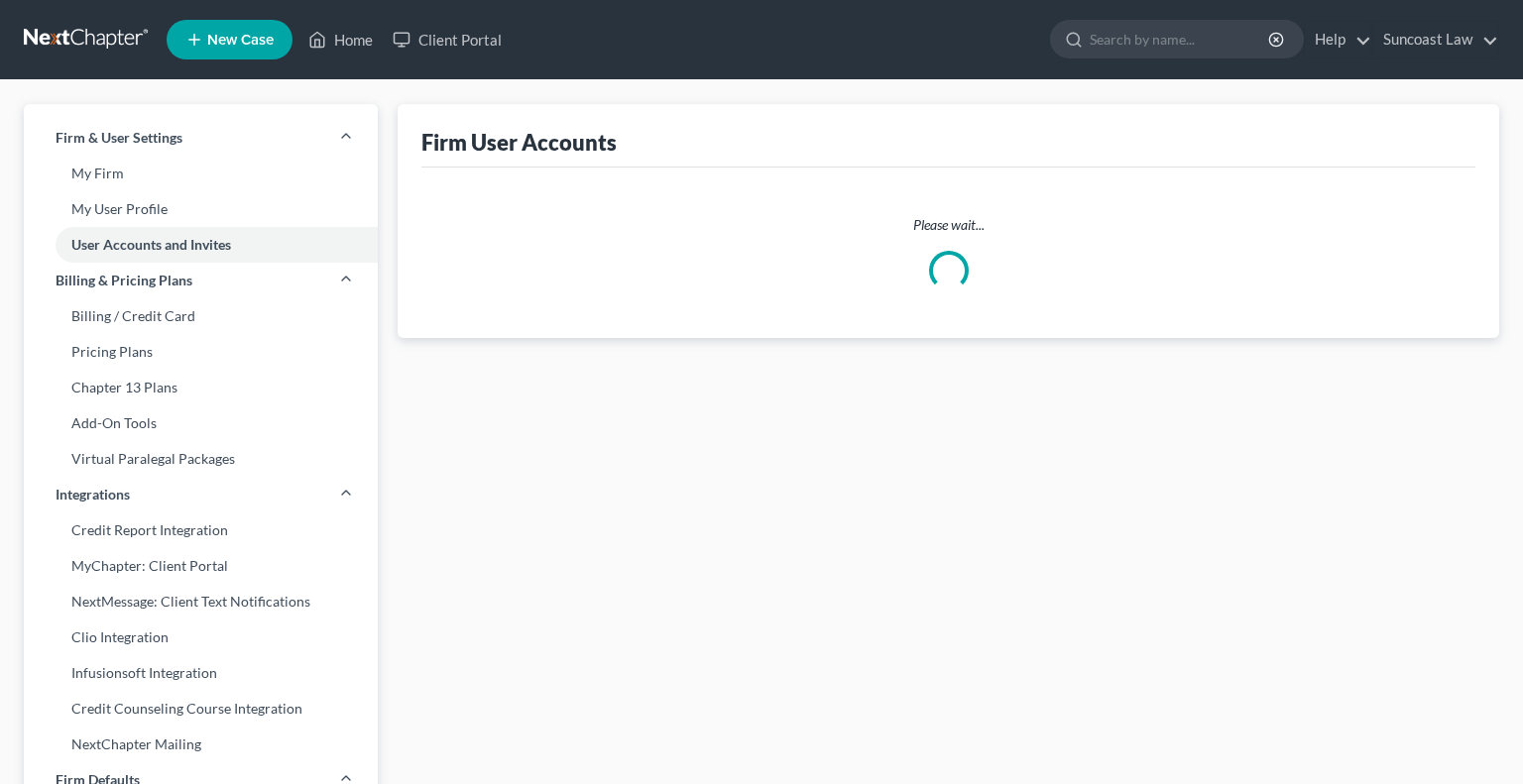 select on "0" 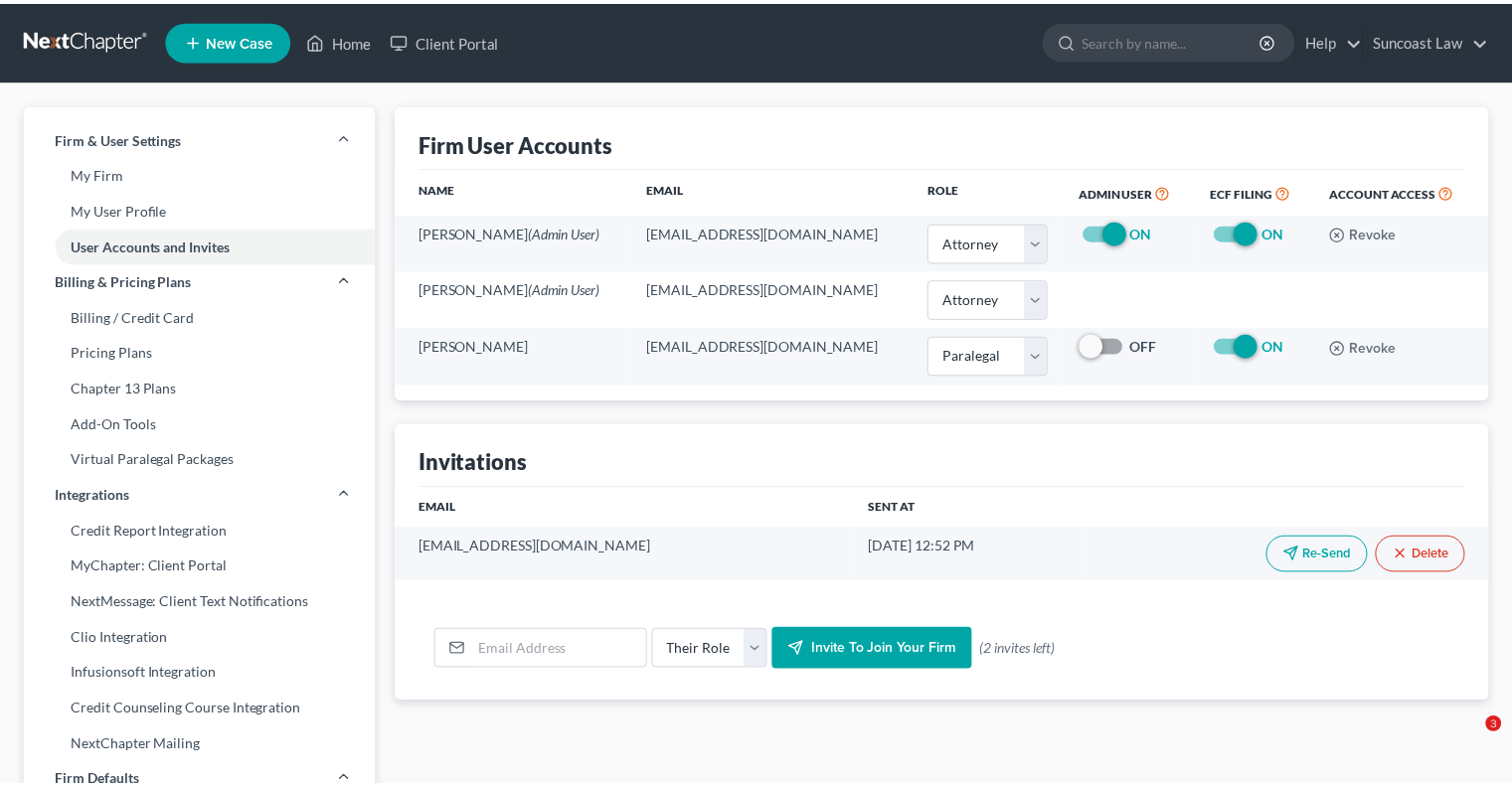scroll, scrollTop: 0, scrollLeft: 0, axis: both 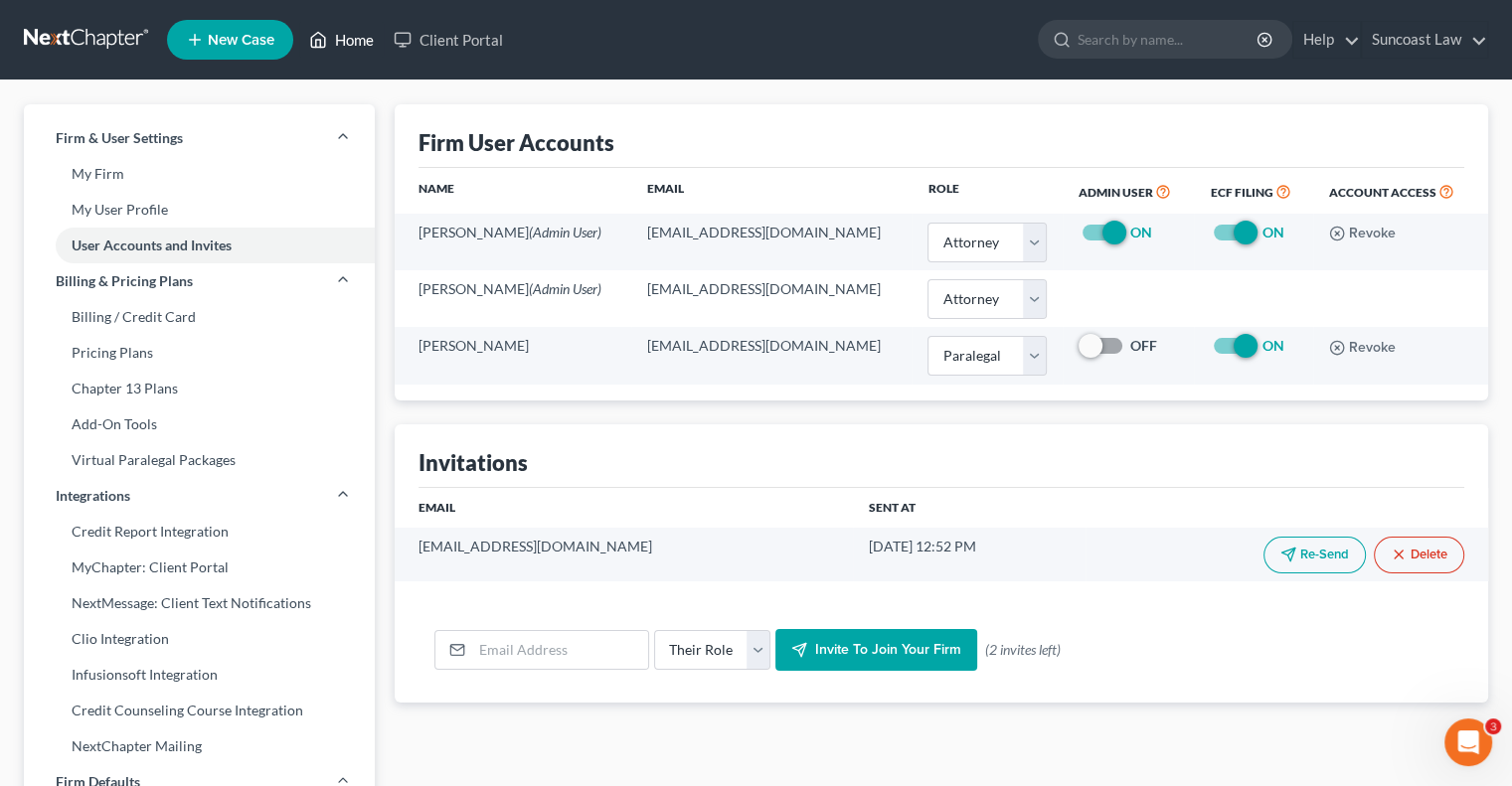click on "Home" at bounding box center (341, 40) 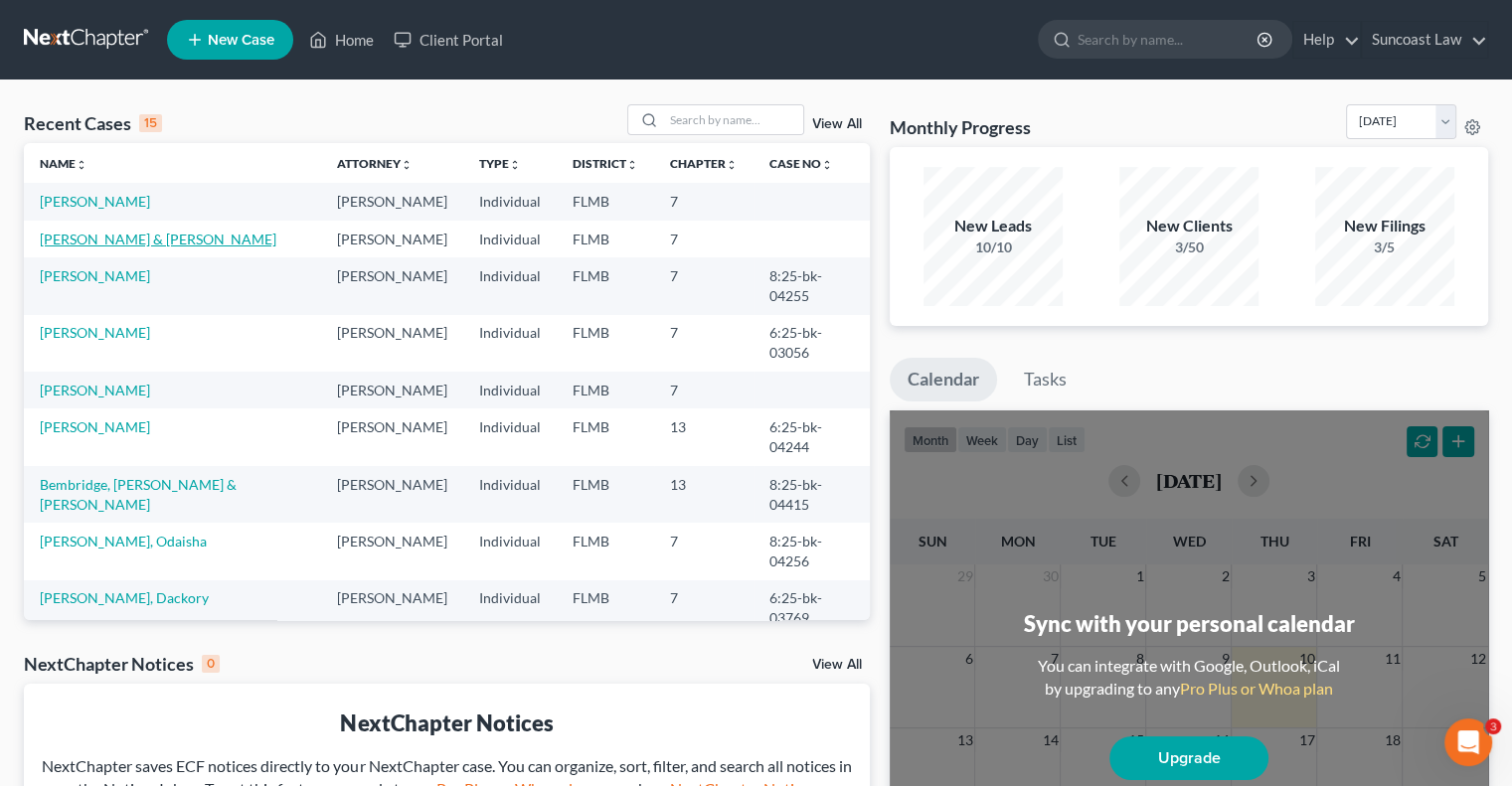 click on "[PERSON_NAME] & [PERSON_NAME]" at bounding box center (158, 238) 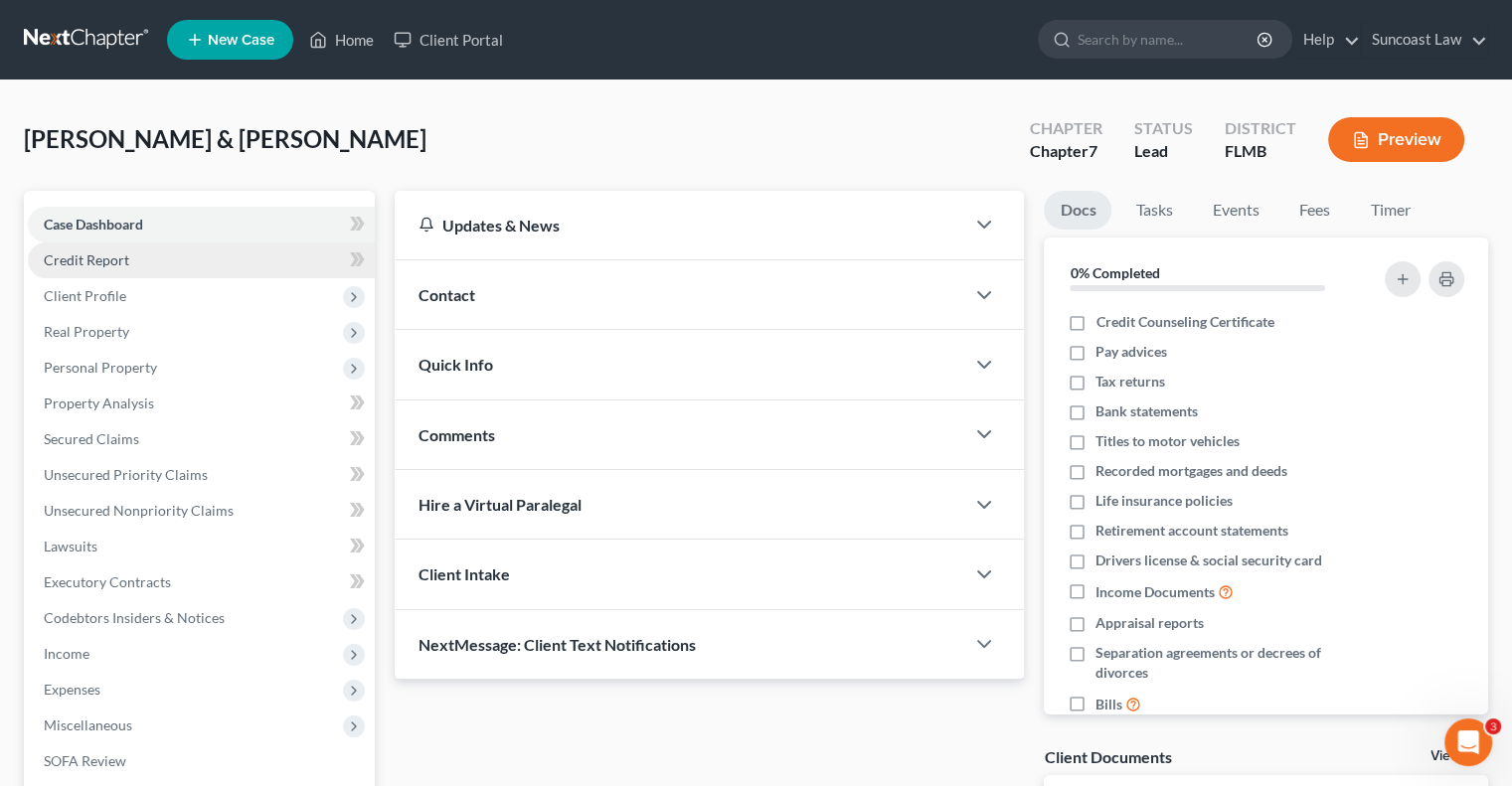 click on "Credit Report" at bounding box center [86, 259] 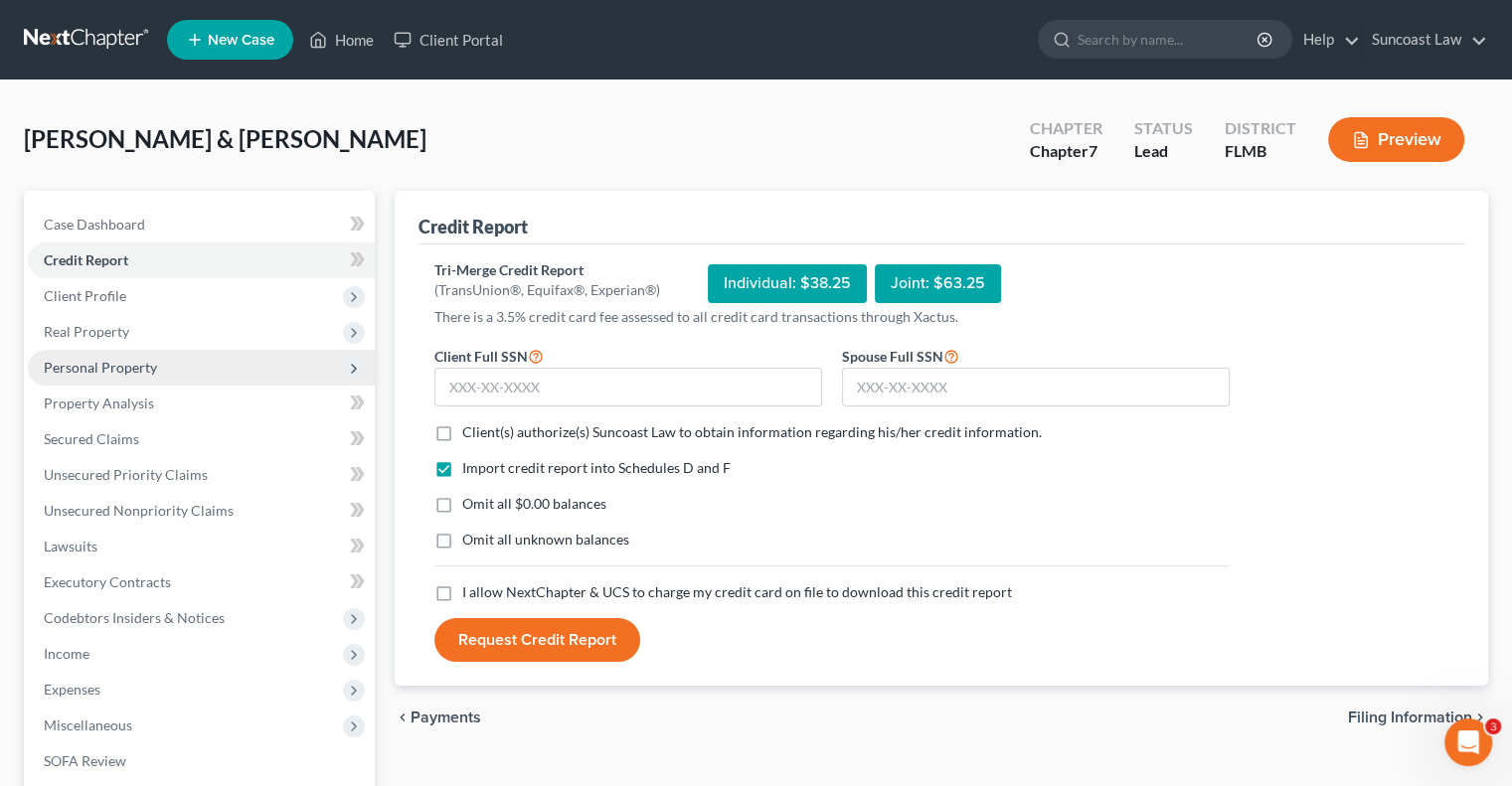 click on "Personal Property" at bounding box center [201, 368] 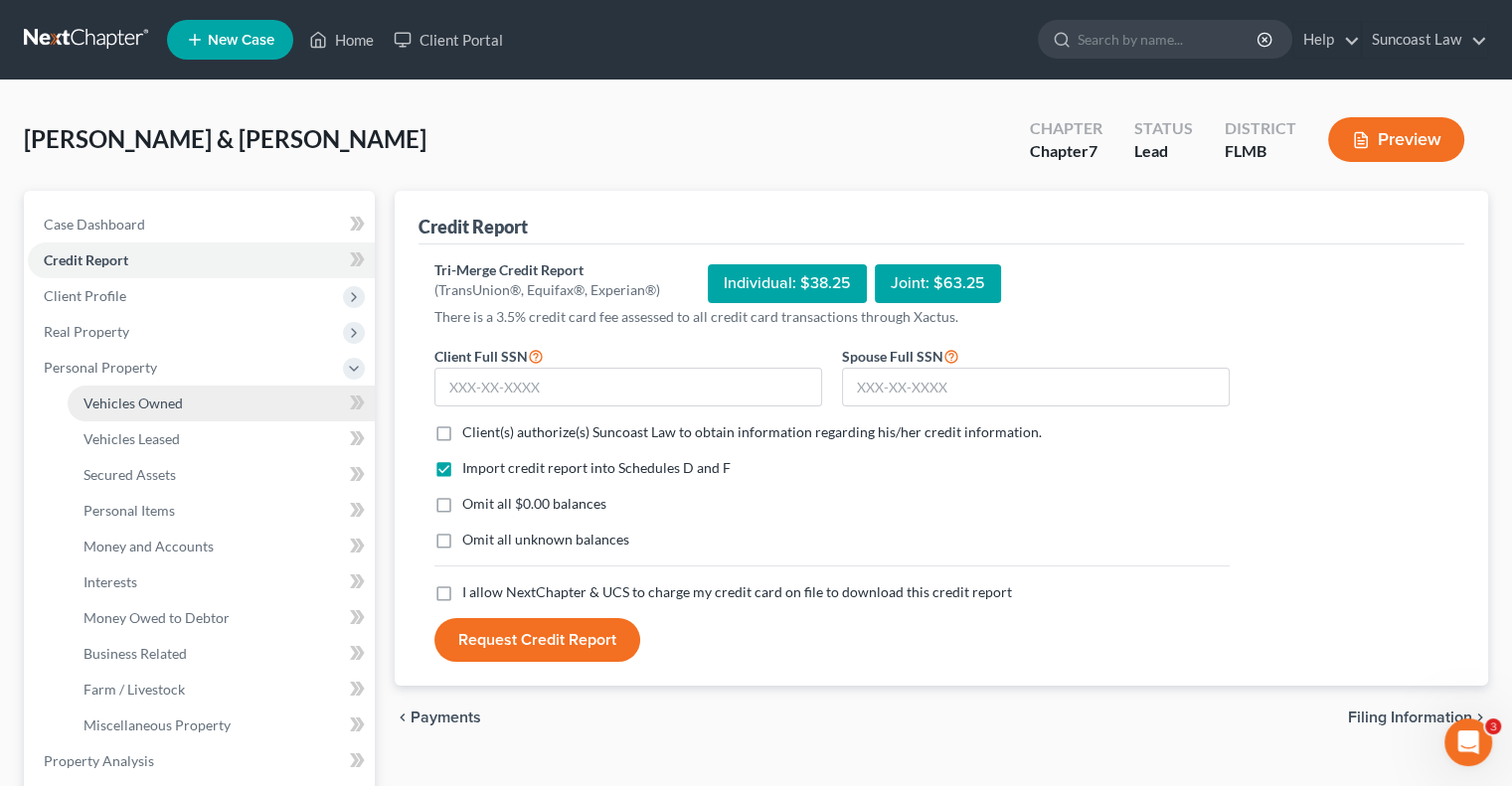 click on "Vehicles Owned" at bounding box center (133, 402) 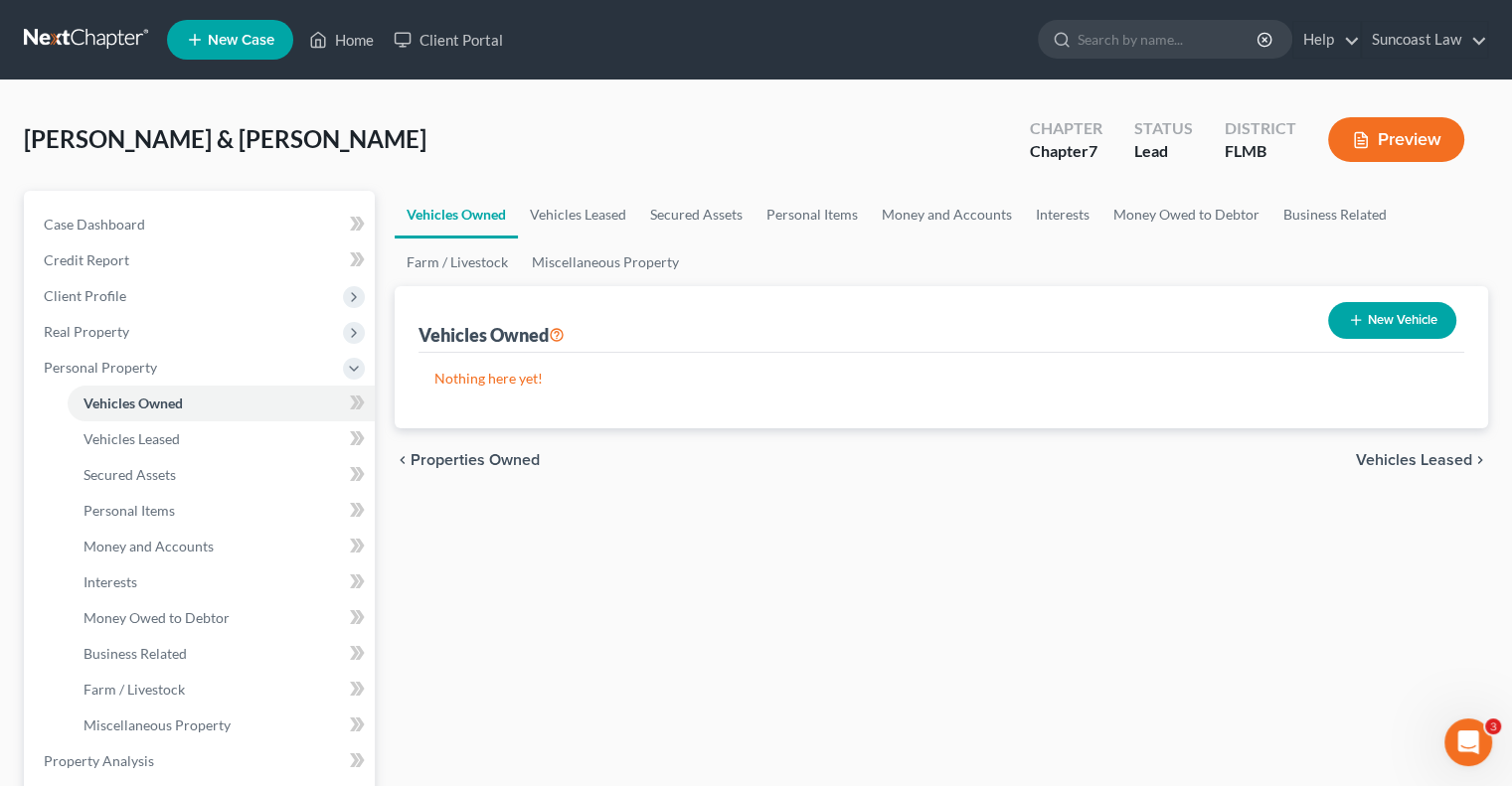 click on "New Vehicle" at bounding box center (1392, 320) 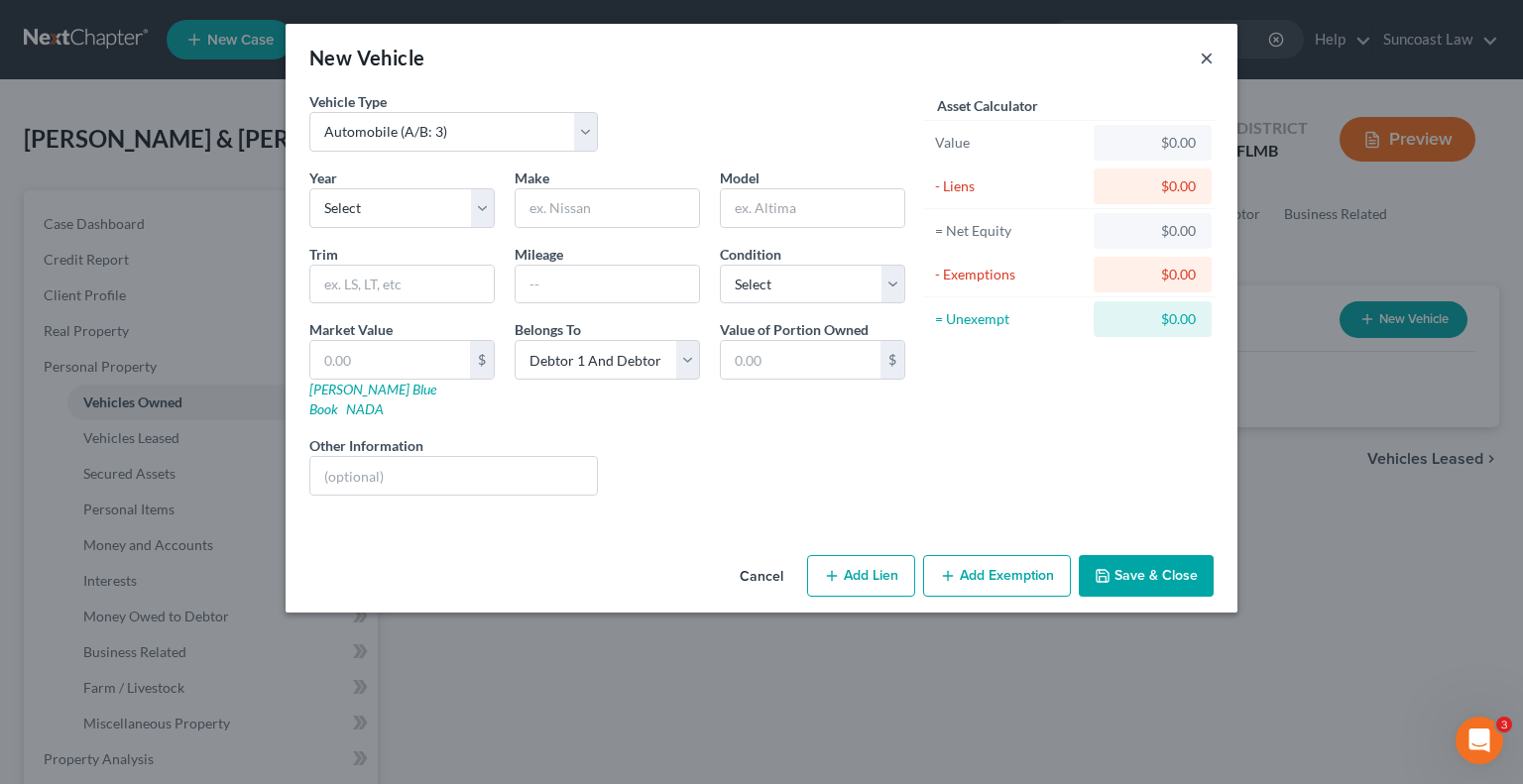 click on "×" at bounding box center [1207, 57] 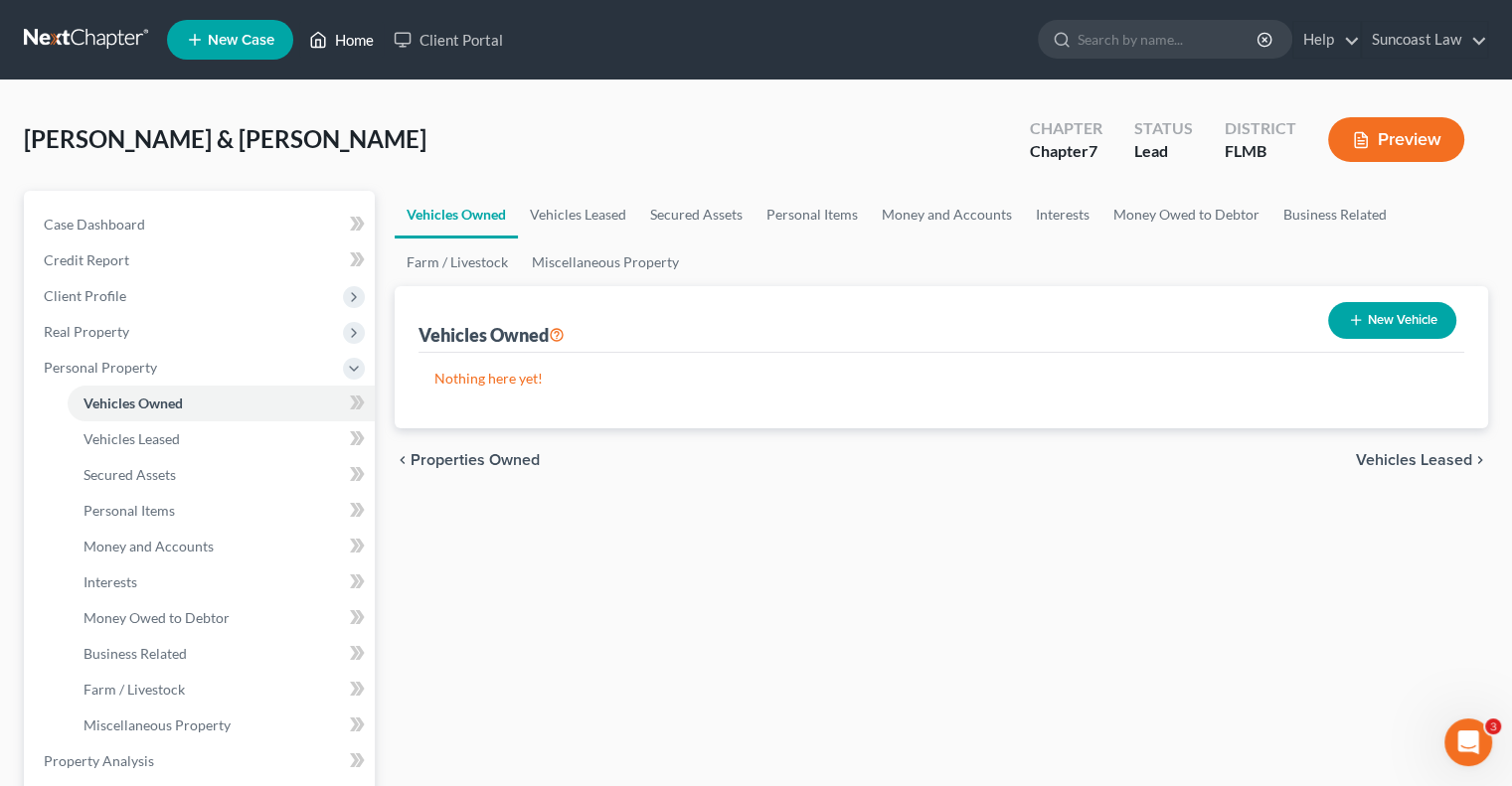 click on "Home" at bounding box center [341, 40] 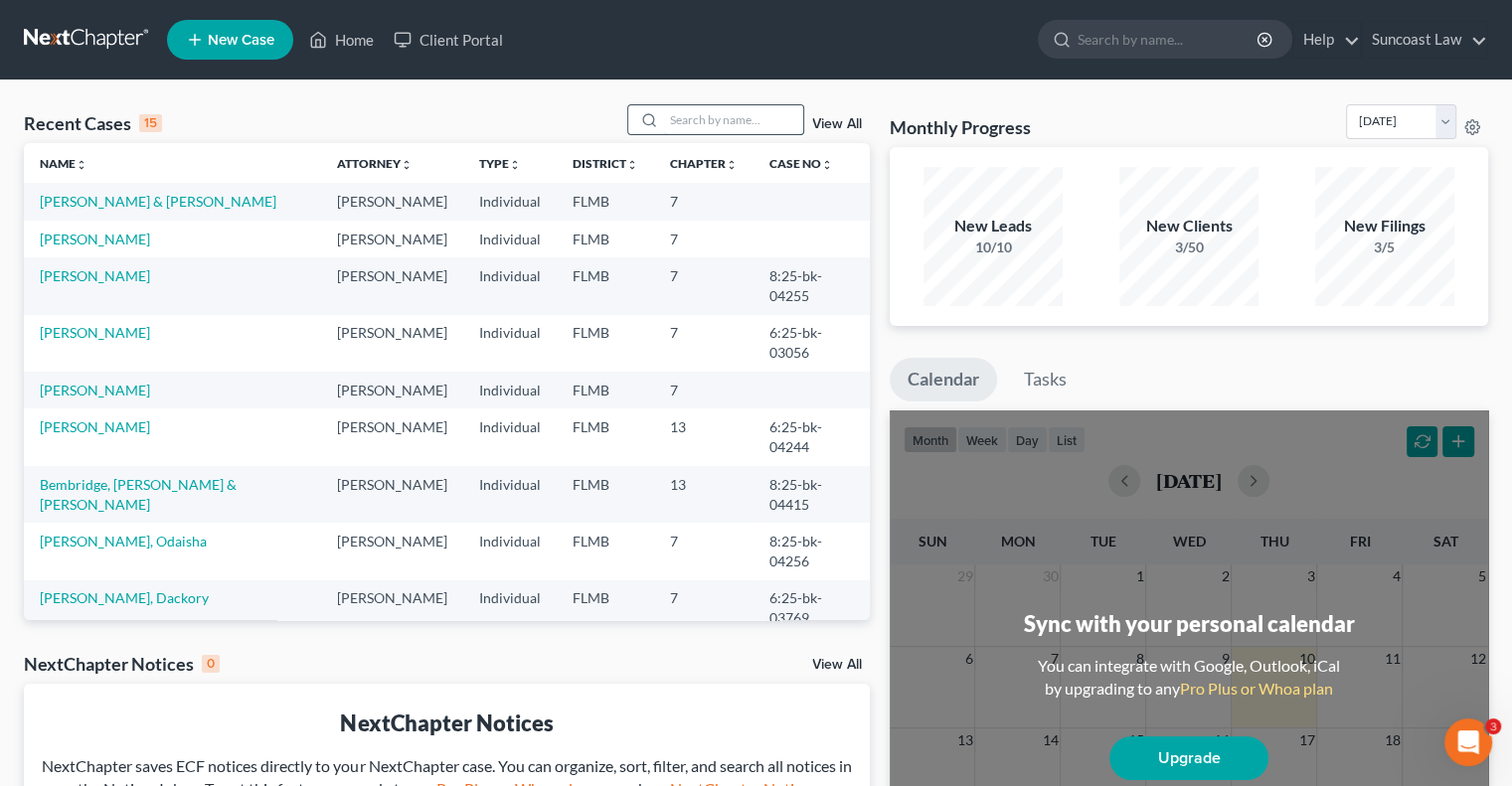 click at bounding box center (734, 119) 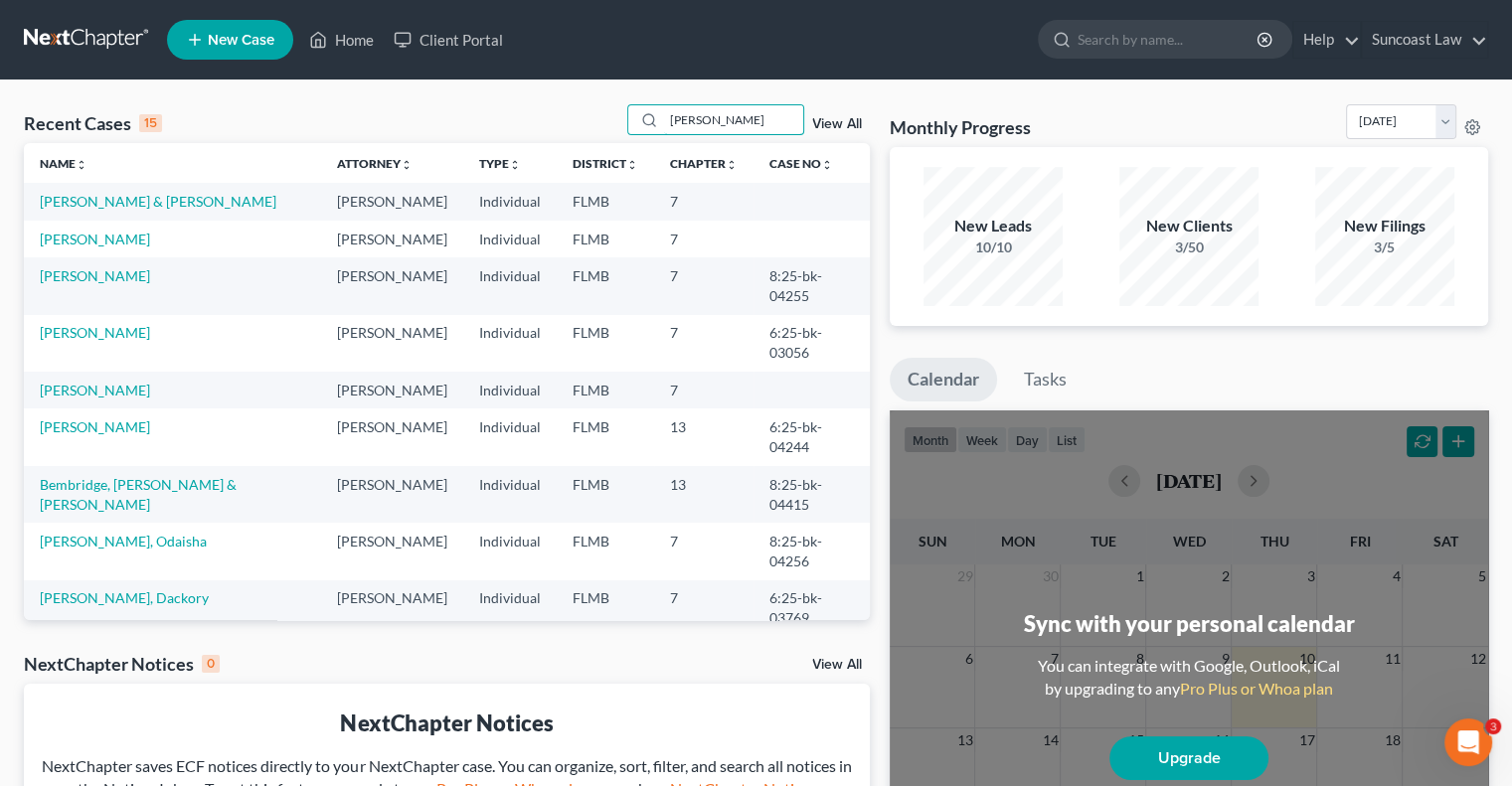 type on "[PERSON_NAME]" 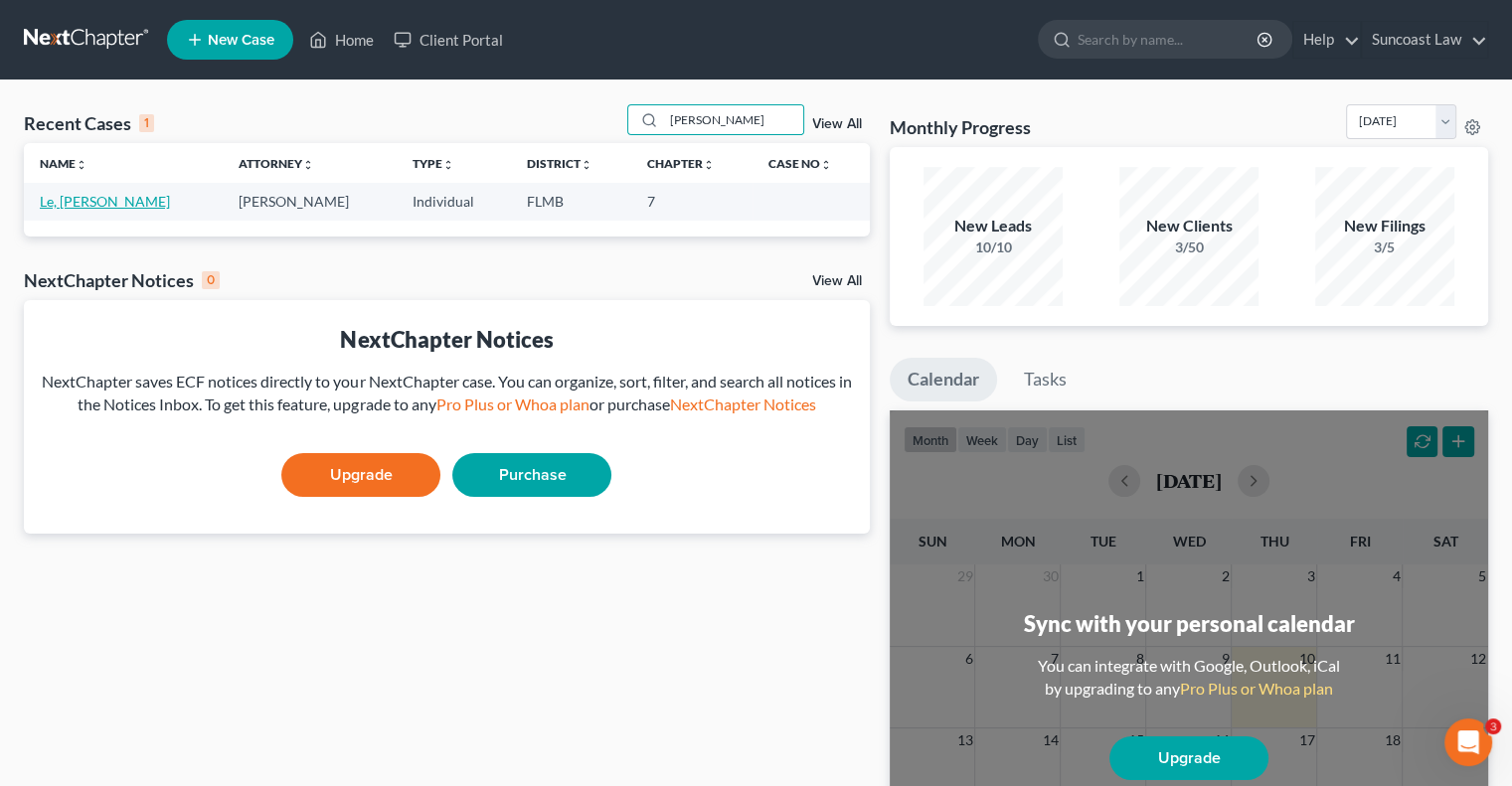 click on "Le, [PERSON_NAME]" at bounding box center (104, 201) 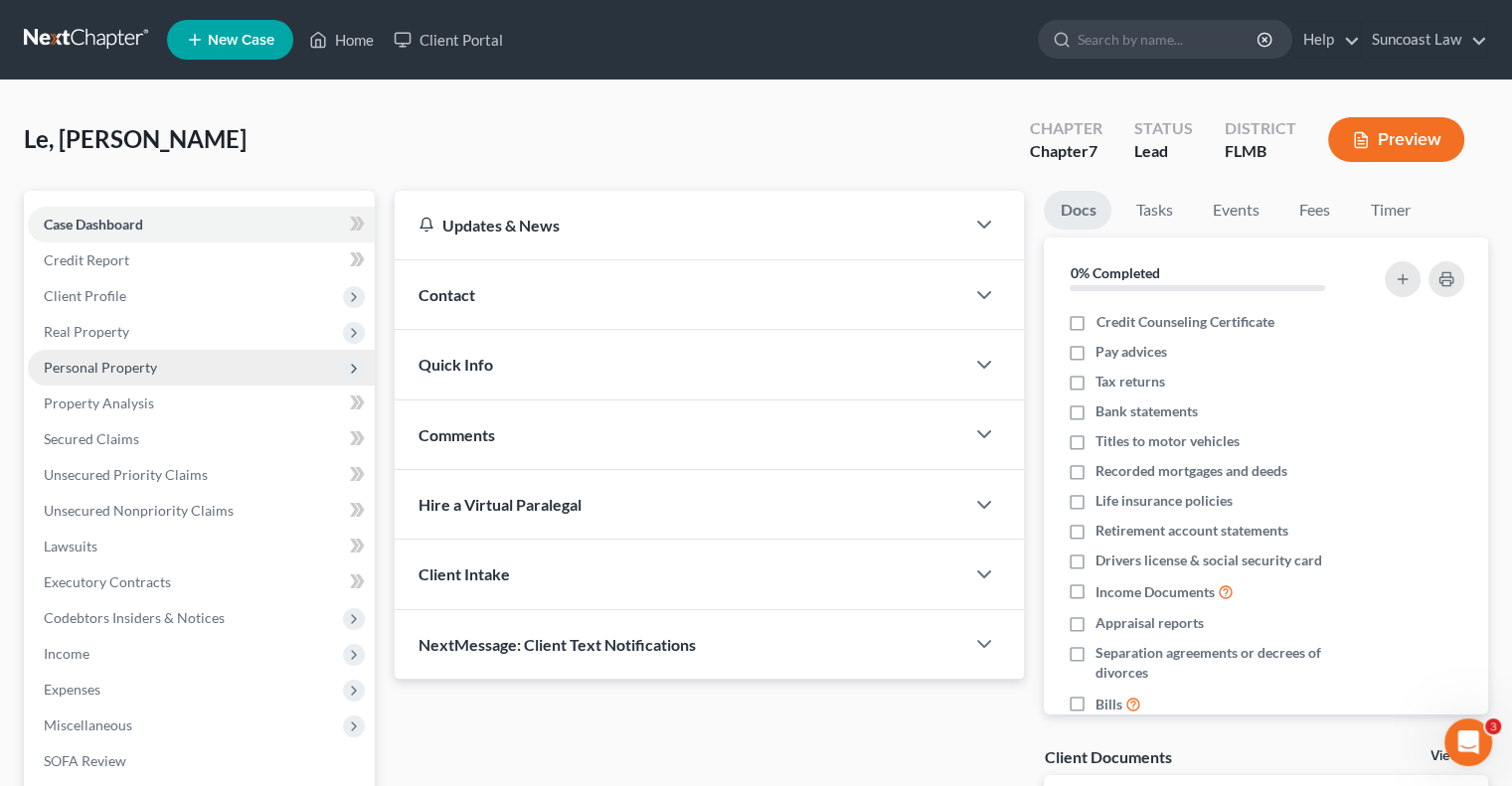 click on "Personal Property" at bounding box center (100, 367) 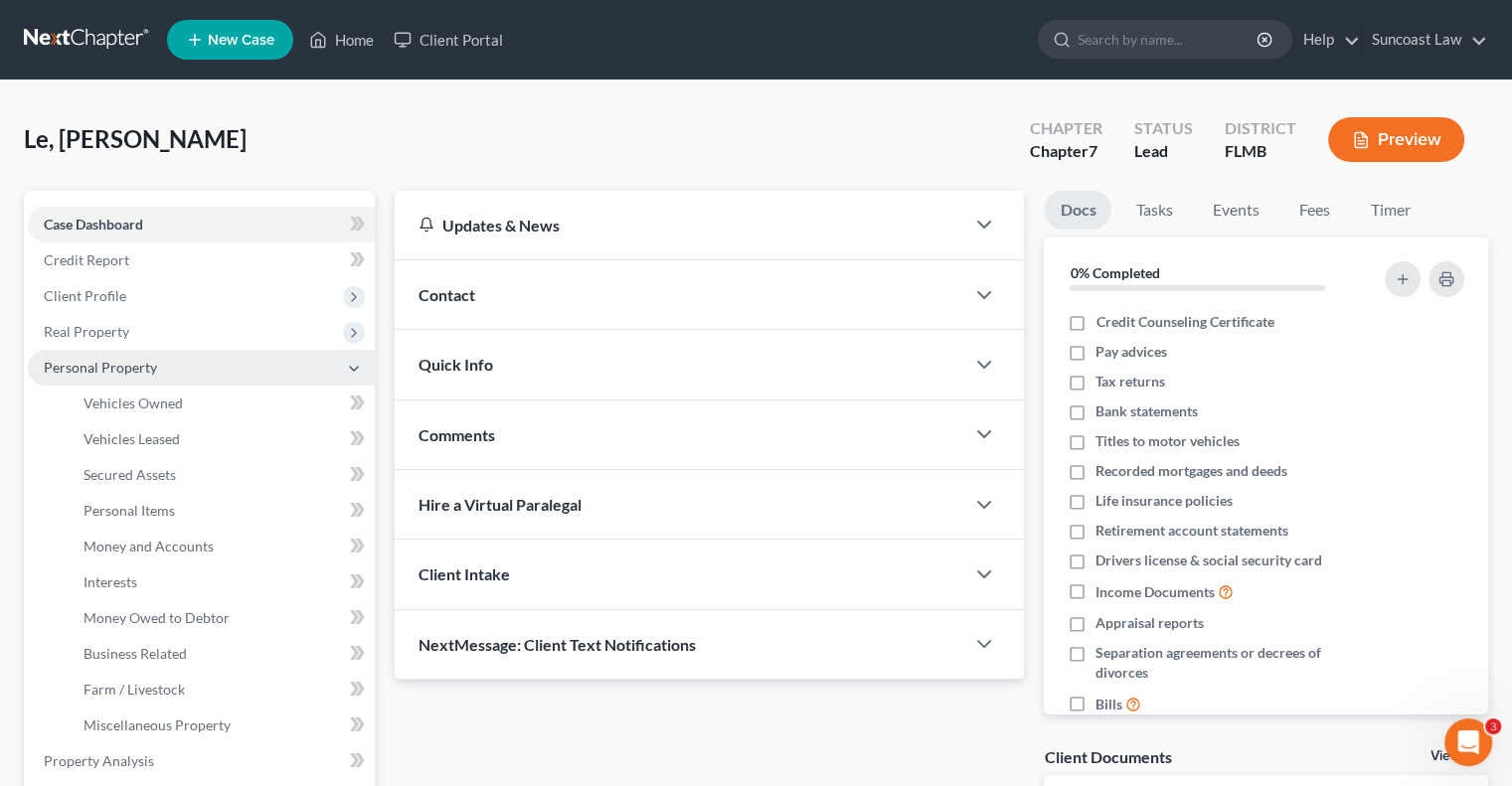 click on "Personal Property" at bounding box center (100, 367) 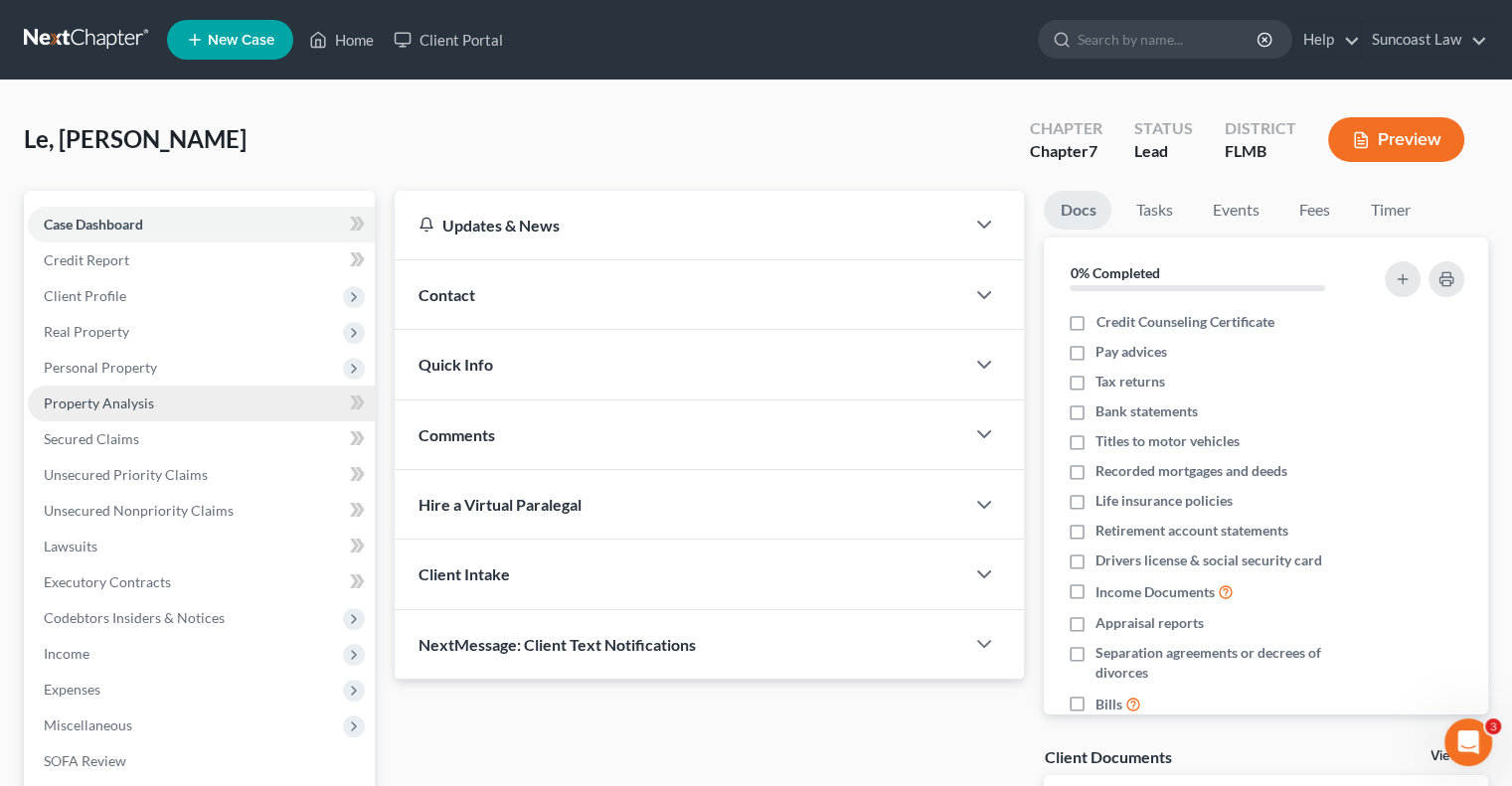 click on "Property Analysis" at bounding box center (98, 402) 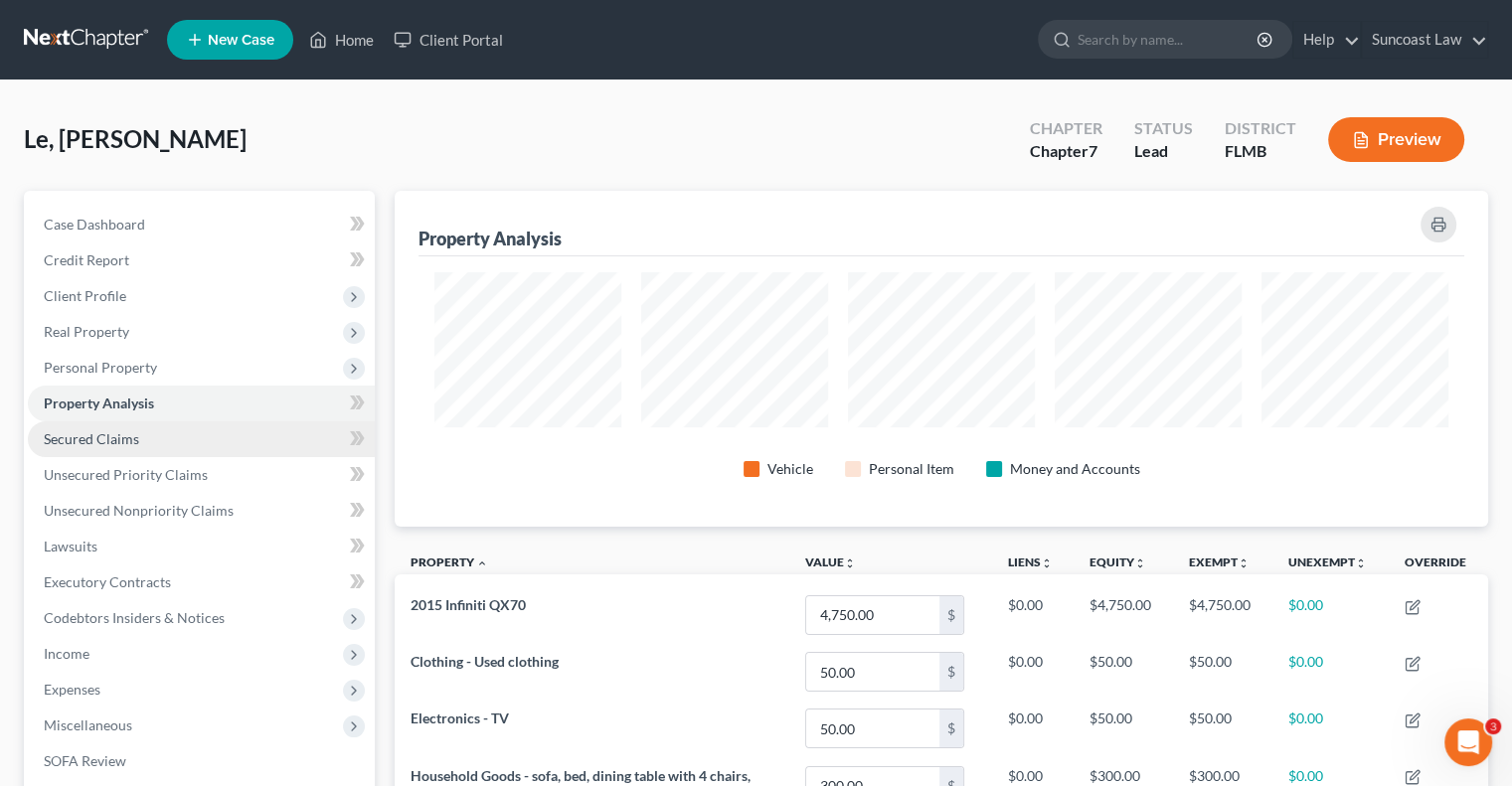 scroll, scrollTop: 993343, scrollLeft: 992989, axis: both 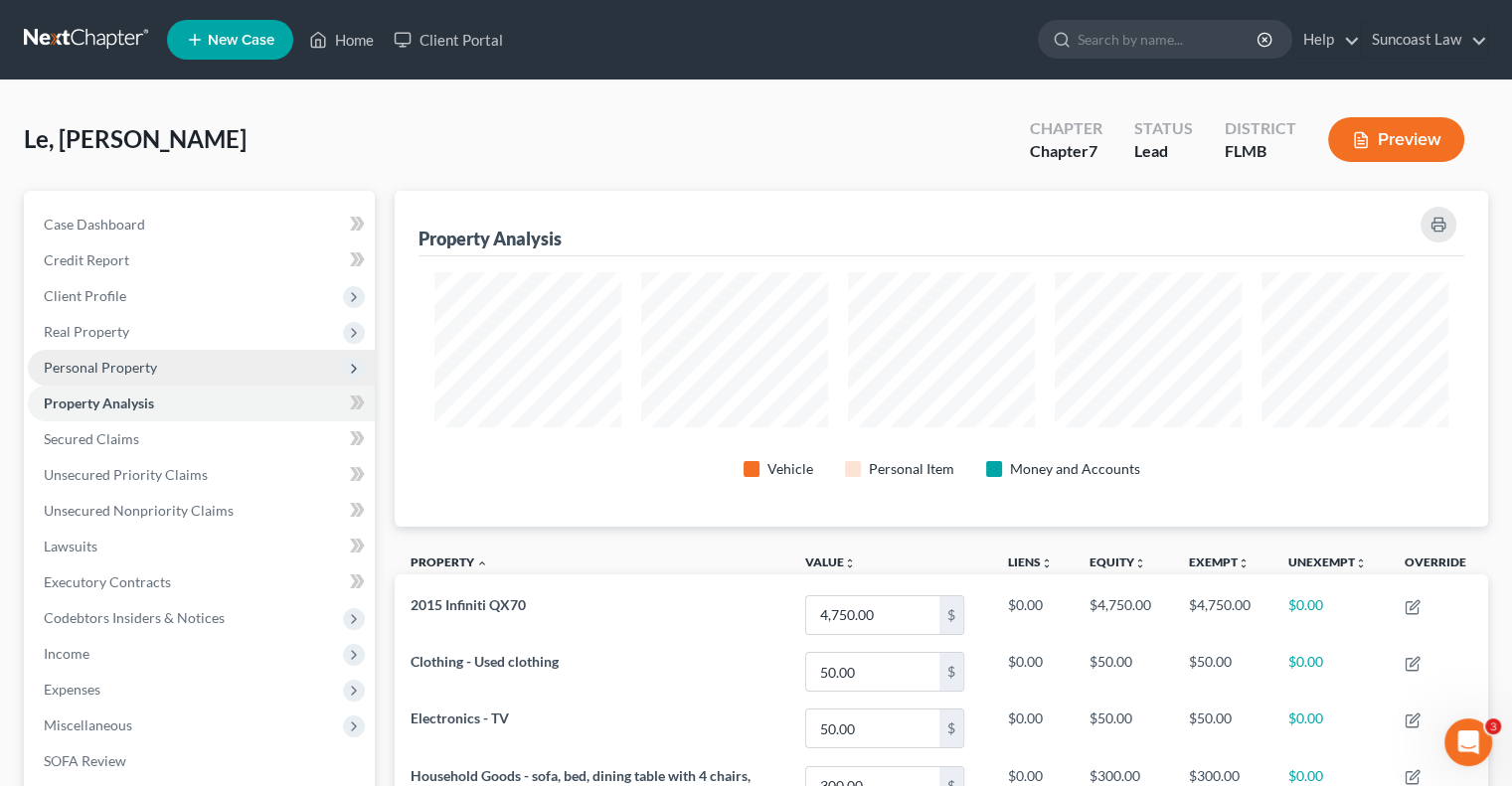 click on "Personal Property" at bounding box center (100, 367) 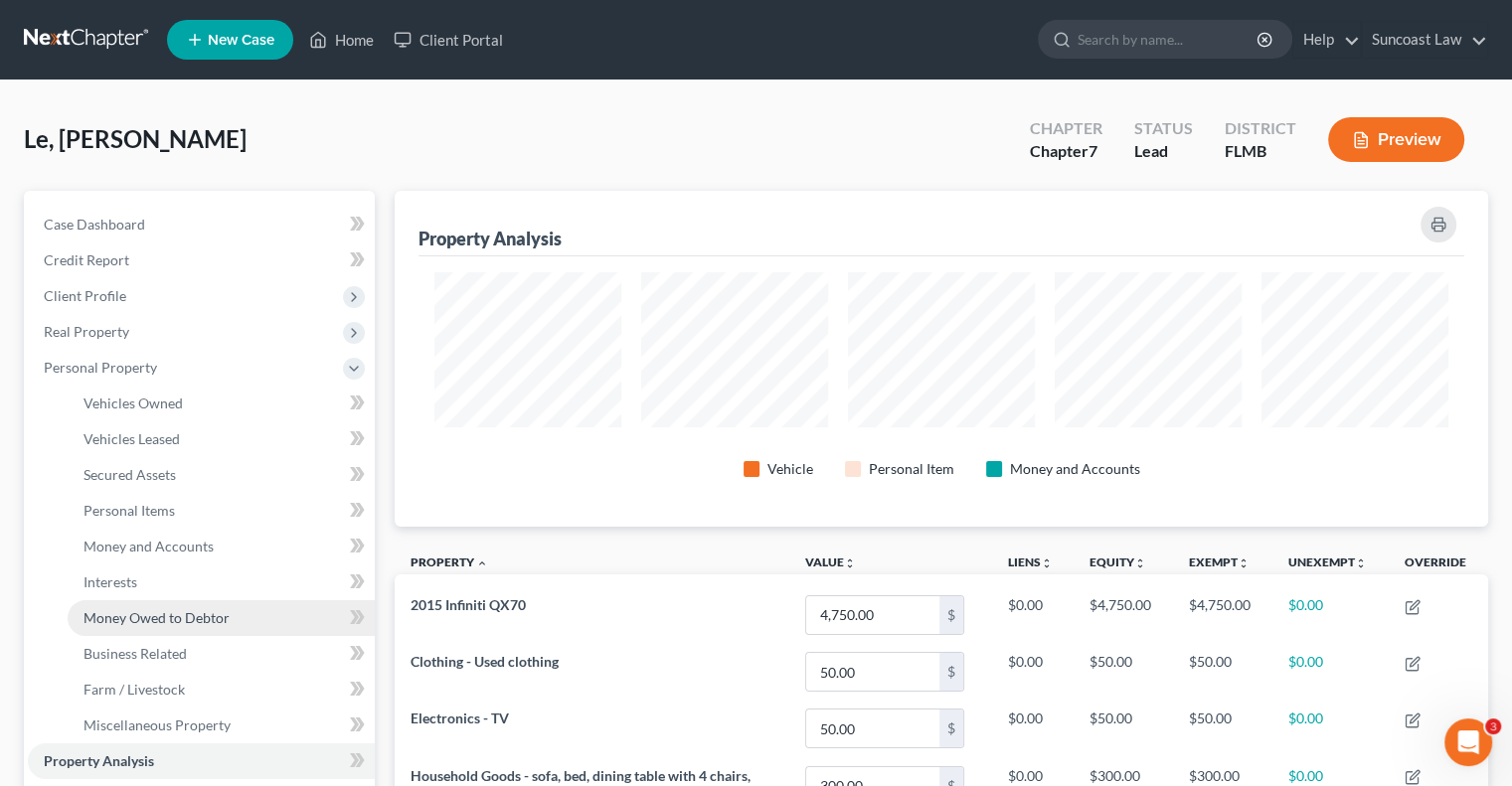 click on "Money Owed to Debtor" at bounding box center (156, 617) 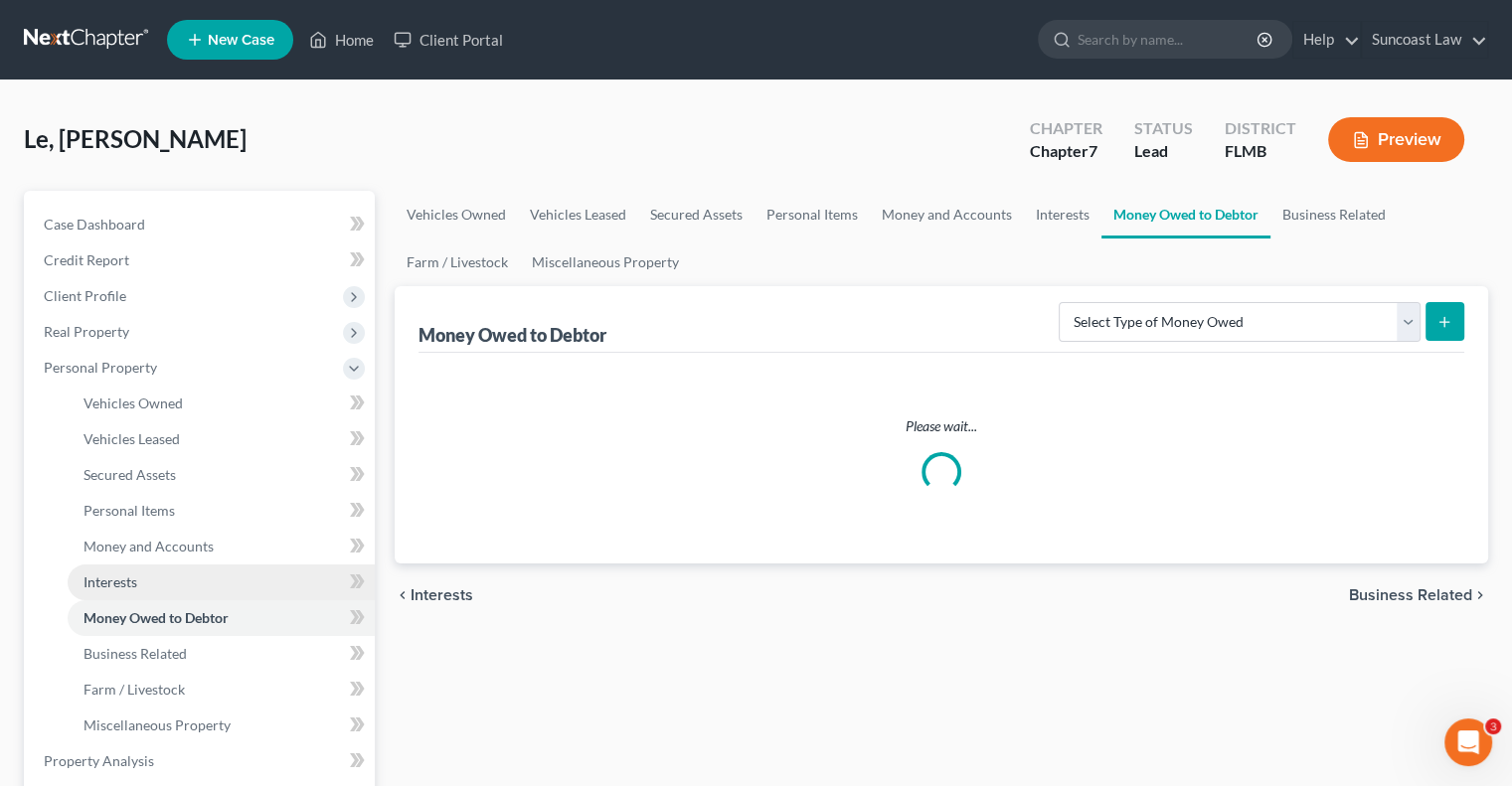 click on "Interests" at bounding box center [221, 582] 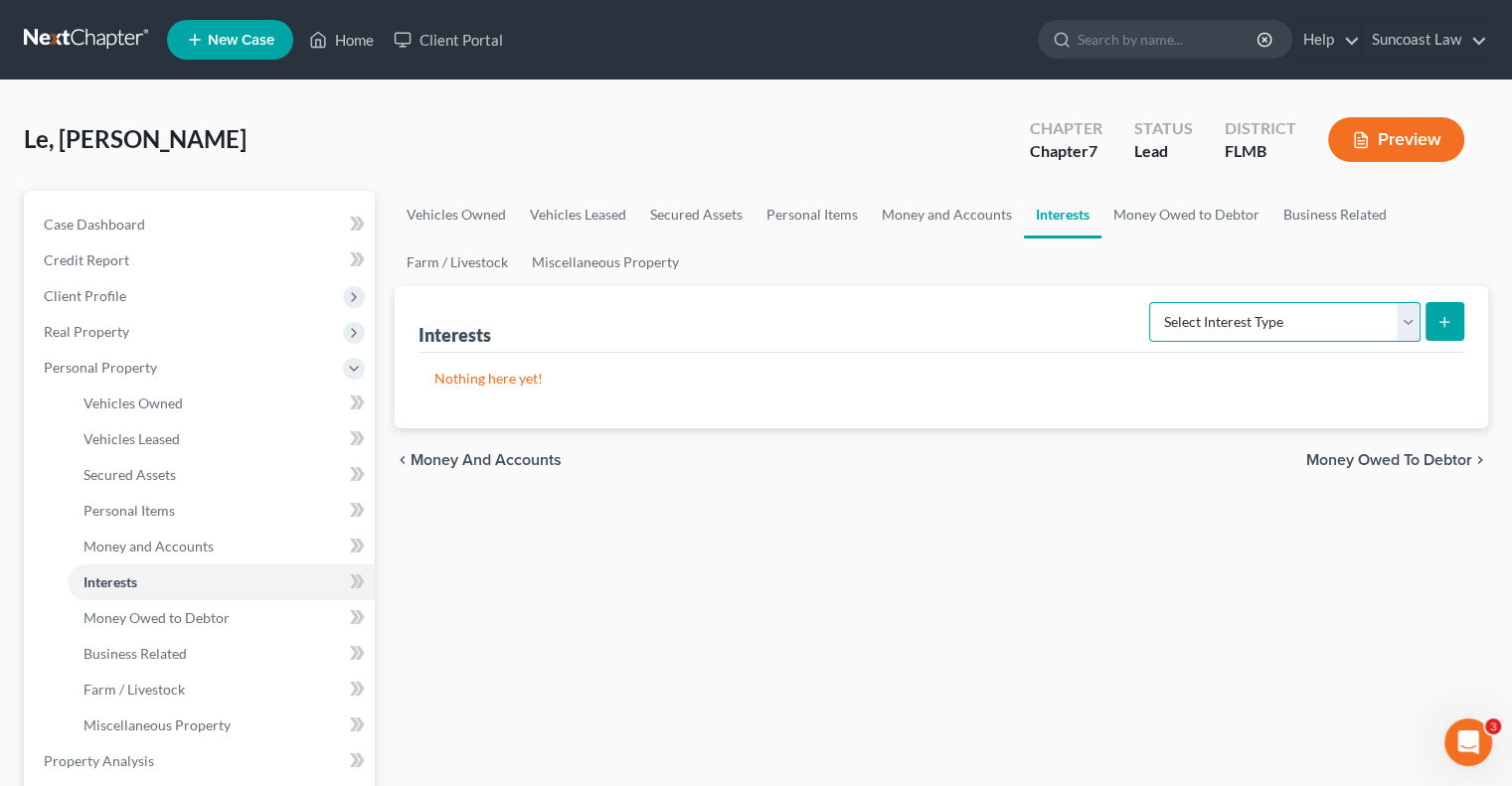click on "Select Interest Type 401K (A/B: 21) Annuity (A/B: 23) Bond (A/B: 18) Education IRA (A/B: 24) Government Bond (A/B: 20) Government Pension Plan (A/B: 21) Incorporated Business (A/B: 19) IRA (A/B: 21) Joint Venture (Active) (A/B: 42) Joint Venture (Inactive) (A/B: 19) [PERSON_NAME] (A/B: 21) Mutual Fund (A/B: 18) Other Retirement Plan (A/B: 21) Partnership (Active) (A/B: 42) Partnership (Inactive) (A/B: 19) Pension Plan (A/B: 21) Stock (A/B: 18) Term Life Insurance (A/B: 31) Unincorporated Business (A/B: 19) Whole Life Insurance (A/B: 31)" at bounding box center [1284, 322] 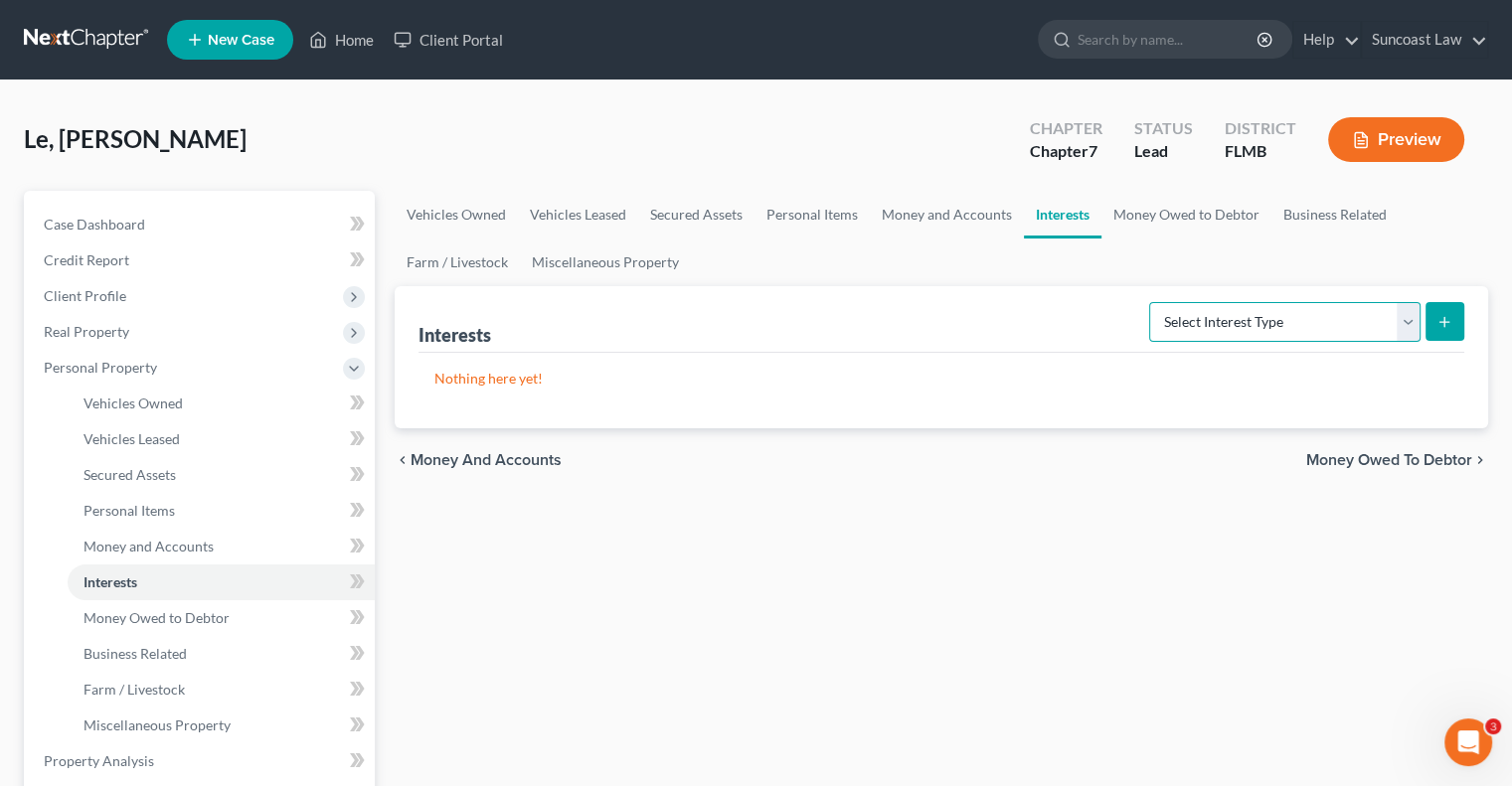 select on "term_life_insurance" 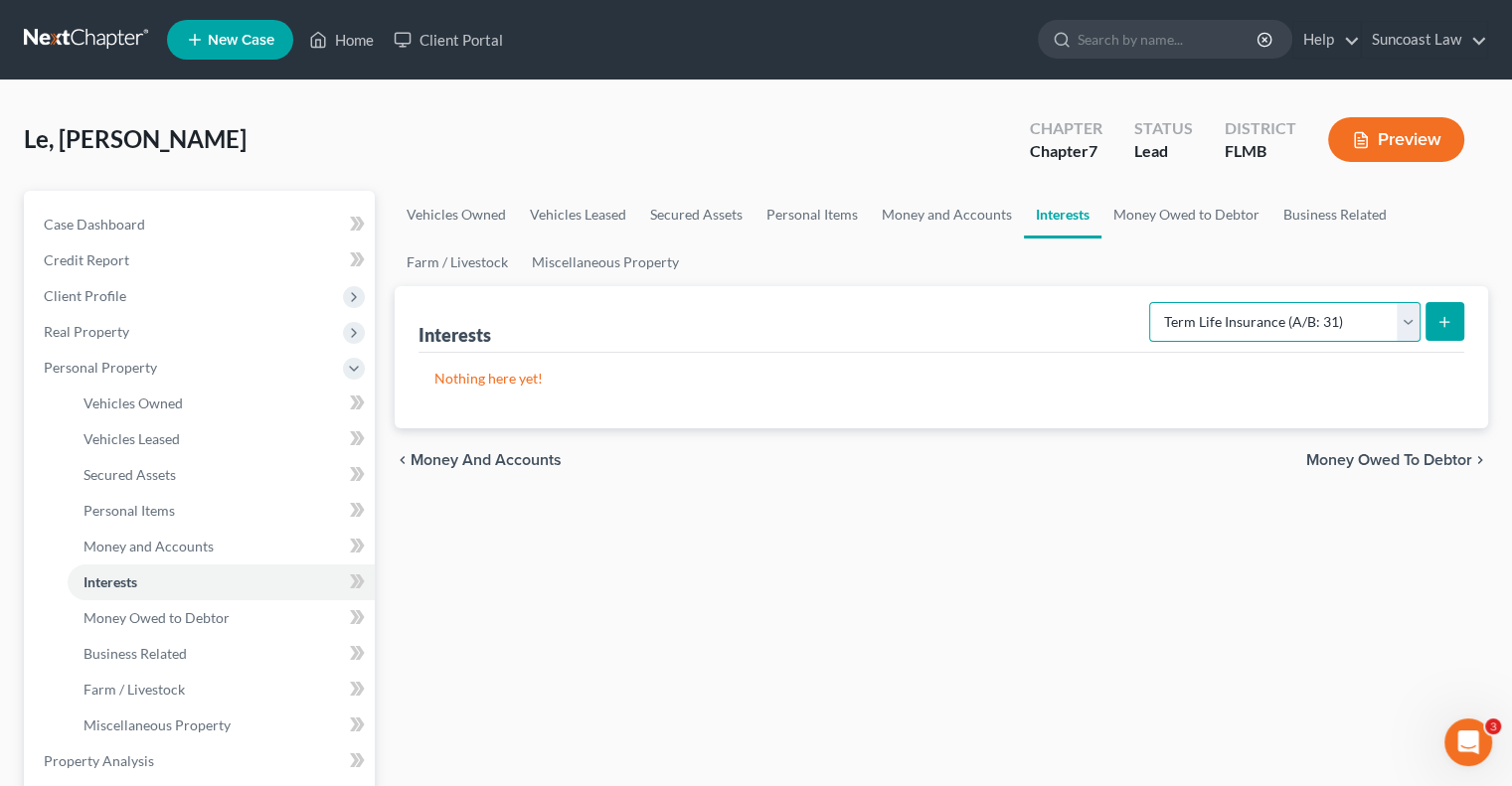 click on "Select Interest Type 401K (A/B: 21) Annuity (A/B: 23) Bond (A/B: 18) Education IRA (A/B: 24) Government Bond (A/B: 20) Government Pension Plan (A/B: 21) Incorporated Business (A/B: 19) IRA (A/B: 21) Joint Venture (Active) (A/B: 42) Joint Venture (Inactive) (A/B: 19) [PERSON_NAME] (A/B: 21) Mutual Fund (A/B: 18) Other Retirement Plan (A/B: 21) Partnership (Active) (A/B: 42) Partnership (Inactive) (A/B: 19) Pension Plan (A/B: 21) Stock (A/B: 18) Term Life Insurance (A/B: 31) Unincorporated Business (A/B: 19) Whole Life Insurance (A/B: 31)" at bounding box center (1284, 322) 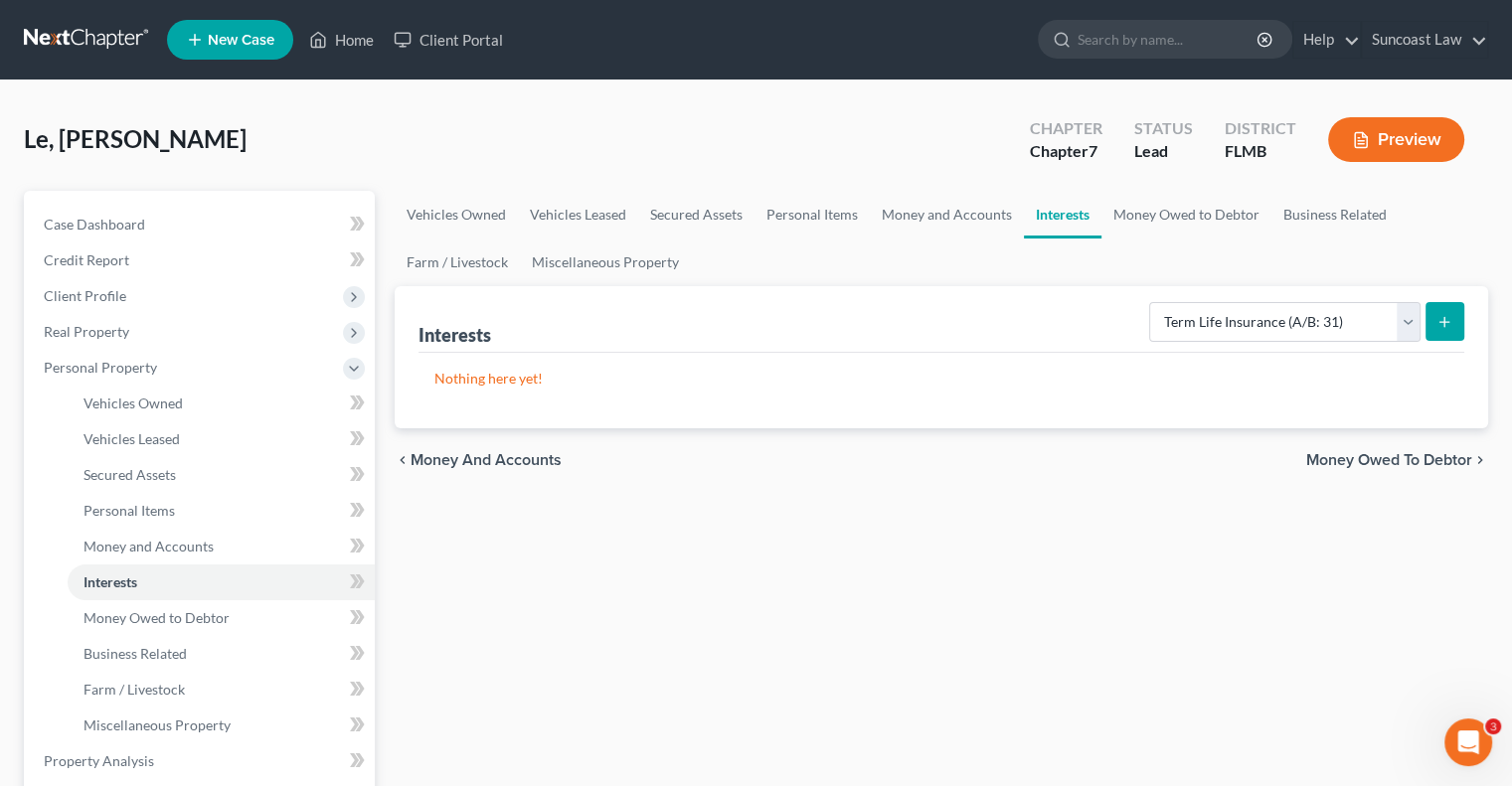 click 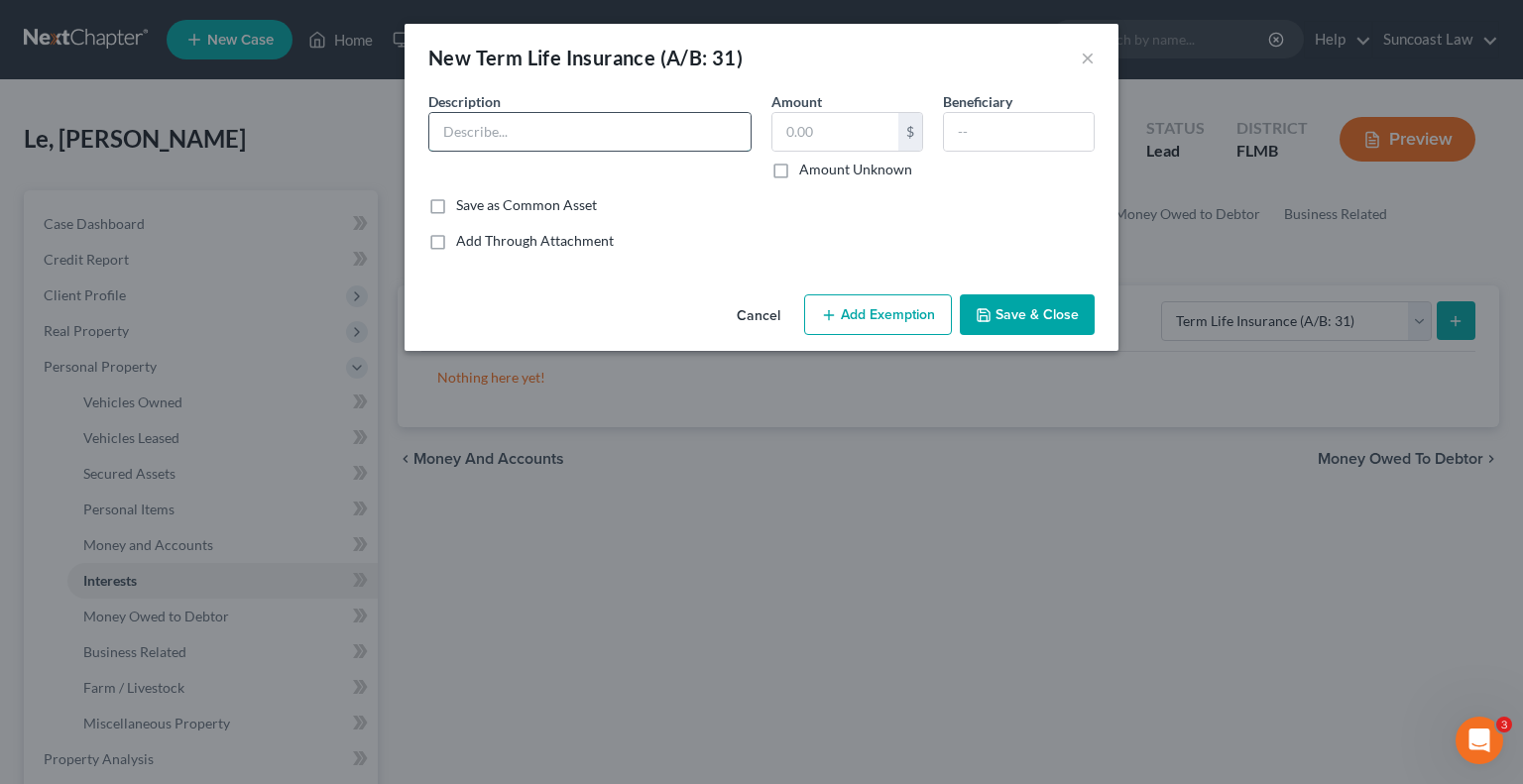 click at bounding box center (590, 132) 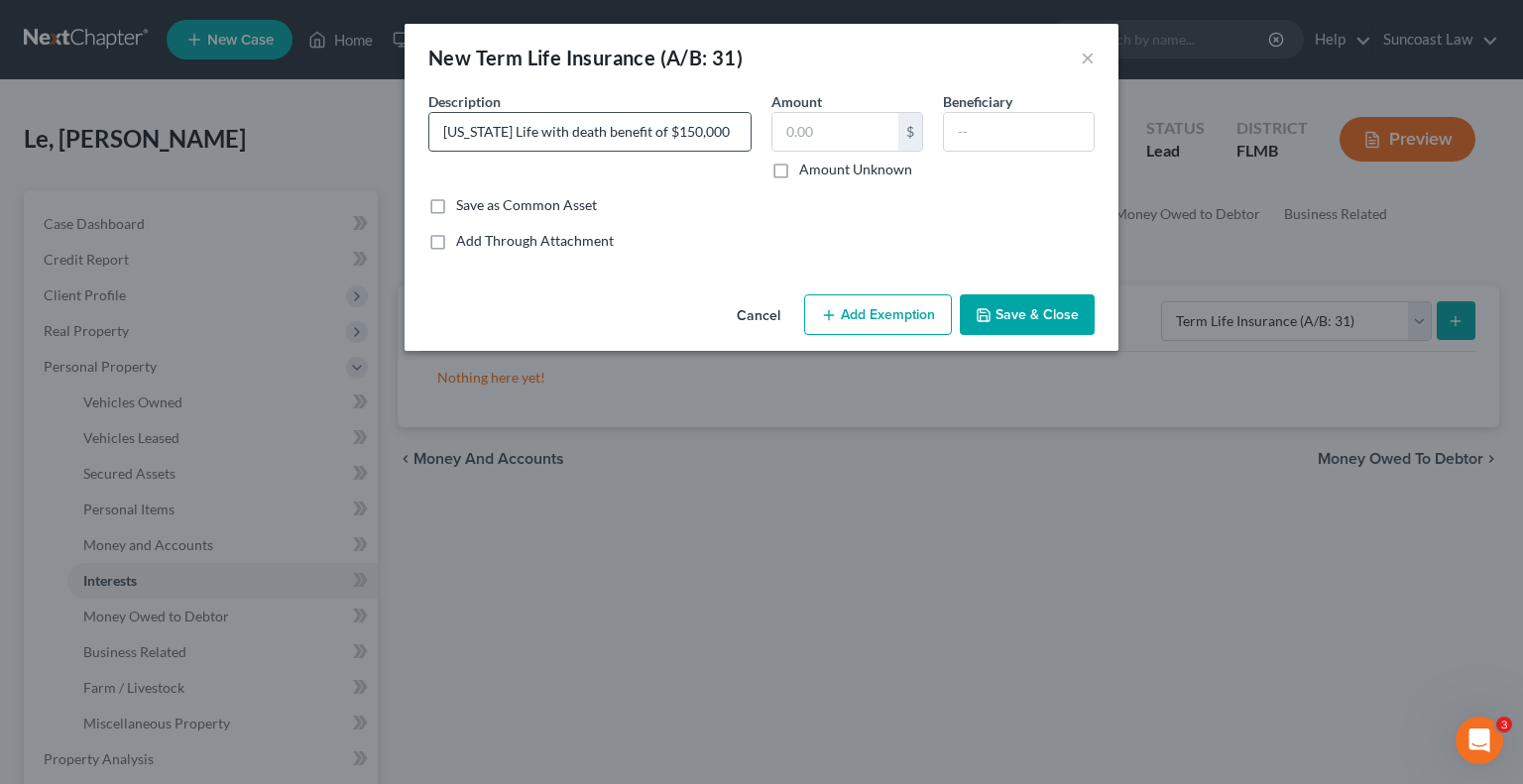 type on "[US_STATE] Life with death benefit of $150,000" 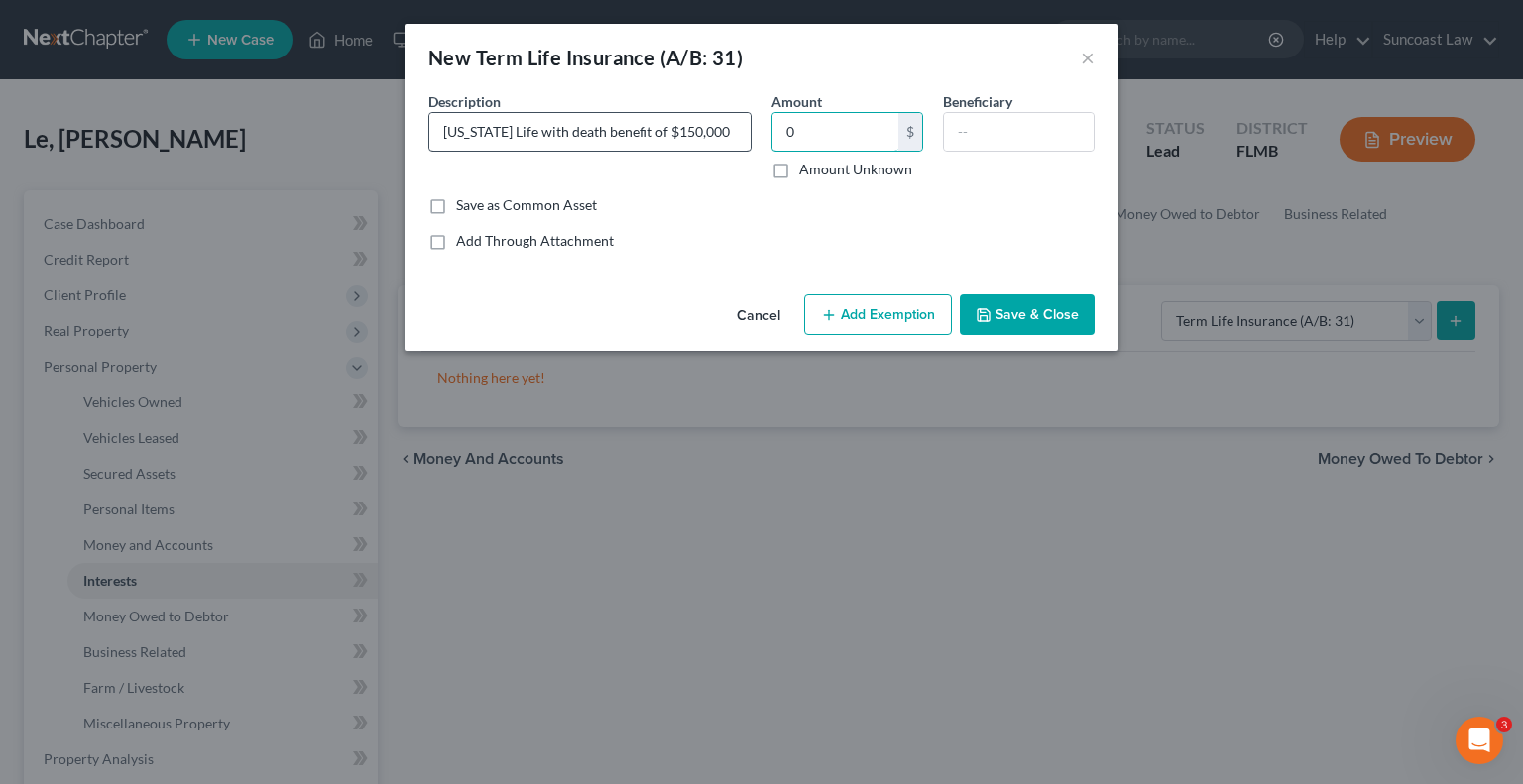 type on "0" 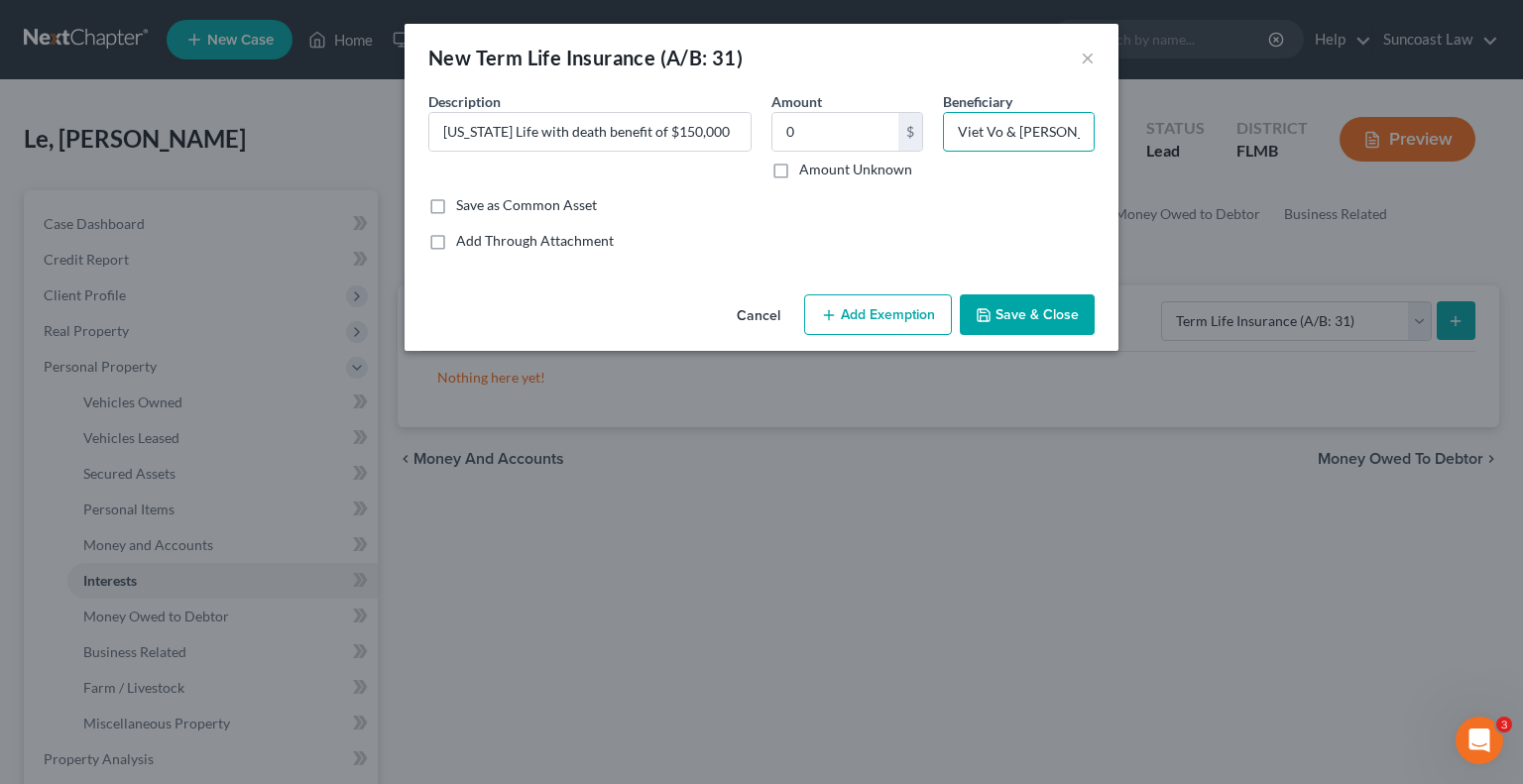 type on "Viet Vo & [PERSON_NAME]" 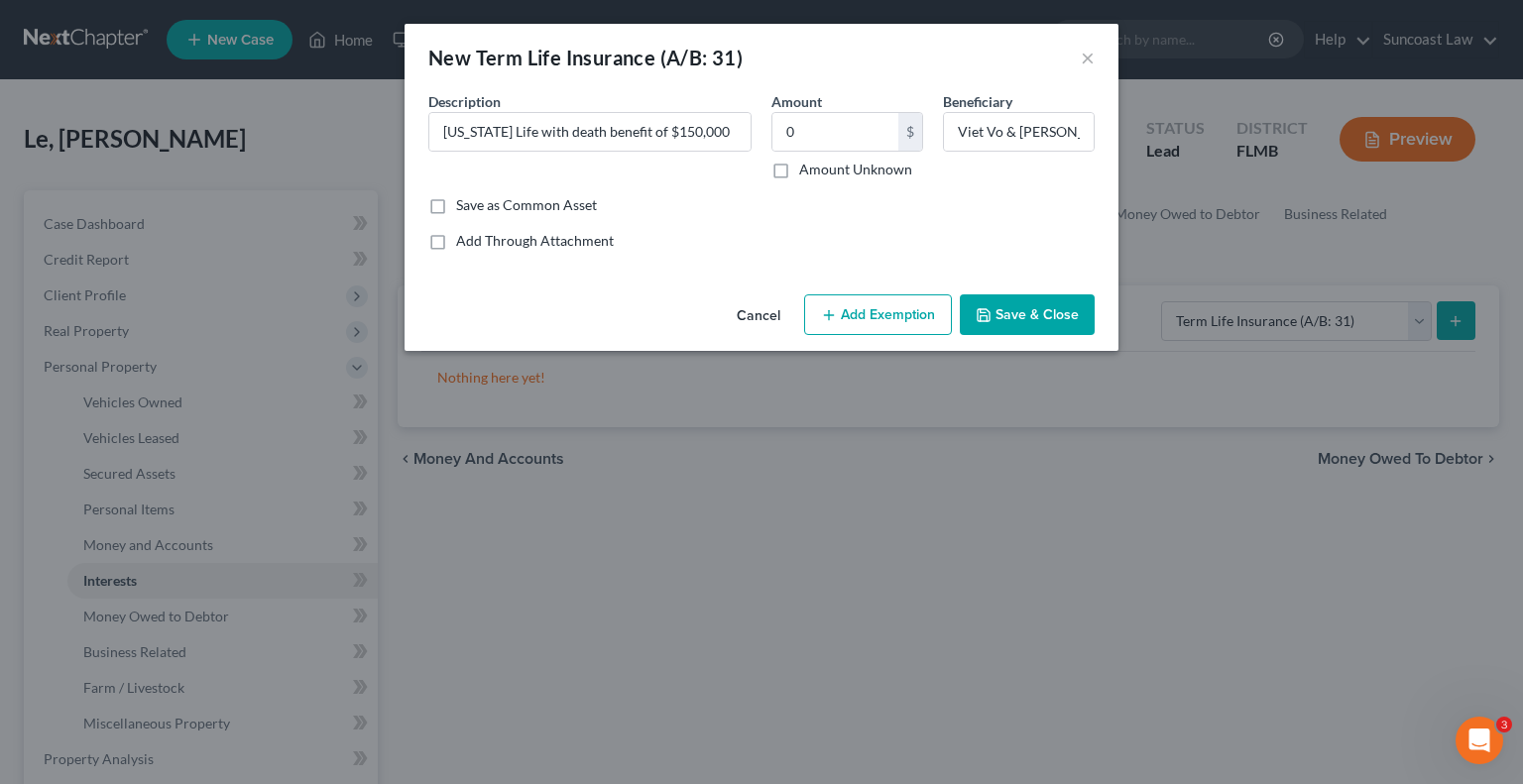 click on "Add Exemption" at bounding box center [878, 315] 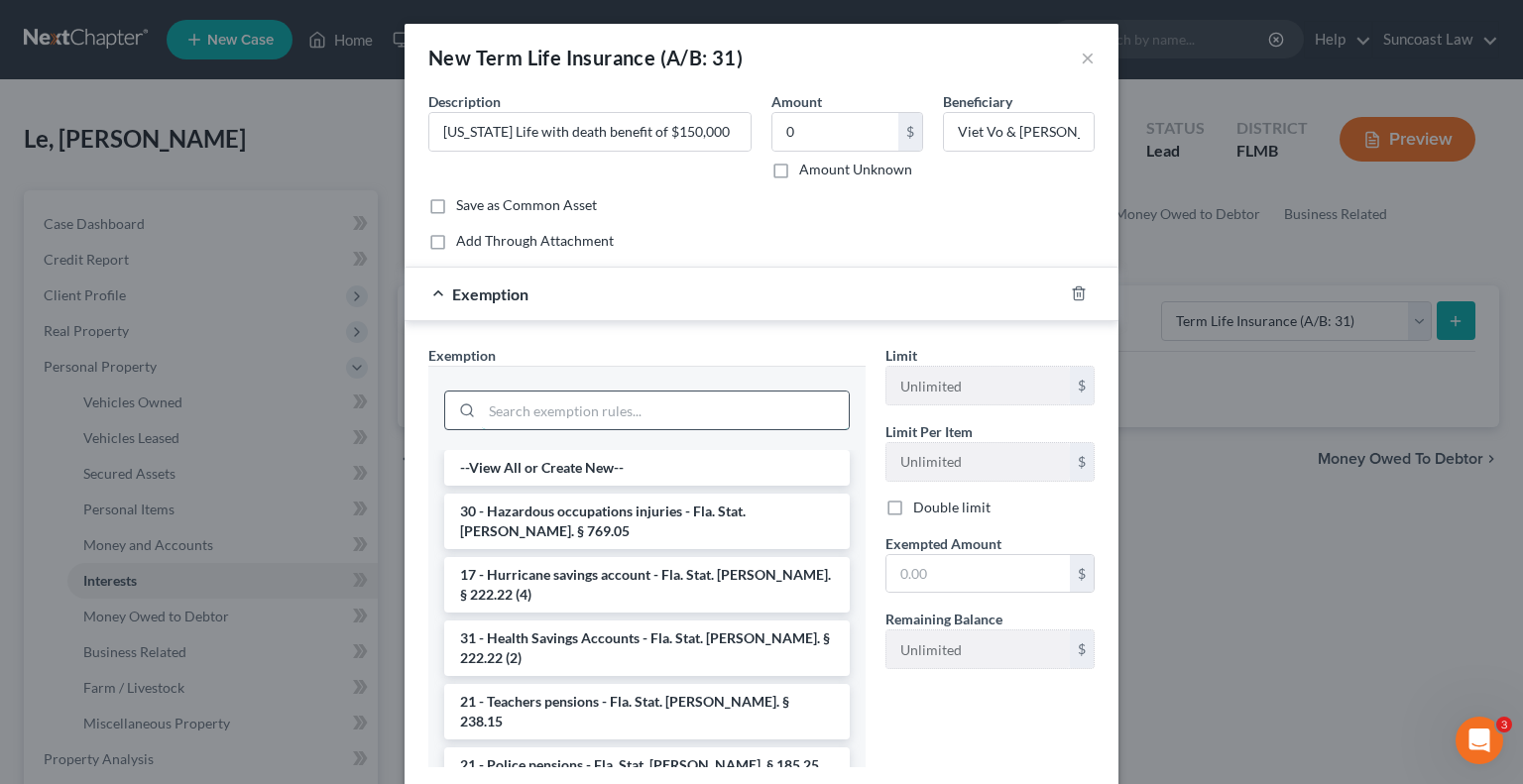 click at bounding box center (665, 410) 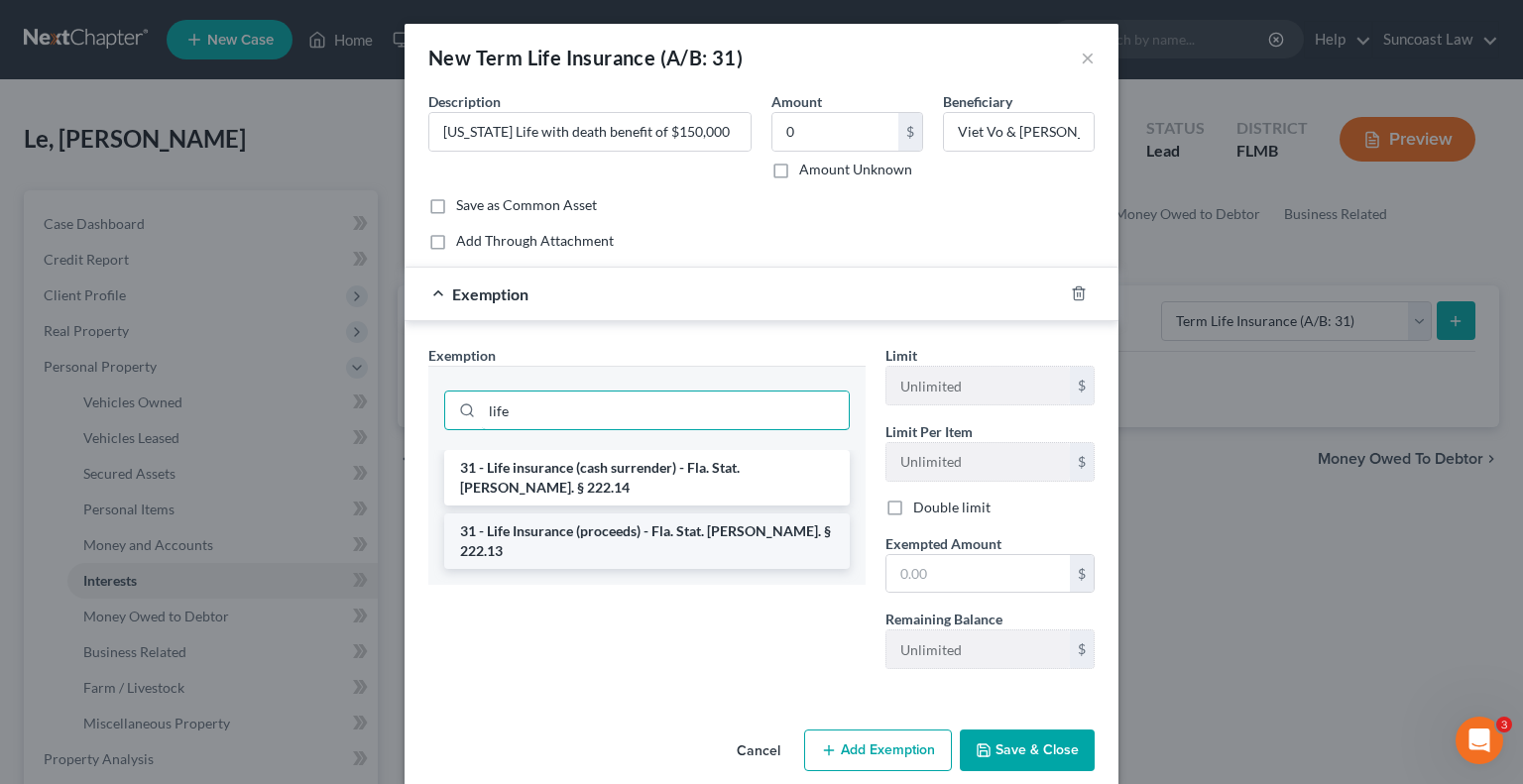 type on "life" 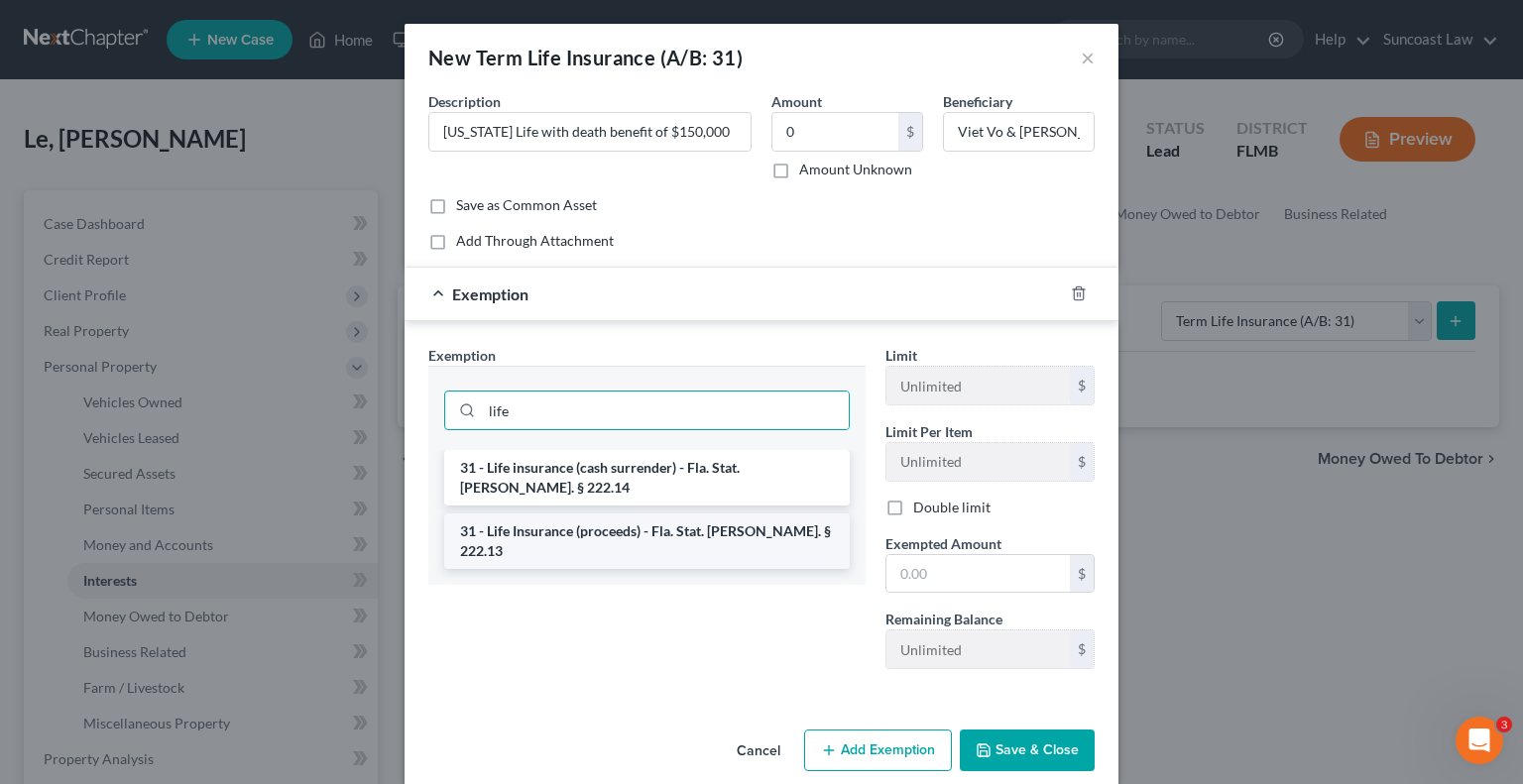 click on "31 - Life Insurance (proceeds) - Fla. Stat. [PERSON_NAME]. § 222.13" at bounding box center (646, 541) 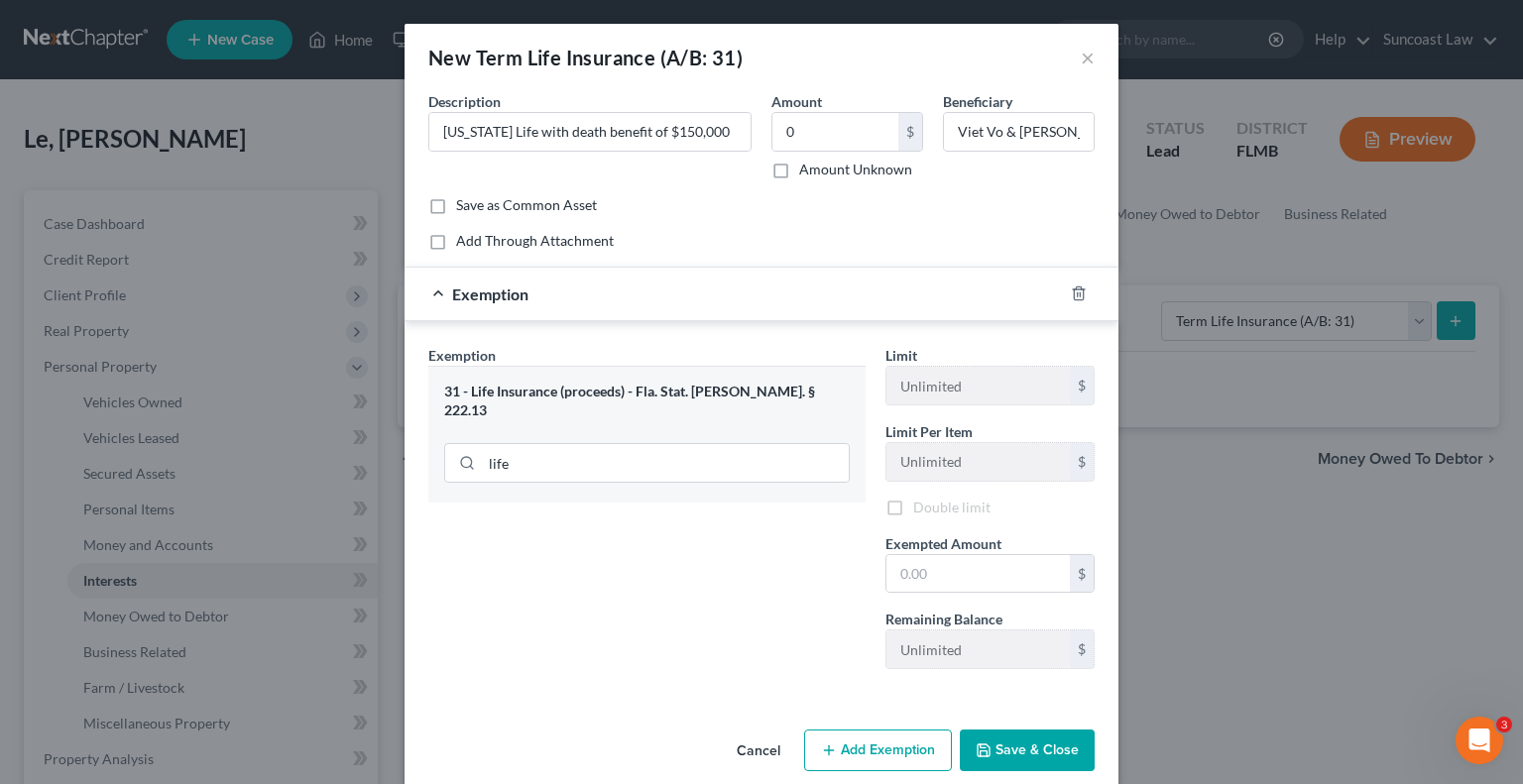 click on "Exemption Set must be selected for CA.
Exemption
*
31 - Life Insurance (proceeds) - Fla. Stat. [PERSON_NAME]. § 222.13         life" at bounding box center (646, 514) 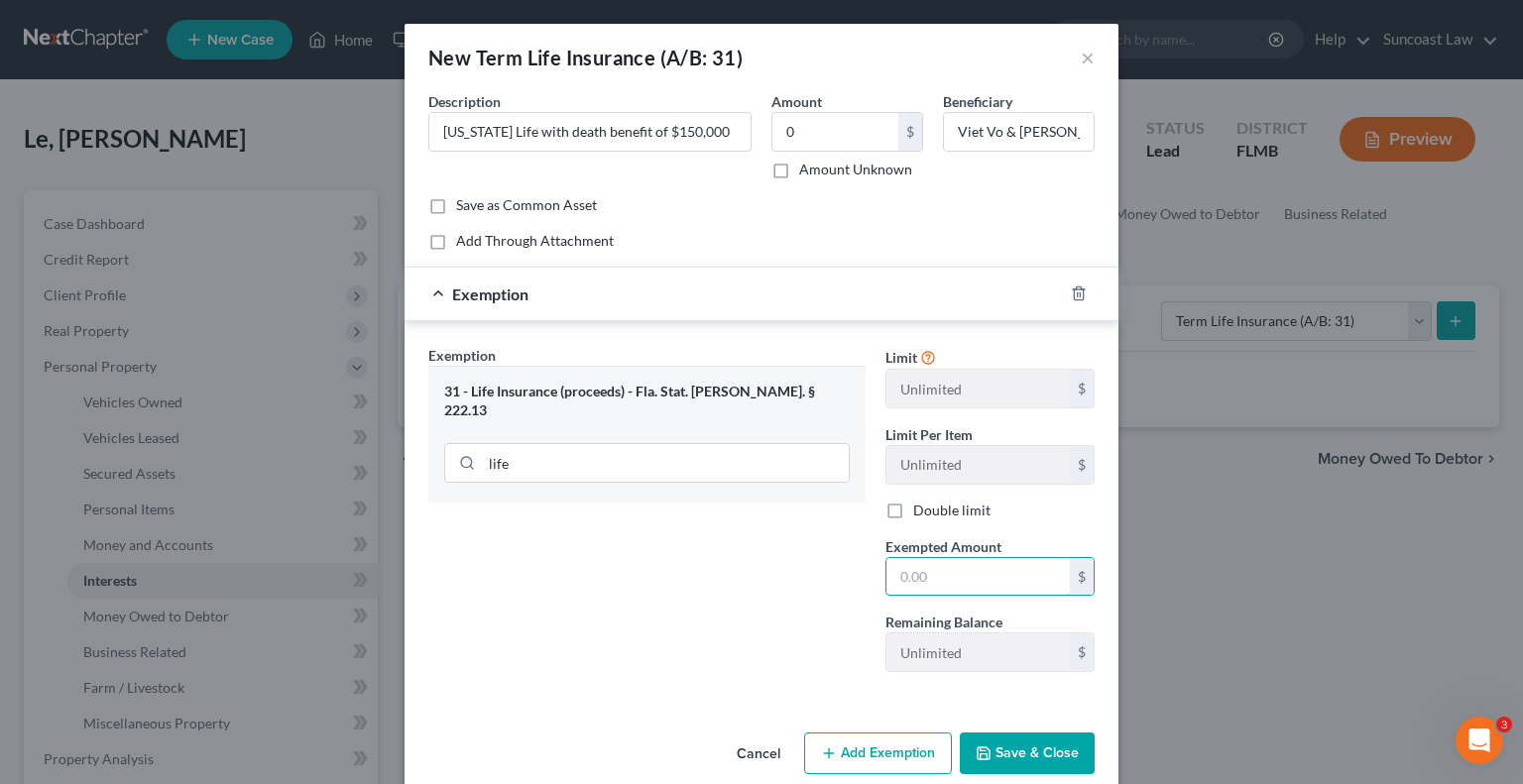 drag, startPoint x: 966, startPoint y: 568, endPoint x: 1174, endPoint y: 584, distance: 208.61448 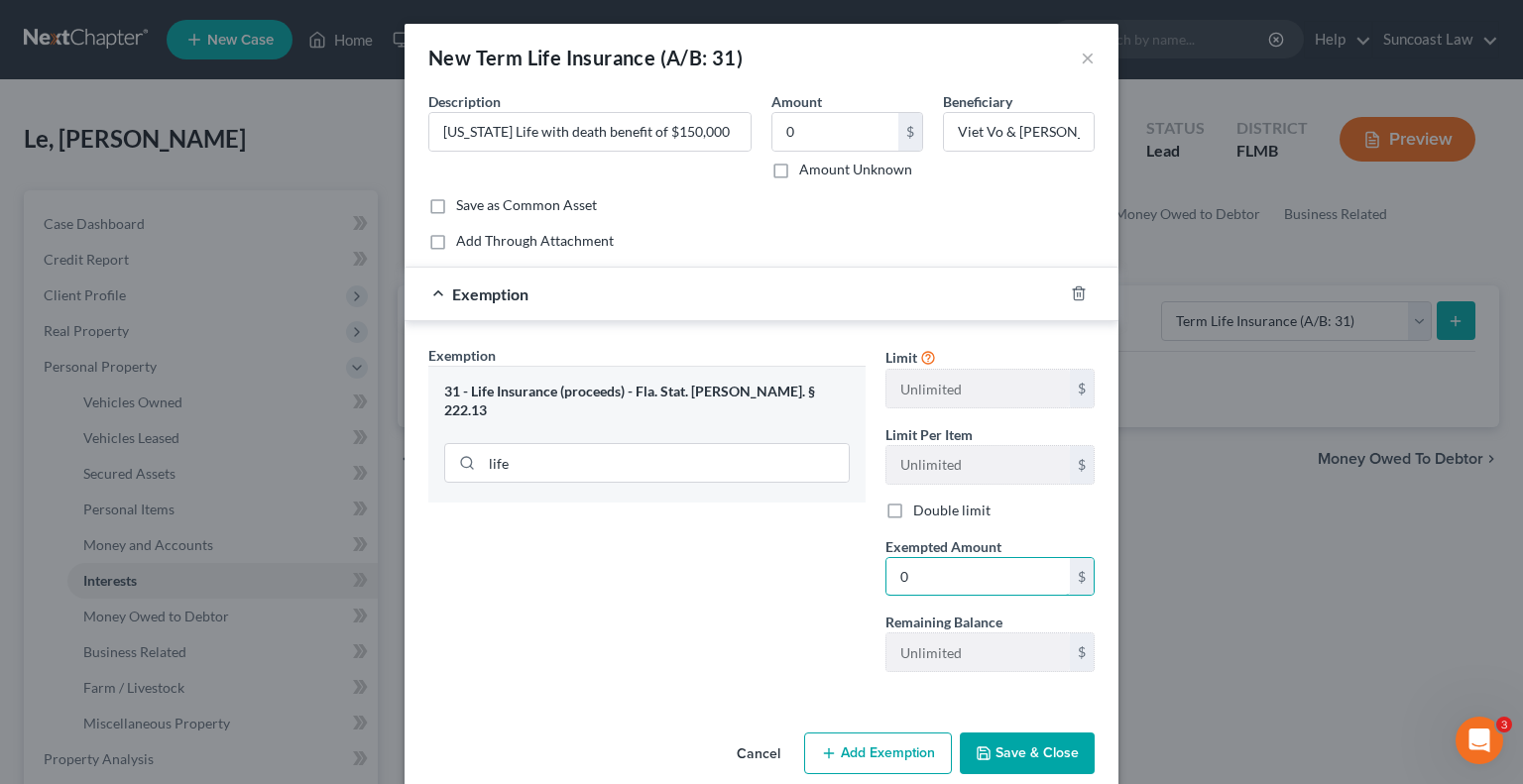 type on "0" 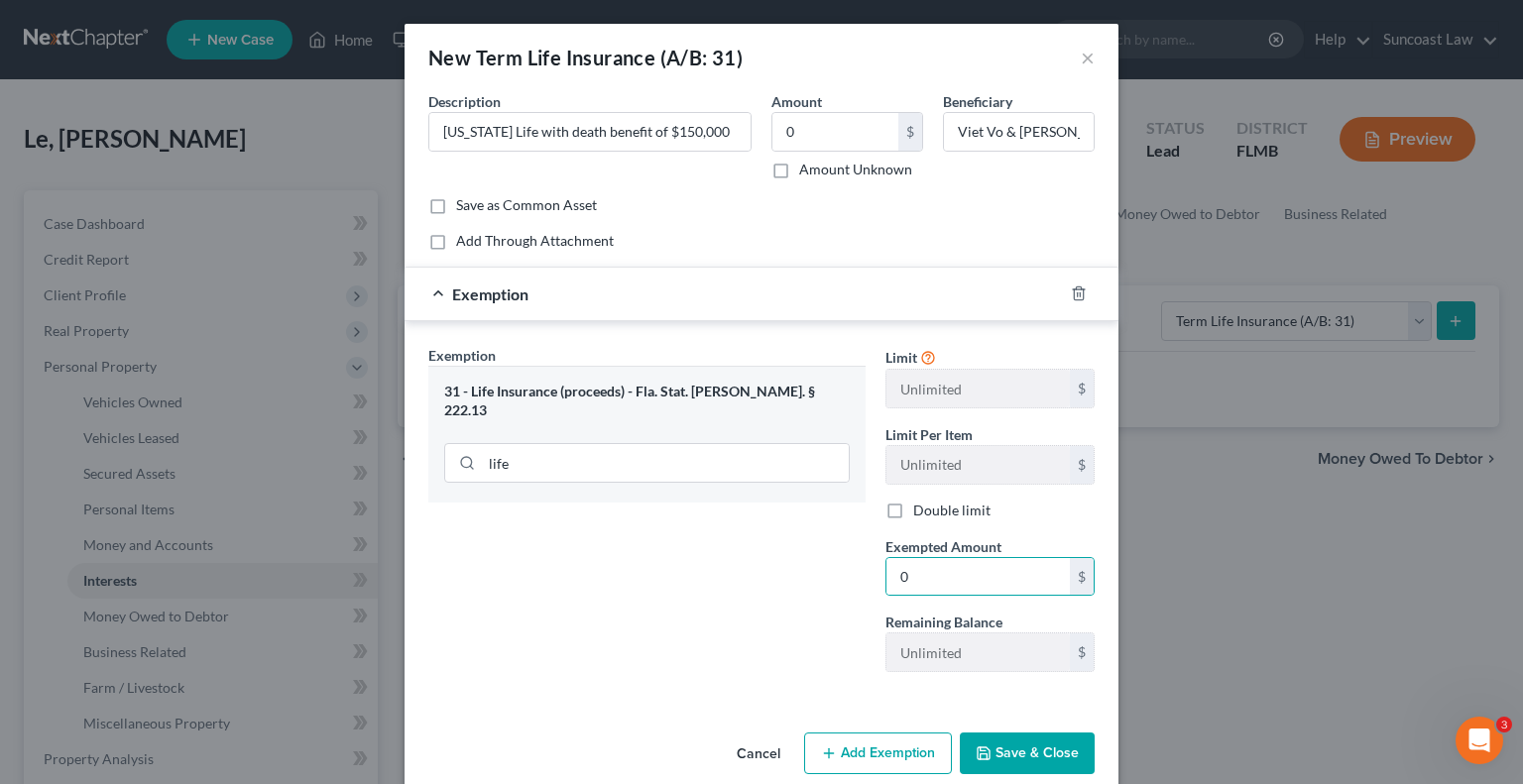 click on "Save & Close" at bounding box center (1027, 753) 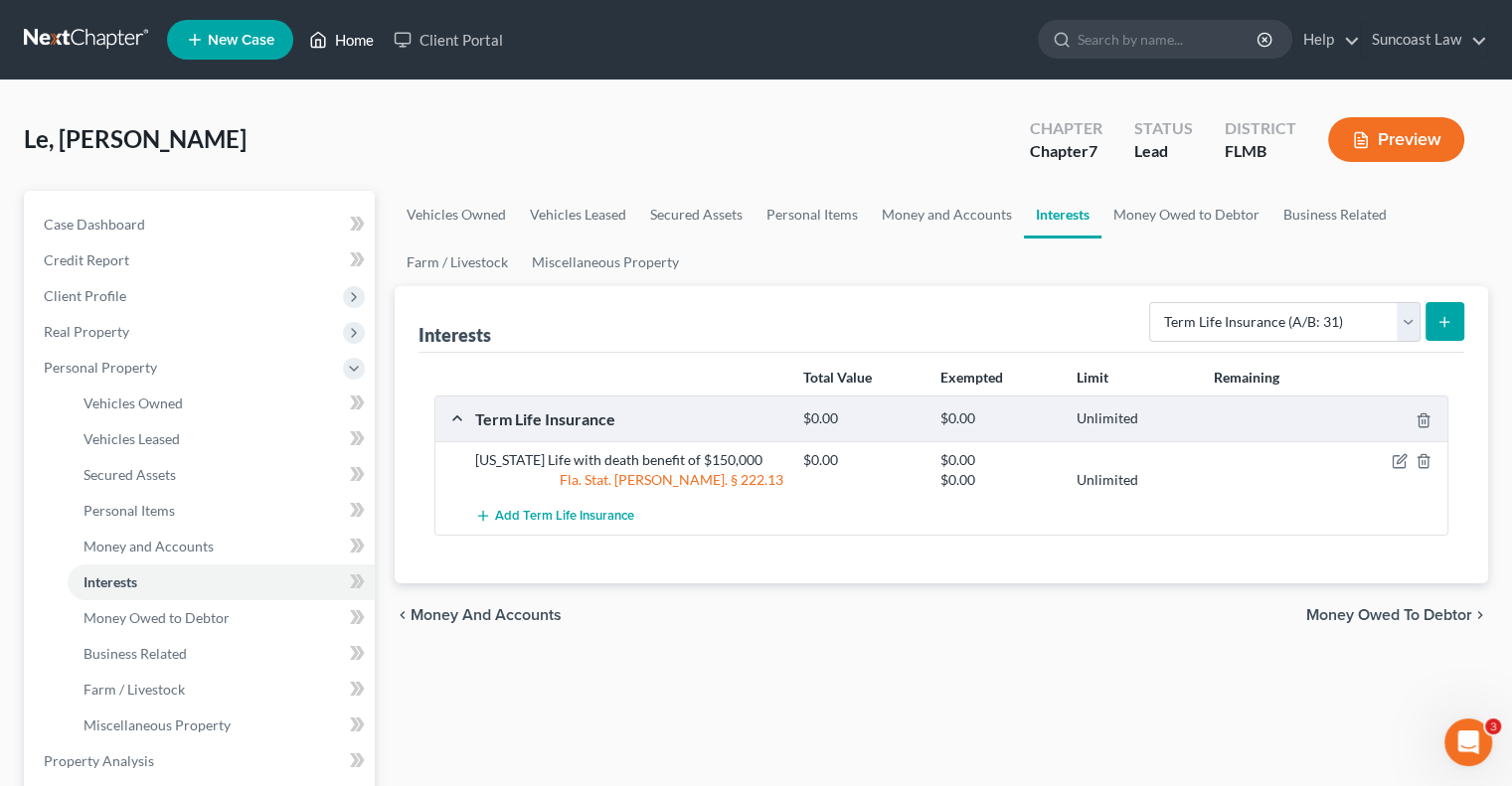 click on "Home" at bounding box center [341, 40] 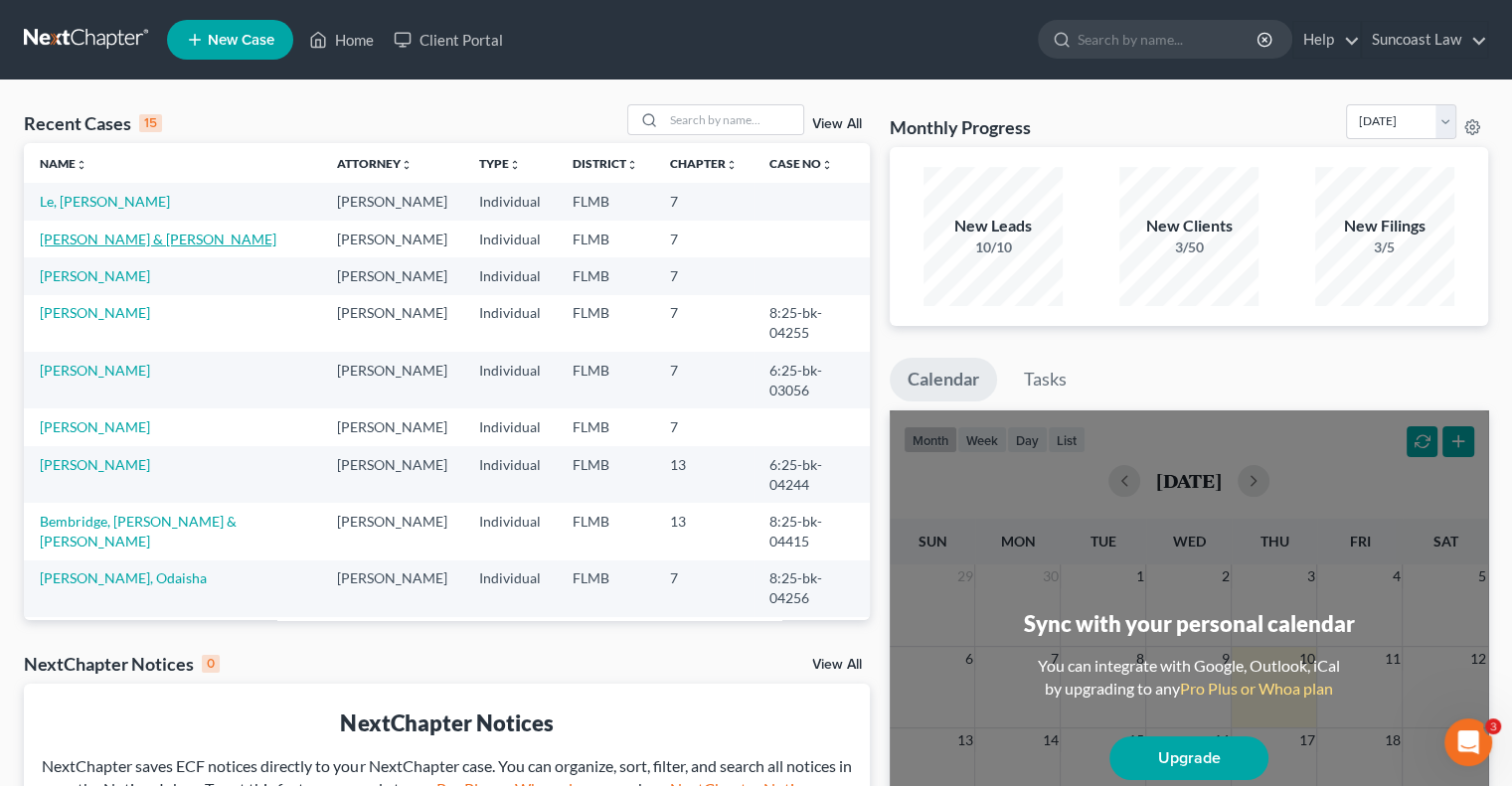click on "[PERSON_NAME] & [PERSON_NAME]" at bounding box center (158, 238) 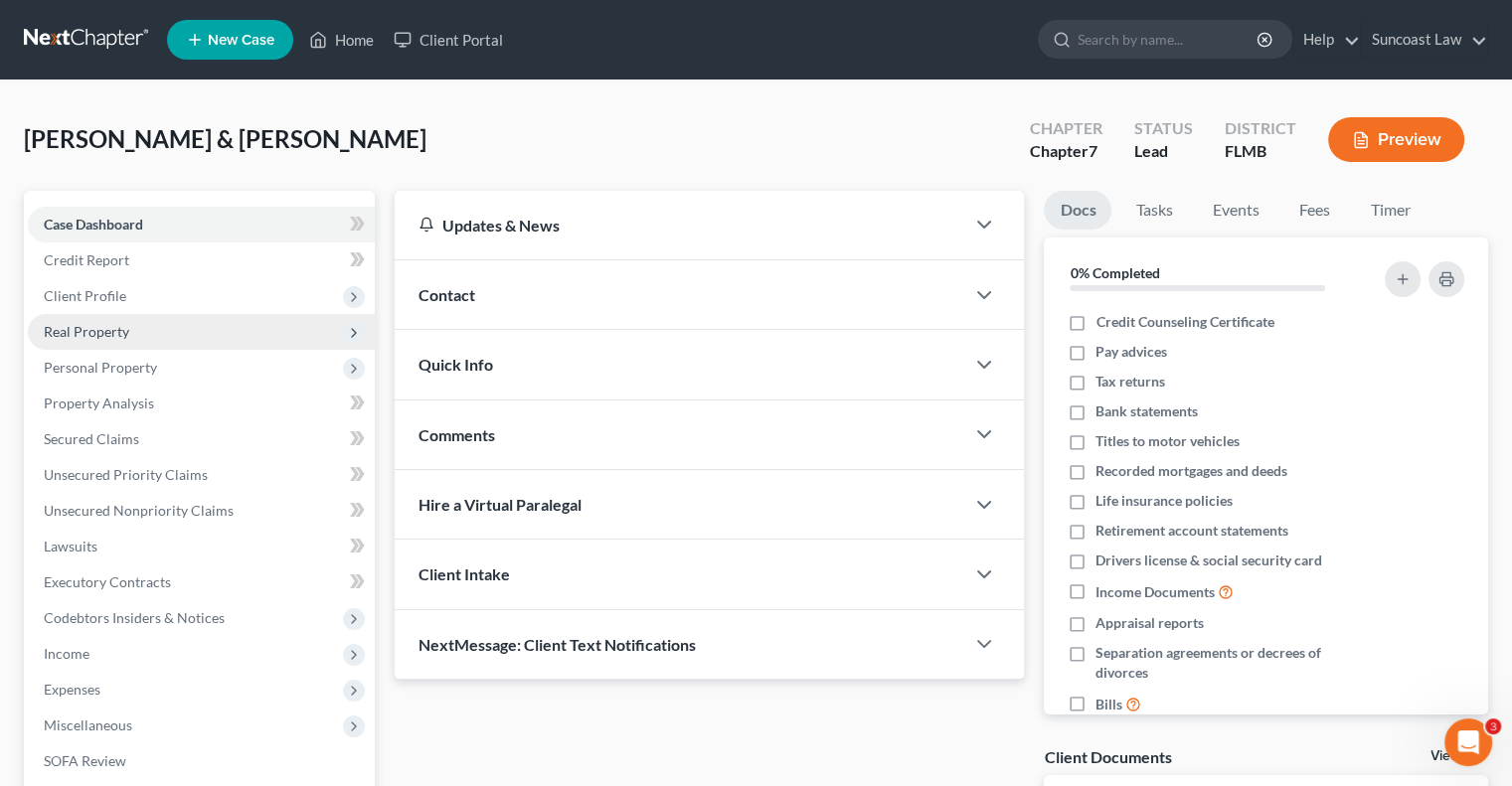 click on "Real Property" at bounding box center [86, 331] 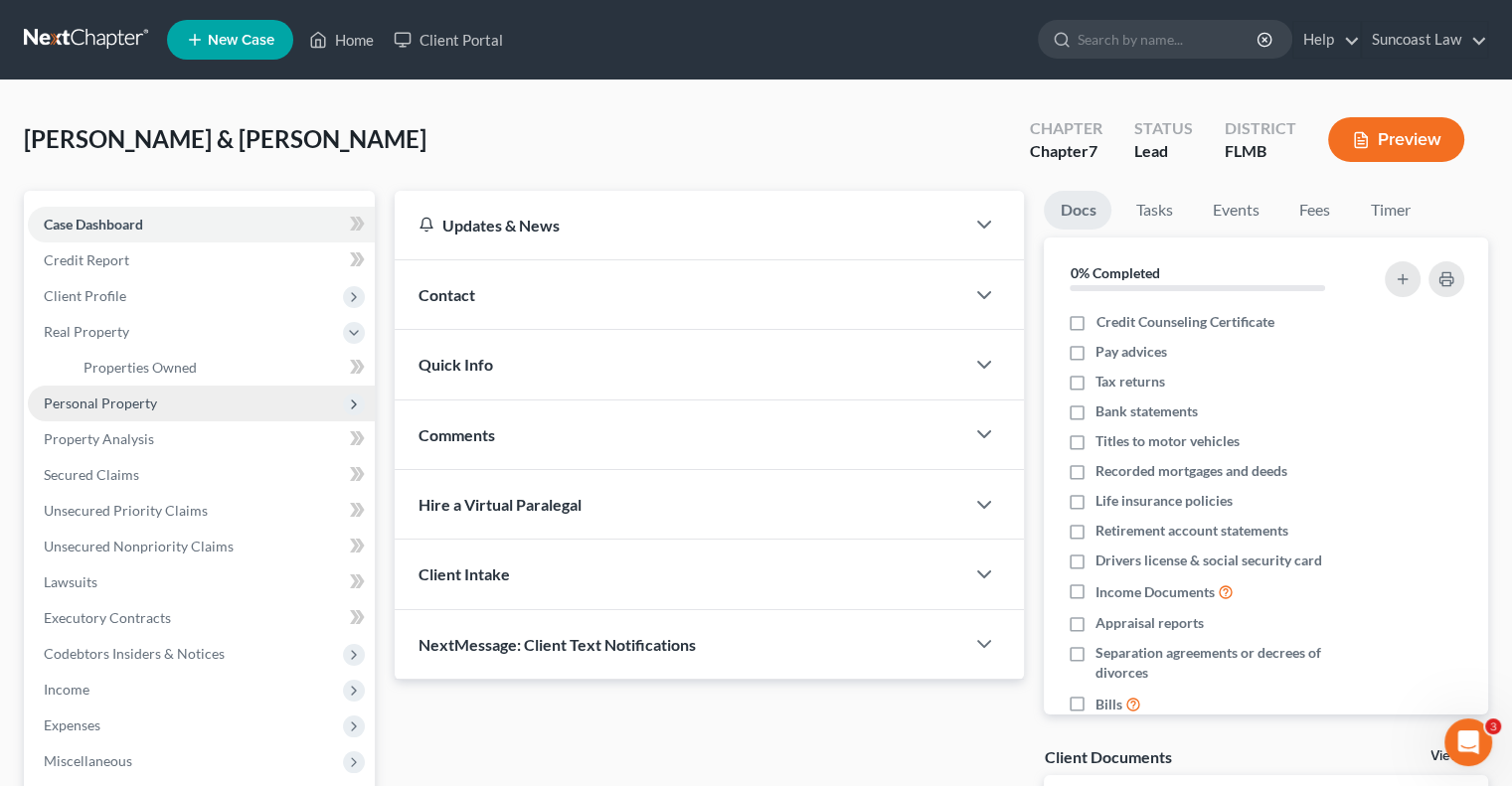click on "Personal Property" at bounding box center (100, 402) 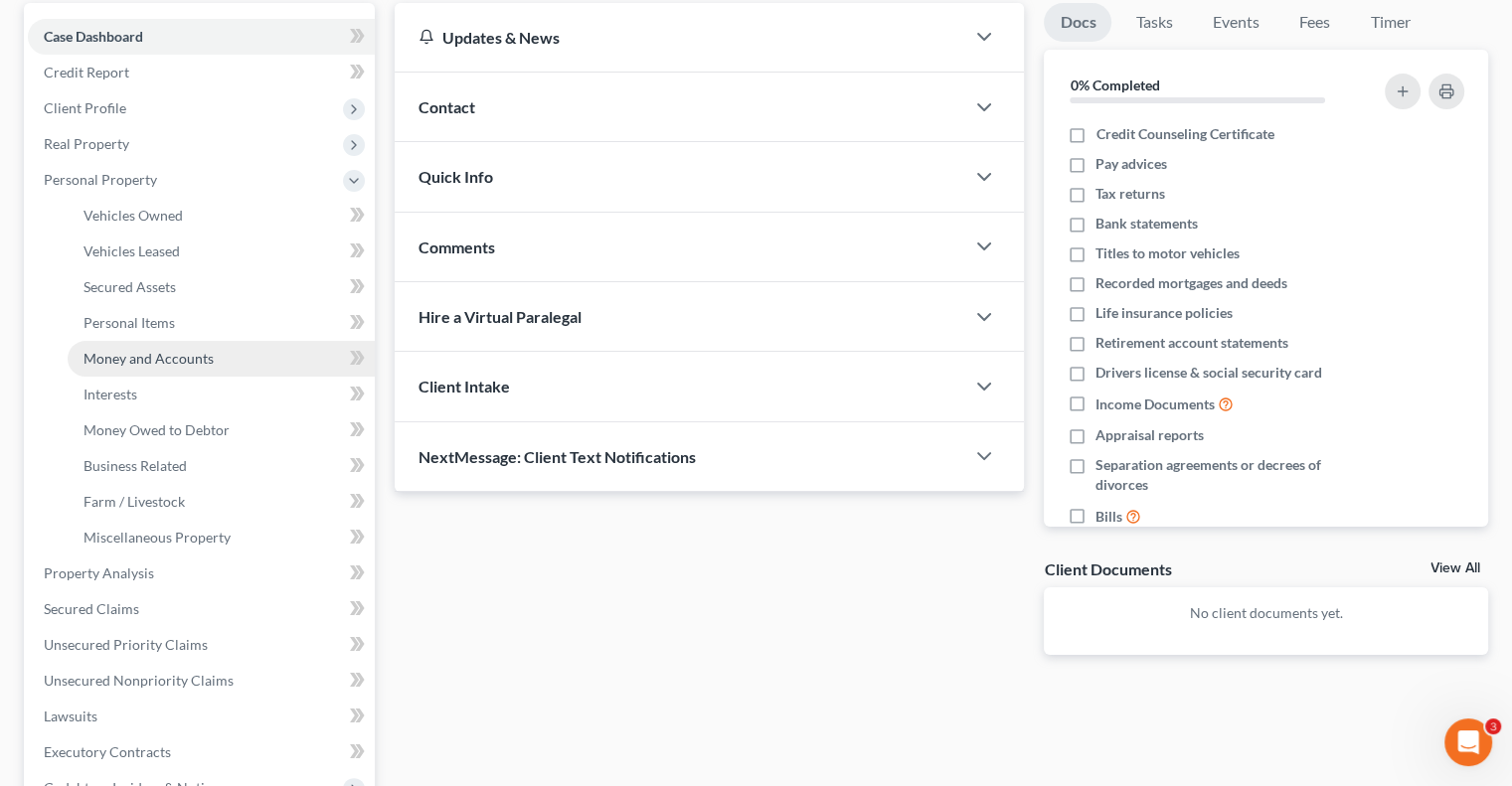 scroll, scrollTop: 199, scrollLeft: 0, axis: vertical 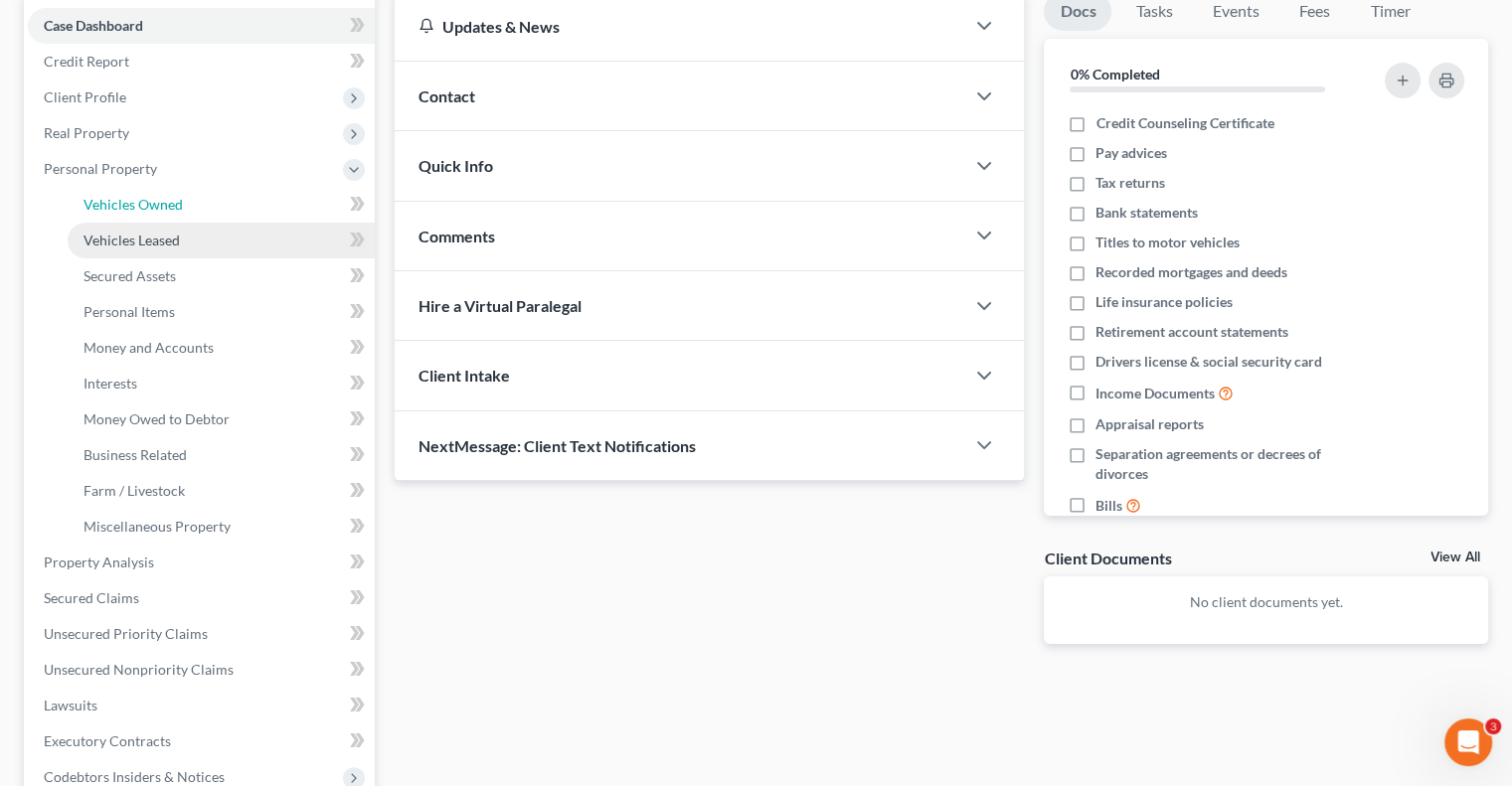 drag, startPoint x: 151, startPoint y: 205, endPoint x: 222, endPoint y: 231, distance: 75.61085 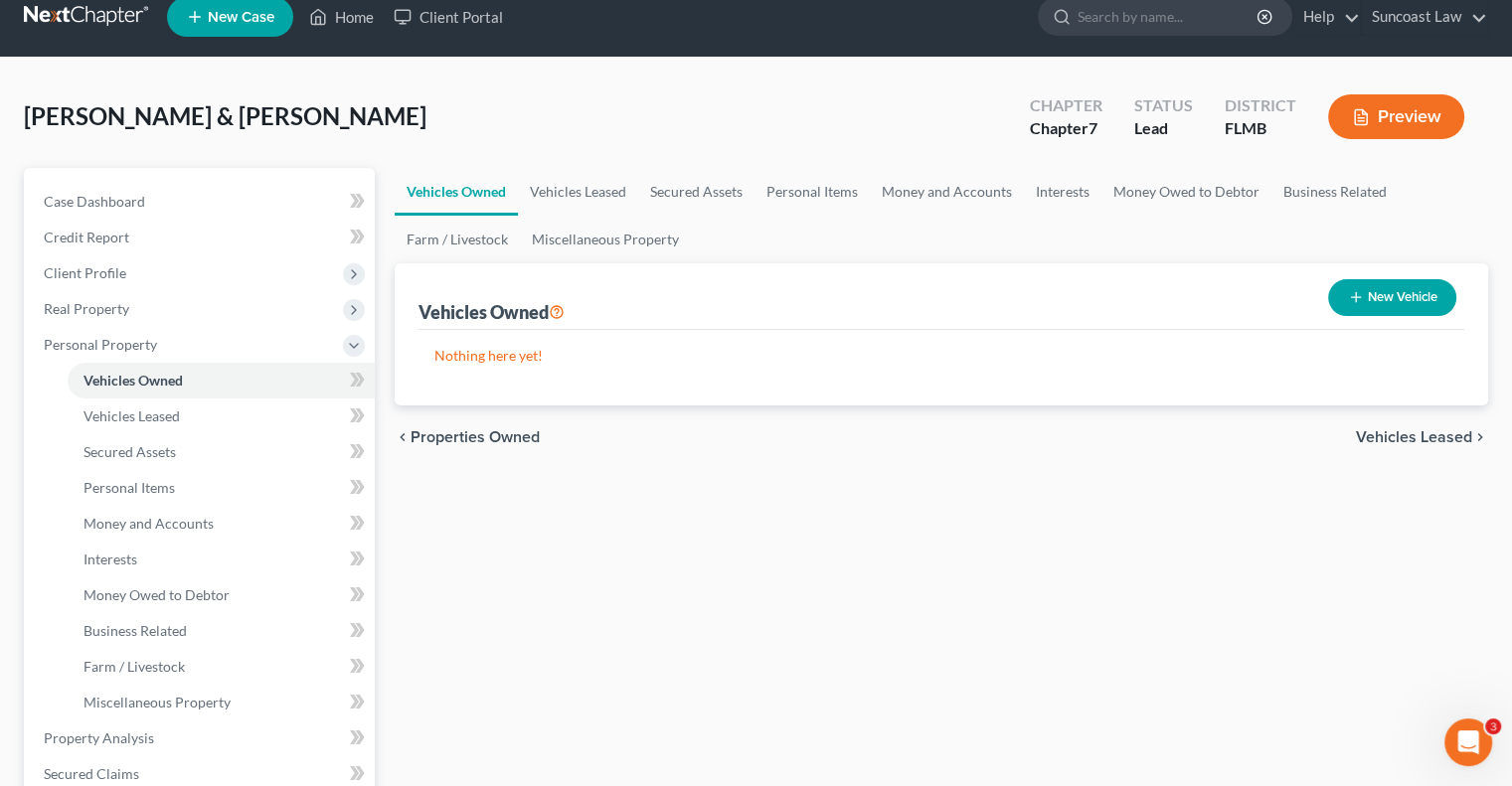 scroll, scrollTop: 0, scrollLeft: 0, axis: both 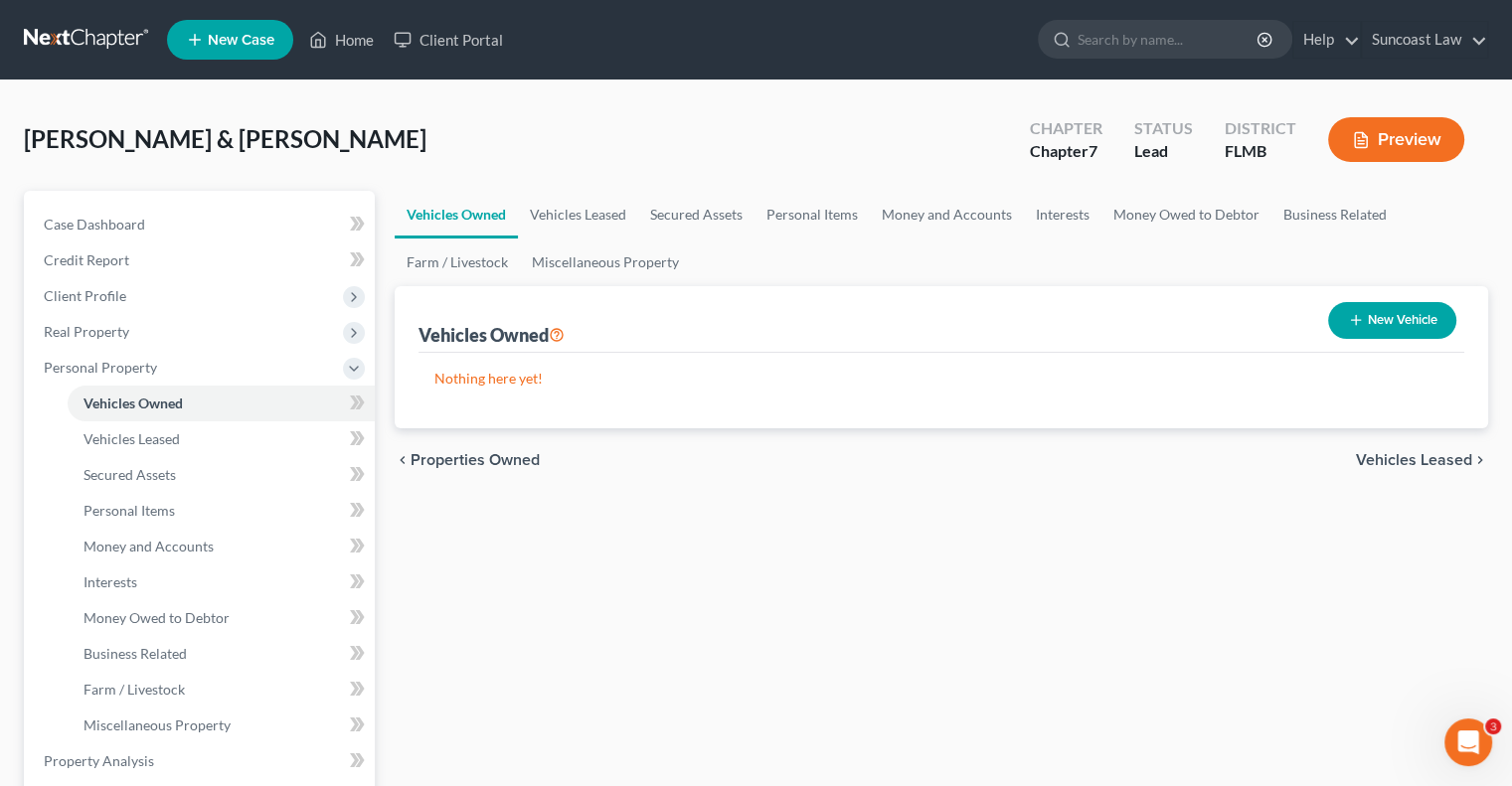 click on "New Vehicle" at bounding box center (1392, 320) 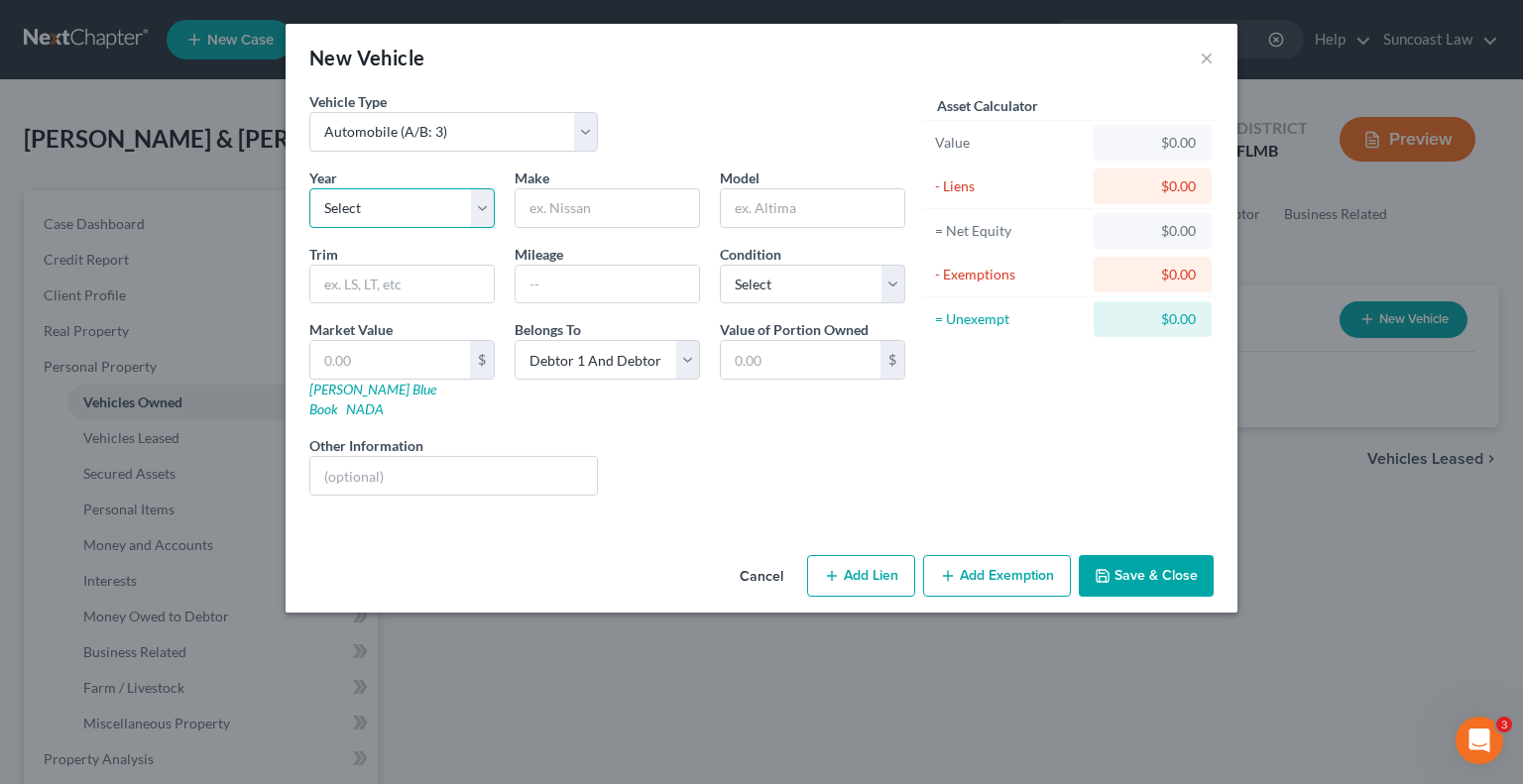 click on "Select 2026 2025 2024 2023 2022 2021 2020 2019 2018 2017 2016 2015 2014 2013 2012 2011 2010 2009 2008 2007 2006 2005 2004 2003 2002 2001 2000 1999 1998 1997 1996 1995 1994 1993 1992 1991 1990 1989 1988 1987 1986 1985 1984 1983 1982 1981 1980 1979 1978 1977 1976 1975 1974 1973 1972 1971 1970 1969 1968 1967 1966 1965 1964 1963 1962 1961 1960 1959 1958 1957 1956 1955 1954 1953 1952 1951 1950 1949 1948 1947 1946 1945 1944 1943 1942 1941 1940 1939 1938 1937 1936 1935 1934 1933 1932 1931 1930 1929 1928 1927 1926 1925 1924 1923 1922 1921 1920 1919 1918 1917 1916 1915 1914 1913 1912 1911 1910 1909 1908 1907 1906 1905 1904 1903 1902 1901" at bounding box center [402, 208] 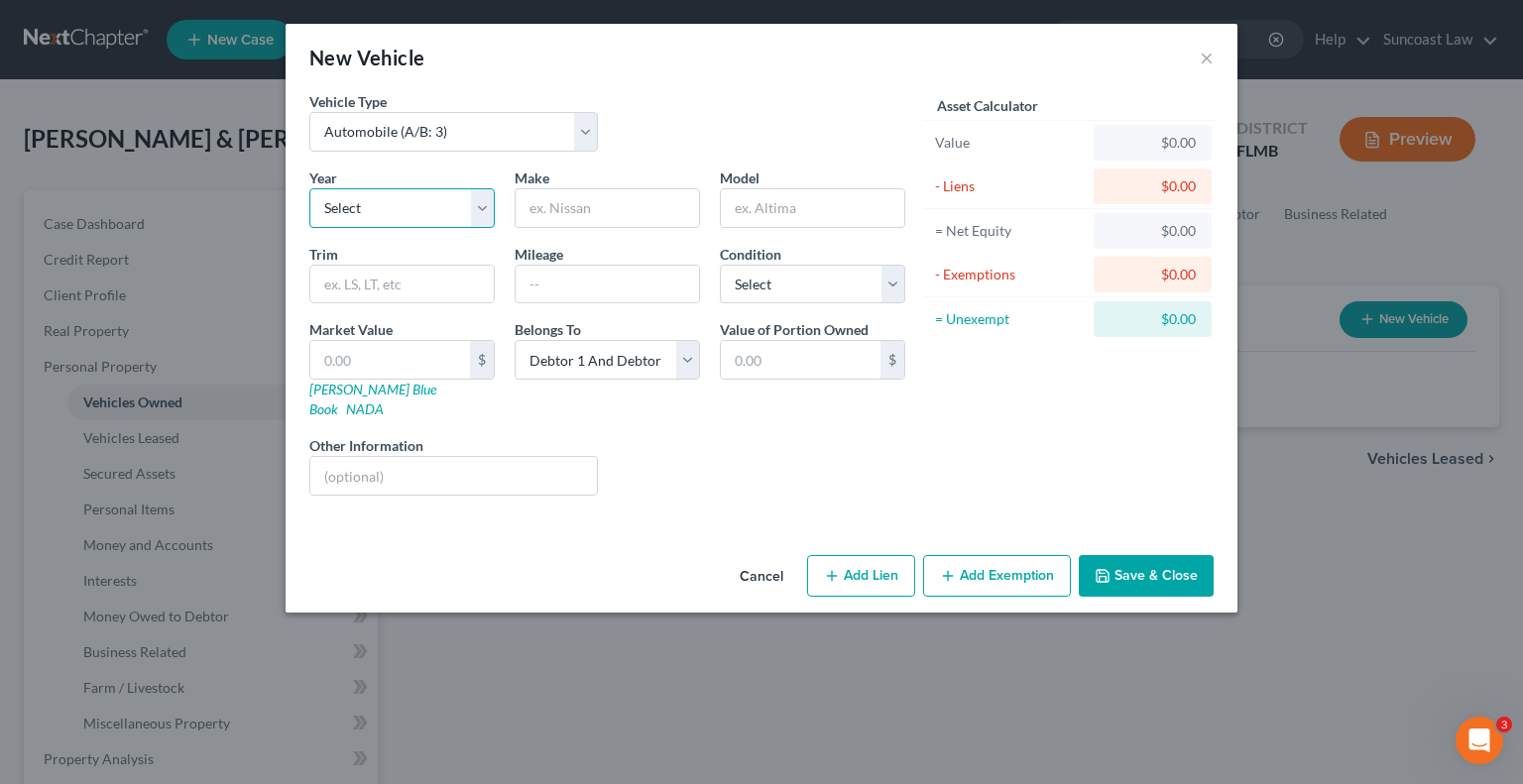 select on "19" 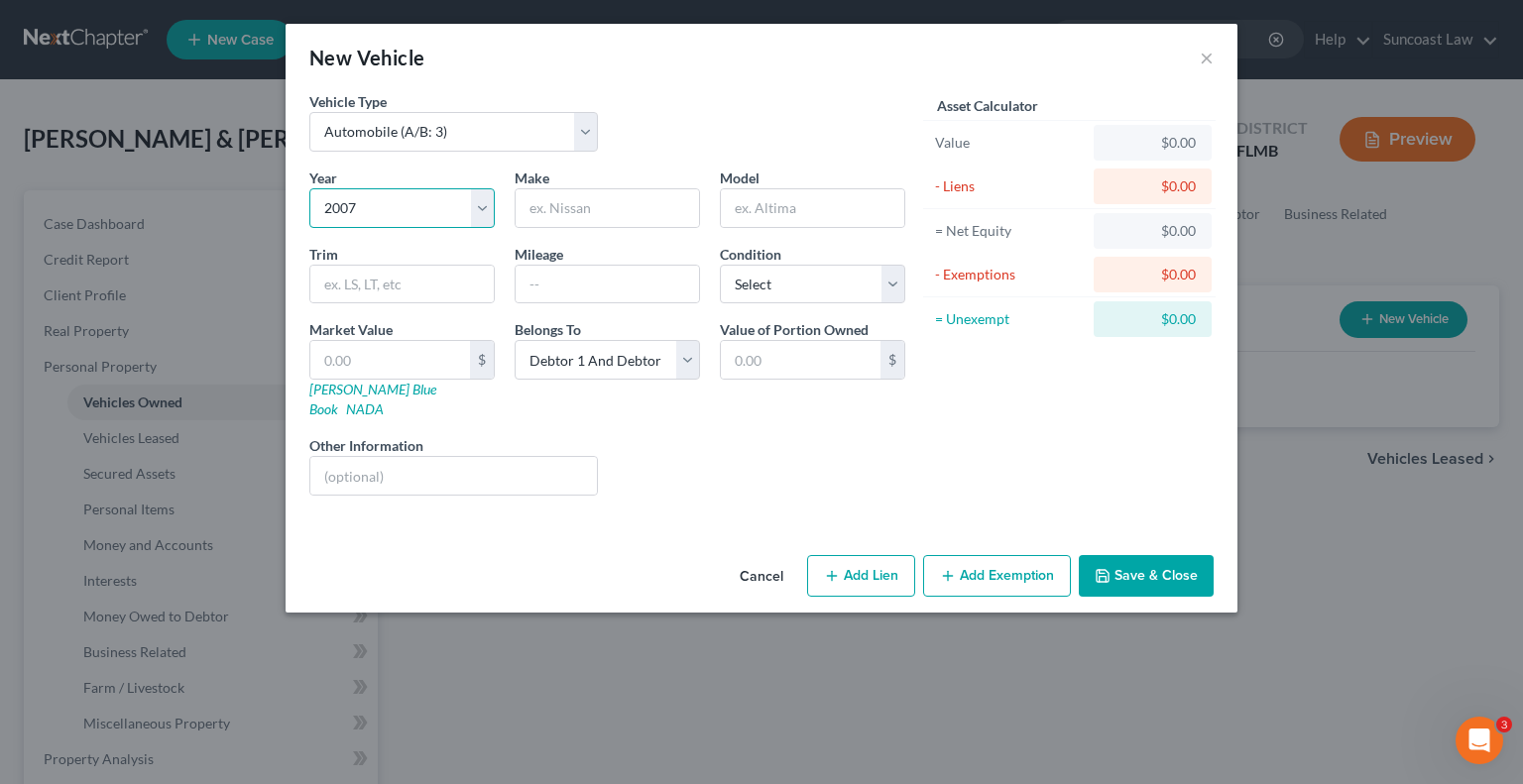 click on "Select 2026 2025 2024 2023 2022 2021 2020 2019 2018 2017 2016 2015 2014 2013 2012 2011 2010 2009 2008 2007 2006 2005 2004 2003 2002 2001 2000 1999 1998 1997 1996 1995 1994 1993 1992 1991 1990 1989 1988 1987 1986 1985 1984 1983 1982 1981 1980 1979 1978 1977 1976 1975 1974 1973 1972 1971 1970 1969 1968 1967 1966 1965 1964 1963 1962 1961 1960 1959 1958 1957 1956 1955 1954 1953 1952 1951 1950 1949 1948 1947 1946 1945 1944 1943 1942 1941 1940 1939 1938 1937 1936 1935 1934 1933 1932 1931 1930 1929 1928 1927 1926 1925 1924 1923 1922 1921 1920 1919 1918 1917 1916 1915 1914 1913 1912 1911 1910 1909 1908 1907 1906 1905 1904 1903 1902 1901" at bounding box center [402, 208] 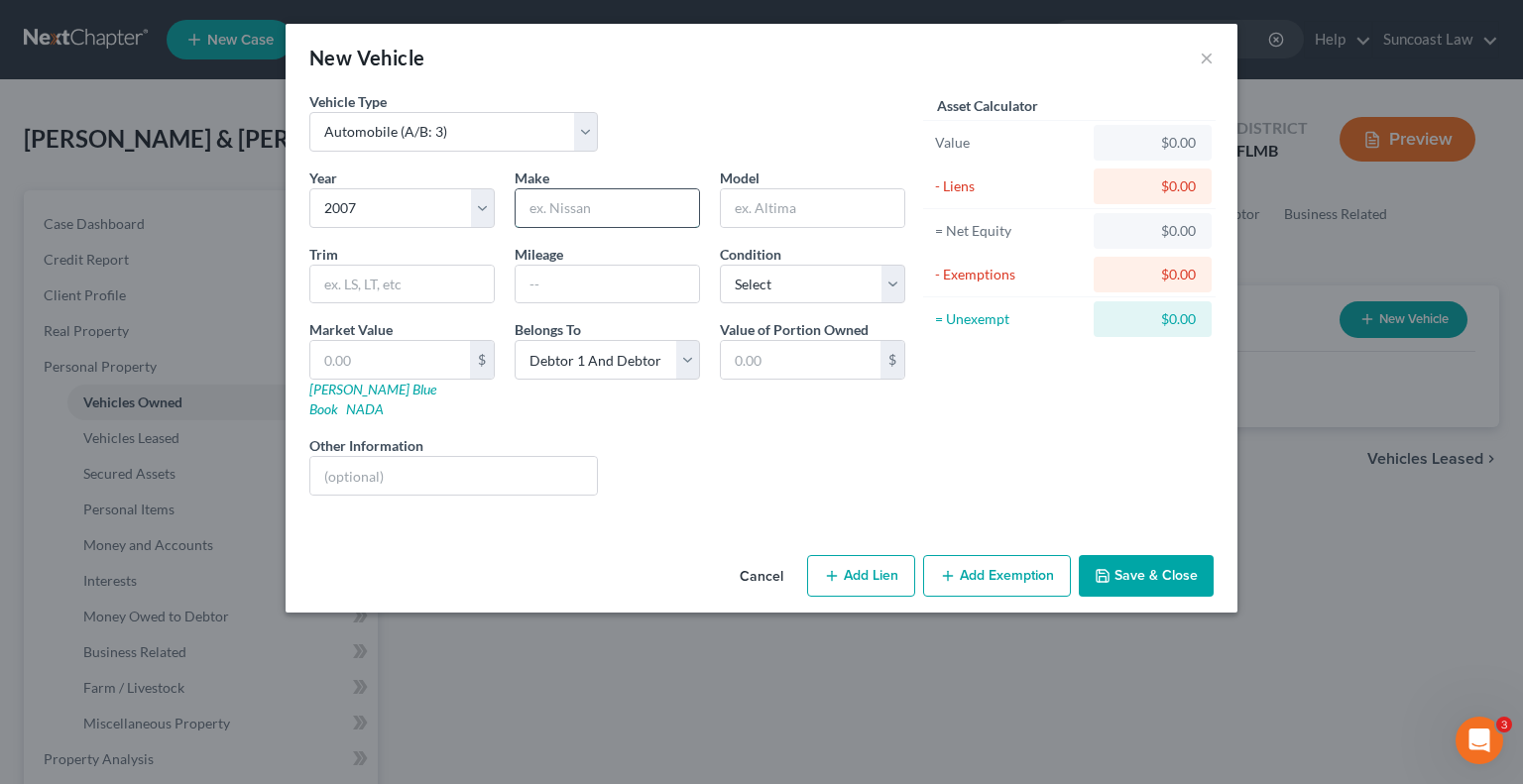 click at bounding box center [607, 208] 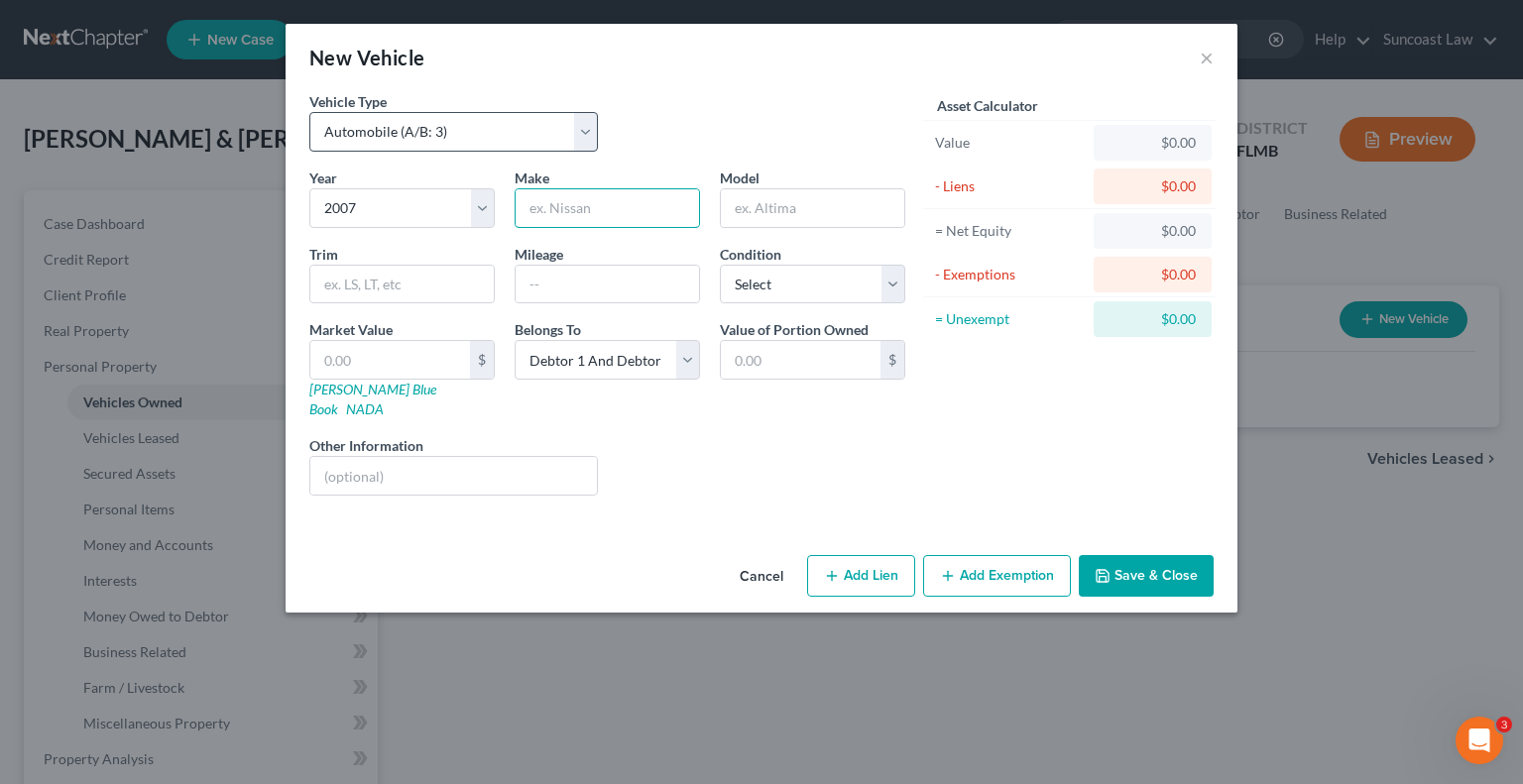 type on "i" 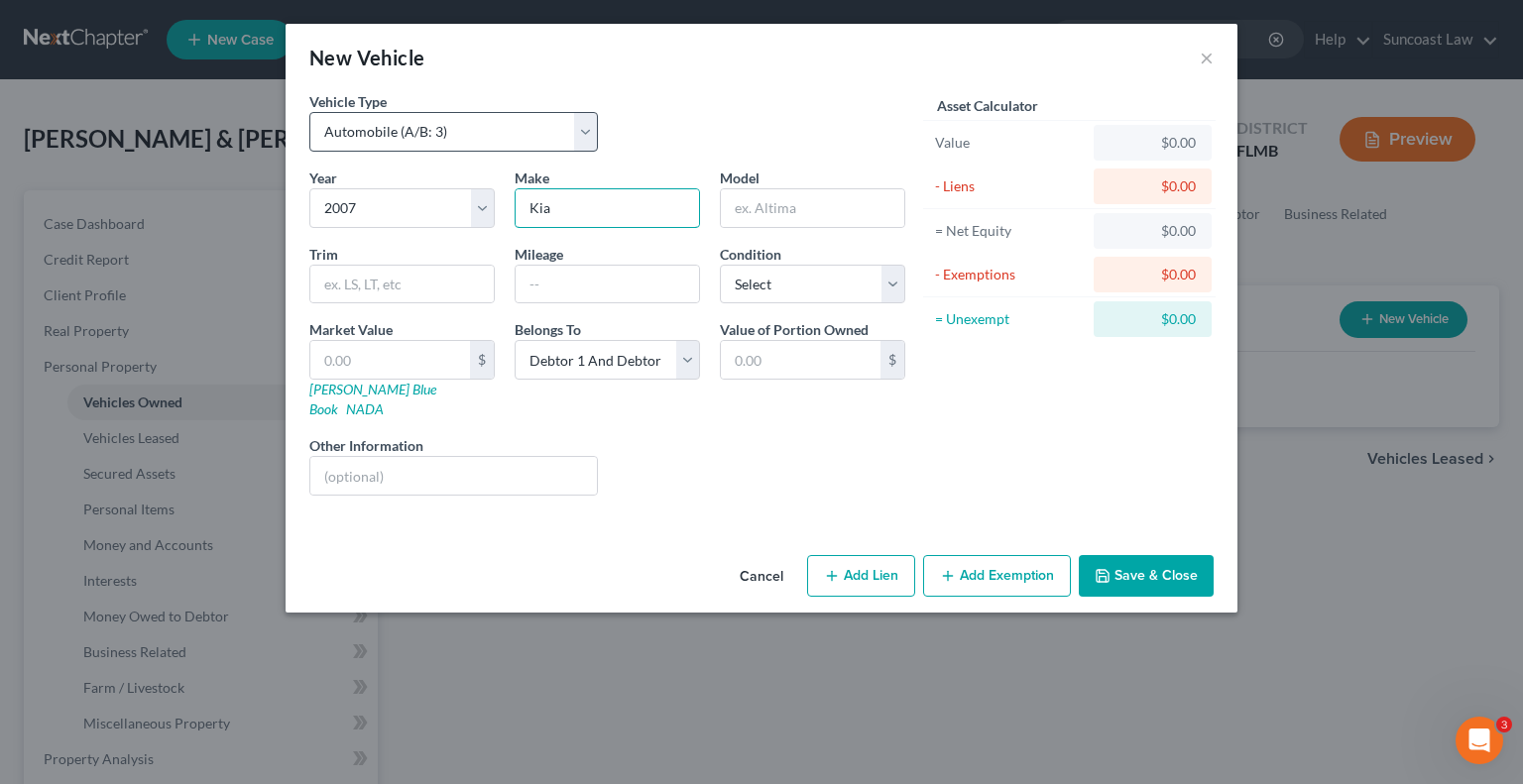type on "Kia" 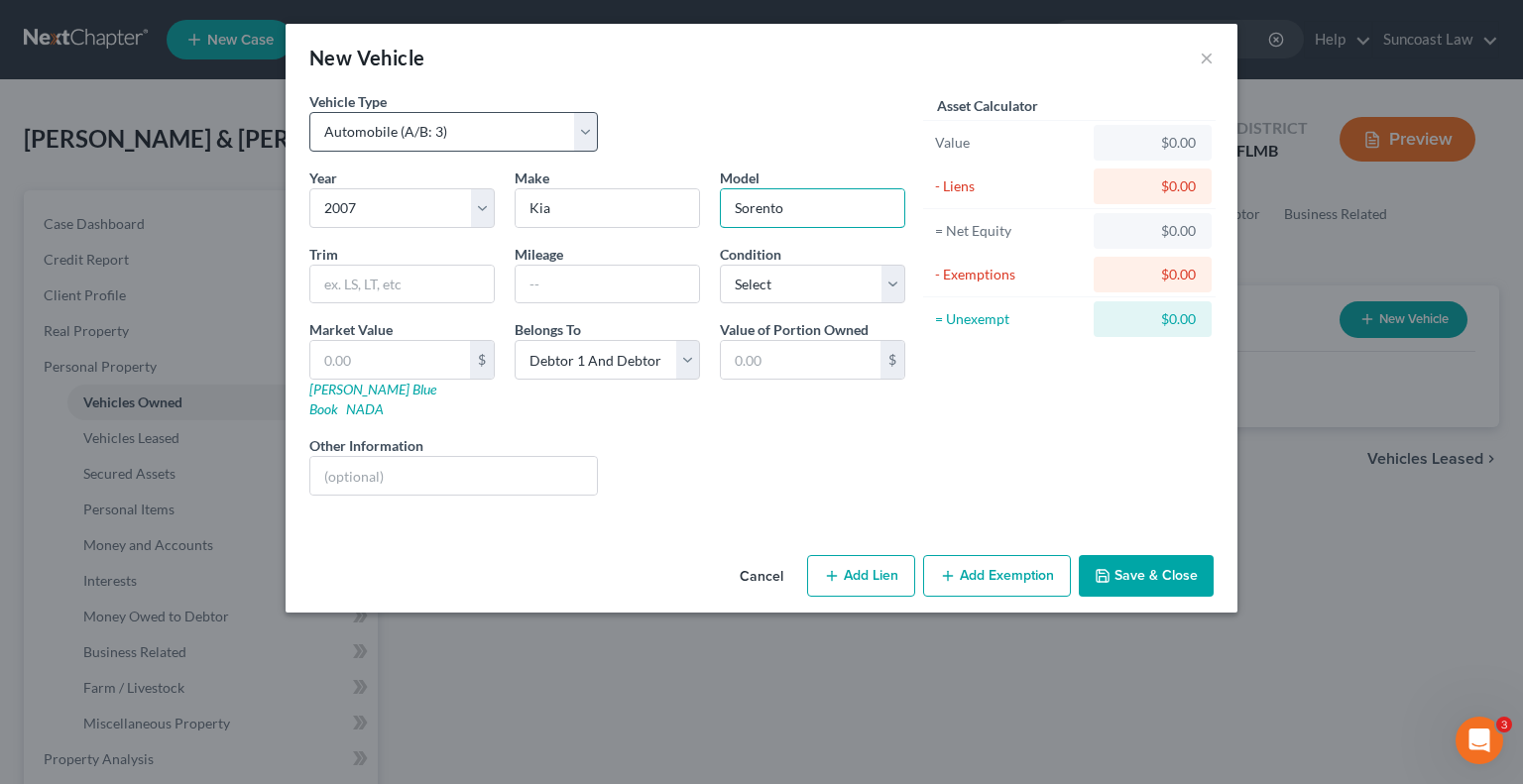 type on "Sorento" 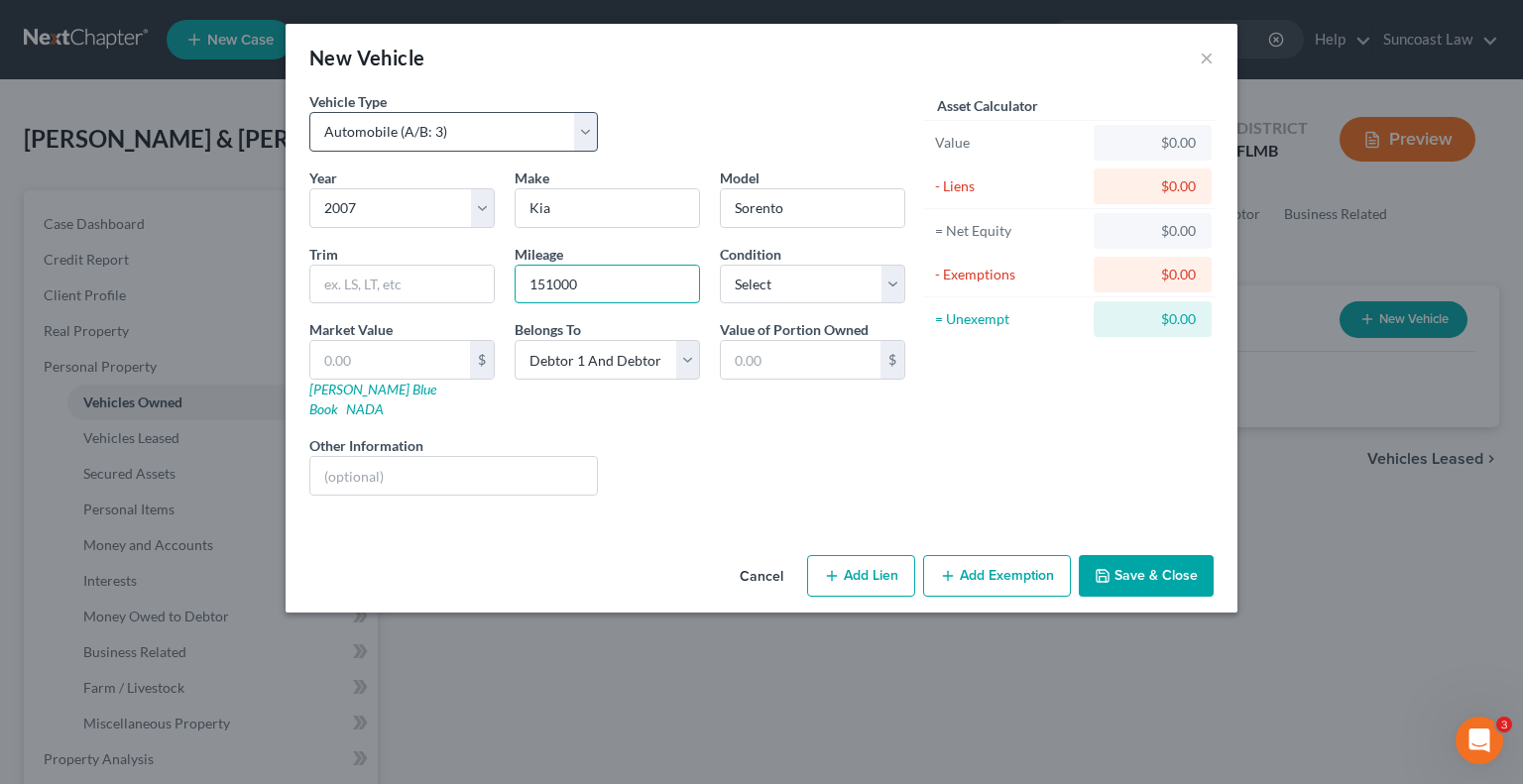 type on "151000" 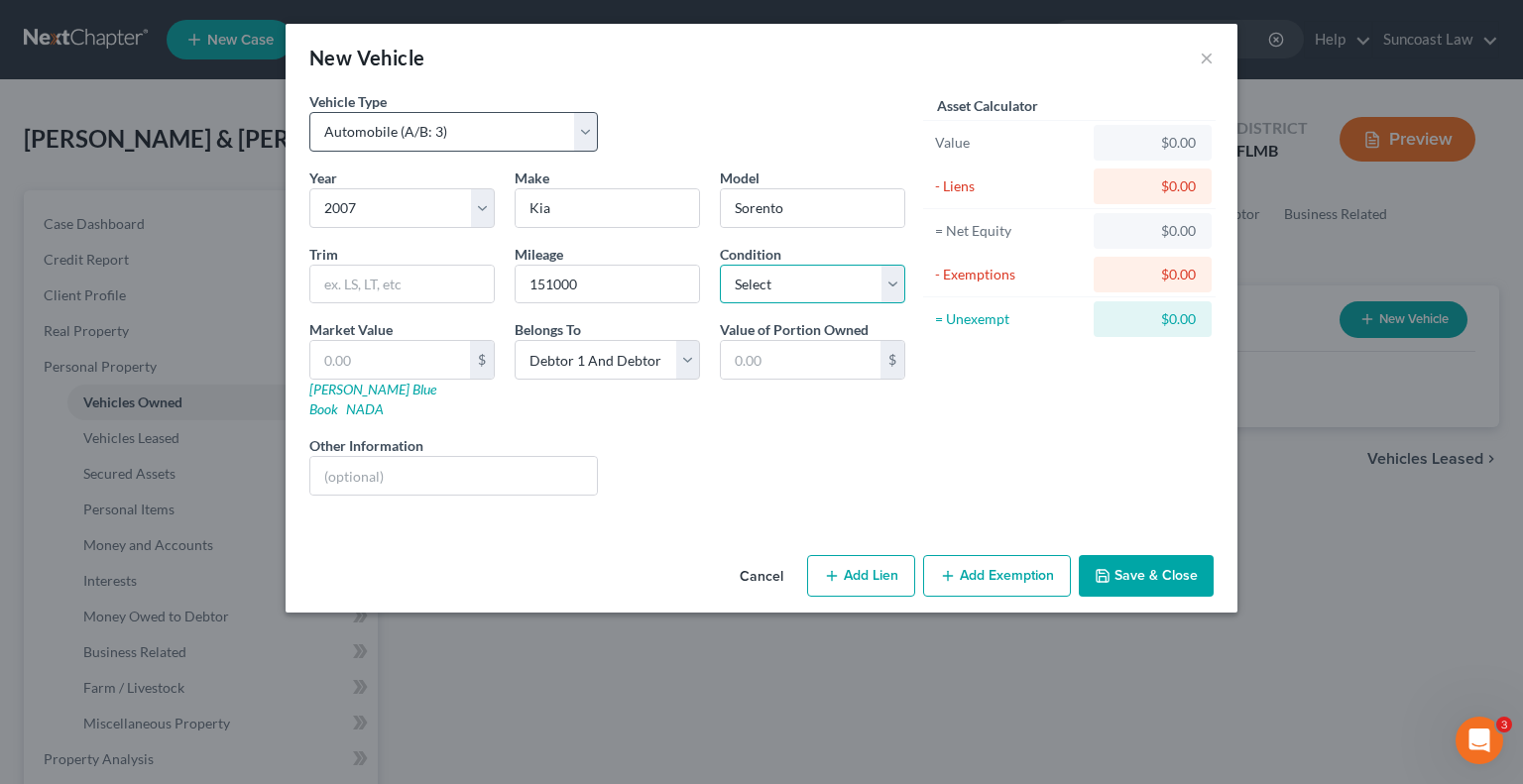 select on "4" 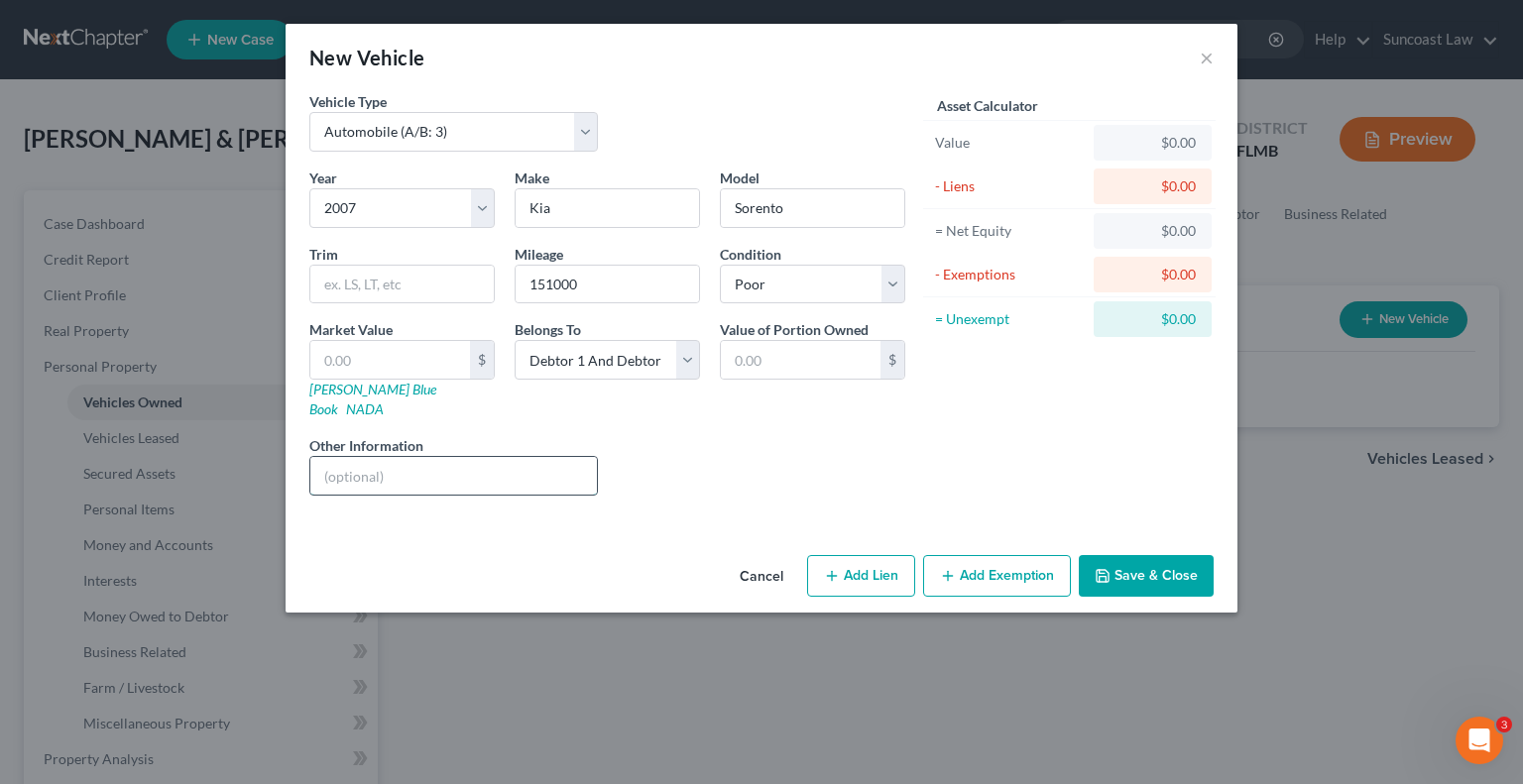 click at bounding box center (453, 476) 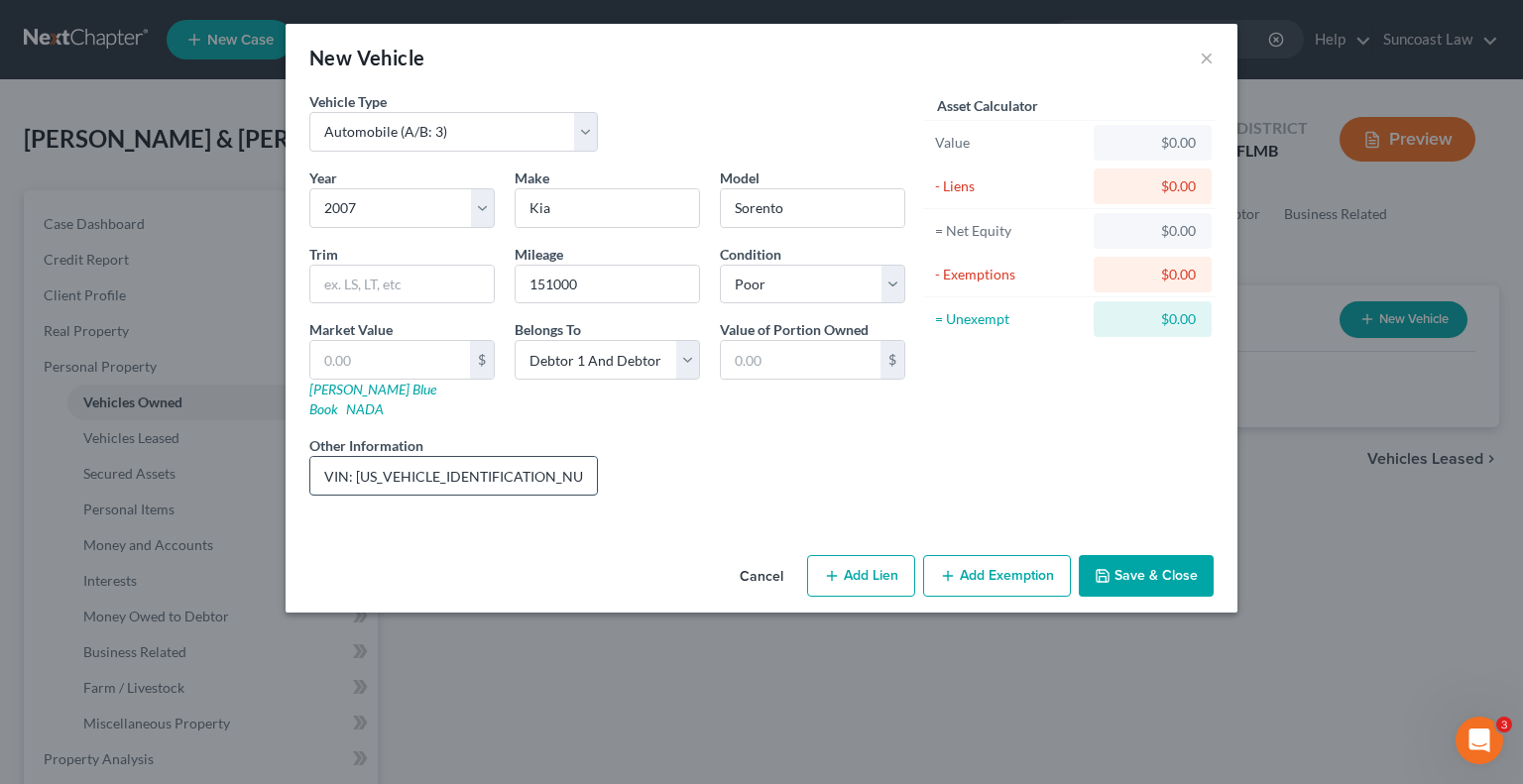 drag, startPoint x: 504, startPoint y: 454, endPoint x: 354, endPoint y: 458, distance: 150.05332 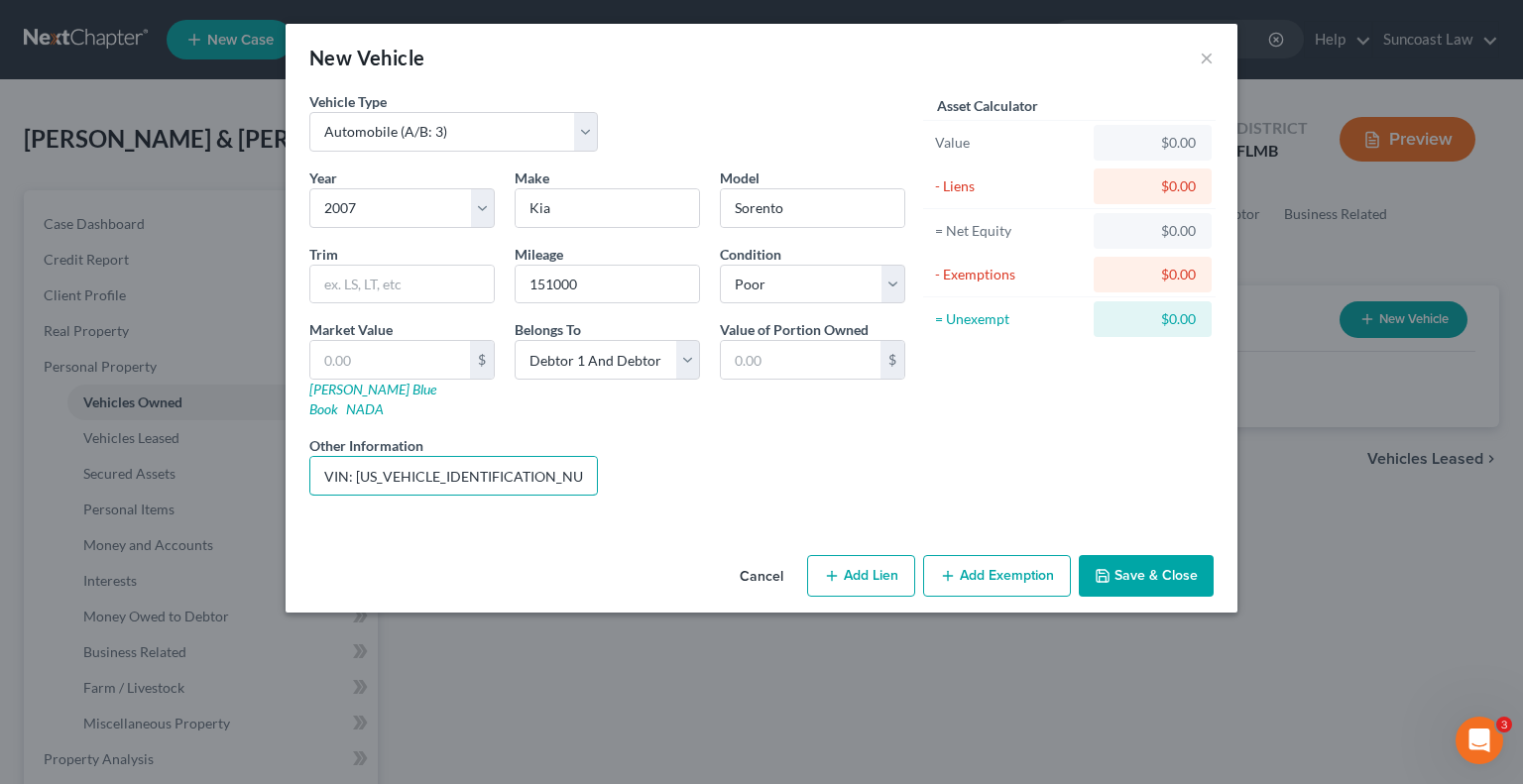 type on "VIN: [US_VEHICLE_IDENTIFICATION_NUMBER]" 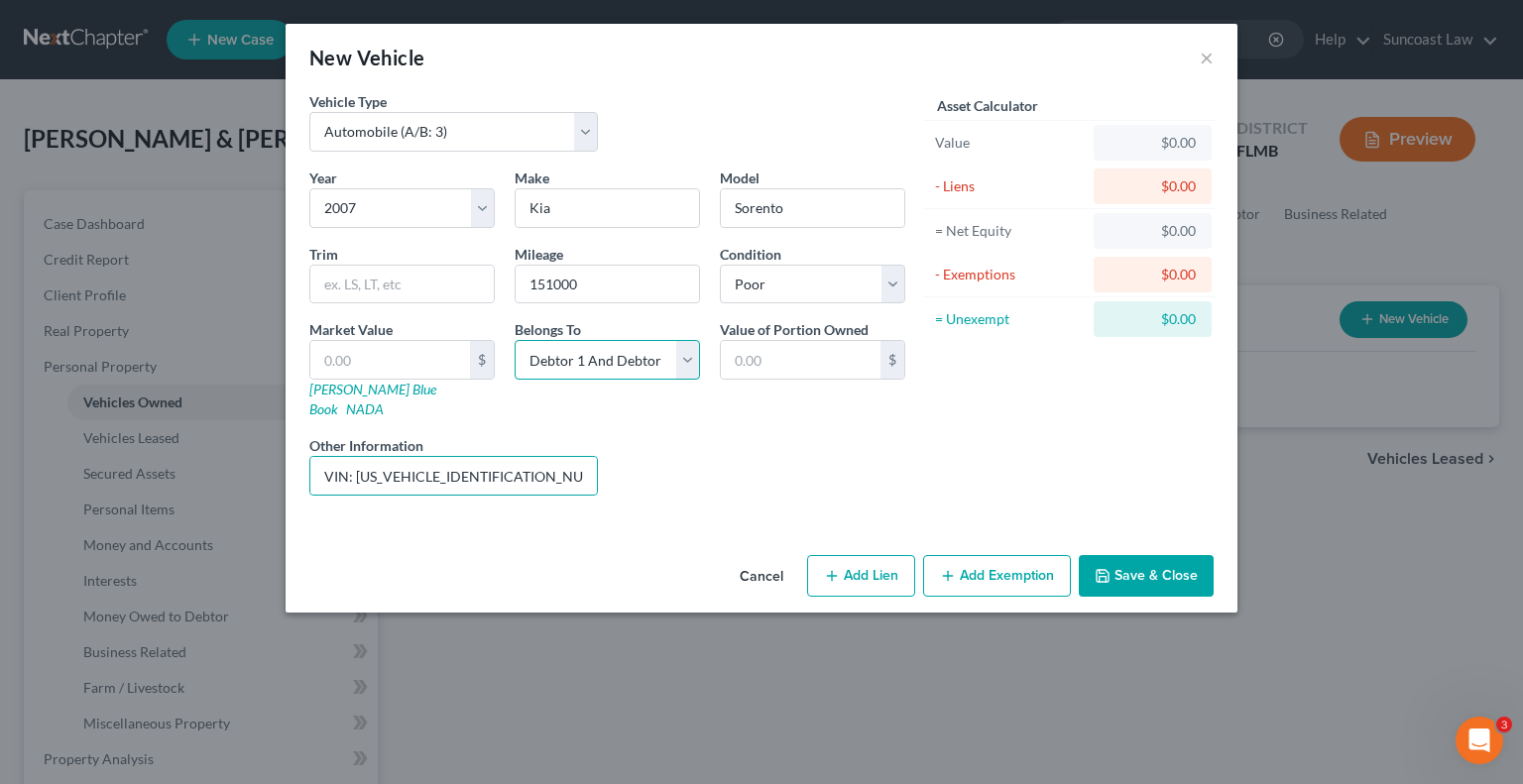 click on "Select Debtor 1 Only Debtor 2 Only Debtor 1 And Debtor 2 Only At Least One Of The Debtors And Another Community Property" at bounding box center (607, 360) 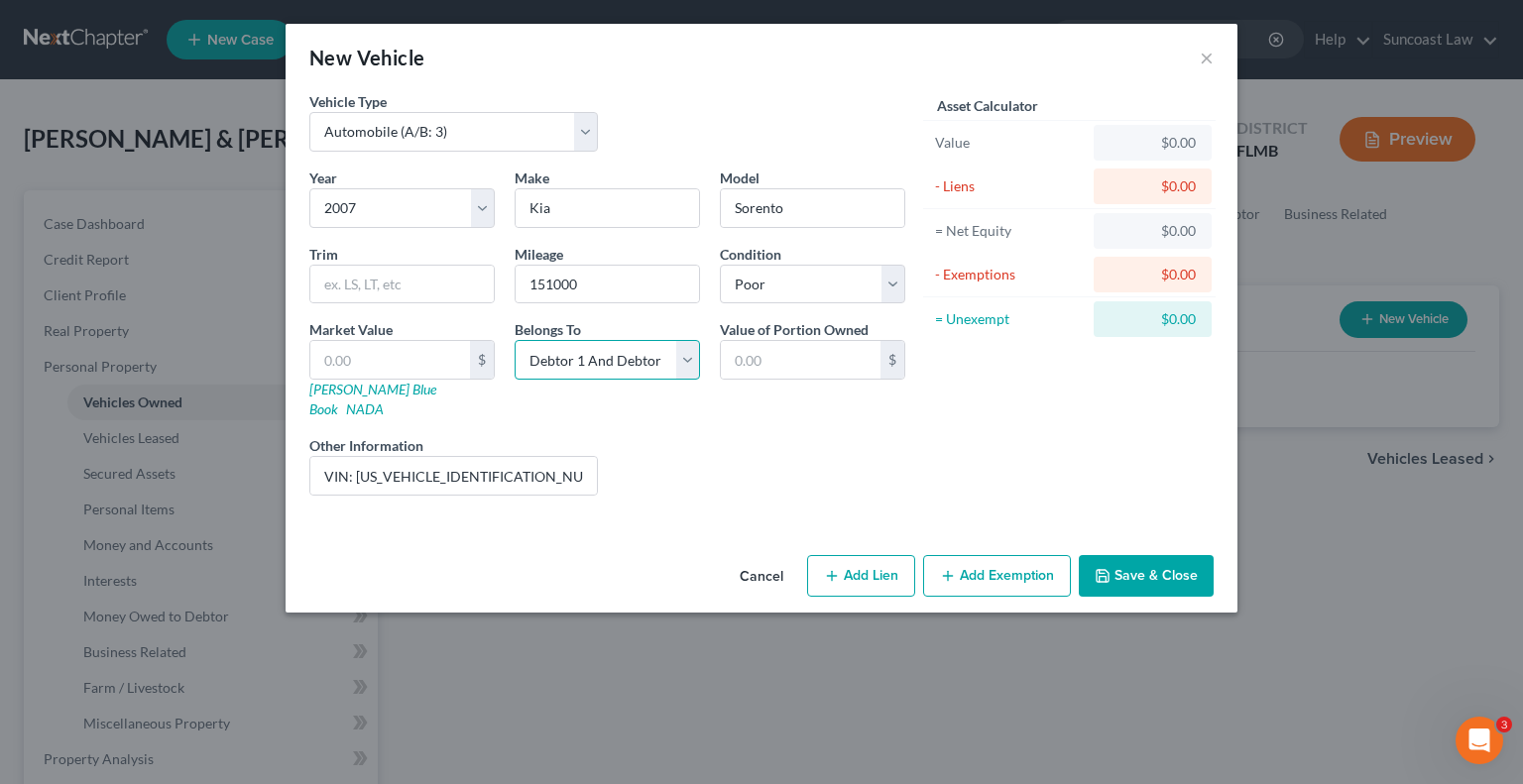select on "0" 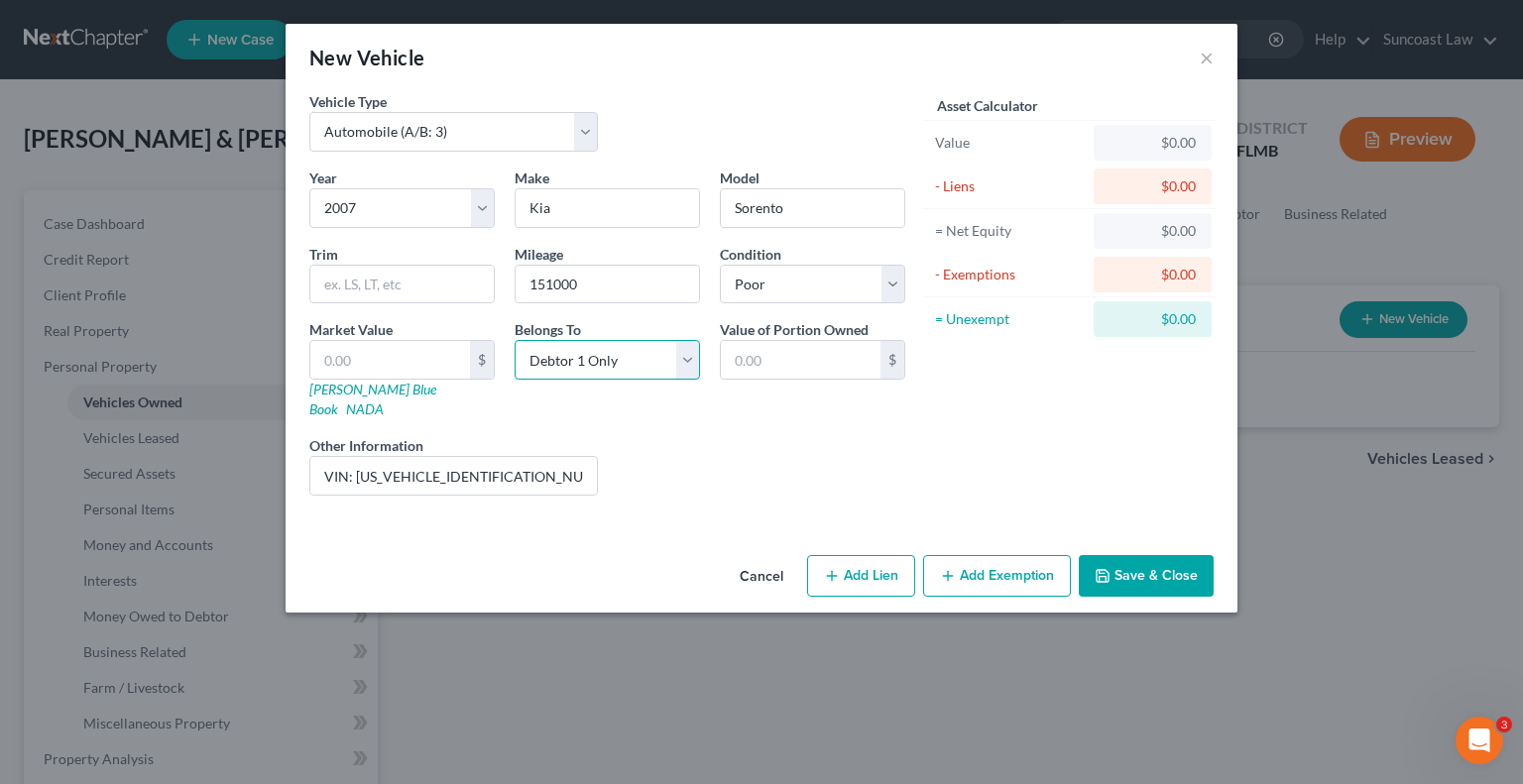 click on "Select Debtor 1 Only Debtor 2 Only Debtor 1 And Debtor 2 Only At Least One Of The Debtors And Another Community Property" at bounding box center (607, 360) 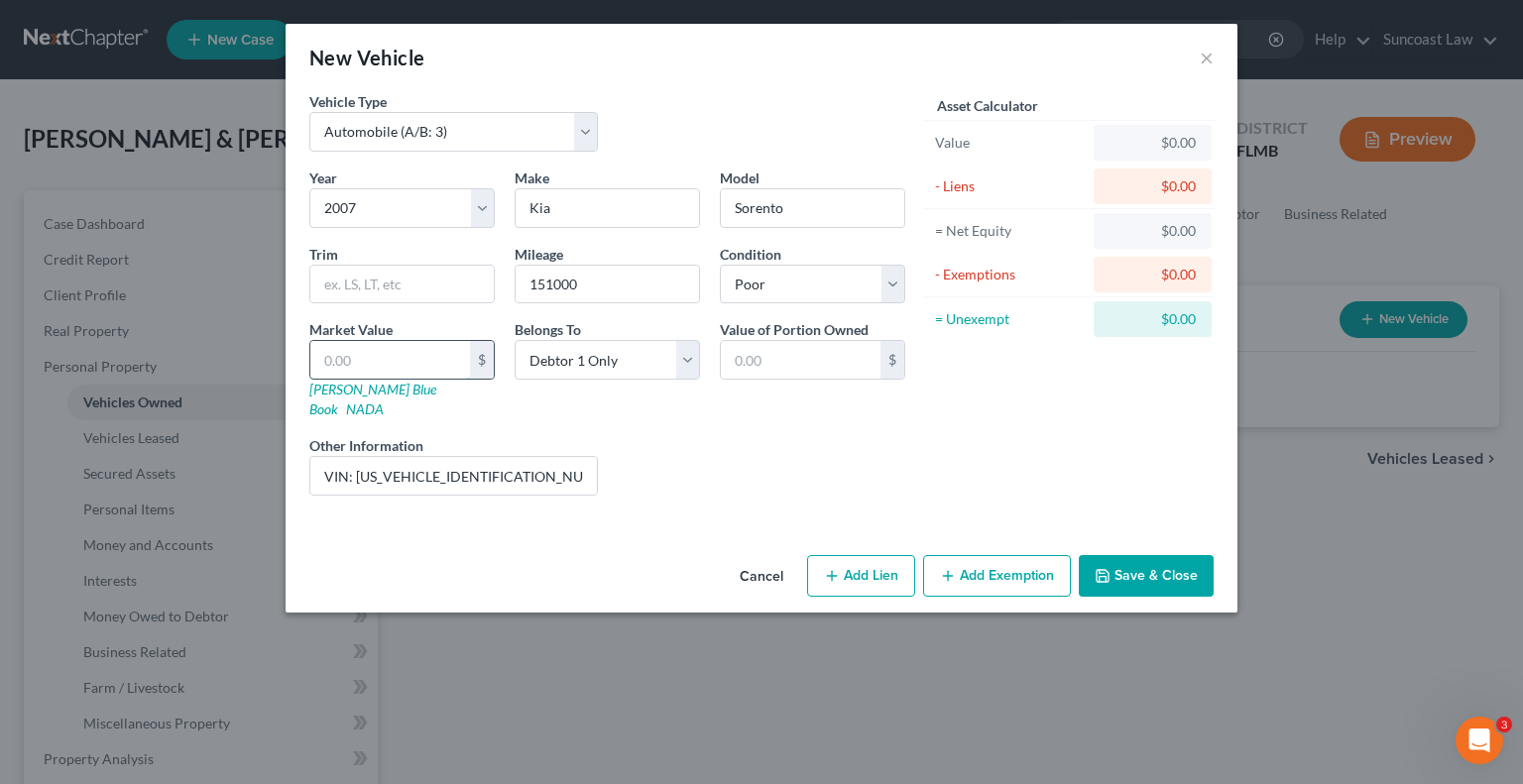 click at bounding box center (390, 360) 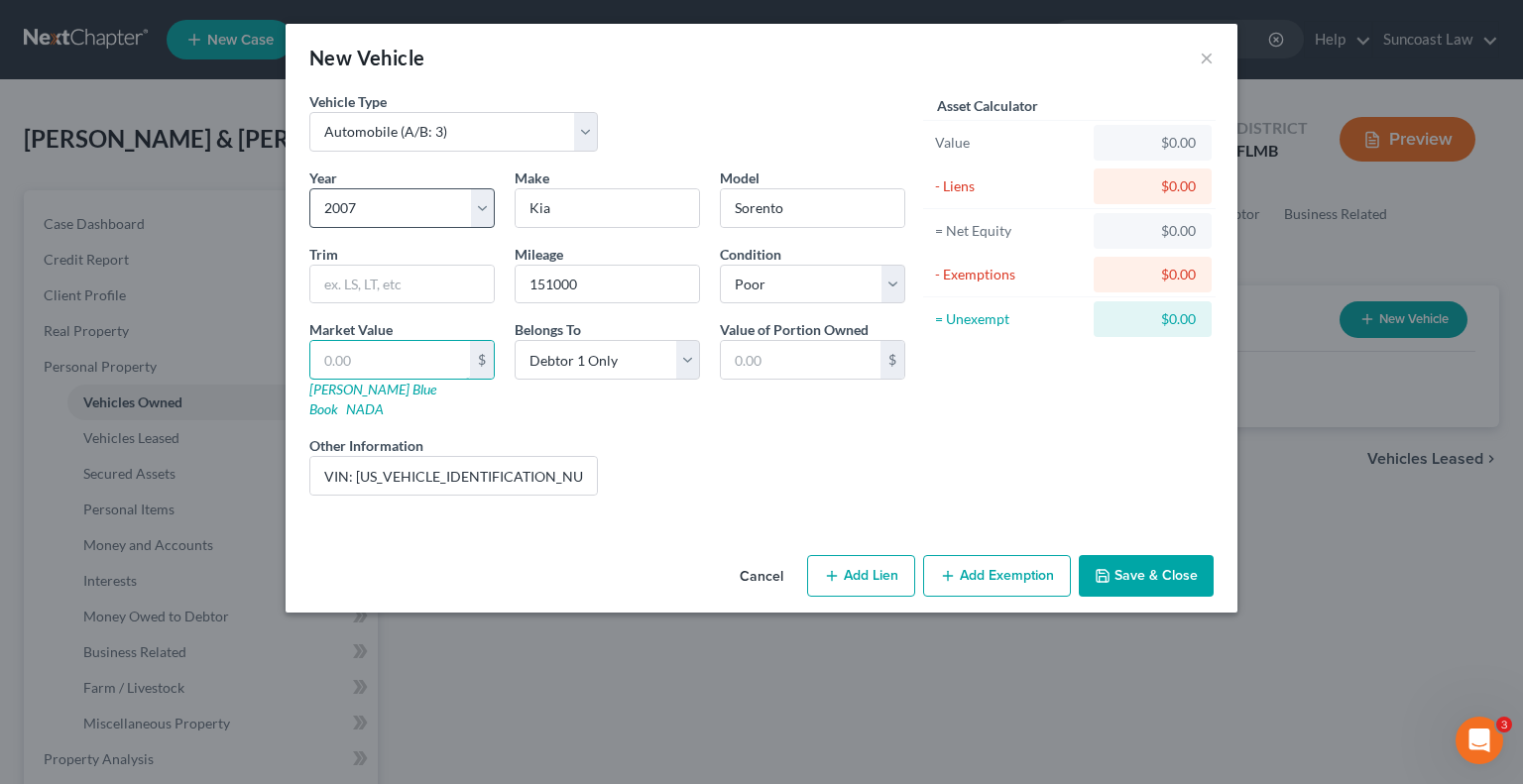 type on "1" 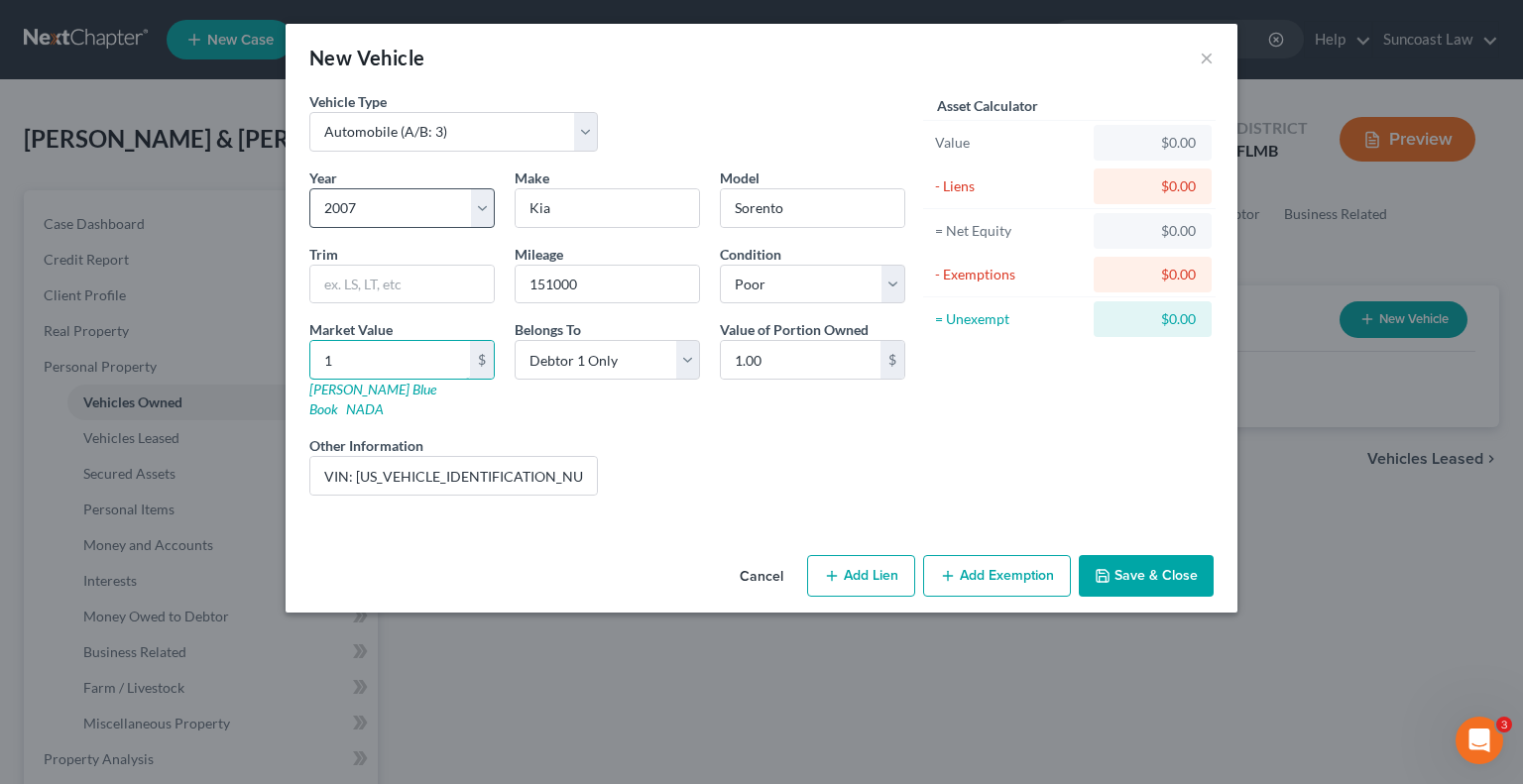type on "16" 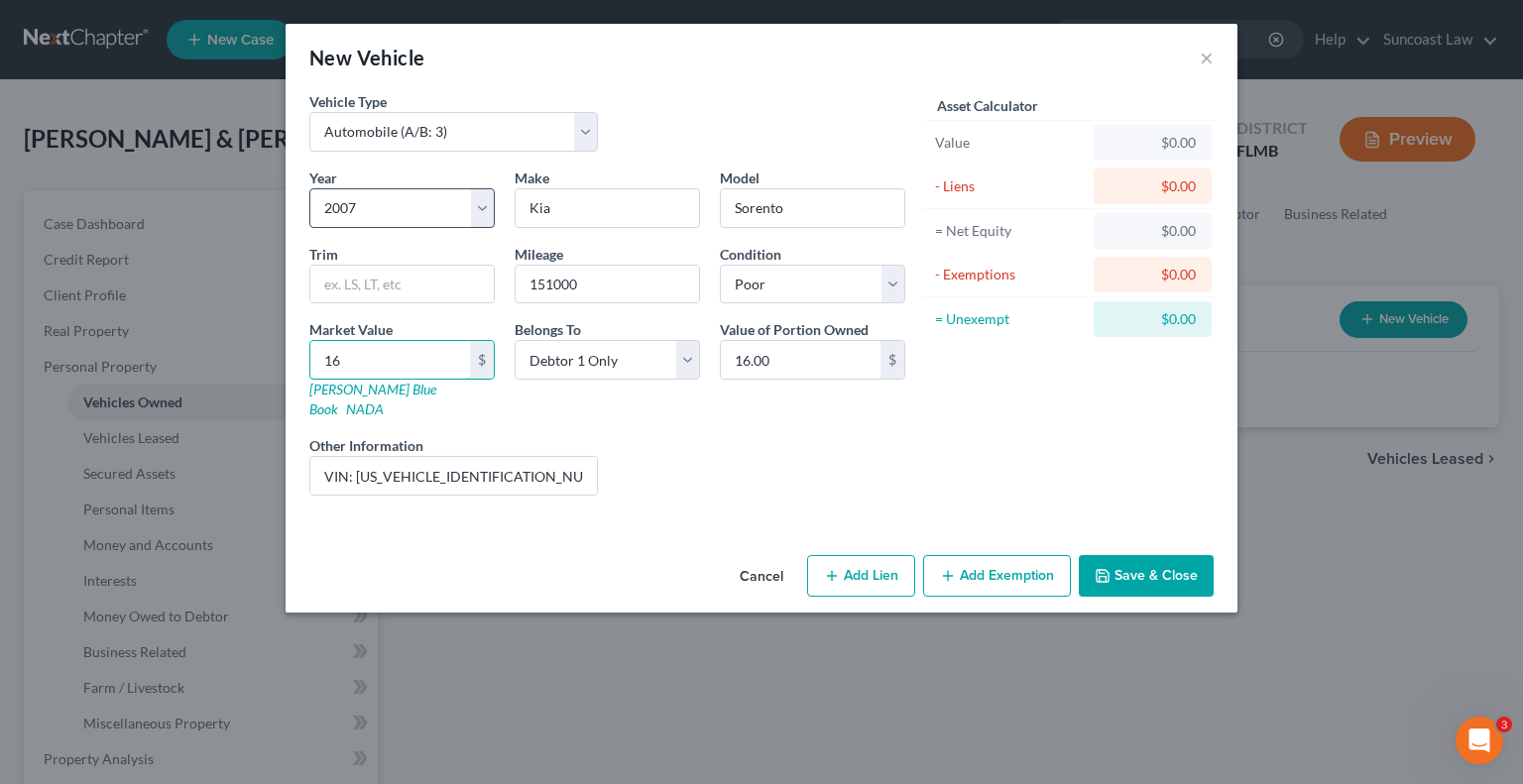 type on "162" 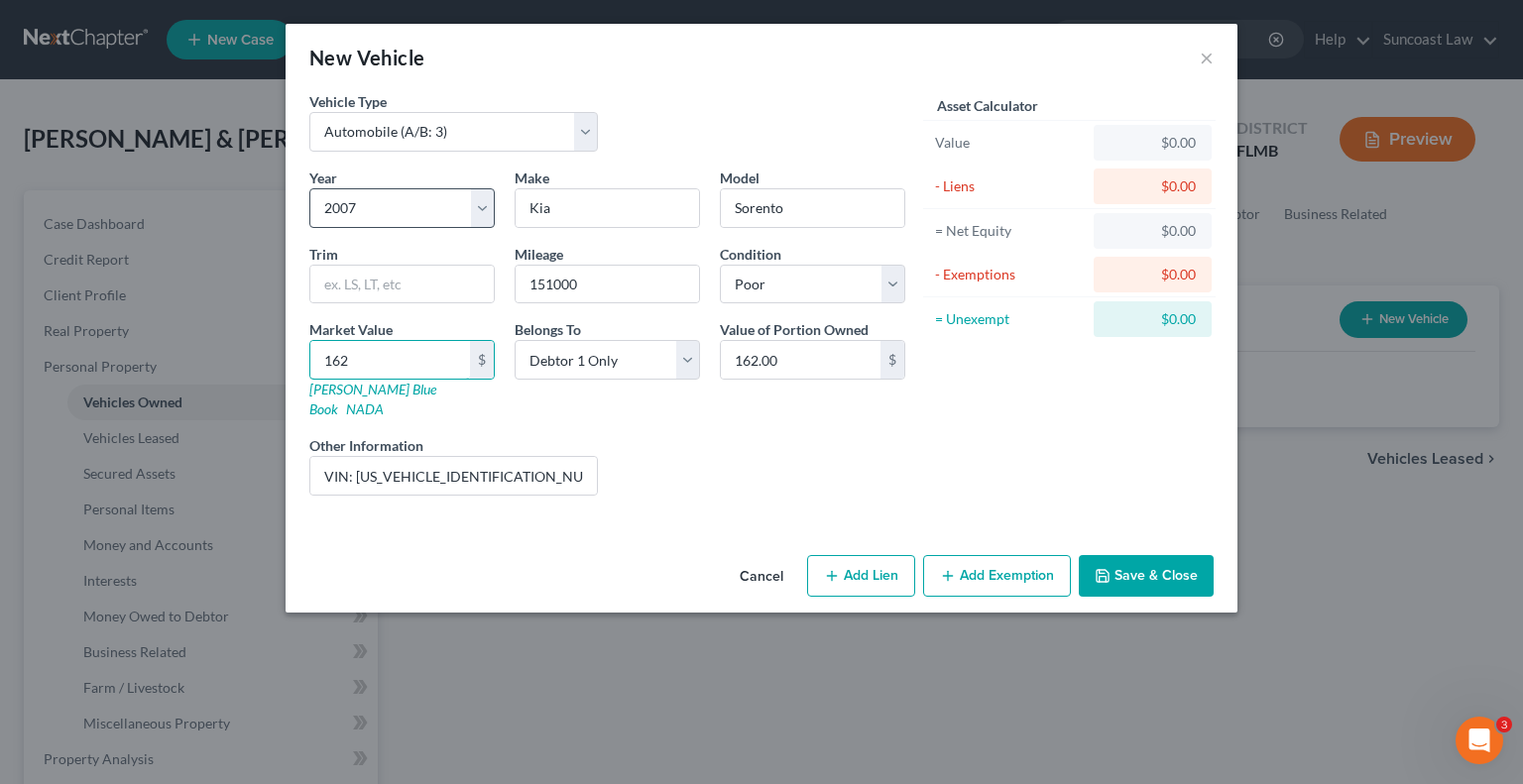 type on "1625" 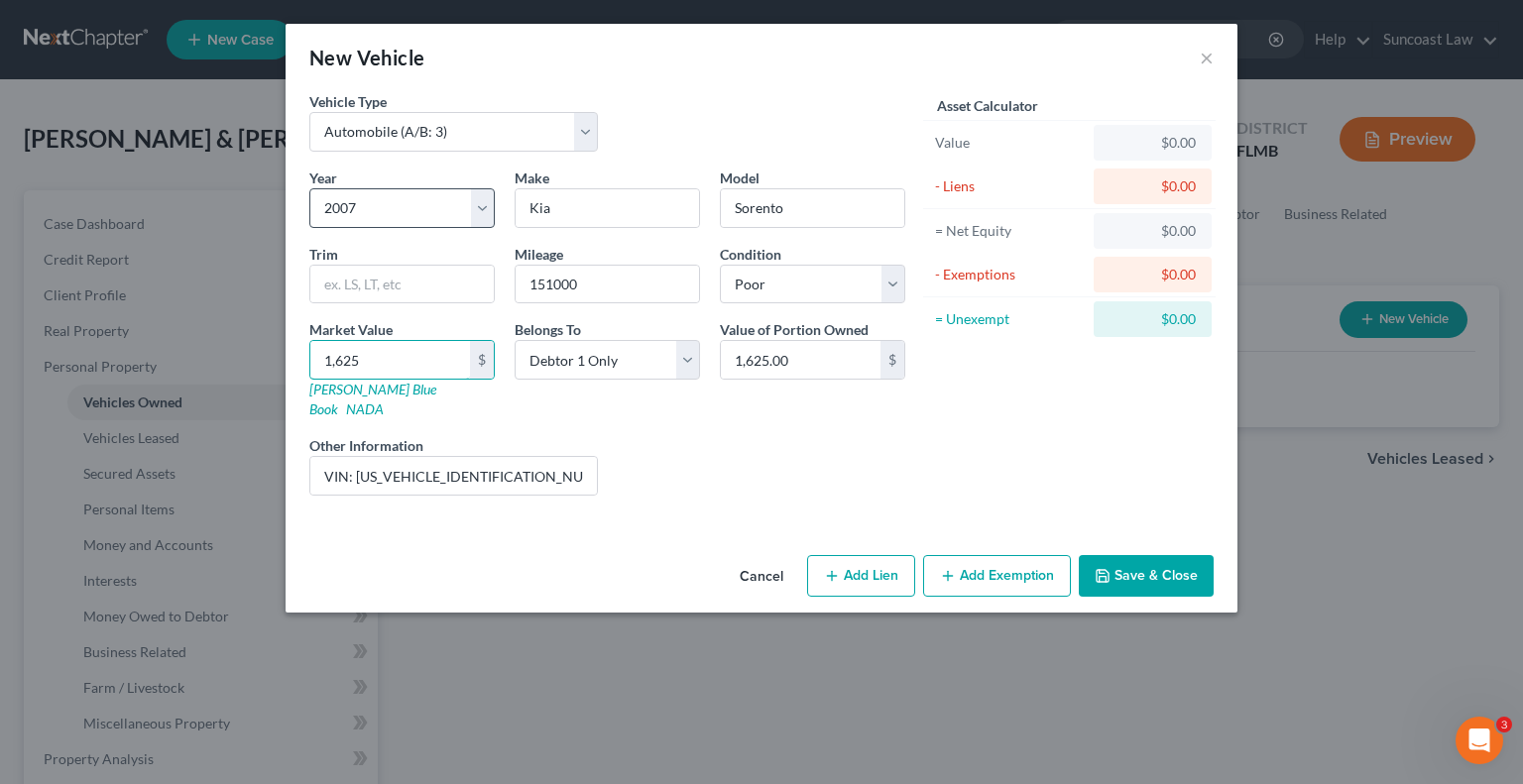 type on "1,625" 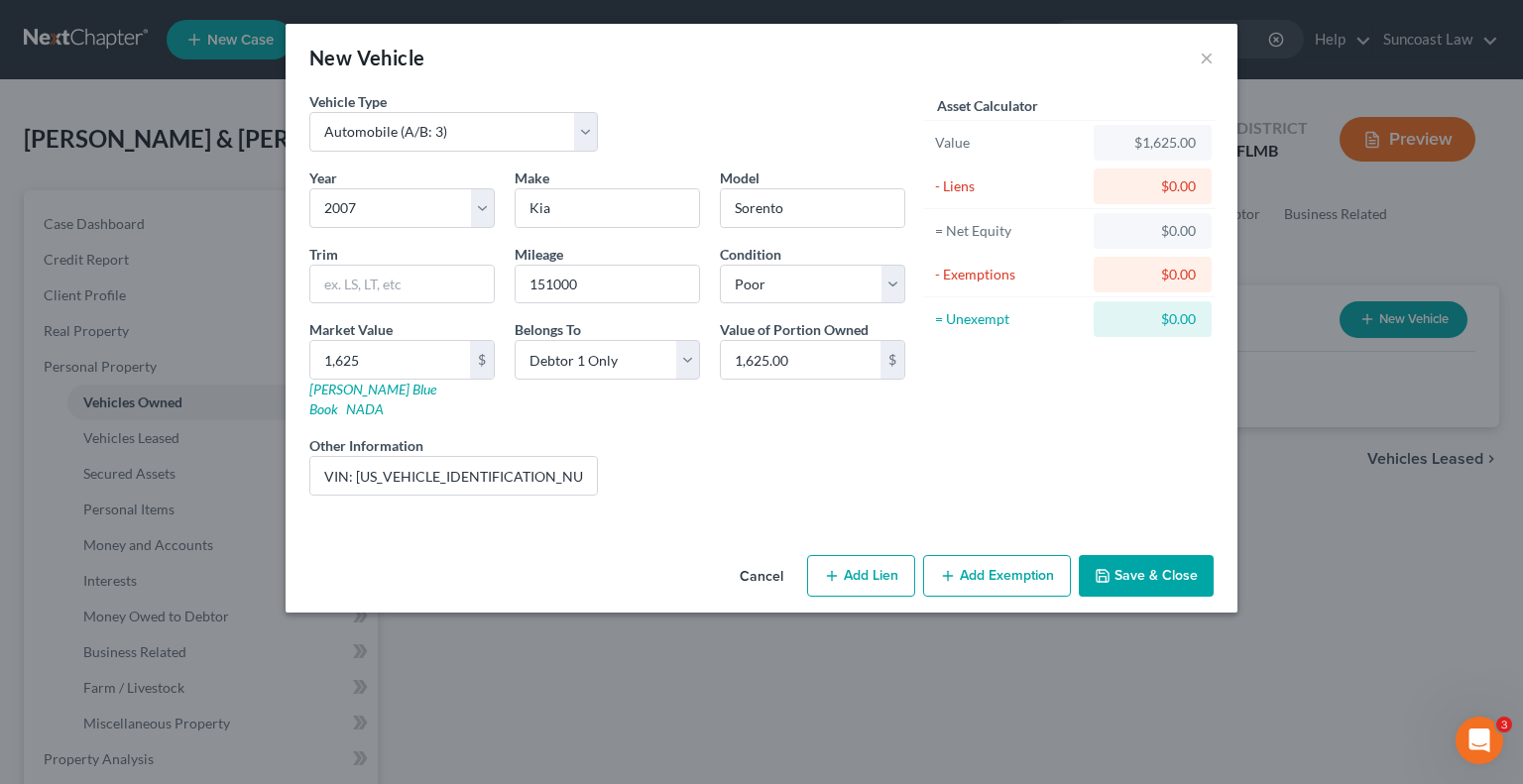 click on "Save & Close" at bounding box center (1146, 576) 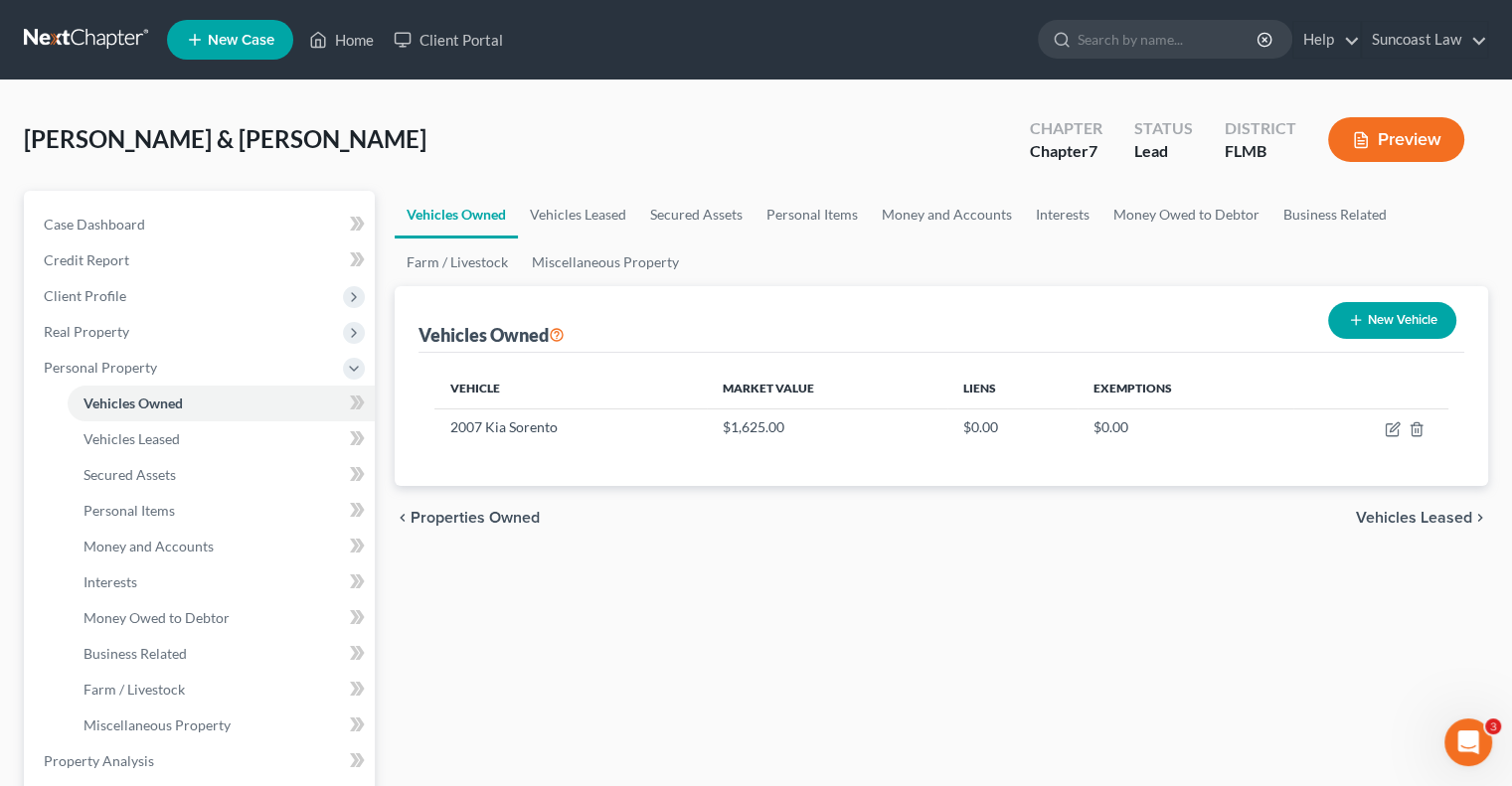 click on "New Vehicle" at bounding box center [1392, 320] 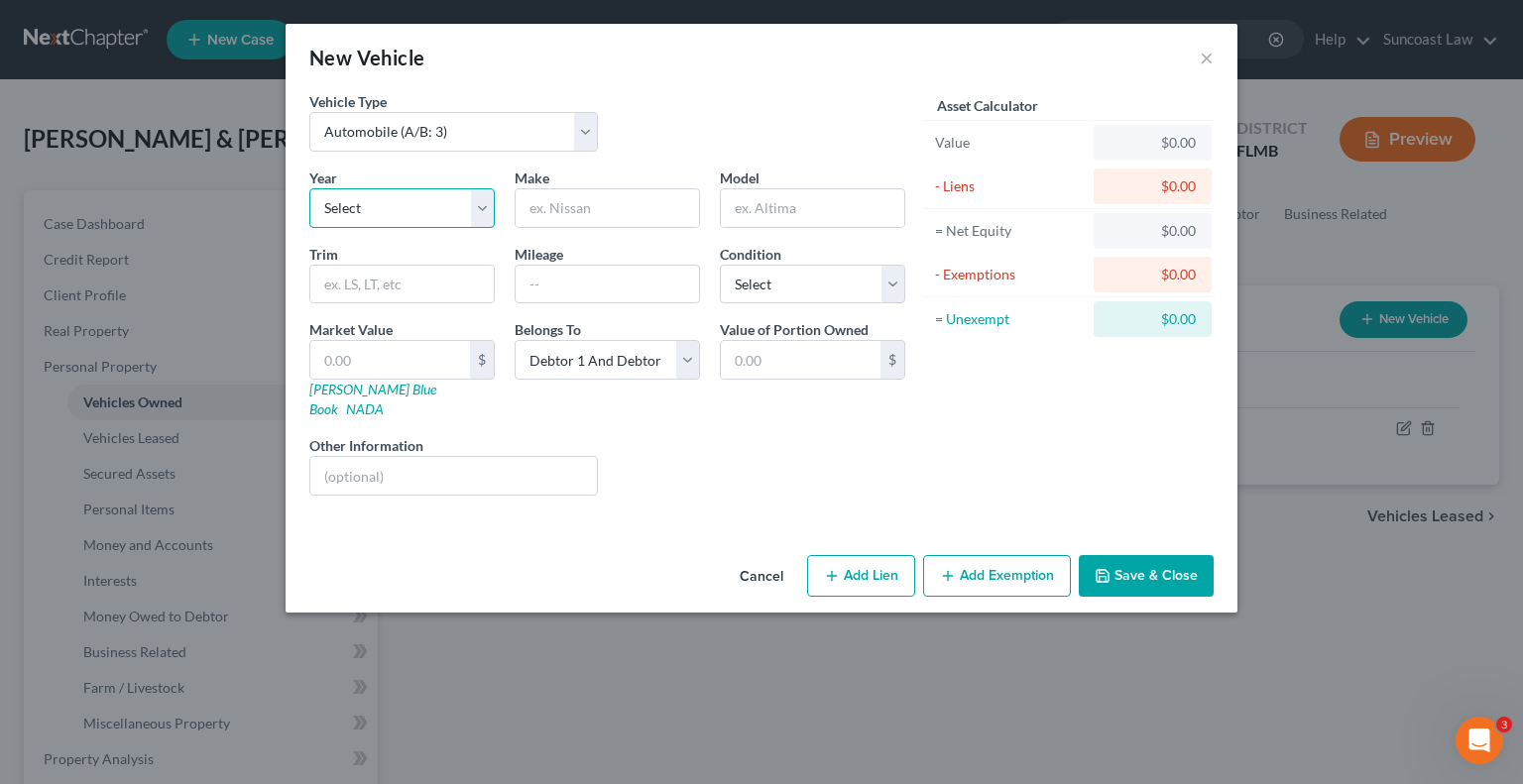 click on "Select 2026 2025 2024 2023 2022 2021 2020 2019 2018 2017 2016 2015 2014 2013 2012 2011 2010 2009 2008 2007 2006 2005 2004 2003 2002 2001 2000 1999 1998 1997 1996 1995 1994 1993 1992 1991 1990 1989 1988 1987 1986 1985 1984 1983 1982 1981 1980 1979 1978 1977 1976 1975 1974 1973 1972 1971 1970 1969 1968 1967 1966 1965 1964 1963 1962 1961 1960 1959 1958 1957 1956 1955 1954 1953 1952 1951 1950 1949 1948 1947 1946 1945 1944 1943 1942 1941 1940 1939 1938 1937 1936 1935 1934 1933 1932 1931 1930 1929 1928 1927 1926 1925 1924 1923 1922 1921 1920 1919 1918 1917 1916 1915 1914 1913 1912 1911 1910 1909 1908 1907 1906 1905 1904 1903 1902 1901" at bounding box center (402, 208) 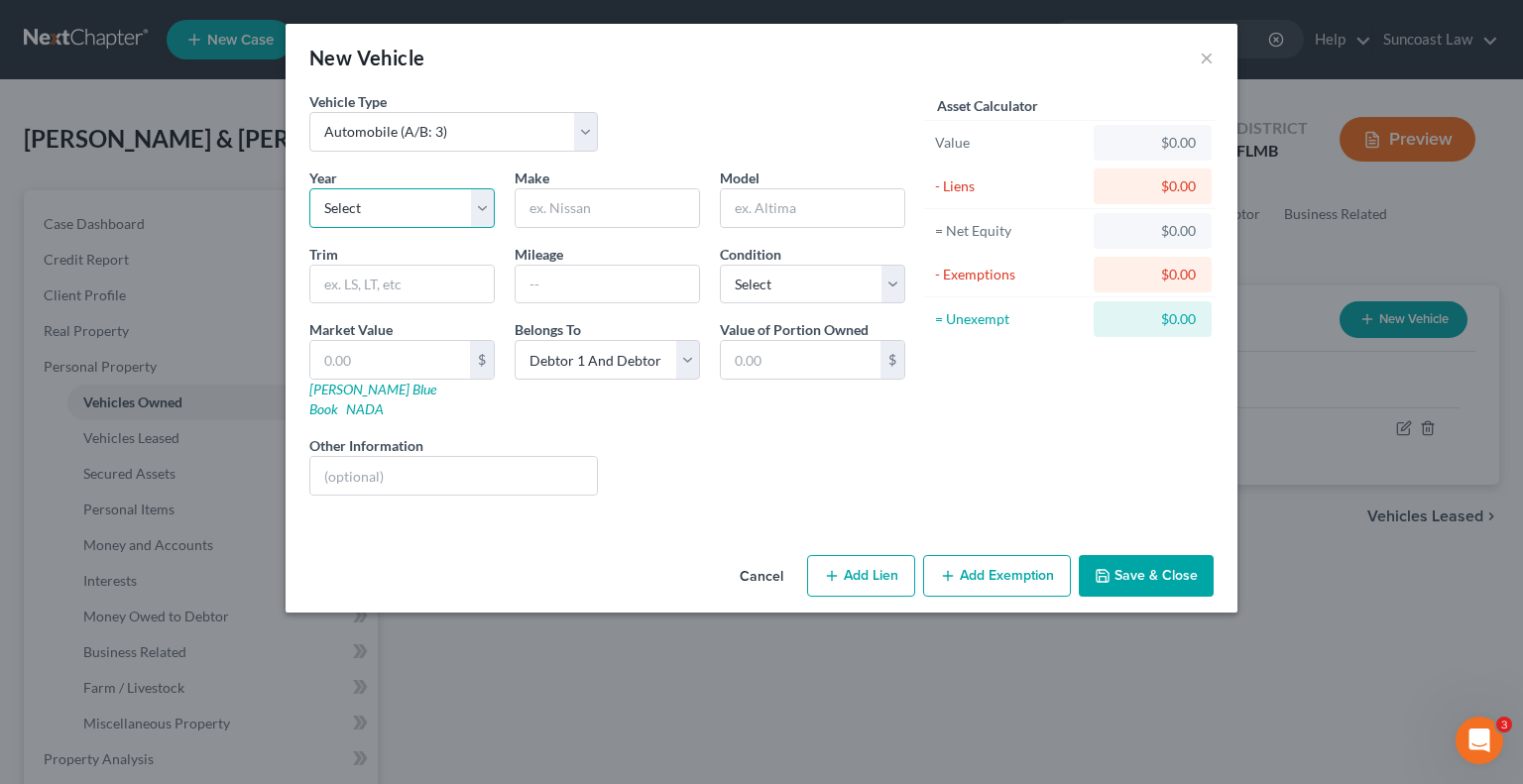 select on "3" 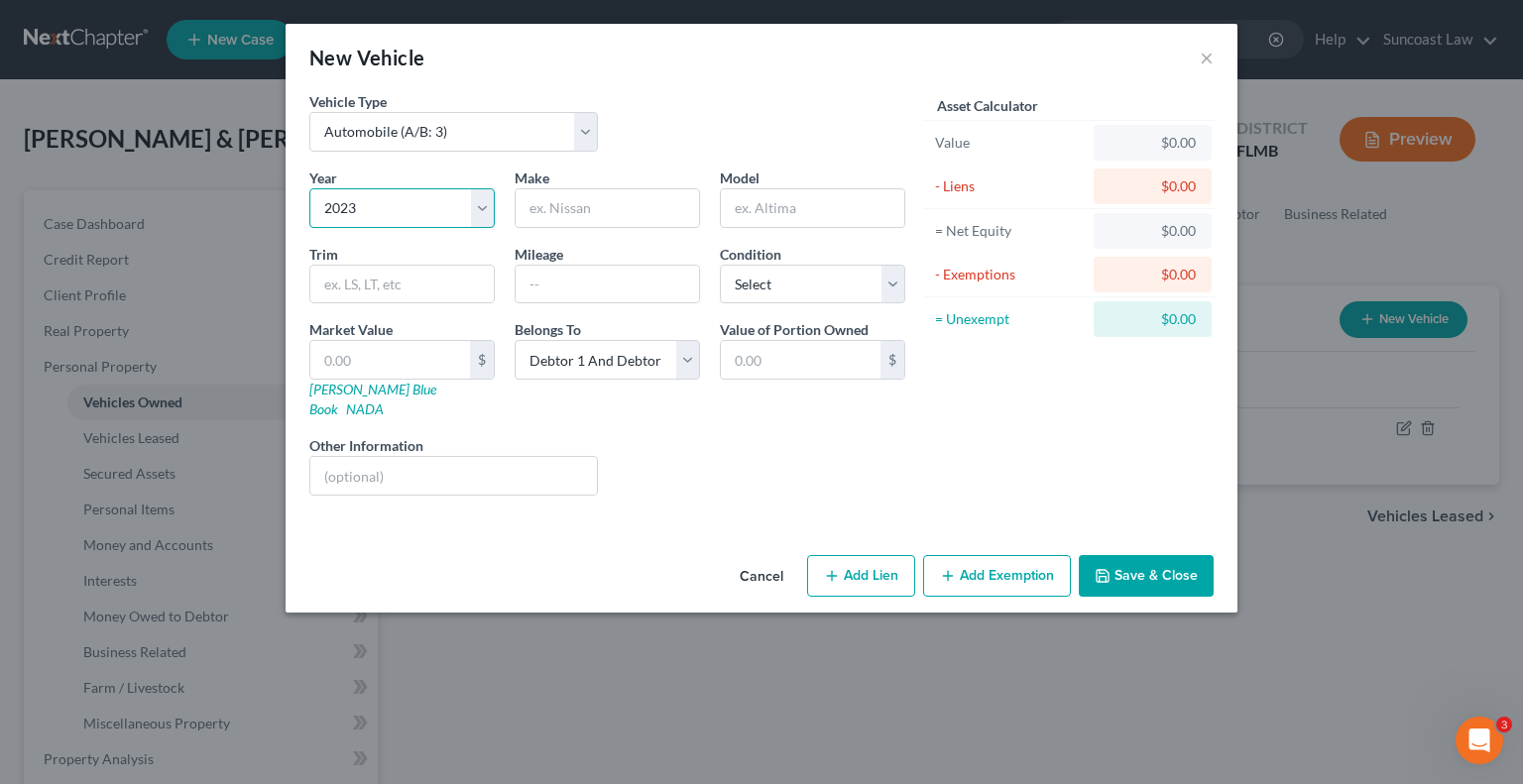 click on "Select 2026 2025 2024 2023 2022 2021 2020 2019 2018 2017 2016 2015 2014 2013 2012 2011 2010 2009 2008 2007 2006 2005 2004 2003 2002 2001 2000 1999 1998 1997 1996 1995 1994 1993 1992 1991 1990 1989 1988 1987 1986 1985 1984 1983 1982 1981 1980 1979 1978 1977 1976 1975 1974 1973 1972 1971 1970 1969 1968 1967 1966 1965 1964 1963 1962 1961 1960 1959 1958 1957 1956 1955 1954 1953 1952 1951 1950 1949 1948 1947 1946 1945 1944 1943 1942 1941 1940 1939 1938 1937 1936 1935 1934 1933 1932 1931 1930 1929 1928 1927 1926 1925 1924 1923 1922 1921 1920 1919 1918 1917 1916 1915 1914 1913 1912 1911 1910 1909 1908 1907 1906 1905 1904 1903 1902 1901" at bounding box center (402, 208) 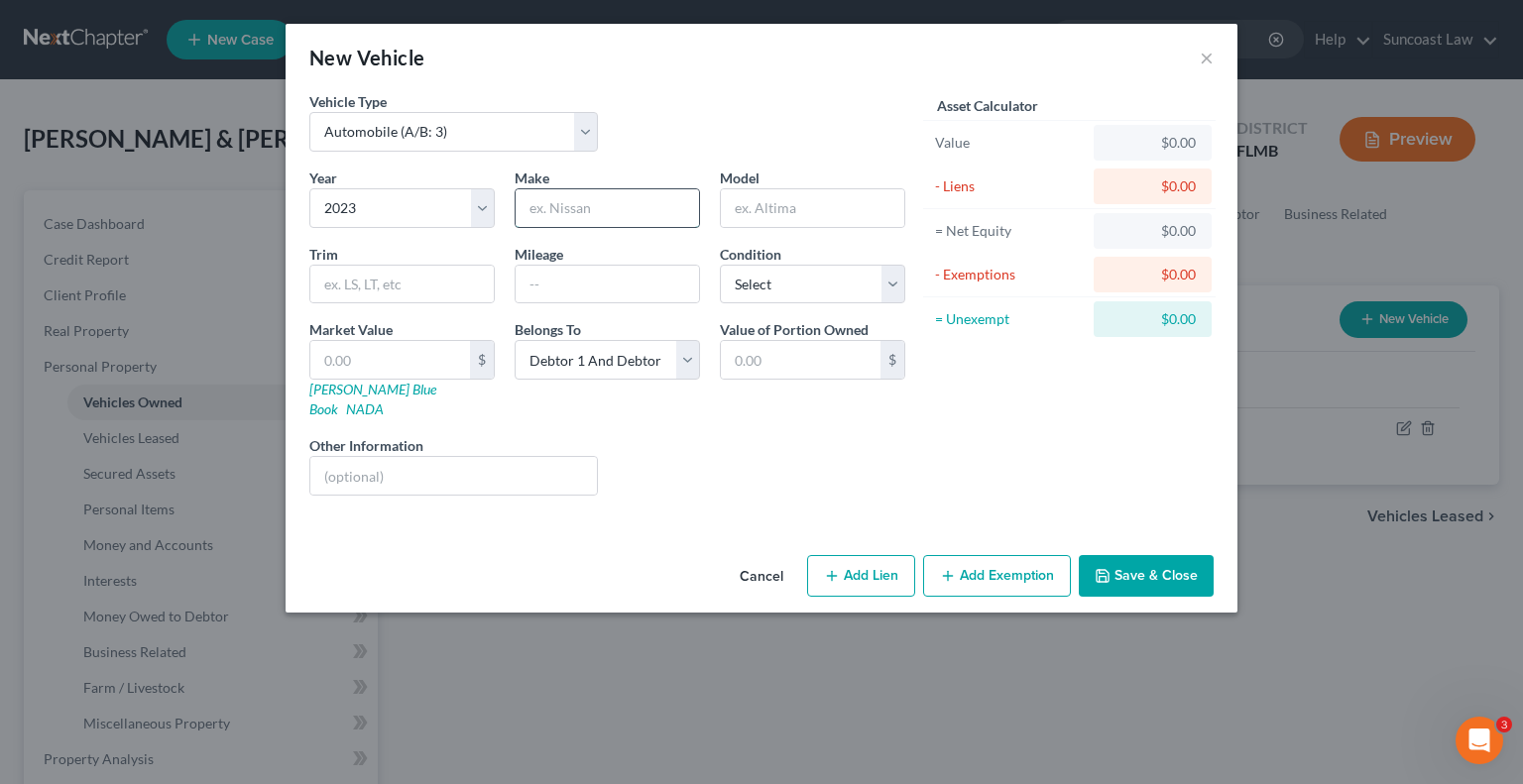 click at bounding box center [607, 208] 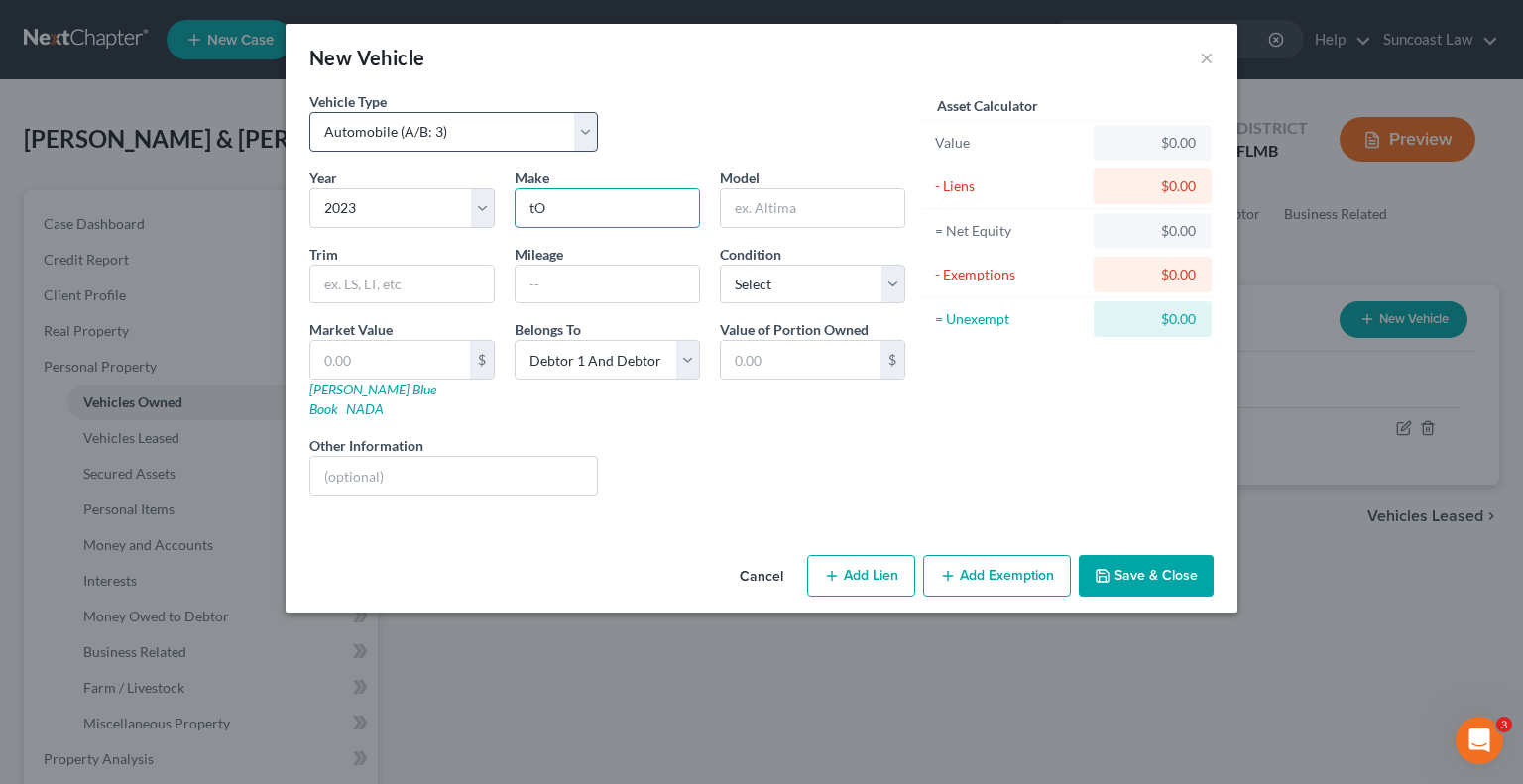 type on "t" 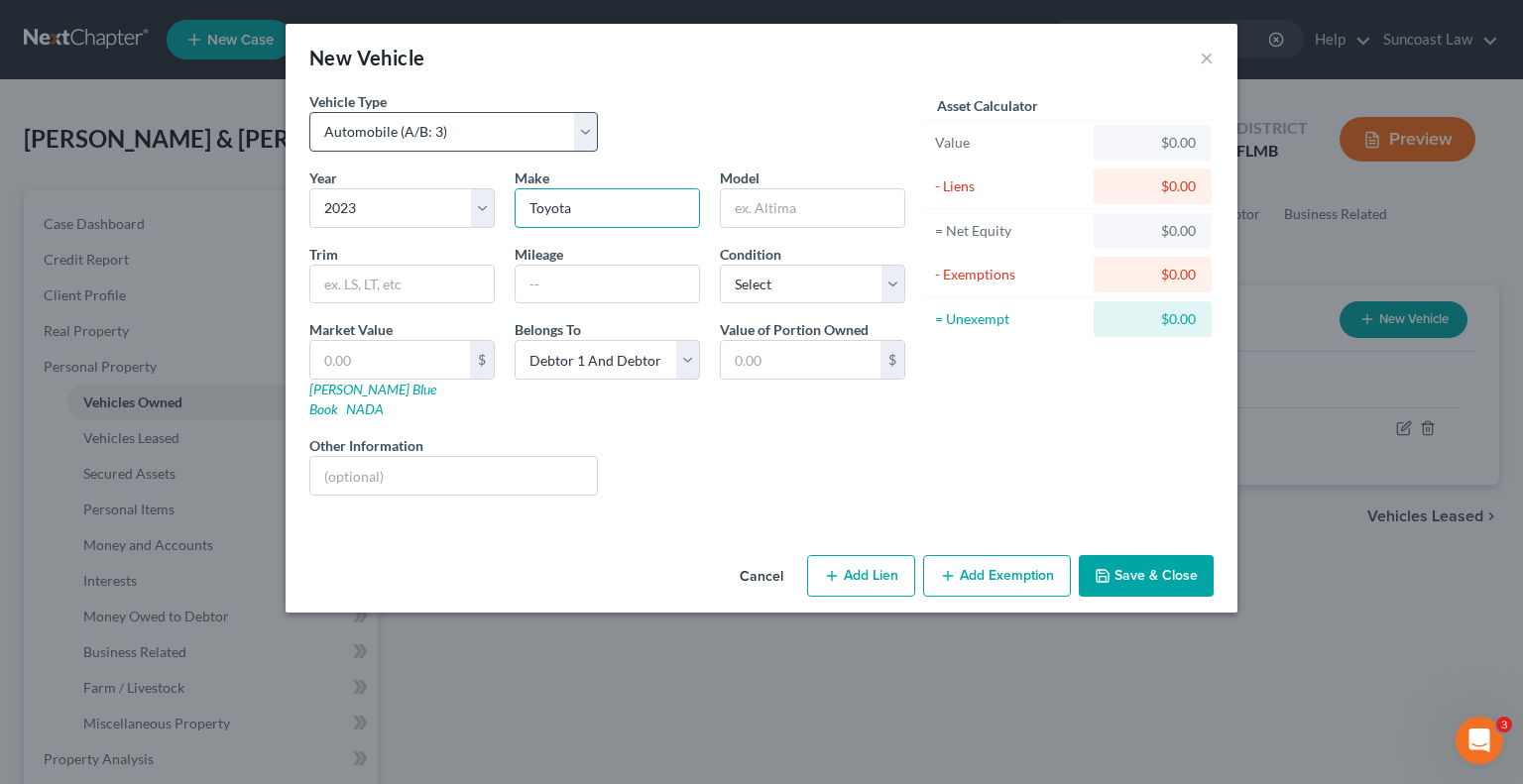 type on "Toyota" 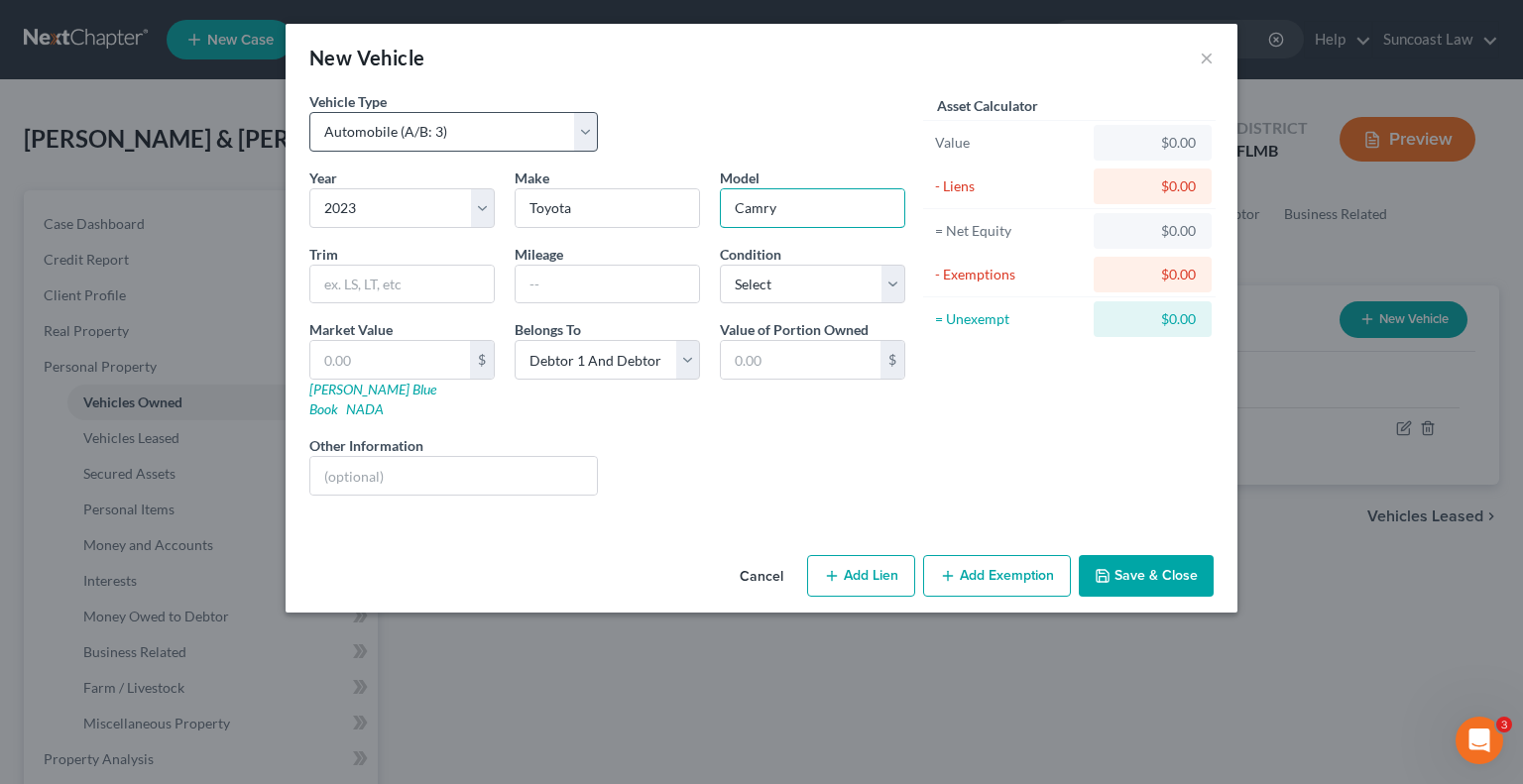 type on "Camry" 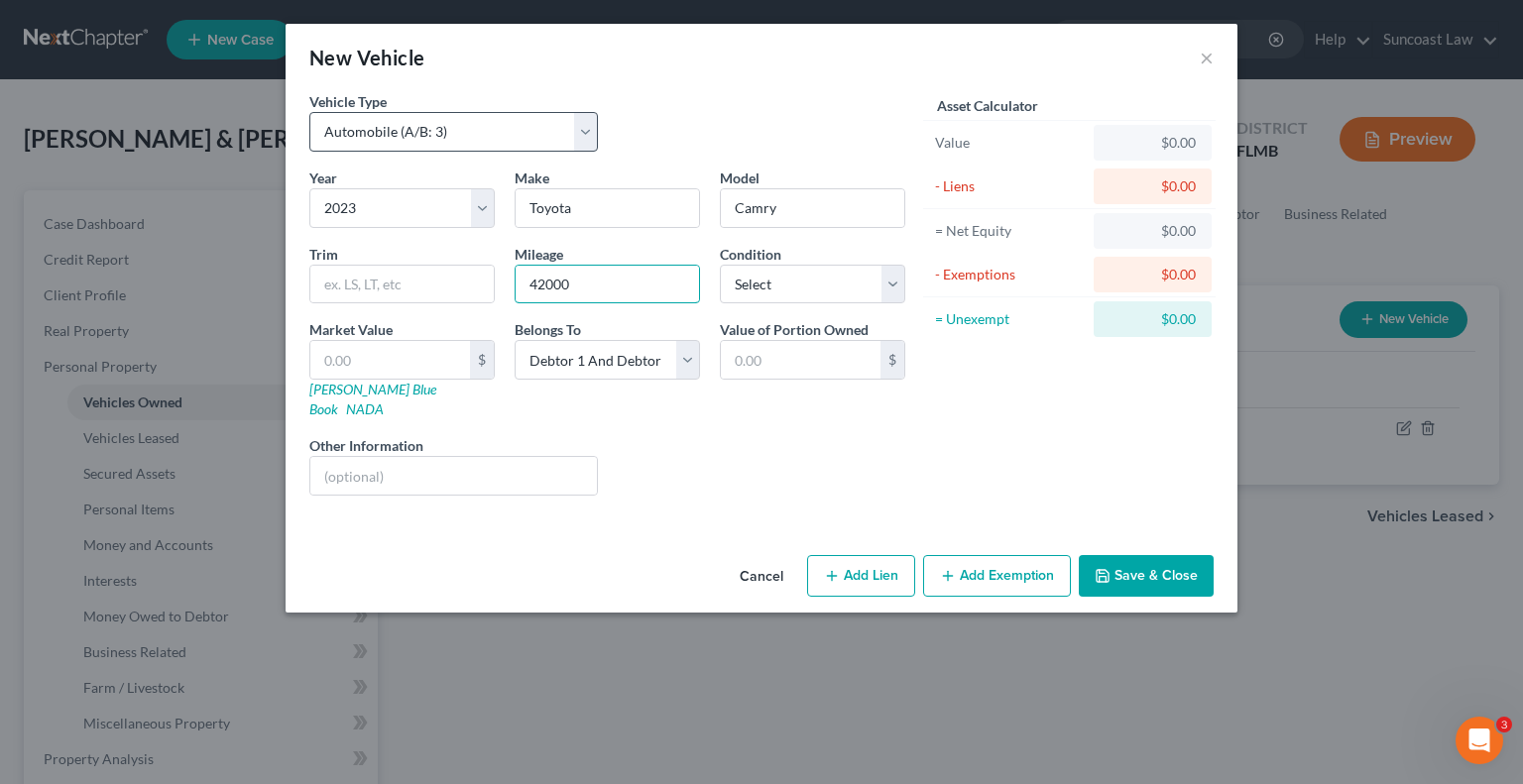 type on "42000" 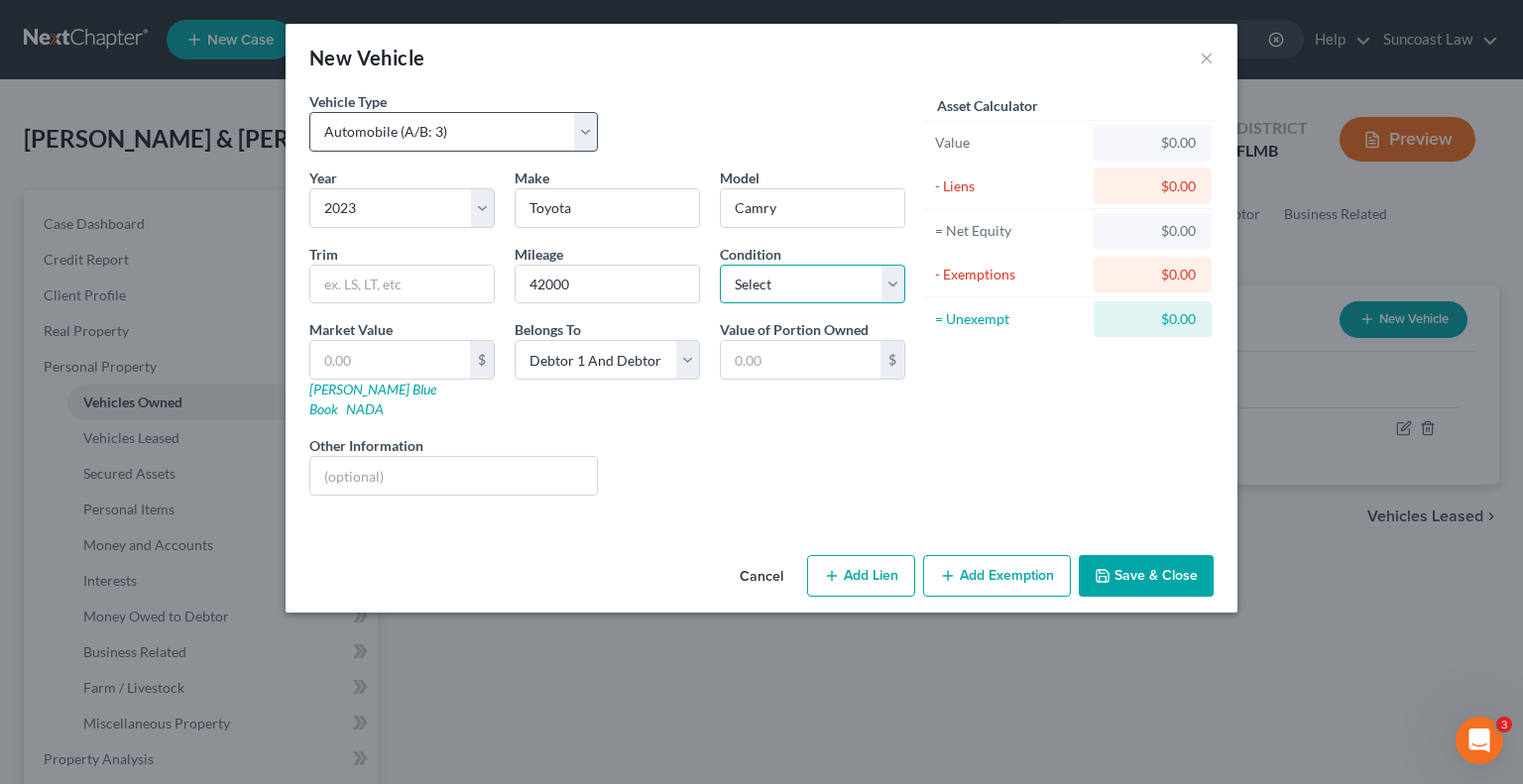 select on "2" 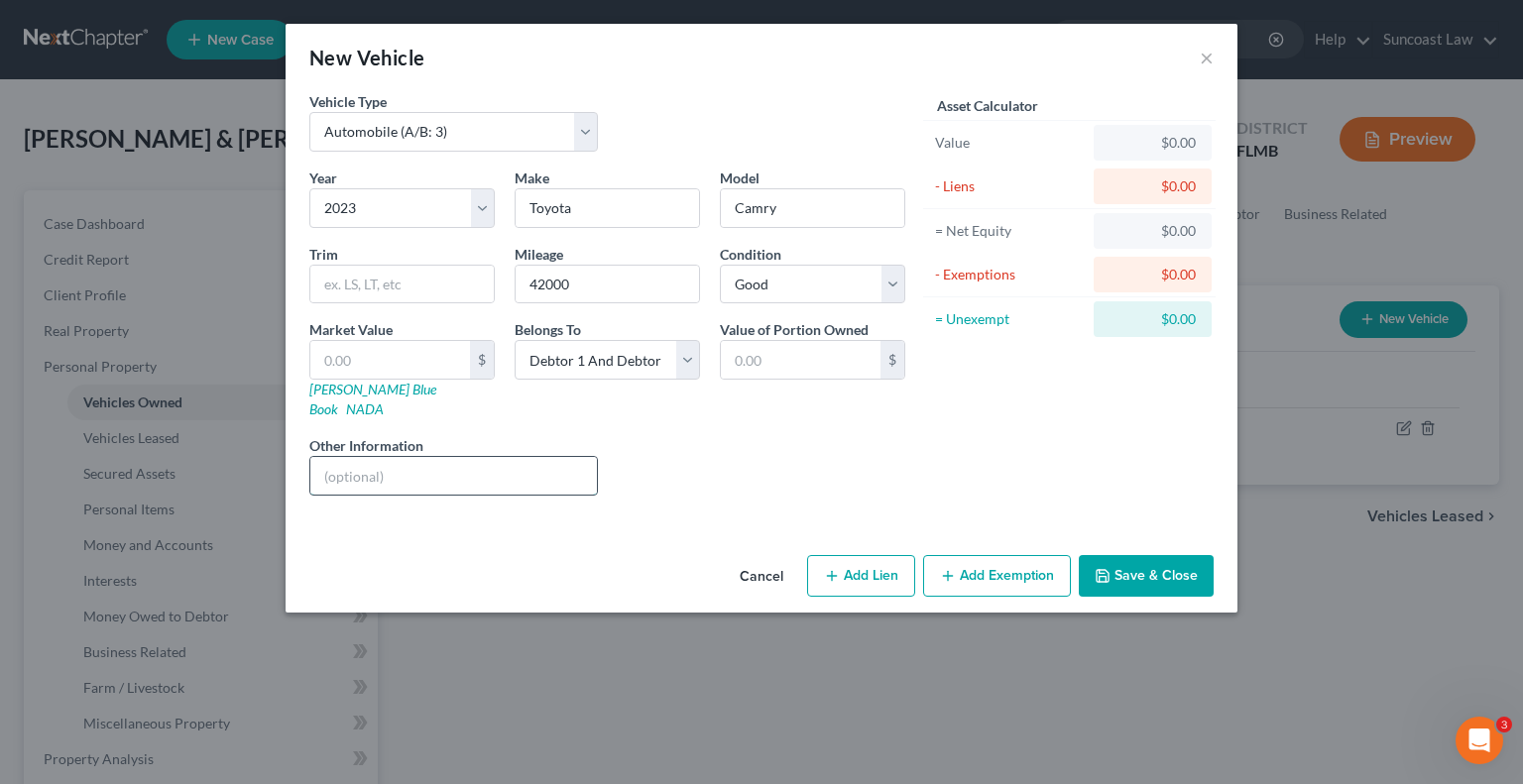click at bounding box center (453, 476) 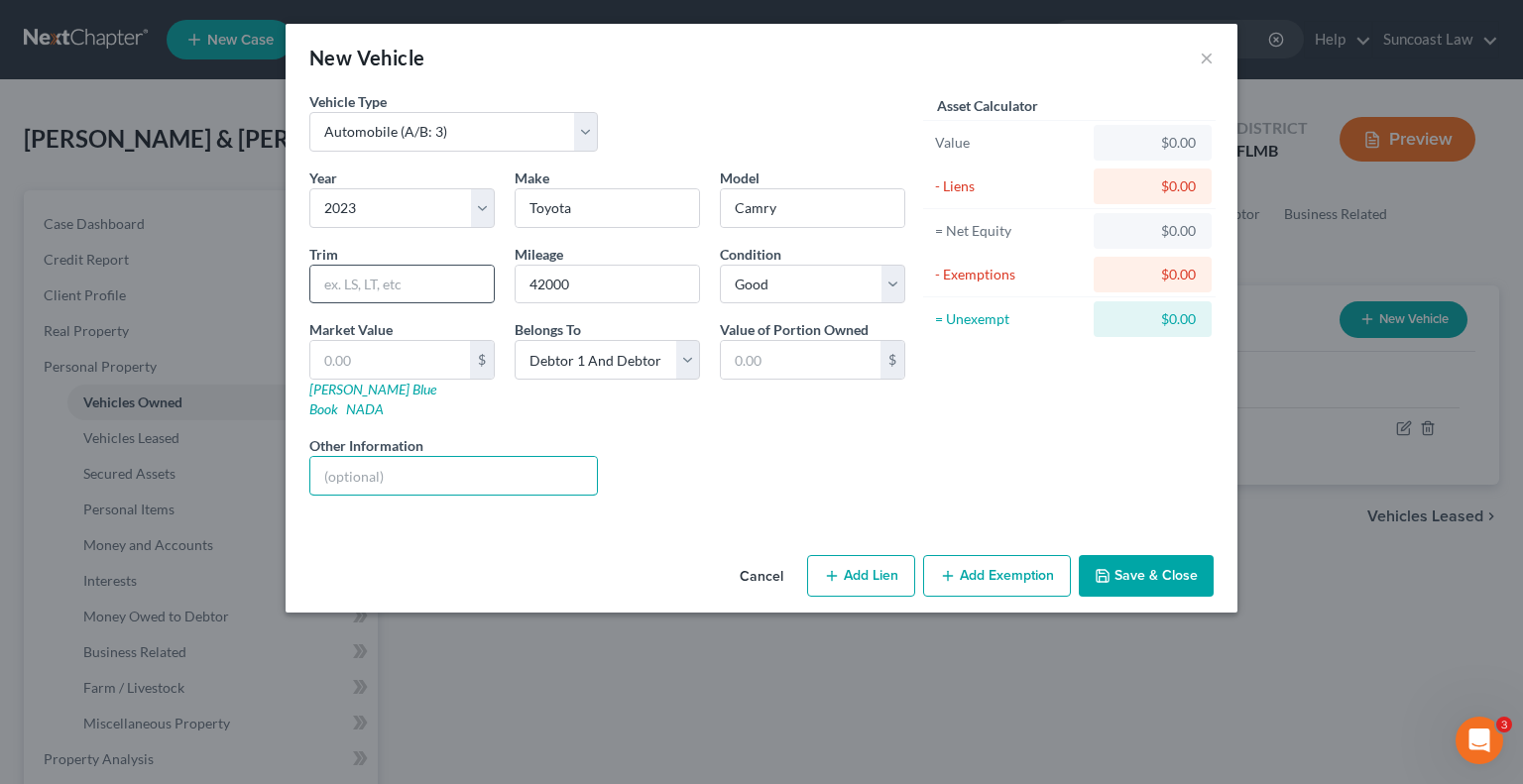 type on "C" 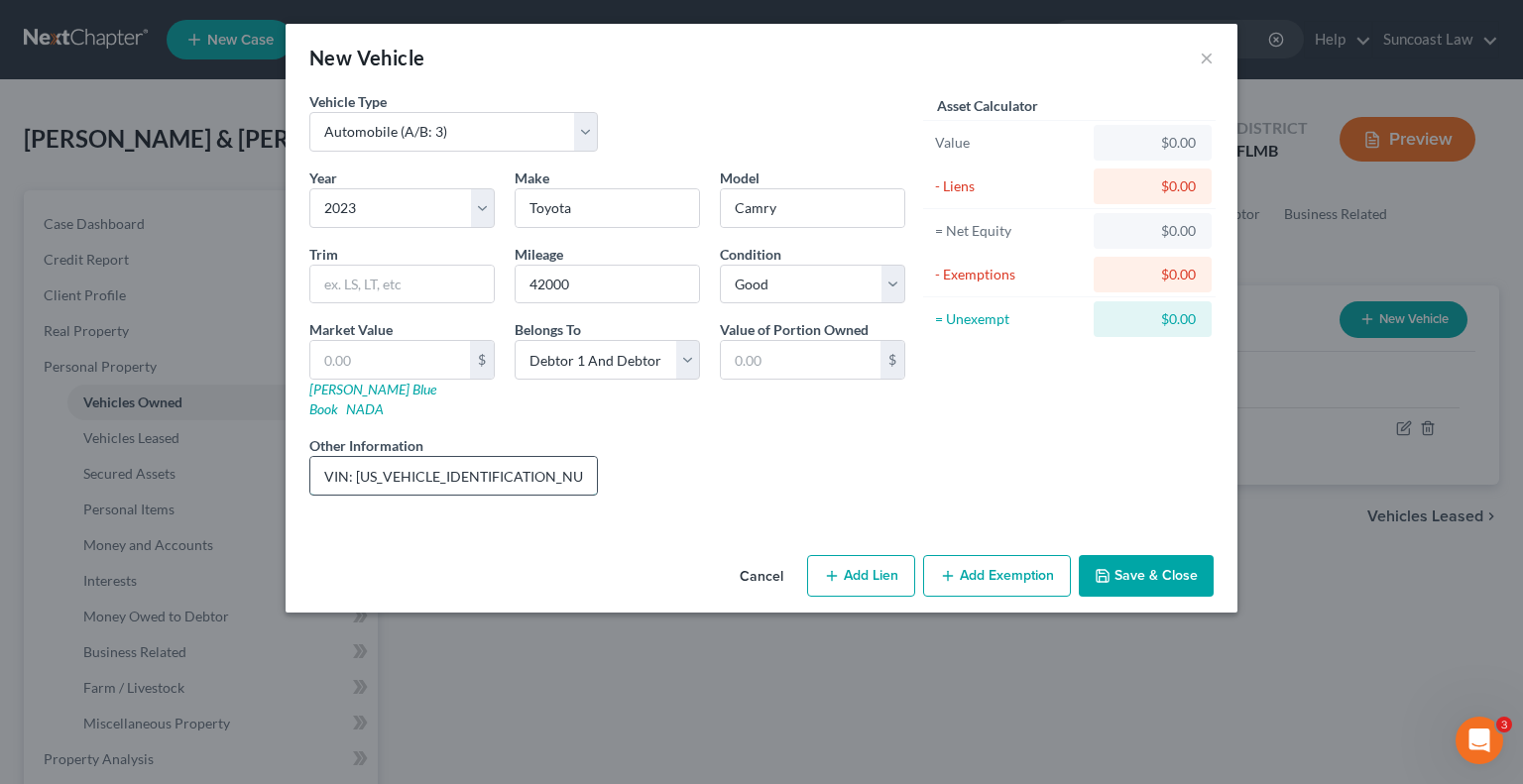 drag, startPoint x: 512, startPoint y: 450, endPoint x: 356, endPoint y: 455, distance: 156.0801 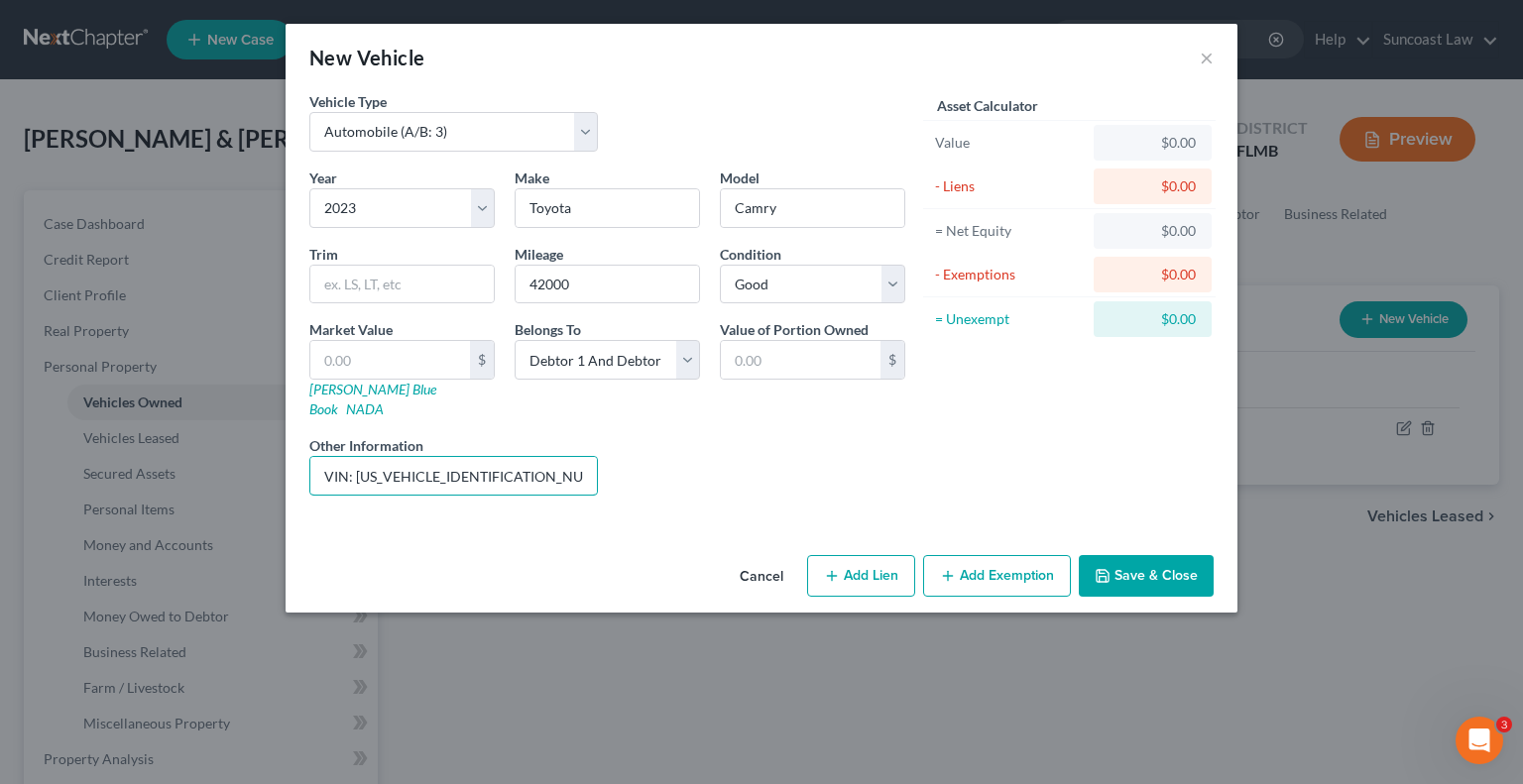 type on "VIN: [US_VEHICLE_IDENTIFICATION_NUMBER]" 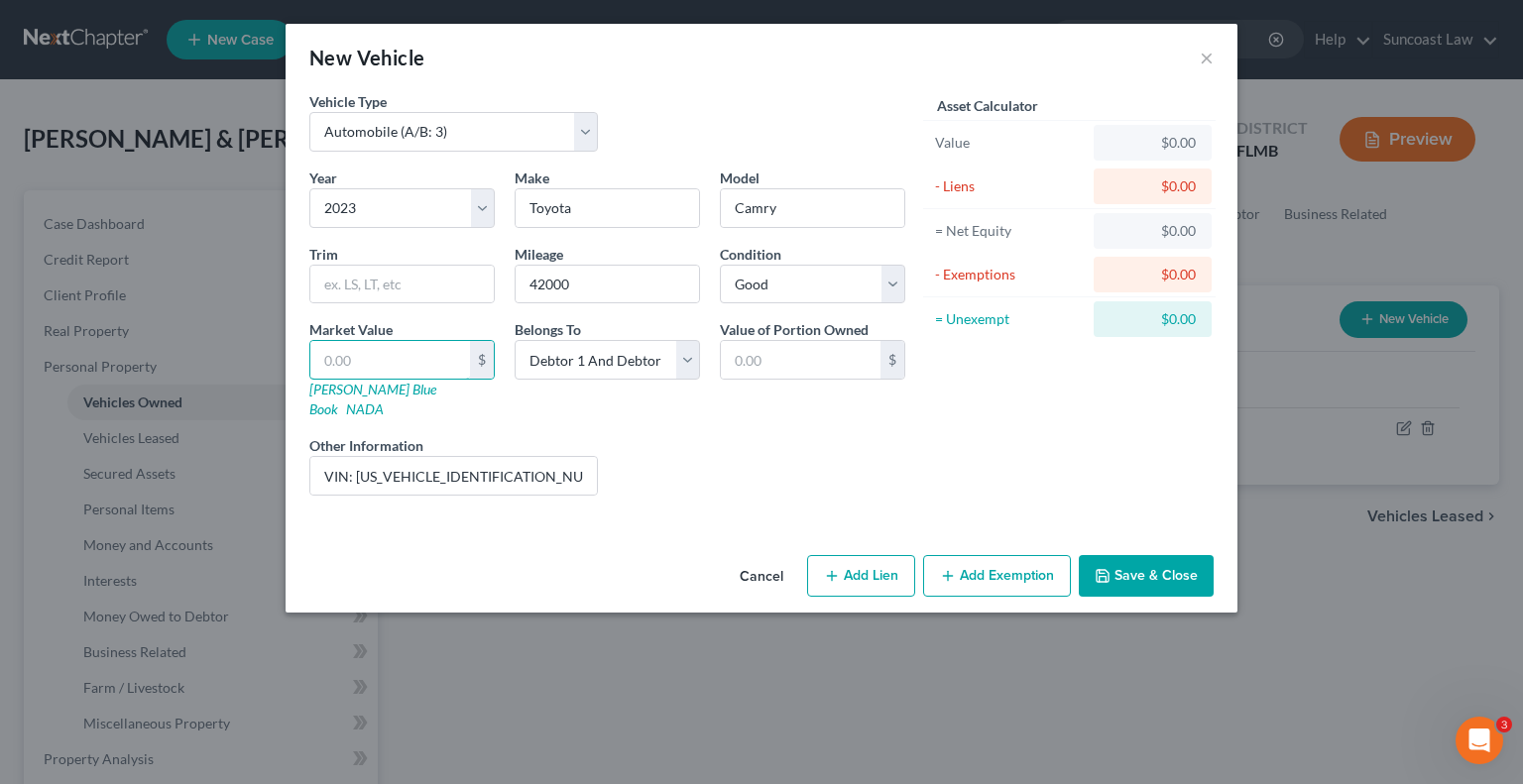 drag, startPoint x: 410, startPoint y: 351, endPoint x: 579, endPoint y: 307, distance: 174.6339 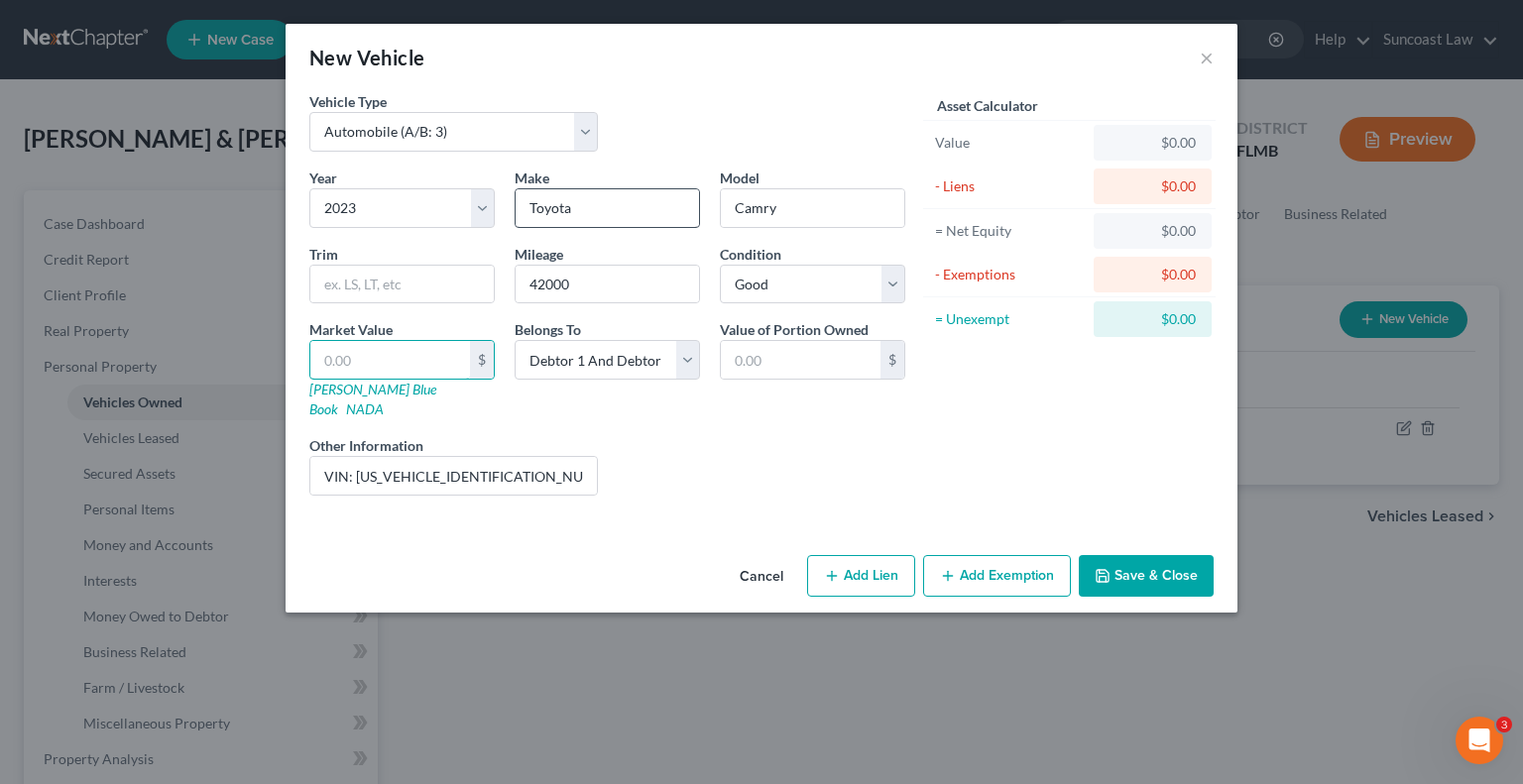 type on "2" 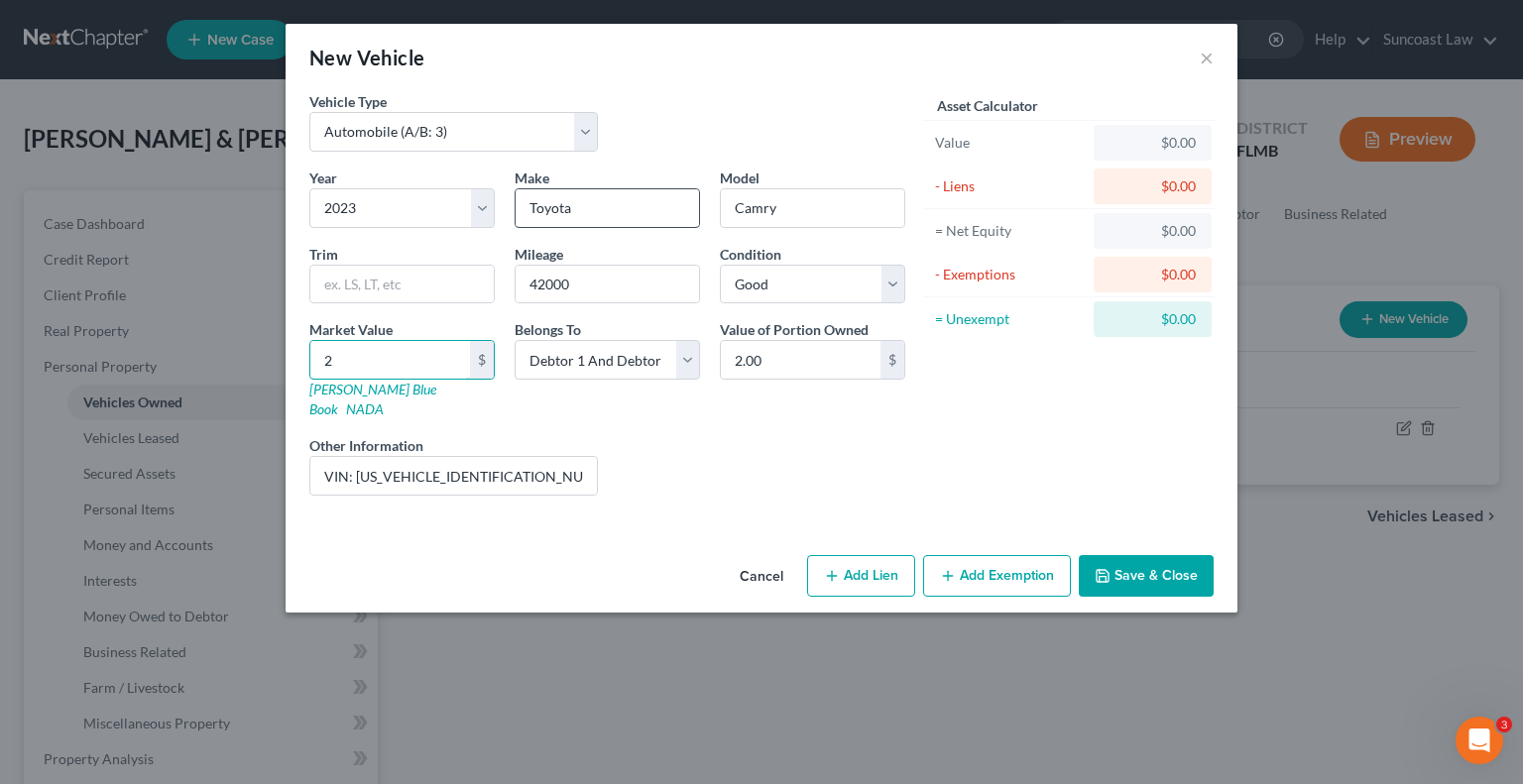 type on "20" 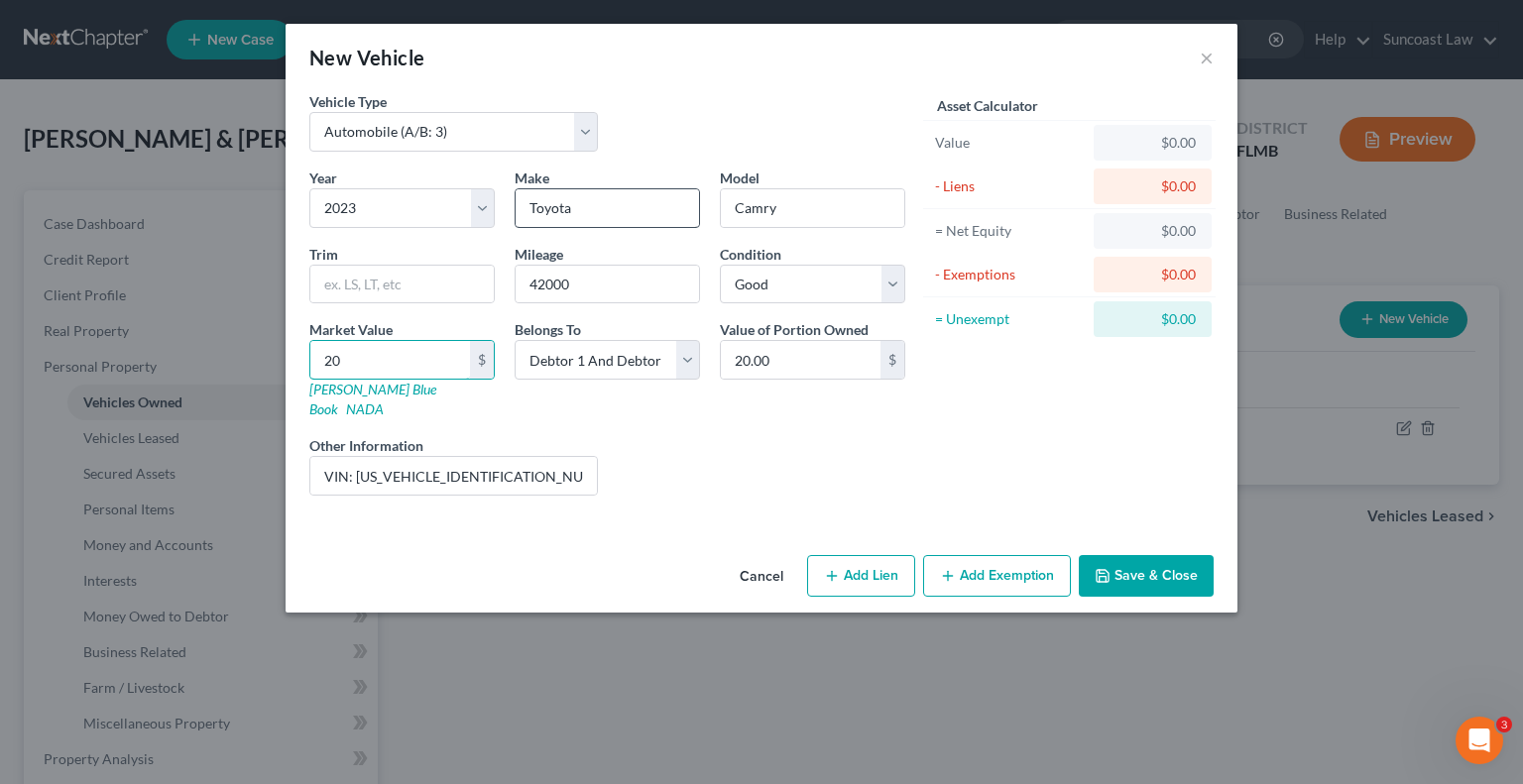 type on "206" 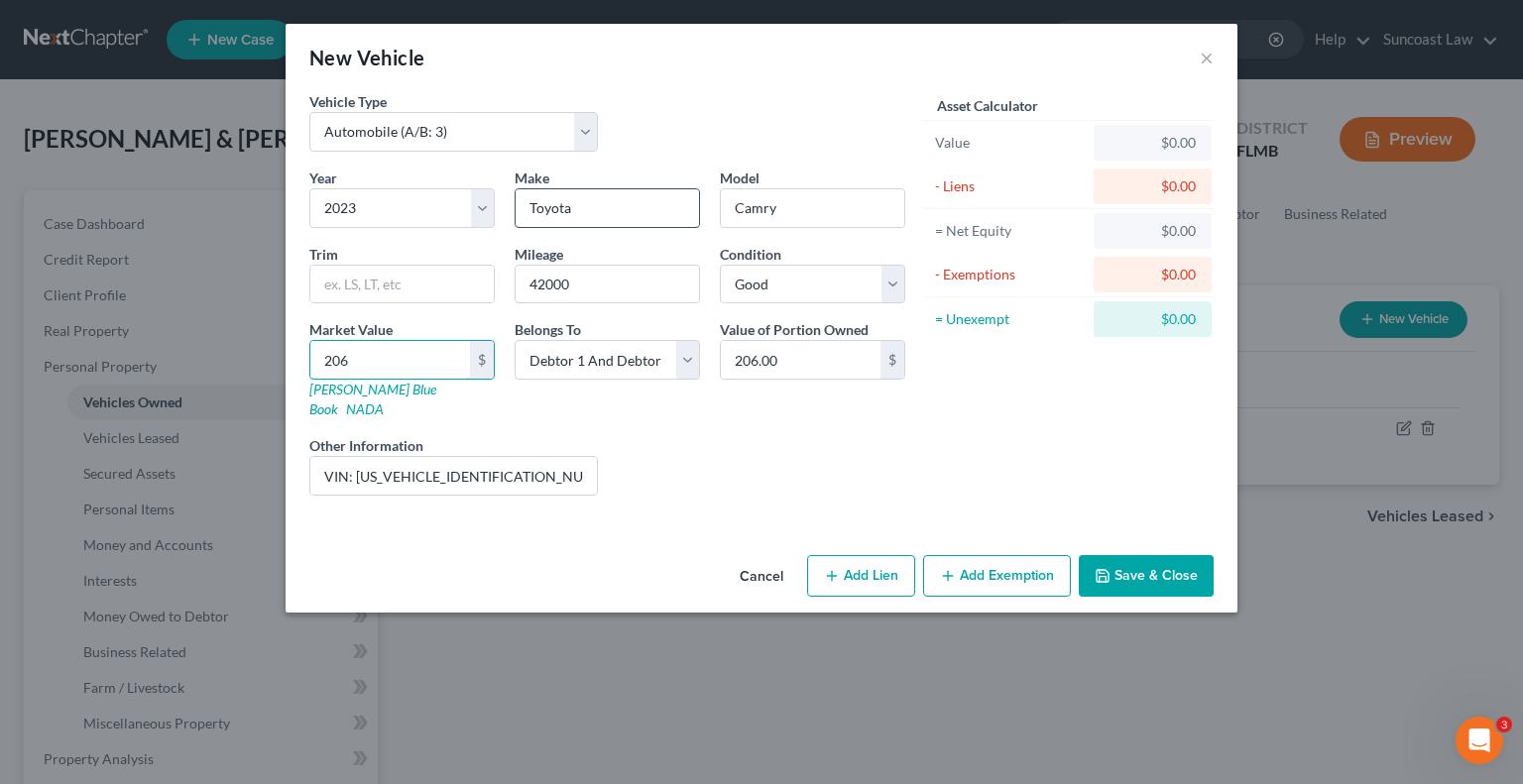 type on "2062" 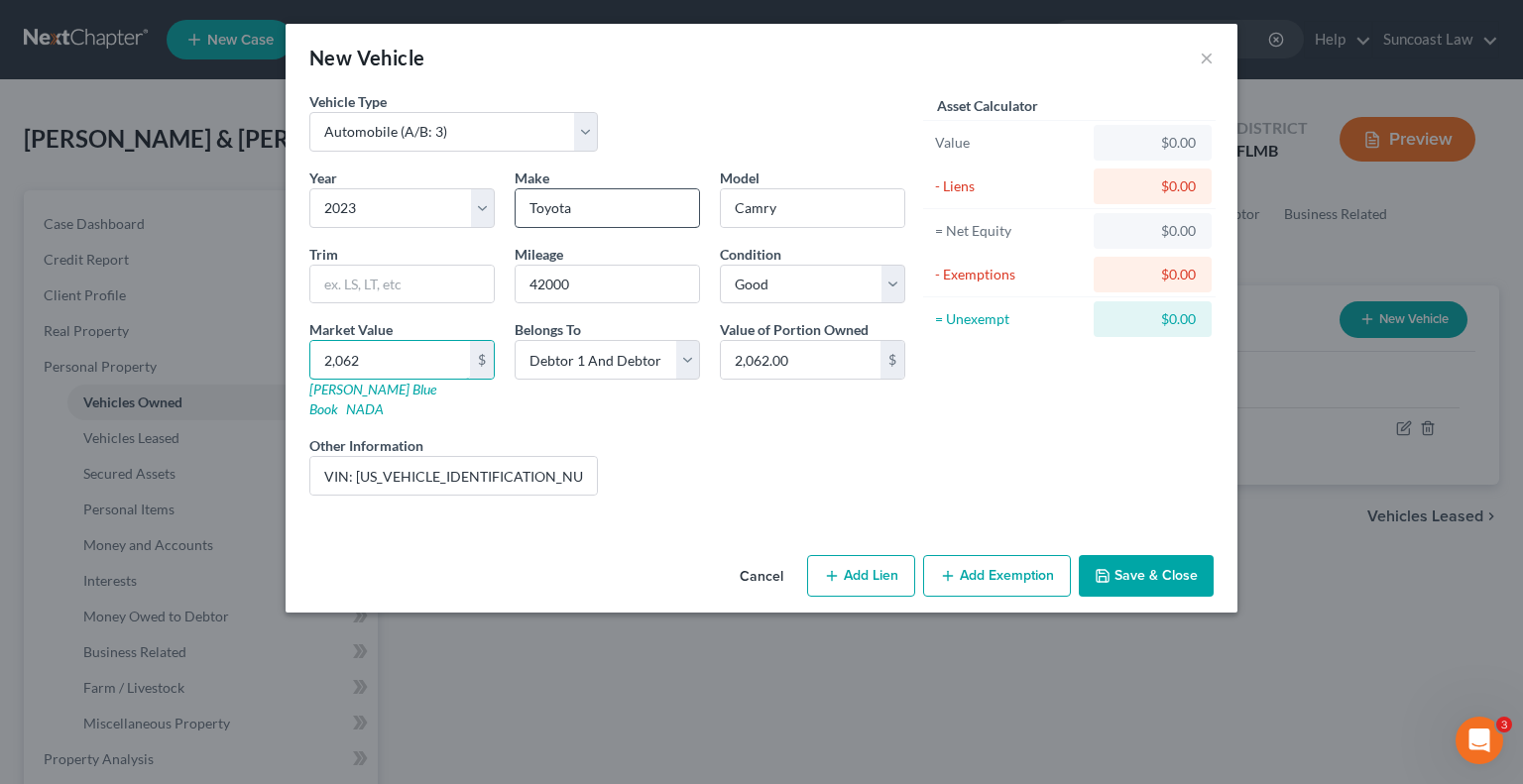 type on "2,0625" 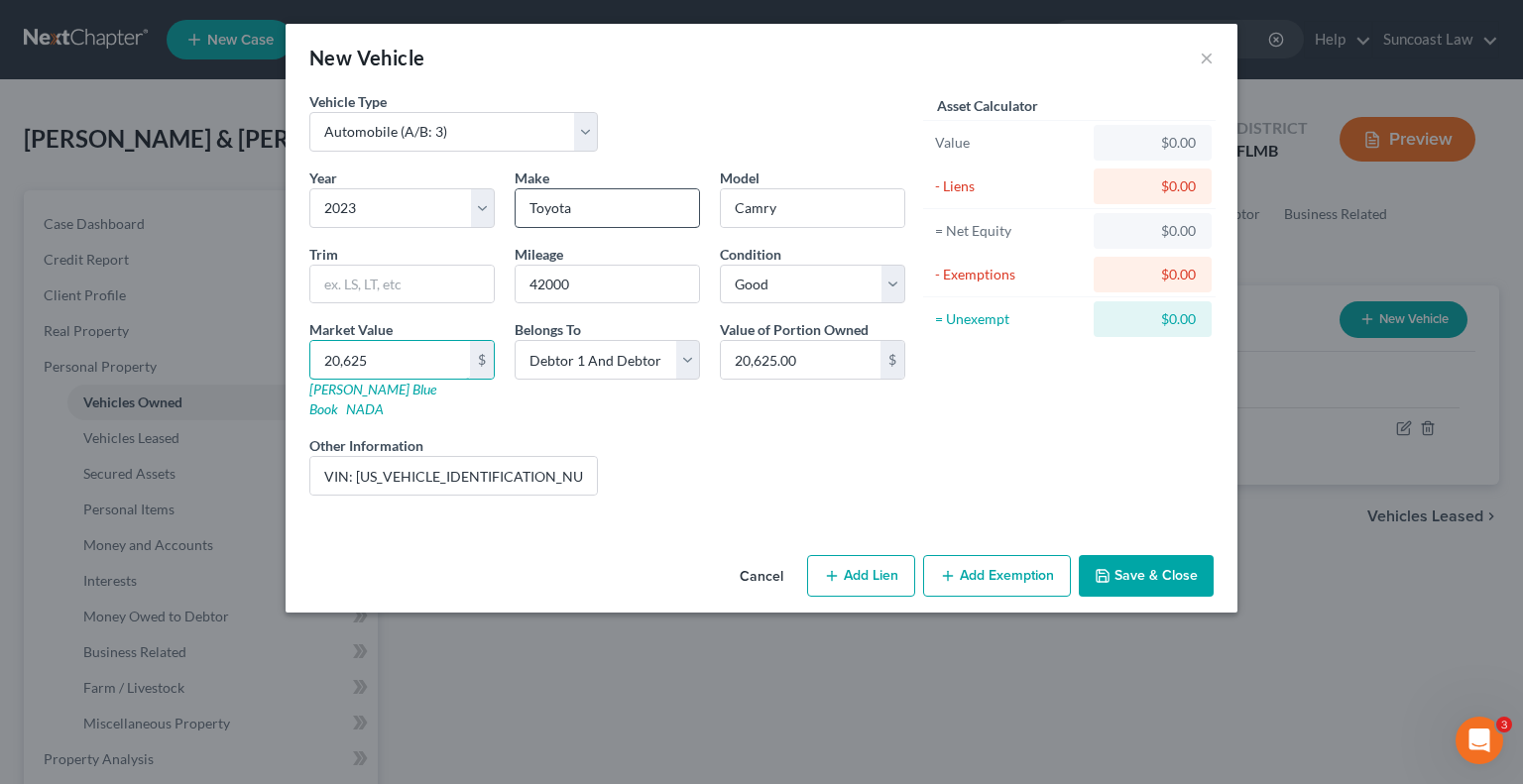 type on "20,625" 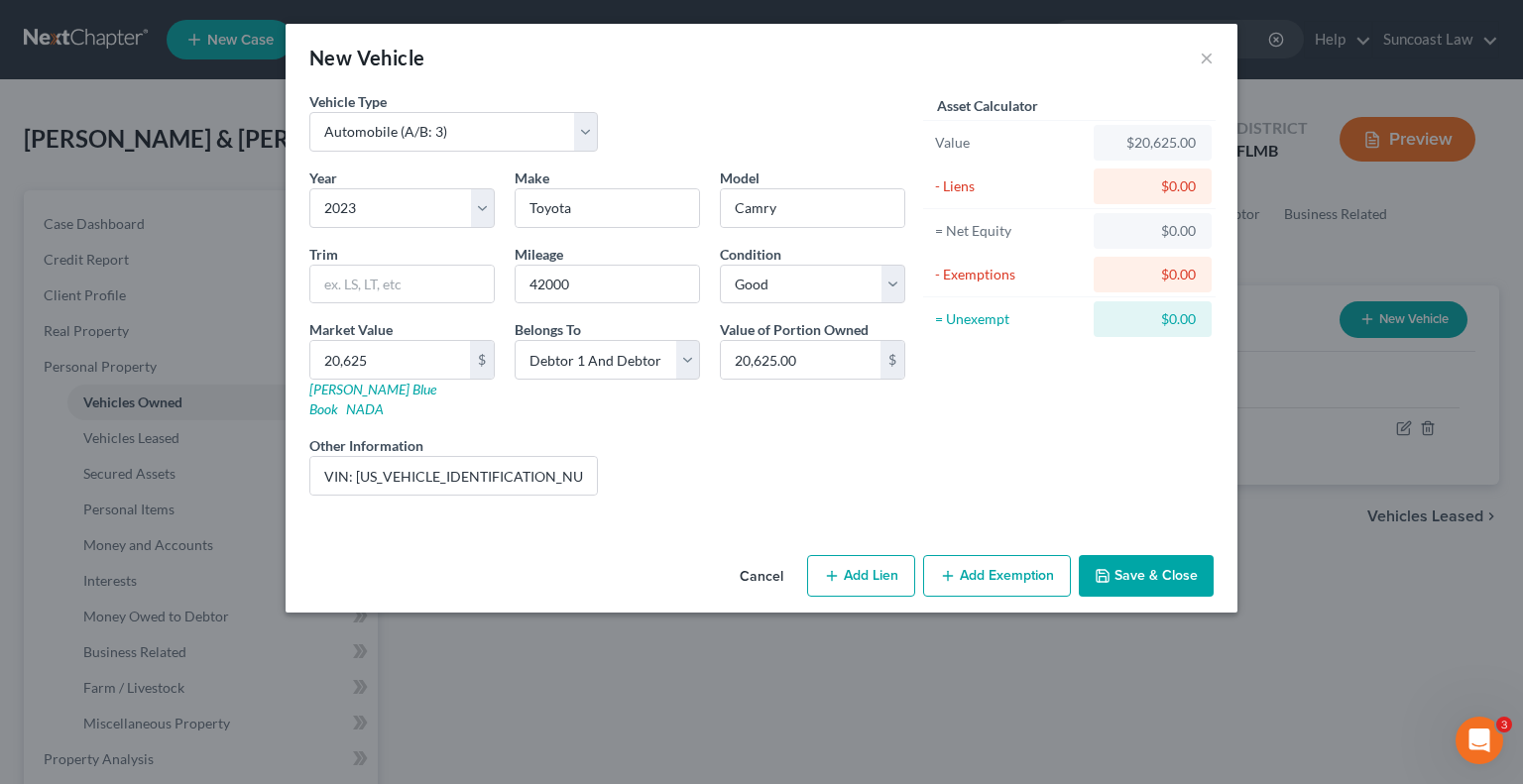 click on "Save & Close" at bounding box center (1146, 576) 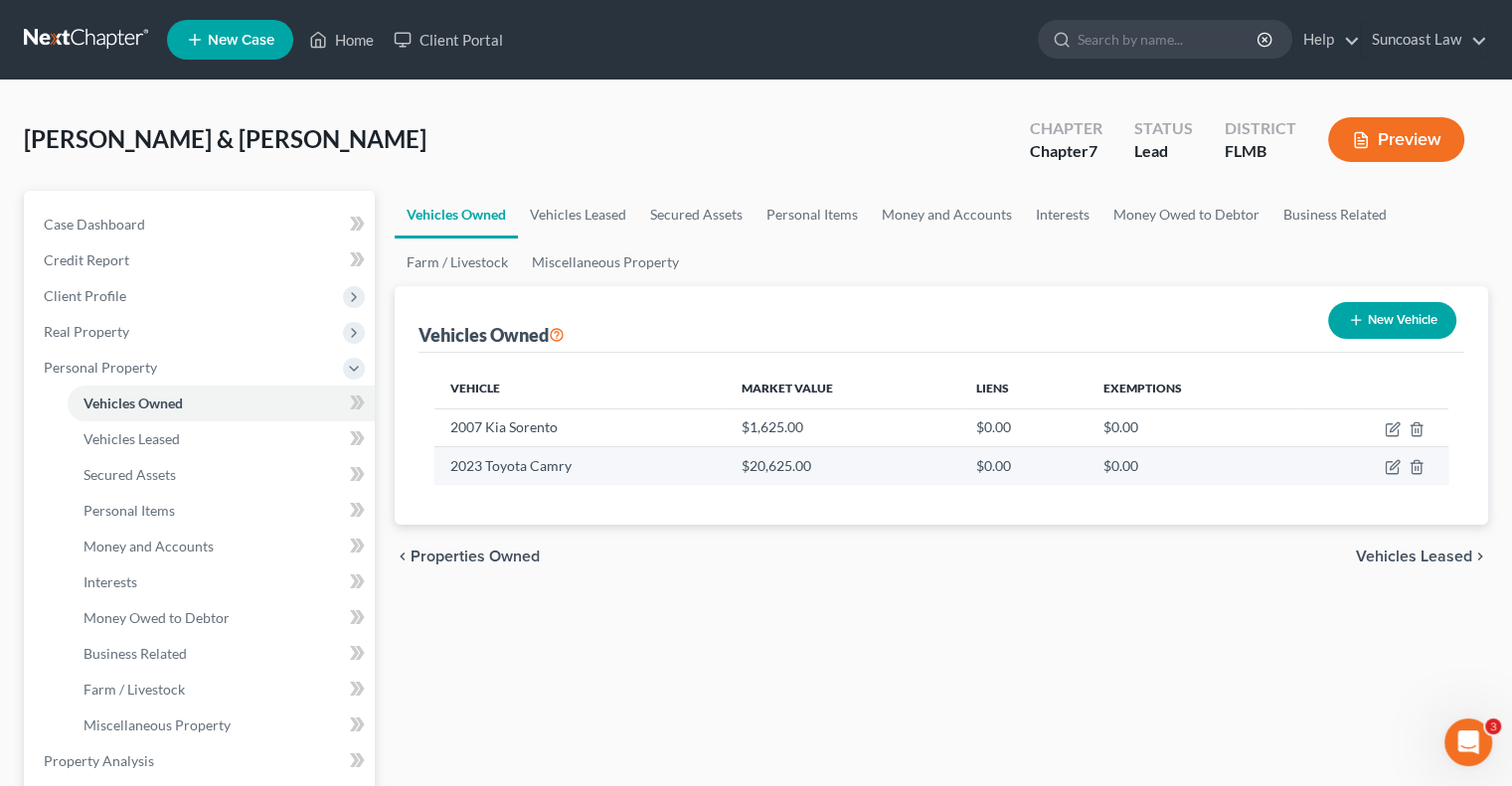 click at bounding box center [1373, 466] 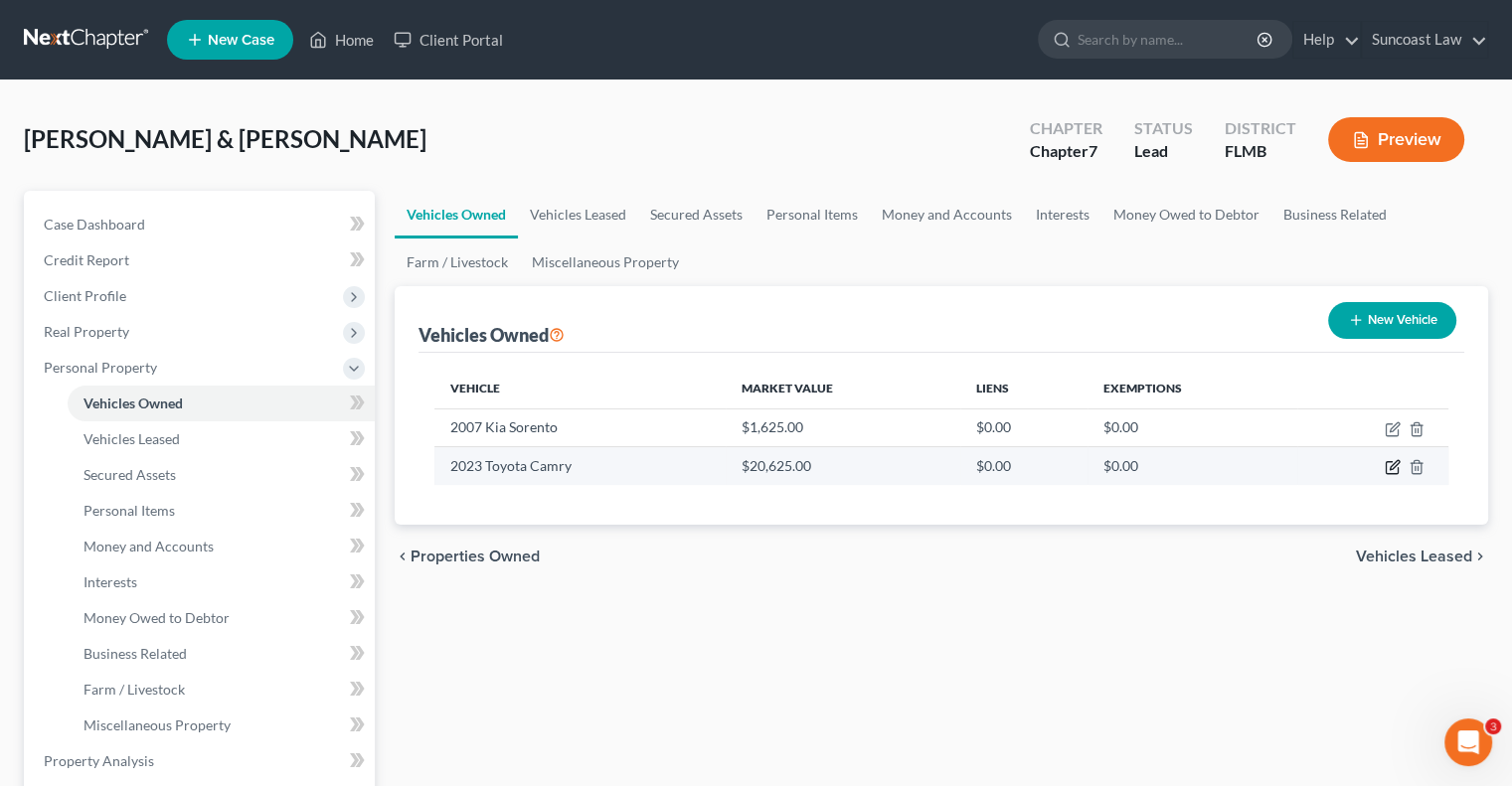 click 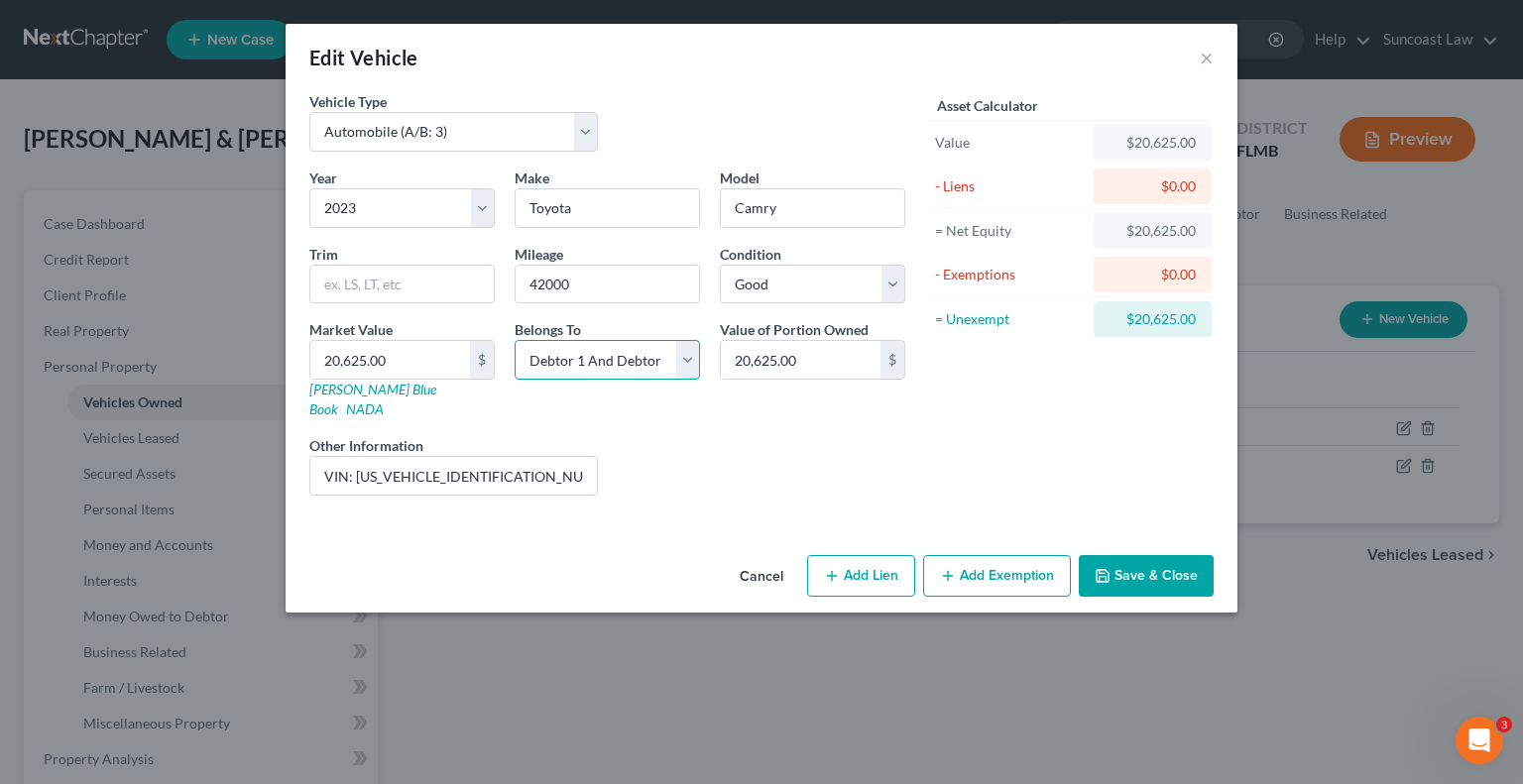 click on "Select Debtor 1 Only Debtor 2 Only Debtor 1 And Debtor 2 Only At Least One Of The Debtors And Another Community Property" at bounding box center [607, 360] 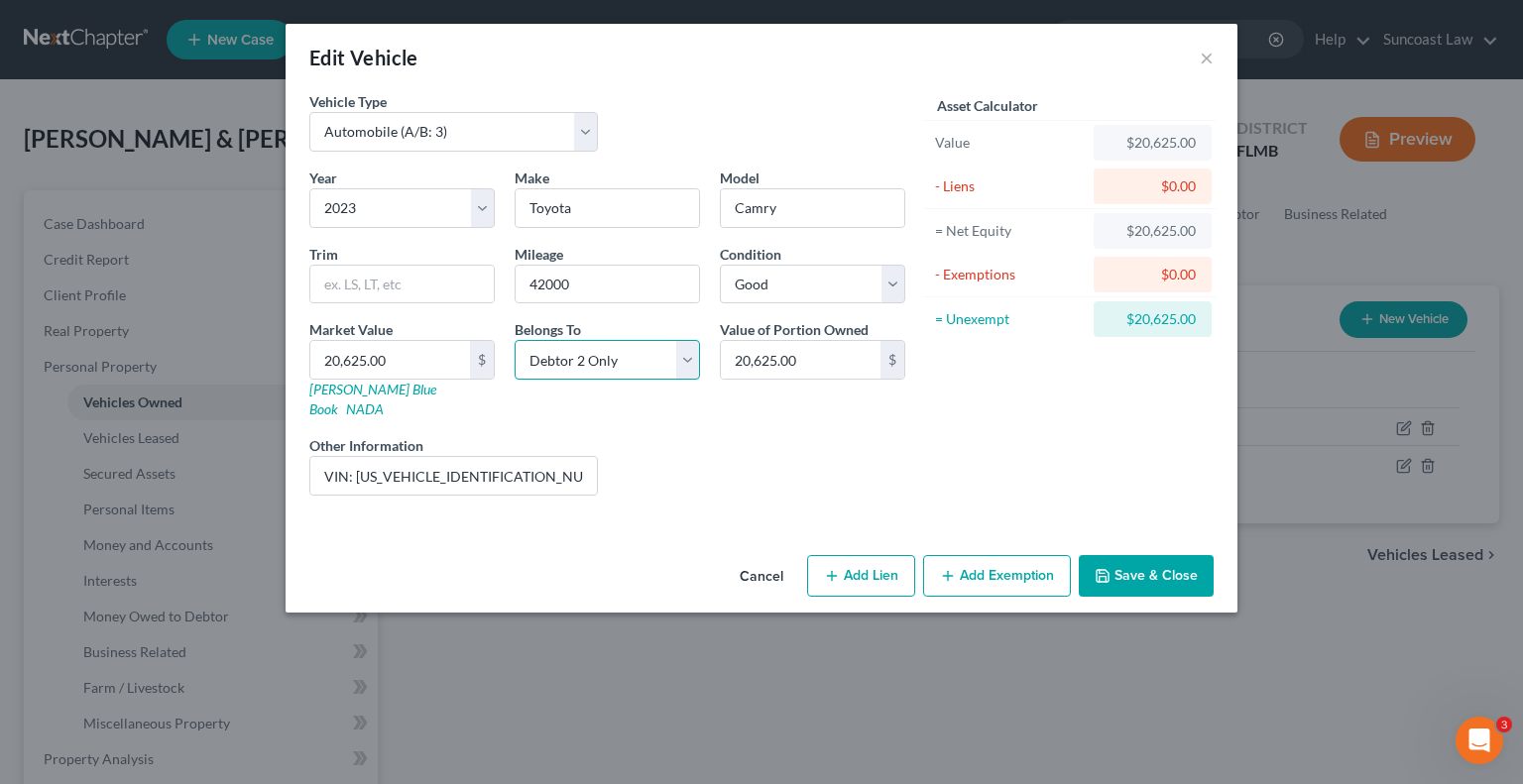 click on "Select Debtor 1 Only Debtor 2 Only Debtor 1 And Debtor 2 Only At Least One Of The Debtors And Another Community Property" at bounding box center [607, 360] 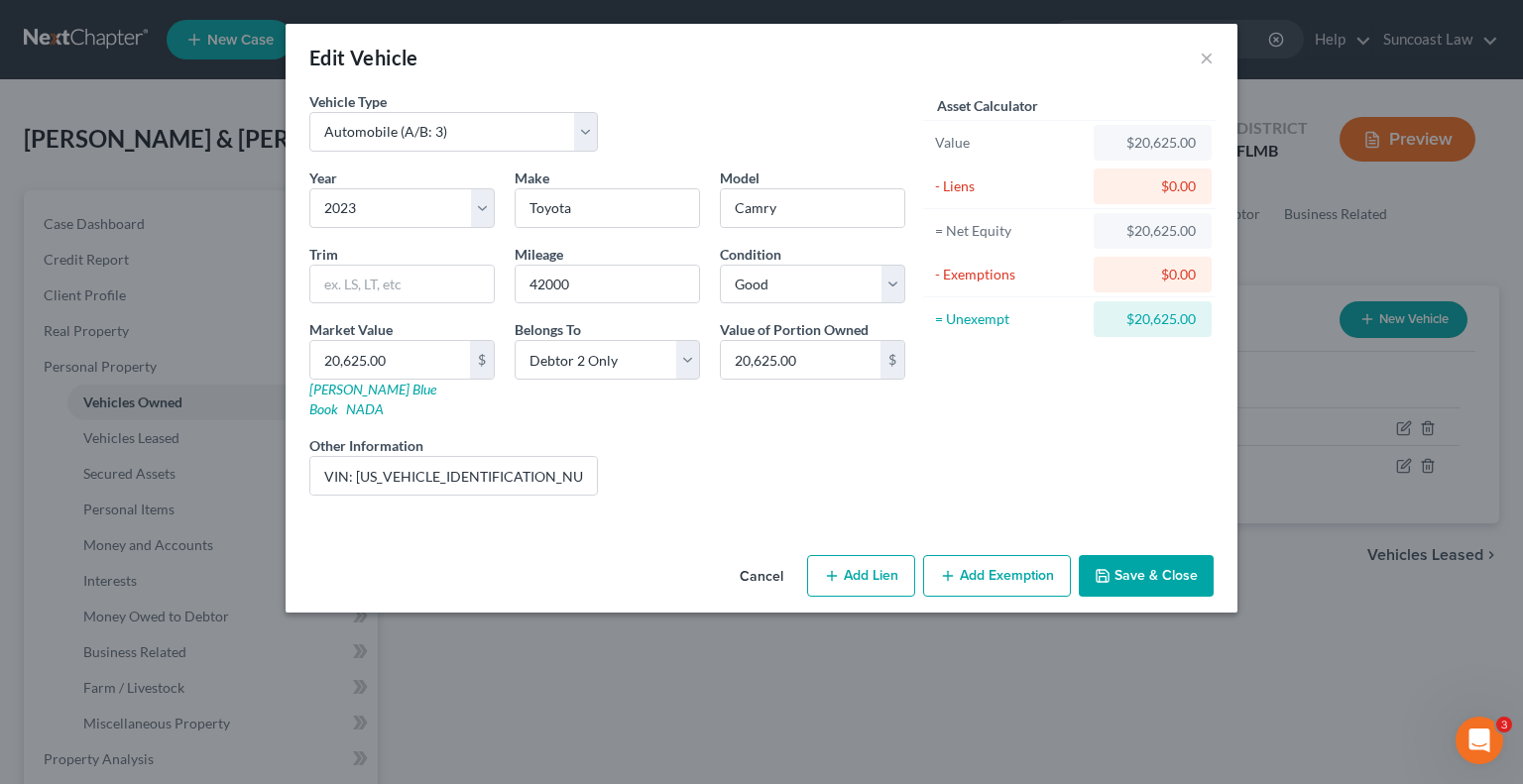 click on "Save & Close" at bounding box center (1146, 576) 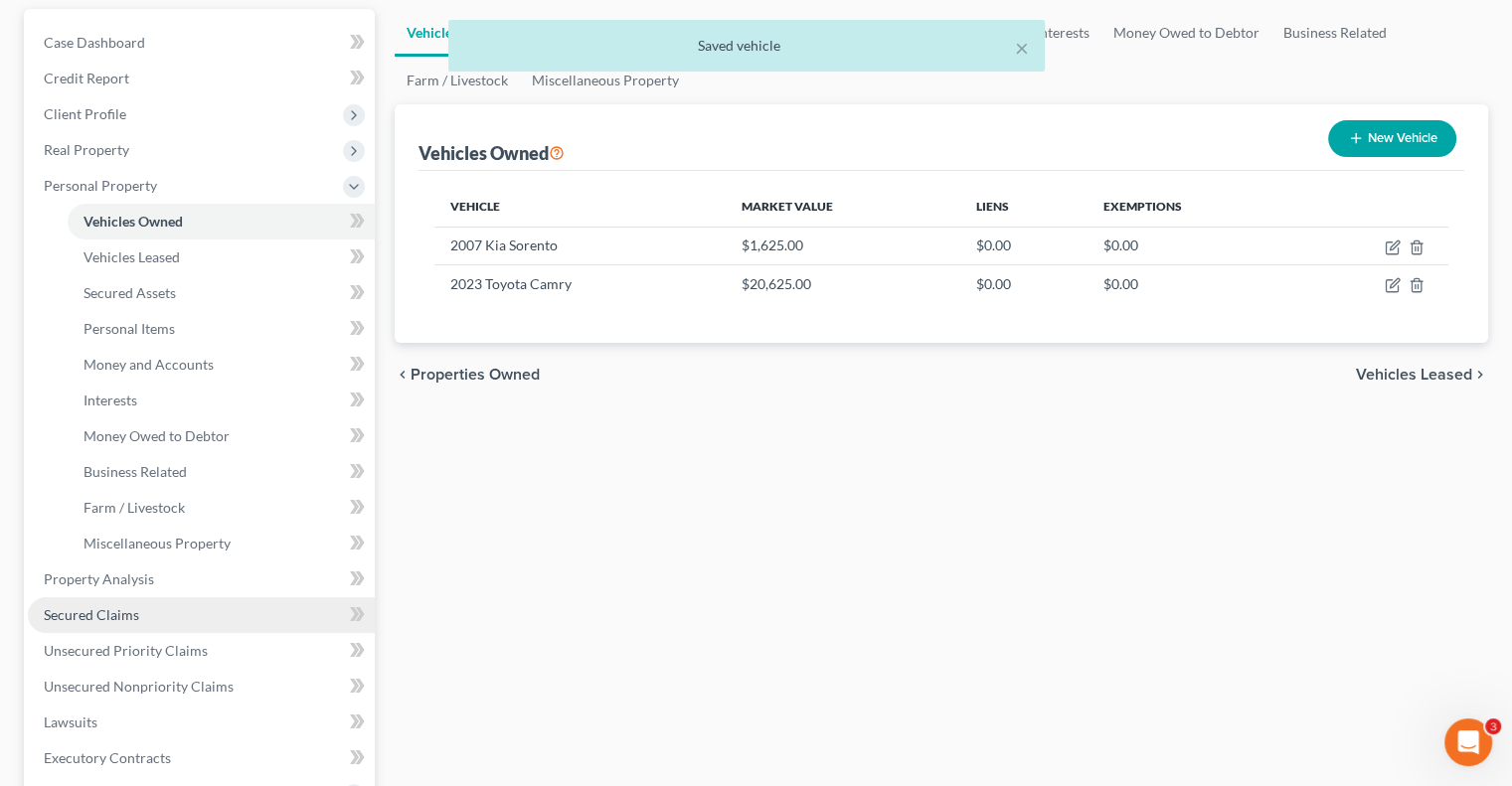 scroll, scrollTop: 199, scrollLeft: 0, axis: vertical 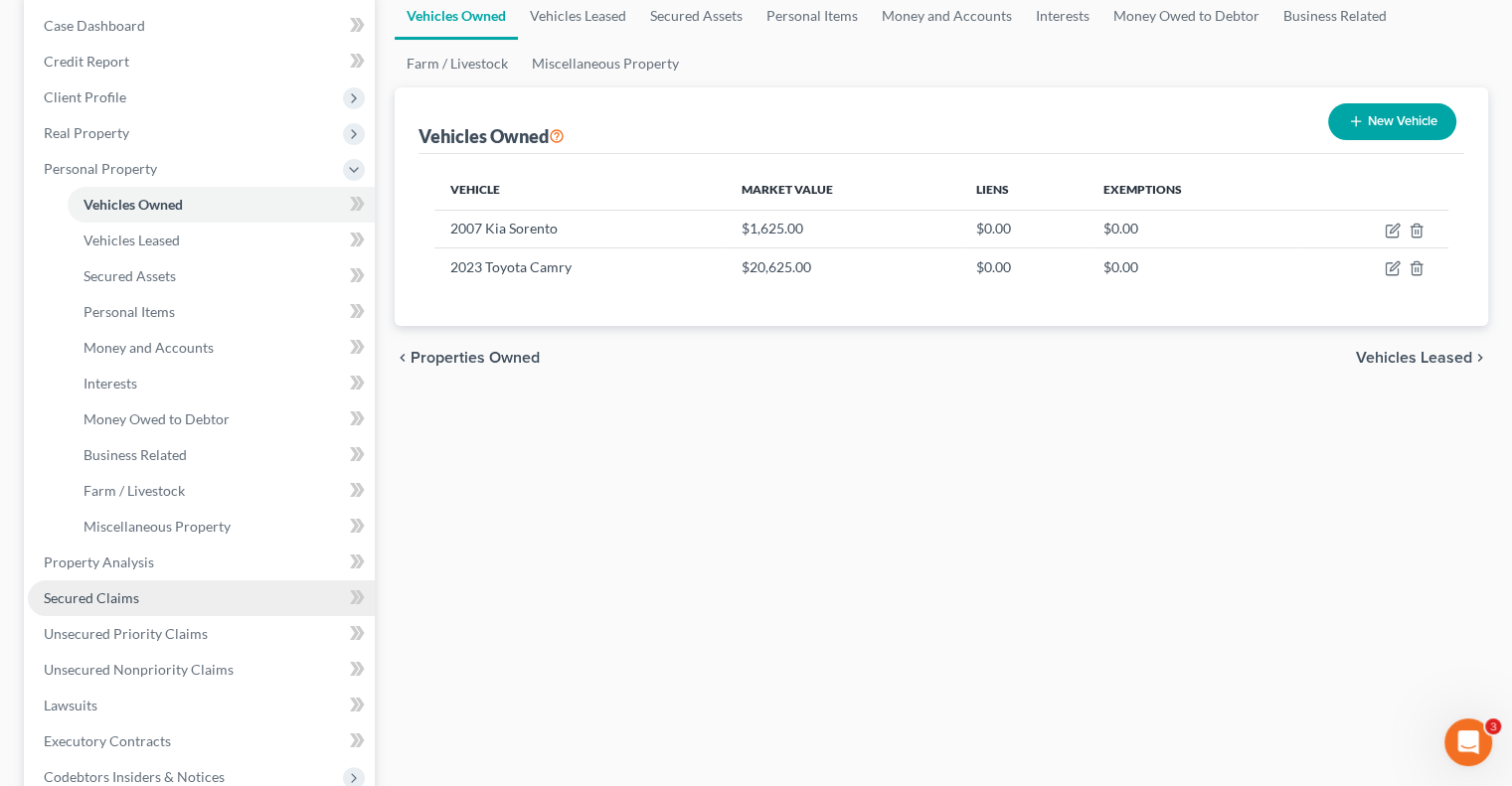 click on "Secured Claims" at bounding box center (201, 598) 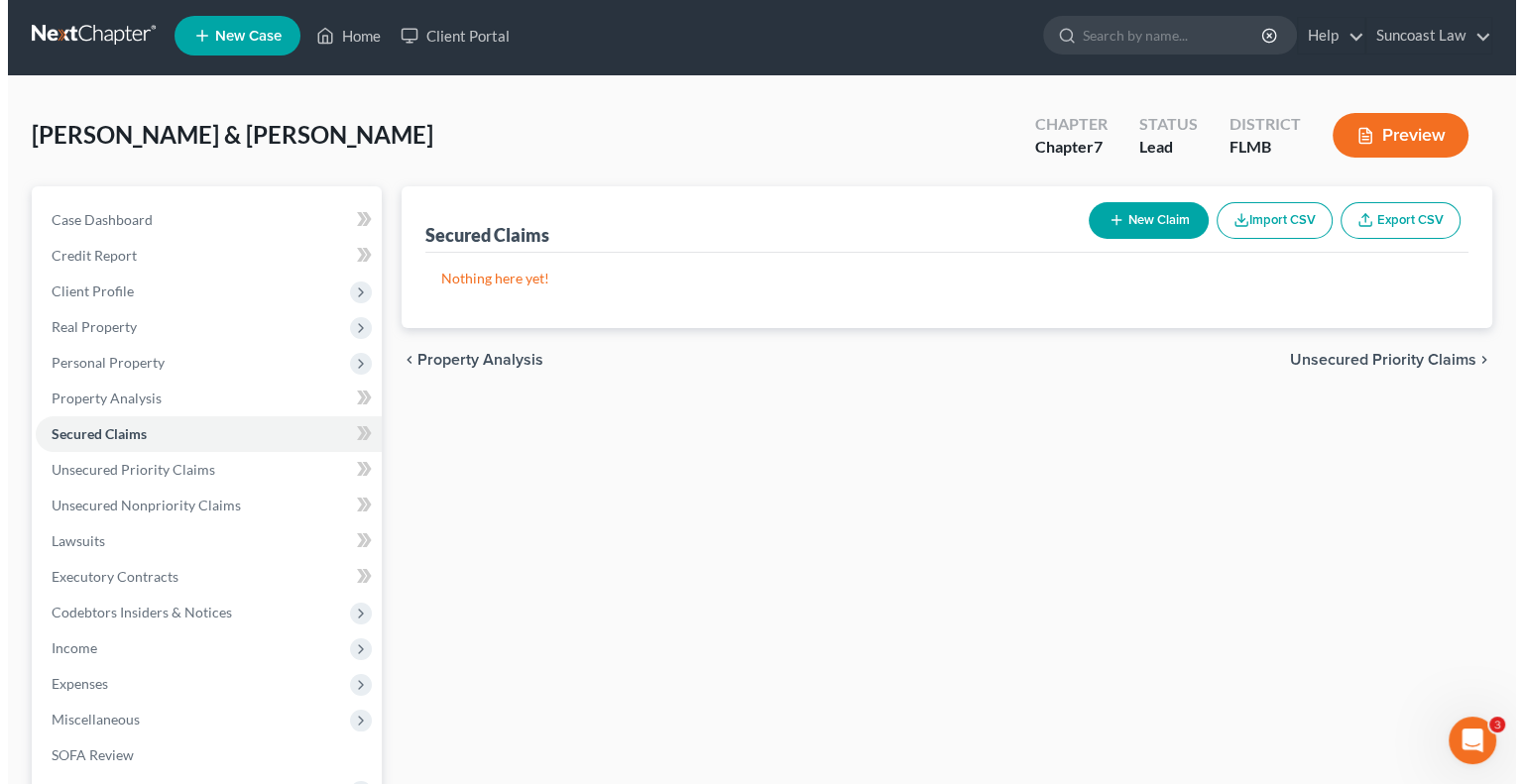 scroll, scrollTop: 0, scrollLeft: 0, axis: both 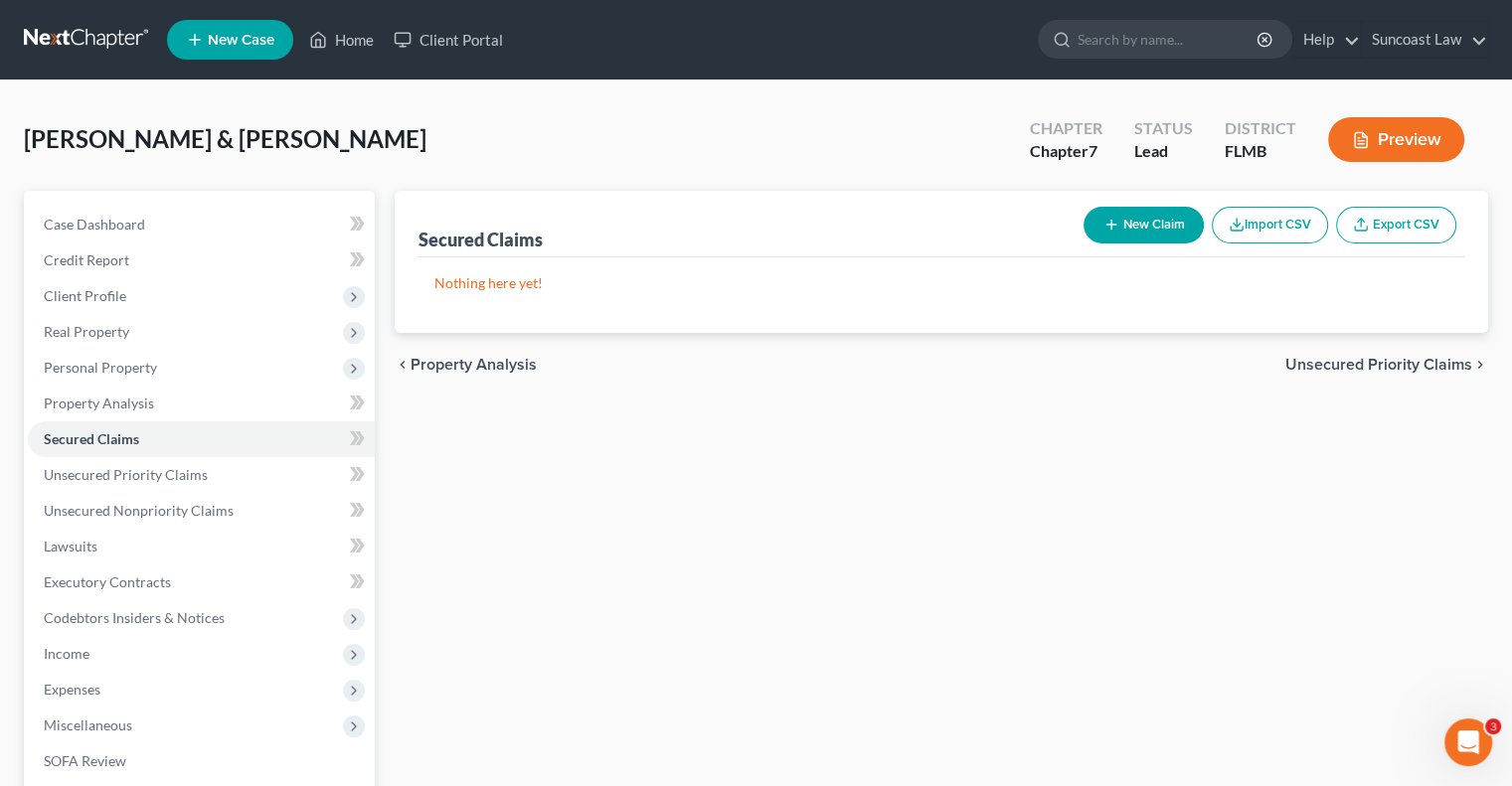 click on "New Claim" at bounding box center [1143, 225] 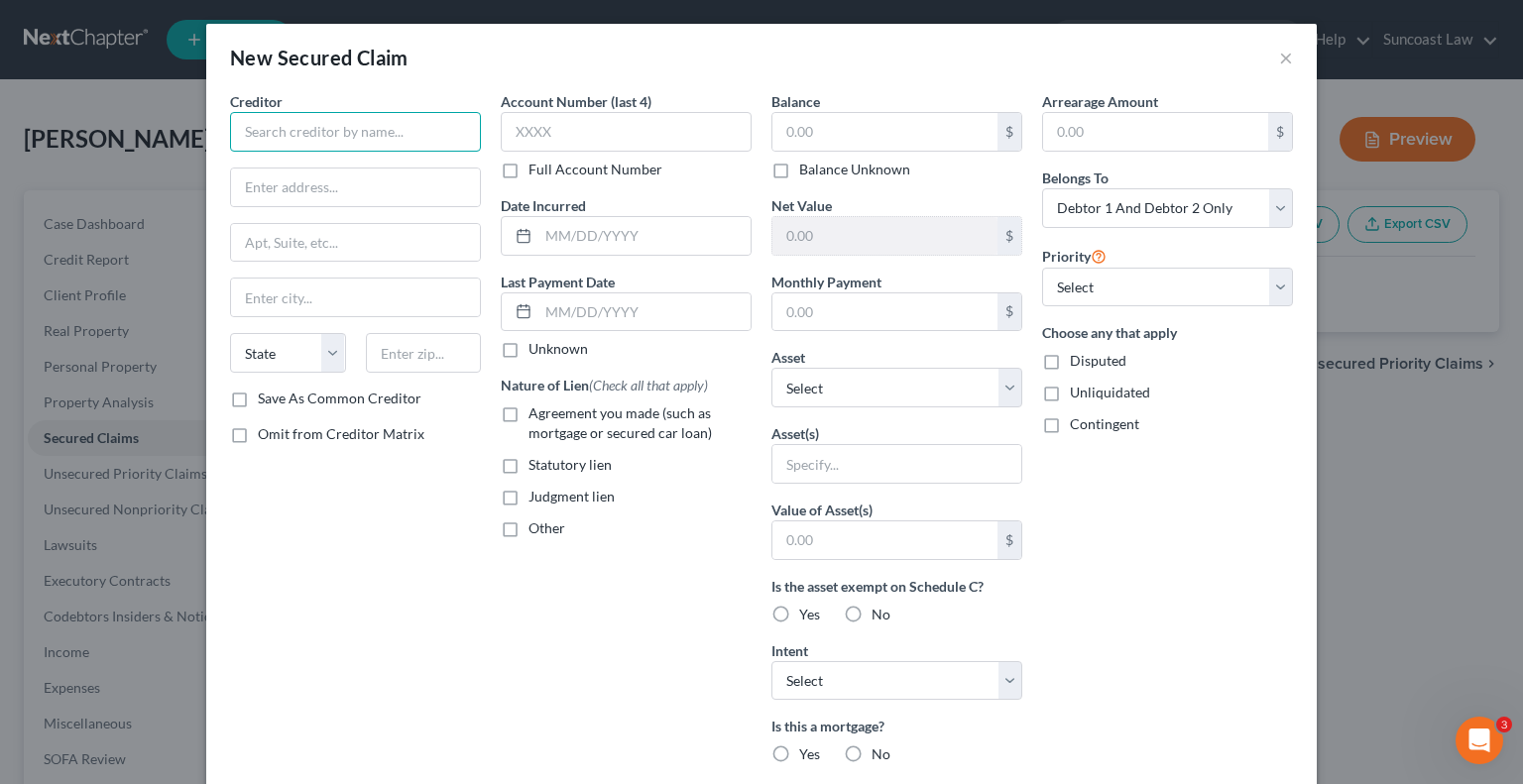 click at bounding box center [355, 132] 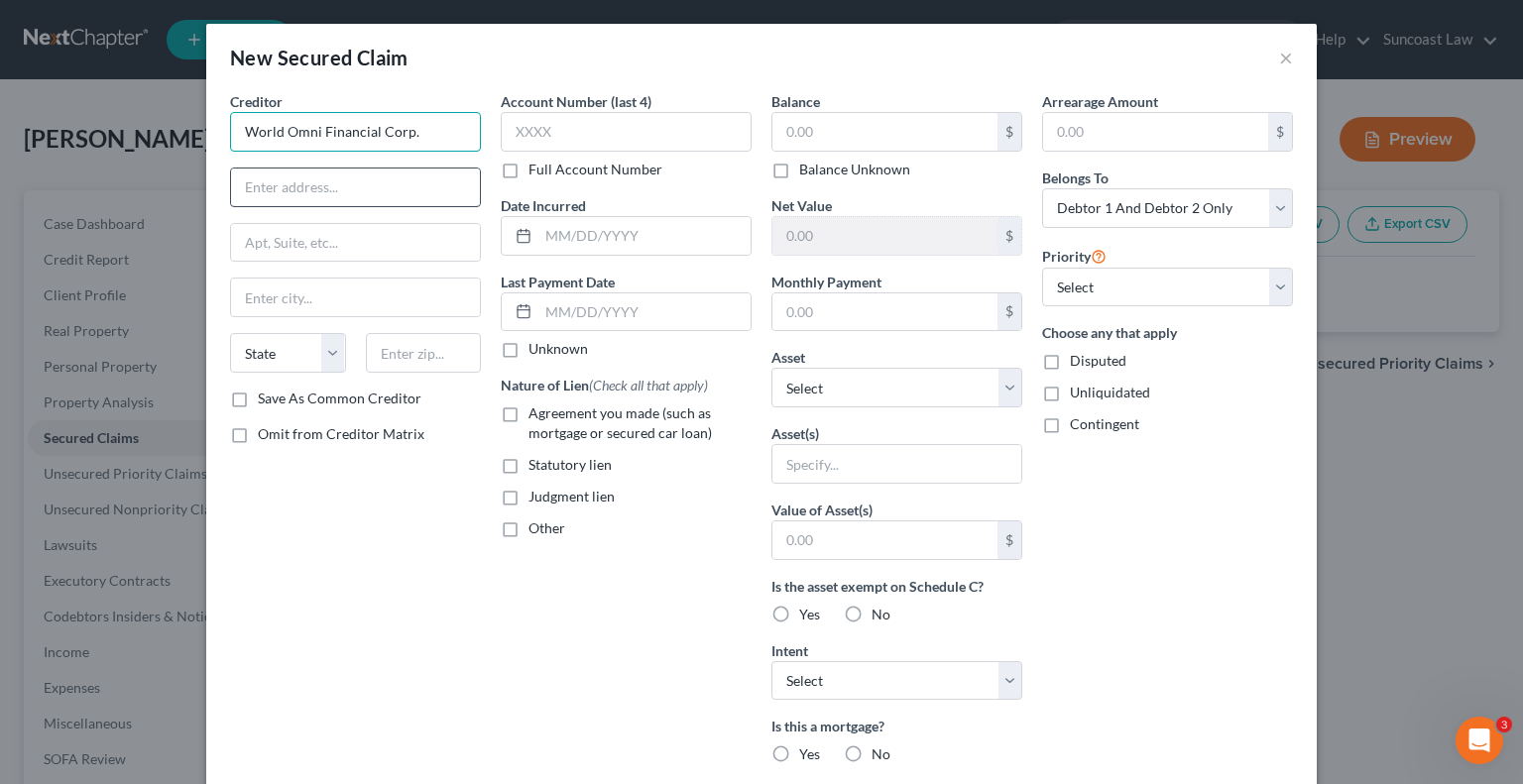 type on "World Omni Financial Corp." 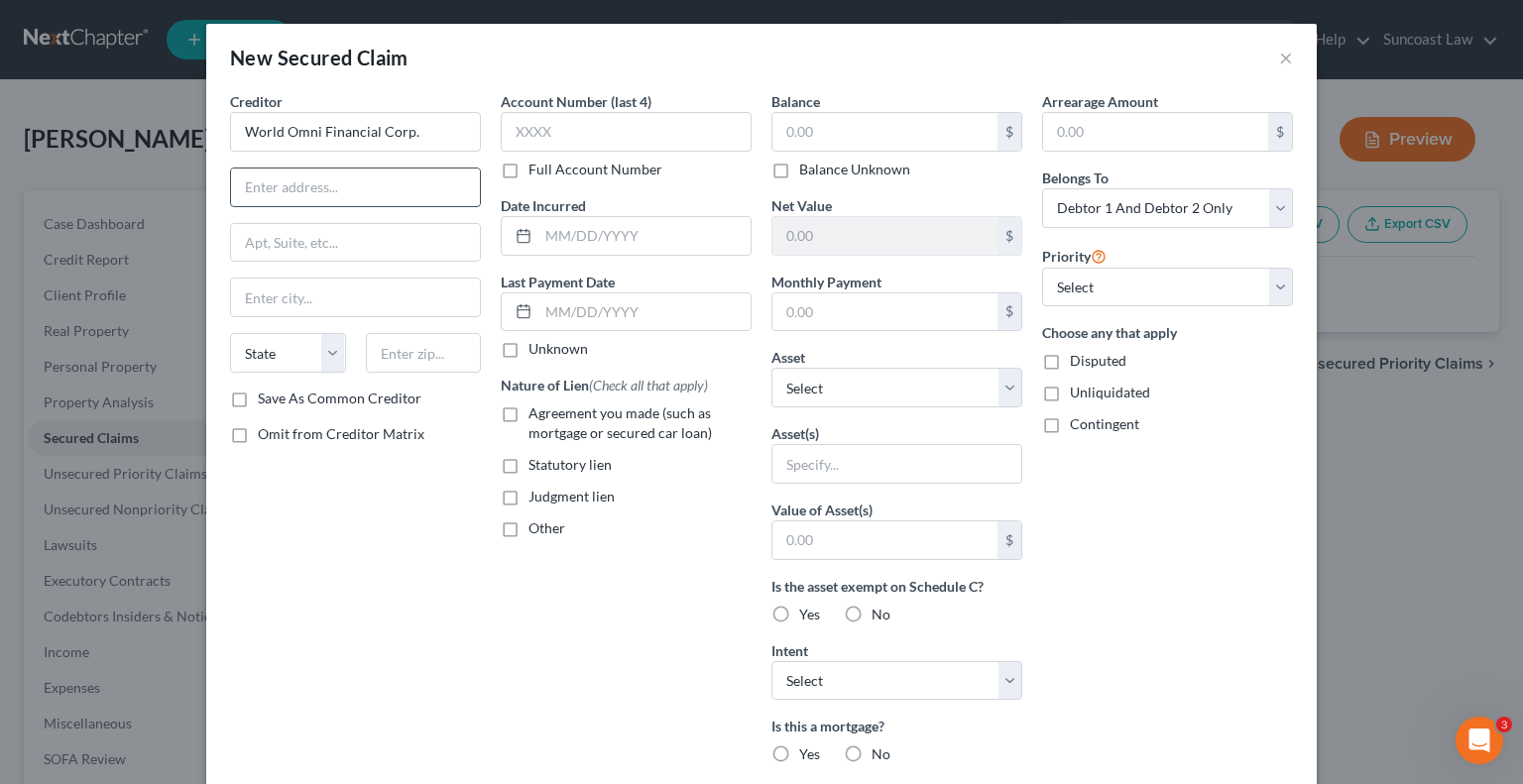click at bounding box center (355, 187) 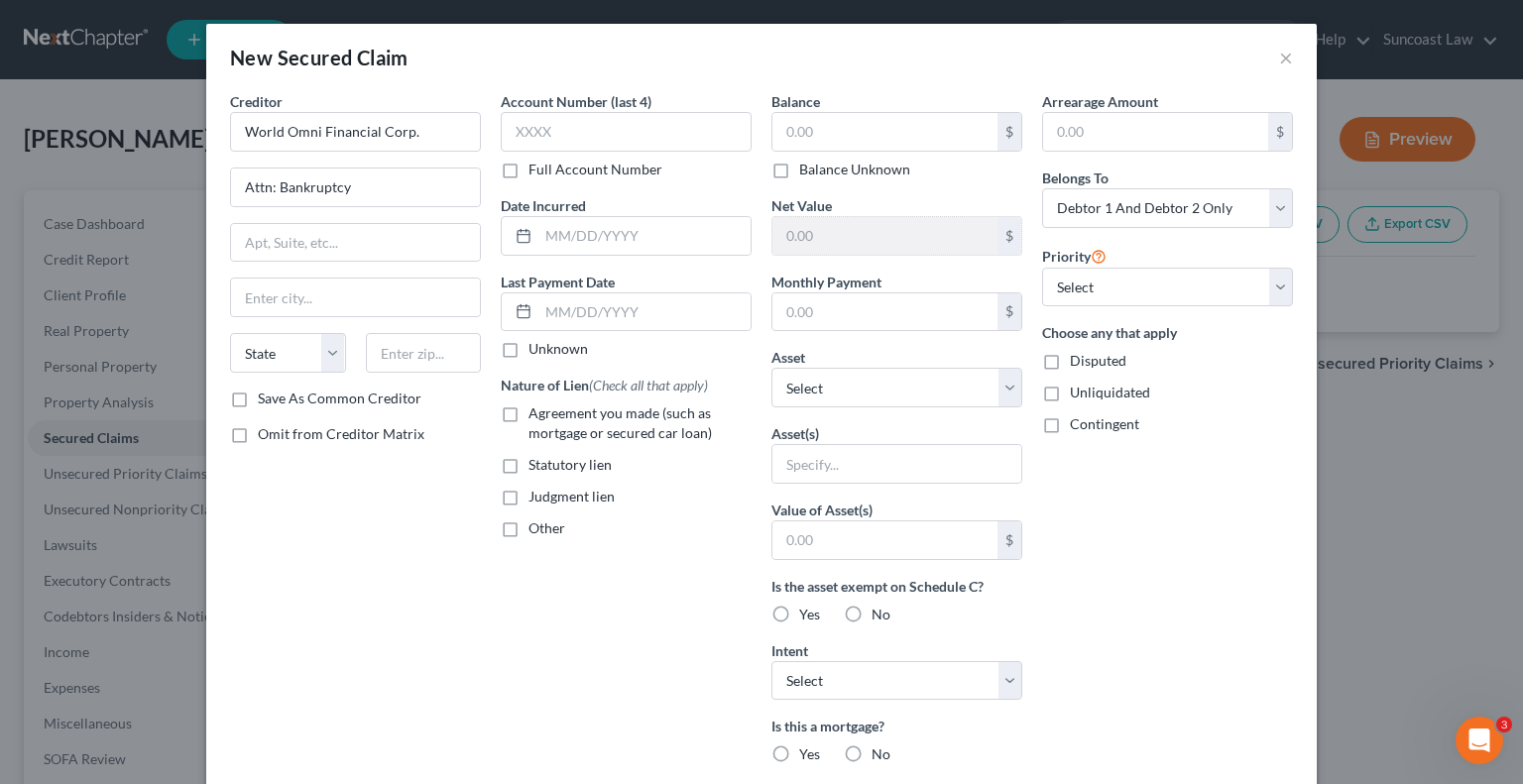 click on "Full Account Number" at bounding box center [595, 169] 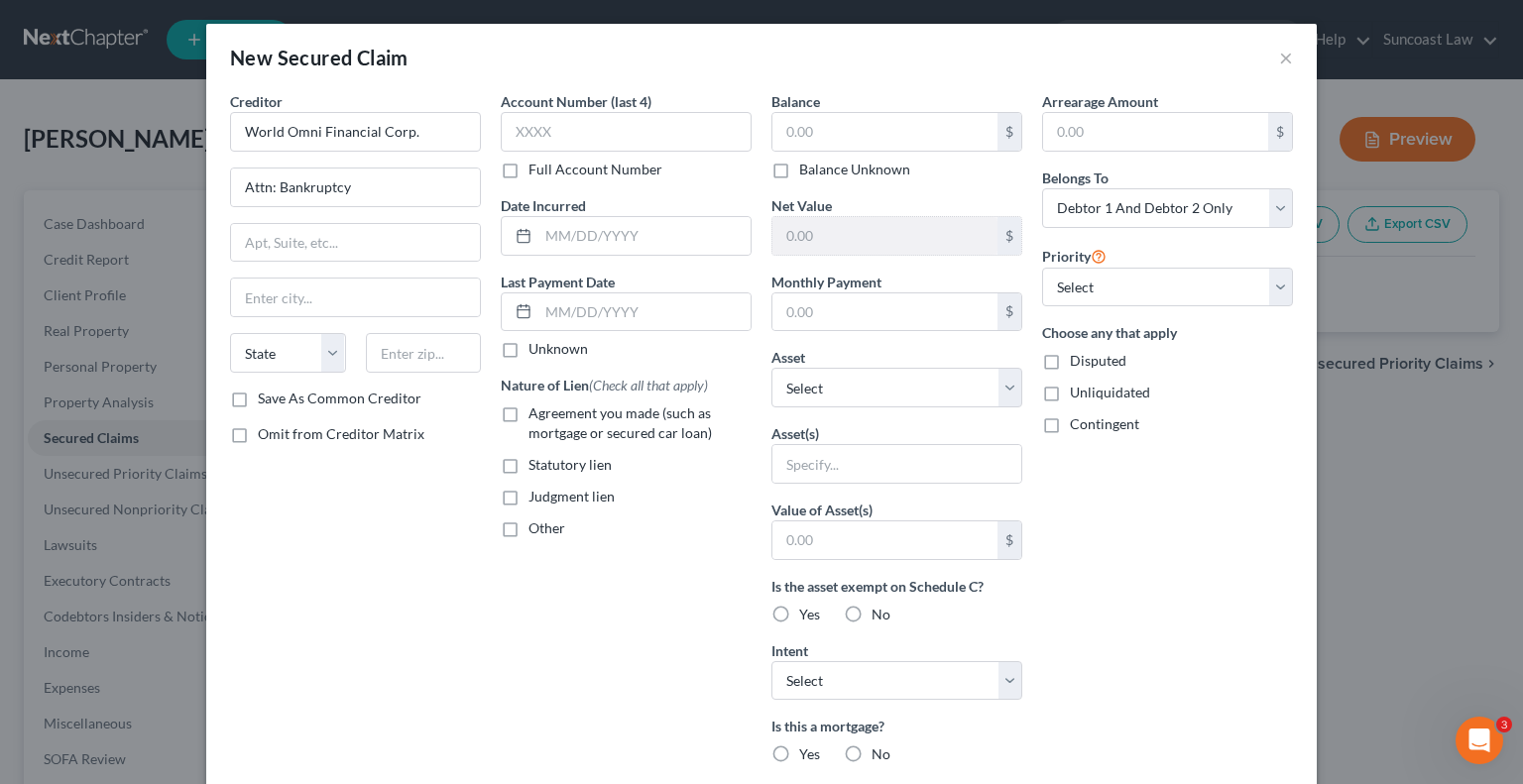 click on "Full Account Number" at bounding box center (542, 166) 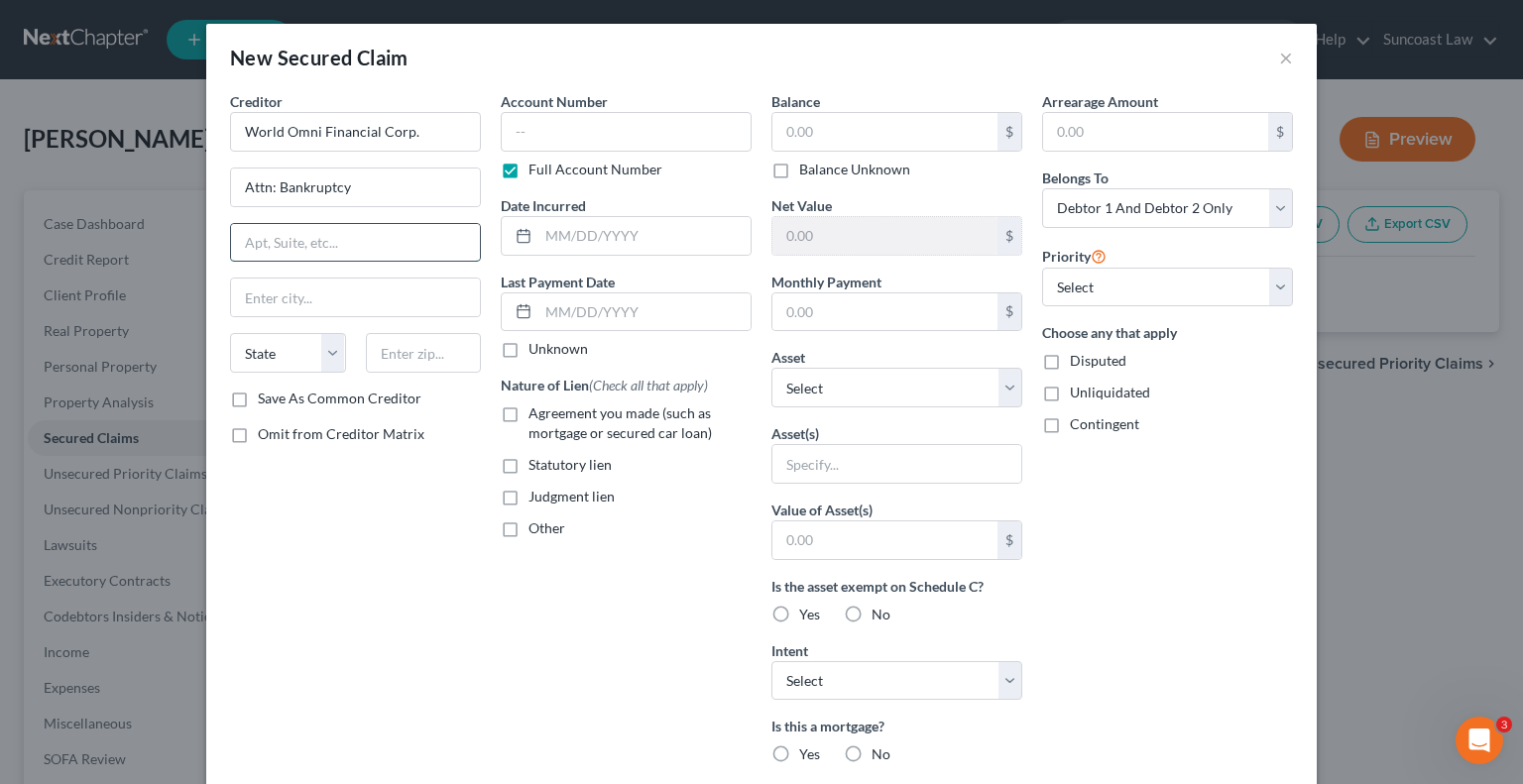 click at bounding box center [355, 243] 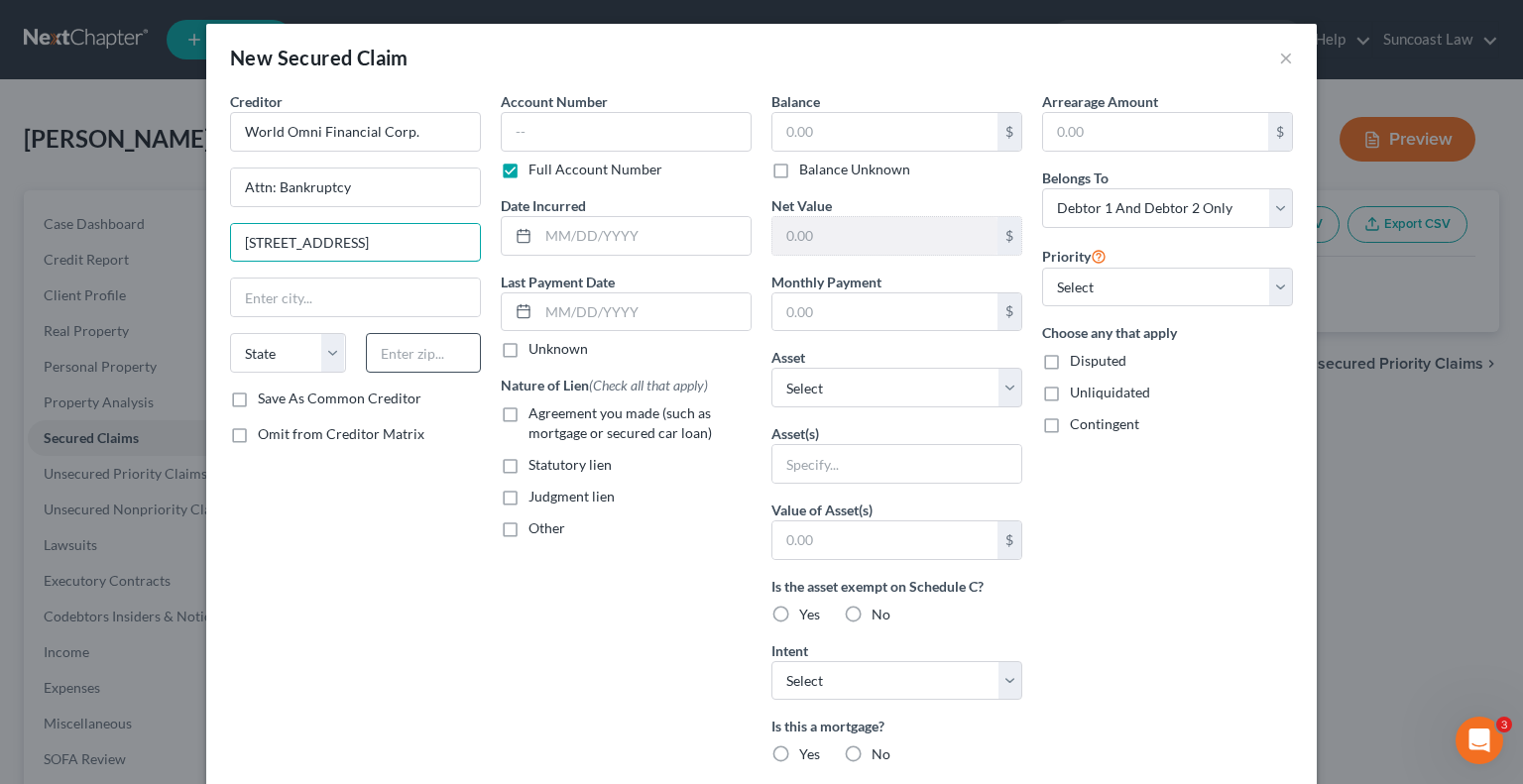 type on "[STREET_ADDRESS]" 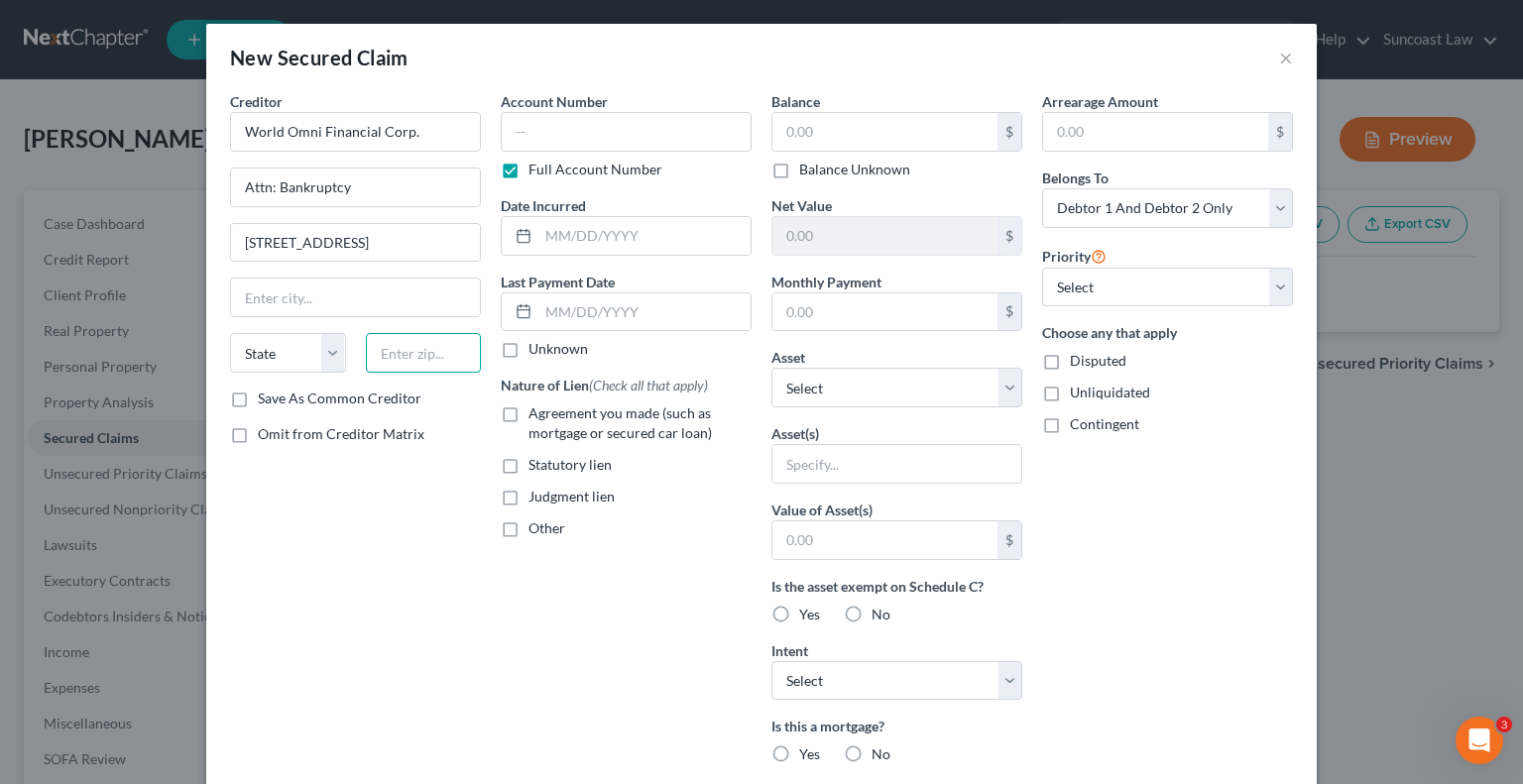 click at bounding box center (423, 353) 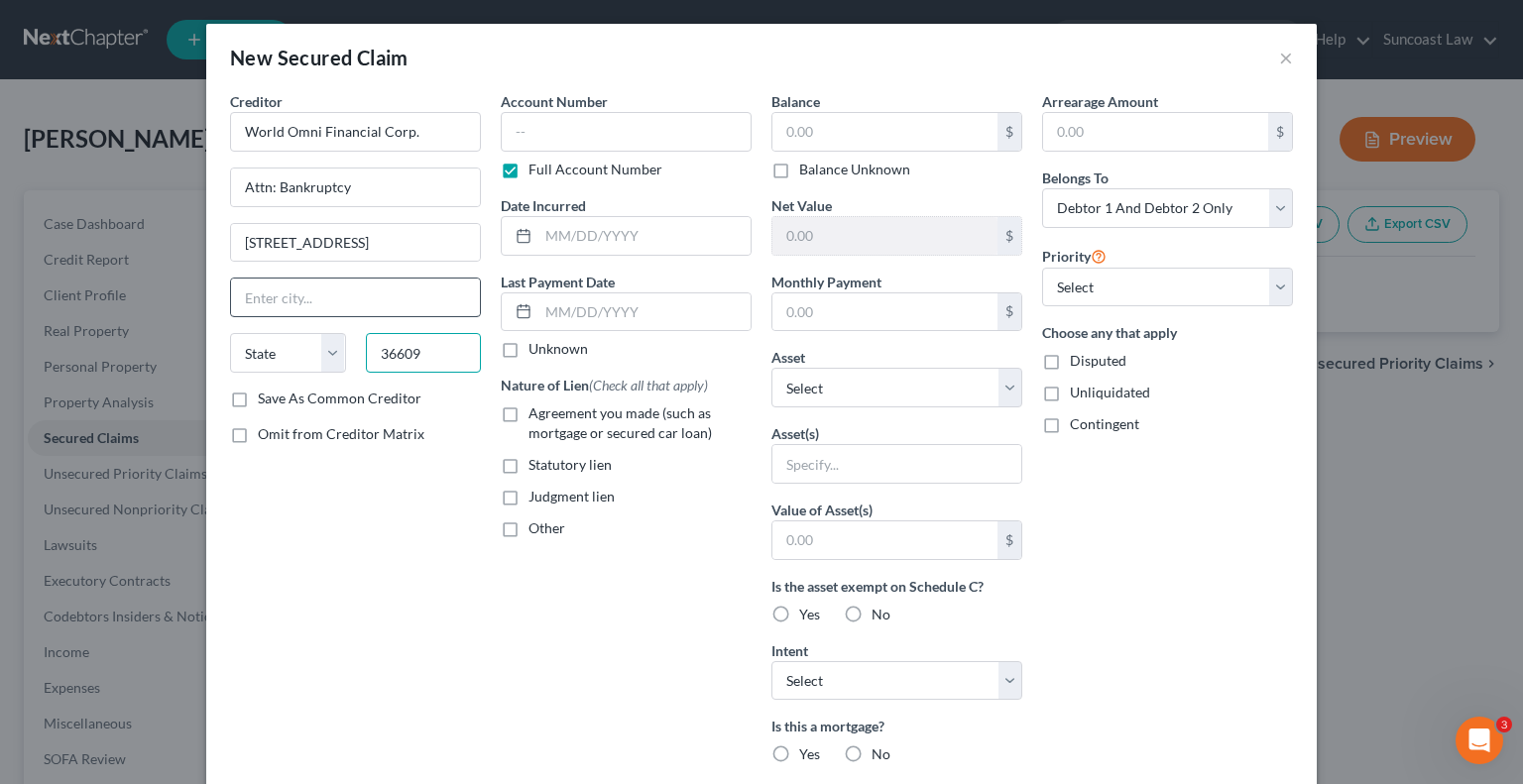 type on "36609" 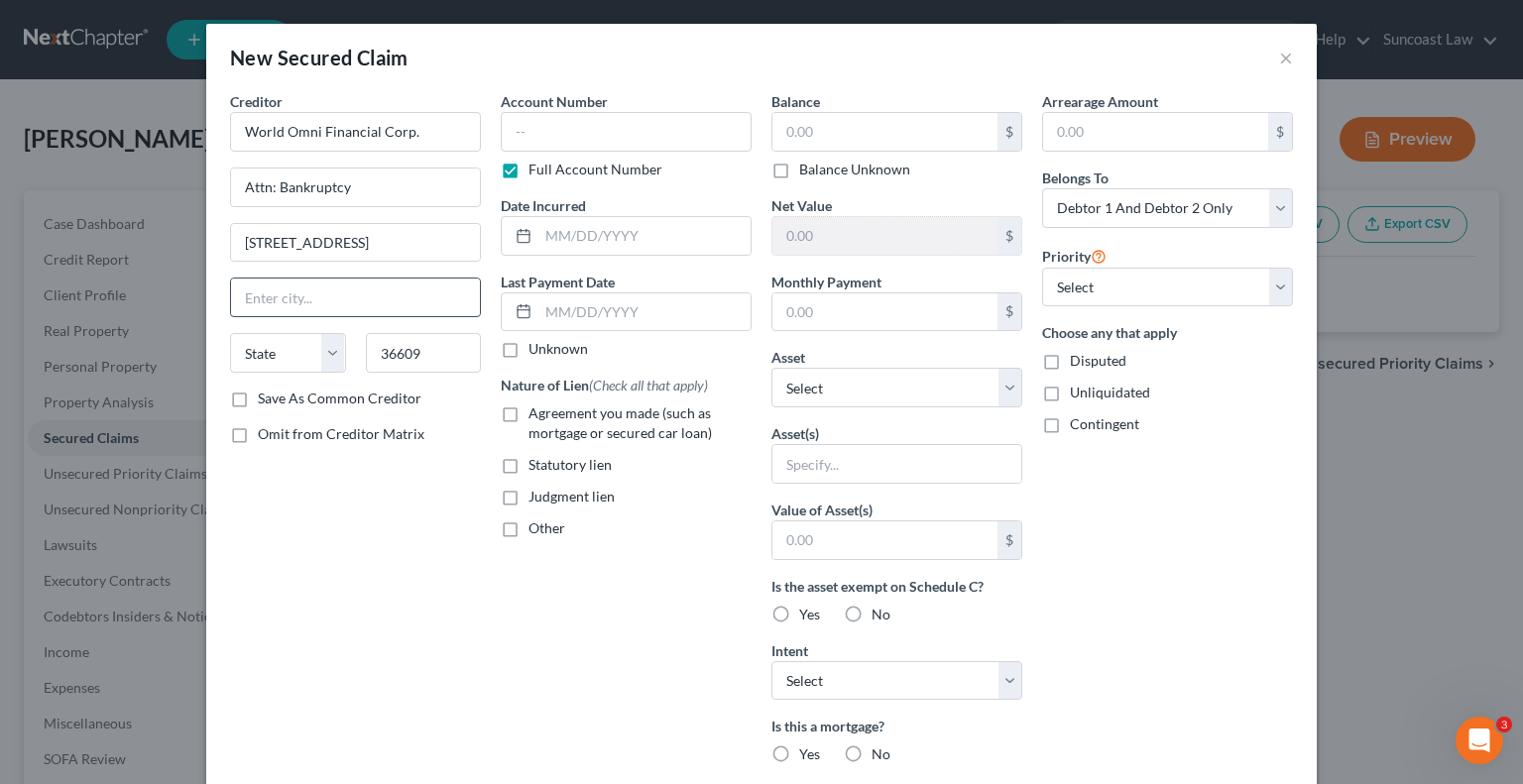type on "Mobile" 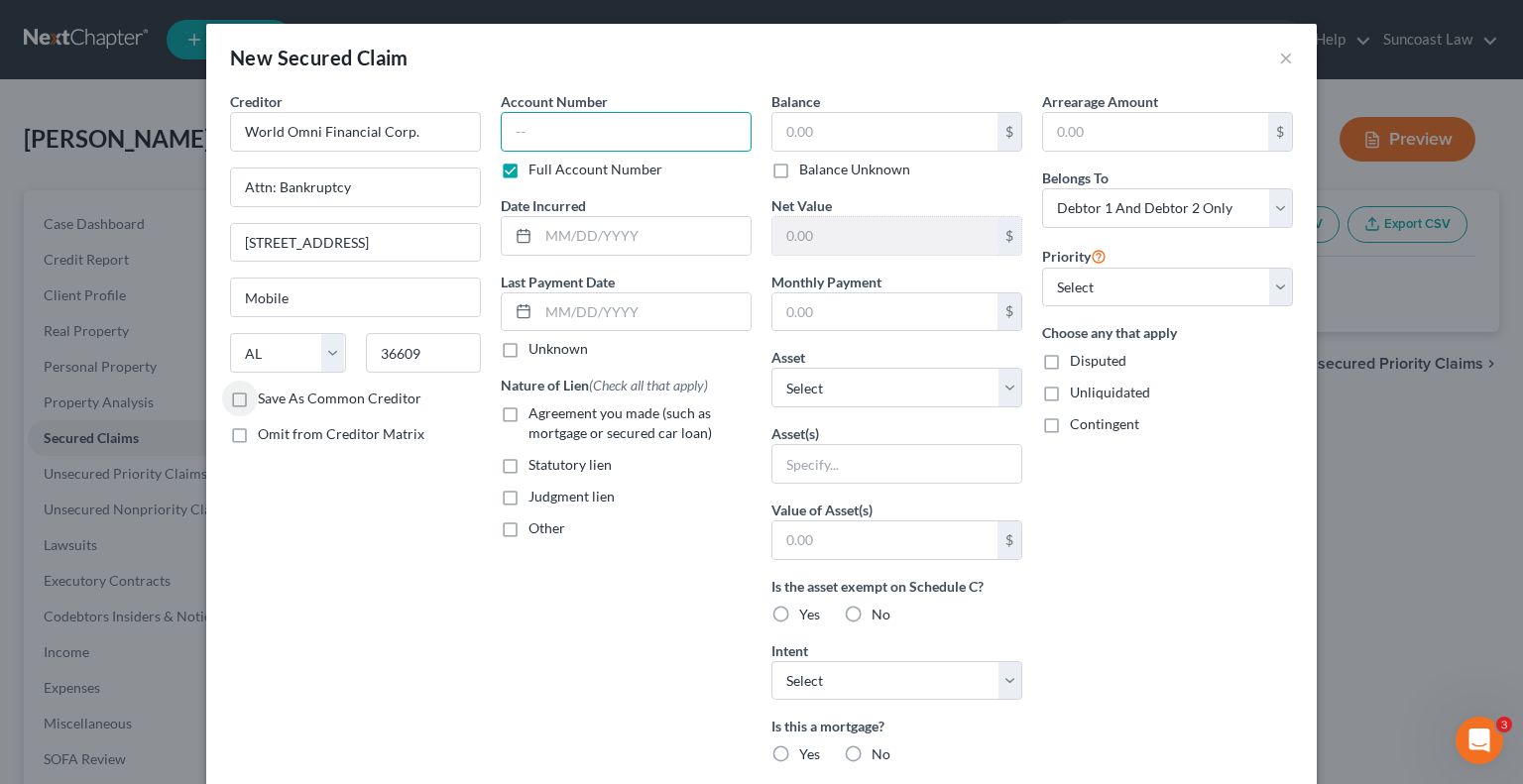 click at bounding box center (626, 132) 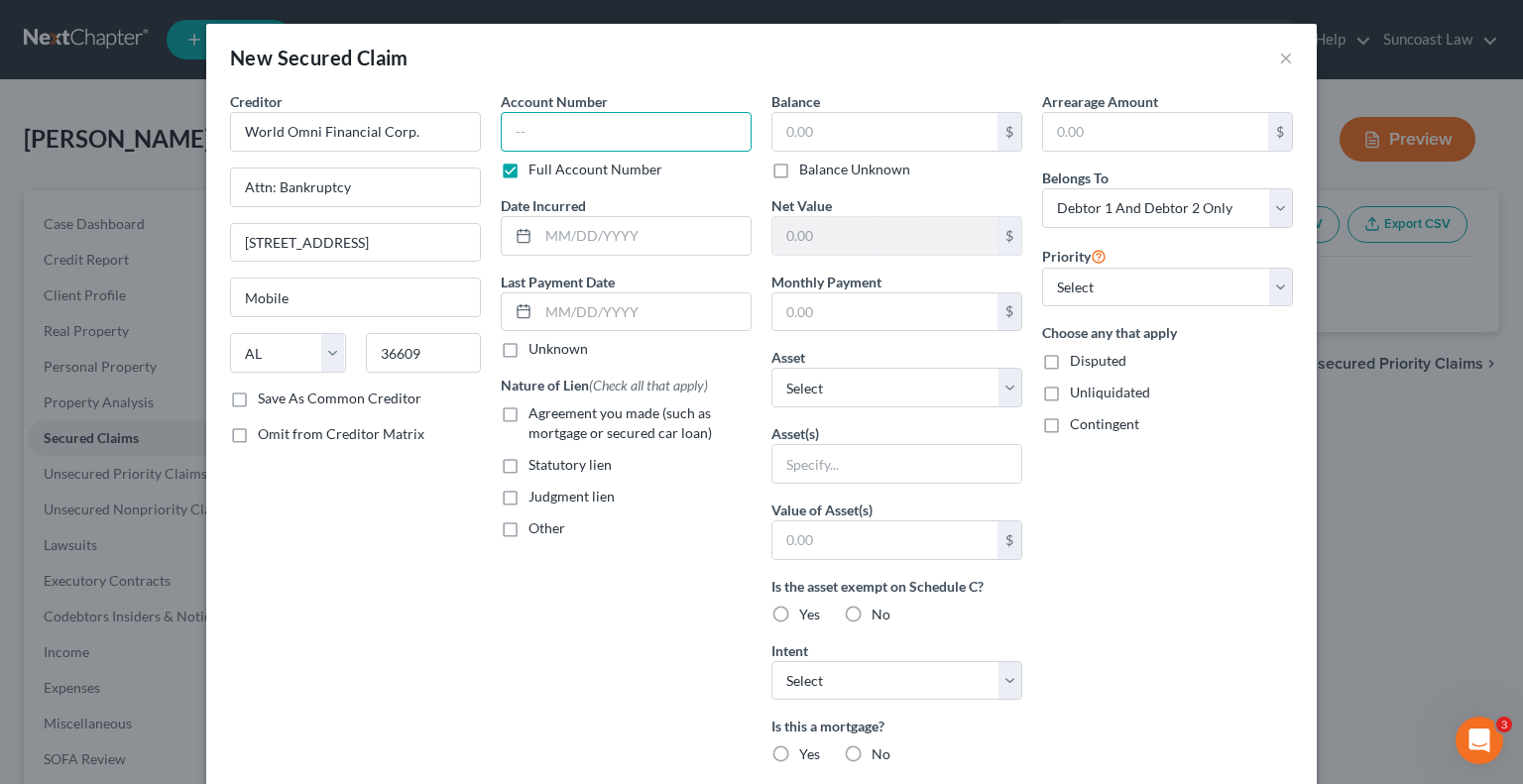paste on "110000004783709" 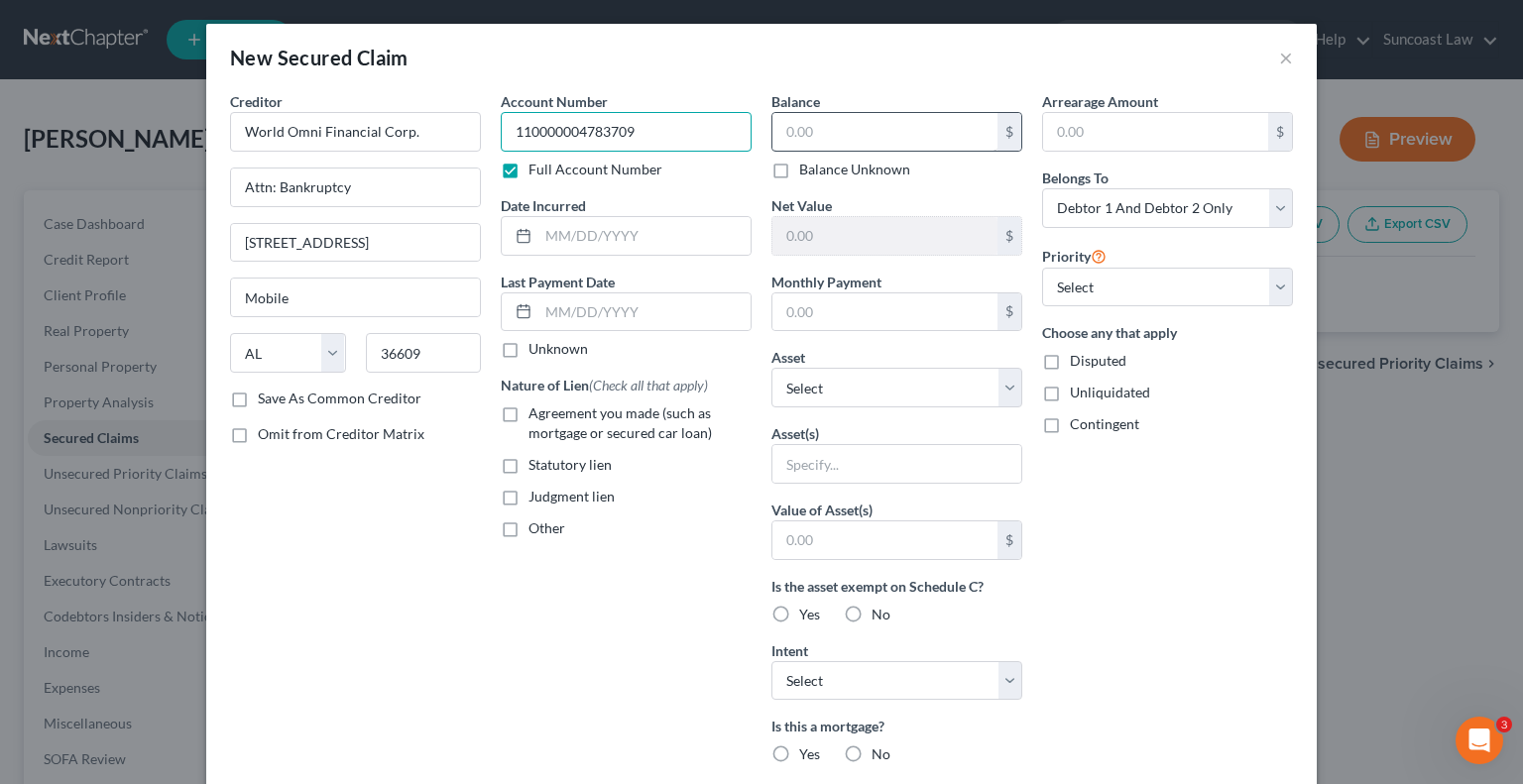 type on "110000004783709" 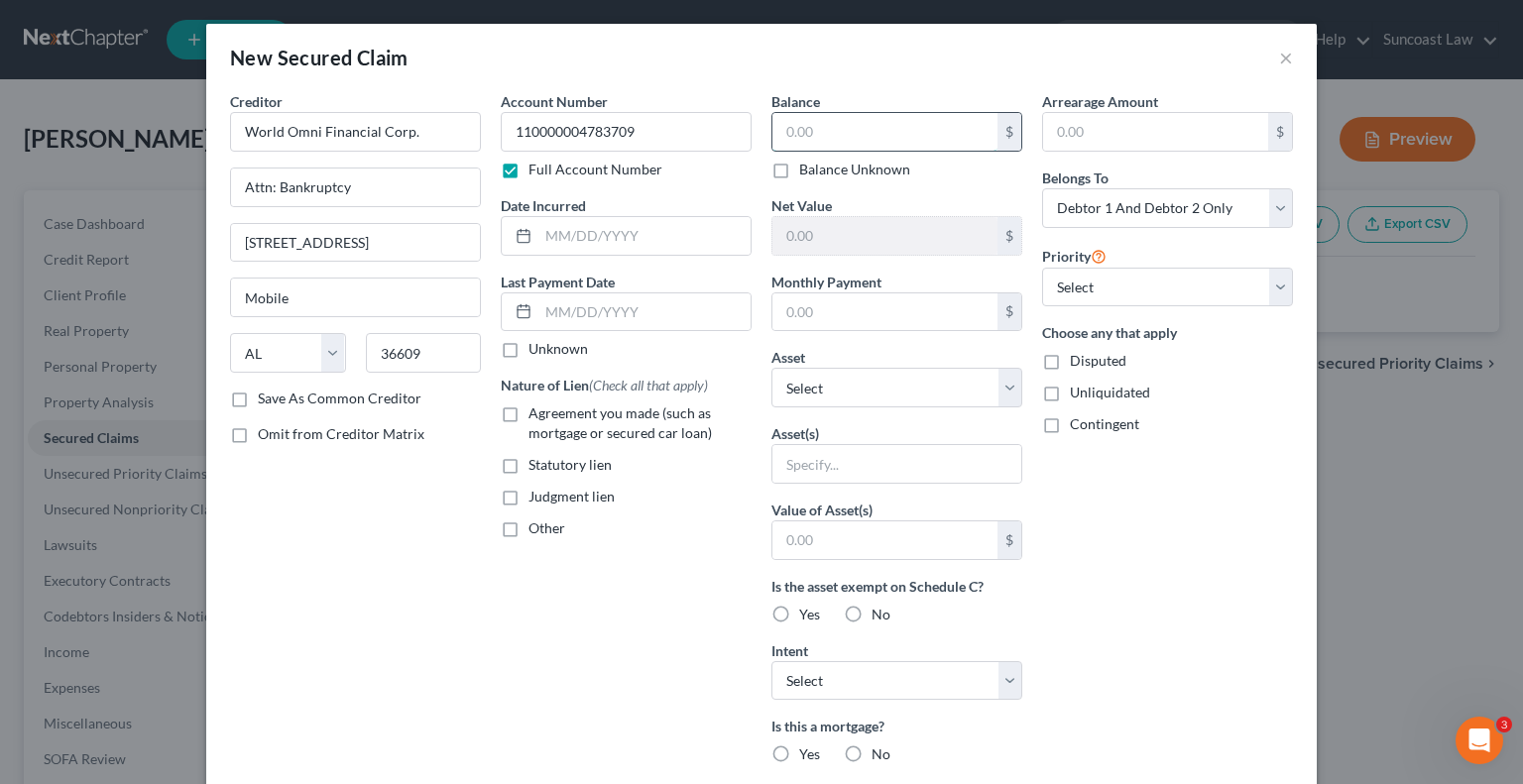 click at bounding box center (884, 132) 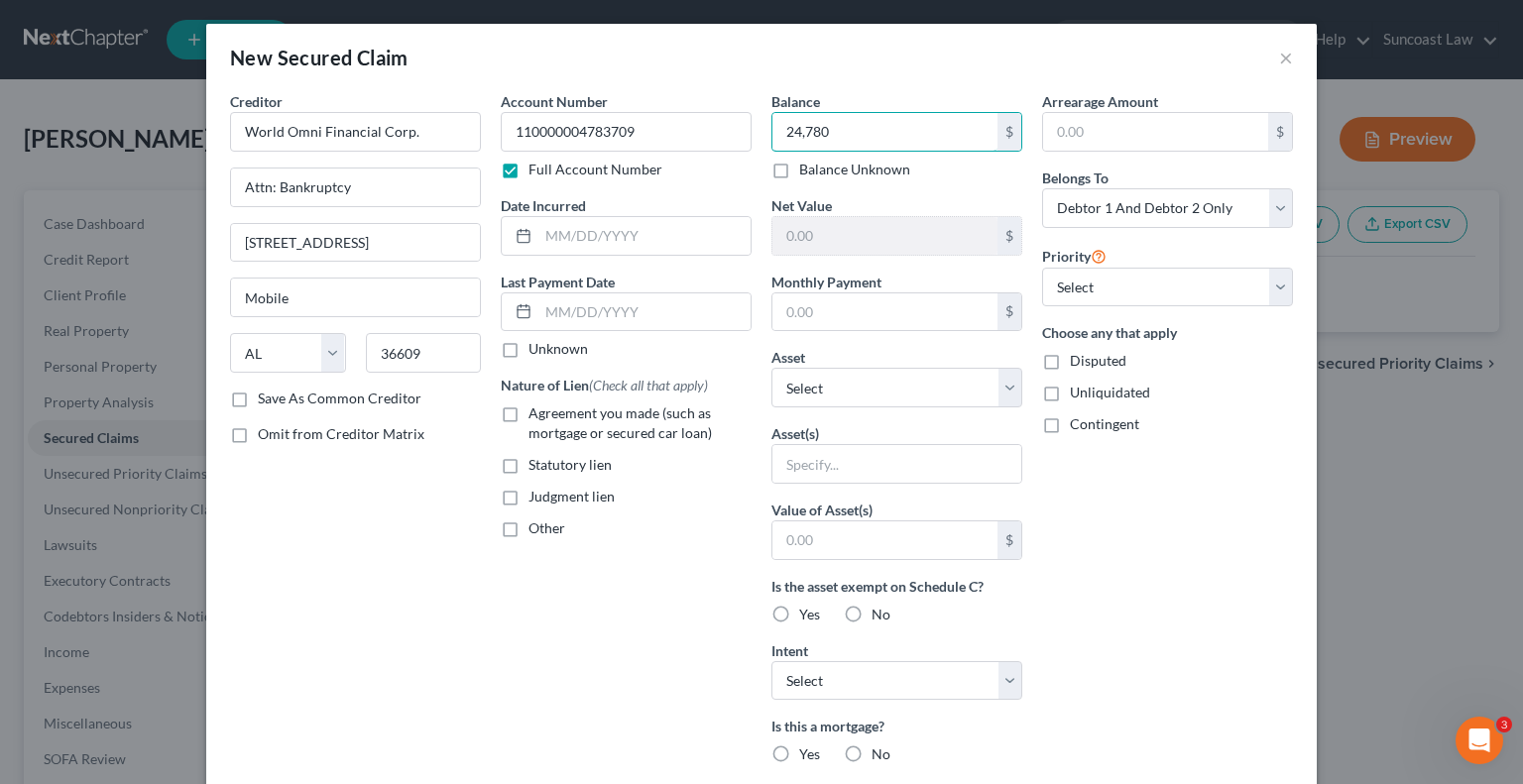 type on "24,780" 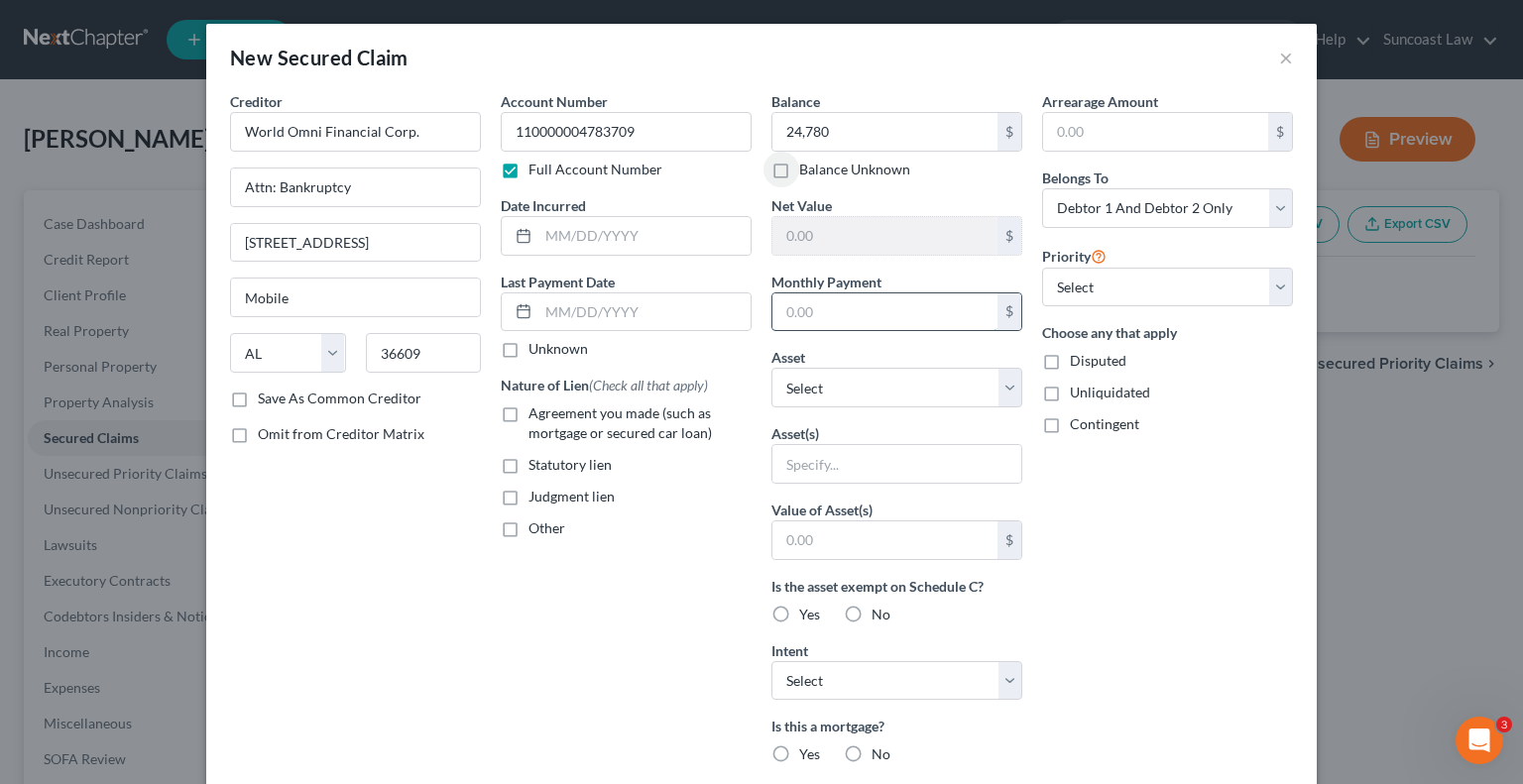 click at bounding box center (884, 312) 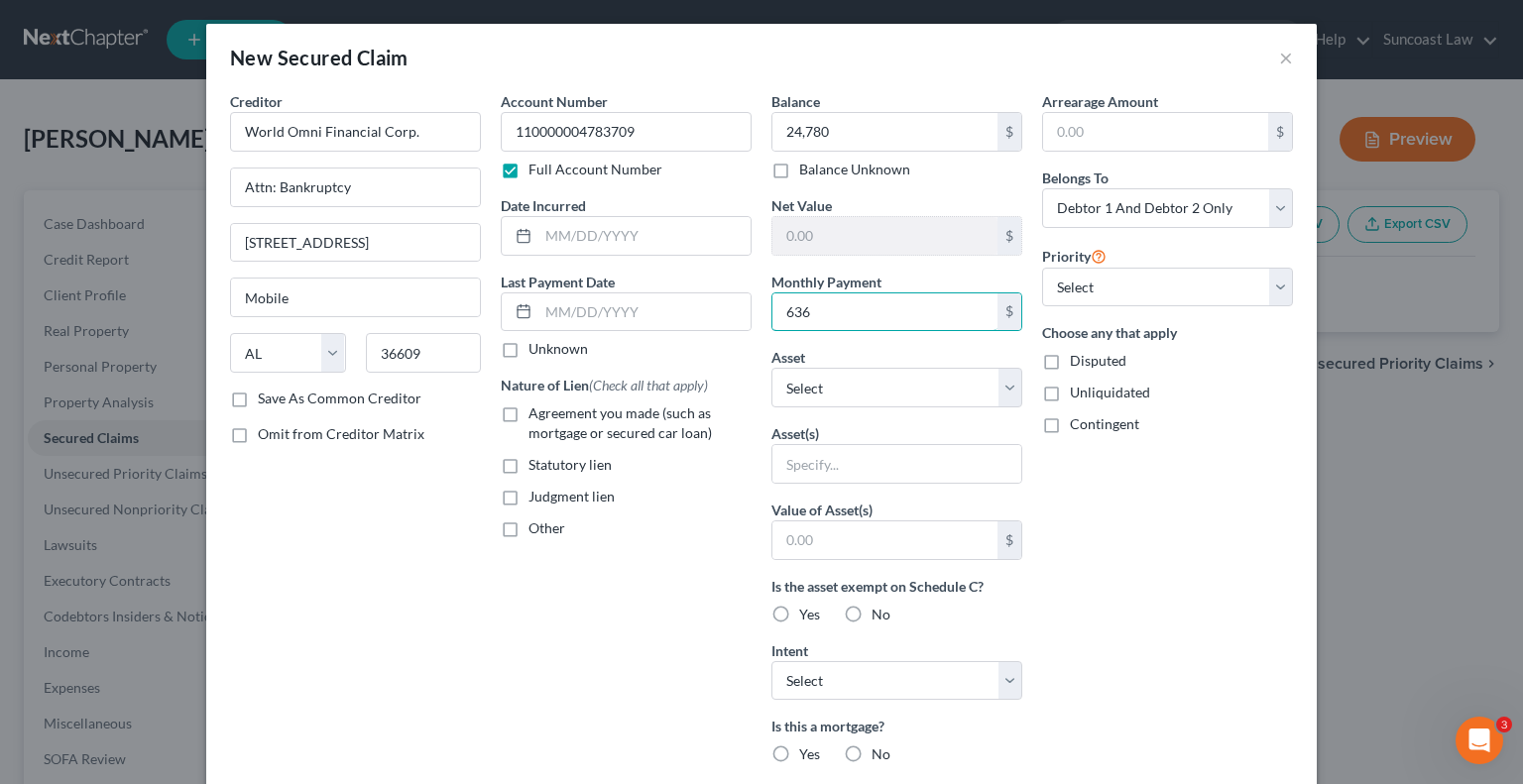 type on "636" 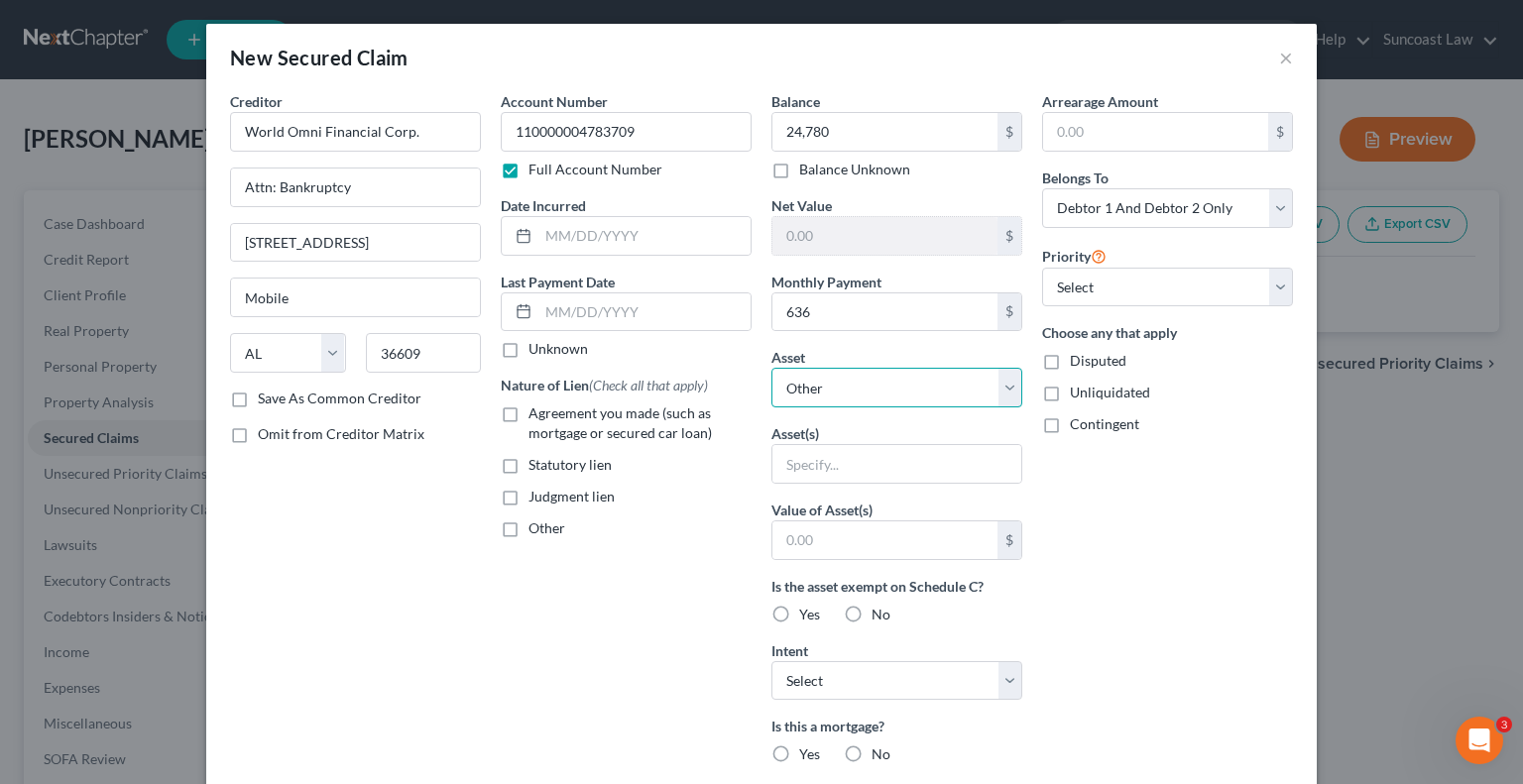 click on "Select Other Multiple Assets 2023 Toyota Camry - $20625.0 2007 Kia Sorento - $1625.0" at bounding box center (896, 388) 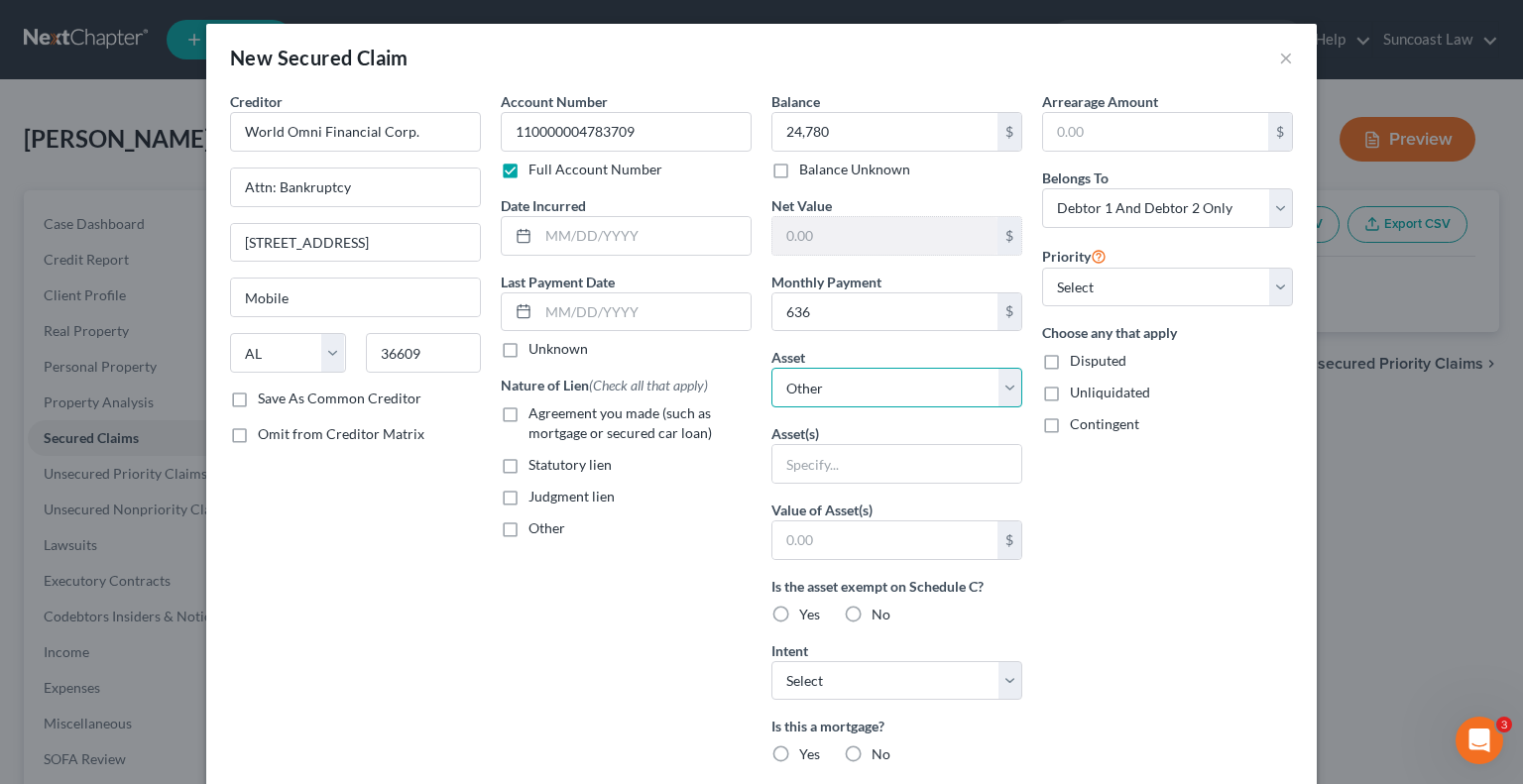 select on "2" 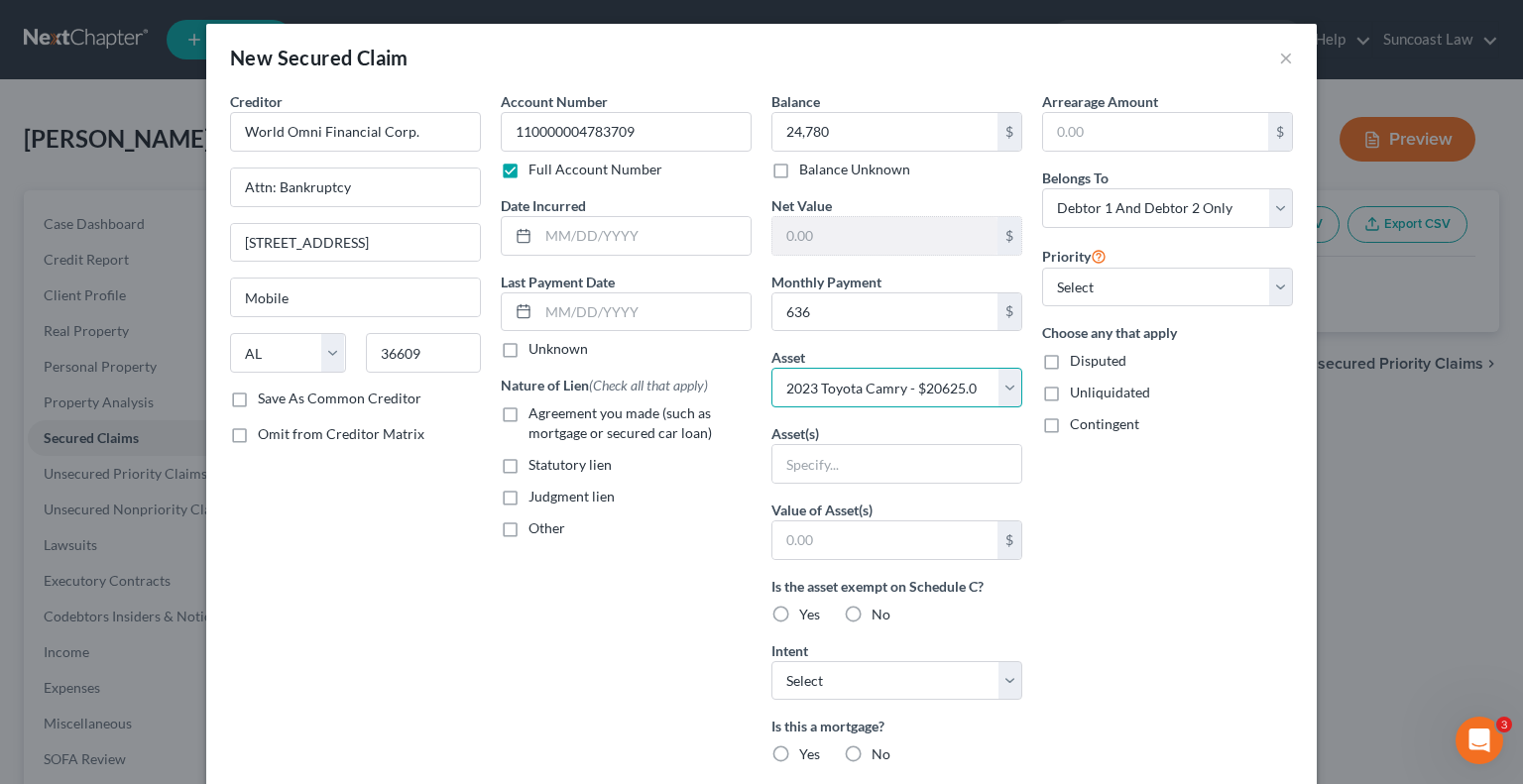 click on "Select Other Multiple Assets 2023 Toyota Camry - $20625.0 2007 Kia Sorento - $1625.0" at bounding box center [896, 388] 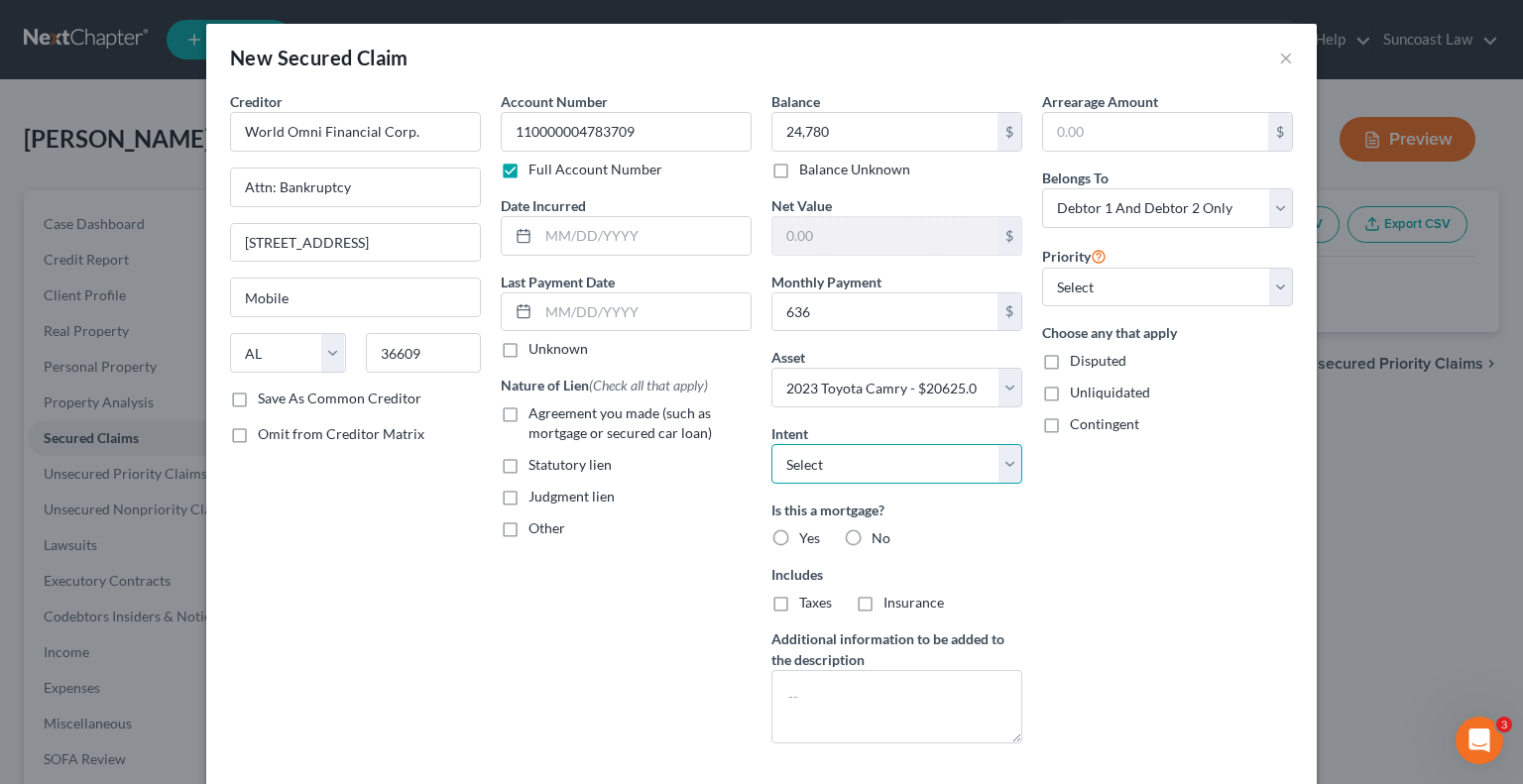 click on "Select Surrender Redeem Reaffirm Avoid Other" at bounding box center [896, 464] 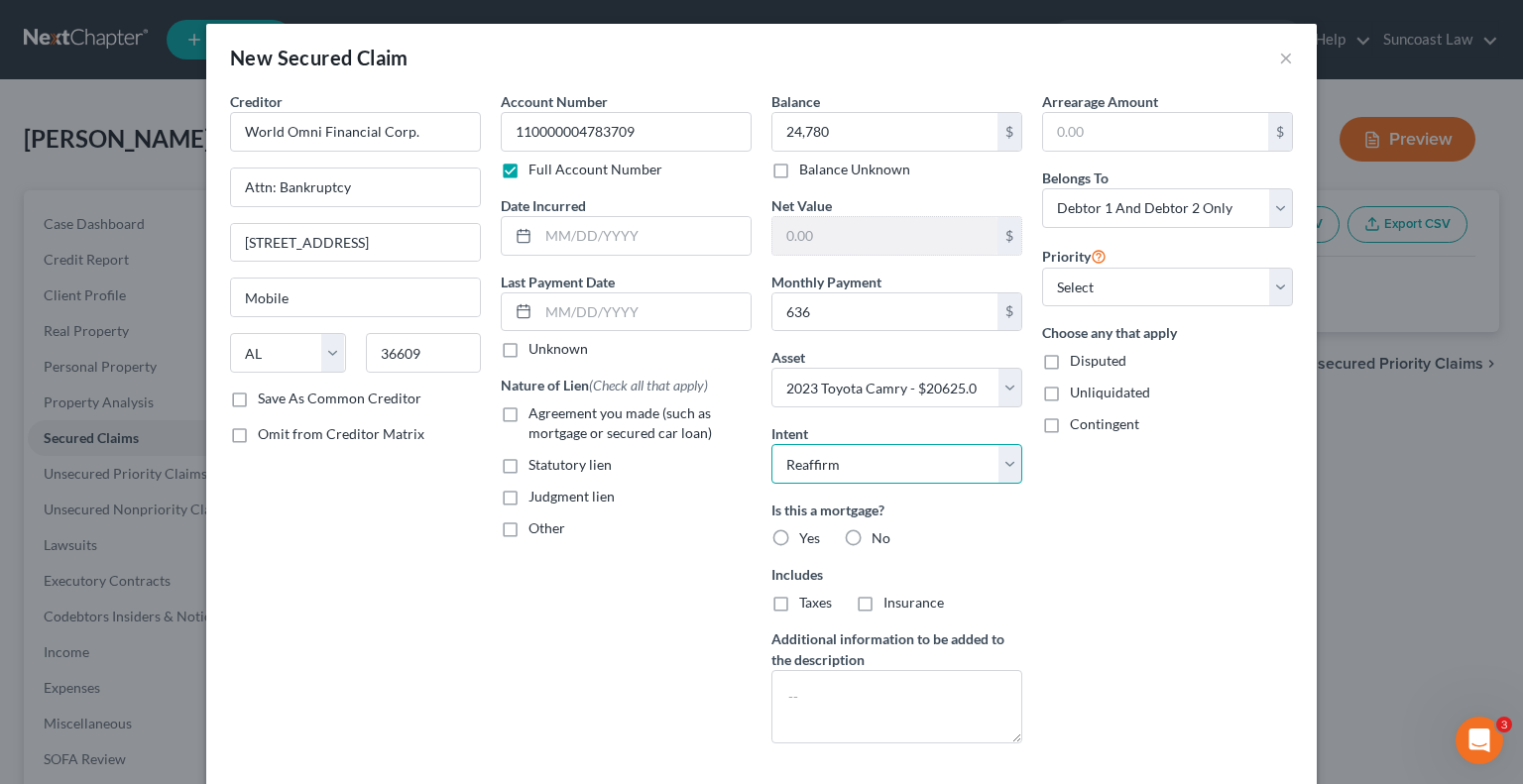 click on "Select Surrender Redeem Reaffirm Avoid Other" at bounding box center (896, 464) 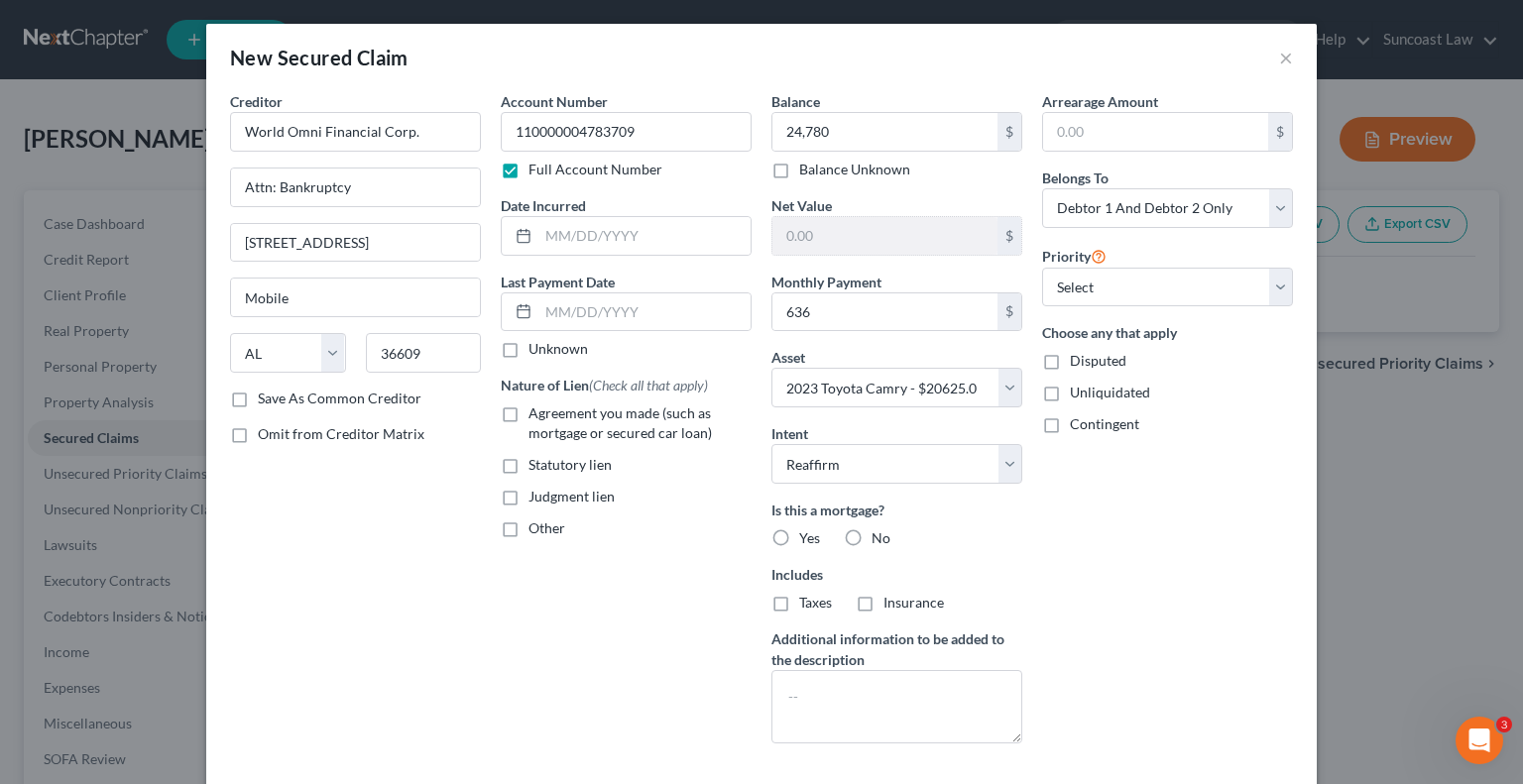 click on "No" at bounding box center [880, 538] 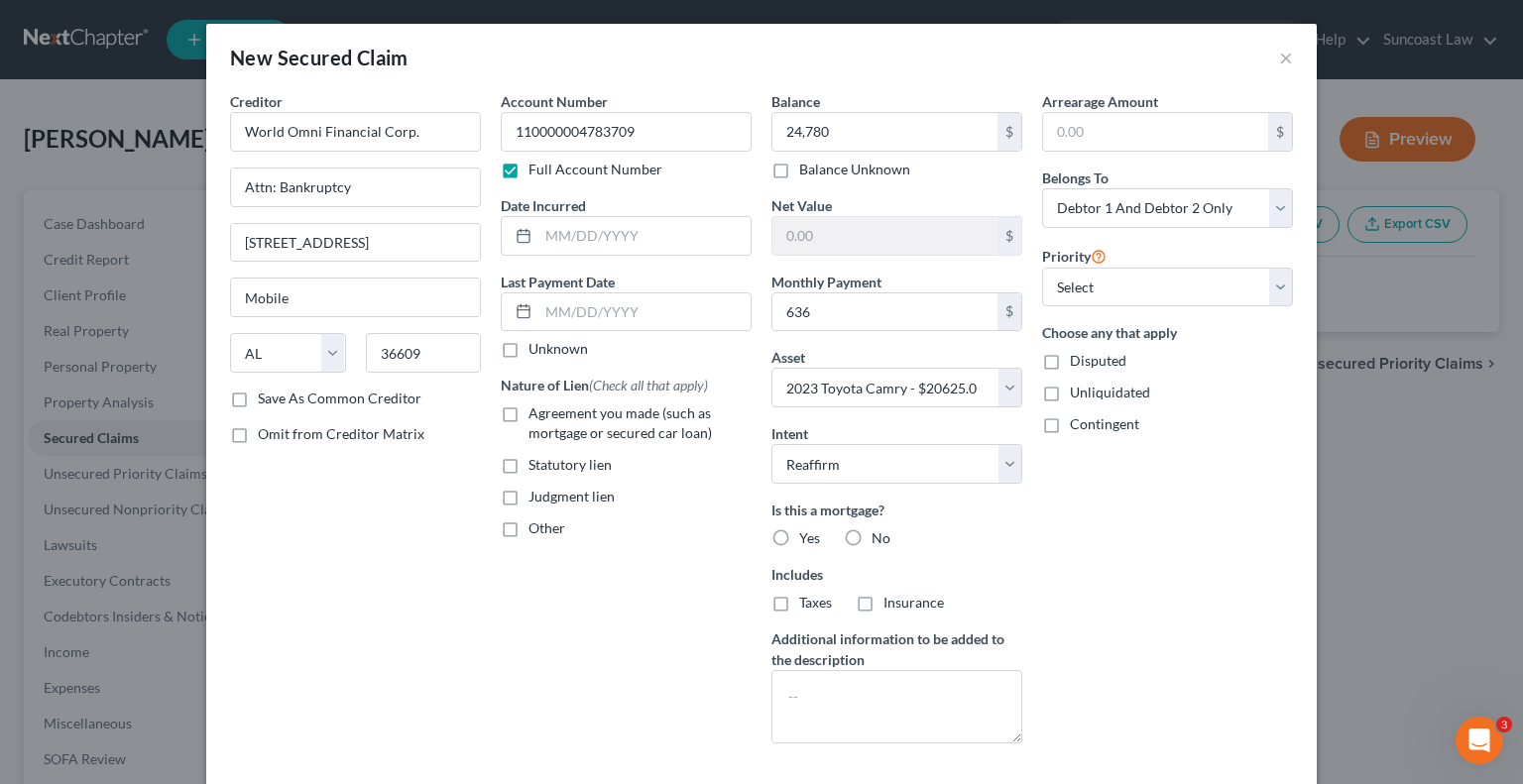 click on "No" at bounding box center (885, 534) 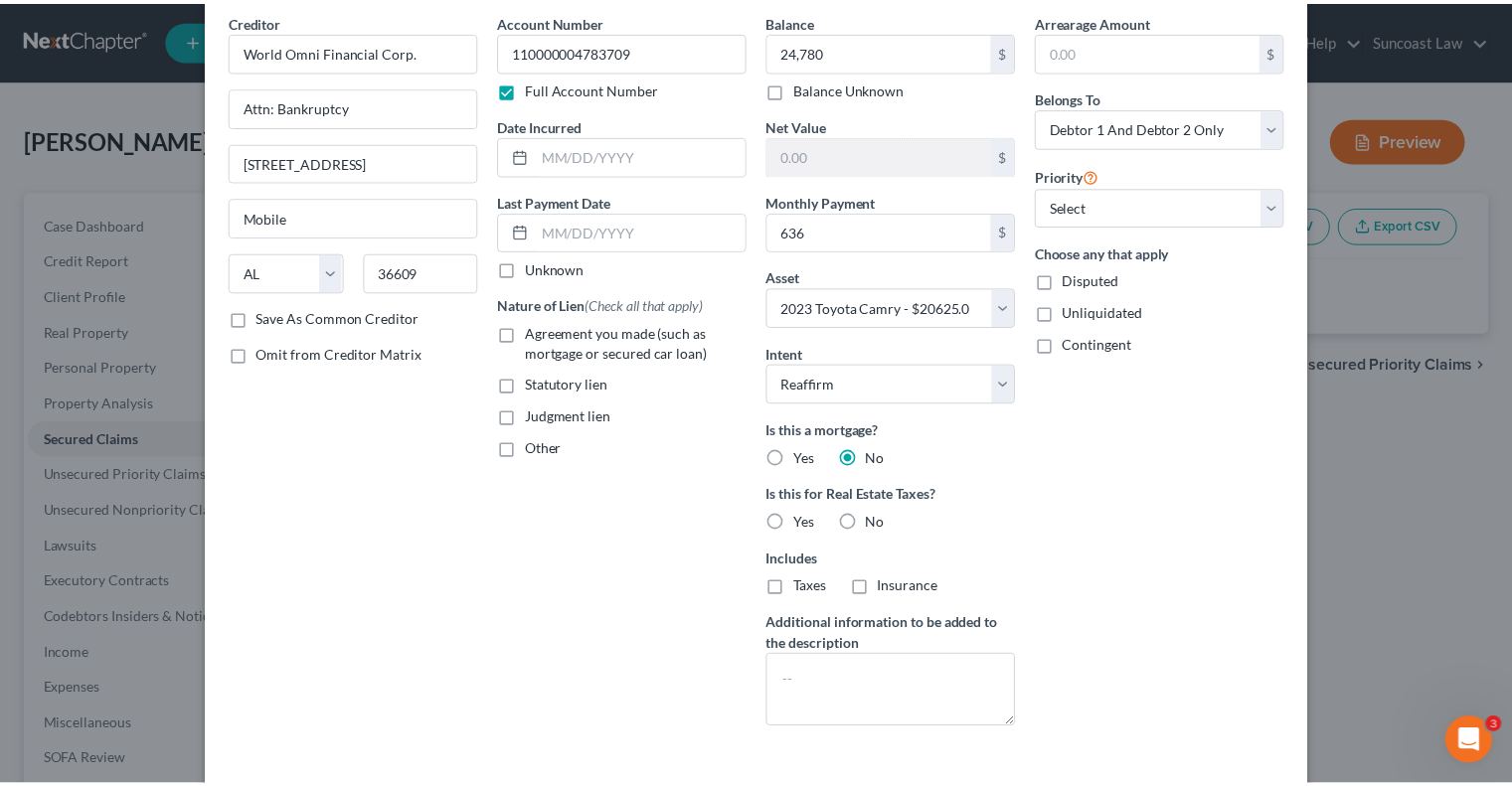 scroll, scrollTop: 162, scrollLeft: 0, axis: vertical 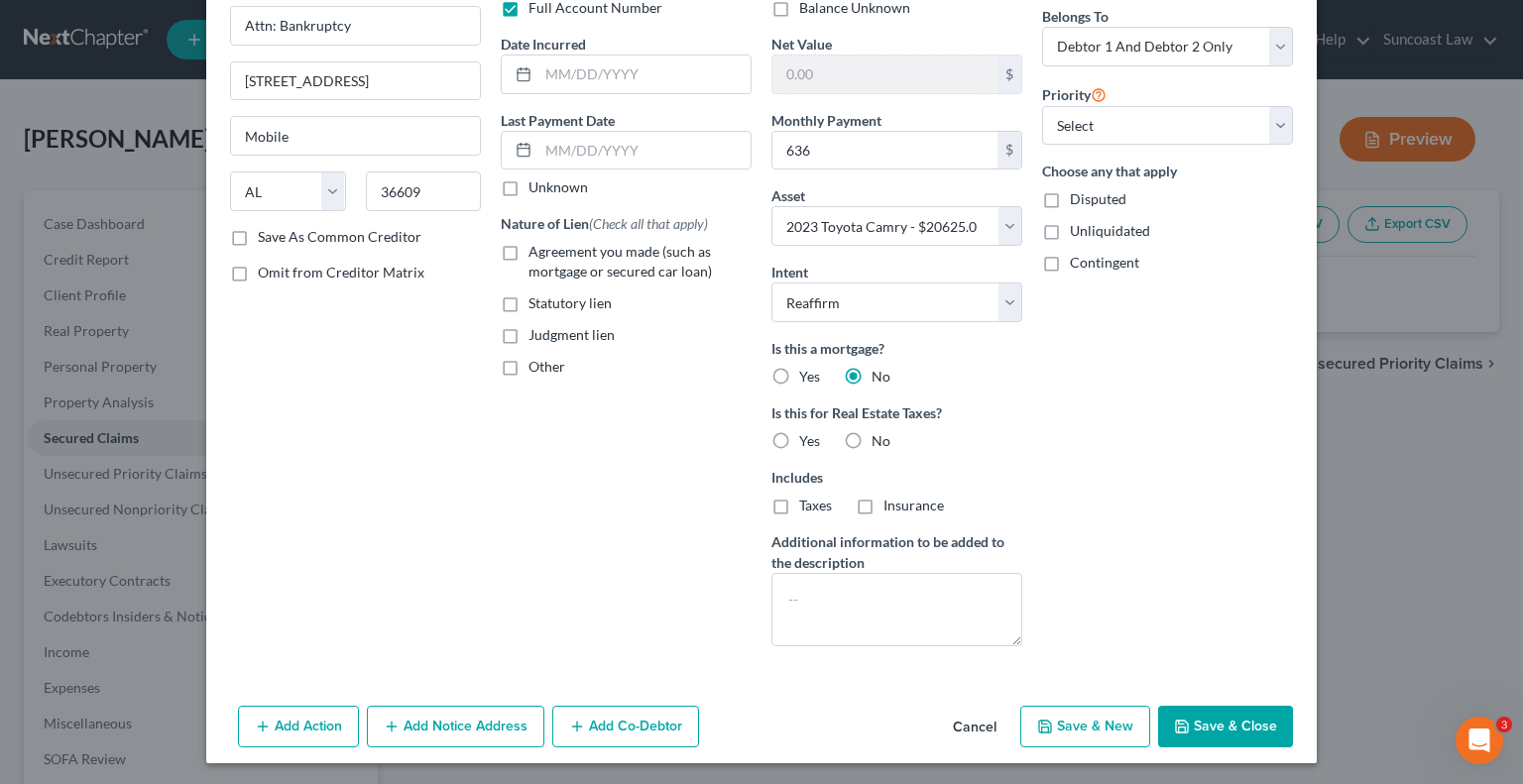 click on "Save & Close" at bounding box center [1226, 727] 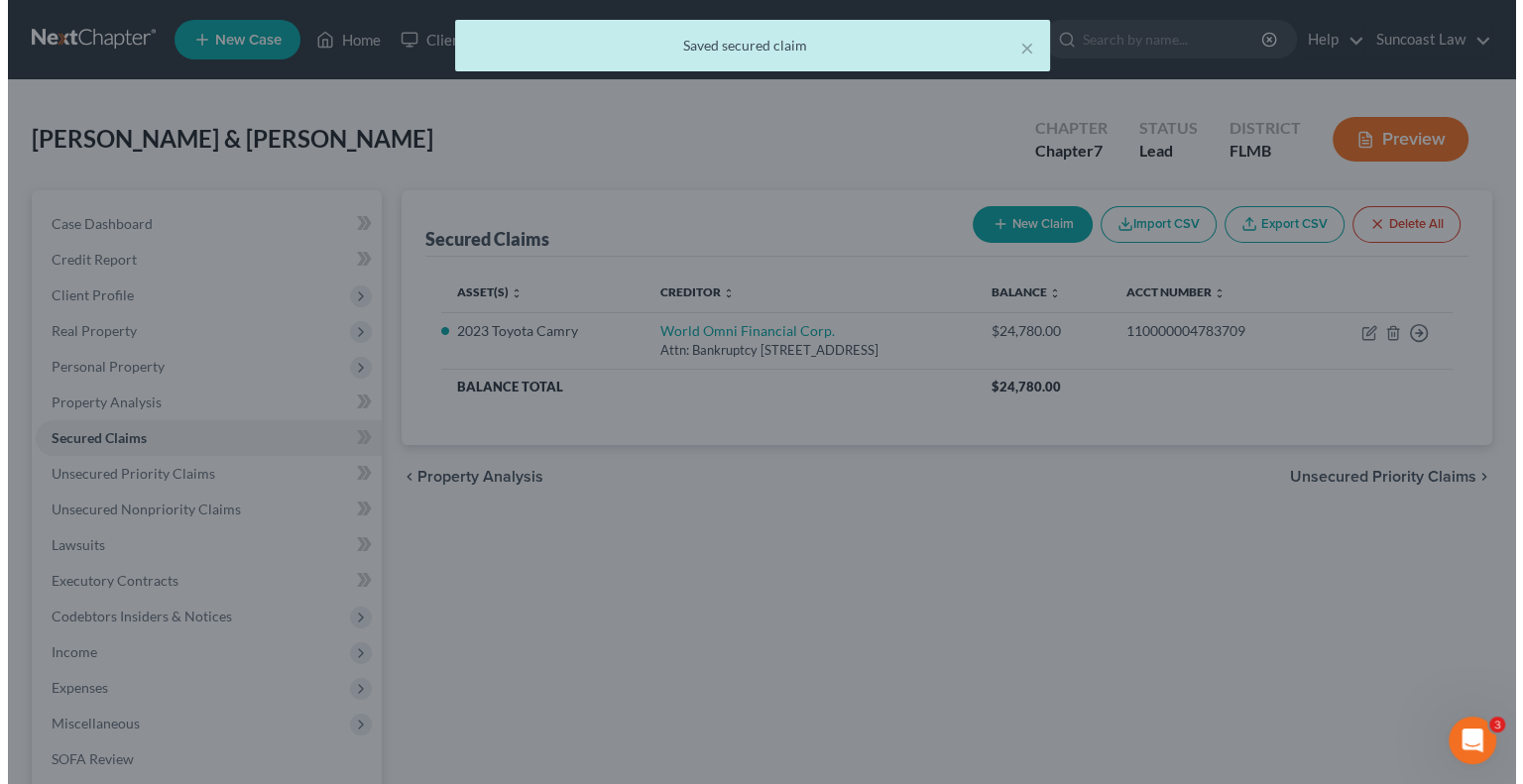 scroll, scrollTop: 0, scrollLeft: 0, axis: both 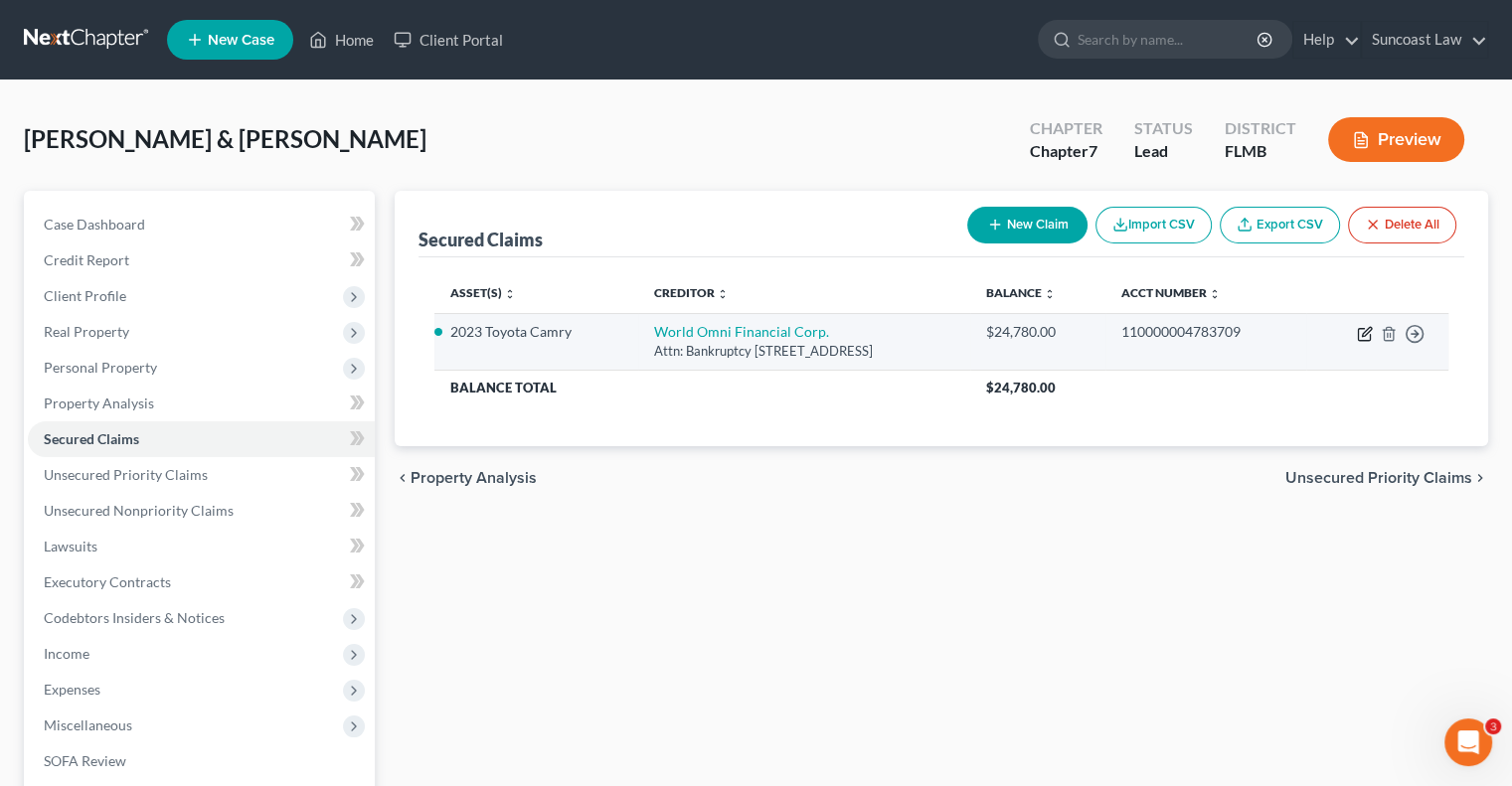 click 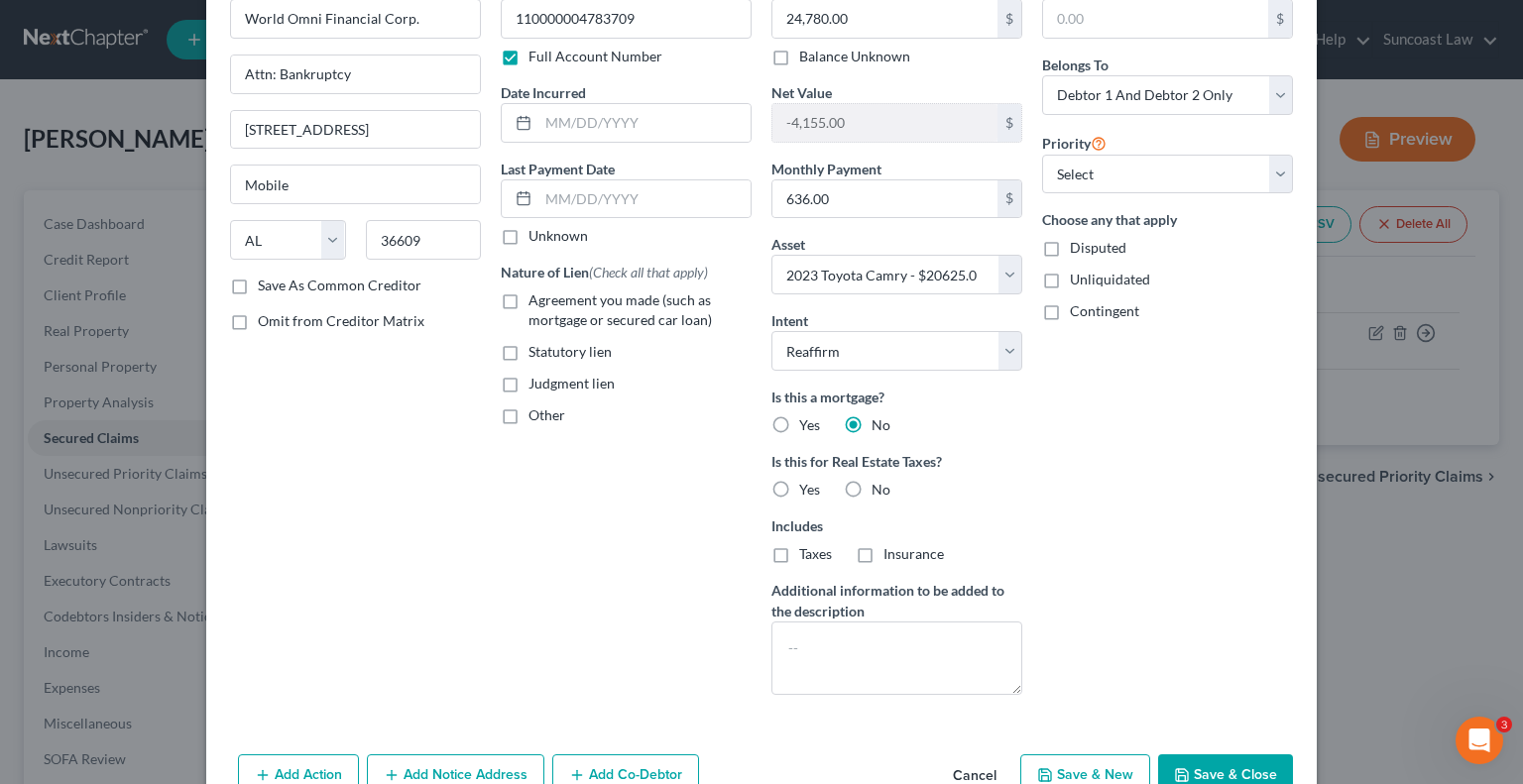 scroll, scrollTop: 177, scrollLeft: 0, axis: vertical 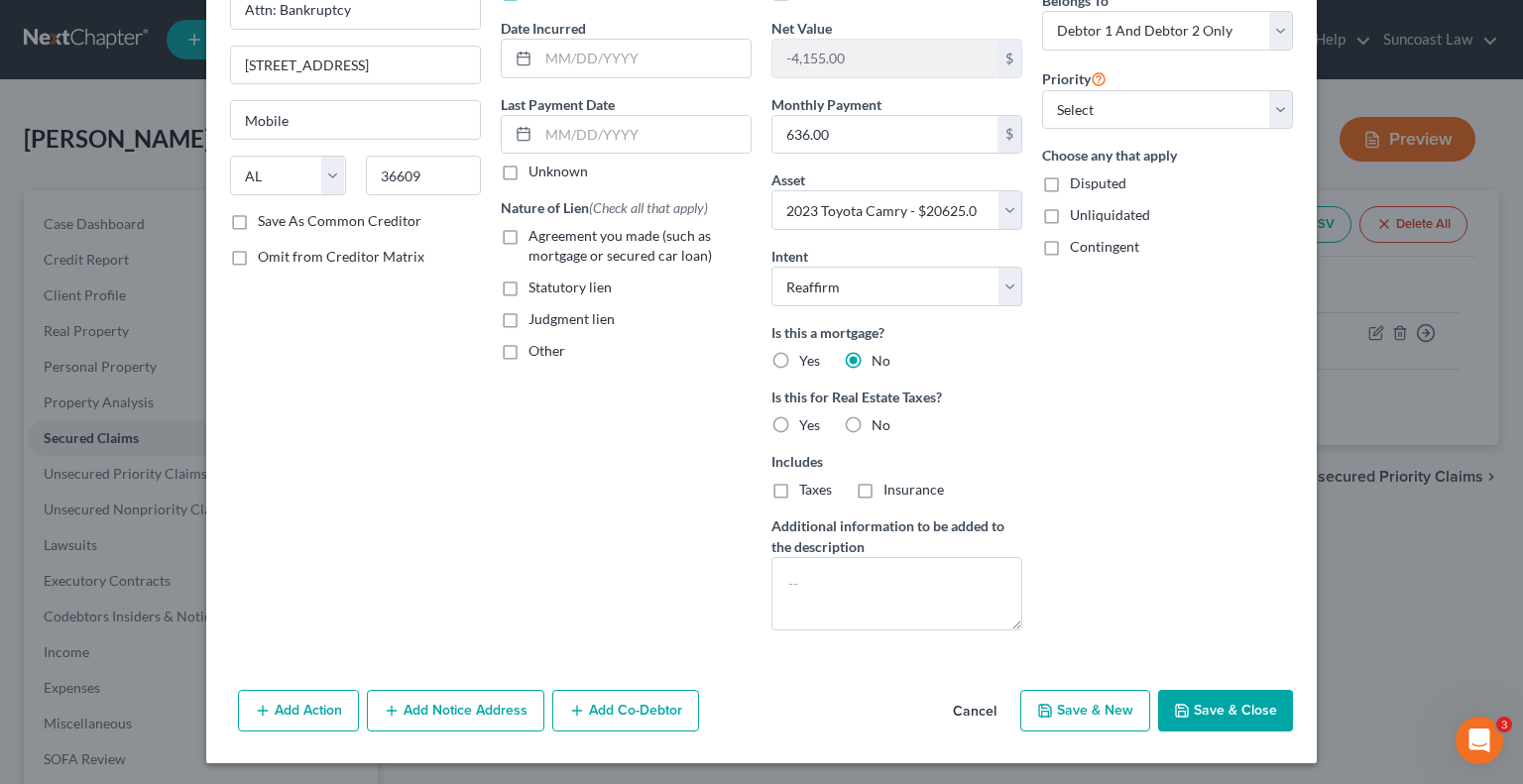 click on "Add Notice Address" at bounding box center (455, 711) 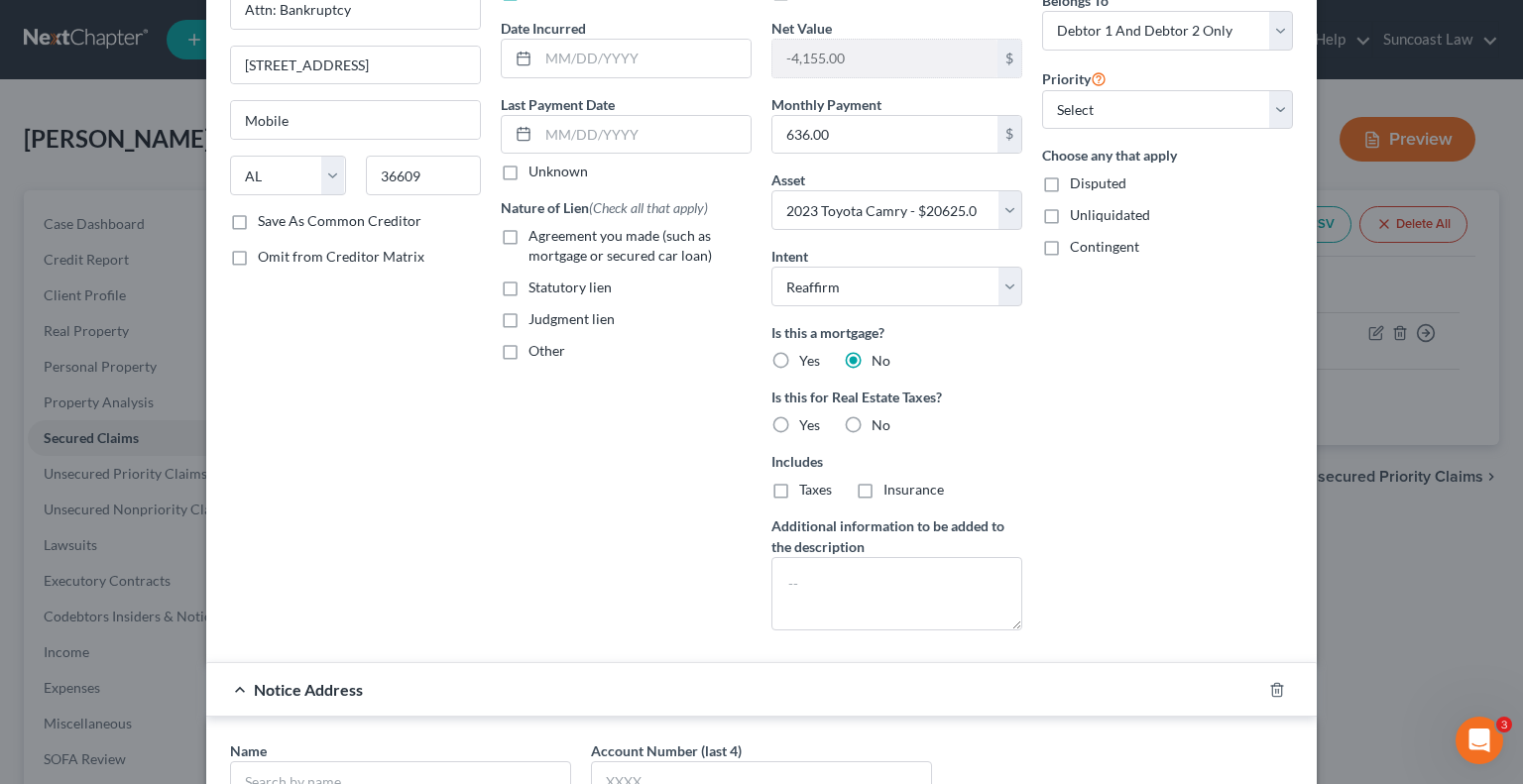 scroll, scrollTop: 0, scrollLeft: 0, axis: both 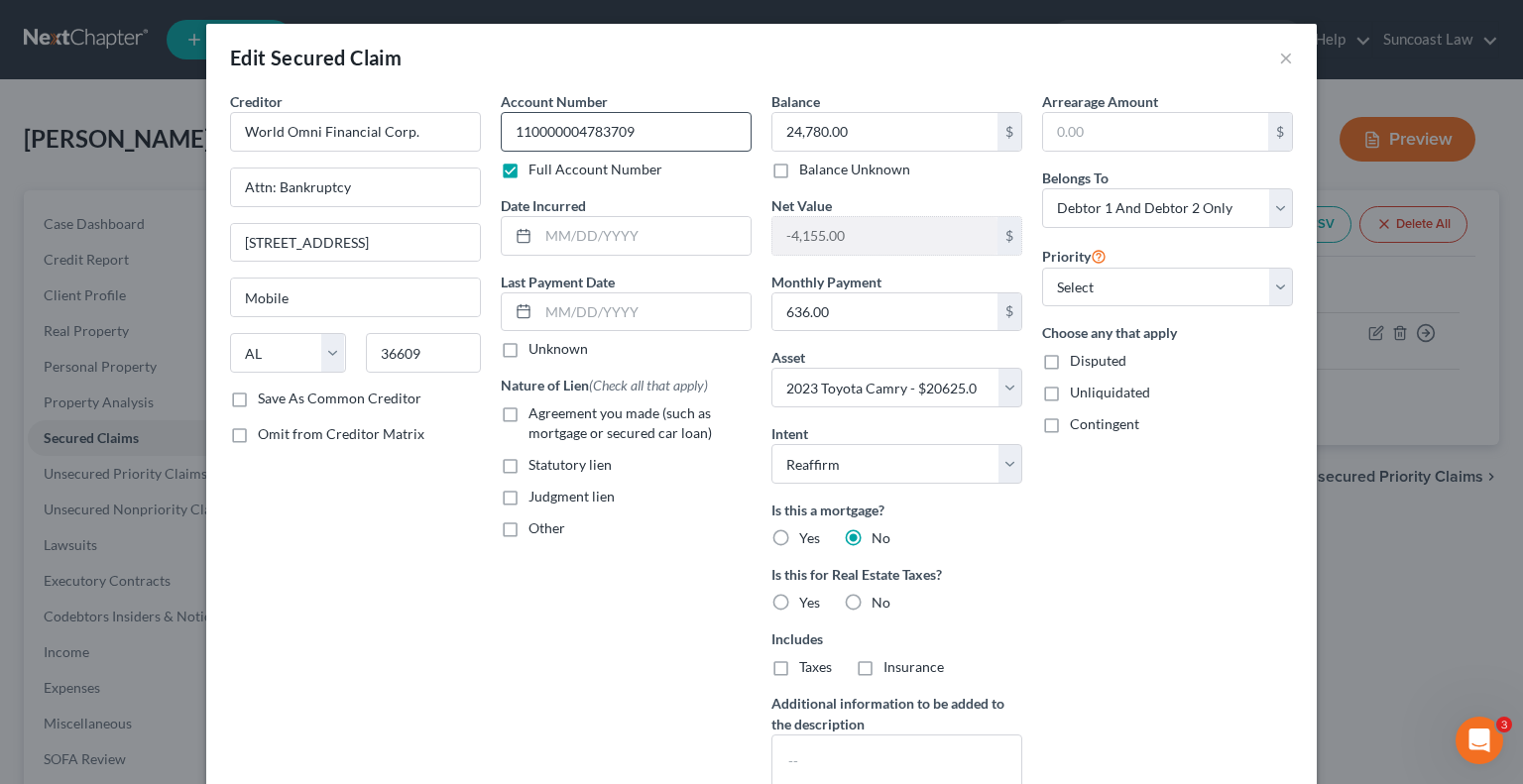 drag, startPoint x: 666, startPoint y: 110, endPoint x: 633, endPoint y: 126, distance: 36.674242 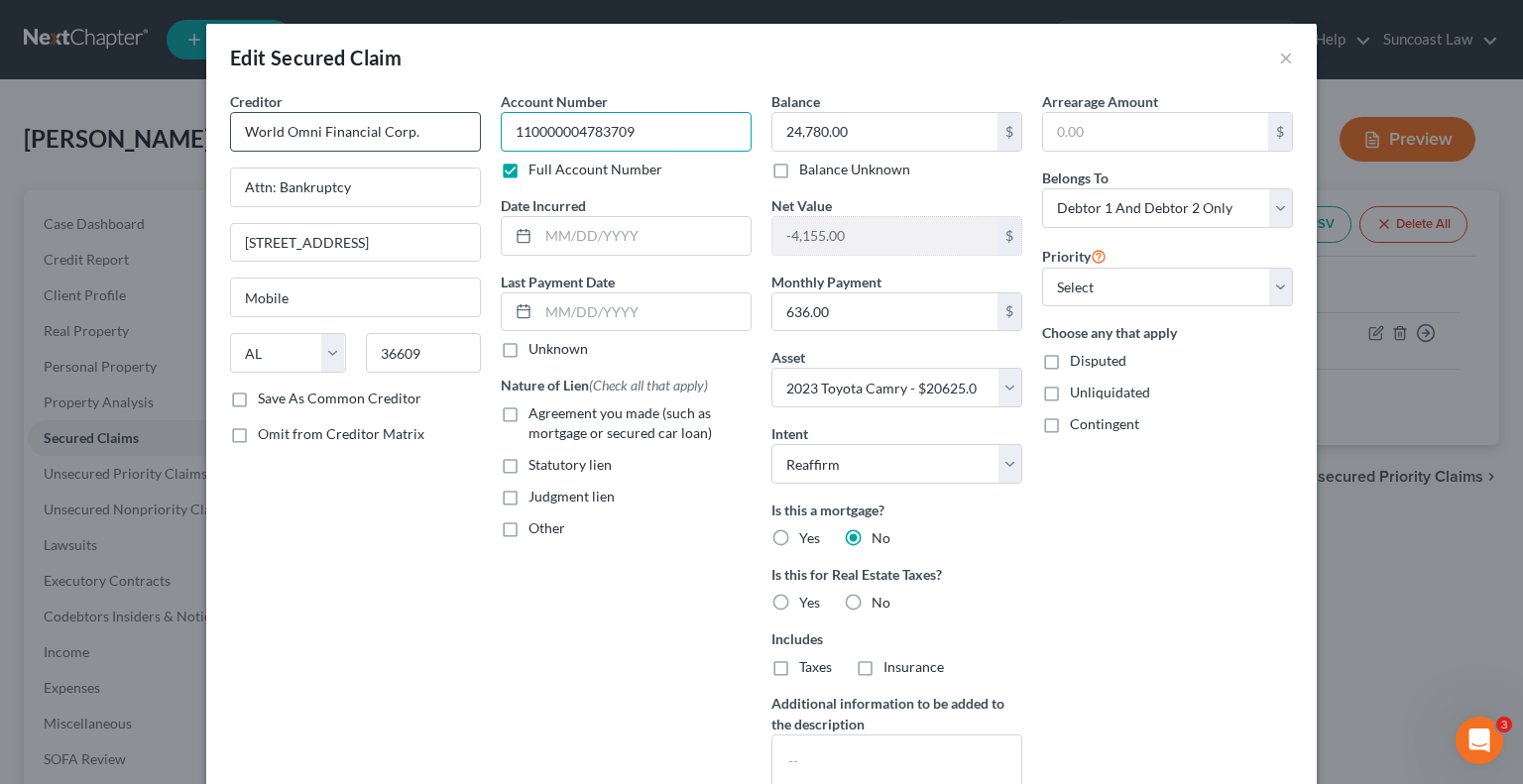 drag, startPoint x: 663, startPoint y: 133, endPoint x: 397, endPoint y: 128, distance: 266.04699 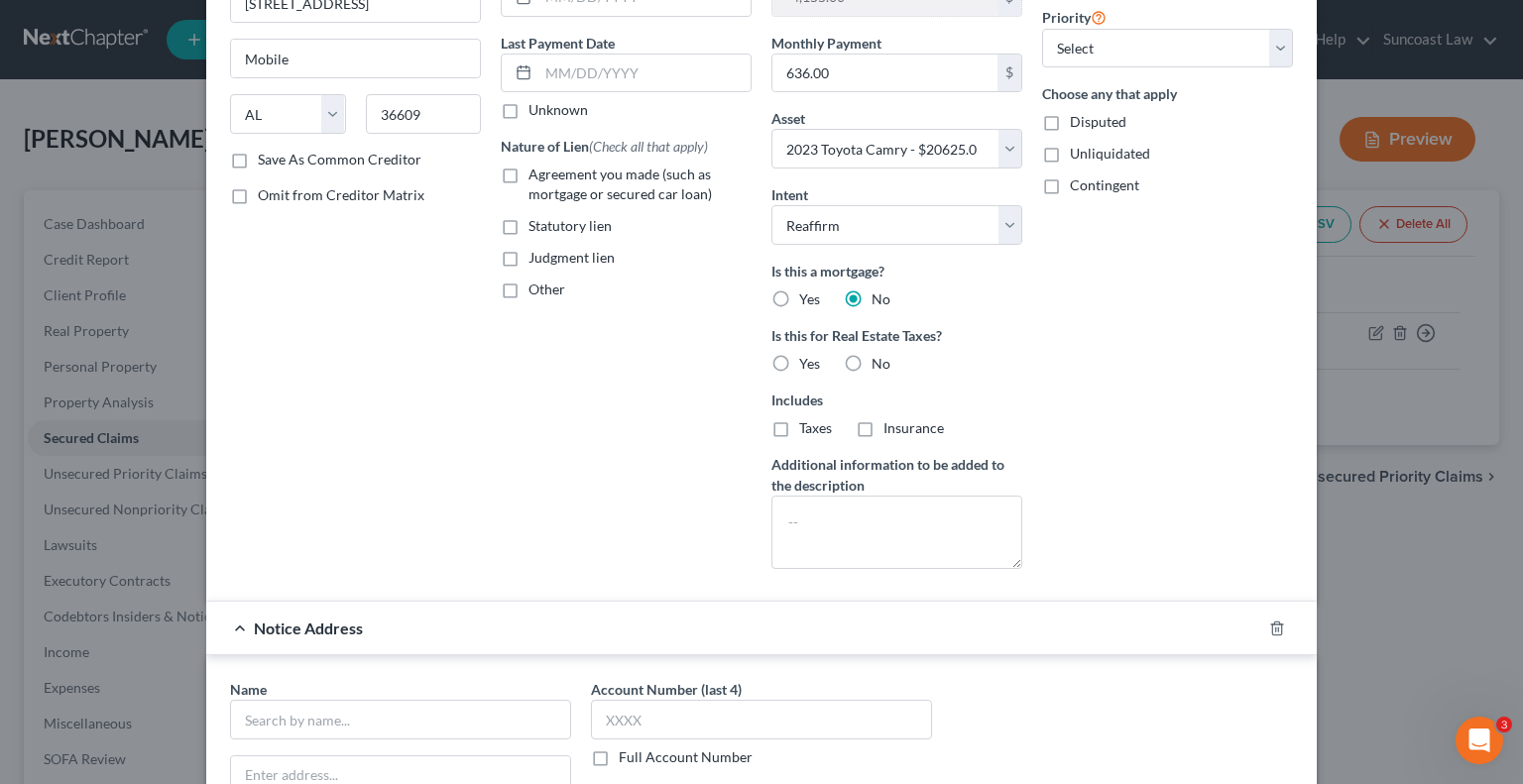 scroll, scrollTop: 595, scrollLeft: 0, axis: vertical 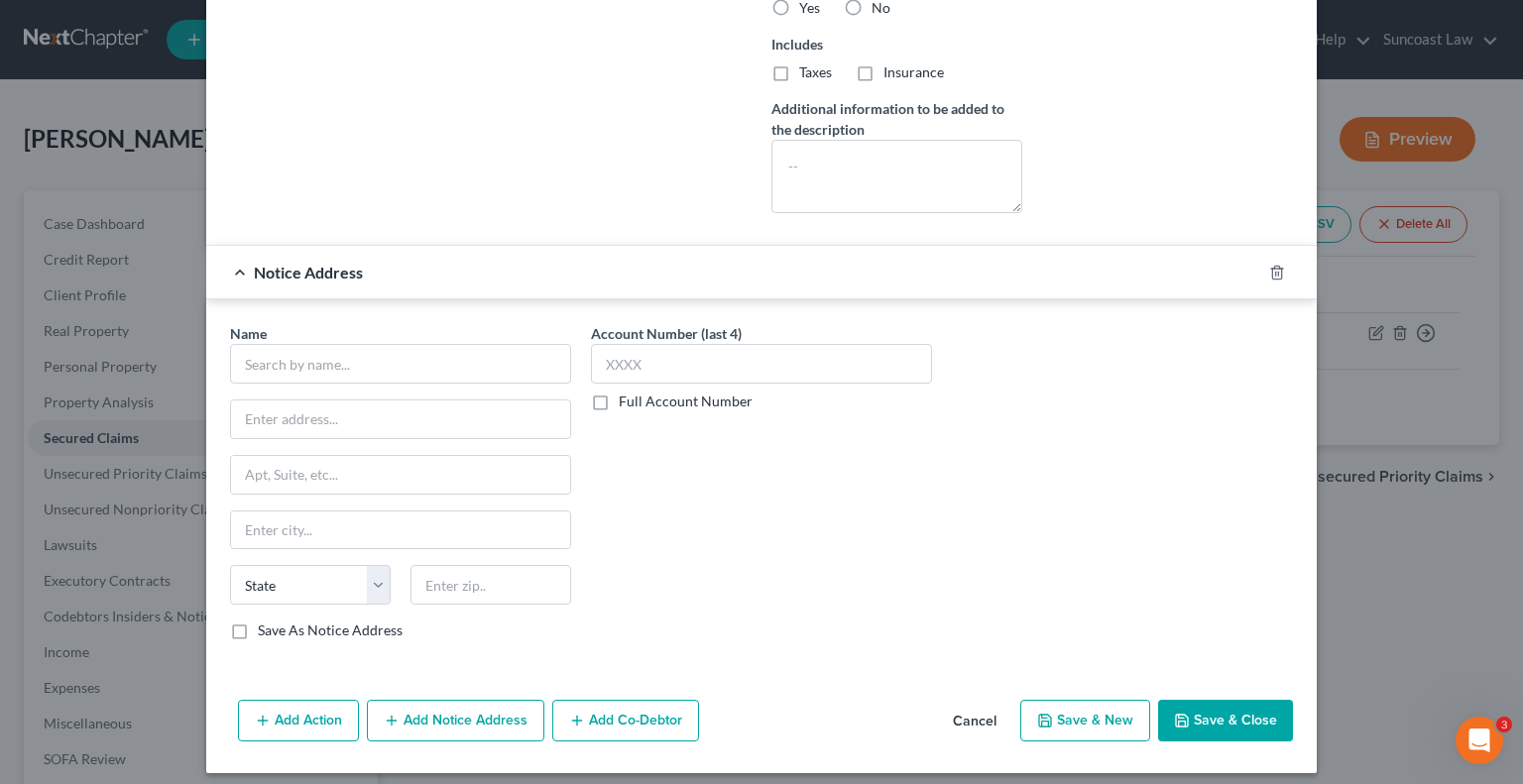 click on "Full Account Number" at bounding box center (685, 401) 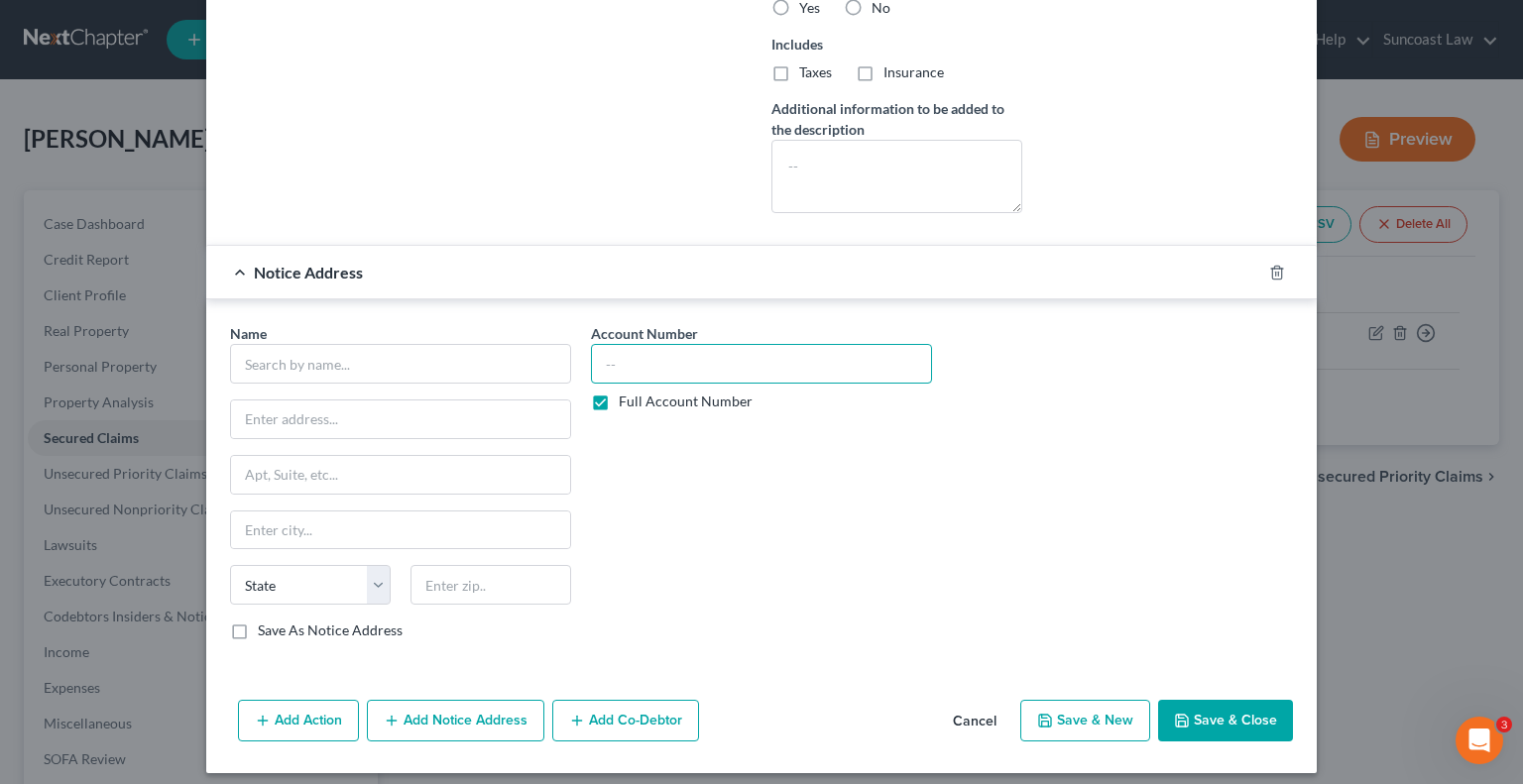 click at bounding box center [762, 364] 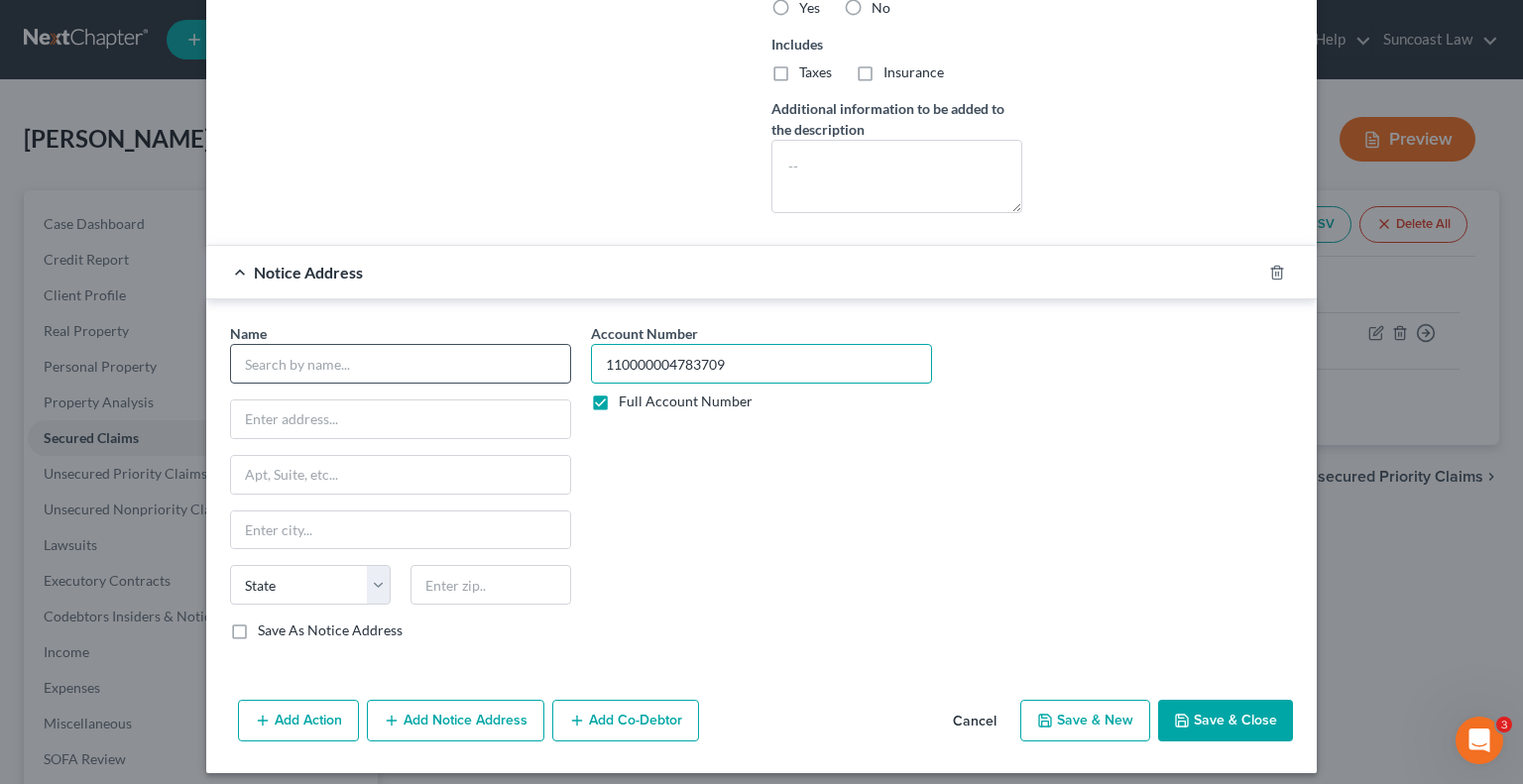 type on "110000004783709" 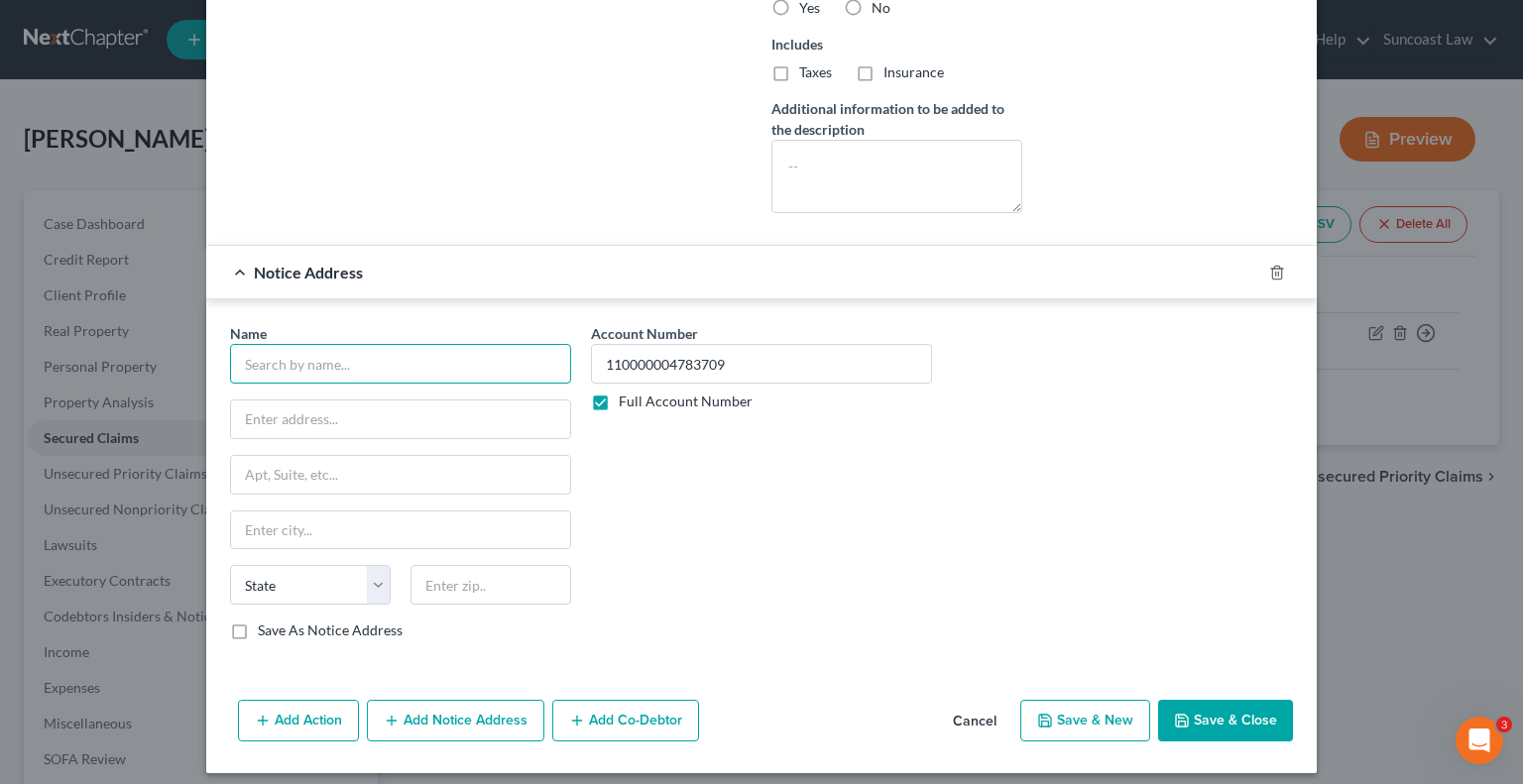 click at bounding box center (401, 364) 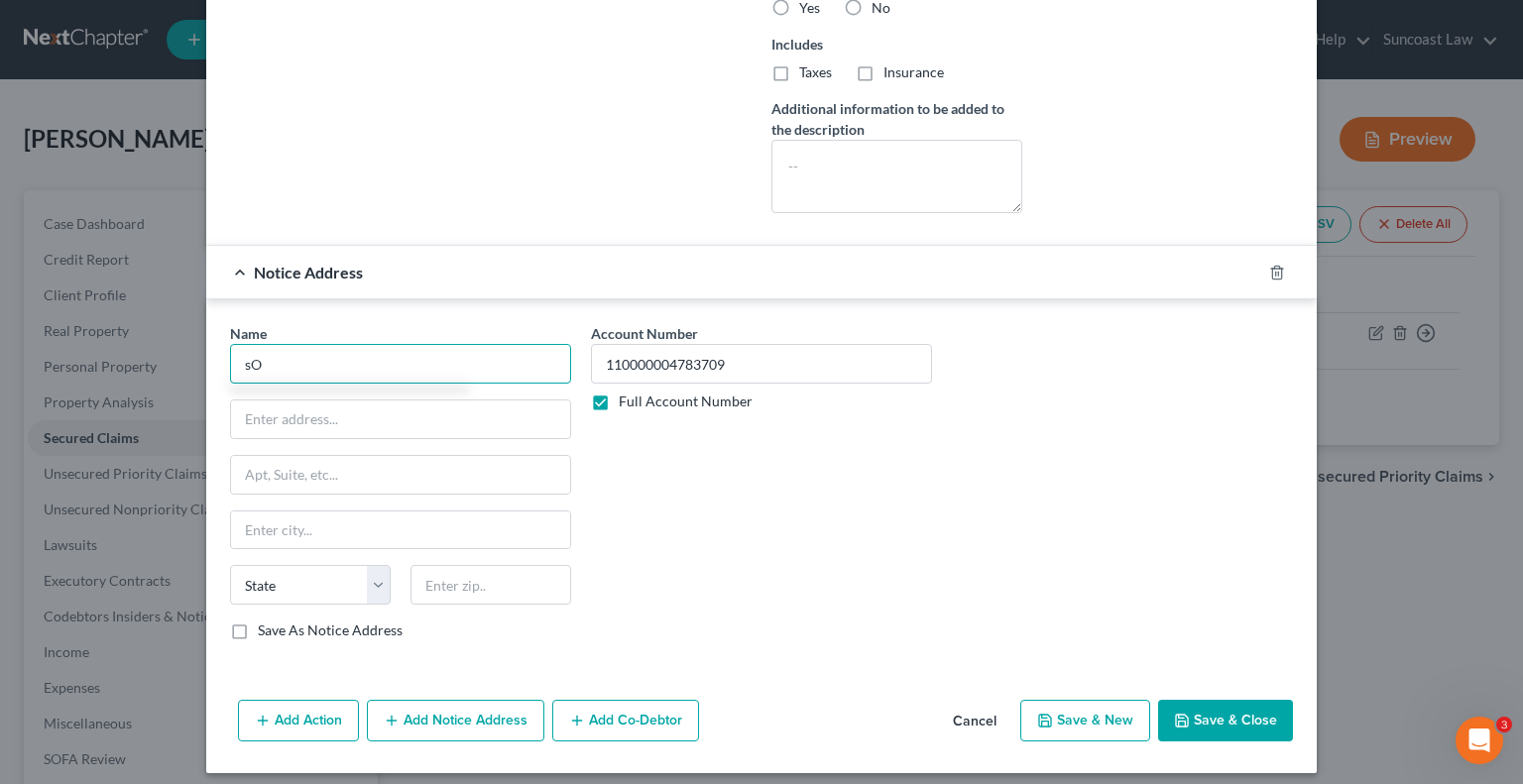 type on "s" 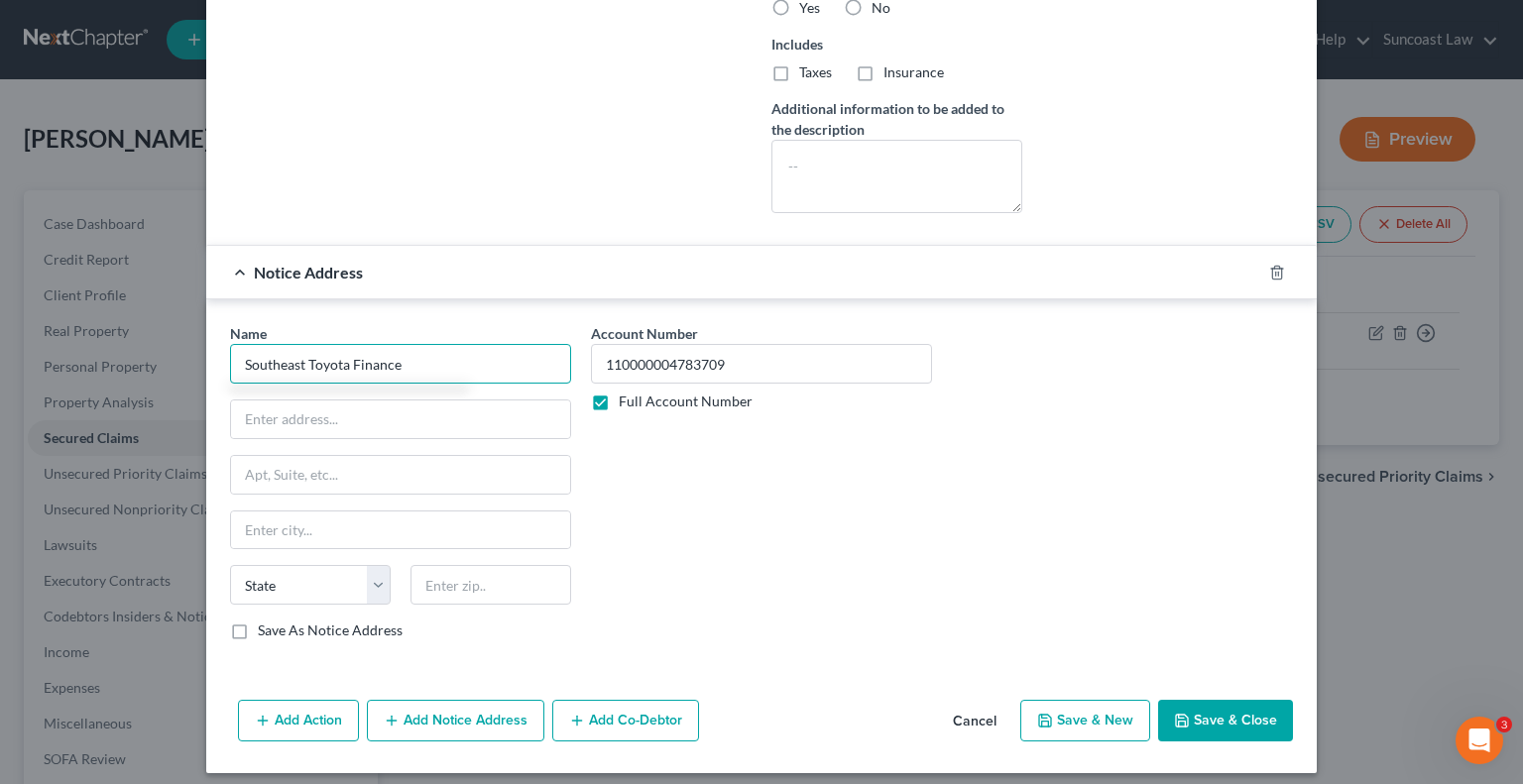 type on "Southeast Toyota Finance" 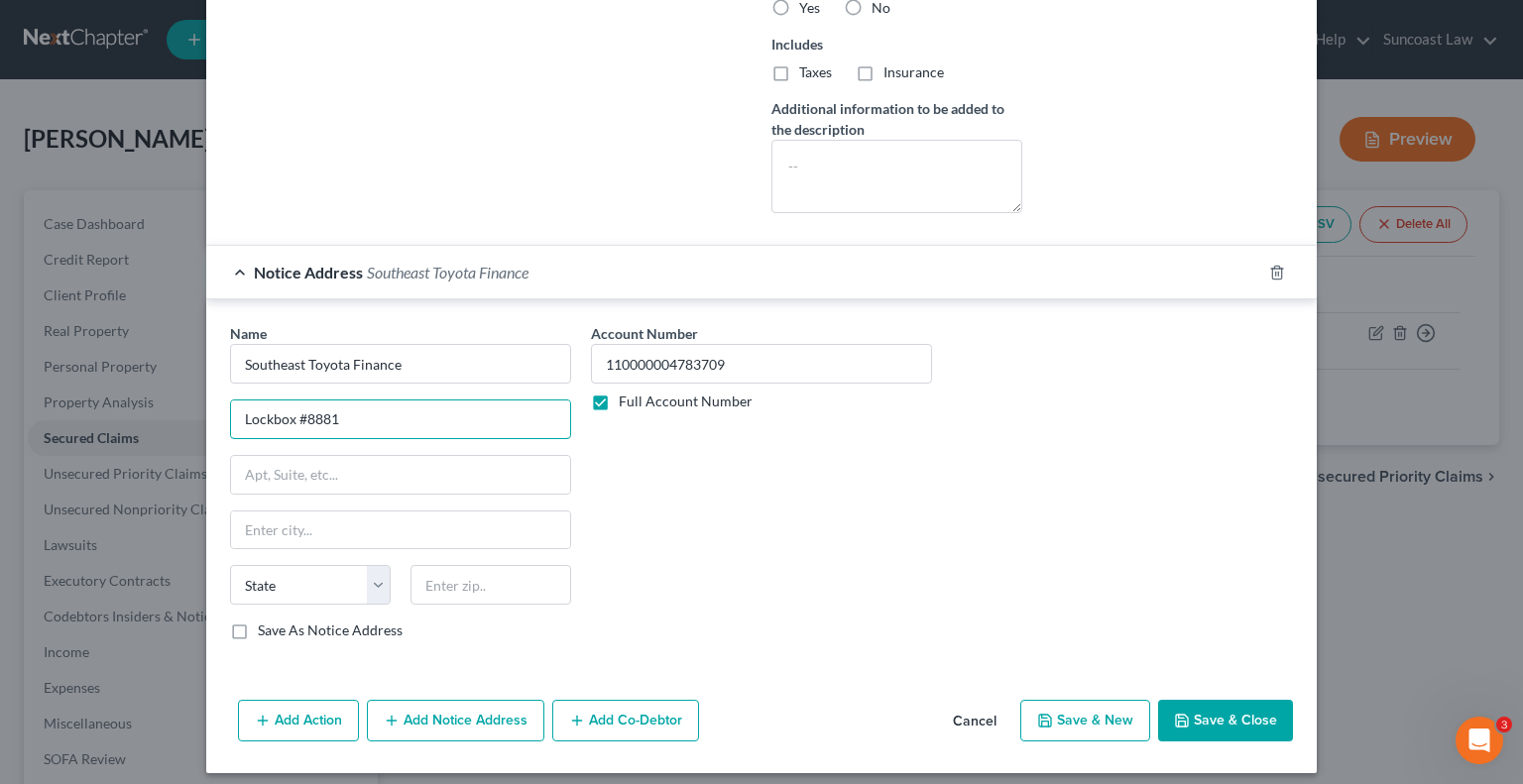 type on "Lockbox #8881" 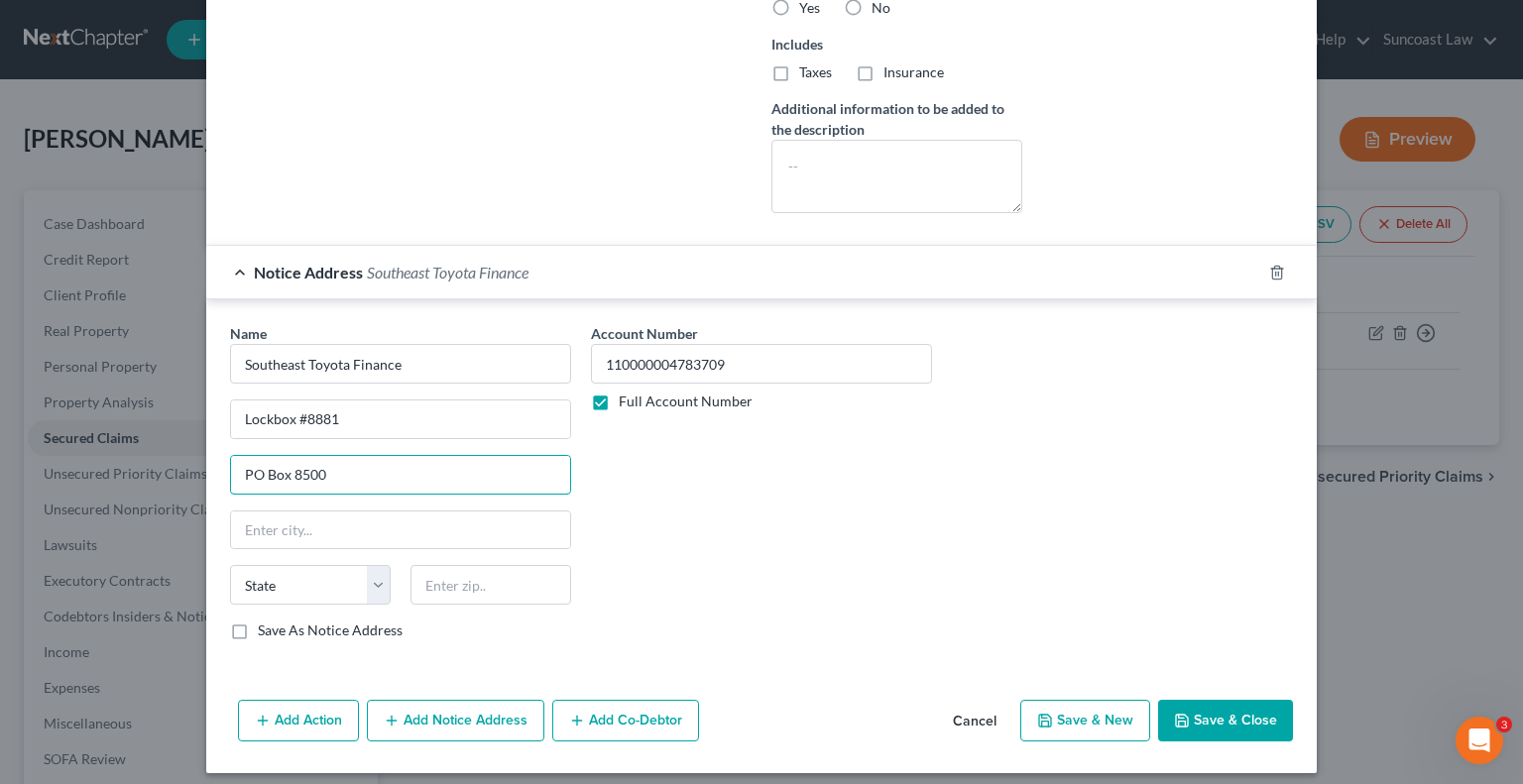 type on "PO Box 8500" 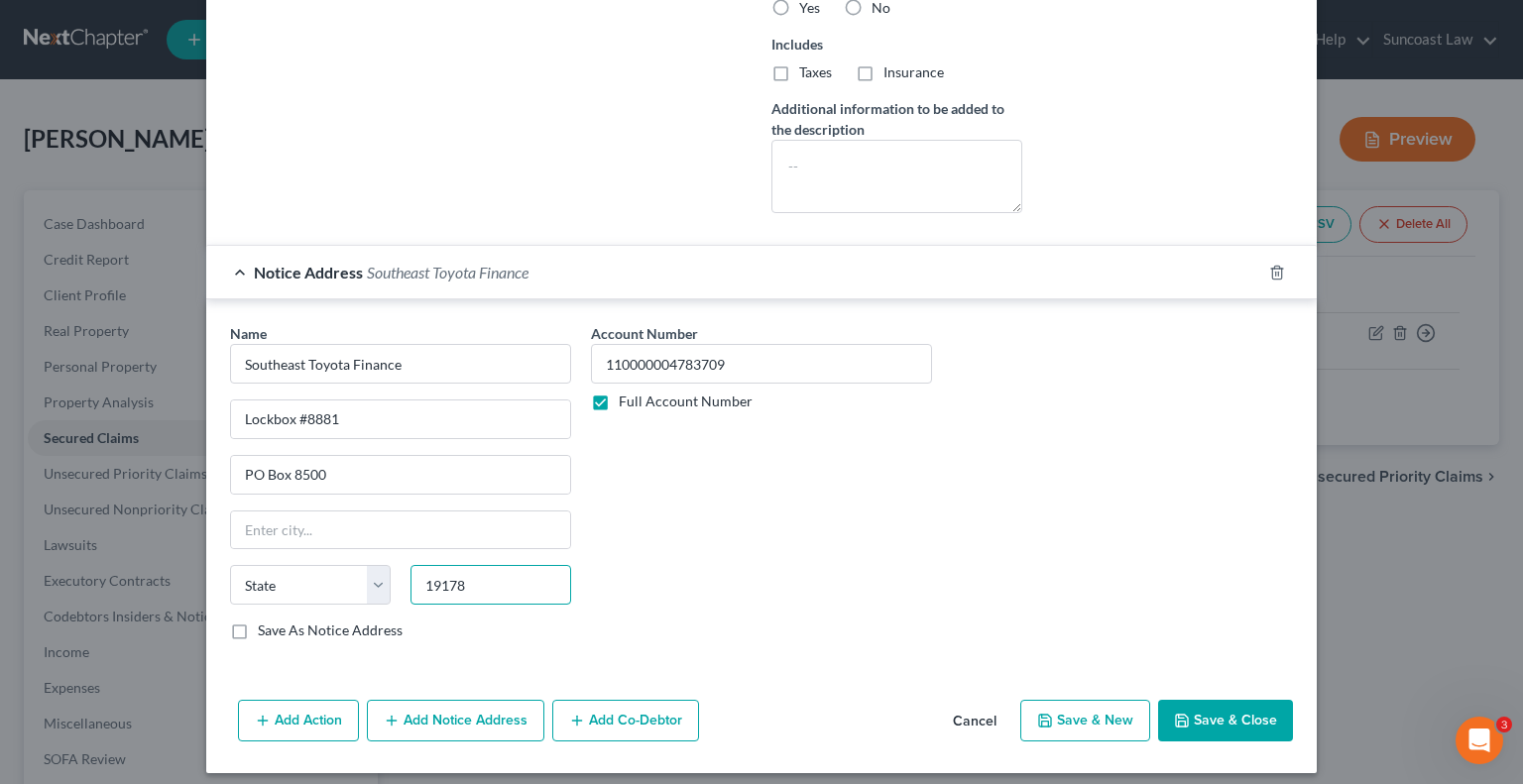 type on "19178" 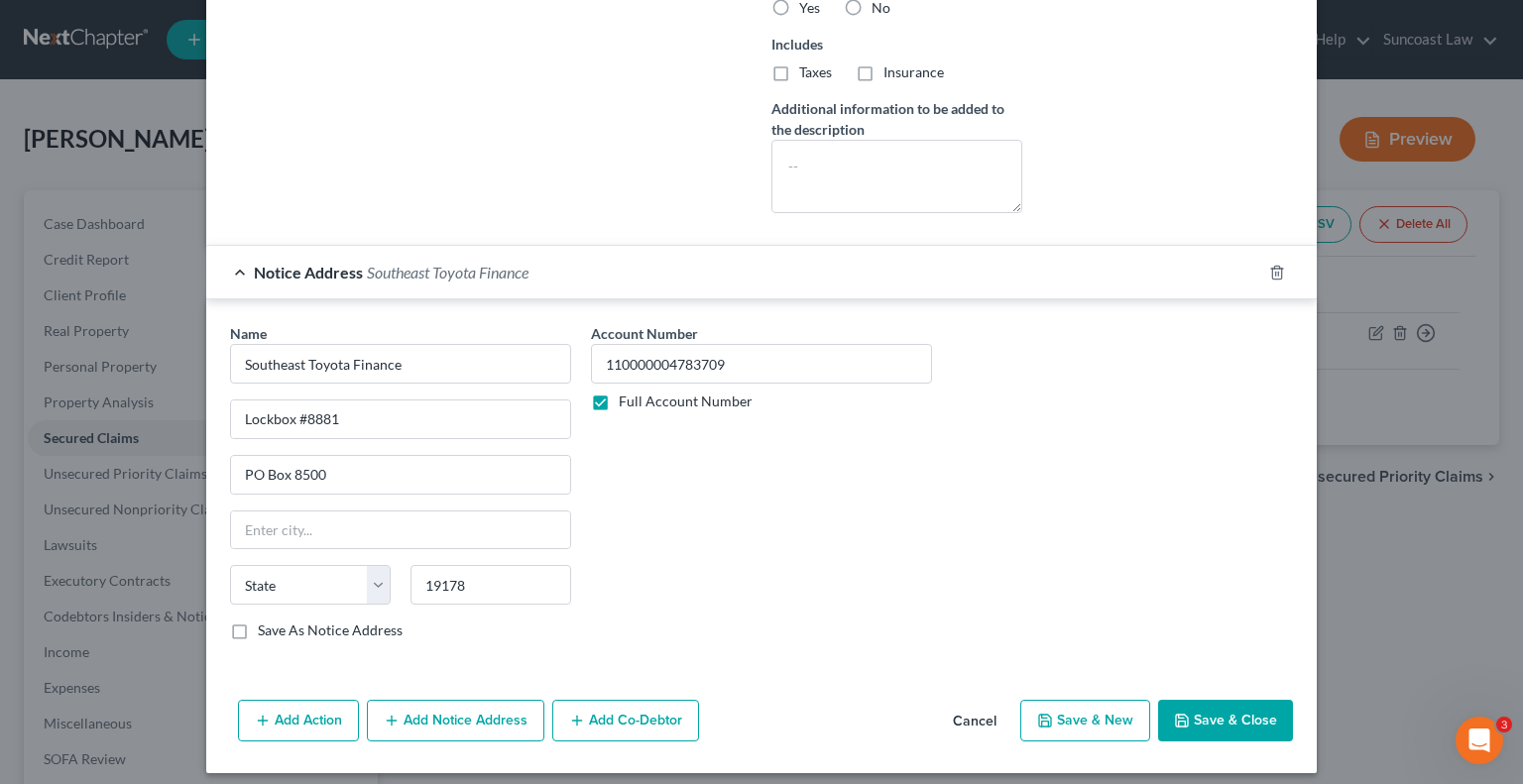 type on "[GEOGRAPHIC_DATA]" 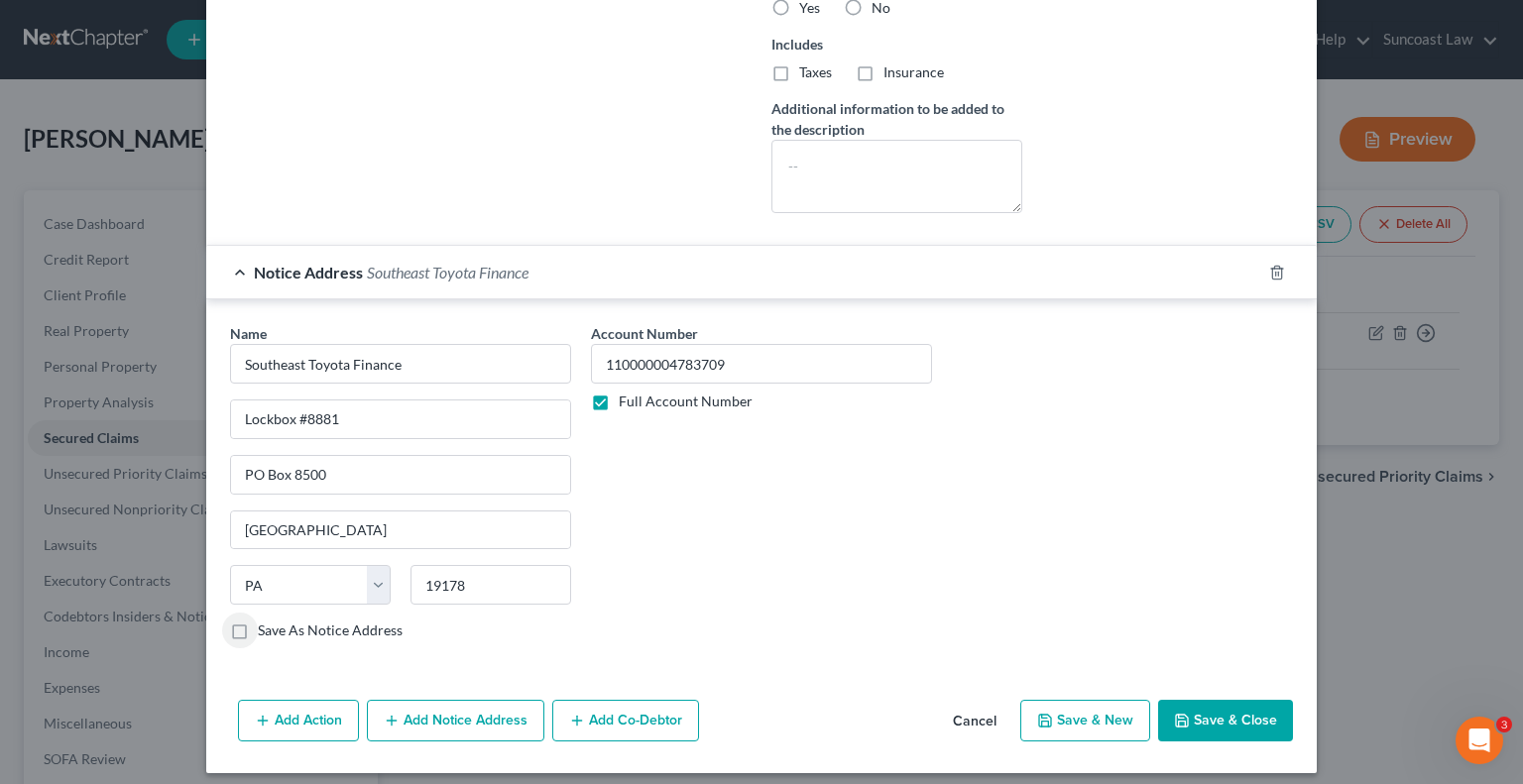 click on "Save & Close" at bounding box center (1226, 721) 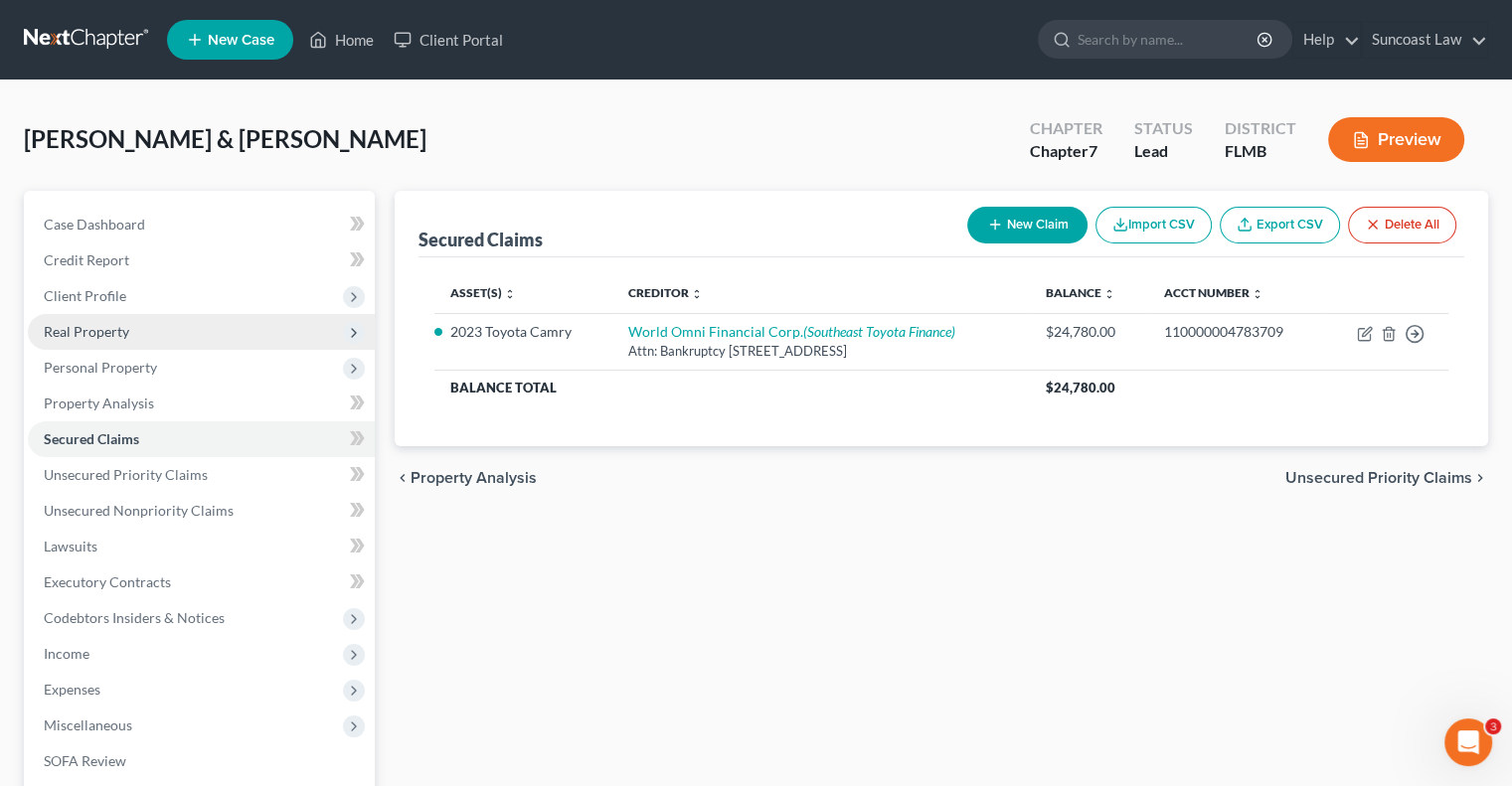 click on "Real Property" at bounding box center (86, 331) 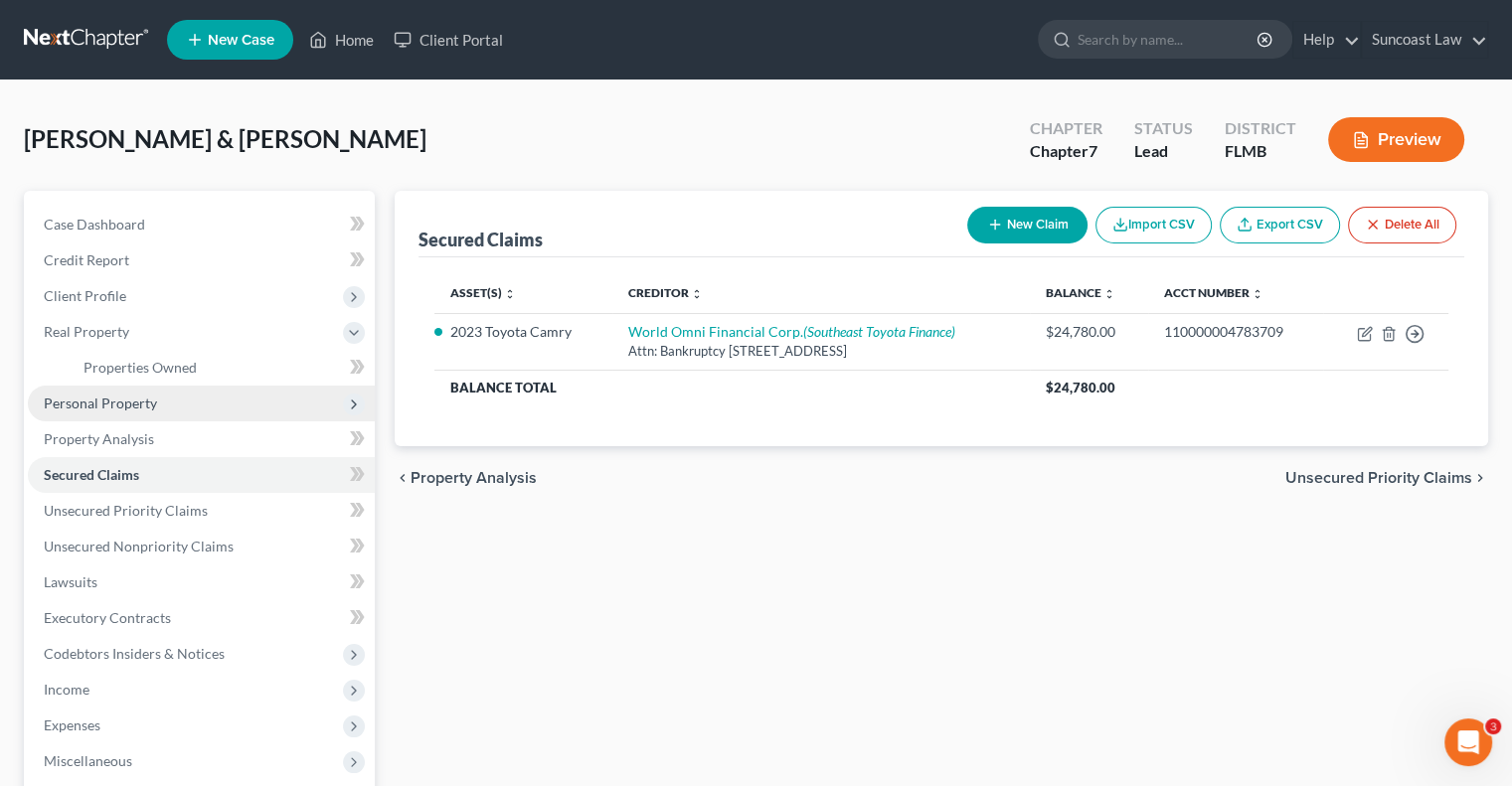 click on "Personal Property" at bounding box center [201, 403] 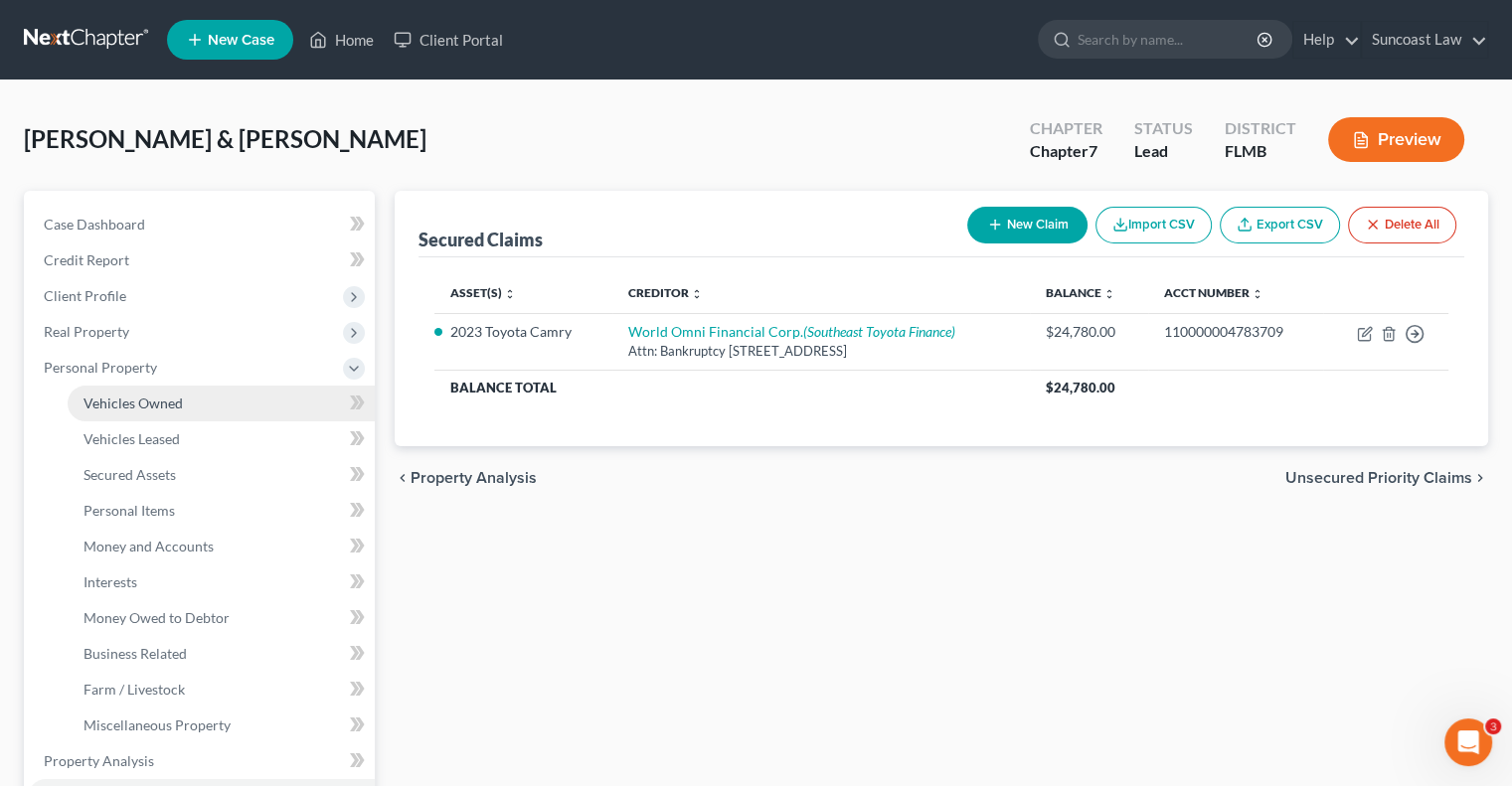 click on "Vehicles Owned" at bounding box center (133, 402) 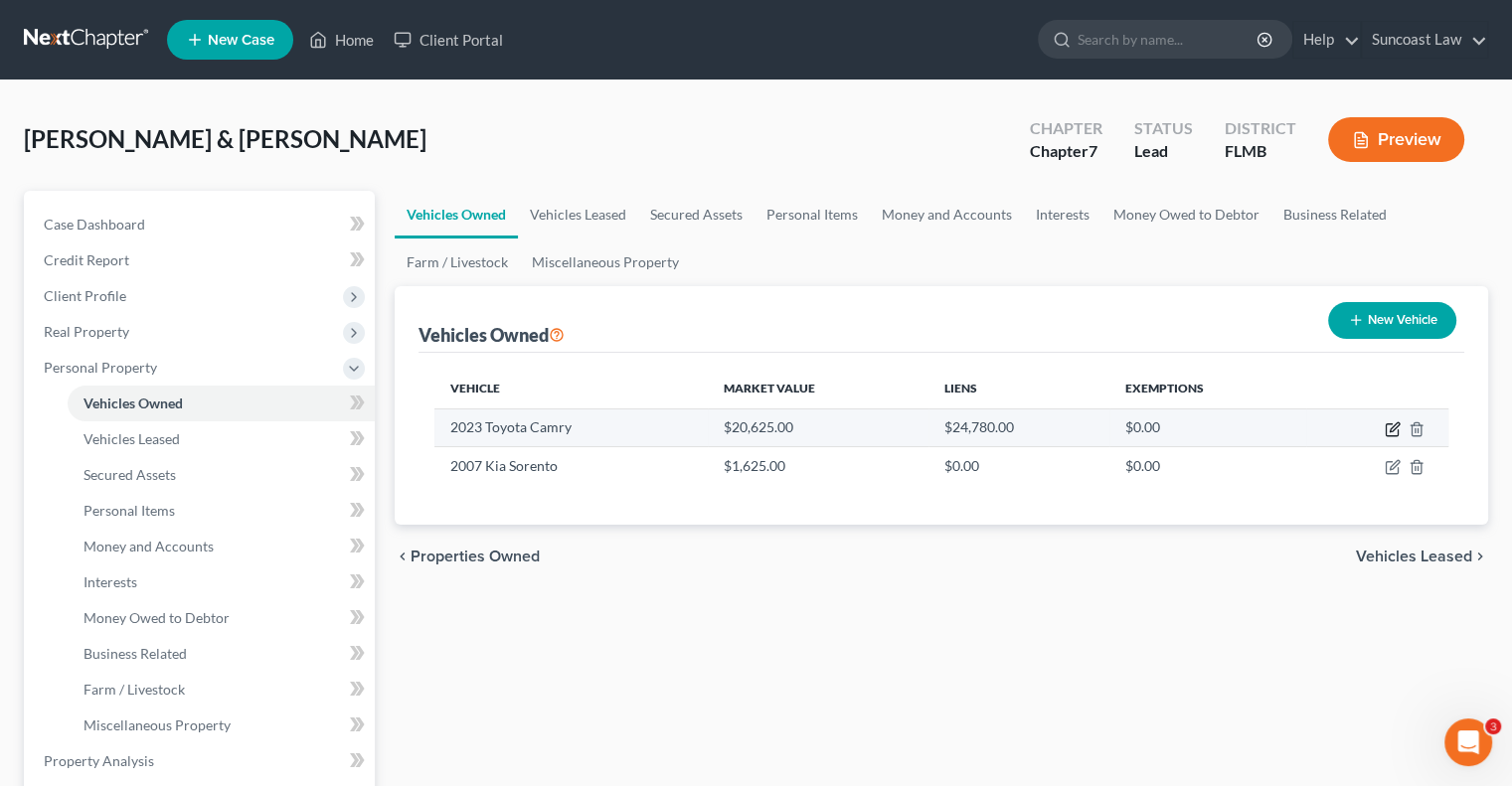 click 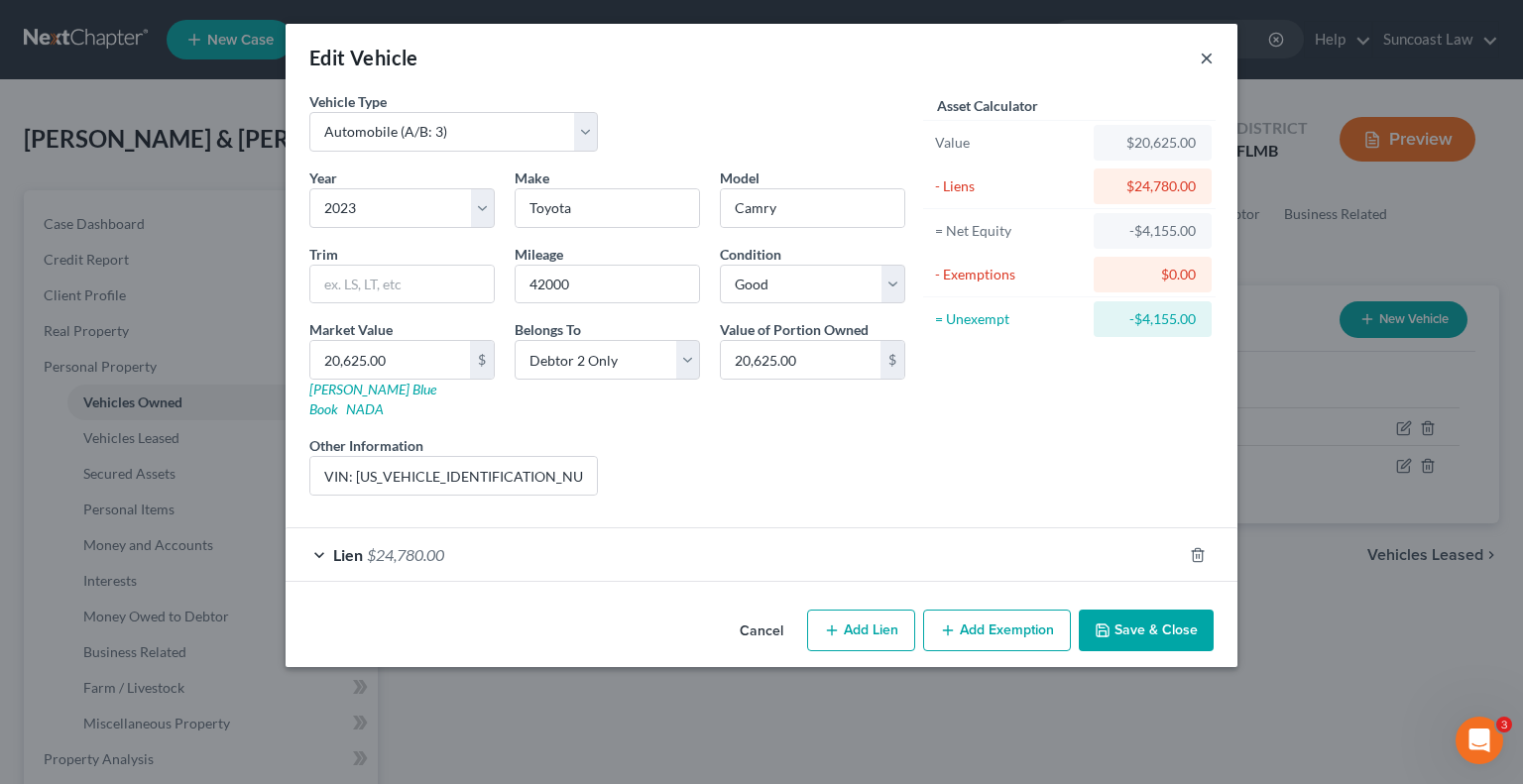 click on "×" at bounding box center [1207, 57] 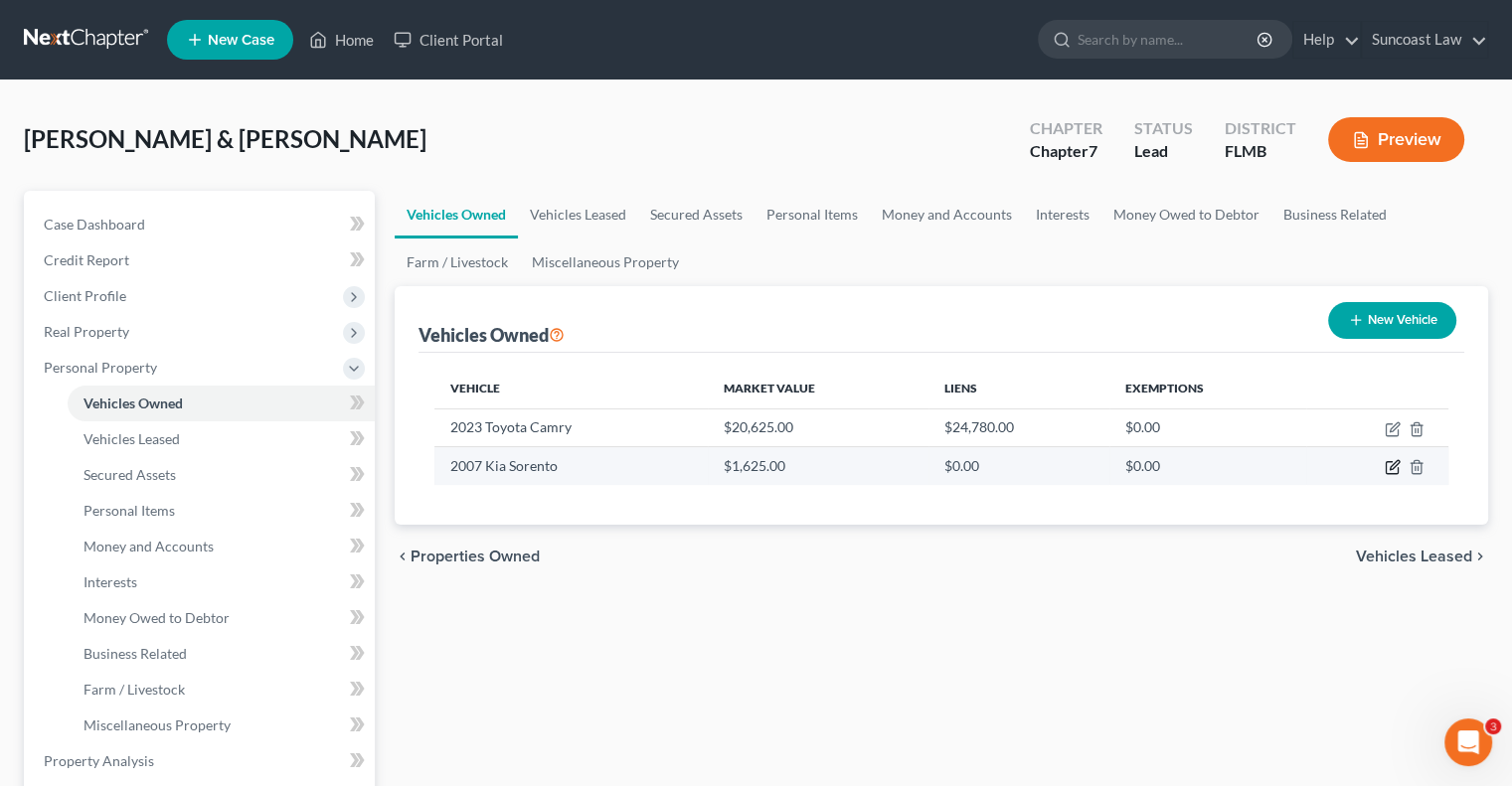 click 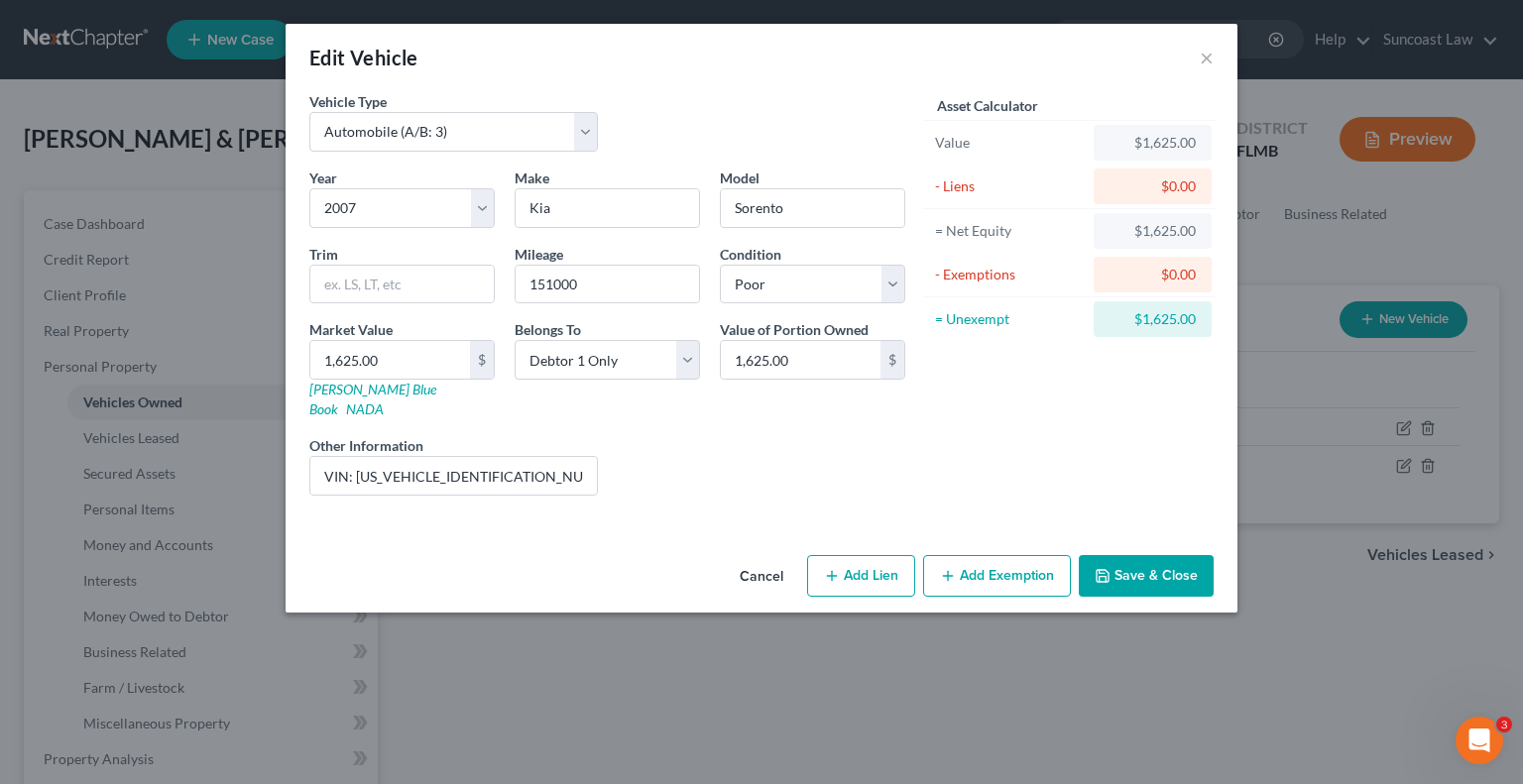 click on "Add Exemption" at bounding box center (996, 576) 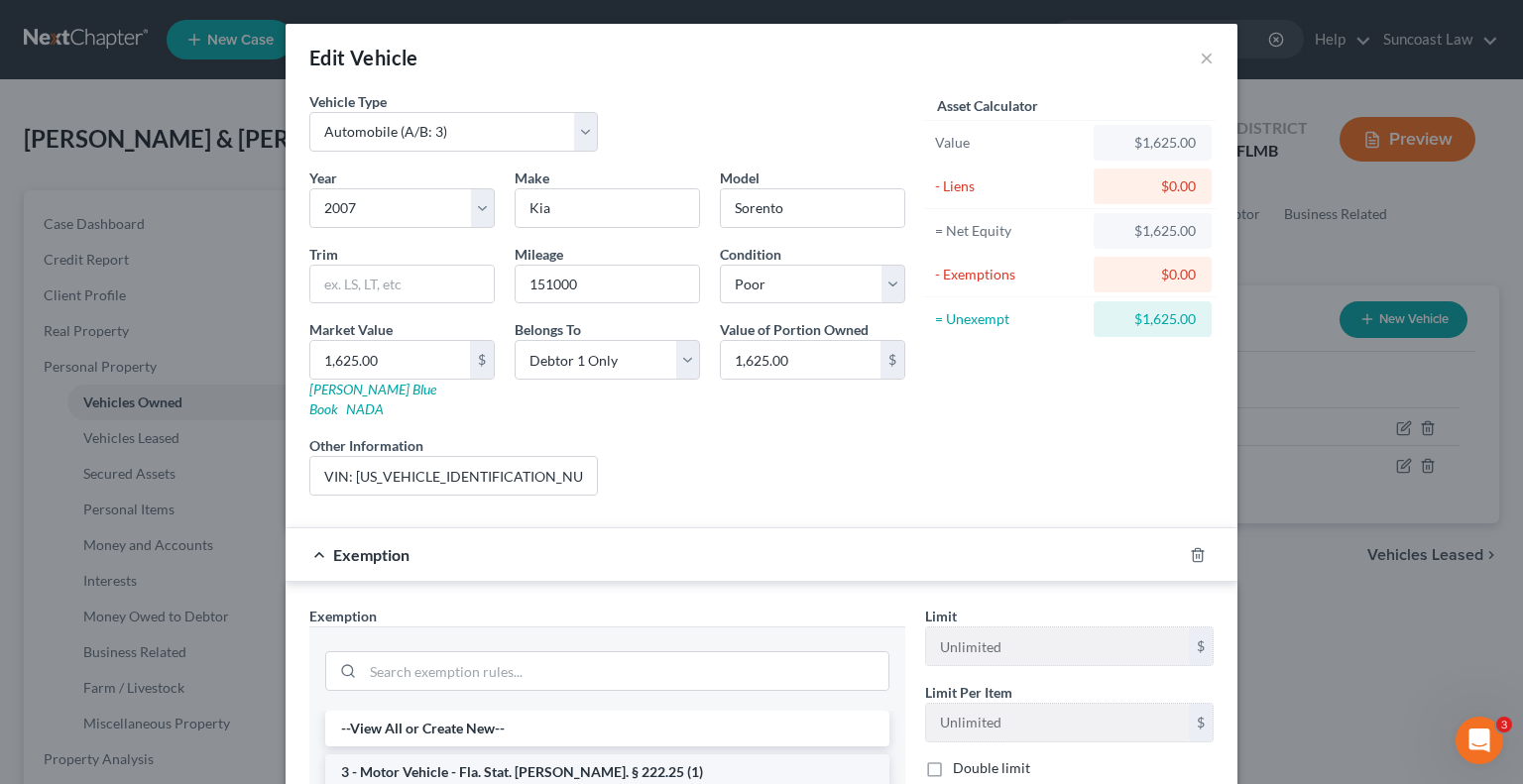 click on "3 - Motor Vehicle - Fla. Stat. [PERSON_NAME]. § 222.25 (1)" at bounding box center [607, 772] 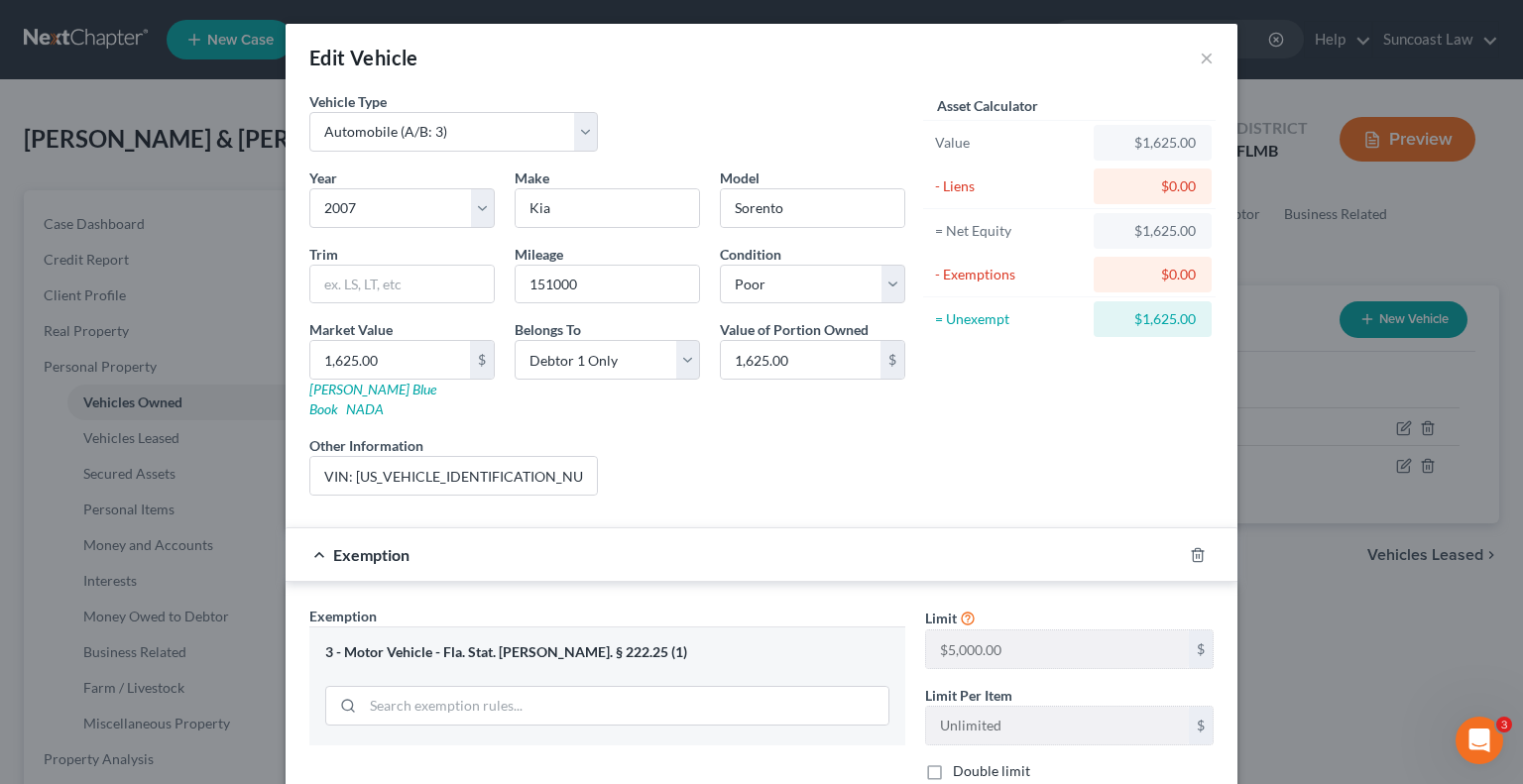 click on "Double limit" at bounding box center (992, 771) 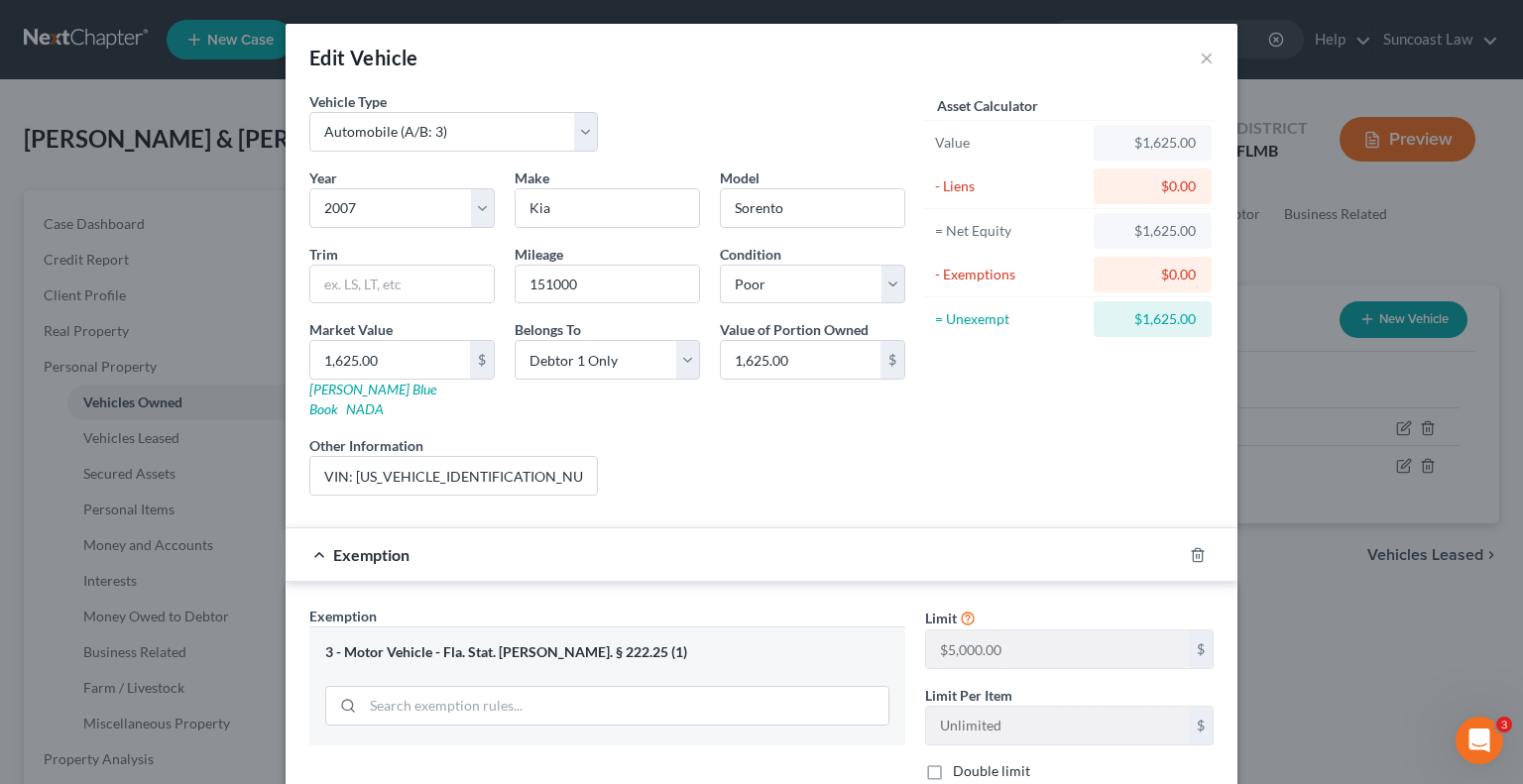 click on "Double limit" at bounding box center (967, 767) 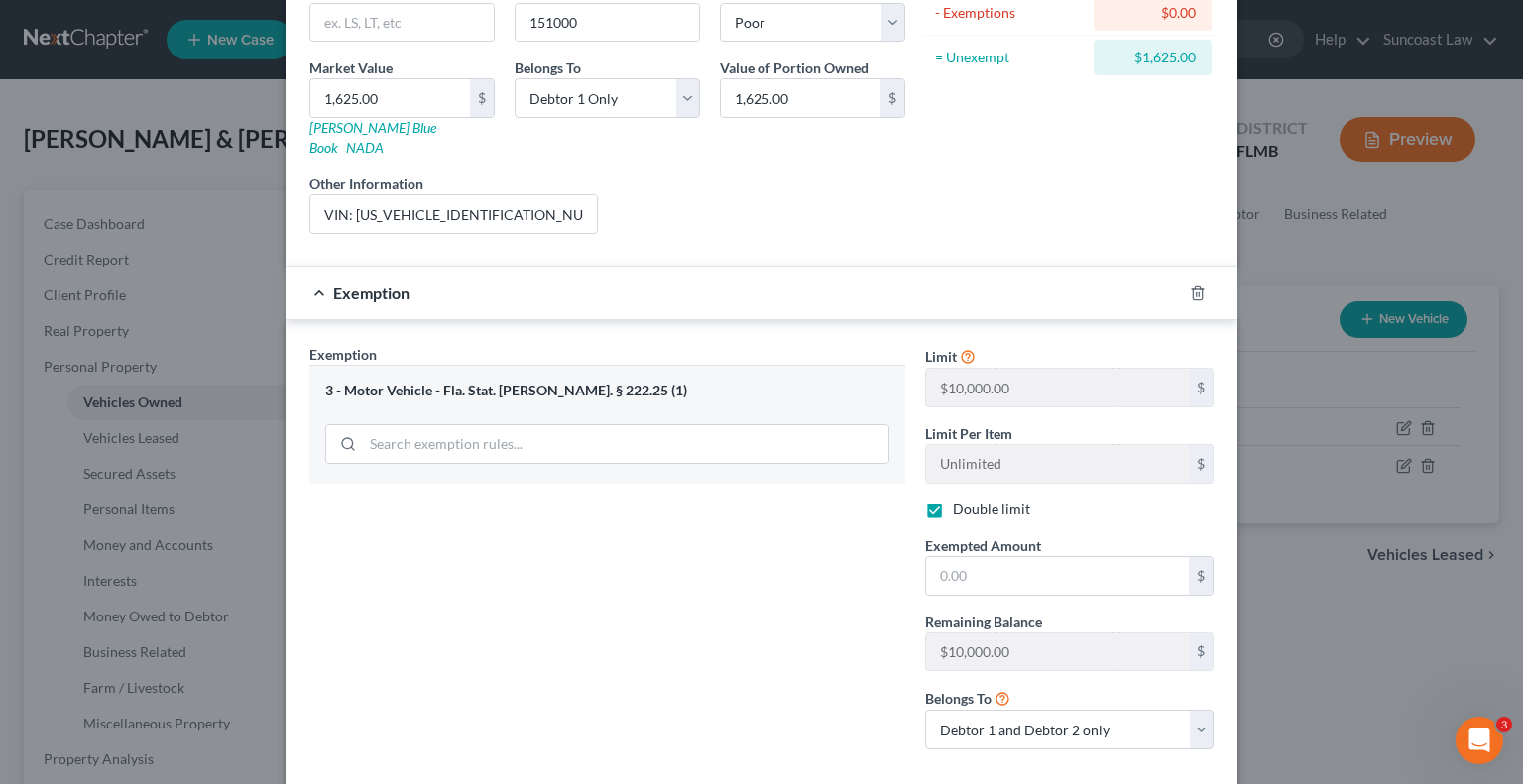 scroll, scrollTop: 297, scrollLeft: 0, axis: vertical 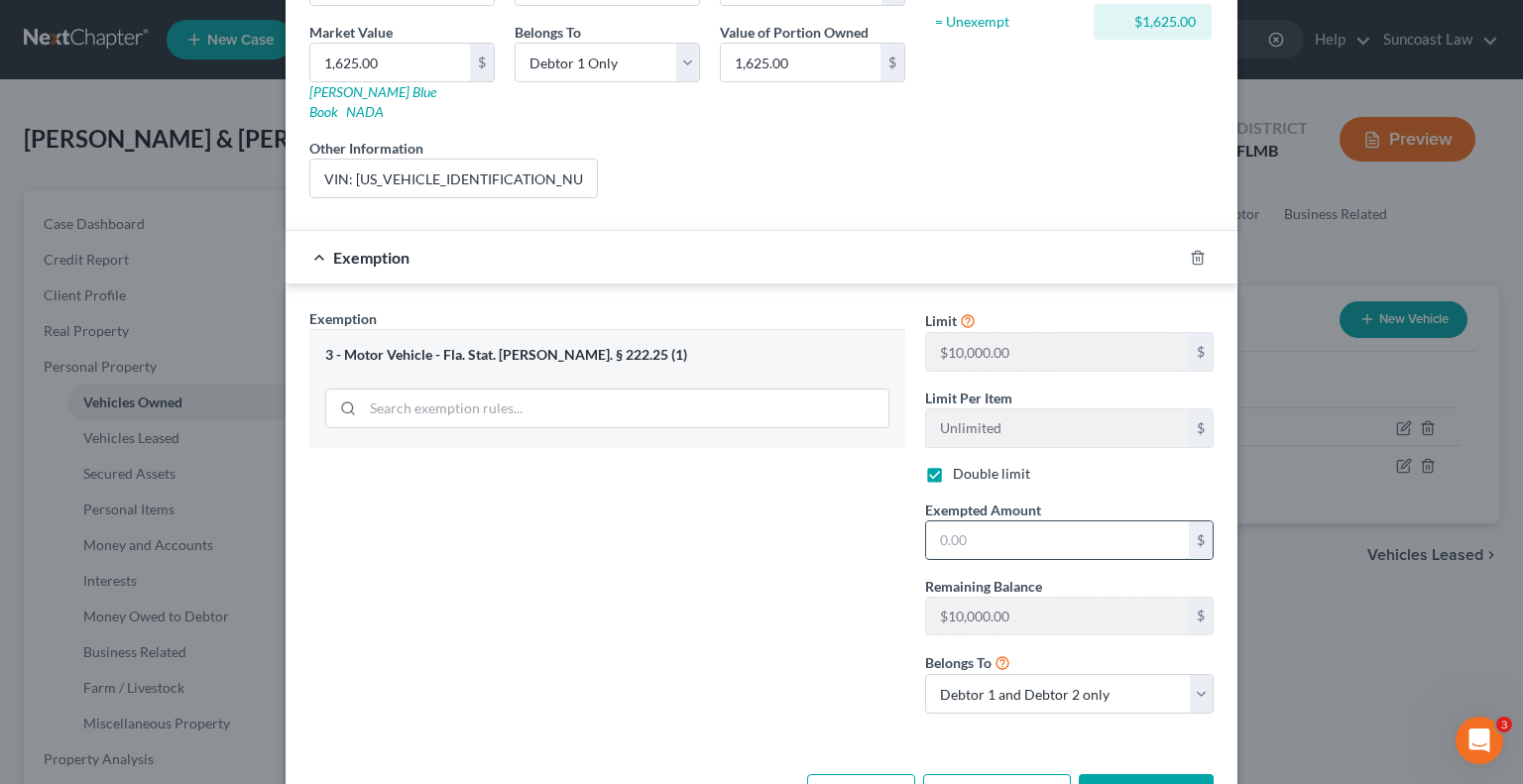 click at bounding box center (1057, 540) 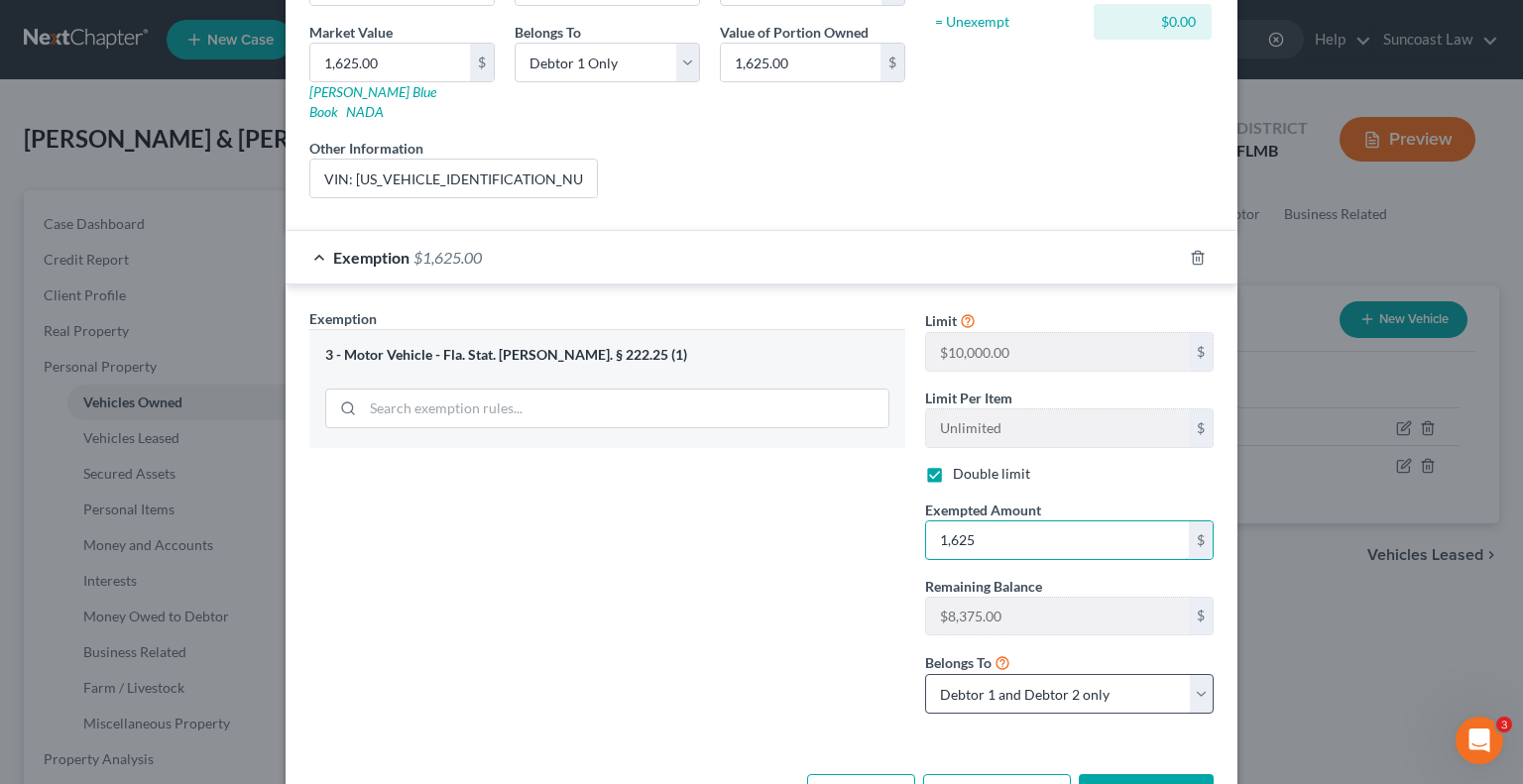 type on "1,625" 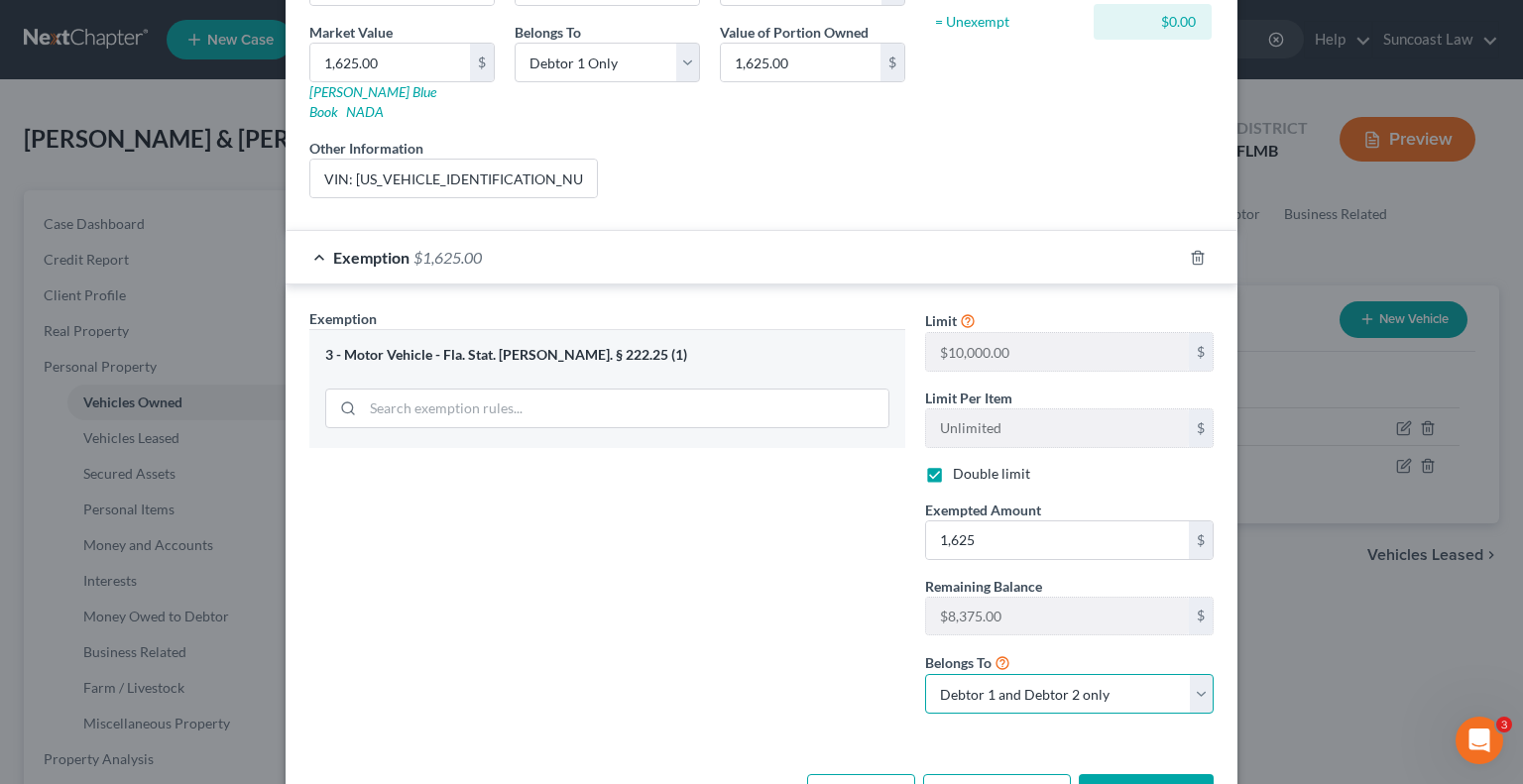 click on "Debtor 1 only Debtor 2 only Debtor 1 and Debtor 2 only" at bounding box center (1069, 694) 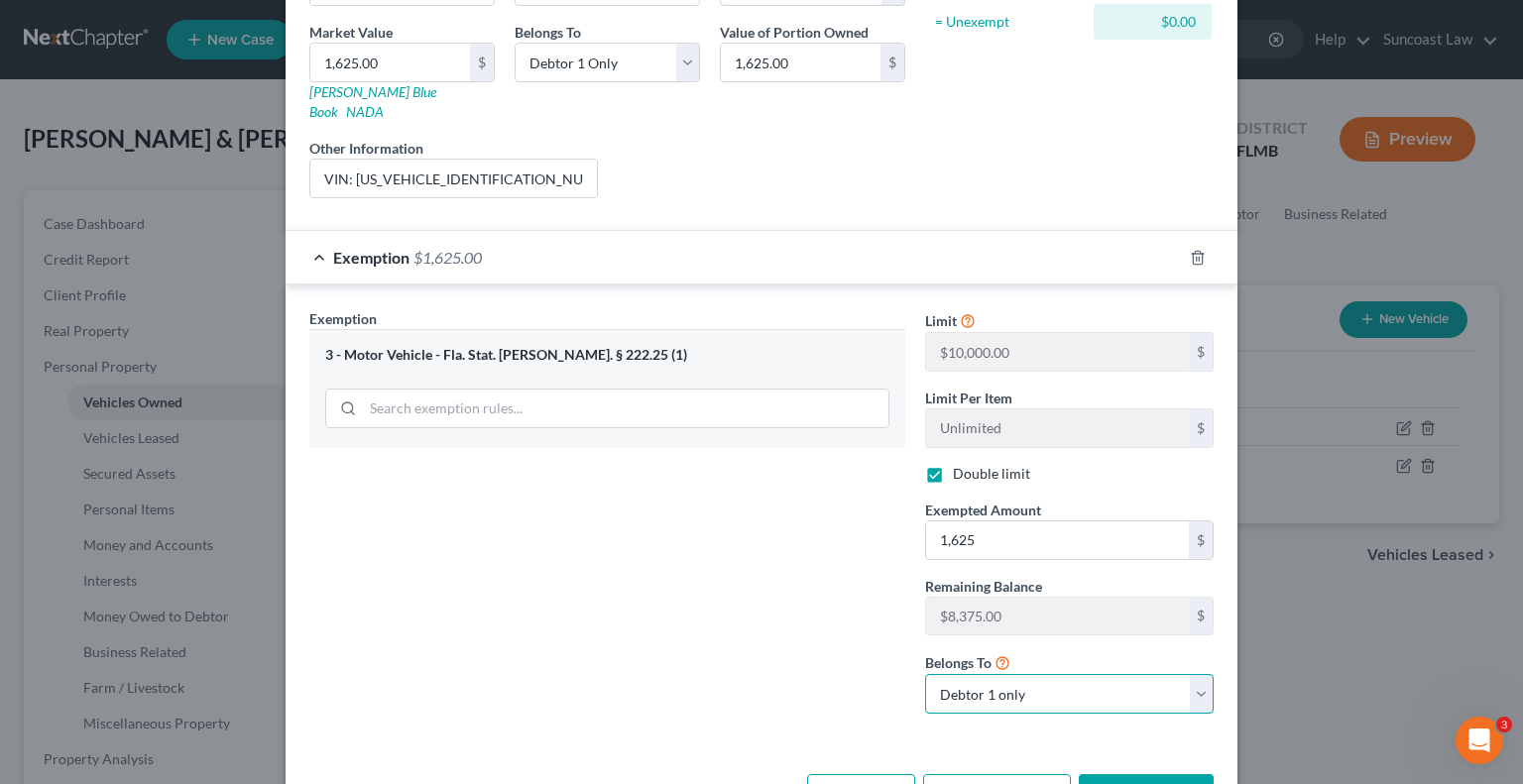 click on "Debtor 1 only Debtor 2 only Debtor 1 and Debtor 2 only" at bounding box center [1069, 694] 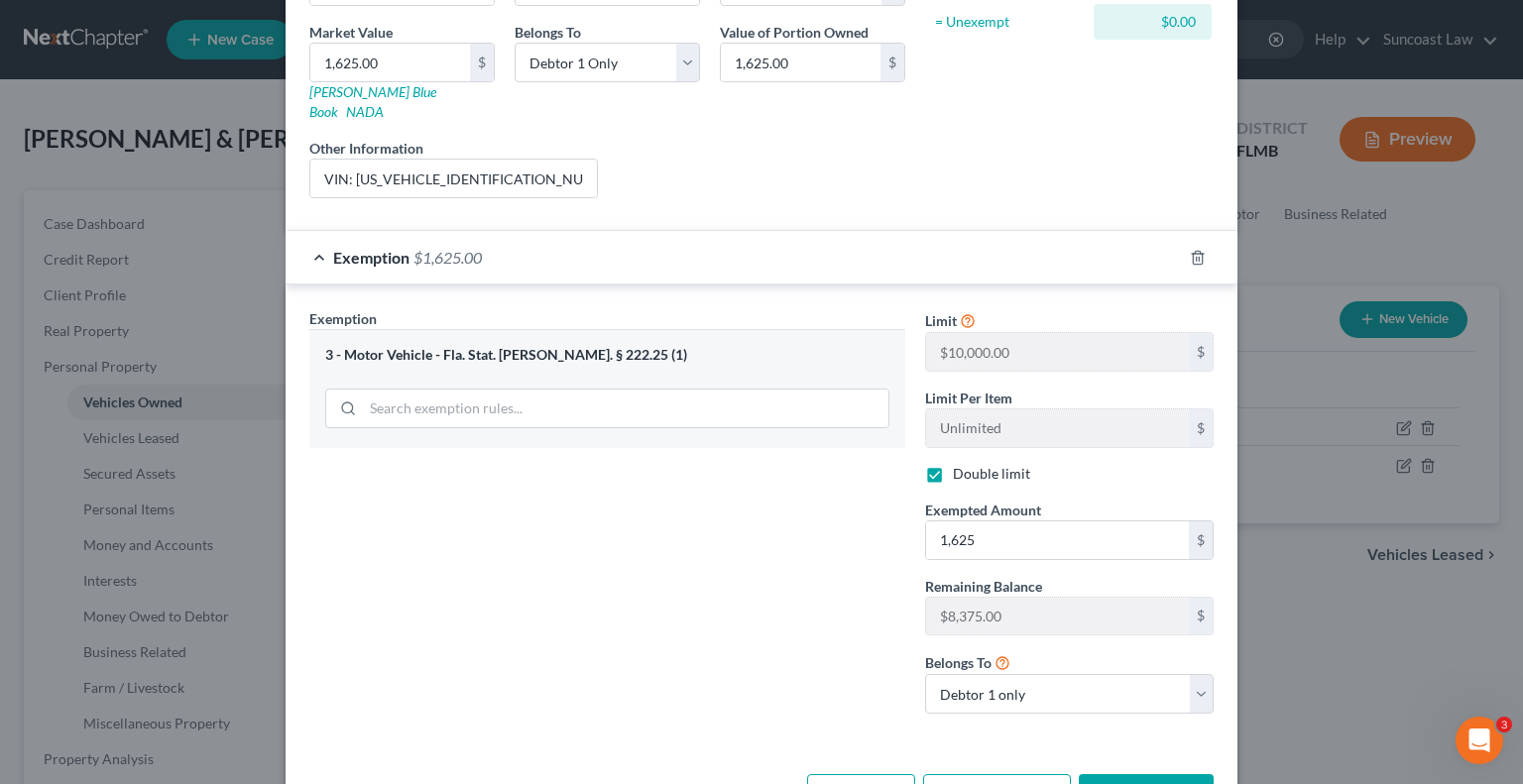 click on "Save & Close" at bounding box center [1146, 795] 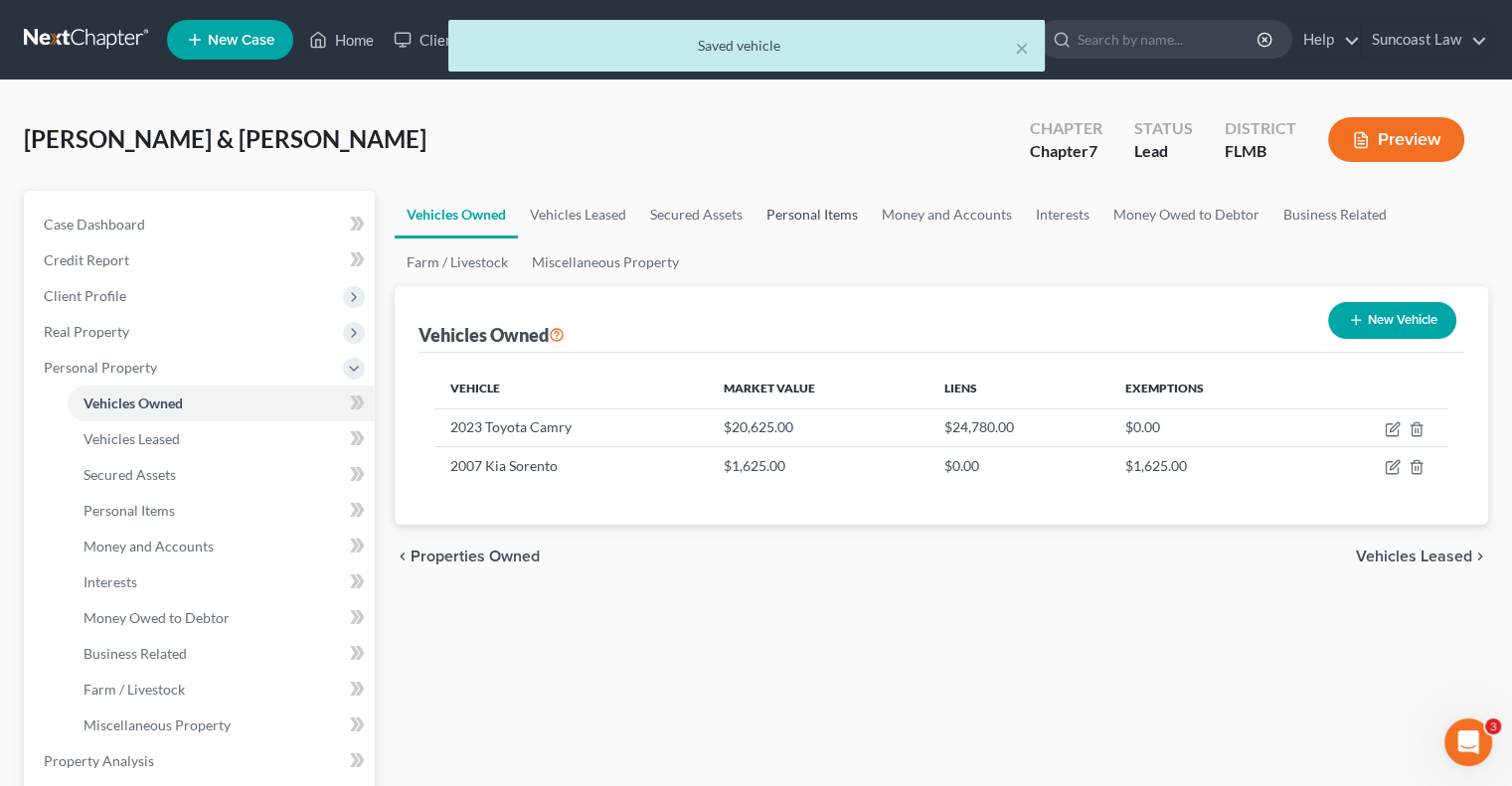 click on "Personal Items" at bounding box center [812, 215] 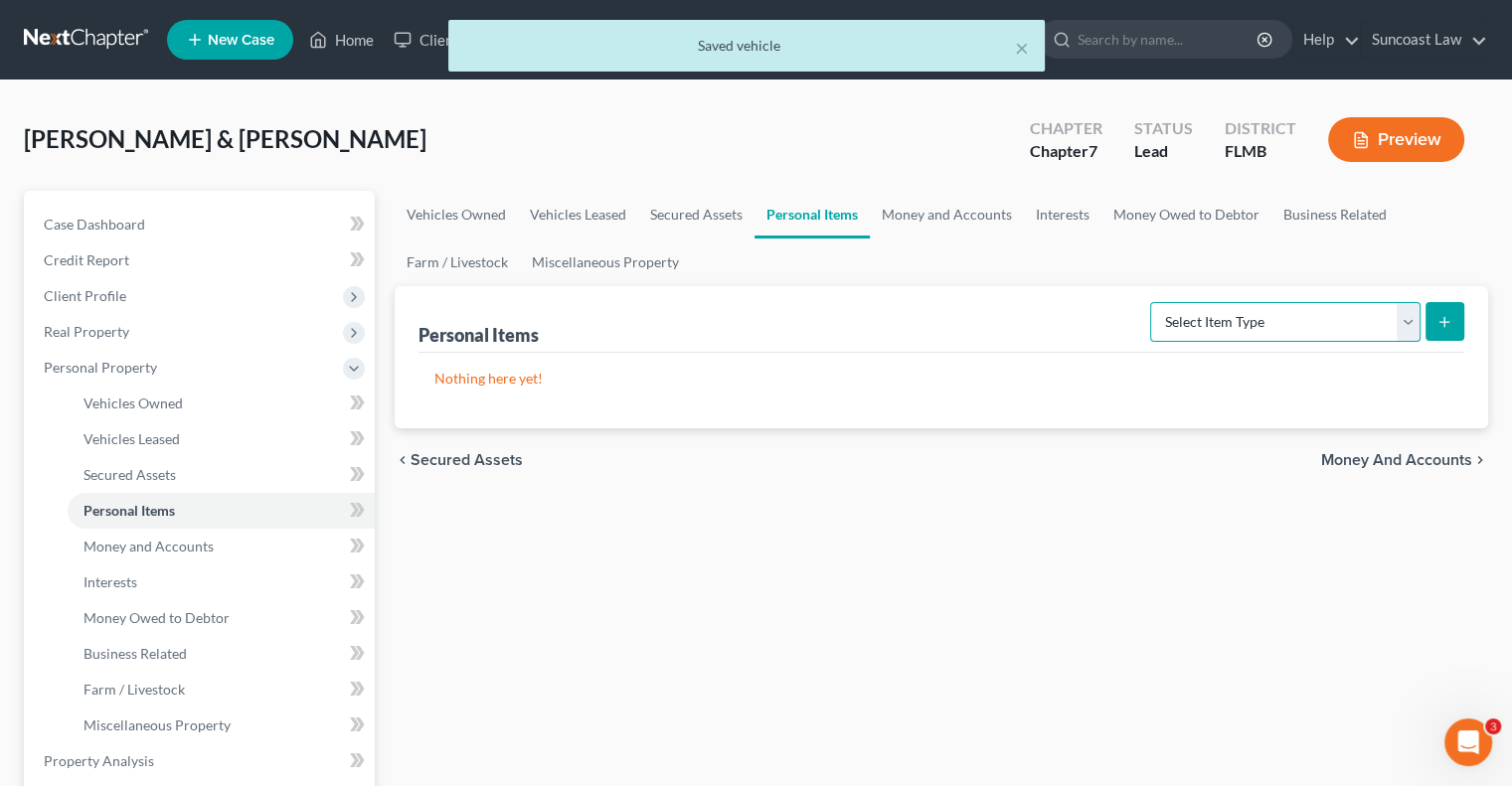 click on "Select Item Type Clothing (A/B: 11) Collectibles Of Value (A/B: 8) Electronics (A/B: 7) Firearms (A/B: 10) Household Goods (A/B: 6) Jewelry (A/B: 12) Other (A/B: 14) Pet(s) (A/B: 13) Sports & Hobby Equipment (A/B: 9)" at bounding box center [1285, 322] 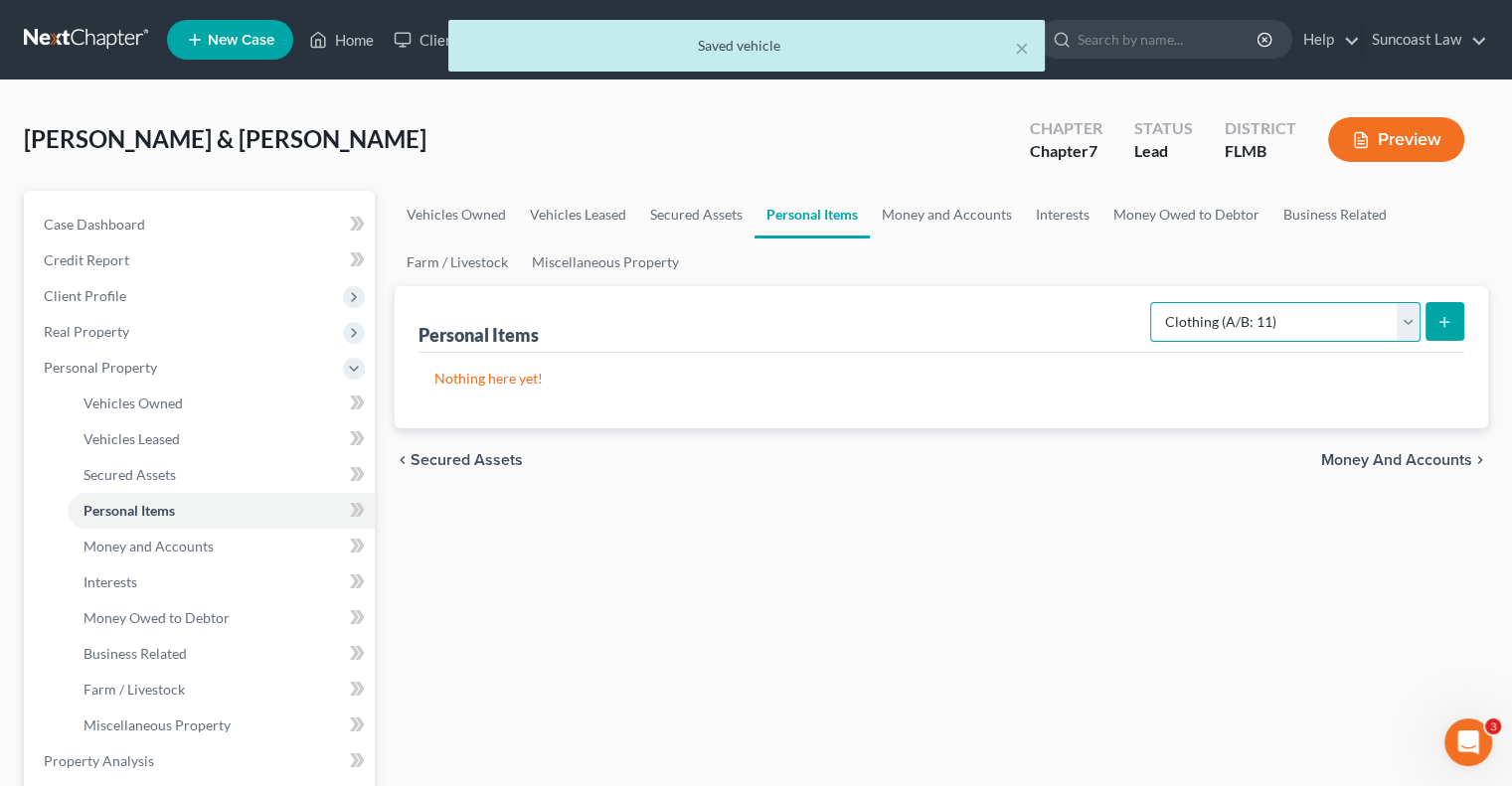 click on "Select Item Type Clothing (A/B: 11) Collectibles Of Value (A/B: 8) Electronics (A/B: 7) Firearms (A/B: 10) Household Goods (A/B: 6) Jewelry (A/B: 12) Other (A/B: 14) Pet(s) (A/B: 13) Sports & Hobby Equipment (A/B: 9)" at bounding box center (1285, 322) 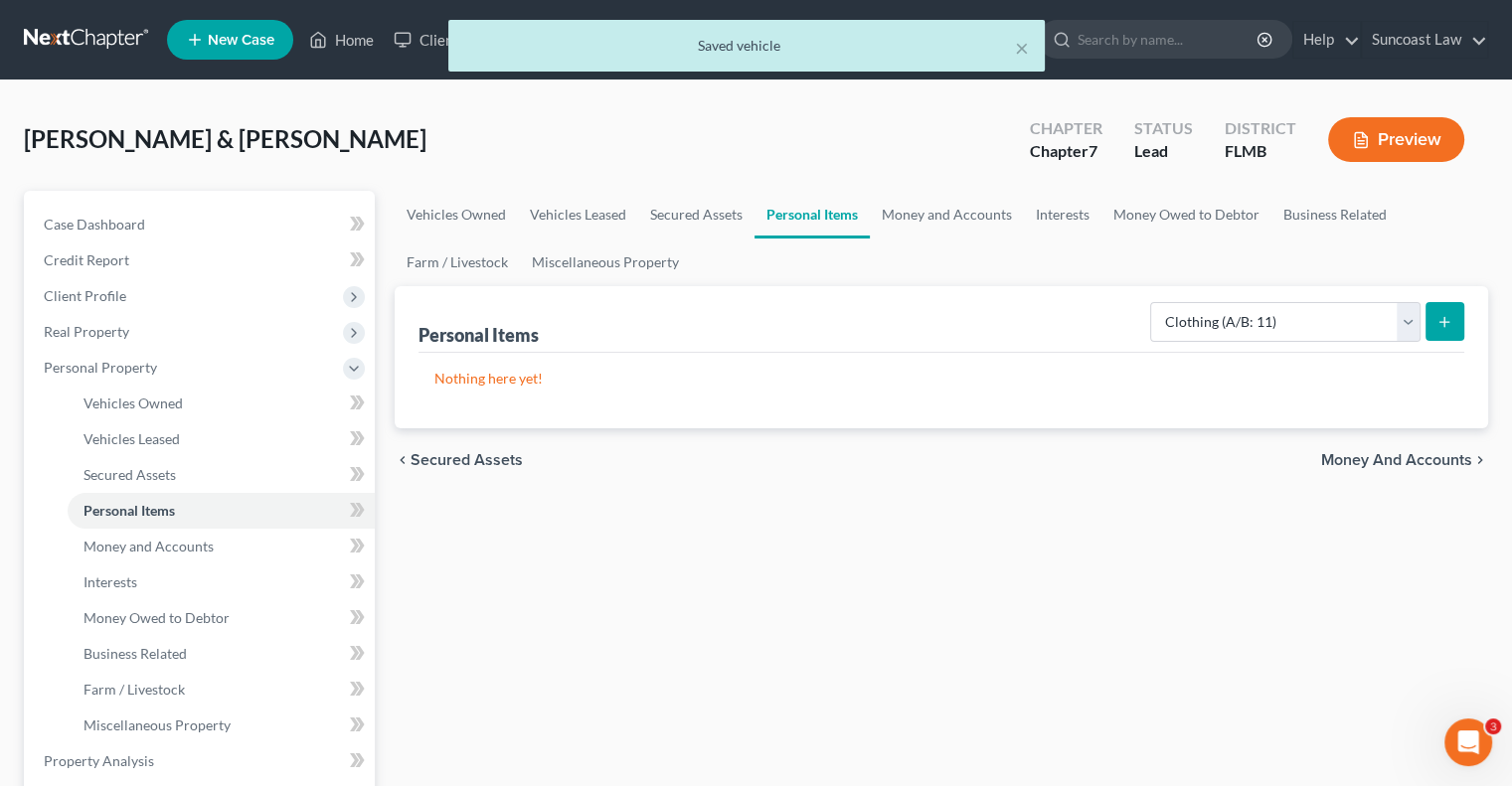 click 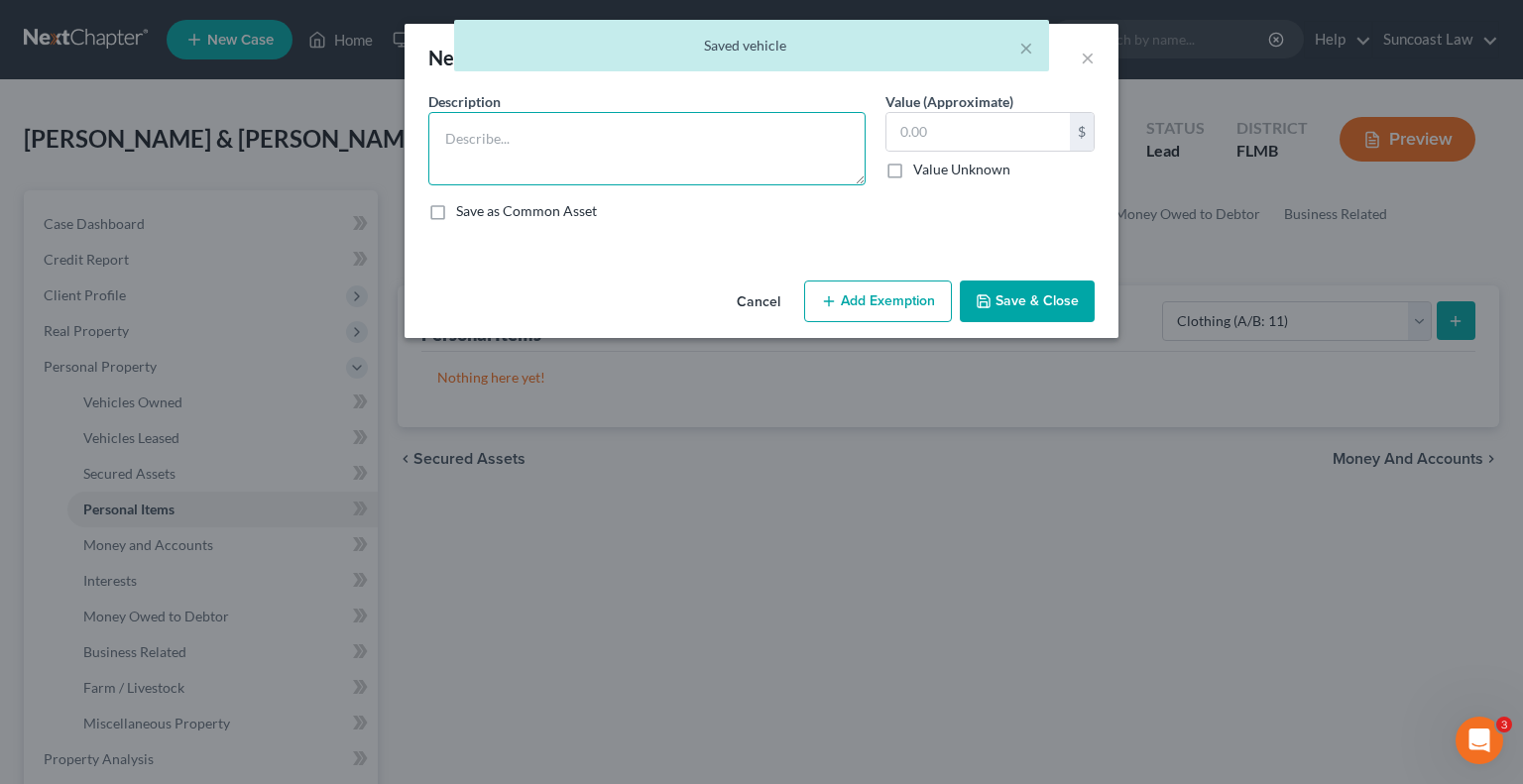 click at bounding box center (646, 149) 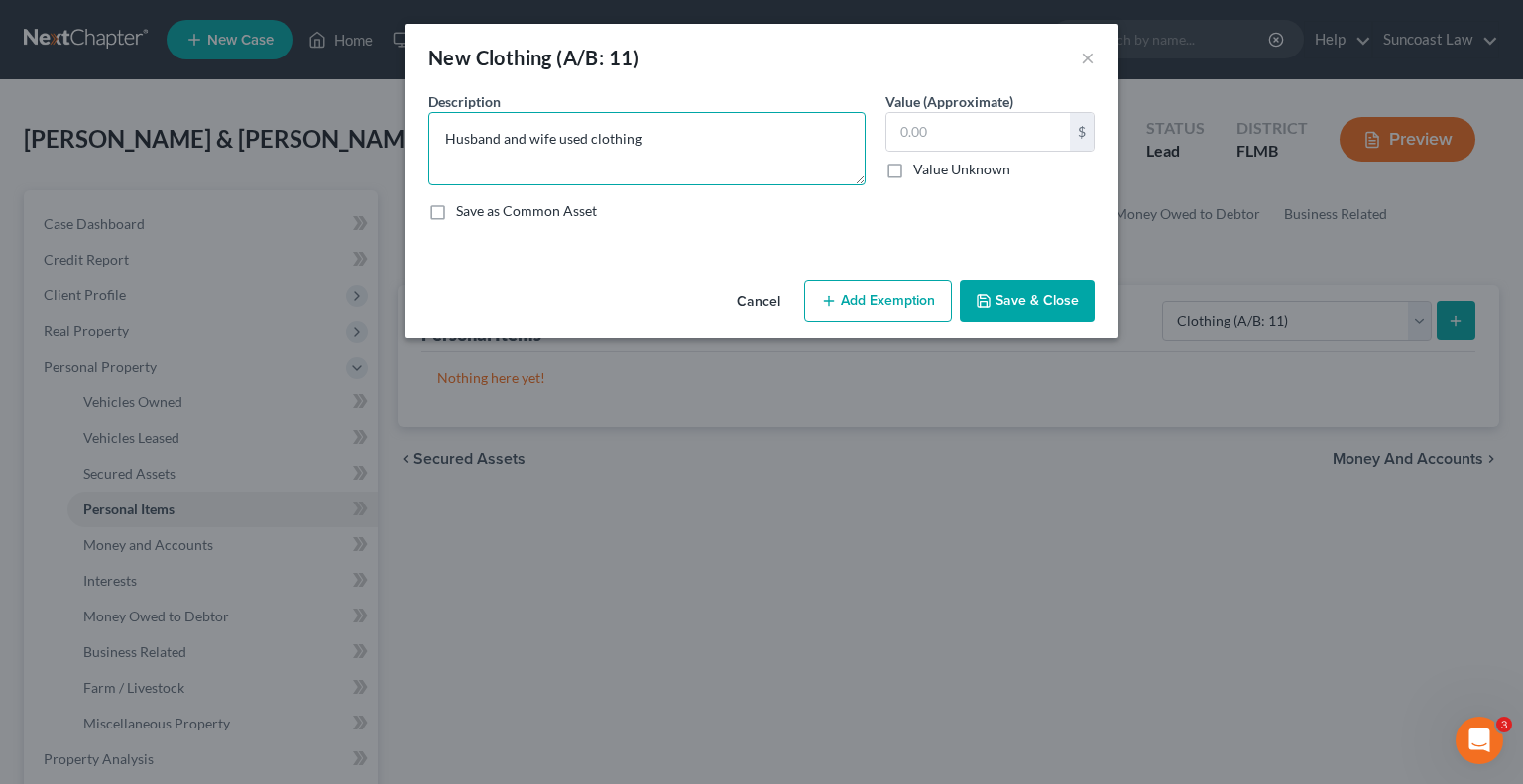 type on "Husband and wife used clothing" 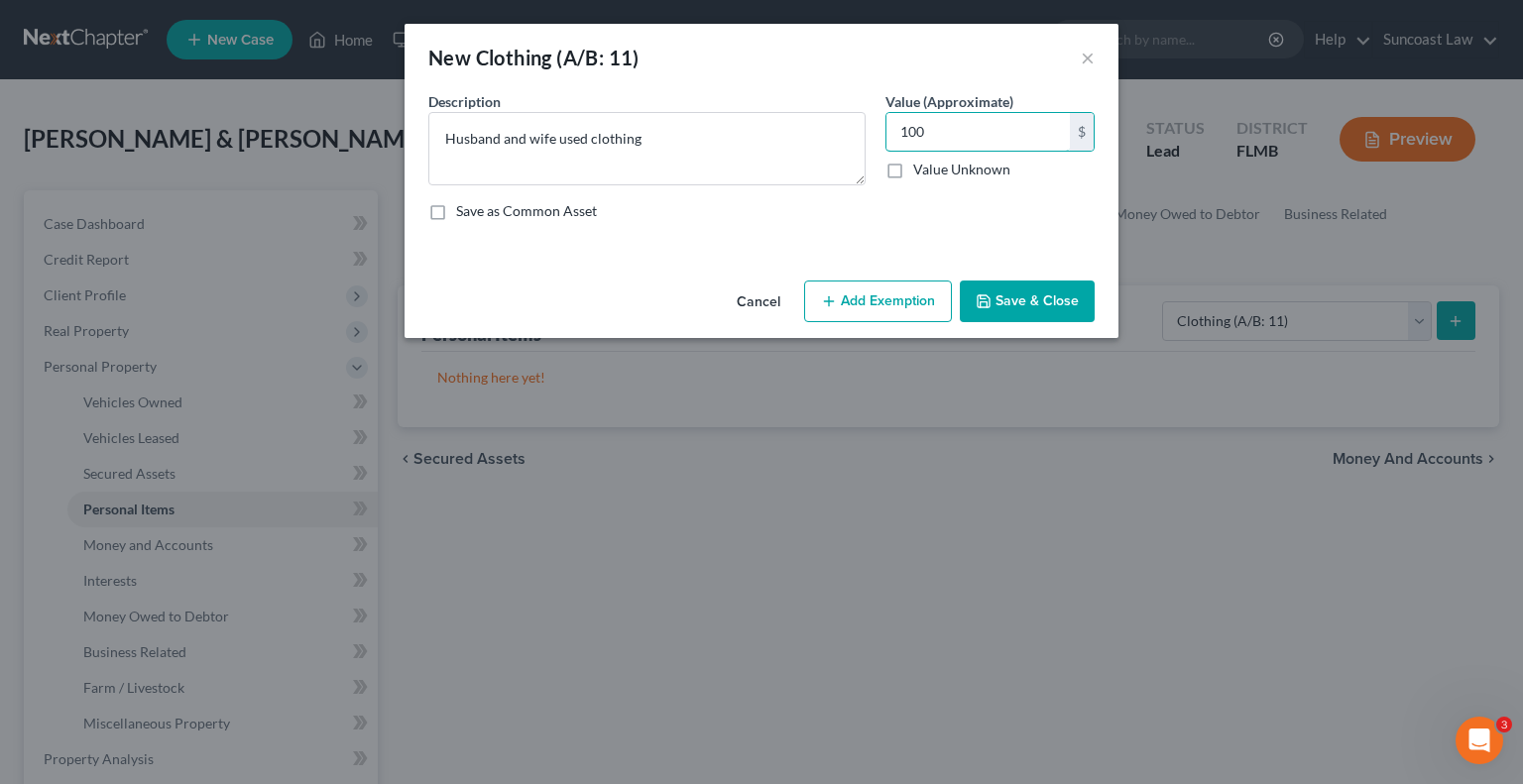 type on "100" 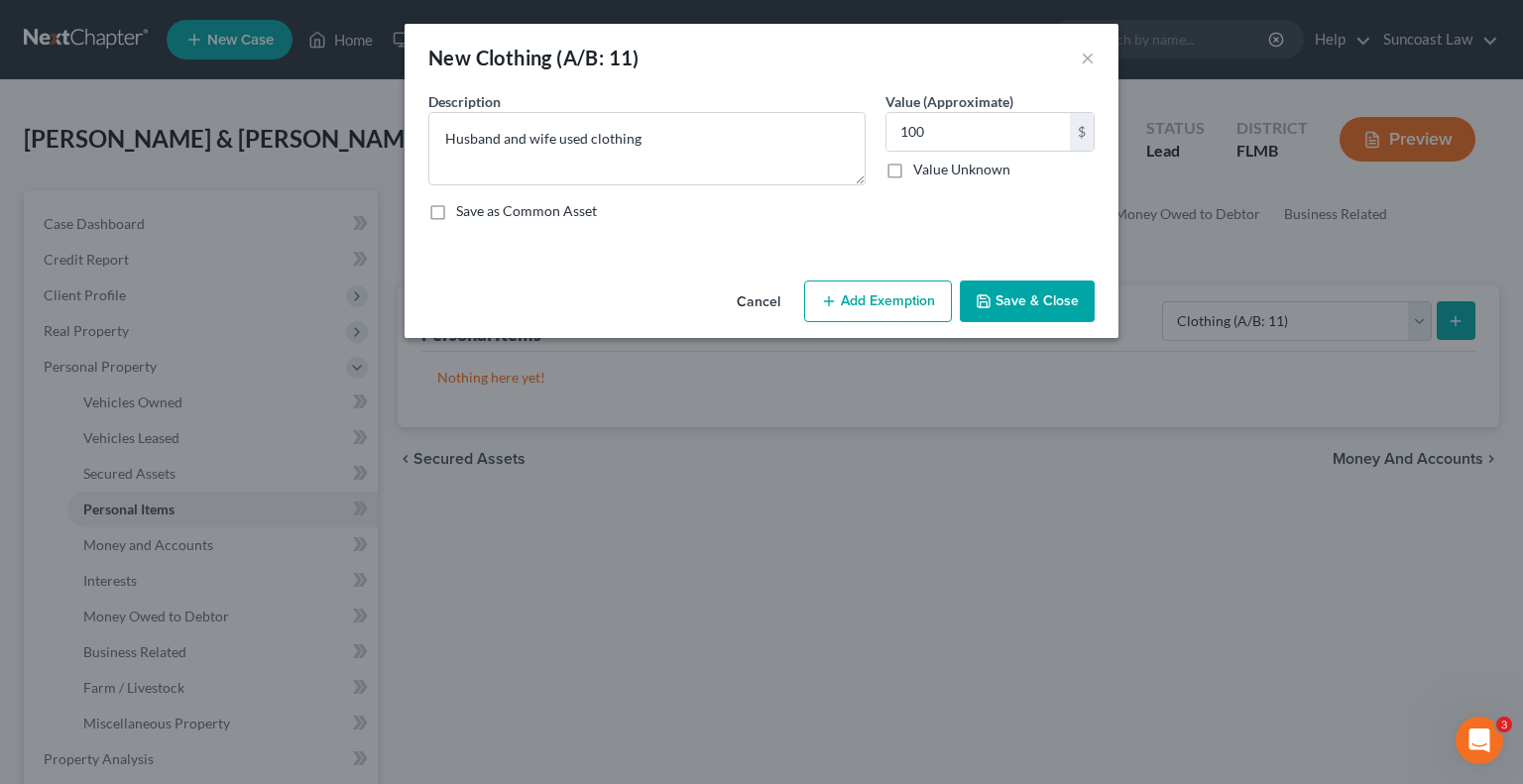 click on "Add Exemption" at bounding box center [878, 301] 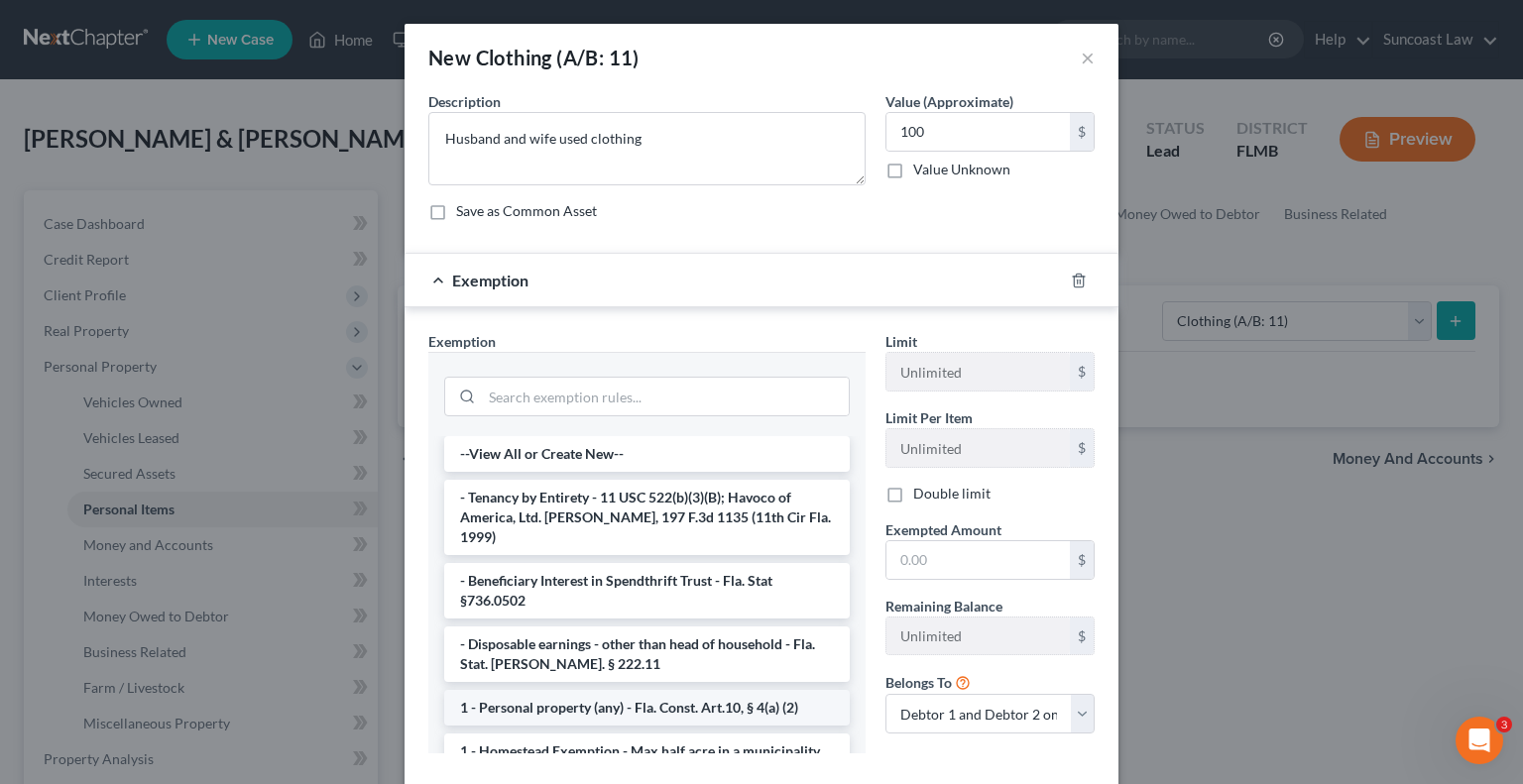 click on "1 - Personal property (any) - Fla. Const. Art.10, § 4(a) (2)" at bounding box center [646, 708] 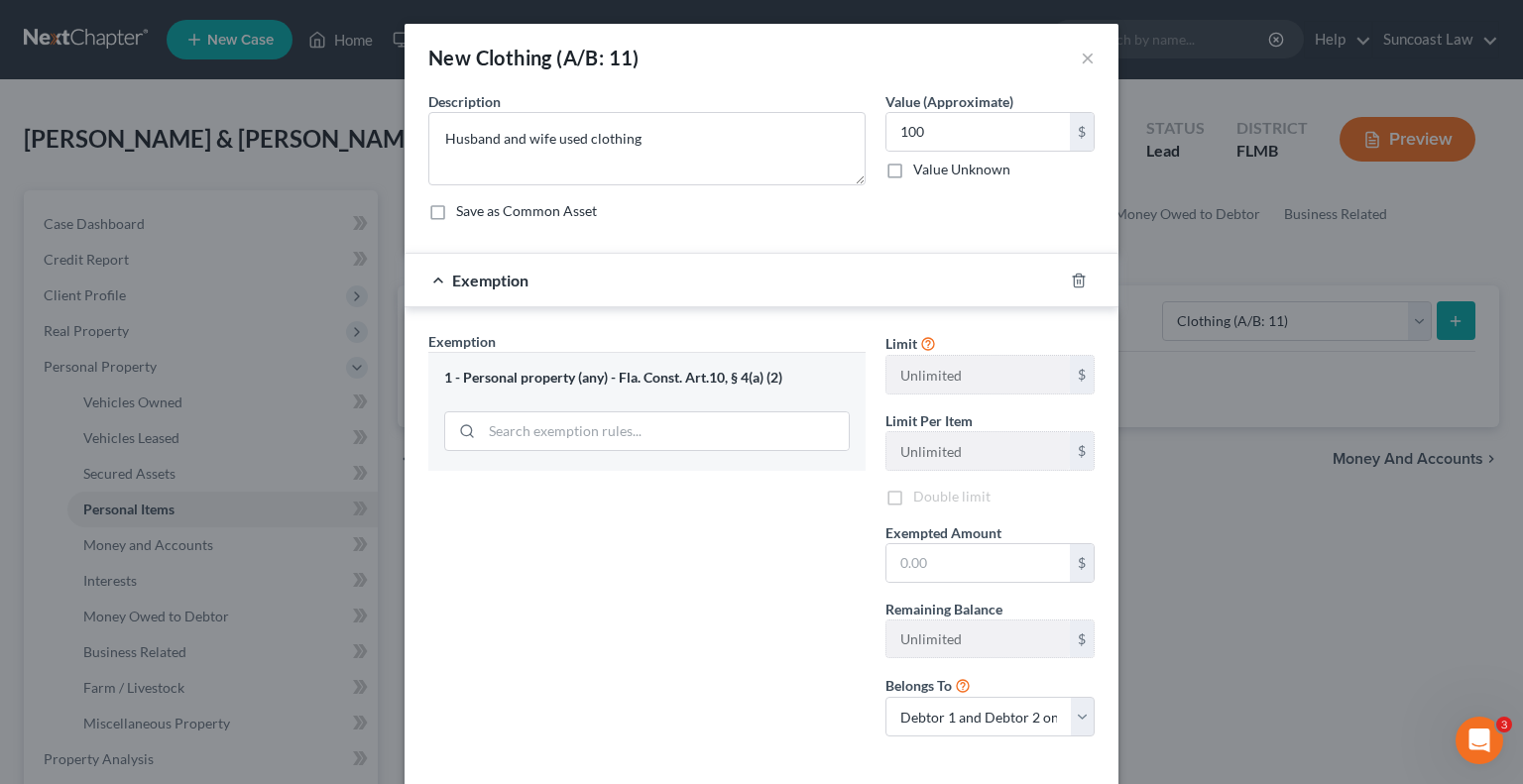 click on "Exemption Set must be selected for CA.
Exemption
*
1 - Personal property (any) - Fla. Const. Art.10, § 4(a) (2)" at bounding box center [646, 541] 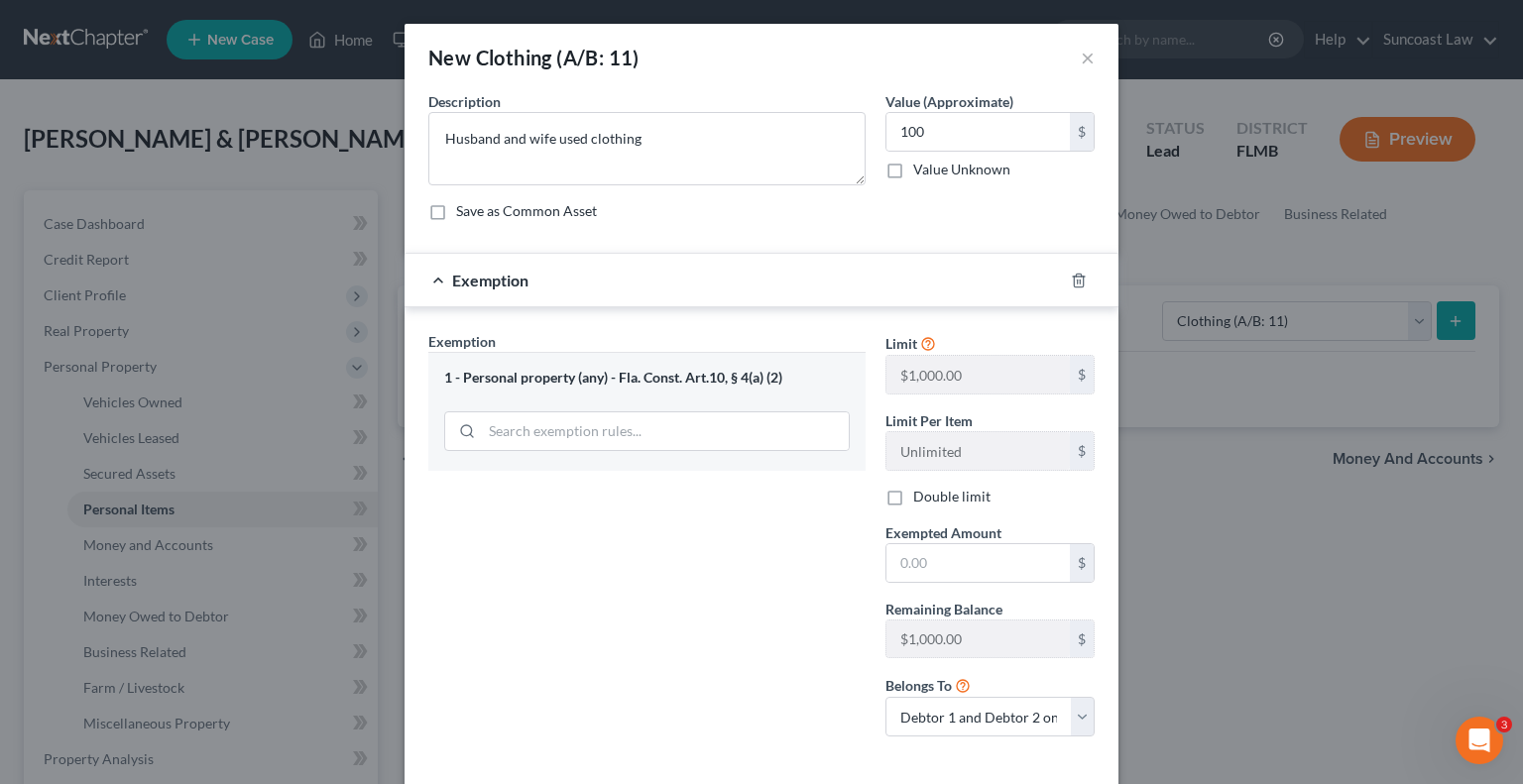 click on "Double limit" at bounding box center [952, 497] 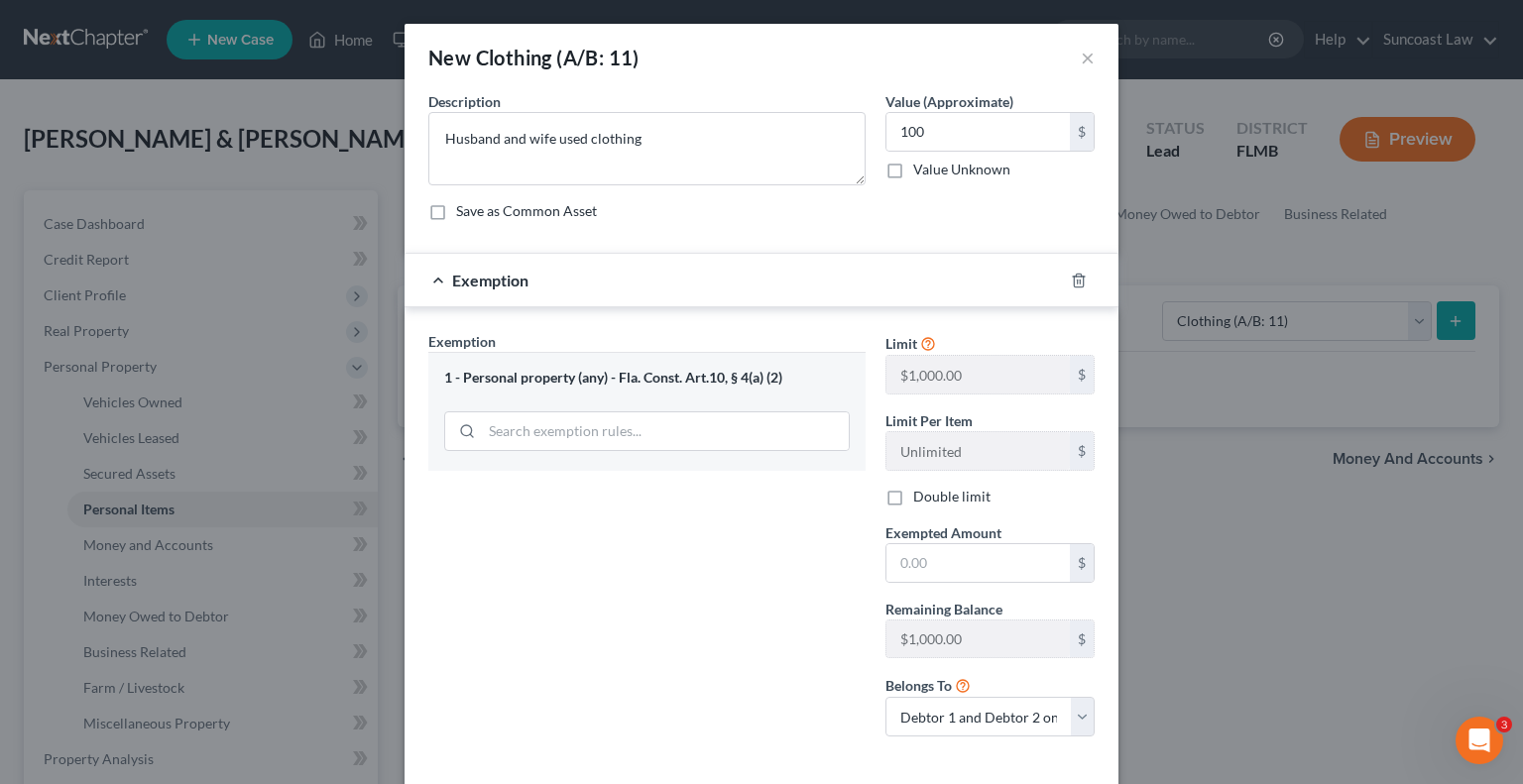 click on "Double limit" at bounding box center (927, 493) 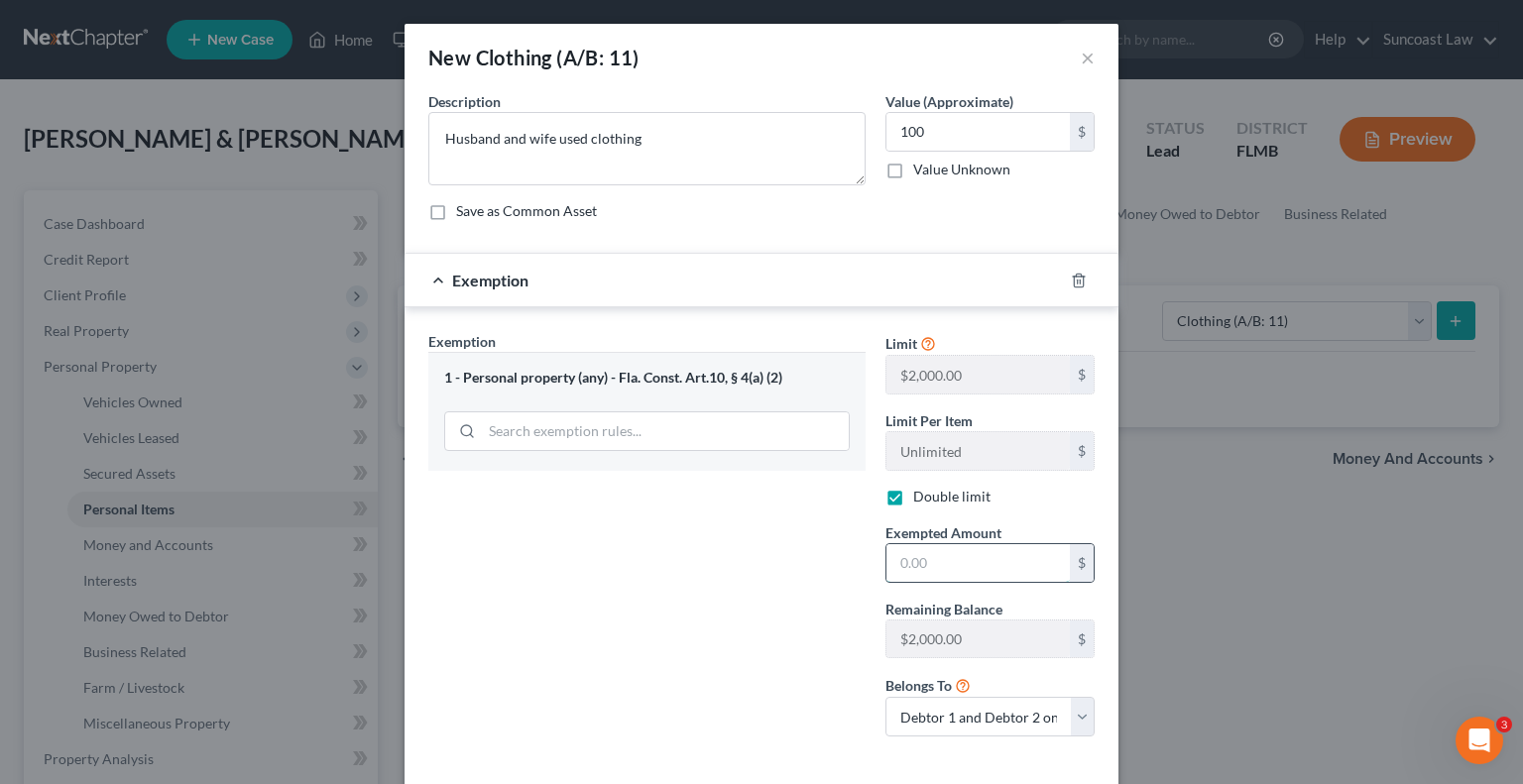click at bounding box center [978, 563] 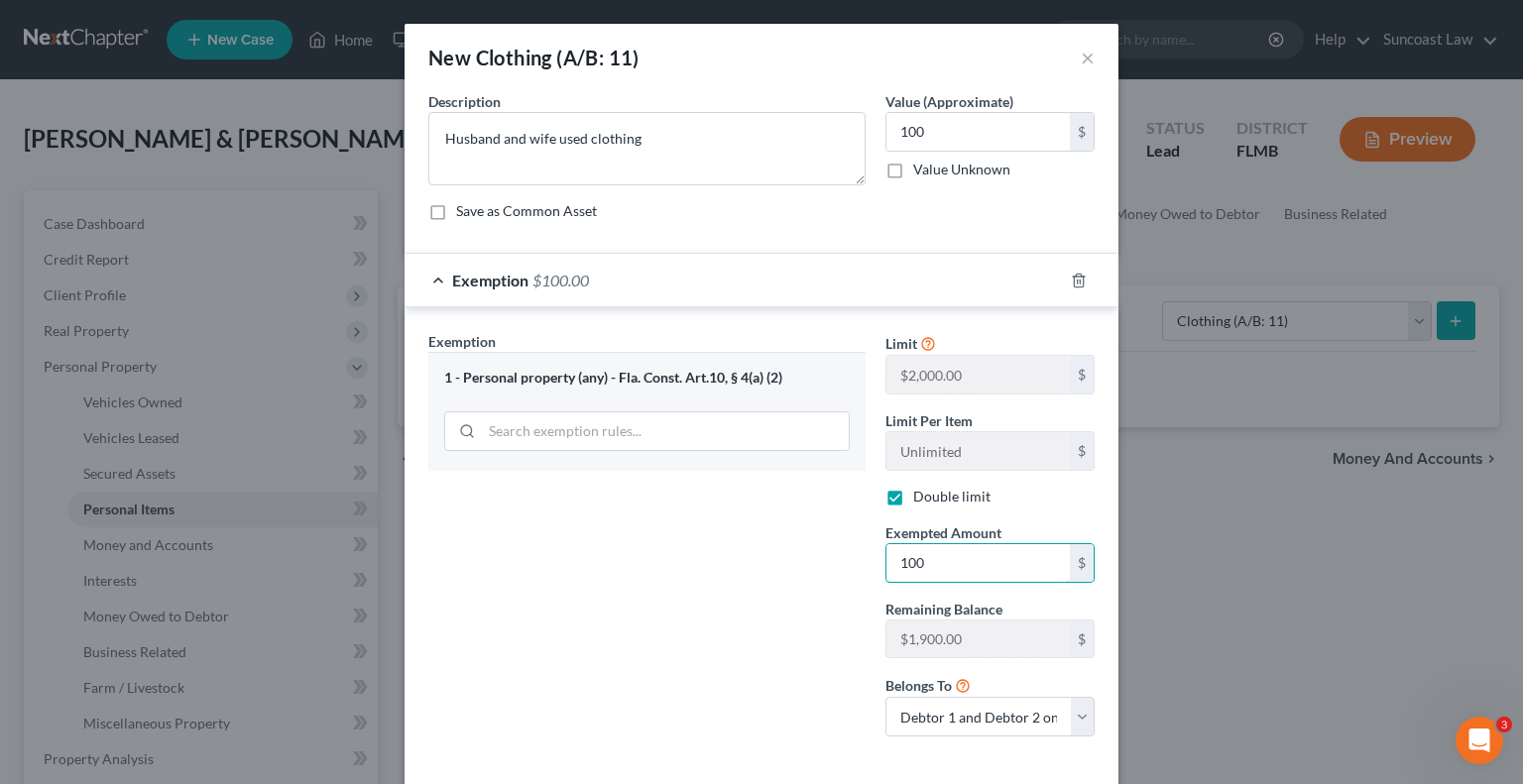type on "100" 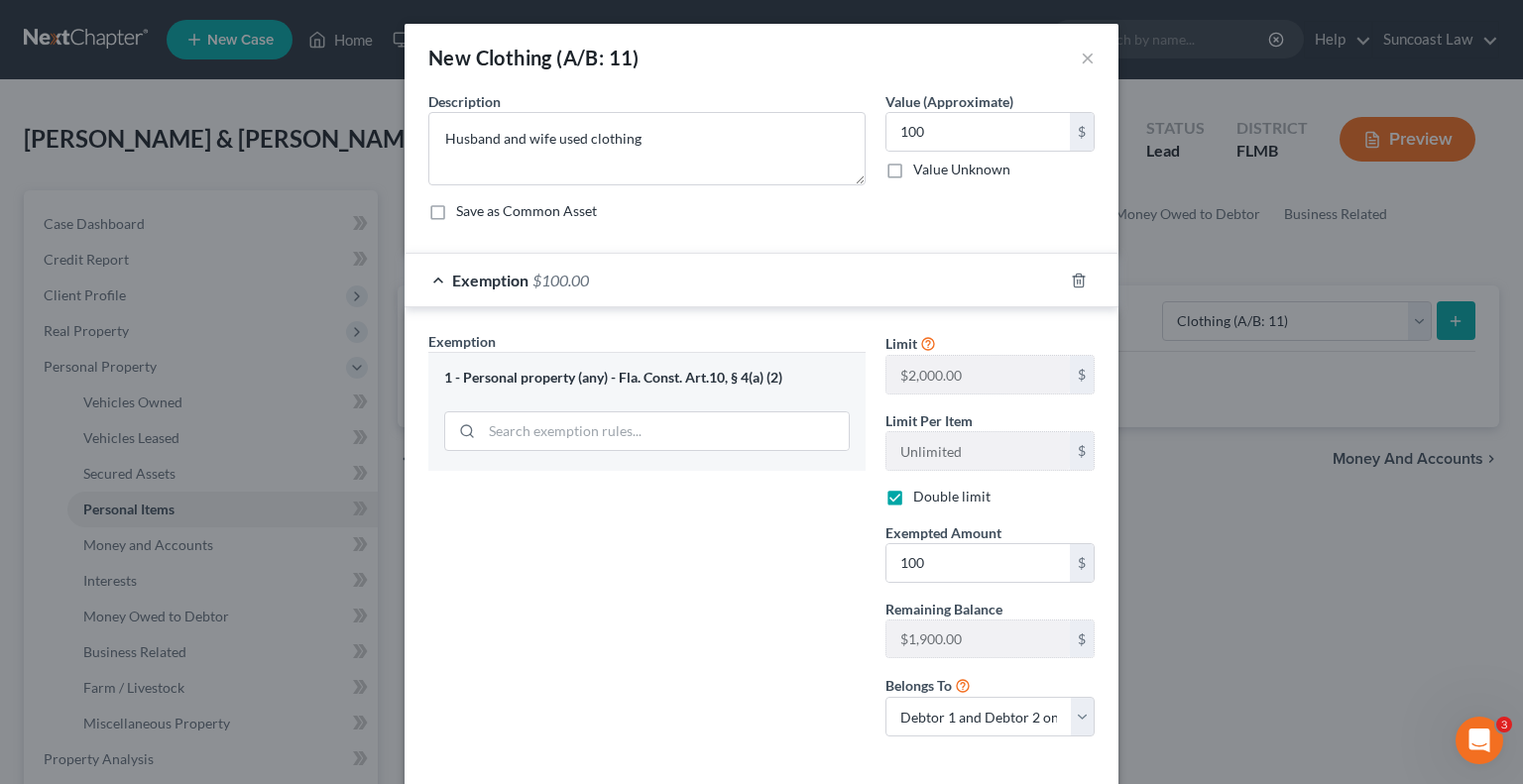 click on "Exemption Set must be selected for CA.
Exemption
*
1 - Personal property (any) - Fla. Const. Art.10, § 4(a) (2)" at bounding box center (646, 541) 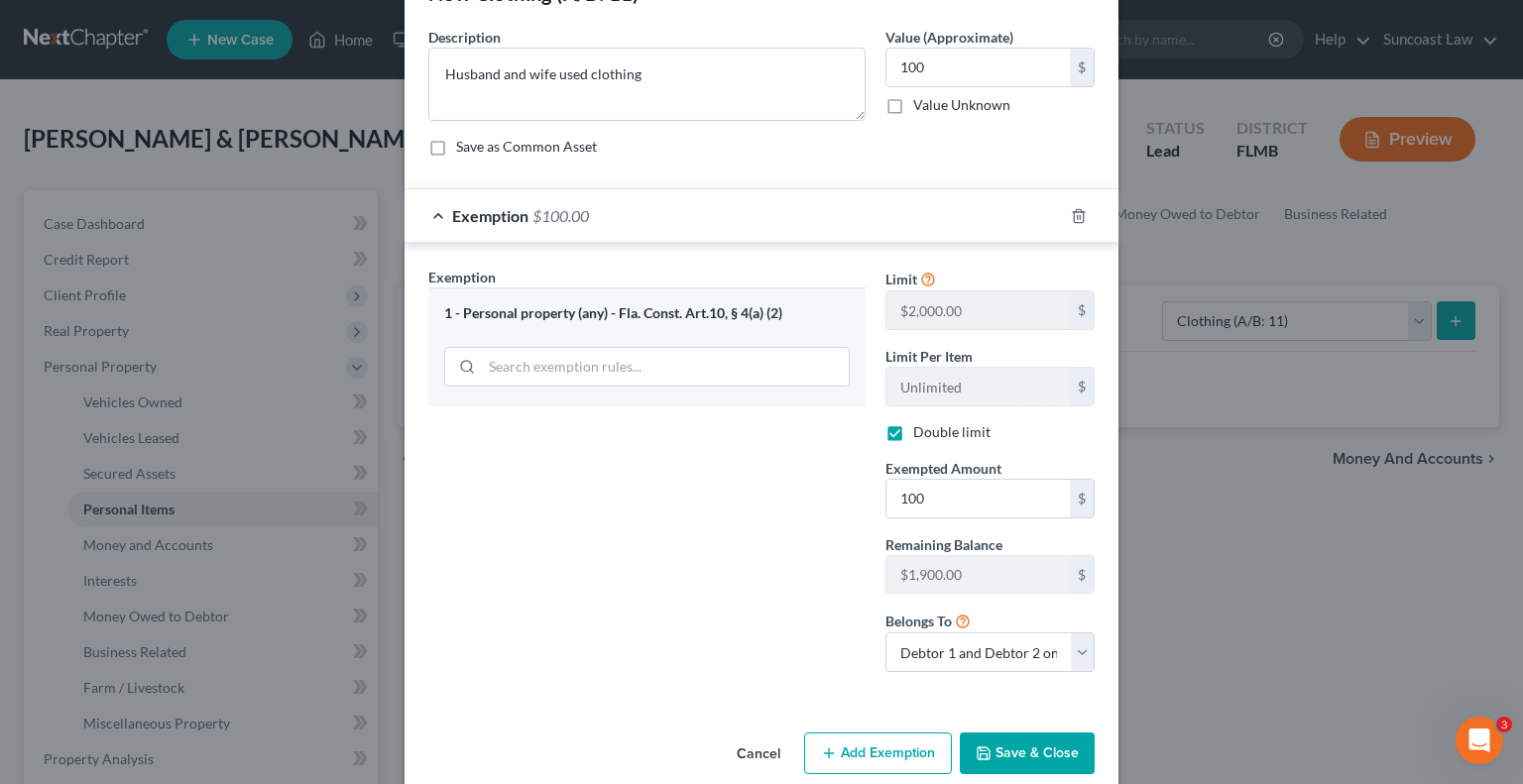 scroll, scrollTop: 91, scrollLeft: 0, axis: vertical 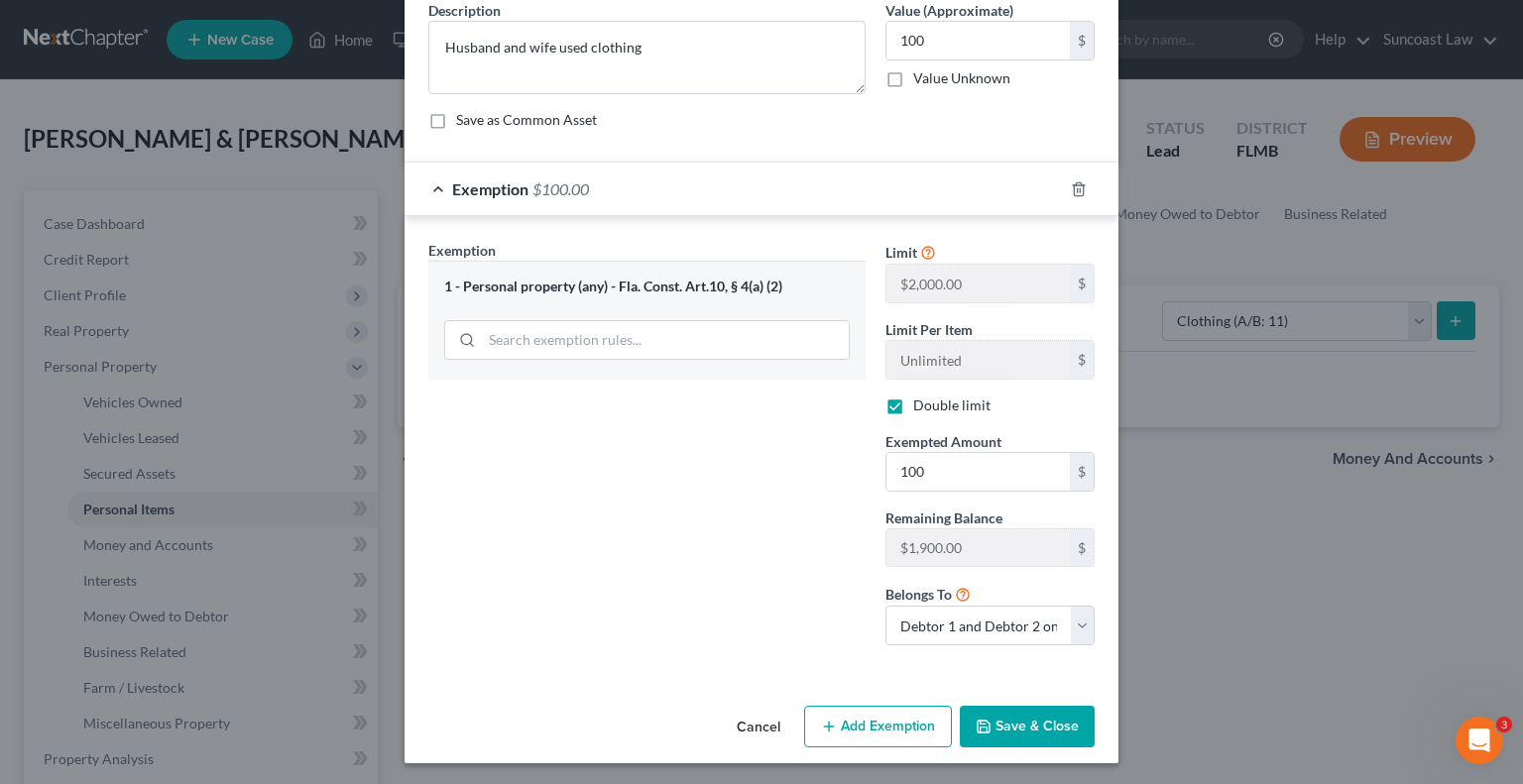 drag, startPoint x: 1005, startPoint y: 721, endPoint x: 1001, endPoint y: 705, distance: 16.492423 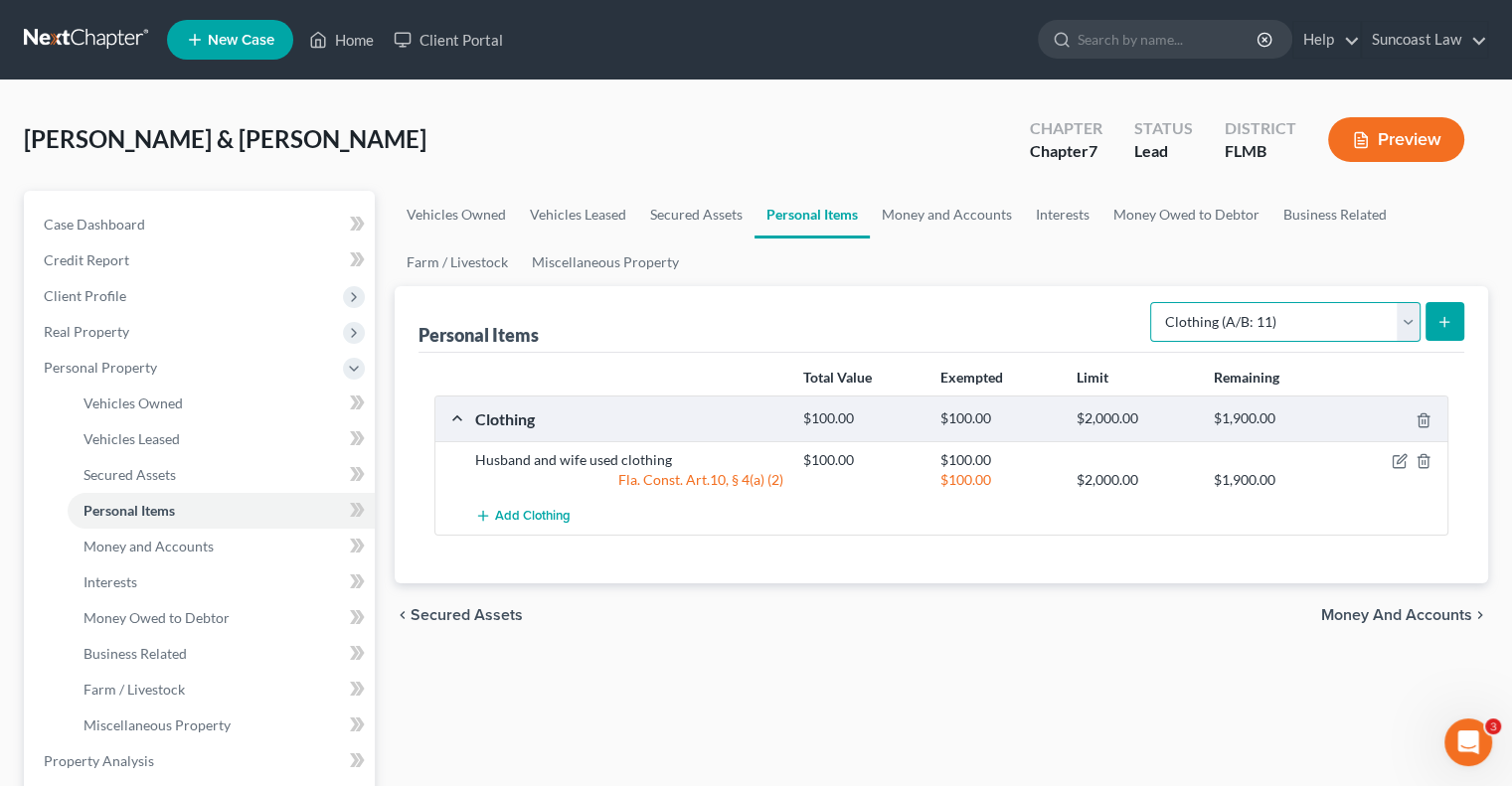 click on "Select Item Type Clothing (A/B: 11) Collectibles Of Value (A/B: 8) Electronics (A/B: 7) Firearms (A/B: 10) Household Goods (A/B: 6) Jewelry (A/B: 12) Other (A/B: 14) Pet(s) (A/B: 13) Sports & Hobby Equipment (A/B: 9)" at bounding box center (1285, 322) 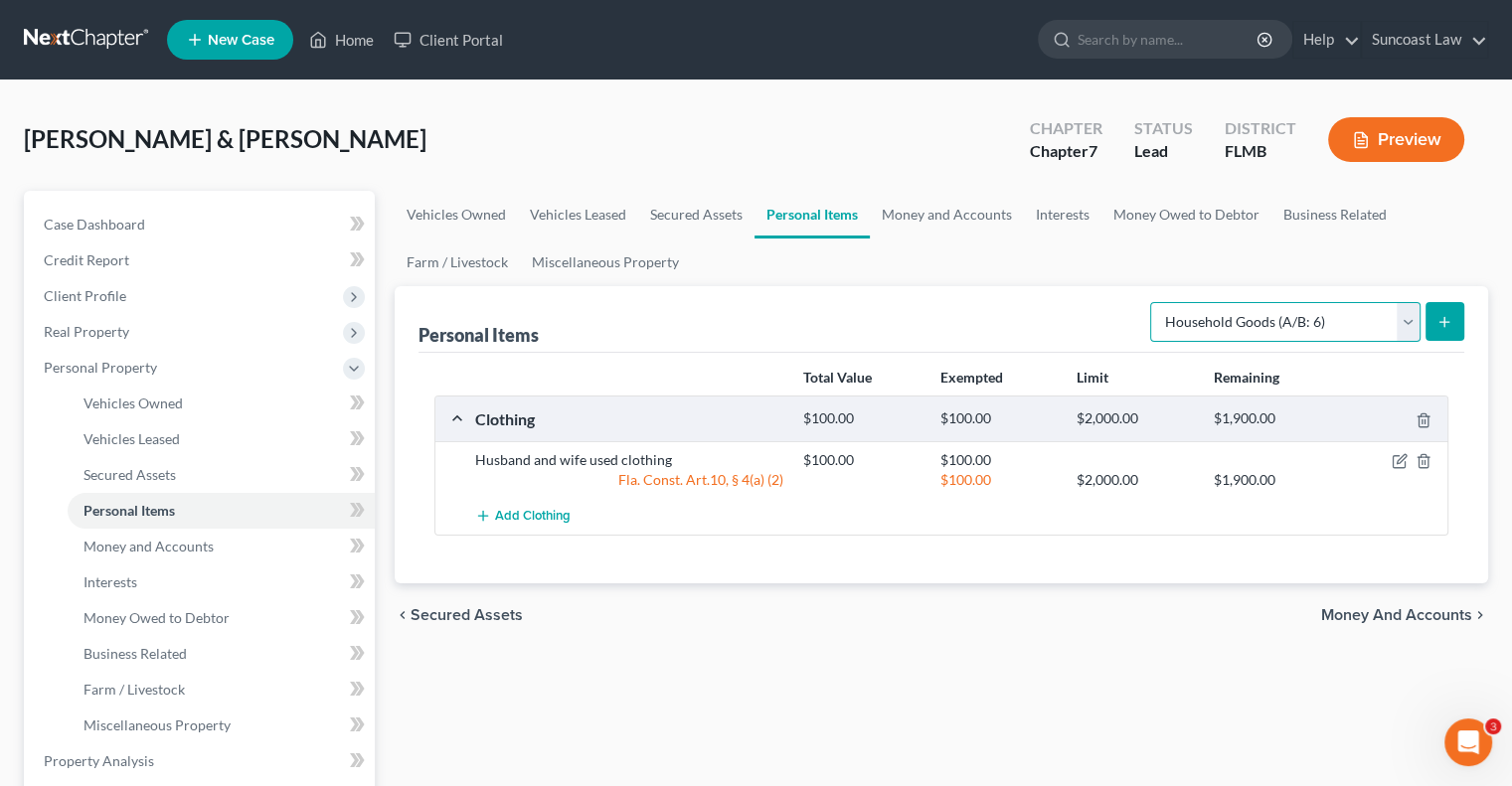 click on "Select Item Type Clothing (A/B: 11) Collectibles Of Value (A/B: 8) Electronics (A/B: 7) Firearms (A/B: 10) Household Goods (A/B: 6) Jewelry (A/B: 12) Other (A/B: 14) Pet(s) (A/B: 13) Sports & Hobby Equipment (A/B: 9)" at bounding box center (1285, 322) 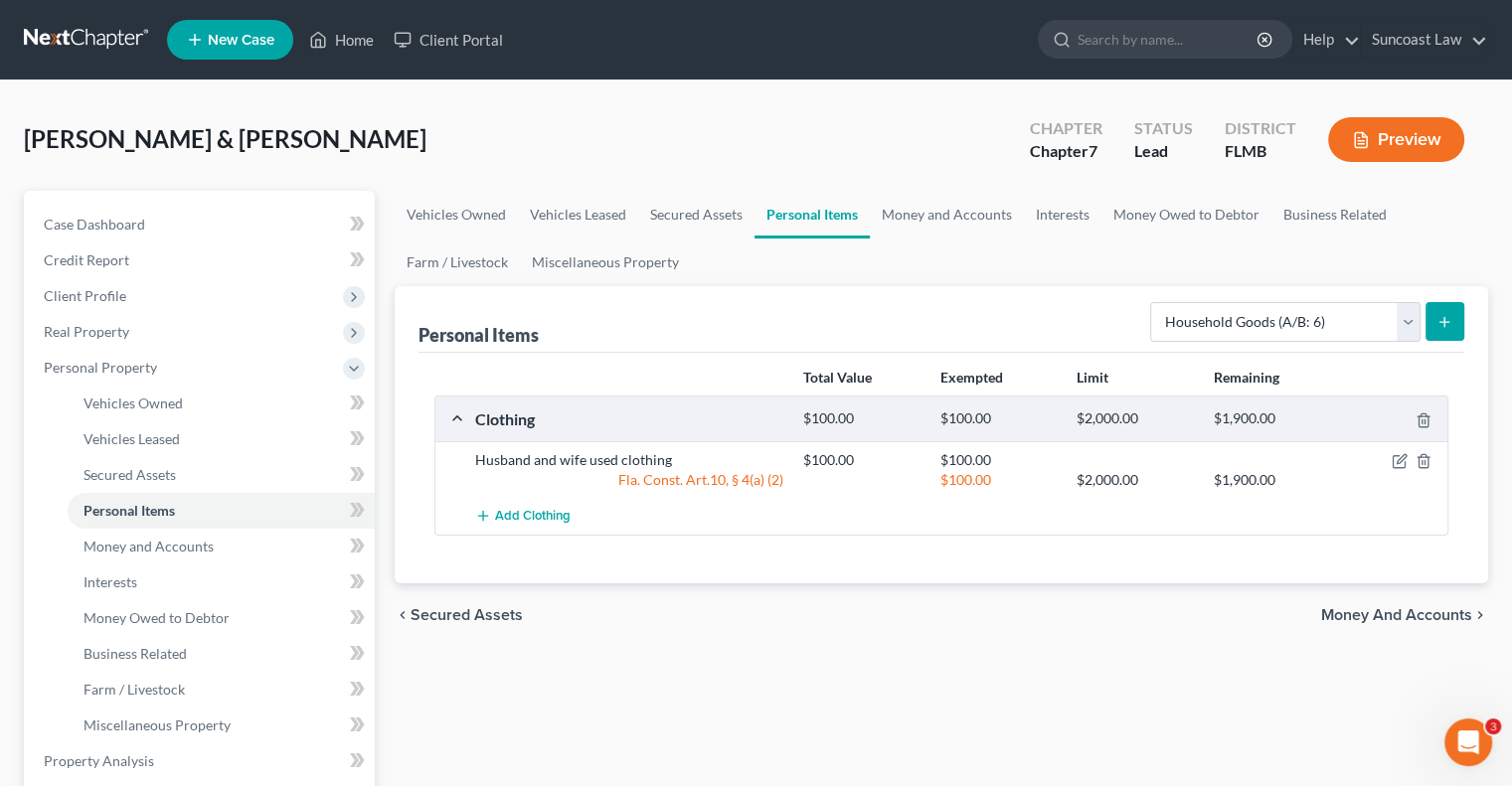click at bounding box center (1444, 321) 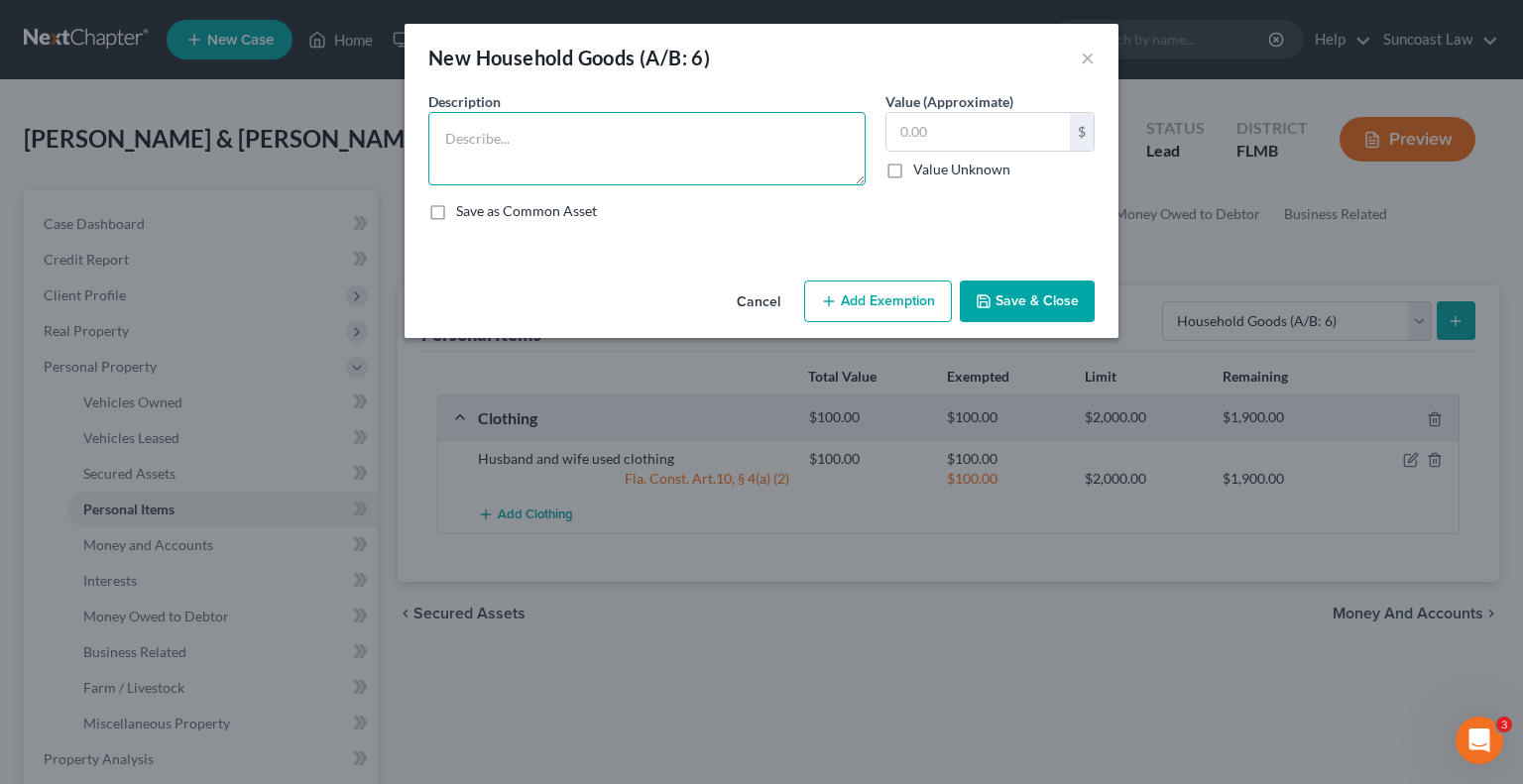 click at bounding box center (646, 149) 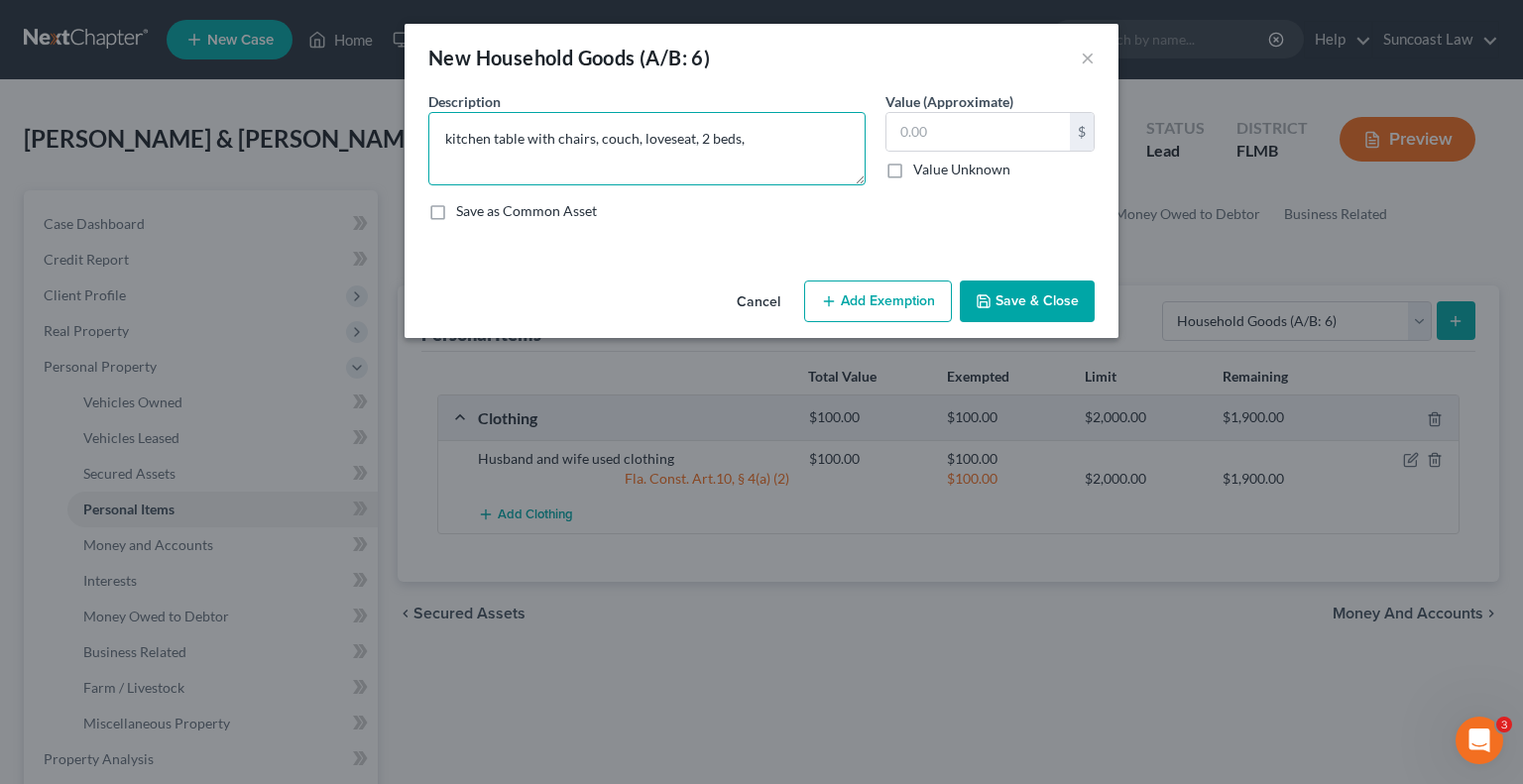 type on "kitchen table with chairs, couch, loveseat, 2 beds," 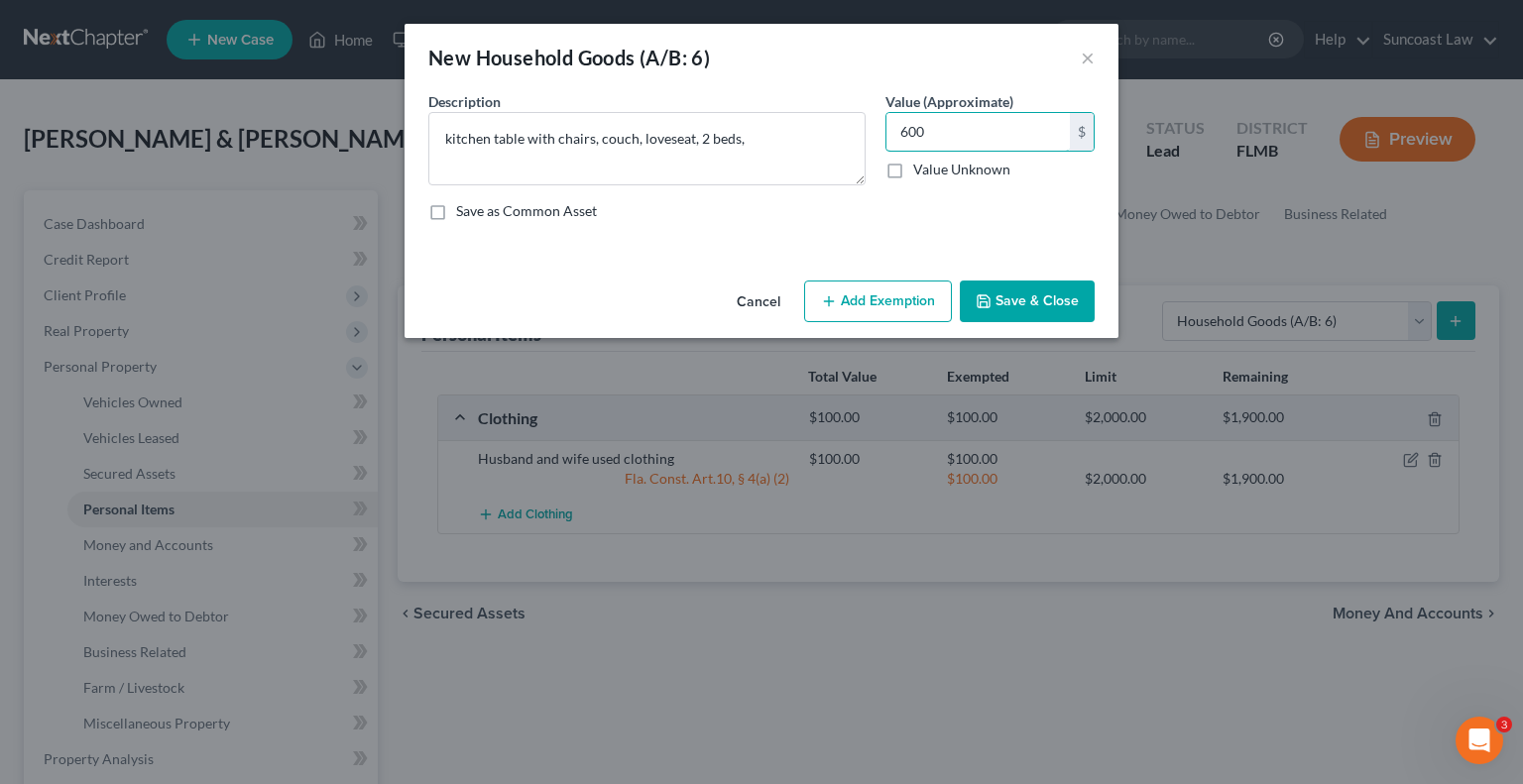 type on "600" 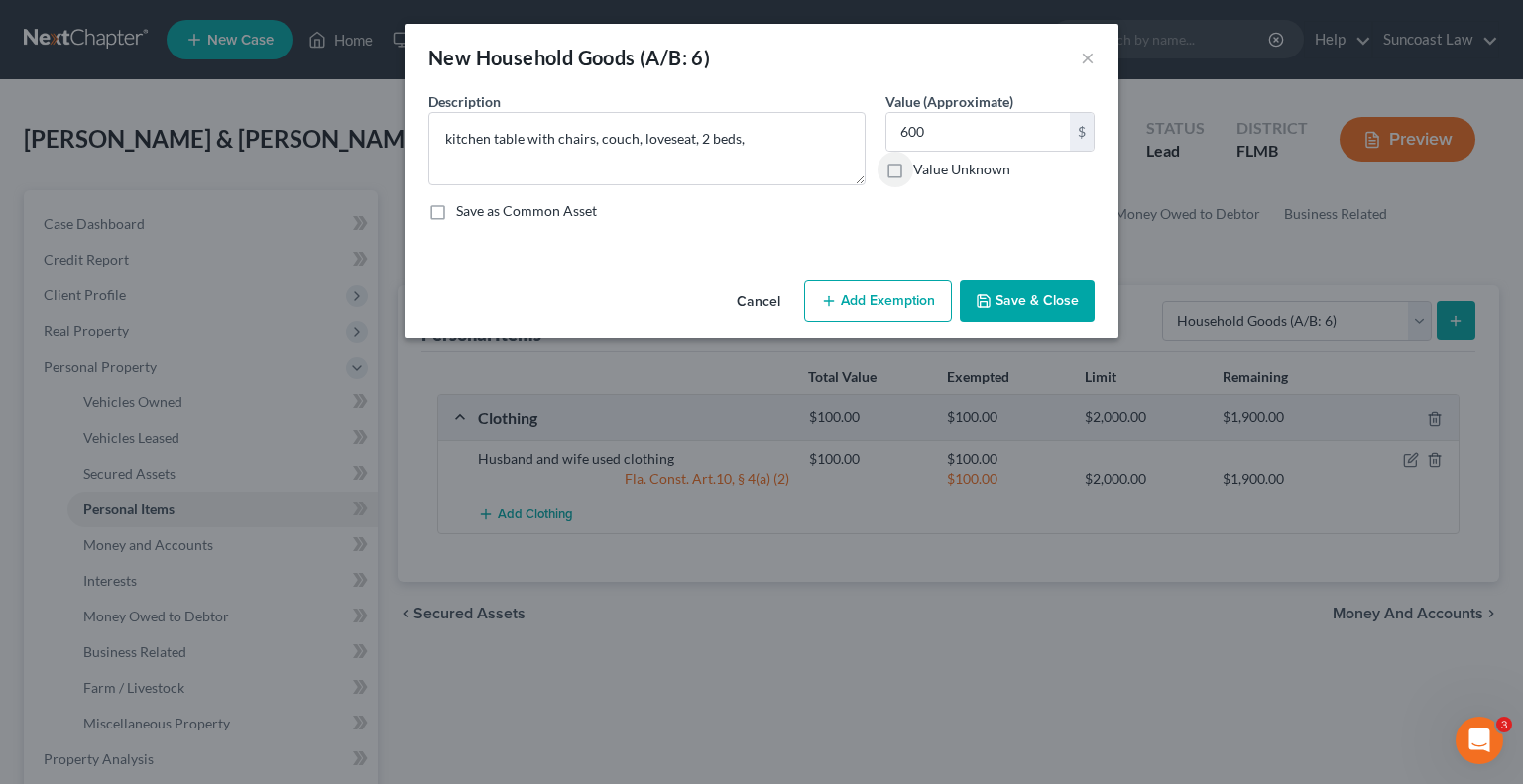 click on "Add Exemption" at bounding box center (878, 301) 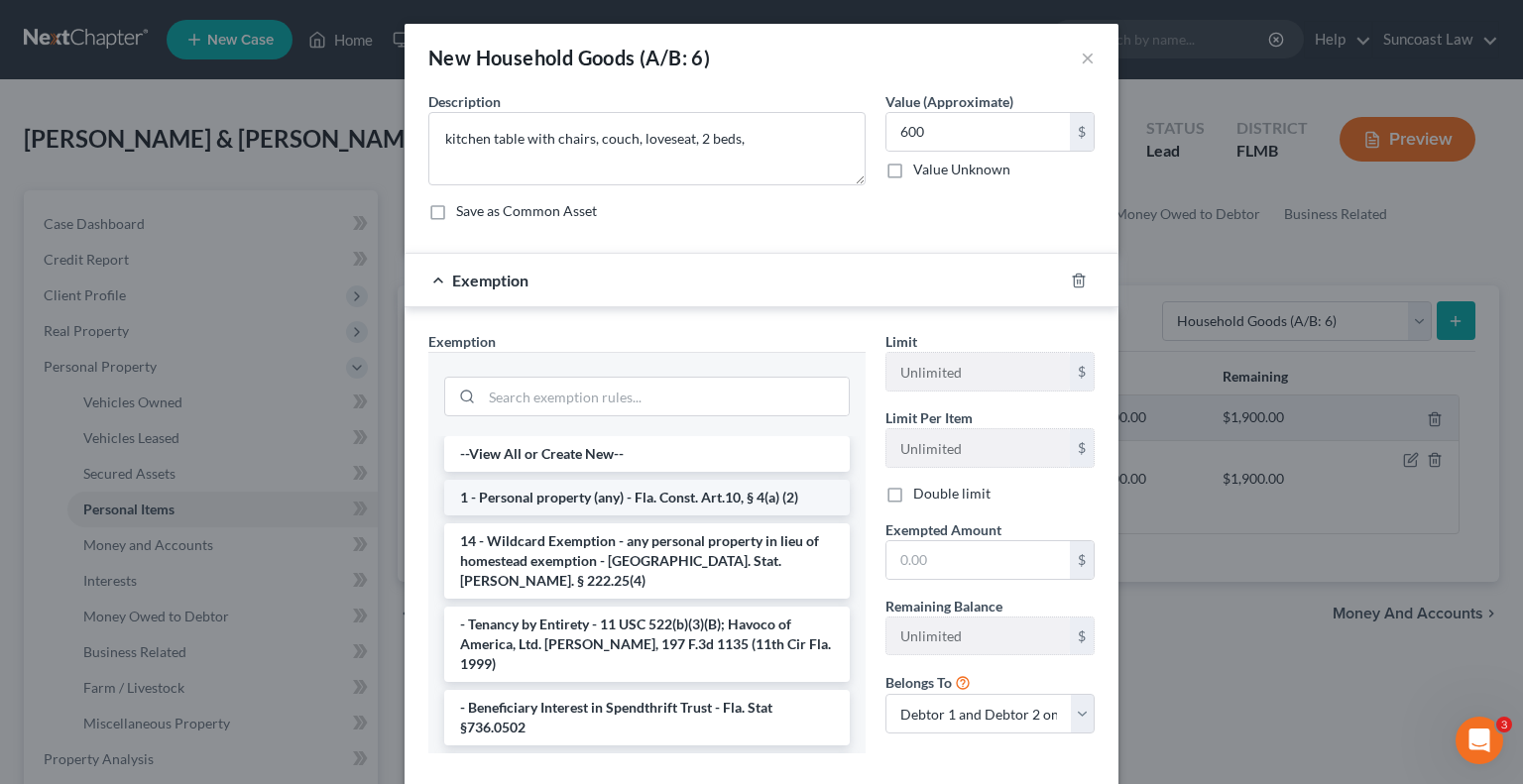 click on "1 - Personal property (any) - Fla. Const. Art.10, § 4(a) (2)" at bounding box center (646, 498) 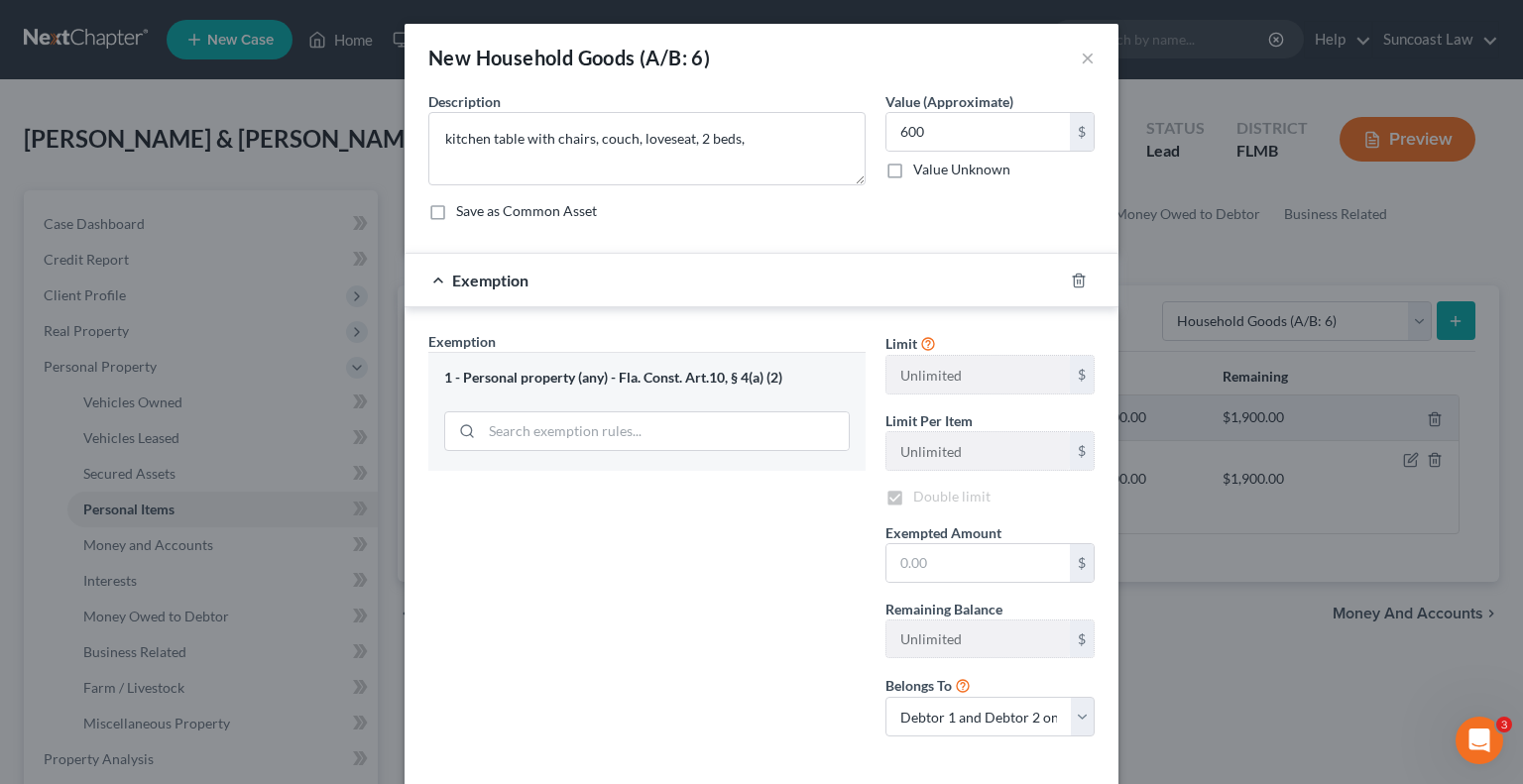 checkbox on "true" 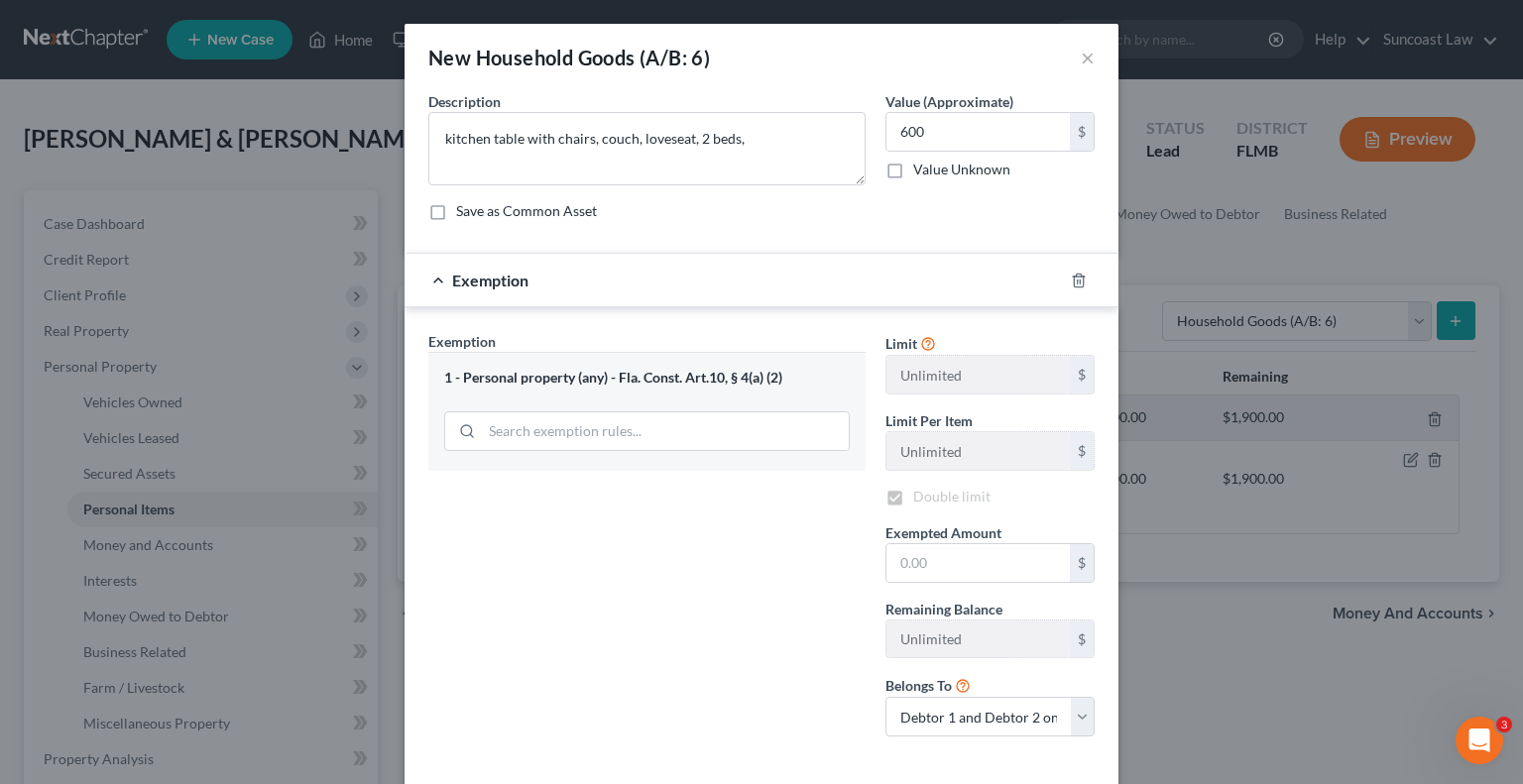 click on "Exemption Set must be selected for CA.
Exemption
*
1 - Personal property (any) - Fla. Const. Art.10, § 4(a) (2)" at bounding box center [646, 541] 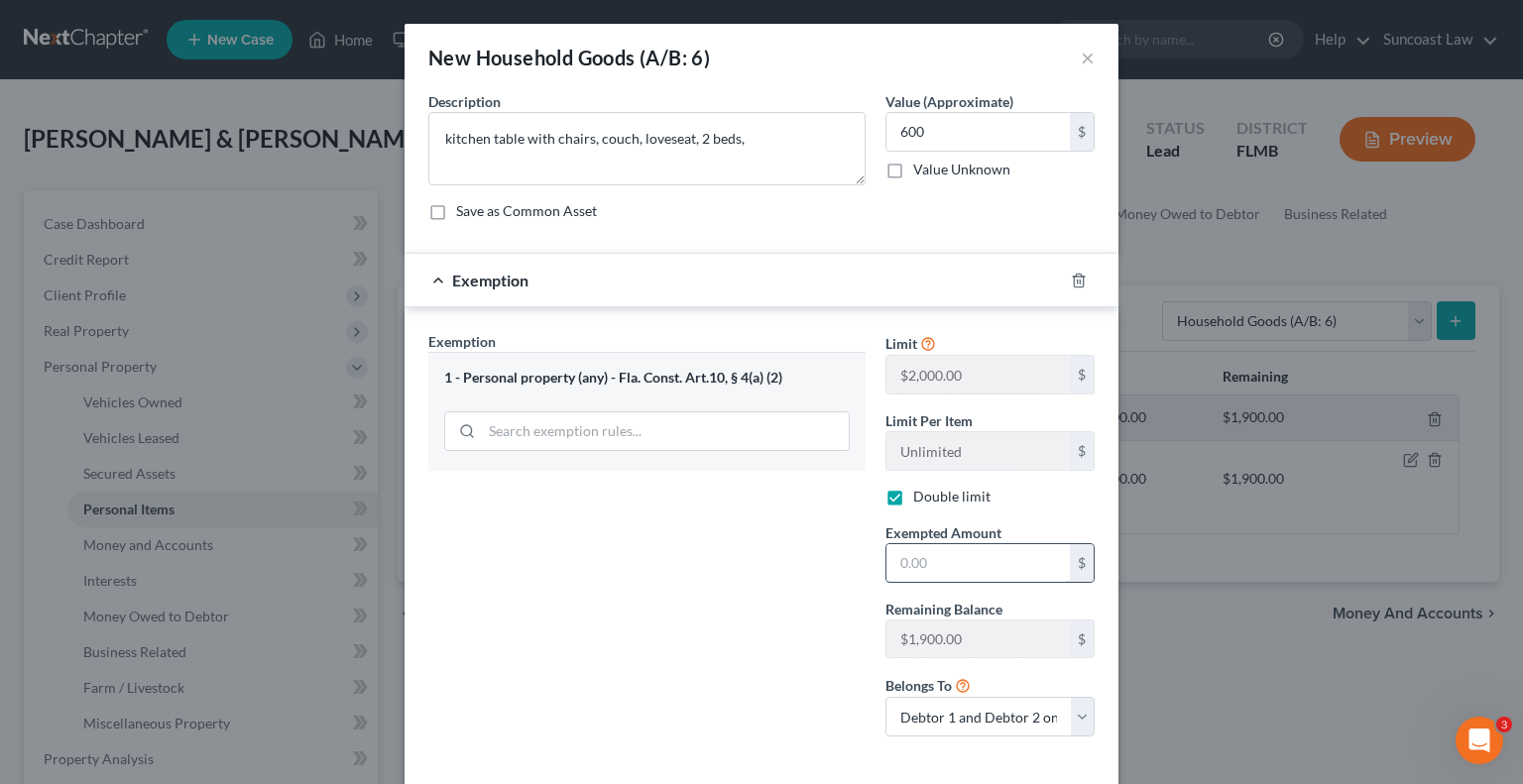 click at bounding box center [978, 563] 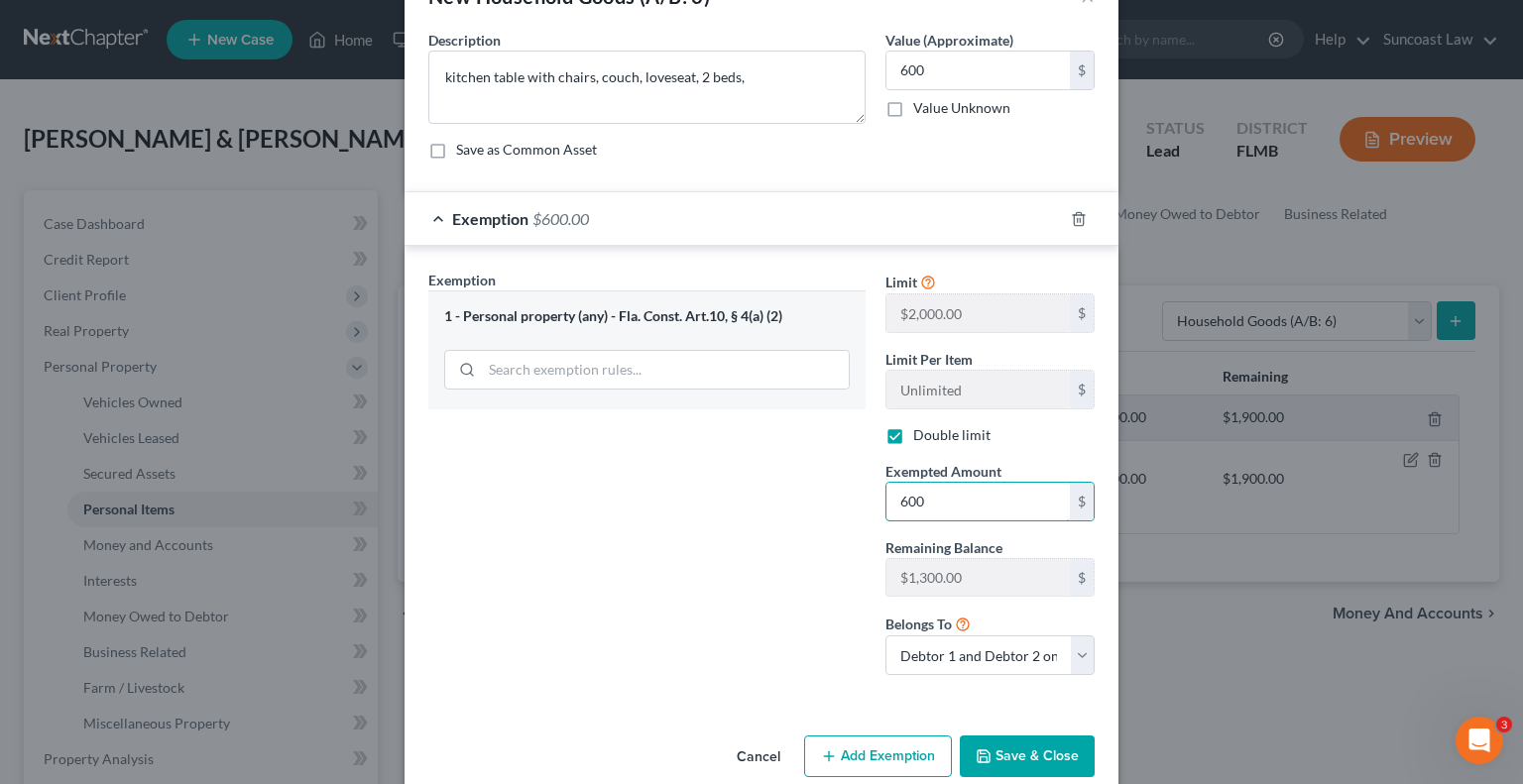 scroll, scrollTop: 91, scrollLeft: 0, axis: vertical 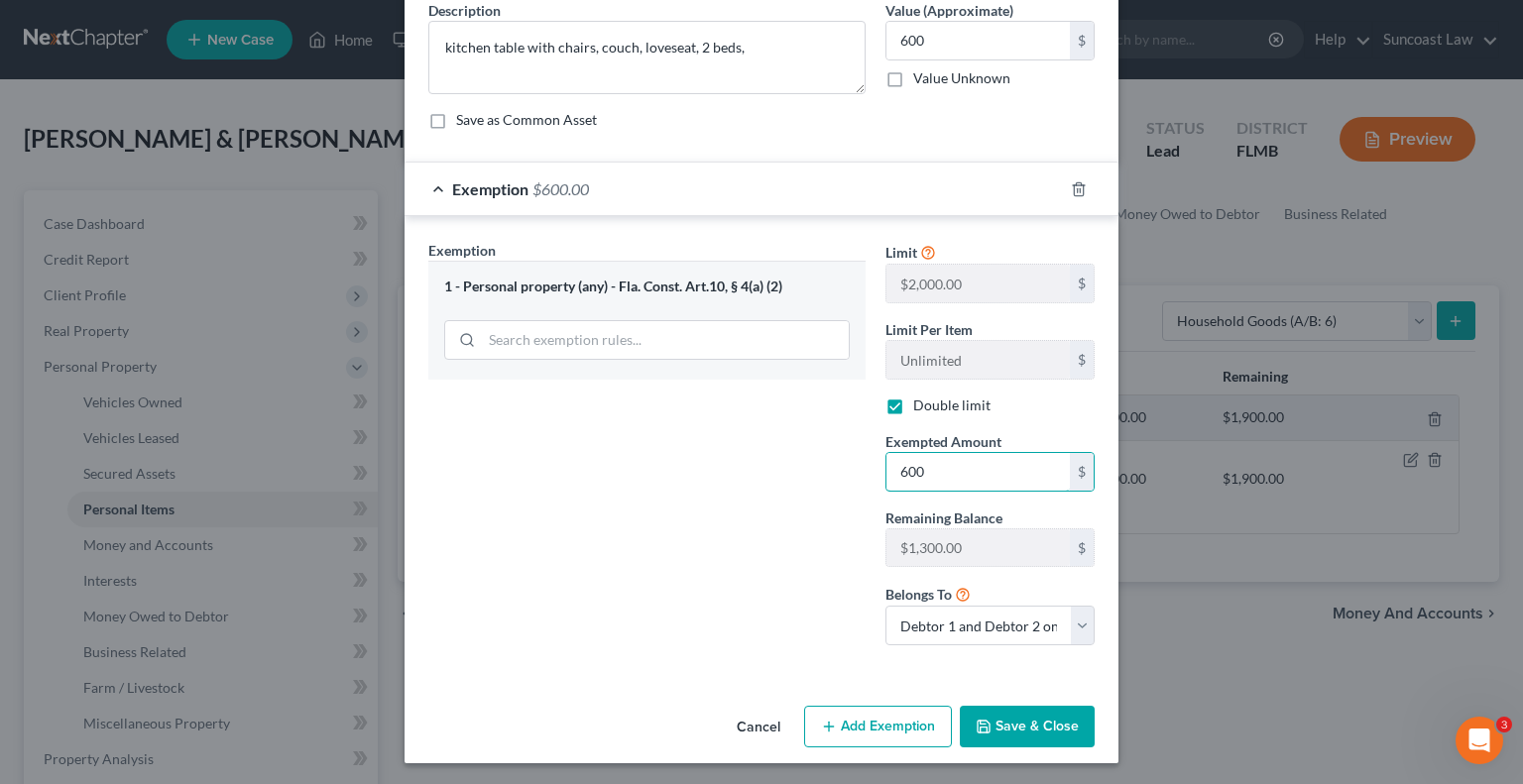 type on "600" 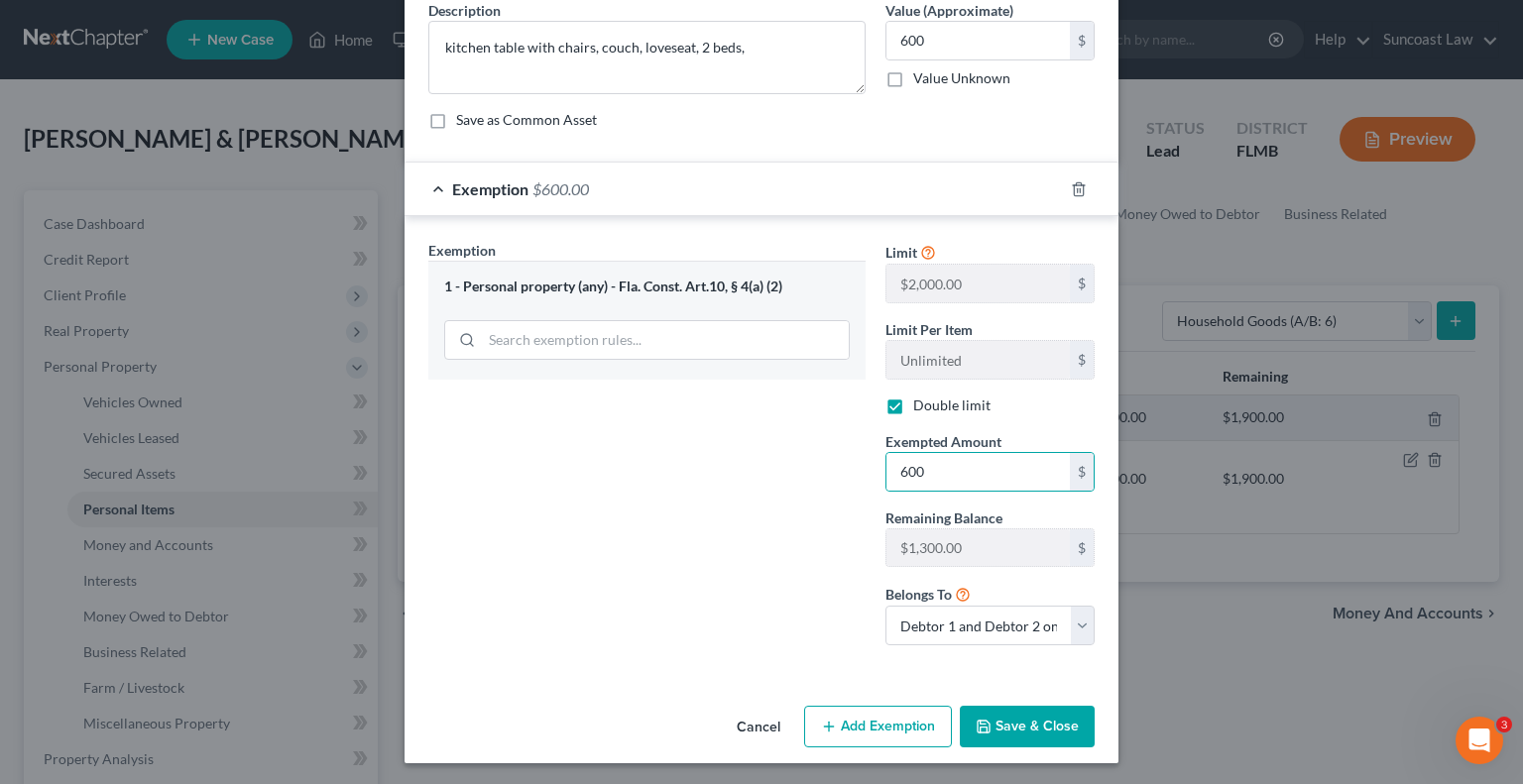 click on "Save & Close" at bounding box center (1027, 727) 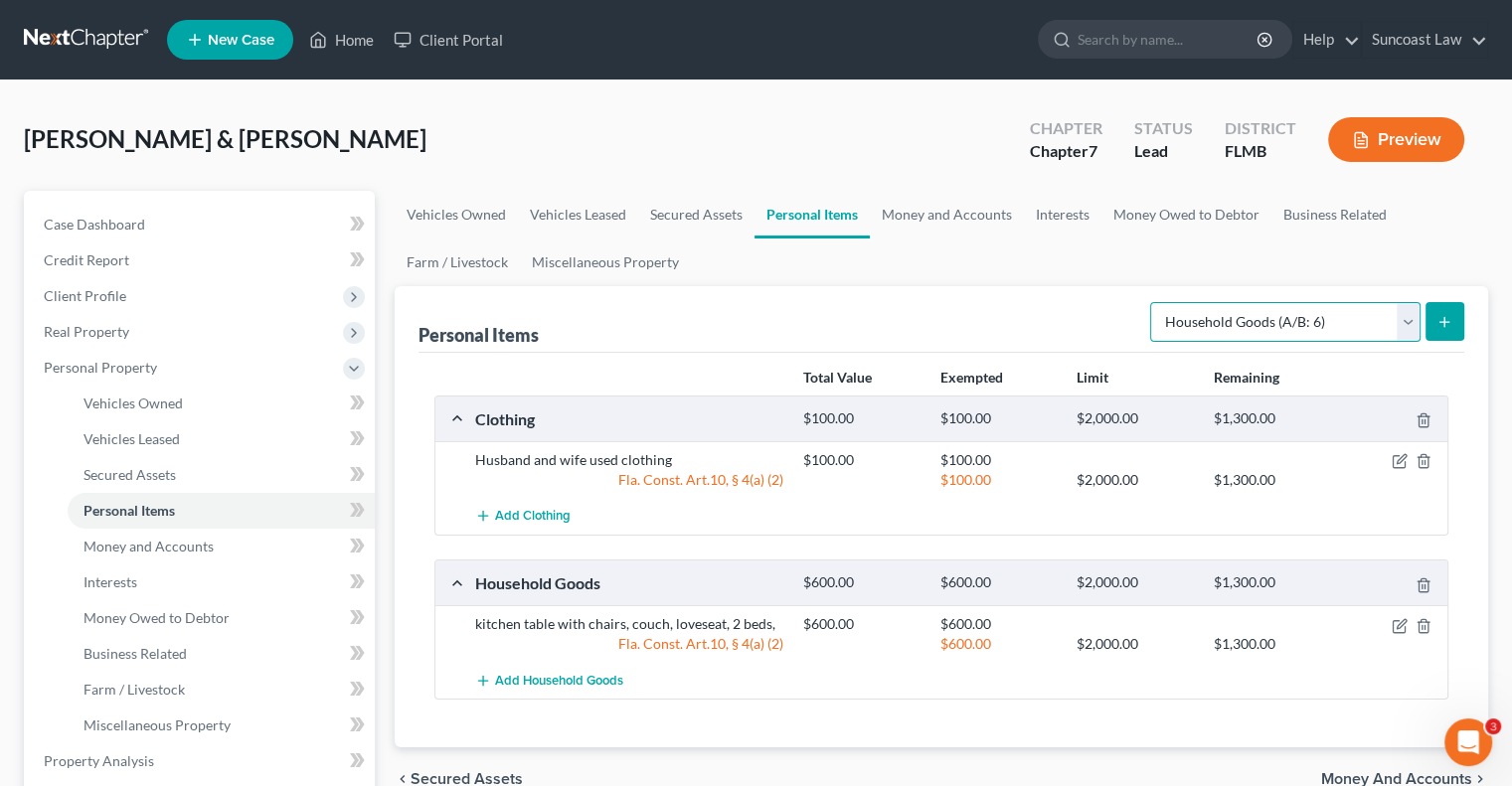 click on "Select Item Type Clothing (A/B: 11) Collectibles Of Value (A/B: 8) Electronics (A/B: 7) Firearms (A/B: 10) Household Goods (A/B: 6) Jewelry (A/B: 12) Other (A/B: 14) Pet(s) (A/B: 13) Sports & Hobby Equipment (A/B: 9)" at bounding box center [1285, 322] 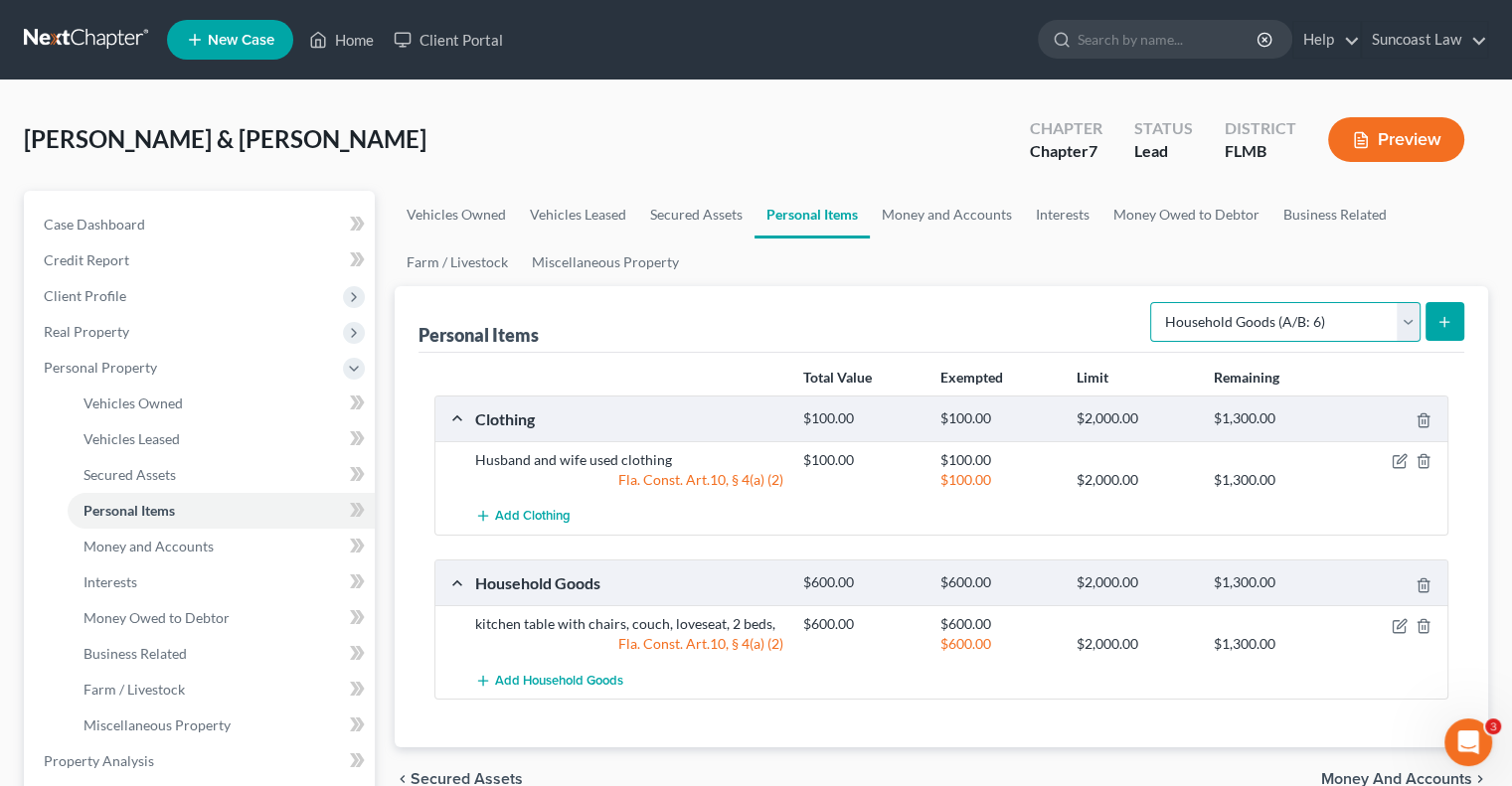 select on "electronics" 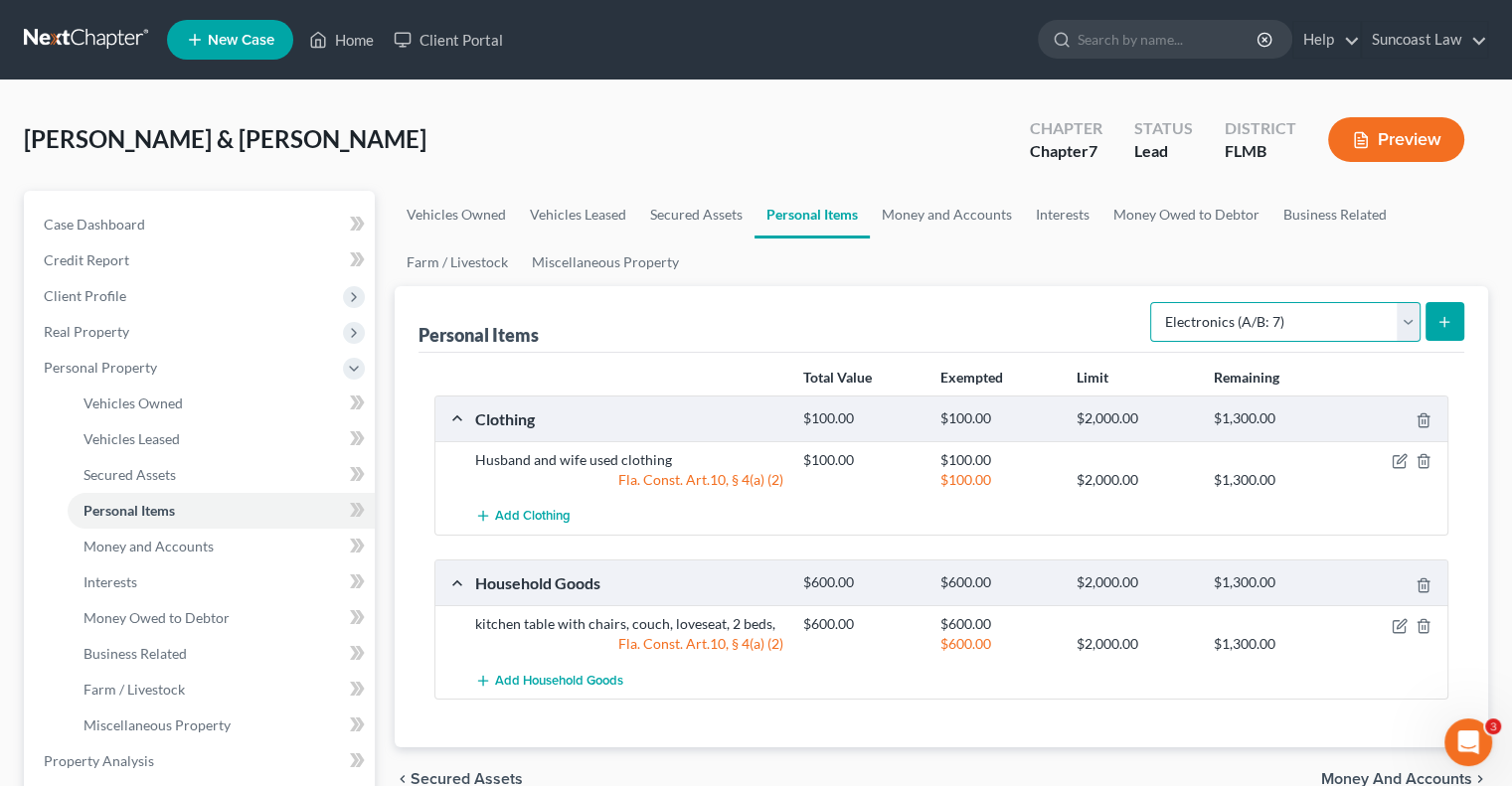 click on "Select Item Type Clothing (A/B: 11) Collectibles Of Value (A/B: 8) Electronics (A/B: 7) Firearms (A/B: 10) Household Goods (A/B: 6) Jewelry (A/B: 12) Other (A/B: 14) Pet(s) (A/B: 13) Sports & Hobby Equipment (A/B: 9)" at bounding box center [1285, 322] 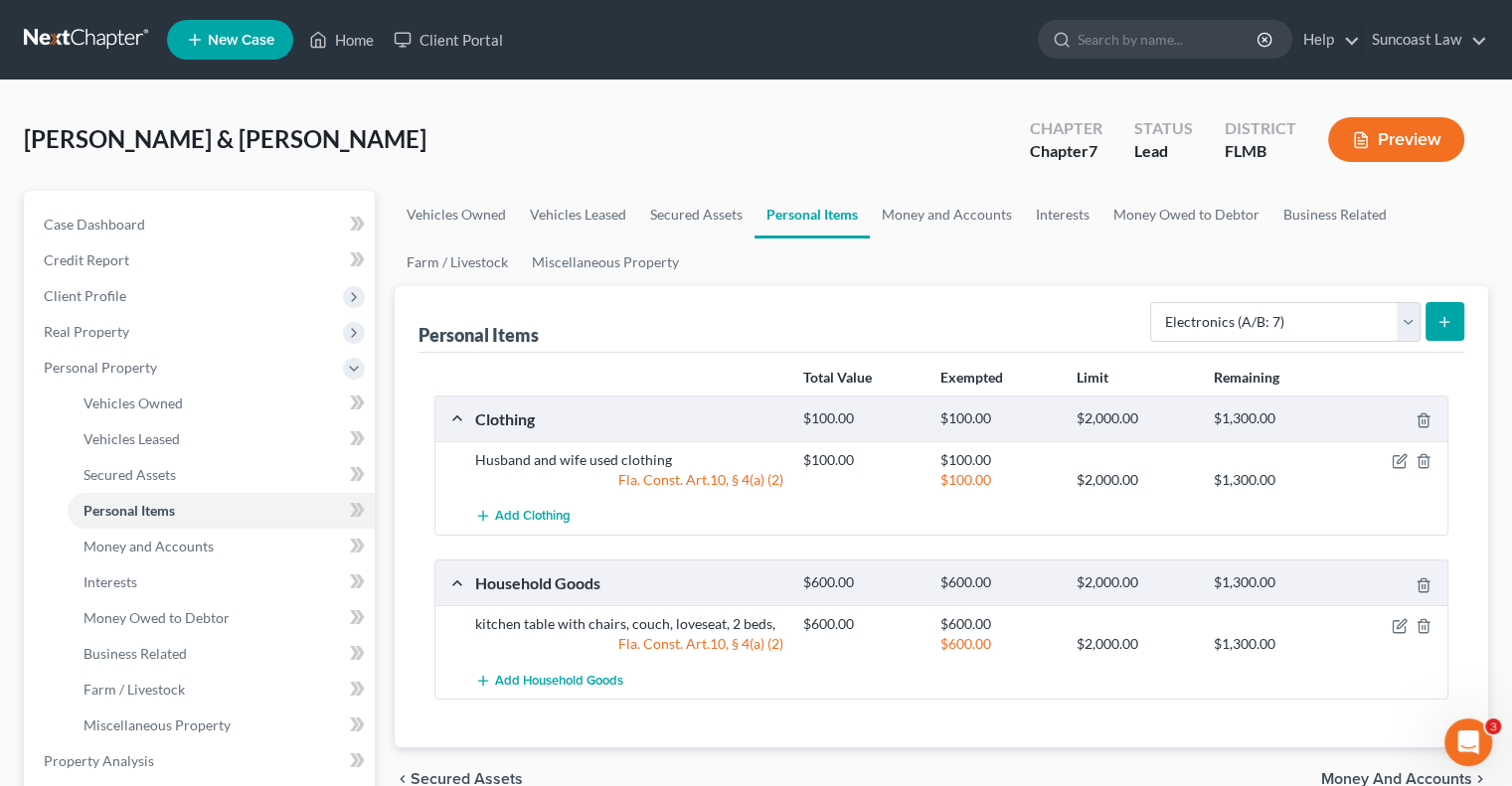 click 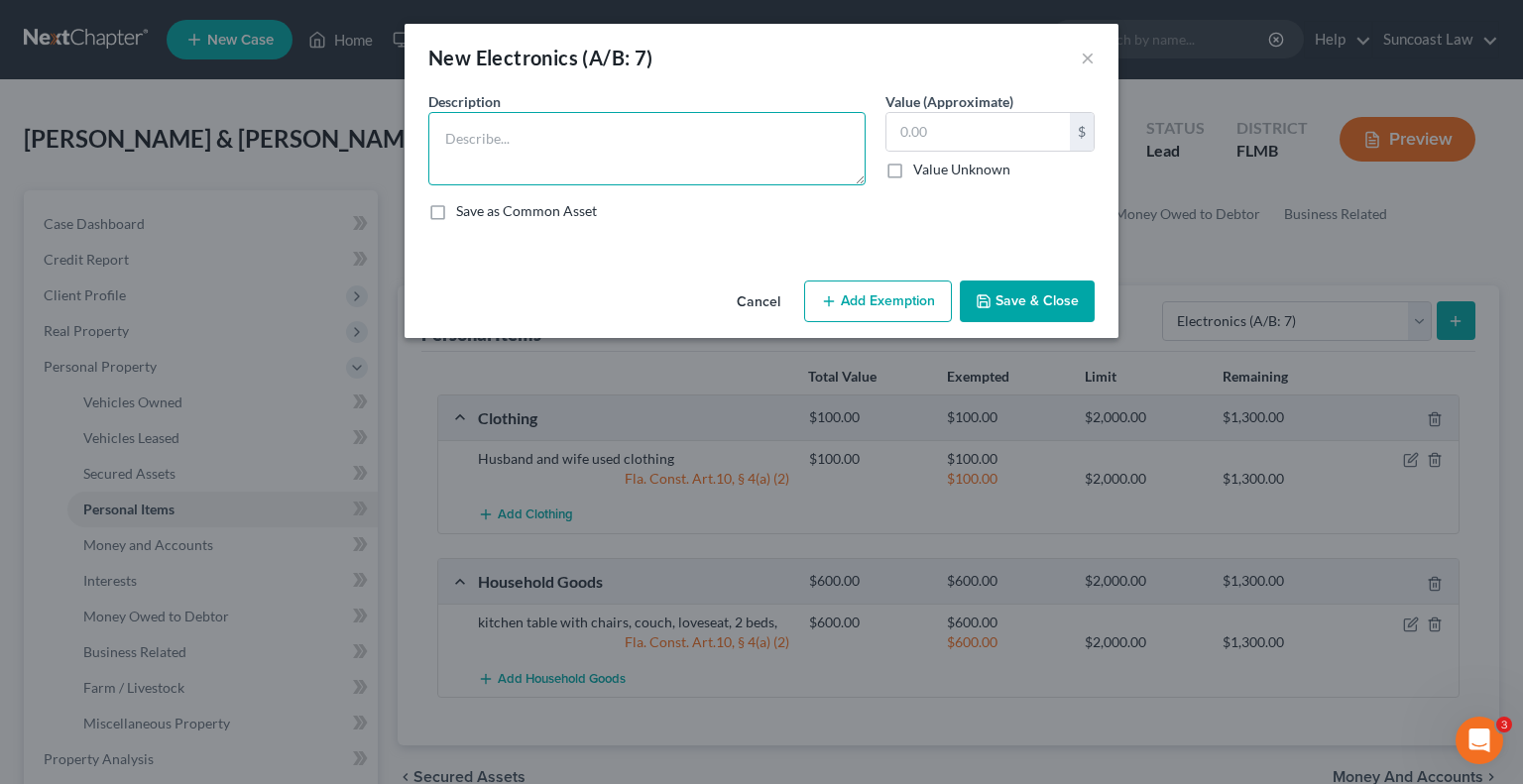 click at bounding box center (646, 149) 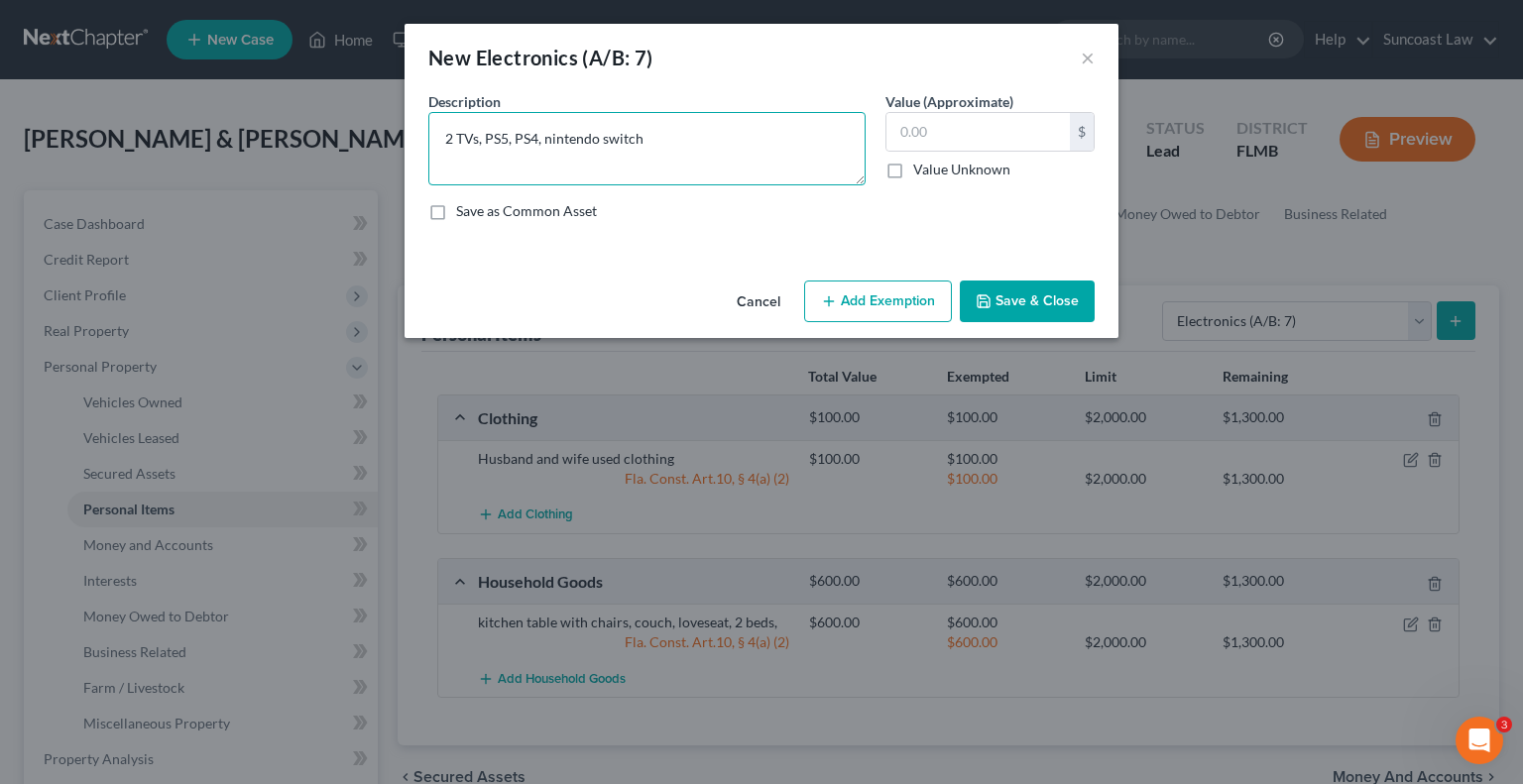 type on "2 TVs, PS5, PS4, nintendo switch" 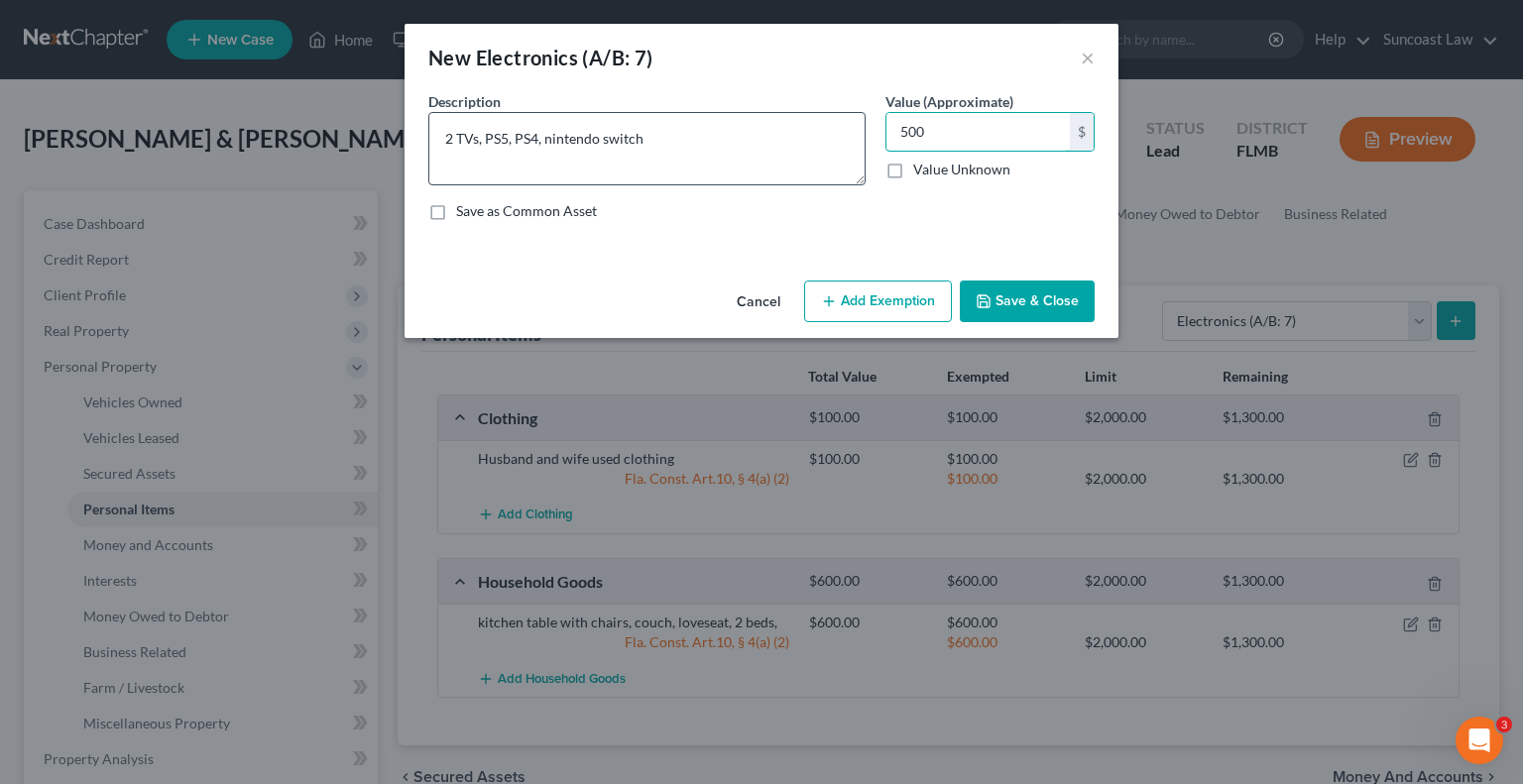 type on "500" 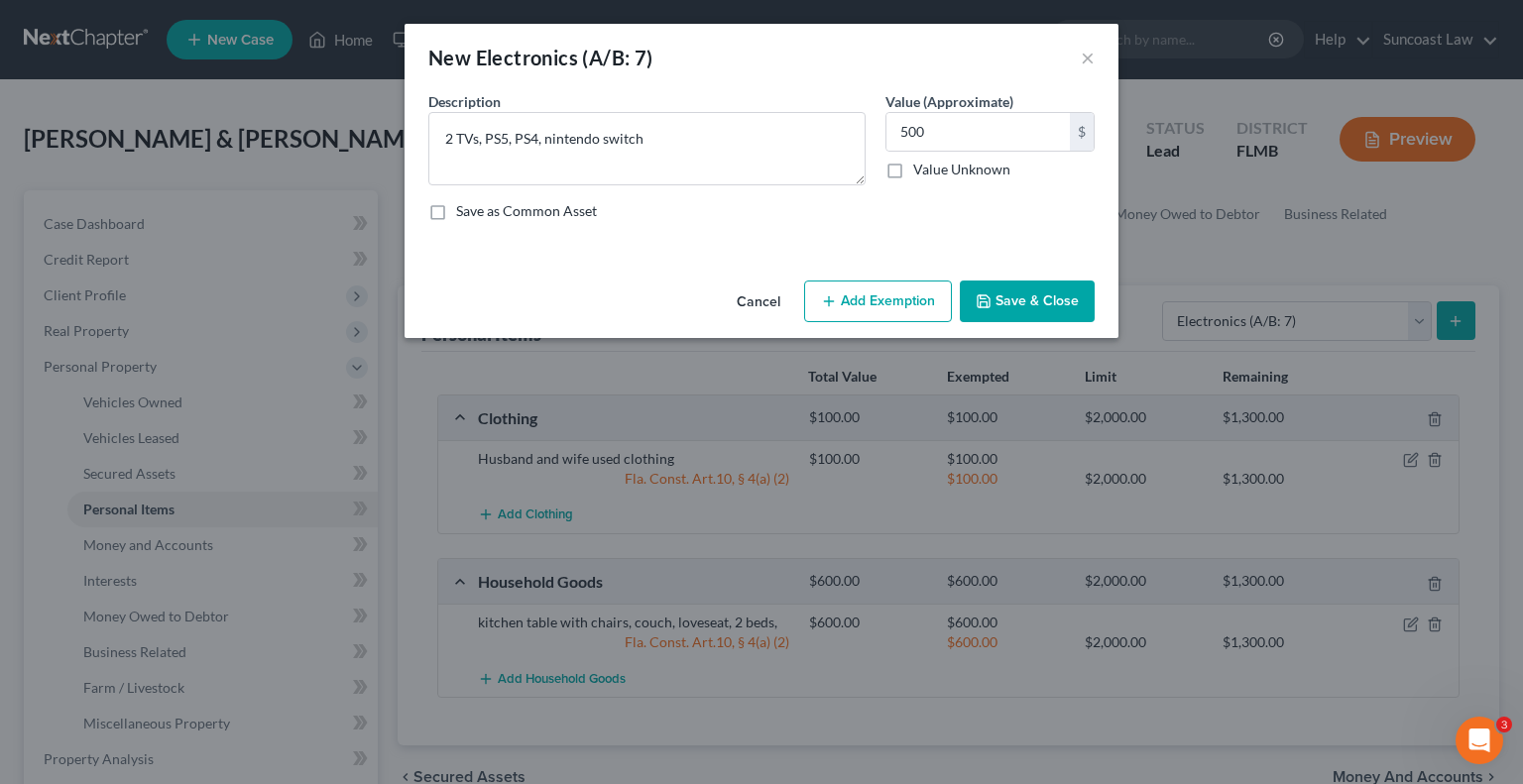 click on "Add Exemption" at bounding box center [878, 301] 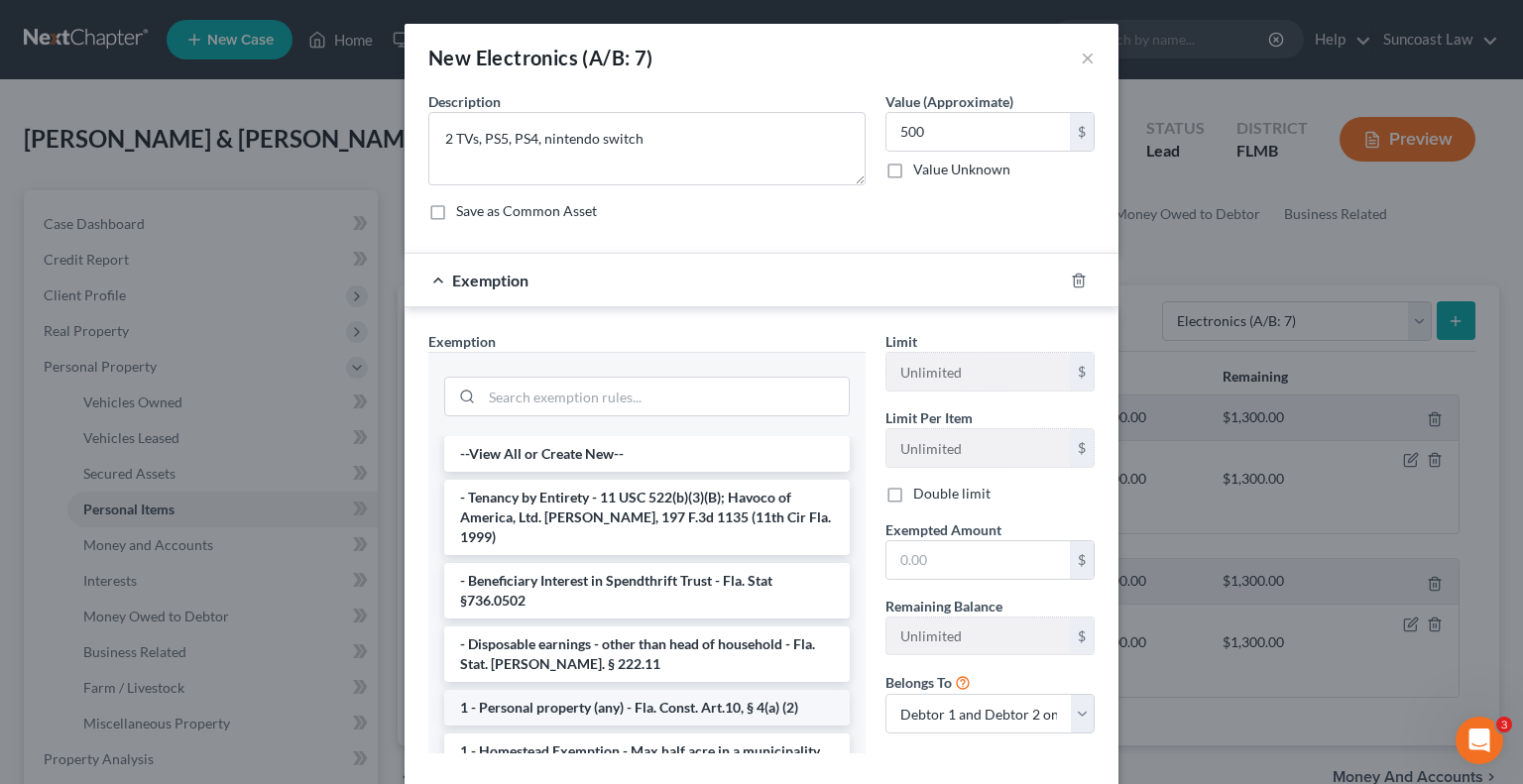 click on "1 - Personal property (any) - Fla. Const. Art.10, § 4(a) (2)" at bounding box center [646, 708] 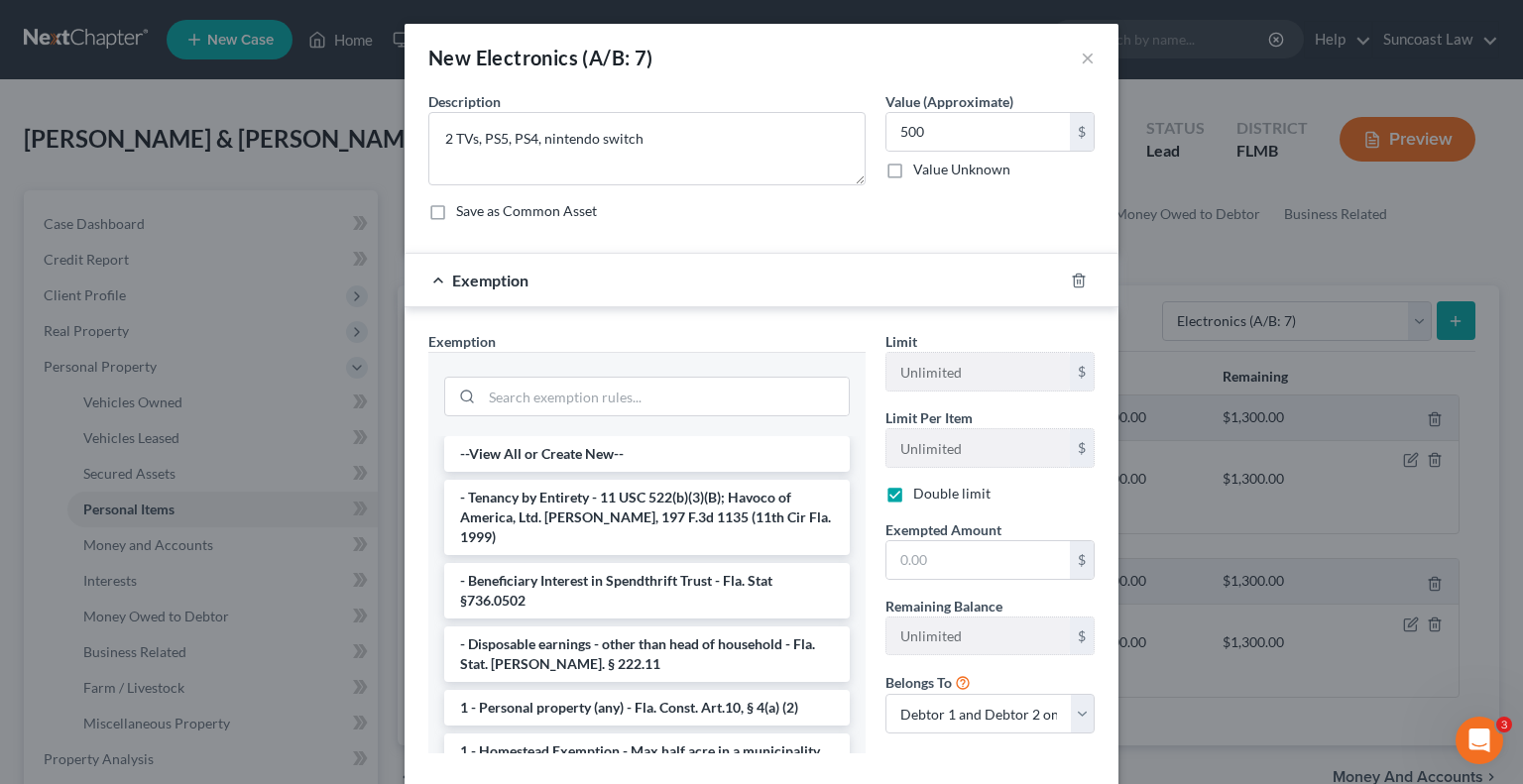 checkbox on "true" 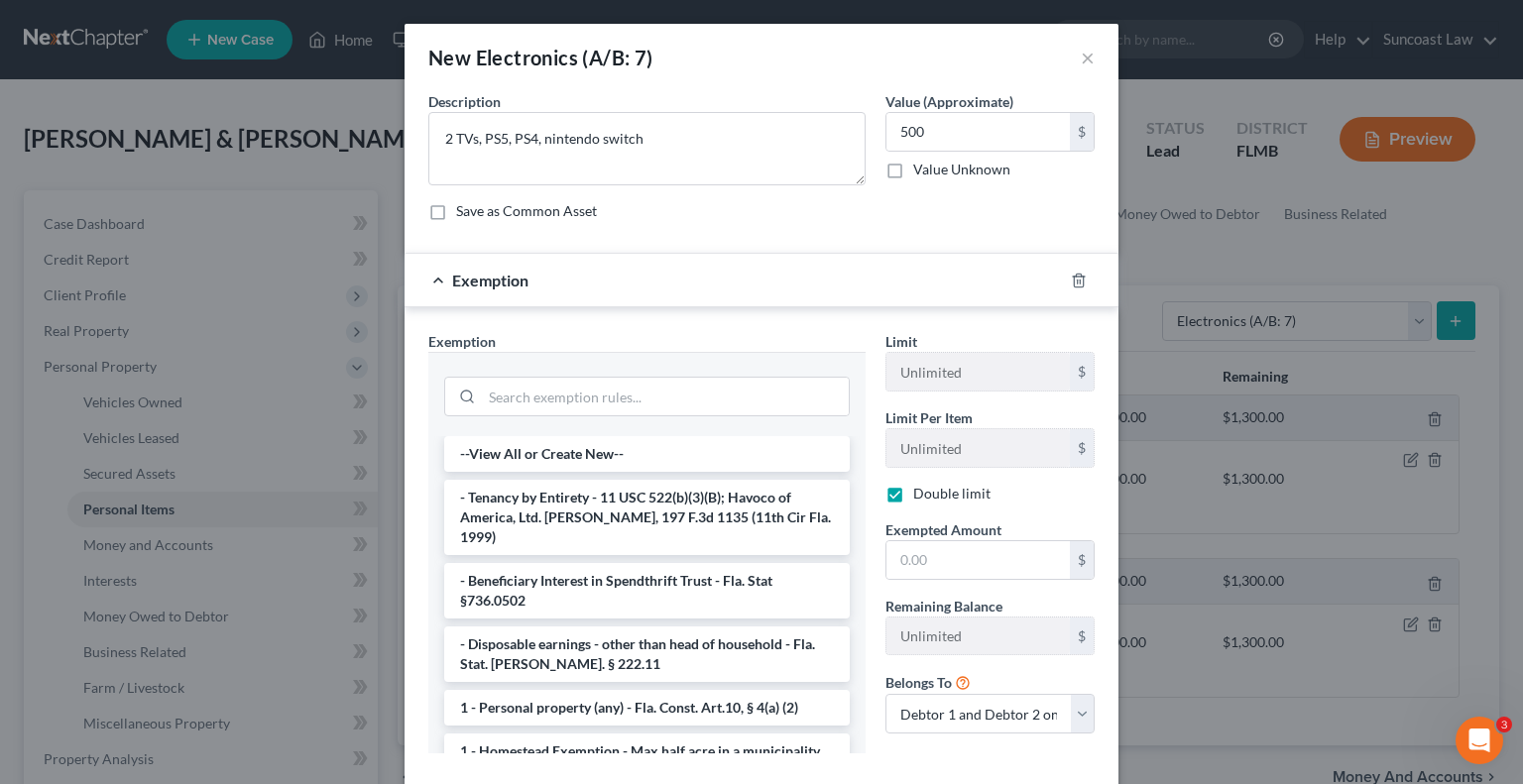 click on "Exemption Set must be selected for CA.
Exemption
*
--View All or Create New--  - Tenancy by Entirety - 11 USC 522(b)(3)(B); Havoco of America, Ltd. [PERSON_NAME], 197 F.3d 1135 (11th Cir Fla. 1999)  - Beneficiary Interest in Spendthrift Trust - Fla. Stat §736.0502  - Disposable earnings - other than head of household - Fla. Stat. [PERSON_NAME]. § 222.11 1 - Personal property (any) - Fla. Const. Art.10, § 4(a) (2) 1 - Homestead Exemption - Max half acre in a municipality or 160 acres elsewhere - Fla. Const. Art. 10, sec. 4(a)(1) 1 - Homestead Exemption - 222.05 - Fla. Statute 14 - Health aids - Fla. Stat. [PERSON_NAME]. § 222.25 (2) 14 - Wildcard Exemption - any personal property in lieu of homestead exemption - [GEOGRAPHIC_DATA]. Stat. [PERSON_NAME]. § 222.25(4) 17 - Hurricane savings account - Fla. Stat. [PERSON_NAME]. § 222.22 (4) 21 - County employees - Fla. Stat. [PERSON_NAME]. § 122.15 21 - ERISA (employee retirement account) and all tax exempt retirement funds - Fla. Stat. [PERSON_NAME]. § 222.21 (2) 21 - IRA & [PERSON_NAME] - Fla. Stat. [PERSON_NAME]. § 222.21 (2)" at bounding box center (646, 550) 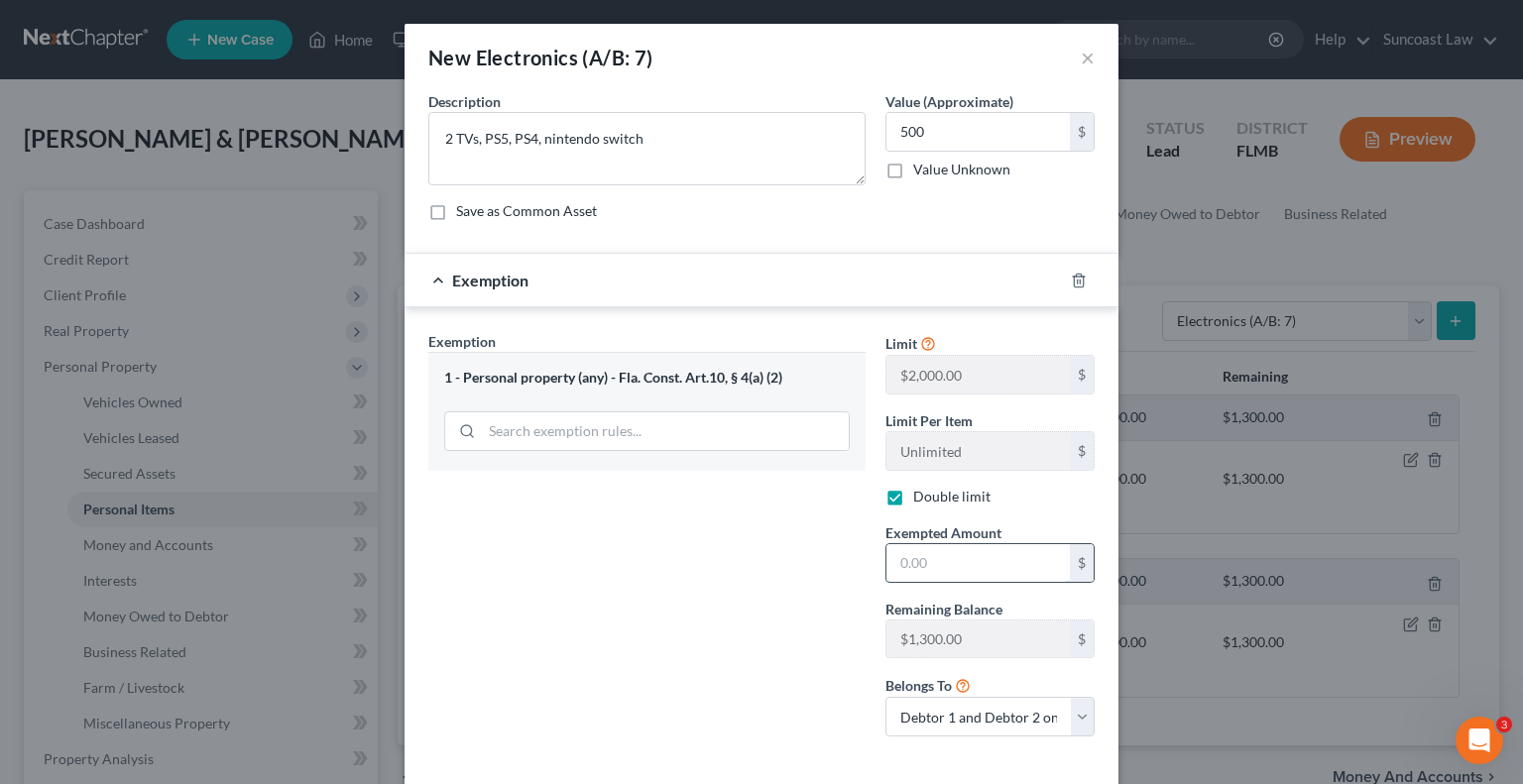 click at bounding box center (978, 563) 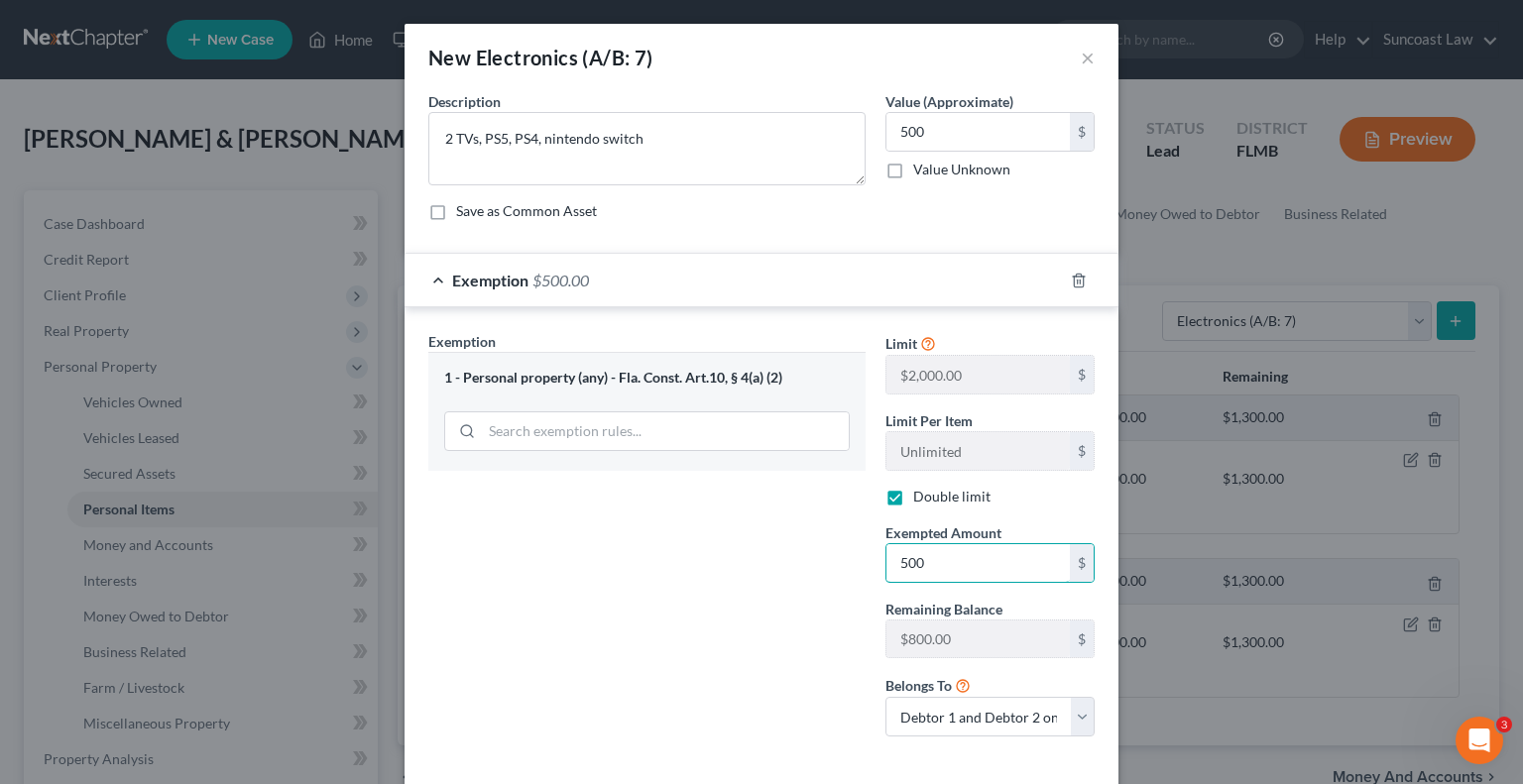 type on "500" 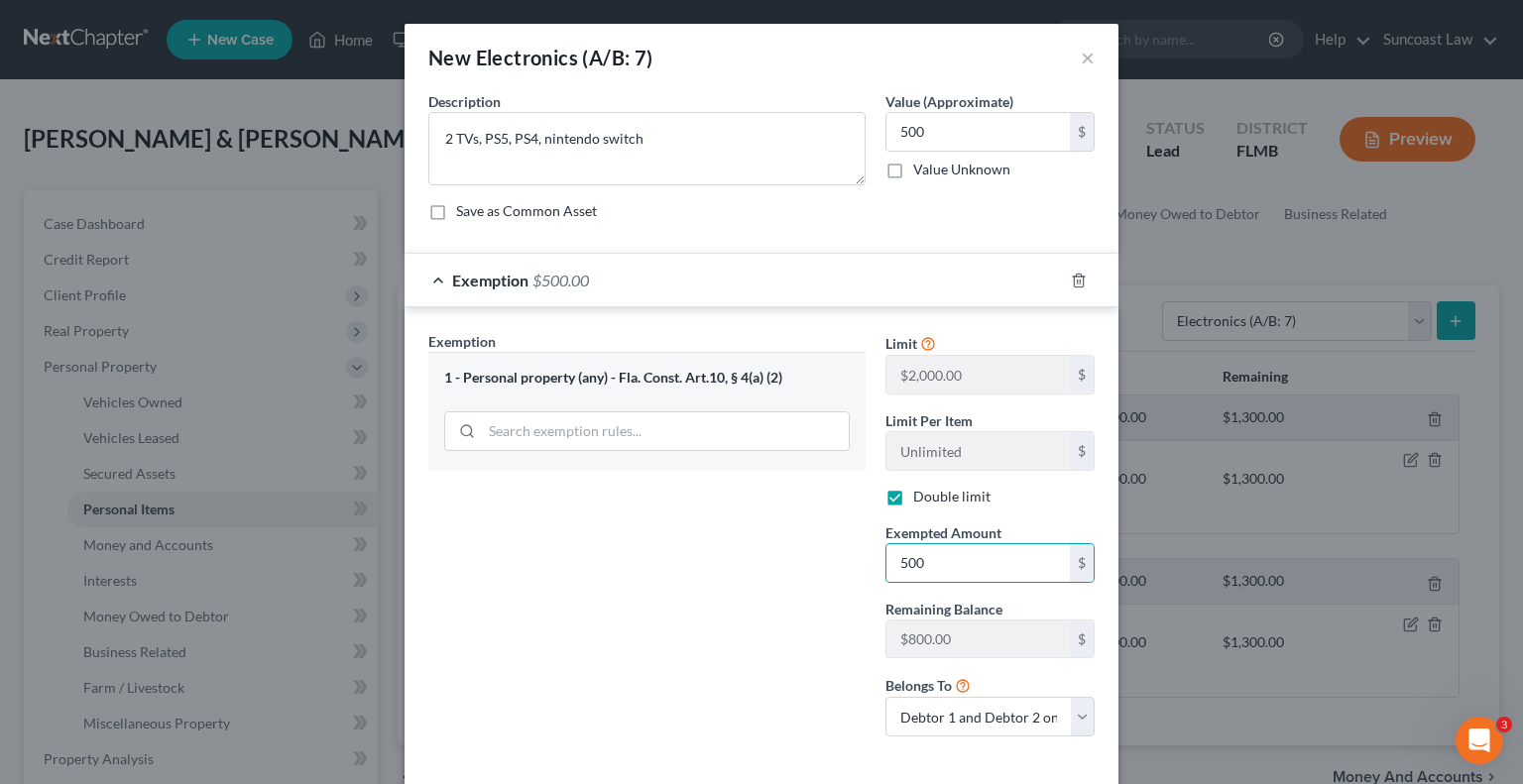 click on "Exemption Set must be selected for CA.
Exemption
*
1 - Personal property (any) - Fla. Const. Art.10, § 4(a) (2)" at bounding box center (646, 541) 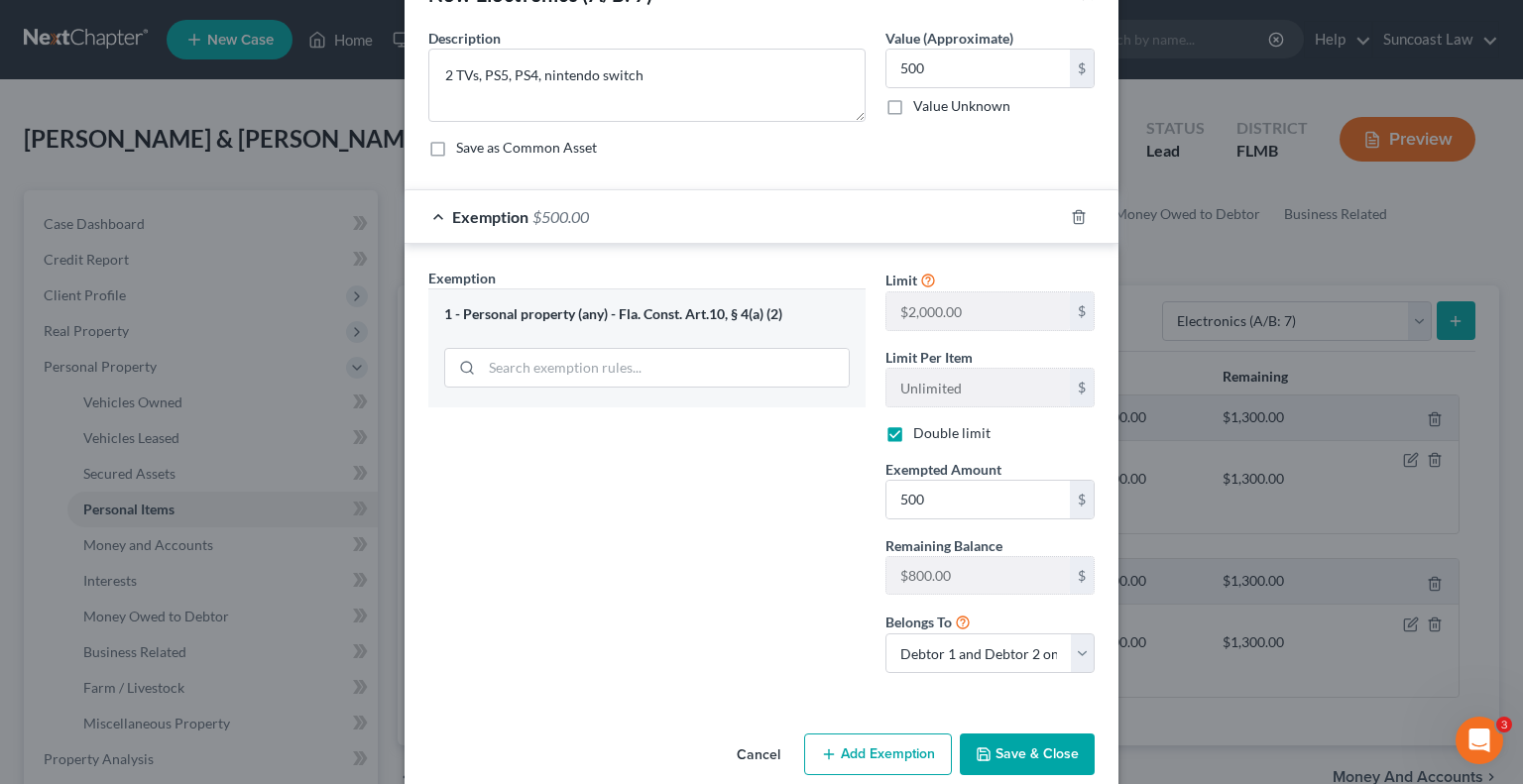 scroll, scrollTop: 91, scrollLeft: 0, axis: vertical 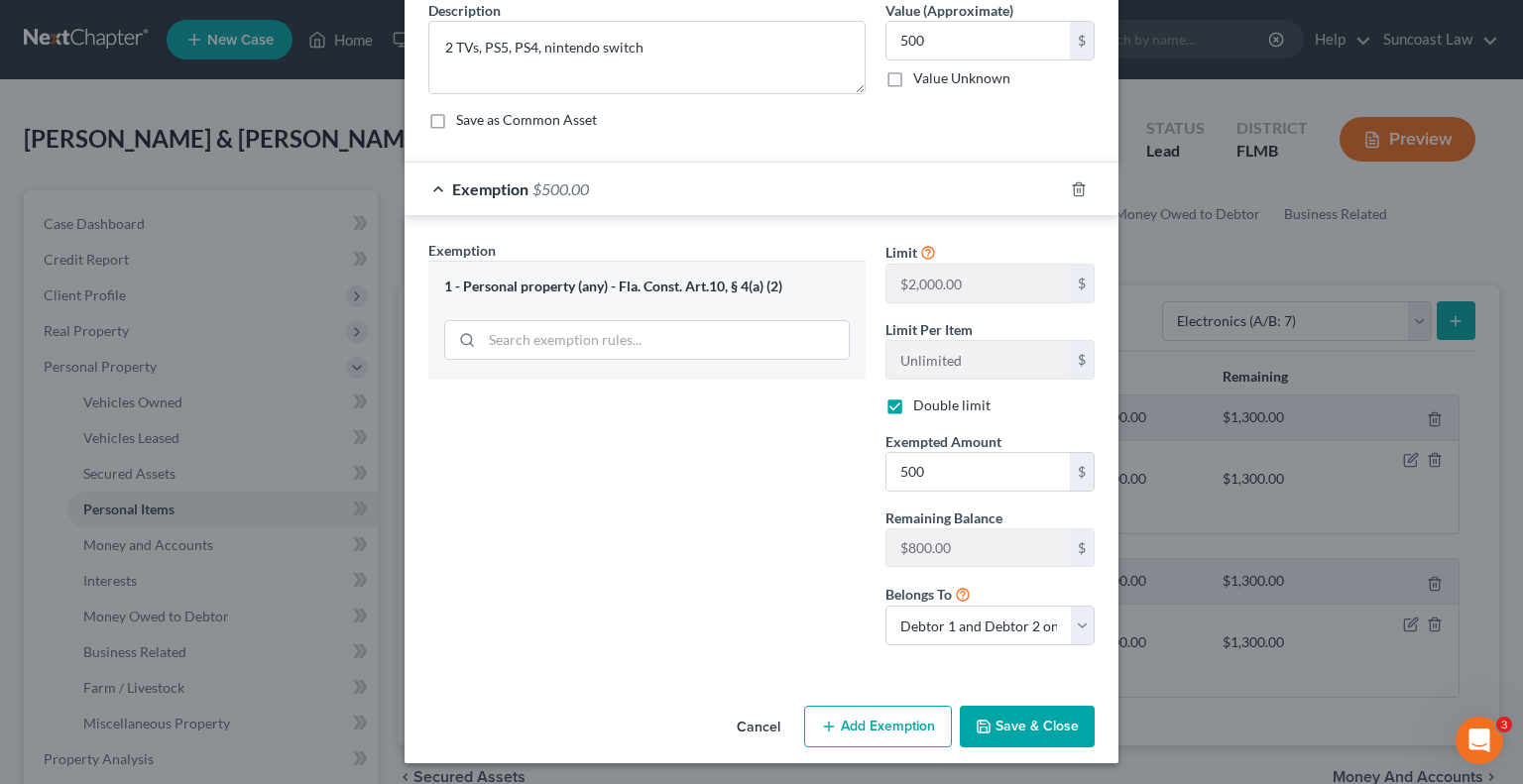 click on "Save & Close" at bounding box center (1027, 727) 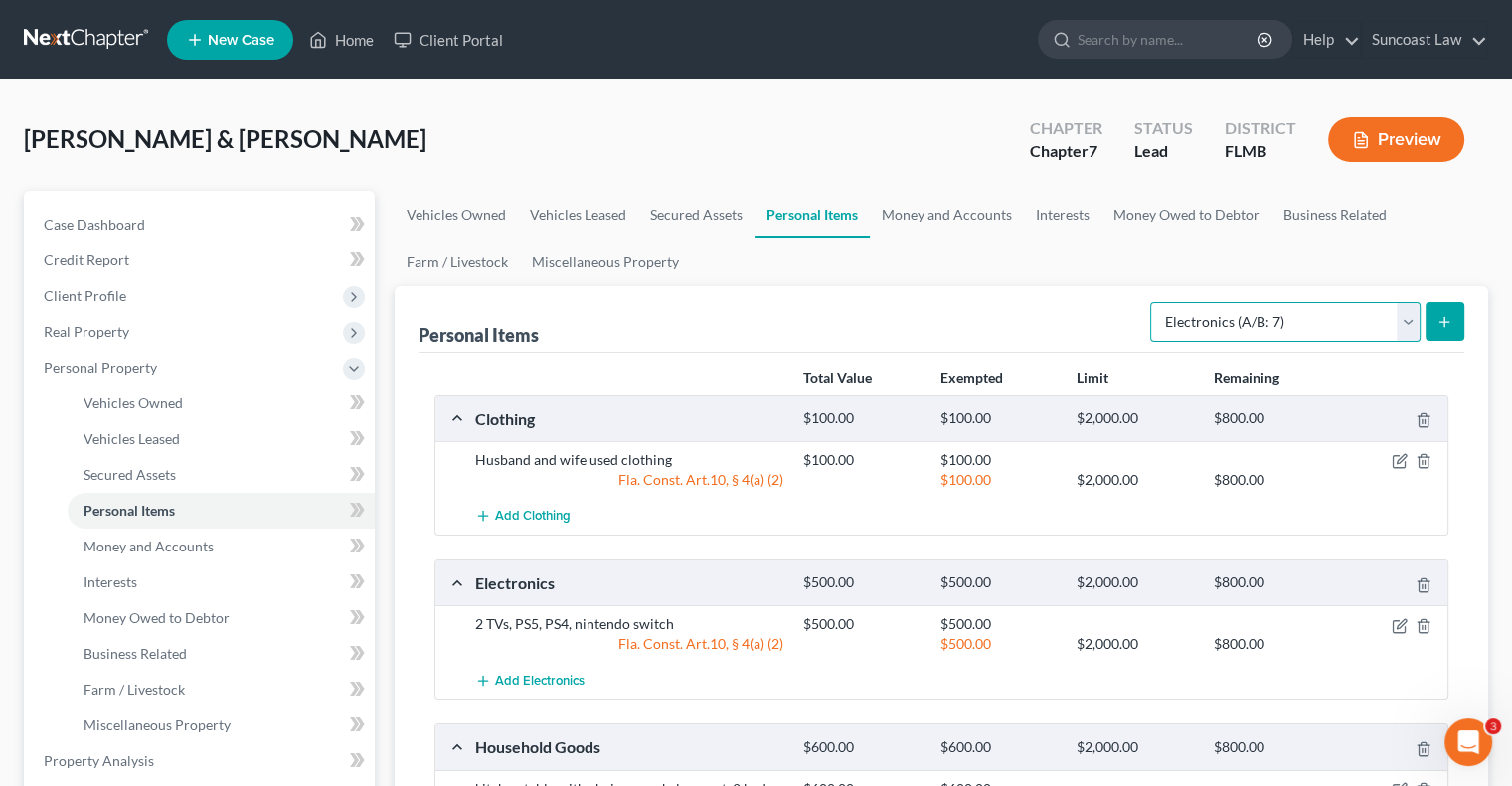 click on "Select Item Type Clothing (A/B: 11) Collectibles Of Value (A/B: 8) Electronics (A/B: 7) Firearms (A/B: 10) Household Goods (A/B: 6) Jewelry (A/B: 12) Other (A/B: 14) Pet(s) (A/B: 13) Sports & Hobby Equipment (A/B: 9)" at bounding box center (1285, 322) 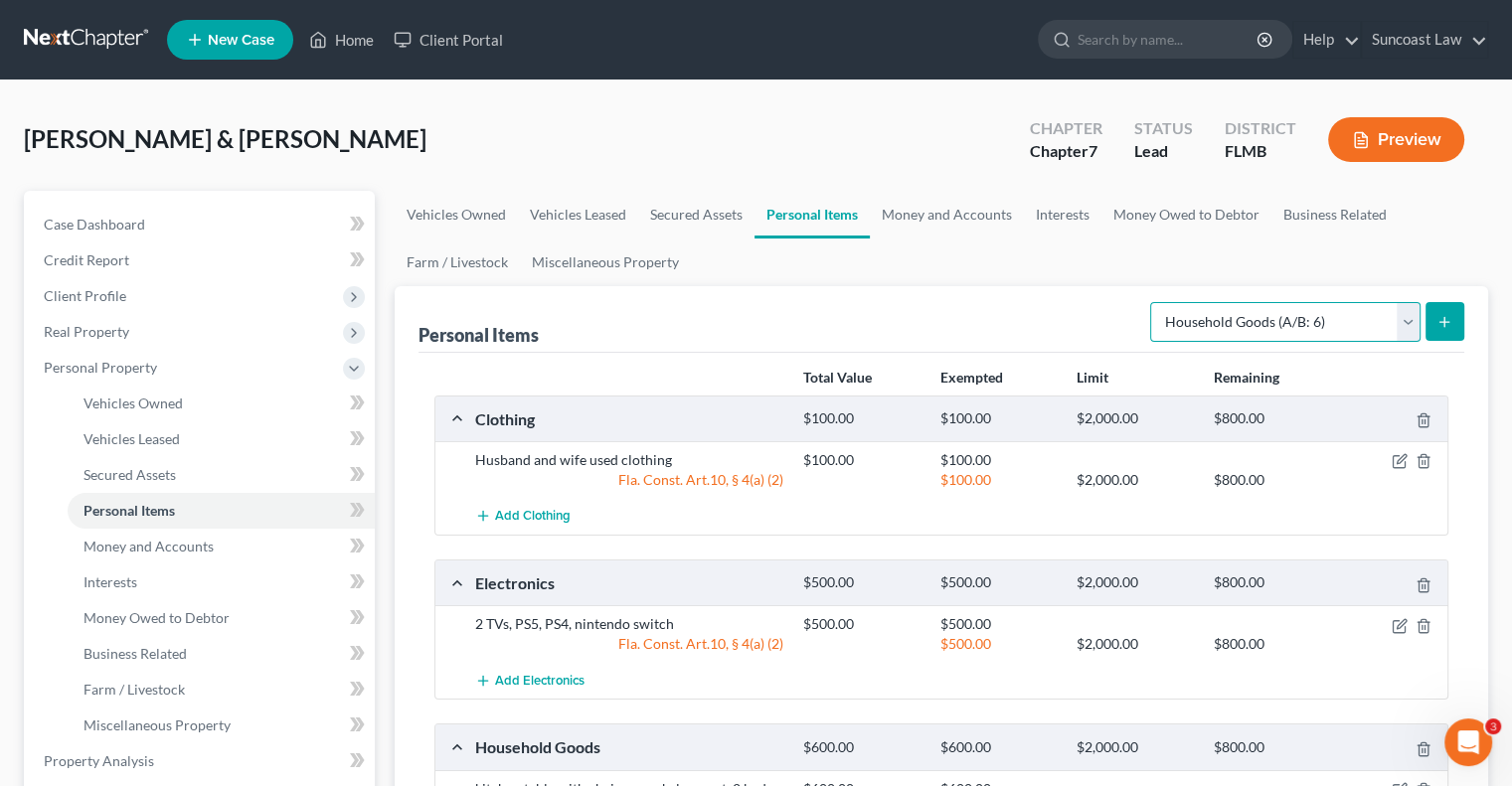 click on "Select Item Type Clothing (A/B: 11) Collectibles Of Value (A/B: 8) Electronics (A/B: 7) Firearms (A/B: 10) Household Goods (A/B: 6) Jewelry (A/B: 12) Other (A/B: 14) Pet(s) (A/B: 13) Sports & Hobby Equipment (A/B: 9)" at bounding box center [1285, 322] 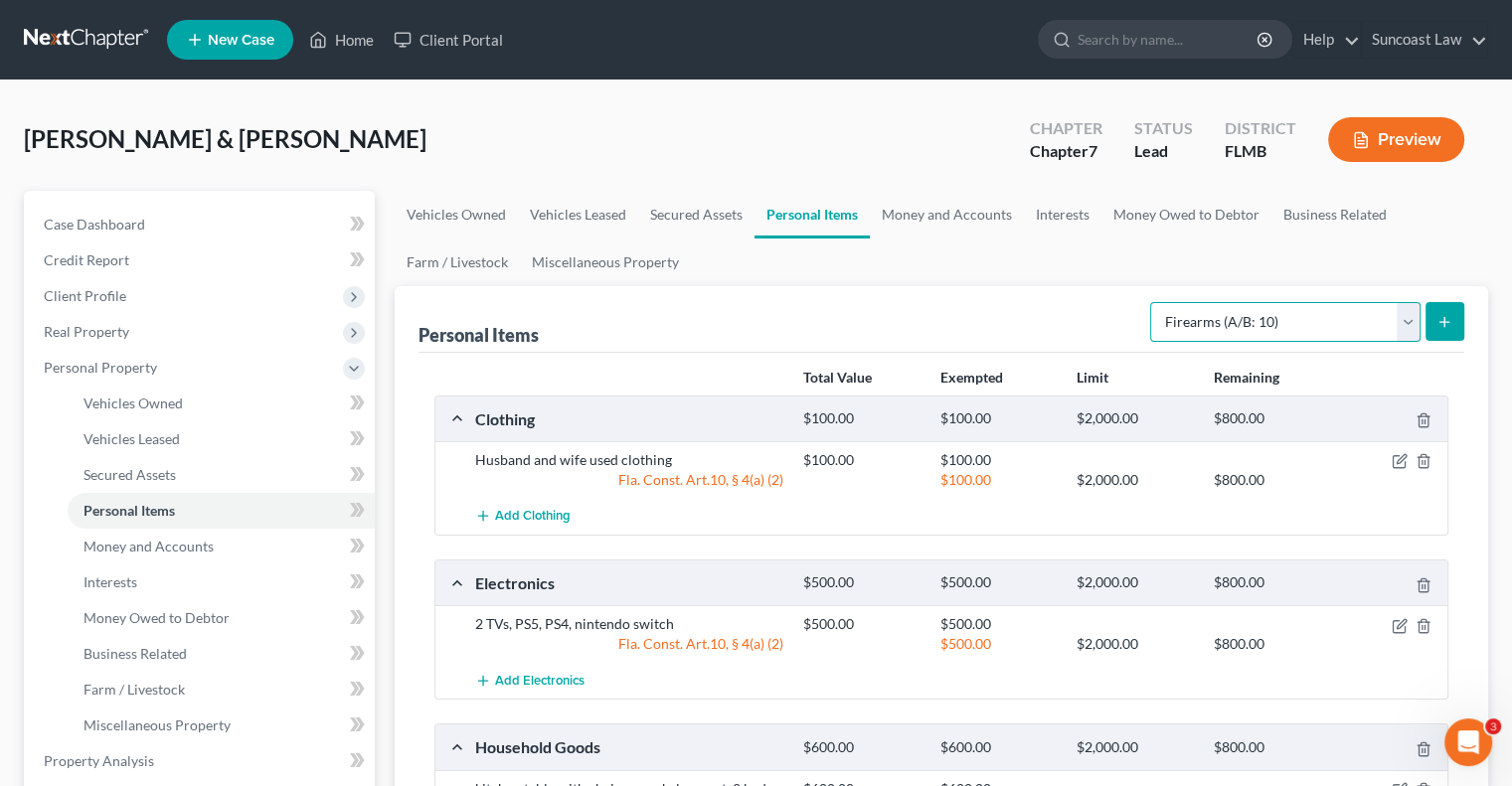 click on "Select Item Type Clothing (A/B: 11) Collectibles Of Value (A/B: 8) Electronics (A/B: 7) Firearms (A/B: 10) Household Goods (A/B: 6) Jewelry (A/B: 12) Other (A/B: 14) Pet(s) (A/B: 13) Sports & Hobby Equipment (A/B: 9)" at bounding box center [1285, 322] 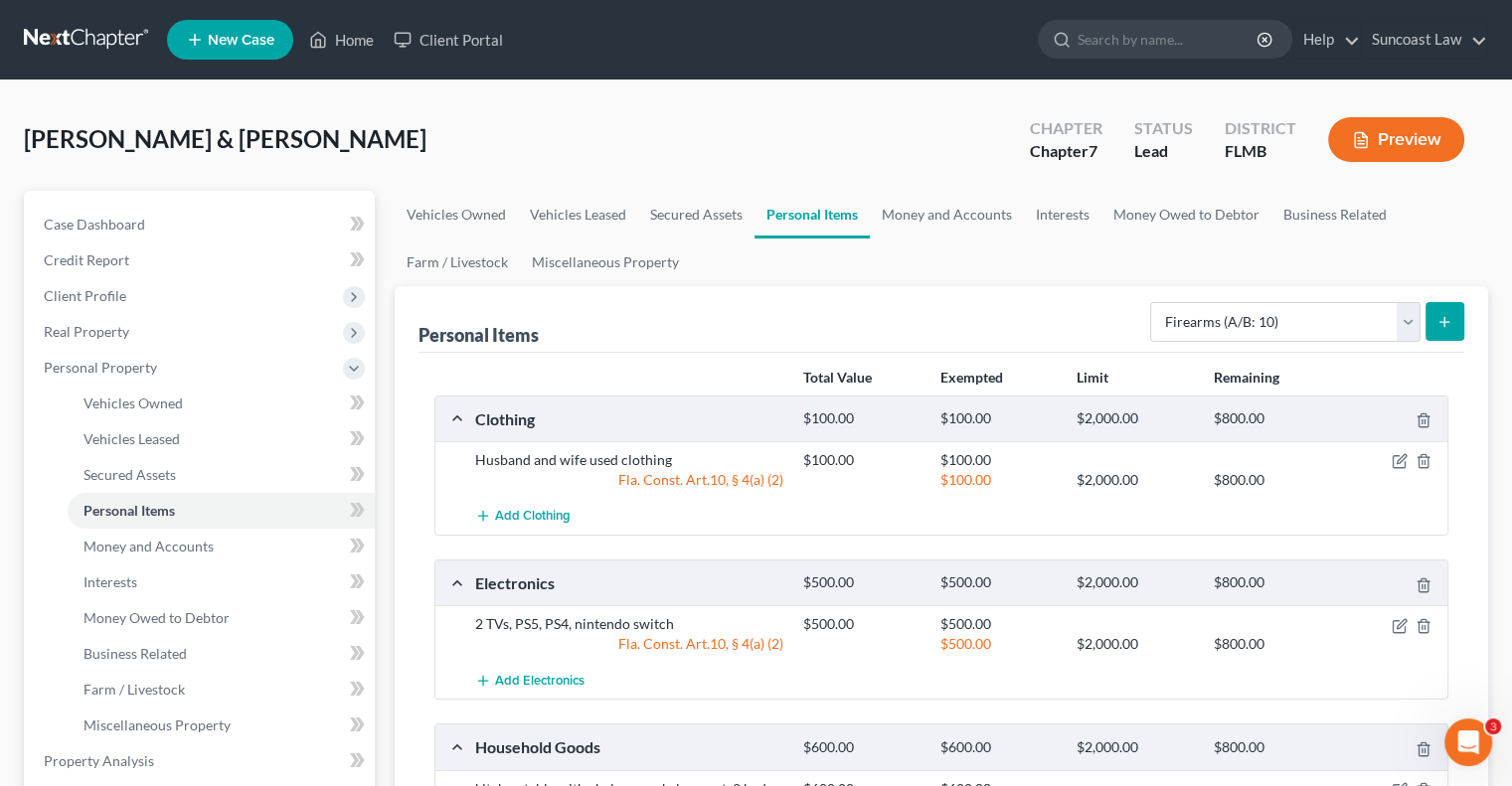 click 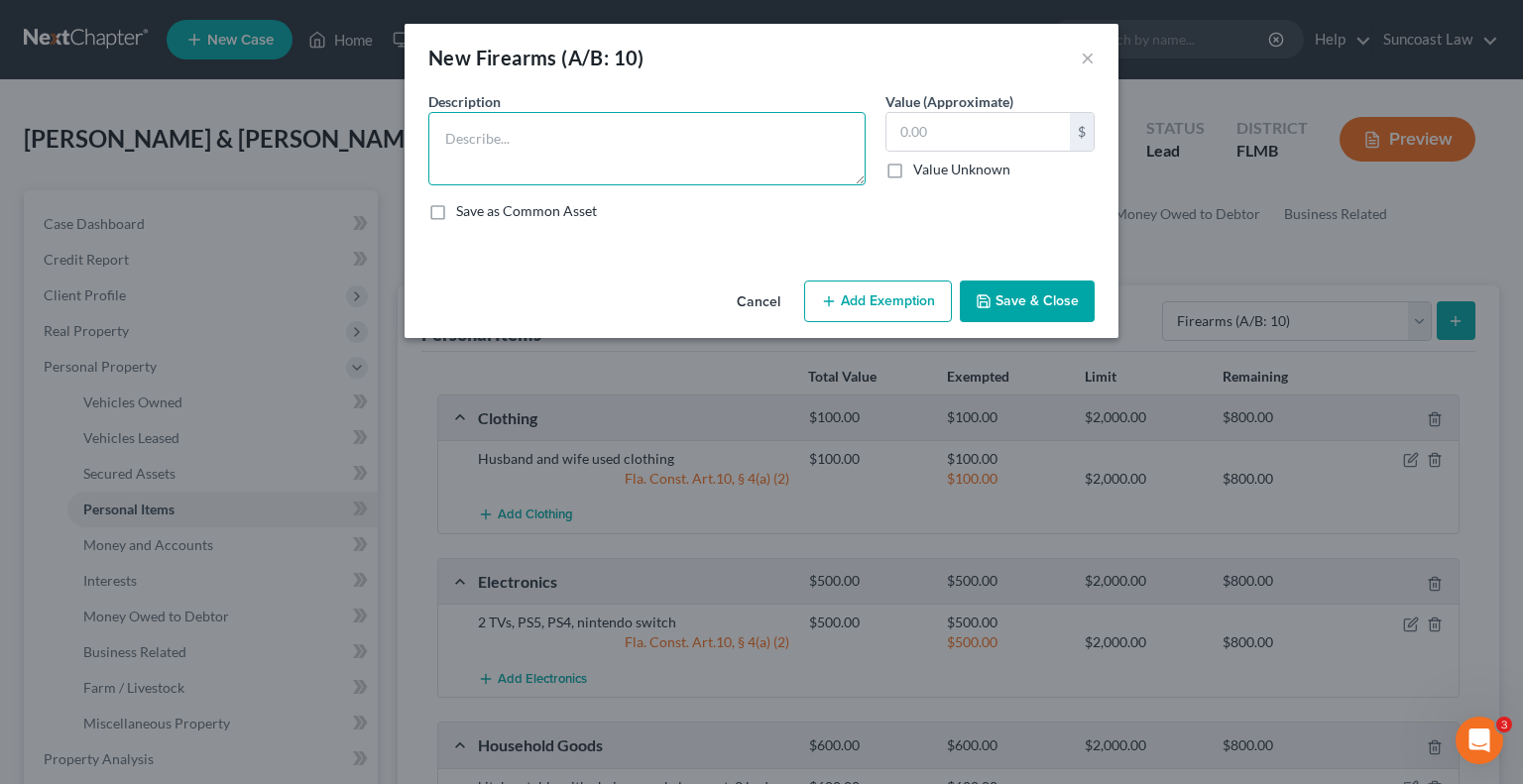 click at bounding box center [646, 149] 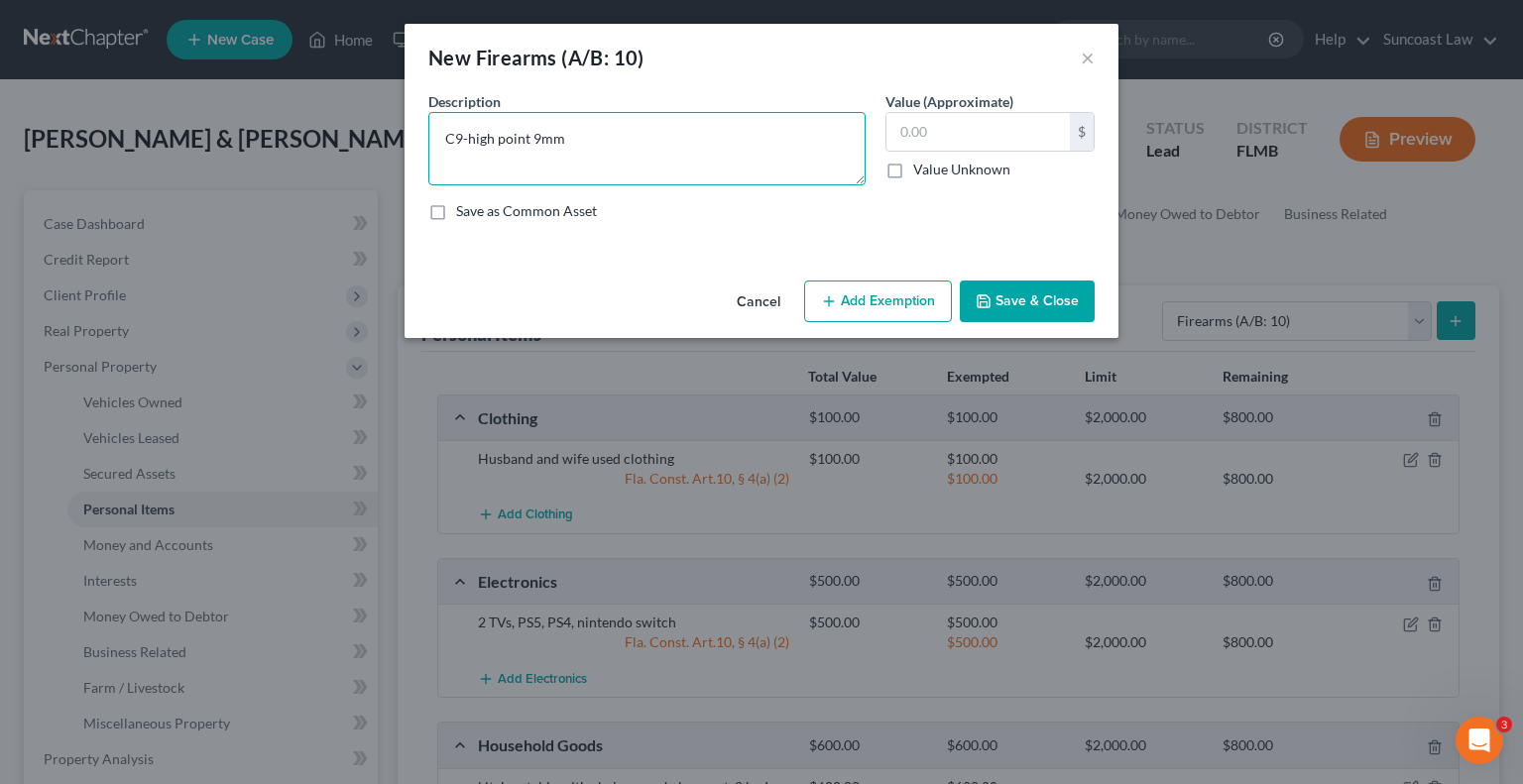type on "C9-high point 9mm" 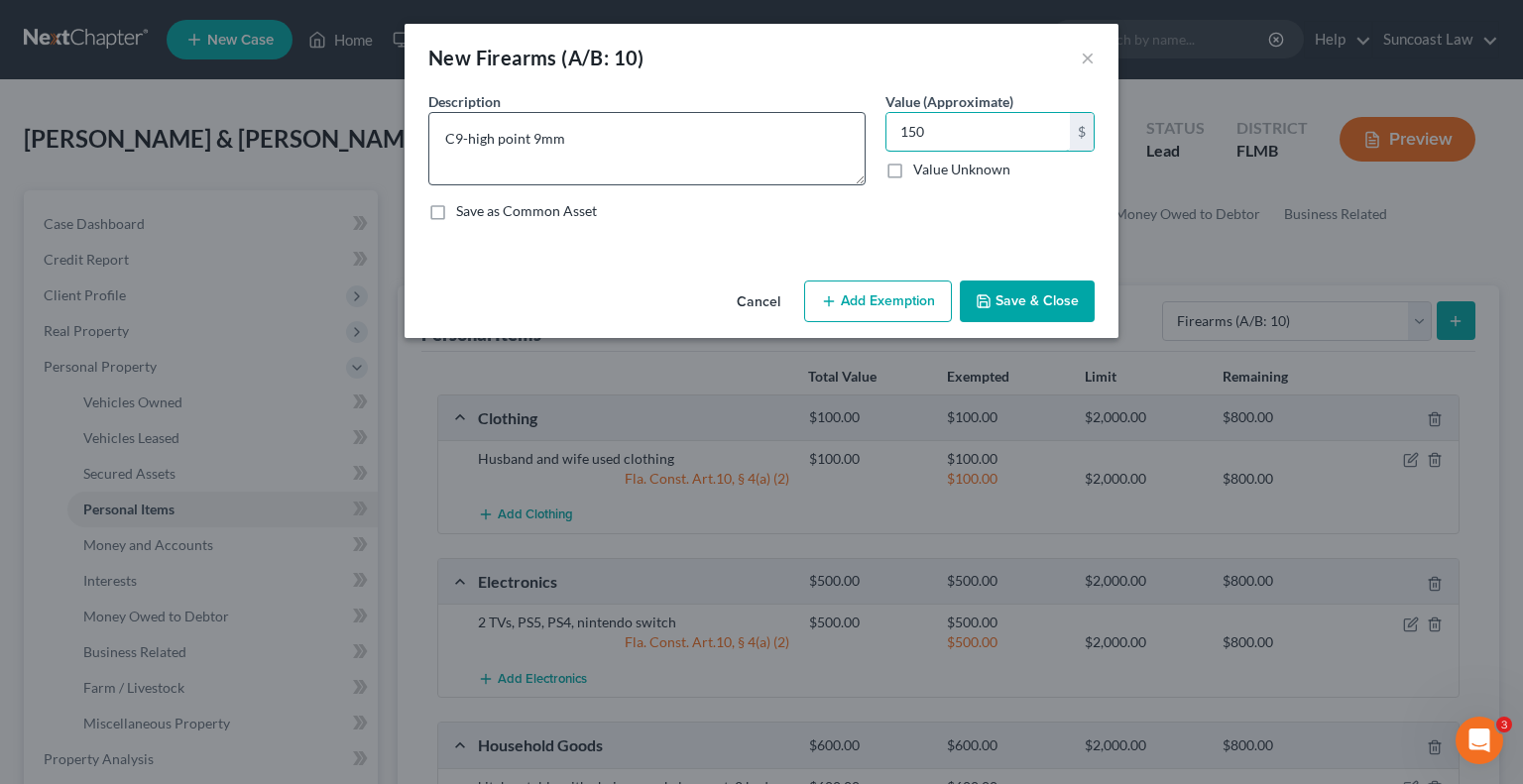 type on "150" 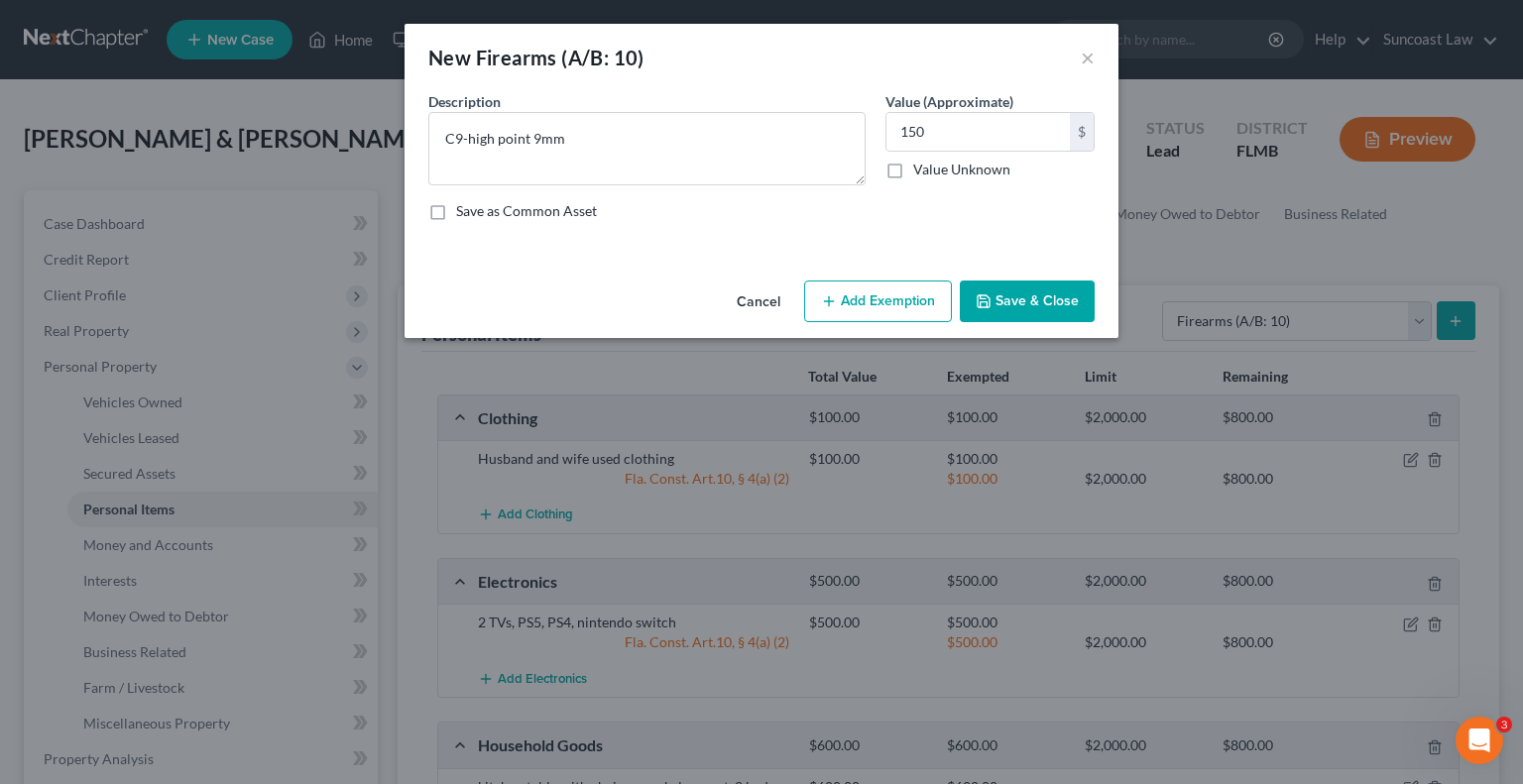 click on "Add Exemption" at bounding box center (878, 301) 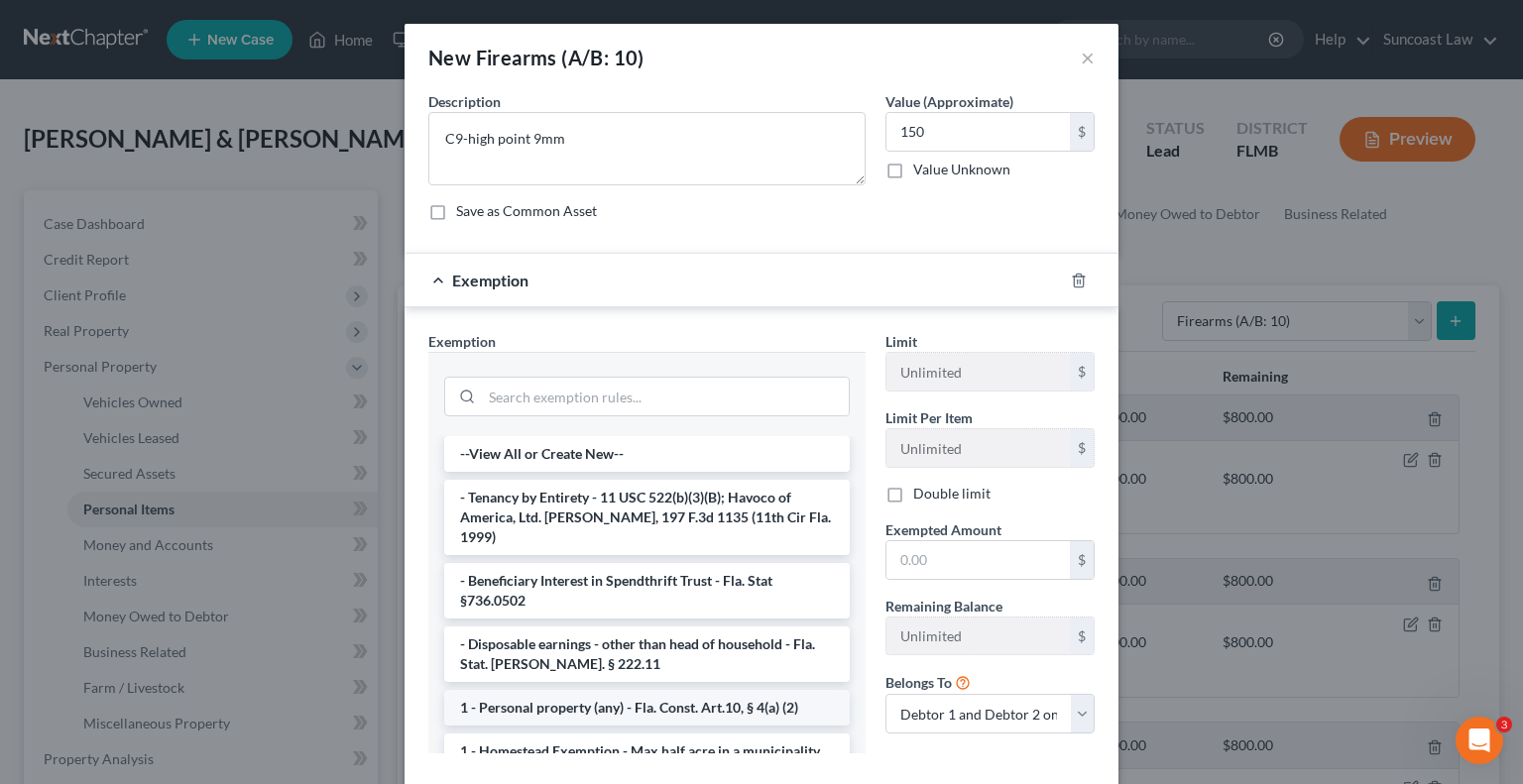 click on "1 - Personal property (any) - Fla. Const. Art.10, § 4(a) (2)" at bounding box center [646, 708] 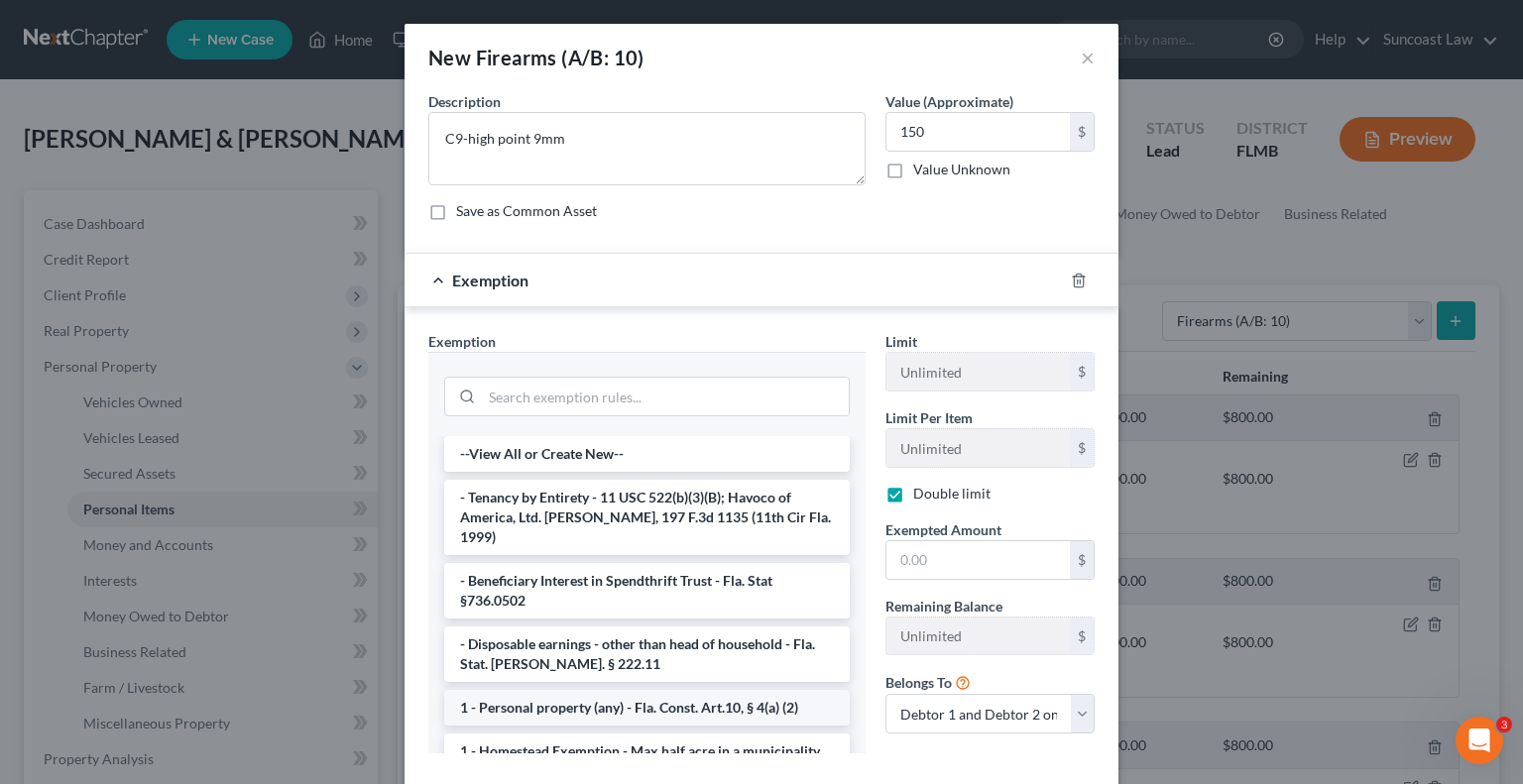 checkbox on "true" 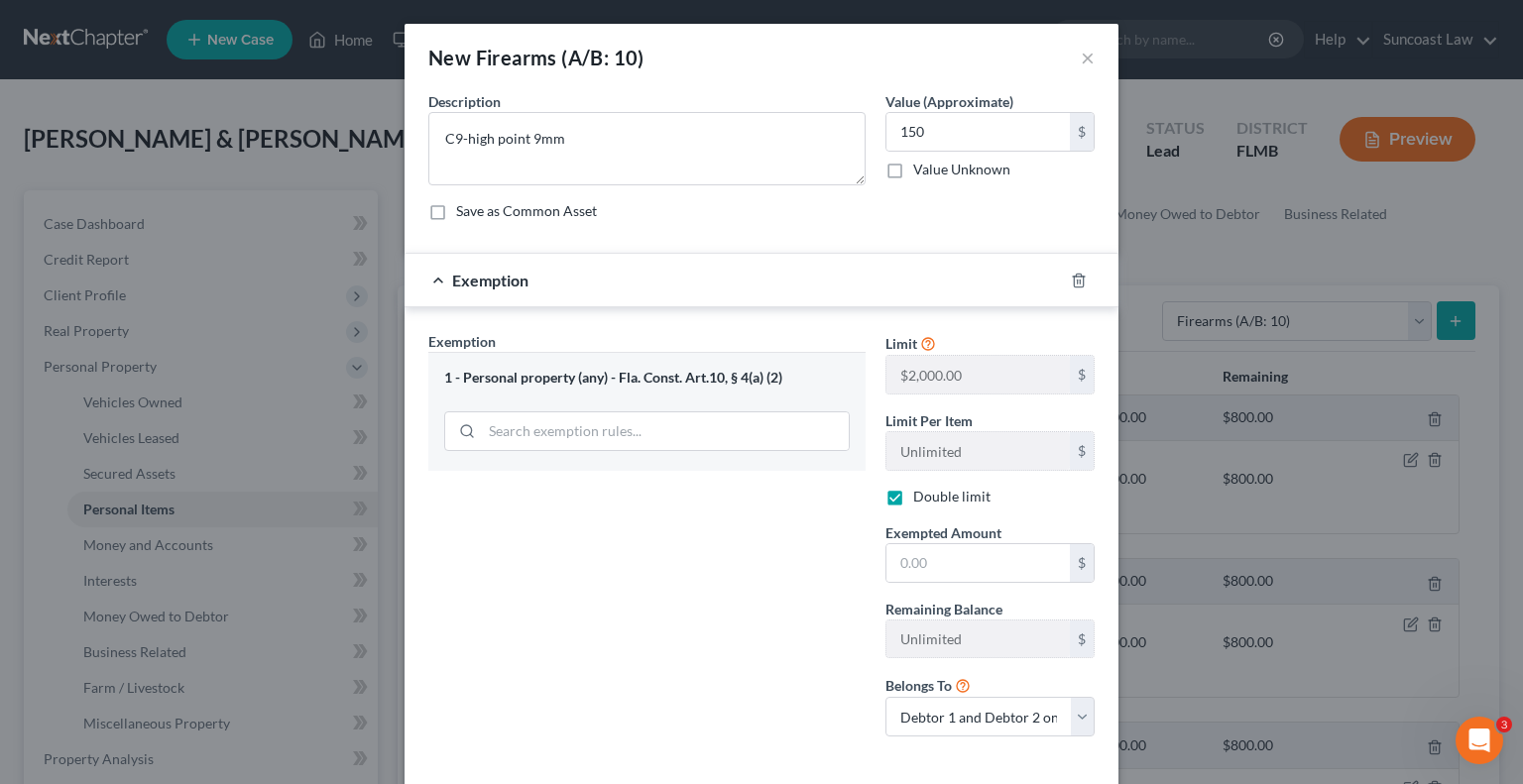 click on "Exemption Set must be selected for CA.
Exemption
*
1 - Personal property (any) - Fla. Const. Art.10, § 4(a) (2)" at bounding box center (646, 541) 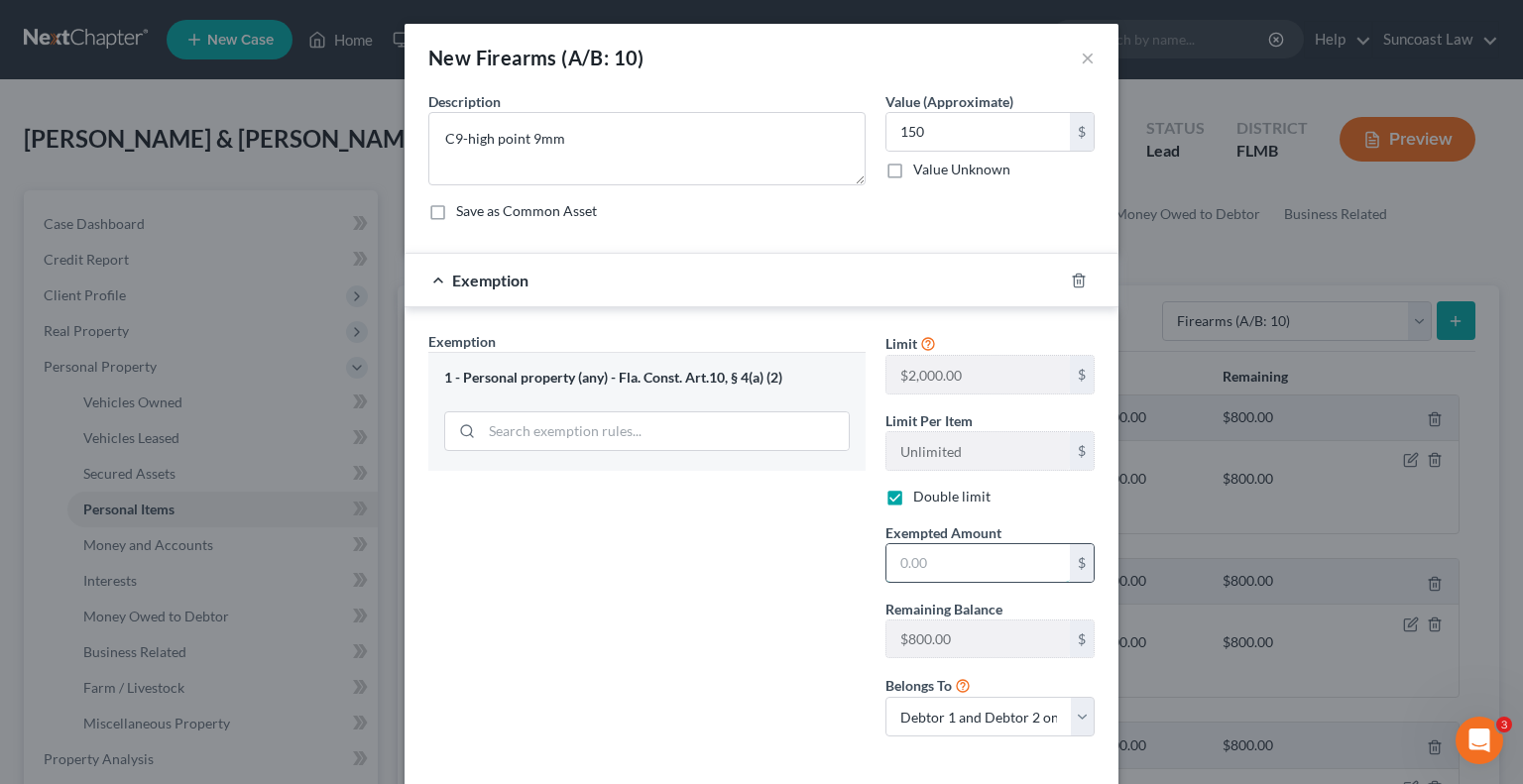 click at bounding box center (978, 563) 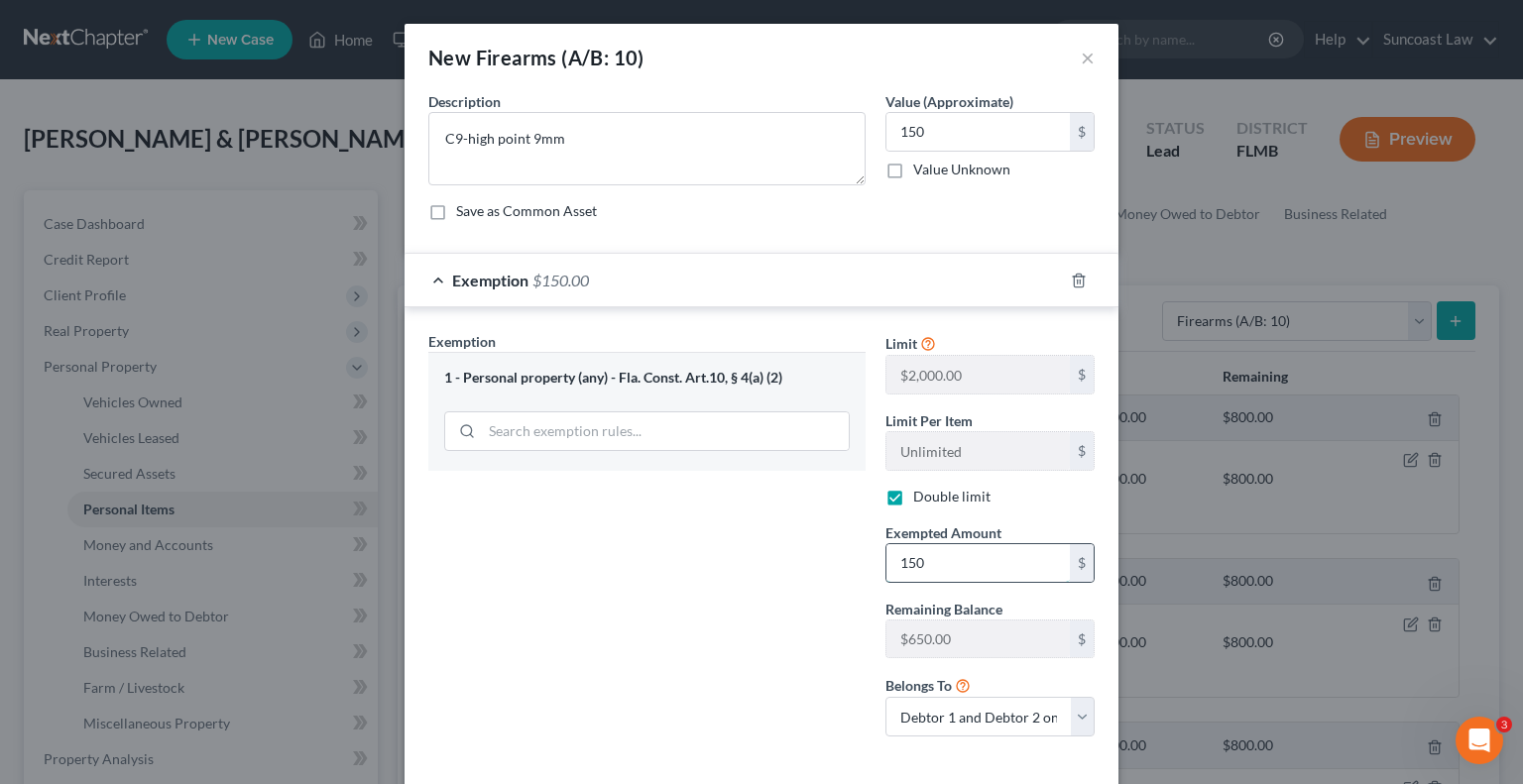 type on "150" 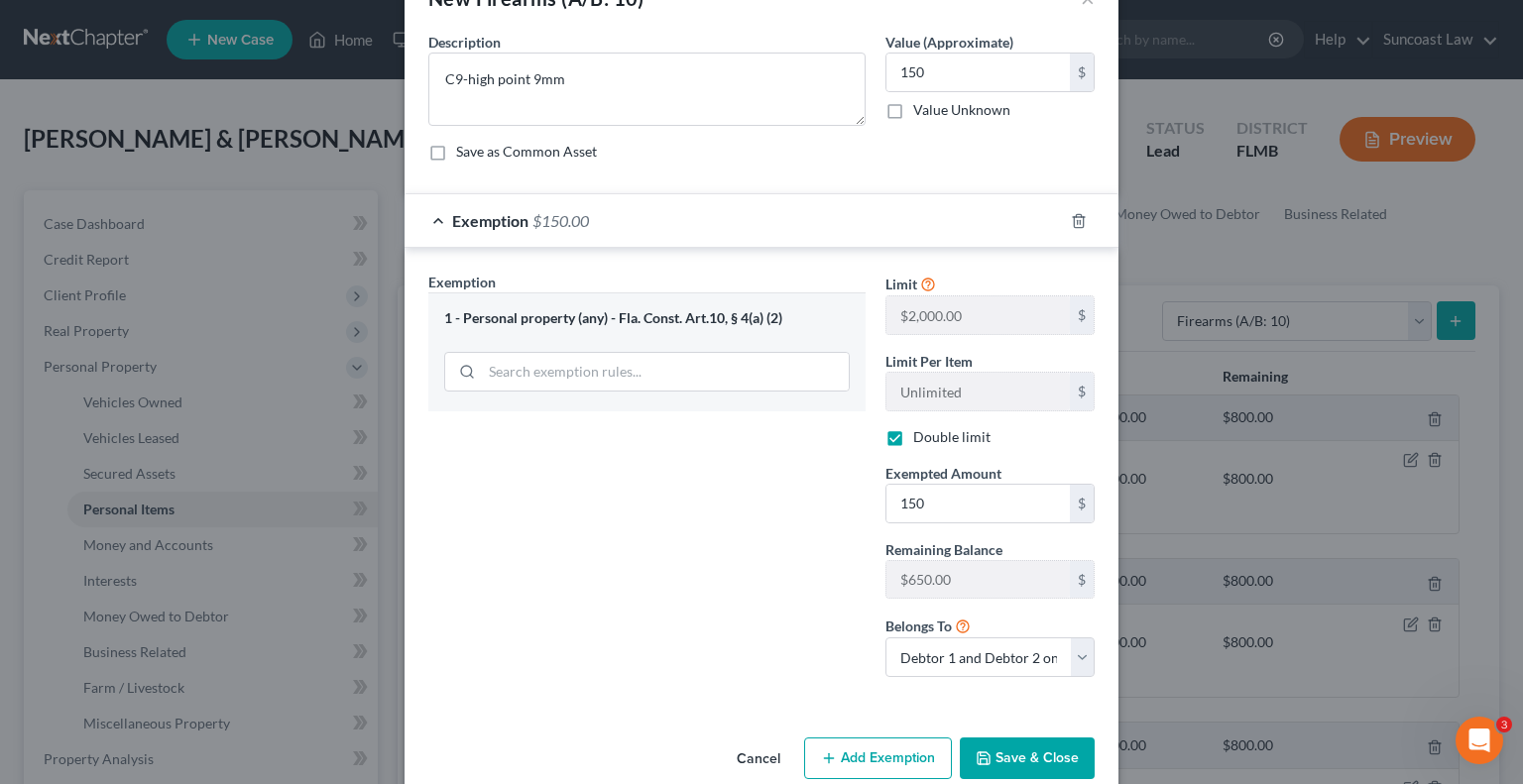scroll, scrollTop: 91, scrollLeft: 0, axis: vertical 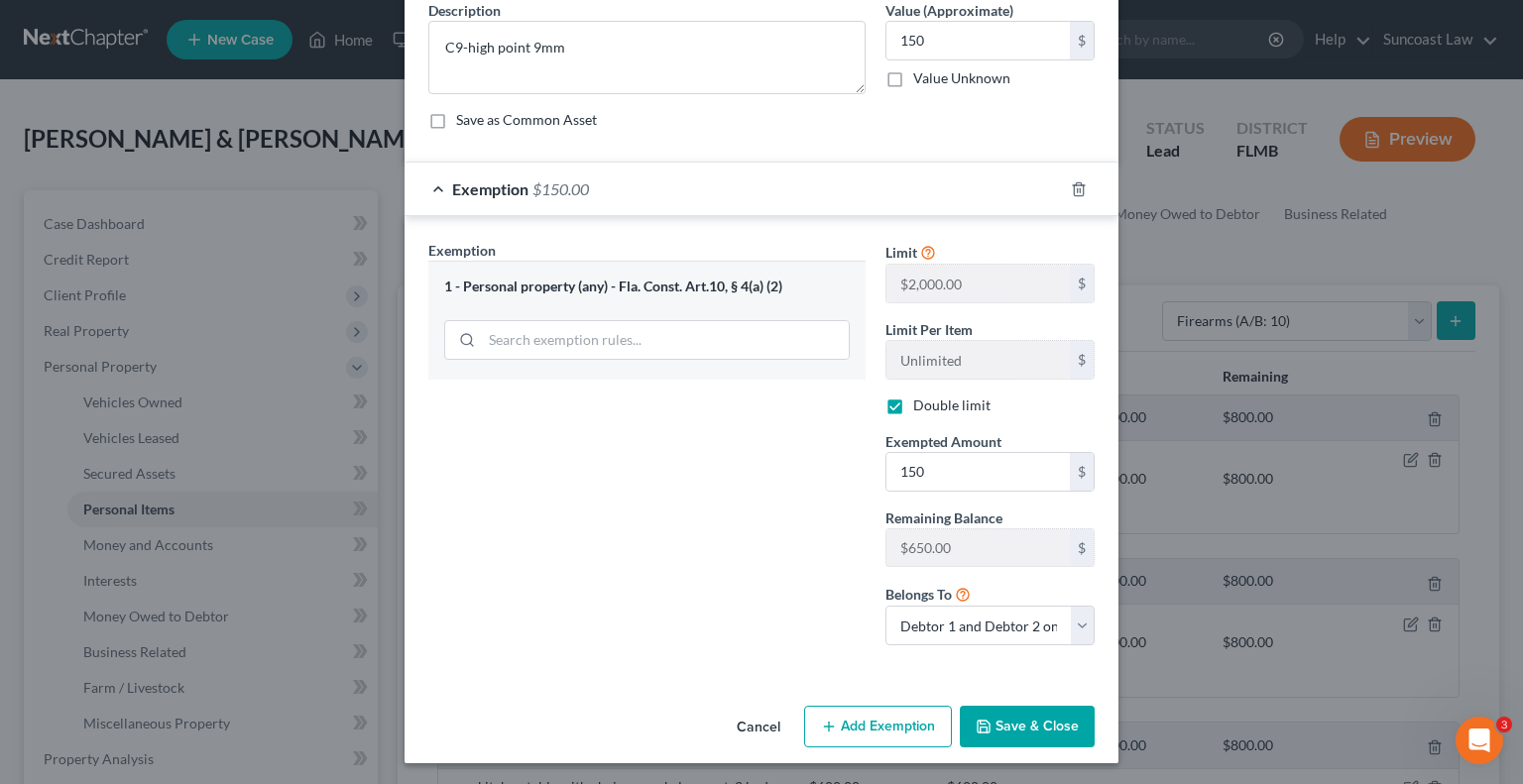 click on "Save & Close" at bounding box center (1027, 727) 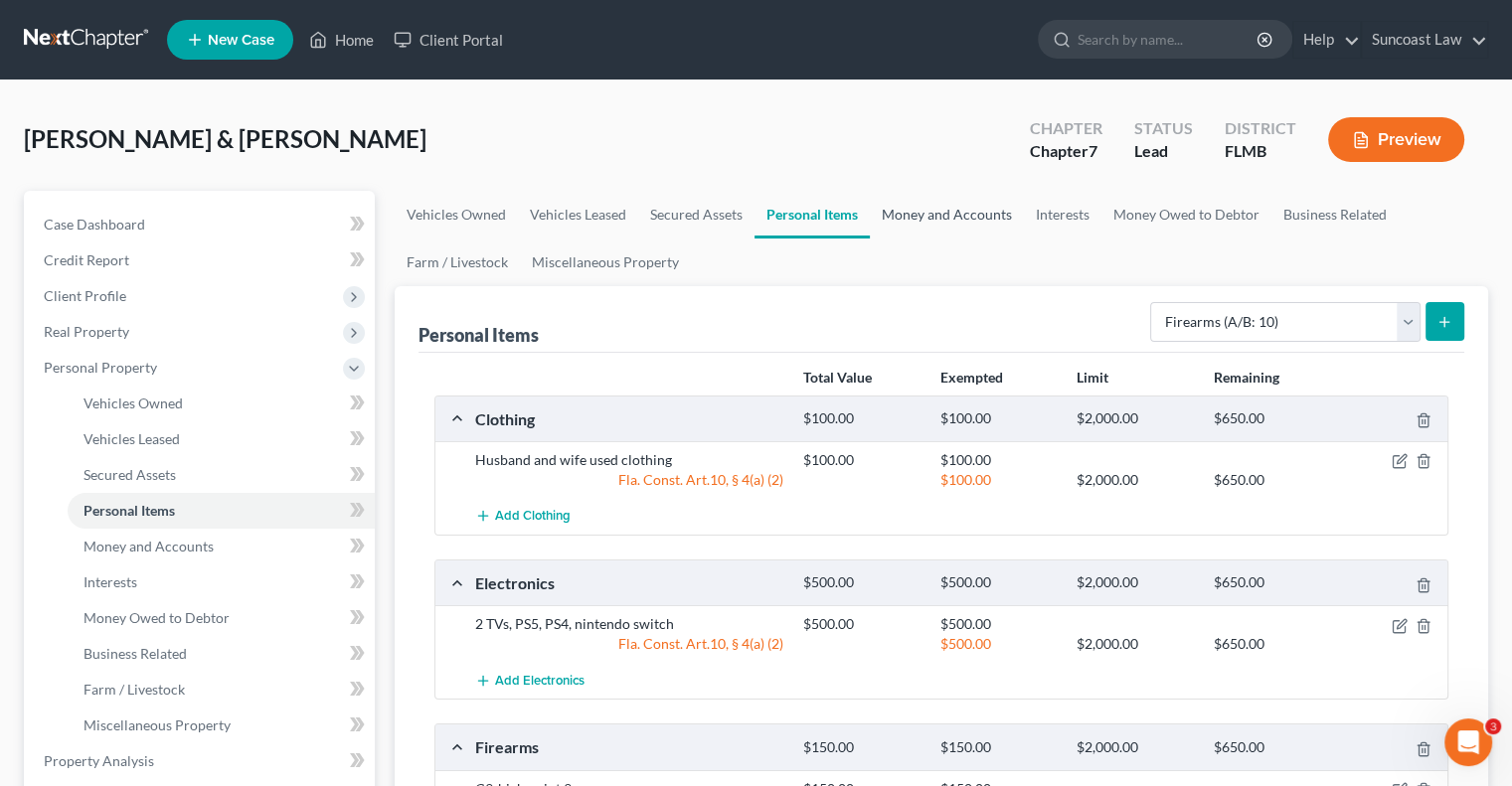 click on "Money and Accounts" at bounding box center (946, 215) 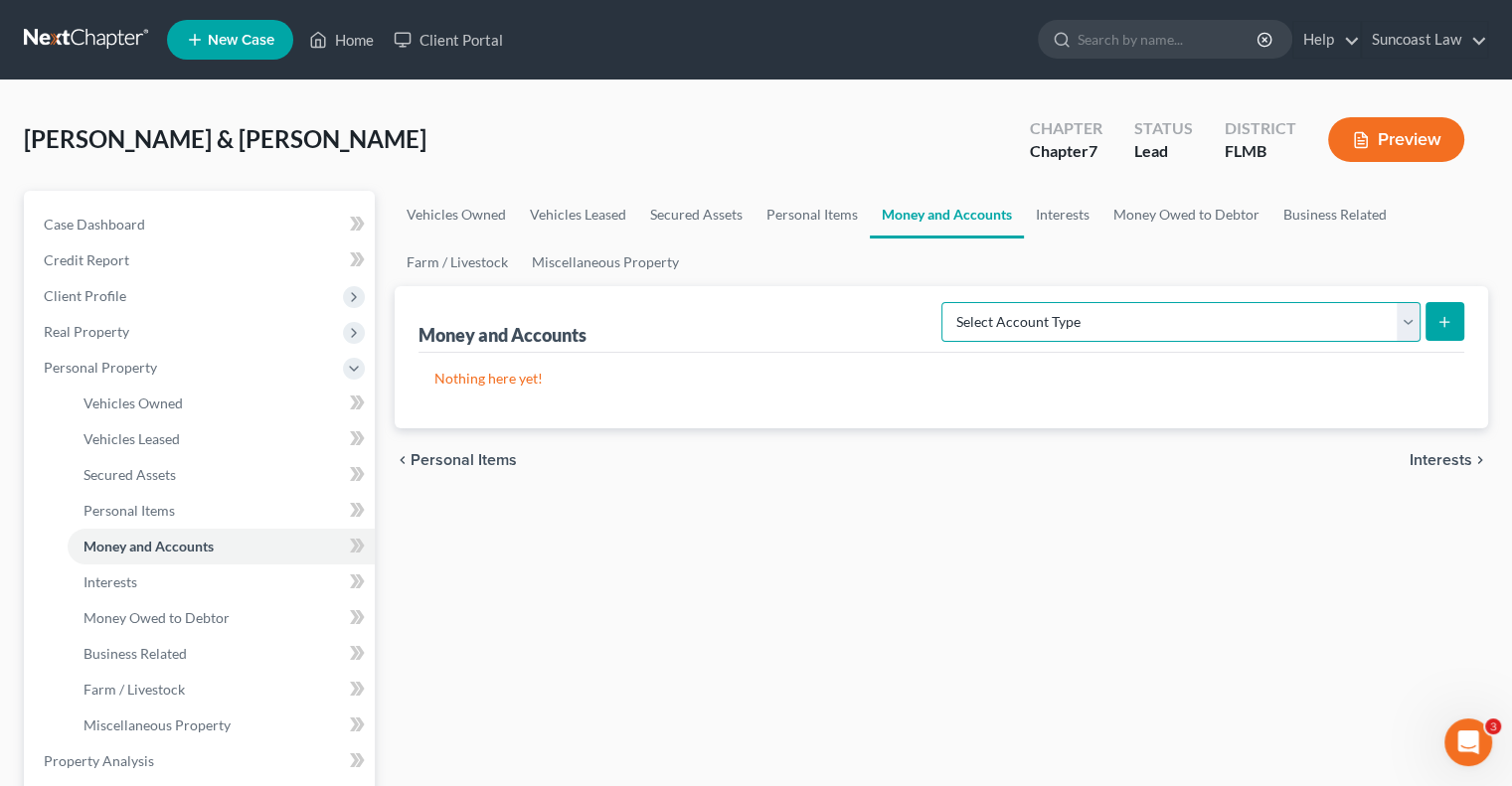 click on "Select Account Type Brokerage (A/B: 18, SOFA: 20) Cash on Hand (A/B: 16) Certificates of Deposit (A/B: 17, SOFA: 20) Checking Account (A/B: 17, SOFA: 20) Money Market (A/B: 18, SOFA: 20) Other (Credit Union, Health Savings Account, etc) (A/B: 17, SOFA: 20) Safe Deposit Box (A/B: 16) Savings Account (A/B: 17, SOFA: 20) Security Deposits or Prepayments (A/B: 22)" at bounding box center [1181, 322] 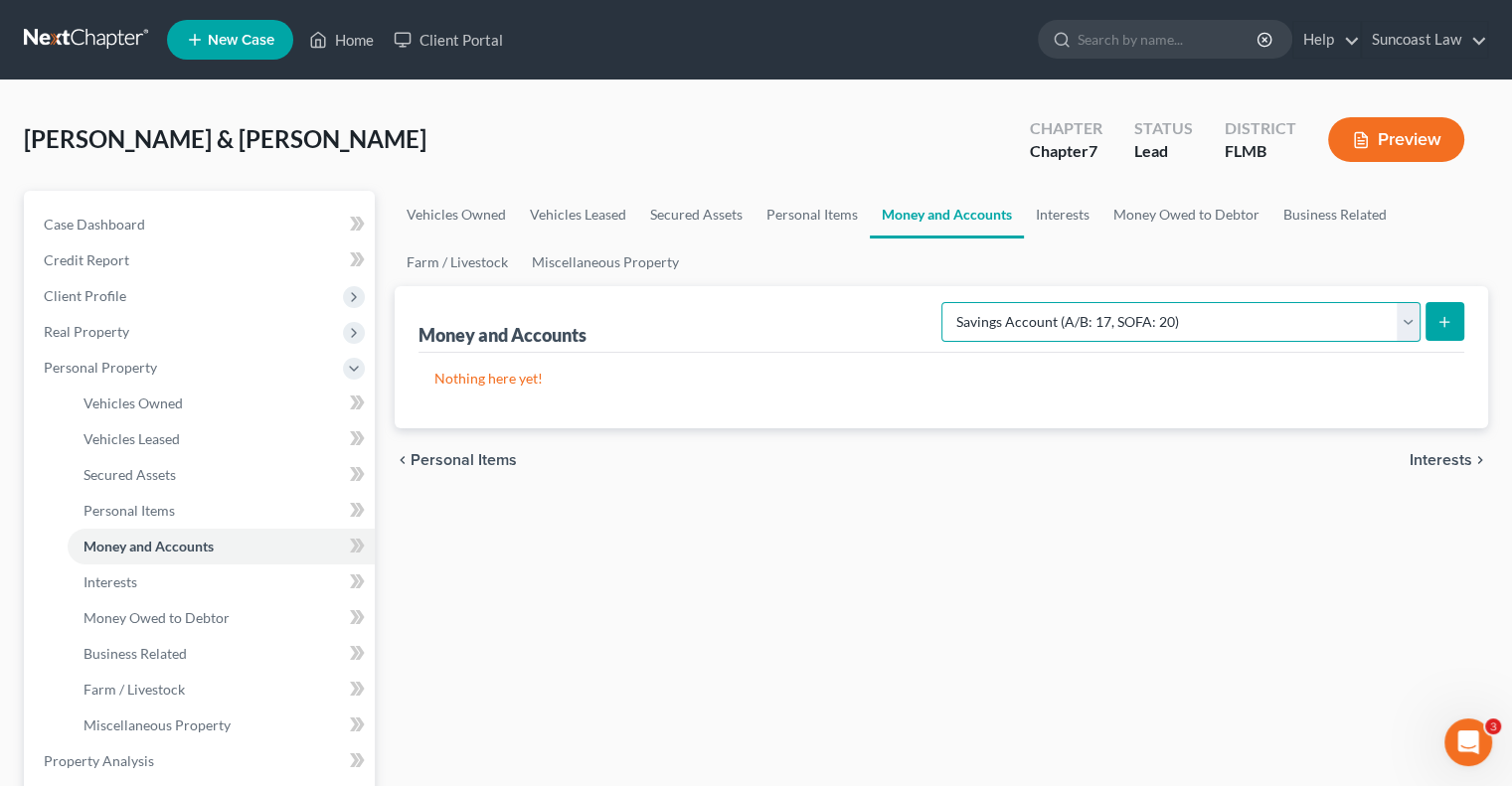 click on "Select Account Type Brokerage (A/B: 18, SOFA: 20) Cash on Hand (A/B: 16) Certificates of Deposit (A/B: 17, SOFA: 20) Checking Account (A/B: 17, SOFA: 20) Money Market (A/B: 18, SOFA: 20) Other (Credit Union, Health Savings Account, etc) (A/B: 17, SOFA: 20) Safe Deposit Box (A/B: 16) Savings Account (A/B: 17, SOFA: 20) Security Deposits or Prepayments (A/B: 22)" at bounding box center (1181, 322) 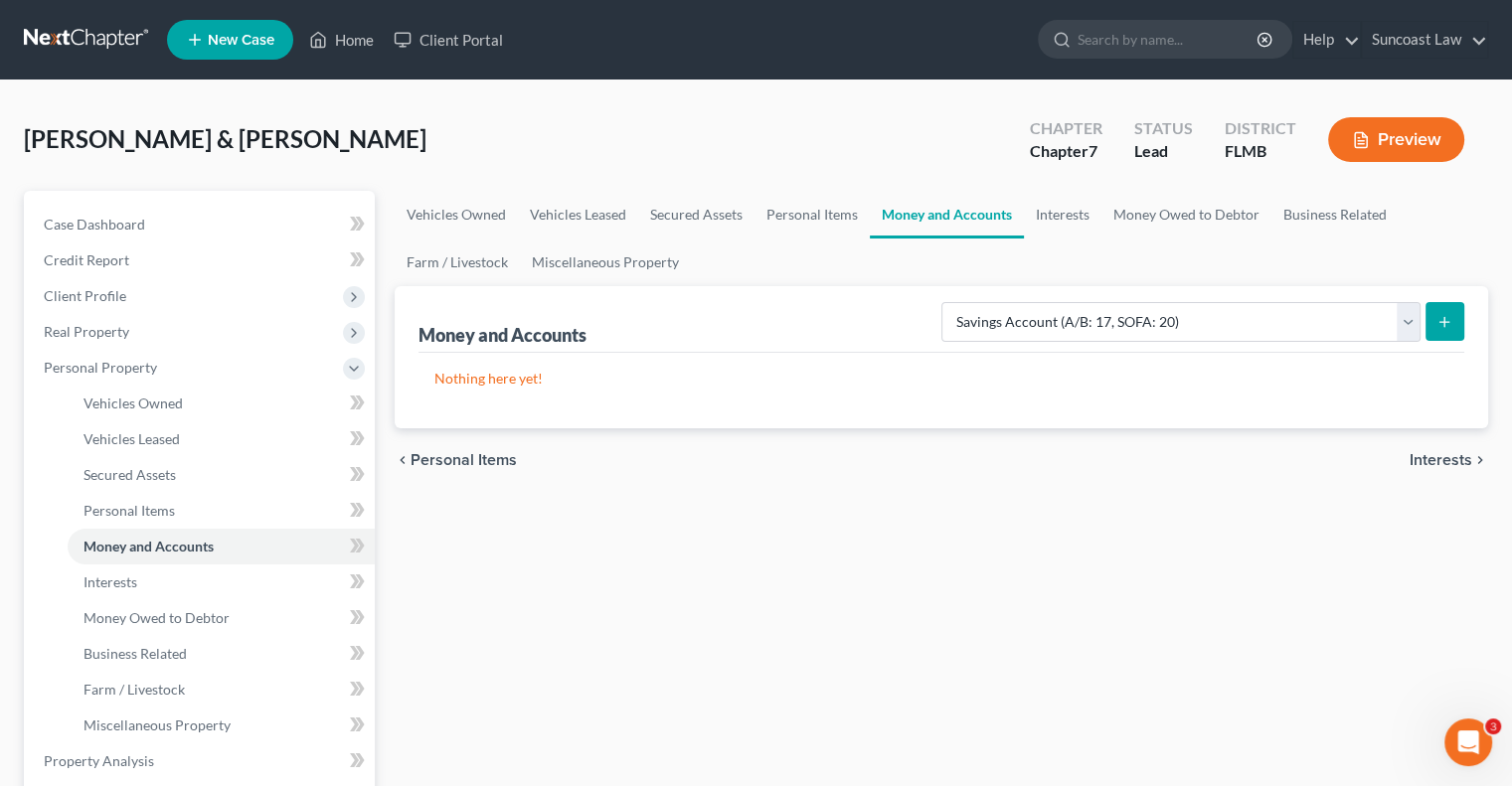 click at bounding box center [1444, 321] 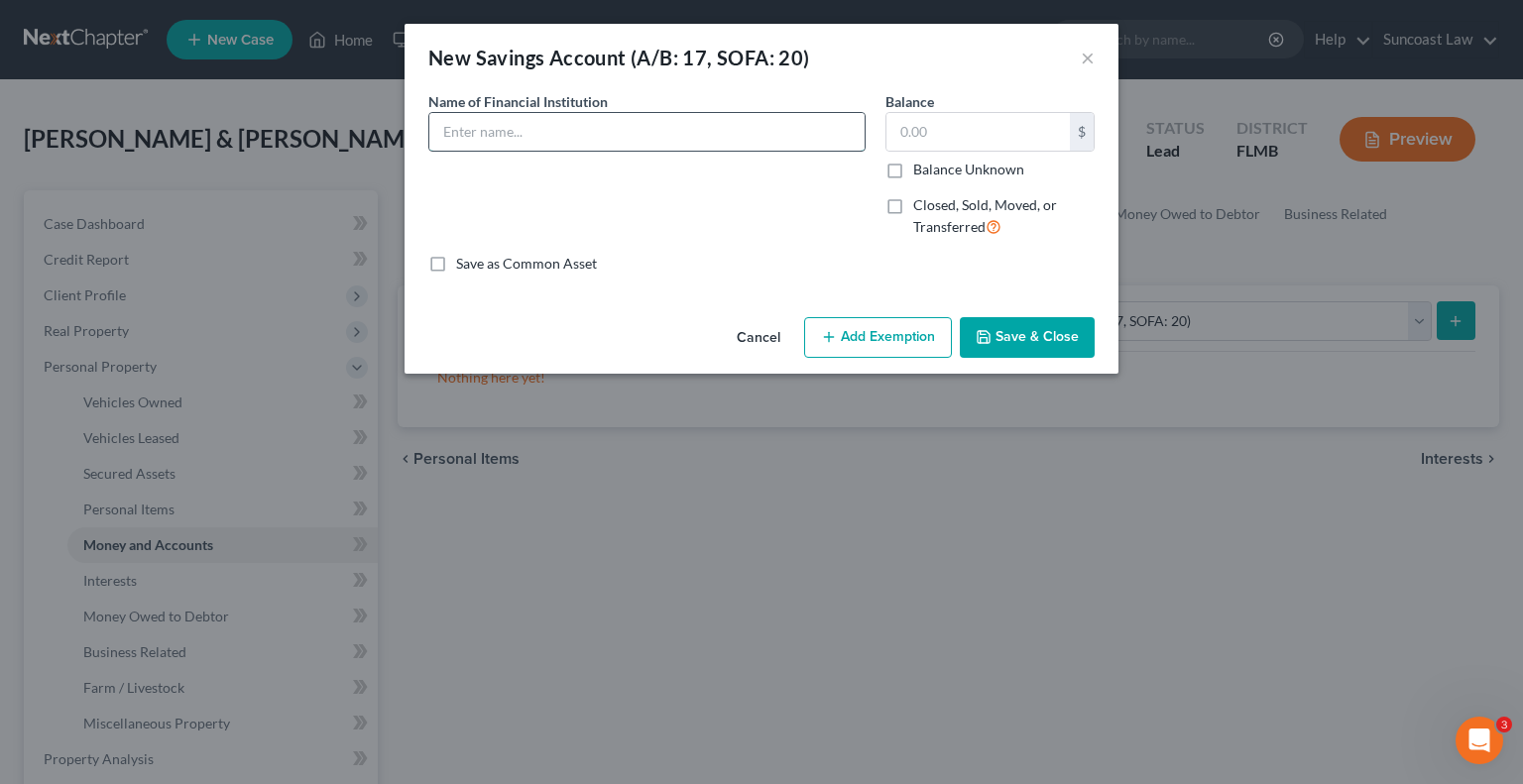 click at bounding box center (646, 132) 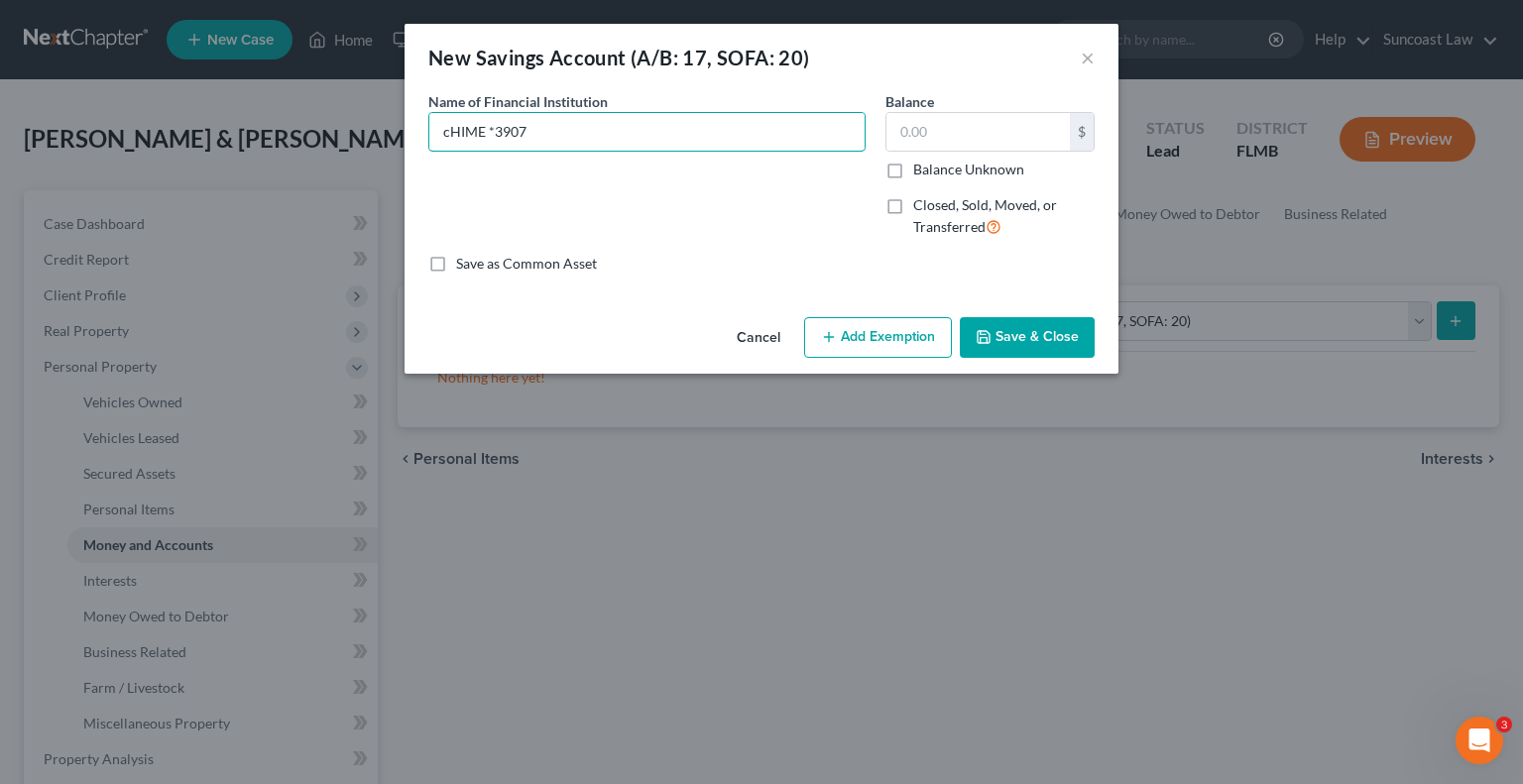 drag, startPoint x: 544, startPoint y: 134, endPoint x: 164, endPoint y: 116, distance: 380.42608 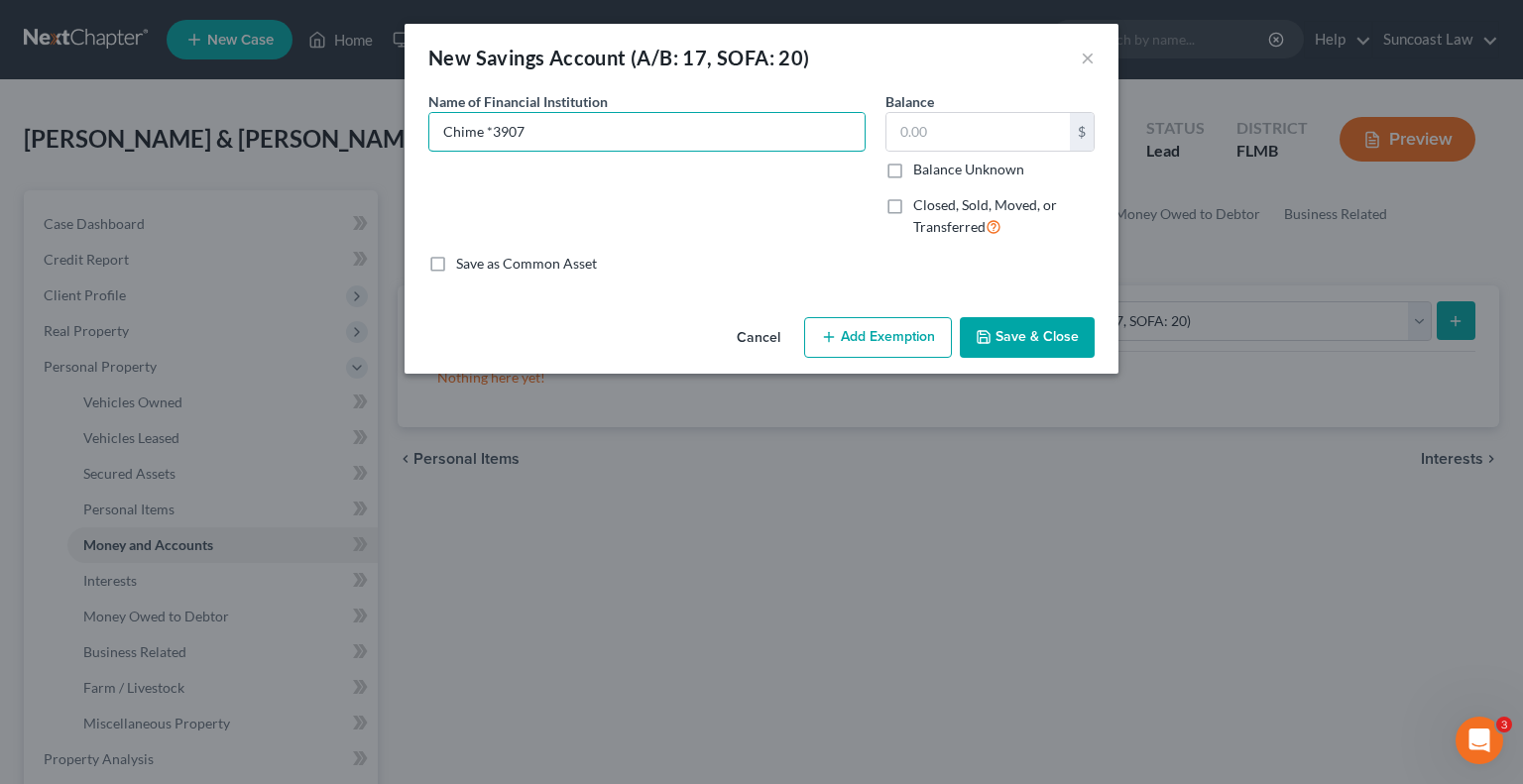 type on "Chime *3907" 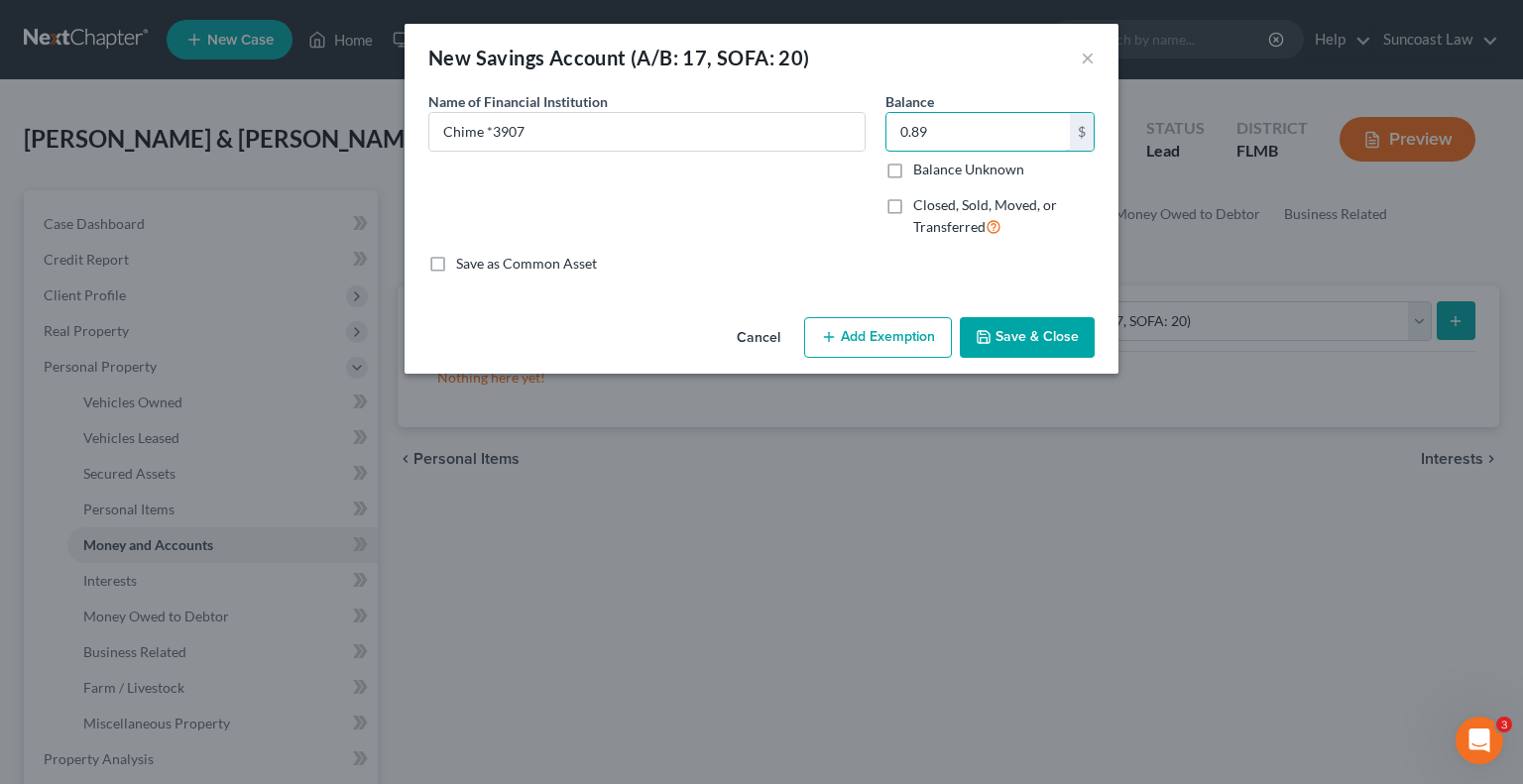 type on "0.89" 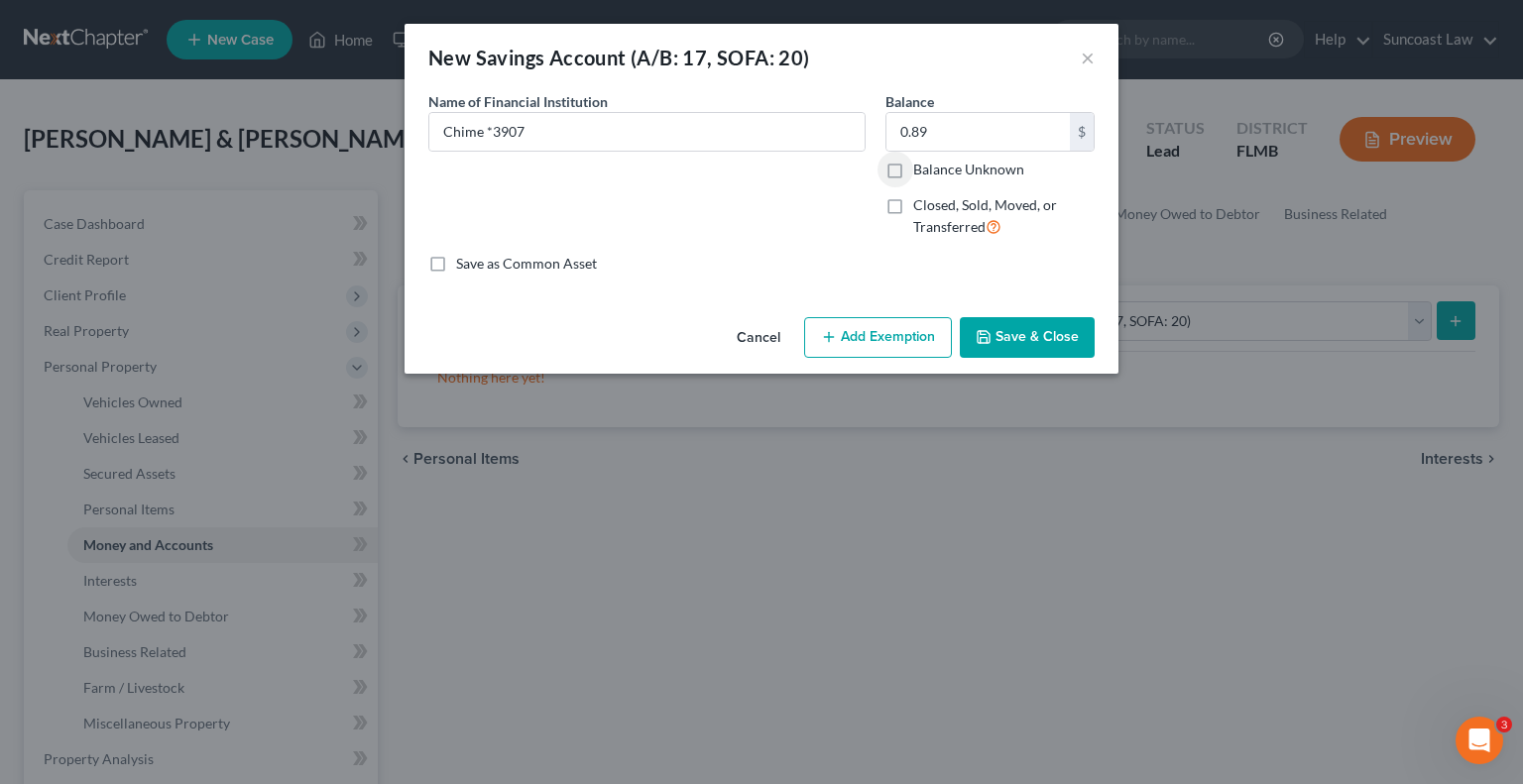 click on "Add Exemption" at bounding box center [878, 338] 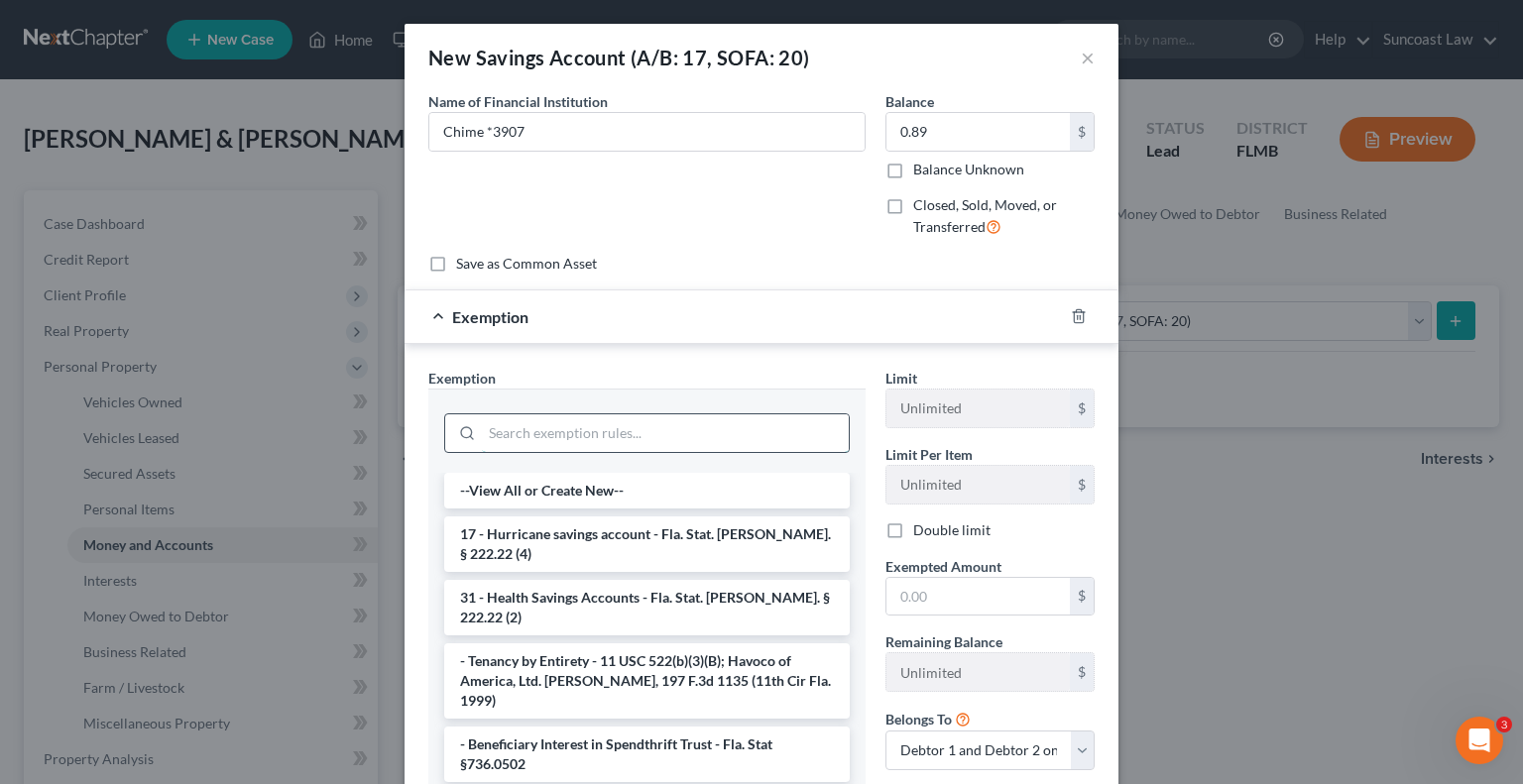 click at bounding box center [665, 433] 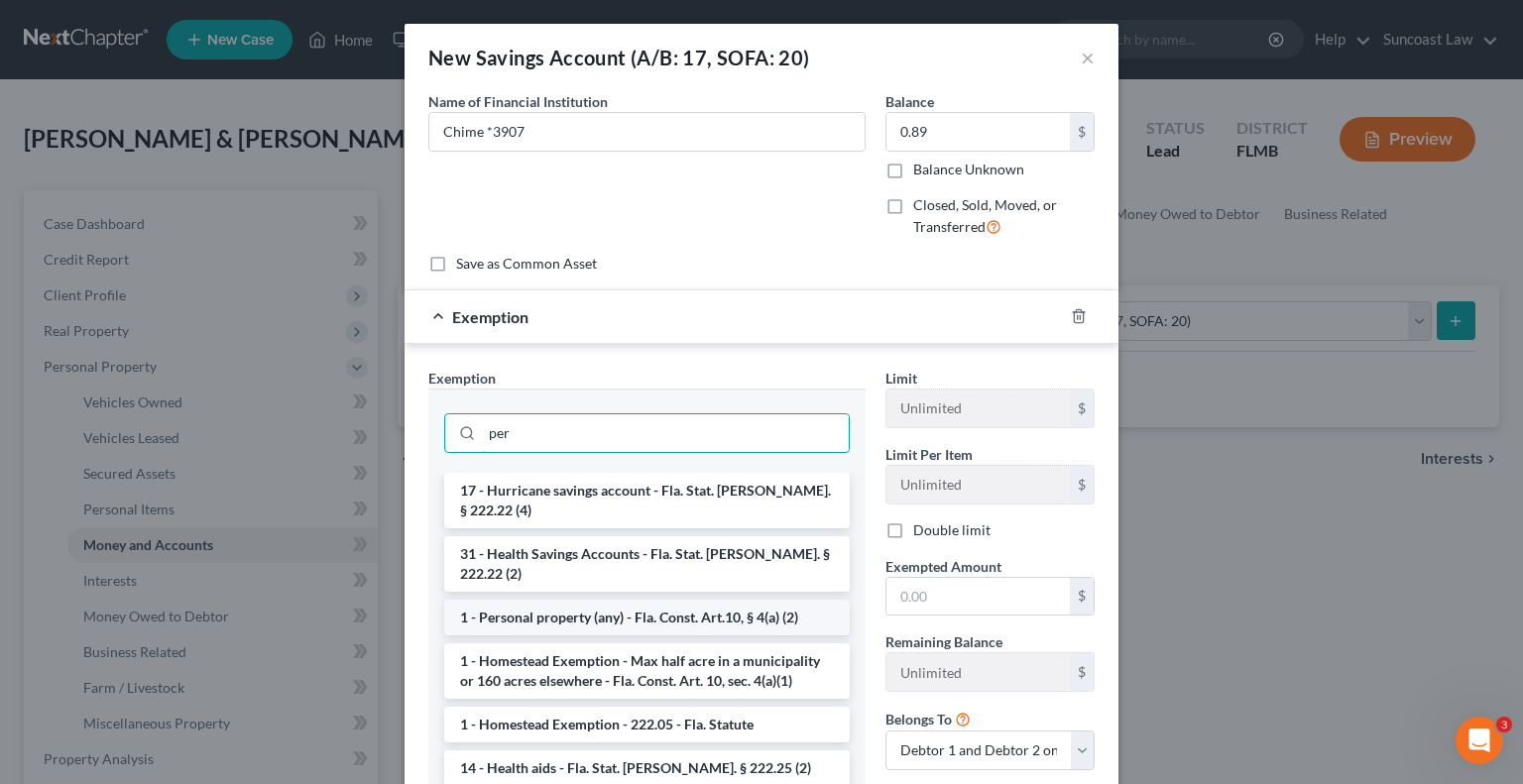 type on "per" 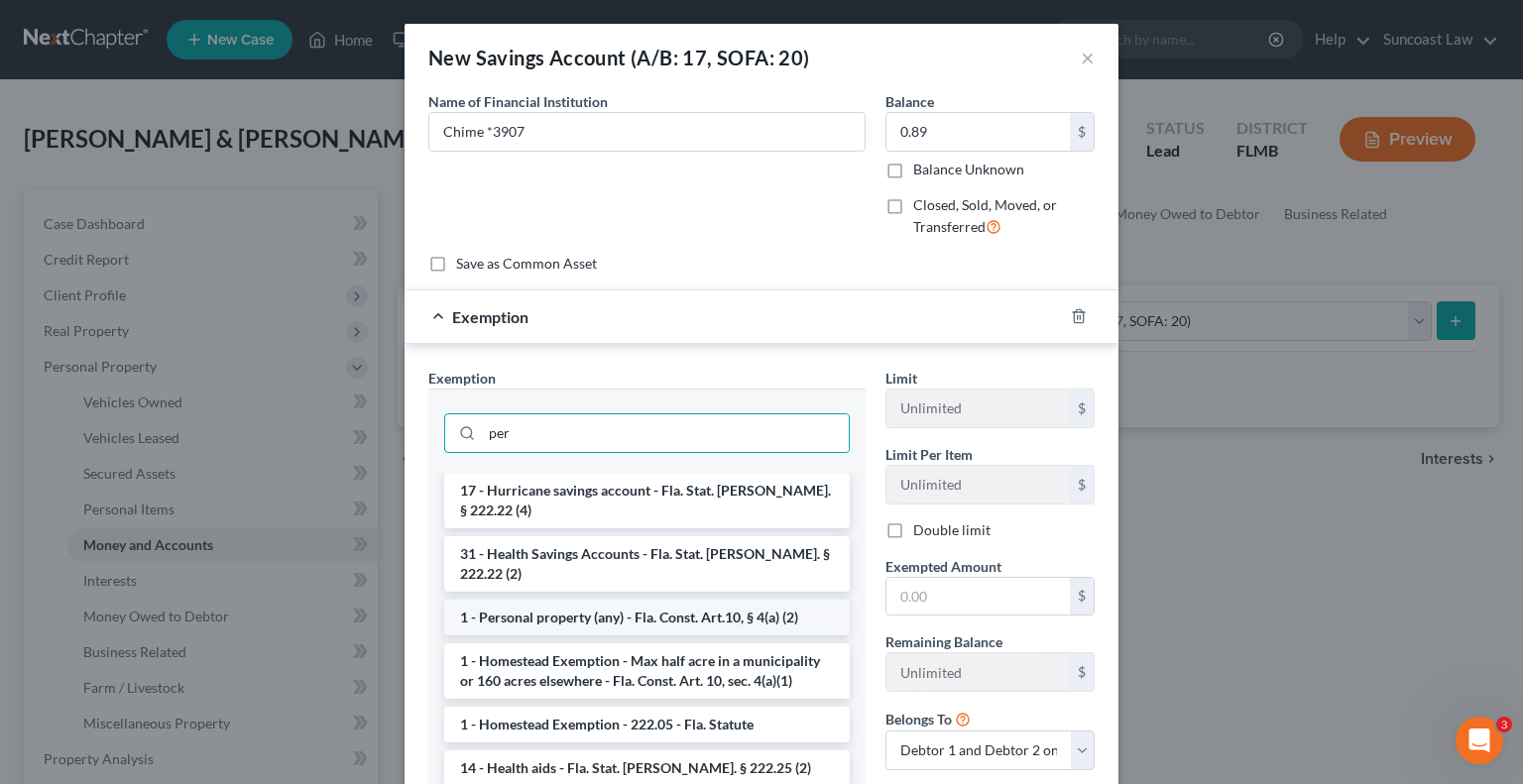 click on "1 - Personal property (any) - Fla. Const. Art.10, § 4(a) (2)" at bounding box center (646, 617) 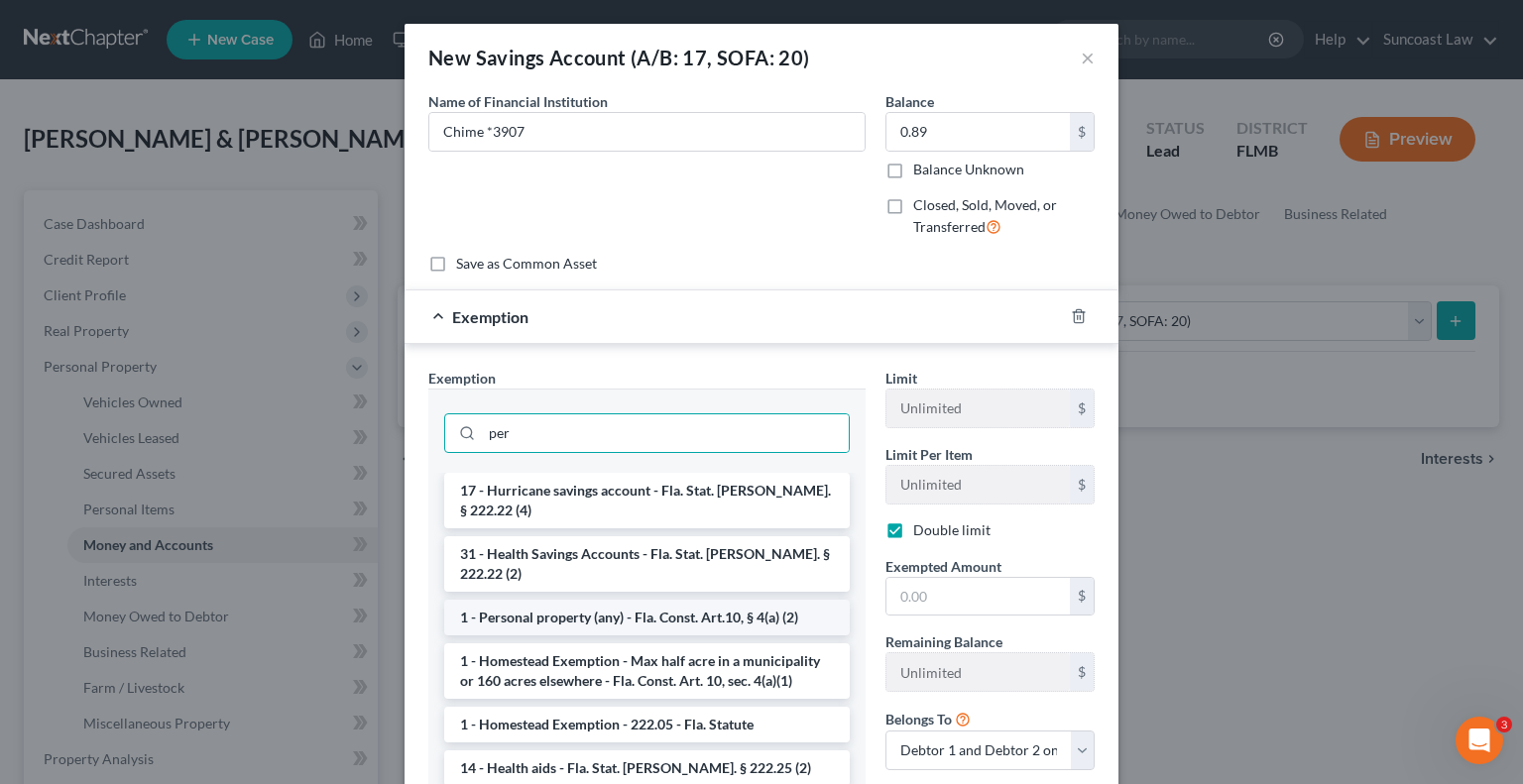 checkbox on "true" 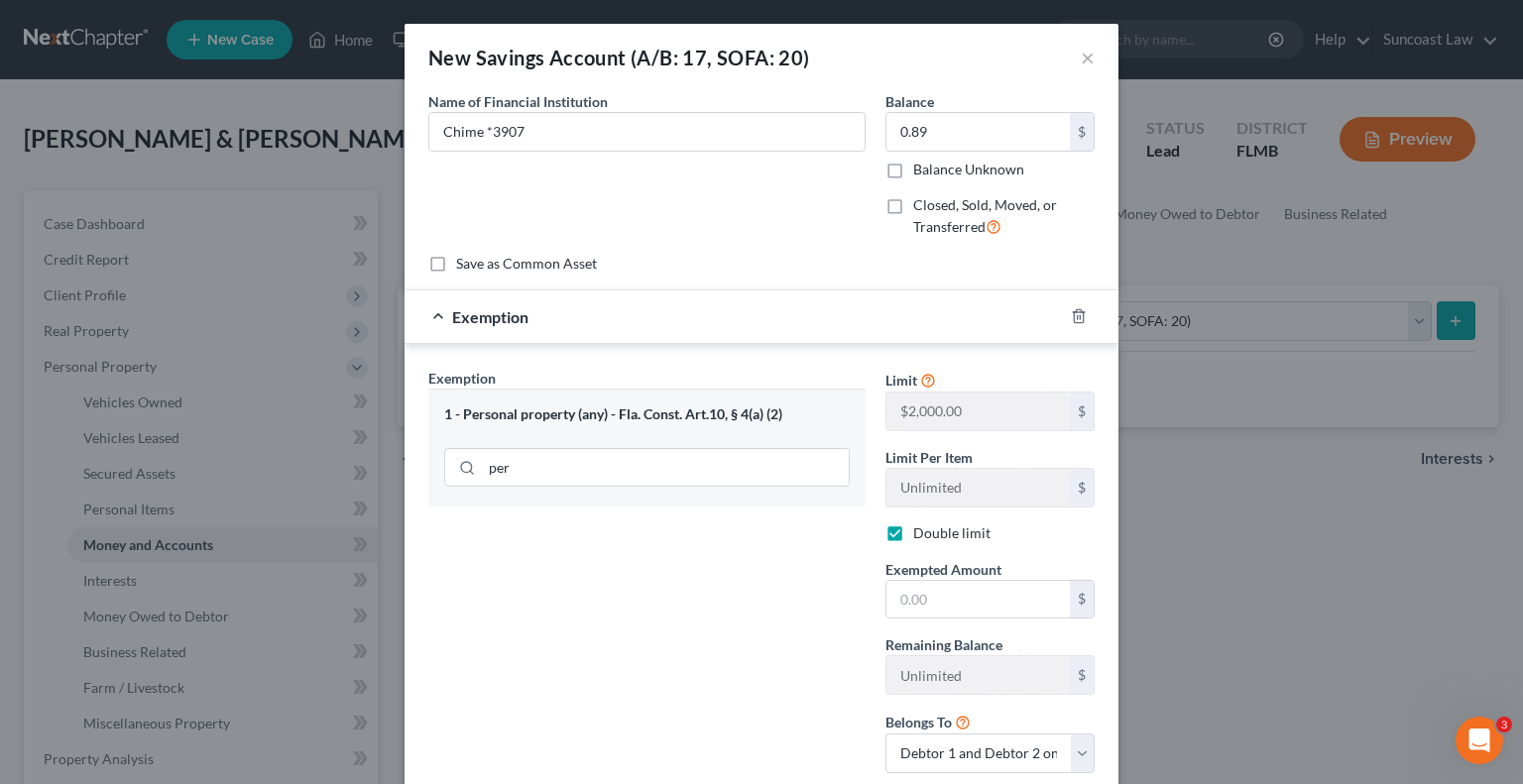 click on "Exemption Set must be selected for CA.
Exemption
*
1 - Personal property (any) - Fla. Const. Art.10, § 4(a) (2)         per" at bounding box center [646, 578] 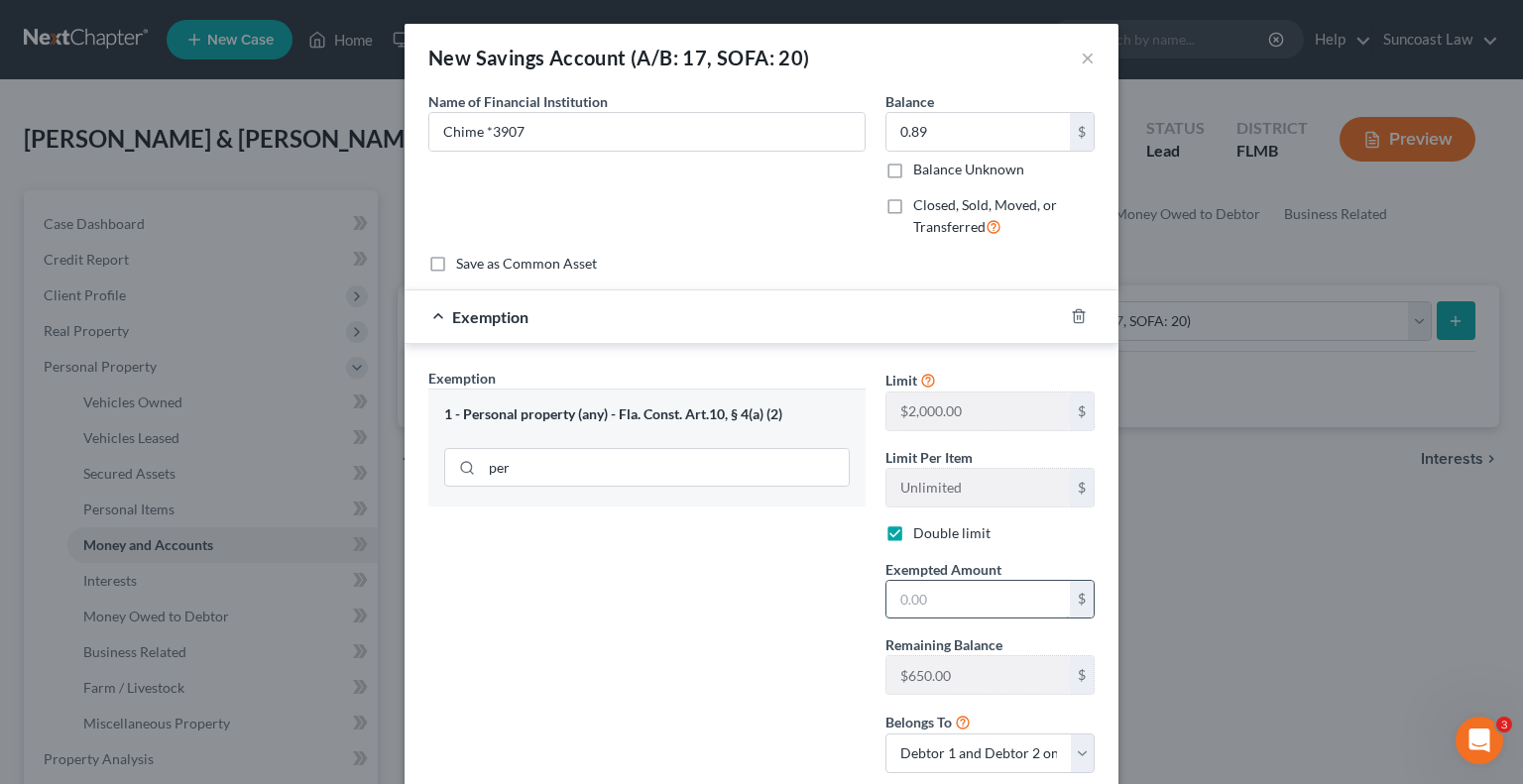 drag, startPoint x: 961, startPoint y: 598, endPoint x: 982, endPoint y: 582, distance: 26.400758 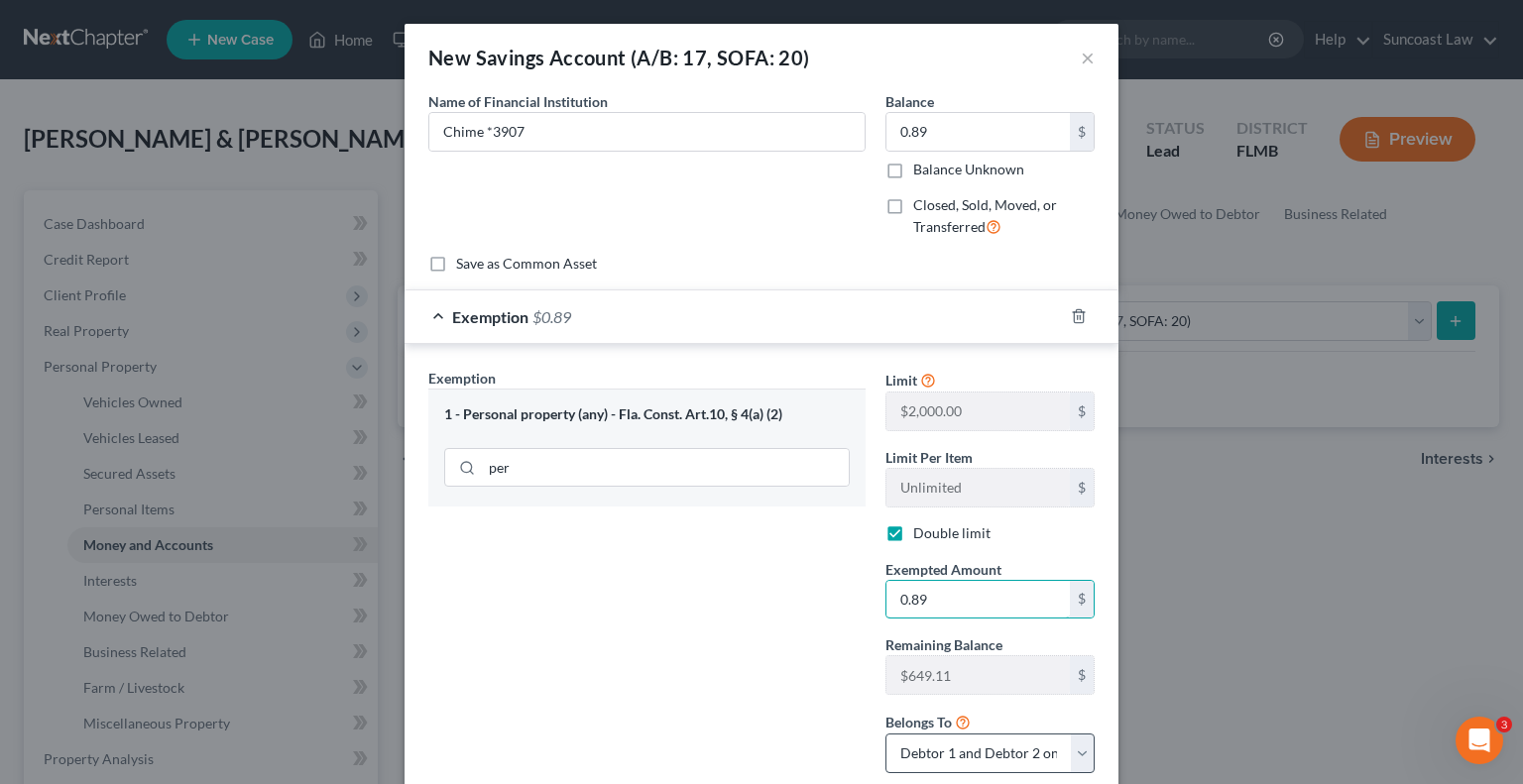 type on "0.89" 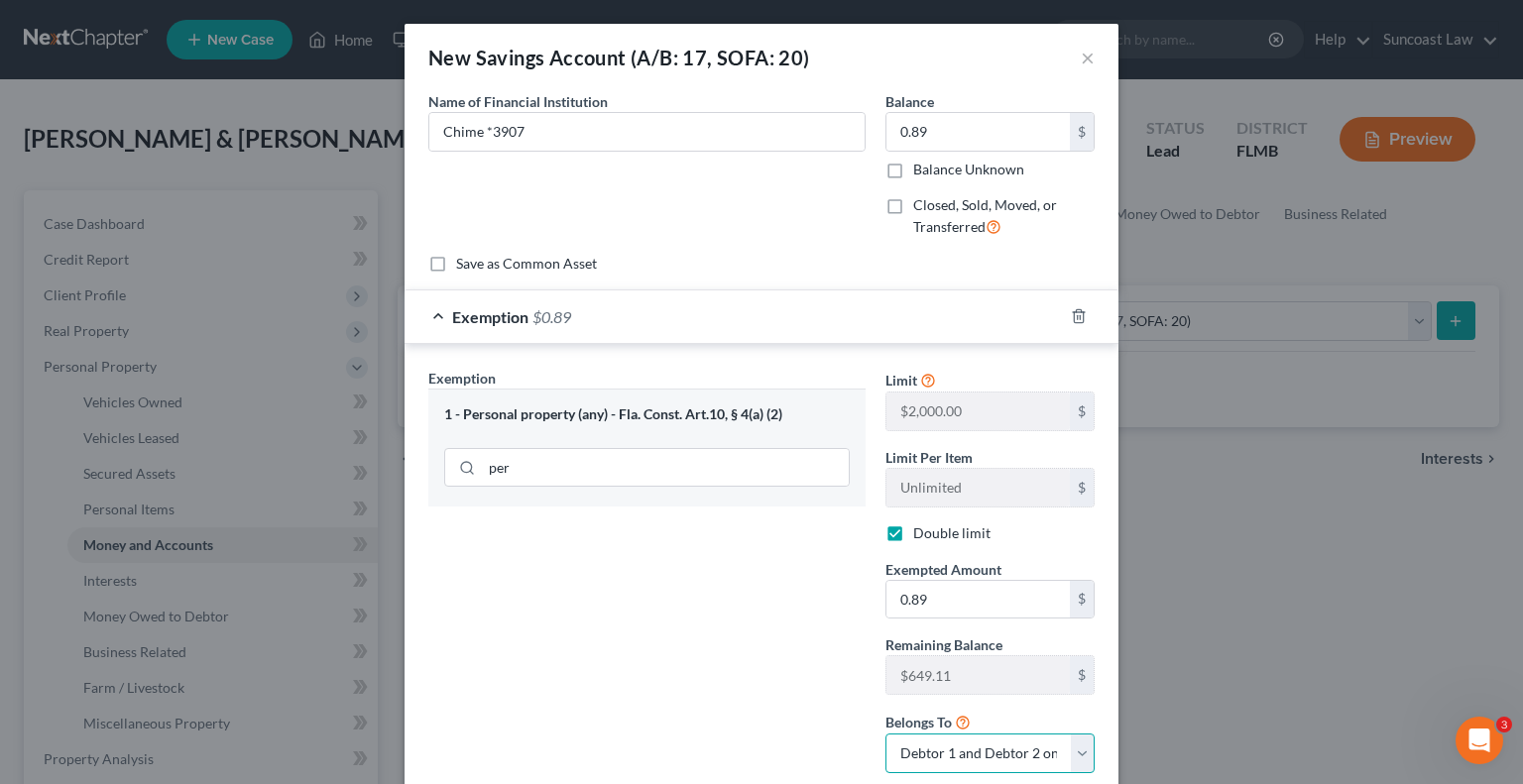 click on "Debtor 1 only Debtor 2 only Debtor 1 and Debtor 2 only" at bounding box center (990, 753) 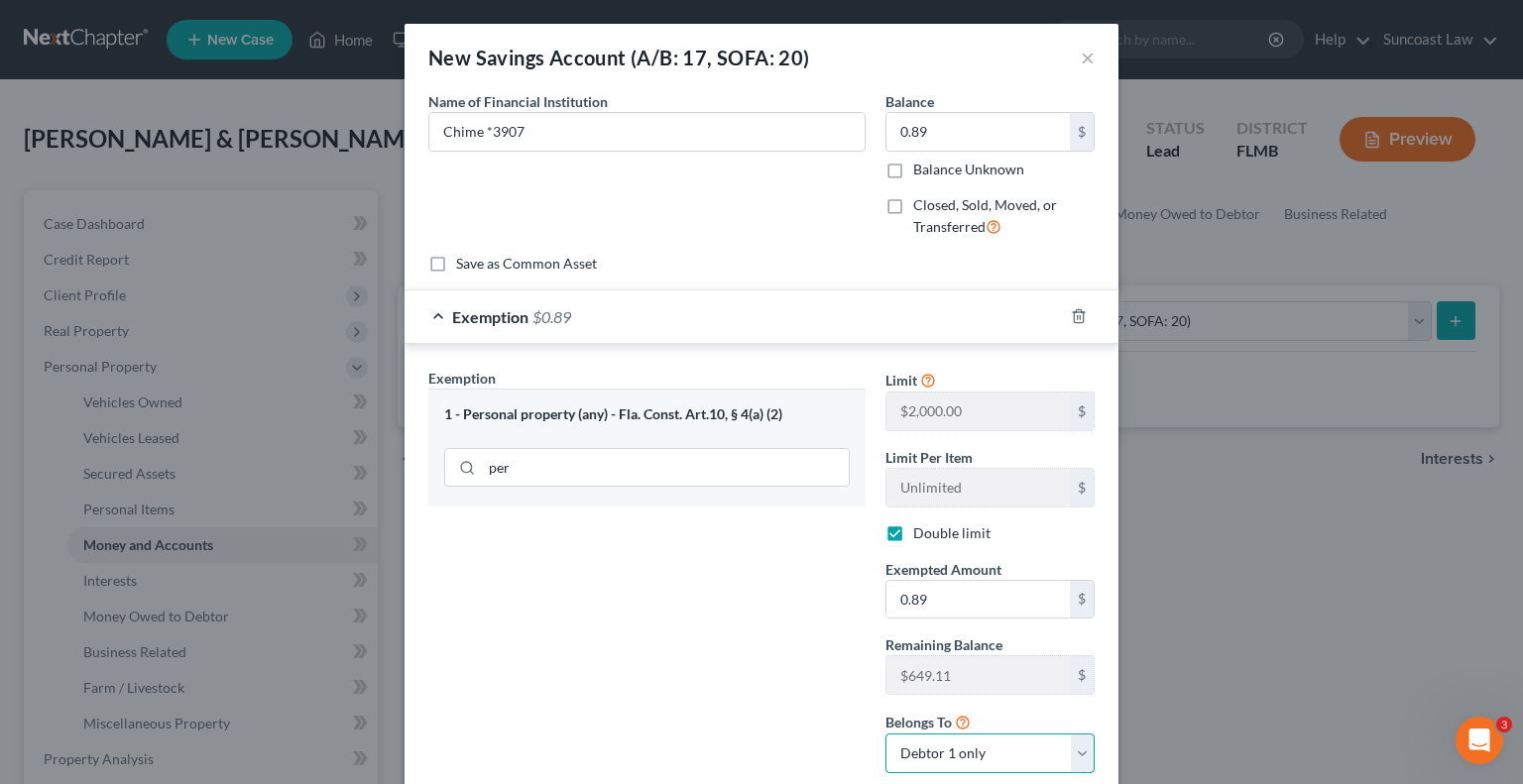 click on "Debtor 1 only Debtor 2 only Debtor 1 and Debtor 2 only" at bounding box center (990, 753) 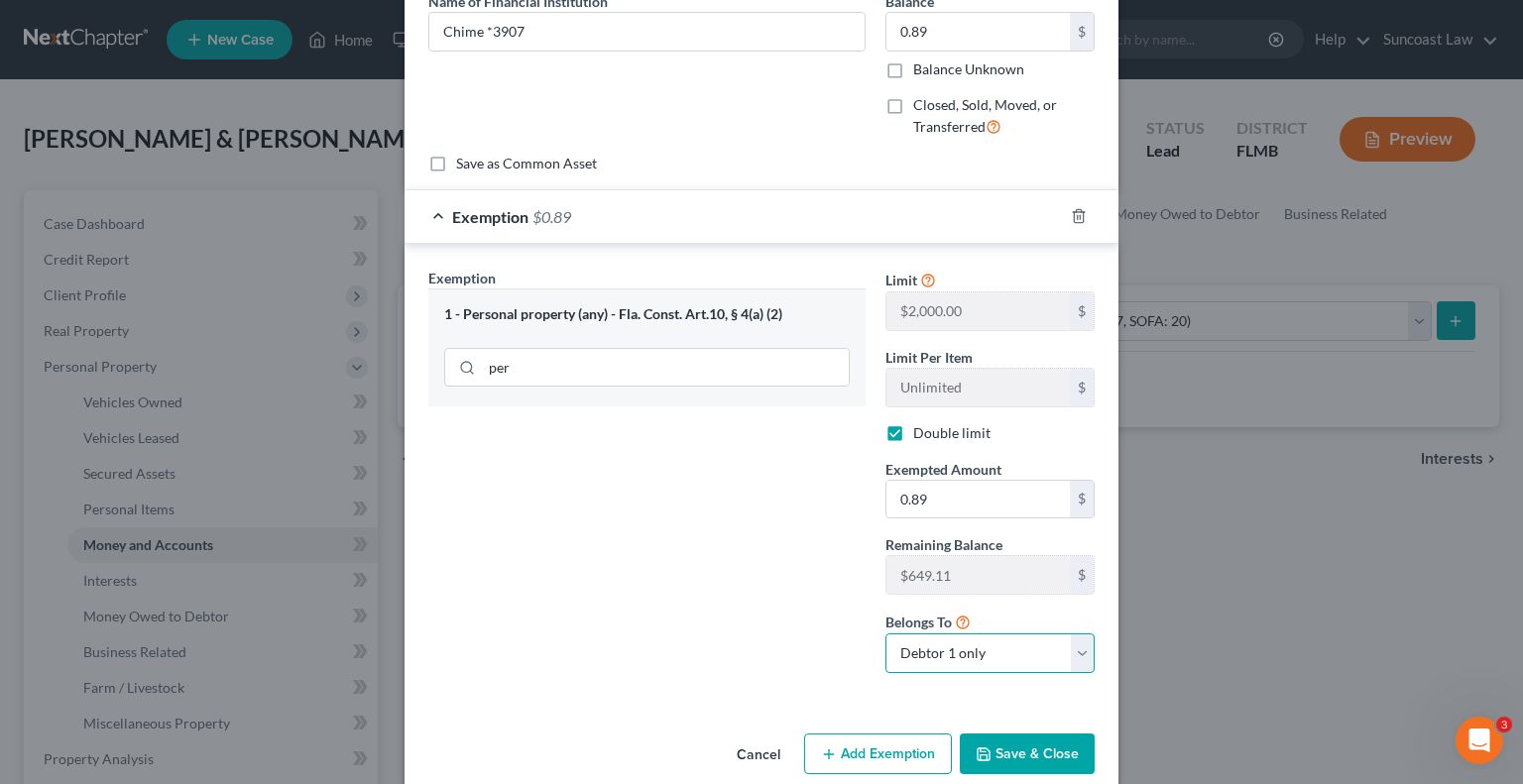 scroll, scrollTop: 127, scrollLeft: 0, axis: vertical 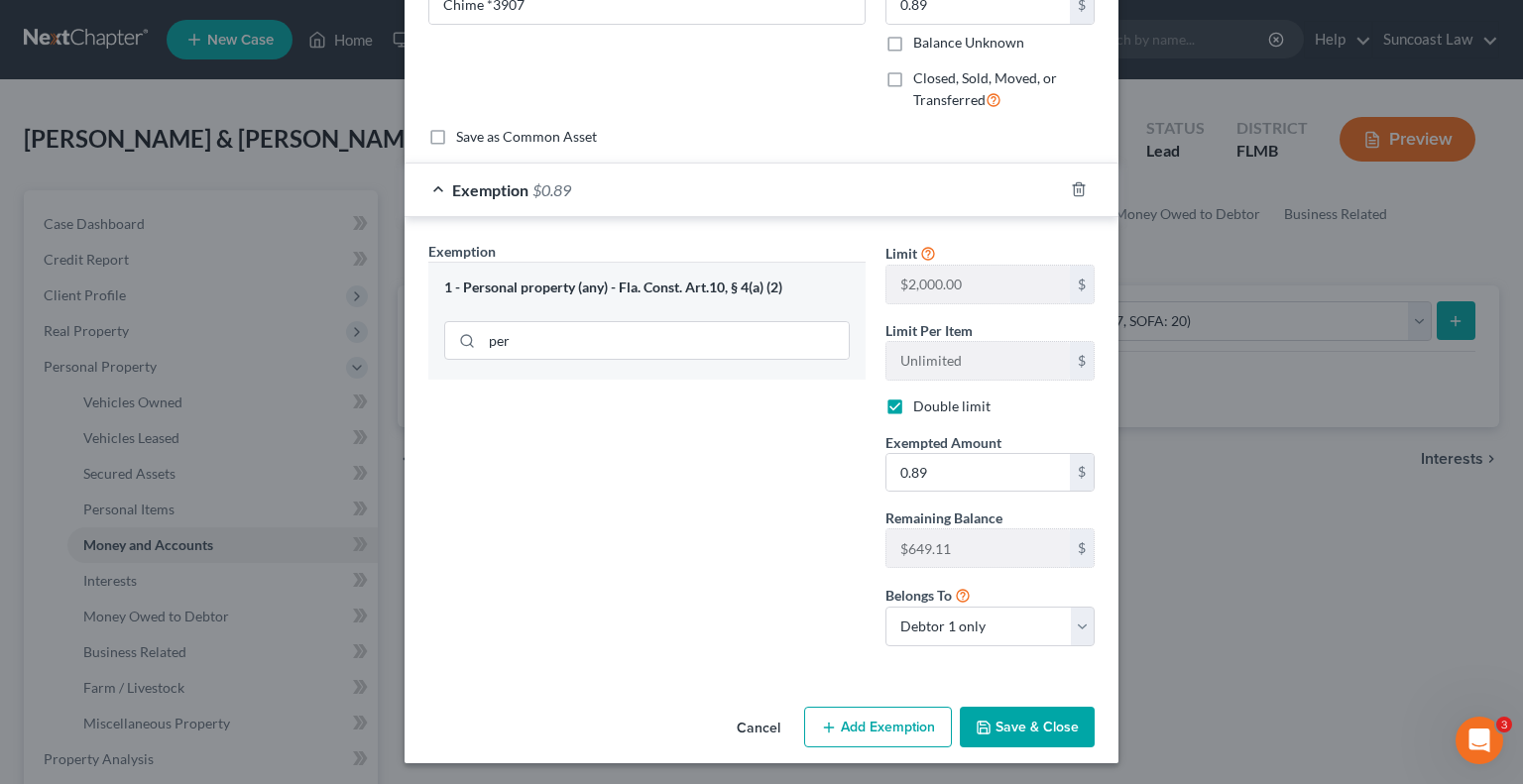 click on "Save & Close" at bounding box center [1027, 728] 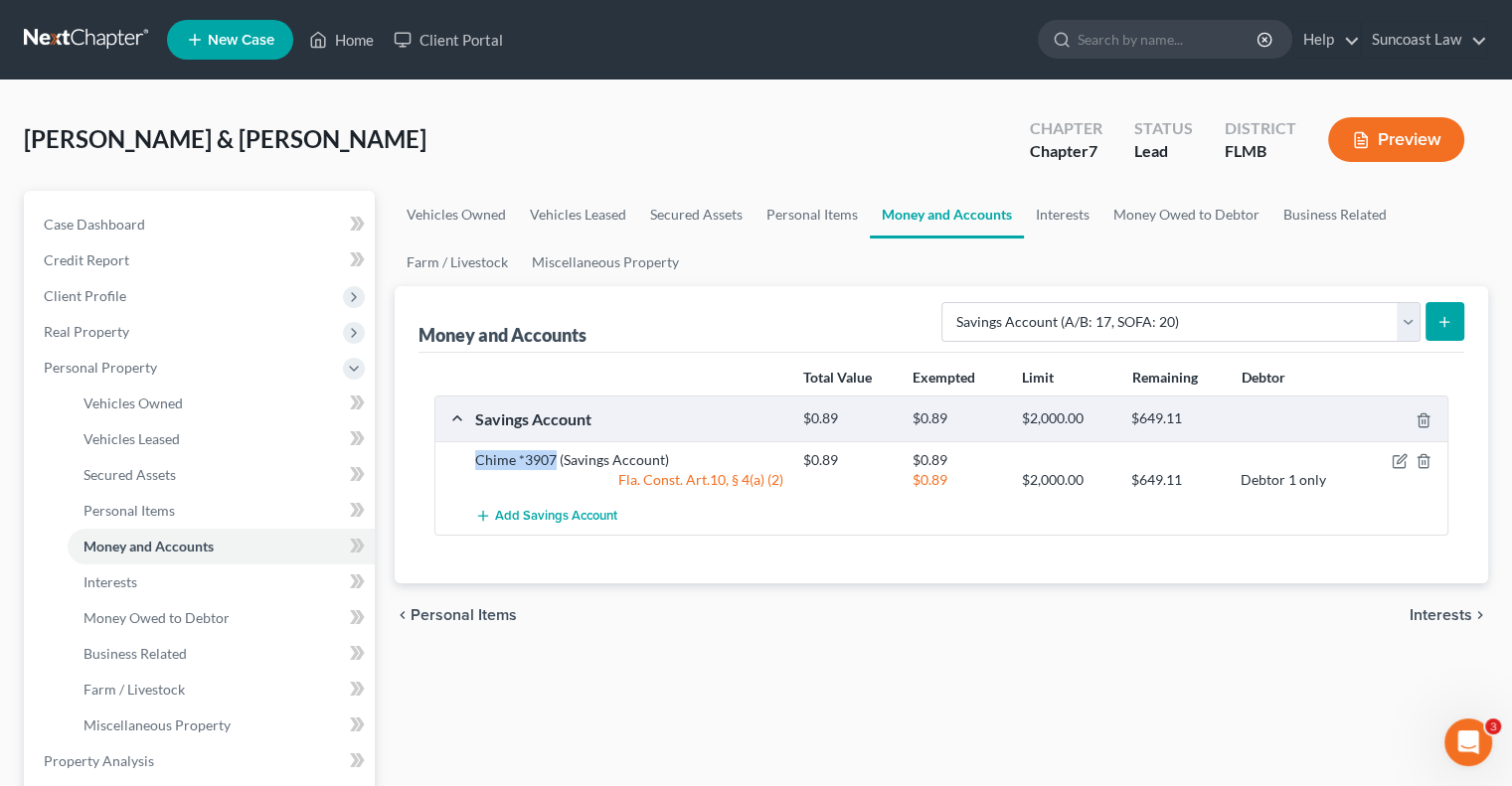 drag, startPoint x: 555, startPoint y: 457, endPoint x: 466, endPoint y: 456, distance: 89.005618 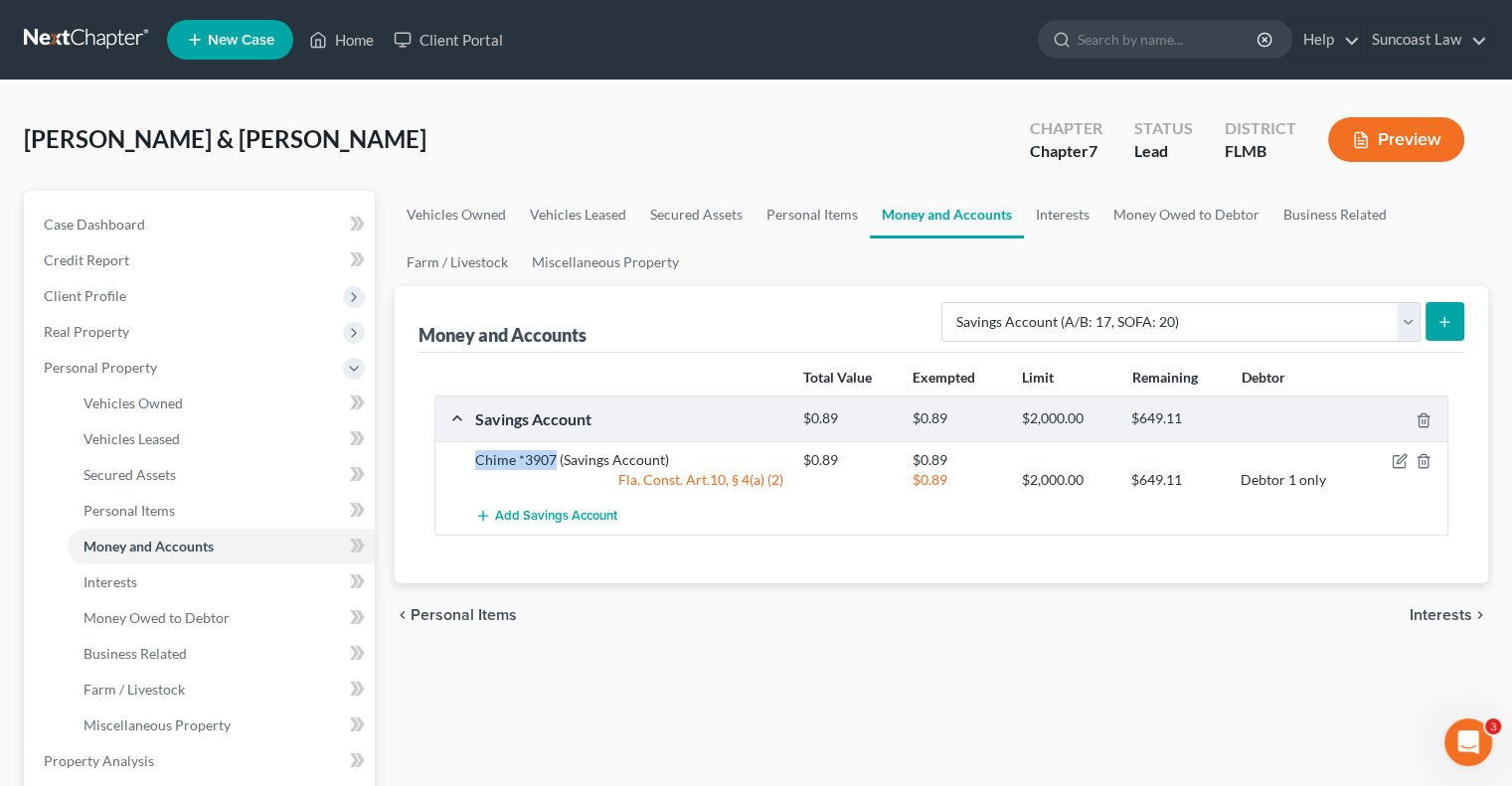 copy on "Chime *3907" 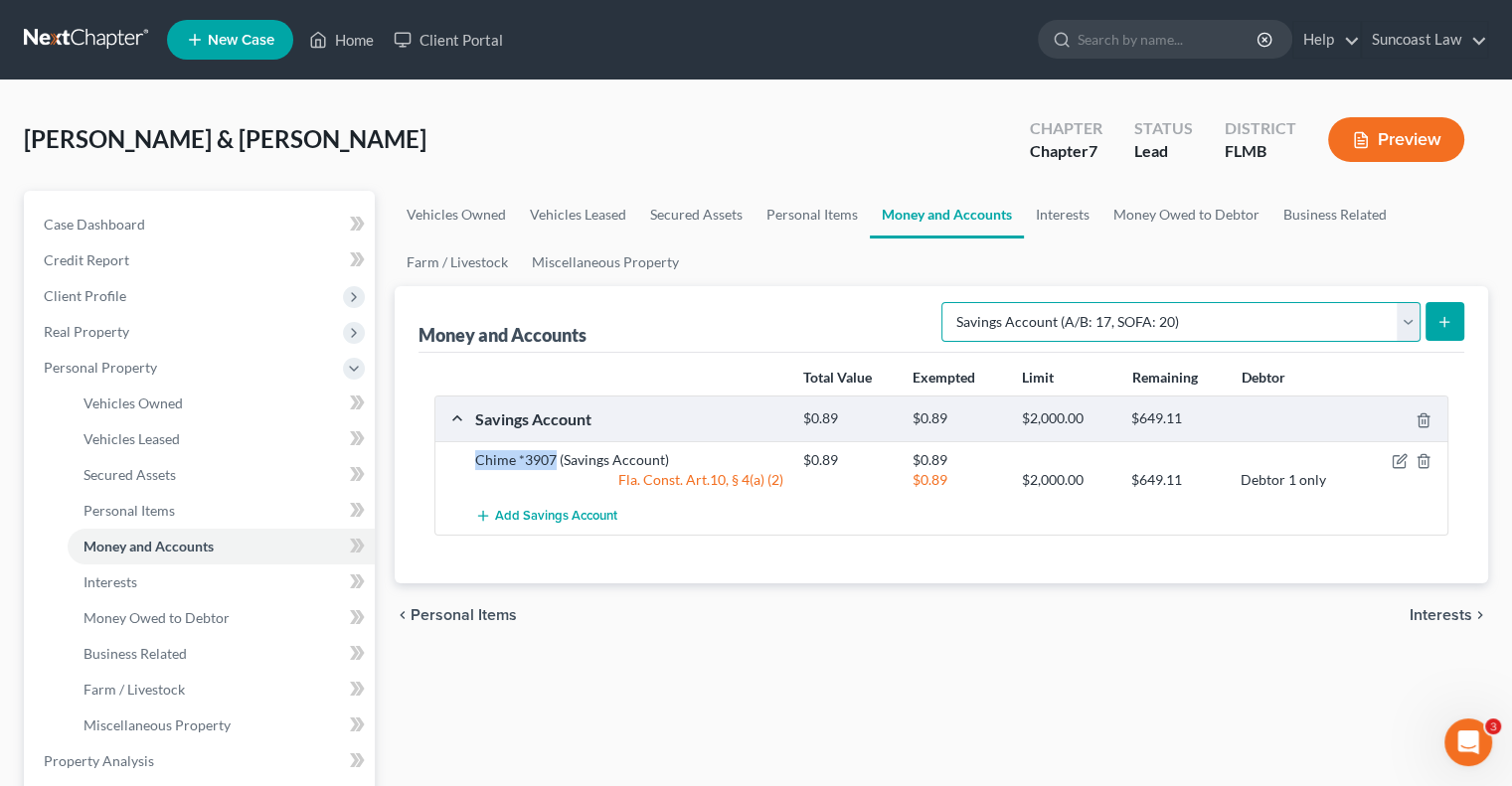 click on "Select Account Type Brokerage (A/B: 18, SOFA: 20) Cash on Hand (A/B: 16) Certificates of Deposit (A/B: 17, SOFA: 20) Checking Account (A/B: 17, SOFA: 20) Money Market (A/B: 18, SOFA: 20) Other (Credit Union, Health Savings Account, etc) (A/B: 17, SOFA: 20) Safe Deposit Box (A/B: 16) Savings Account (A/B: 17, SOFA: 20) Security Deposits or Prepayments (A/B: 22)" at bounding box center (1181, 322) 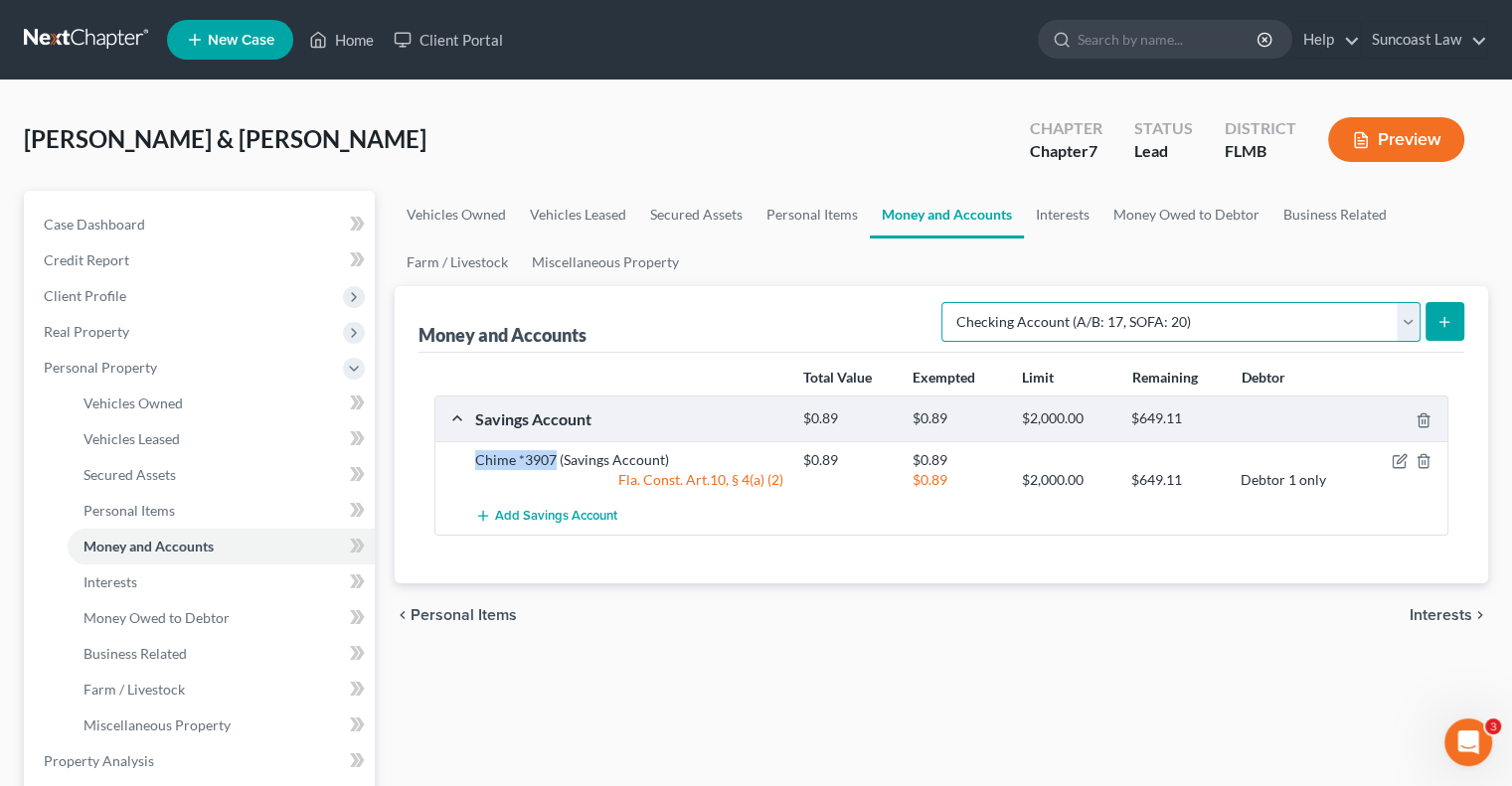 click on "Select Account Type Brokerage (A/B: 18, SOFA: 20) Cash on Hand (A/B: 16) Certificates of Deposit (A/B: 17, SOFA: 20) Checking Account (A/B: 17, SOFA: 20) Money Market (A/B: 18, SOFA: 20) Other (Credit Union, Health Savings Account, etc) (A/B: 17, SOFA: 20) Safe Deposit Box (A/B: 16) Savings Account (A/B: 17, SOFA: 20) Security Deposits or Prepayments (A/B: 22)" at bounding box center [1181, 322] 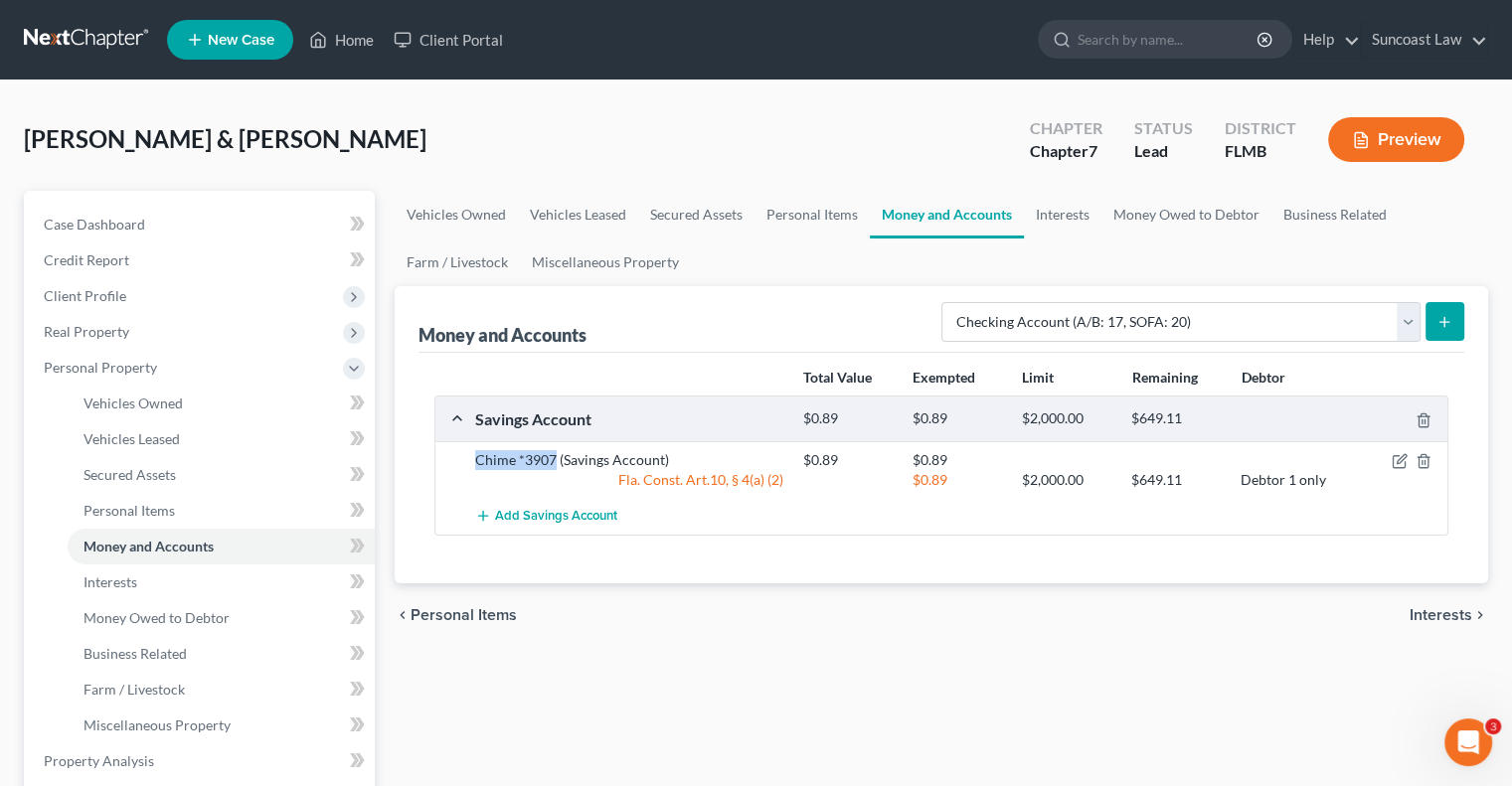 click at bounding box center (1444, 321) 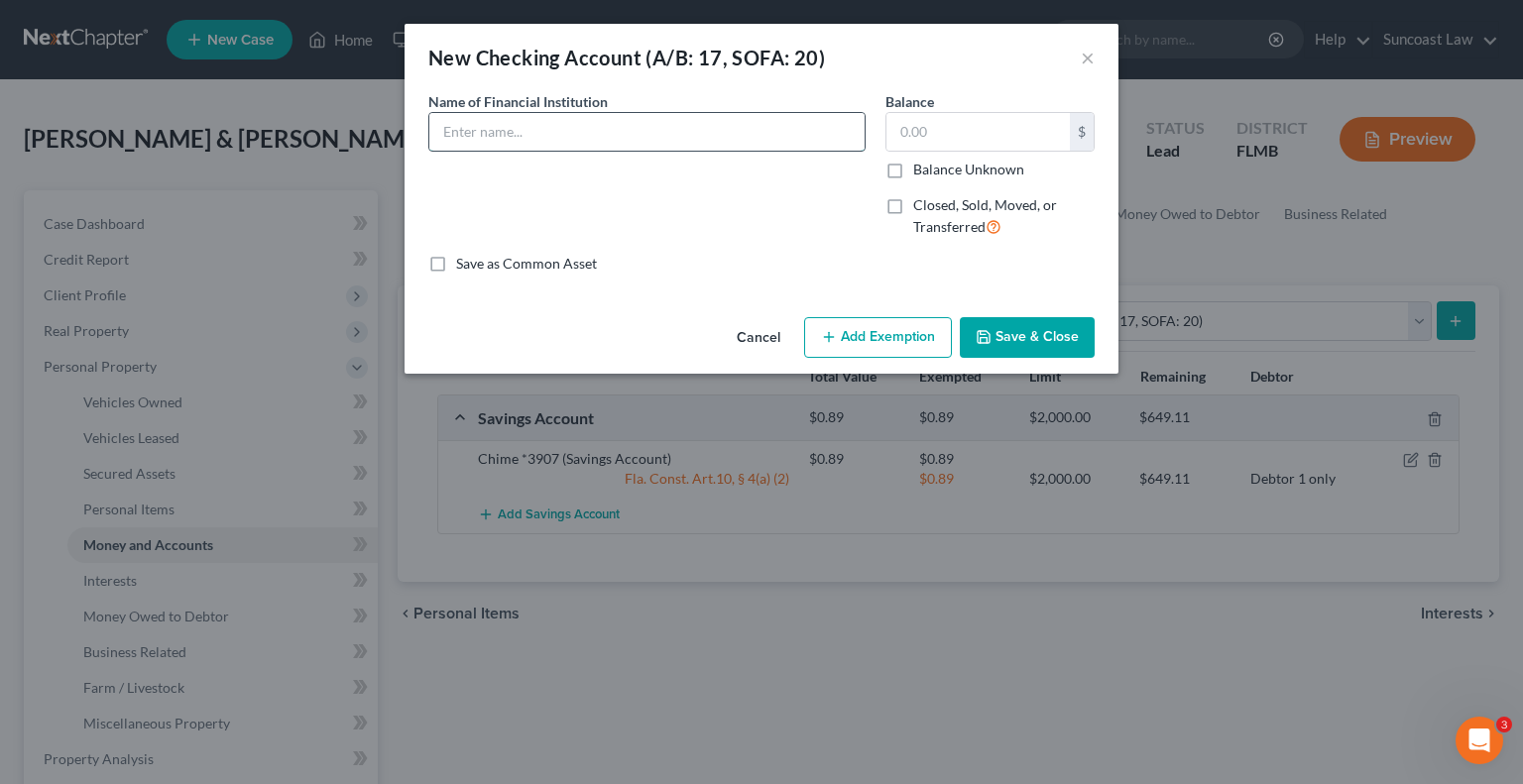 click at bounding box center (646, 132) 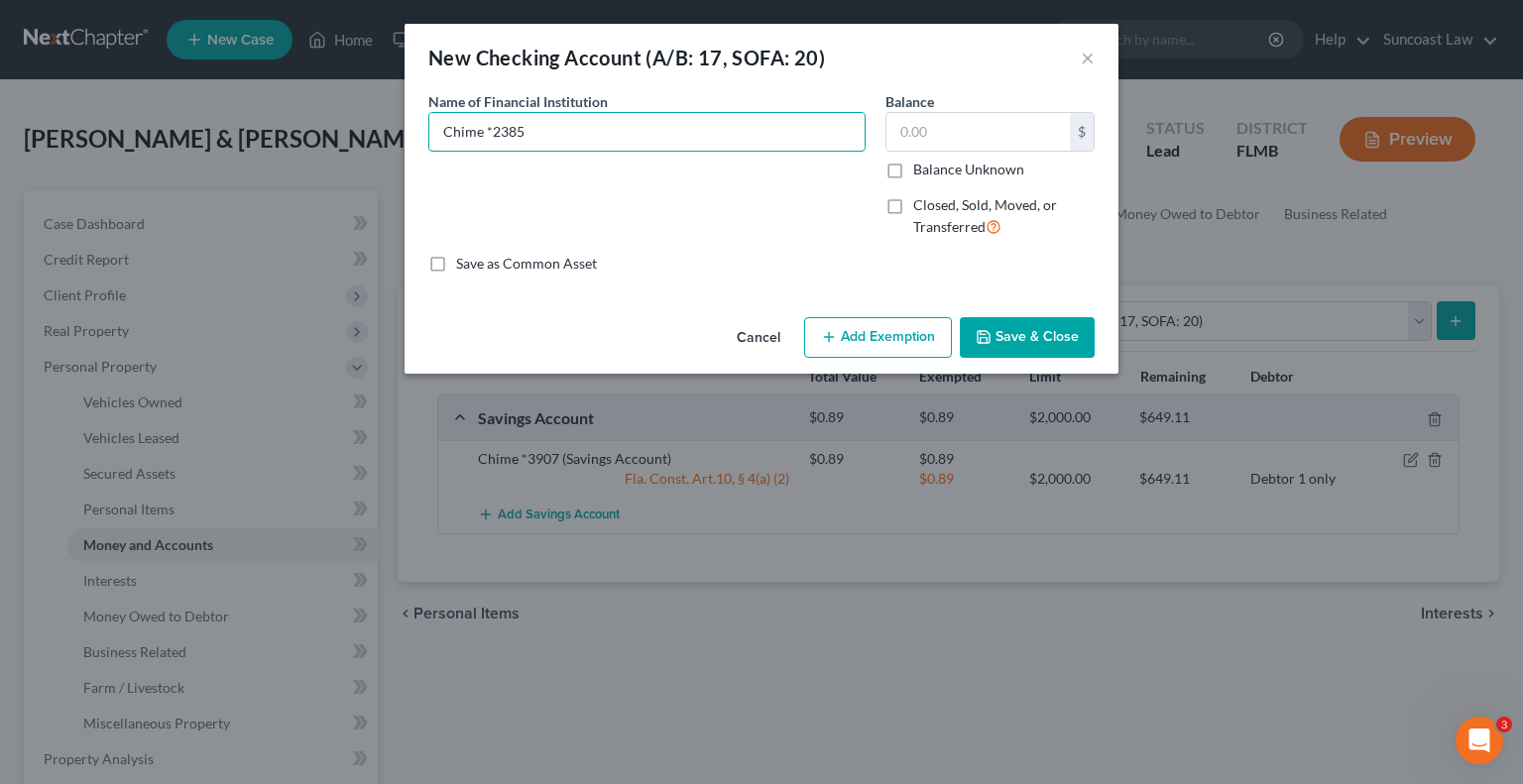 type on "Chime *2385" 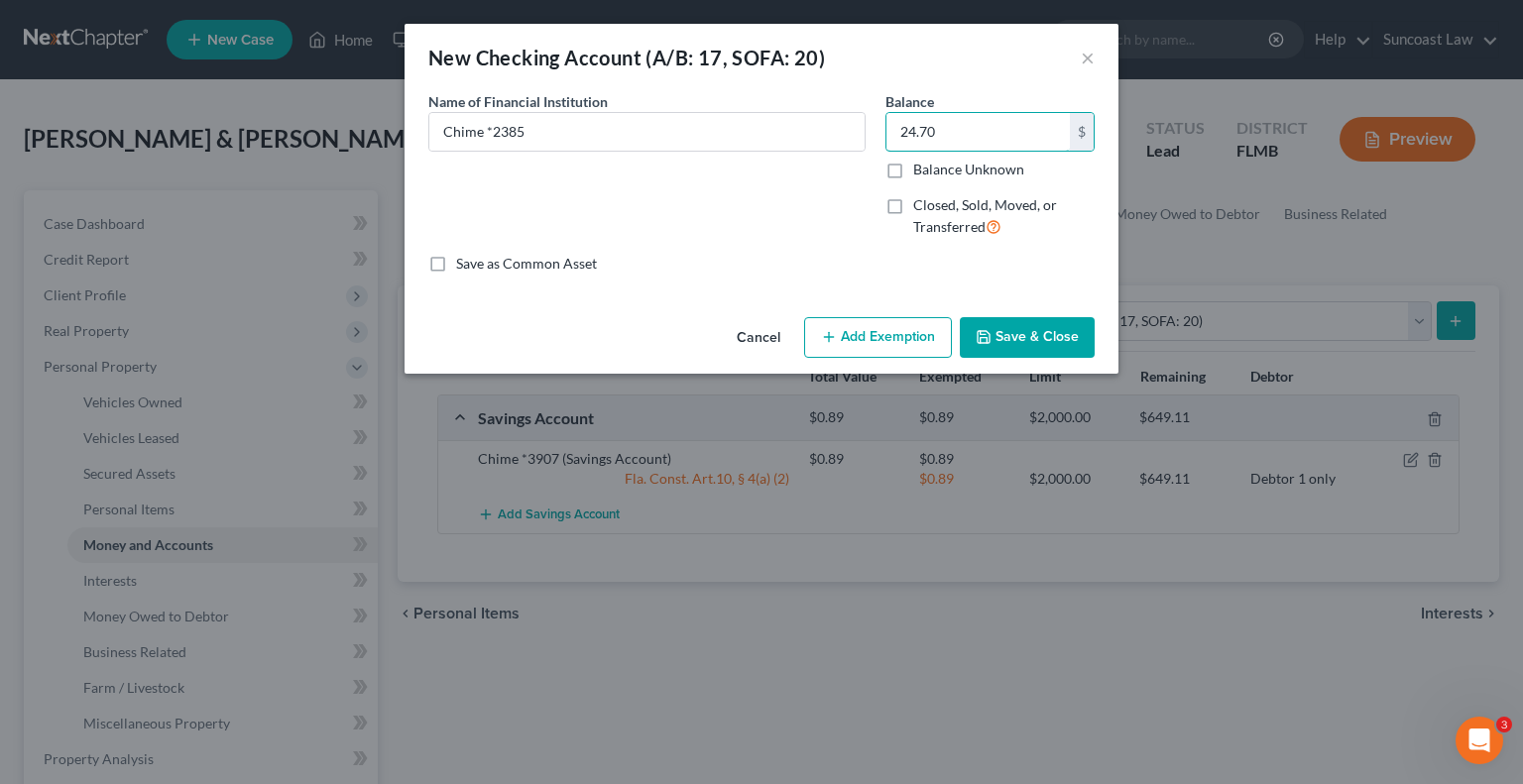 type on "24.70" 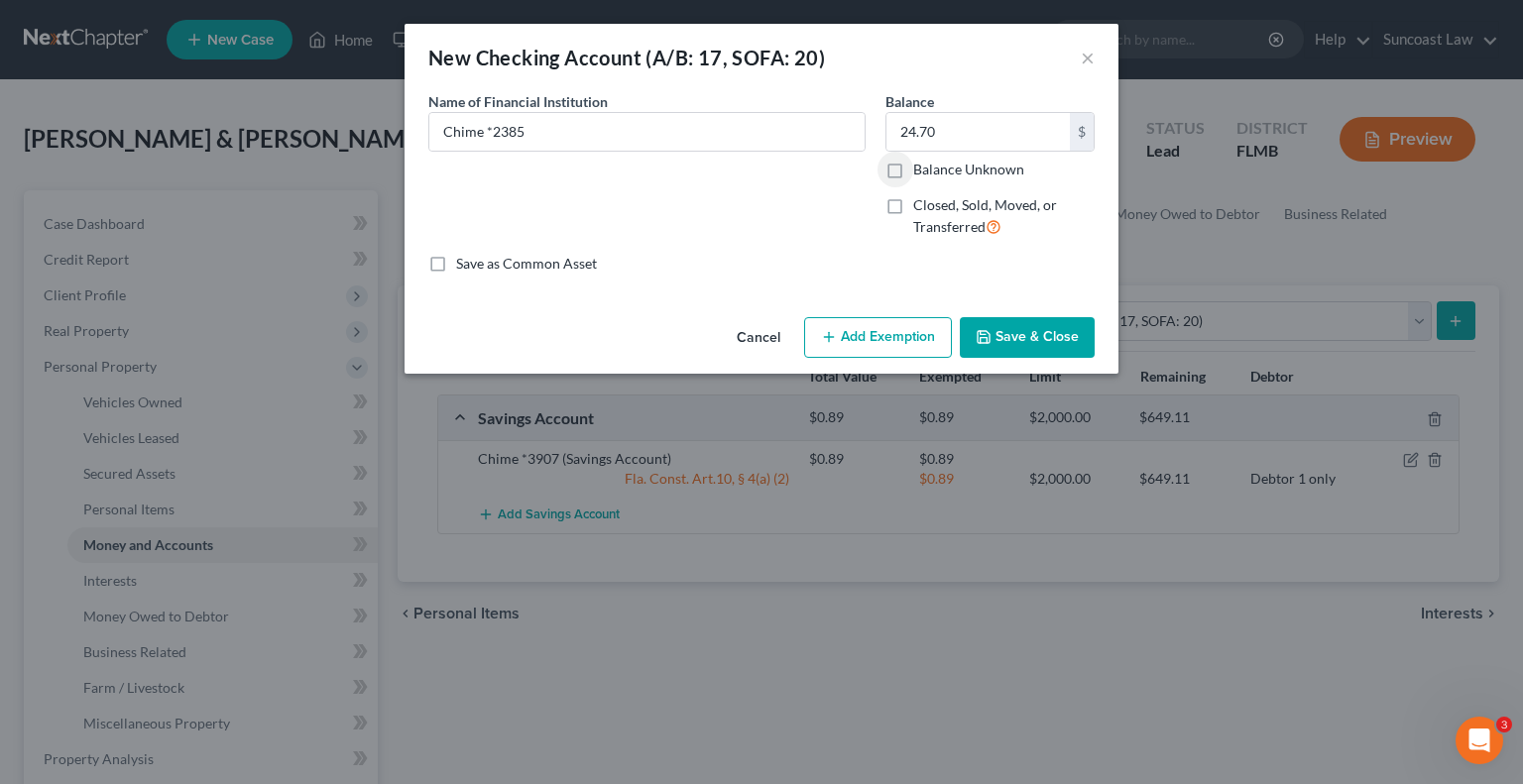 click on "Add Exemption" at bounding box center [878, 338] 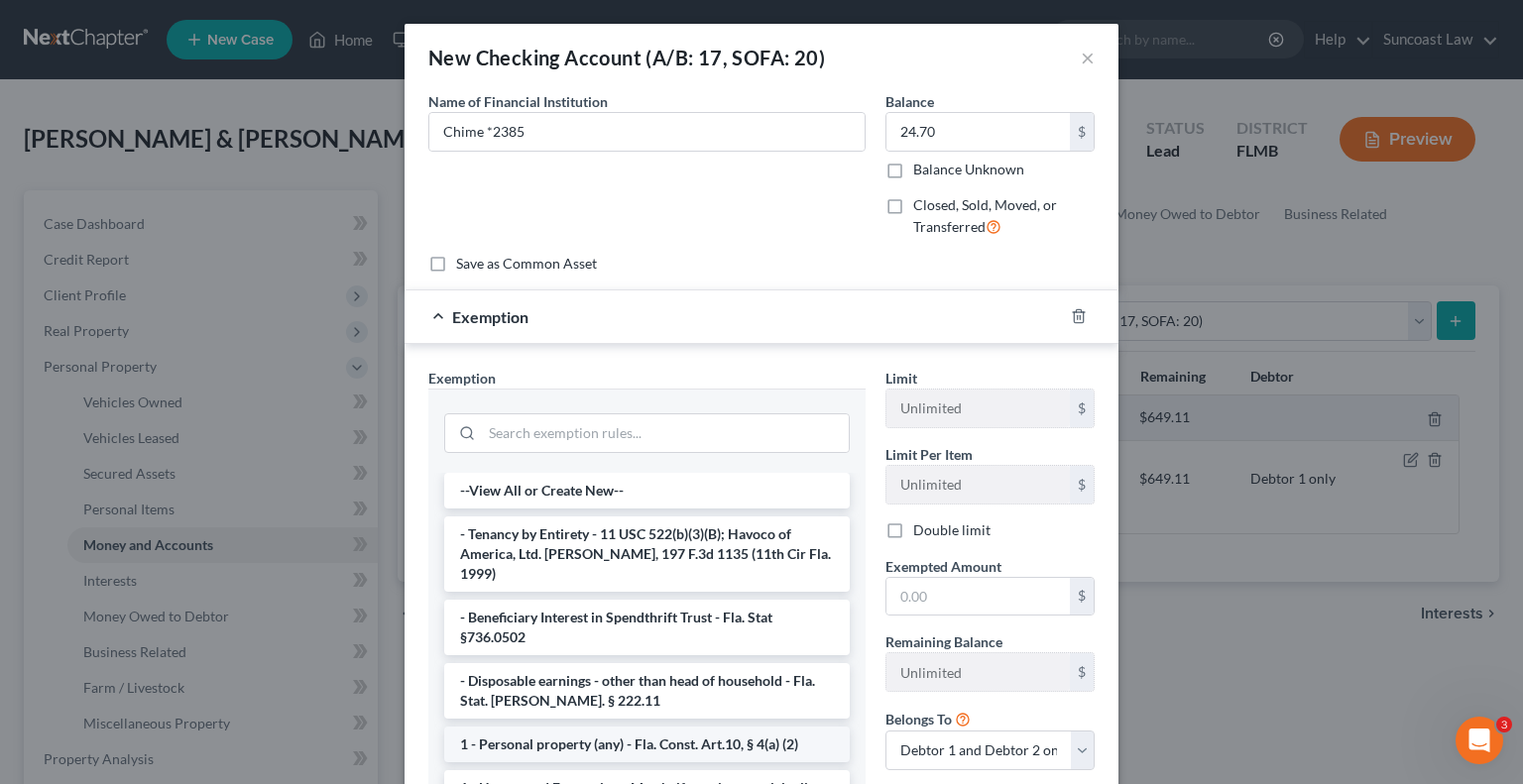 click on "1 - Personal property (any) - Fla. Const. Art.10, § 4(a) (2)" at bounding box center (646, 744) 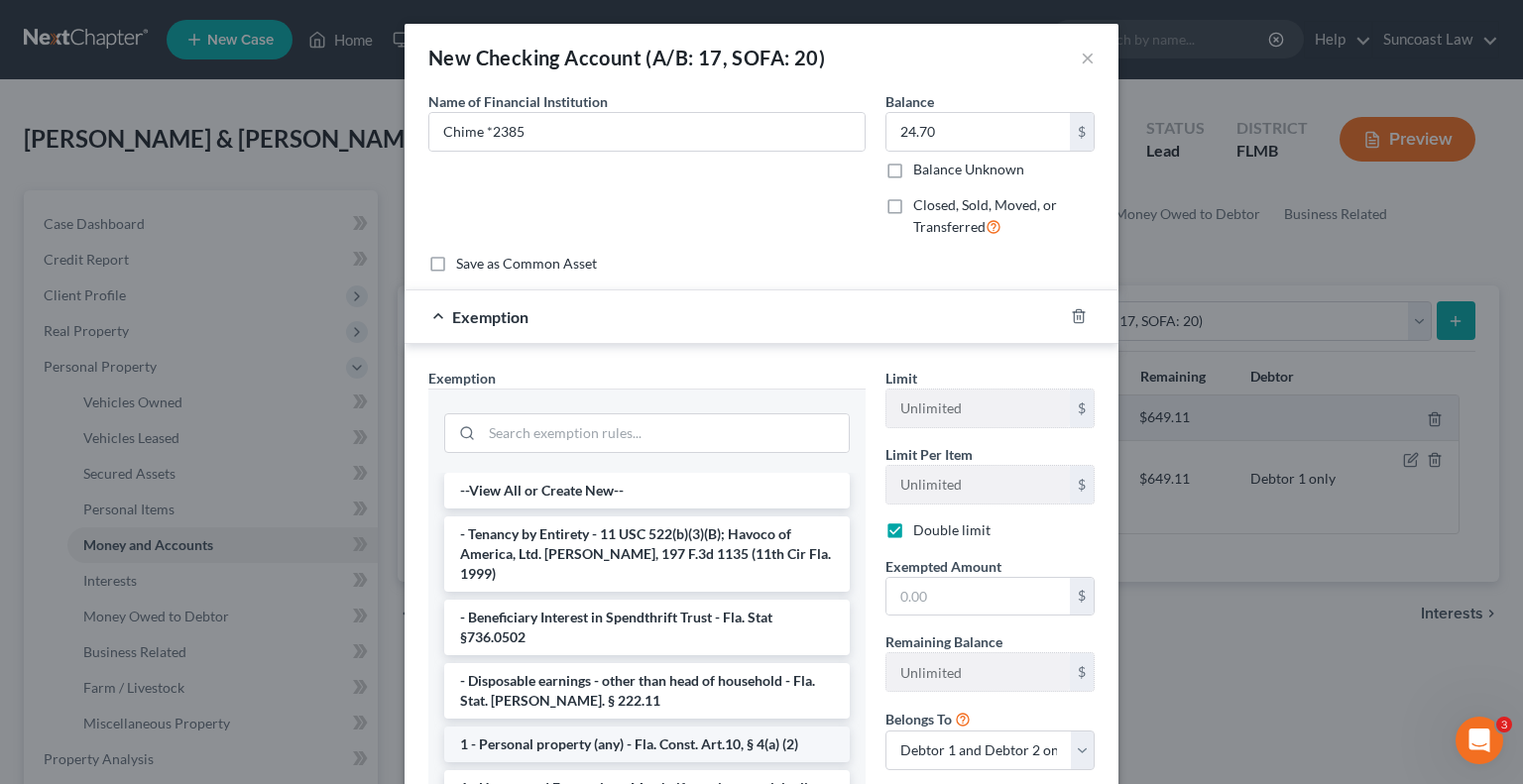checkbox on "true" 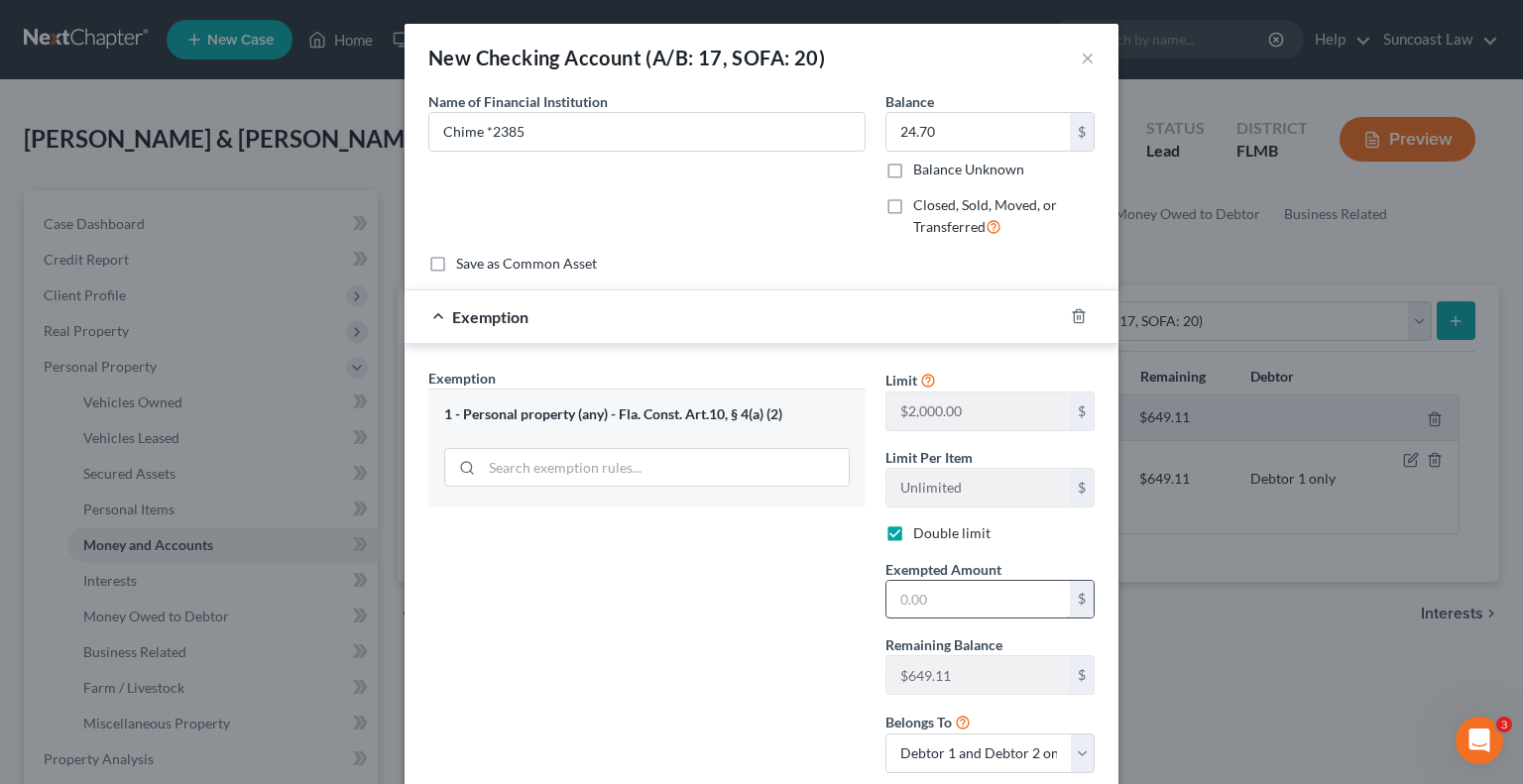 drag, startPoint x: 966, startPoint y: 593, endPoint x: 966, endPoint y: 582, distance: 11 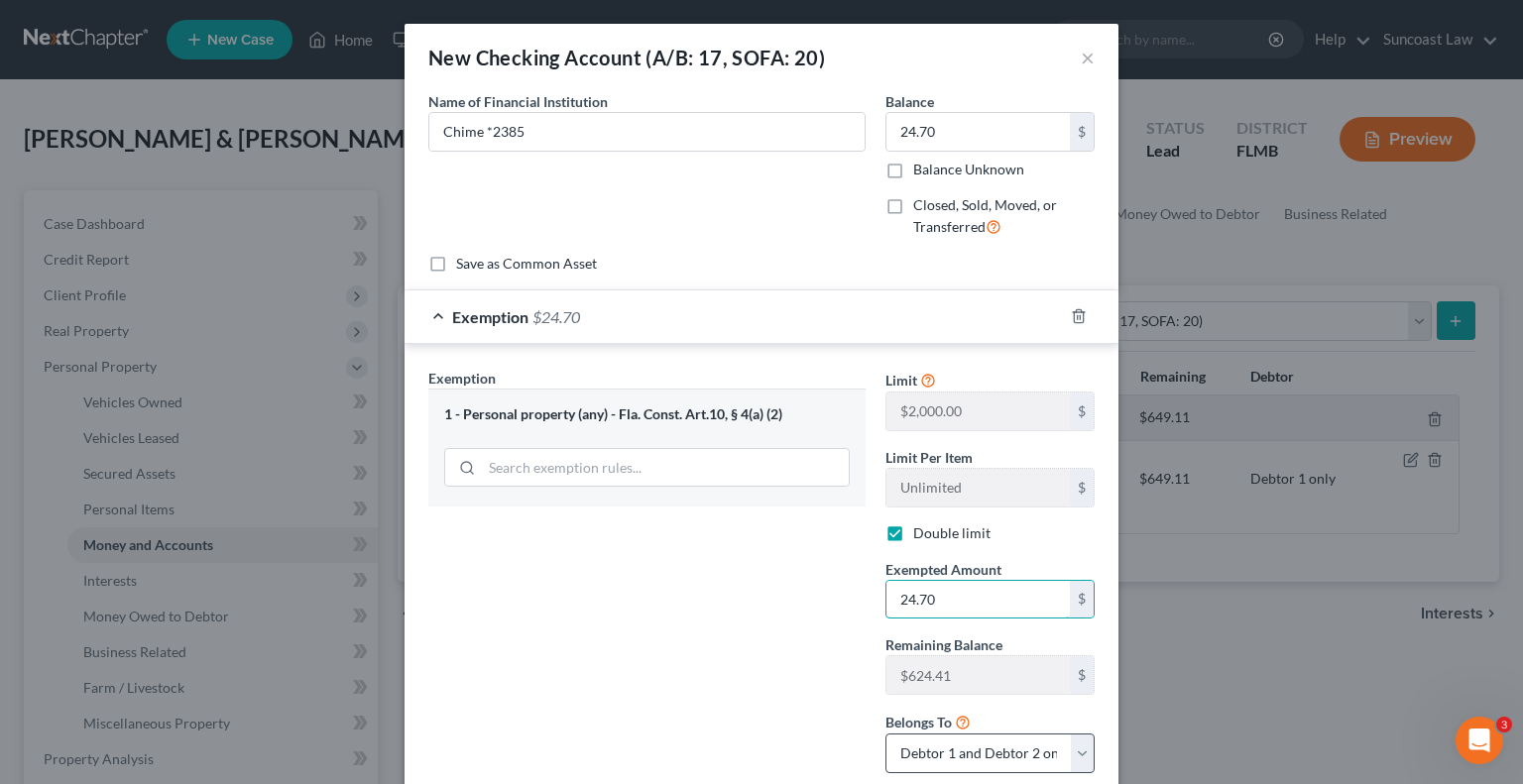 type on "24.70" 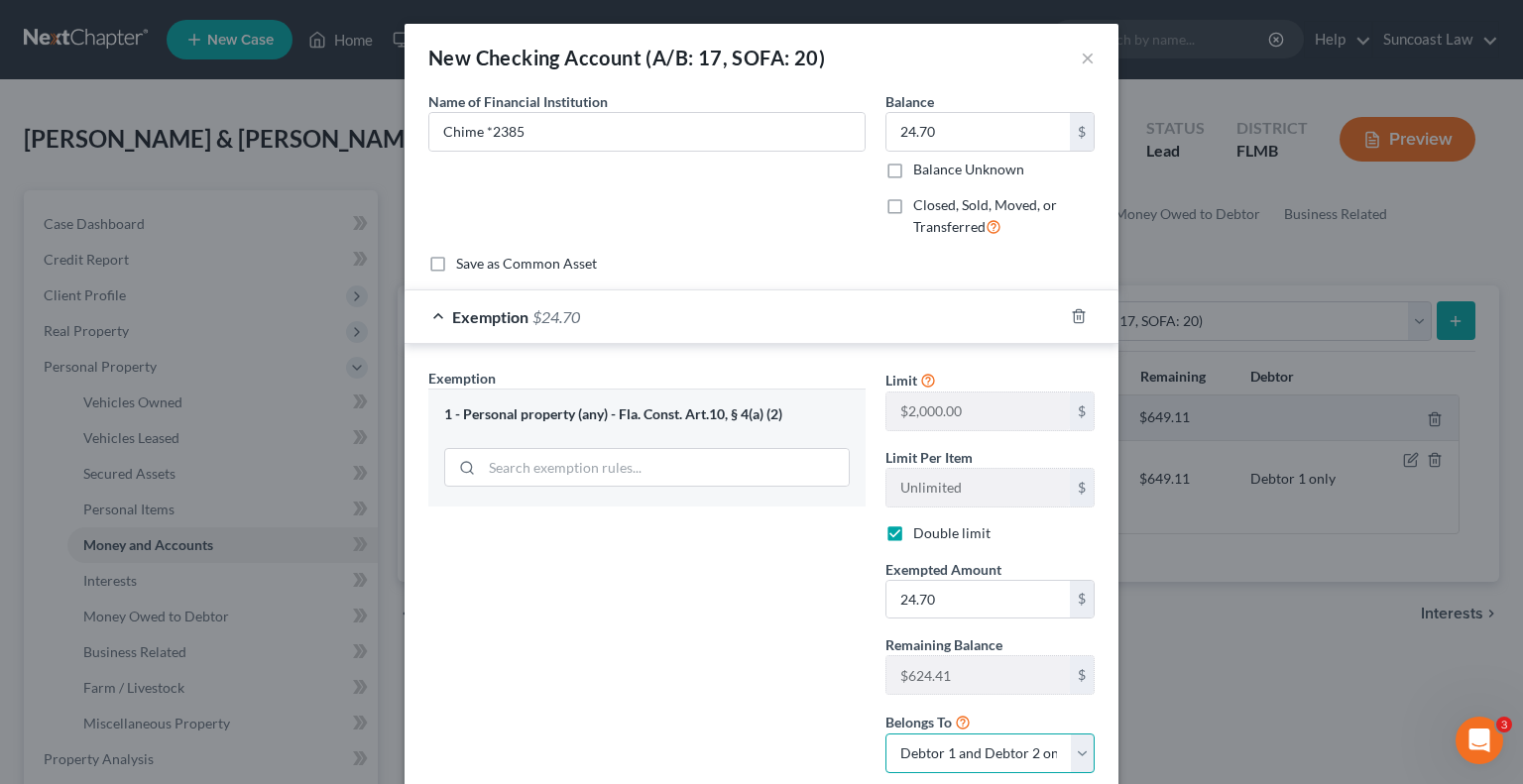 click on "Debtor 1 only Debtor 2 only Debtor 1 and Debtor 2 only" at bounding box center (990, 753) 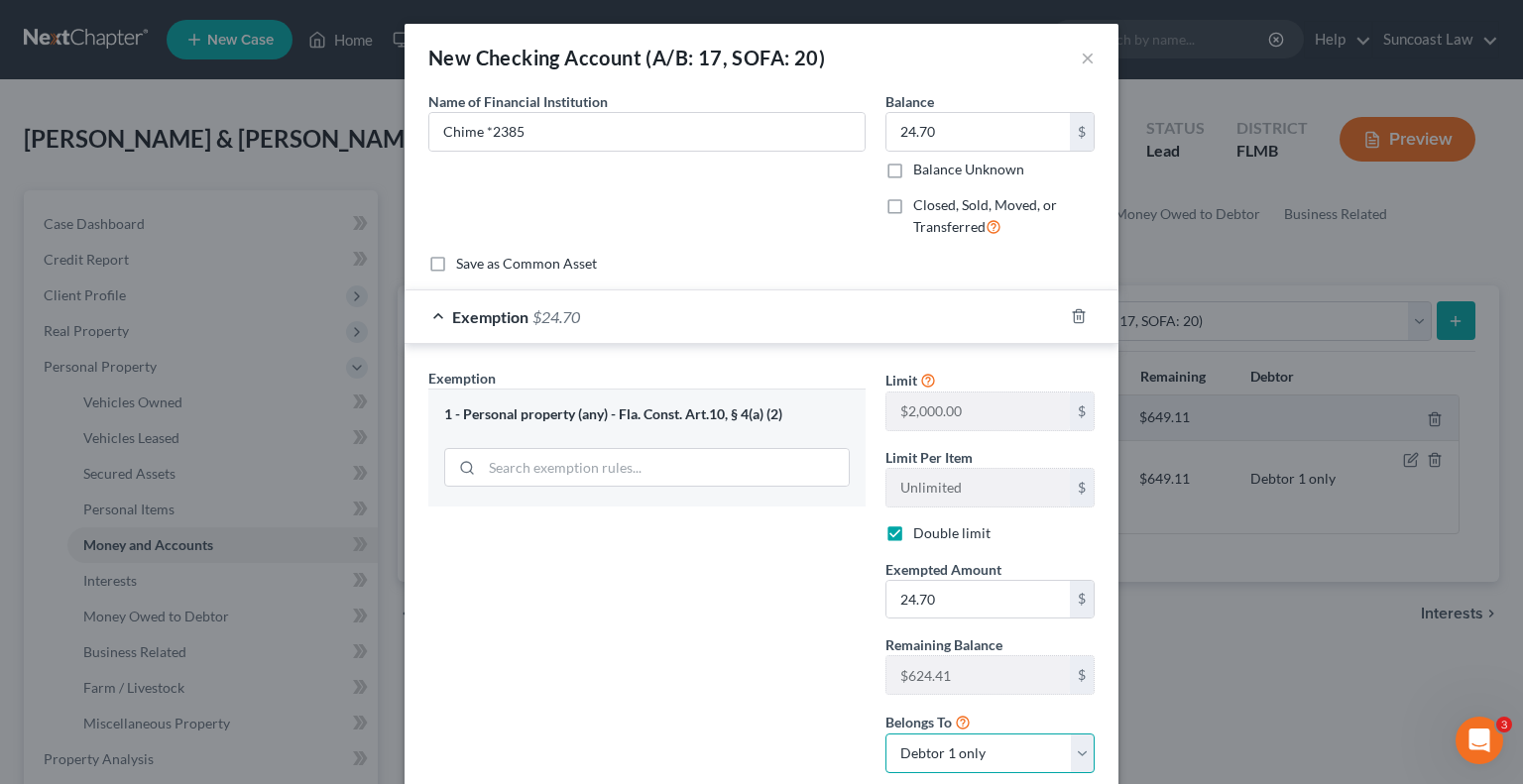 click on "Debtor 1 only Debtor 2 only Debtor 1 and Debtor 2 only" at bounding box center [990, 753] 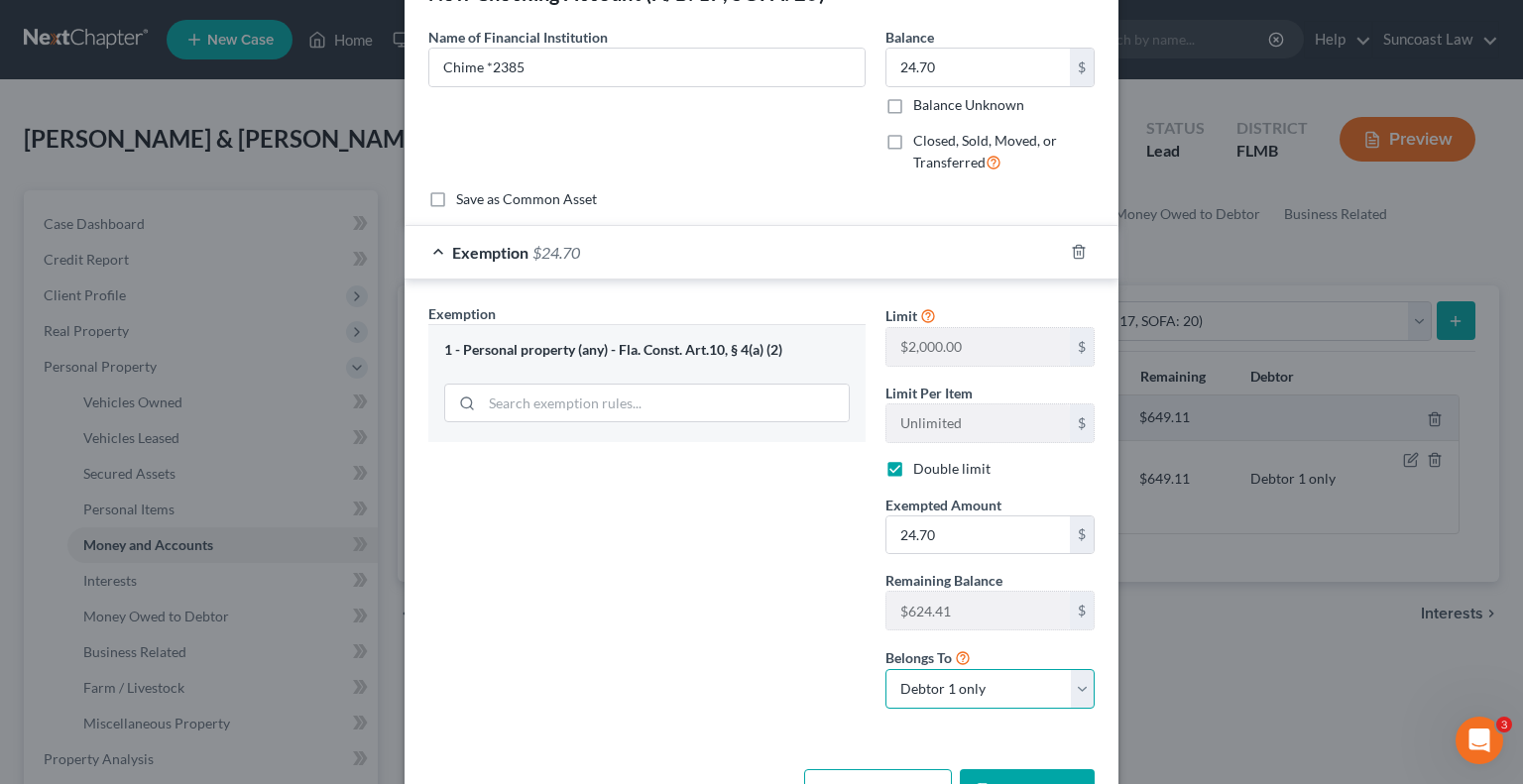 scroll, scrollTop: 127, scrollLeft: 0, axis: vertical 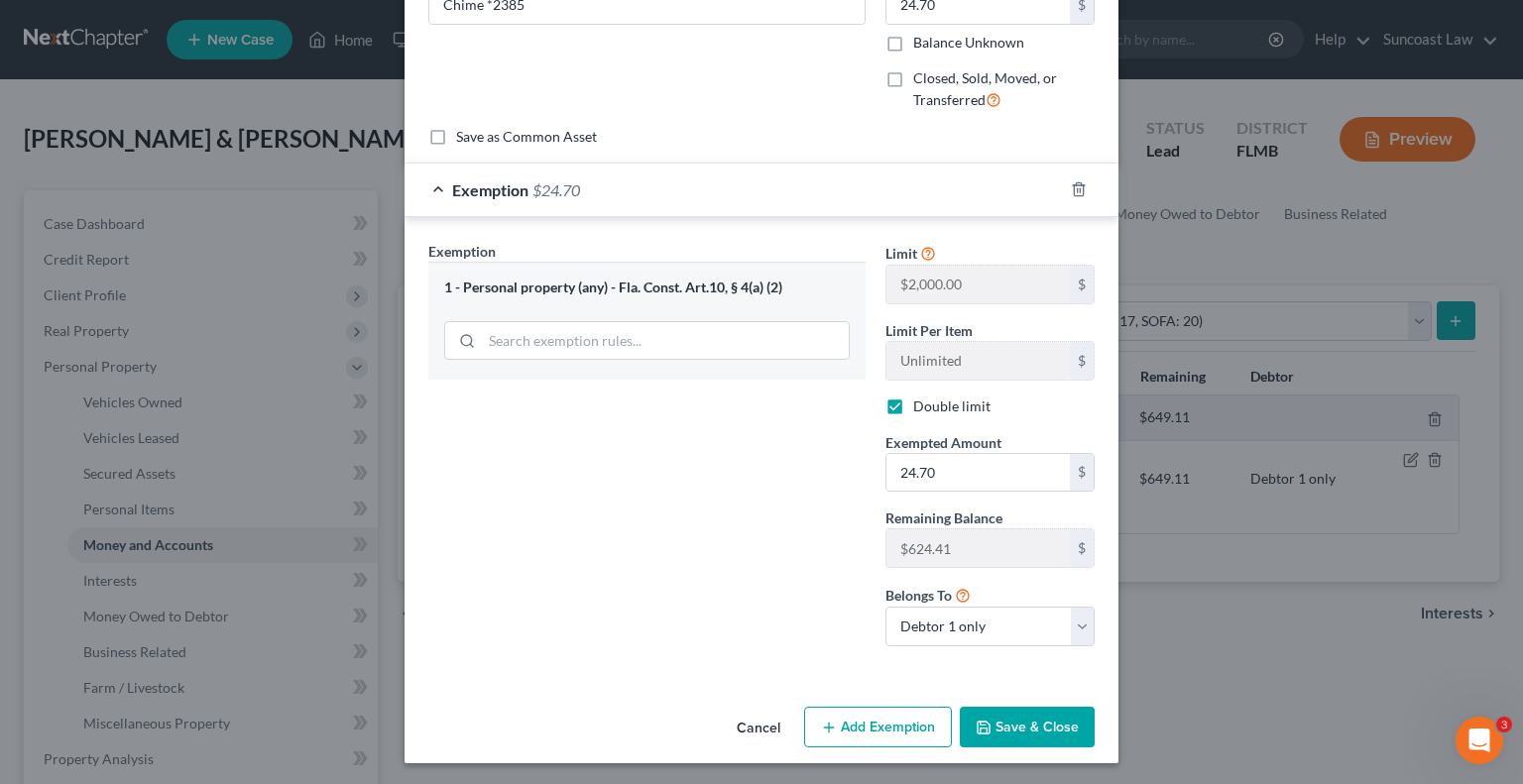 click on "Save & Close" at bounding box center (1027, 728) 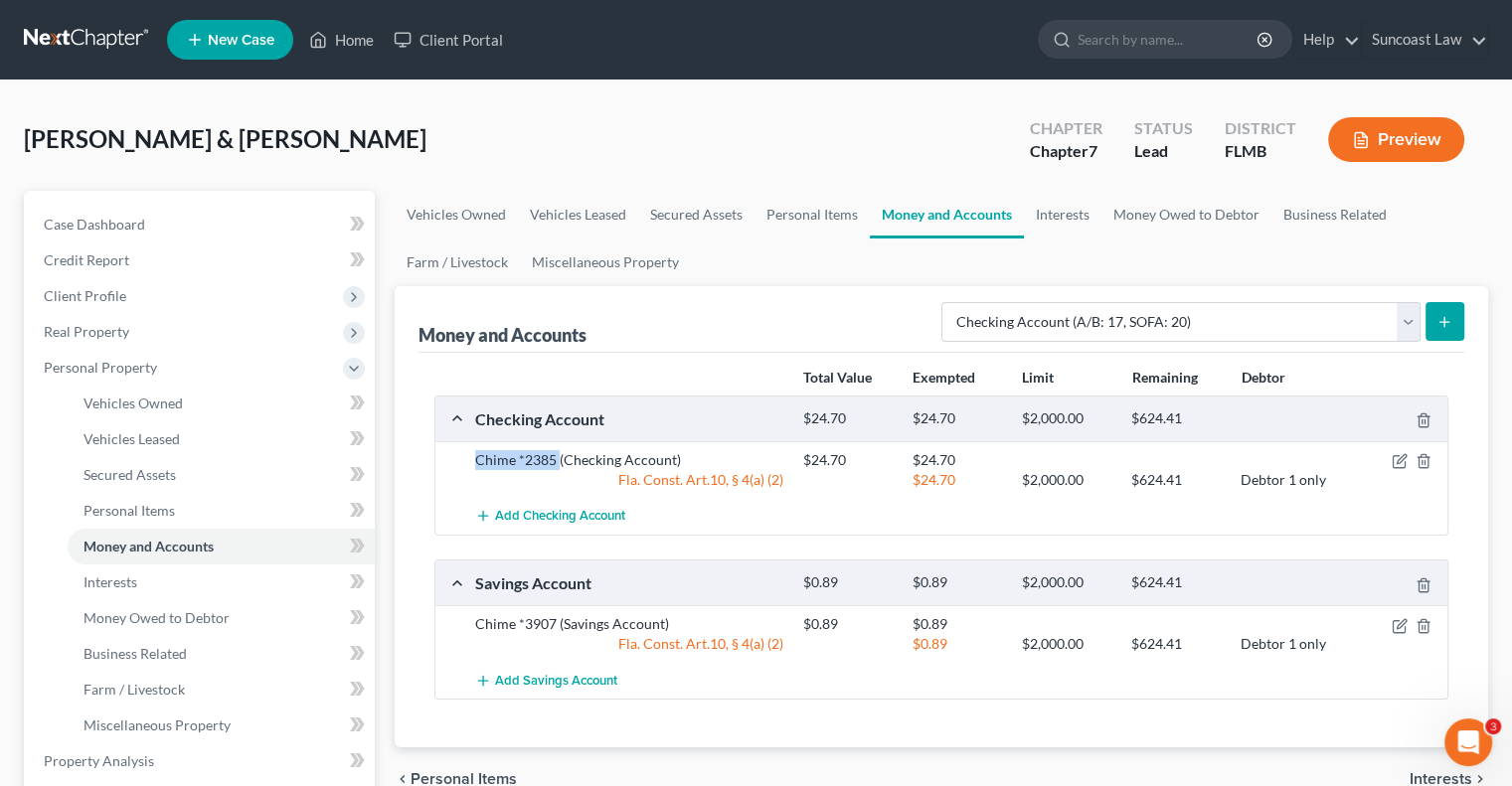 drag, startPoint x: 557, startPoint y: 450, endPoint x: 481, endPoint y: 456, distance: 76.23647 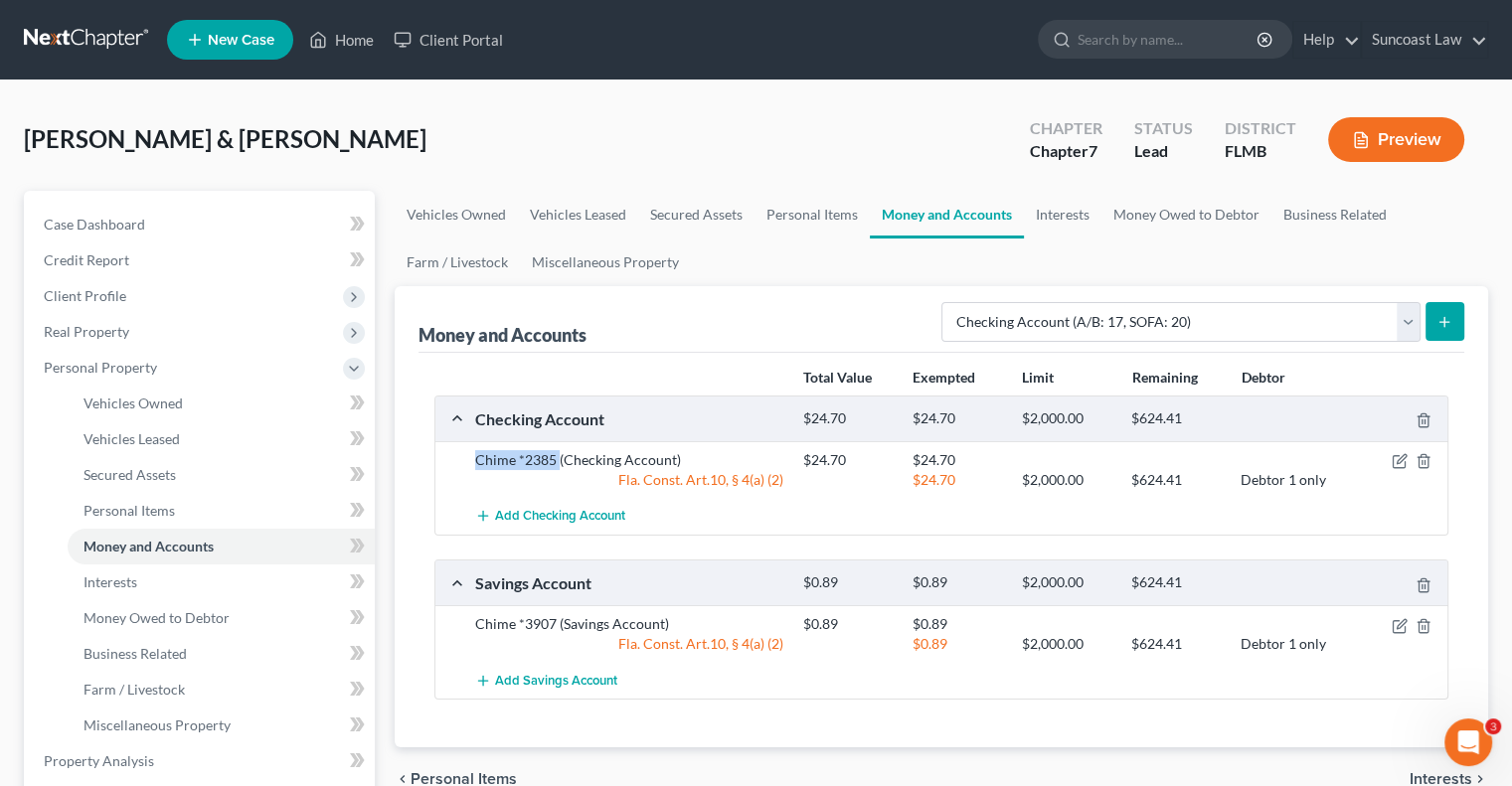 copy on "Chime *2385" 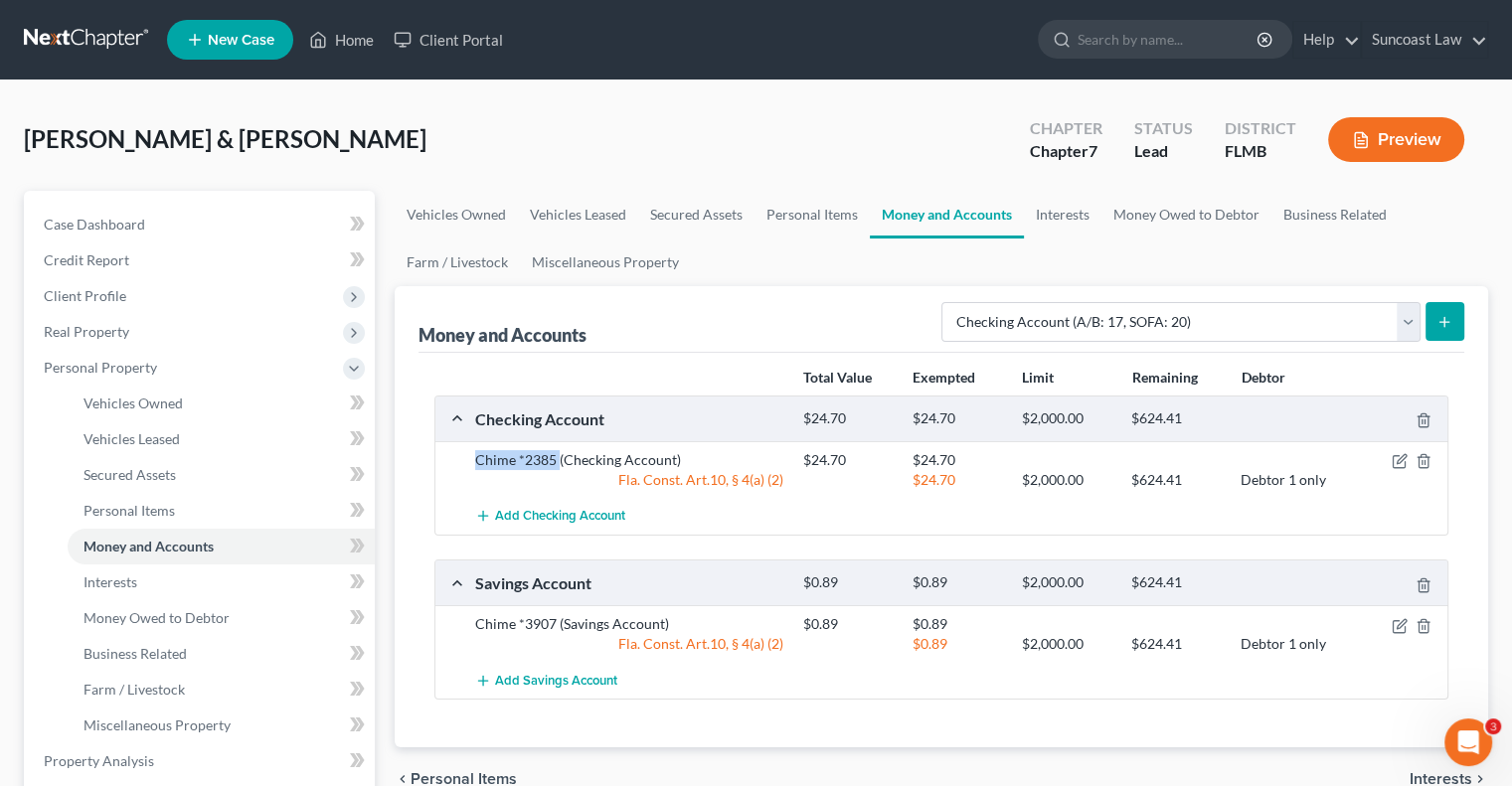 click at bounding box center (1444, 321) 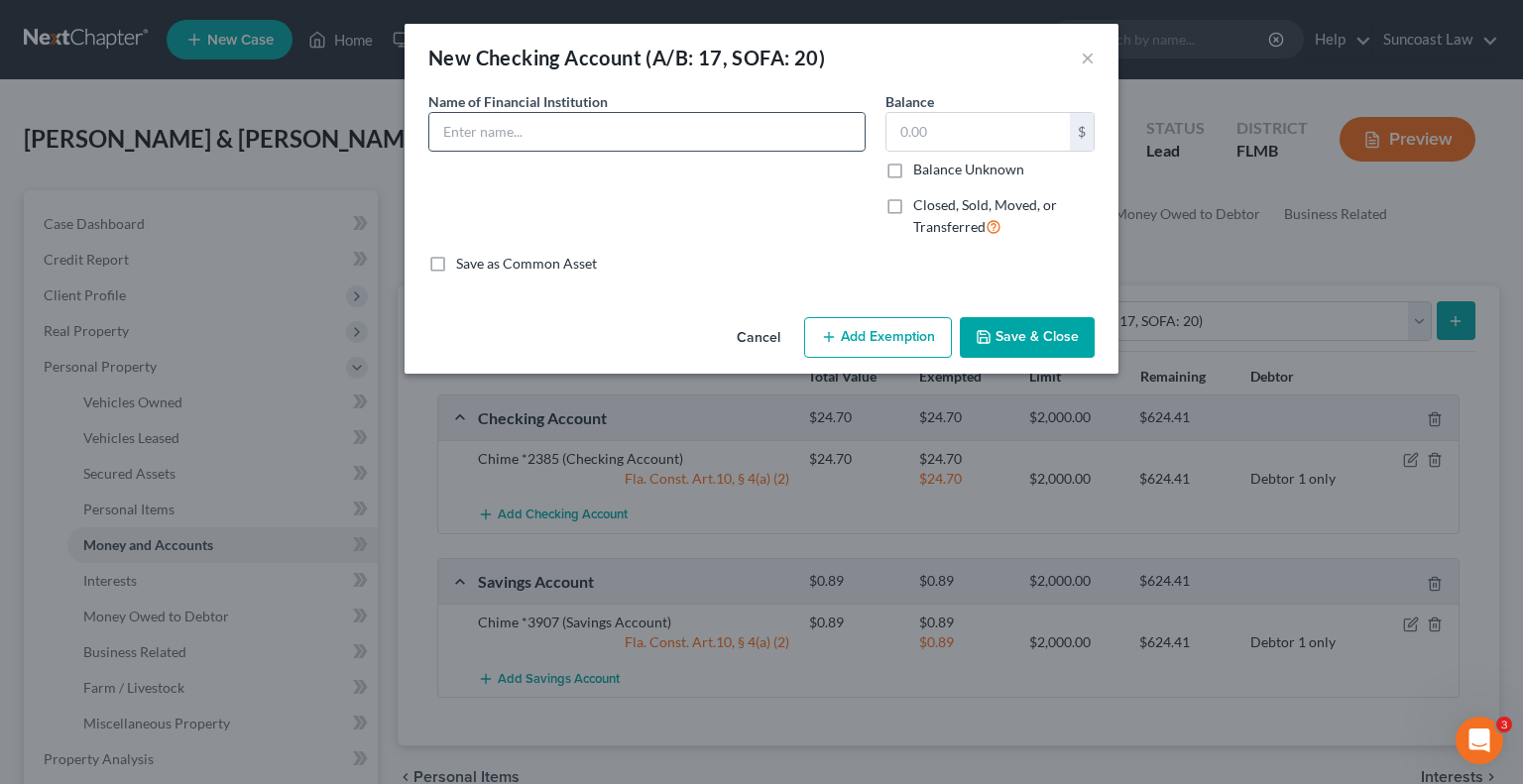 click at bounding box center (646, 132) 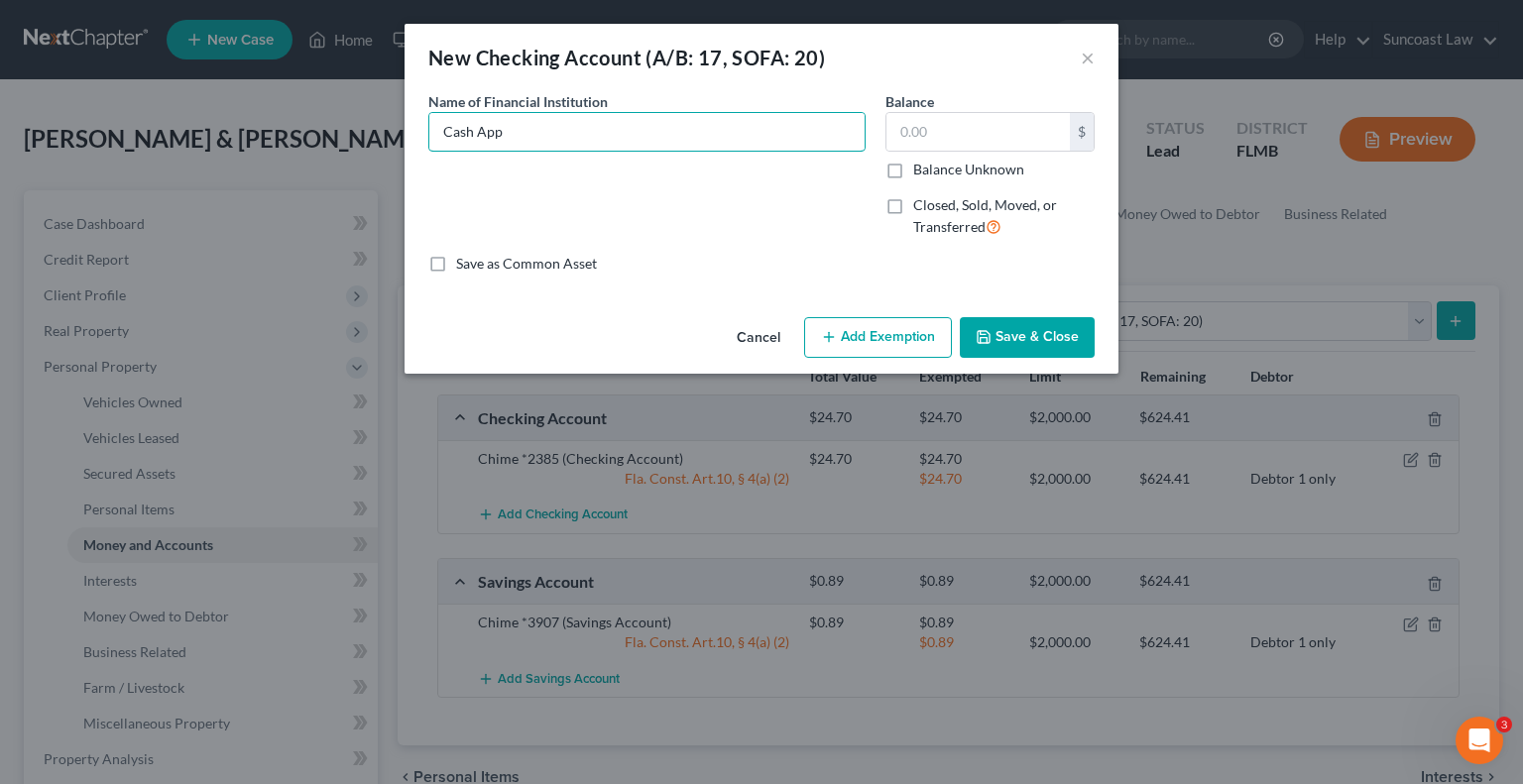 type on "Cash App" 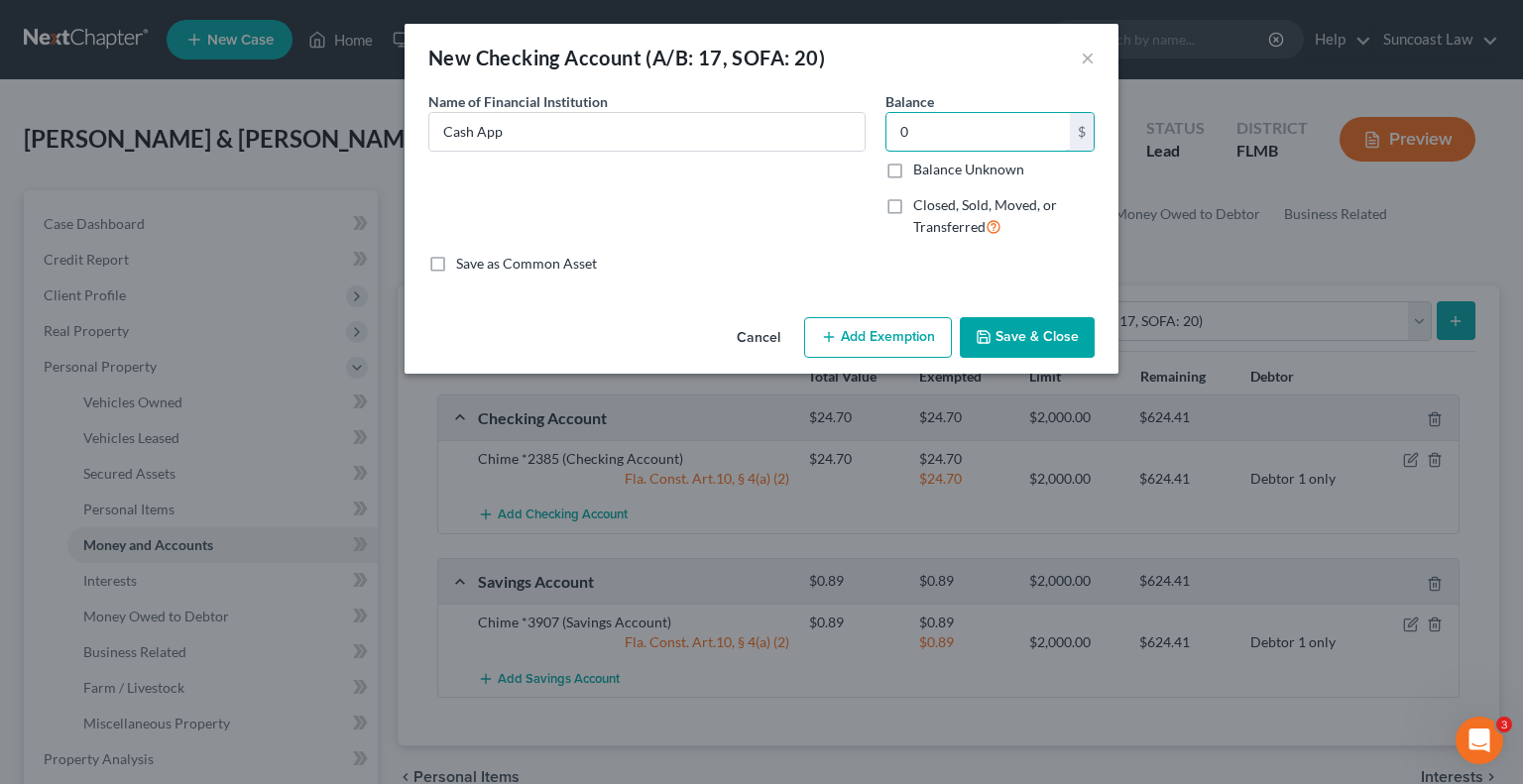 type on "0" 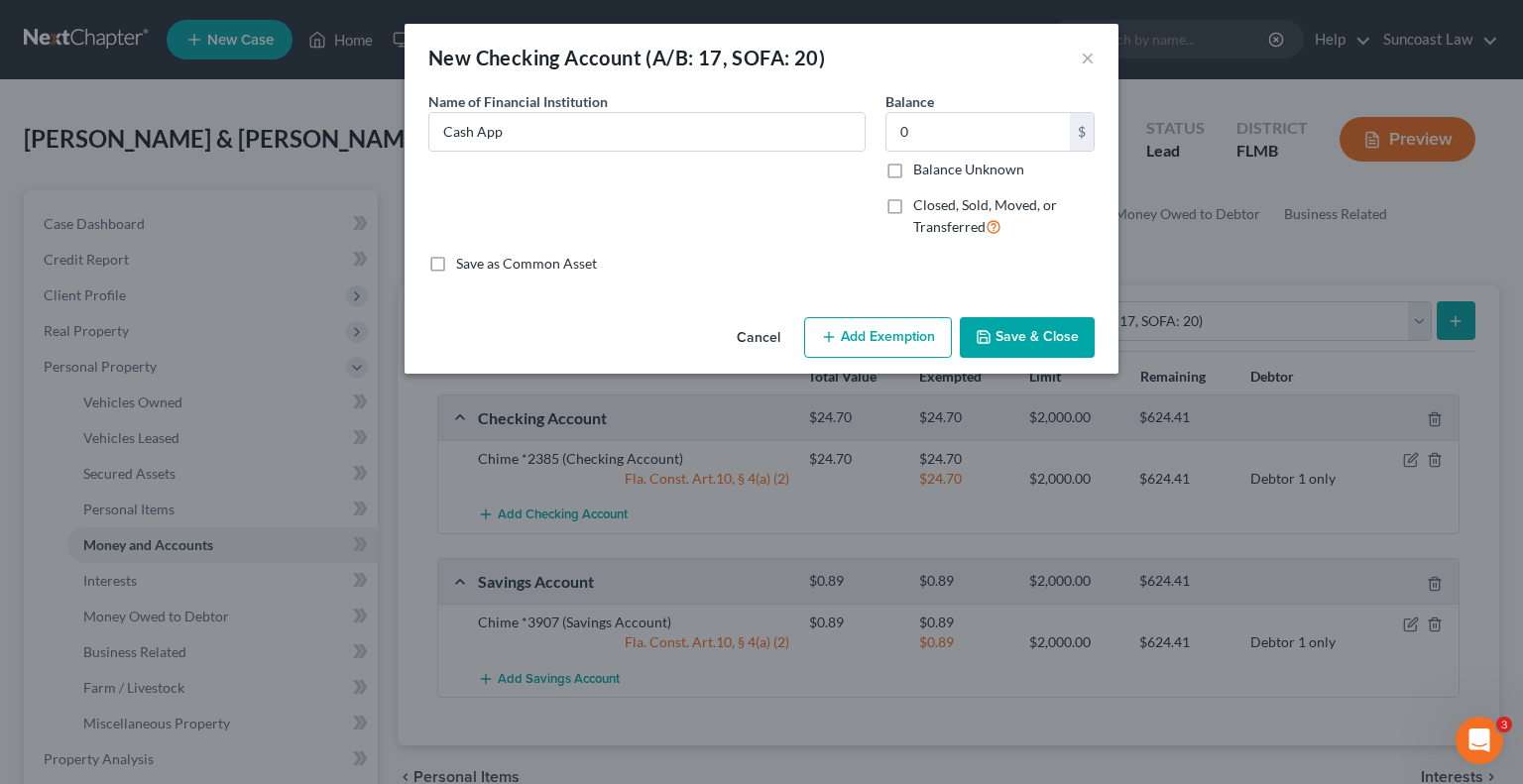 click on "Save & Close" at bounding box center [1027, 338] 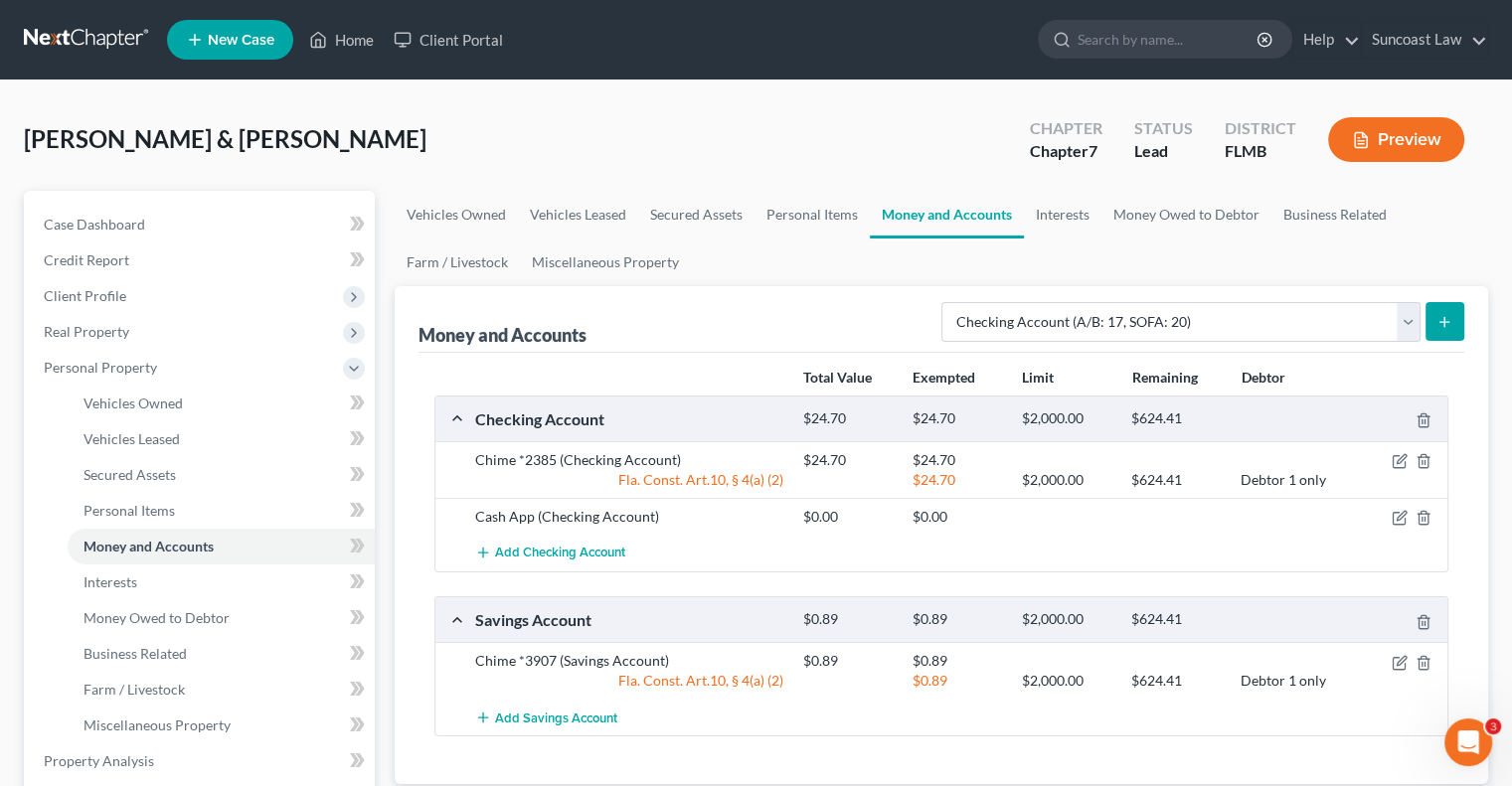 click at bounding box center (1444, 321) 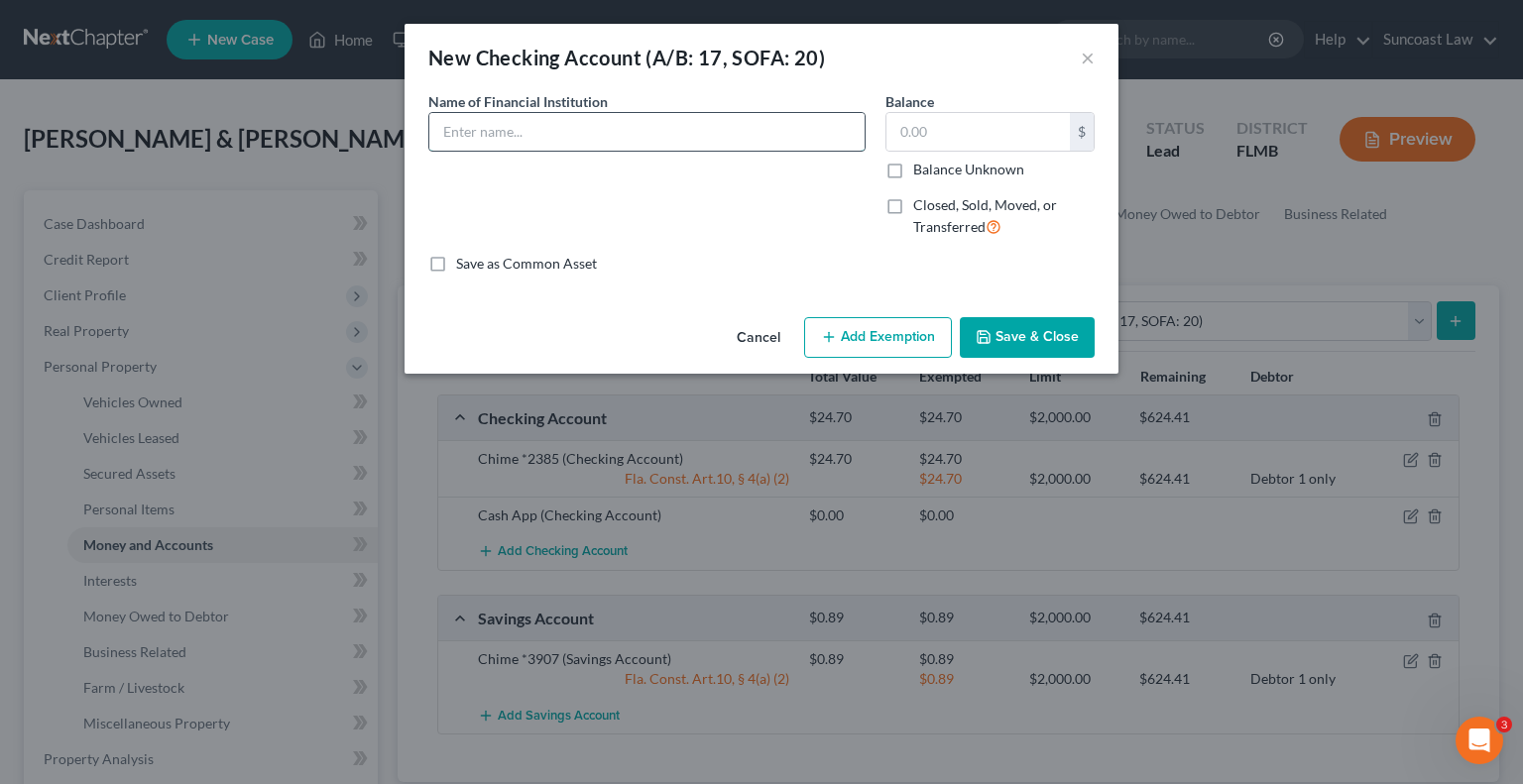 click at bounding box center [646, 132] 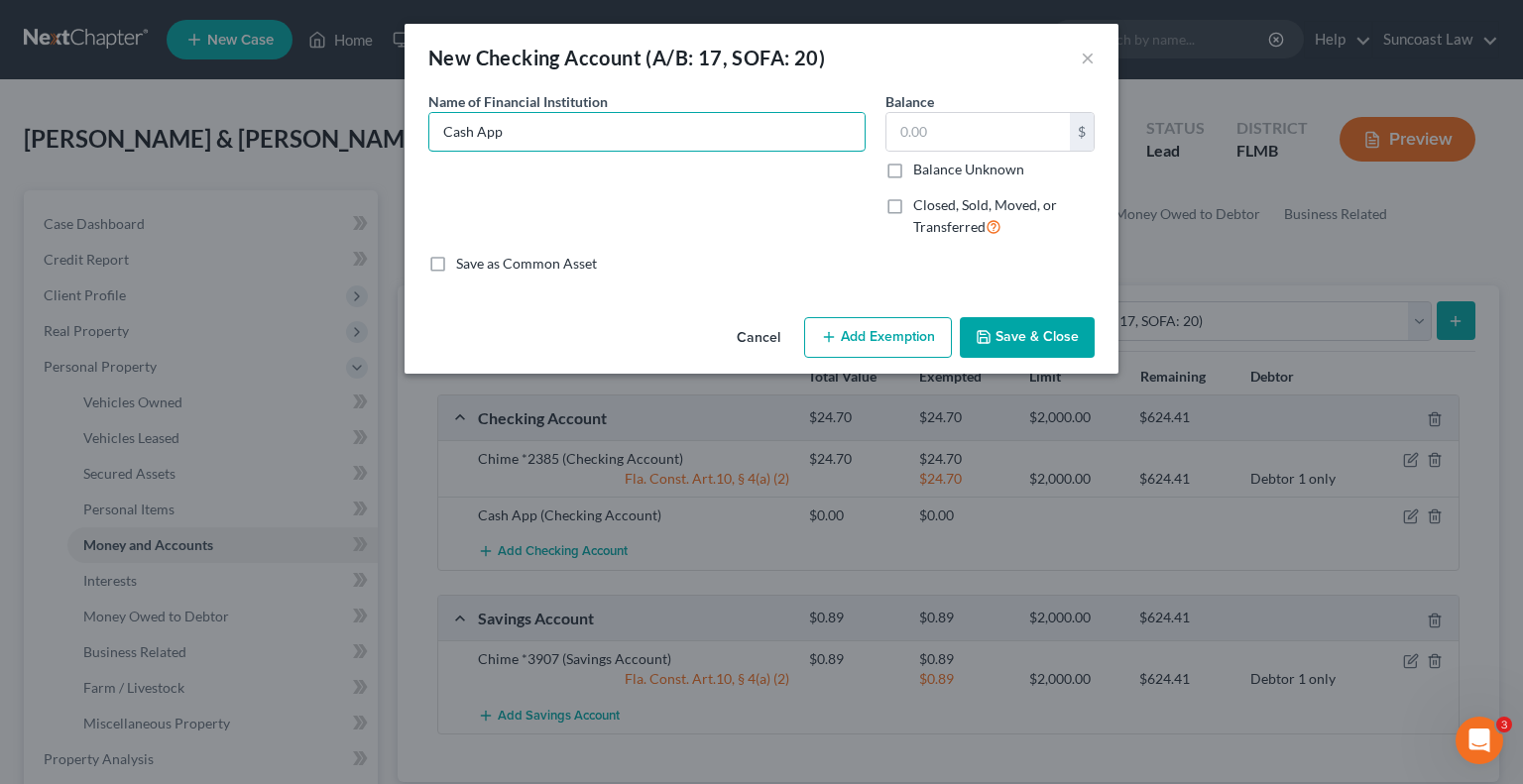 type on "Cash App" 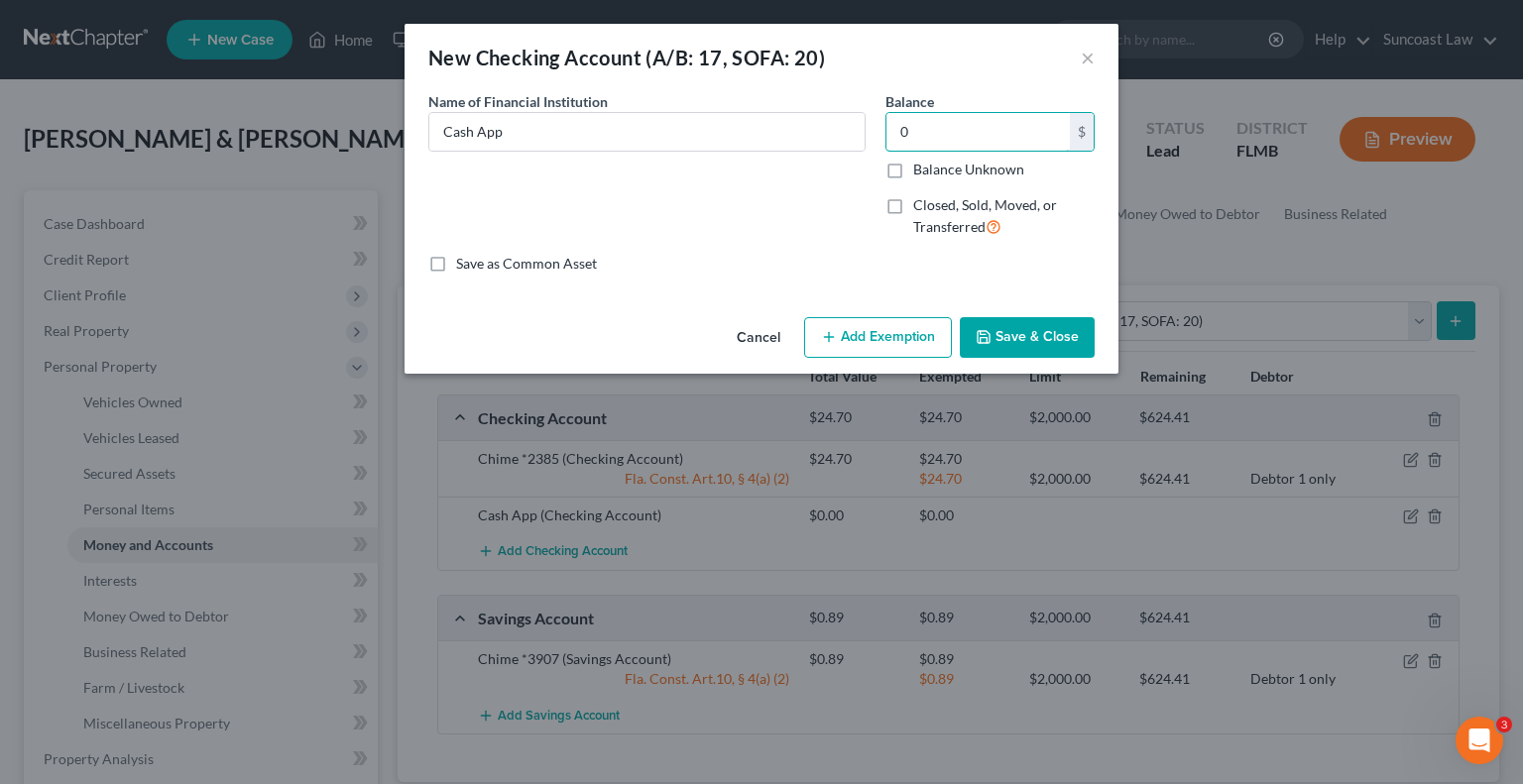 type on "0" 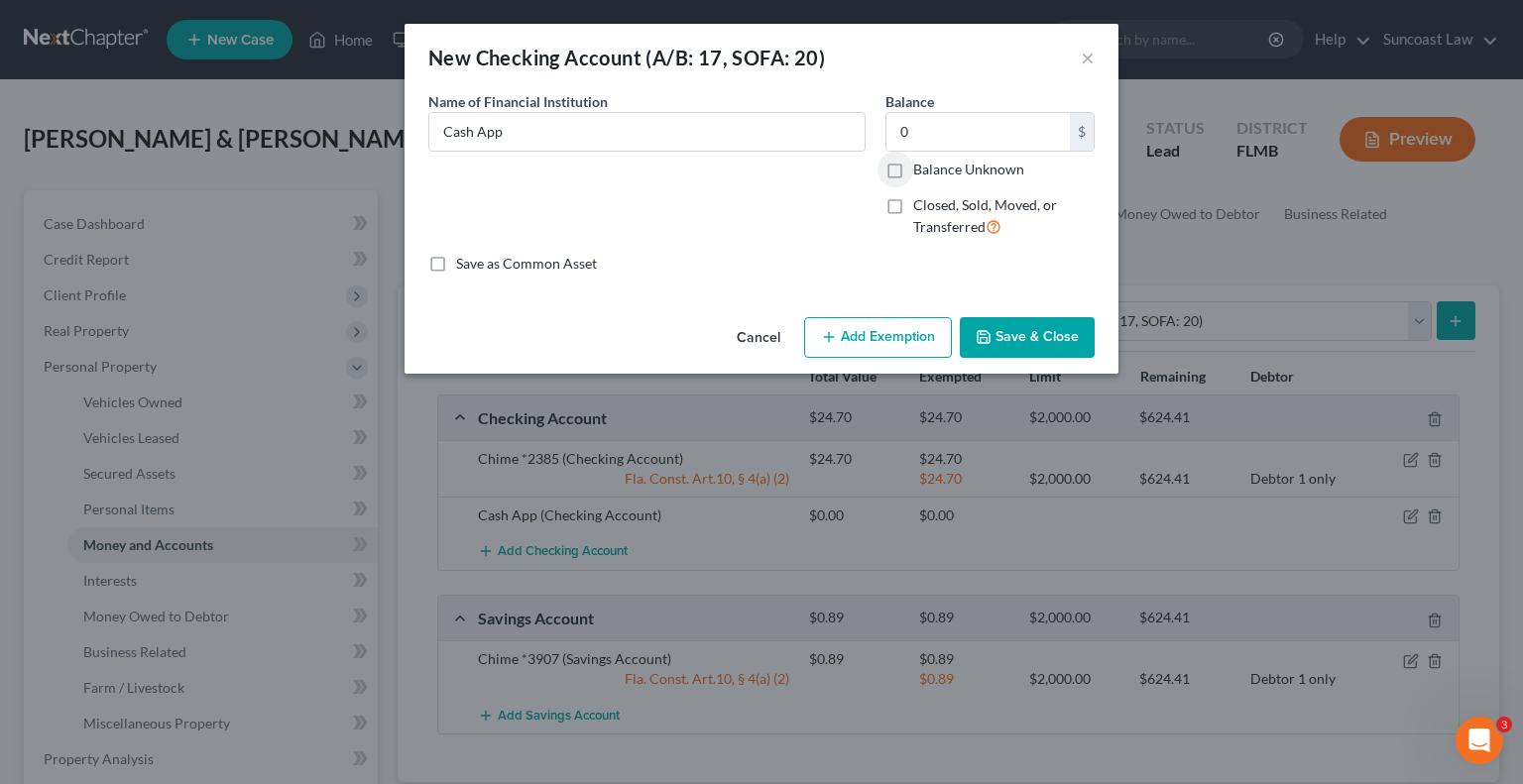 click on "Save & Close" at bounding box center [1027, 338] 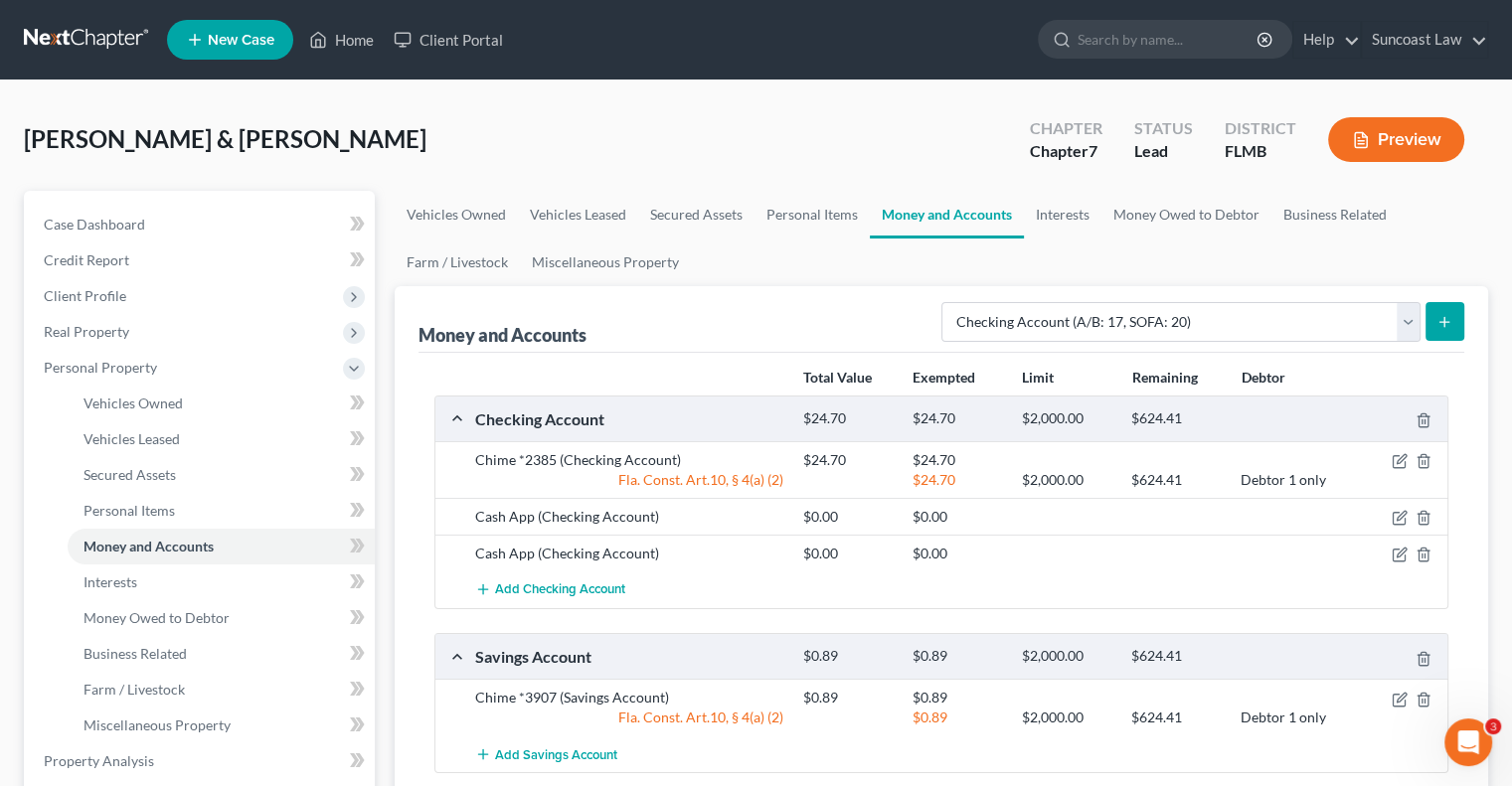 click at bounding box center [1444, 321] 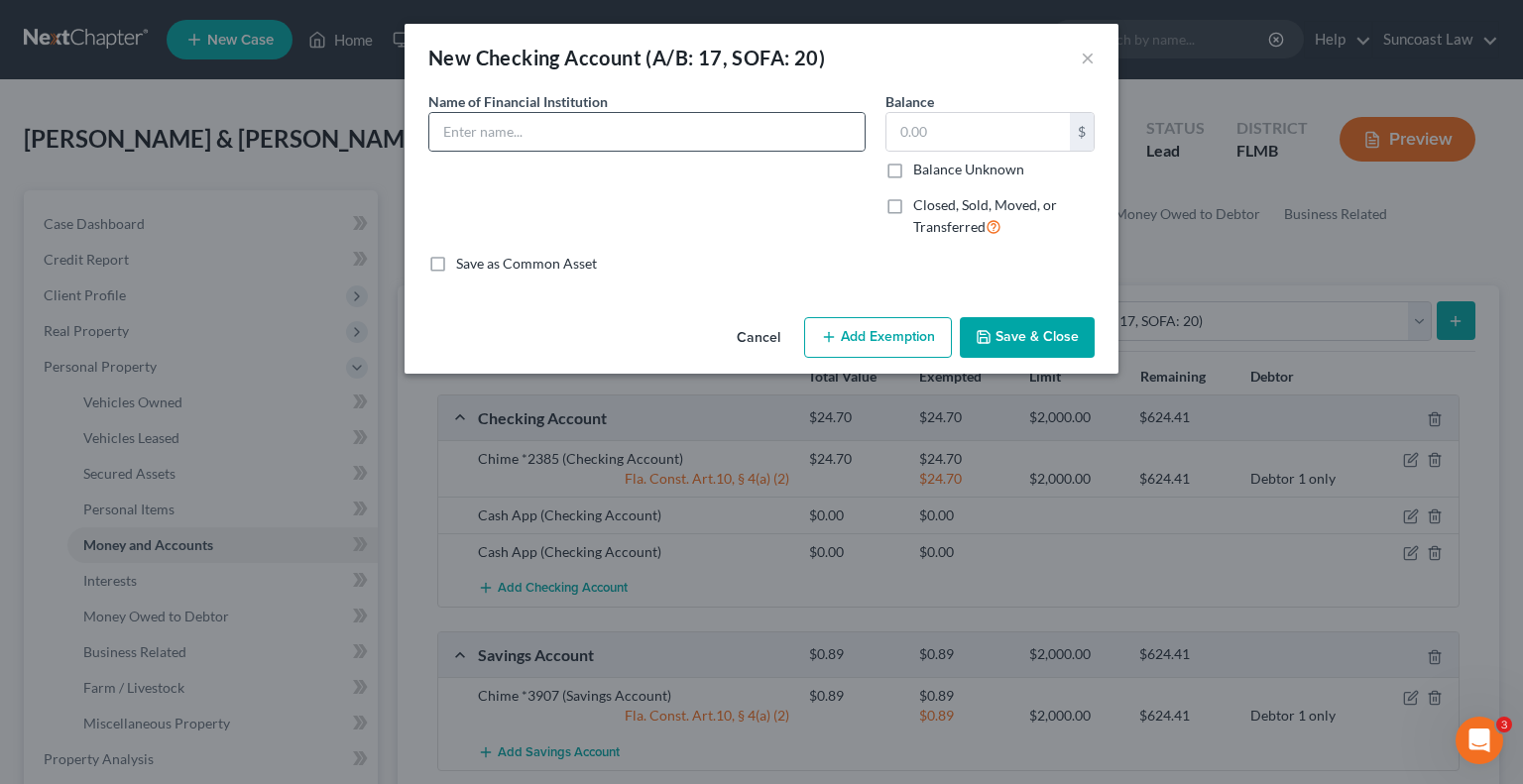 click on "Name of Financial Institution
*" at bounding box center [646, 172] 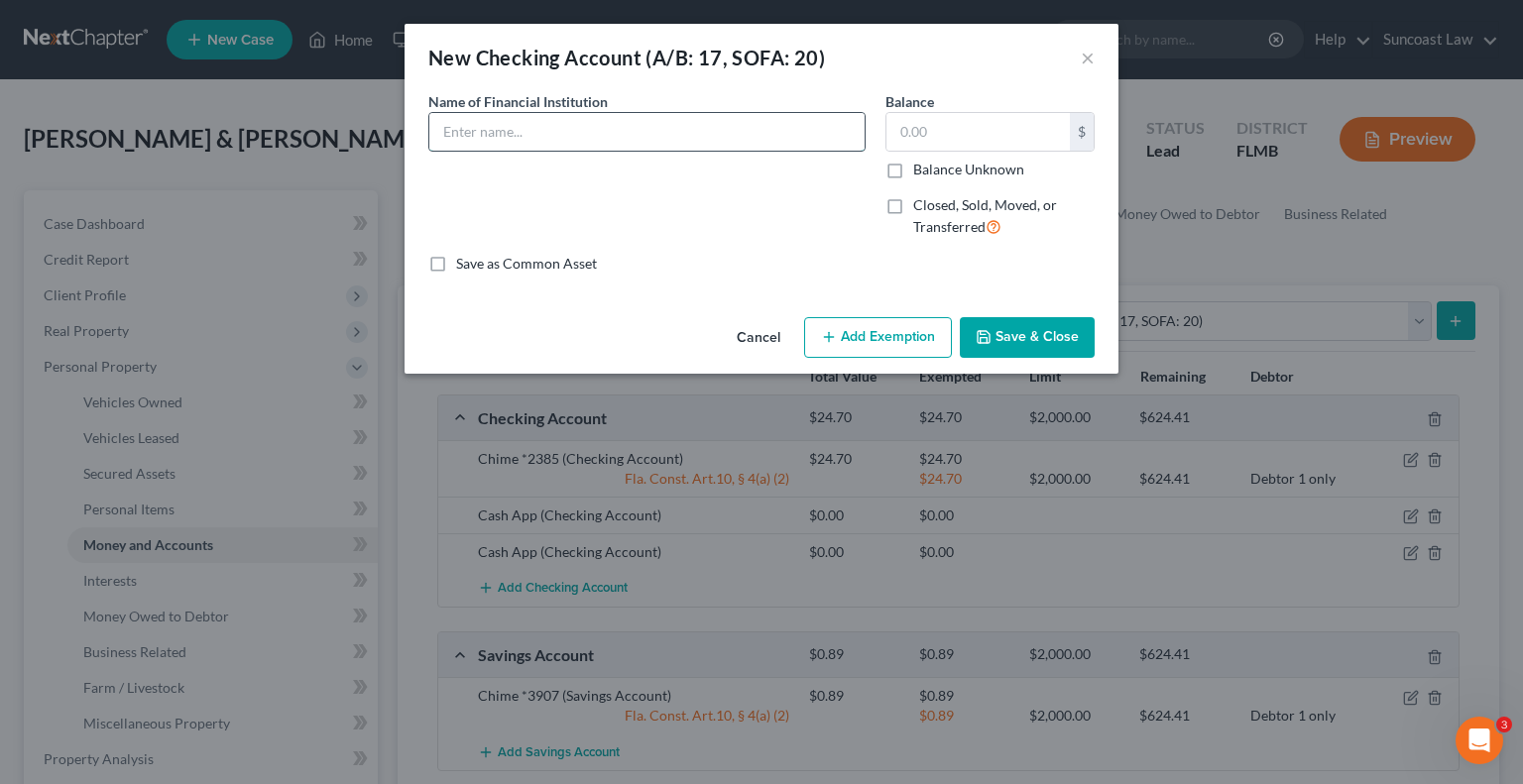 click at bounding box center (646, 132) 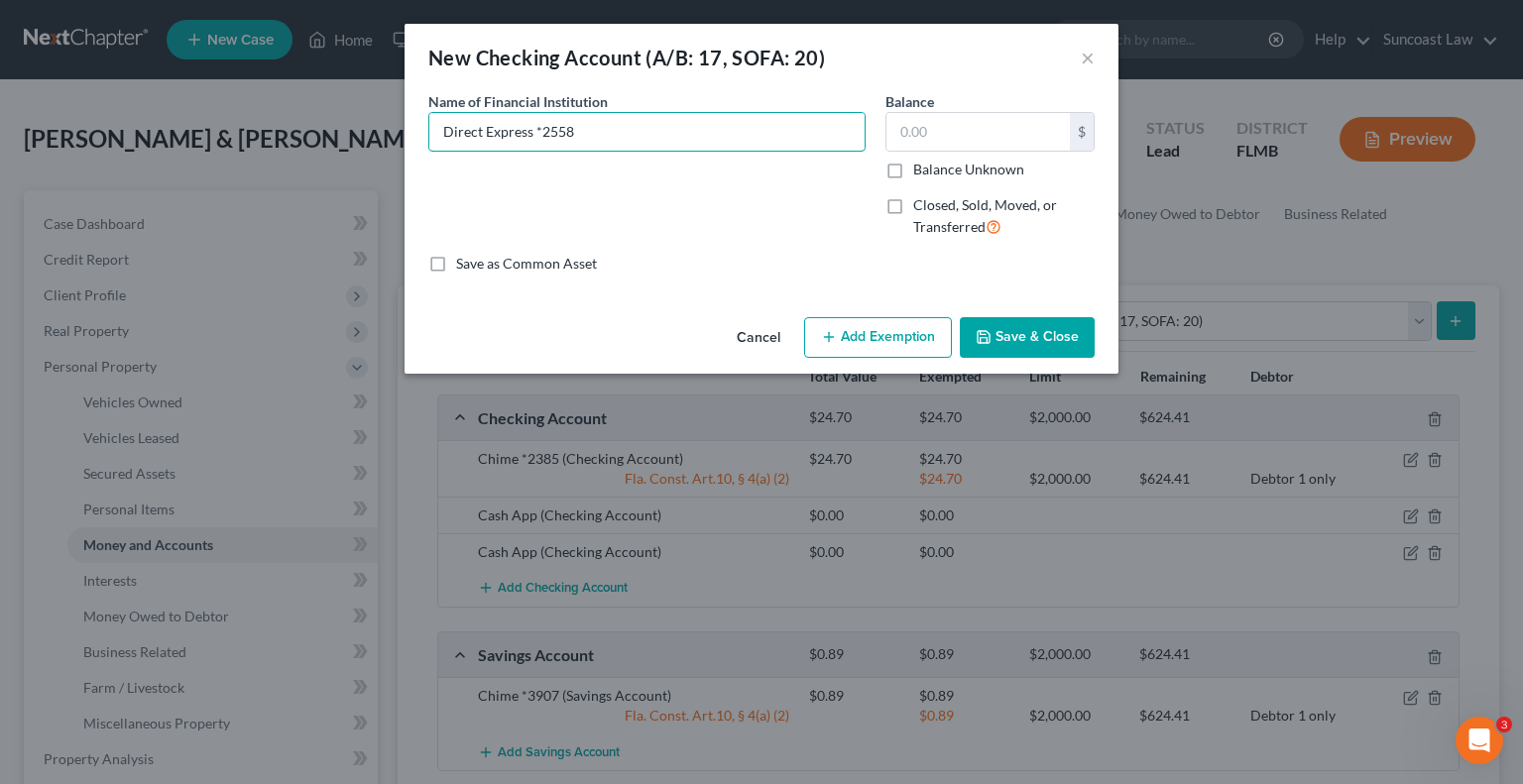 type on "Direct Express *2558" 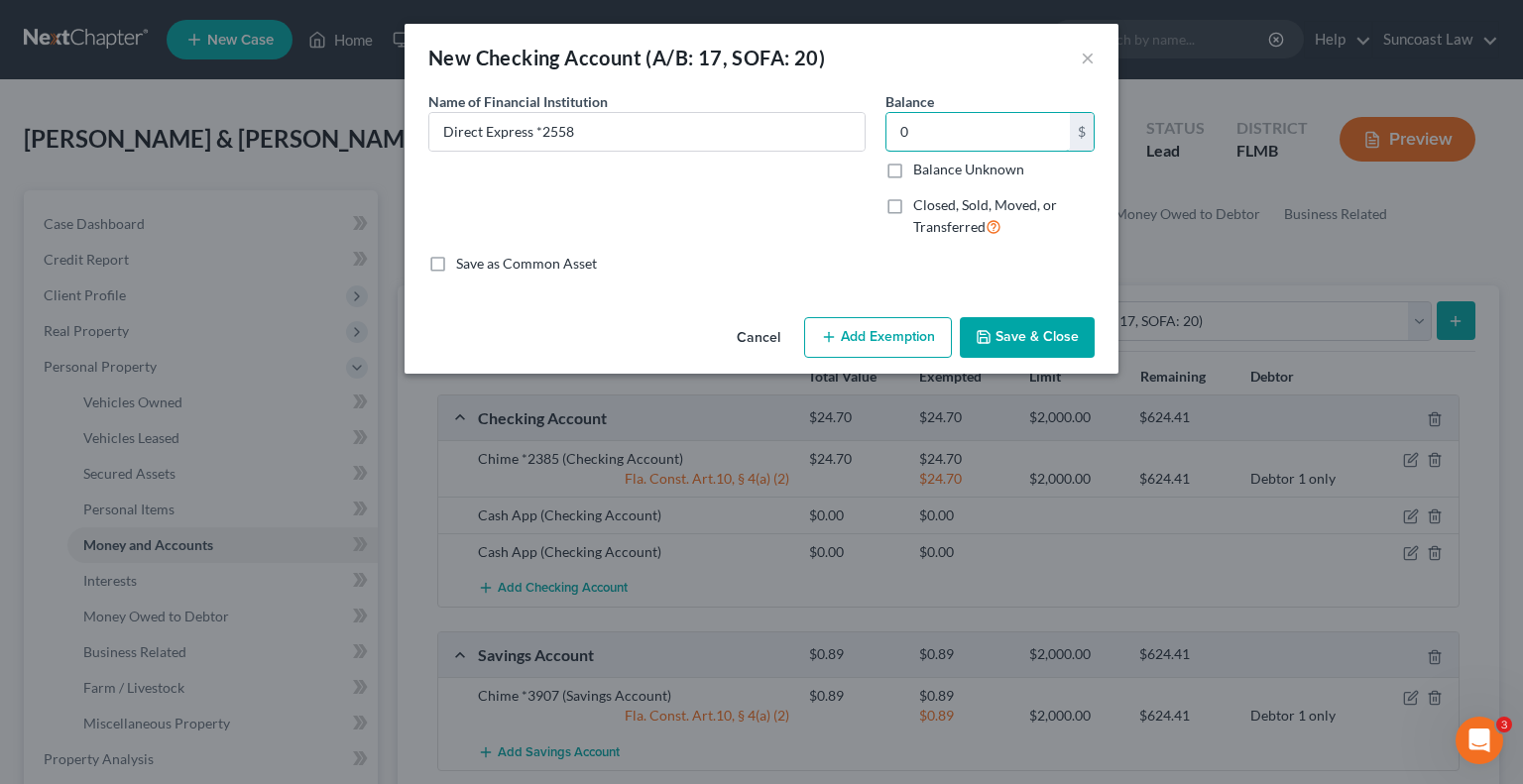 type on "0" 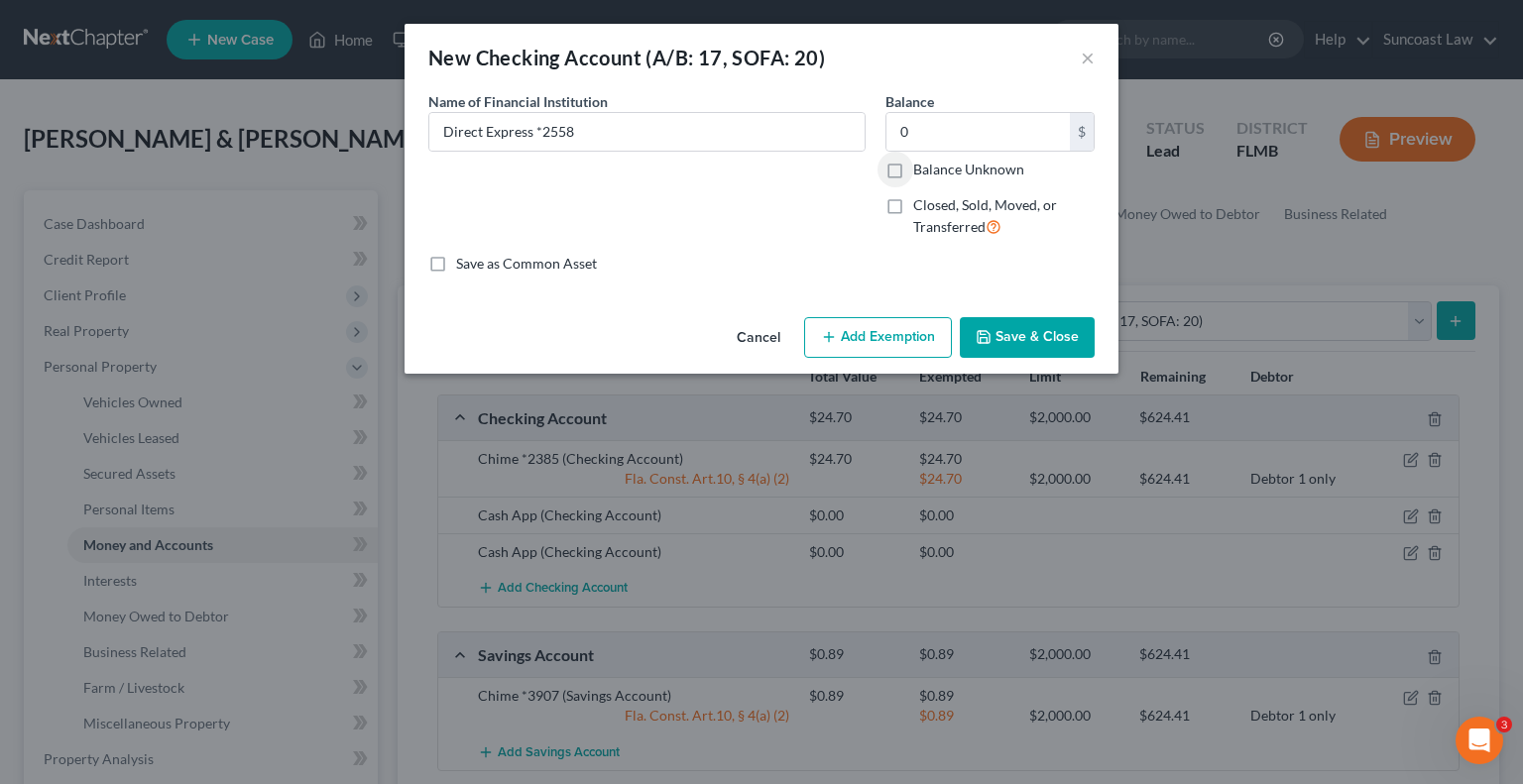 click on "Save & Close" at bounding box center (1027, 338) 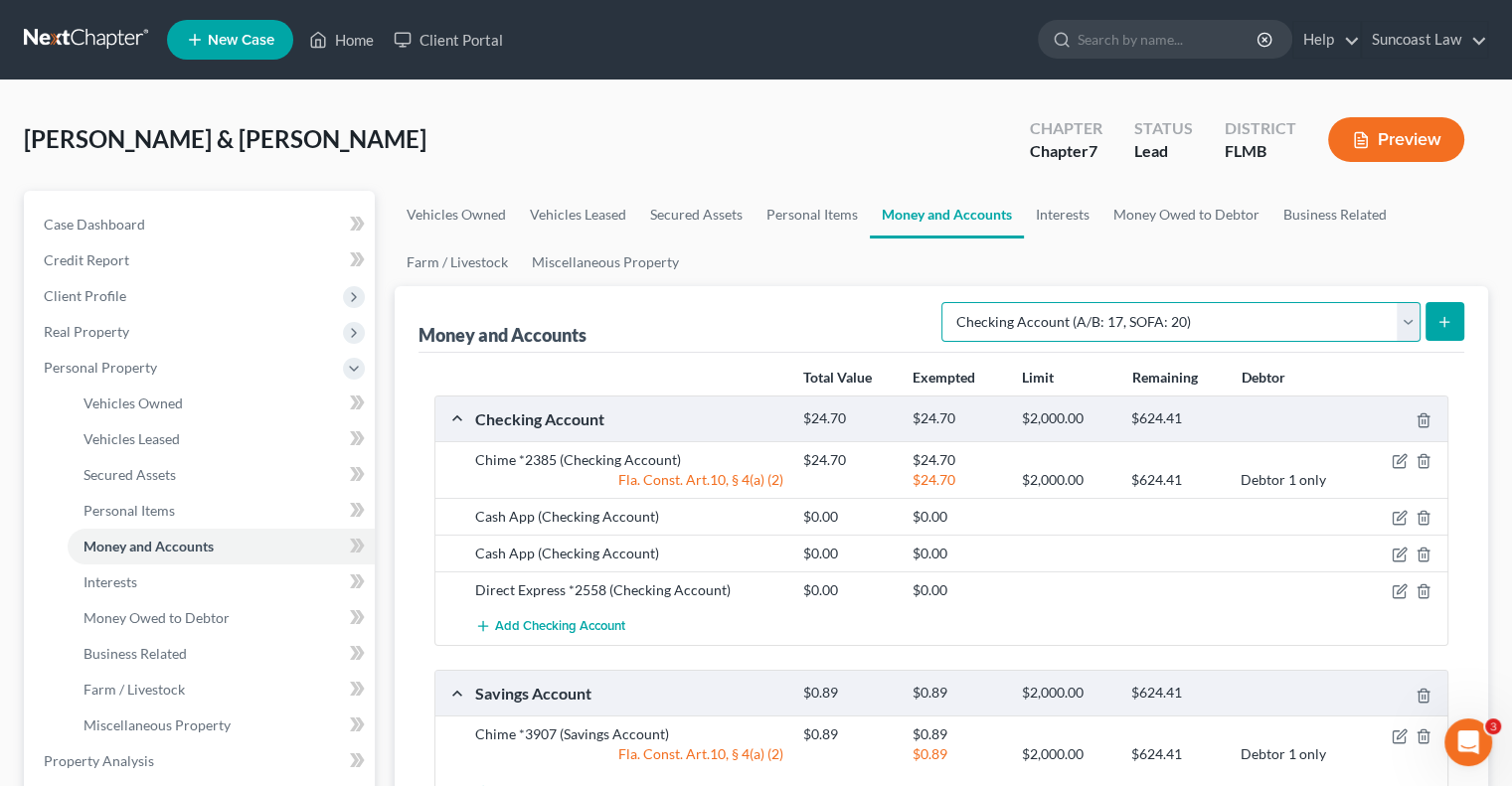 click on "Select Account Type Brokerage (A/B: 18, SOFA: 20) Cash on Hand (A/B: 16) Certificates of Deposit (A/B: 17, SOFA: 20) Checking Account (A/B: 17, SOFA: 20) Money Market (A/B: 18, SOFA: 20) Other (Credit Union, Health Savings Account, etc) (A/B: 17, SOFA: 20) Safe Deposit Box (A/B: 16) Savings Account (A/B: 17, SOFA: 20) Security Deposits or Prepayments (A/B: 22)" at bounding box center (1181, 322) 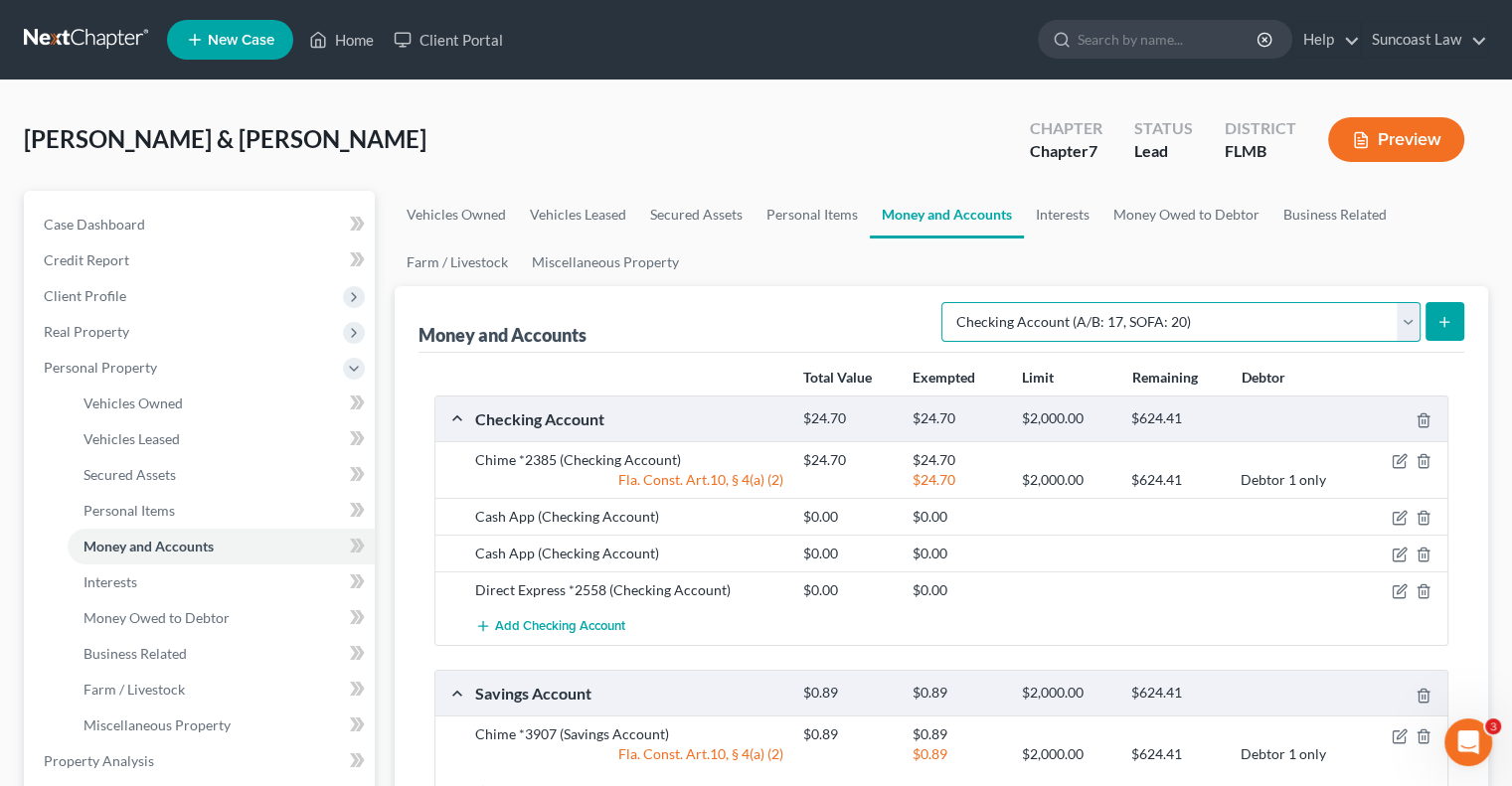 select on "savings" 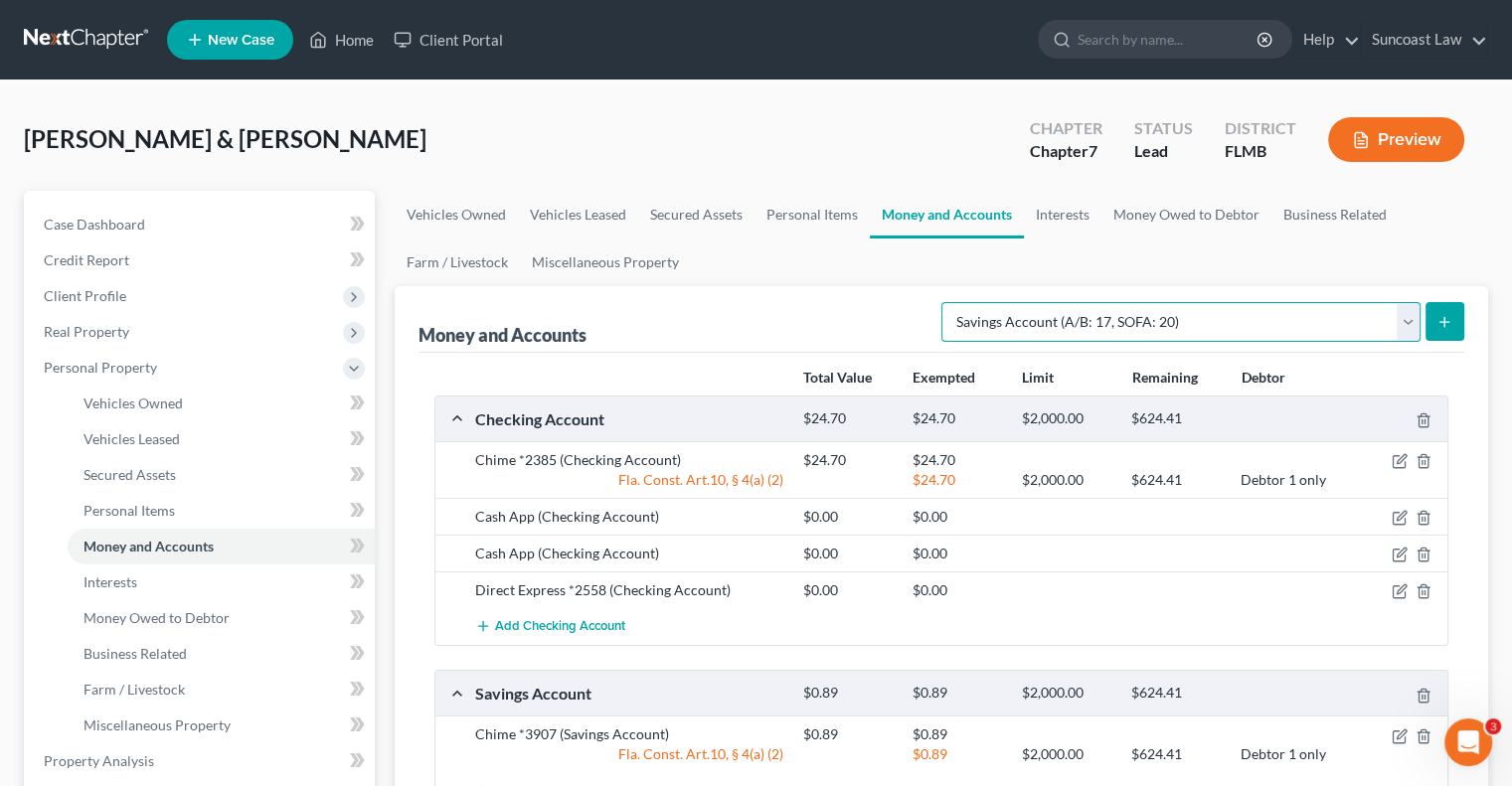 click on "Select Account Type Brokerage (A/B: 18, SOFA: 20) Cash on Hand (A/B: 16) Certificates of Deposit (A/B: 17, SOFA: 20) Checking Account (A/B: 17, SOFA: 20) Money Market (A/B: 18, SOFA: 20) Other (Credit Union, Health Savings Account, etc) (A/B: 17, SOFA: 20) Safe Deposit Box (A/B: 16) Savings Account (A/B: 17, SOFA: 20) Security Deposits or Prepayments (A/B: 22)" at bounding box center (1181, 322) 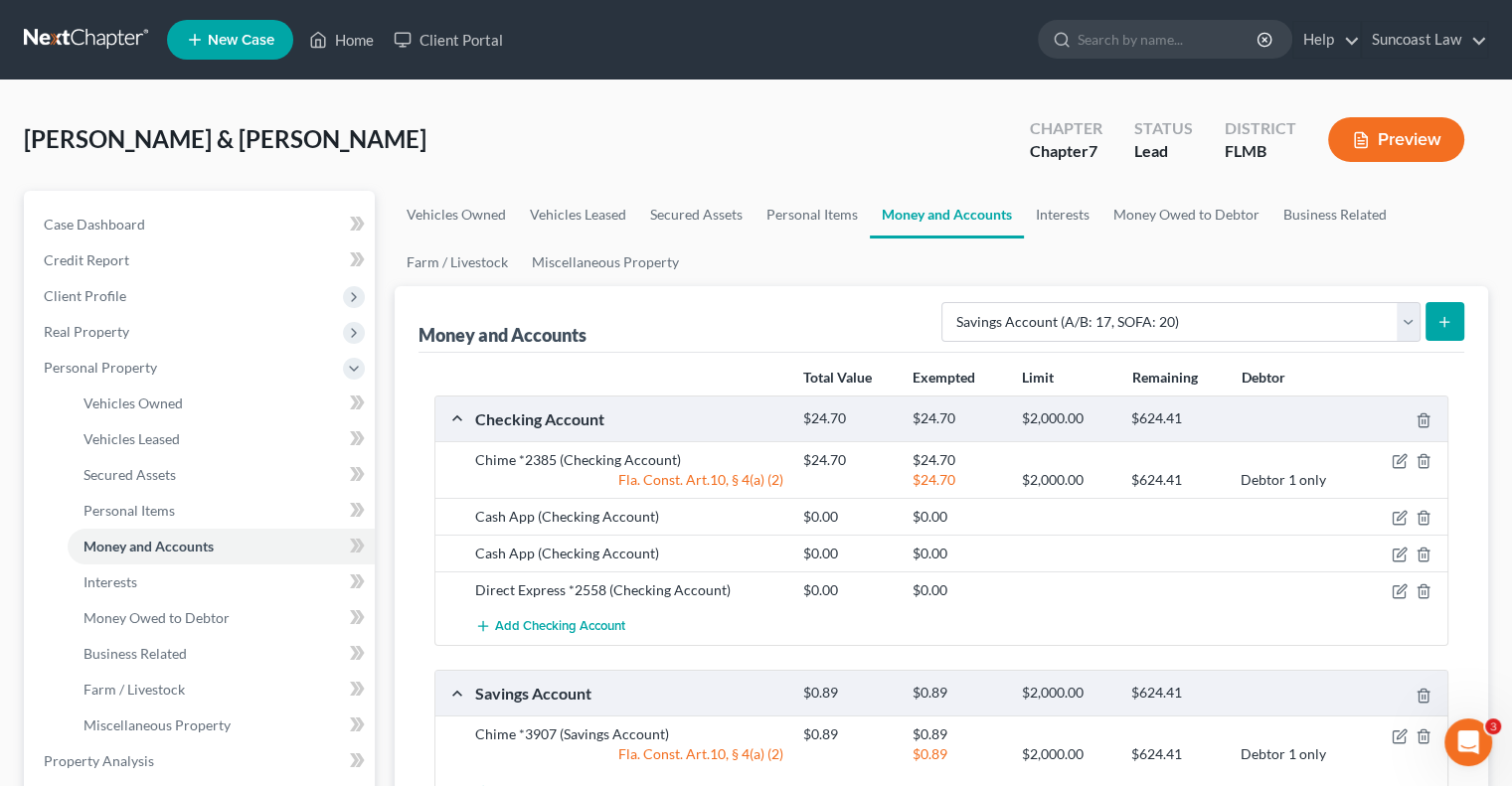 click at bounding box center [1444, 321] 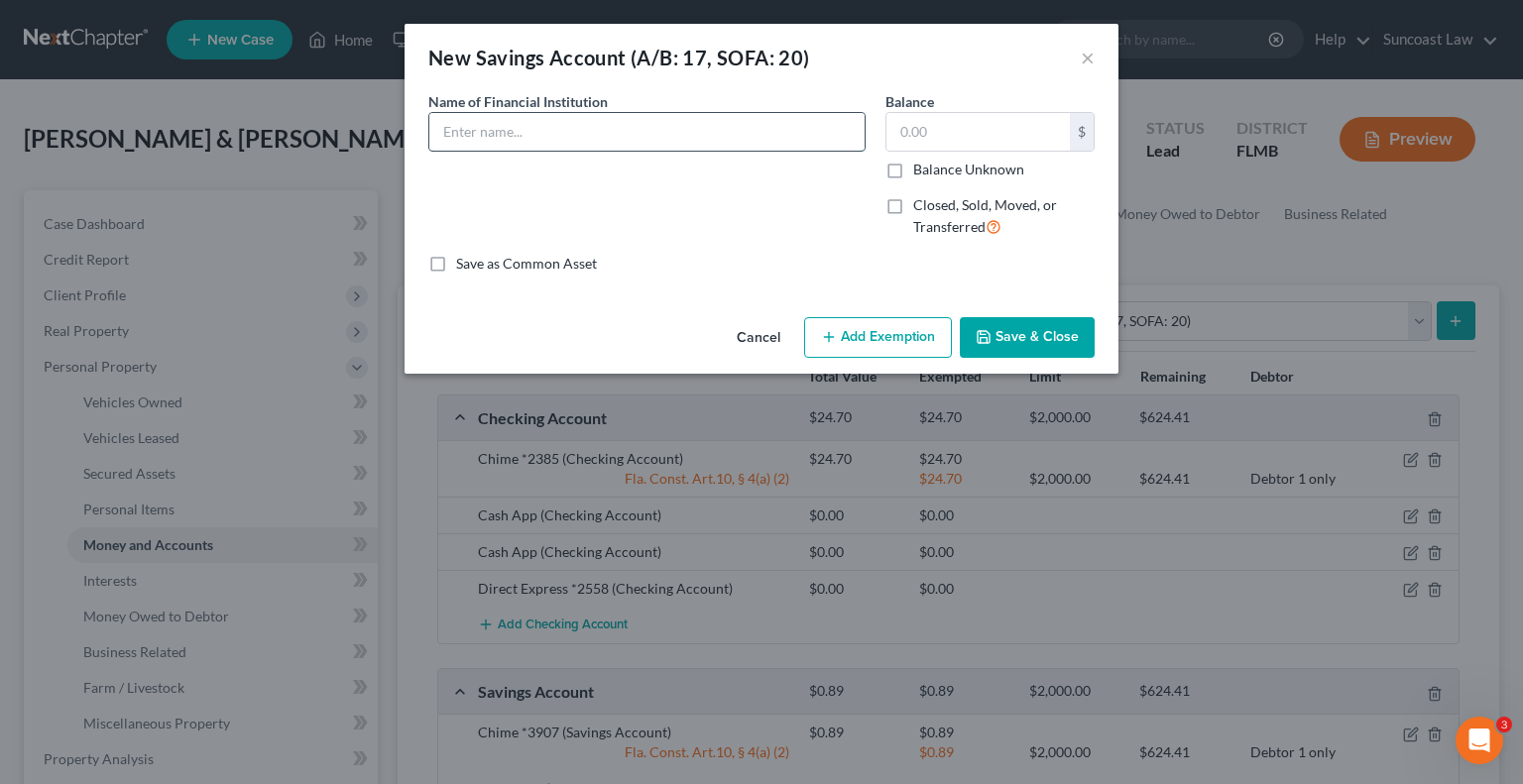 click at bounding box center [646, 132] 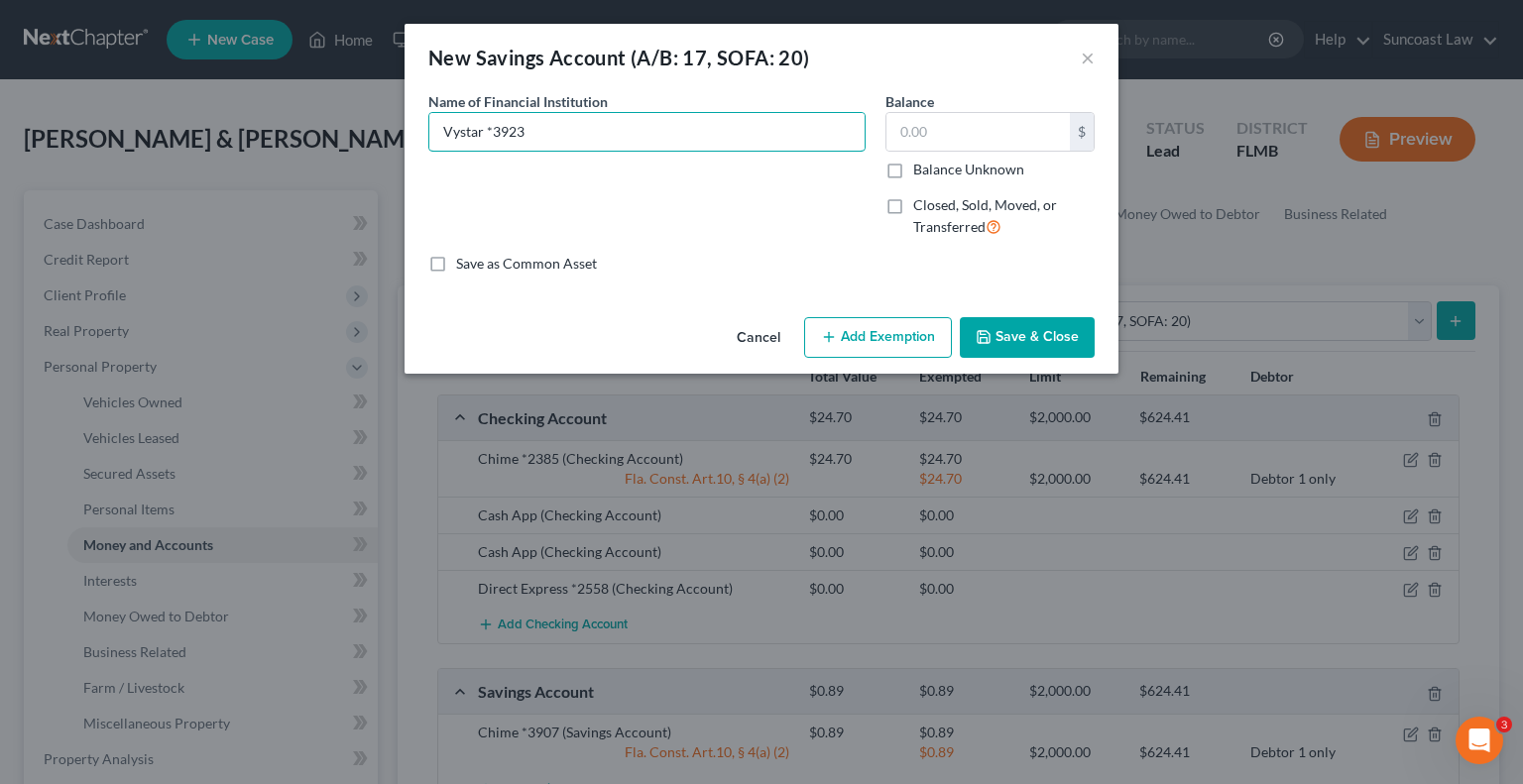 type on "Vystar *3923" 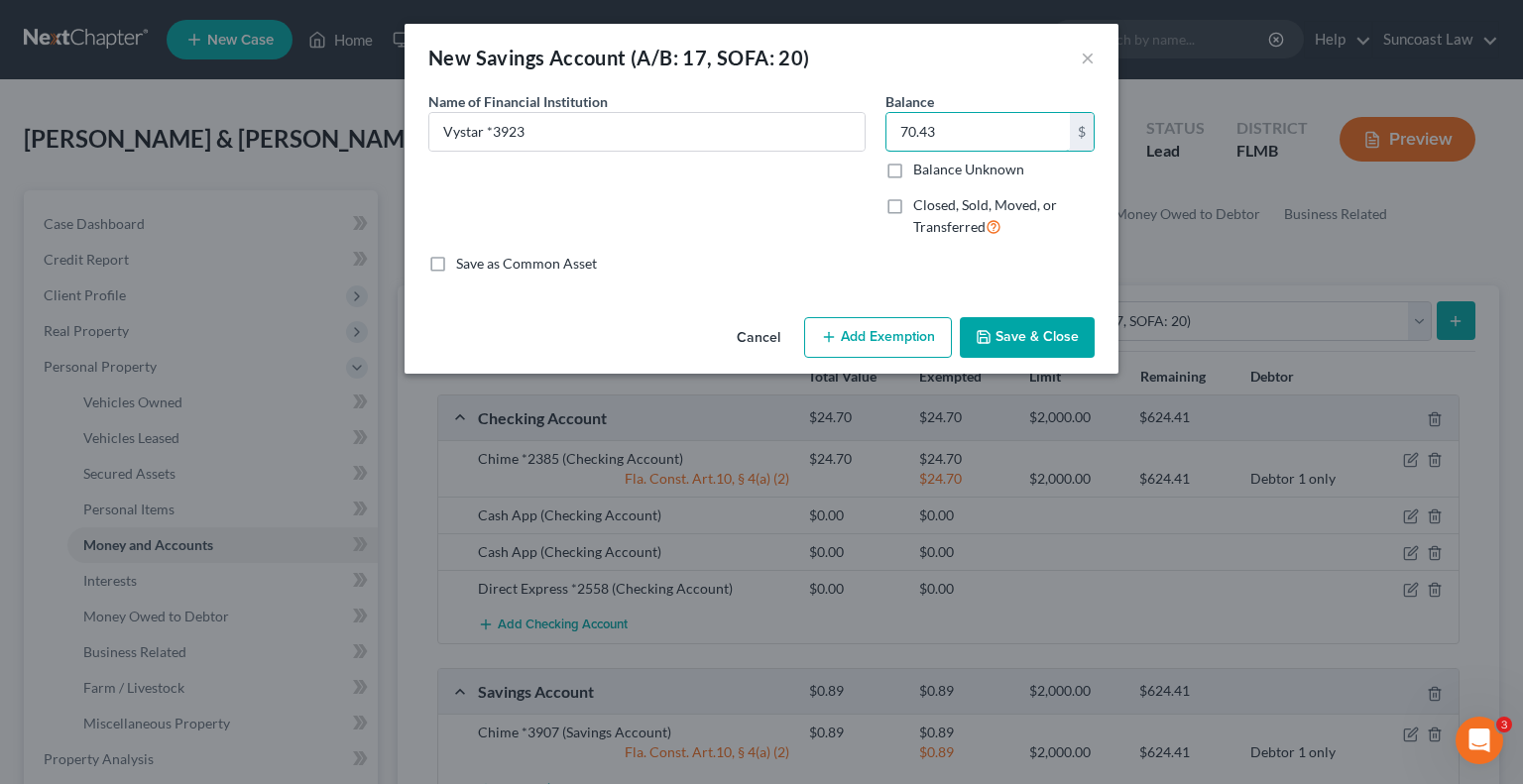type on "70.43" 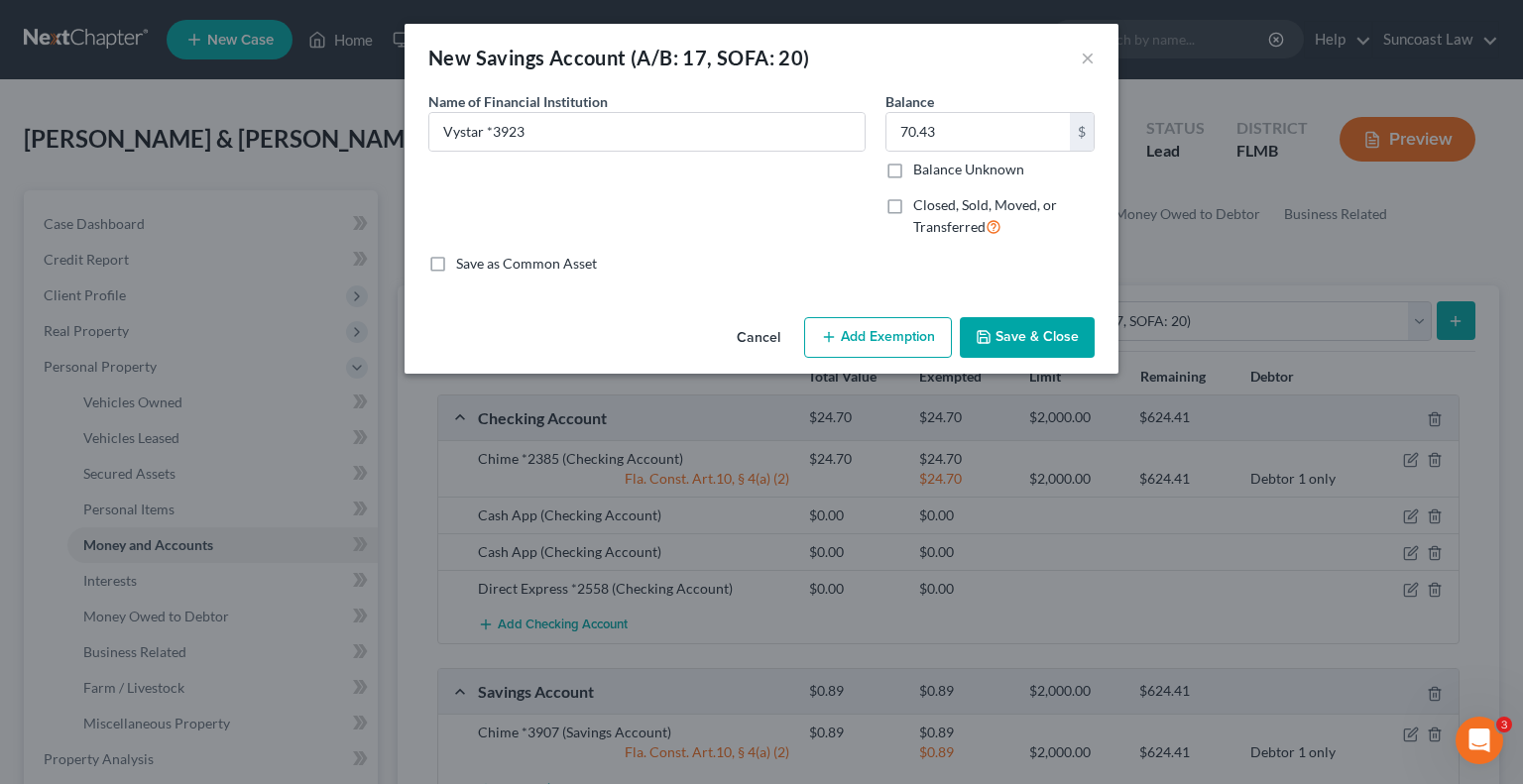 click on "Add Exemption" at bounding box center (878, 338) 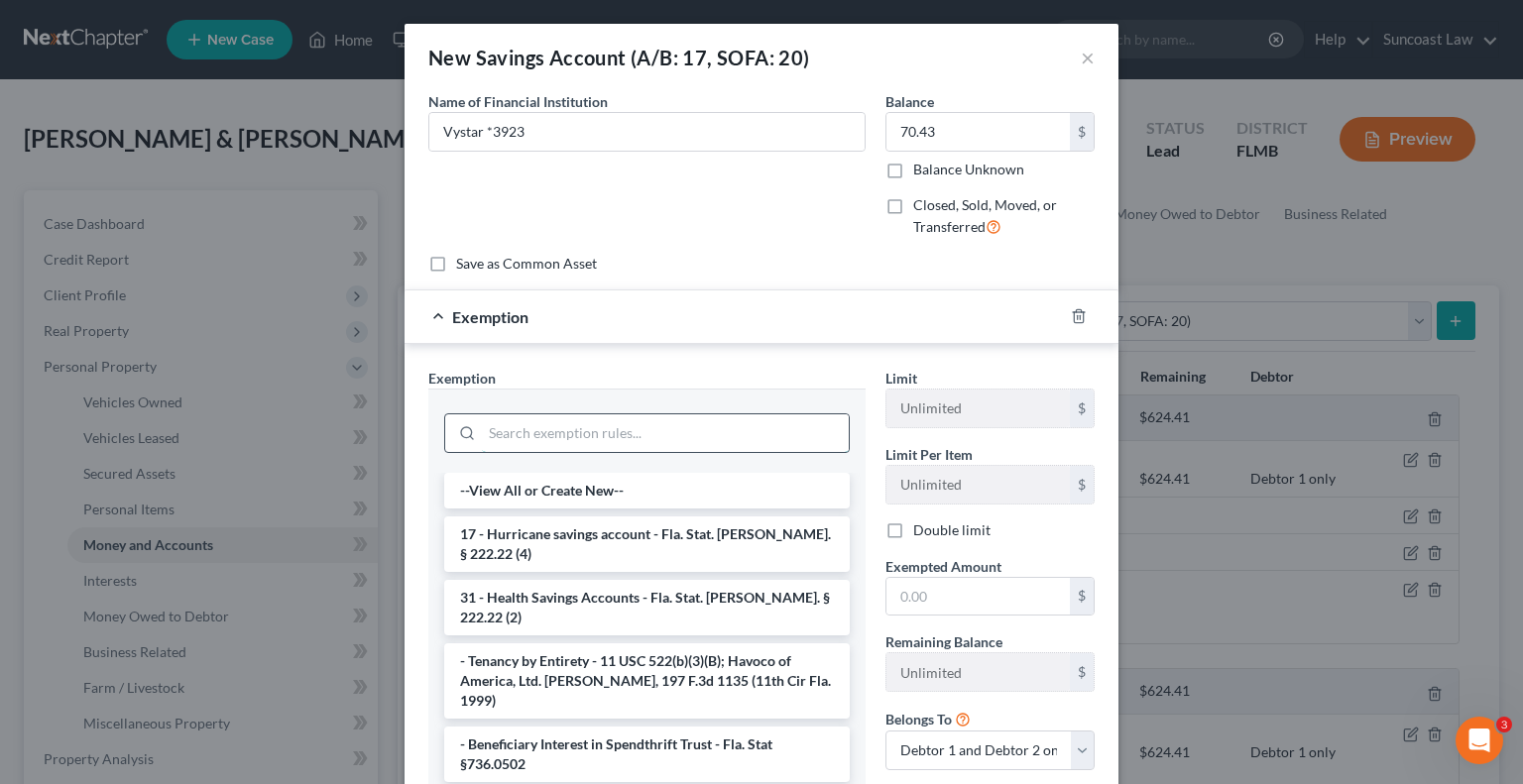 click at bounding box center (665, 433) 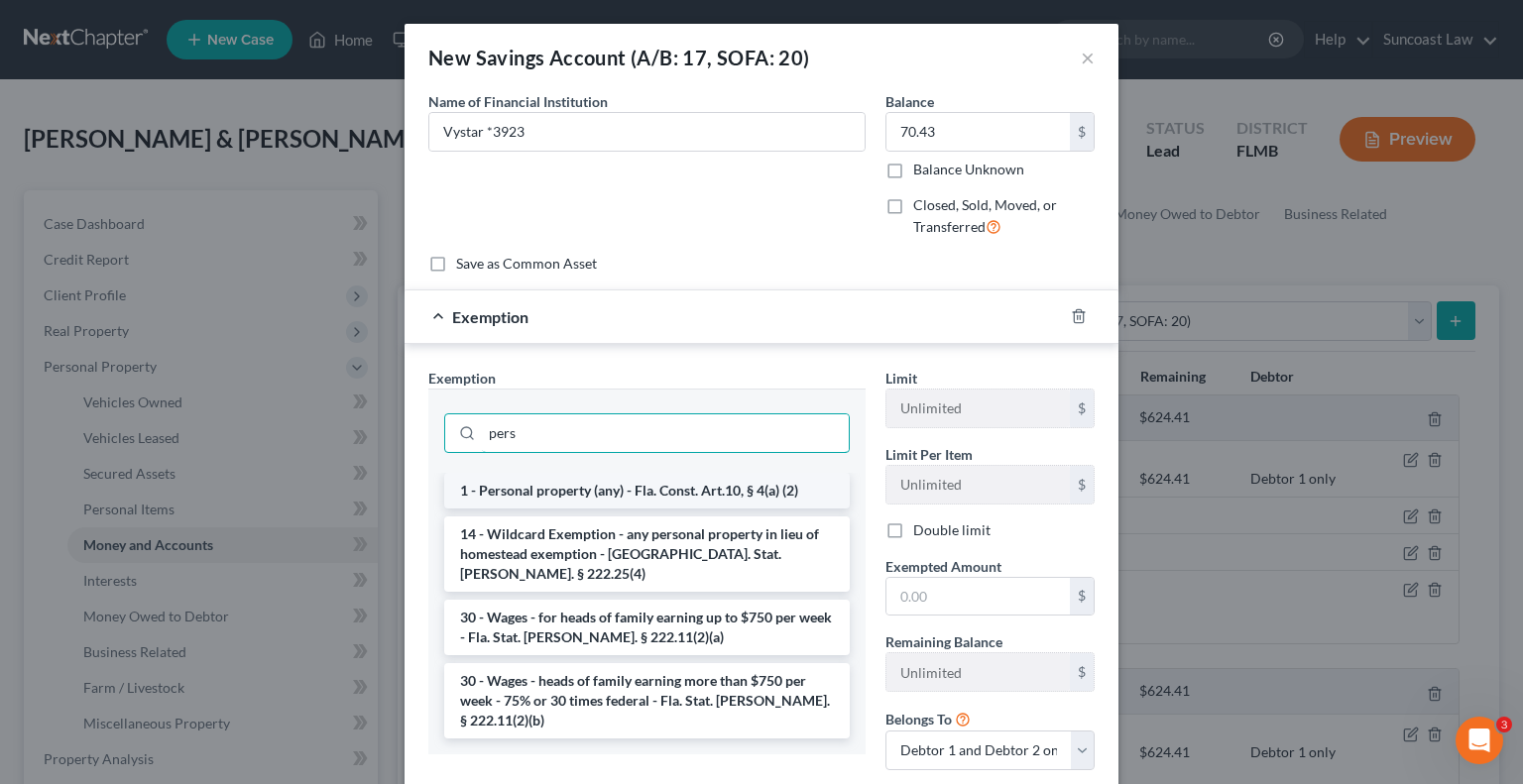 type on "pers" 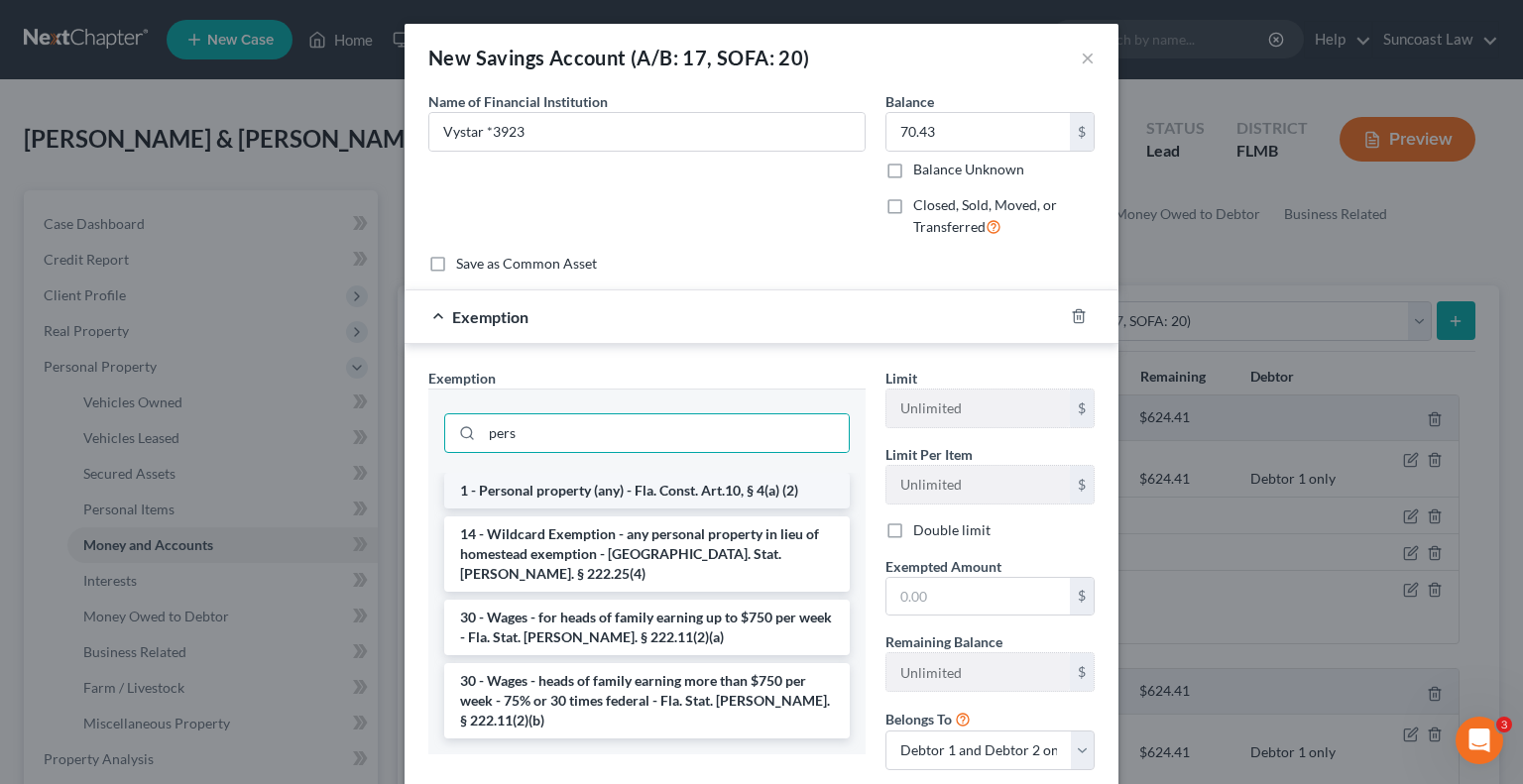 click on "1 - Personal property (any) - Fla. Const. Art.10, § 4(a) (2)" at bounding box center [646, 491] 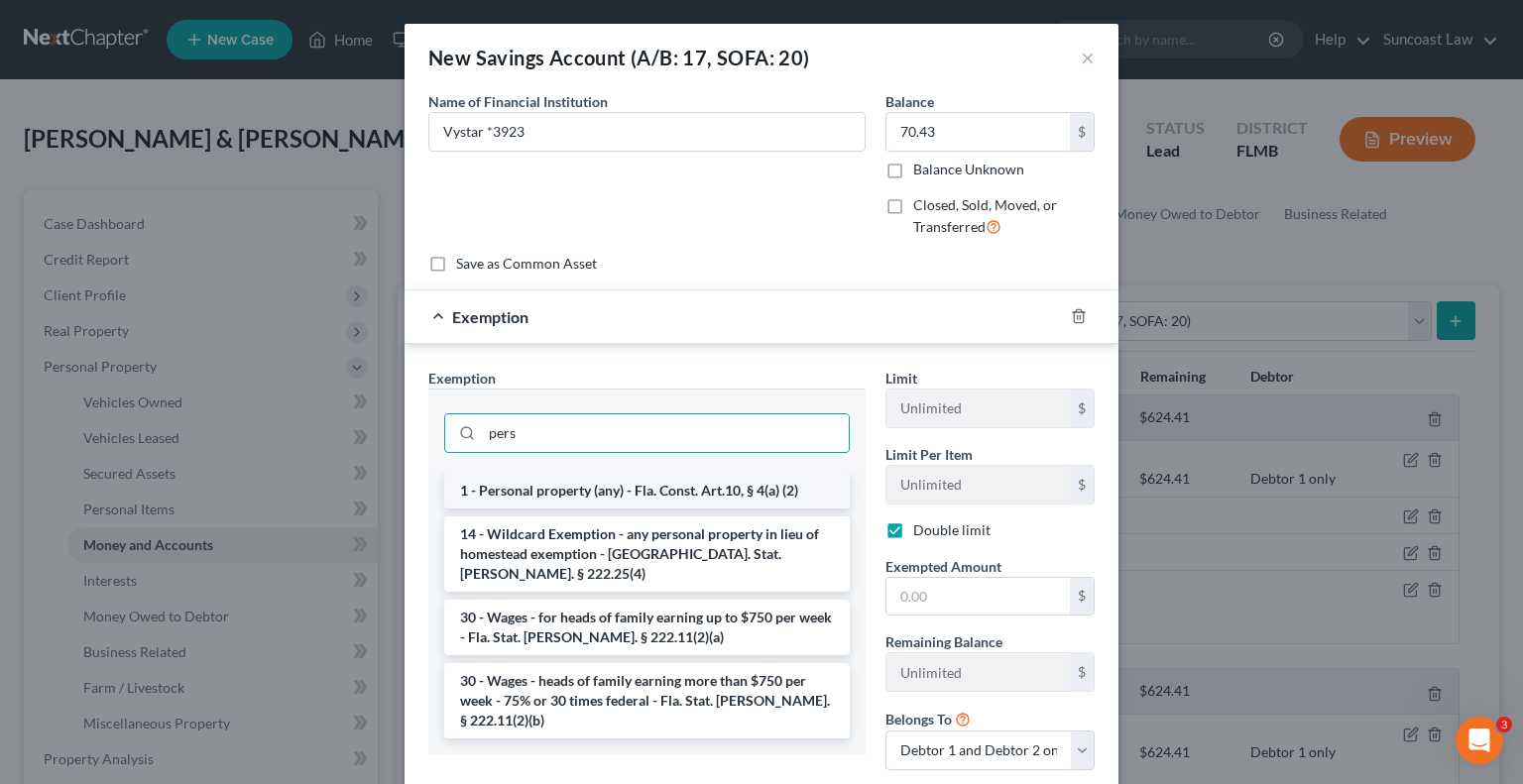 checkbox on "true" 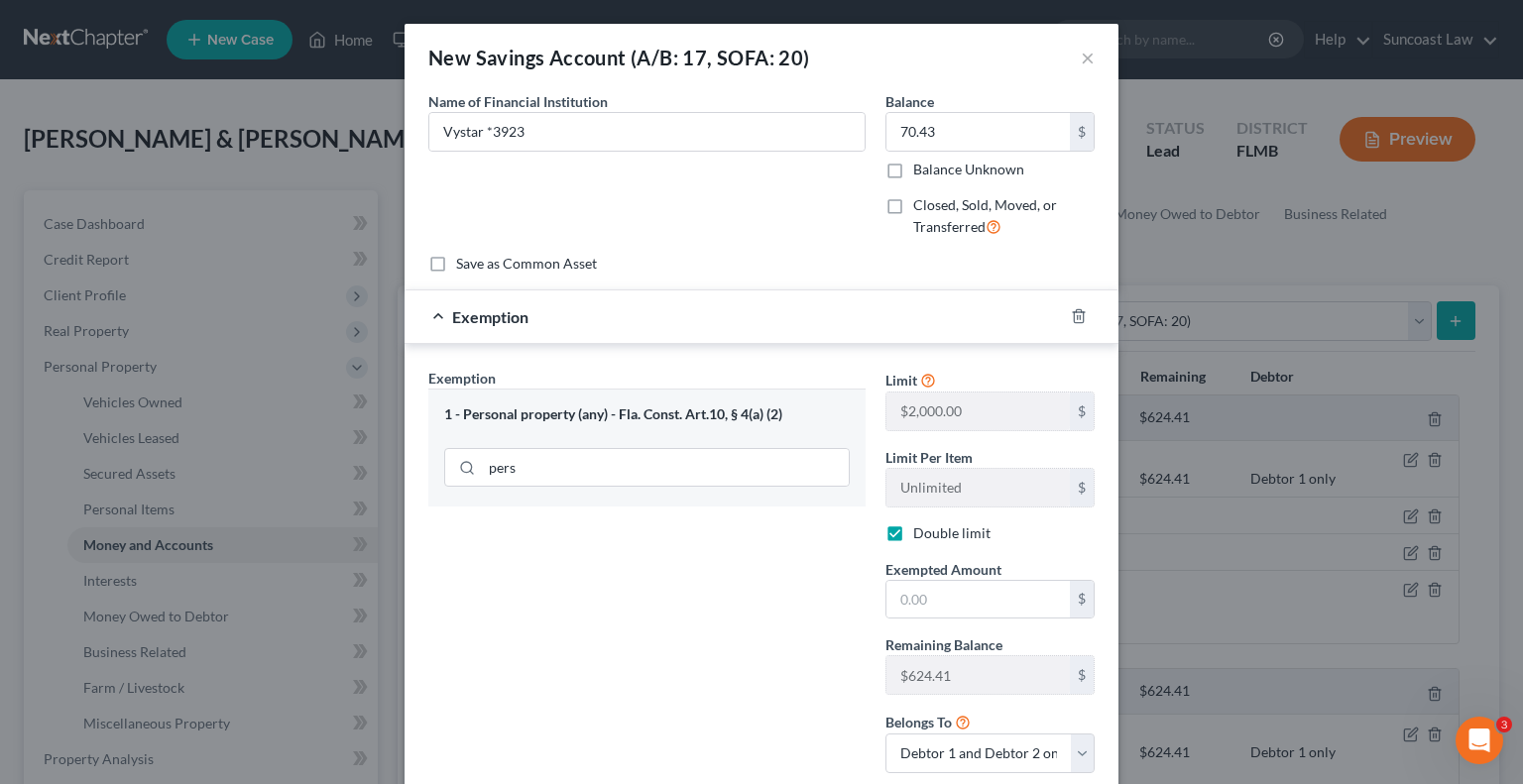 click on "1 - Personal property (any) - Fla. Const. Art.10, § 4(a) (2)         pers" at bounding box center (646, 447) 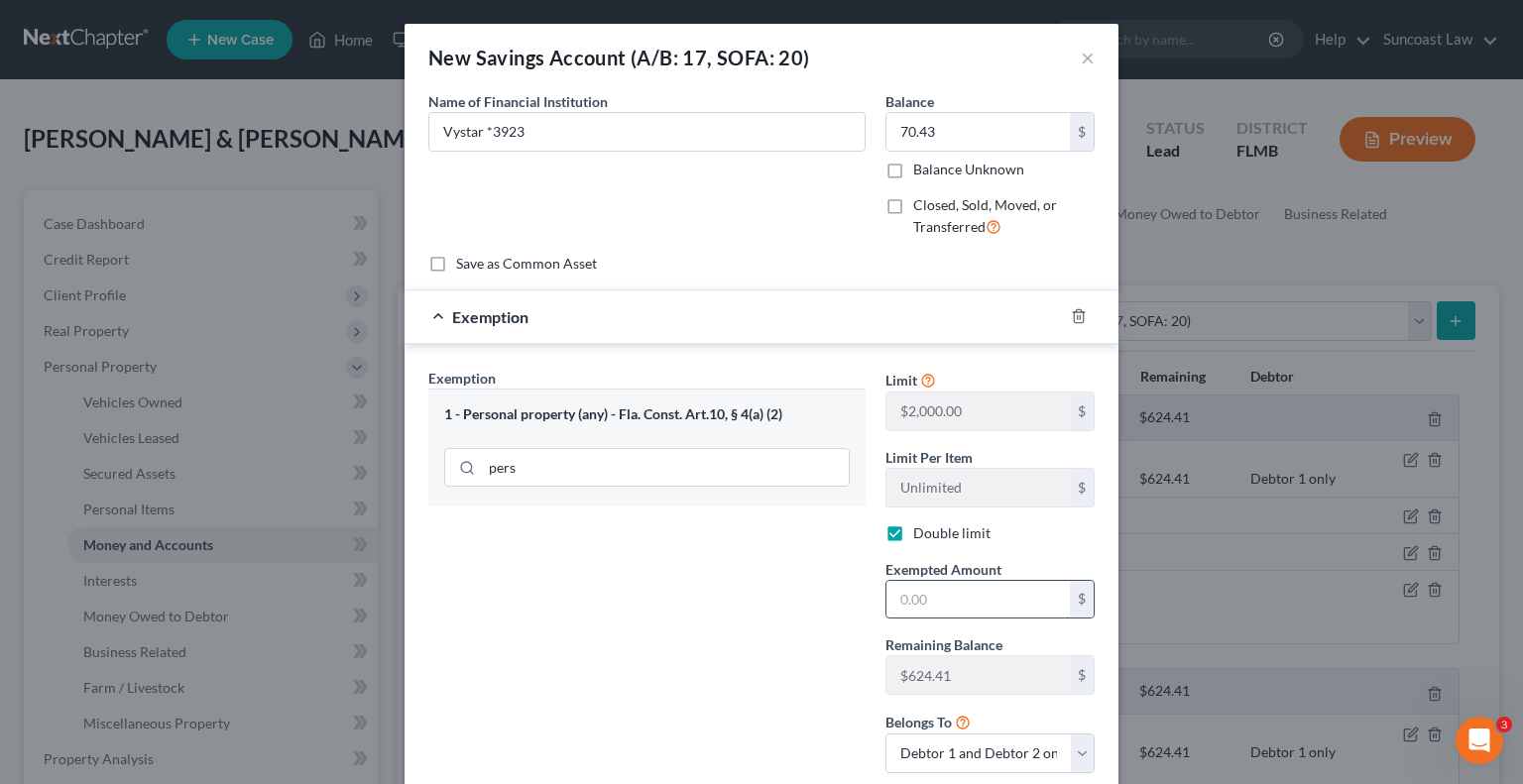 click at bounding box center [978, 600] 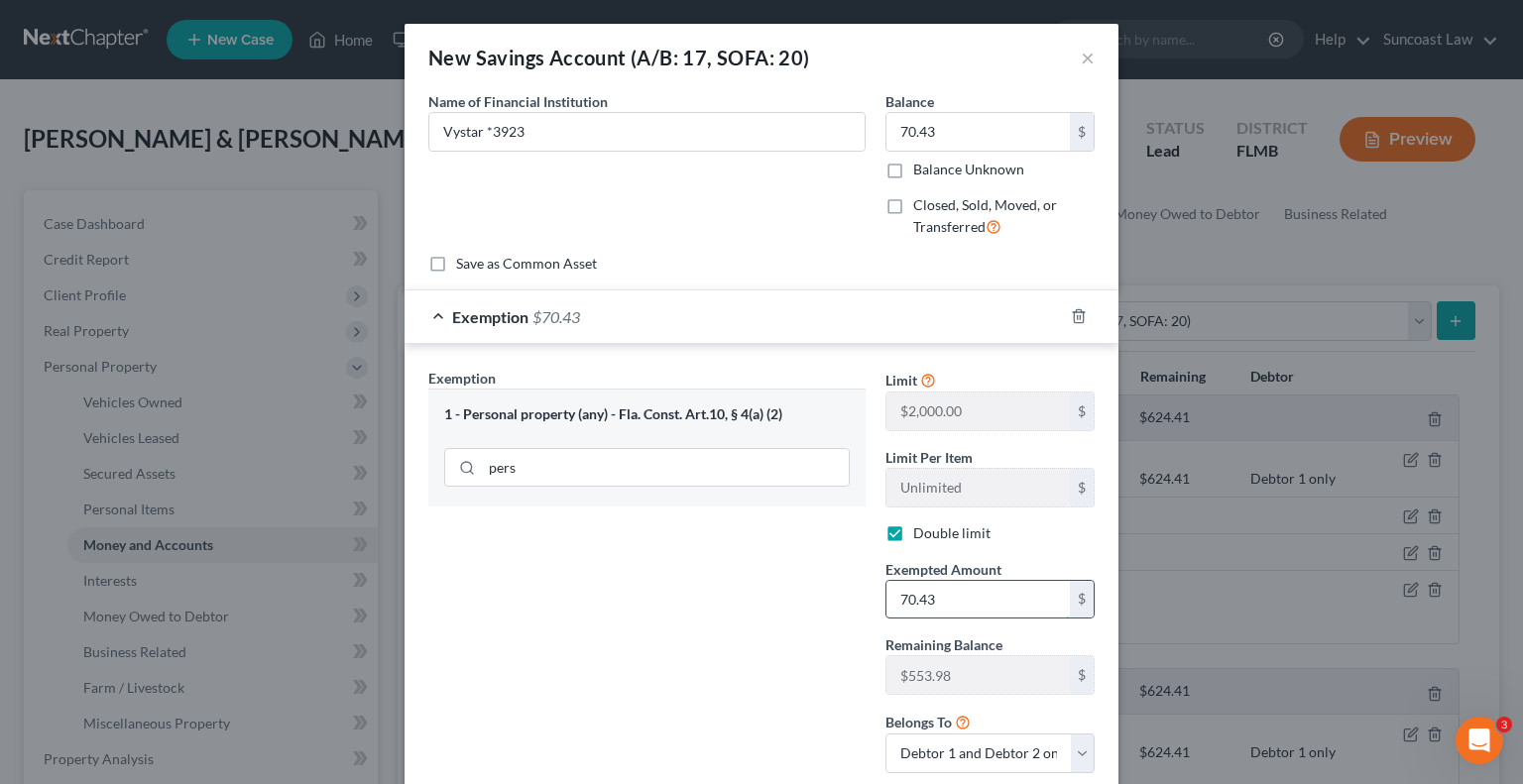 type on "70.43" 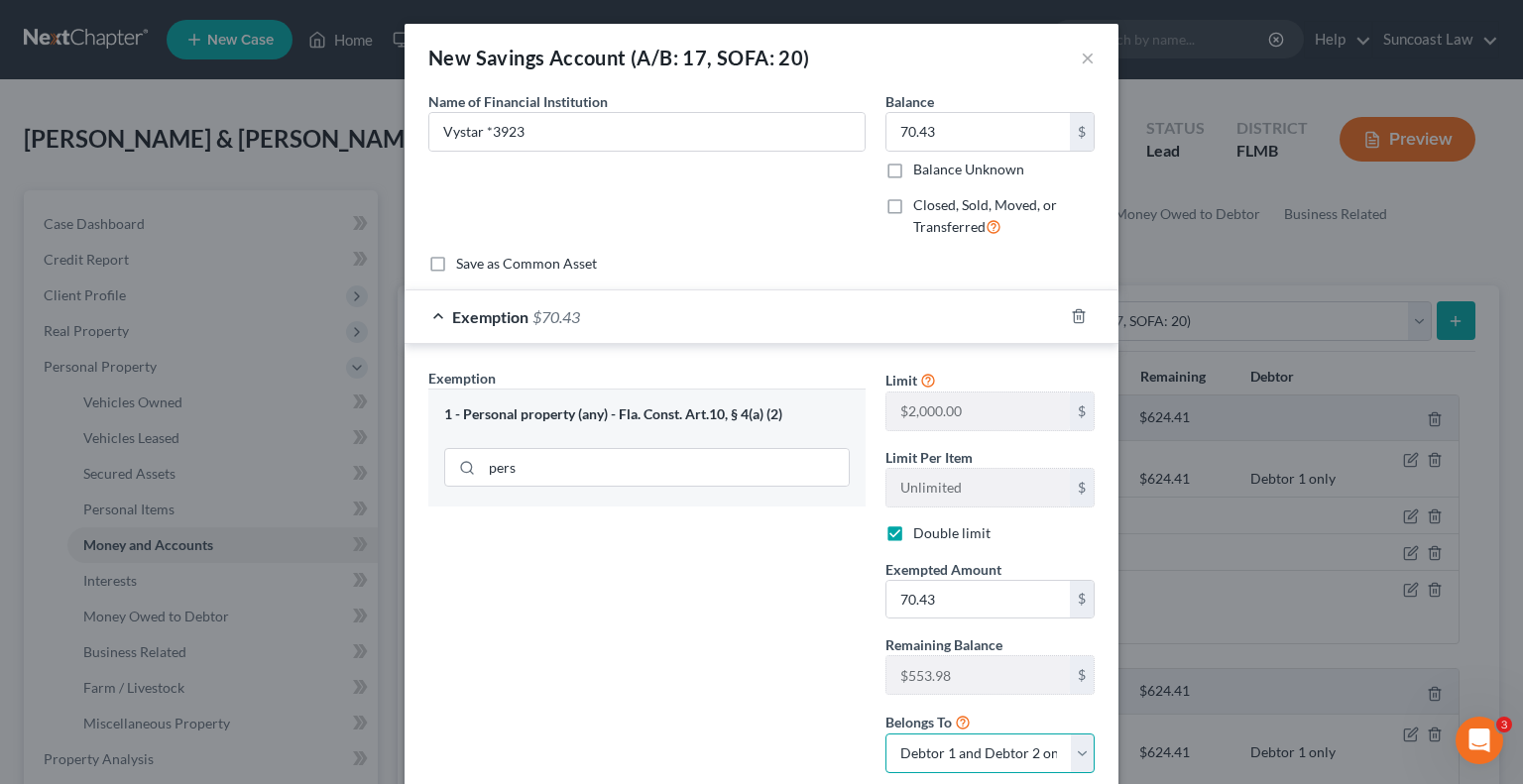 click on "Debtor 1 only Debtor 2 only Debtor 1 and Debtor 2 only" at bounding box center (990, 753) 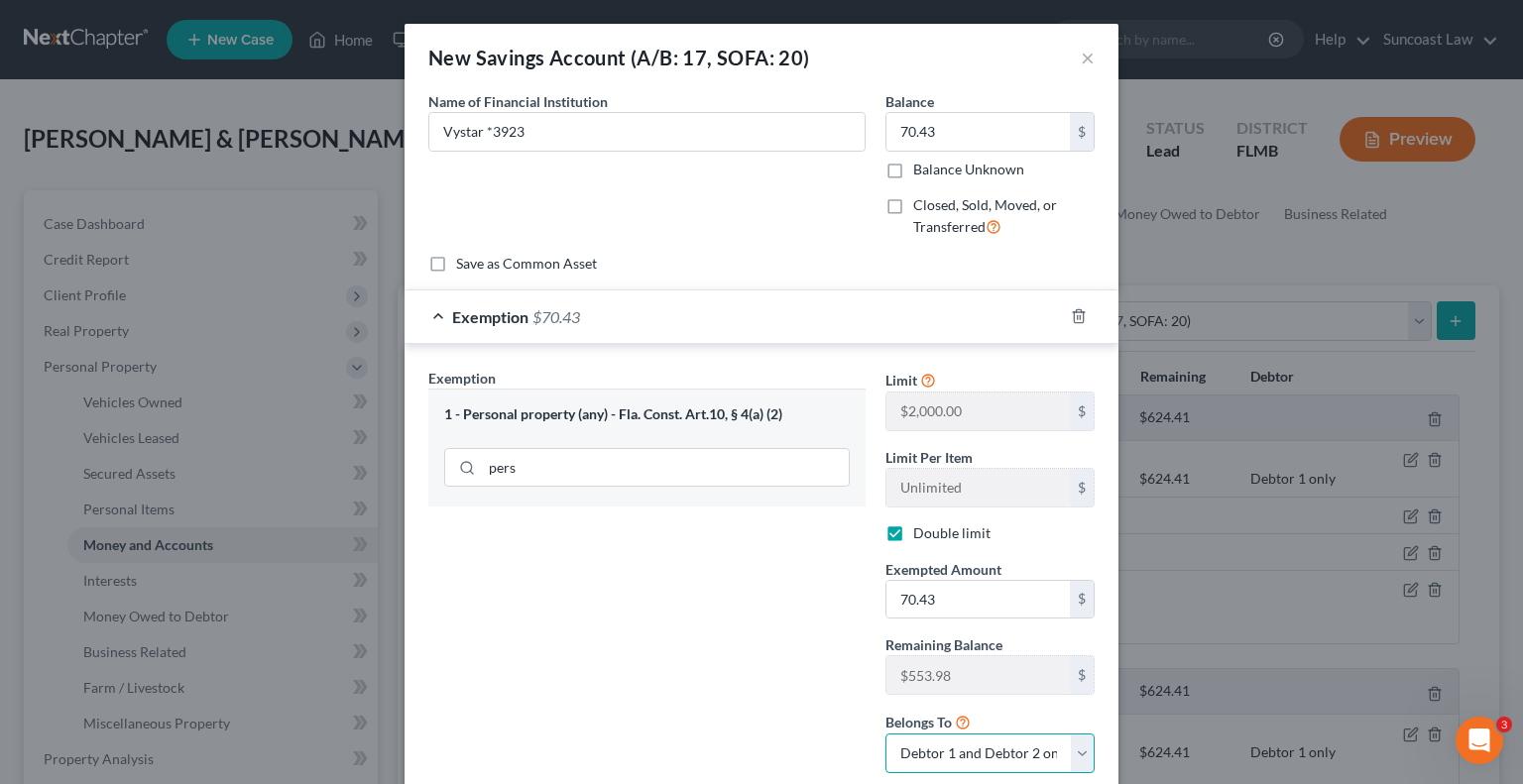 select on "0" 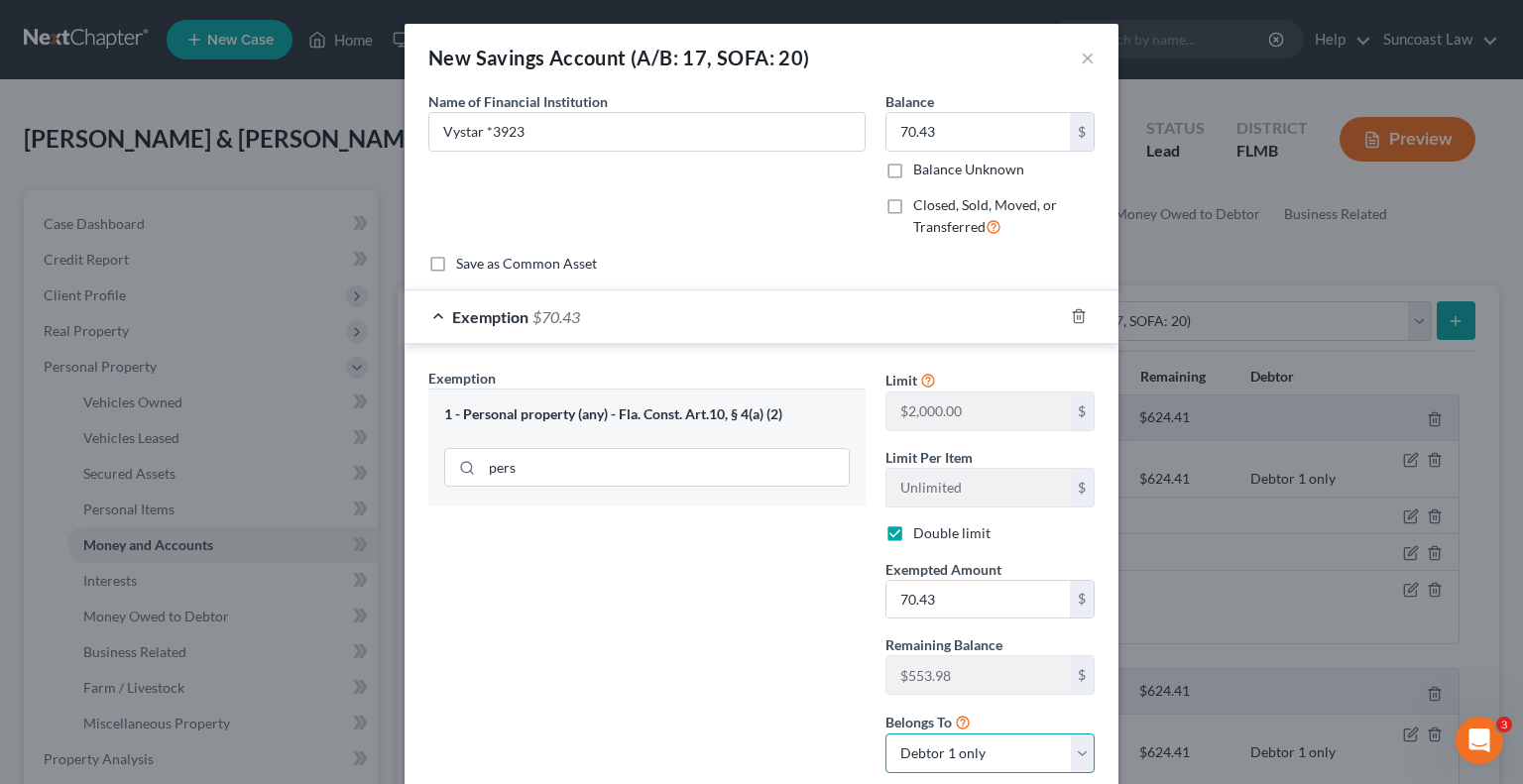 click on "Debtor 1 only Debtor 2 only Debtor 1 and Debtor 2 only" at bounding box center (990, 753) 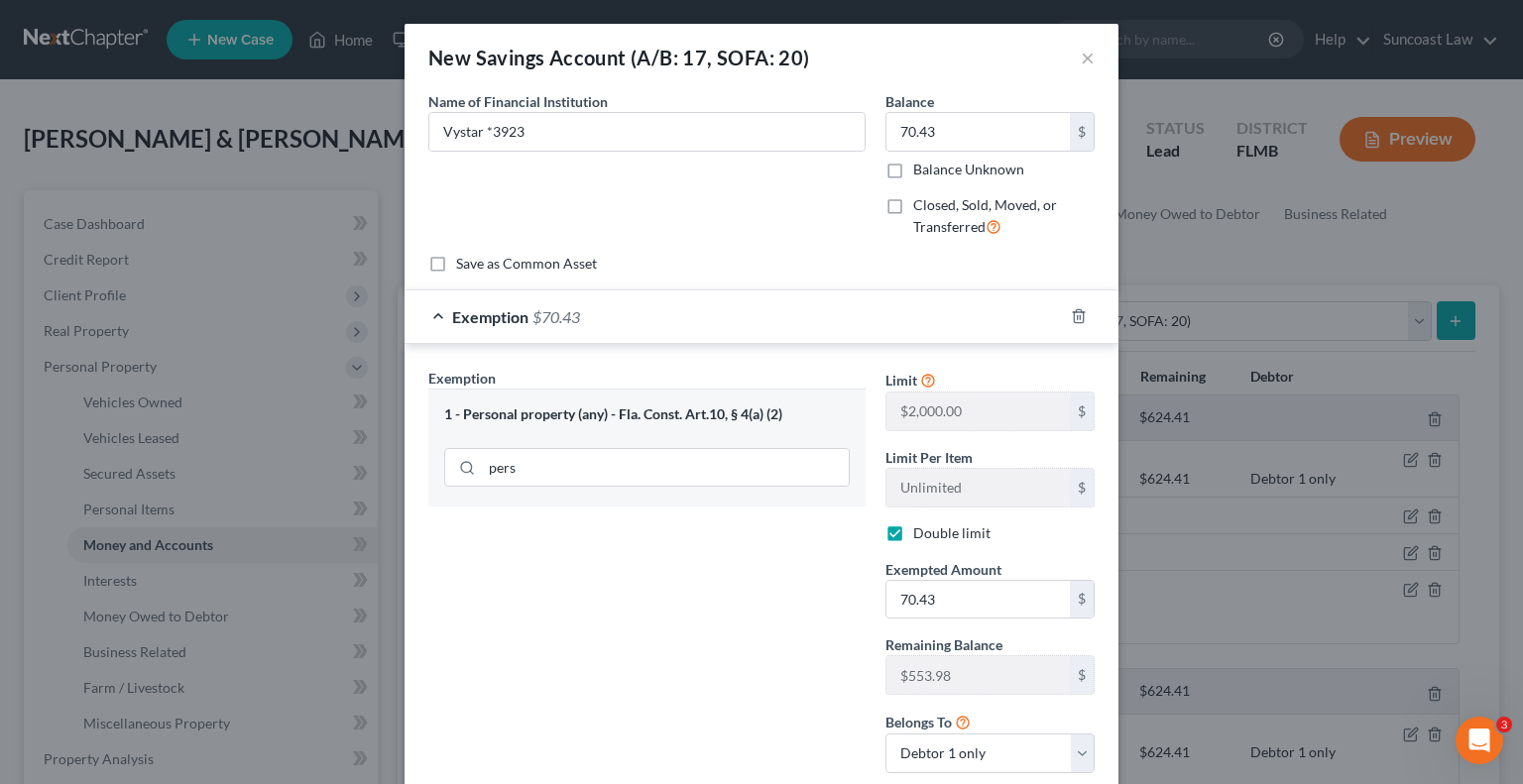 click on "Exemption Set must be selected for CA.
Exemption
*
1 - Personal property (any) - Fla. Const. Art.10, § 4(a) (2)         pers" at bounding box center (646, 578) 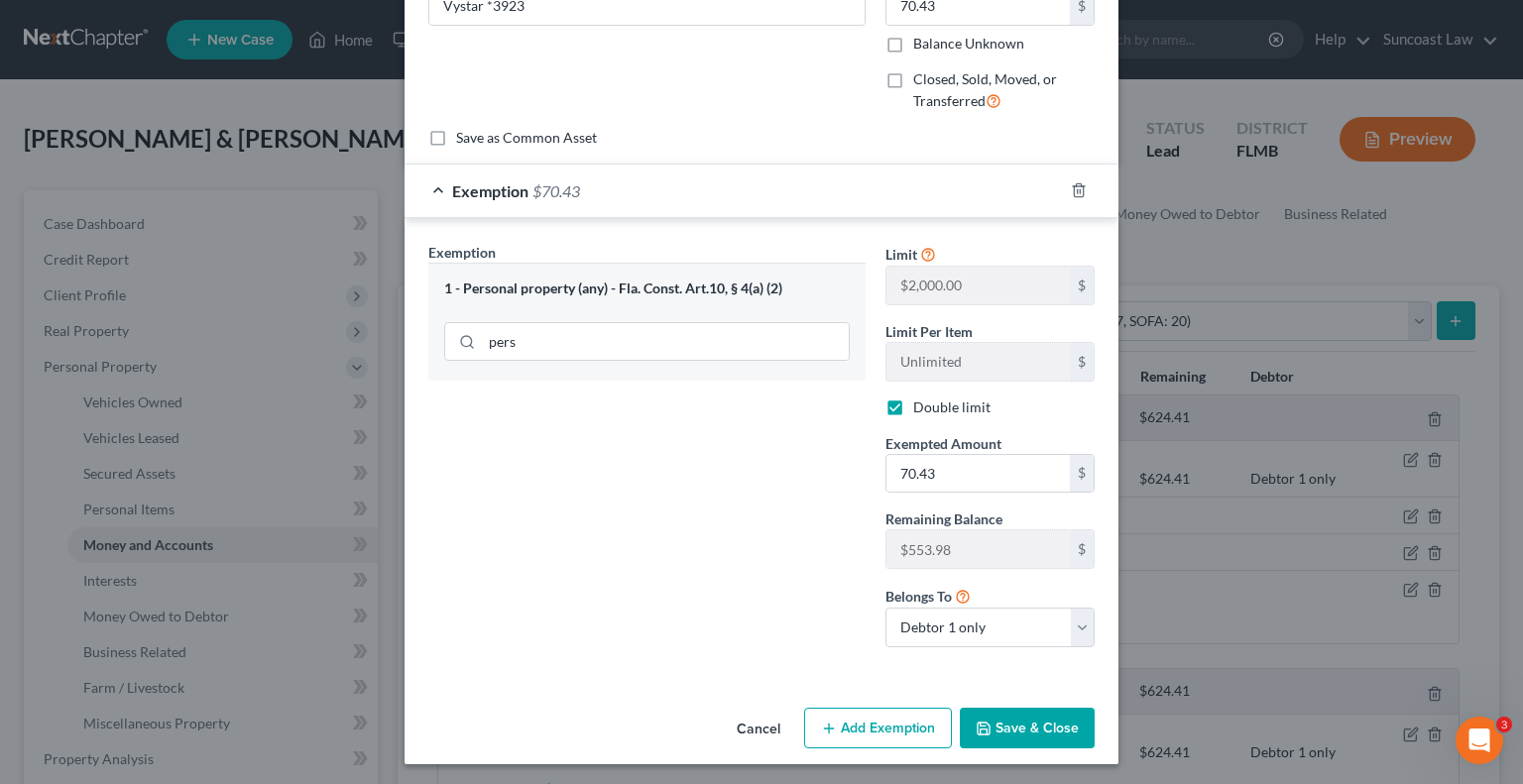 scroll, scrollTop: 127, scrollLeft: 0, axis: vertical 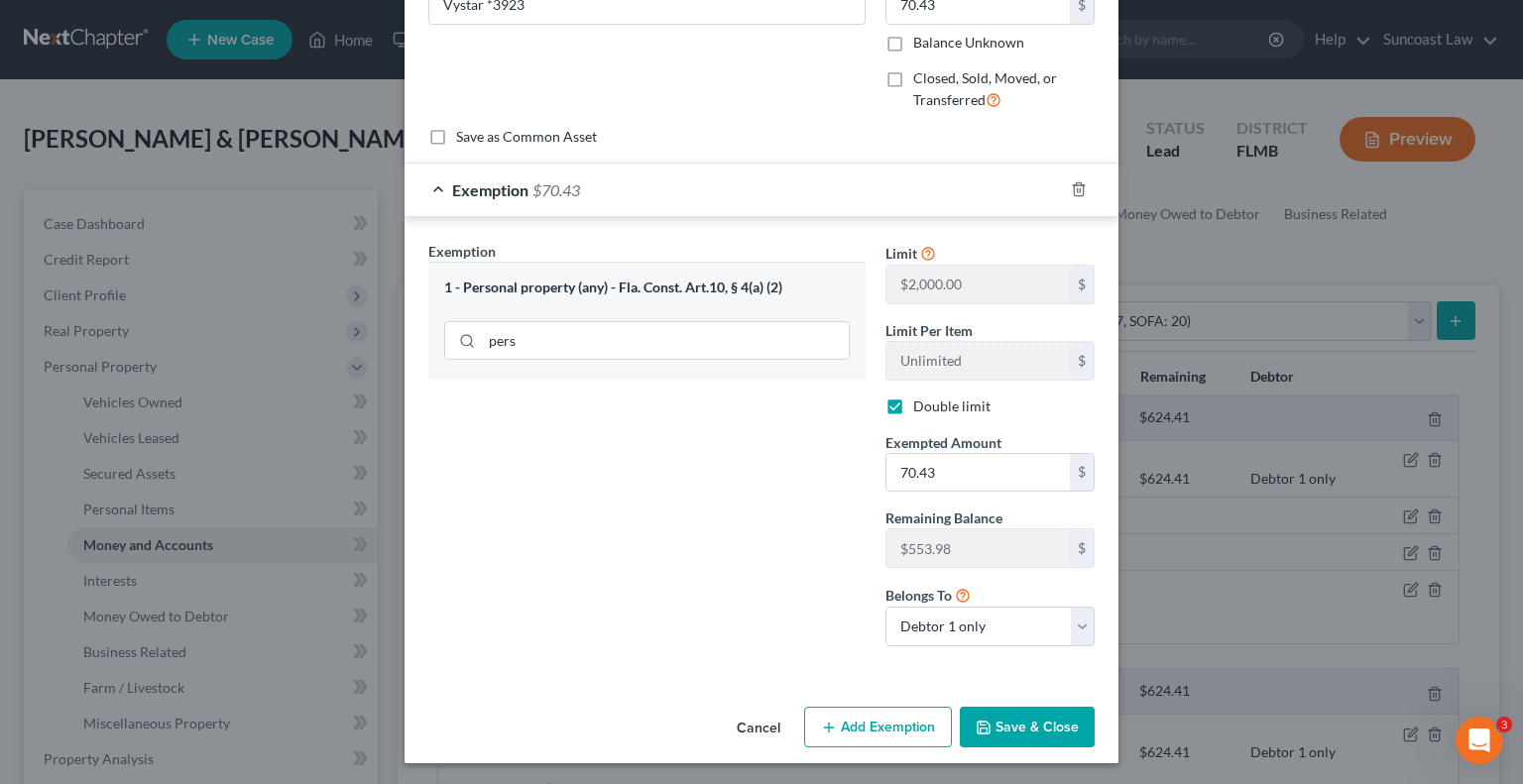 click on "Save & Close" at bounding box center (1027, 728) 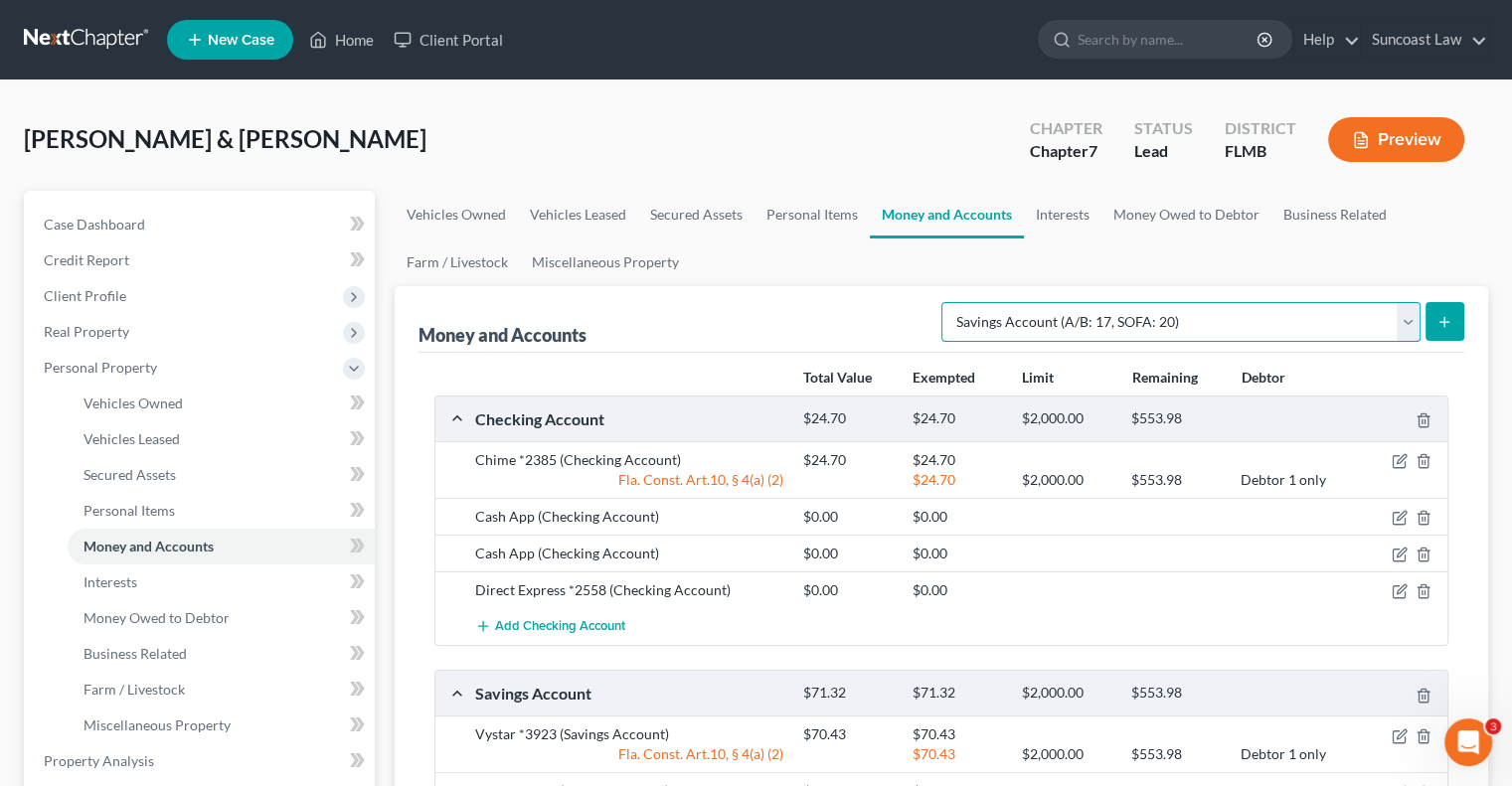 click on "Select Account Type Brokerage (A/B: 18, SOFA: 20) Cash on Hand (A/B: 16) Certificates of Deposit (A/B: 17, SOFA: 20) Checking Account (A/B: 17, SOFA: 20) Money Market (A/B: 18, SOFA: 20) Other (Credit Union, Health Savings Account, etc) (A/B: 17, SOFA: 20) Safe Deposit Box (A/B: 16) Savings Account (A/B: 17, SOFA: 20) Security Deposits or Prepayments (A/B: 22)" at bounding box center (1181, 322) 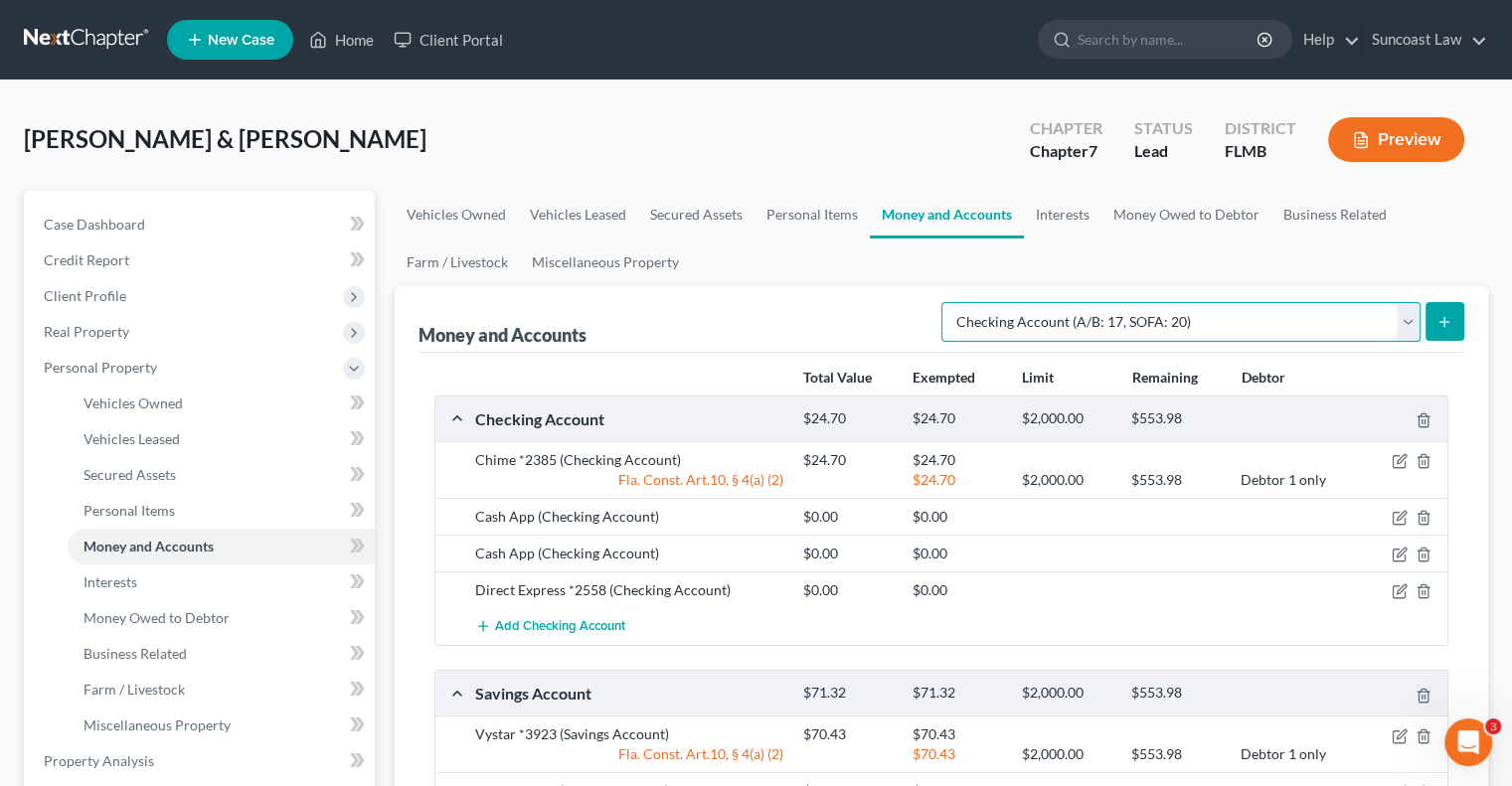 click on "Select Account Type Brokerage (A/B: 18, SOFA: 20) Cash on Hand (A/B: 16) Certificates of Deposit (A/B: 17, SOFA: 20) Checking Account (A/B: 17, SOFA: 20) Money Market (A/B: 18, SOFA: 20) Other (Credit Union, Health Savings Account, etc) (A/B: 17, SOFA: 20) Safe Deposit Box (A/B: 16) Savings Account (A/B: 17, SOFA: 20) Security Deposits or Prepayments (A/B: 22)" at bounding box center [1181, 322] 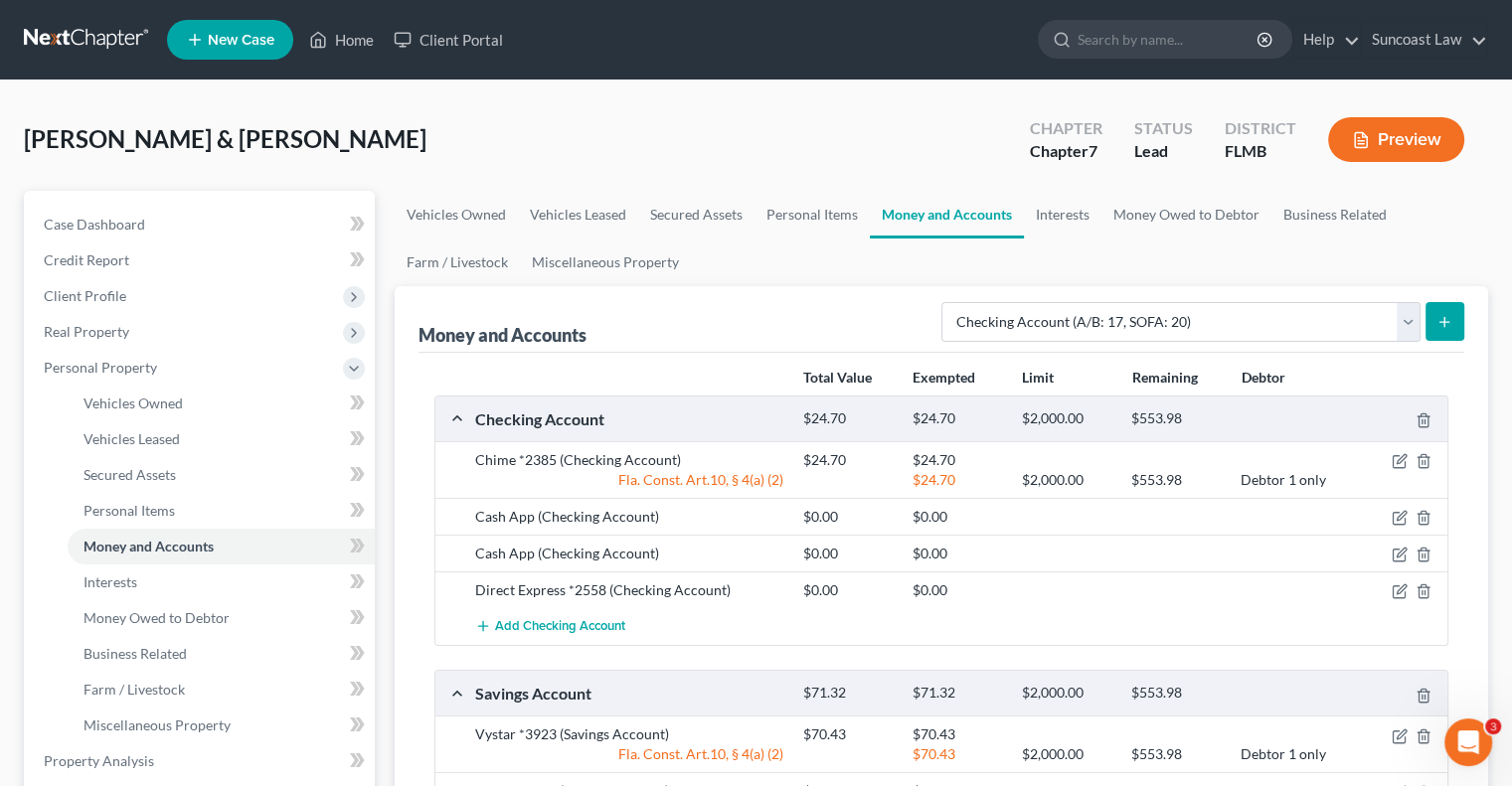 click 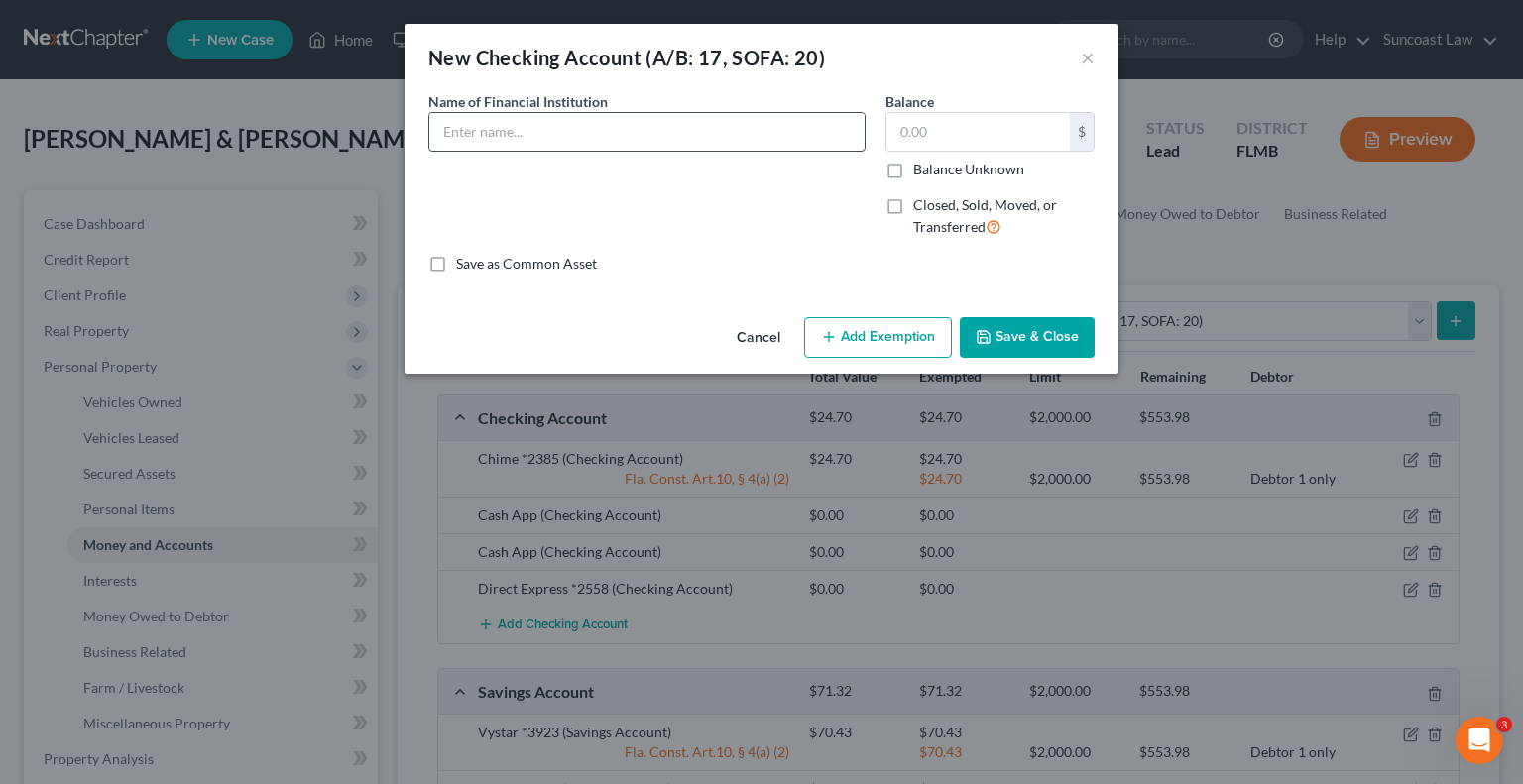 click at bounding box center [646, 132] 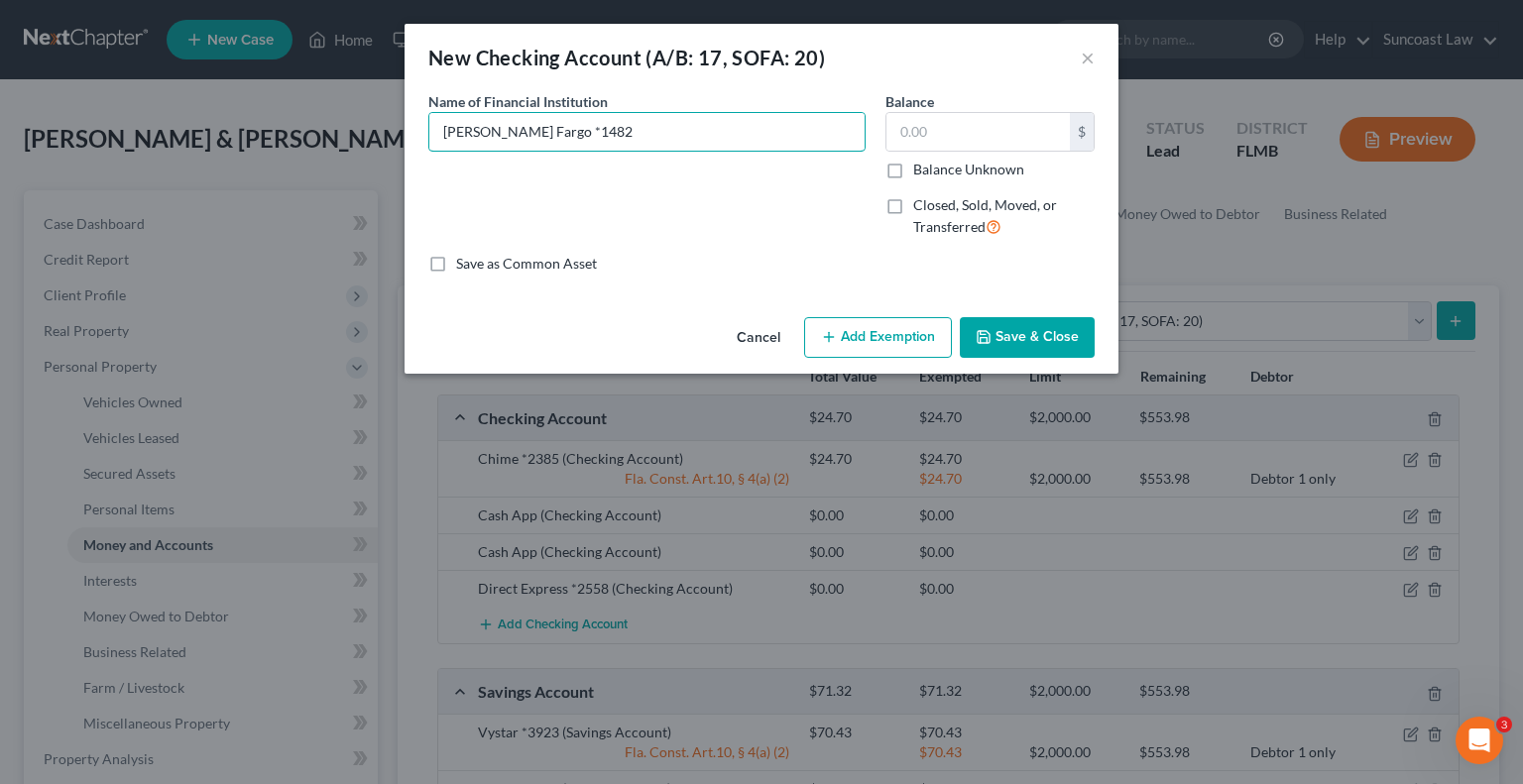 type on "[PERSON_NAME] Fargo *1482" 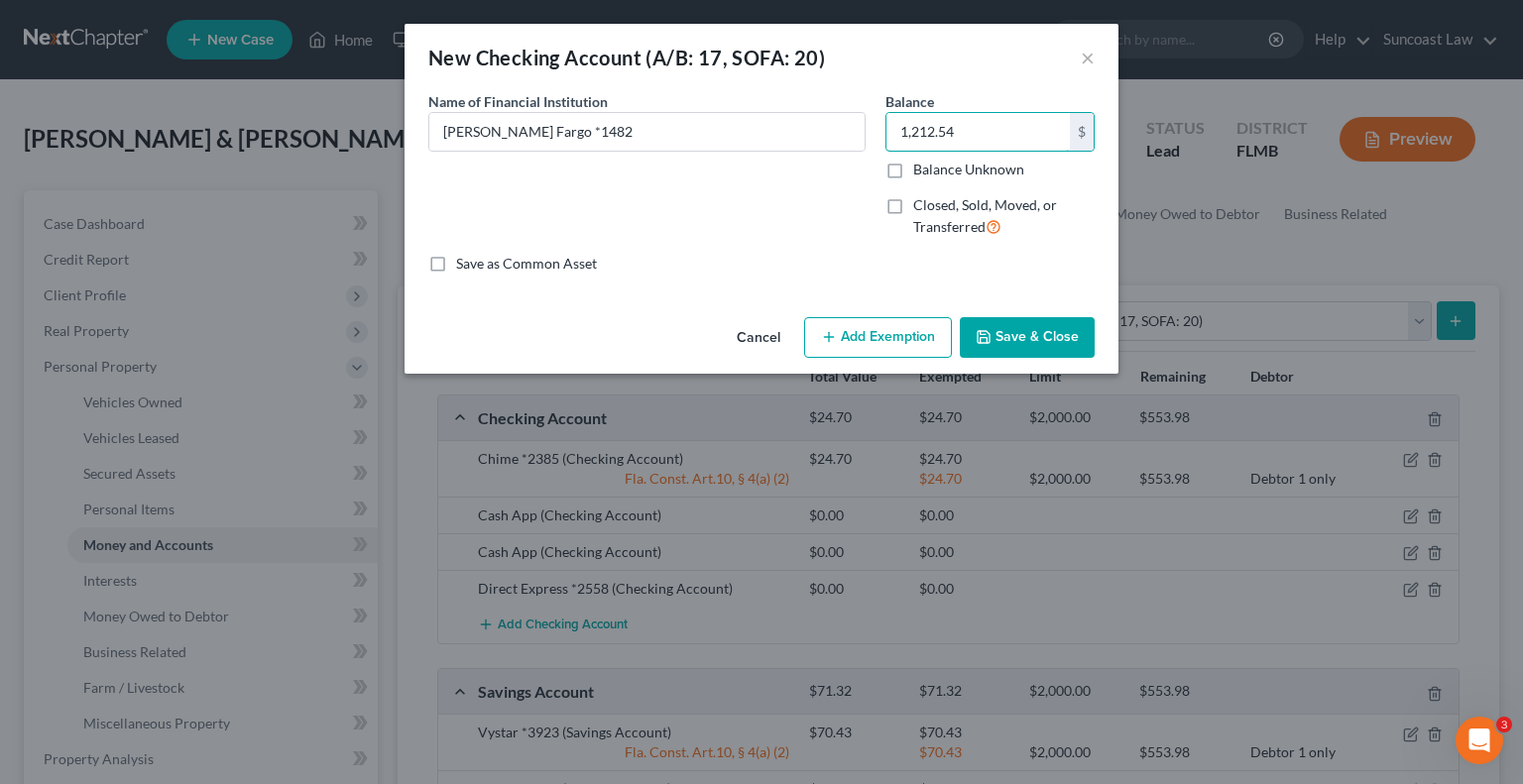 type on "1,212.54" 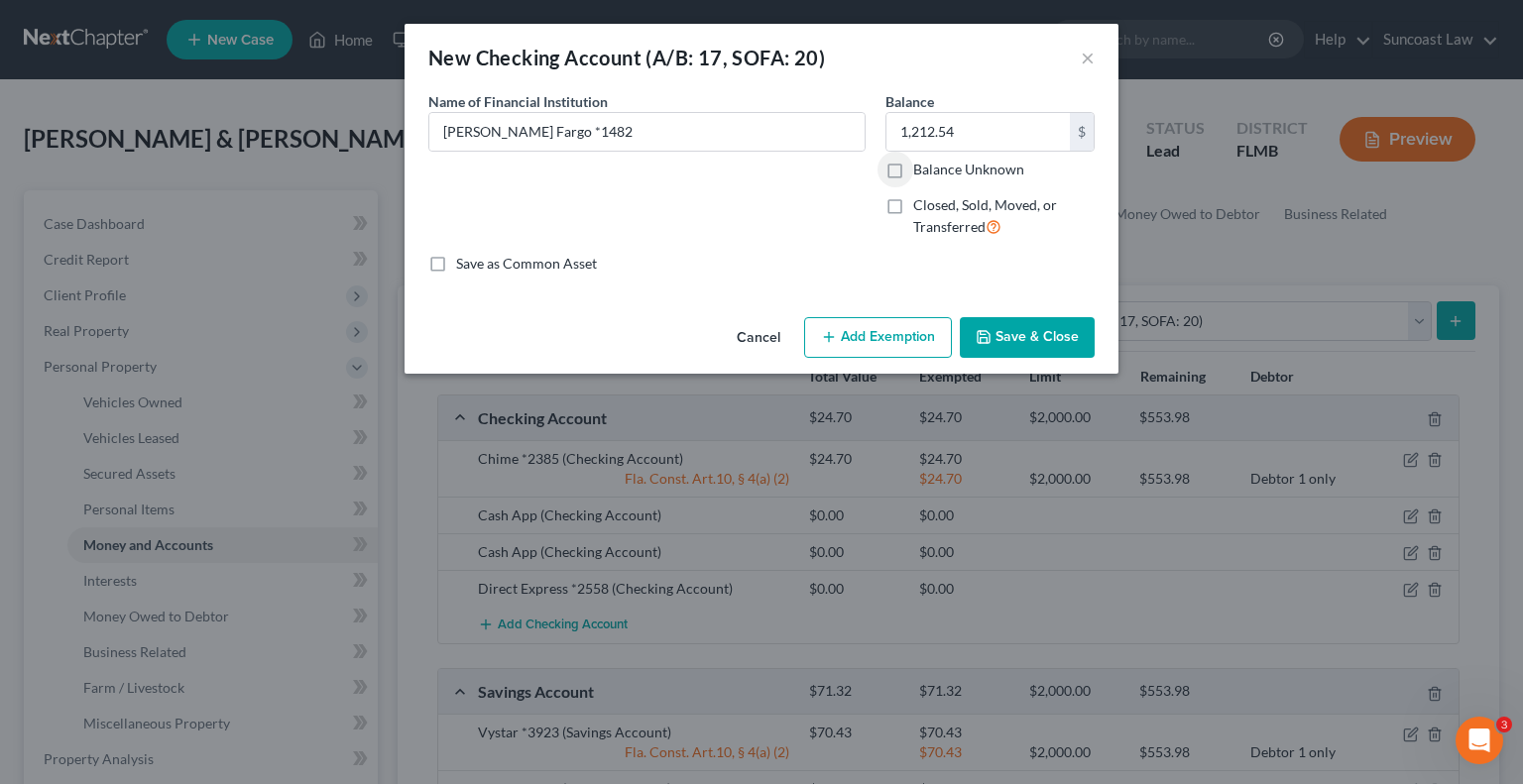 click on "Add Exemption" at bounding box center [878, 338] 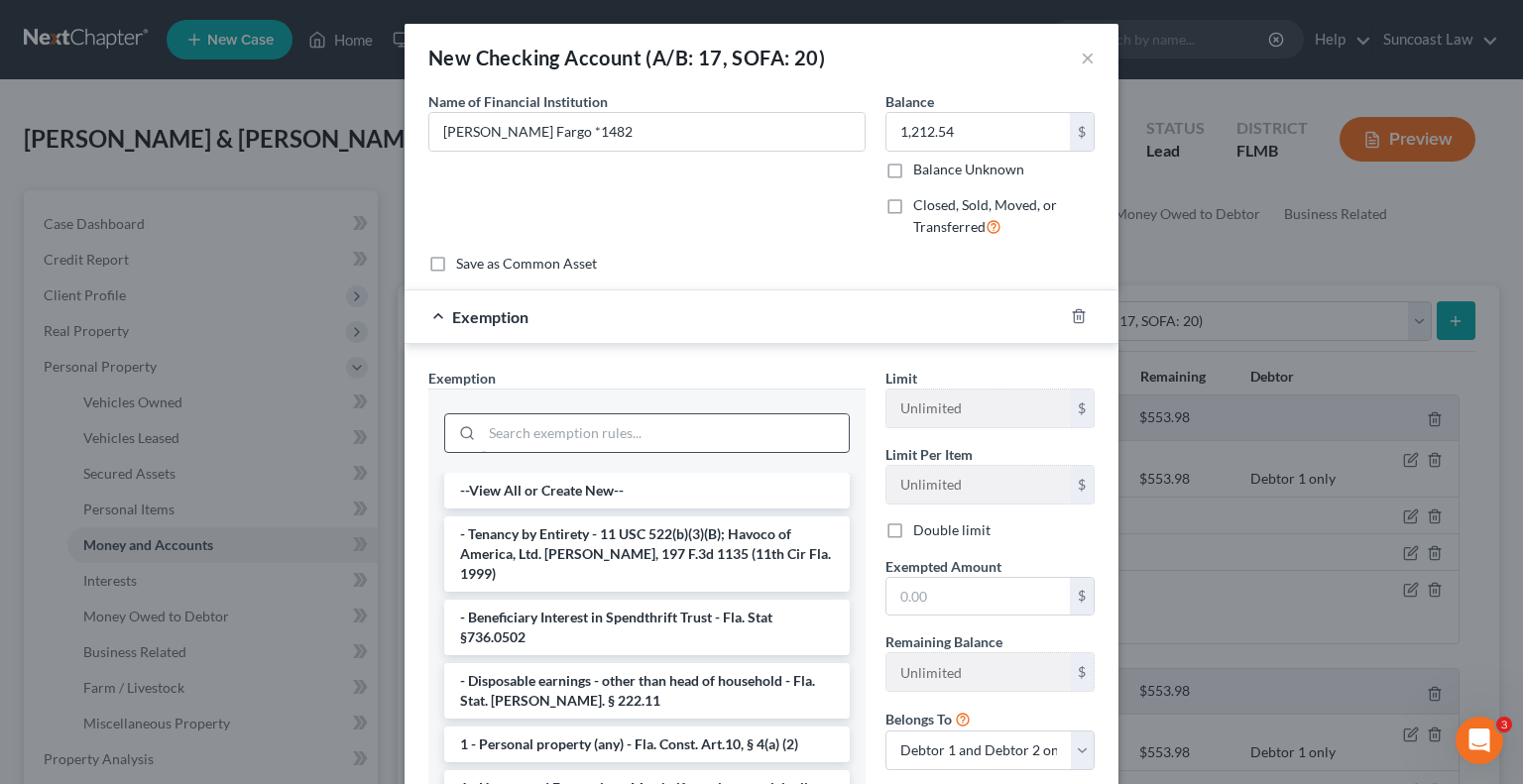 click at bounding box center [665, 433] 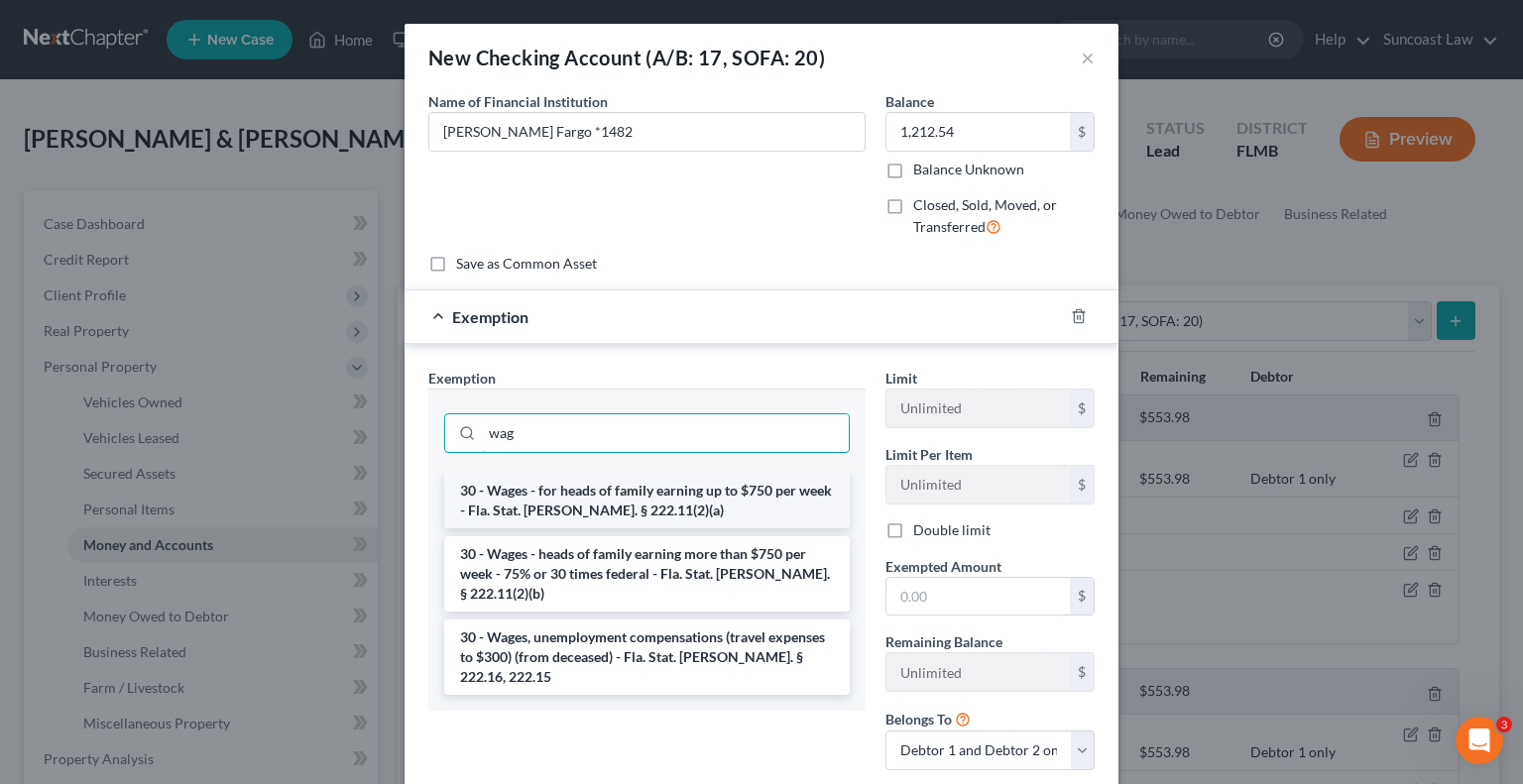 type on "wag" 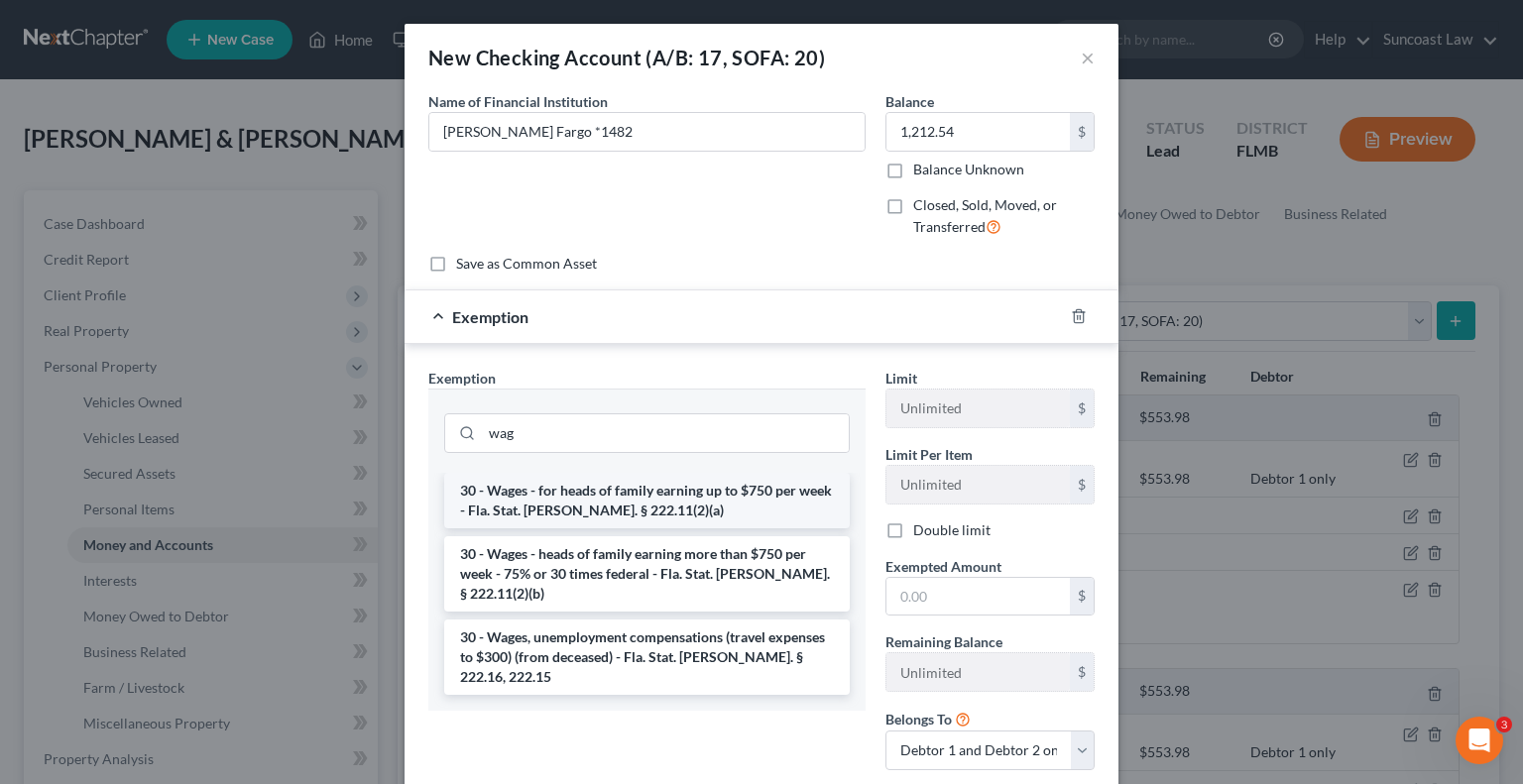 click on "30 - Wages - for heads of family earning up to $750 per week - Fla. Stat. [PERSON_NAME]. § 222.11(2)(a)" at bounding box center (646, 501) 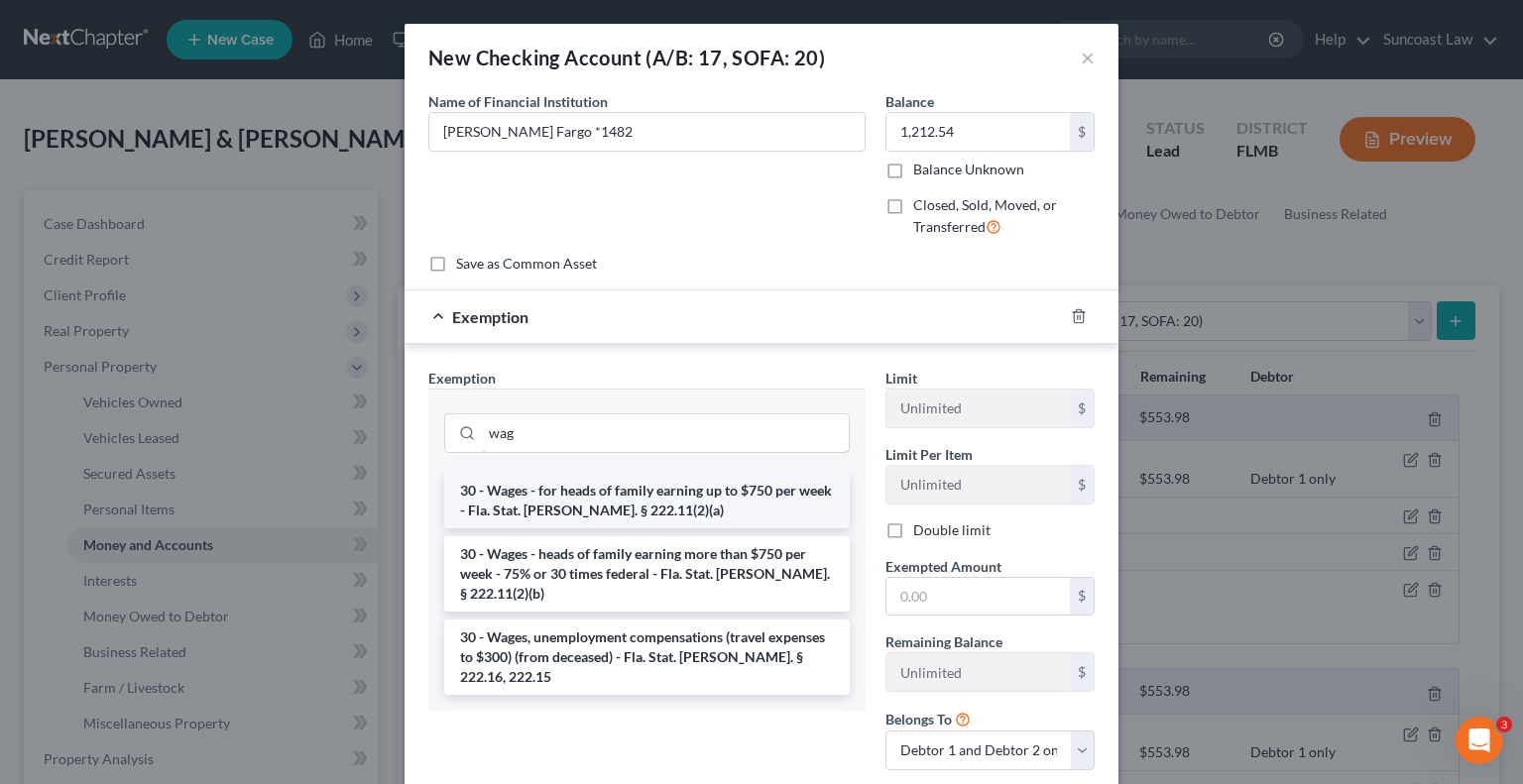 click on "wag" at bounding box center [665, 433] 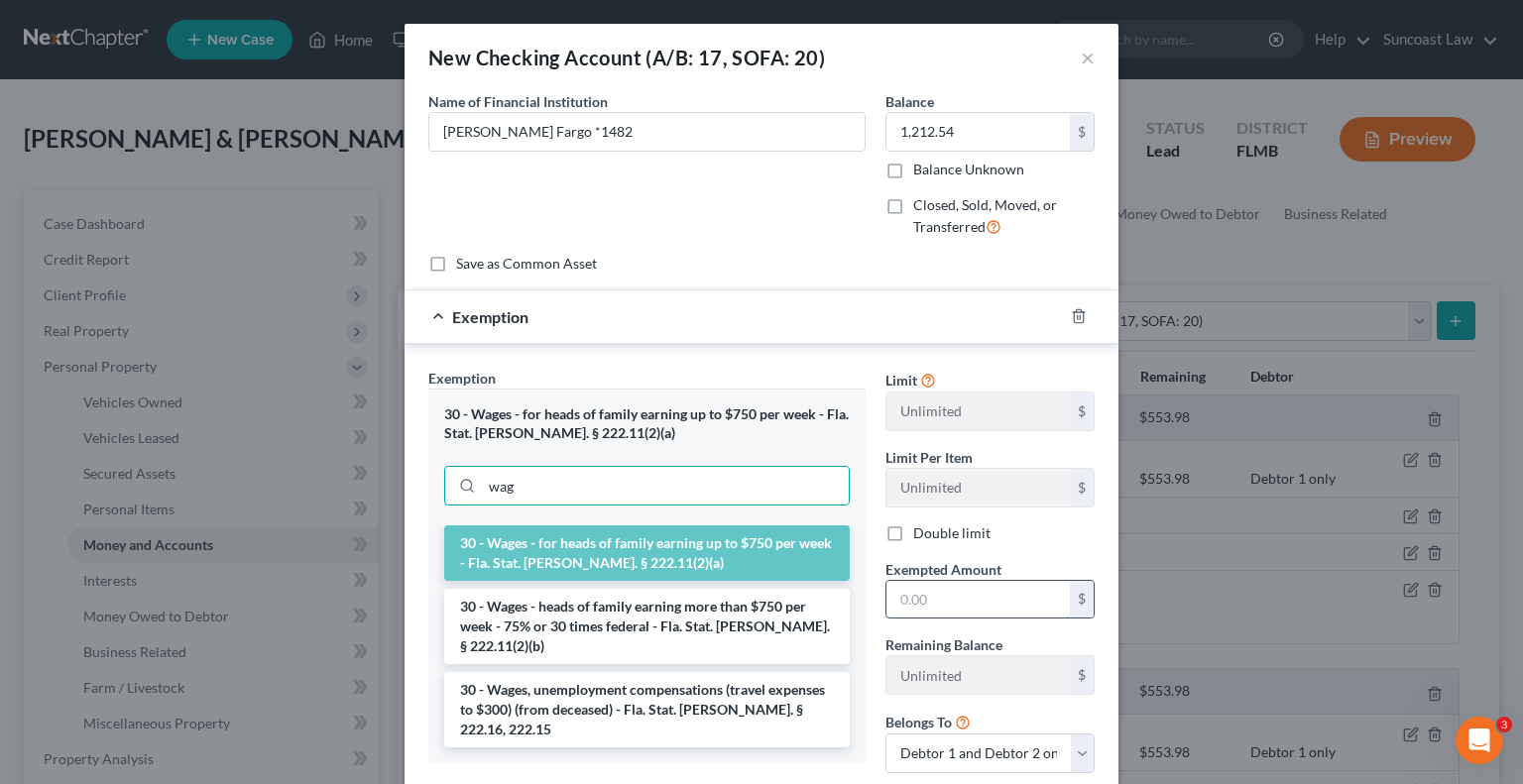 click at bounding box center (978, 600) 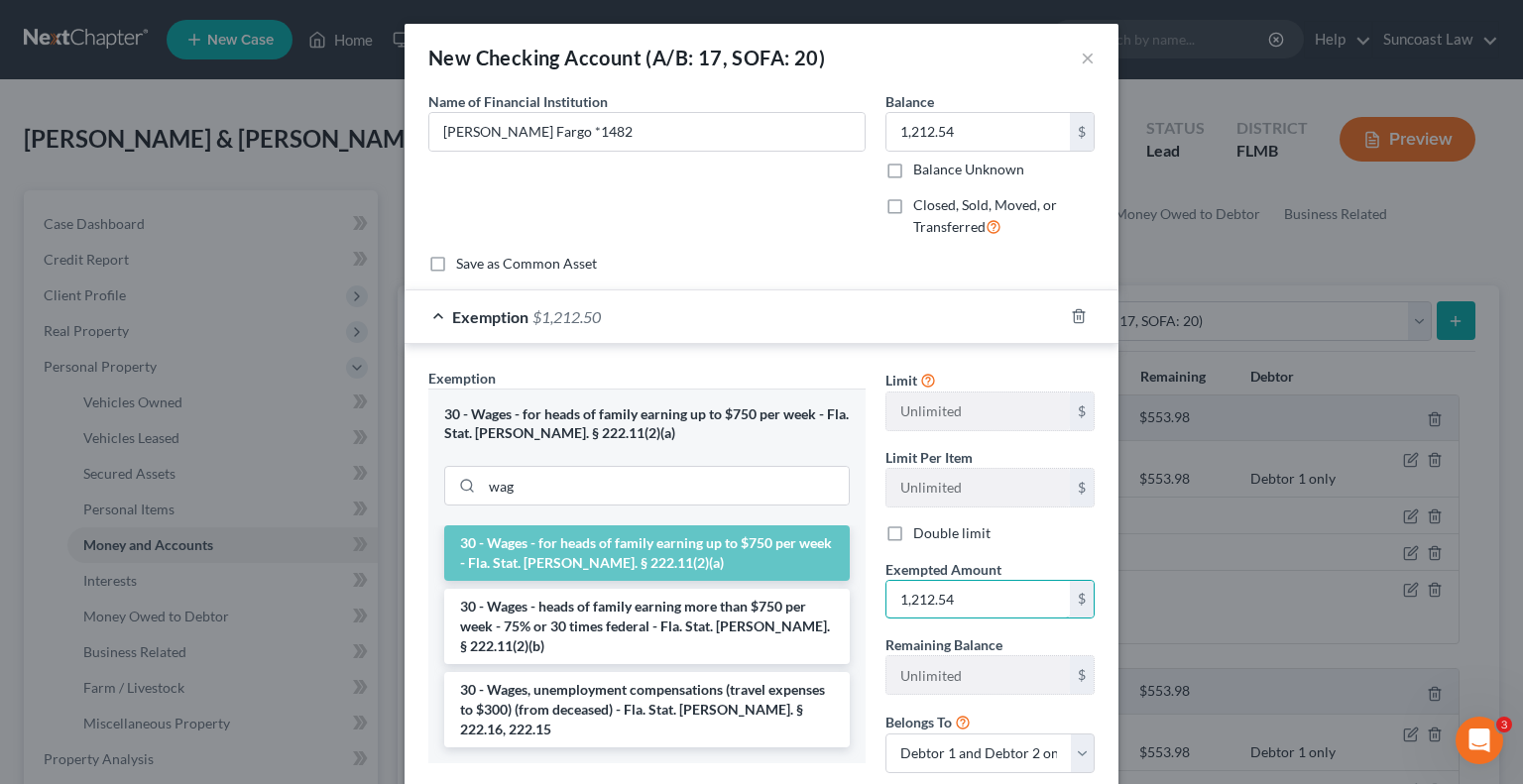 type on "1,212.54" 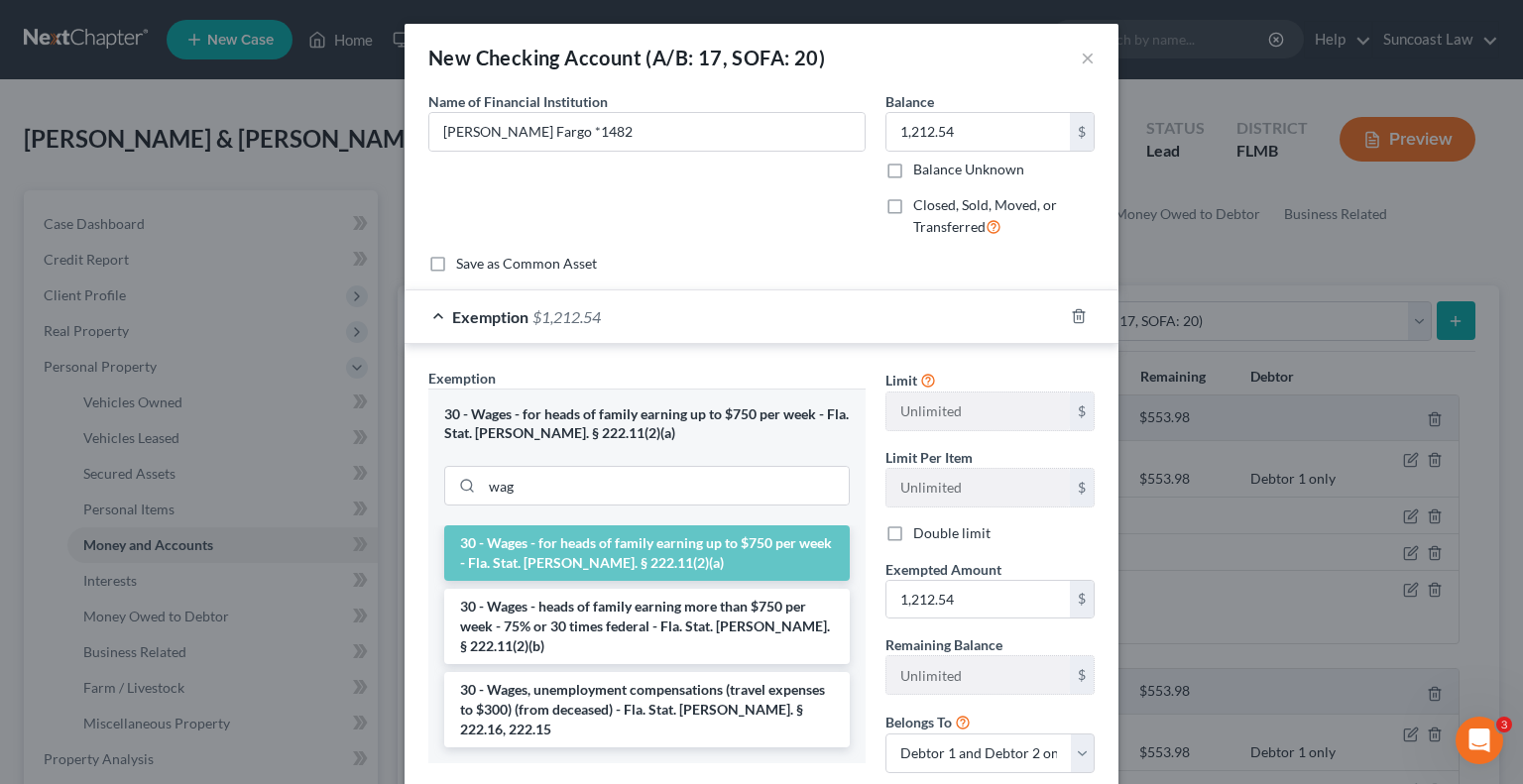 scroll, scrollTop: 127, scrollLeft: 0, axis: vertical 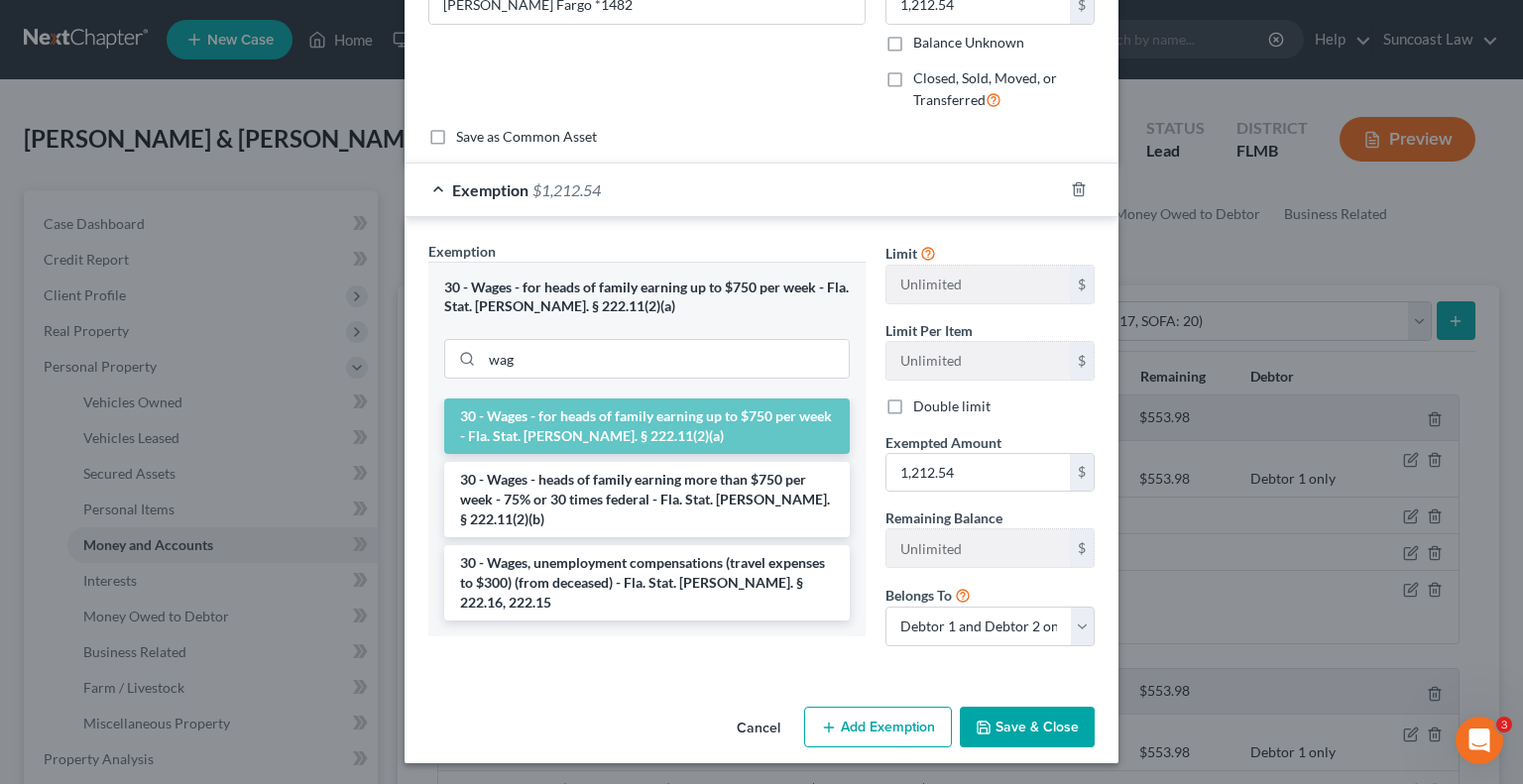 click on "Save & Close" at bounding box center [1027, 728] 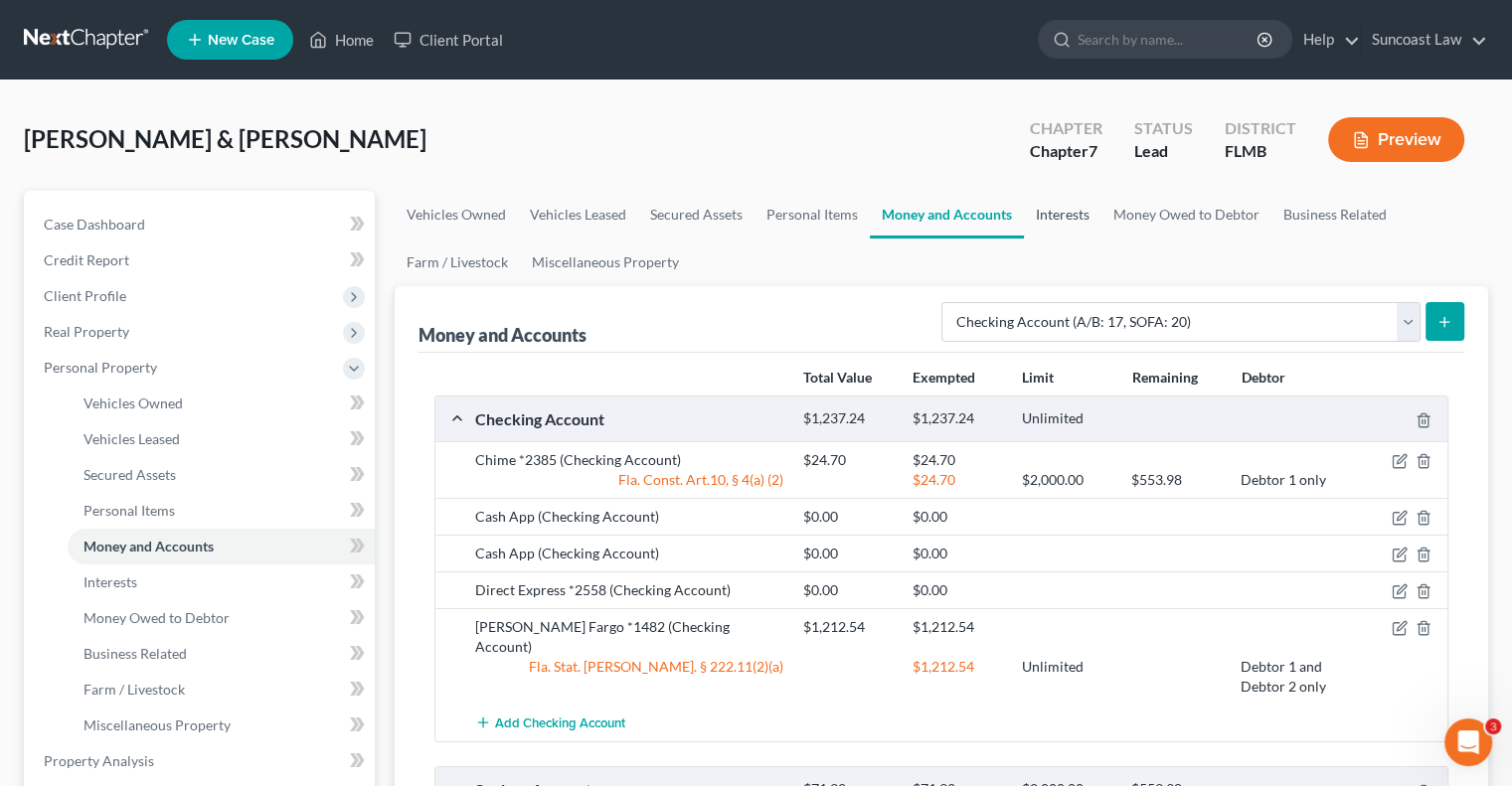click on "Interests" at bounding box center [1063, 215] 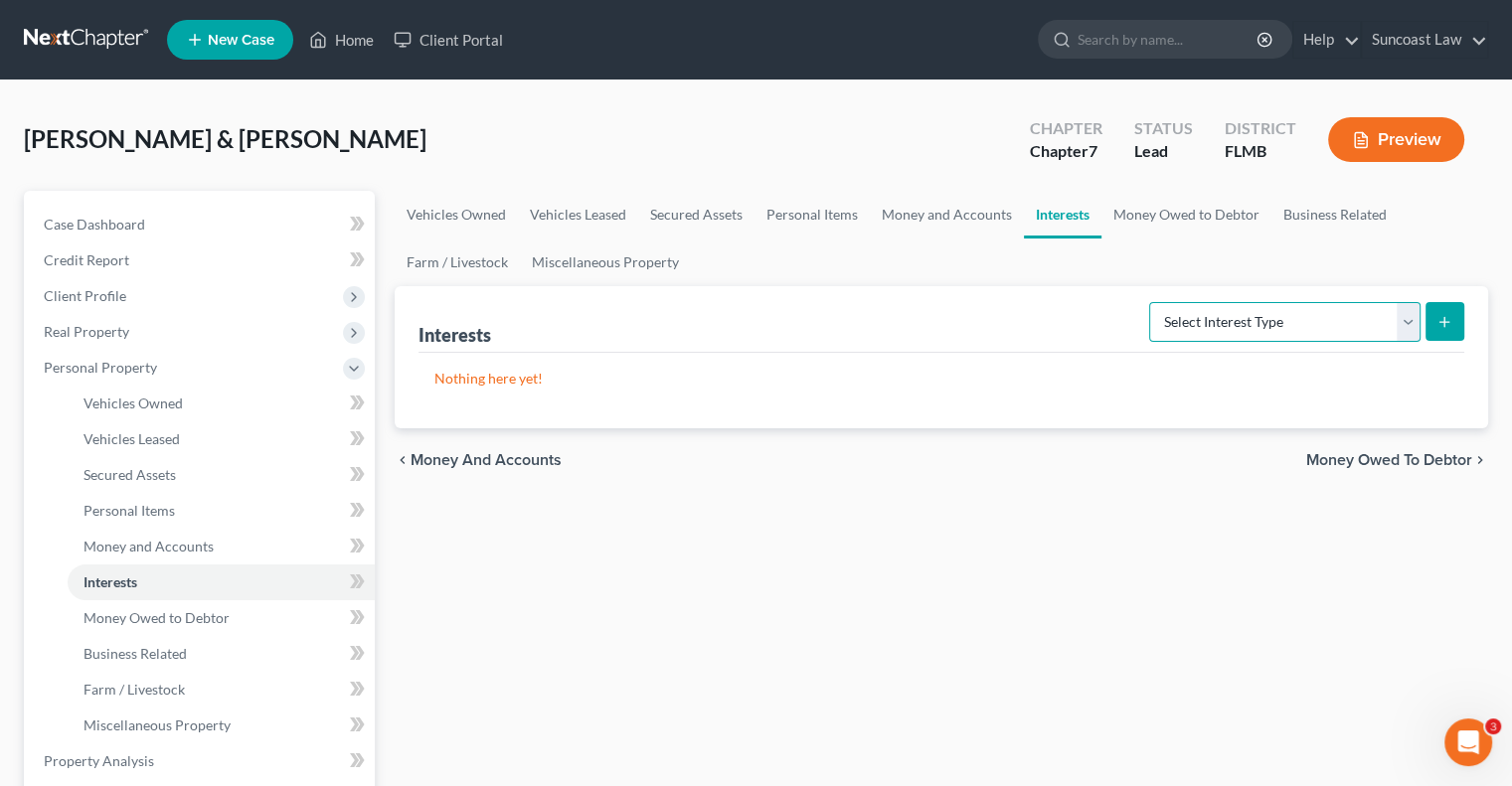 click on "Select Interest Type 401K (A/B: 21) Annuity (A/B: 23) Bond (A/B: 18) Education IRA (A/B: 24) Government Bond (A/B: 20) Government Pension Plan (A/B: 21) Incorporated Business (A/B: 19) IRA (A/B: 21) Joint Venture (Active) (A/B: 42) Joint Venture (Inactive) (A/B: 19) [PERSON_NAME] (A/B: 21) Mutual Fund (A/B: 18) Other Retirement Plan (A/B: 21) Partnership (Active) (A/B: 42) Partnership (Inactive) (A/B: 19) Pension Plan (A/B: 21) Stock (A/B: 18) Term Life Insurance (A/B: 31) Unincorporated Business (A/B: 19) Whole Life Insurance (A/B: 31)" at bounding box center [1284, 322] 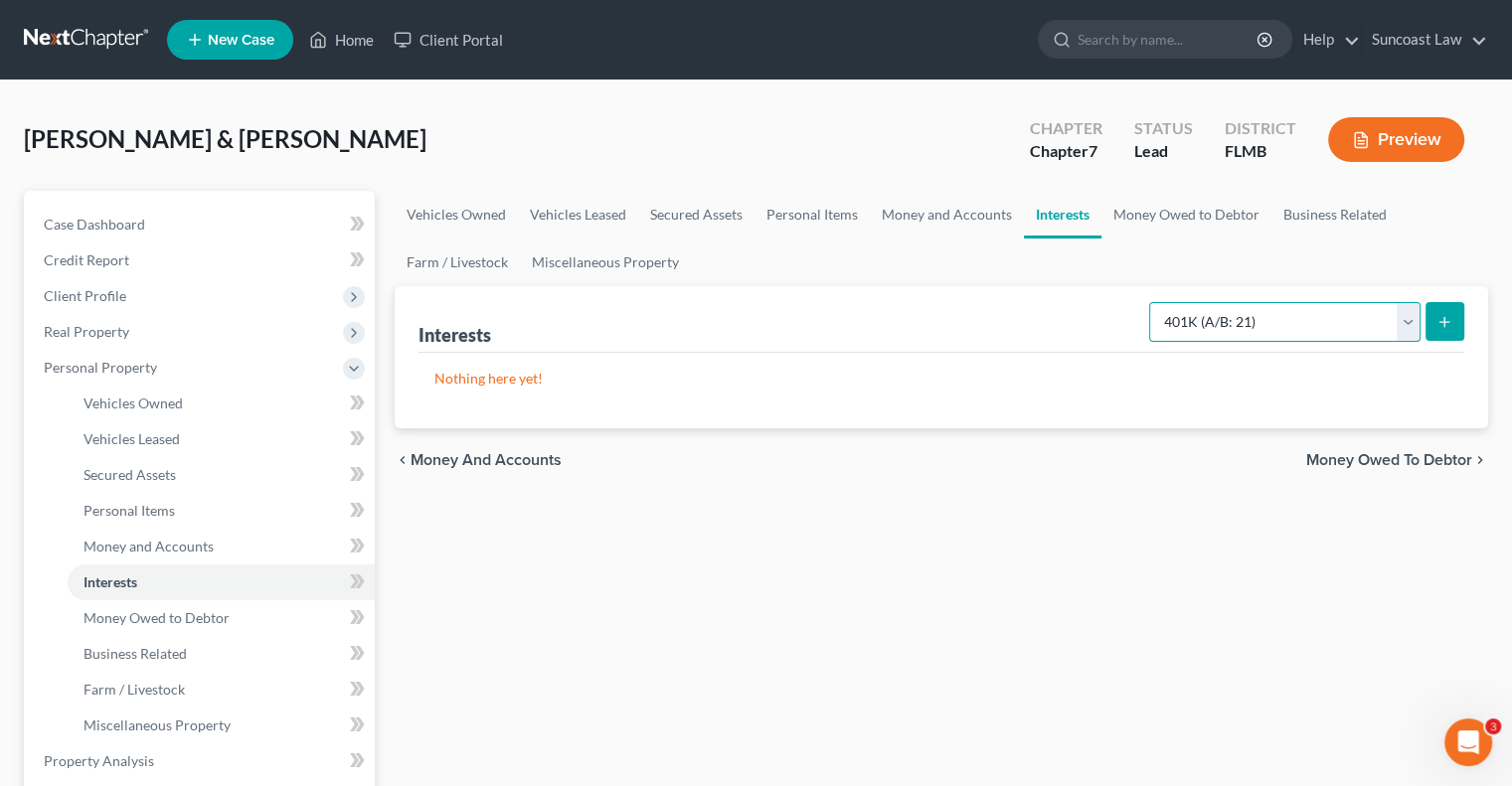 click on "Select Interest Type 401K (A/B: 21) Annuity (A/B: 23) Bond (A/B: 18) Education IRA (A/B: 24) Government Bond (A/B: 20) Government Pension Plan (A/B: 21) Incorporated Business (A/B: 19) IRA (A/B: 21) Joint Venture (Active) (A/B: 42) Joint Venture (Inactive) (A/B: 19) [PERSON_NAME] (A/B: 21) Mutual Fund (A/B: 18) Other Retirement Plan (A/B: 21) Partnership (Active) (A/B: 42) Partnership (Inactive) (A/B: 19) Pension Plan (A/B: 21) Stock (A/B: 18) Term Life Insurance (A/B: 31) Unincorporated Business (A/B: 19) Whole Life Insurance (A/B: 31)" at bounding box center (1284, 322) 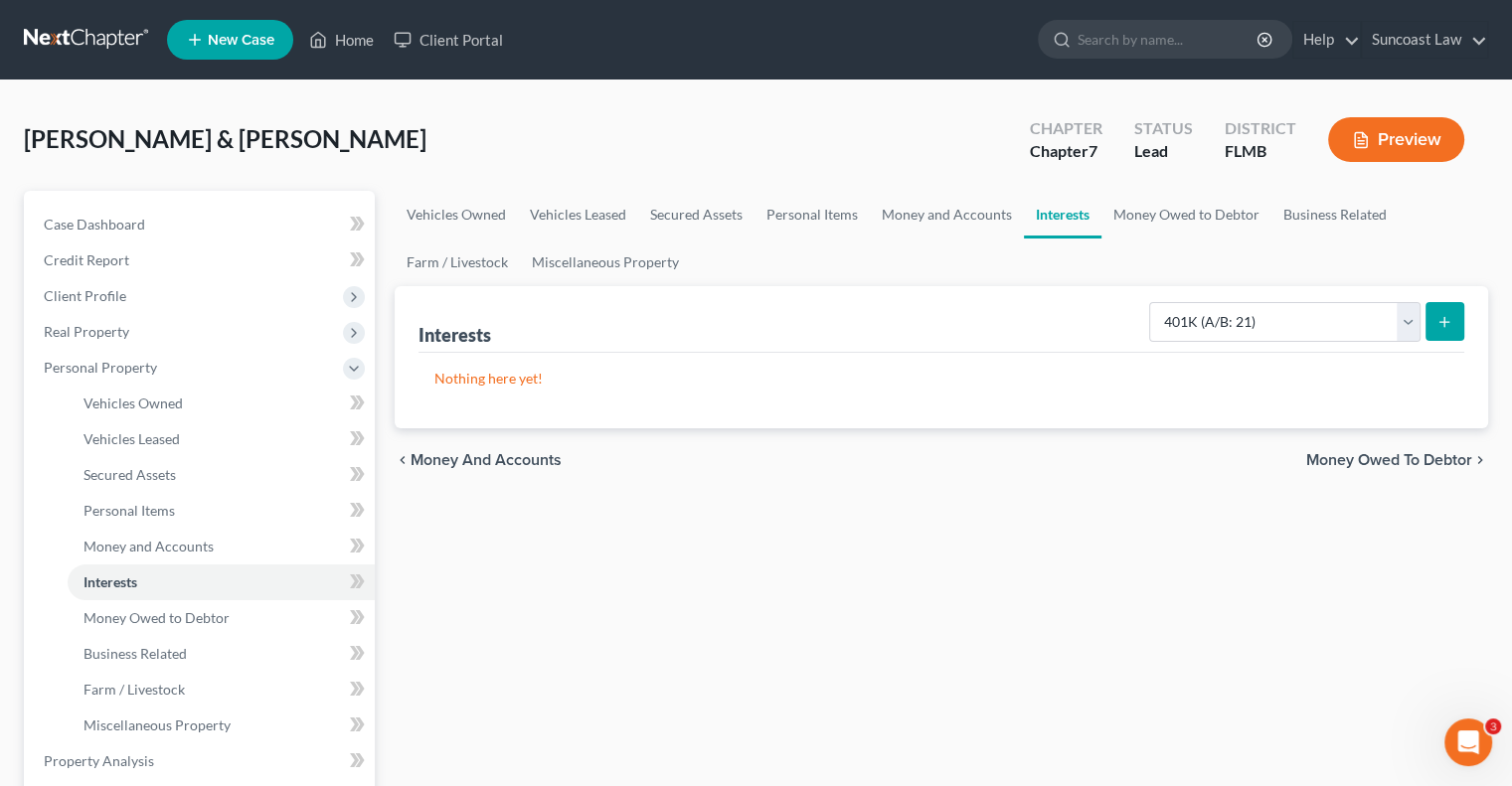 click at bounding box center (1444, 321) 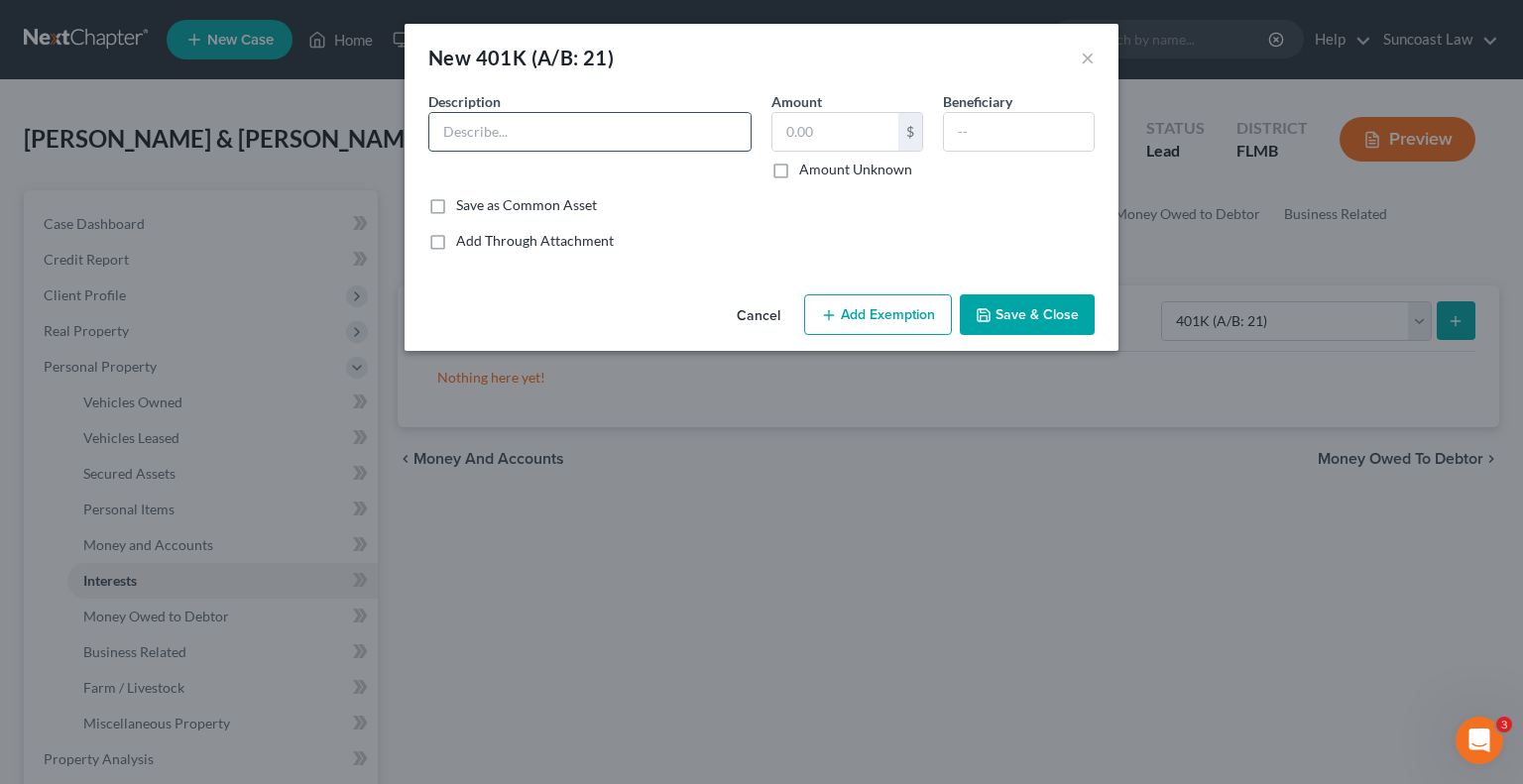 click at bounding box center (590, 132) 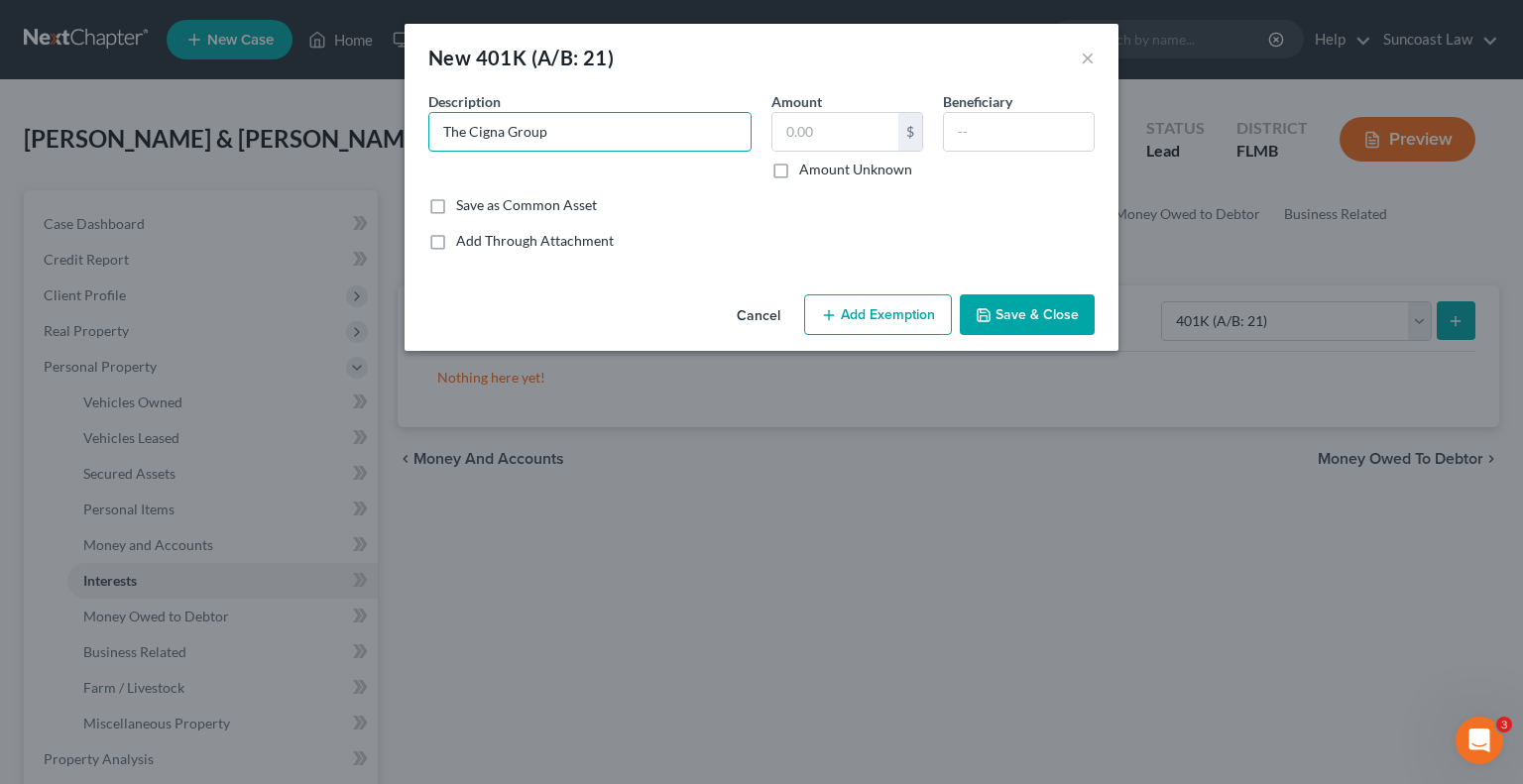 type on "The Cigna Group" 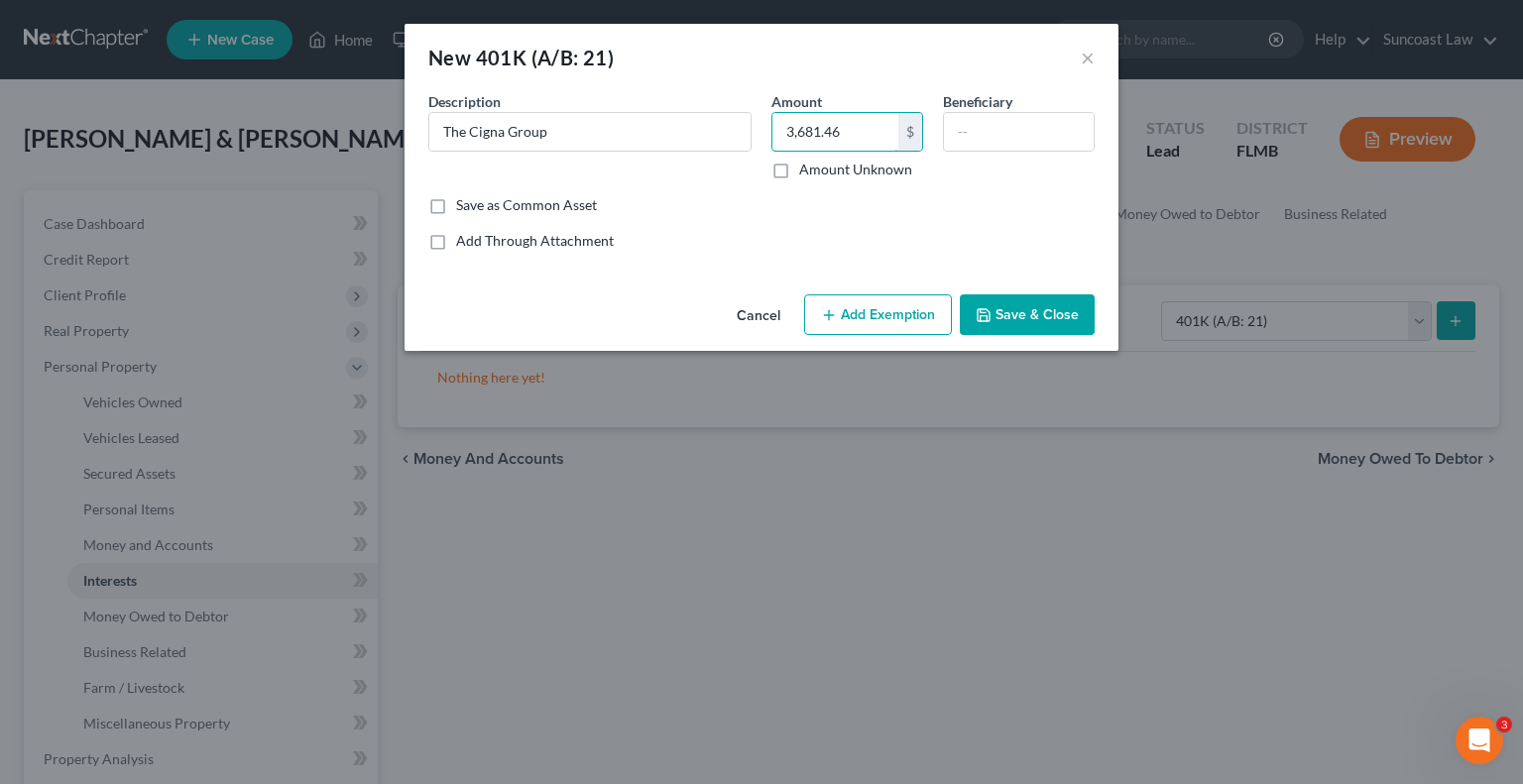 type on "3,681.46" 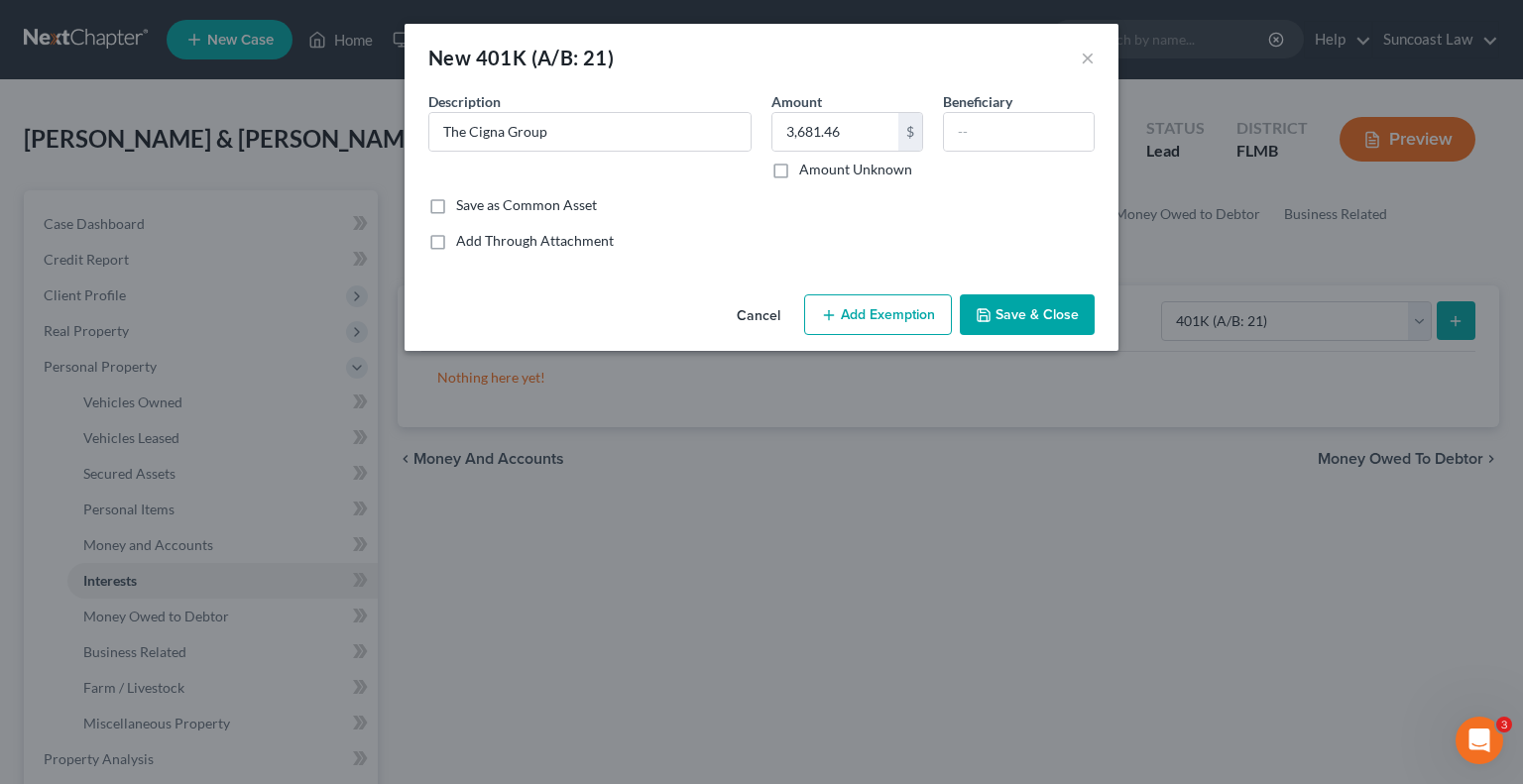 click on "Add Exemption" at bounding box center (878, 315) 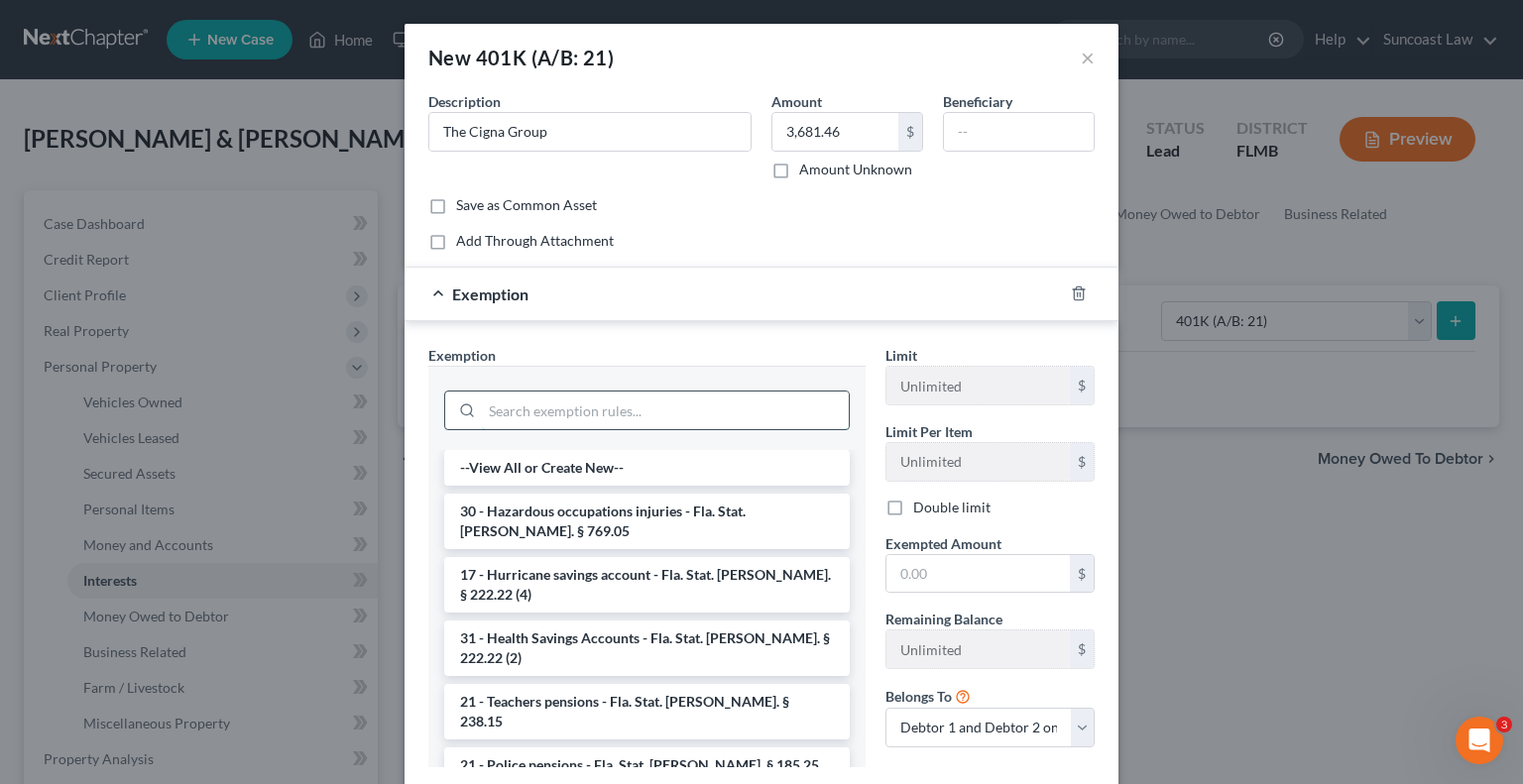click at bounding box center (665, 410) 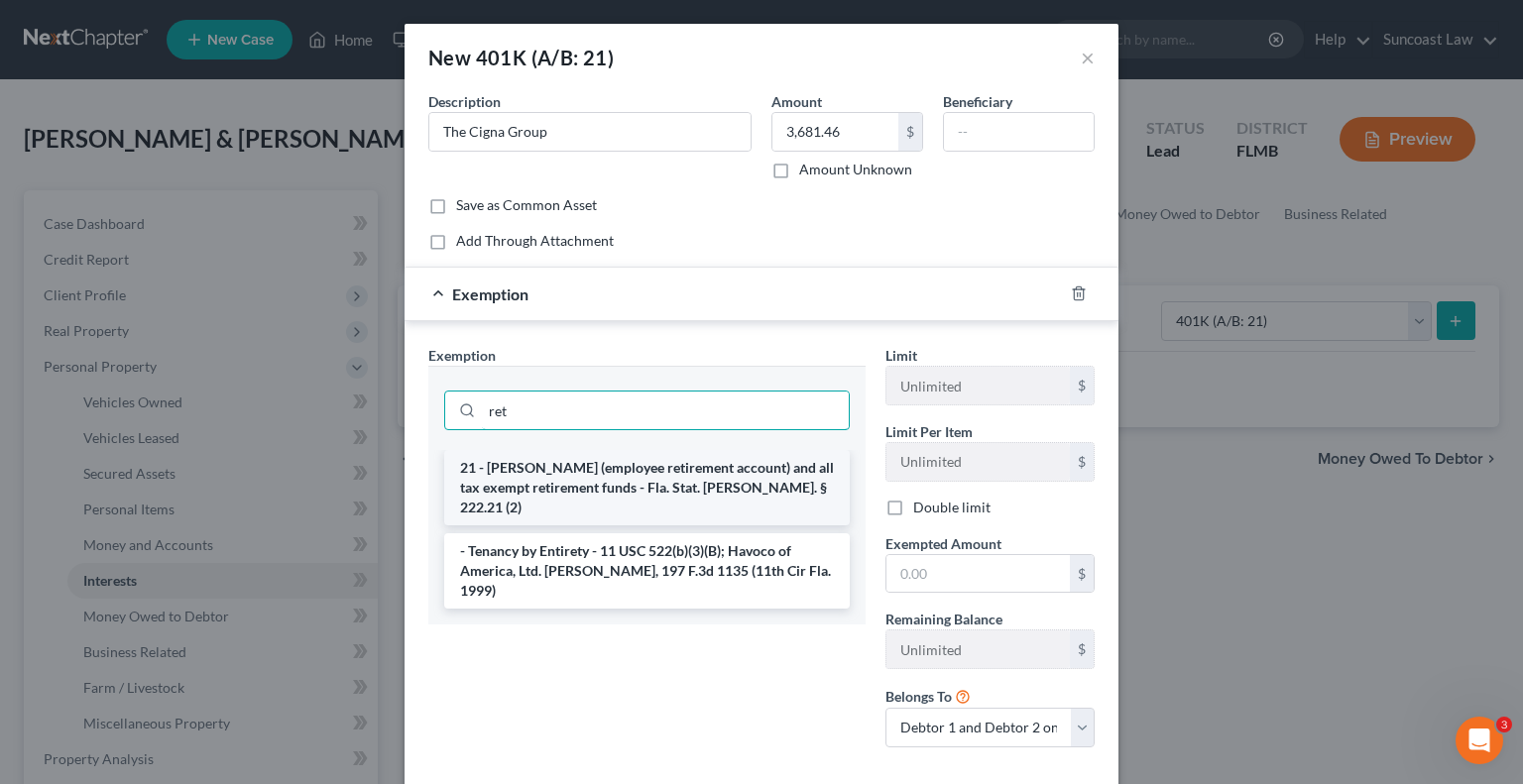 type on "ret" 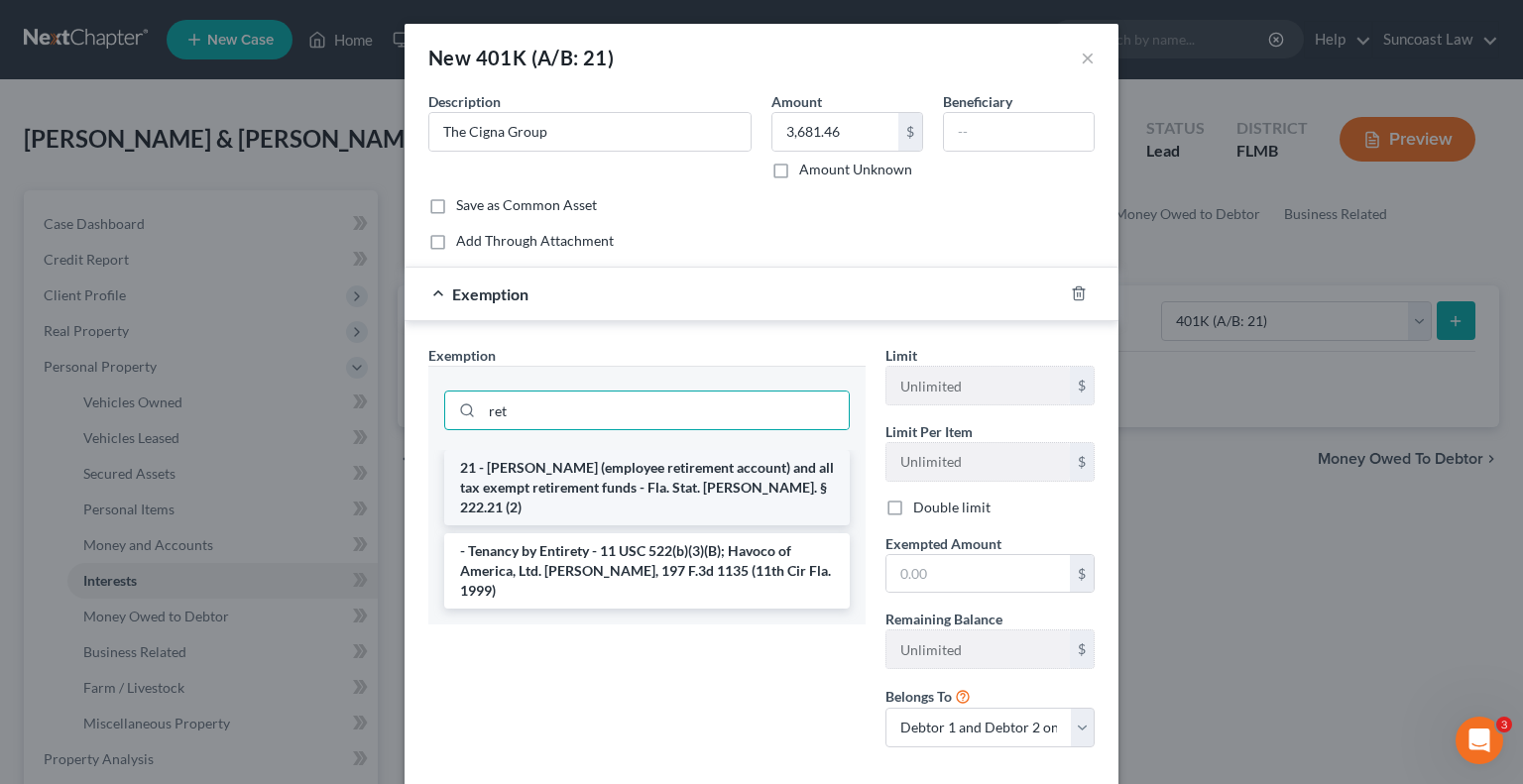 click on "21 - [PERSON_NAME] (employee retirement account) and all tax exempt retirement funds - Fla. Stat. [PERSON_NAME]. § 222.21 (2)" at bounding box center (646, 488) 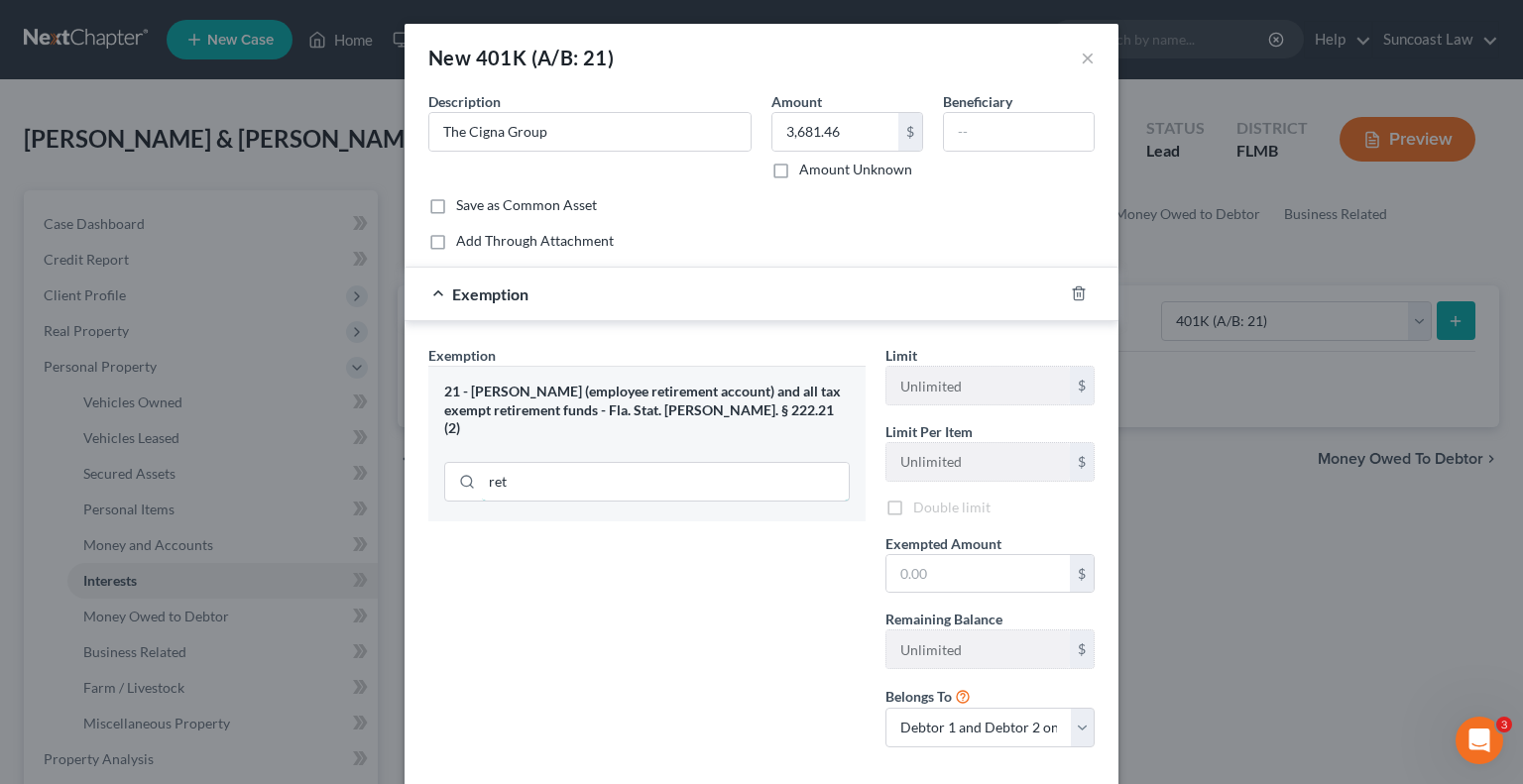 click on "ret" at bounding box center (665, 482) 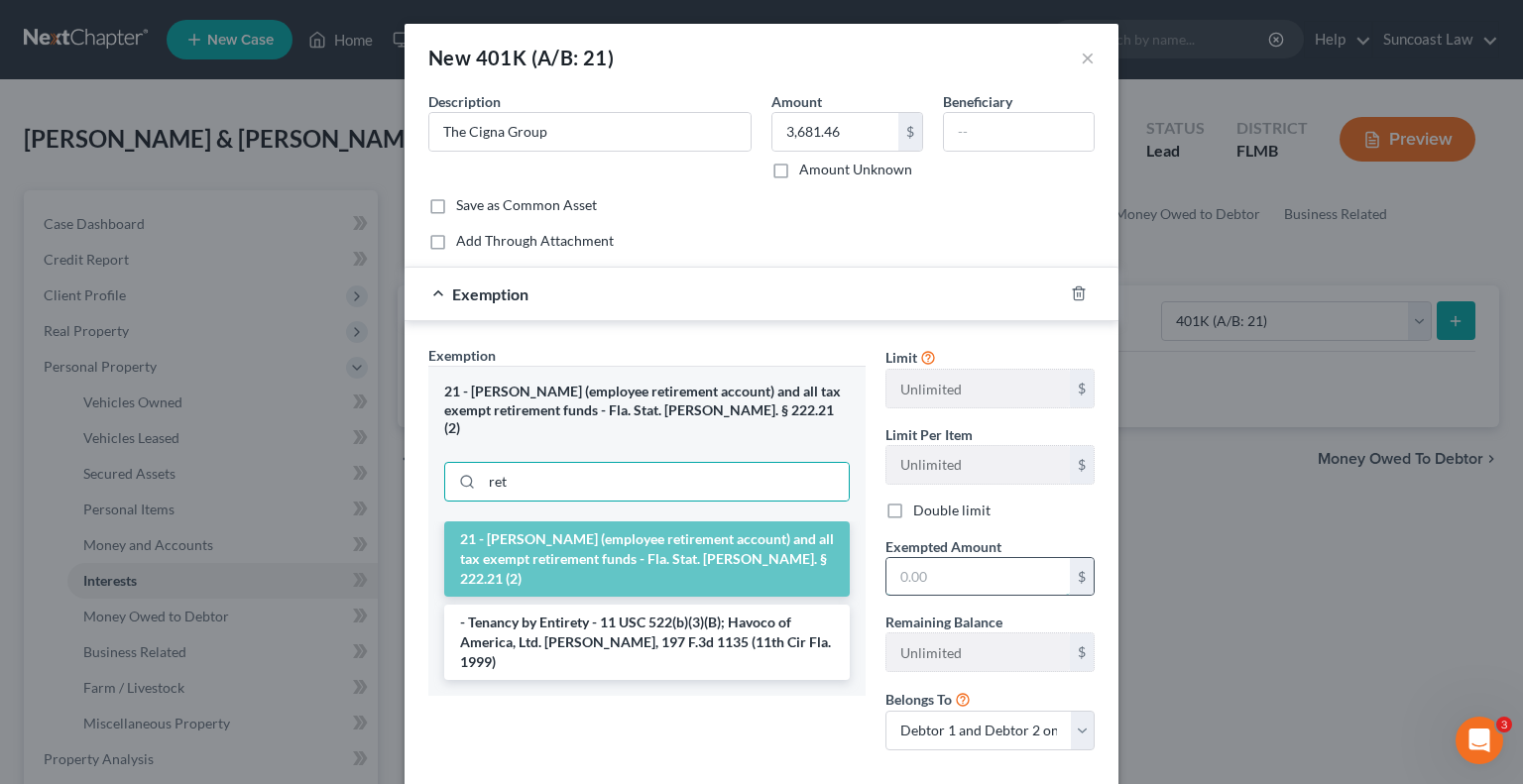 click at bounding box center [978, 577] 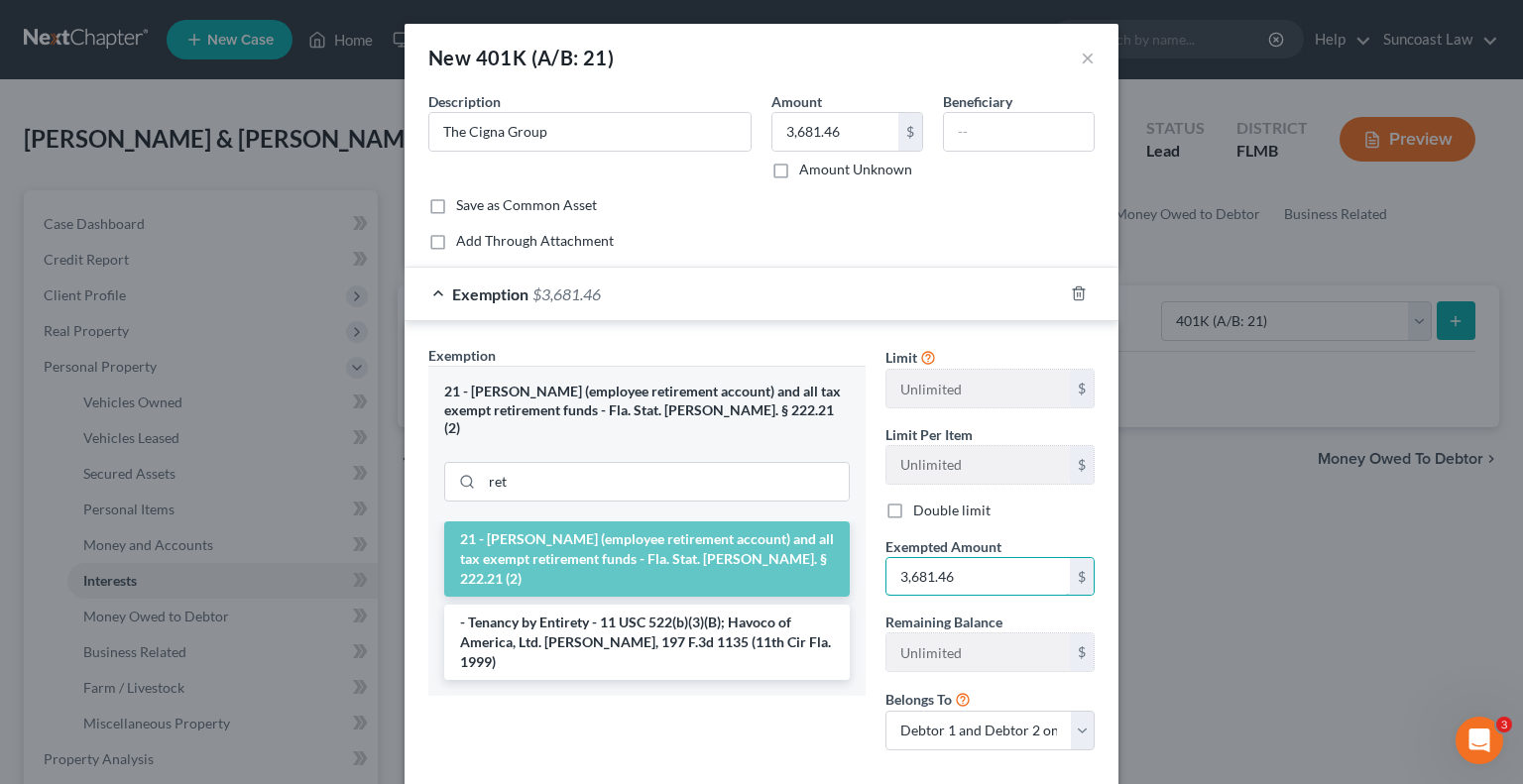 type on "3,681.46" 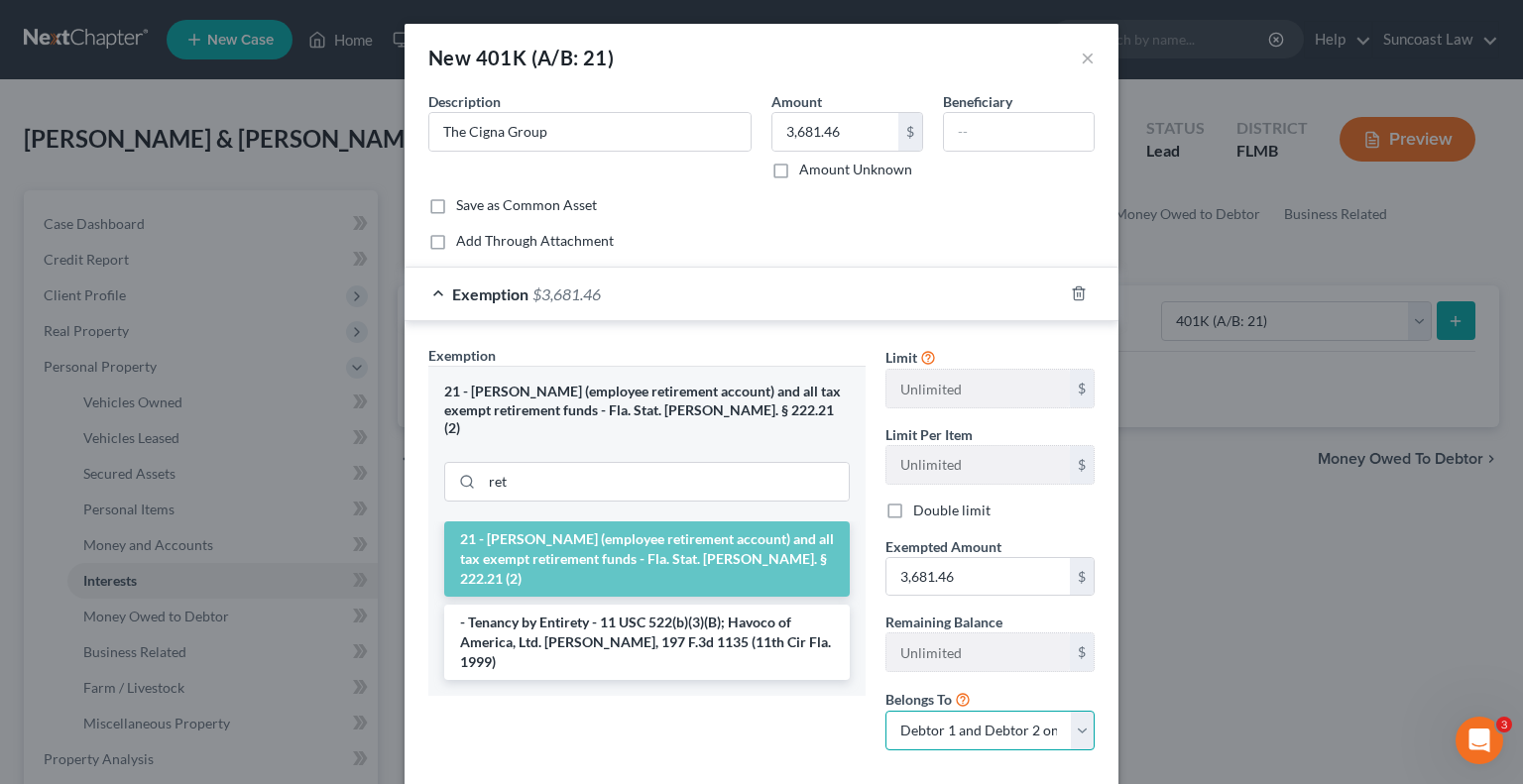 click on "Debtor 1 only Debtor 2 only Debtor 1 and Debtor 2 only" at bounding box center (990, 730) 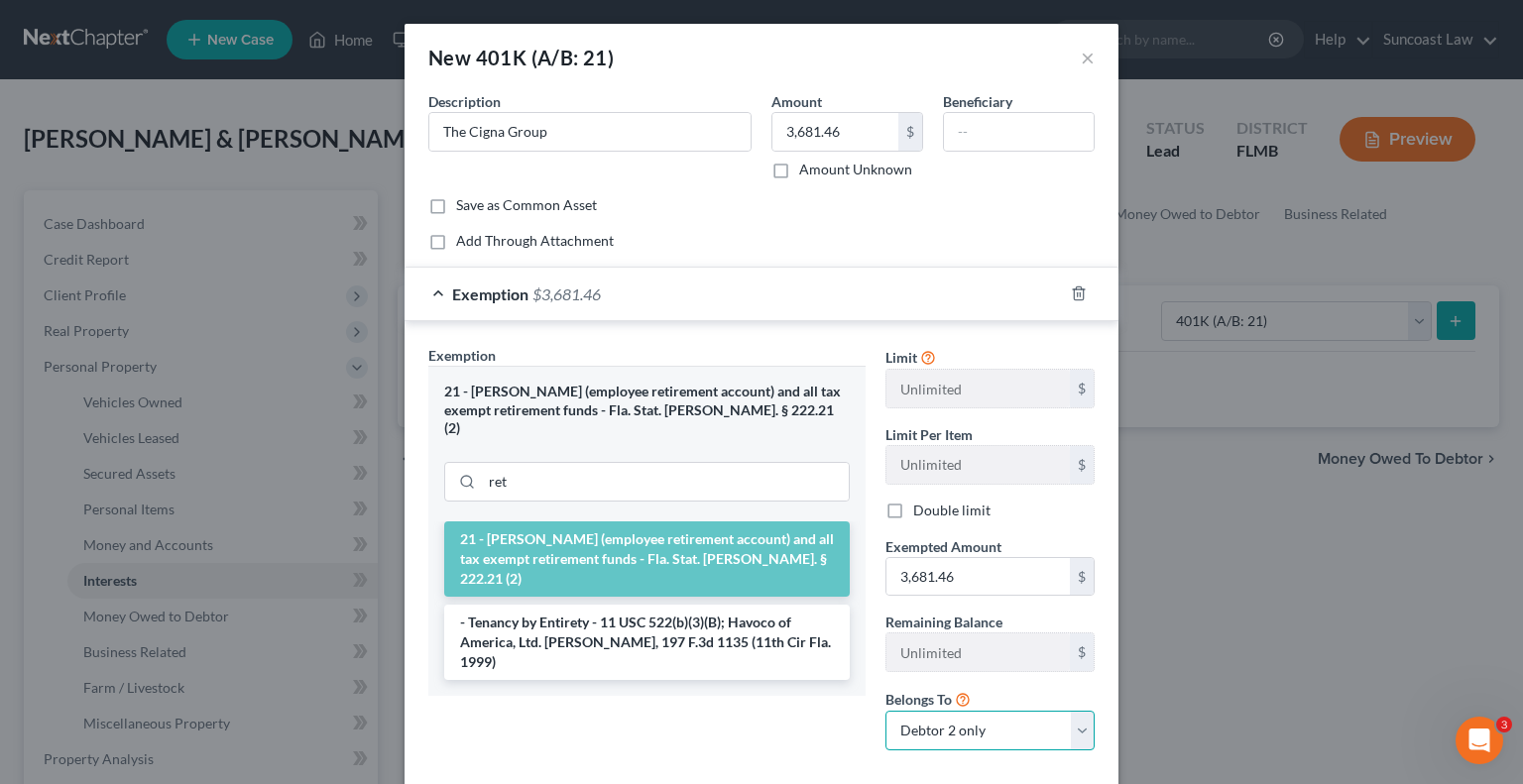 click on "Debtor 1 only Debtor 2 only Debtor 1 and Debtor 2 only" at bounding box center [990, 730] 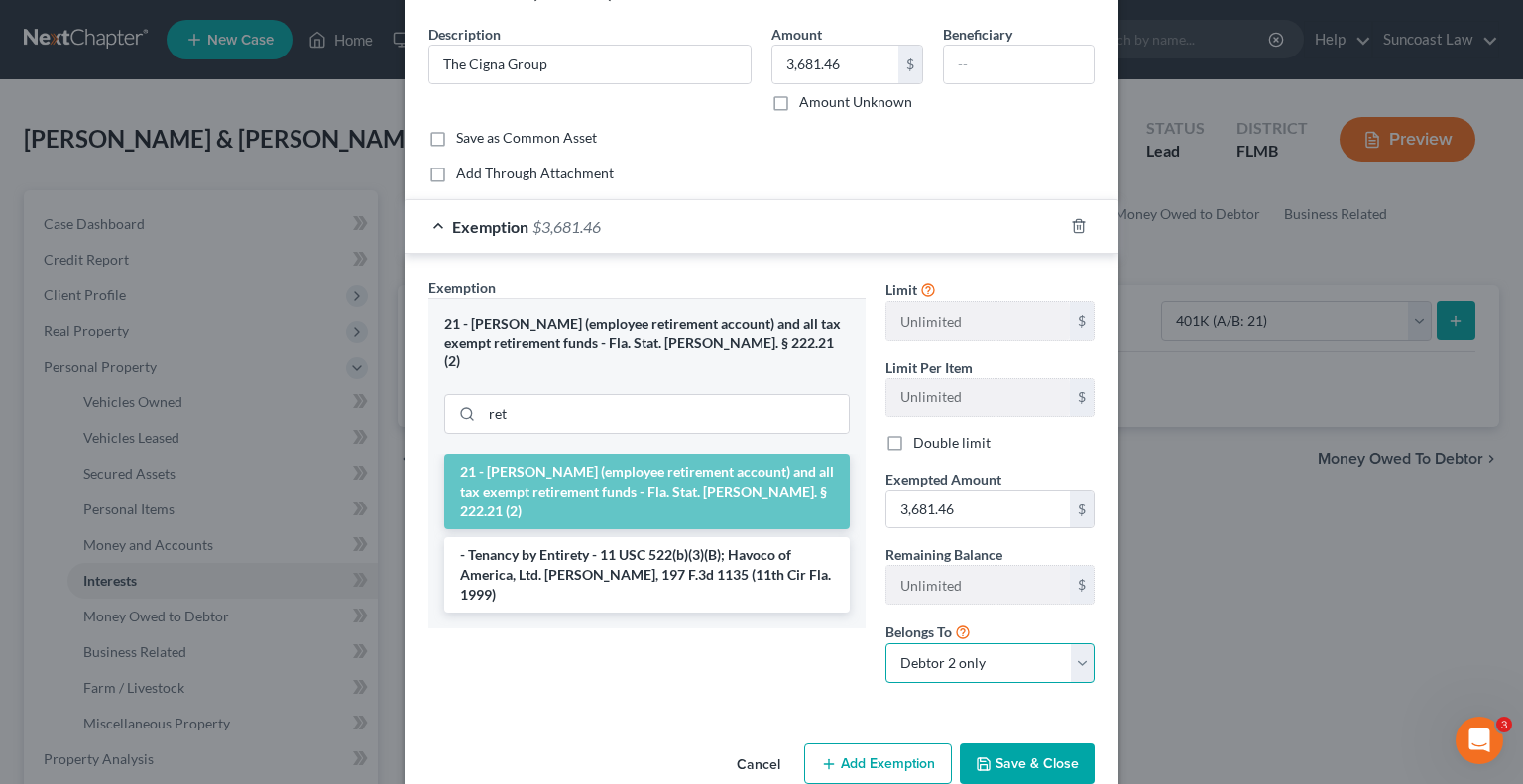 scroll, scrollTop: 99, scrollLeft: 0, axis: vertical 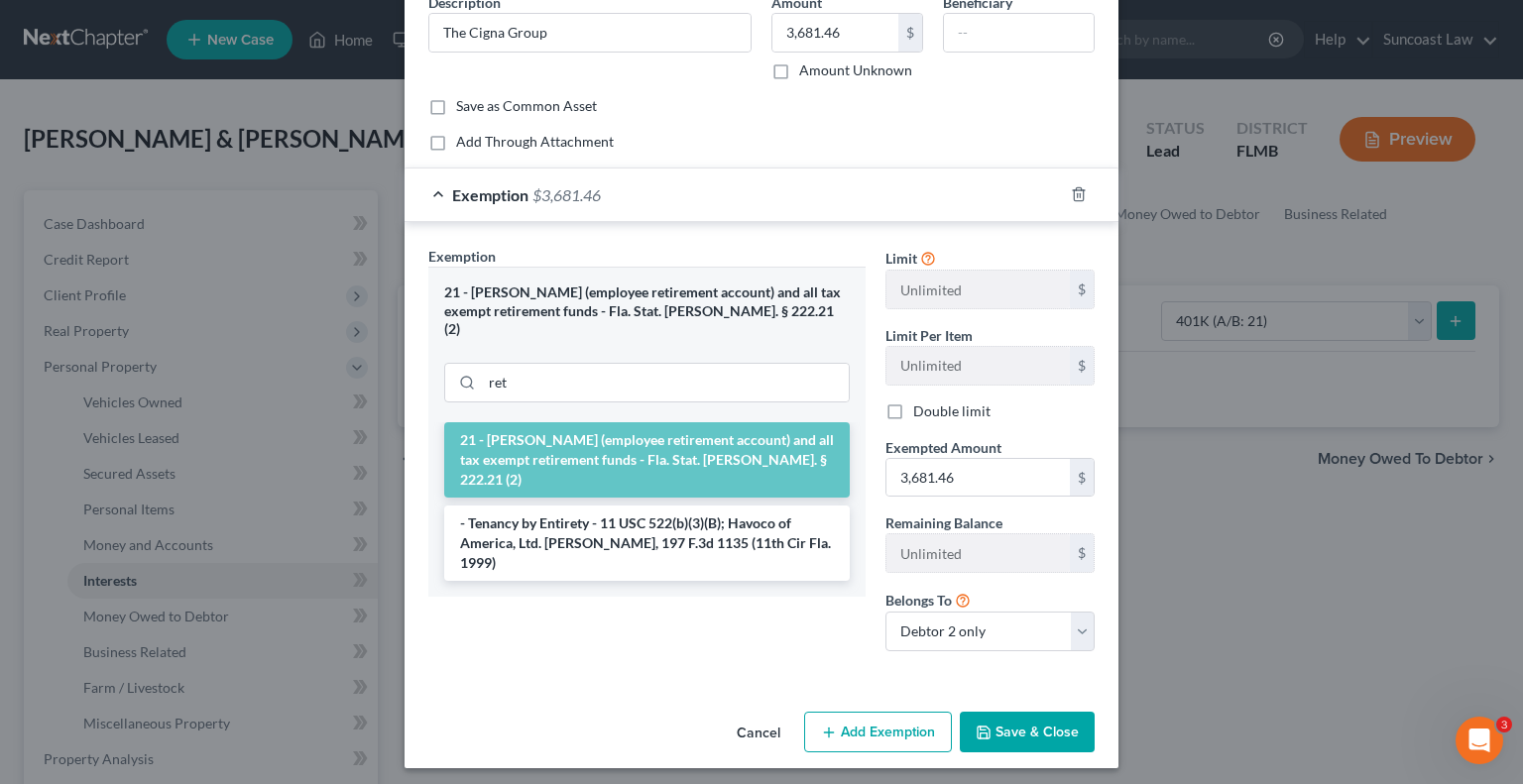 click on "Save & Close" at bounding box center [1027, 732] 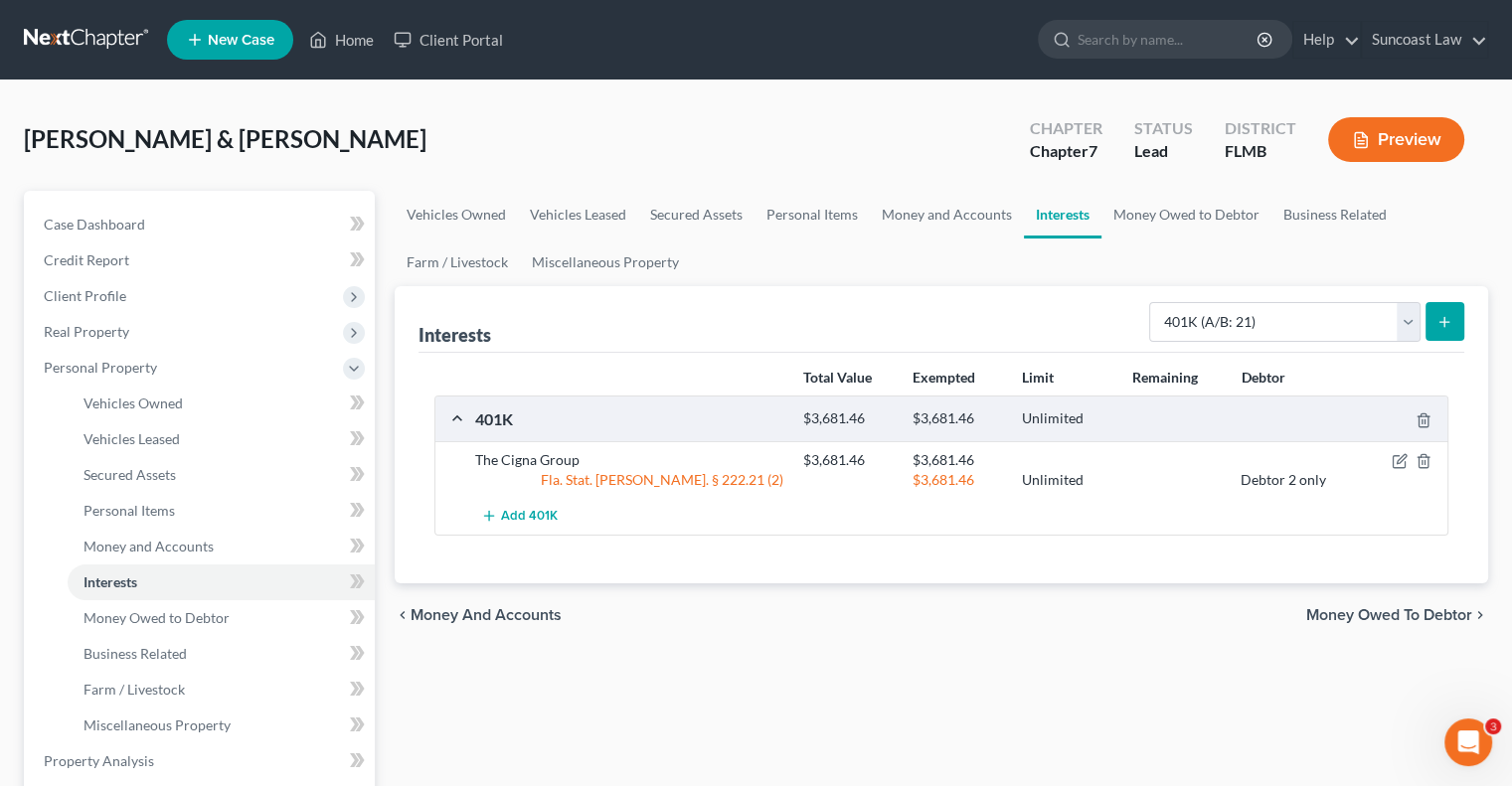 click 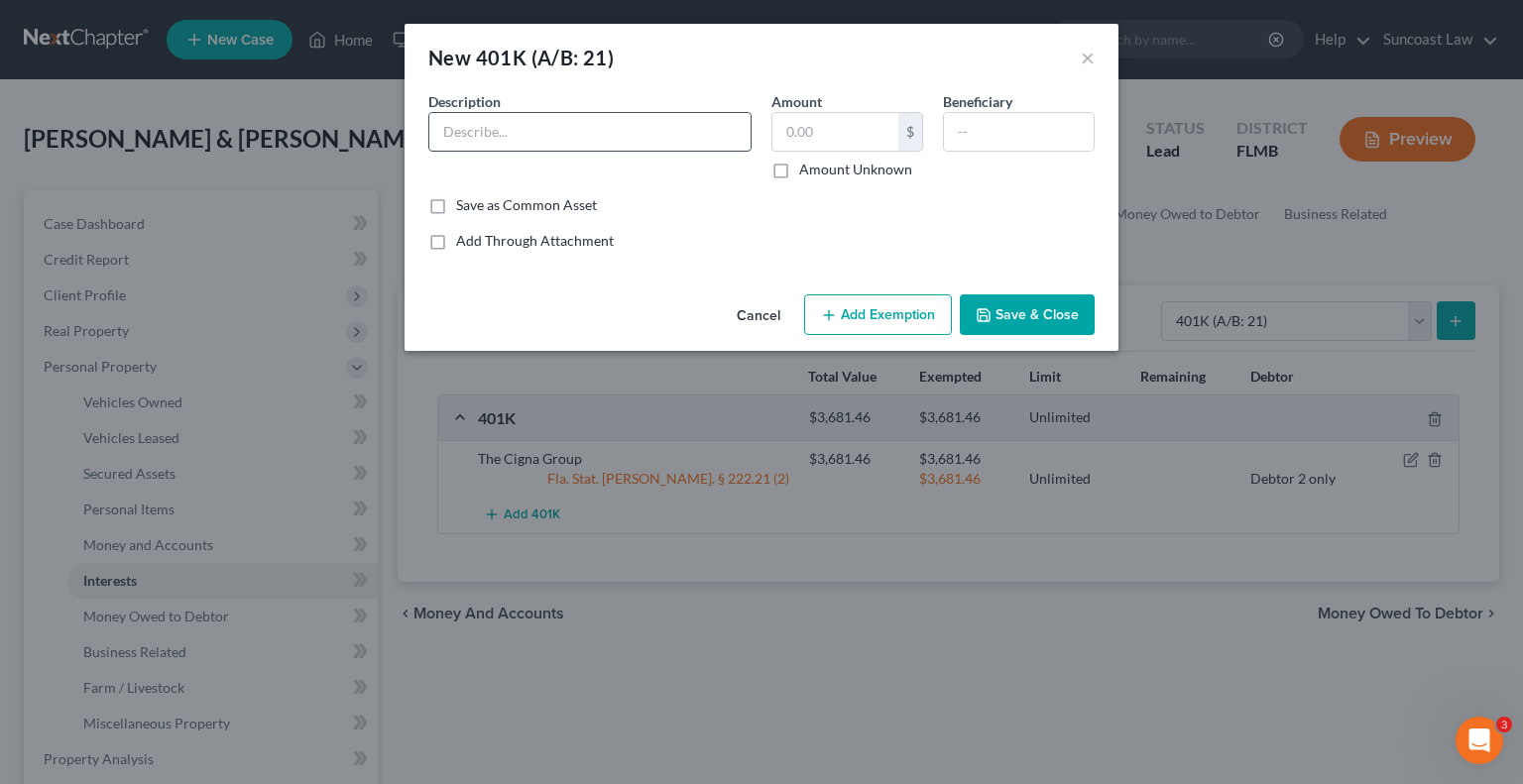 click at bounding box center [590, 132] 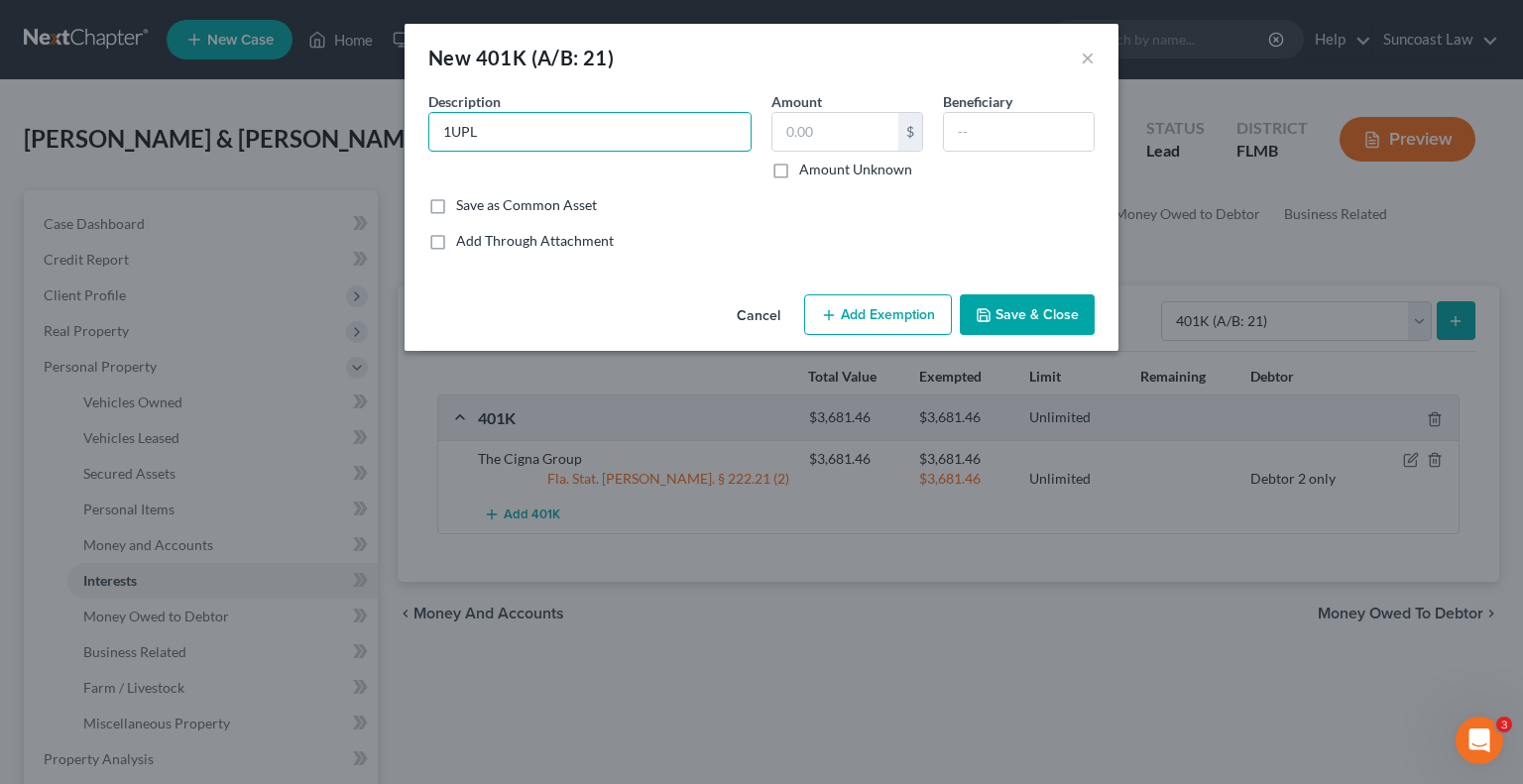 type on "1UPL" 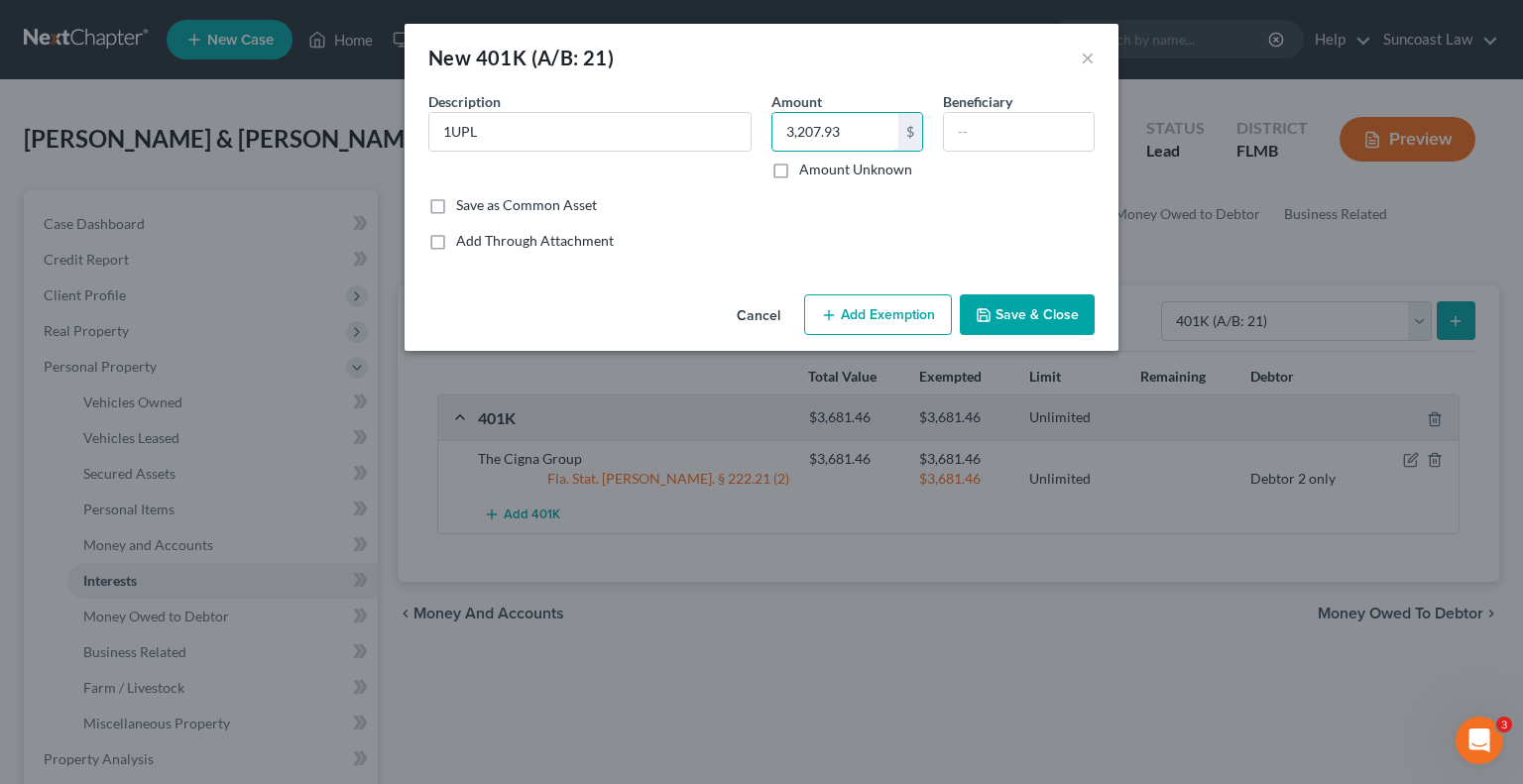 type on "3,207.93" 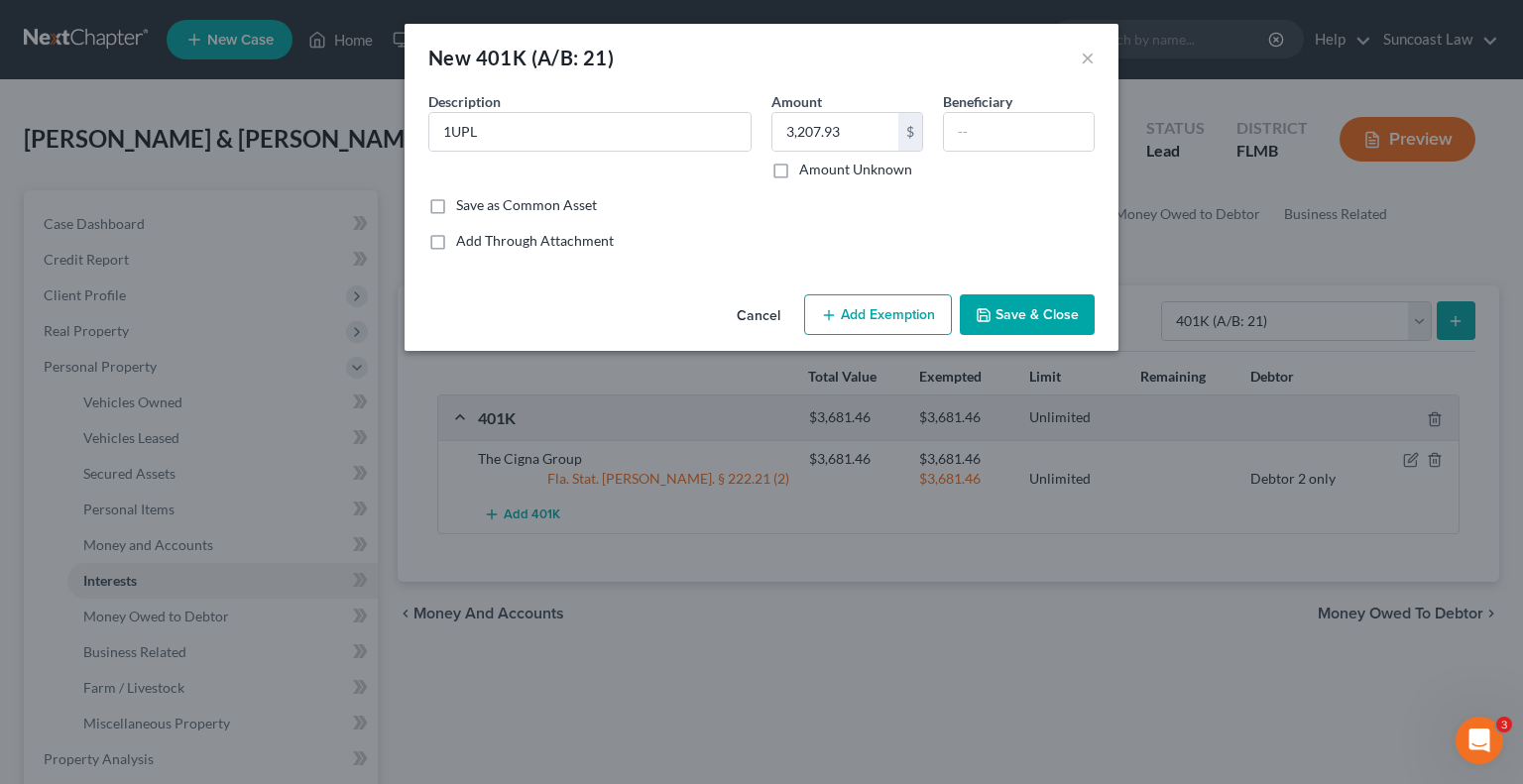 click on "Add Exemption" at bounding box center [878, 315] 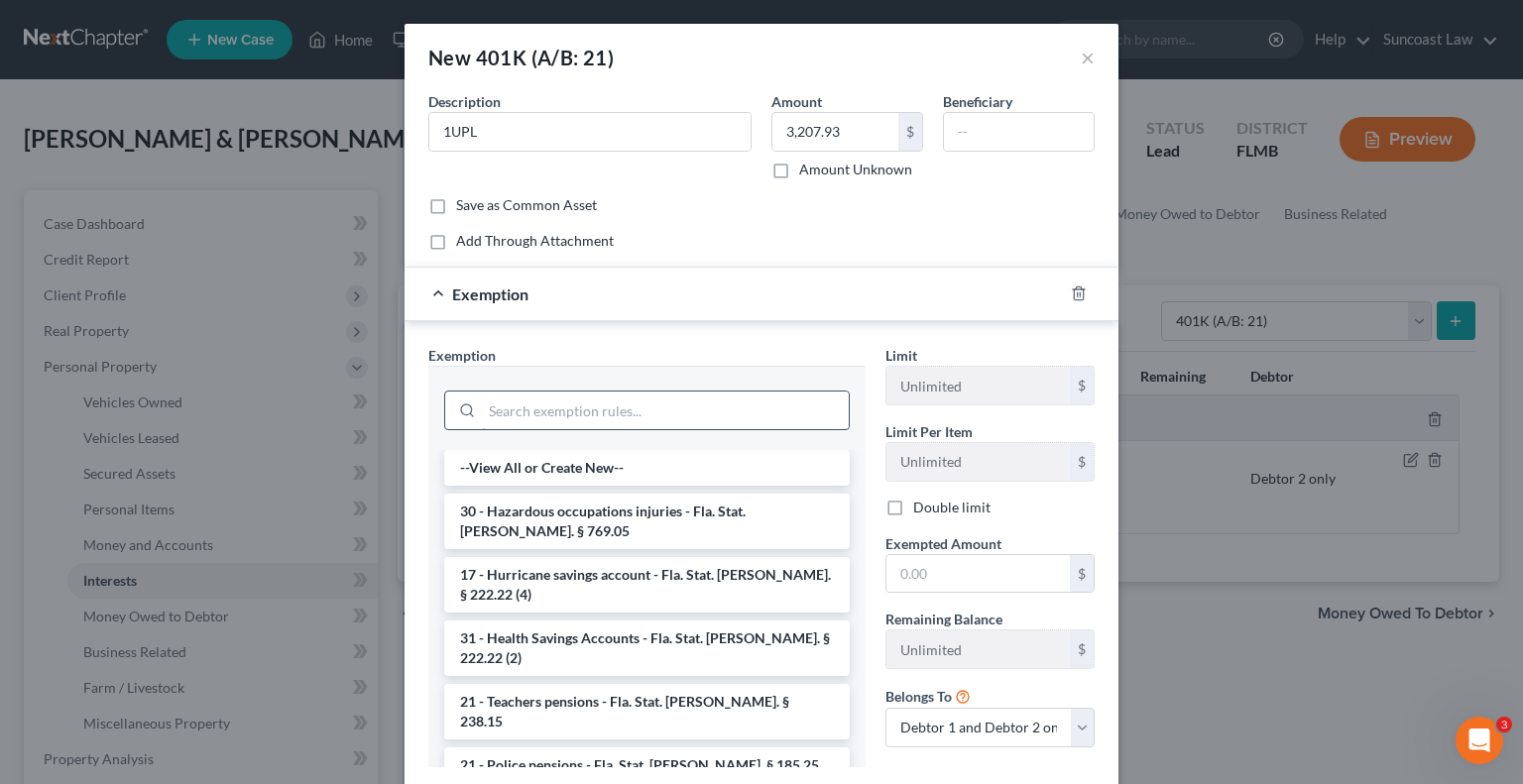 click at bounding box center (665, 410) 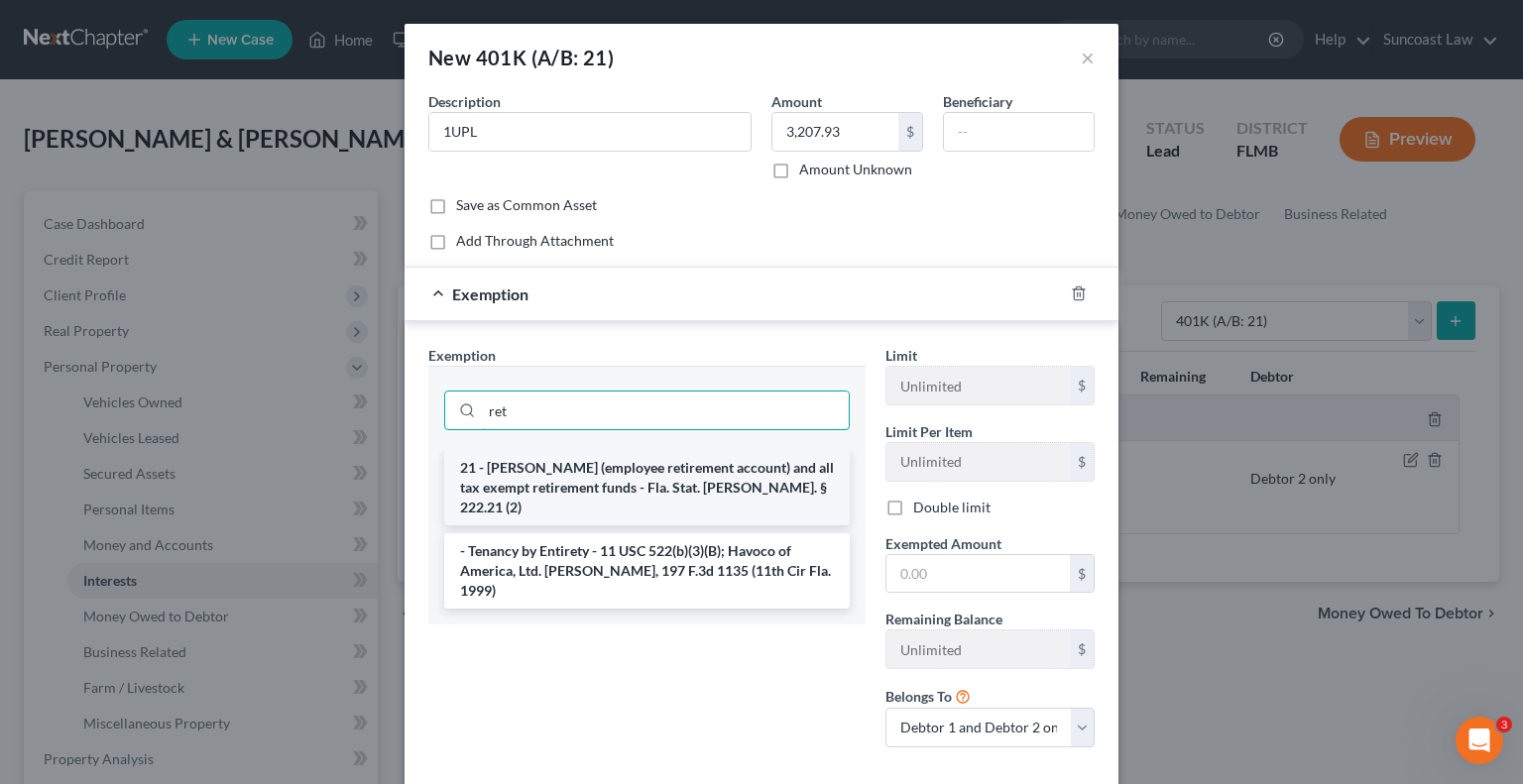 type on "ret" 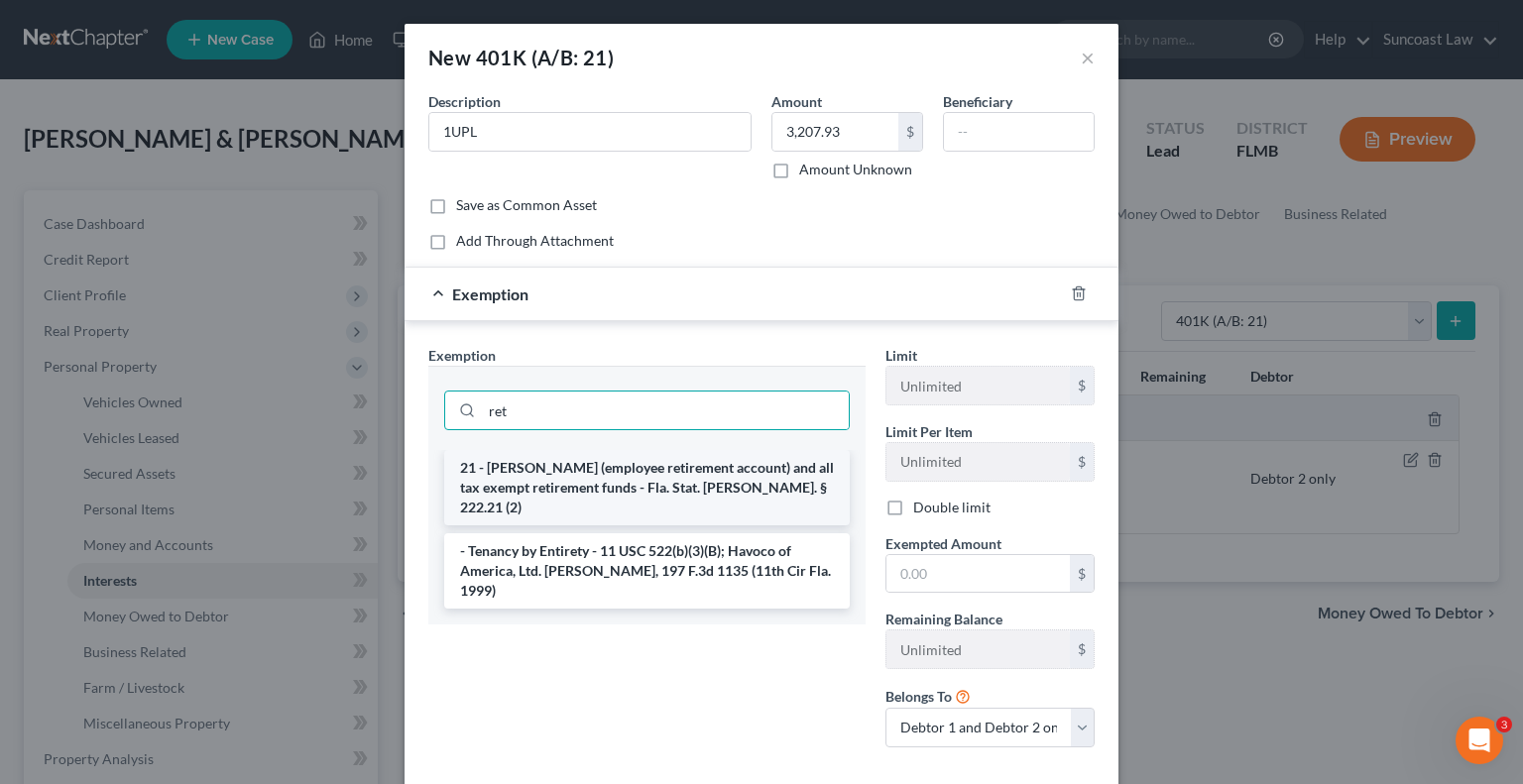 click on "21 - [PERSON_NAME] (employee retirement account) and all tax exempt retirement funds - Fla. Stat. [PERSON_NAME]. § 222.21 (2)" at bounding box center [646, 488] 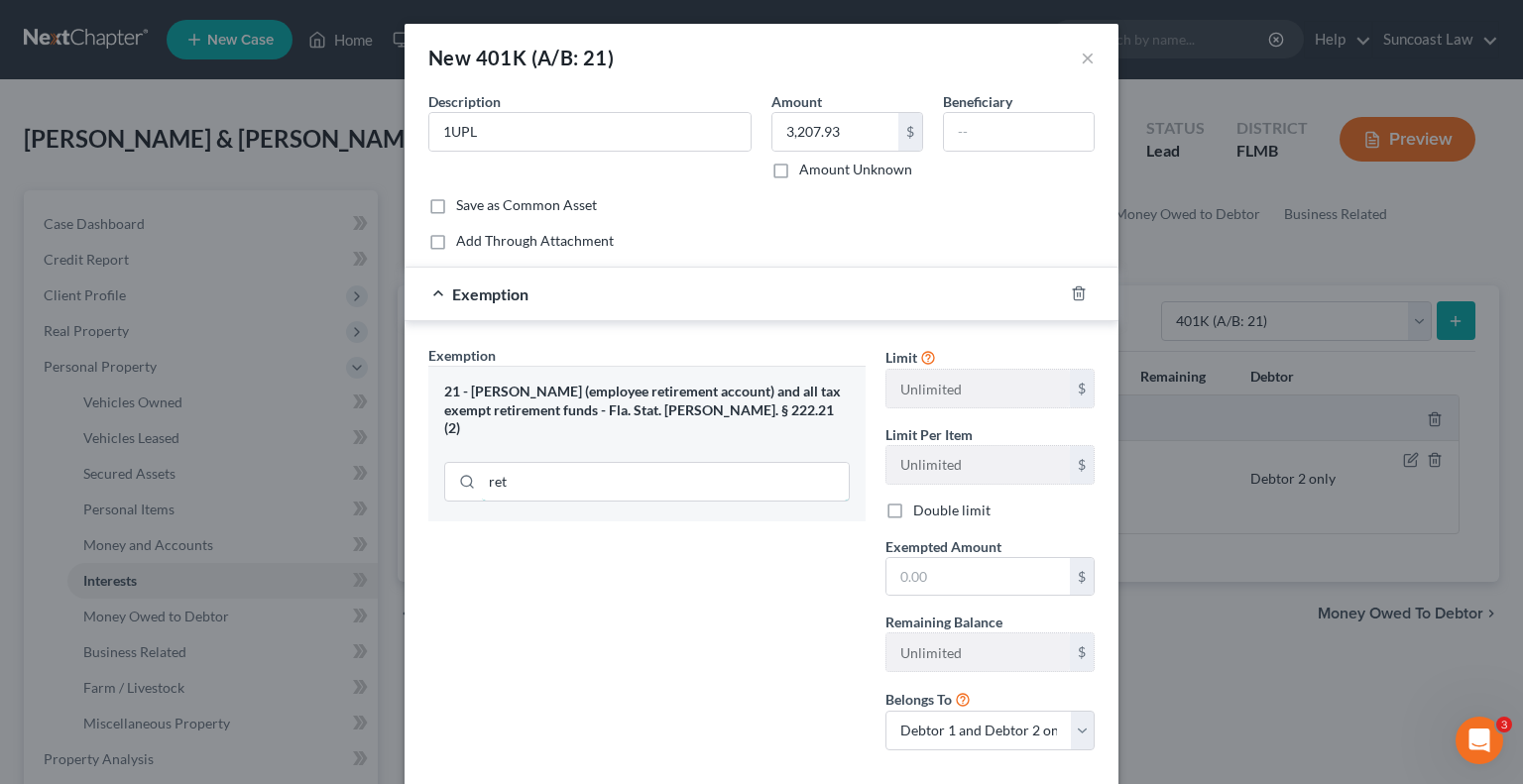 click on "ret" at bounding box center [665, 482] 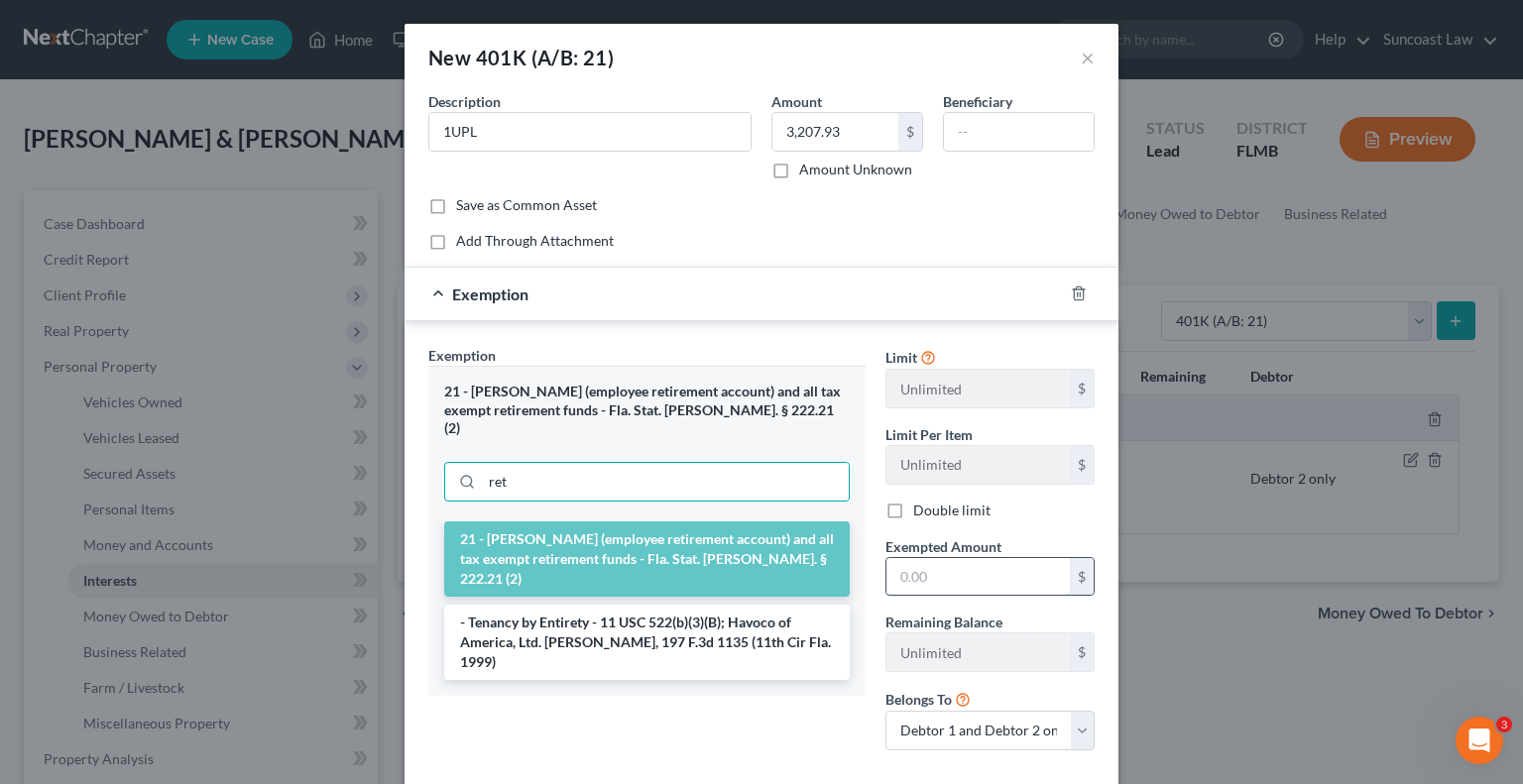 click at bounding box center (978, 577) 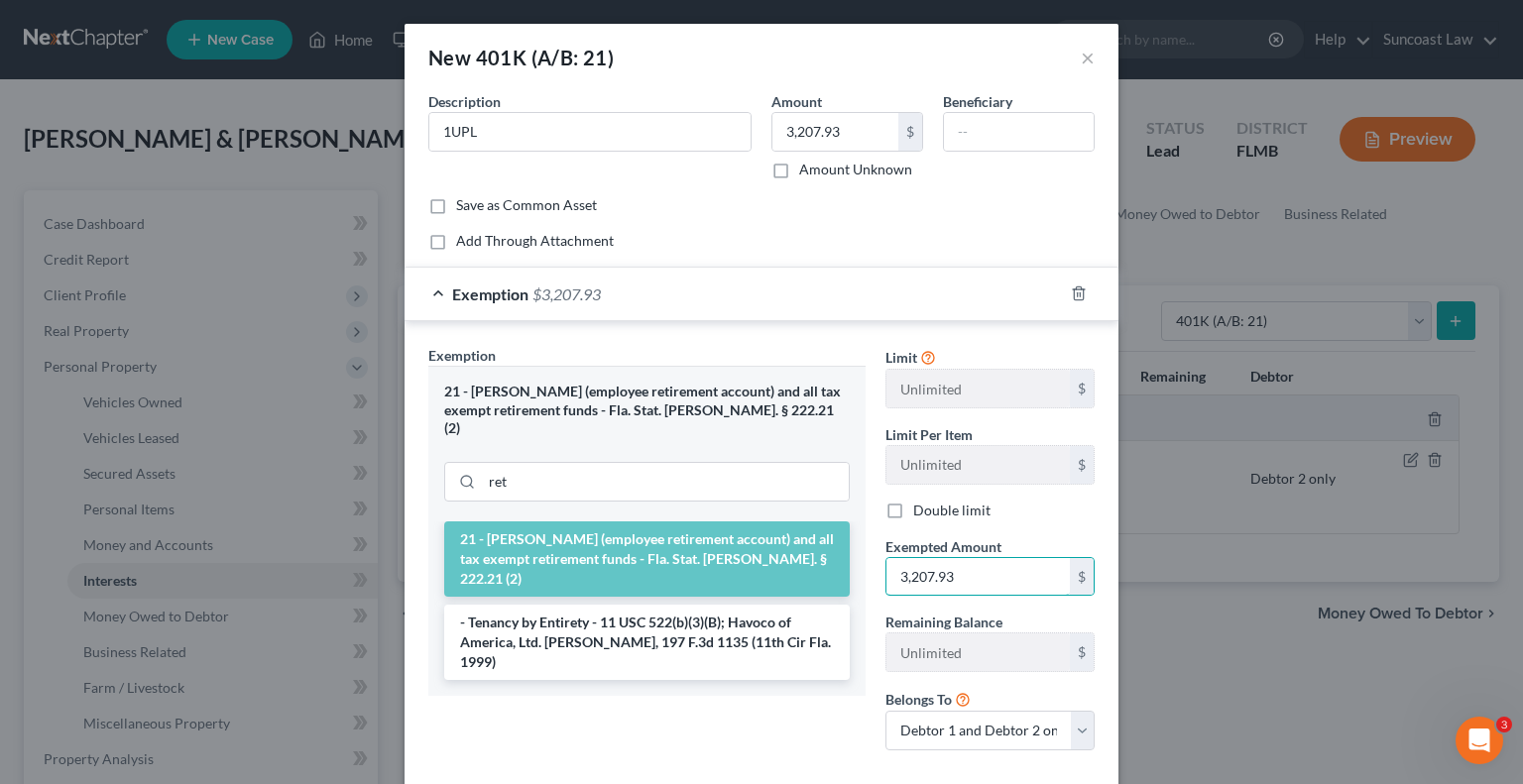 type on "3,207.93" 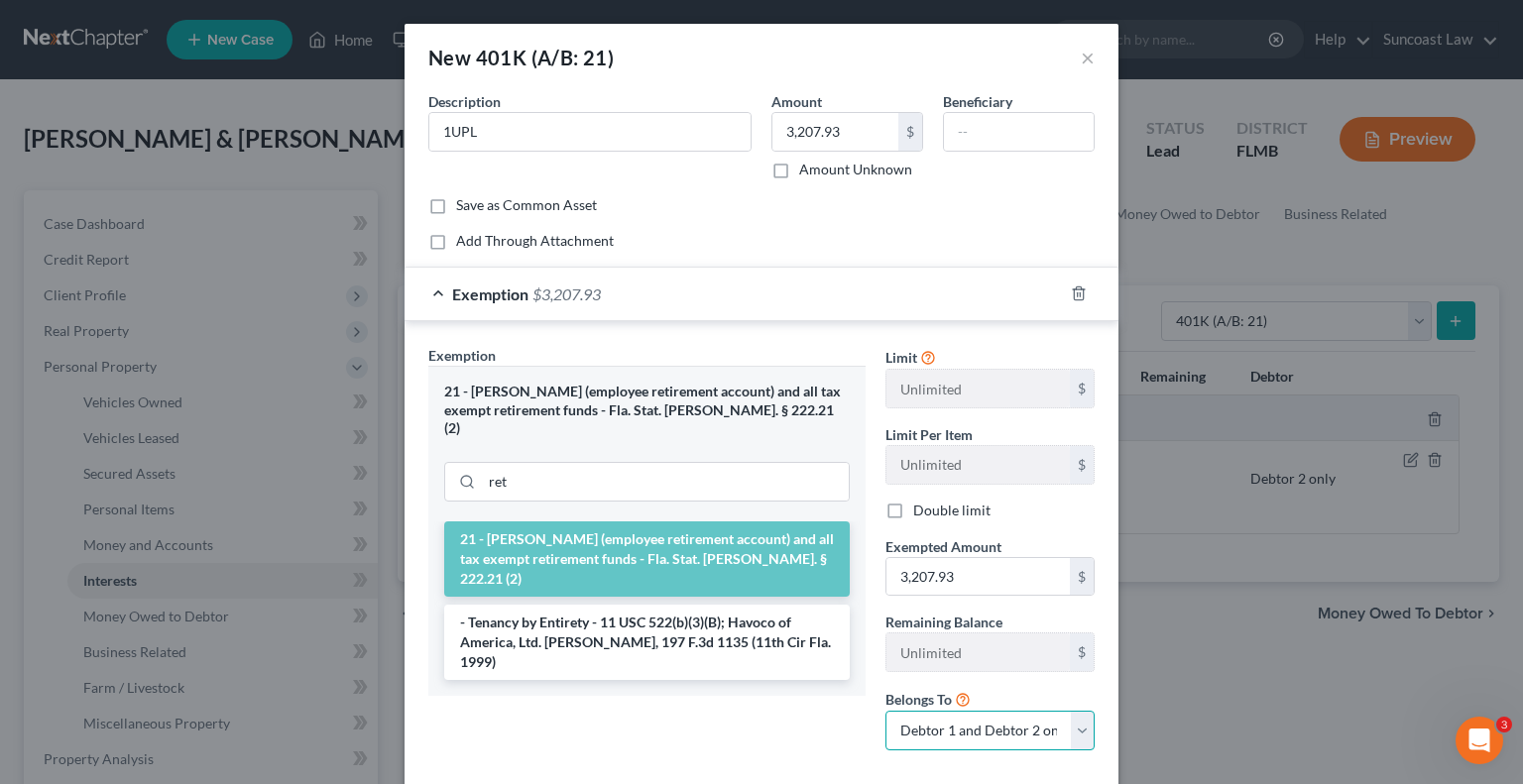 click on "Debtor 1 only Debtor 2 only Debtor 1 and Debtor 2 only" at bounding box center [990, 730] 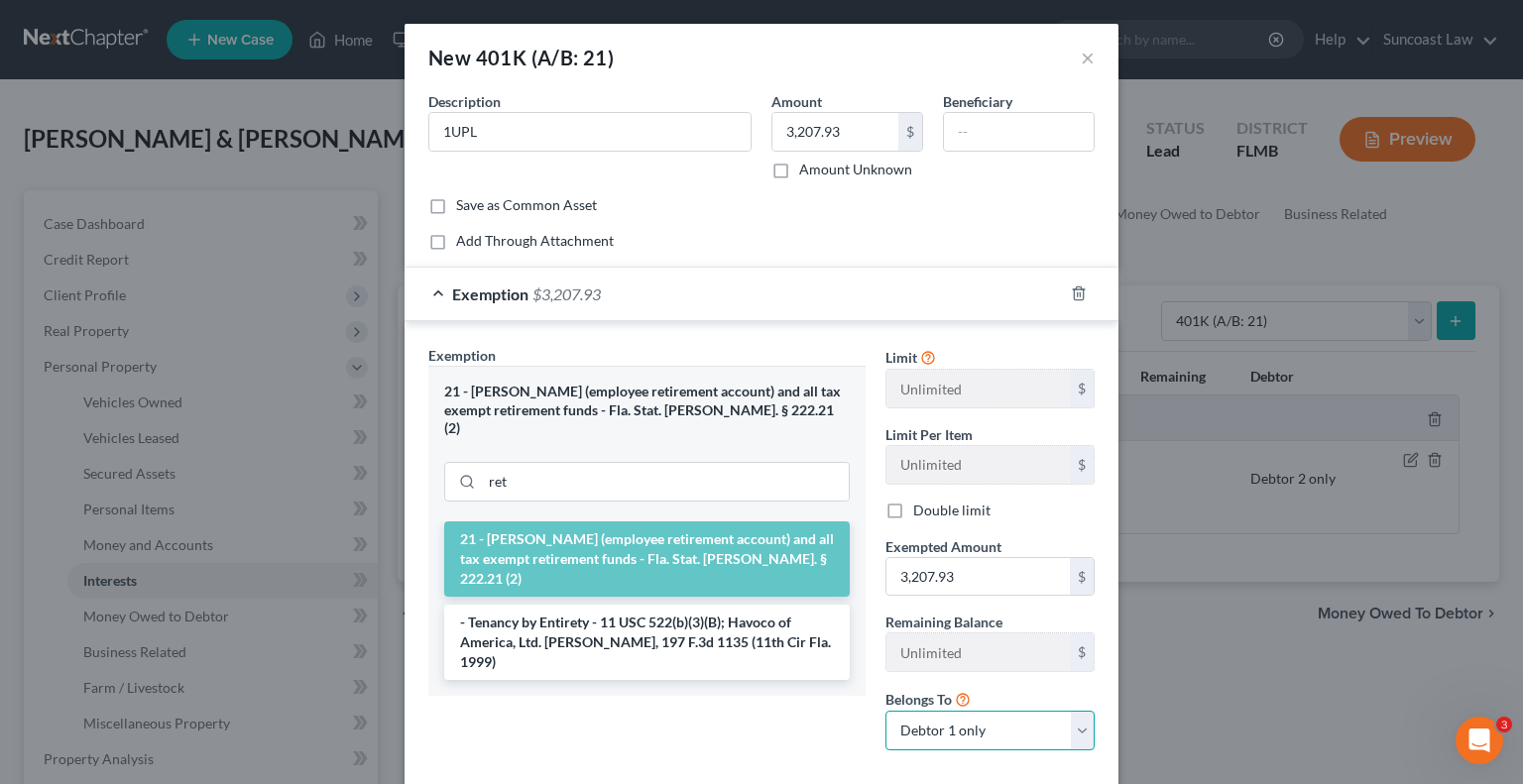 click on "Debtor 1 only Debtor 2 only Debtor 1 and Debtor 2 only" at bounding box center (990, 730) 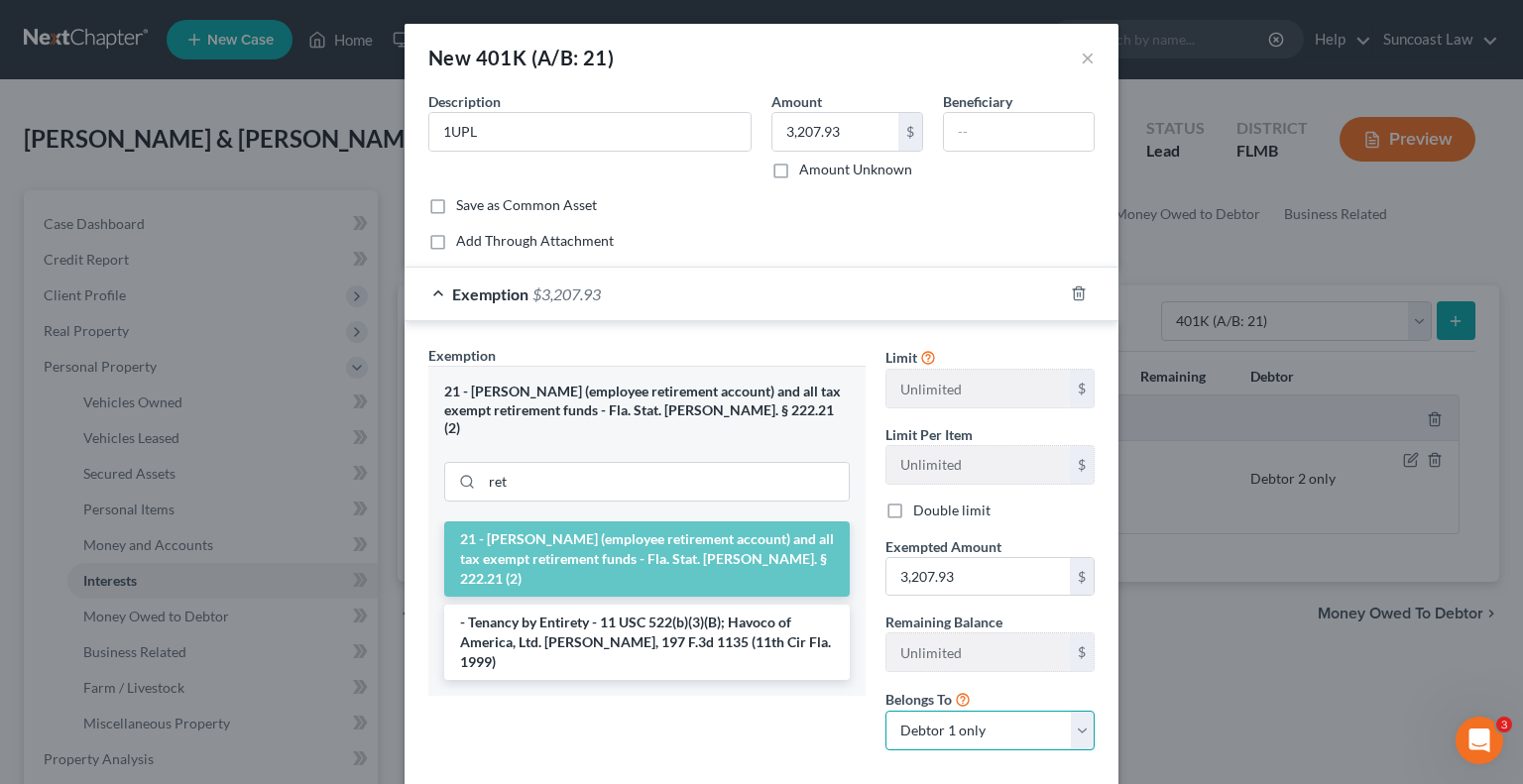 scroll, scrollTop: 105, scrollLeft: 0, axis: vertical 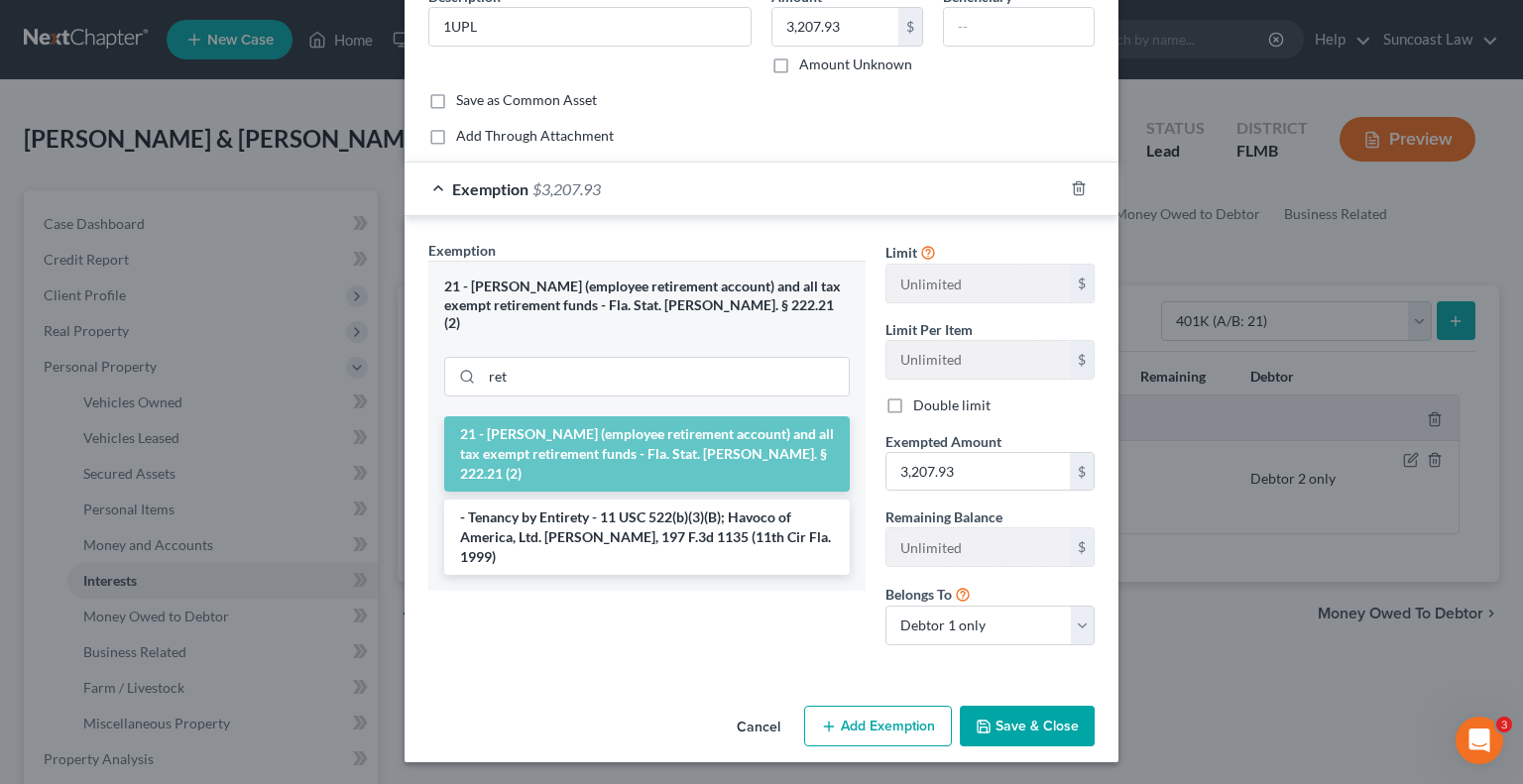 click on "Save & Close" at bounding box center [1027, 727] 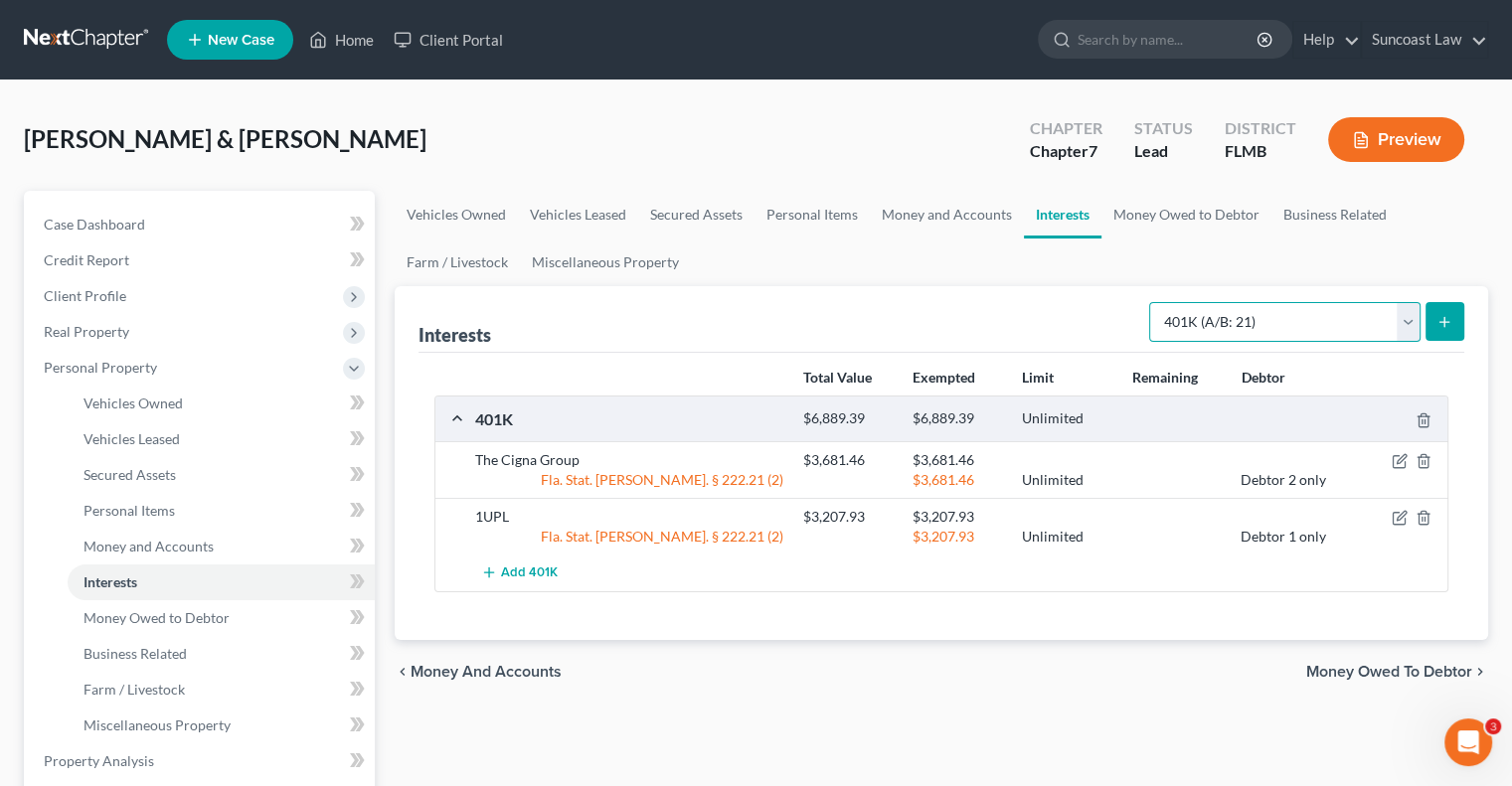click on "Select Interest Type 401K (A/B: 21) Annuity (A/B: 23) Bond (A/B: 18) Education IRA (A/B: 24) Government Bond (A/B: 20) Government Pension Plan (A/B: 21) Incorporated Business (A/B: 19) IRA (A/B: 21) Joint Venture (Active) (A/B: 42) Joint Venture (Inactive) (A/B: 19) [PERSON_NAME] (A/B: 21) Mutual Fund (A/B: 18) Other Retirement Plan (A/B: 21) Partnership (Active) (A/B: 42) Partnership (Inactive) (A/B: 19) Pension Plan (A/B: 21) Stock (A/B: 18) Term Life Insurance (A/B: 31) Unincorporated Business (A/B: 19) Whole Life Insurance (A/B: 31)" at bounding box center [1284, 322] 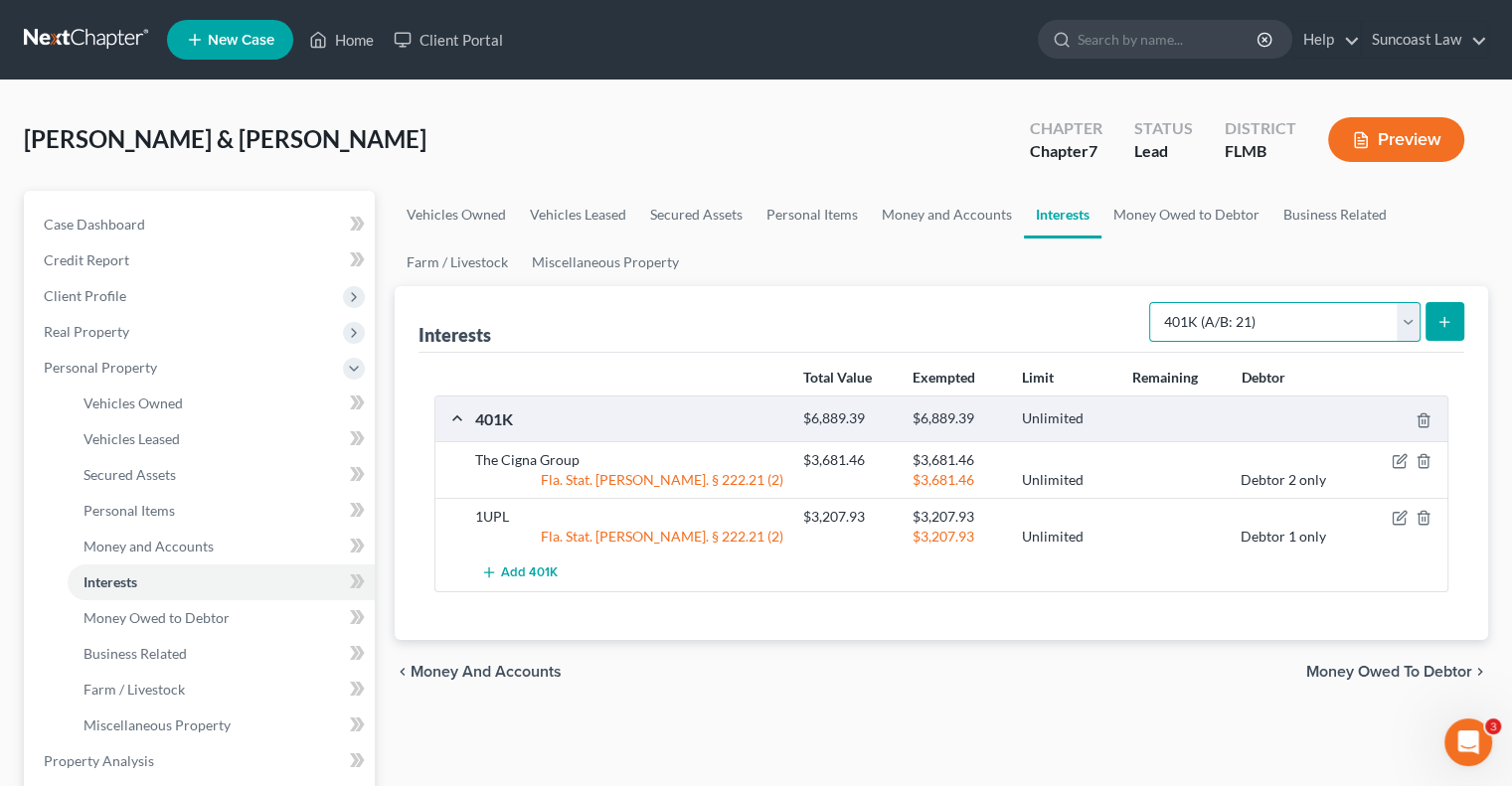 select on "term_life_insurance" 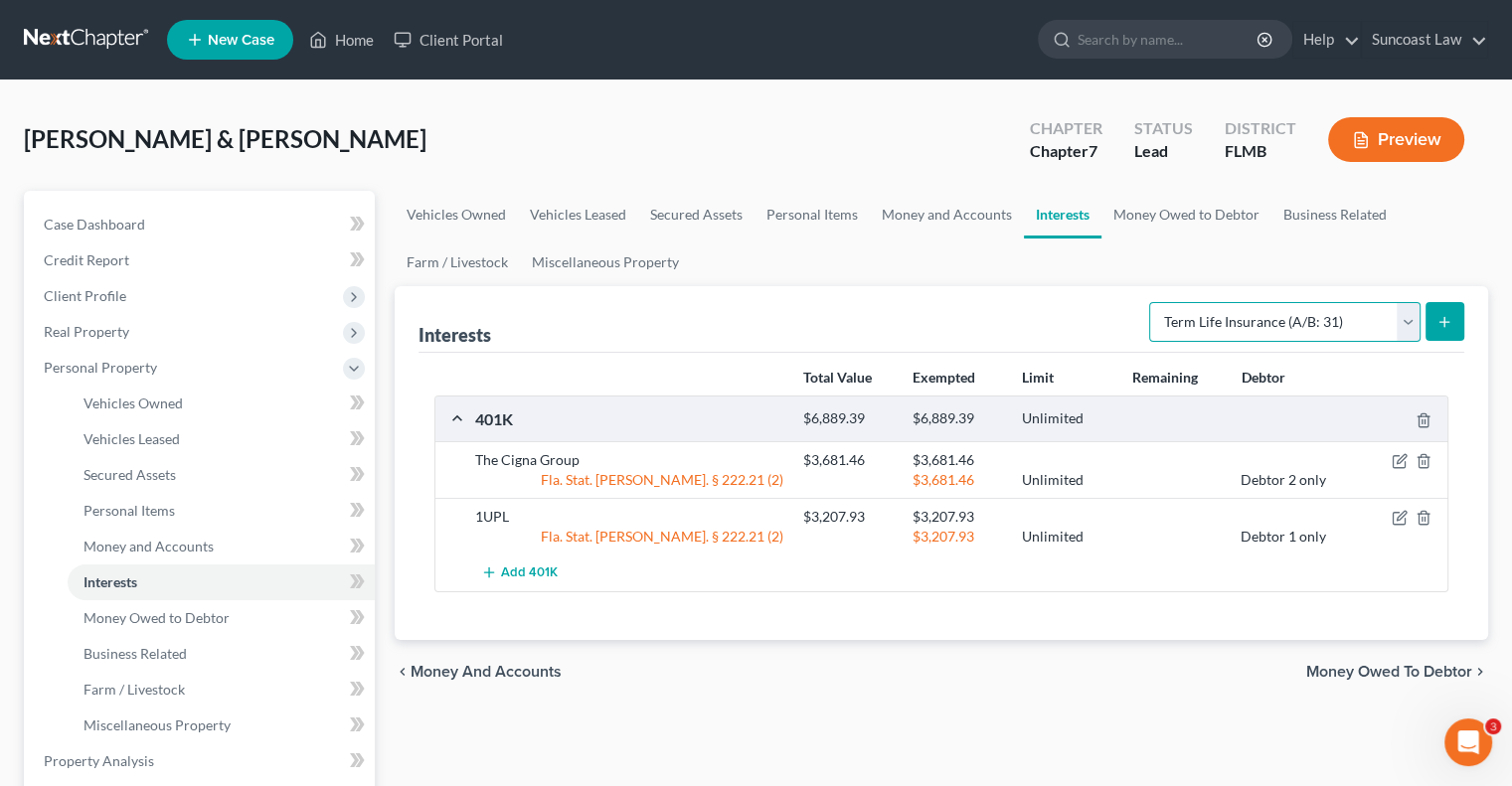 click on "Select Interest Type 401K (A/B: 21) Annuity (A/B: 23) Bond (A/B: 18) Education IRA (A/B: 24) Government Bond (A/B: 20) Government Pension Plan (A/B: 21) Incorporated Business (A/B: 19) IRA (A/B: 21) Joint Venture (Active) (A/B: 42) Joint Venture (Inactive) (A/B: 19) [PERSON_NAME] (A/B: 21) Mutual Fund (A/B: 18) Other Retirement Plan (A/B: 21) Partnership (Active) (A/B: 42) Partnership (Inactive) (A/B: 19) Pension Plan (A/B: 21) Stock (A/B: 18) Term Life Insurance (A/B: 31) Unincorporated Business (A/B: 19) Whole Life Insurance (A/B: 31)" at bounding box center (1284, 322) 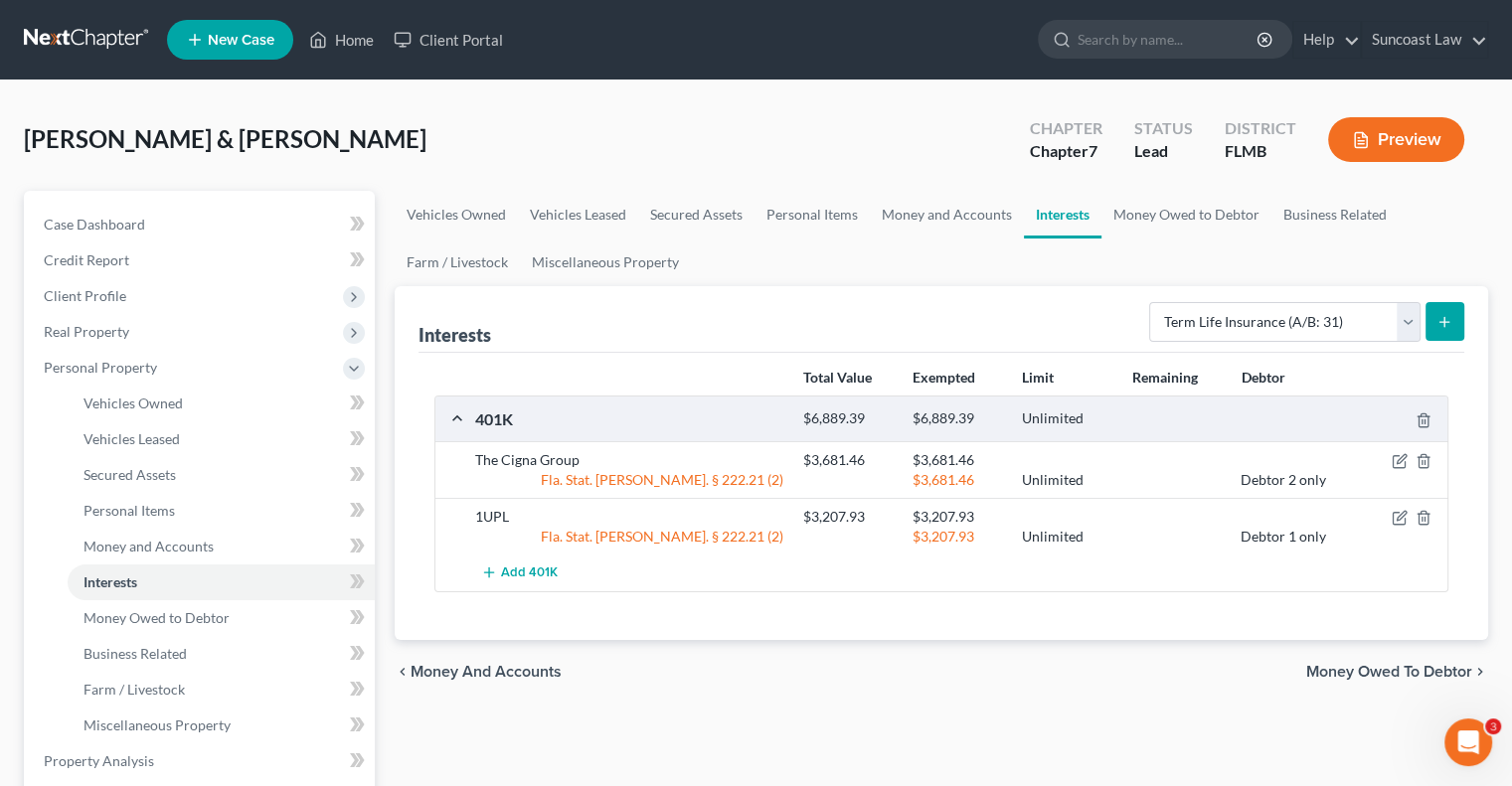 click 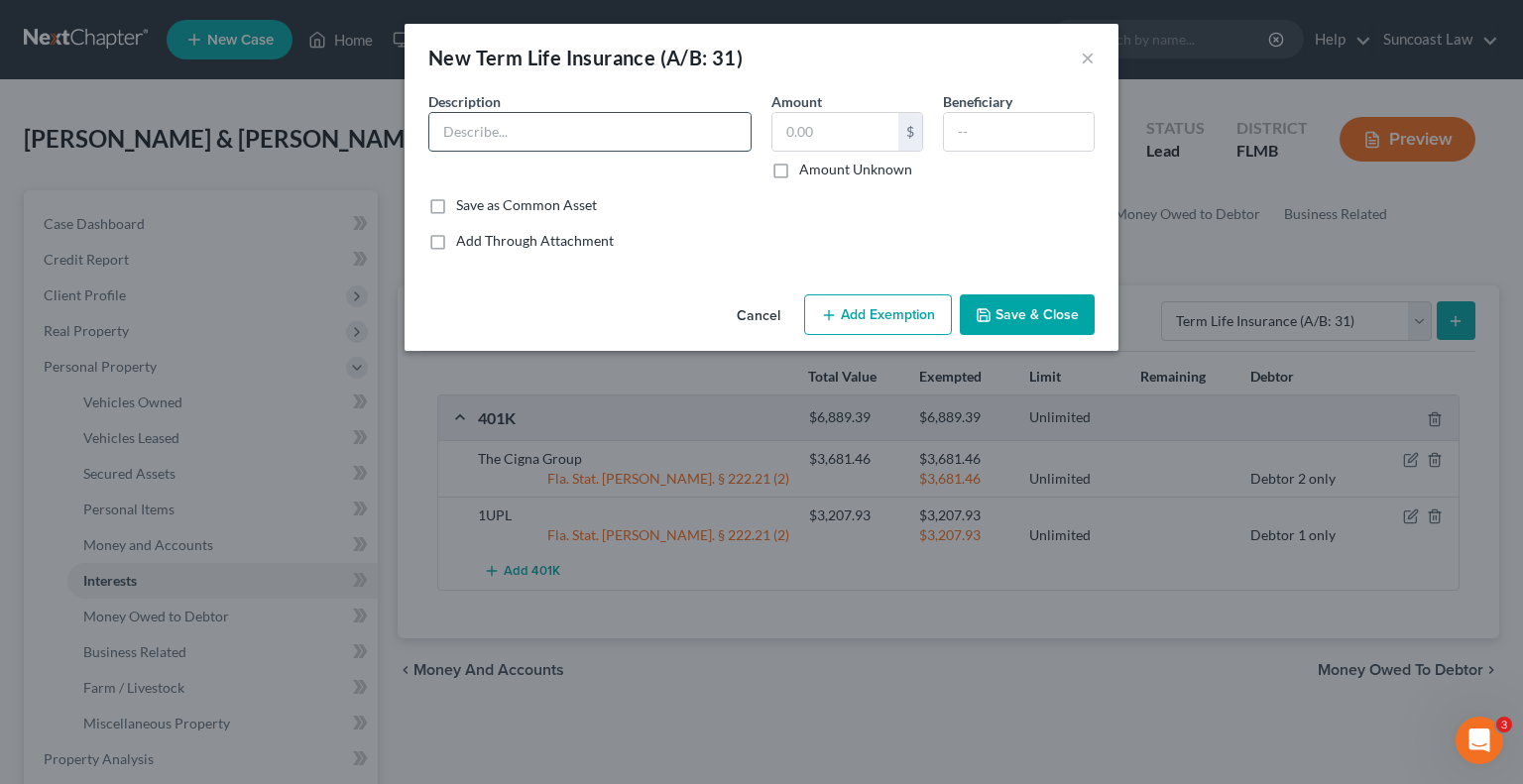 click at bounding box center [590, 132] 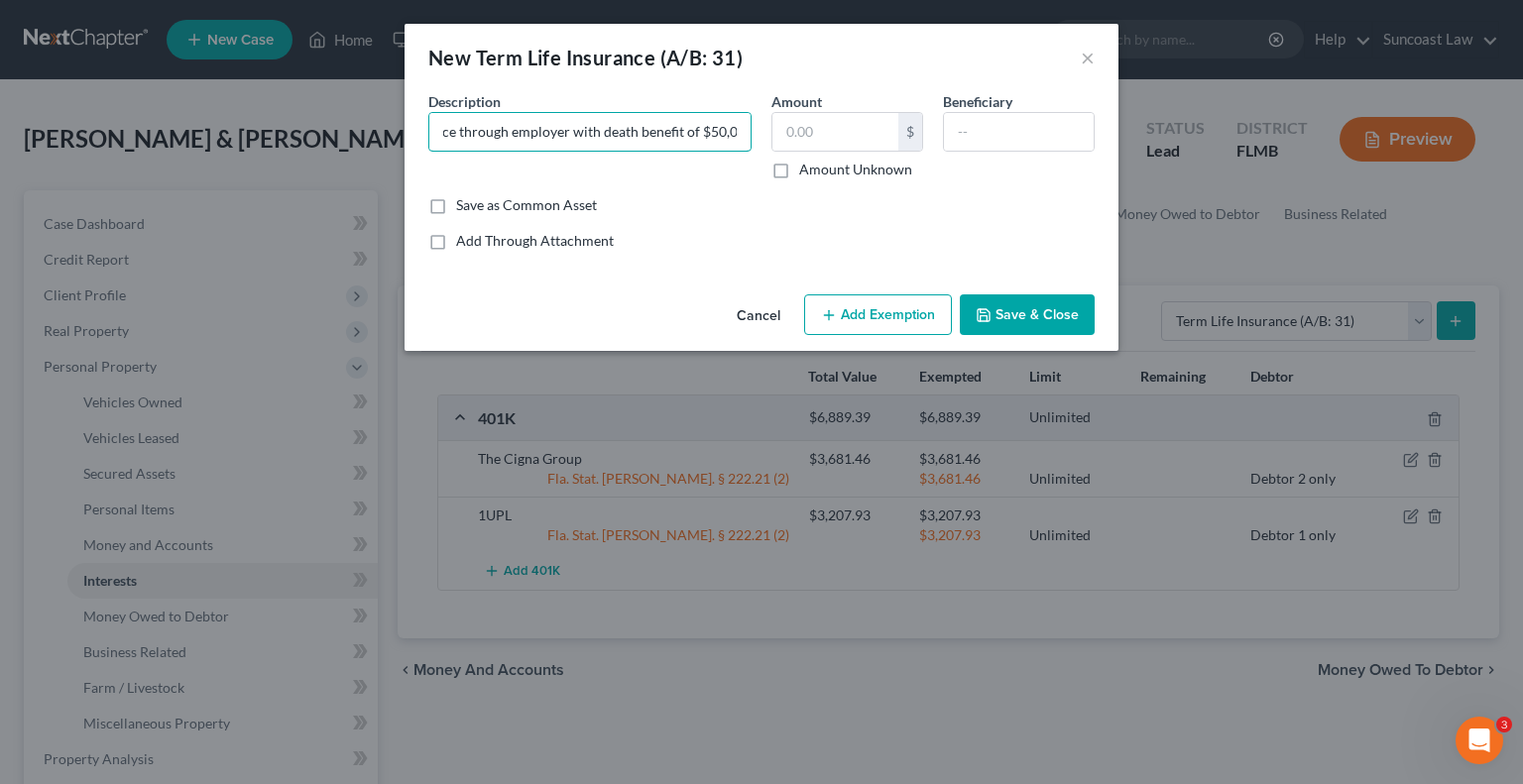 scroll, scrollTop: 0, scrollLeft: 113, axis: horizontal 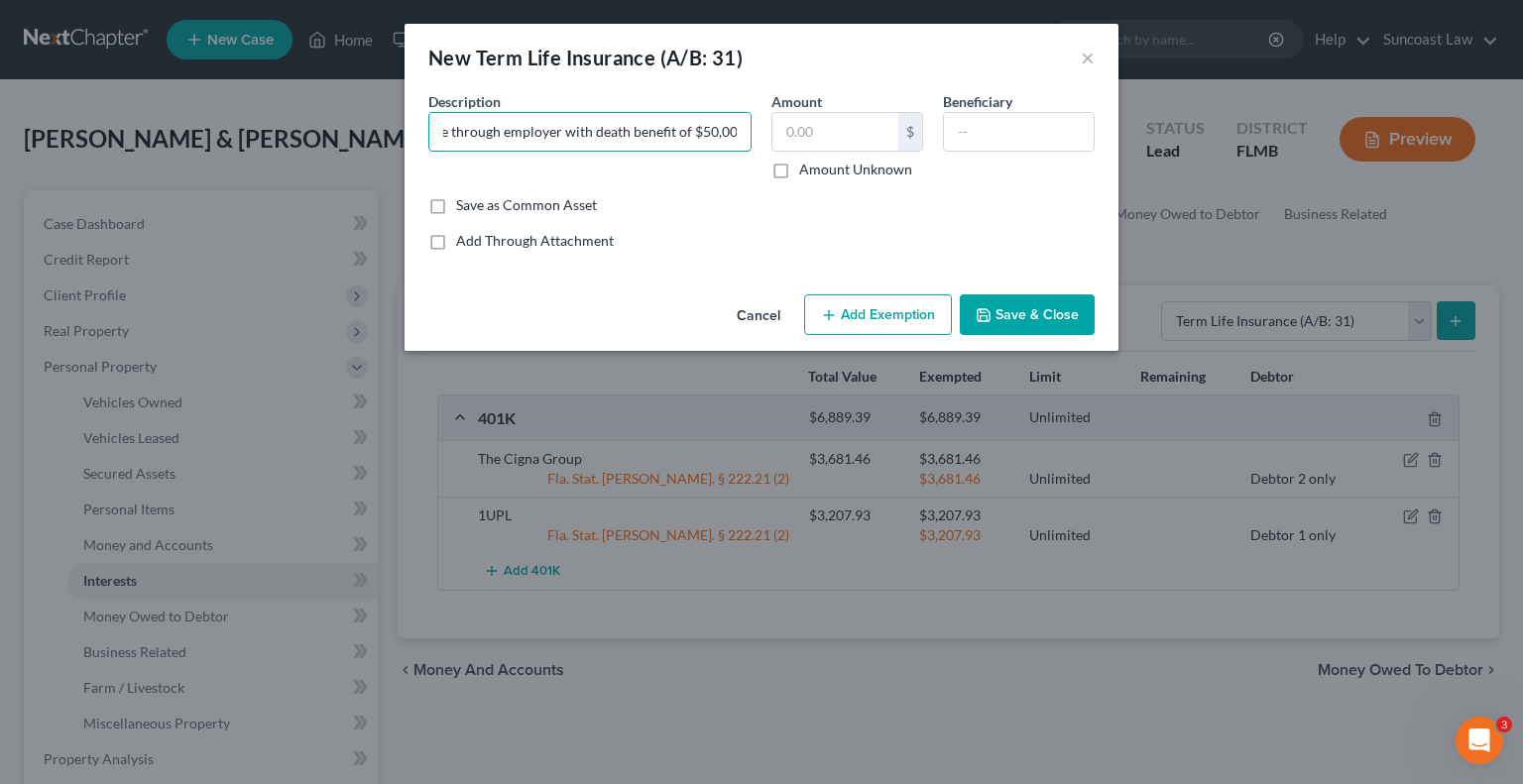 type on "Term life insurance through employer with death benefit of $50,000" 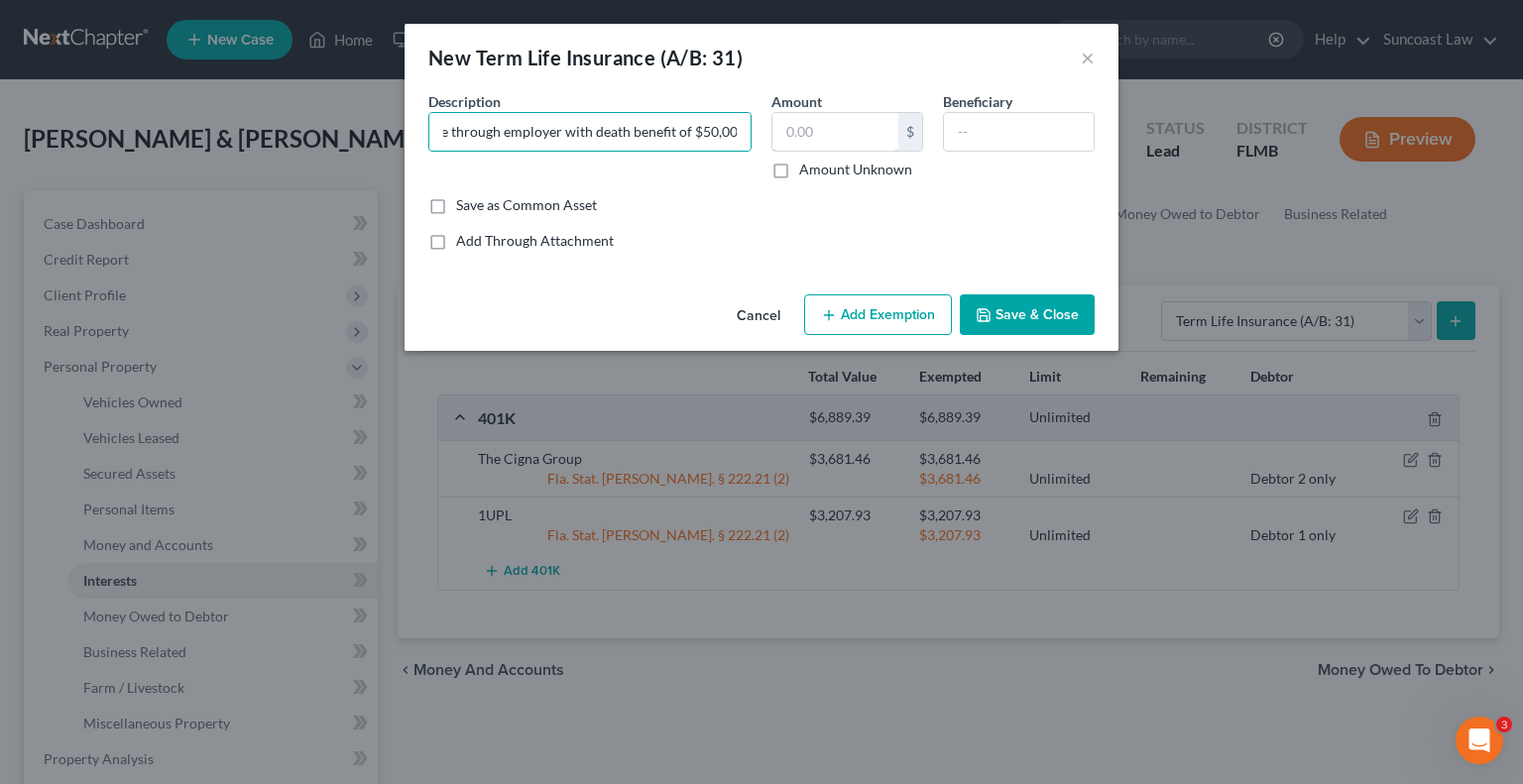 scroll, scrollTop: 0, scrollLeft: 0, axis: both 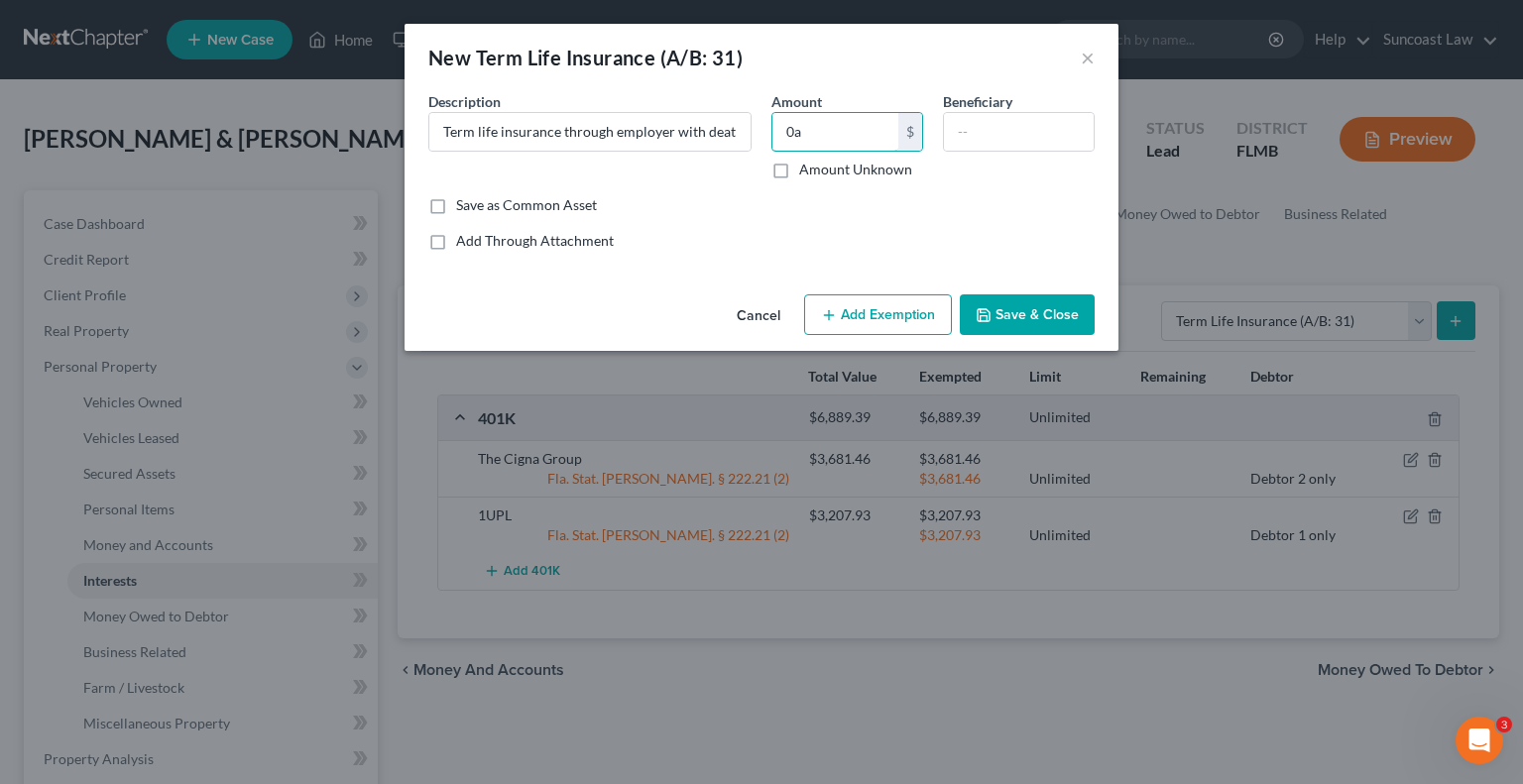 type on "0" 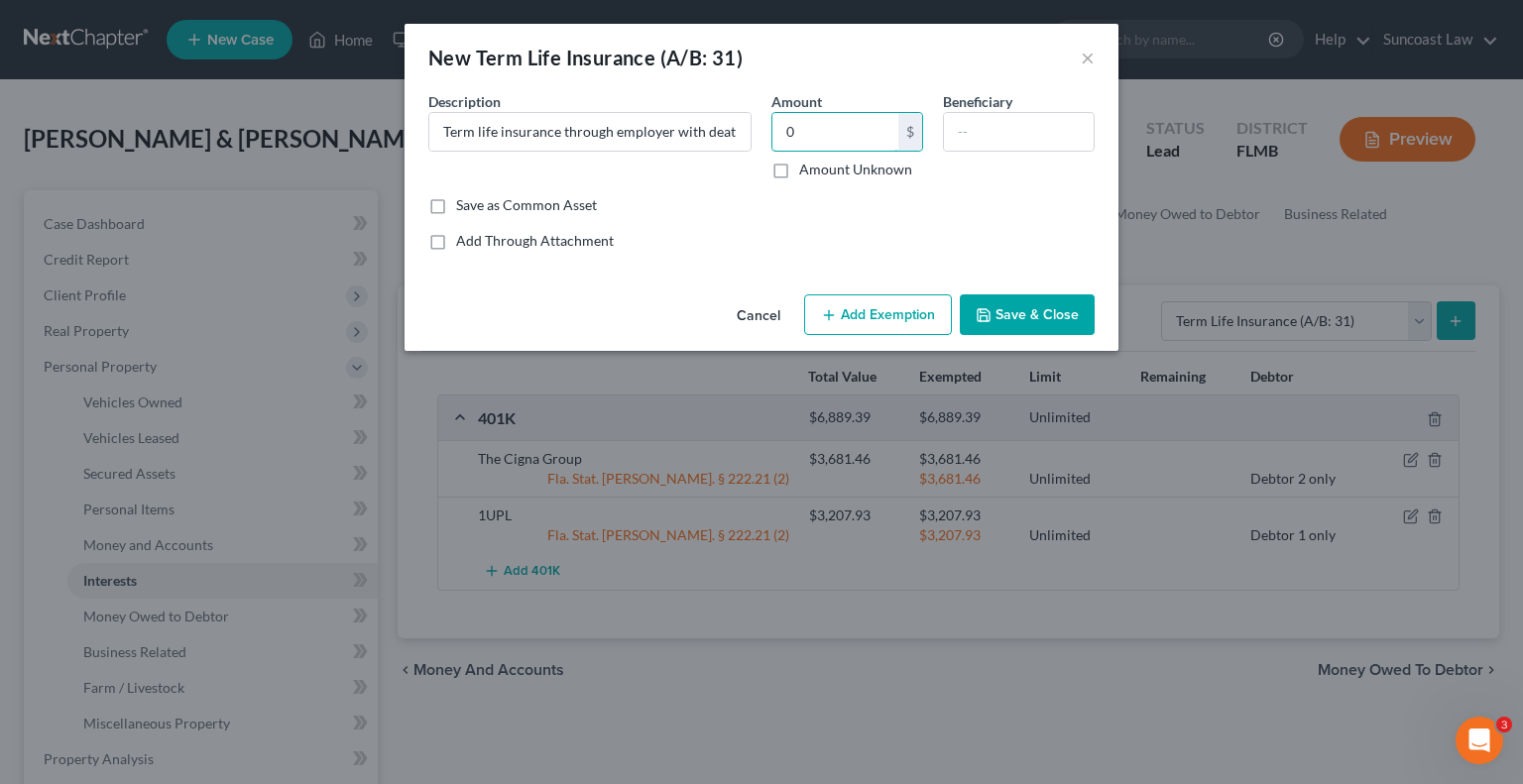 type on "0" 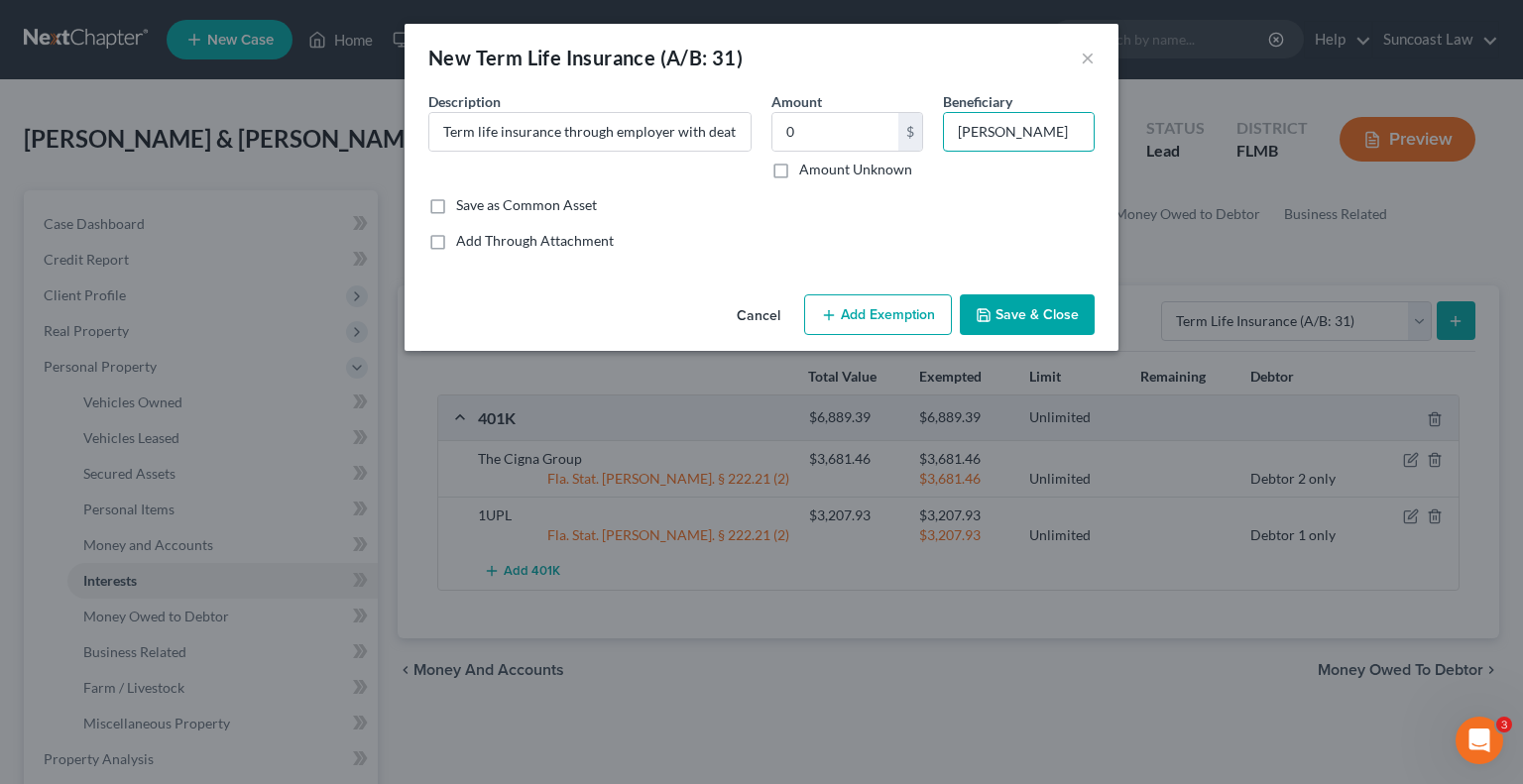type on "[PERSON_NAME]" 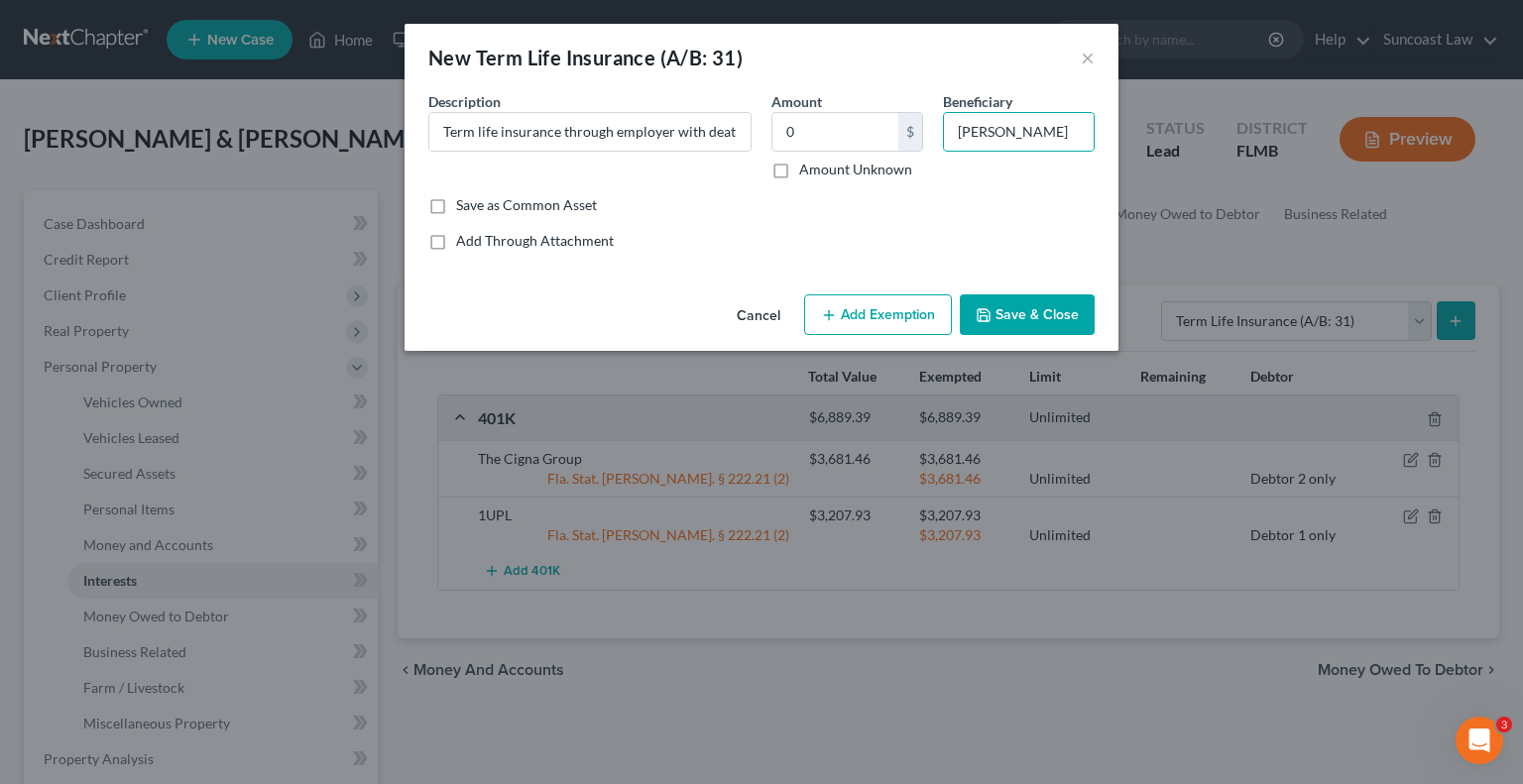 click on "Add Exemption" at bounding box center (878, 315) 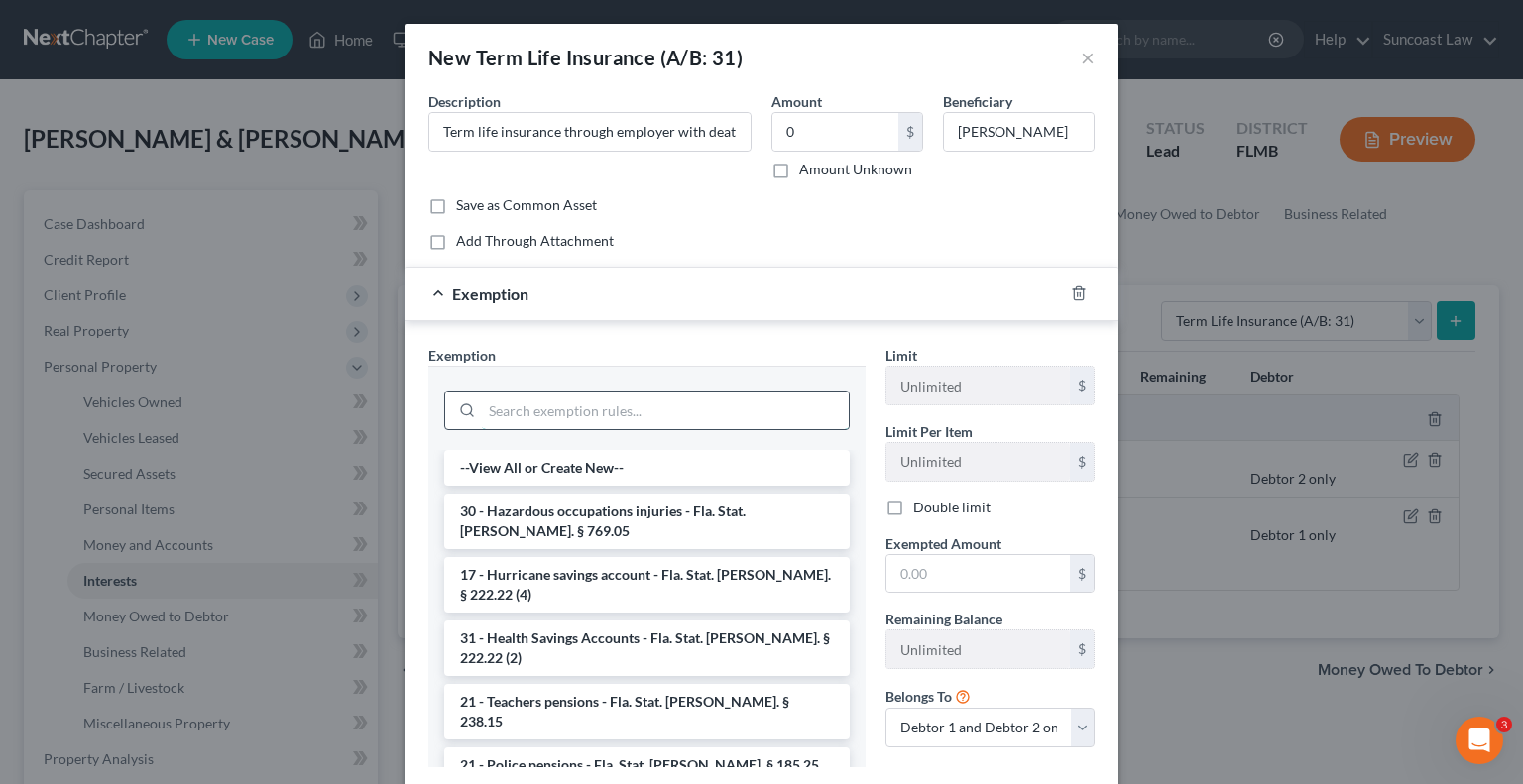 click at bounding box center (665, 410) 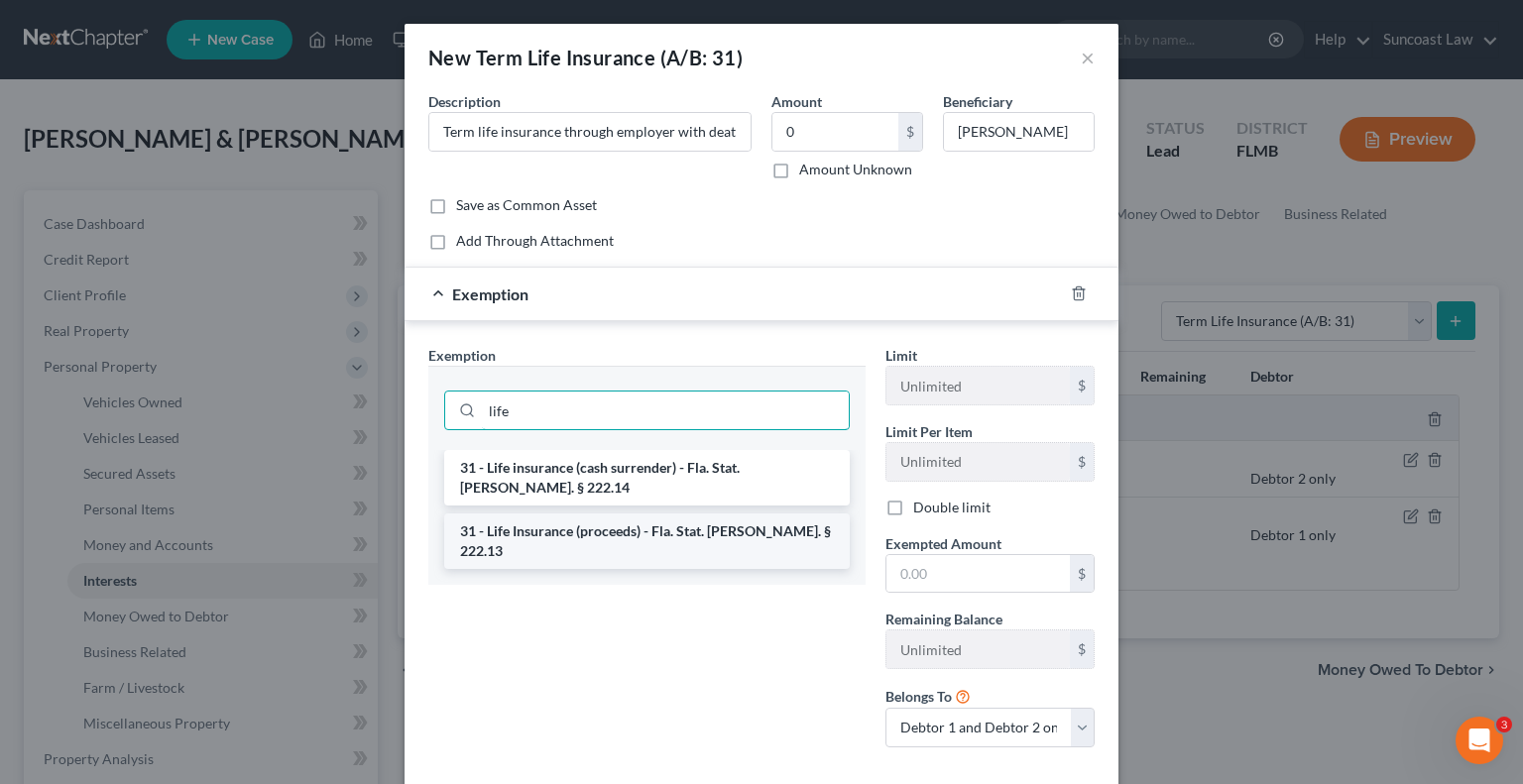 type on "life" 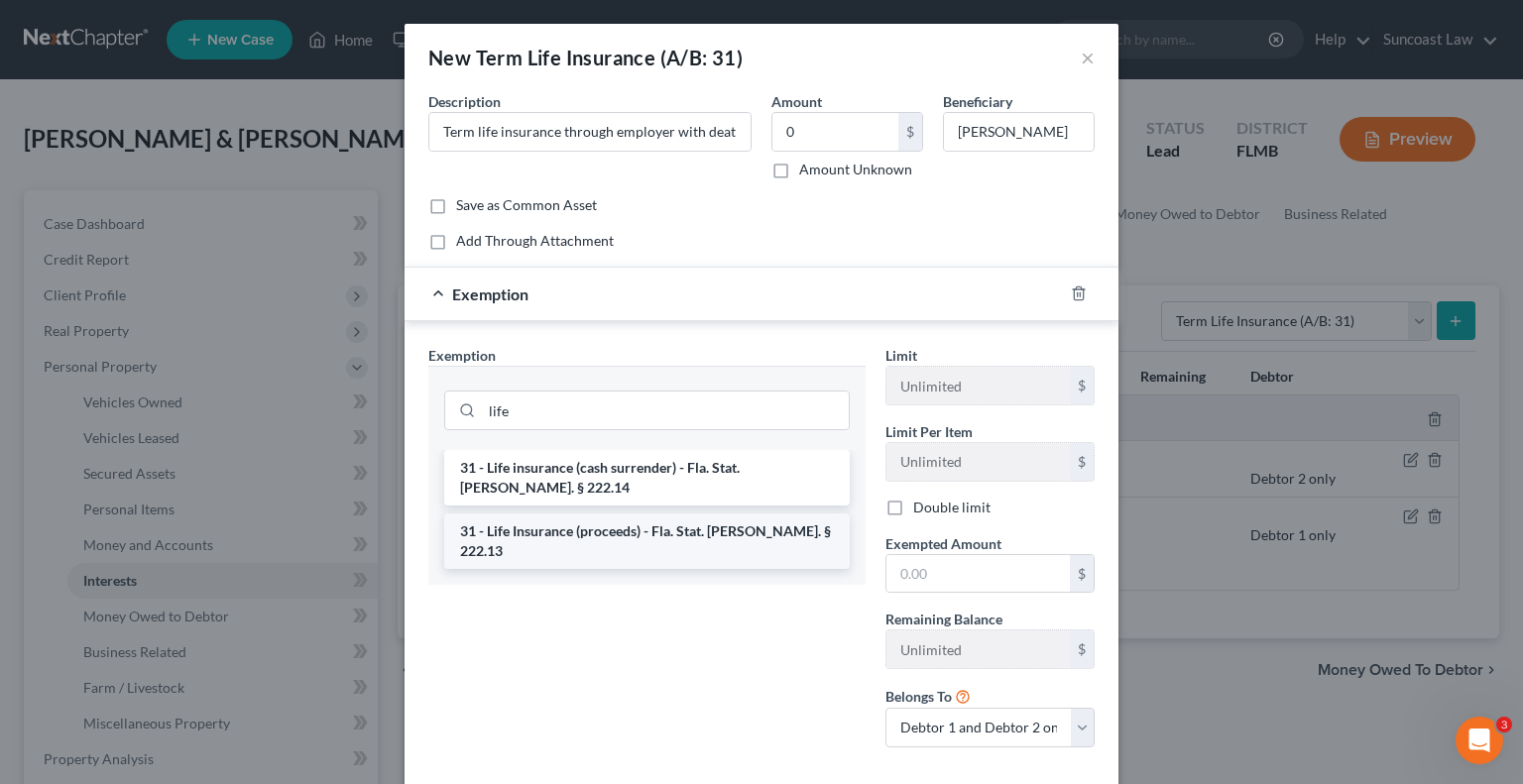click on "31 - Life Insurance (proceeds) - Fla. Stat. [PERSON_NAME]. § 222.13" at bounding box center [646, 541] 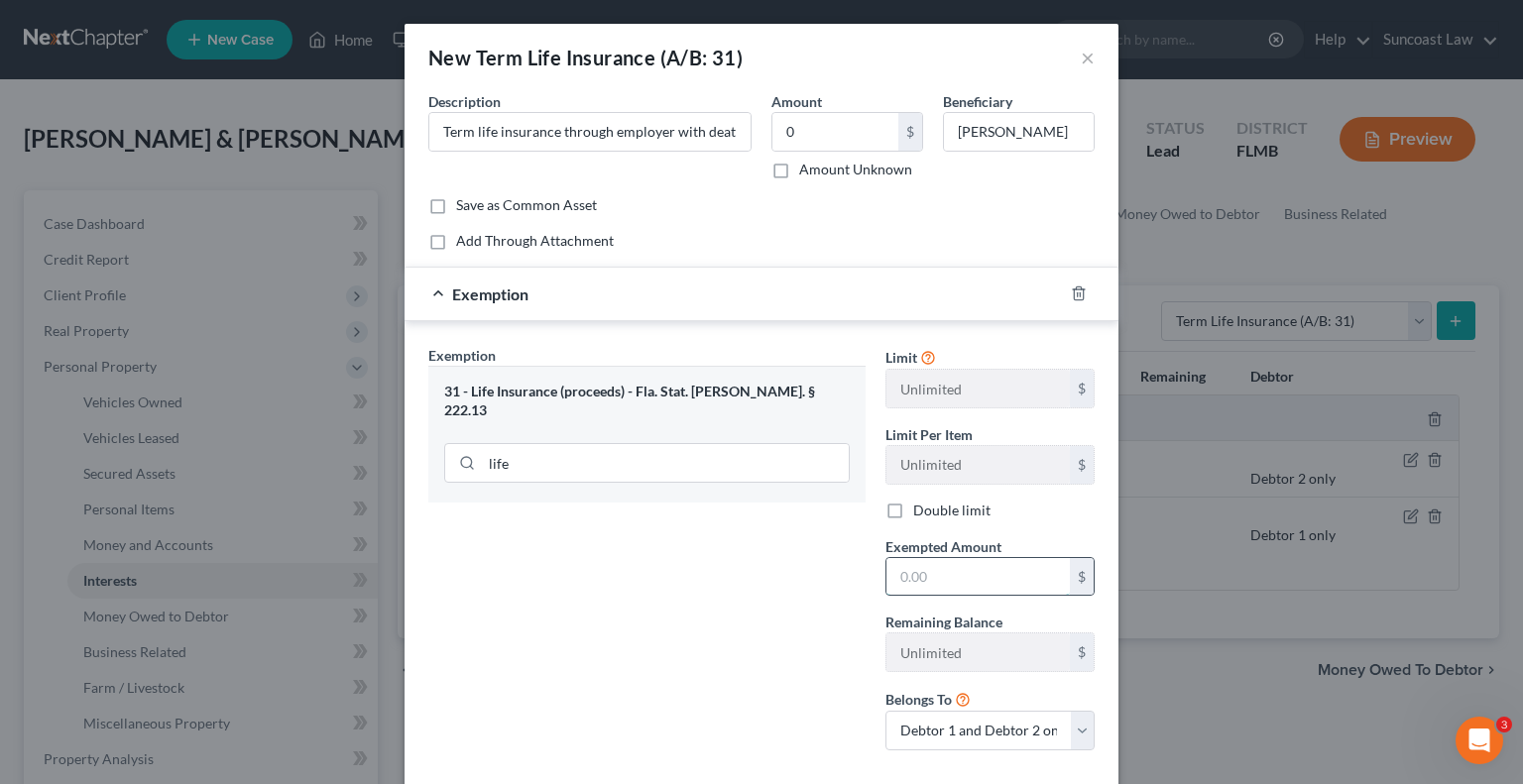 click at bounding box center [978, 577] 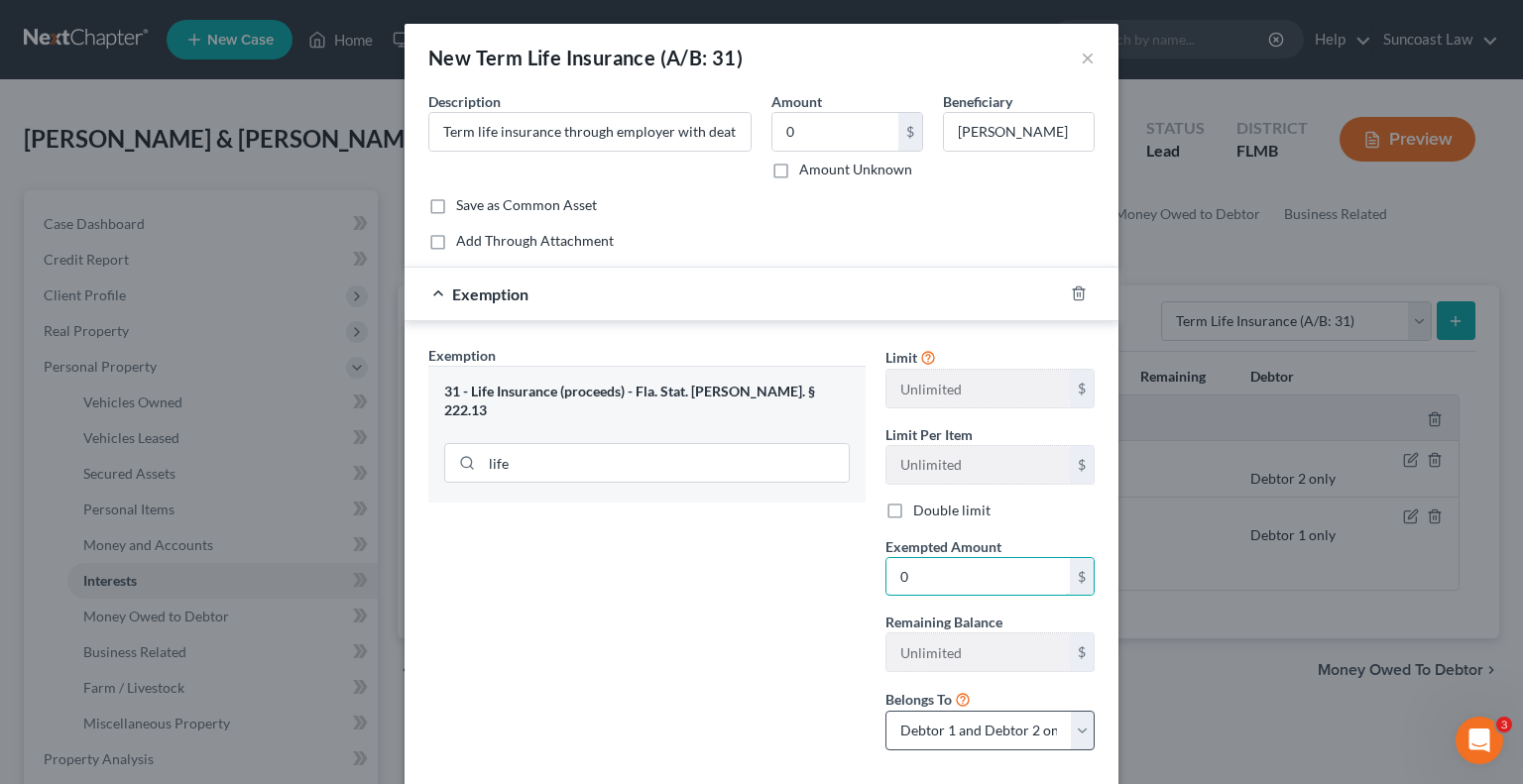 type on "0" 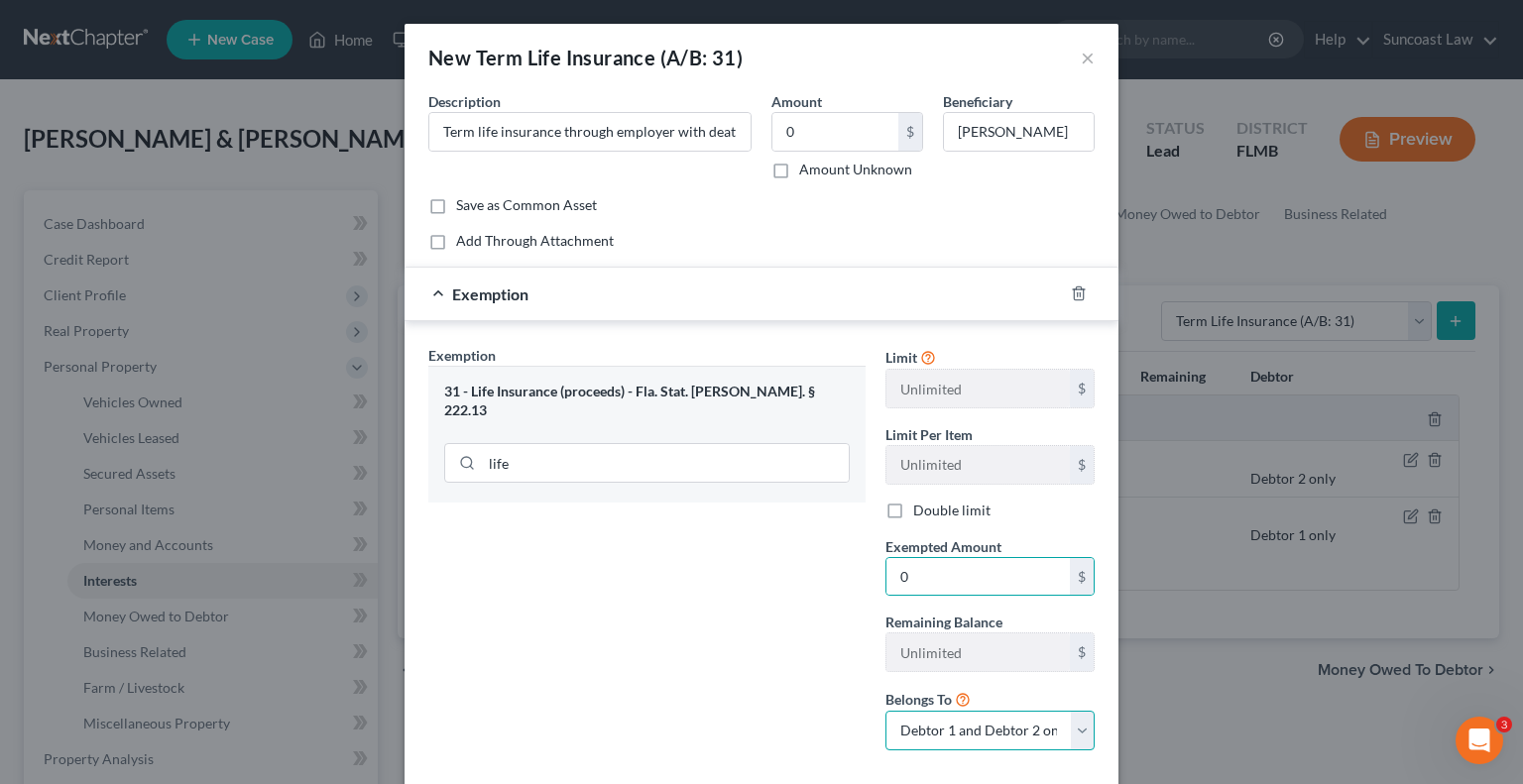 click on "Debtor 1 only Debtor 2 only Debtor 1 and Debtor 2 only" at bounding box center (990, 730) 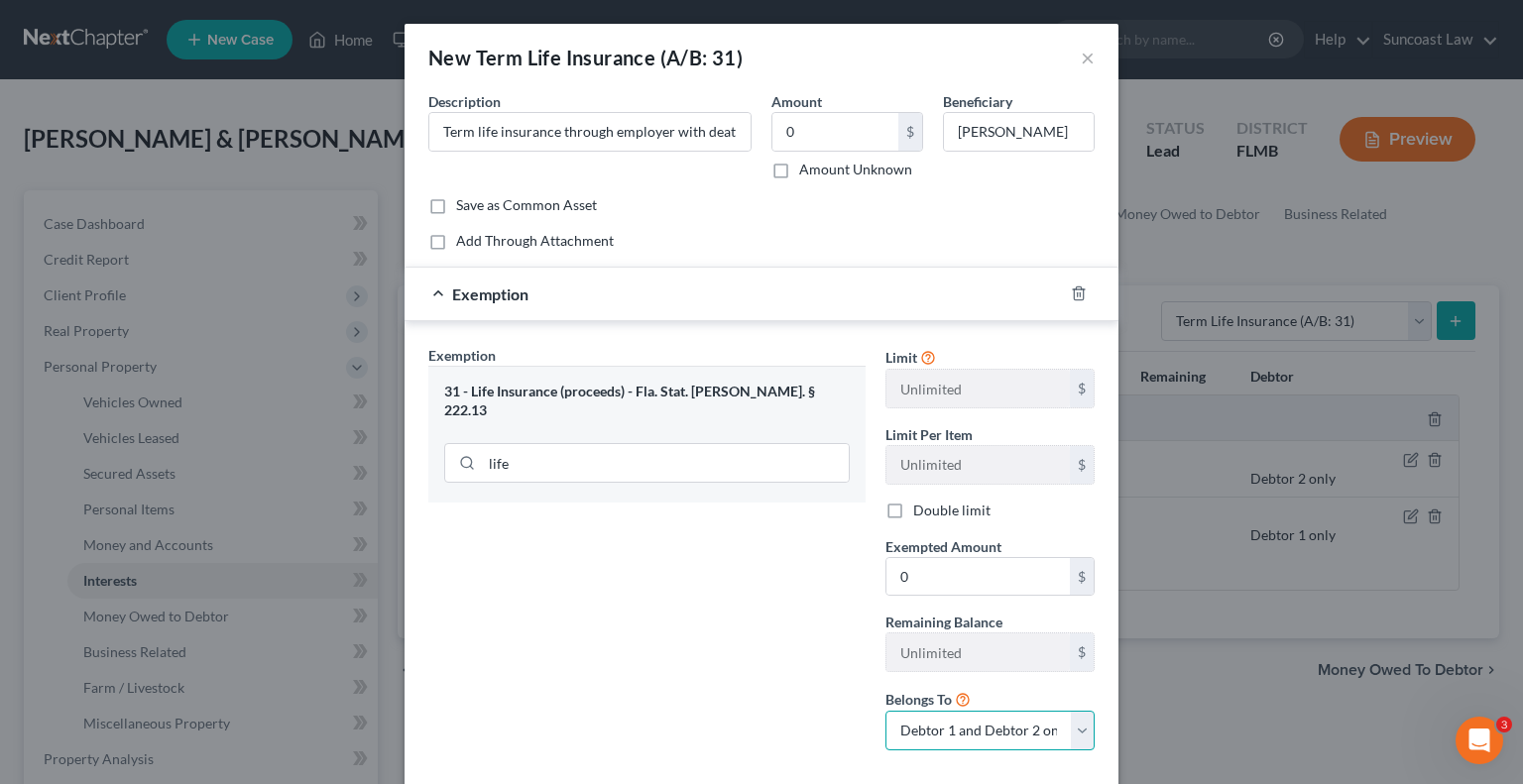 select on "0" 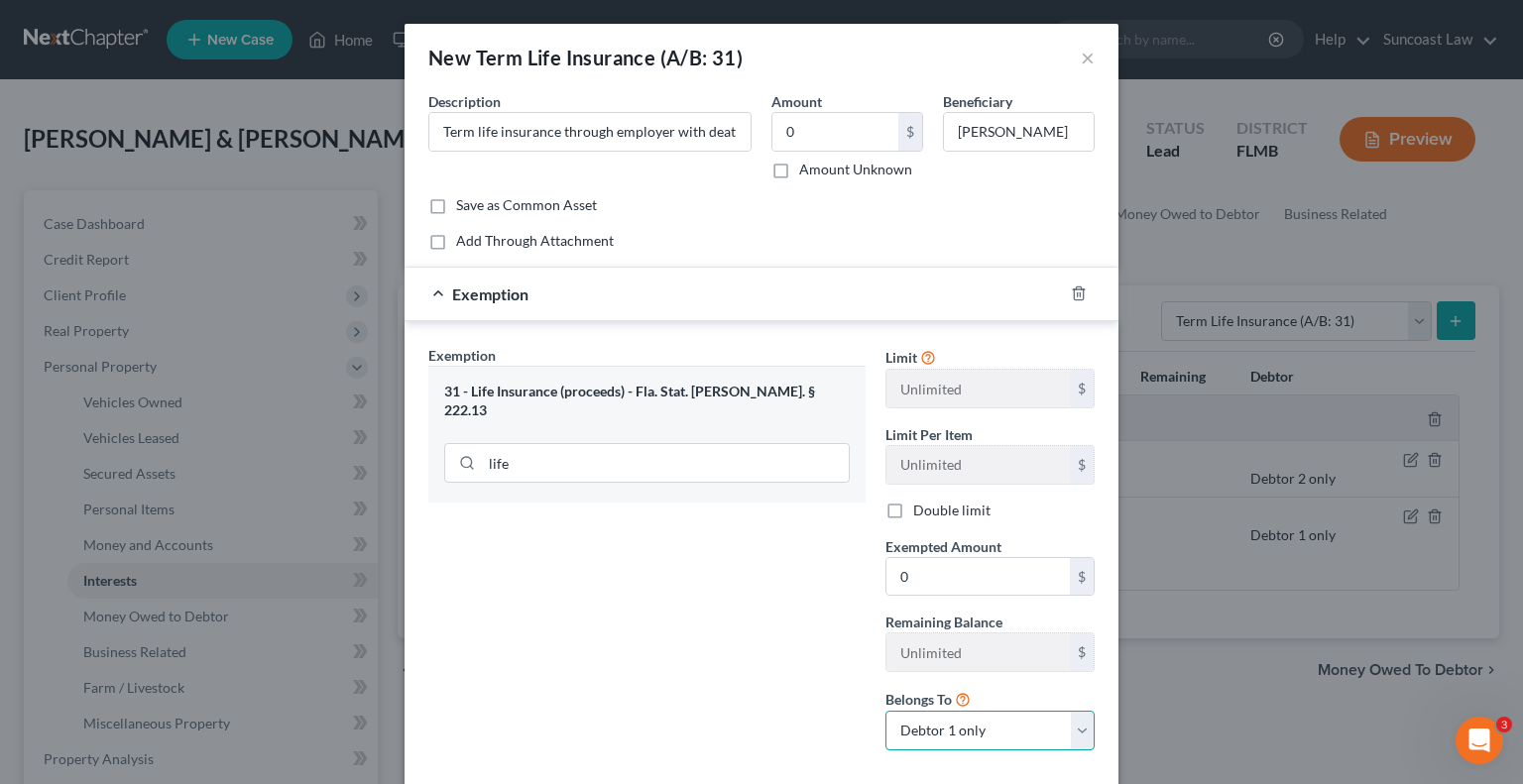click on "Debtor 1 only Debtor 2 only Debtor 1 and Debtor 2 only" at bounding box center (990, 730) 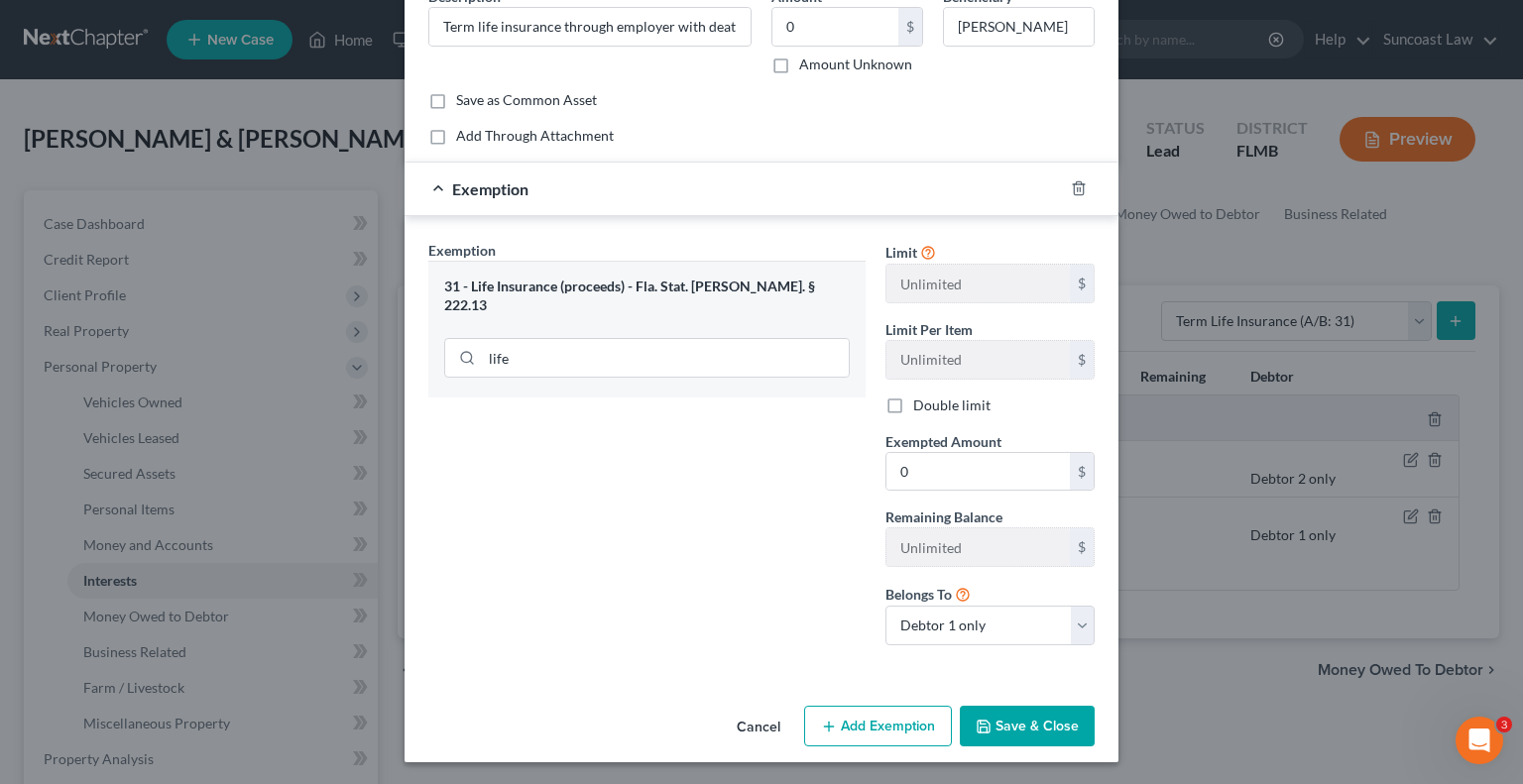 click on "Save & Close" at bounding box center [1027, 727] 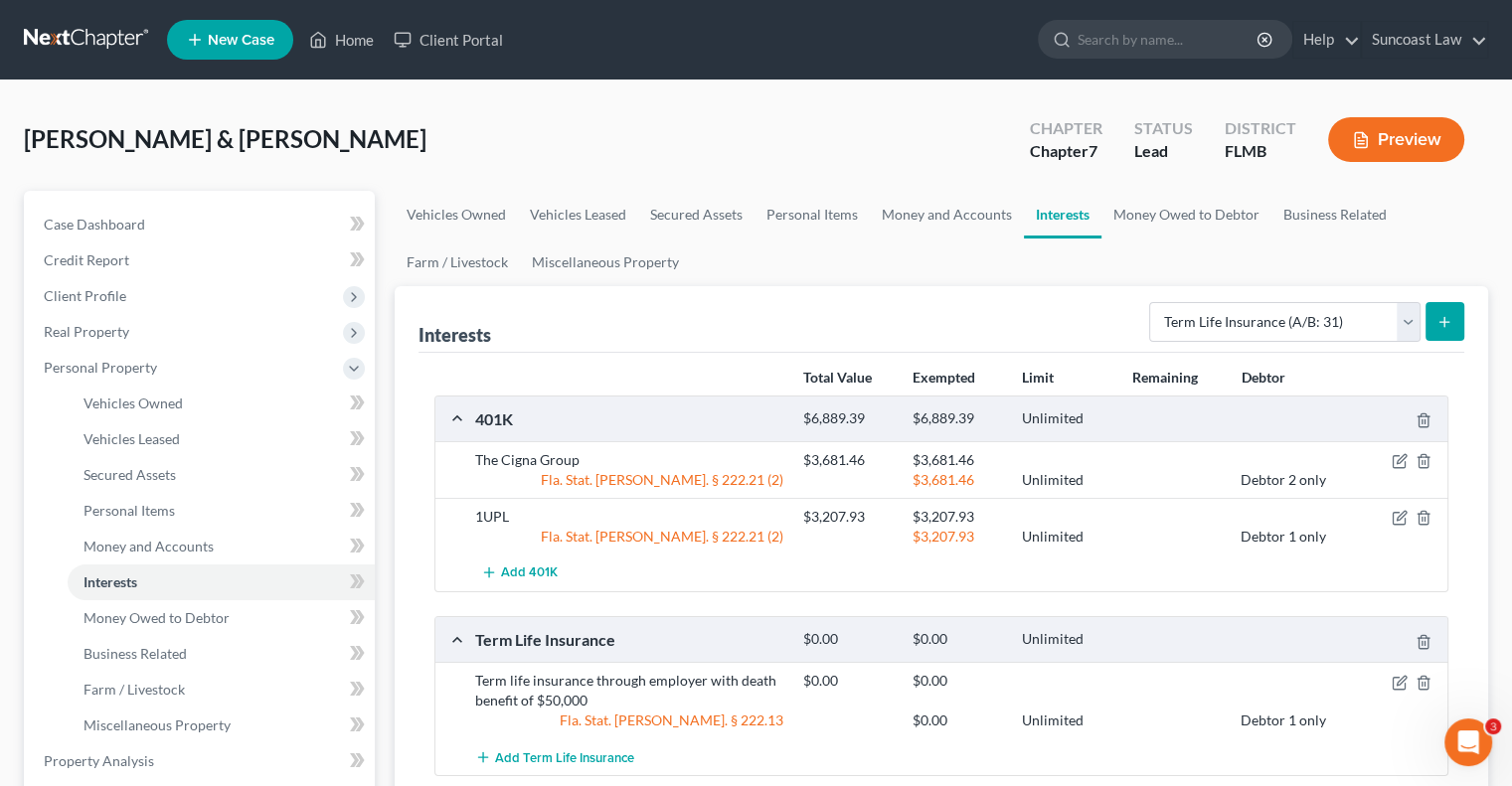 click 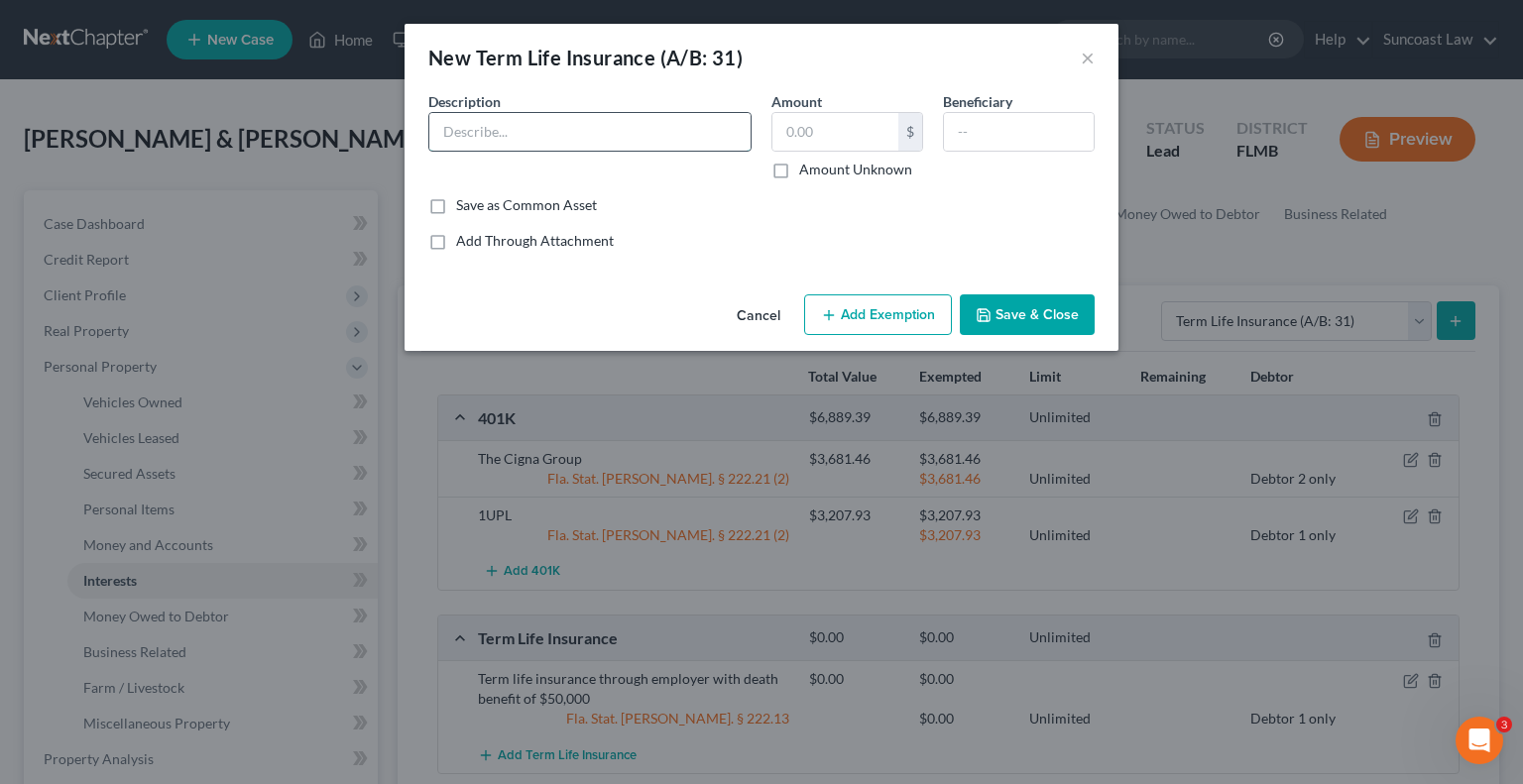 click at bounding box center [590, 132] 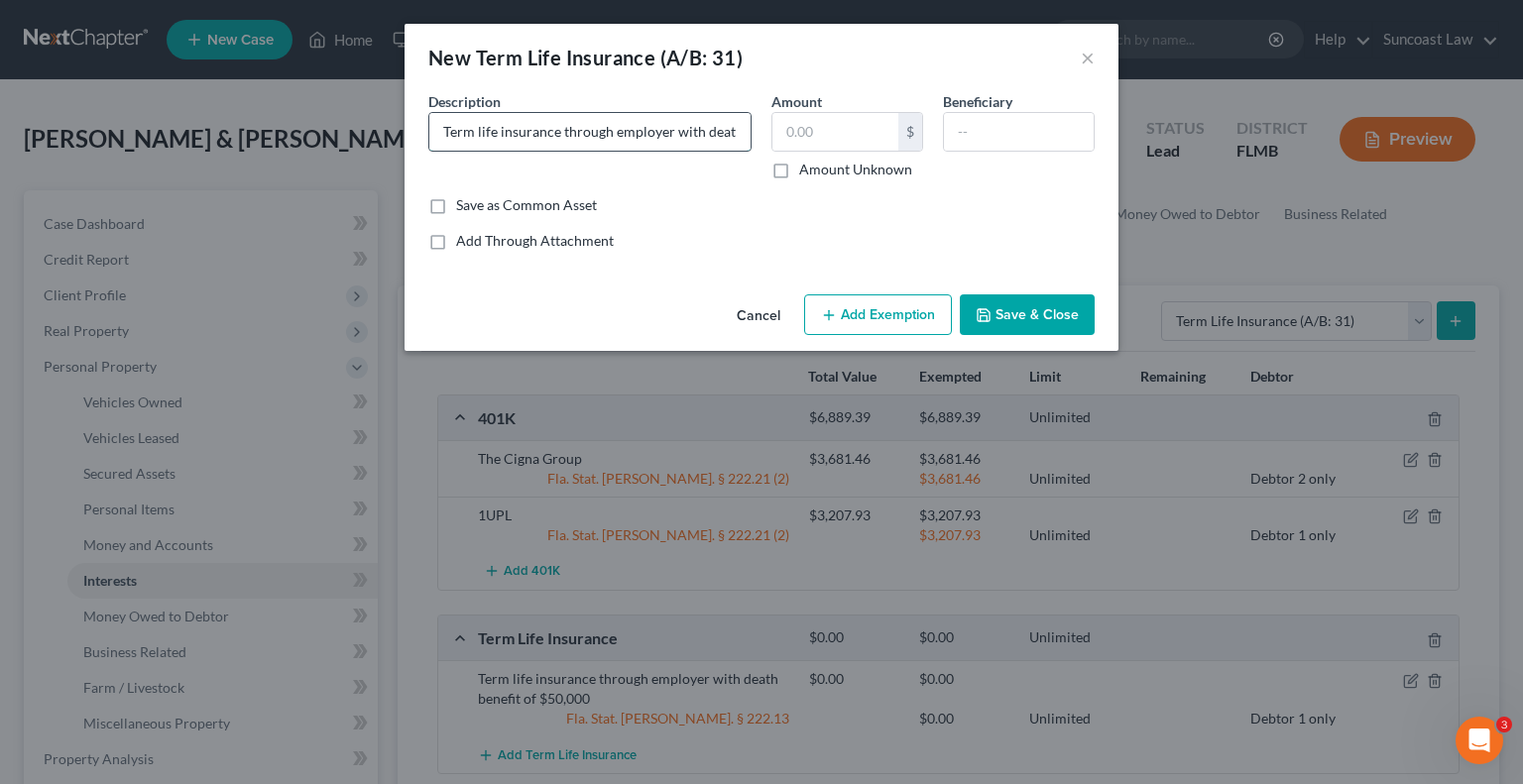 click on "Term life insurance through employer with death benefit of 1xsalary" at bounding box center (590, 132) 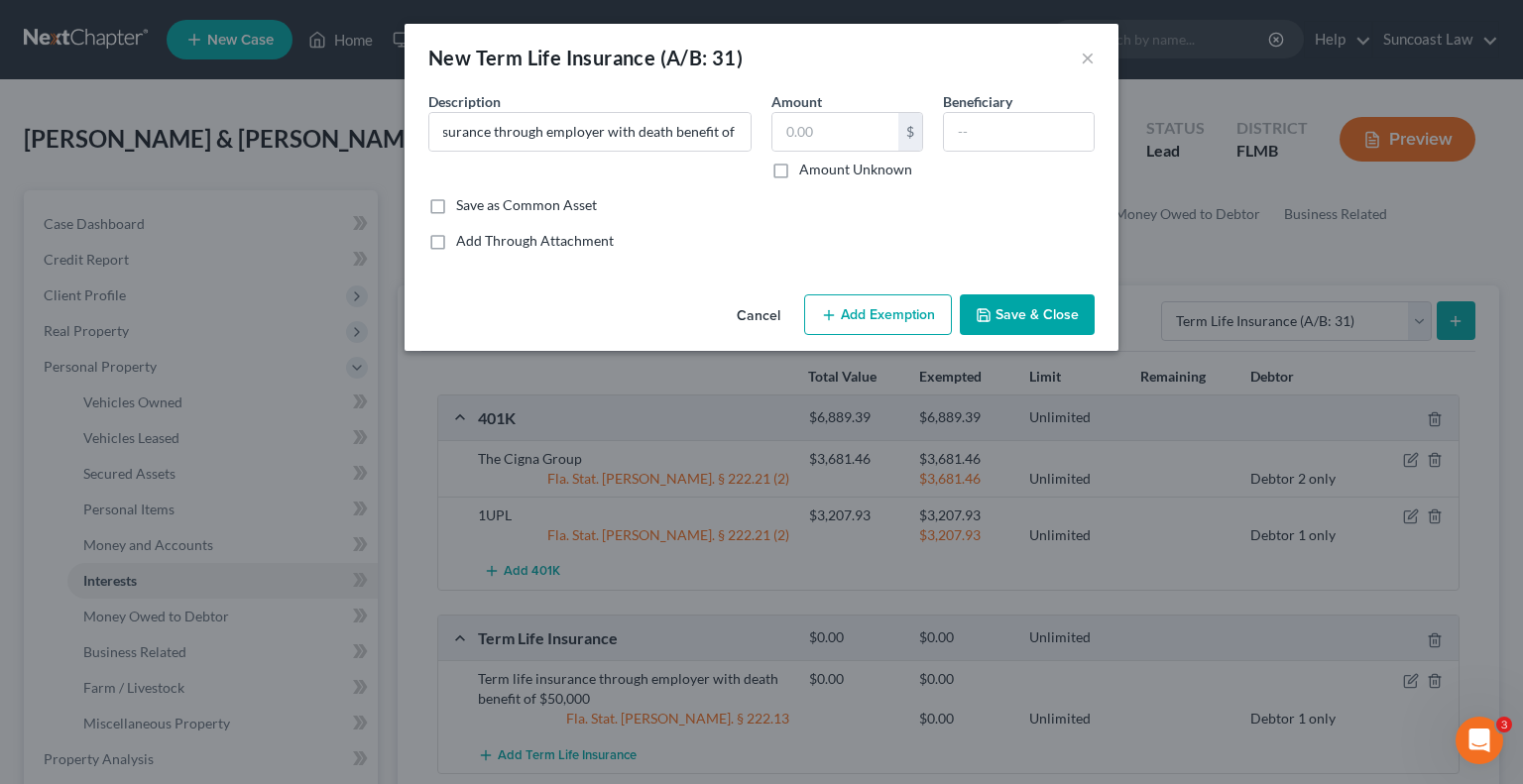 scroll, scrollTop: 0, scrollLeft: 0, axis: both 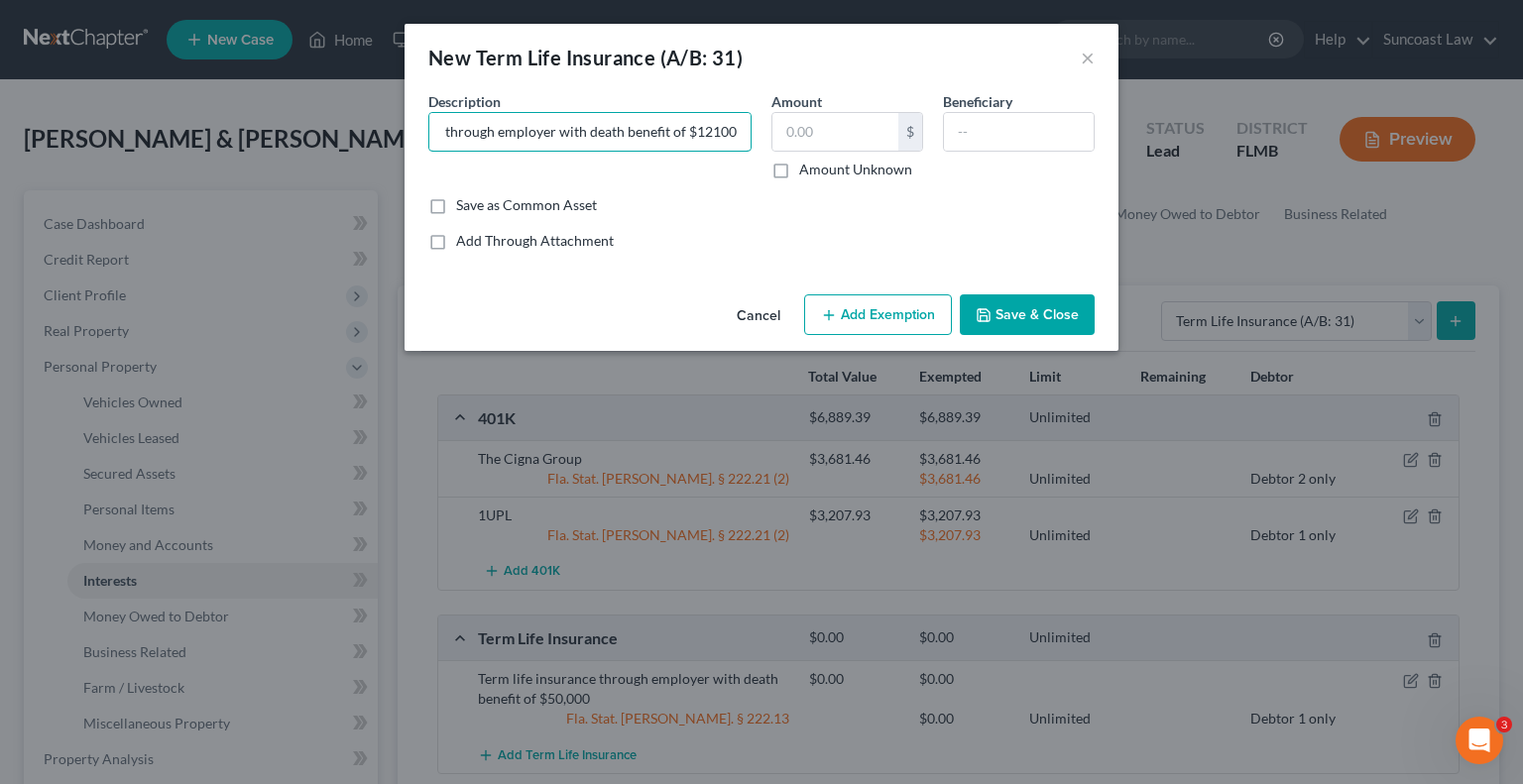 type on "Term life insurance through employer with death benefit of $121000" 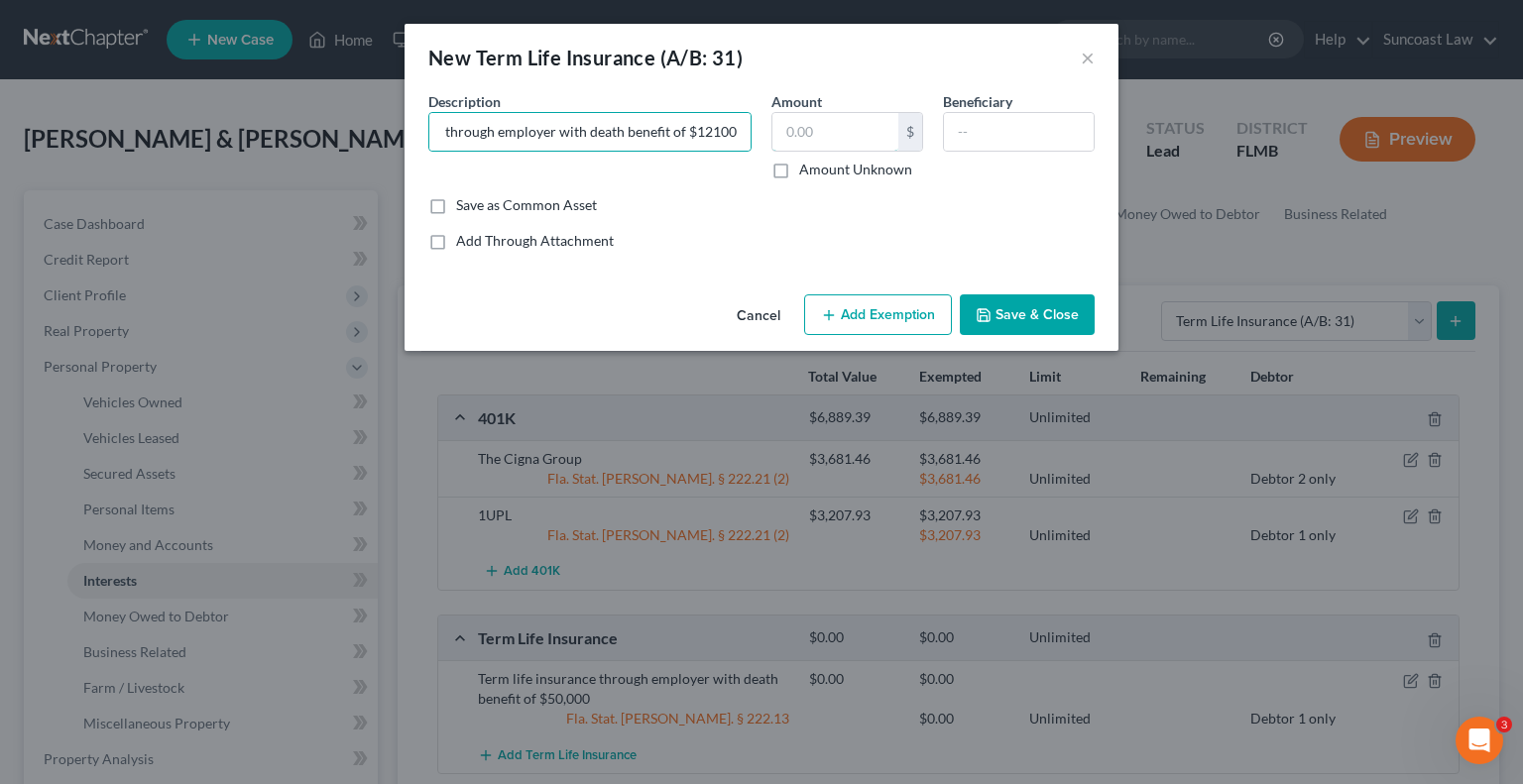 scroll, scrollTop: 0, scrollLeft: 0, axis: both 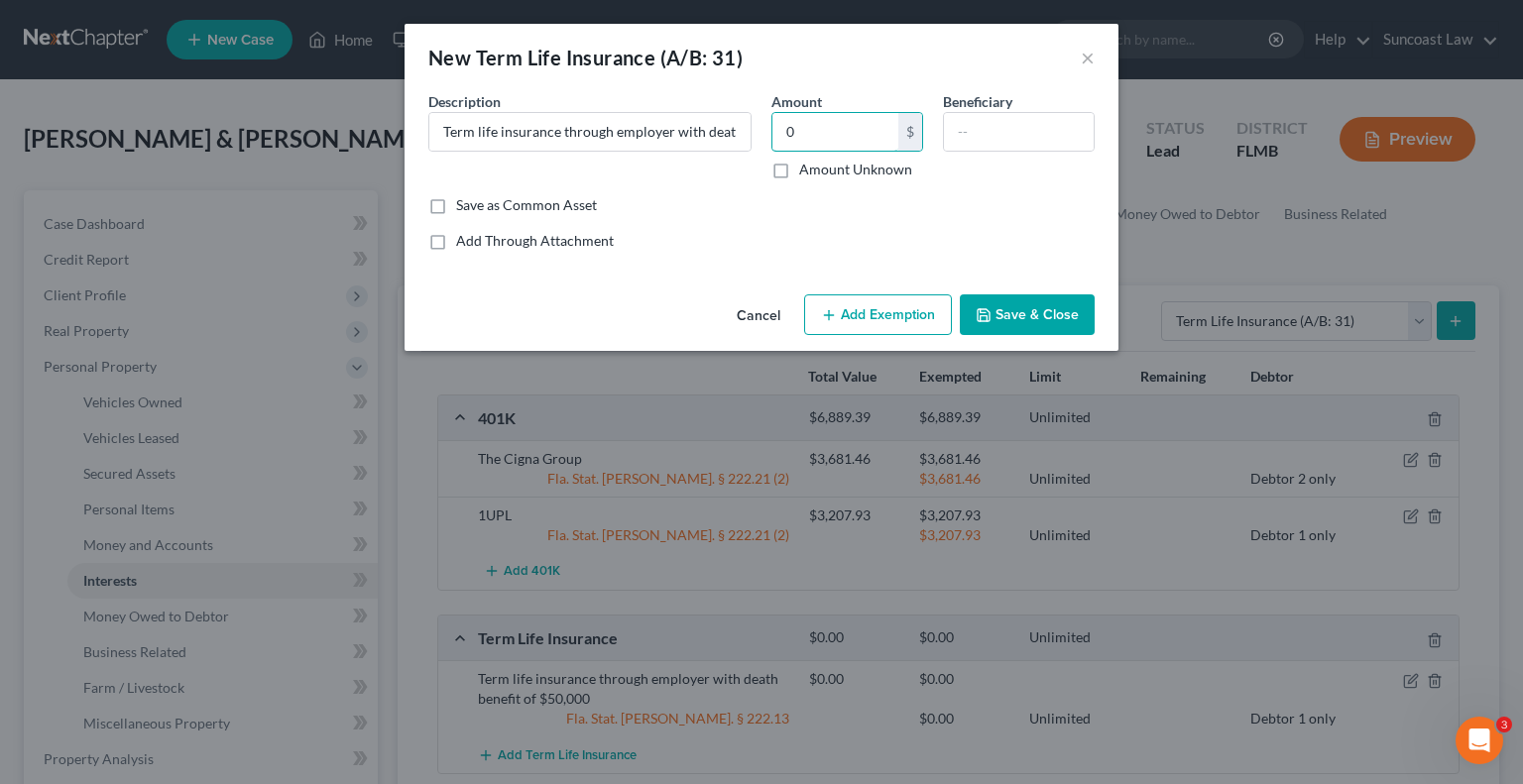type on "0" 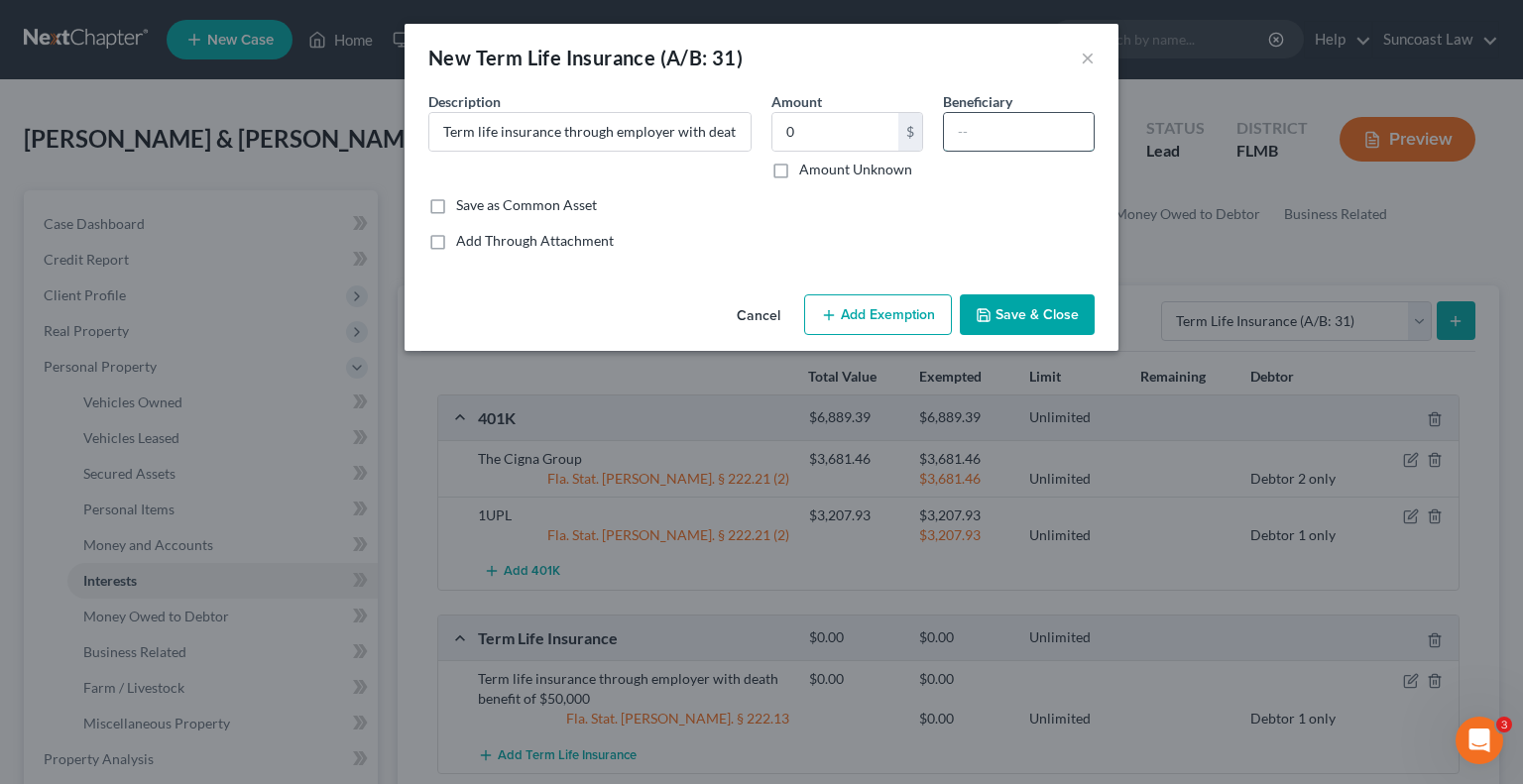 click at bounding box center (1018, 132) 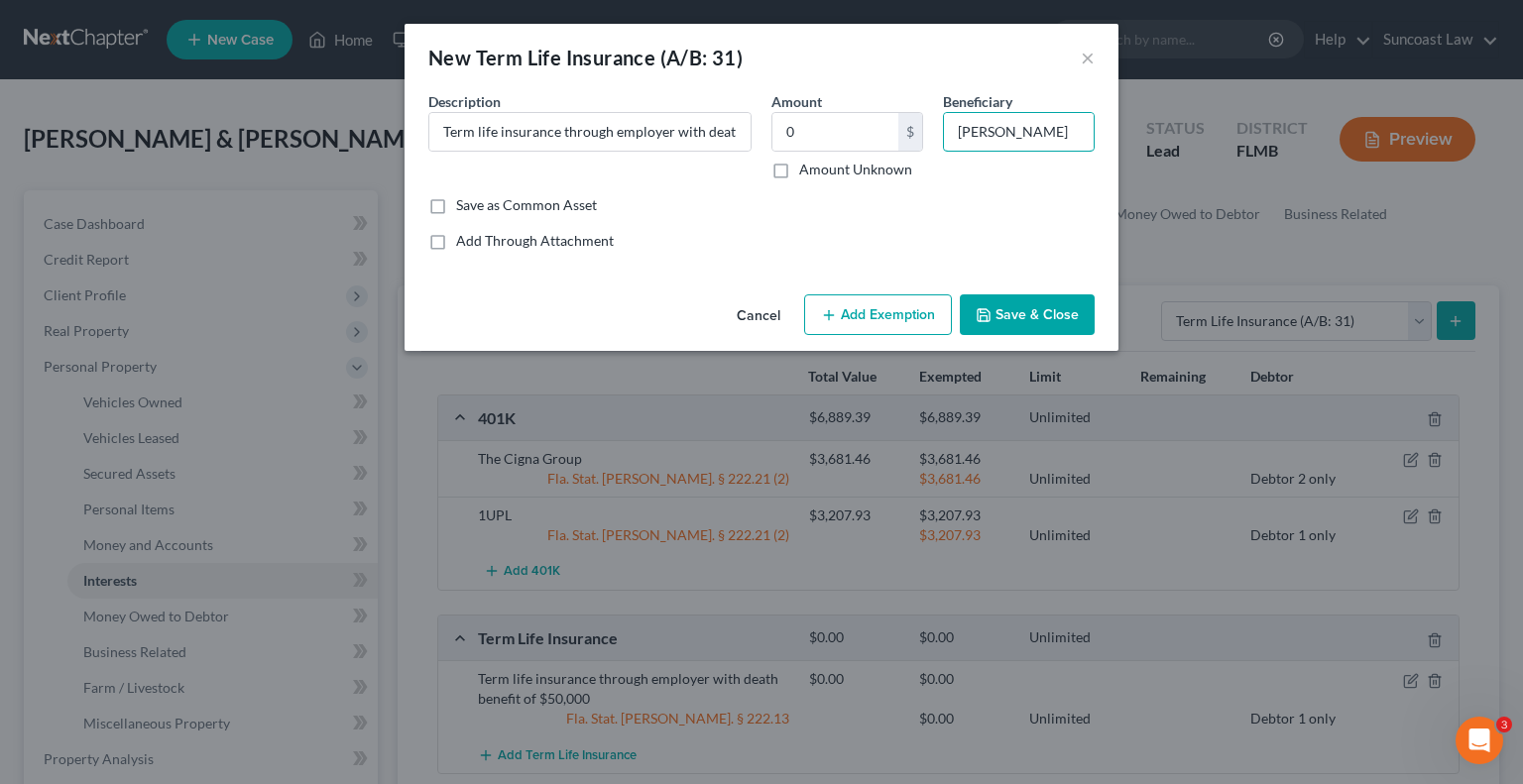 type on "[PERSON_NAME]" 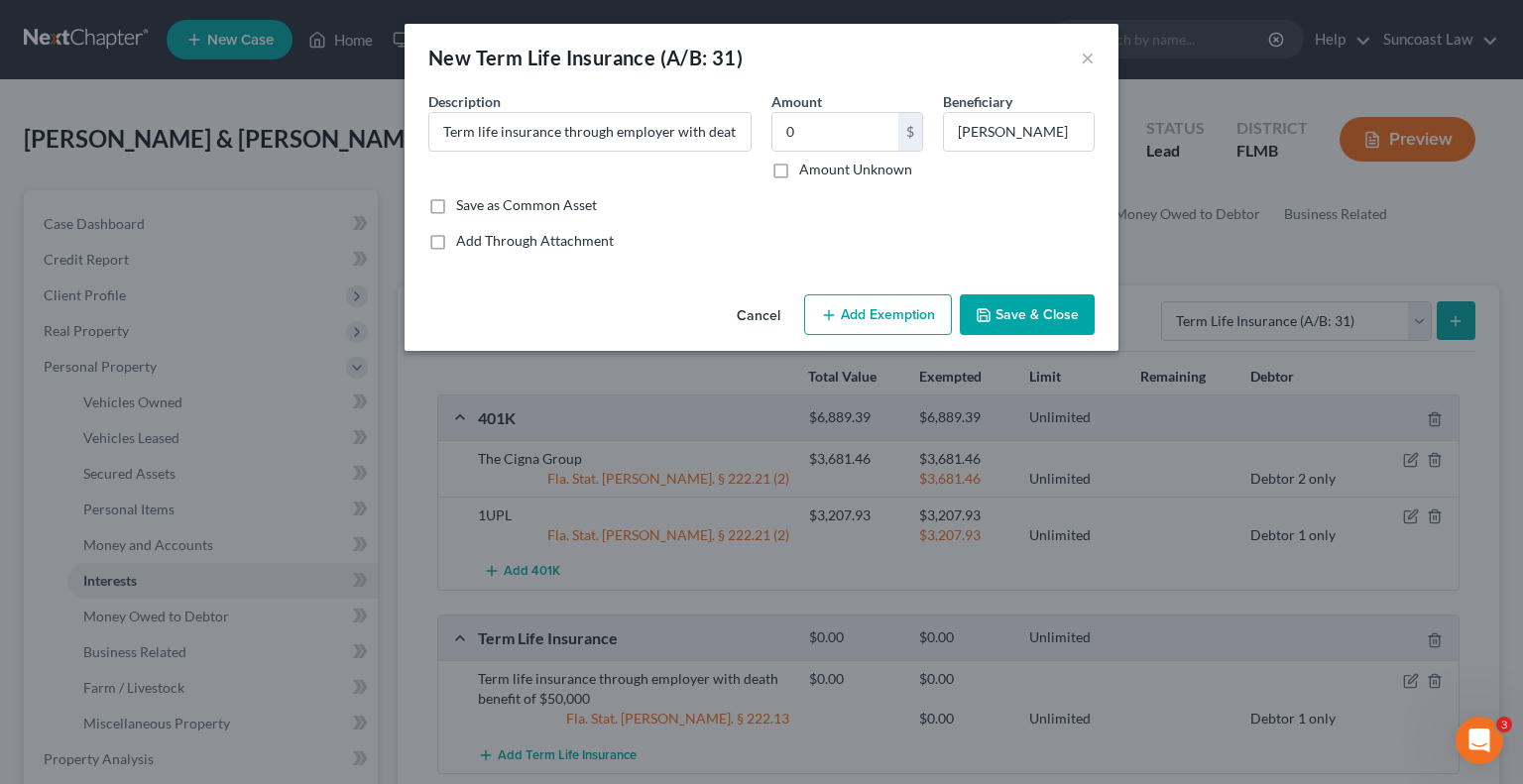 click on "Add Exemption" at bounding box center [878, 315] 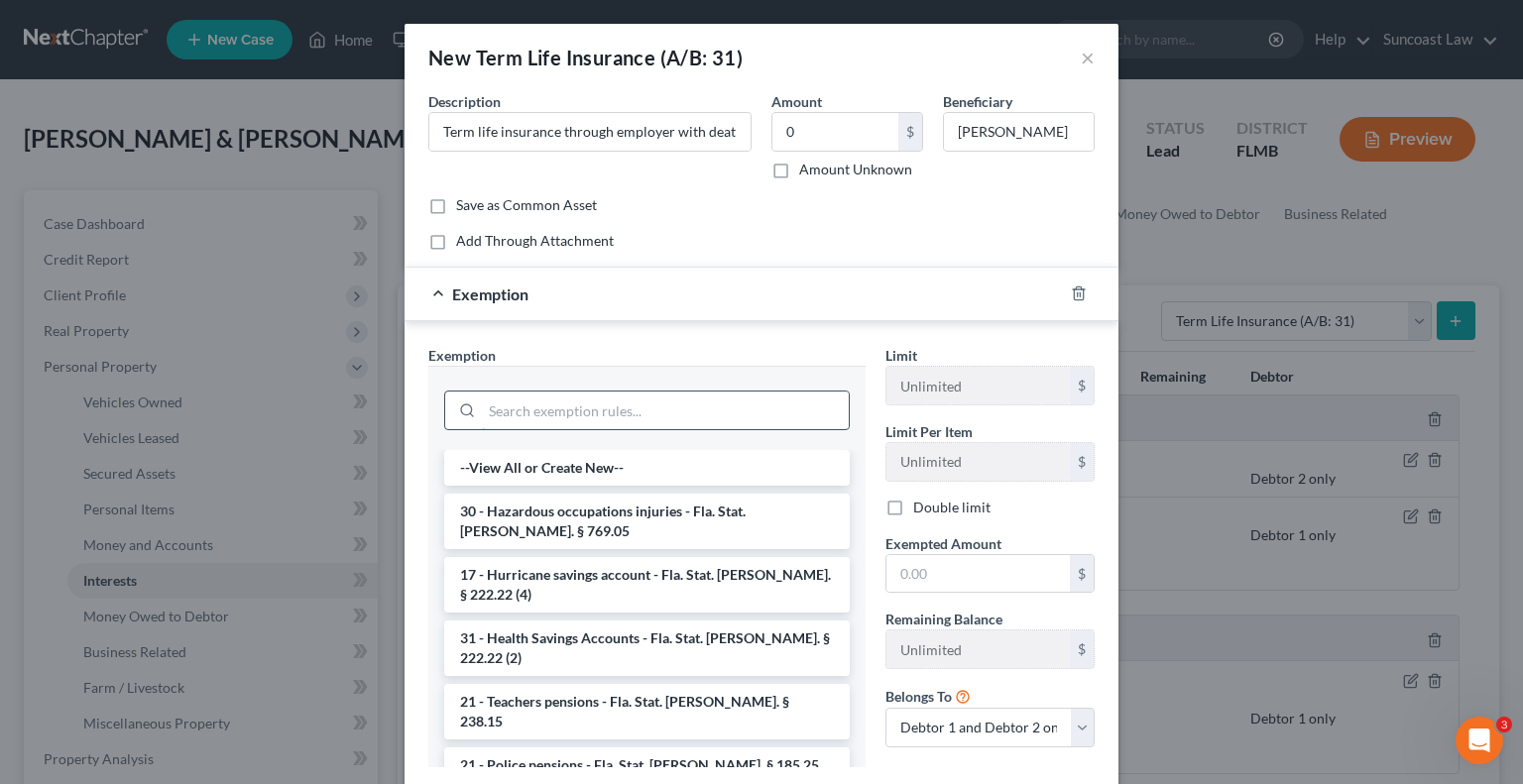 click at bounding box center (665, 410) 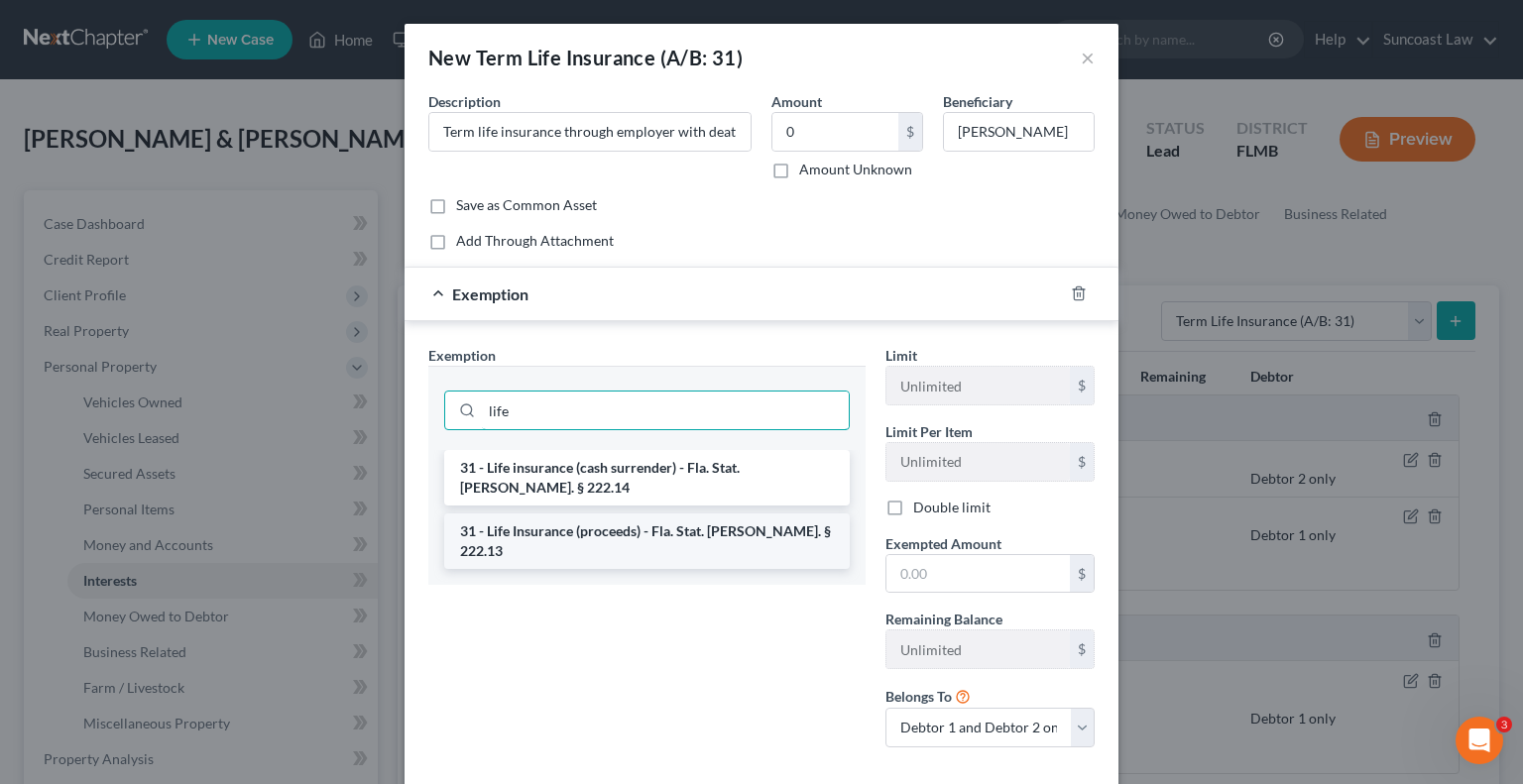 type on "life" 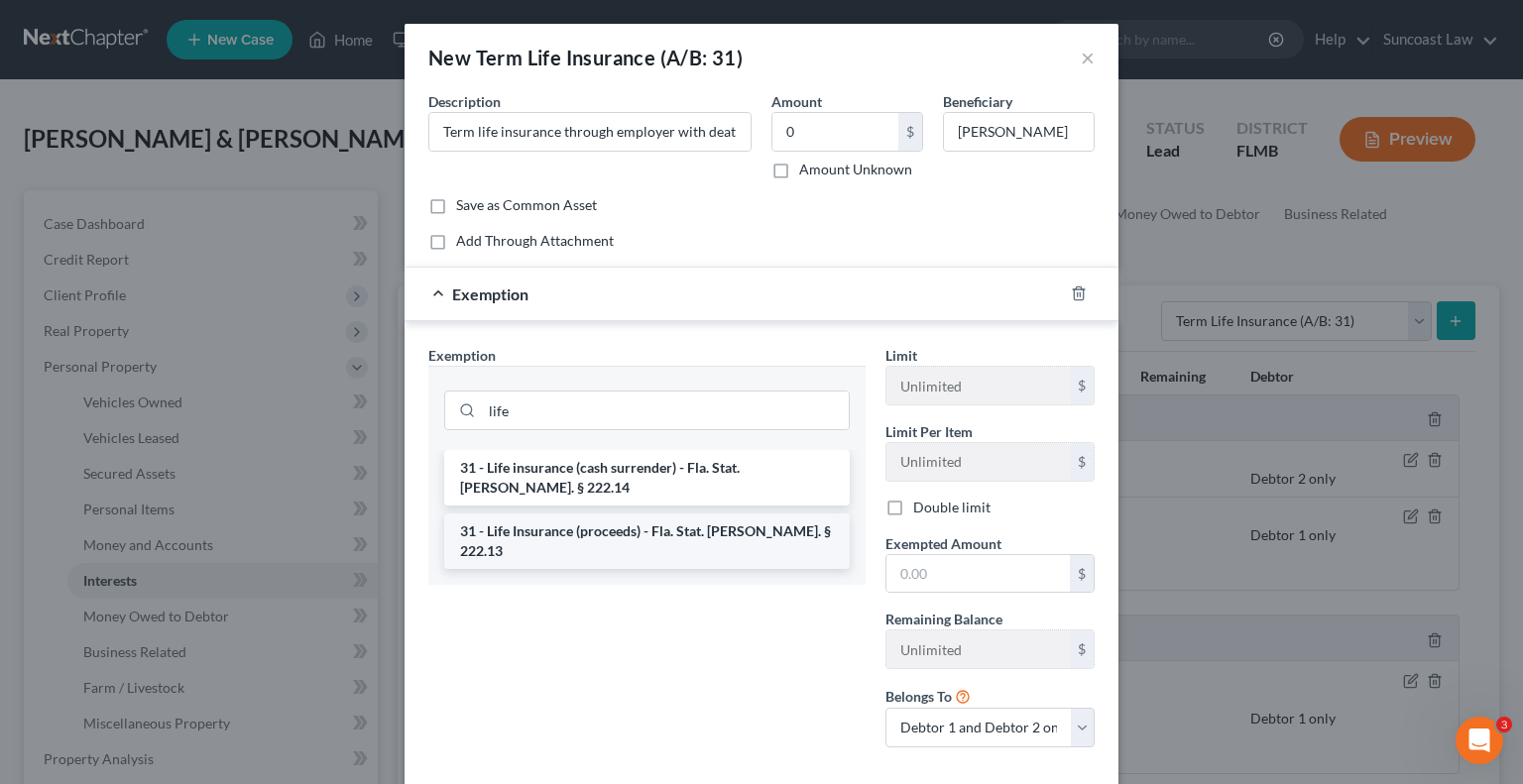 click on "31 - Life Insurance (proceeds) - Fla. Stat. [PERSON_NAME]. § 222.13" at bounding box center [646, 541] 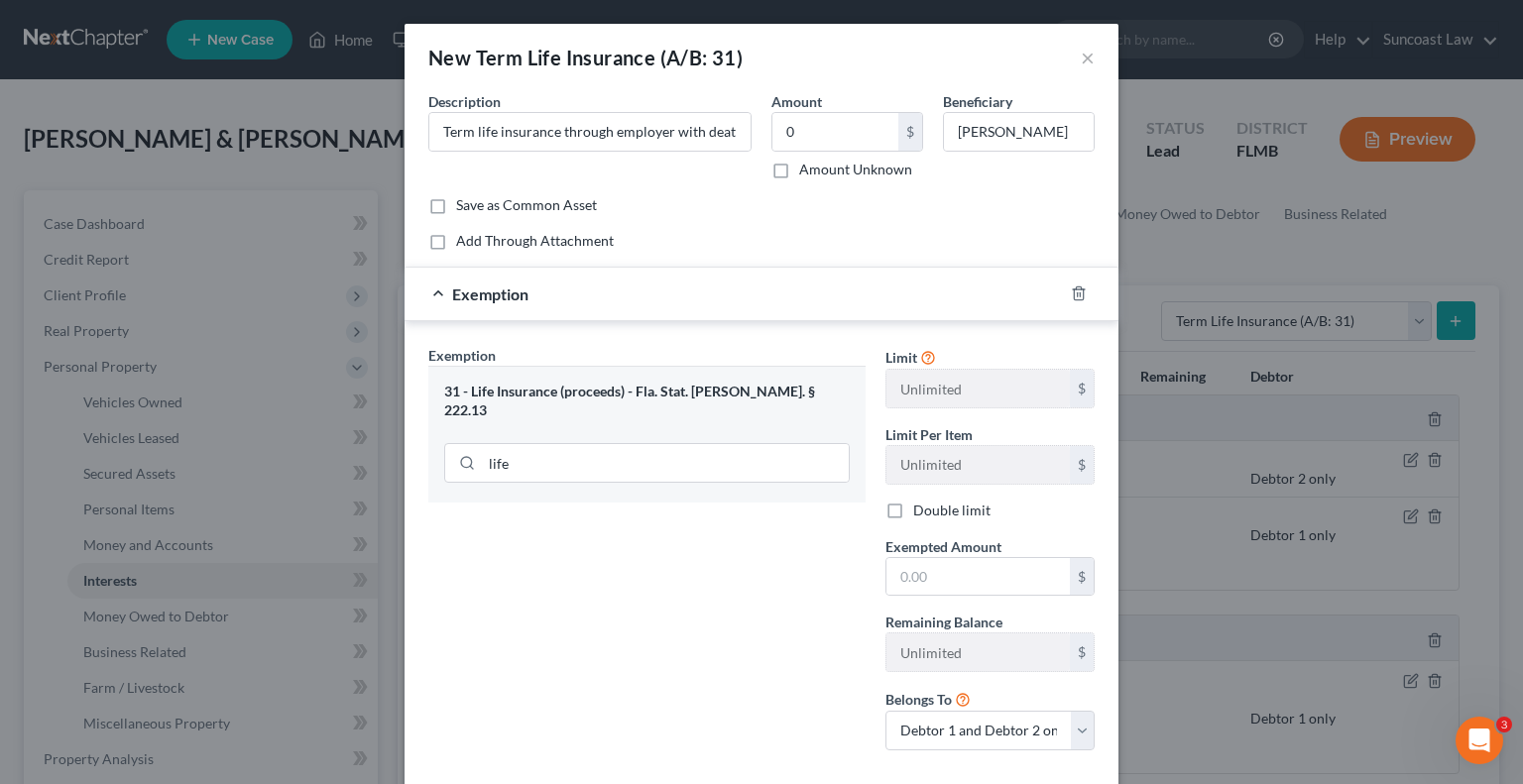 click on "Exemption Set must be selected for CA.
Exemption
*
31 - Life Insurance (proceeds) - Fla. Stat. [PERSON_NAME]. § 222.13         life" at bounding box center [646, 555] 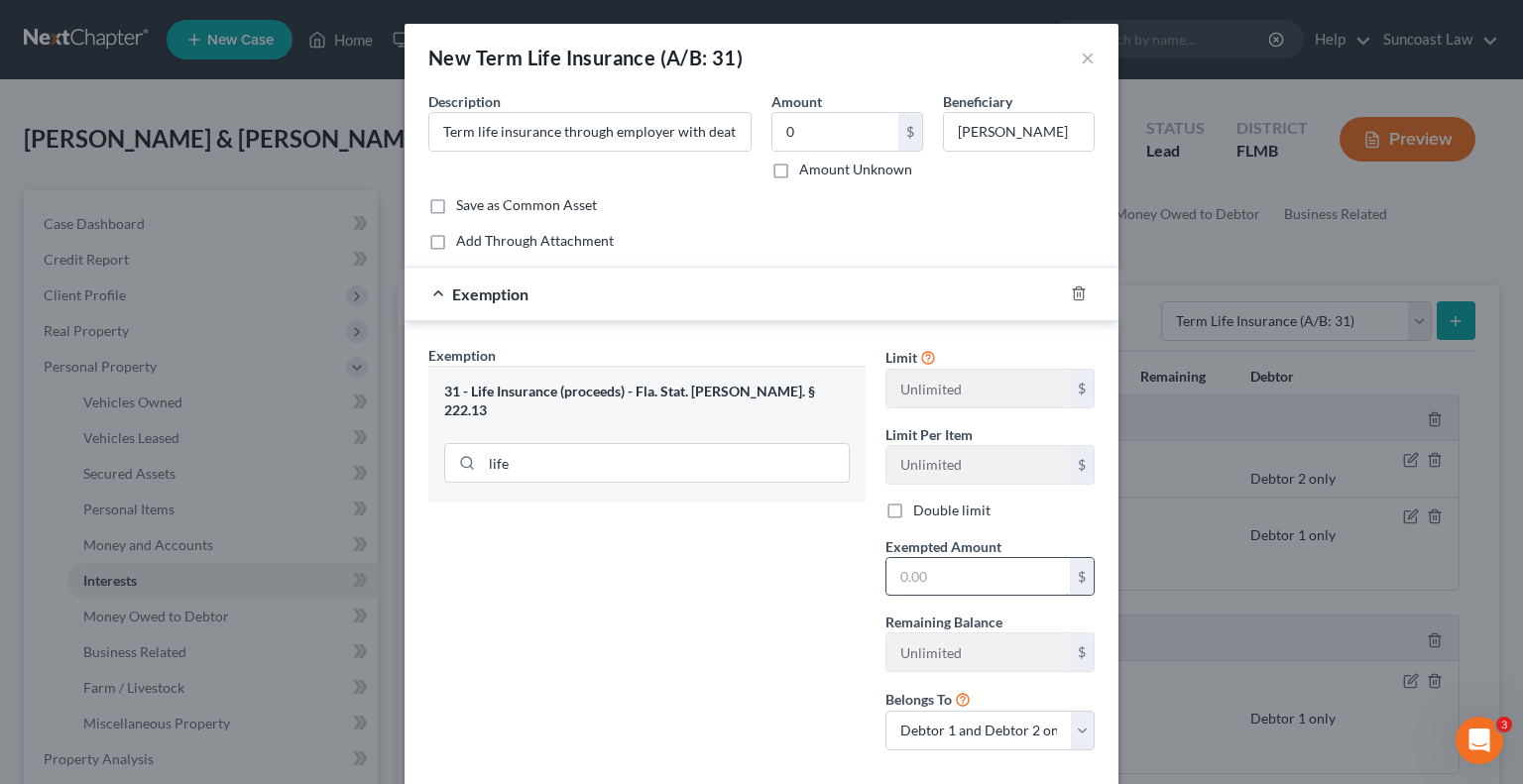 click at bounding box center (978, 577) 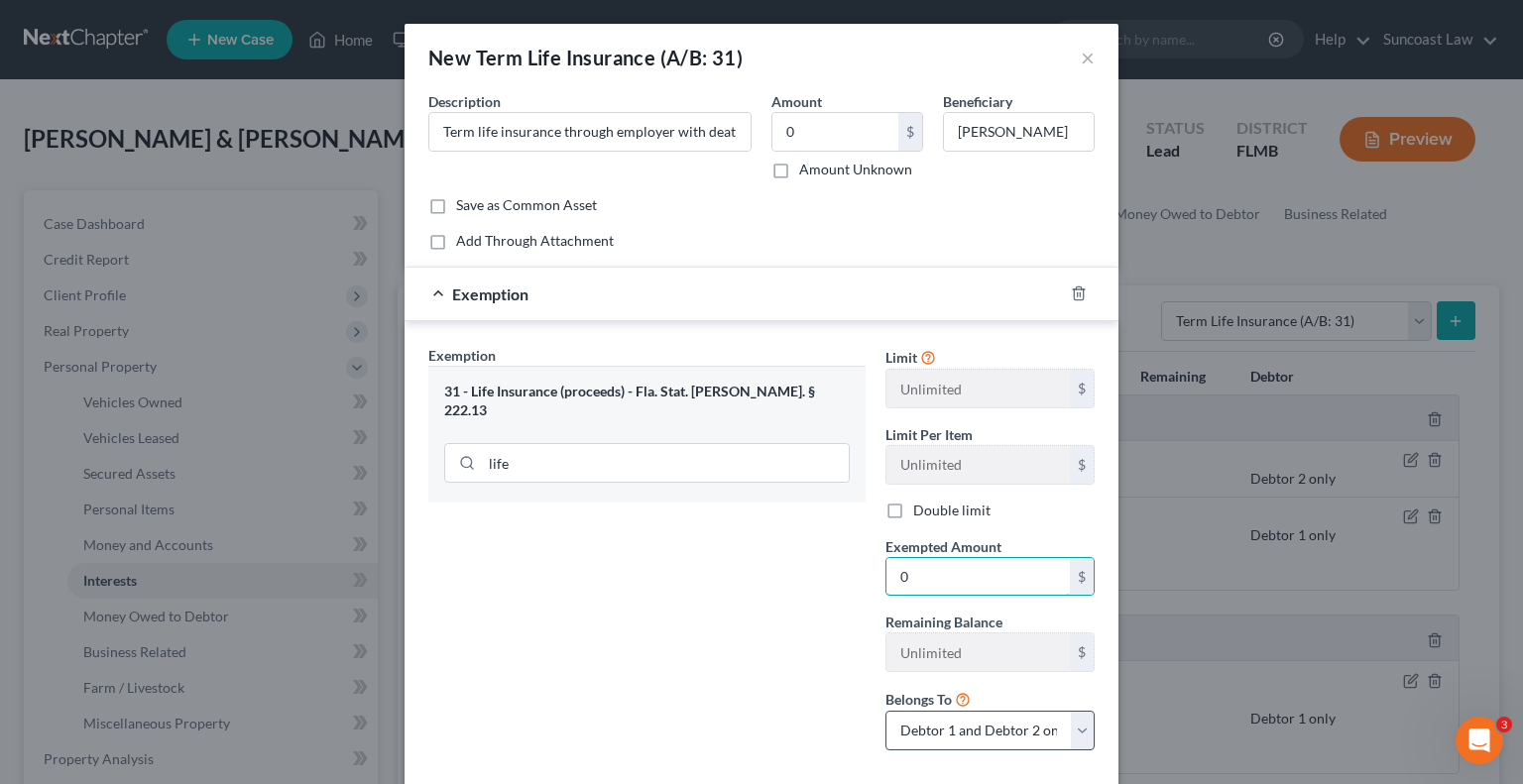 type on "0" 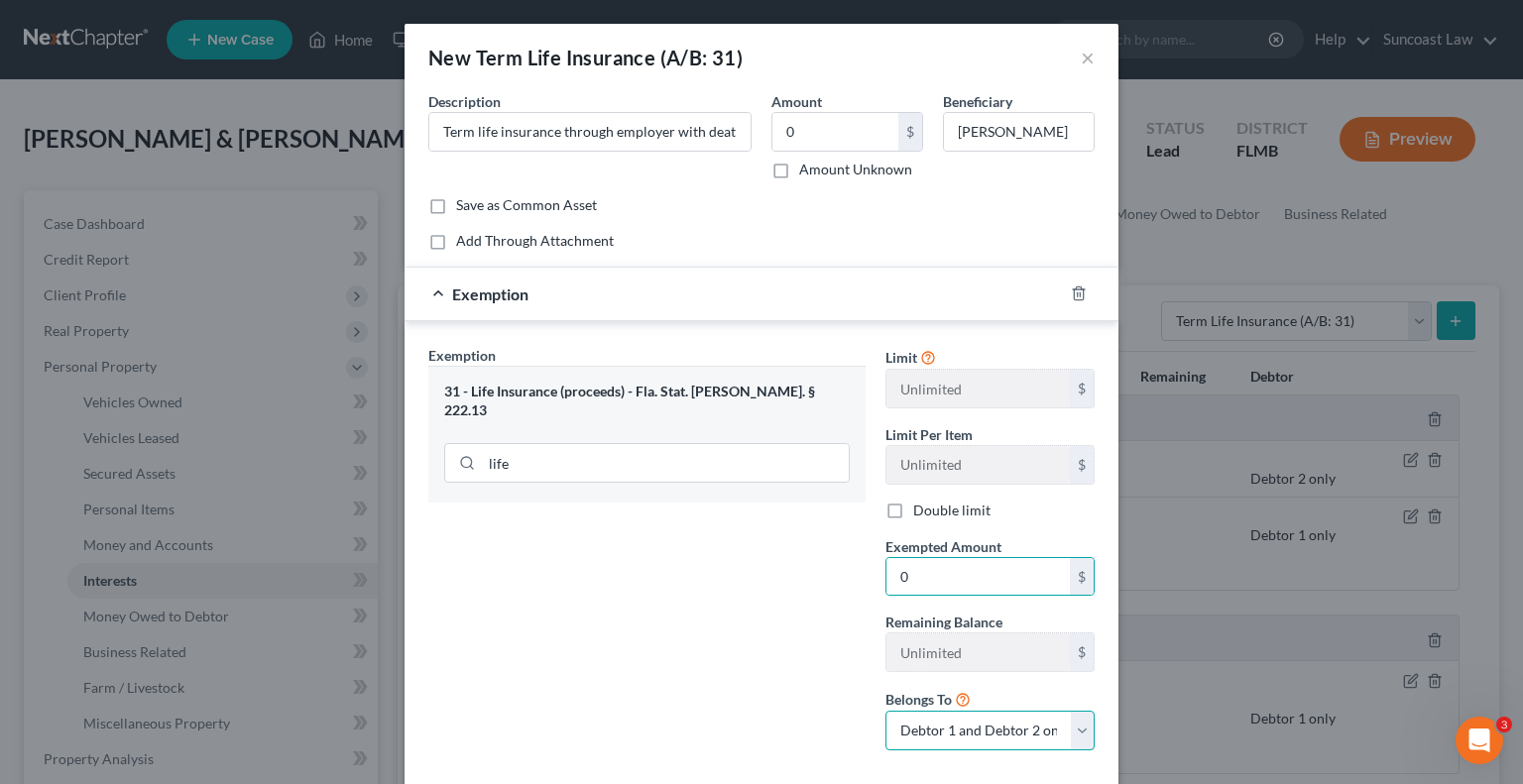 click on "Debtor 1 only Debtor 2 only Debtor 1 and Debtor 2 only" at bounding box center [990, 730] 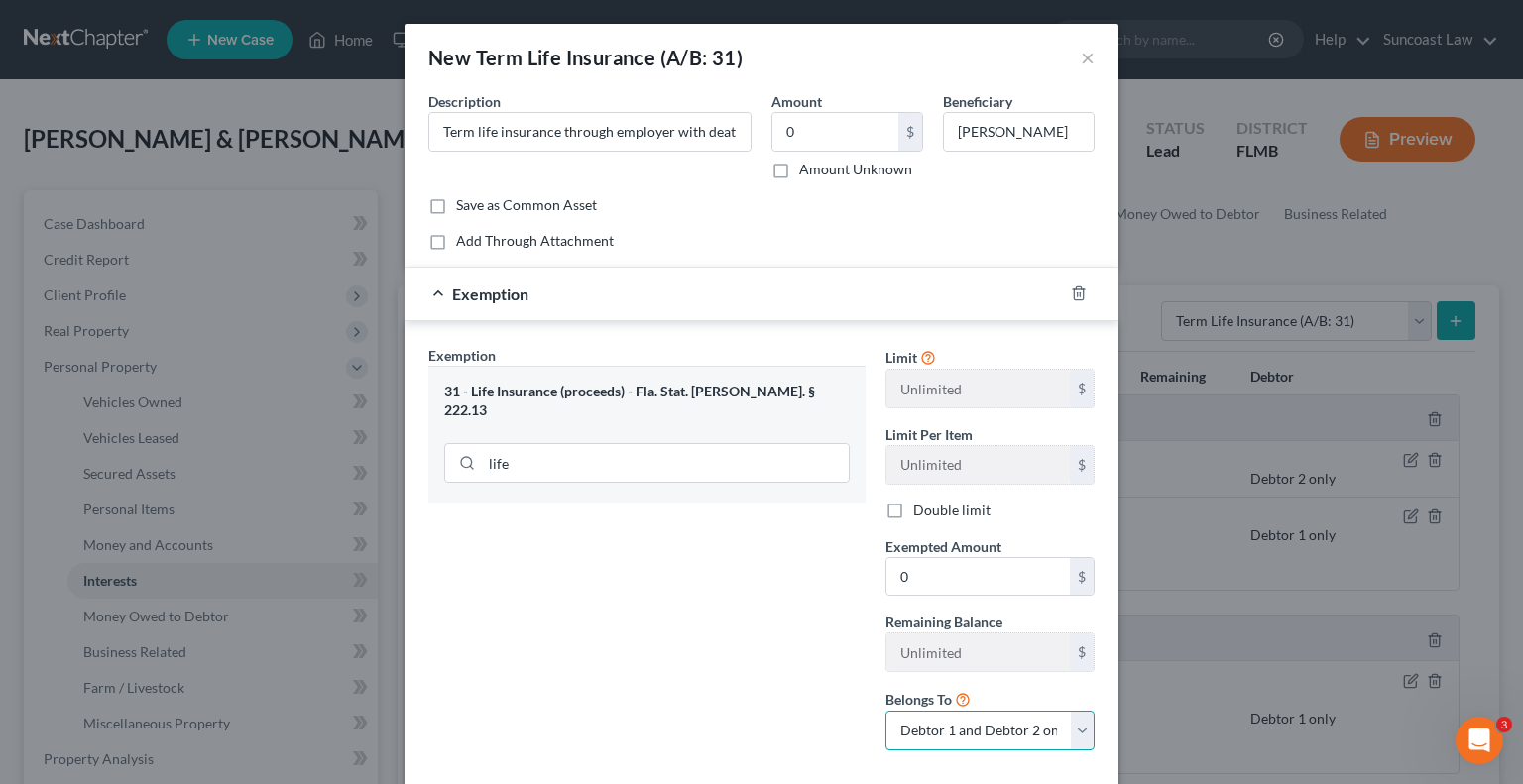 select on "1" 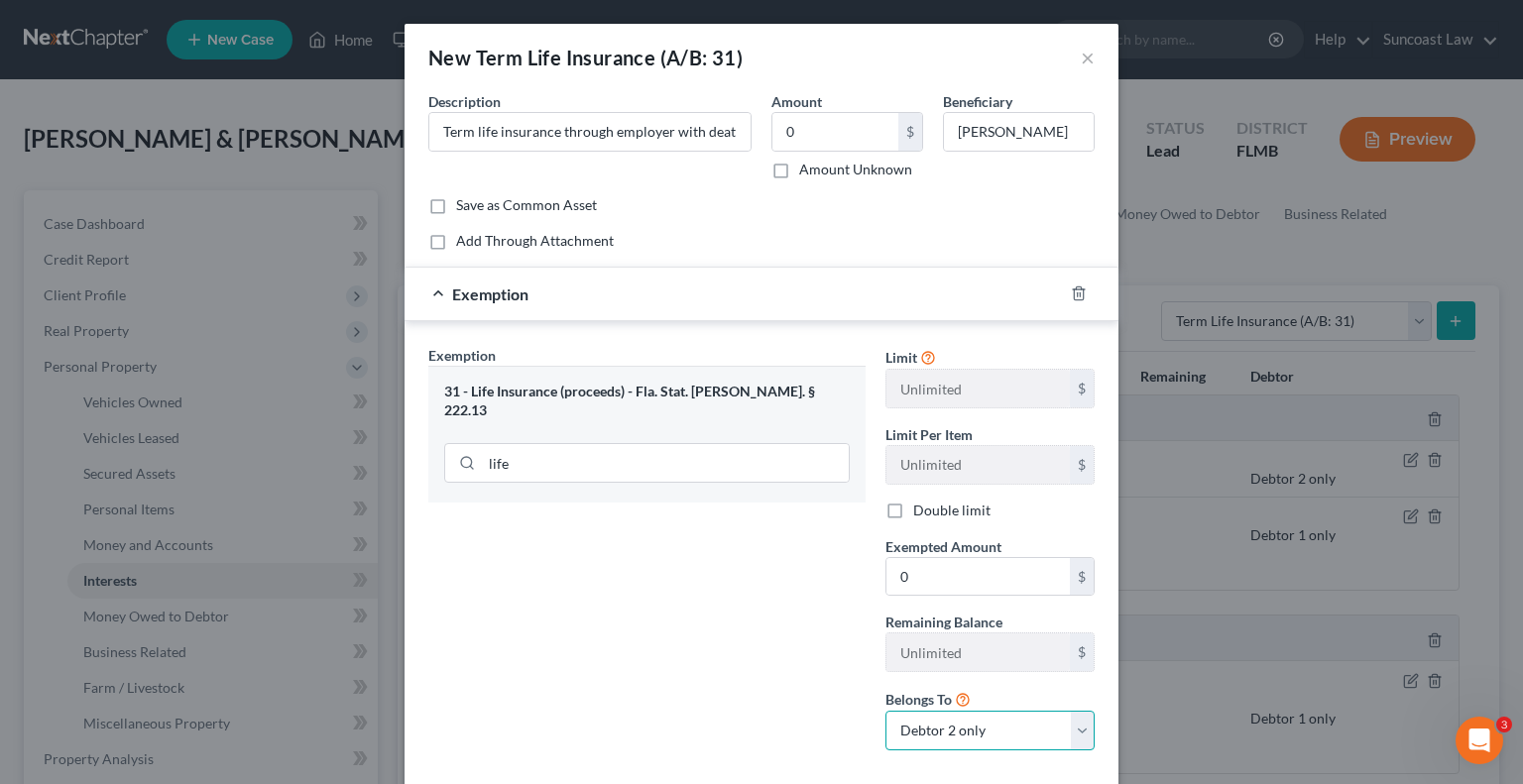 click on "Debtor 1 only Debtor 2 only Debtor 1 and Debtor 2 only" at bounding box center [990, 730] 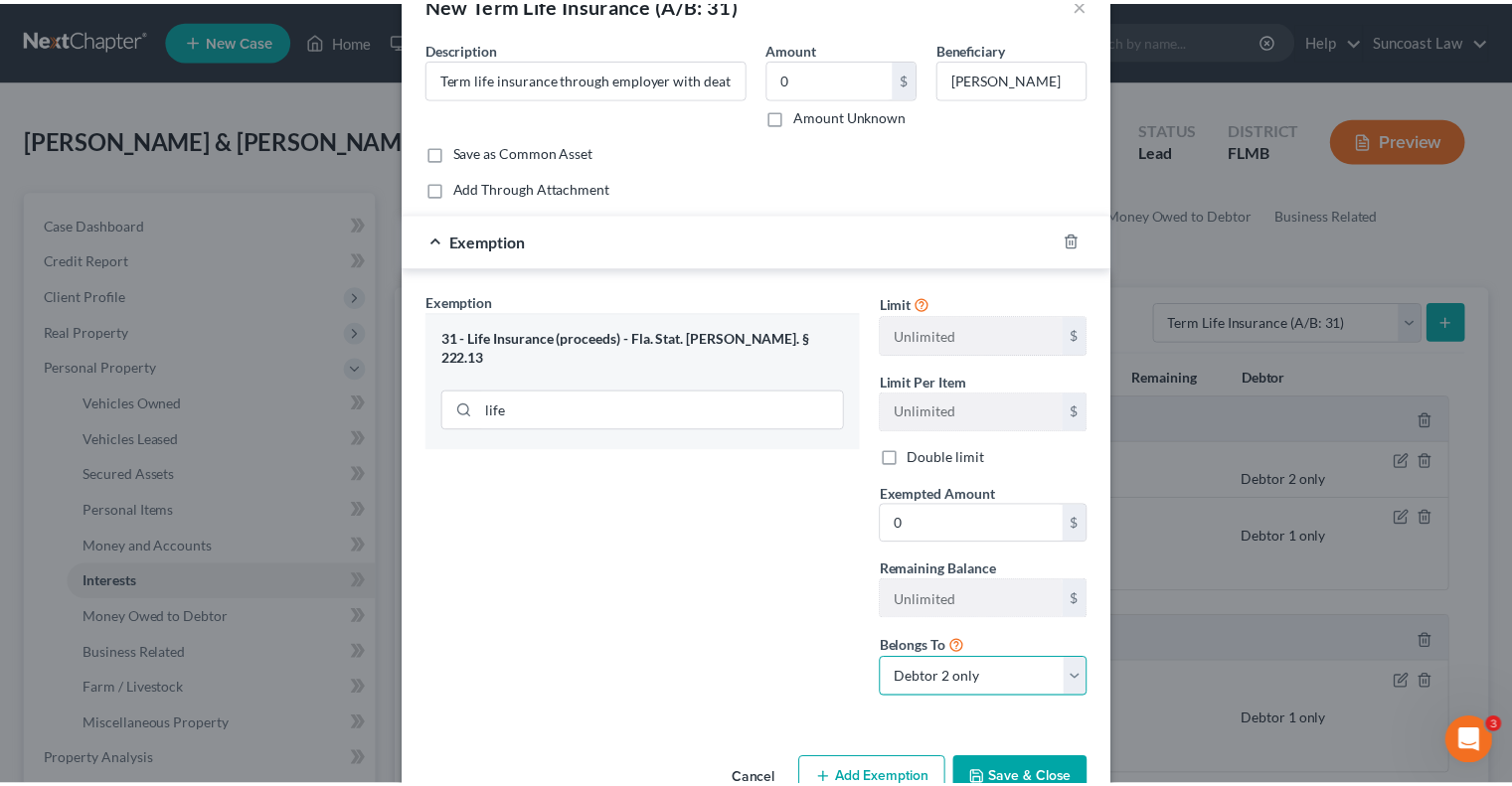 scroll, scrollTop: 105, scrollLeft: 0, axis: vertical 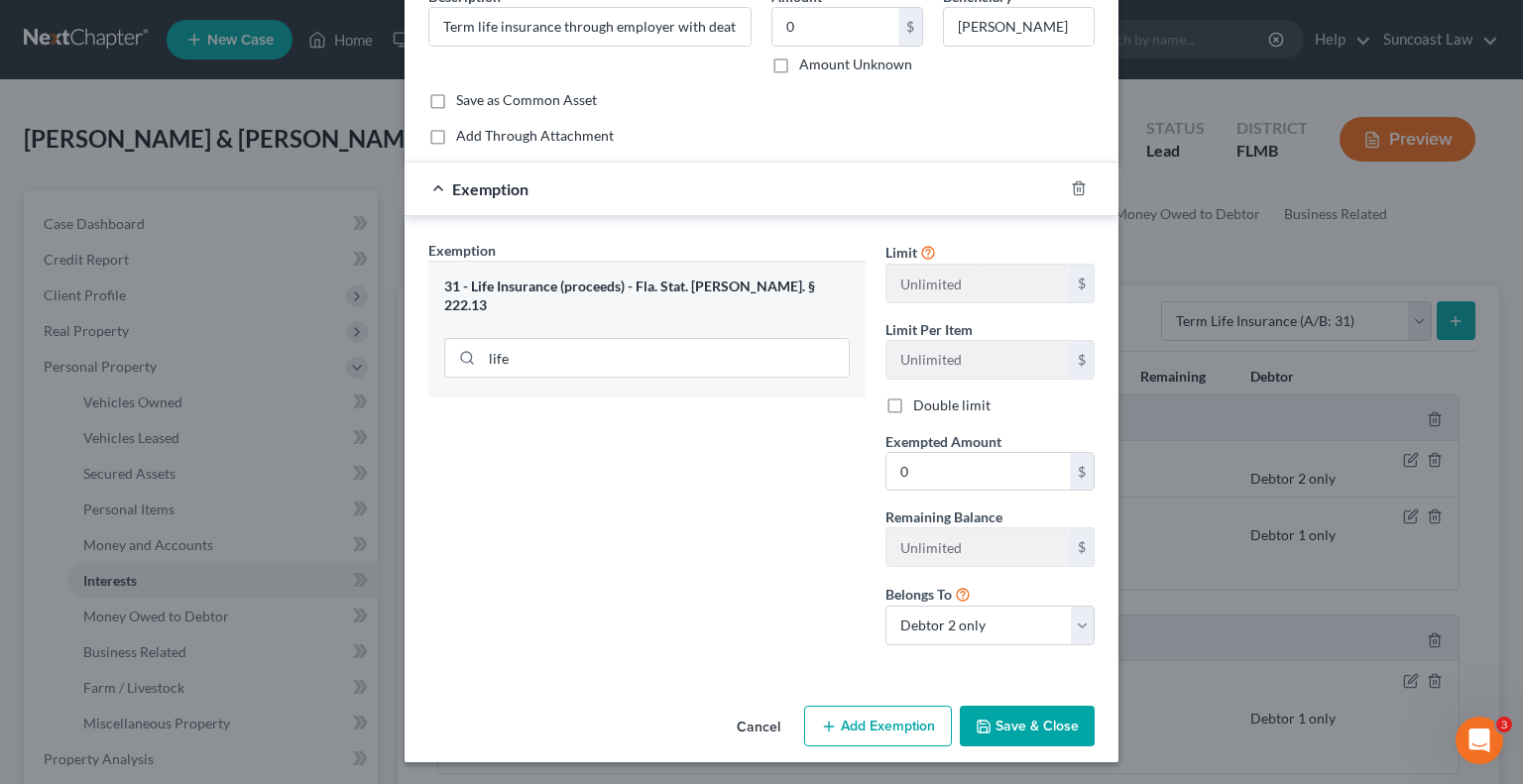 click on "Save & Close" at bounding box center (1027, 727) 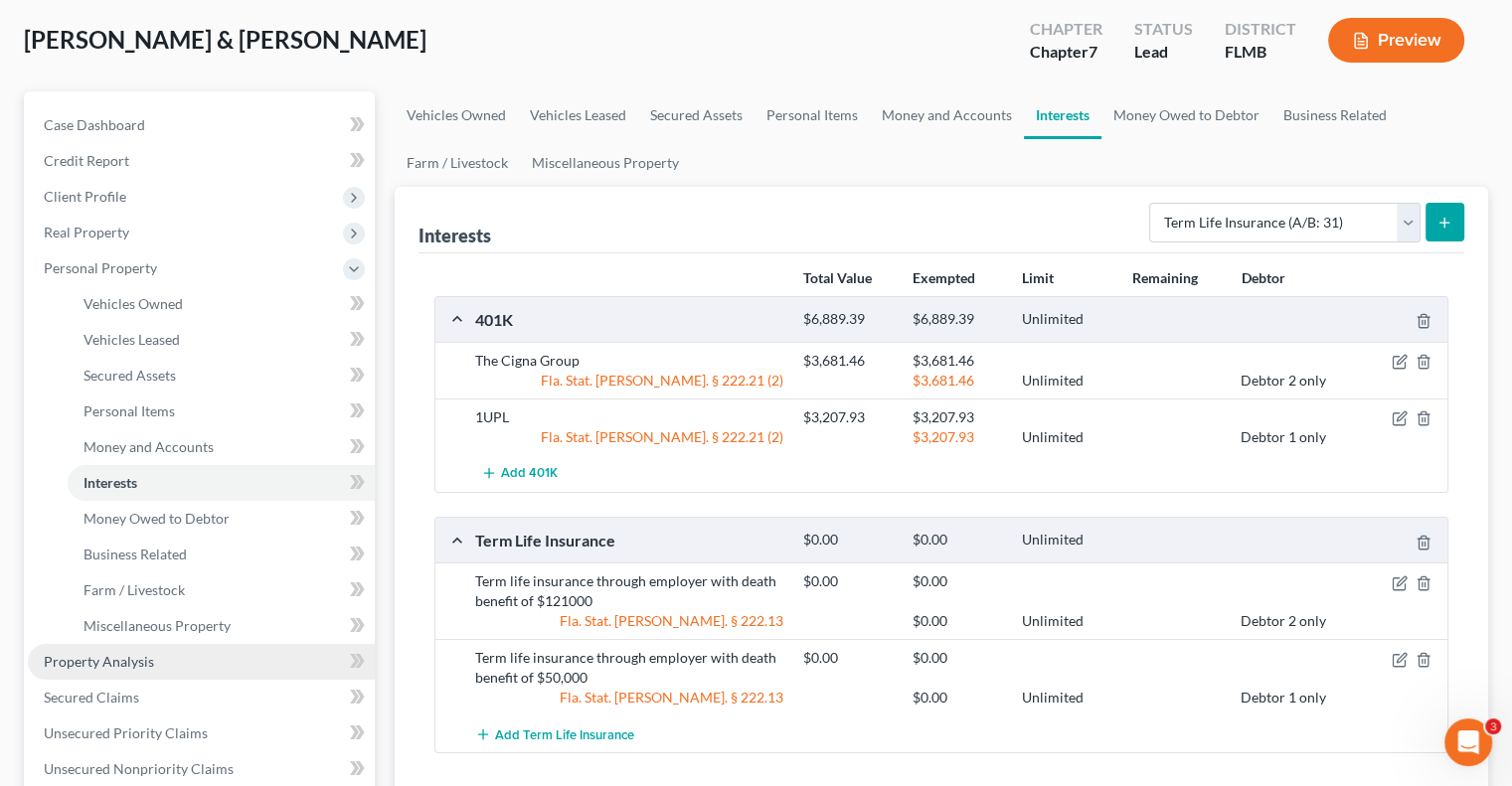 click on "Property Analysis" at bounding box center (201, 662) 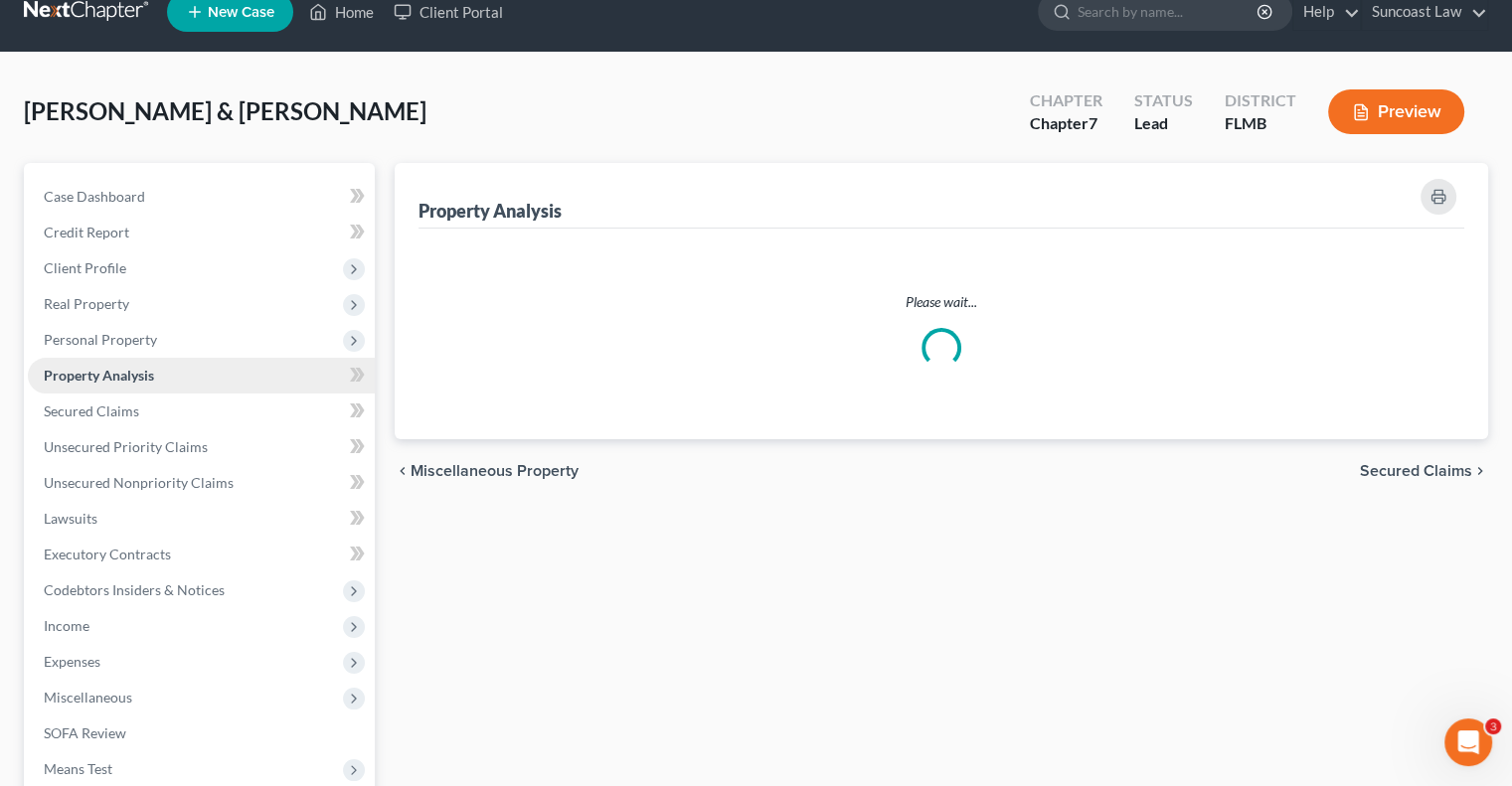 scroll, scrollTop: 0, scrollLeft: 0, axis: both 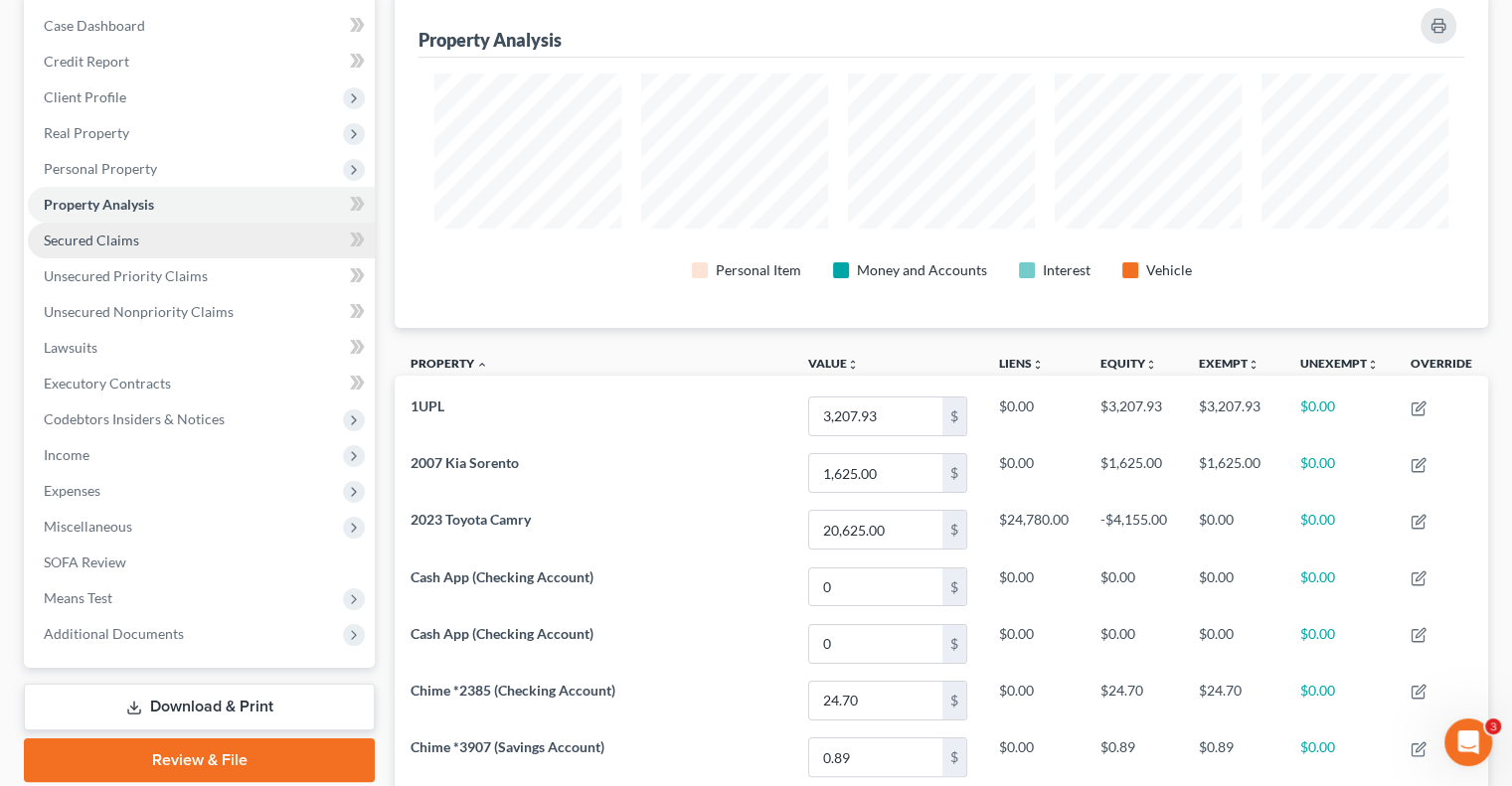 click on "Secured Claims" at bounding box center [91, 239] 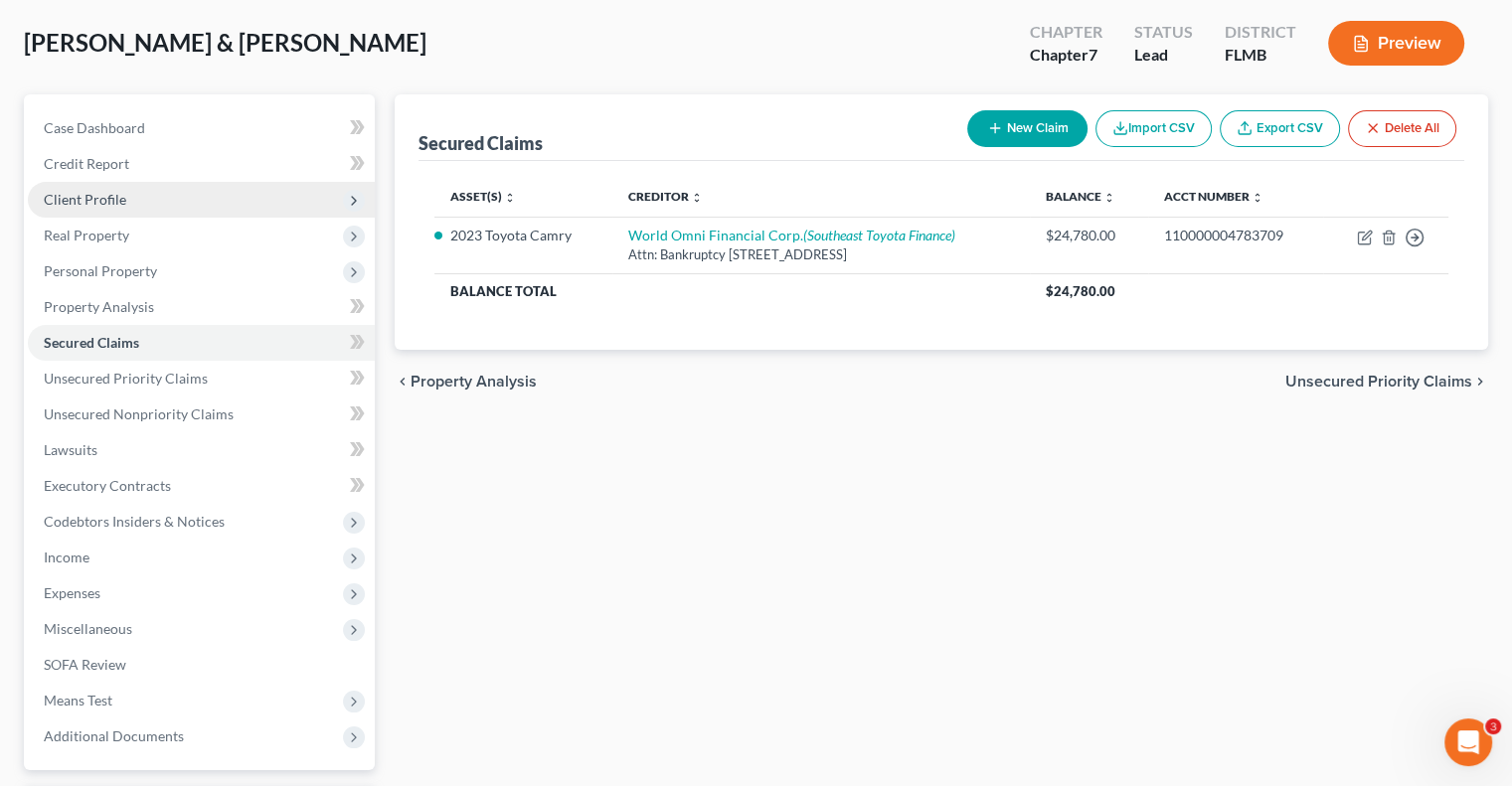 scroll, scrollTop: 0, scrollLeft: 0, axis: both 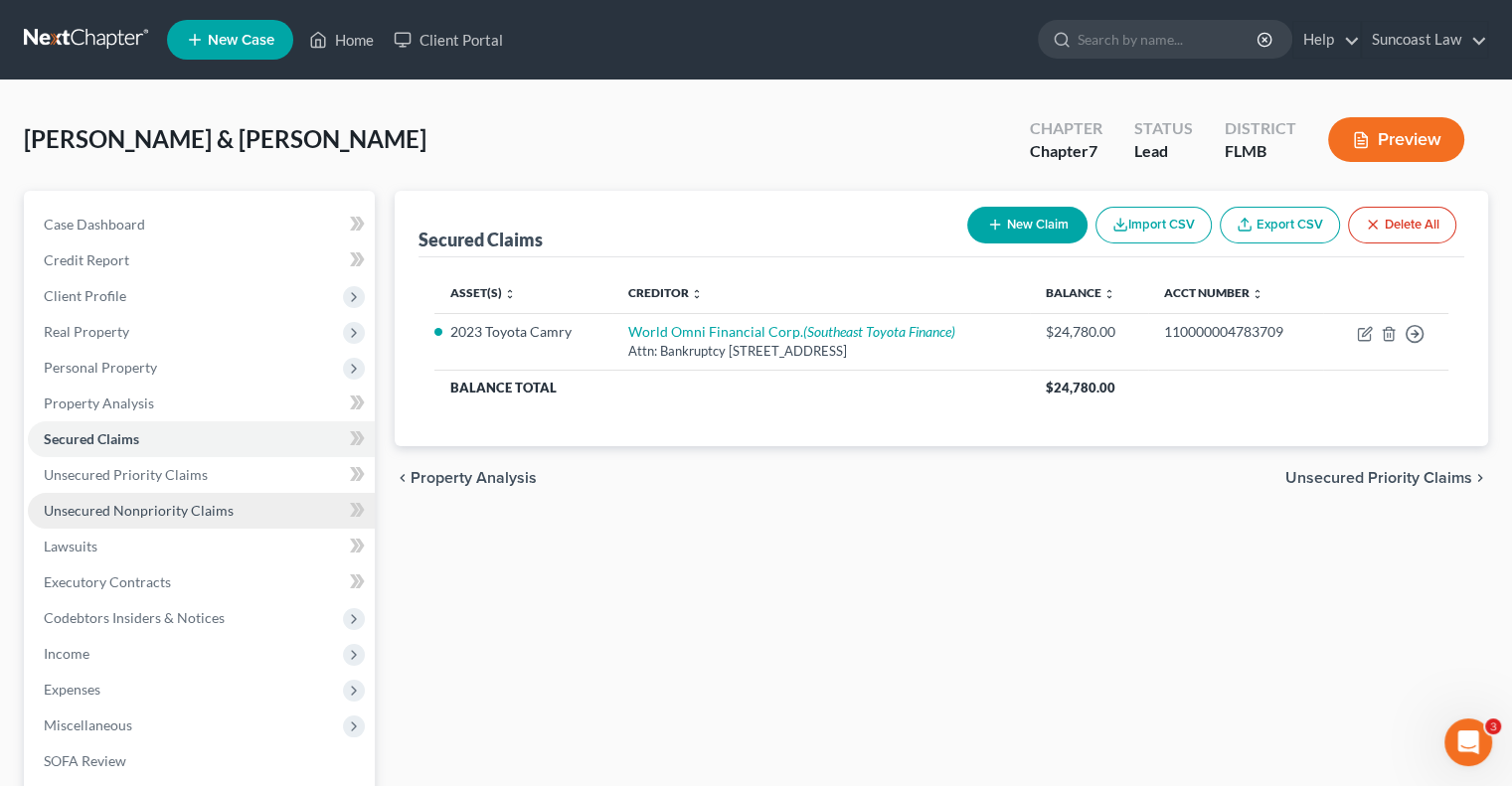 click on "Unsecured Nonpriority Claims" at bounding box center (138, 510) 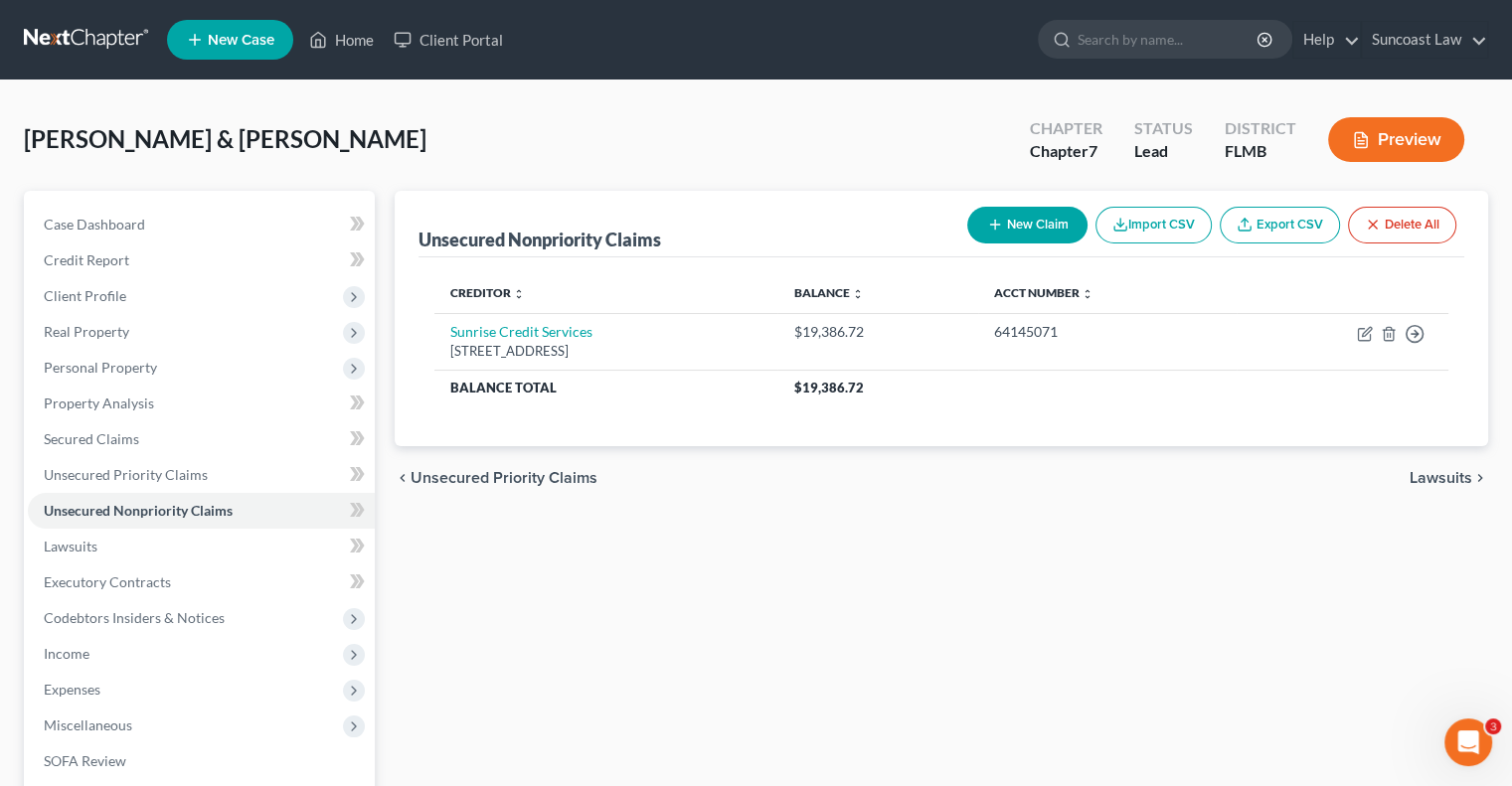 click on "New Claim" at bounding box center (1027, 225) 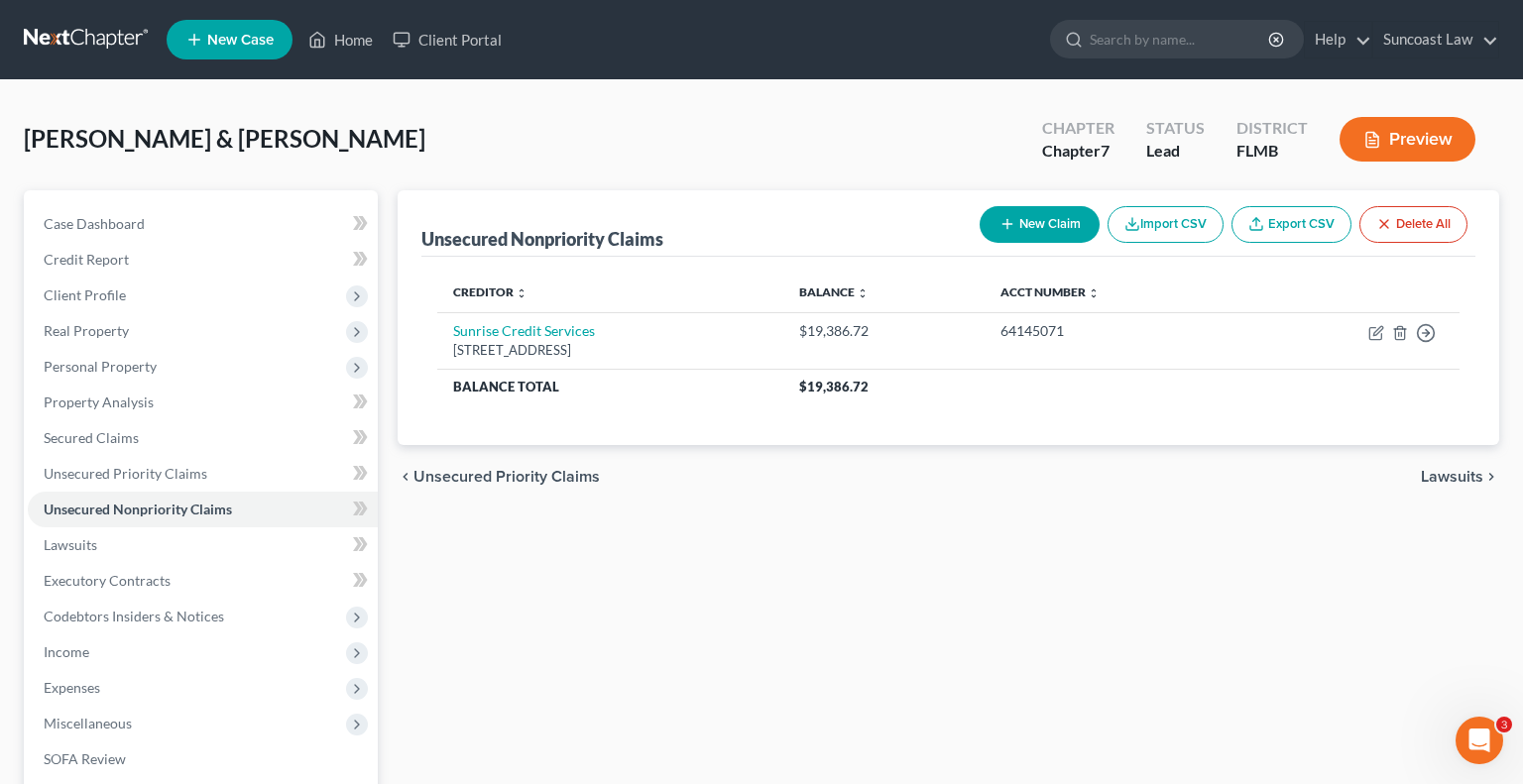 select on "2" 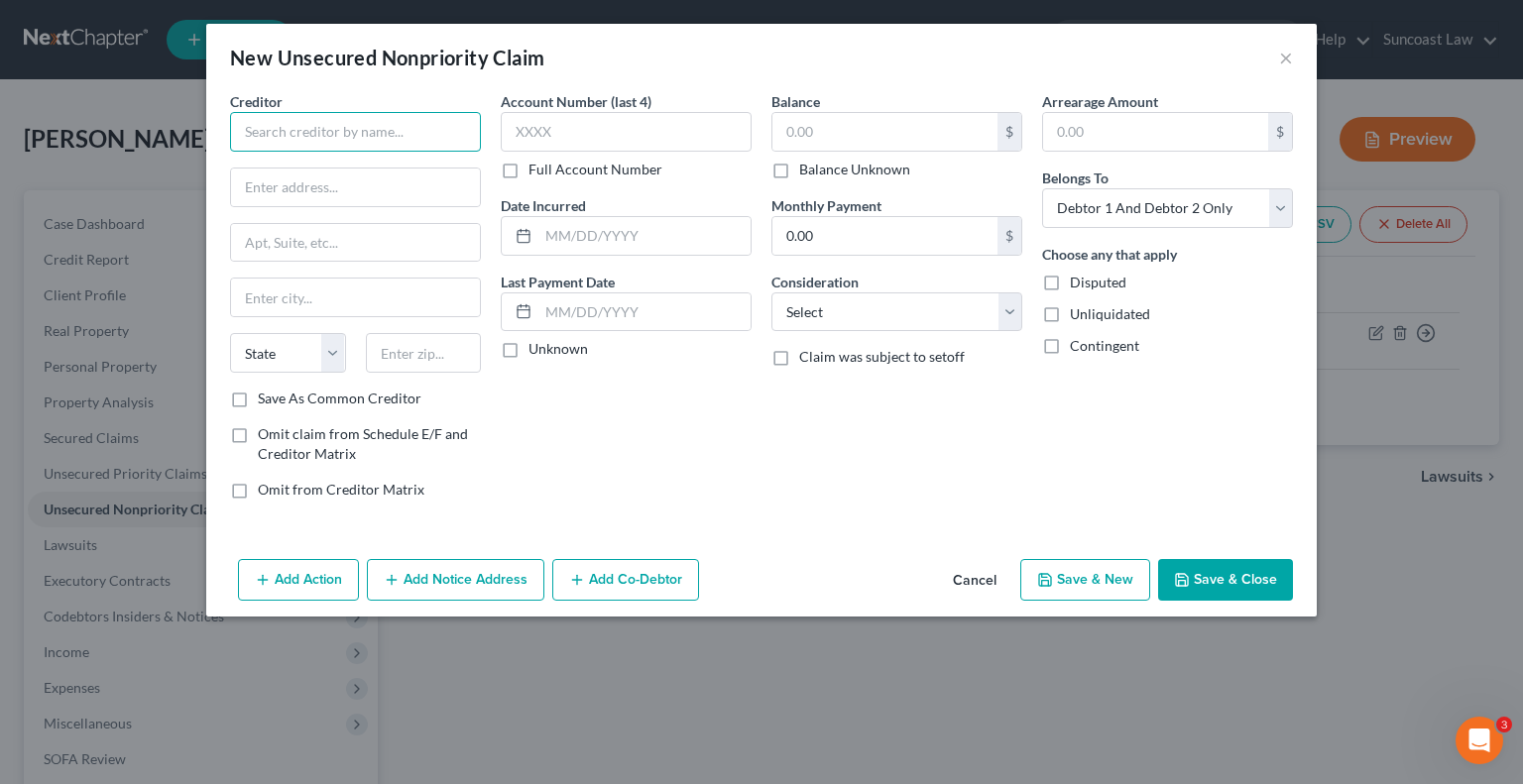 click at bounding box center [355, 132] 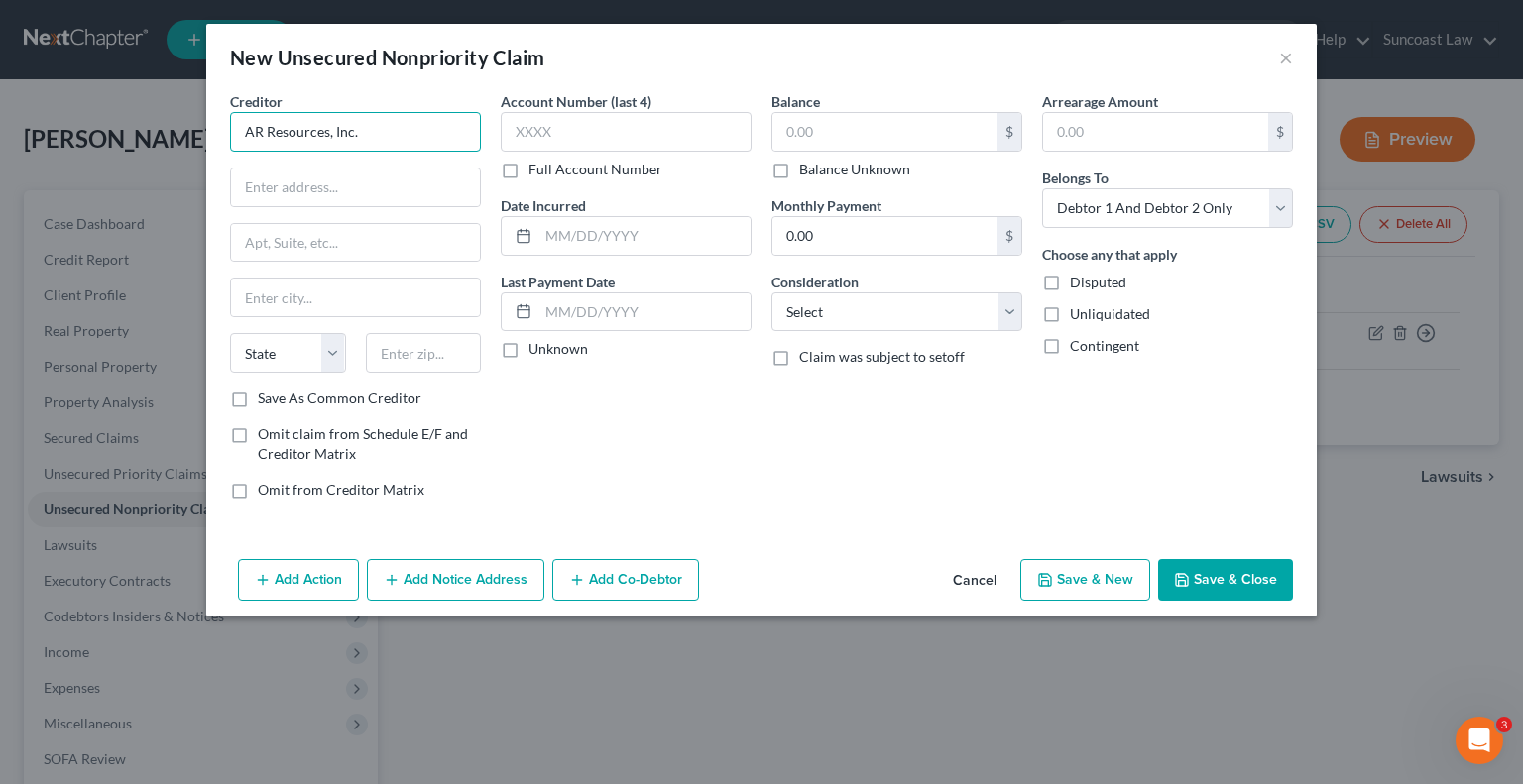 type on "AR Resources, Inc." 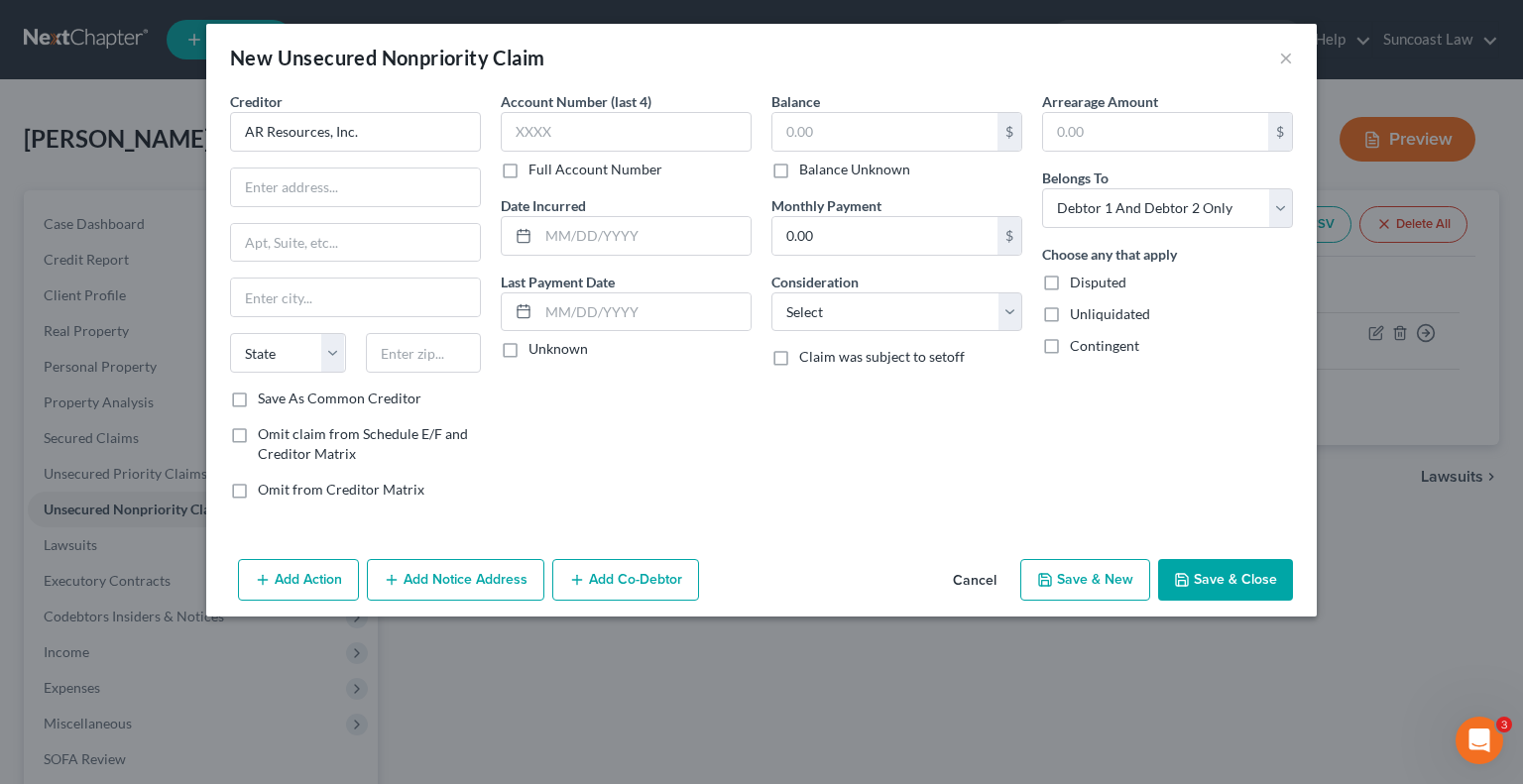 click on "Full Account Number" at bounding box center [595, 169] 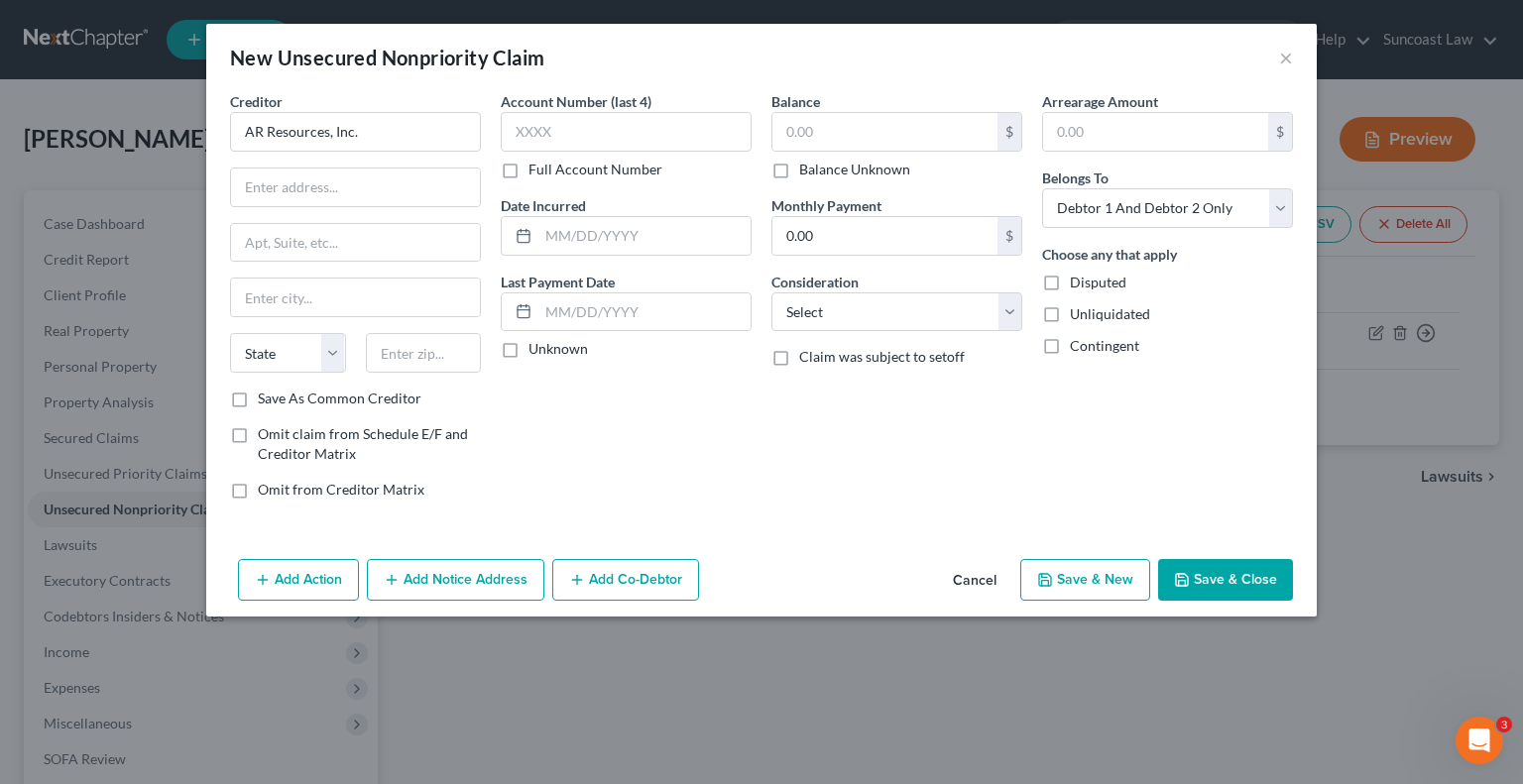 click on "Full Account Number" at bounding box center (542, 166) 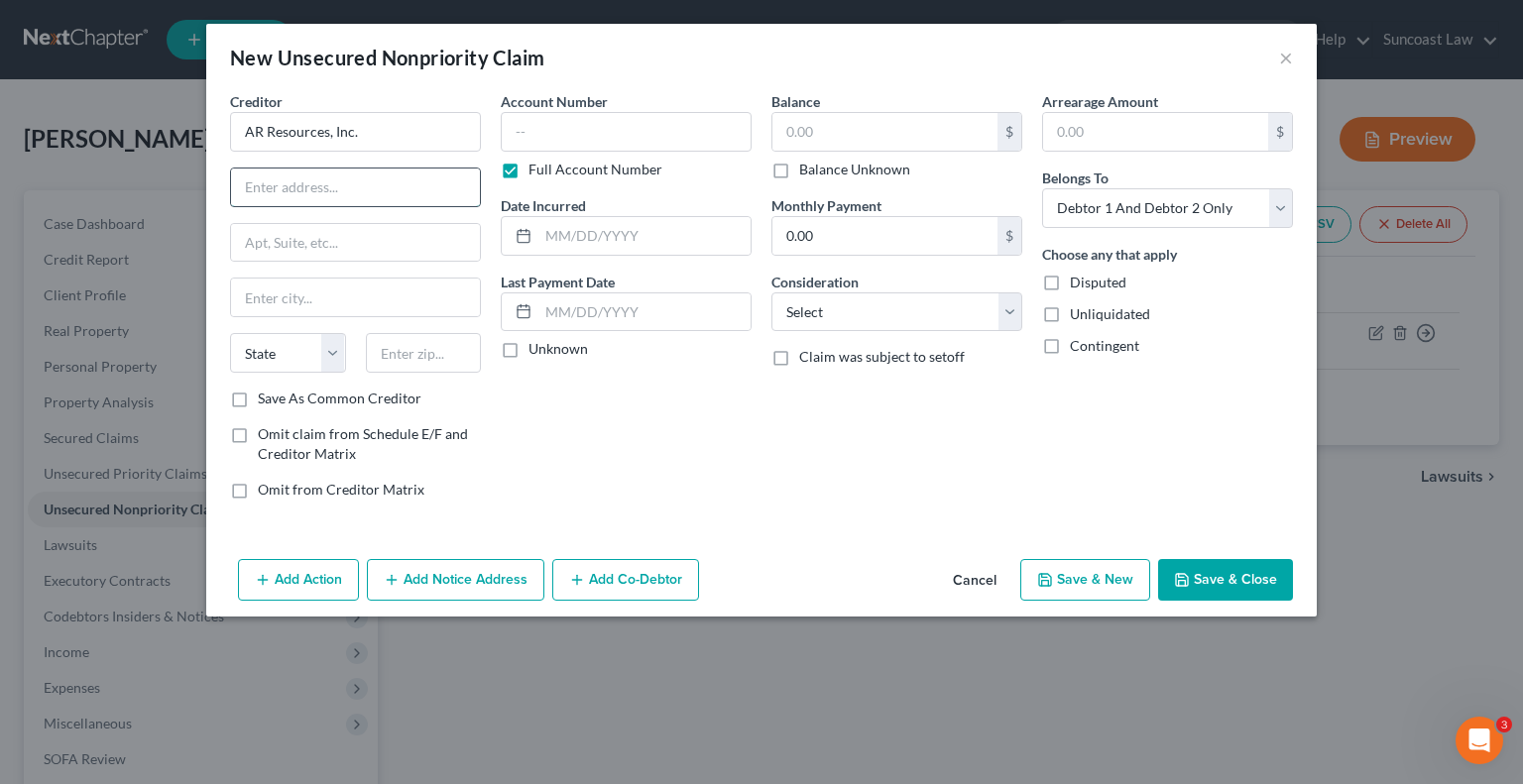drag, startPoint x: 361, startPoint y: 168, endPoint x: 363, endPoint y: 205, distance: 37.054015 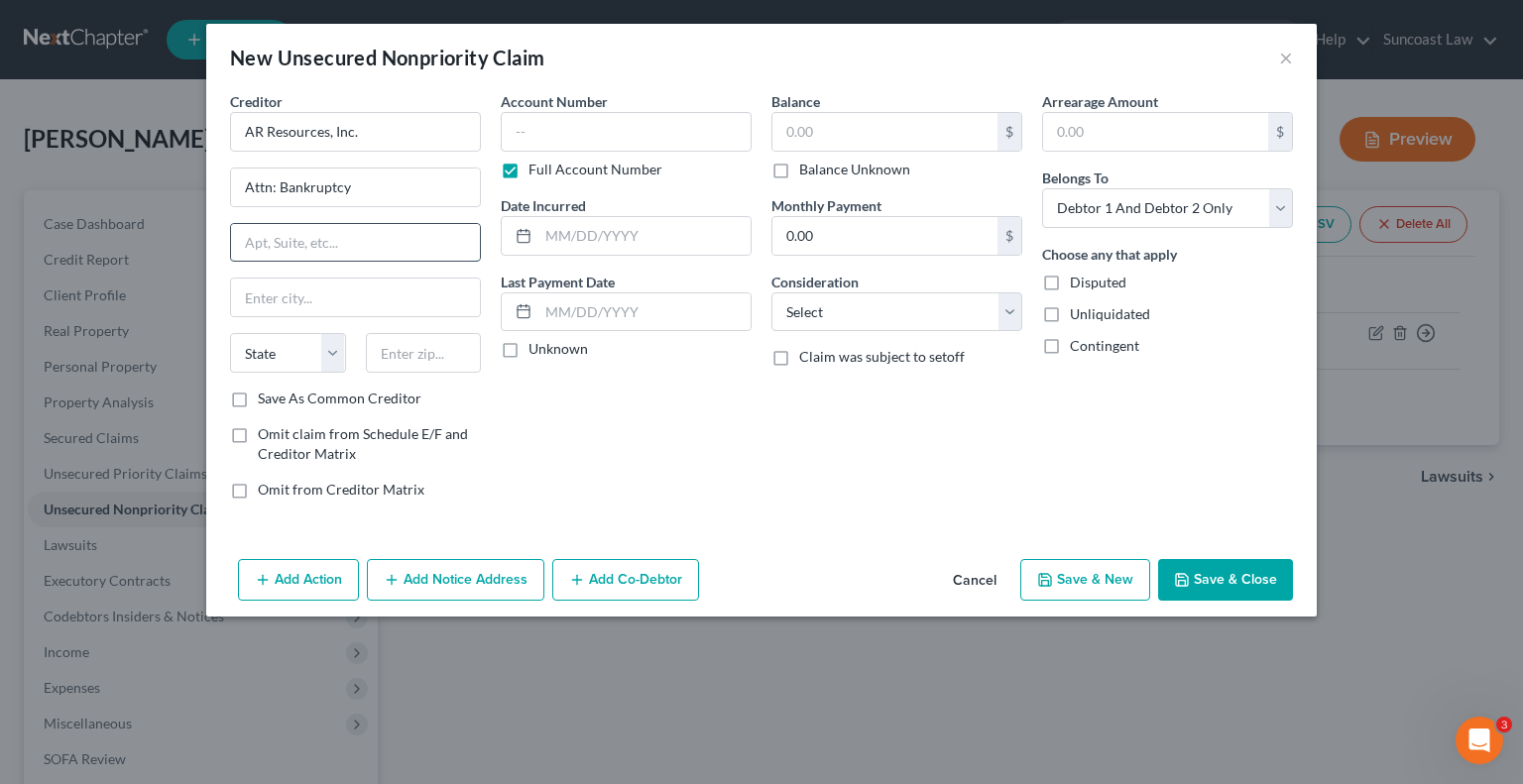 click at bounding box center (355, 243) 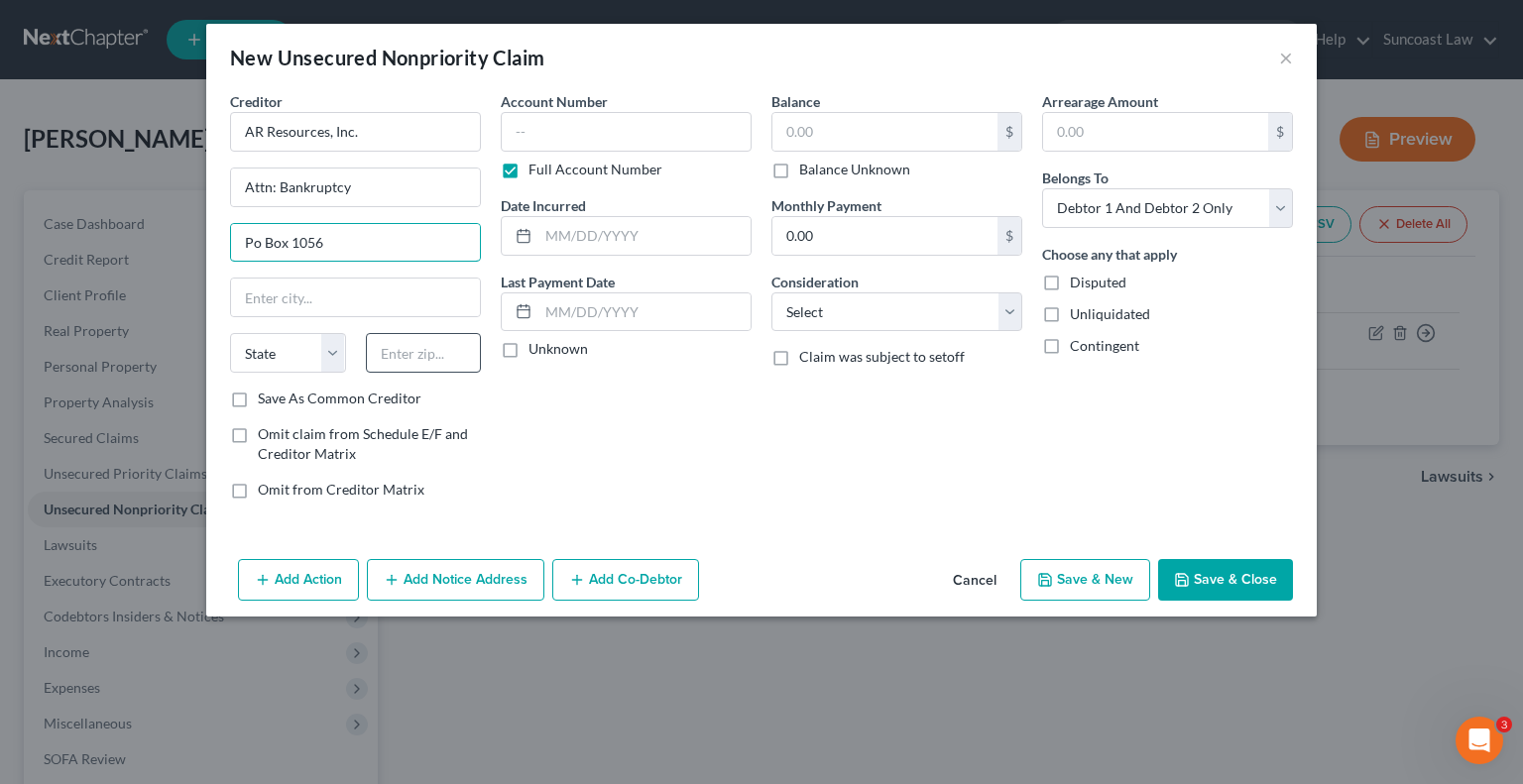 type on "Po Box 1056" 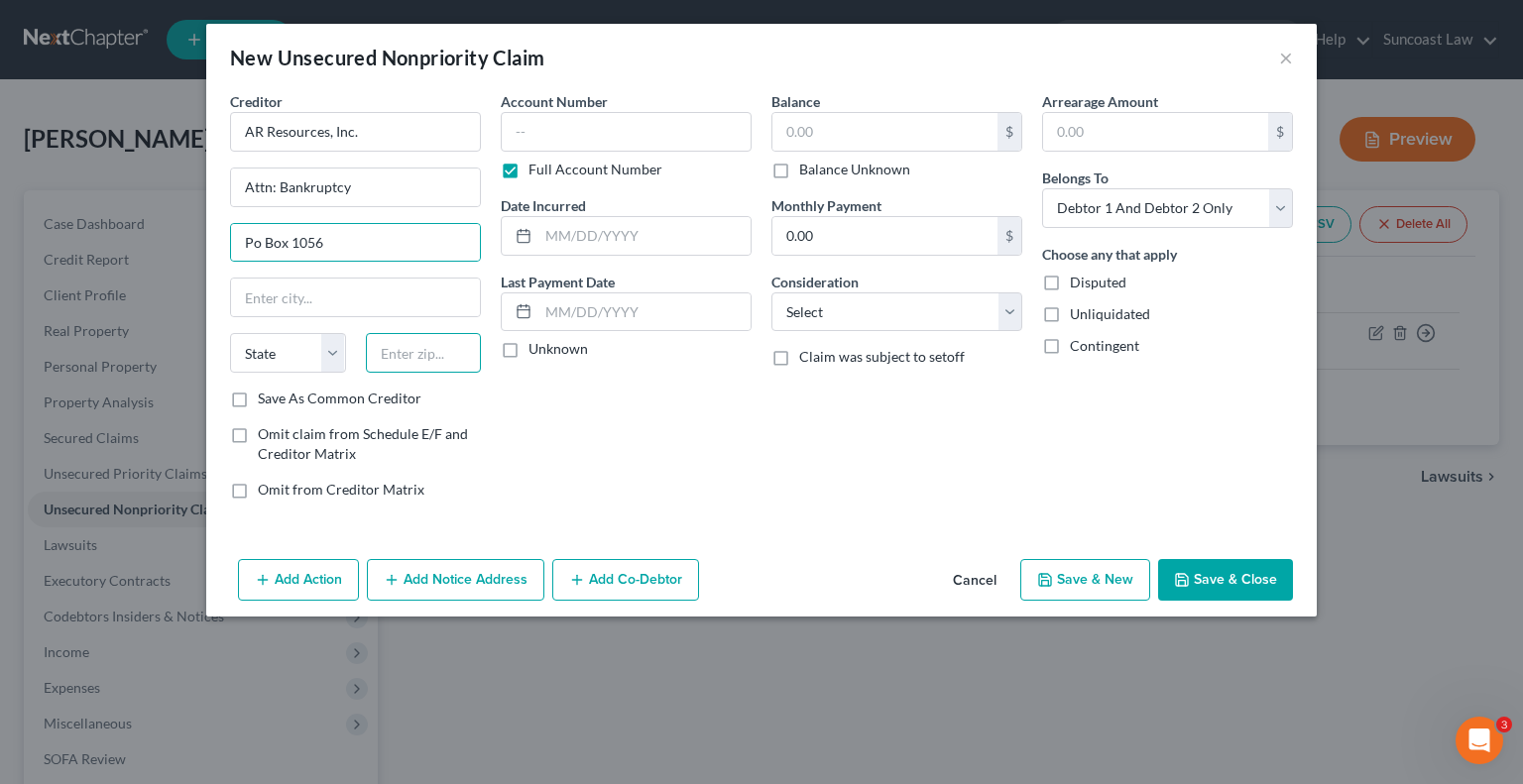 click at bounding box center [423, 353] 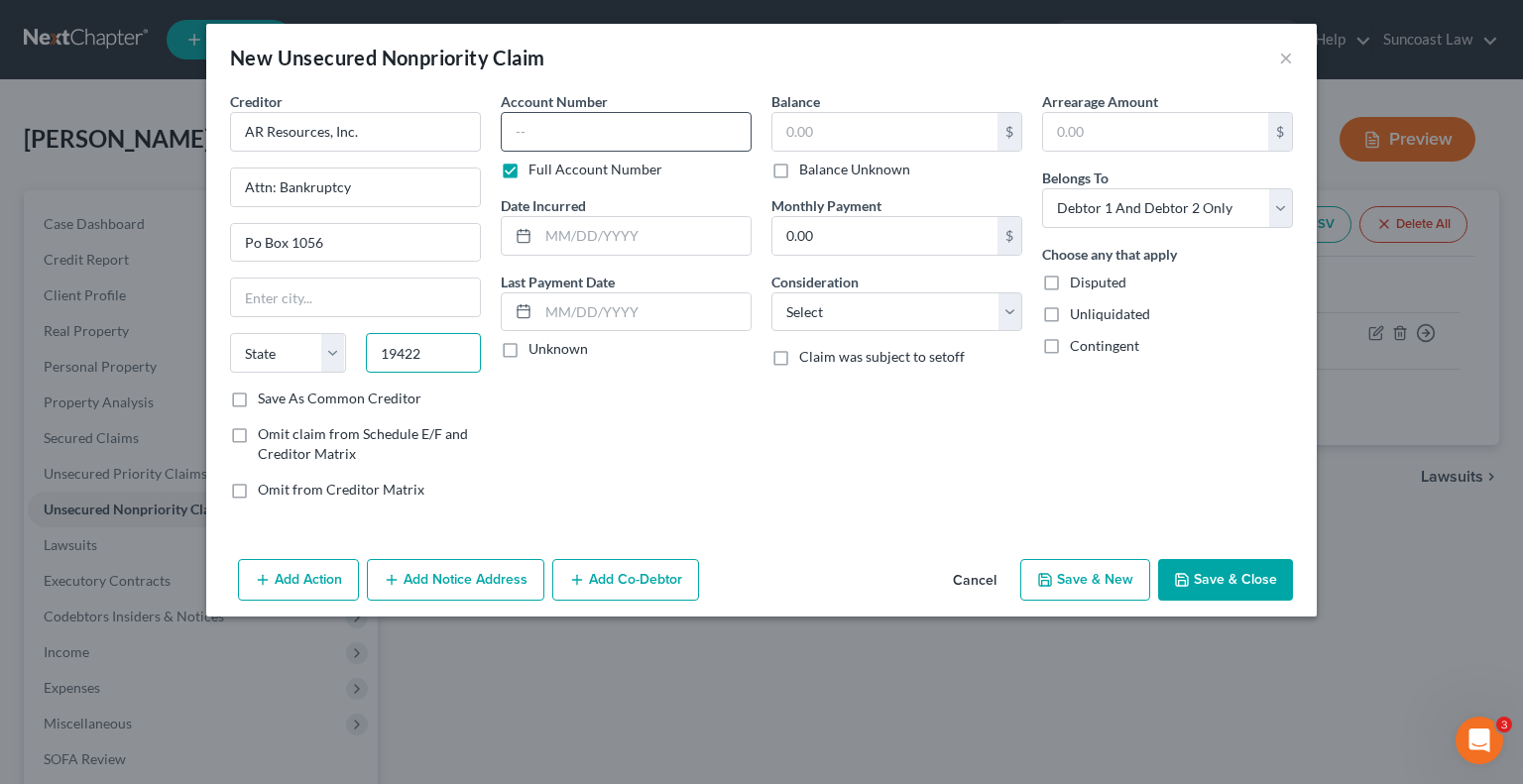 type on "19422" 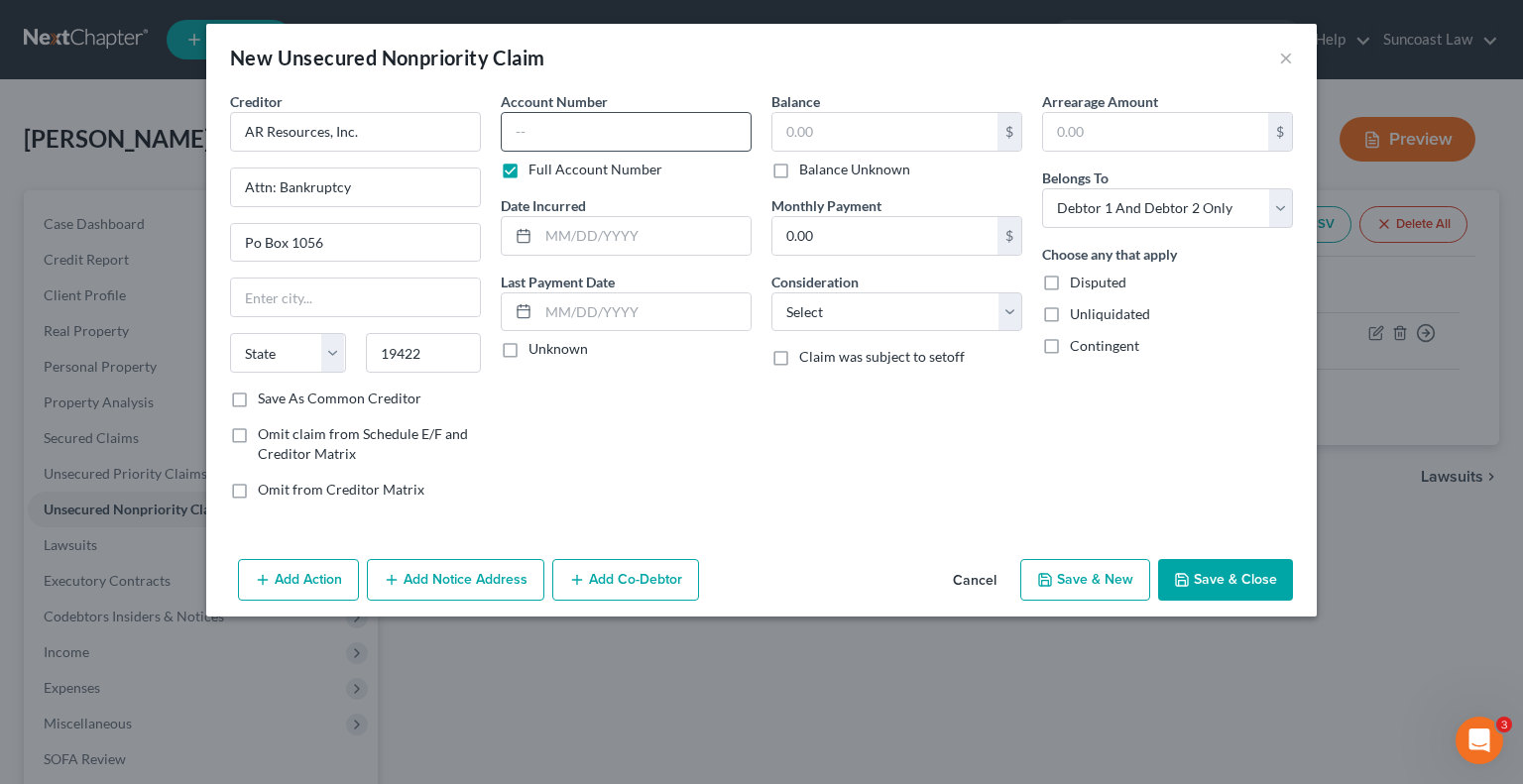 type on "Blue Bell" 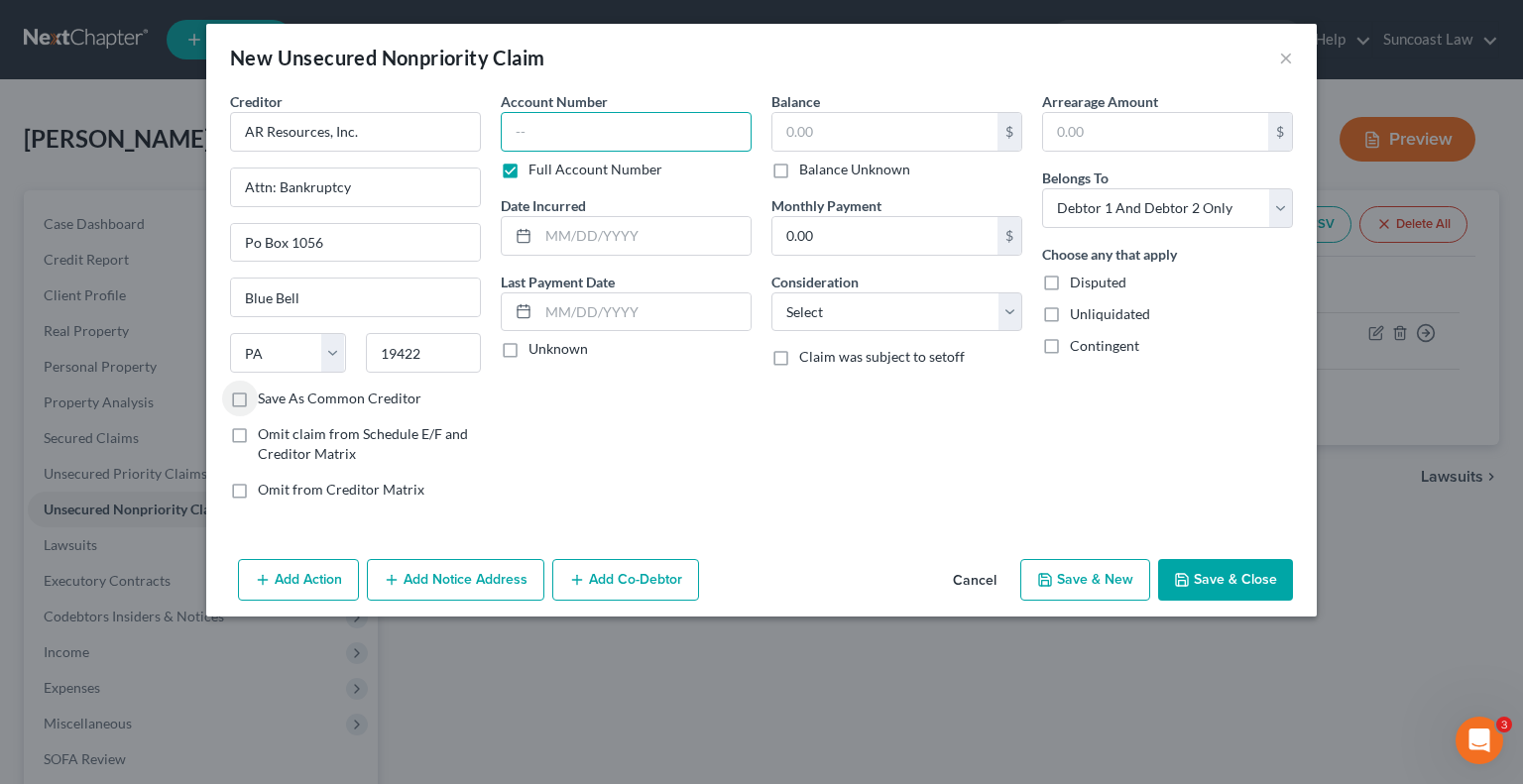 click at bounding box center (626, 132) 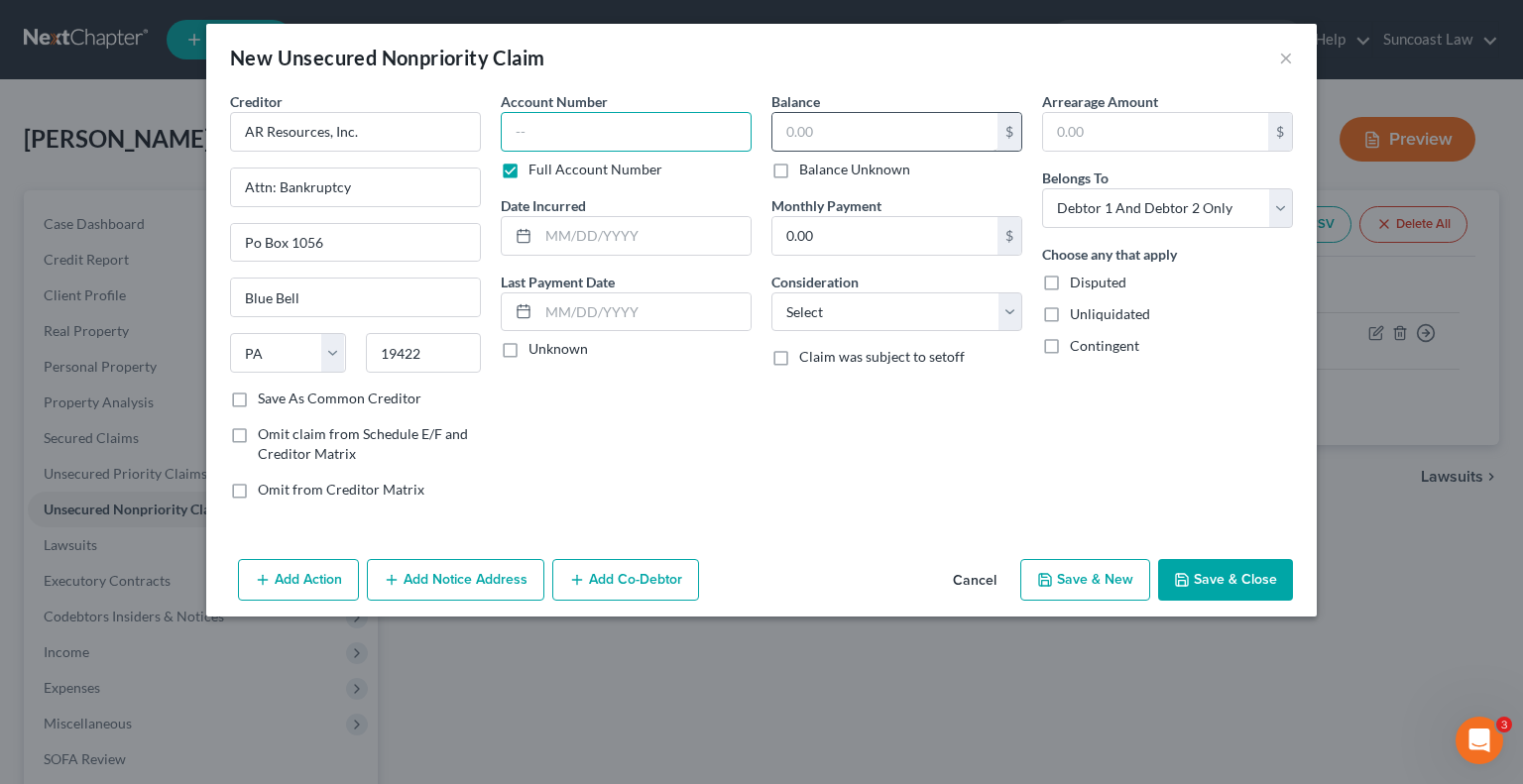 paste on "16661225" 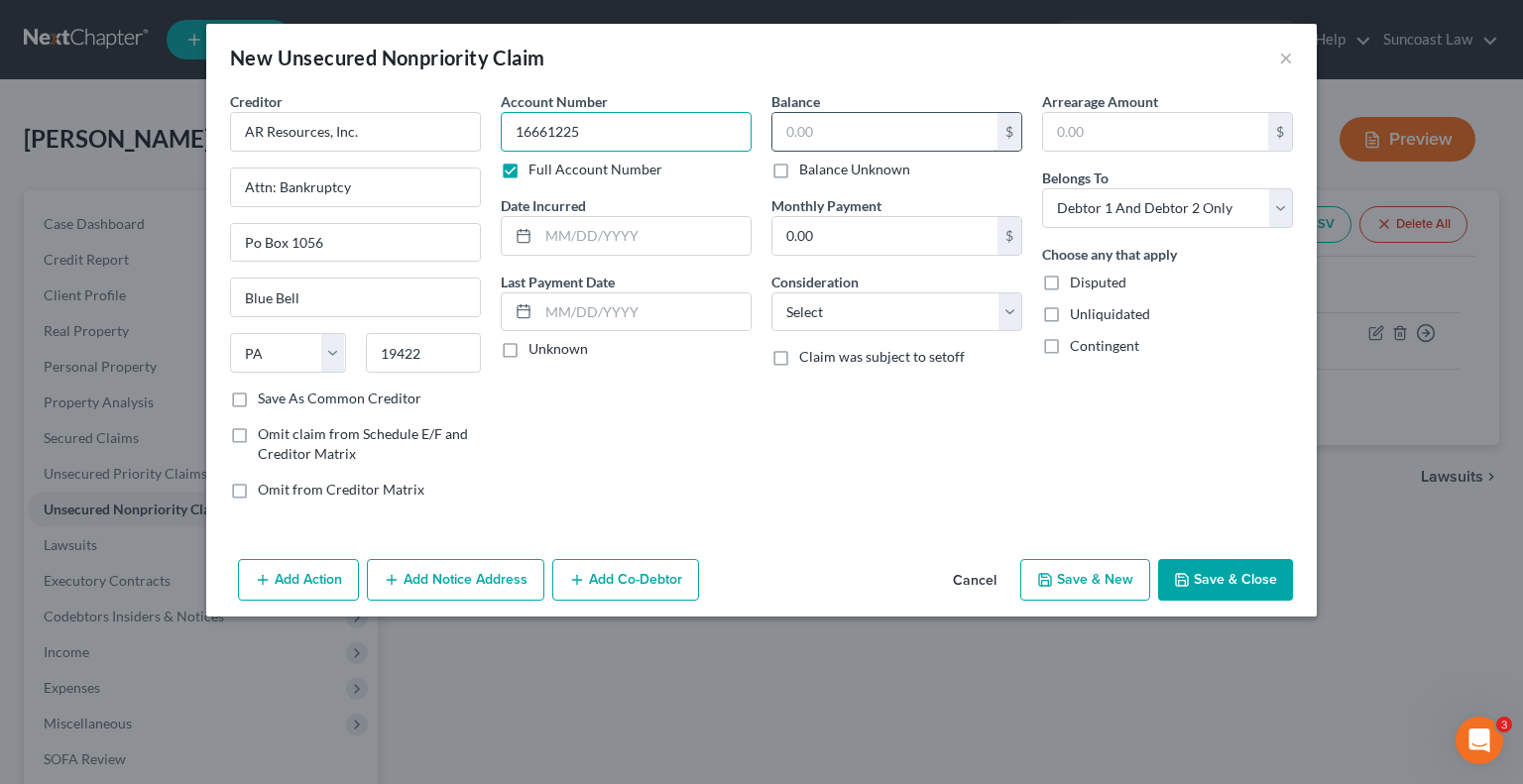 type on "16661225" 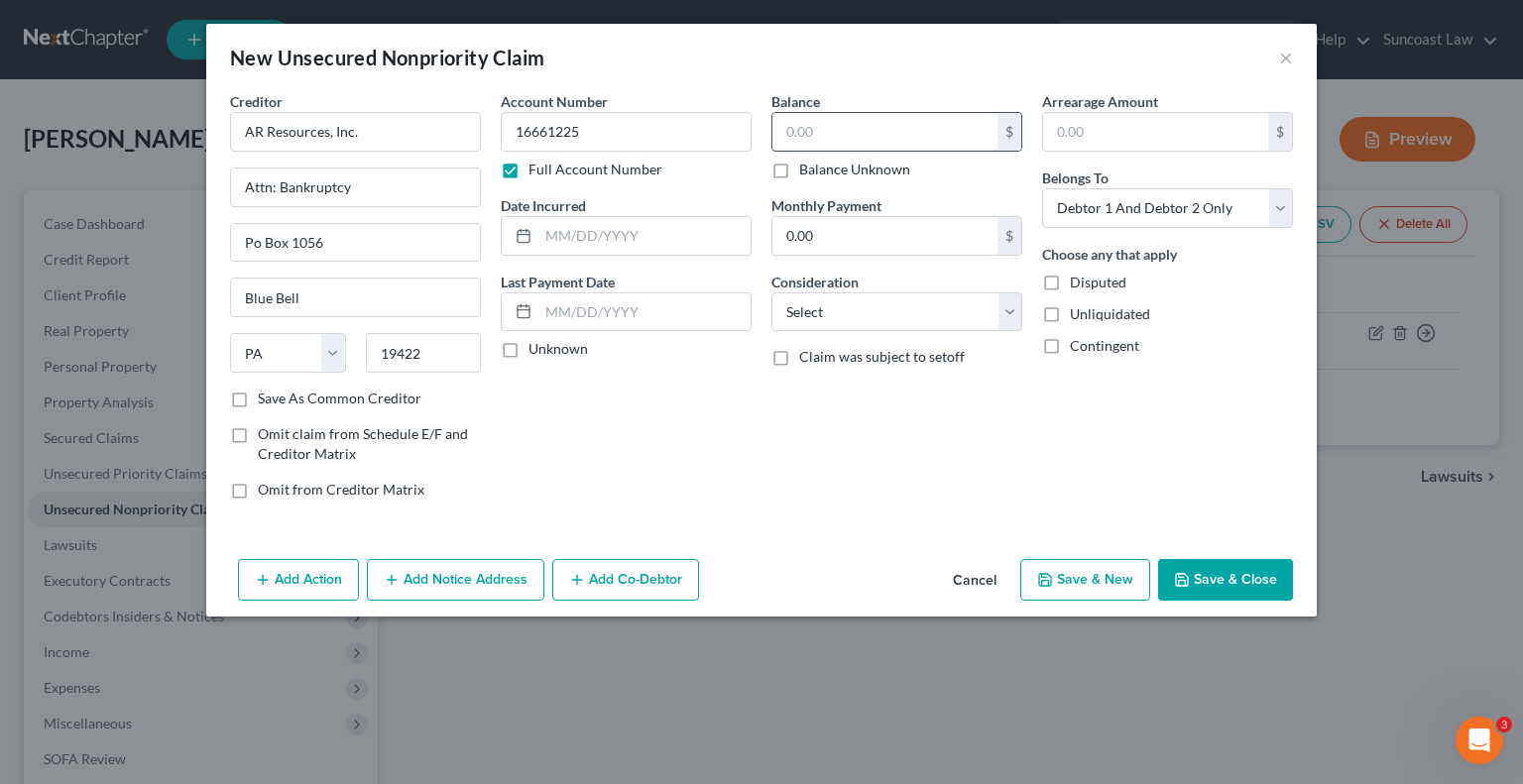 click at bounding box center [884, 132] 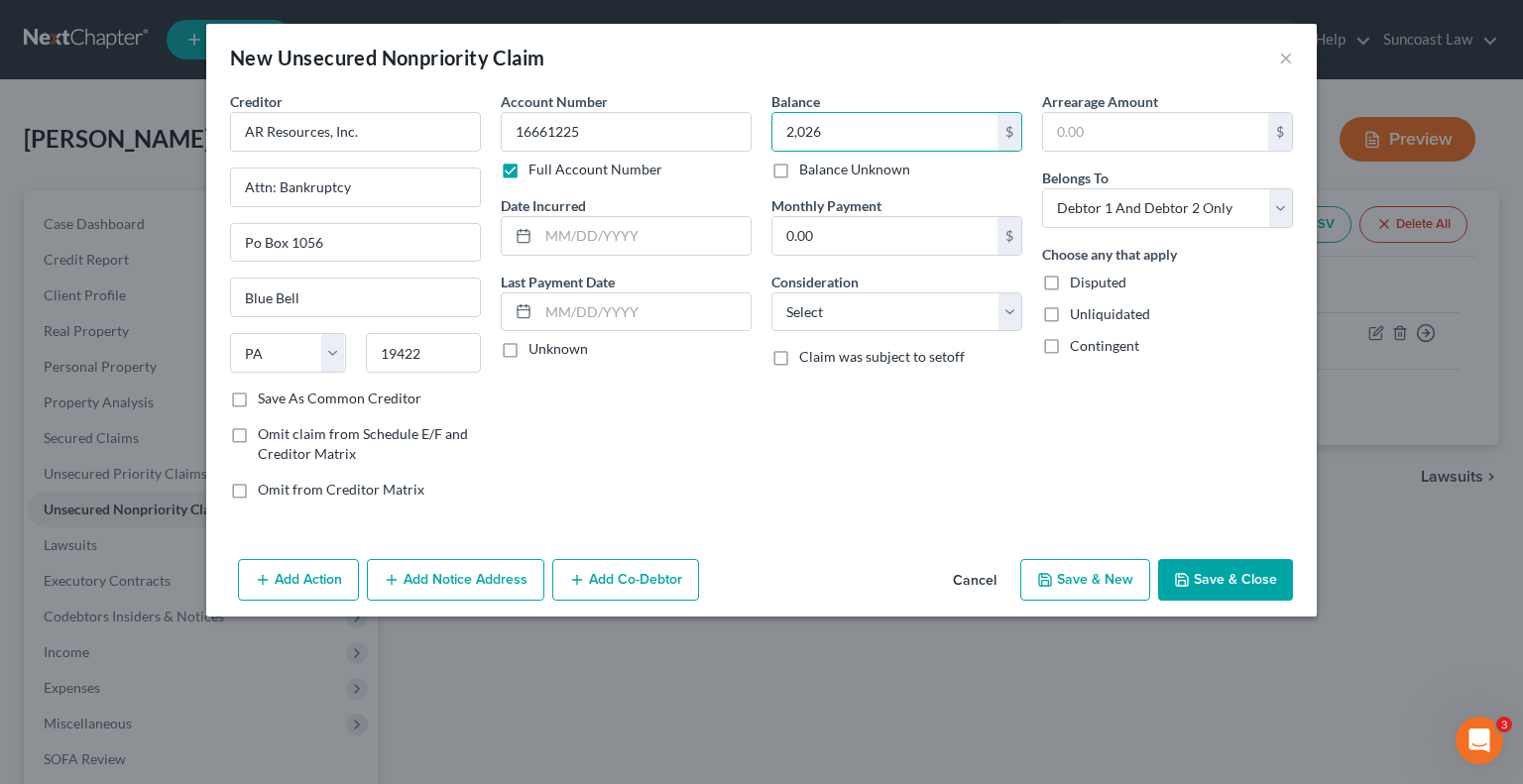 click on "Save & Close" at bounding box center [1226, 580] 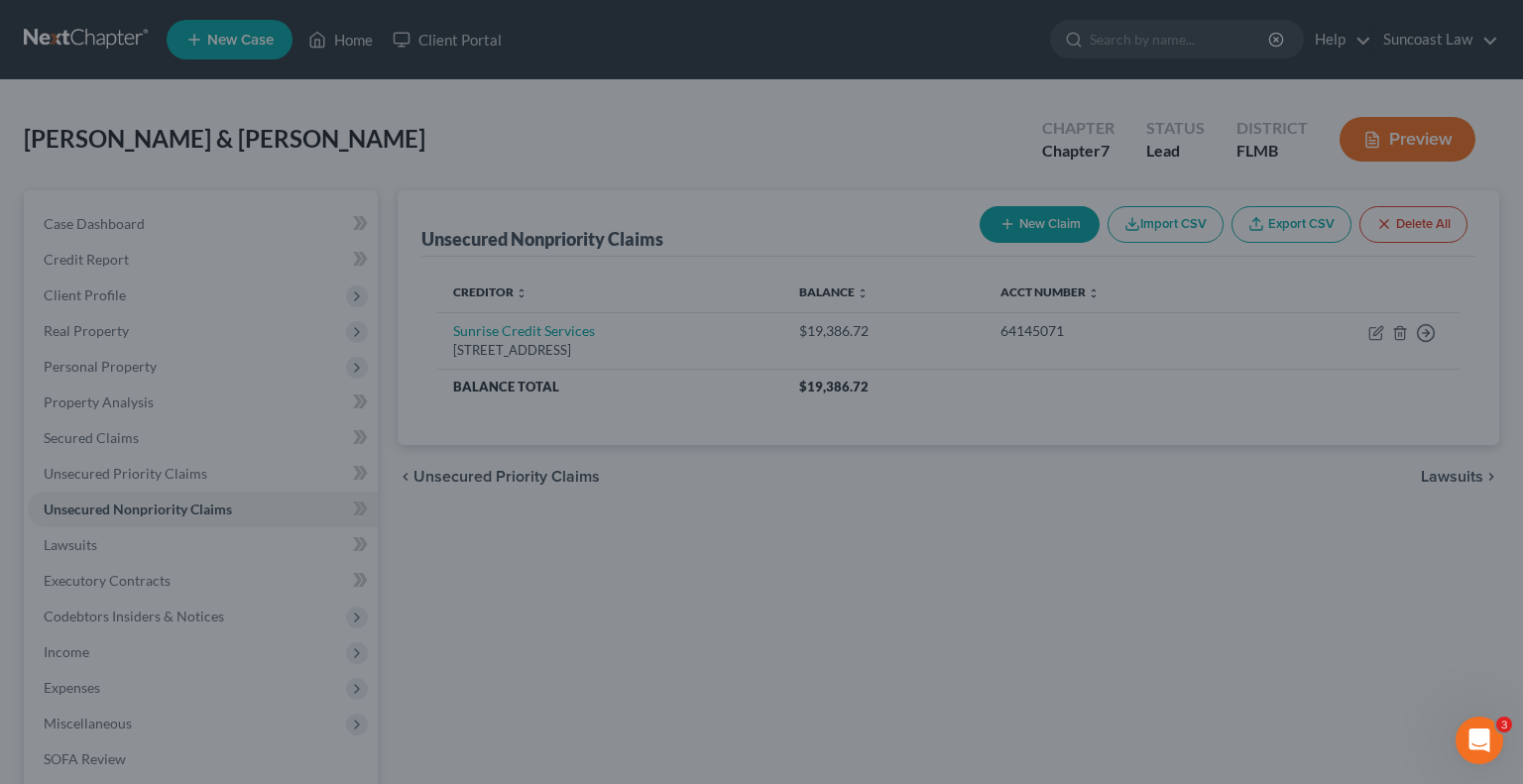 type on "2,026.00" 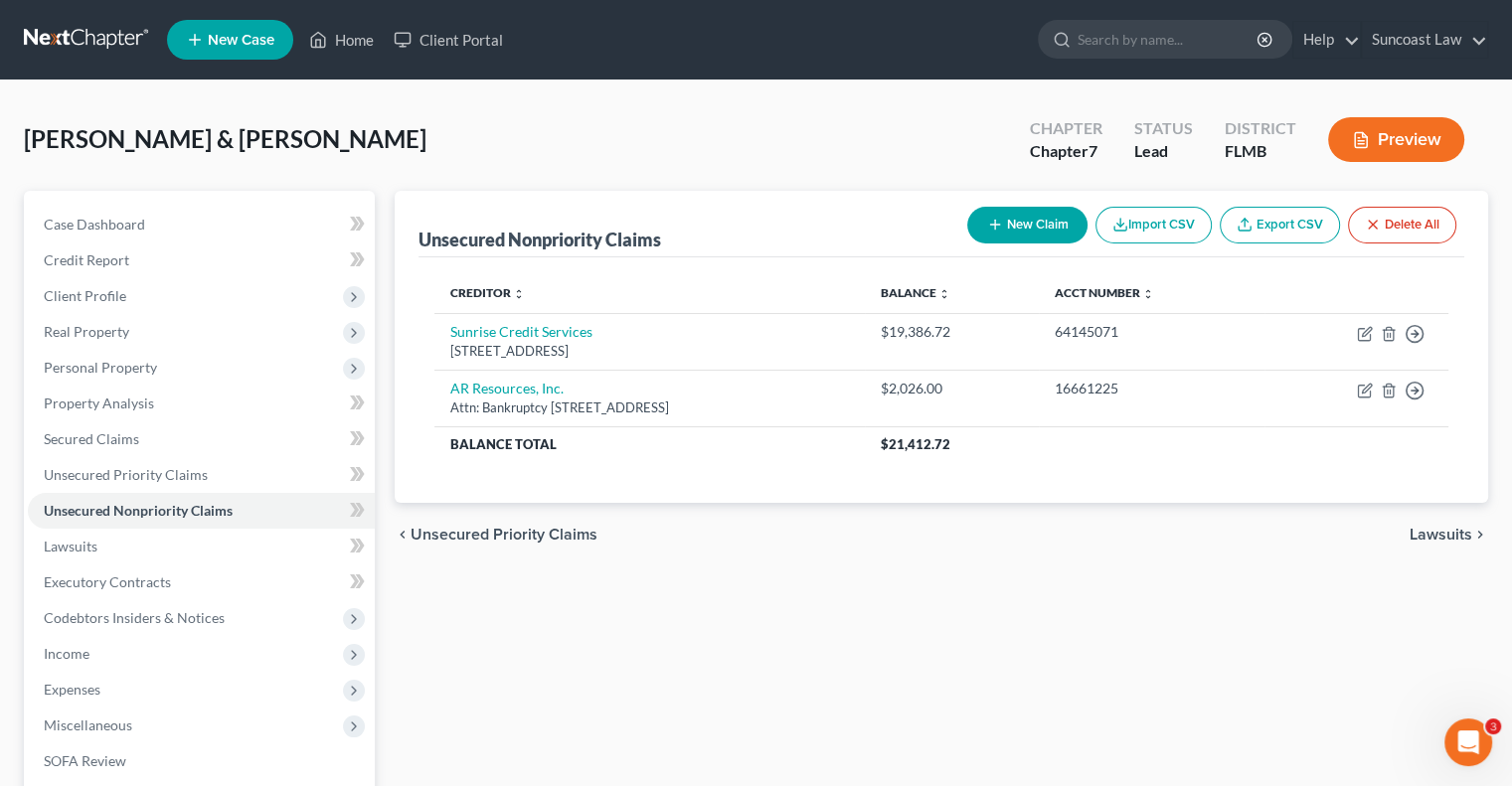 click on "New Claim" at bounding box center (1027, 225) 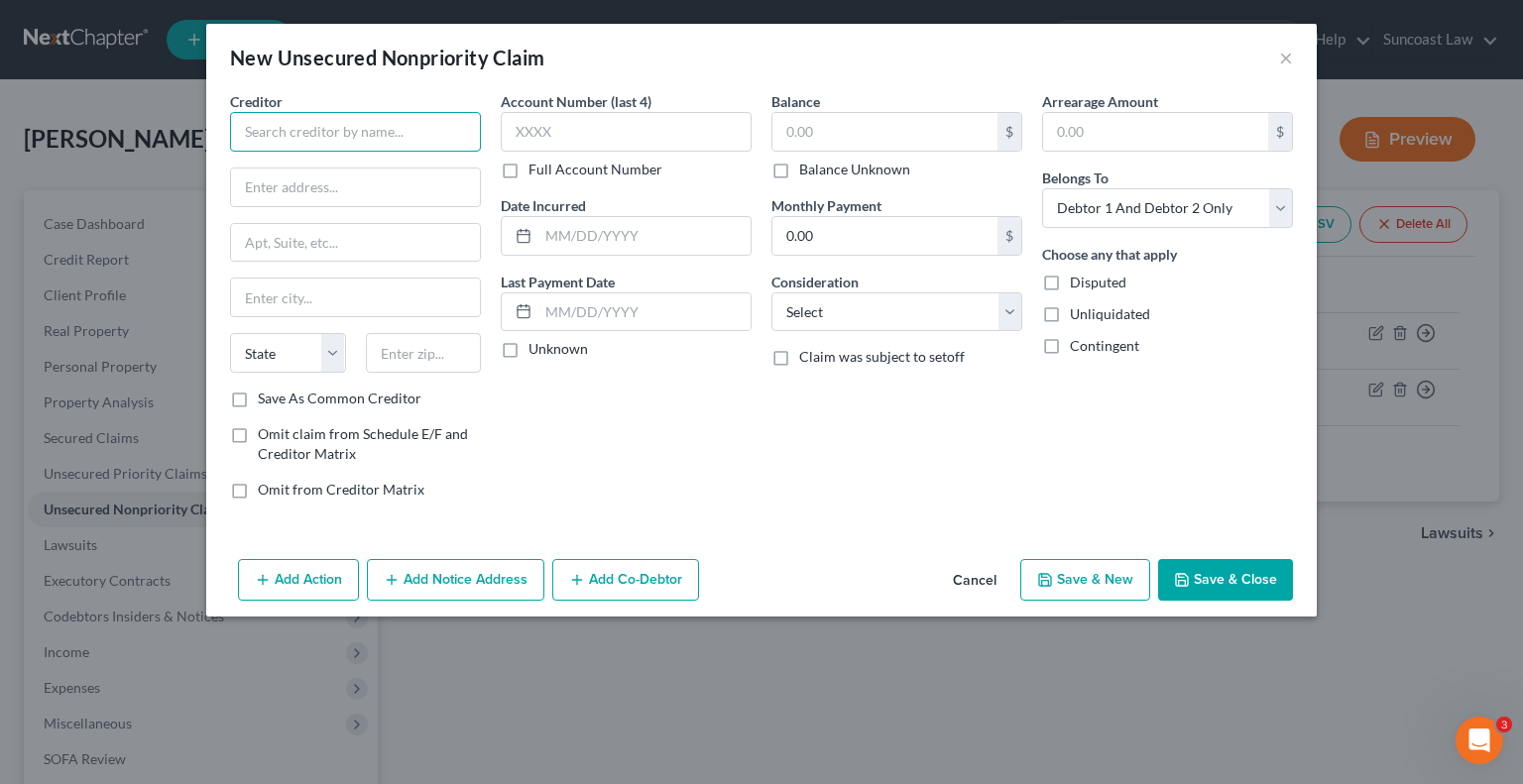 click at bounding box center (355, 132) 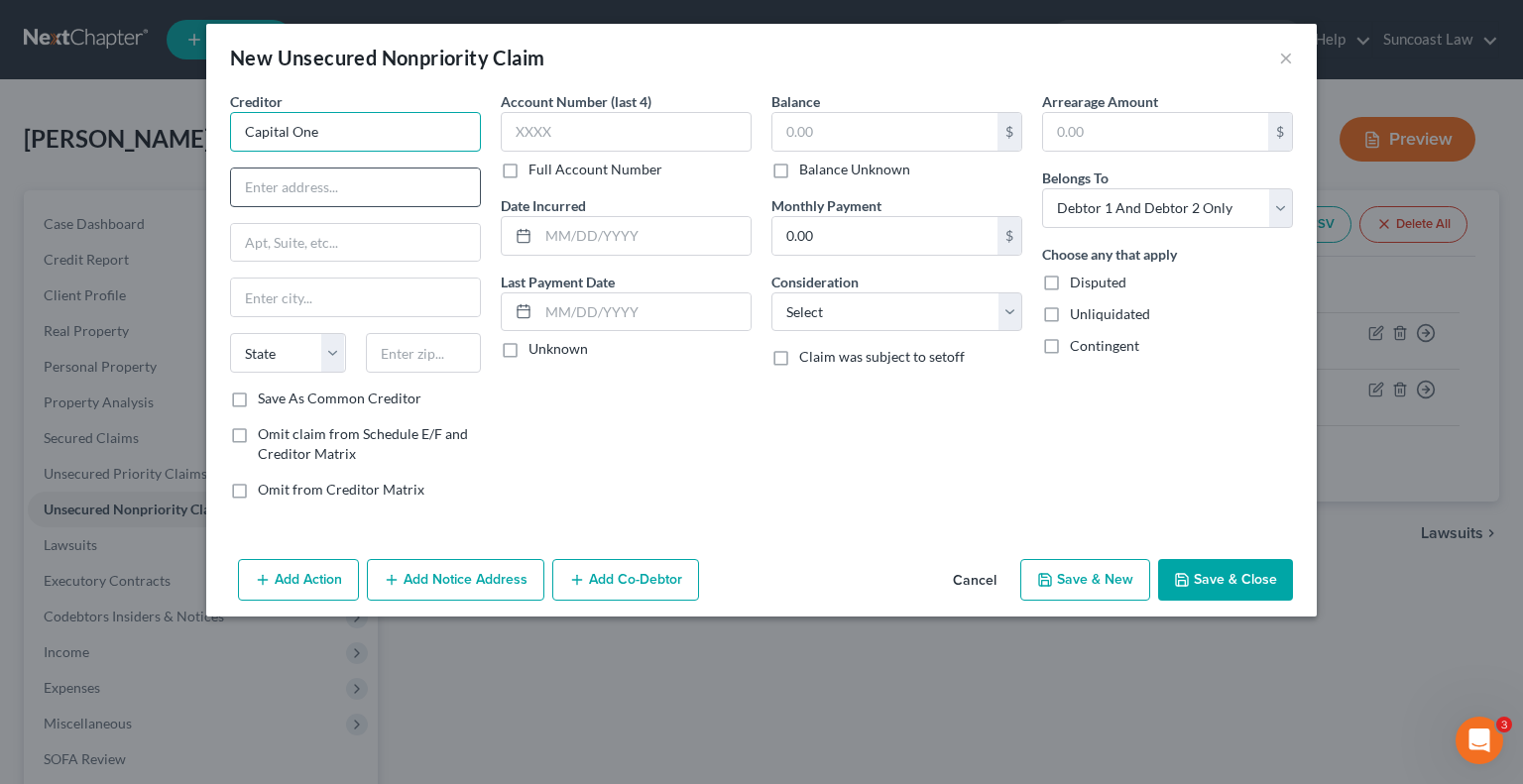 type on "Capital One" 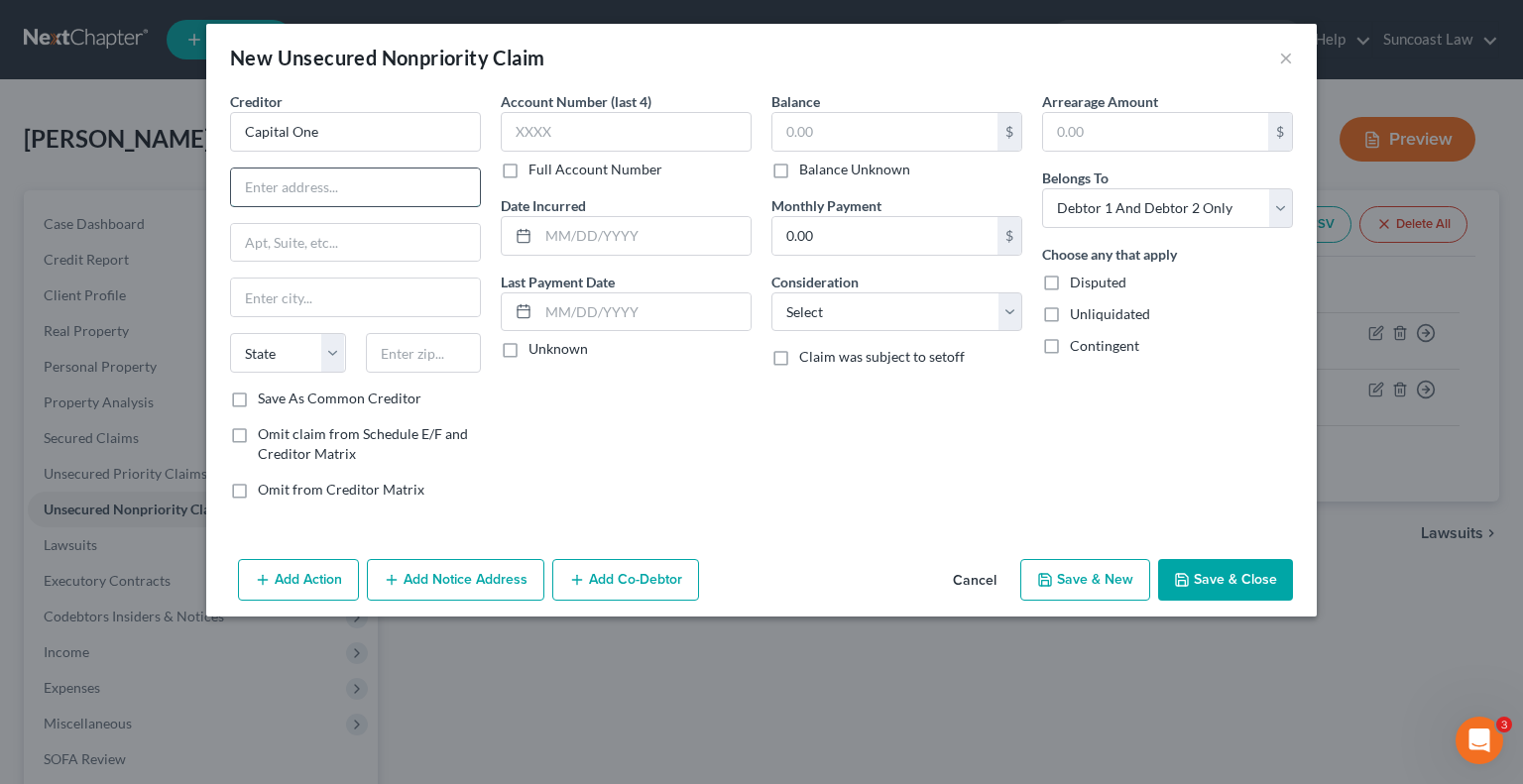 click at bounding box center [355, 187] 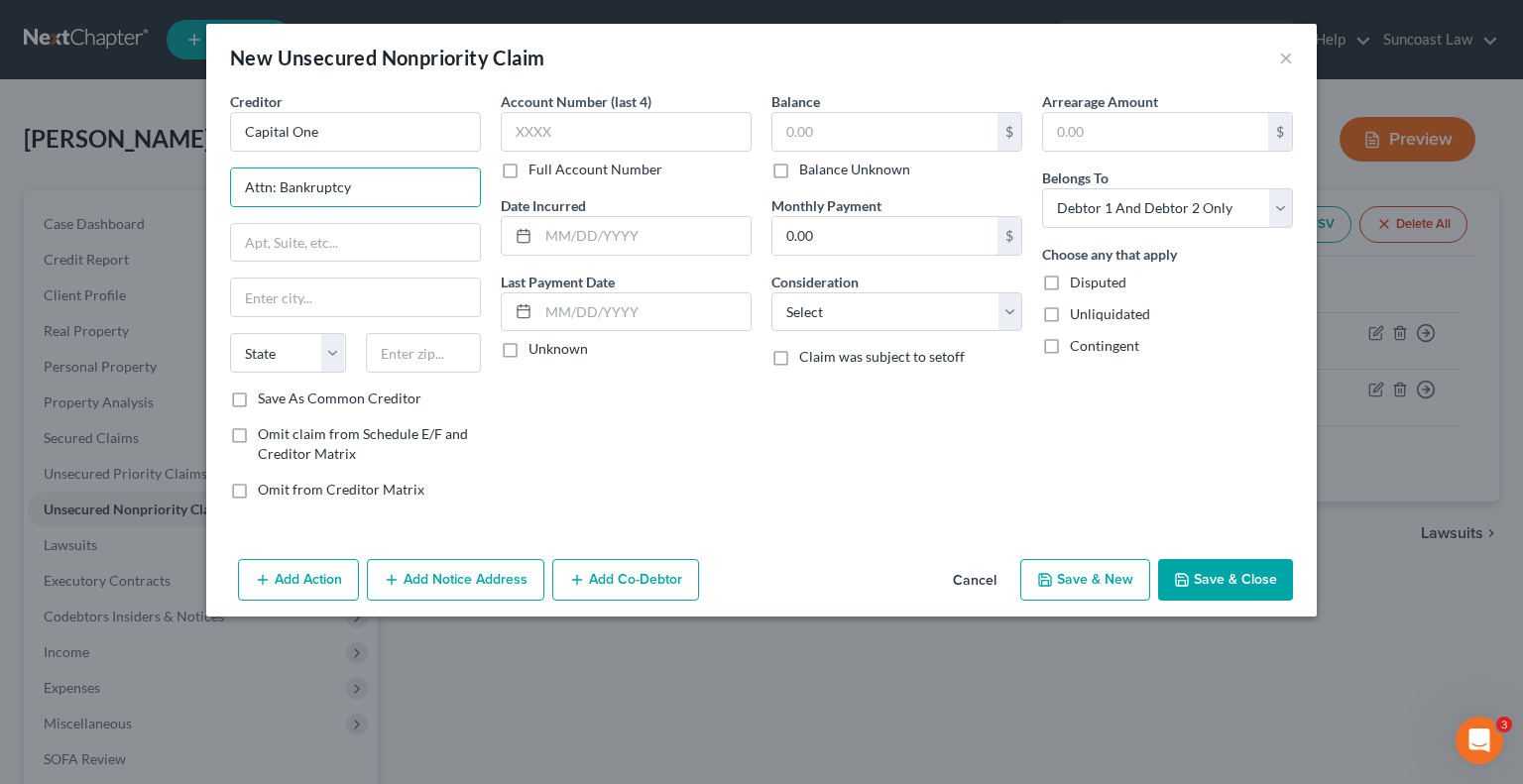click on "Full Account Number" at bounding box center (595, 169) 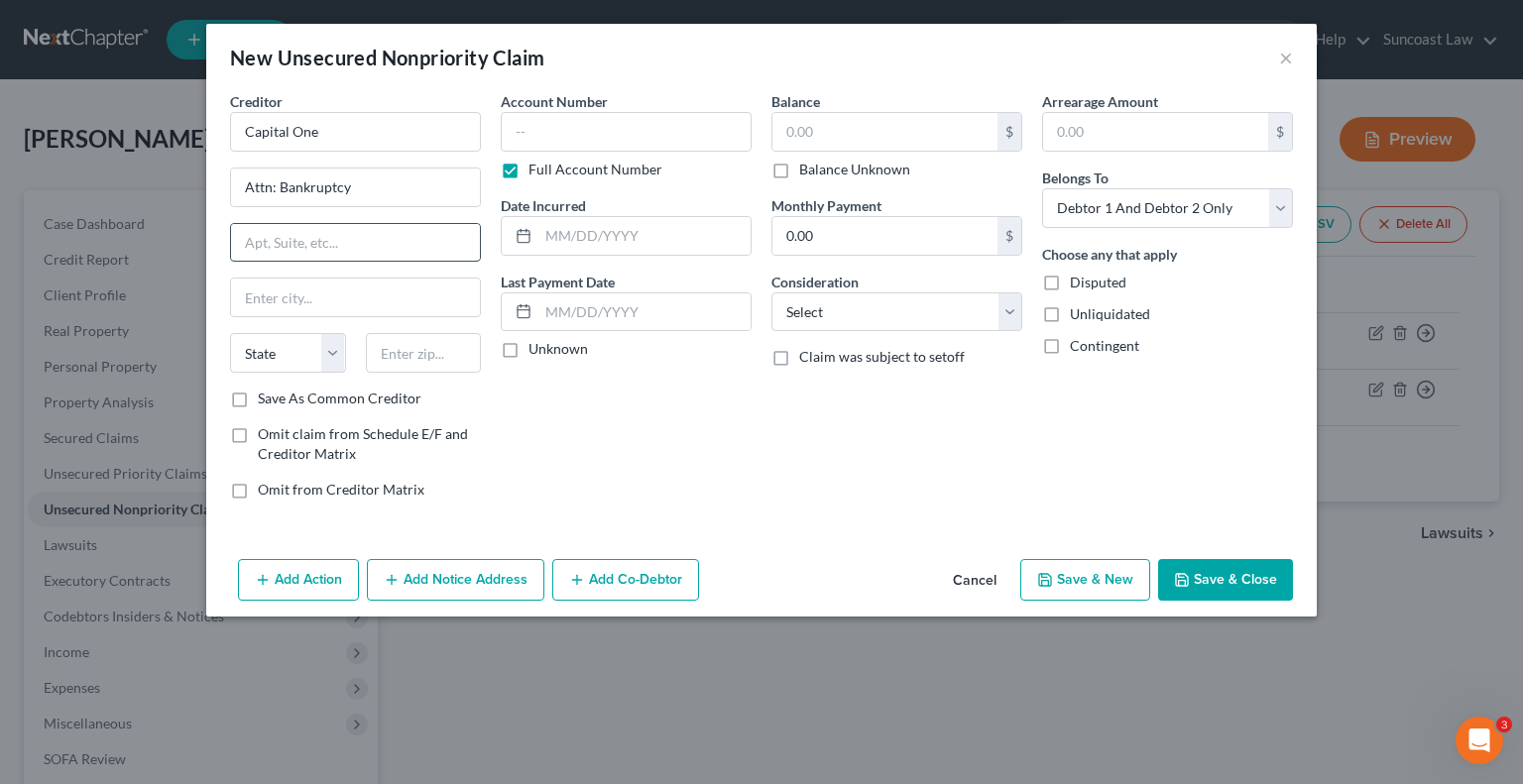 click at bounding box center [355, 243] 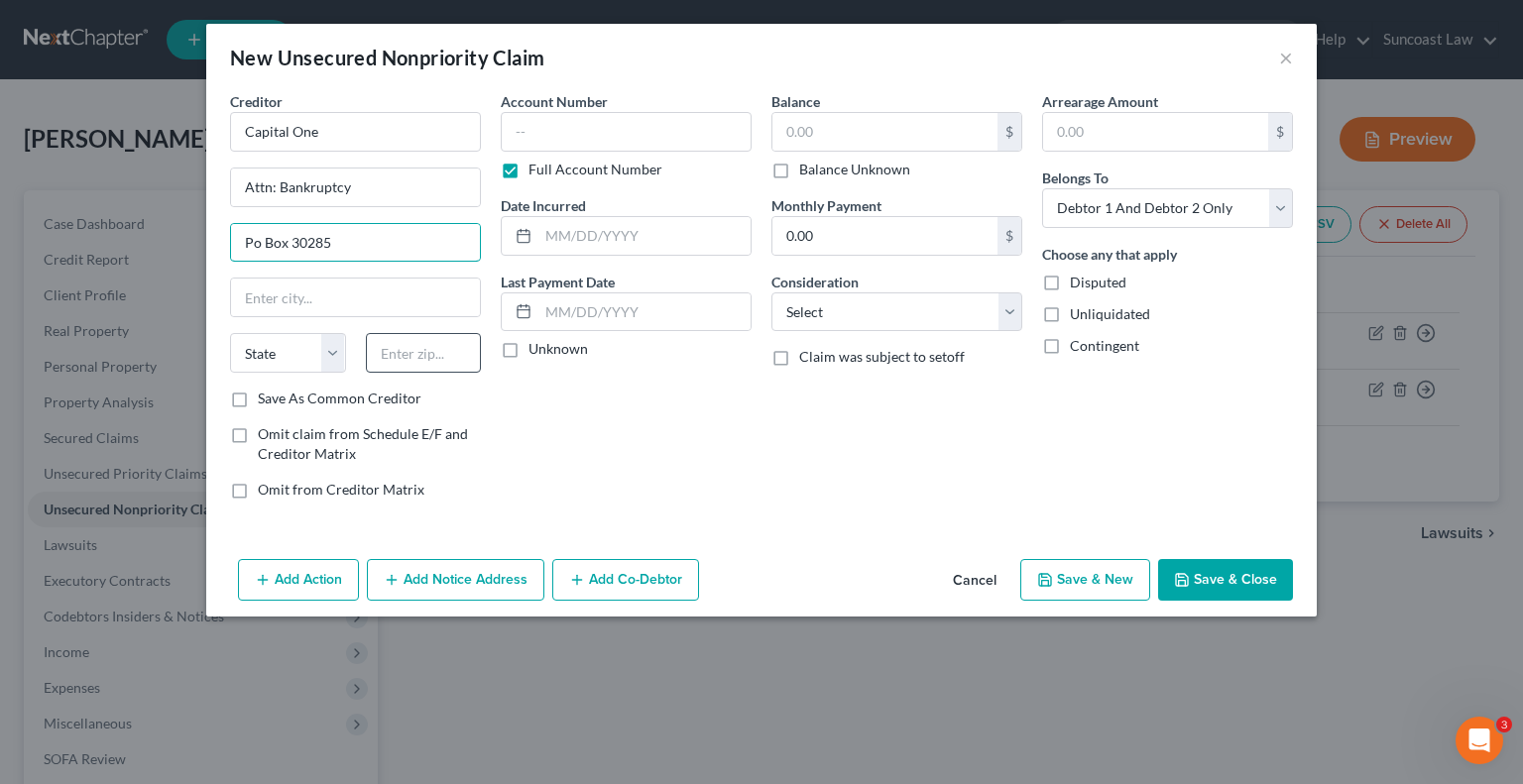 type on "Po Box 30285" 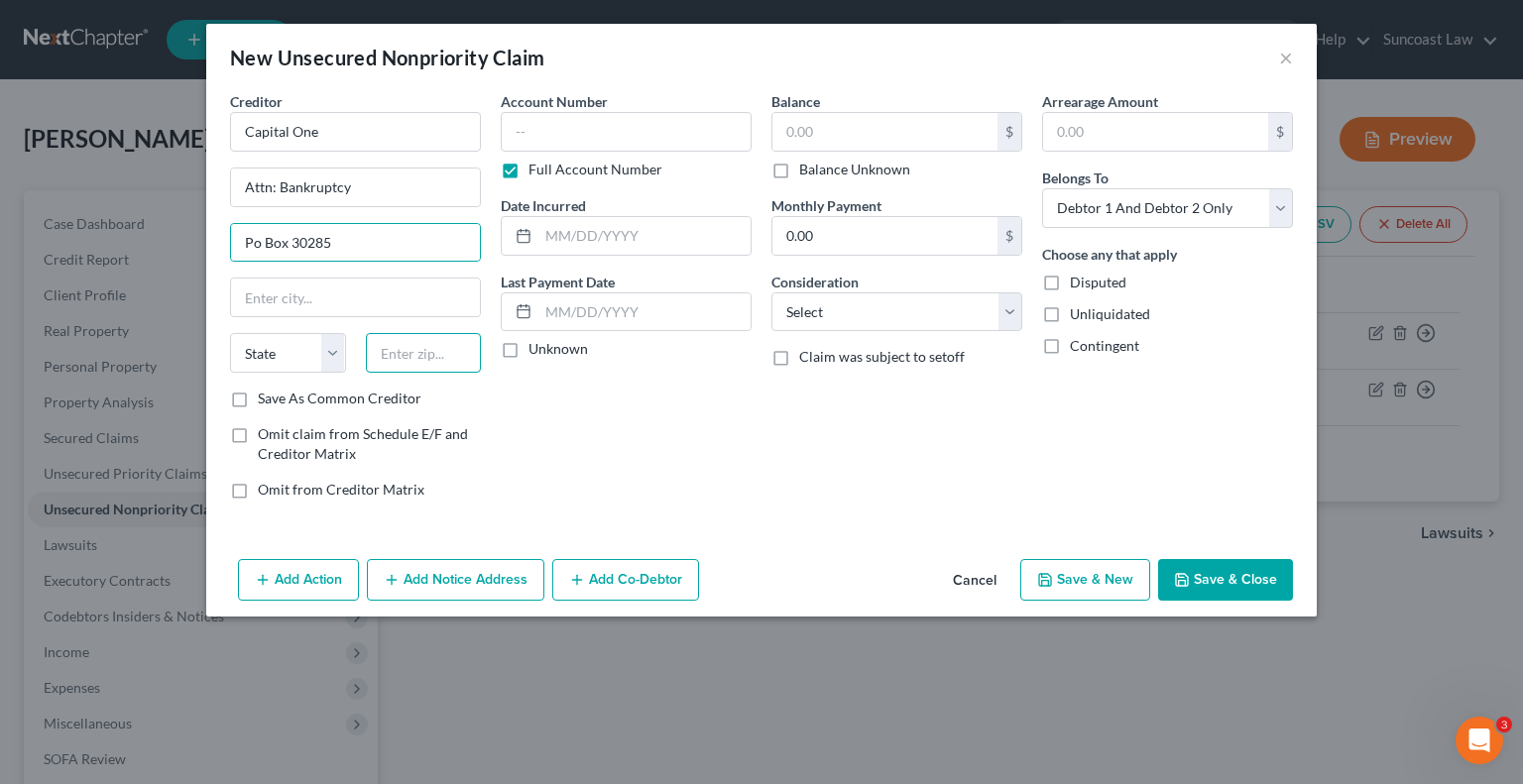 click at bounding box center (423, 353) 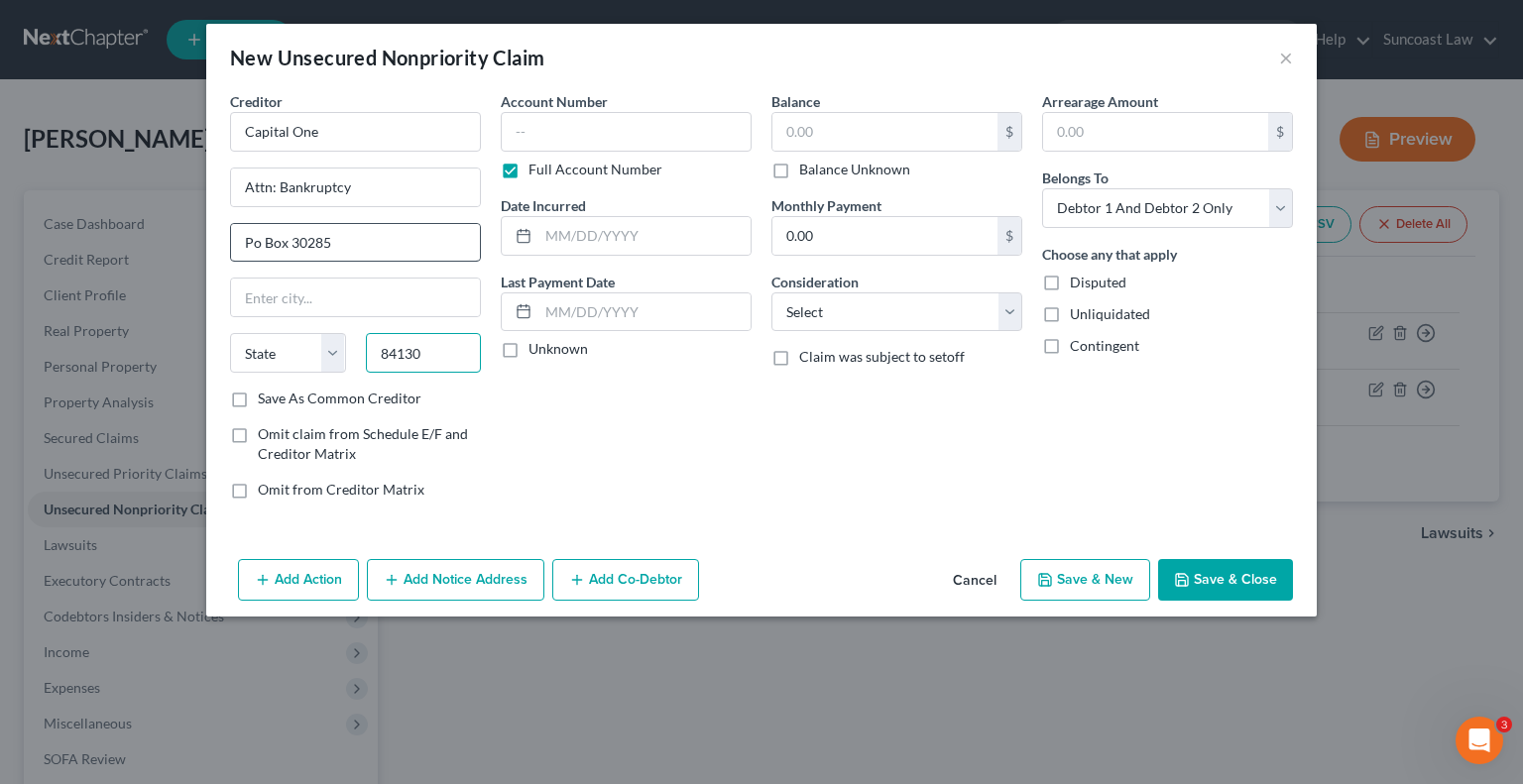 type on "84130" 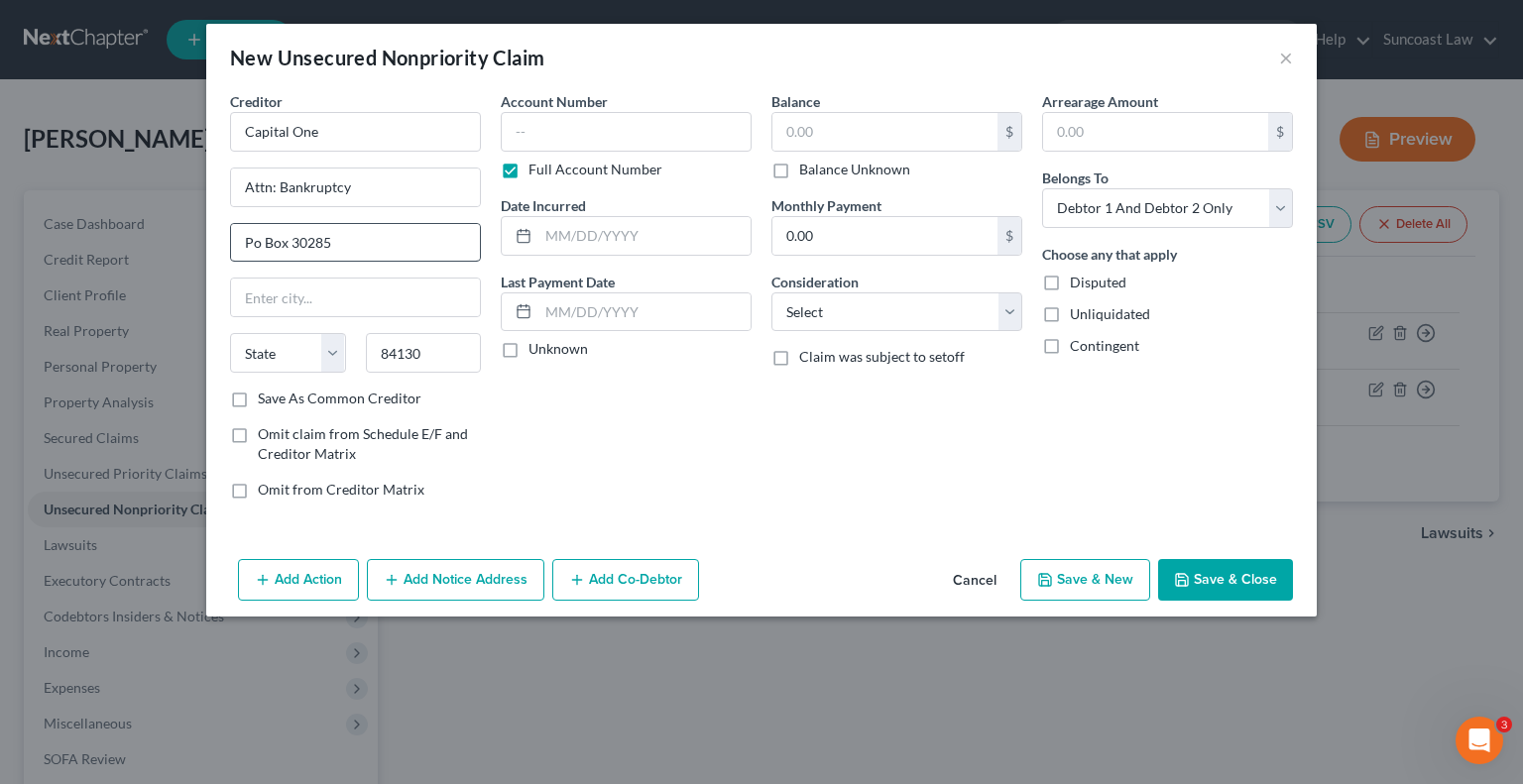 type on "[GEOGRAPHIC_DATA]" 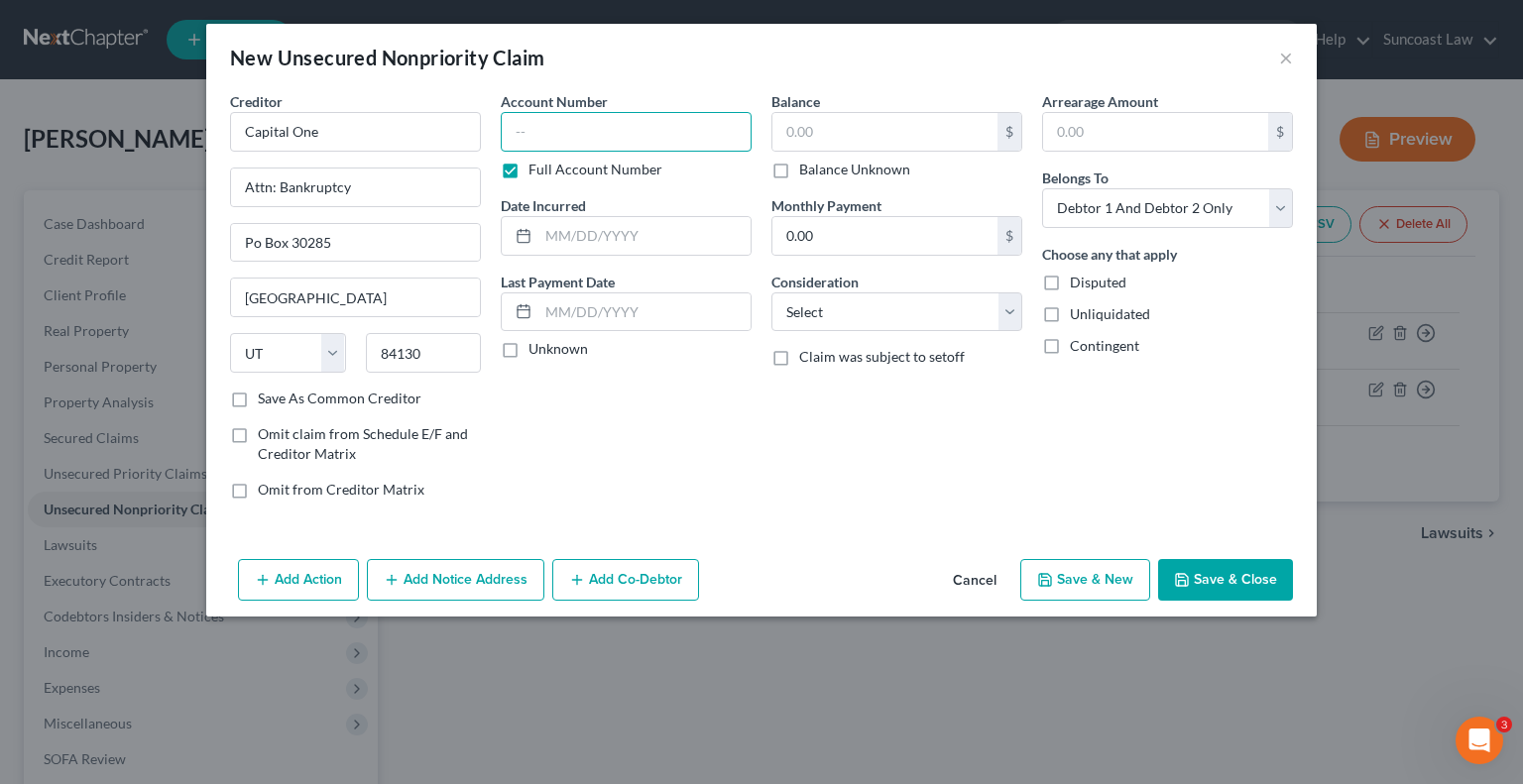 click at bounding box center (626, 132) 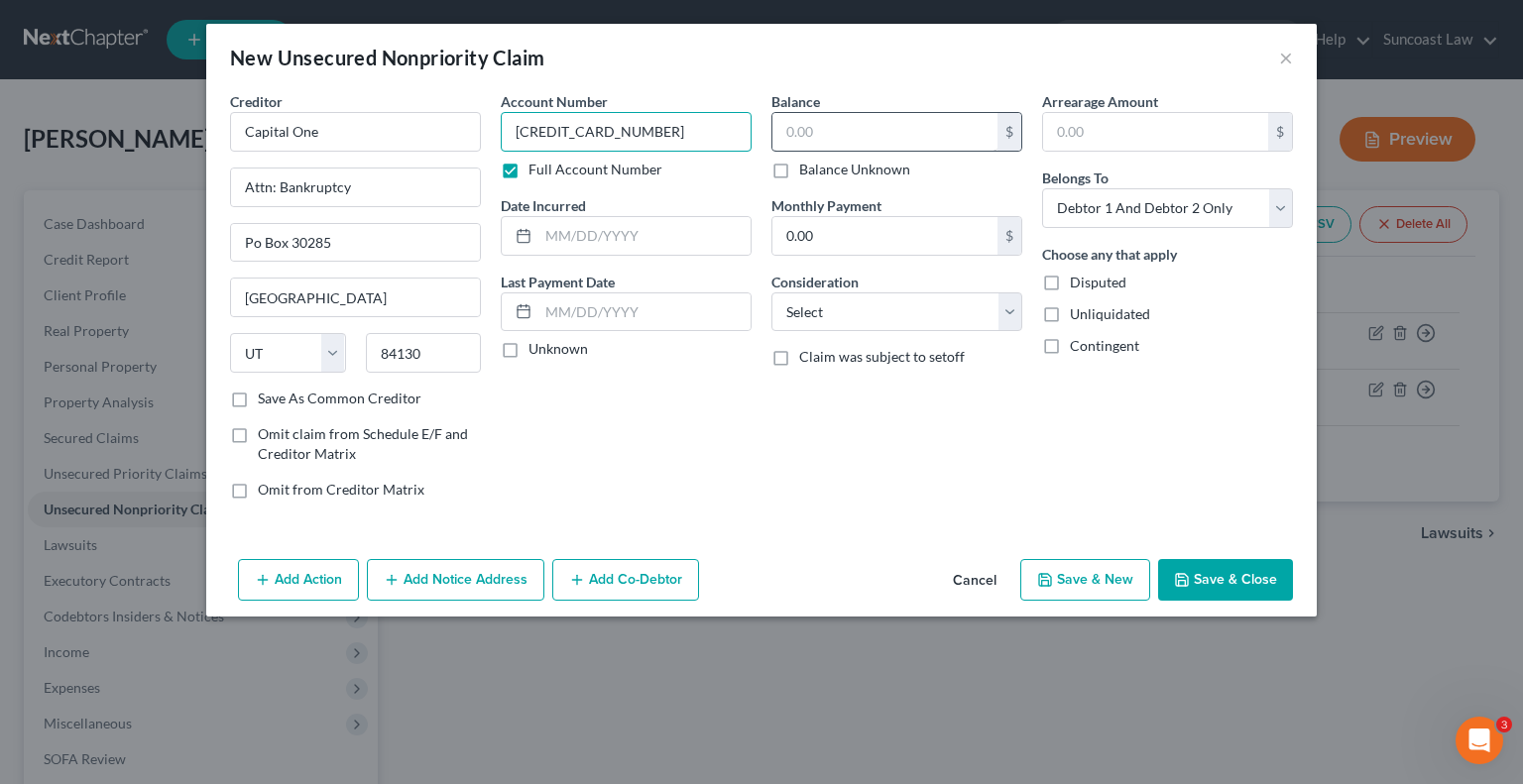 type on "[CREDIT_CARD_NUMBER]" 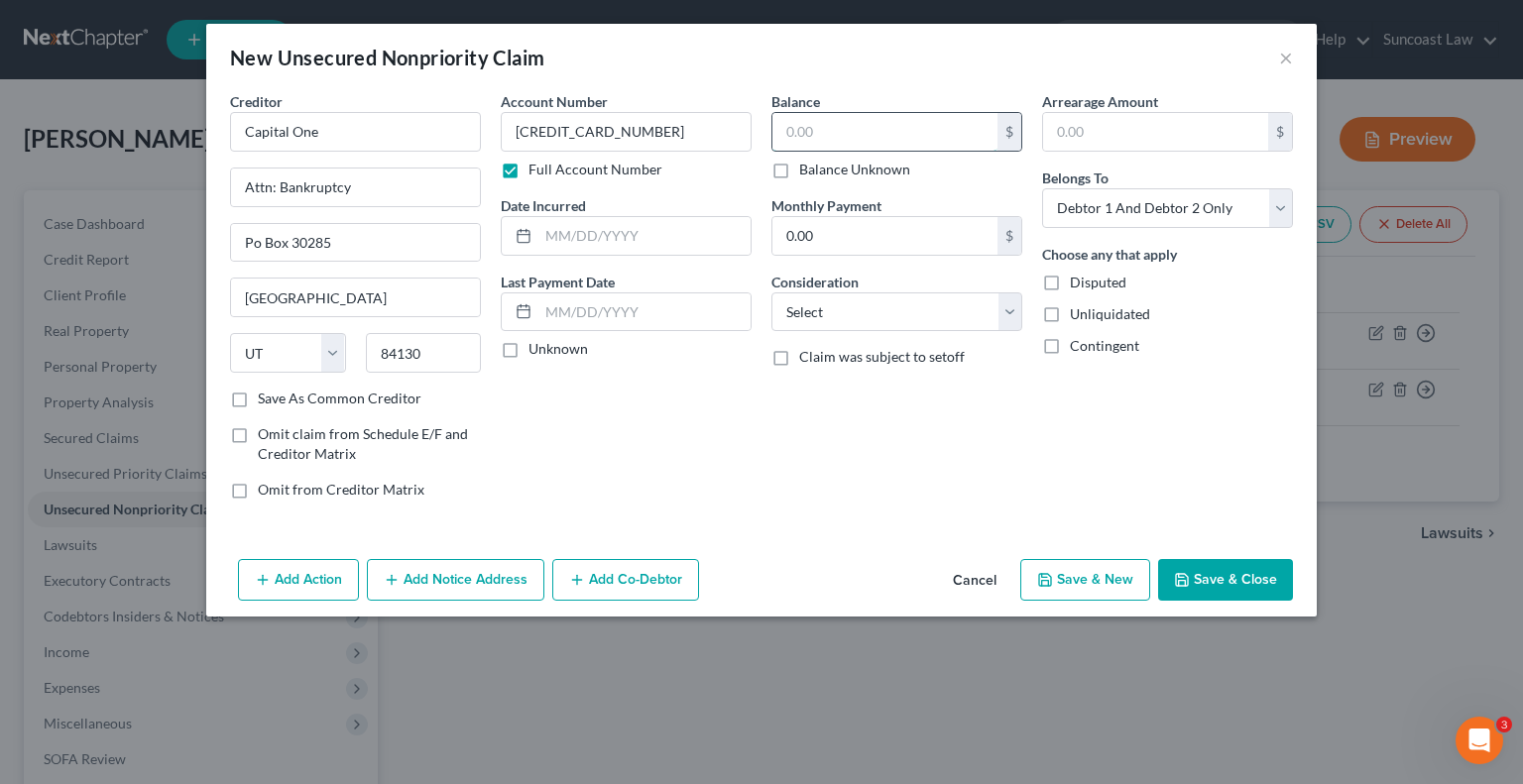 click at bounding box center (884, 132) 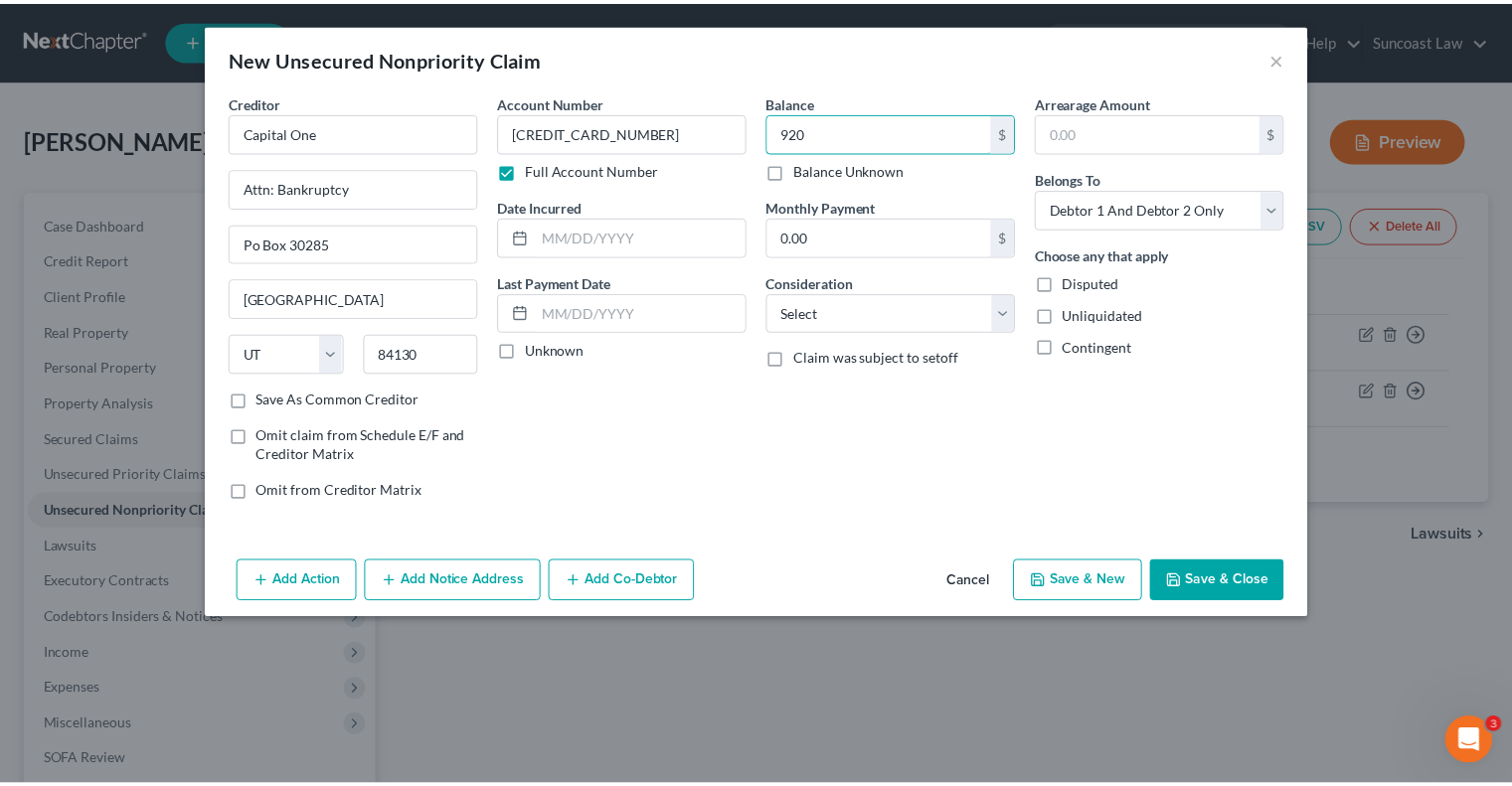 type 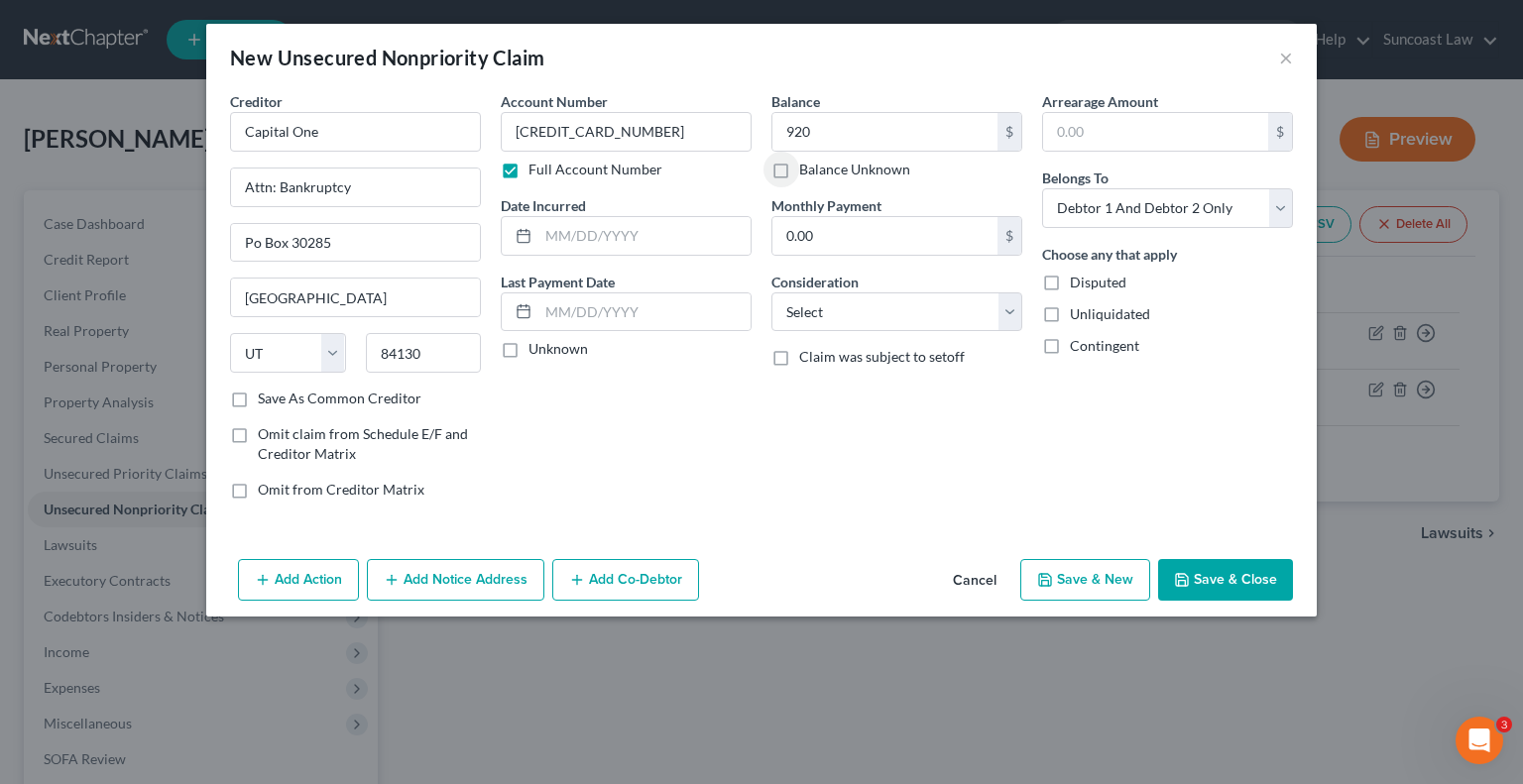 click on "Save & Close" at bounding box center [1226, 580] 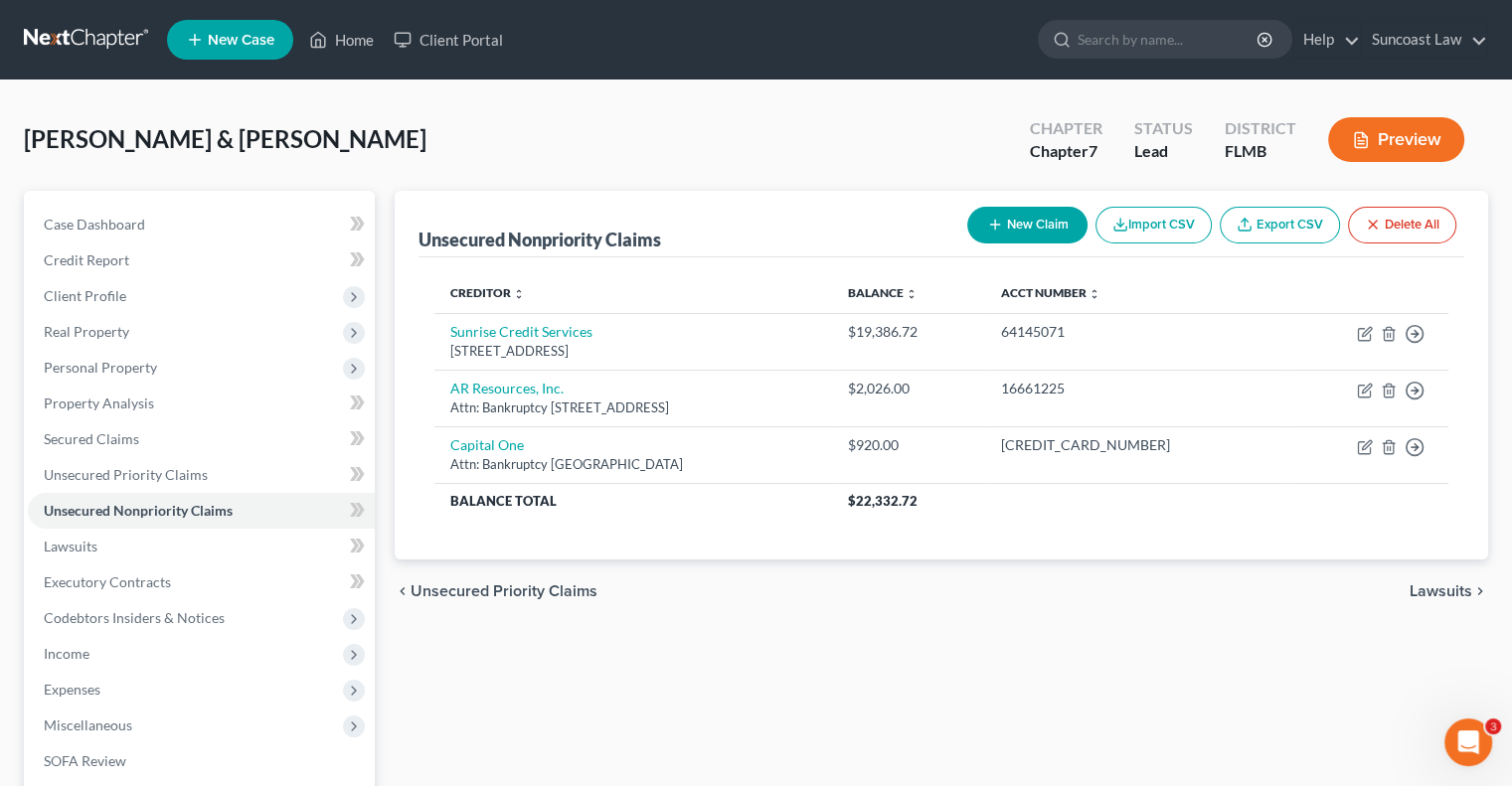 click on "New Claim" at bounding box center (1027, 225) 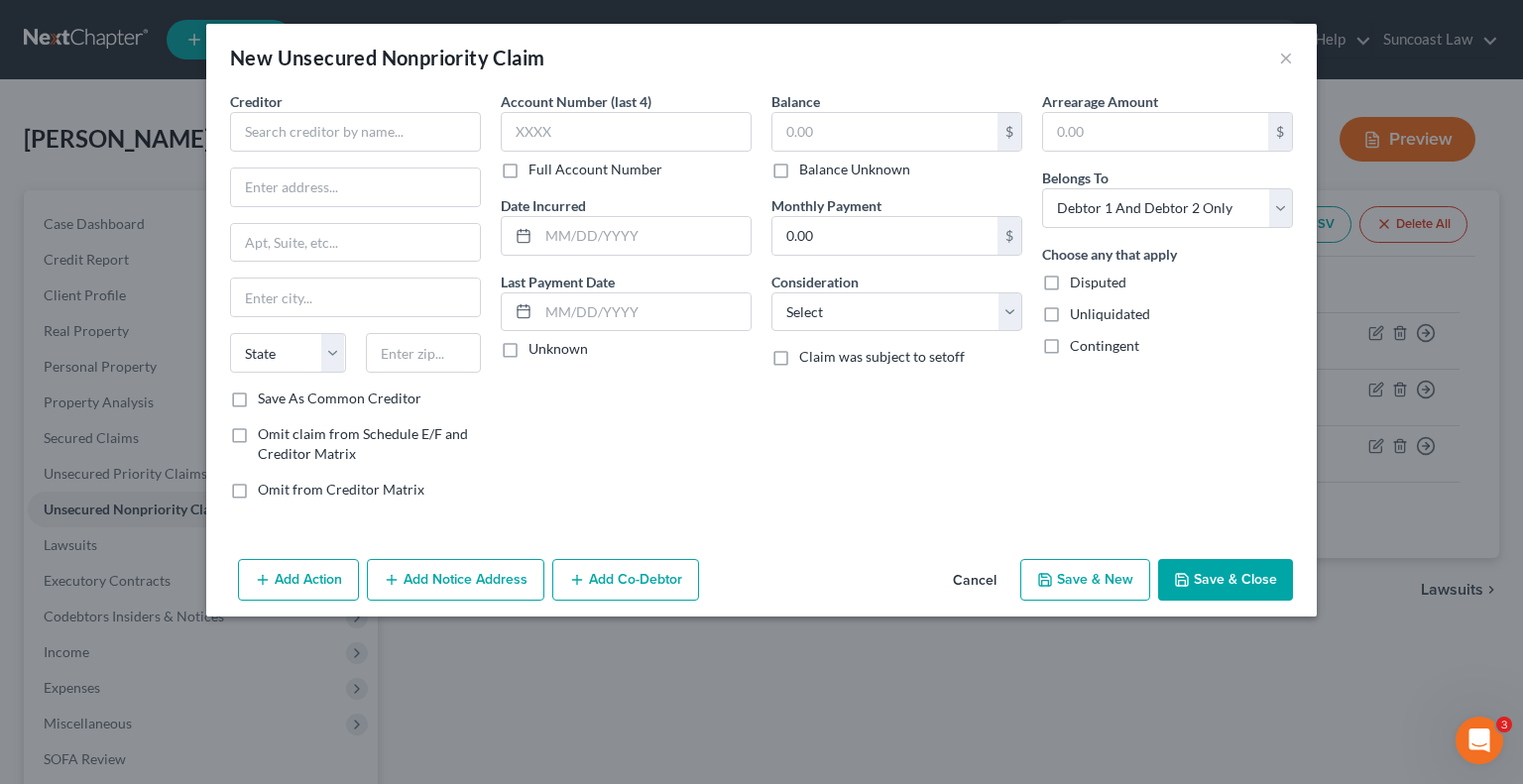 click on "Full Account Number" at bounding box center [595, 169] 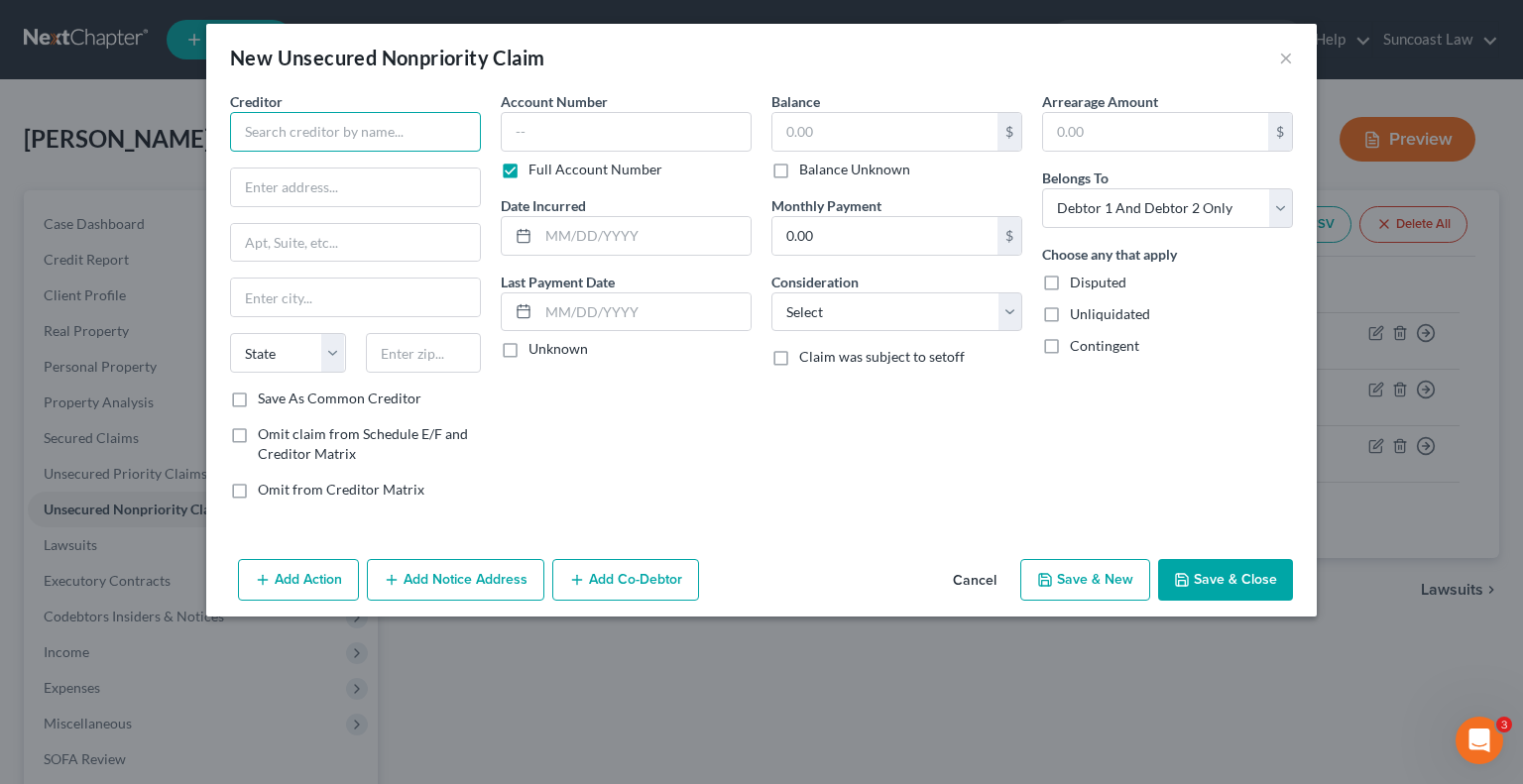 click at bounding box center [355, 132] 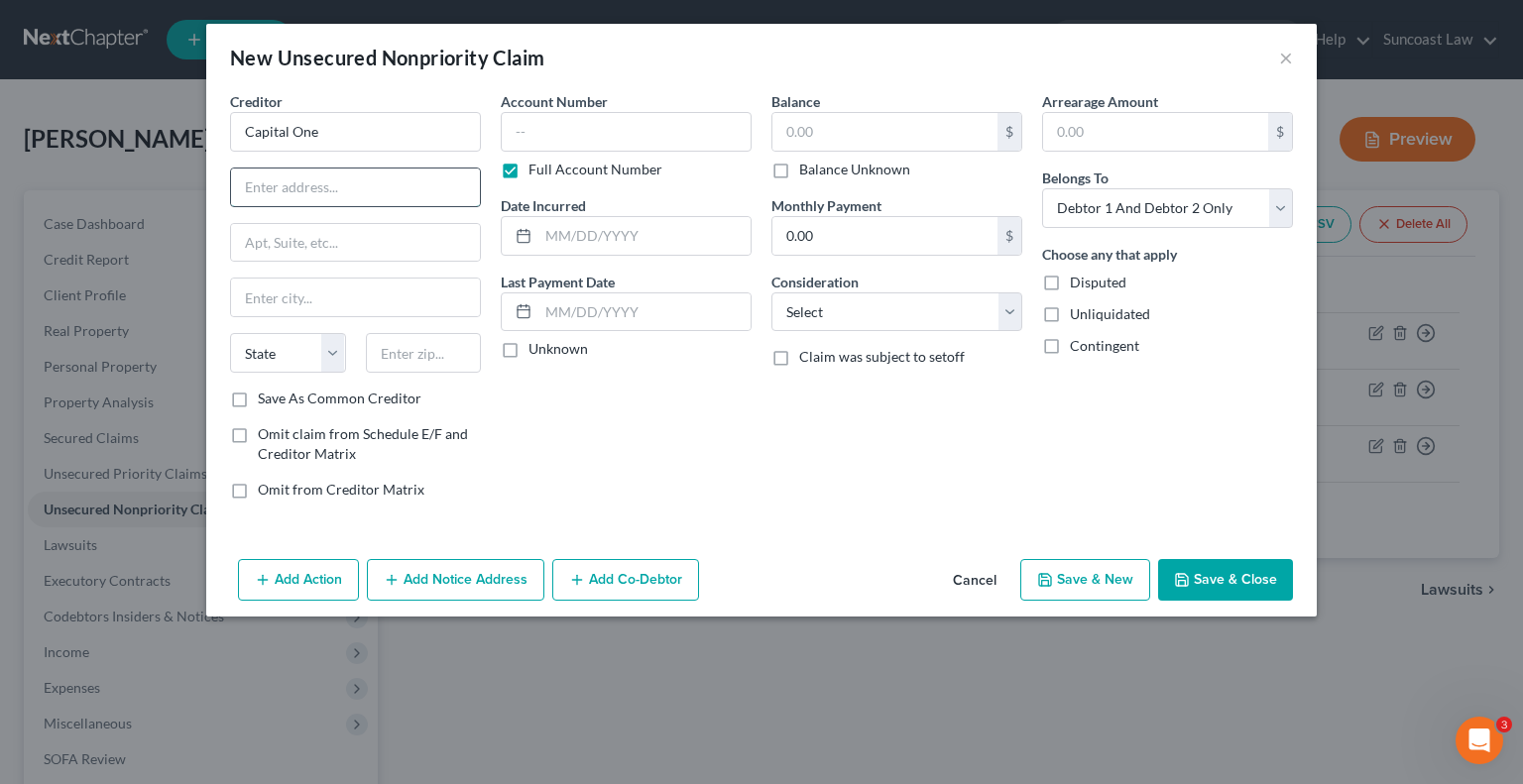 click at bounding box center [355, 187] 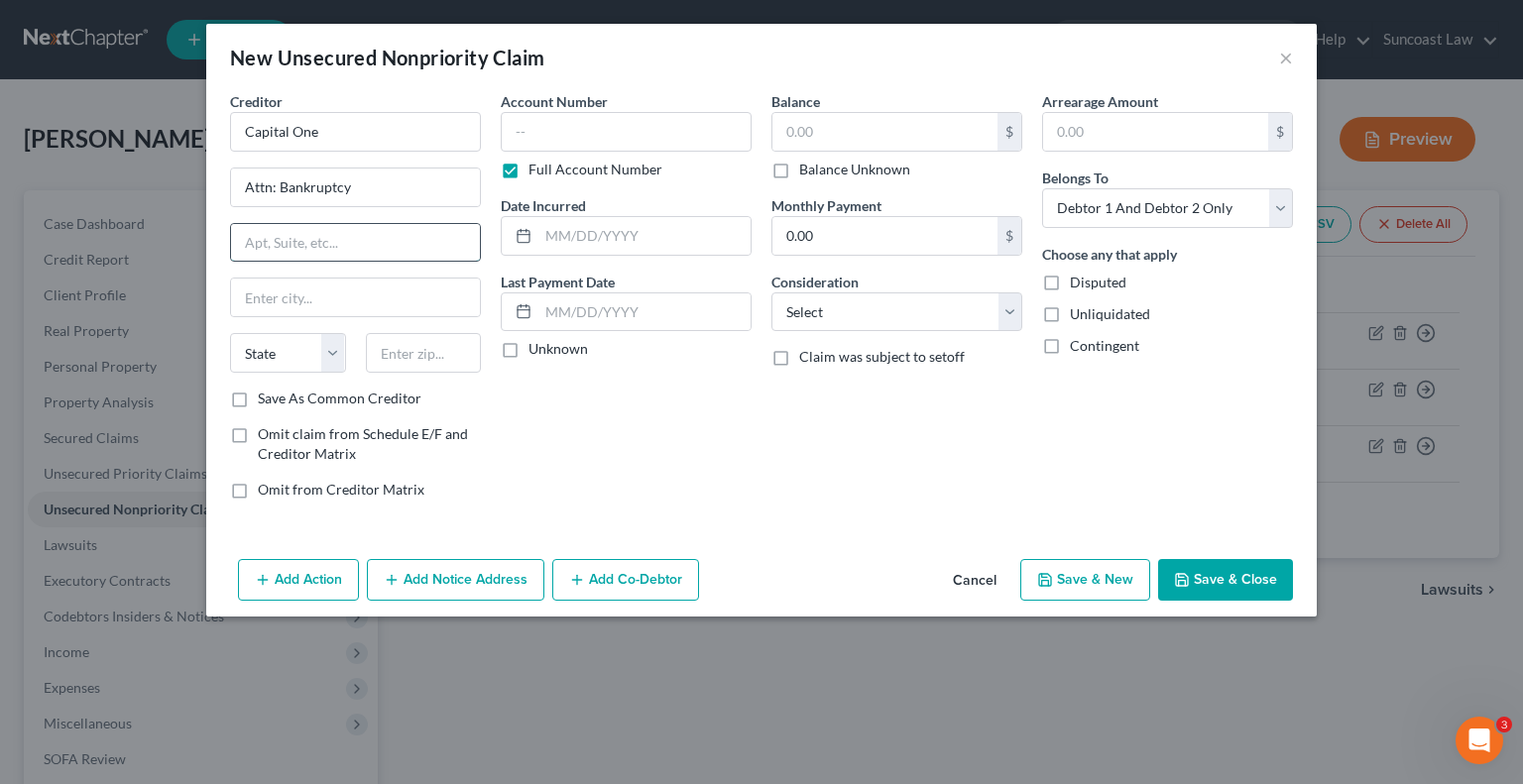 click at bounding box center (355, 243) 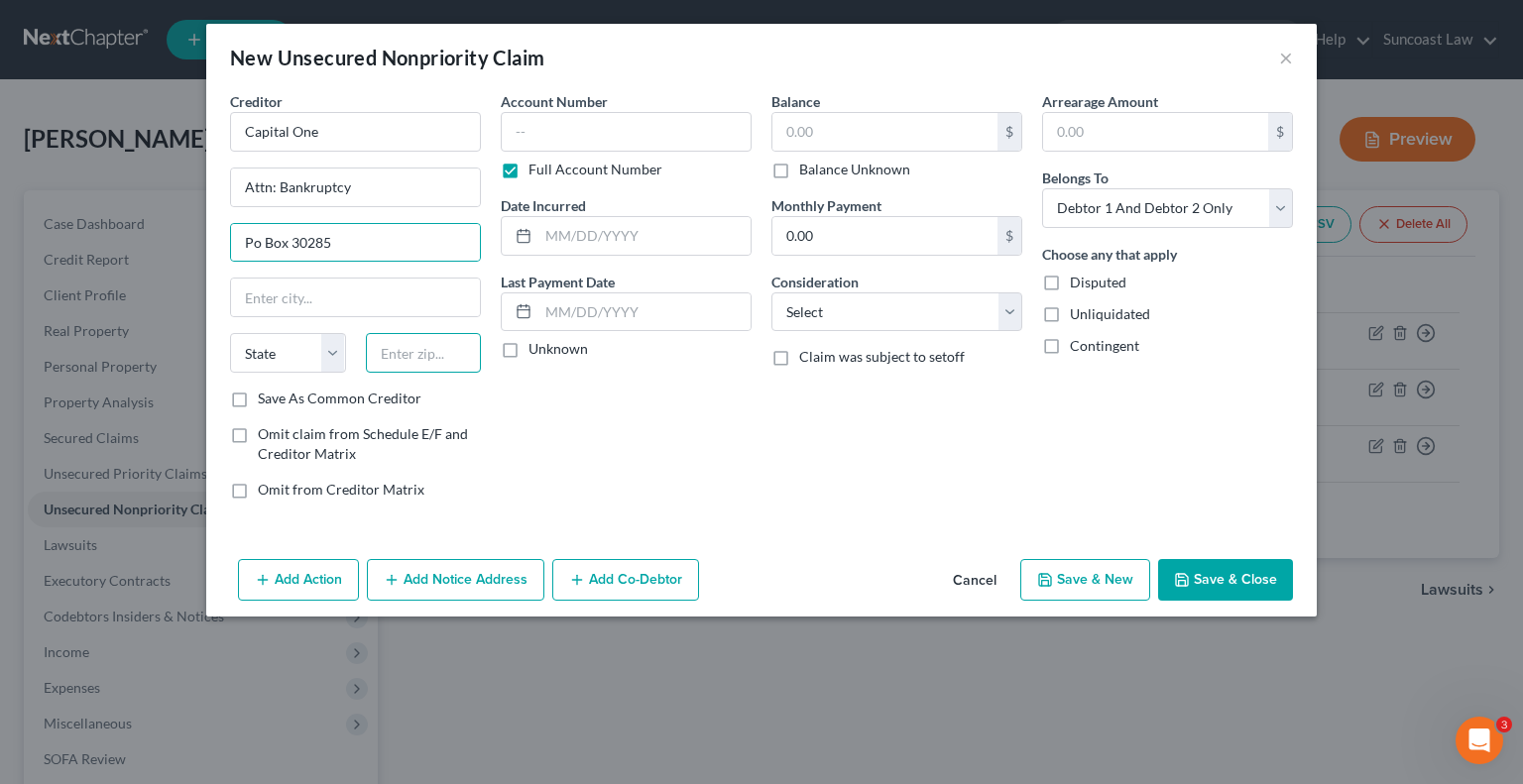 click at bounding box center (423, 353) 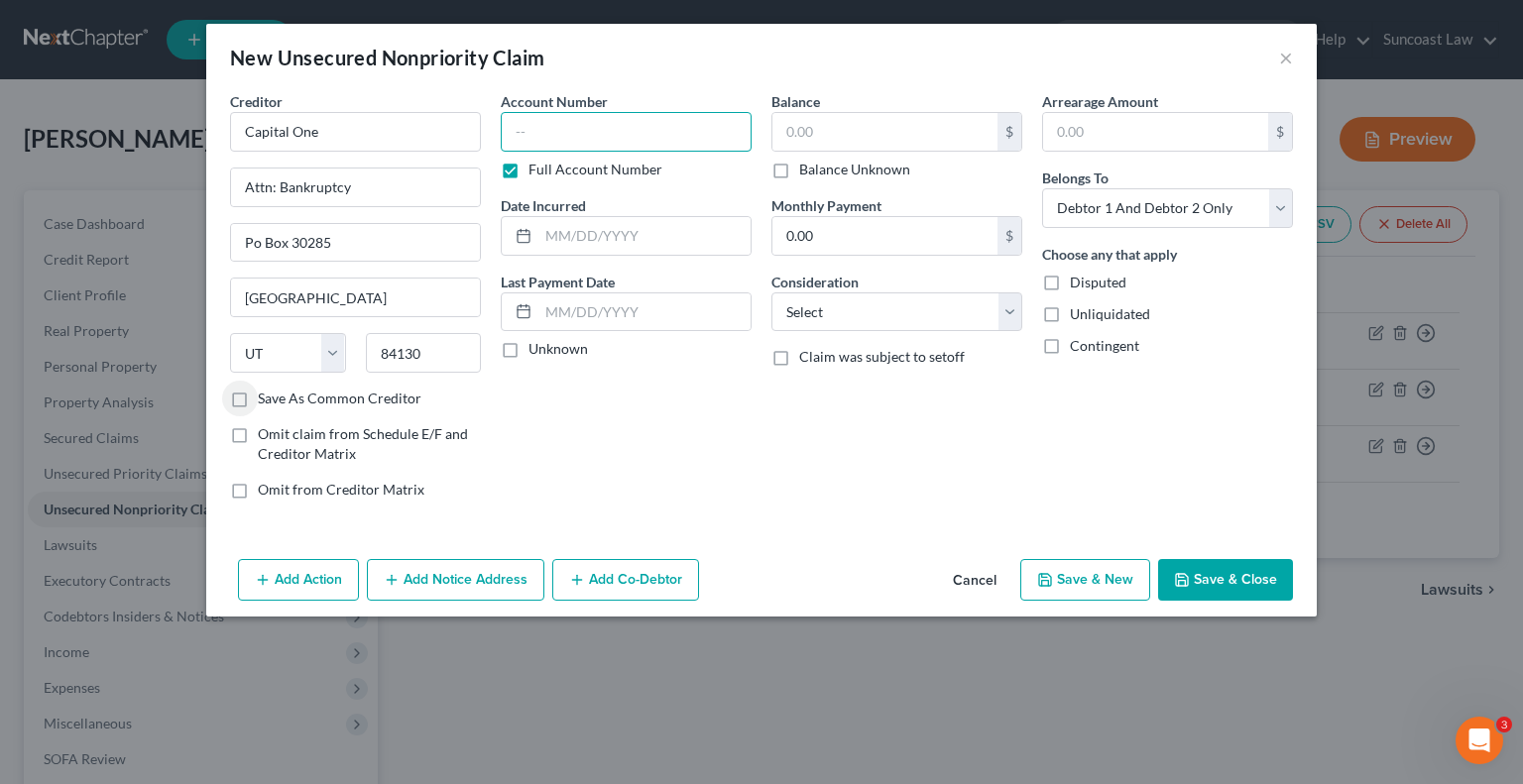 click at bounding box center [626, 132] 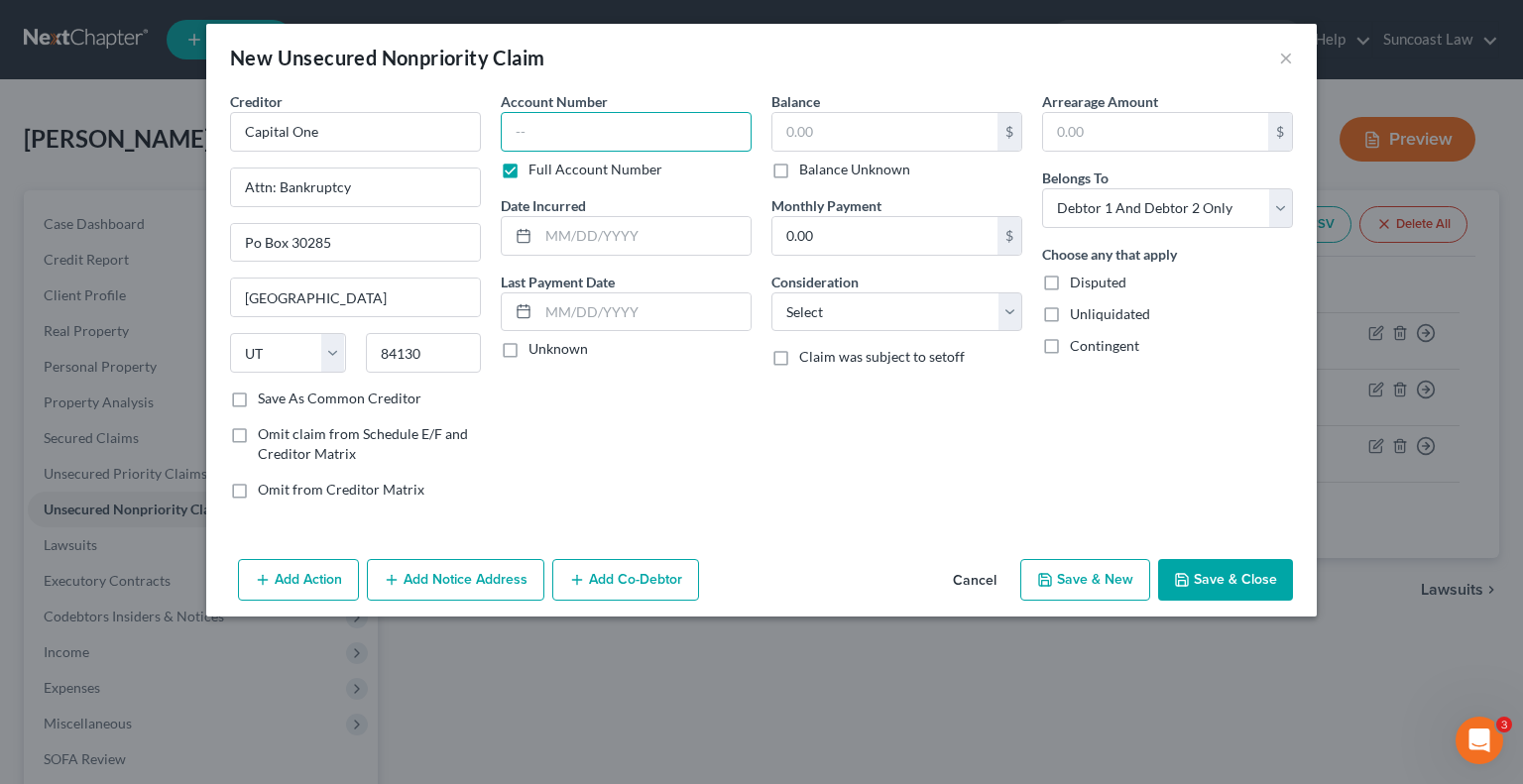 paste on "[CREDIT_CARD_NUMBER]" 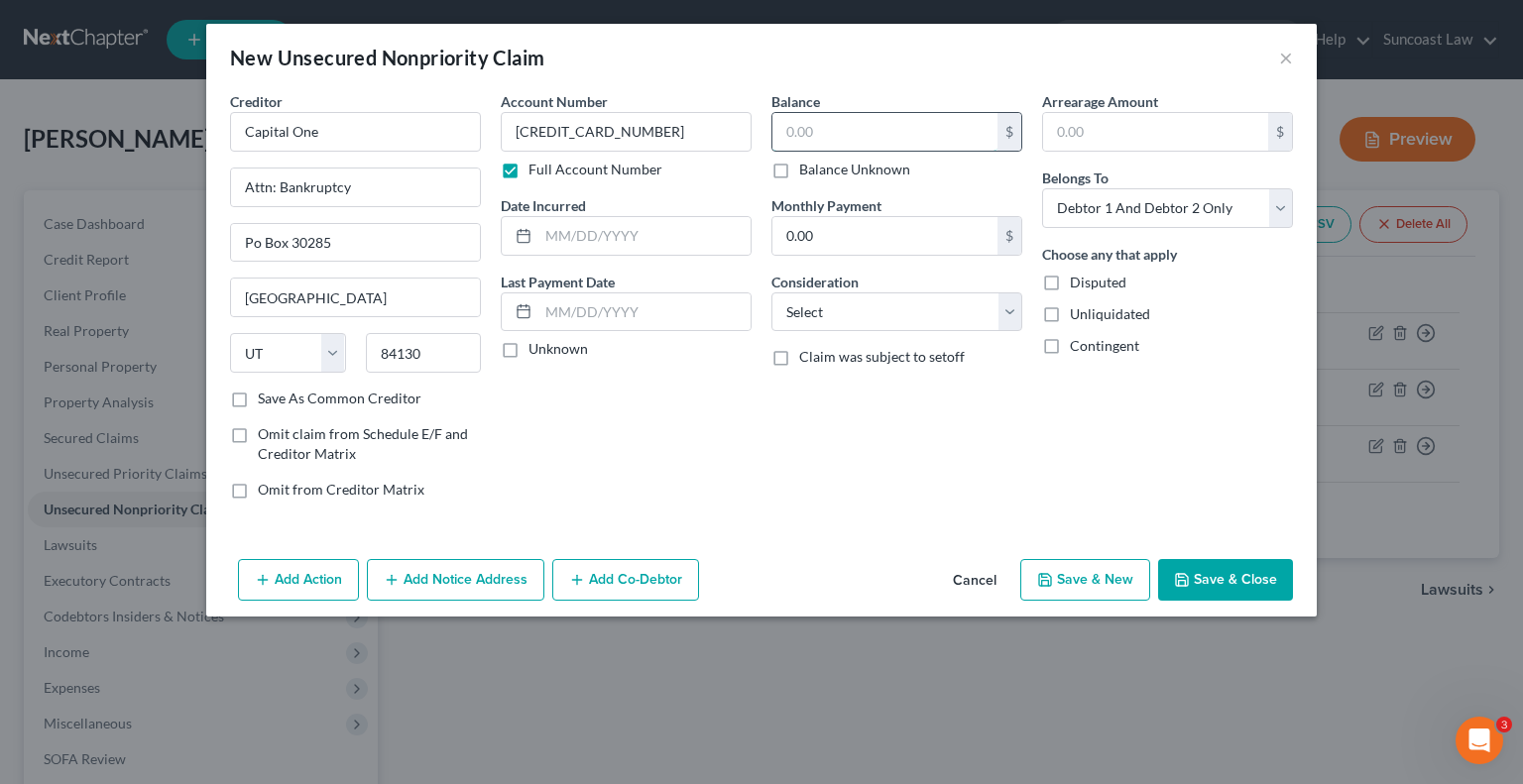 click at bounding box center (884, 132) 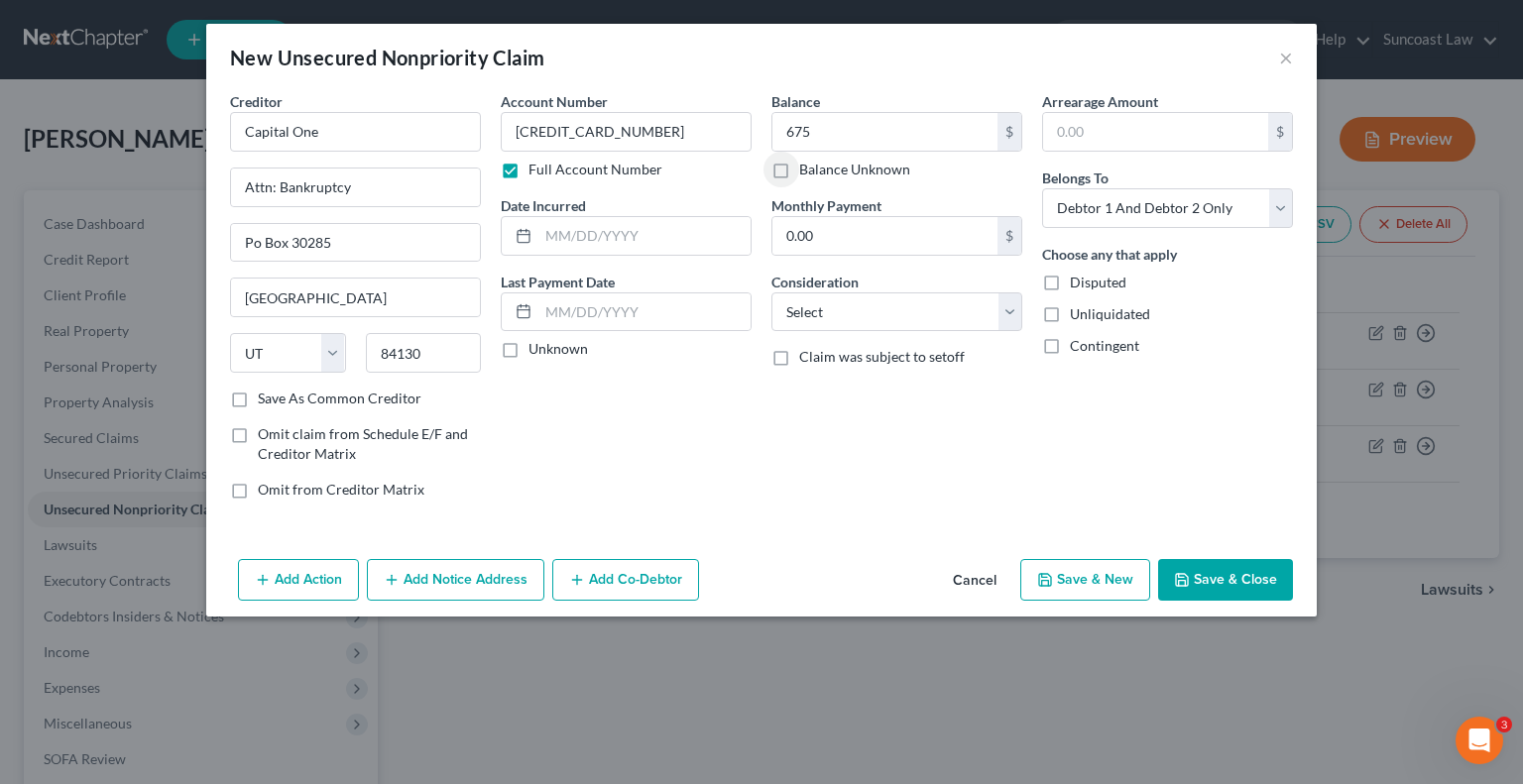 click on "Save & Close" at bounding box center (1226, 580) 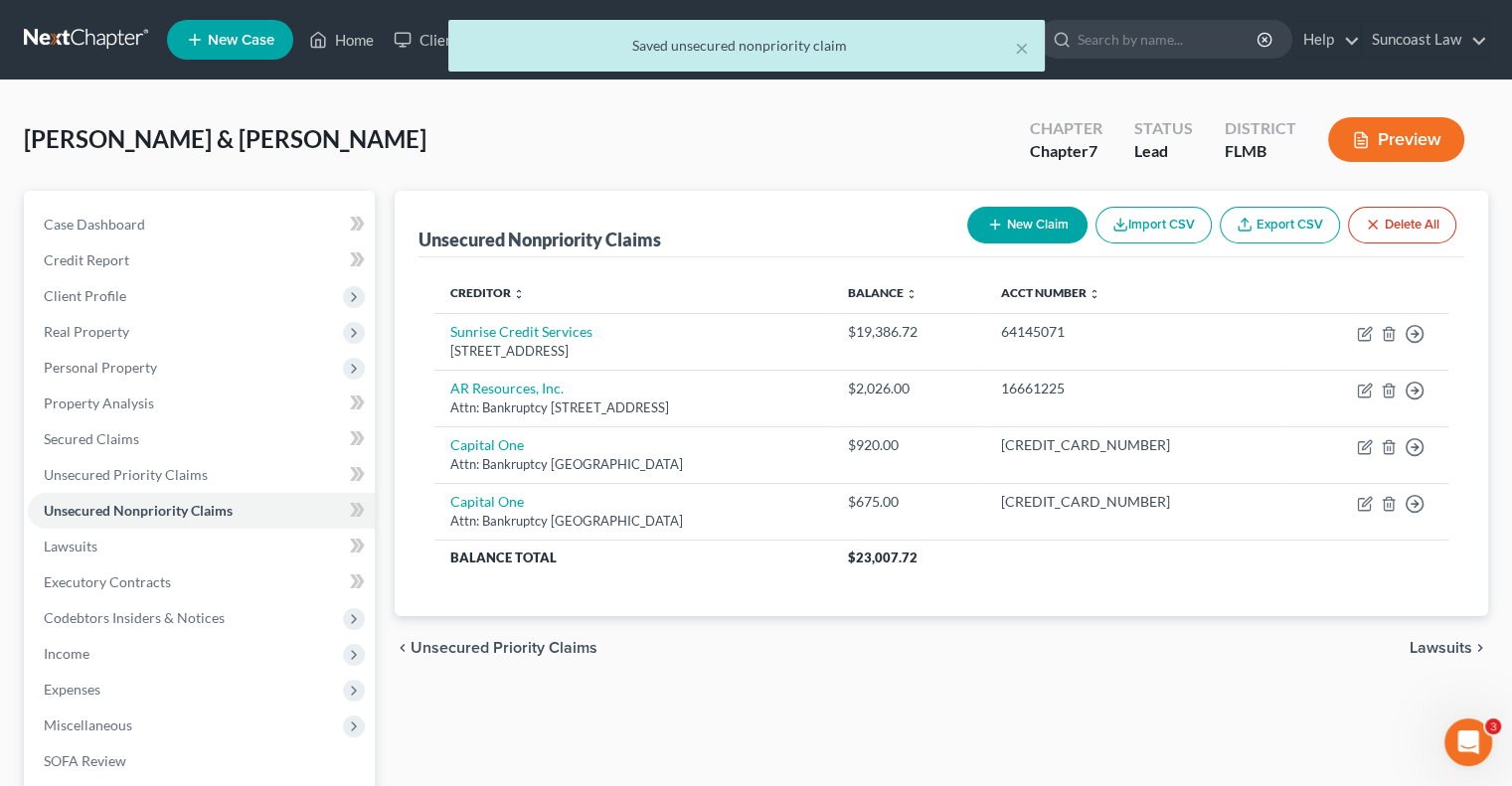 click on "New Claim" at bounding box center [1027, 225] 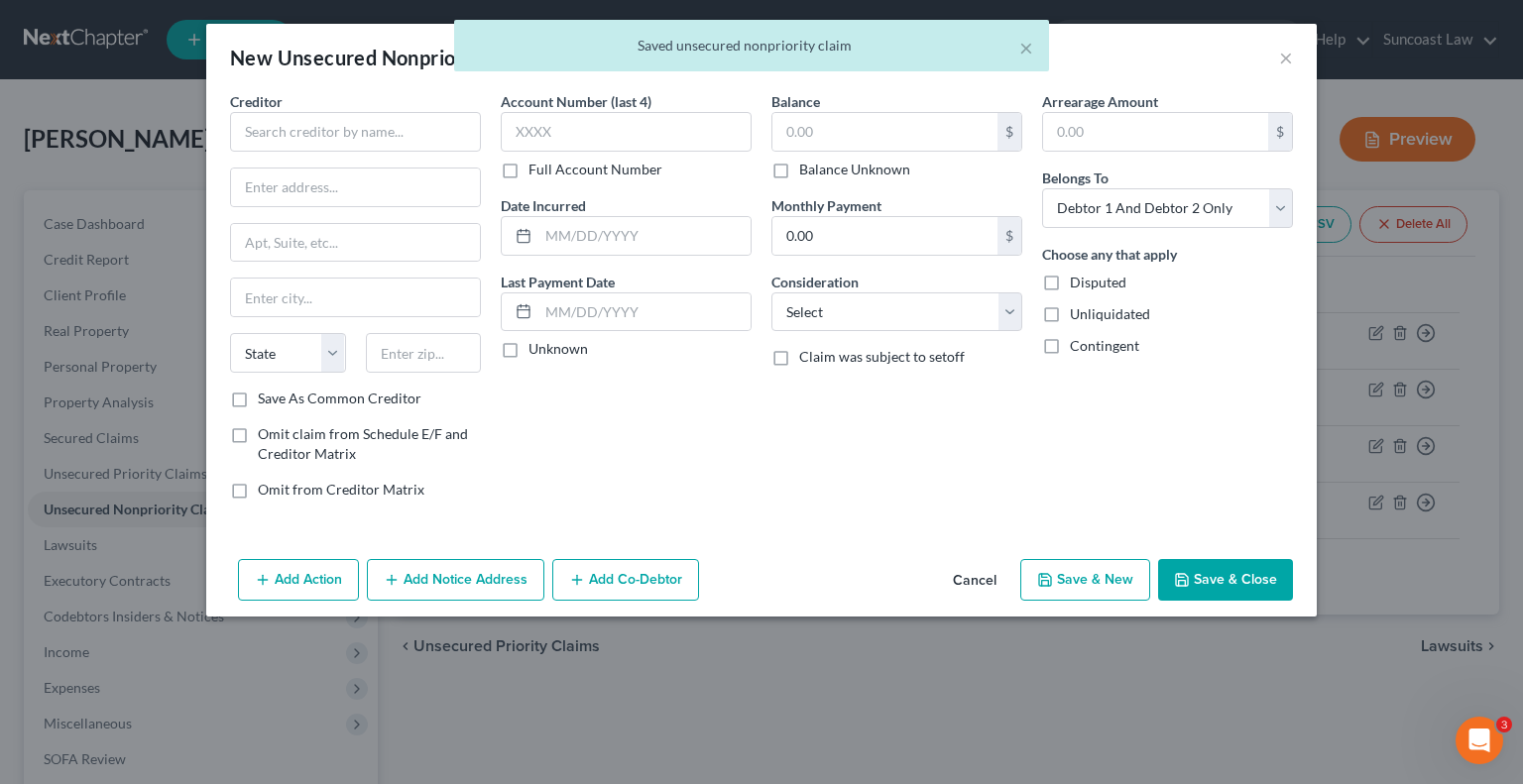 click on "Full Account Number" at bounding box center (595, 169) 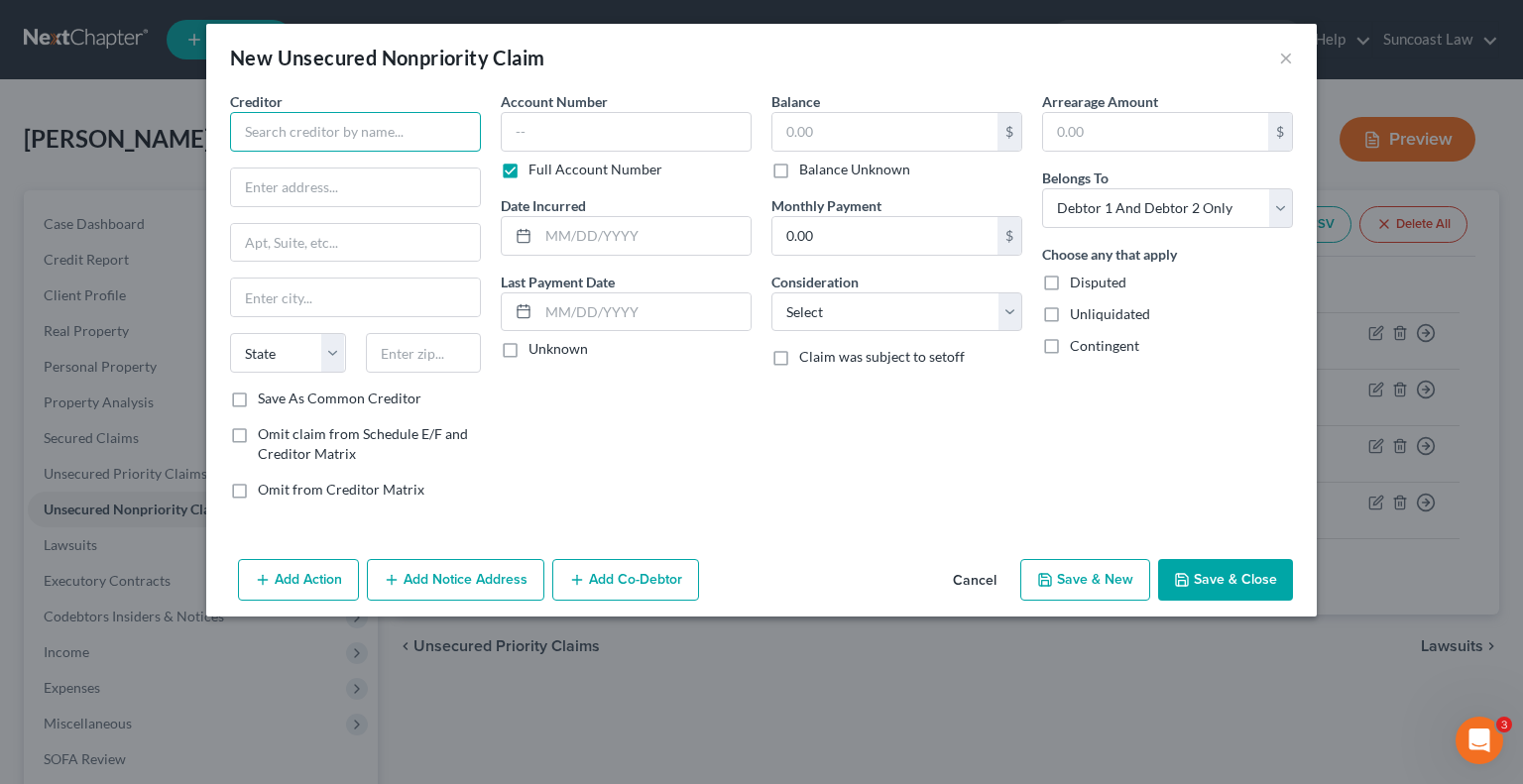 click at bounding box center [355, 132] 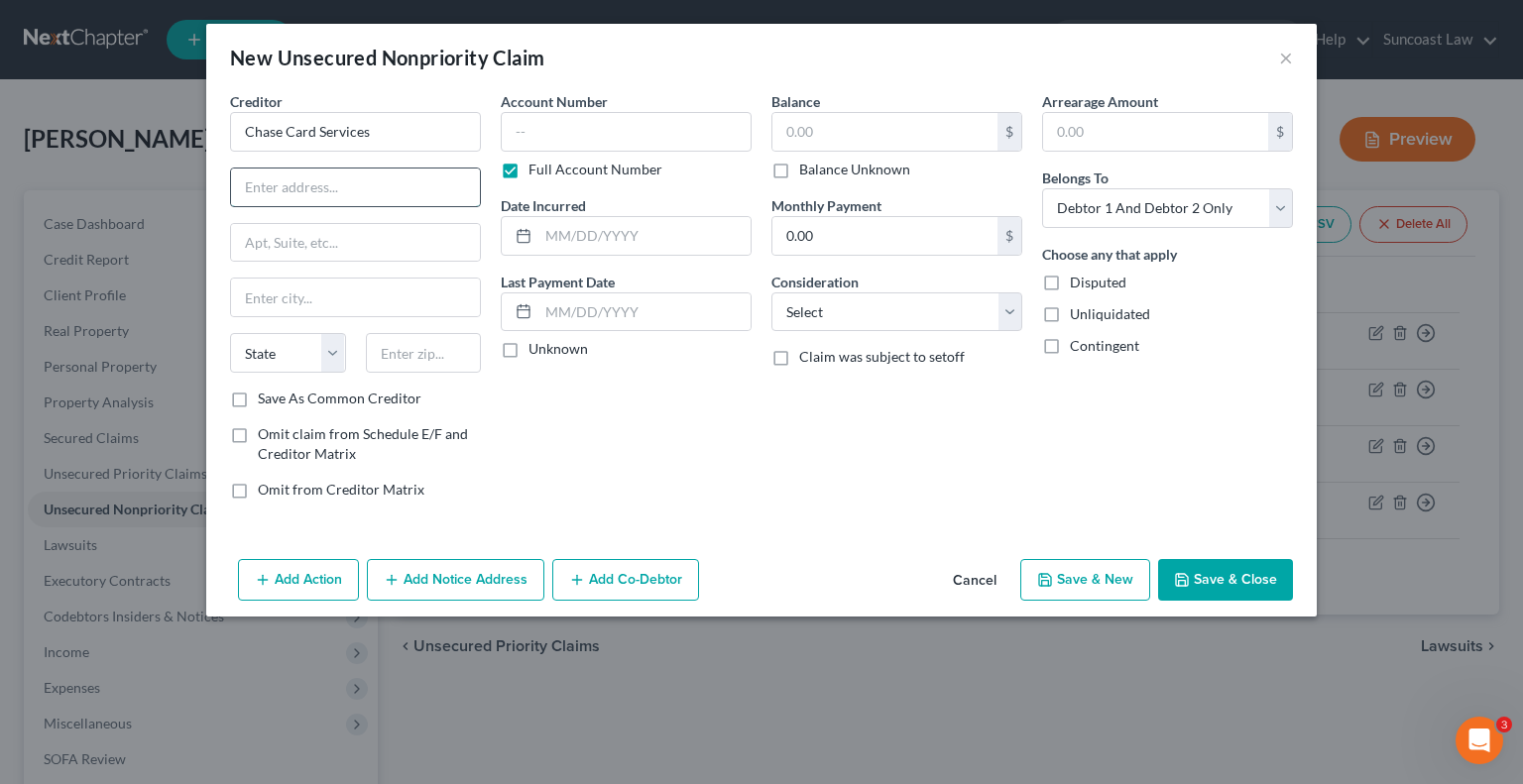 drag, startPoint x: 370, startPoint y: 182, endPoint x: 380, endPoint y: 199, distance: 19.723083 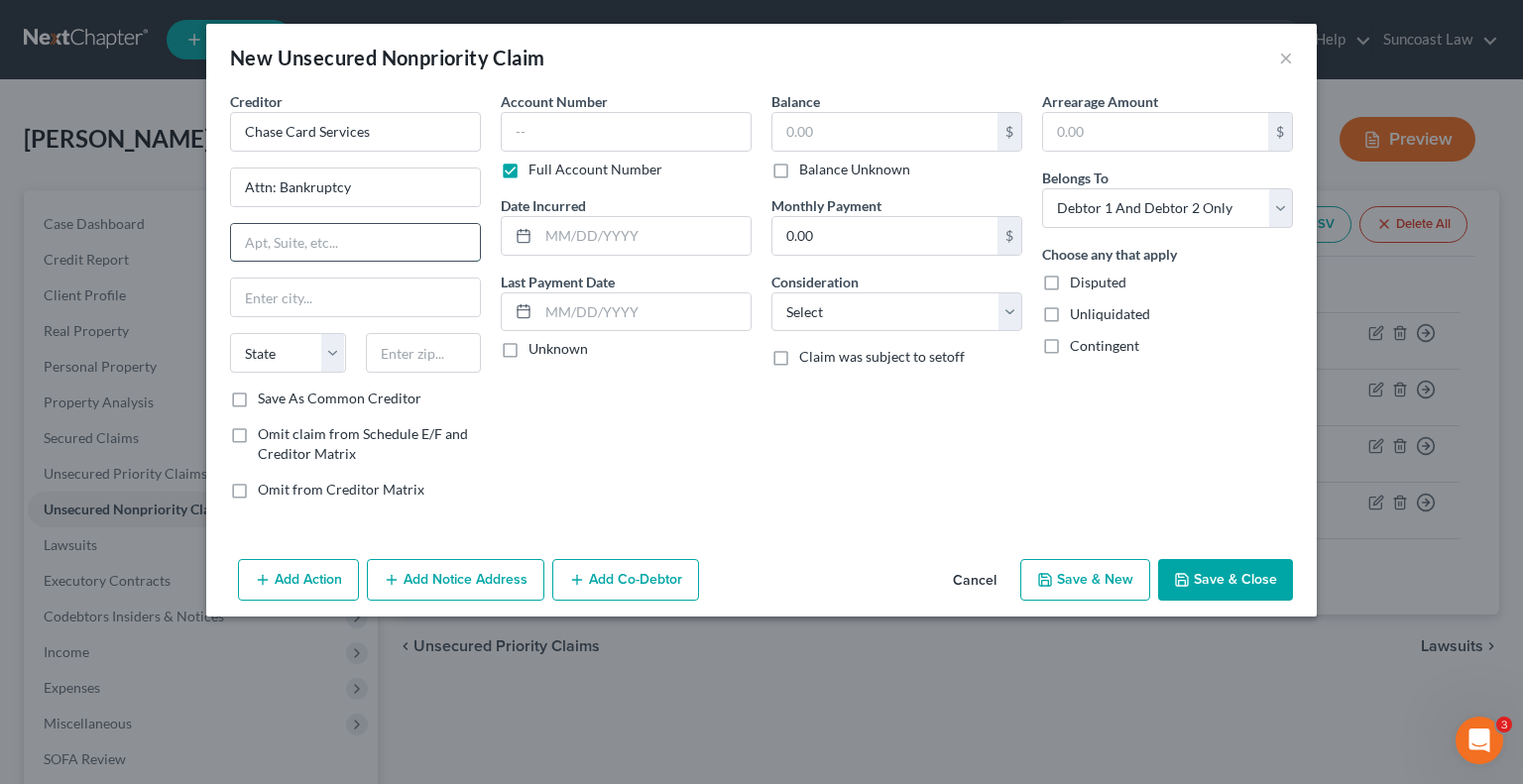 click at bounding box center [355, 243] 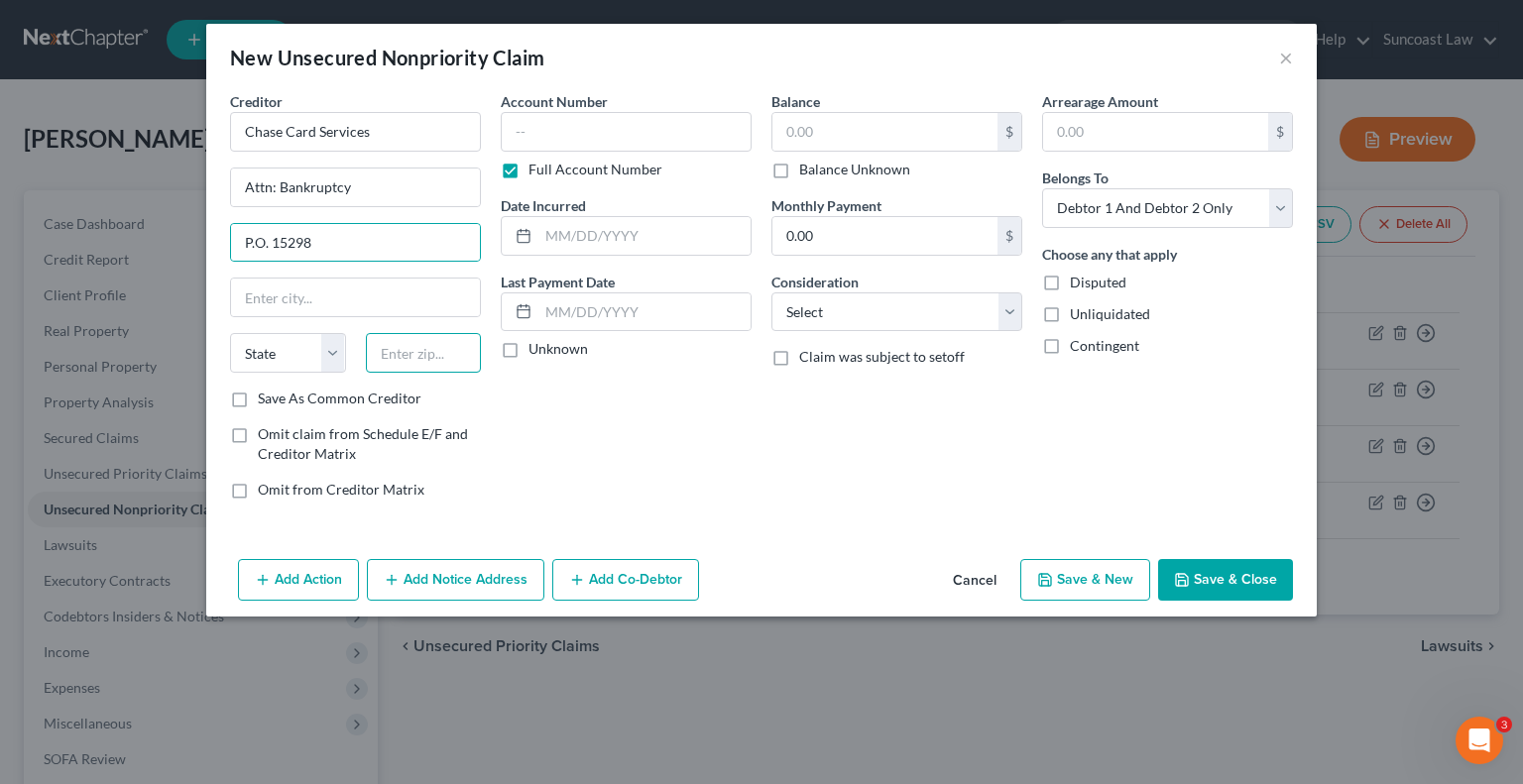 click at bounding box center (423, 353) 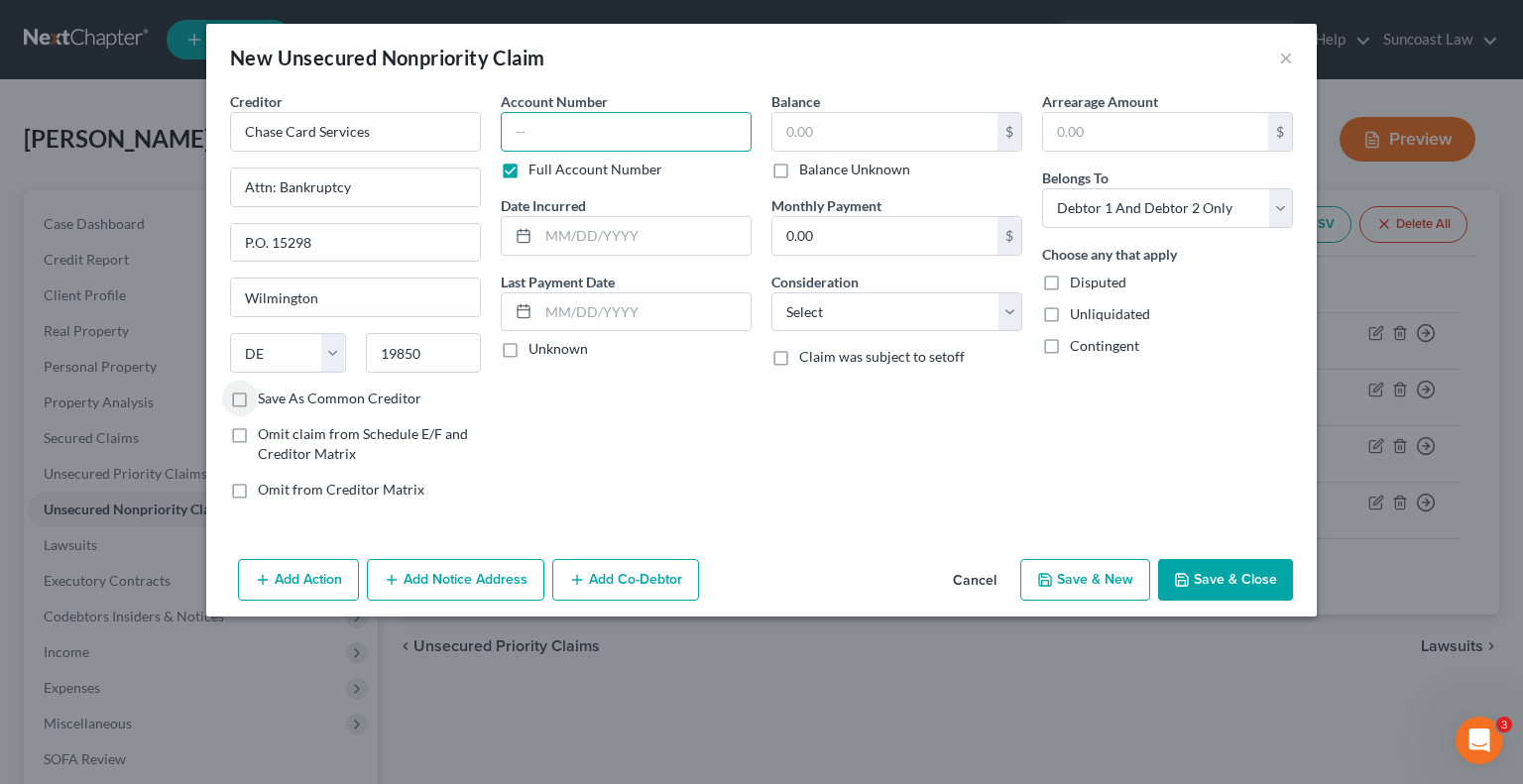 click at bounding box center (626, 132) 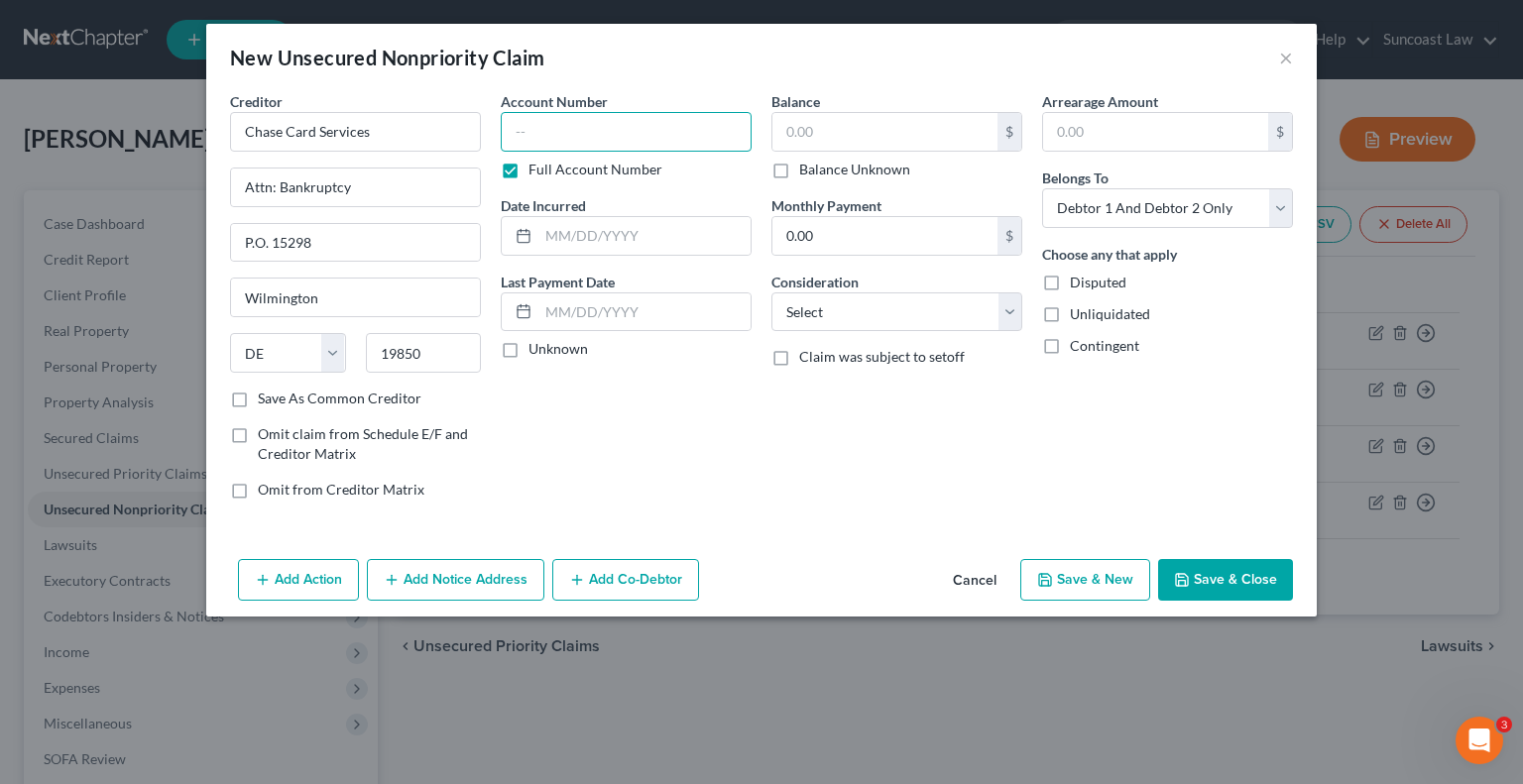 paste on "[CREDIT_CARD_NUMBER]" 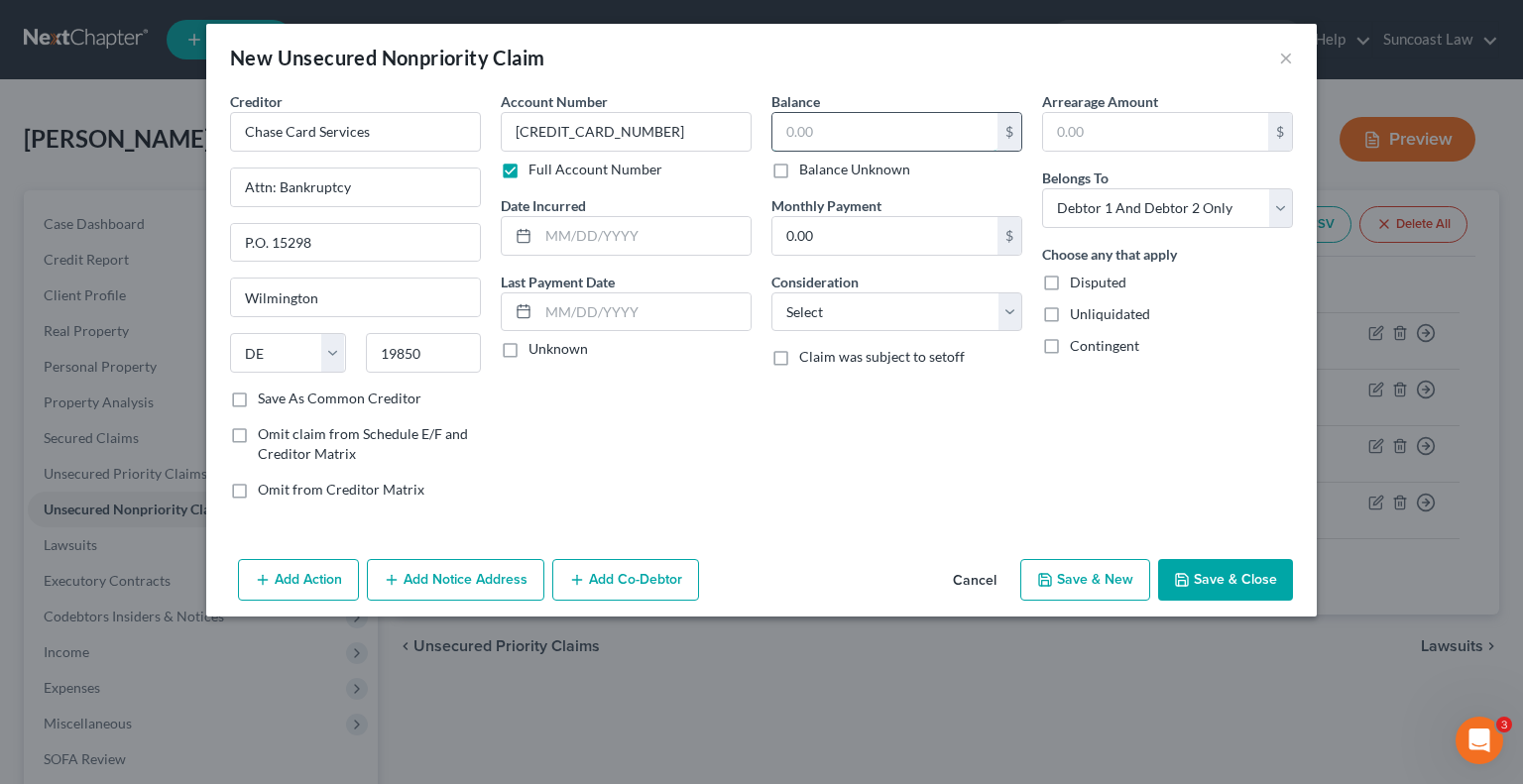 click at bounding box center (884, 132) 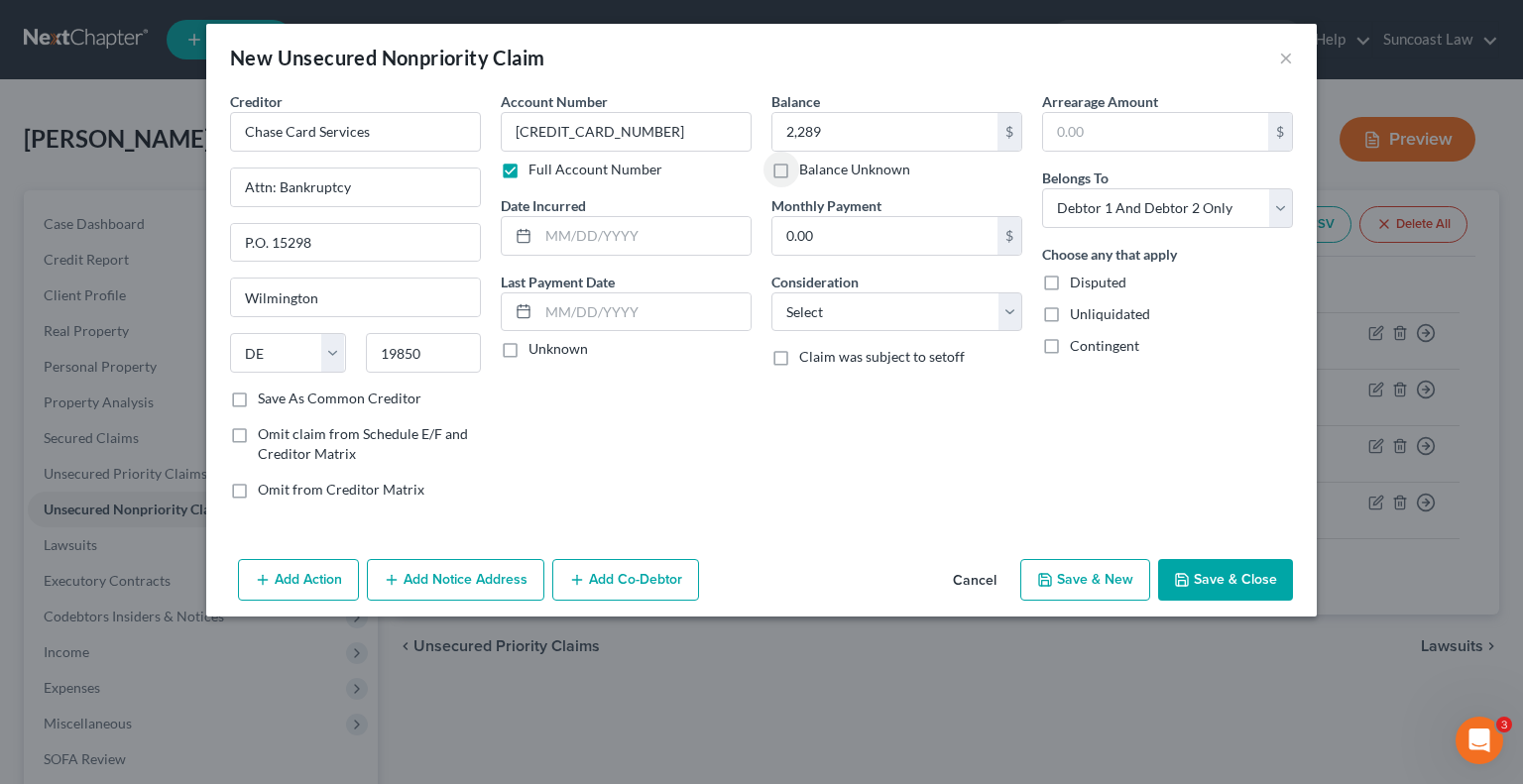 click on "Save & Close" at bounding box center [1226, 580] 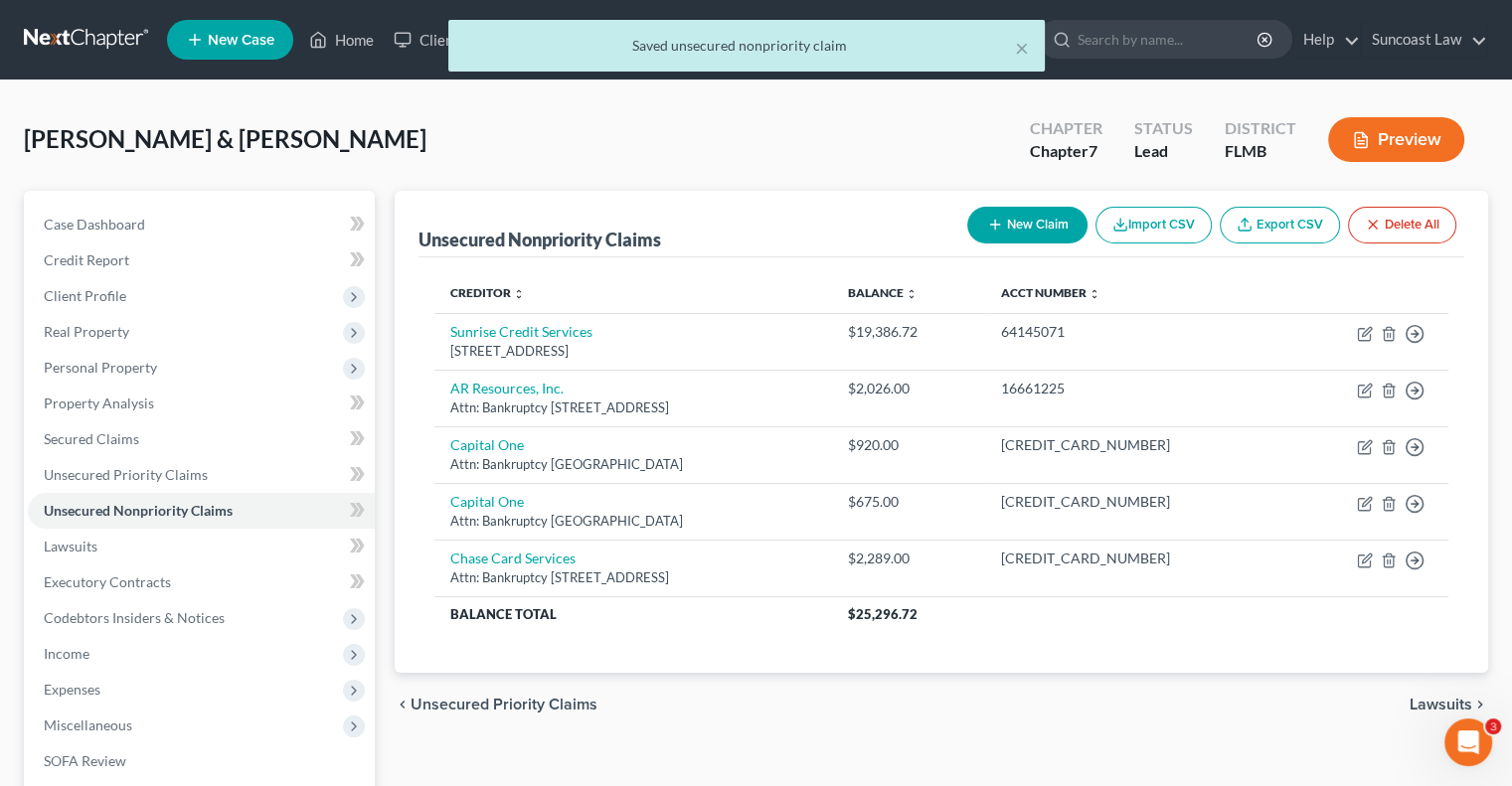 click 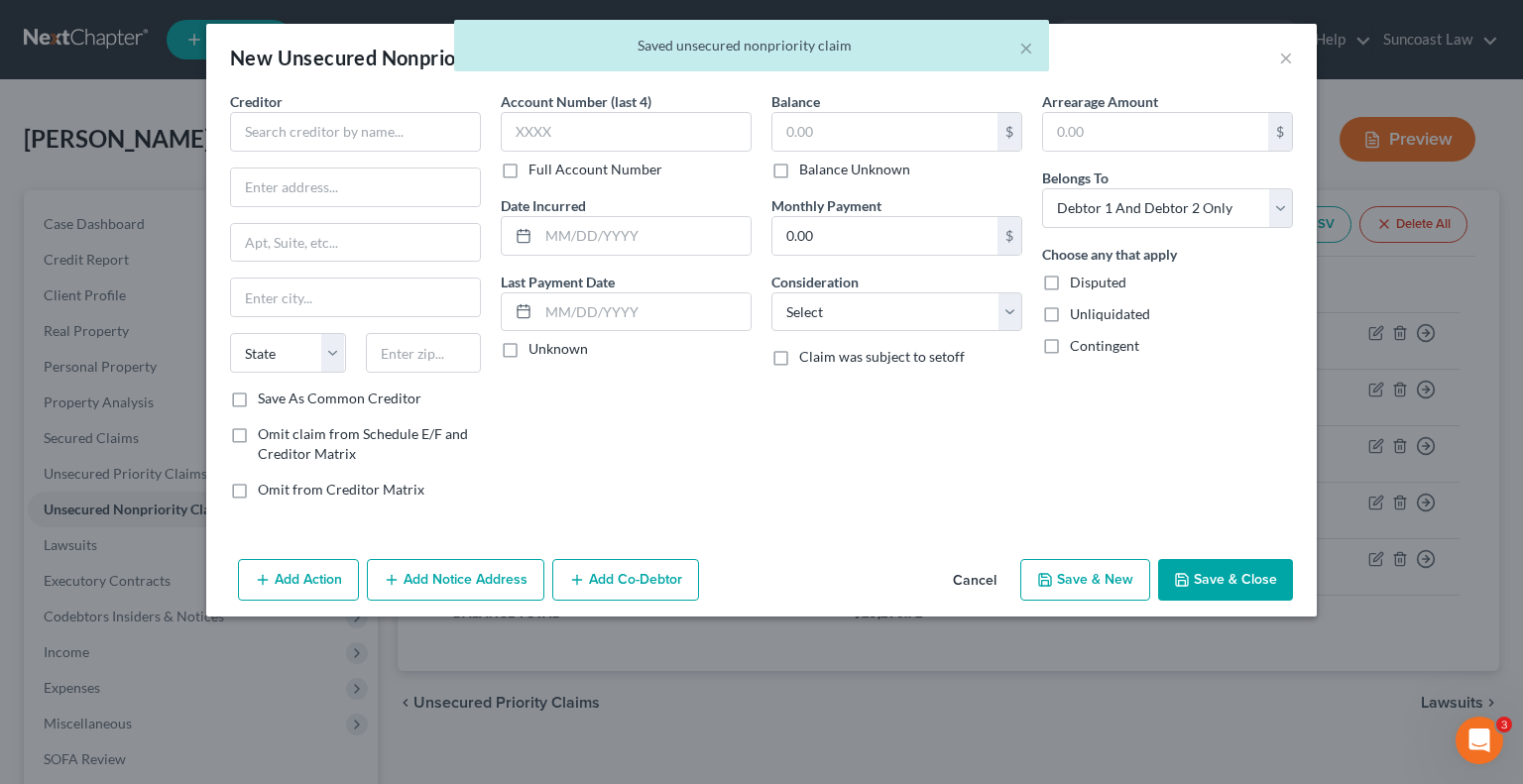 click on "Full Account Number" at bounding box center [595, 169] 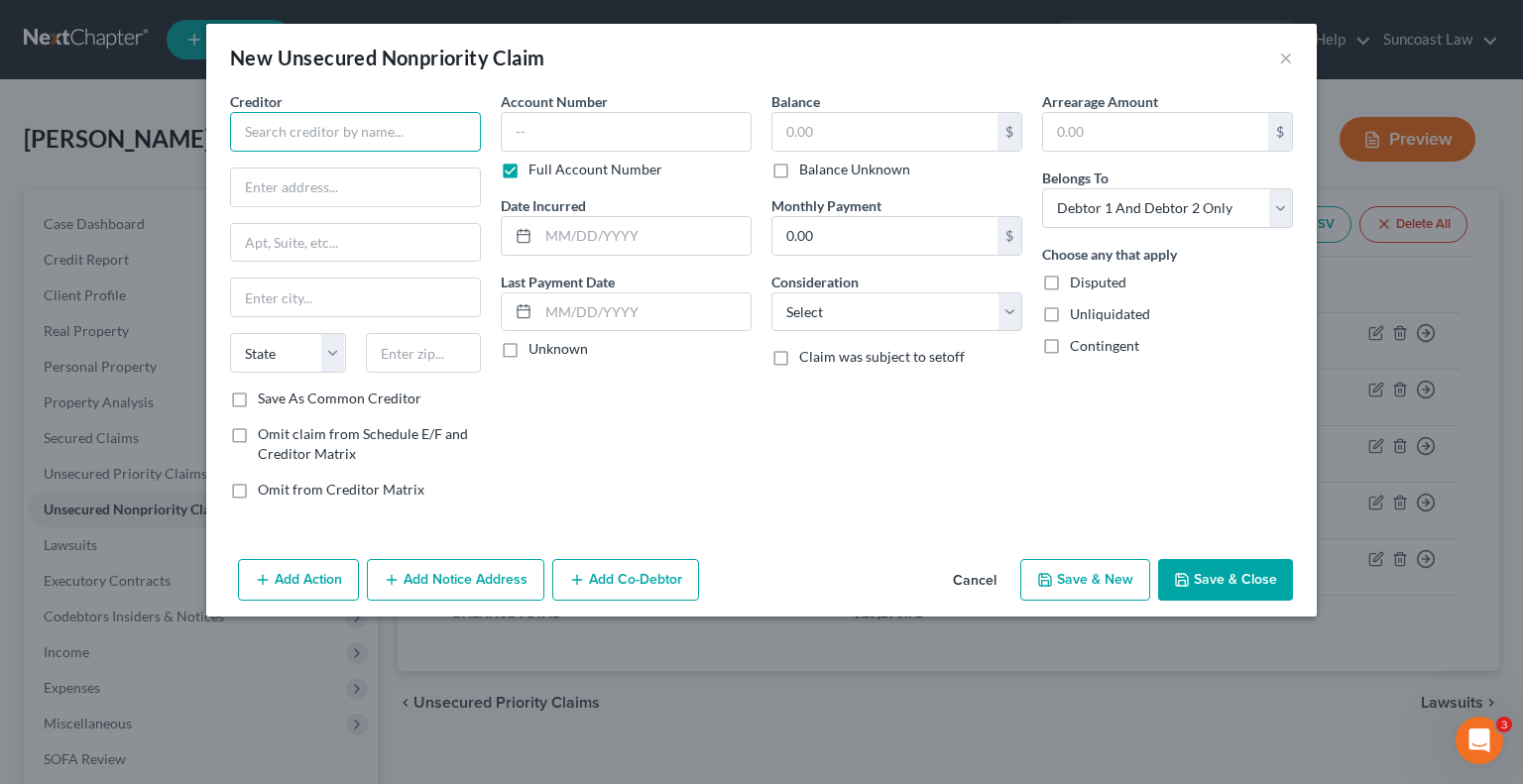 click at bounding box center [355, 132] 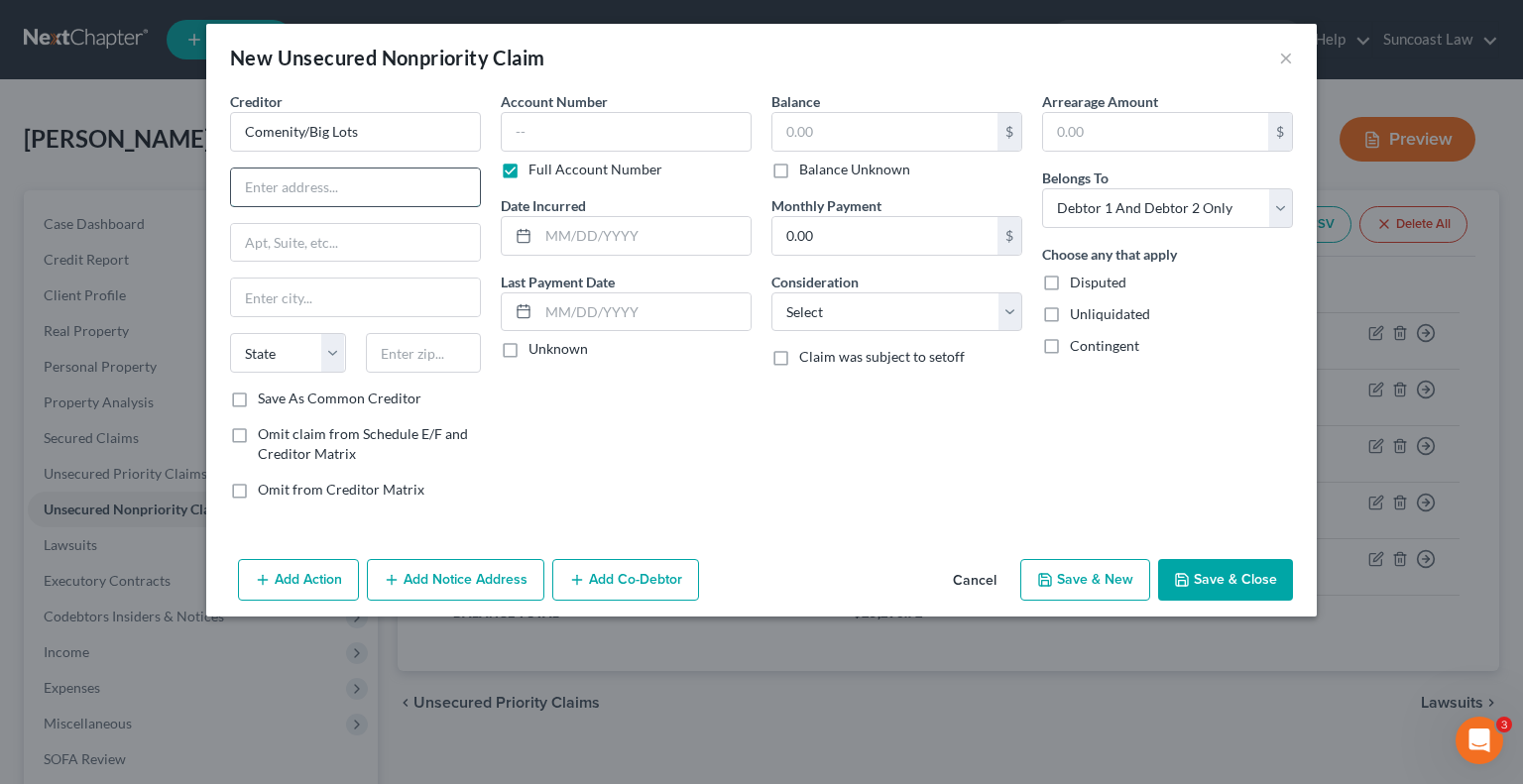 click at bounding box center [355, 187] 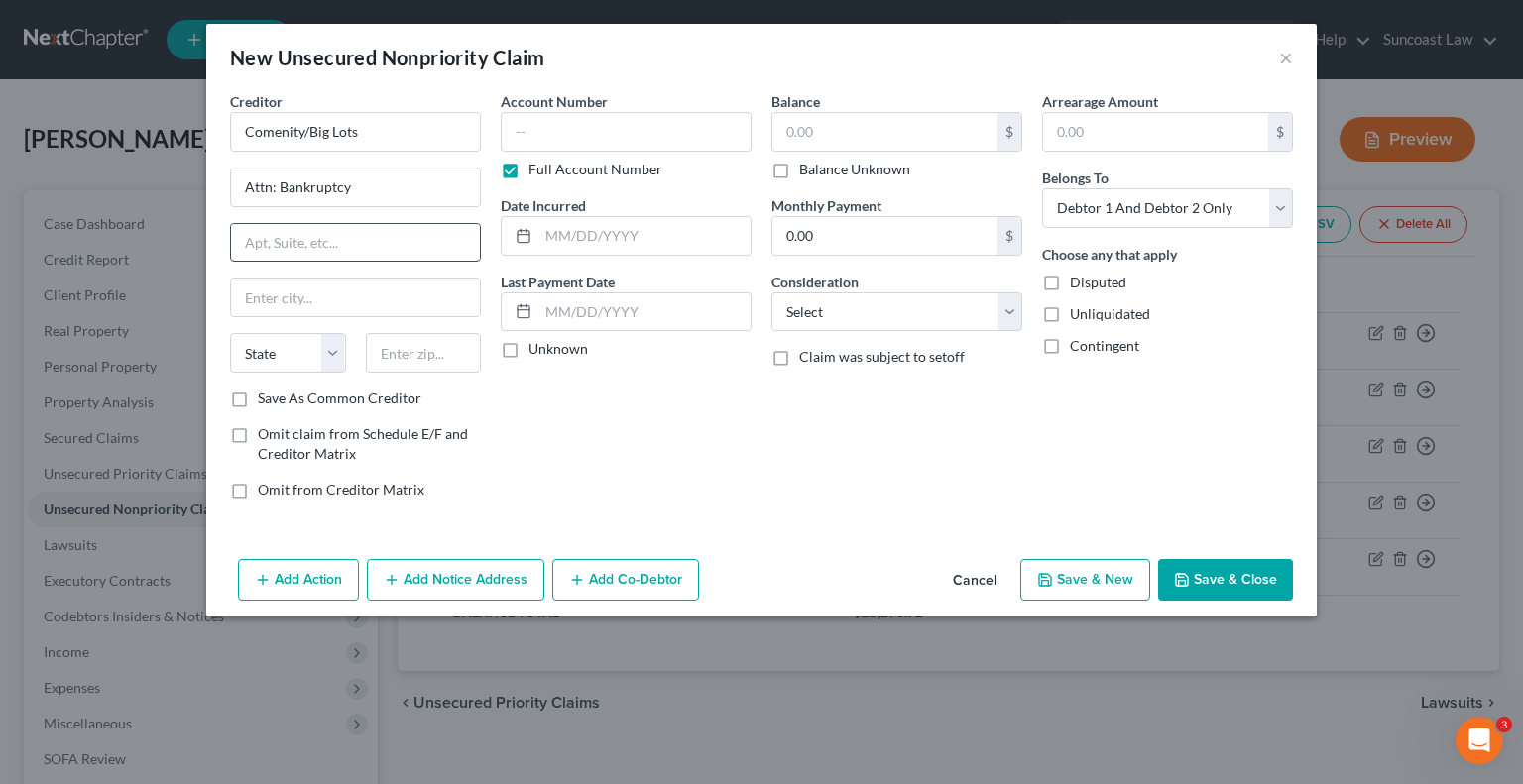 click at bounding box center (355, 243) 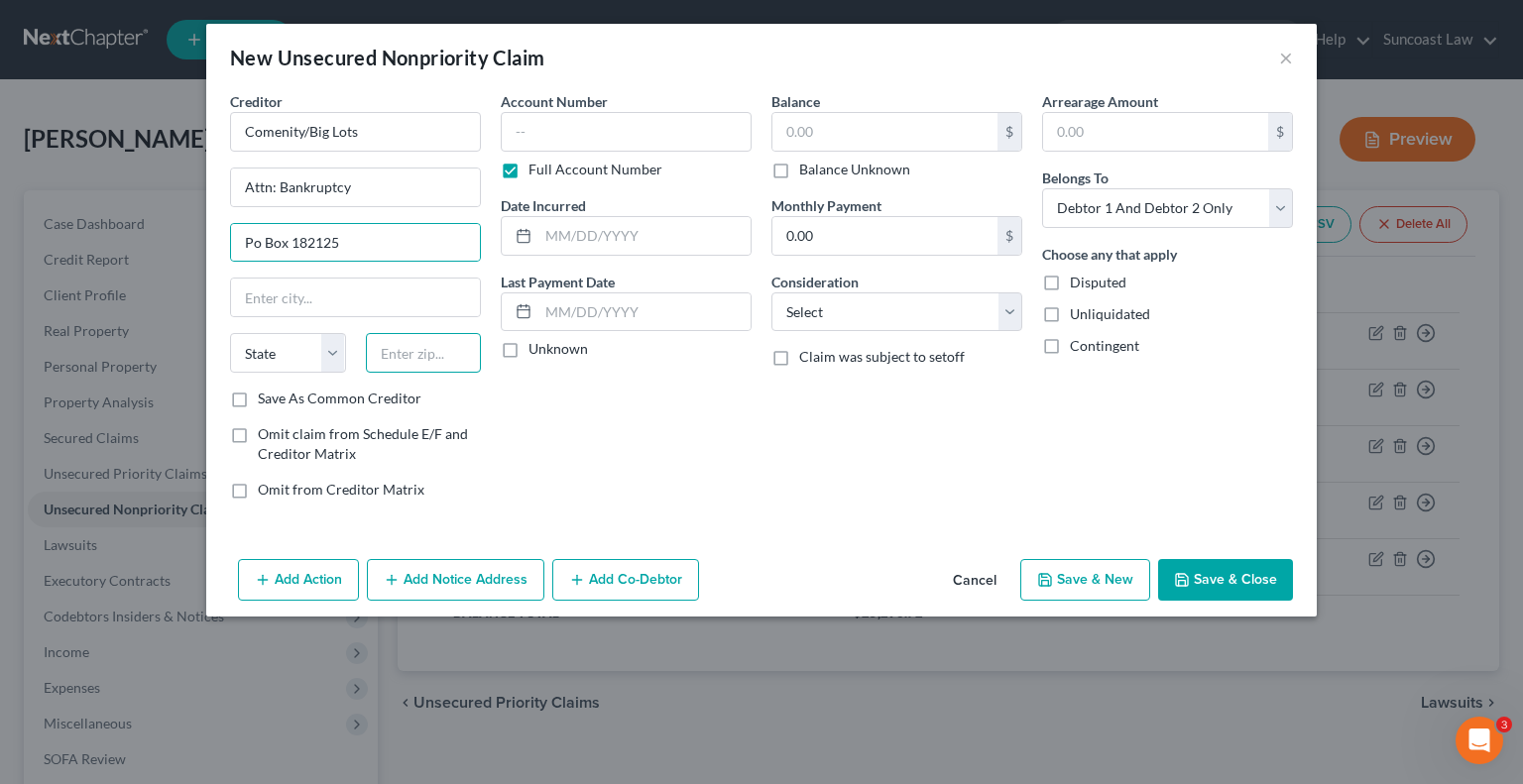 click at bounding box center (423, 353) 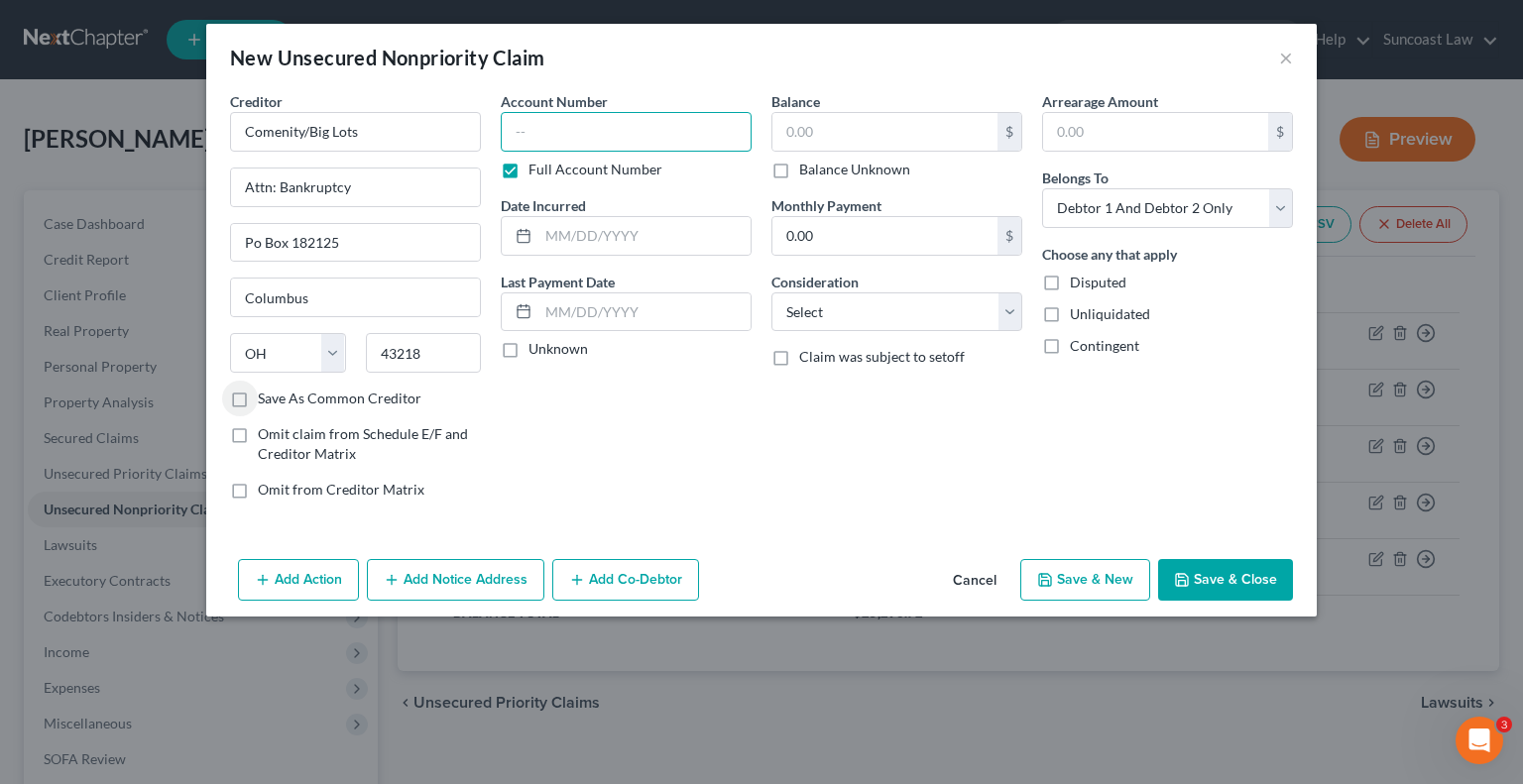 click at bounding box center [626, 132] 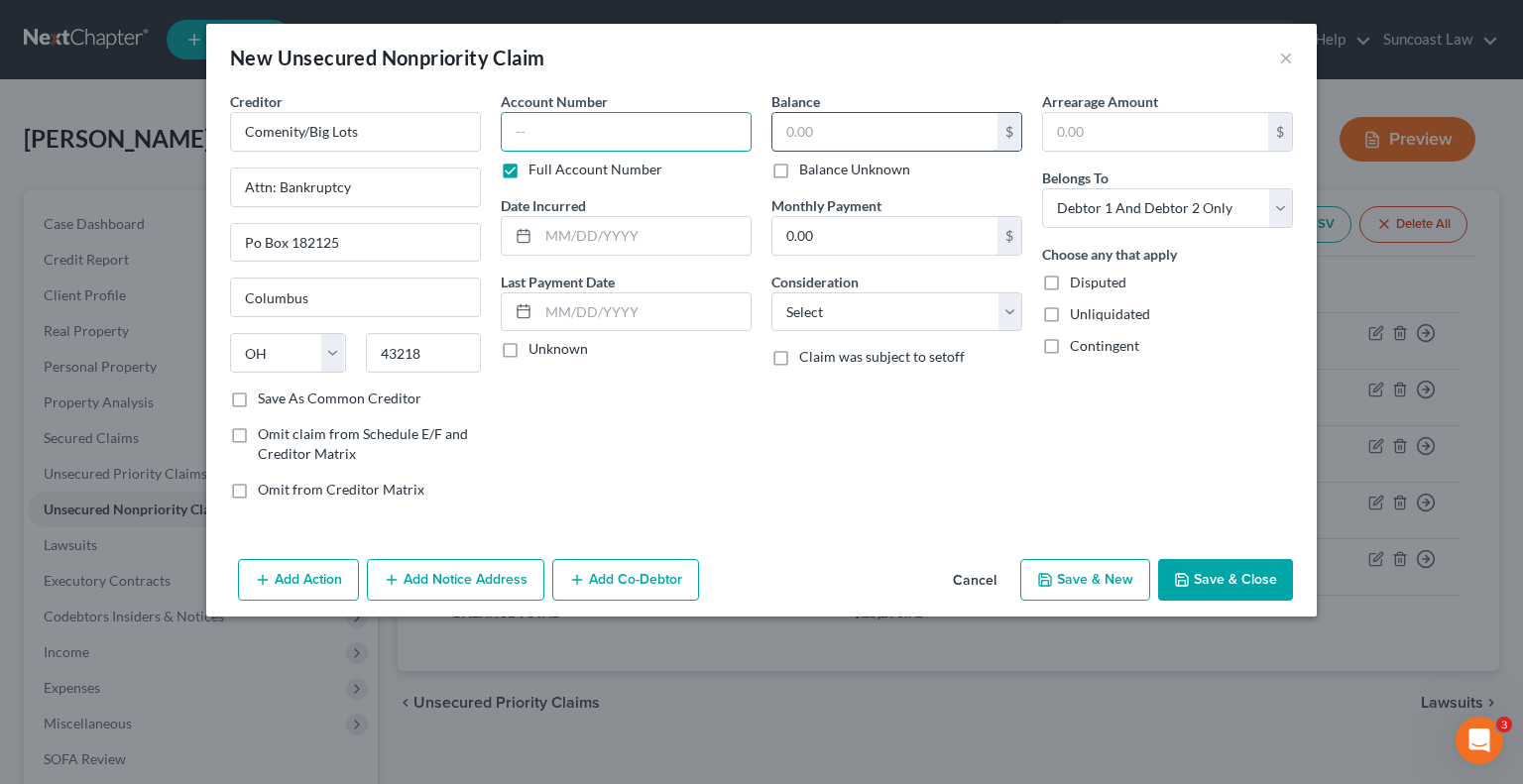 paste on "7788401226852054" 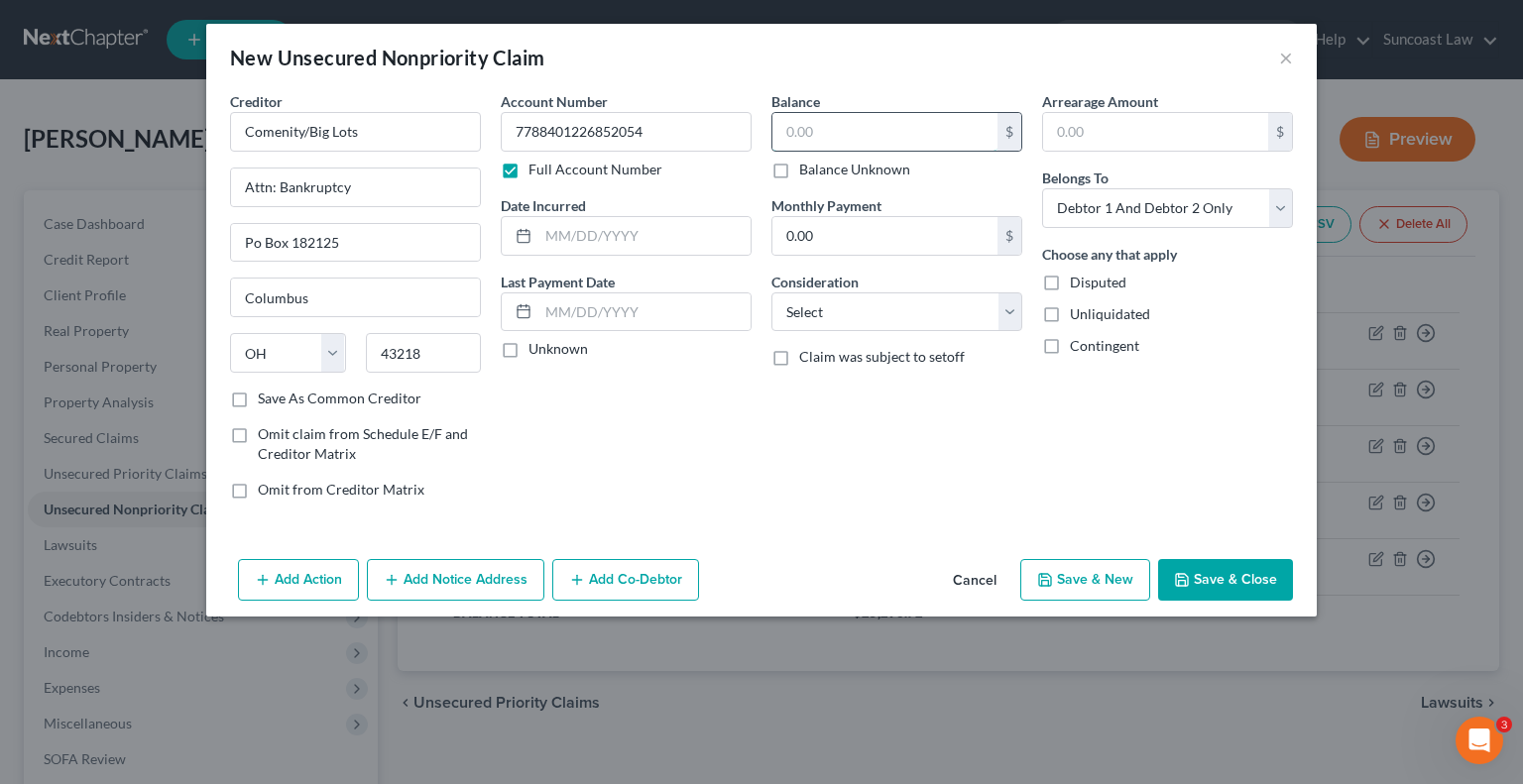 click at bounding box center (884, 132) 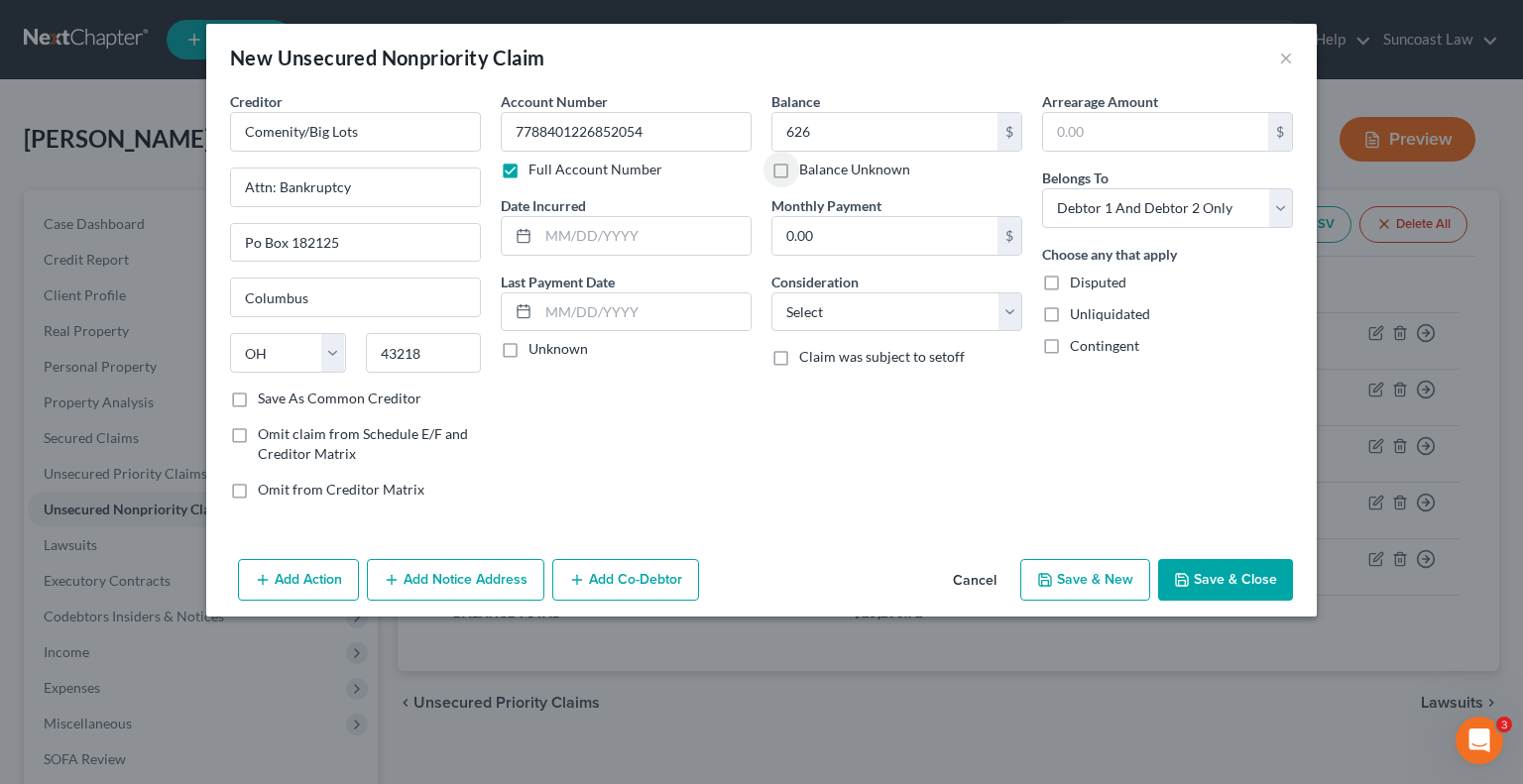 click on "Save & Close" at bounding box center (1226, 580) 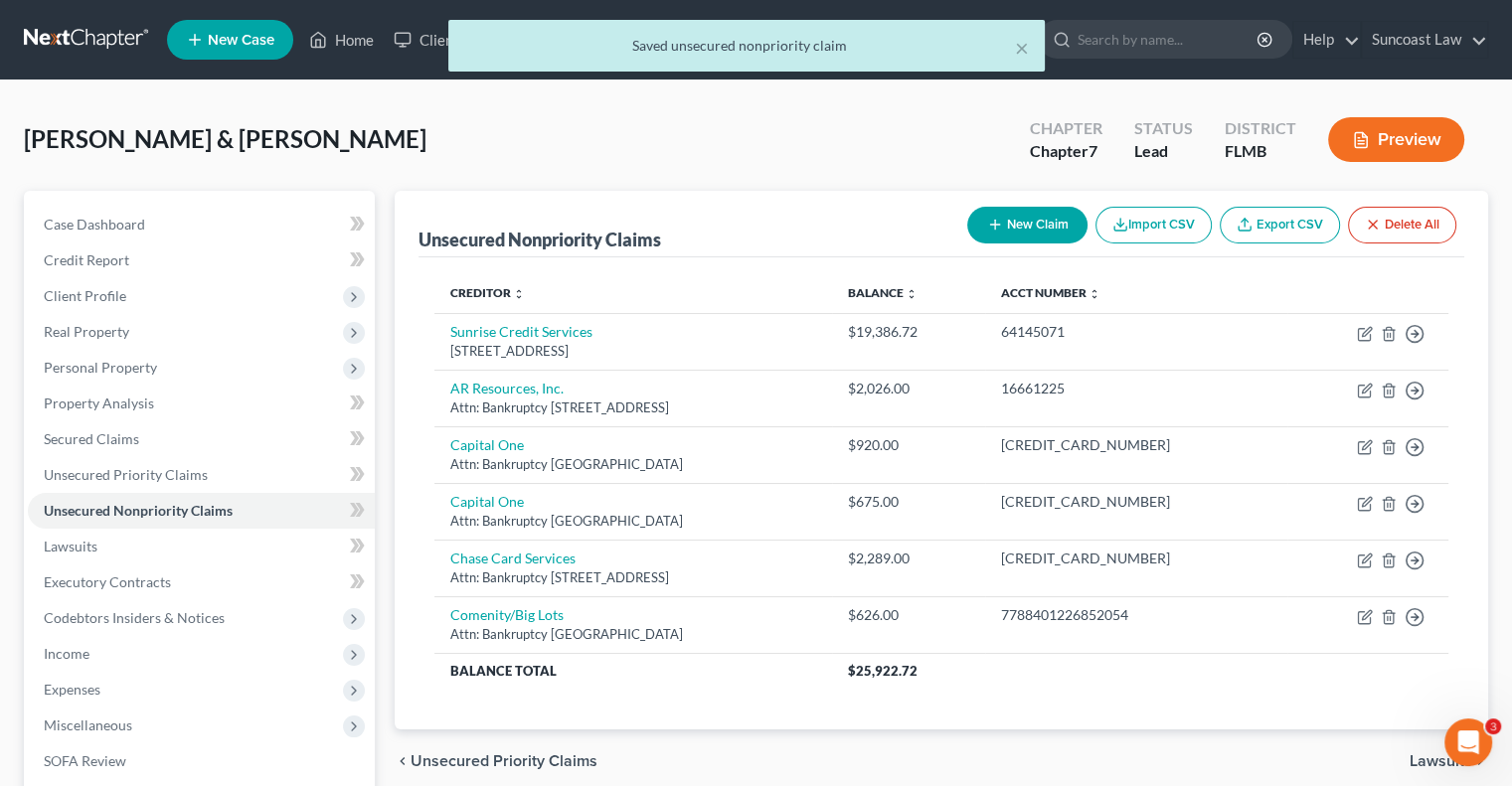 click on "New Claim" at bounding box center (1027, 225) 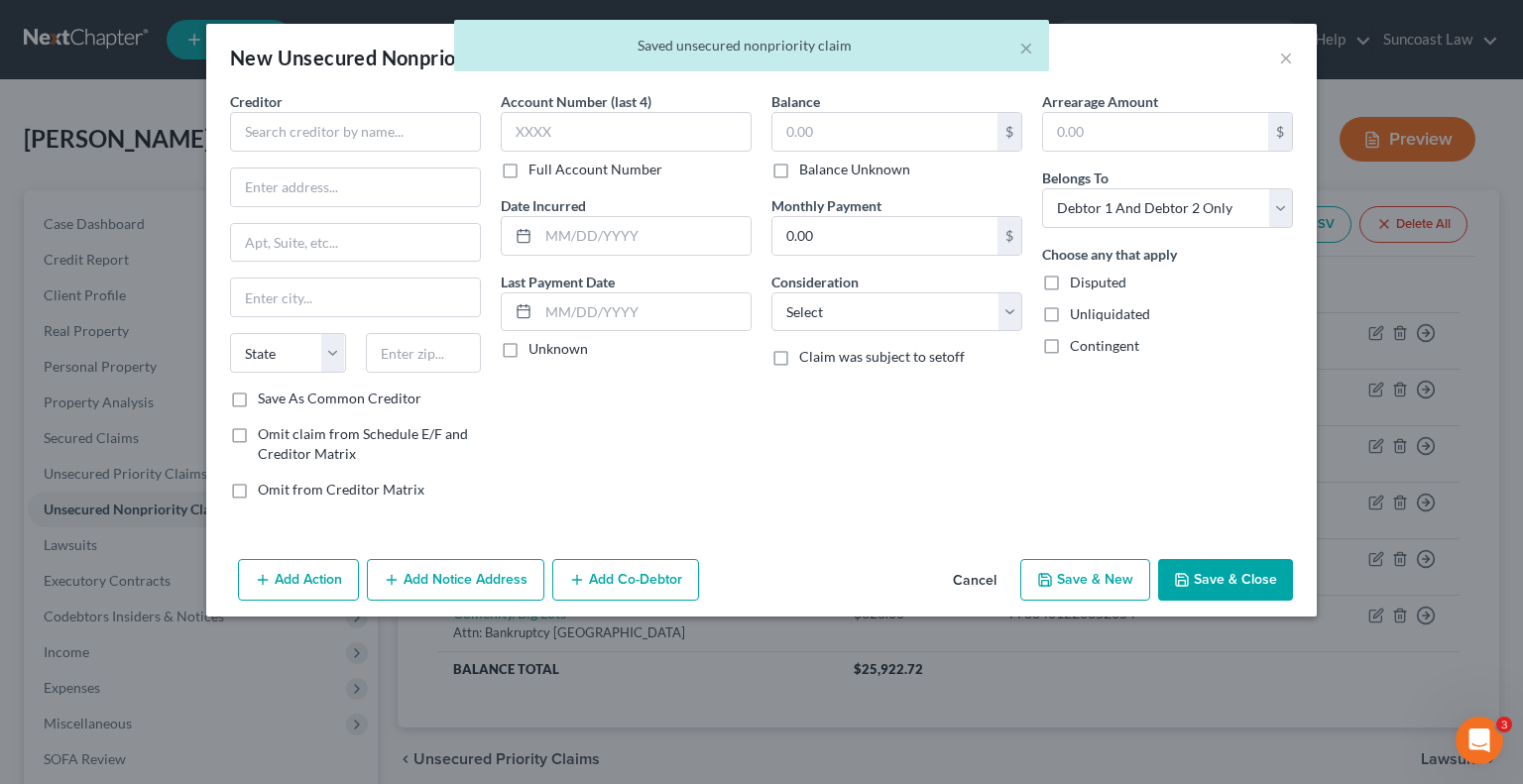 click on "Full Account Number" at bounding box center (595, 169) 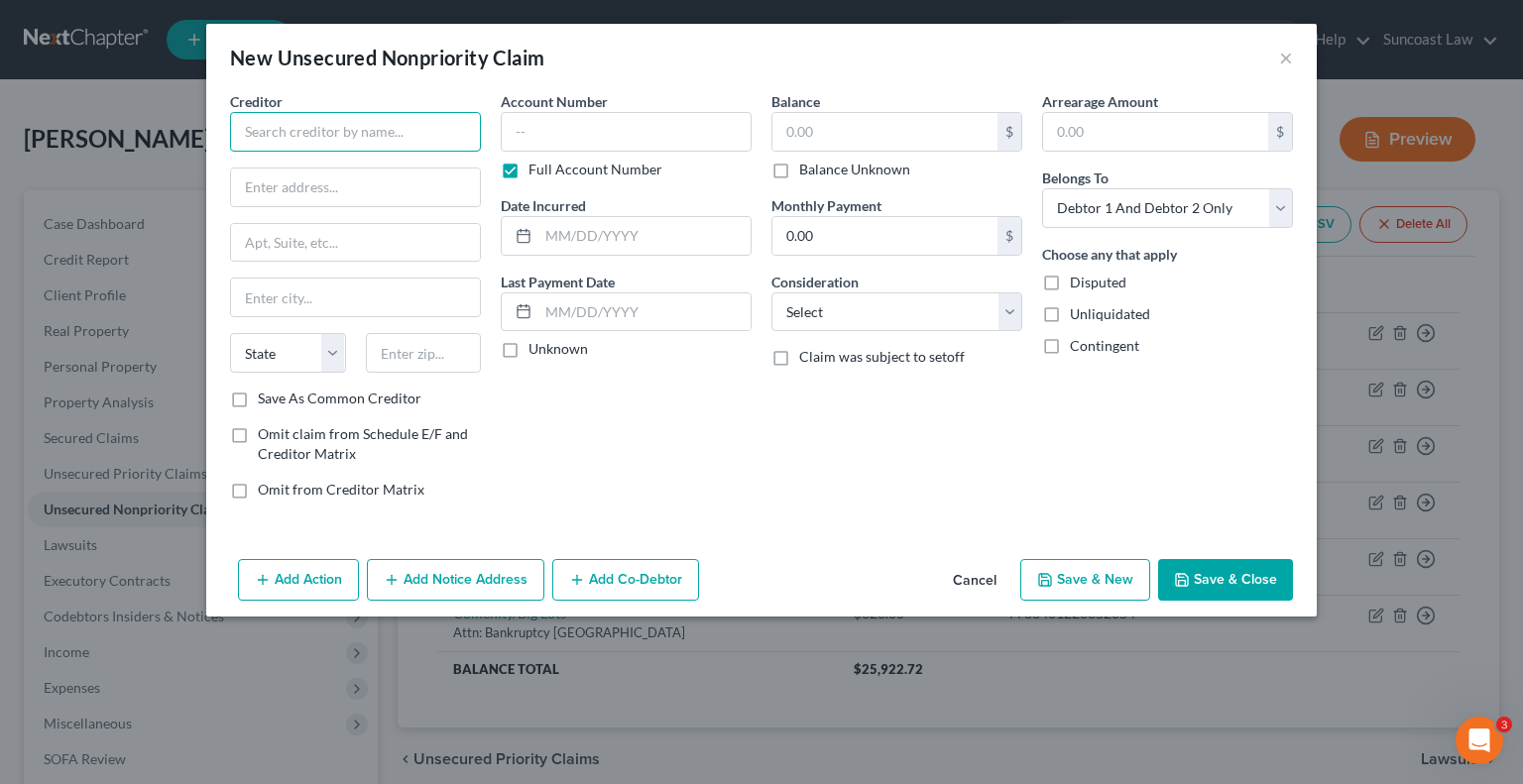 click at bounding box center [355, 132] 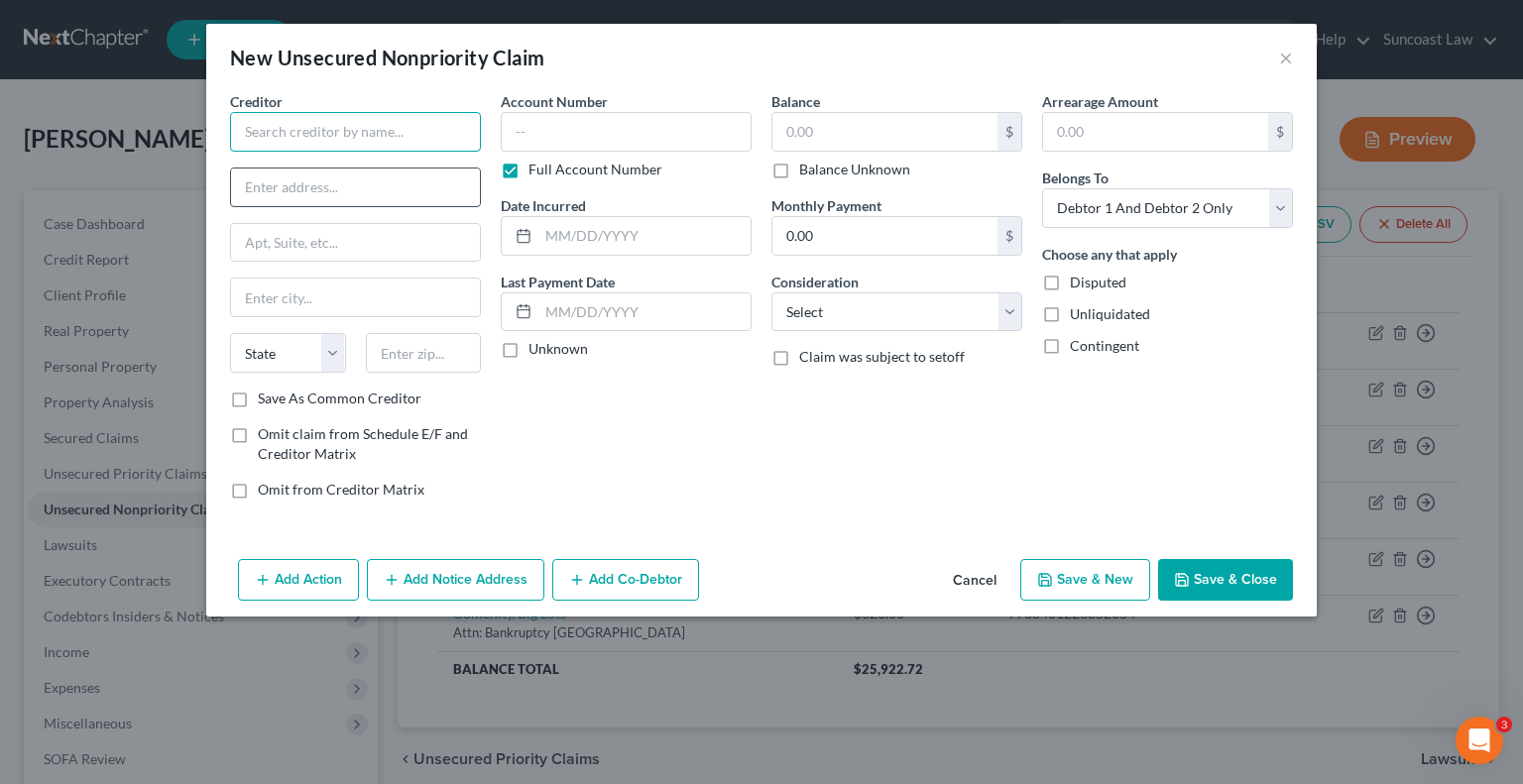 paste on "Continental Finance Company" 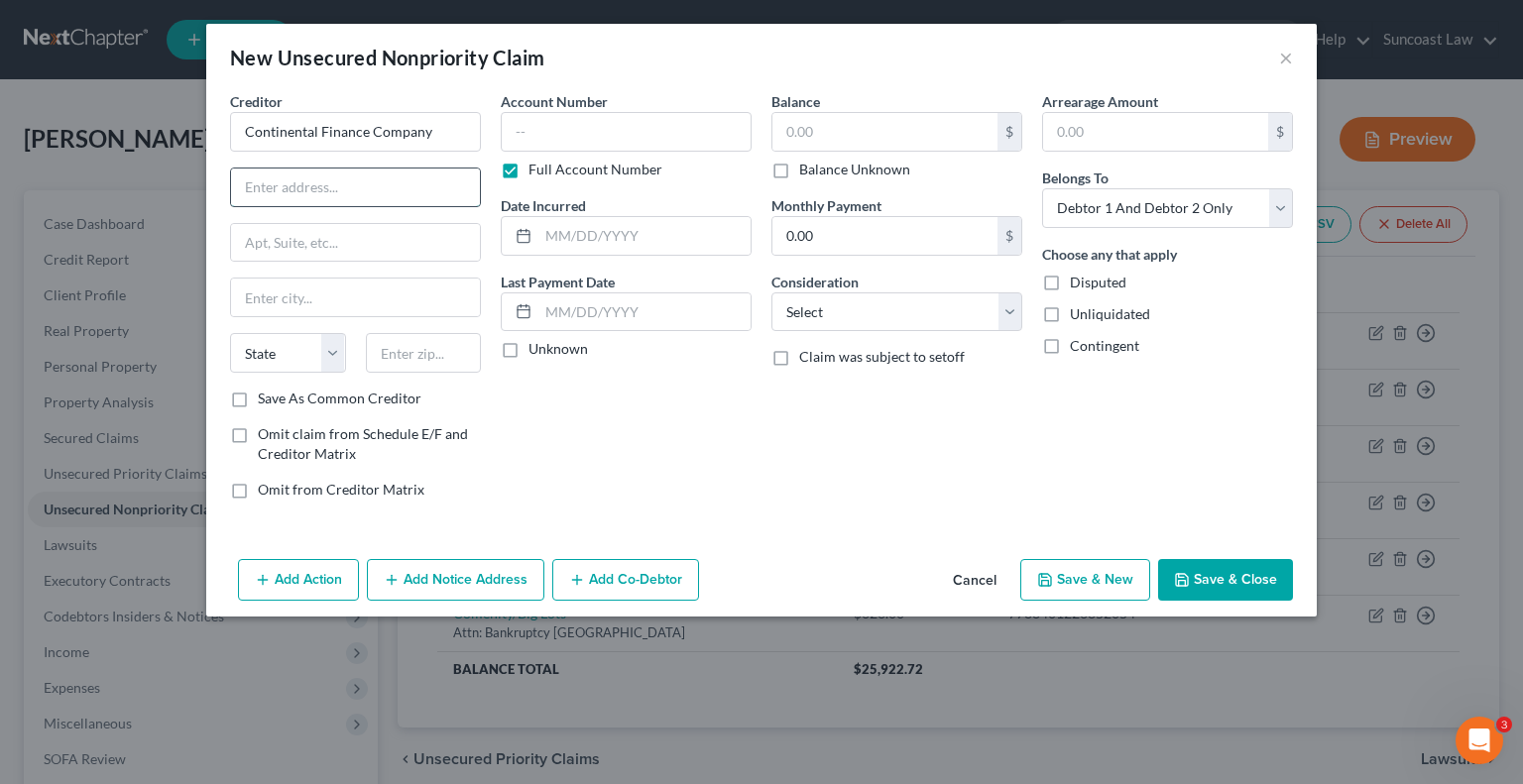 click at bounding box center [355, 187] 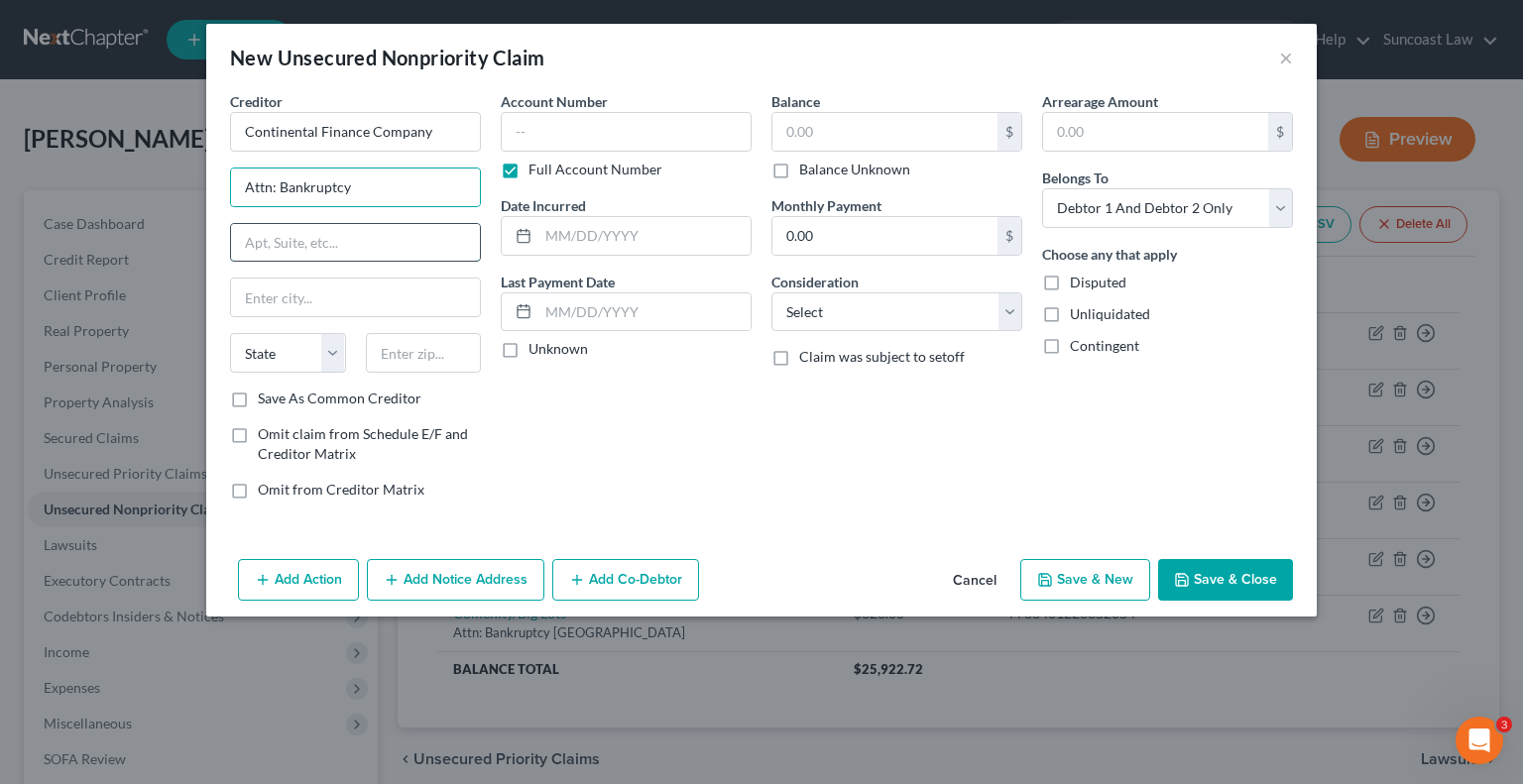 click at bounding box center [355, 243] 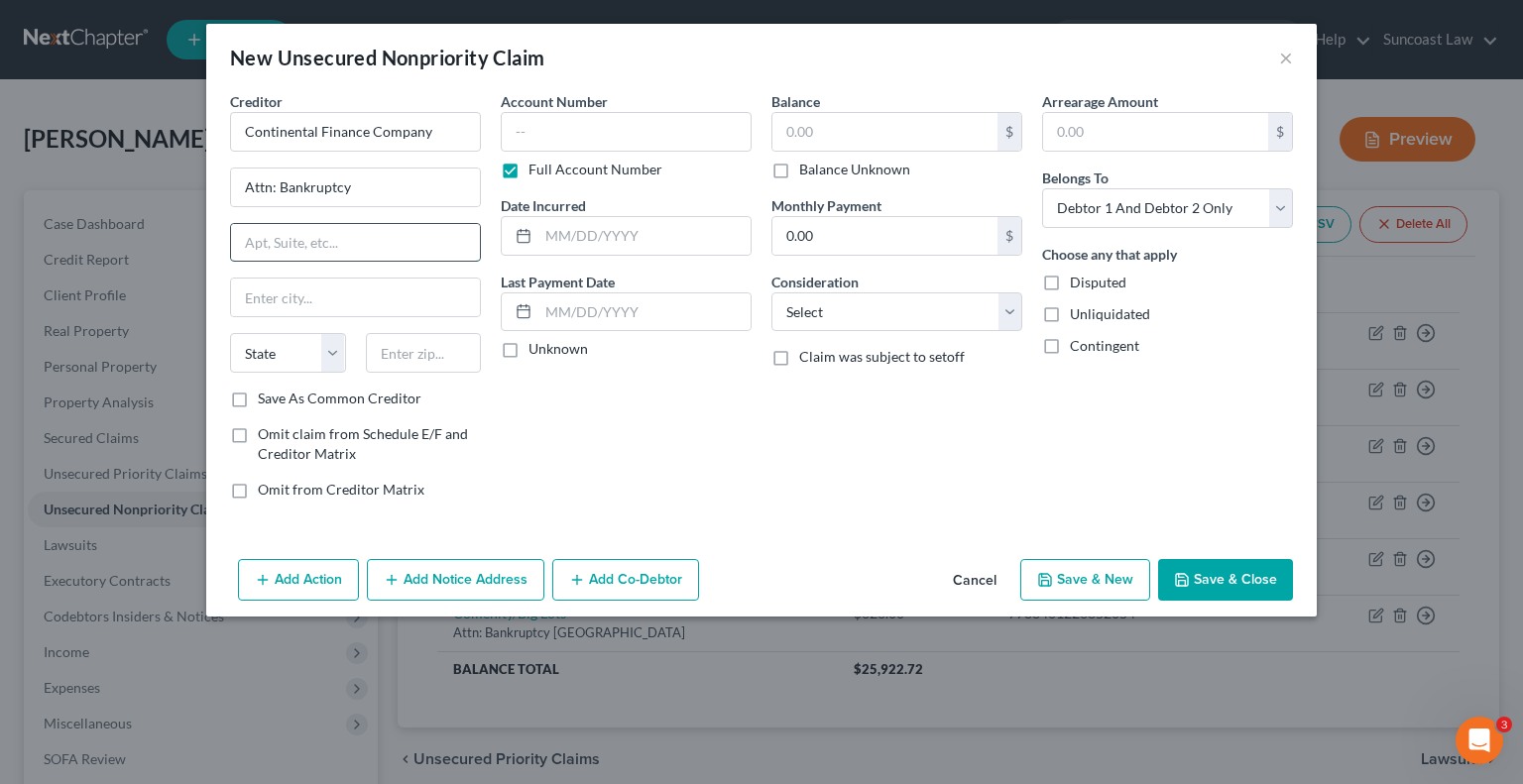 paste on "Po Box 8099" 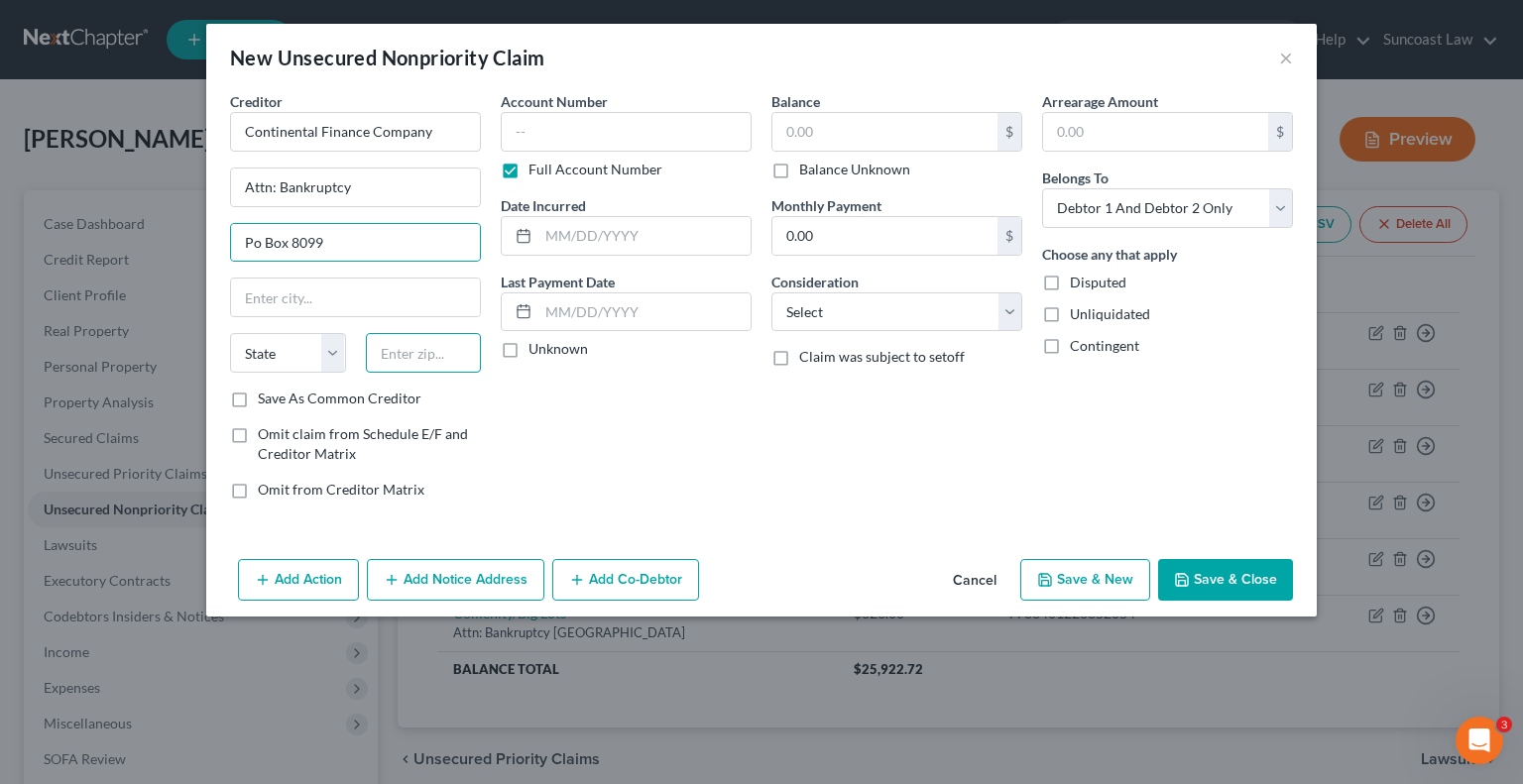 drag, startPoint x: 416, startPoint y: 345, endPoint x: 414, endPoint y: 324, distance: 21.095023 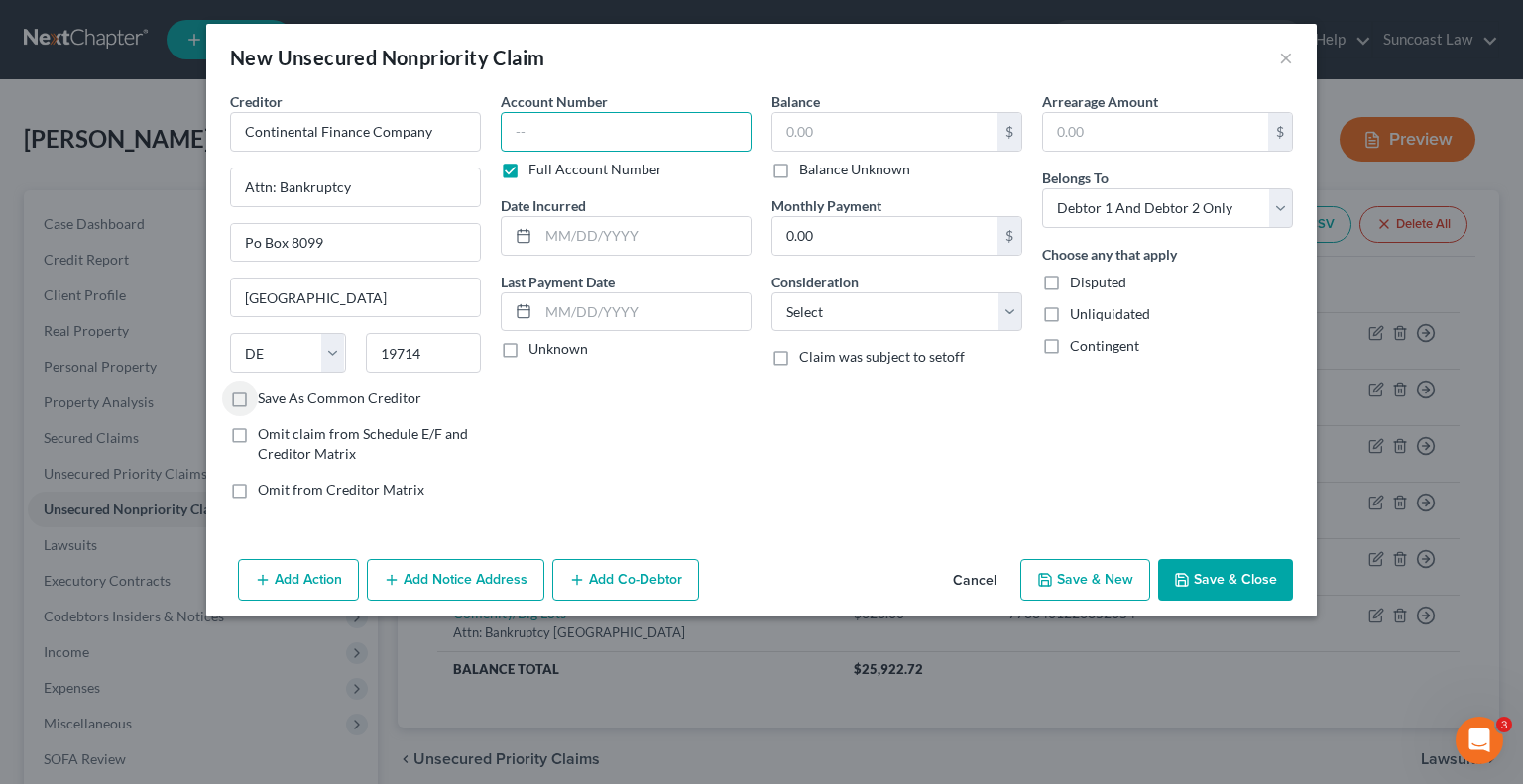 click at bounding box center (626, 132) 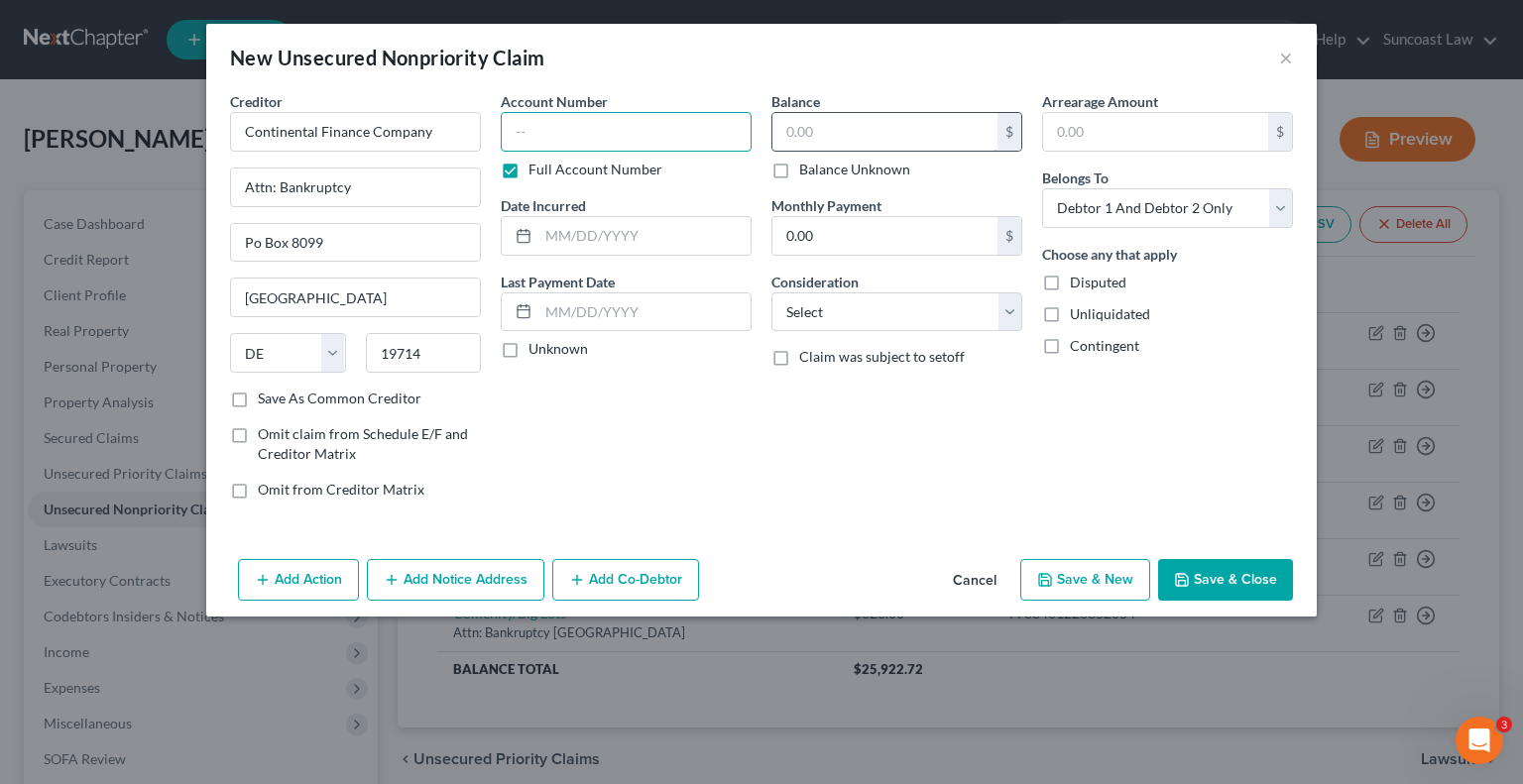 paste on "[CREDIT_CARD_NUMBER]" 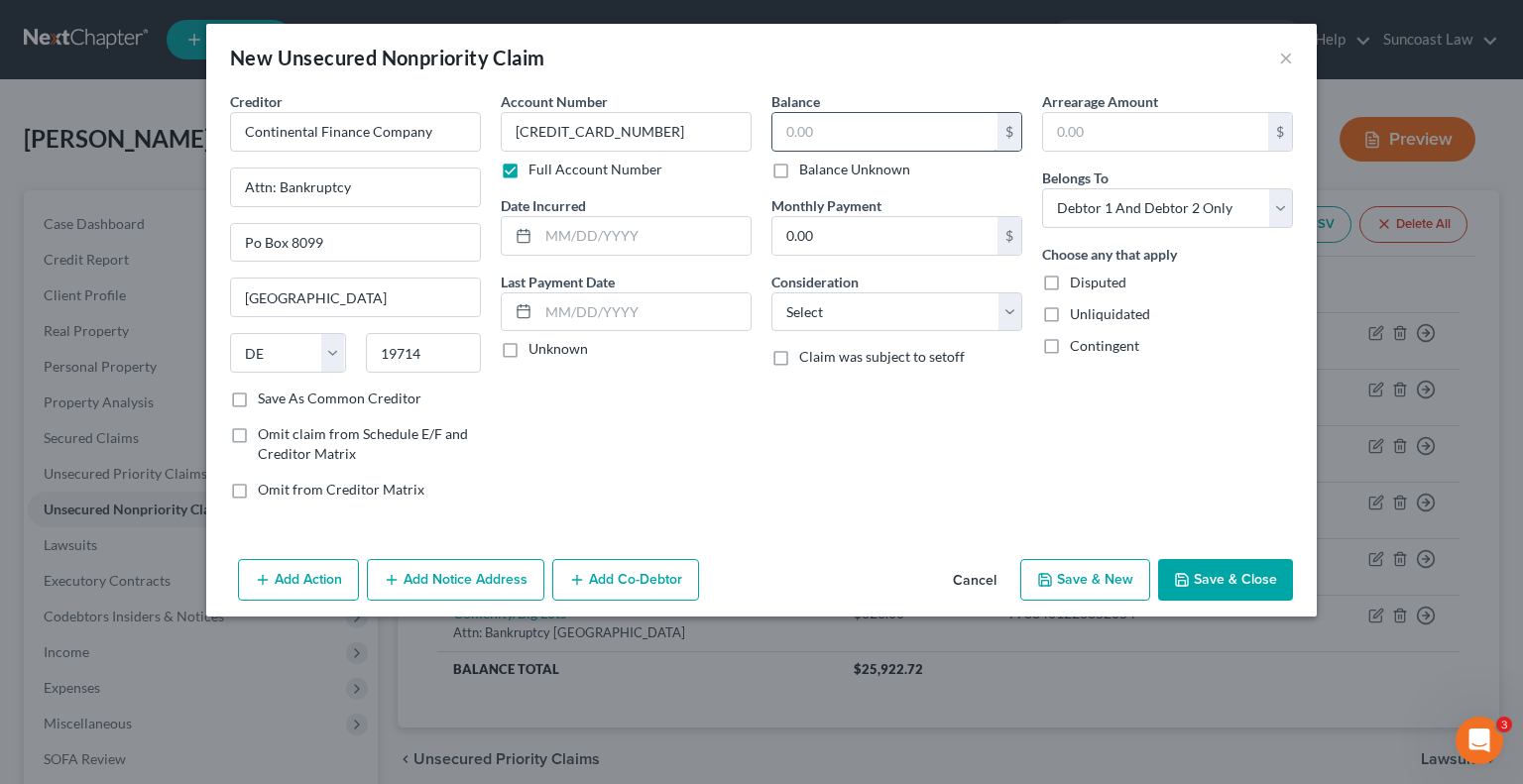 click at bounding box center (884, 132) 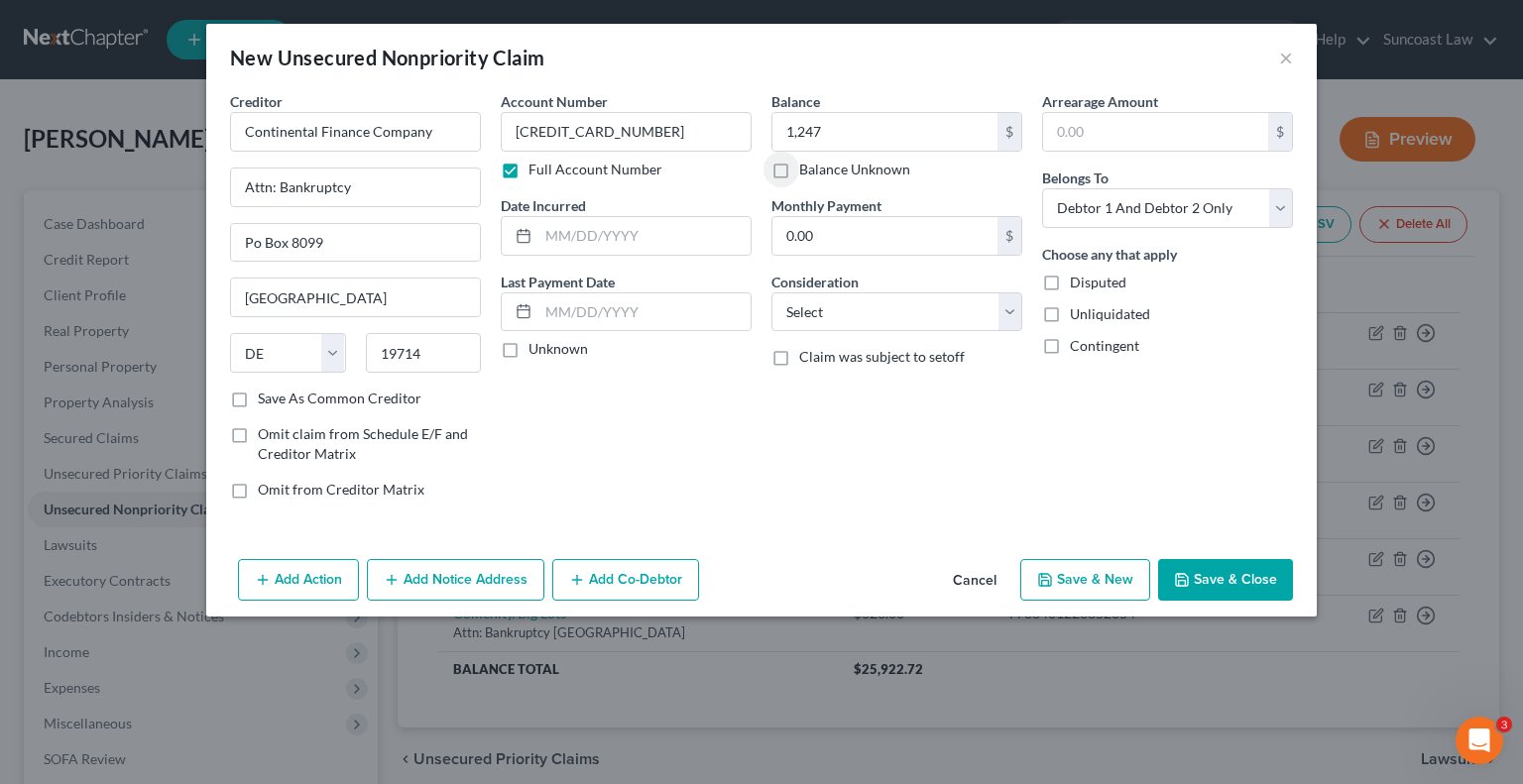 click on "Add Action Add Notice Address Add Co-Debtor Cancel Save & New Save & Close" at bounding box center [762, 584] 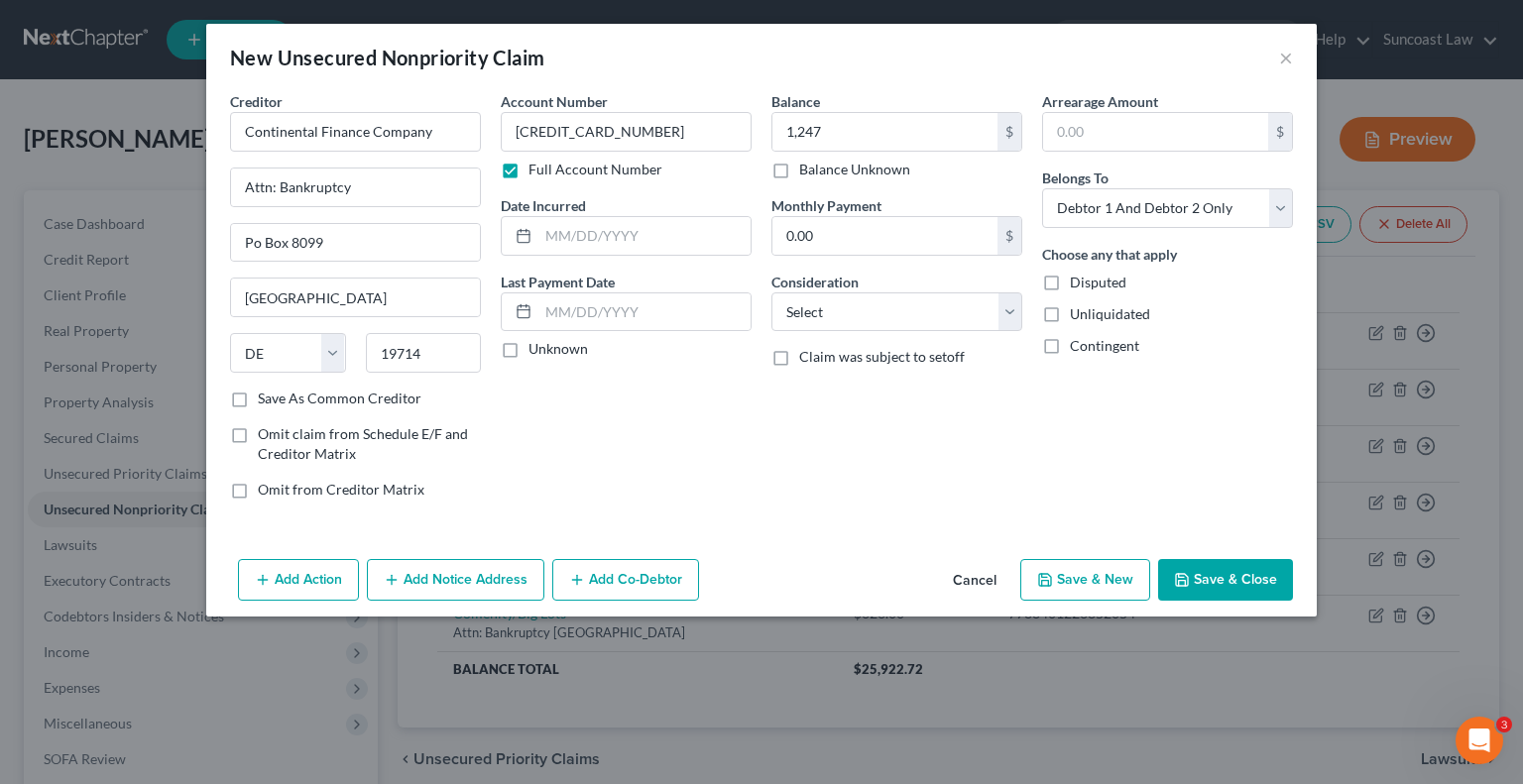 click on "Save & Close" at bounding box center (1226, 580) 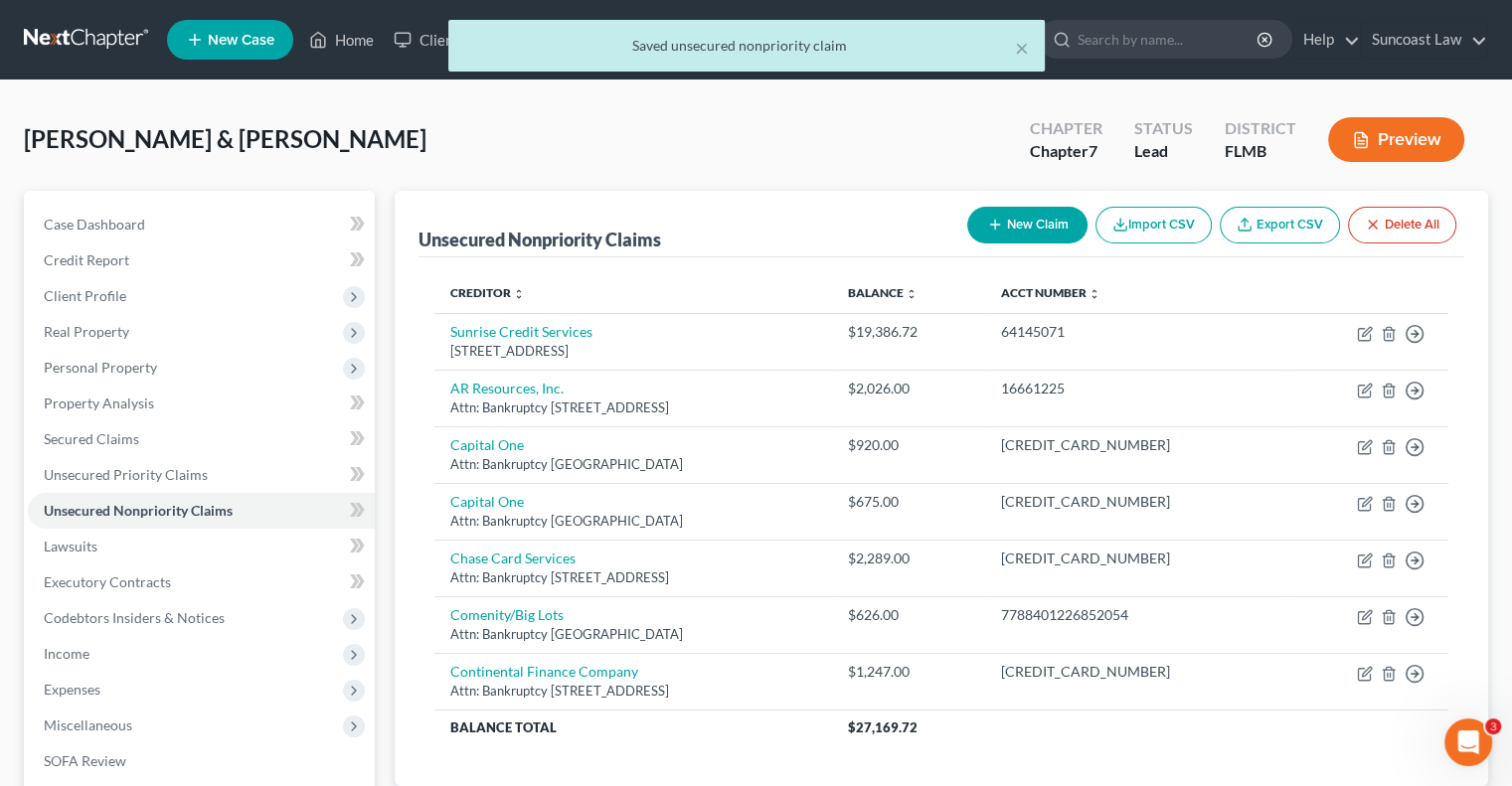 click on "New Claim" at bounding box center (1027, 225) 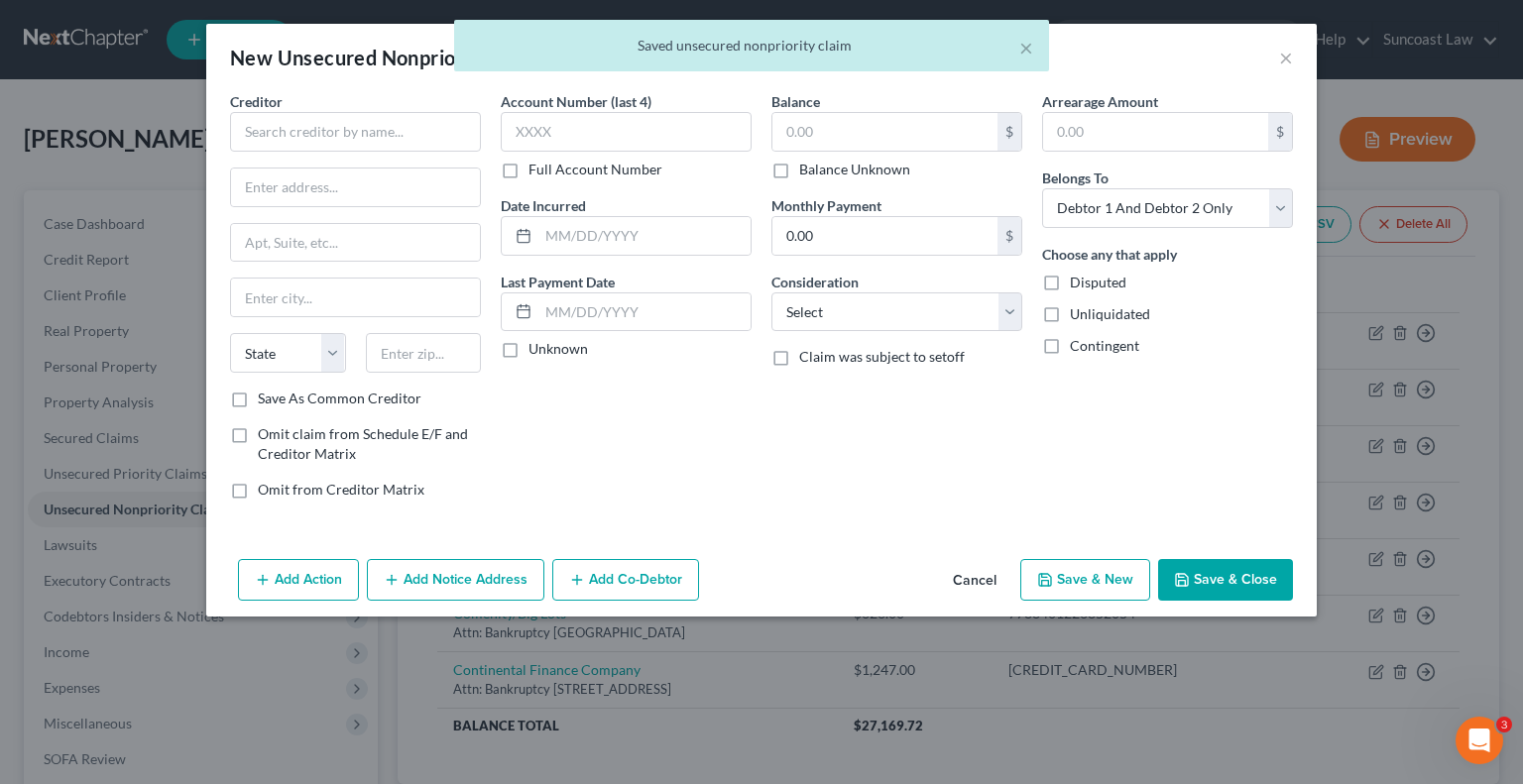 click on "Full Account Number" at bounding box center (595, 169) 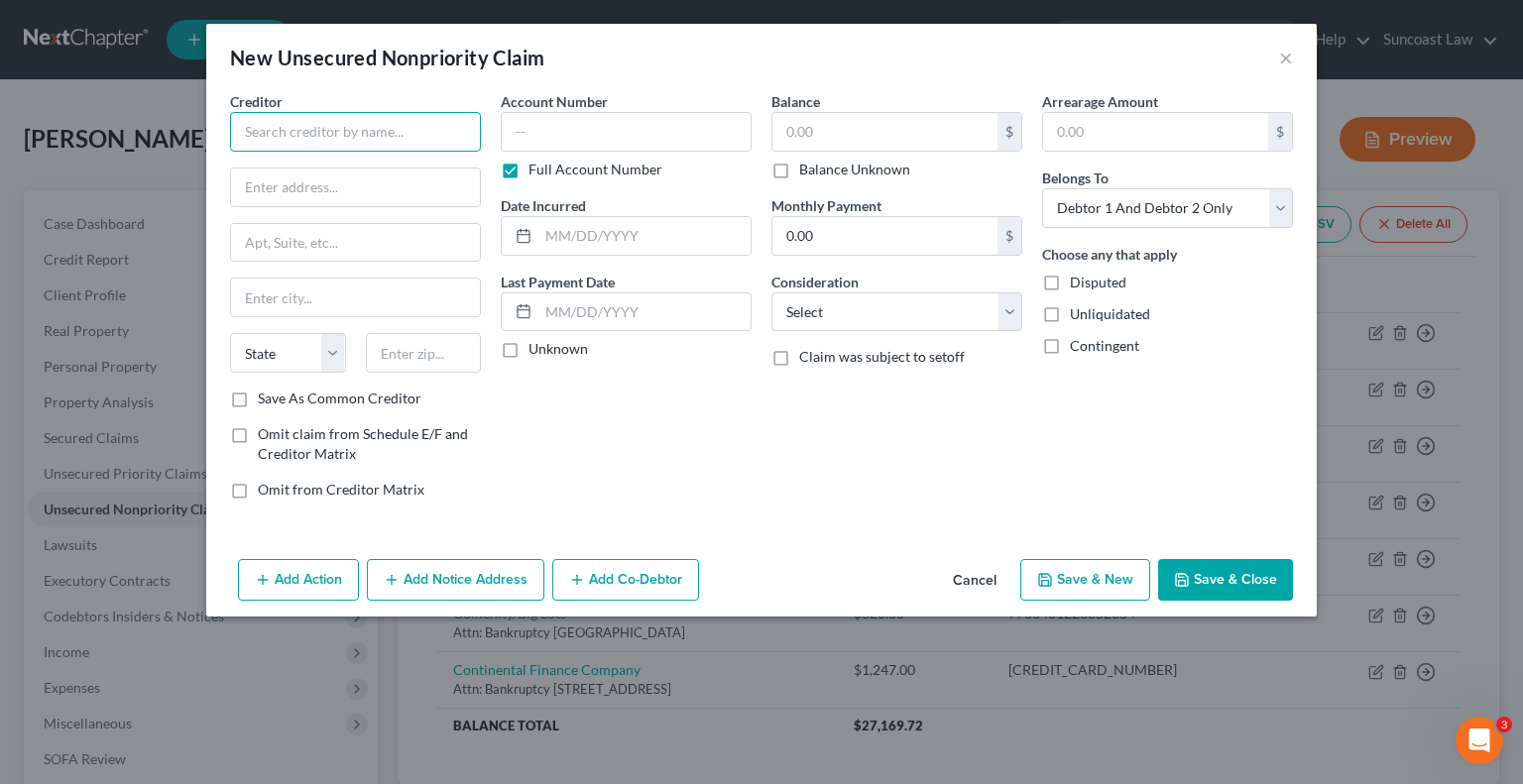 click at bounding box center [355, 132] 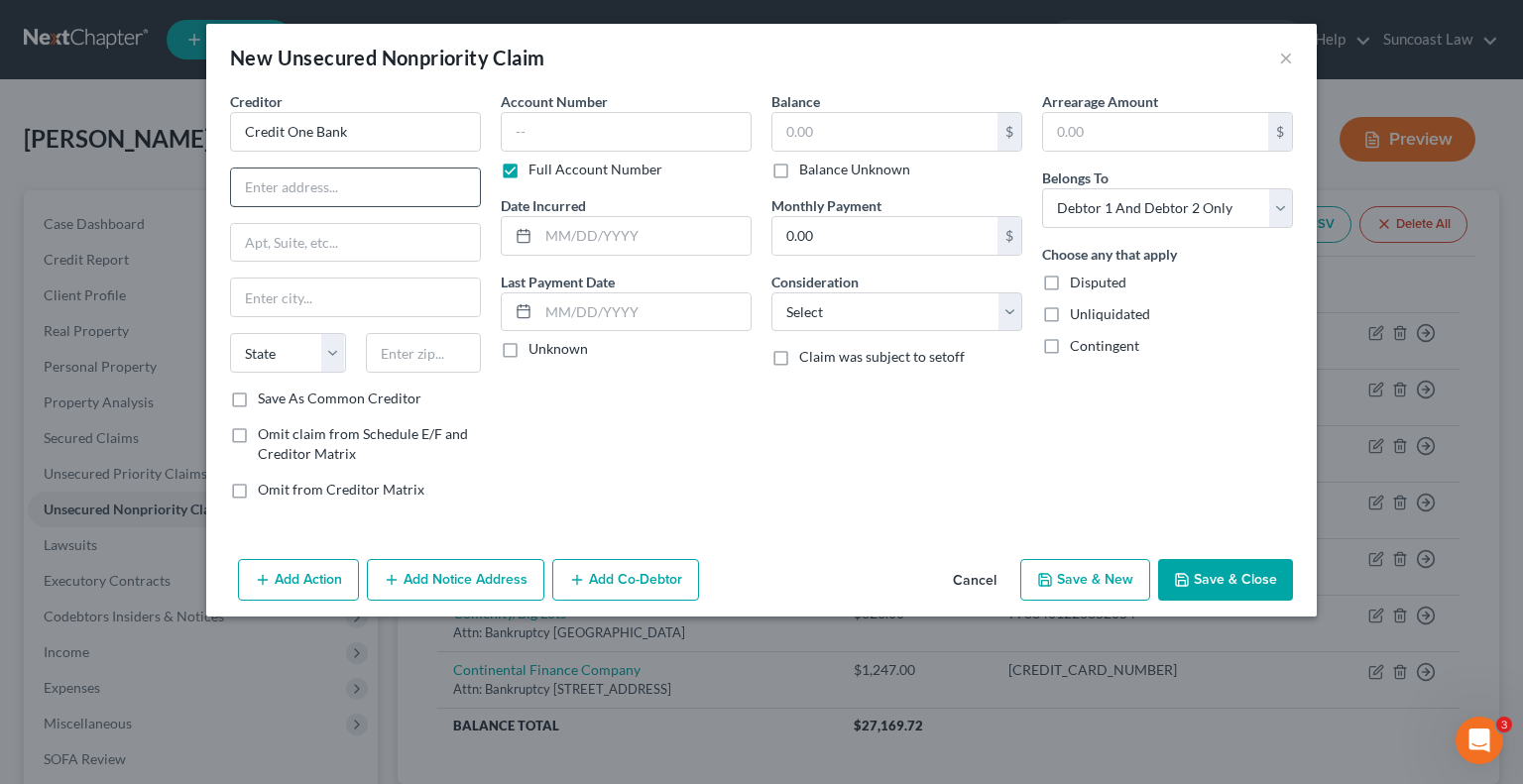 drag, startPoint x: 365, startPoint y: 177, endPoint x: 375, endPoint y: 190, distance: 16.40122 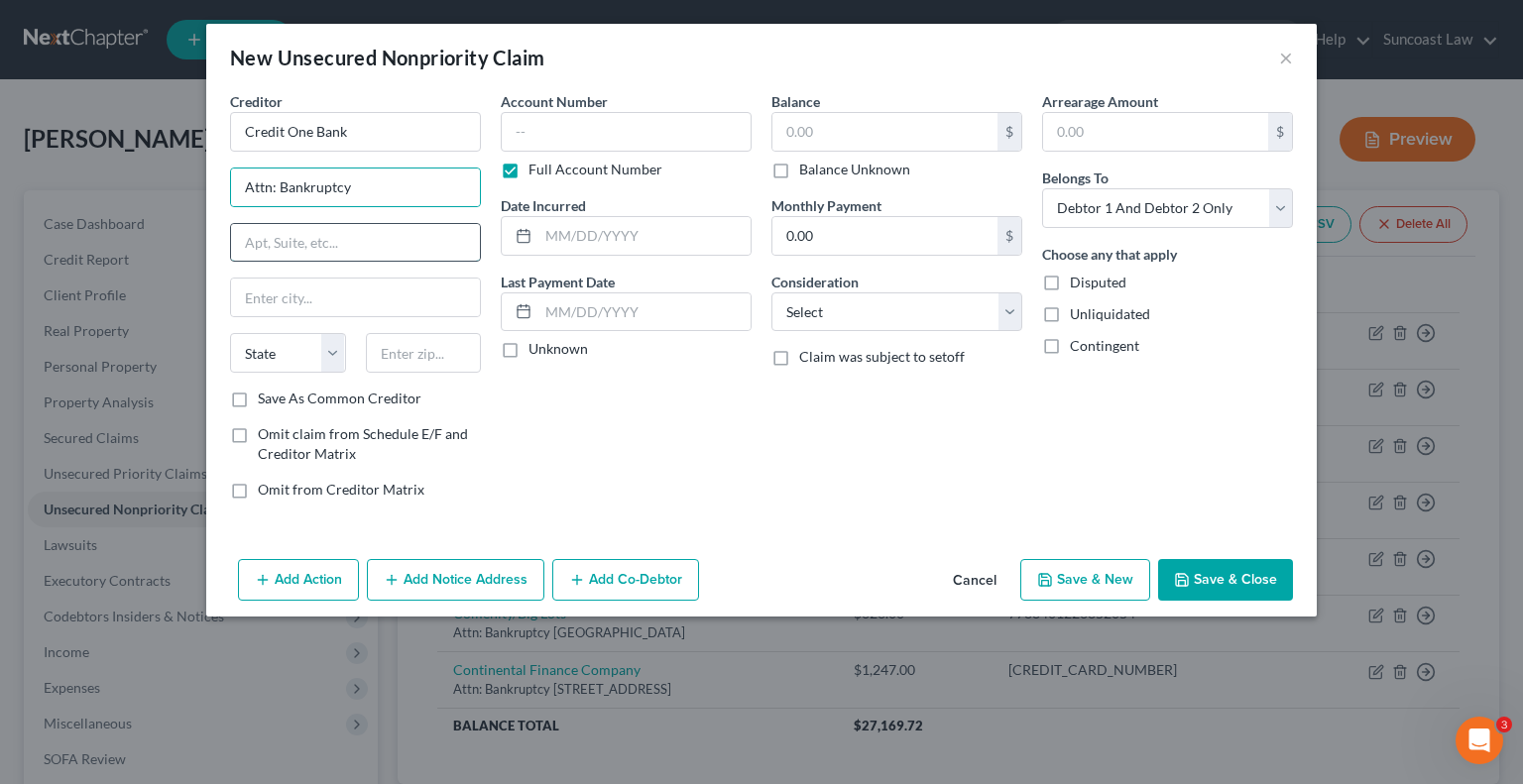click at bounding box center (355, 243) 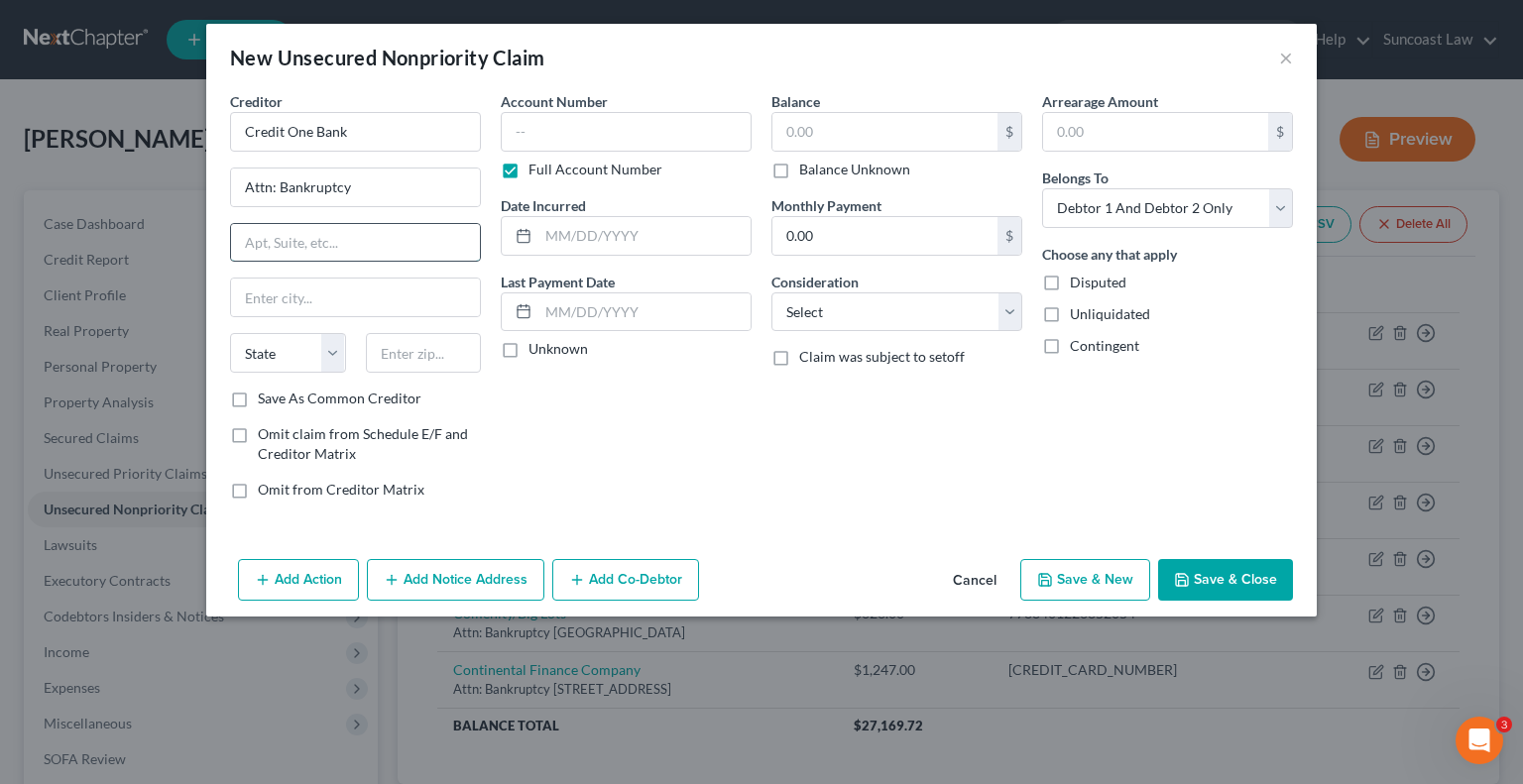 paste on "[STREET_ADDRESS]" 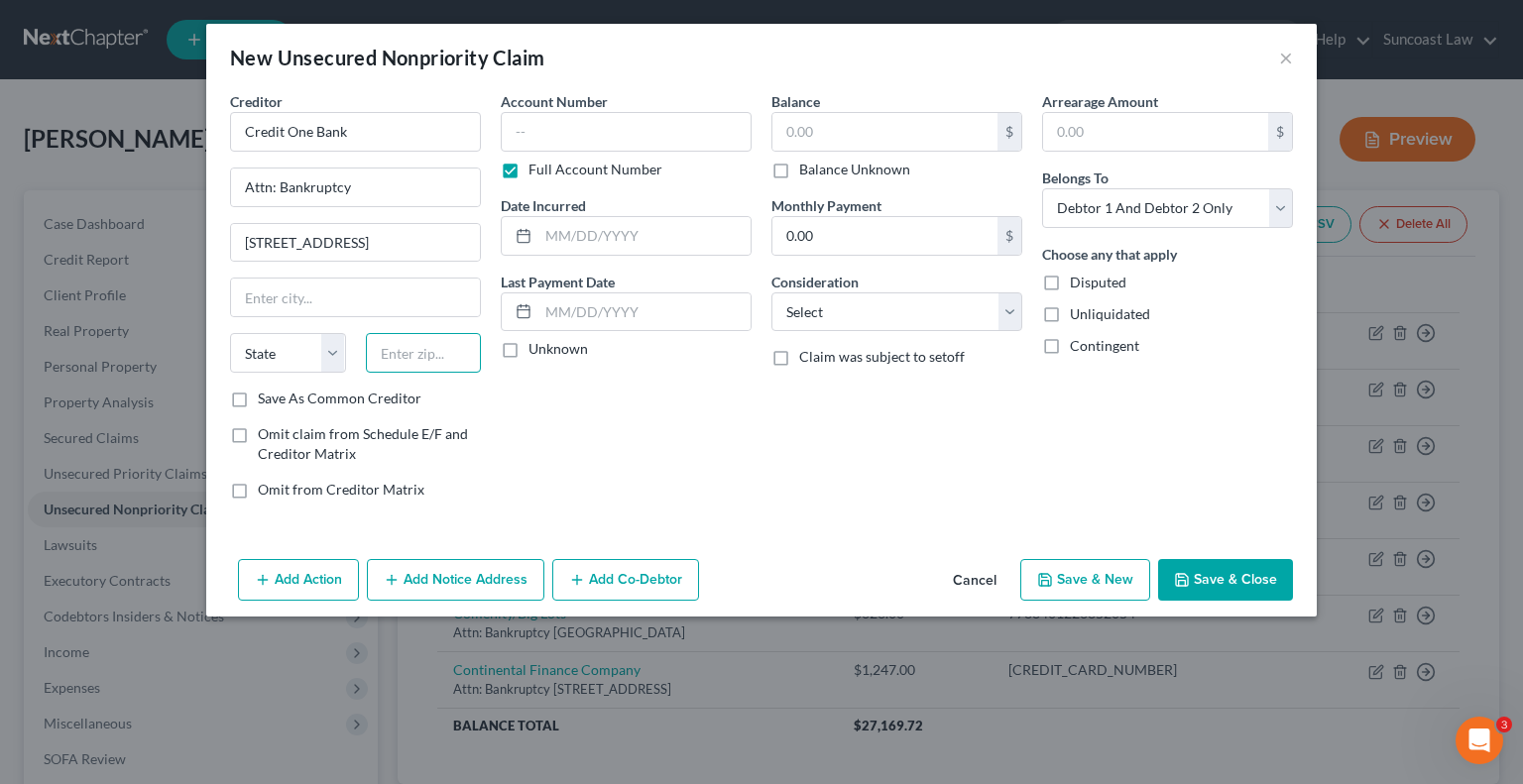drag, startPoint x: 456, startPoint y: 344, endPoint x: 446, endPoint y: 339, distance: 11.18034 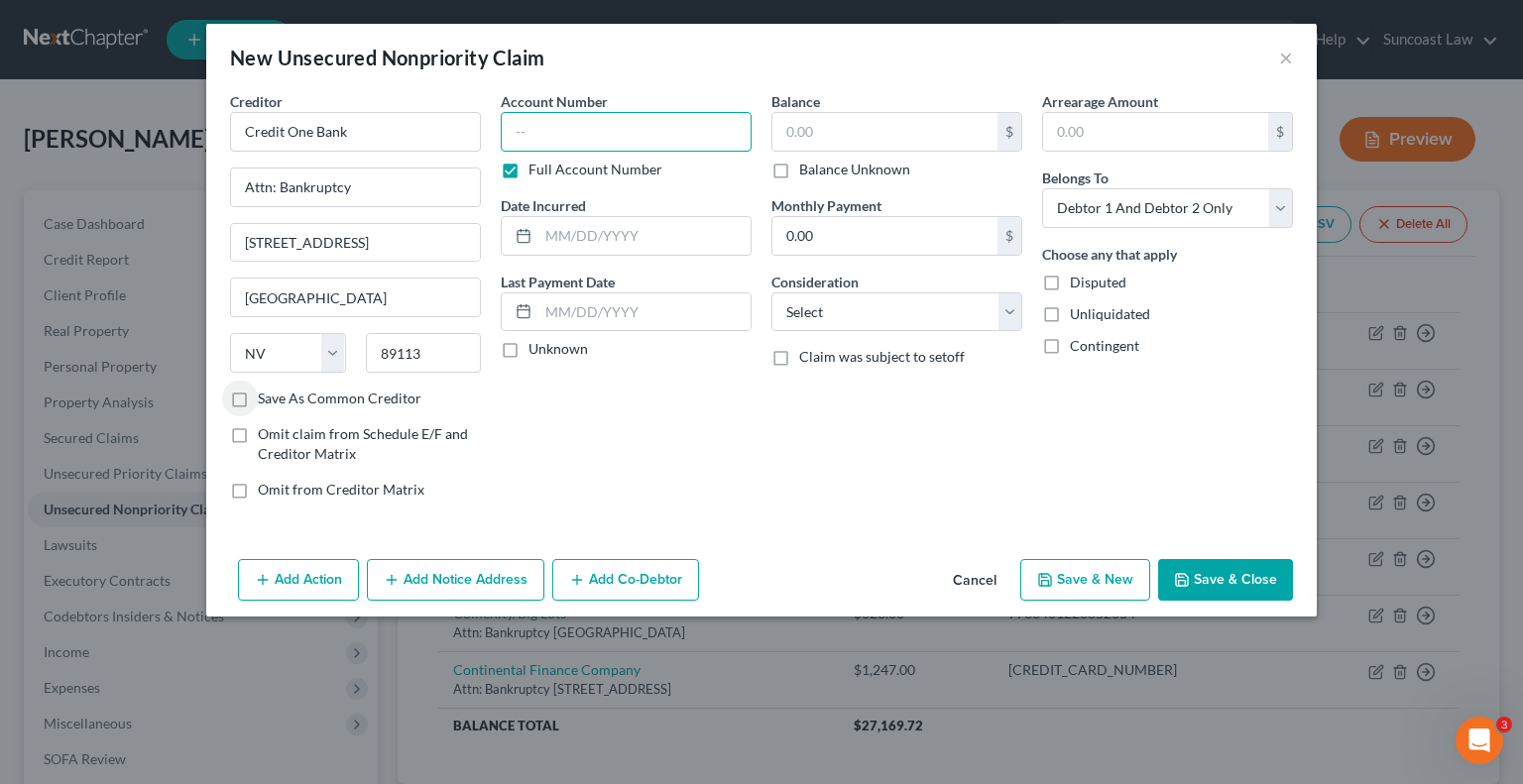 click at bounding box center (626, 132) 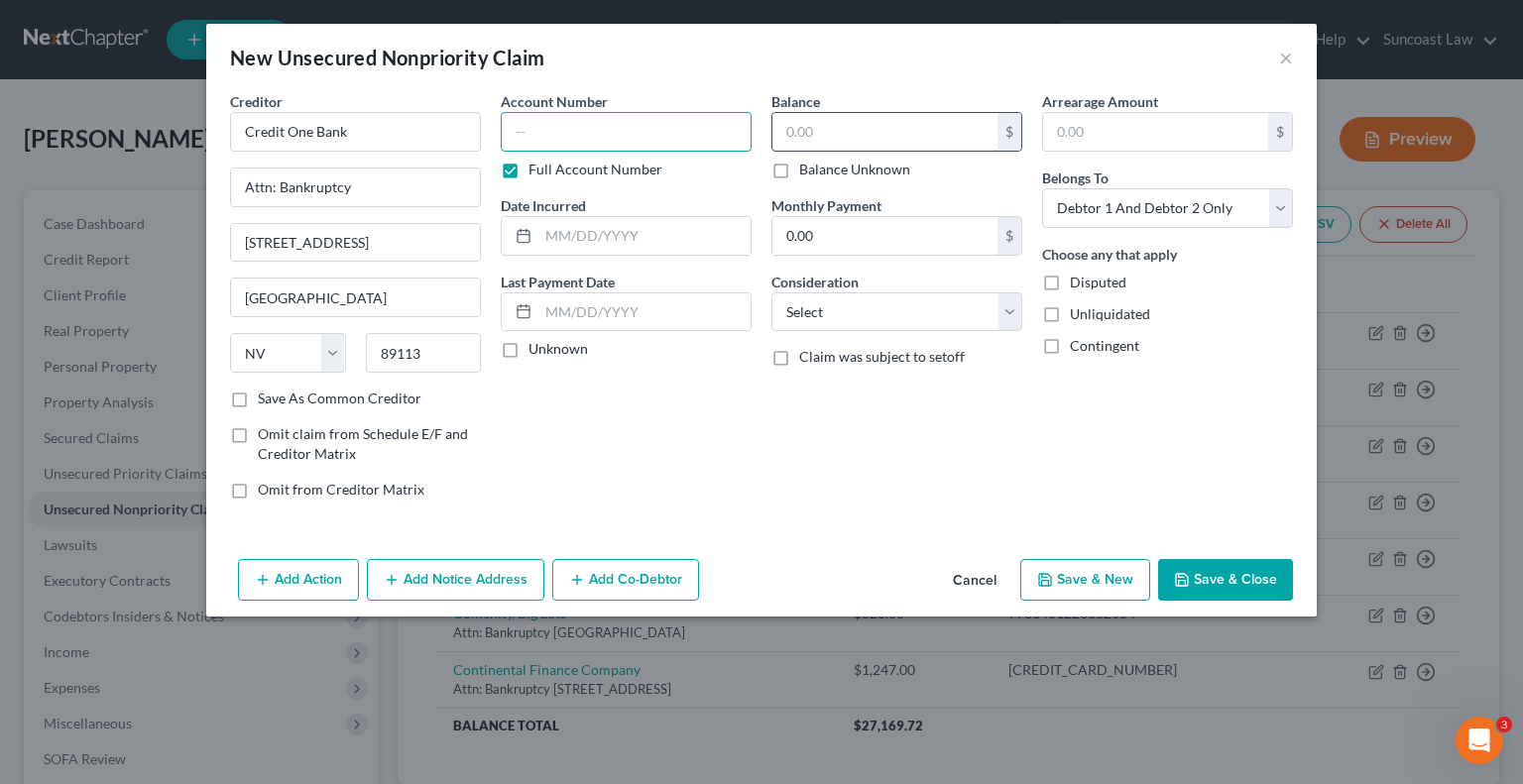 paste on "[CREDIT_CARD_NUMBER]" 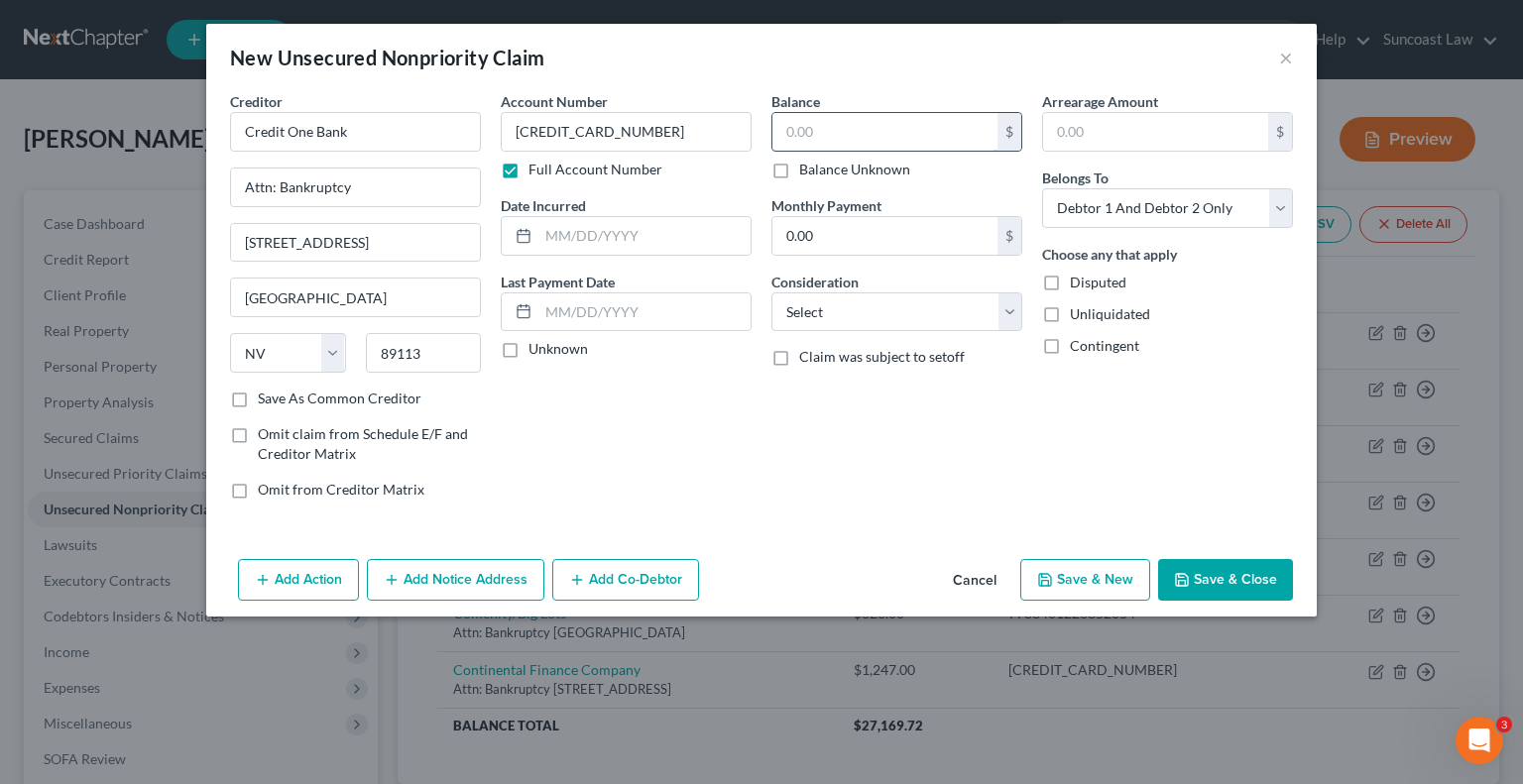 click at bounding box center [884, 132] 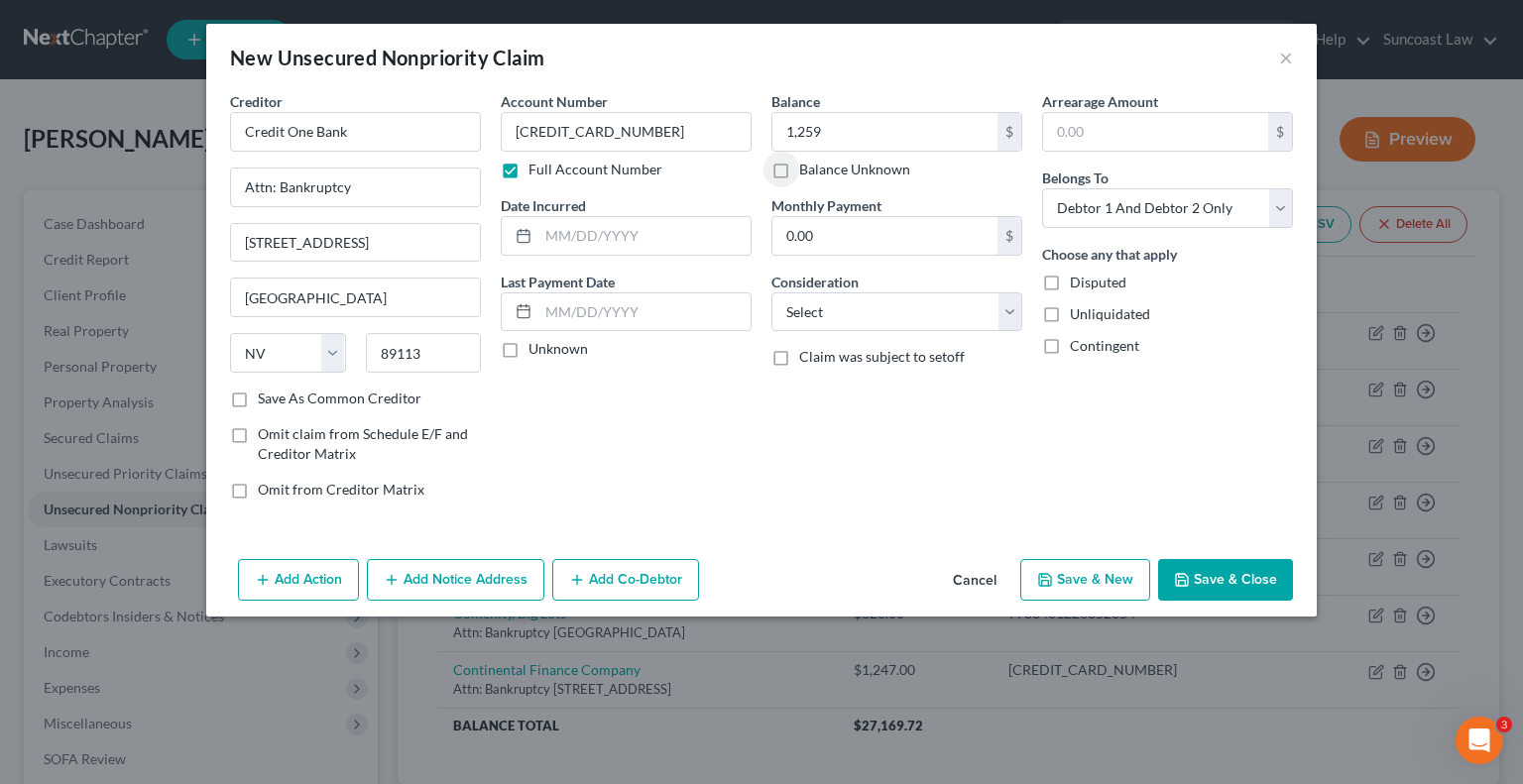 click on "Save & Close" at bounding box center (1226, 580) 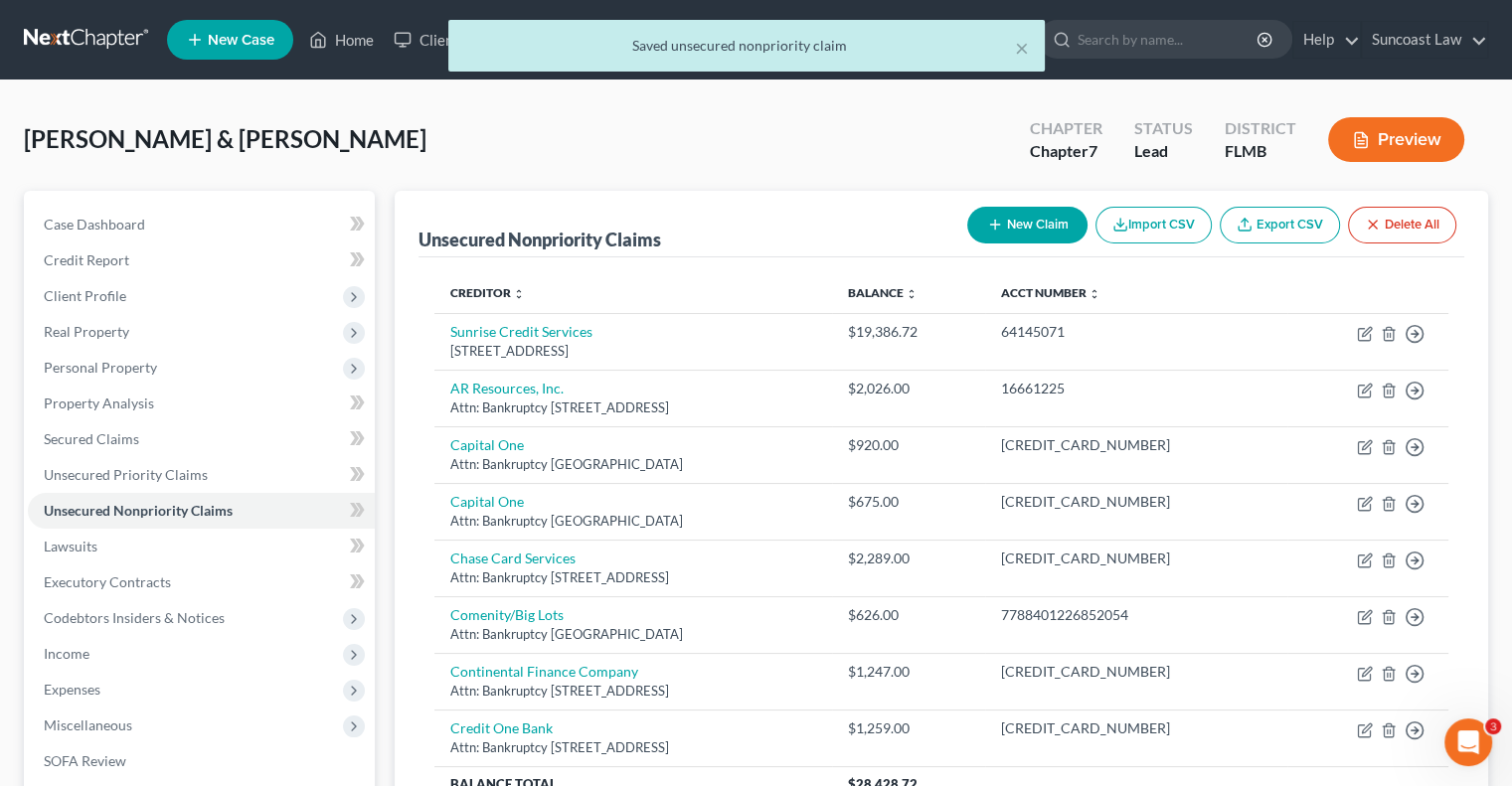 click on "New Claim" at bounding box center (1027, 225) 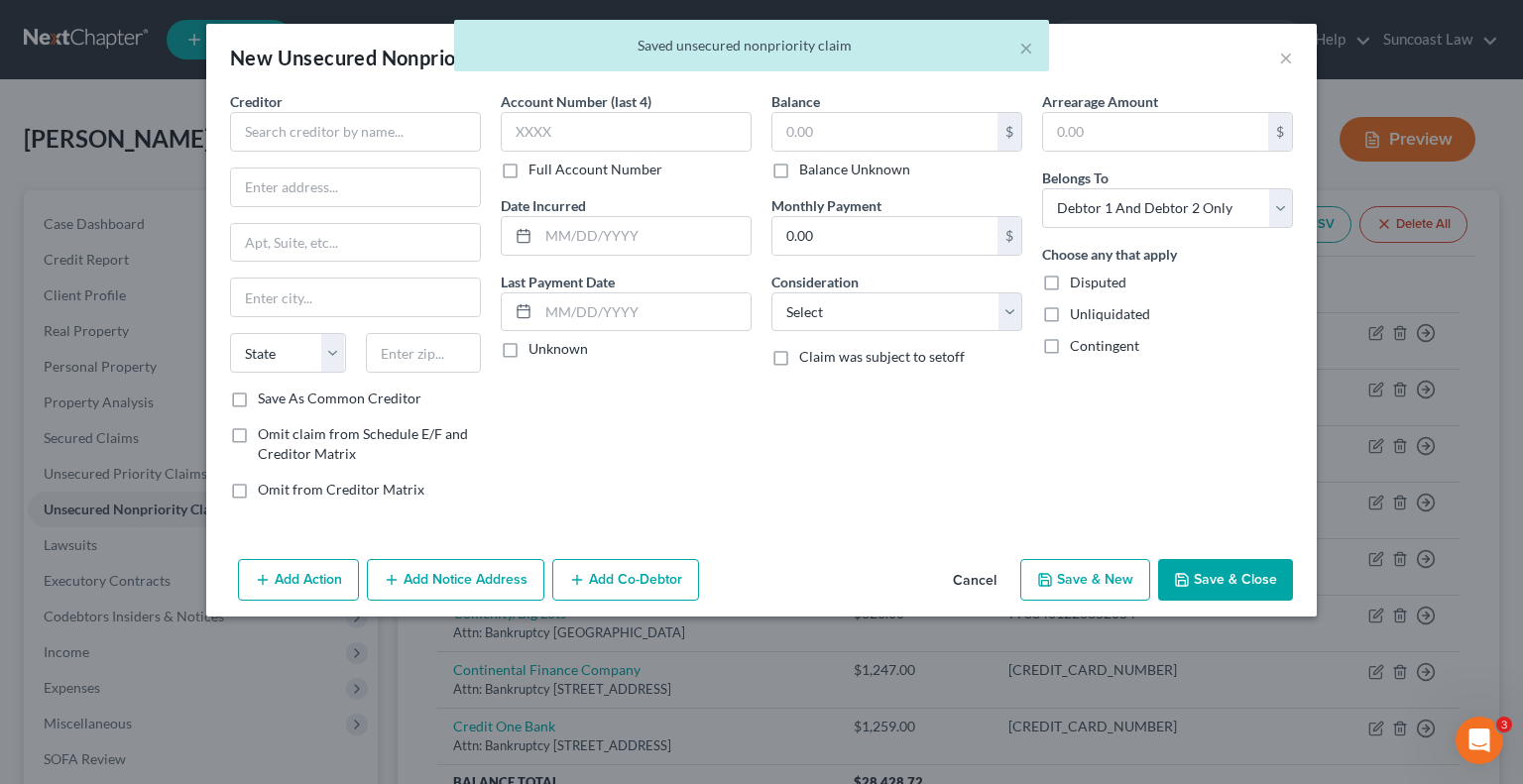 click on "Full Account Number" at bounding box center (595, 169) 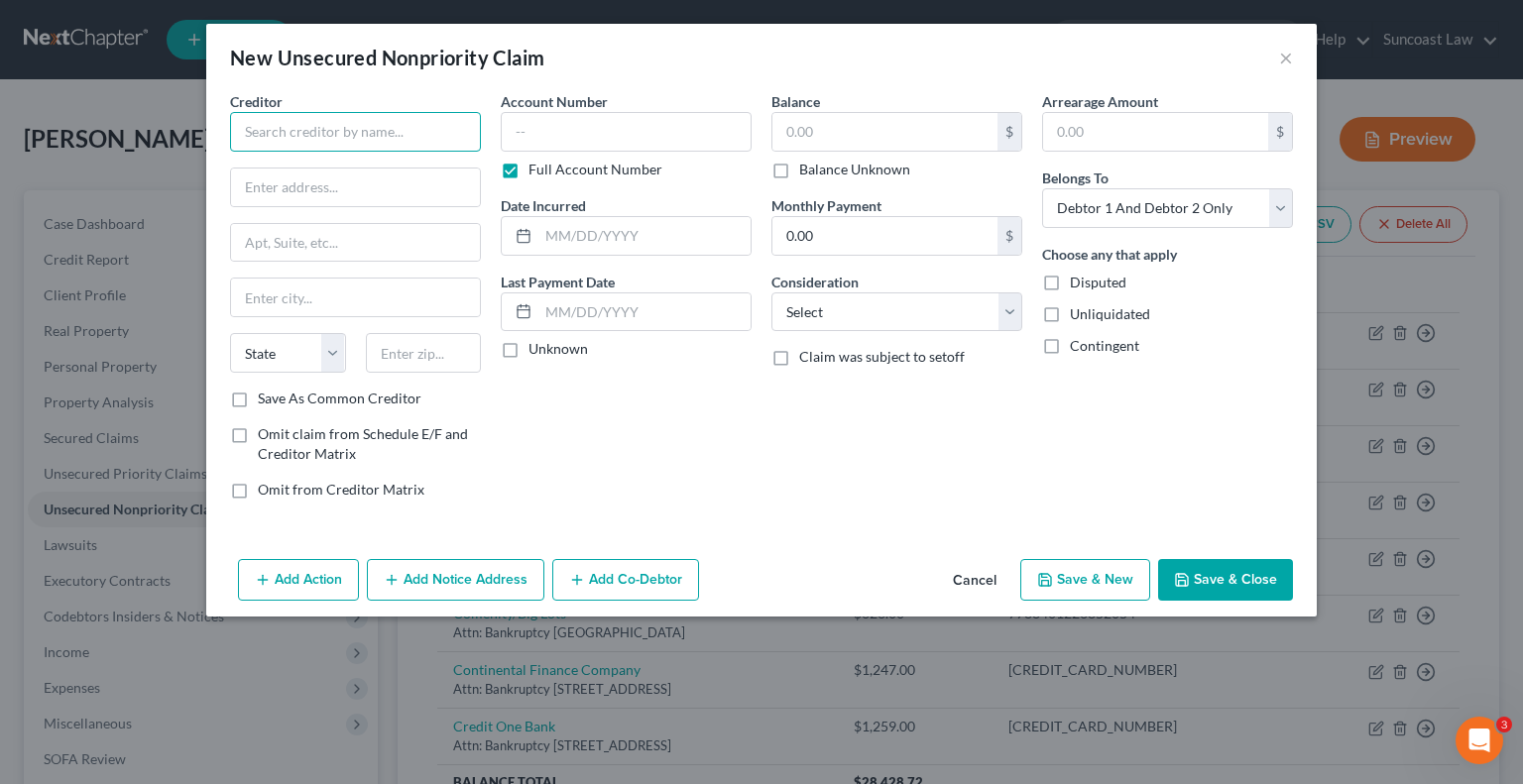 click at bounding box center [355, 132] 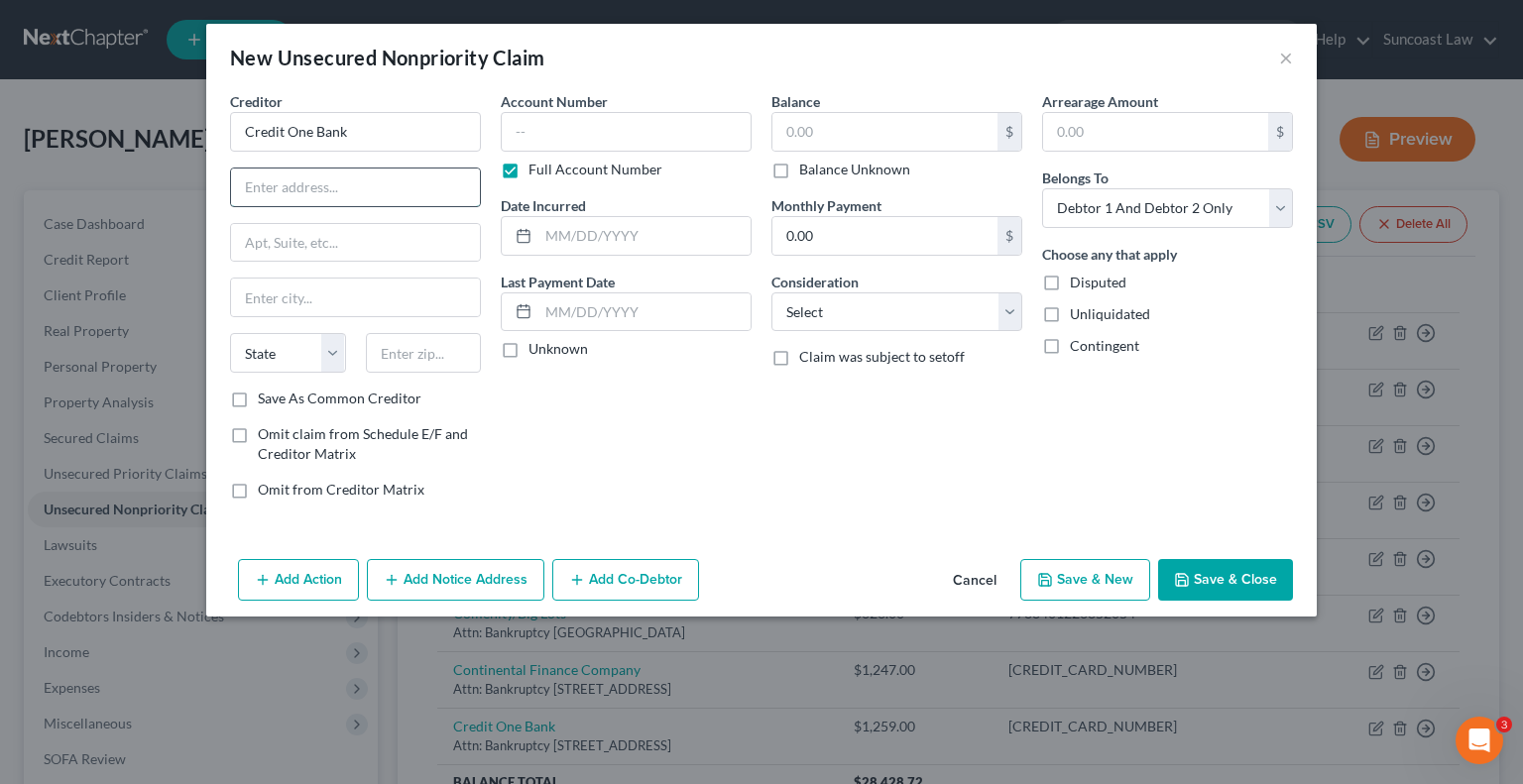 click at bounding box center [355, 187] 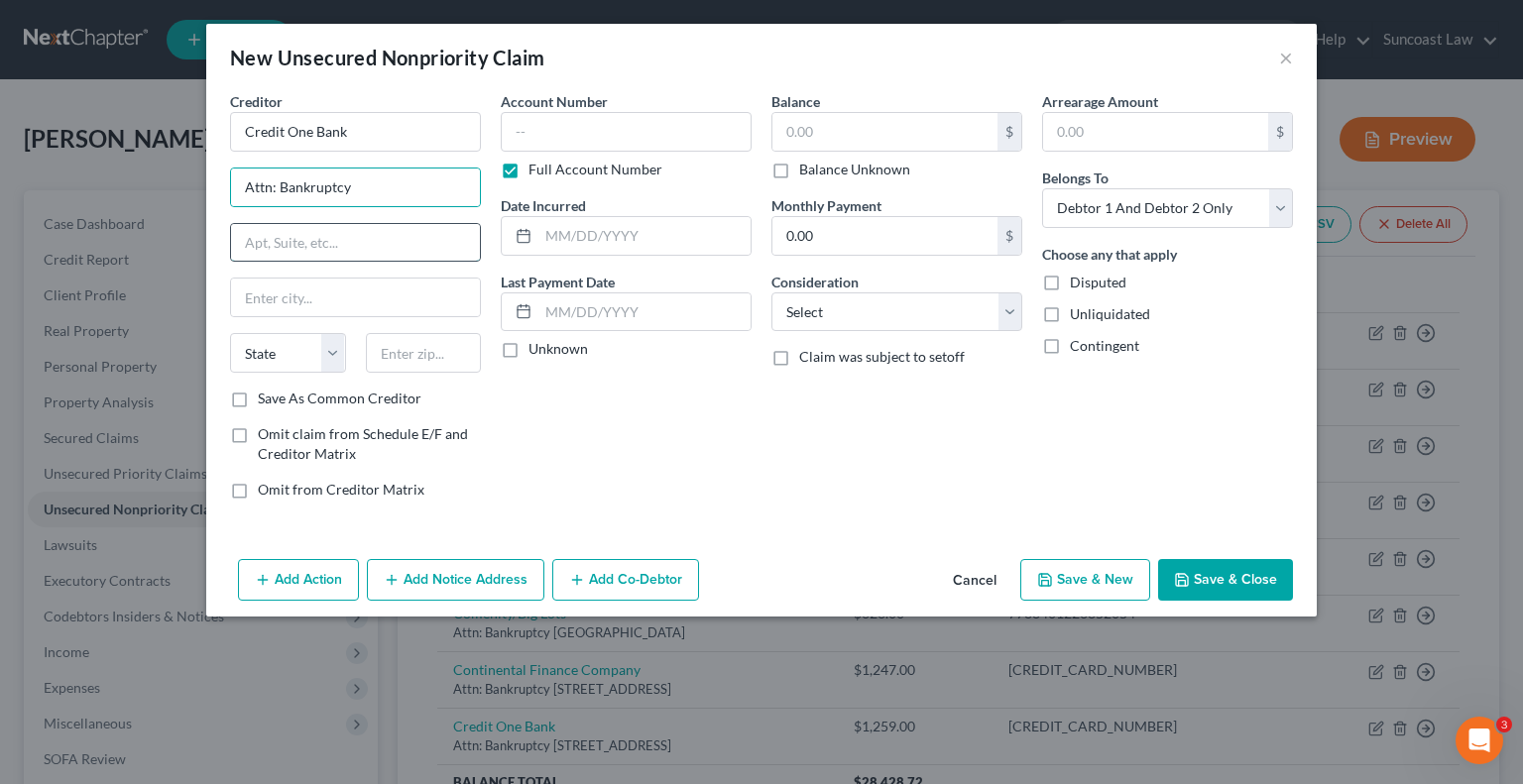 click at bounding box center [355, 243] 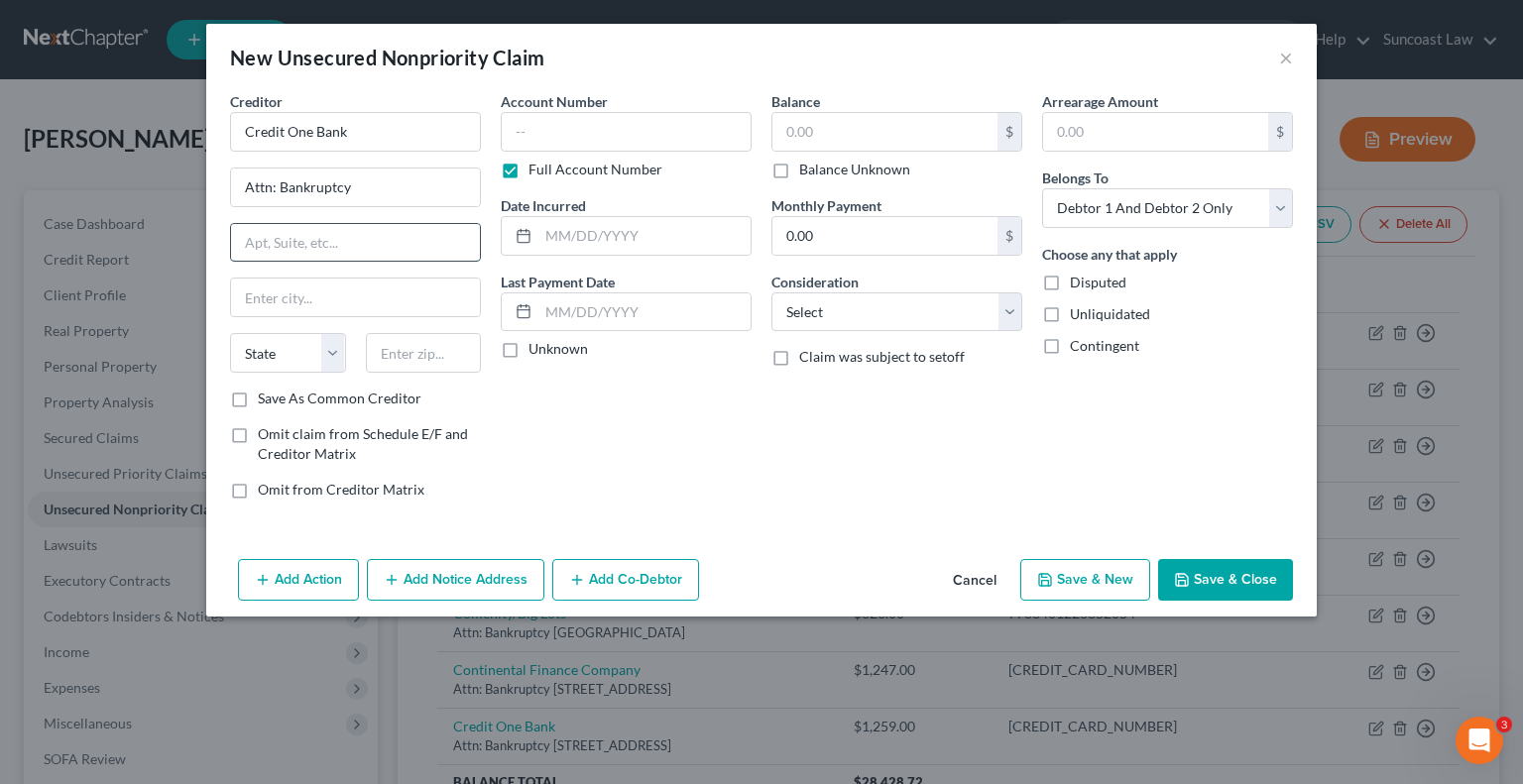 paste on "[STREET_ADDRESS]" 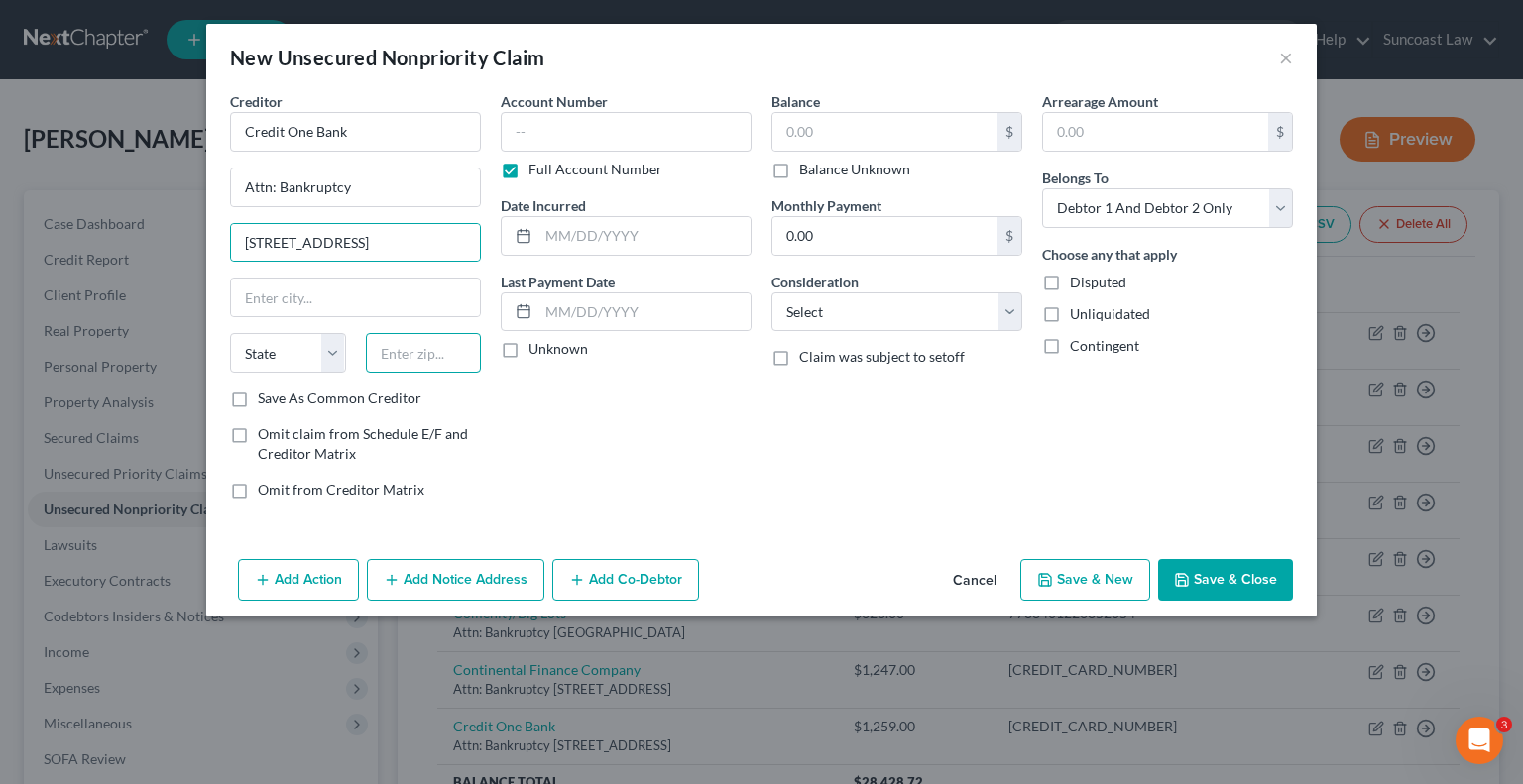 click at bounding box center (423, 353) 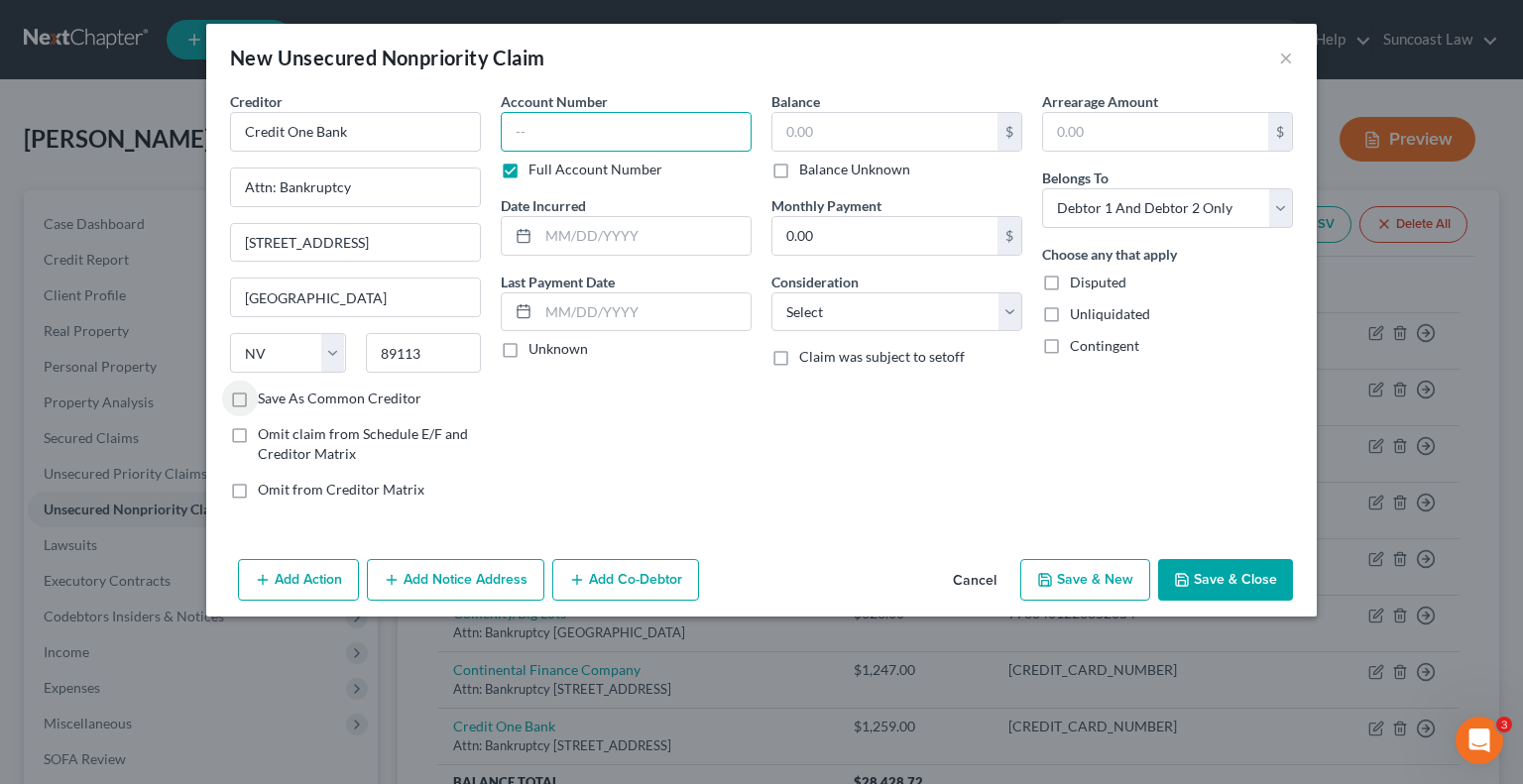 click at bounding box center [626, 132] 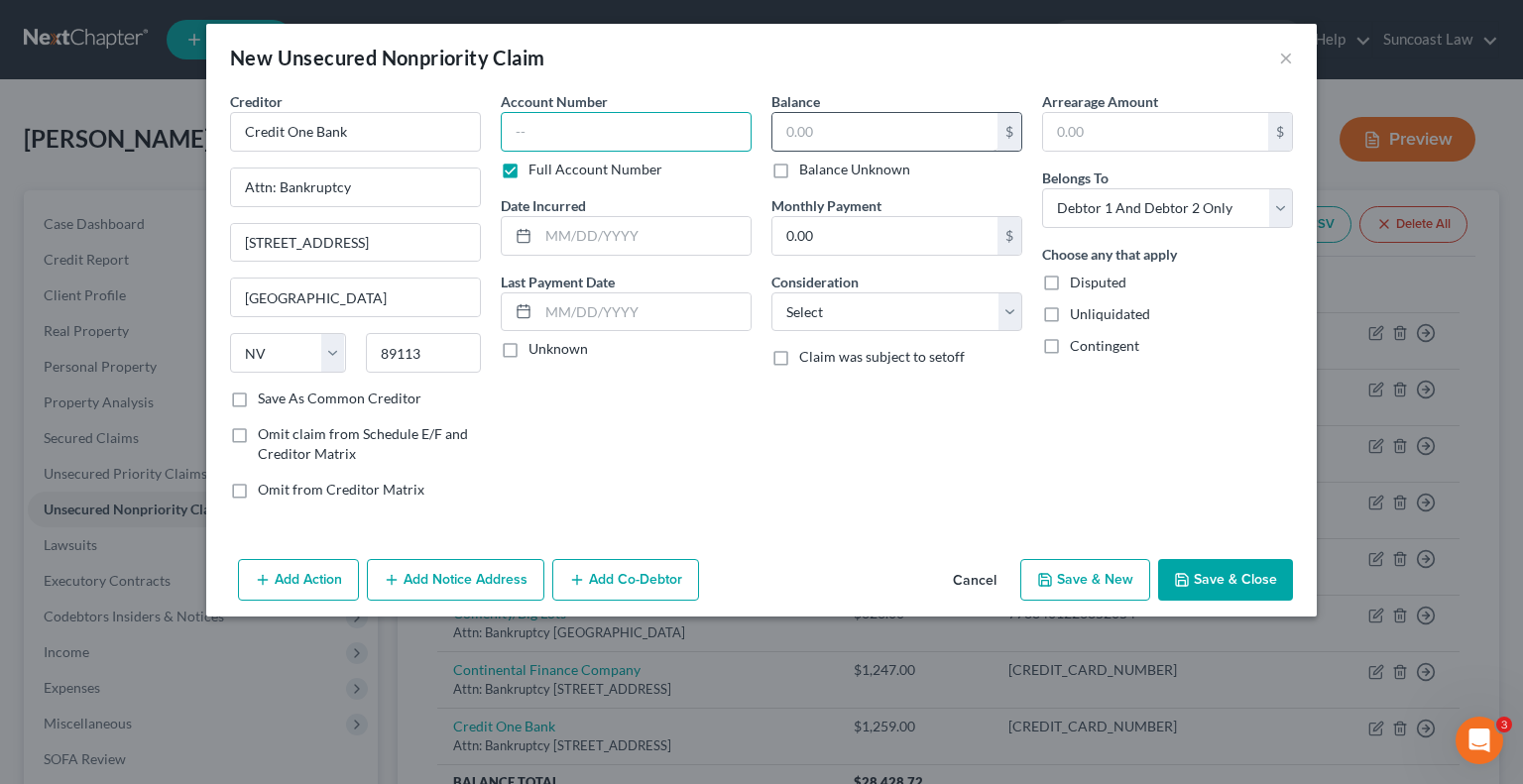 paste on "[CREDIT_CARD_NUMBER]" 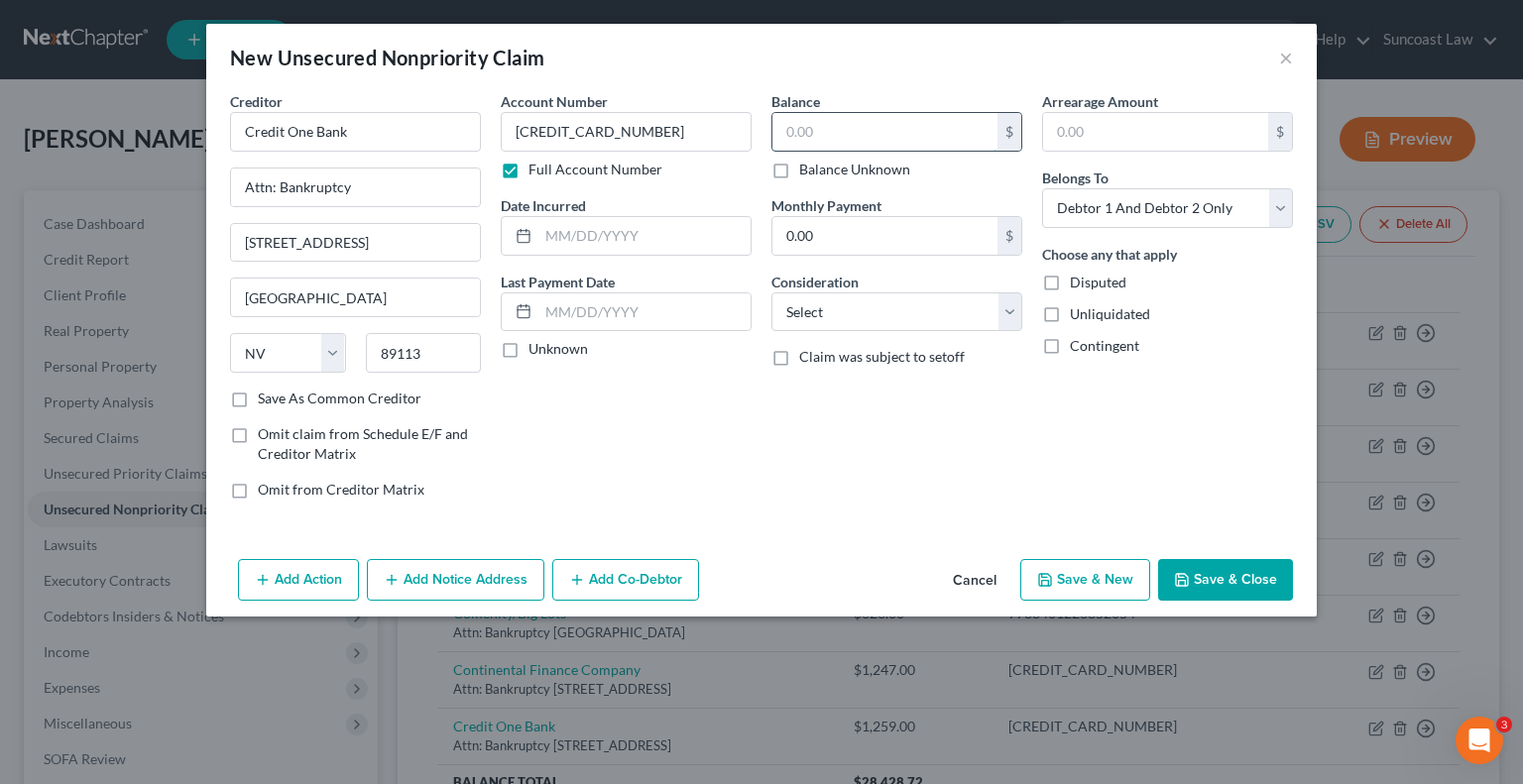 click at bounding box center (884, 132) 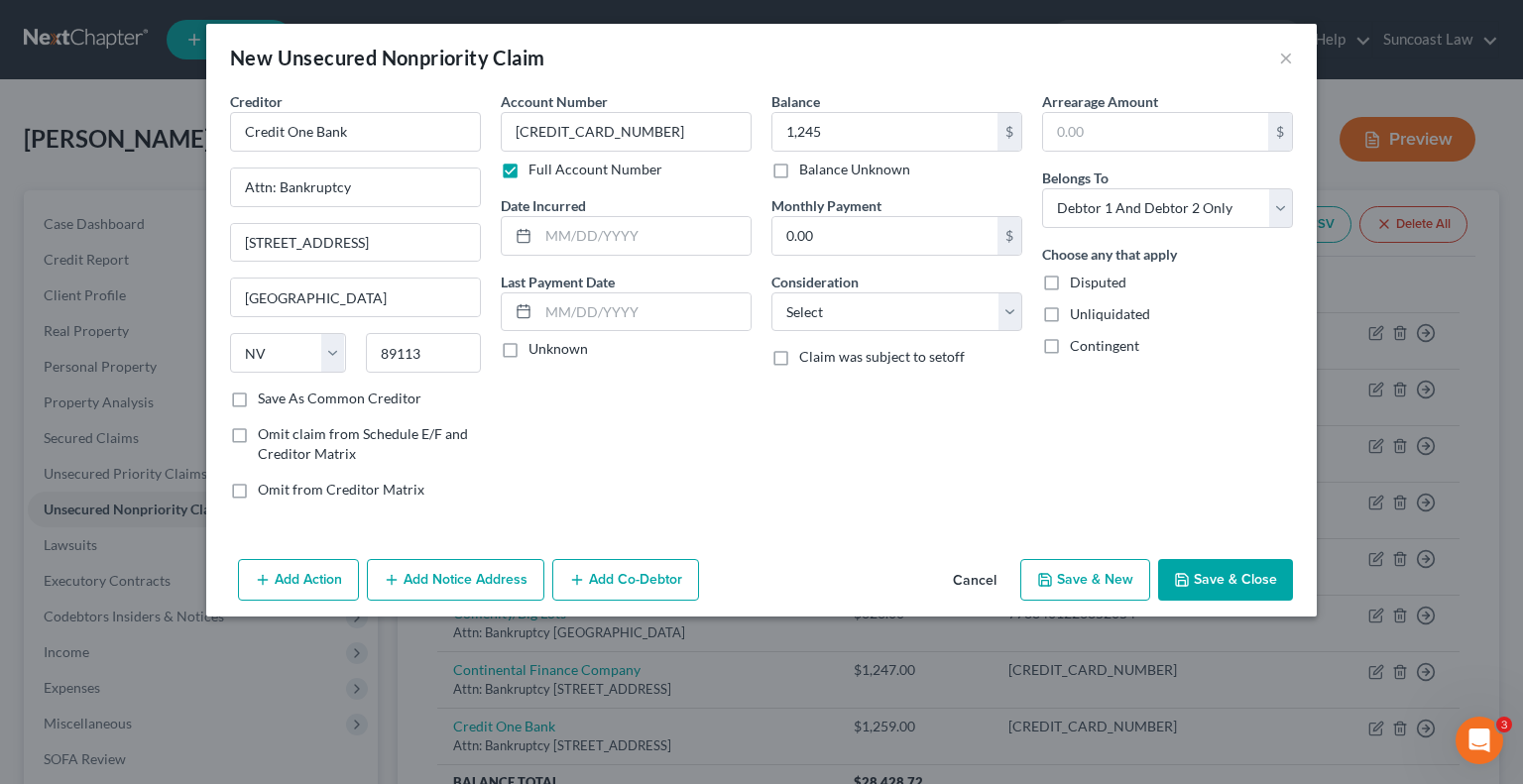 click on "Save & Close" at bounding box center (1226, 580) 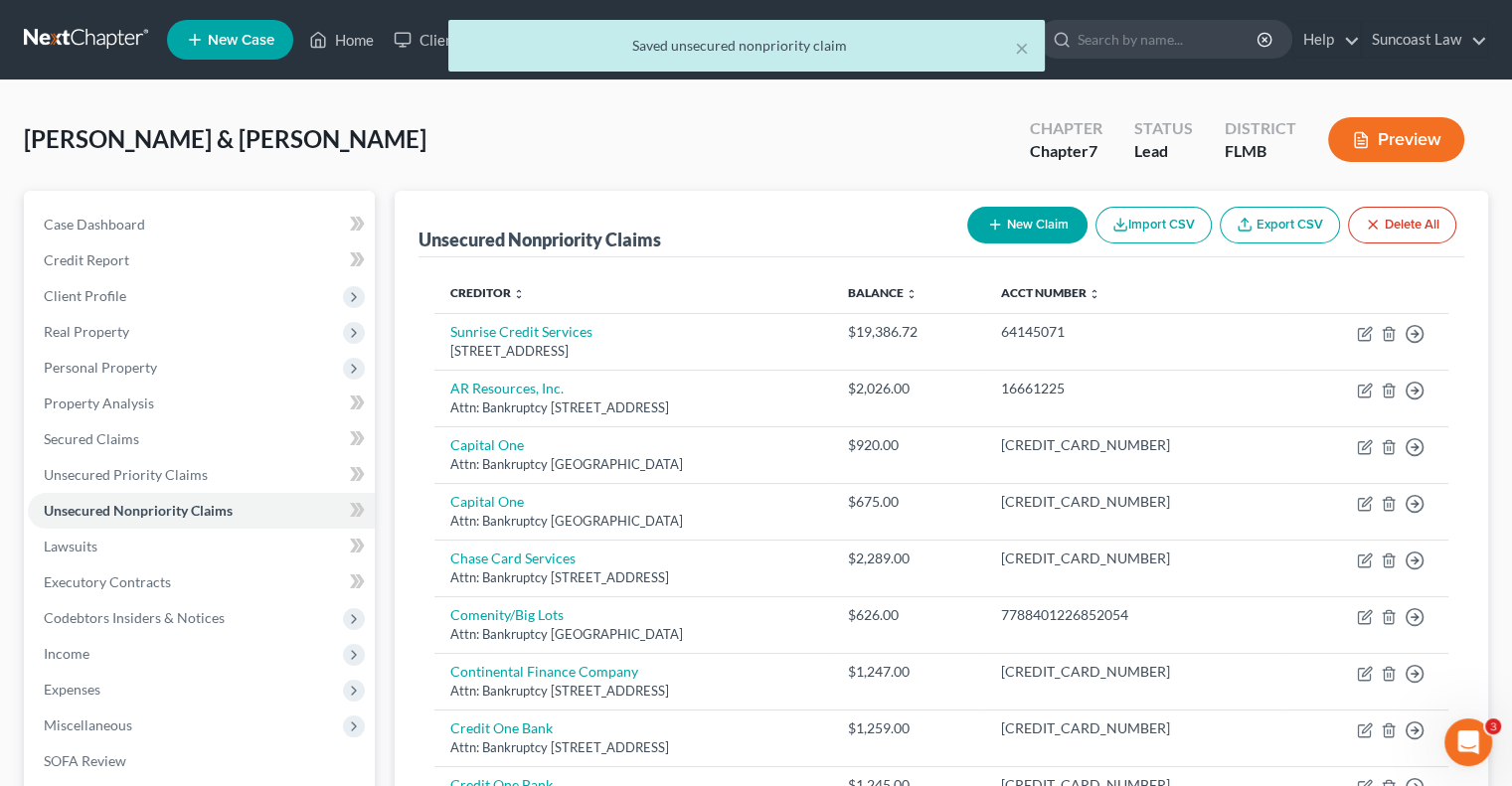 click on "New Claim" at bounding box center [1027, 225] 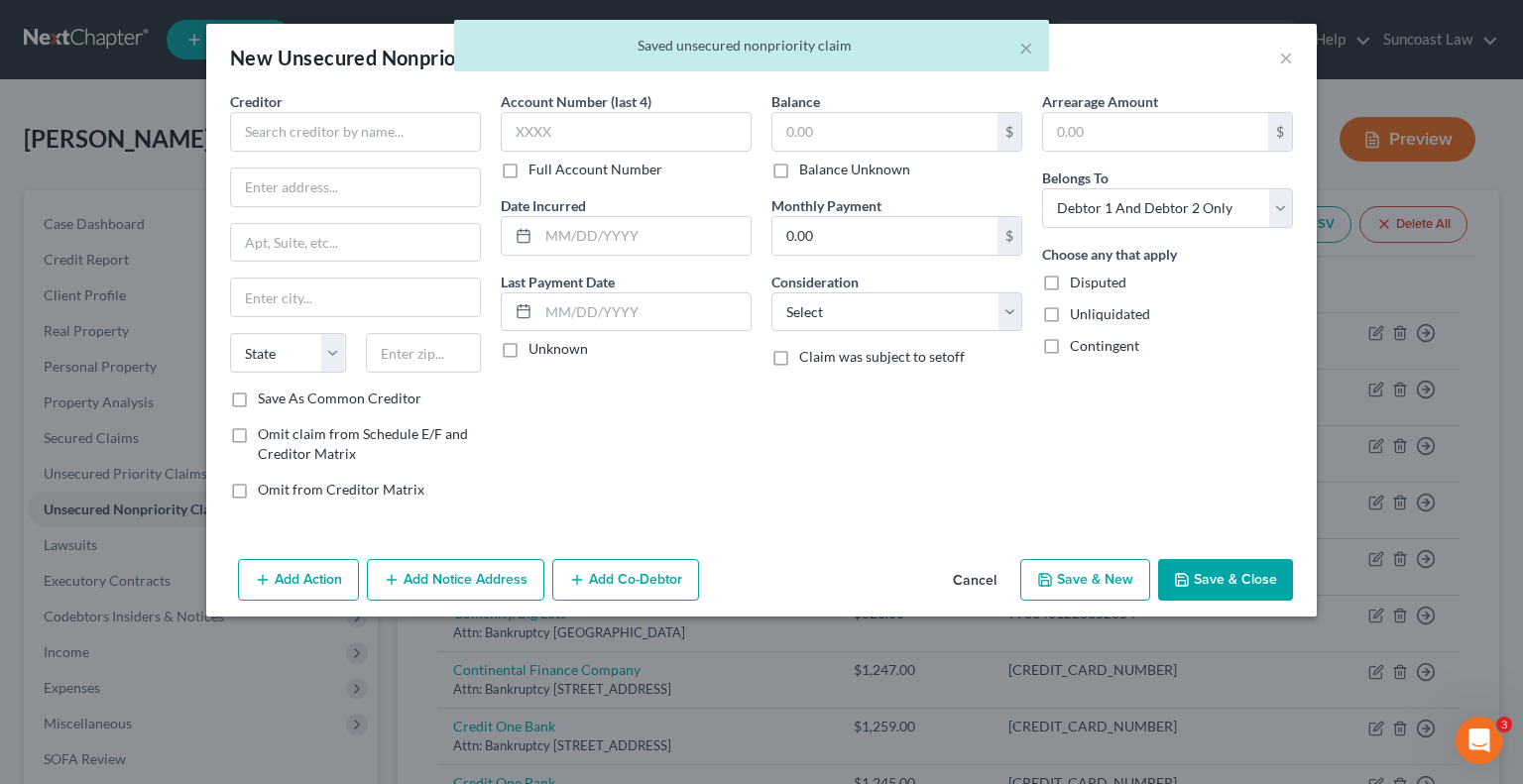 click on "Full Account Number" at bounding box center [595, 169] 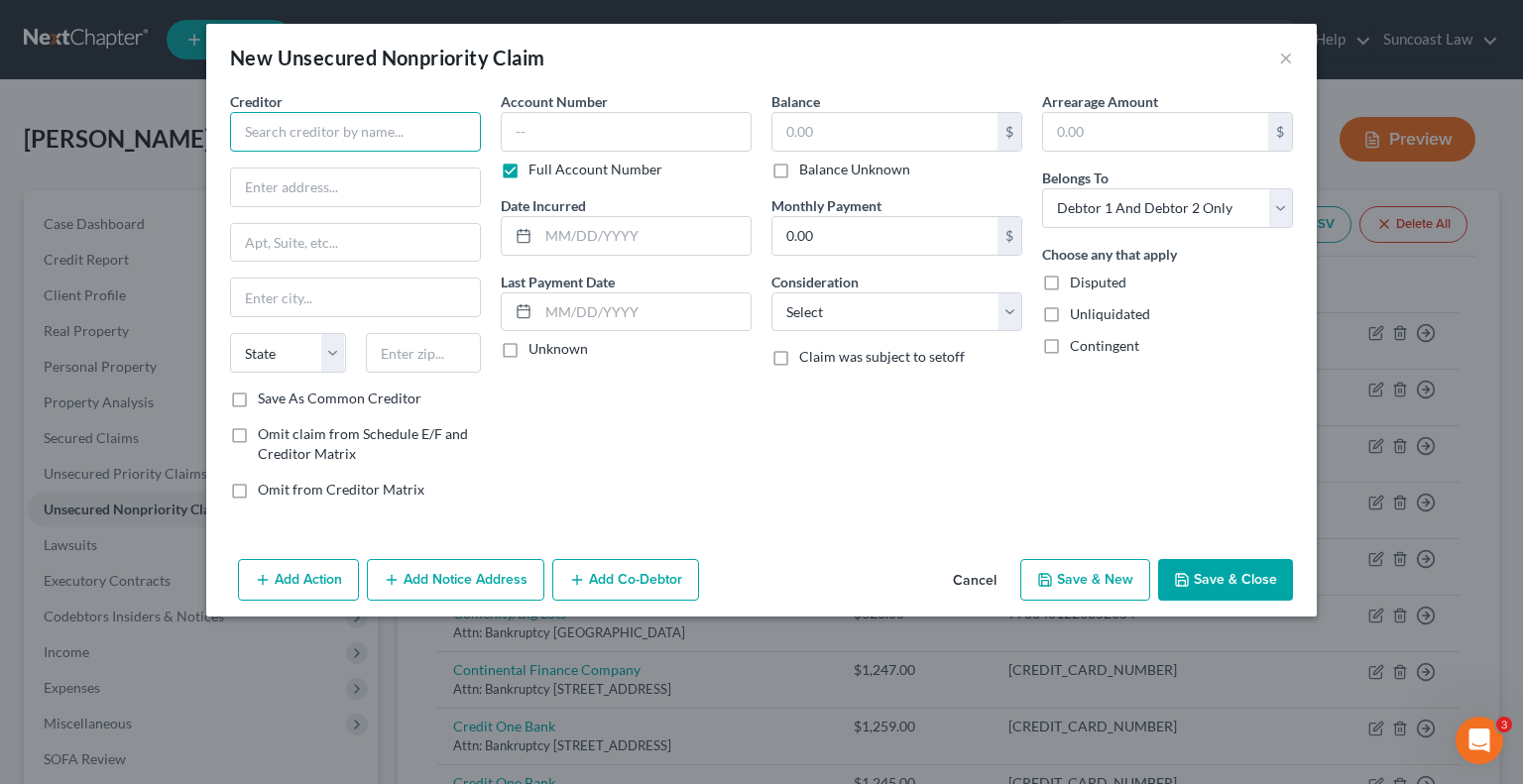 click at bounding box center [355, 132] 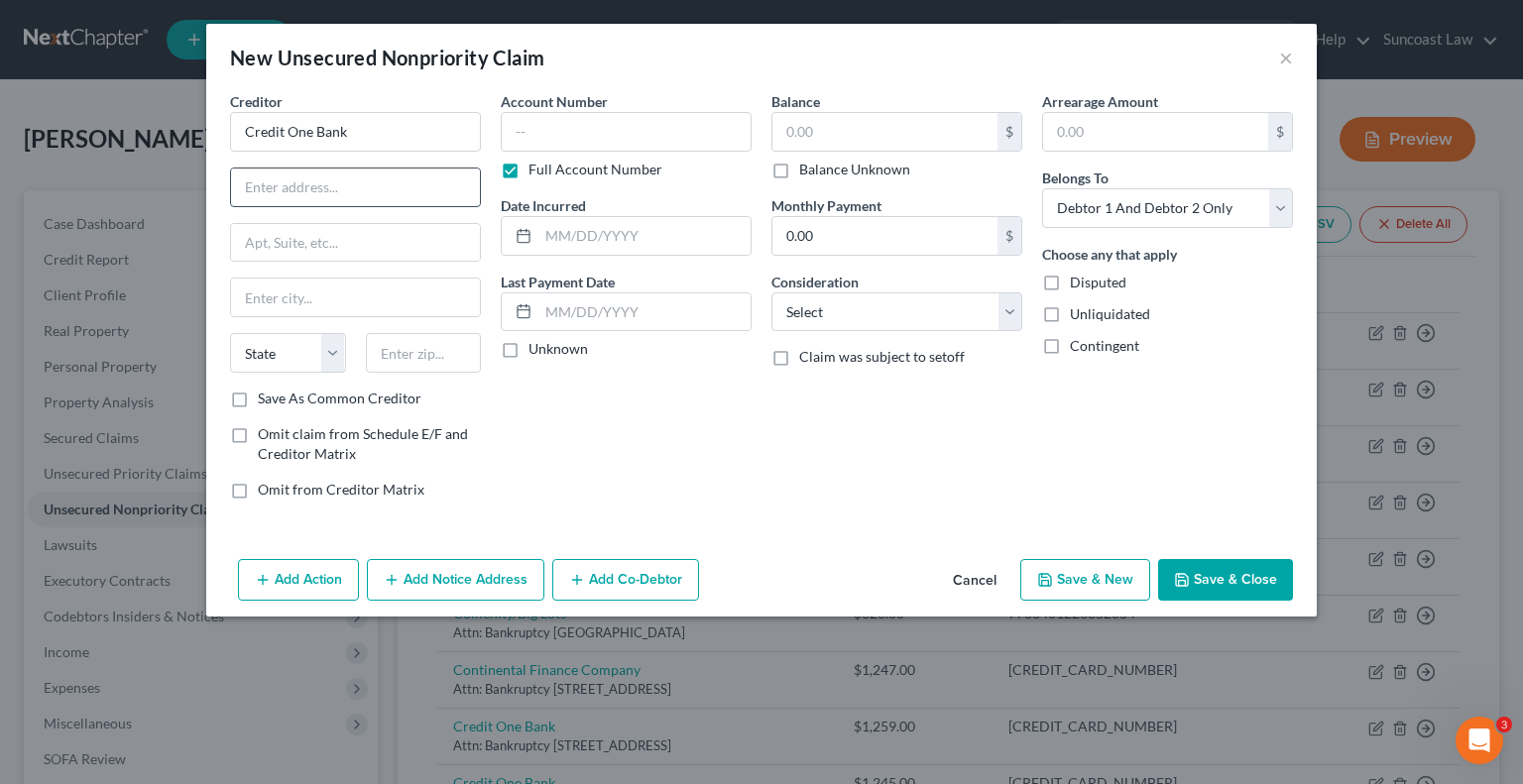 click at bounding box center [355, 187] 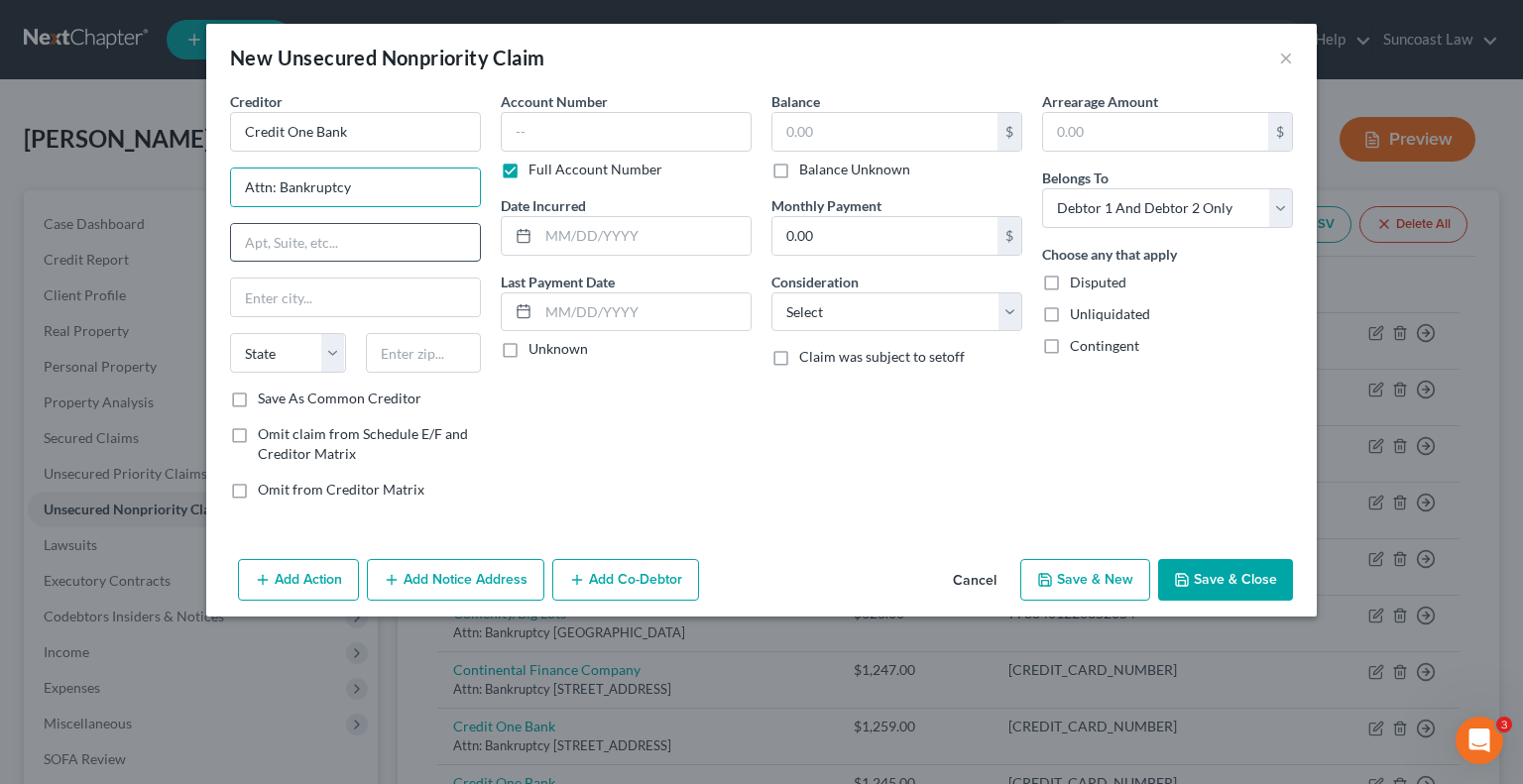 click at bounding box center (355, 243) 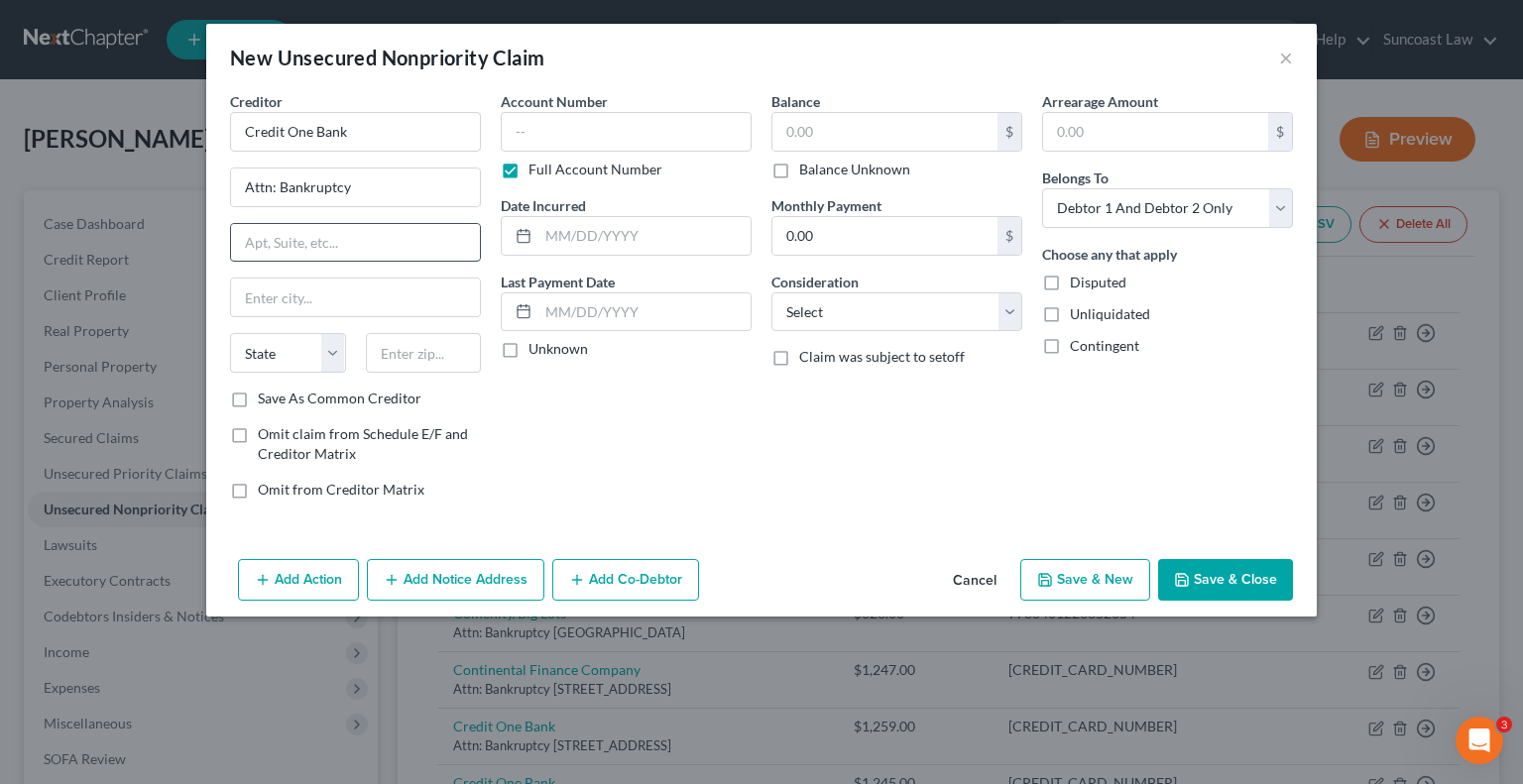 paste on "[STREET_ADDRESS]" 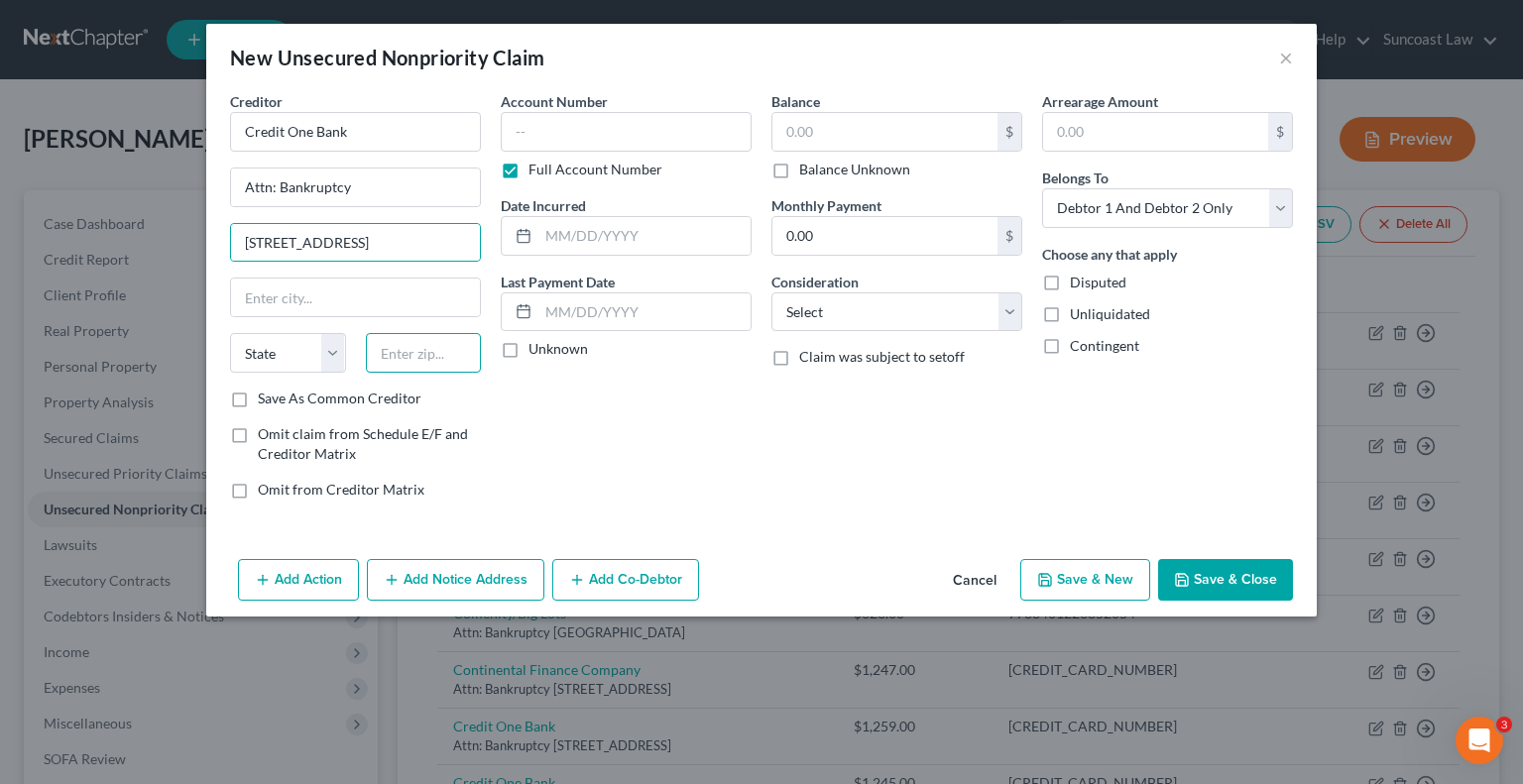 click at bounding box center [423, 353] 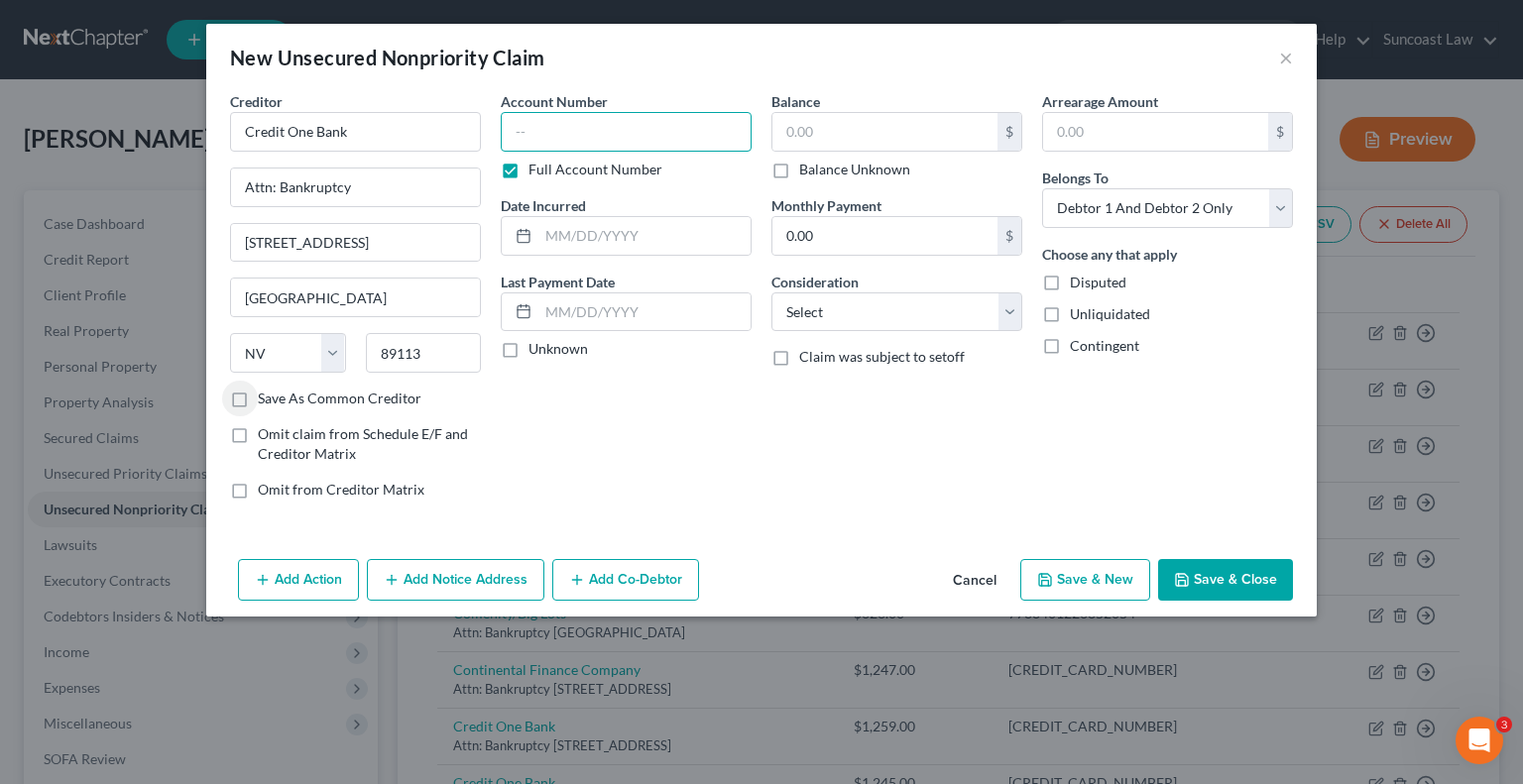 click at bounding box center (626, 132) 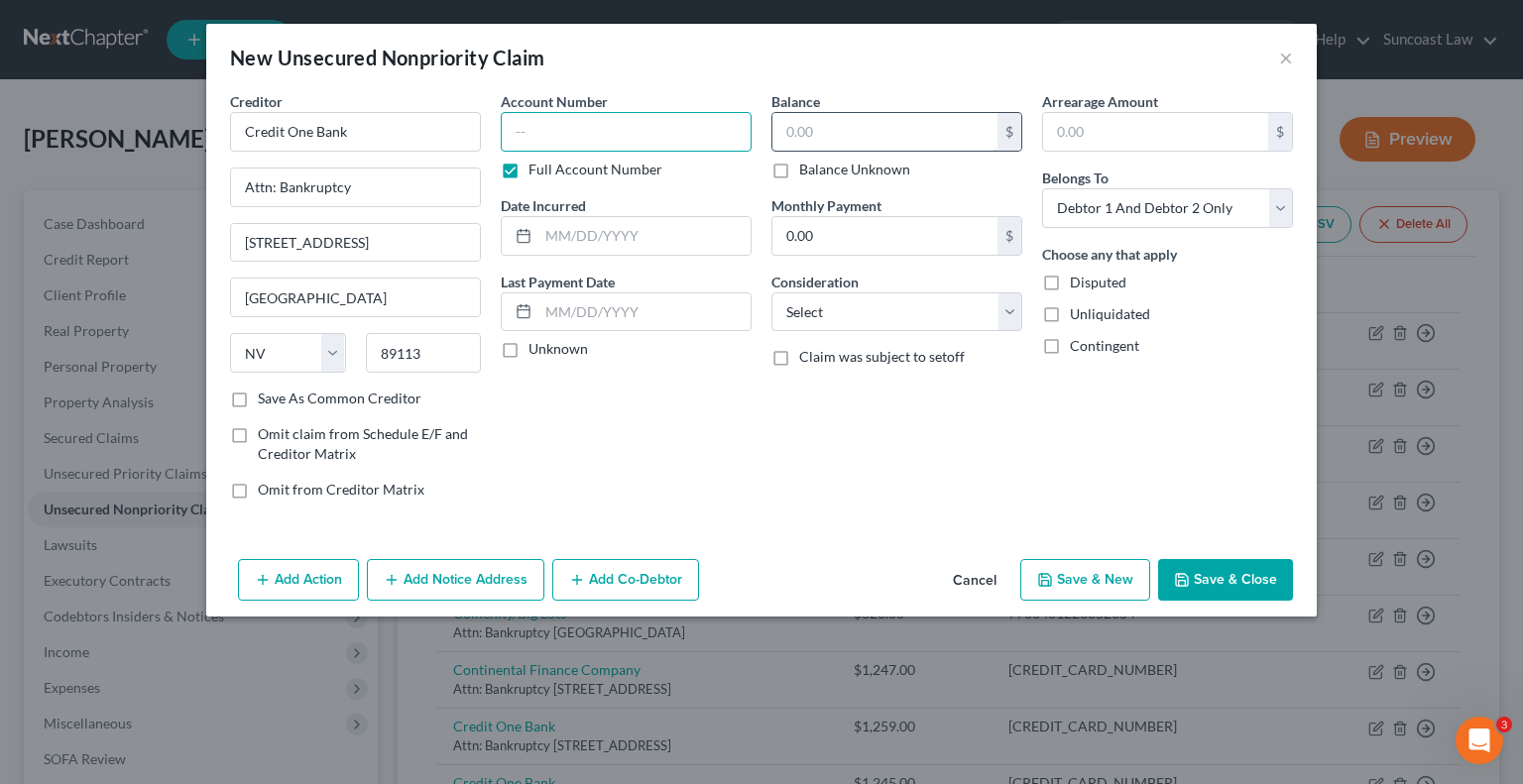 paste on "[CREDIT_CARD_NUMBER]" 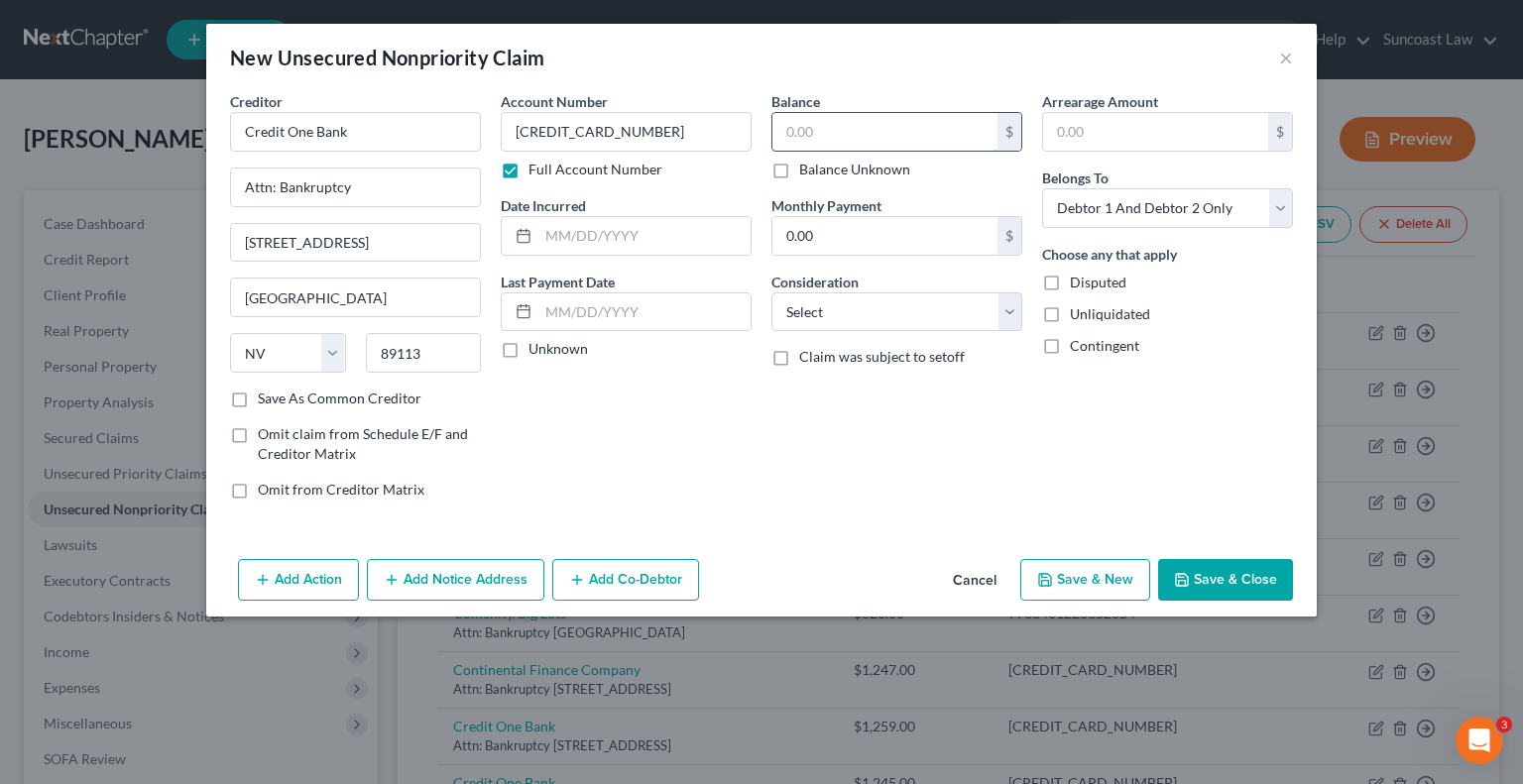 click at bounding box center (884, 132) 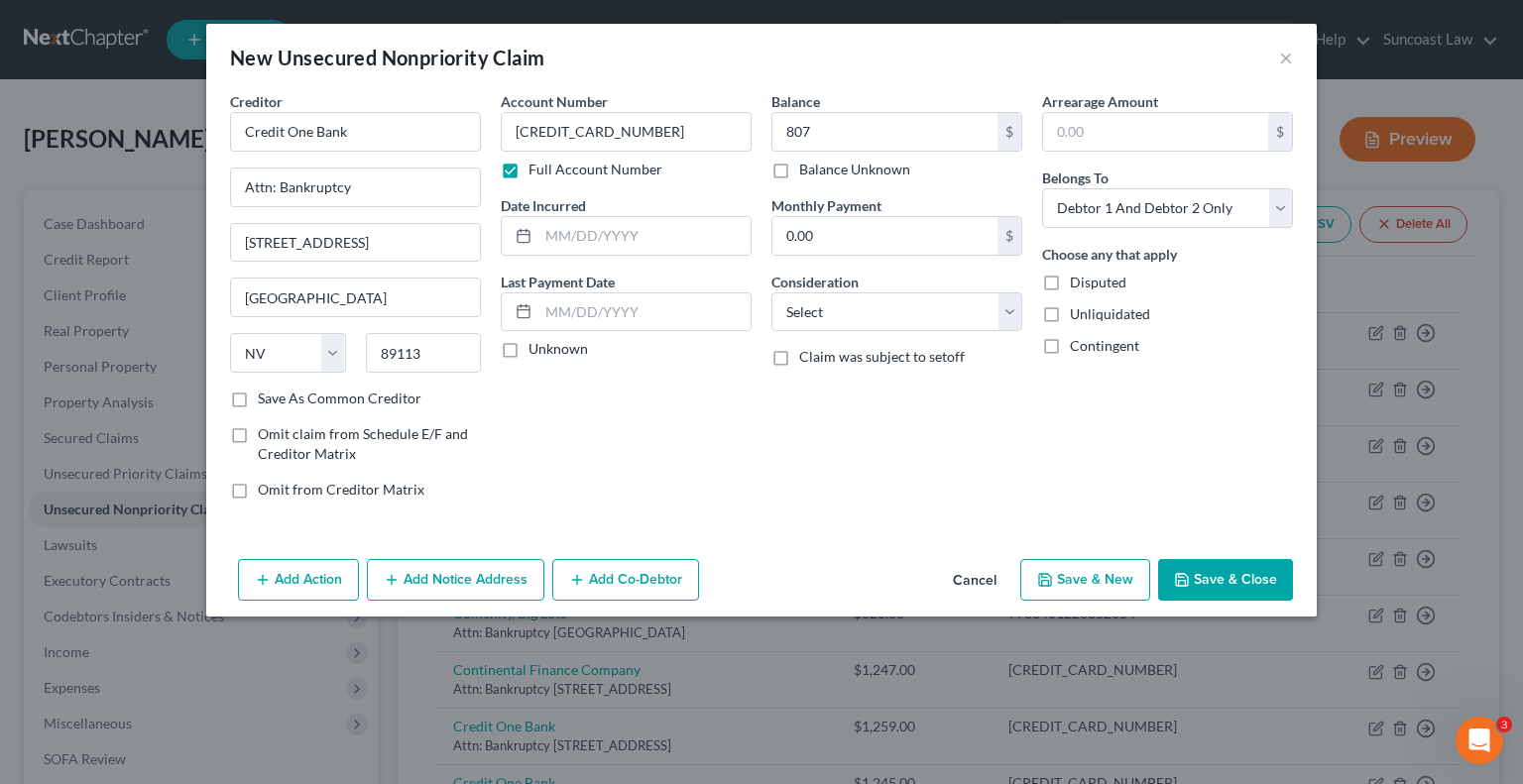 drag, startPoint x: 1242, startPoint y: 578, endPoint x: 1111, endPoint y: 444, distance: 187.3953 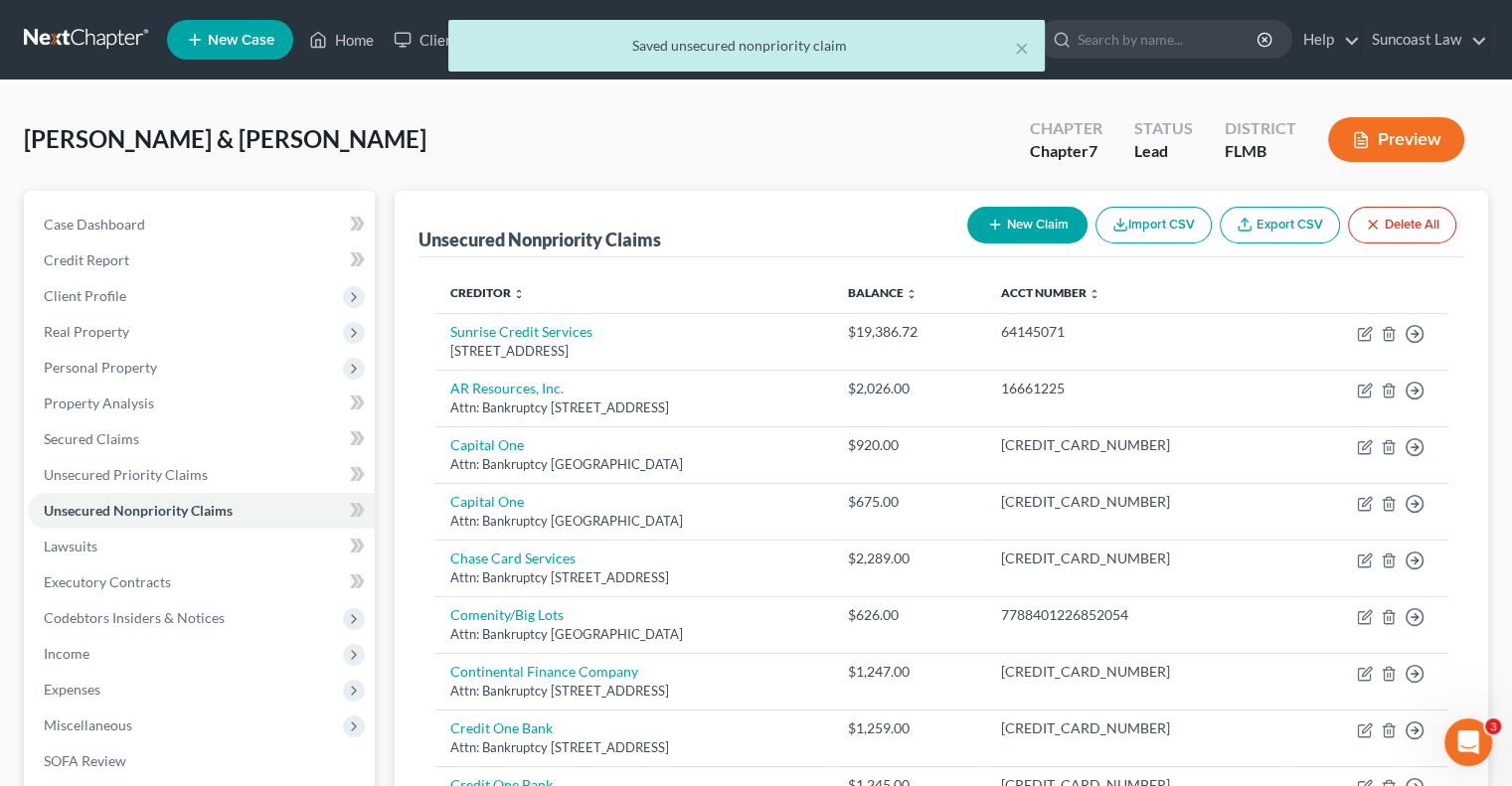 click on "New Claim" at bounding box center (1027, 225) 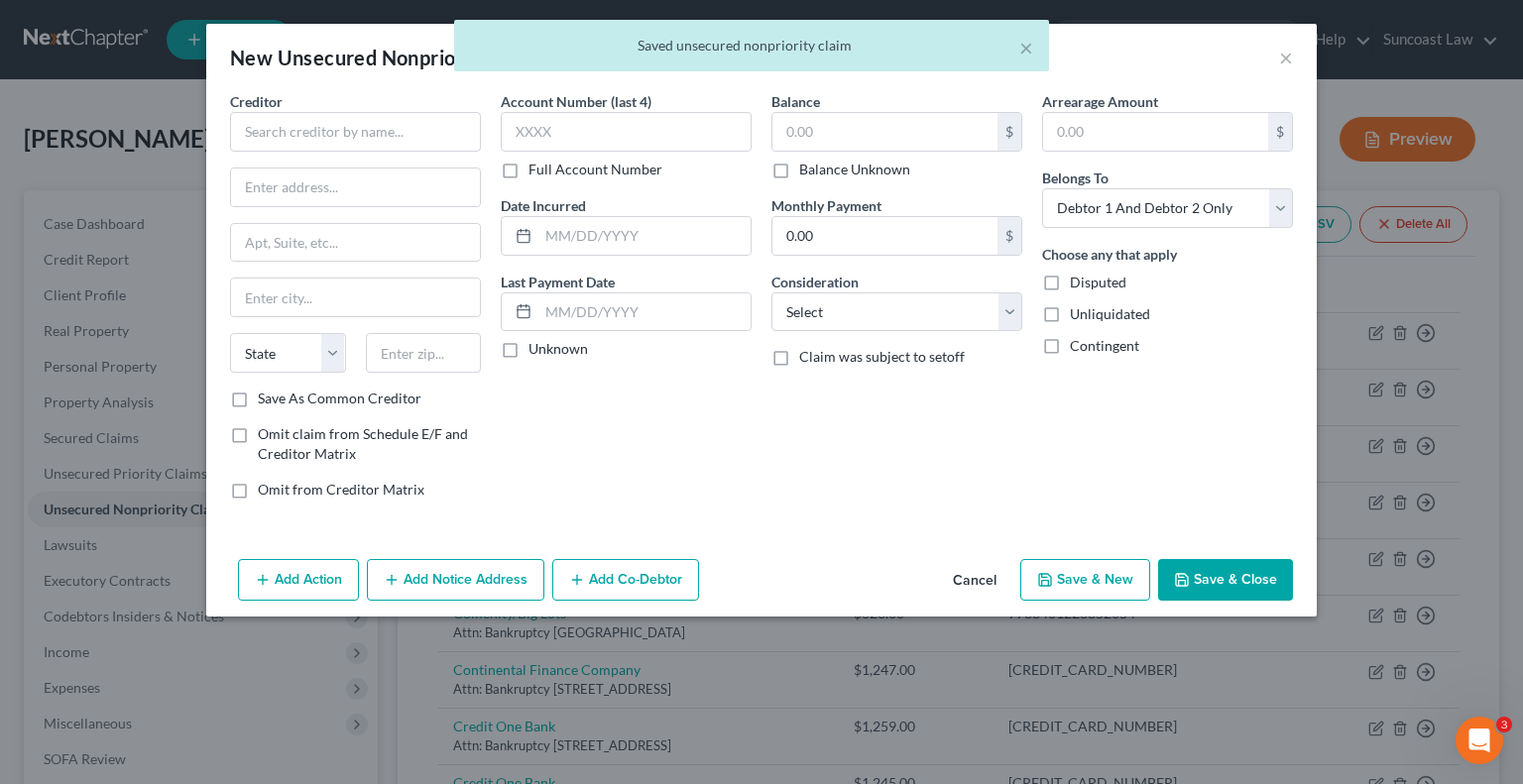 click on "Full Account Number" at bounding box center (595, 169) 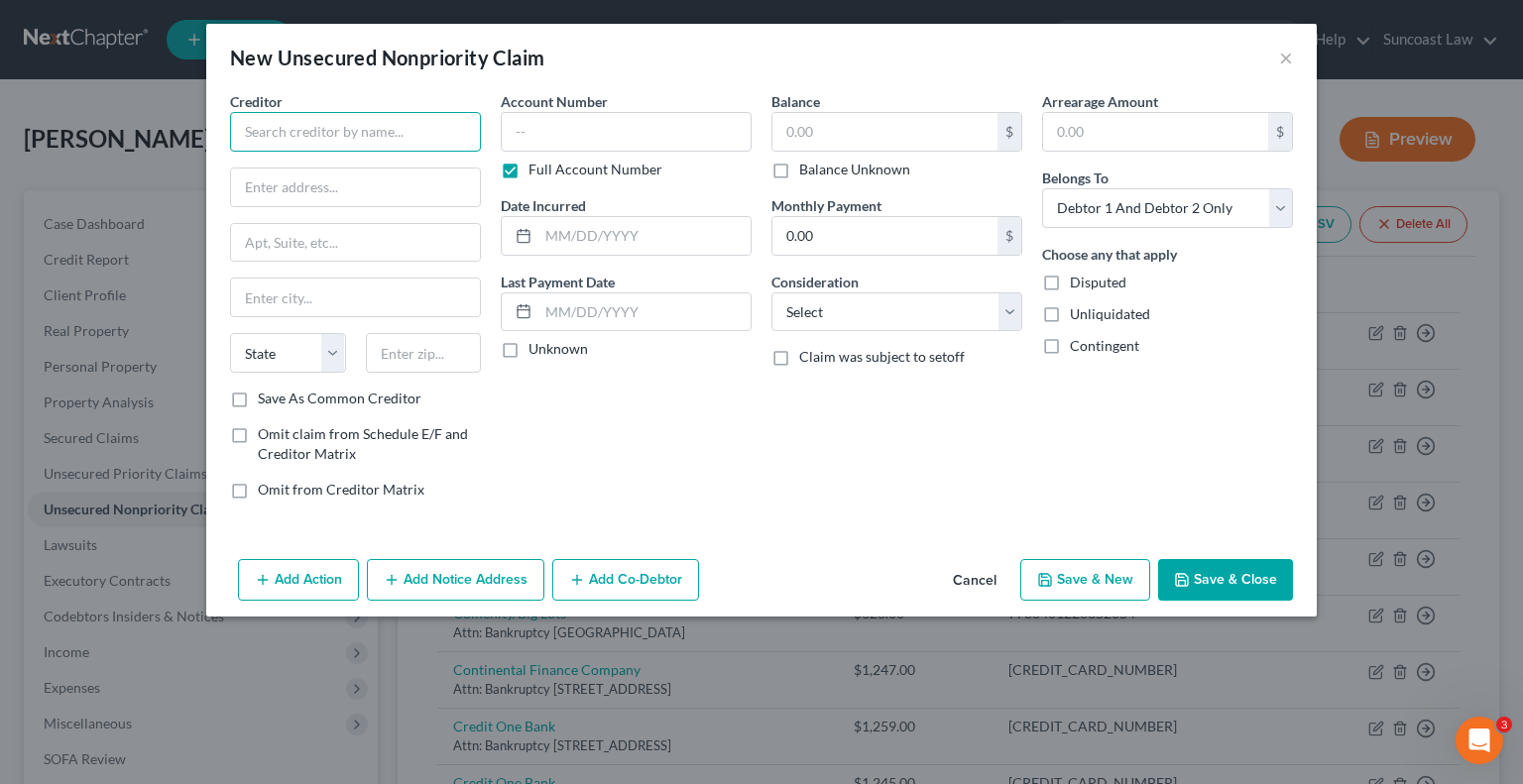 click at bounding box center (355, 132) 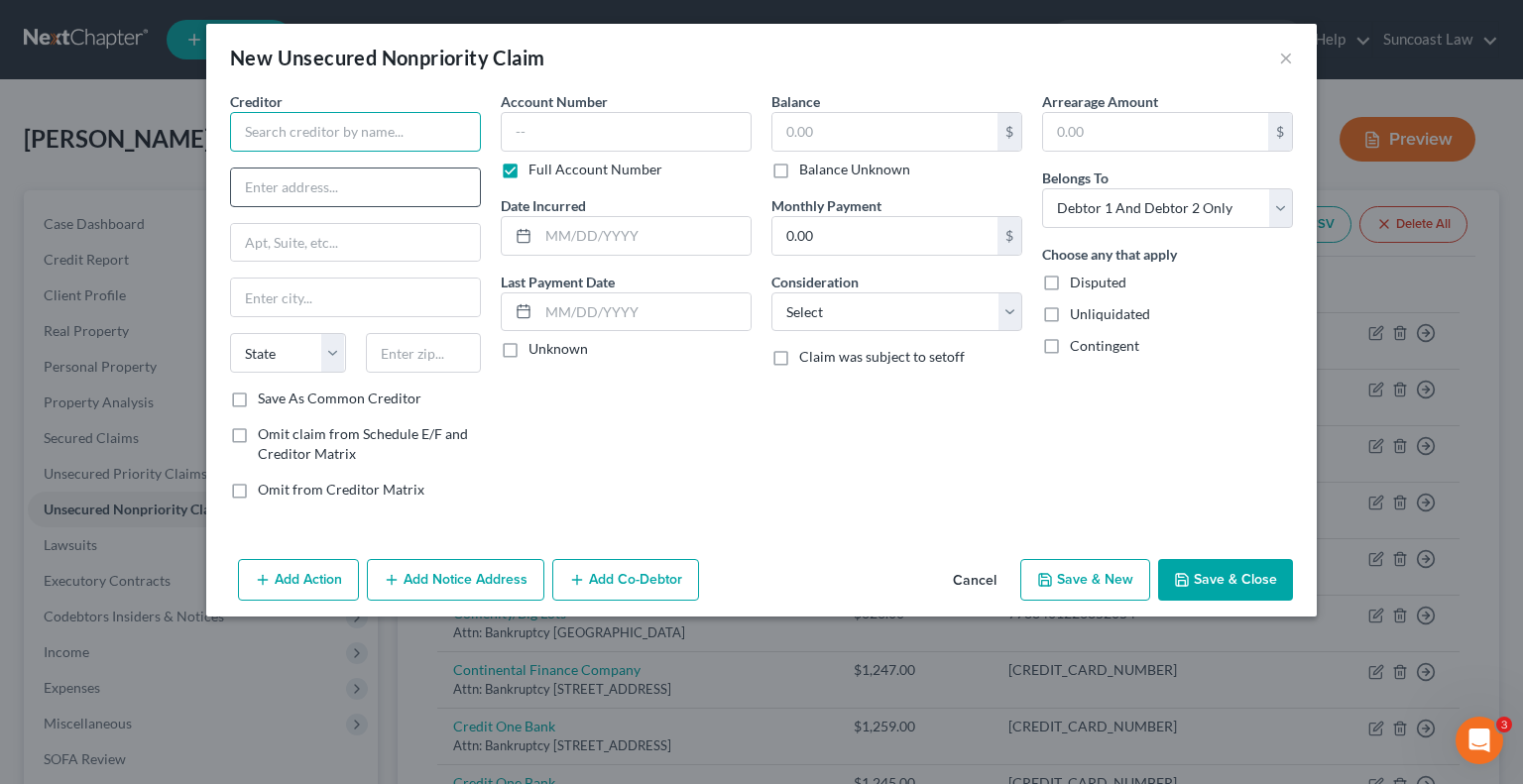 paste on "Credit One Bank" 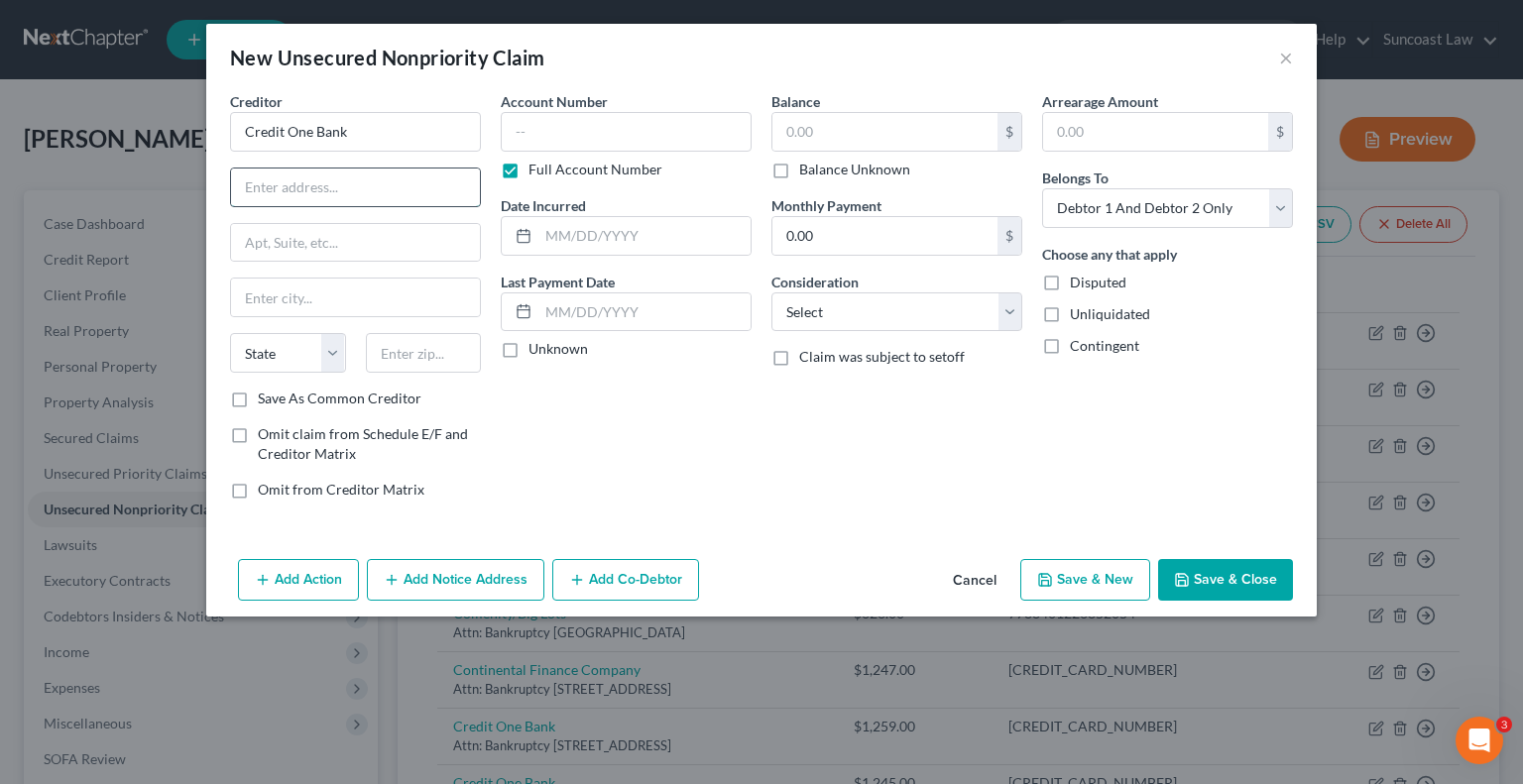 drag, startPoint x: 365, startPoint y: 187, endPoint x: 377, endPoint y: 204, distance: 20.808652 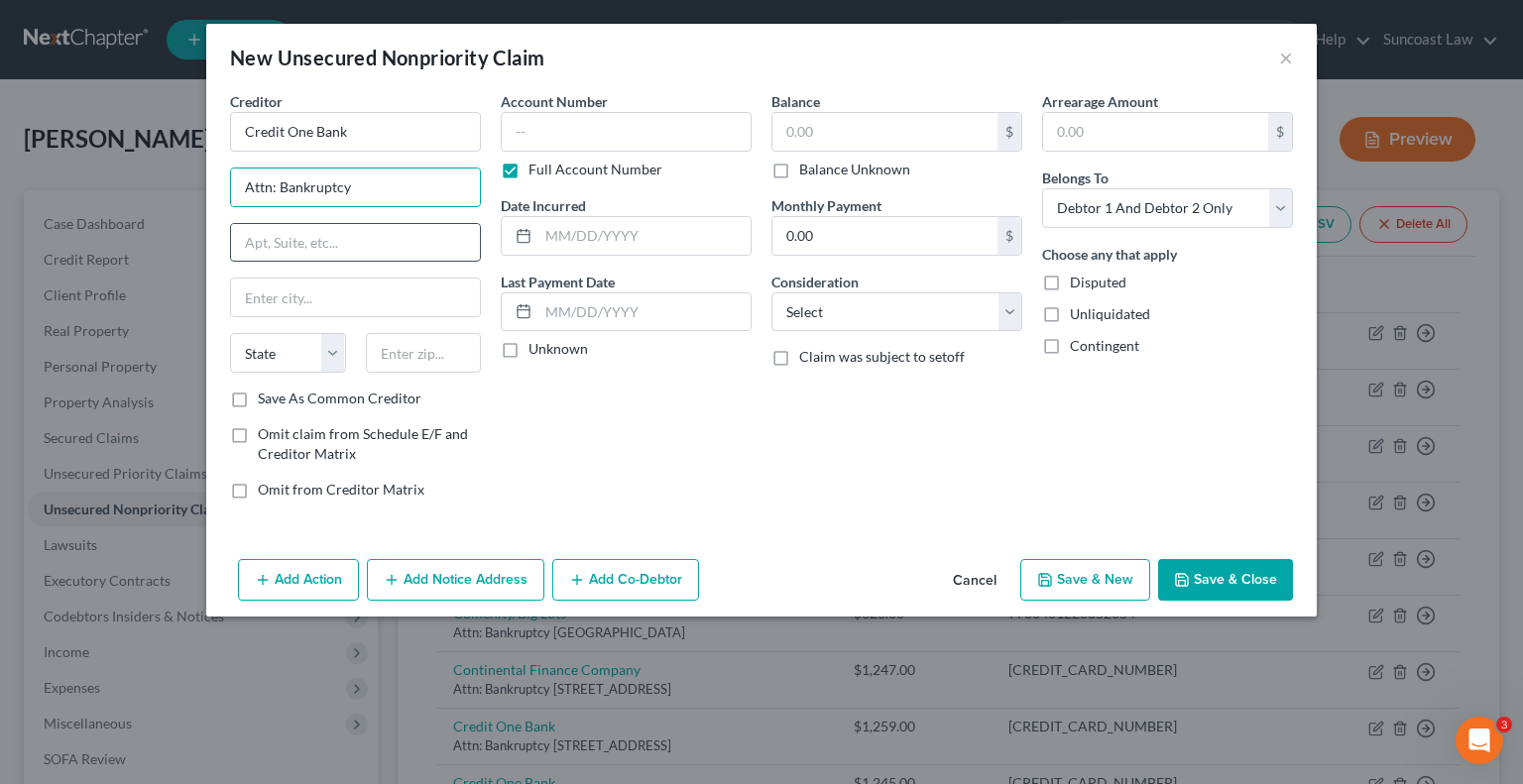 click at bounding box center [355, 243] 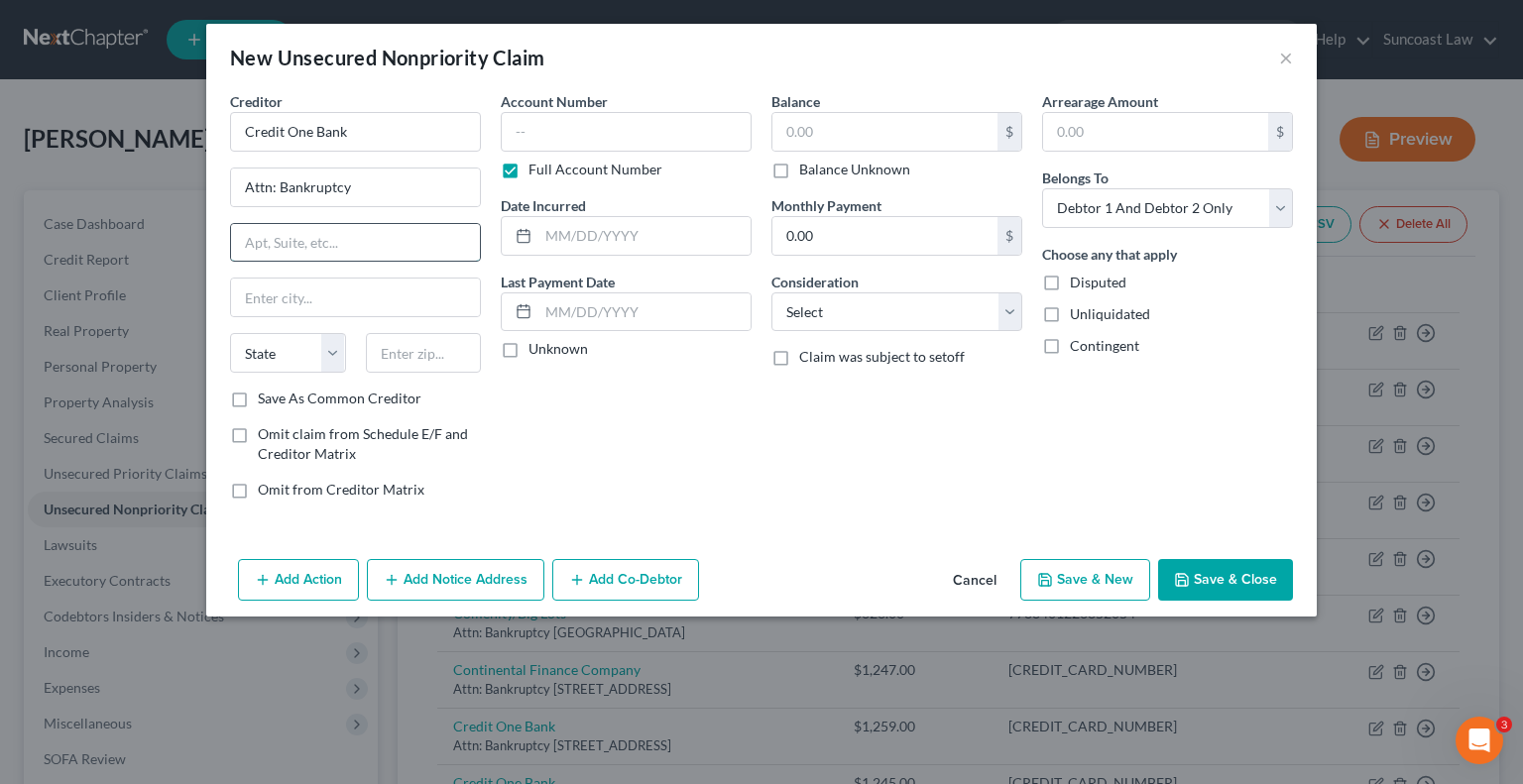 paste on "[STREET_ADDRESS]" 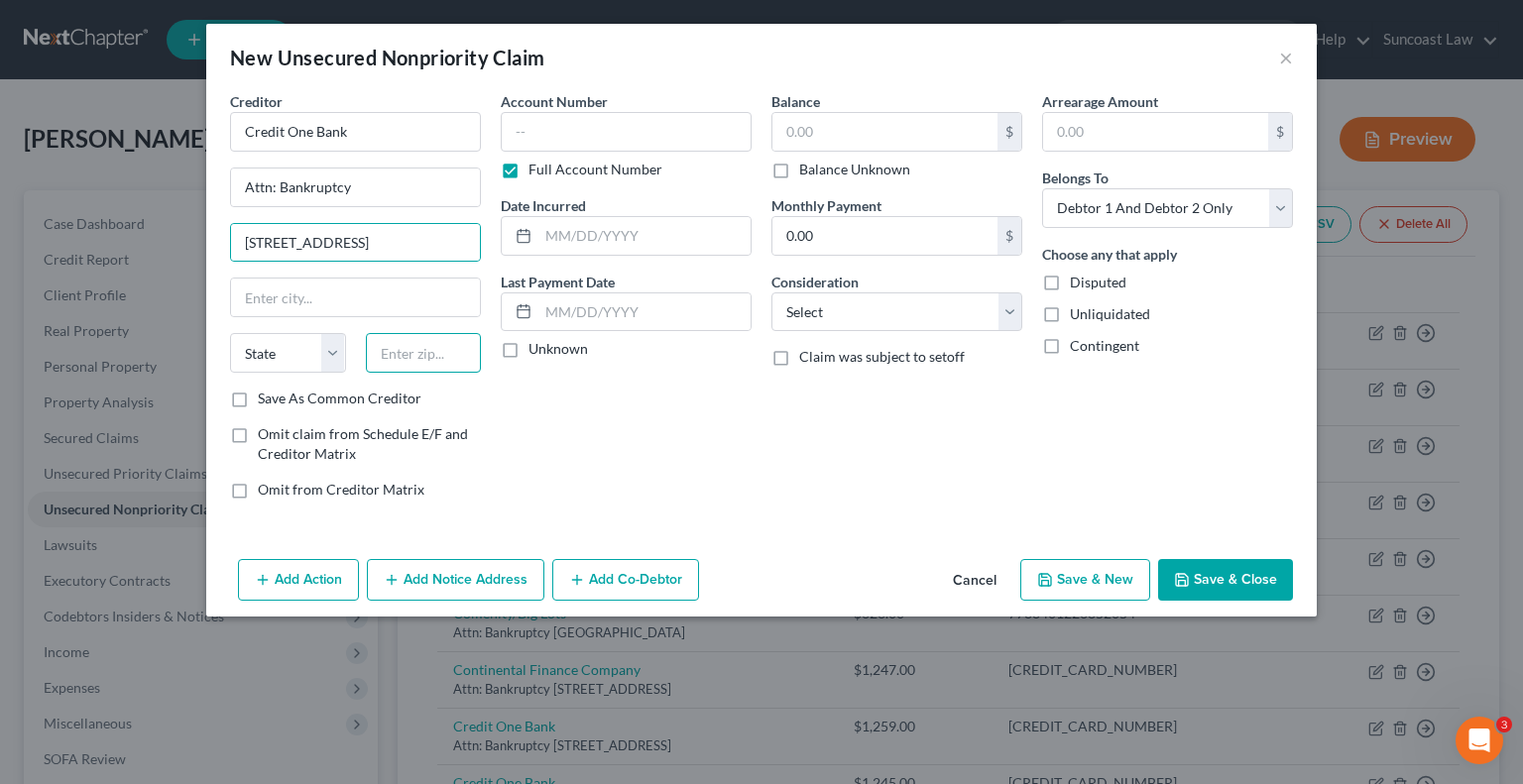 click at bounding box center (423, 353) 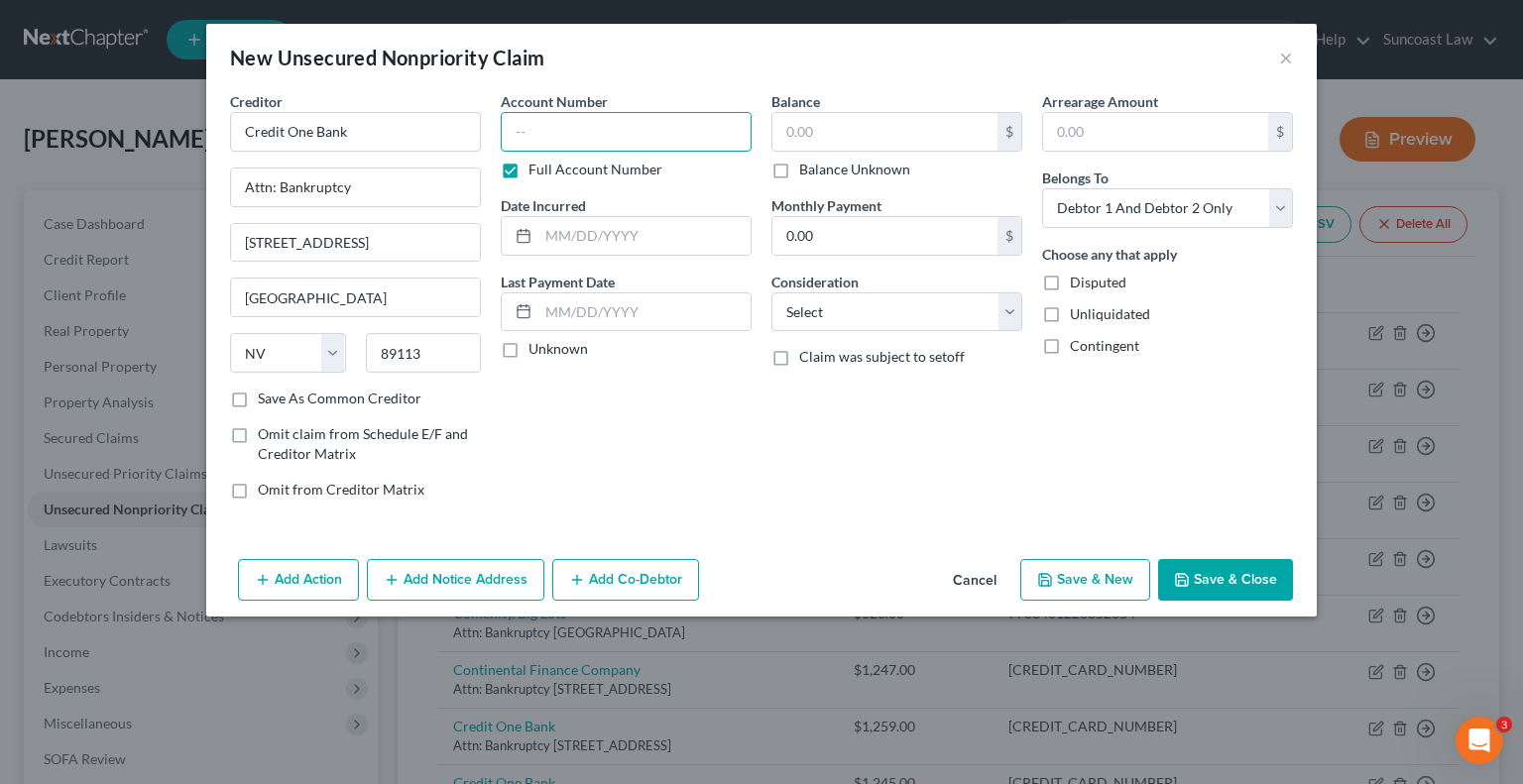 click at bounding box center (626, 132) 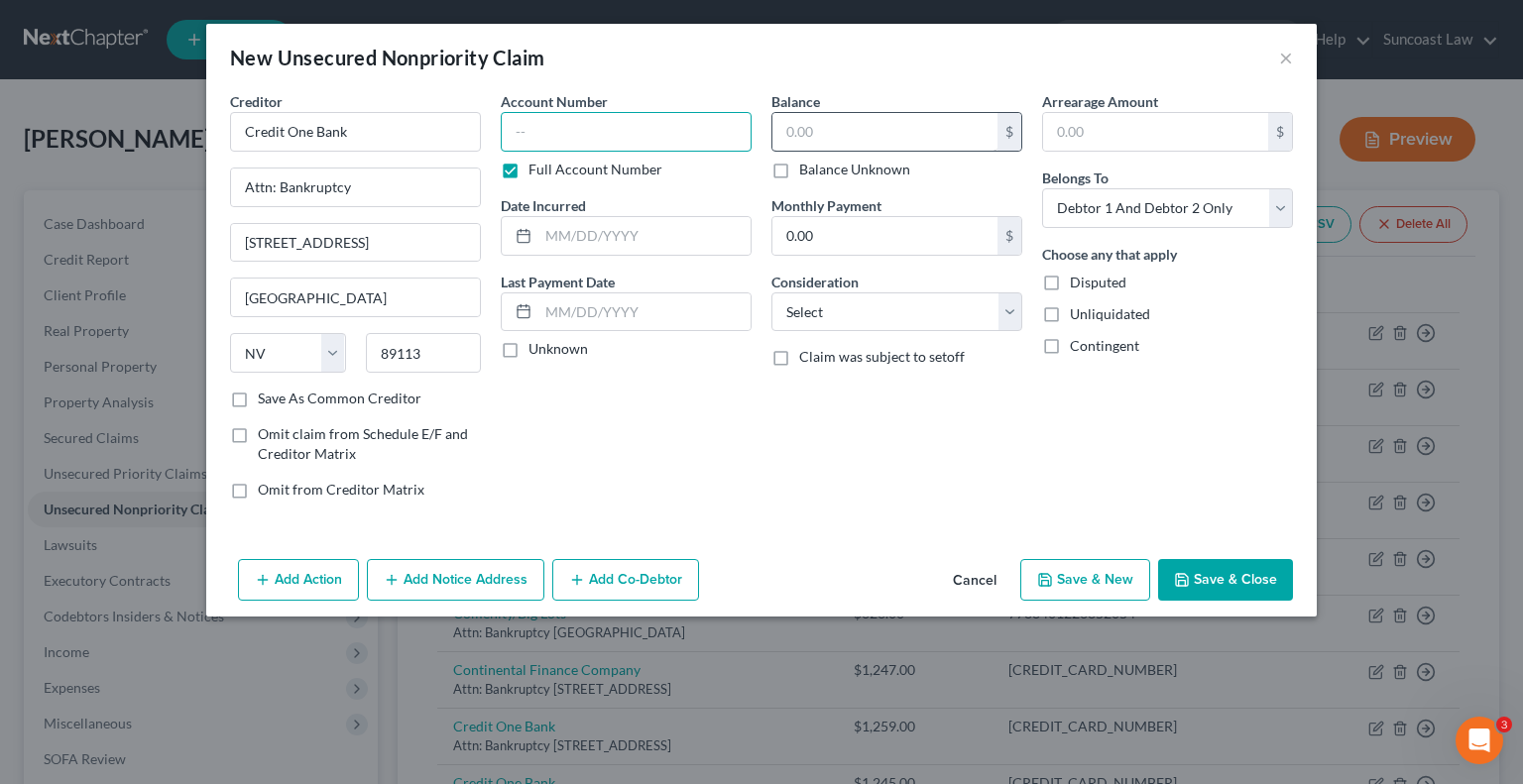 paste on "[CREDIT_CARD_NUMBER]" 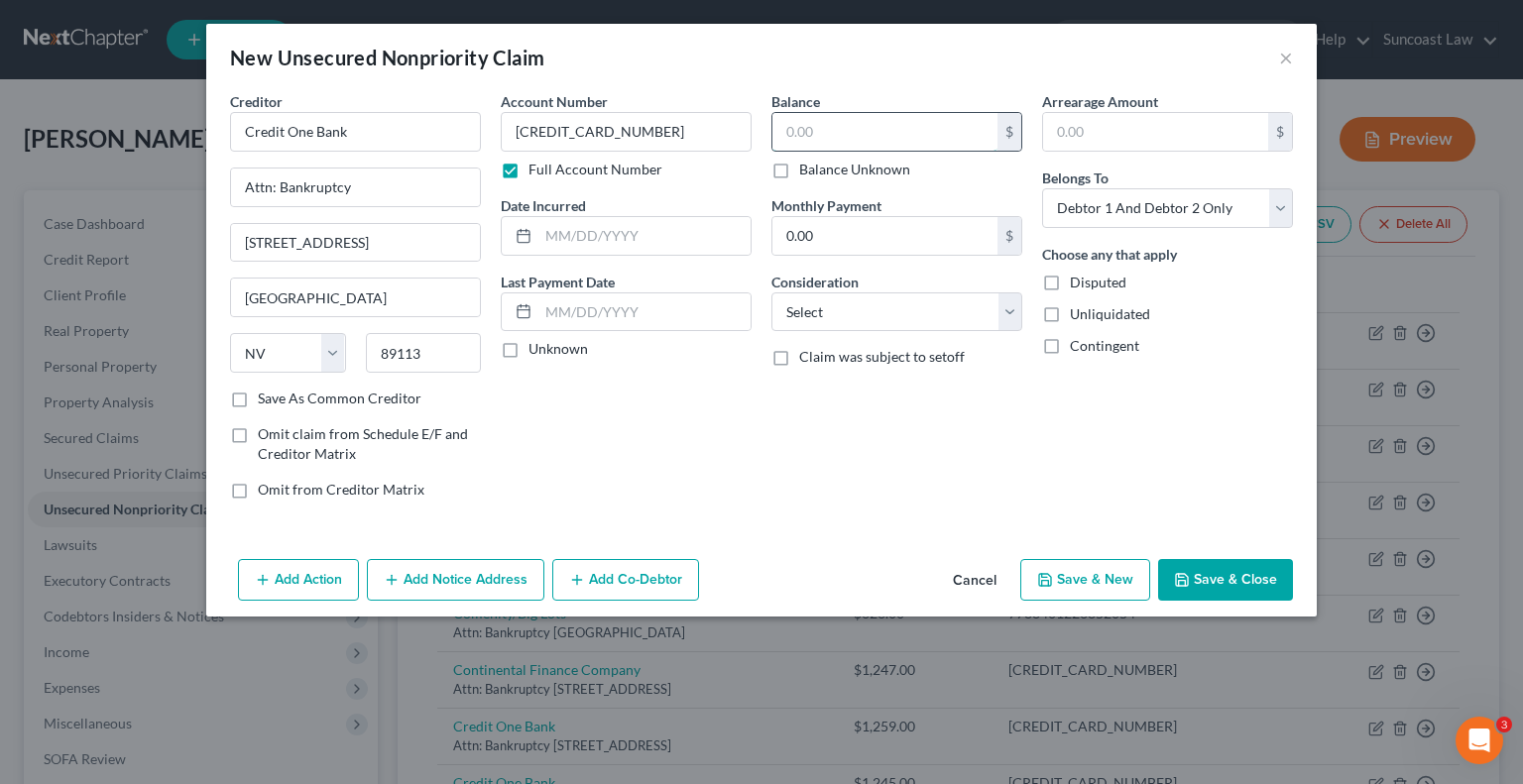 click at bounding box center (884, 132) 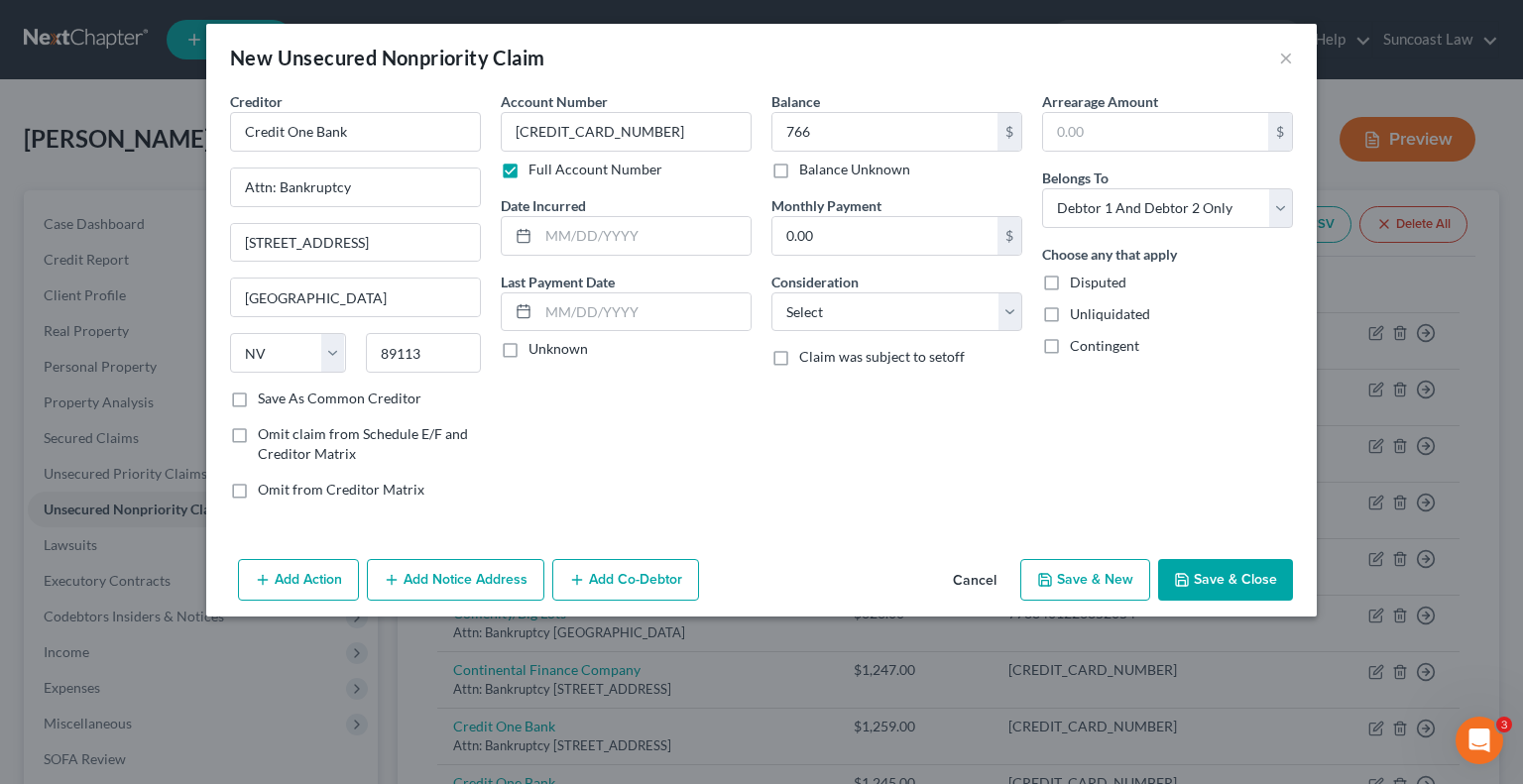 click on "Save & Close" at bounding box center (1226, 580) 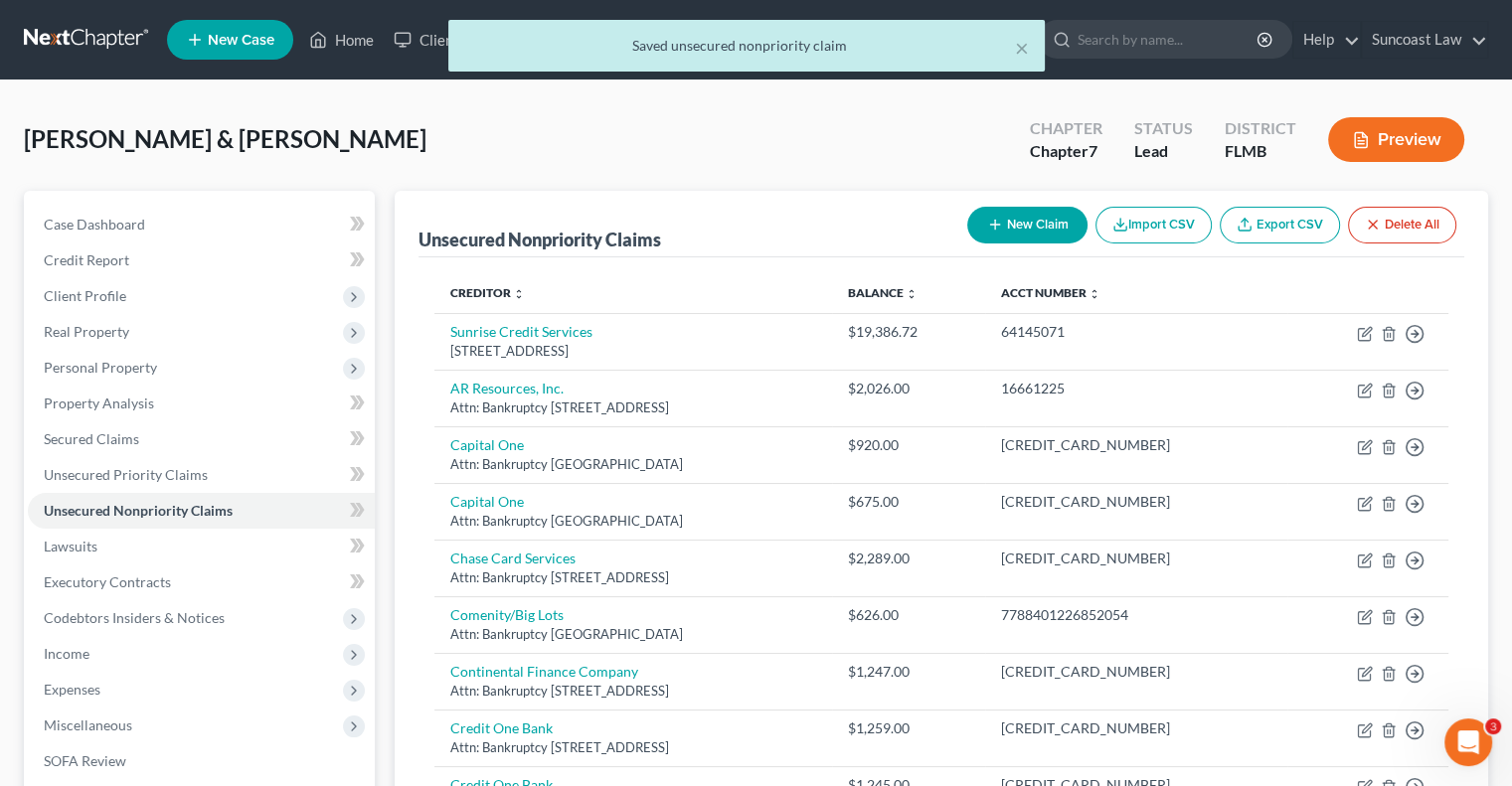 click on "New Claim" at bounding box center [1027, 225] 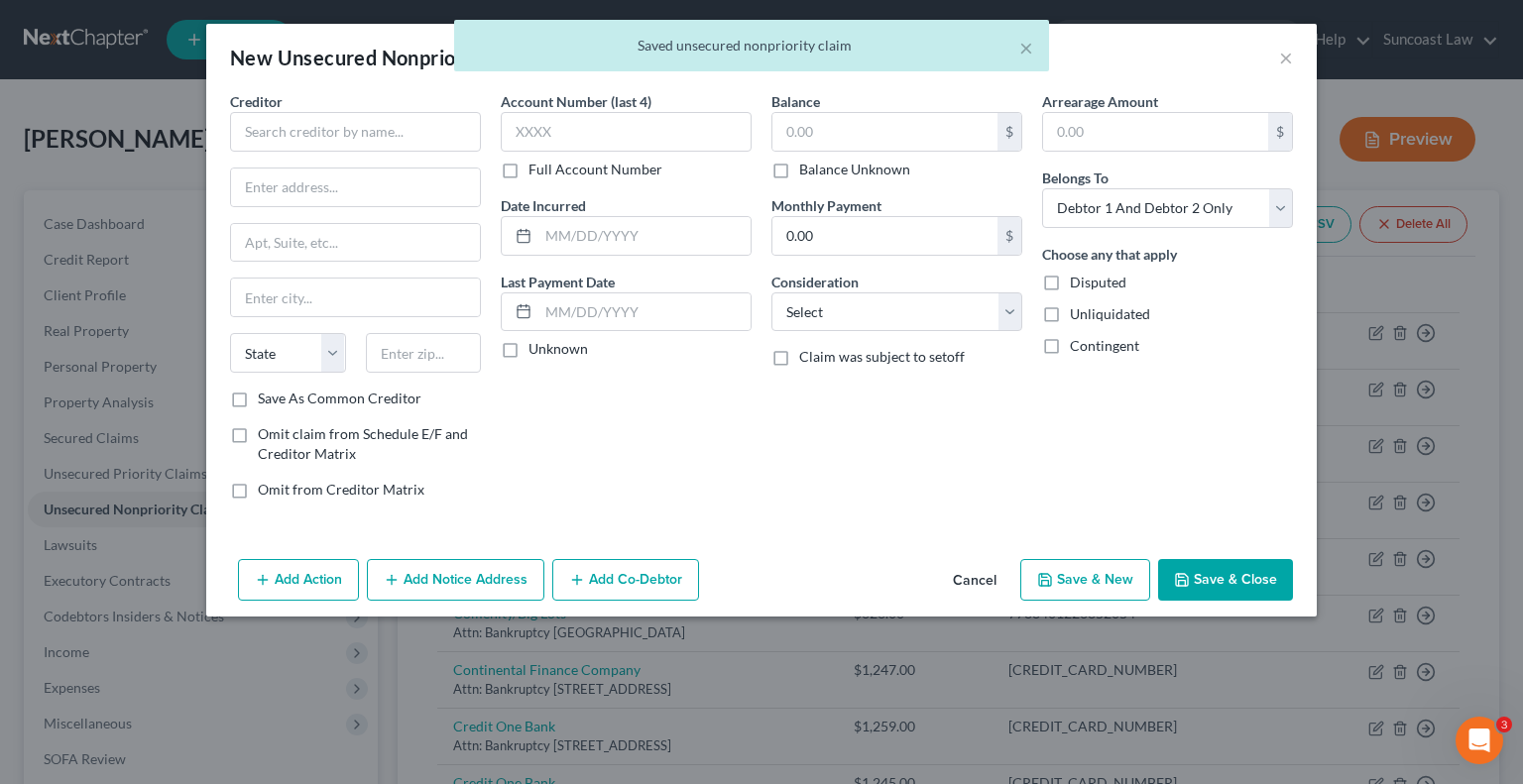 click on "Full Account Number" at bounding box center [595, 169] 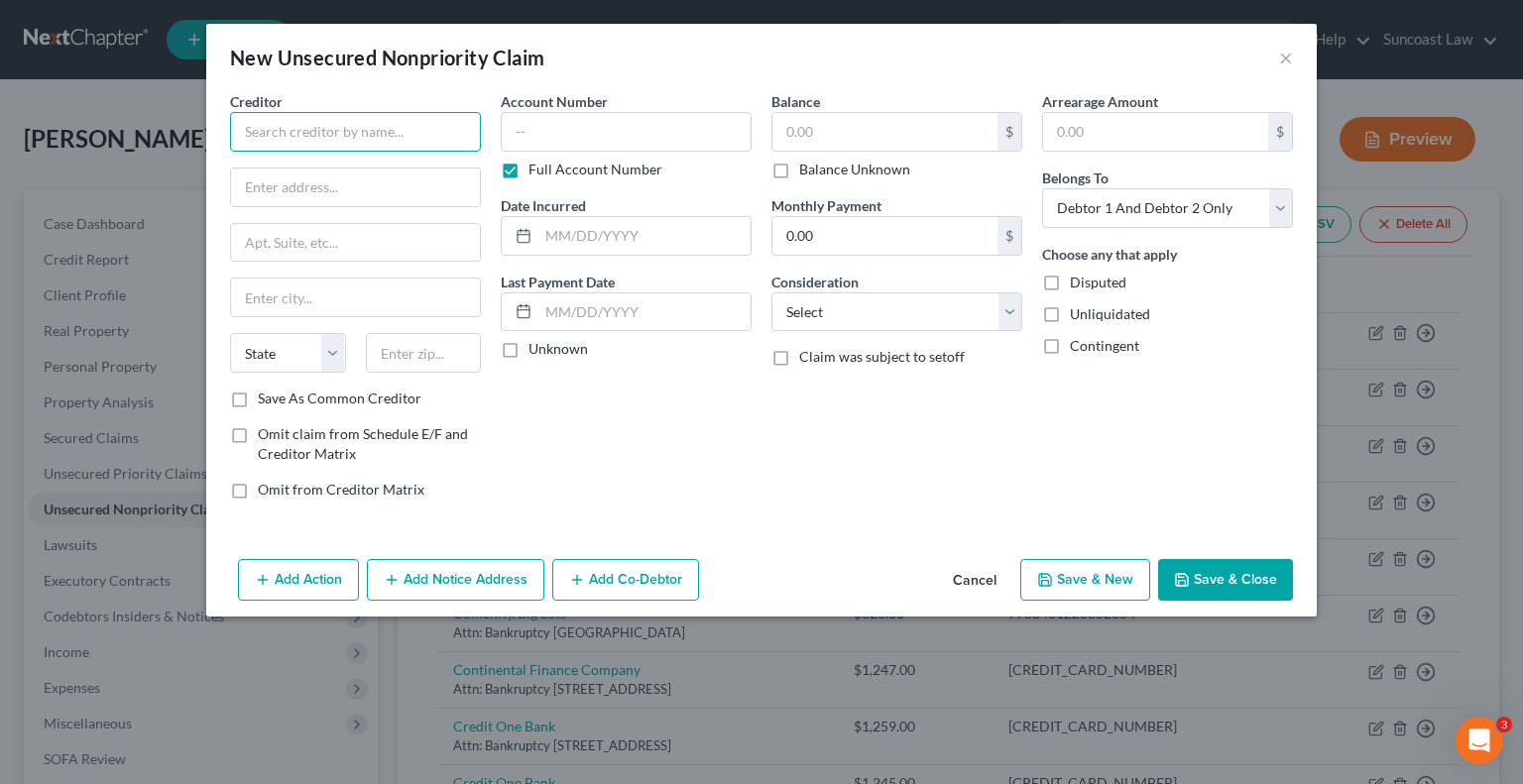 click at bounding box center [355, 132] 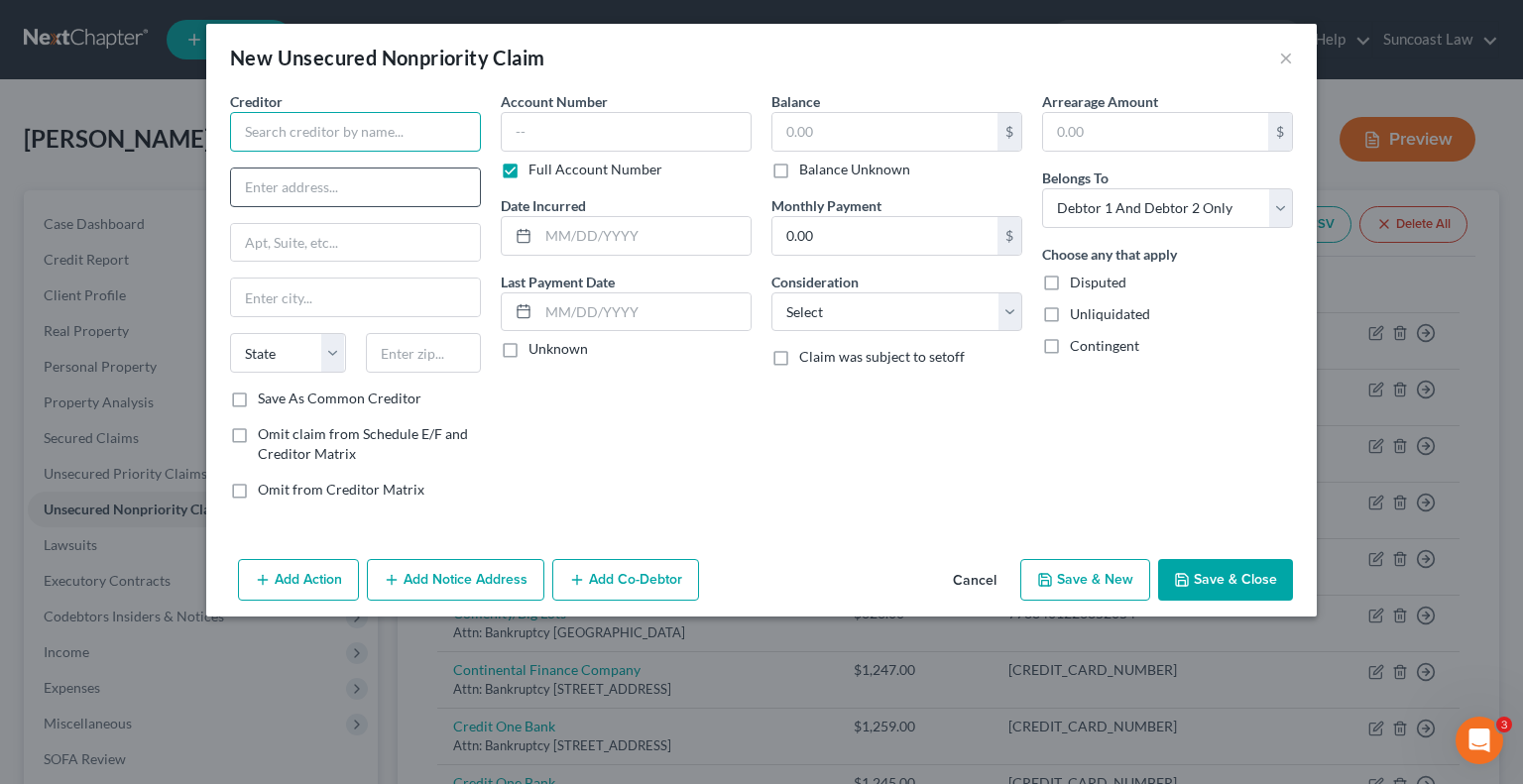 paste on "First Premier Bank" 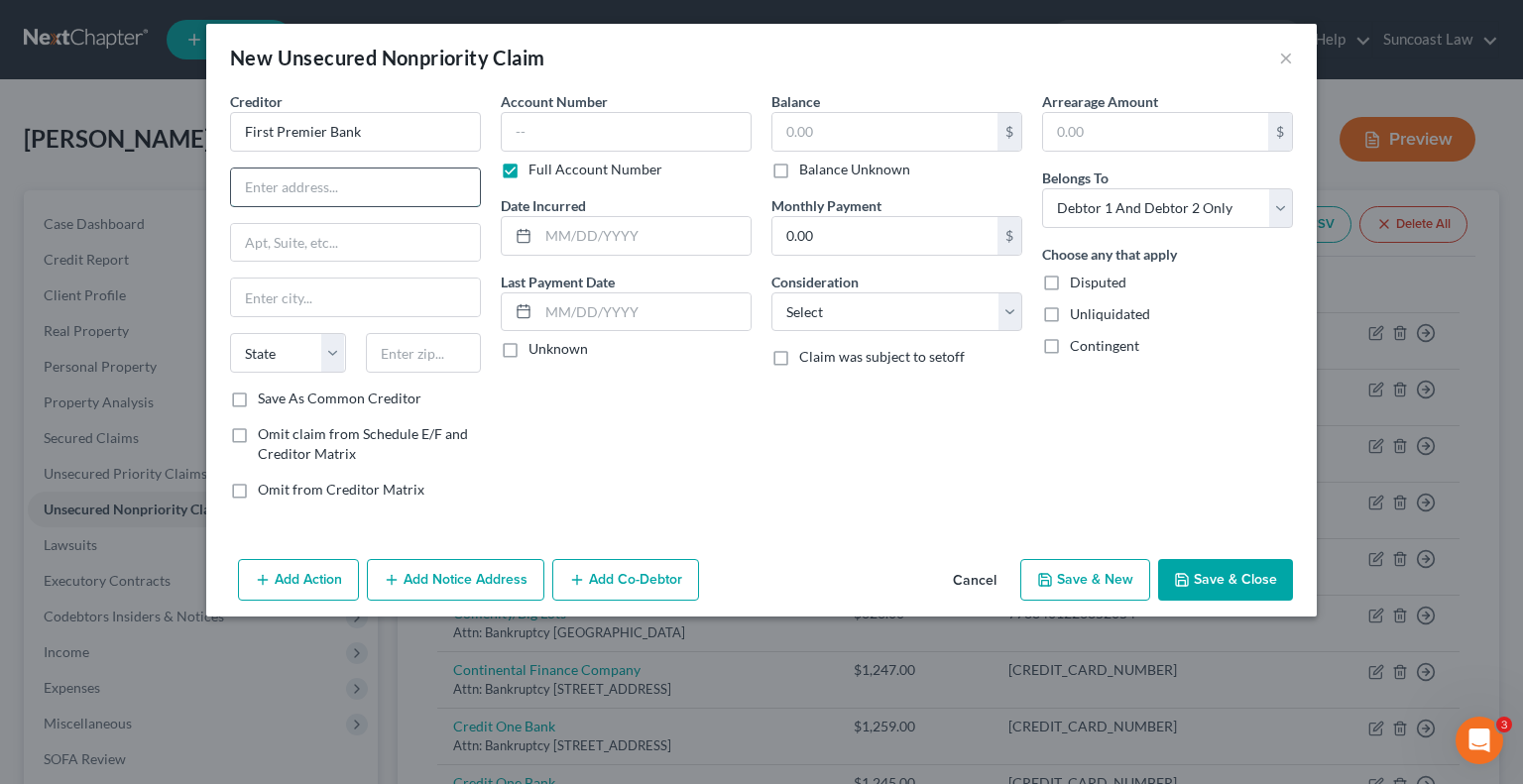click at bounding box center (355, 187) 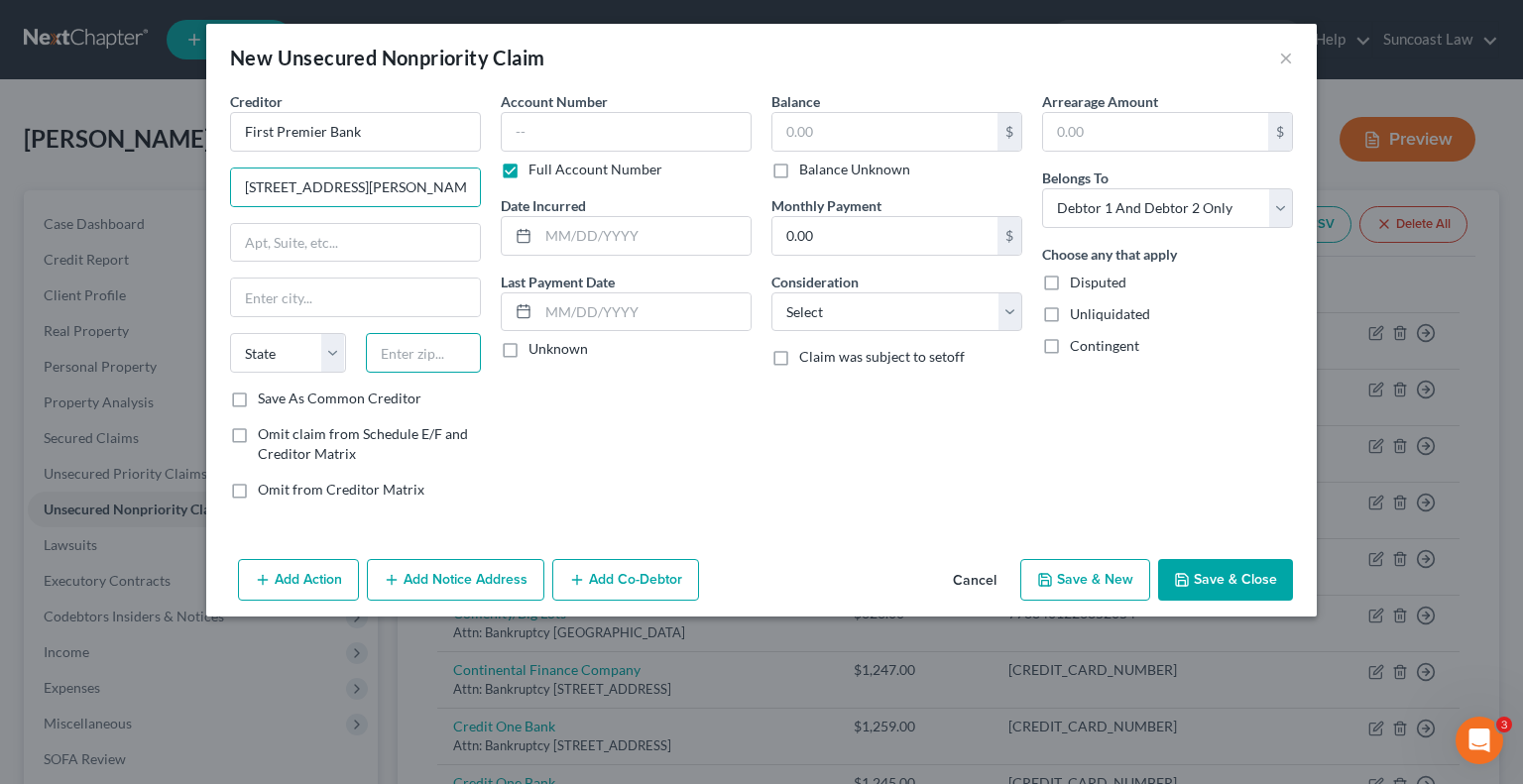 click at bounding box center [423, 353] 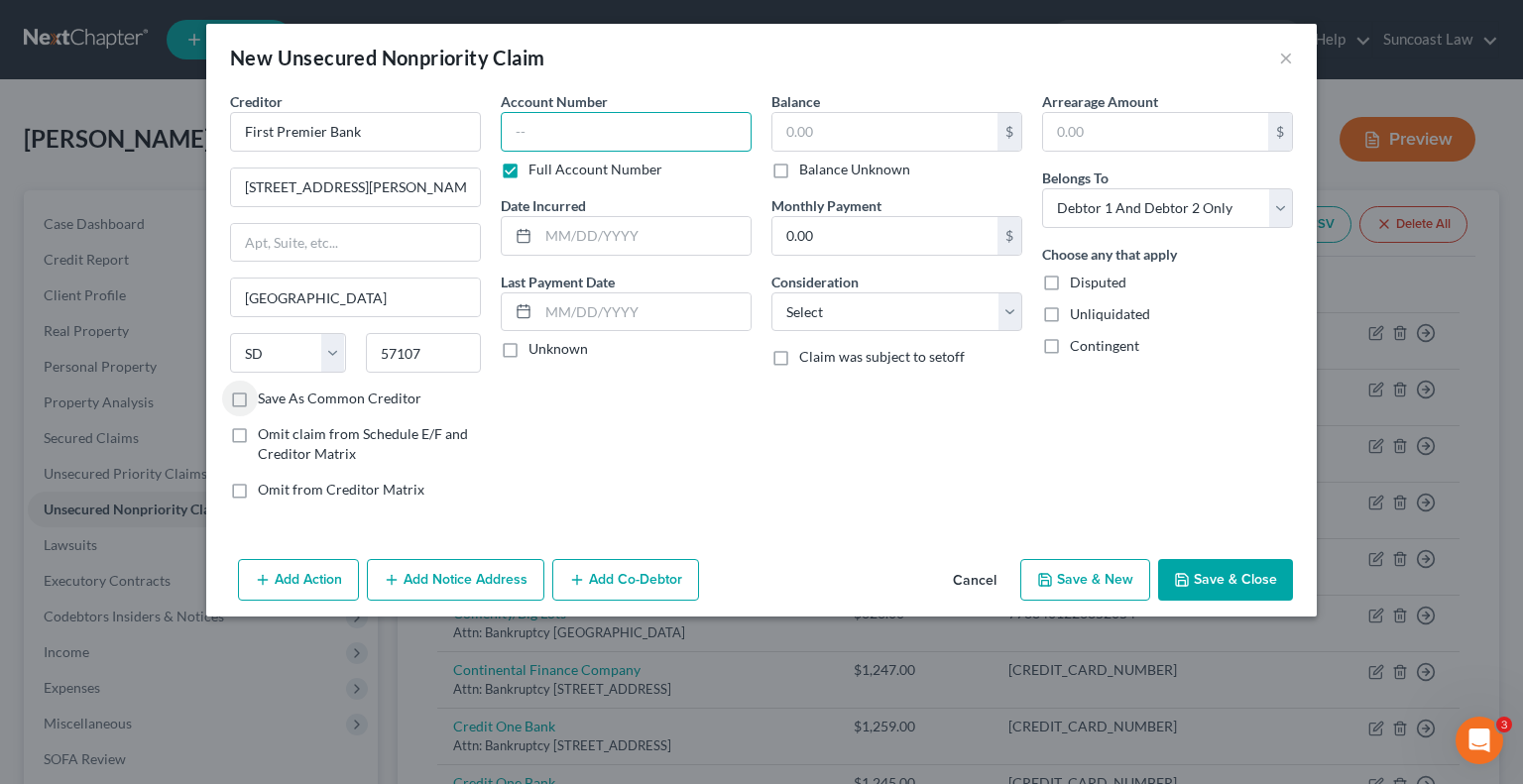 click at bounding box center (626, 132) 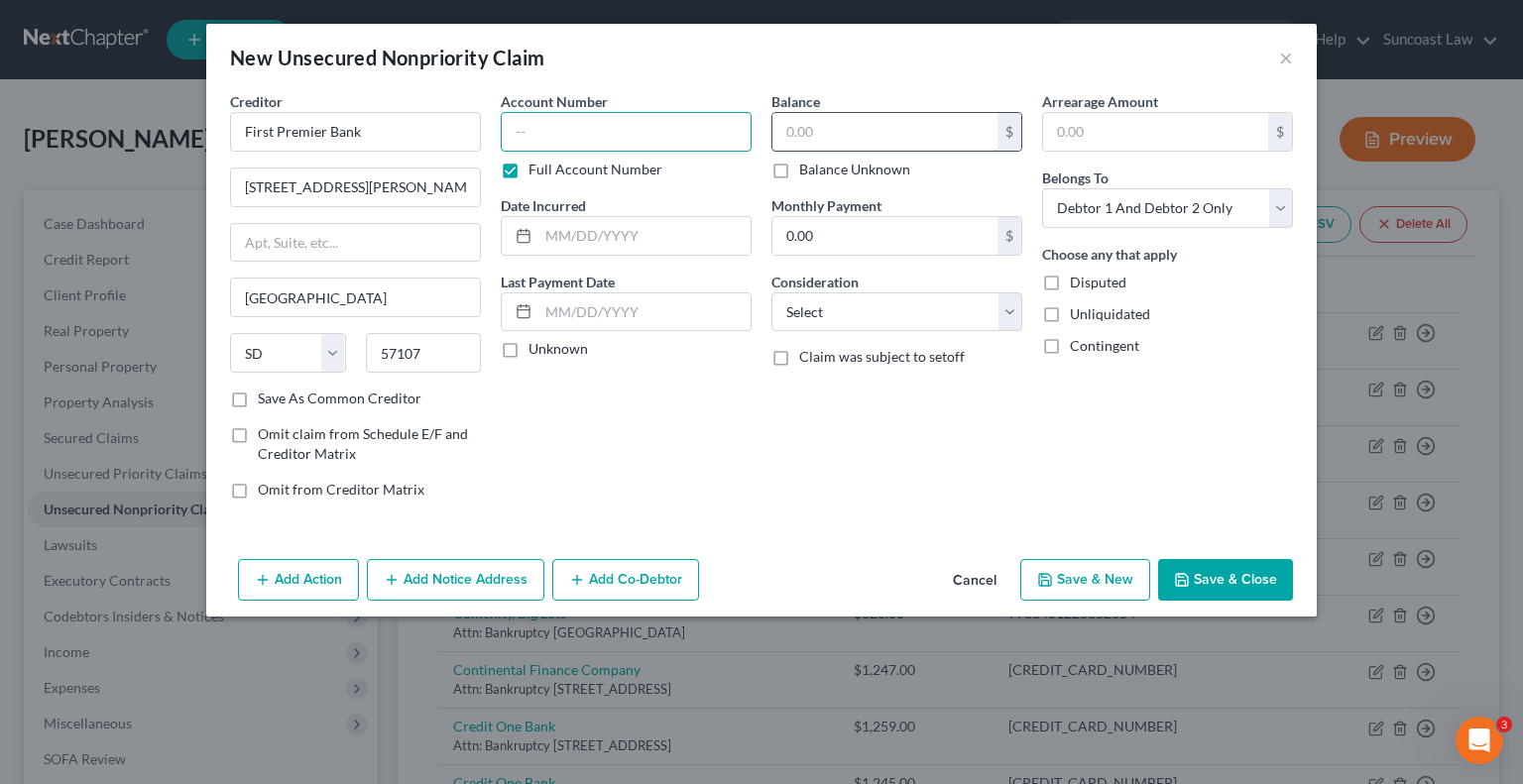 paste on "[CREDIT_CARD_NUMBER]" 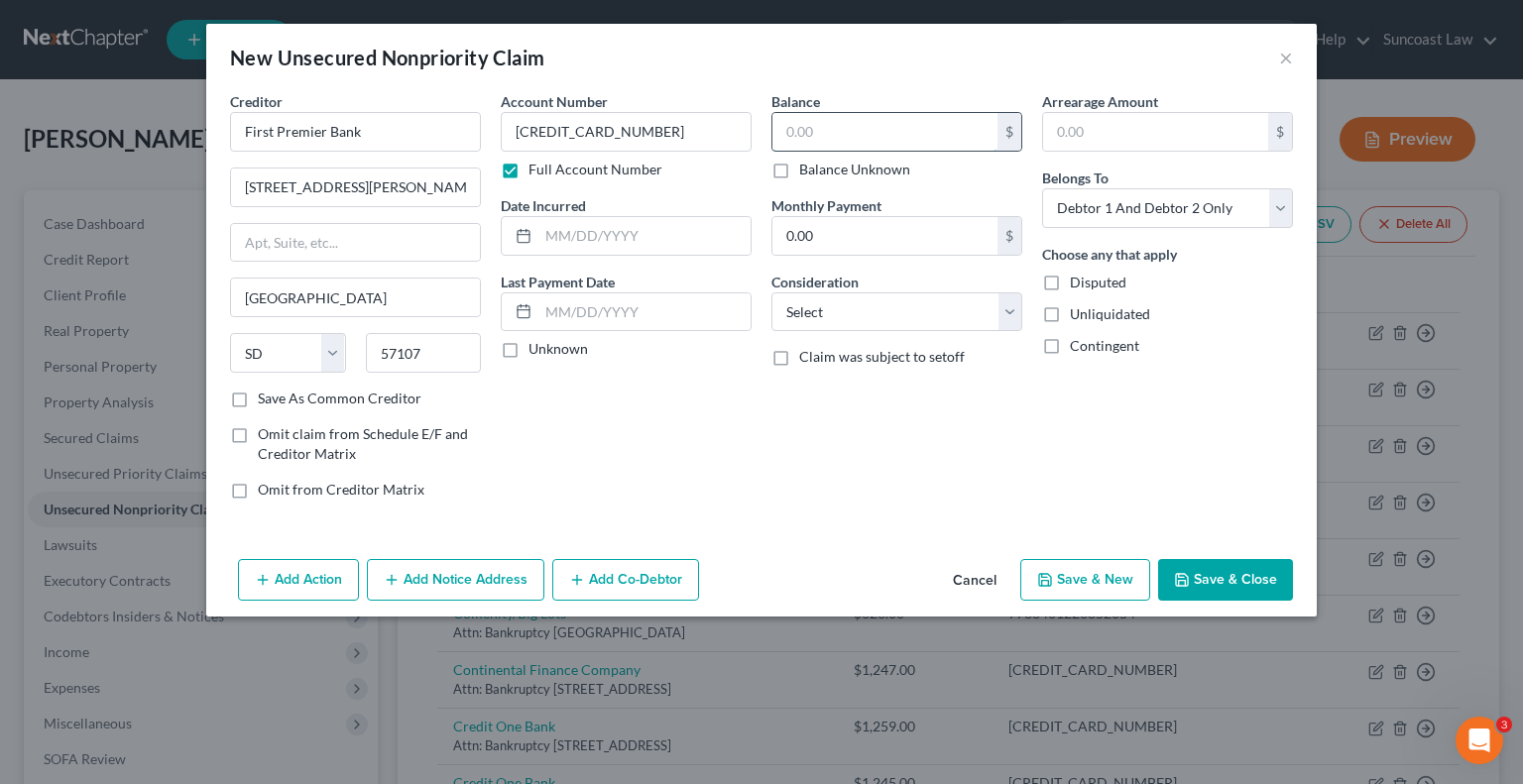 click at bounding box center [884, 132] 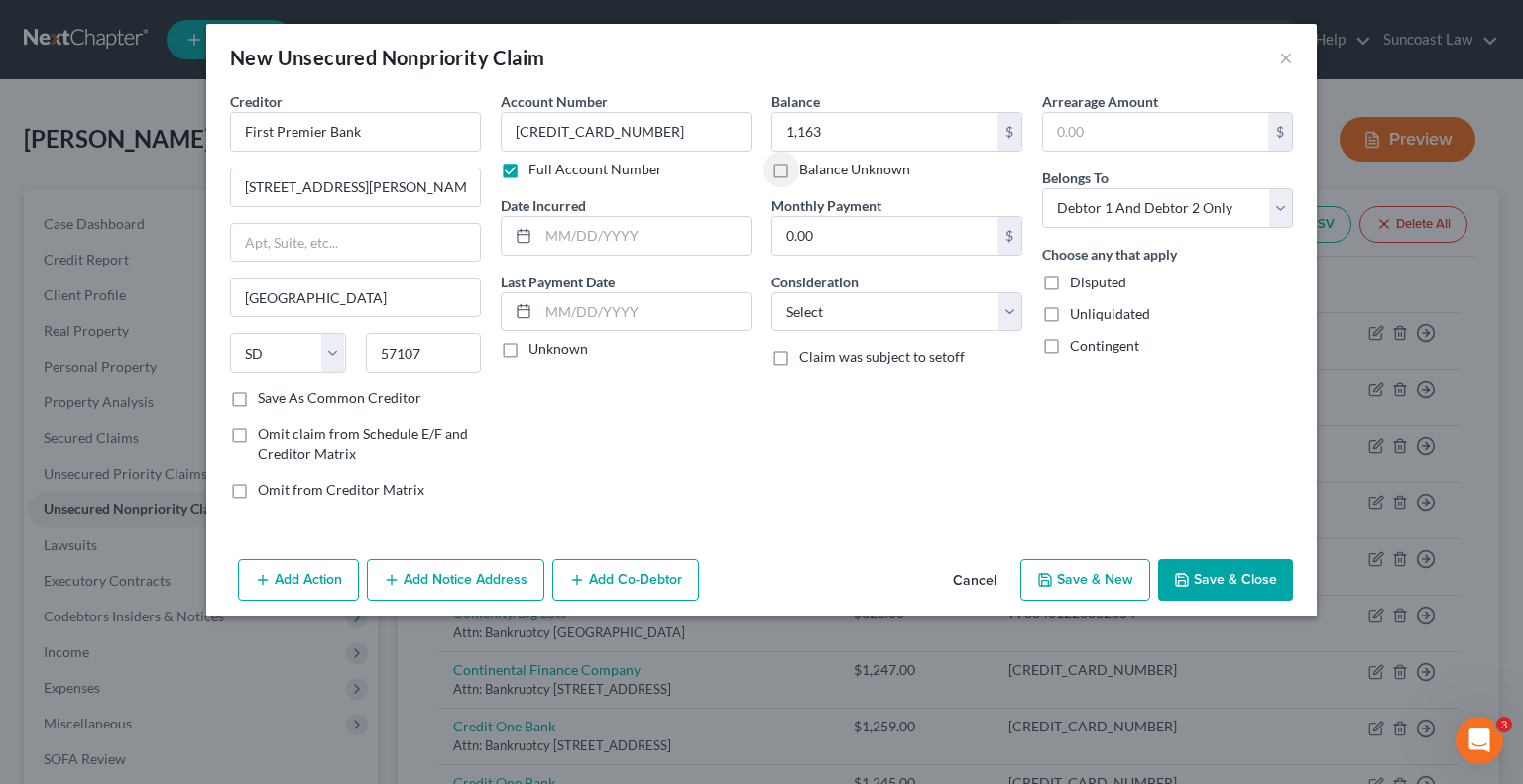 click on "Save & Close" at bounding box center [1226, 580] 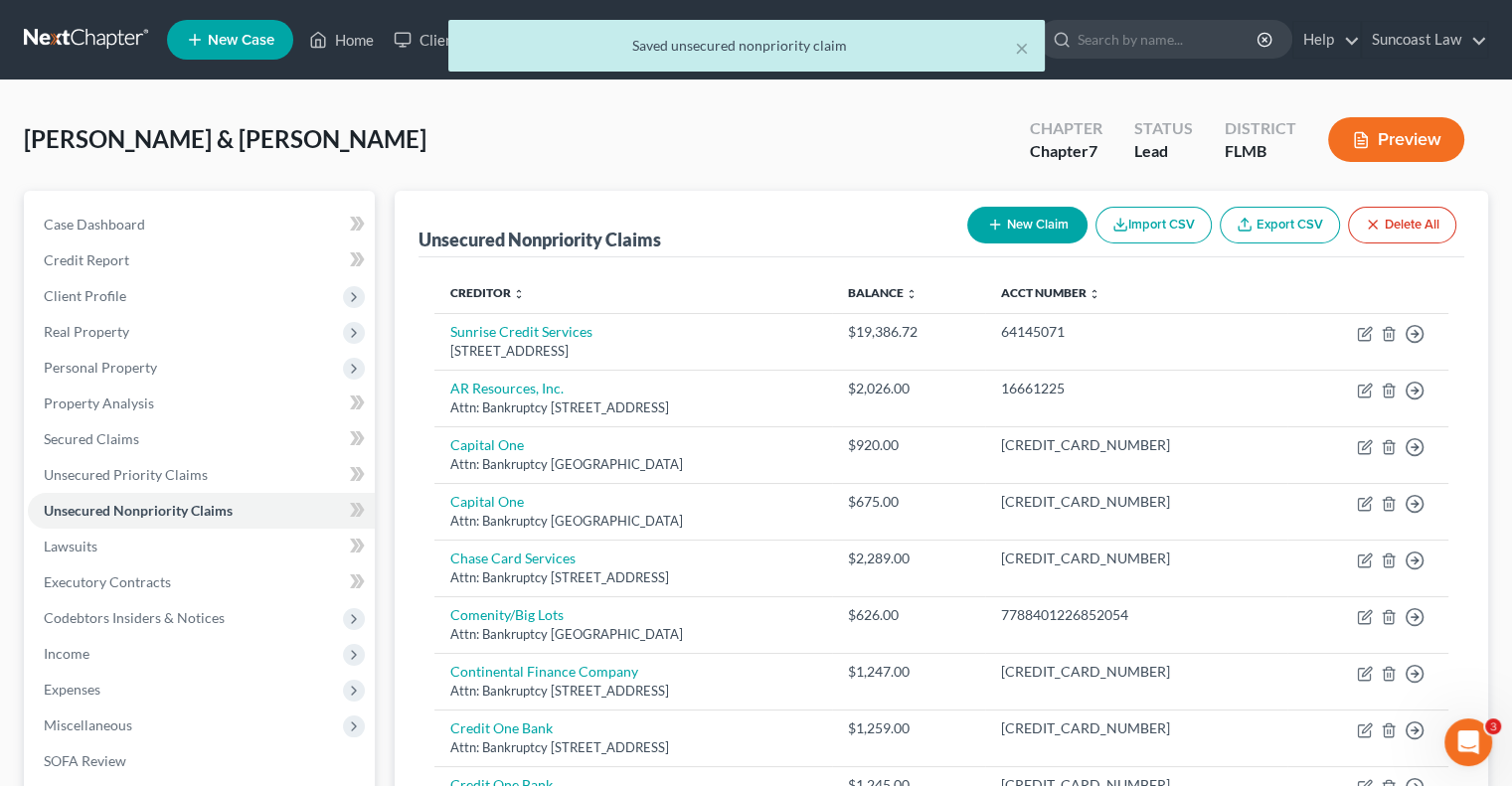 click on "New Claim" at bounding box center [1027, 225] 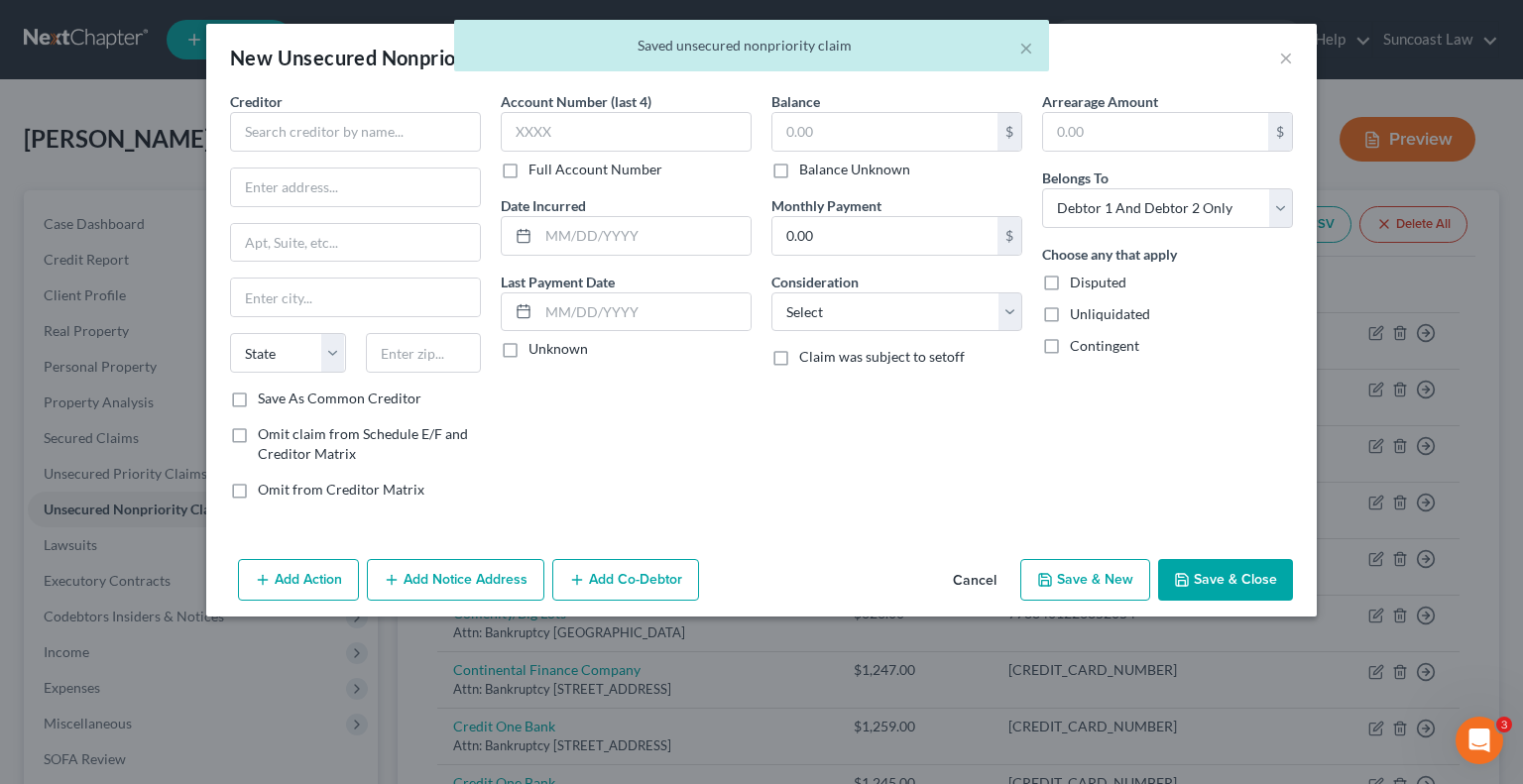 click on "Full Account Number" at bounding box center (595, 169) 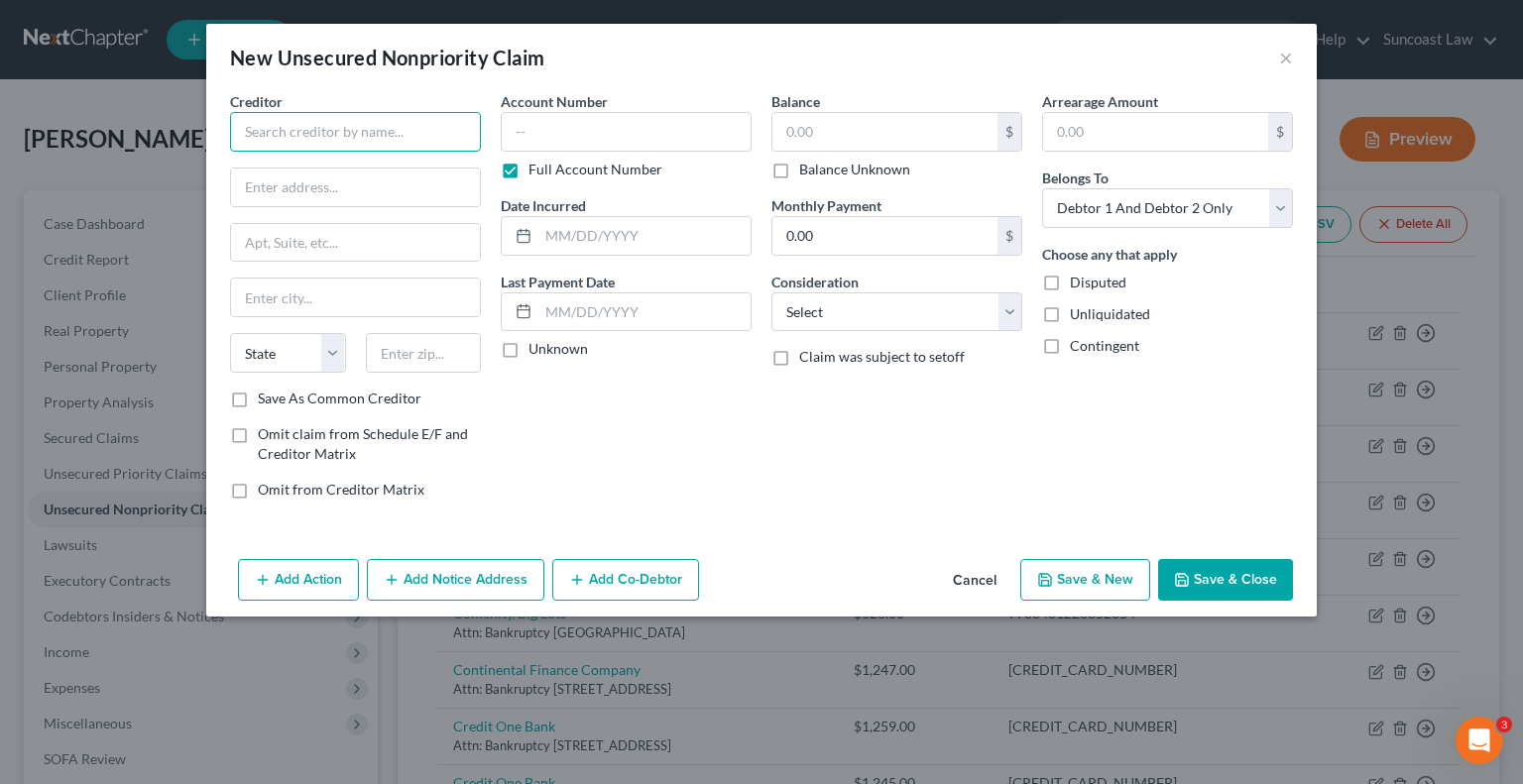 click at bounding box center (355, 132) 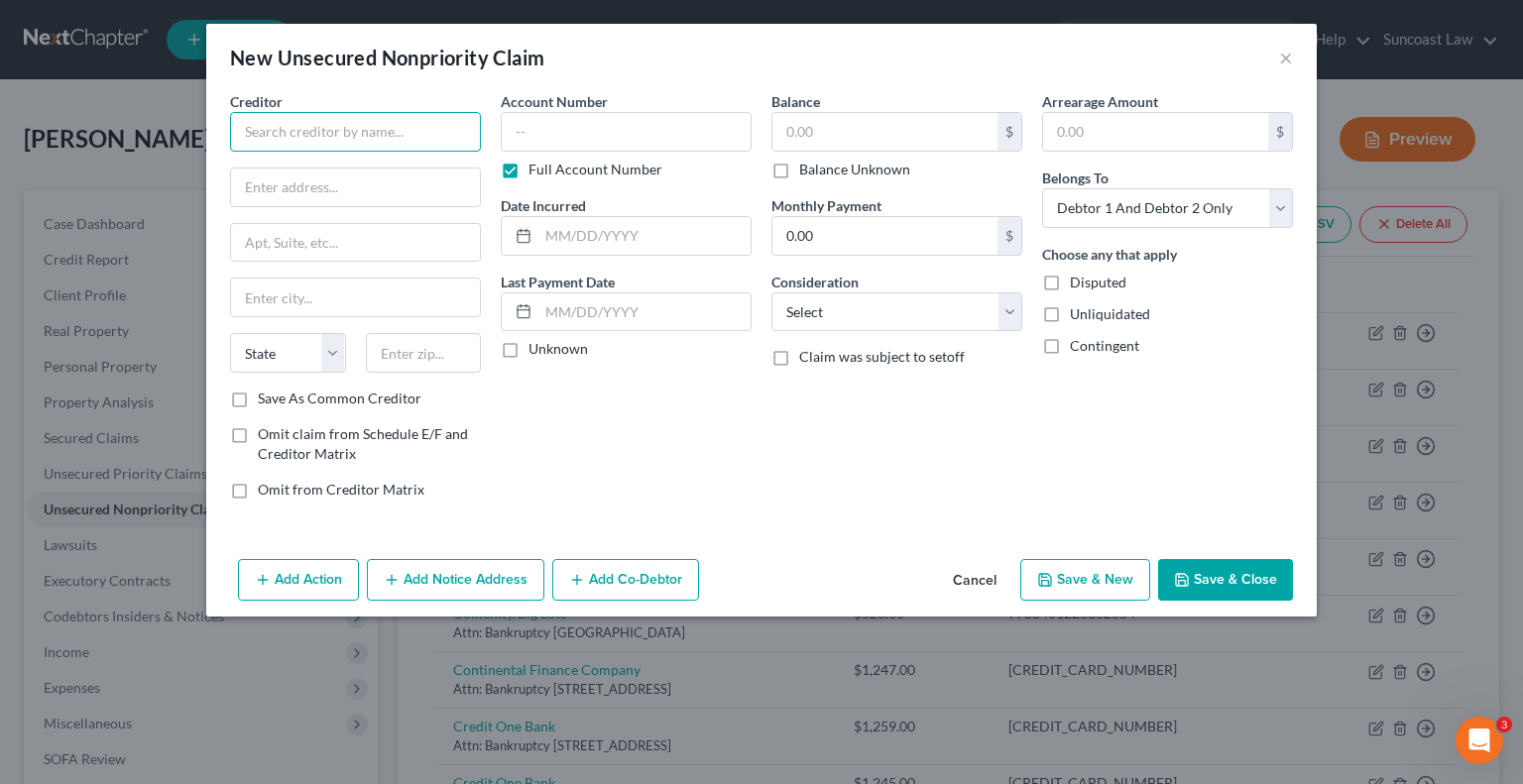 paste on "First Premier Bank" 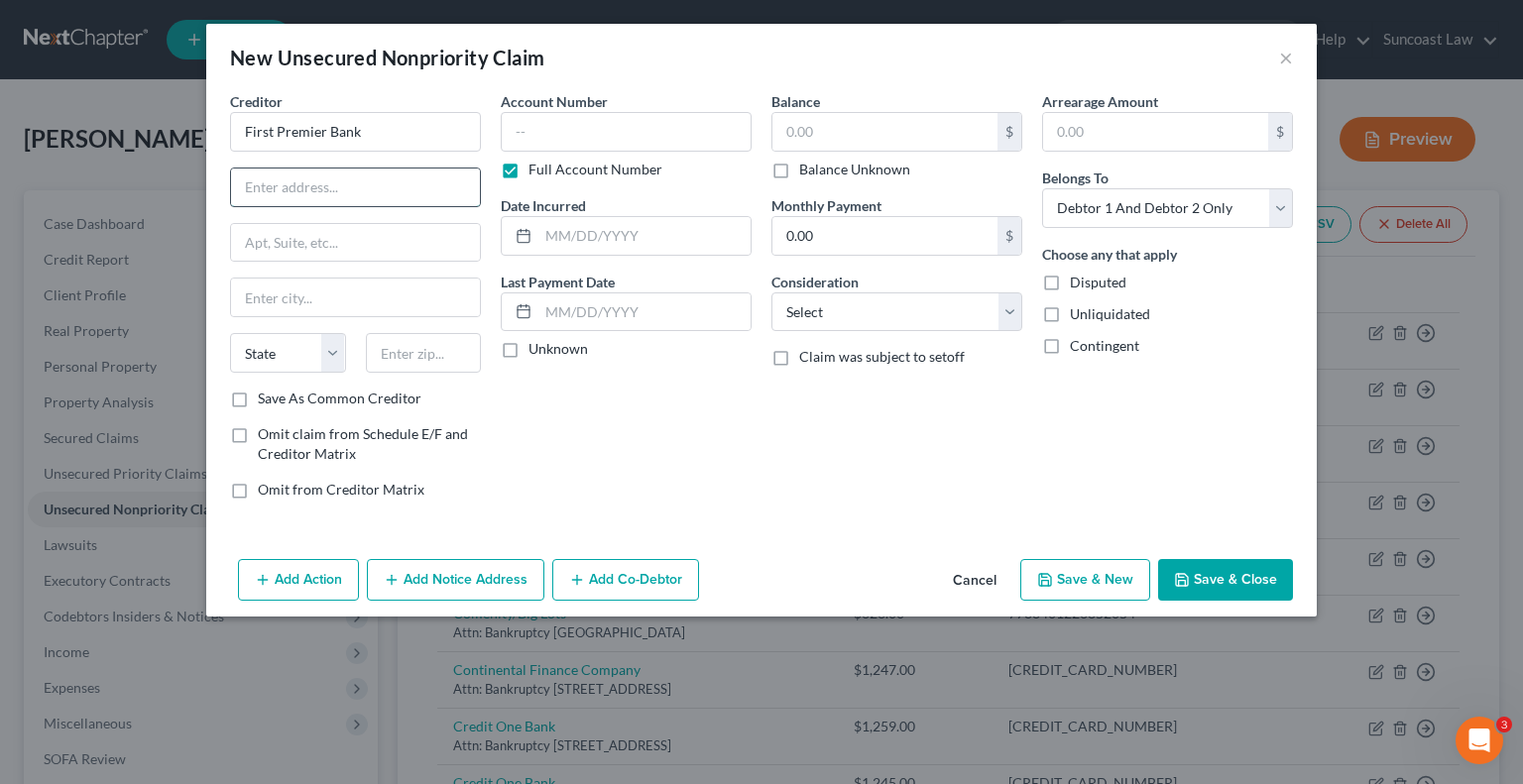 click at bounding box center [355, 187] 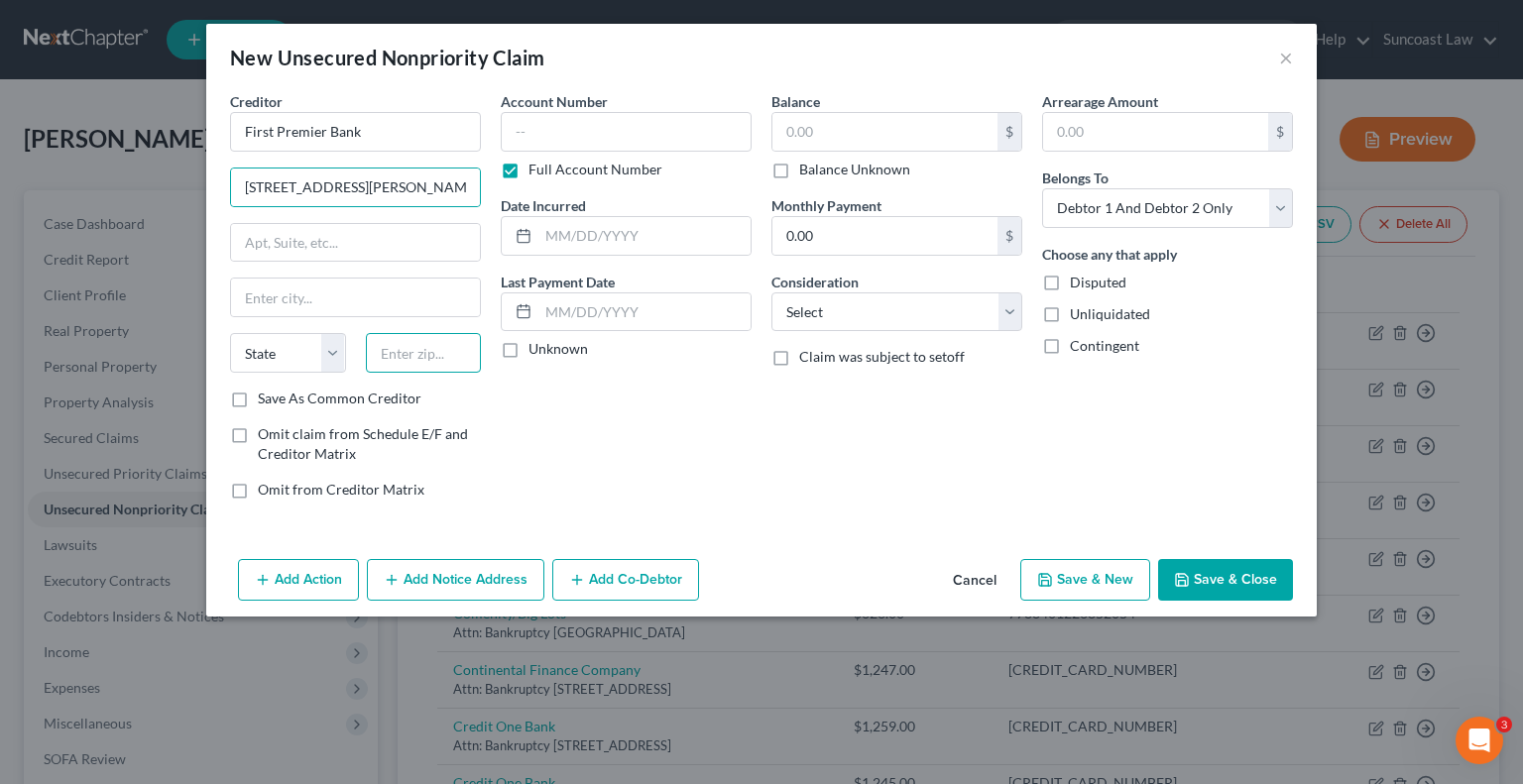 click at bounding box center [423, 353] 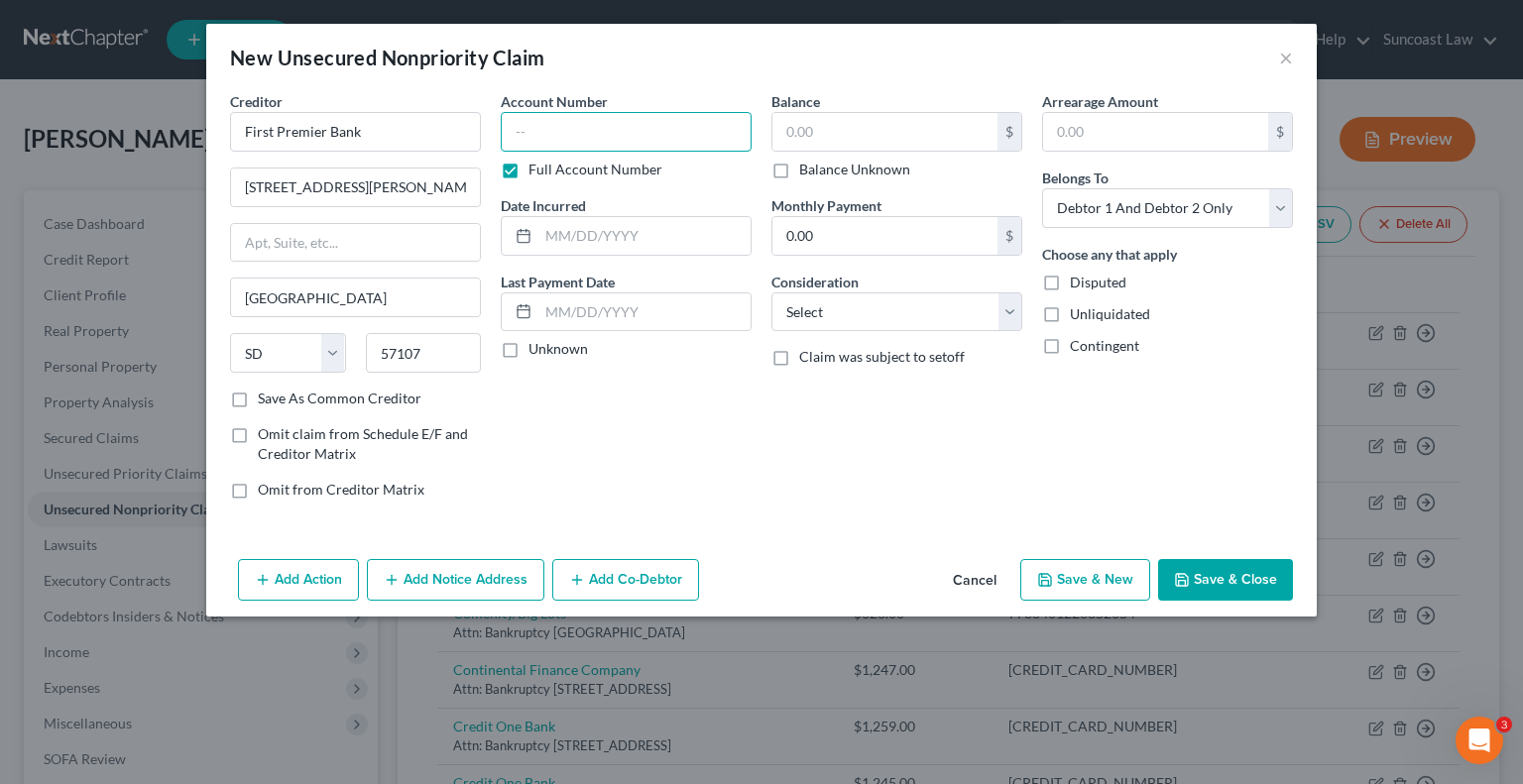 click at bounding box center [626, 132] 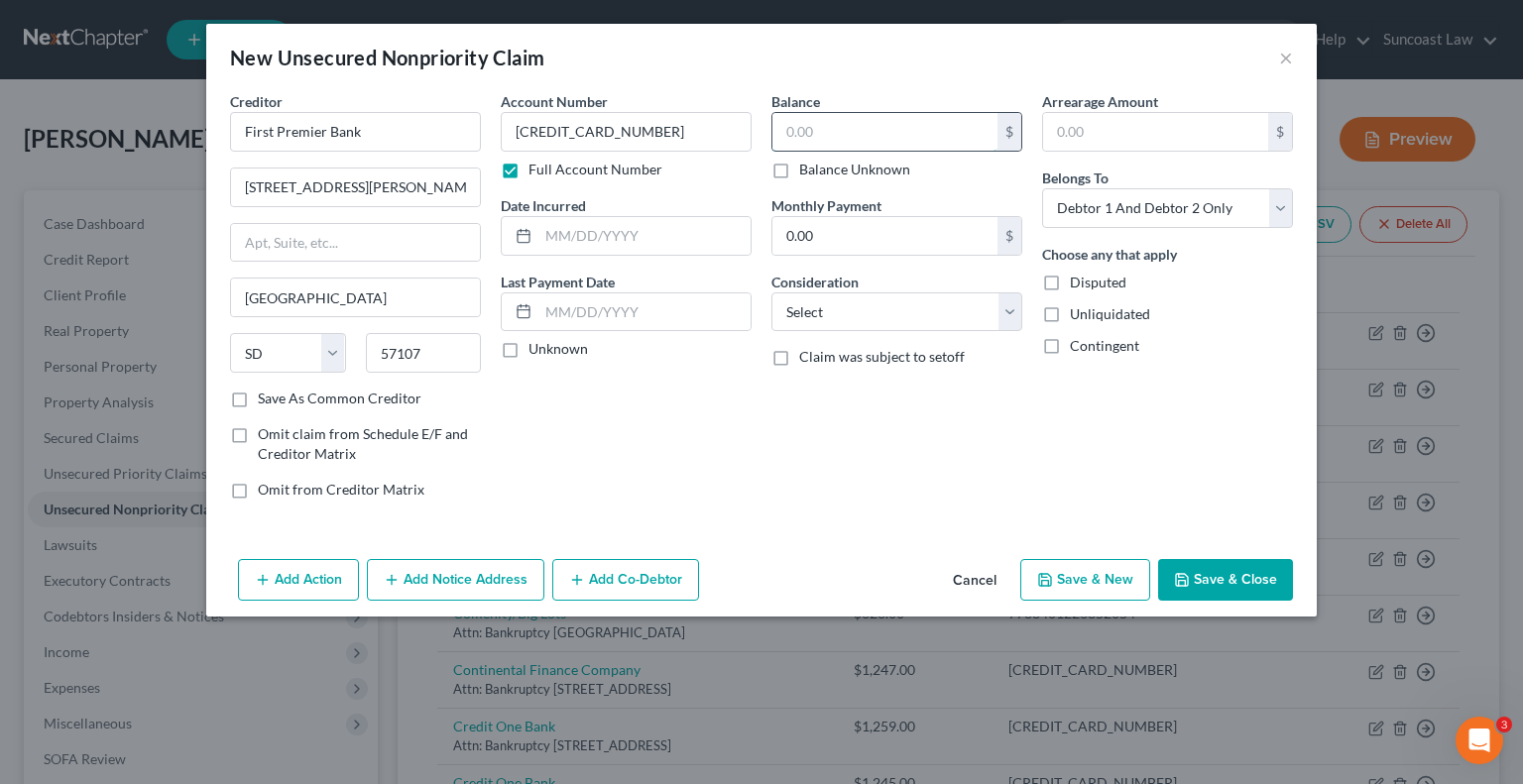 click at bounding box center [884, 132] 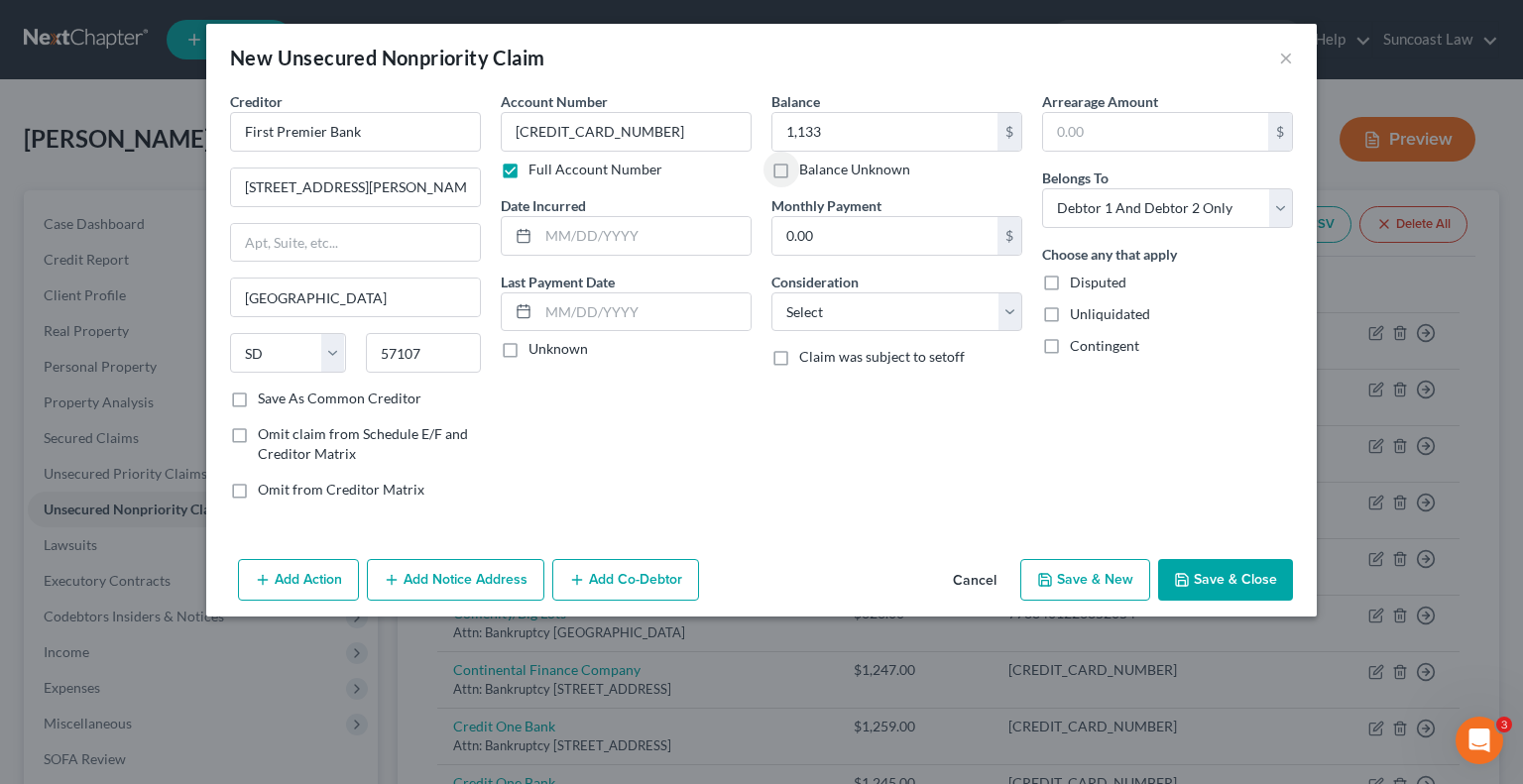 click on "Save & Close" at bounding box center [1226, 580] 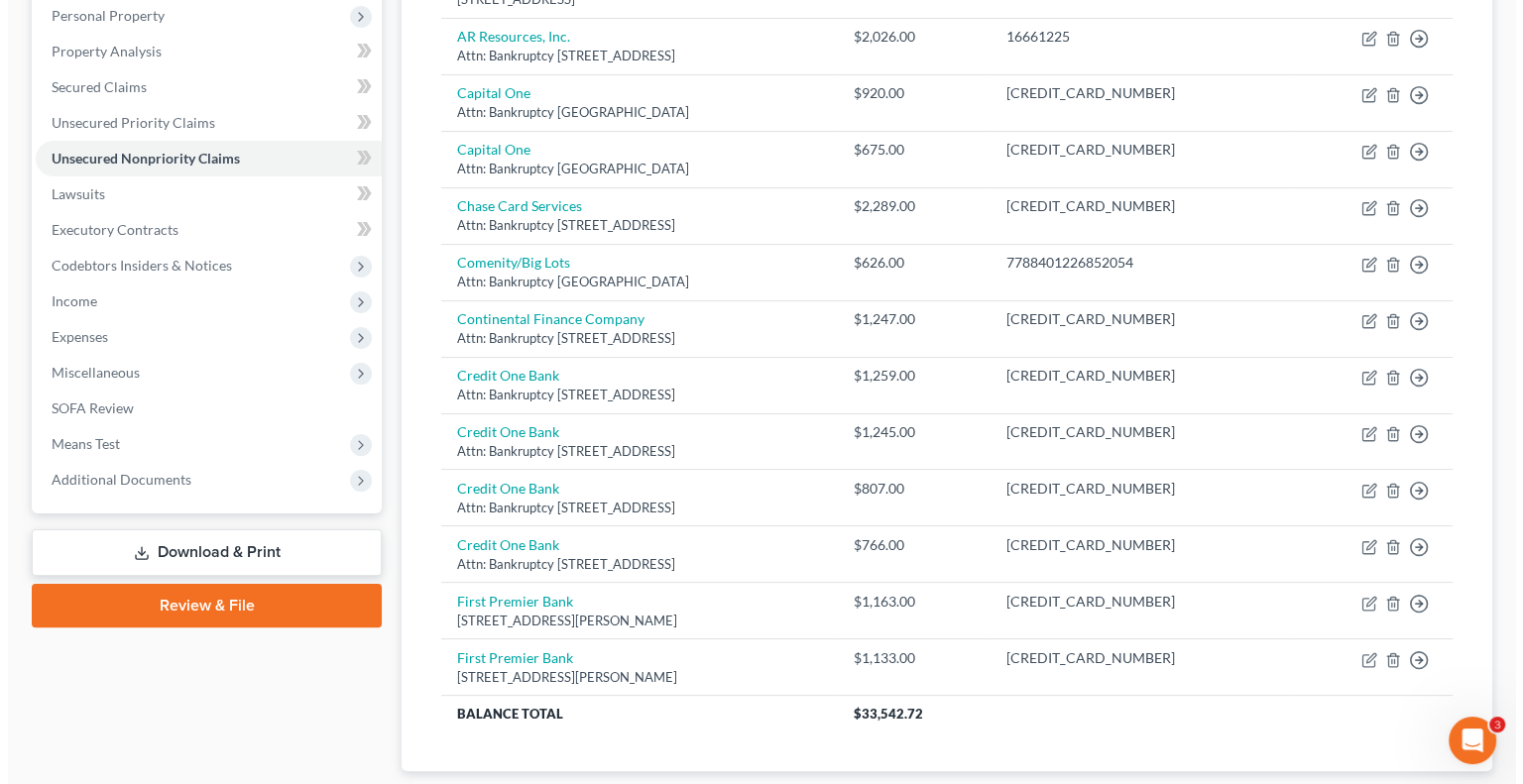 scroll, scrollTop: 0, scrollLeft: 0, axis: both 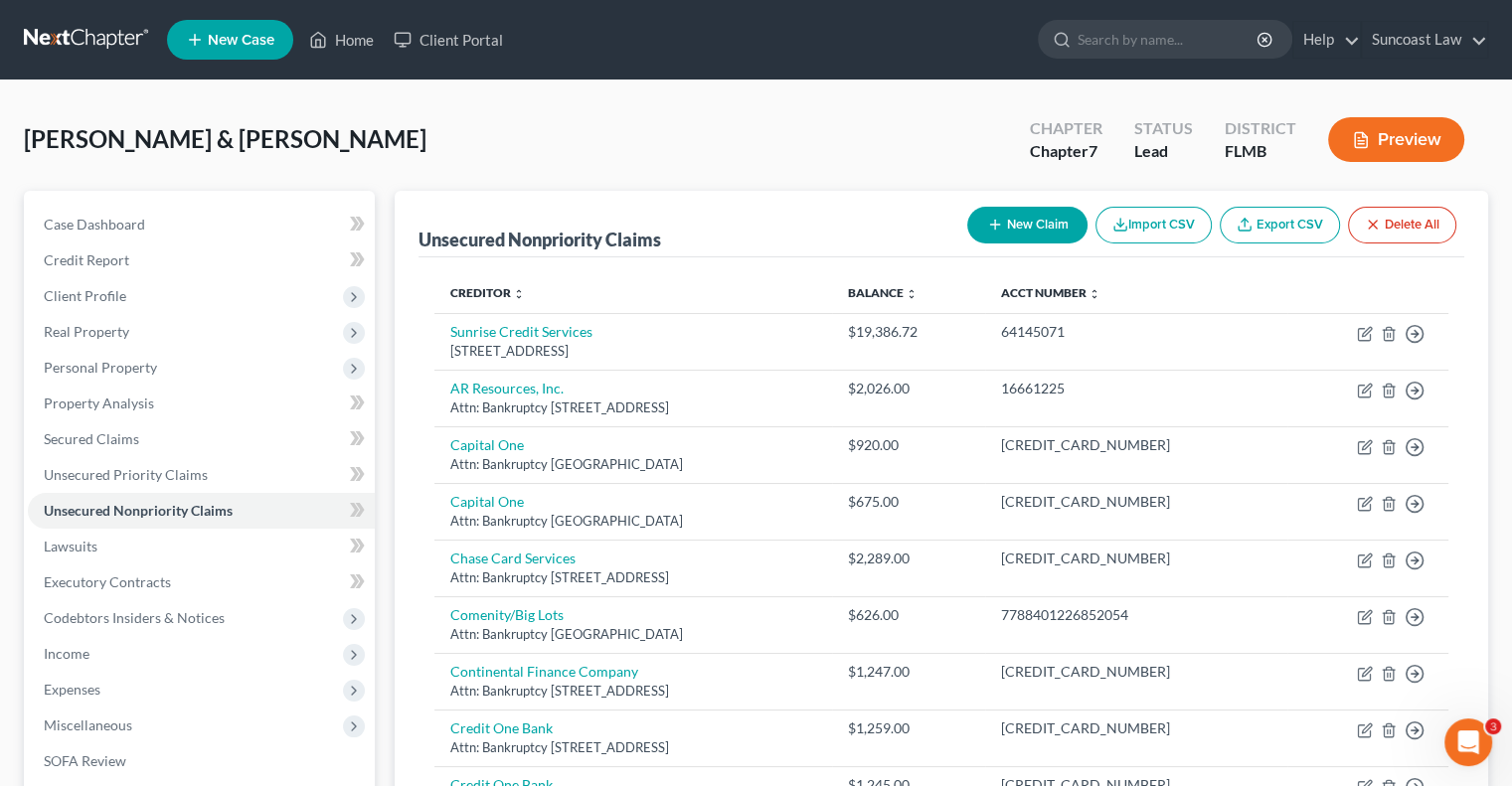 click 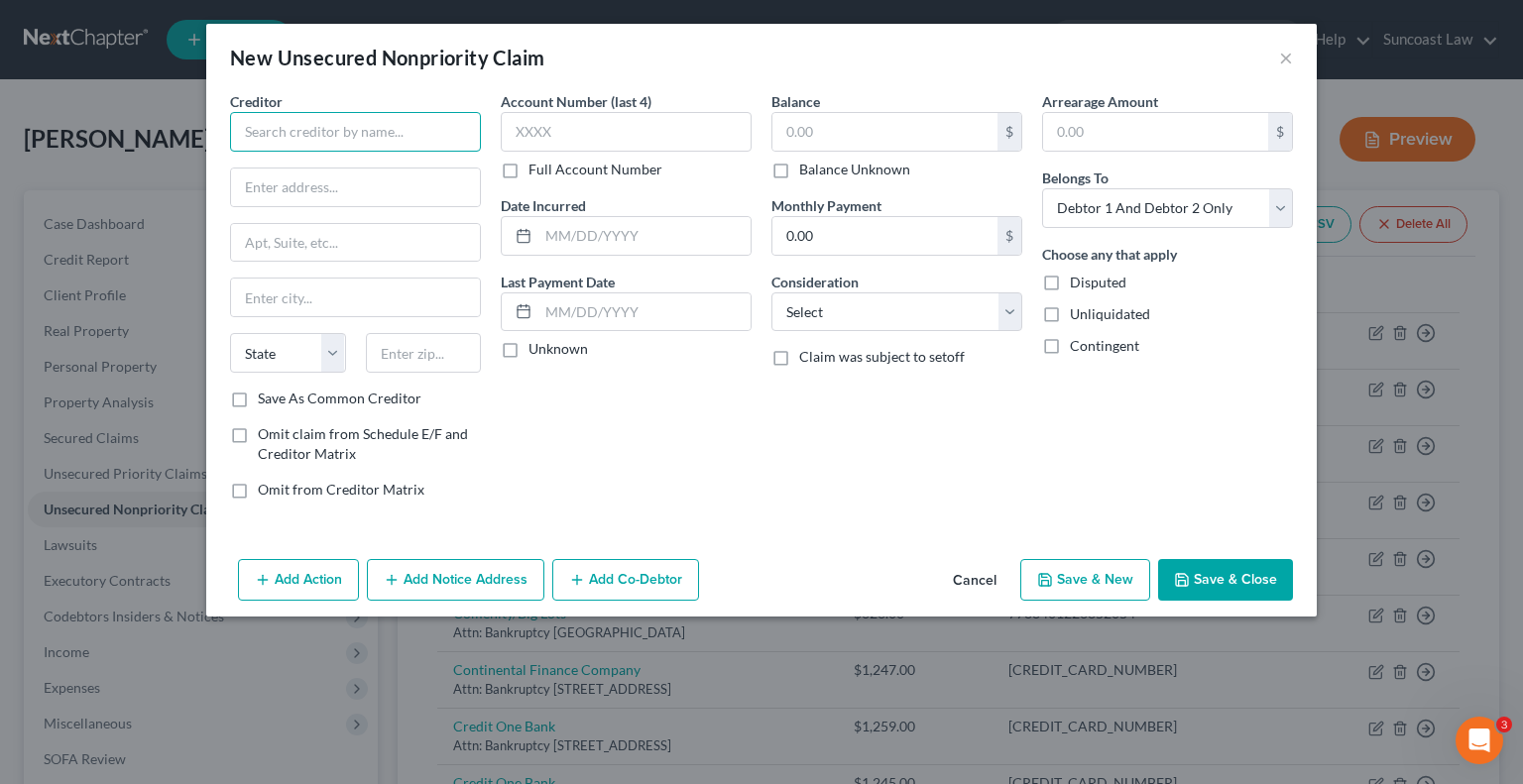 click at bounding box center [355, 132] 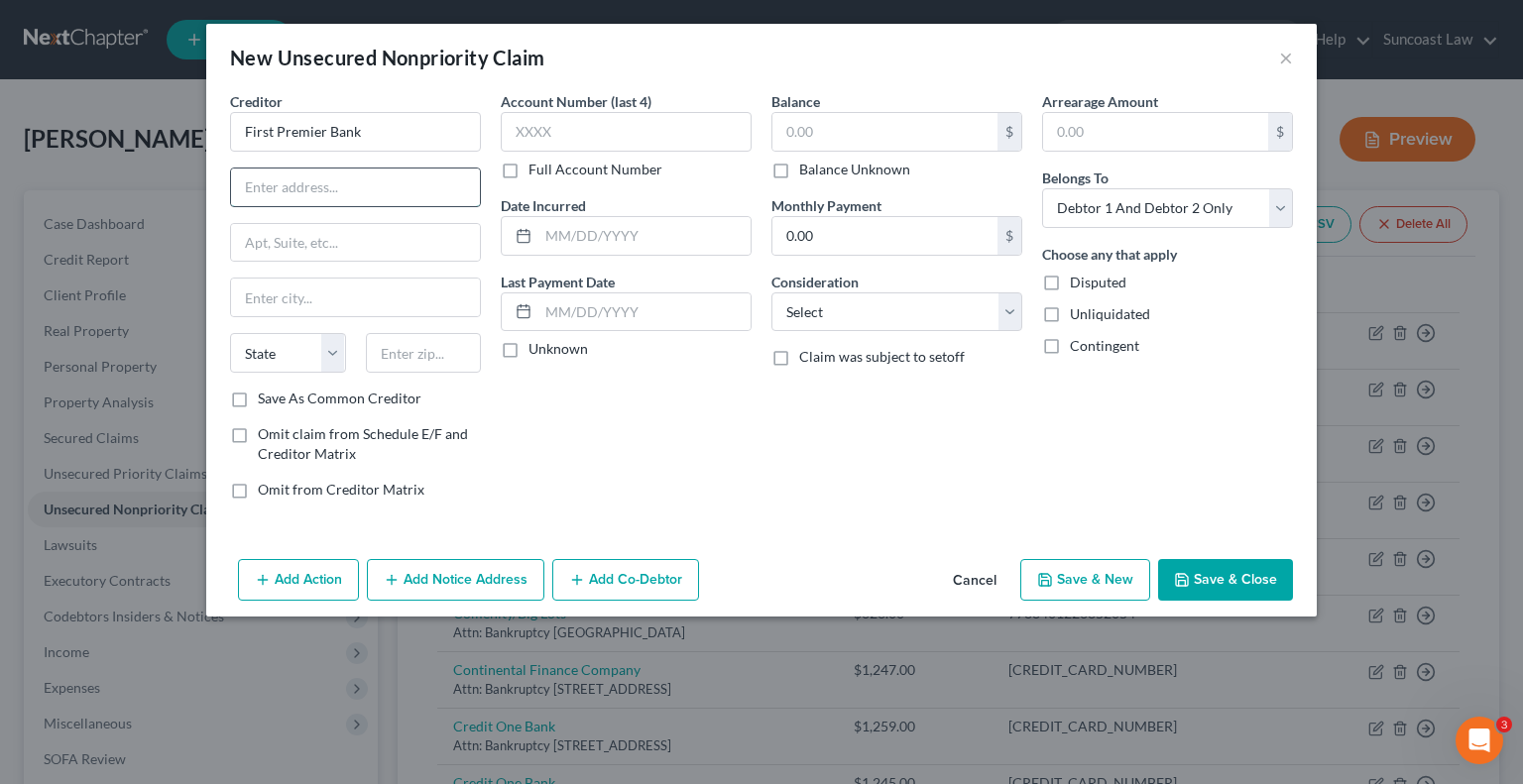 click at bounding box center (355, 187) 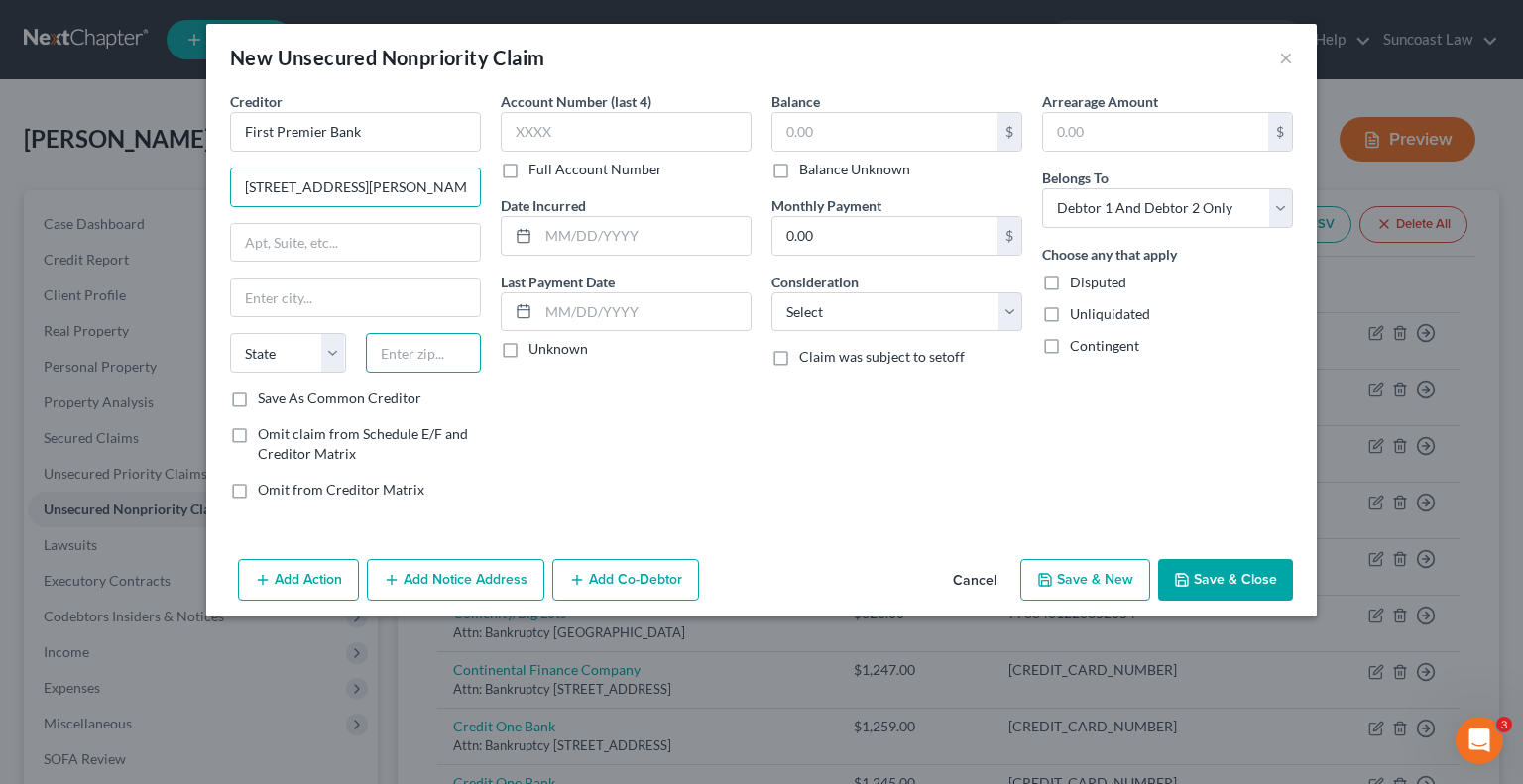 click at bounding box center [423, 353] 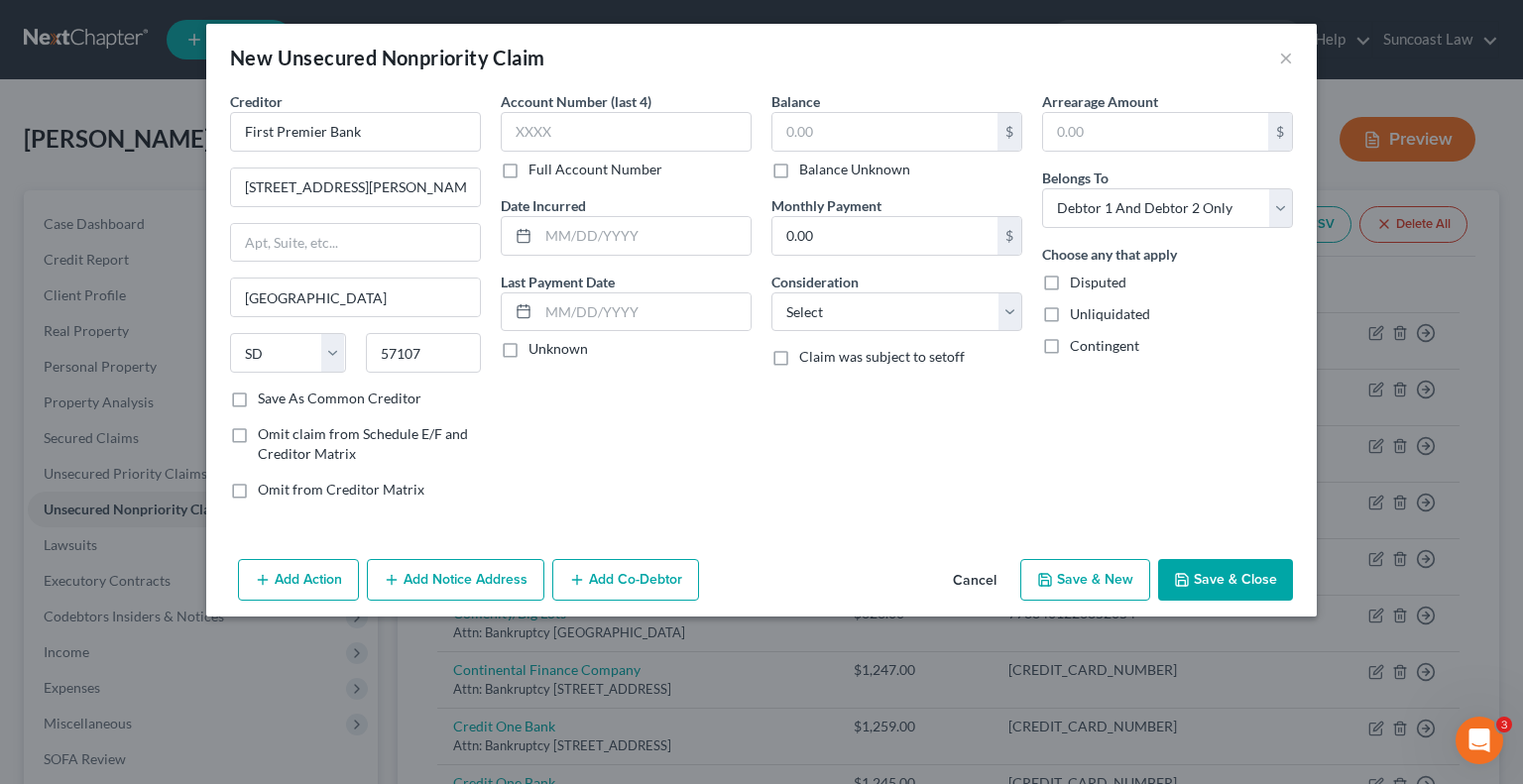 click on "Full Account Number" at bounding box center [595, 169] 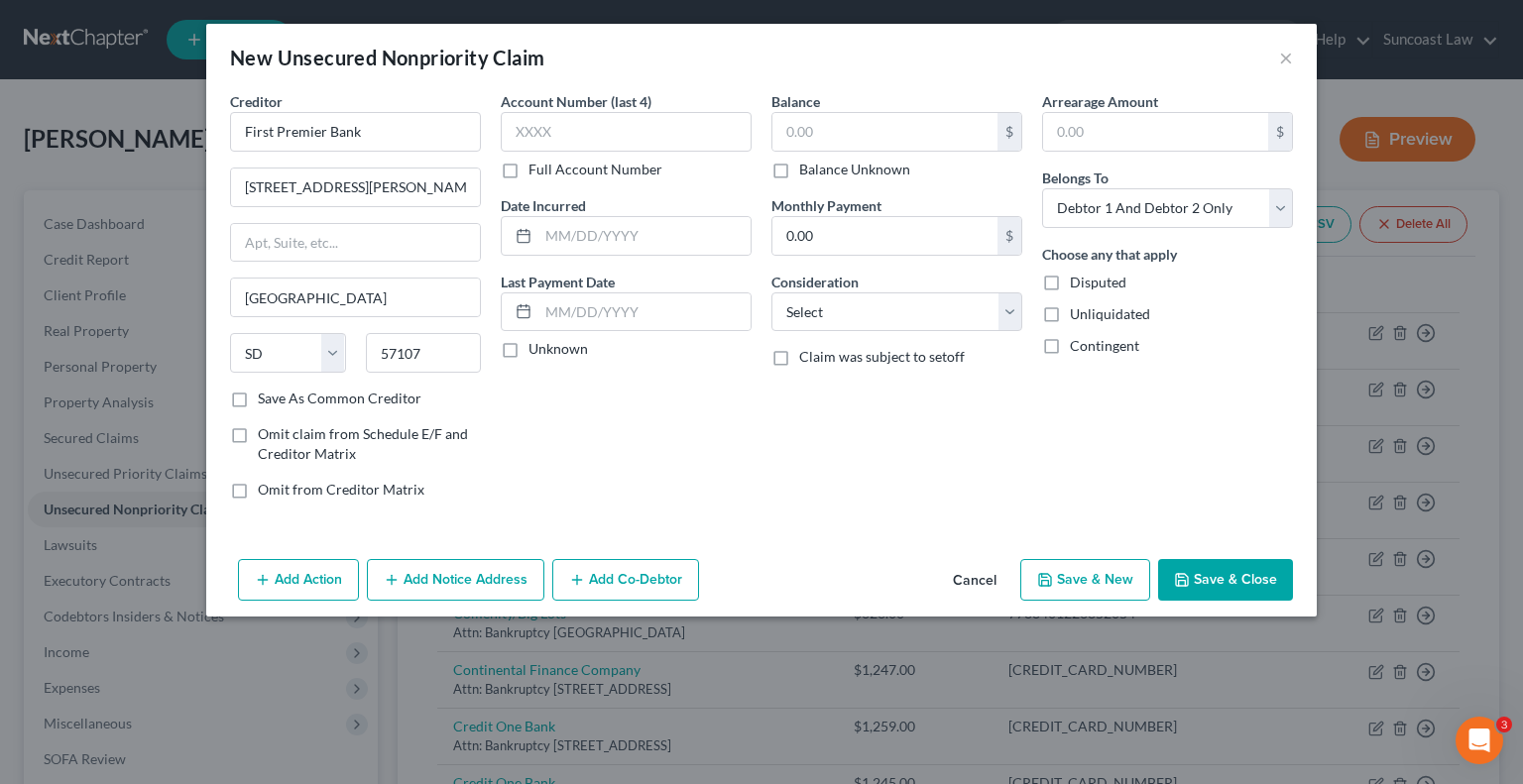 click on "Full Account Number" at bounding box center (542, 166) 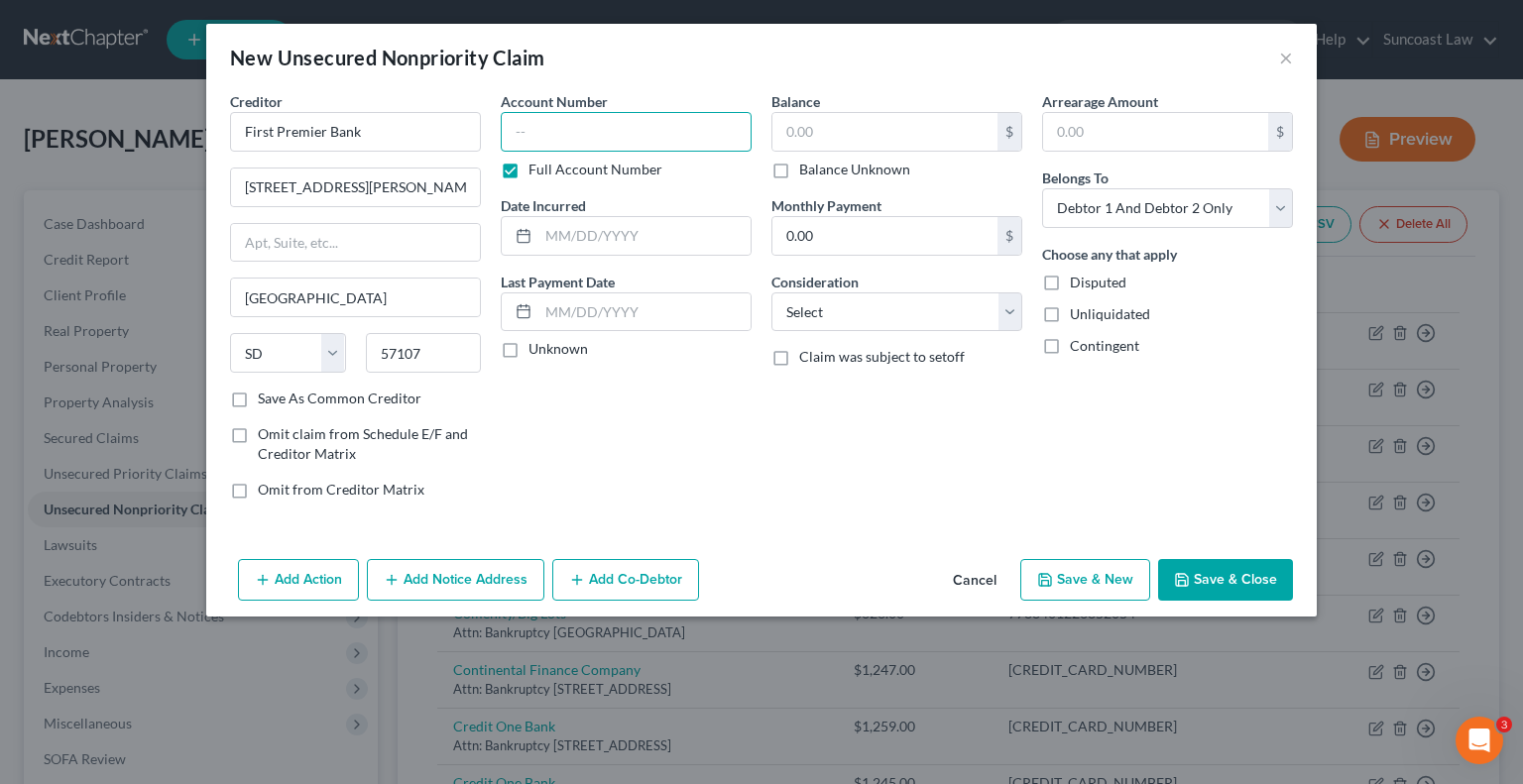 click at bounding box center [626, 132] 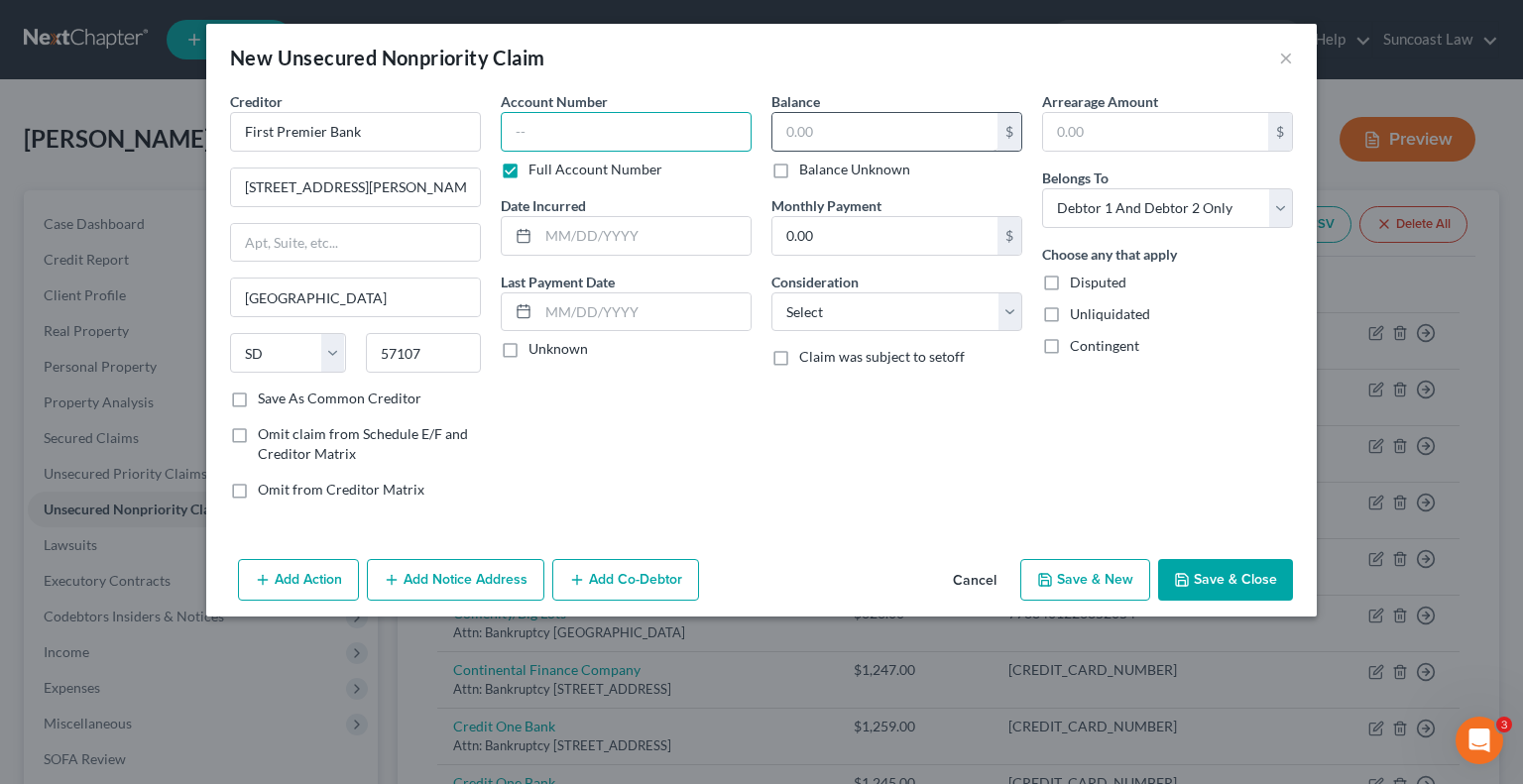 paste on "[CREDIT_CARD_NUMBER]" 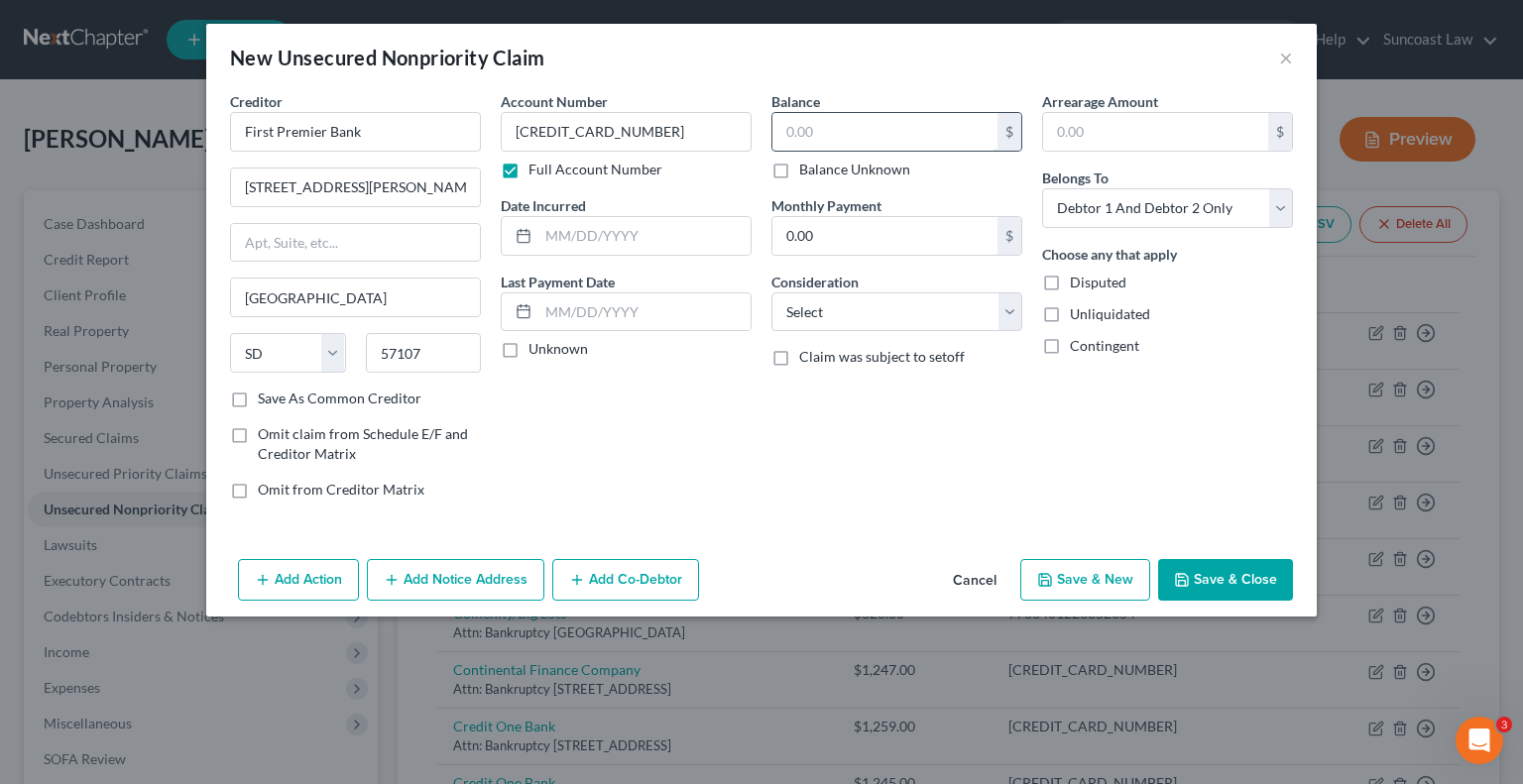 click at bounding box center (884, 132) 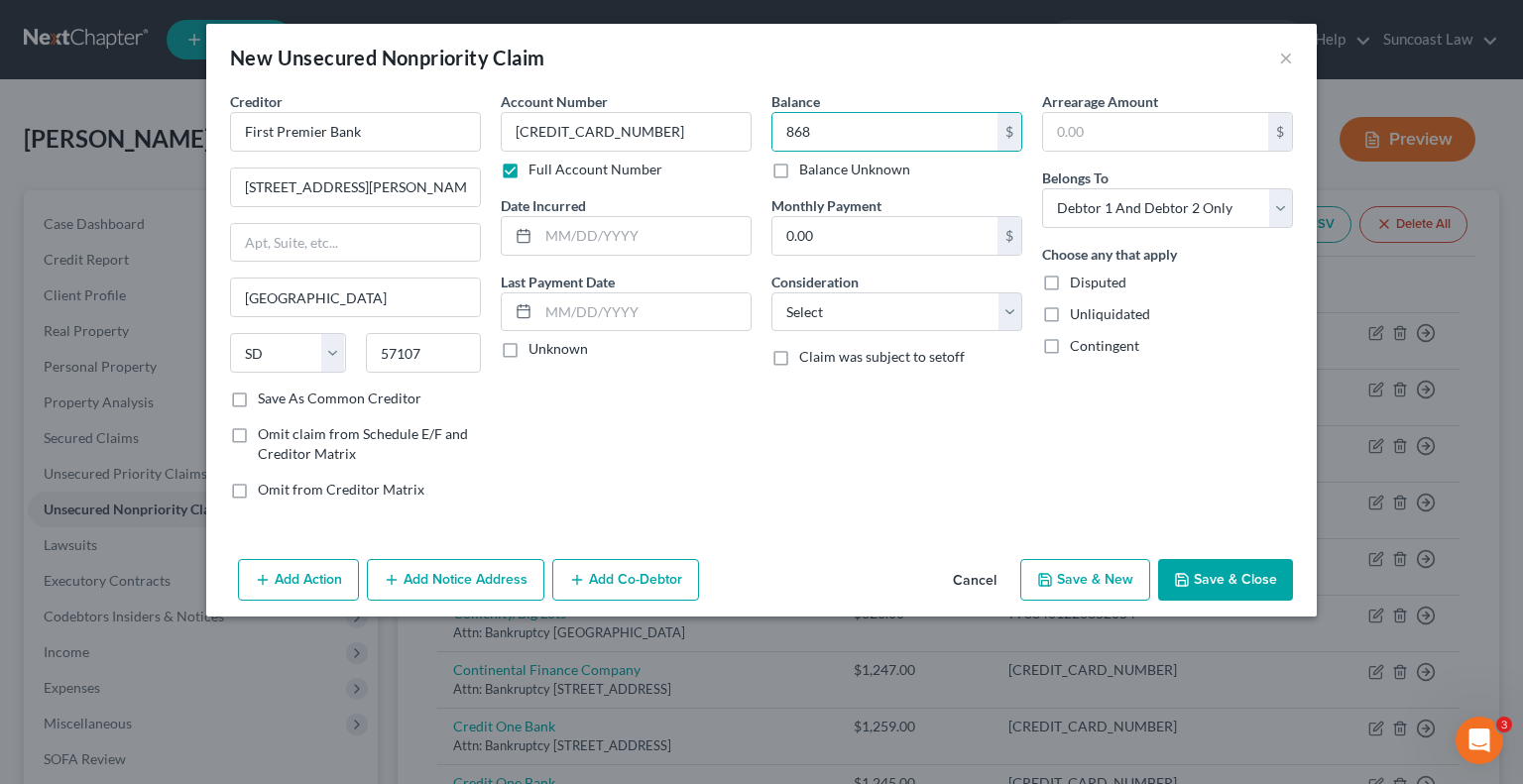 drag, startPoint x: 1241, startPoint y: 562, endPoint x: 1241, endPoint y: 574, distance: 12 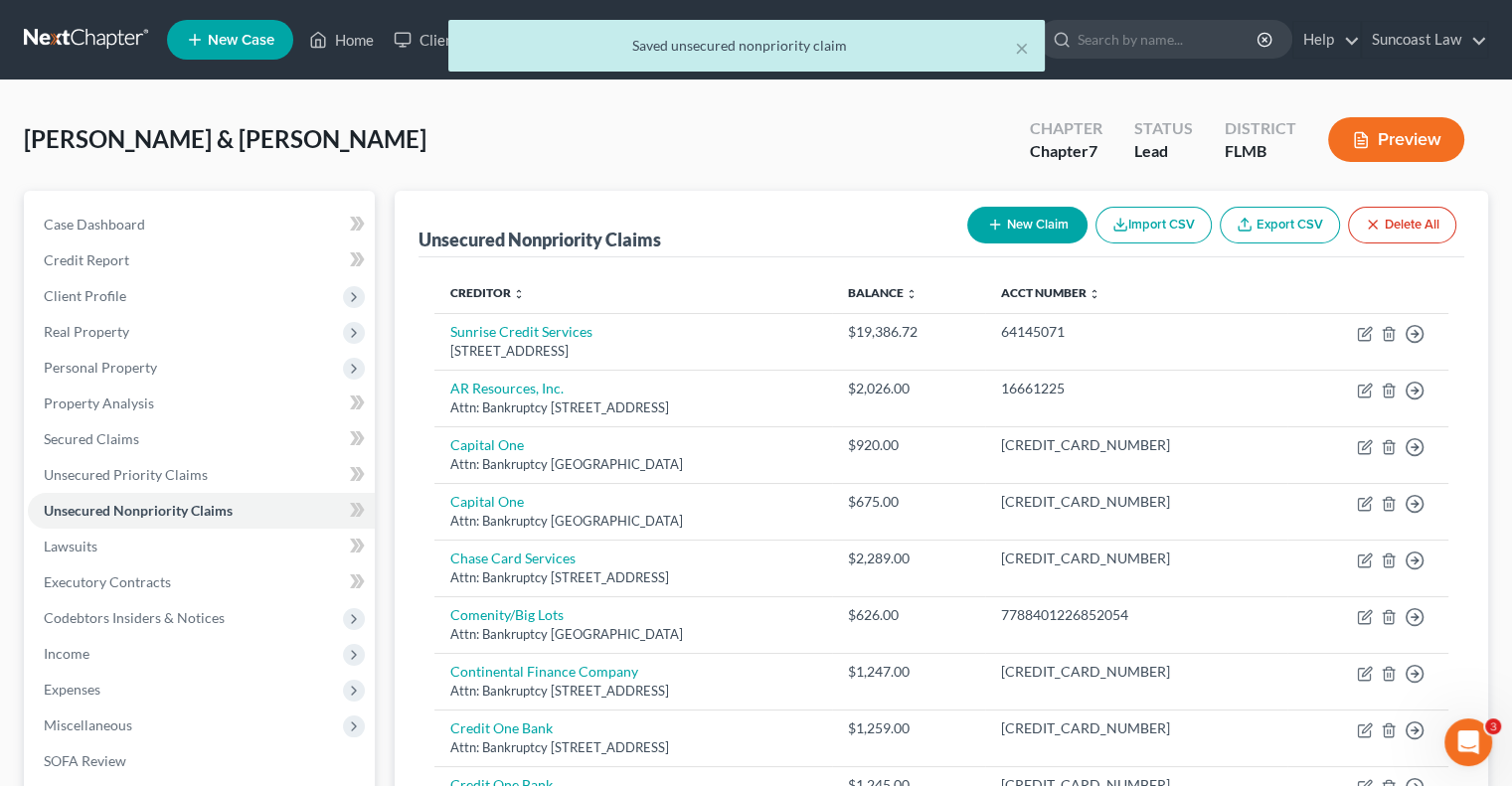 click on "New Claim" at bounding box center [1027, 225] 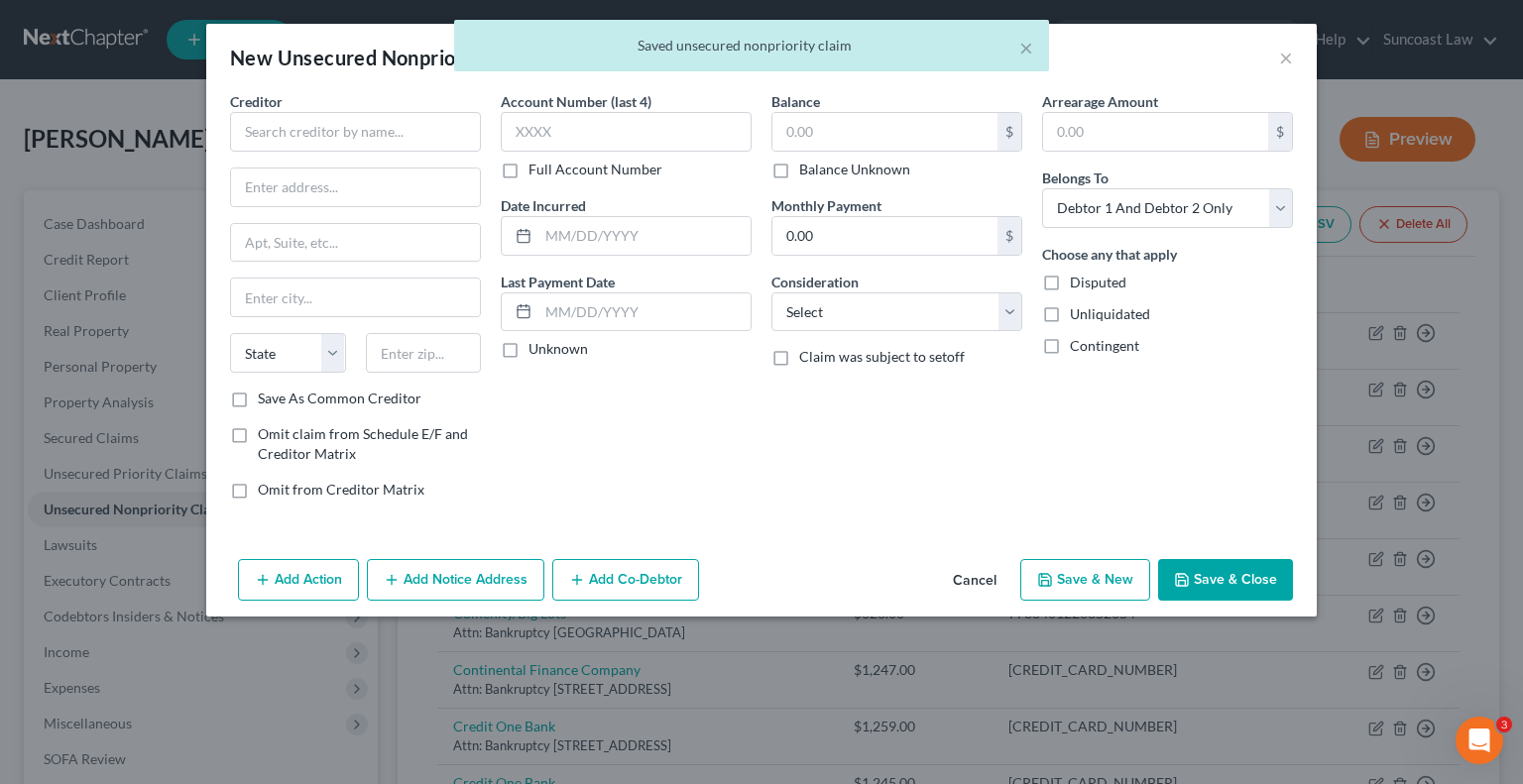 click on "Full Account Number" at bounding box center [595, 169] 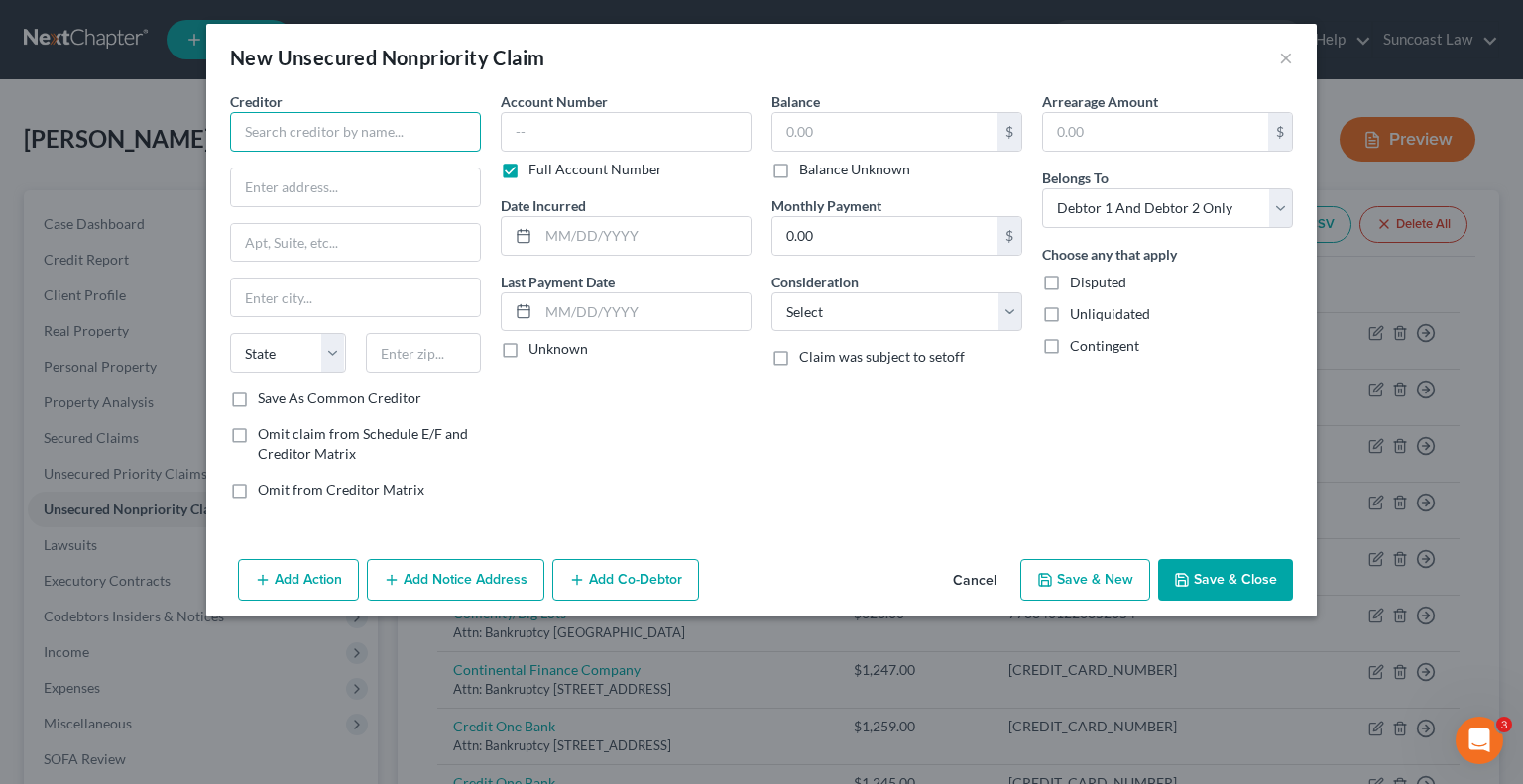 click at bounding box center [355, 132] 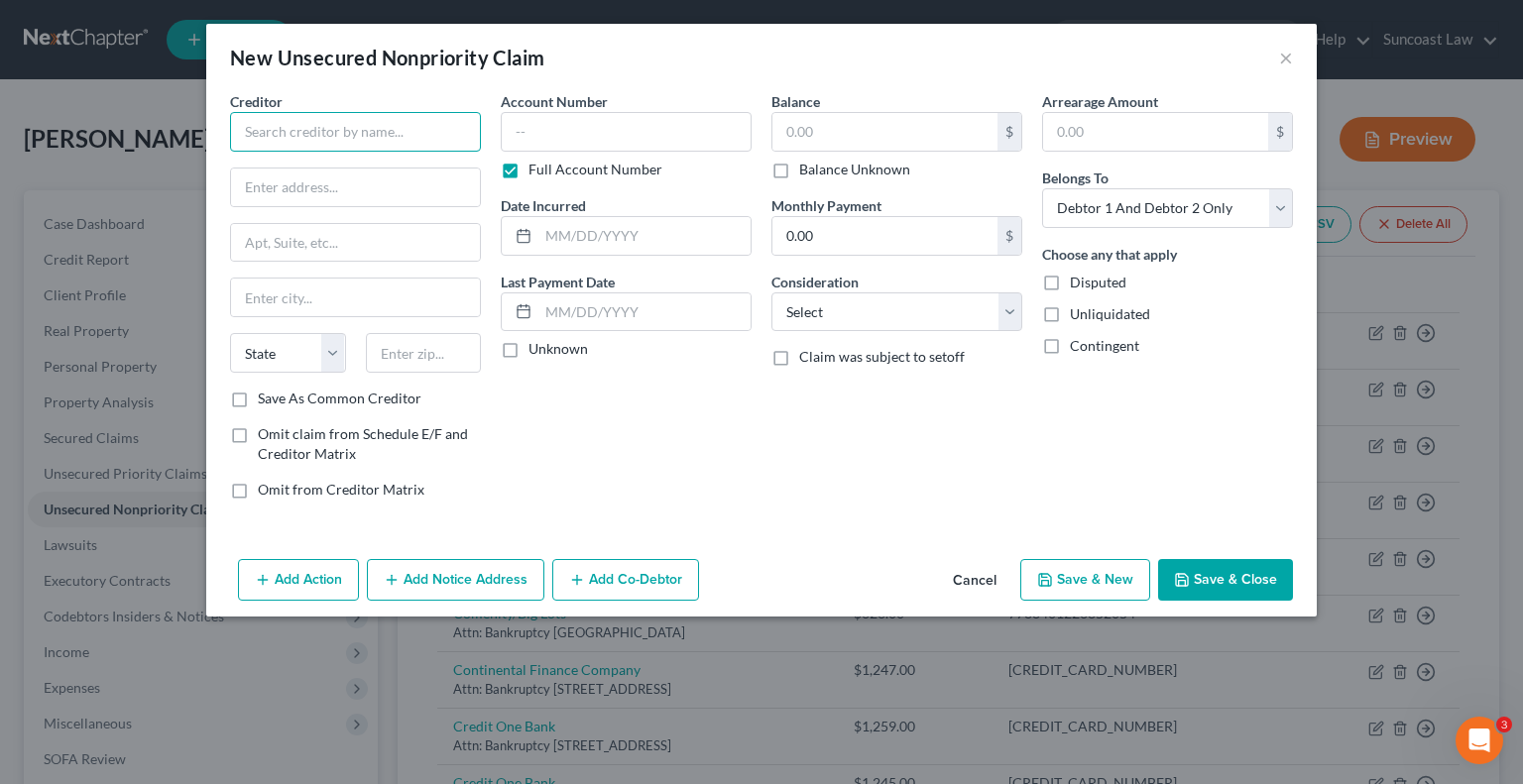 paste on "First Premier Bank" 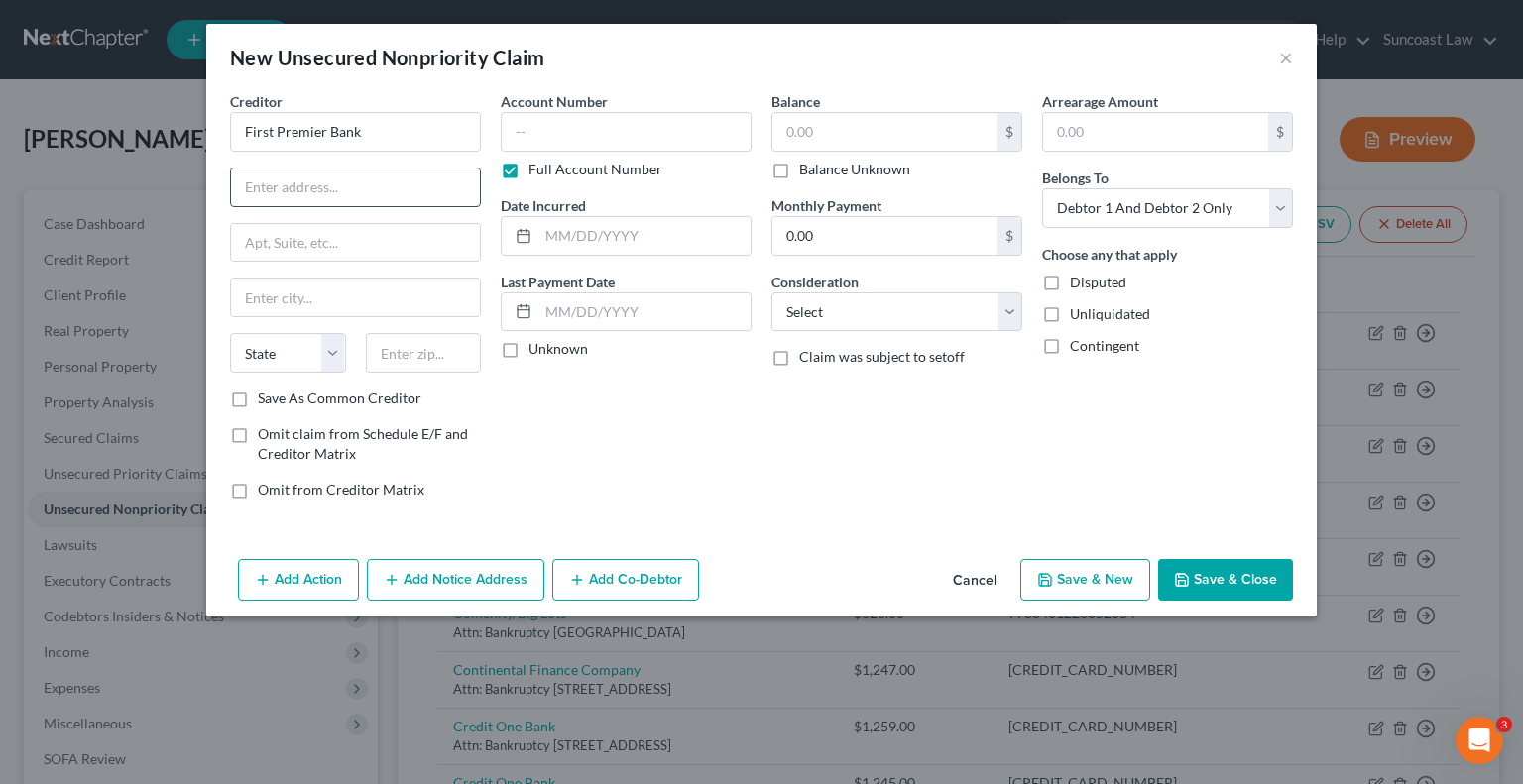 click at bounding box center [355, 187] 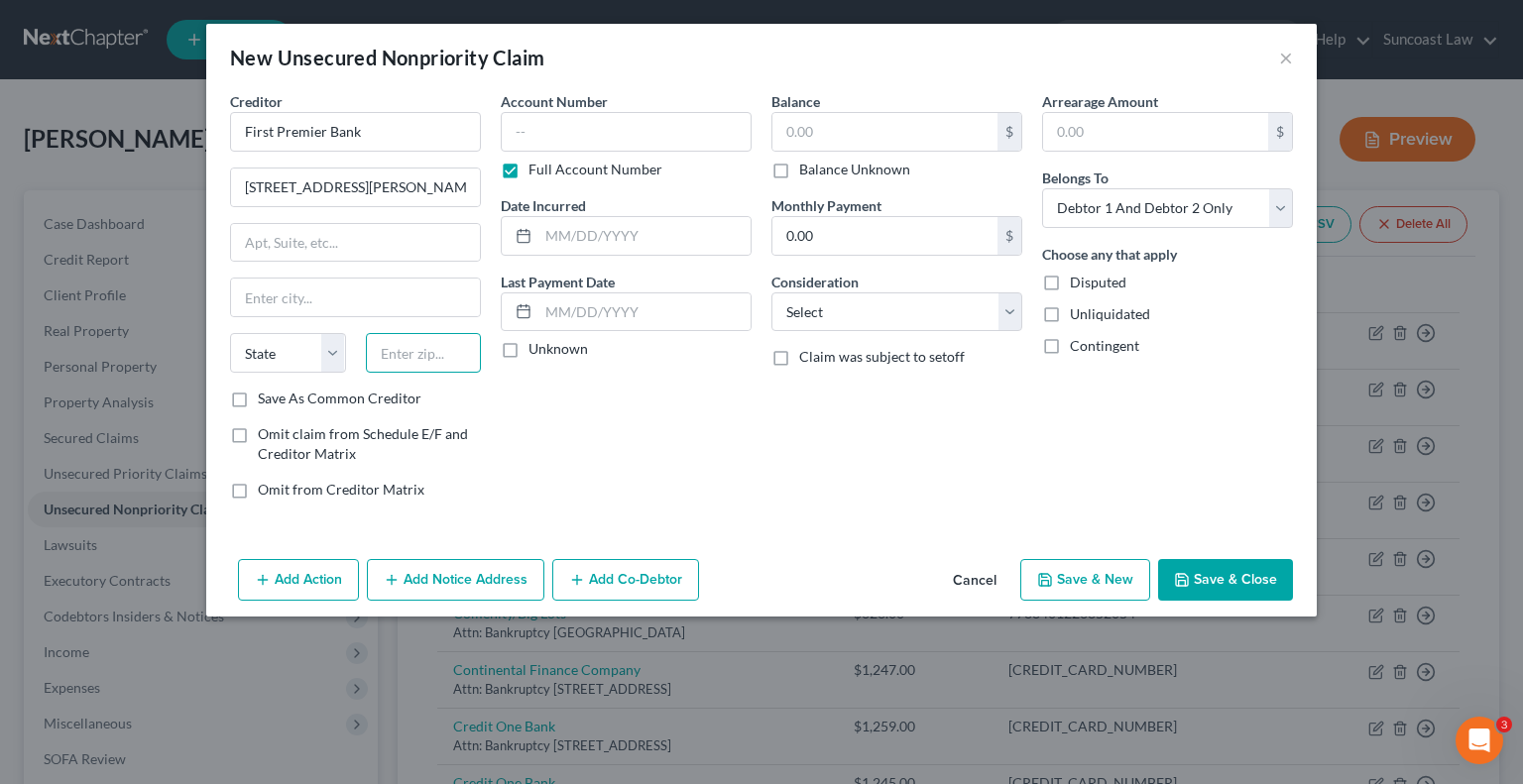click at bounding box center (423, 353) 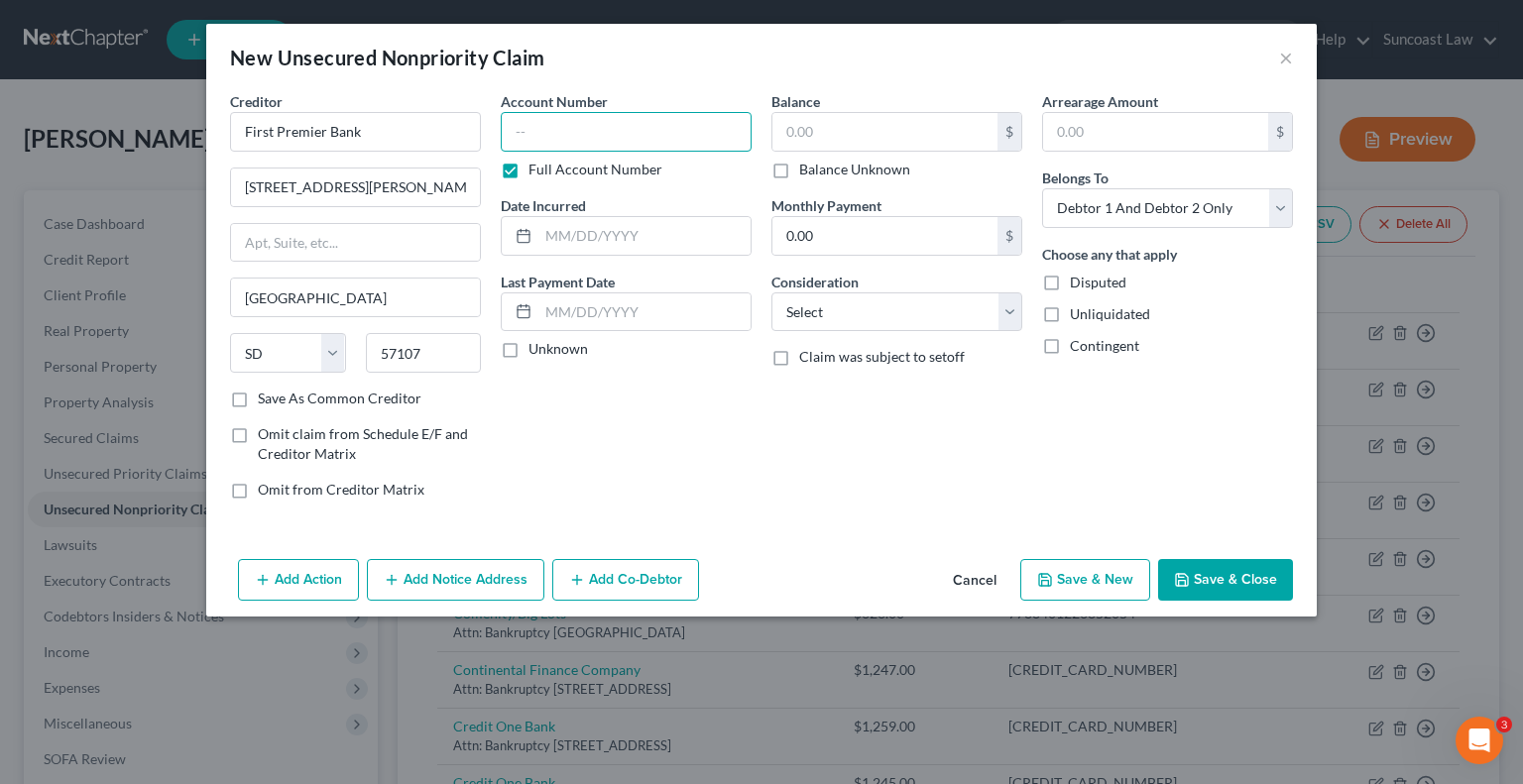 click at bounding box center (626, 132) 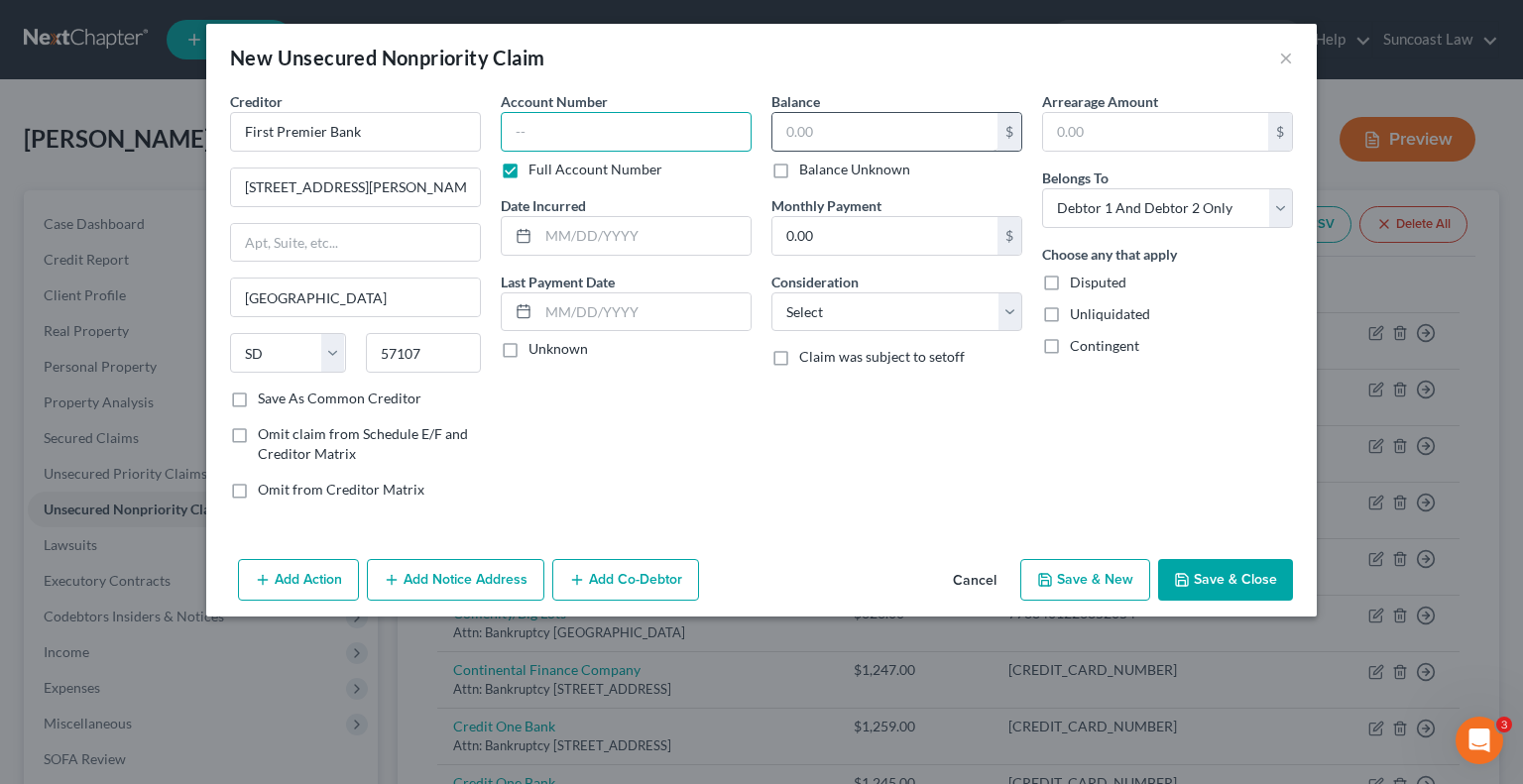 paste on "[CREDIT_CARD_NUMBER]" 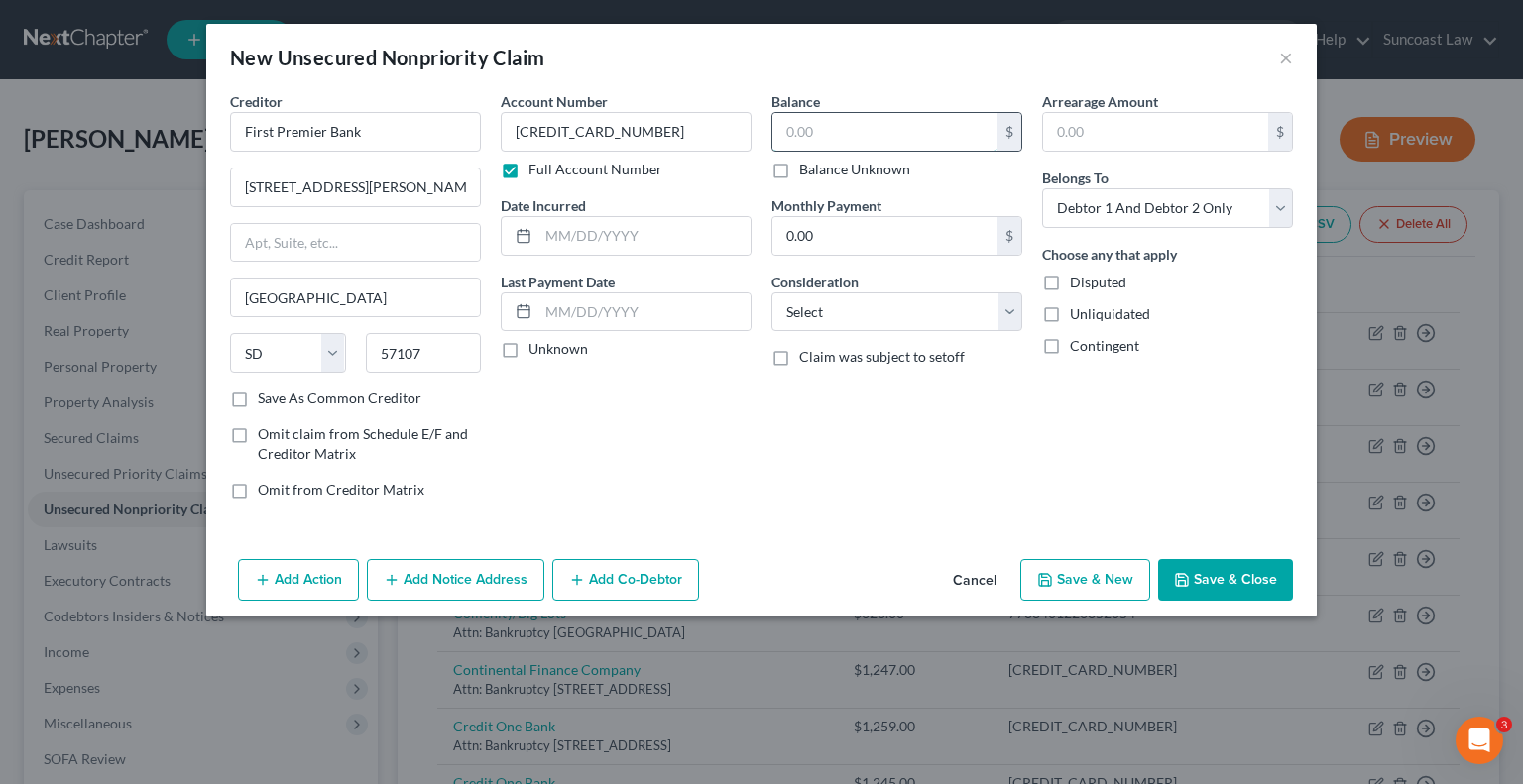click at bounding box center [884, 132] 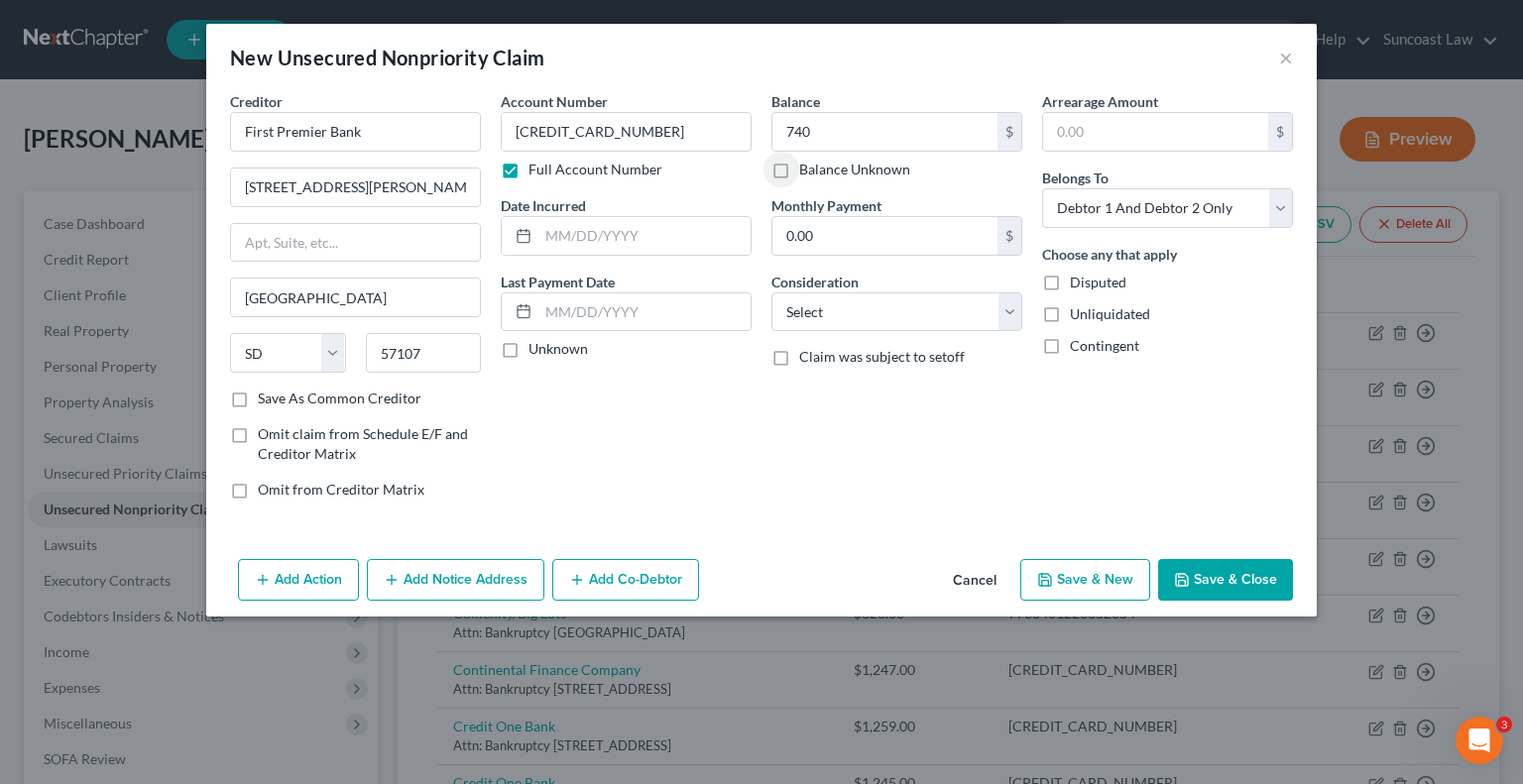 click on "Save & Close" at bounding box center [1226, 580] 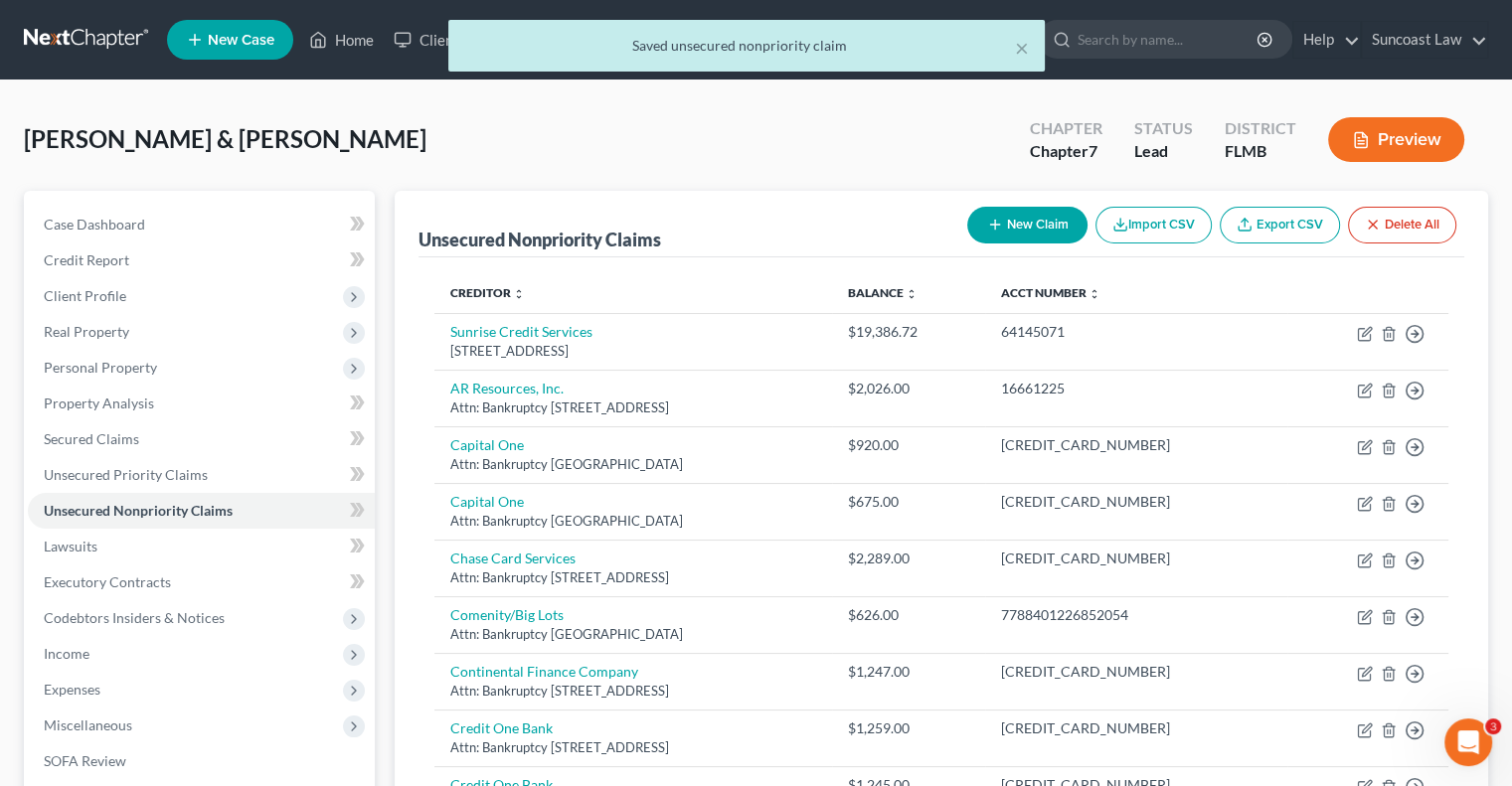 click on "New Claim" at bounding box center [1027, 225] 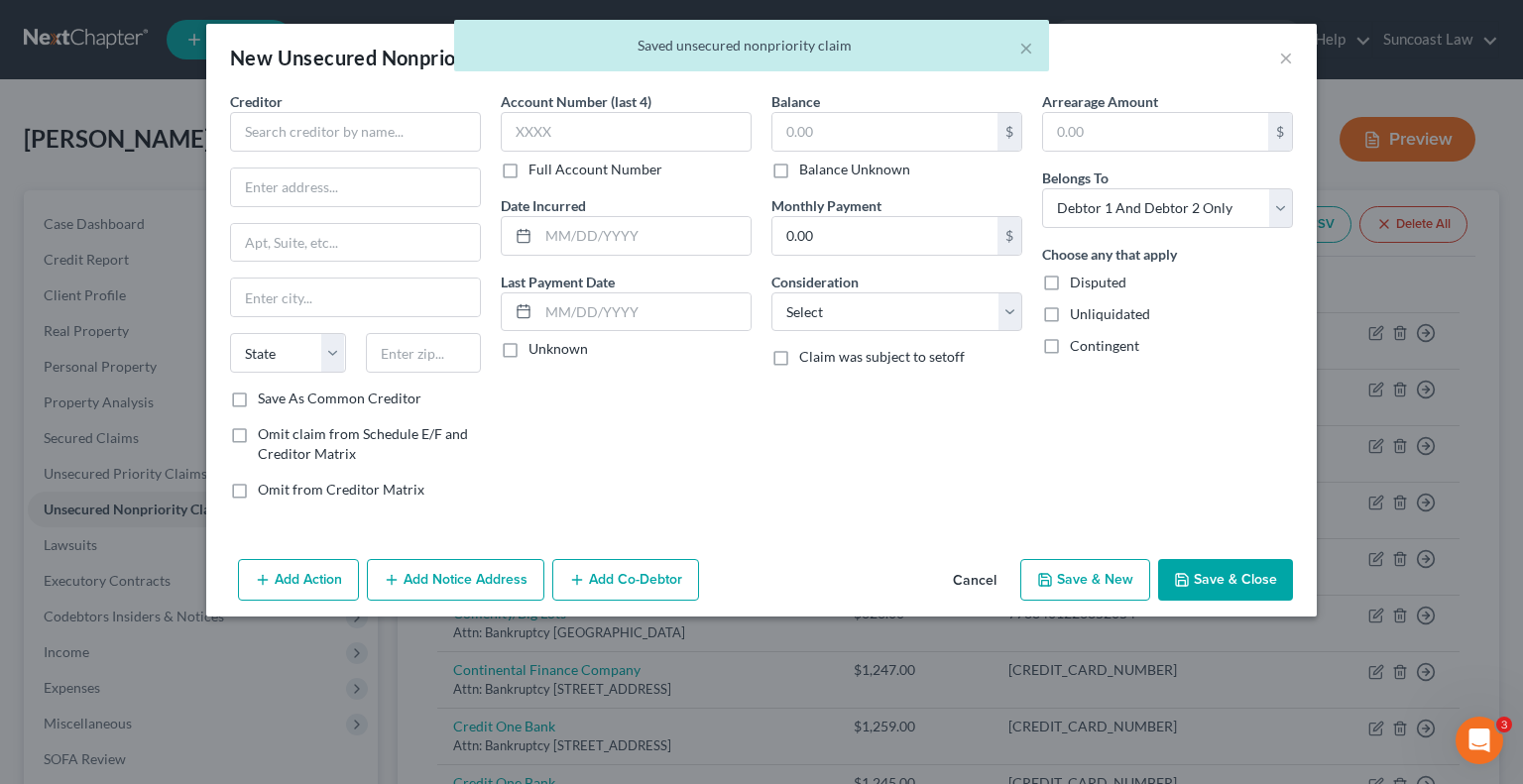 click on "Full Account Number" at bounding box center (595, 169) 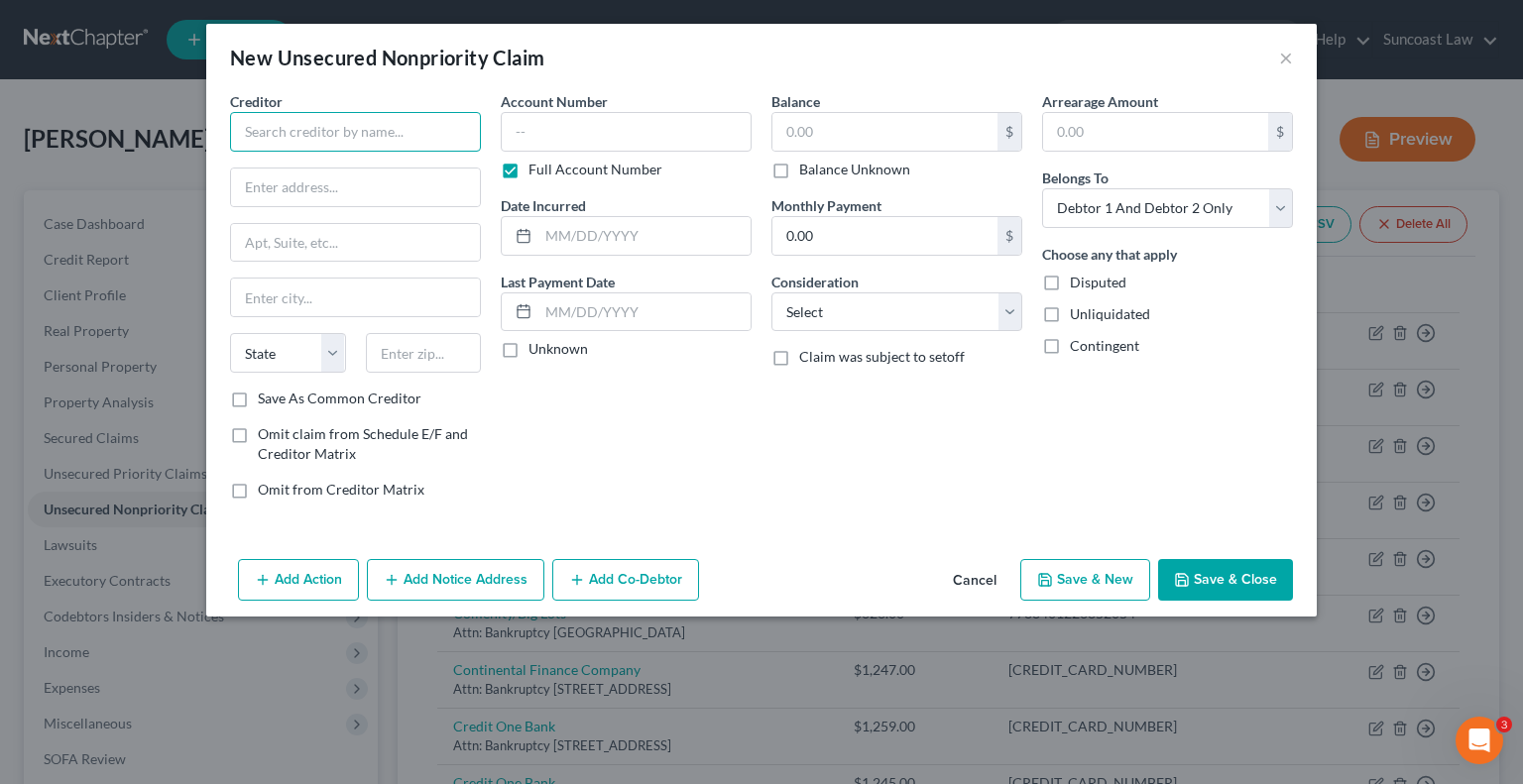 click at bounding box center (355, 132) 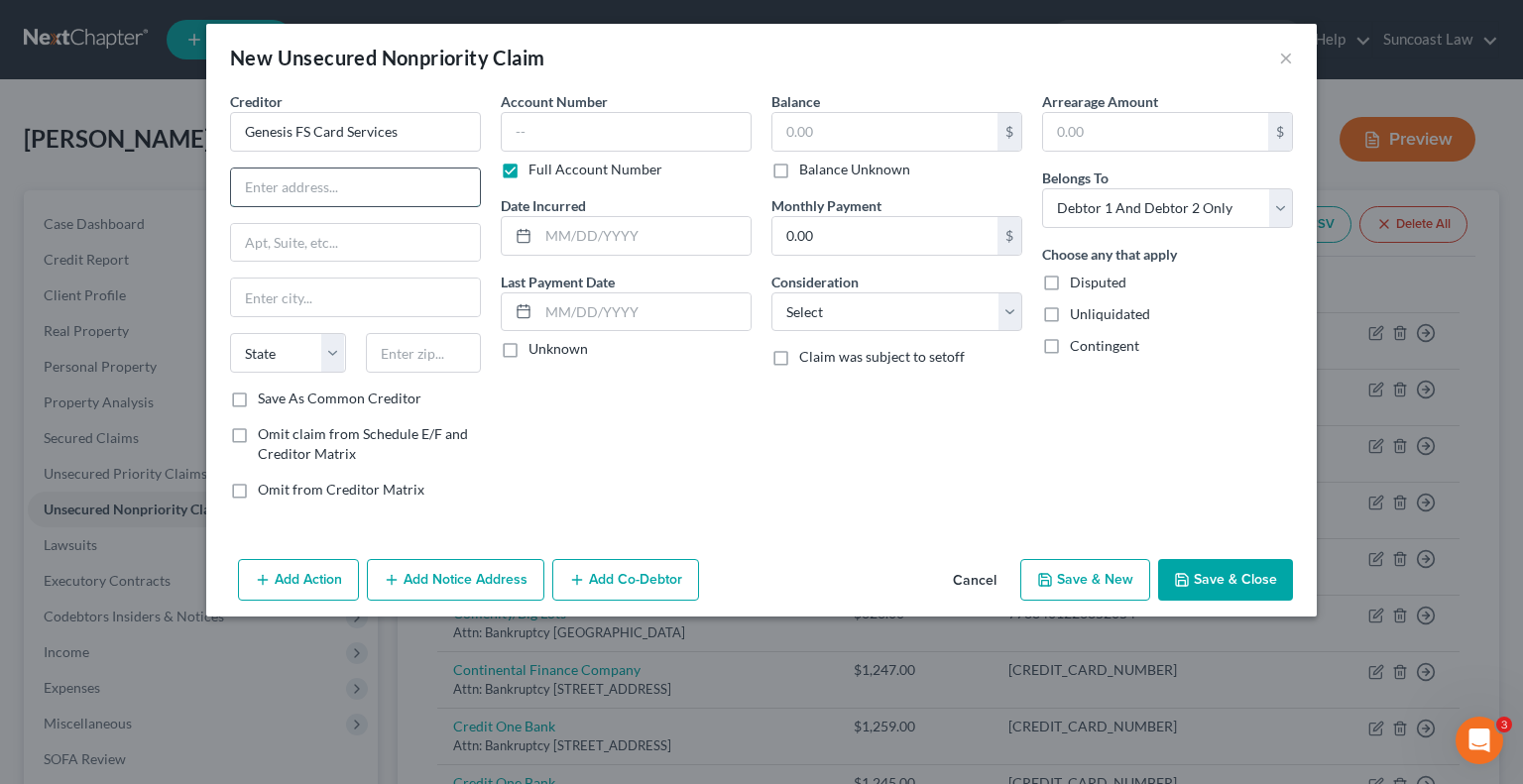 drag, startPoint x: 364, startPoint y: 173, endPoint x: 376, endPoint y: 196, distance: 25.942244 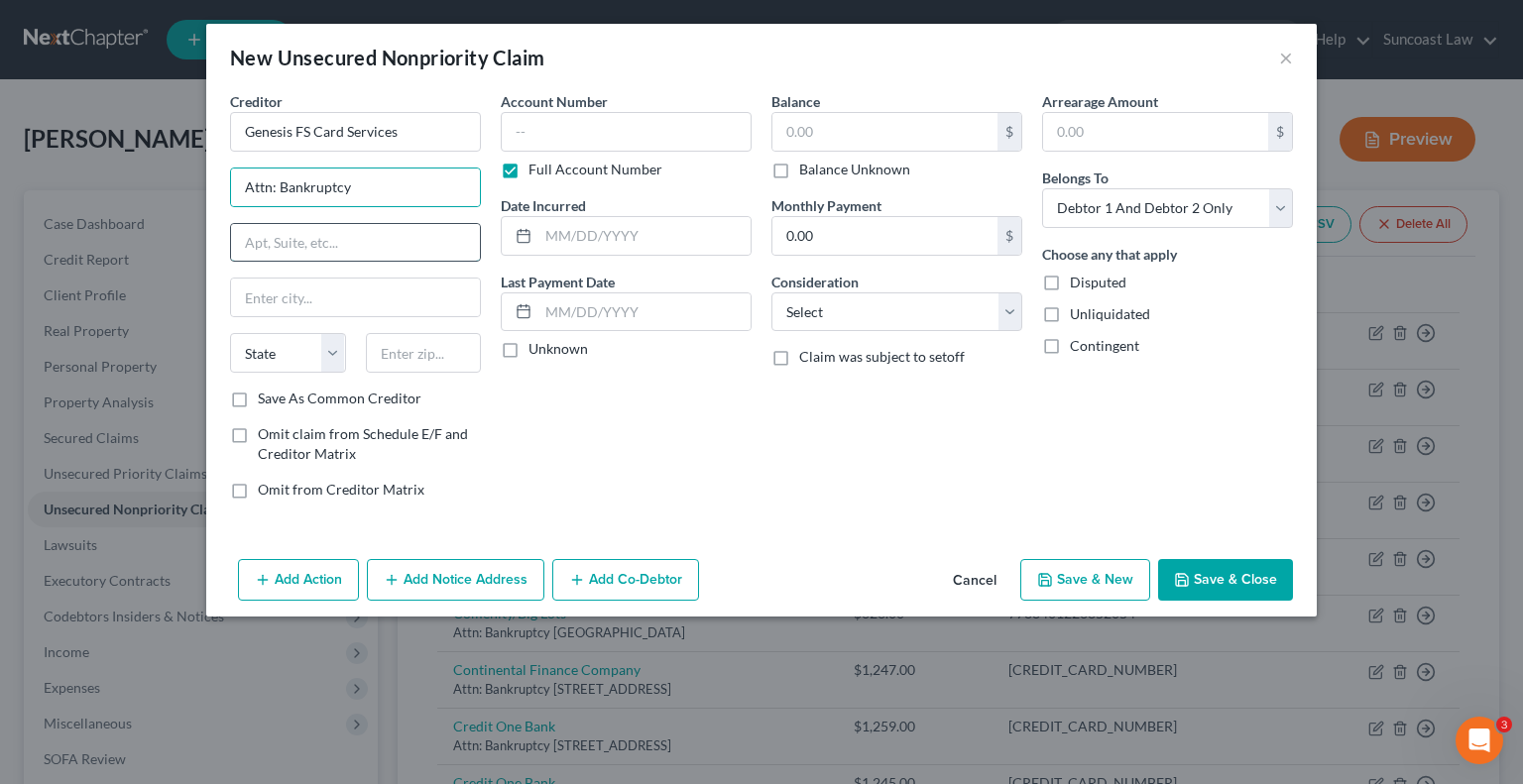 click at bounding box center [355, 243] 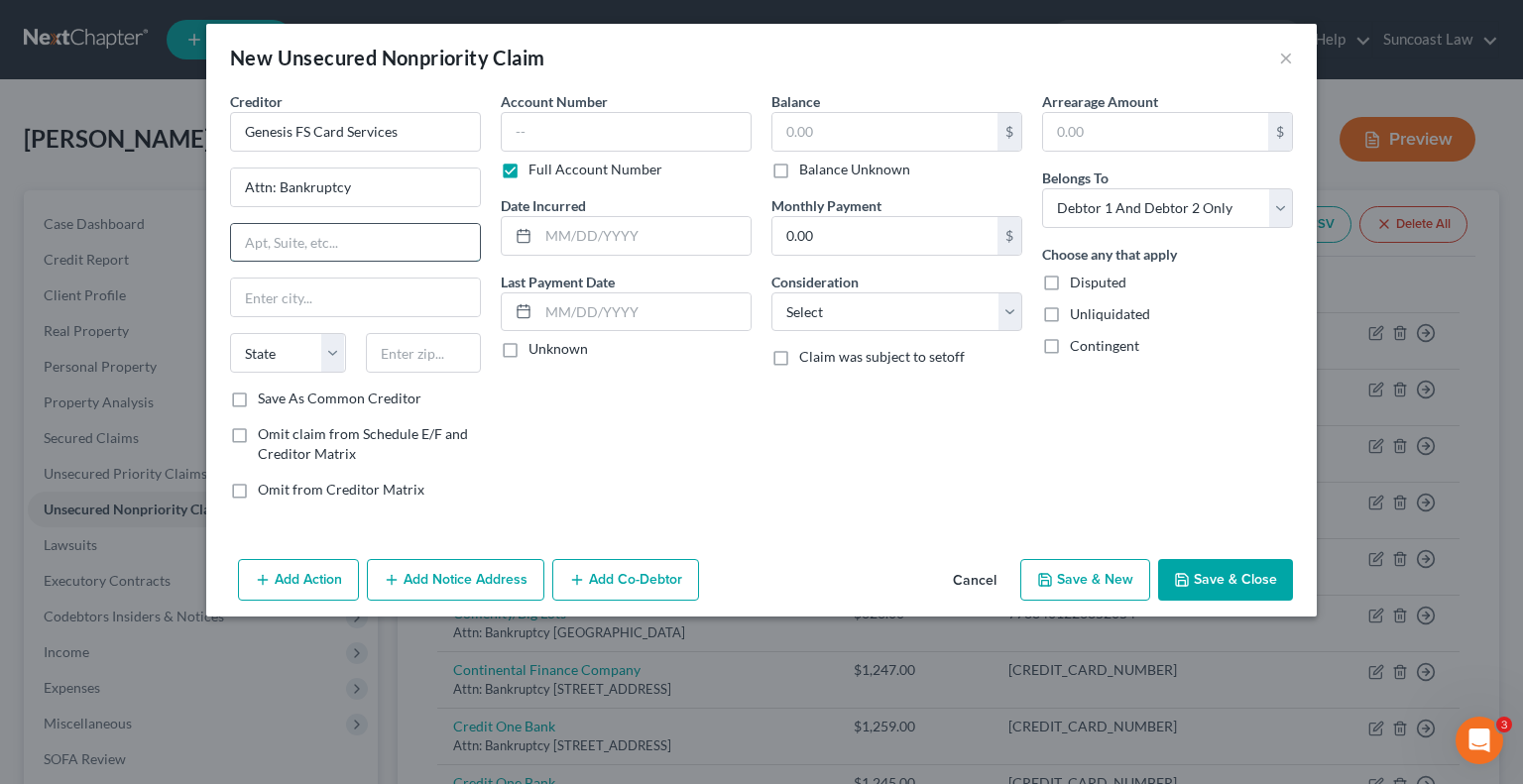 paste on "Po Box 4477" 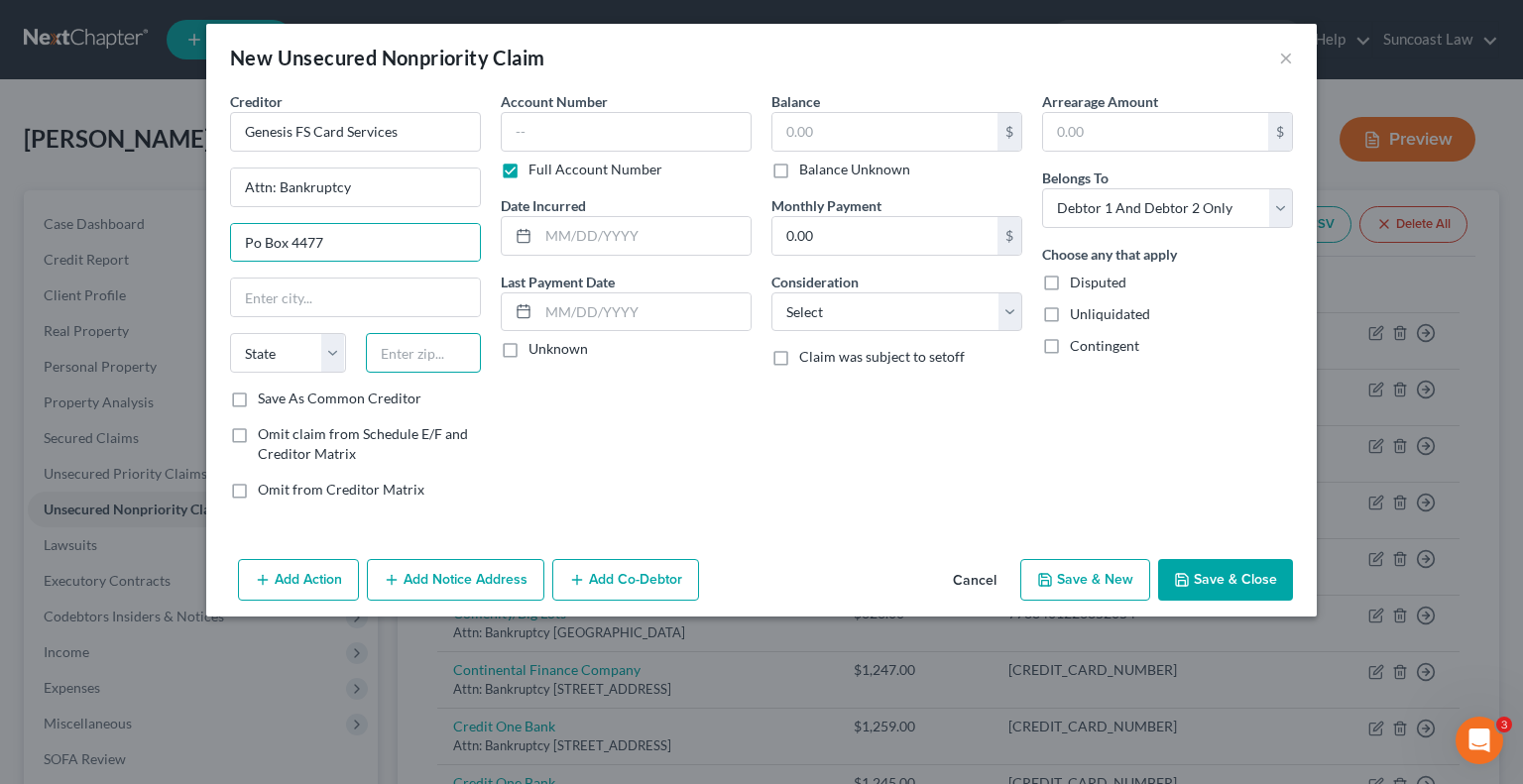 click at bounding box center [423, 353] 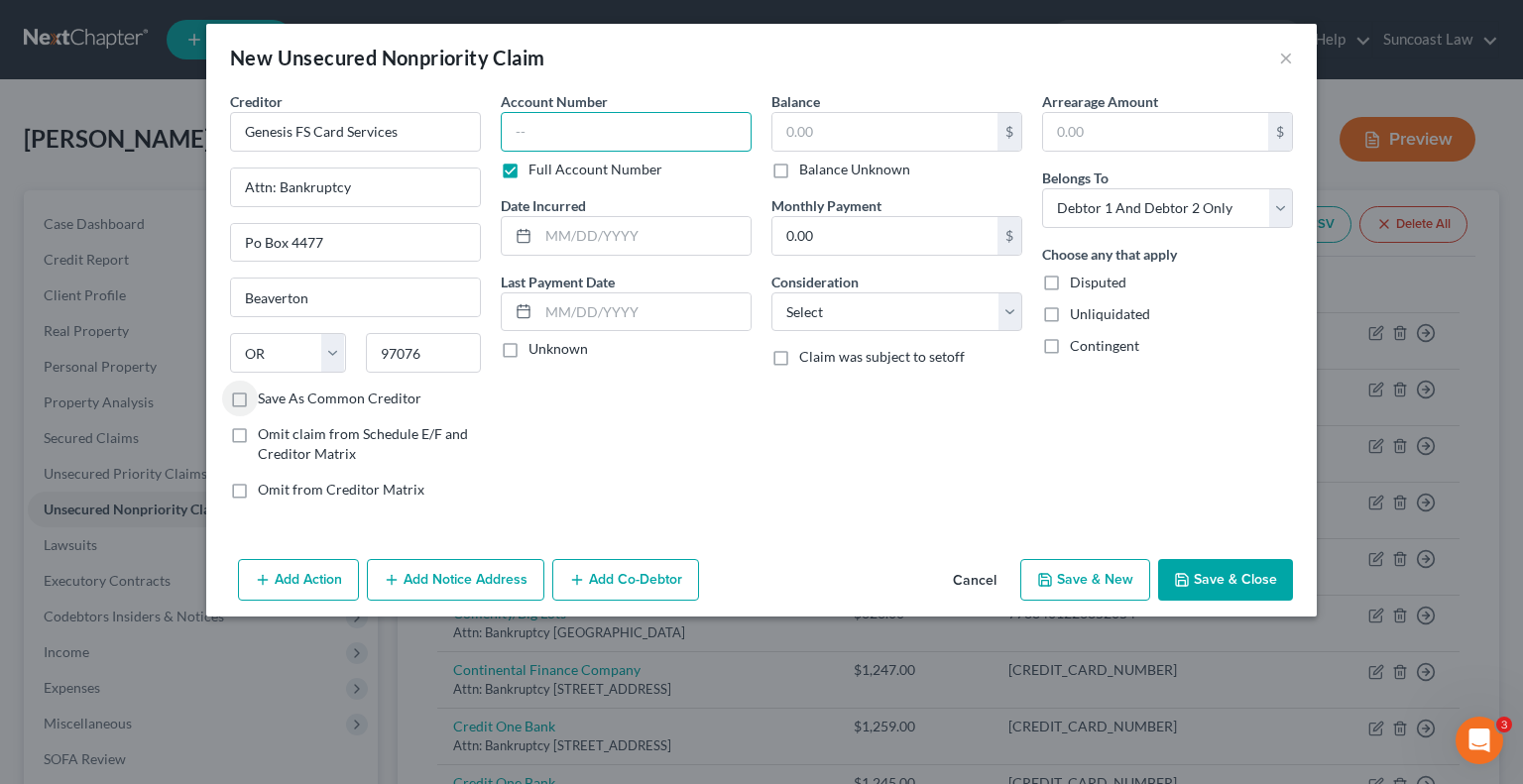 click at bounding box center [626, 132] 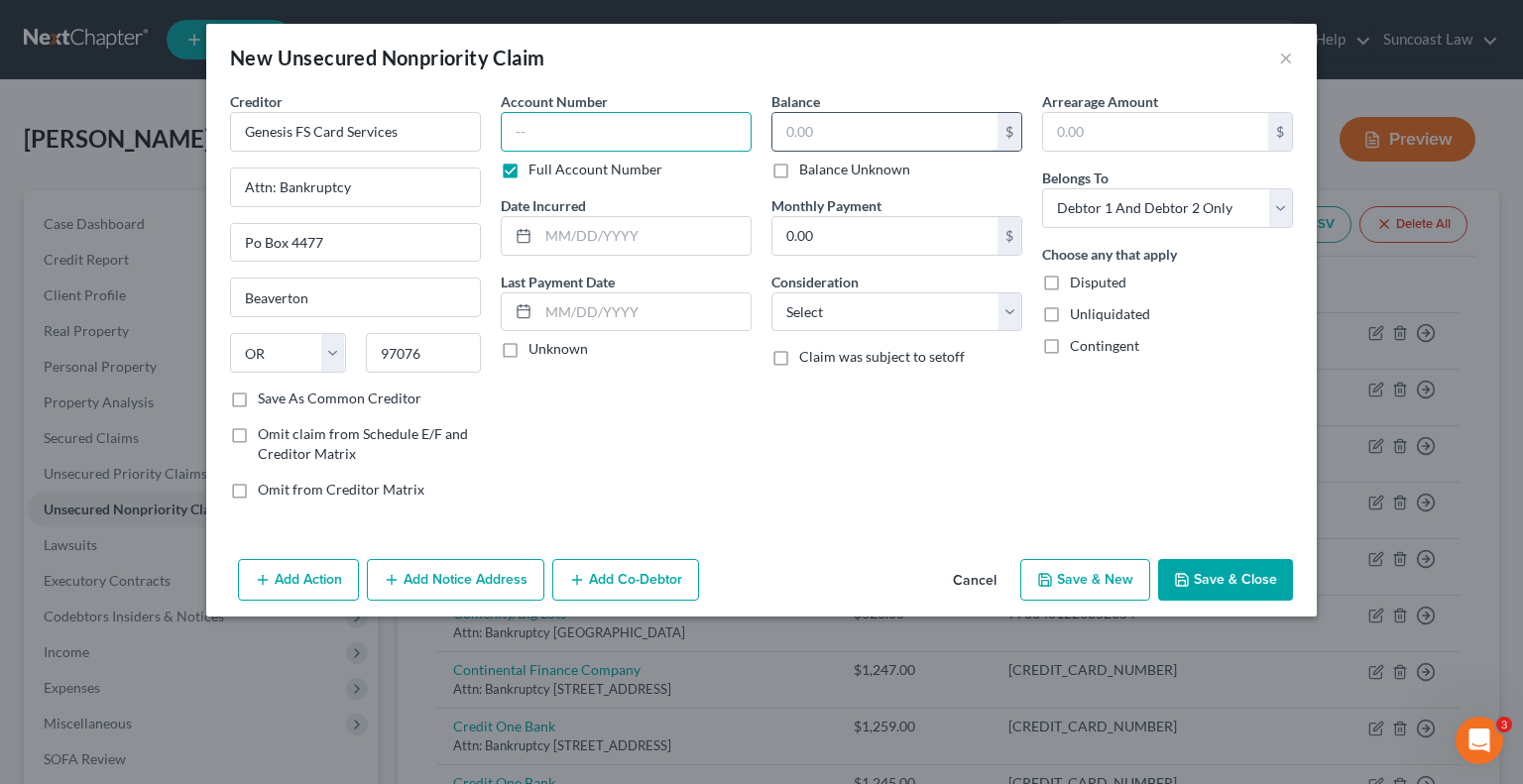 paste on "[CREDIT_CARD_NUMBER]" 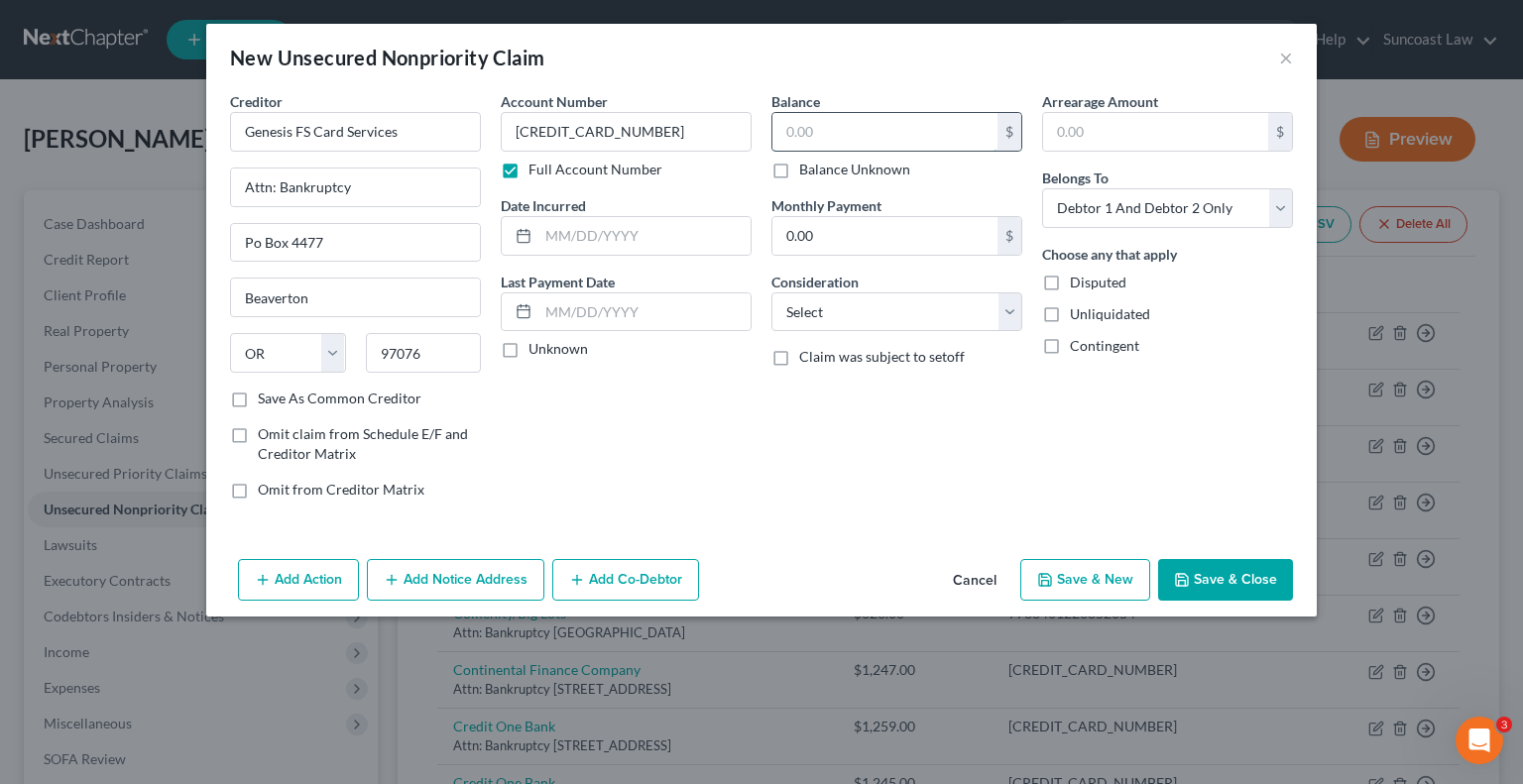 click at bounding box center [884, 132] 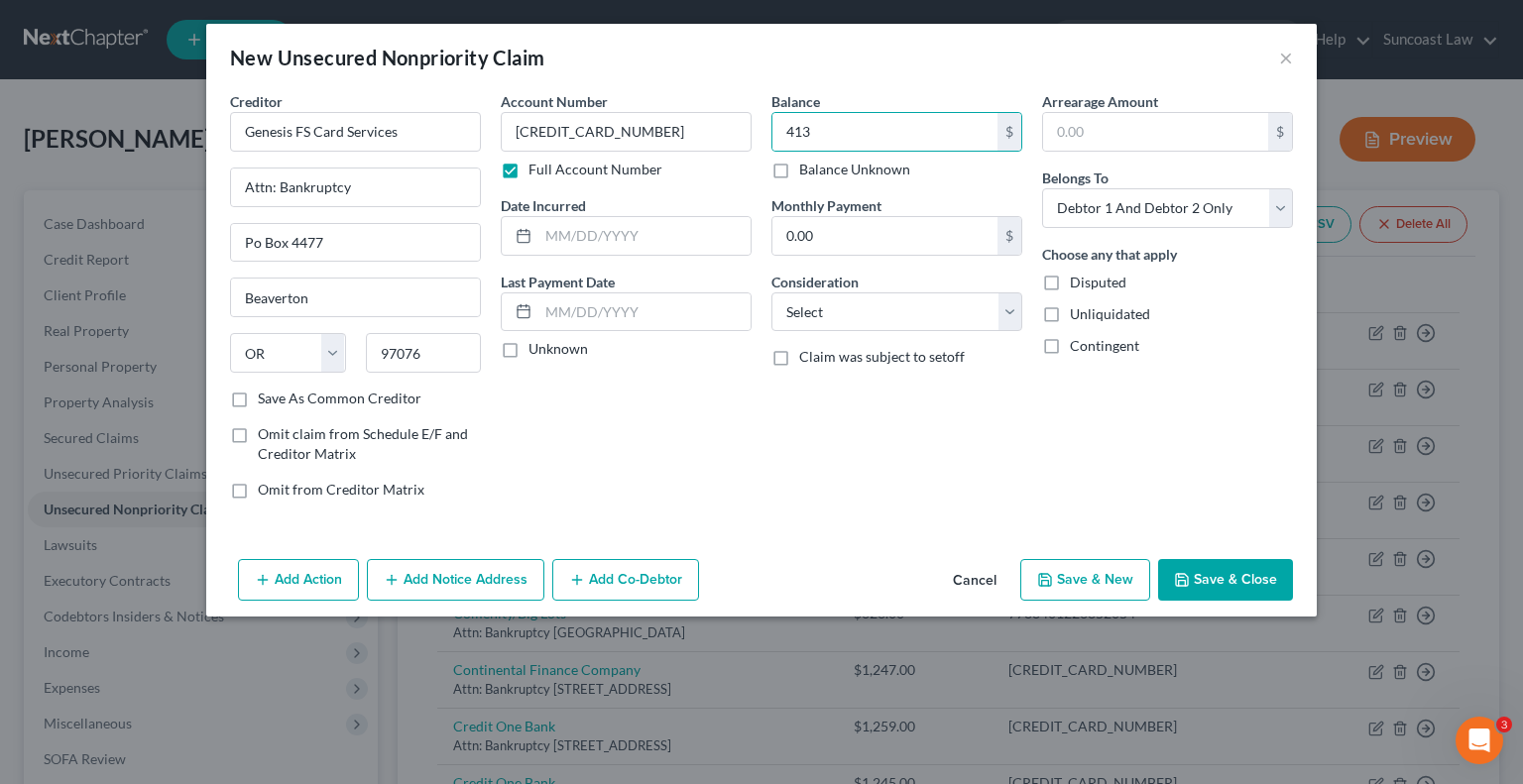 click on "Save & Close" at bounding box center (1226, 580) 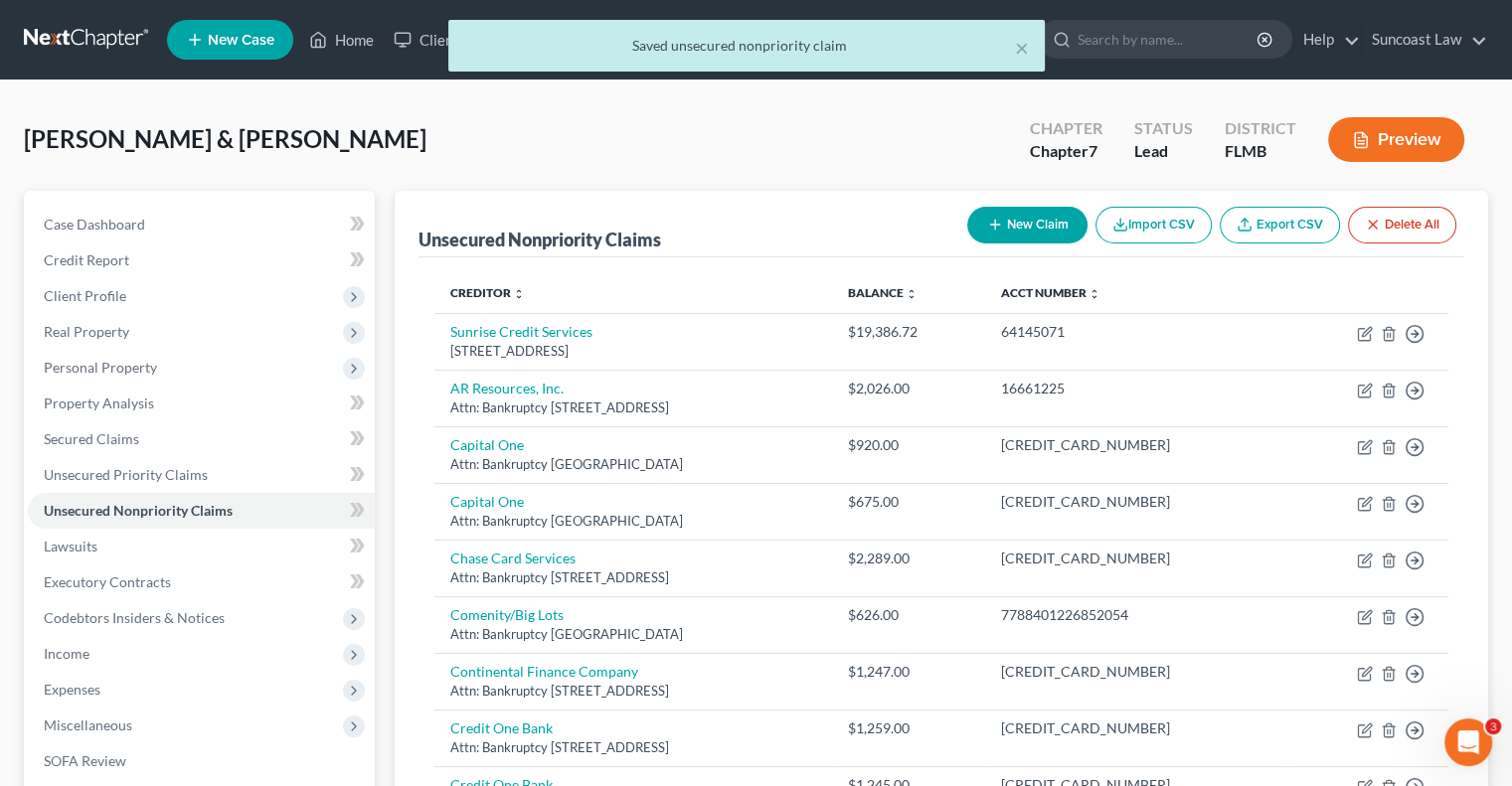 click on "New Claim" at bounding box center [1027, 225] 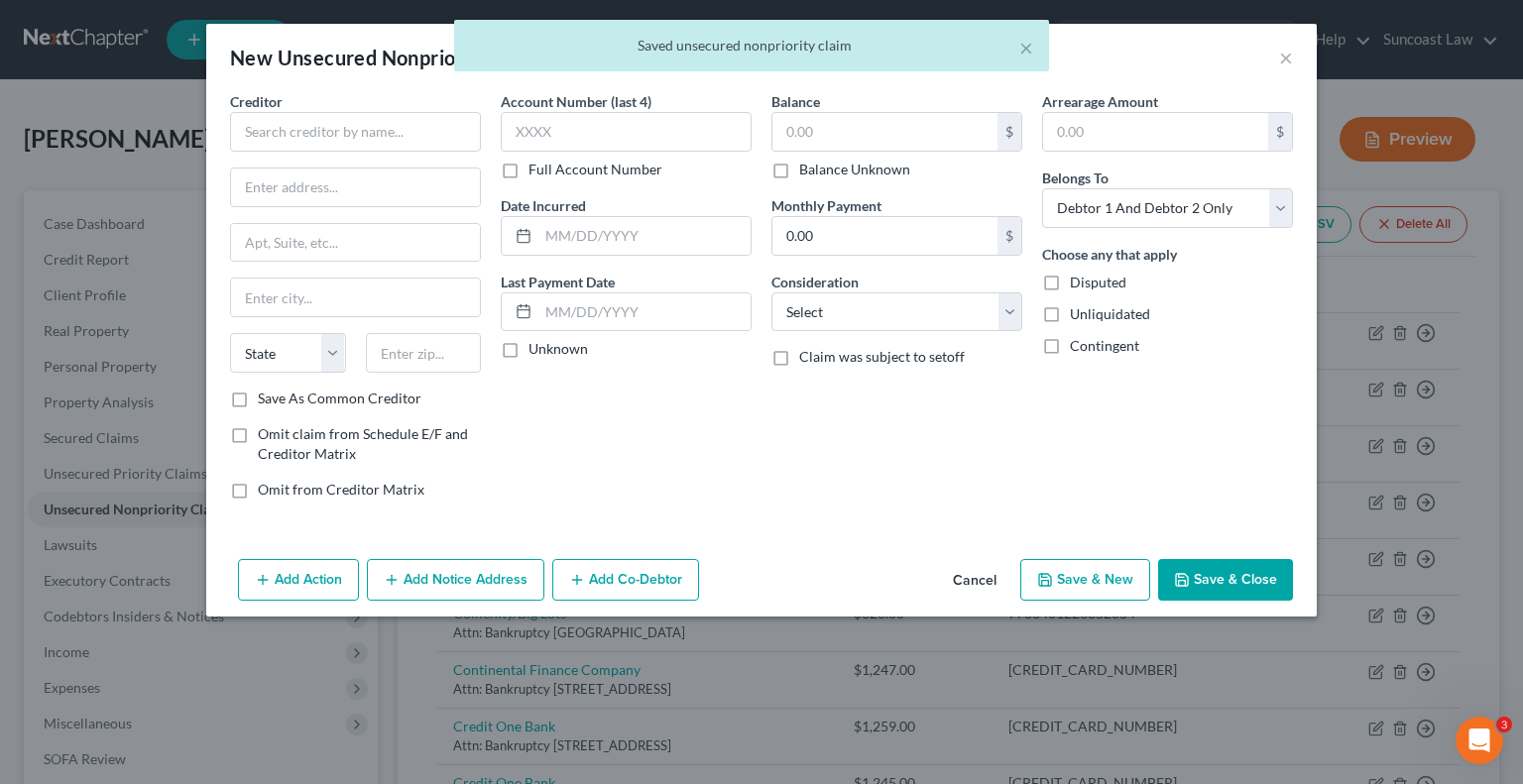click on "Full Account Number" at bounding box center [595, 169] 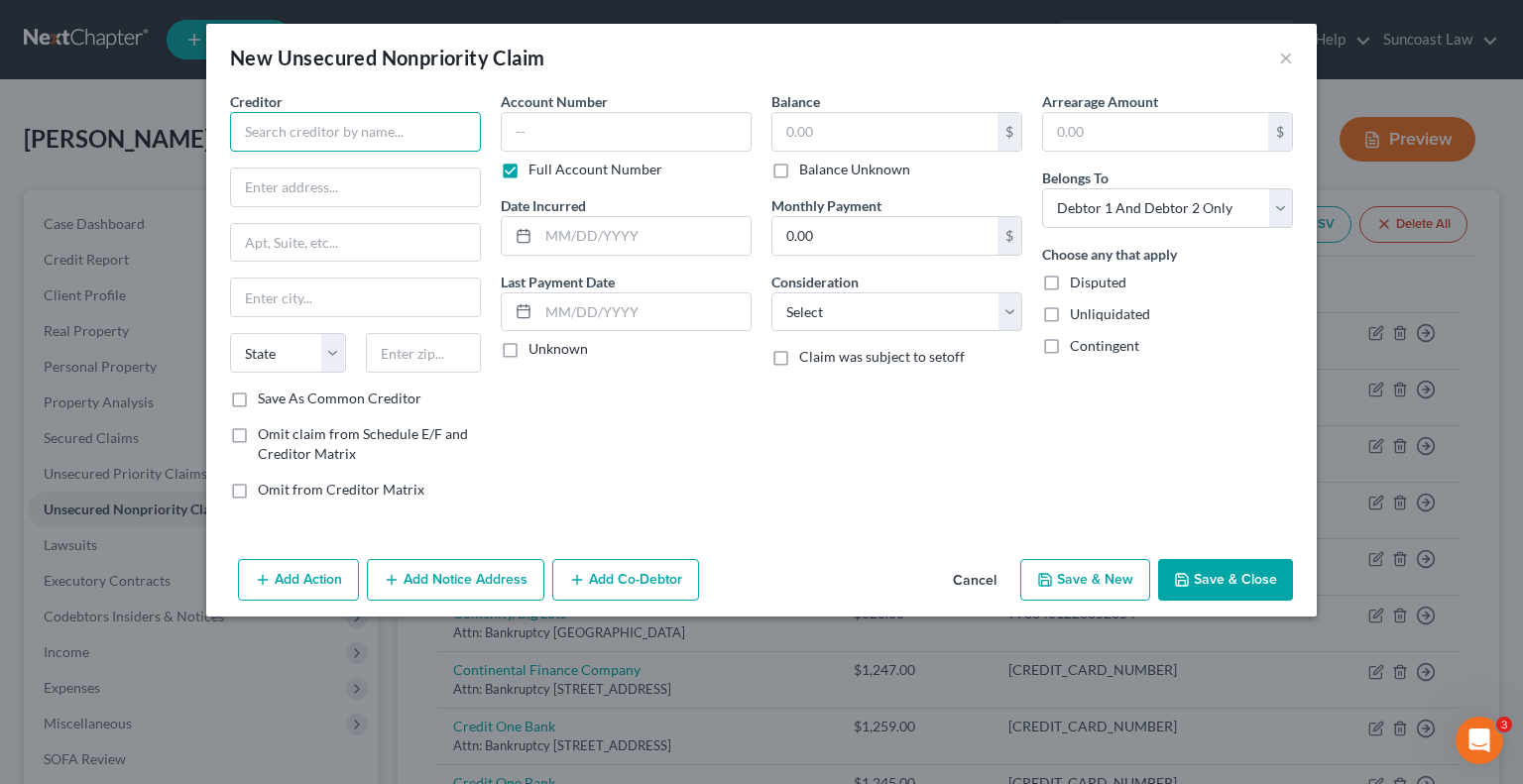 click at bounding box center [355, 132] 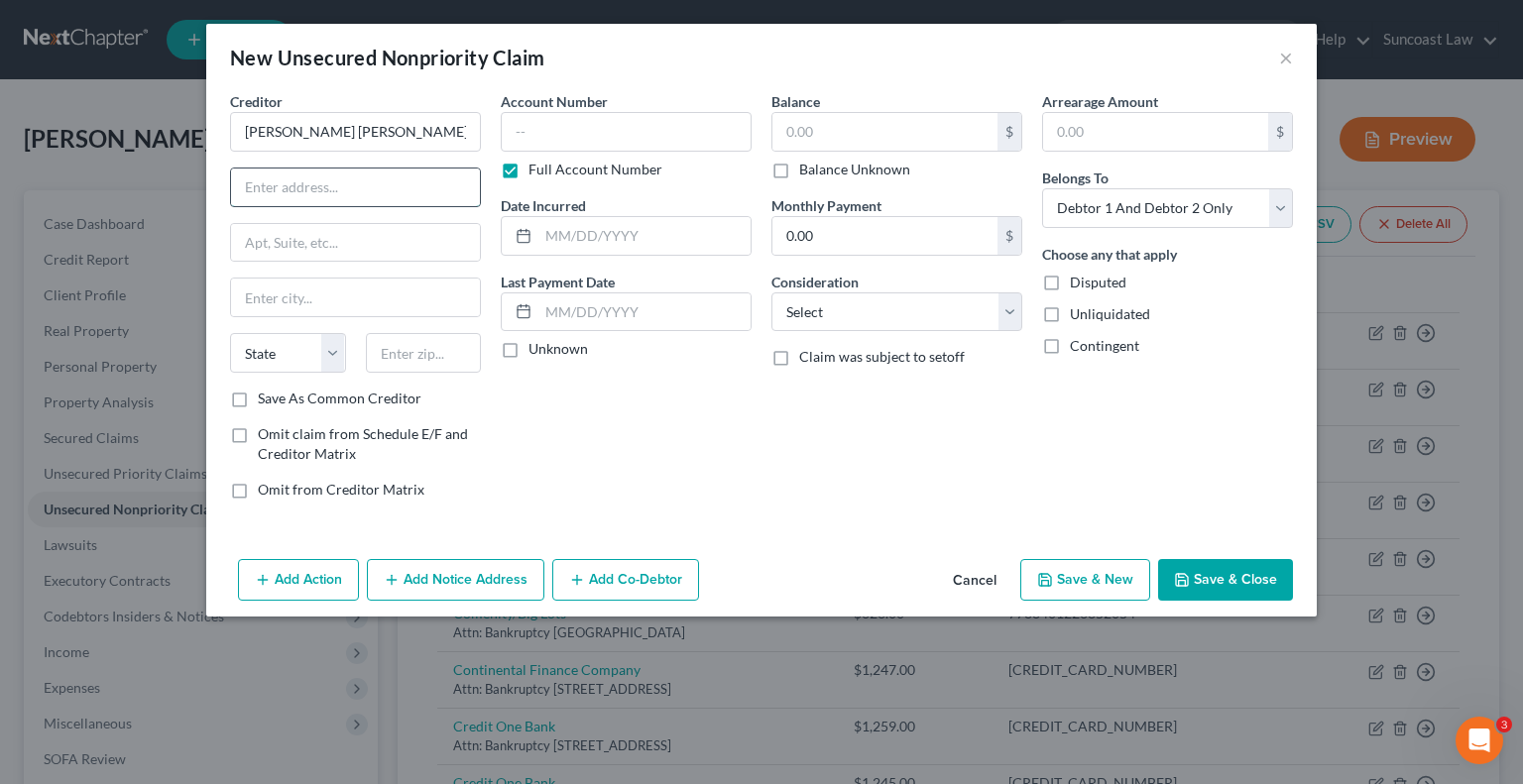 drag, startPoint x: 380, startPoint y: 177, endPoint x: 382, endPoint y: 189, distance: 12.165525 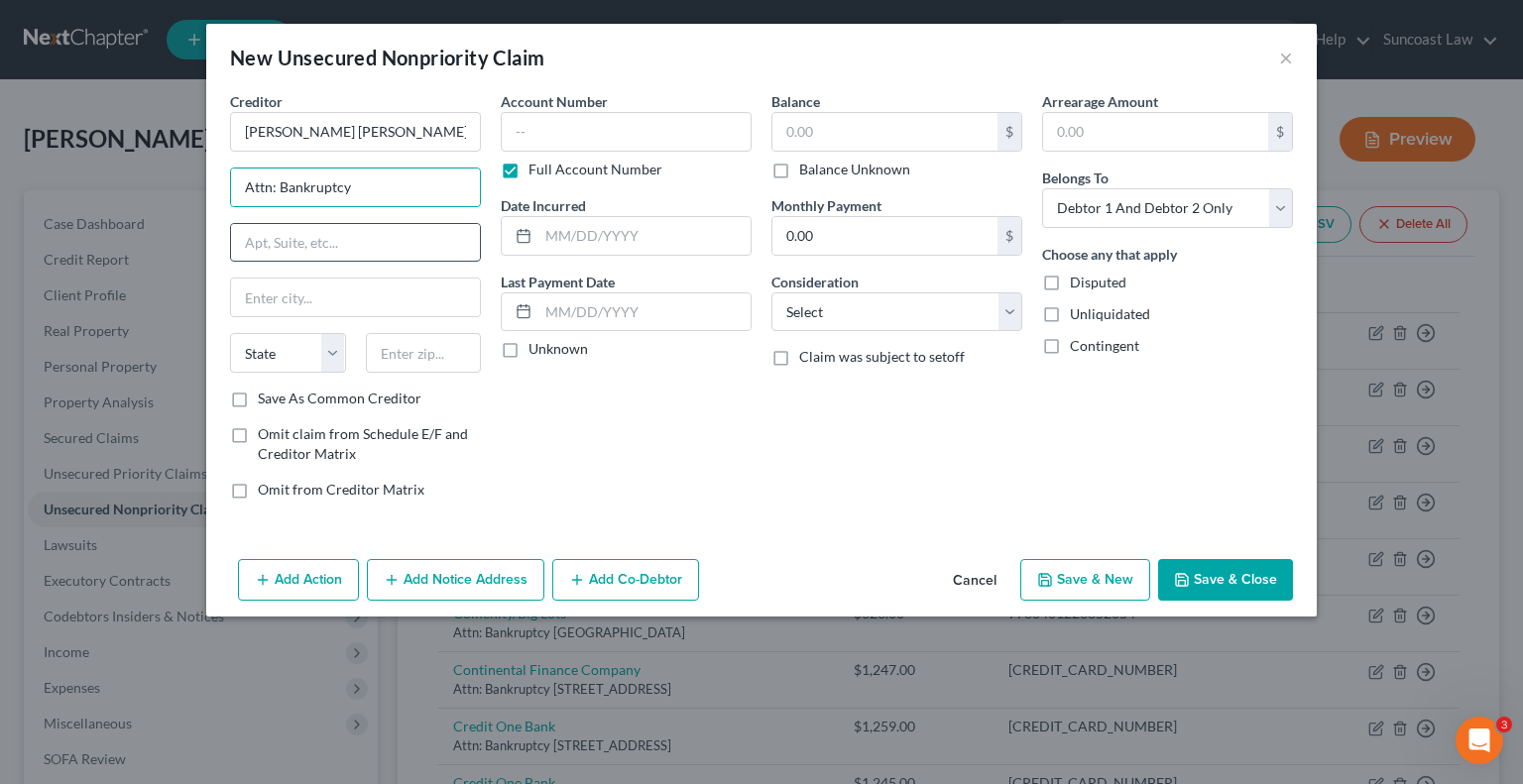click at bounding box center (355, 243) 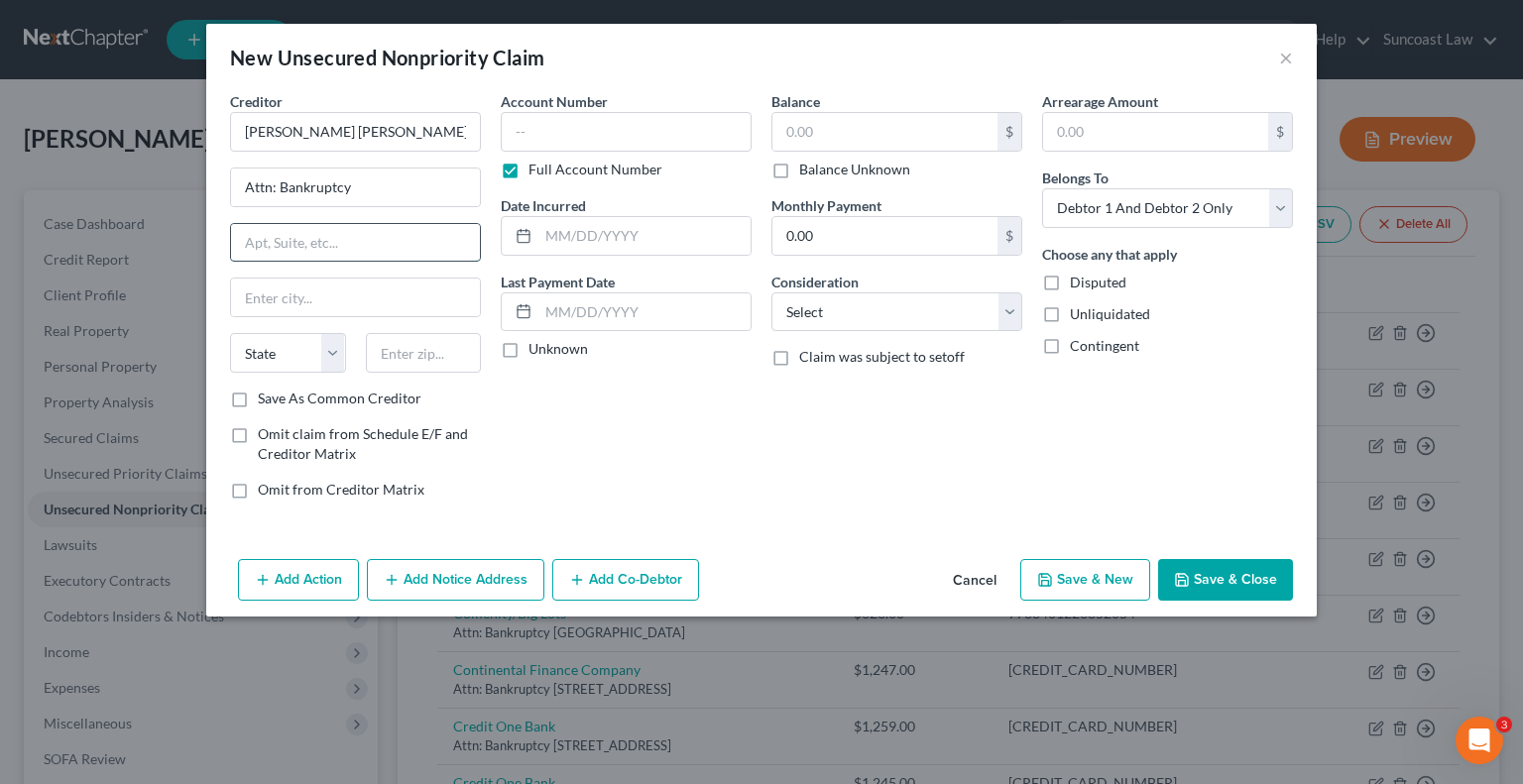 paste on "Po Box 70379" 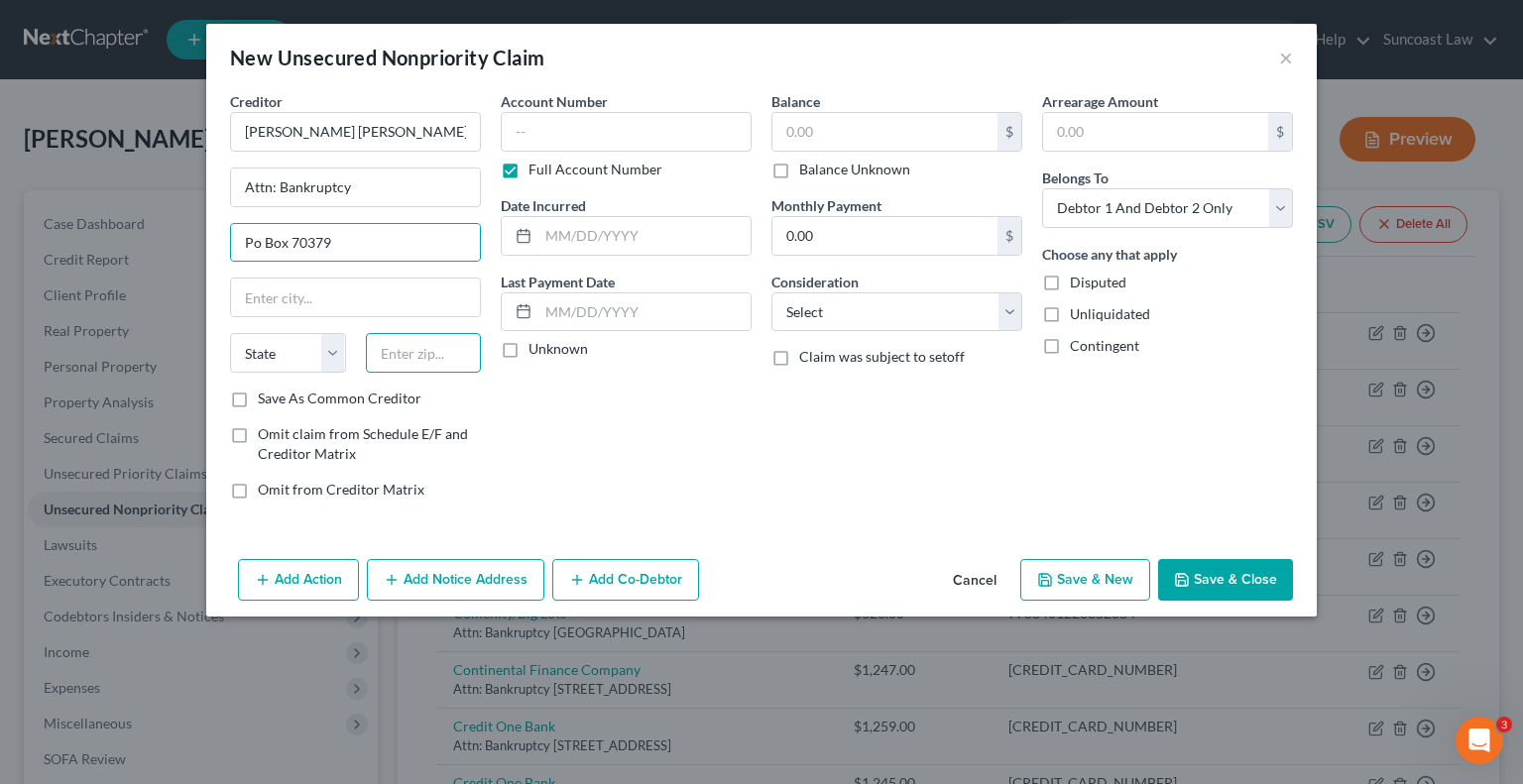 click at bounding box center (423, 353) 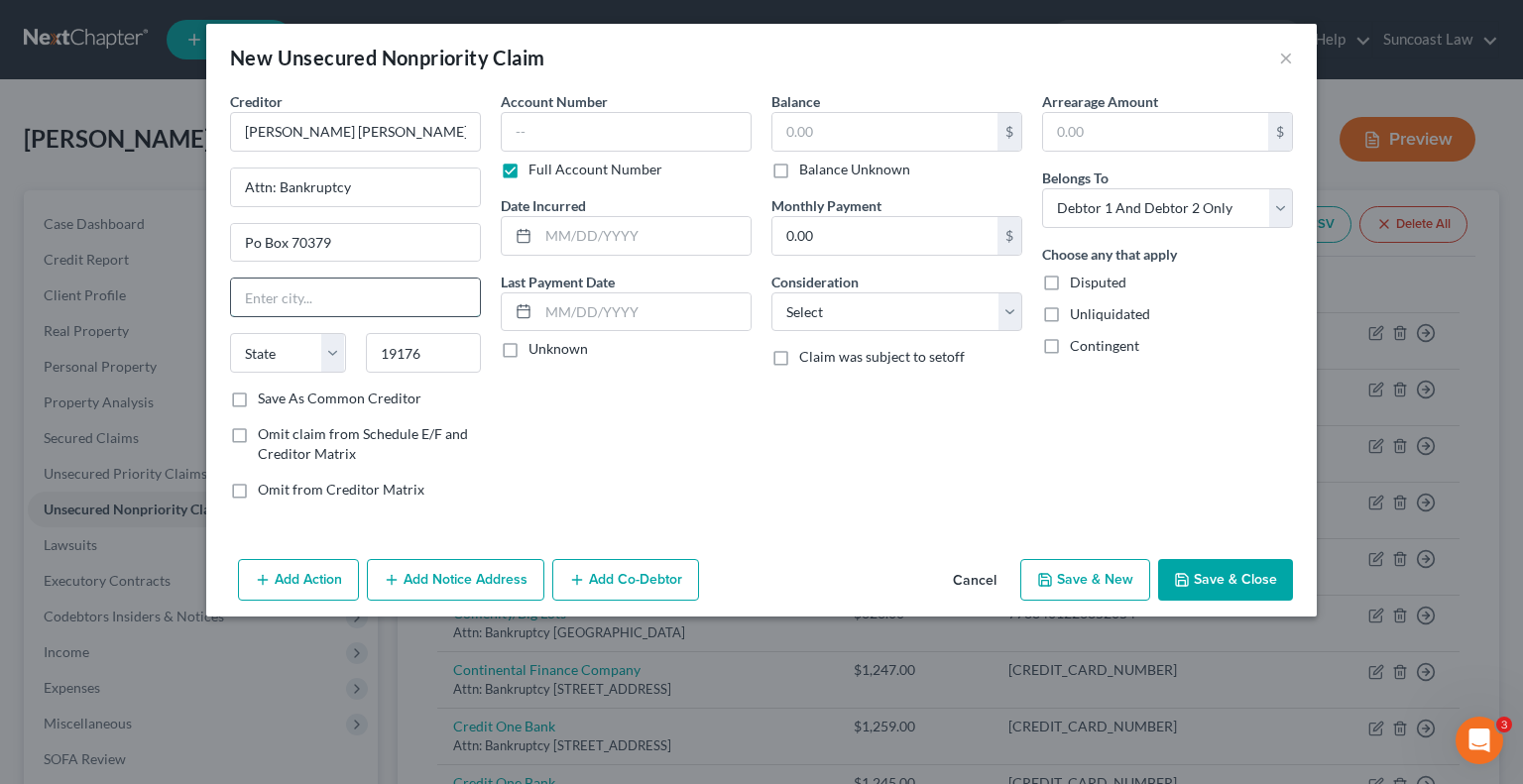 click at bounding box center [355, 297] 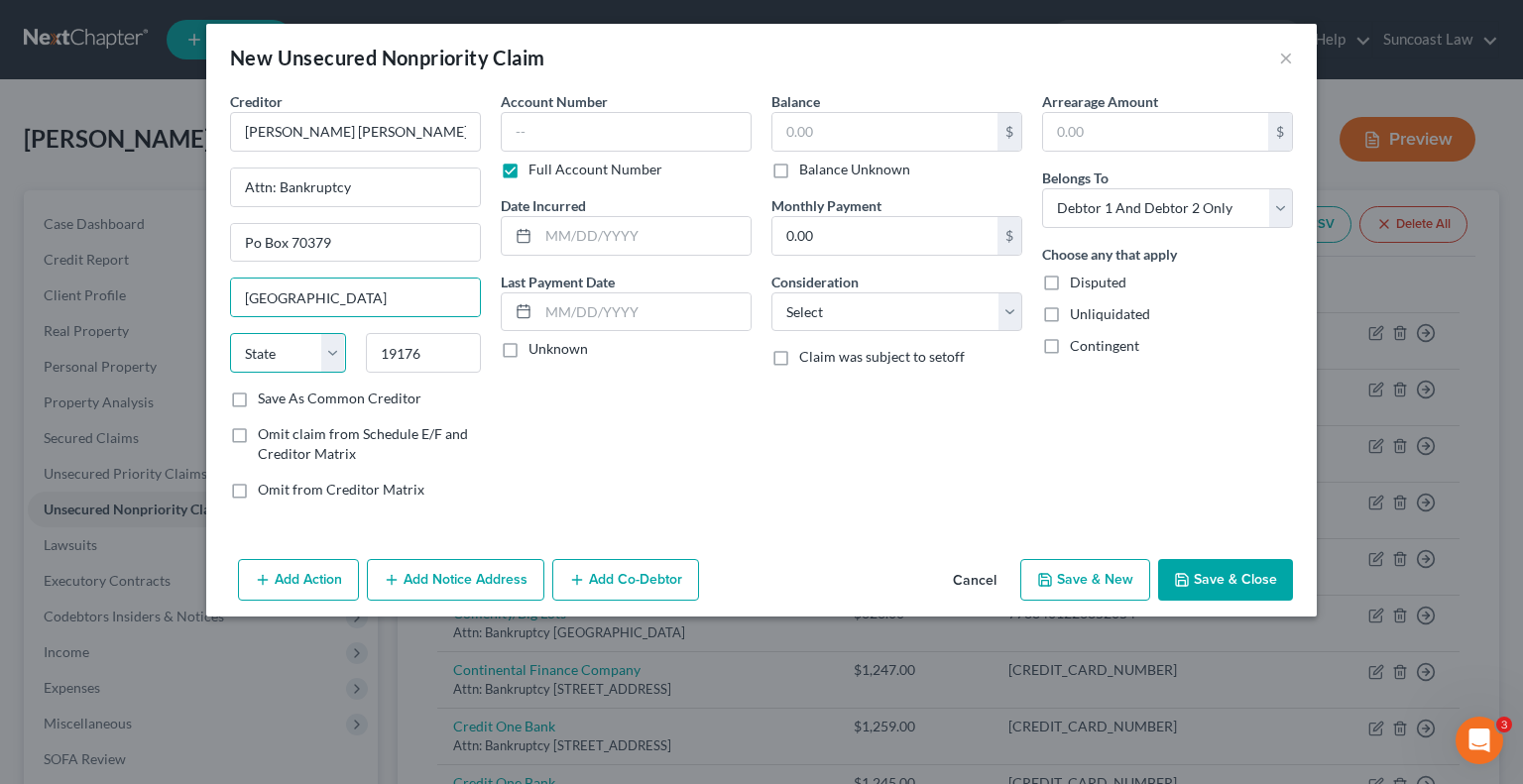 click on "State [US_STATE] AK AR AZ CA CO CT DE DC [GEOGRAPHIC_DATA] [GEOGRAPHIC_DATA] GU HI ID IL IN [GEOGRAPHIC_DATA] [GEOGRAPHIC_DATA] [GEOGRAPHIC_DATA] LA ME MD [GEOGRAPHIC_DATA] [GEOGRAPHIC_DATA] [GEOGRAPHIC_DATA] [GEOGRAPHIC_DATA] [GEOGRAPHIC_DATA] MT NC [GEOGRAPHIC_DATA] [GEOGRAPHIC_DATA] [GEOGRAPHIC_DATA] NH [GEOGRAPHIC_DATA] [GEOGRAPHIC_DATA] [GEOGRAPHIC_DATA] [GEOGRAPHIC_DATA] [GEOGRAPHIC_DATA] [GEOGRAPHIC_DATA] [GEOGRAPHIC_DATA] PR RI SC SD [GEOGRAPHIC_DATA] [GEOGRAPHIC_DATA] [GEOGRAPHIC_DATA] VI [GEOGRAPHIC_DATA] [GEOGRAPHIC_DATA] [GEOGRAPHIC_DATA] WV WI WY" at bounding box center [288, 353] 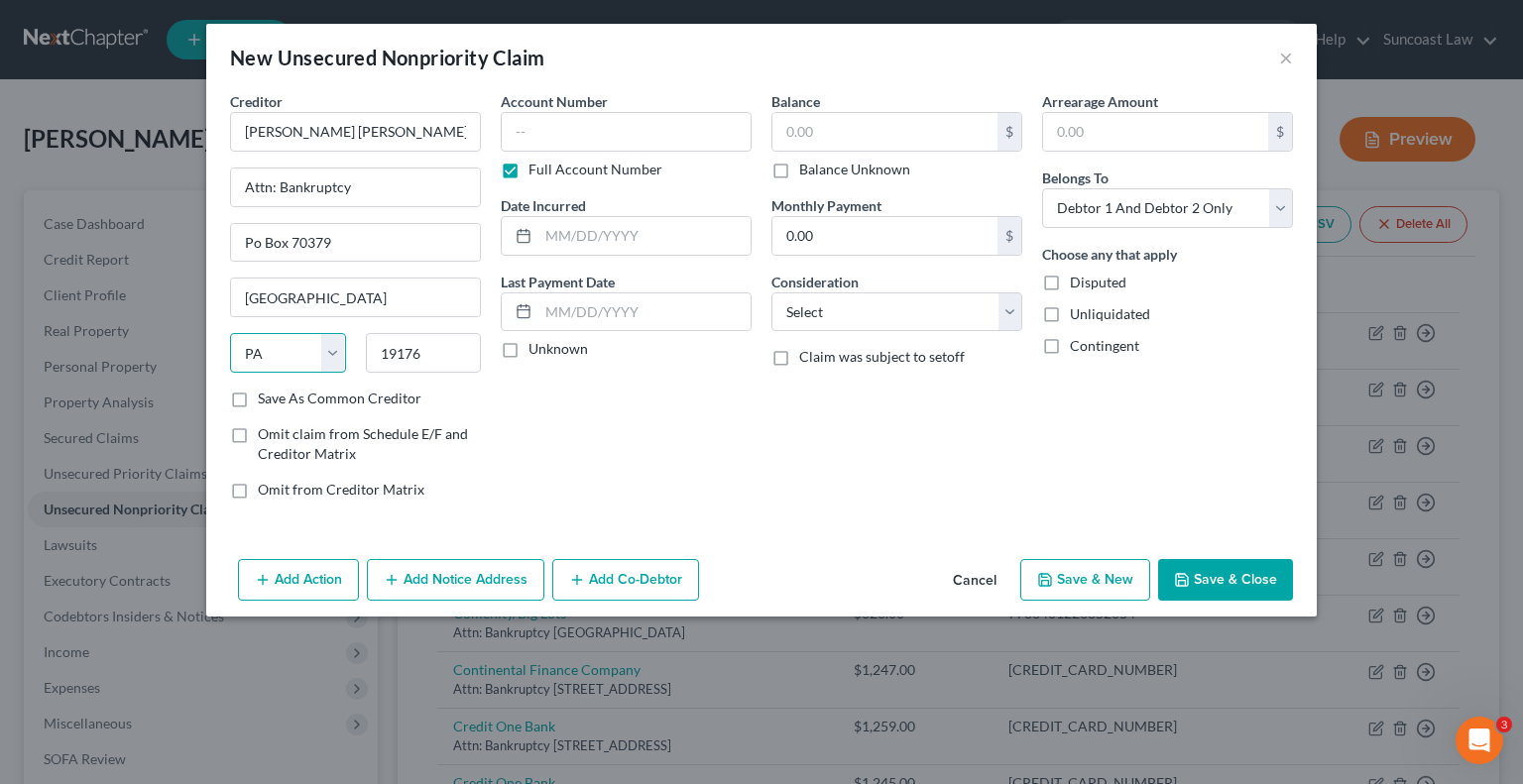 click on "State [US_STATE] AK AR AZ CA CO CT DE DC [GEOGRAPHIC_DATA] [GEOGRAPHIC_DATA] GU HI ID IL IN [GEOGRAPHIC_DATA] [GEOGRAPHIC_DATA] [GEOGRAPHIC_DATA] LA ME MD [GEOGRAPHIC_DATA] [GEOGRAPHIC_DATA] [GEOGRAPHIC_DATA] [GEOGRAPHIC_DATA] [GEOGRAPHIC_DATA] MT NC [GEOGRAPHIC_DATA] [GEOGRAPHIC_DATA] [GEOGRAPHIC_DATA] NH [GEOGRAPHIC_DATA] [GEOGRAPHIC_DATA] [GEOGRAPHIC_DATA] [GEOGRAPHIC_DATA] [GEOGRAPHIC_DATA] [GEOGRAPHIC_DATA] [GEOGRAPHIC_DATA] PR RI SC SD [GEOGRAPHIC_DATA] [GEOGRAPHIC_DATA] [GEOGRAPHIC_DATA] VI [GEOGRAPHIC_DATA] [GEOGRAPHIC_DATA] [GEOGRAPHIC_DATA] WV WI WY" at bounding box center [288, 353] 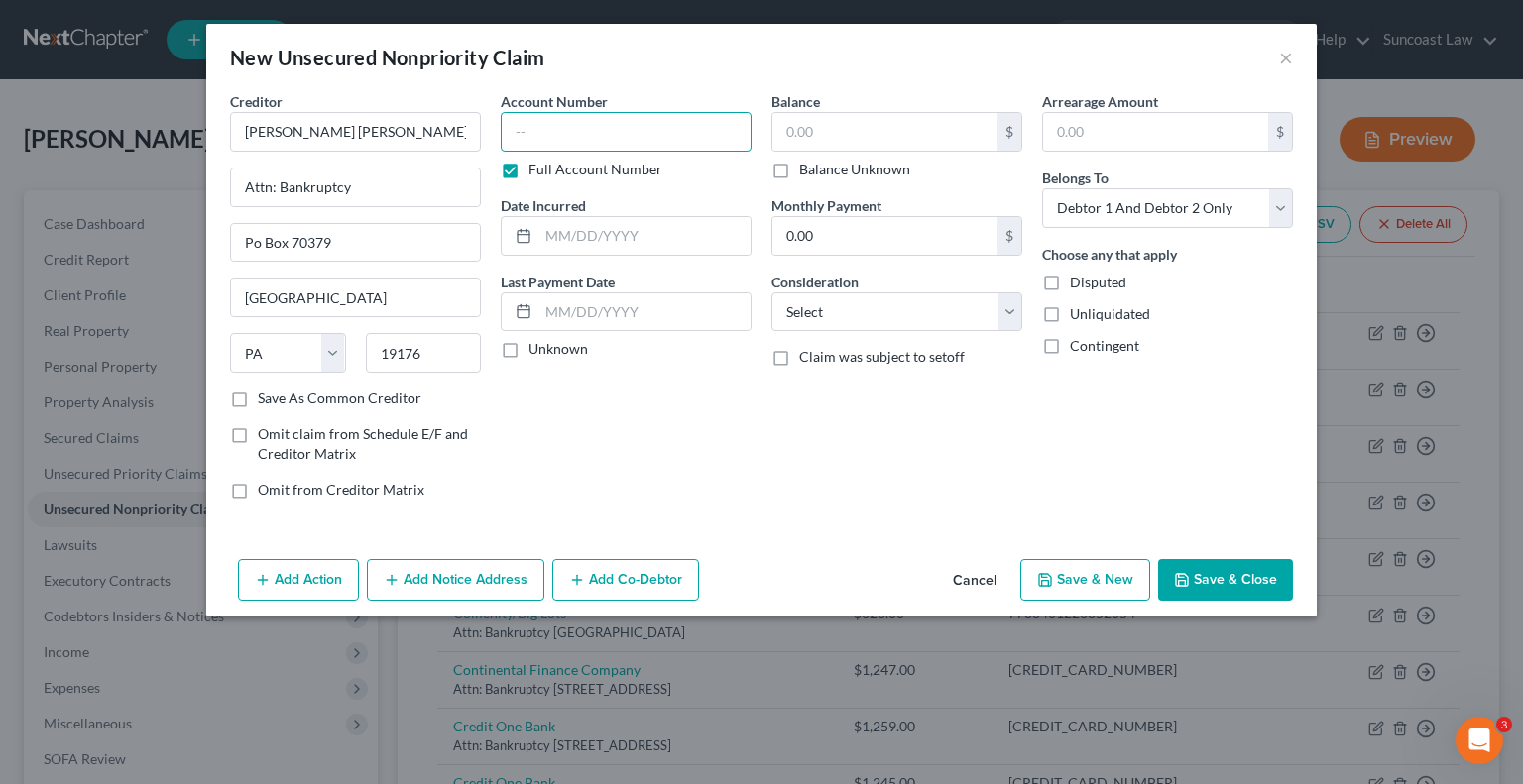 click at bounding box center (626, 132) 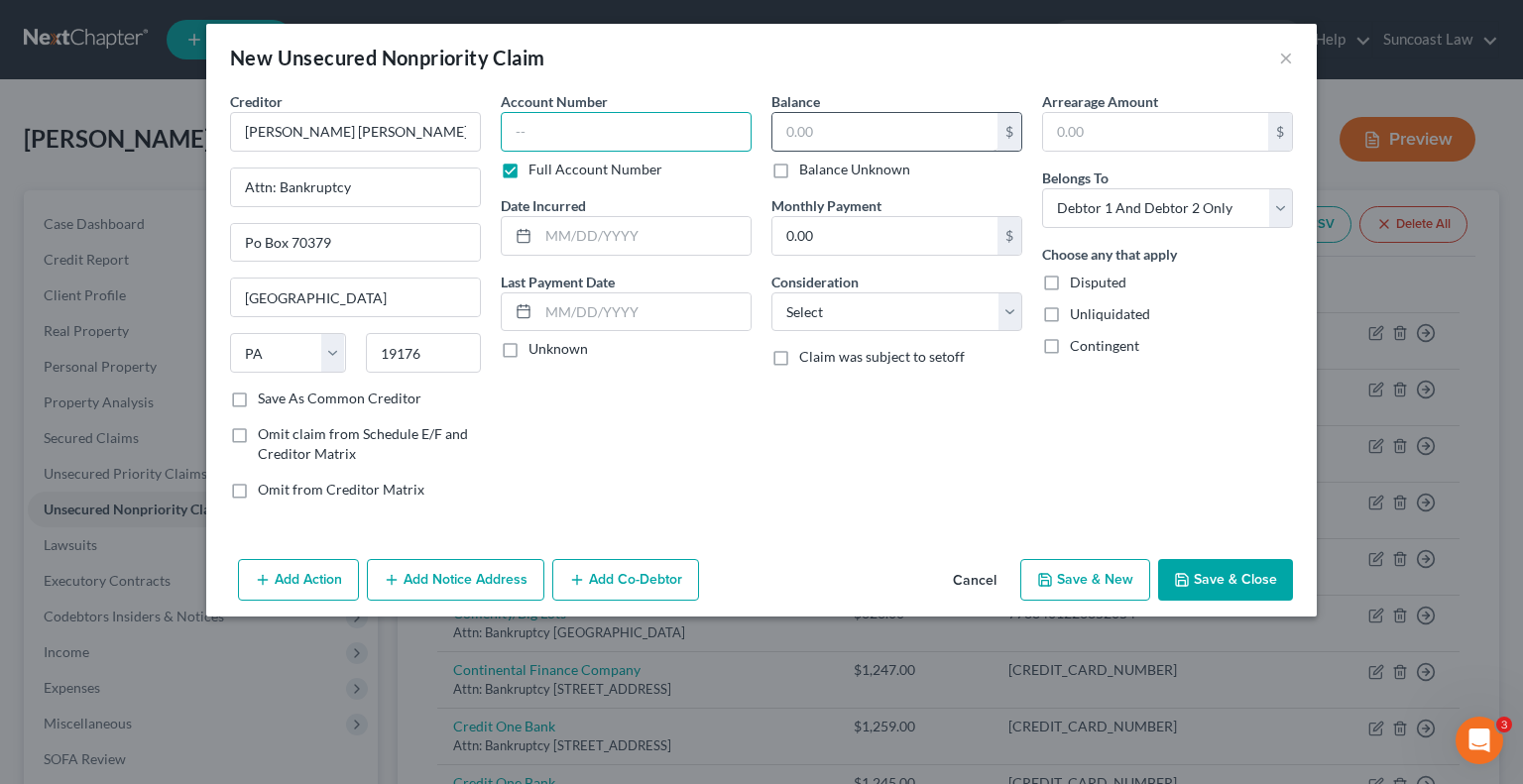 paste on "1200012081853682" 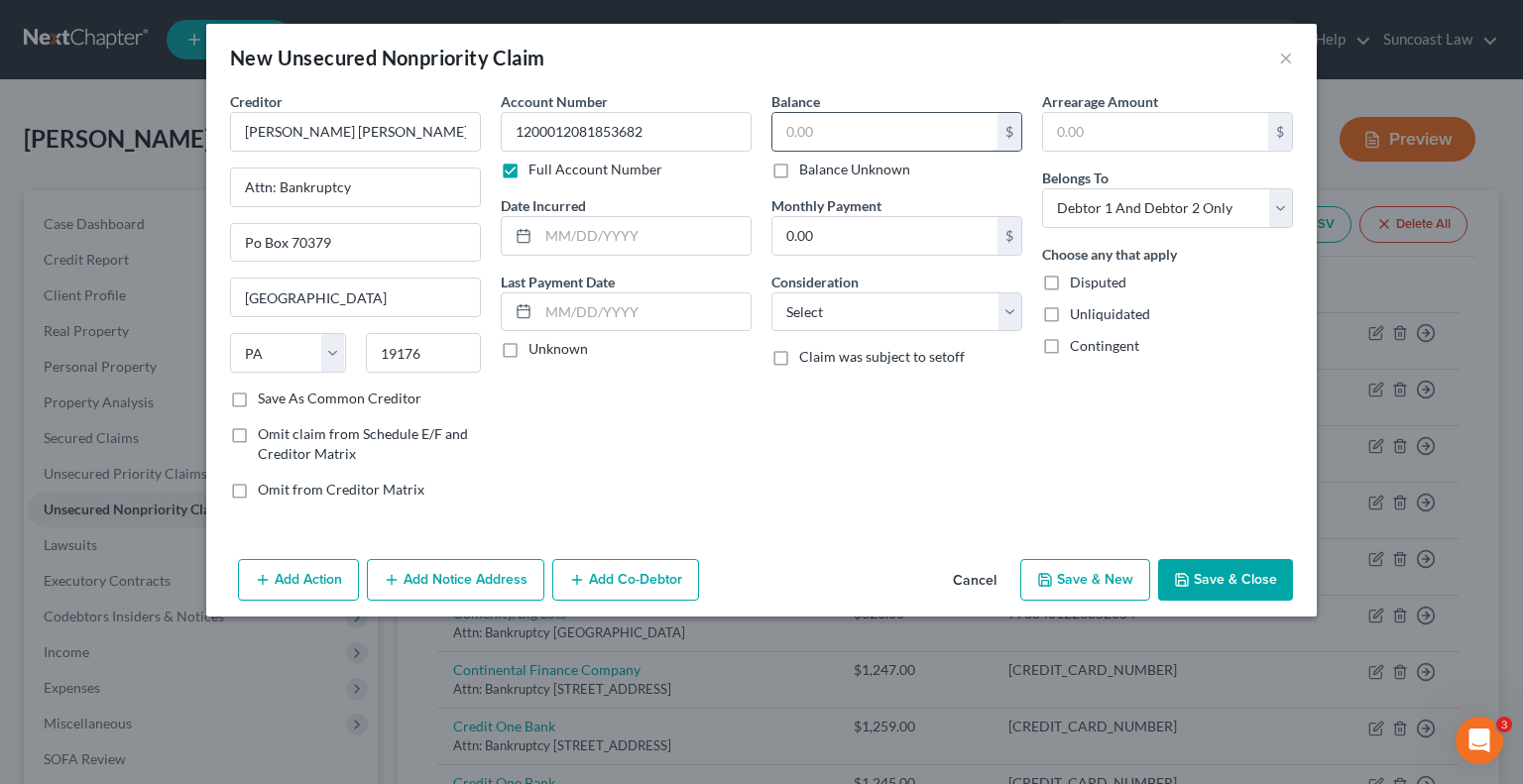 click at bounding box center (884, 132) 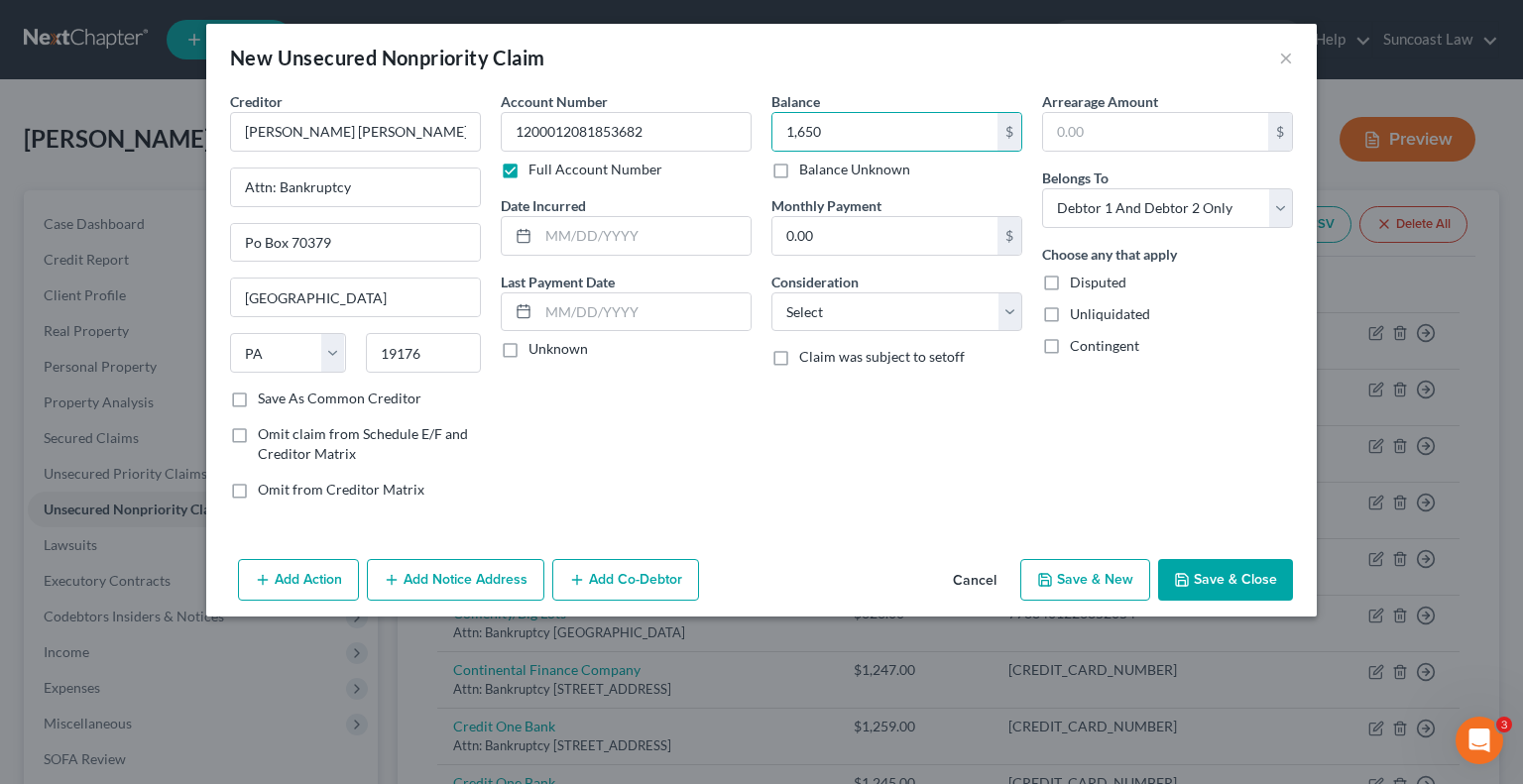 click on "Save & Close" at bounding box center [1226, 580] 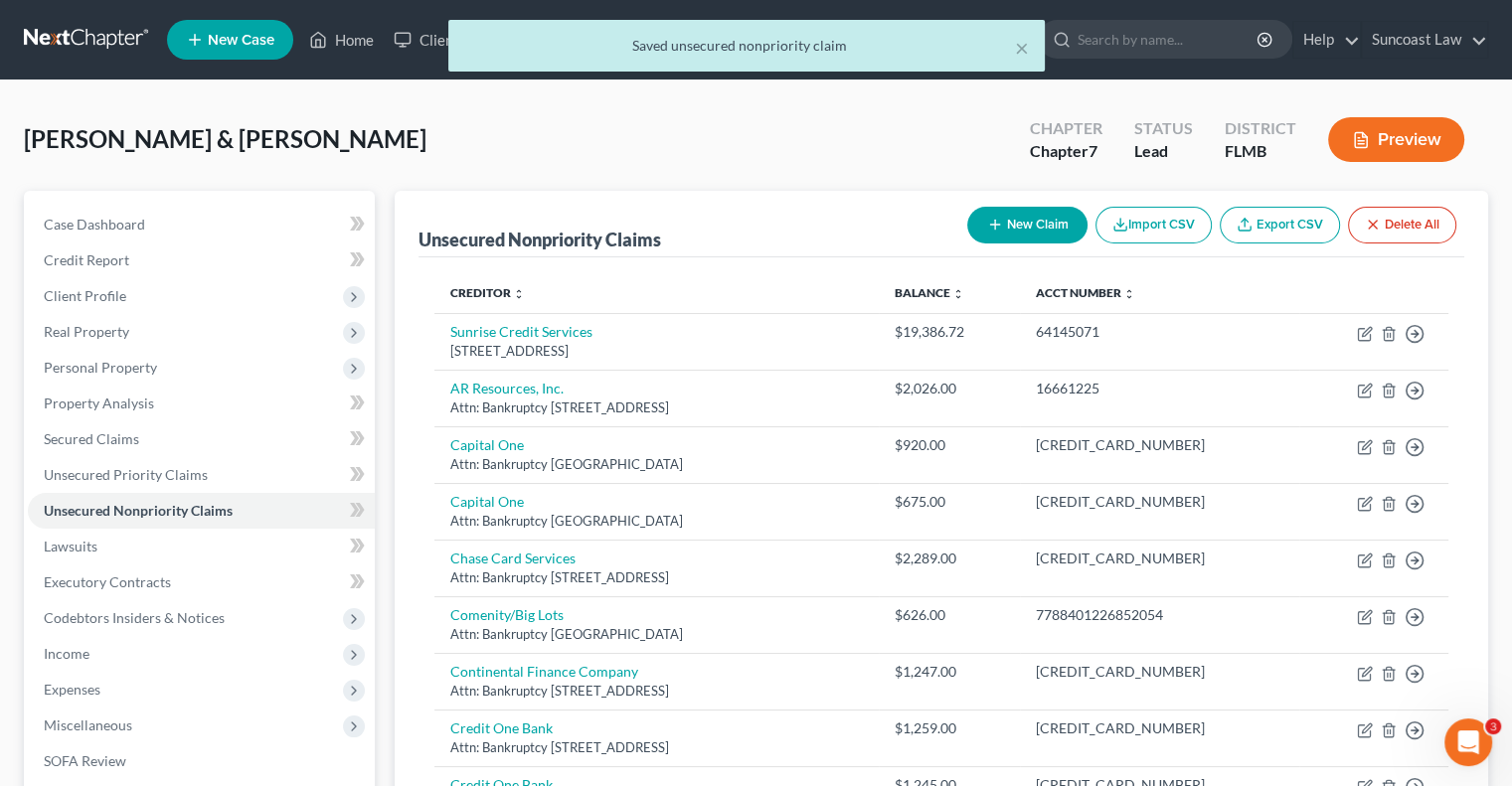 click on "New Claim" at bounding box center (1027, 225) 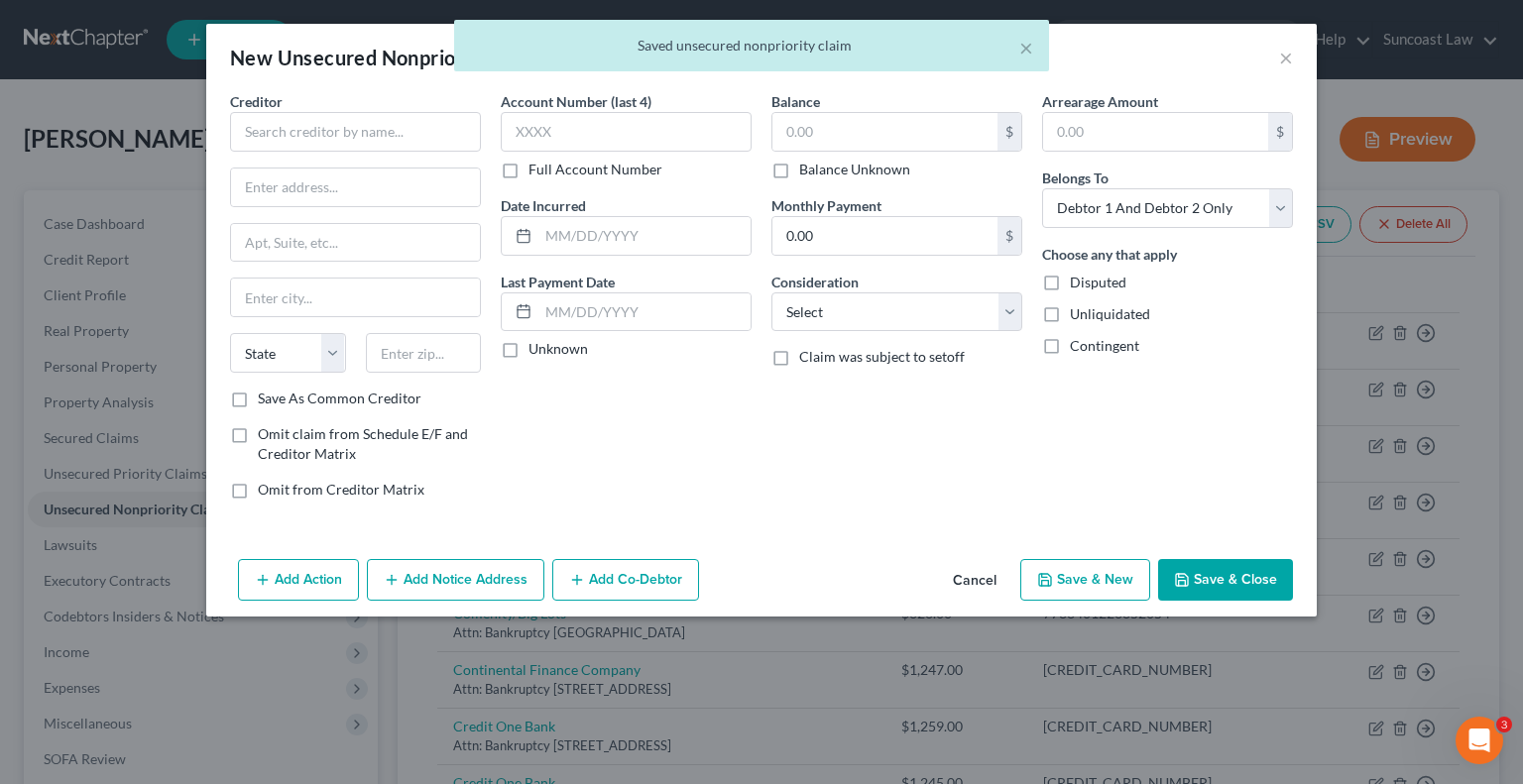 click on "Full Account Number" at bounding box center (595, 169) 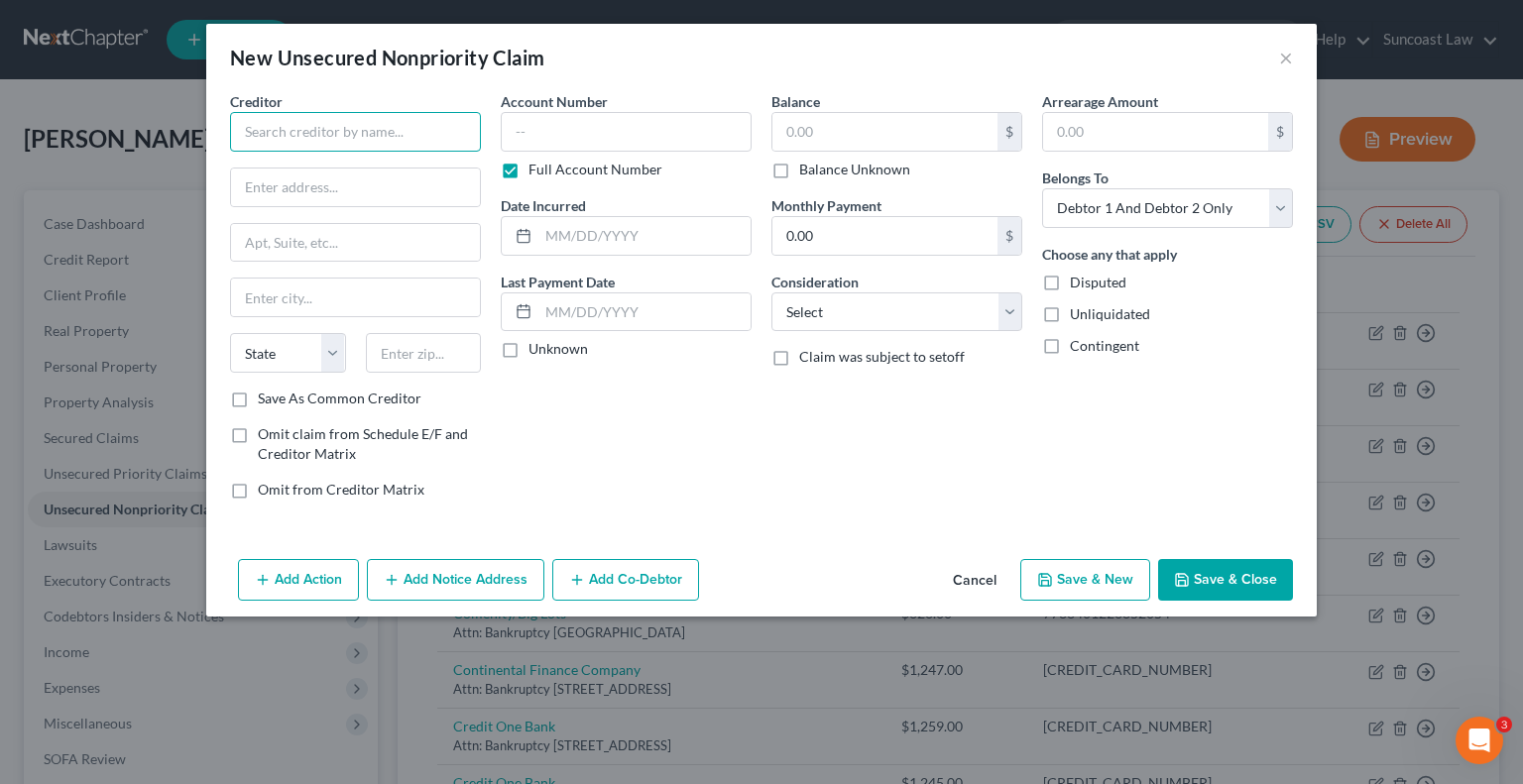 click at bounding box center (355, 132) 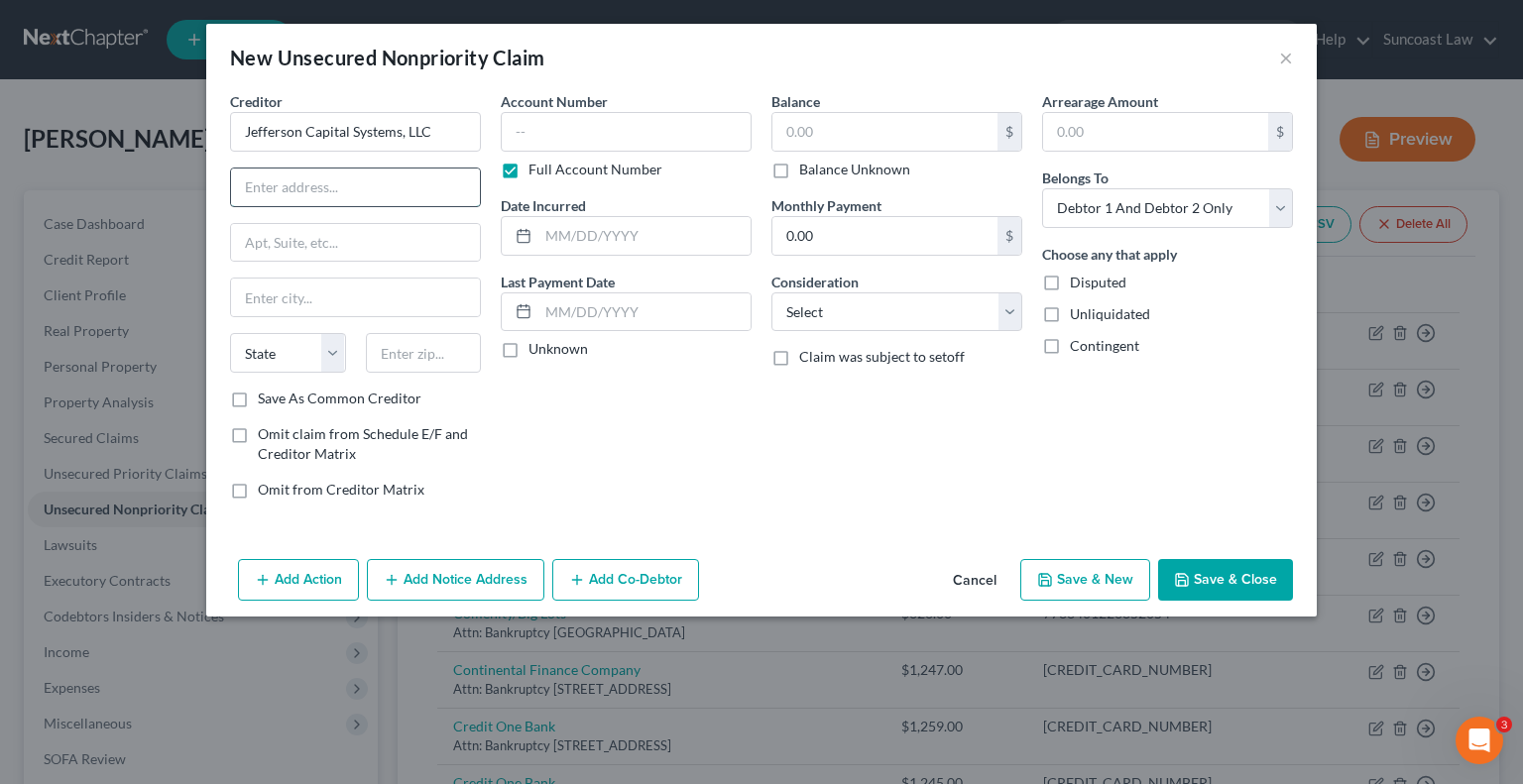 drag, startPoint x: 357, startPoint y: 183, endPoint x: 361, endPoint y: 193, distance: 10.77033 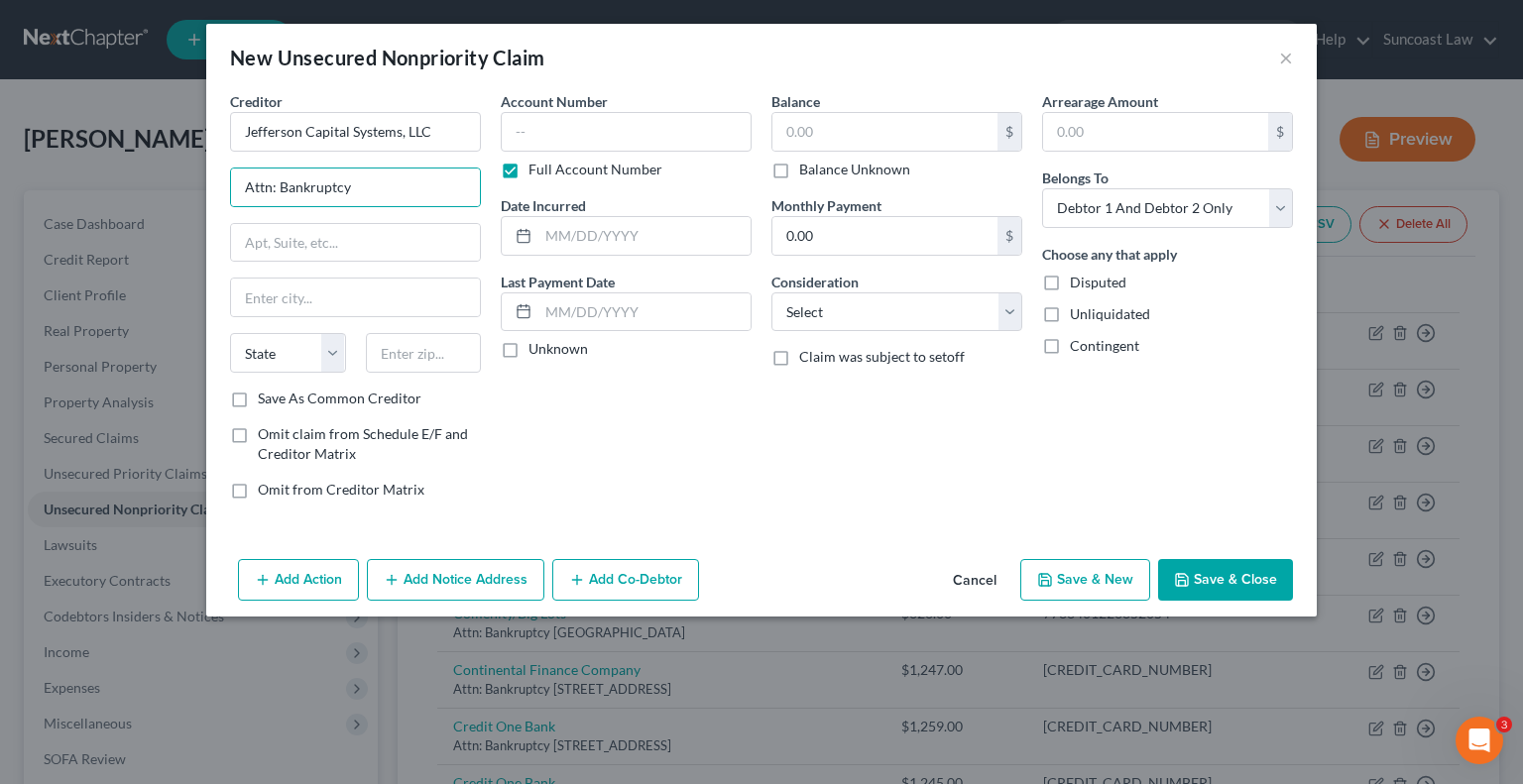 click on "Creditor *    Jefferson Capital Systems, LLC                      Attn: Bankruptcy State [US_STATE] AK AR AZ CA CO [GEOGRAPHIC_DATA] DE DC [GEOGRAPHIC_DATA] [GEOGRAPHIC_DATA] GU HI ID IL IN [GEOGRAPHIC_DATA] [GEOGRAPHIC_DATA] [GEOGRAPHIC_DATA] LA ME MD [GEOGRAPHIC_DATA] [GEOGRAPHIC_DATA] [GEOGRAPHIC_DATA] [GEOGRAPHIC_DATA] [GEOGRAPHIC_DATA] MT [GEOGRAPHIC_DATA] [GEOGRAPHIC_DATA] [GEOGRAPHIC_DATA] [GEOGRAPHIC_DATA] [GEOGRAPHIC_DATA] [GEOGRAPHIC_DATA] [GEOGRAPHIC_DATA] [GEOGRAPHIC_DATA] [GEOGRAPHIC_DATA] [GEOGRAPHIC_DATA] OR [GEOGRAPHIC_DATA] PR RI SC SD [GEOGRAPHIC_DATA] [GEOGRAPHIC_DATA] [GEOGRAPHIC_DATA] VI VA VT [GEOGRAPHIC_DATA] WV WI WY" at bounding box center (355, 240) 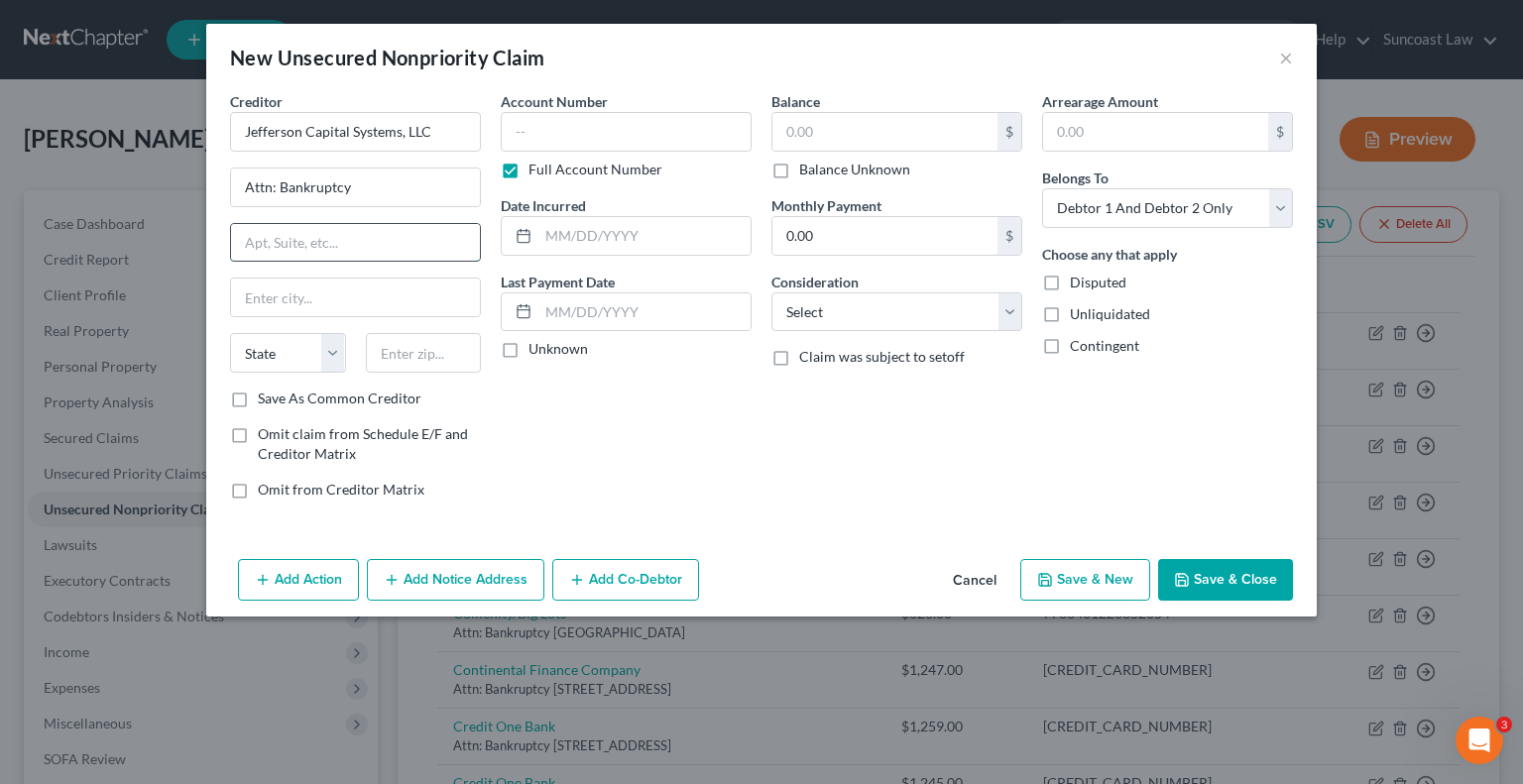 click at bounding box center [355, 243] 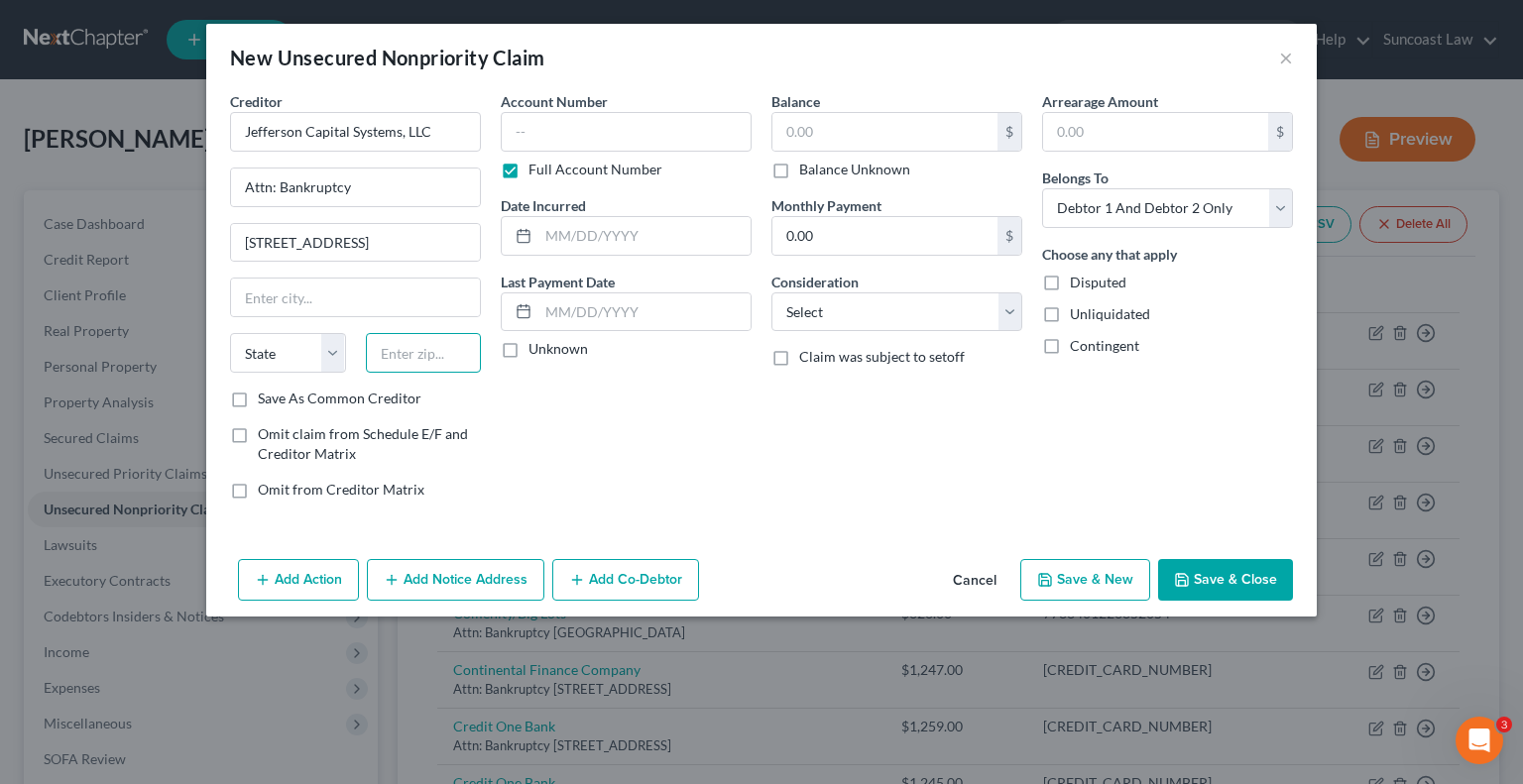 click at bounding box center (423, 353) 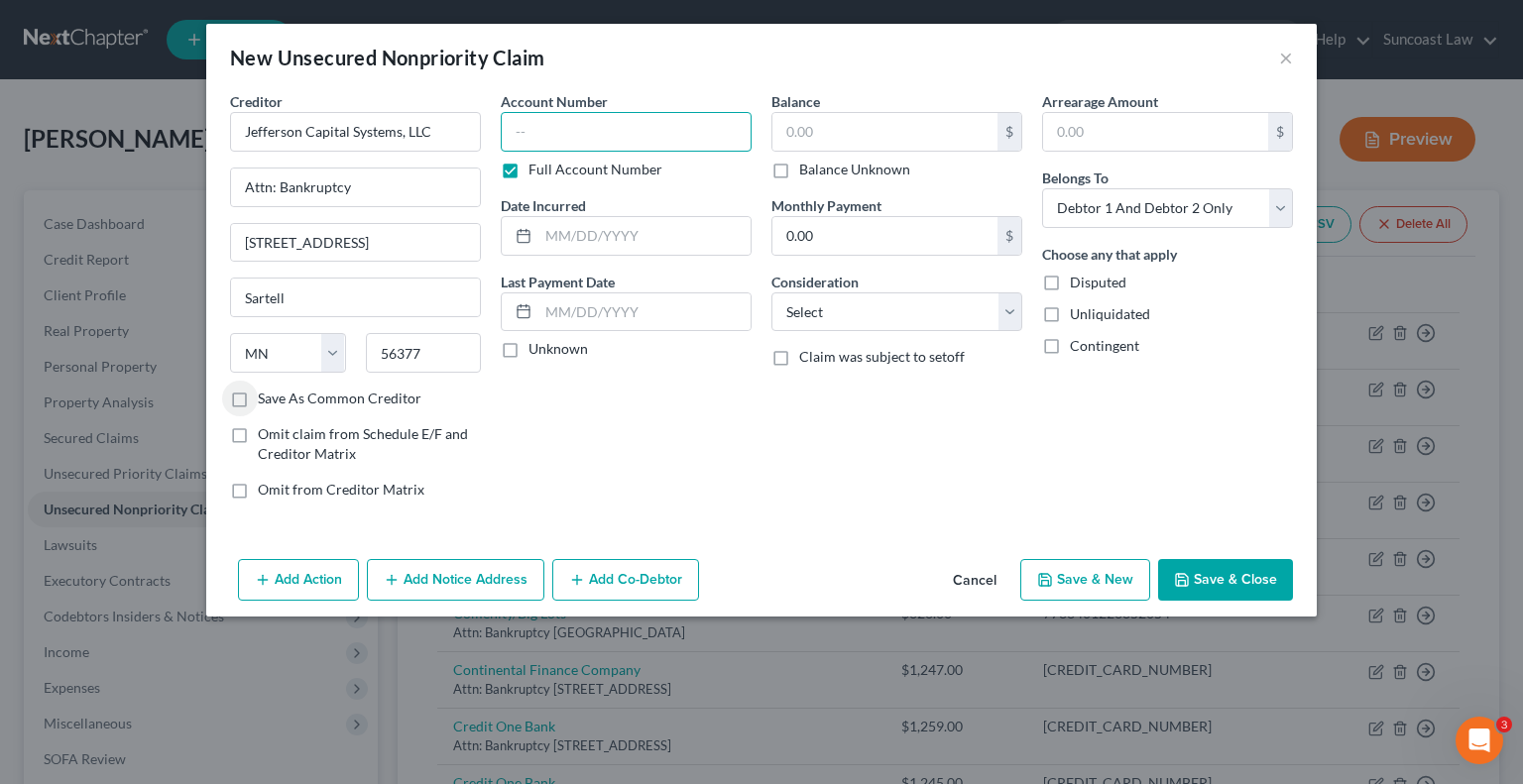 click at bounding box center [626, 132] 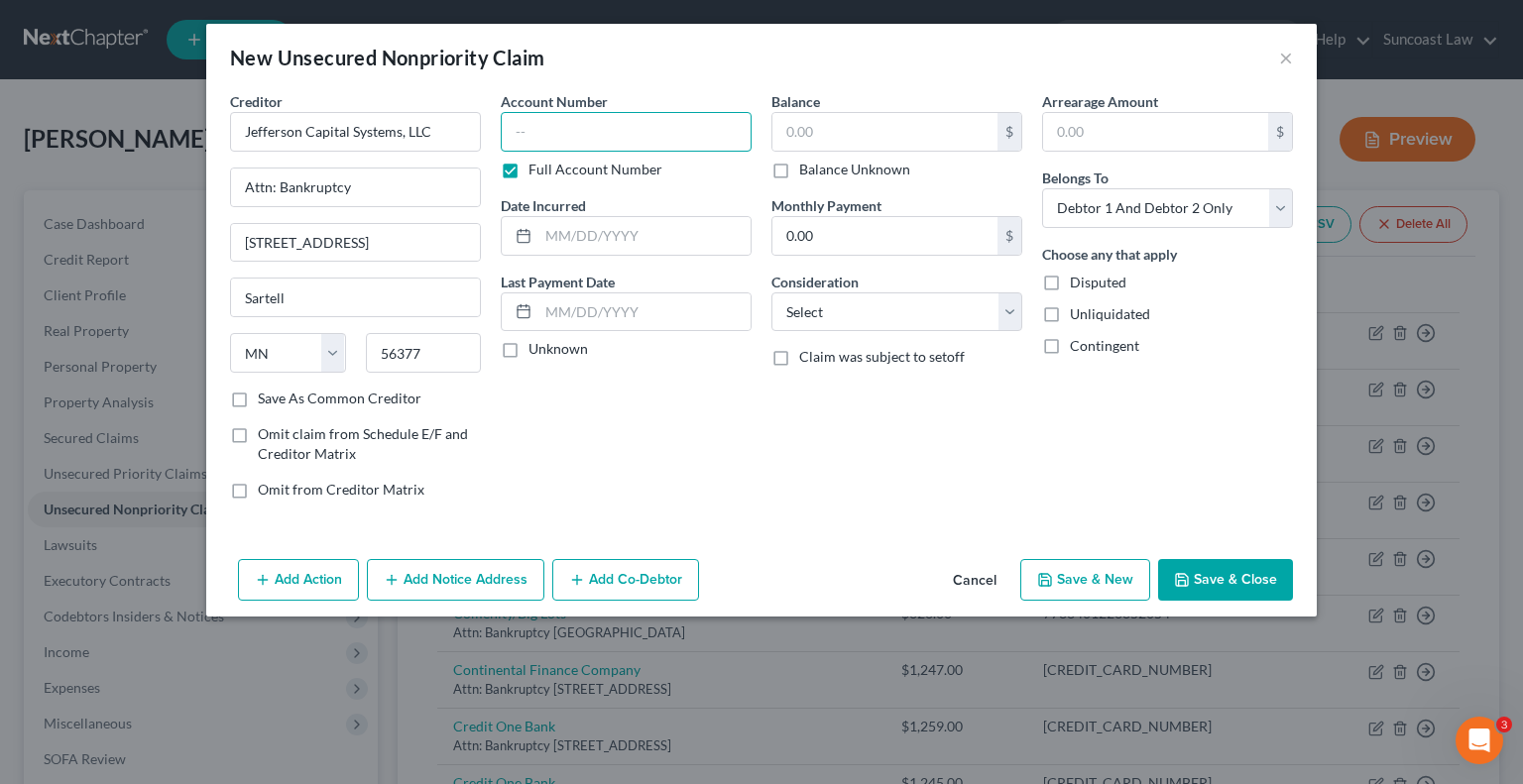paste on "3629095325003" 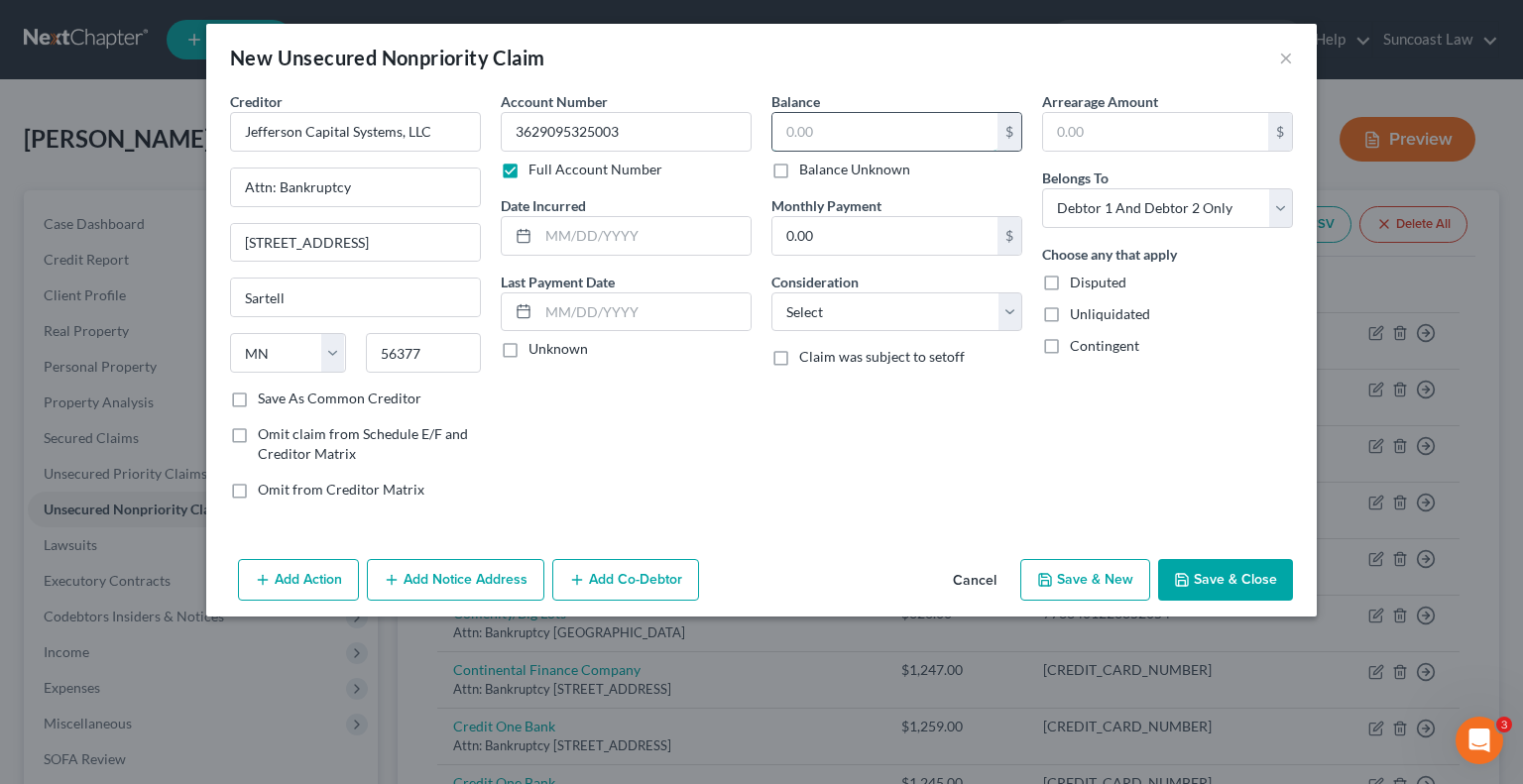 click at bounding box center (884, 132) 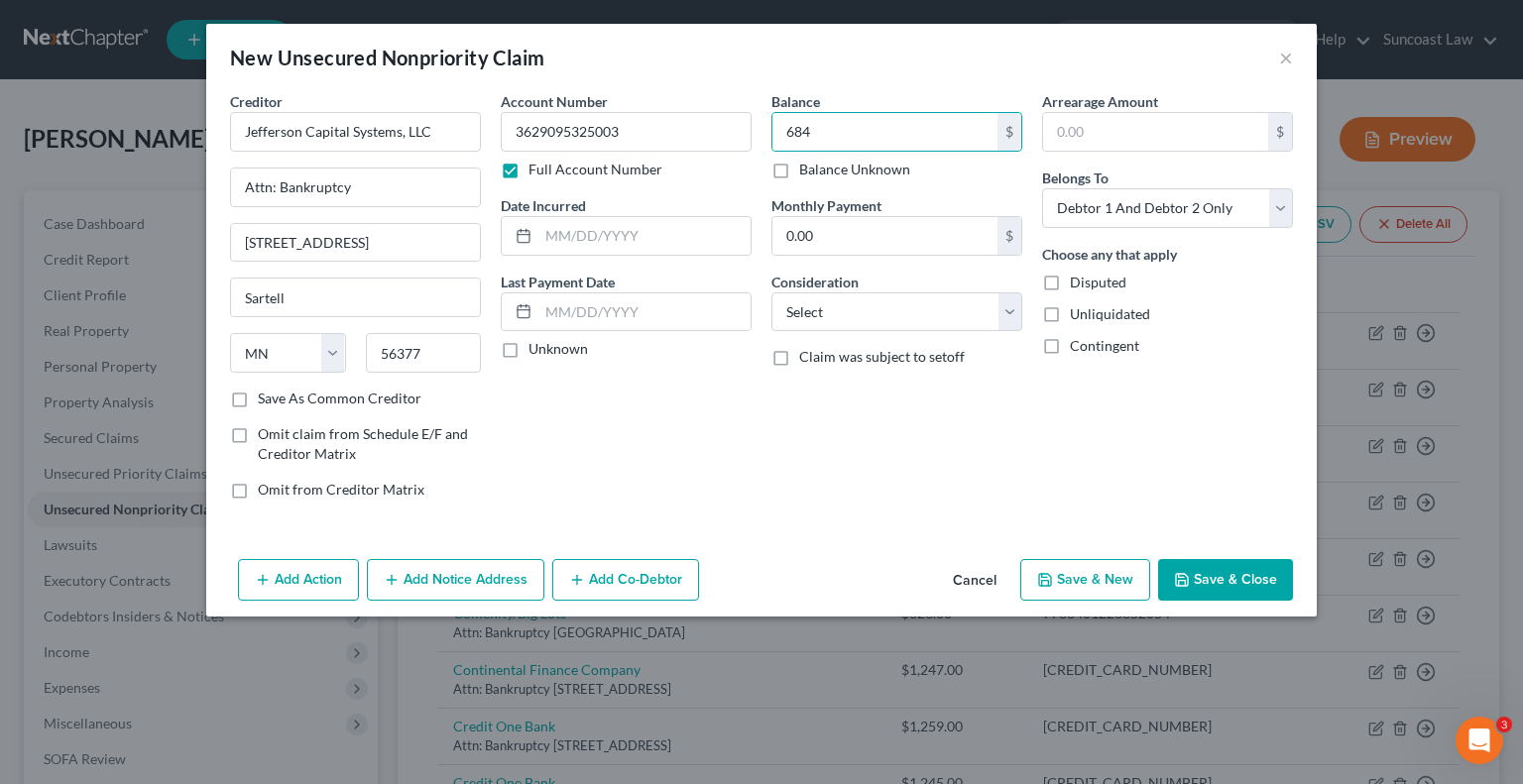 click on "Save & Close" at bounding box center [1226, 580] 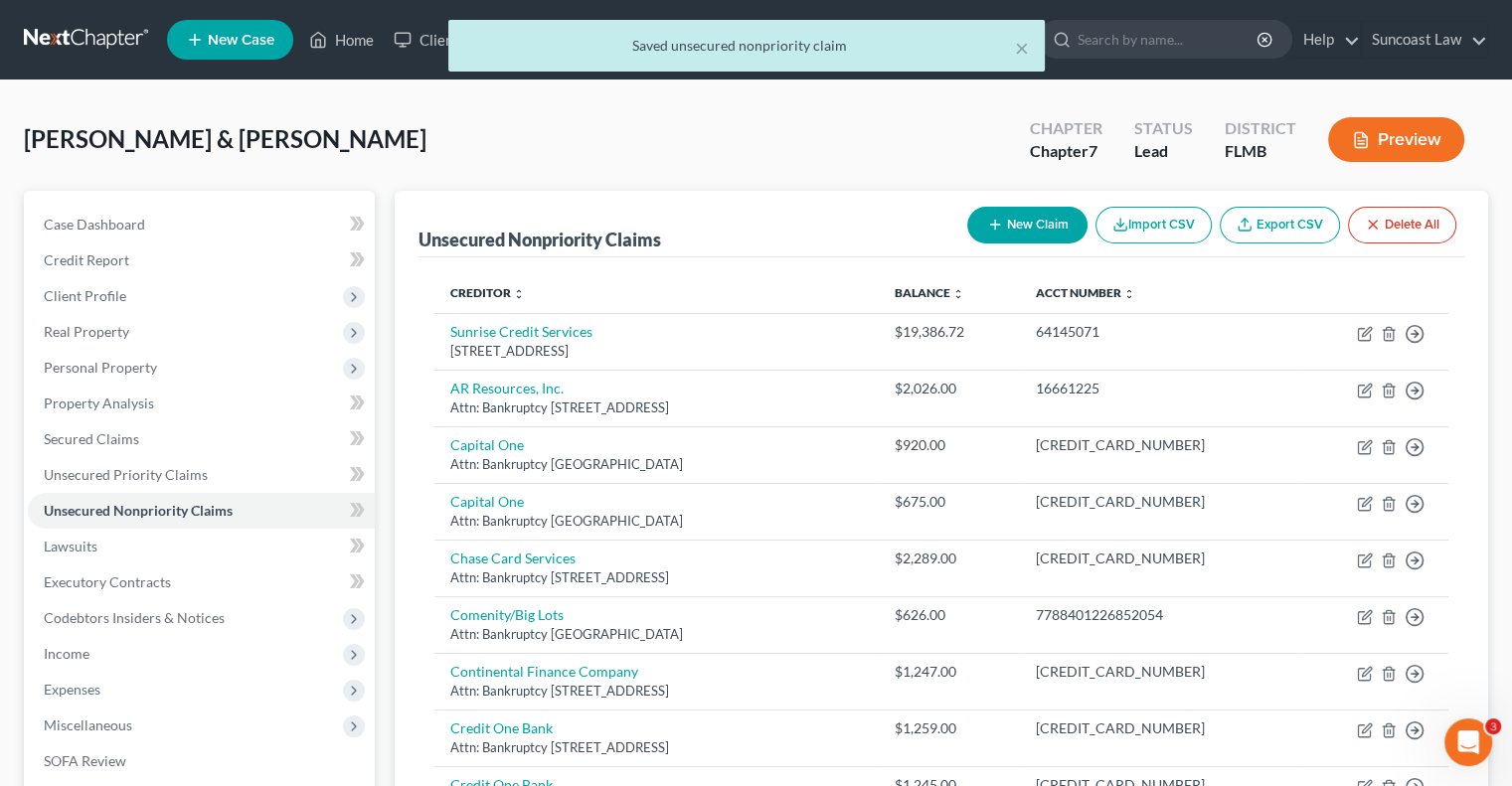 click on "New Claim" at bounding box center (1027, 225) 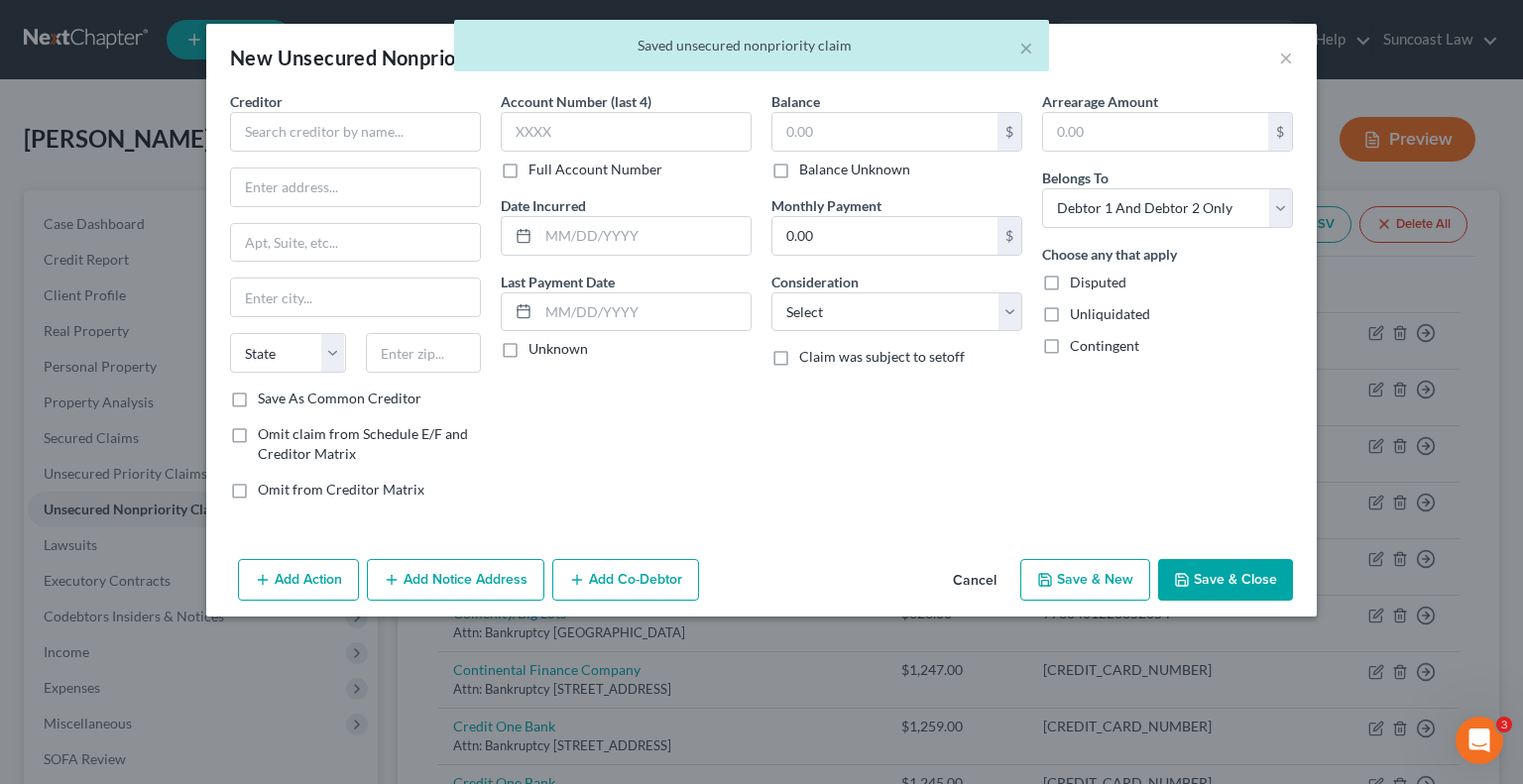 click on "Full Account Number" at bounding box center (595, 169) 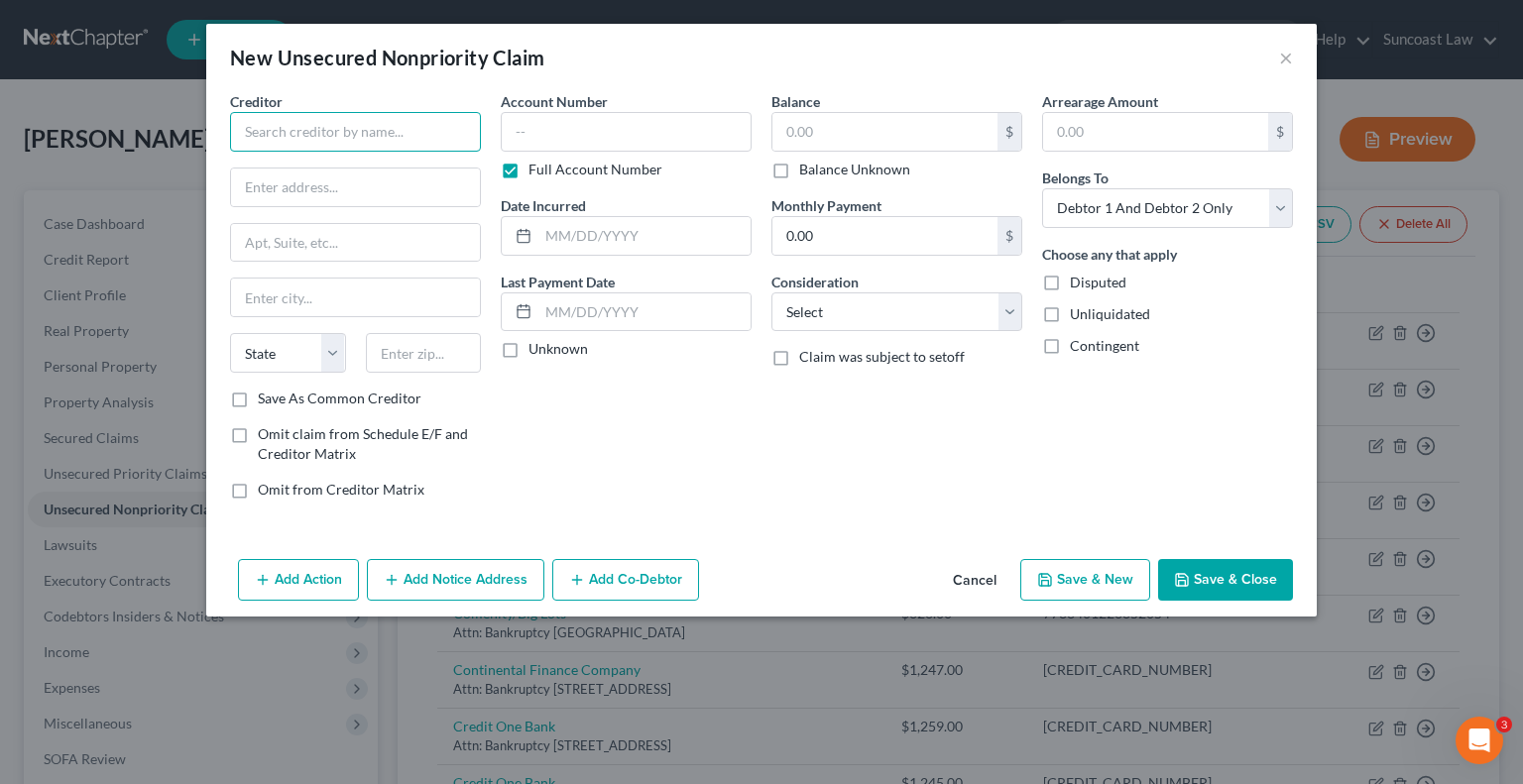 click at bounding box center (355, 132) 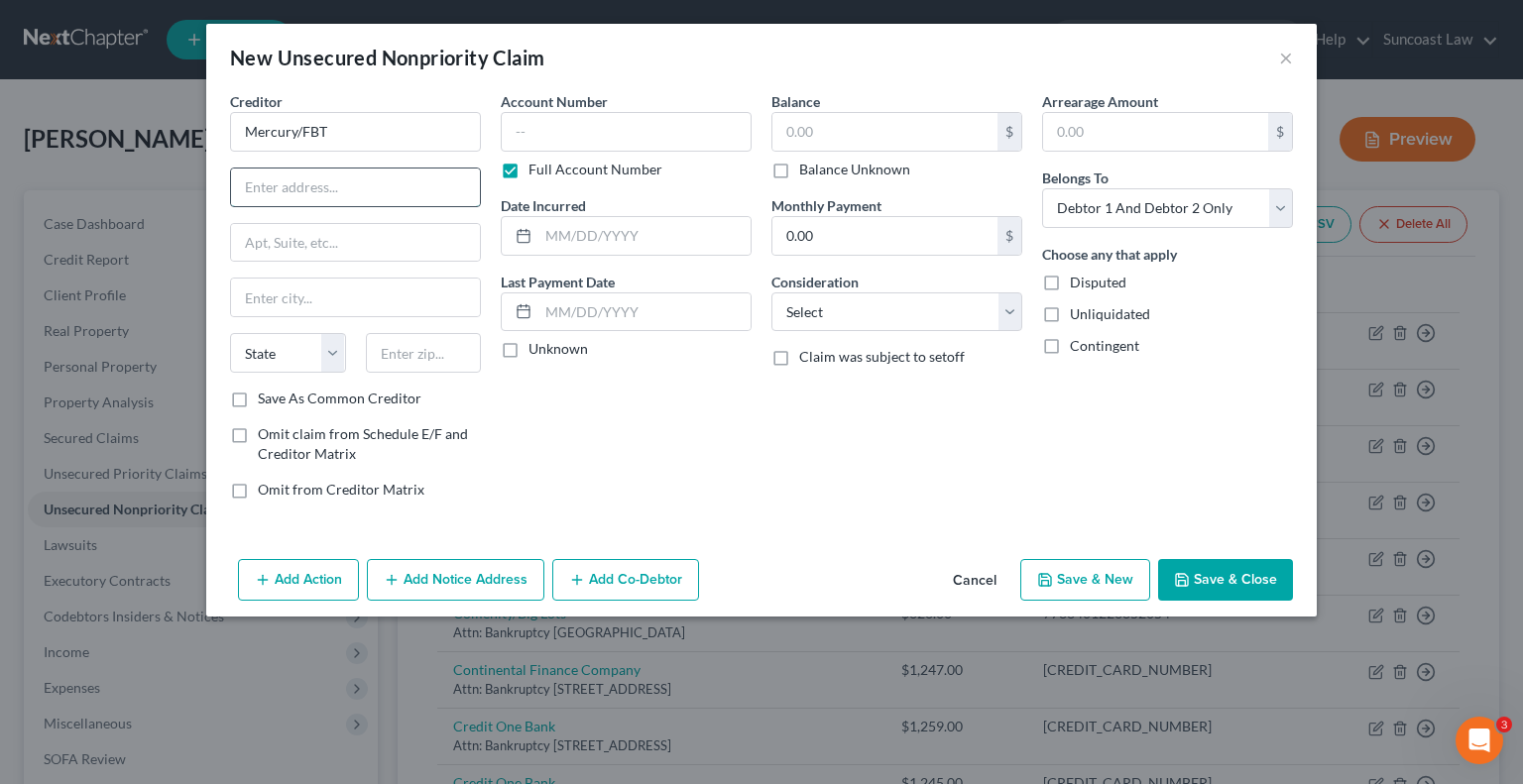click at bounding box center (355, 187) 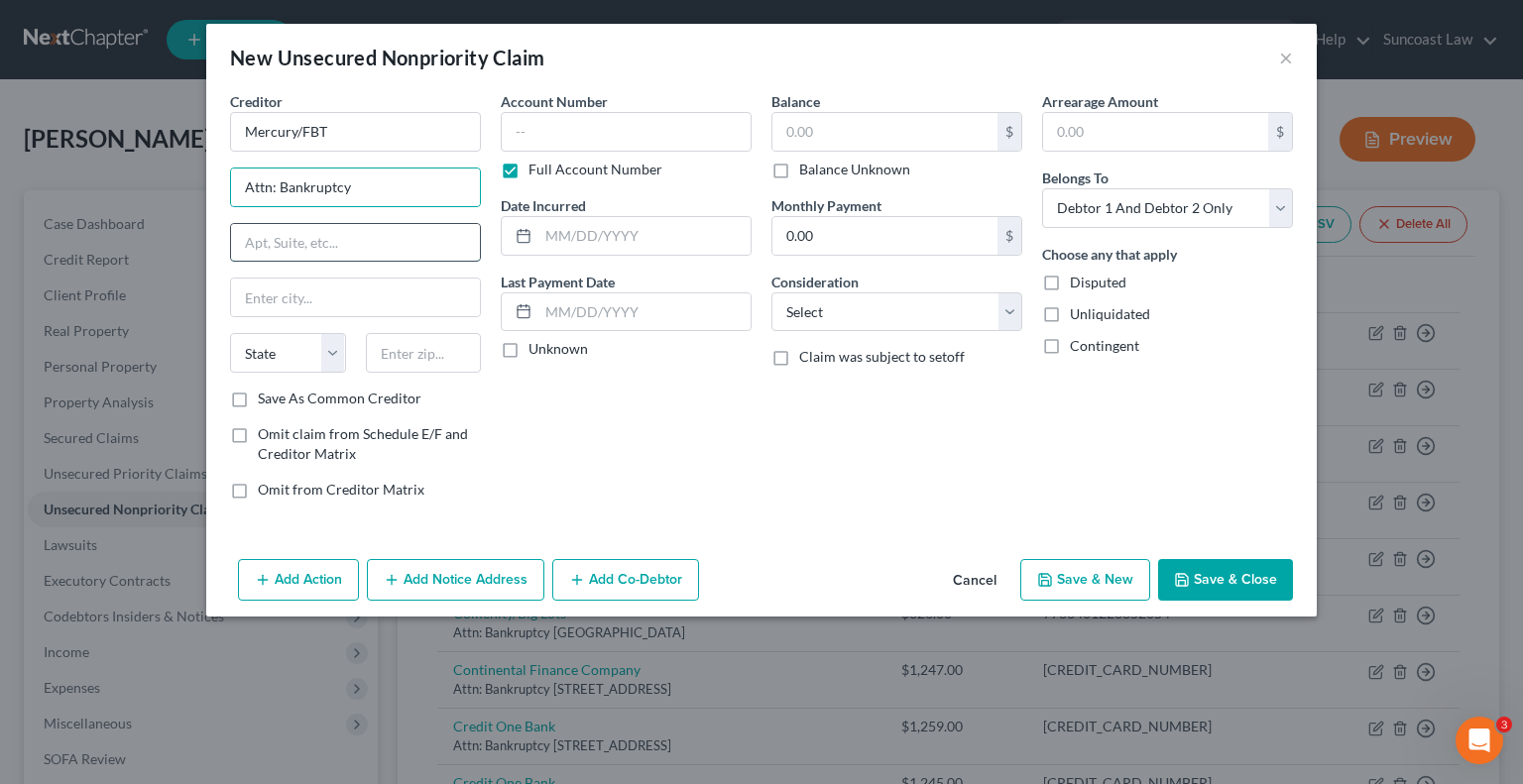 click at bounding box center [355, 243] 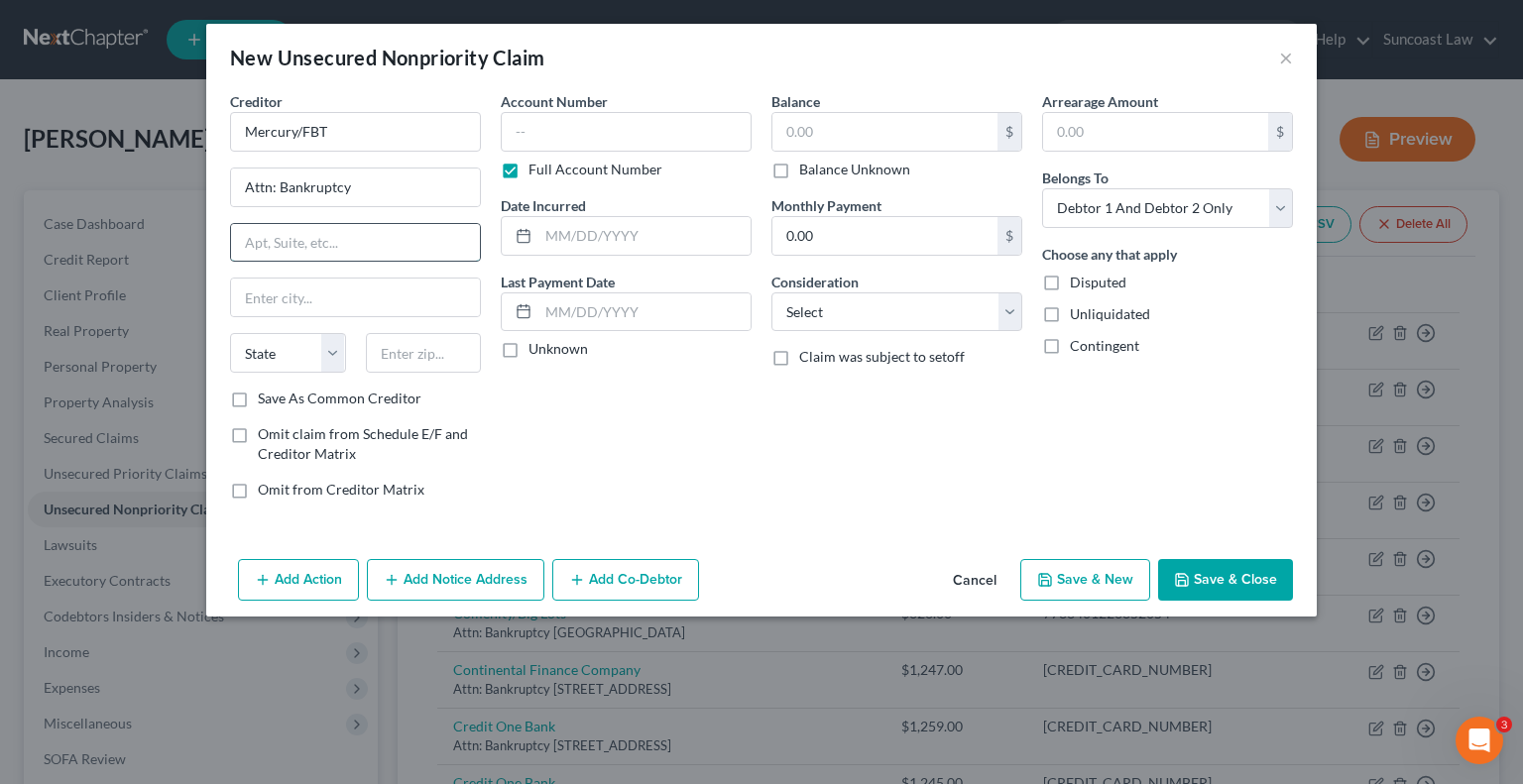 paste on "Po Box 84064" 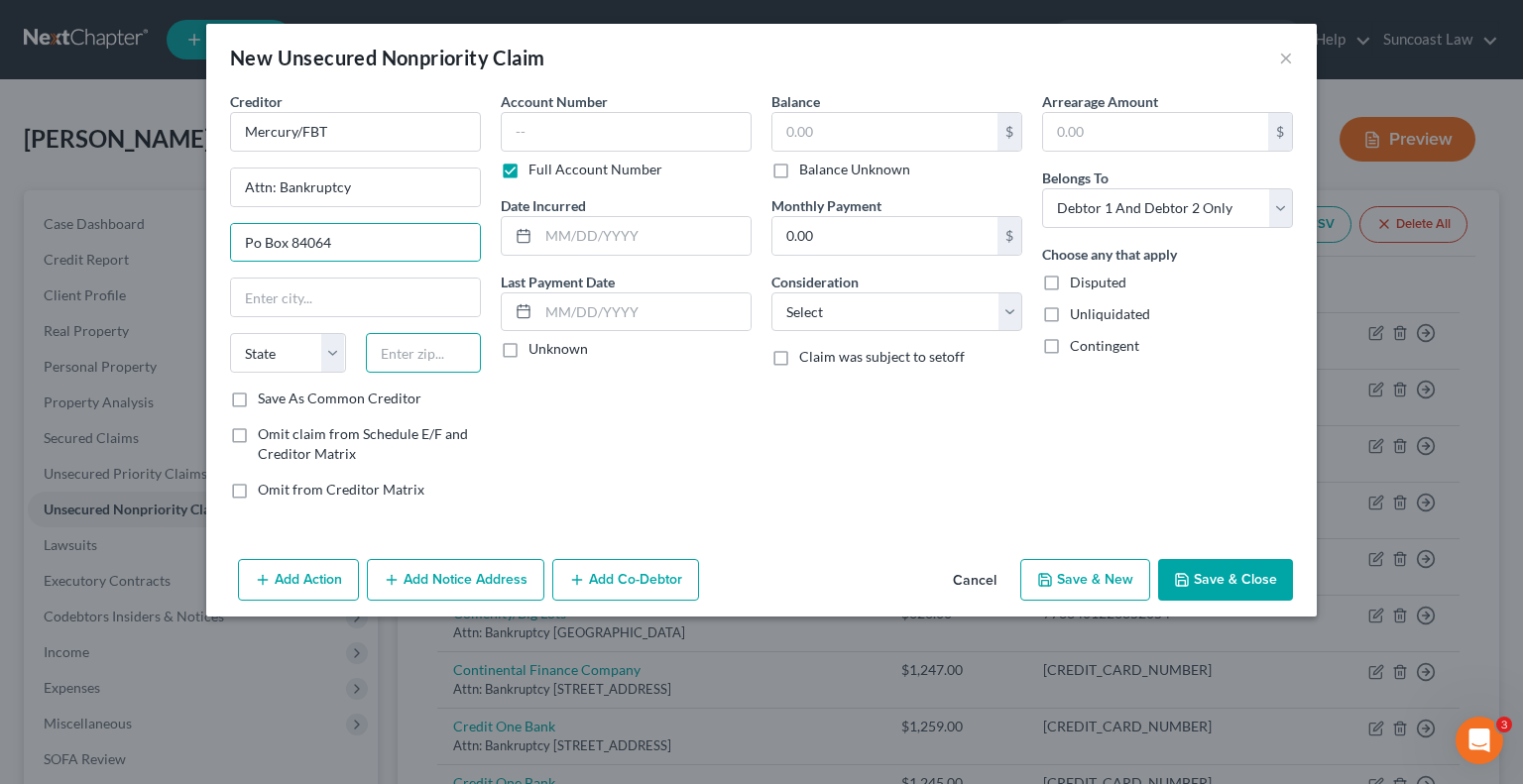 drag, startPoint x: 437, startPoint y: 359, endPoint x: 441, endPoint y: 324, distance: 35.22783 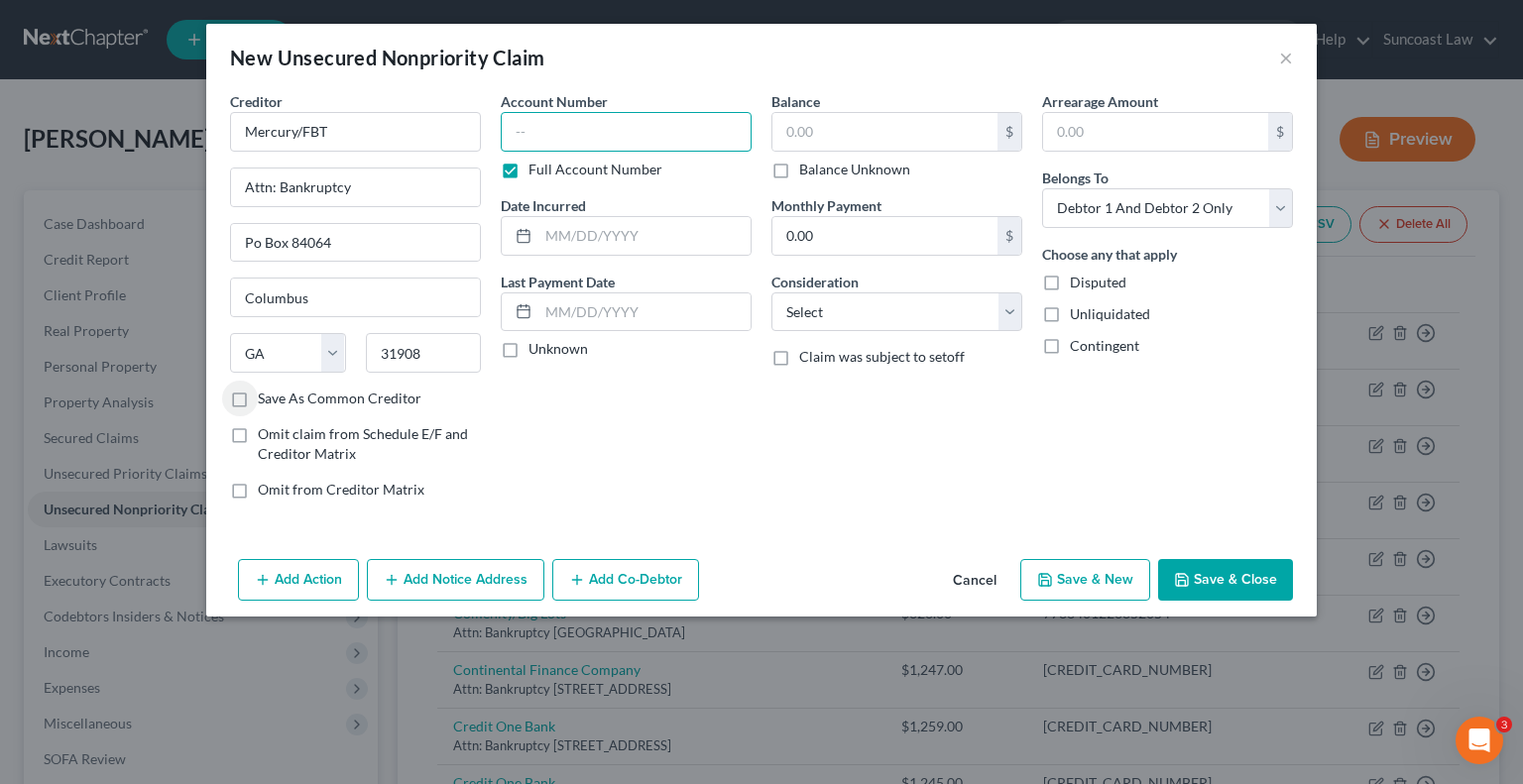 click at bounding box center (626, 132) 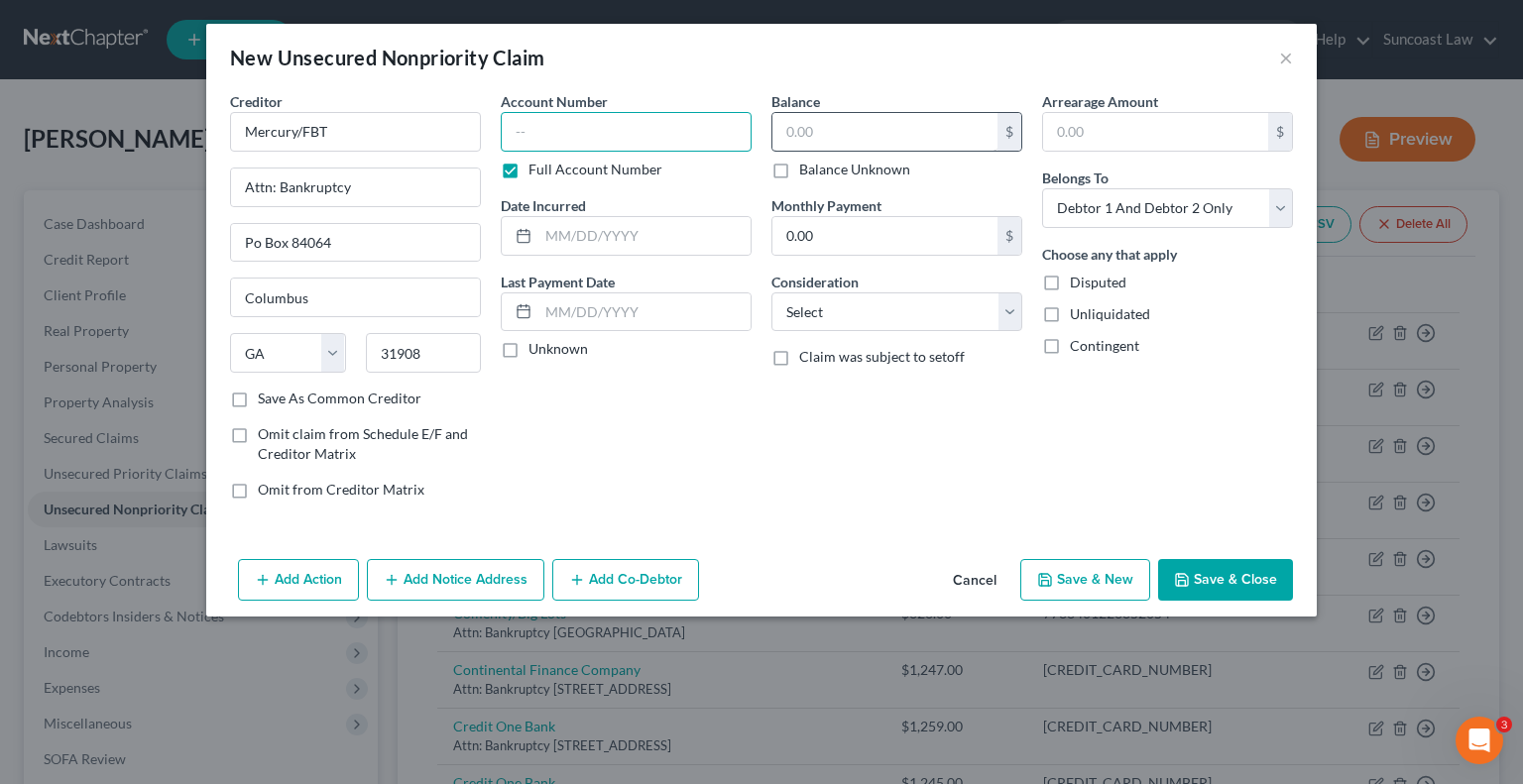 paste on "[CREDIT_CARD_NUMBER]" 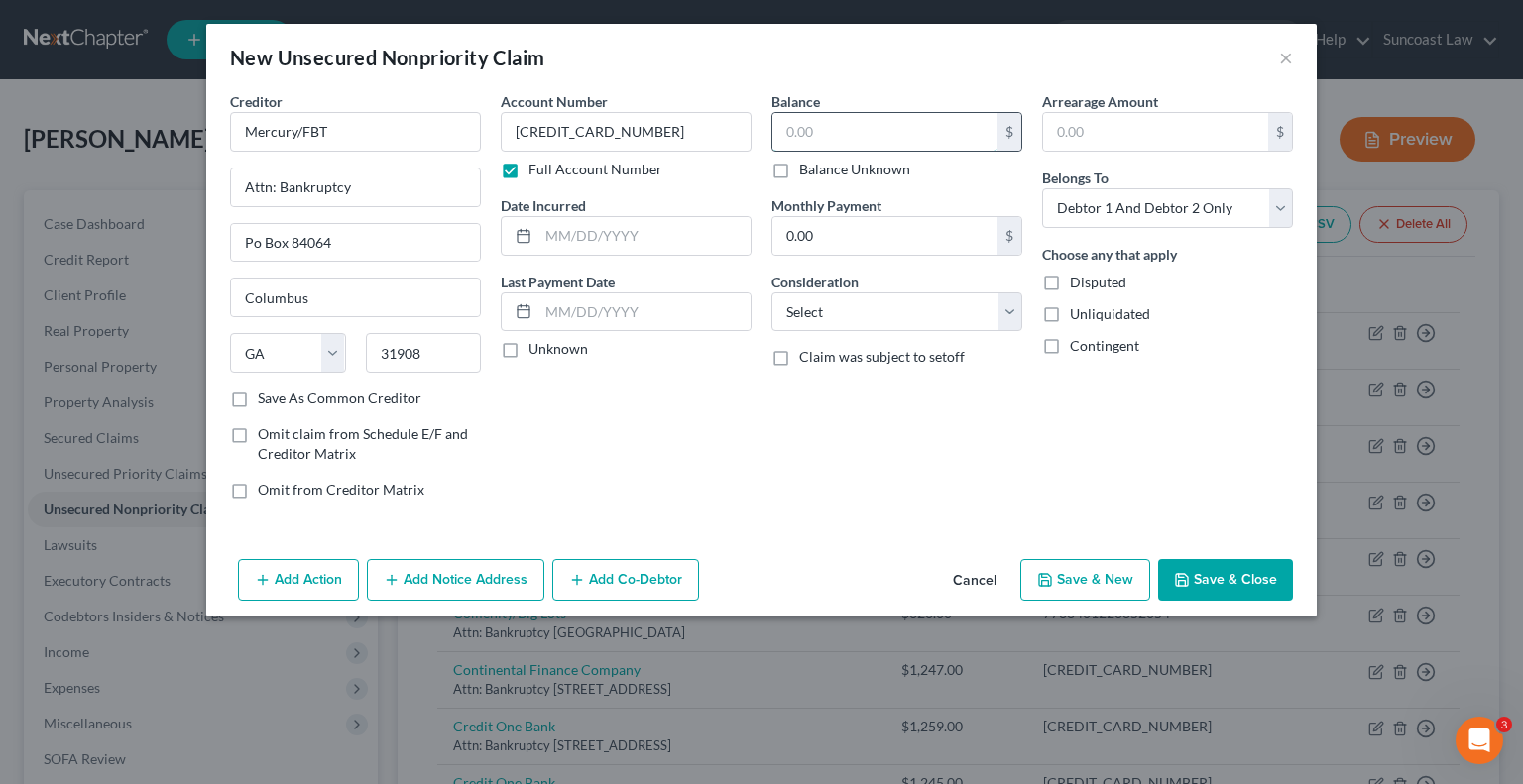 click at bounding box center (884, 132) 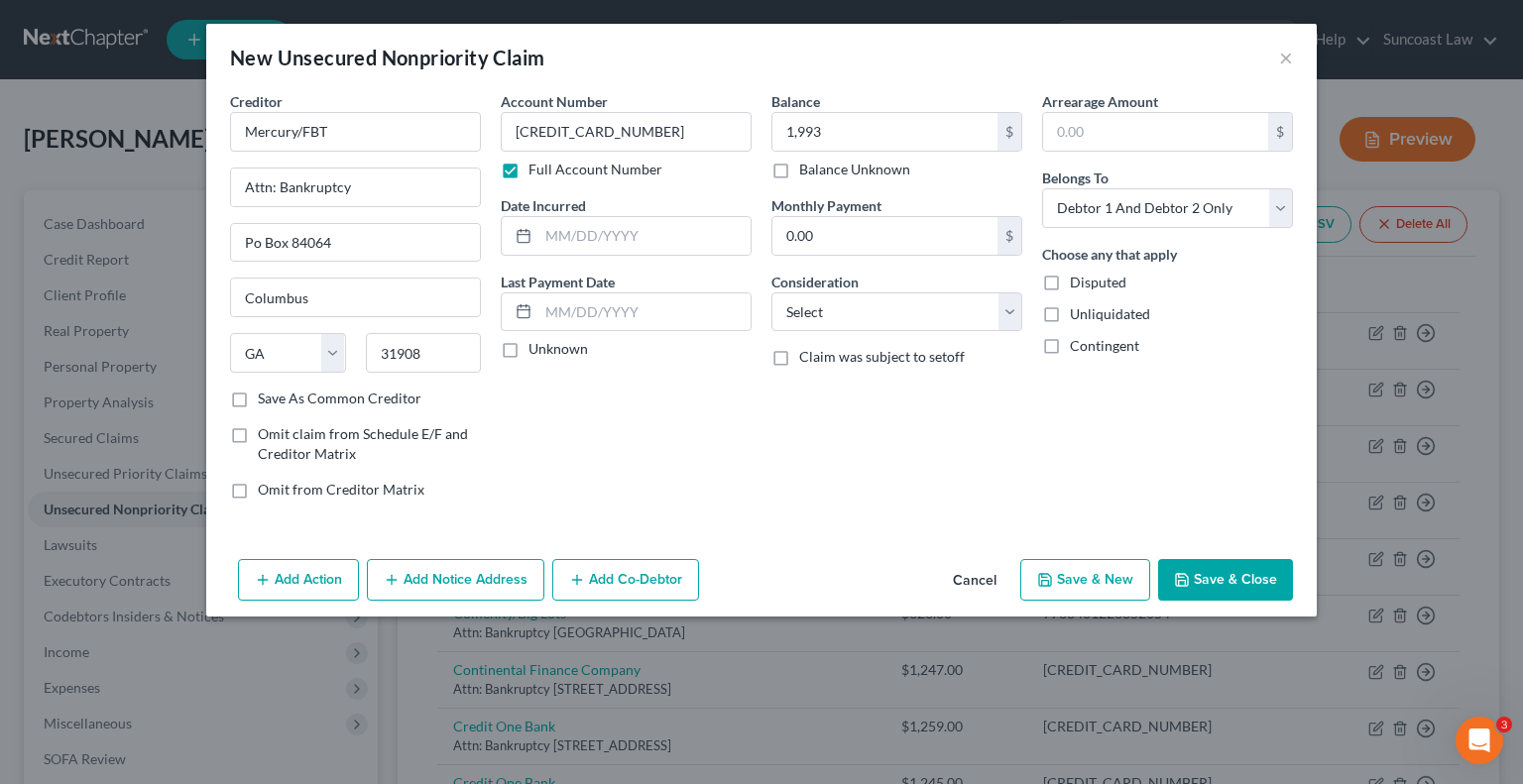 click on "Save & Close" at bounding box center (1226, 580) 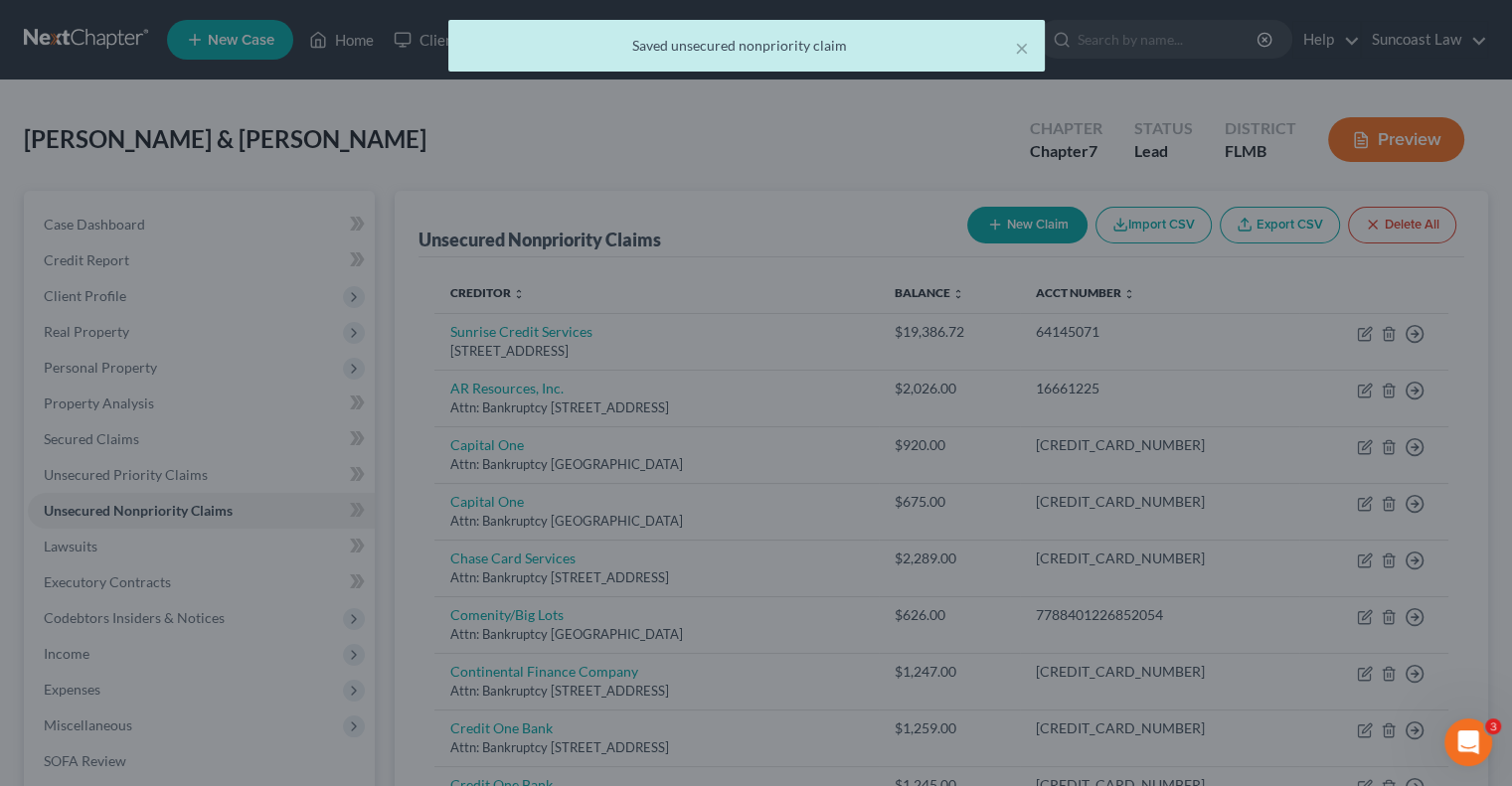 drag, startPoint x: 1229, startPoint y: 563, endPoint x: 1118, endPoint y: 398, distance: 198.86176 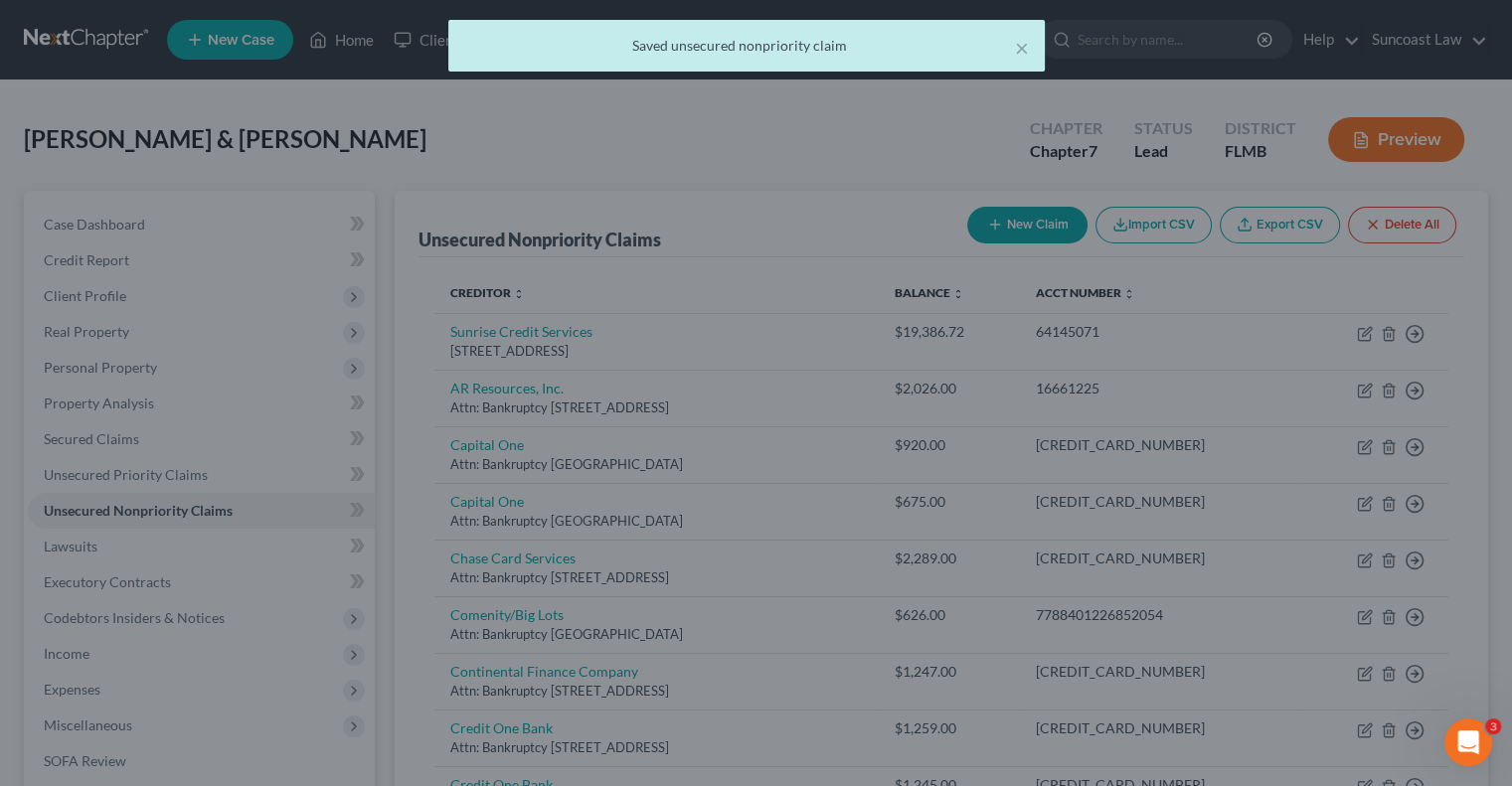 click at bounding box center [756, 393] 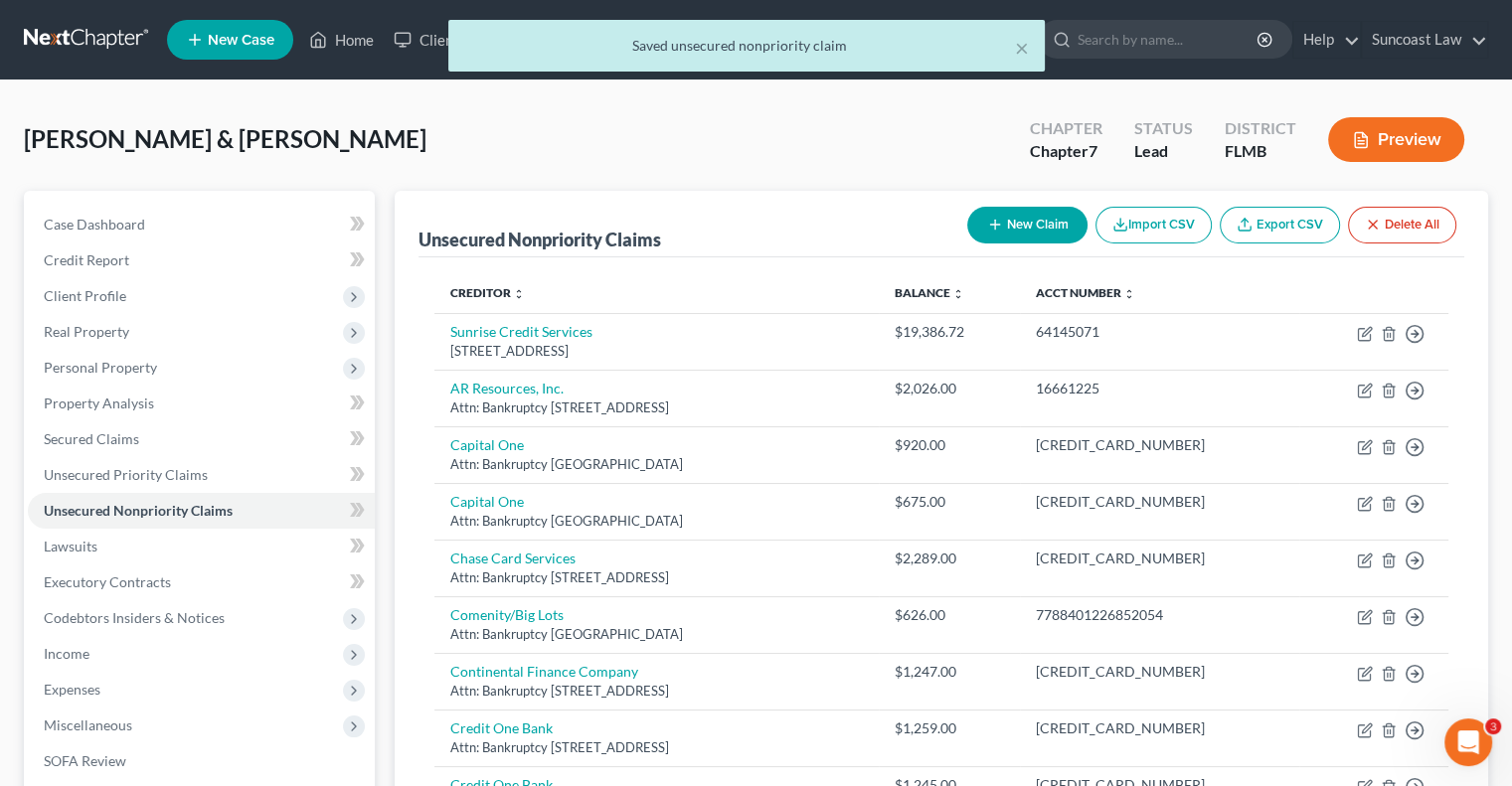 click on "New Claim" at bounding box center (1027, 225) 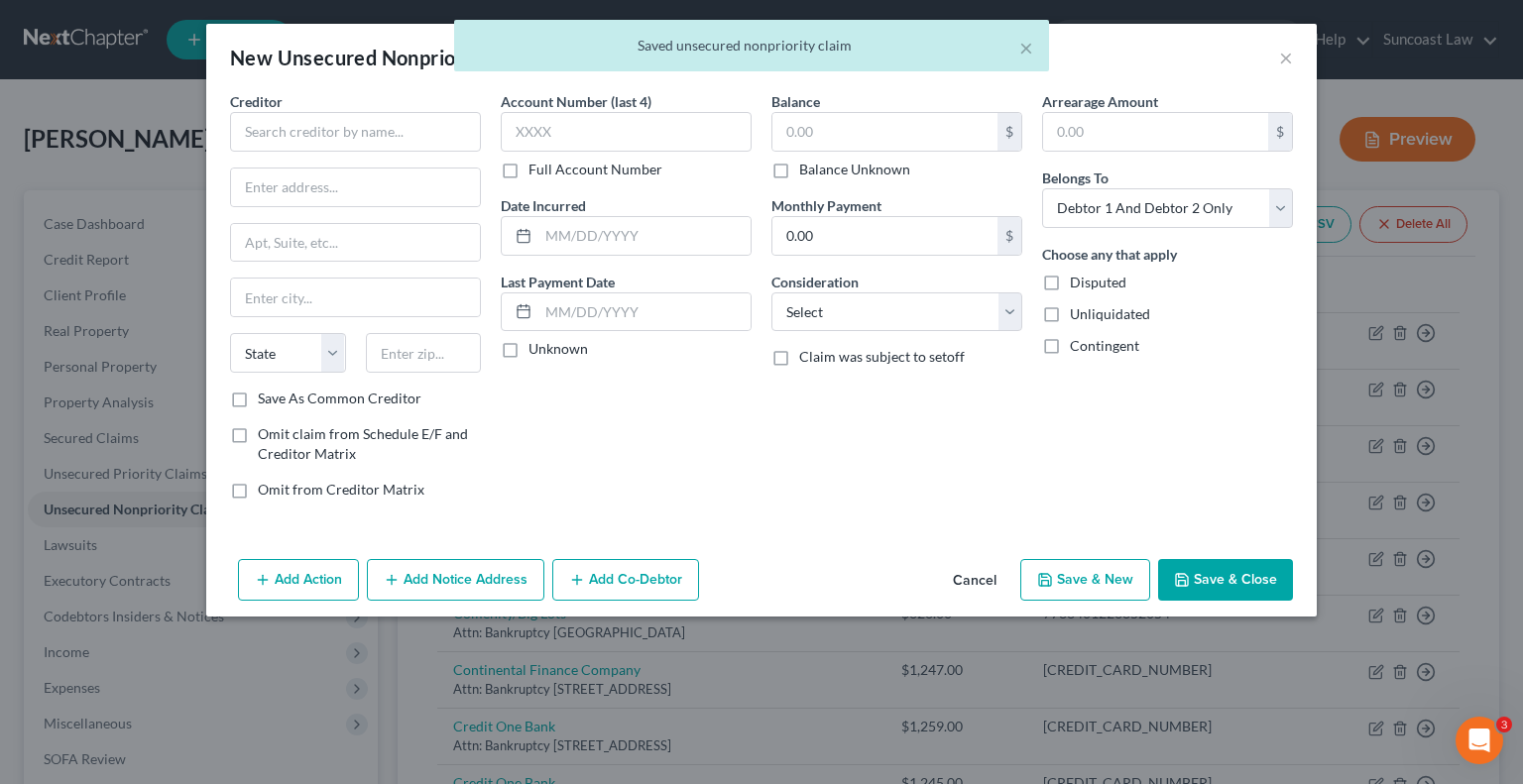 click on "Full Account Number" at bounding box center [595, 169] 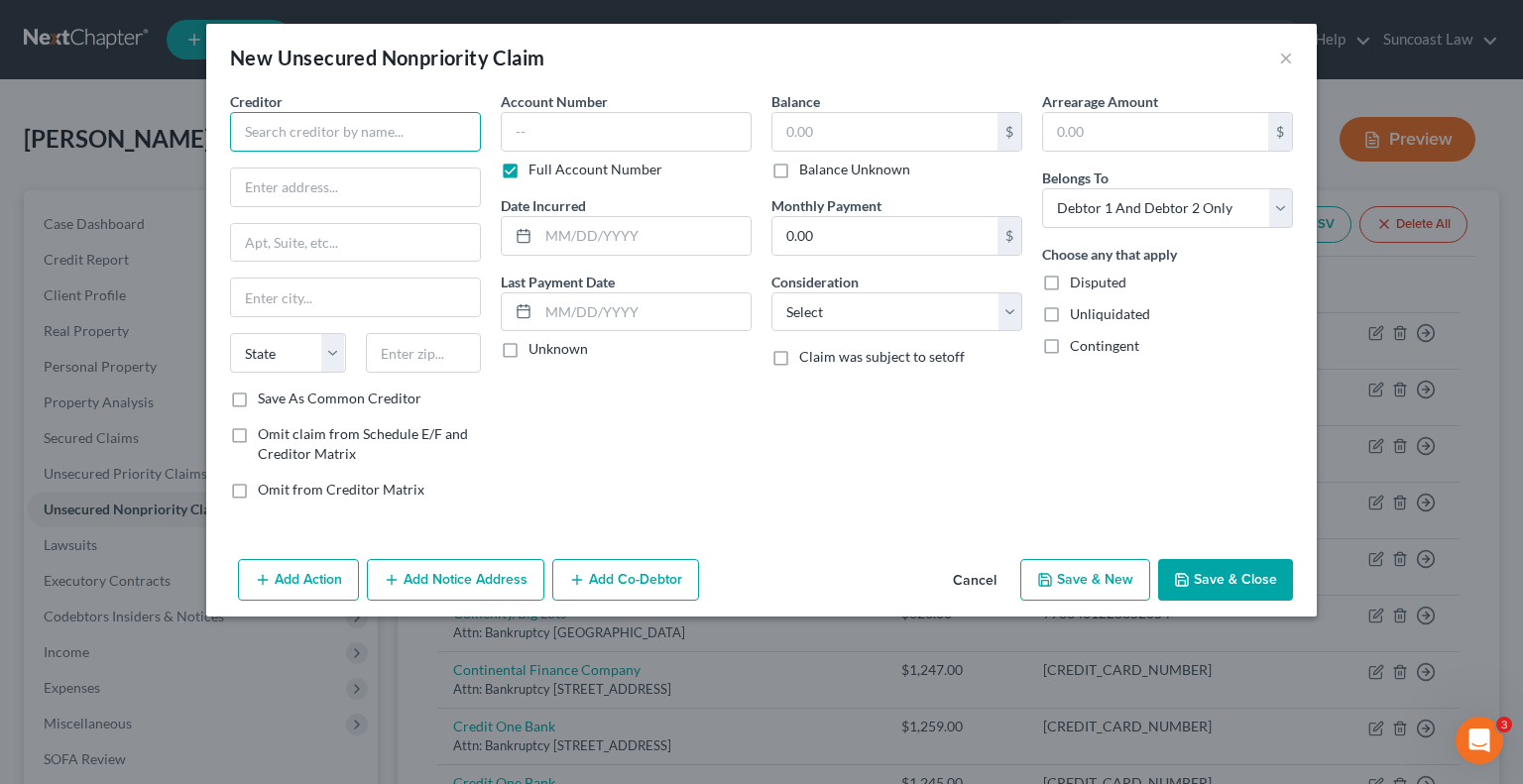 click at bounding box center (355, 132) 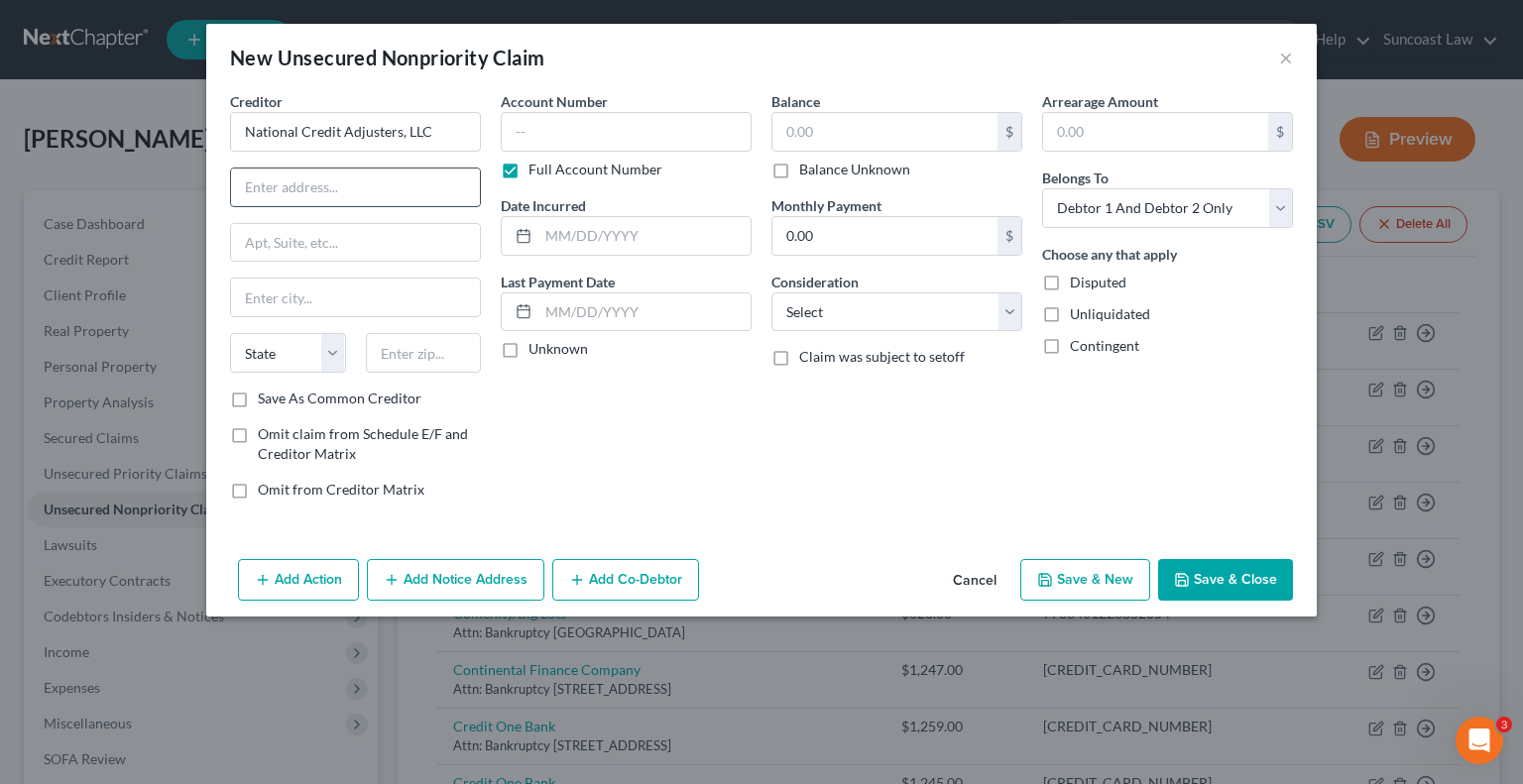 click at bounding box center (355, 187) 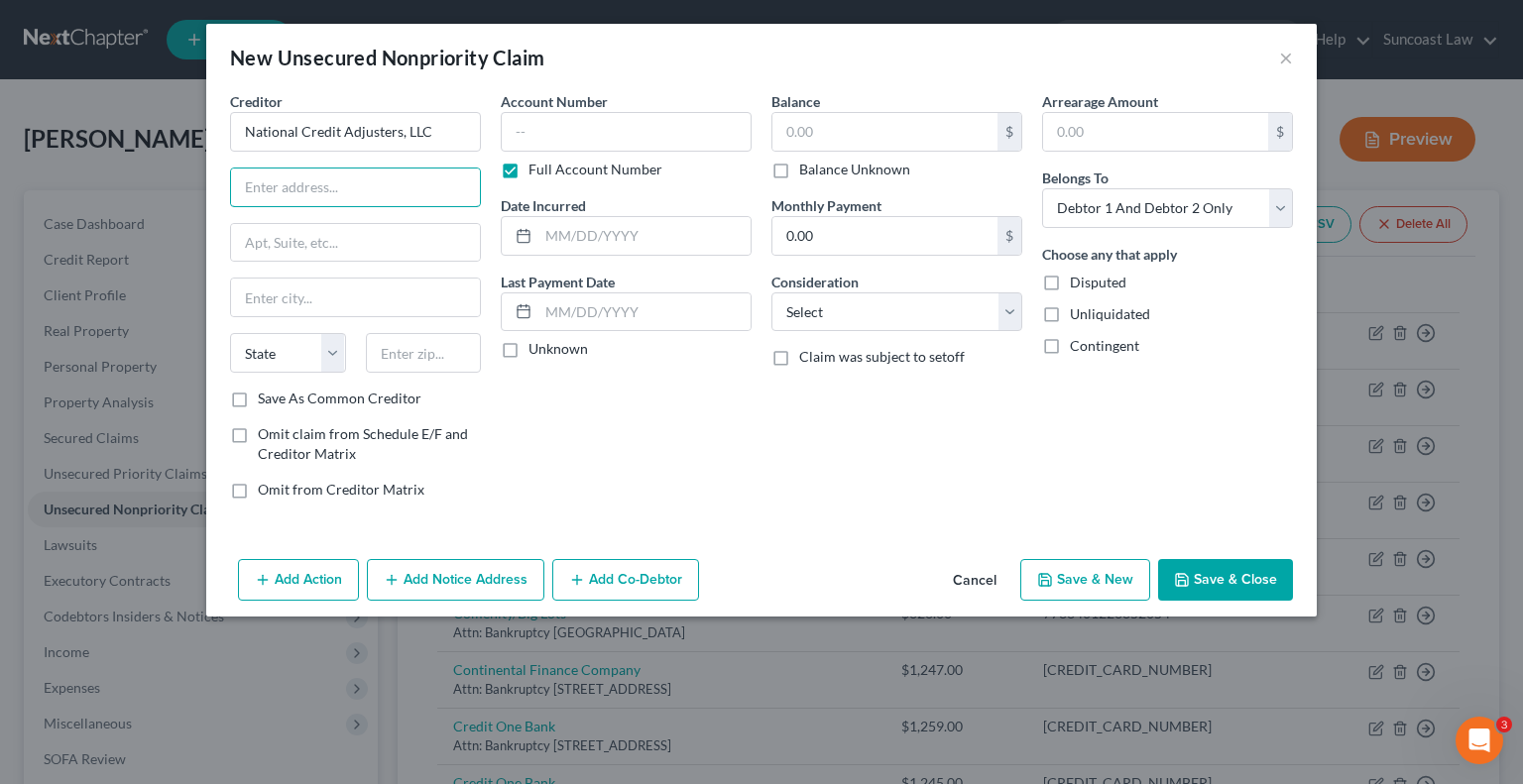 paste on "[STREET_ADDRESS]" 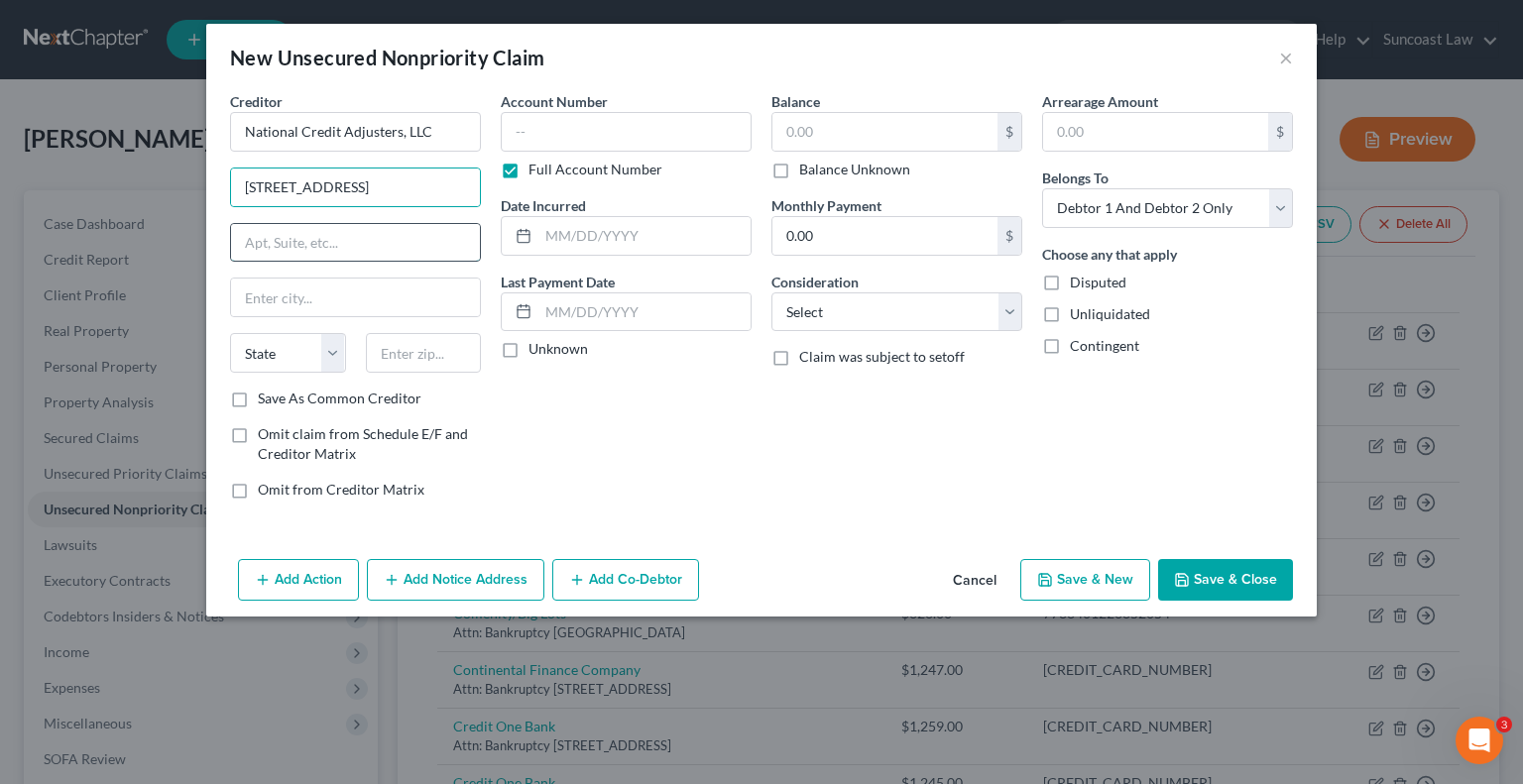 click at bounding box center [355, 243] 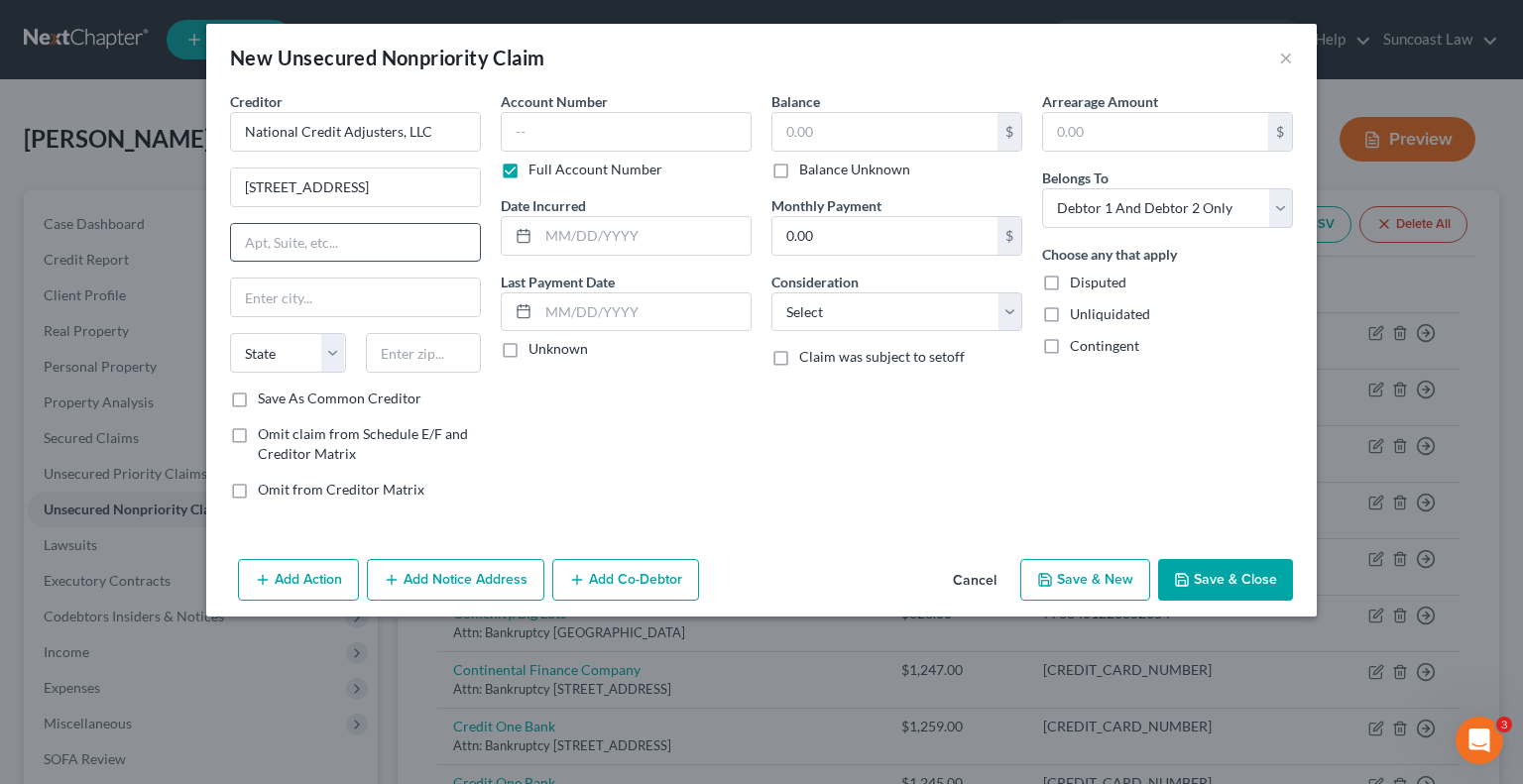 paste on "Po Box 3023" 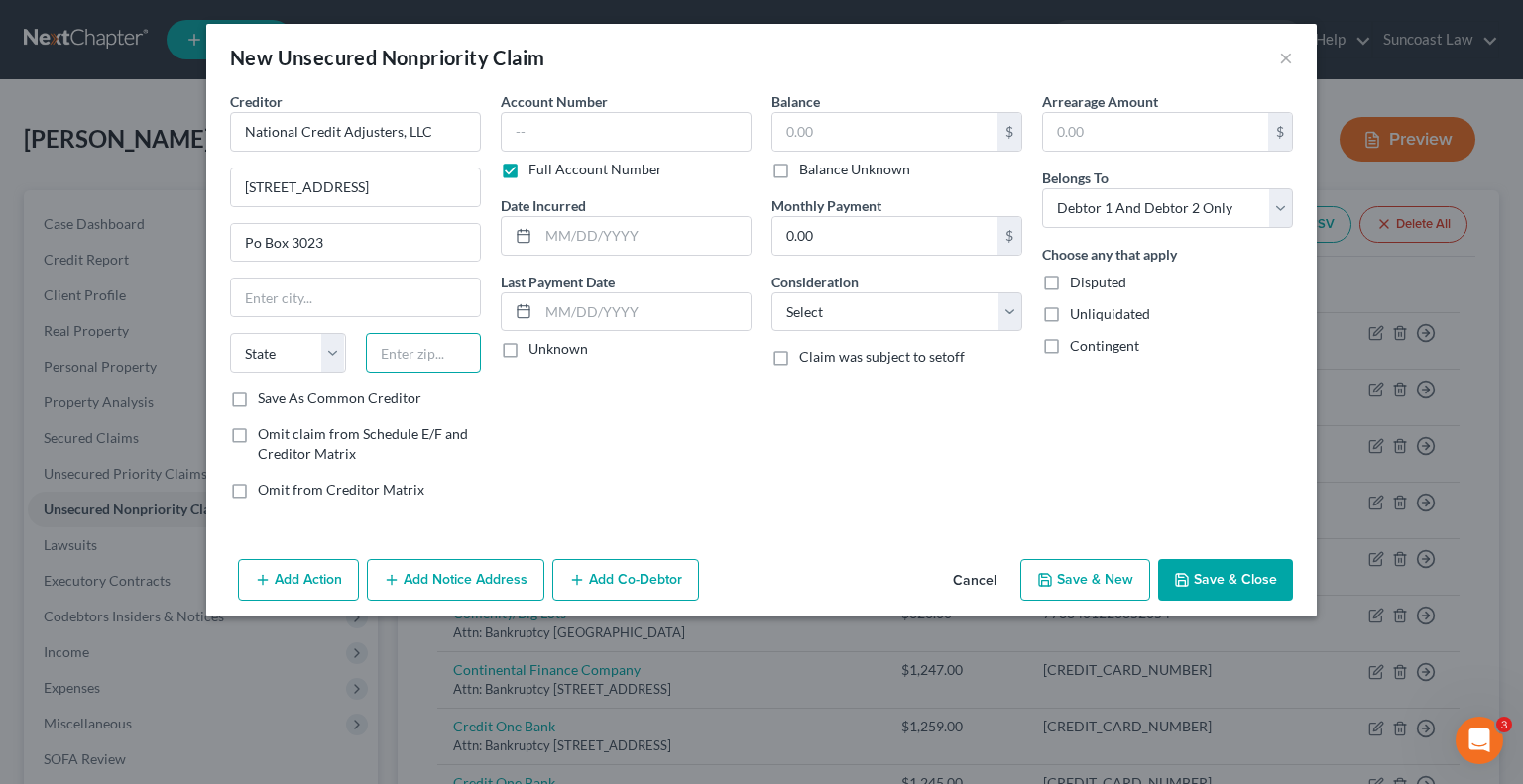 drag, startPoint x: 440, startPoint y: 348, endPoint x: 476, endPoint y: 335, distance: 38.27532 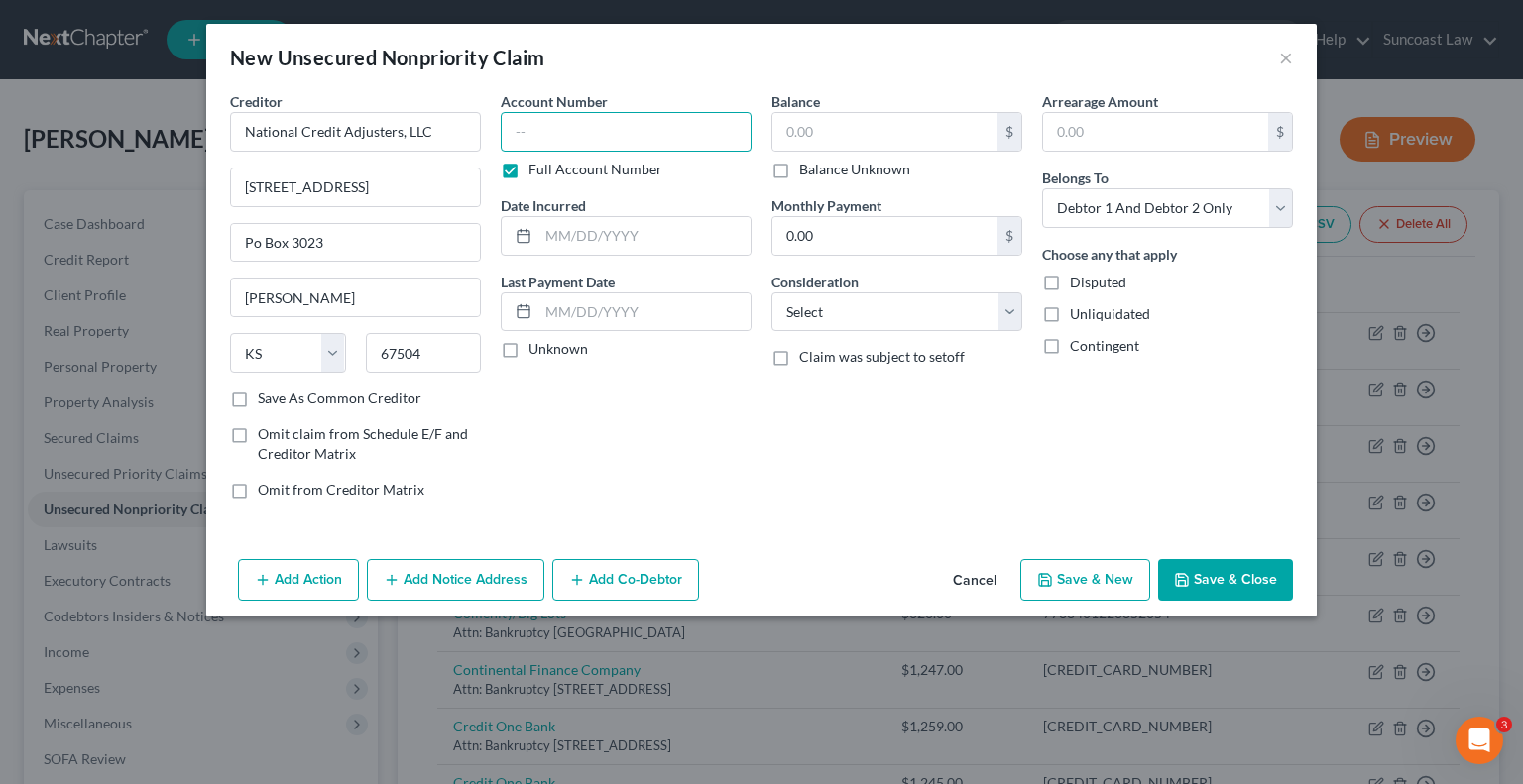 click at bounding box center (626, 132) 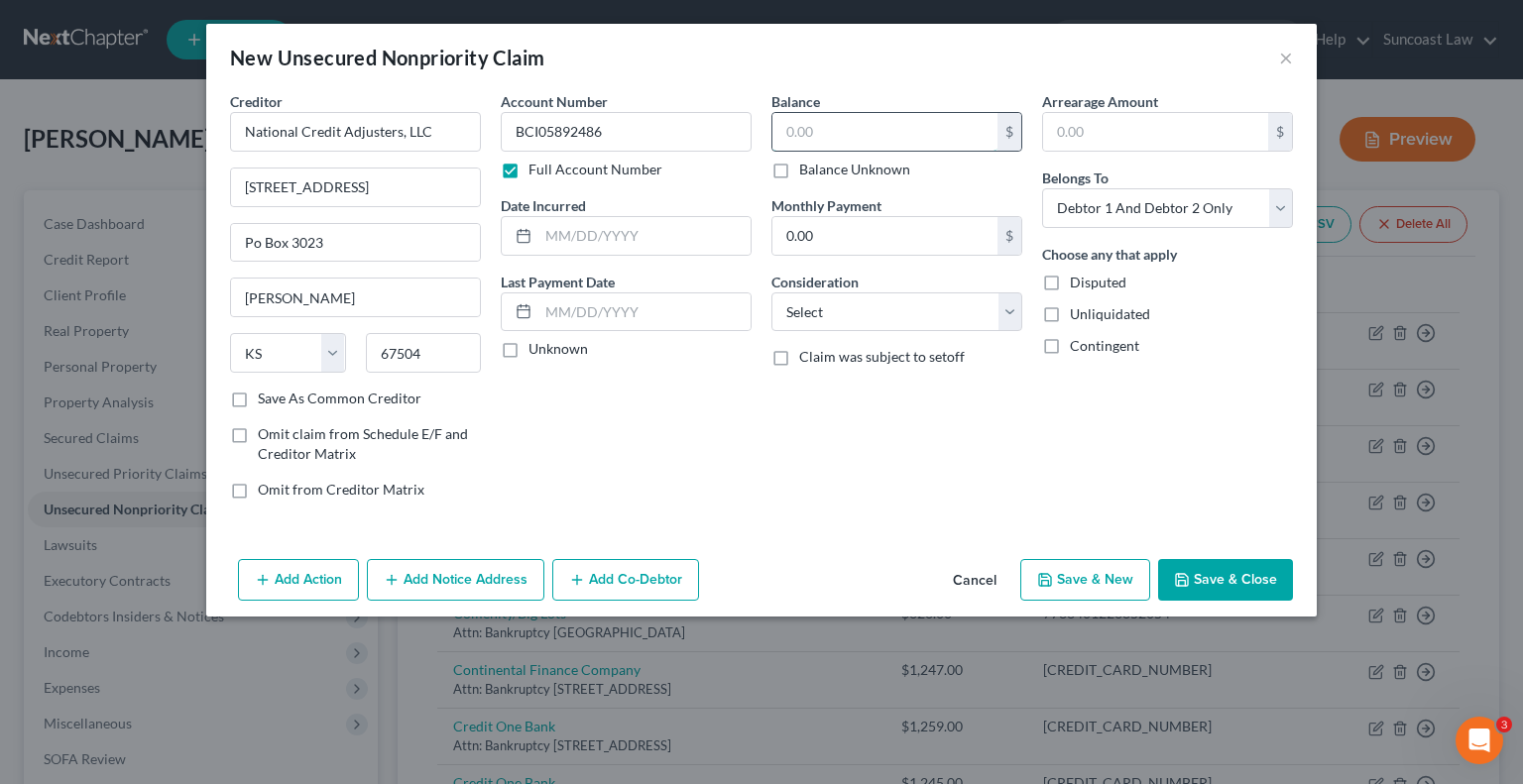 click at bounding box center (884, 132) 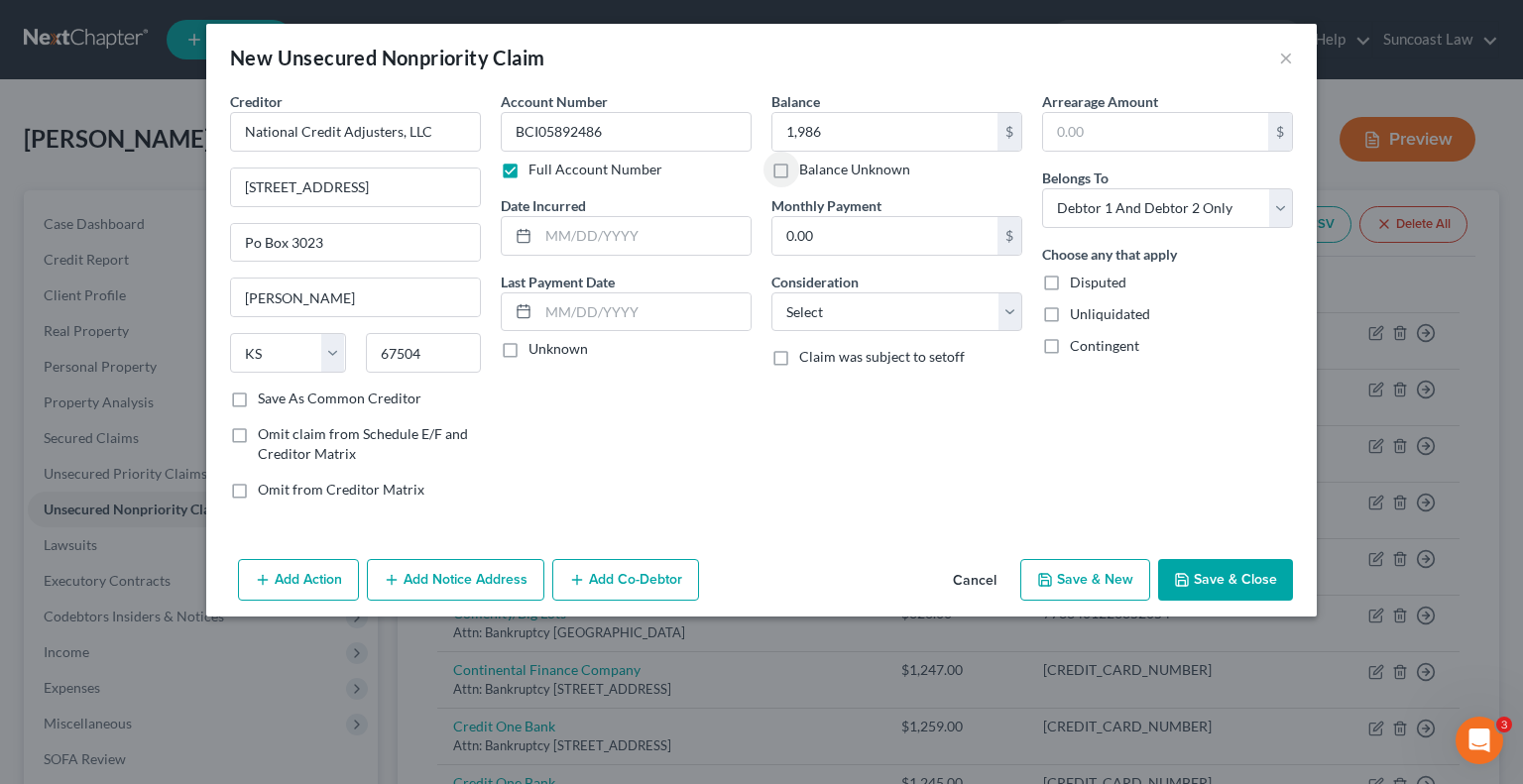 click on "Save & Close" at bounding box center (1226, 580) 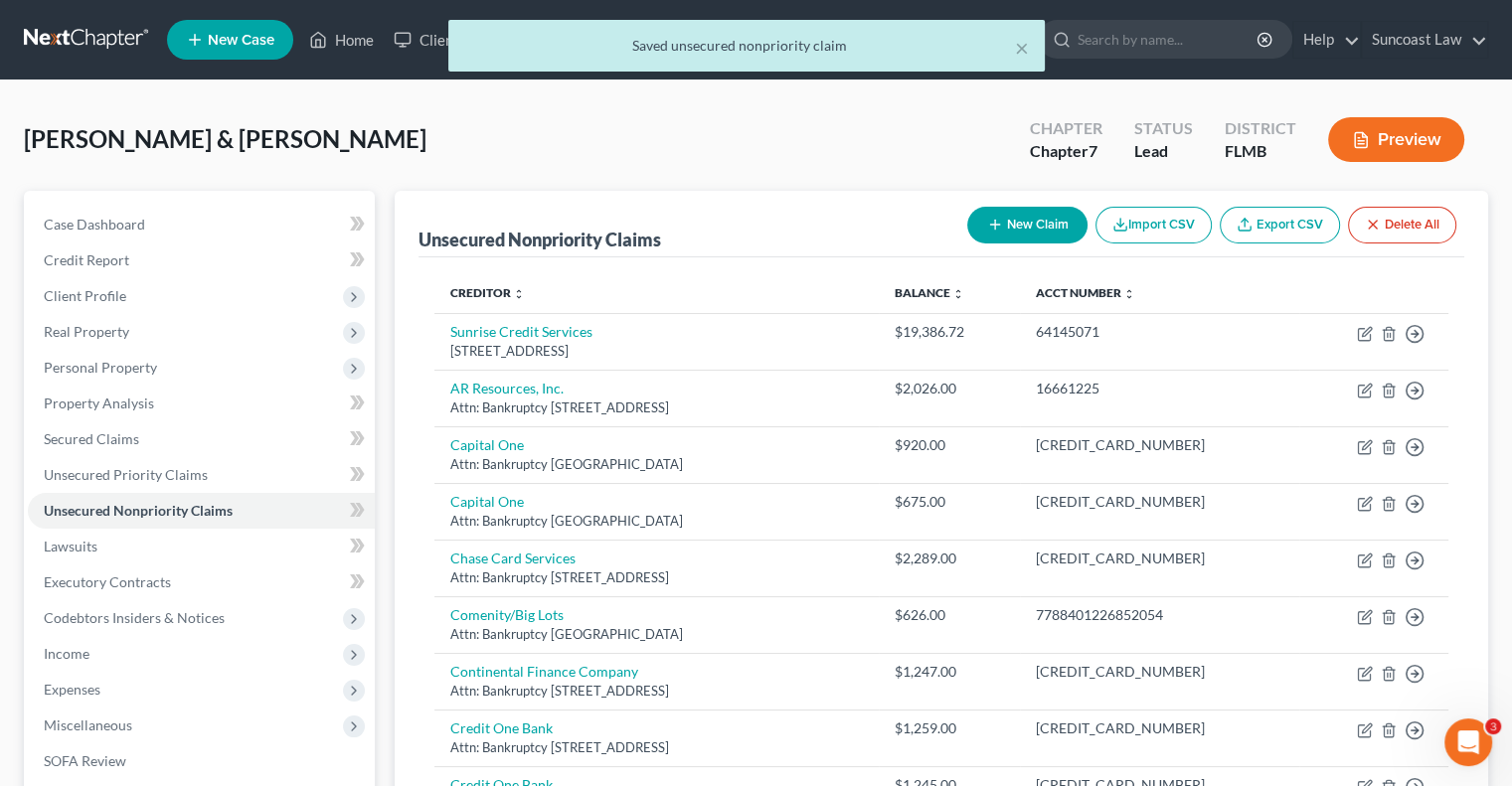 click on "New Claim" at bounding box center [1027, 225] 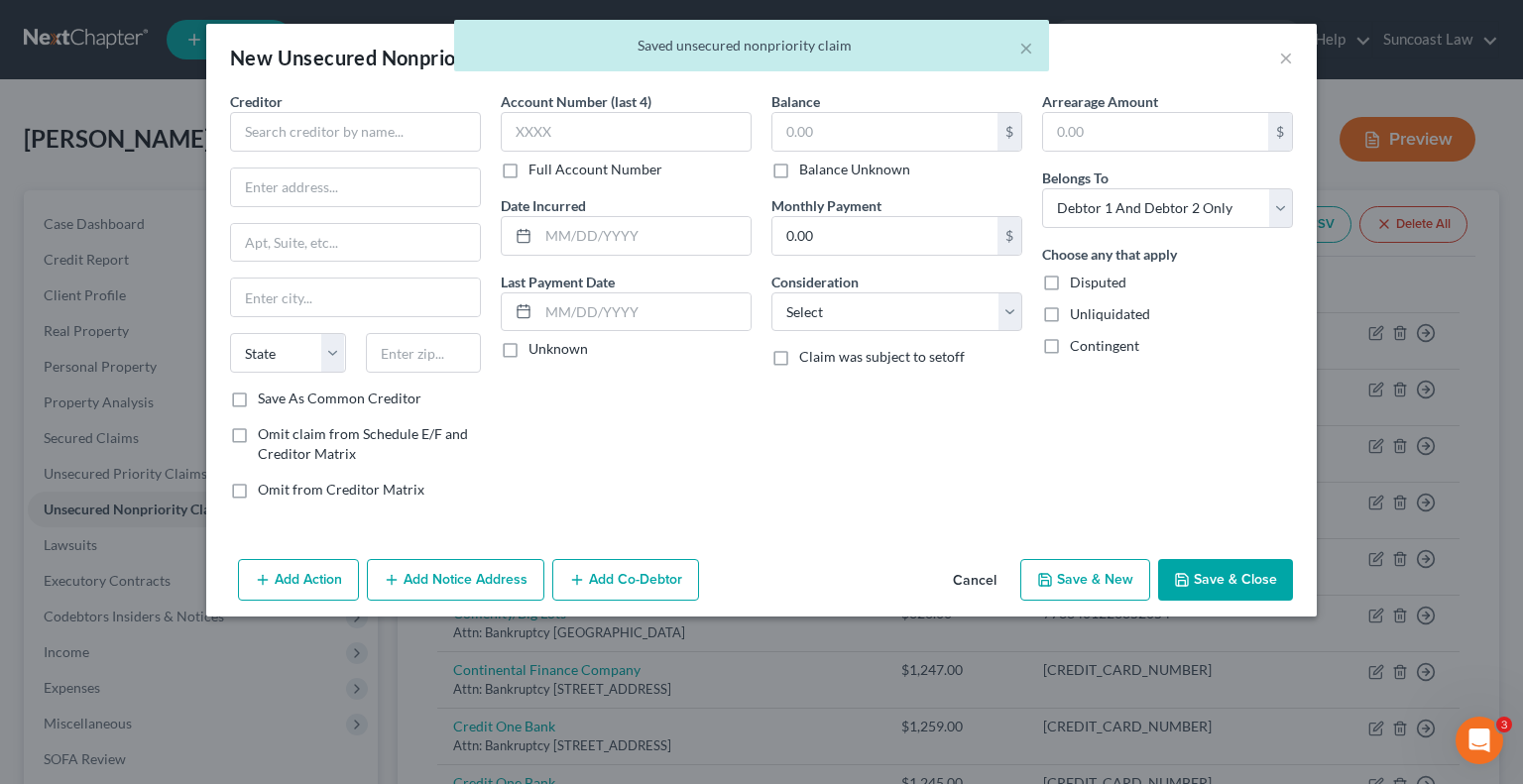 click on "Full Account Number" at bounding box center [595, 169] 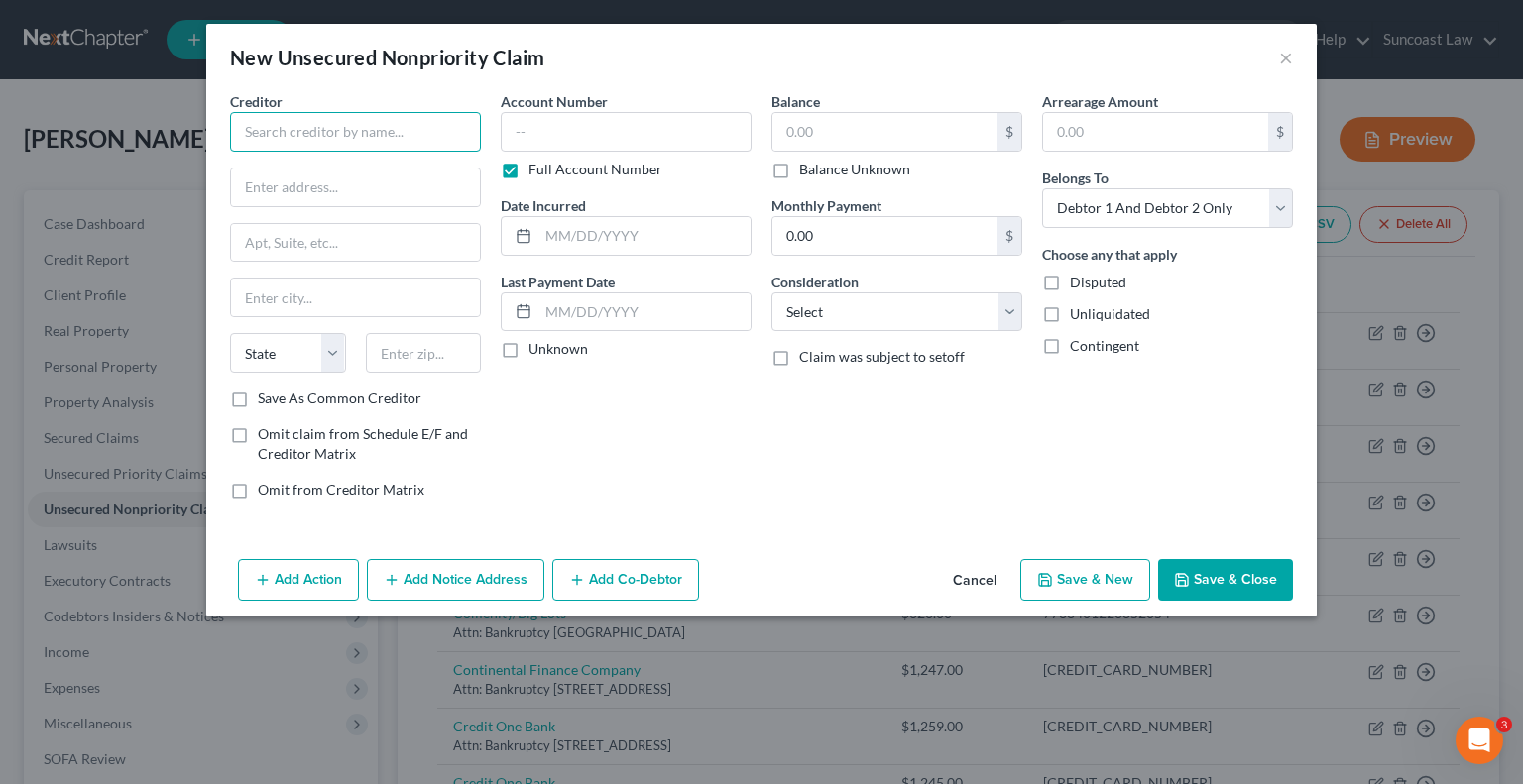 click at bounding box center (355, 132) 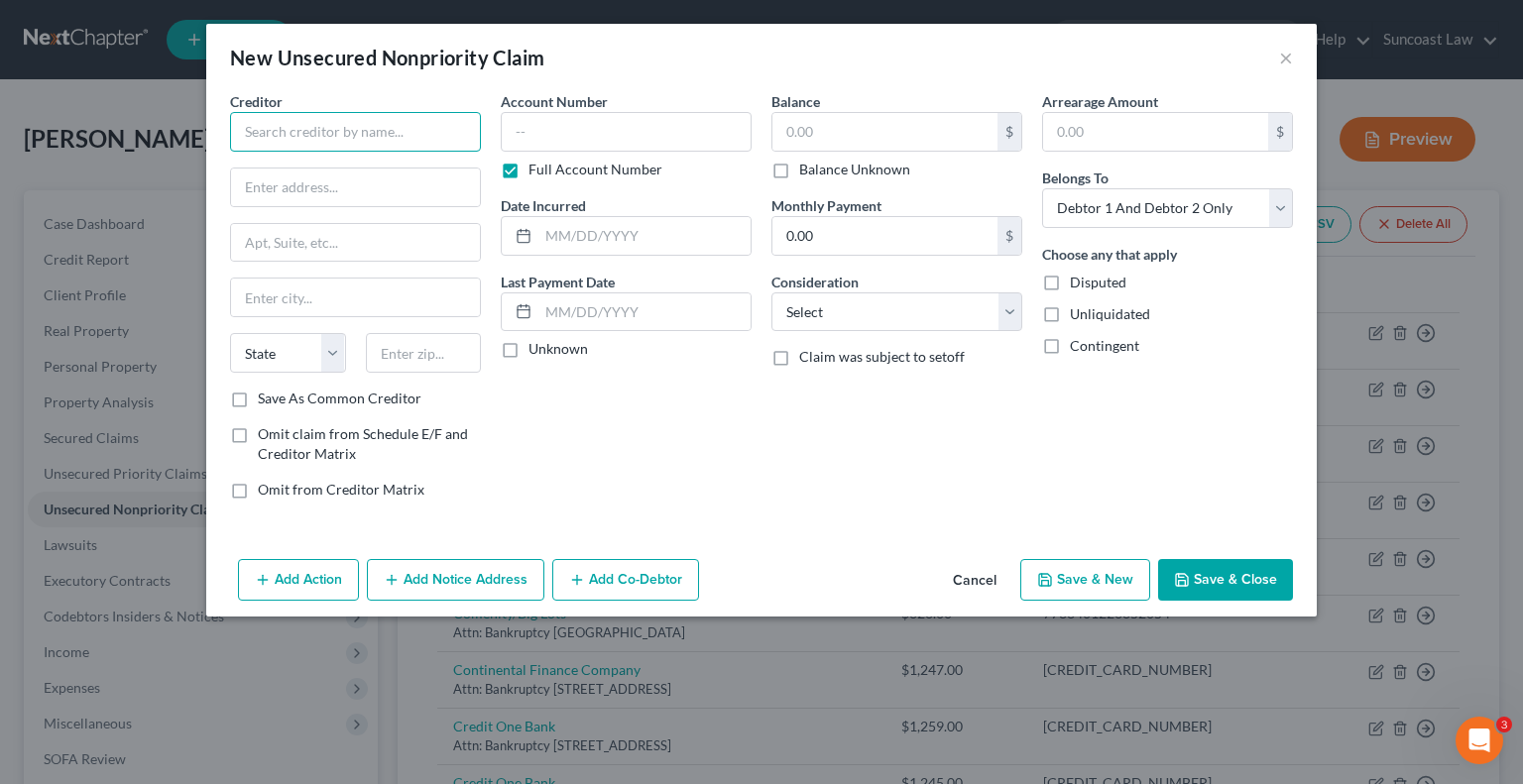paste on "RentDebt Automated Collections" 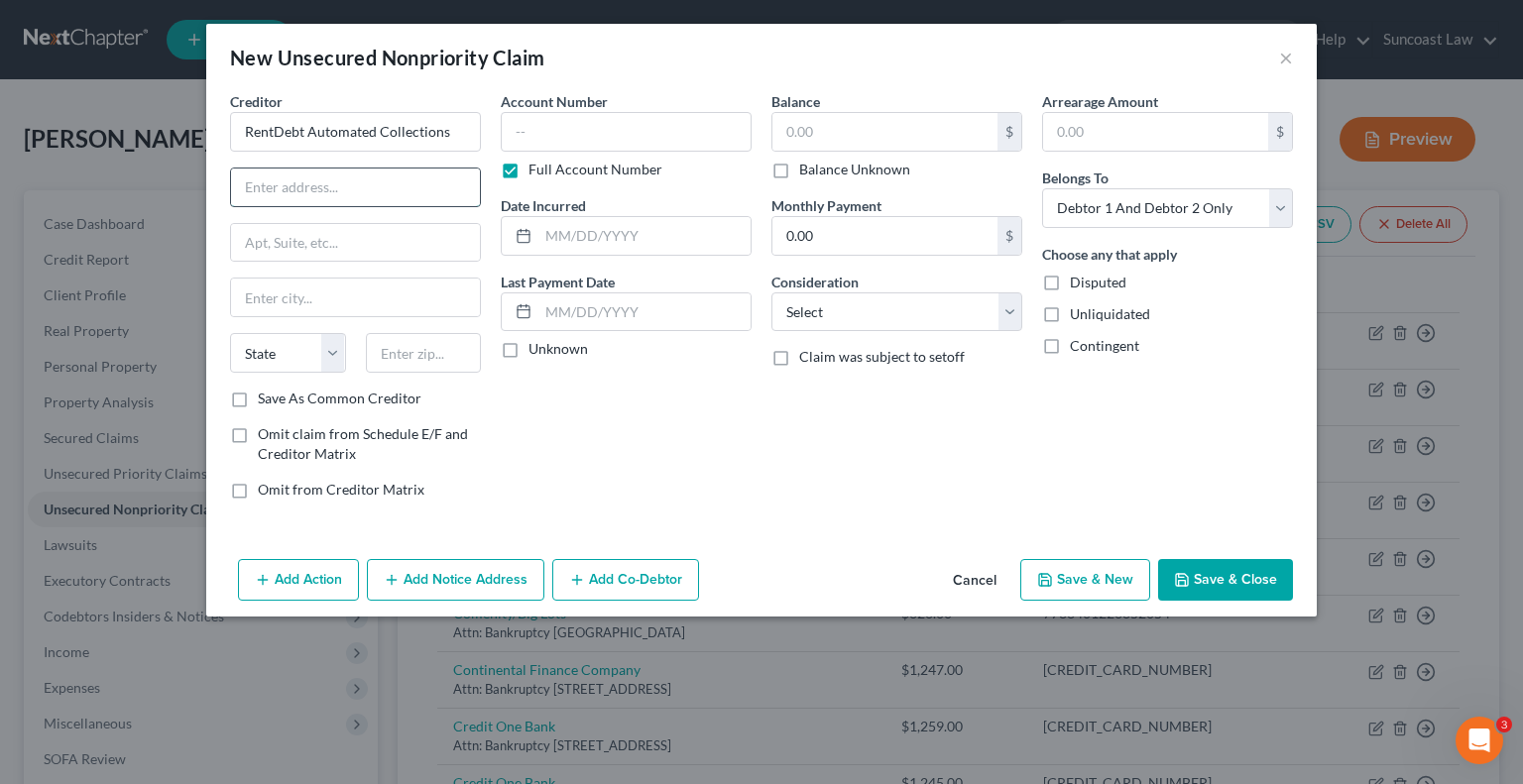 click at bounding box center (355, 187) 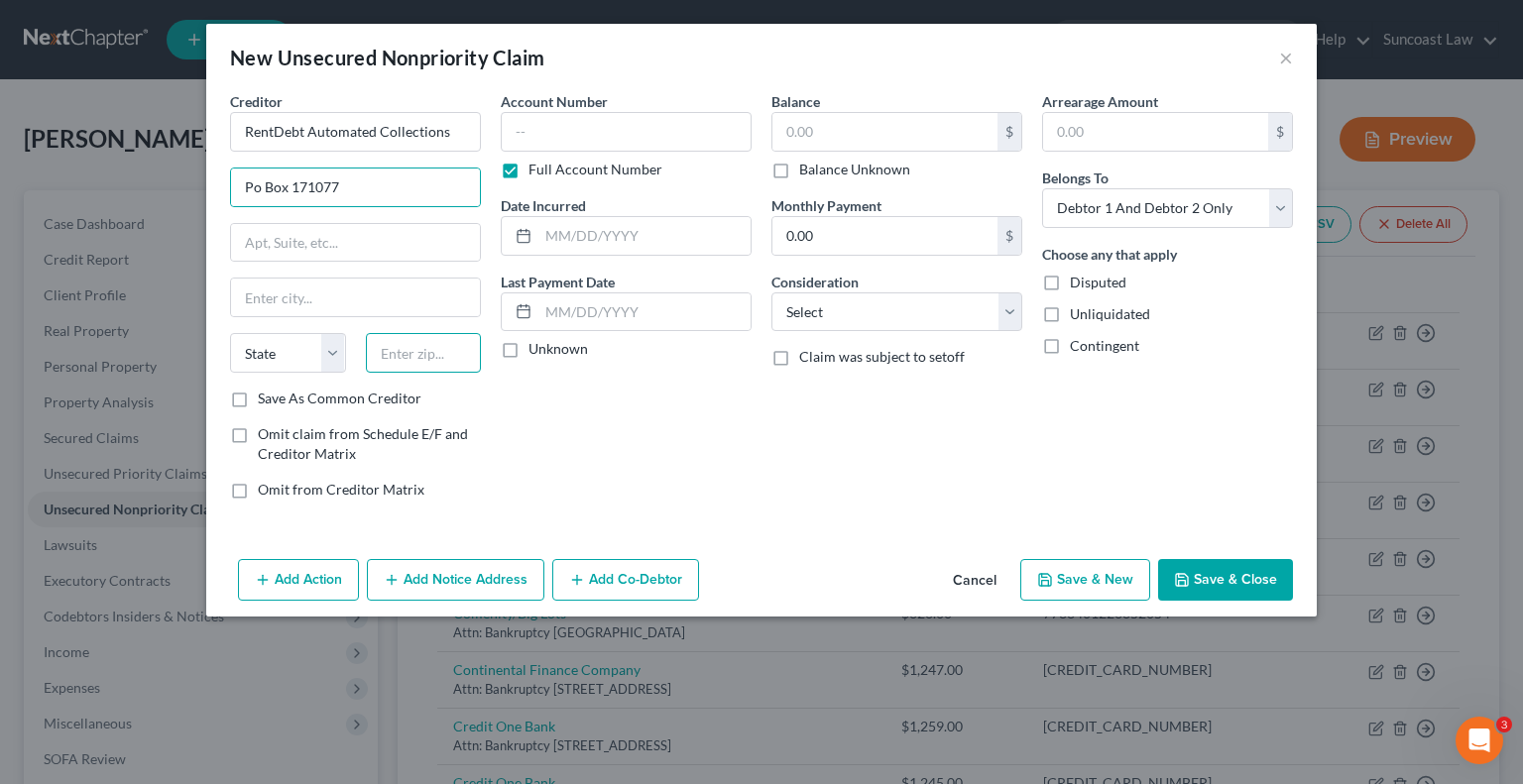 click at bounding box center [423, 353] 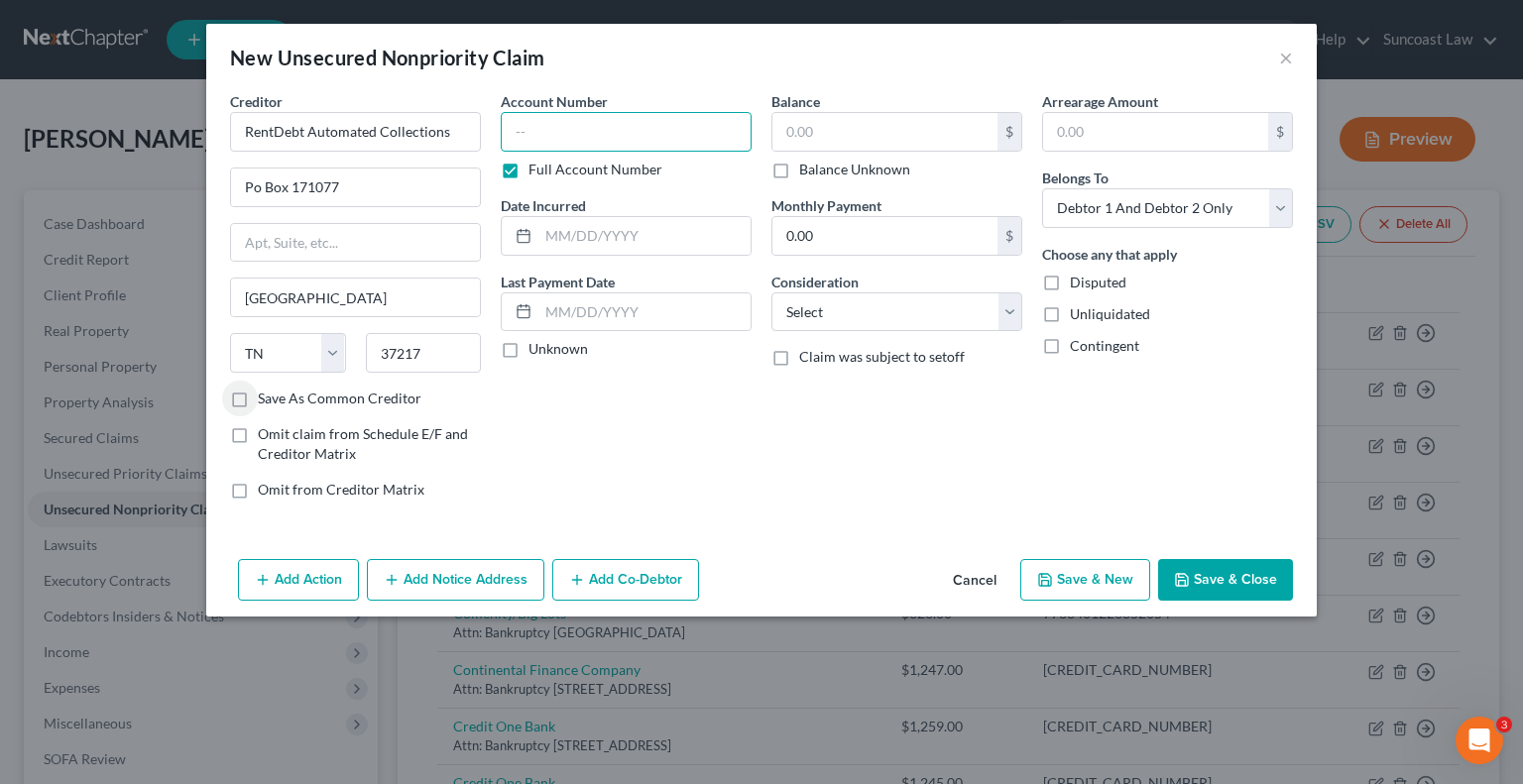 click at bounding box center [626, 132] 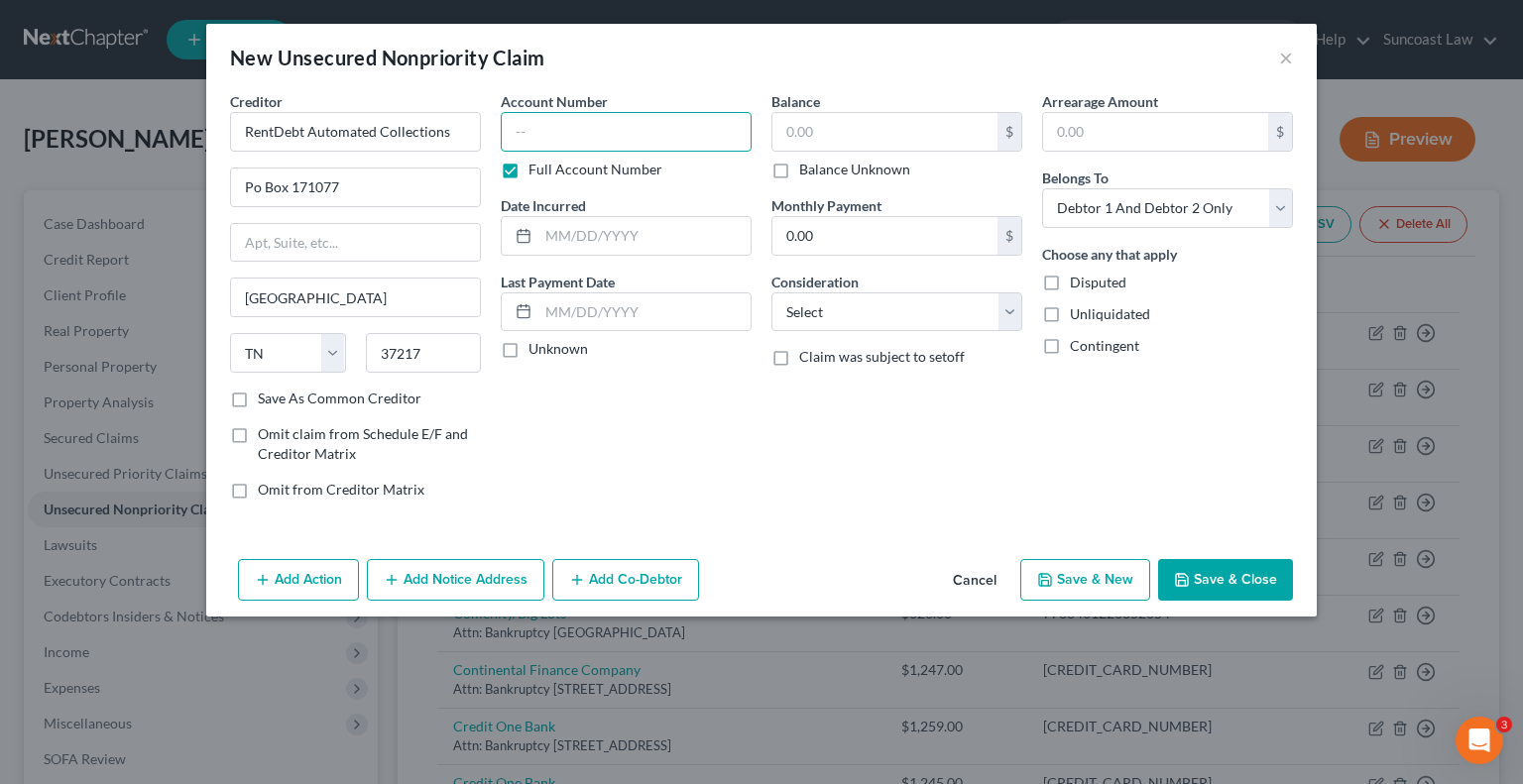 paste on "RD808429" 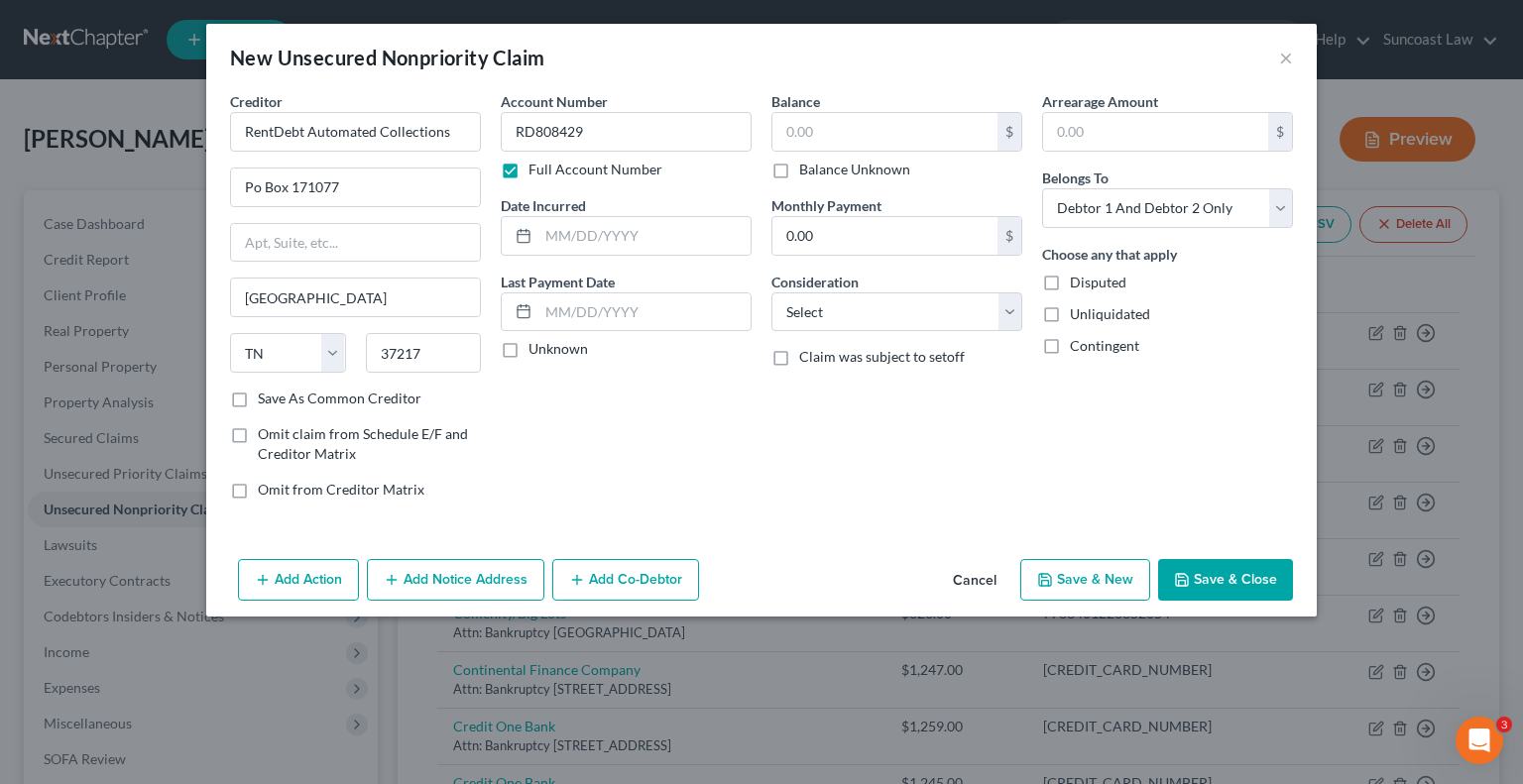 click on "Balance Unknown" at bounding box center (855, 169) 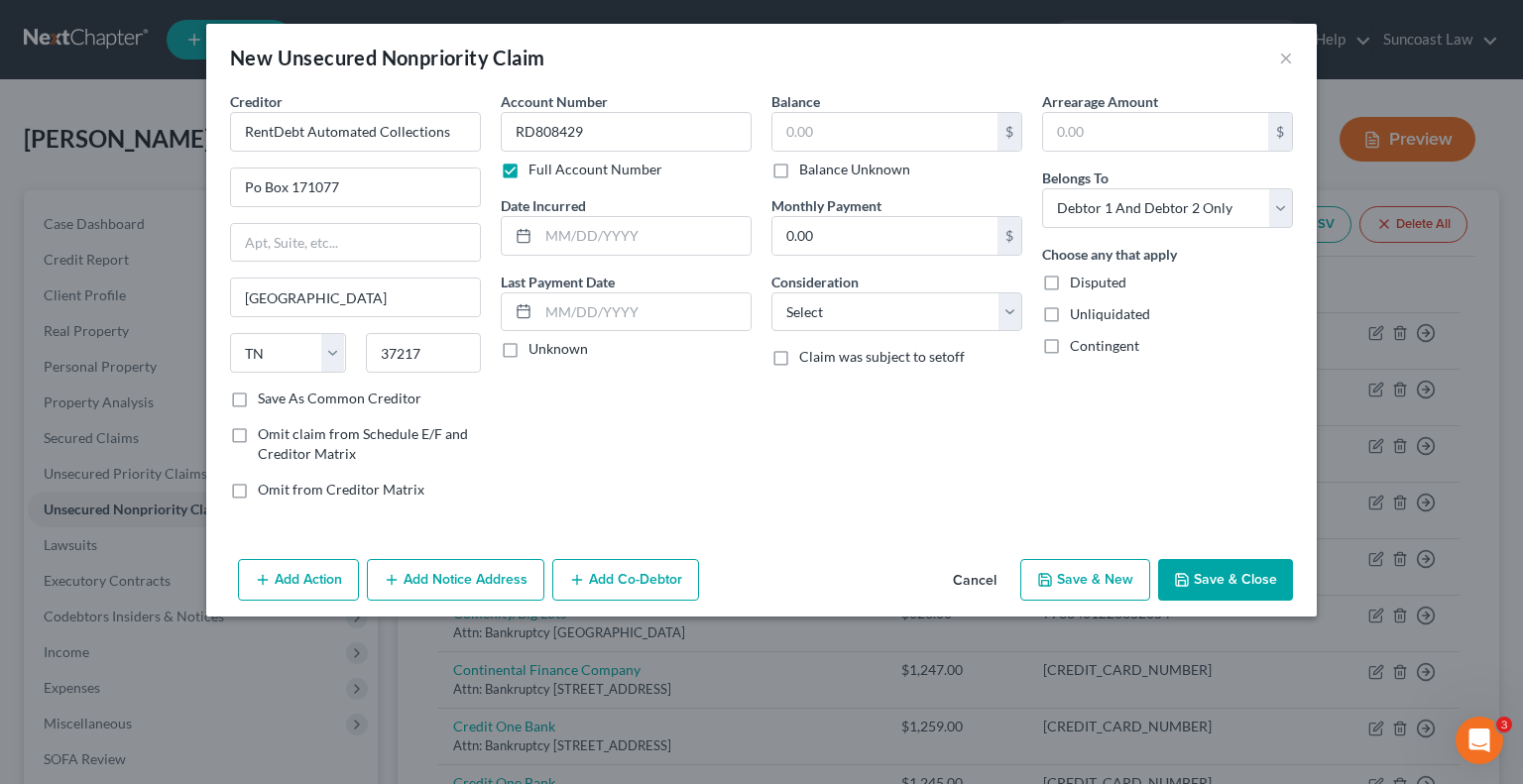 click on "Balance Unknown" at bounding box center (813, 166) 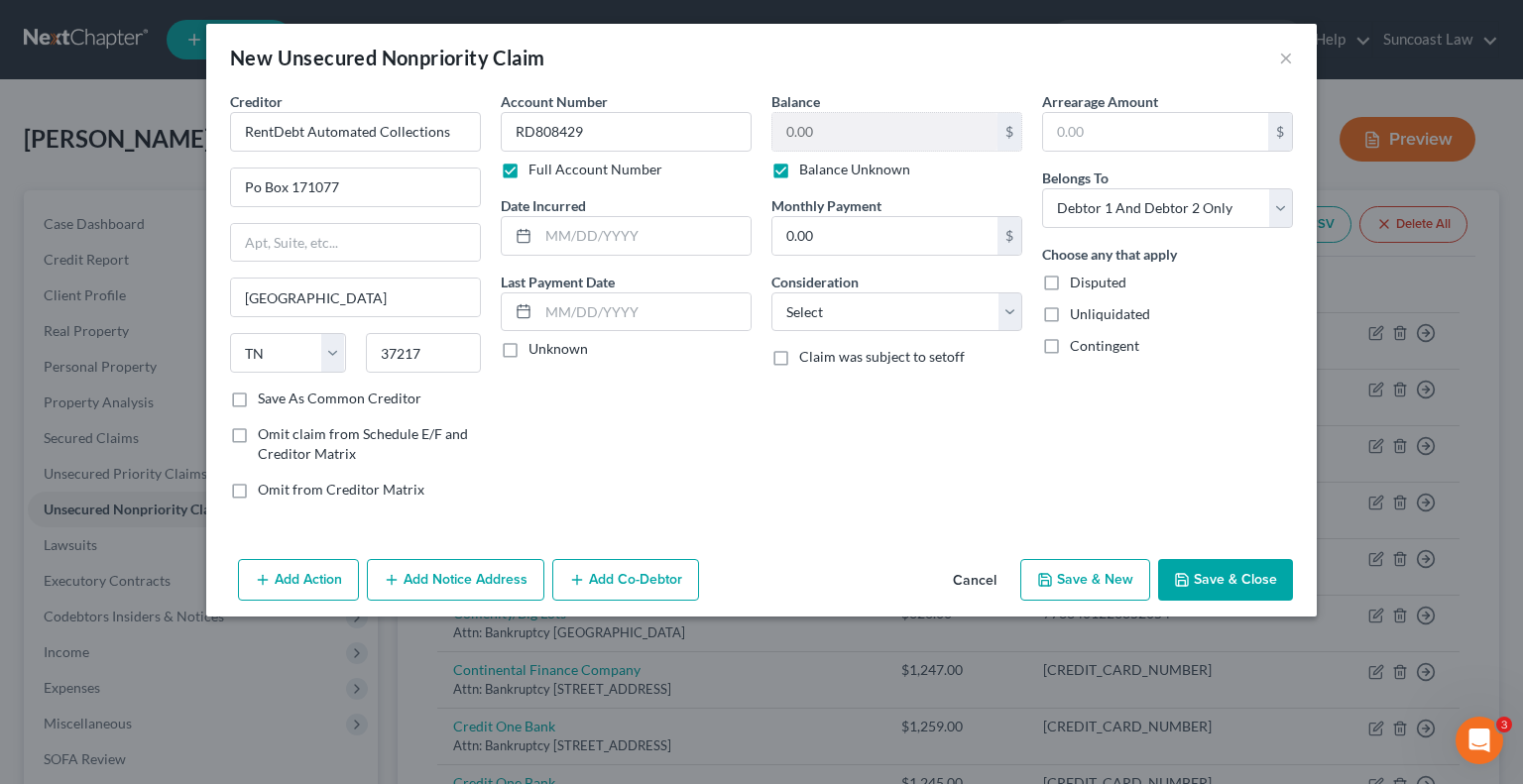 click on "Save & Close" at bounding box center (1226, 580) 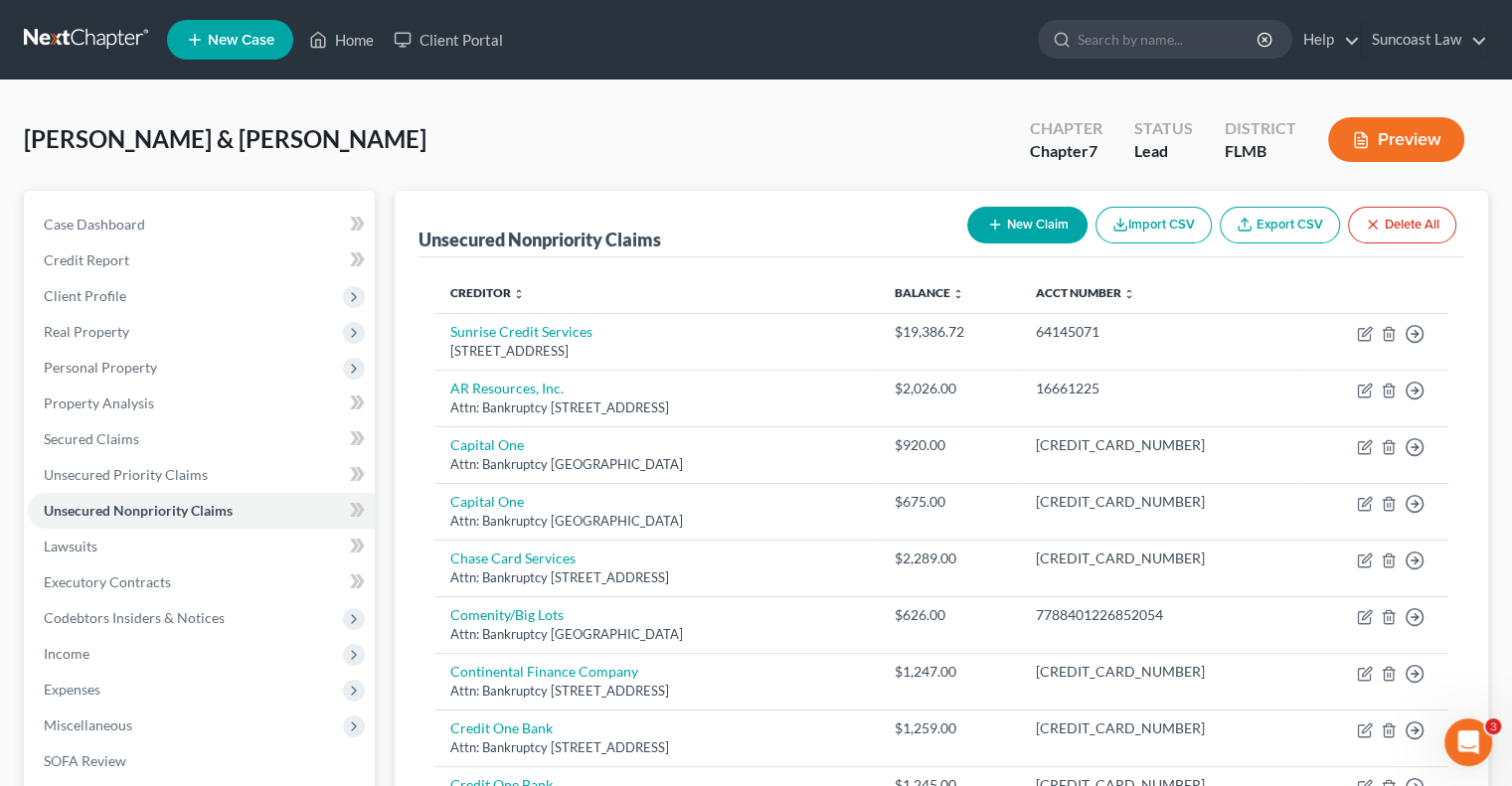 click on "New Claim" at bounding box center (1027, 225) 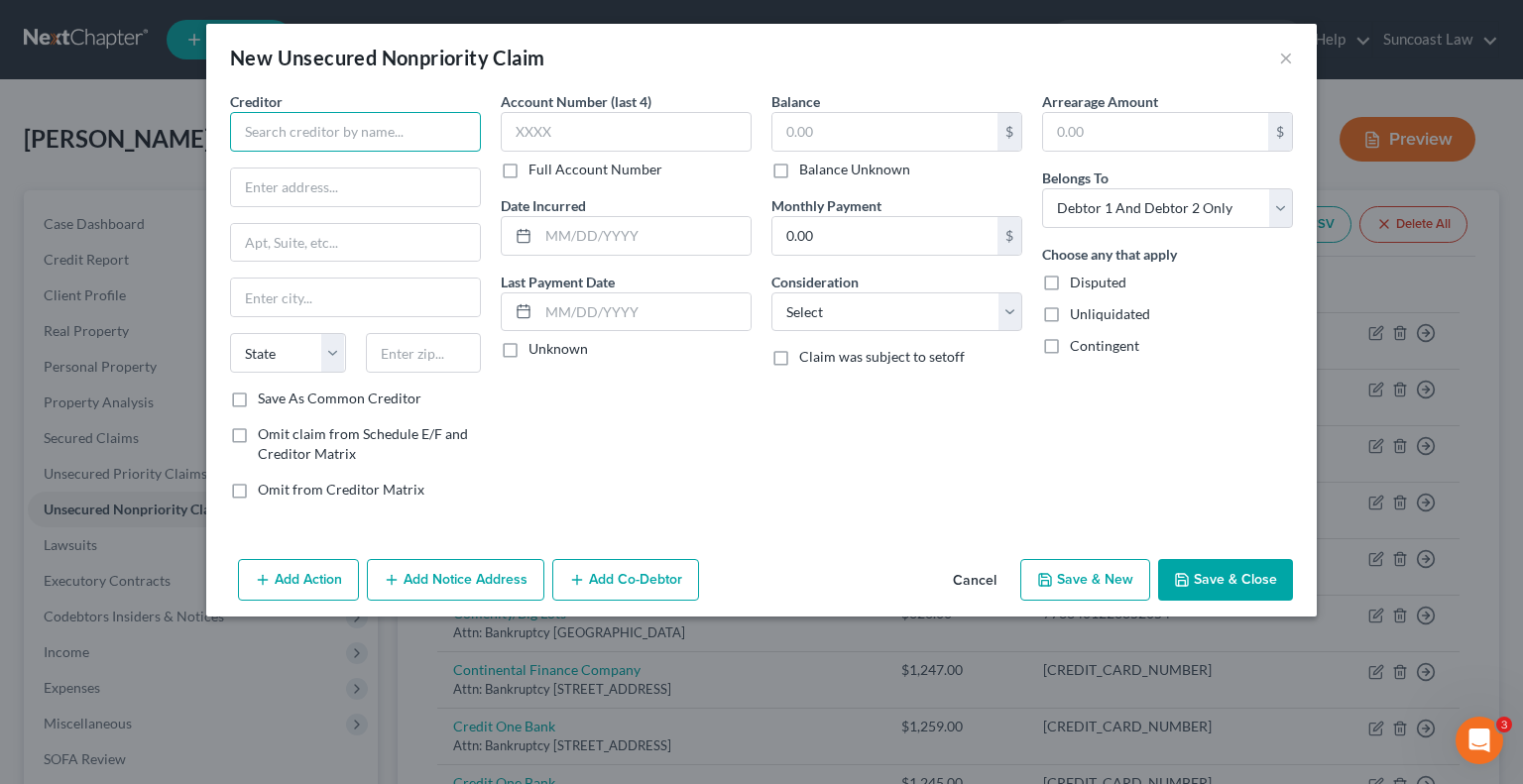drag, startPoint x: 342, startPoint y: 130, endPoint x: 341, endPoint y: 141, distance: 11.045361 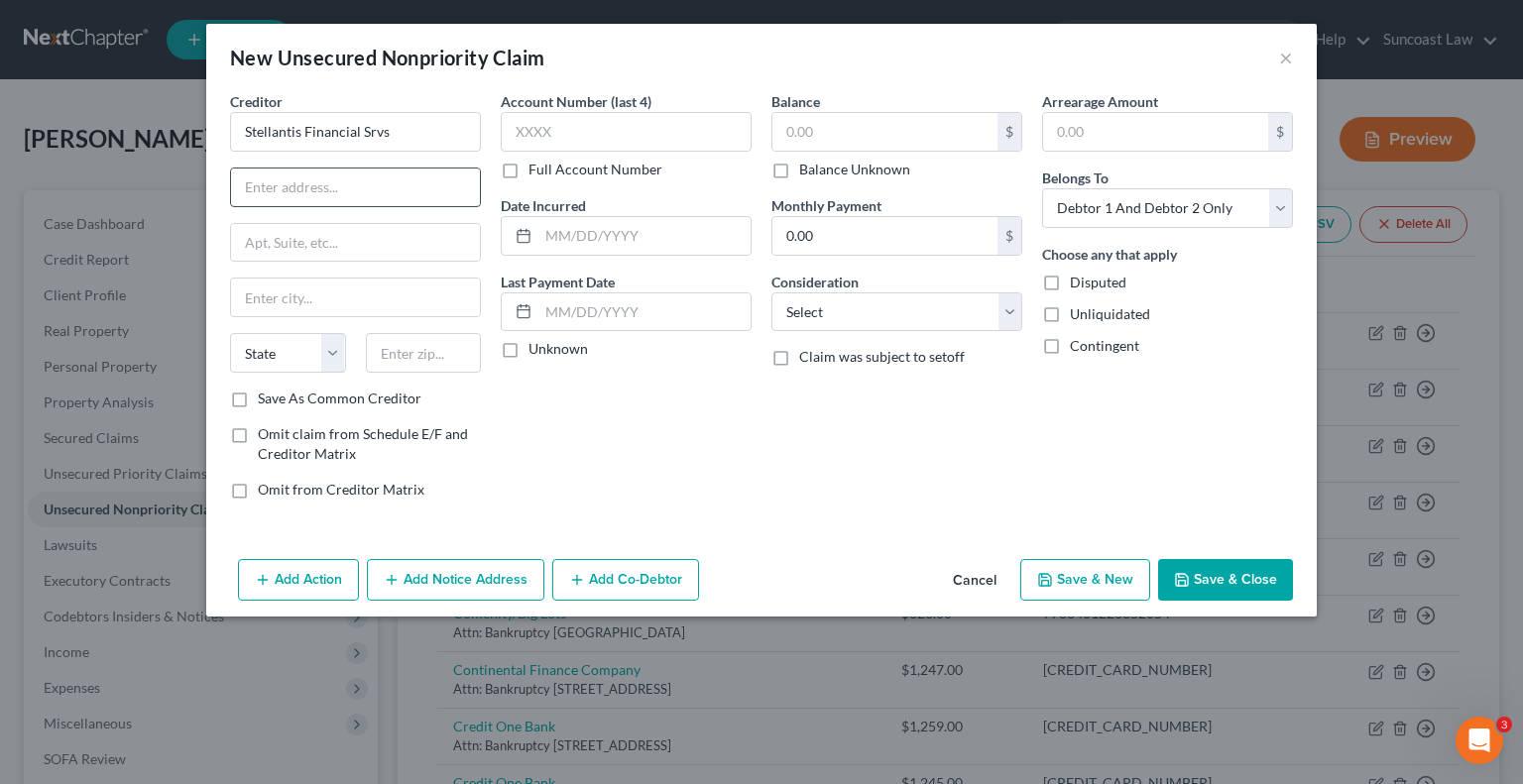 click at bounding box center [355, 187] 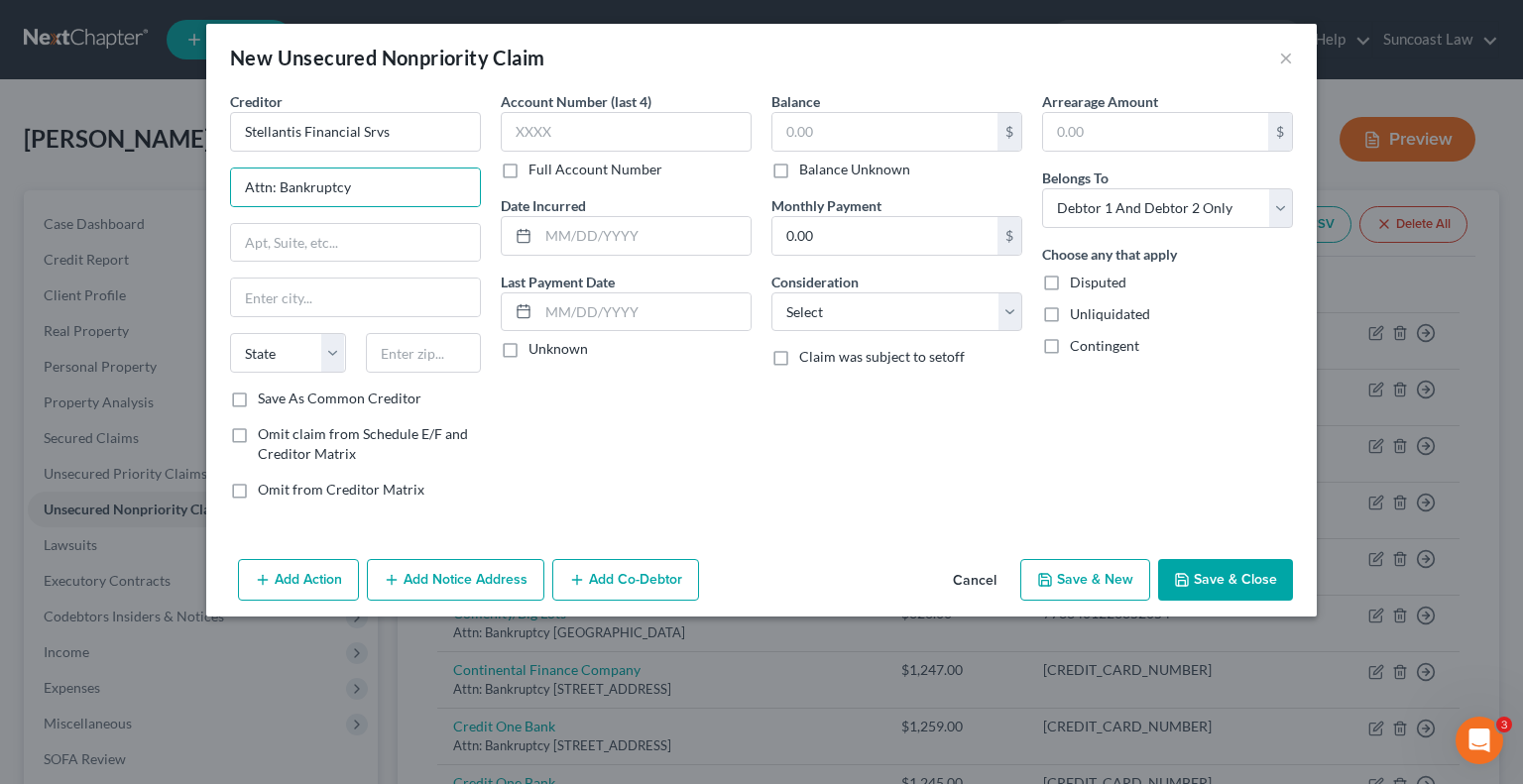 click on "Full Account Number" at bounding box center [595, 169] 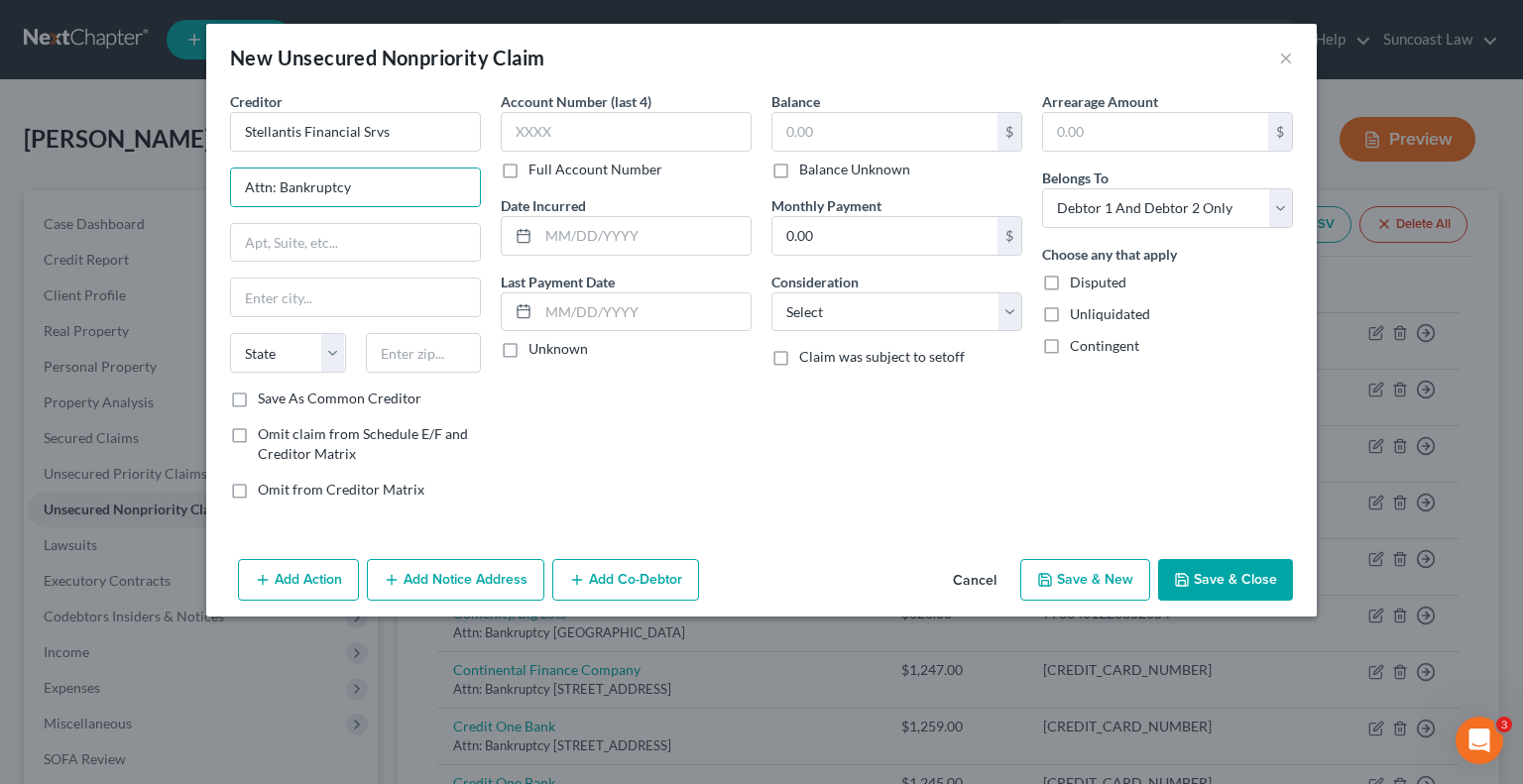 click on "Full Account Number" at bounding box center (542, 166) 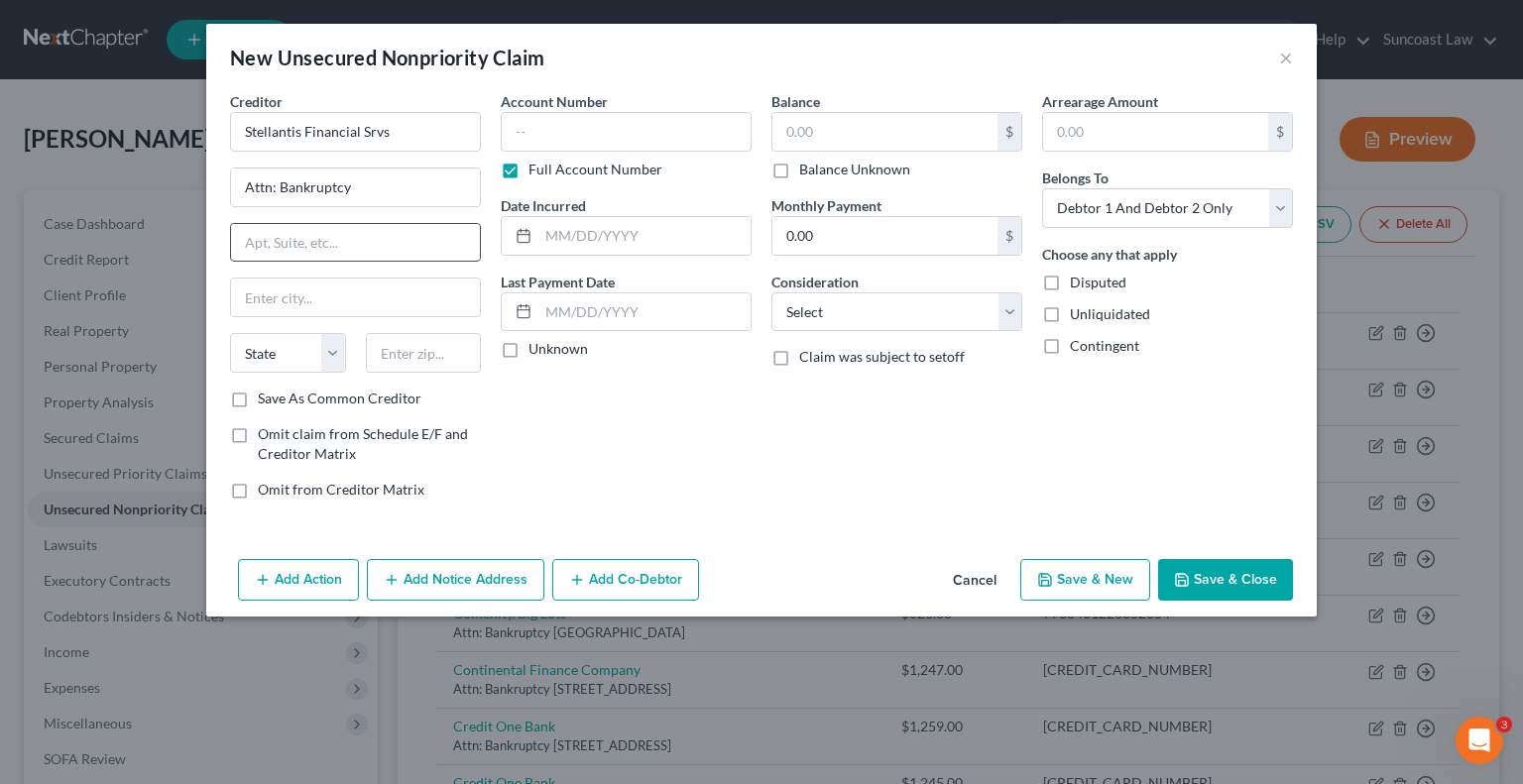 click at bounding box center (355, 243) 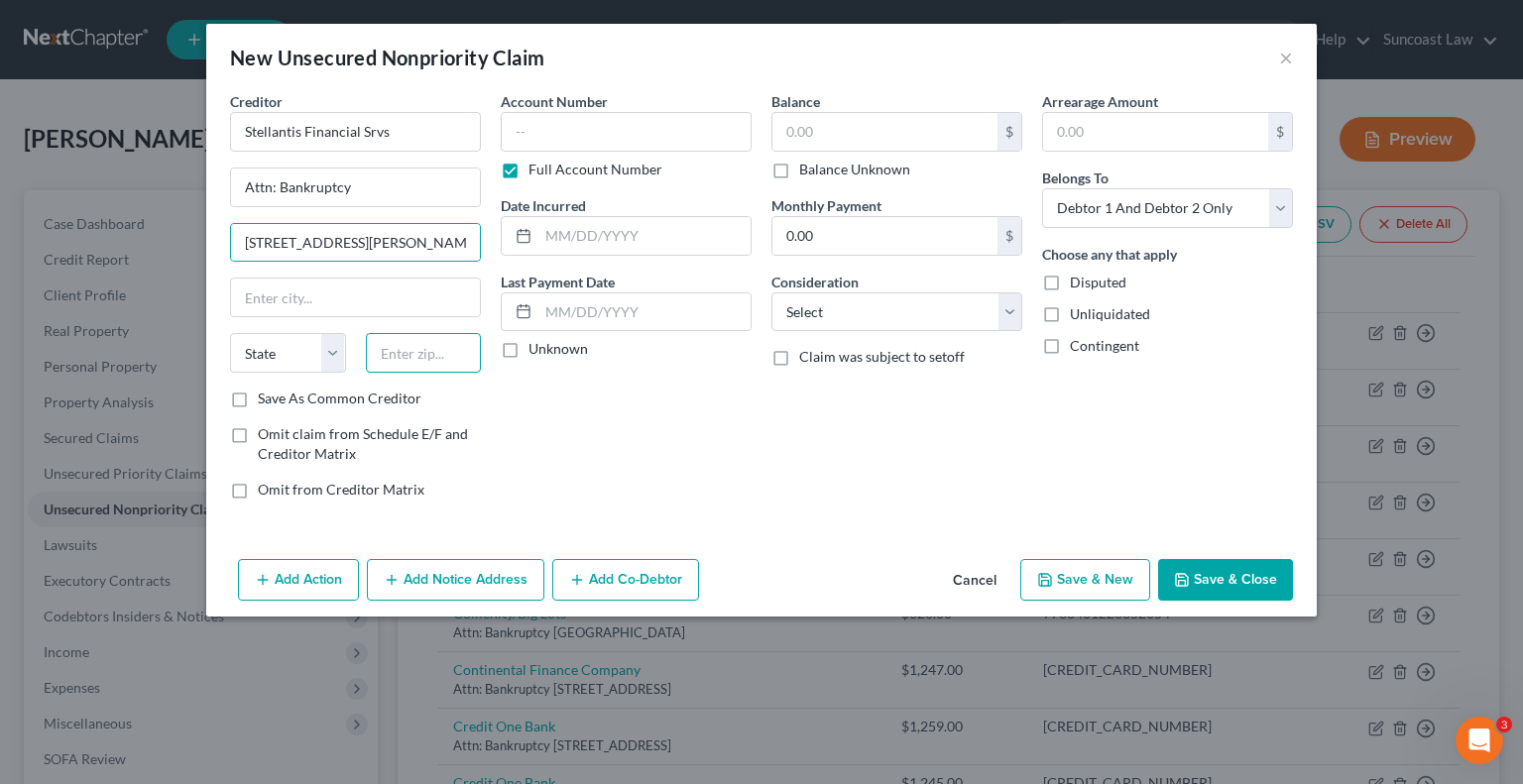 drag, startPoint x: 420, startPoint y: 345, endPoint x: 468, endPoint y: 308, distance: 60.60528 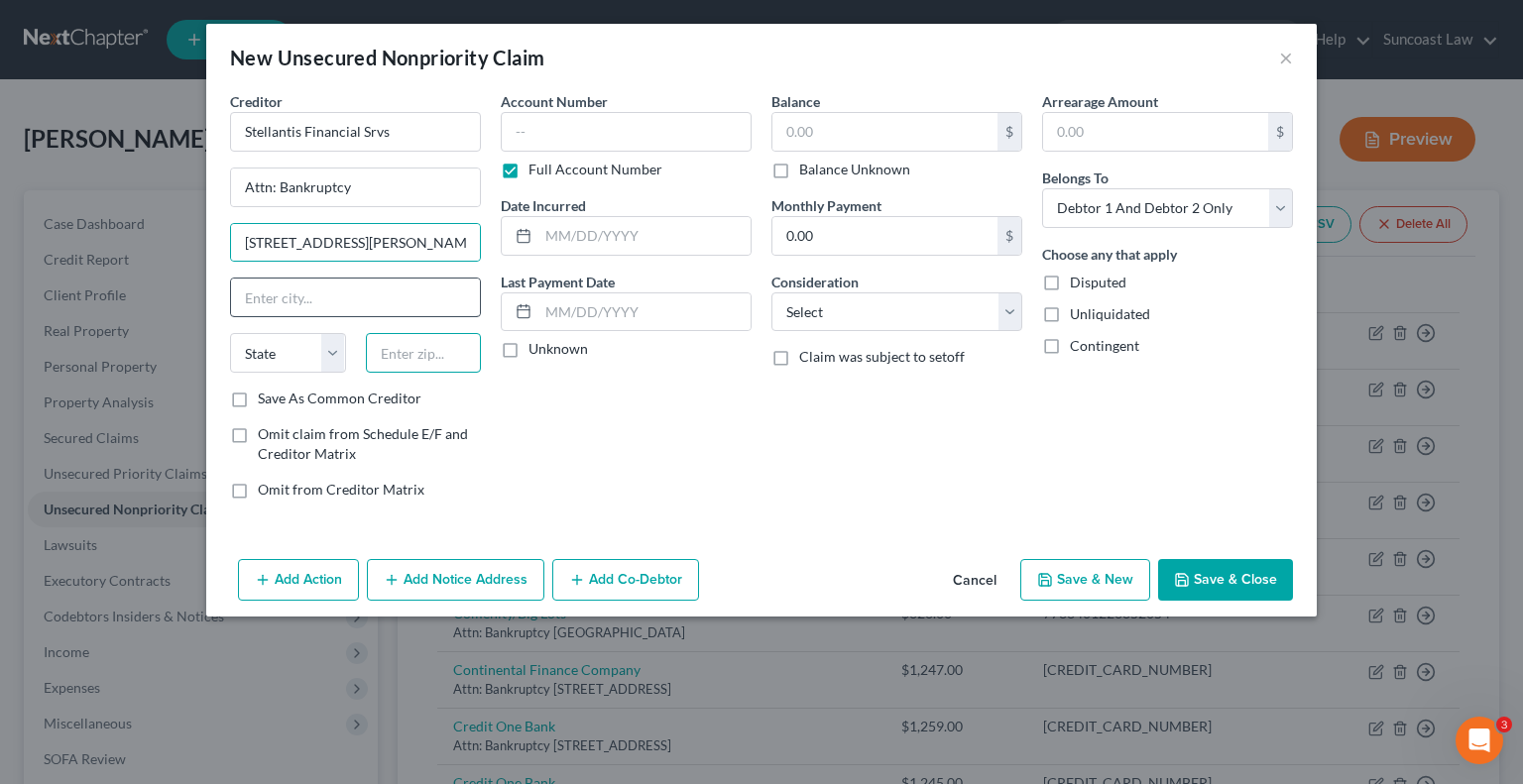 click at bounding box center (423, 353) 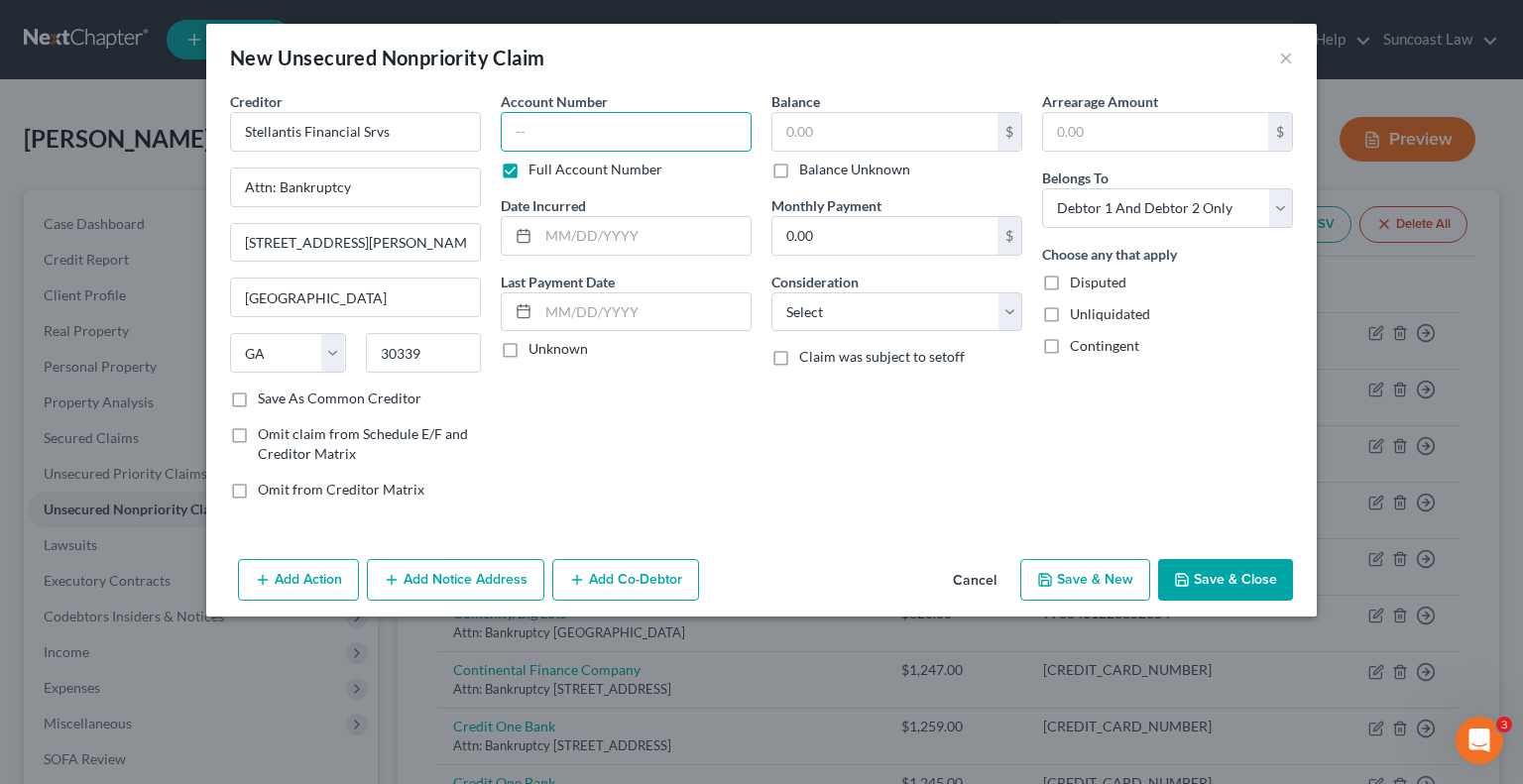 click at bounding box center (626, 132) 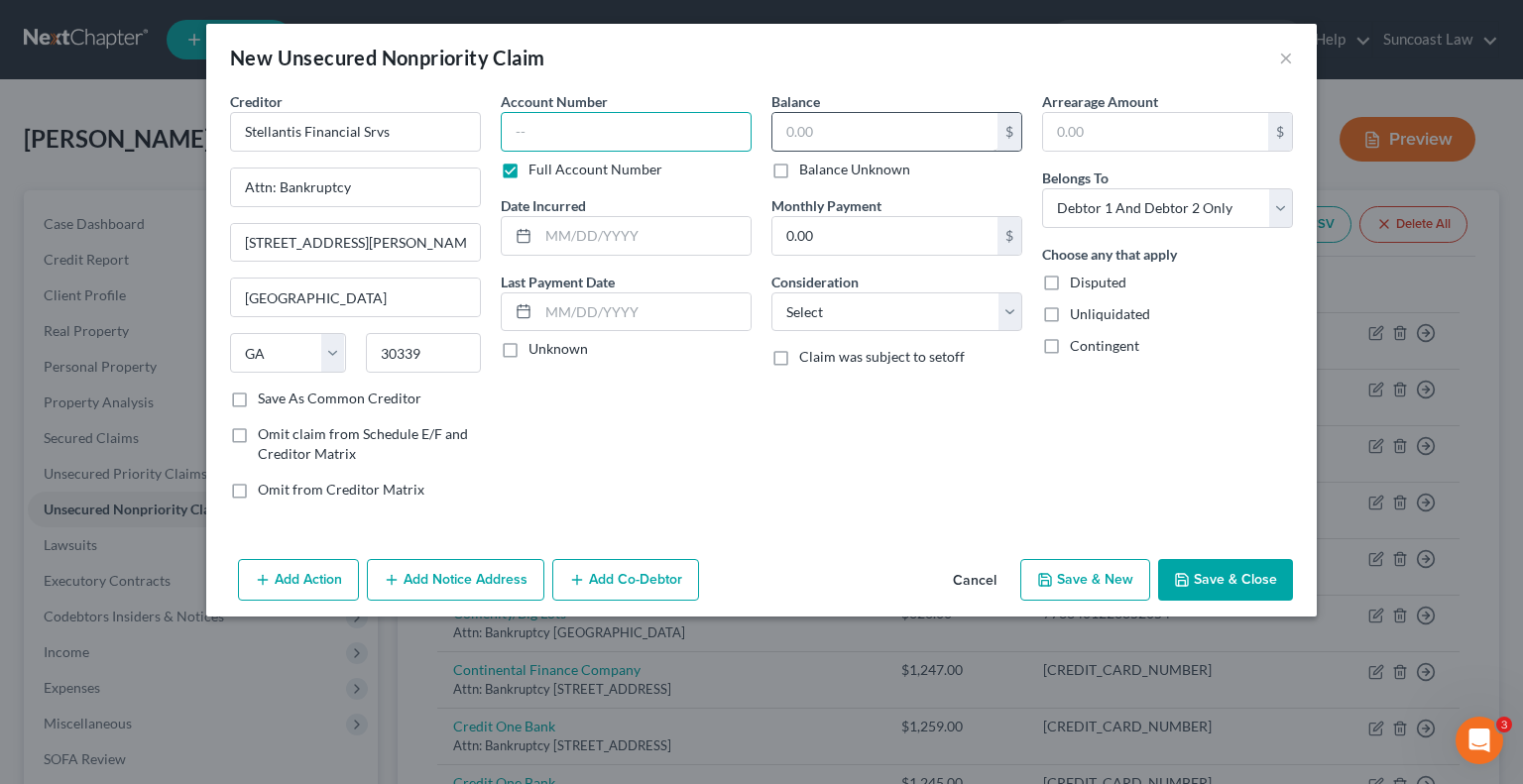 paste on "50000104464280001" 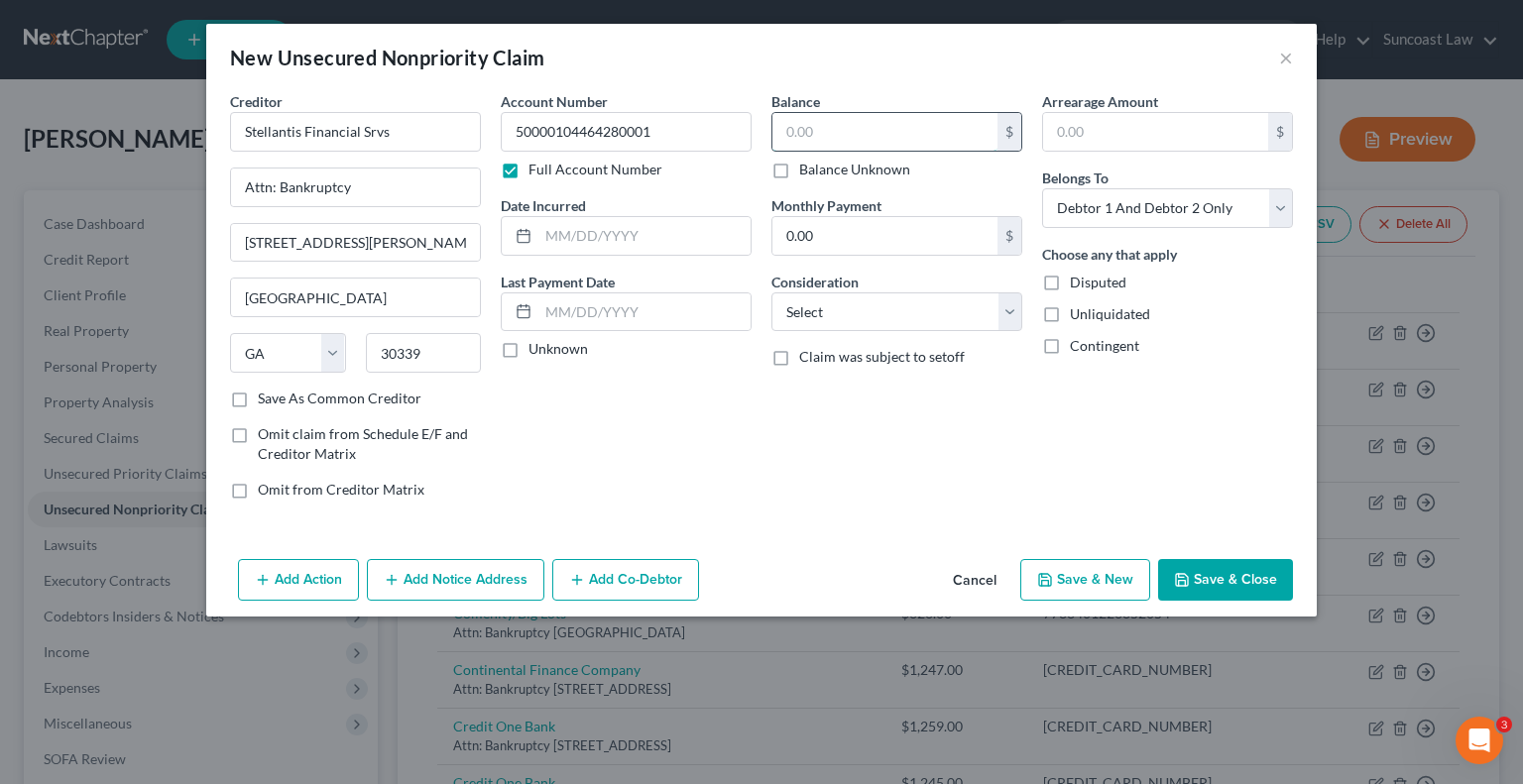 click at bounding box center (884, 132) 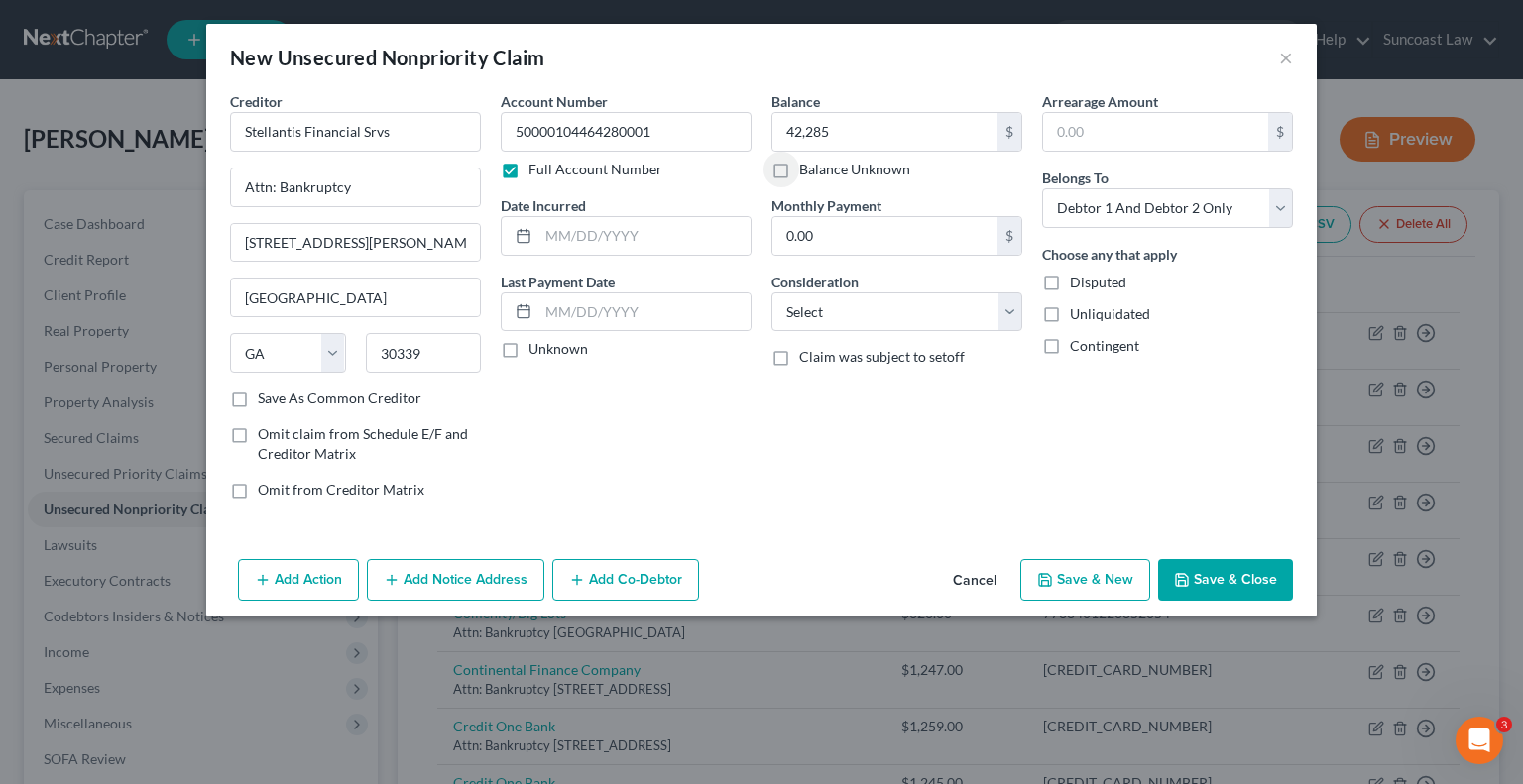 click on "Save & Close" at bounding box center [1226, 580] 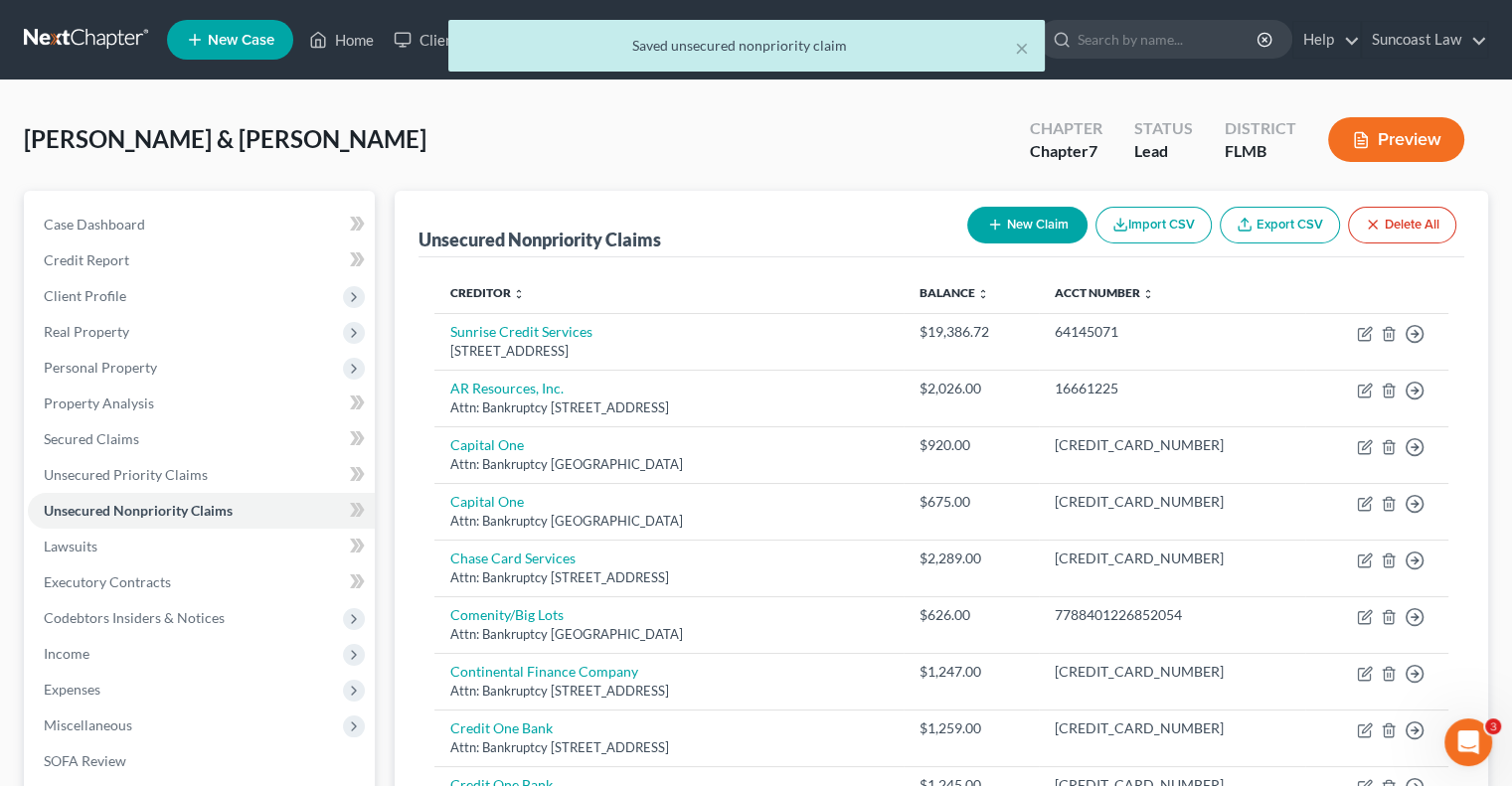 click on "New Claim" at bounding box center (1027, 225) 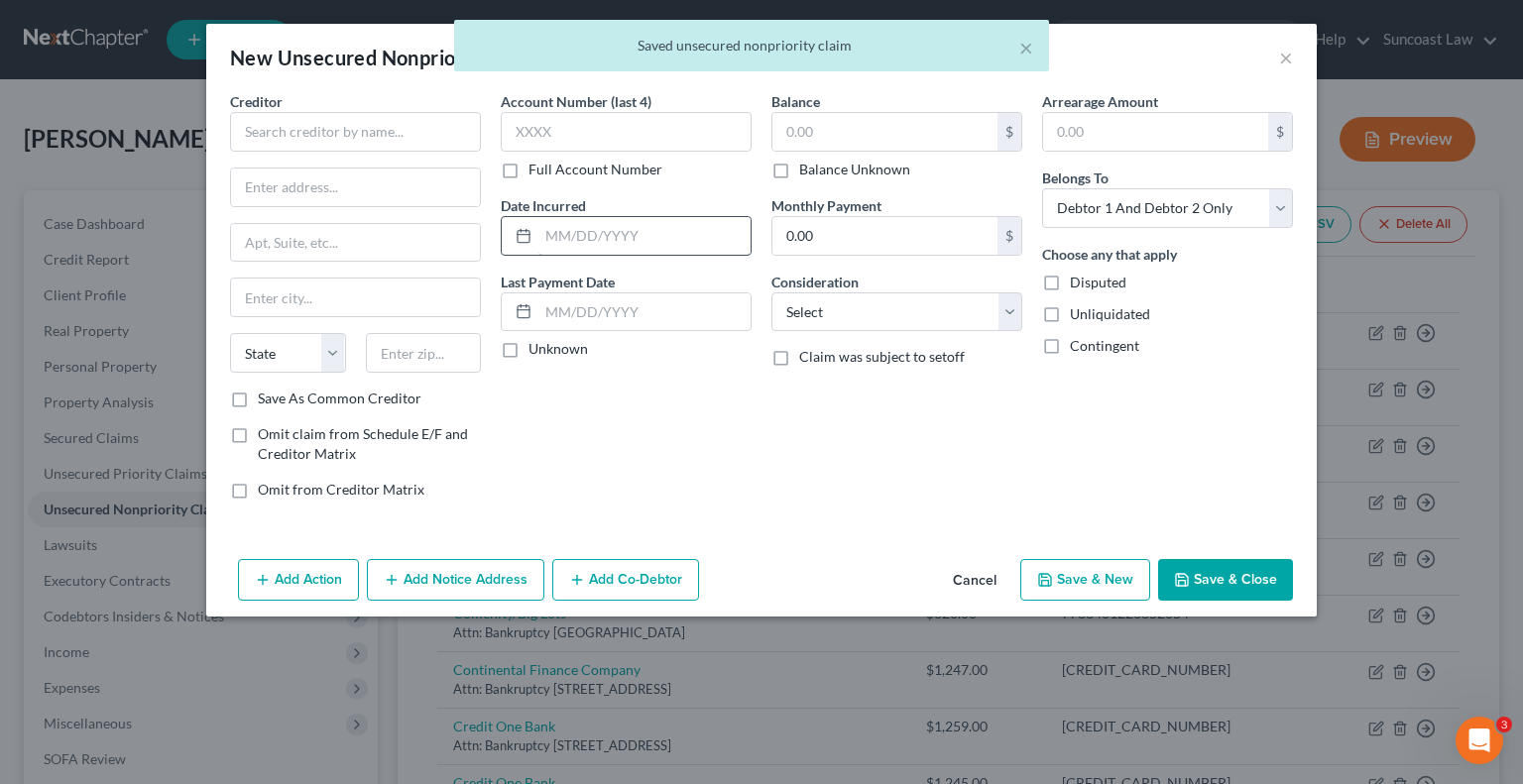 click on "Full Account Number" at bounding box center [595, 169] 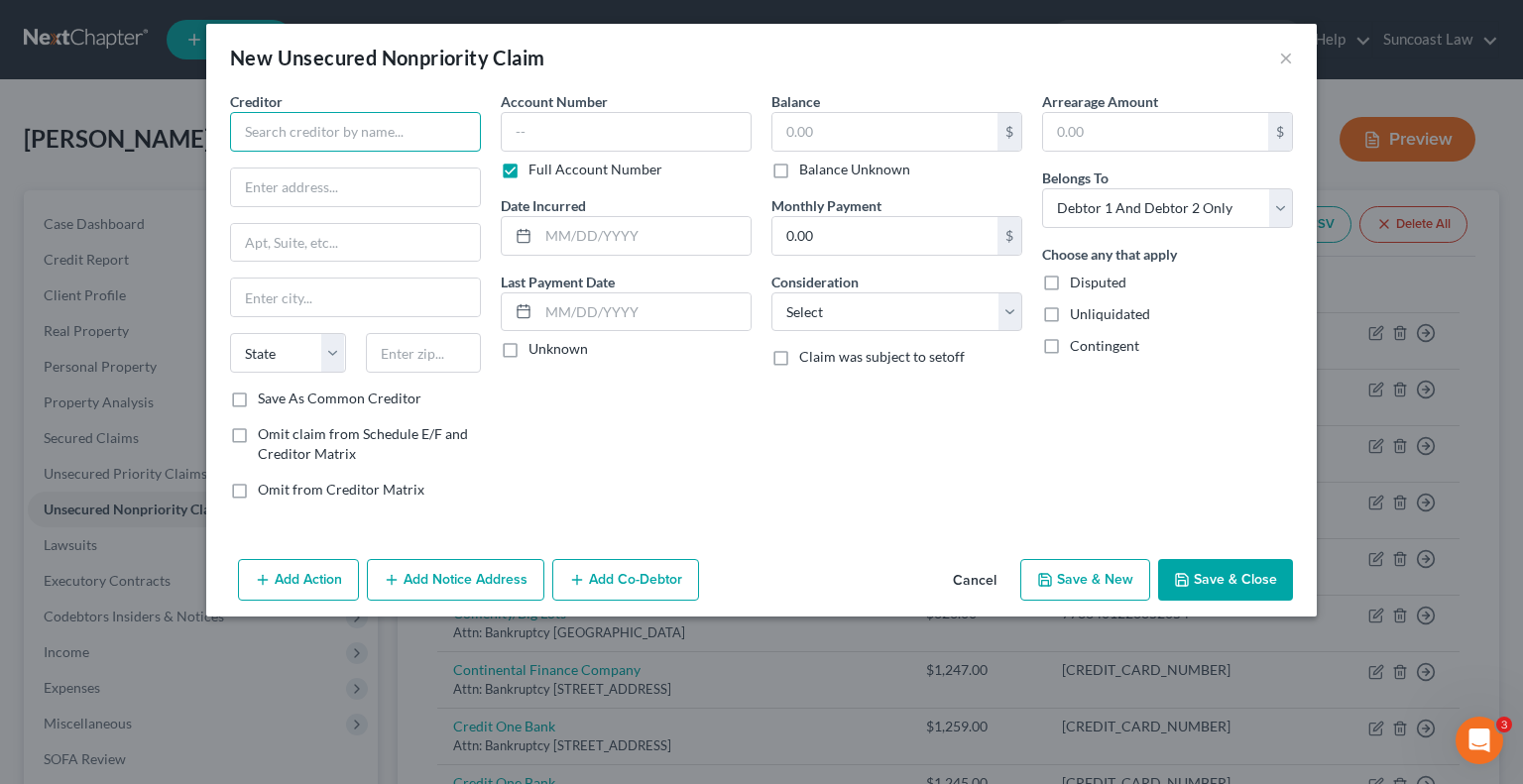 click at bounding box center [355, 132] 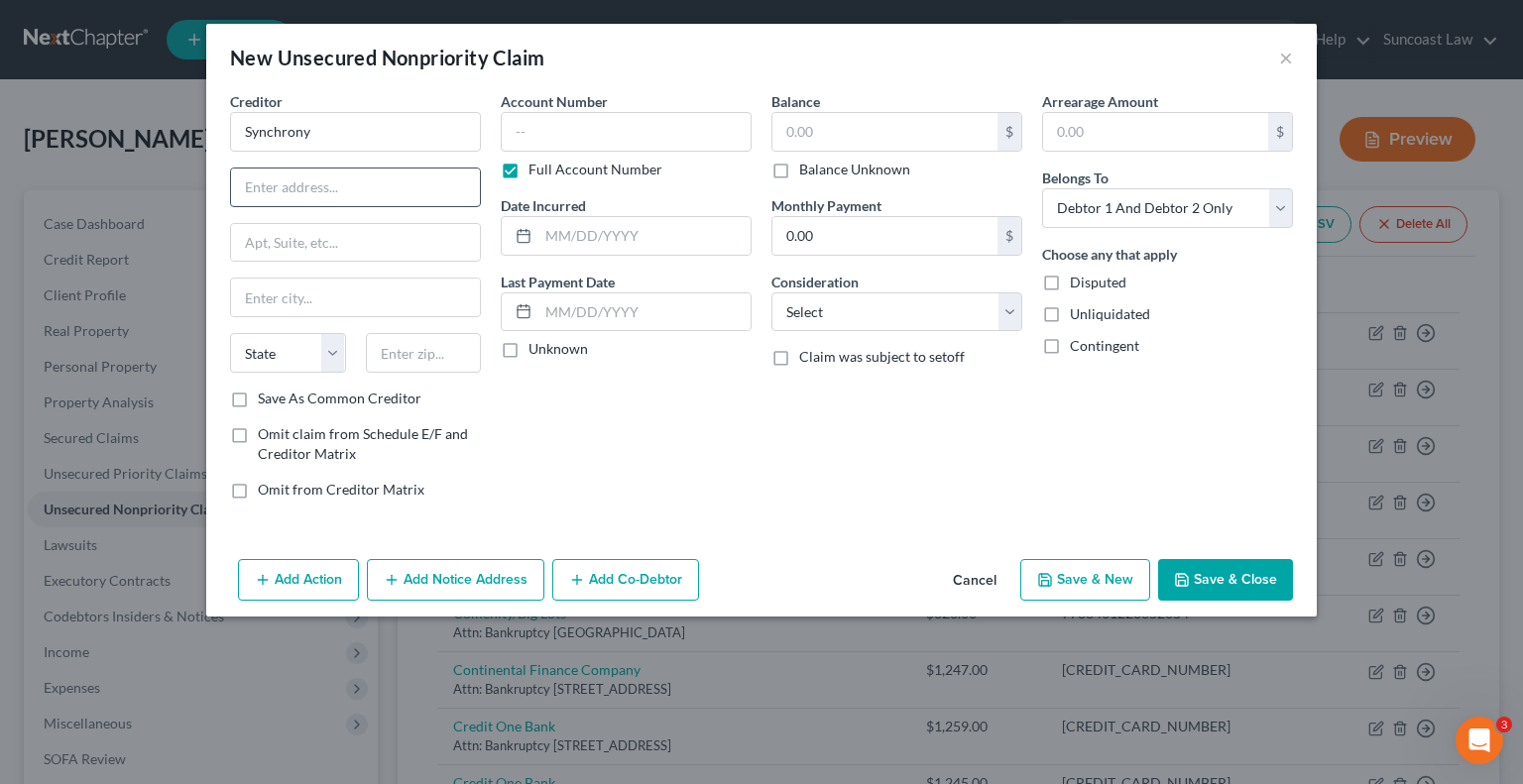 click at bounding box center (355, 187) 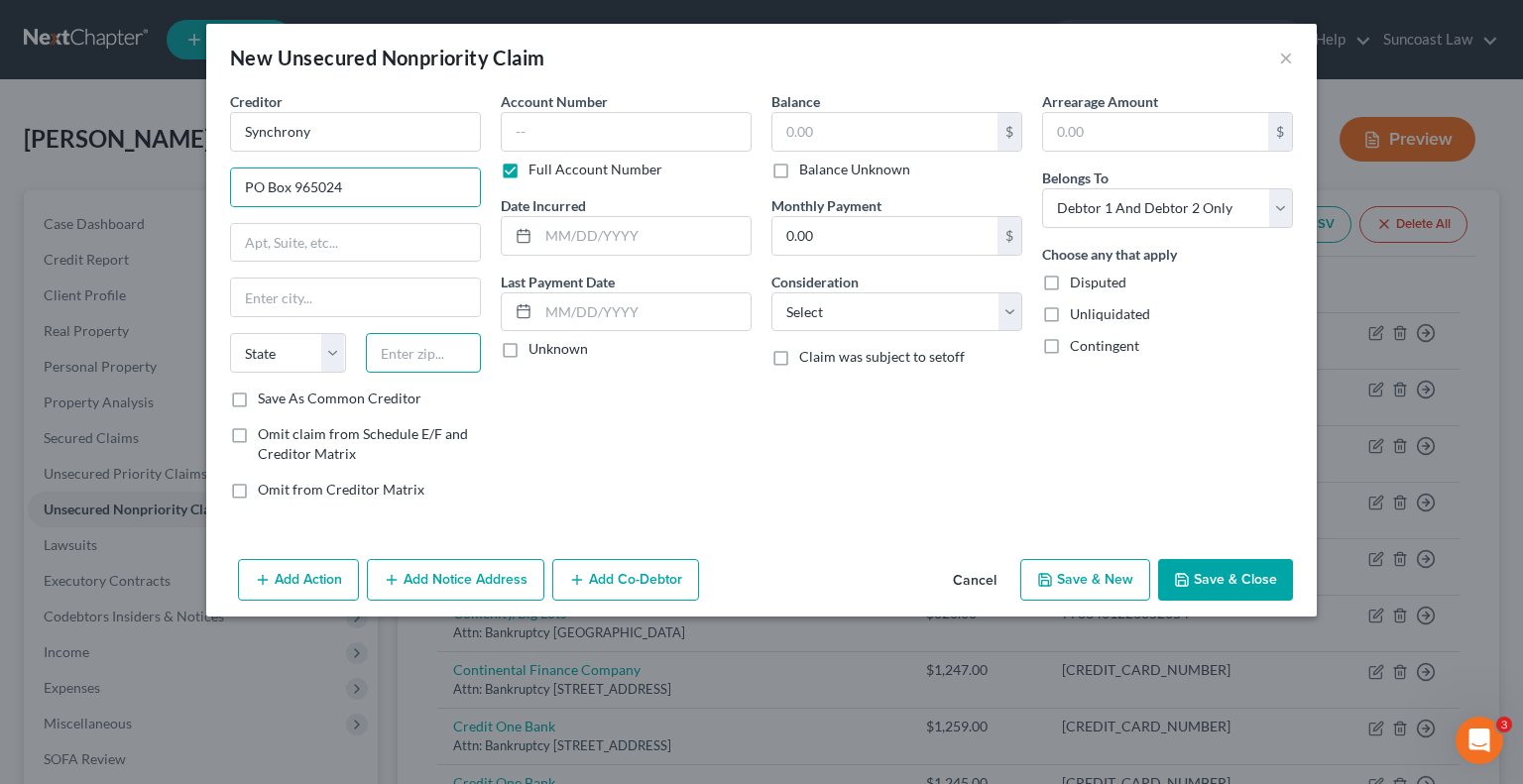 click at bounding box center (423, 353) 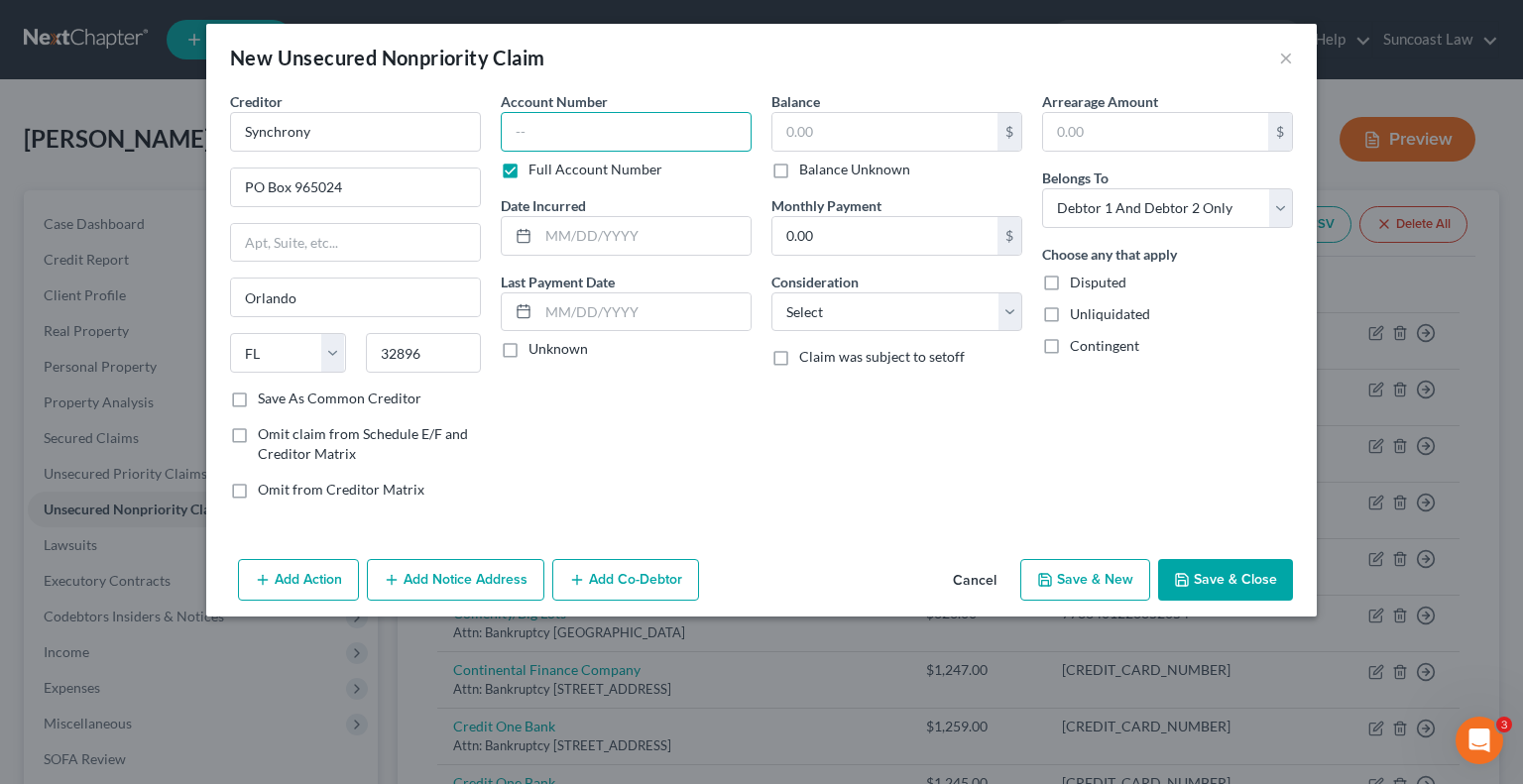 click at bounding box center [626, 132] 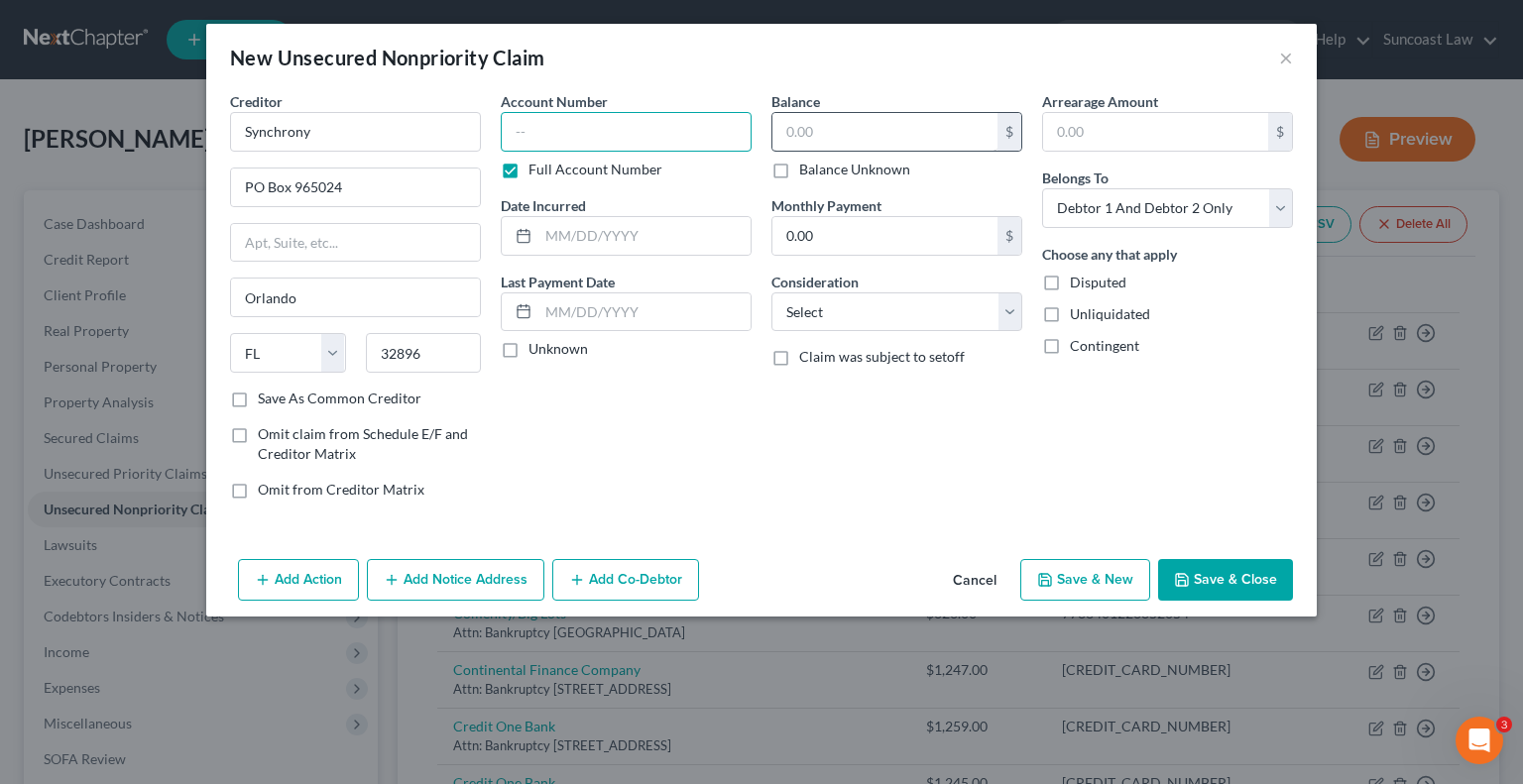 paste on "[CREDIT_CARD_NUMBER]" 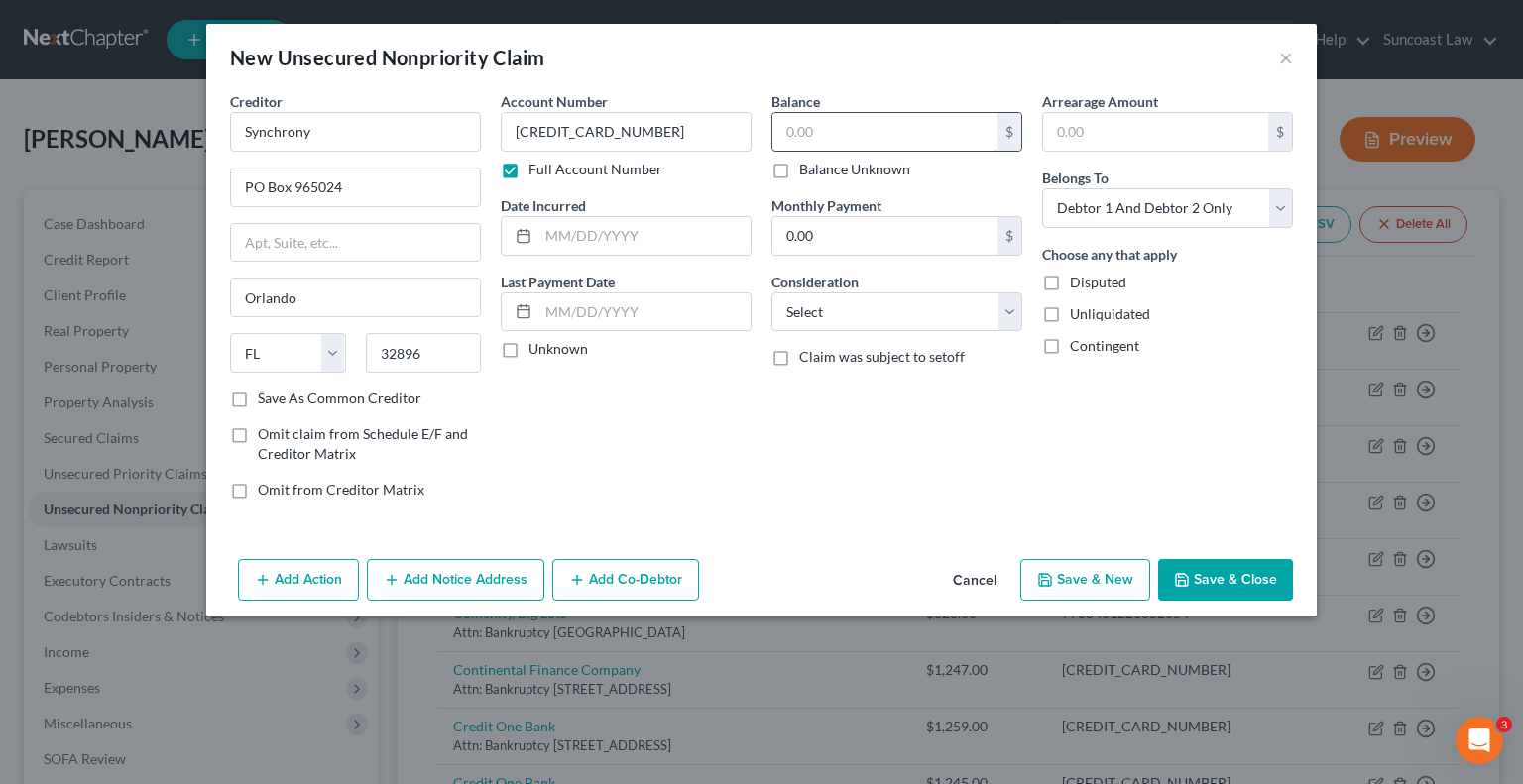 click at bounding box center [884, 132] 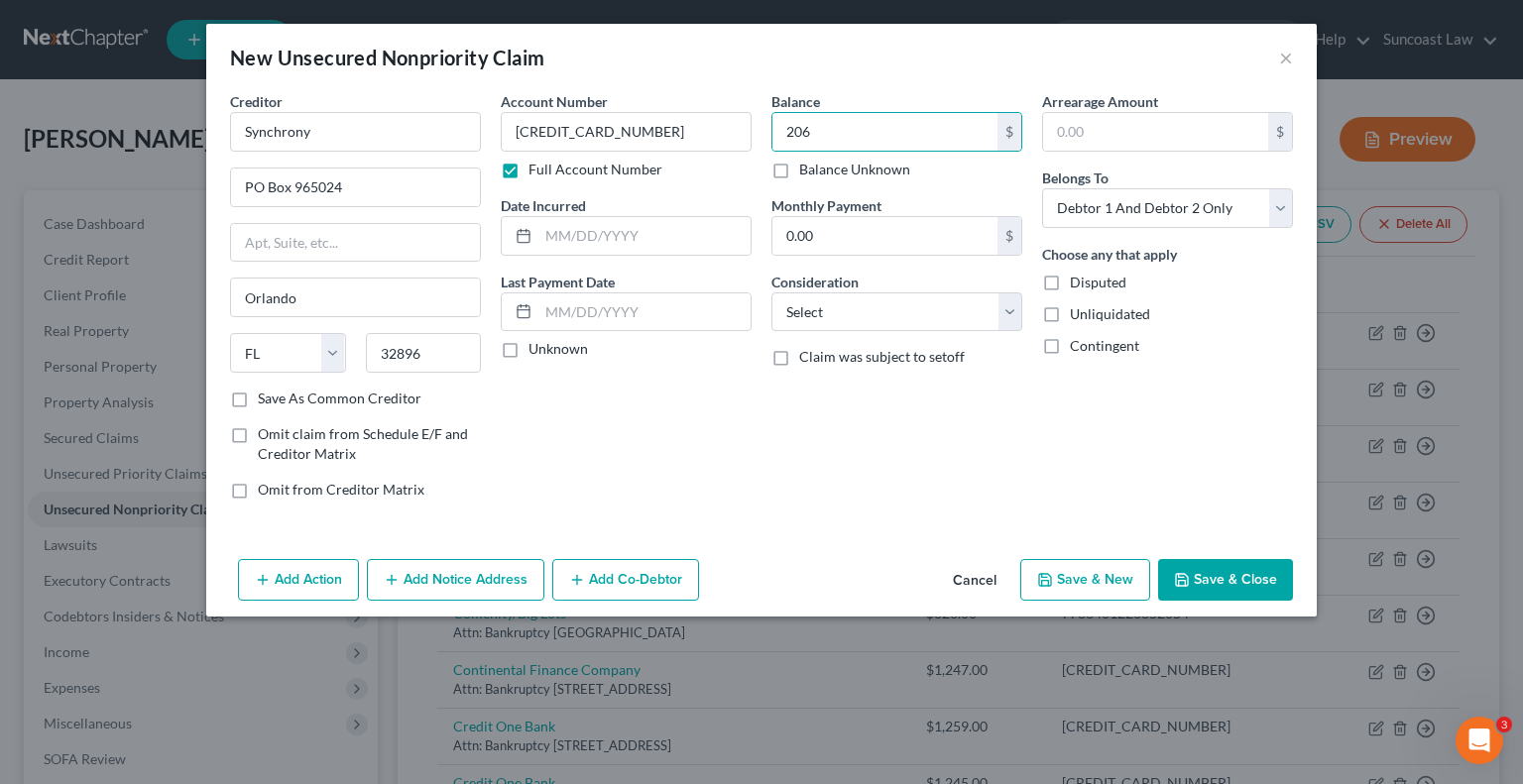 click on "Save & Close" at bounding box center [1226, 580] 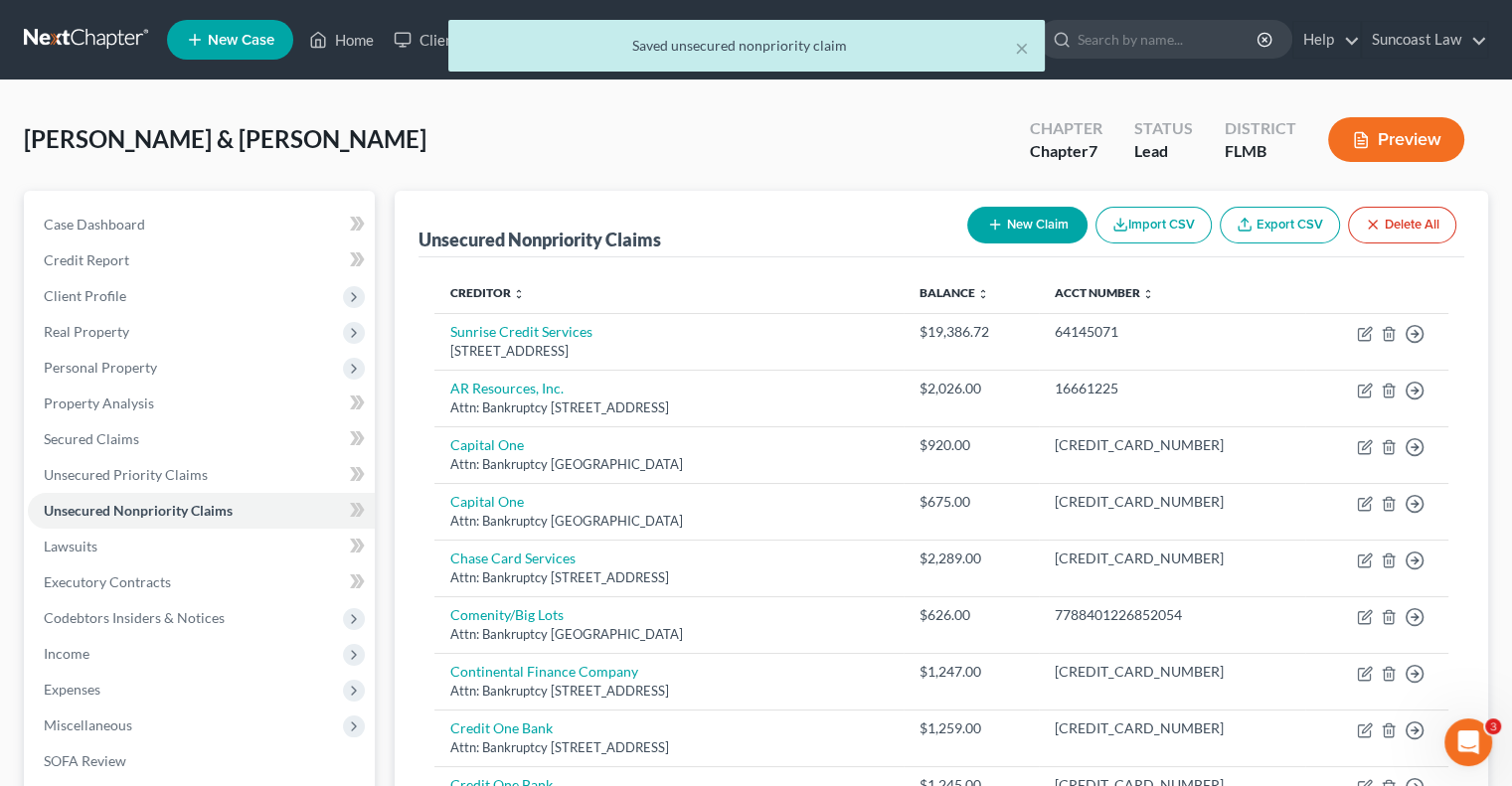 click on "New Claim" at bounding box center (1027, 225) 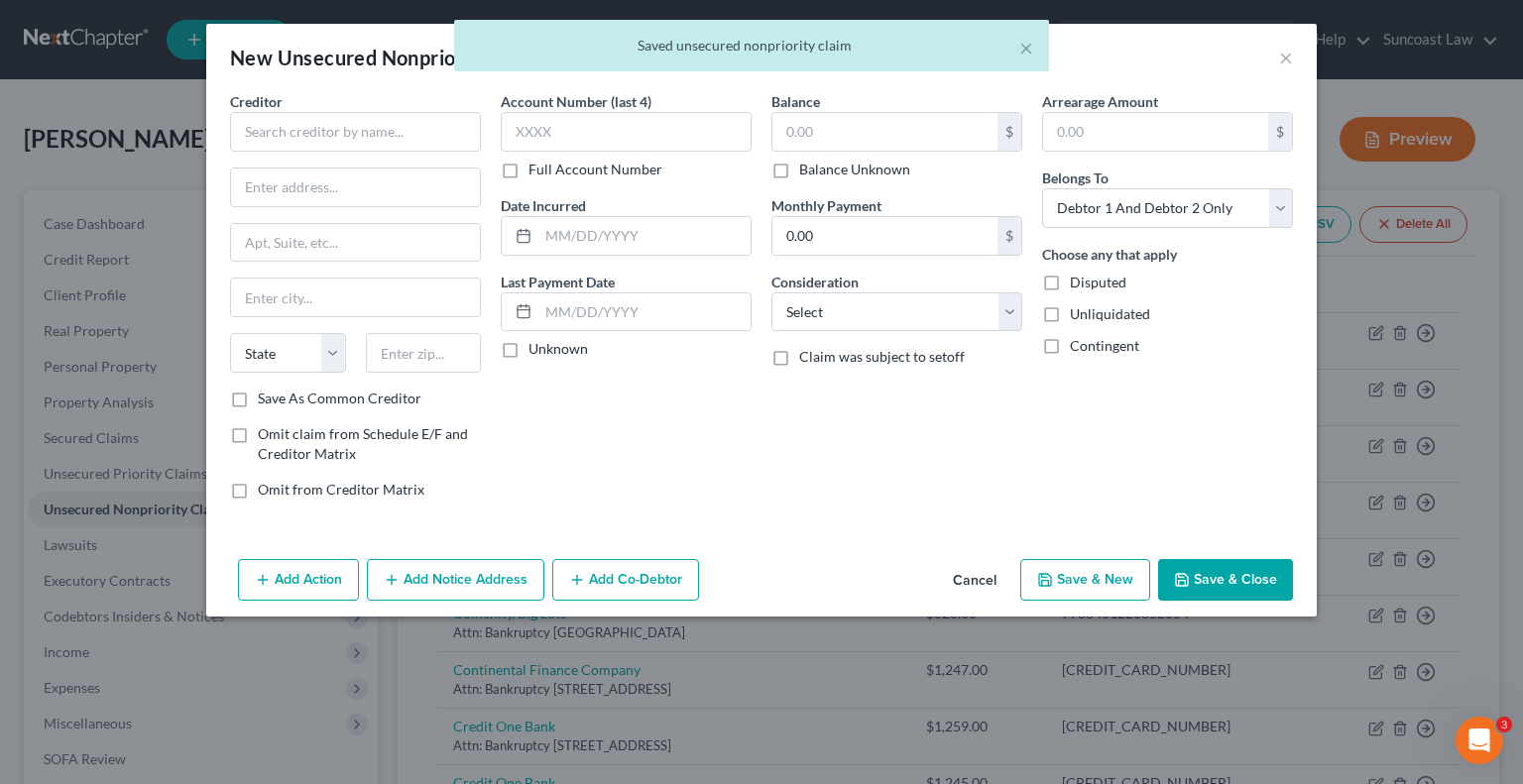 click on "Full Account Number" at bounding box center [595, 169] 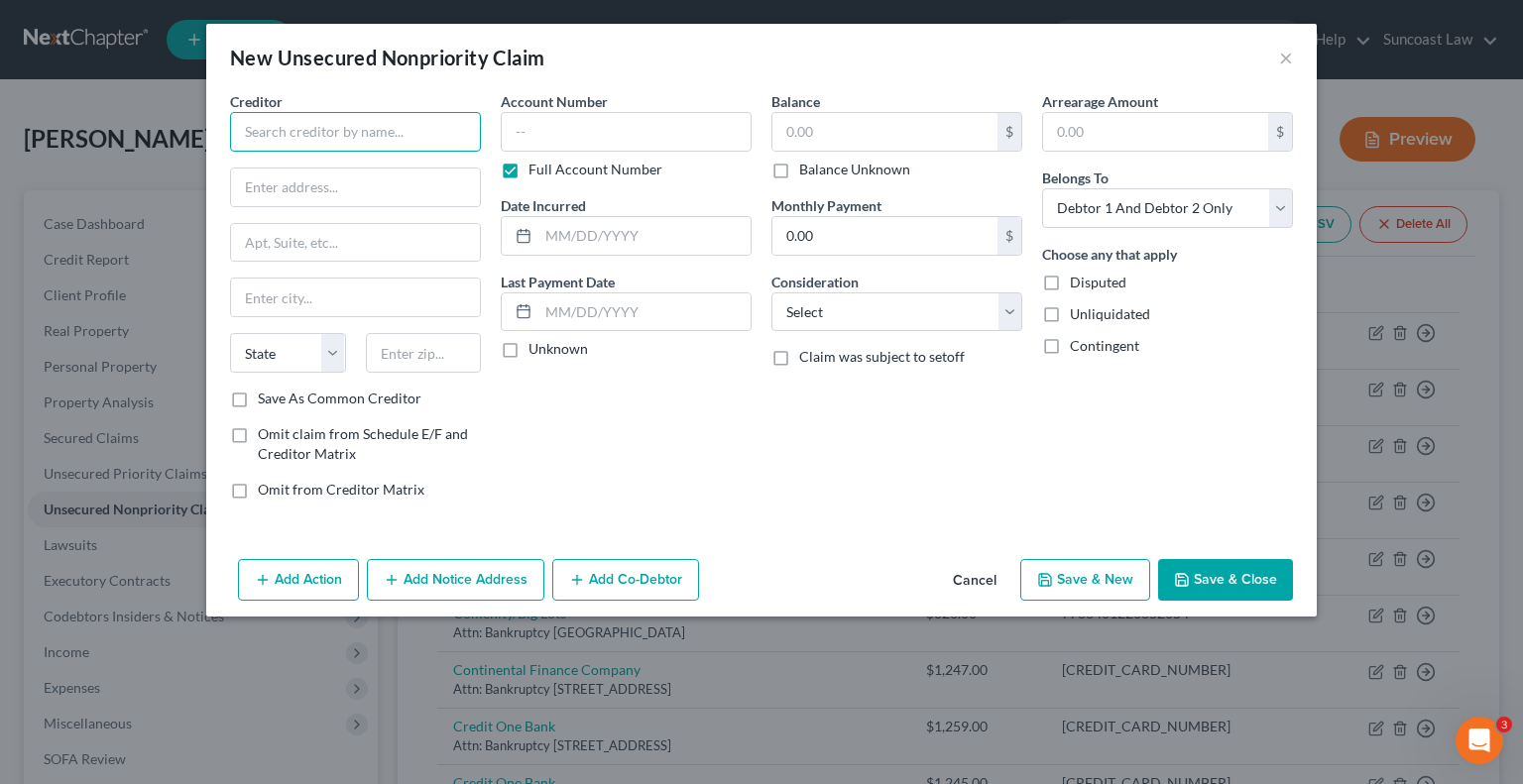 click at bounding box center [355, 132] 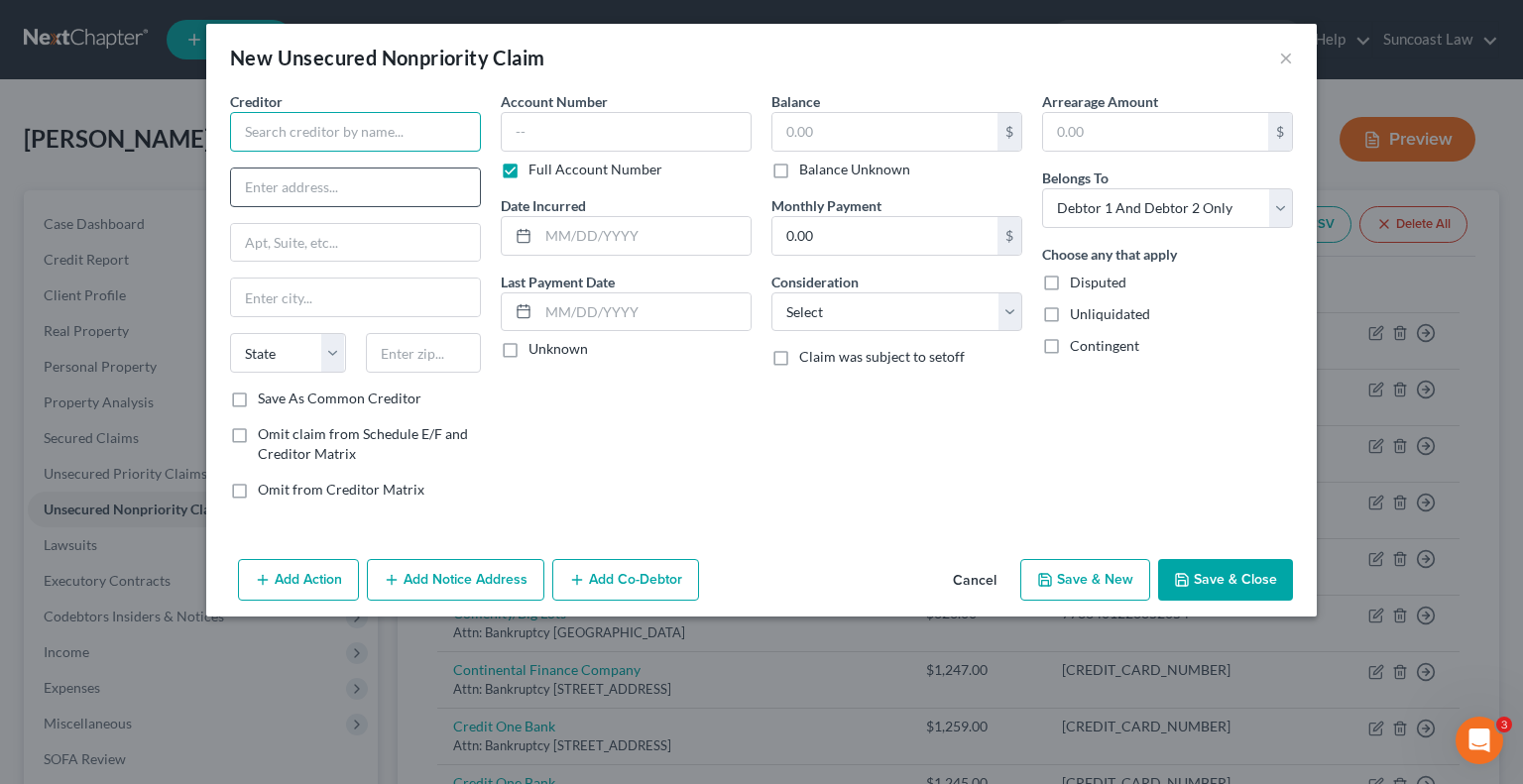 paste on "Telecom Selfreported" 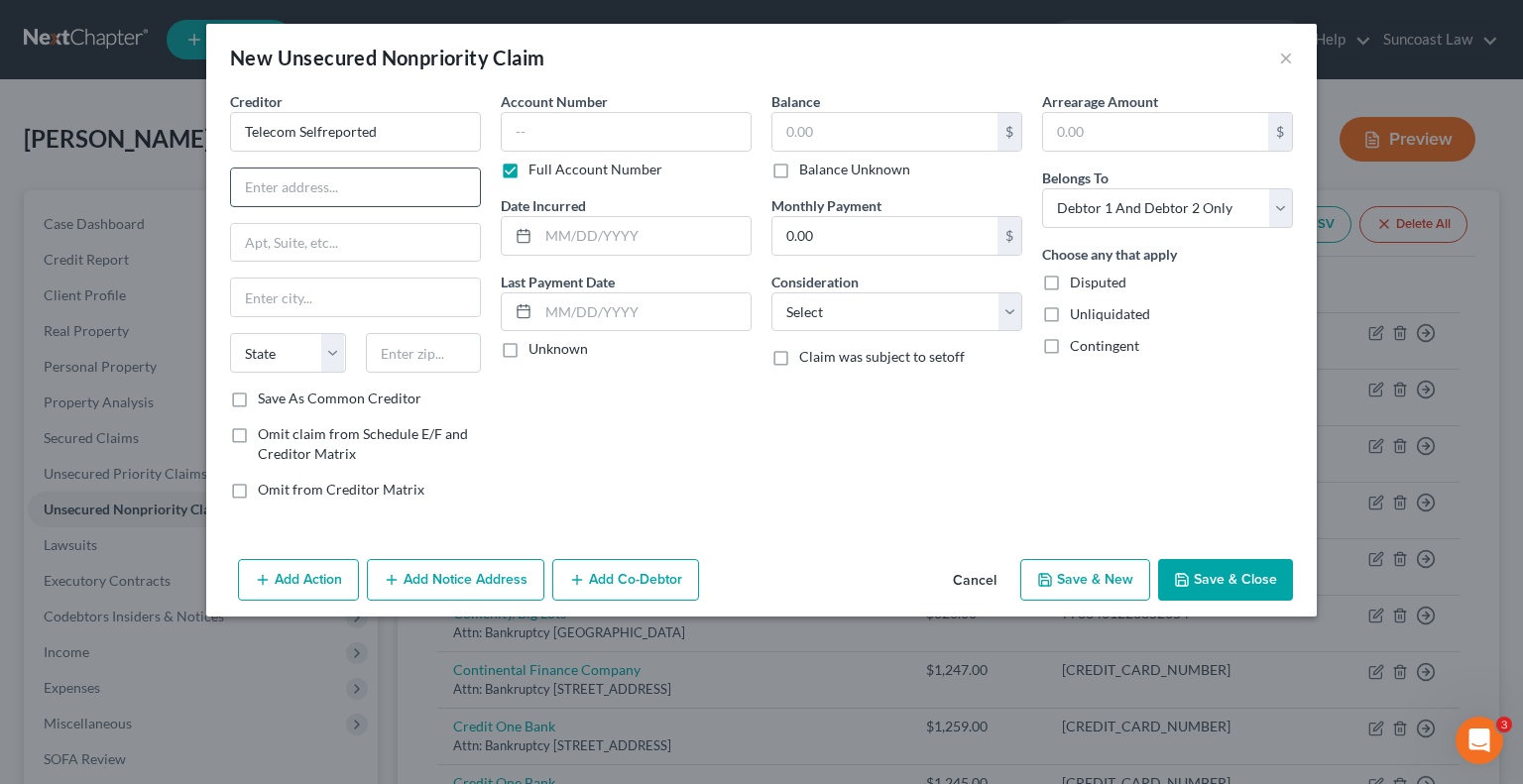 click at bounding box center [355, 187] 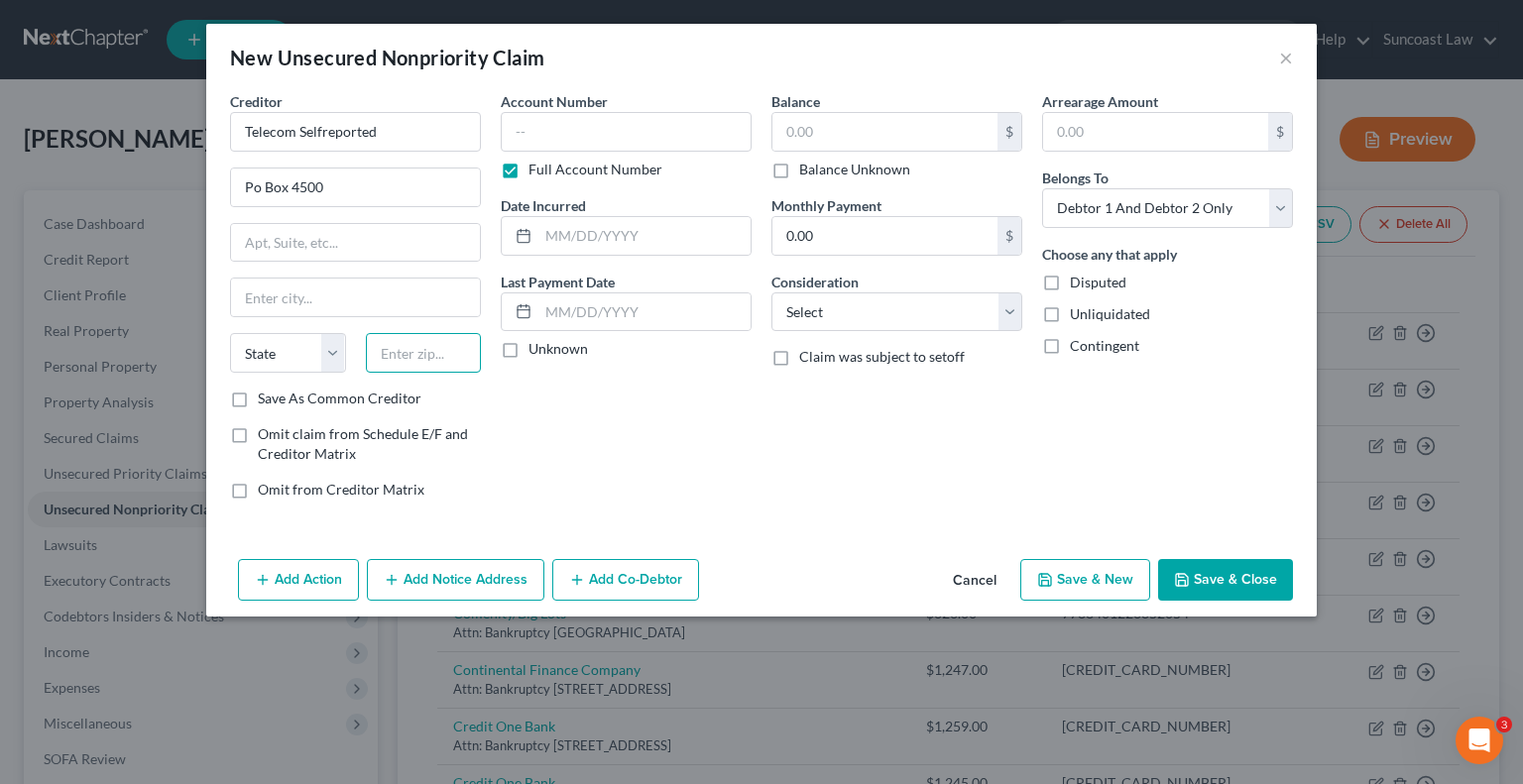 drag, startPoint x: 450, startPoint y: 356, endPoint x: 459, endPoint y: 348, distance: 12.0415946 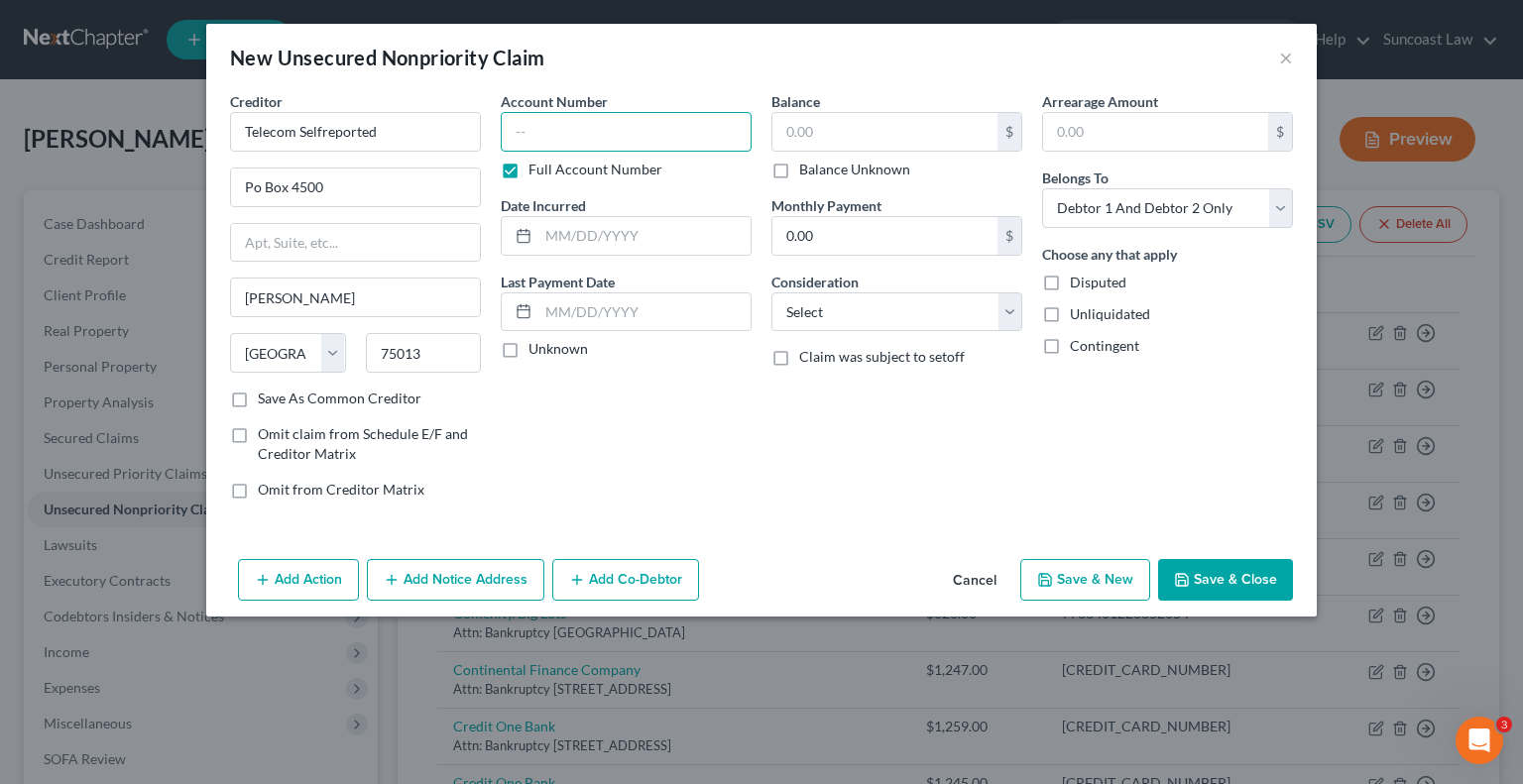 click at bounding box center (626, 132) 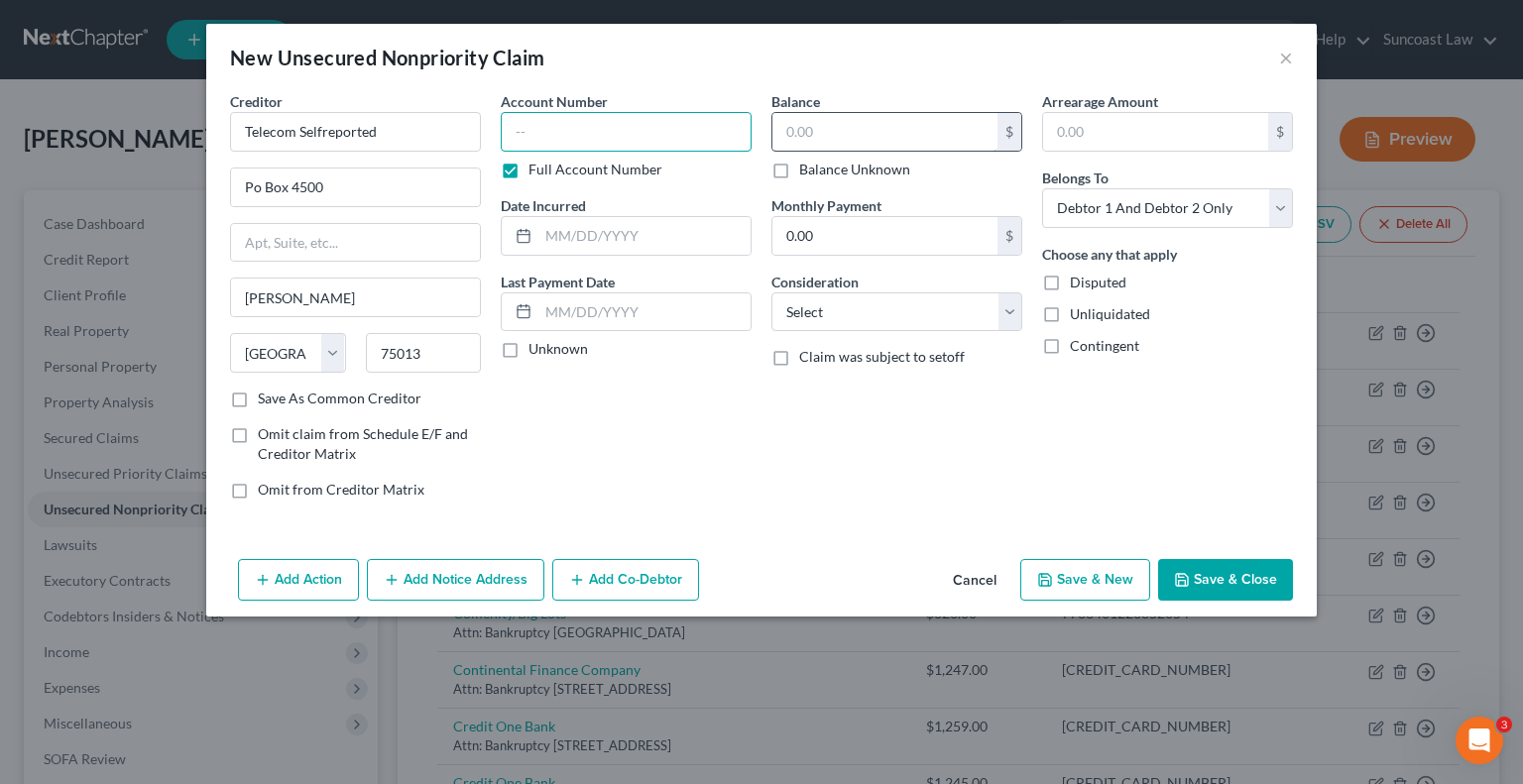 paste on "853878B77B1F422DB18CDE6F30E77F" 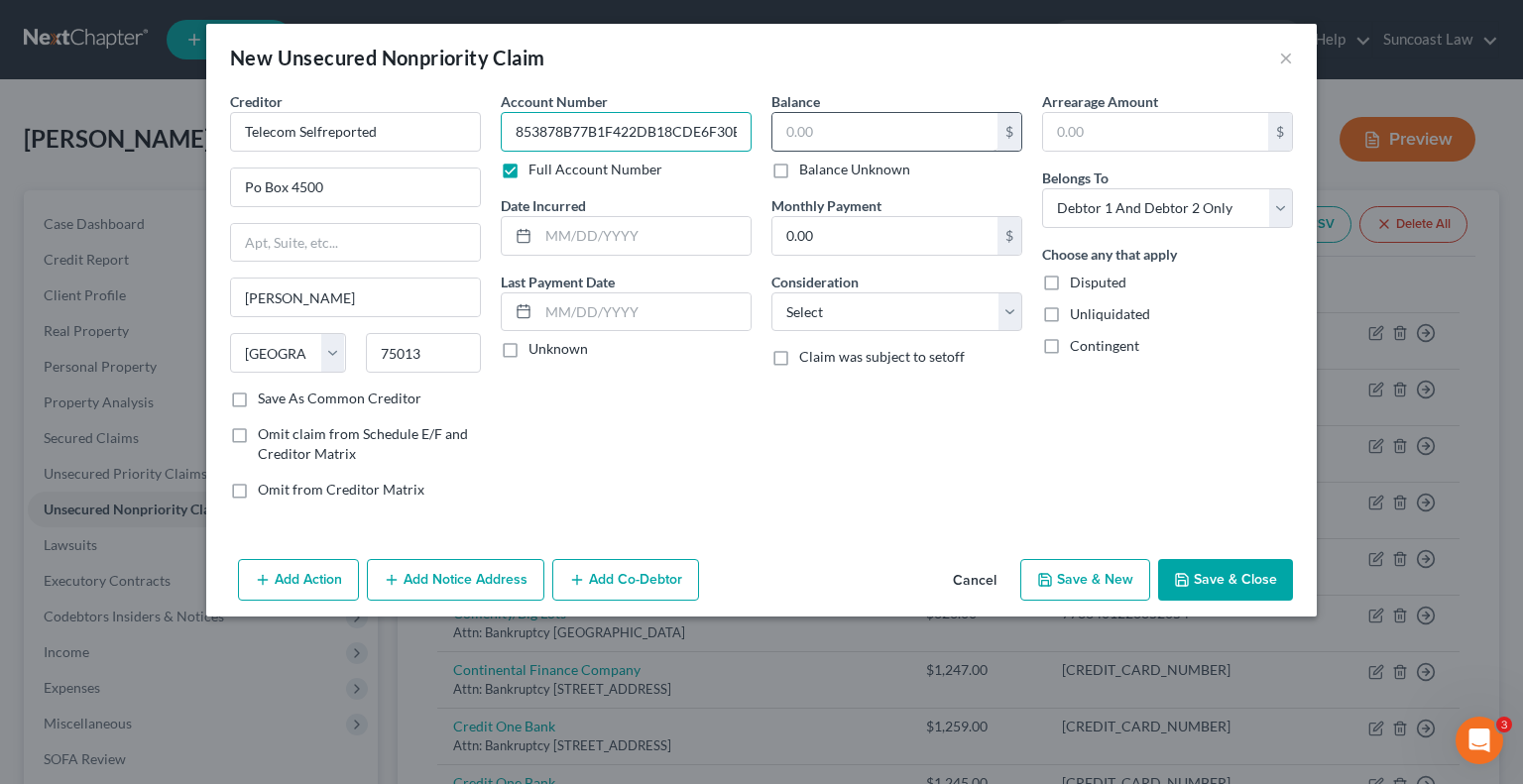 scroll, scrollTop: 0, scrollLeft: 28, axis: horizontal 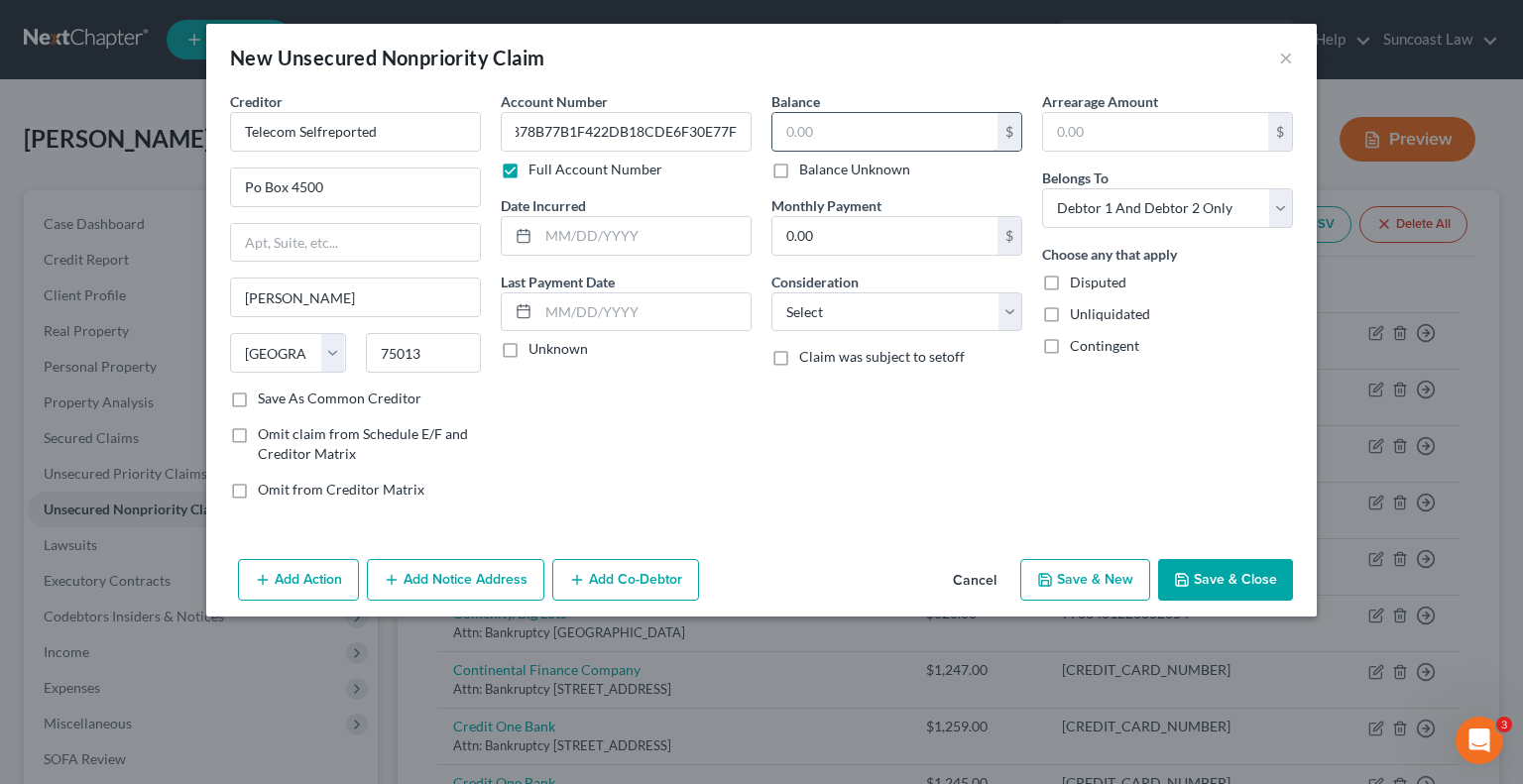 click at bounding box center (884, 132) 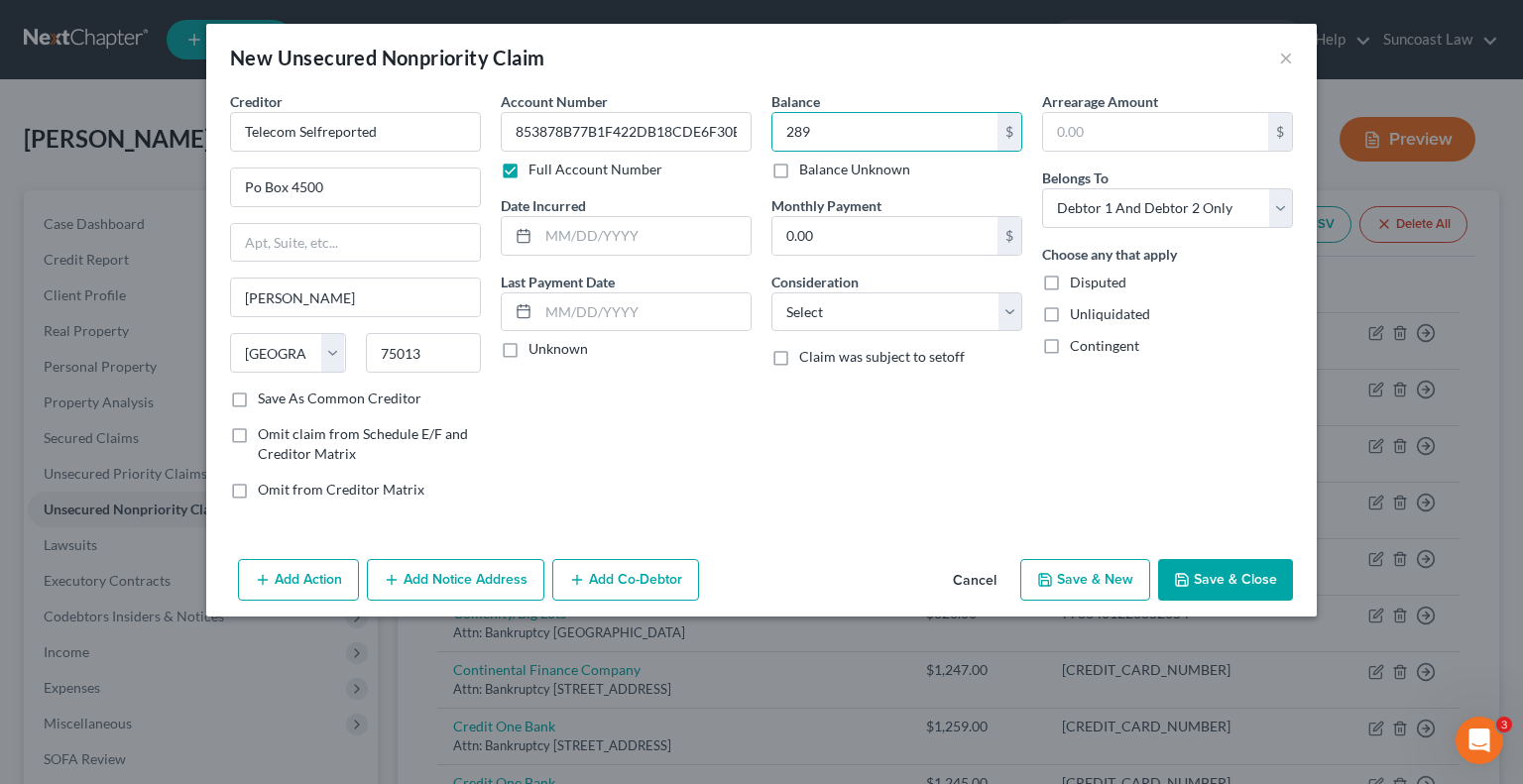 click on "Save & Close" at bounding box center [1226, 580] 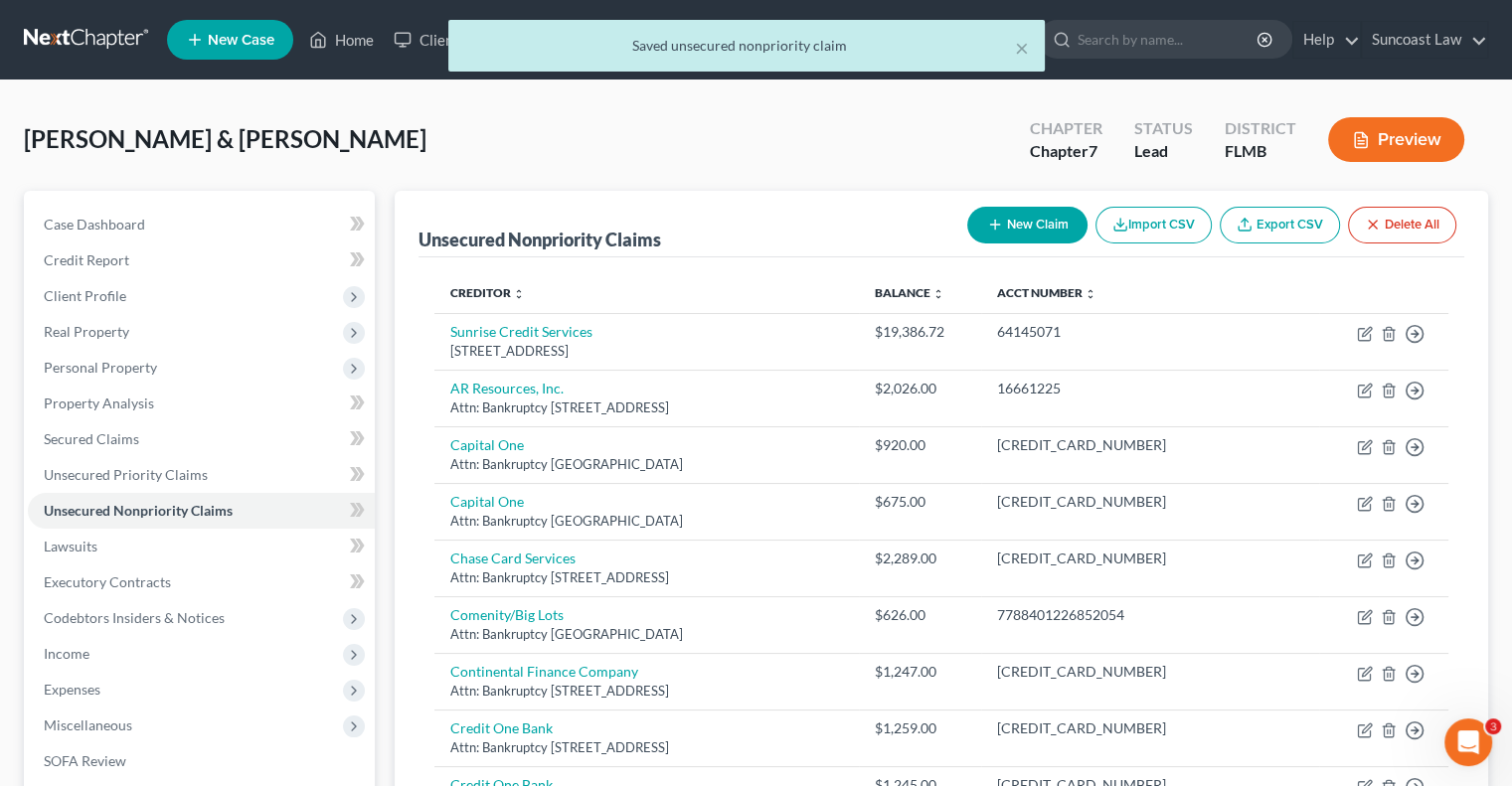 click on "New Claim" at bounding box center [1027, 225] 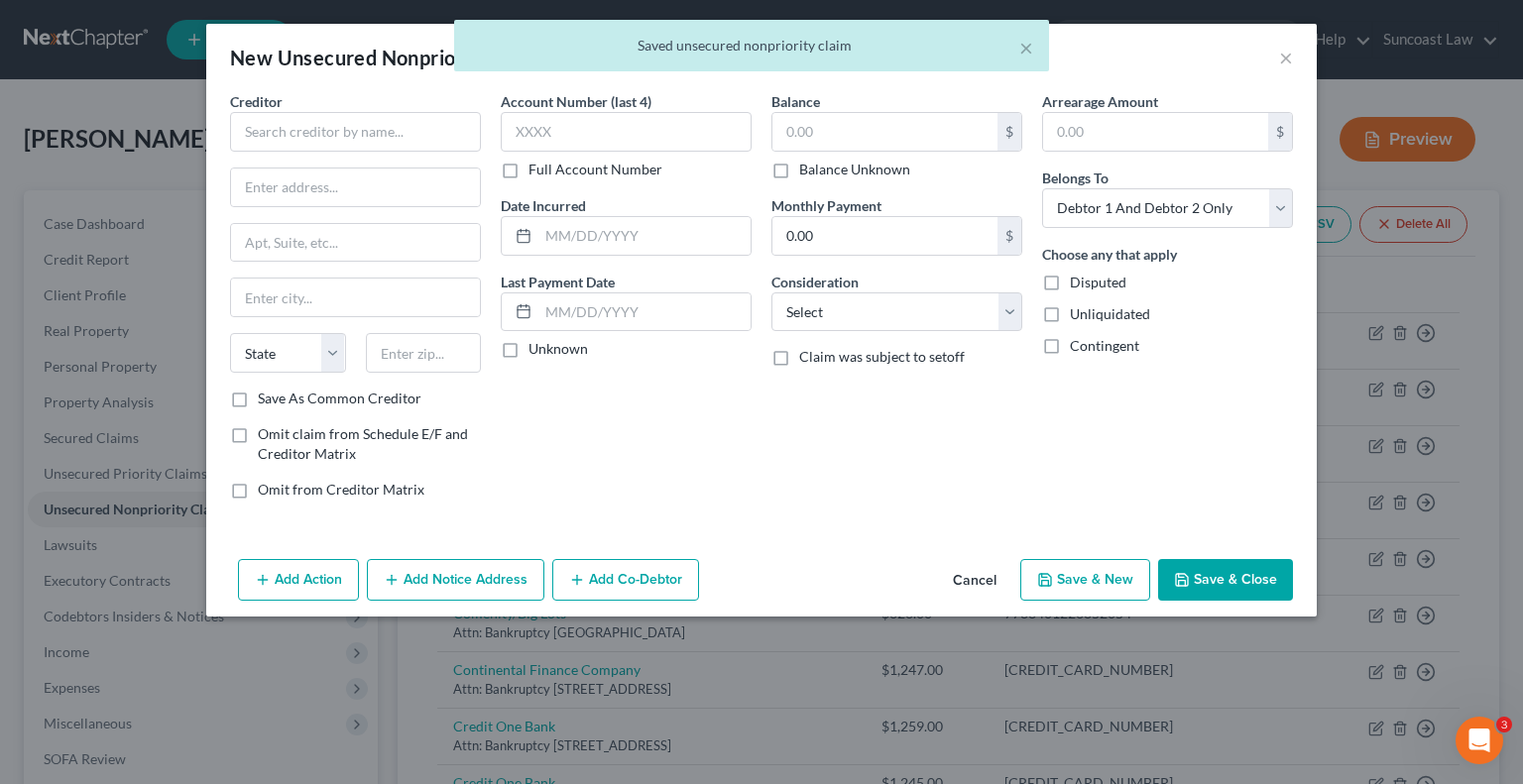 click on "Full Account Number" at bounding box center (595, 169) 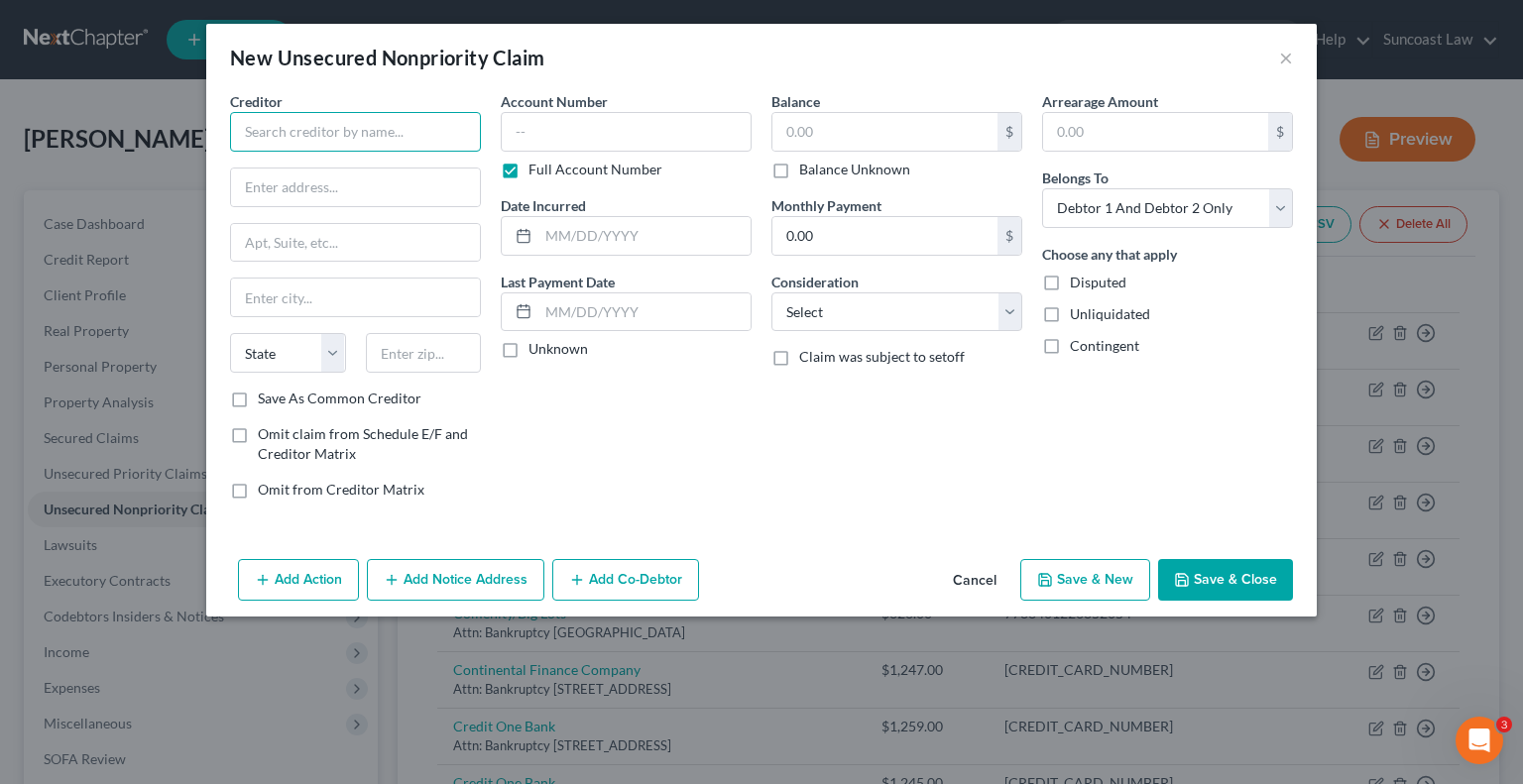 click at bounding box center (355, 132) 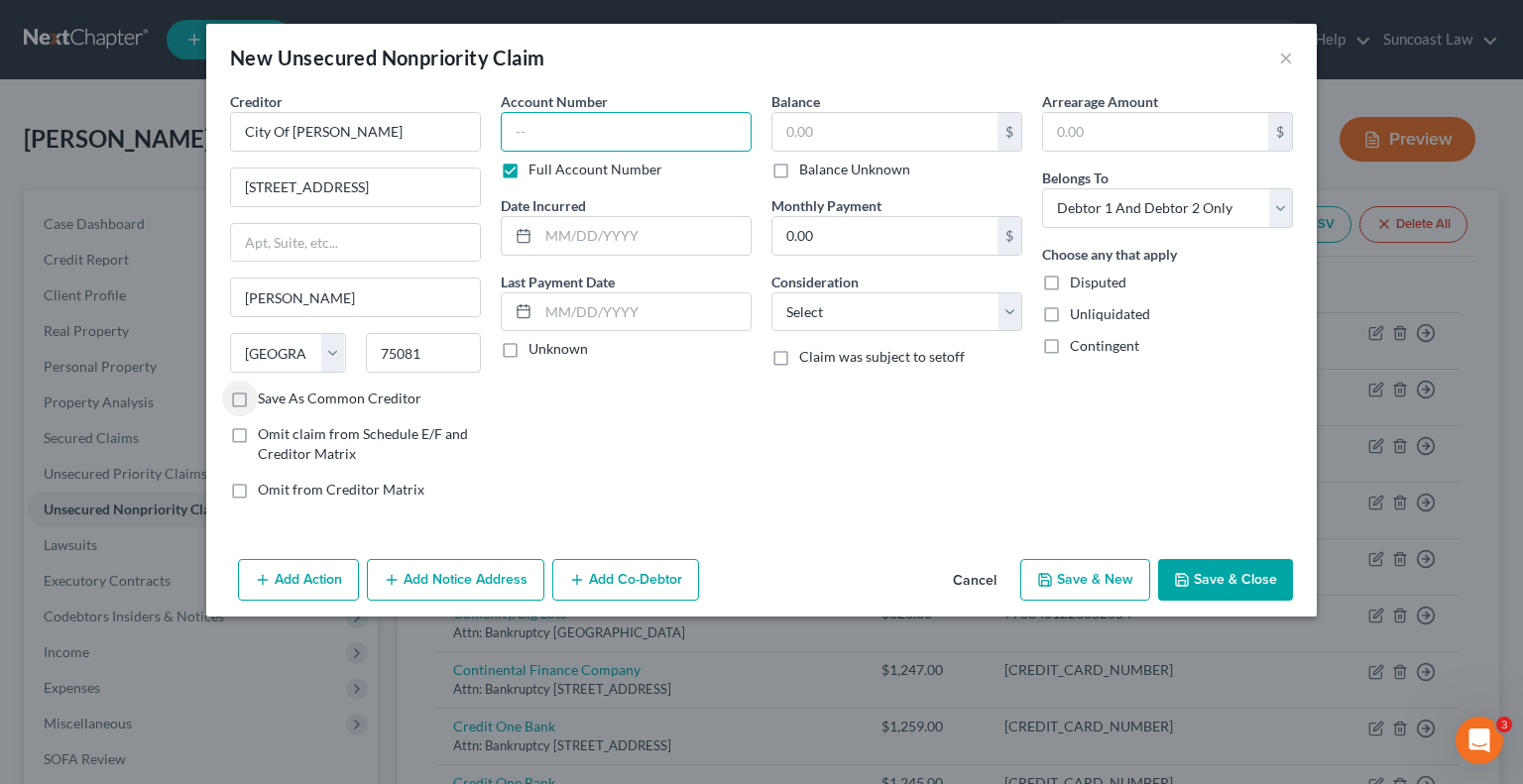 click at bounding box center (626, 132) 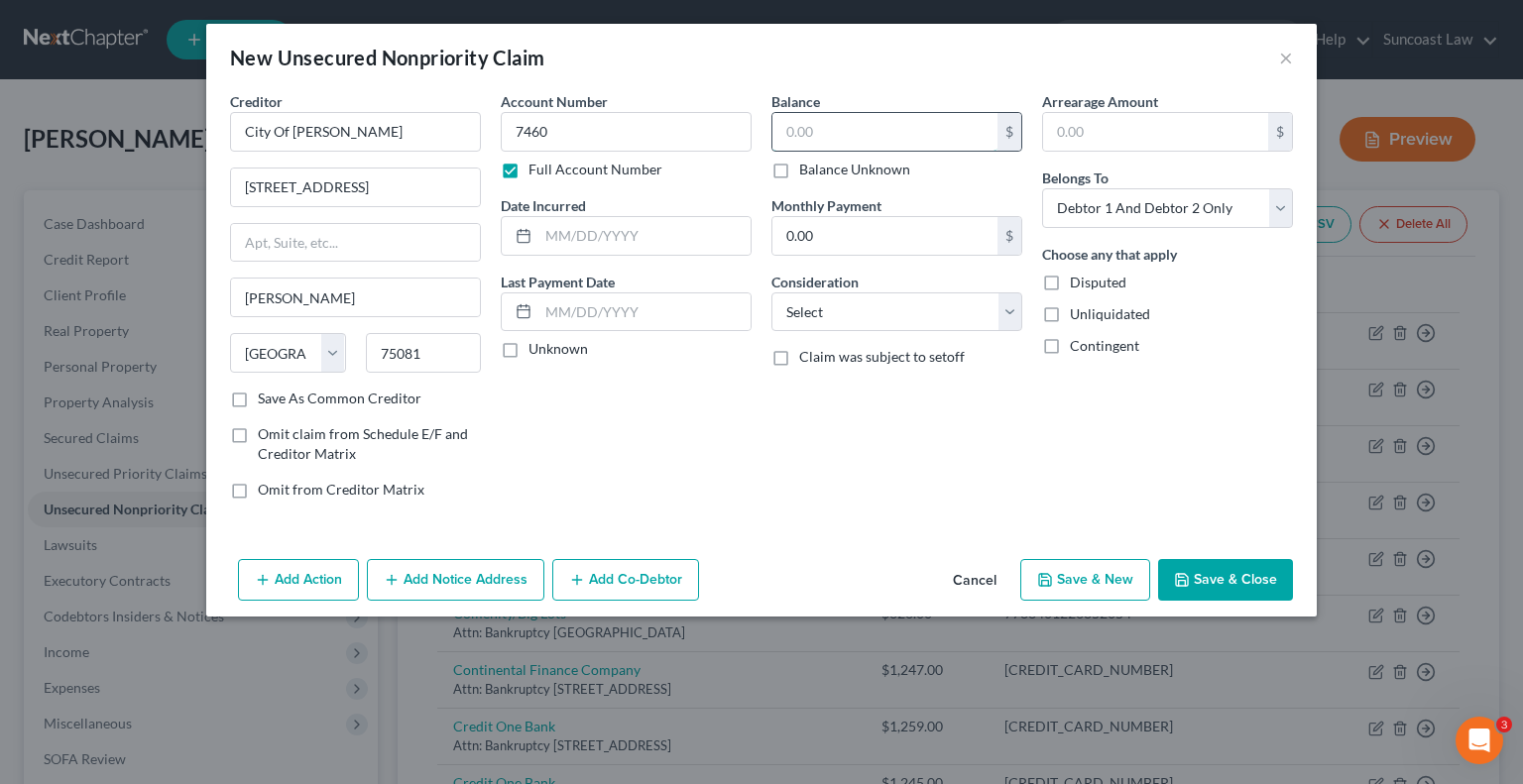 click at bounding box center (884, 132) 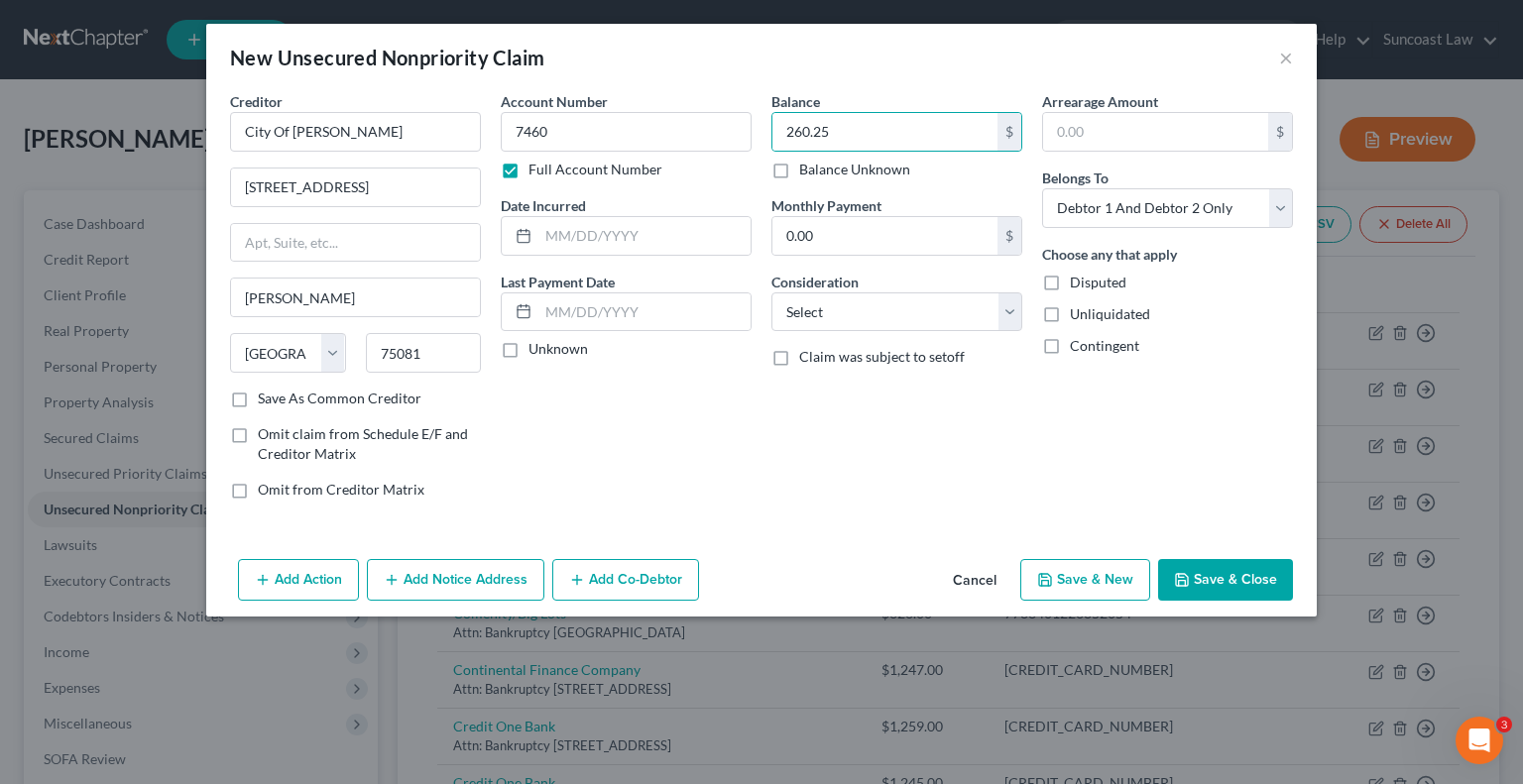 click on "Save & Close" at bounding box center (1226, 580) 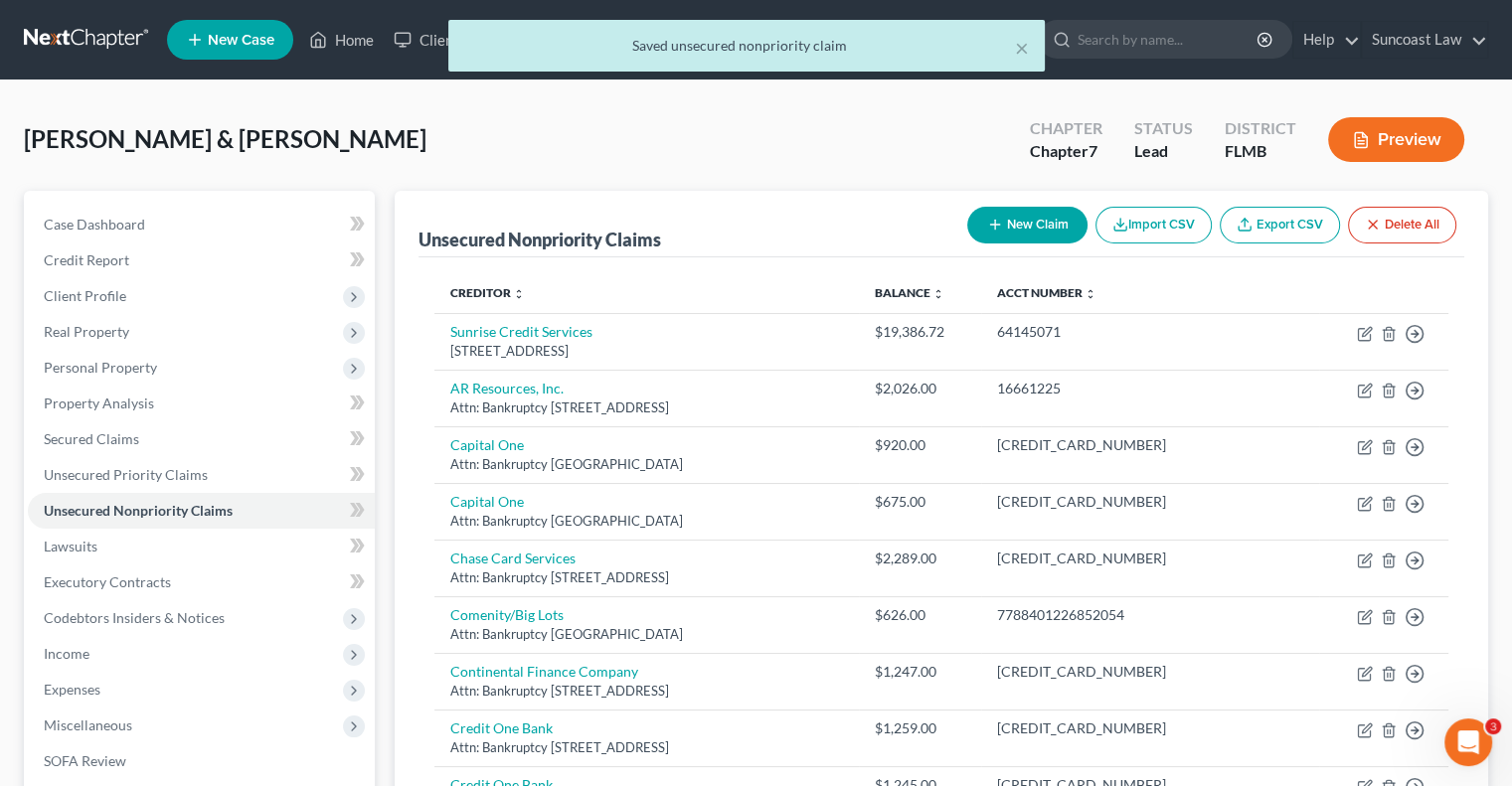 click on "New Claim" at bounding box center [1027, 225] 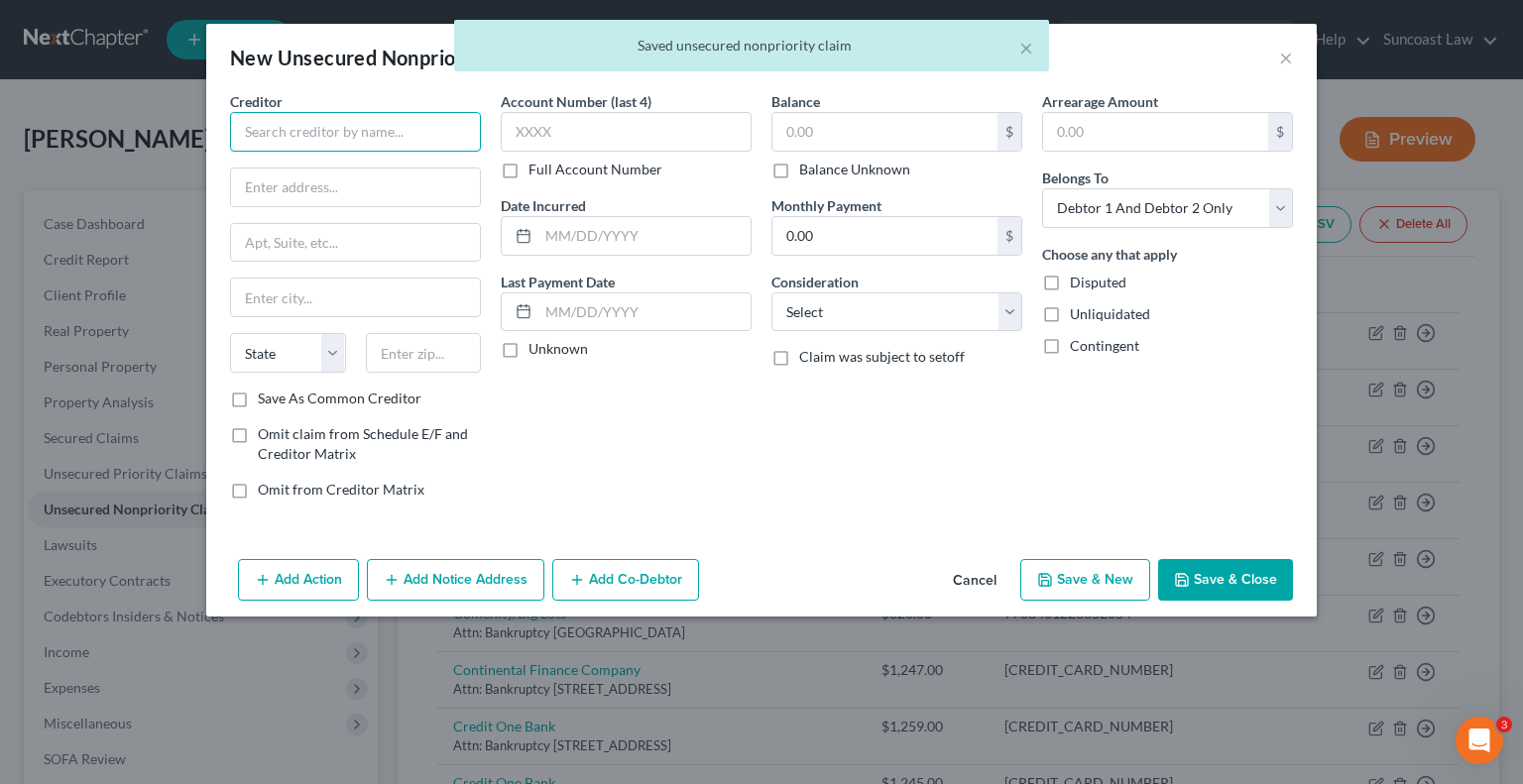 click at bounding box center (355, 132) 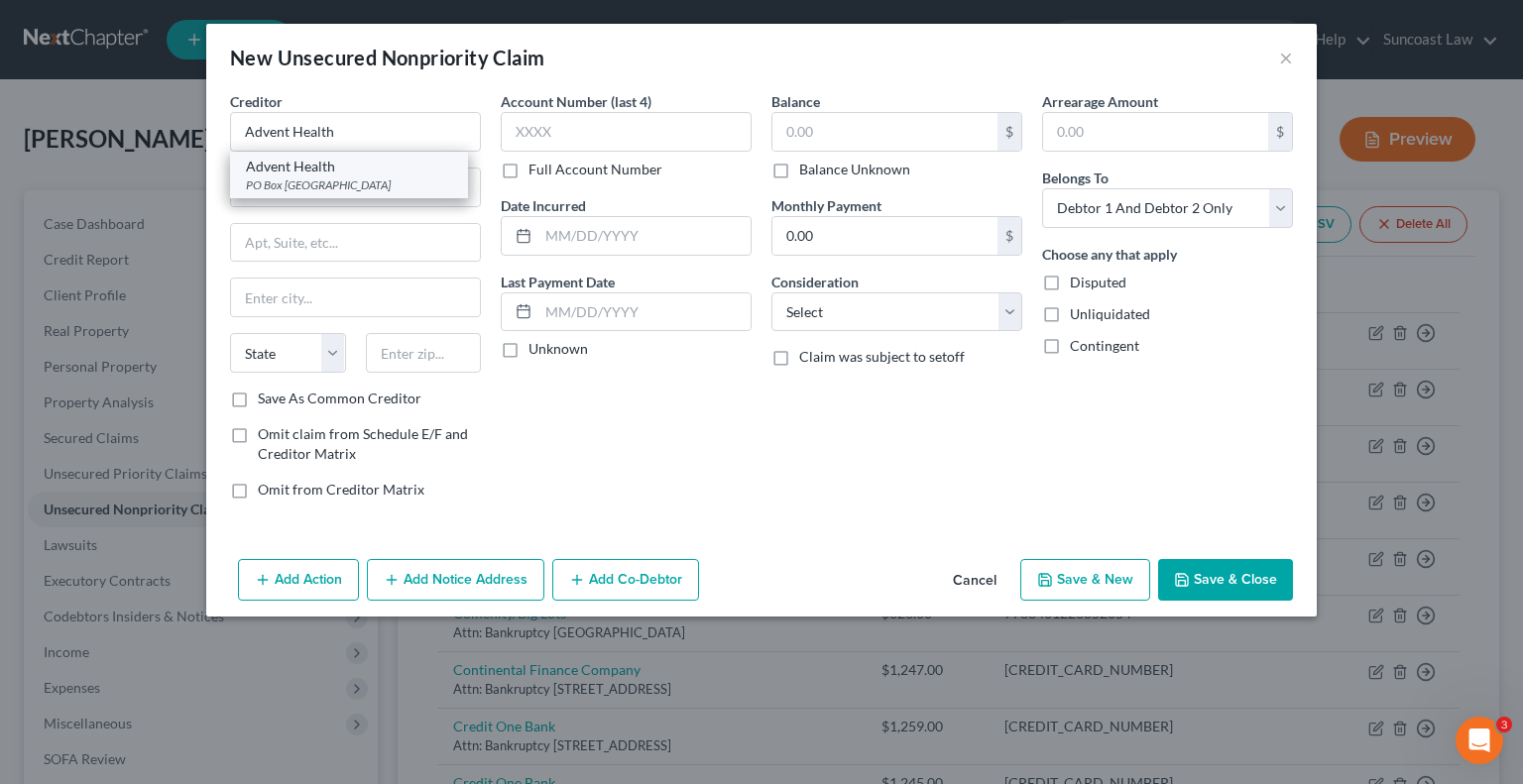 click on "Advent Health" at bounding box center (349, 167) 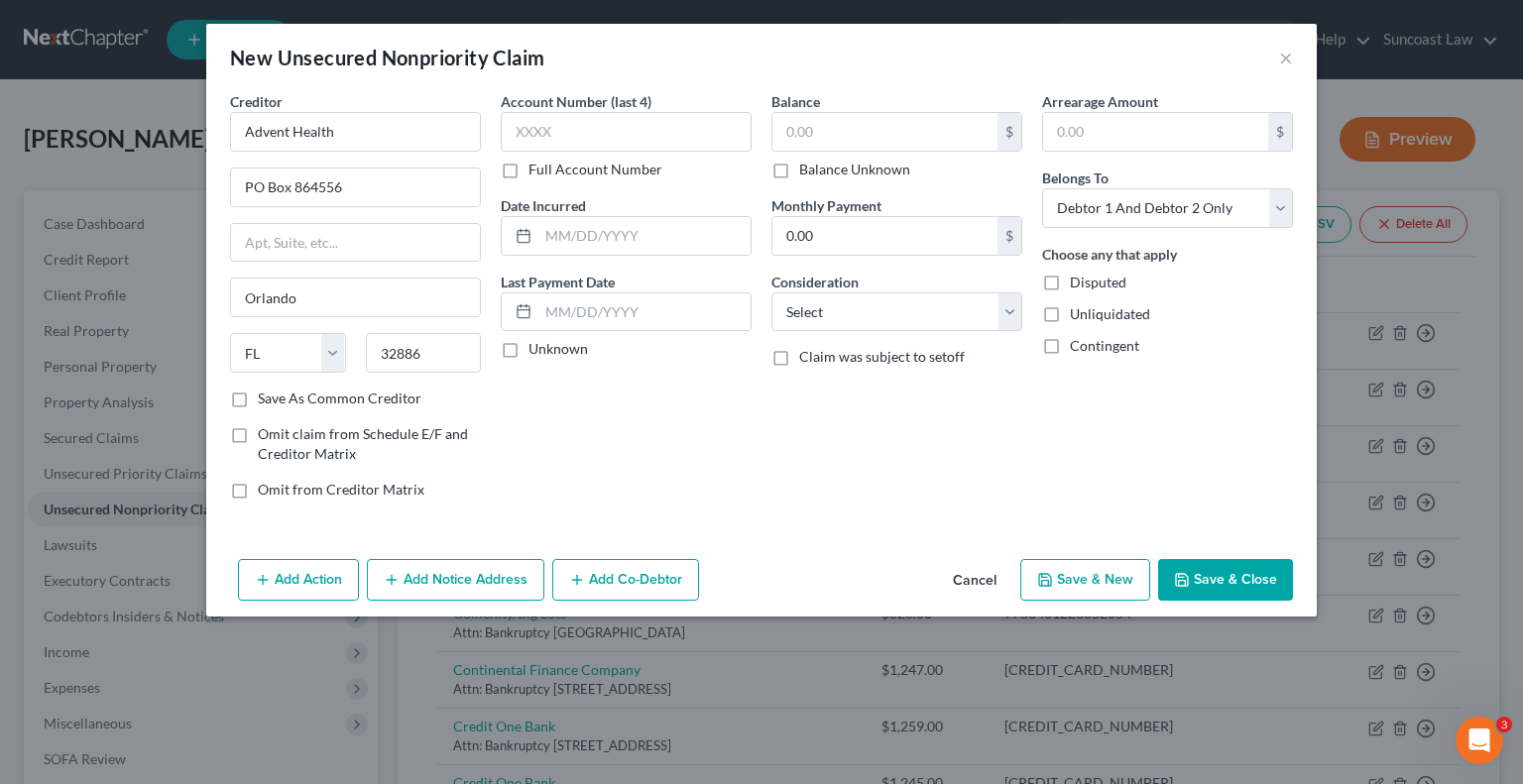 click on "Full Account Number" at bounding box center [595, 169] 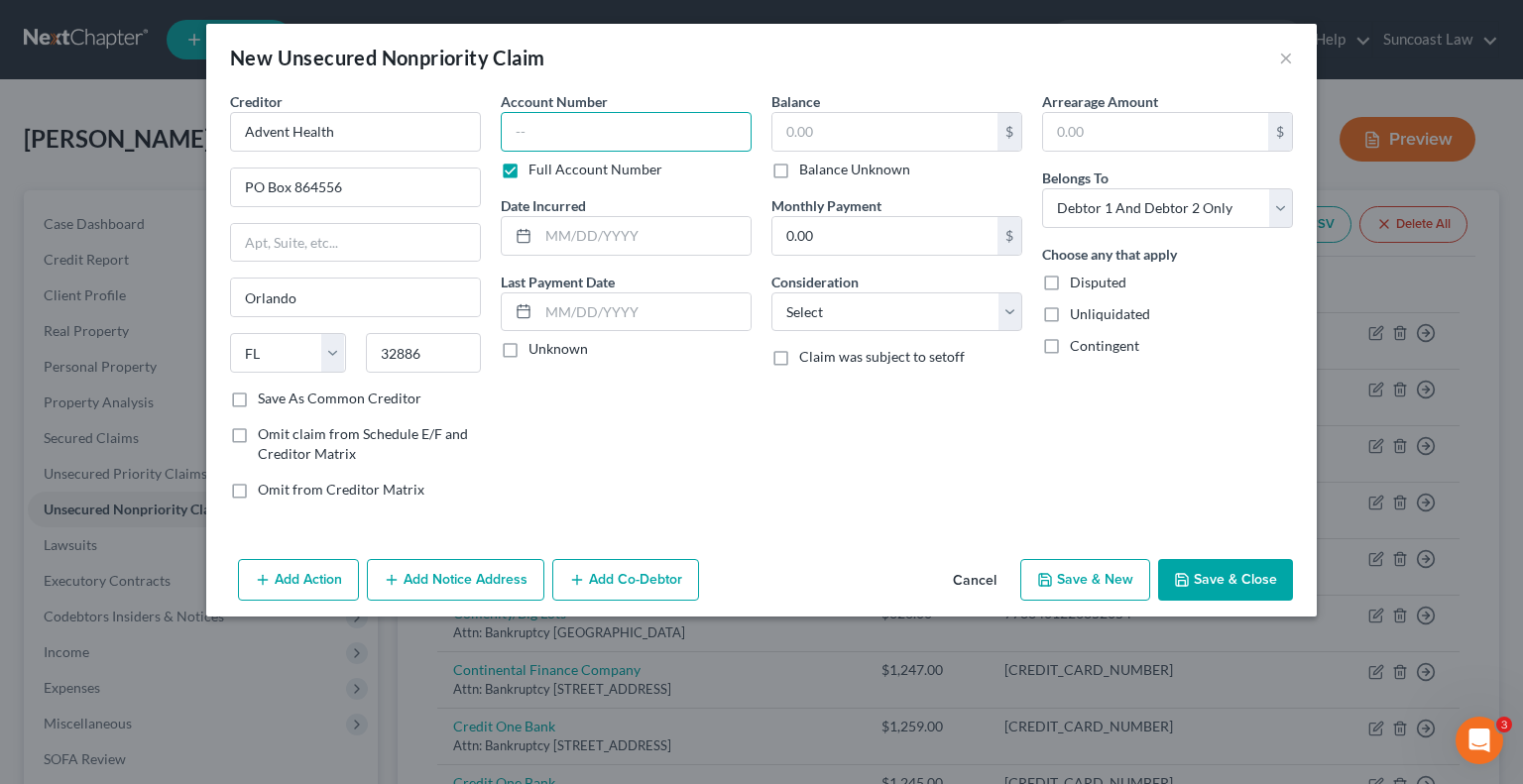 click at bounding box center [626, 132] 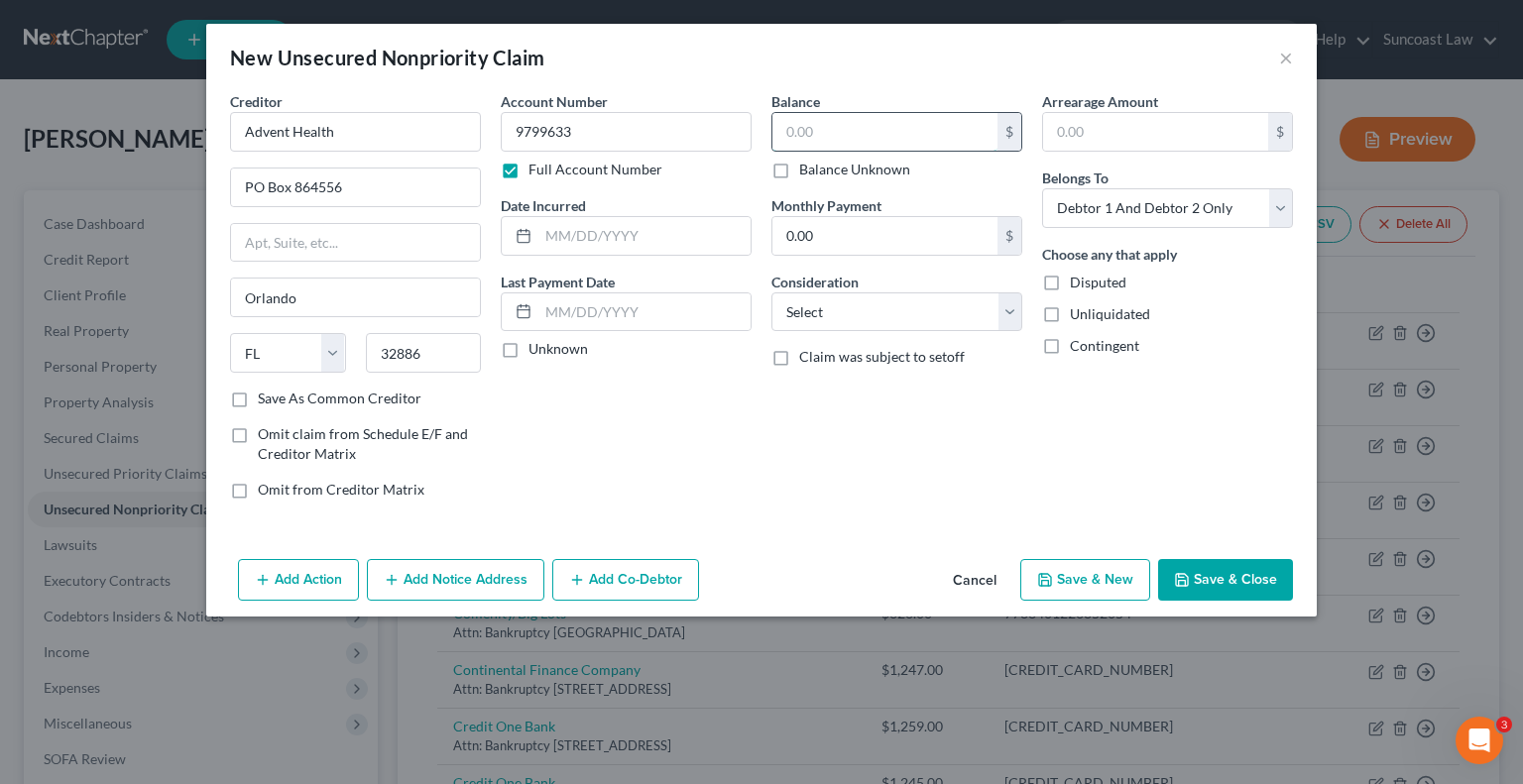 click at bounding box center [884, 132] 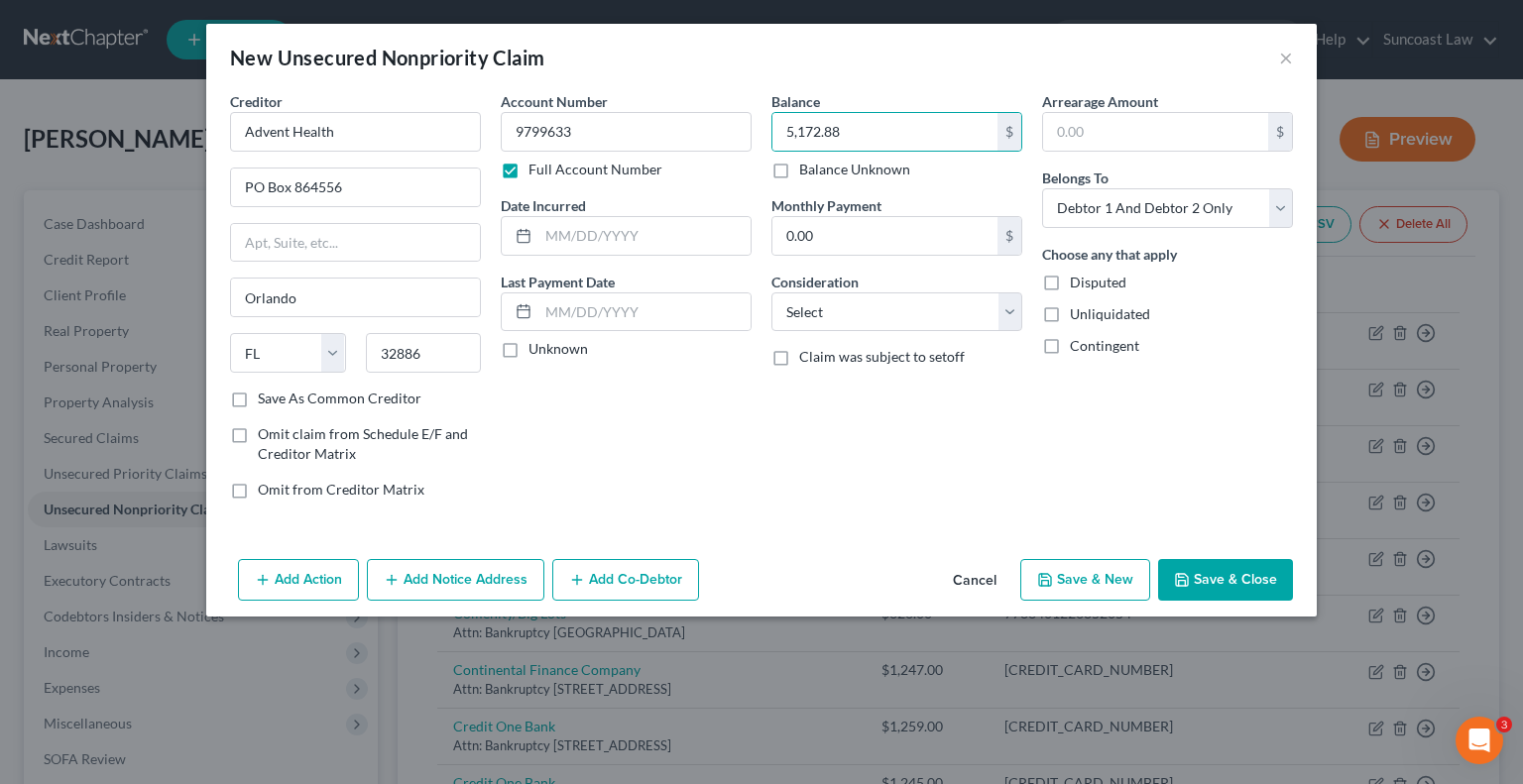 click on "Save & Close" at bounding box center [1226, 580] 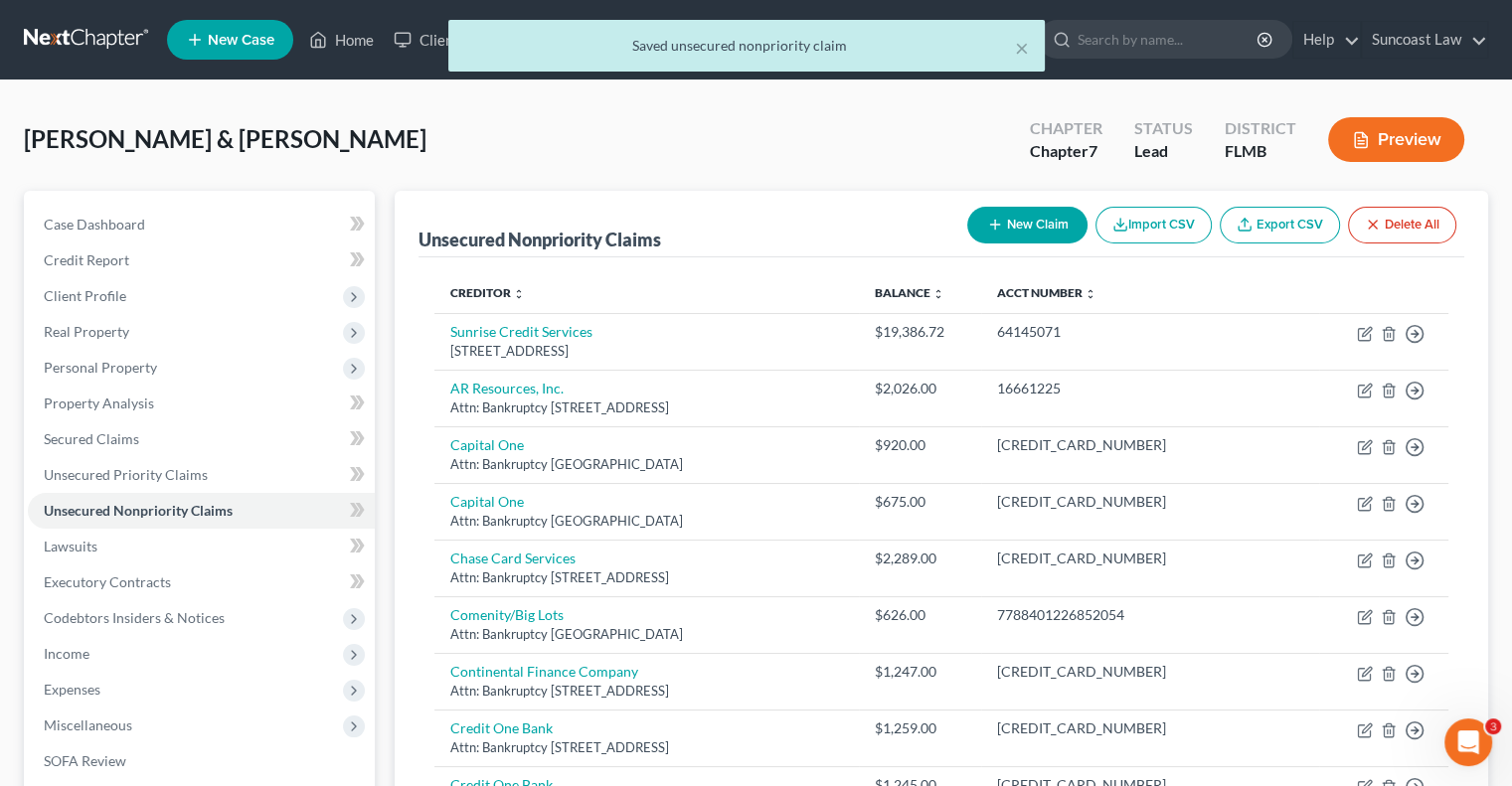click on "New Claim" at bounding box center [1027, 225] 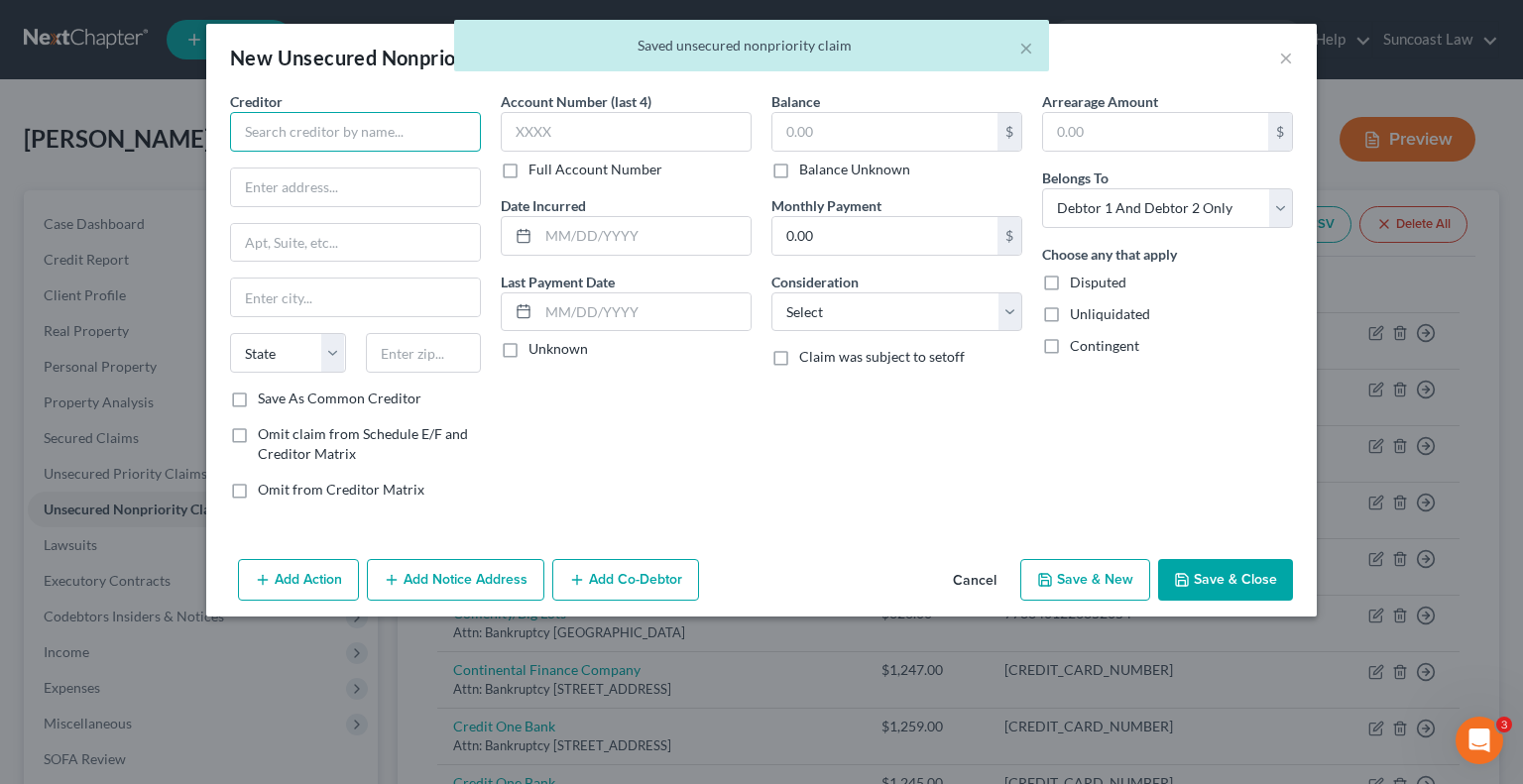 click at bounding box center [355, 132] 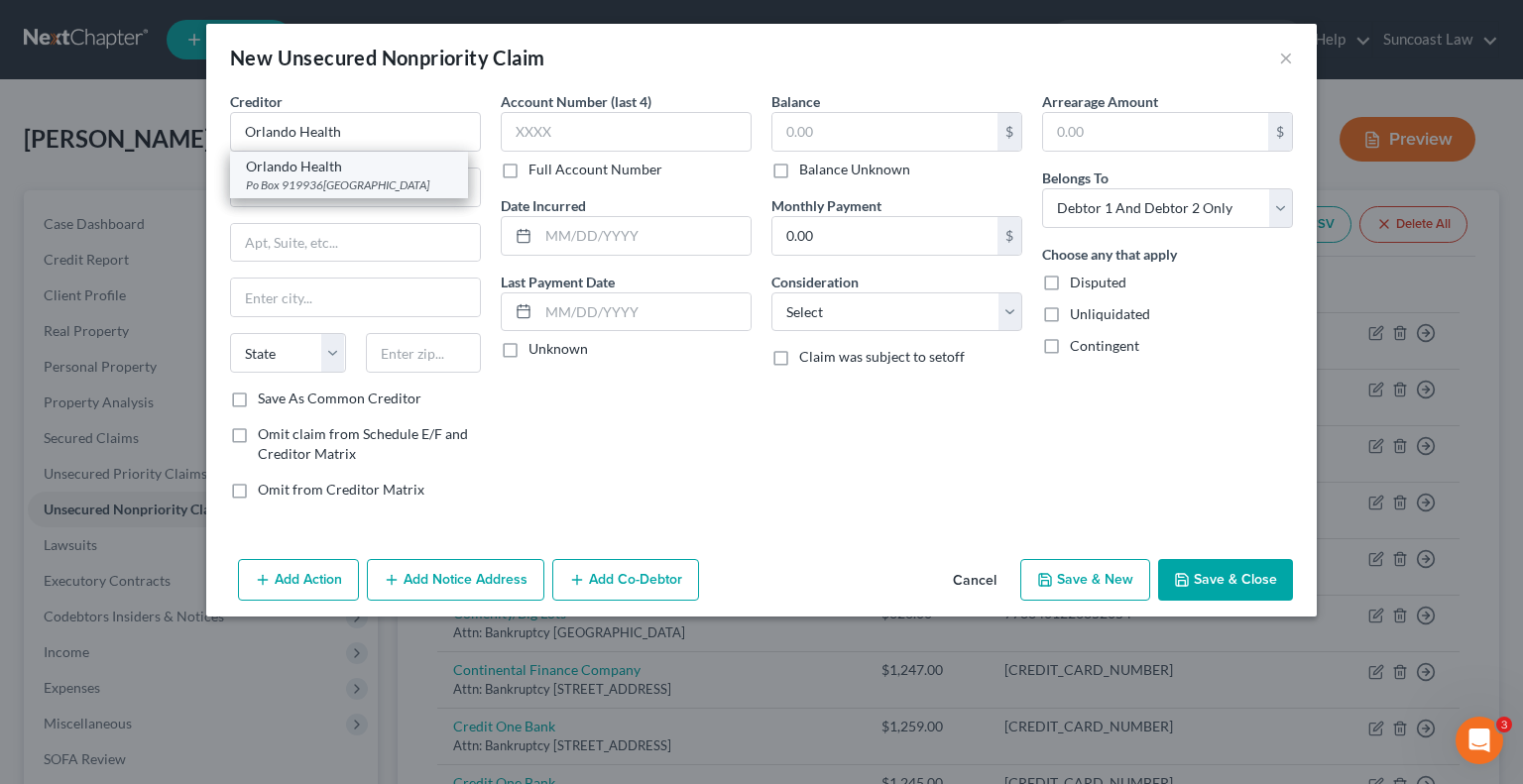 click on "Orlando Health" at bounding box center [349, 167] 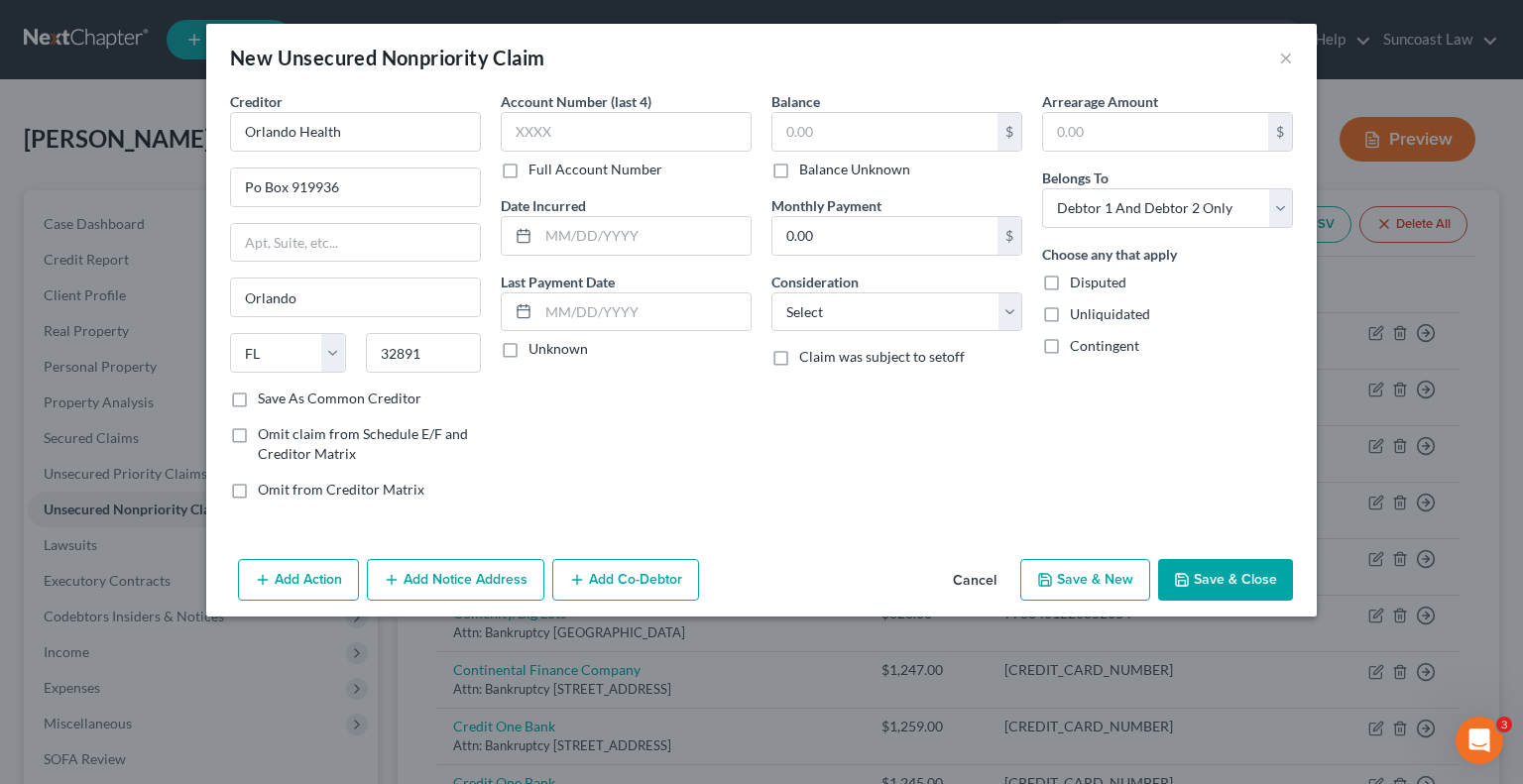 click on "Full Account Number" at bounding box center [595, 169] 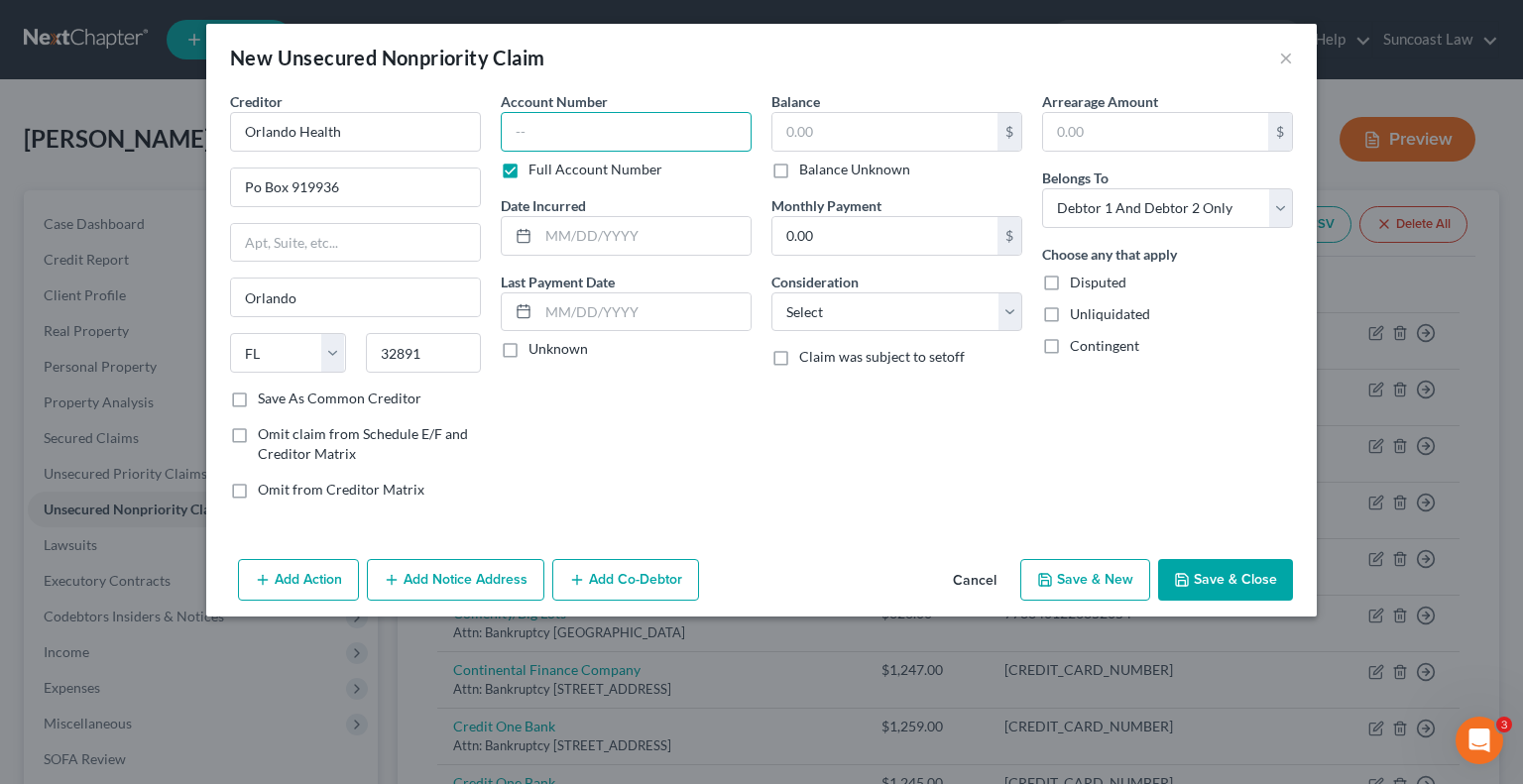 click at bounding box center (626, 132) 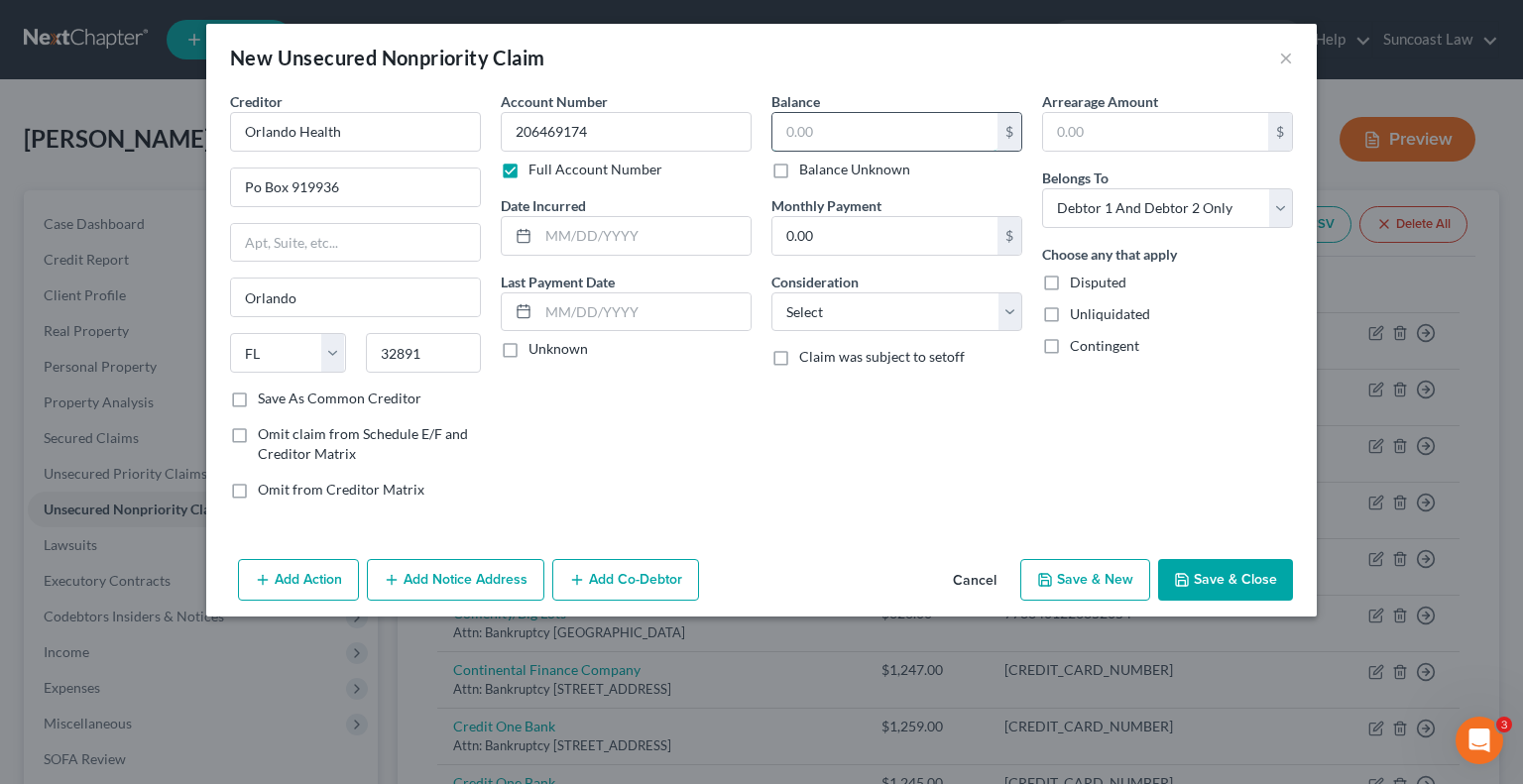 click at bounding box center (884, 132) 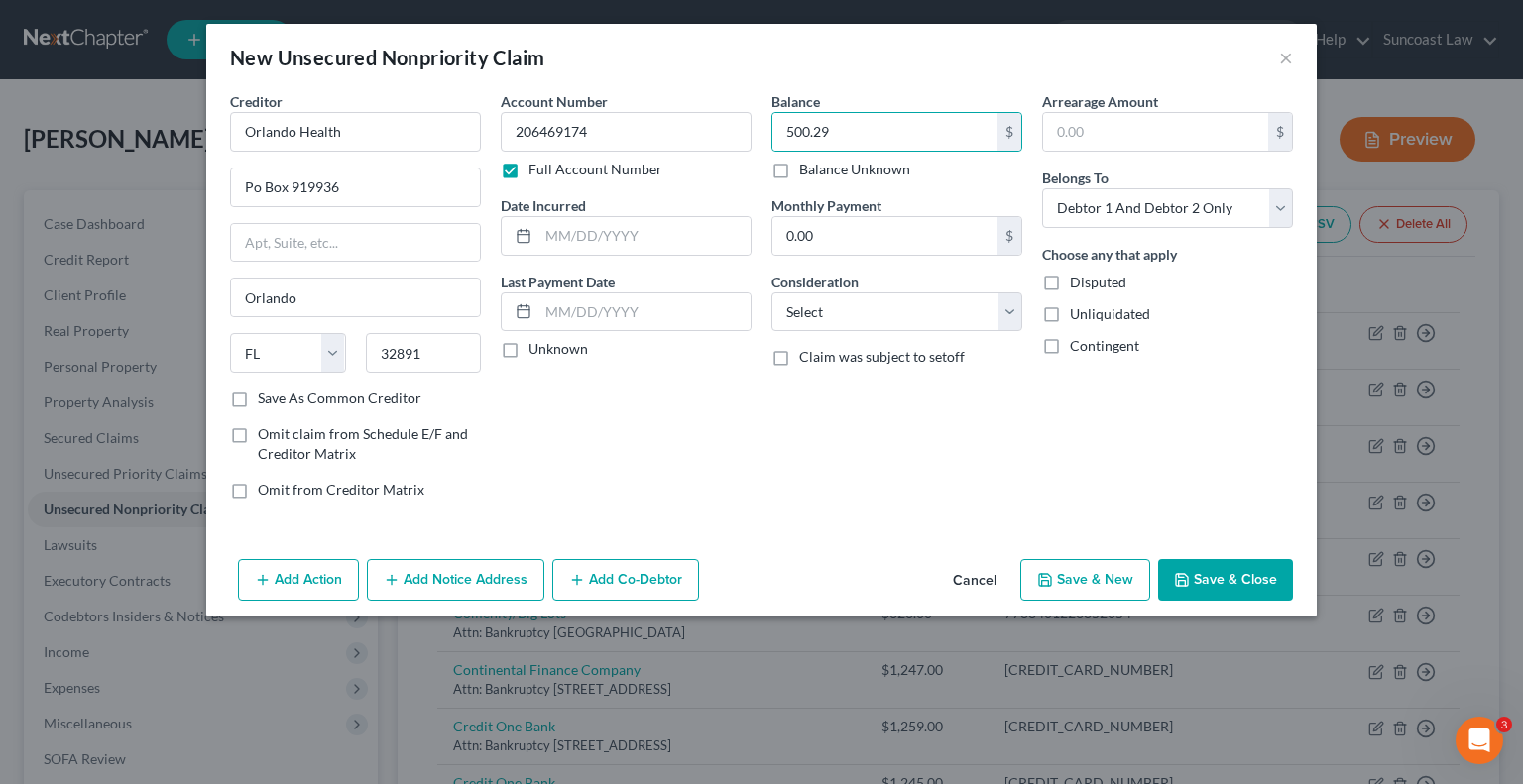 click on "Save & Close" at bounding box center (1226, 580) 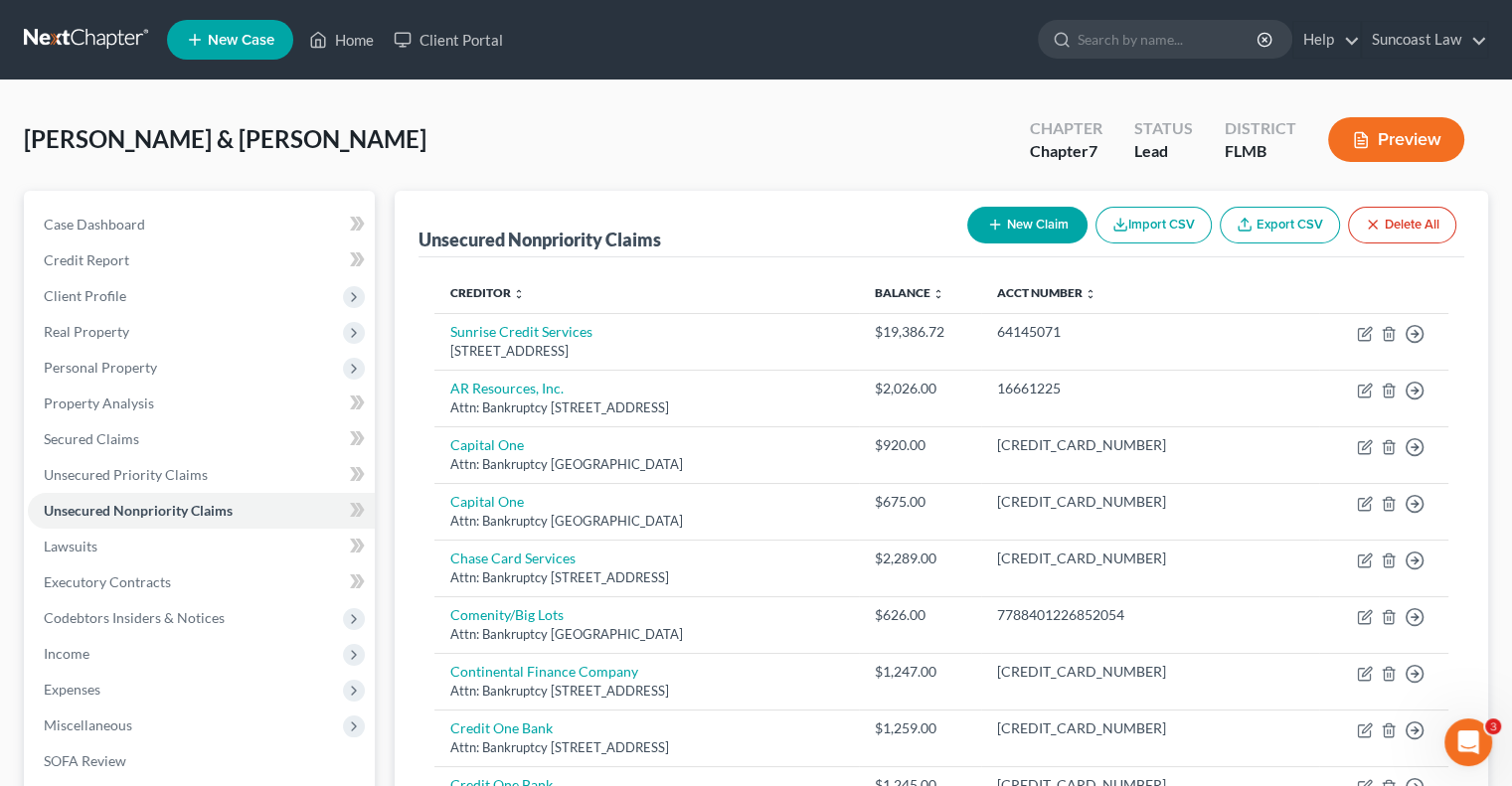click on "New Claim" at bounding box center [1027, 225] 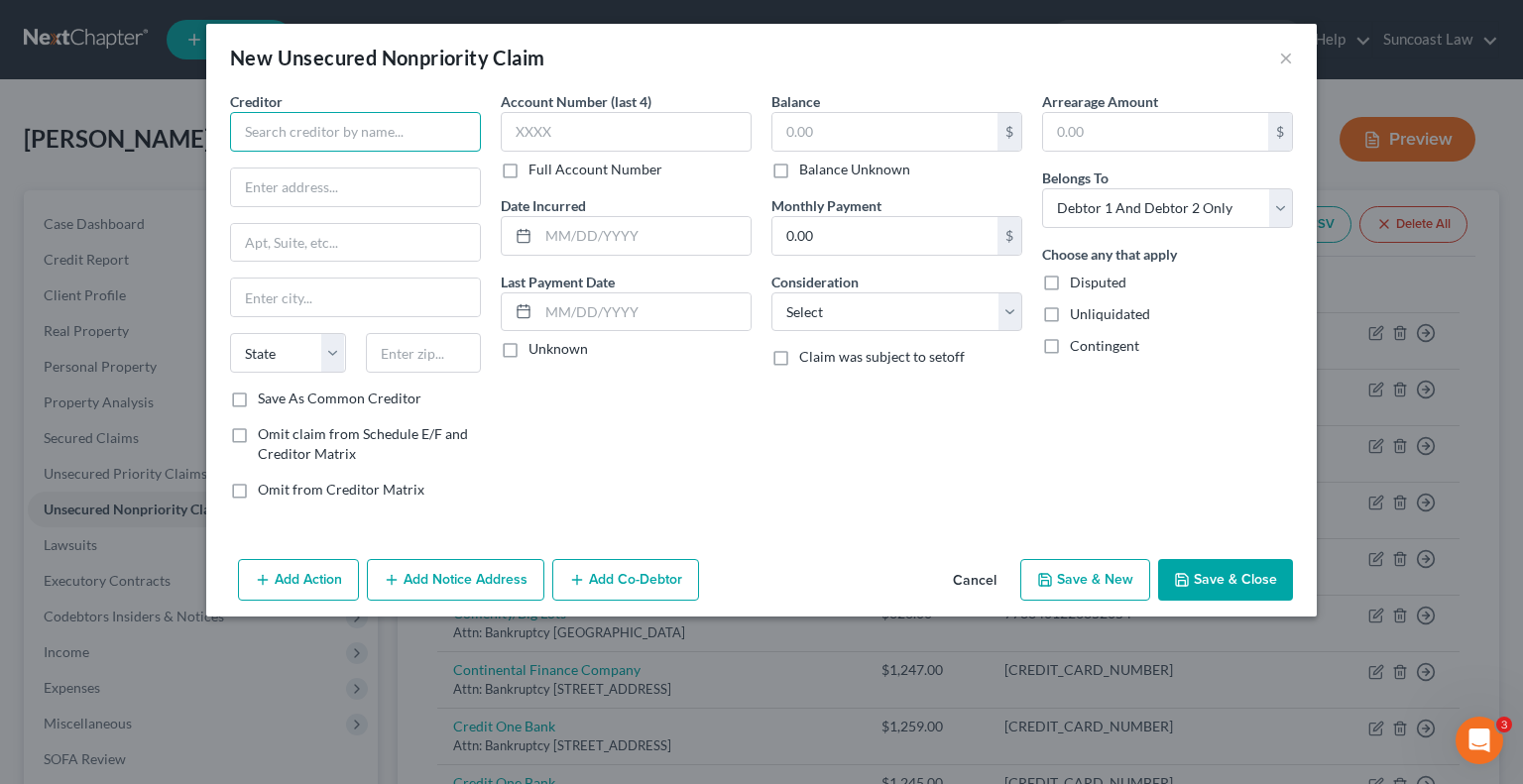 click at bounding box center (355, 132) 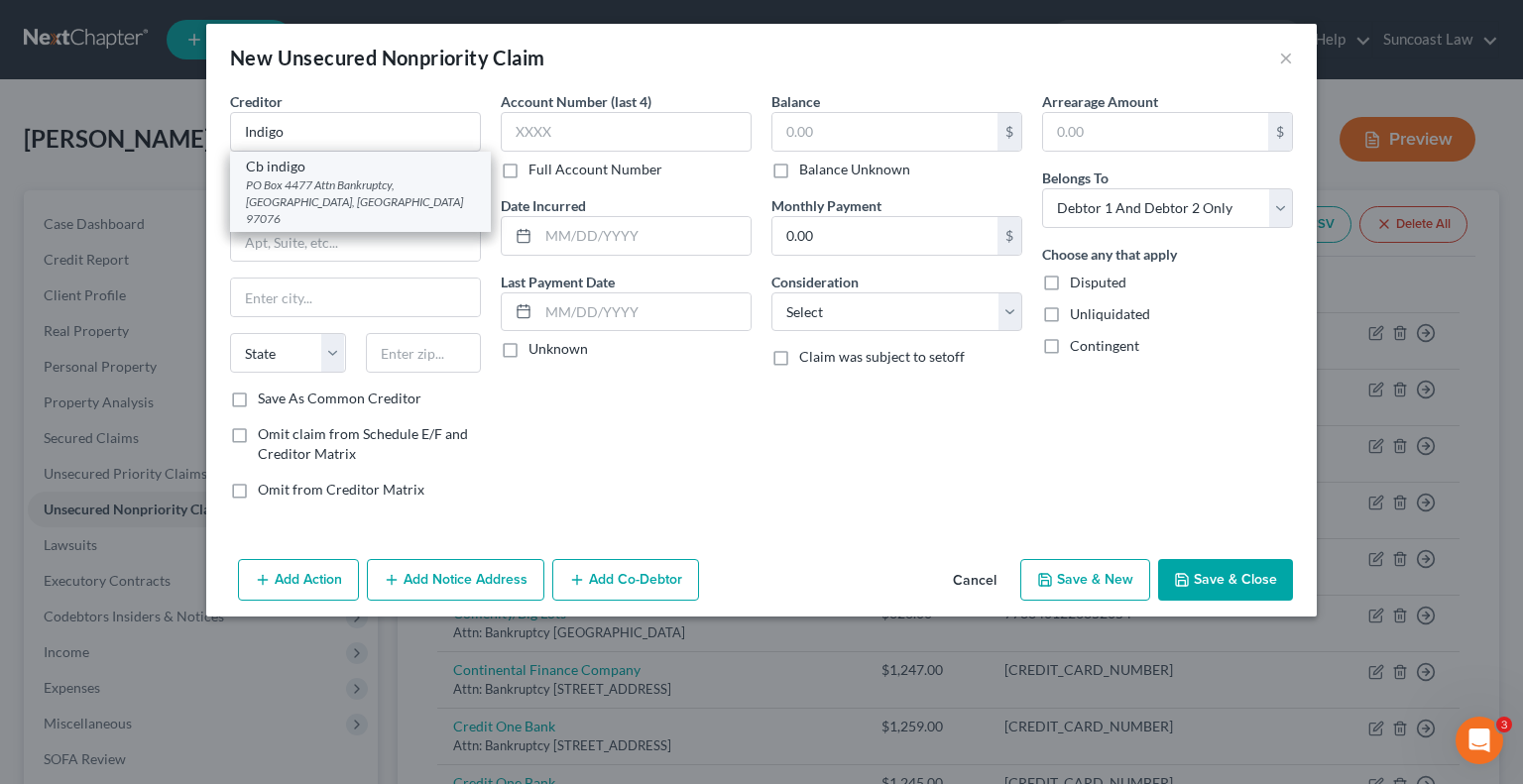 click on "PO Box 4477 Attn Bankruptcy, [GEOGRAPHIC_DATA], [GEOGRAPHIC_DATA] 97076" at bounding box center [360, 201] 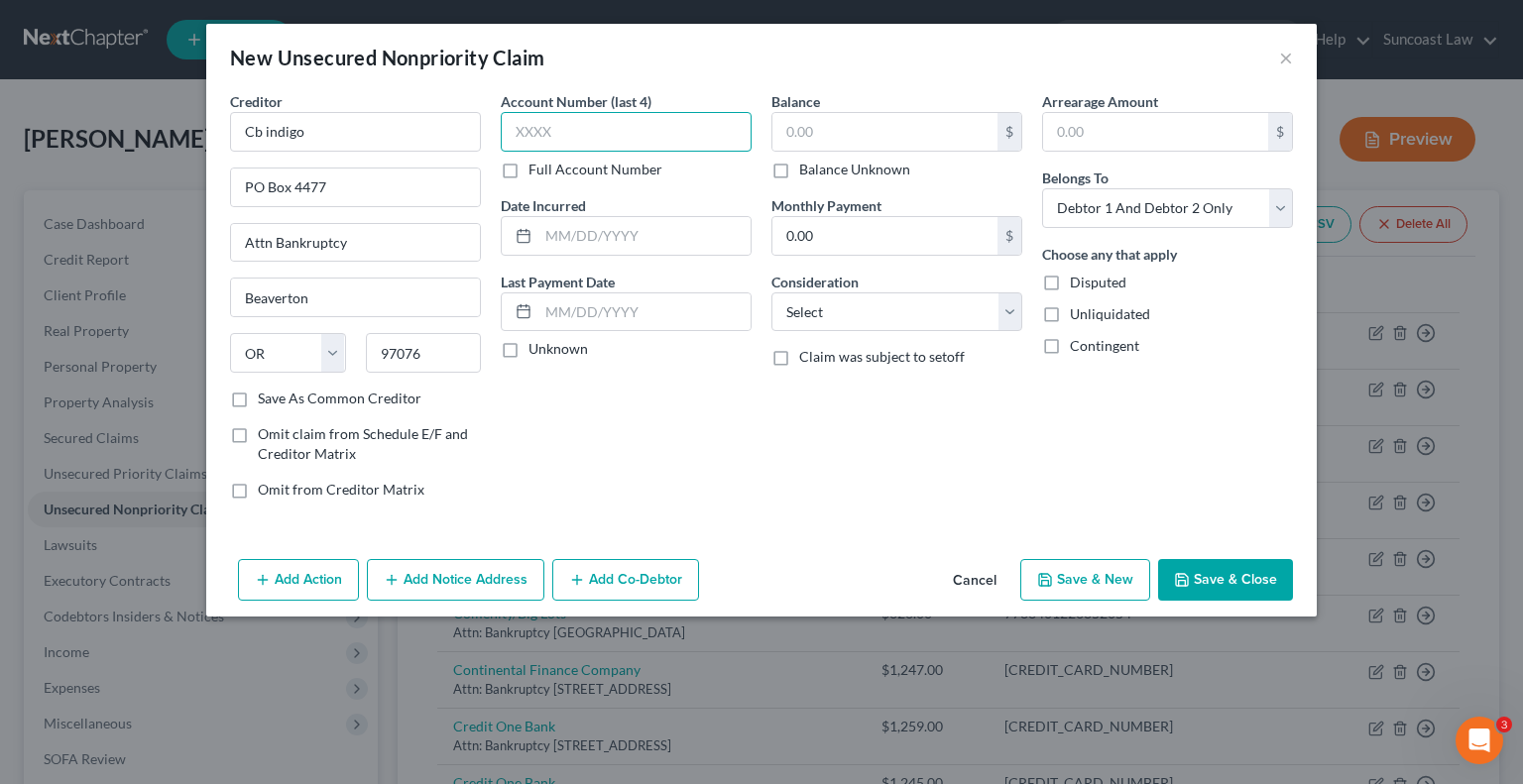 click at bounding box center [626, 132] 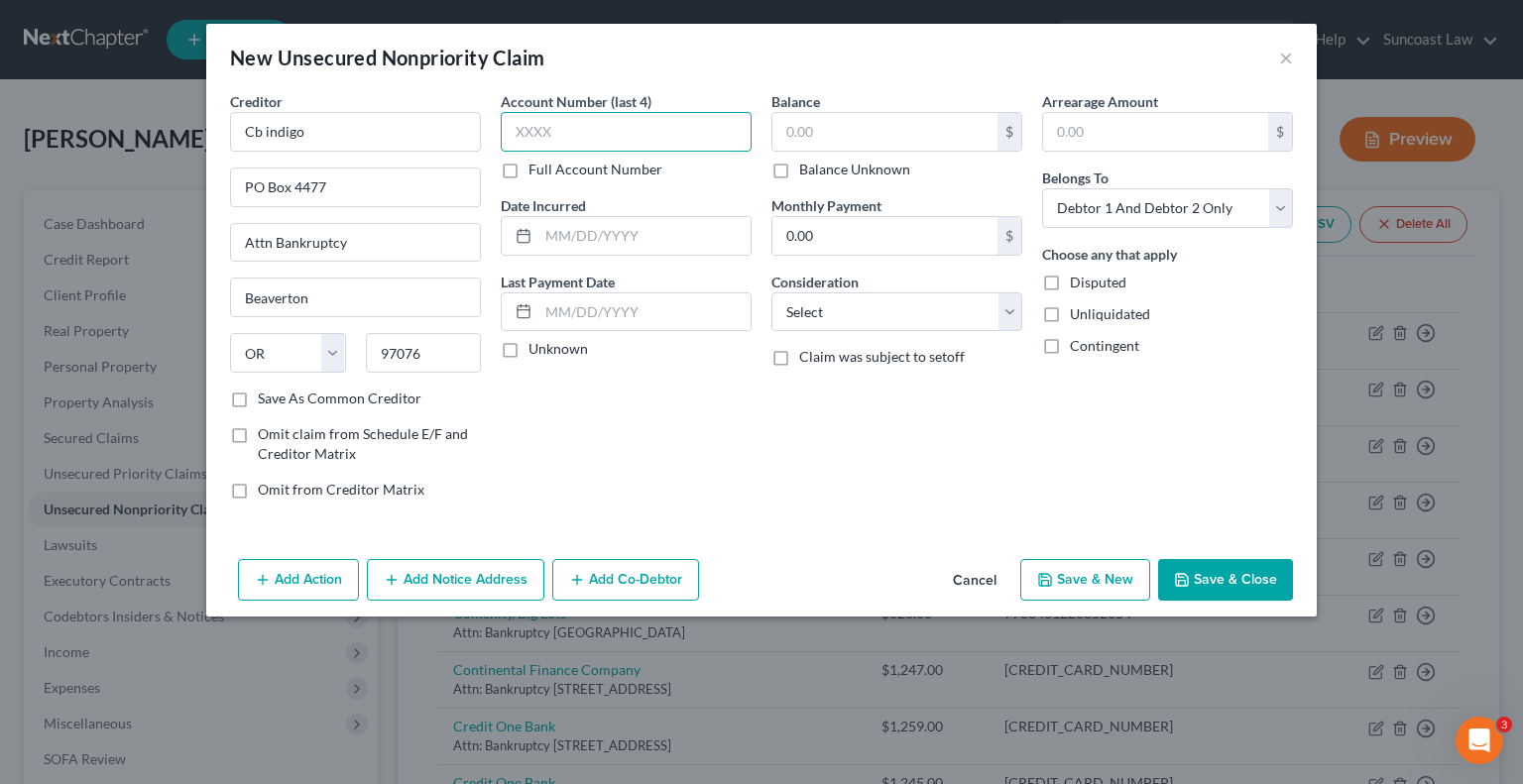 click at bounding box center (626, 132) 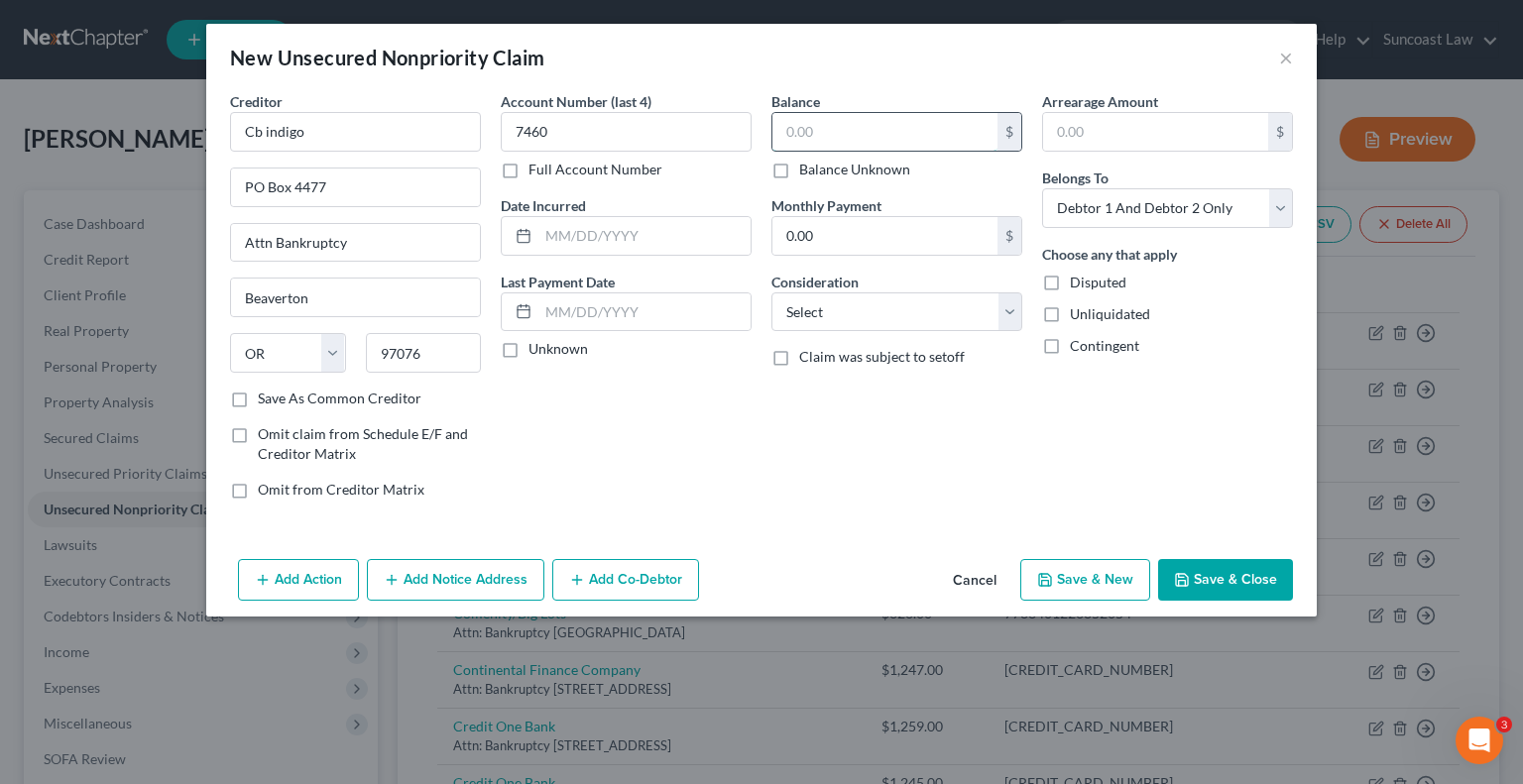 click at bounding box center (884, 132) 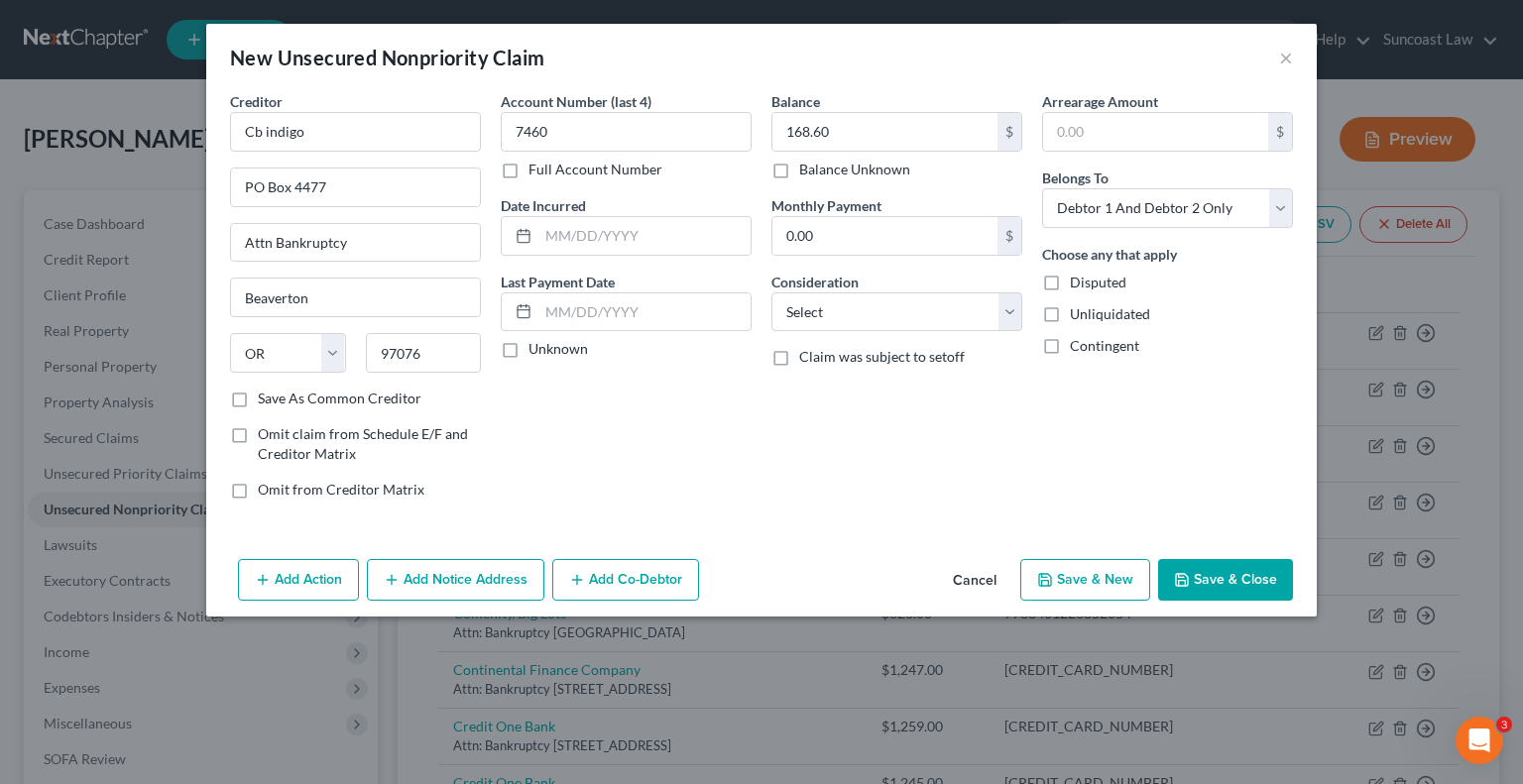 click on "Save & Close" at bounding box center [1226, 580] 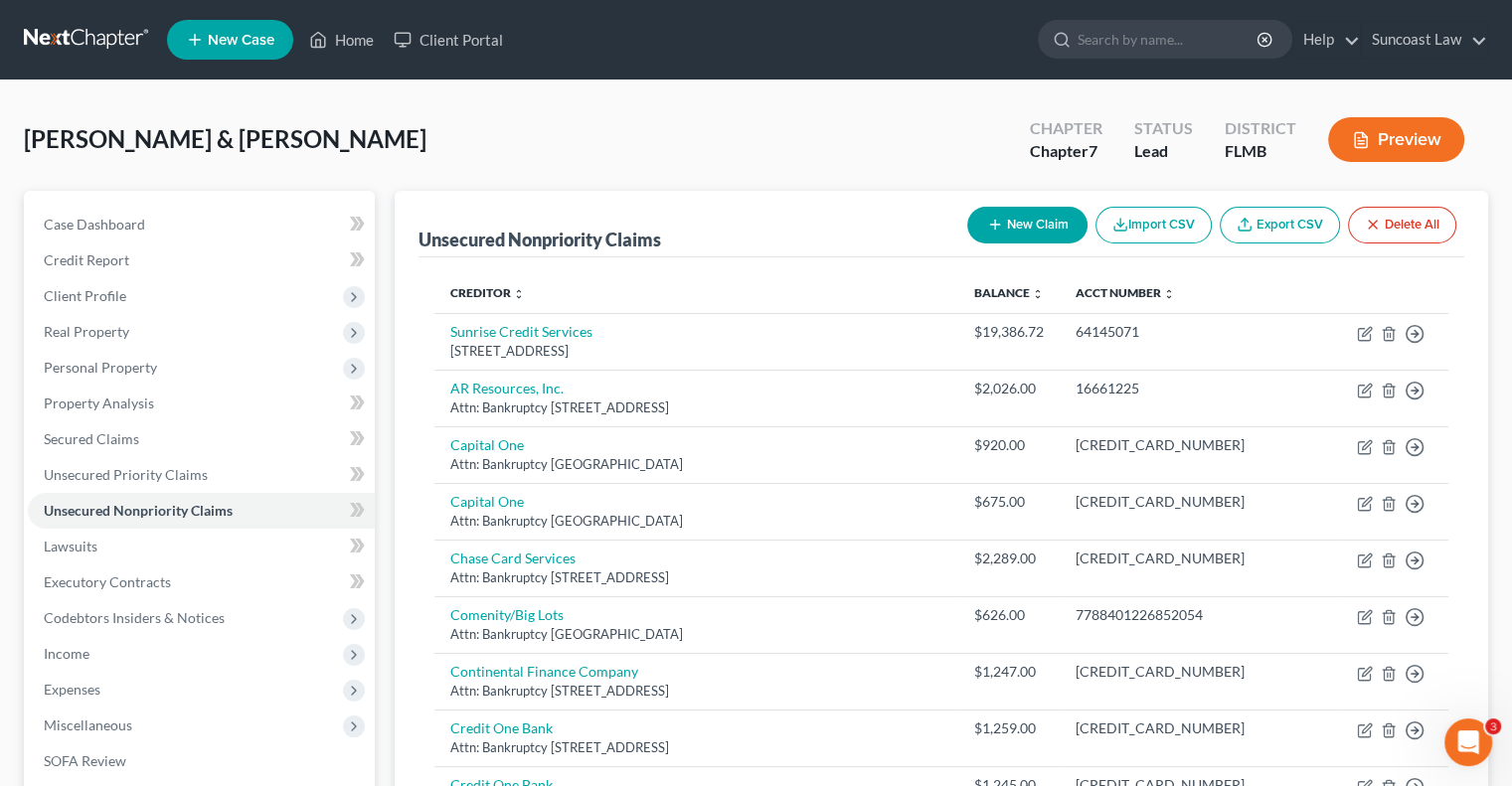 click on "New Claim" at bounding box center [1027, 225] 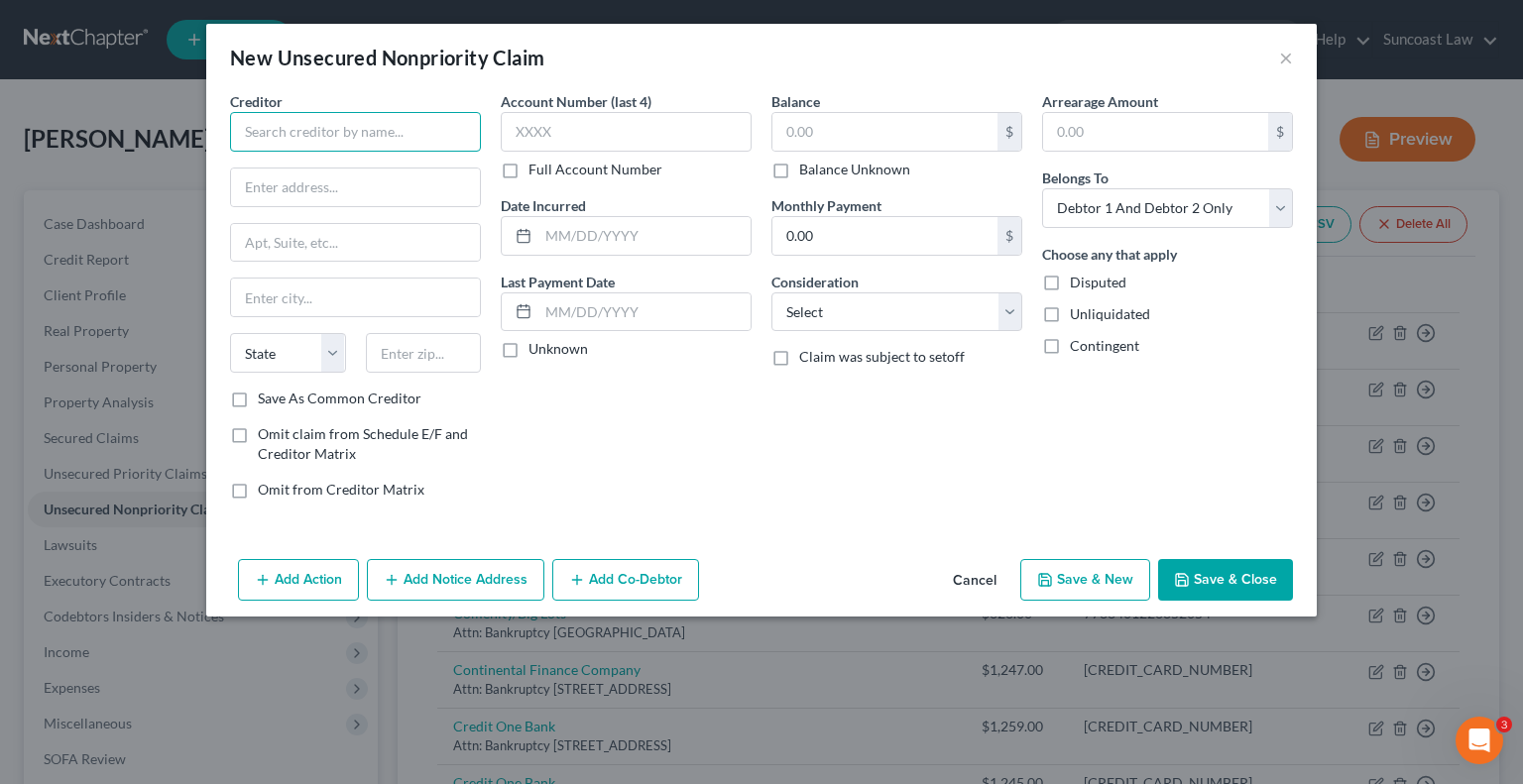 click at bounding box center [355, 132] 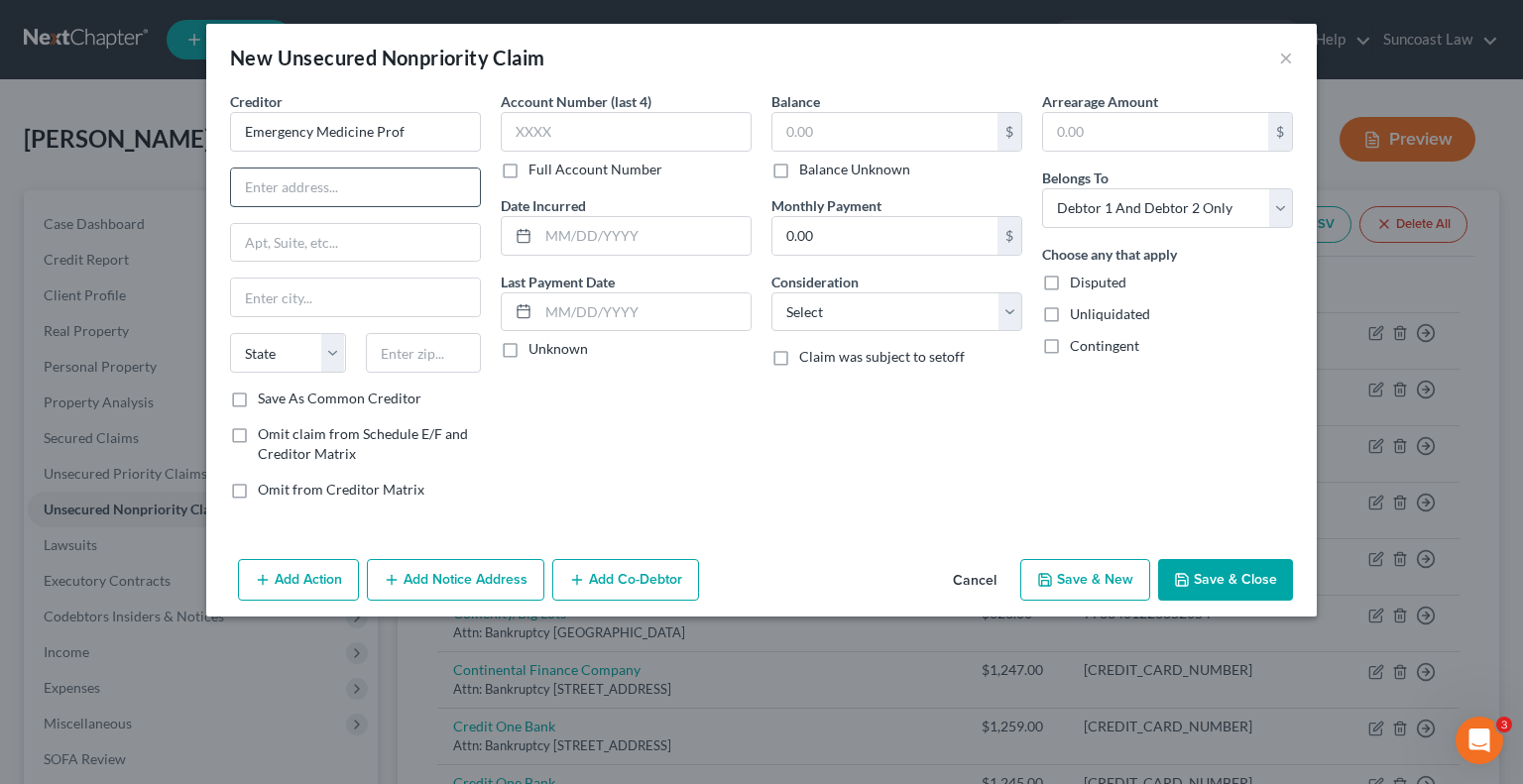 click at bounding box center [355, 187] 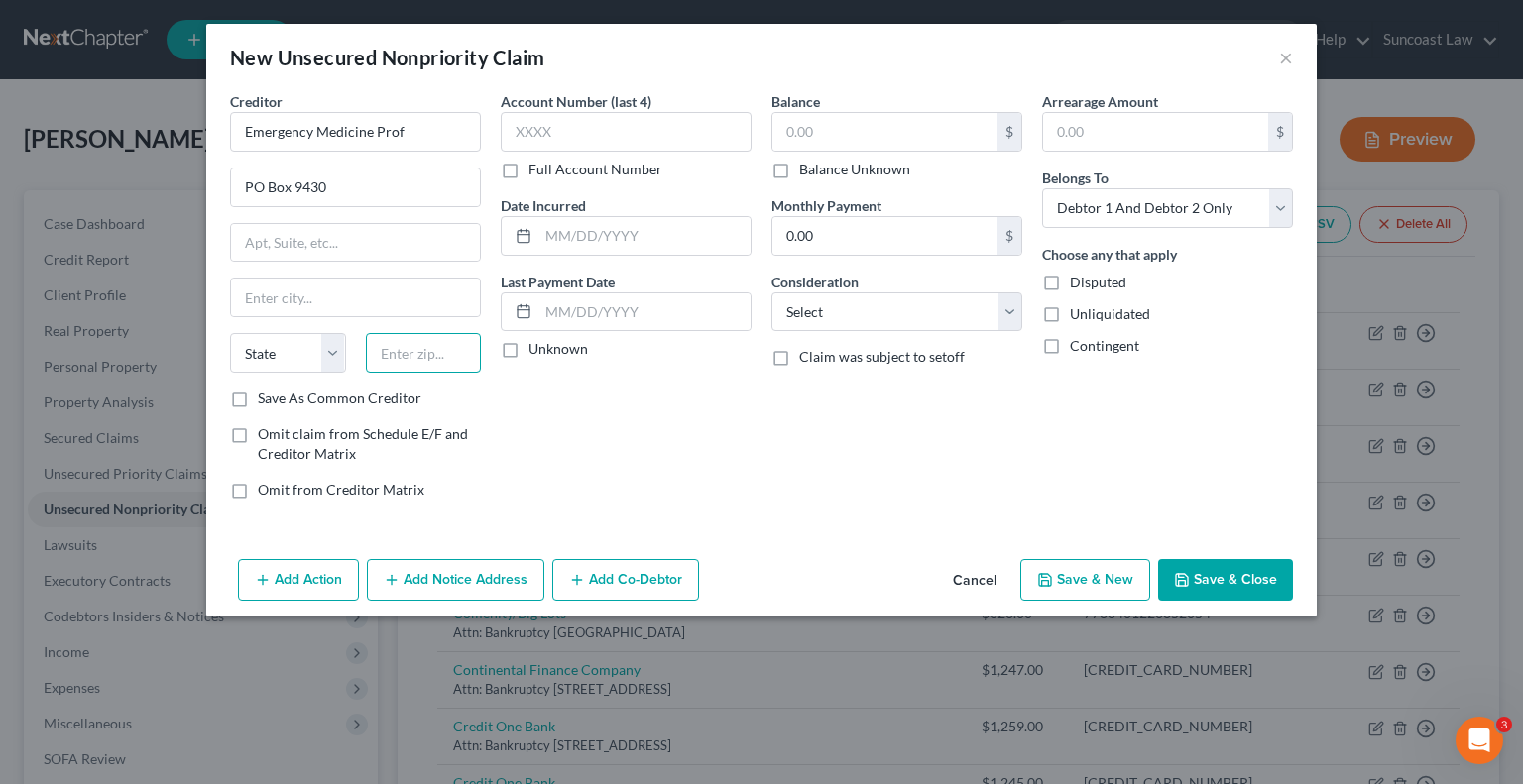 click at bounding box center (423, 353) 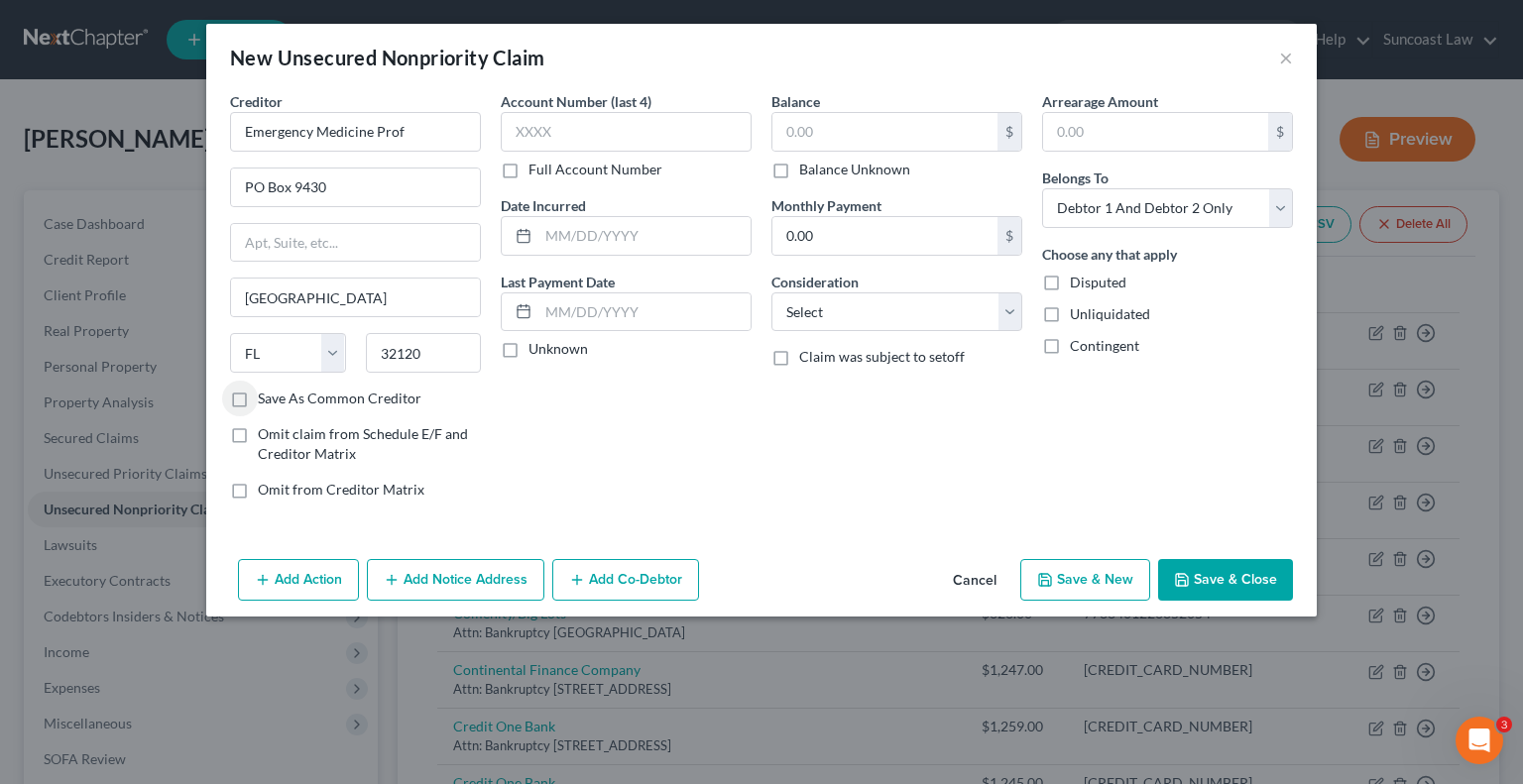 click on "Full Account Number" at bounding box center (595, 169) 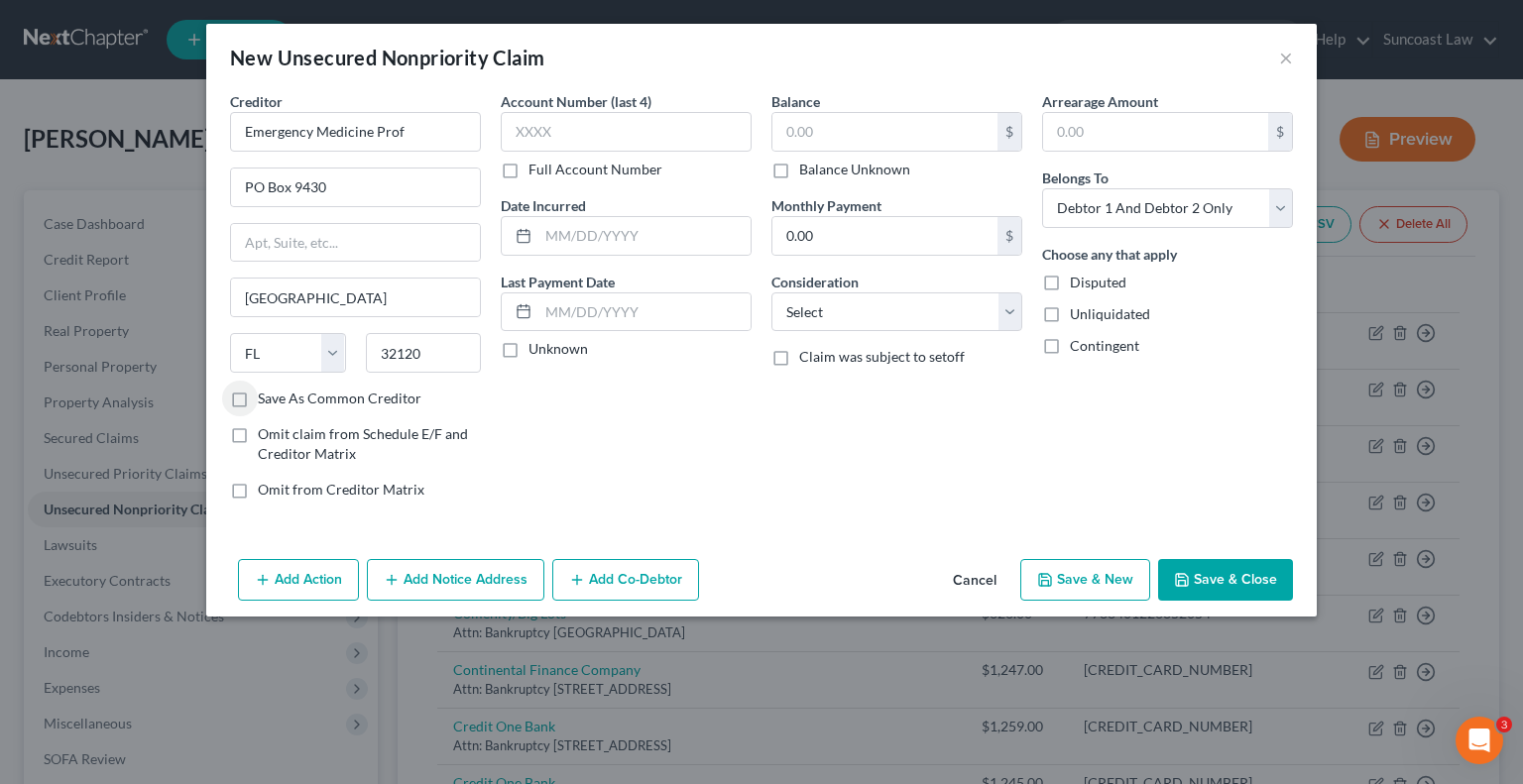 click on "Full Account Number" at bounding box center [542, 166] 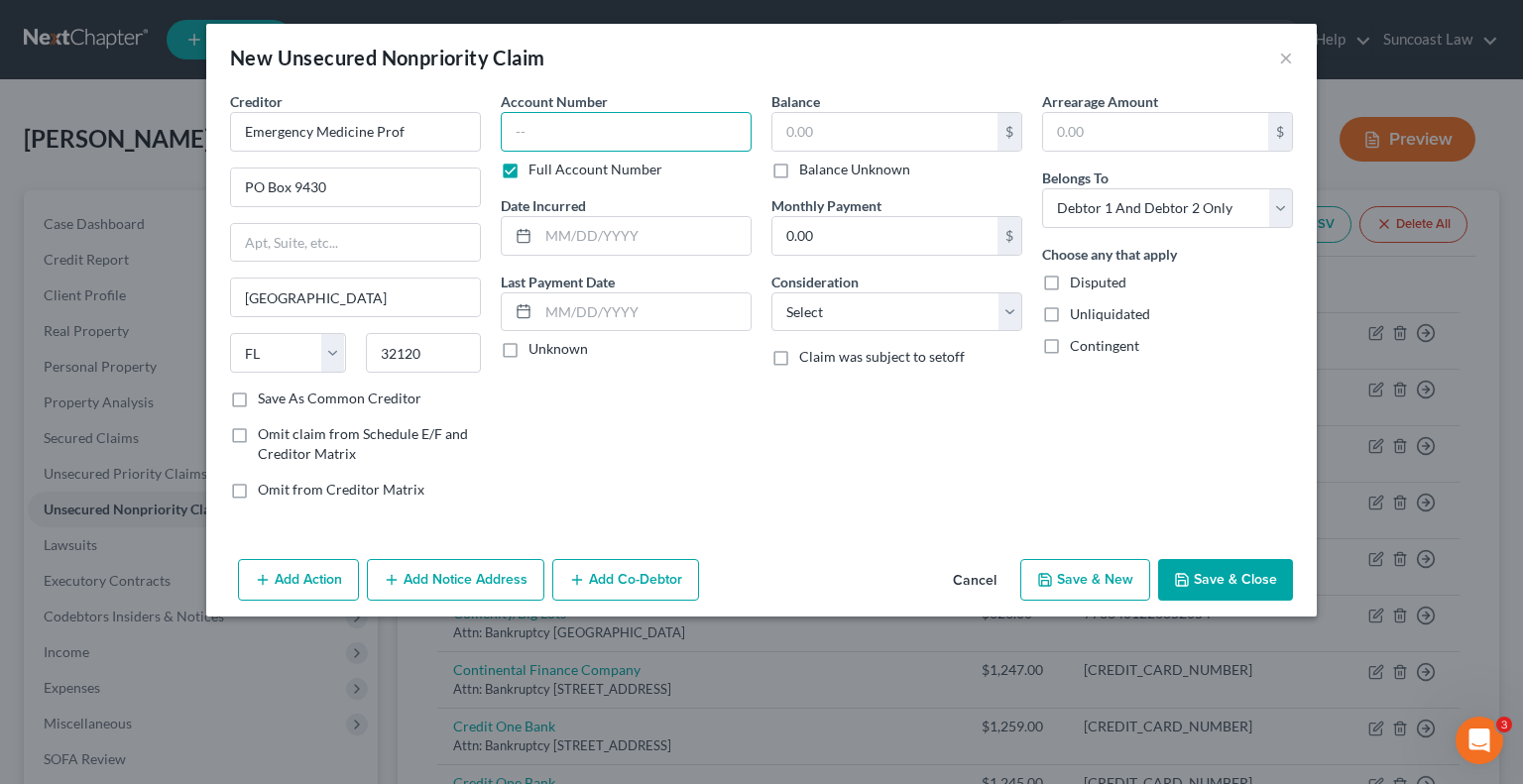 drag, startPoint x: 543, startPoint y: 132, endPoint x: 561, endPoint y: 95, distance: 41.14608 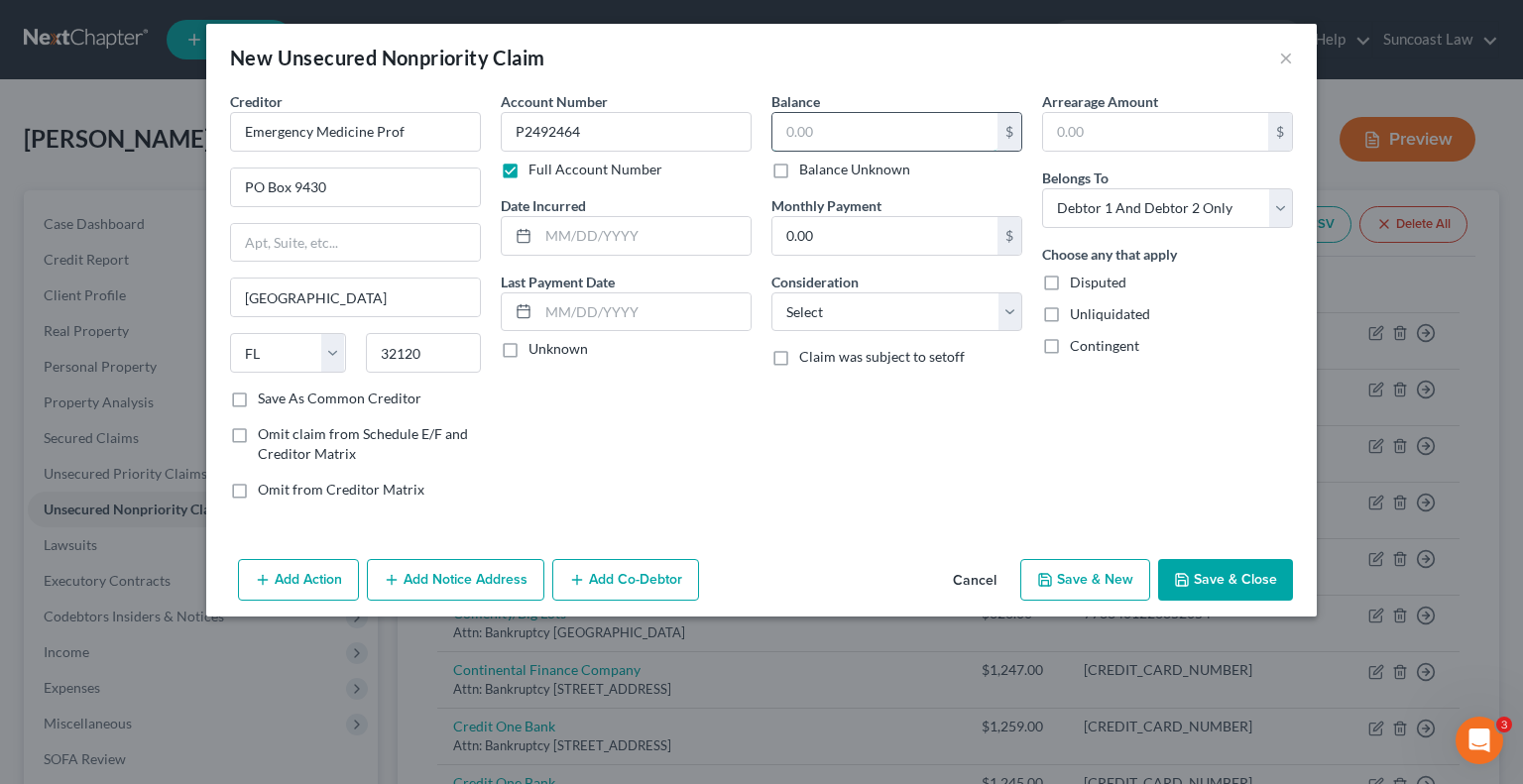 click at bounding box center (884, 132) 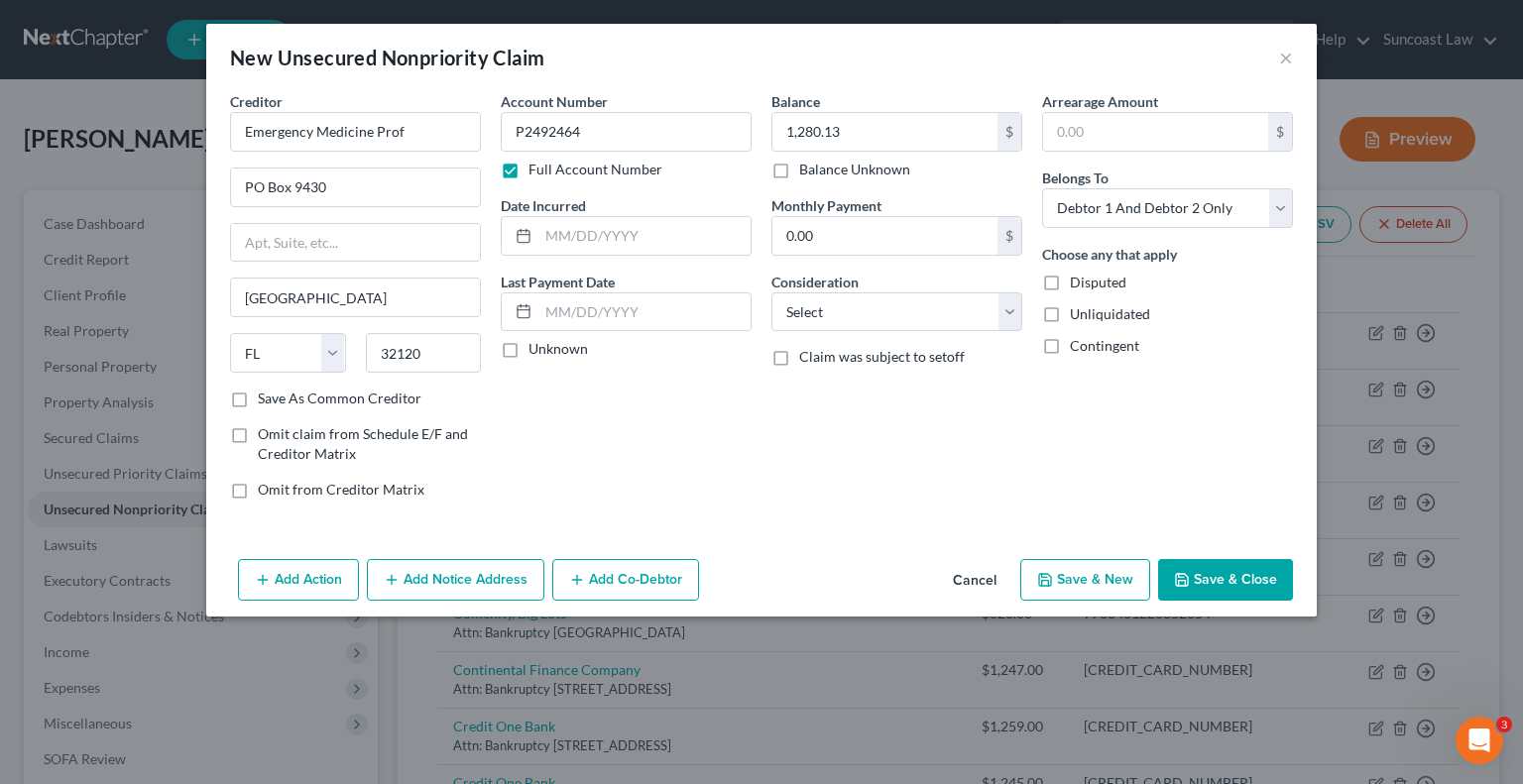 click on "Save & Close" at bounding box center [1226, 580] 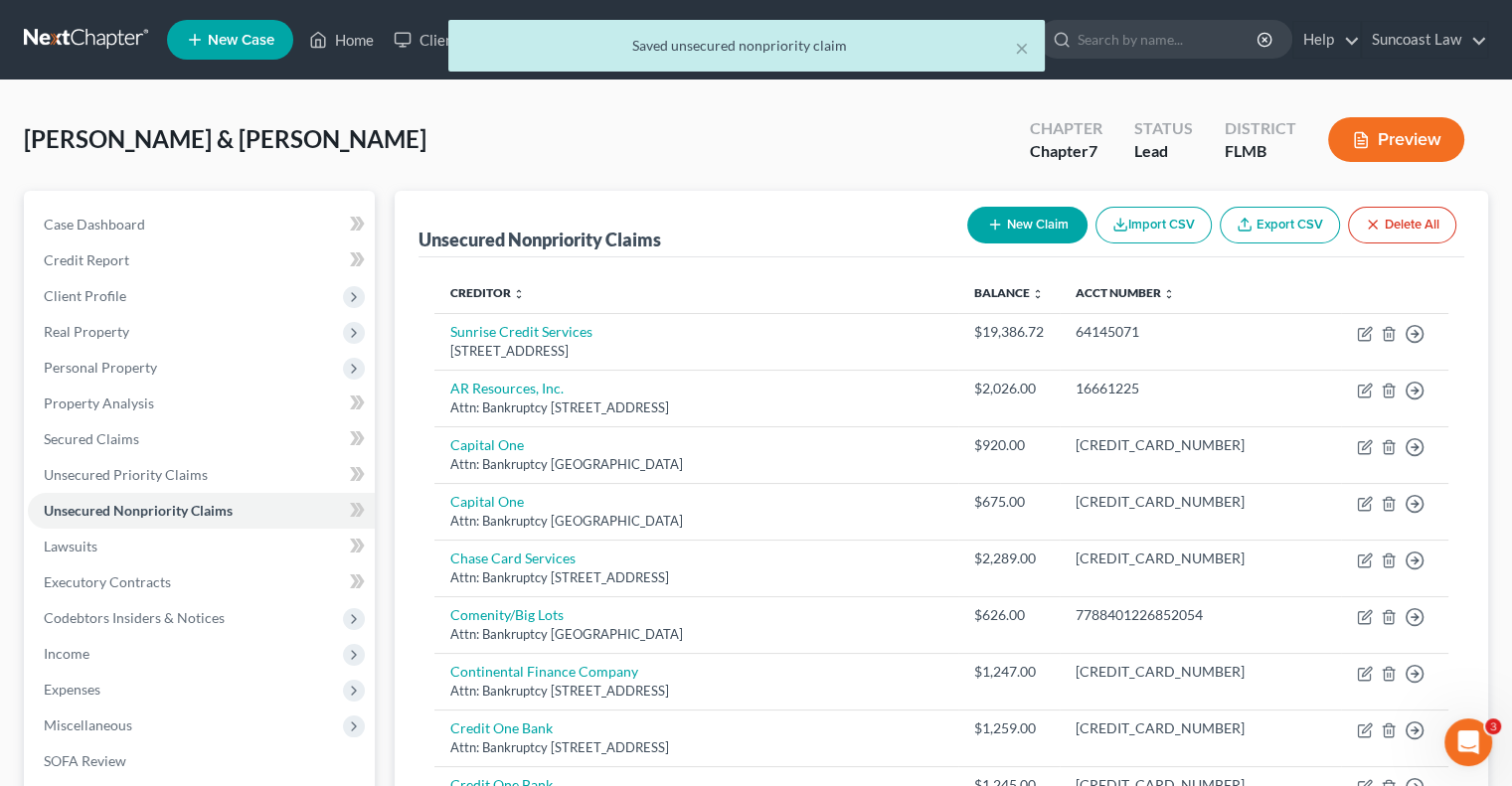 click on "New Claim" at bounding box center [1027, 225] 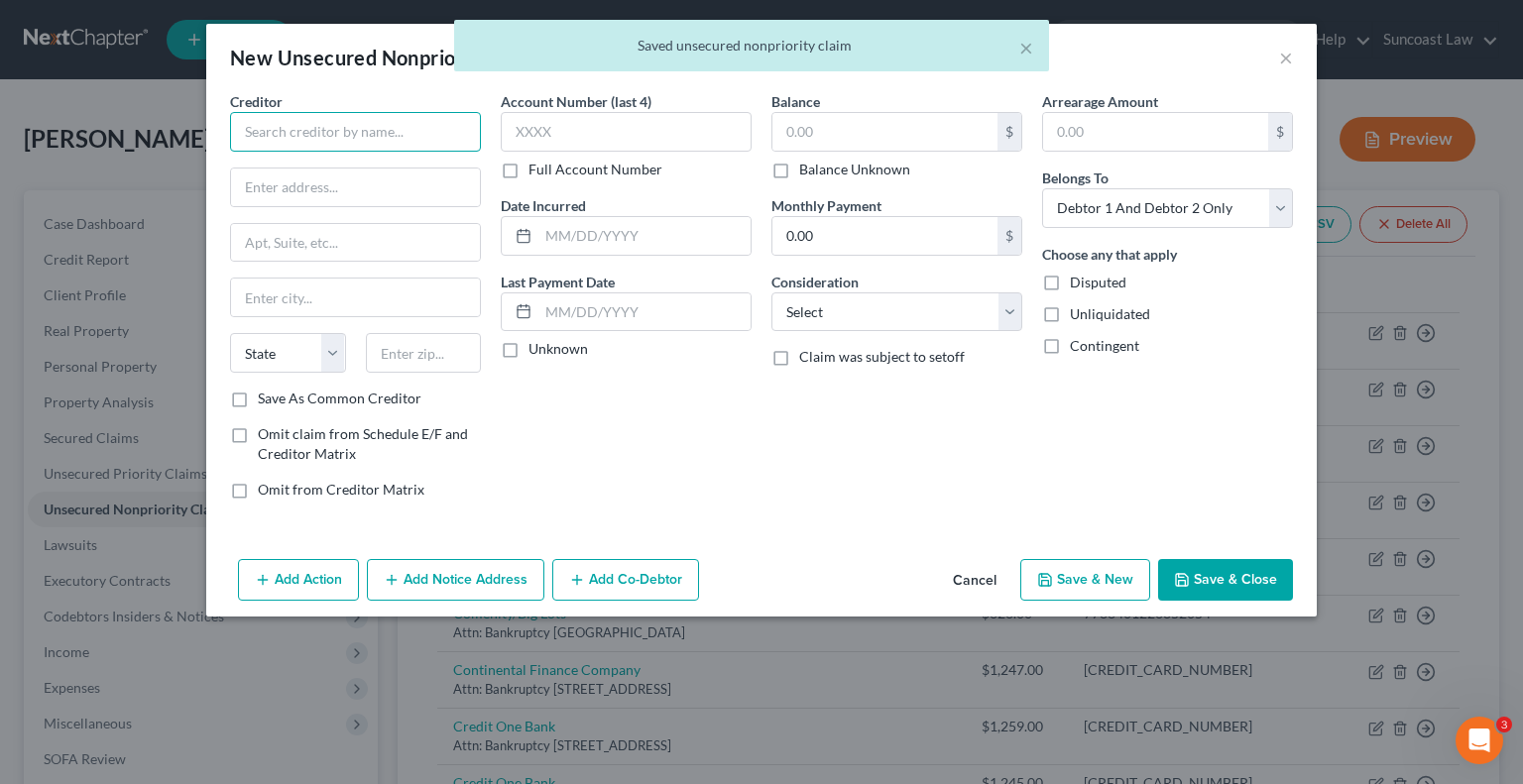 click at bounding box center [355, 132] 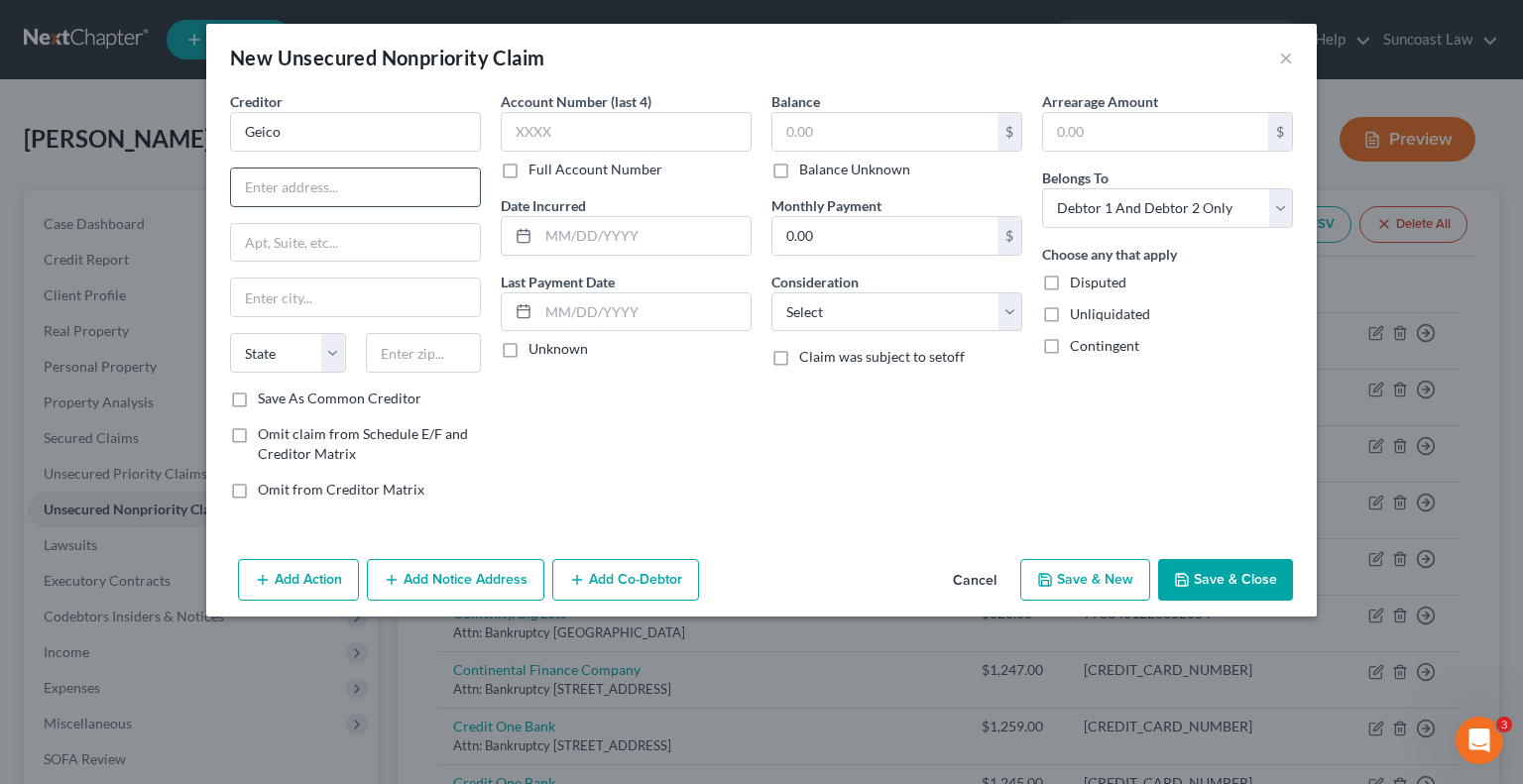click at bounding box center [355, 187] 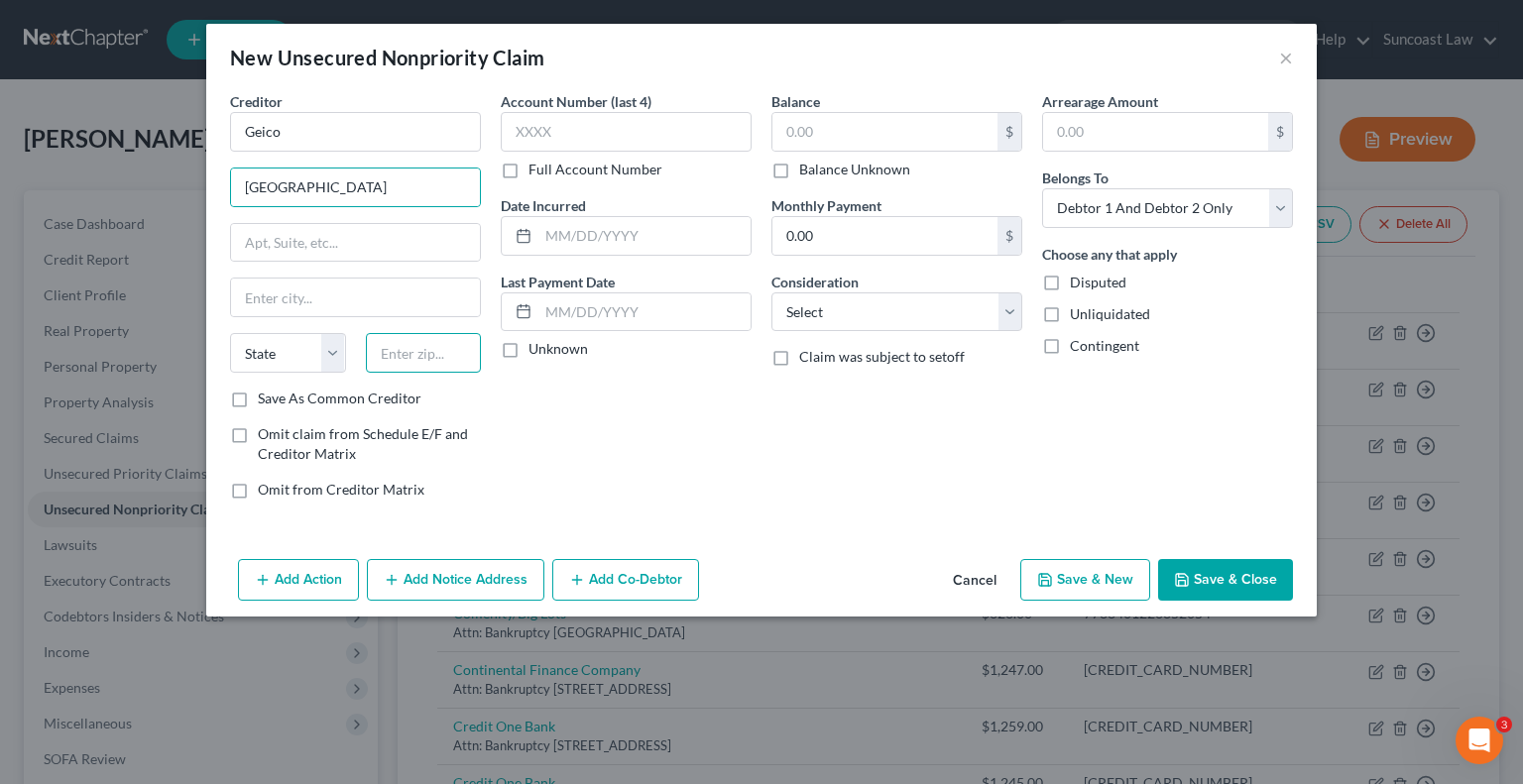 click at bounding box center (423, 353) 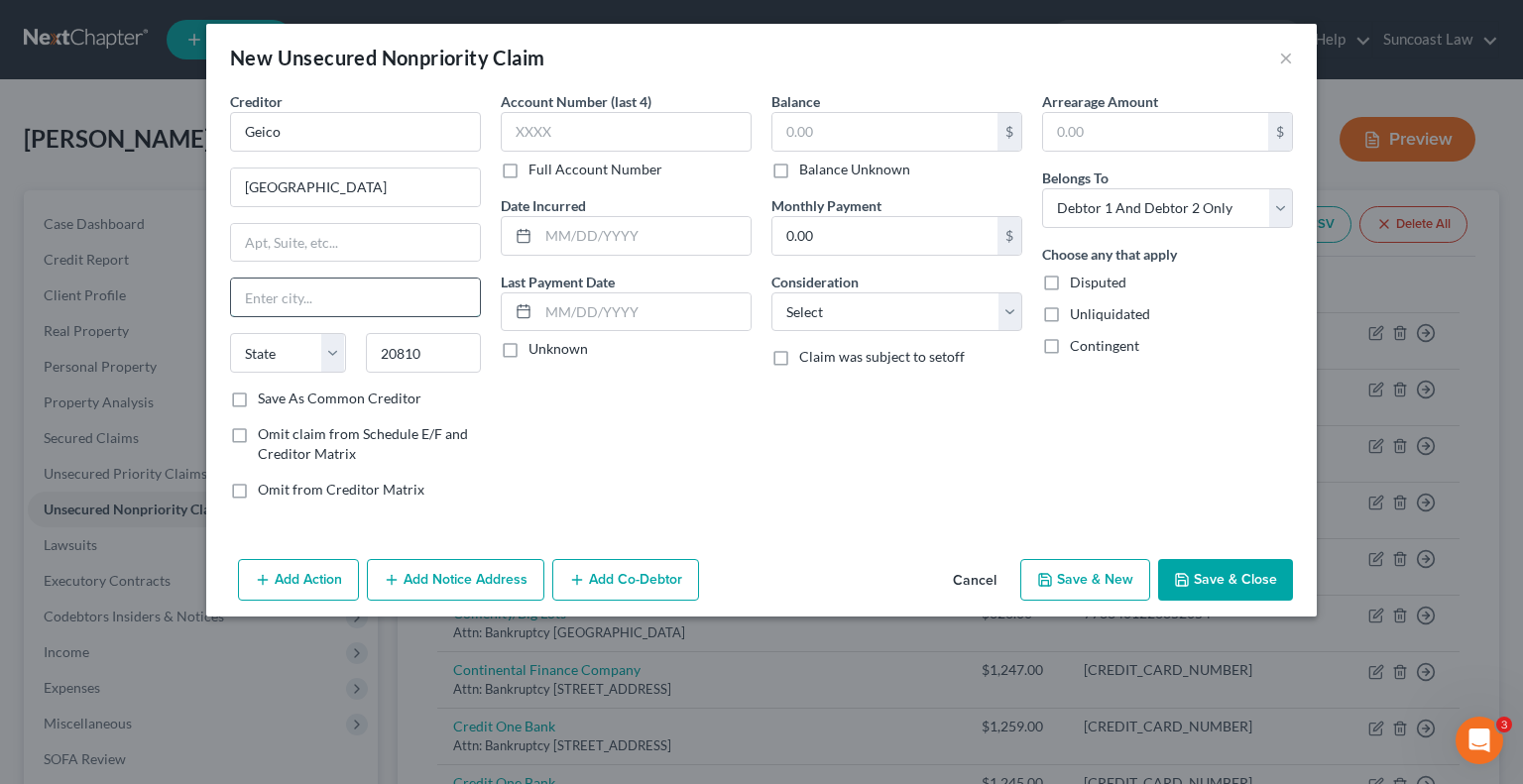 click at bounding box center (355, 297) 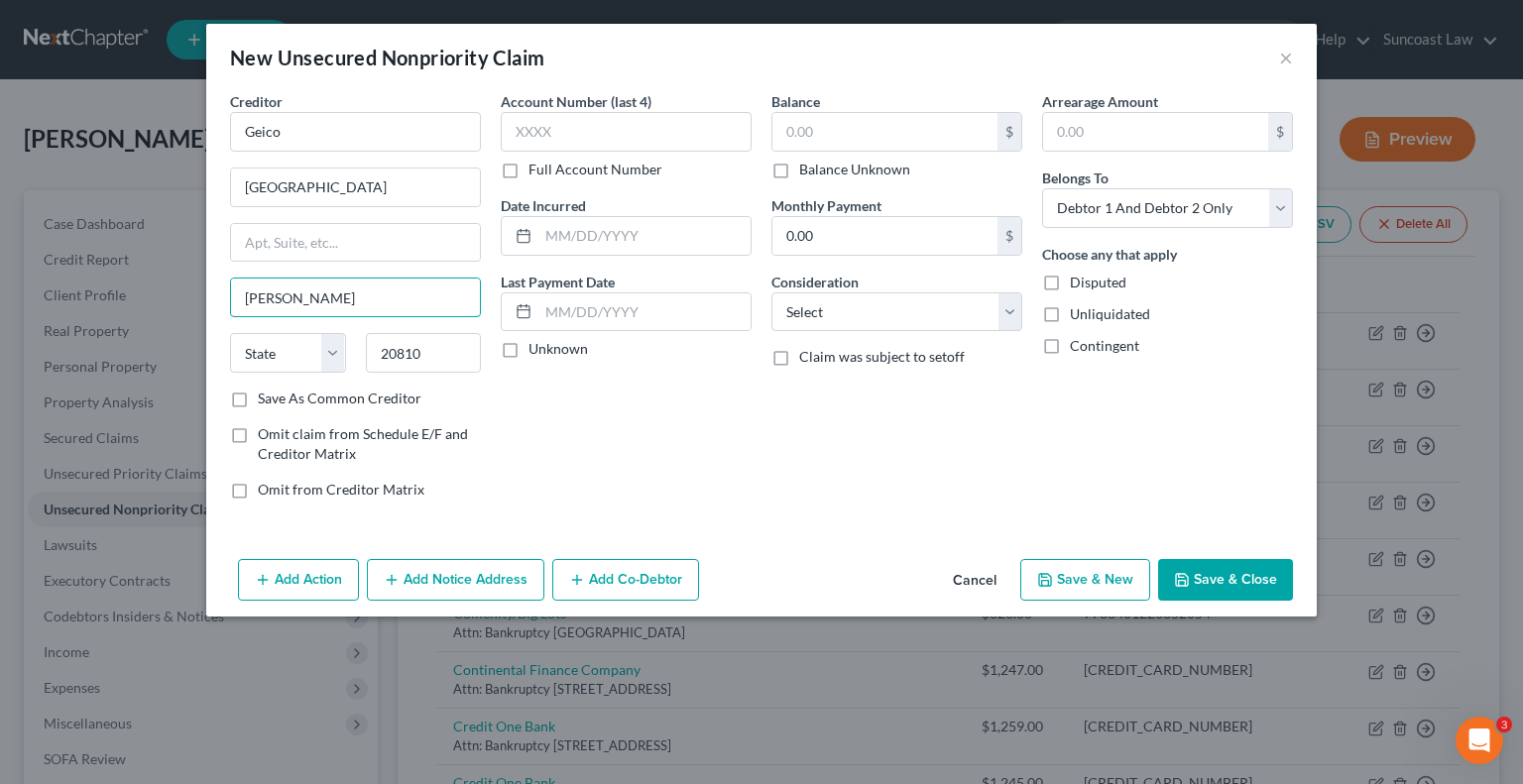 drag, startPoint x: 290, startPoint y: 280, endPoint x: 152, endPoint y: 269, distance: 138.43771 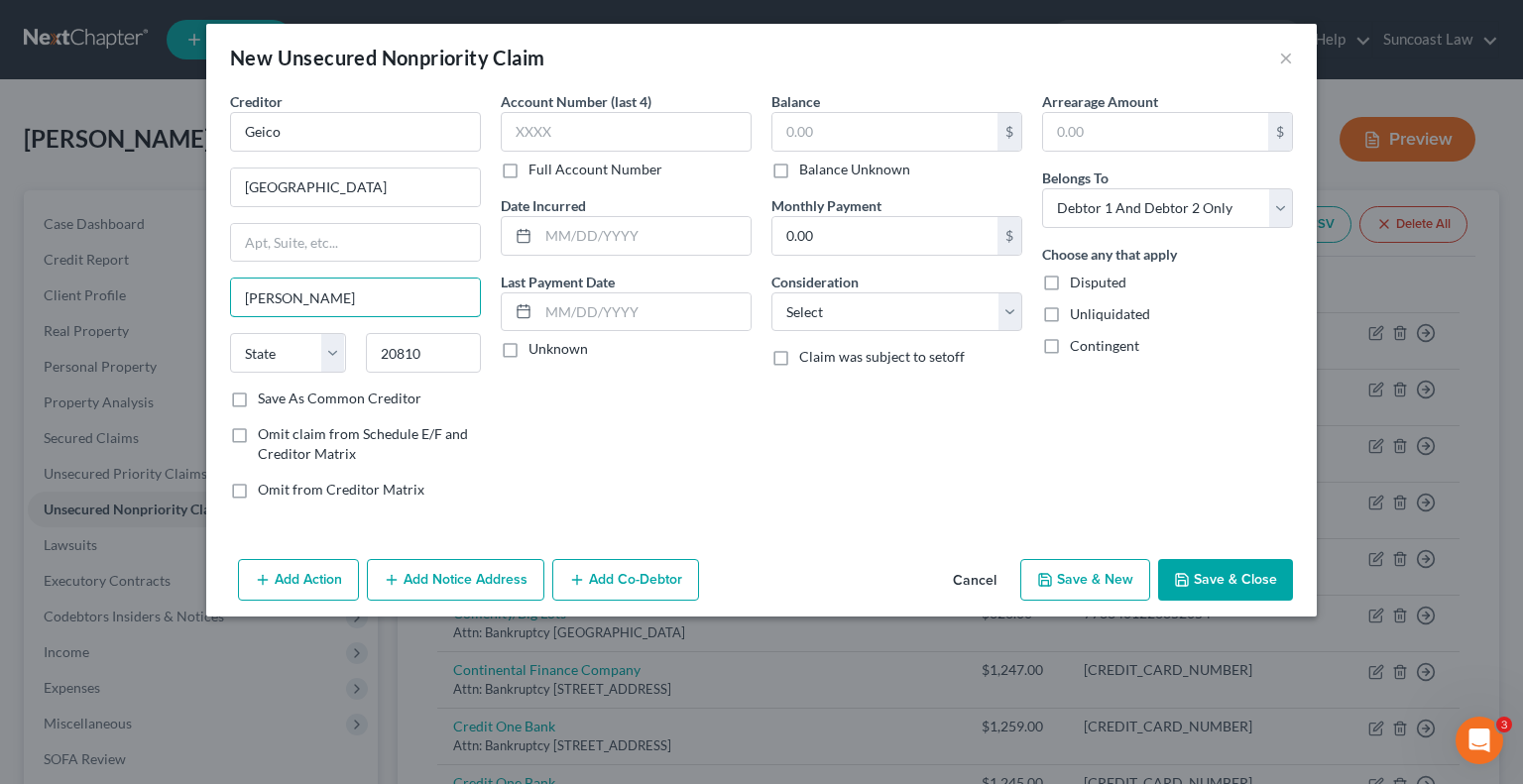 paste on "esda" 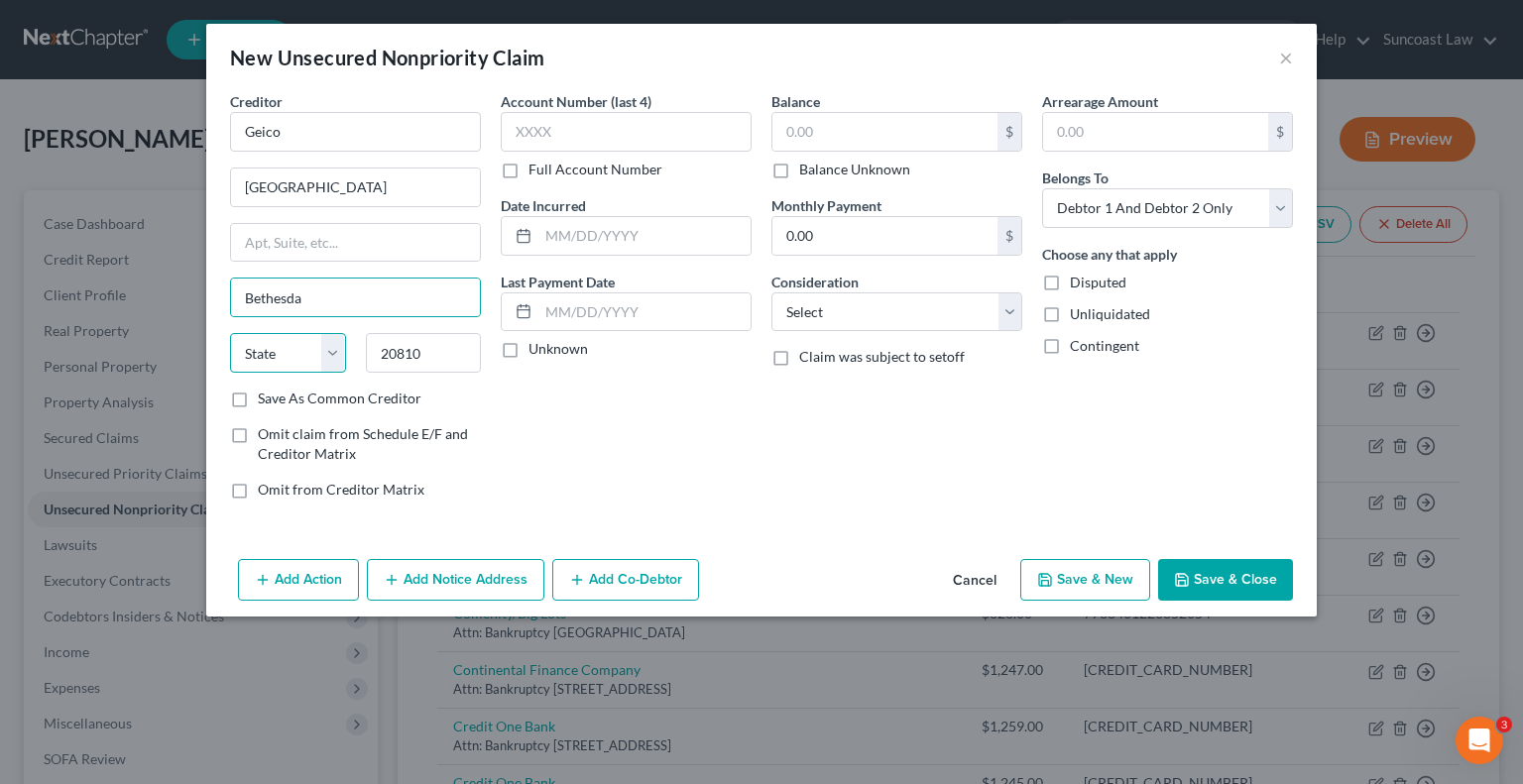 click on "State [US_STATE] AK AR AZ CA CO CT DE DC [GEOGRAPHIC_DATA] [GEOGRAPHIC_DATA] GU HI ID IL IN [GEOGRAPHIC_DATA] [GEOGRAPHIC_DATA] [GEOGRAPHIC_DATA] LA ME MD [GEOGRAPHIC_DATA] [GEOGRAPHIC_DATA] [GEOGRAPHIC_DATA] [GEOGRAPHIC_DATA] [GEOGRAPHIC_DATA] MT NC [GEOGRAPHIC_DATA] [GEOGRAPHIC_DATA] [GEOGRAPHIC_DATA] NH [GEOGRAPHIC_DATA] [GEOGRAPHIC_DATA] [GEOGRAPHIC_DATA] [GEOGRAPHIC_DATA] [GEOGRAPHIC_DATA] [GEOGRAPHIC_DATA] [GEOGRAPHIC_DATA] PR RI SC SD [GEOGRAPHIC_DATA] [GEOGRAPHIC_DATA] [GEOGRAPHIC_DATA] VI [GEOGRAPHIC_DATA] [GEOGRAPHIC_DATA] [GEOGRAPHIC_DATA] WV WI WY" at bounding box center [288, 353] 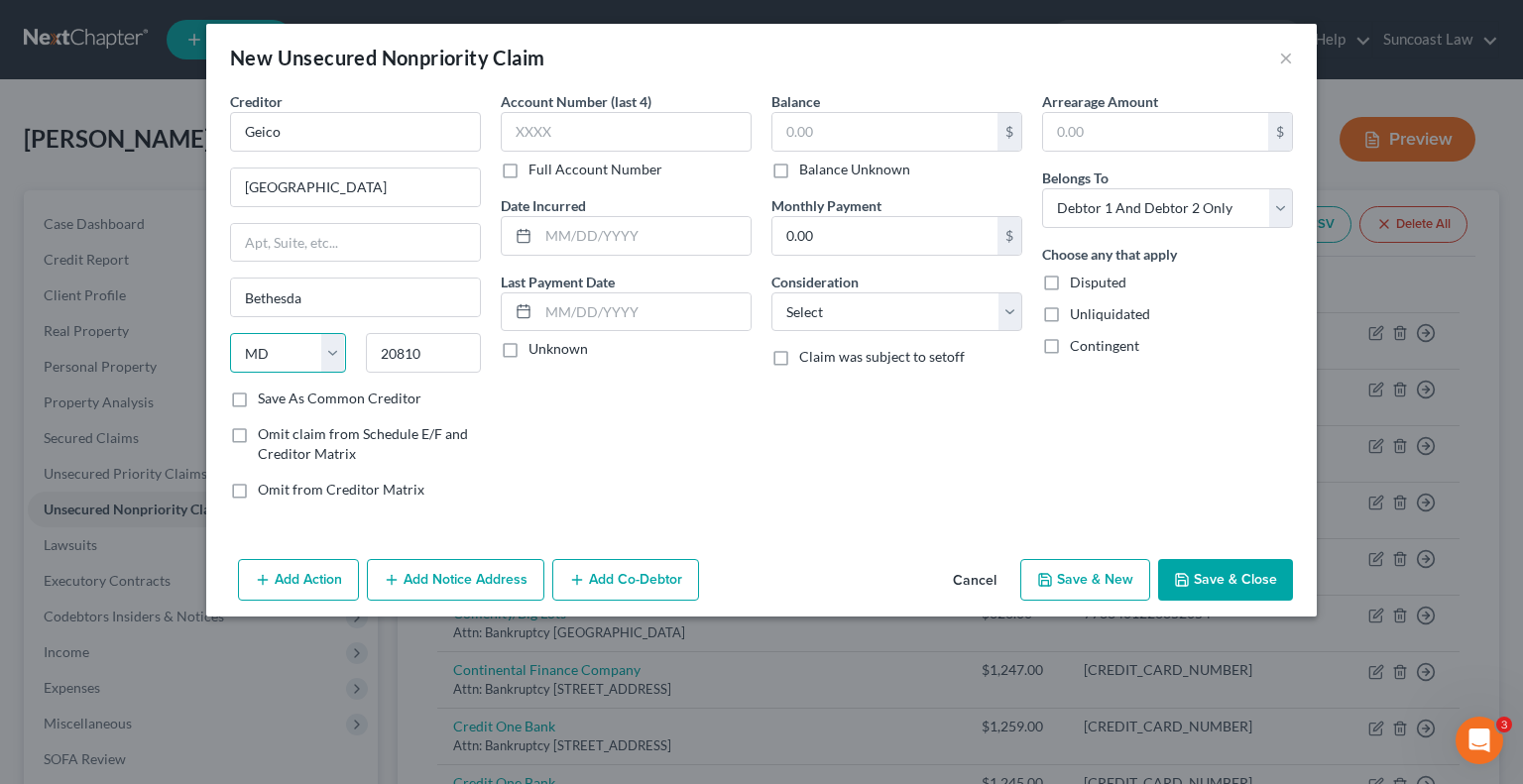 click on "State [US_STATE] AK AR AZ CA CO CT DE DC [GEOGRAPHIC_DATA] [GEOGRAPHIC_DATA] GU HI ID IL IN [GEOGRAPHIC_DATA] [GEOGRAPHIC_DATA] [GEOGRAPHIC_DATA] LA ME MD [GEOGRAPHIC_DATA] [GEOGRAPHIC_DATA] [GEOGRAPHIC_DATA] [GEOGRAPHIC_DATA] [GEOGRAPHIC_DATA] MT NC [GEOGRAPHIC_DATA] [GEOGRAPHIC_DATA] [GEOGRAPHIC_DATA] NH [GEOGRAPHIC_DATA] [GEOGRAPHIC_DATA] [GEOGRAPHIC_DATA] [GEOGRAPHIC_DATA] [GEOGRAPHIC_DATA] [GEOGRAPHIC_DATA] [GEOGRAPHIC_DATA] PR RI SC SD [GEOGRAPHIC_DATA] [GEOGRAPHIC_DATA] [GEOGRAPHIC_DATA] VI [GEOGRAPHIC_DATA] [GEOGRAPHIC_DATA] [GEOGRAPHIC_DATA] WV WI WY" at bounding box center [288, 353] 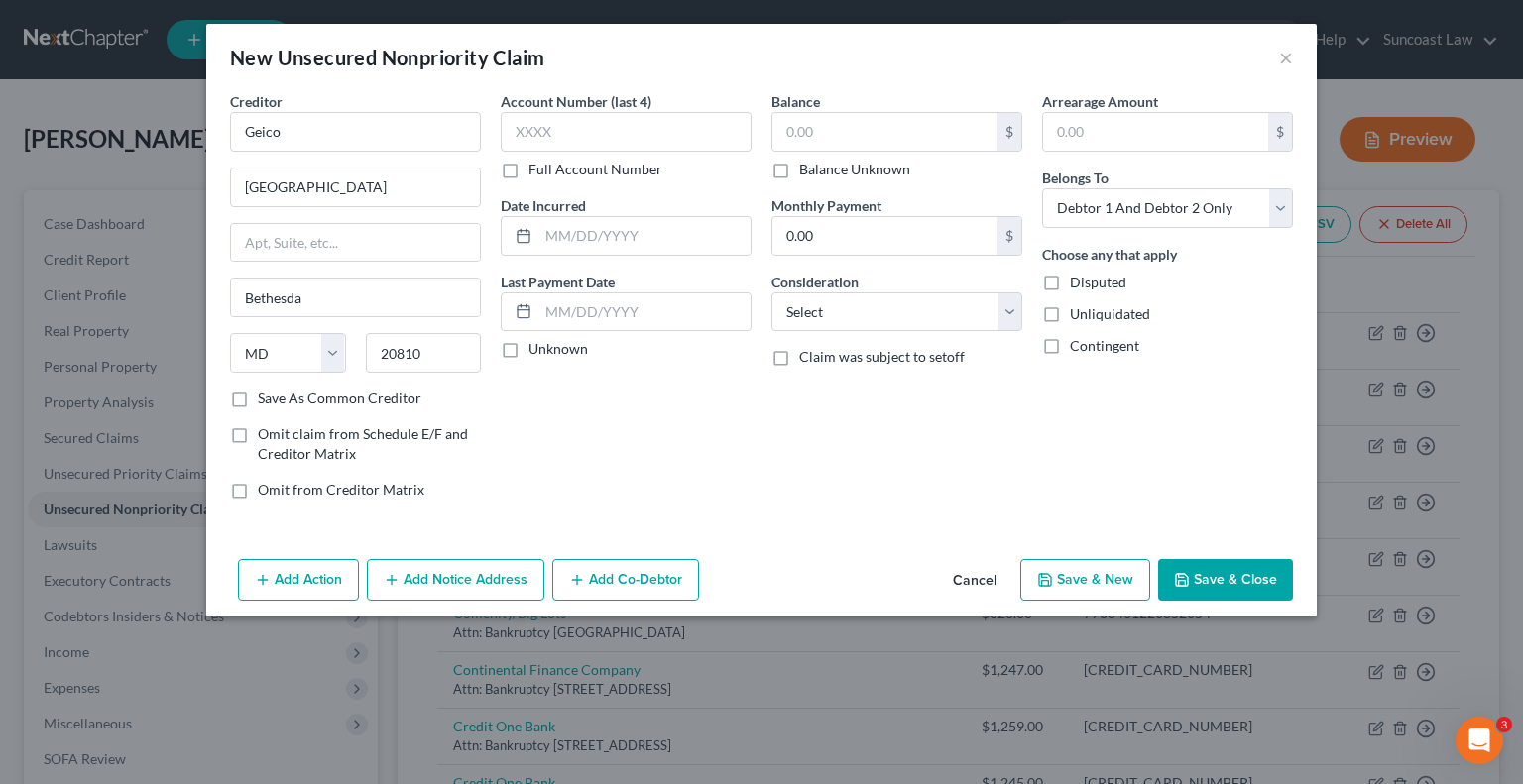 click on "Full Account Number" at bounding box center [595, 169] 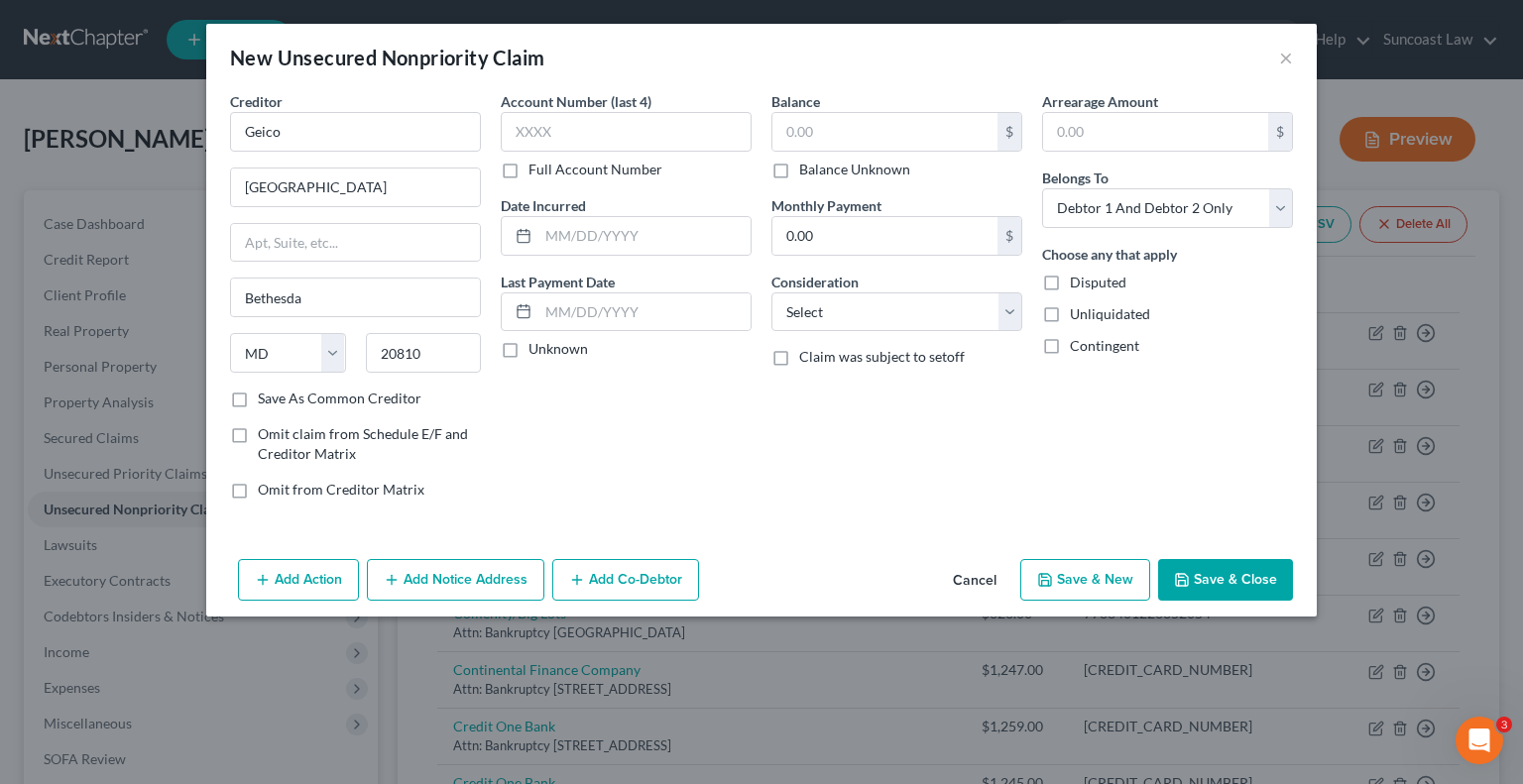 click on "Full Account Number" at bounding box center (542, 166) 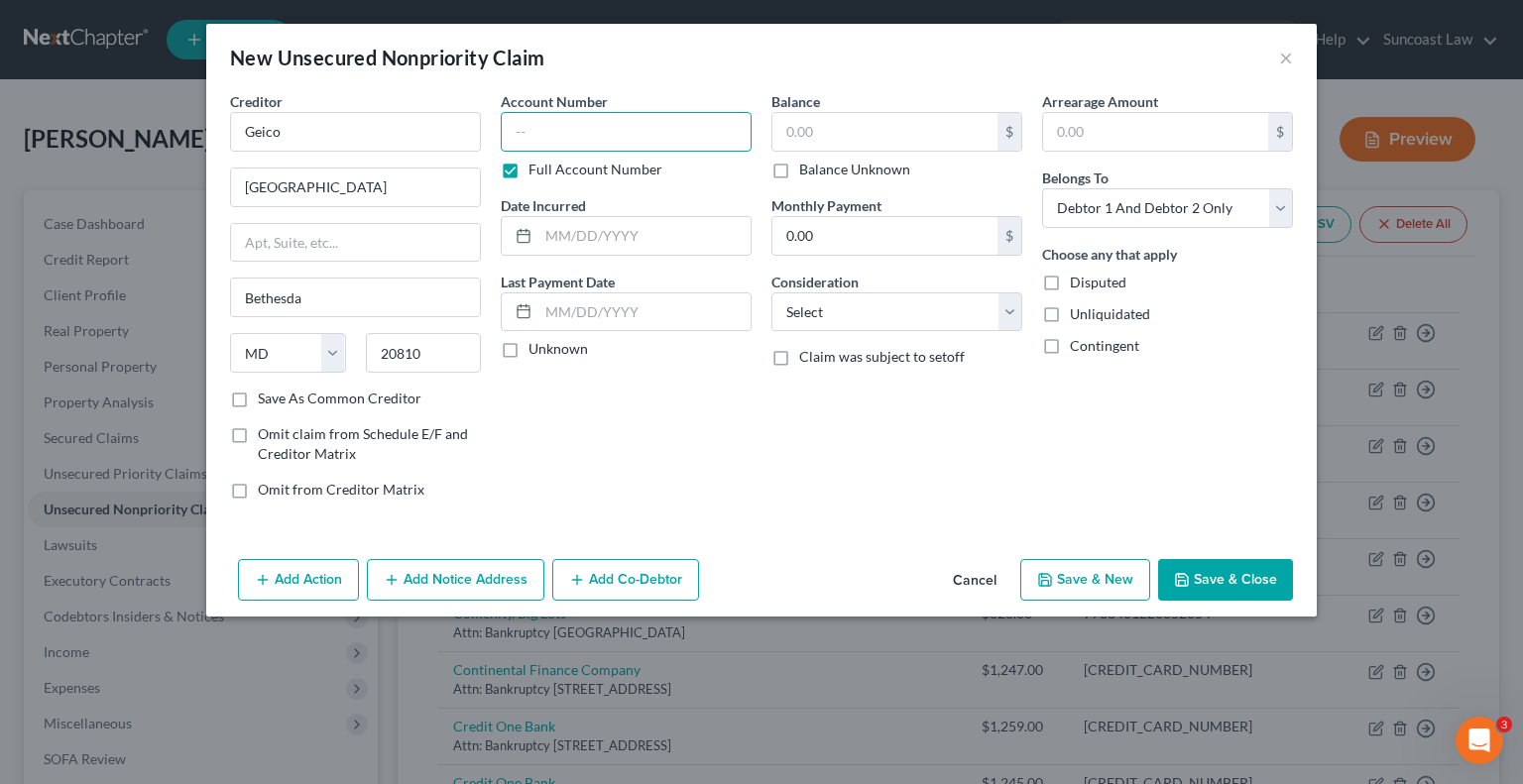 click at bounding box center (626, 132) 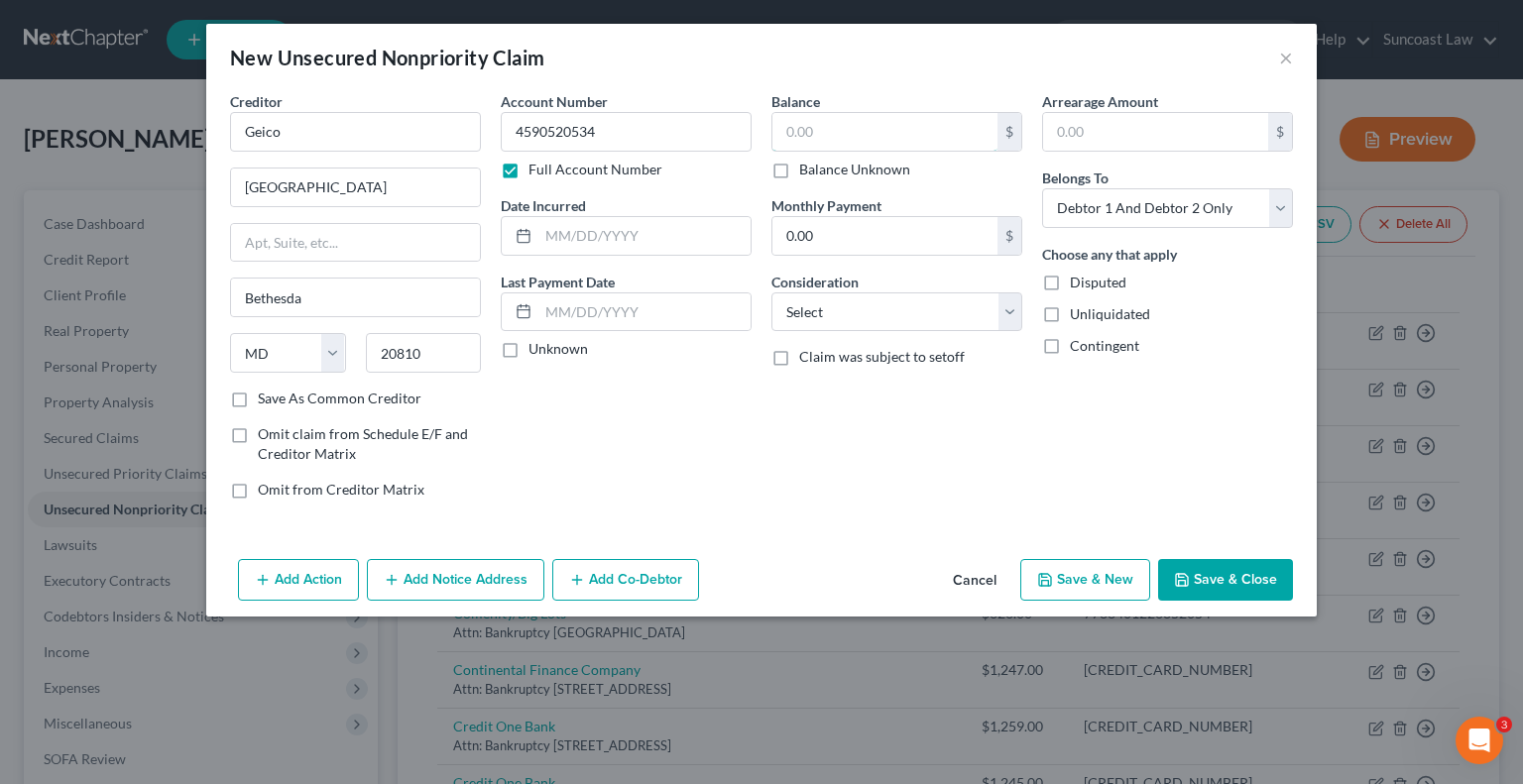 drag, startPoint x: 891, startPoint y: 125, endPoint x: 866, endPoint y: 104, distance: 32.64966 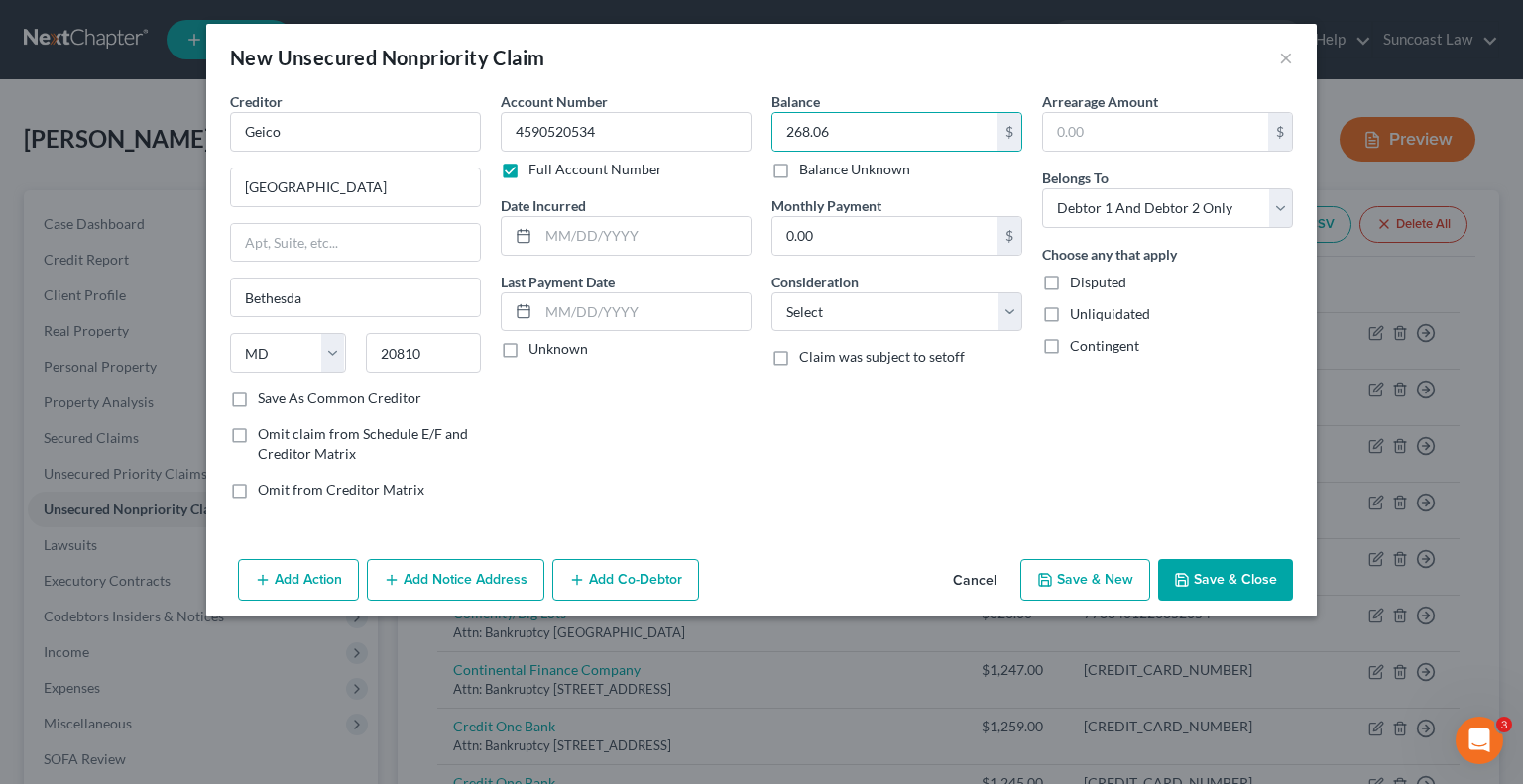 click on "Save & Close" at bounding box center [1226, 580] 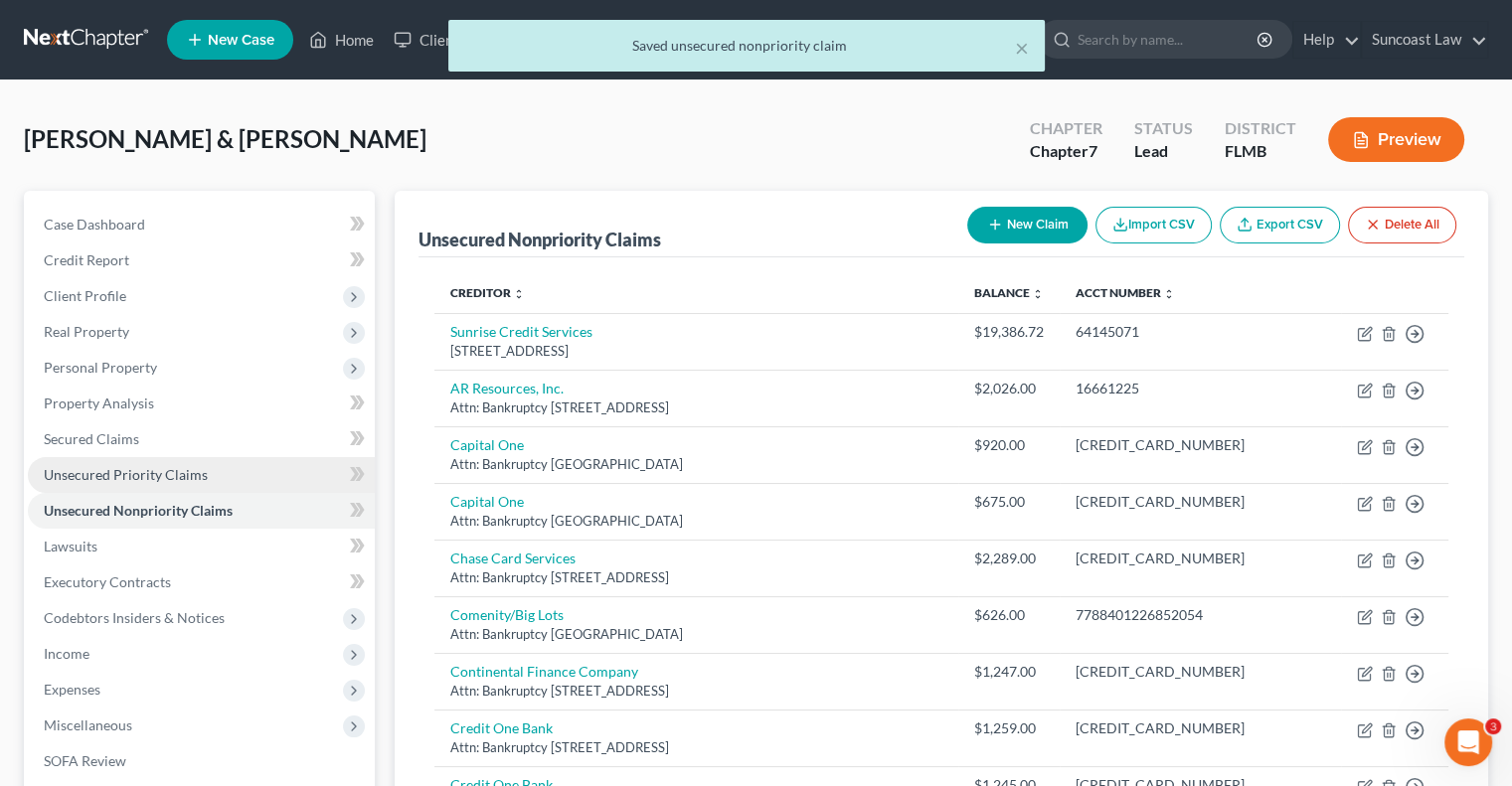 click on "Unsecured Priority Claims" at bounding box center [125, 474] 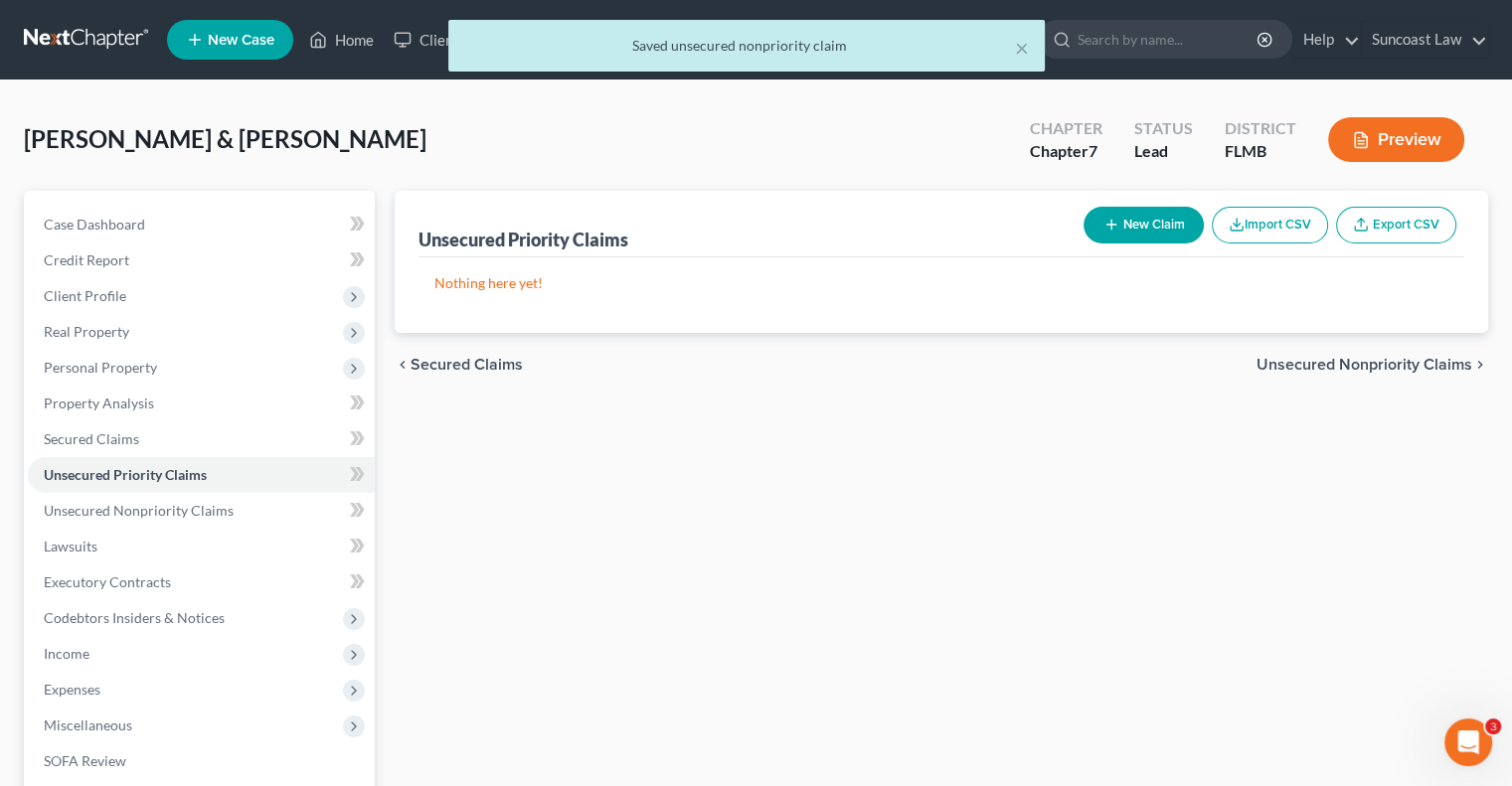 click on "New Claim" at bounding box center [1143, 225] 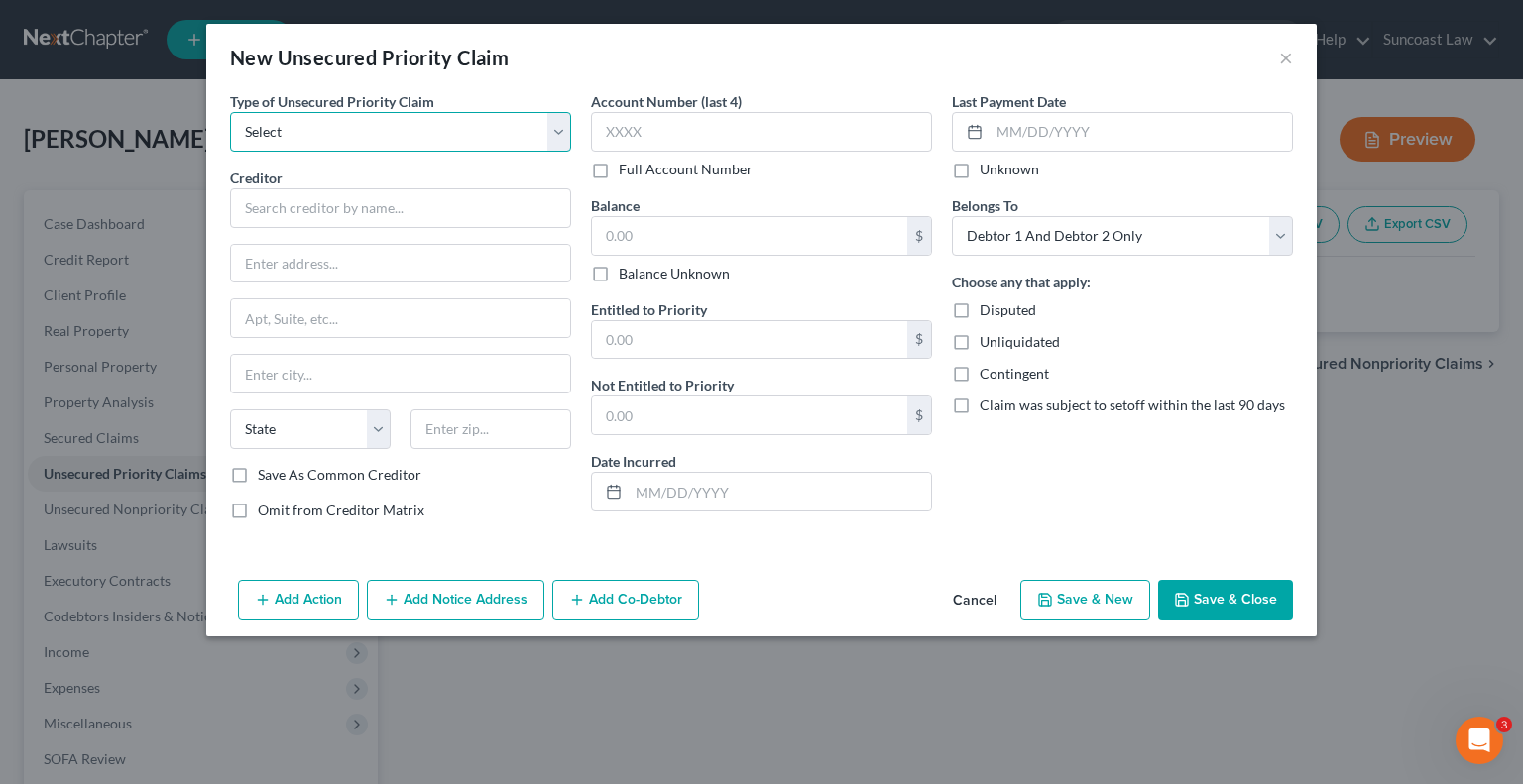 click on "Select Taxes & Other Government Units Domestic Support Obligations Extensions of credit in an involuntary case Wages, Salaries, Commissions Contributions to employee benefits Certain farmers and fisherman Deposits by individuals Commitments to maintain capitals Claims for death or injury while intoxicated Other" at bounding box center (401, 132) 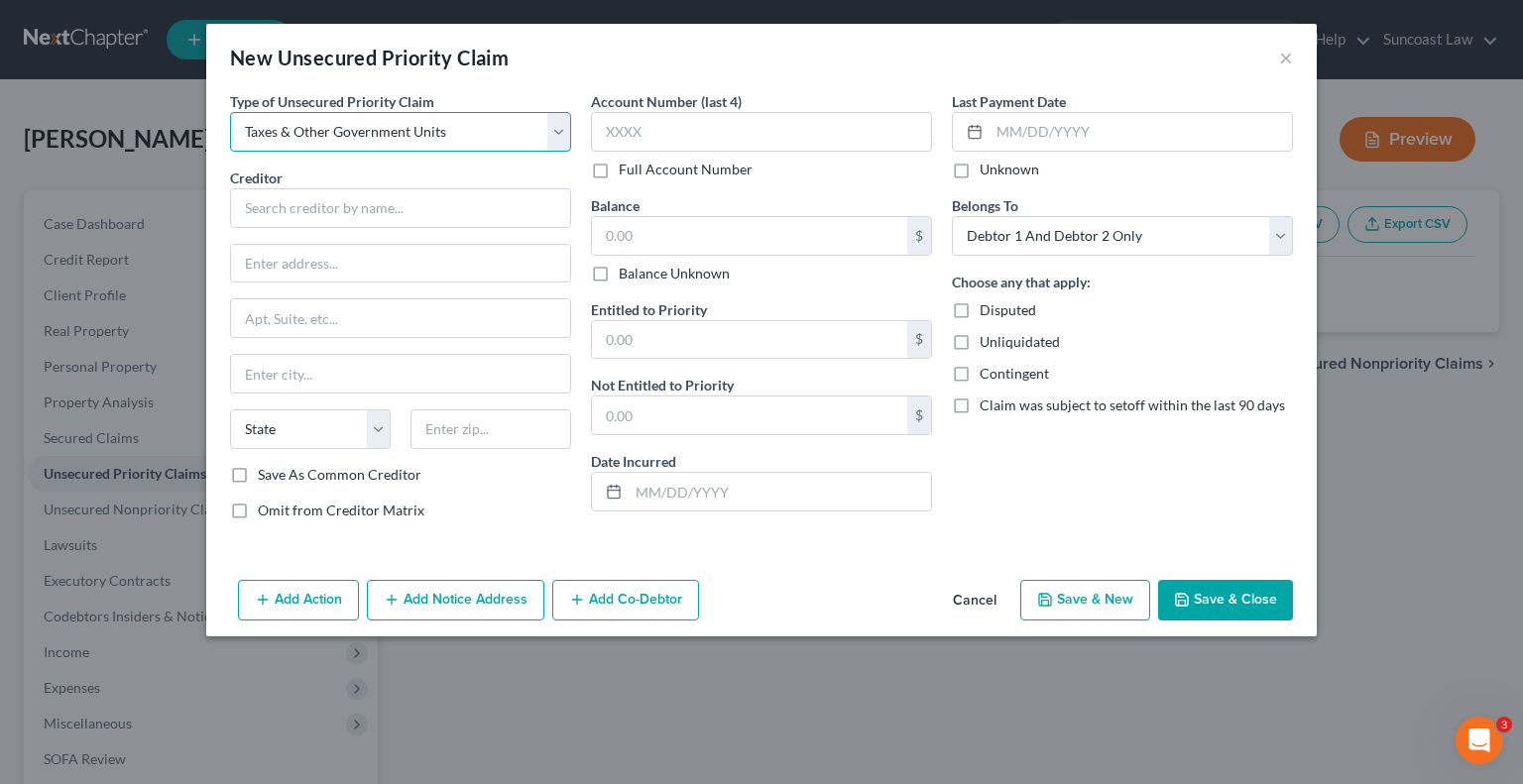 click on "Select Taxes & Other Government Units Domestic Support Obligations Extensions of credit in an involuntary case Wages, Salaries, Commissions Contributions to employee benefits Certain farmers and fisherman Deposits by individuals Commitments to maintain capitals Claims for death or injury while intoxicated Other" at bounding box center (401, 132) 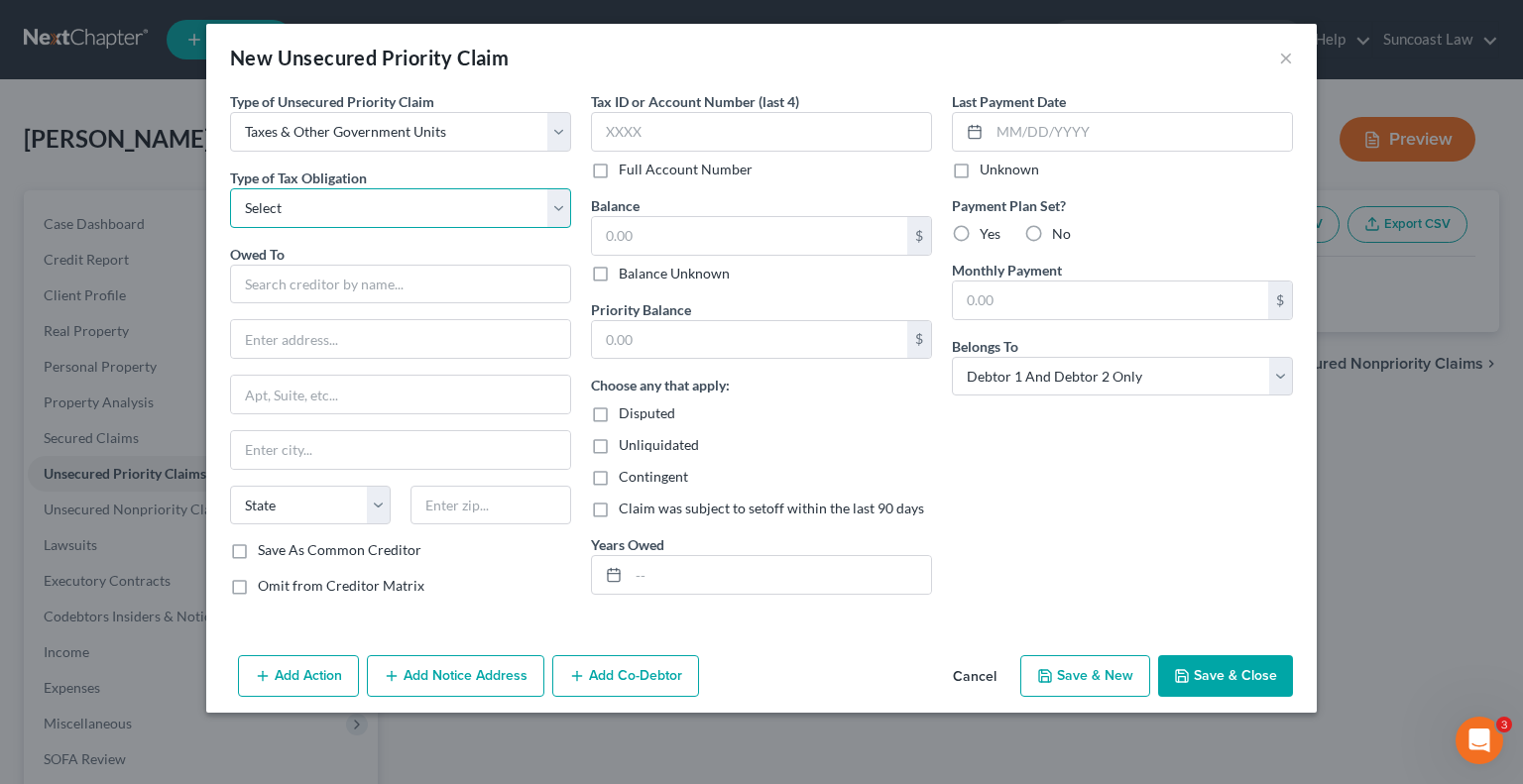 drag, startPoint x: 351, startPoint y: 194, endPoint x: 353, endPoint y: 206, distance: 12.165525 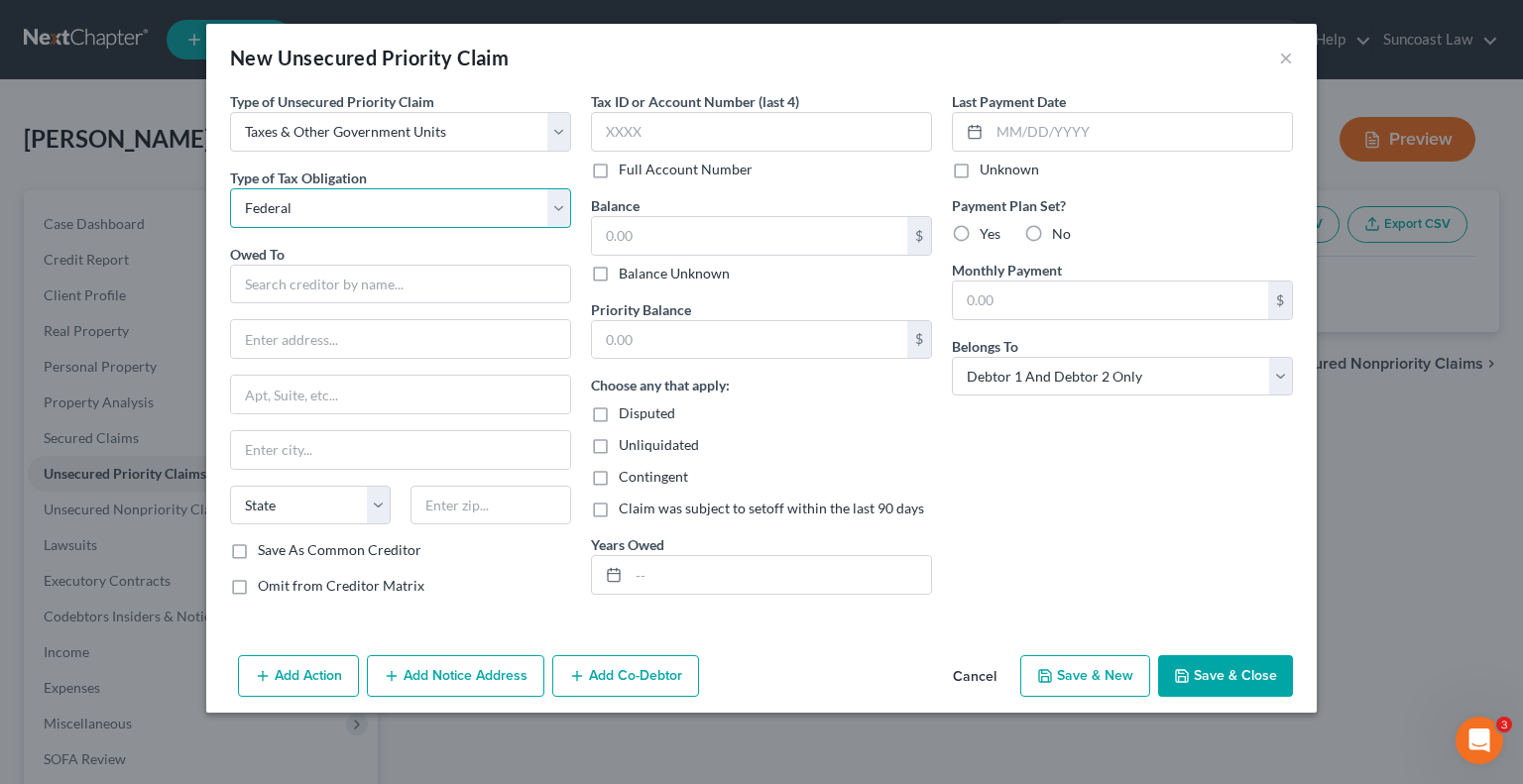 click on "Select Federal City State Franchise Tax Board Other" at bounding box center [401, 208] 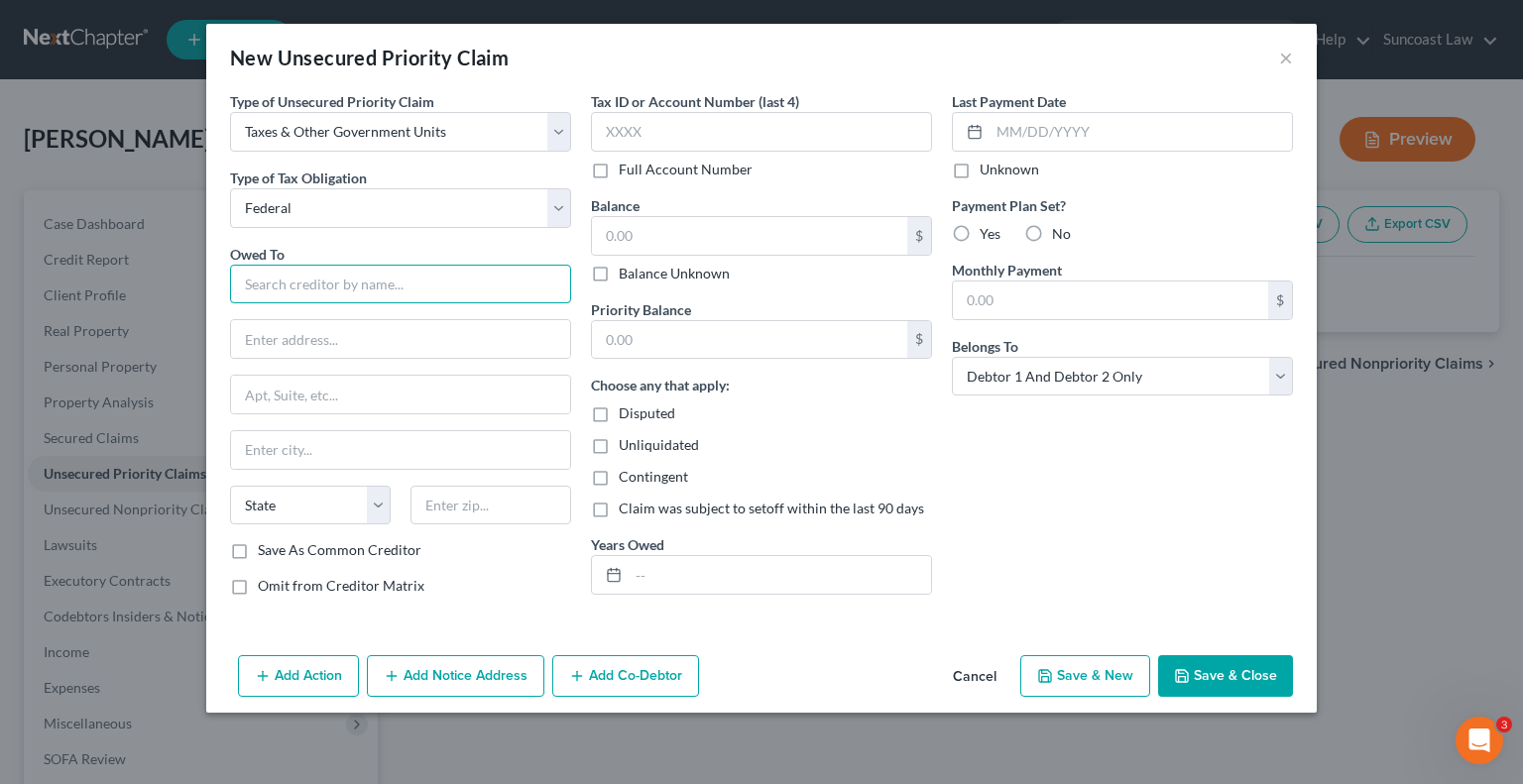 click at bounding box center (401, 284) 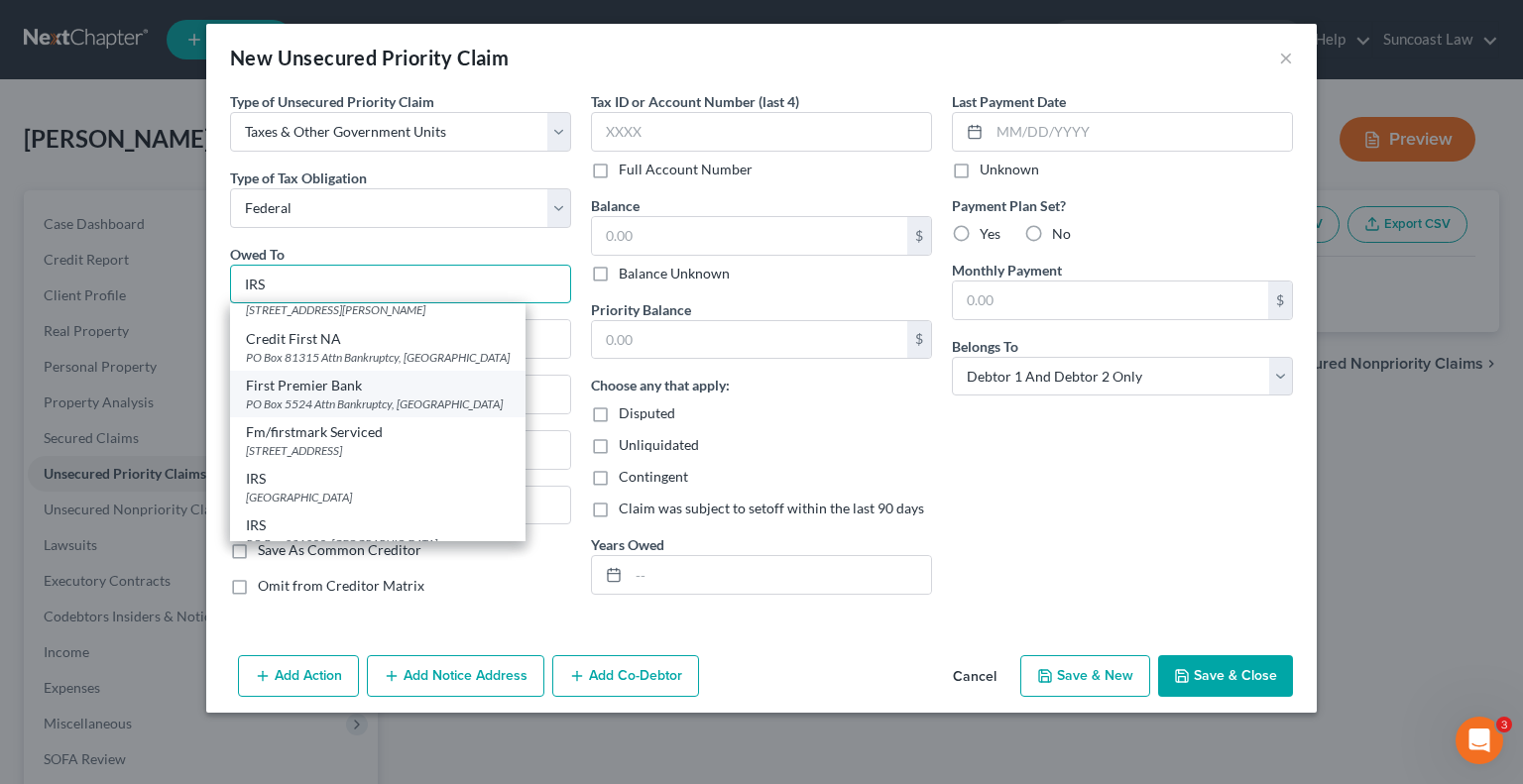 scroll, scrollTop: 182, scrollLeft: 0, axis: vertical 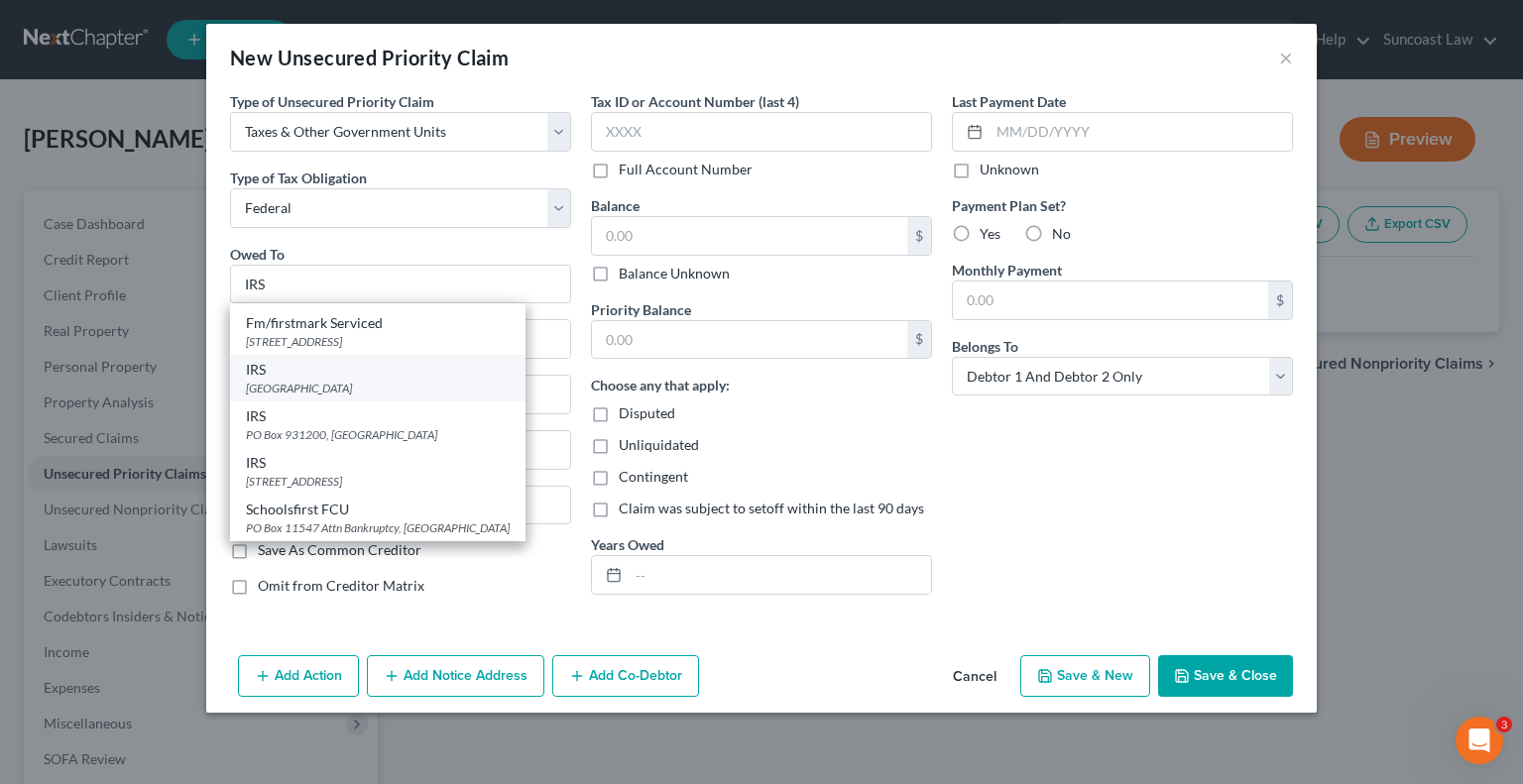 click on "[GEOGRAPHIC_DATA]" at bounding box center [378, 388] 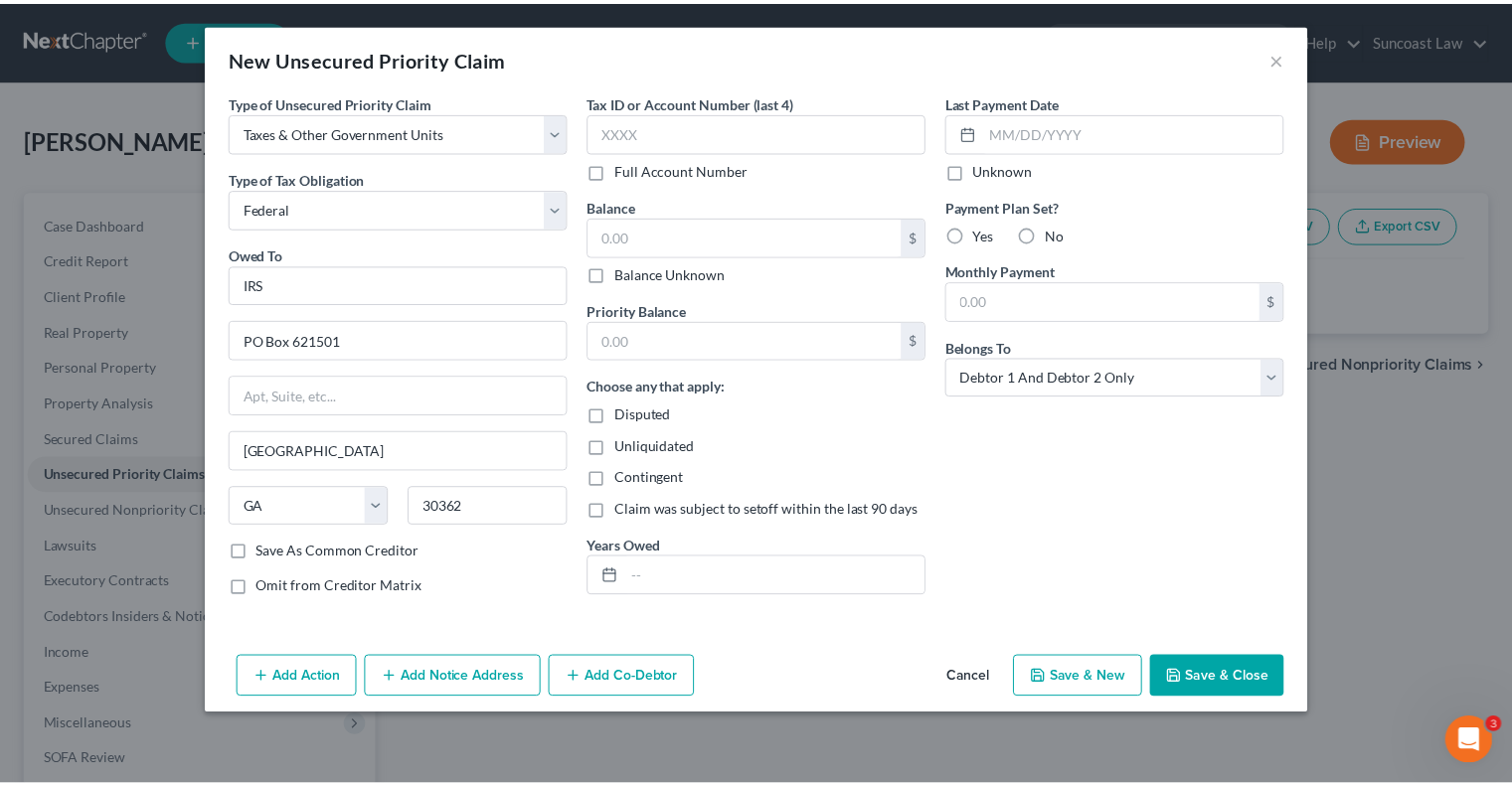 scroll, scrollTop: 0, scrollLeft: 0, axis: both 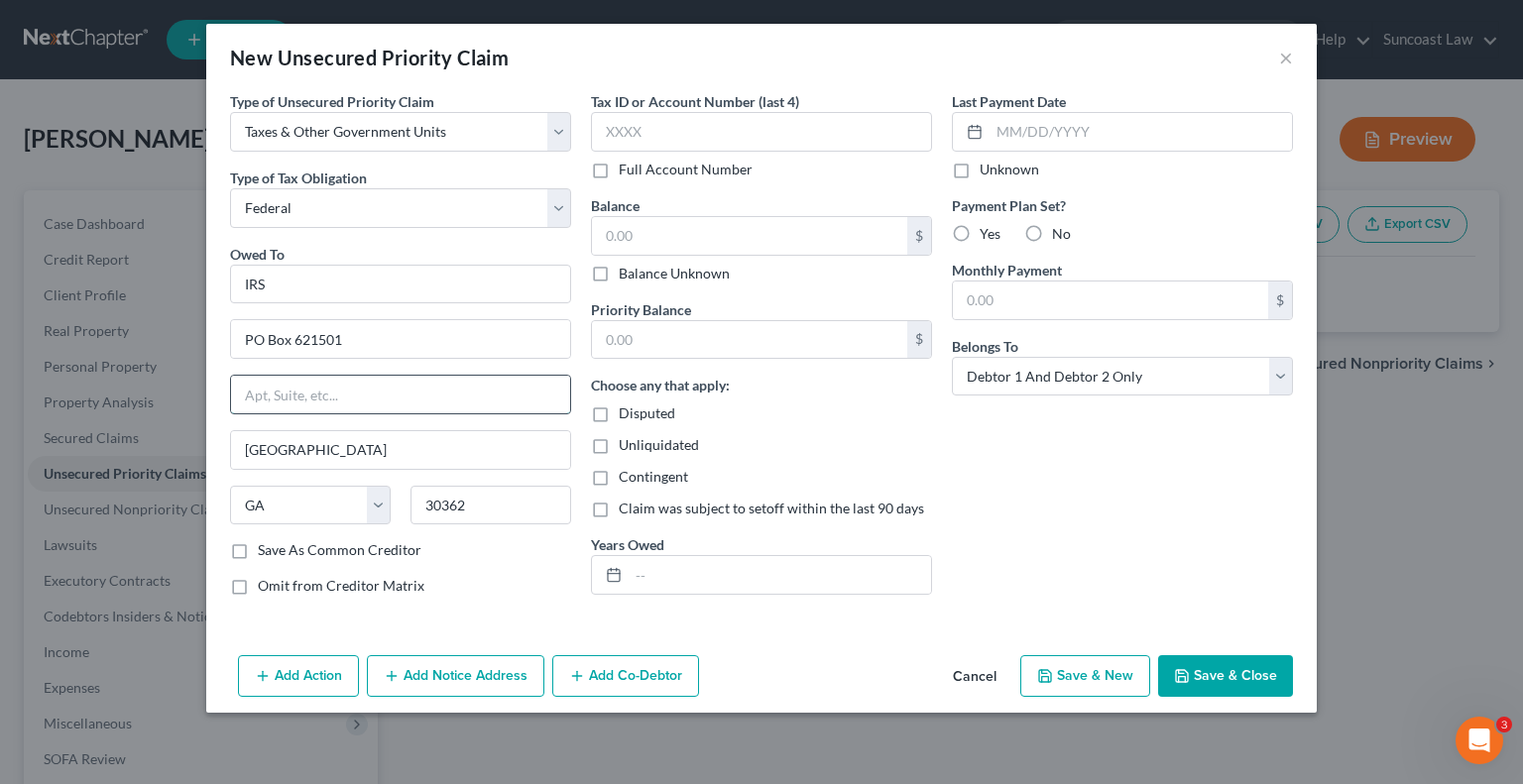 click at bounding box center [401, 394] 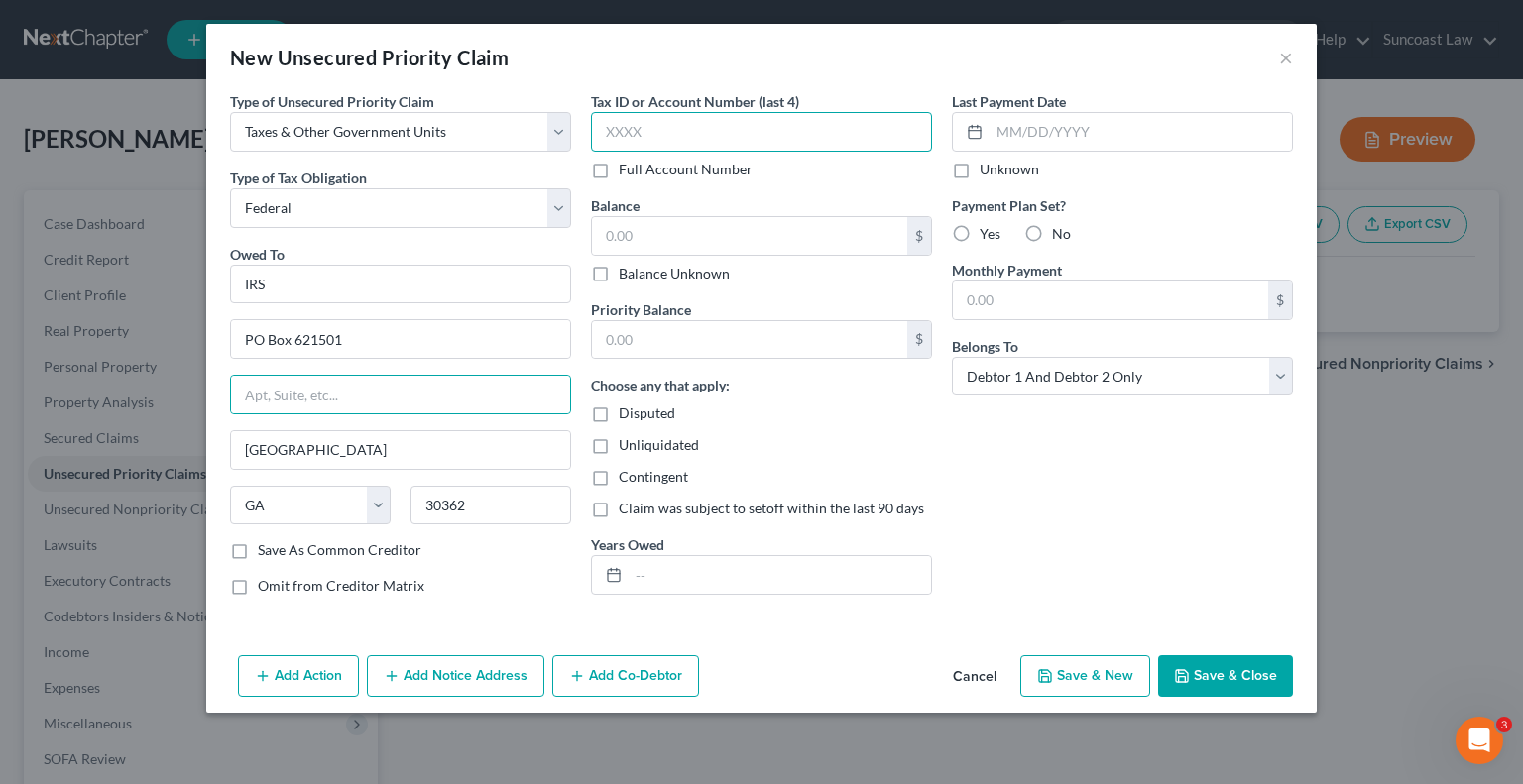 click at bounding box center (762, 132) 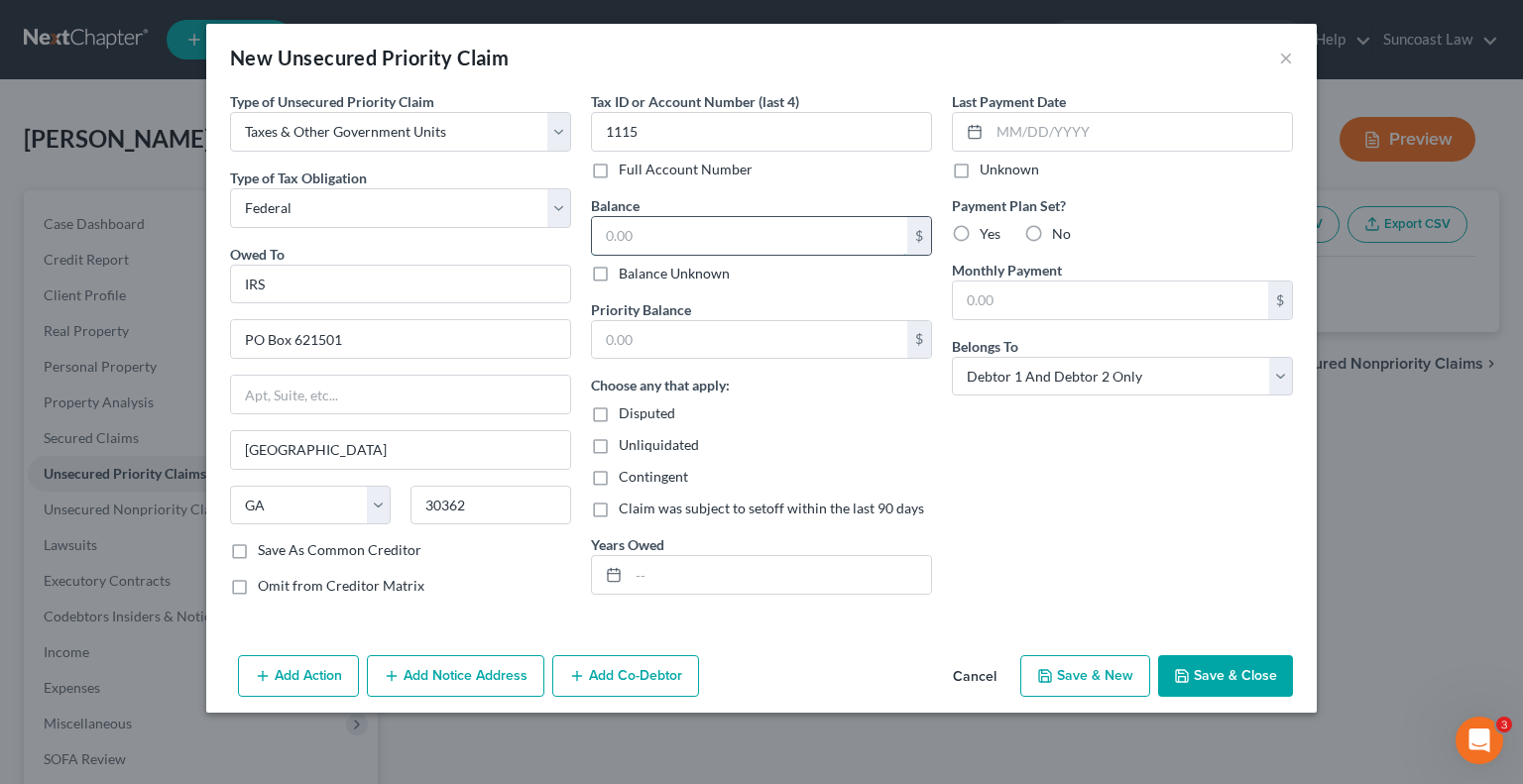 click at bounding box center [750, 236] 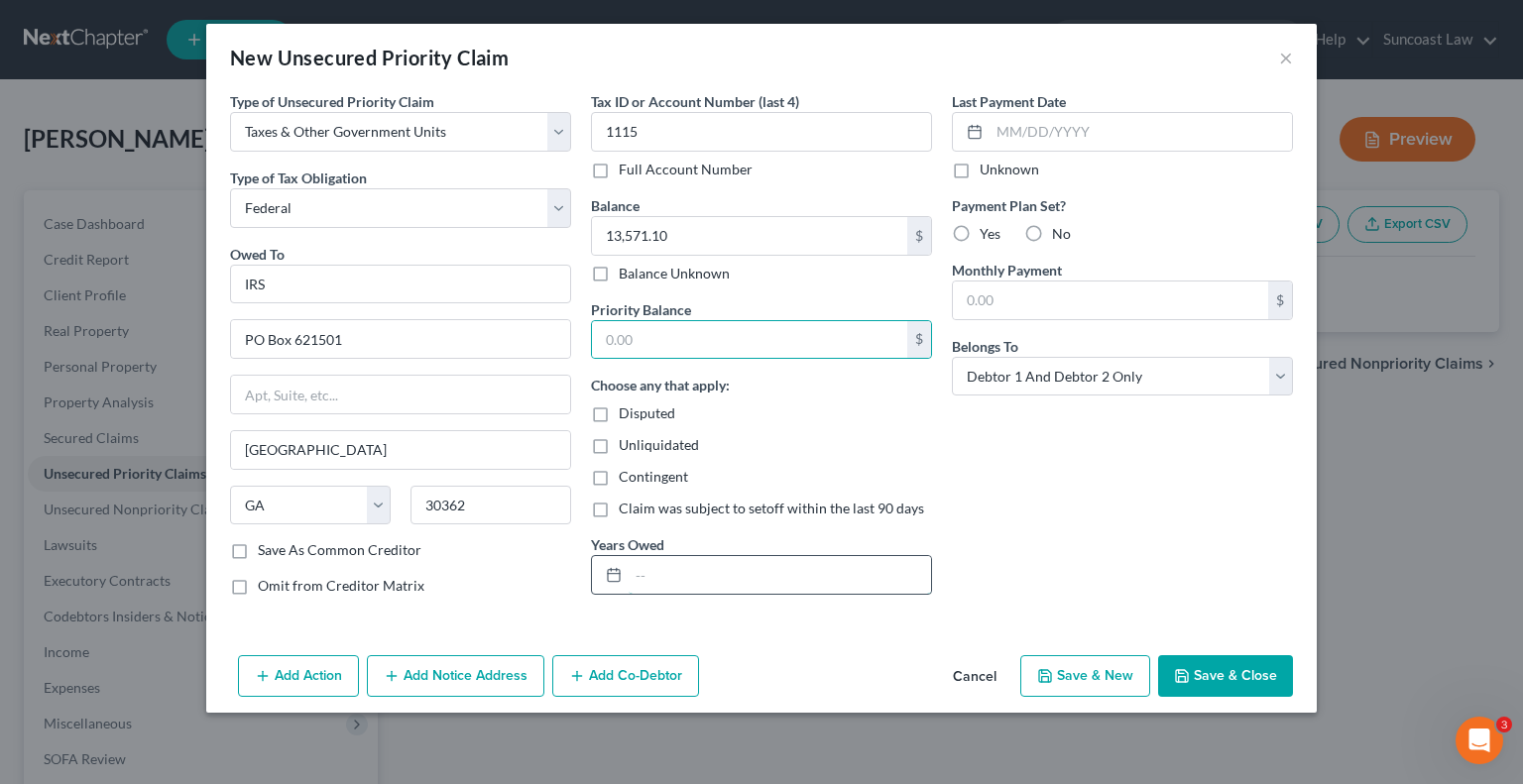 click at bounding box center [779, 575] 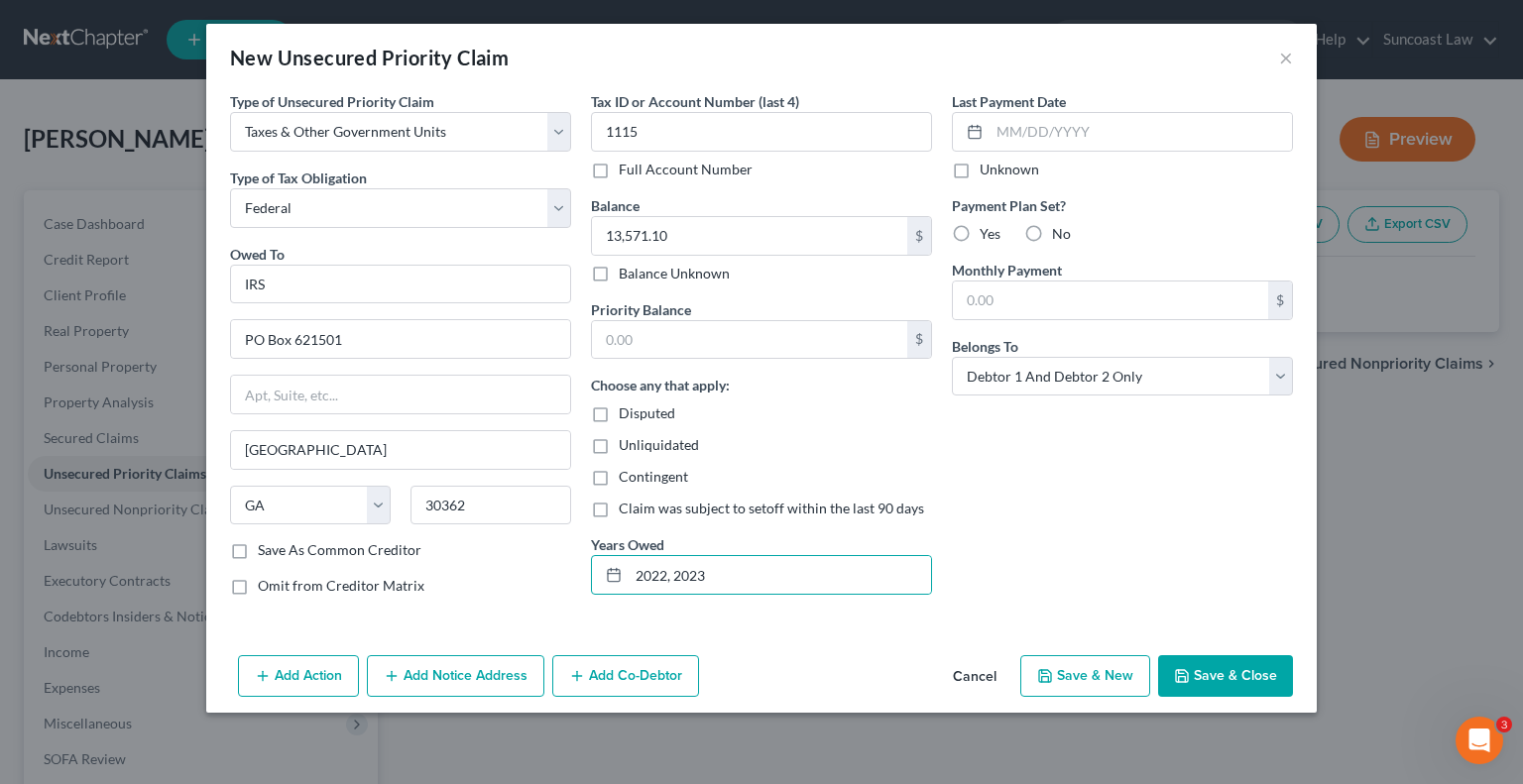 click on "Save & Close" at bounding box center [1226, 676] 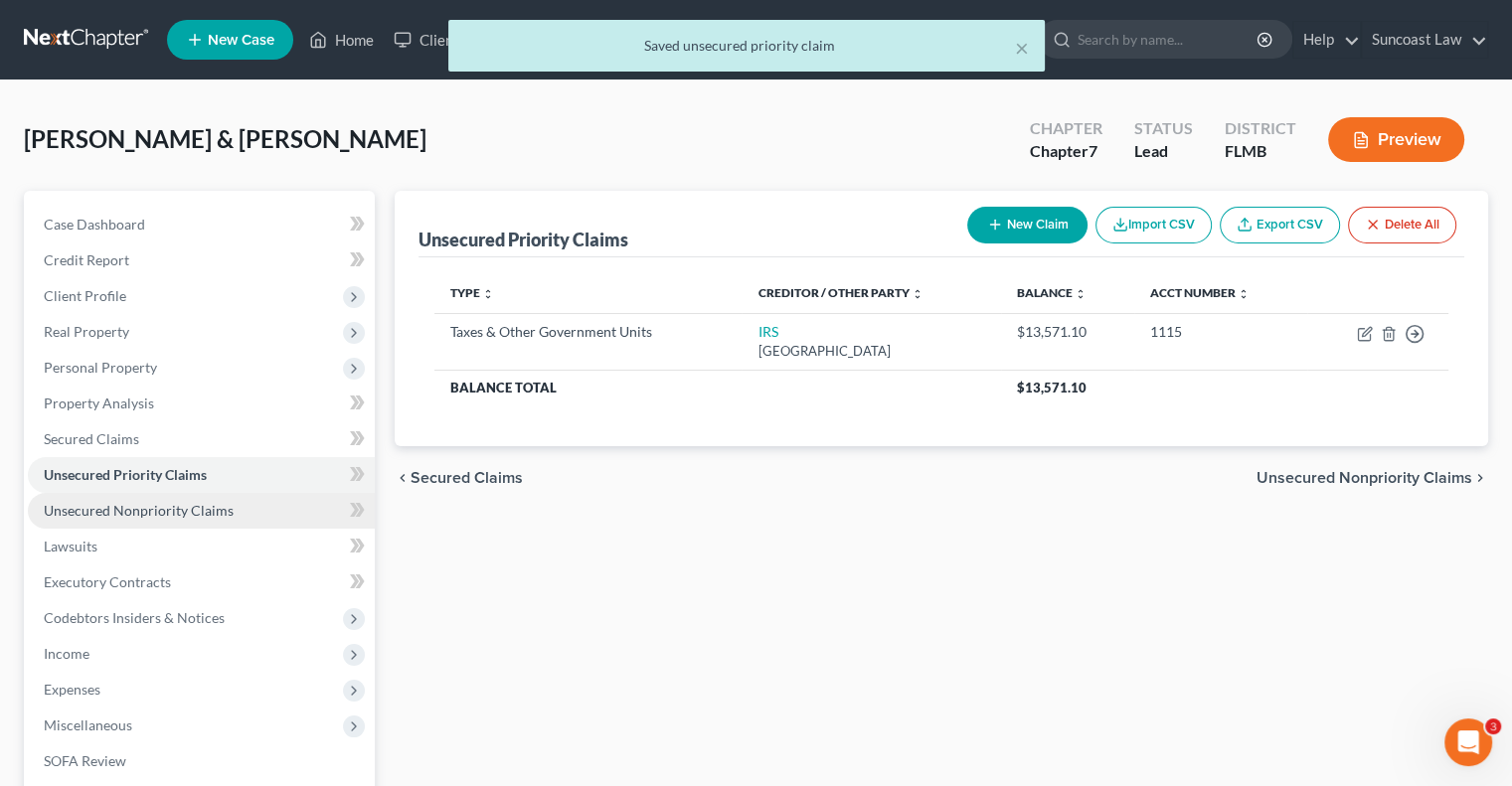 click on "Unsecured Nonpriority Claims" at bounding box center (201, 511) 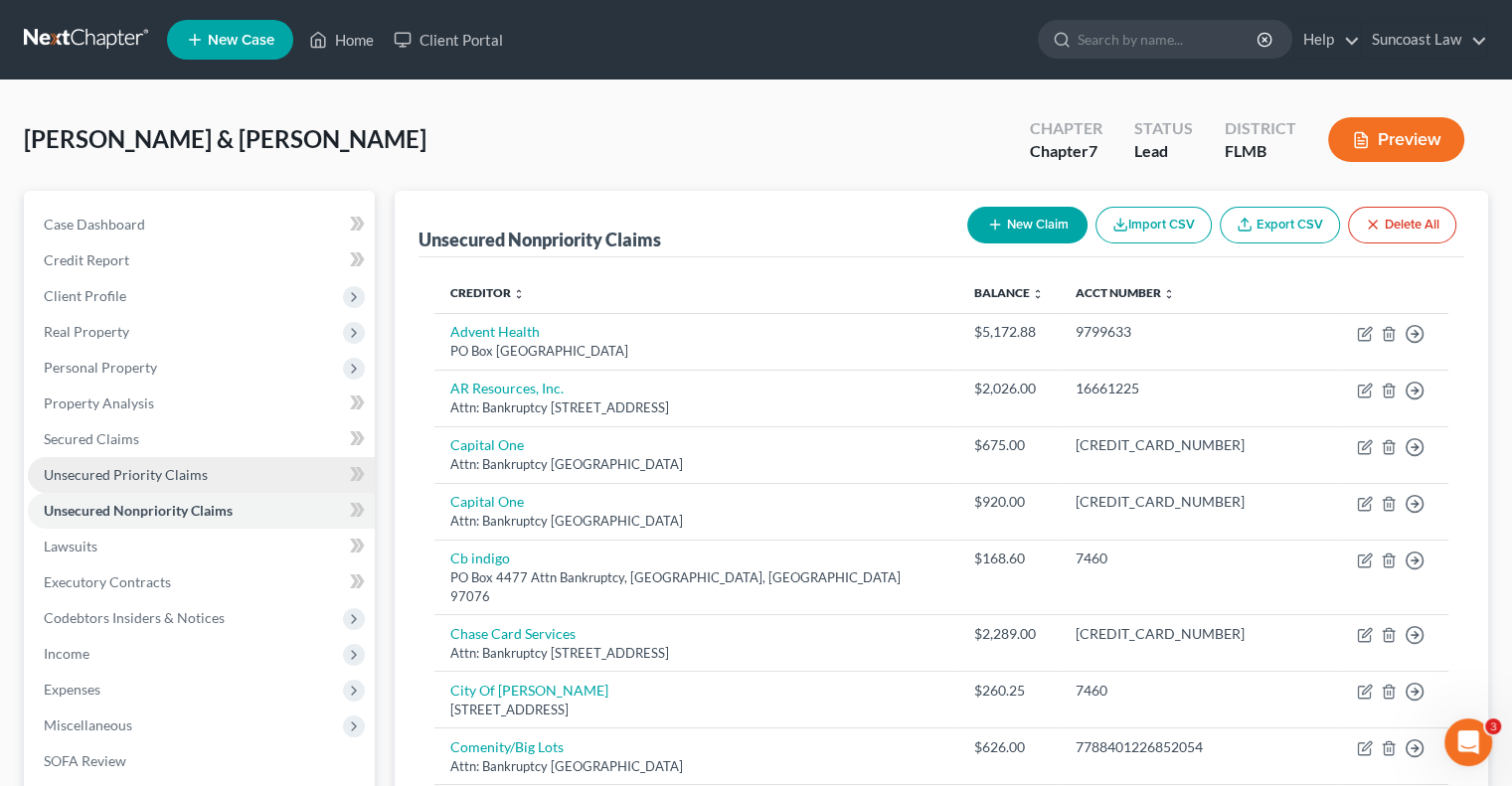 click on "Unsecured Priority Claims" at bounding box center (125, 474) 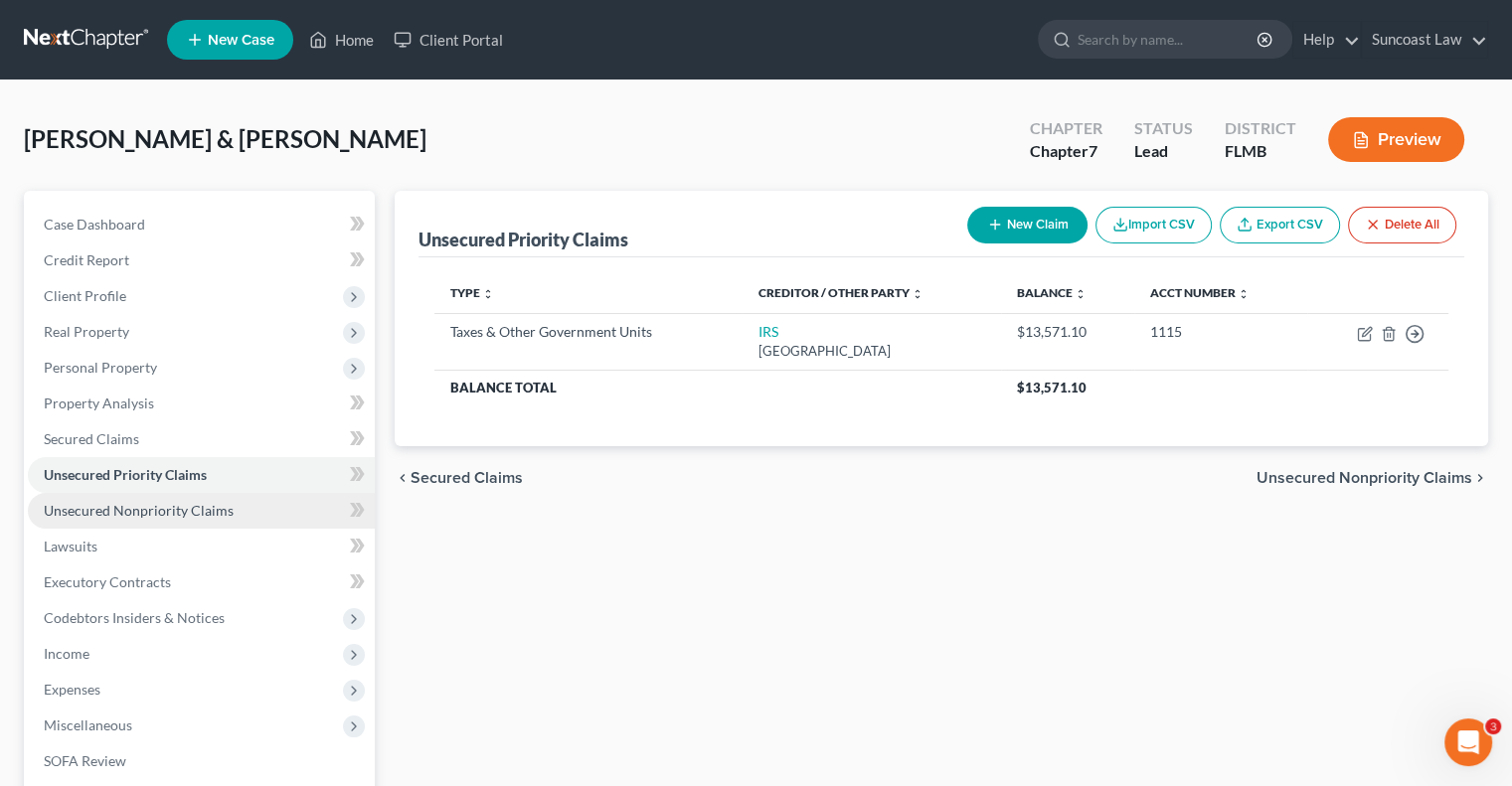 click on "Unsecured Nonpriority Claims" at bounding box center [138, 510] 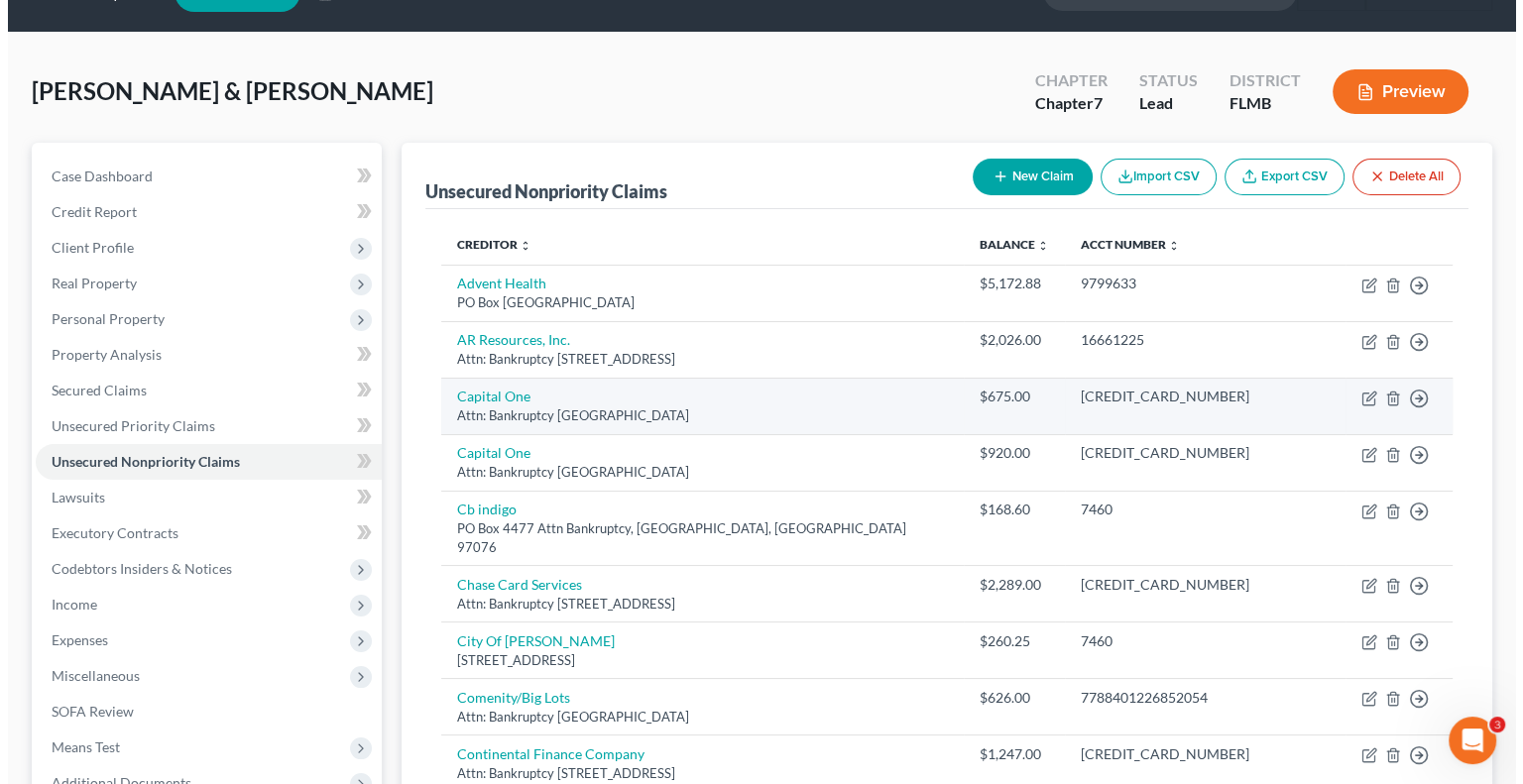 scroll, scrollTop: 0, scrollLeft: 0, axis: both 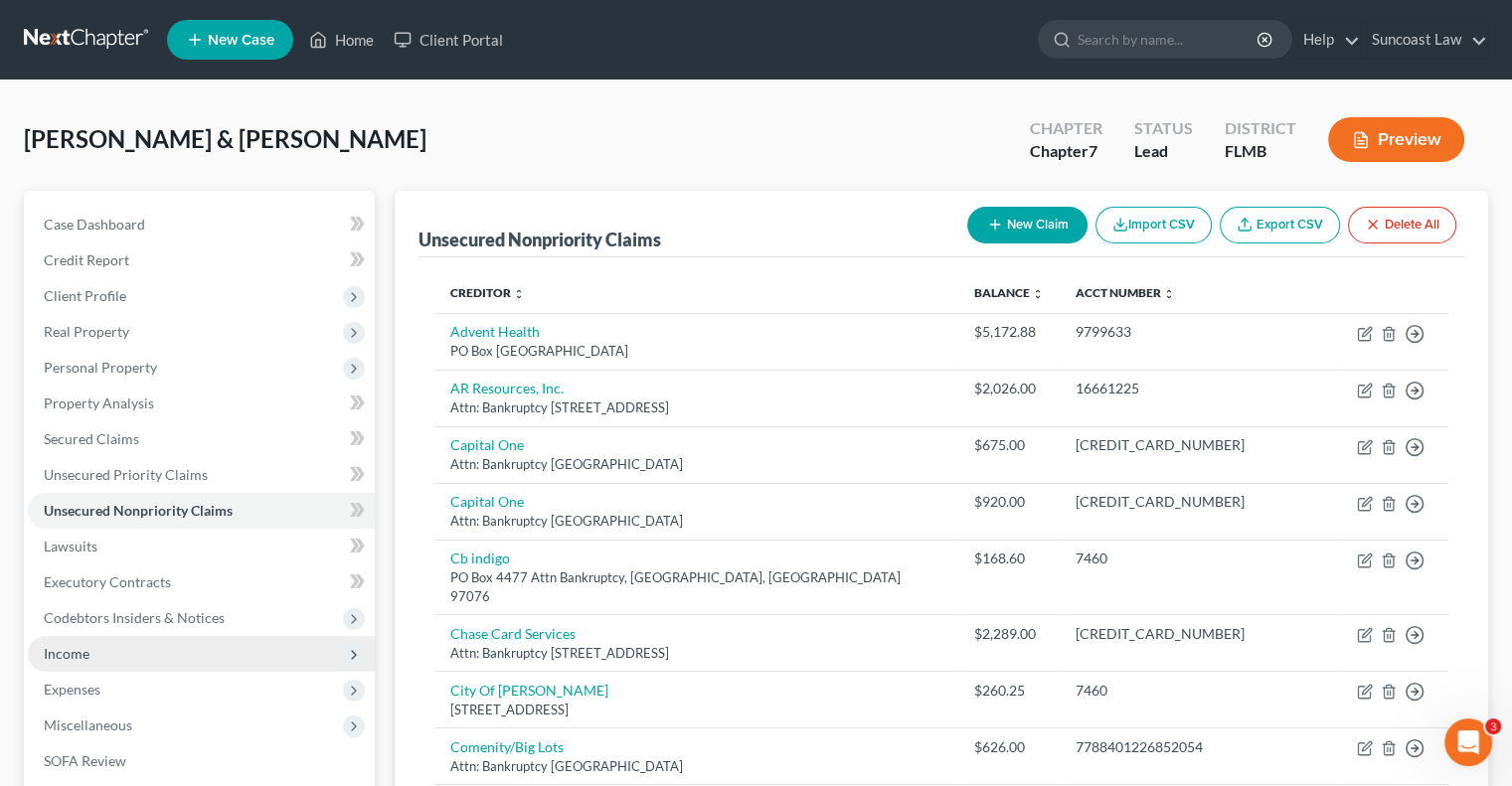 click on "Income" at bounding box center [201, 654] 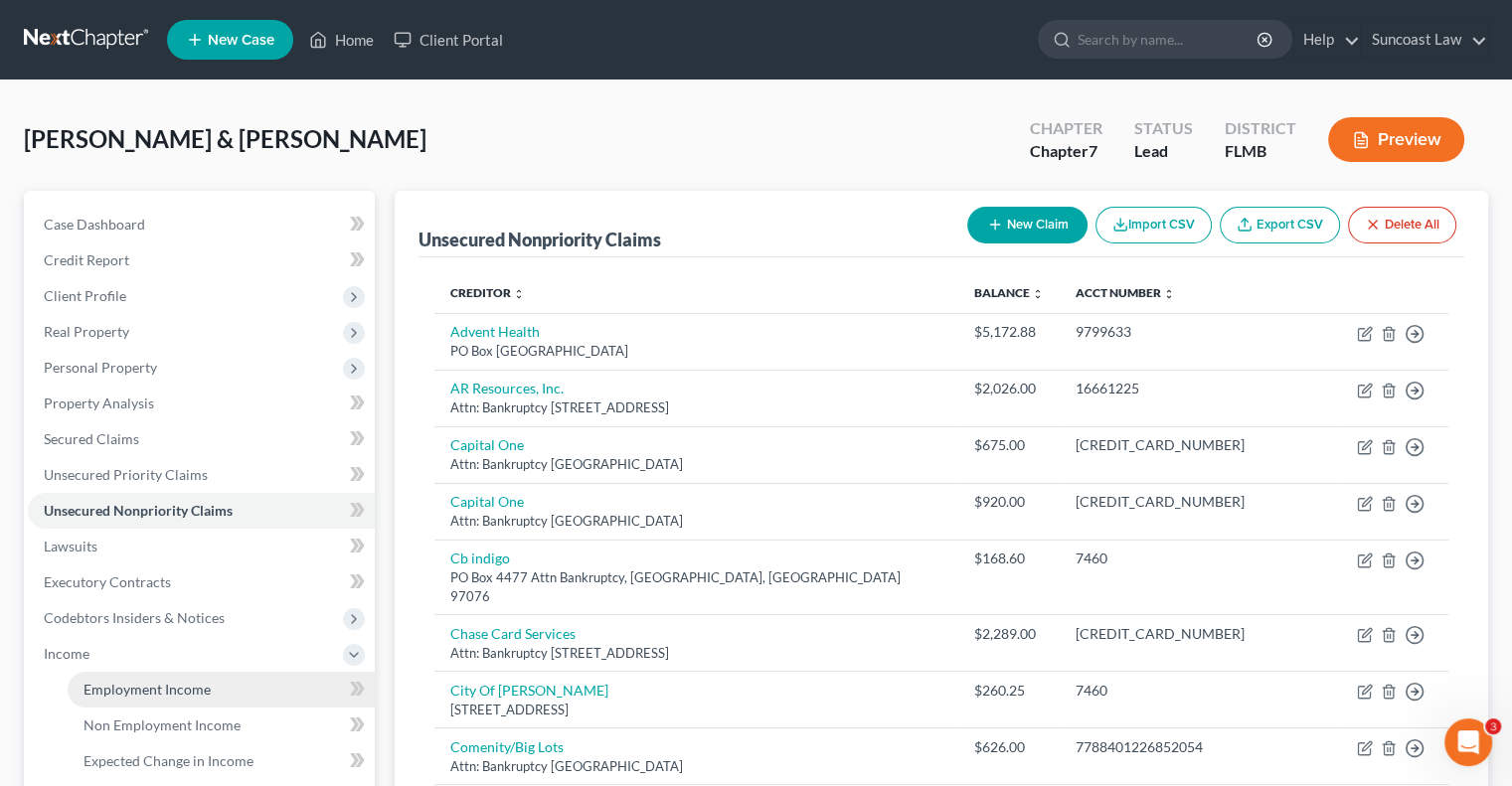 click on "Employment Income" at bounding box center [147, 689] 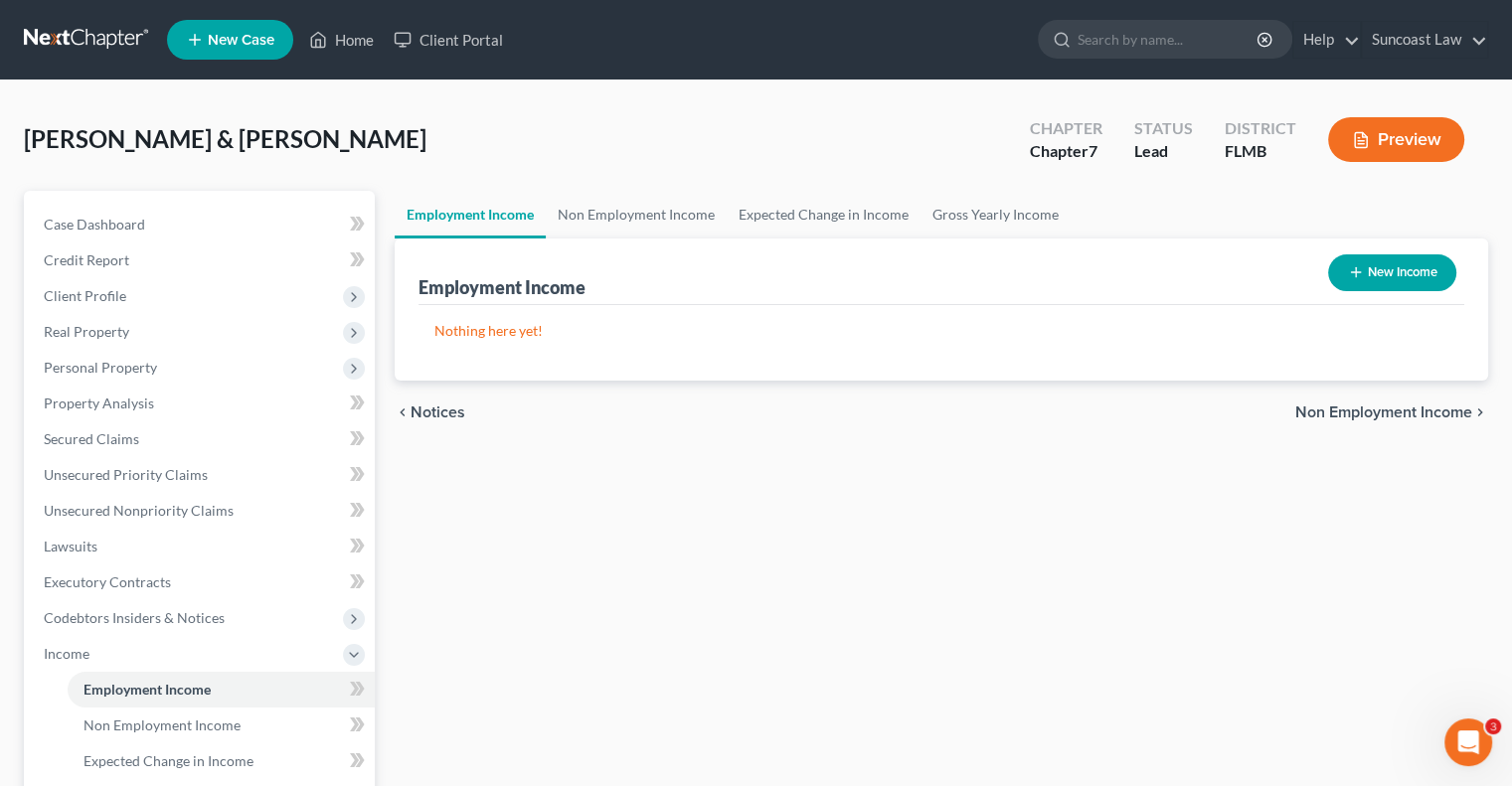 click on "New Income" at bounding box center [1392, 272] 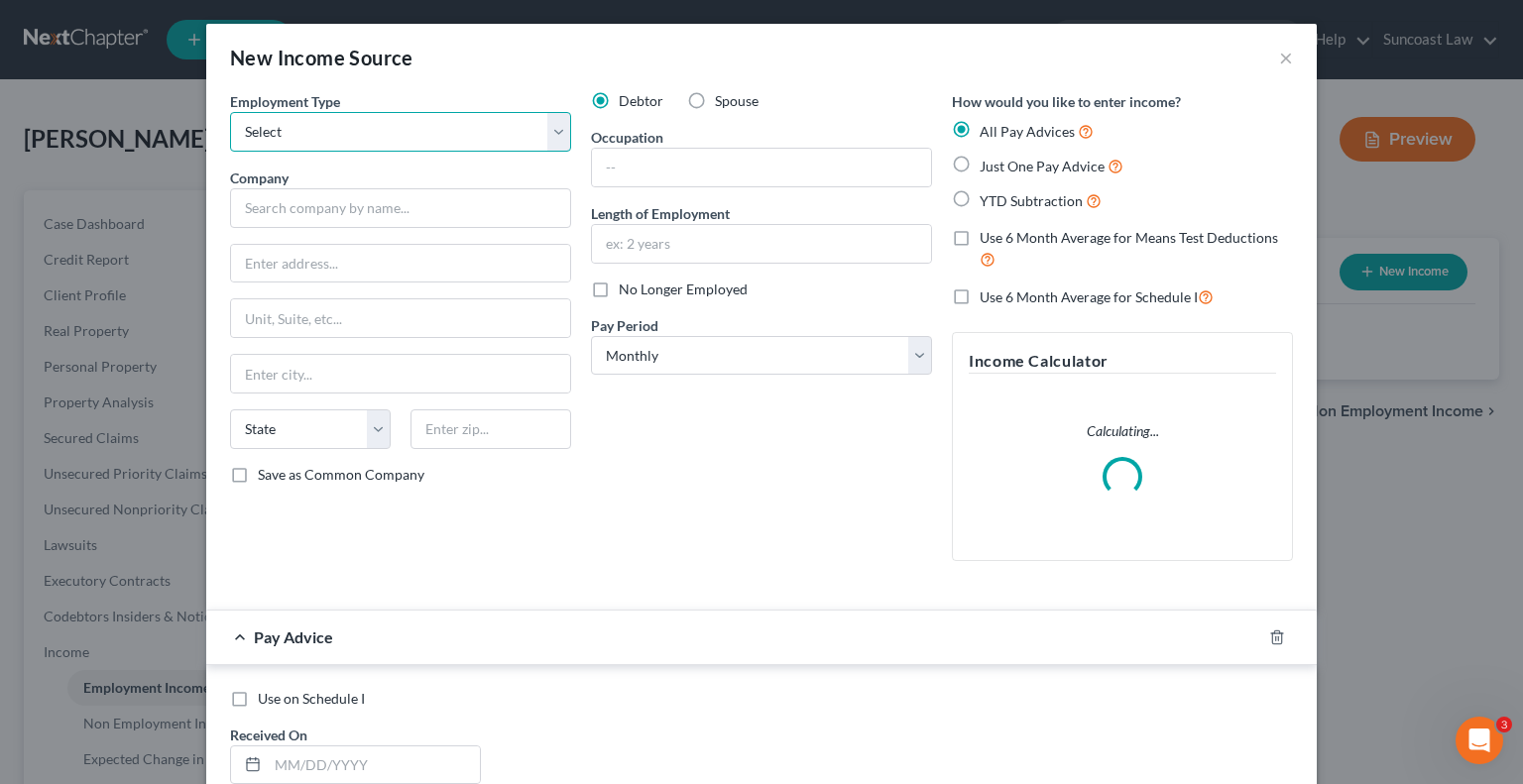 click on "Select Full or [DEMOGRAPHIC_DATA] Employment Self Employment" at bounding box center [401, 132] 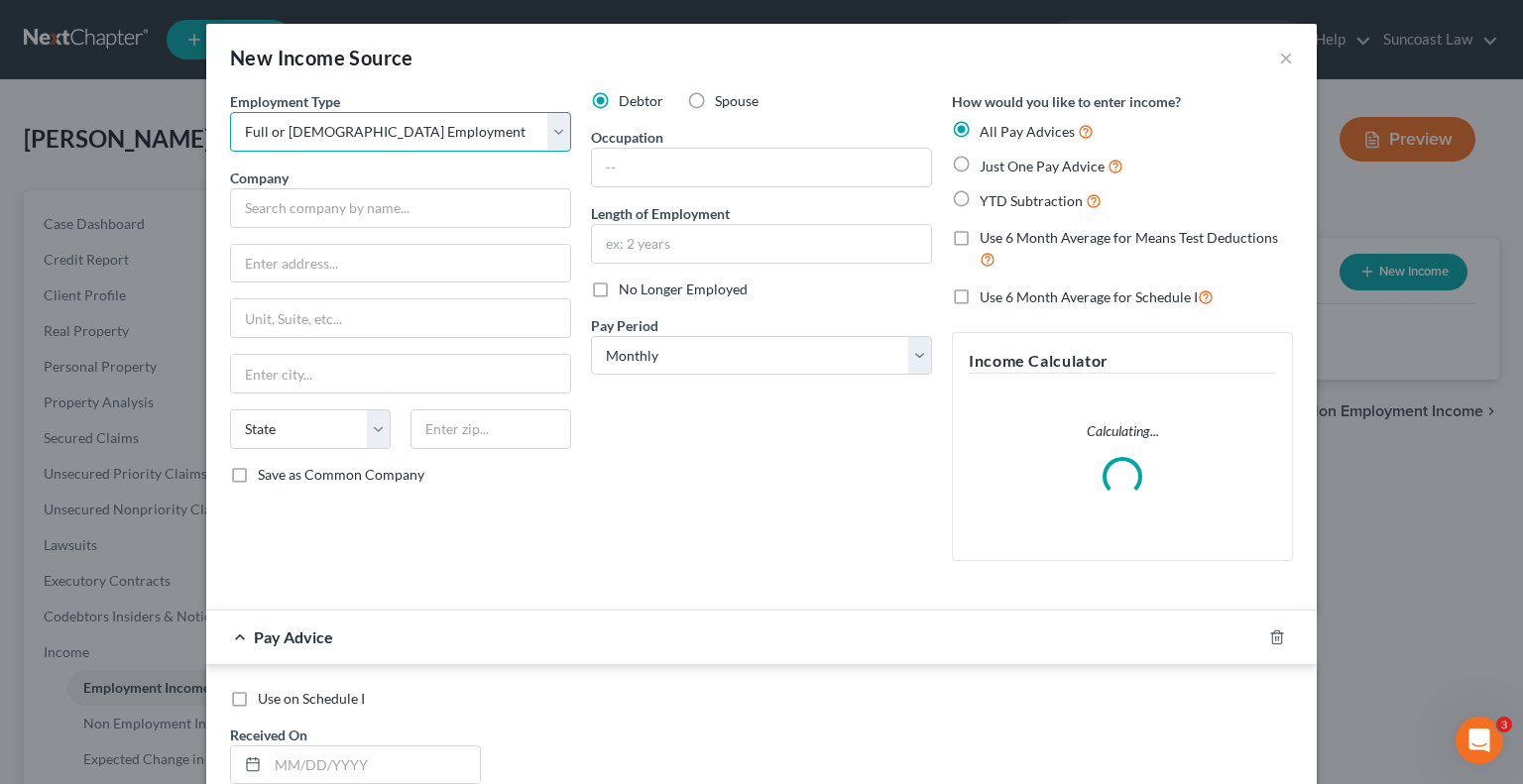 click on "Select Full or [DEMOGRAPHIC_DATA] Employment Self Employment" at bounding box center (401, 132) 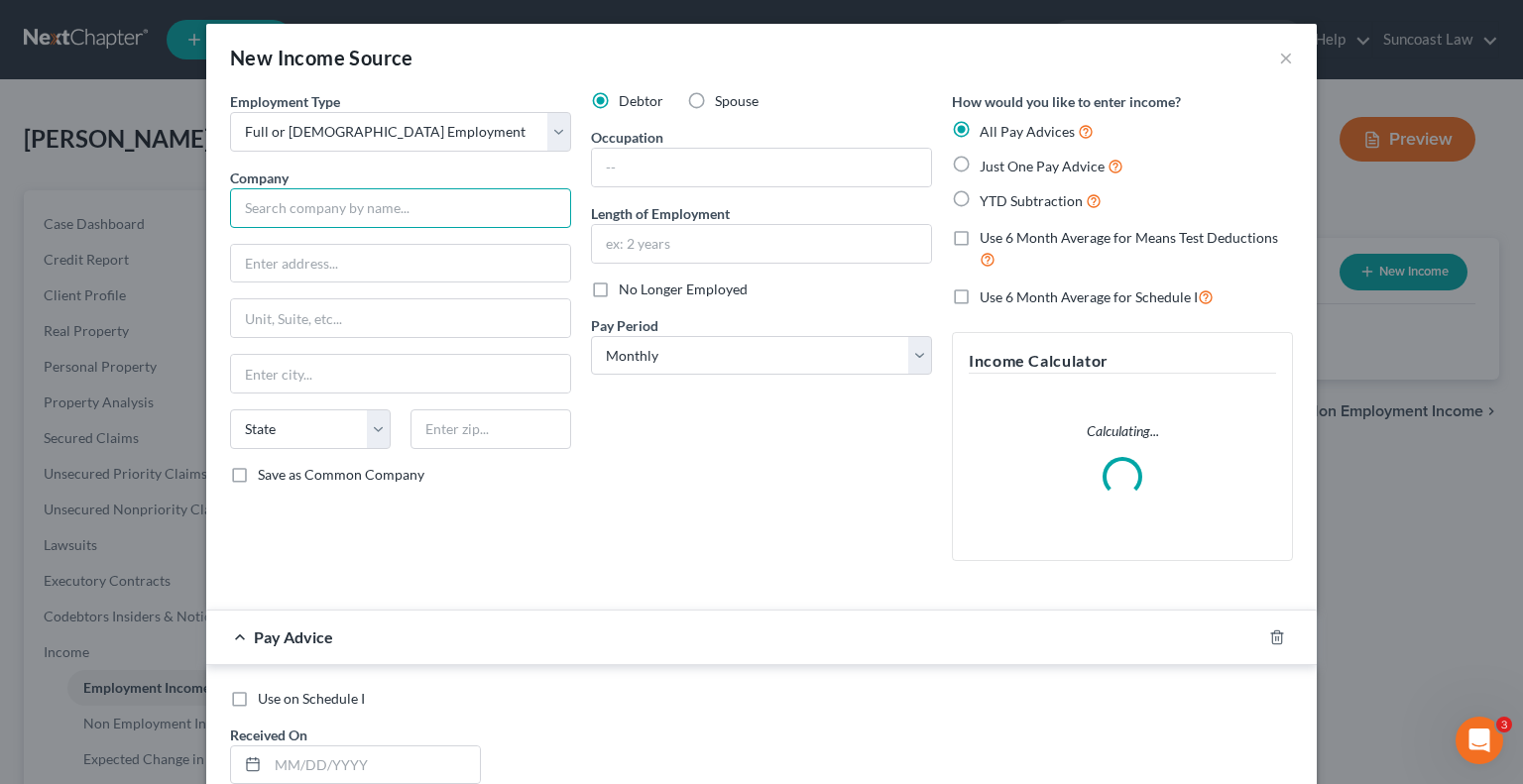 click at bounding box center (401, 208) 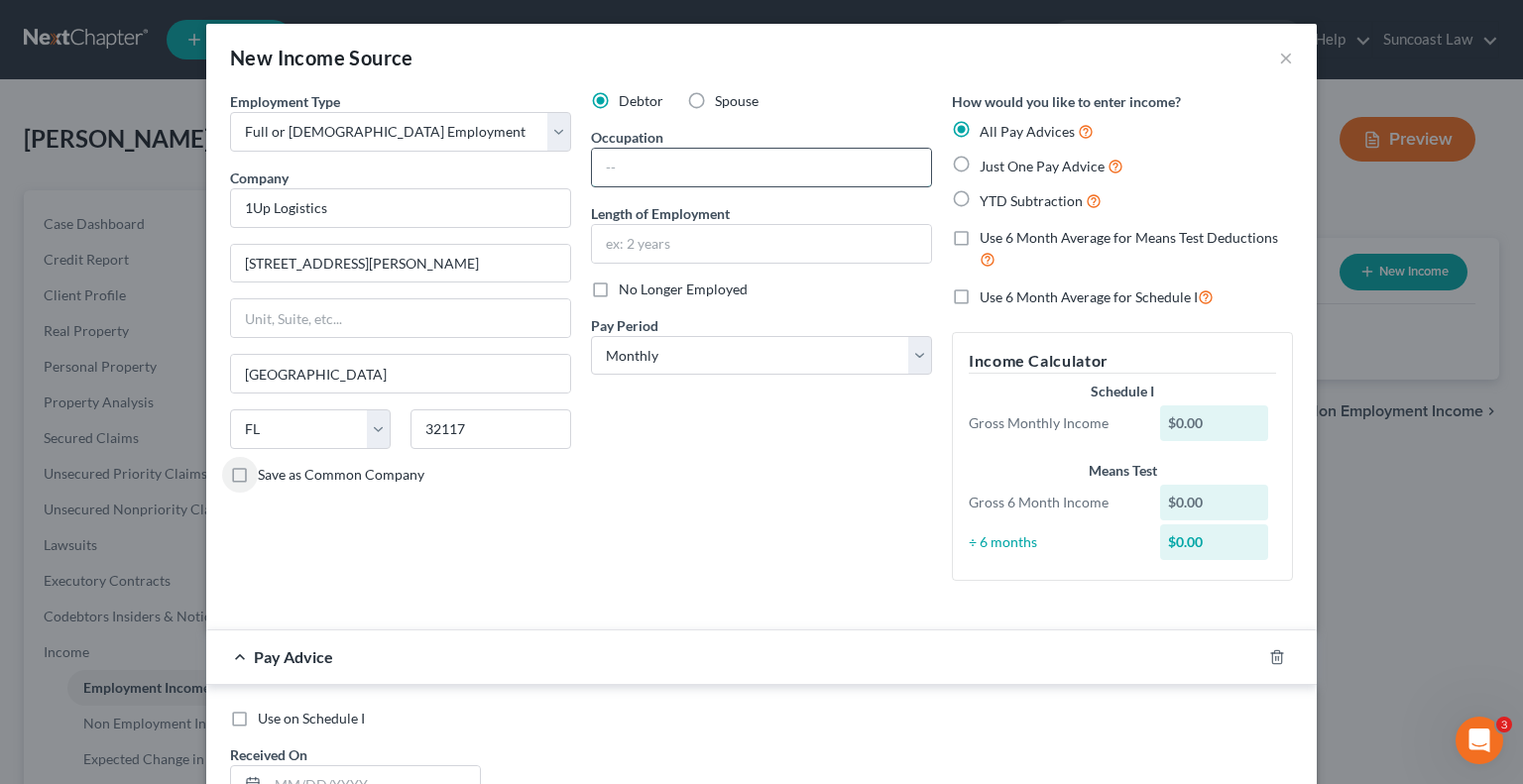 click at bounding box center [762, 168] 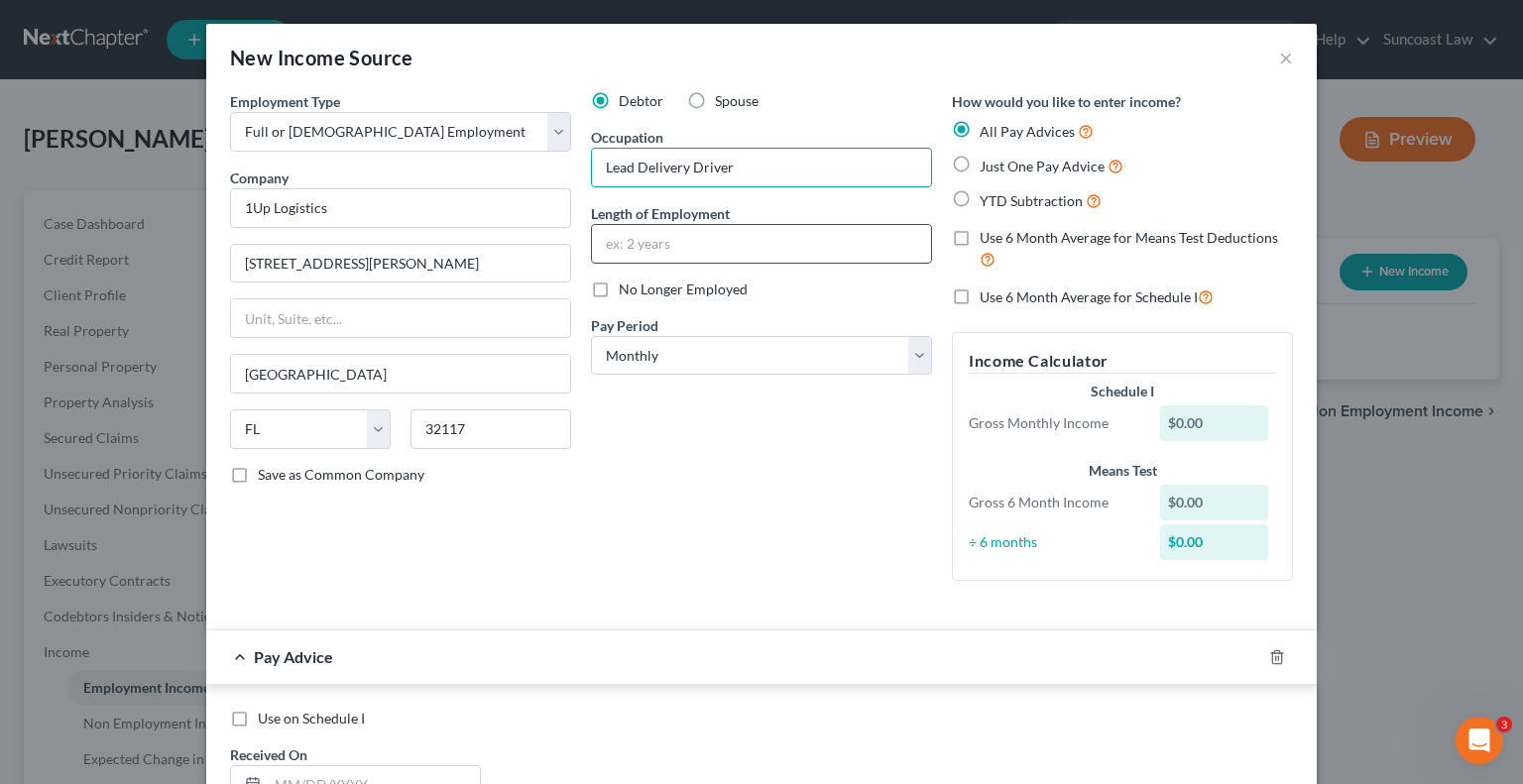click at bounding box center (762, 244) 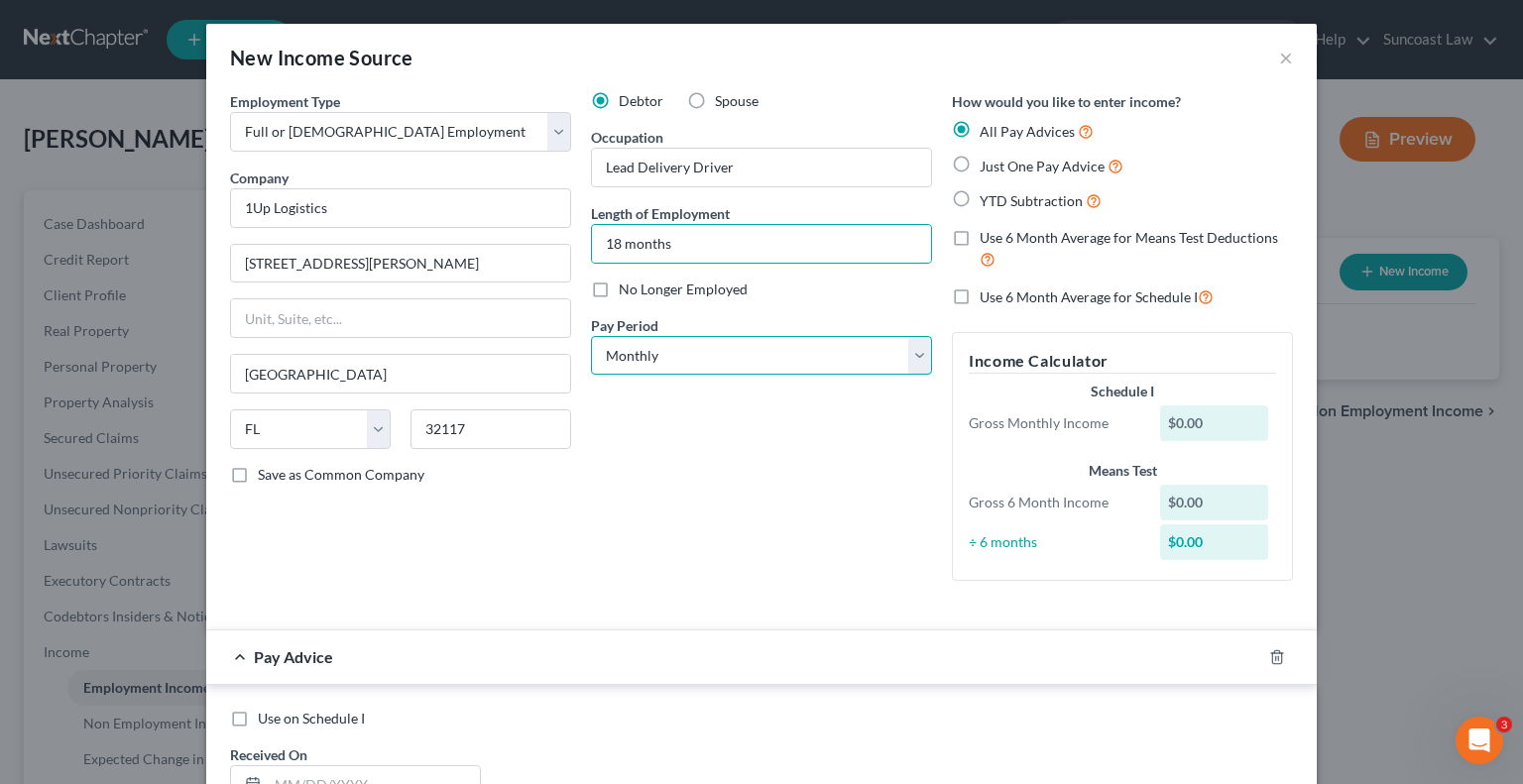 click on "Select Monthly Twice Monthly Every Other Week Weekly" at bounding box center [762, 356] 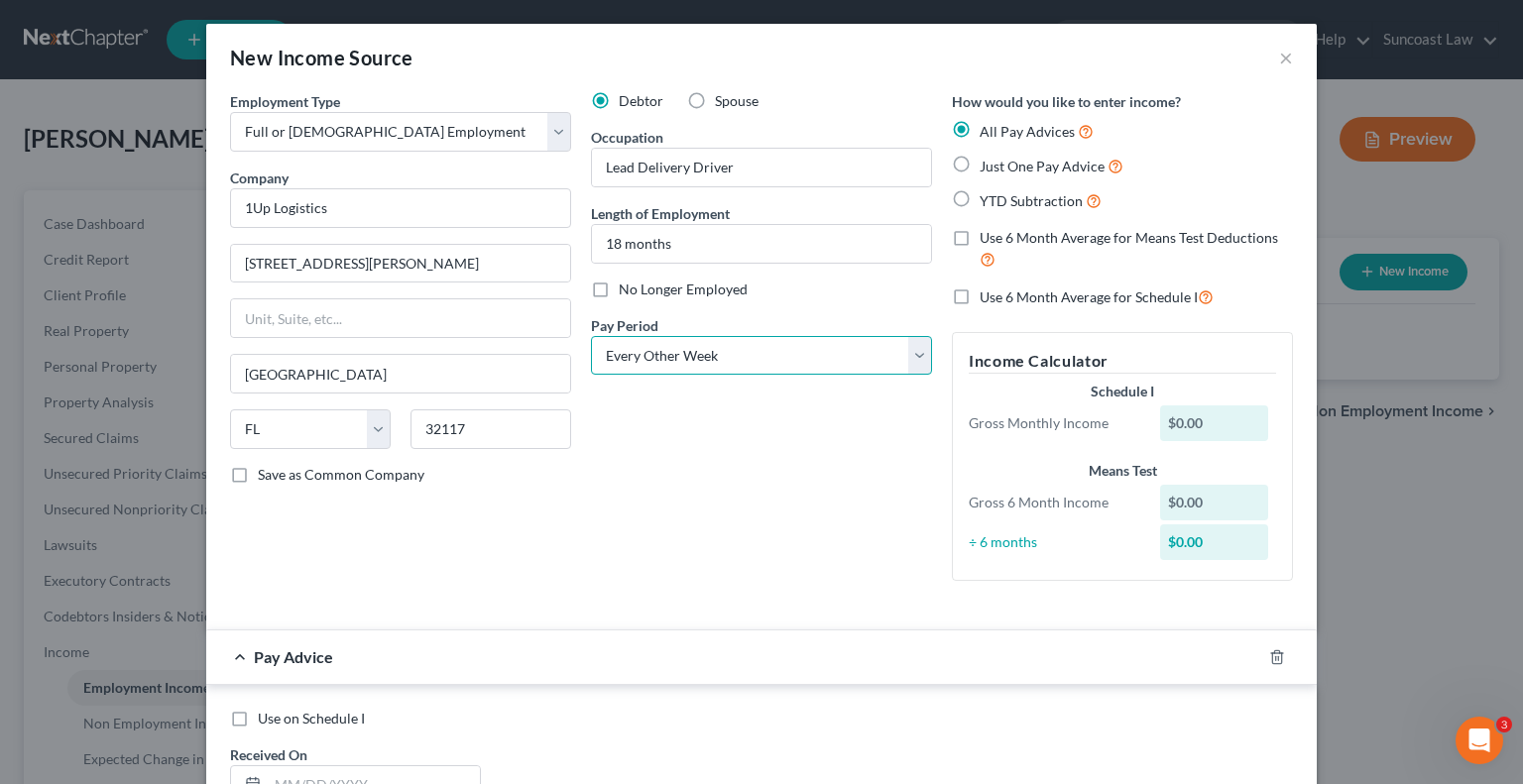 click on "Select Monthly Twice Monthly Every Other Week Weekly" at bounding box center [762, 356] 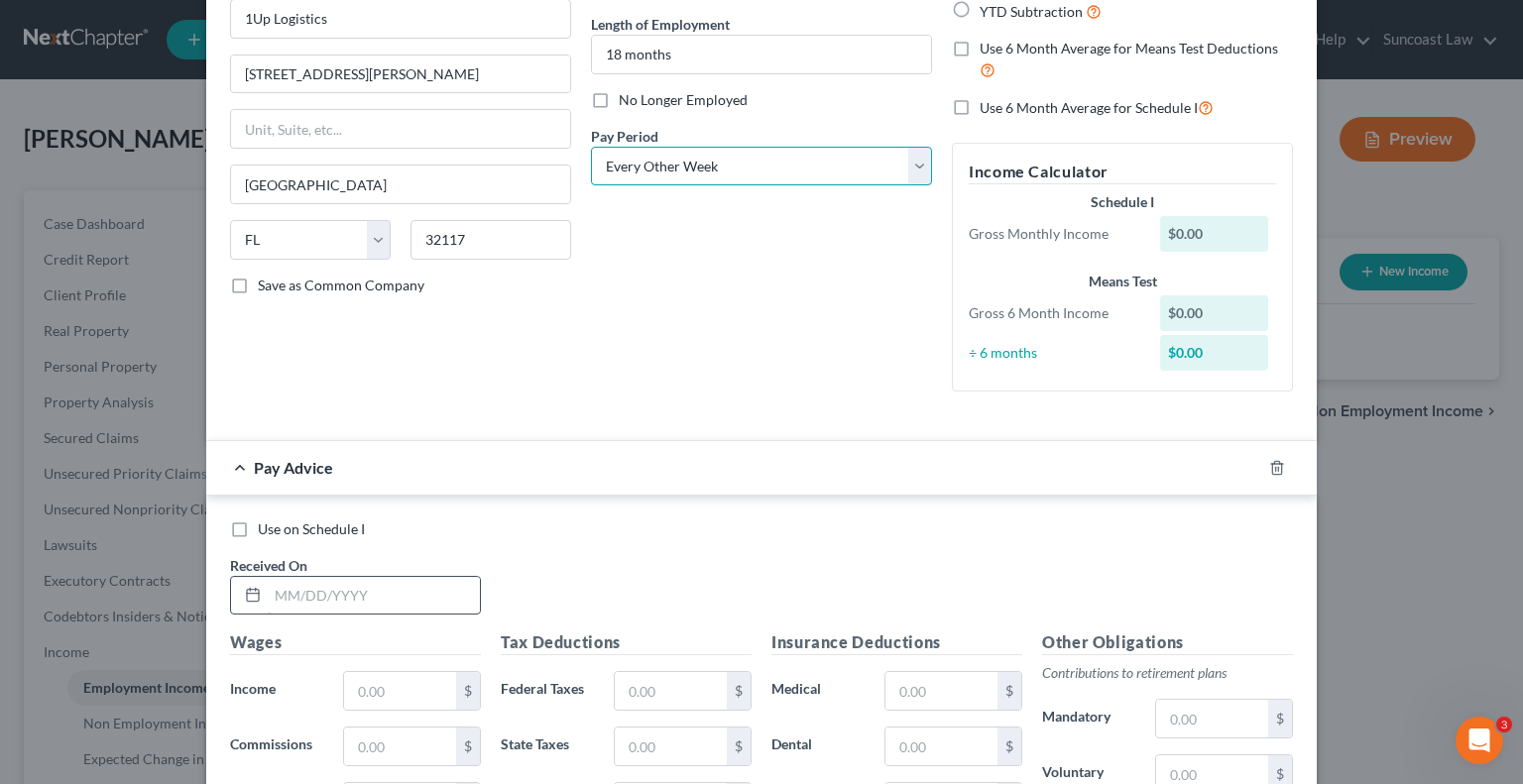 scroll, scrollTop: 198, scrollLeft: 0, axis: vertical 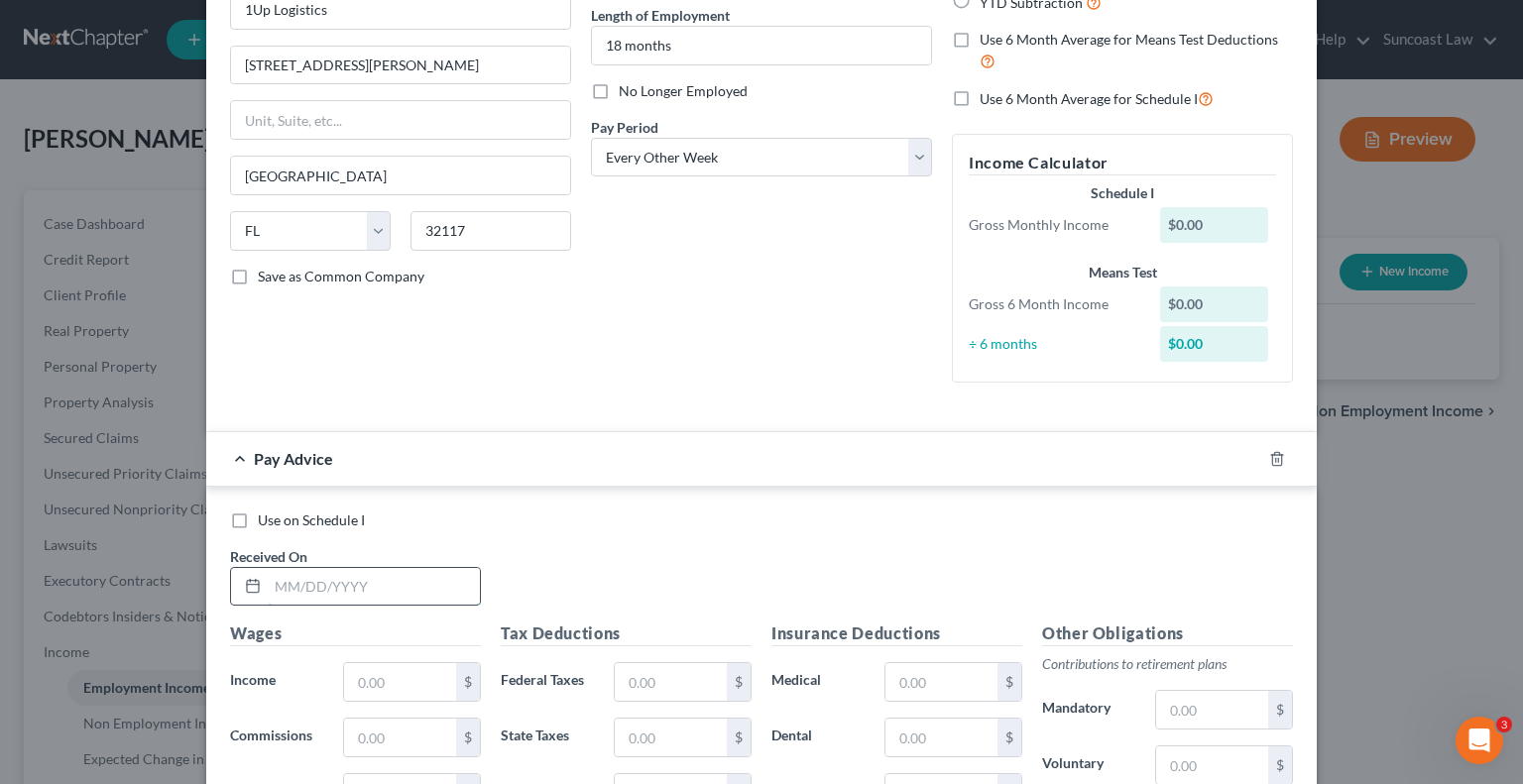 click at bounding box center [374, 587] 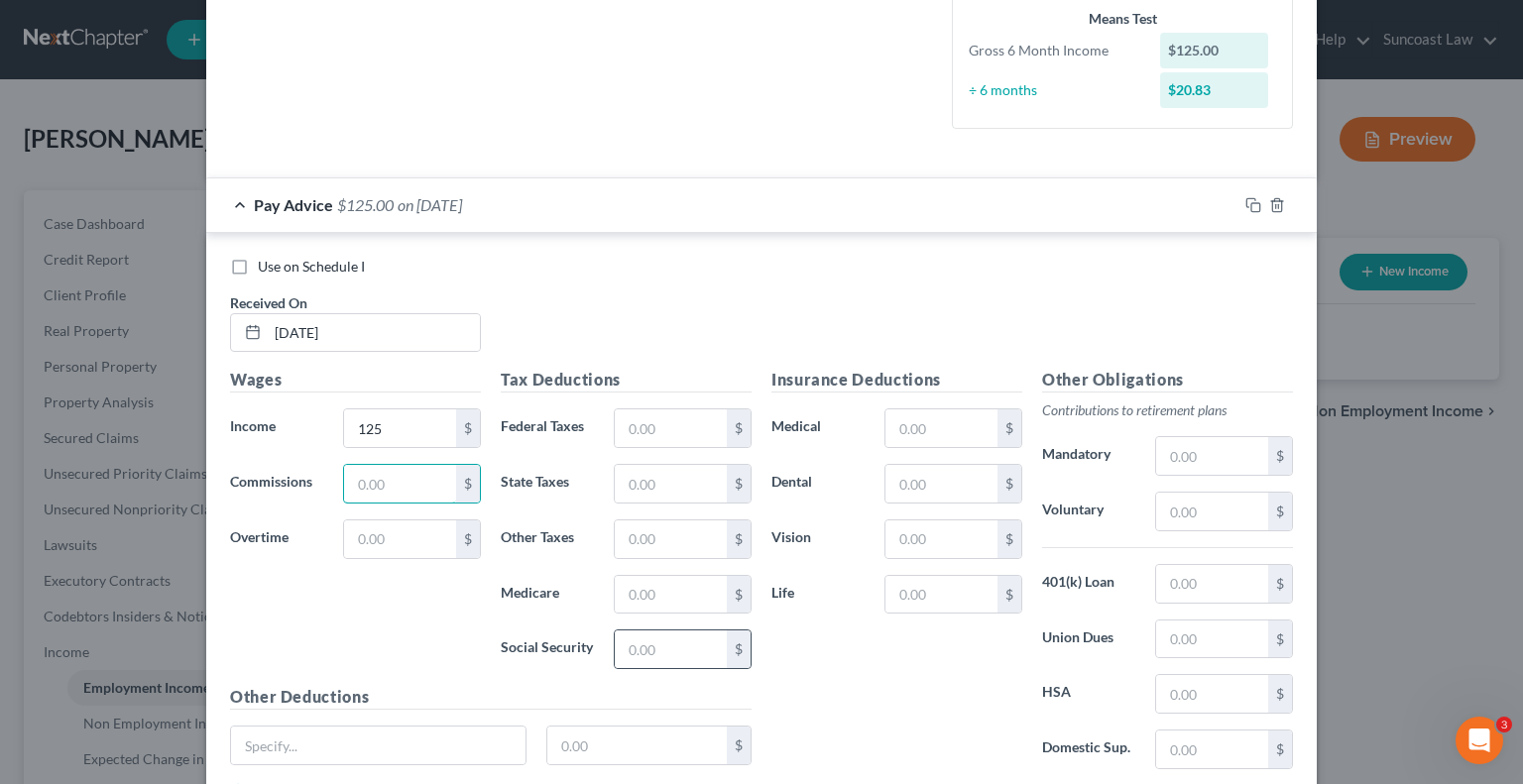 scroll, scrollTop: 508, scrollLeft: 0, axis: vertical 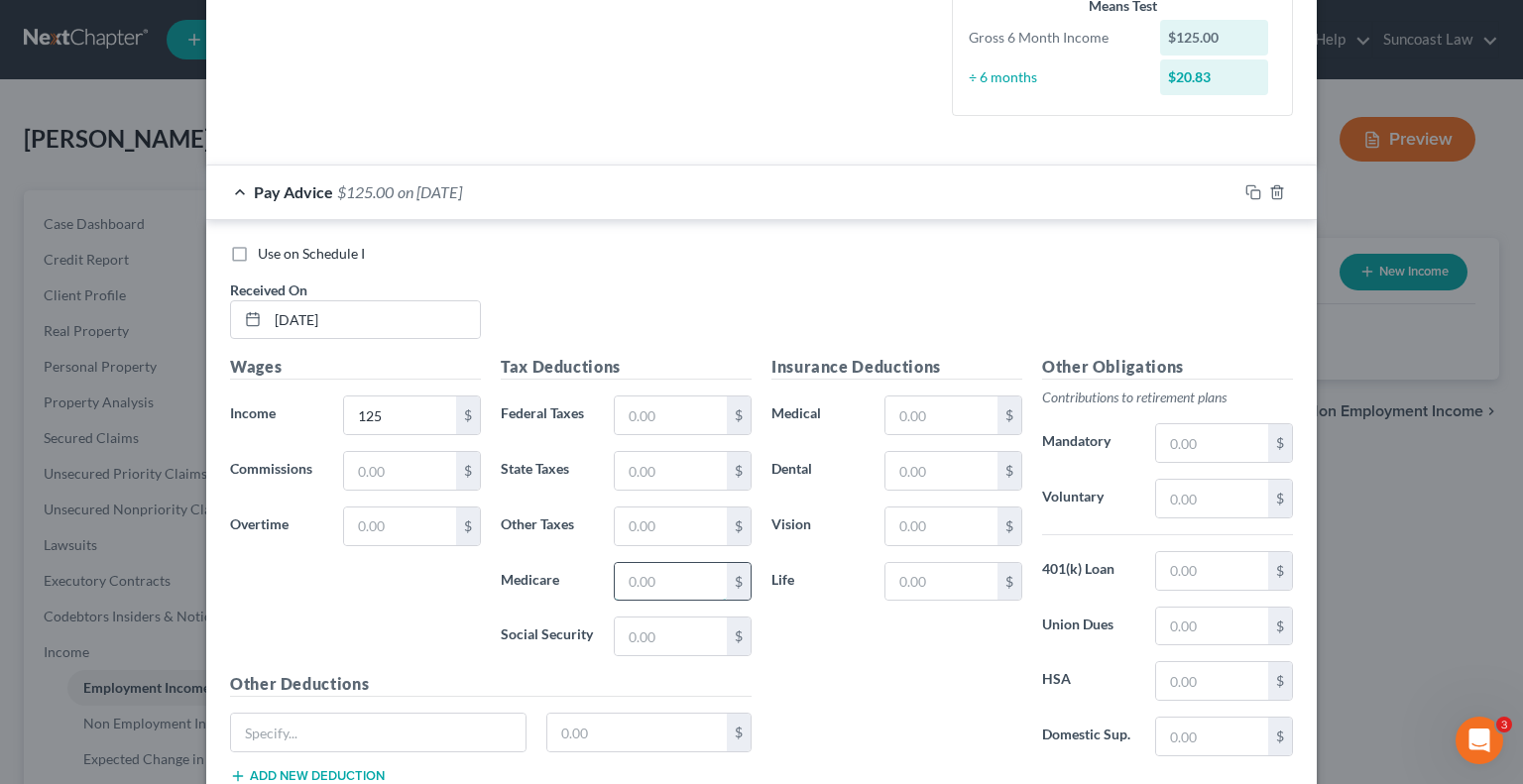 click at bounding box center (670, 582) 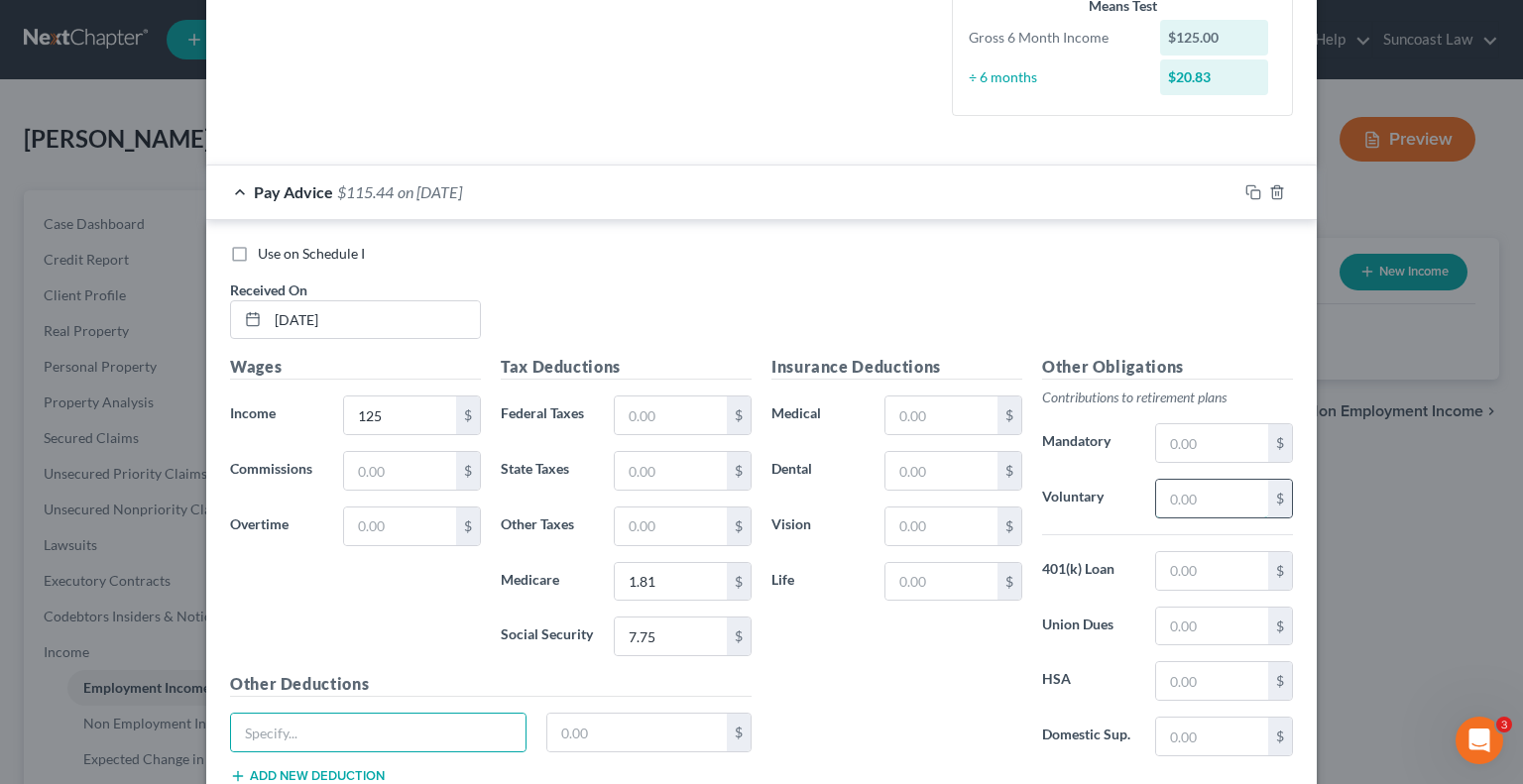 click at bounding box center (1212, 499) 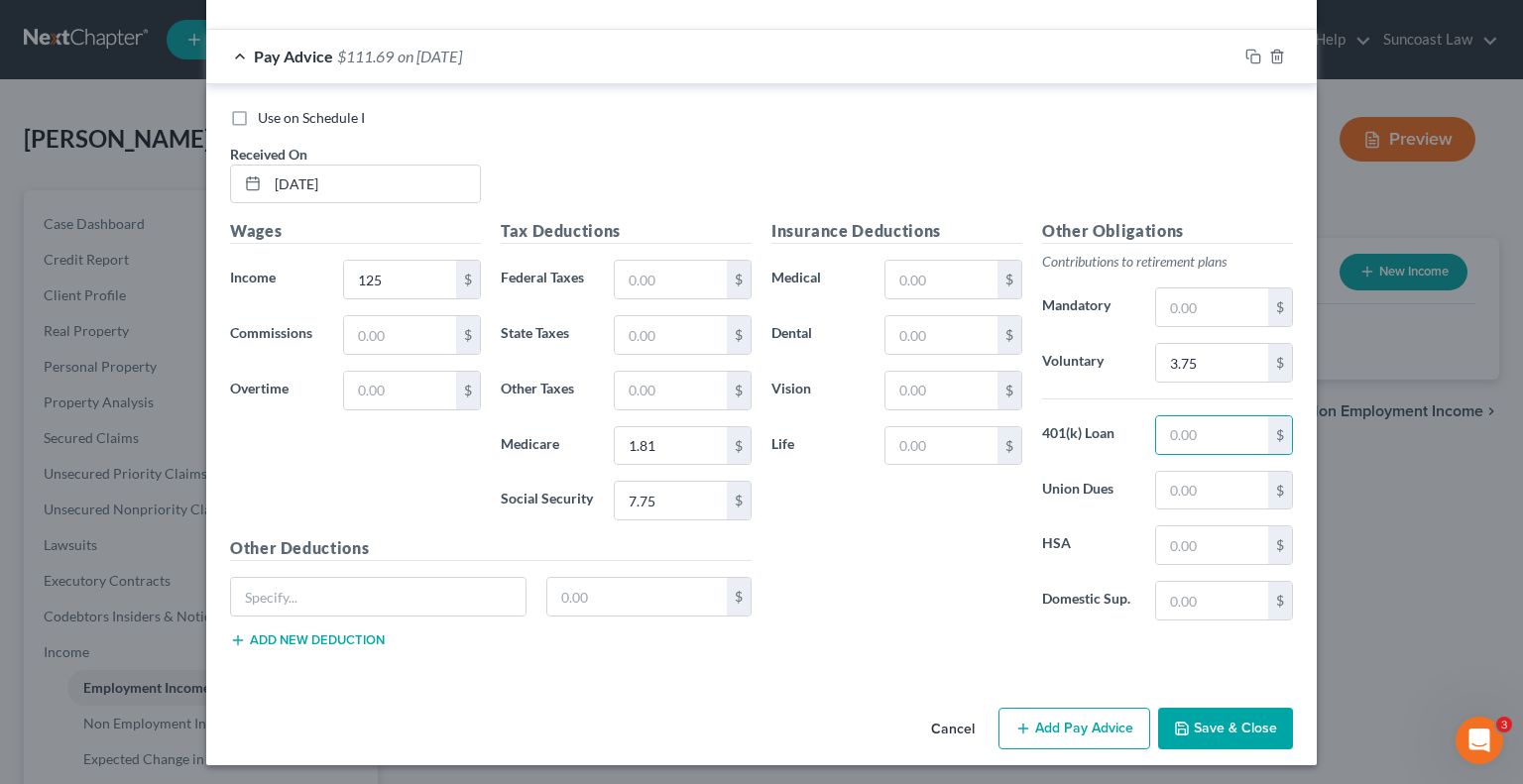 click on "Add Pay Advice" at bounding box center [1074, 728] 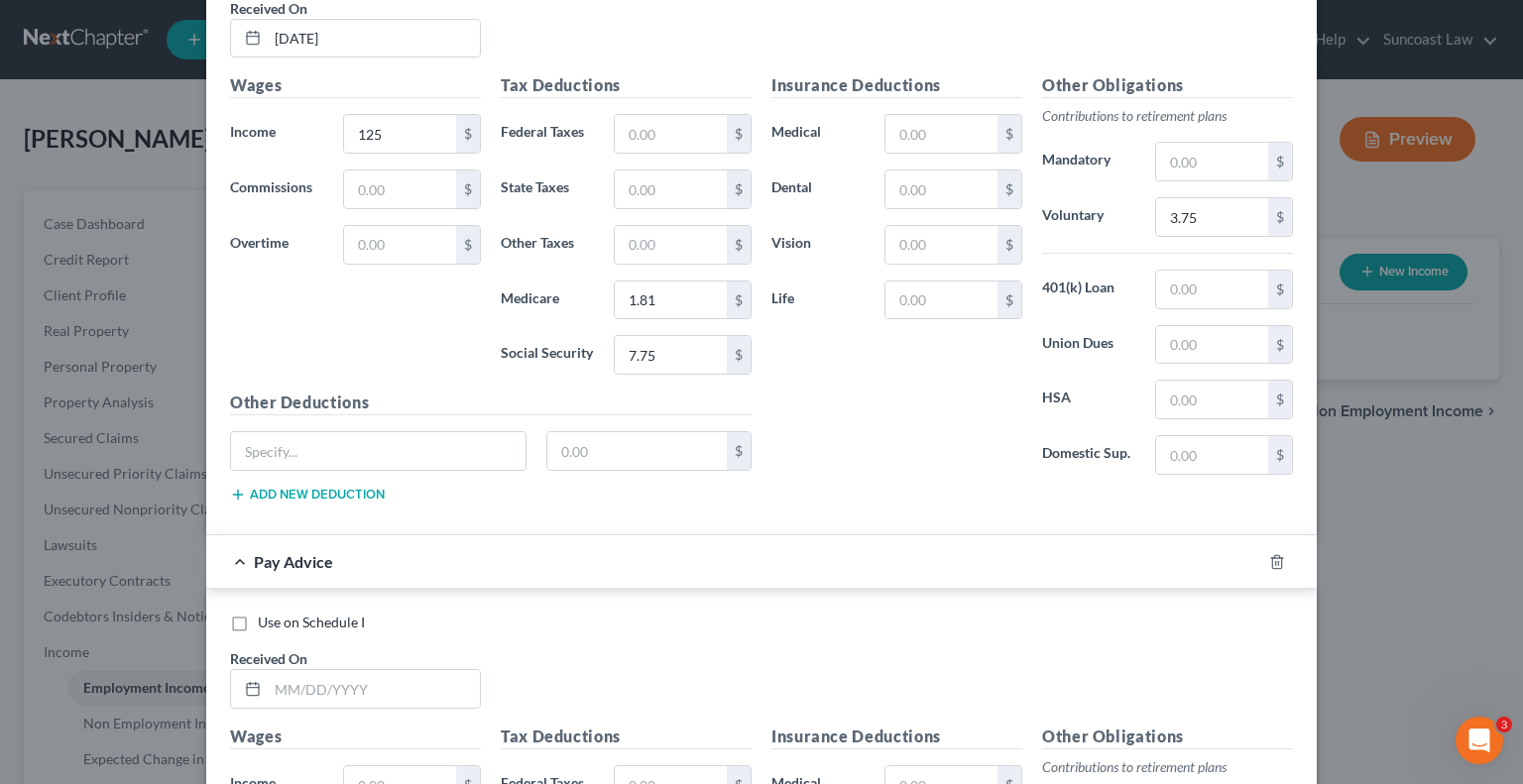scroll, scrollTop: 1041, scrollLeft: 0, axis: vertical 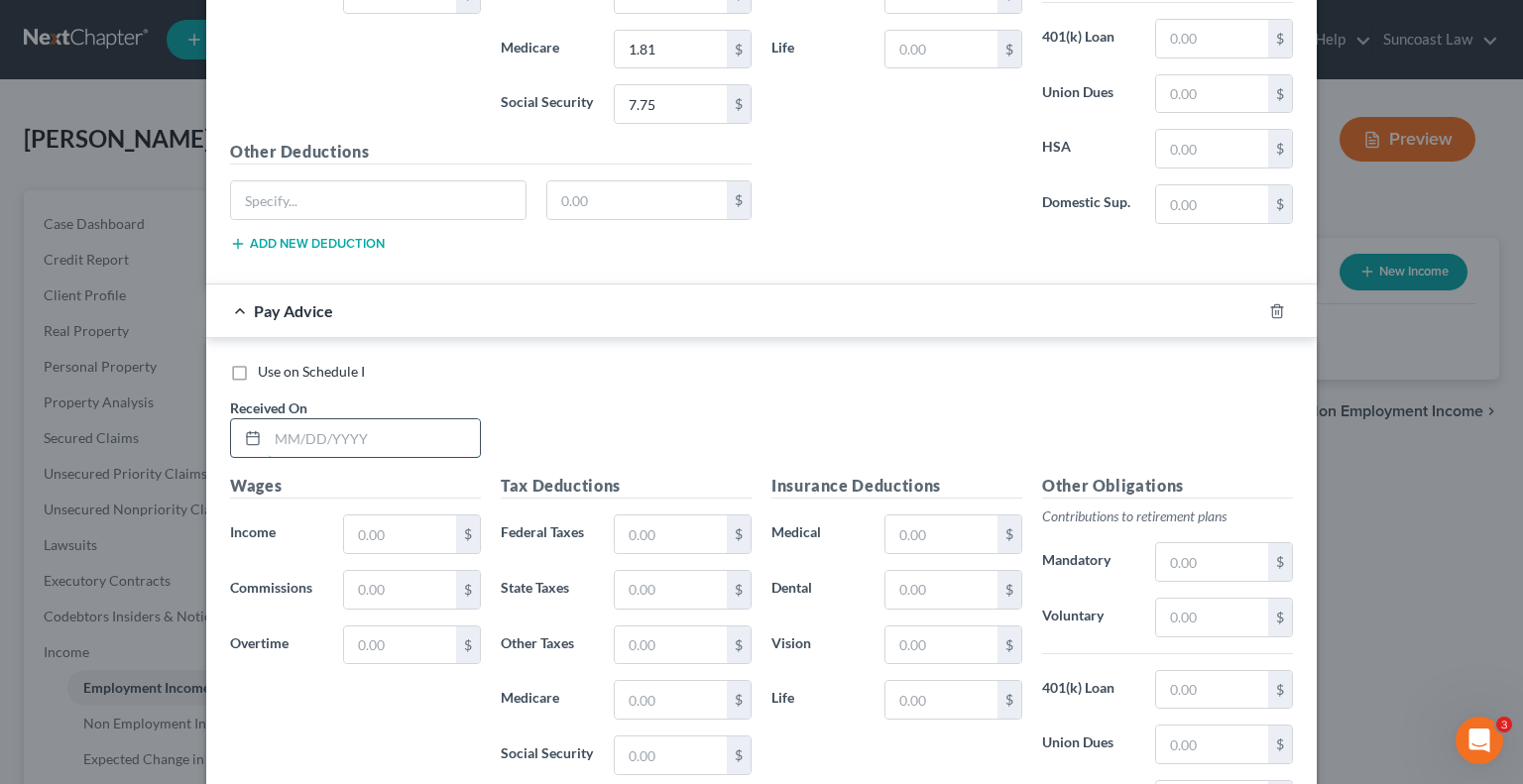 drag, startPoint x: 412, startPoint y: 431, endPoint x: 399, endPoint y: 426, distance: 13.928388 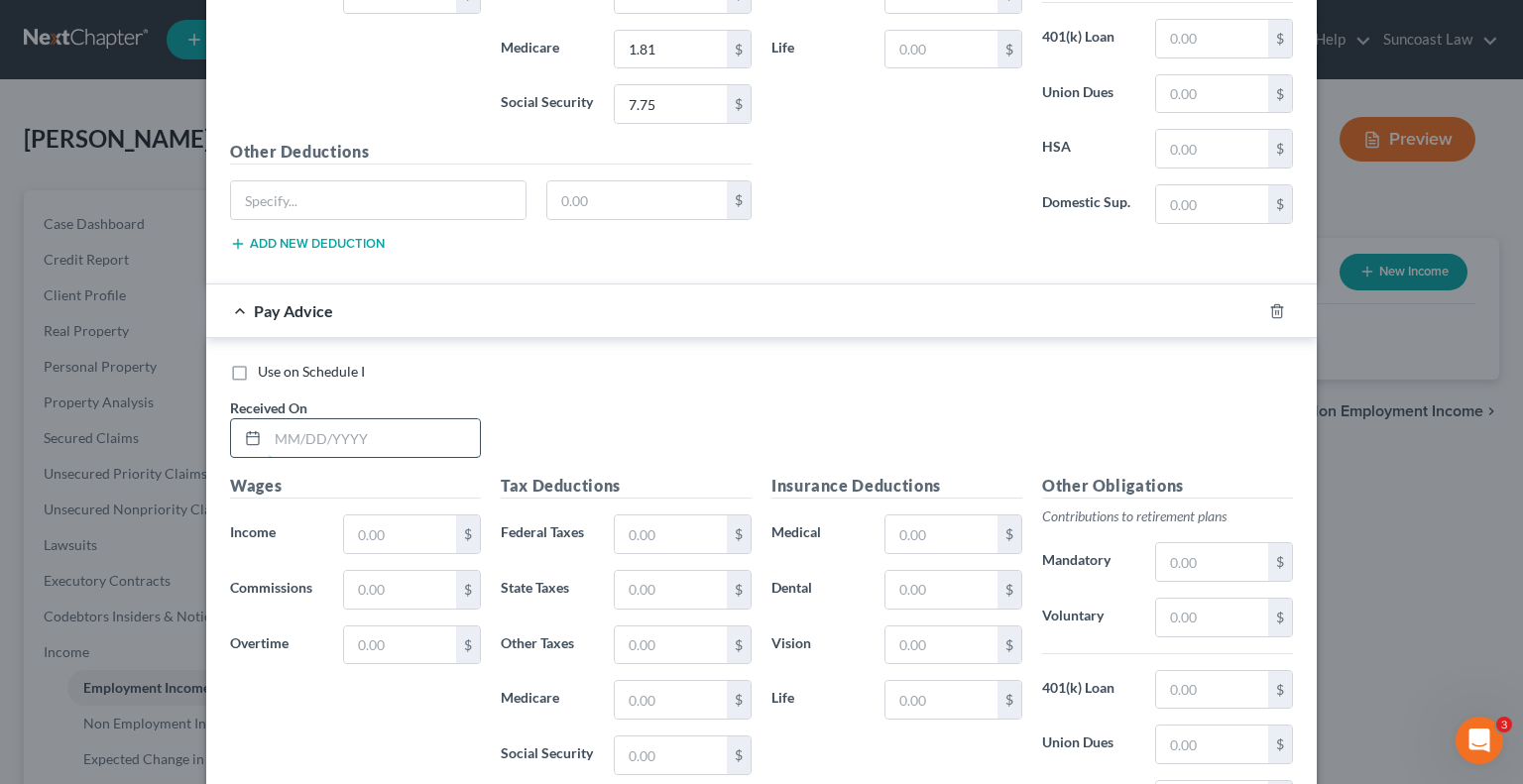 click at bounding box center (374, 438) 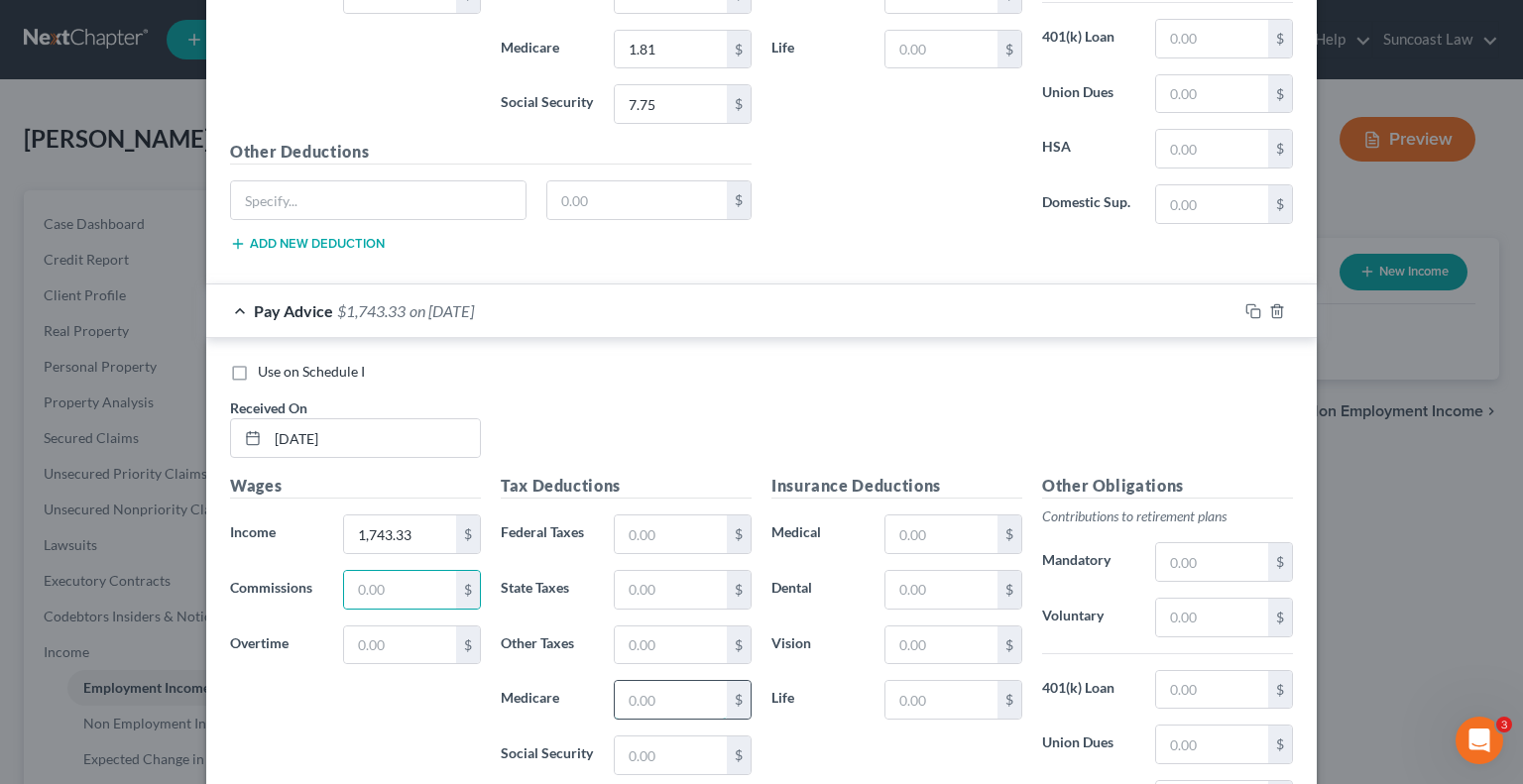 click at bounding box center [670, 700] 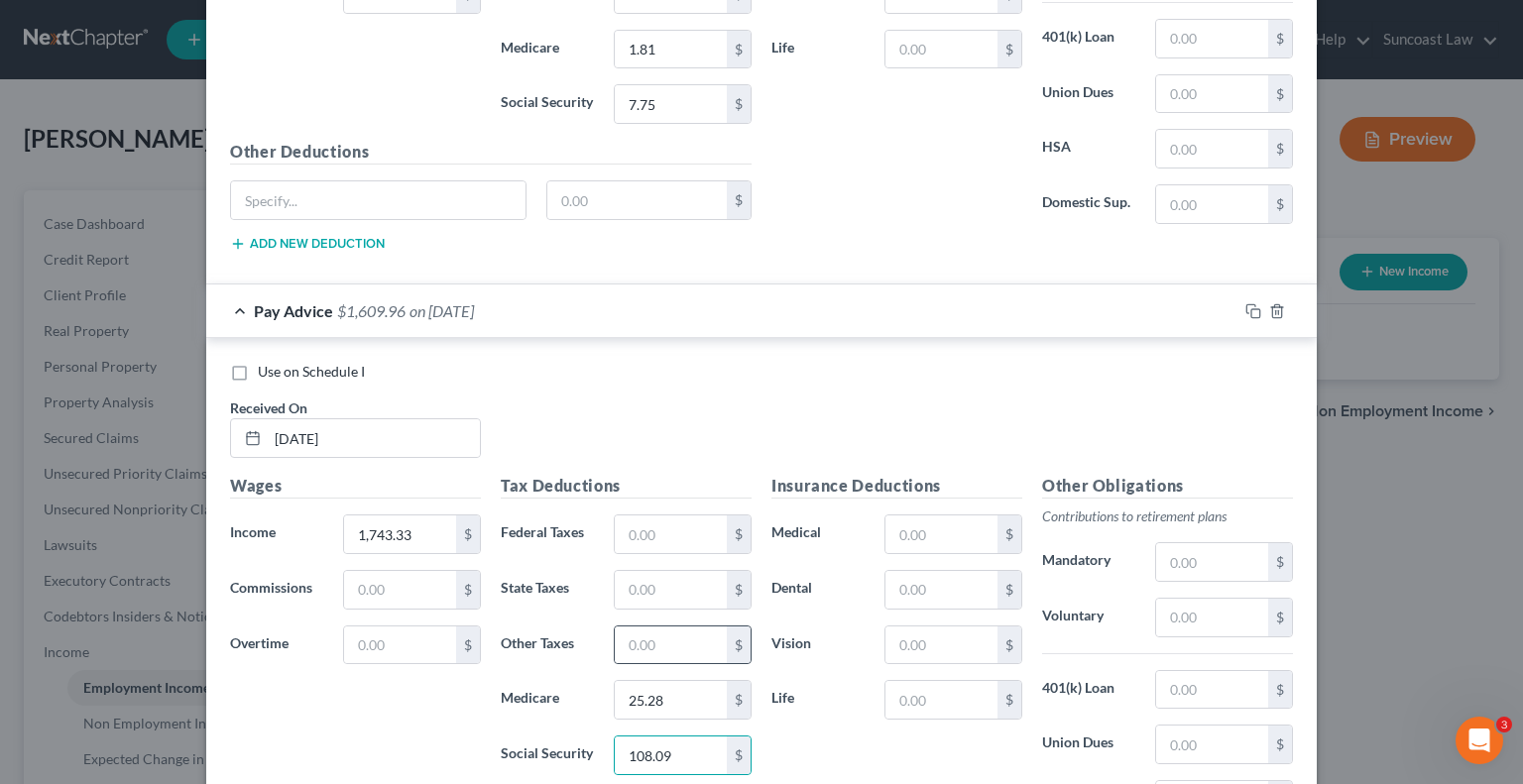 scroll, scrollTop: 1292, scrollLeft: 0, axis: vertical 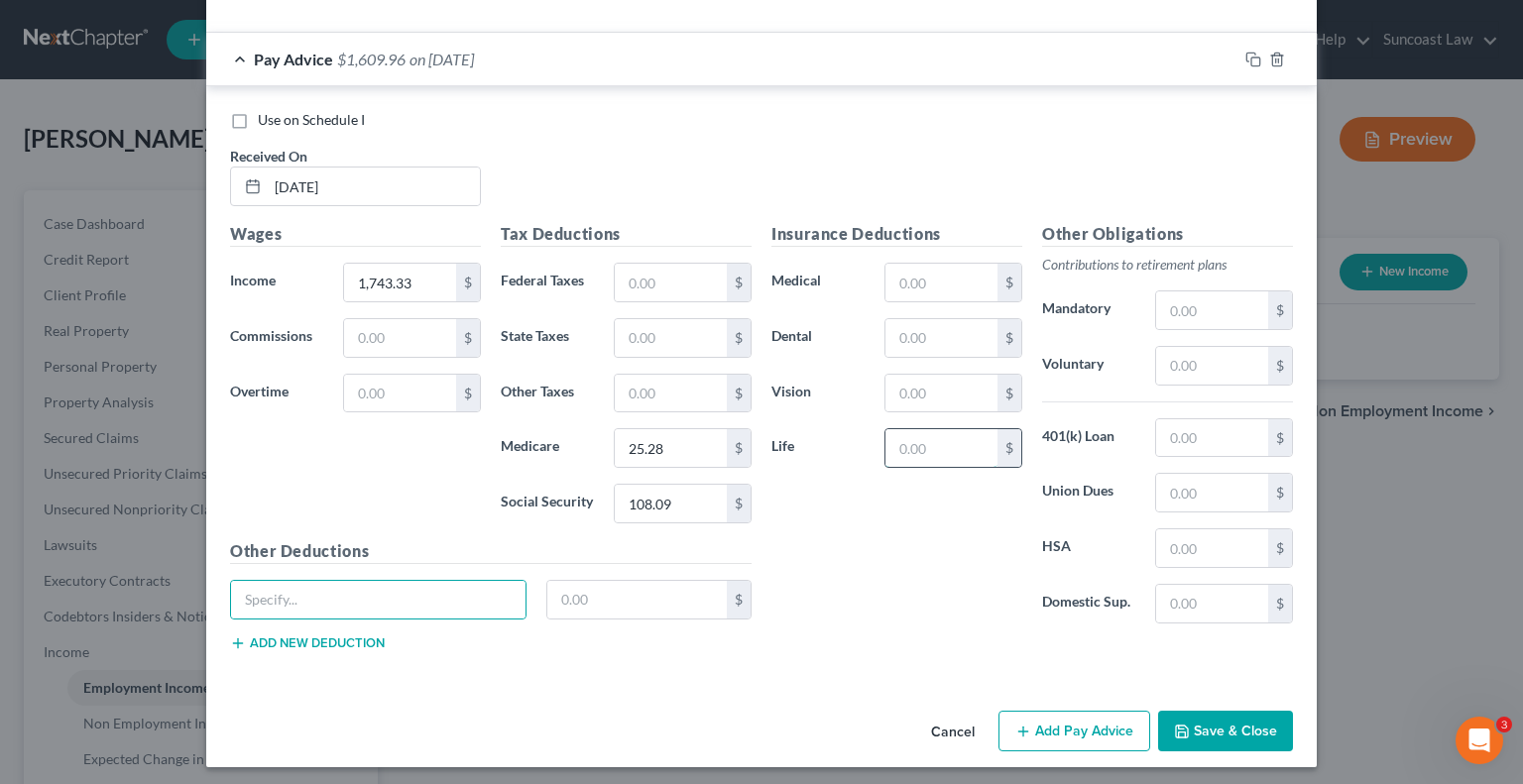 click at bounding box center (941, 448) 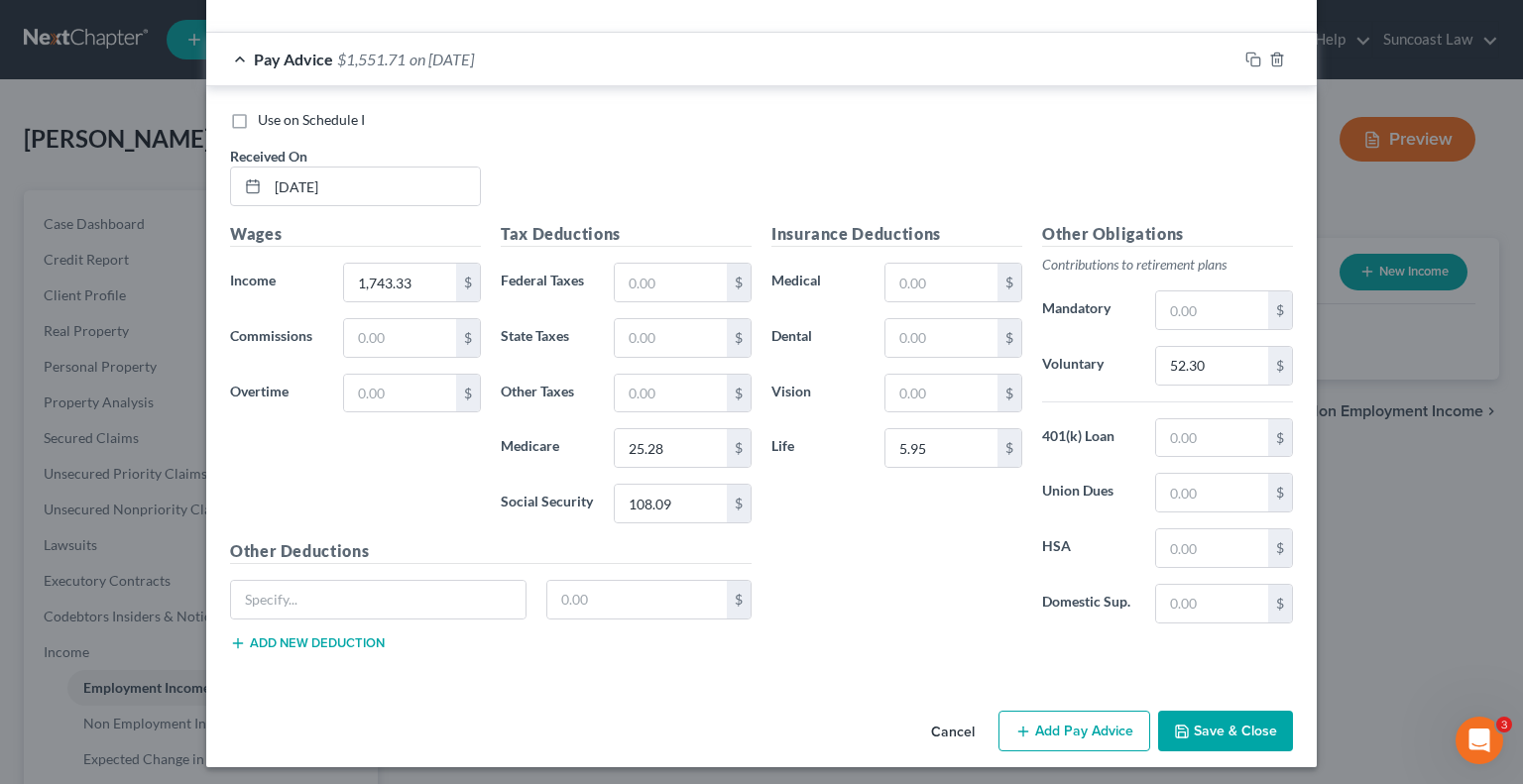 click on "Add Pay Advice" at bounding box center (1074, 731) 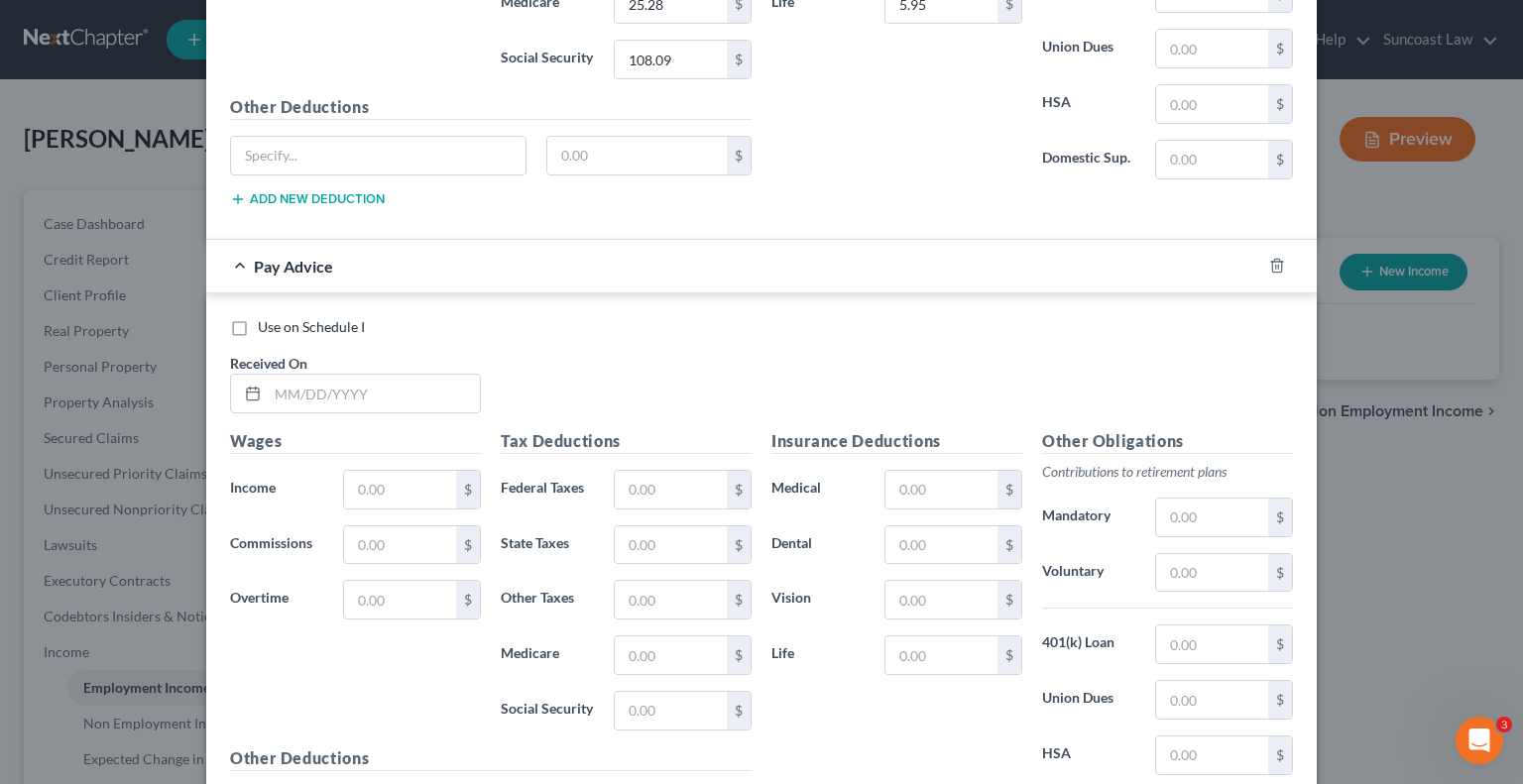 scroll, scrollTop: 1788, scrollLeft: 0, axis: vertical 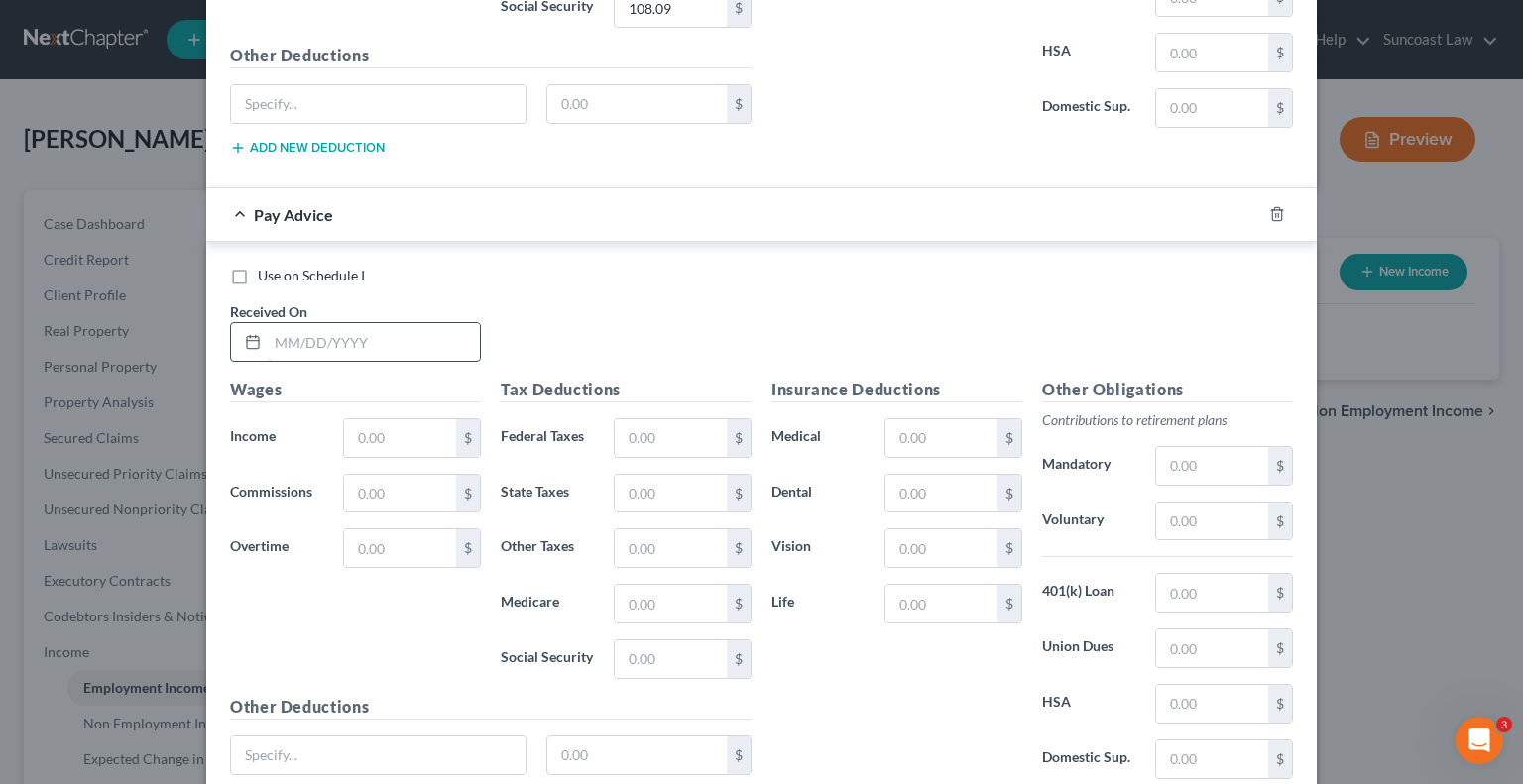 click at bounding box center (374, 342) 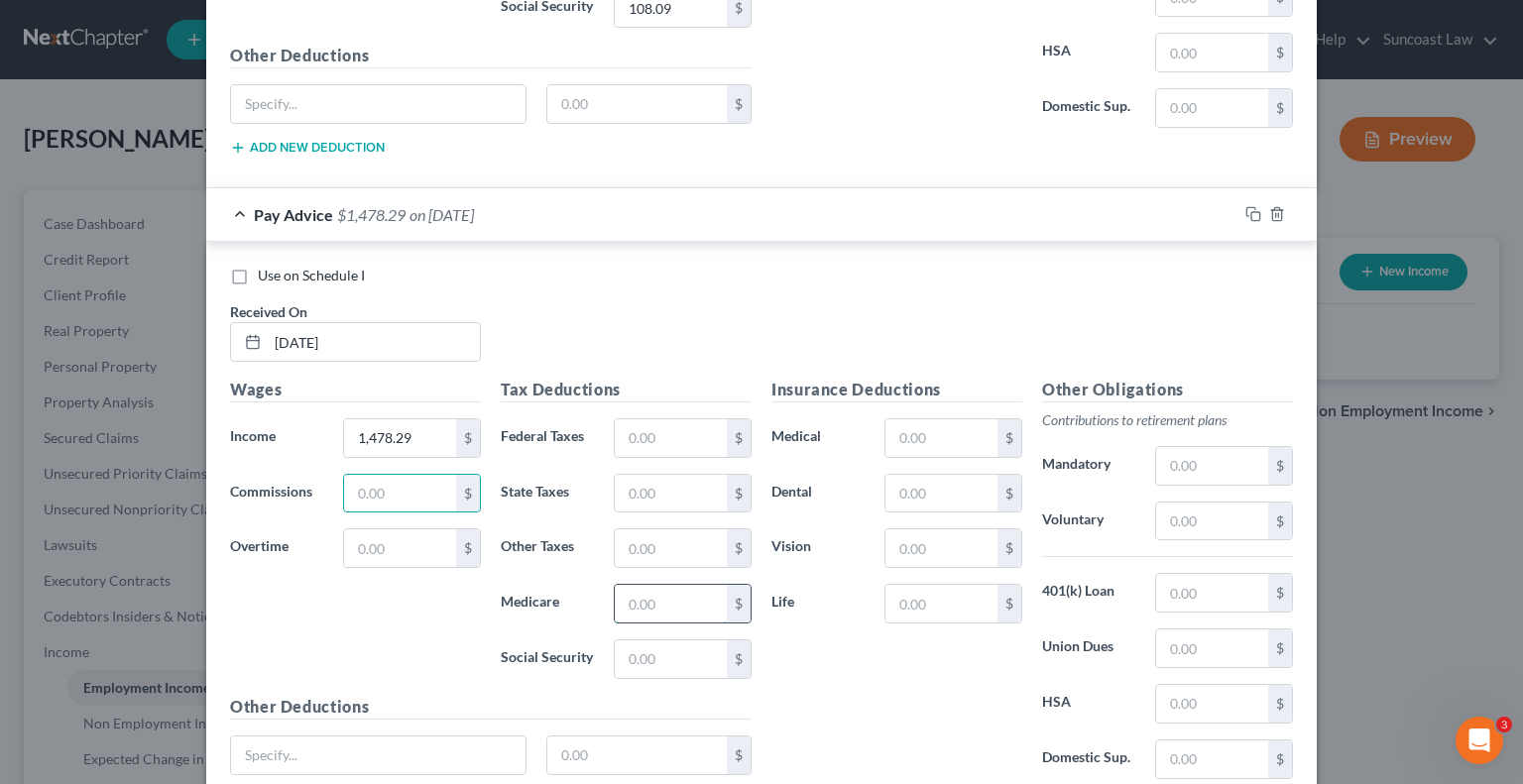 click at bounding box center [670, 604] 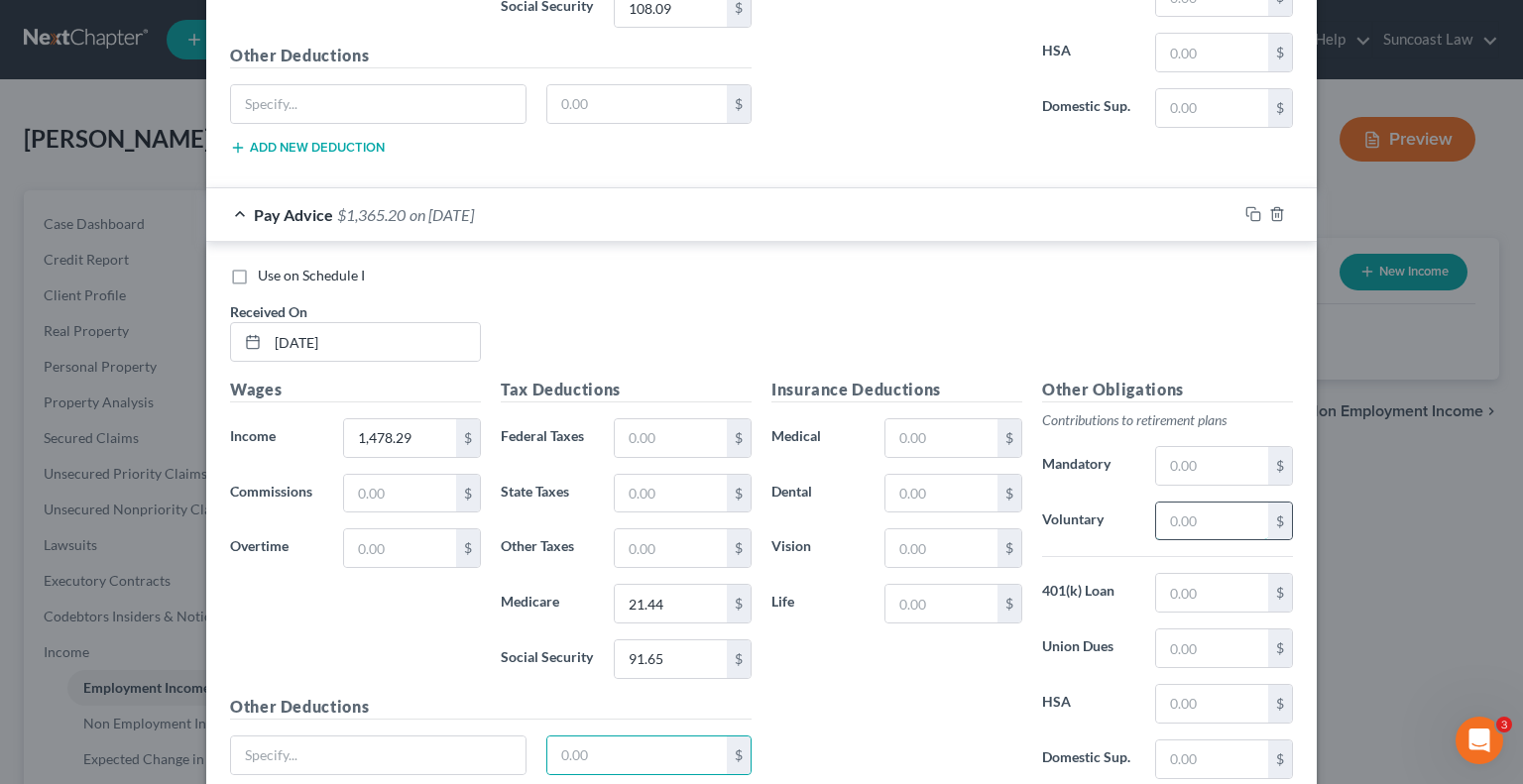 click at bounding box center [1212, 521] 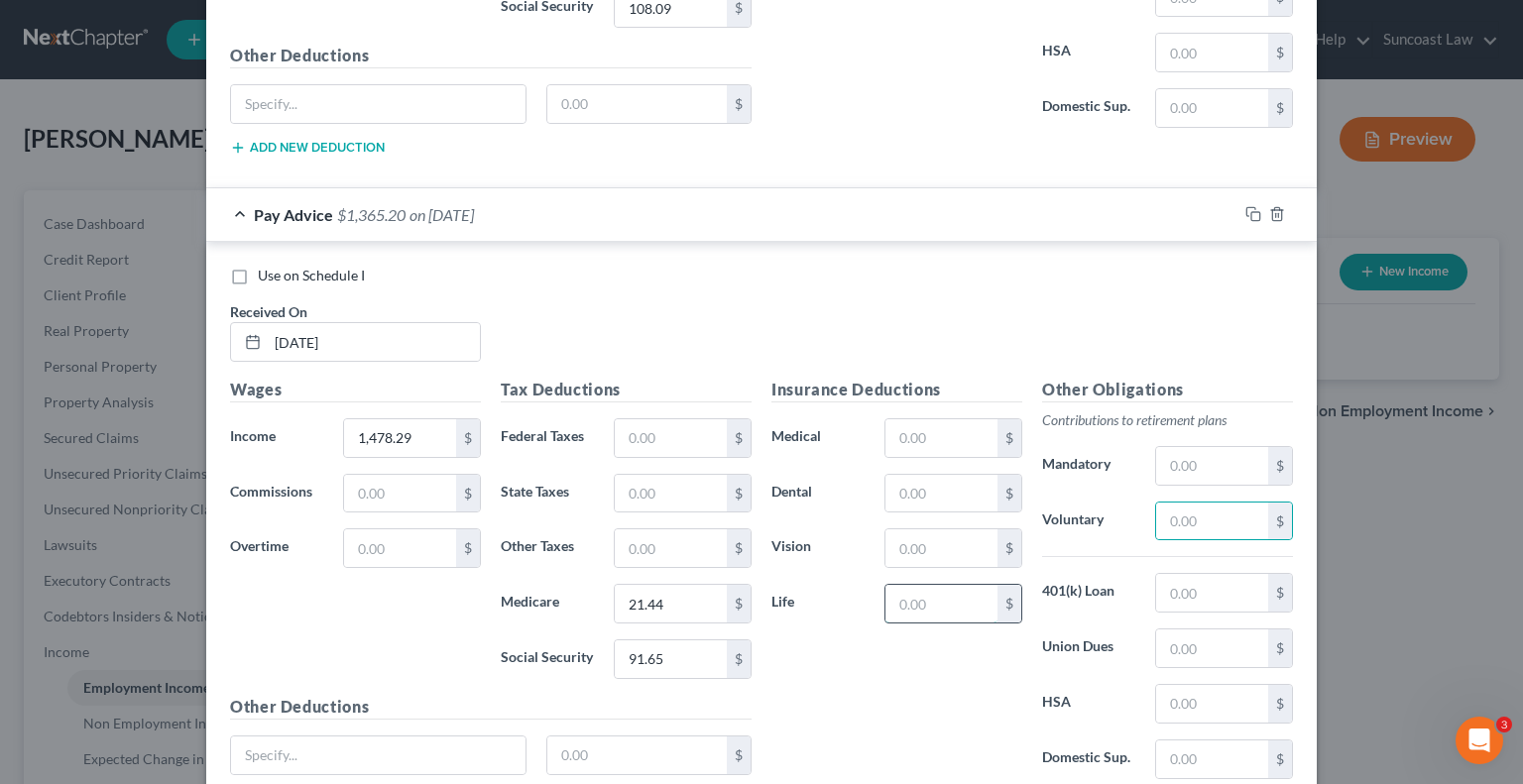 drag, startPoint x: 948, startPoint y: 592, endPoint x: 936, endPoint y: 587, distance: 13 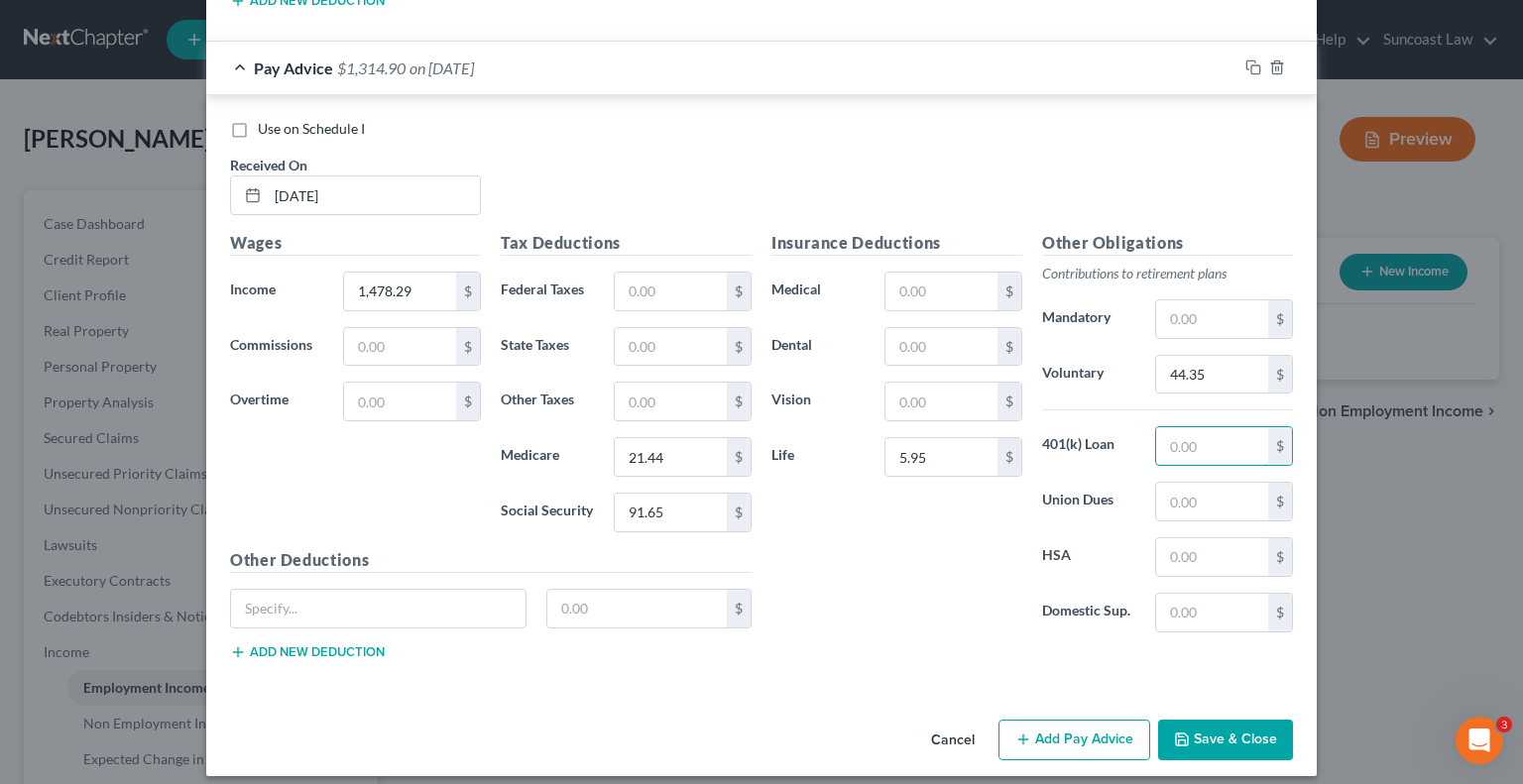 scroll, scrollTop: 1939, scrollLeft: 0, axis: vertical 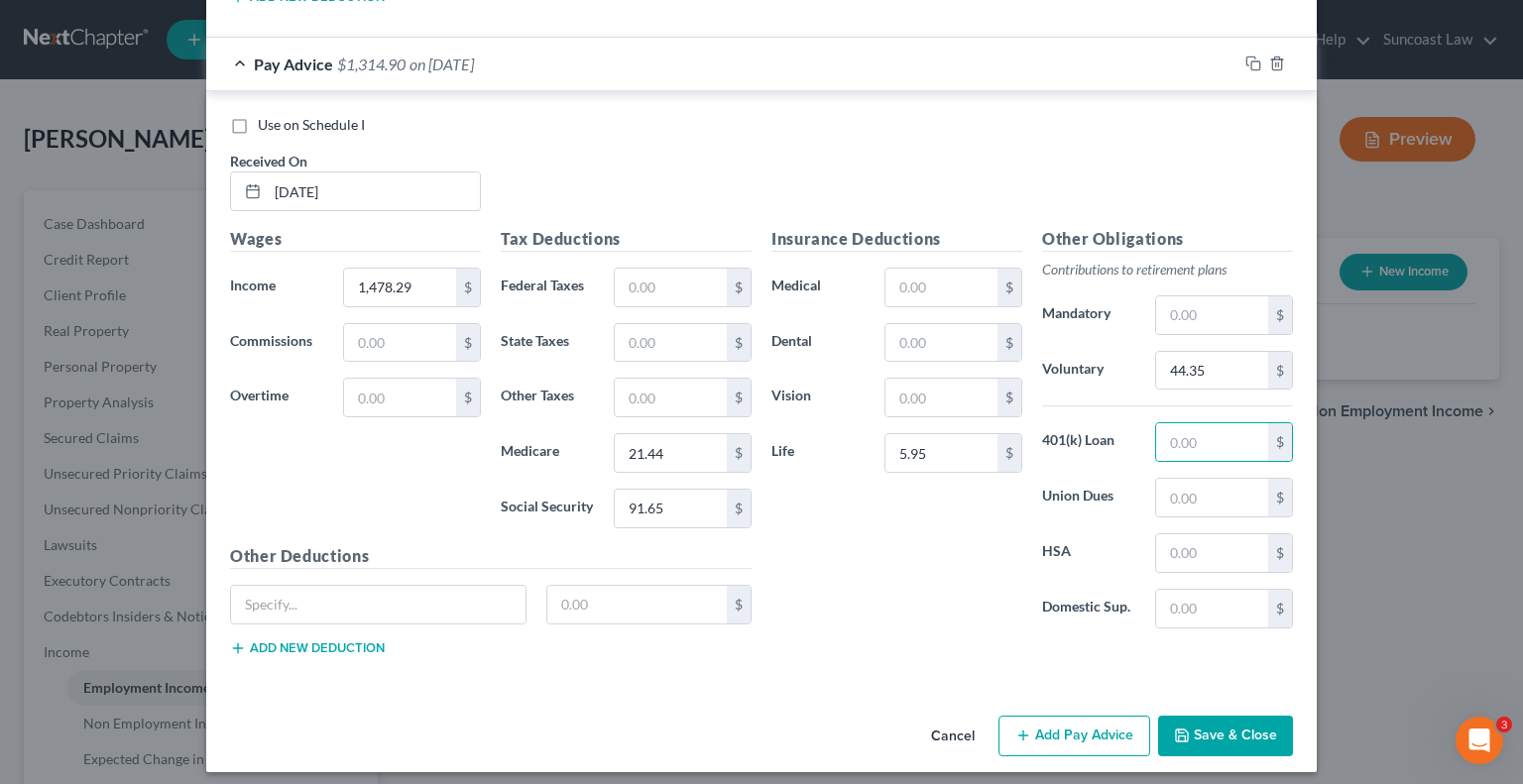 click on "Add Pay Advice" at bounding box center [1074, 736] 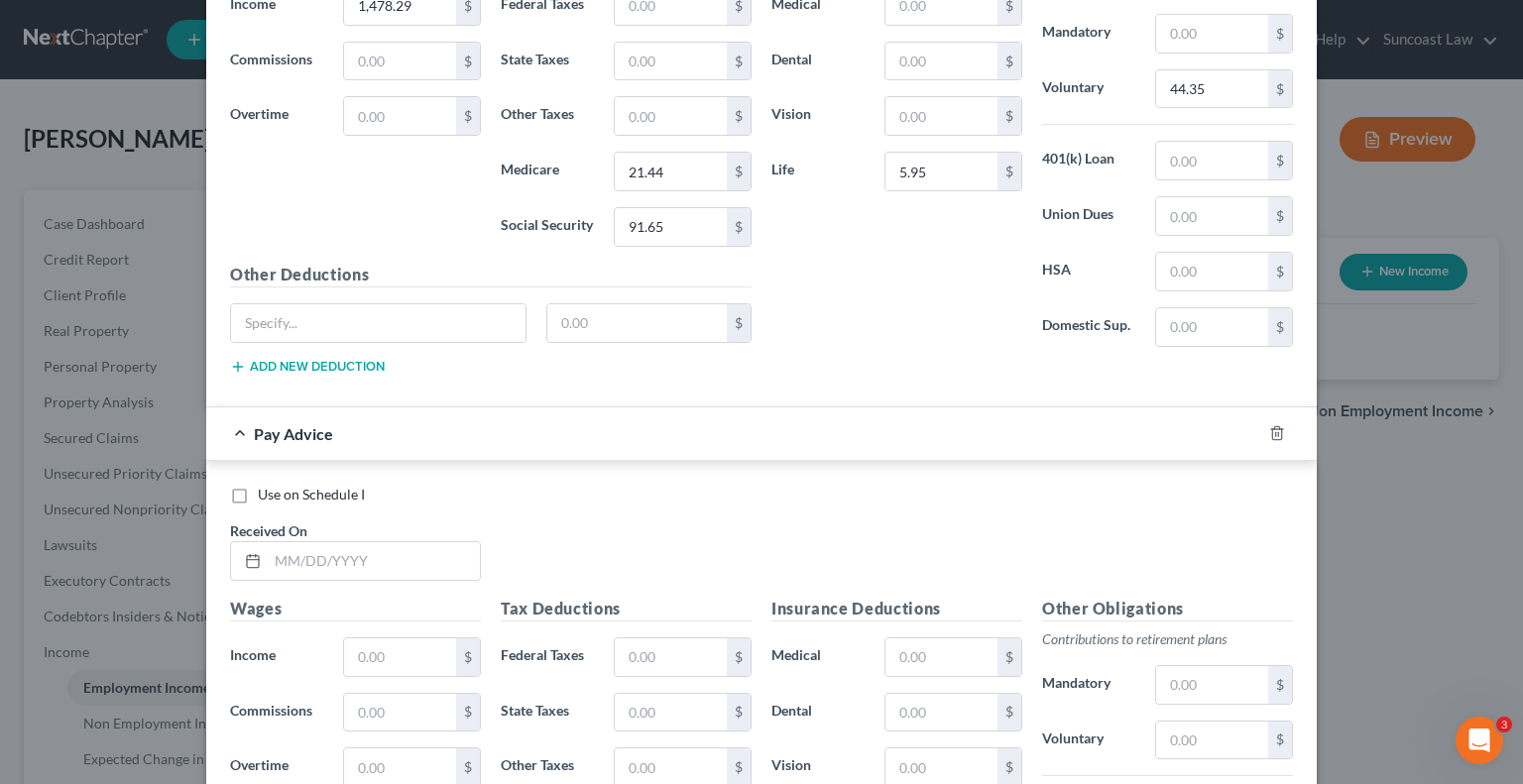 scroll, scrollTop: 2236, scrollLeft: 0, axis: vertical 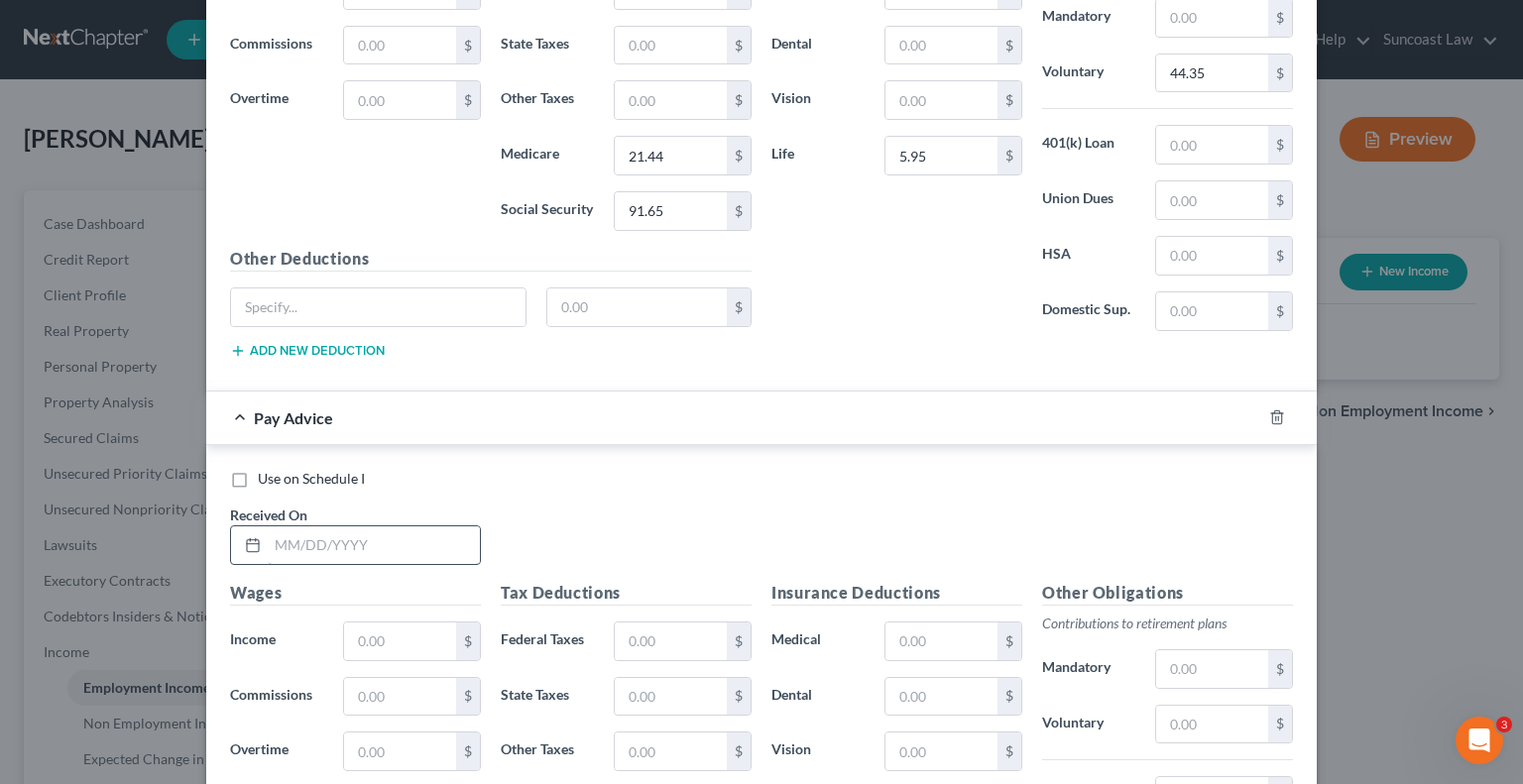click at bounding box center (374, 545) 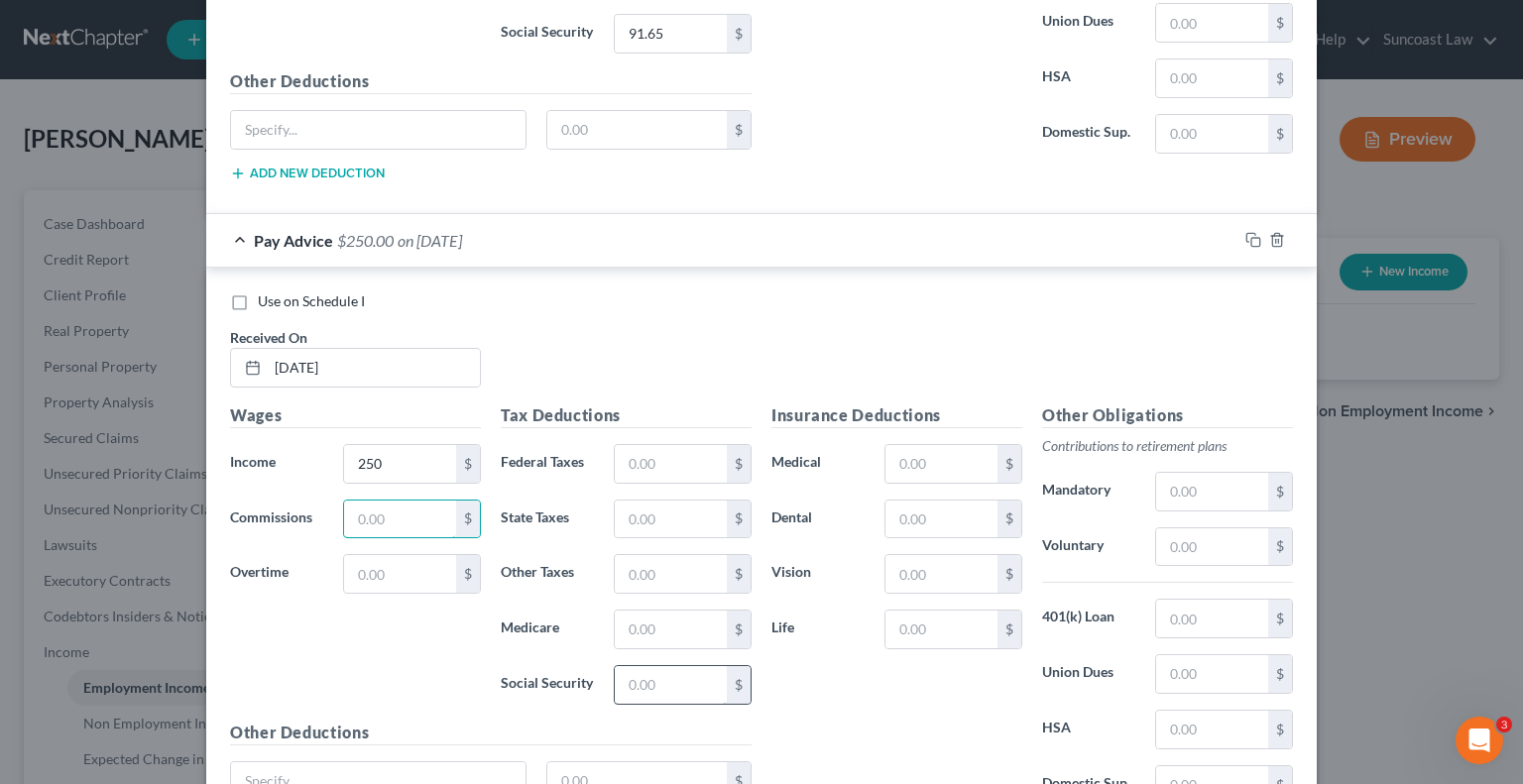 scroll, scrollTop: 2533, scrollLeft: 0, axis: vertical 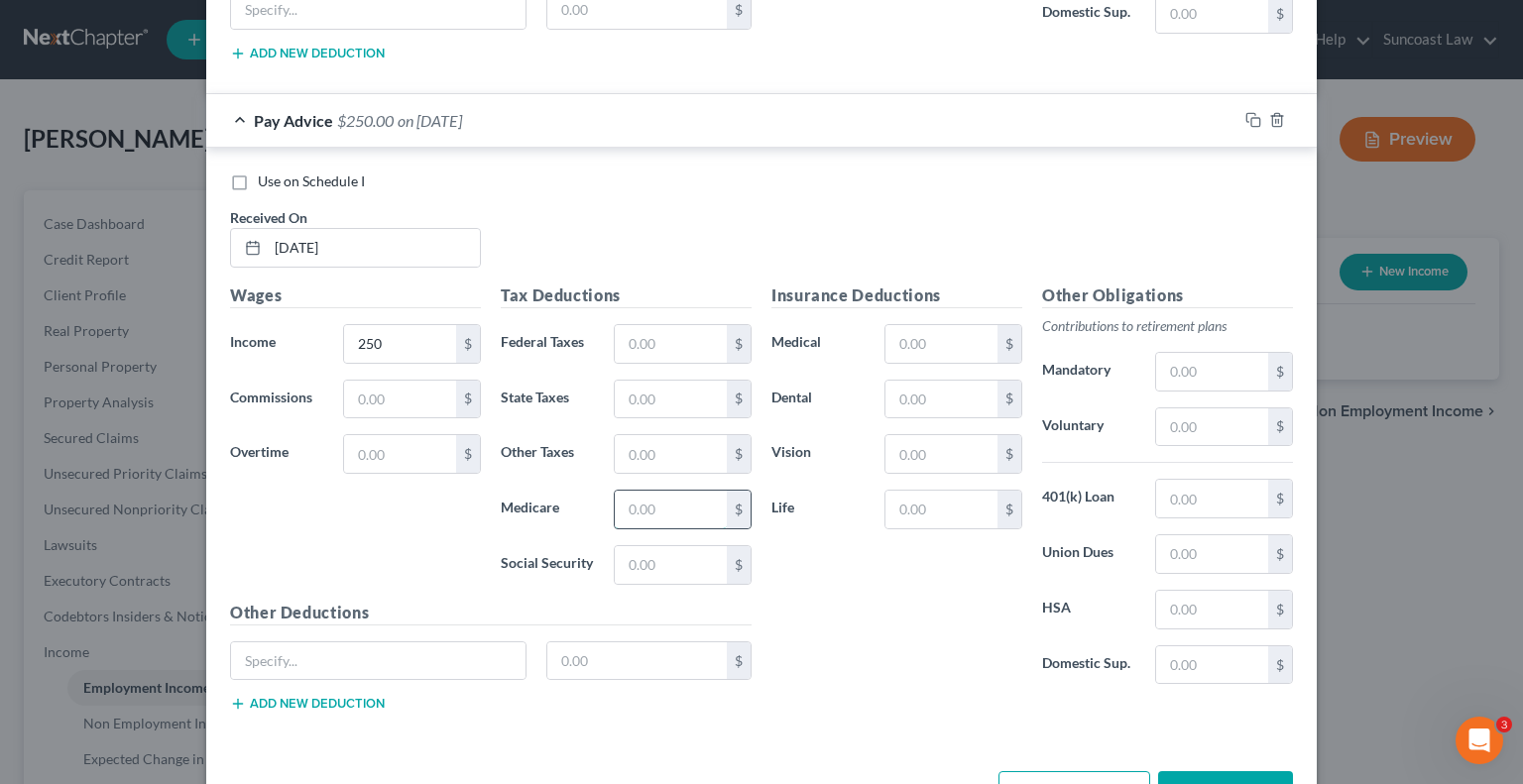 click at bounding box center [670, 509] 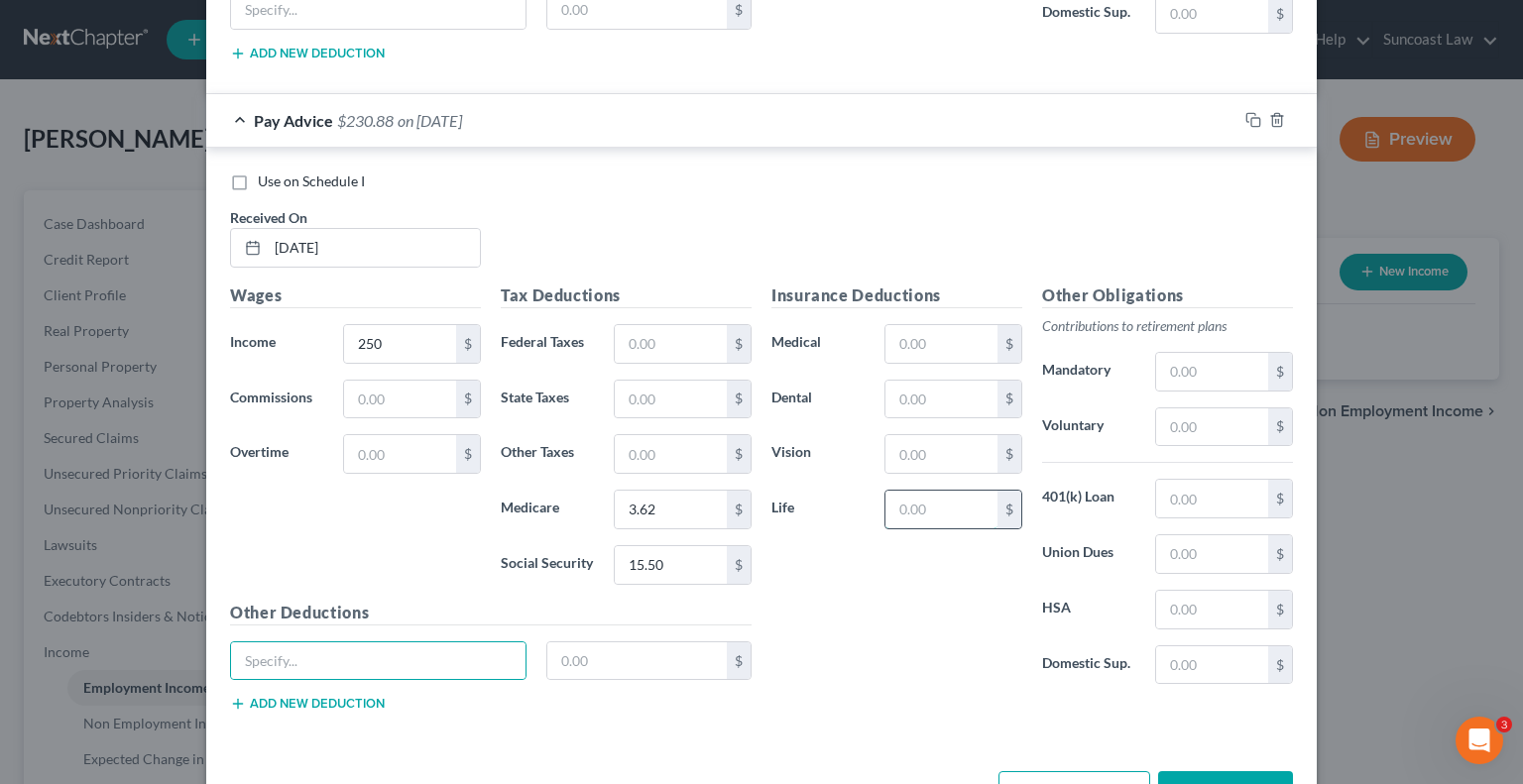 click at bounding box center [941, 509] 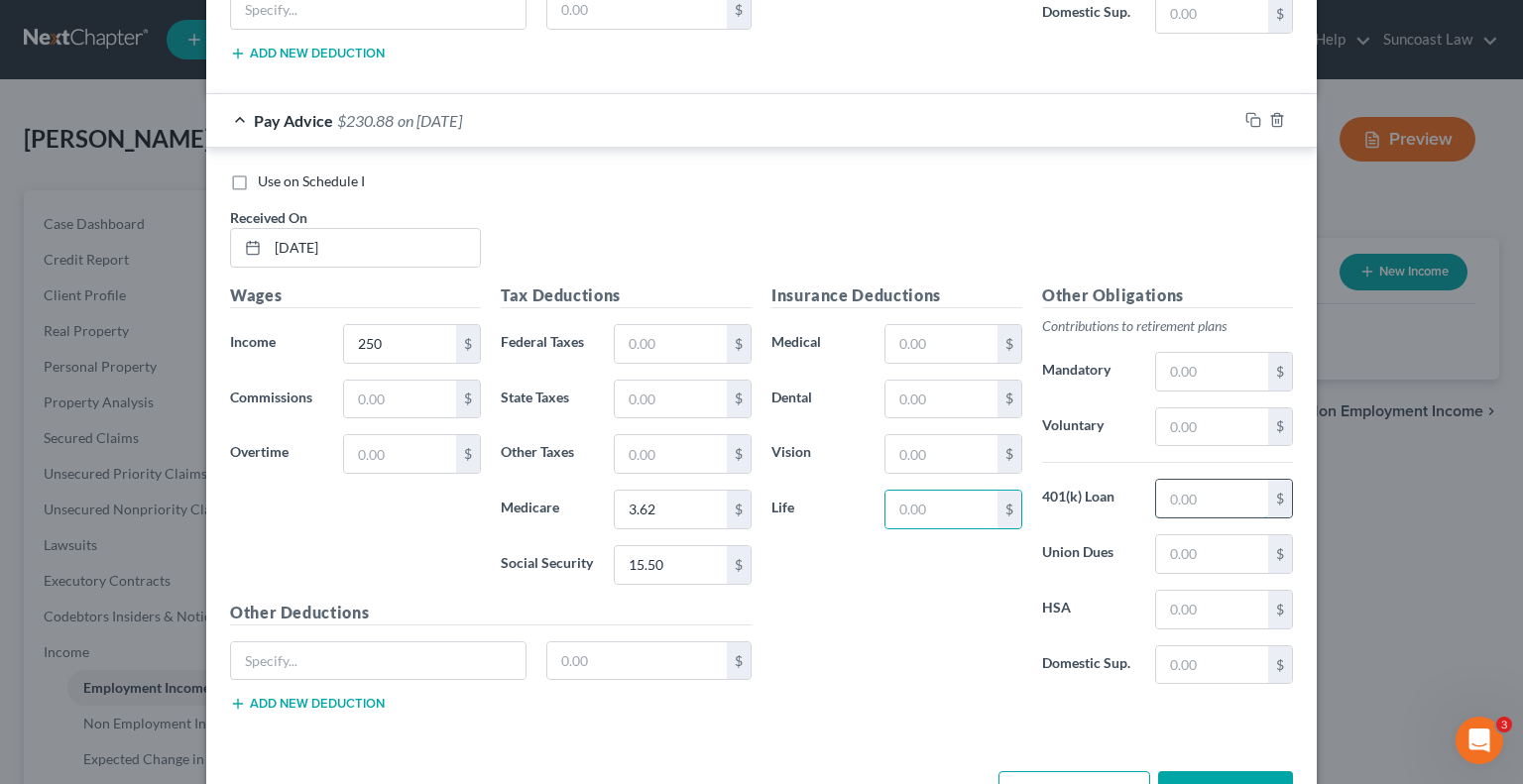 click at bounding box center [1212, 499] 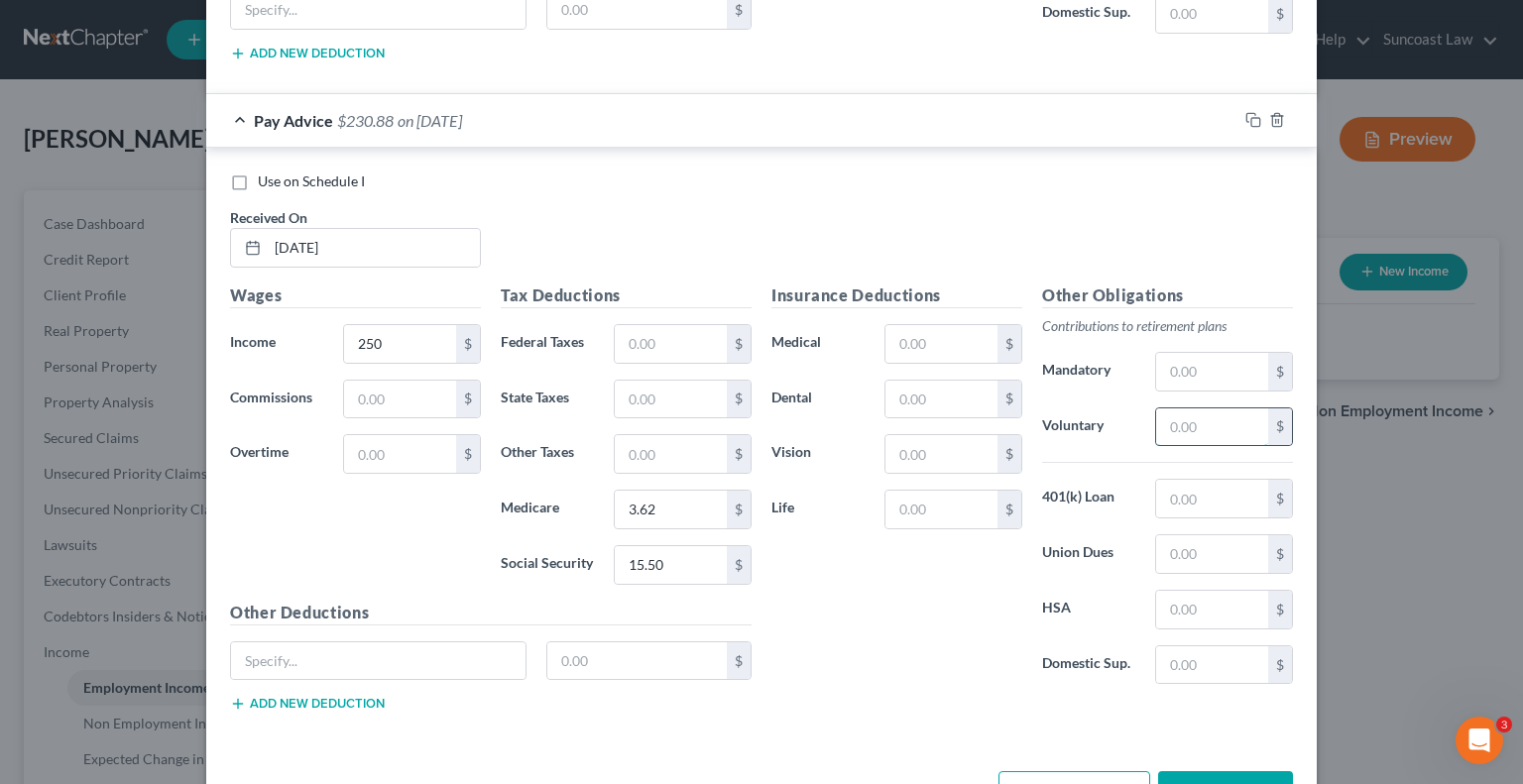 click at bounding box center [1212, 427] 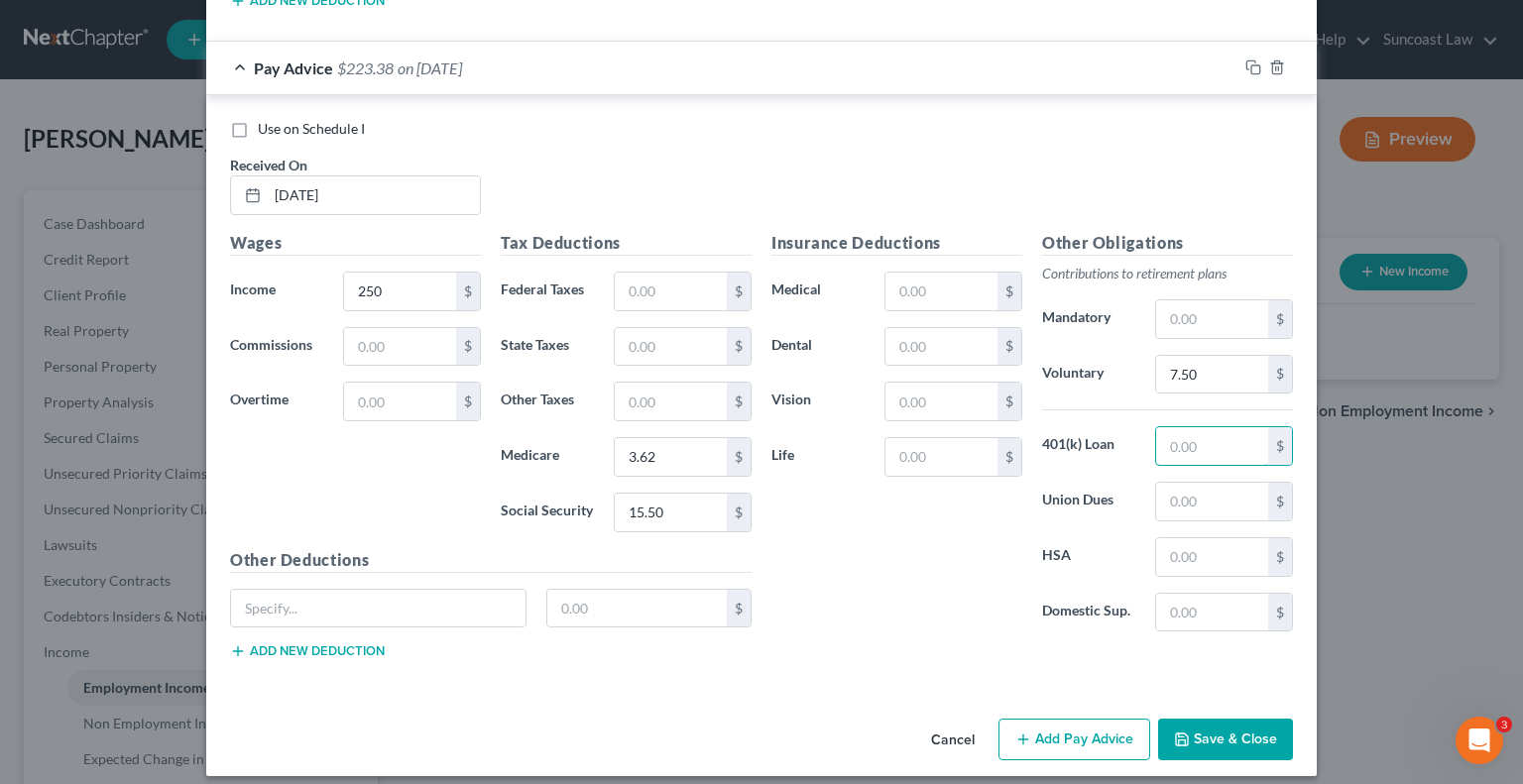 scroll, scrollTop: 2587, scrollLeft: 0, axis: vertical 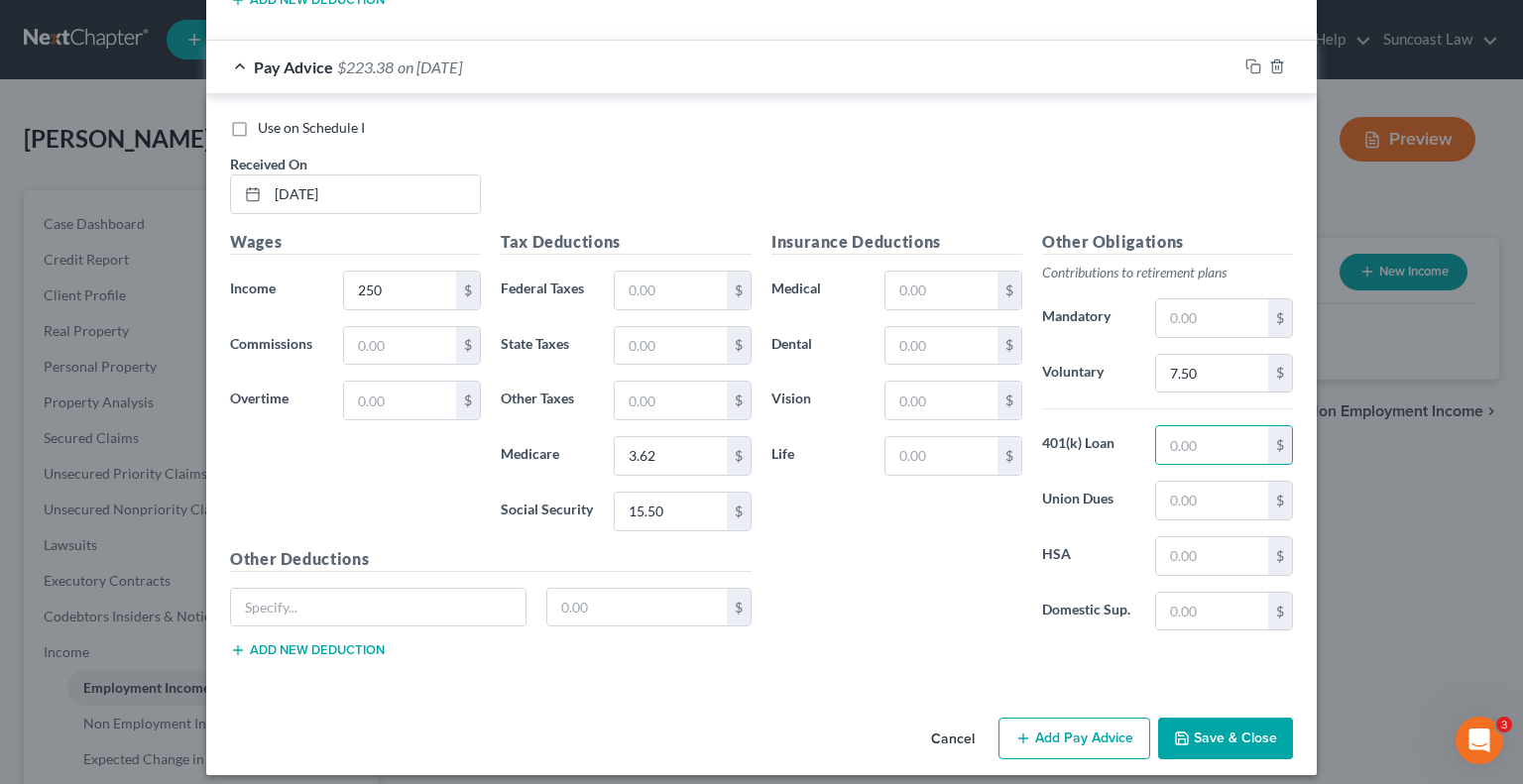 click on "Add Pay Advice" at bounding box center [1074, 738] 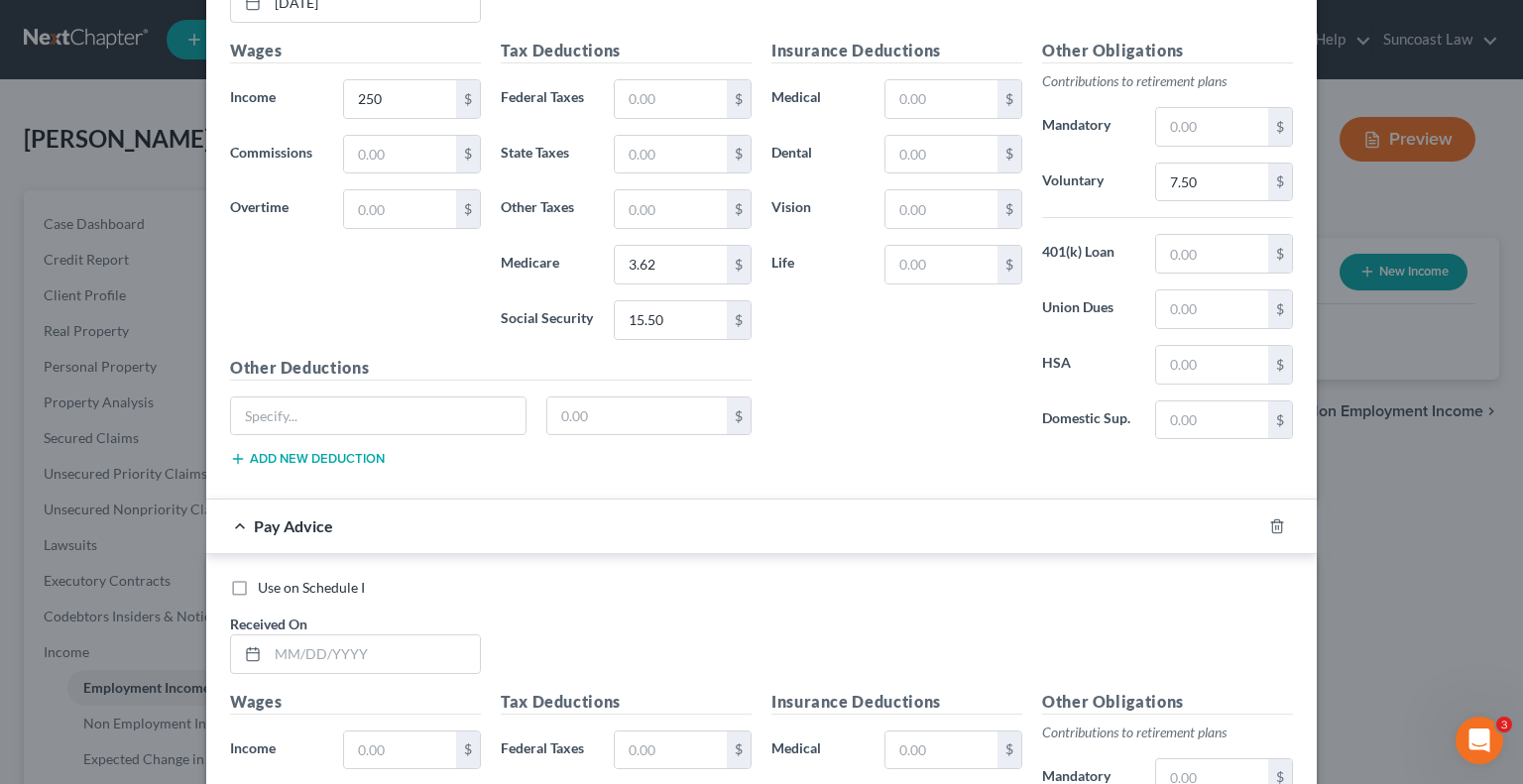 scroll, scrollTop: 2785, scrollLeft: 0, axis: vertical 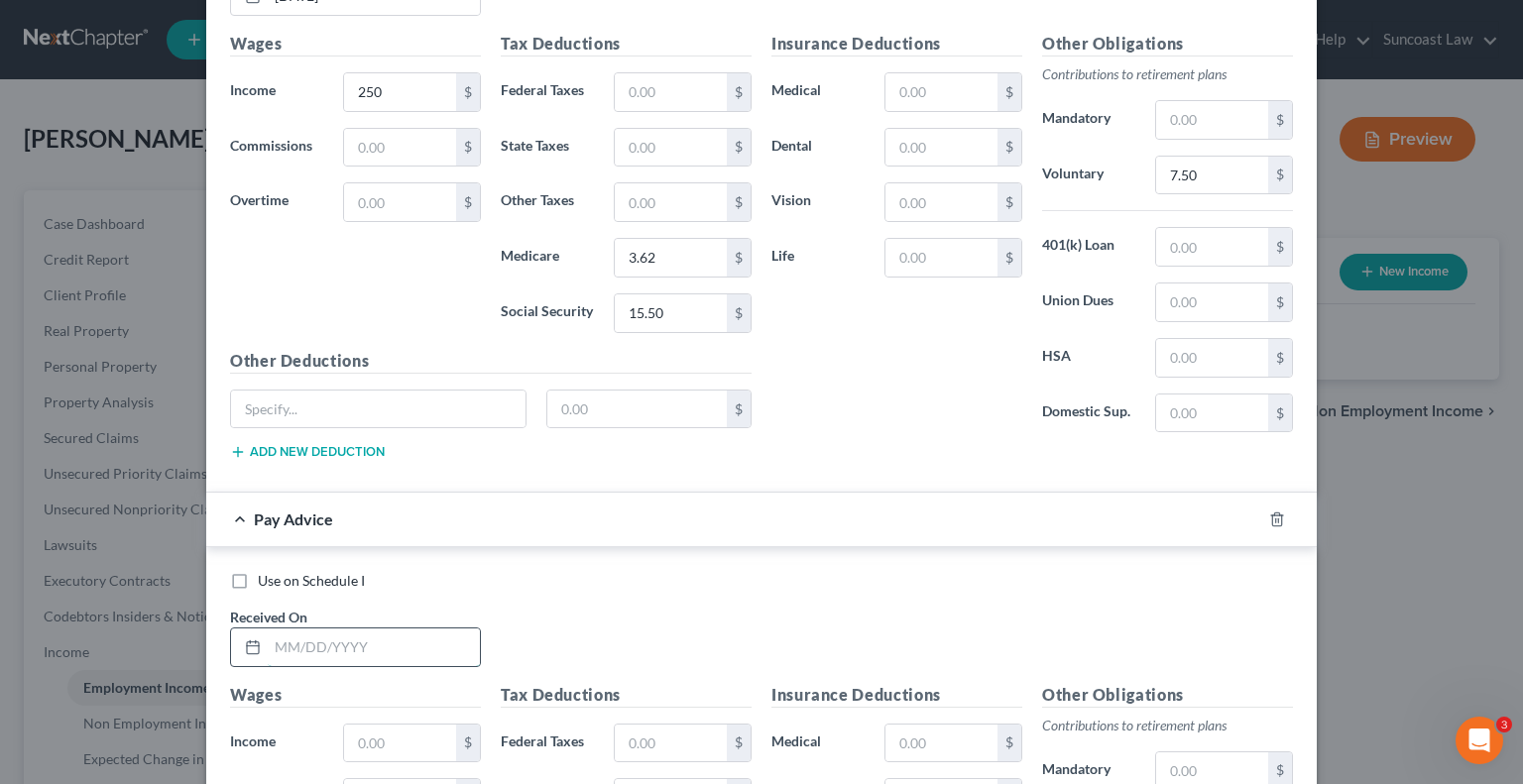 click at bounding box center [374, 647] 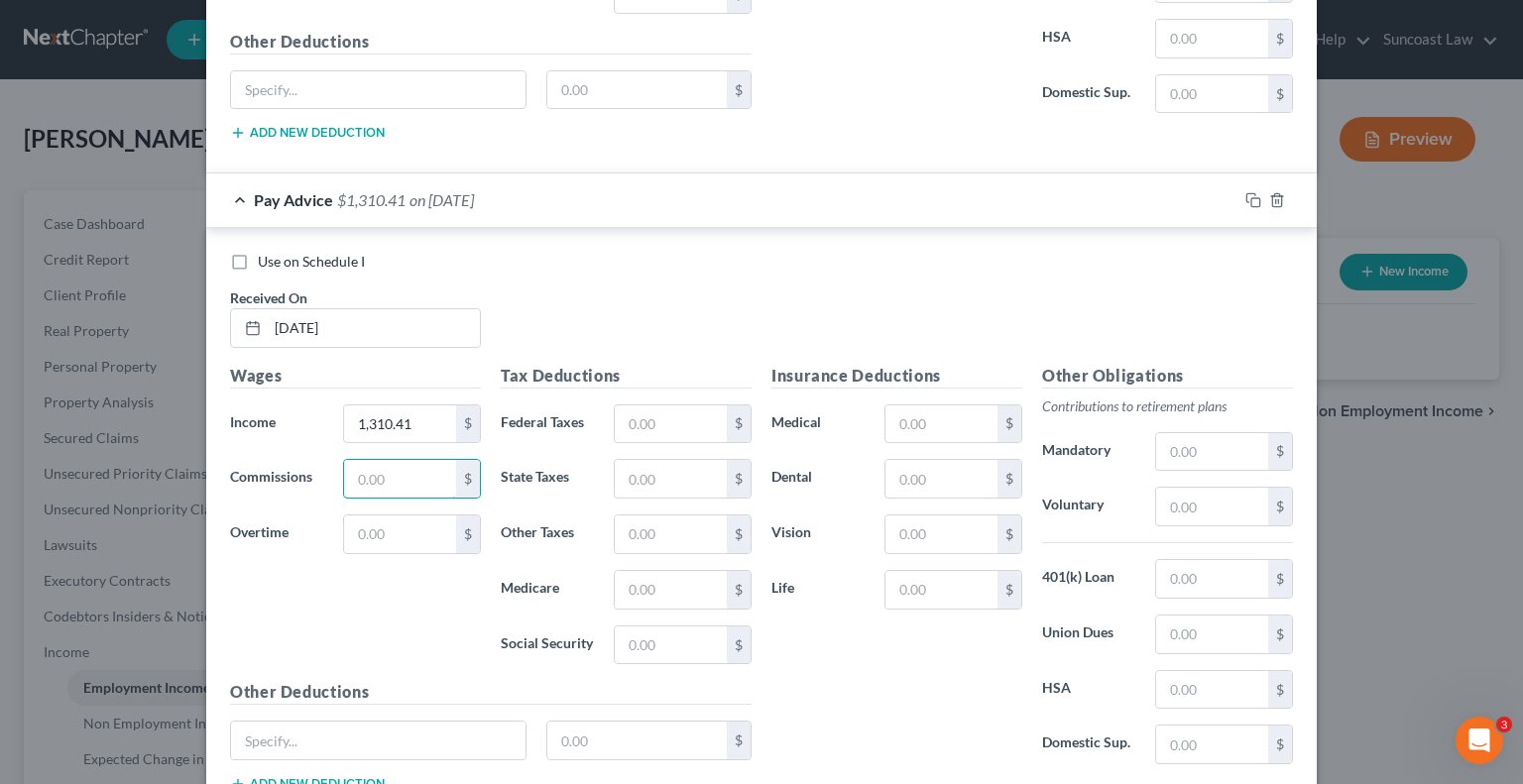 scroll, scrollTop: 3198, scrollLeft: 0, axis: vertical 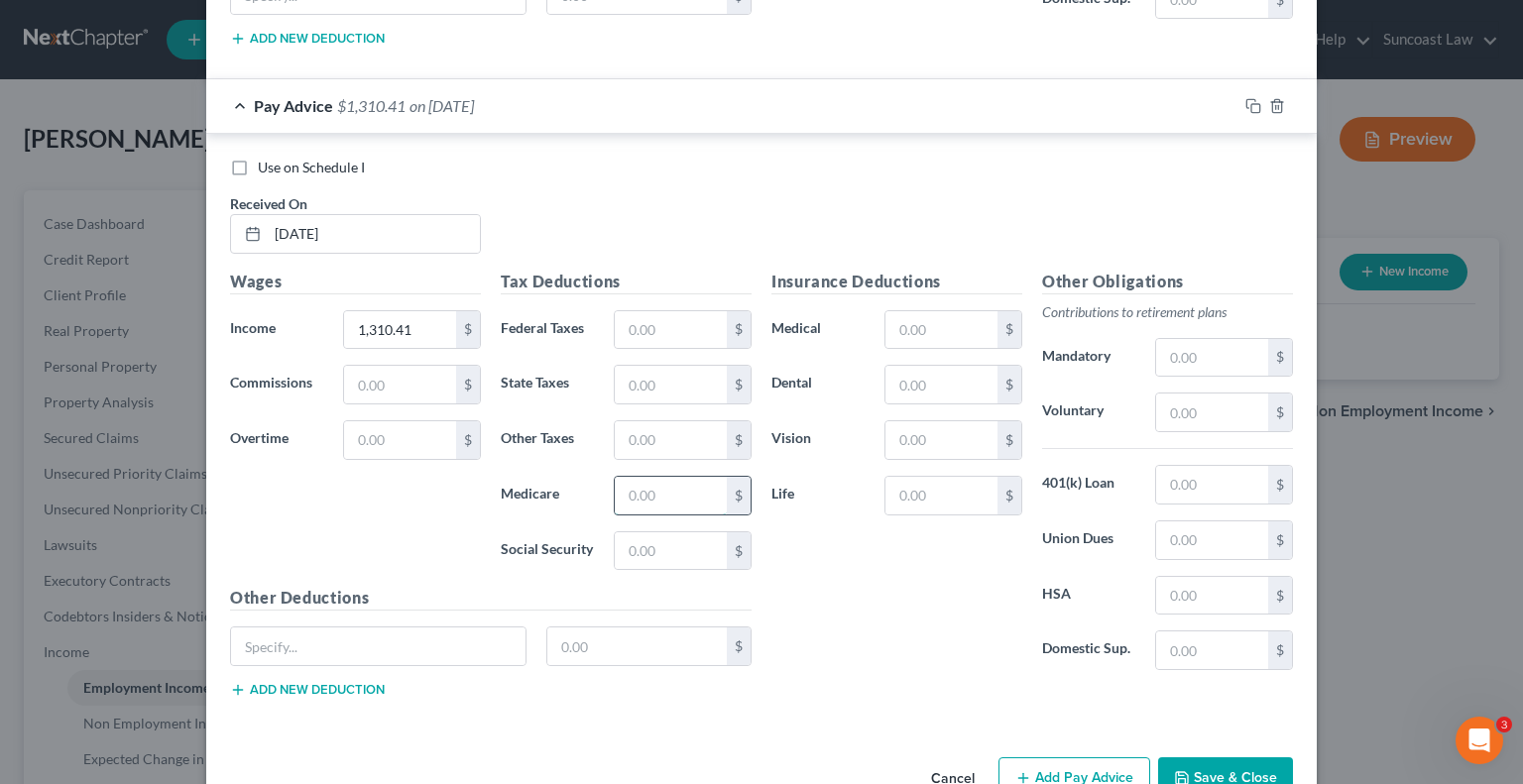 click at bounding box center (670, 496) 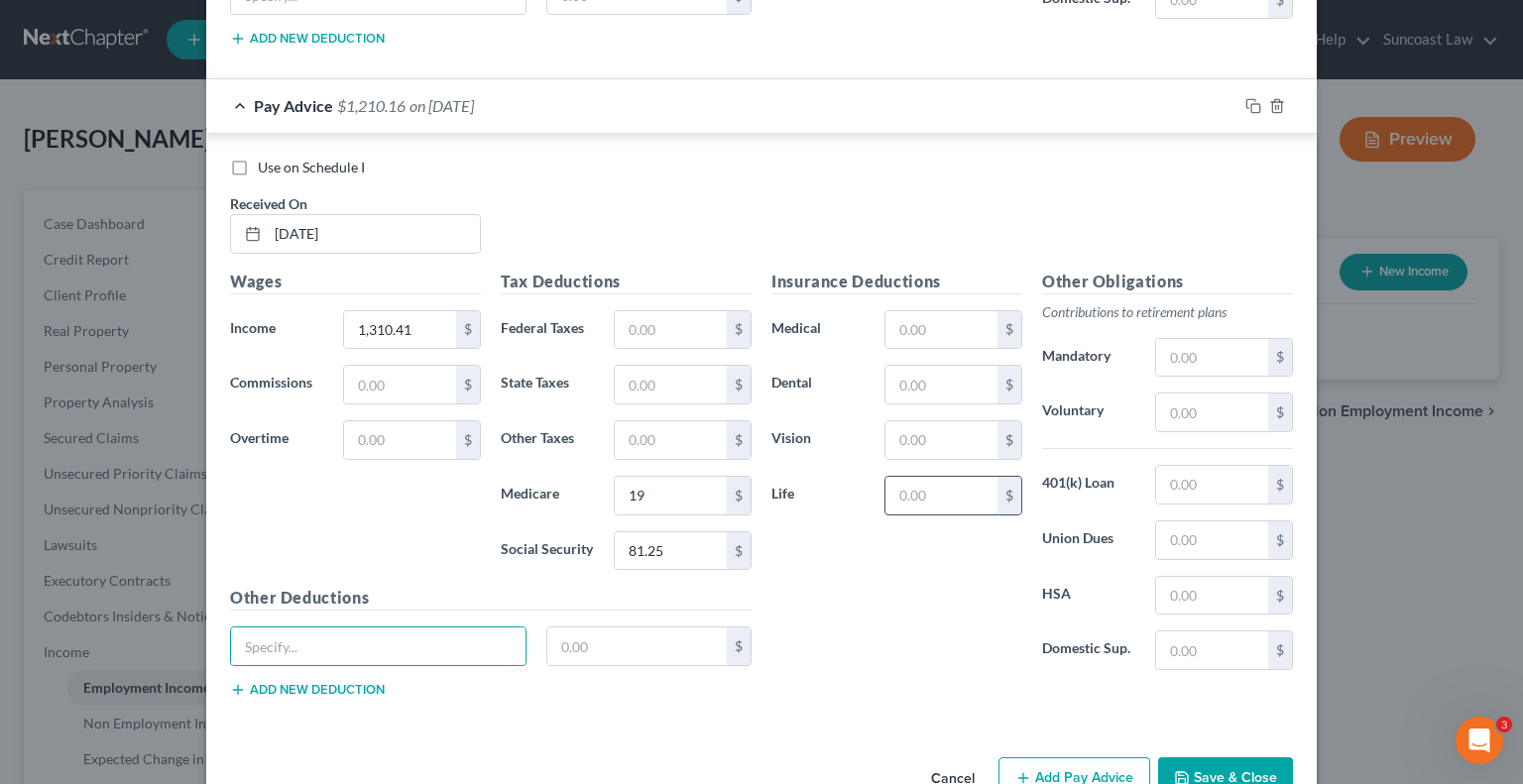 click at bounding box center (941, 496) 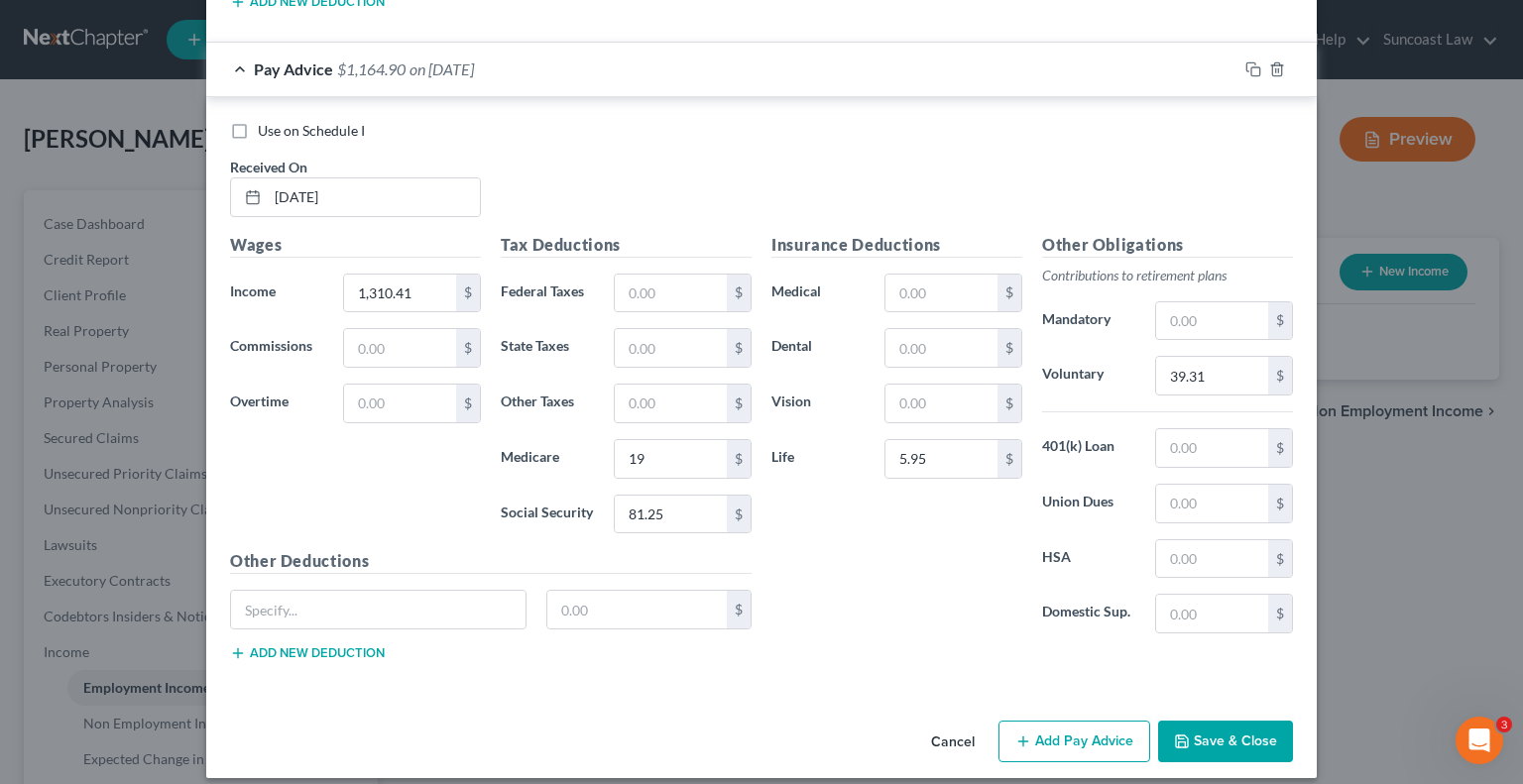 click 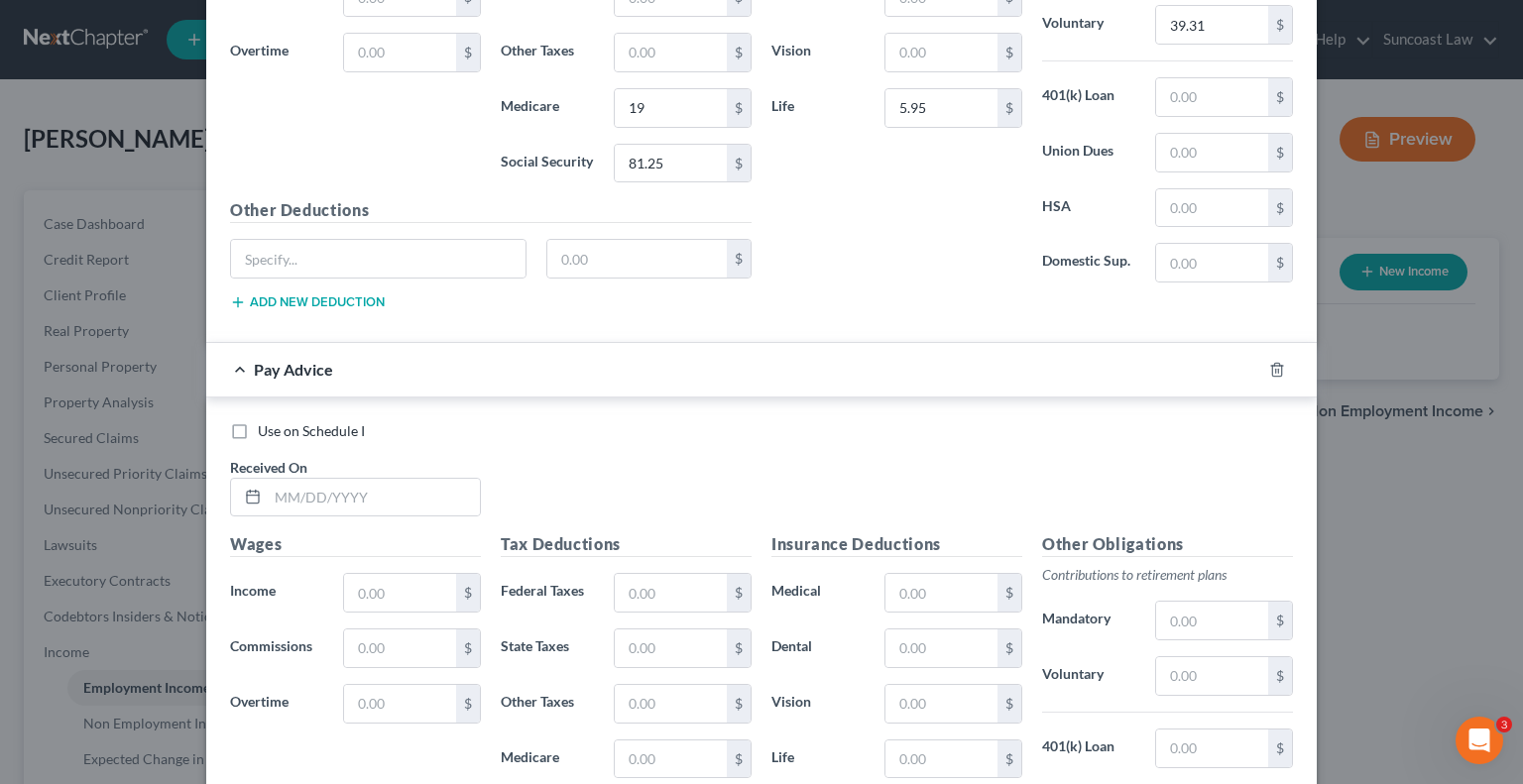 scroll, scrollTop: 3632, scrollLeft: 0, axis: vertical 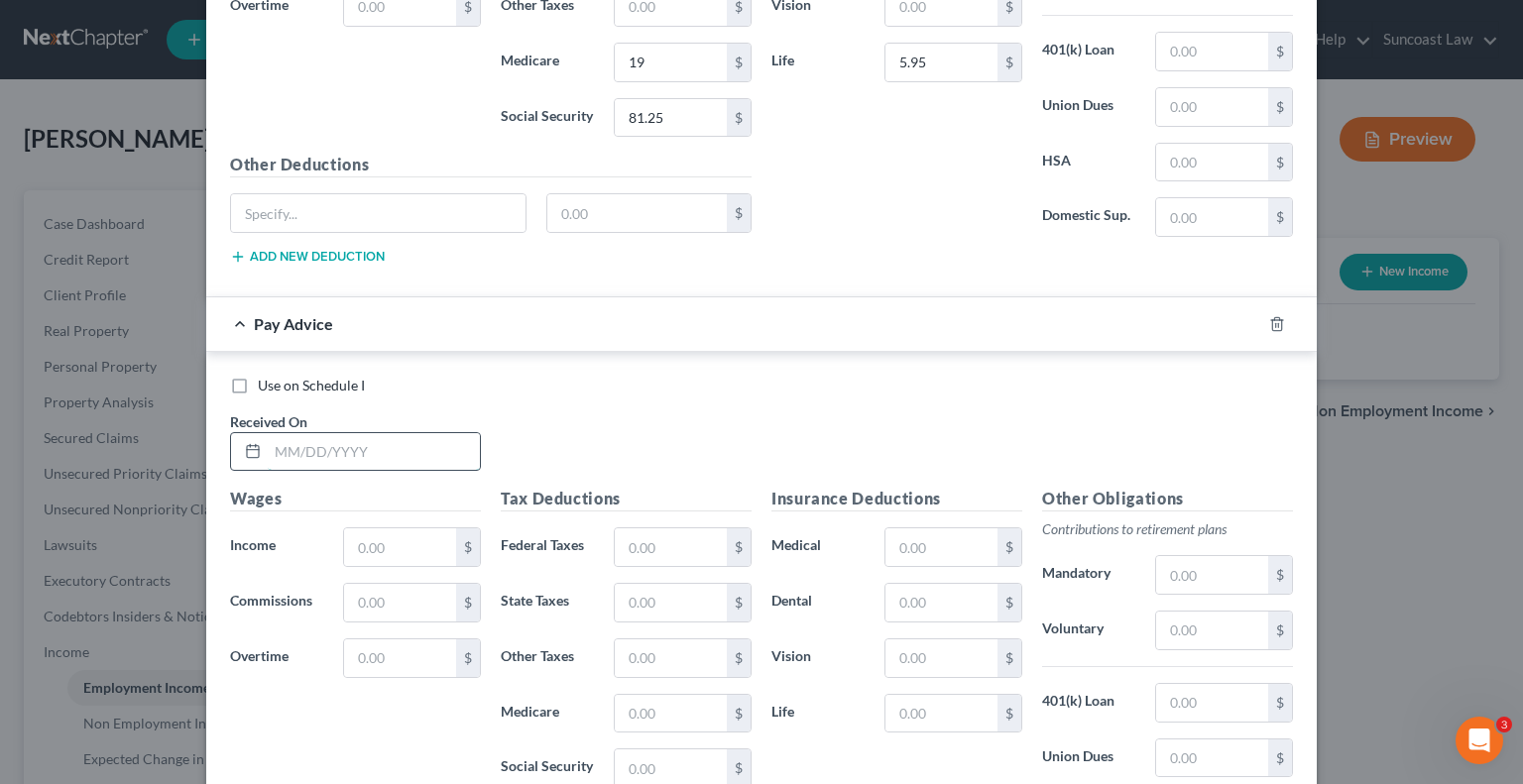 click at bounding box center (374, 452) 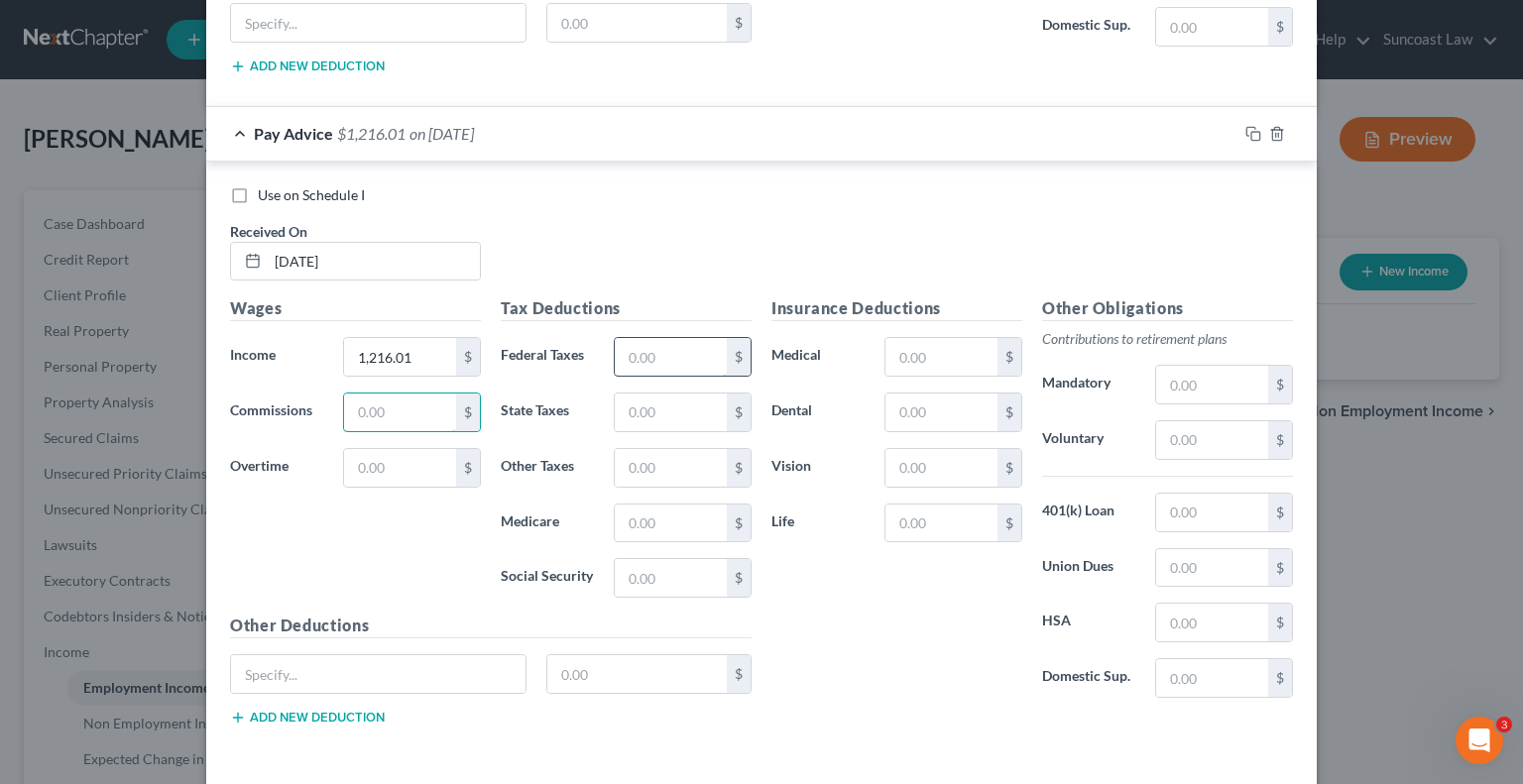 scroll, scrollTop: 3881, scrollLeft: 0, axis: vertical 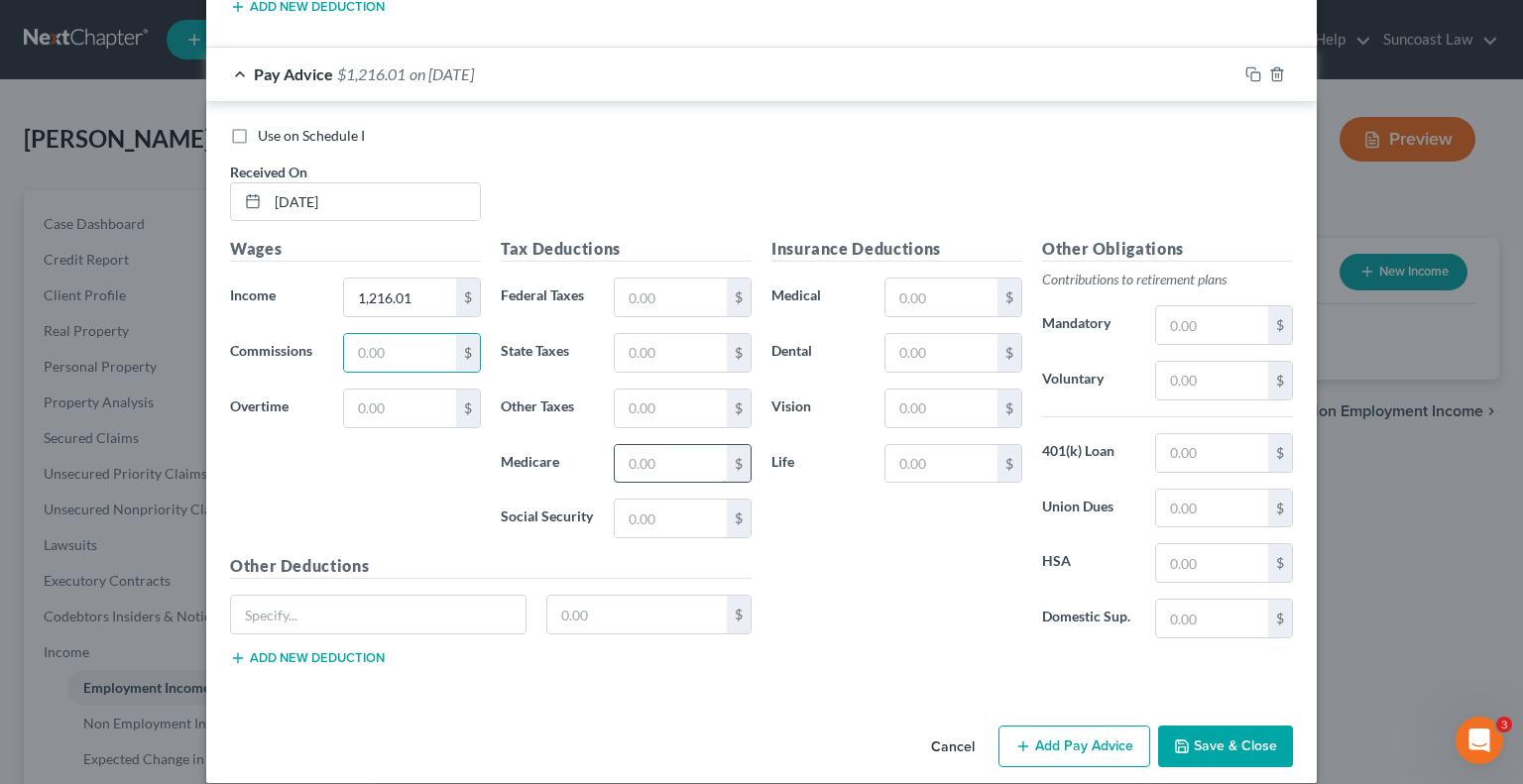 click at bounding box center [670, 464] 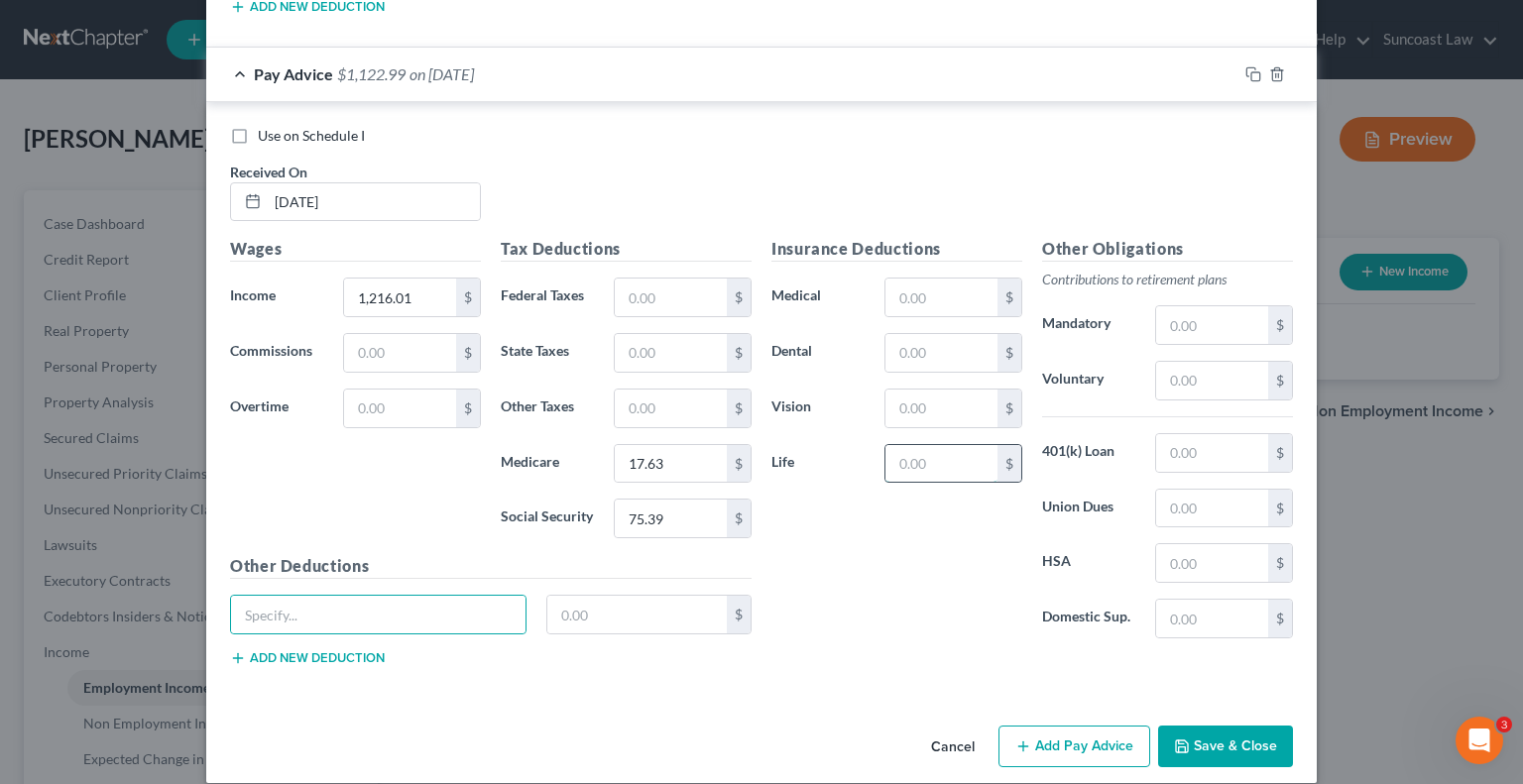 click at bounding box center (941, 464) 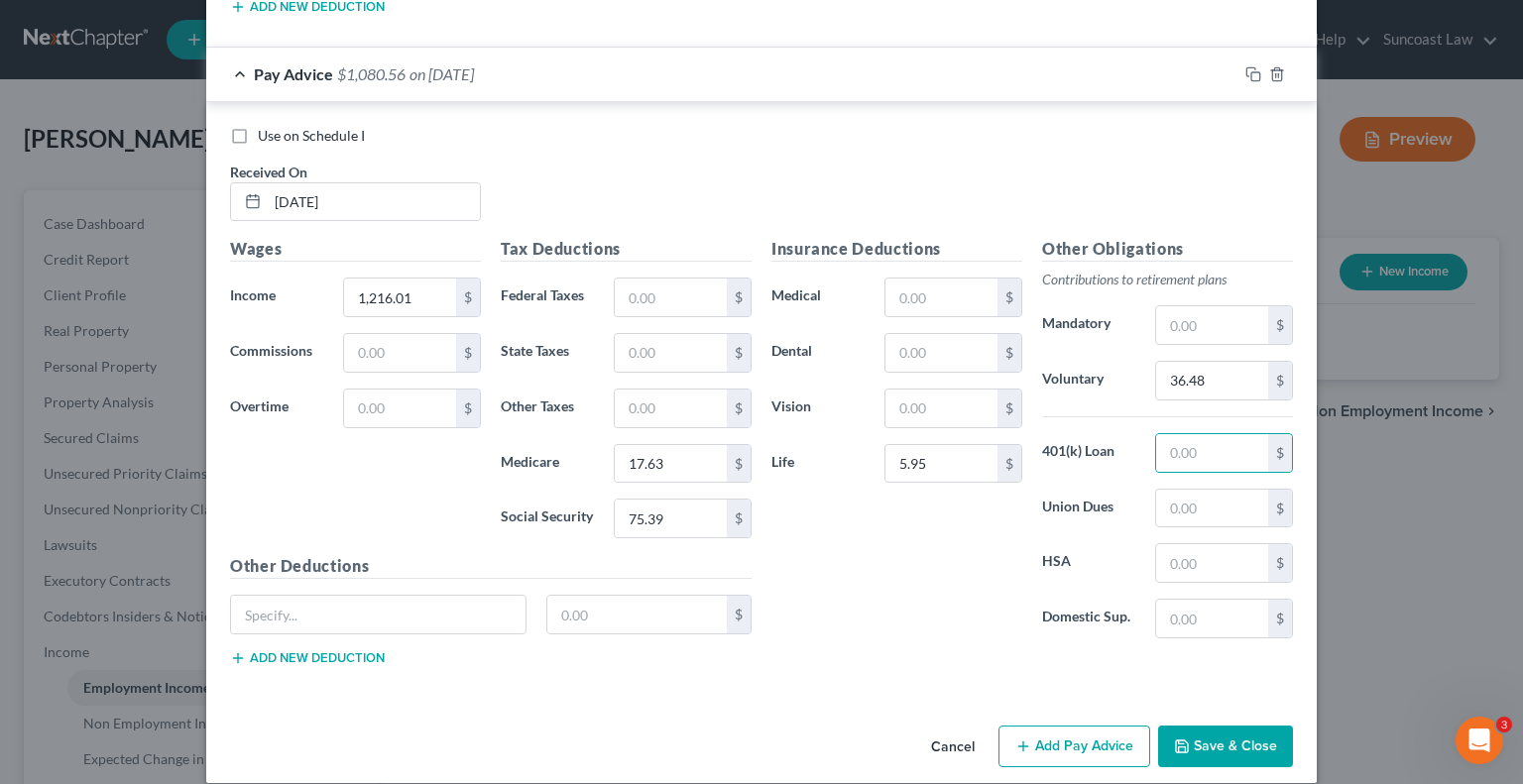 click on "Add Pay Advice" at bounding box center (1074, 746) 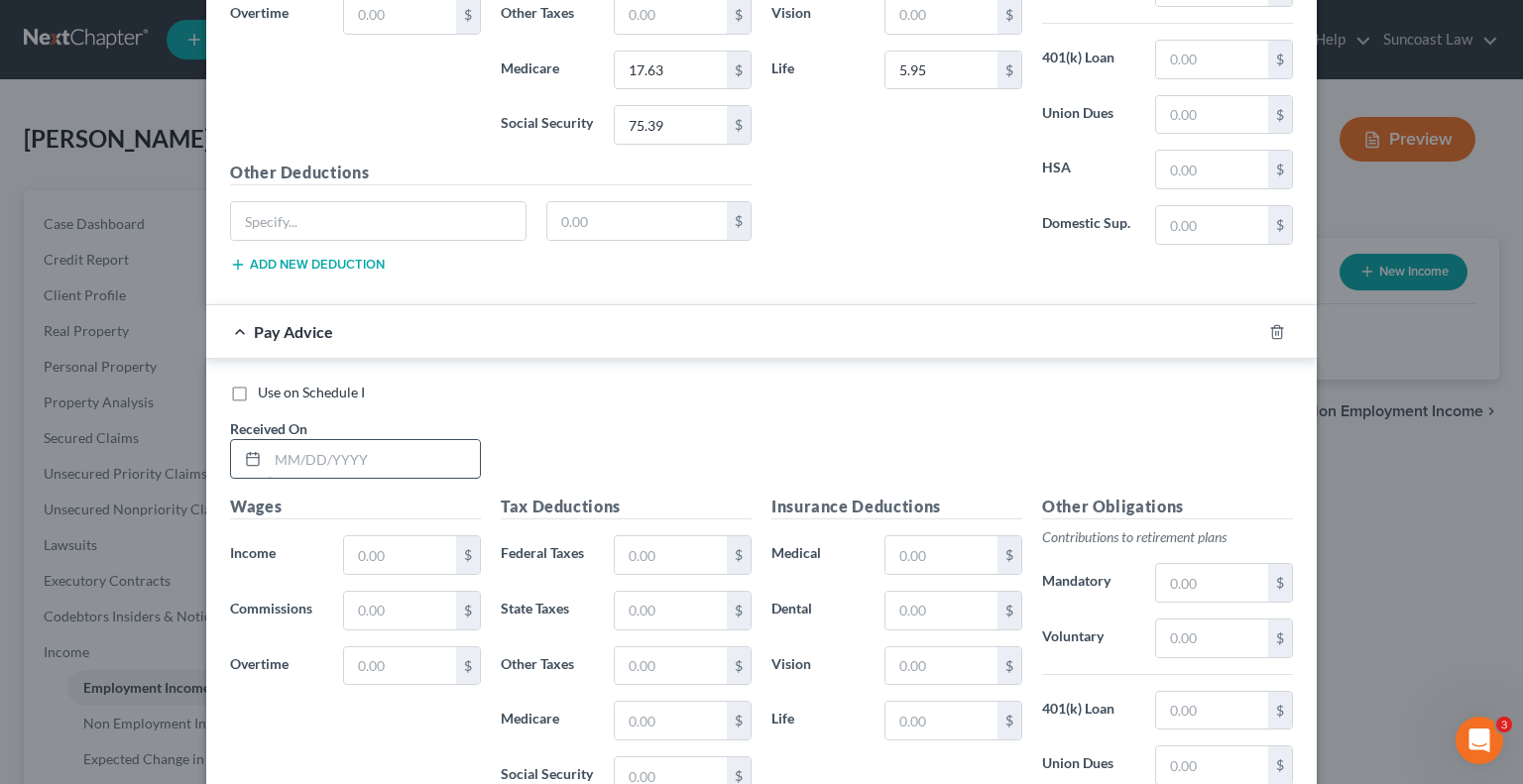 scroll, scrollTop: 4278, scrollLeft: 0, axis: vertical 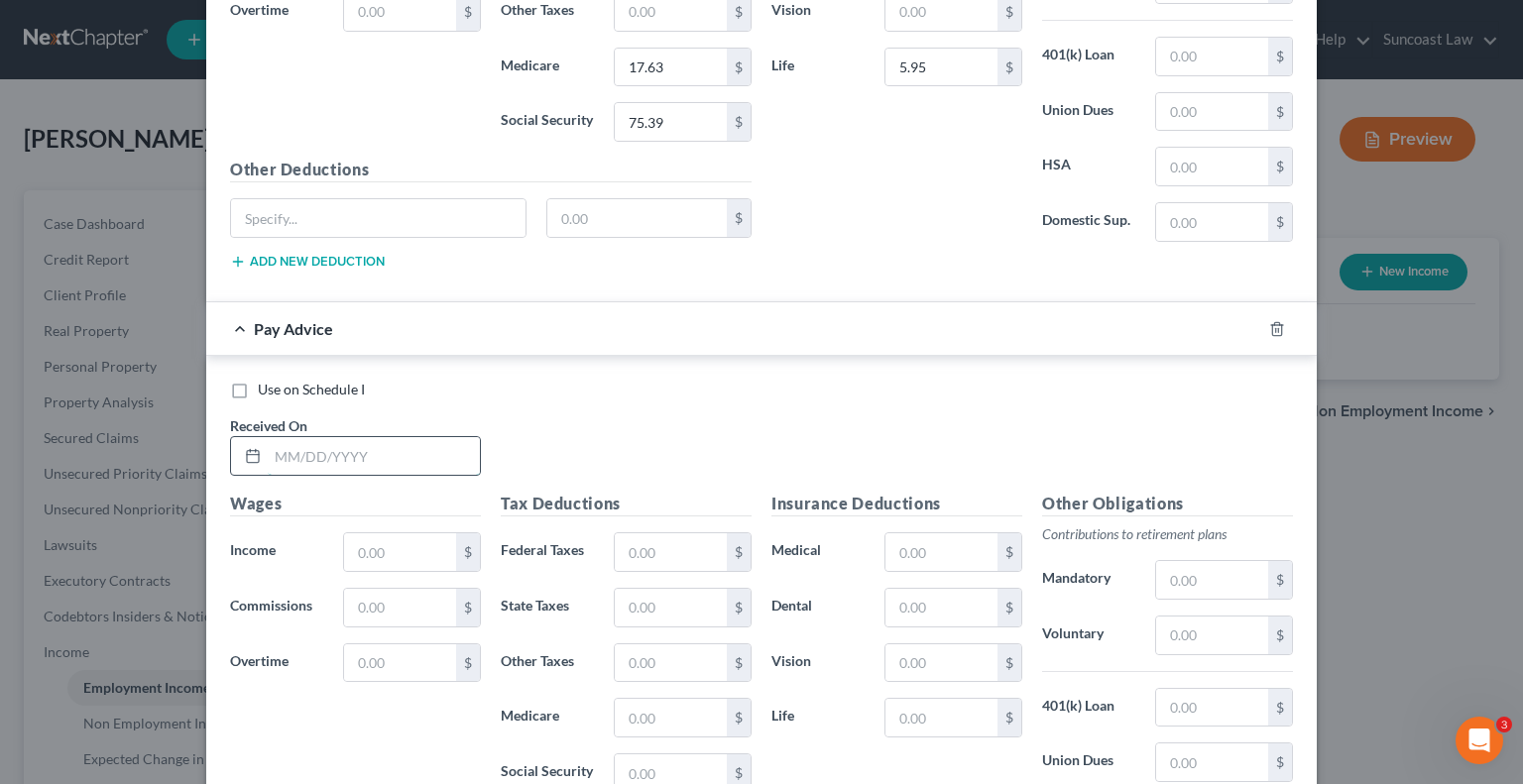 click at bounding box center [374, 456] 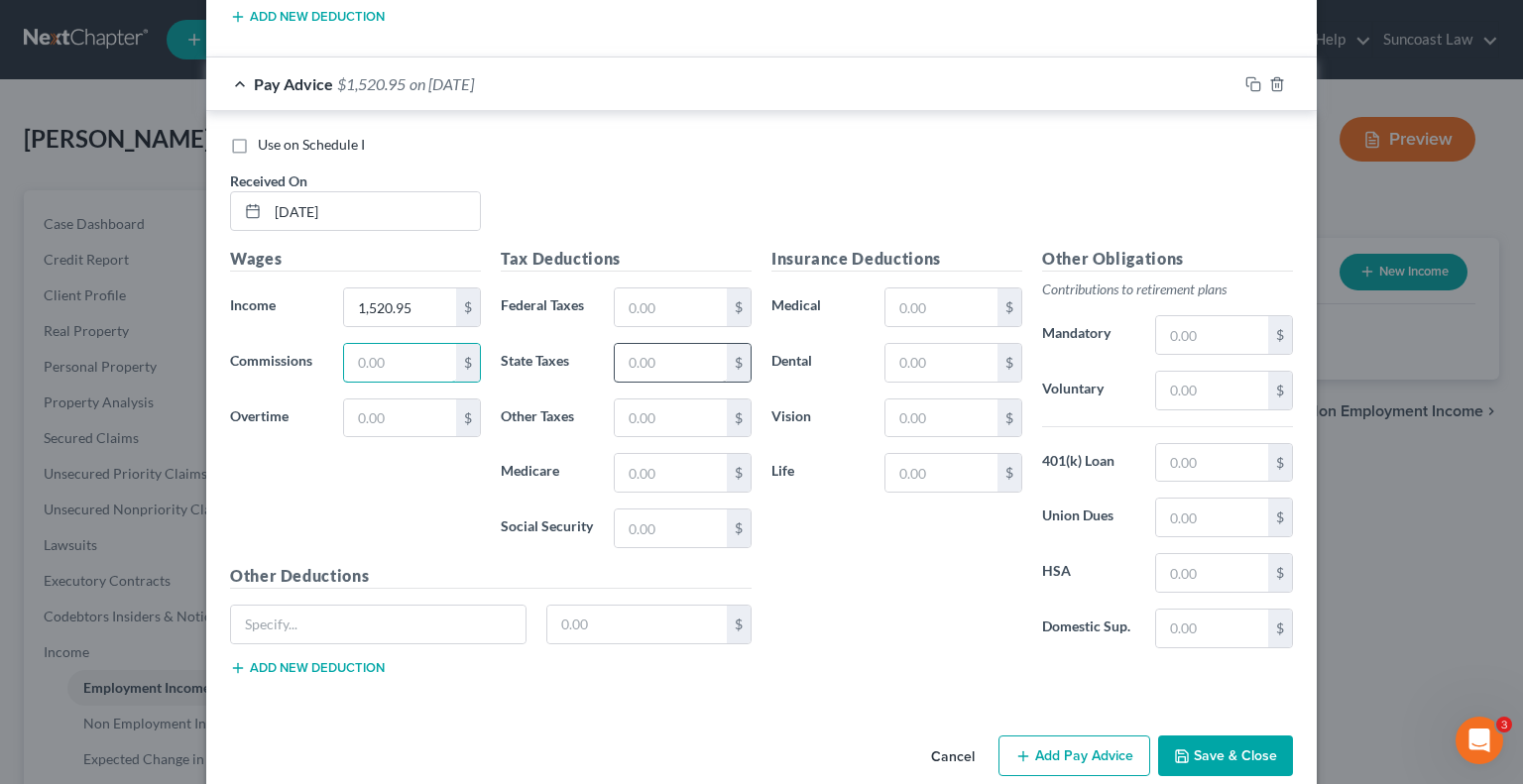scroll, scrollTop: 4530, scrollLeft: 0, axis: vertical 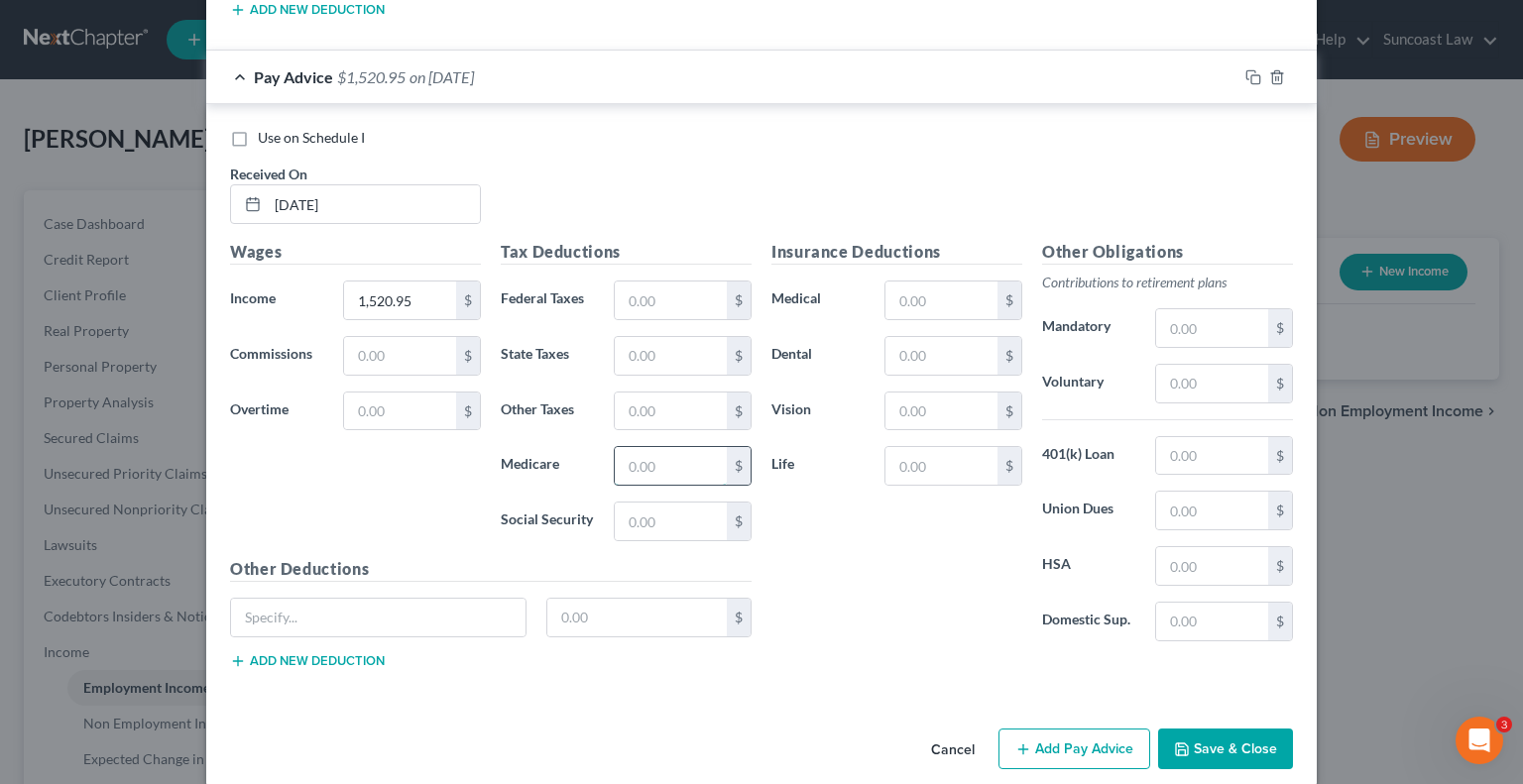 click at bounding box center (670, 466) 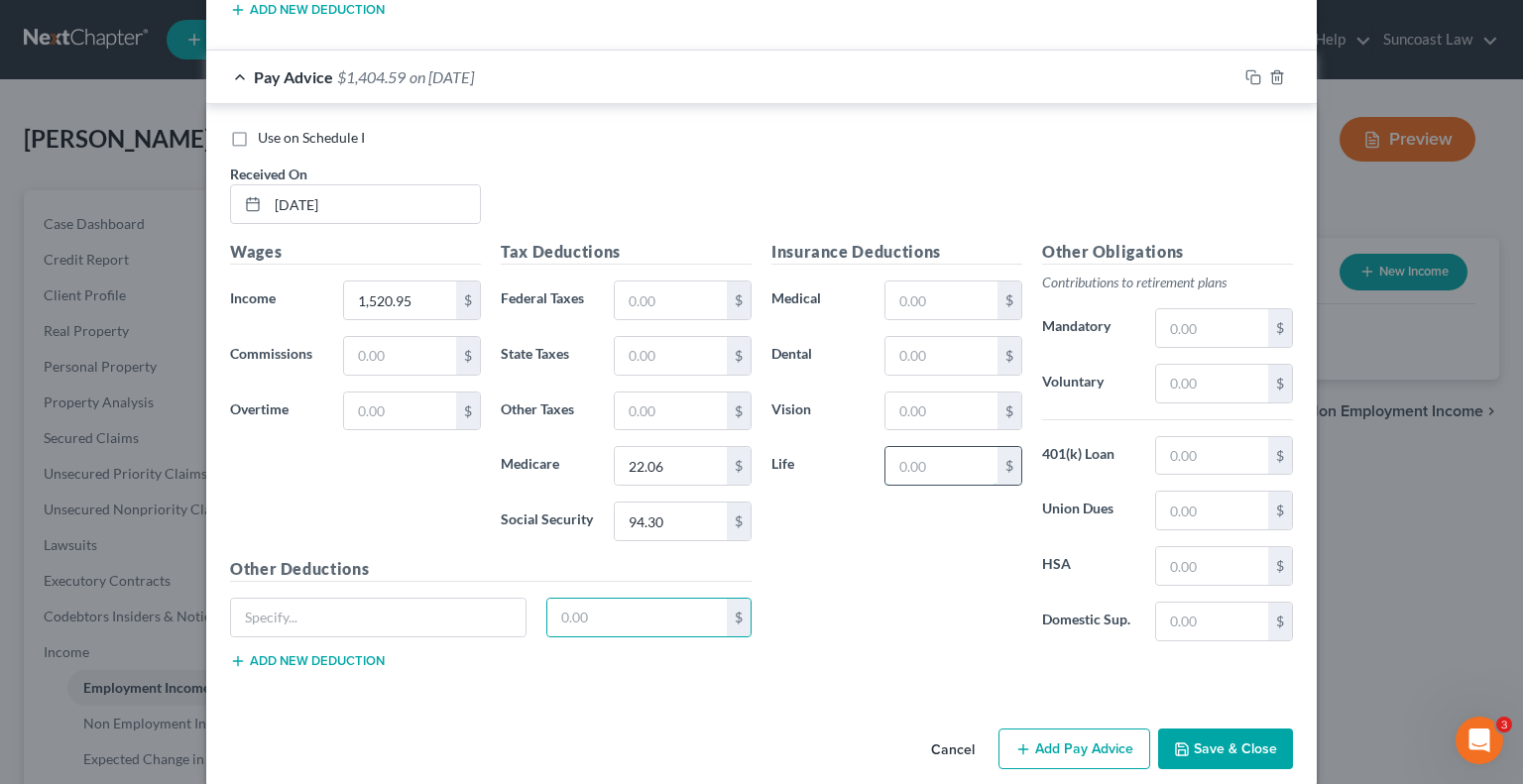 click at bounding box center [941, 466] 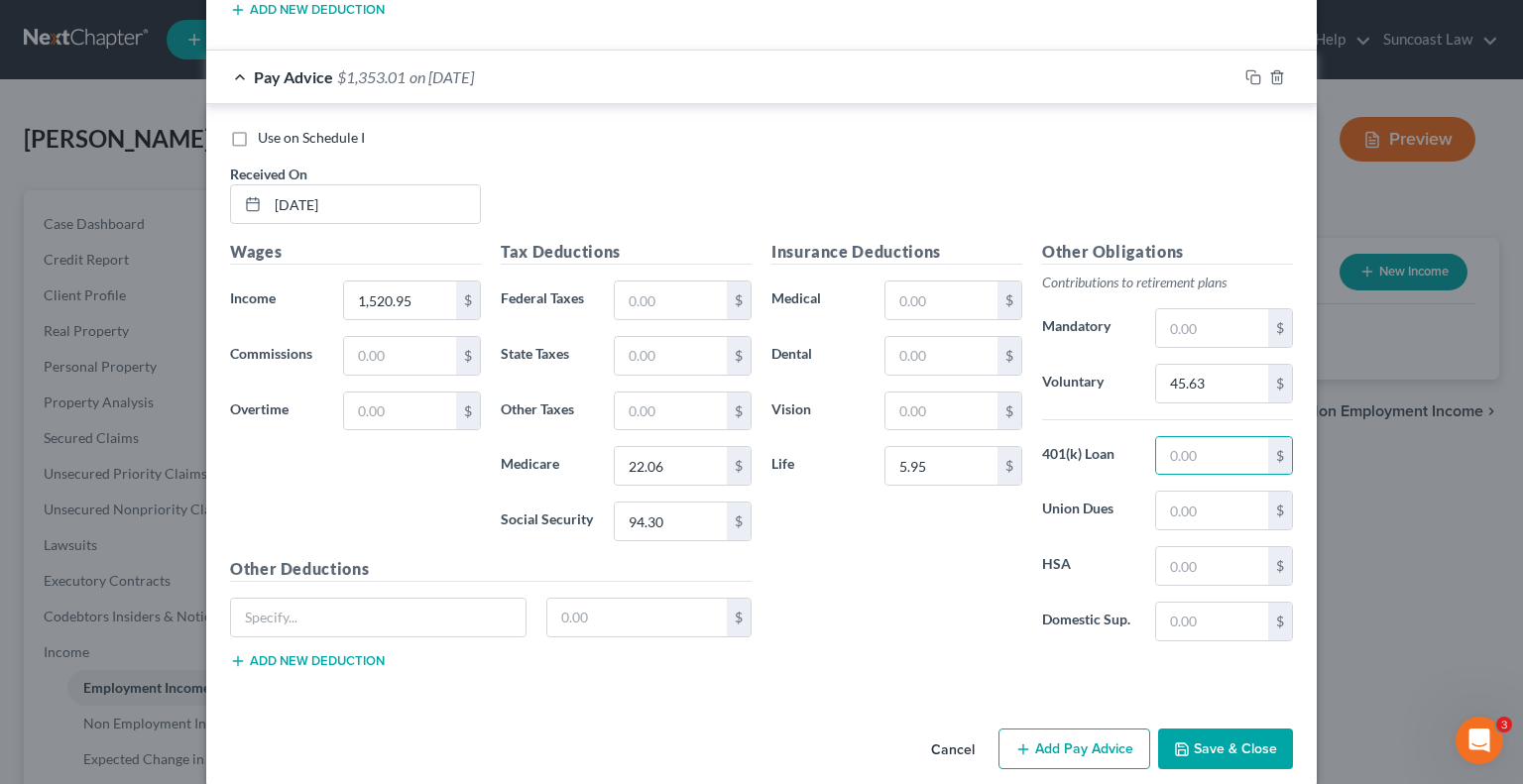 click on "Add Pay Advice" at bounding box center (1074, 749) 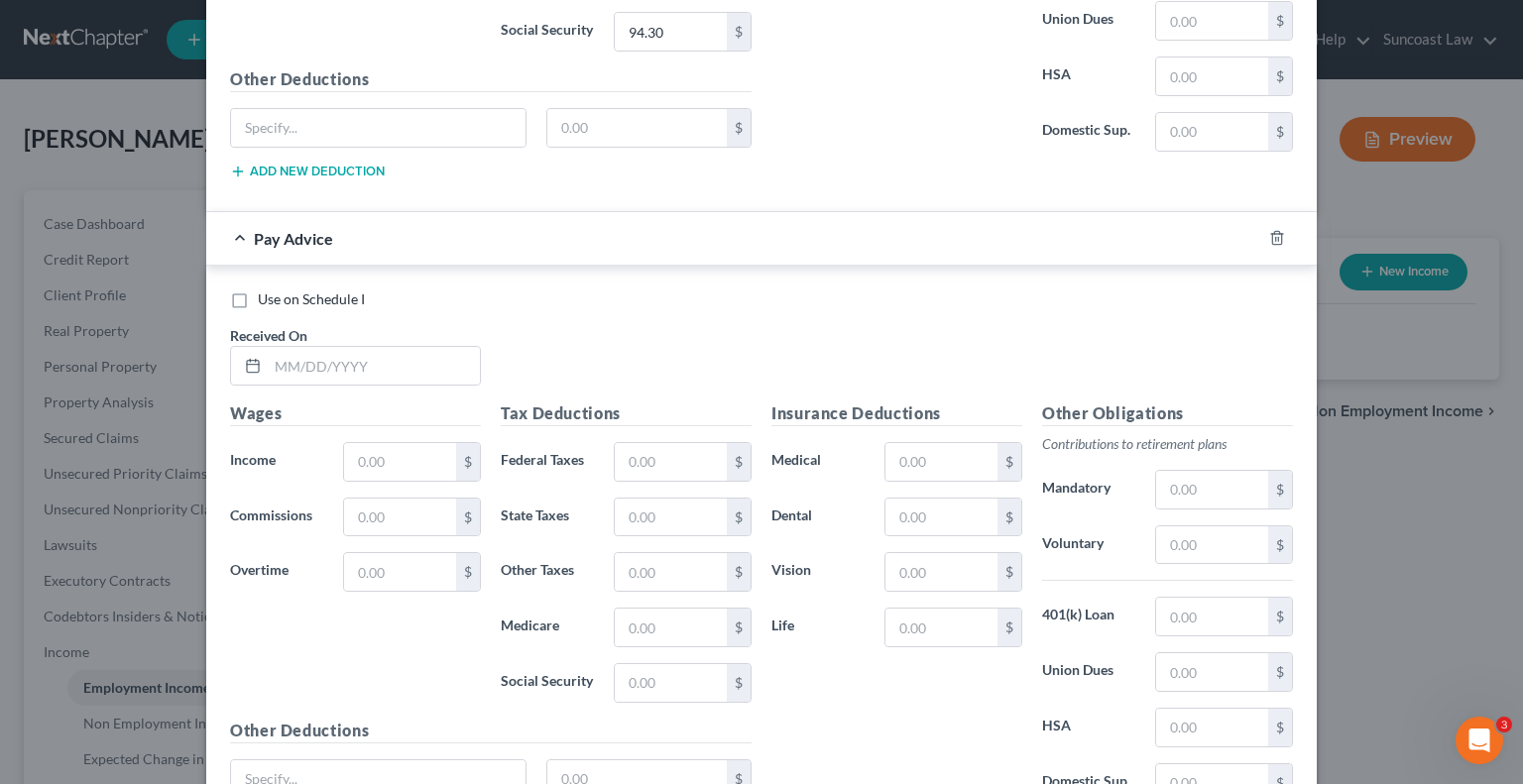 scroll, scrollTop: 5025, scrollLeft: 0, axis: vertical 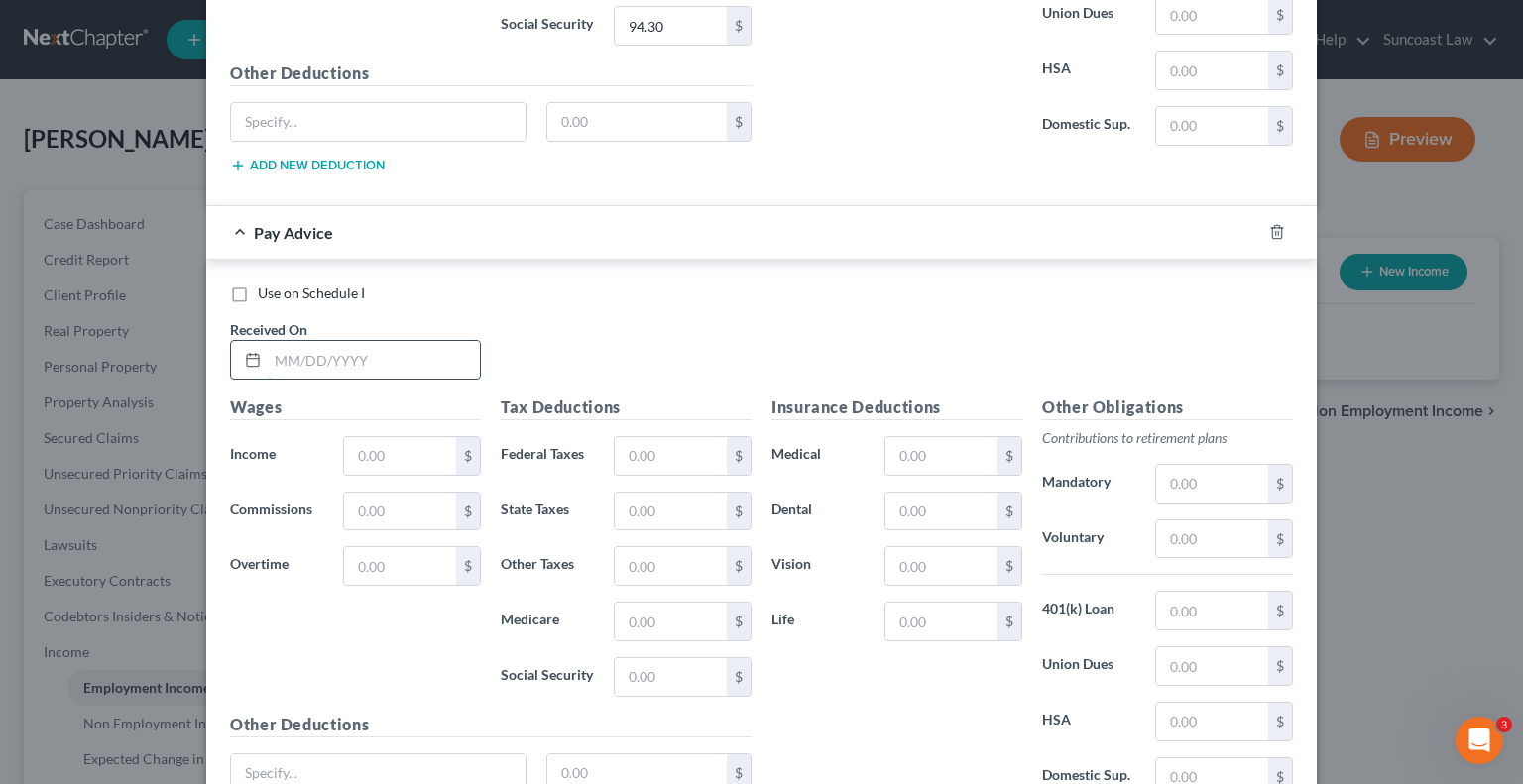 click at bounding box center (374, 360) 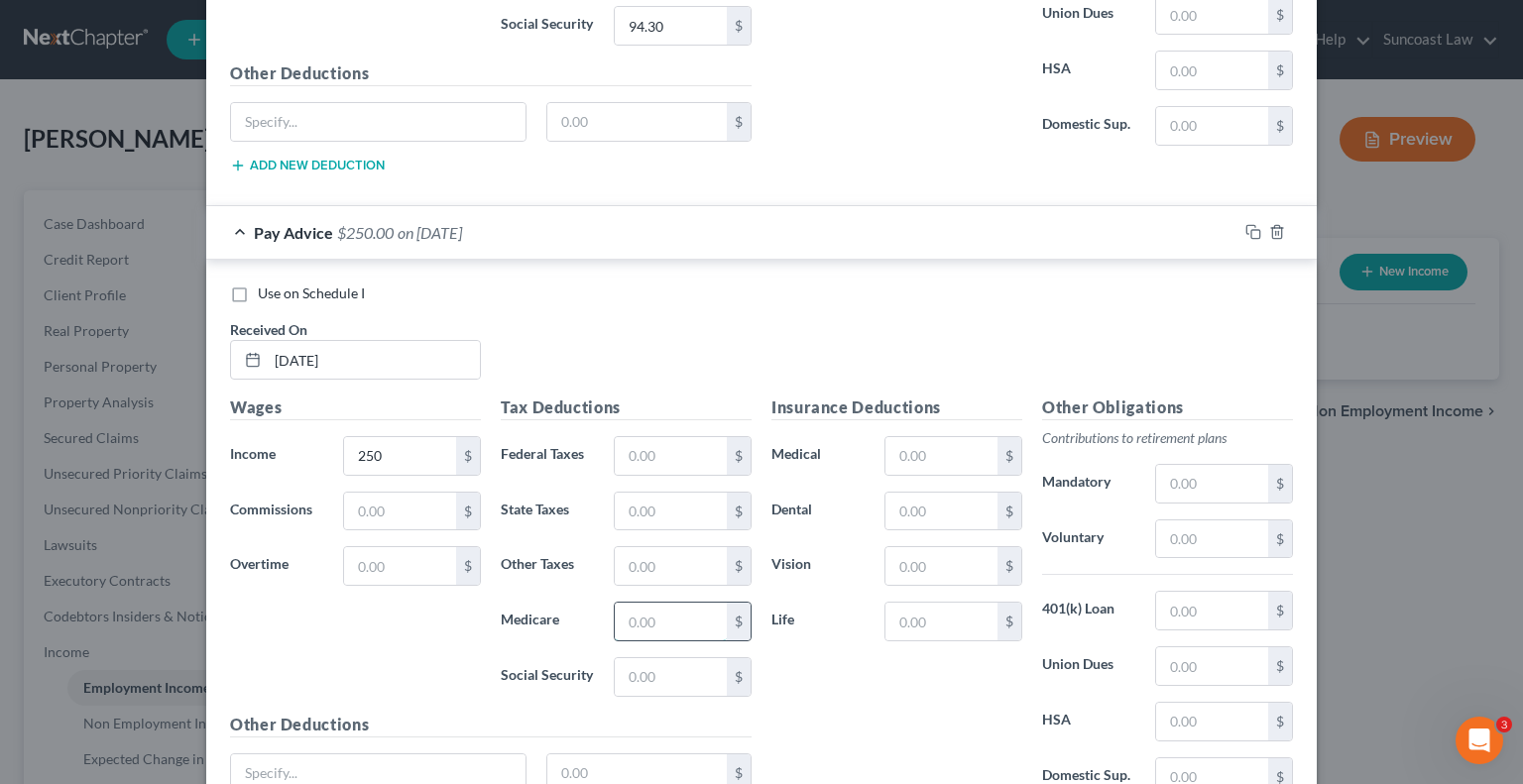 click at bounding box center [670, 621] 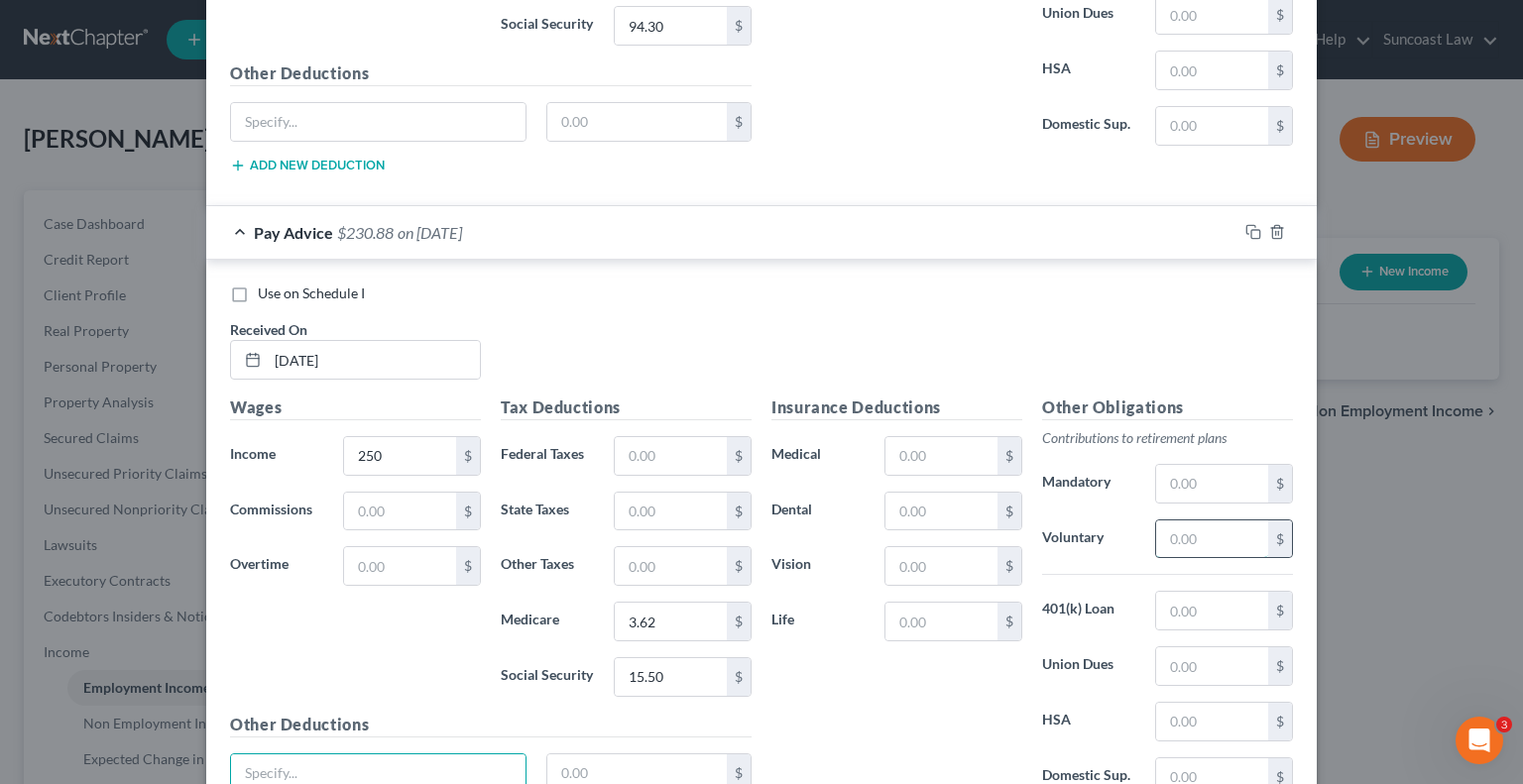 click at bounding box center (1212, 539) 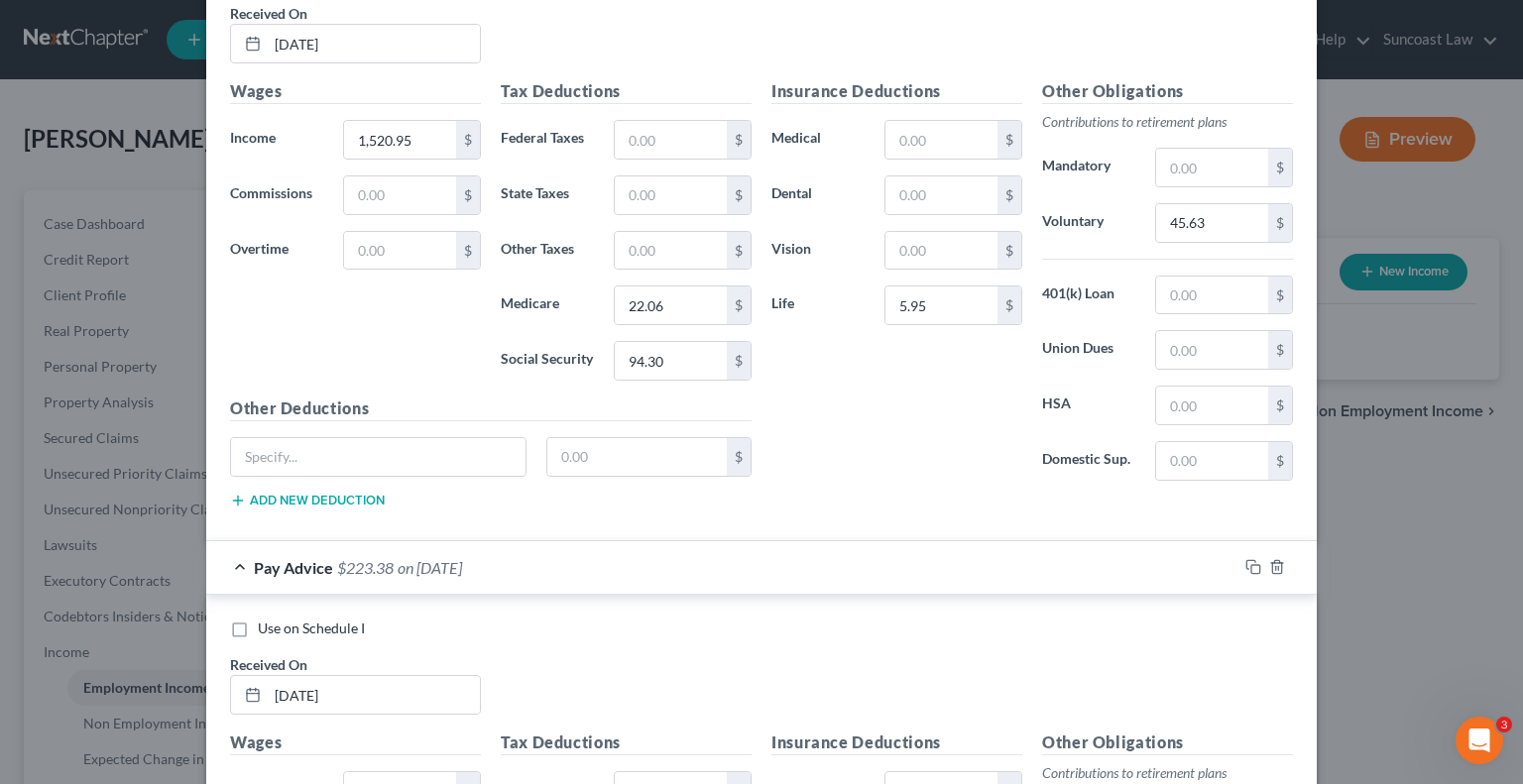 scroll, scrollTop: 5178, scrollLeft: 0, axis: vertical 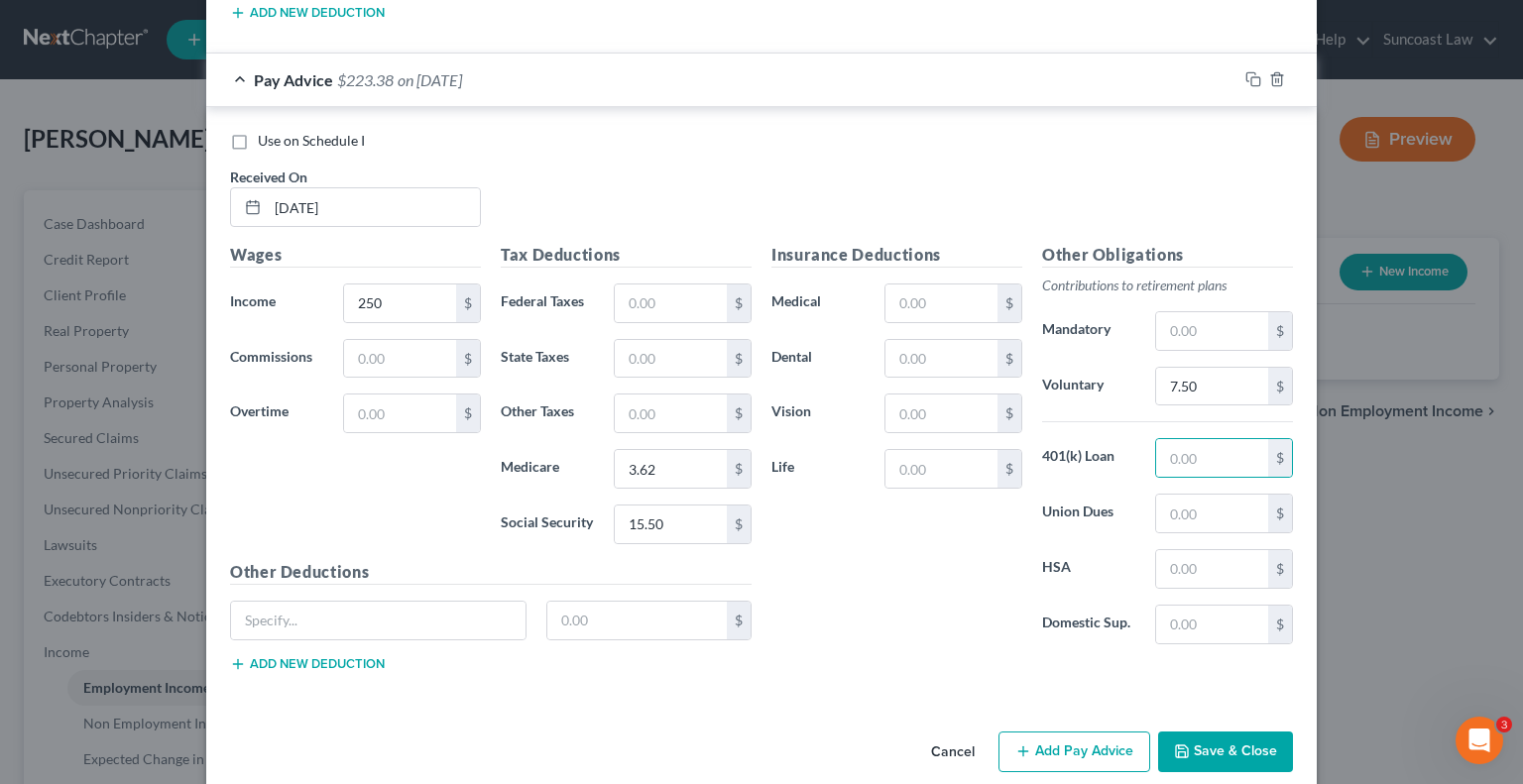 click on "Add Pay Advice" at bounding box center [1074, 752] 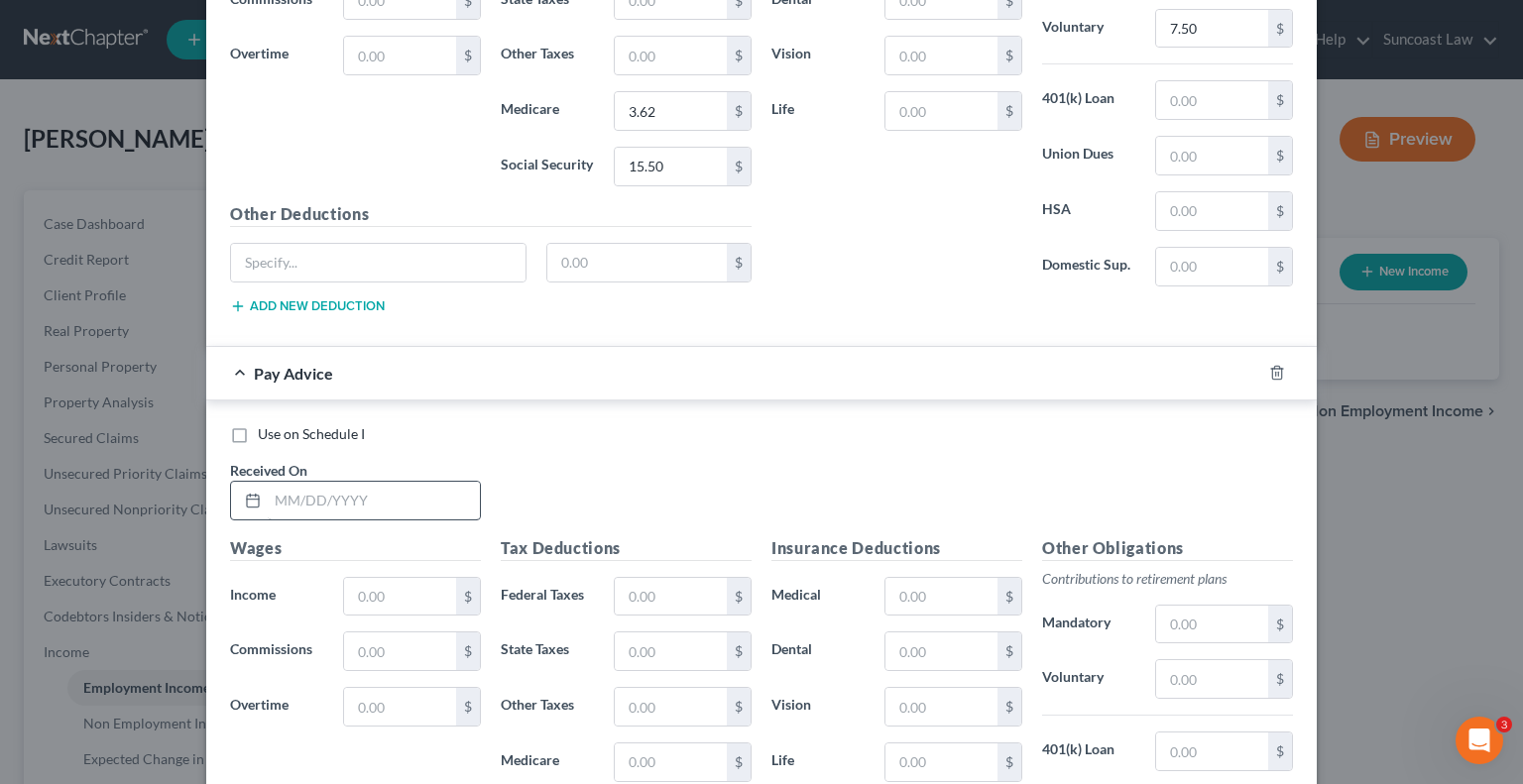 scroll, scrollTop: 5574, scrollLeft: 0, axis: vertical 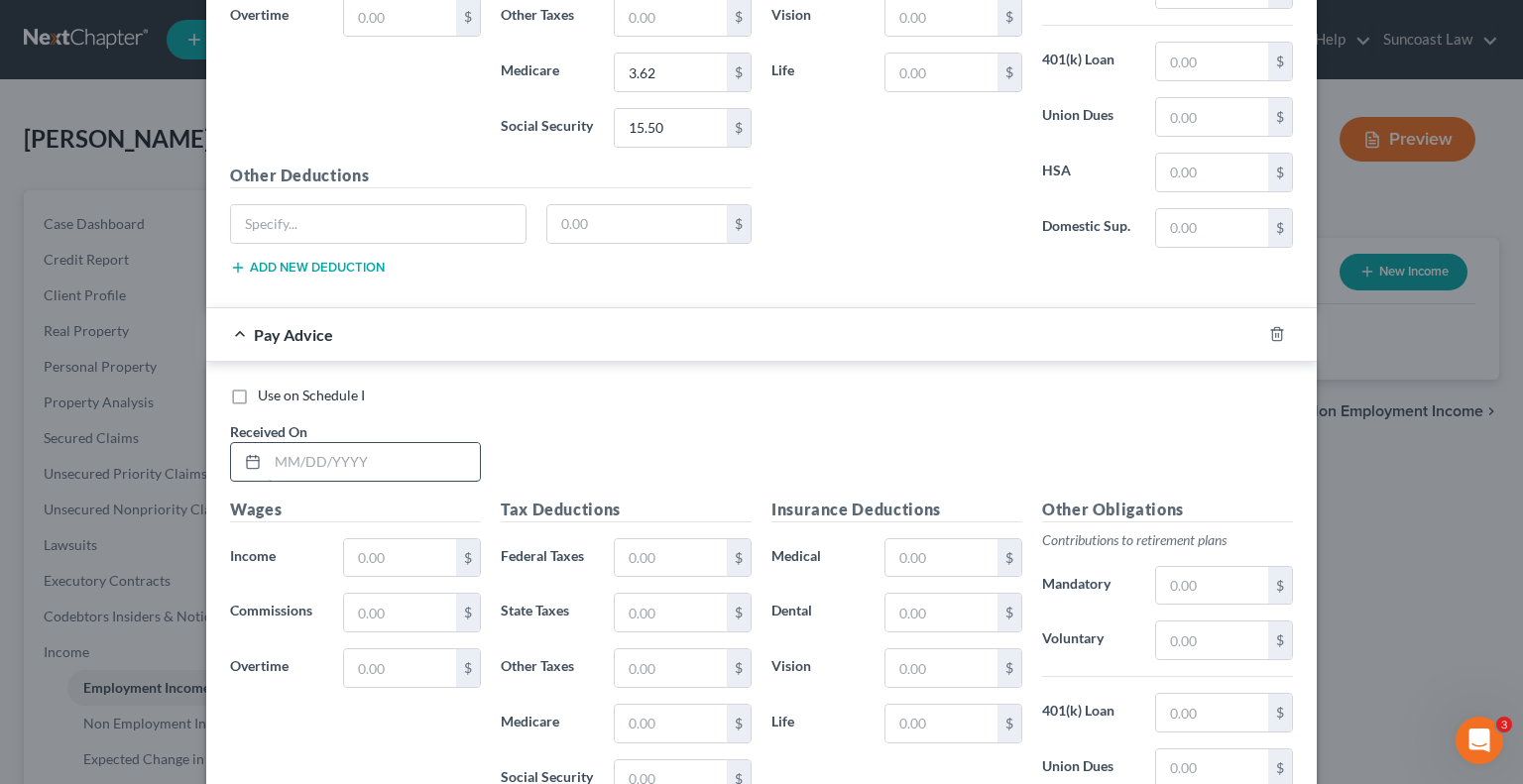 click at bounding box center [374, 462] 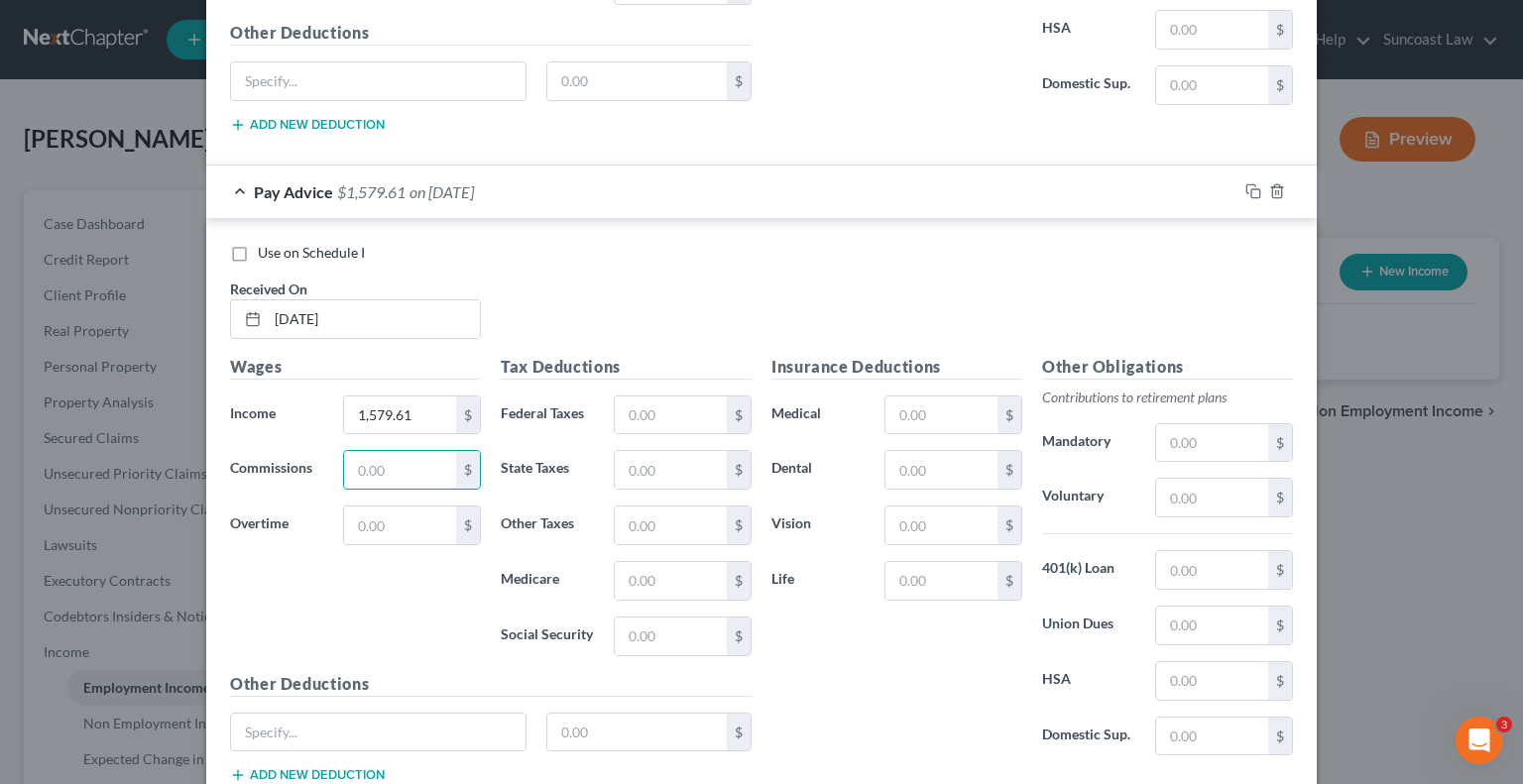 scroll, scrollTop: 5824, scrollLeft: 0, axis: vertical 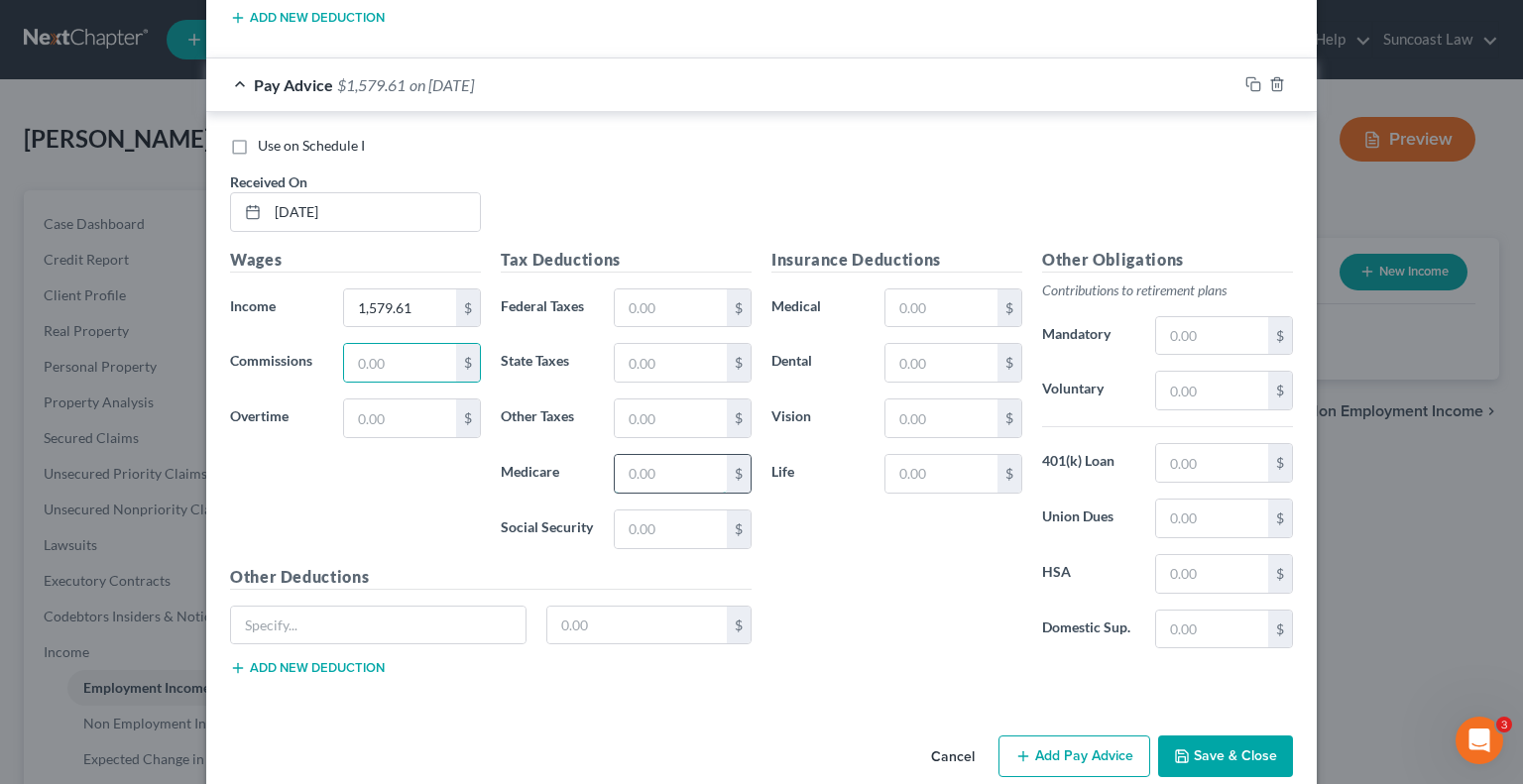 click at bounding box center [670, 474] 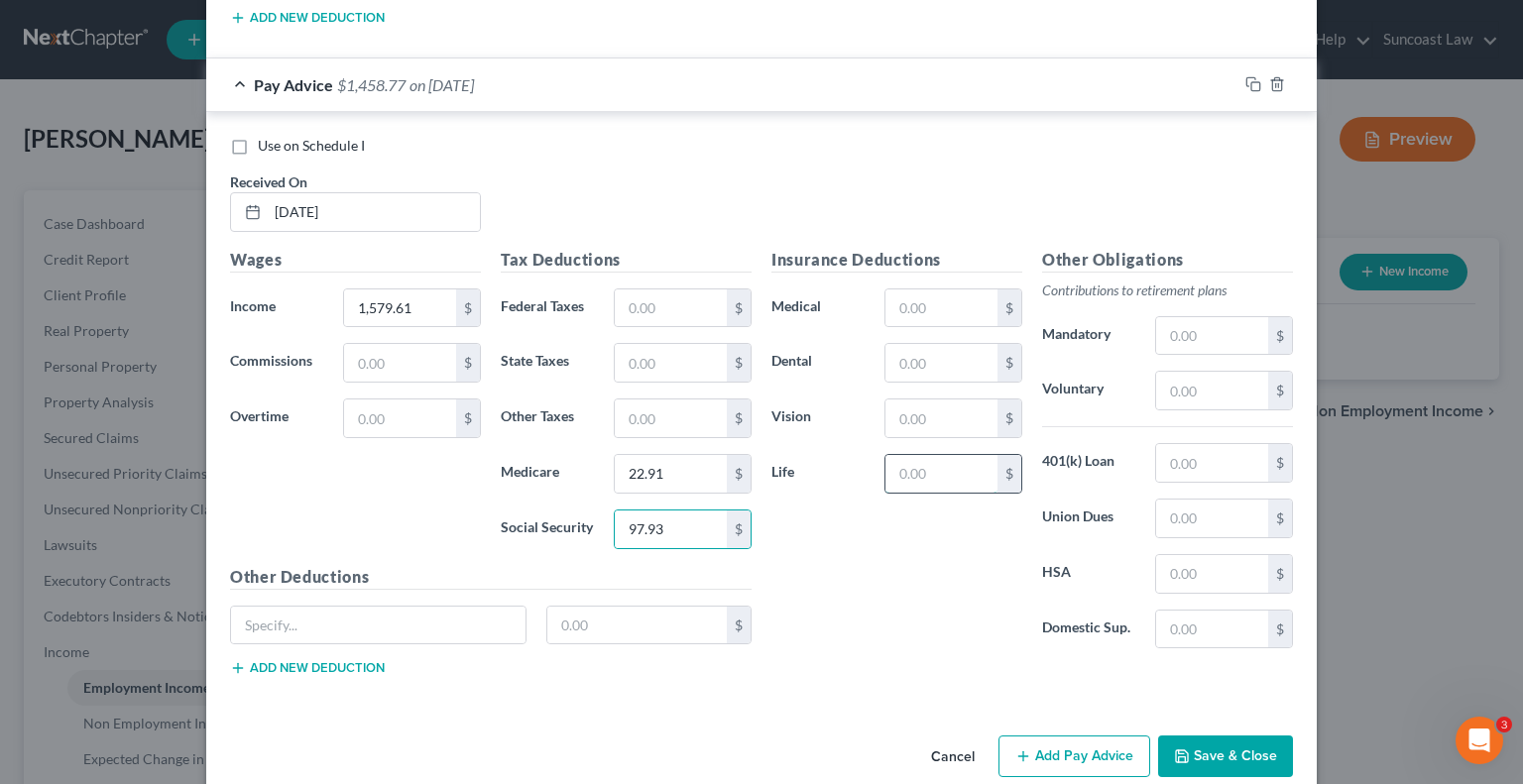 click at bounding box center [941, 474] 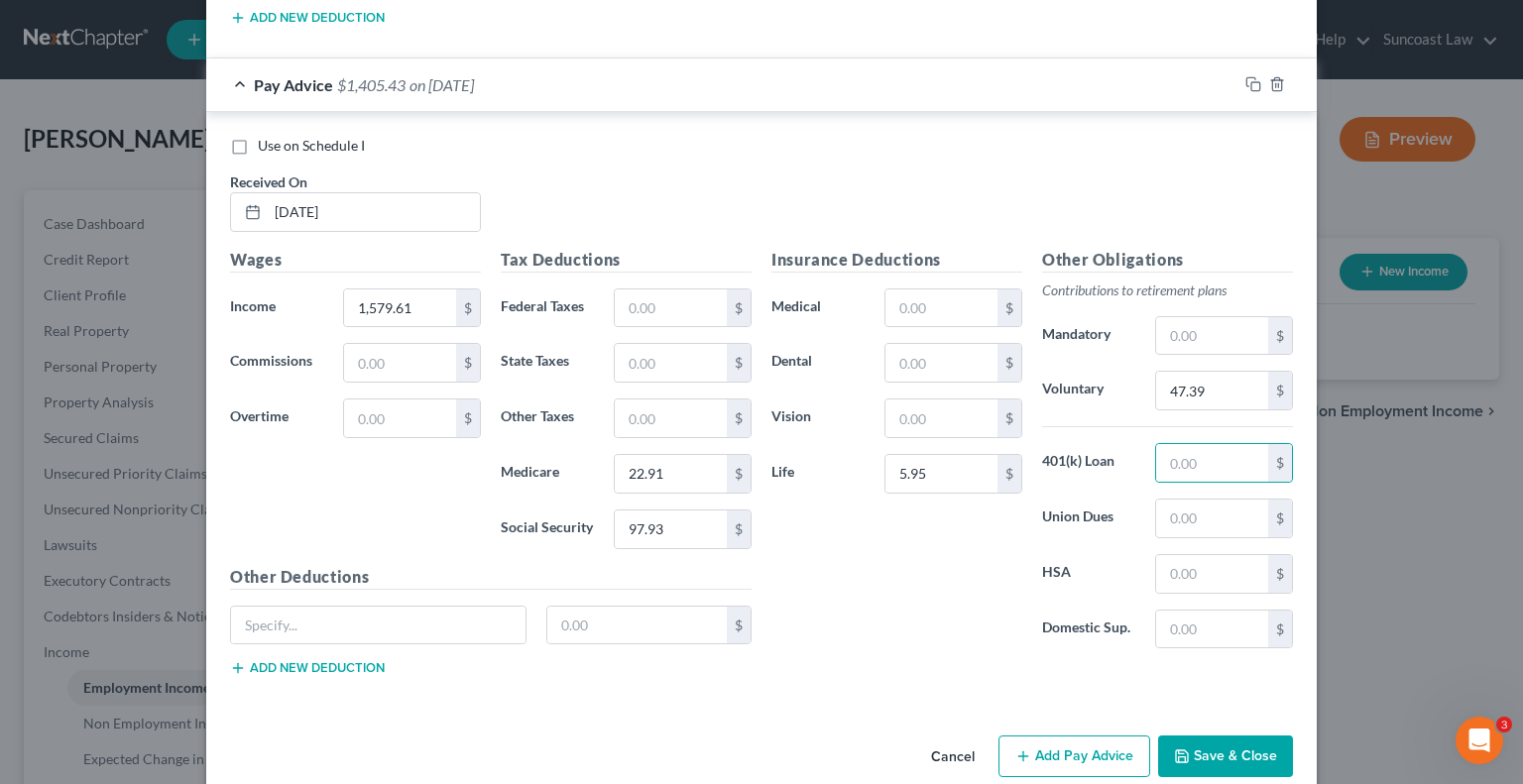 click on "Add Pay Advice" at bounding box center (1074, 756) 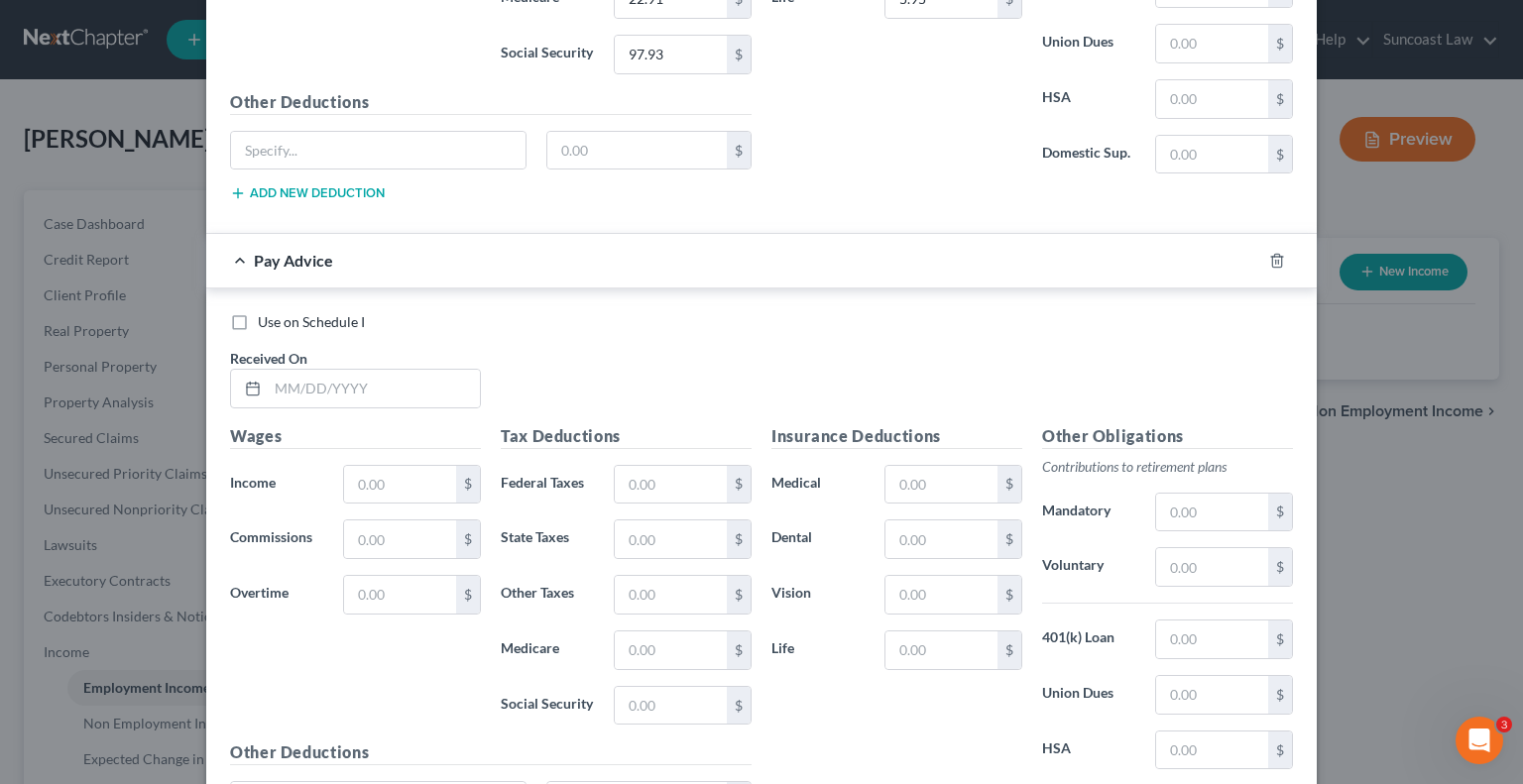 scroll, scrollTop: 6320, scrollLeft: 0, axis: vertical 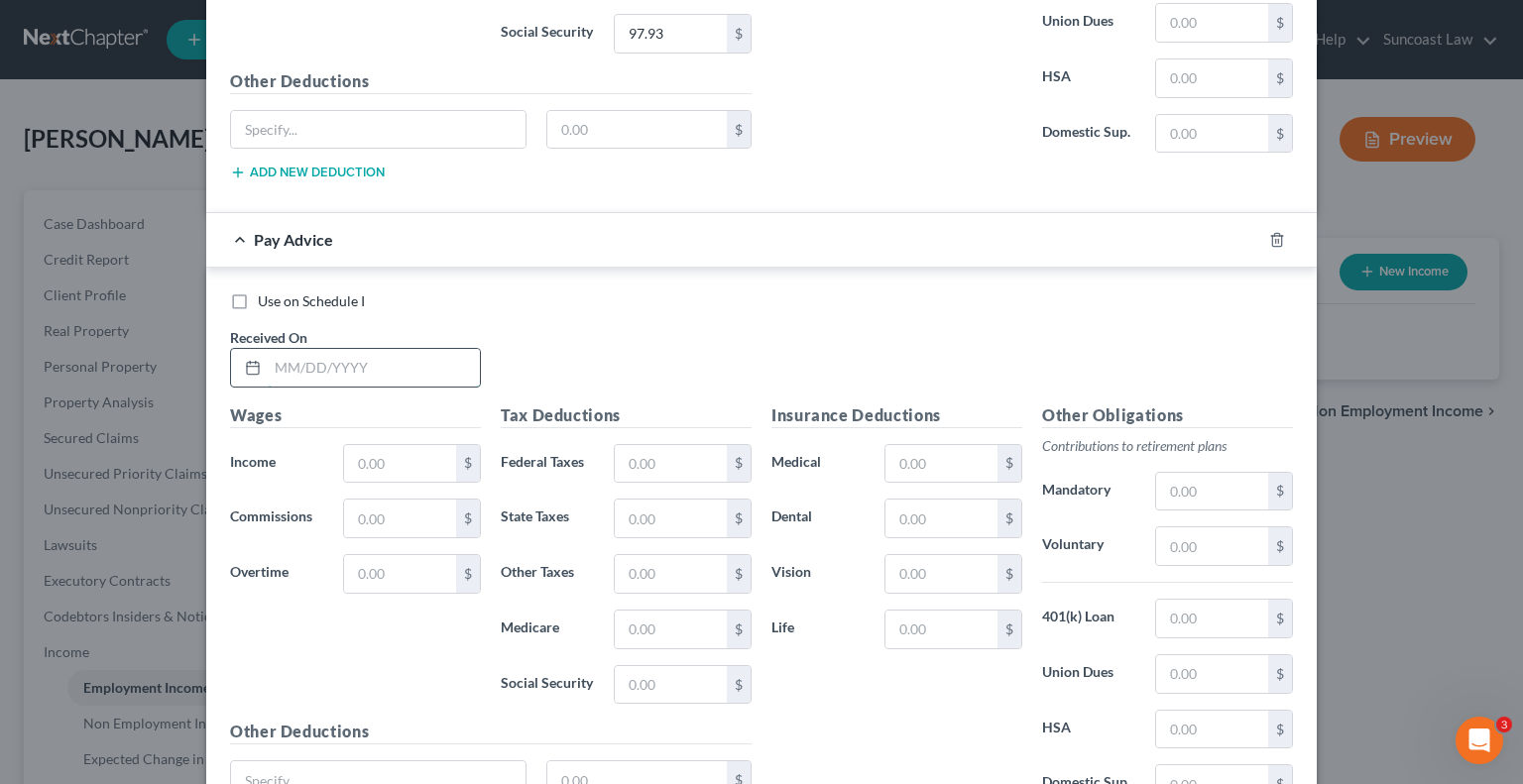 click at bounding box center [374, 368] 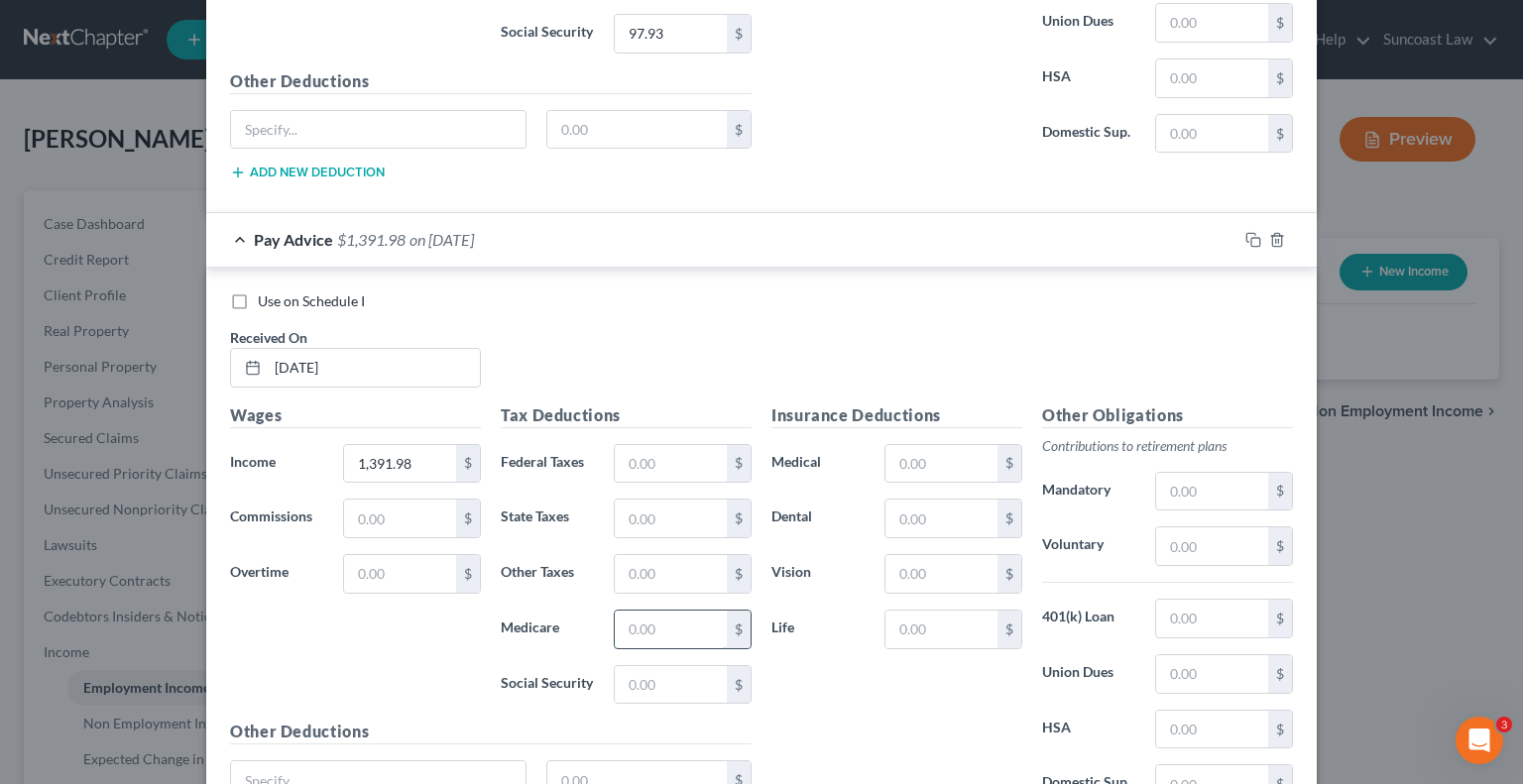 click at bounding box center [670, 629] 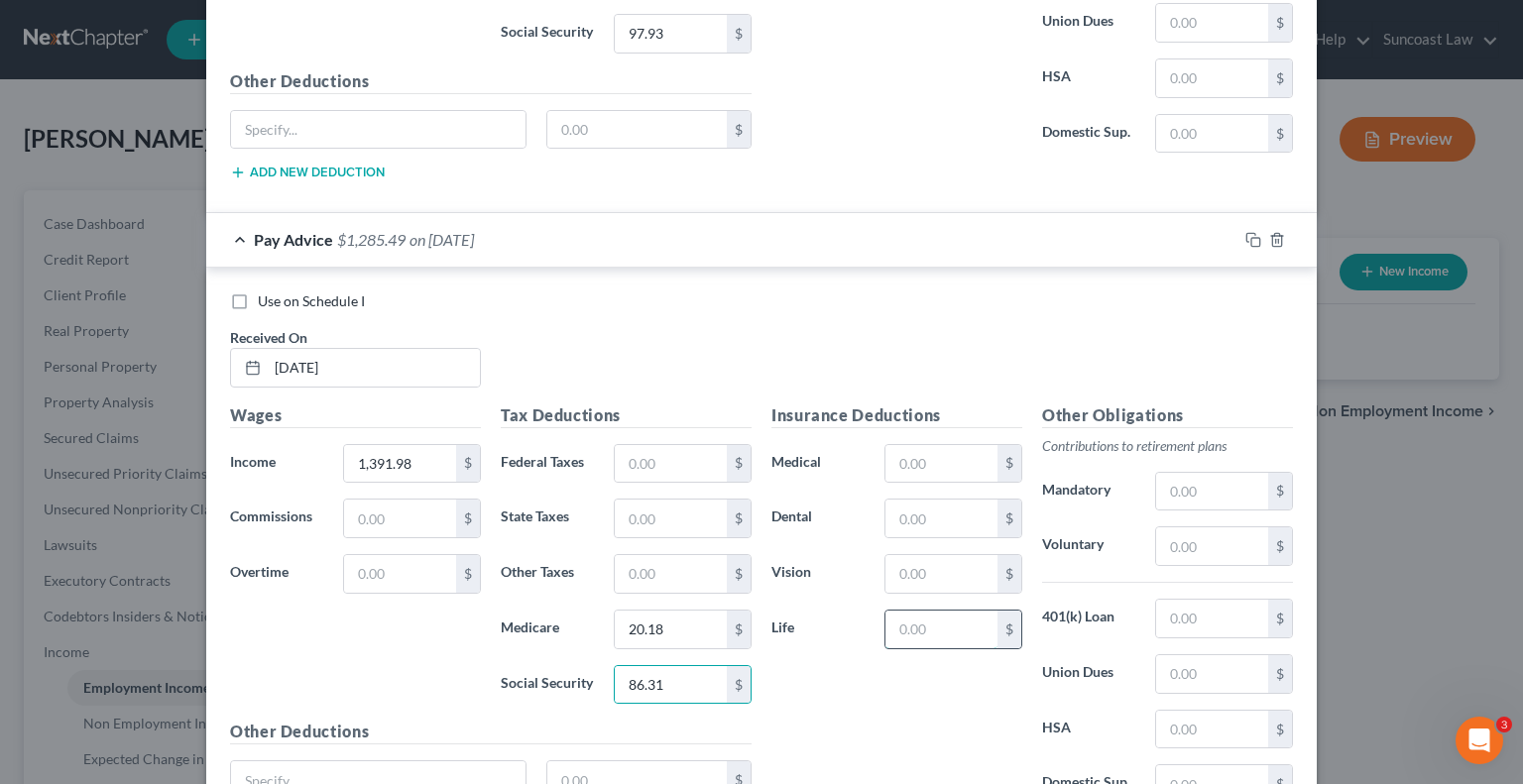 click at bounding box center (941, 629) 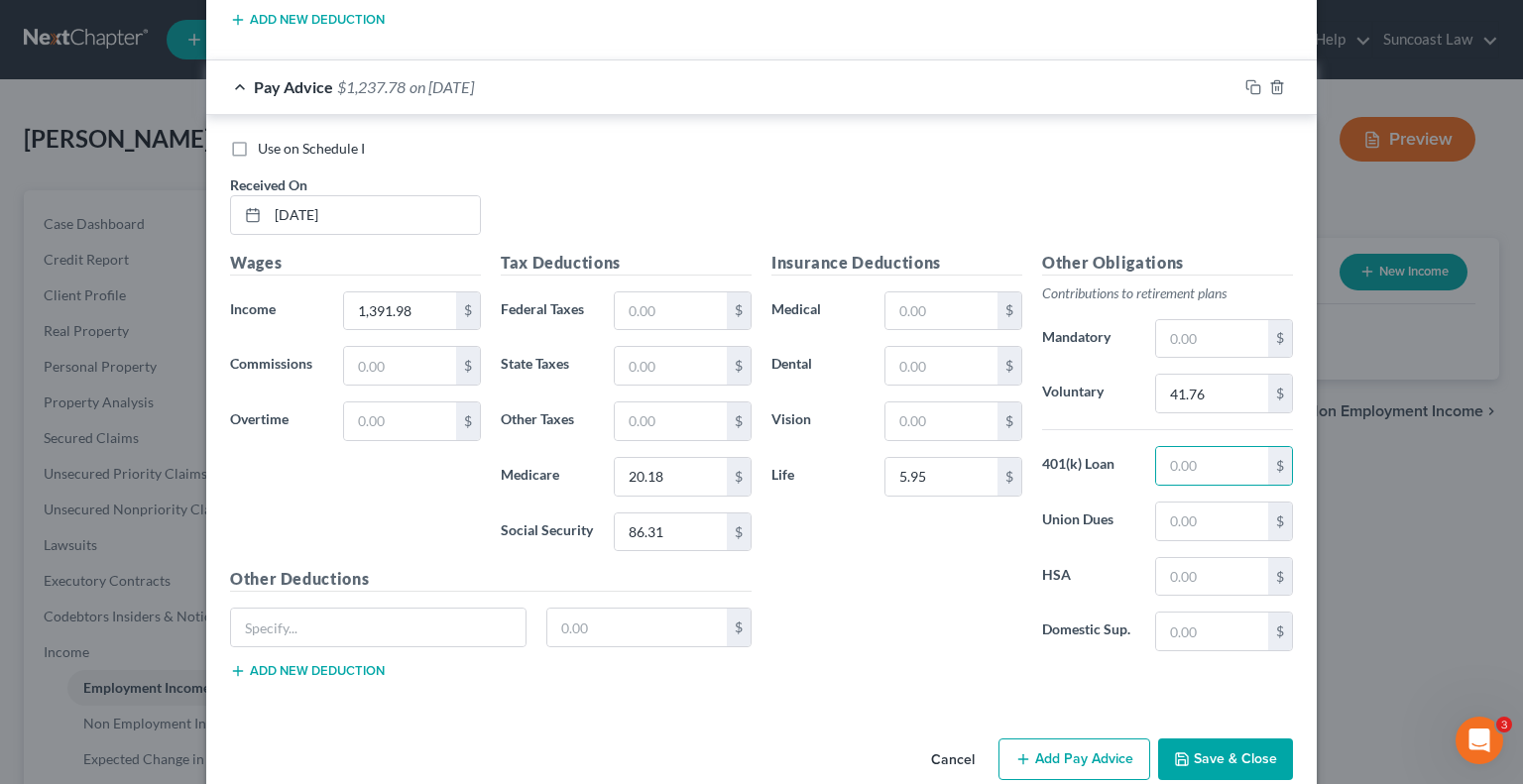 click on "Add Pay Advice" at bounding box center (1074, 759) 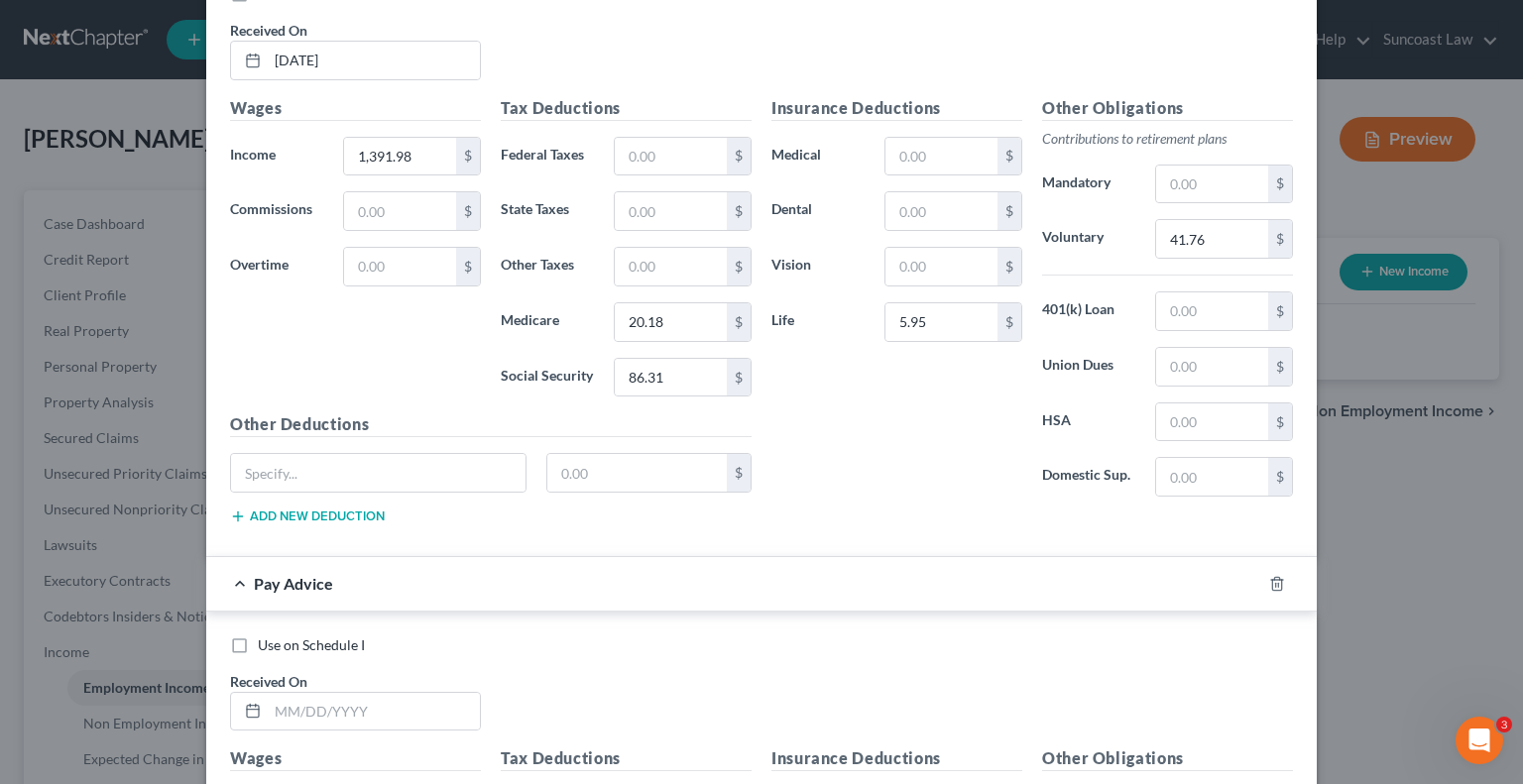 scroll, scrollTop: 6770, scrollLeft: 0, axis: vertical 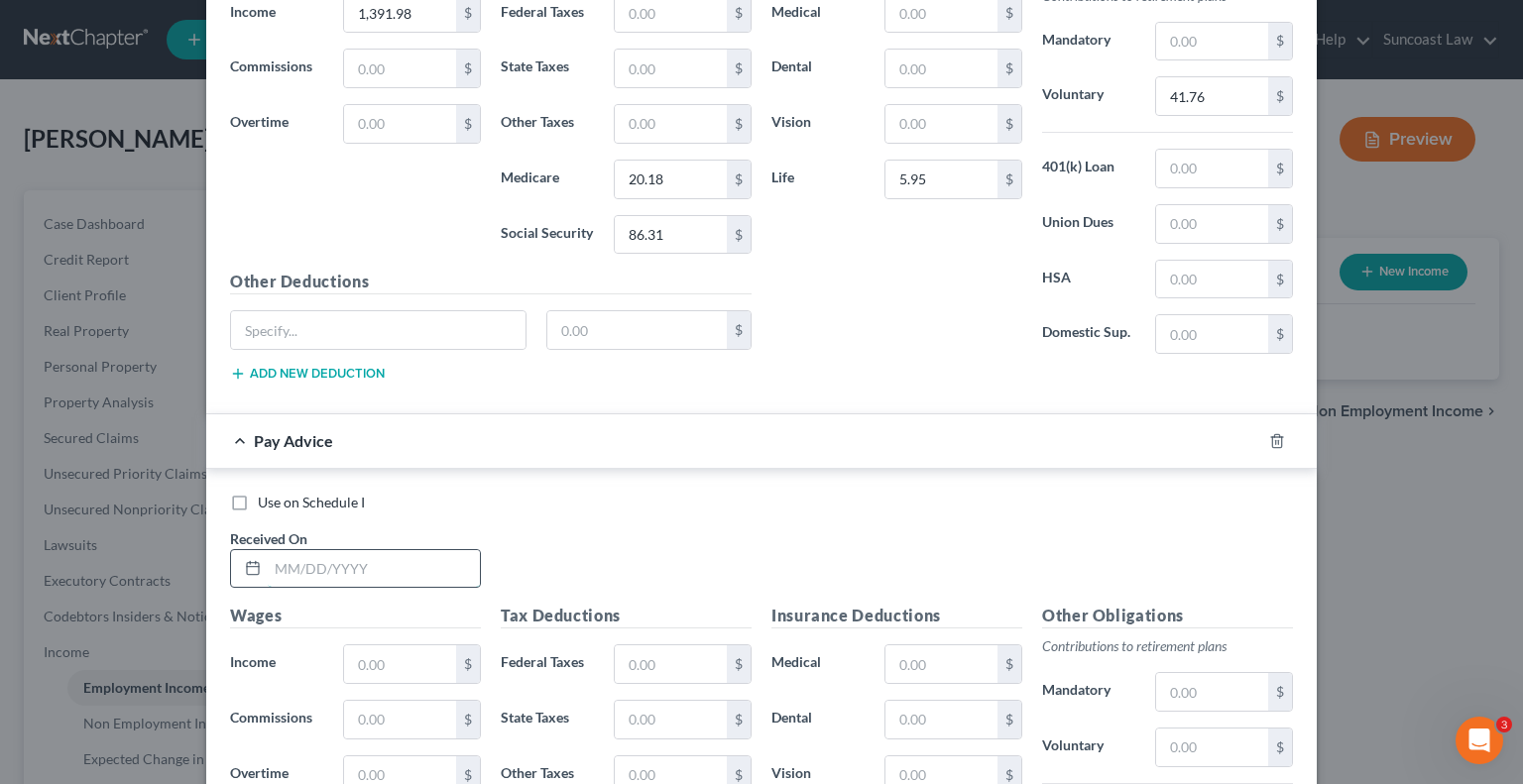 click at bounding box center [374, 569] 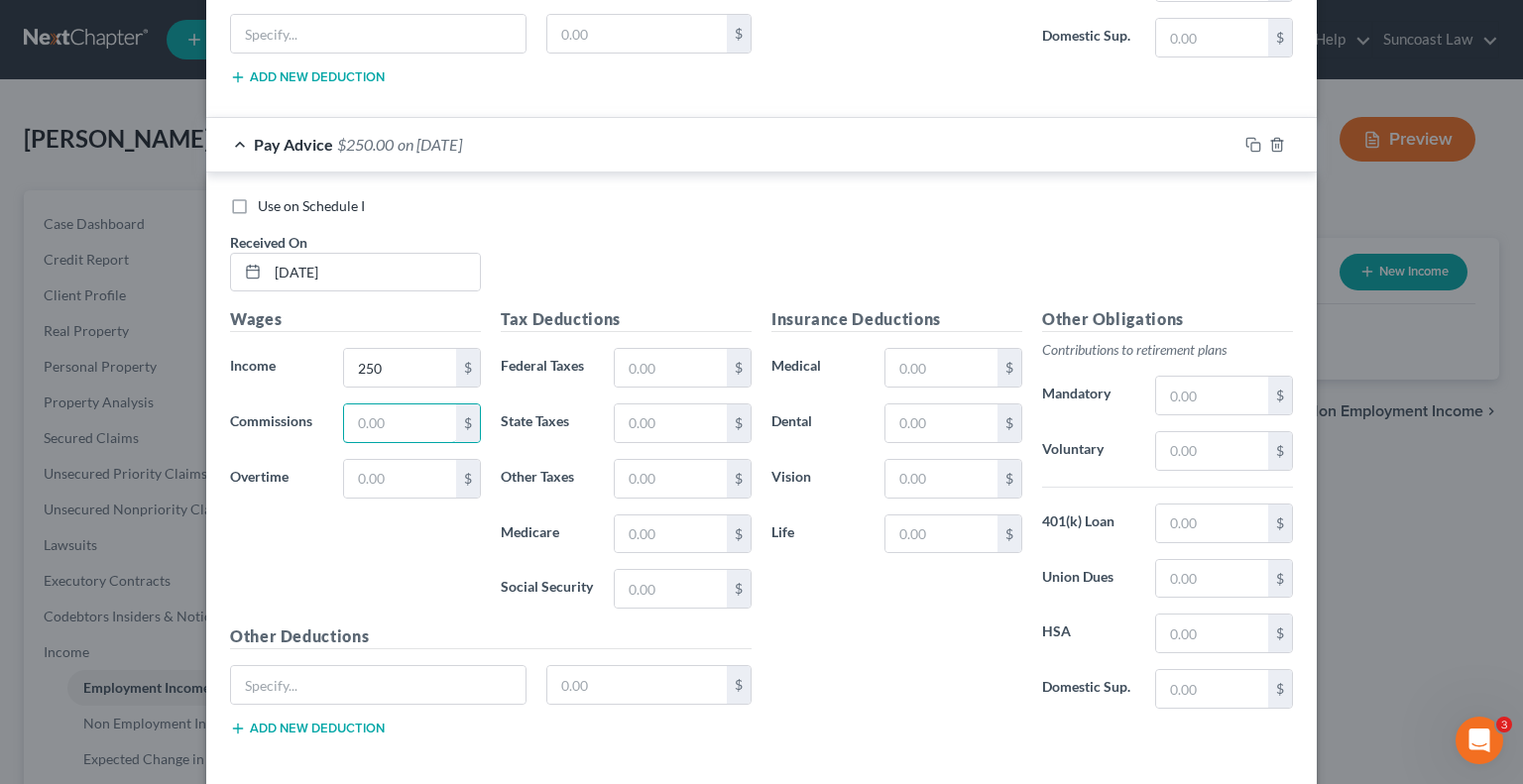 scroll, scrollTop: 7067, scrollLeft: 0, axis: vertical 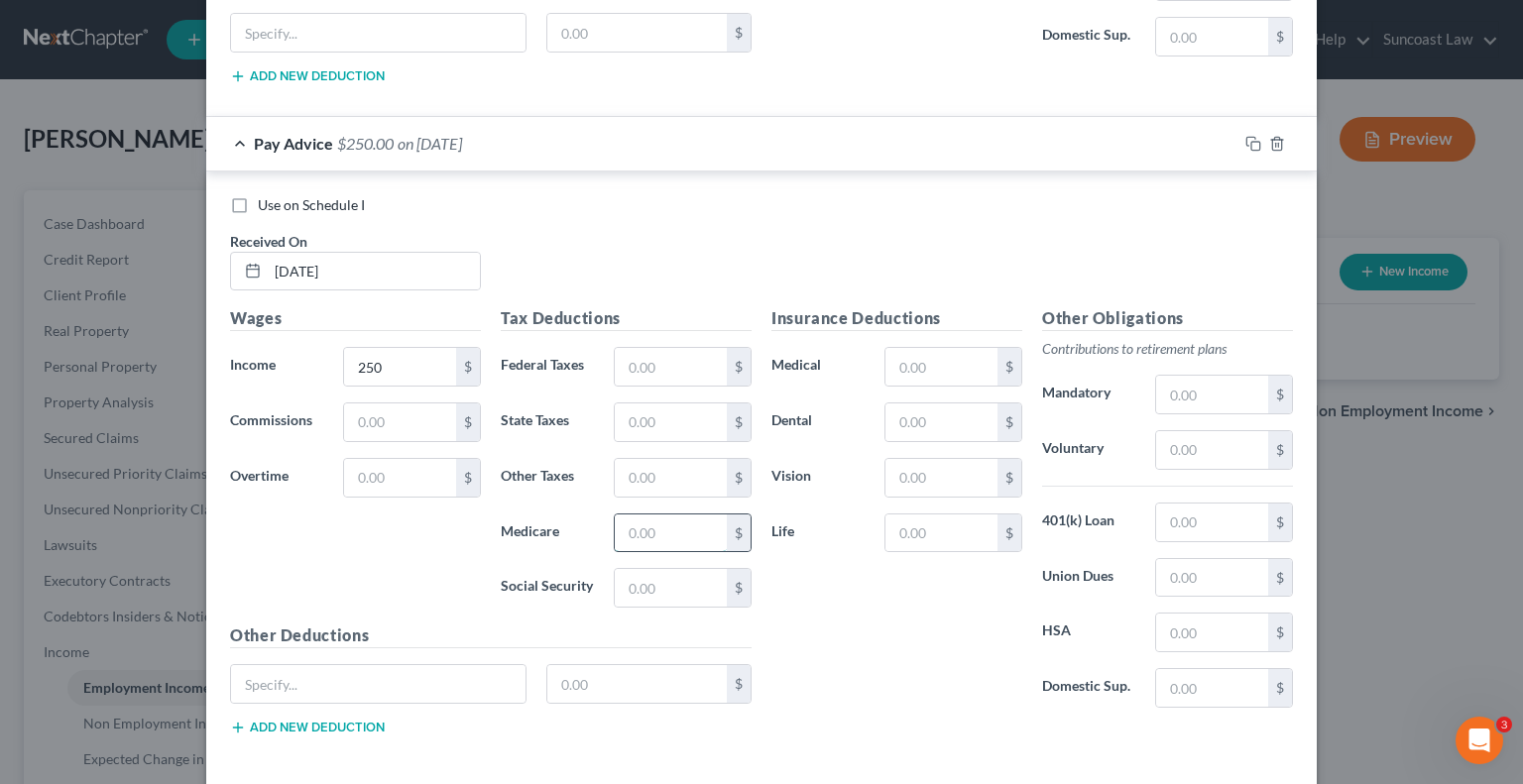 click at bounding box center [670, 533] 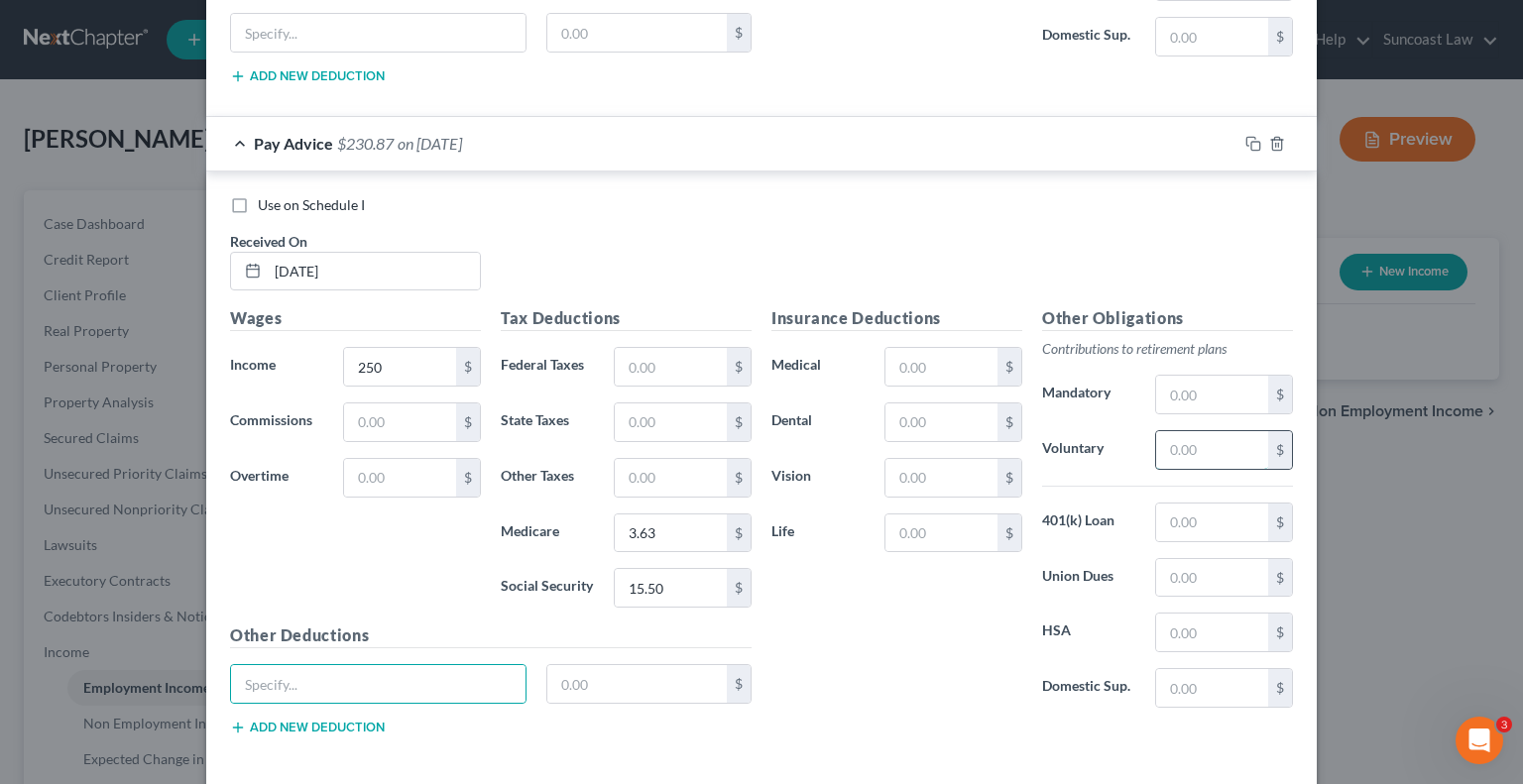click at bounding box center [1212, 450] 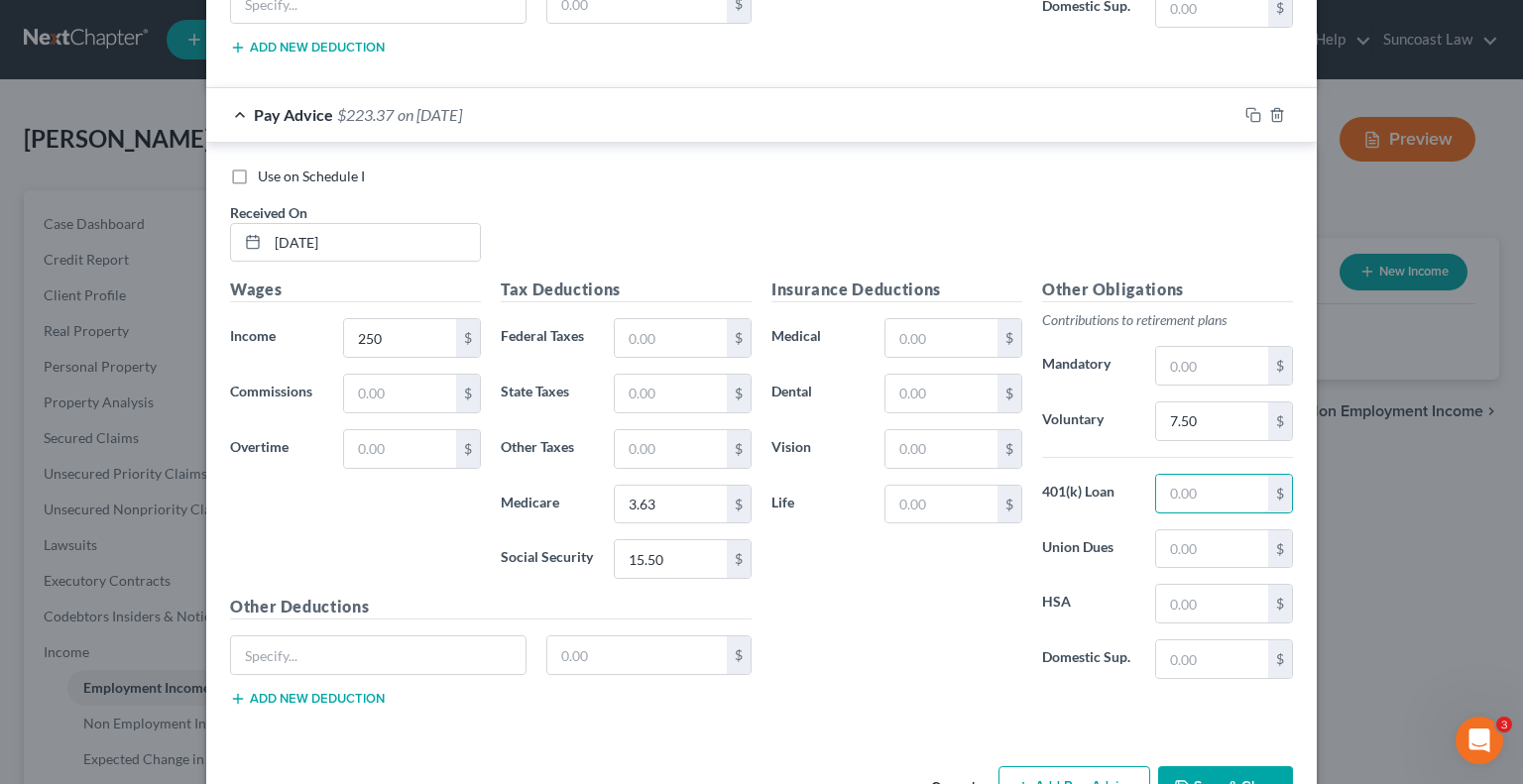 scroll, scrollTop: 7120, scrollLeft: 0, axis: vertical 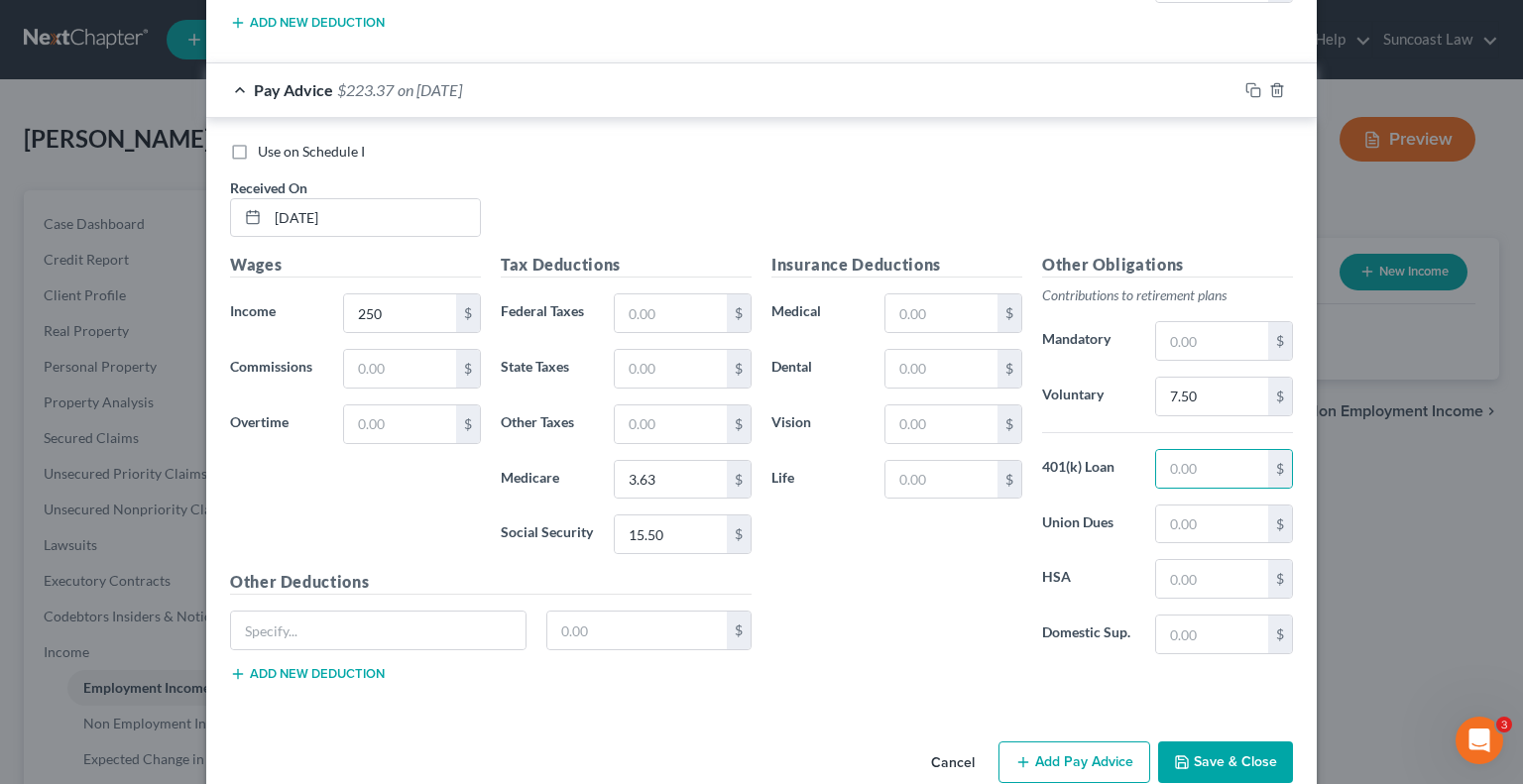 click on "Add Pay Advice" at bounding box center (1074, 762) 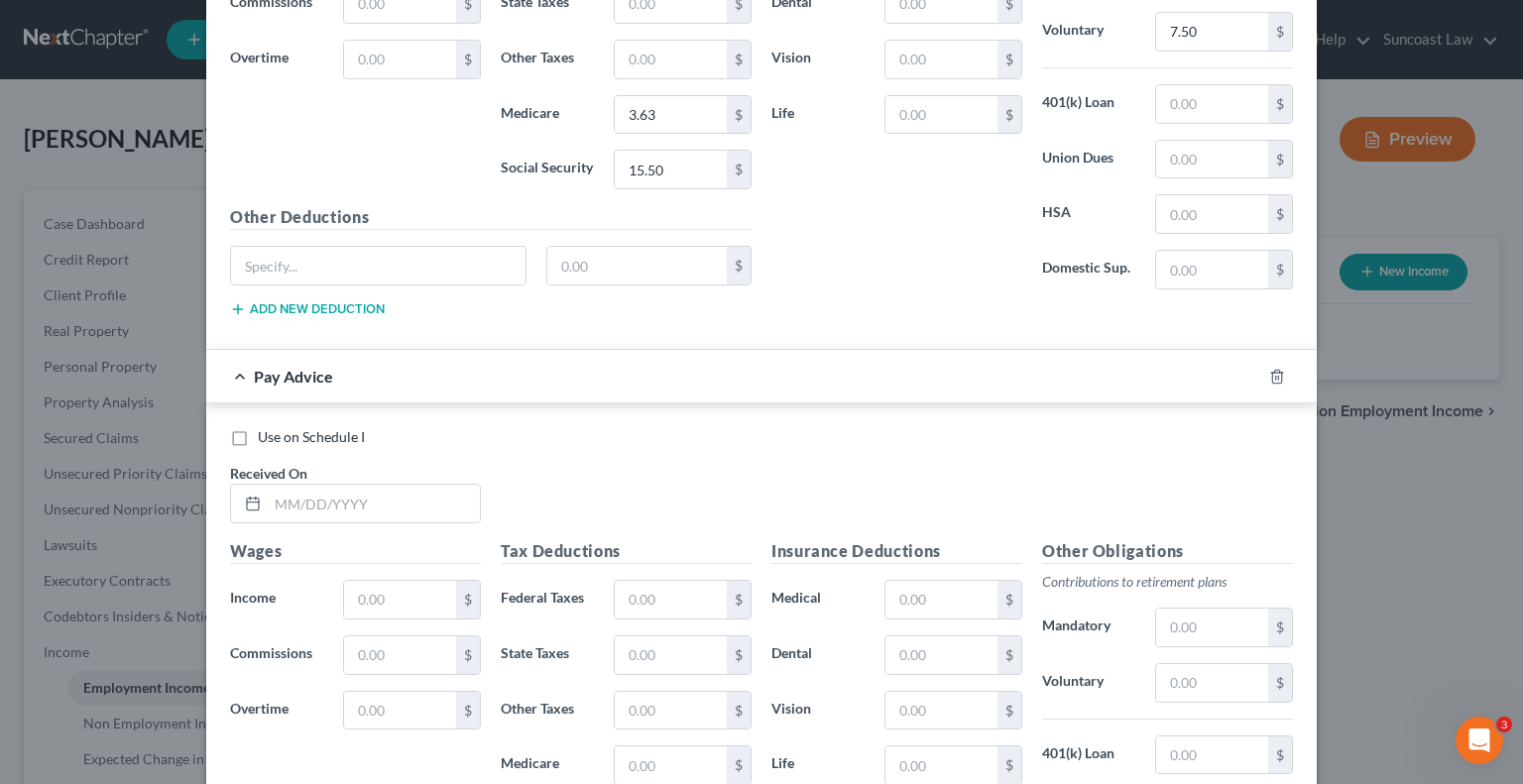 scroll, scrollTop: 7517, scrollLeft: 0, axis: vertical 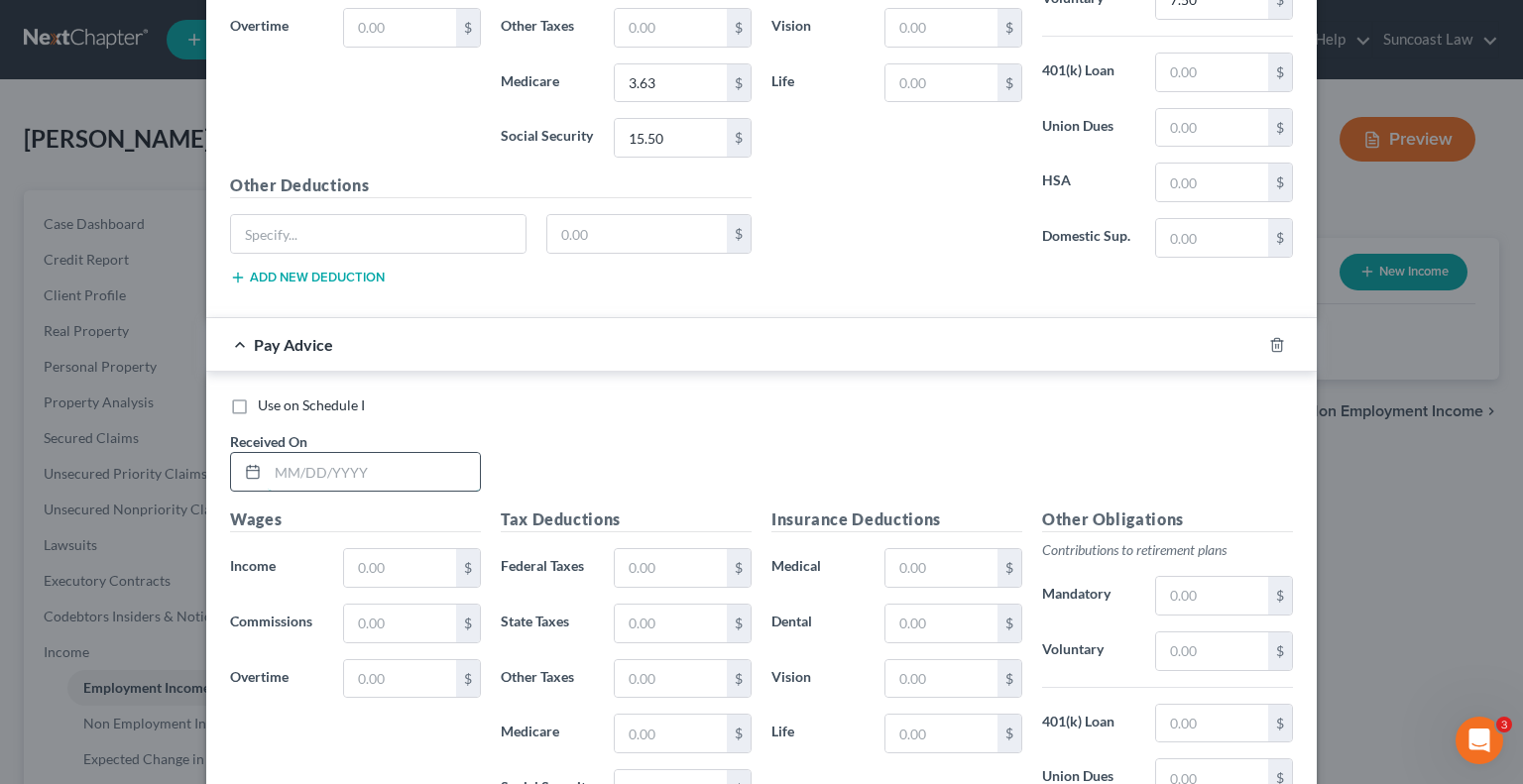 click at bounding box center (374, 472) 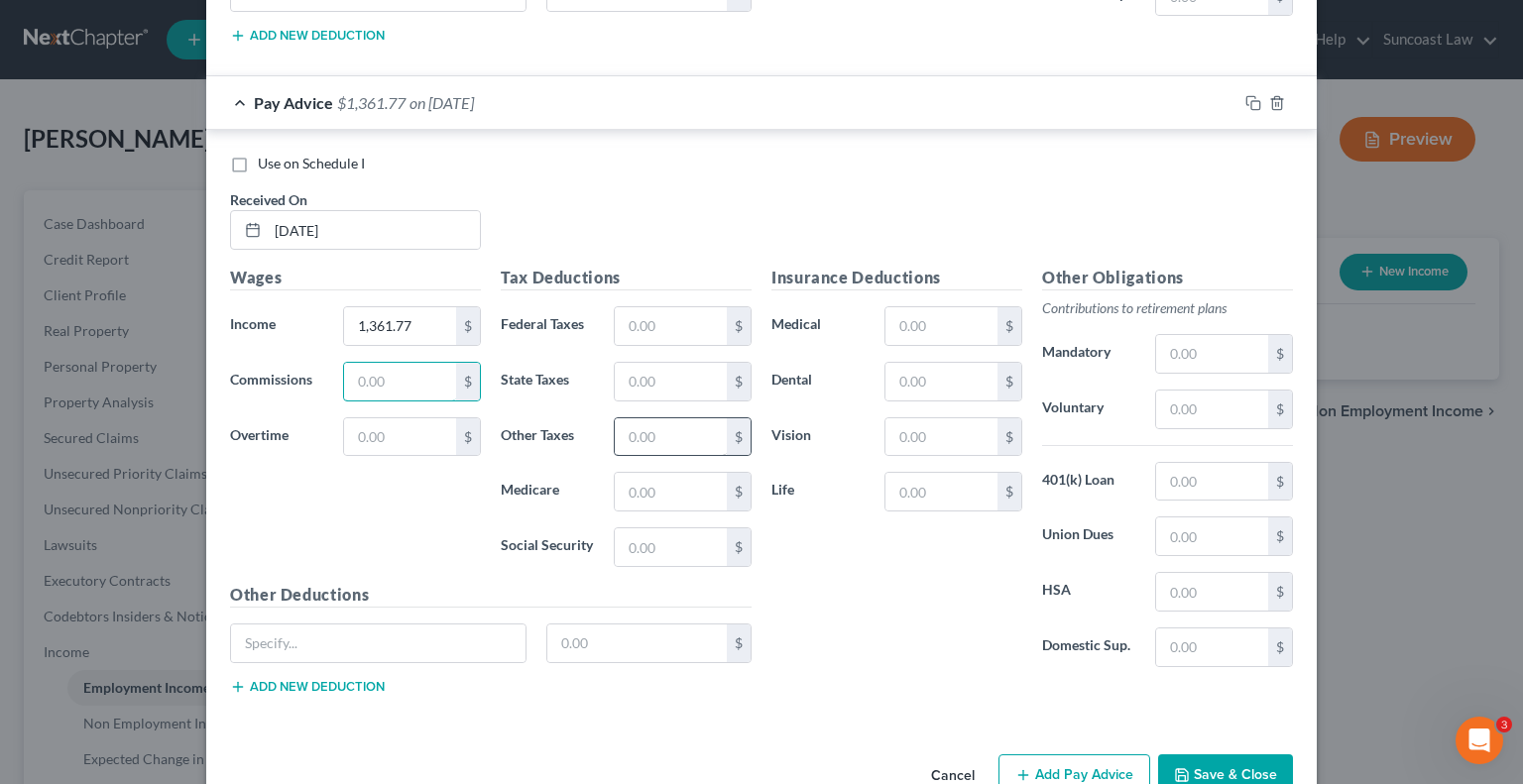 scroll, scrollTop: 7767, scrollLeft: 0, axis: vertical 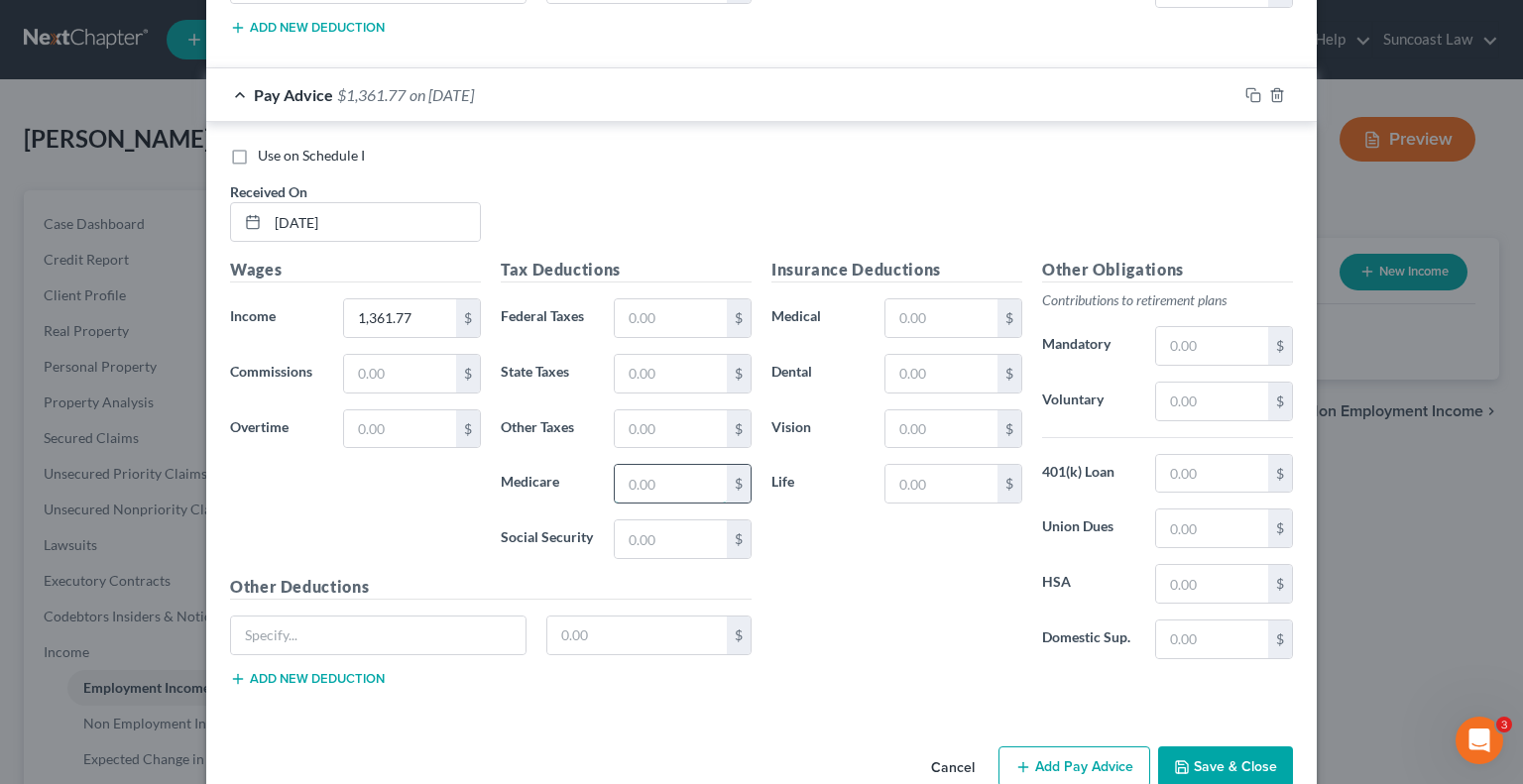 click at bounding box center [670, 484] 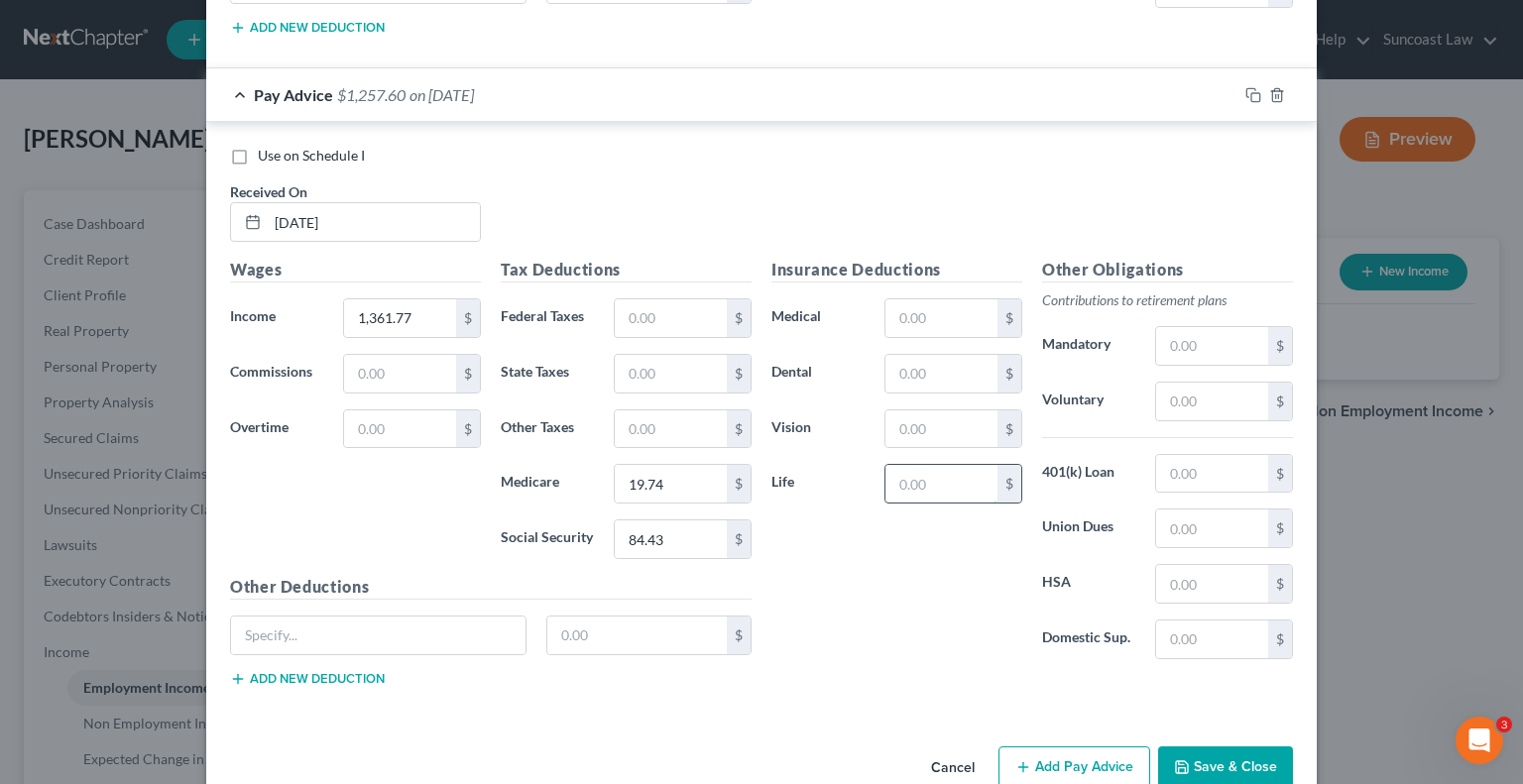 click at bounding box center [941, 484] 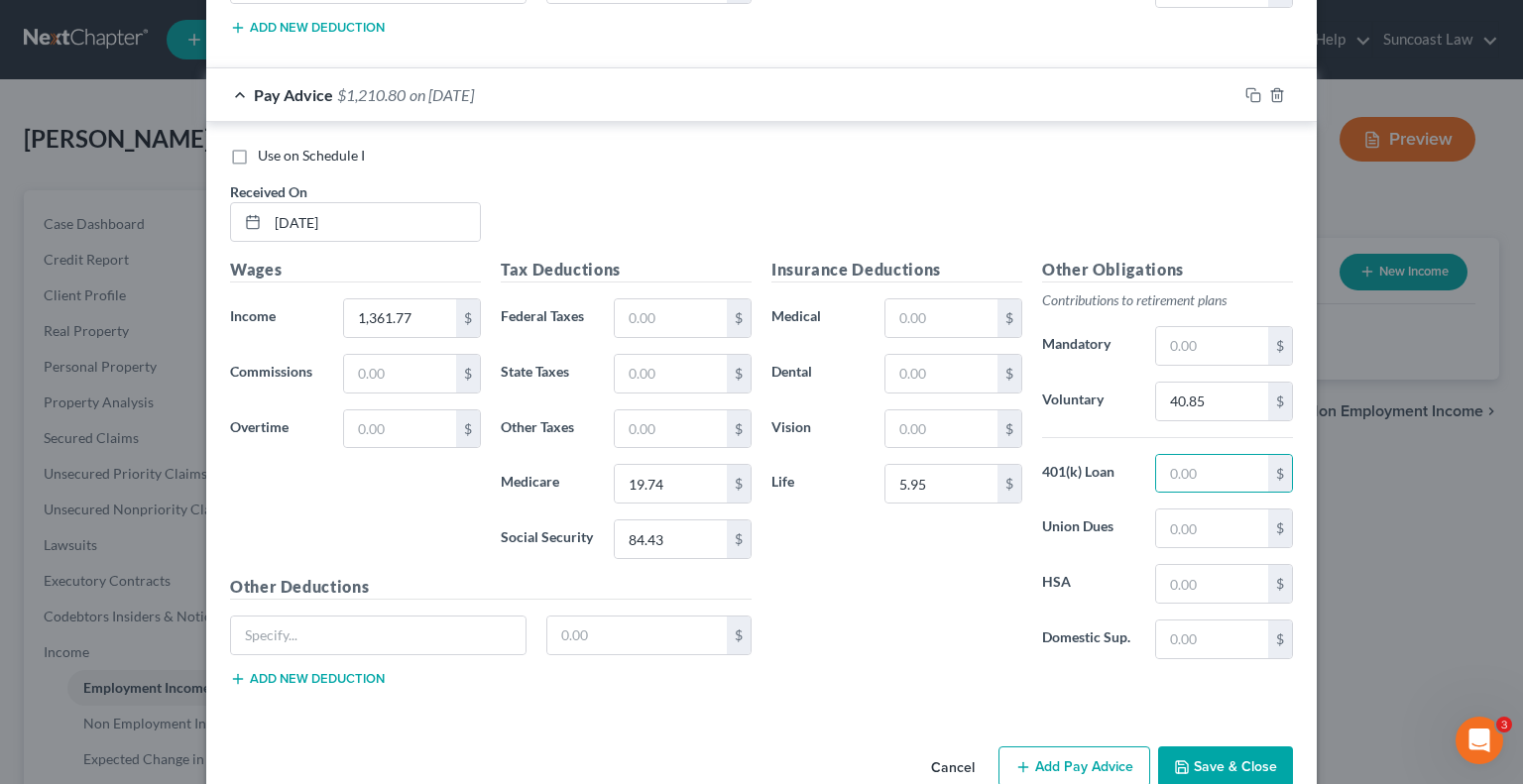 click on "Add Pay Advice" at bounding box center (1074, 767) 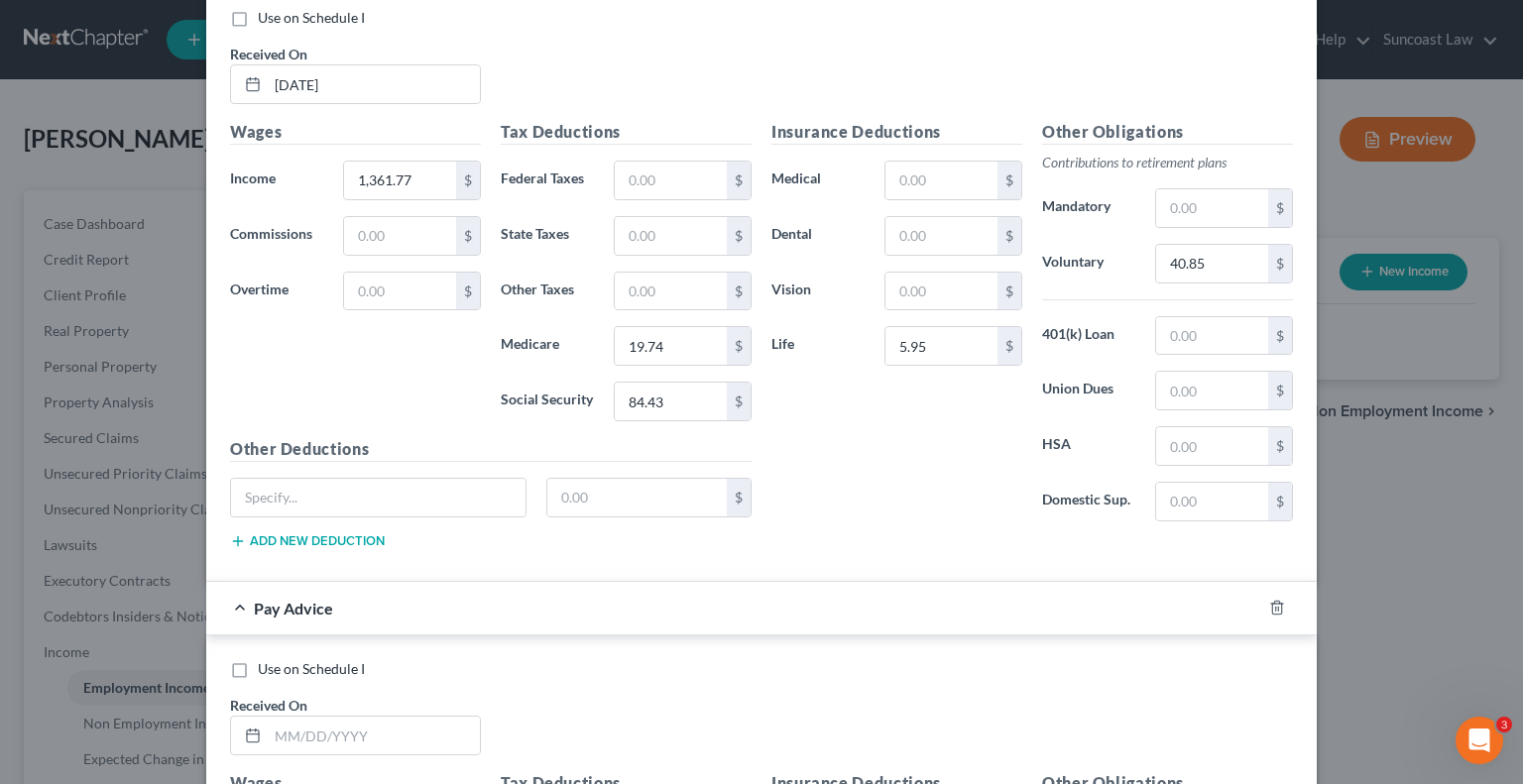 scroll, scrollTop: 8163, scrollLeft: 0, axis: vertical 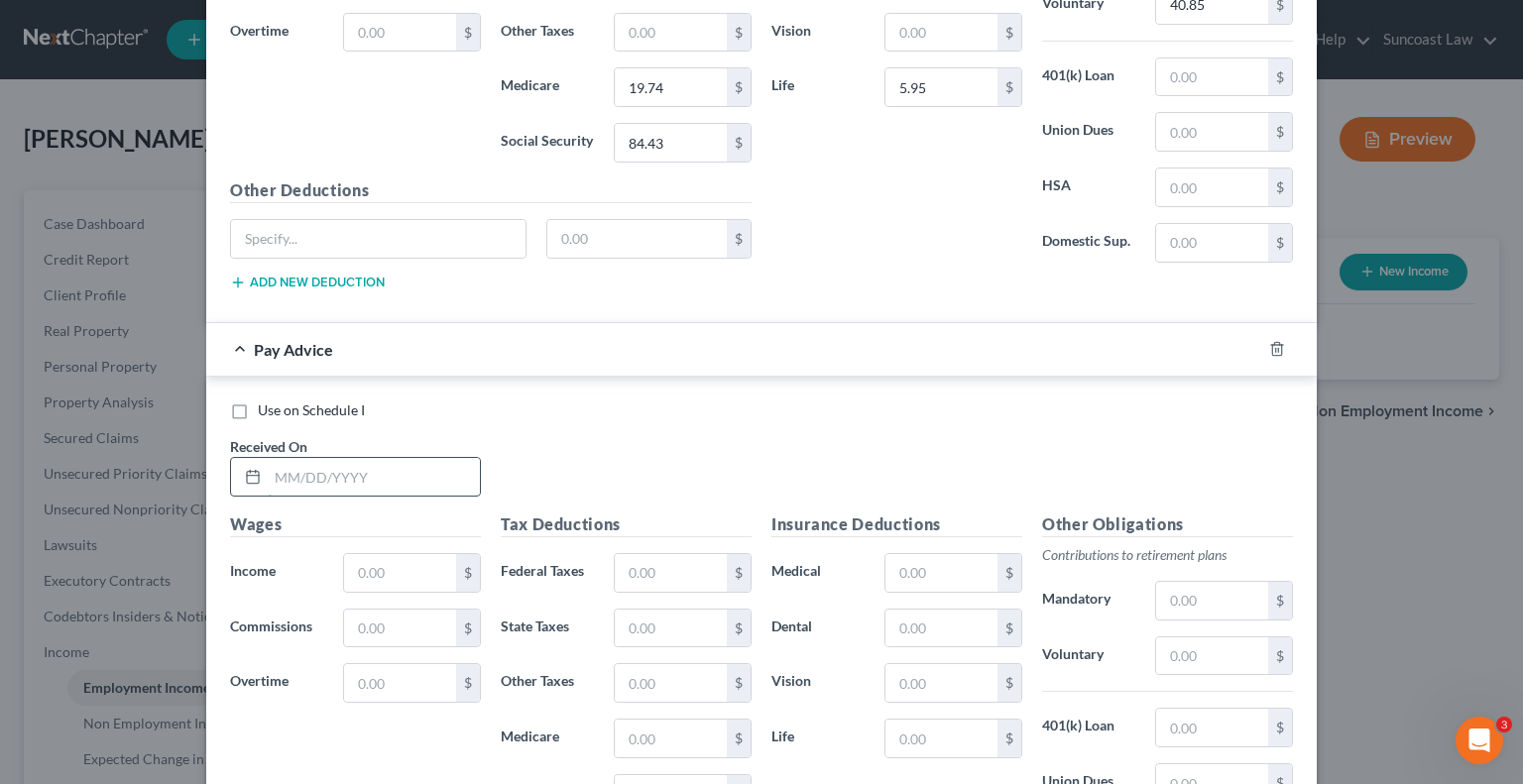 click at bounding box center (374, 477) 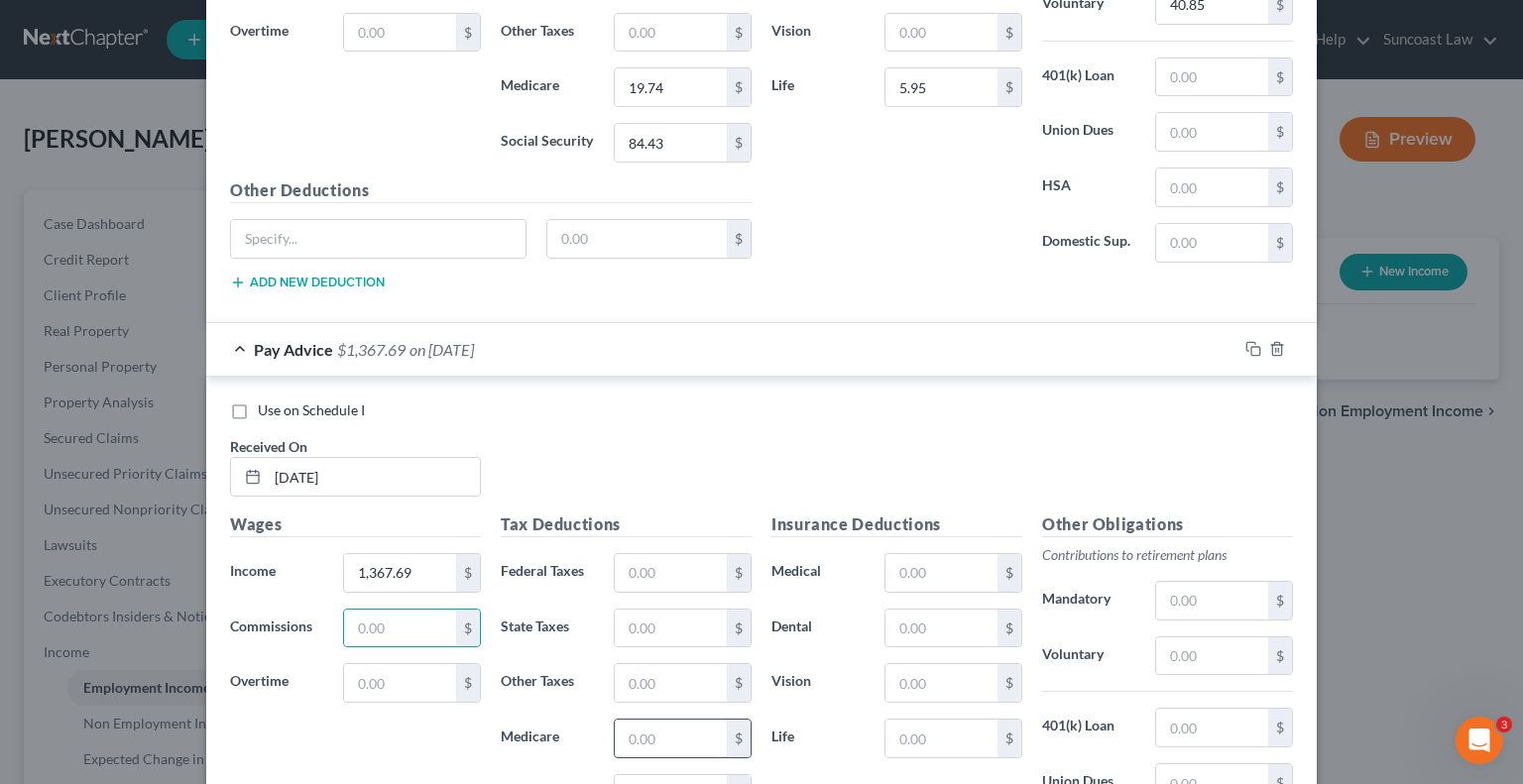 click at bounding box center [670, 738] 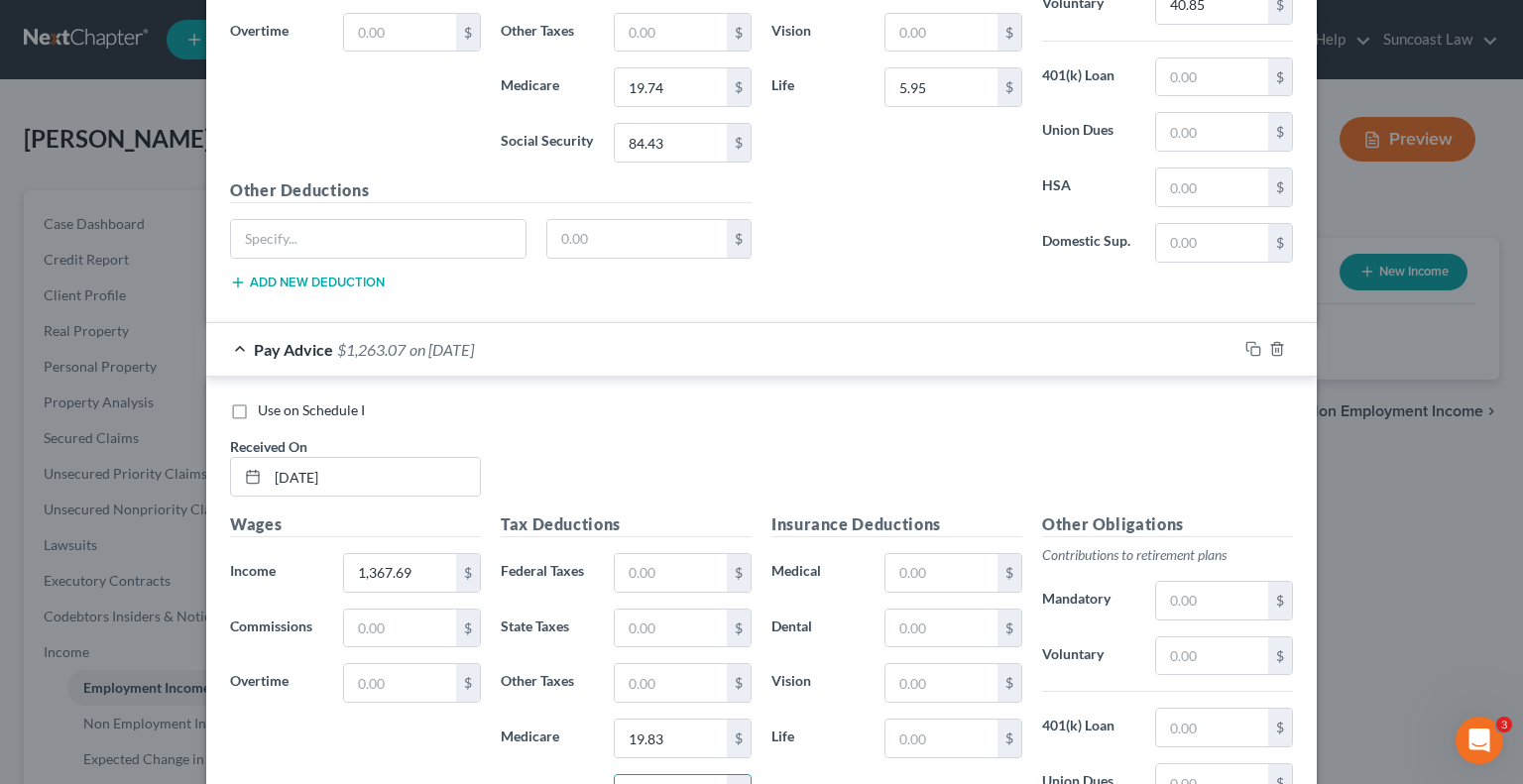scroll, scrollTop: 8415, scrollLeft: 0, axis: vertical 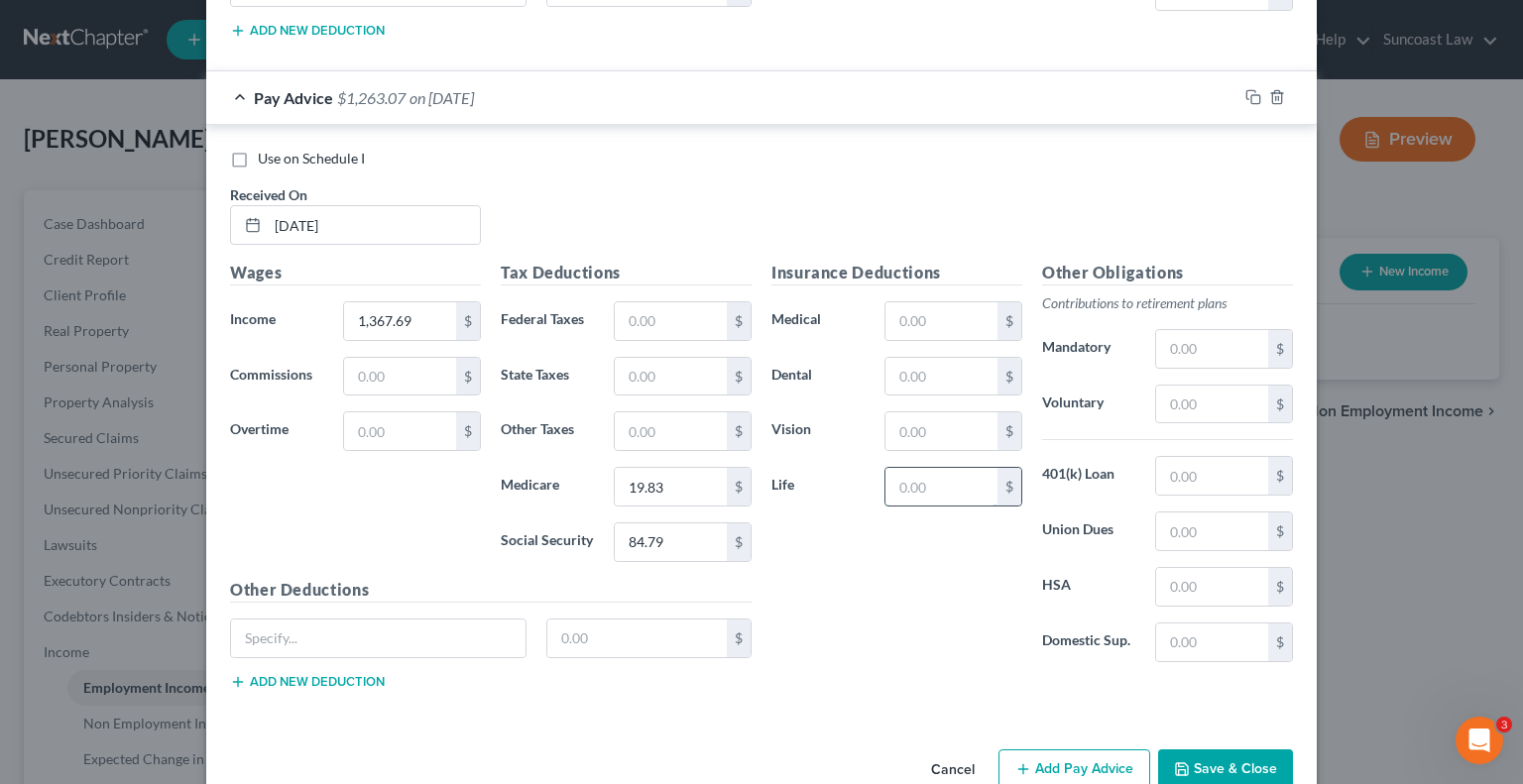 click at bounding box center [941, 487] 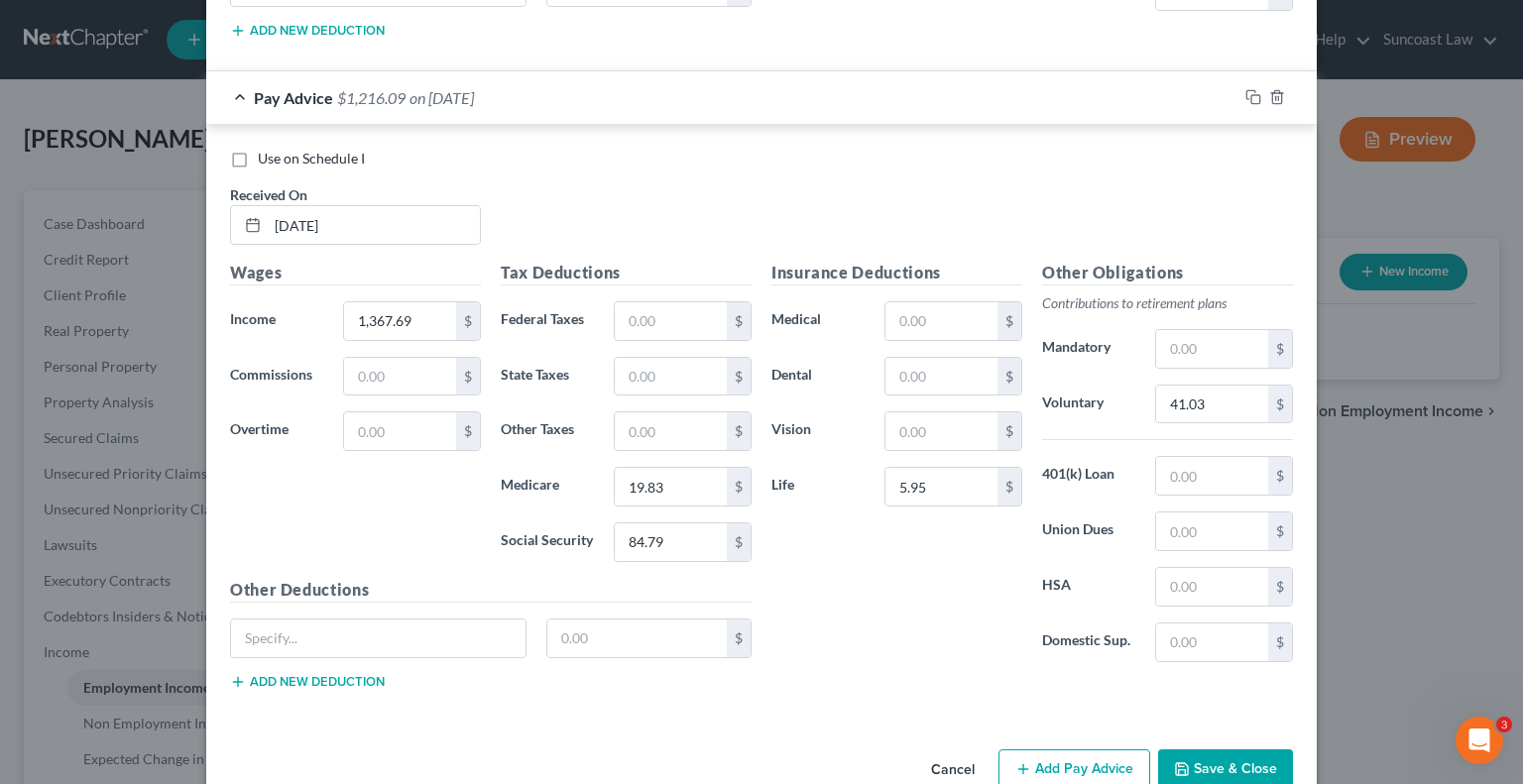 click on "Add Pay Advice" at bounding box center [1074, 770] 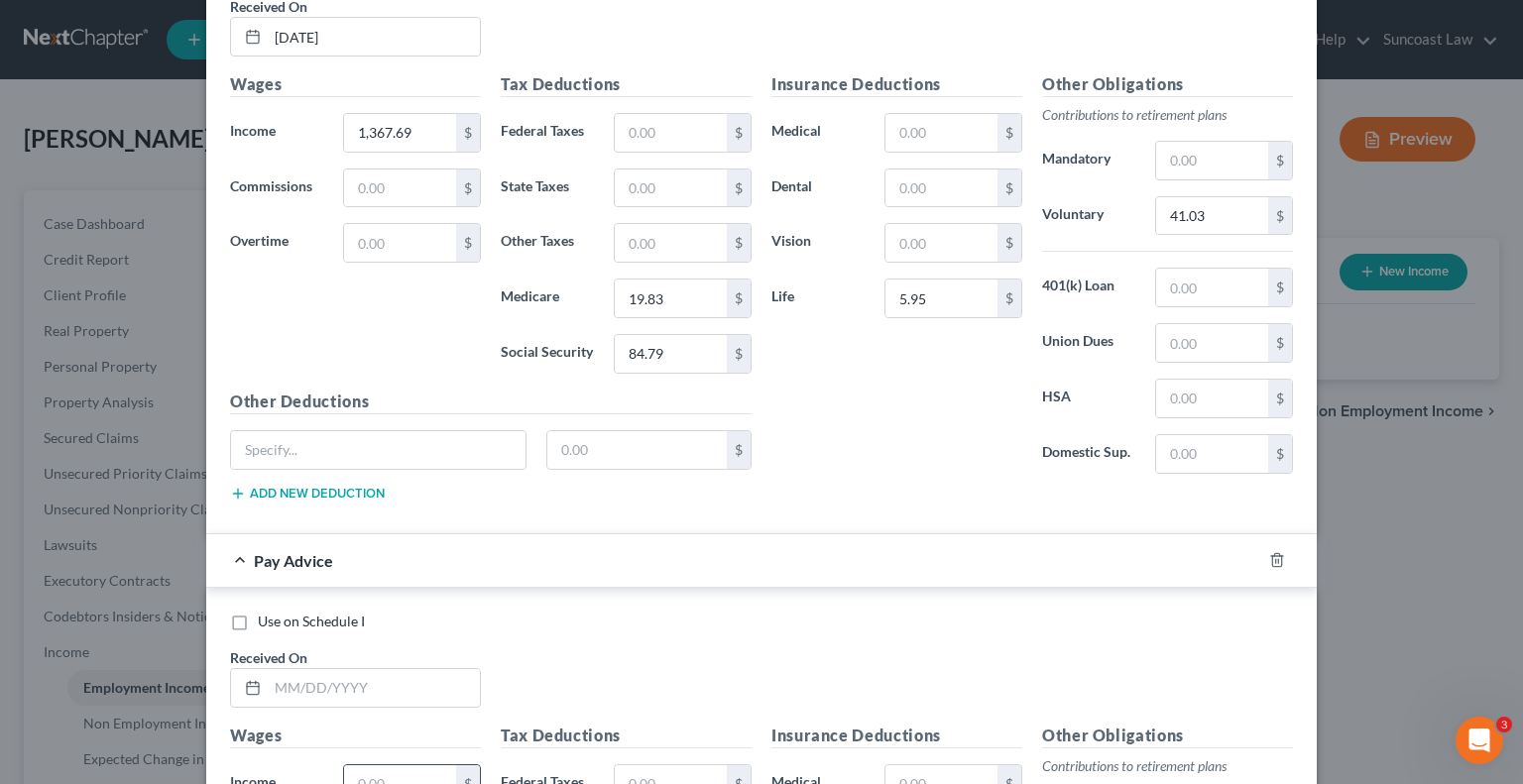 scroll, scrollTop: 8811, scrollLeft: 0, axis: vertical 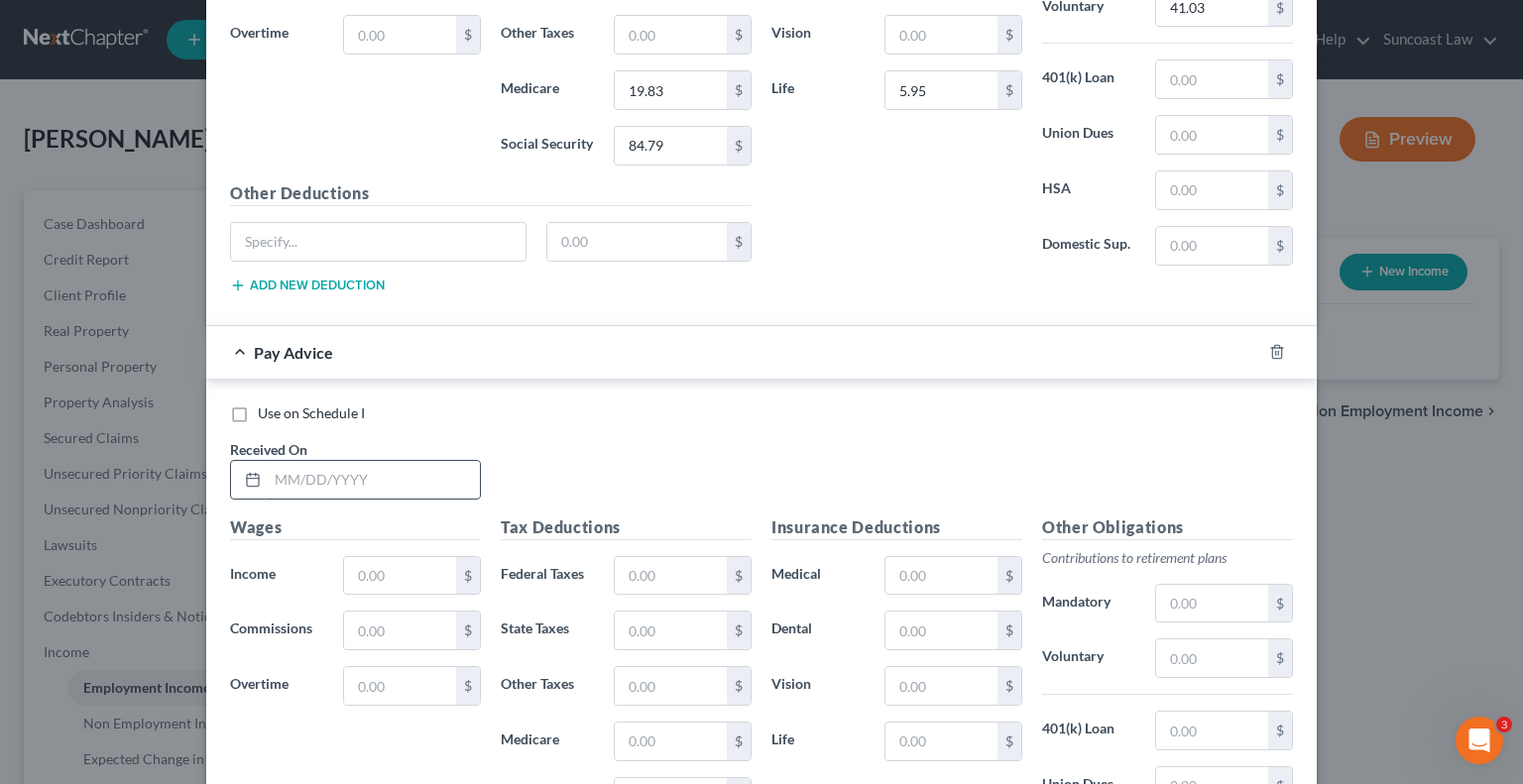drag, startPoint x: 409, startPoint y: 441, endPoint x: 406, endPoint y: 419, distance: 22.203603 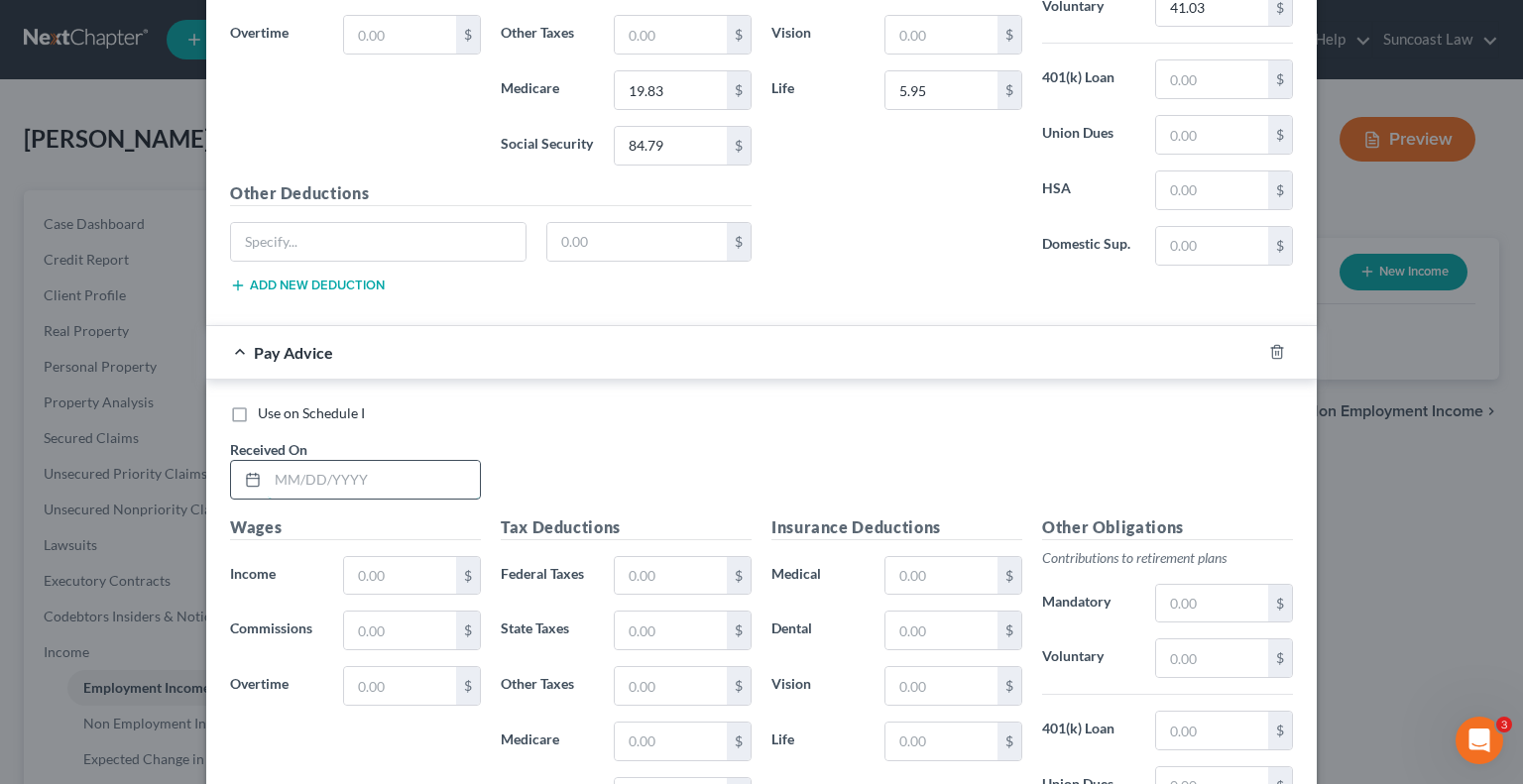 click at bounding box center (374, 480) 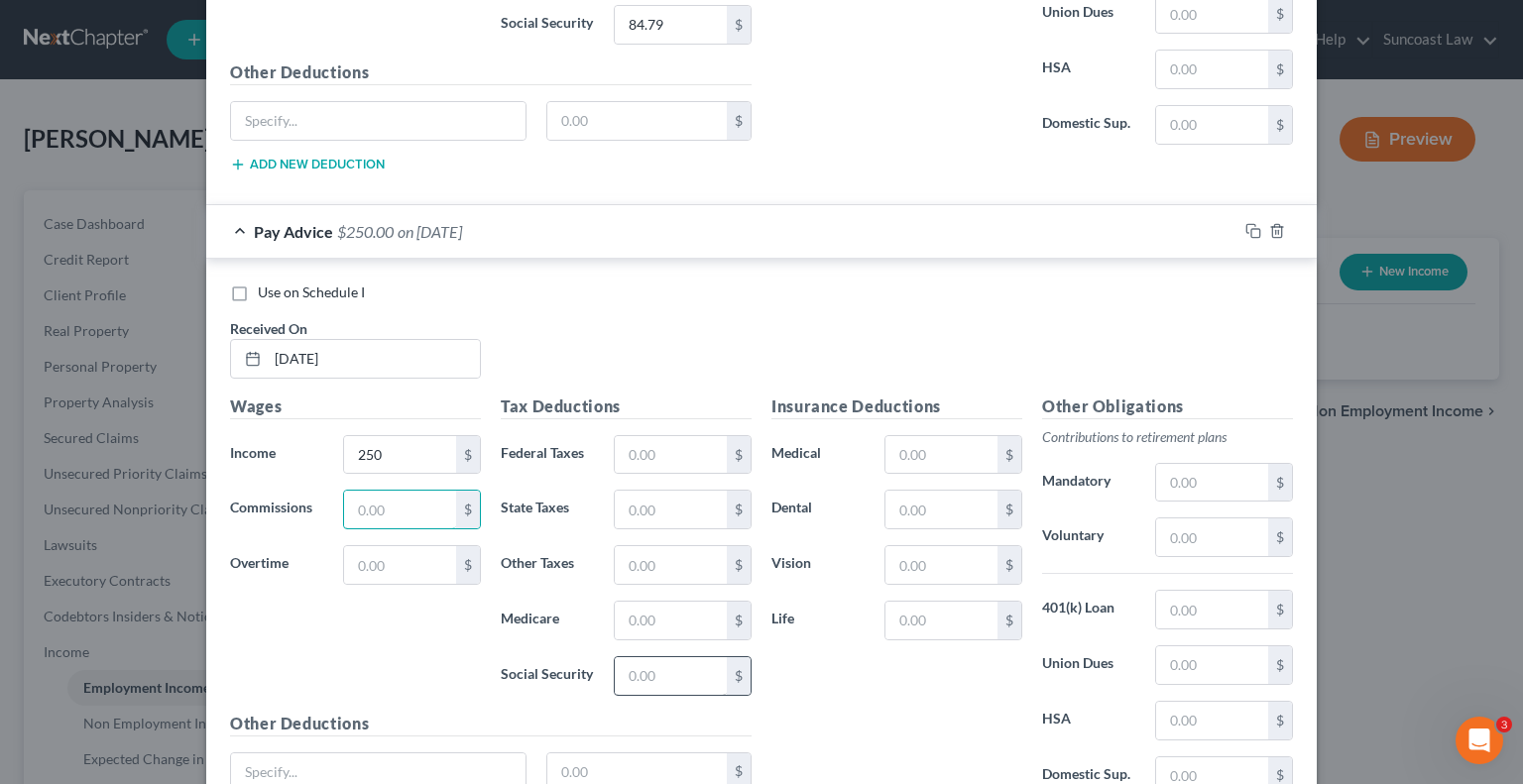 scroll, scrollTop: 9063, scrollLeft: 0, axis: vertical 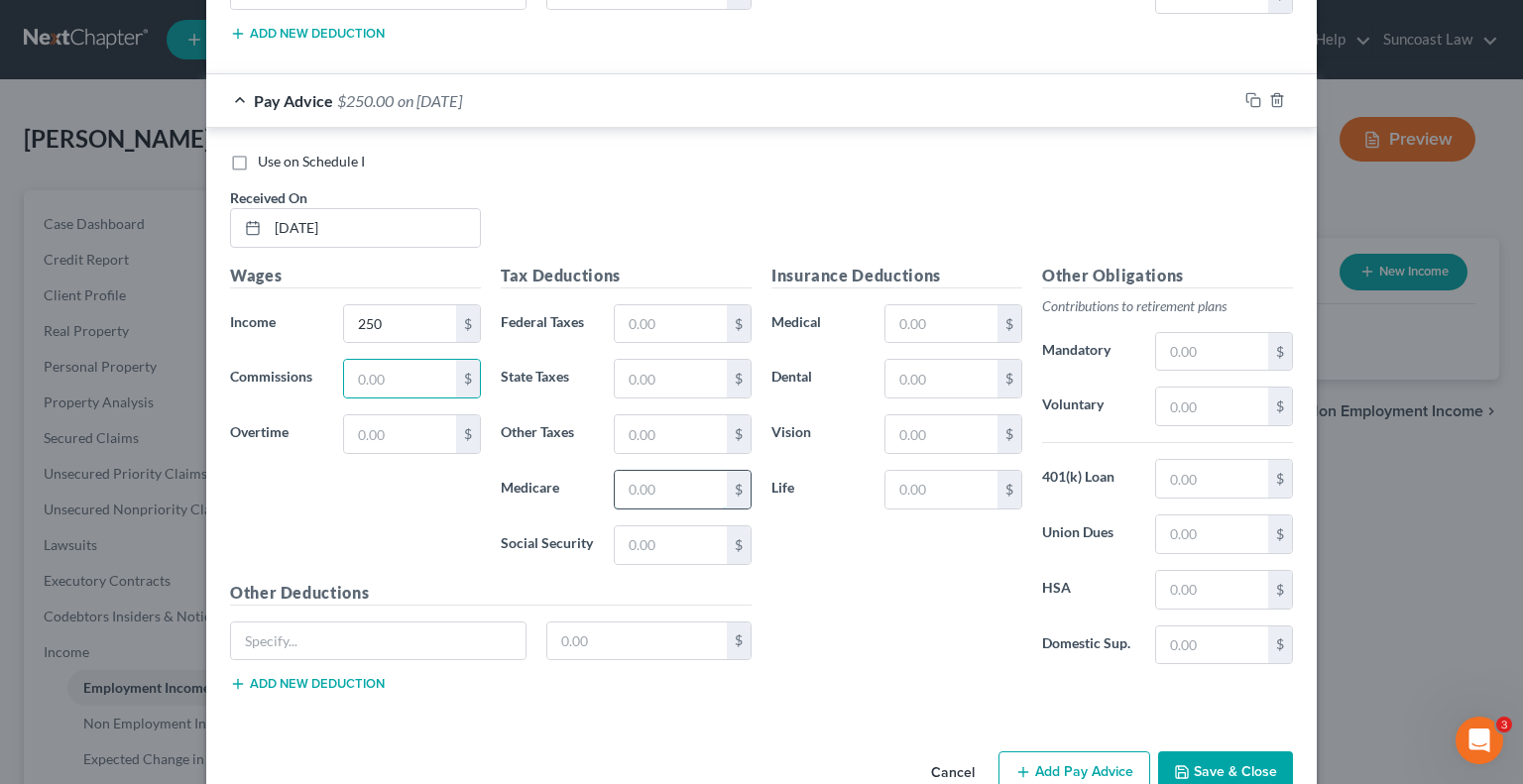 click at bounding box center [670, 490] 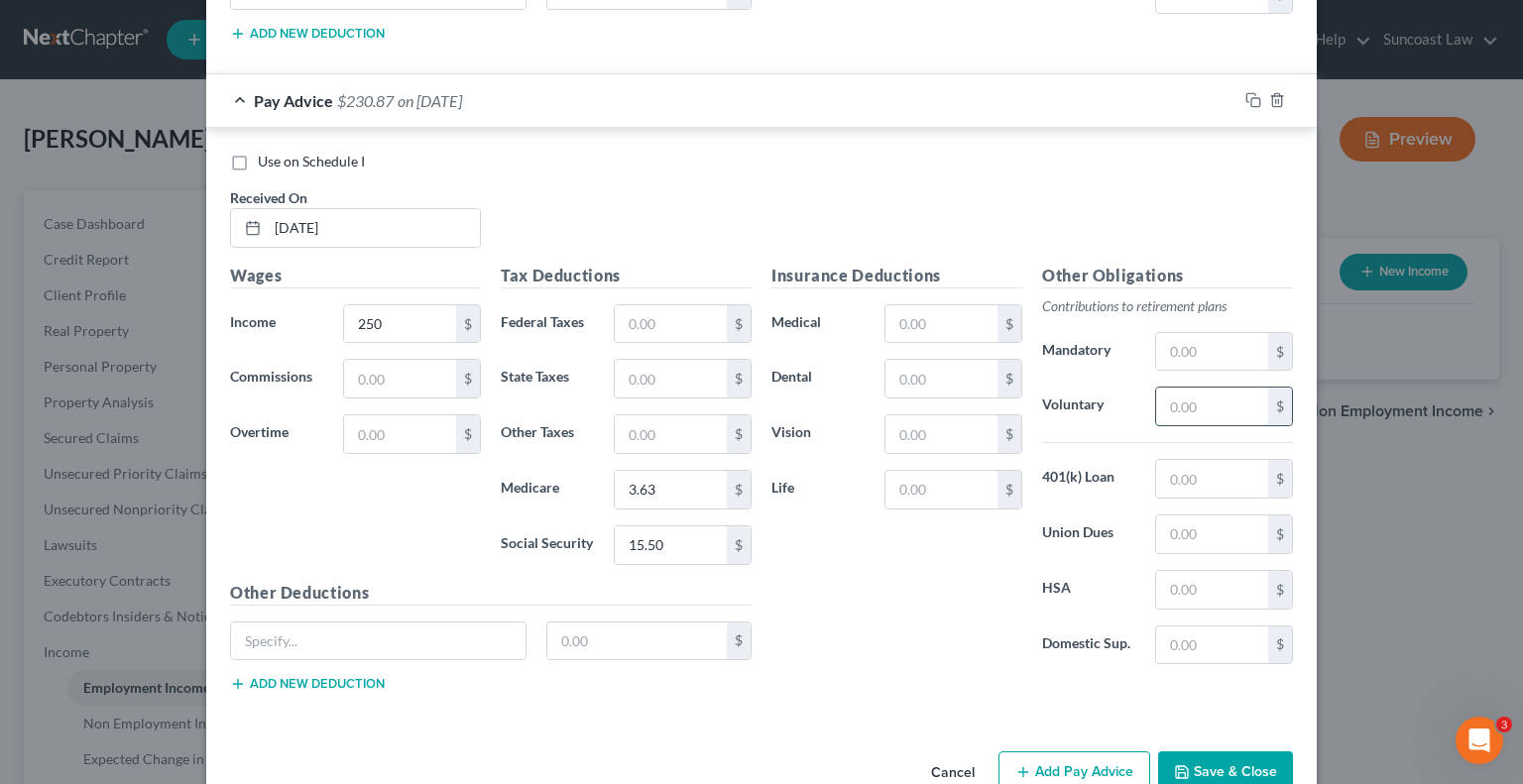 click at bounding box center (1212, 406) 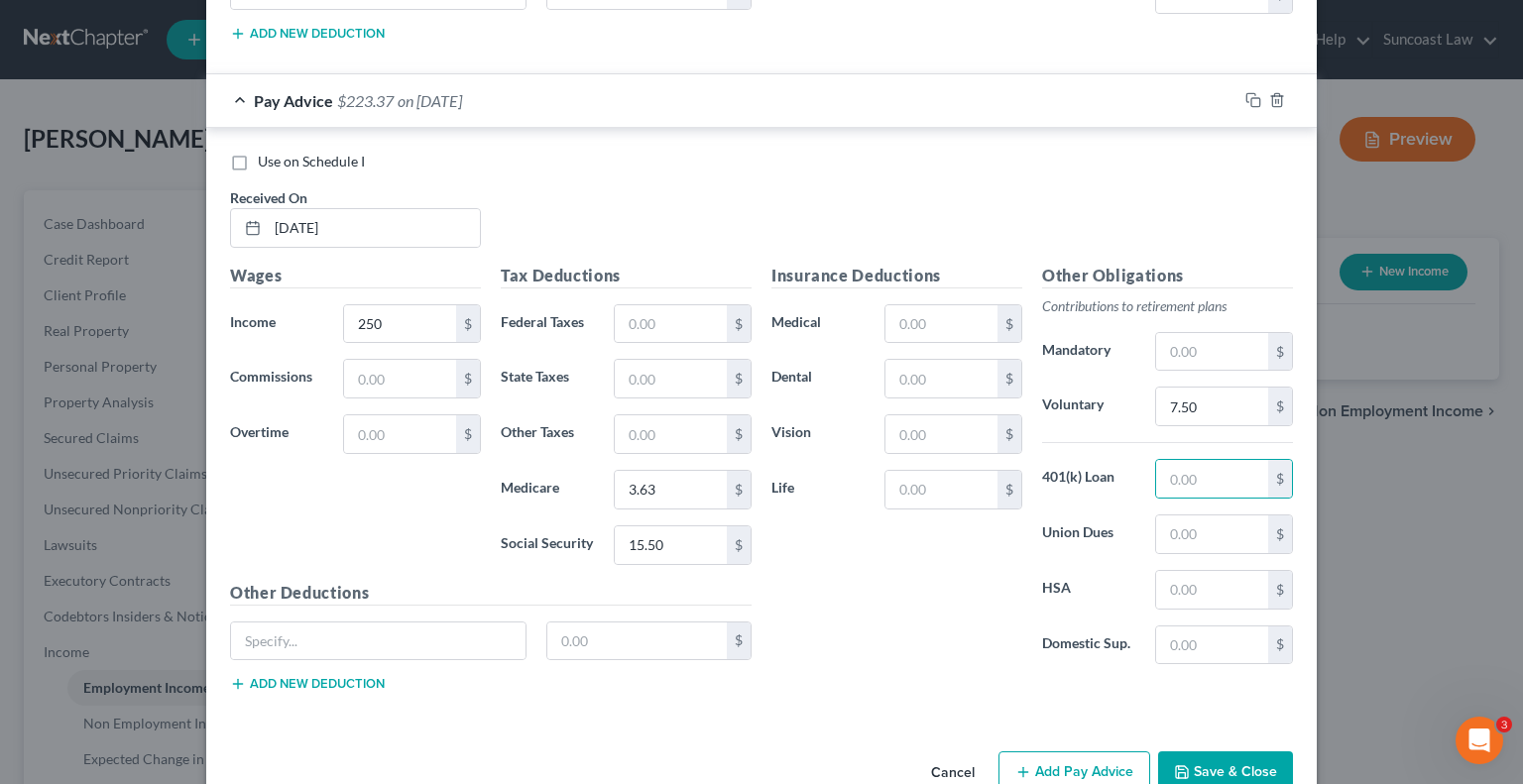 click on "Add Pay Advice" at bounding box center (1074, 772) 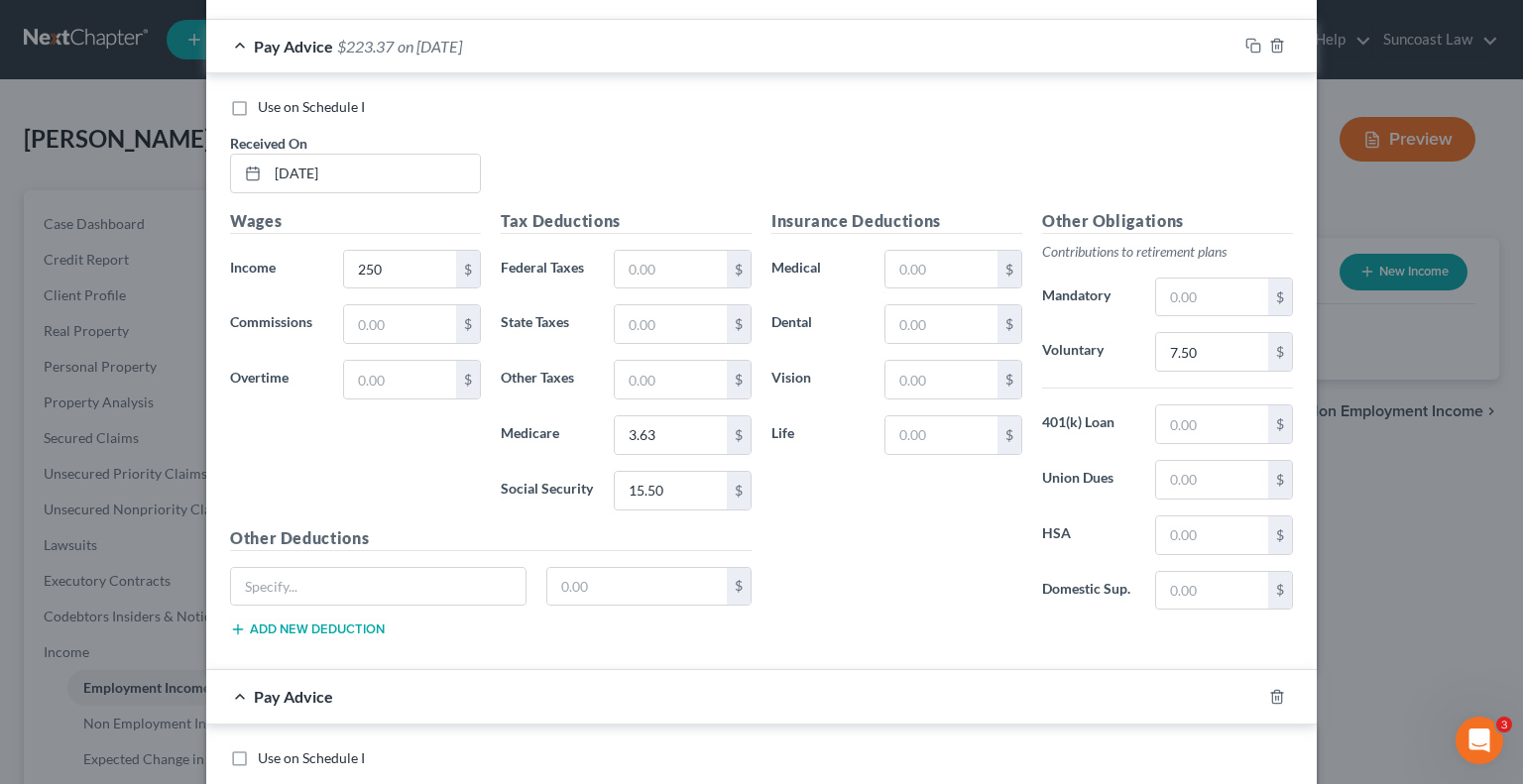 scroll, scrollTop: 9261, scrollLeft: 0, axis: vertical 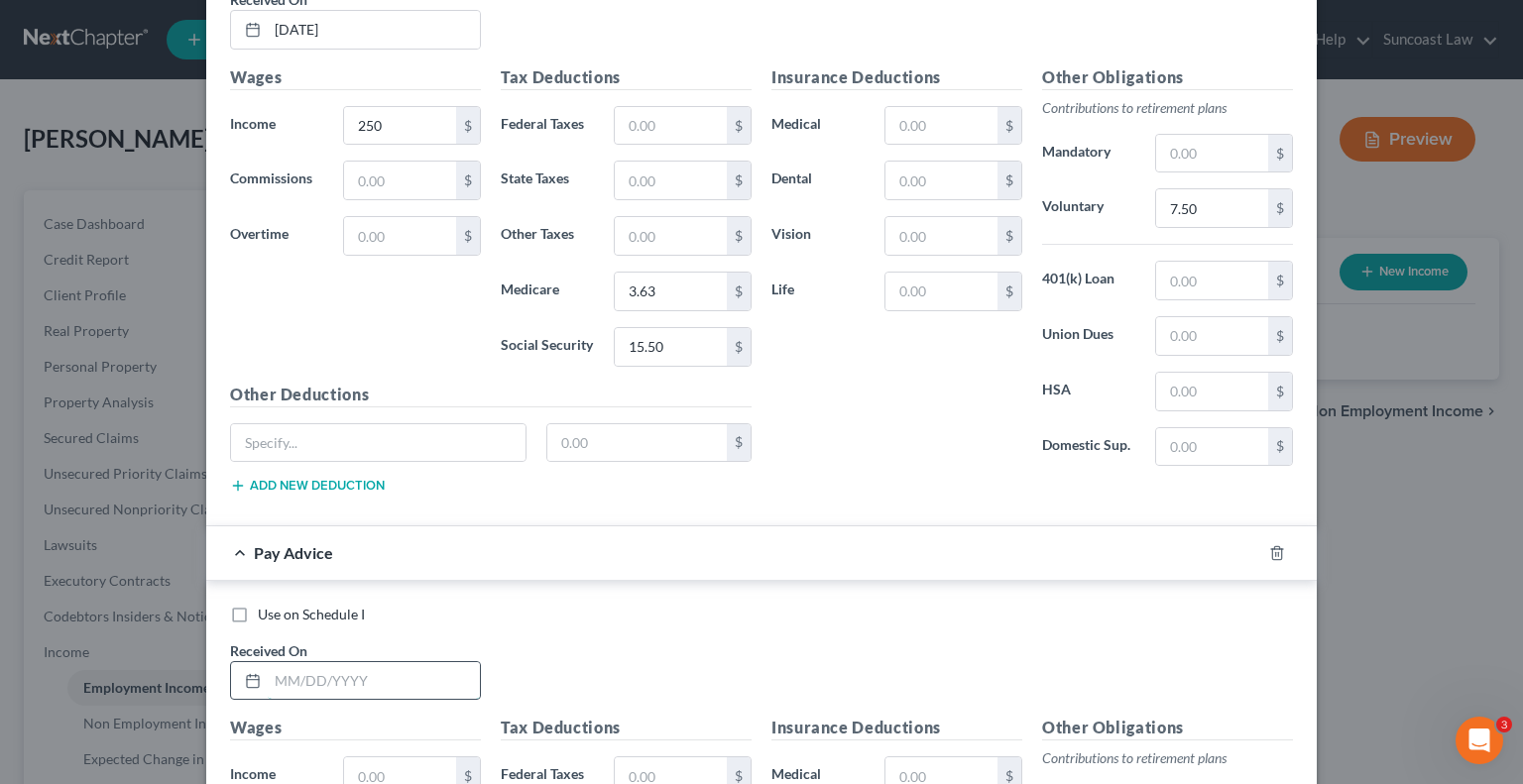 click at bounding box center (374, 681) 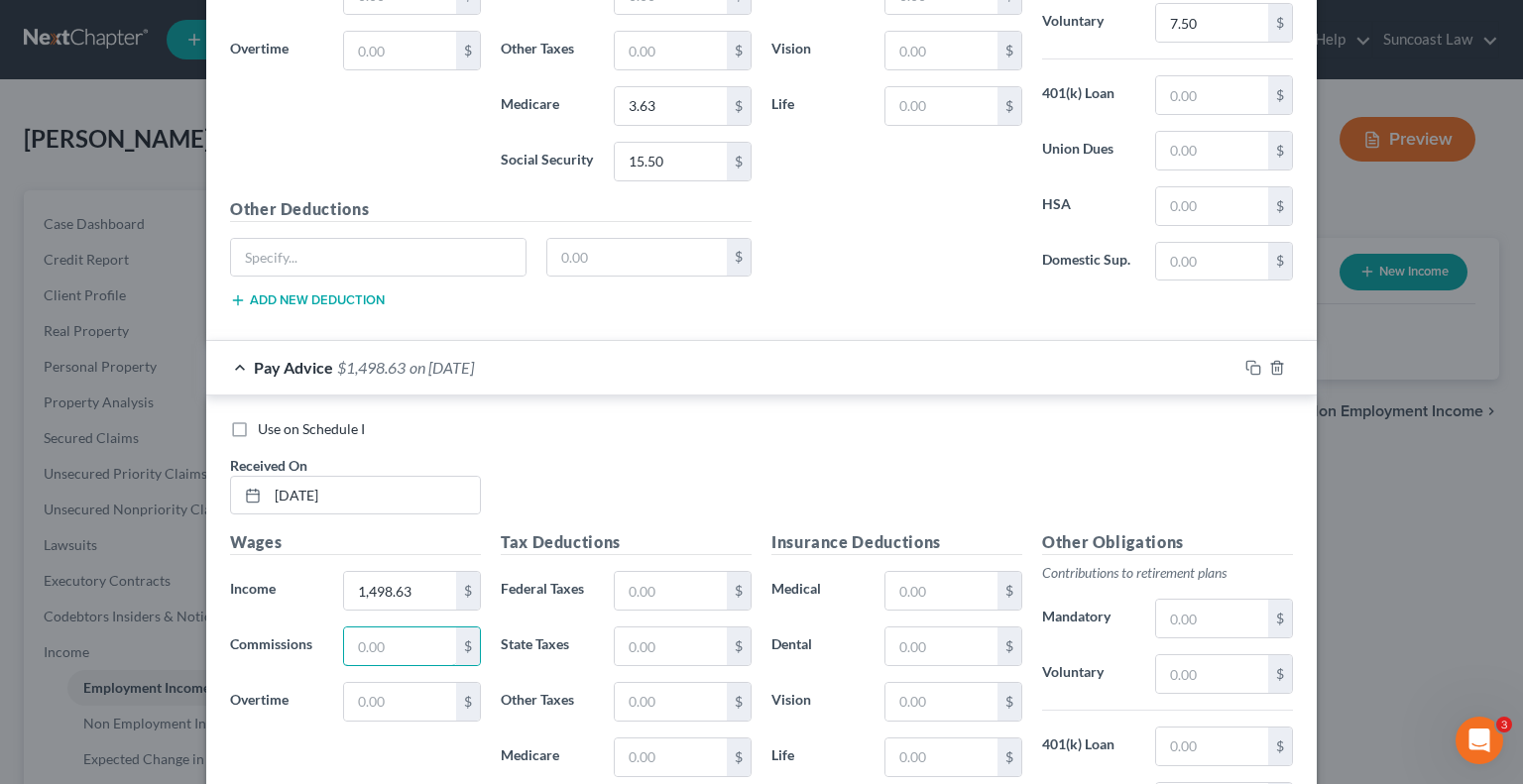 scroll, scrollTop: 9575, scrollLeft: 0, axis: vertical 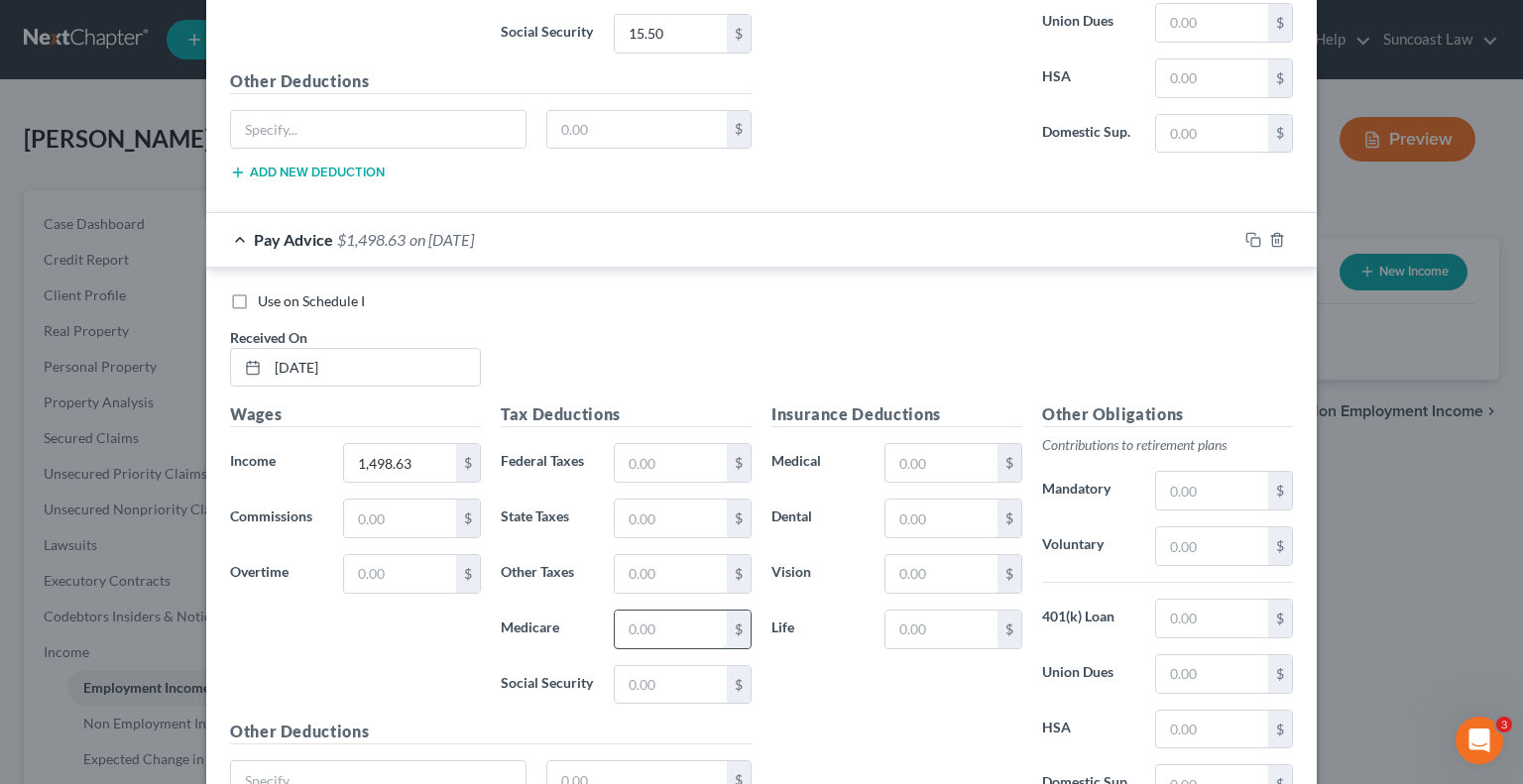 click at bounding box center [670, 629] 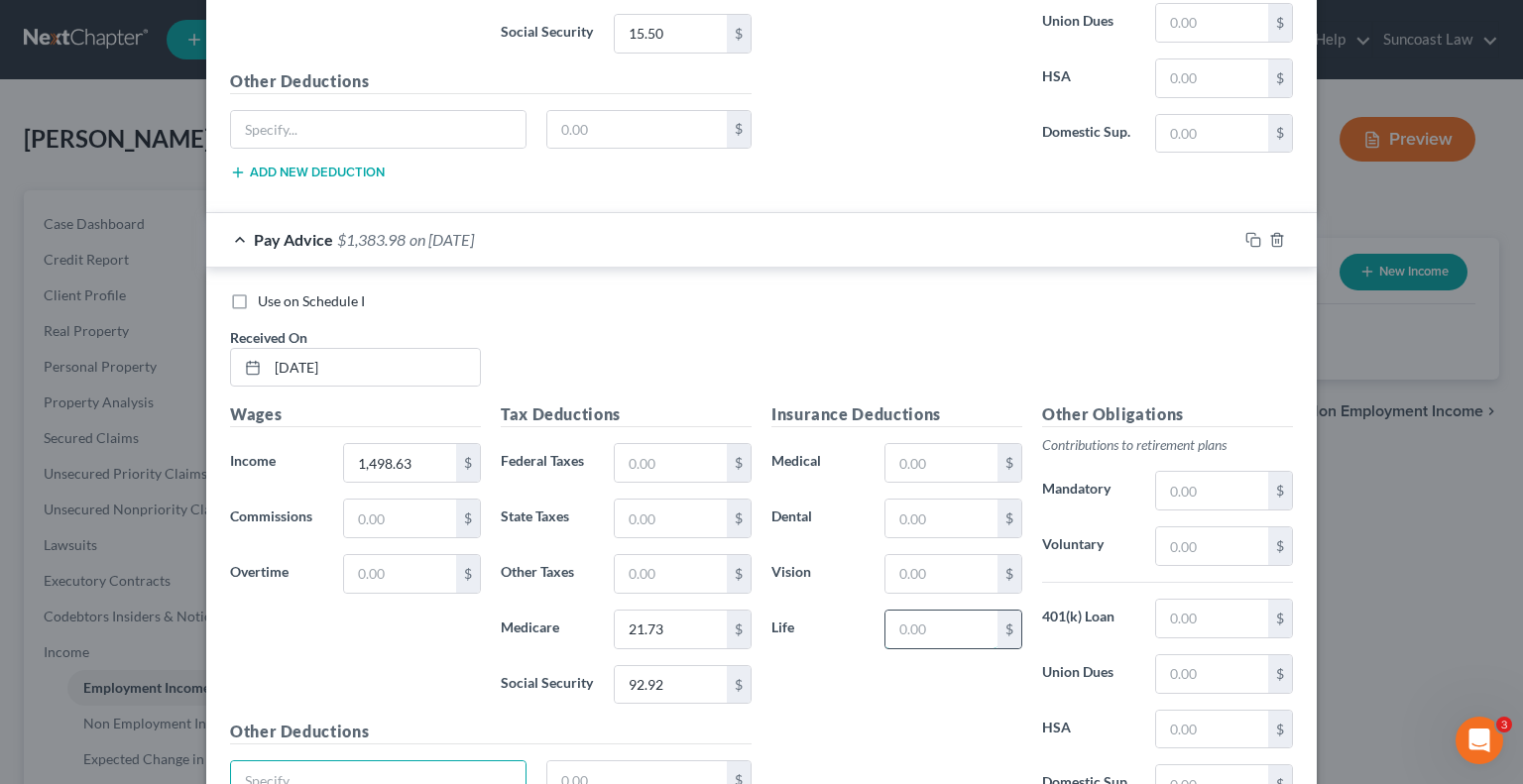 click at bounding box center [941, 629] 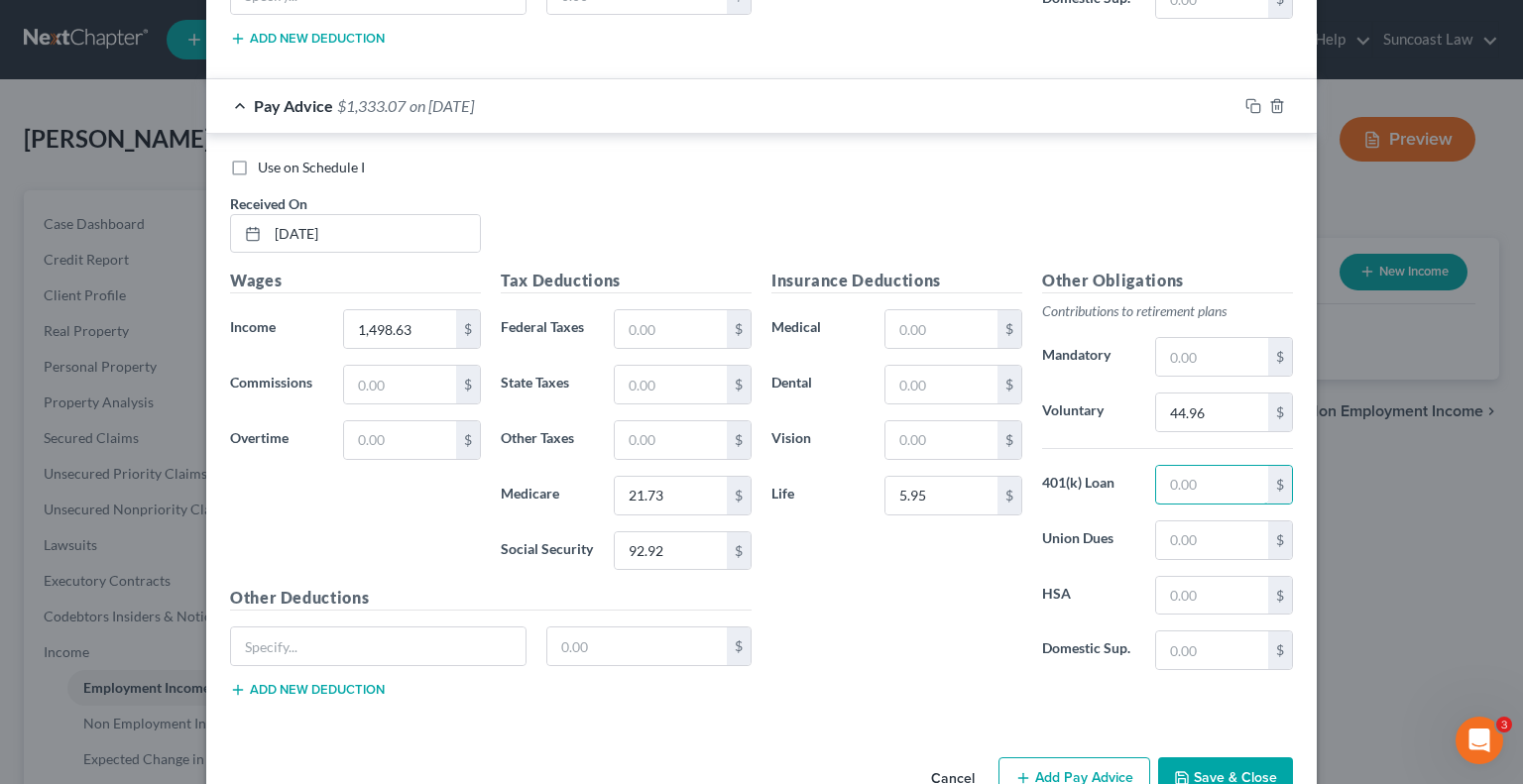 scroll, scrollTop: 9709, scrollLeft: 0, axis: vertical 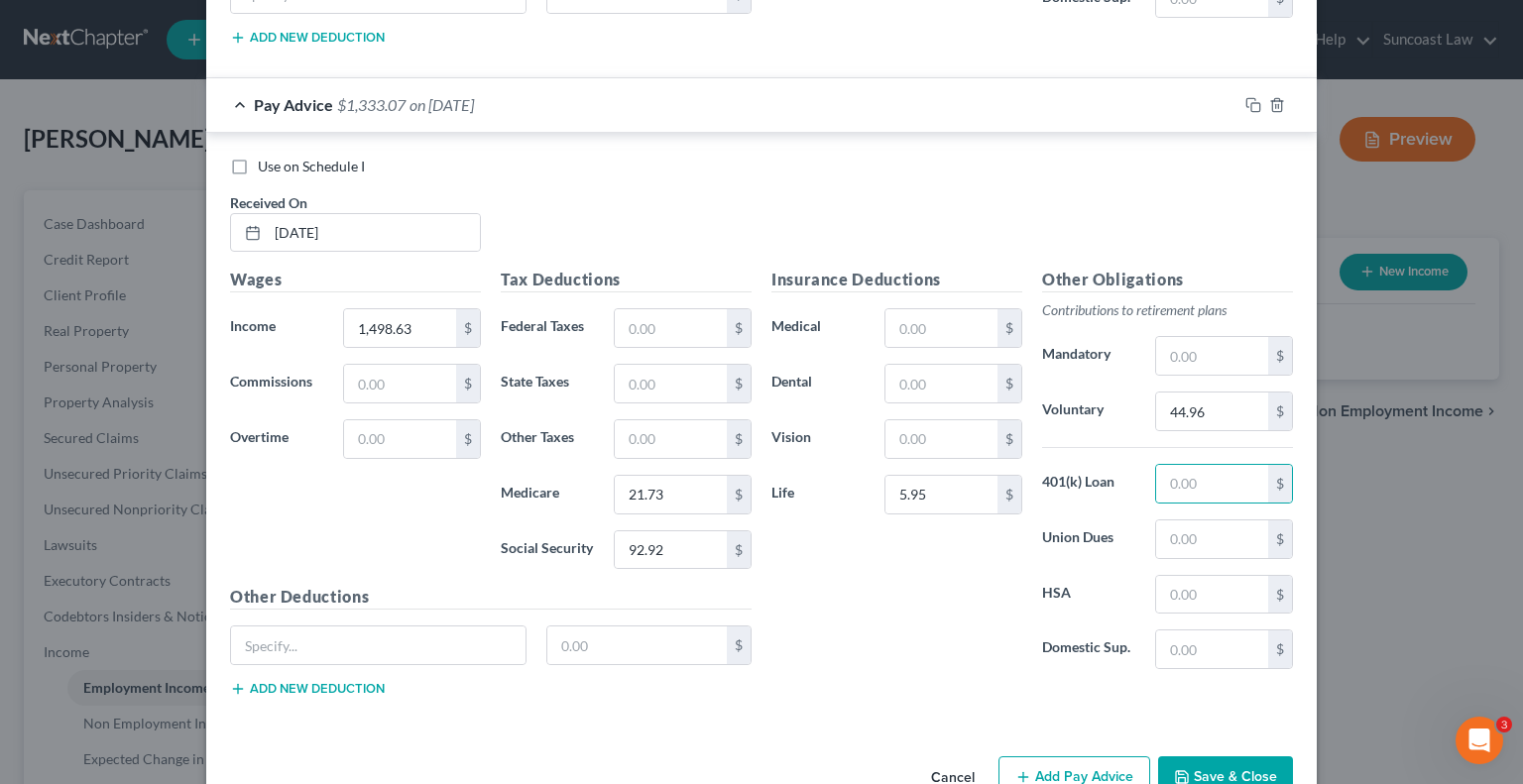 click on "Add Pay Advice" at bounding box center [1074, 777] 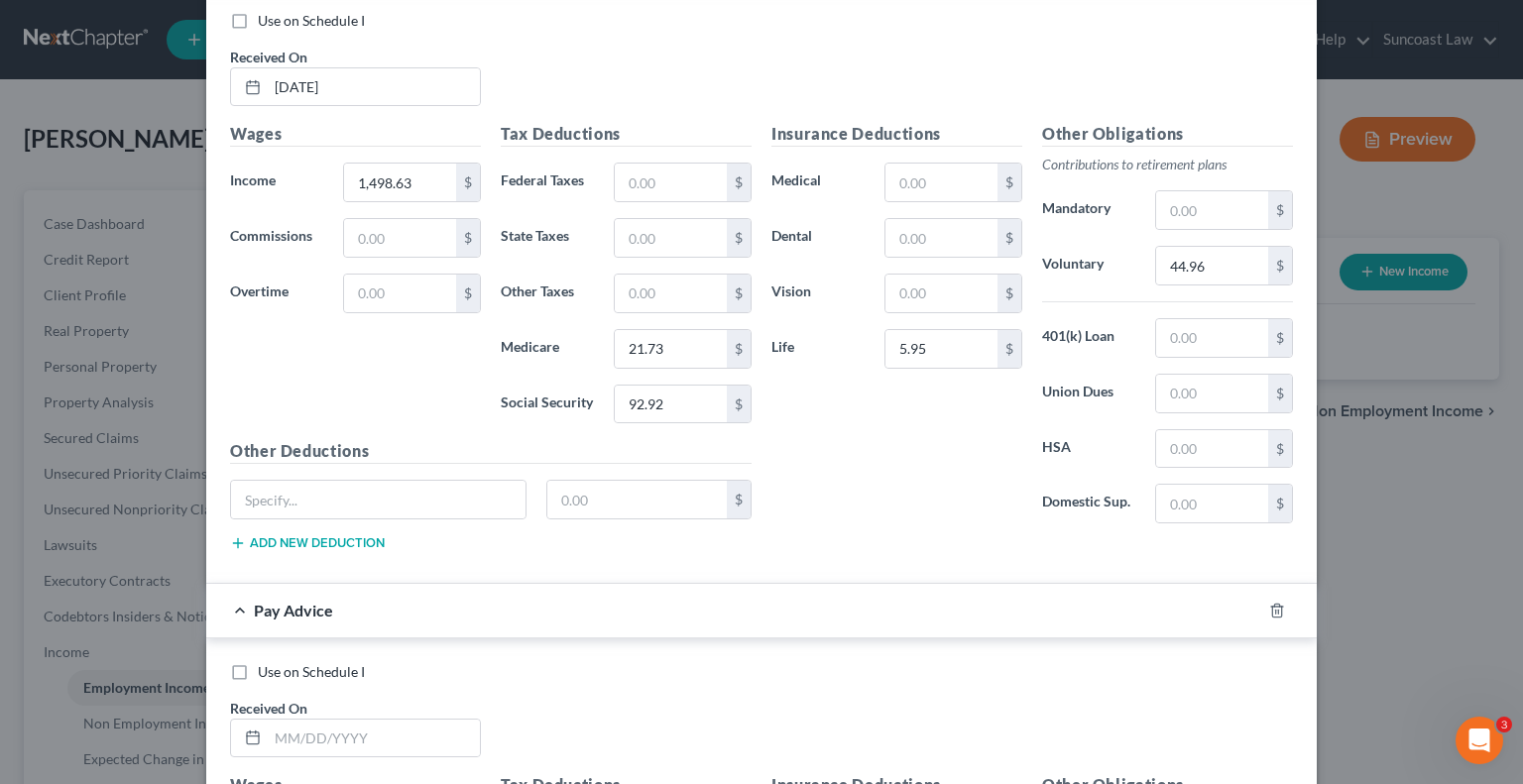 scroll, scrollTop: 10106, scrollLeft: 0, axis: vertical 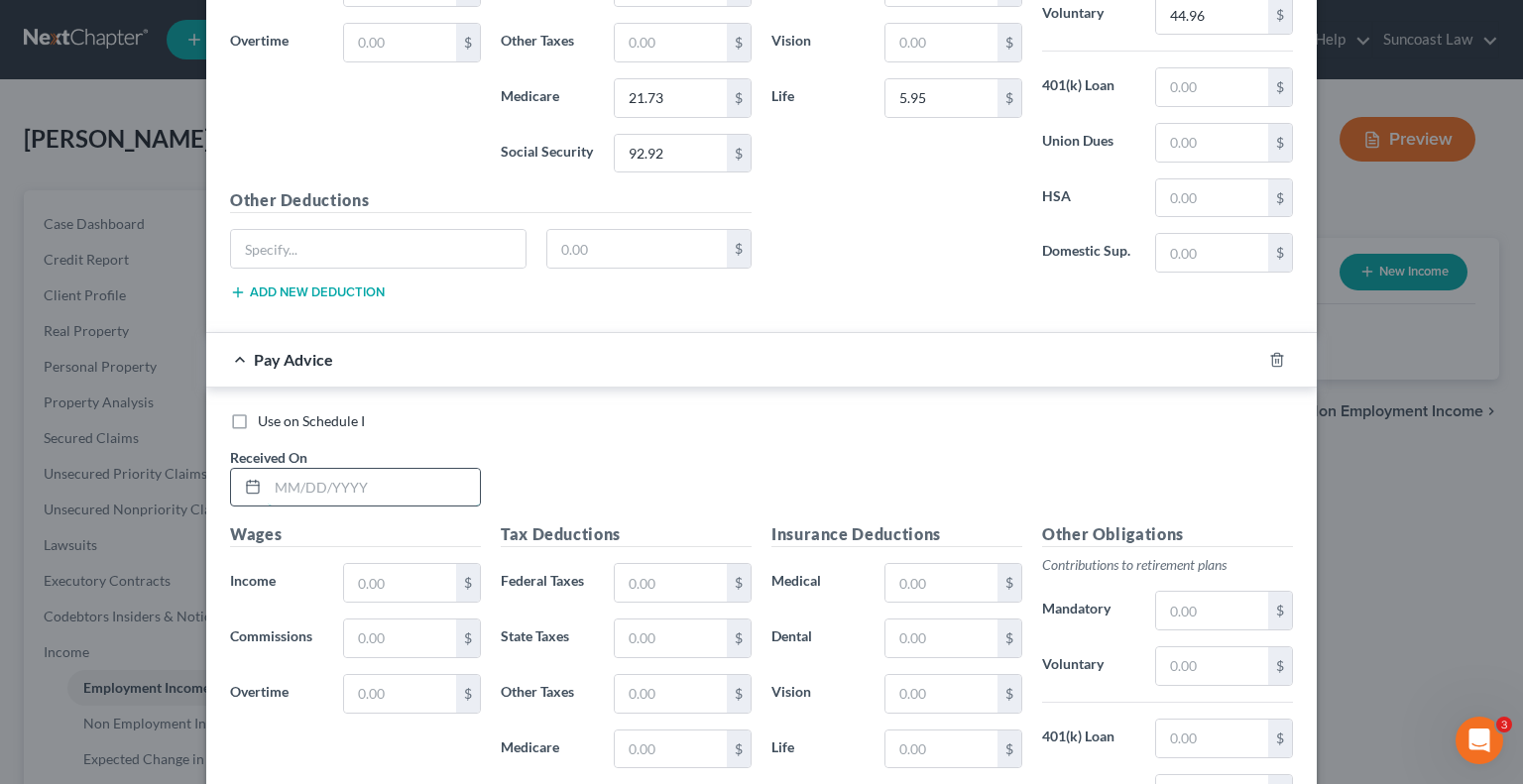 click at bounding box center (374, 488) 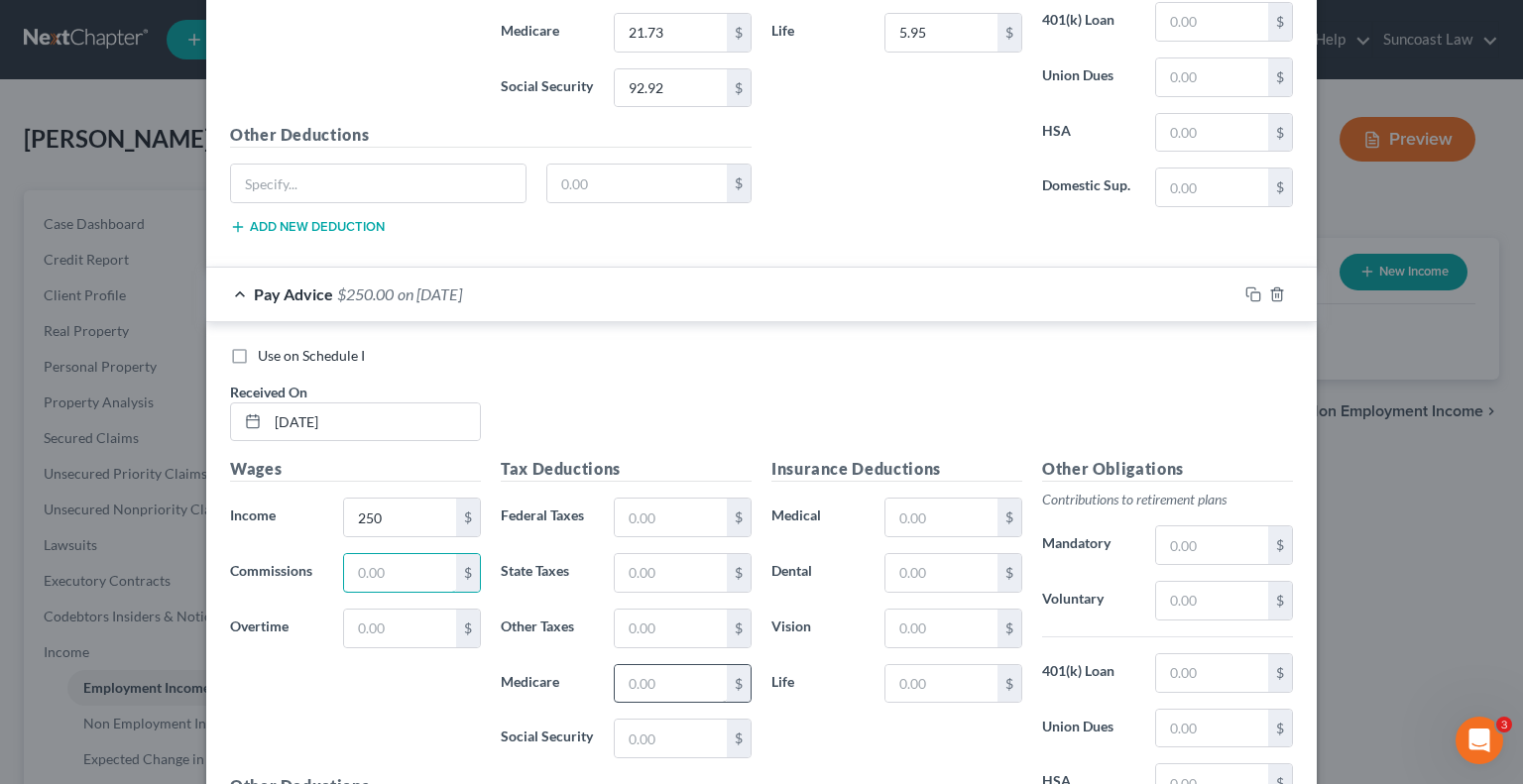 scroll, scrollTop: 10205, scrollLeft: 0, axis: vertical 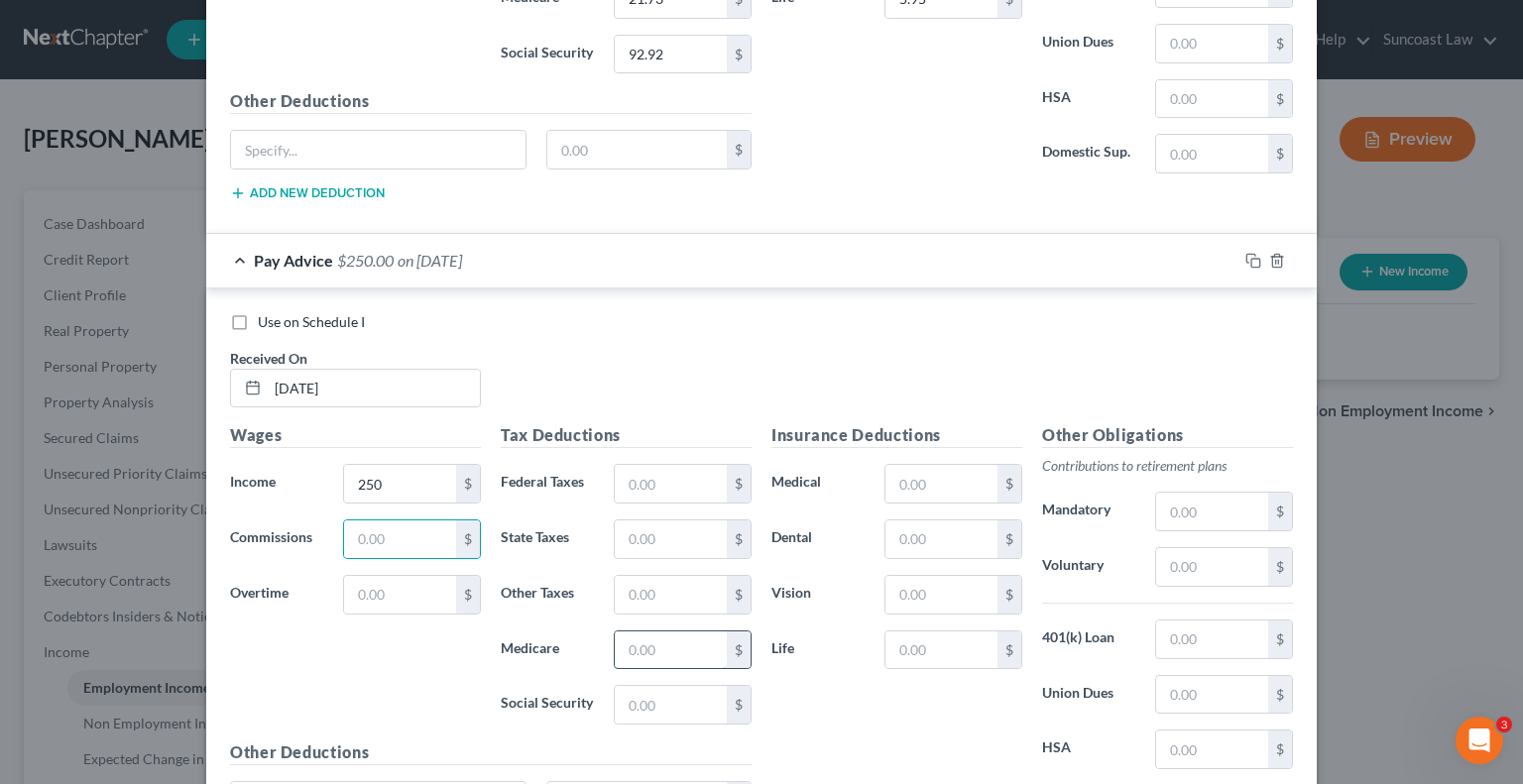 click at bounding box center [670, 650] 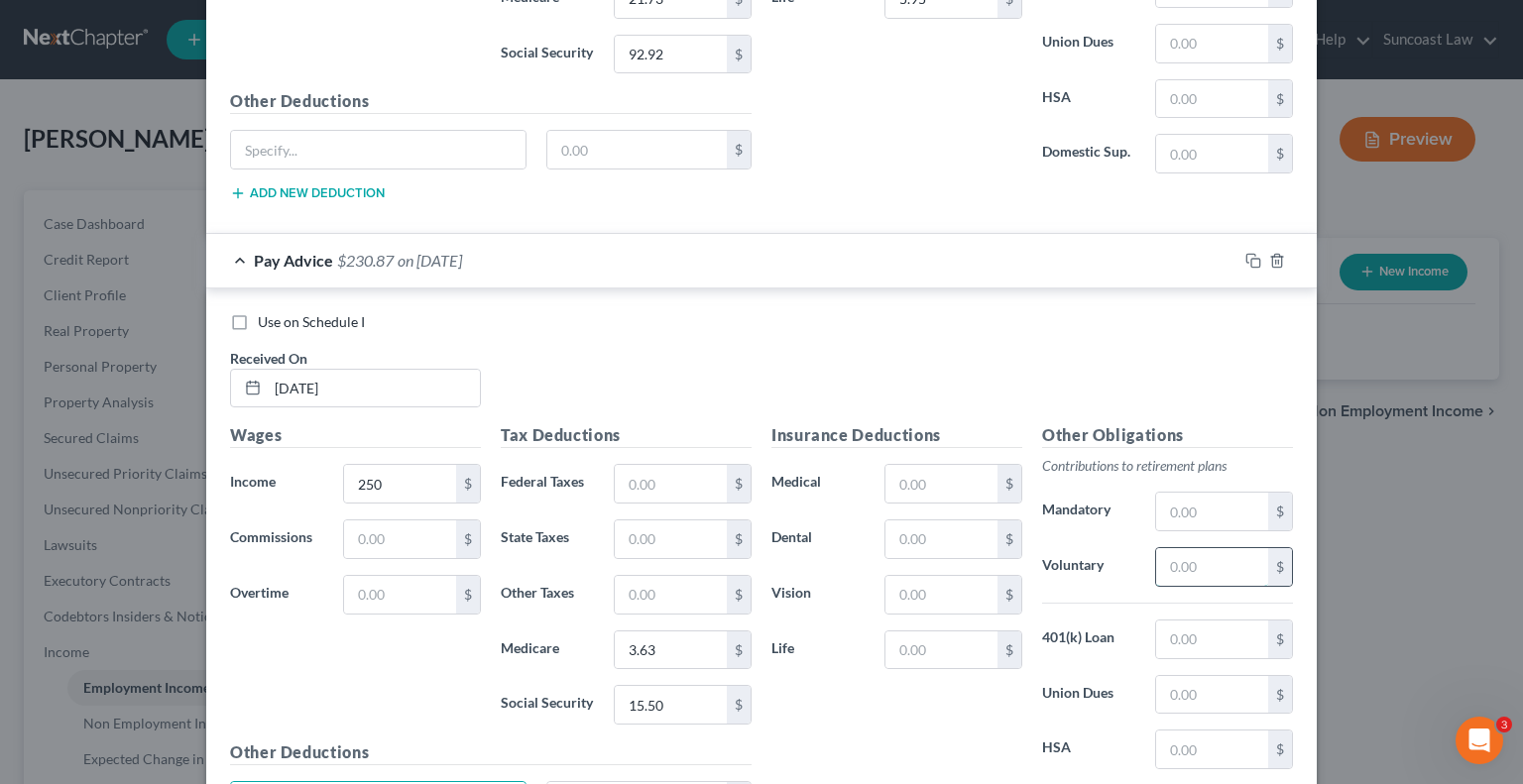 click at bounding box center (1212, 567) 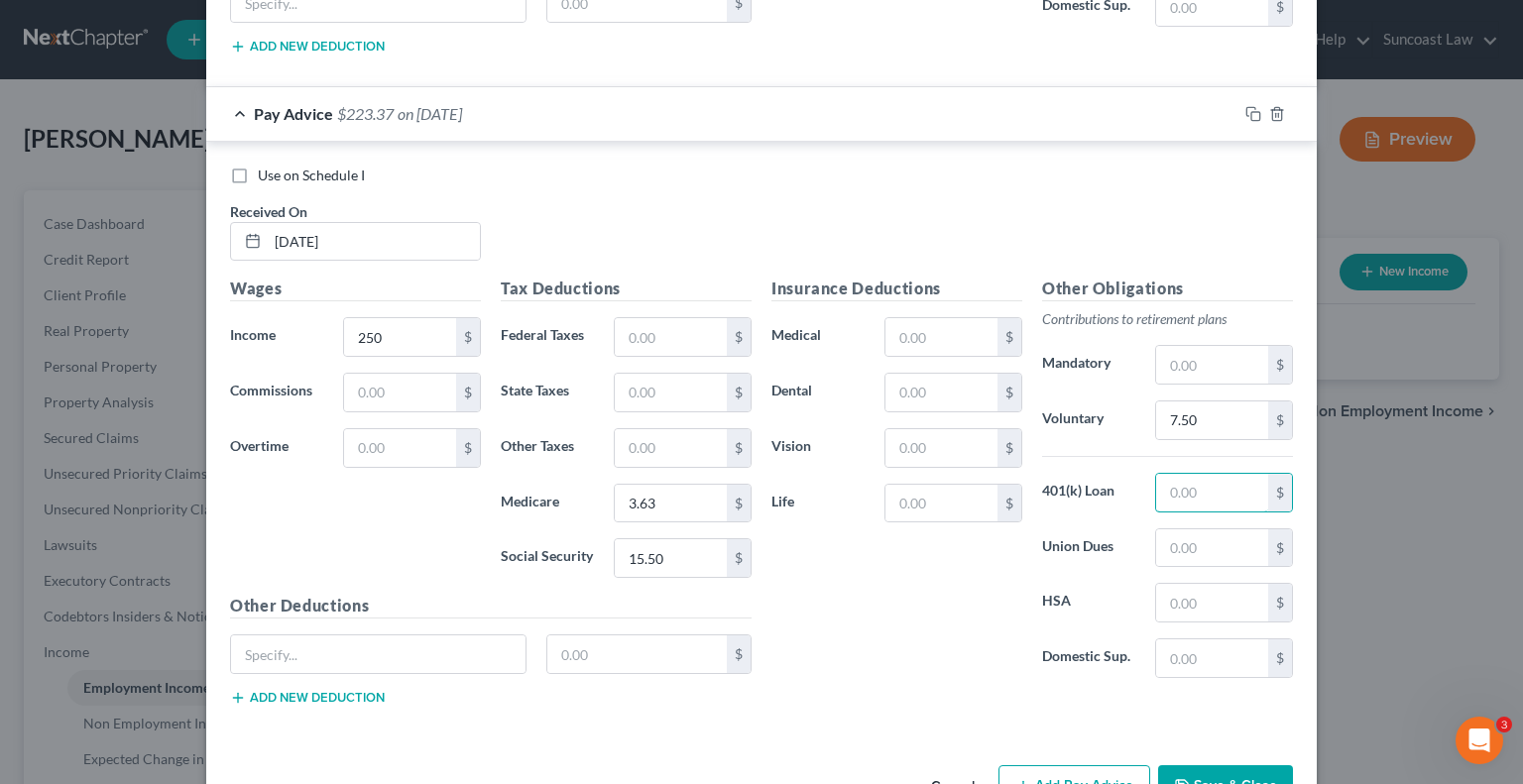 scroll, scrollTop: 10358, scrollLeft: 0, axis: vertical 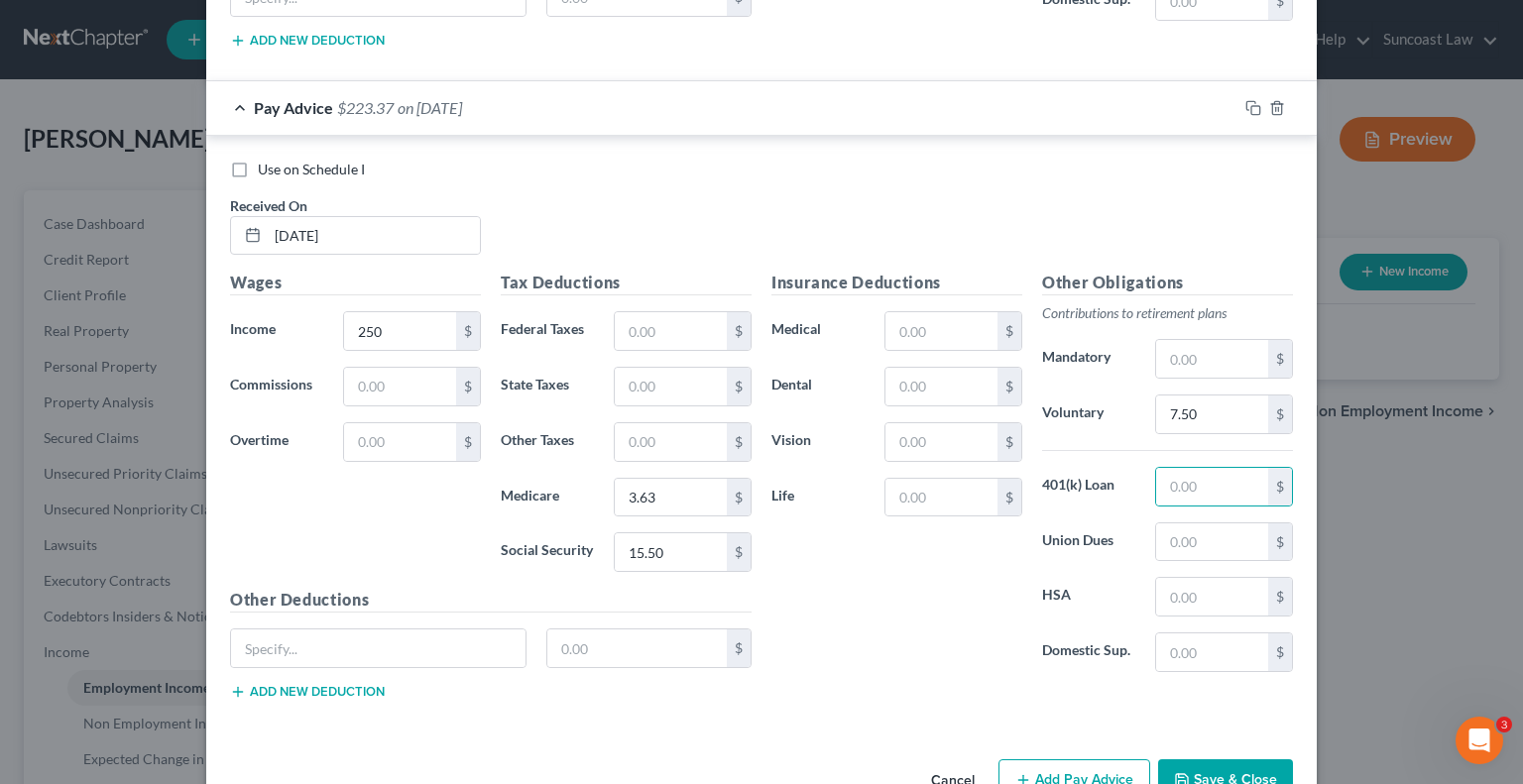 click on "Add Pay Advice" at bounding box center (1074, 780) 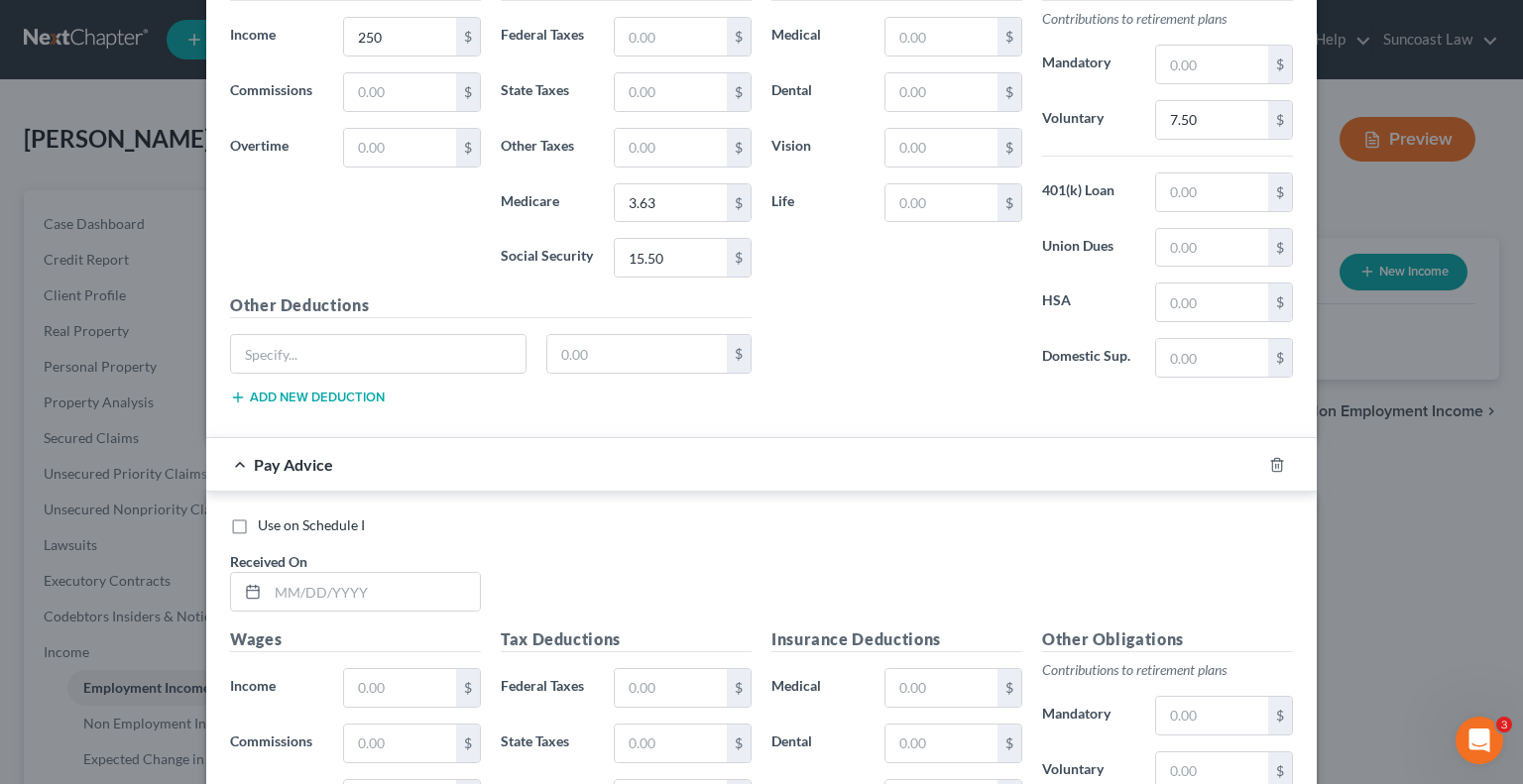 scroll, scrollTop: 10655, scrollLeft: 0, axis: vertical 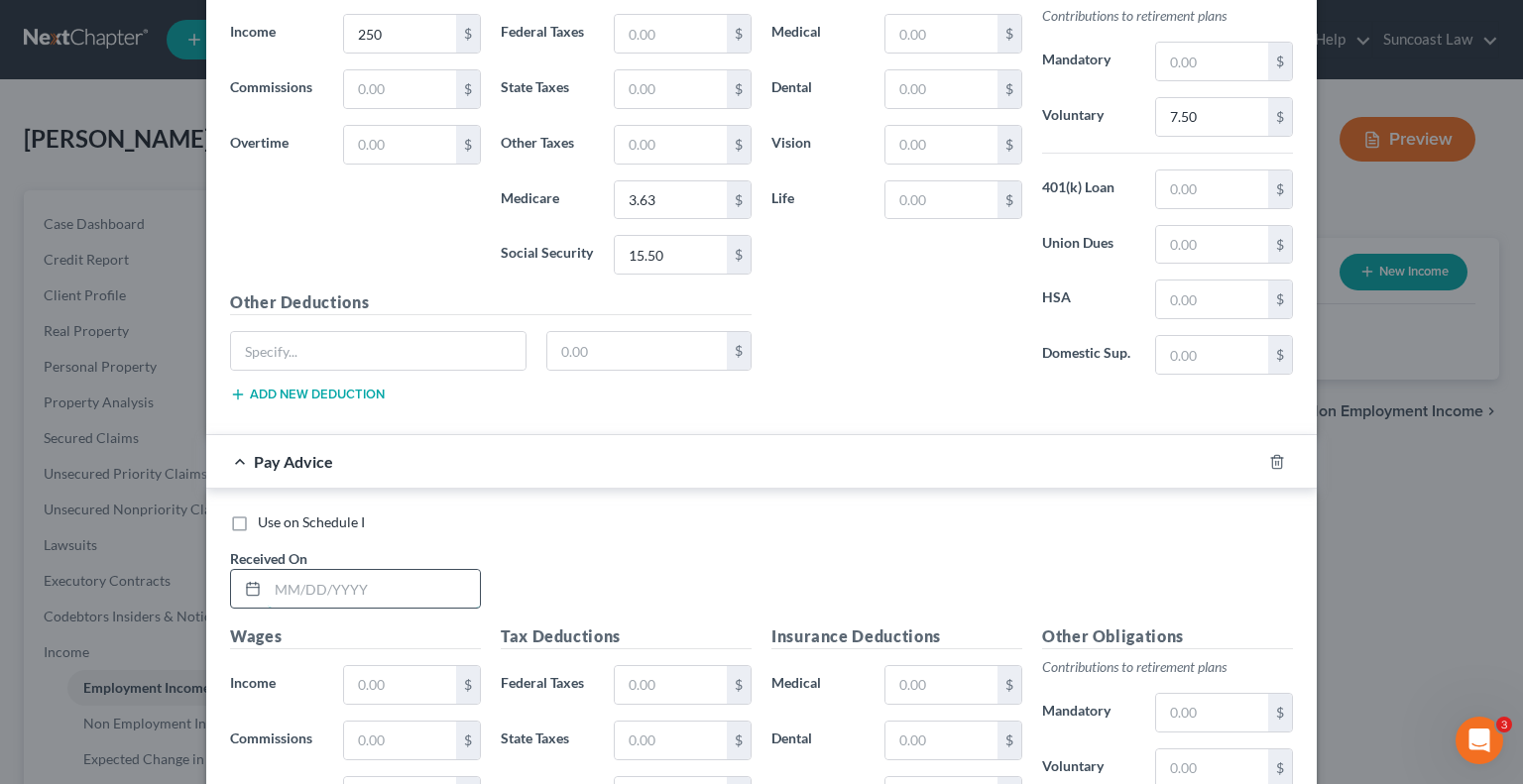 click at bounding box center (374, 589) 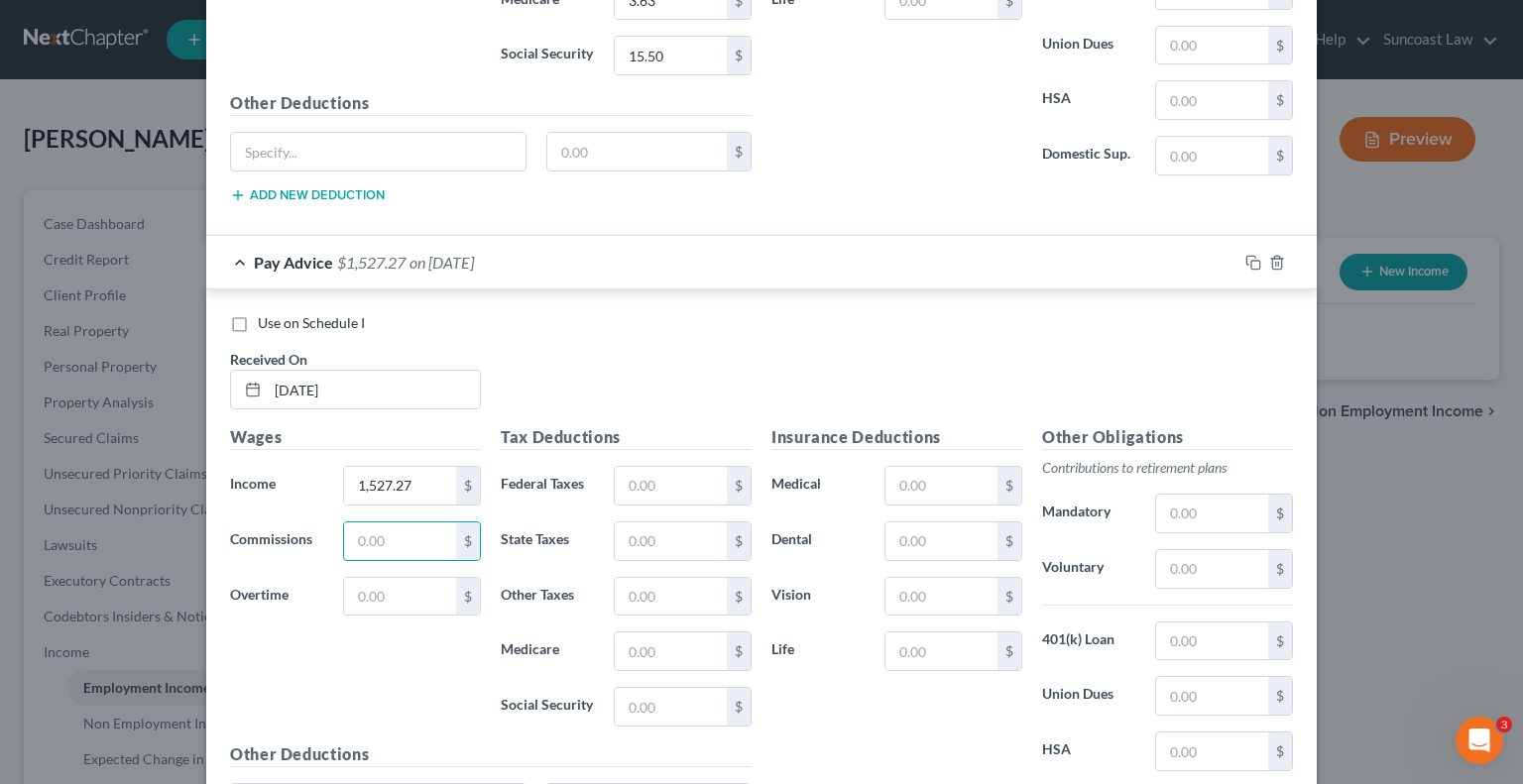 scroll, scrollTop: 11005, scrollLeft: 0, axis: vertical 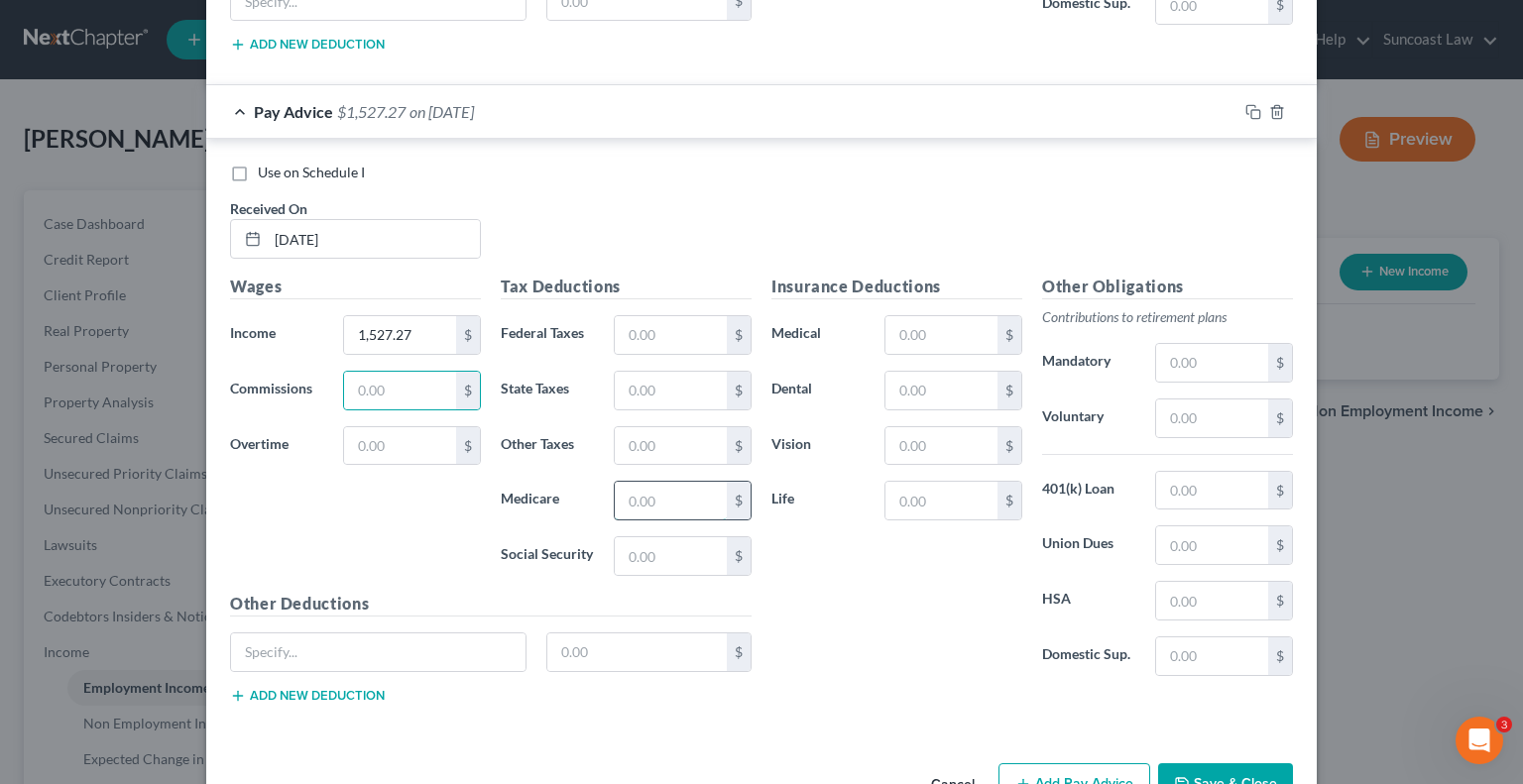 drag, startPoint x: 669, startPoint y: 441, endPoint x: 658, endPoint y: 436, distance: 12.083046 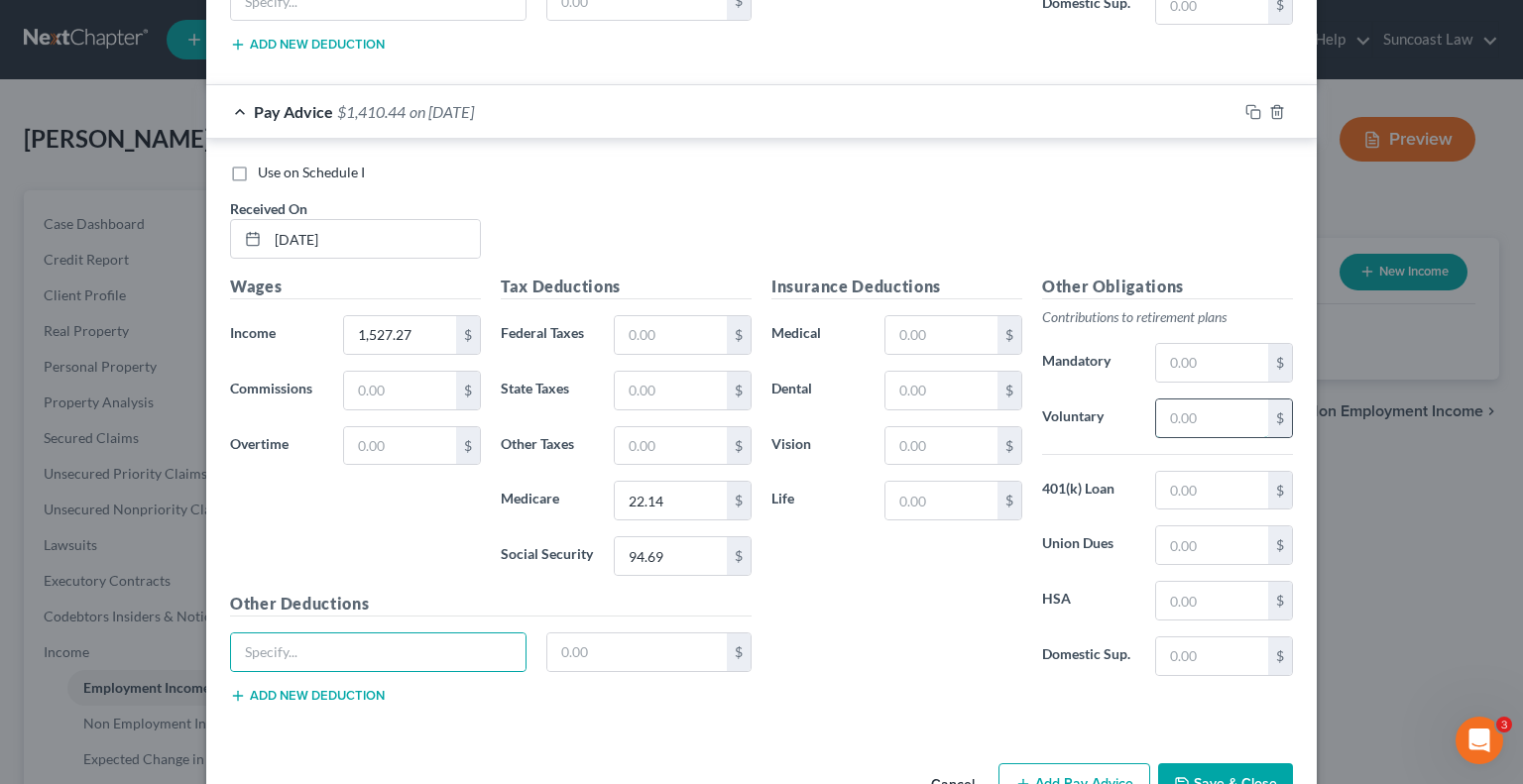 click at bounding box center (1212, 418) 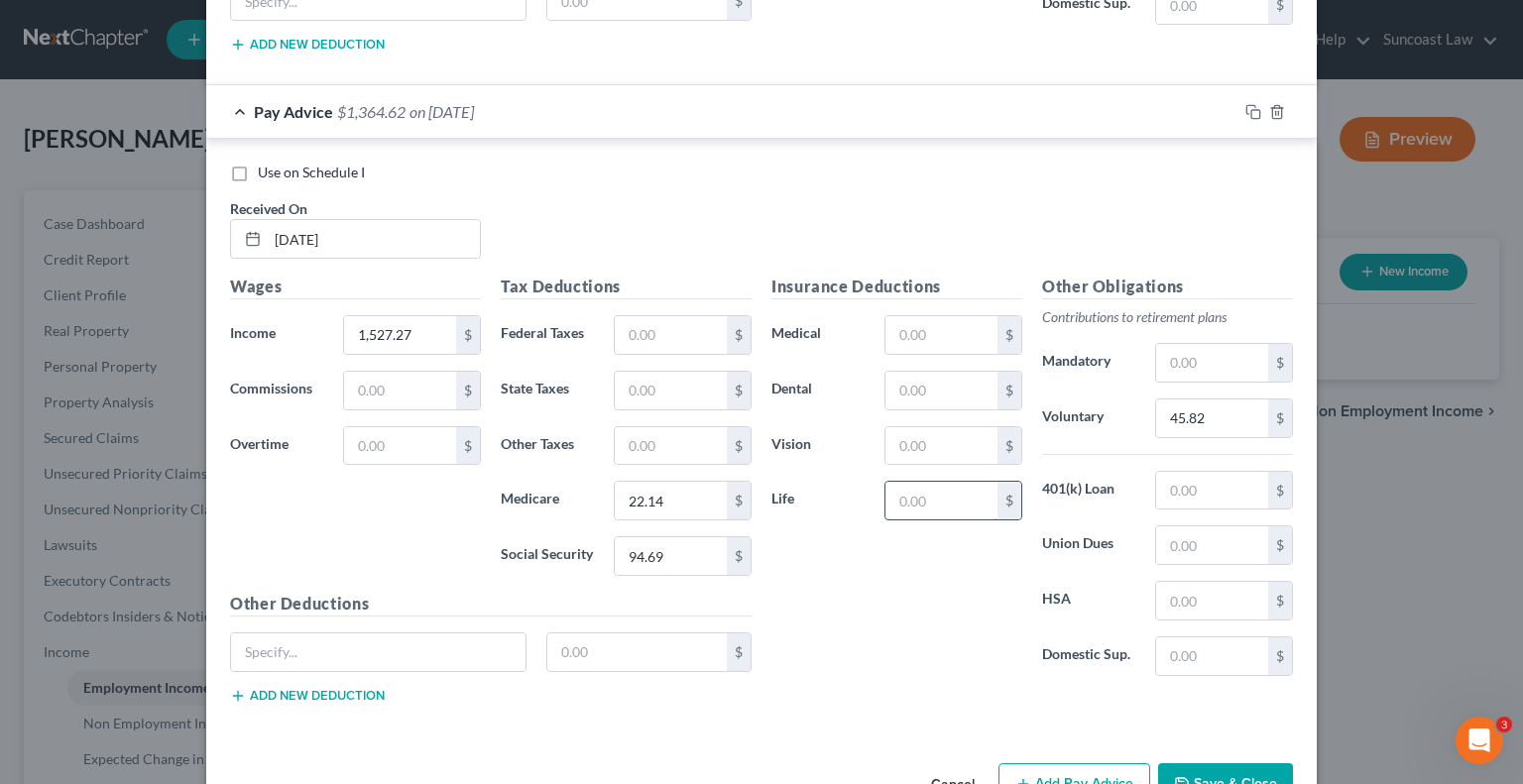 click at bounding box center [941, 501] 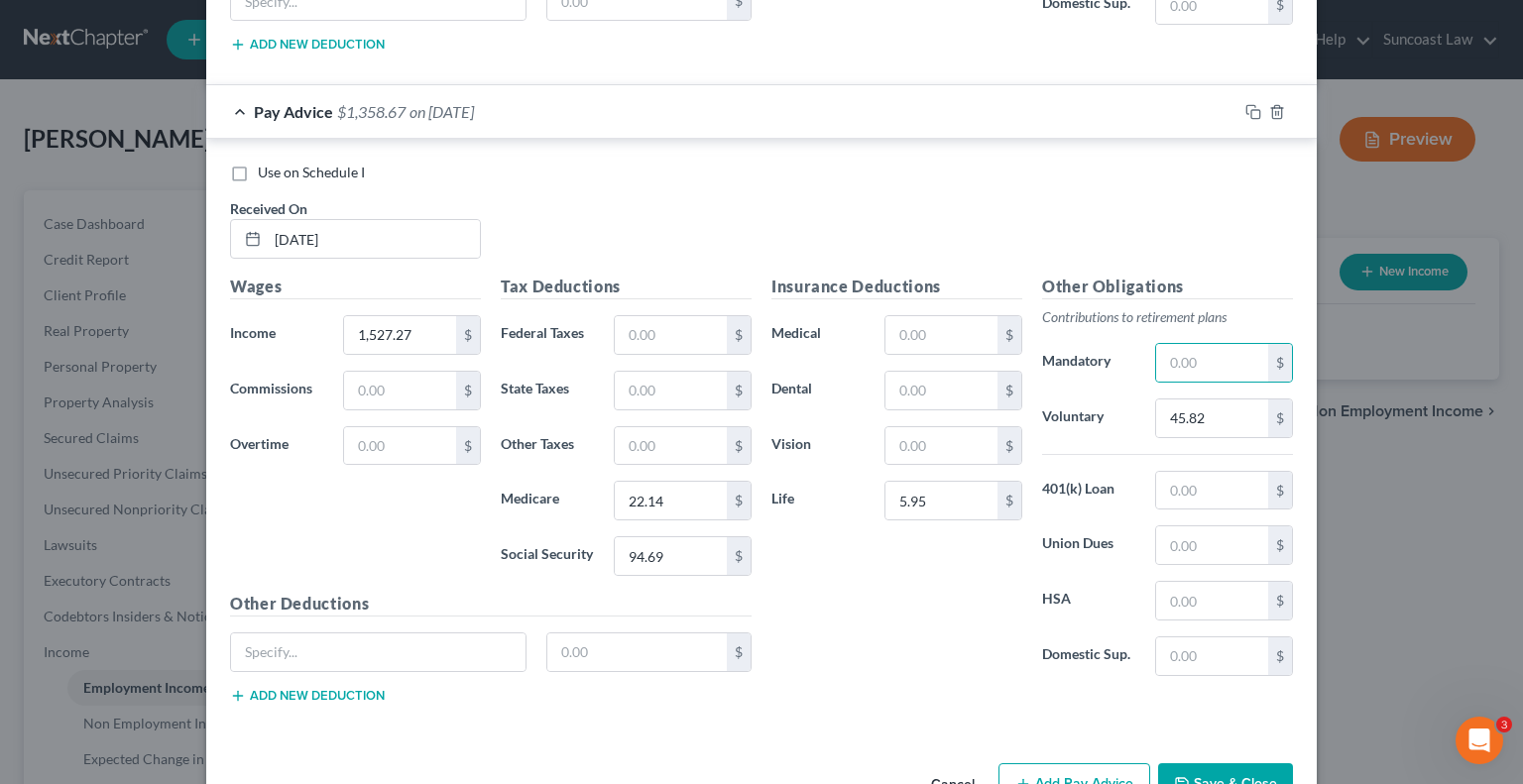 click on "Save & Close" at bounding box center [1226, 784] 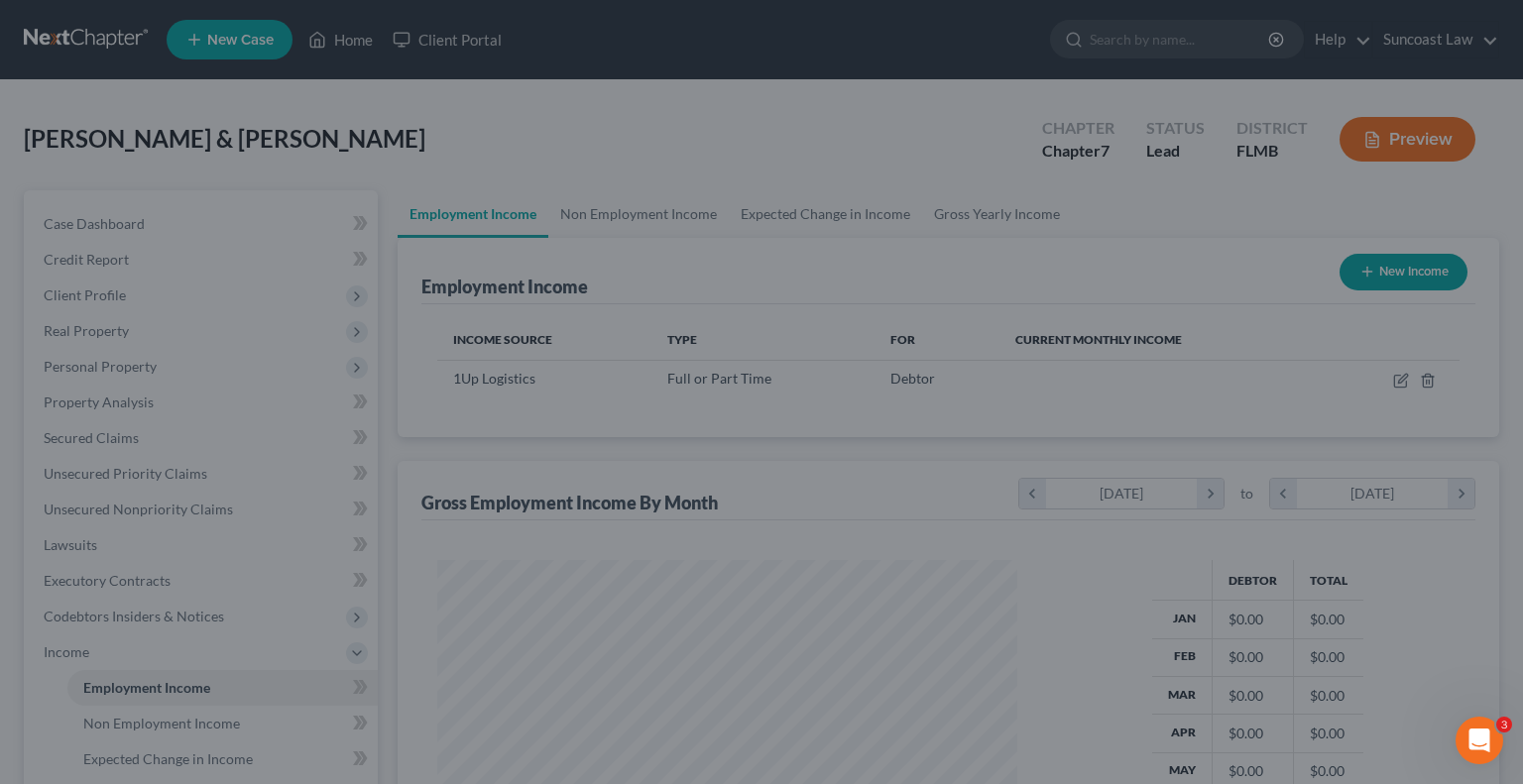 scroll, scrollTop: 990797, scrollLeft: 990917, axis: both 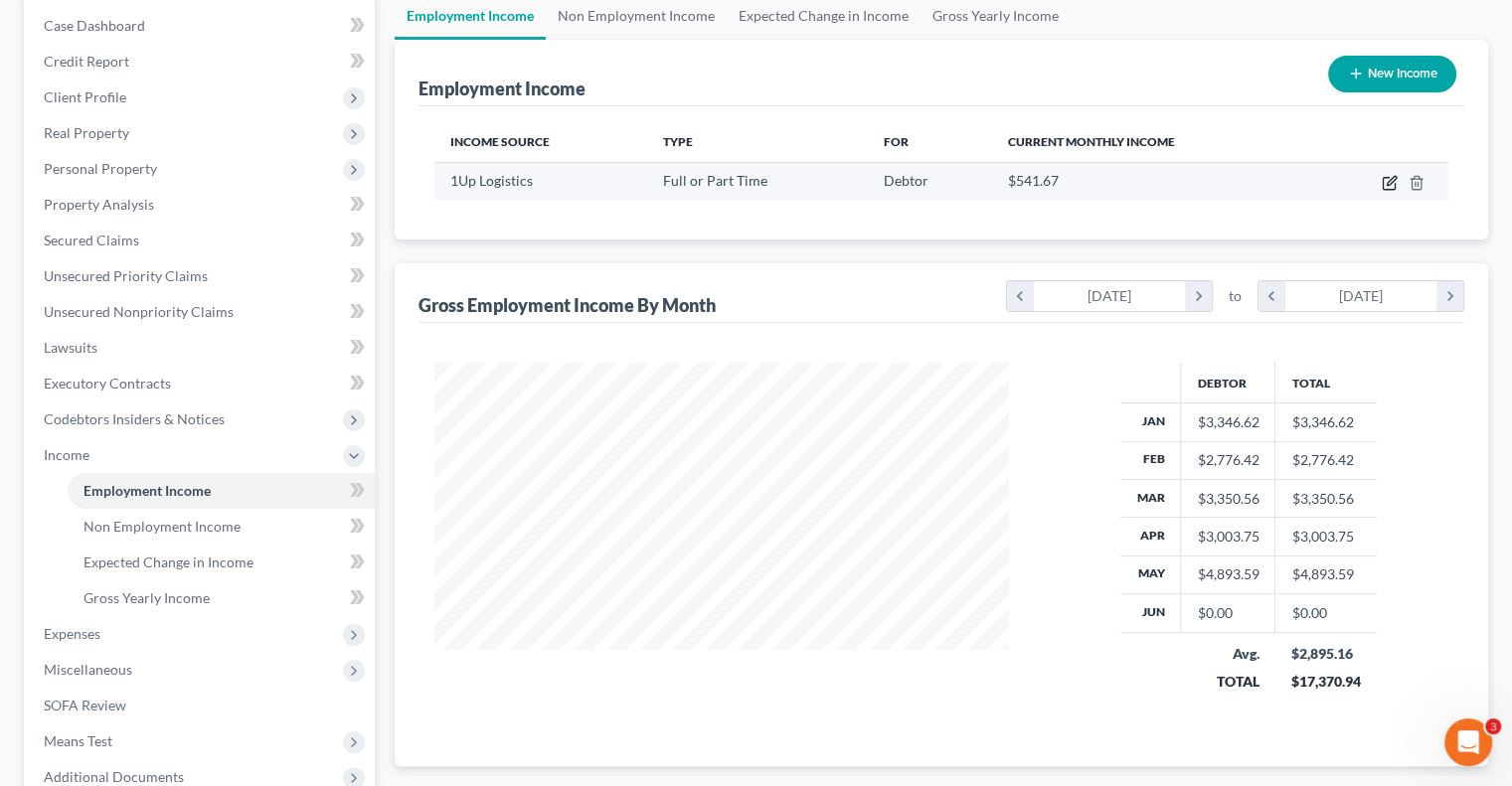 click 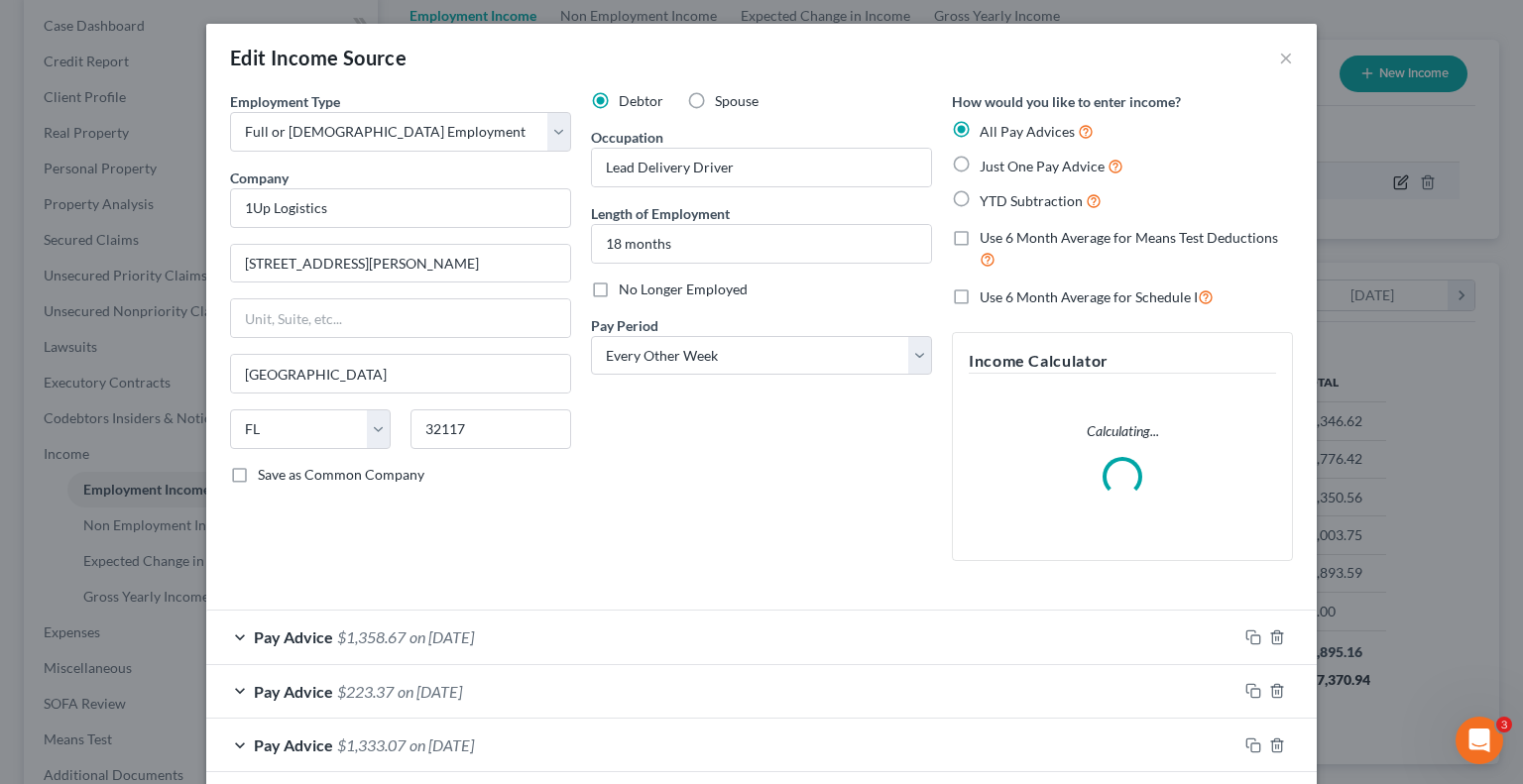 scroll, scrollTop: 990797, scrollLeft: 990917, axis: both 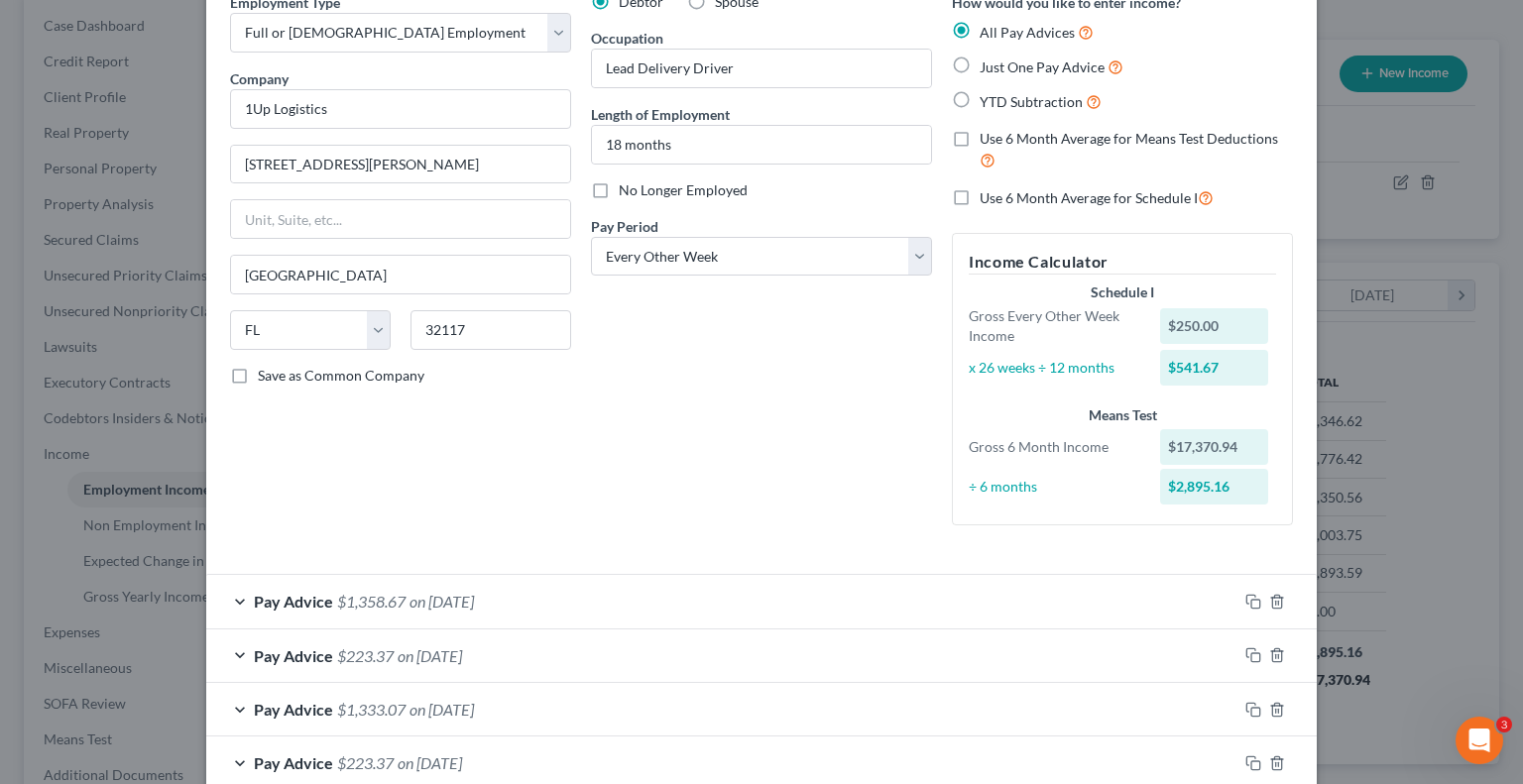 click on "Use 6 Month Average for Means Test Deductions" at bounding box center [1136, 150] 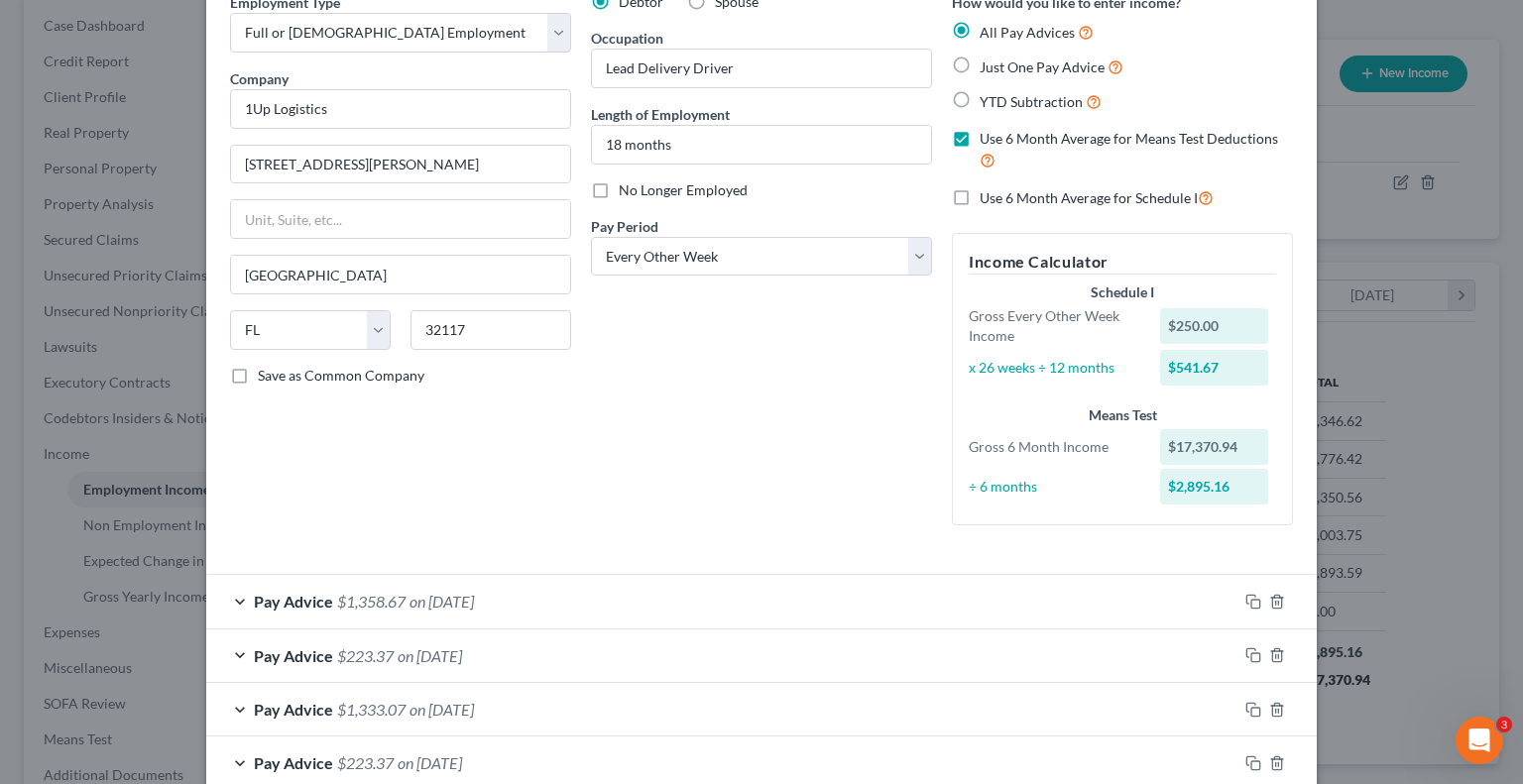 click on "Use 6 Month Average for Schedule I" at bounding box center [1097, 197] 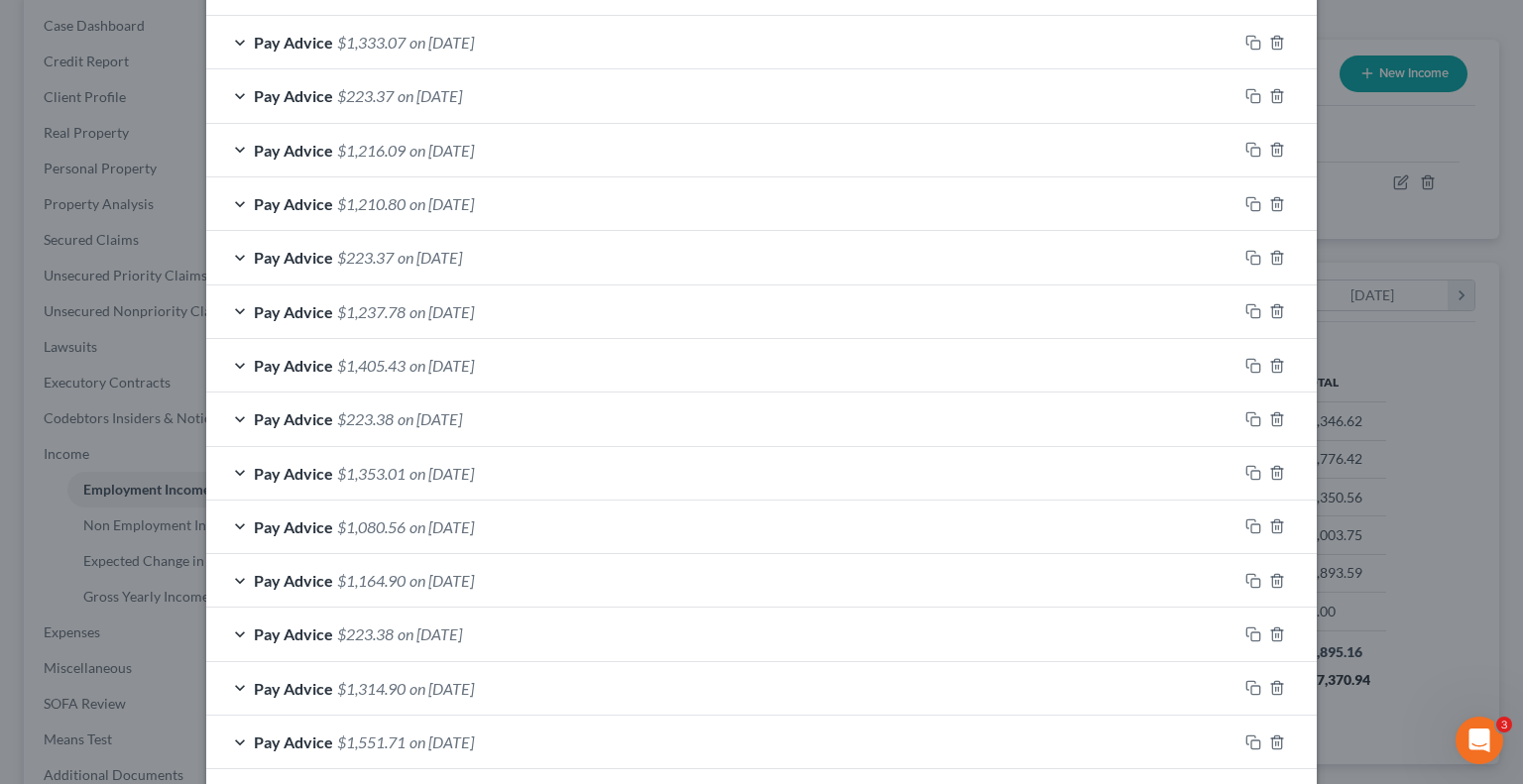 scroll, scrollTop: 909, scrollLeft: 0, axis: vertical 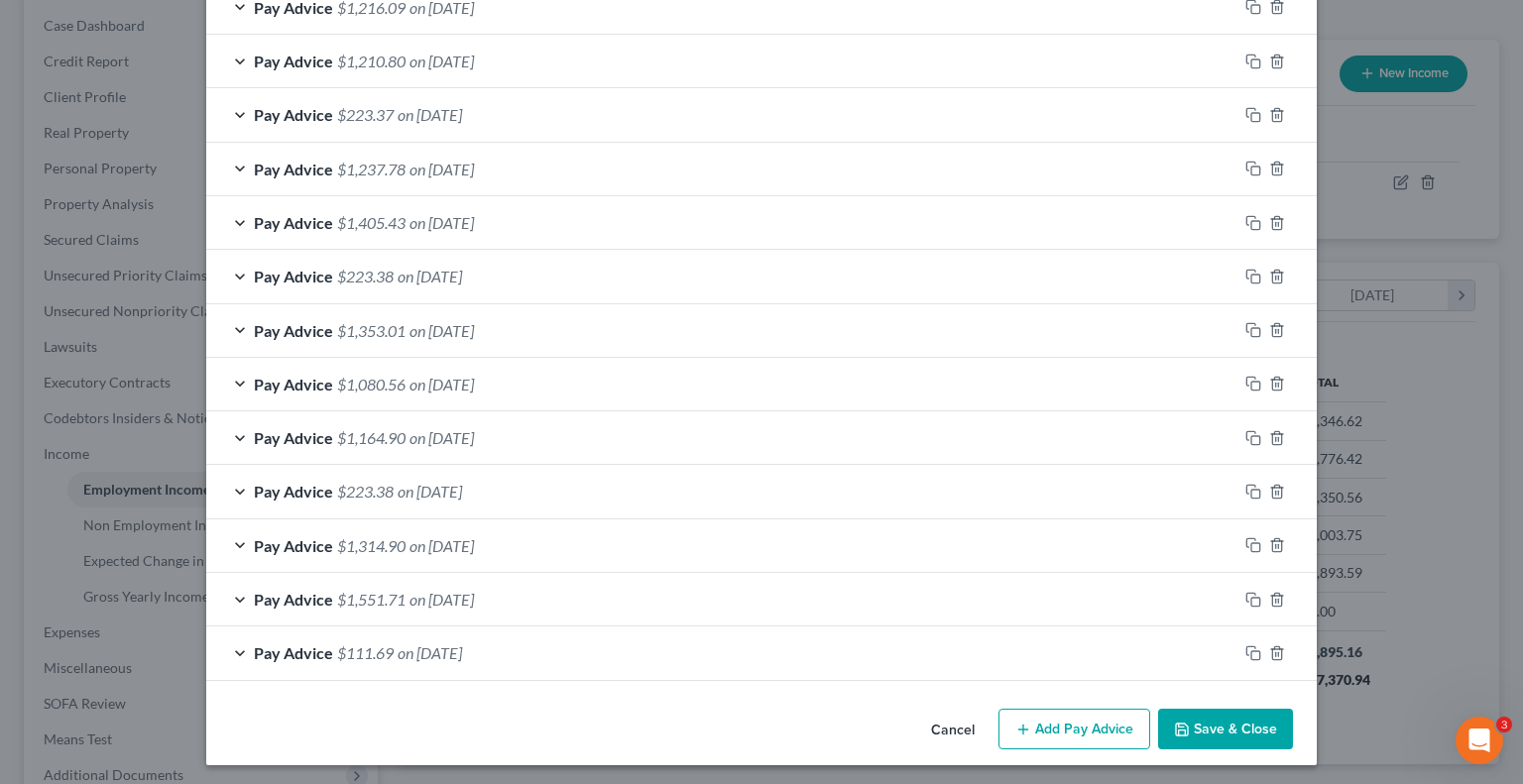 click on "Save & Close" at bounding box center (1226, 729) 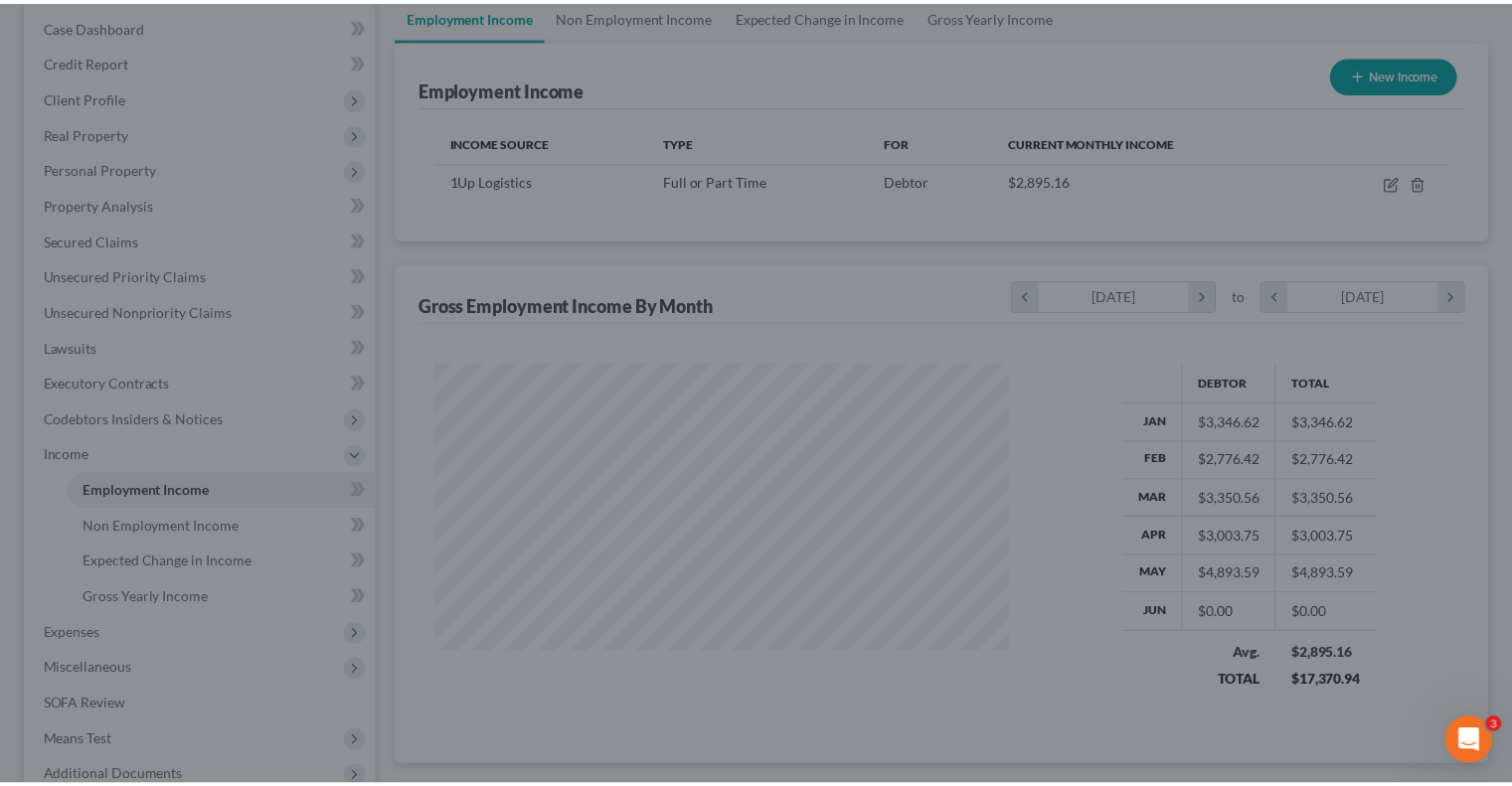 scroll, scrollTop: 354, scrollLeft: 613, axis: both 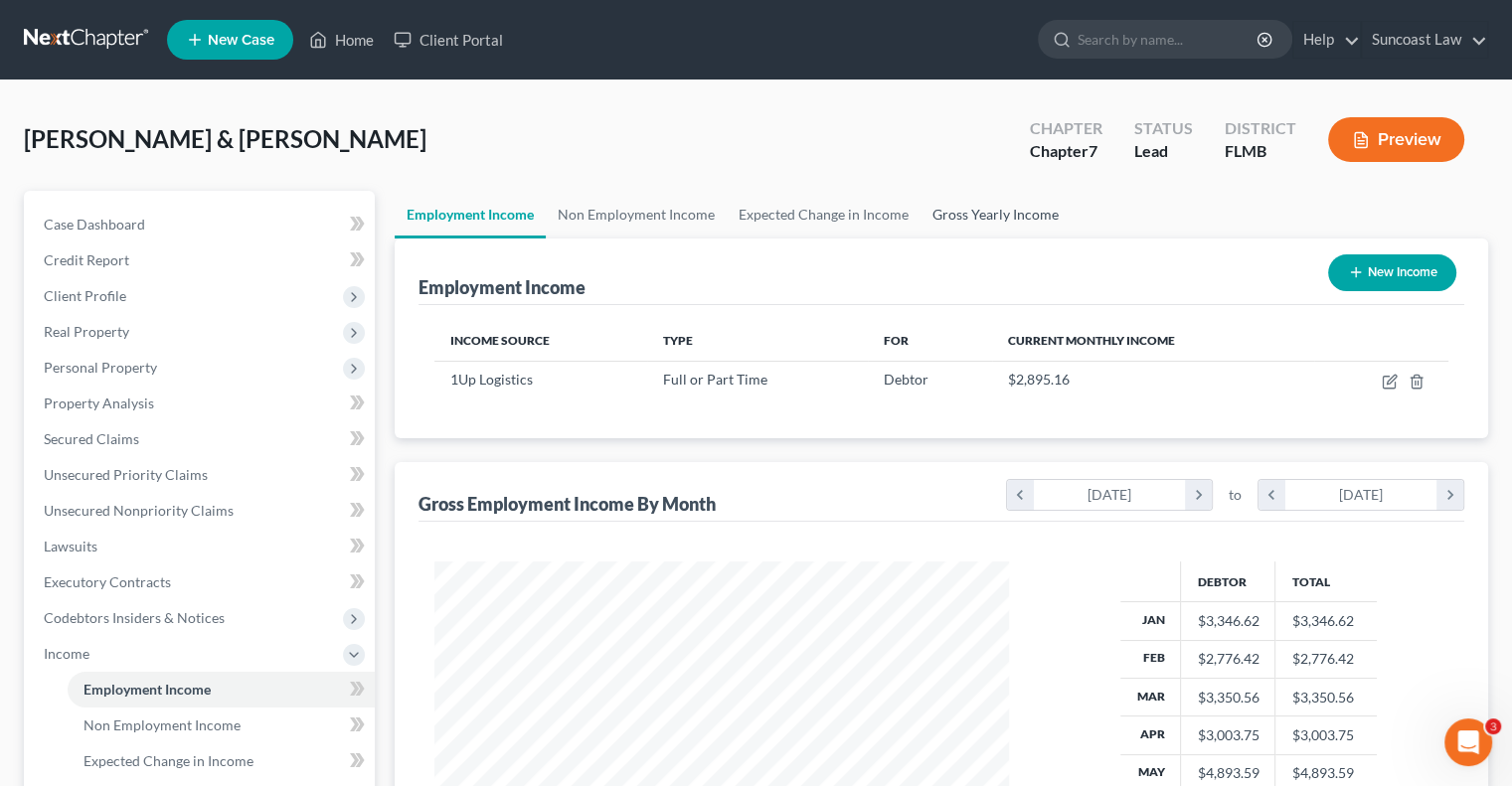 click on "Gross Yearly Income" at bounding box center [995, 215] 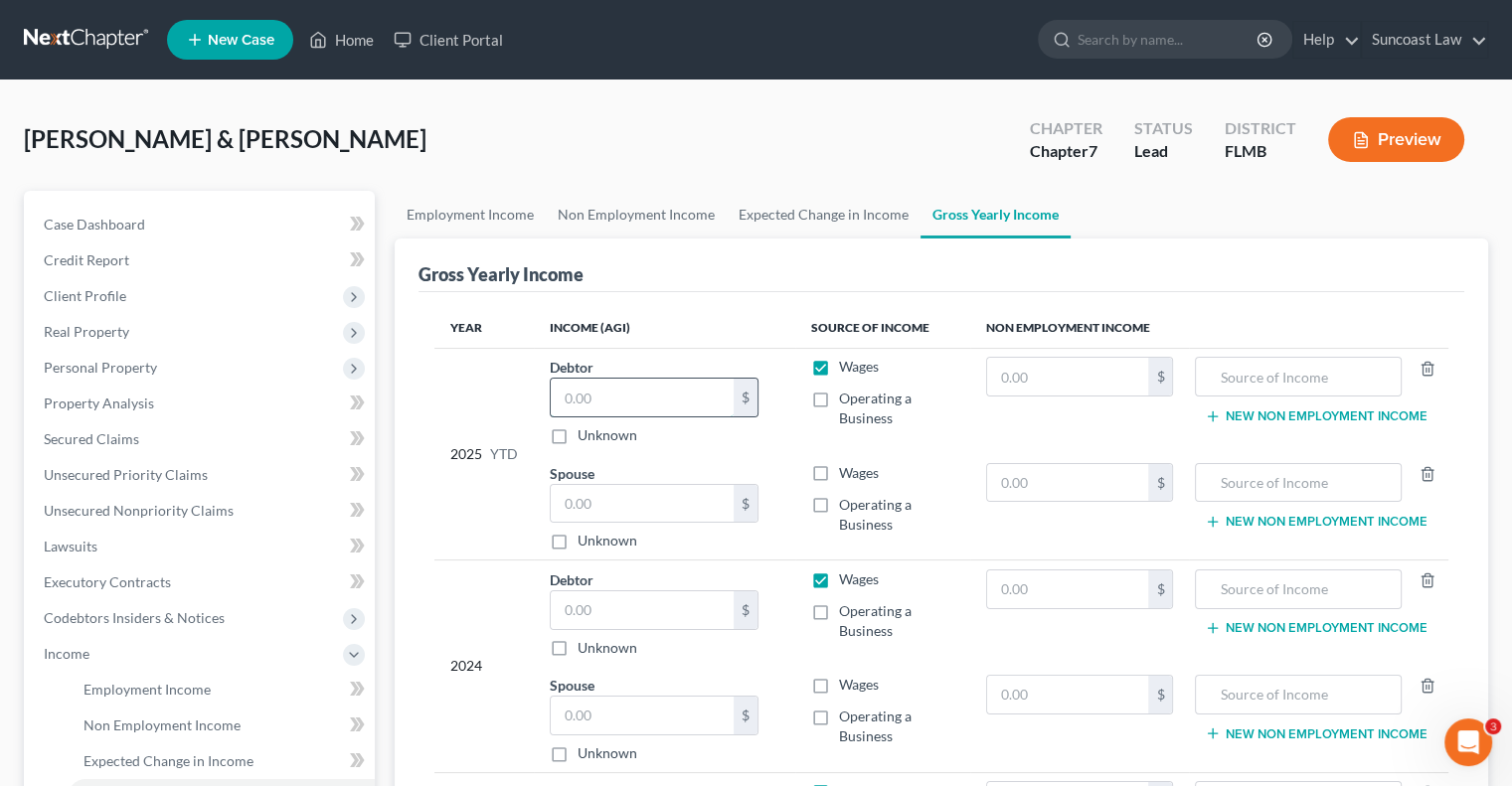 click at bounding box center (642, 397) 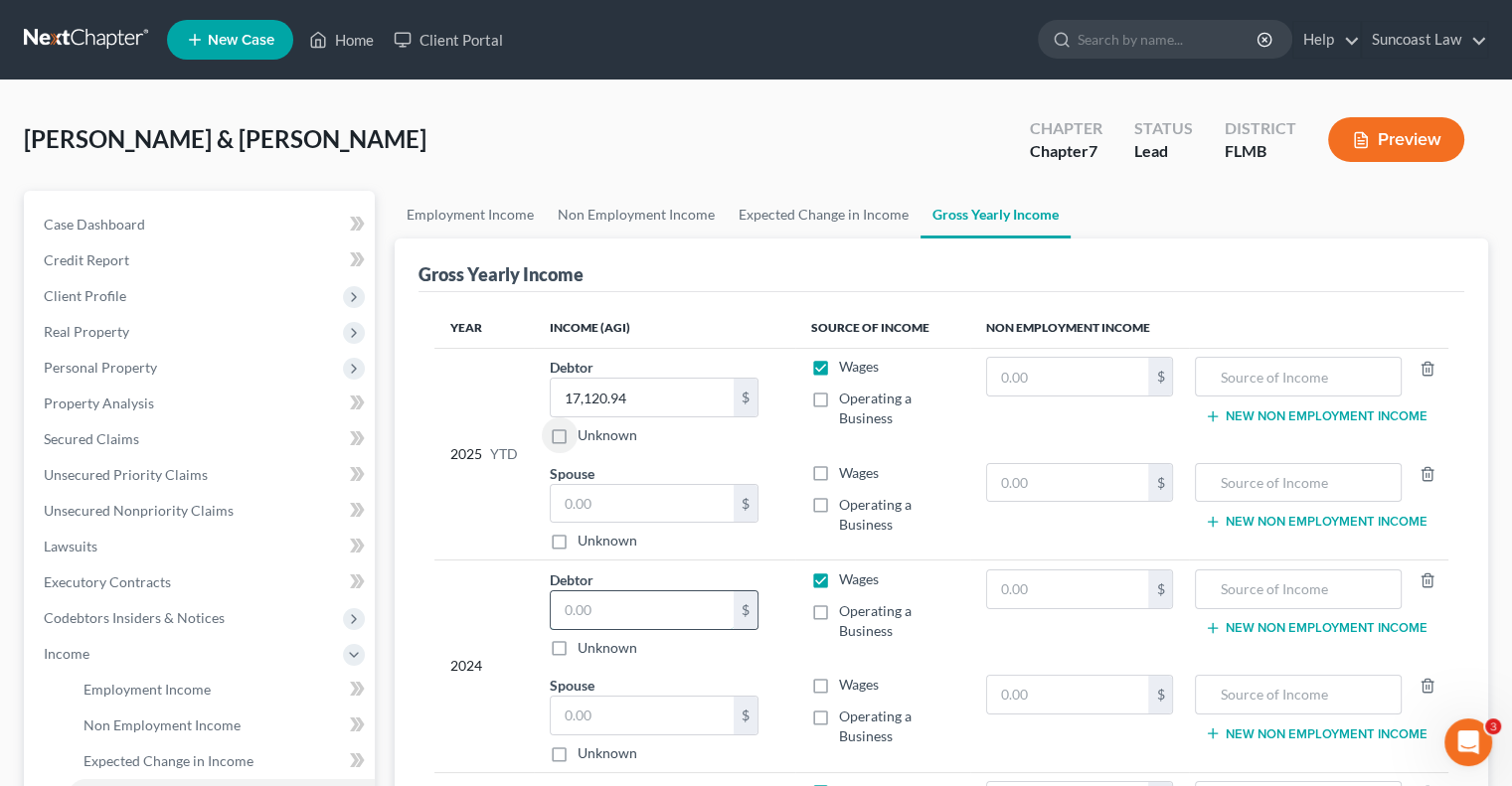 click at bounding box center (642, 610) 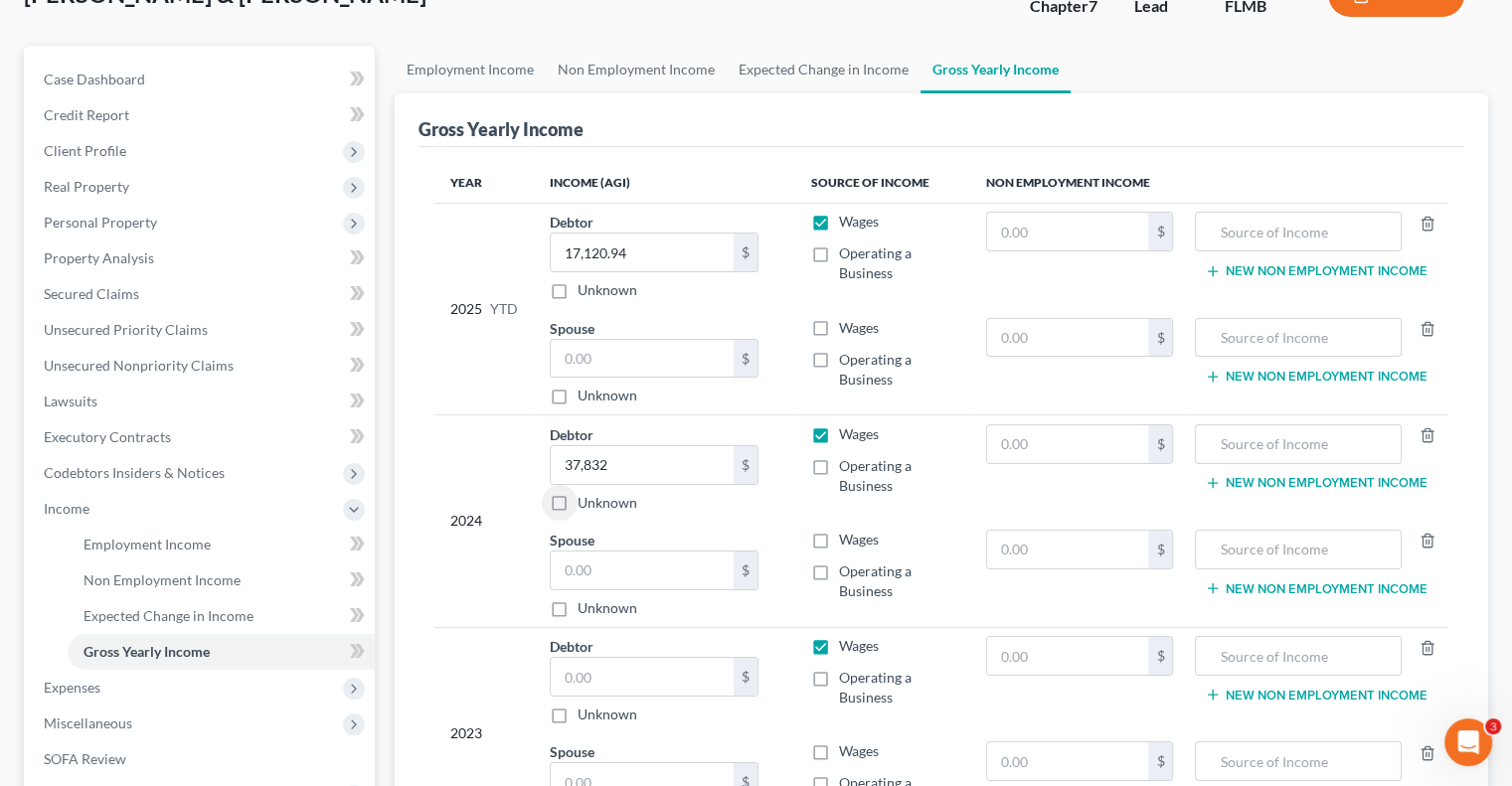scroll, scrollTop: 397, scrollLeft: 0, axis: vertical 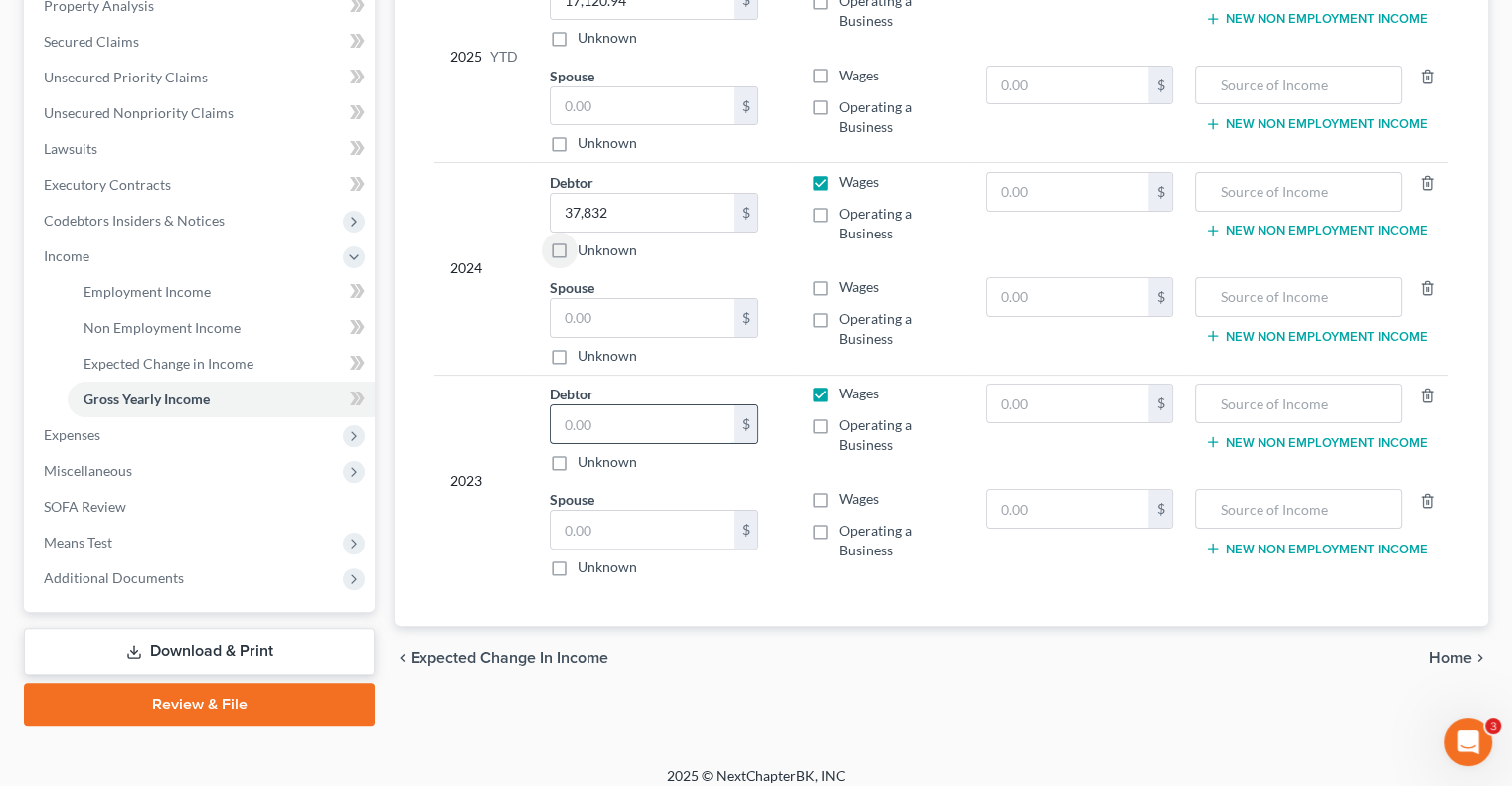 click at bounding box center [642, 424] 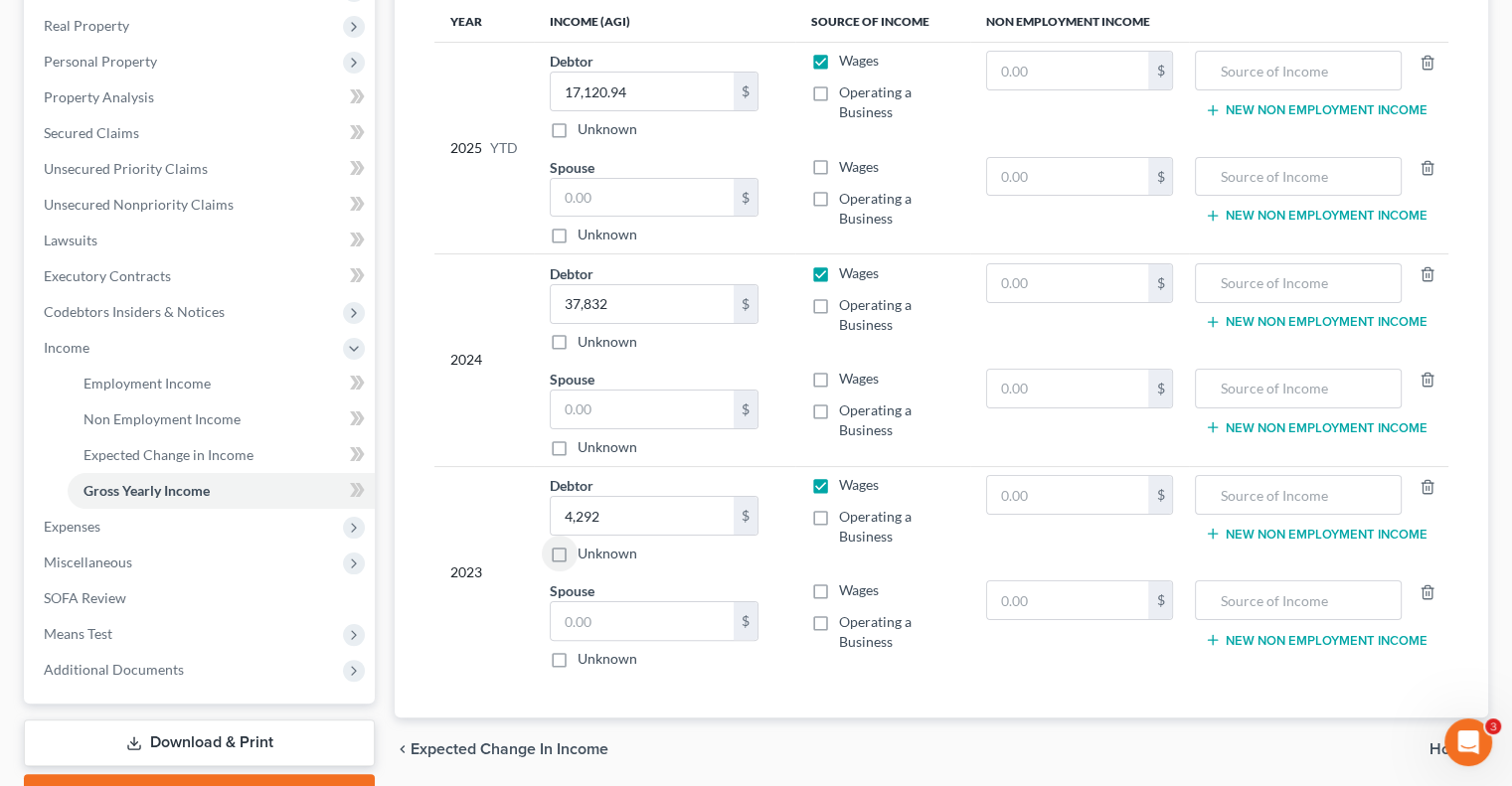 scroll, scrollTop: 199, scrollLeft: 0, axis: vertical 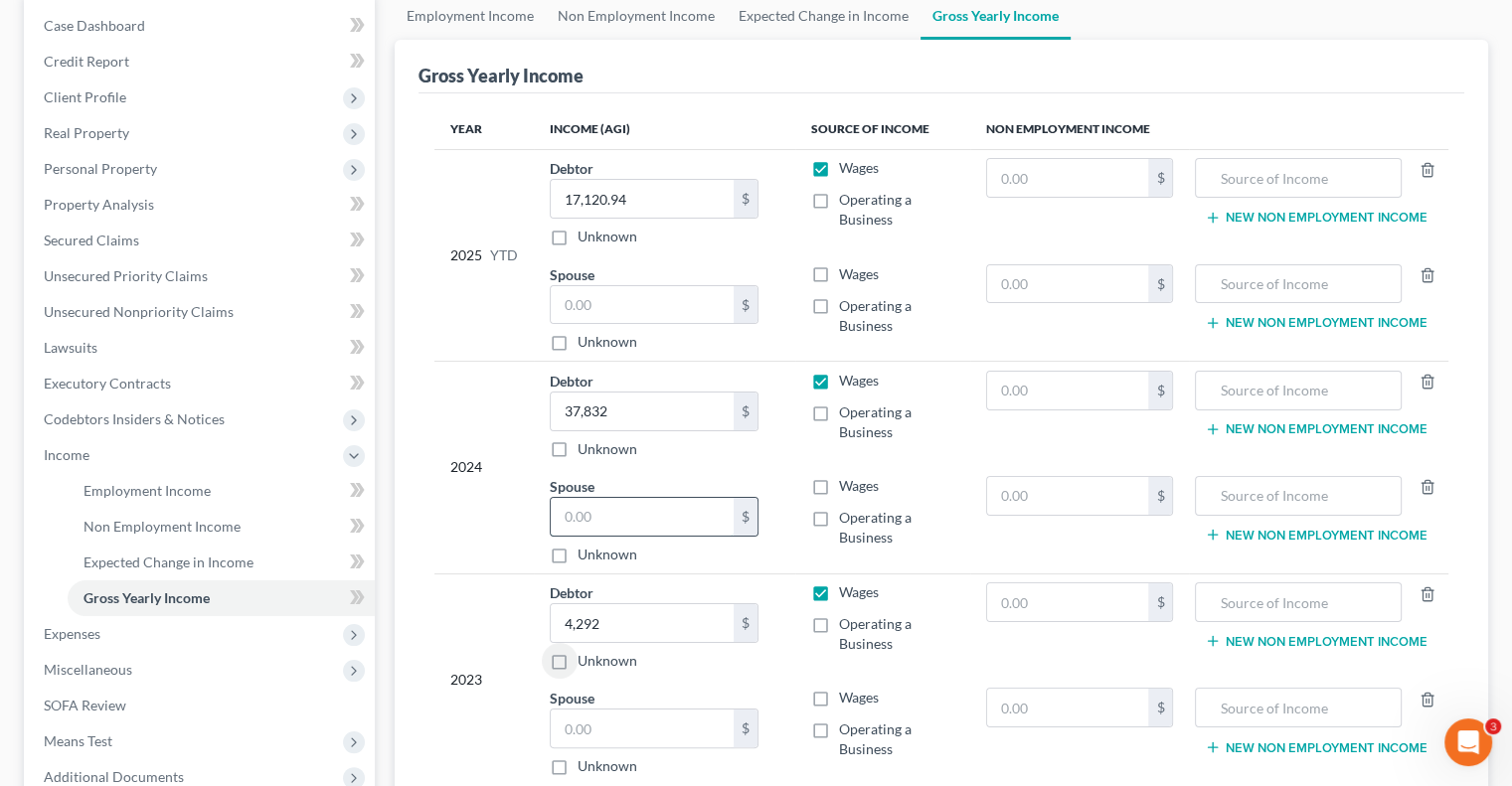 click at bounding box center [642, 517] 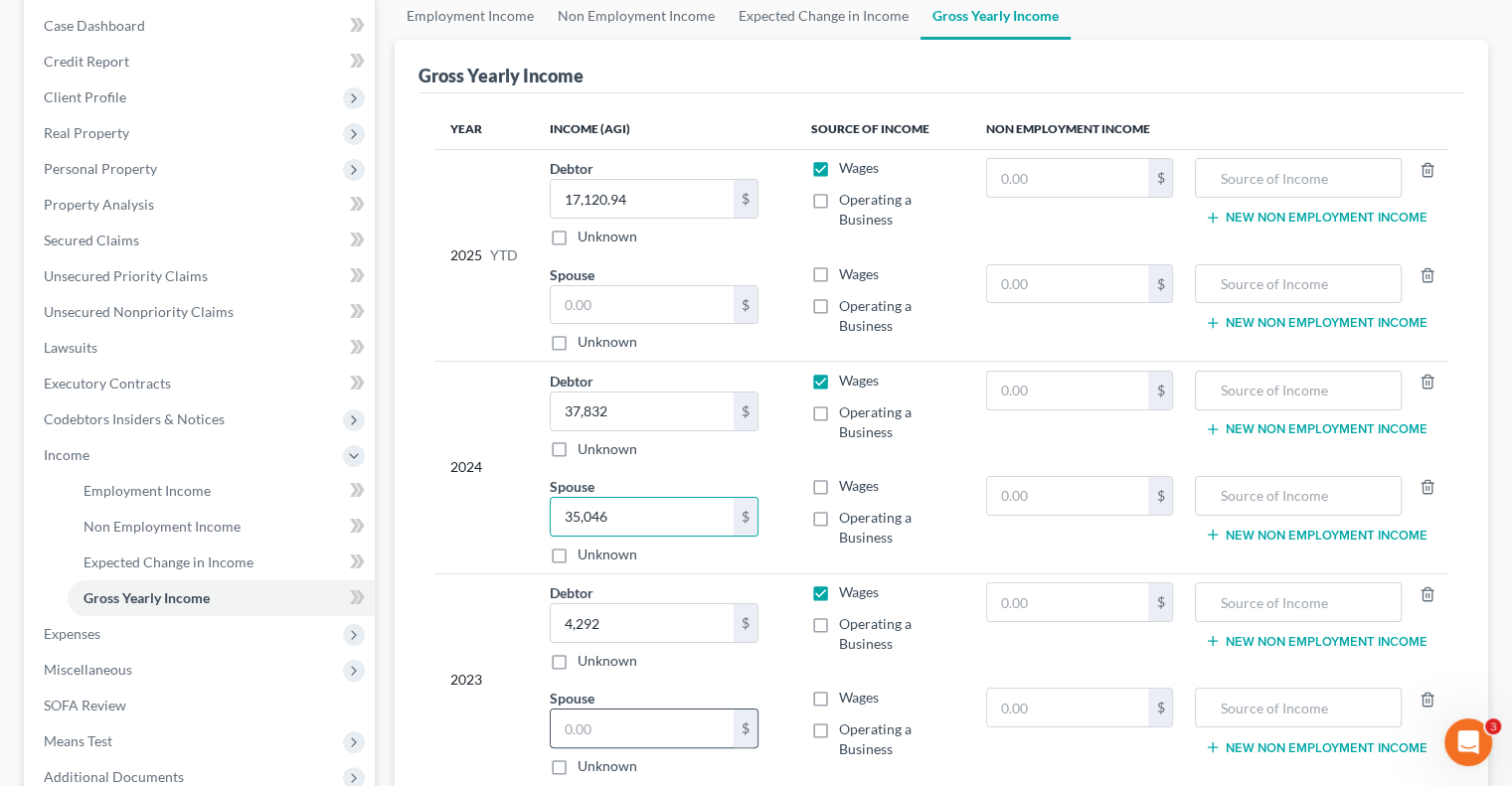 click at bounding box center (642, 728) 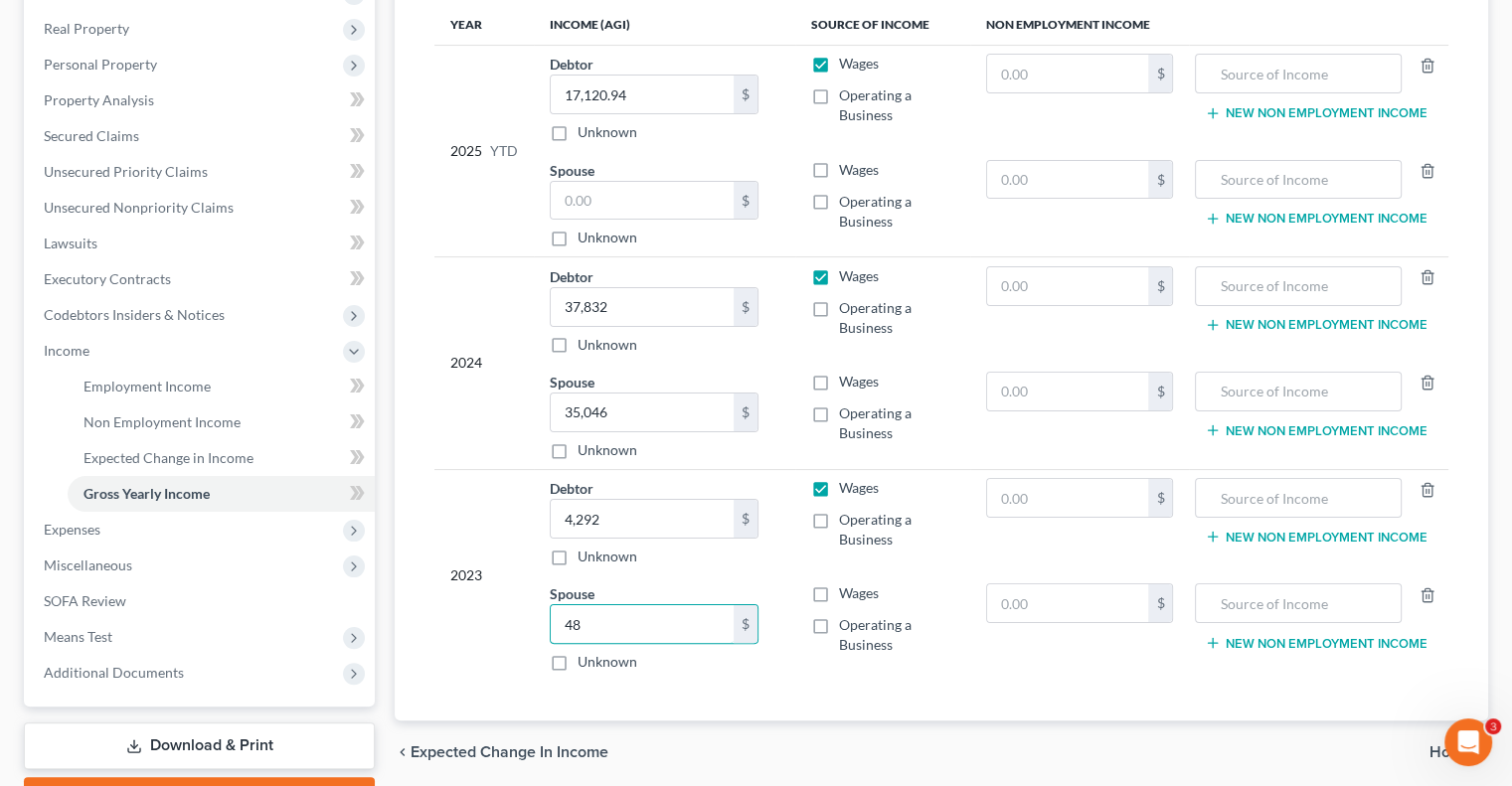 scroll, scrollTop: 411, scrollLeft: 0, axis: vertical 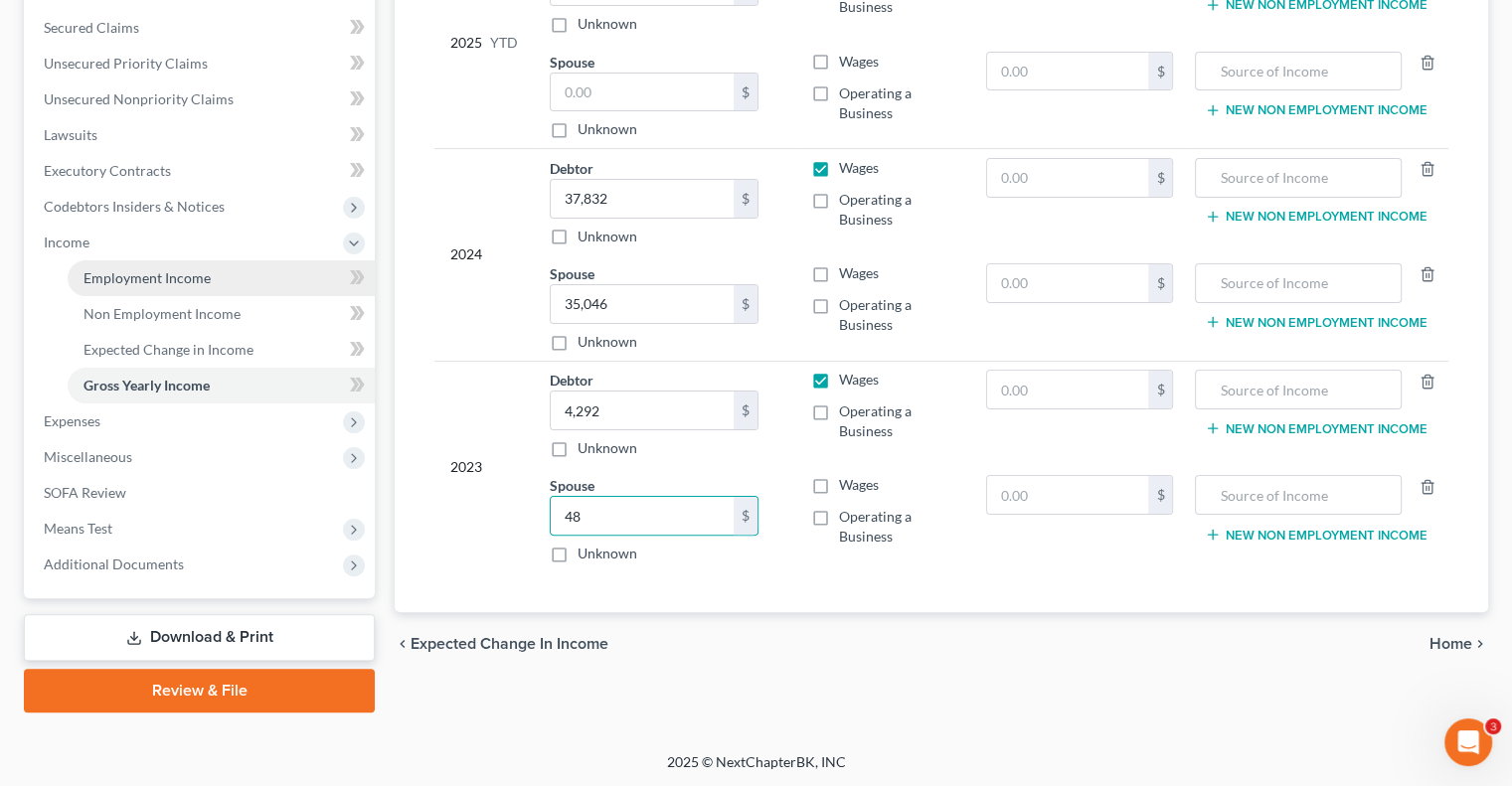 click on "Employment Income" at bounding box center [147, 277] 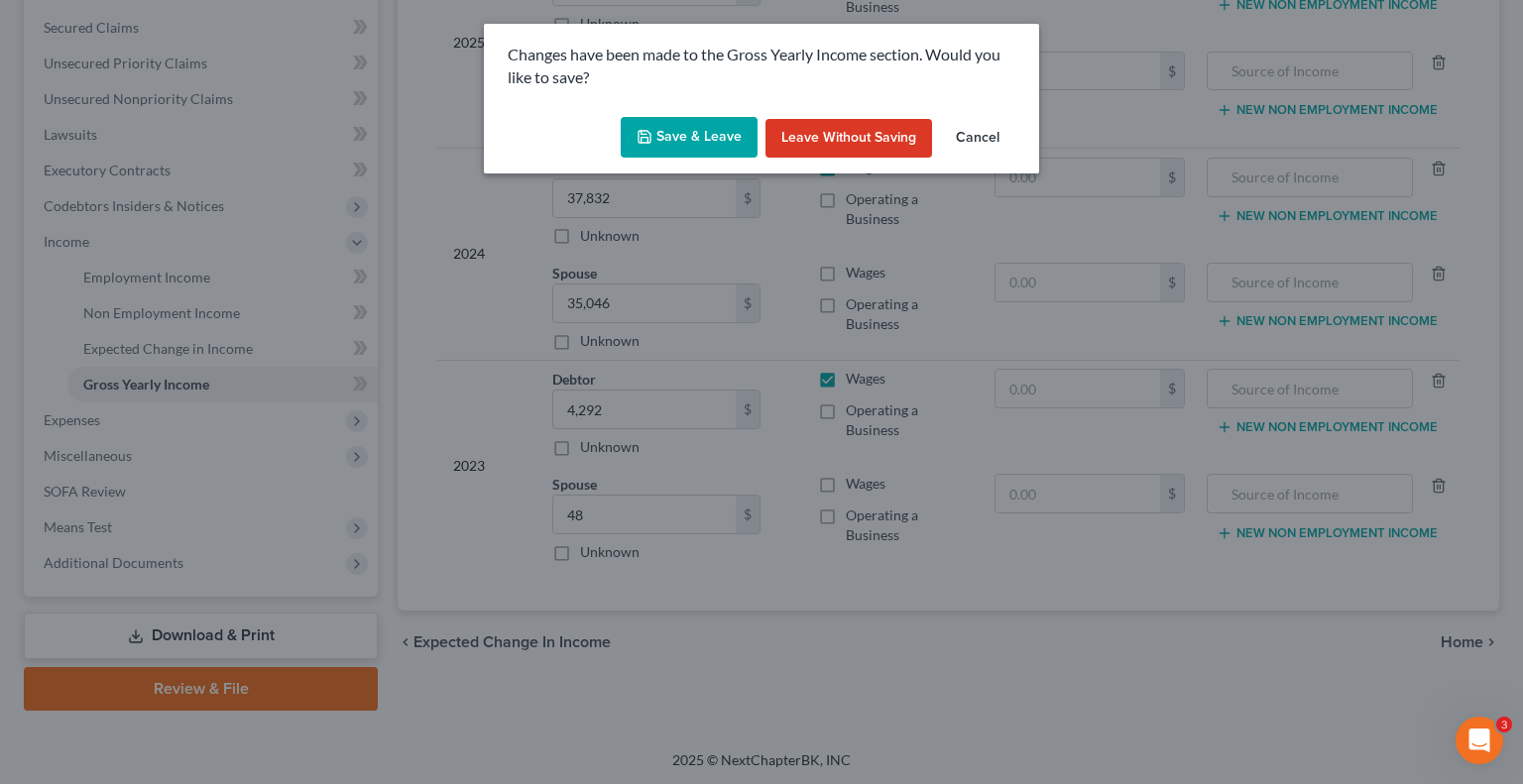 click on "Save & Leave" at bounding box center [689, 138] 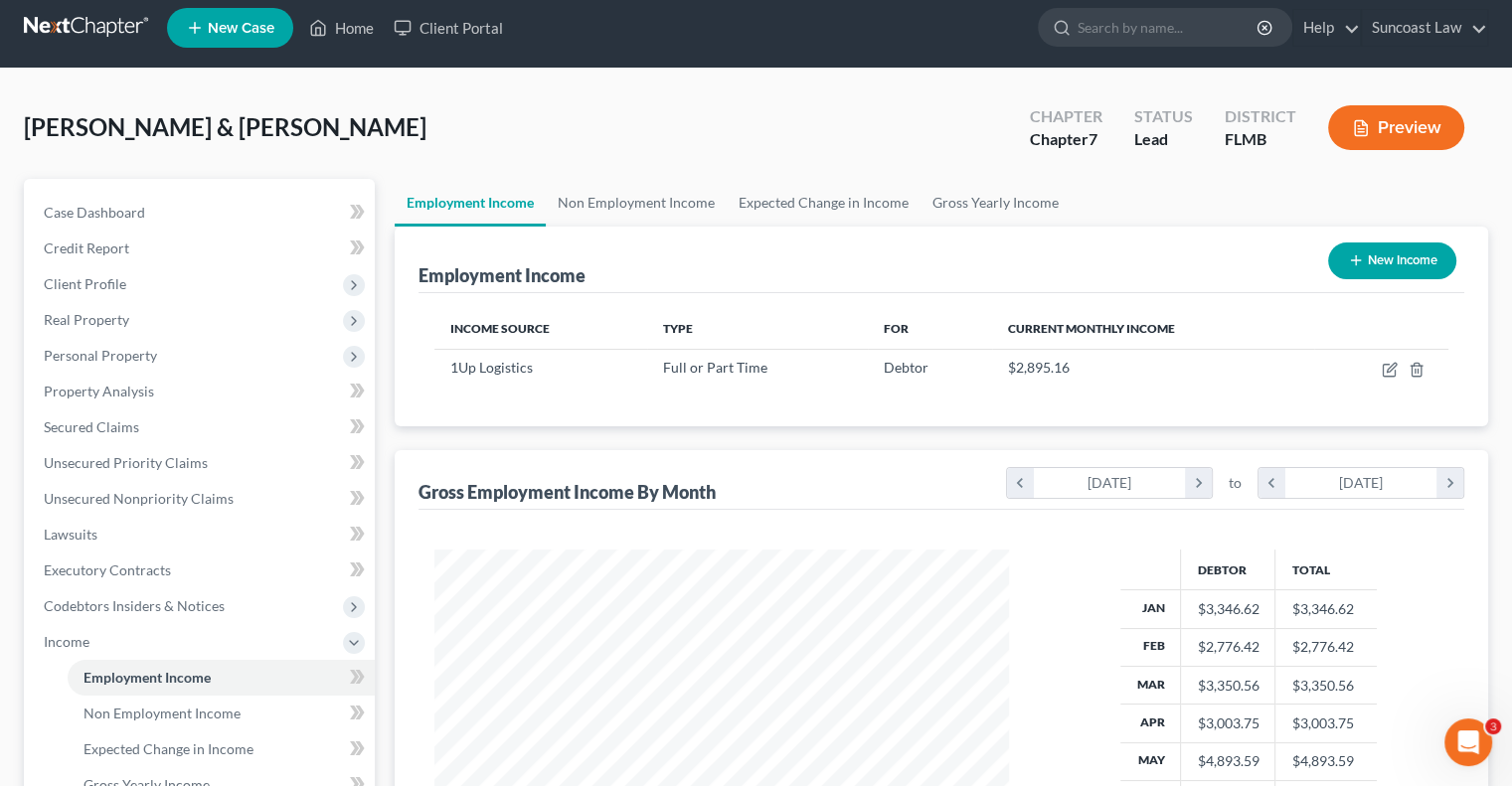 scroll, scrollTop: 0, scrollLeft: 0, axis: both 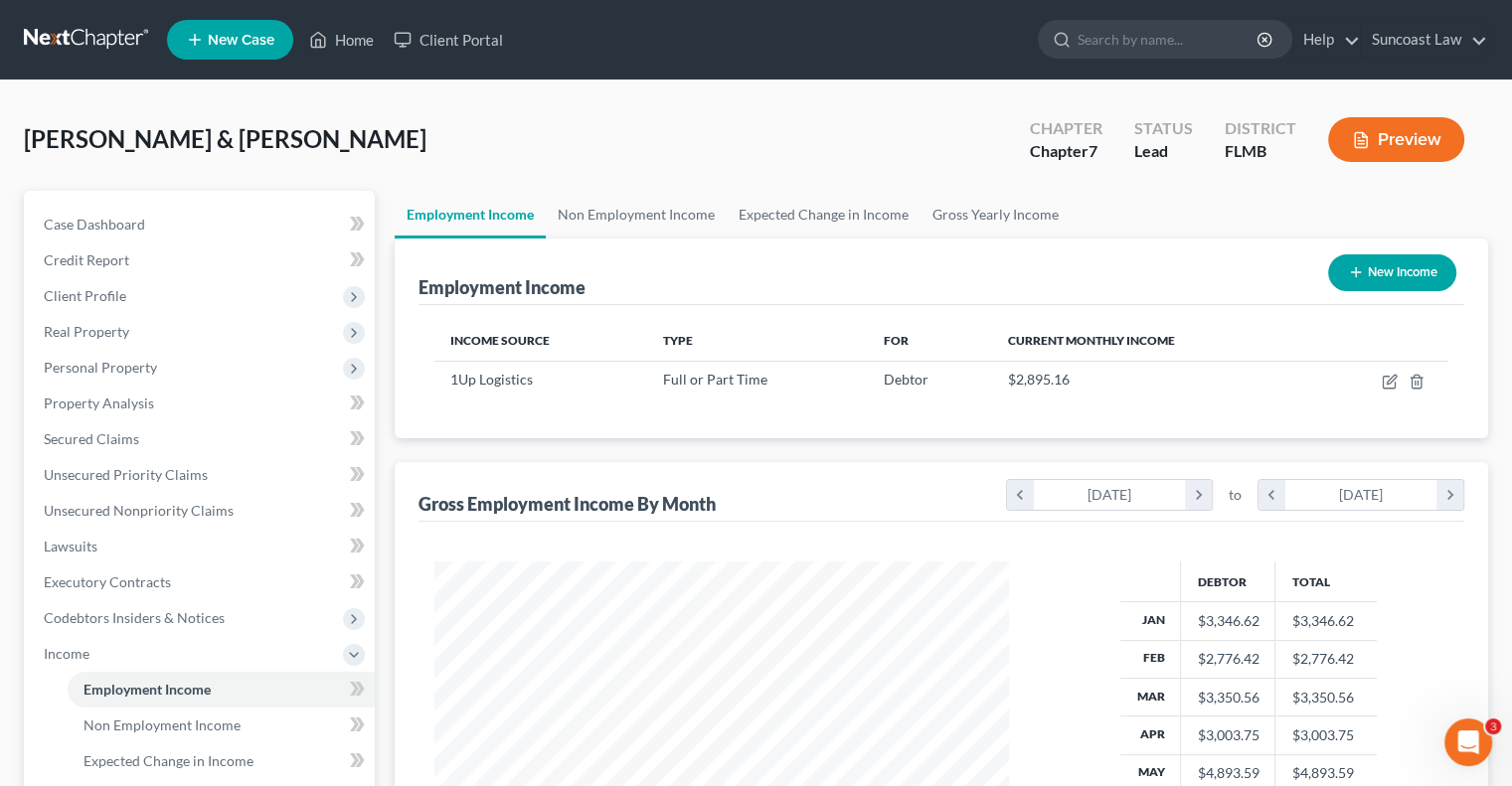 click on "New Income" at bounding box center [1392, 272] 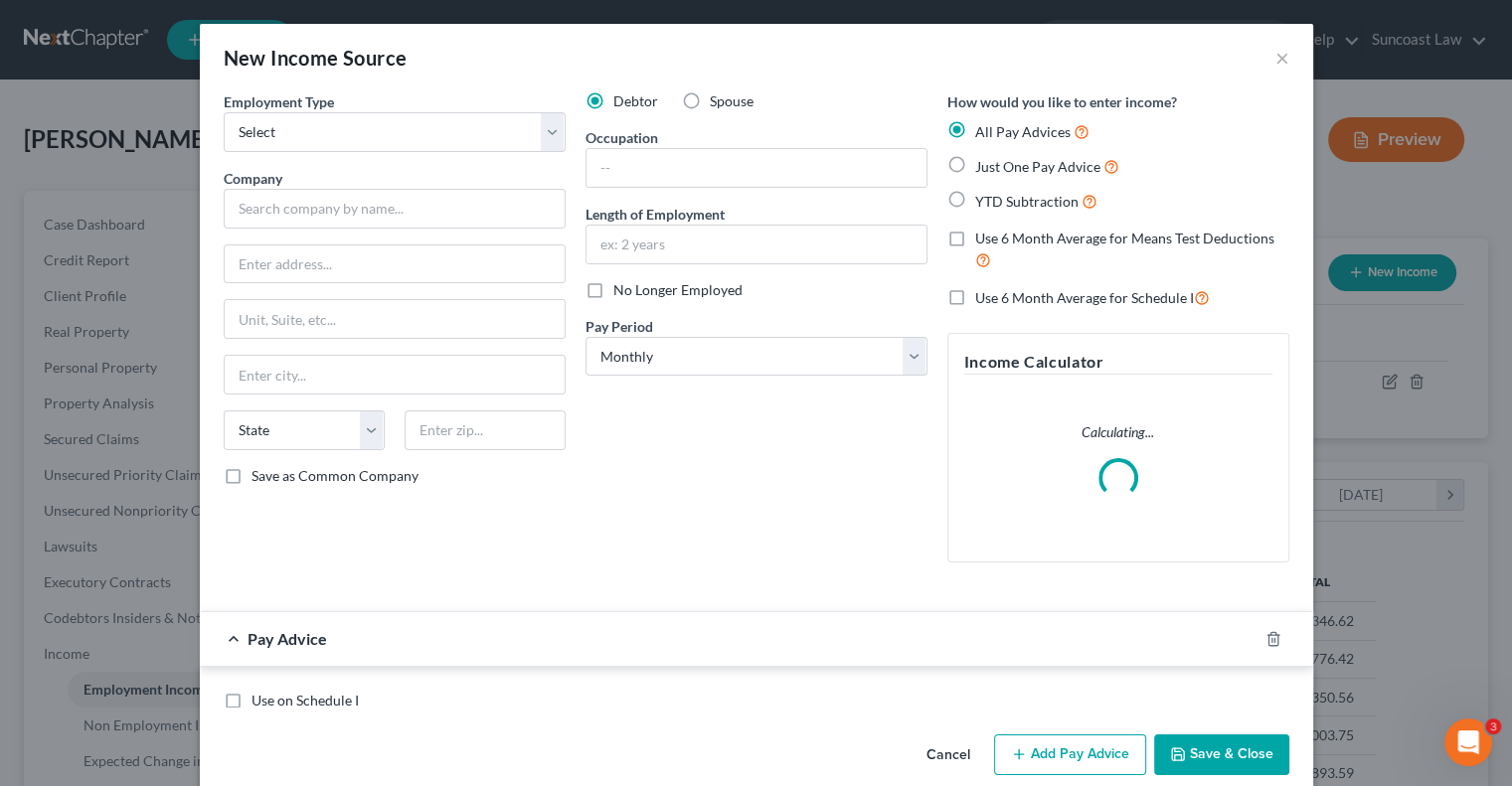 scroll, scrollTop: 993324, scrollLeft: 993462, axis: both 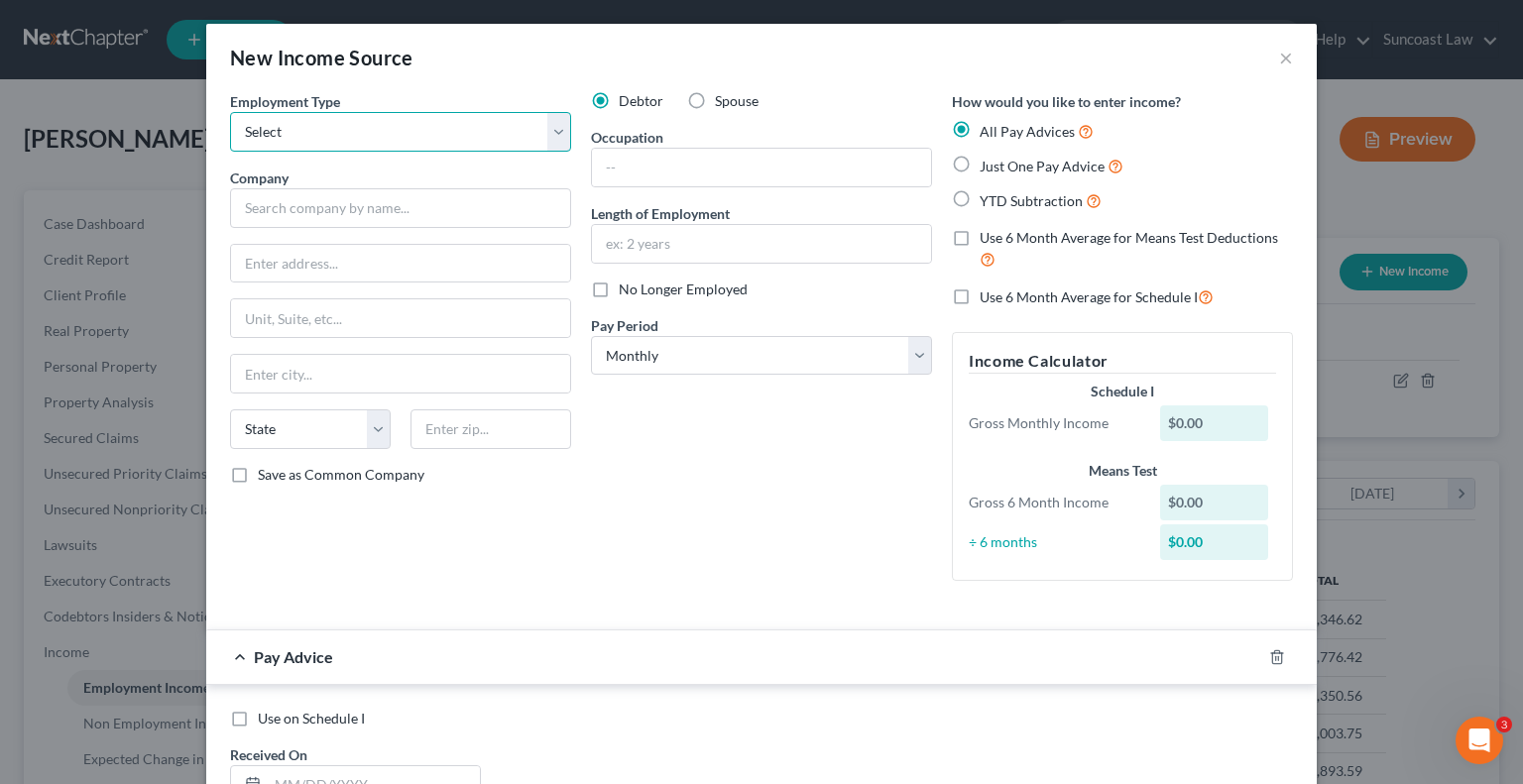 click on "Select Full or [DEMOGRAPHIC_DATA] Employment Self Employment" at bounding box center (401, 132) 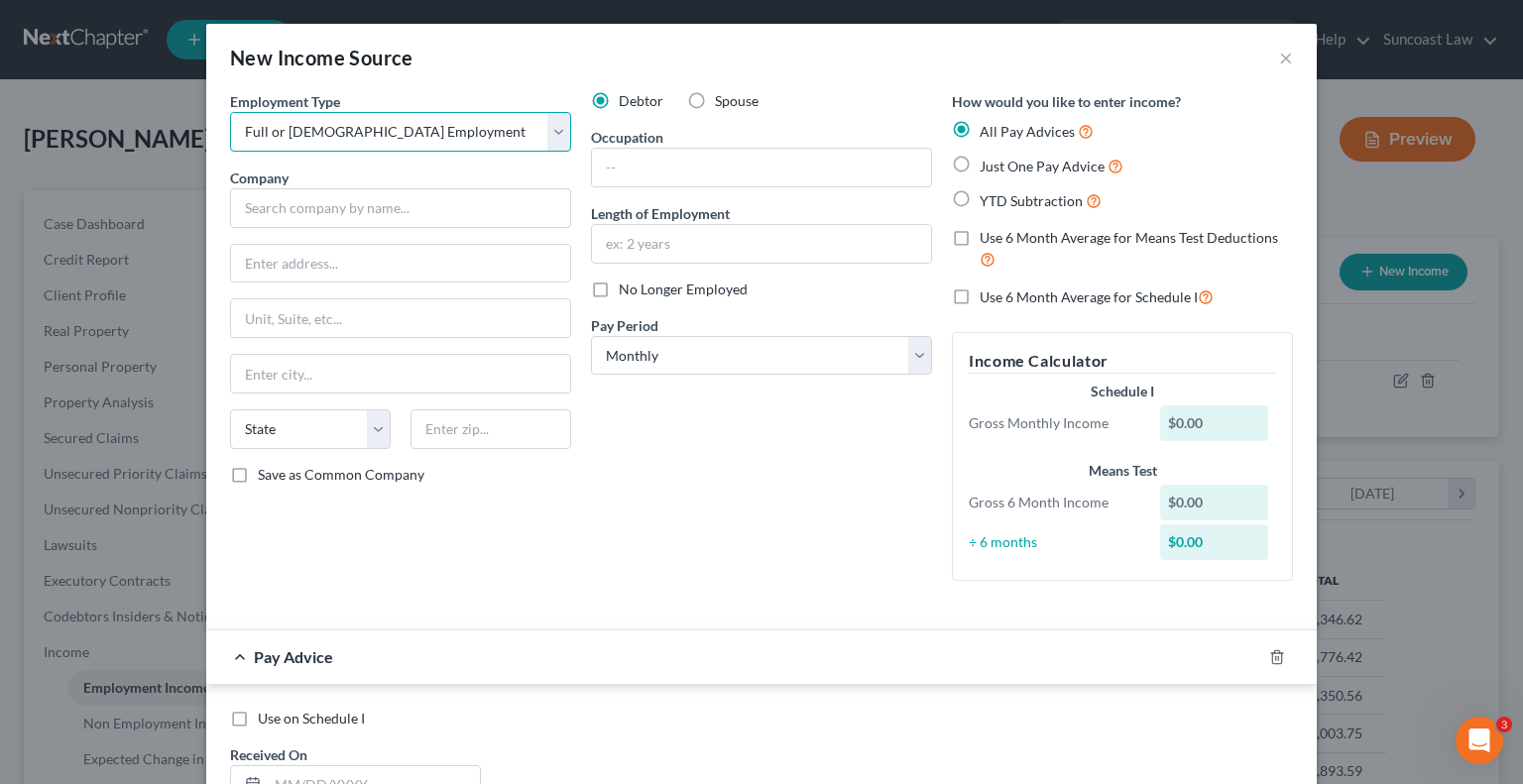 click on "Select Full or [DEMOGRAPHIC_DATA] Employment Self Employment" at bounding box center [401, 132] 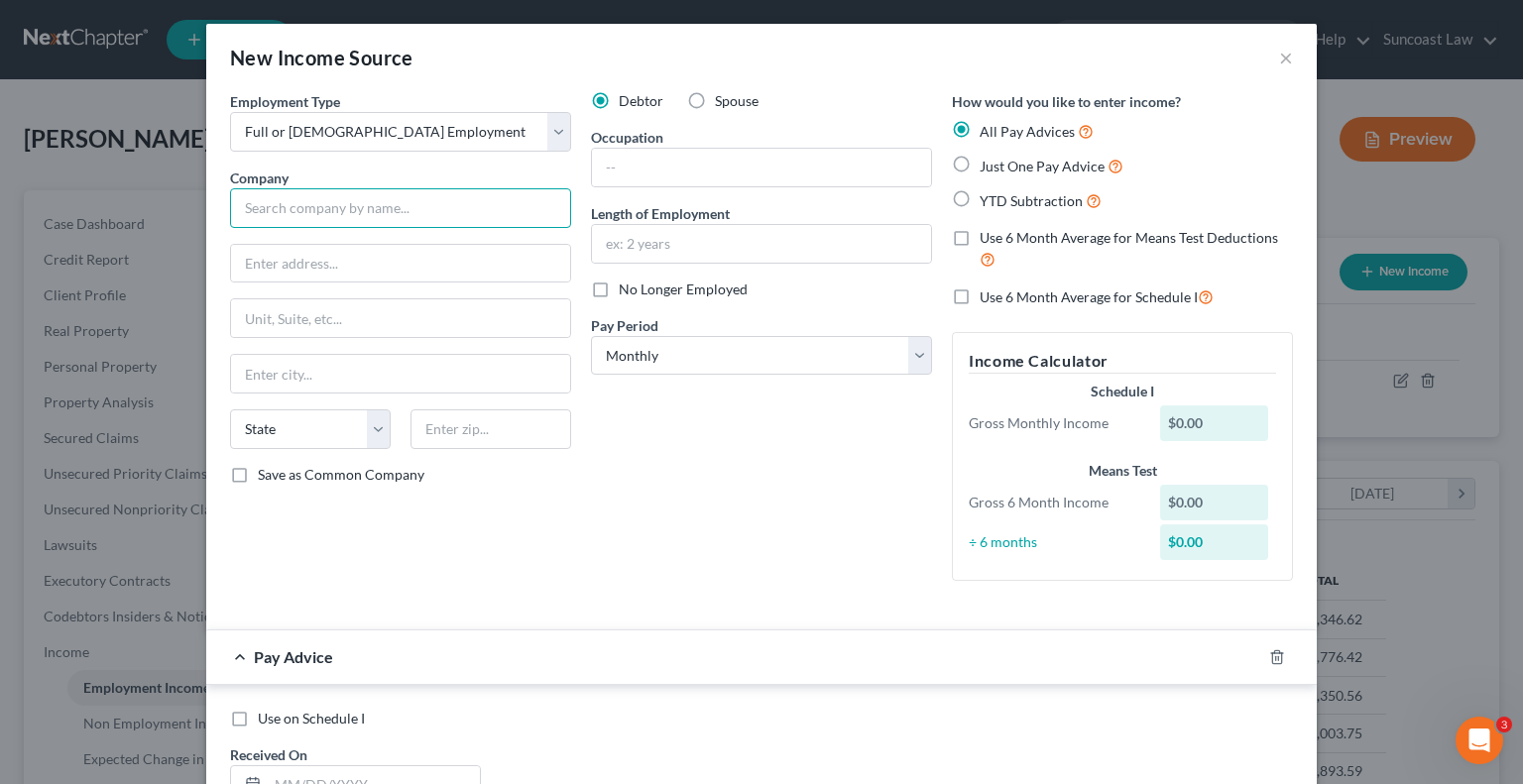 click at bounding box center (401, 208) 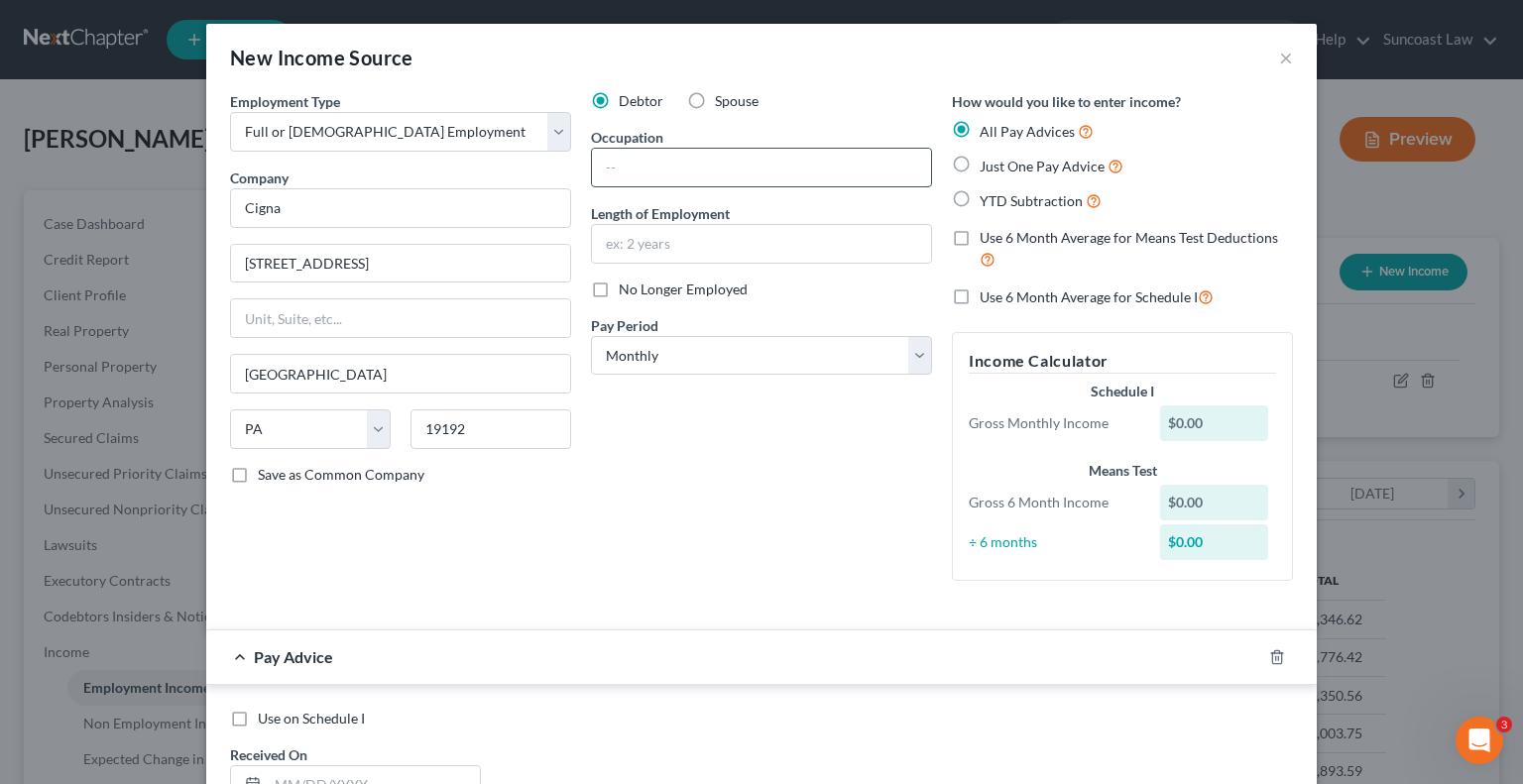 click at bounding box center [762, 168] 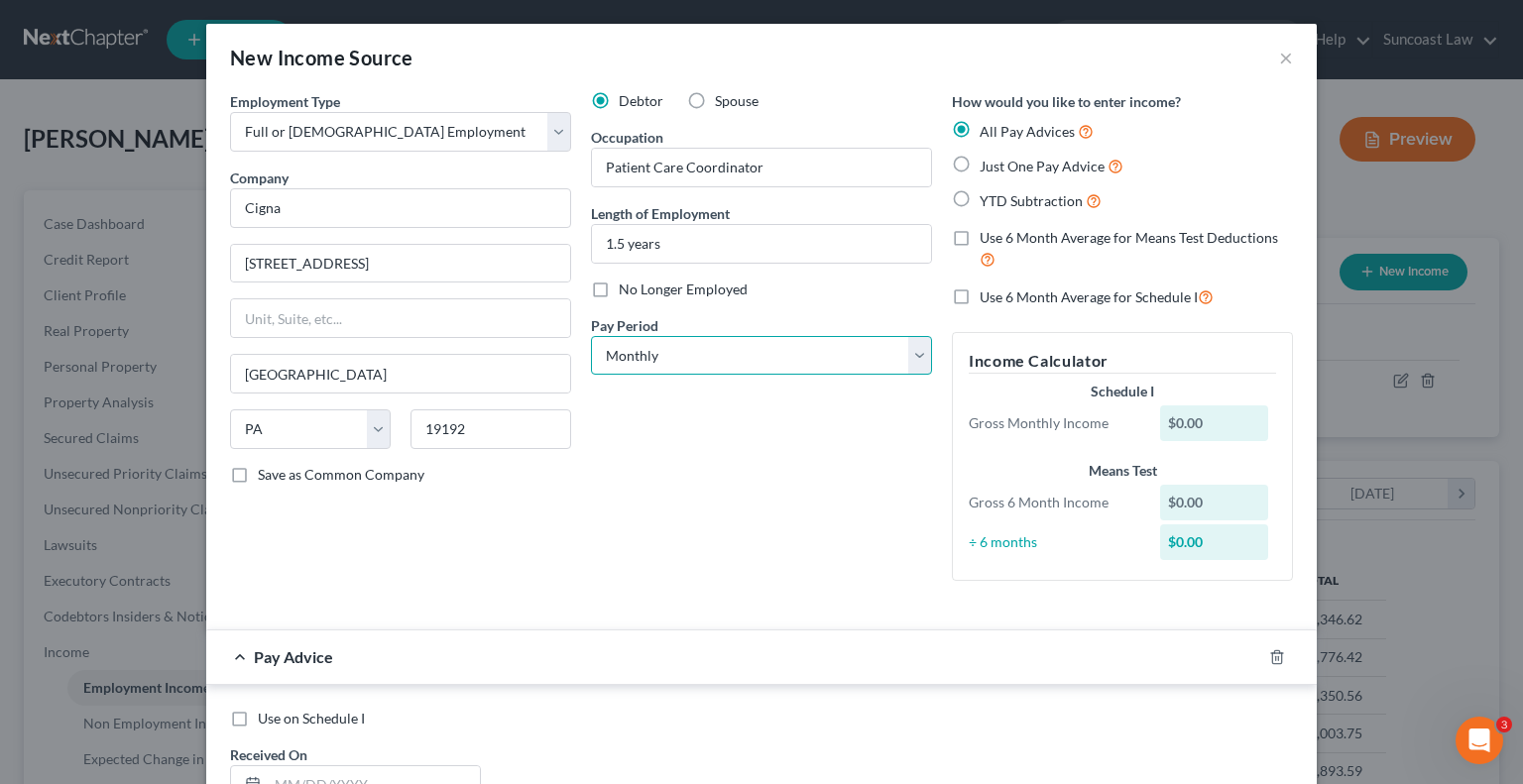 click on "Select Monthly Twice Monthly Every Other Week Weekly" at bounding box center [762, 356] 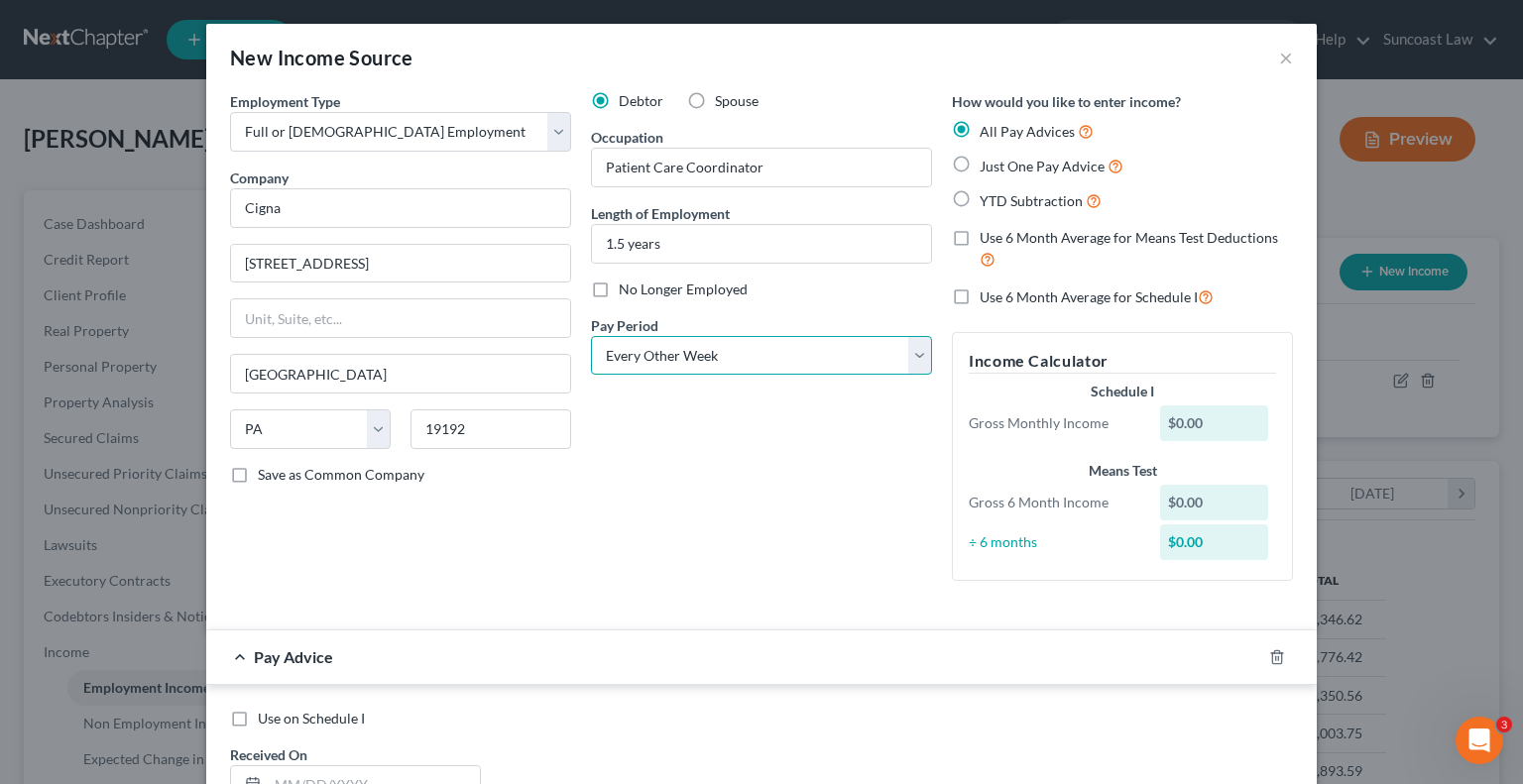 click on "Select Monthly Twice Monthly Every Other Week Weekly" at bounding box center [762, 356] 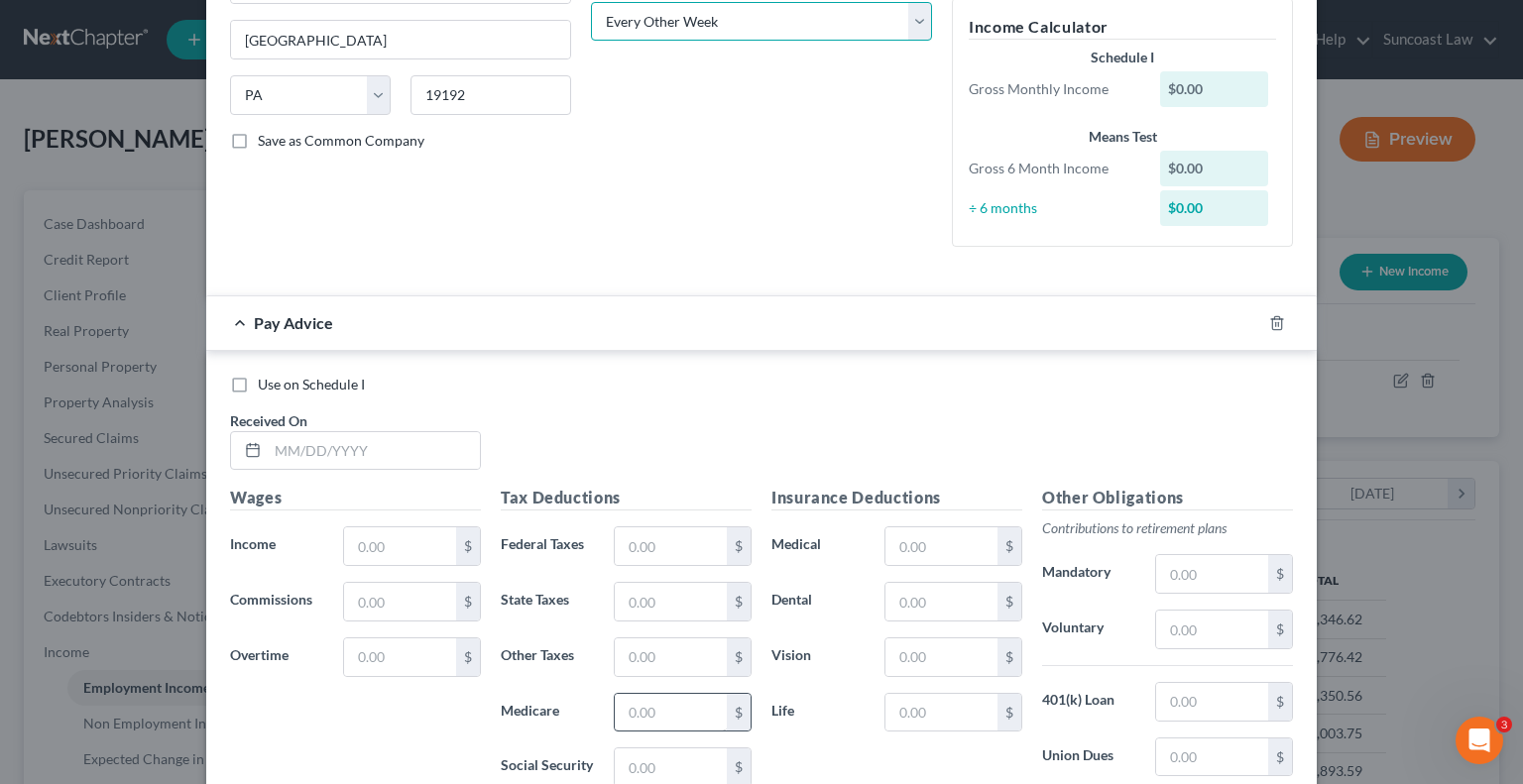 scroll, scrollTop: 496, scrollLeft: 0, axis: vertical 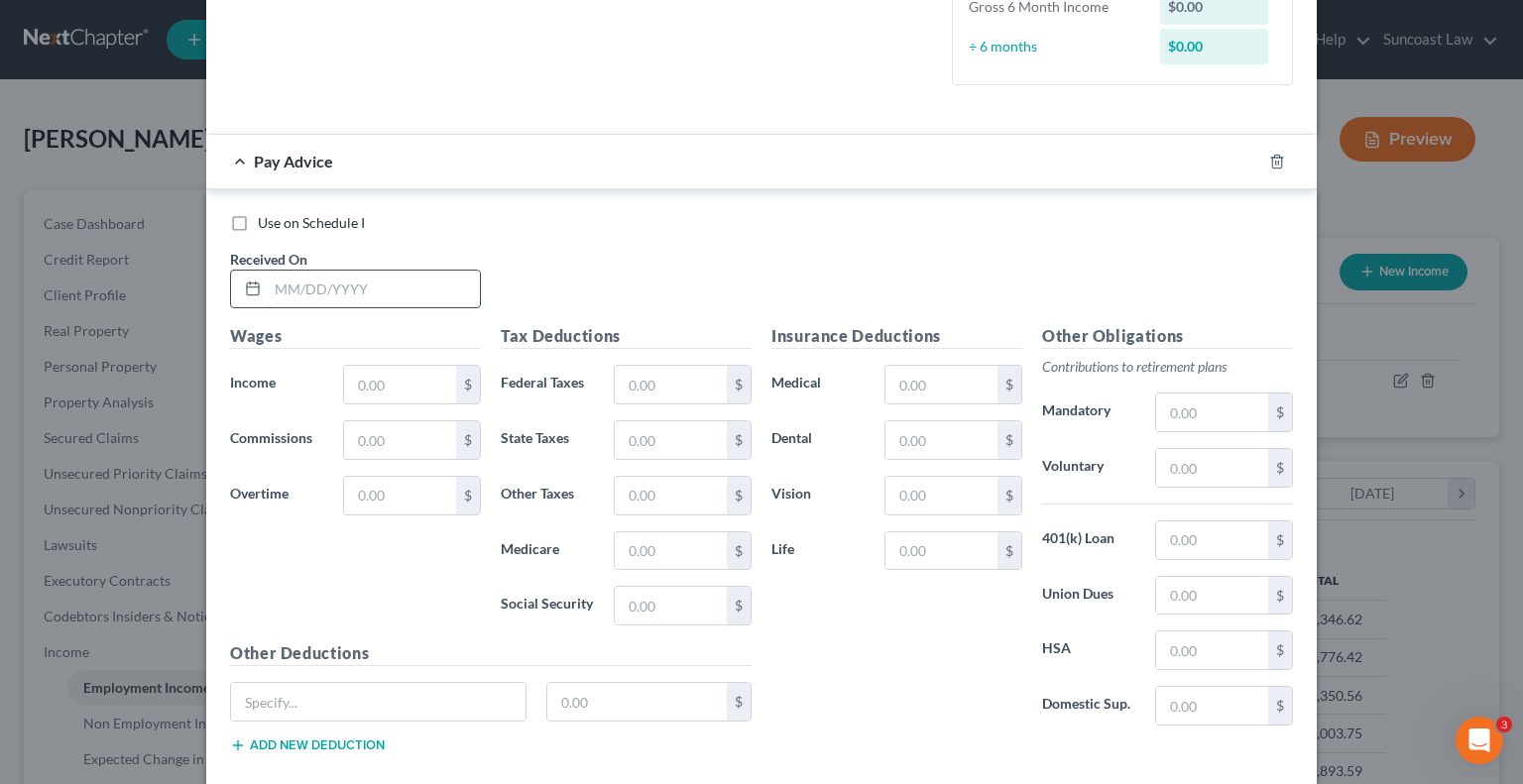 click at bounding box center (374, 289) 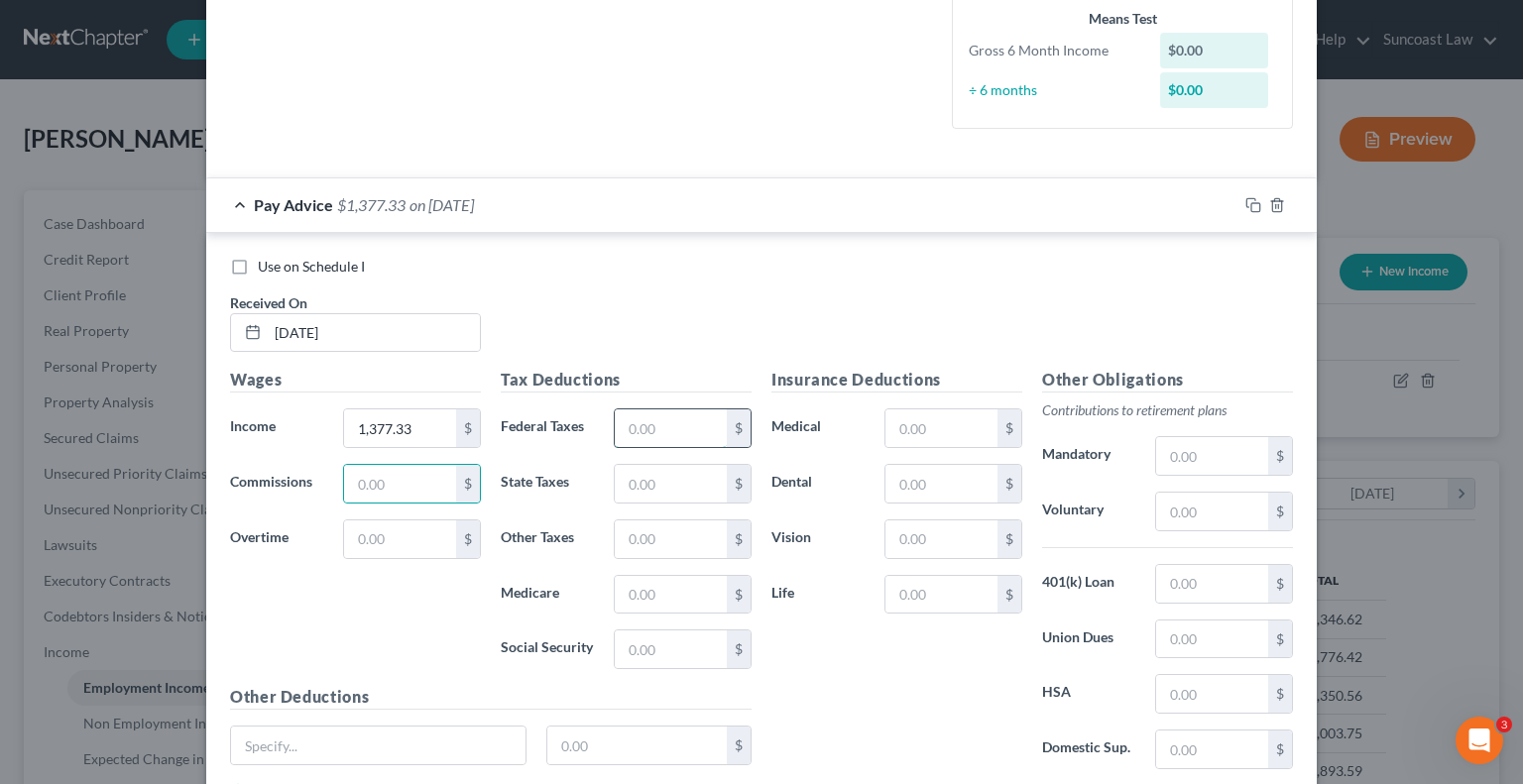 click at bounding box center (670, 428) 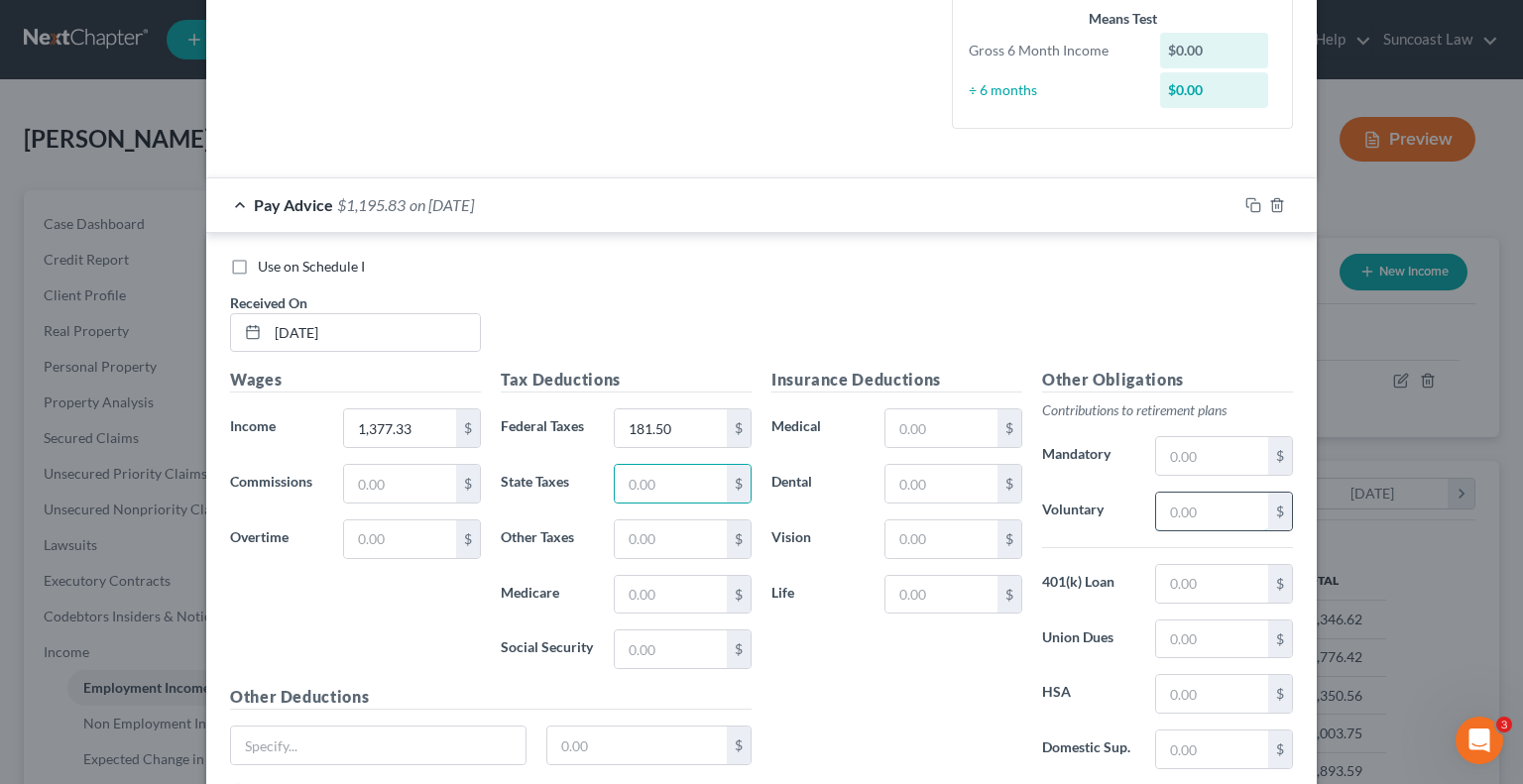 click at bounding box center [1212, 511] 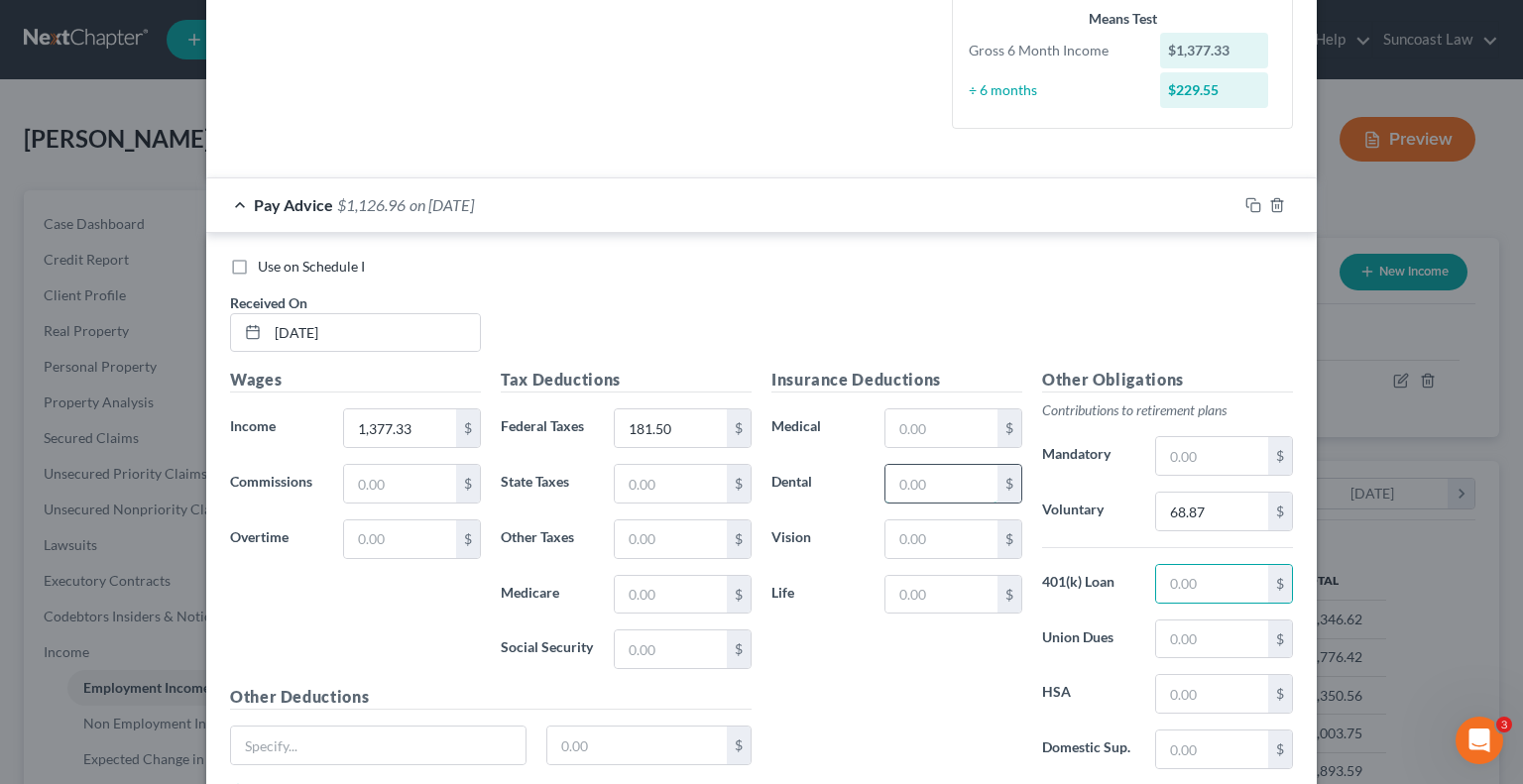 click at bounding box center (941, 484) 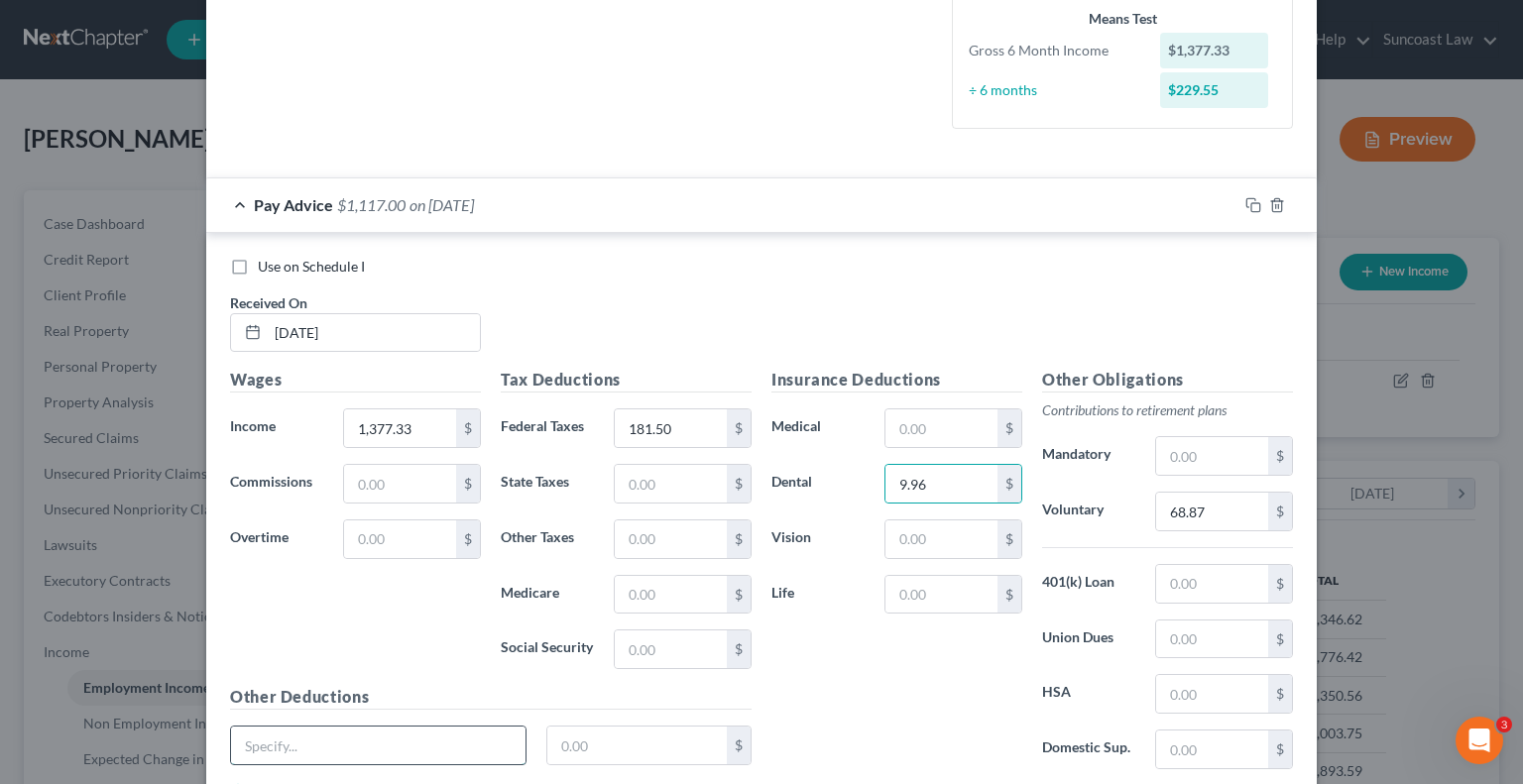 drag, startPoint x: 486, startPoint y: 743, endPoint x: 490, endPoint y: 730, distance: 13.601471 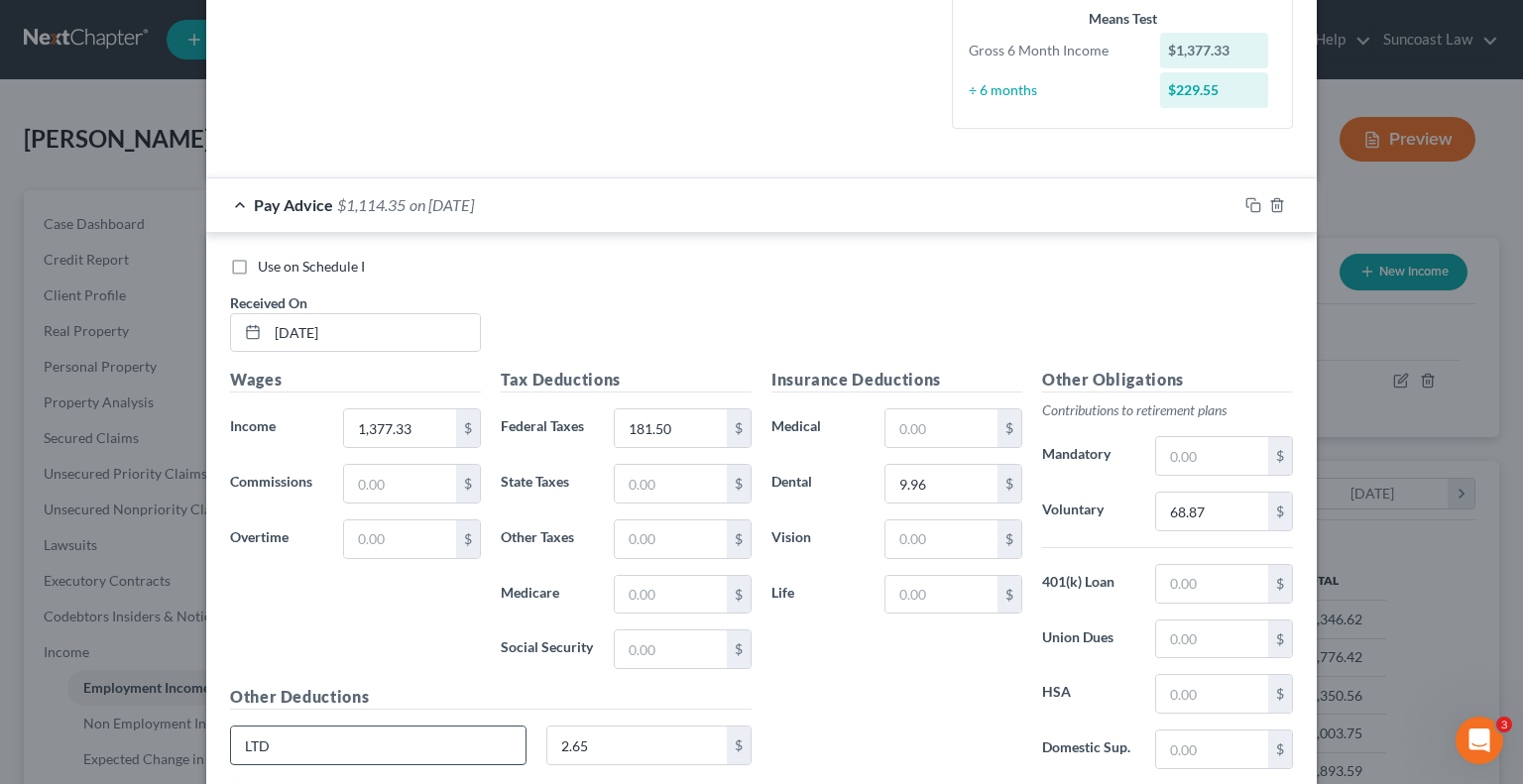 scroll, scrollTop: 504, scrollLeft: 0, axis: vertical 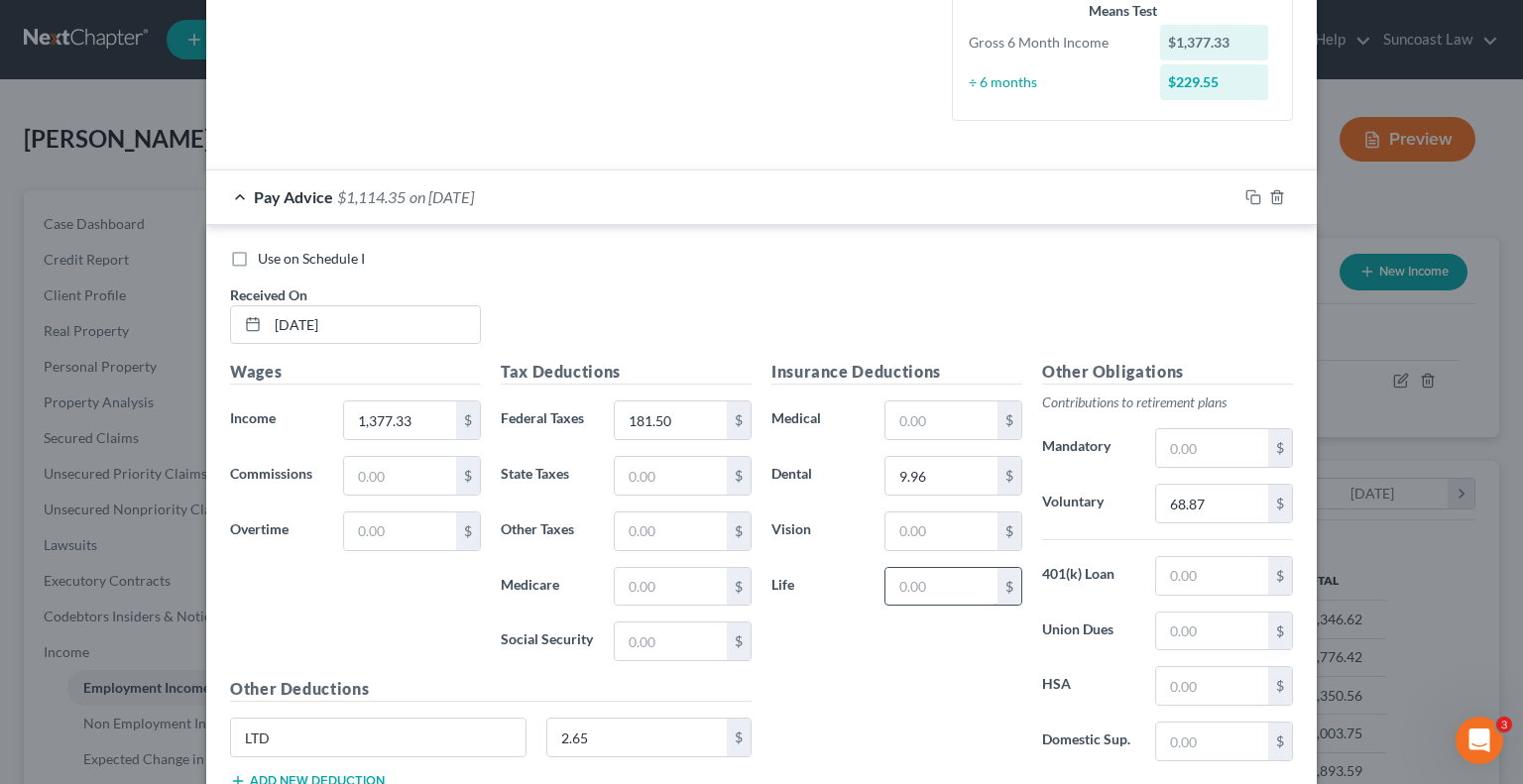 click at bounding box center [941, 587] 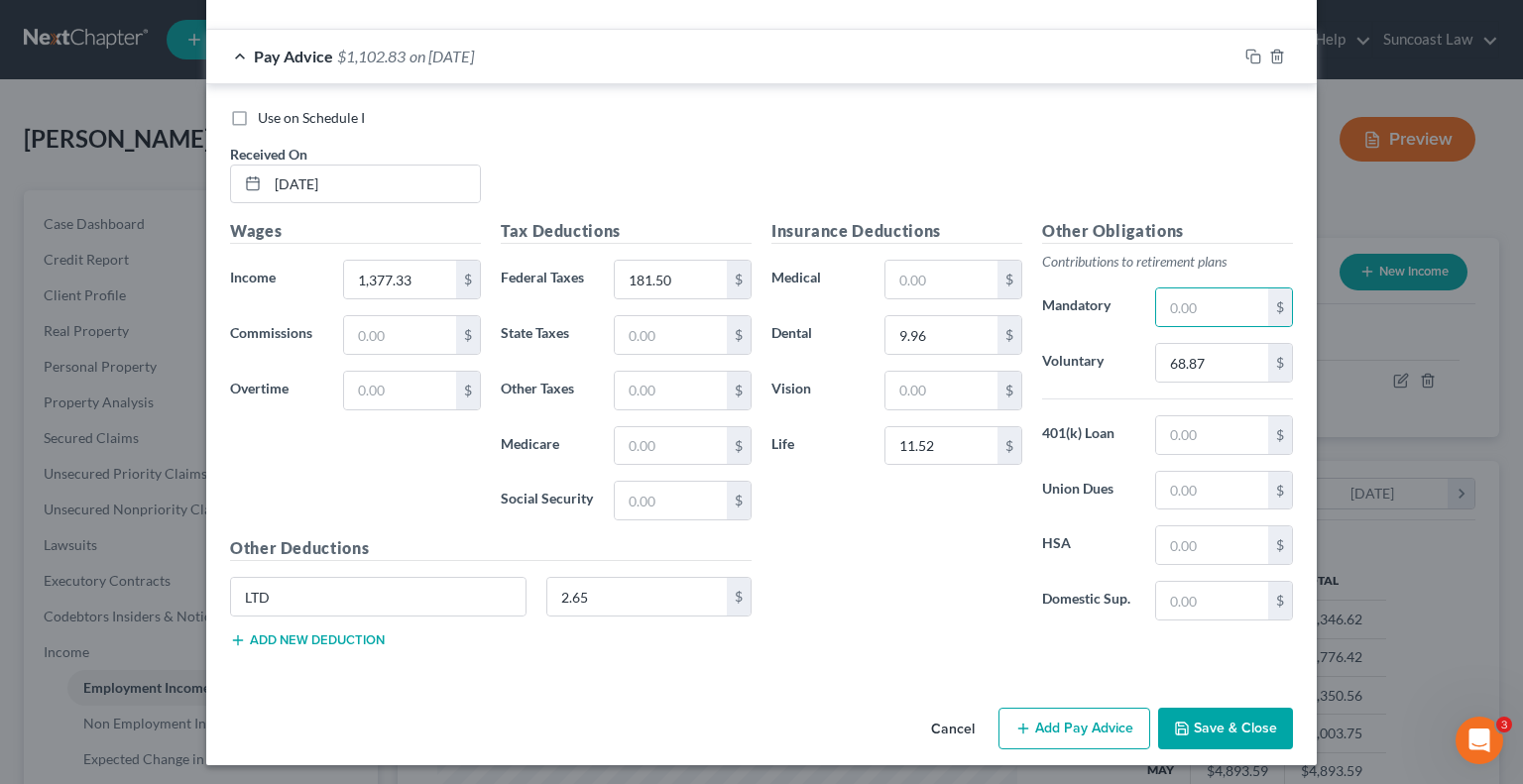 click on "Add Pay Advice" at bounding box center (1074, 728) 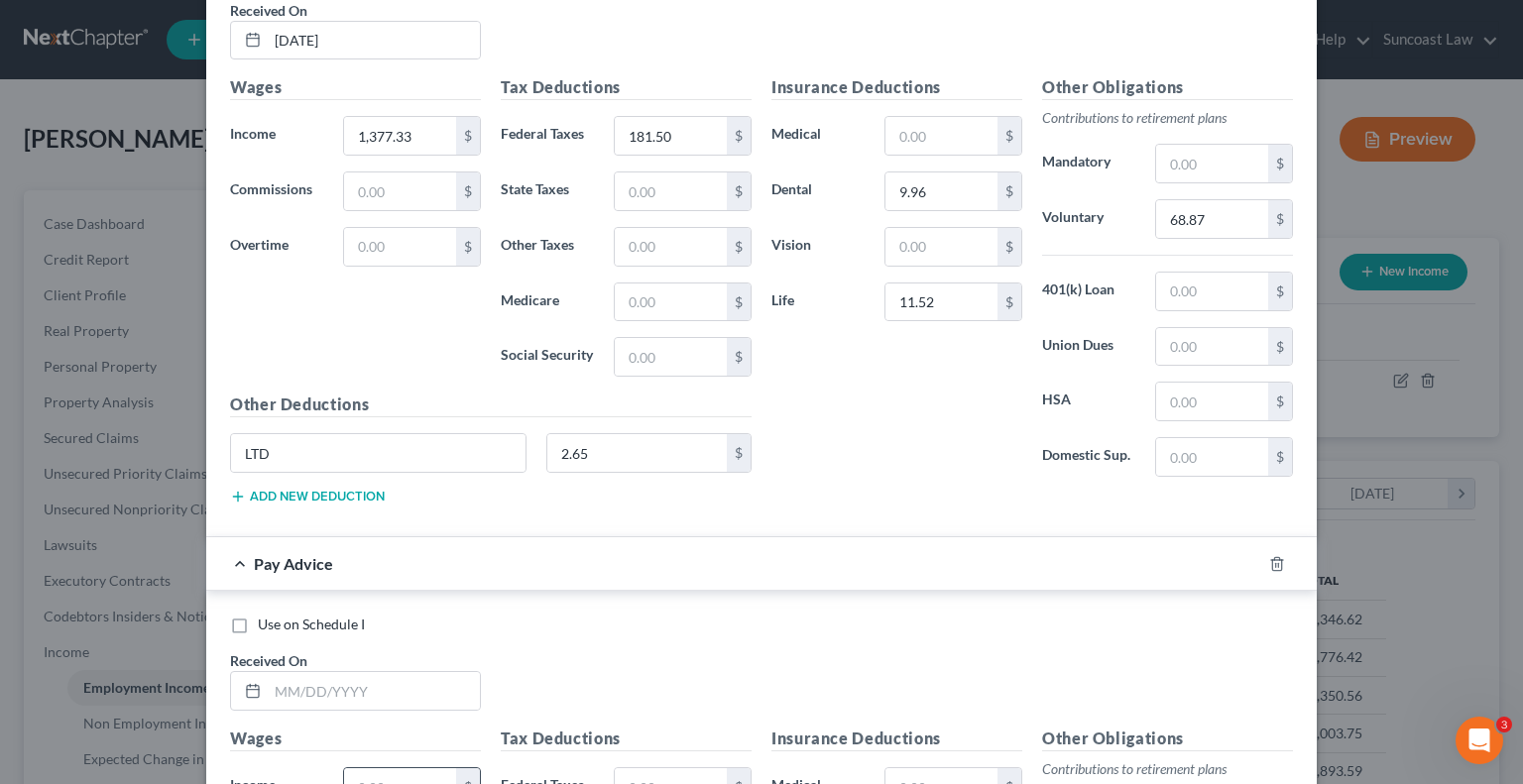 scroll, scrollTop: 1041, scrollLeft: 0, axis: vertical 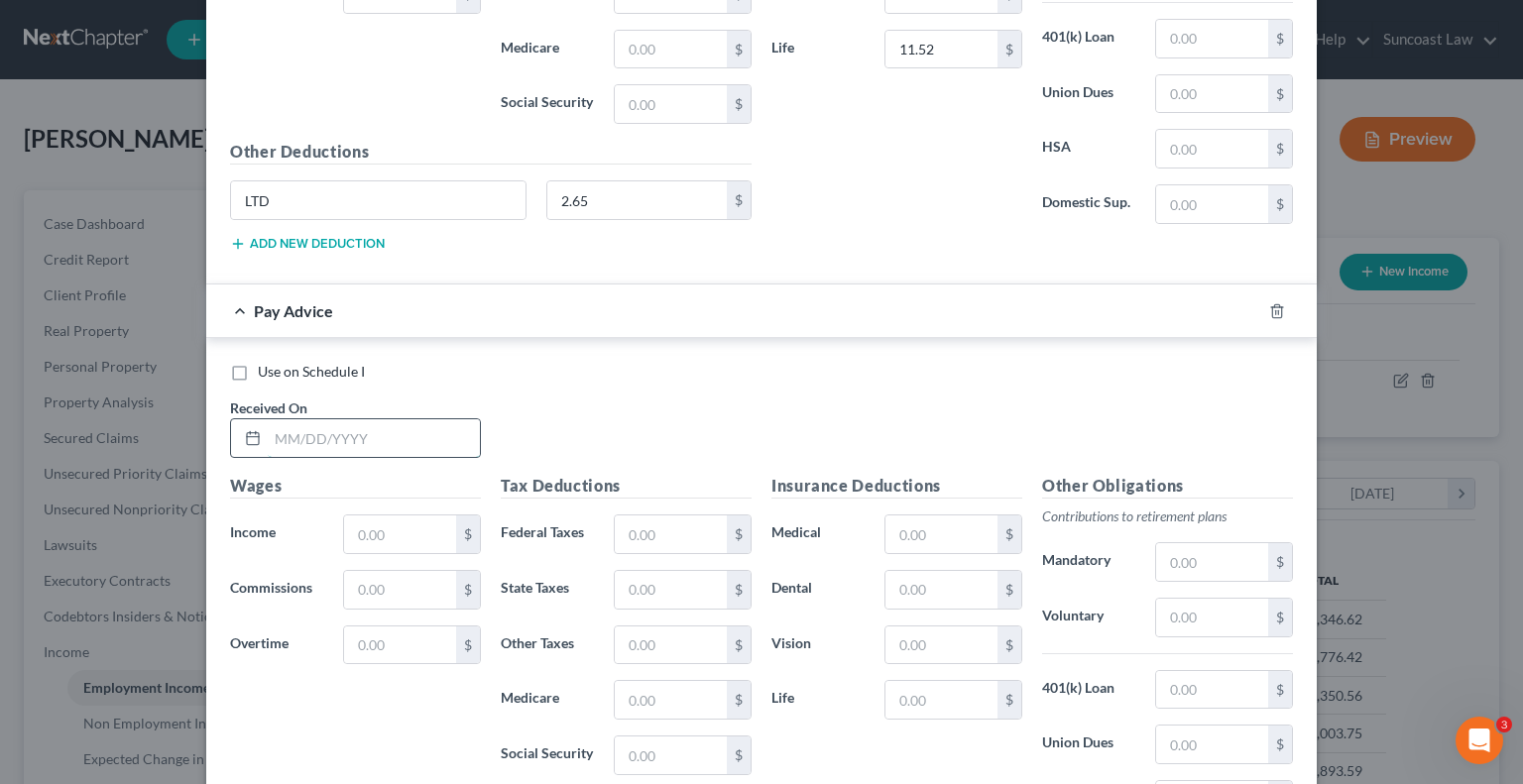 click at bounding box center [374, 438] 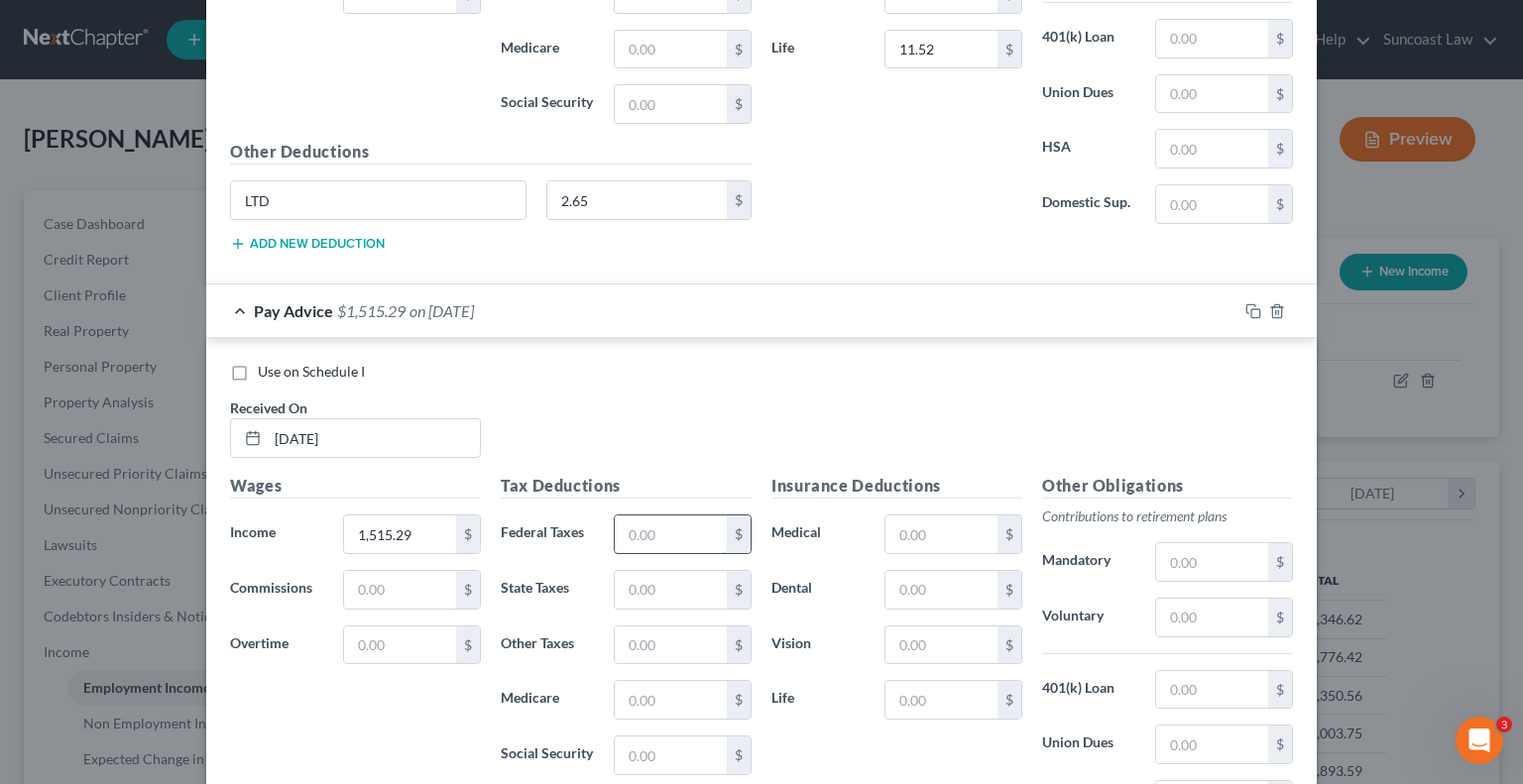 click at bounding box center (670, 534) 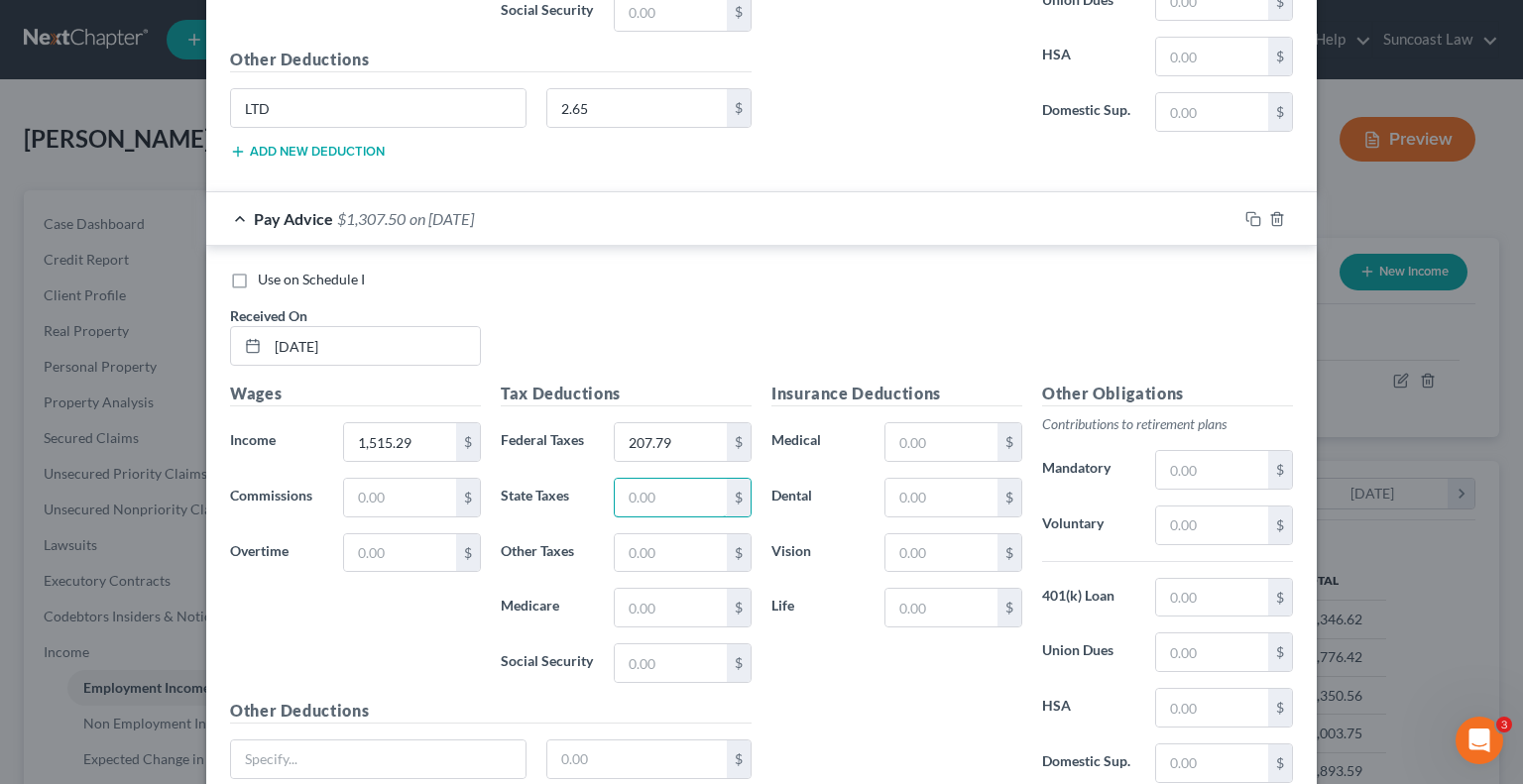 scroll, scrollTop: 1239, scrollLeft: 0, axis: vertical 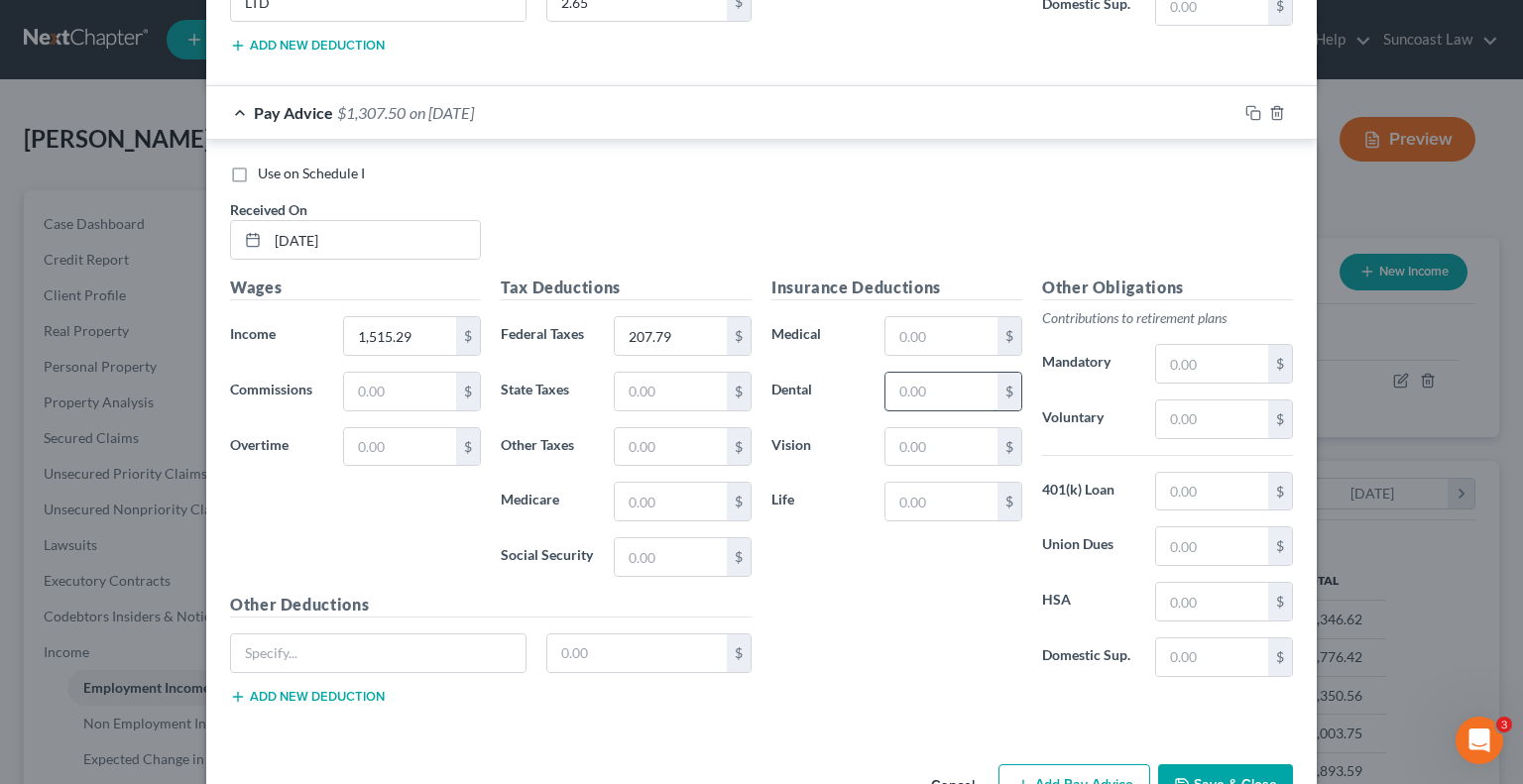 click at bounding box center (941, 392) 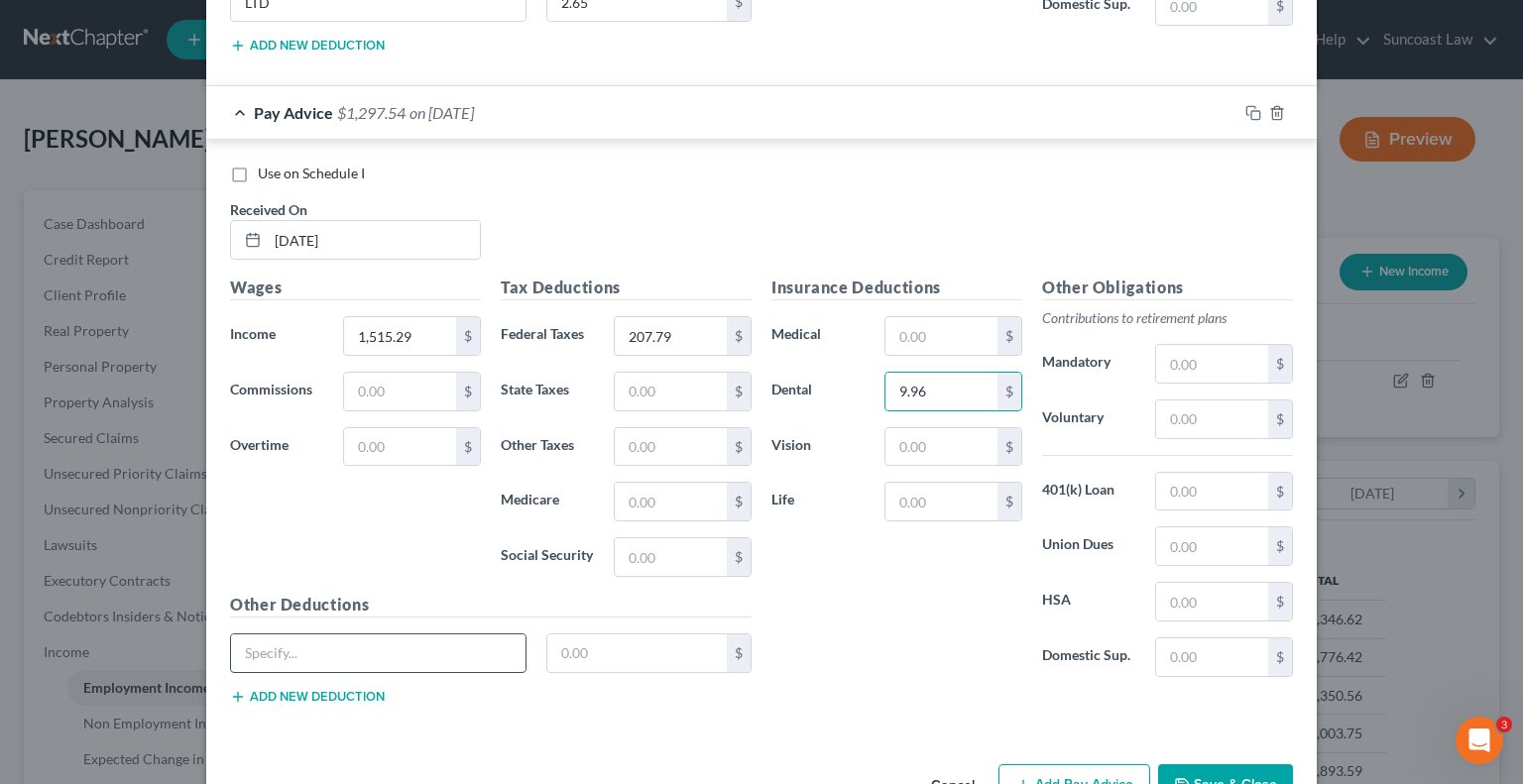 click at bounding box center (378, 653) 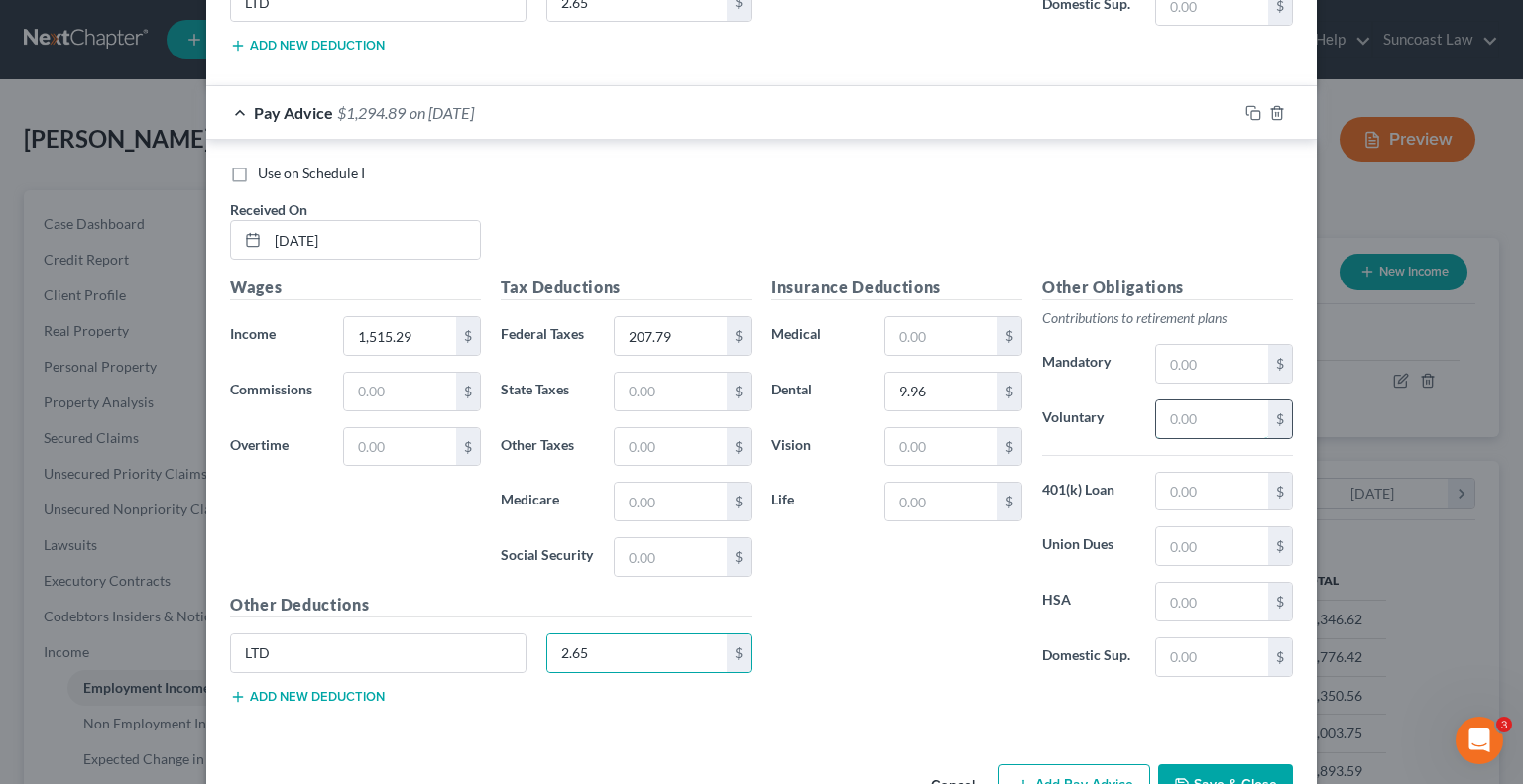 click at bounding box center (1212, 419) 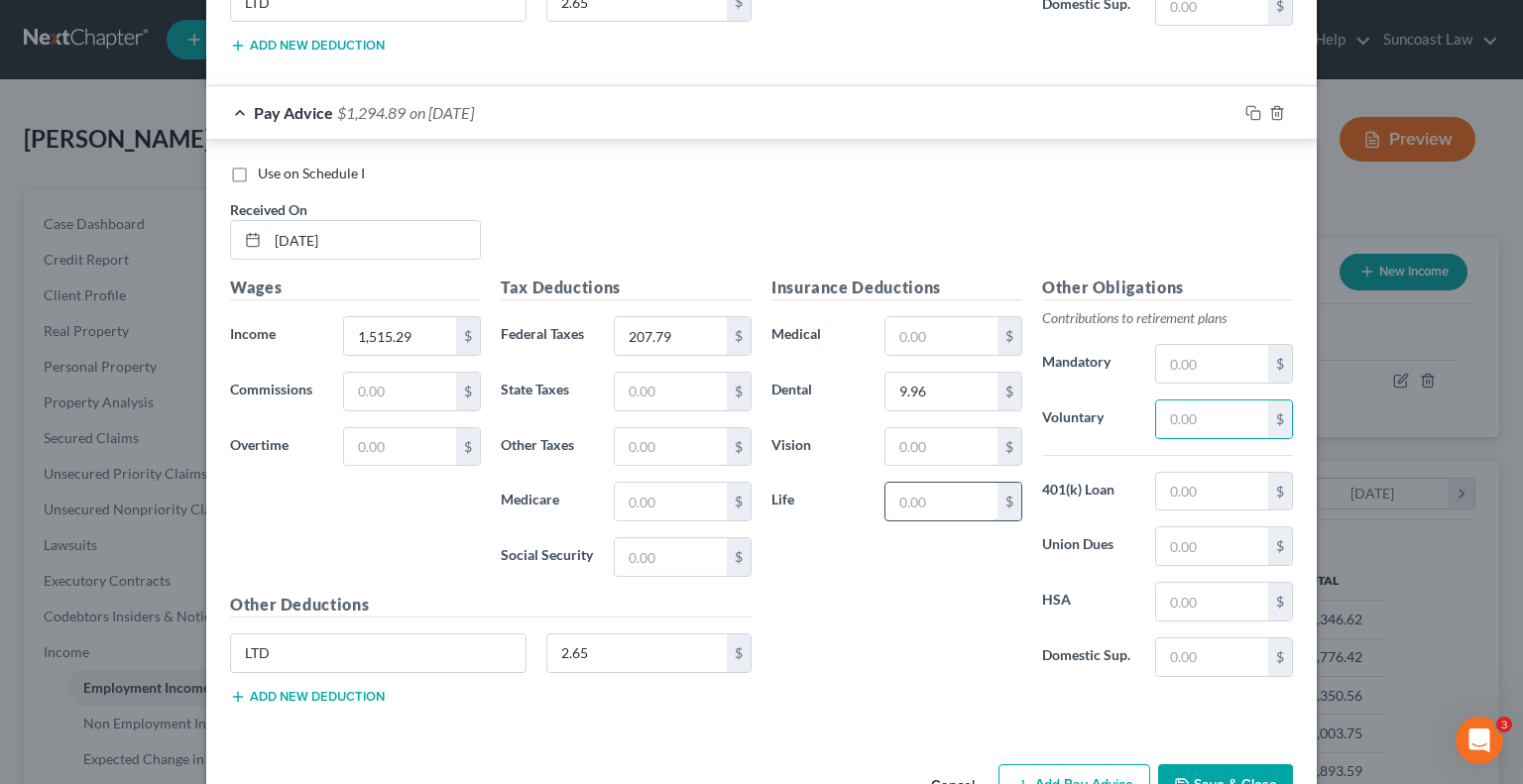 click at bounding box center (941, 502) 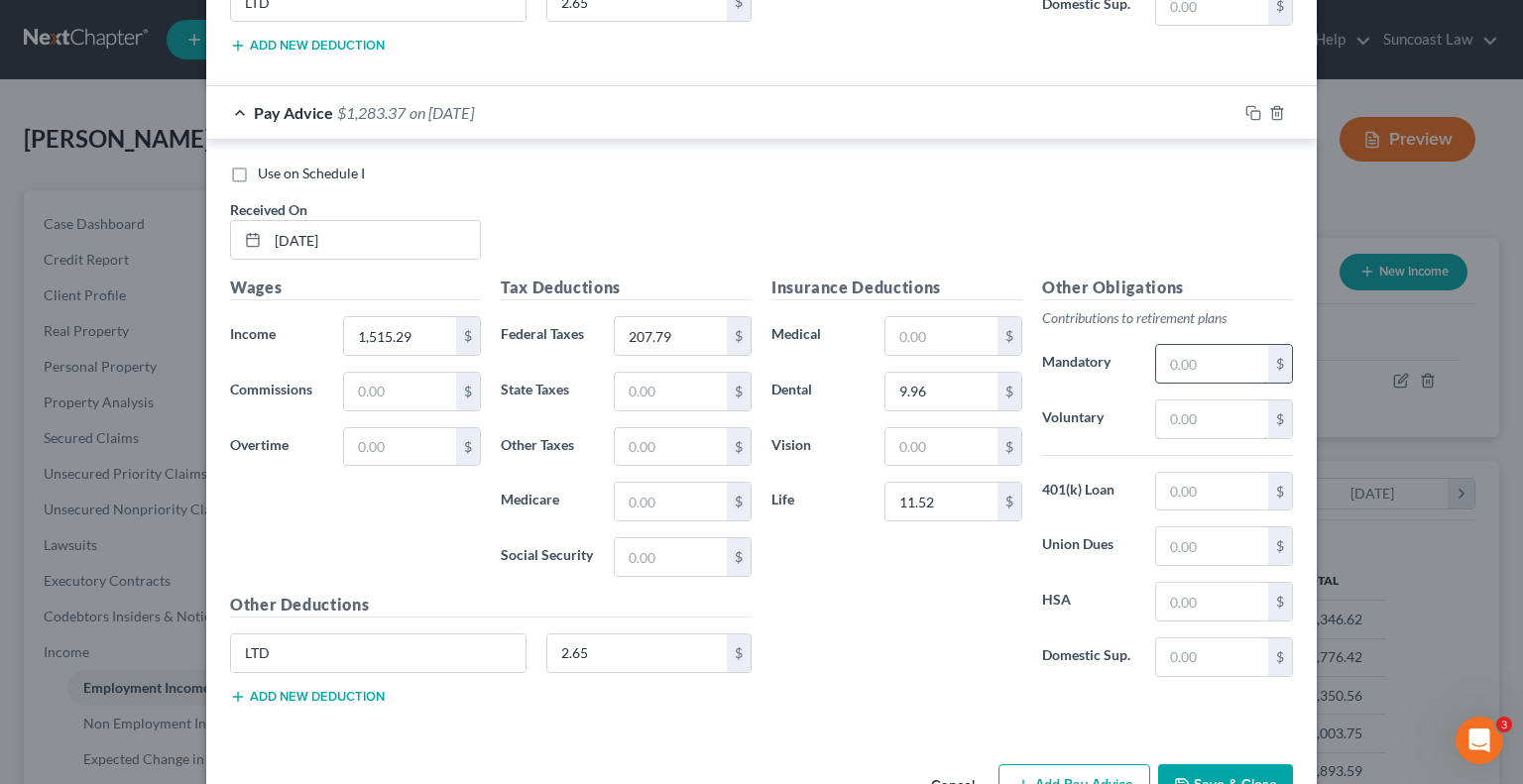 drag, startPoint x: 1214, startPoint y: 411, endPoint x: 1218, endPoint y: 376, distance: 35.22783 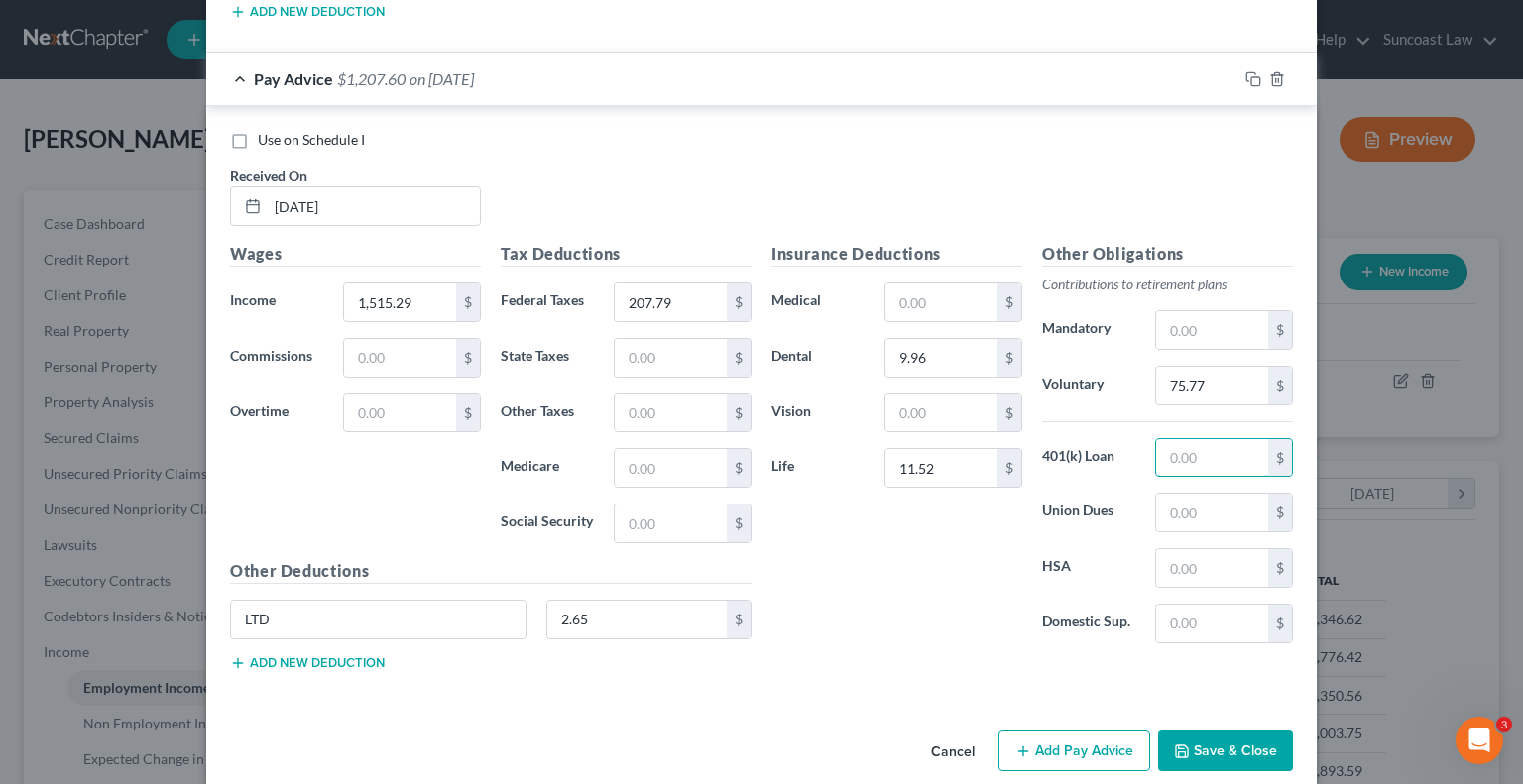 scroll, scrollTop: 1292, scrollLeft: 0, axis: vertical 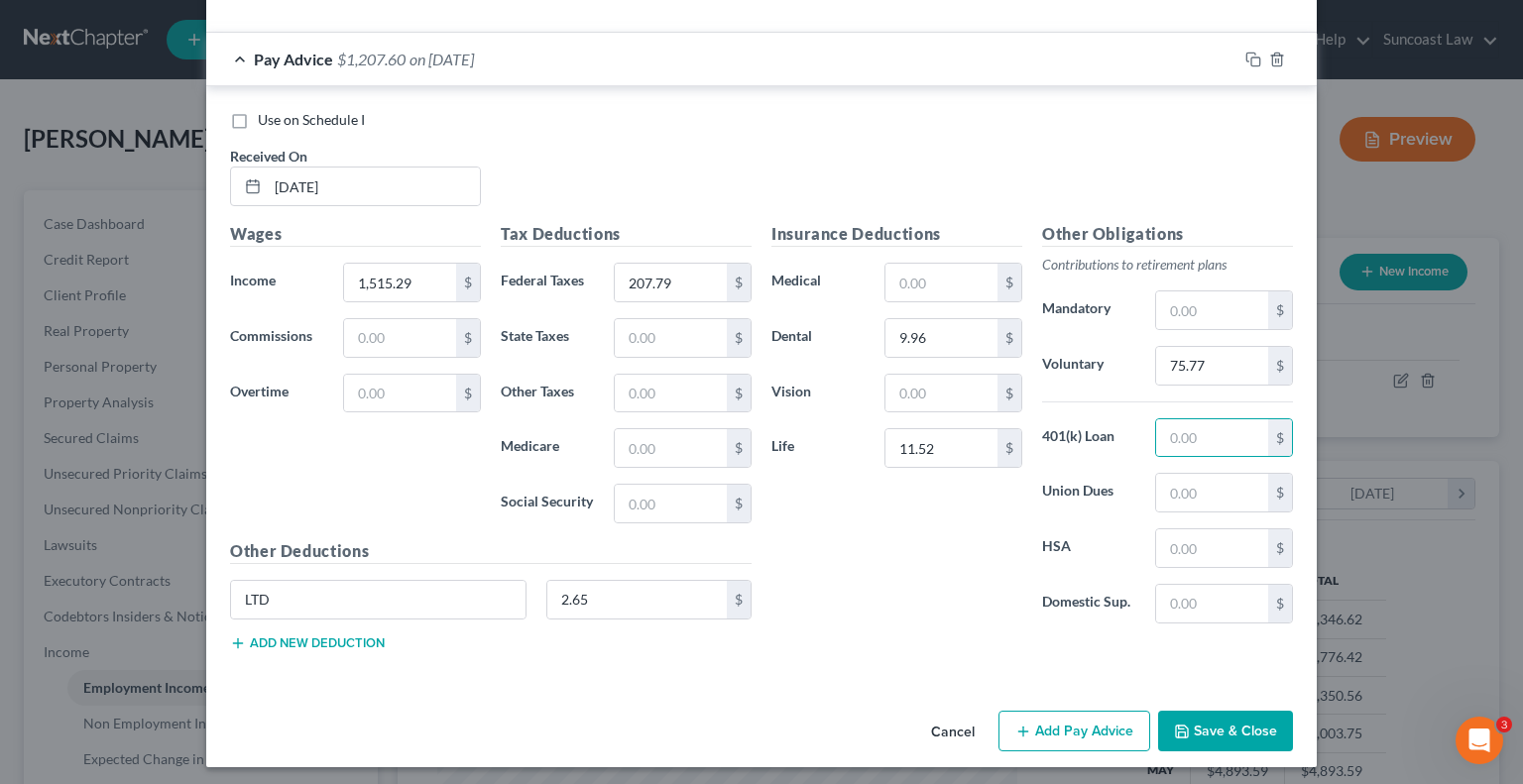 click on "Add Pay Advice" at bounding box center (1074, 731) 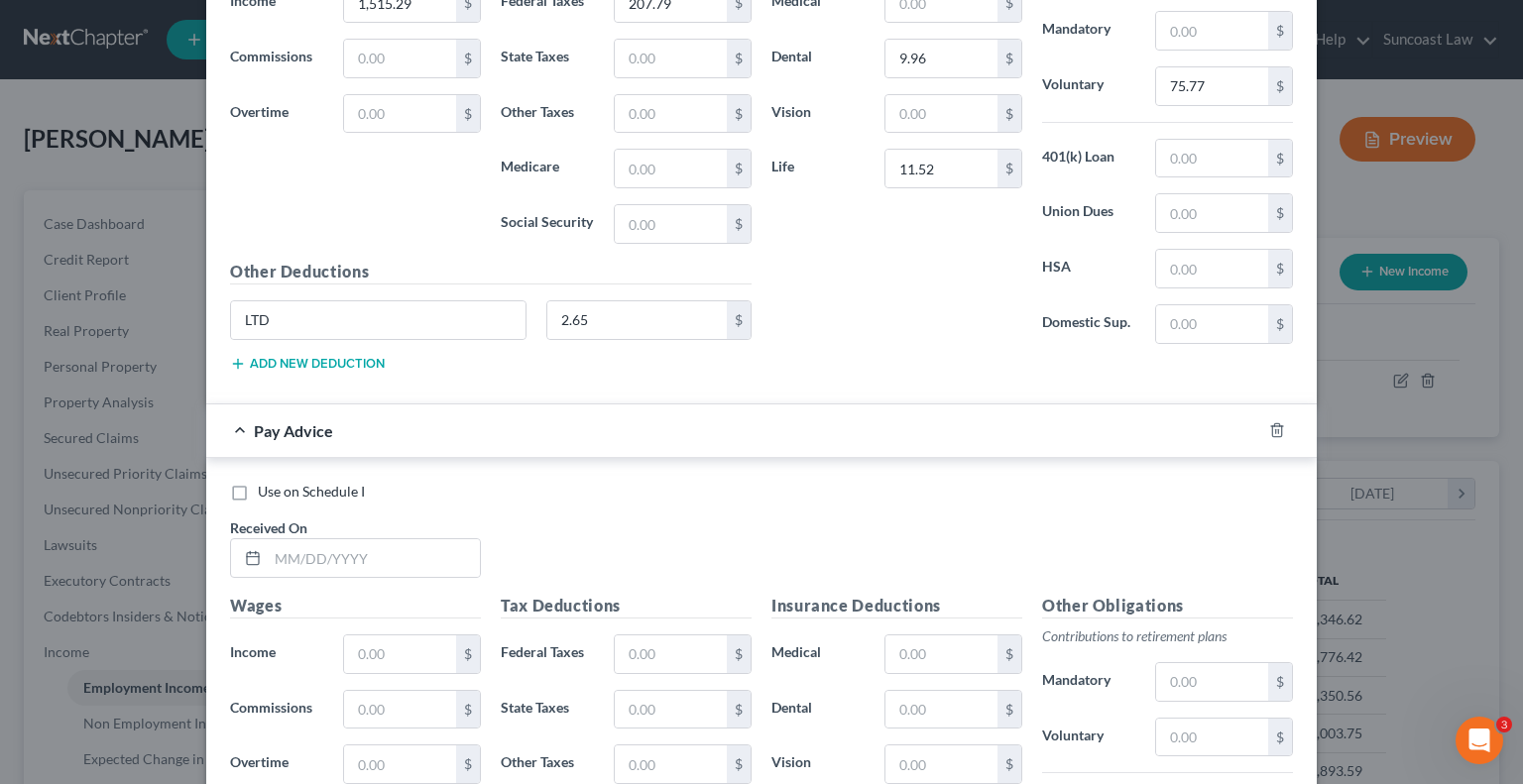 scroll, scrollTop: 1689, scrollLeft: 0, axis: vertical 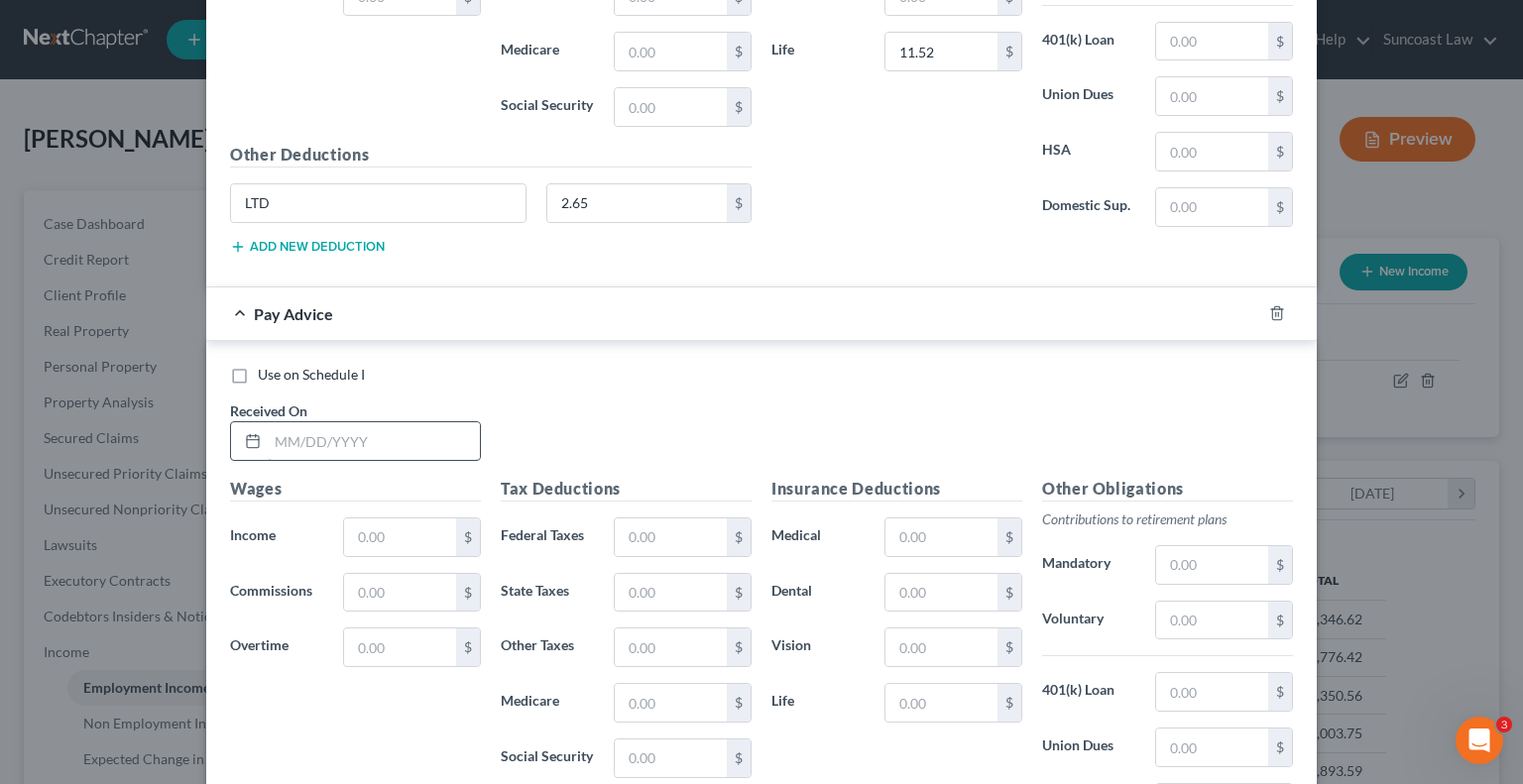 click at bounding box center [374, 441] 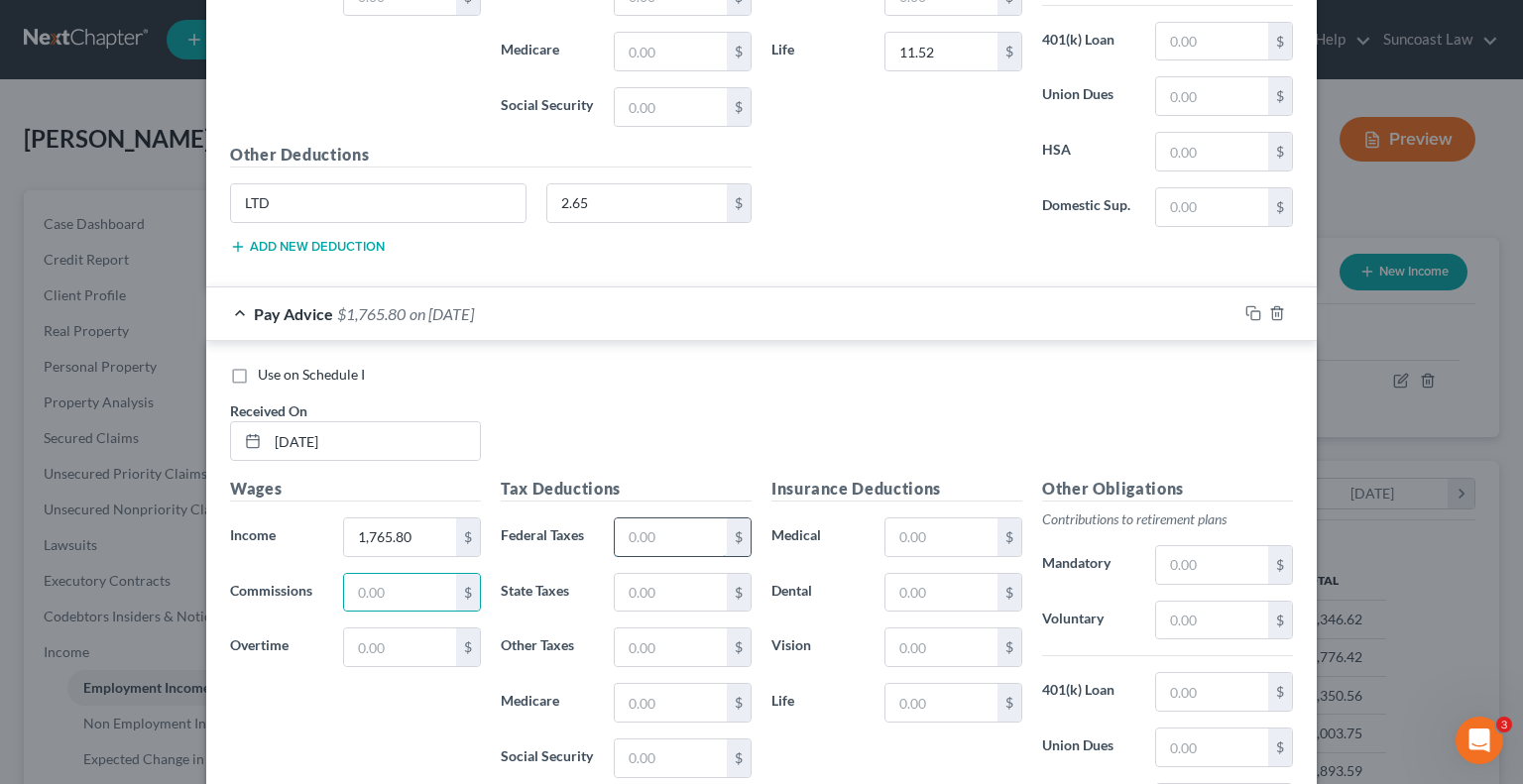 click at bounding box center (670, 537) 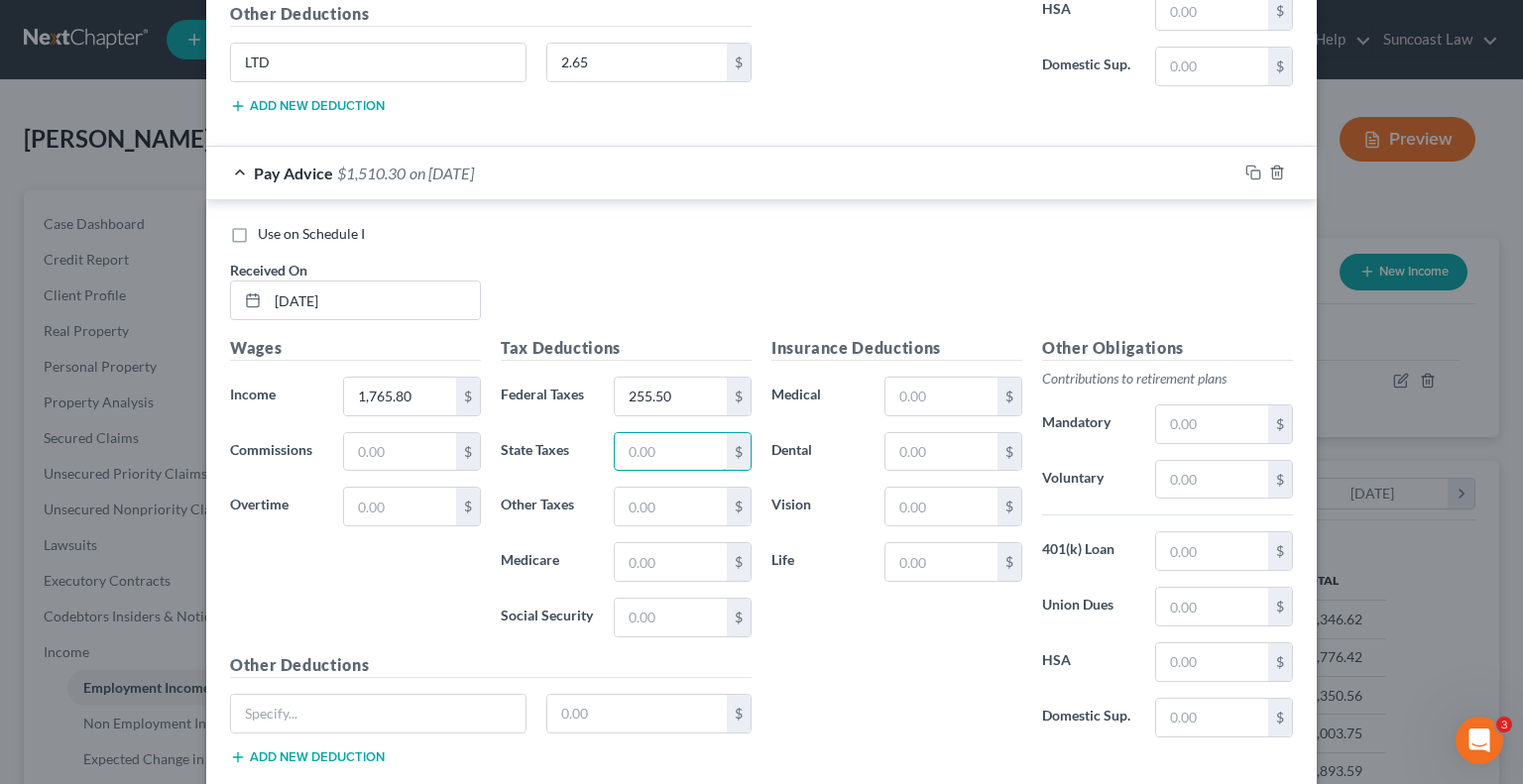 scroll, scrollTop: 1887, scrollLeft: 0, axis: vertical 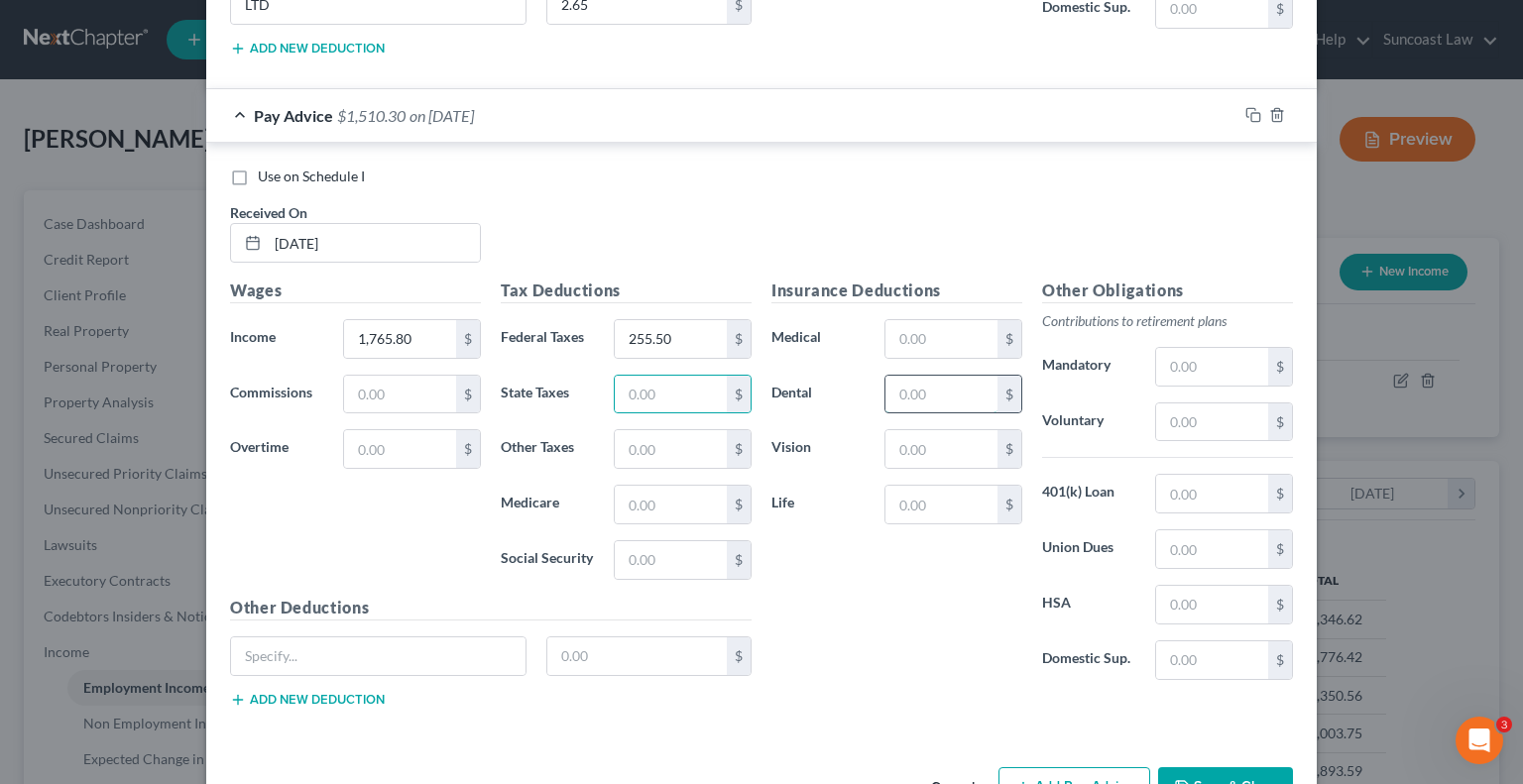 click at bounding box center [941, 394] 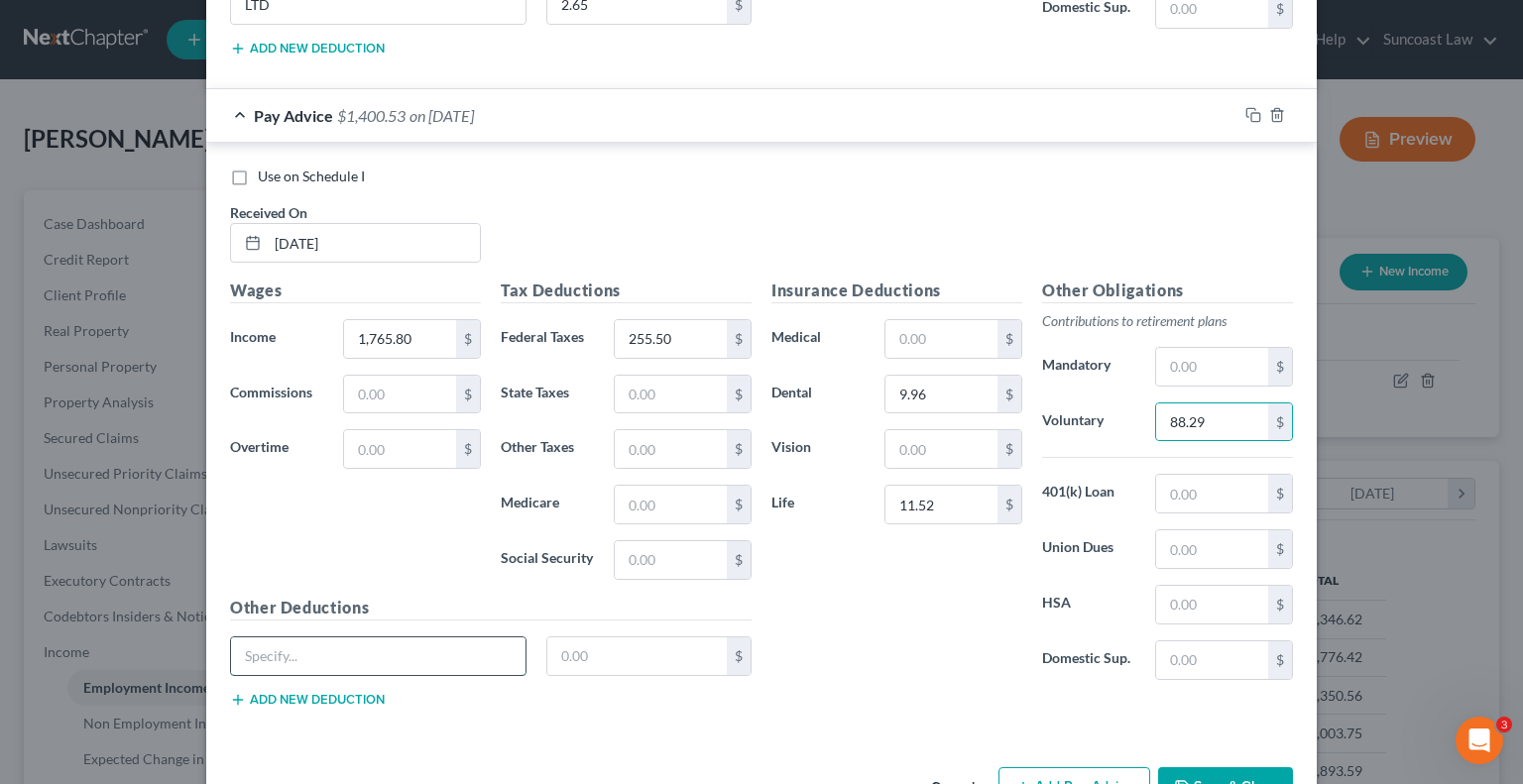click at bounding box center [378, 656] 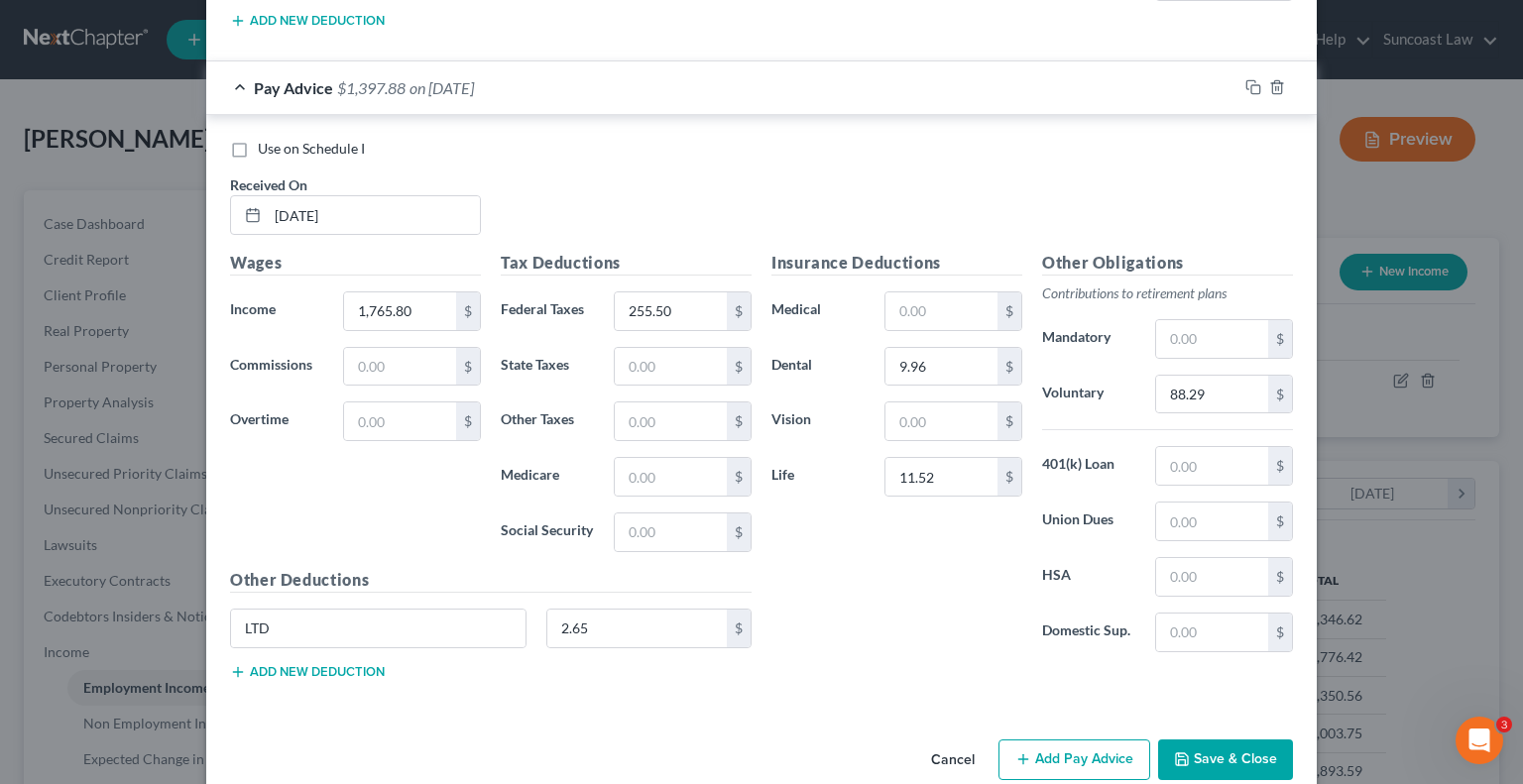 scroll, scrollTop: 1939, scrollLeft: 0, axis: vertical 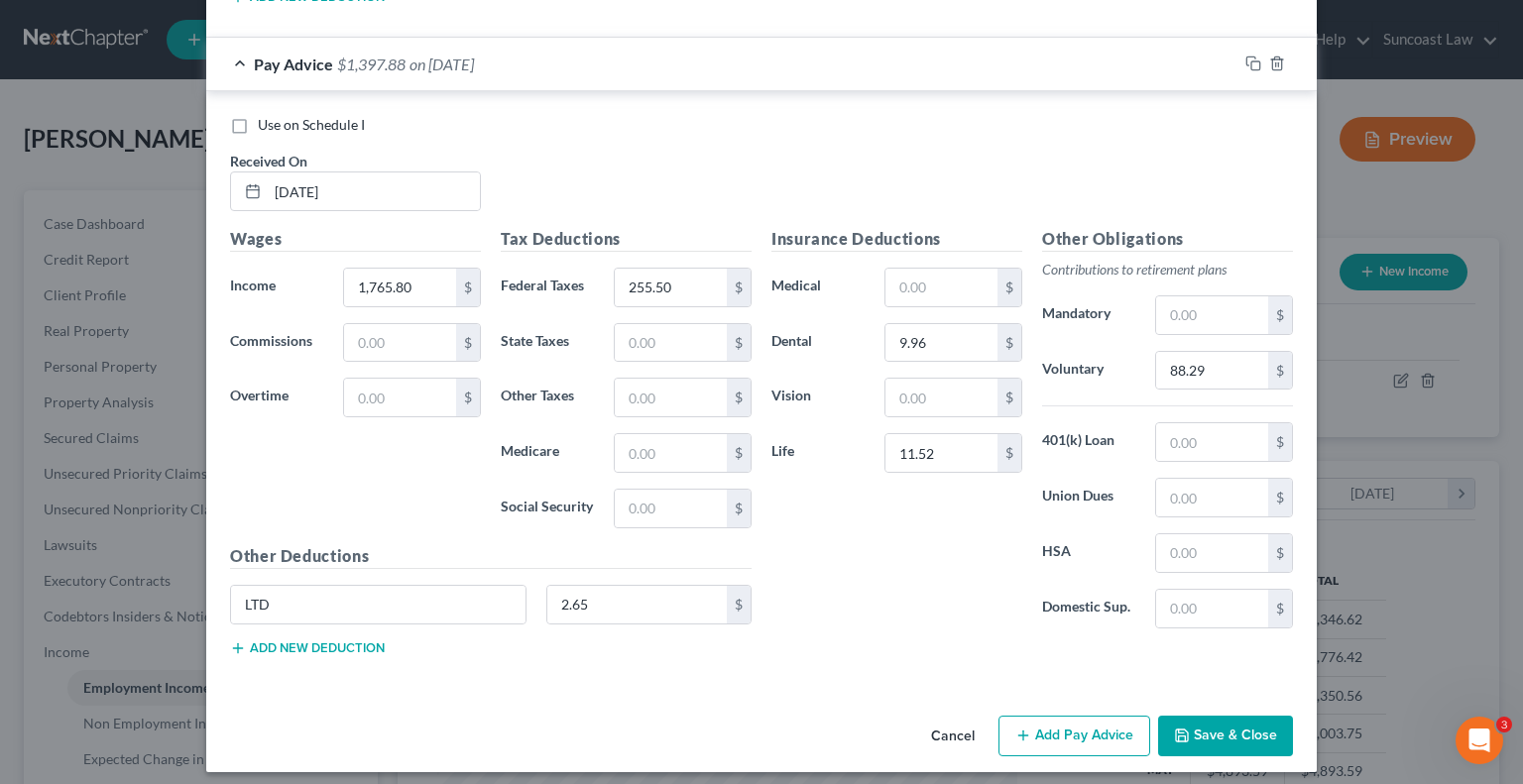click 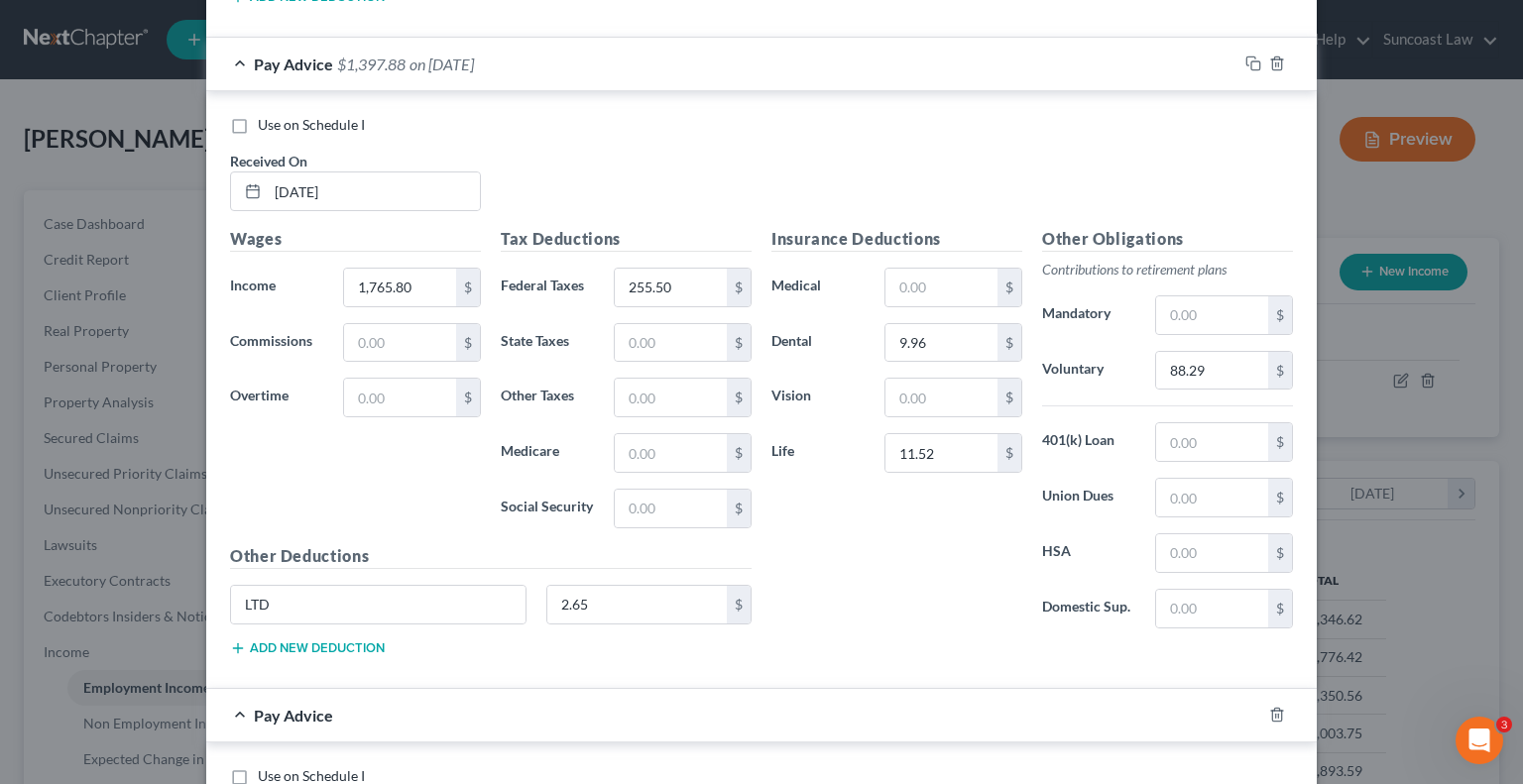 drag, startPoint x: 1023, startPoint y: 725, endPoint x: 778, endPoint y: 688, distance: 247.77813 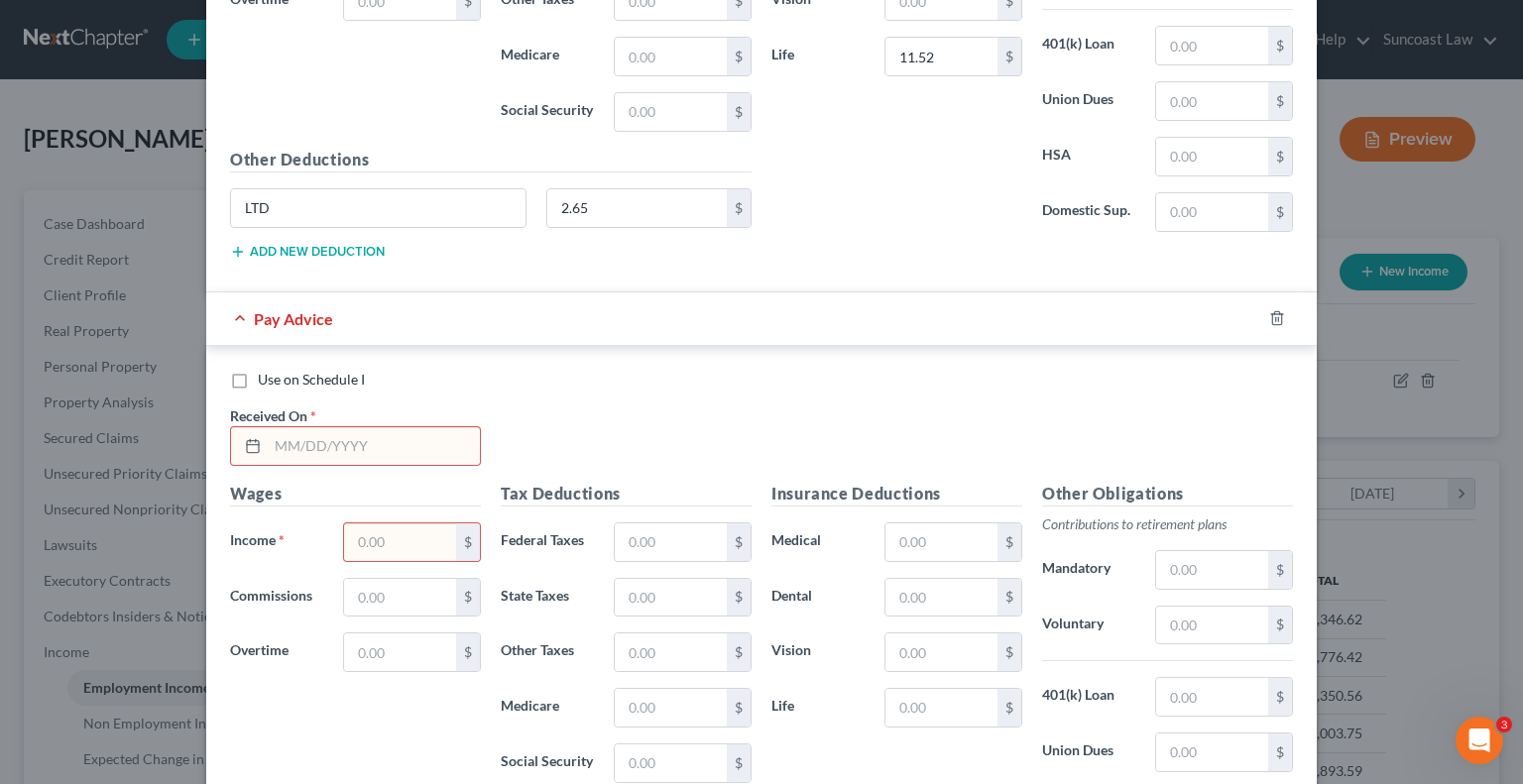 click at bounding box center [374, 446] 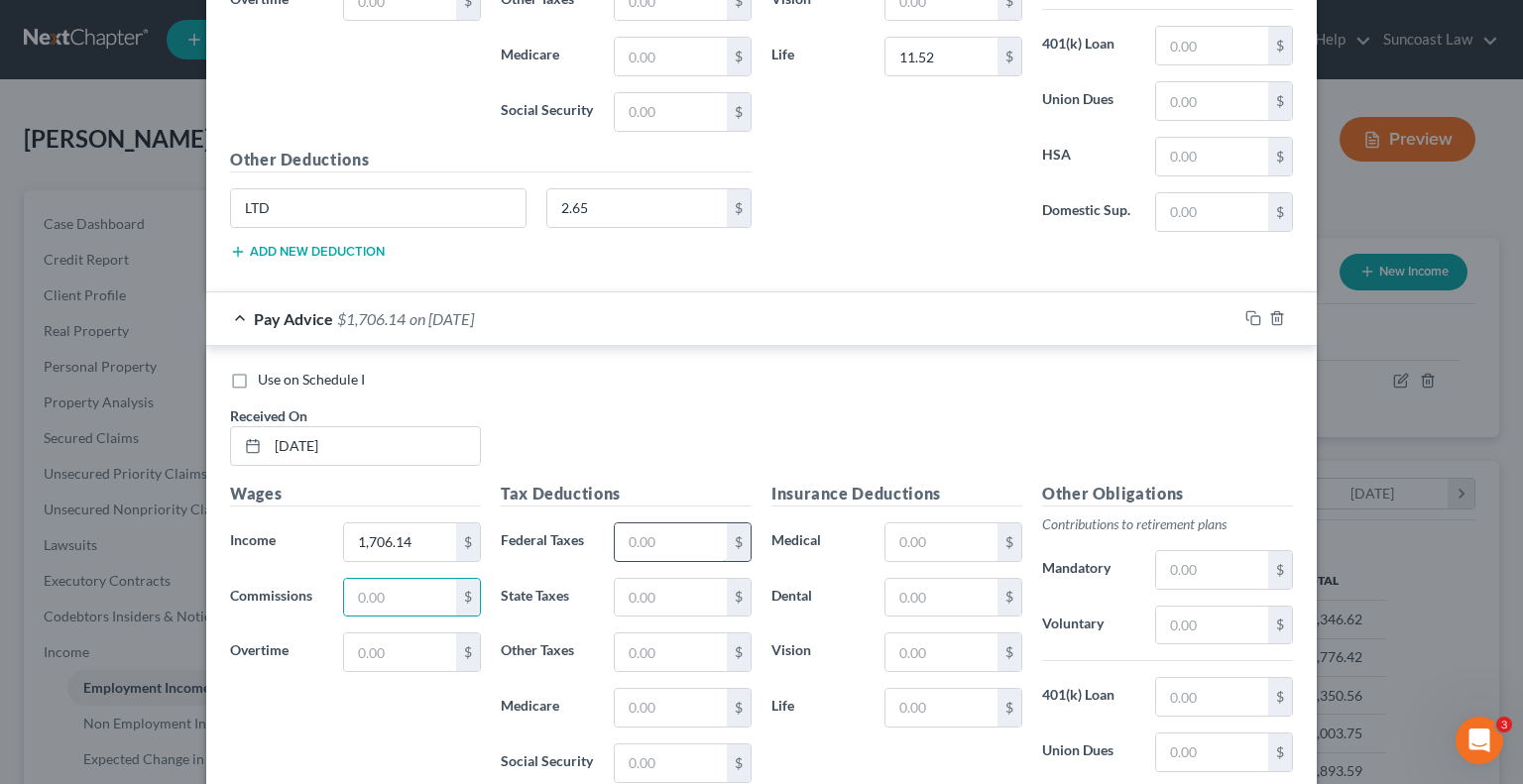 click at bounding box center [670, 542] 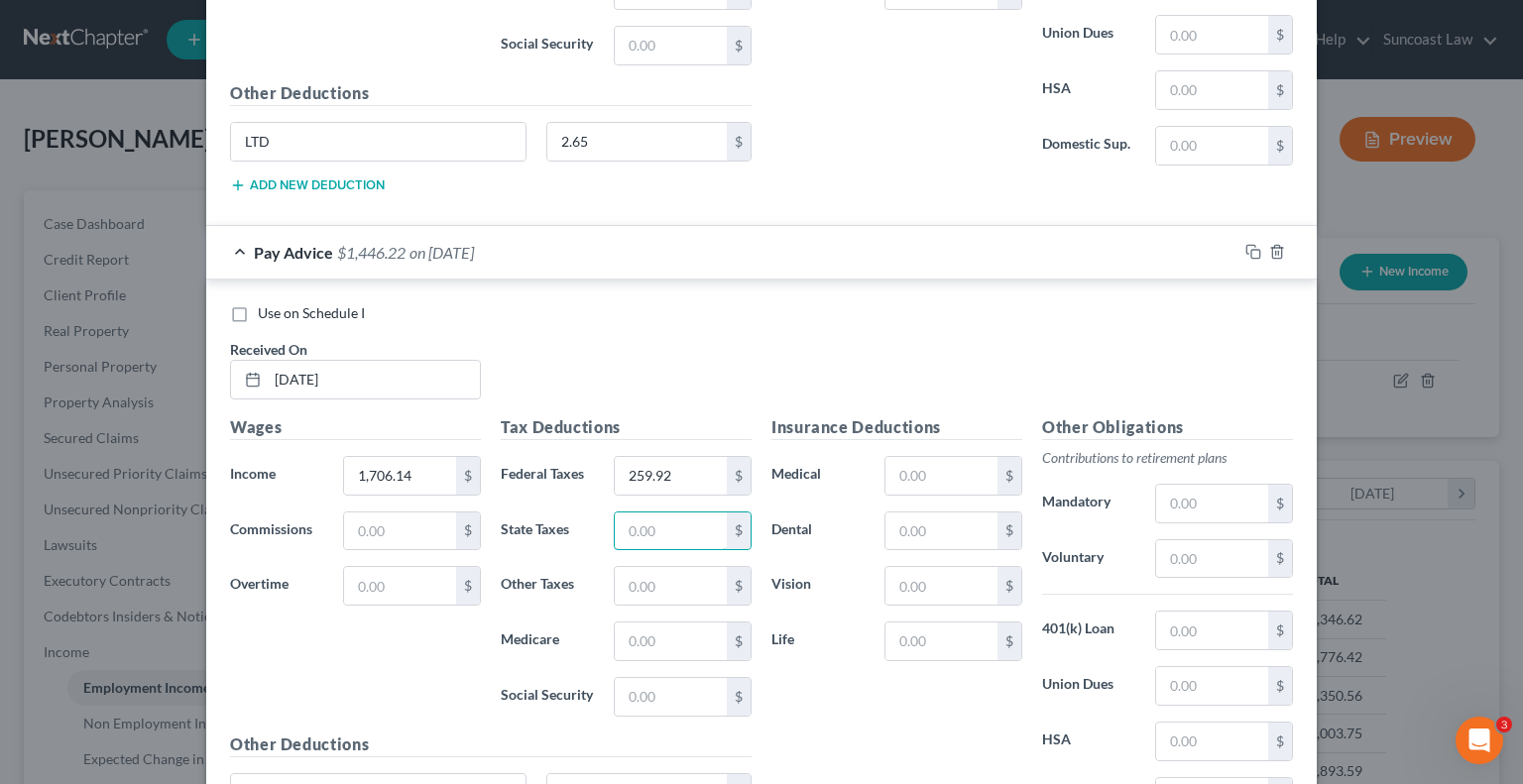 scroll, scrollTop: 2533, scrollLeft: 0, axis: vertical 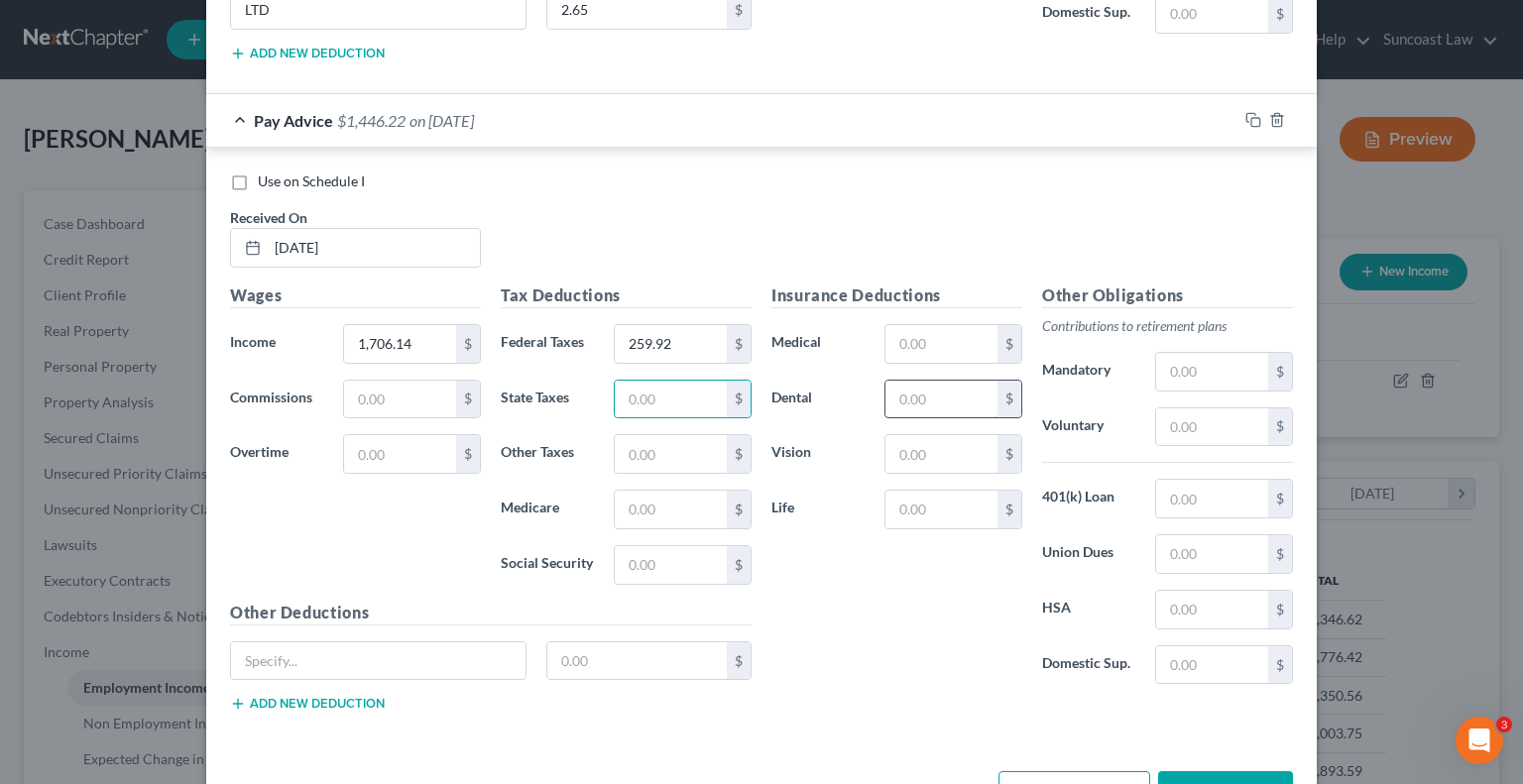 click at bounding box center [941, 399] 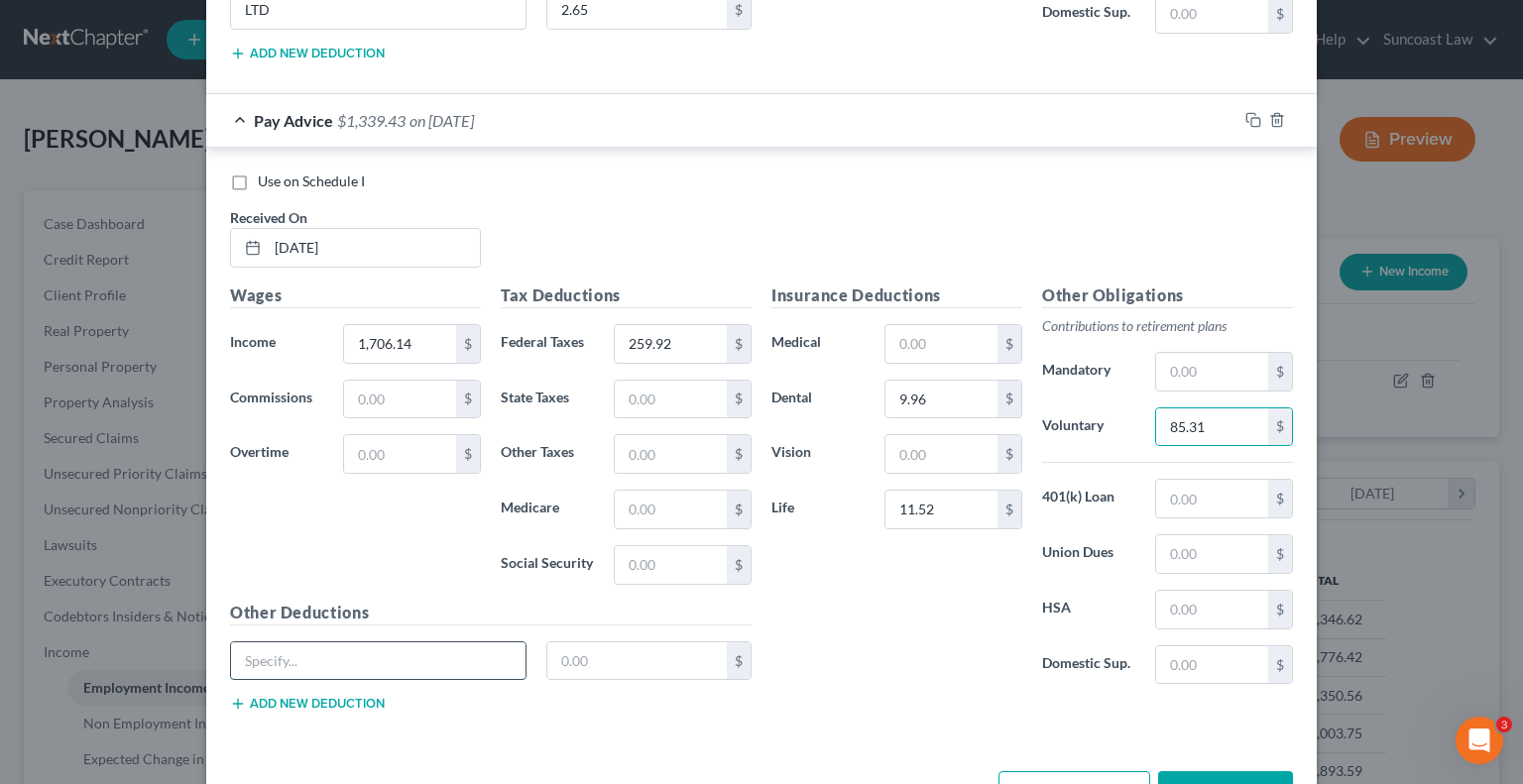 click at bounding box center (378, 661) 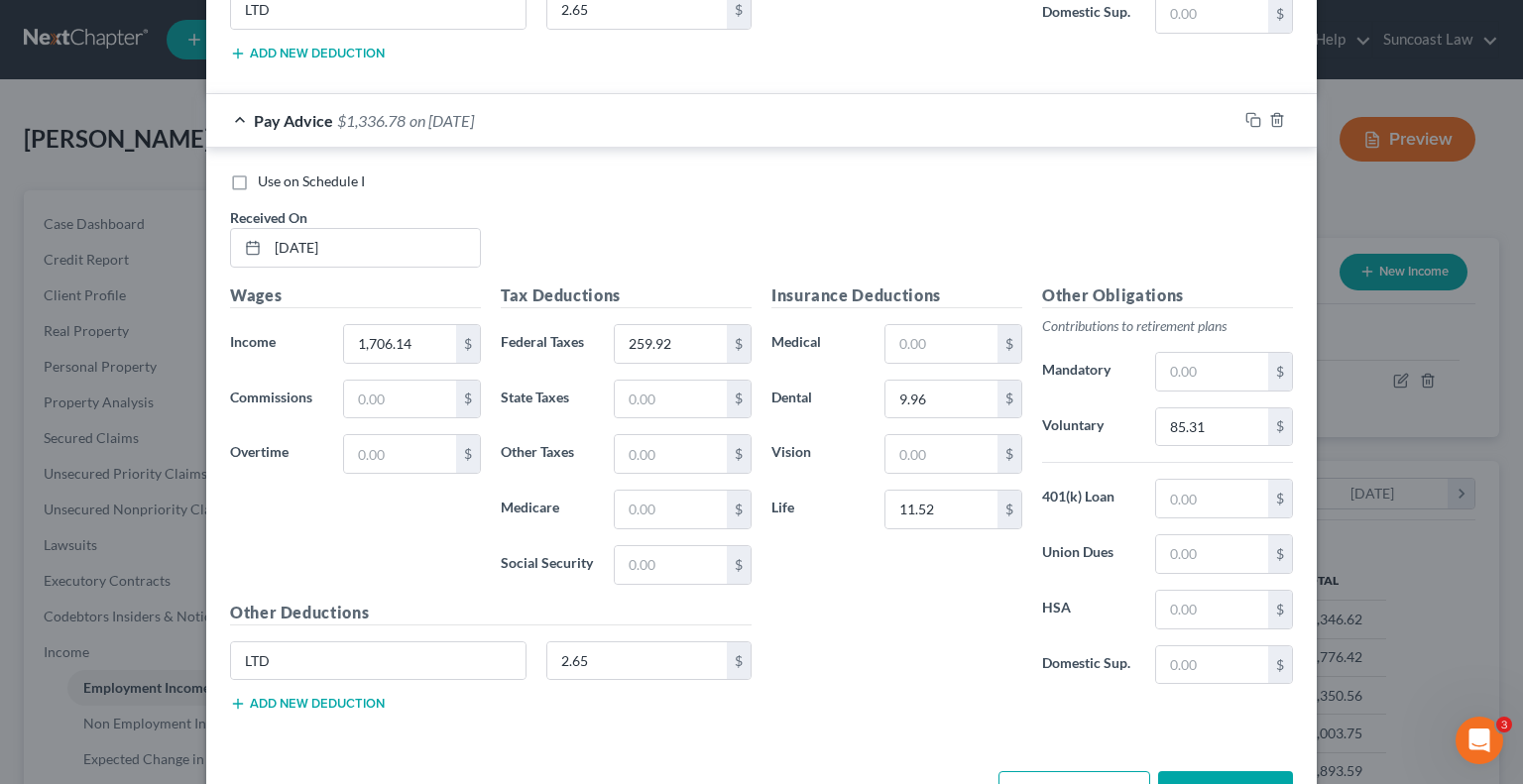 scroll, scrollTop: 2587, scrollLeft: 0, axis: vertical 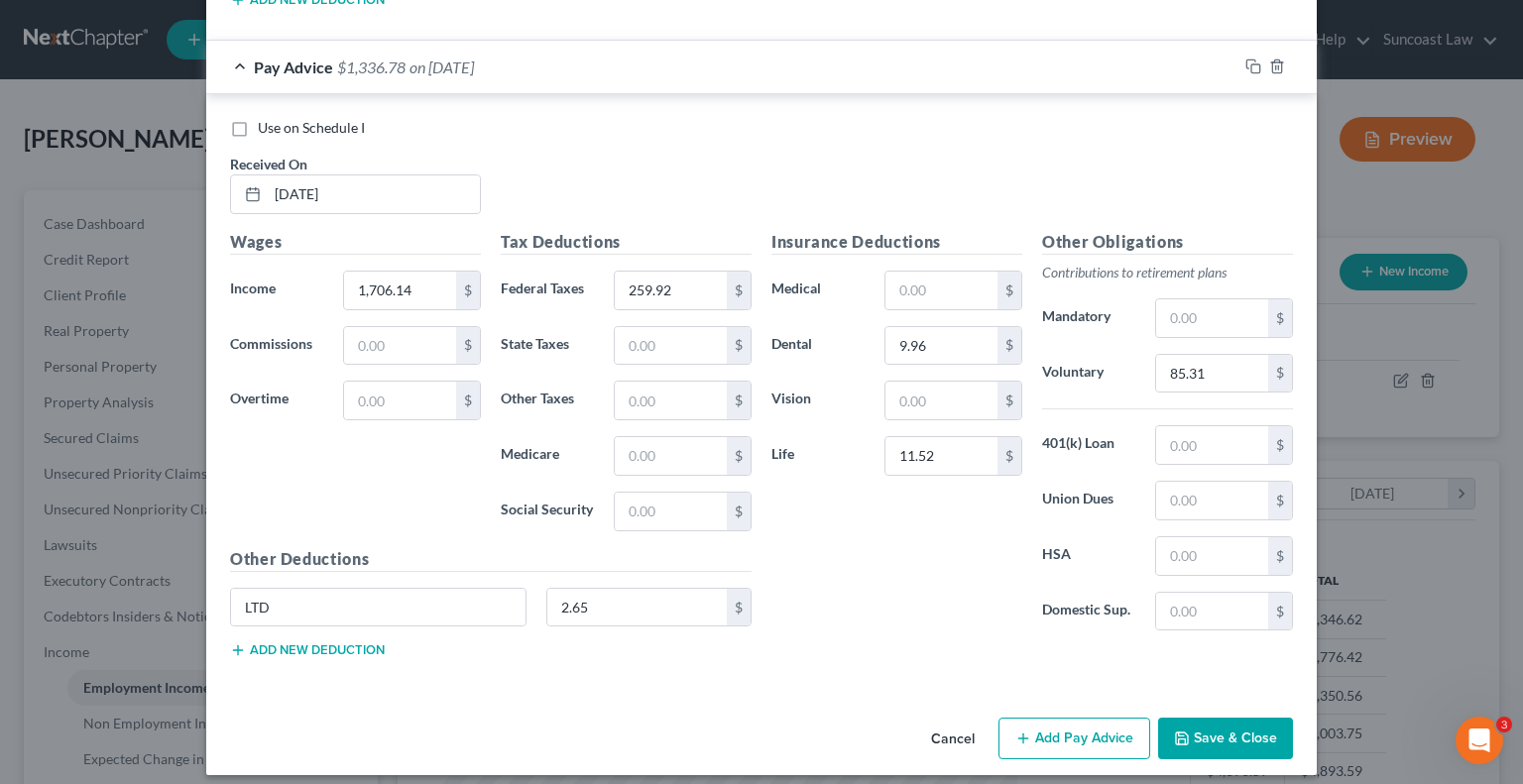click on "Add Pay Advice" at bounding box center (1074, 738) 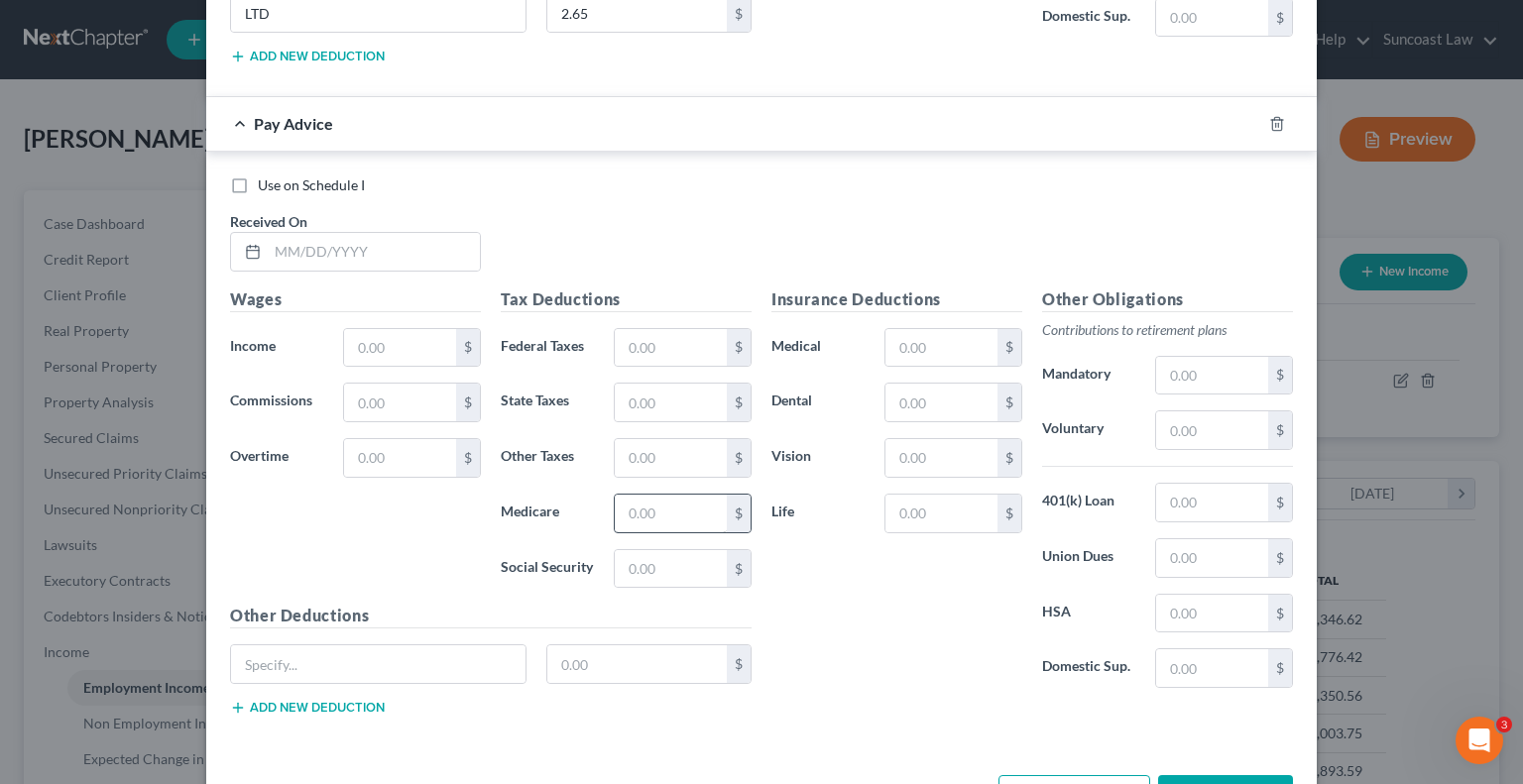 scroll, scrollTop: 3182, scrollLeft: 0, axis: vertical 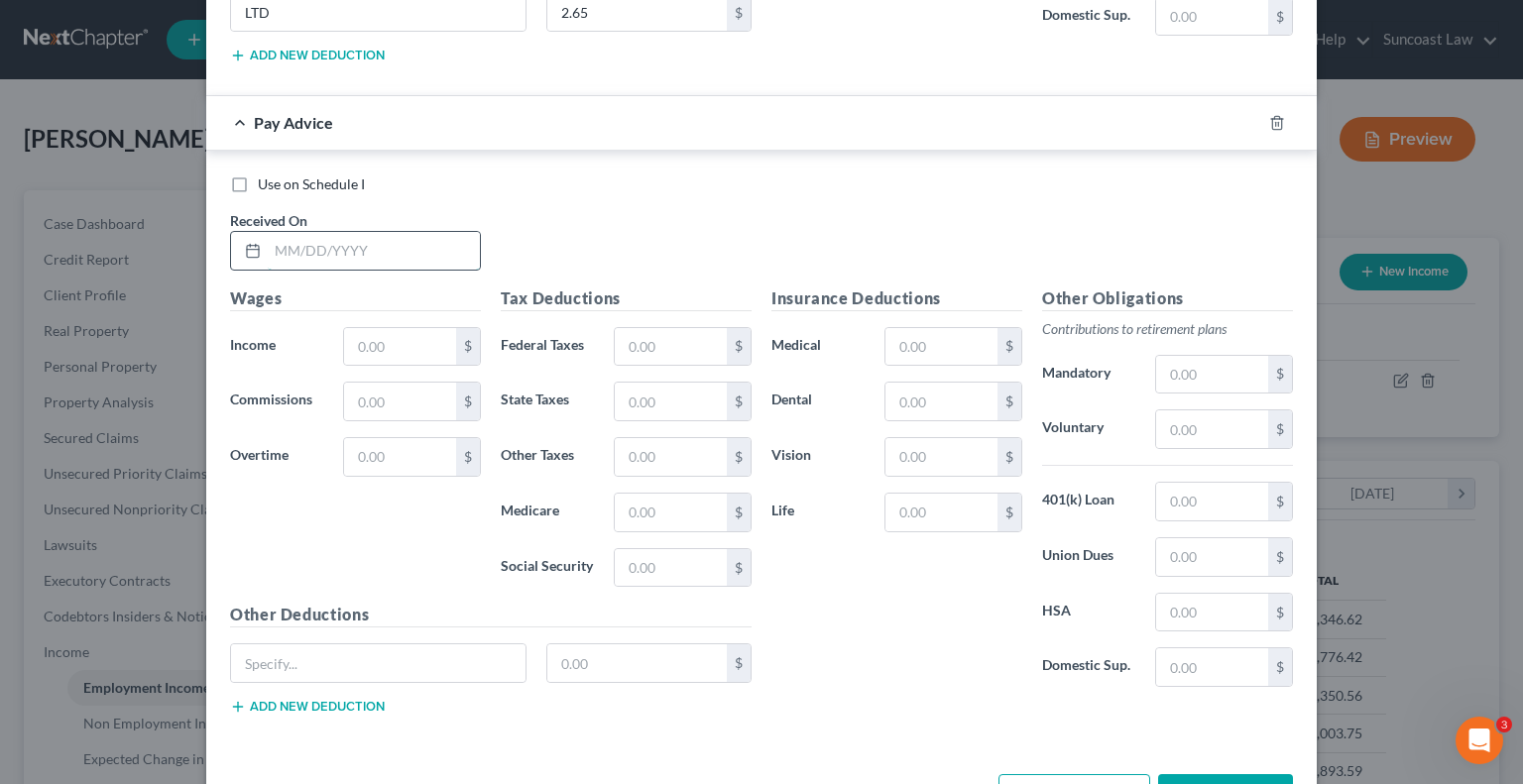 click at bounding box center [374, 251] 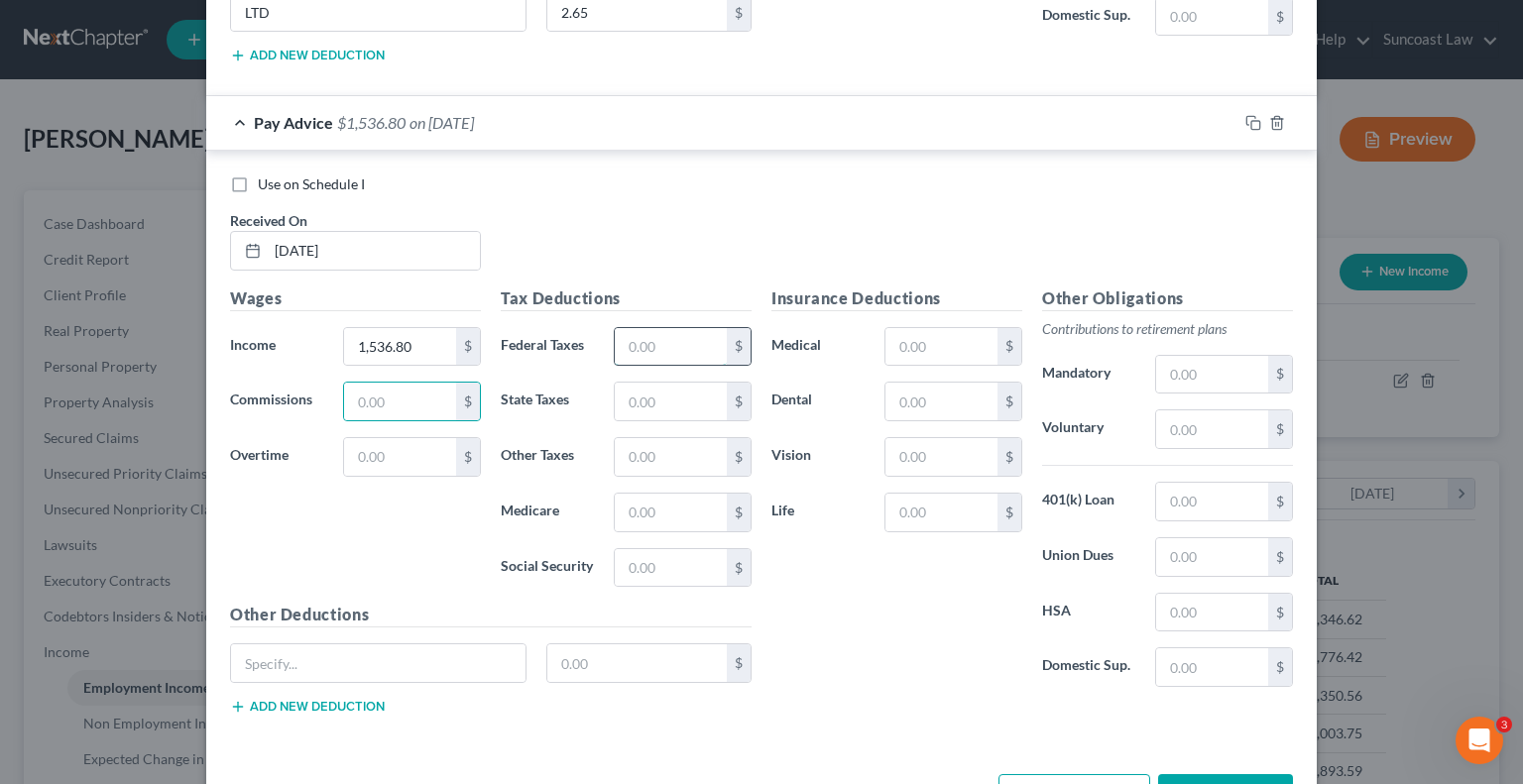 click at bounding box center [670, 347] 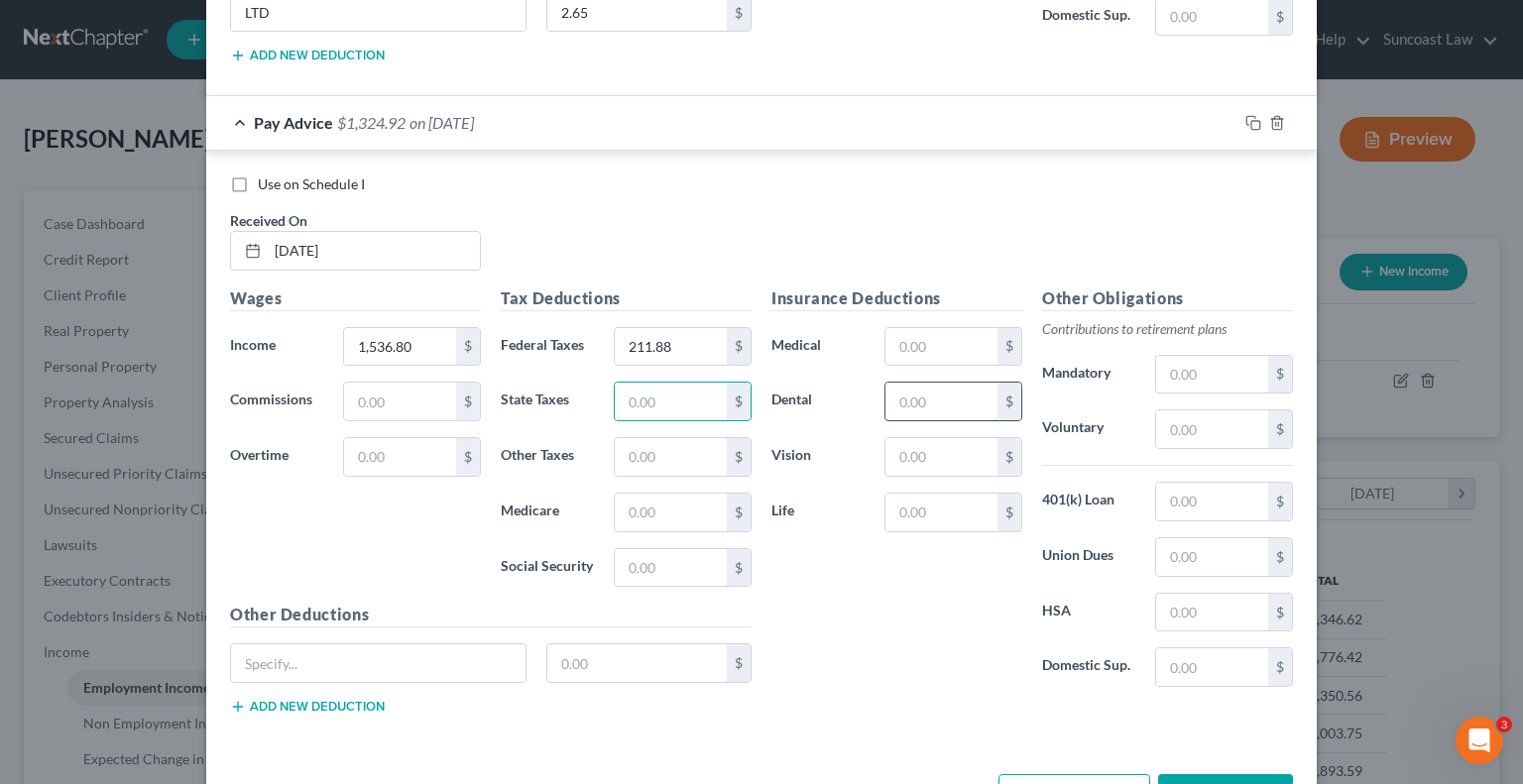 click at bounding box center [941, 401] 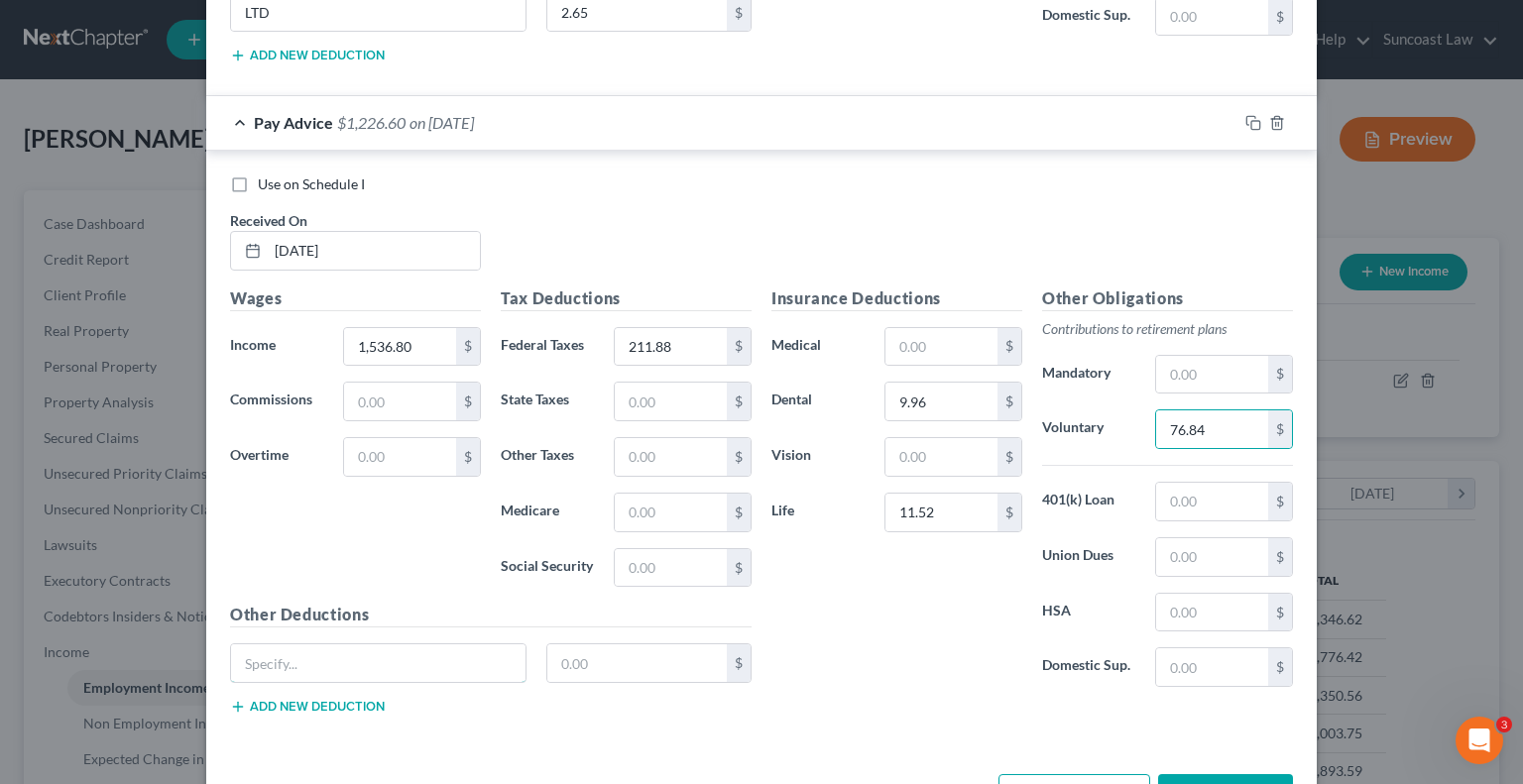 drag, startPoint x: 341, startPoint y: 639, endPoint x: 526, endPoint y: 415, distance: 290.5185 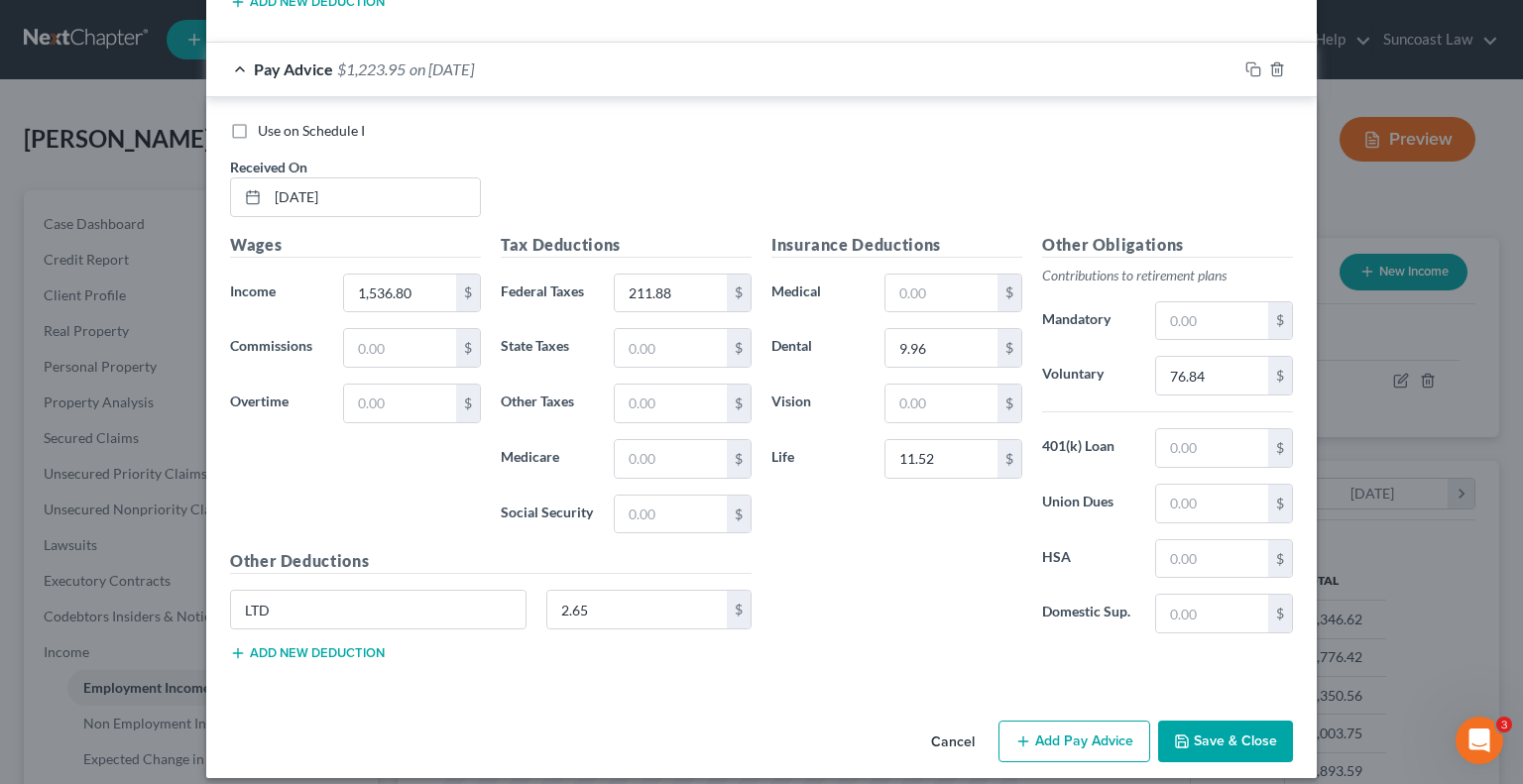 click on "Add Pay Advice" at bounding box center (1074, 741) 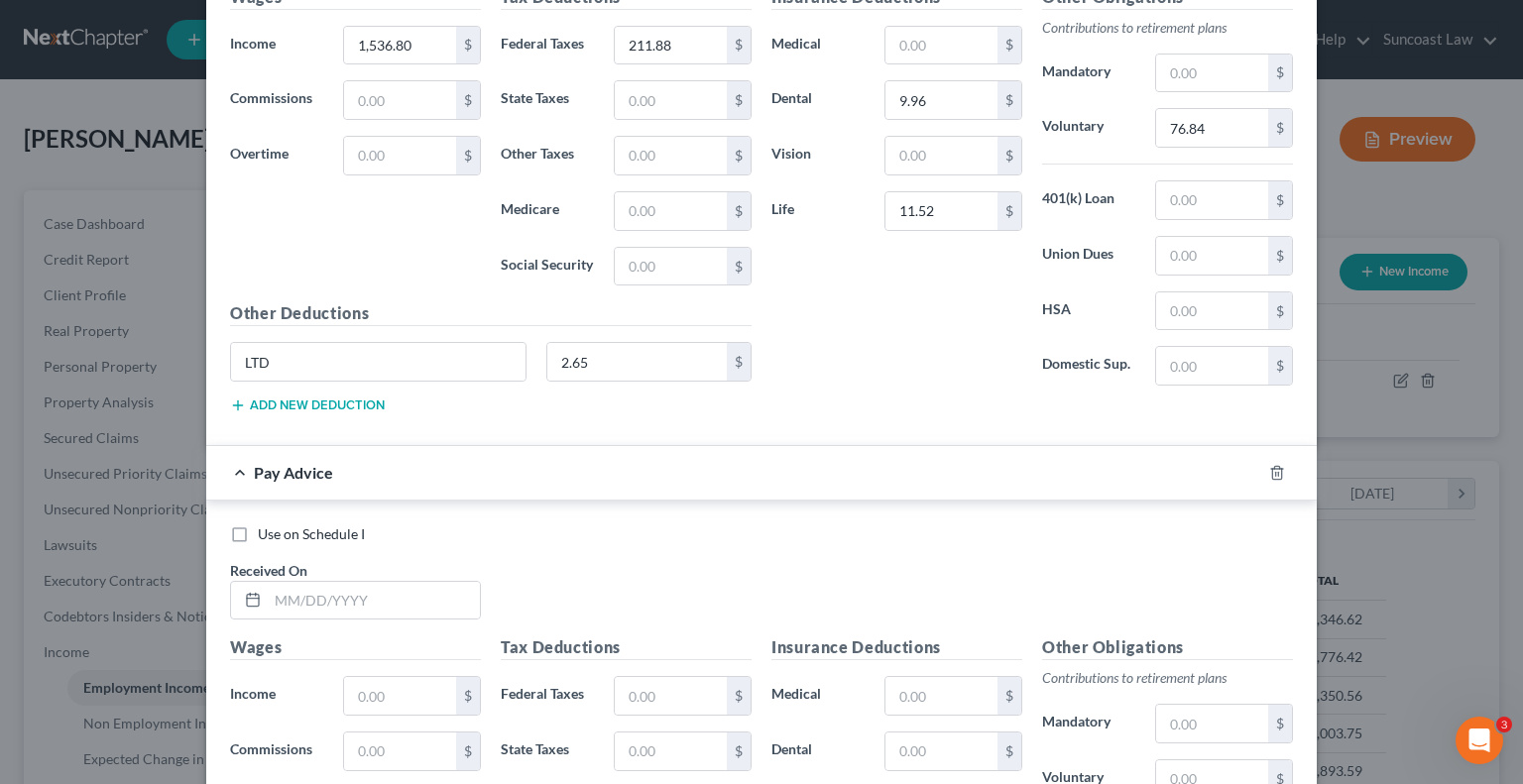 scroll, scrollTop: 3532, scrollLeft: 0, axis: vertical 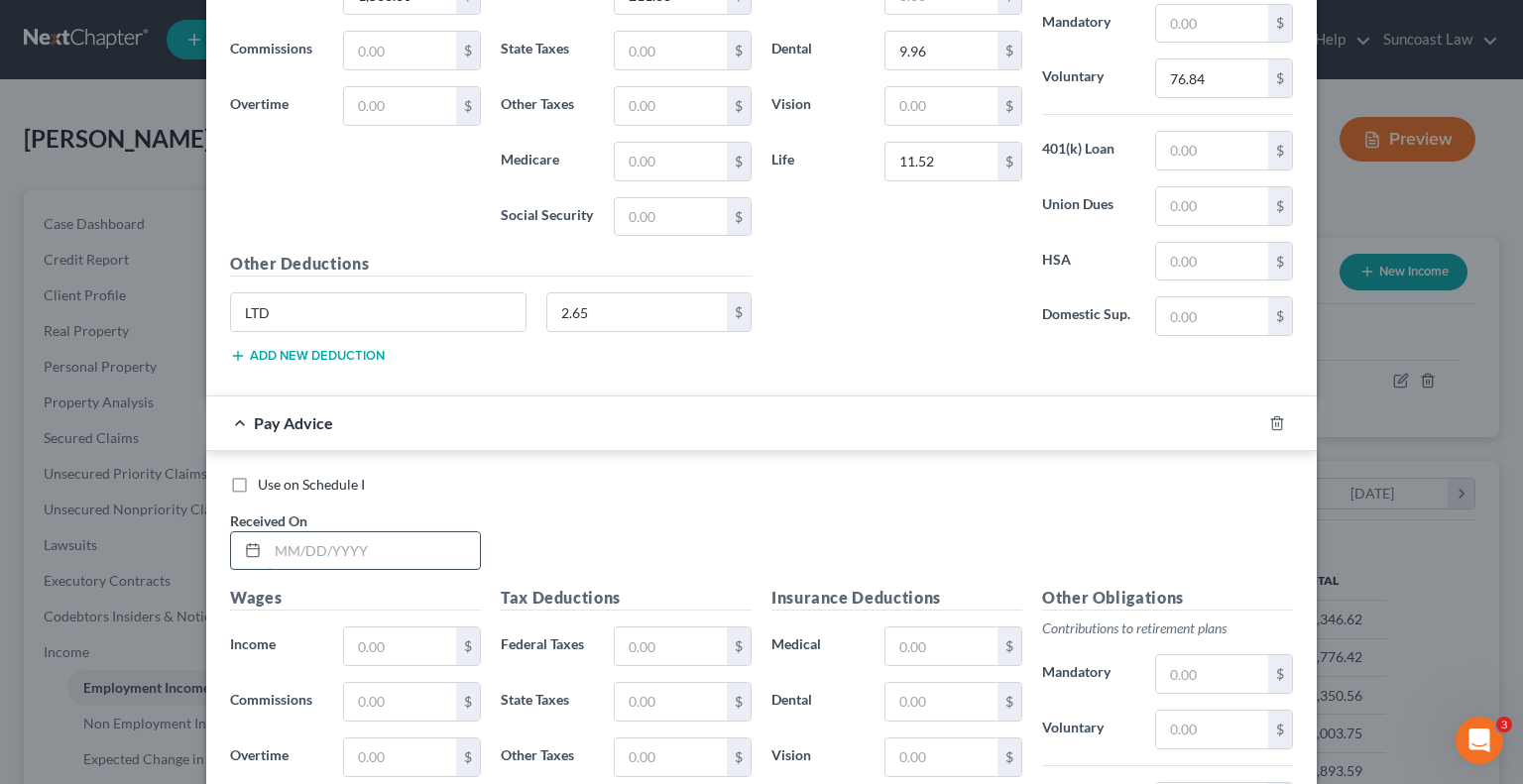 click at bounding box center [374, 551] 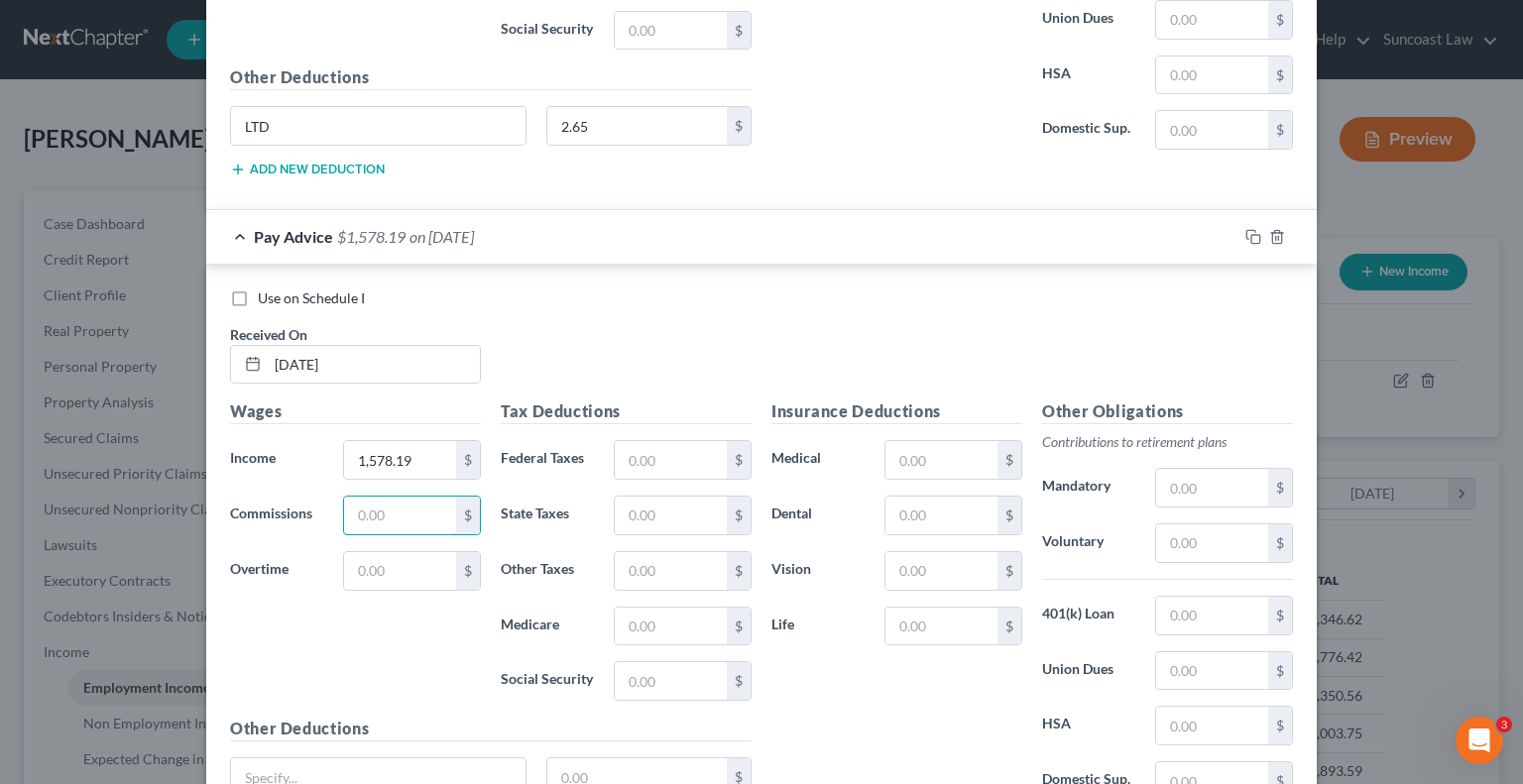 scroll, scrollTop: 3731, scrollLeft: 0, axis: vertical 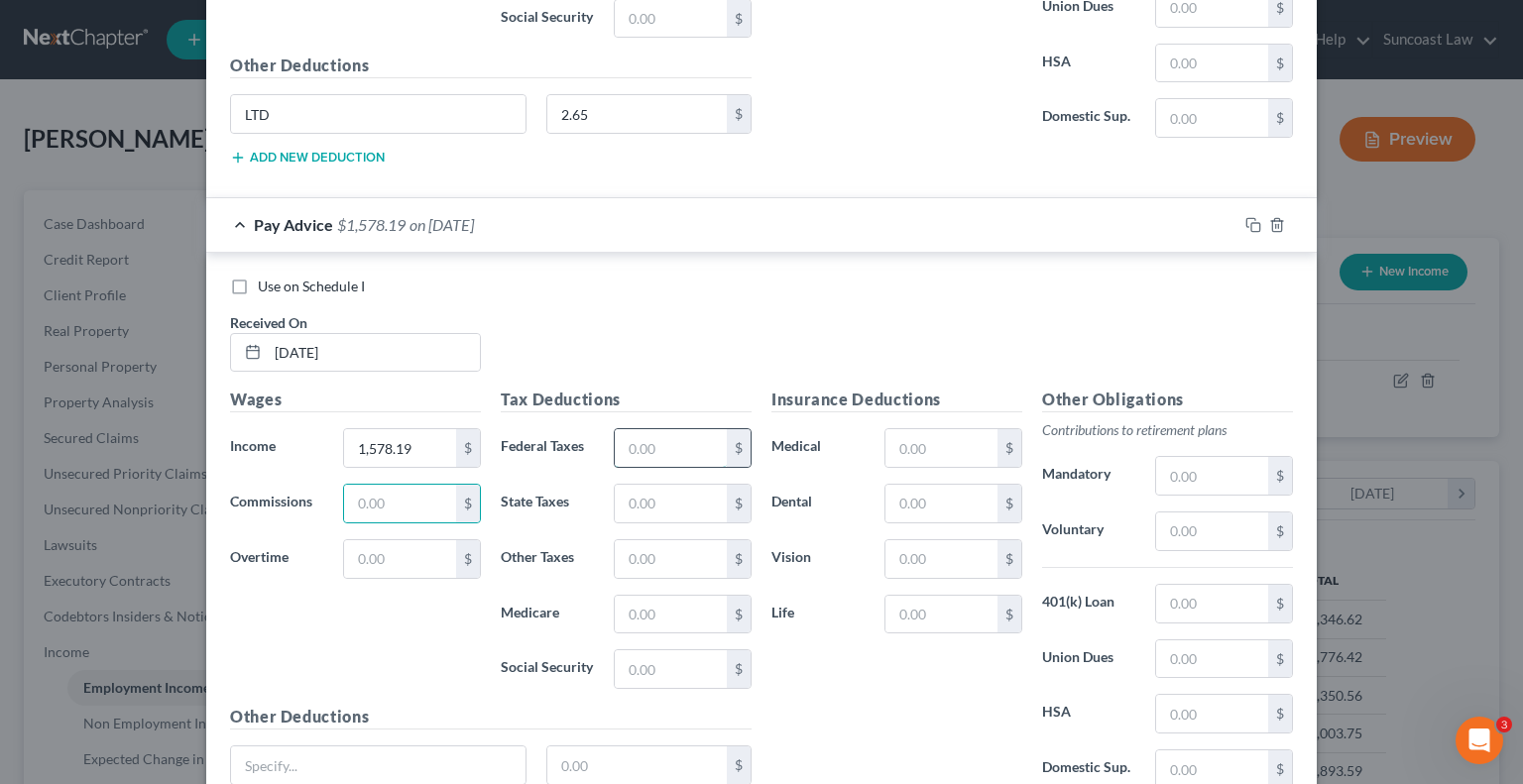click at bounding box center [670, 448] 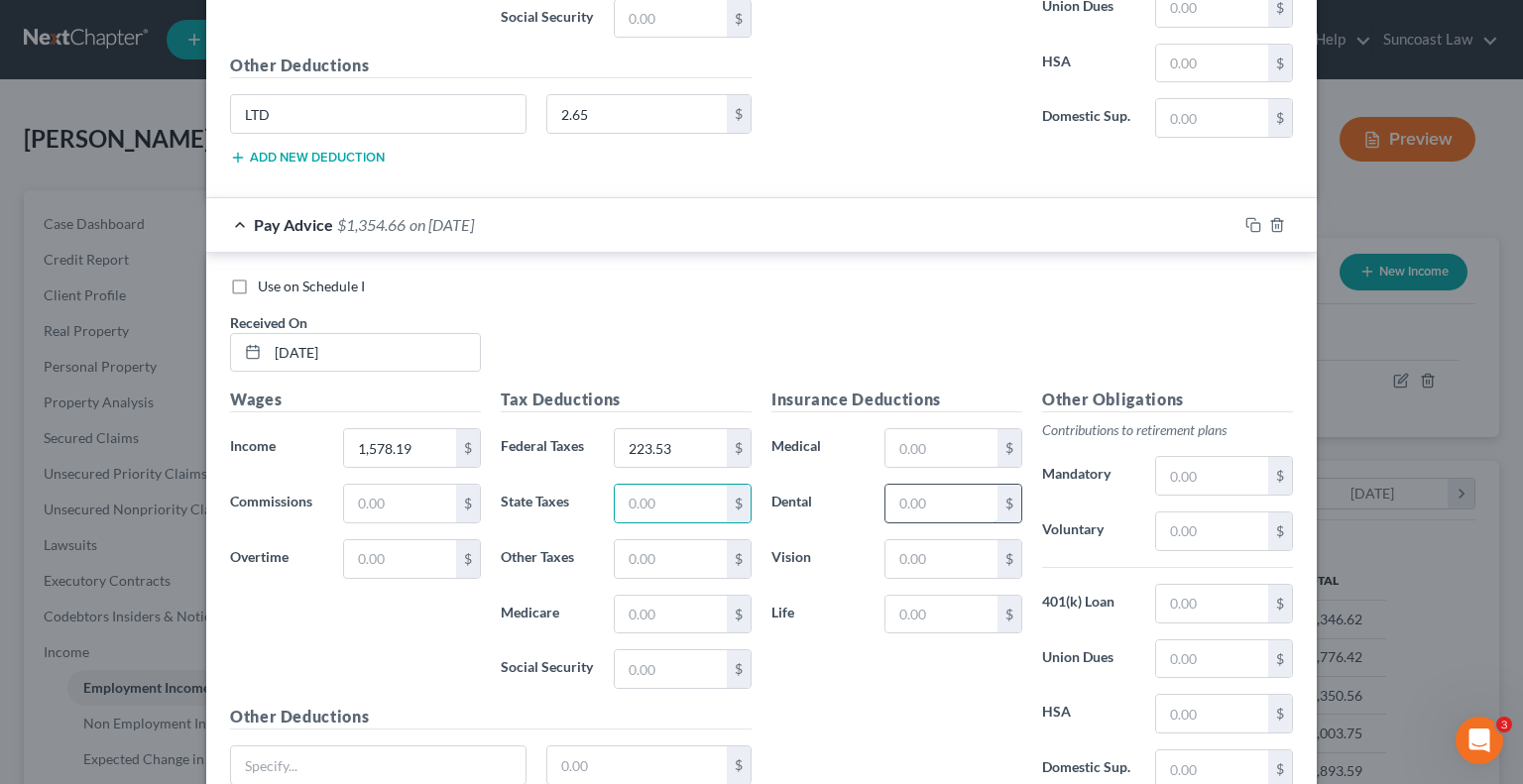 click at bounding box center [941, 504] 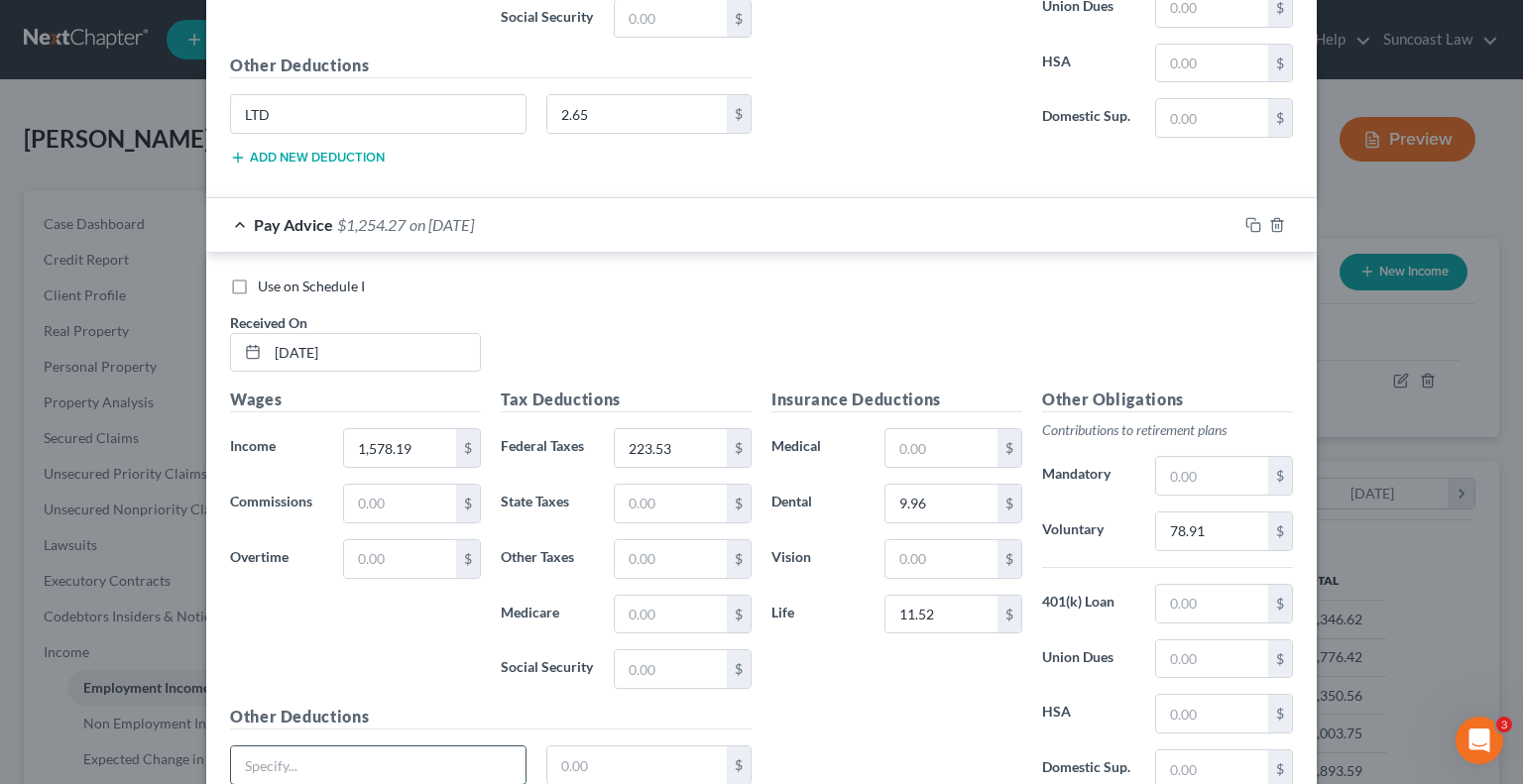 click at bounding box center (378, 765) 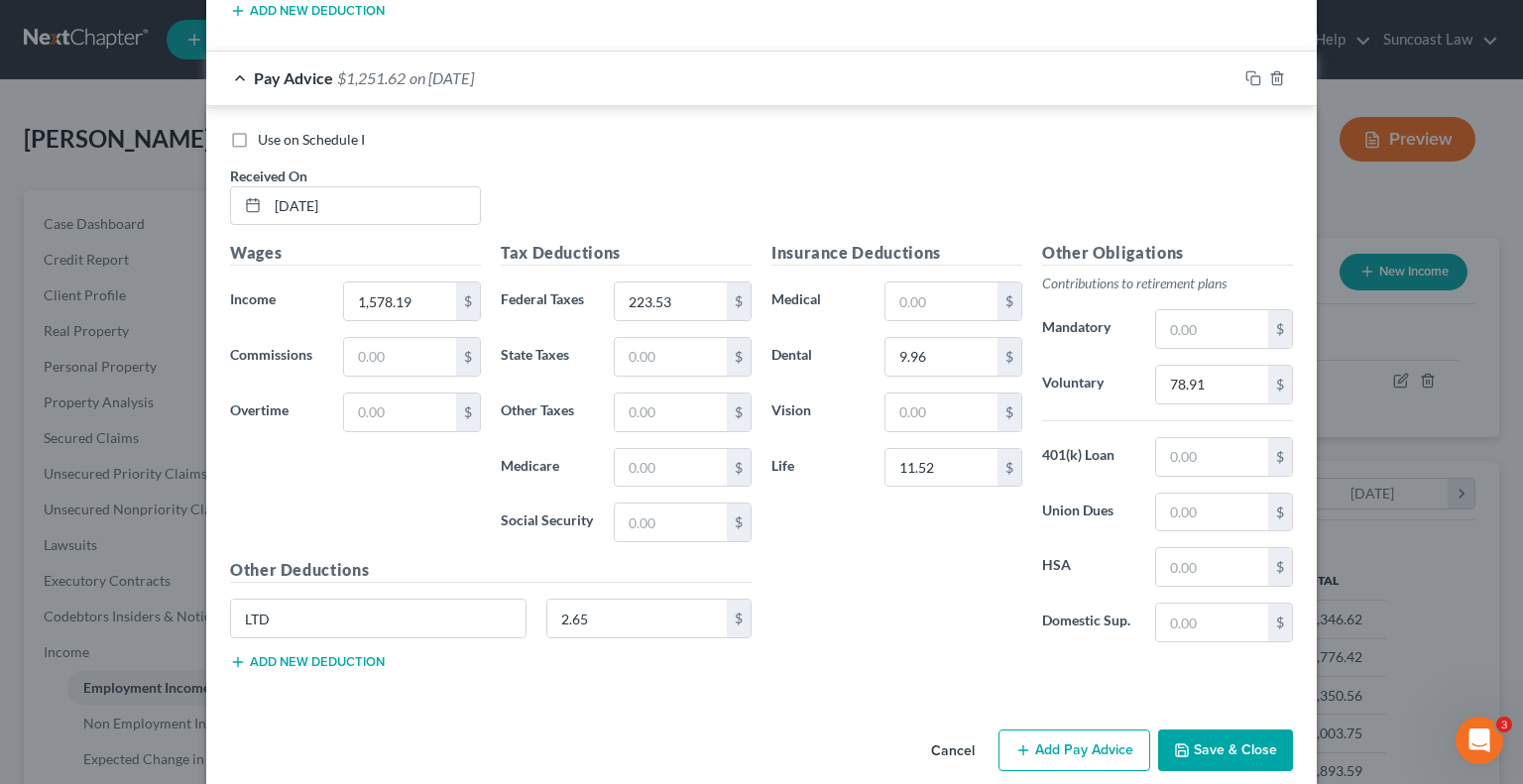 scroll, scrollTop: 3881, scrollLeft: 0, axis: vertical 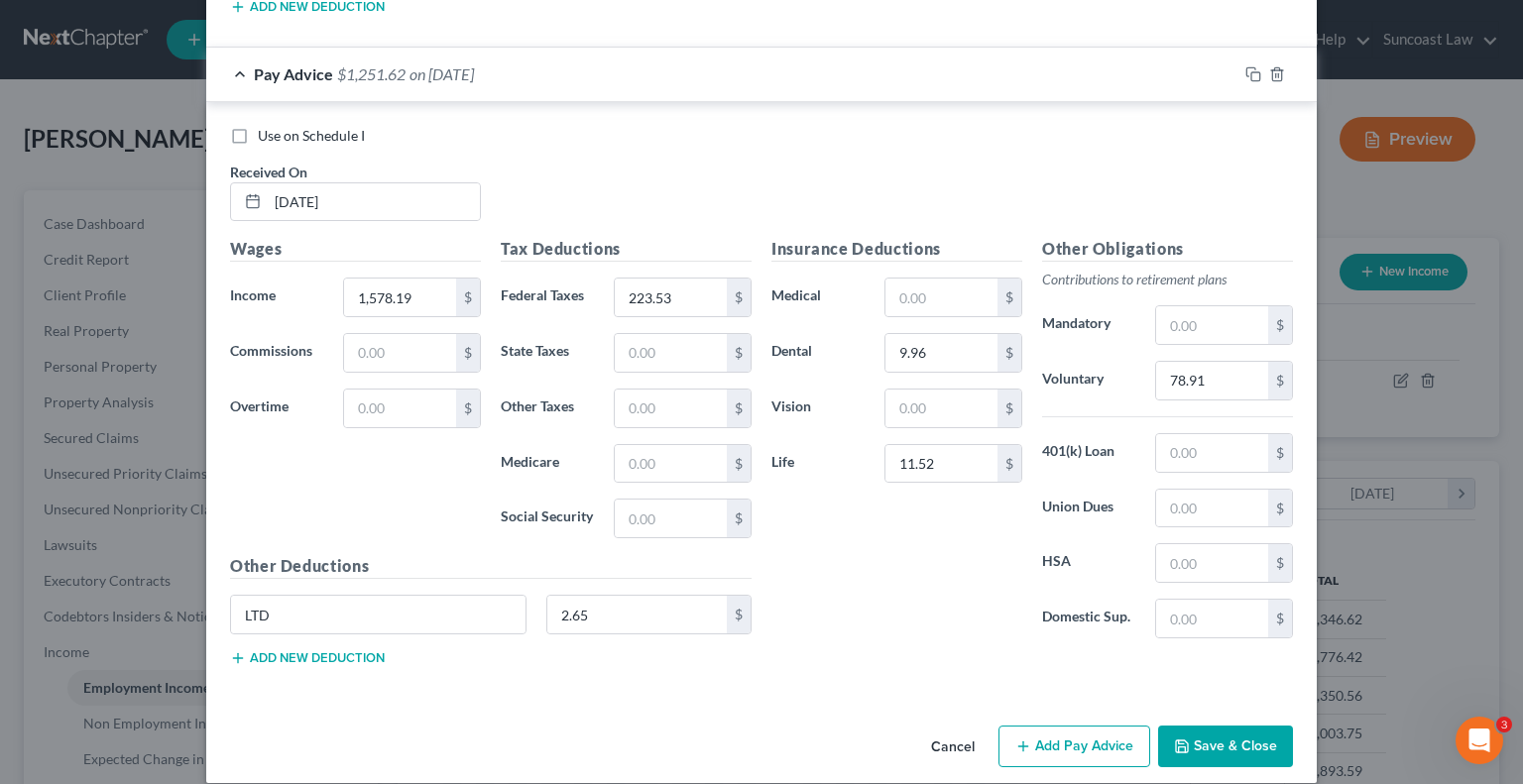 click on "Add Pay Advice" at bounding box center (1074, 746) 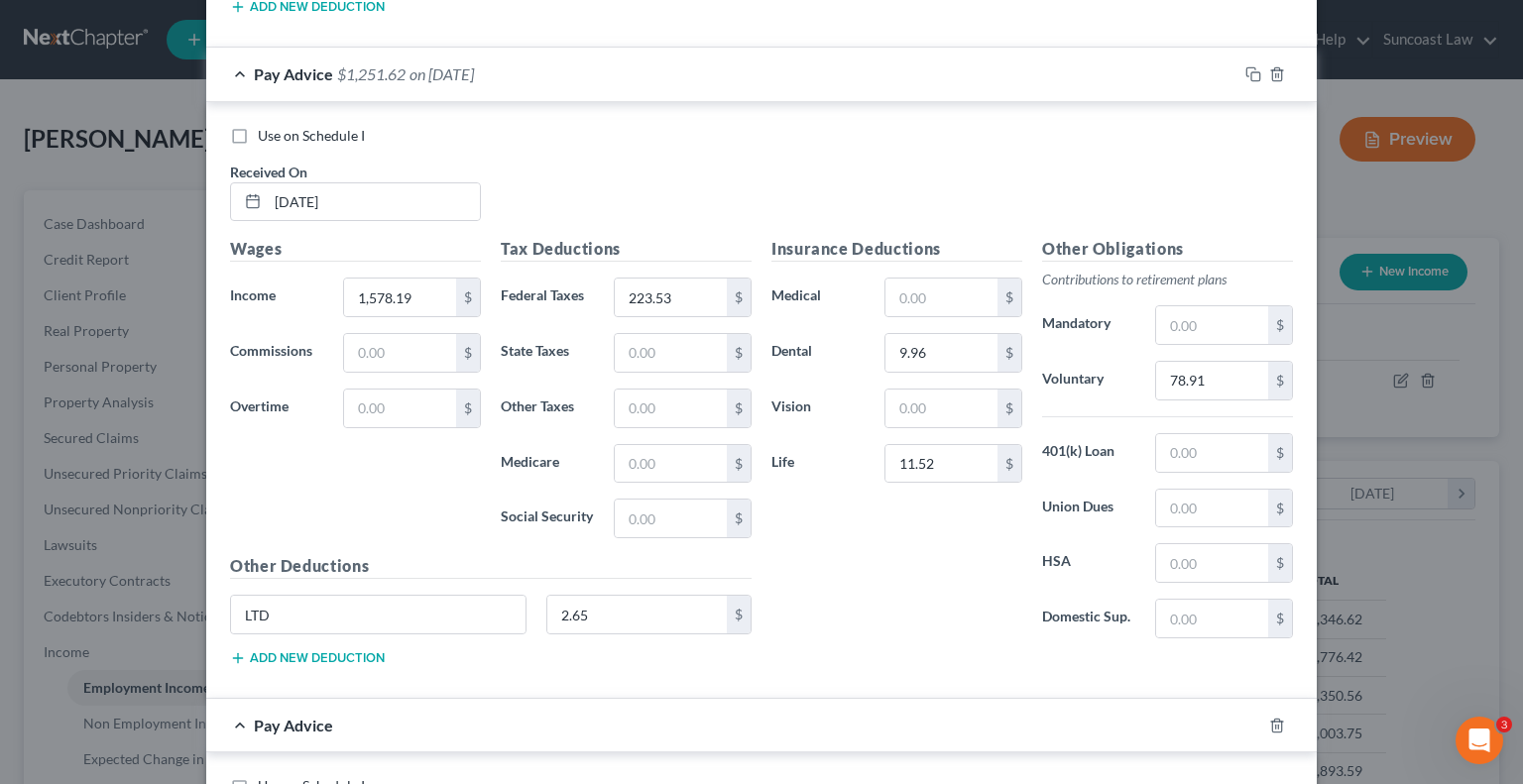 drag, startPoint x: 1075, startPoint y: 713, endPoint x: 870, endPoint y: 686, distance: 206.7704 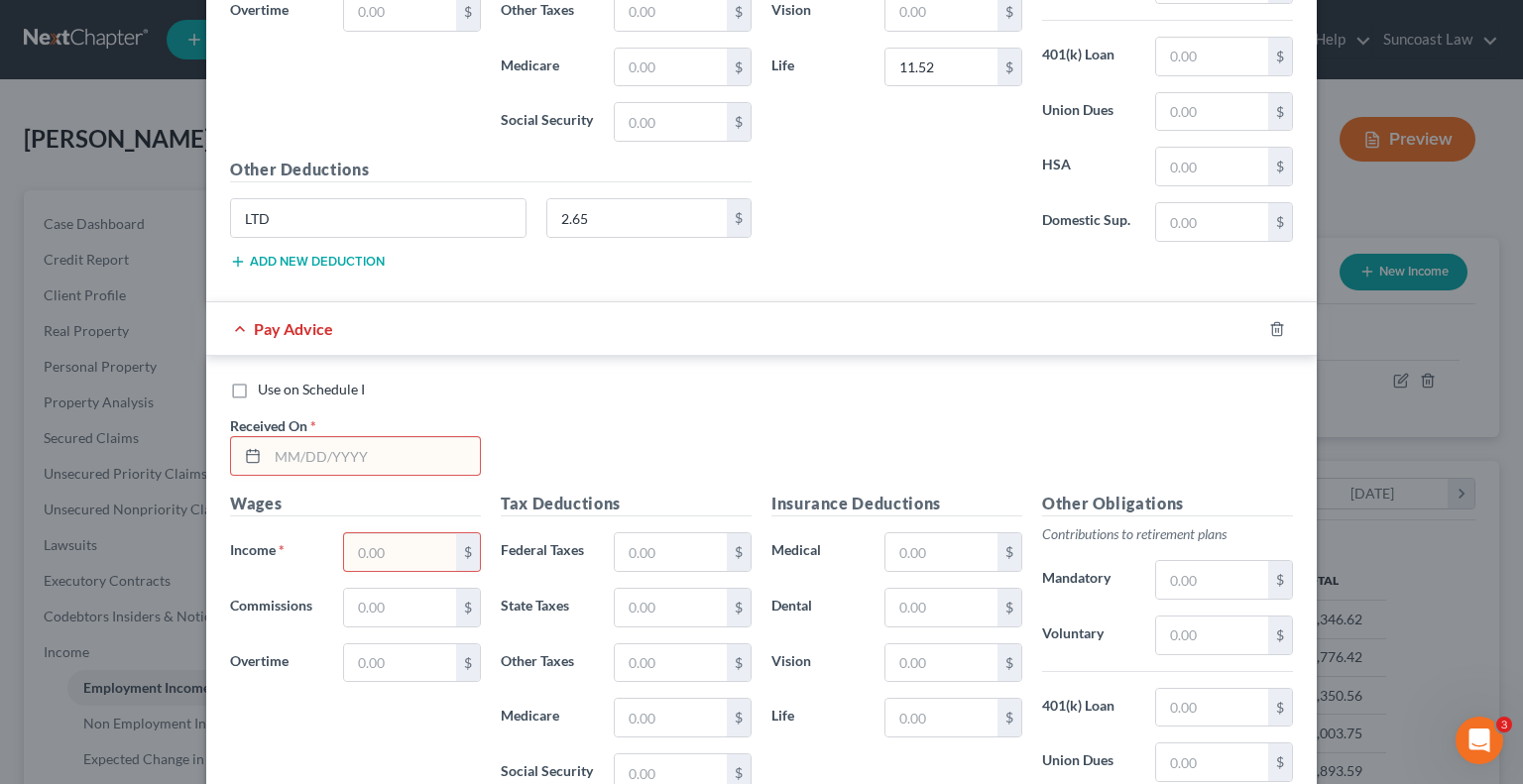 scroll, scrollTop: 4530, scrollLeft: 0, axis: vertical 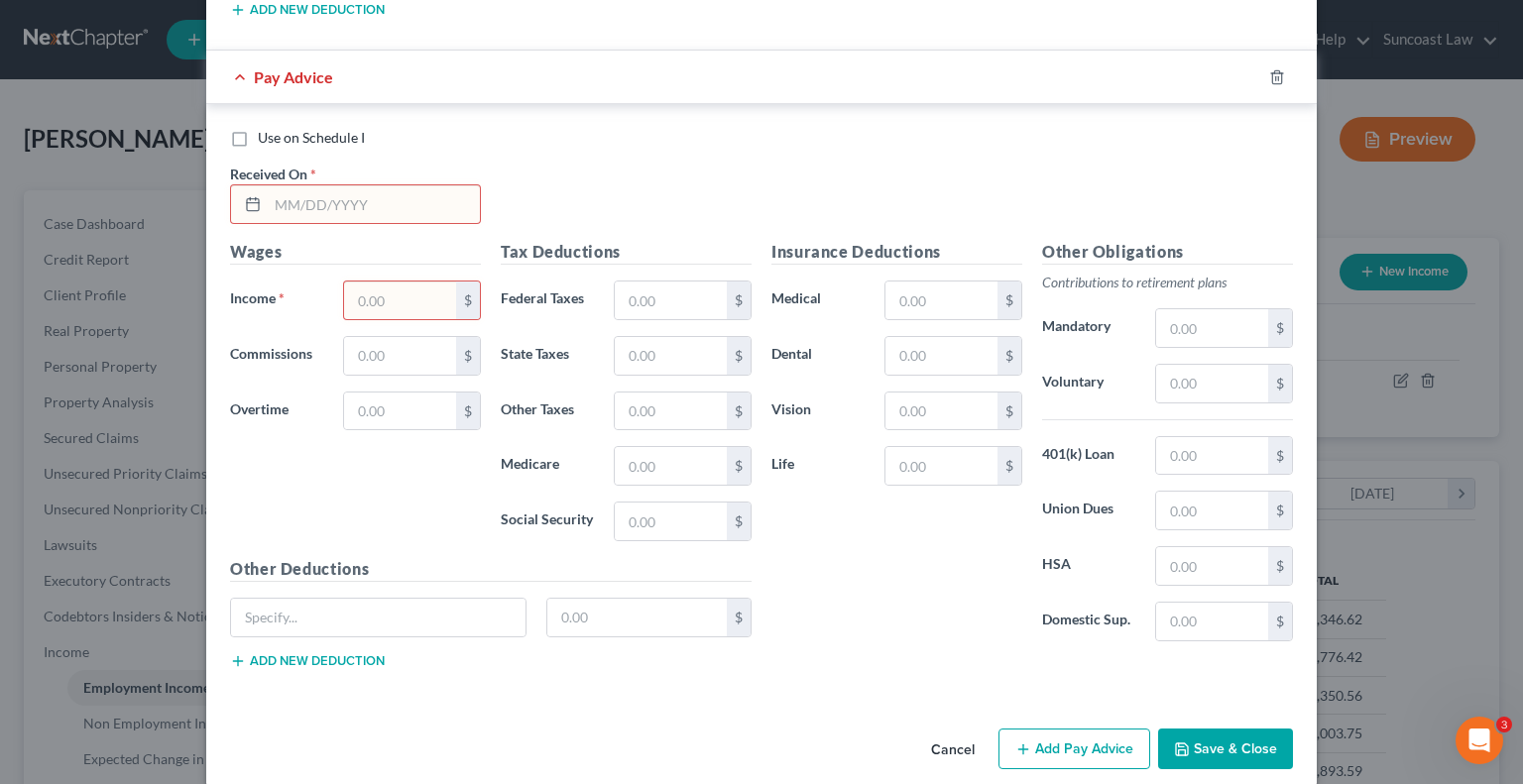 click at bounding box center (374, 204) 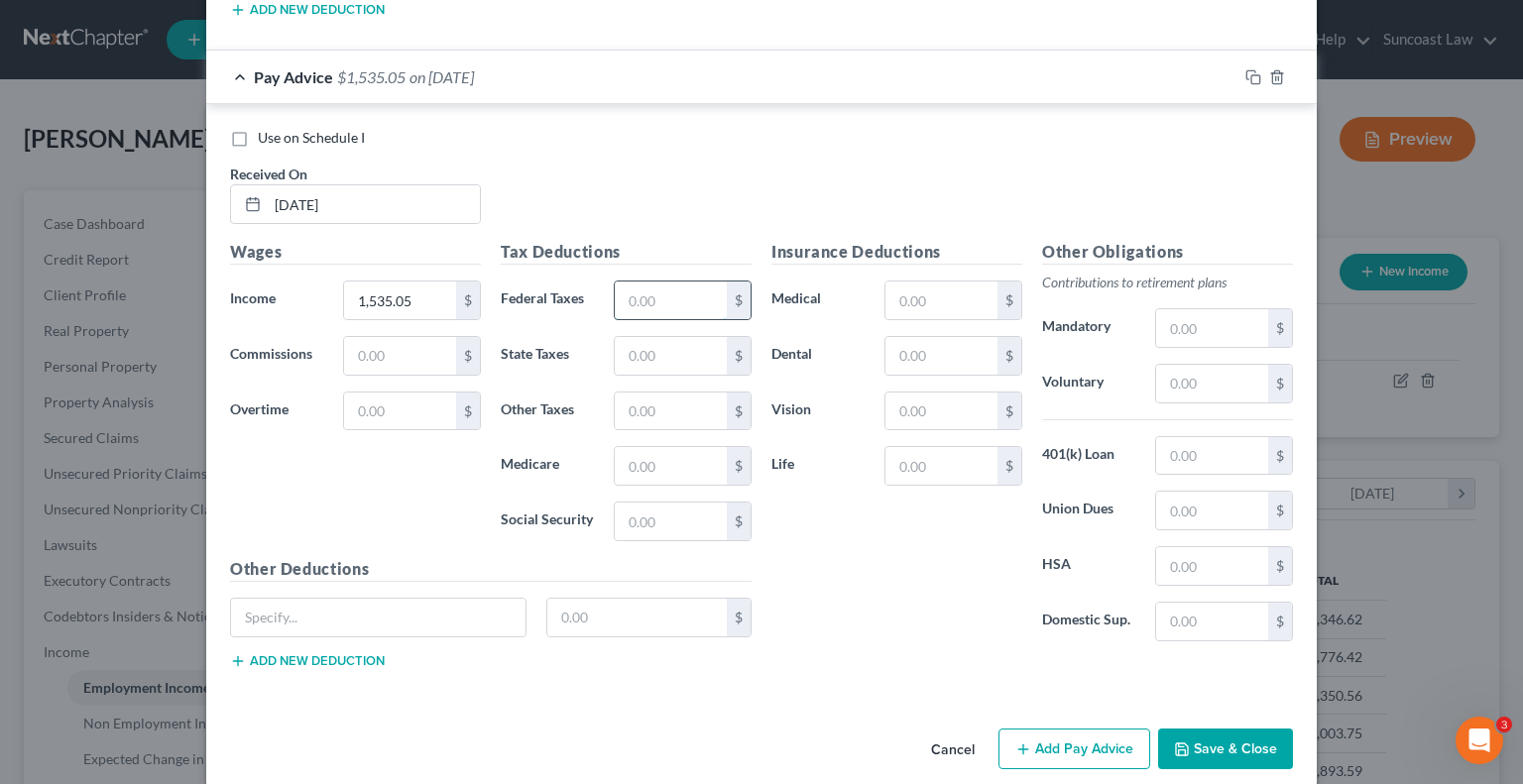 click at bounding box center [670, 300] 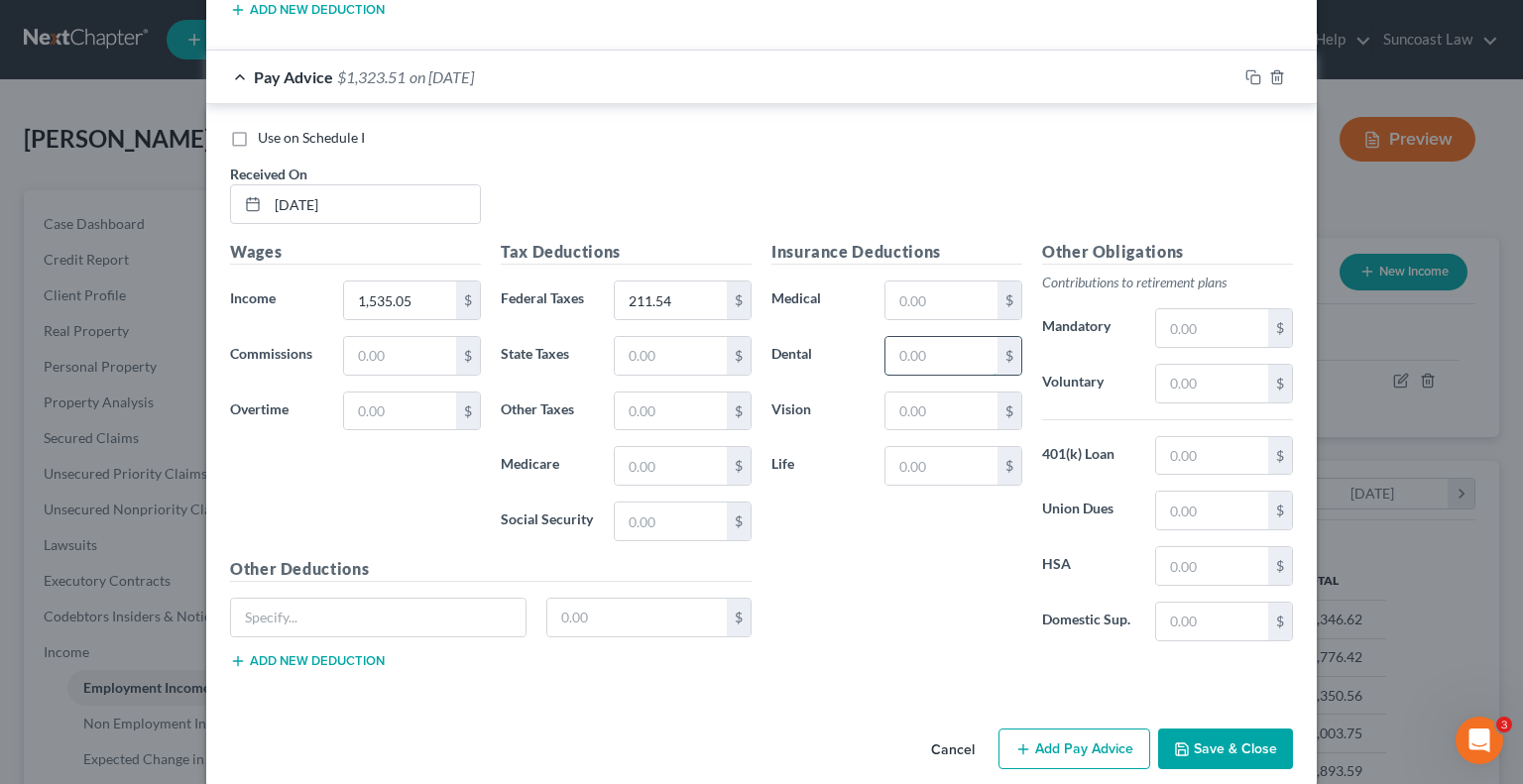 click at bounding box center (941, 356) 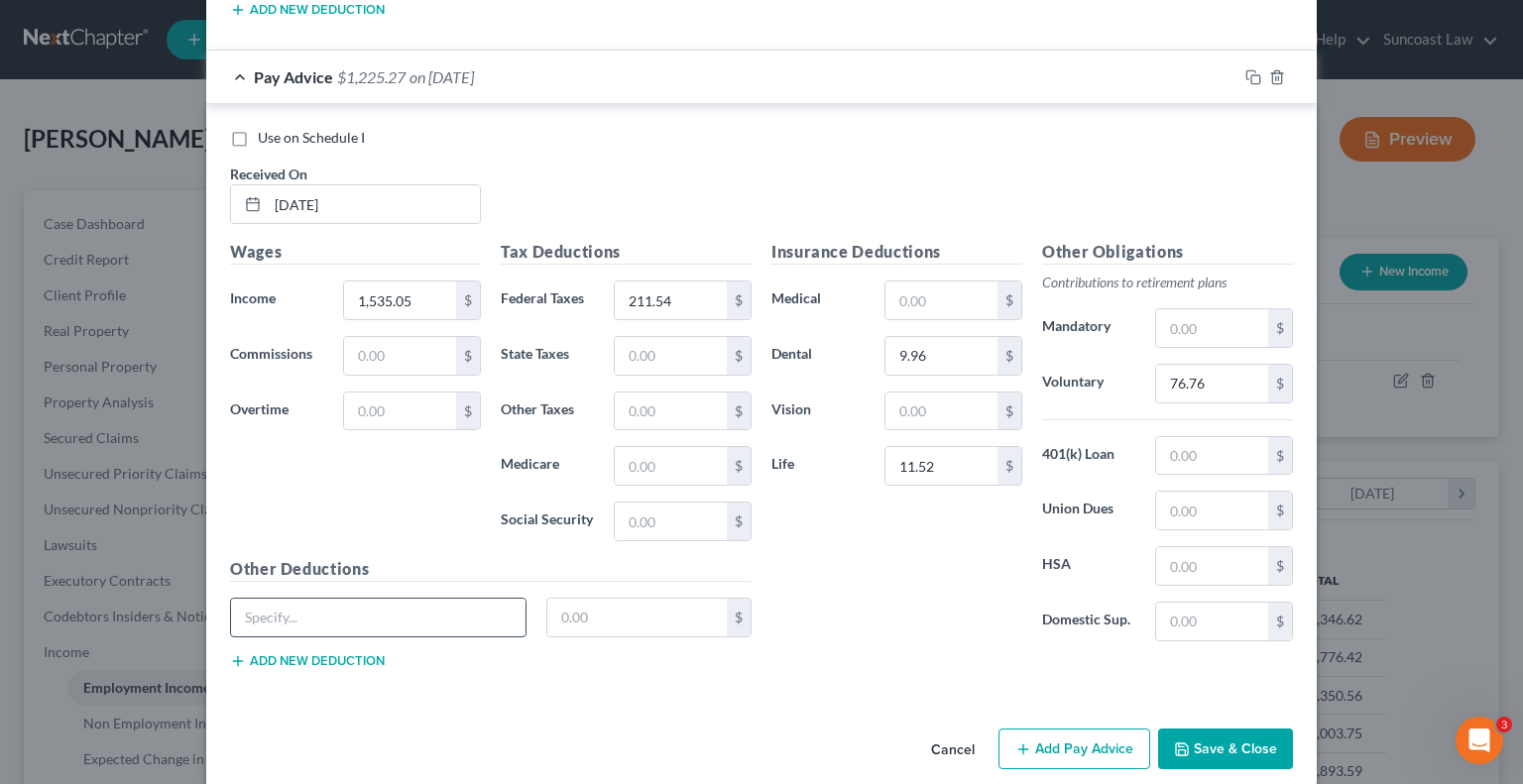 click at bounding box center [378, 617] 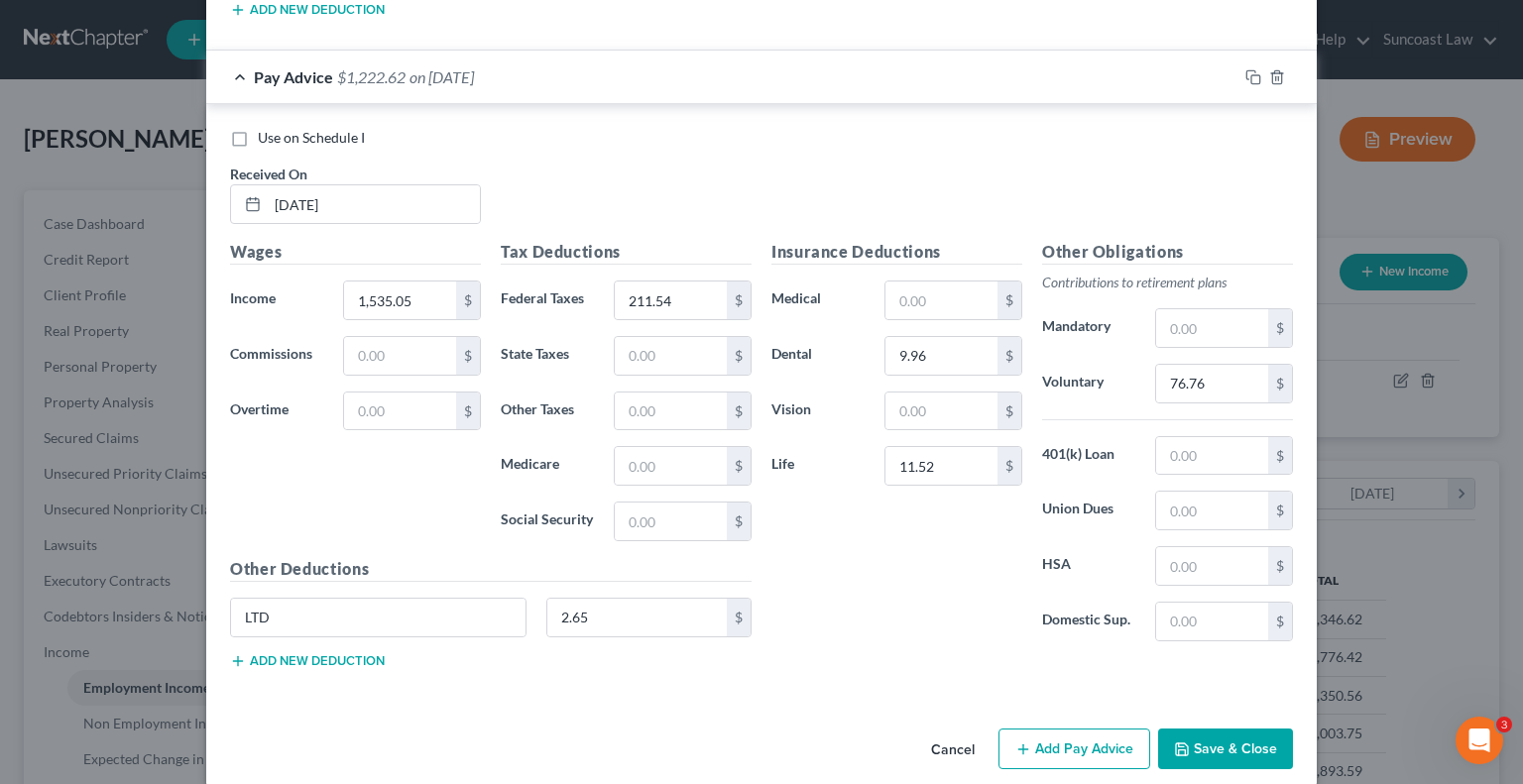 click on "Add Pay Advice" at bounding box center [1074, 749] 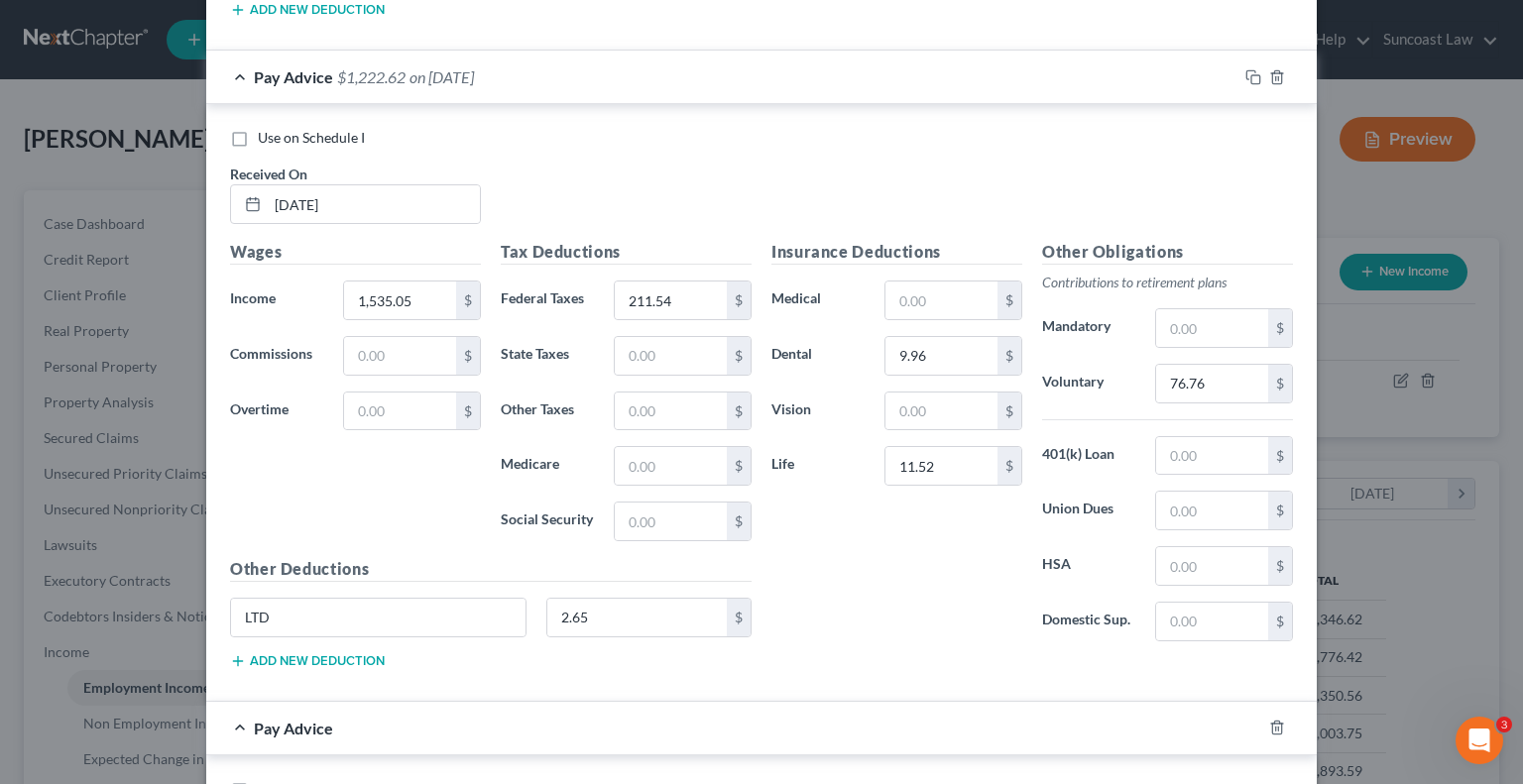 scroll, scrollTop: 4827, scrollLeft: 0, axis: vertical 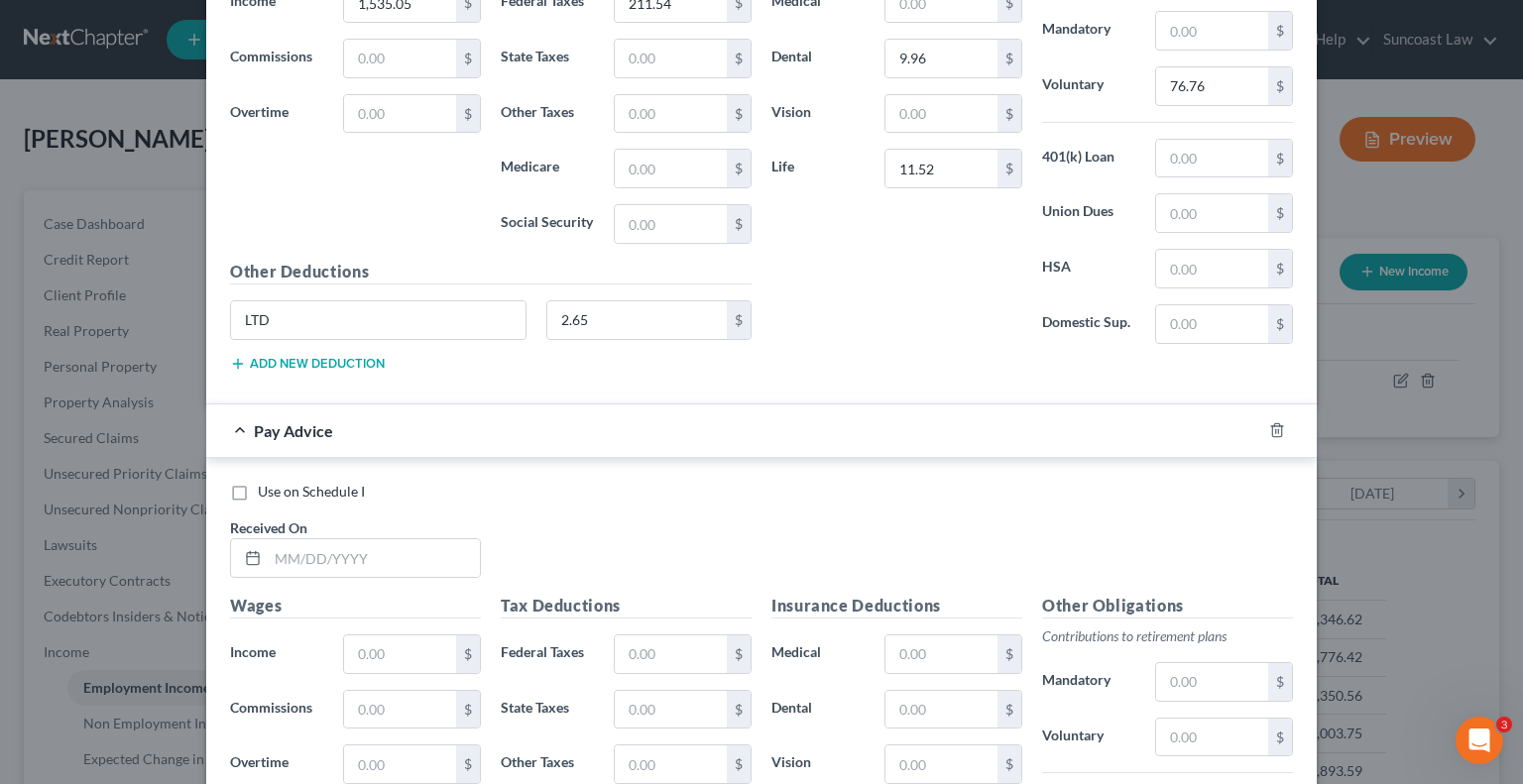 click on "Use on Schedule I
Received On
*" at bounding box center [762, 537] 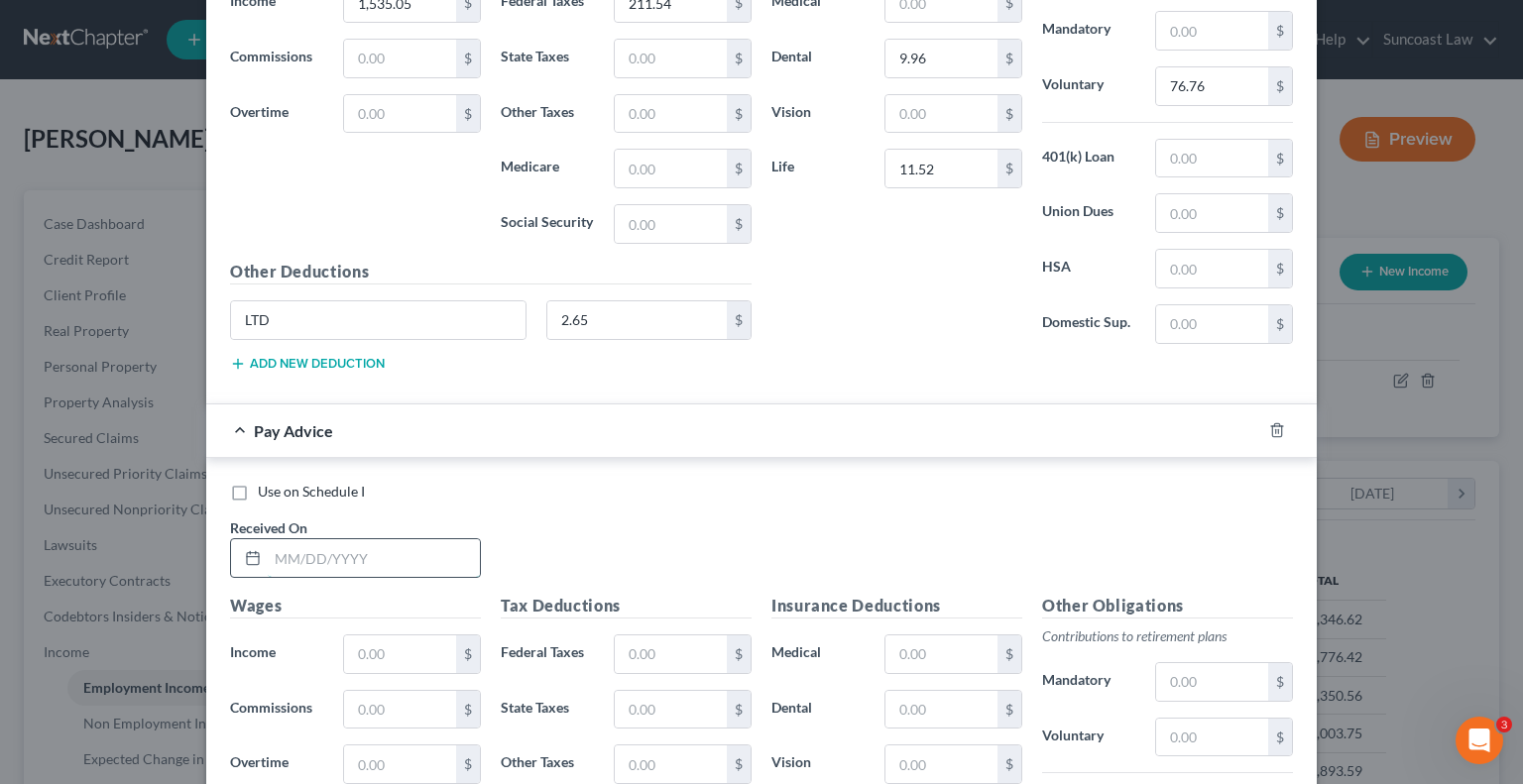 click at bounding box center [374, 558] 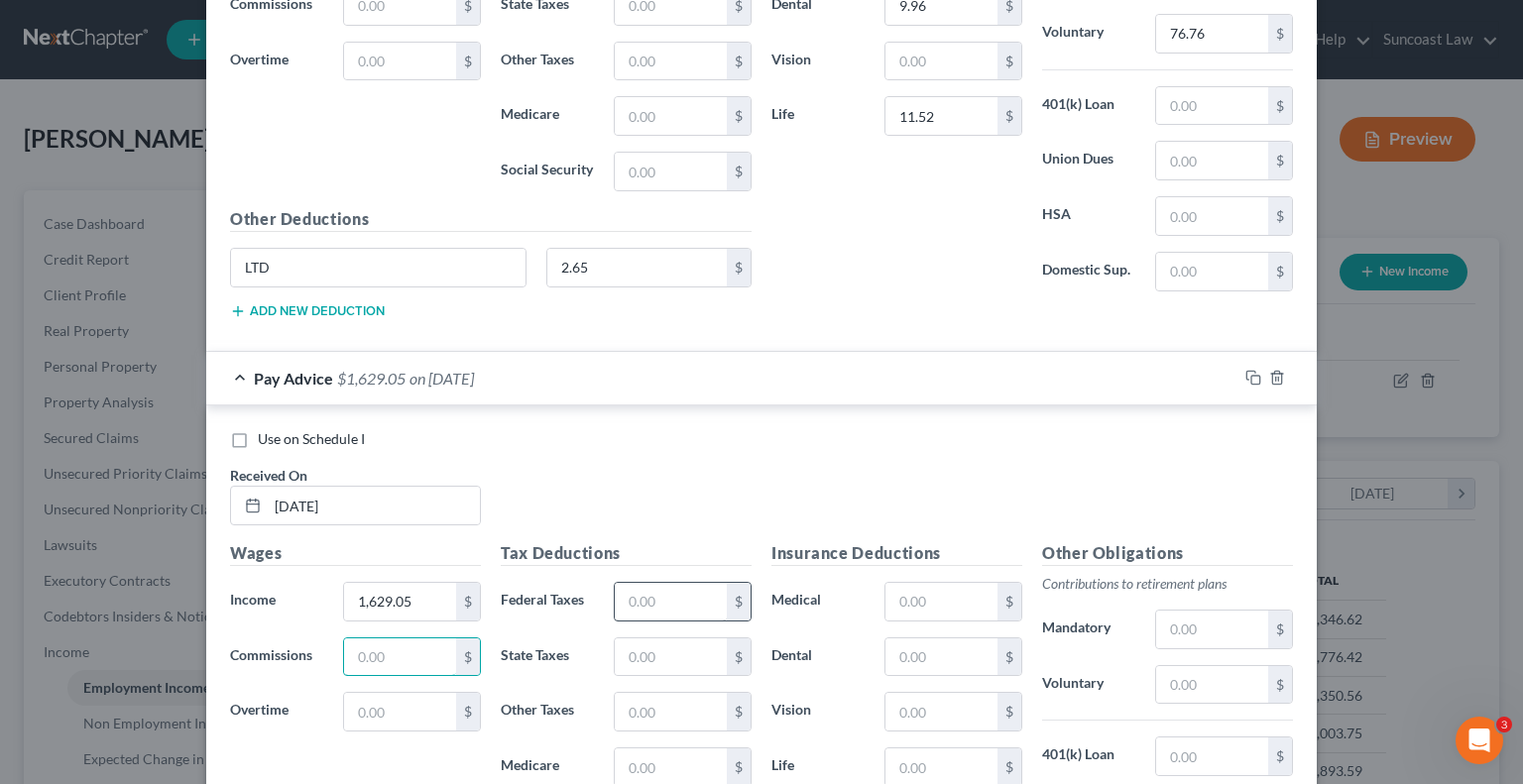 scroll, scrollTop: 4926, scrollLeft: 0, axis: vertical 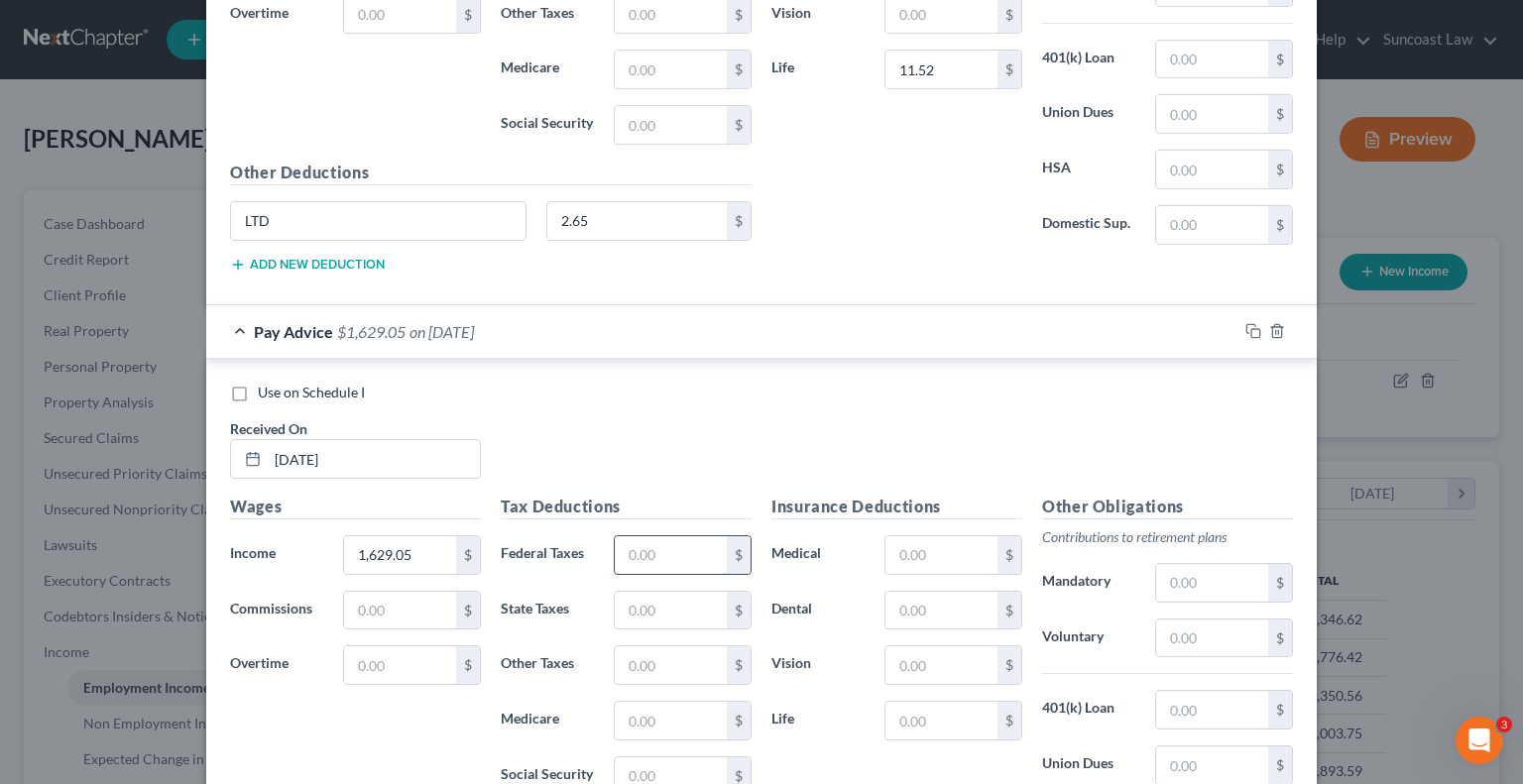 click at bounding box center (670, 555) 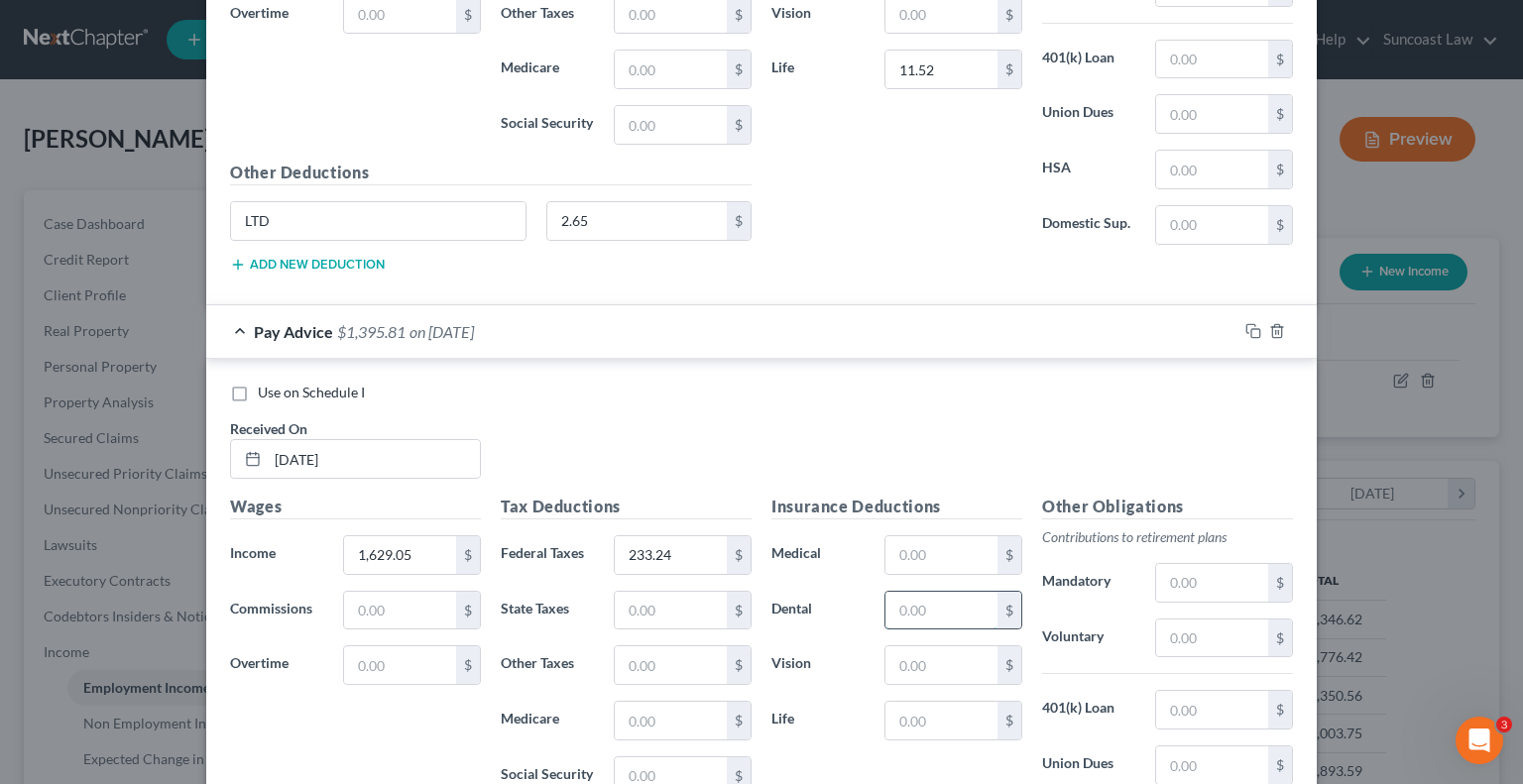 click at bounding box center [941, 611] 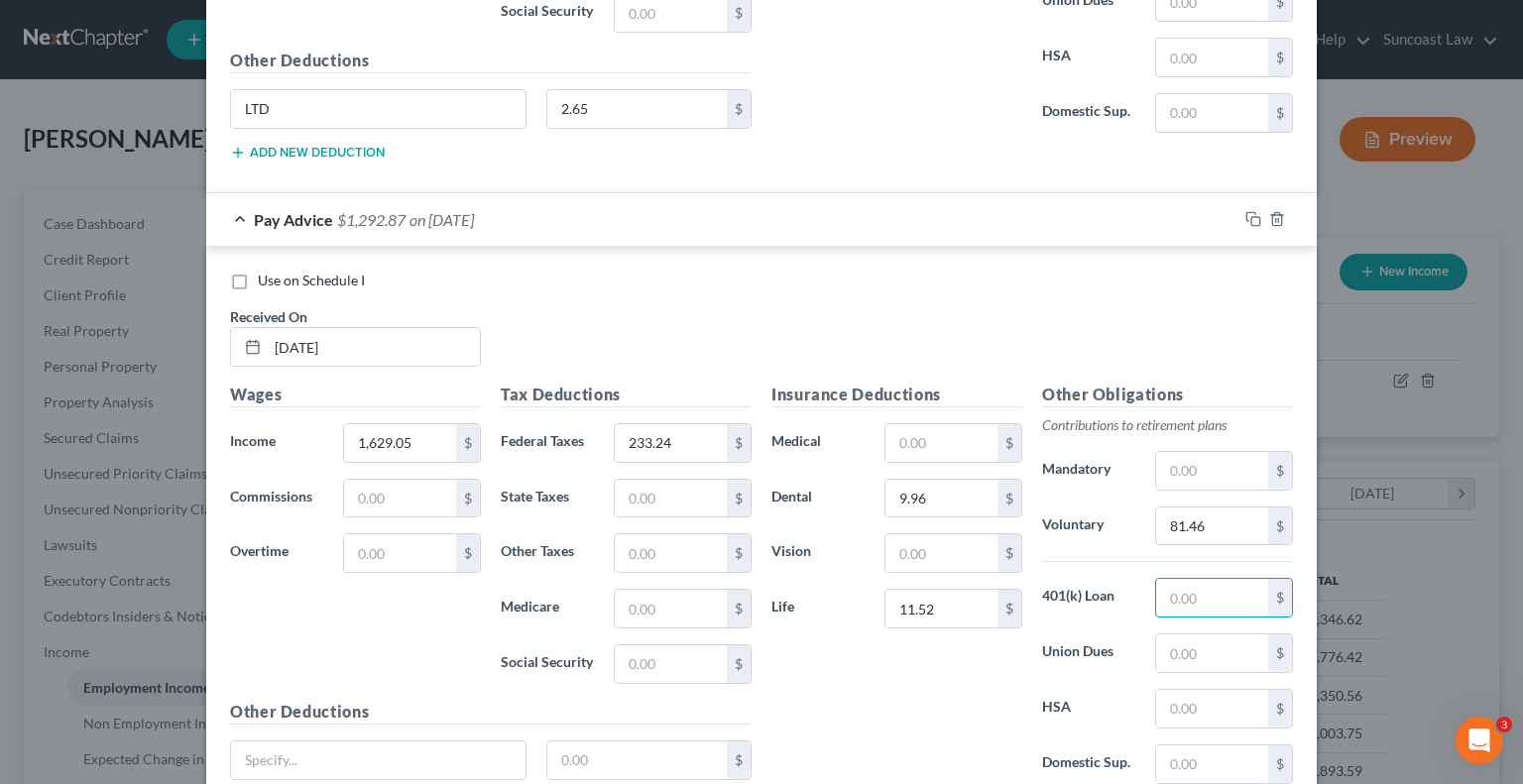 scroll, scrollTop: 5178, scrollLeft: 0, axis: vertical 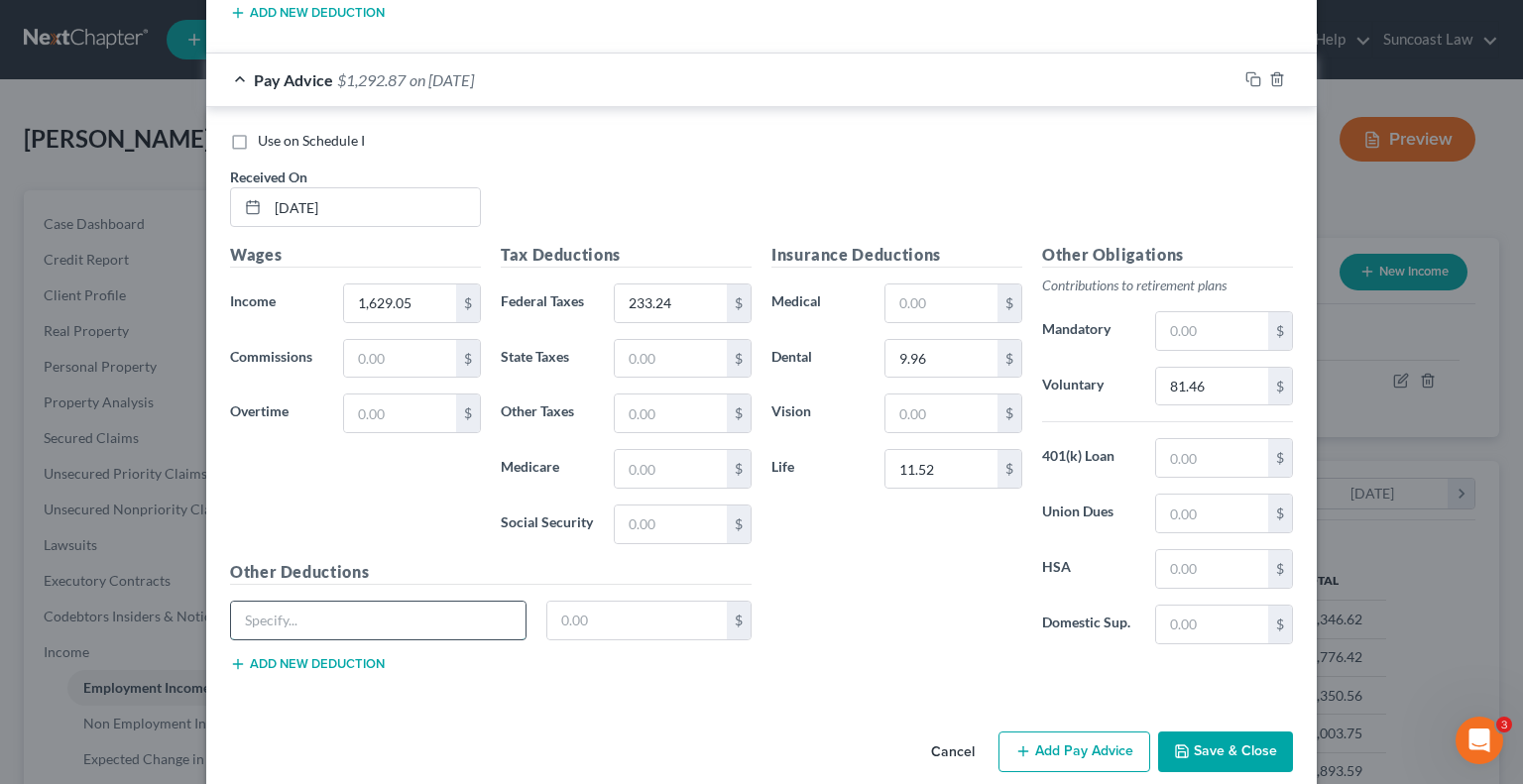 drag, startPoint x: 376, startPoint y: 583, endPoint x: 329, endPoint y: 561, distance: 51.894123 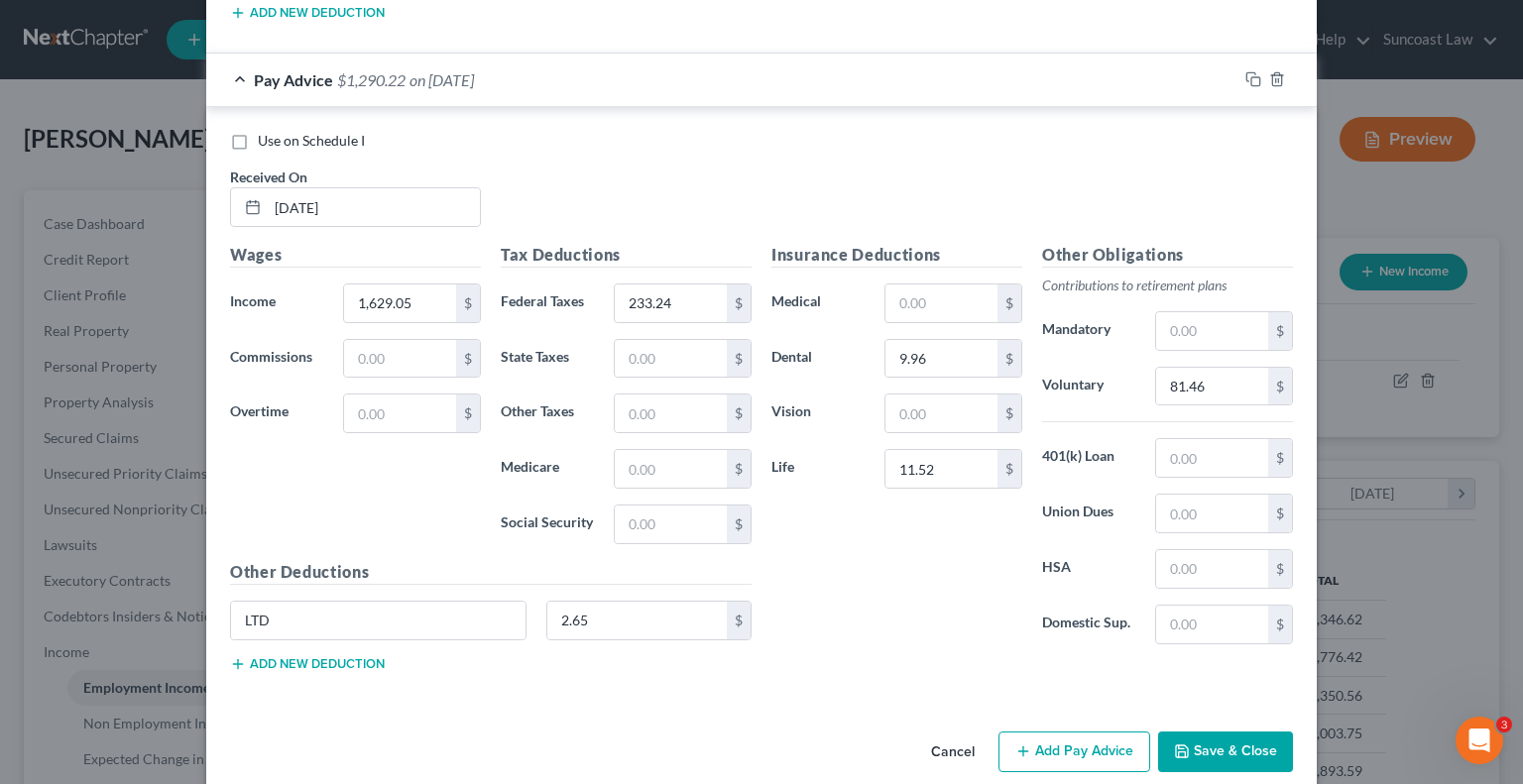 click on "Add Pay Advice" at bounding box center [1074, 752] 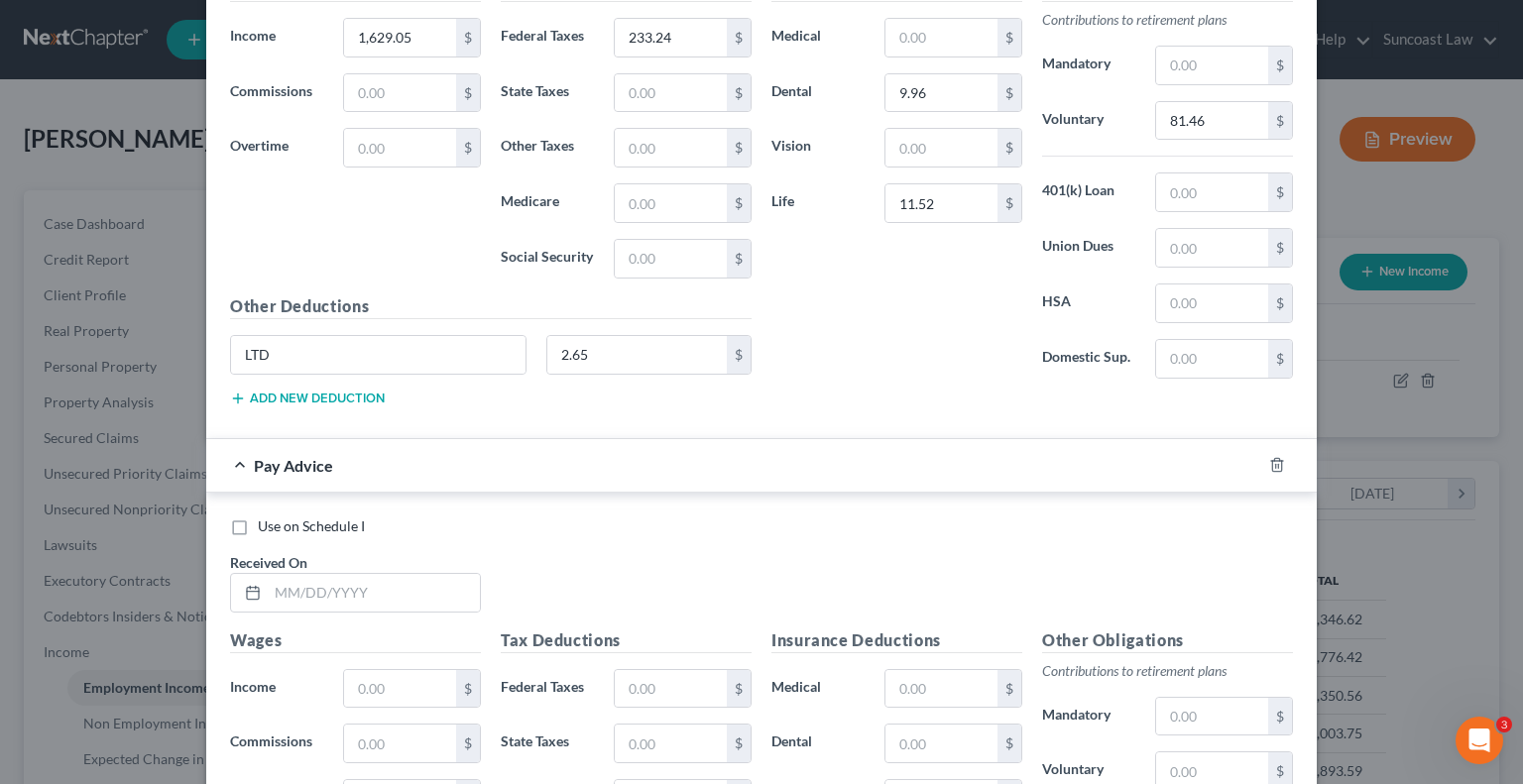 scroll, scrollTop: 5475, scrollLeft: 0, axis: vertical 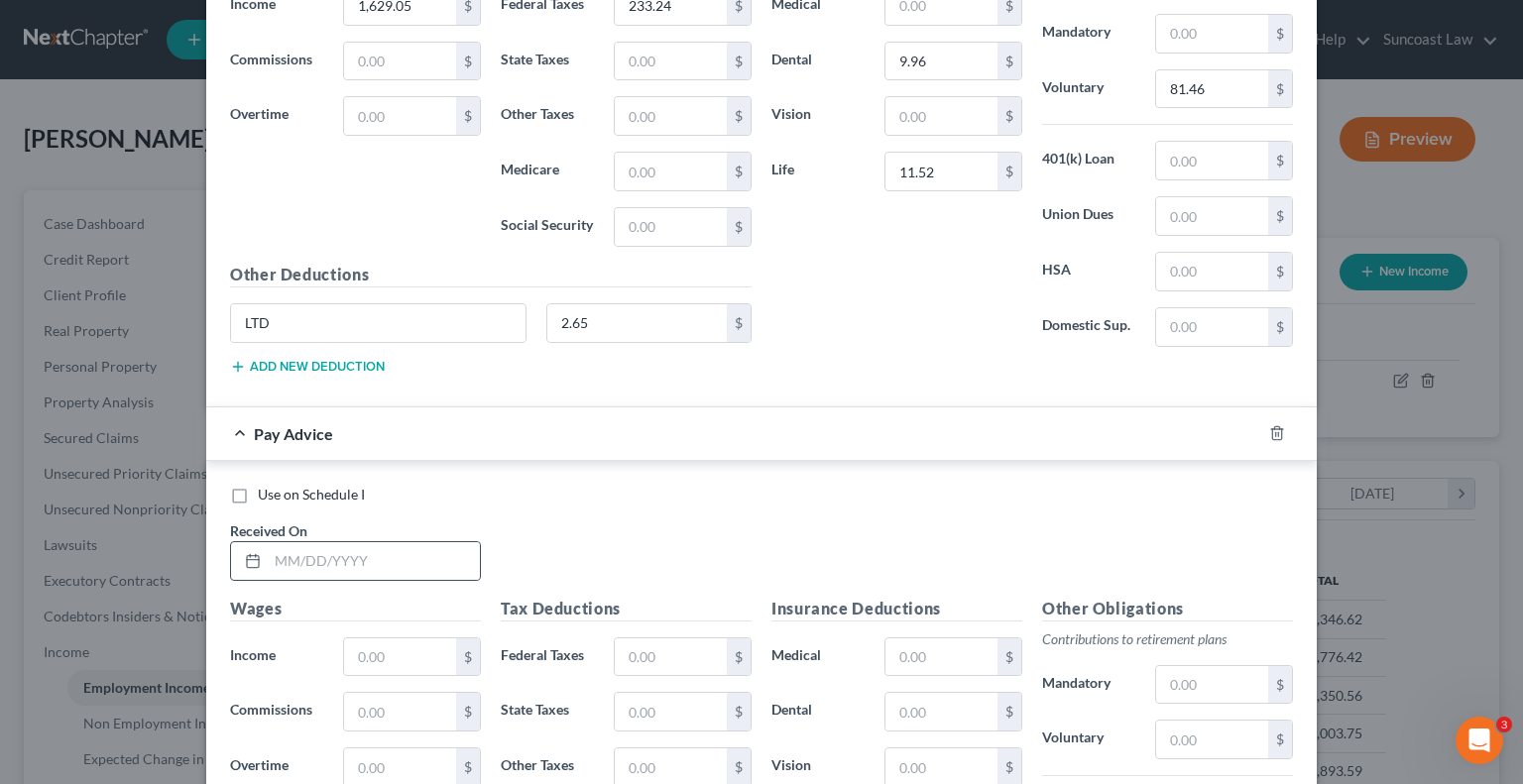 click at bounding box center (355, 561) 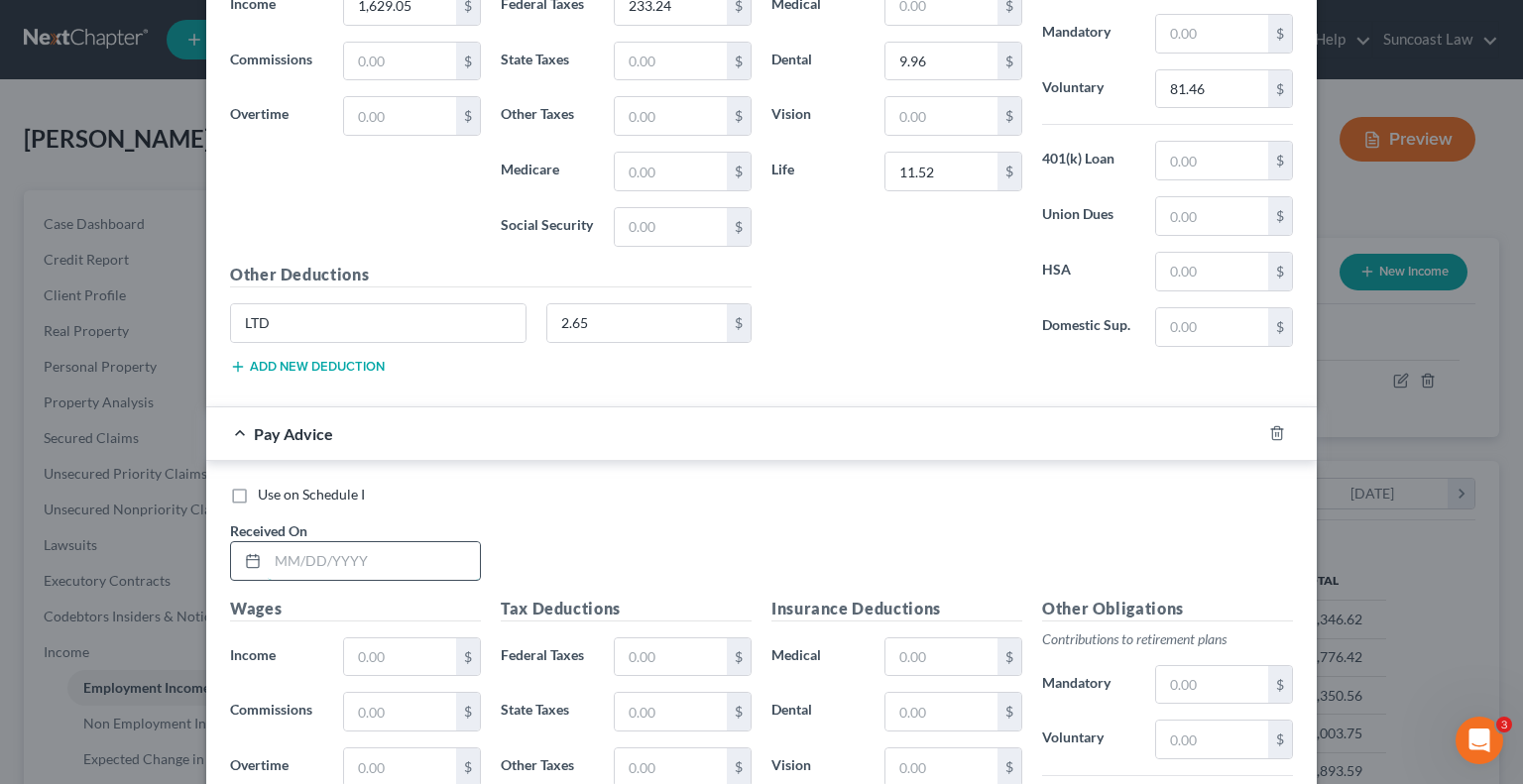 click at bounding box center (374, 561) 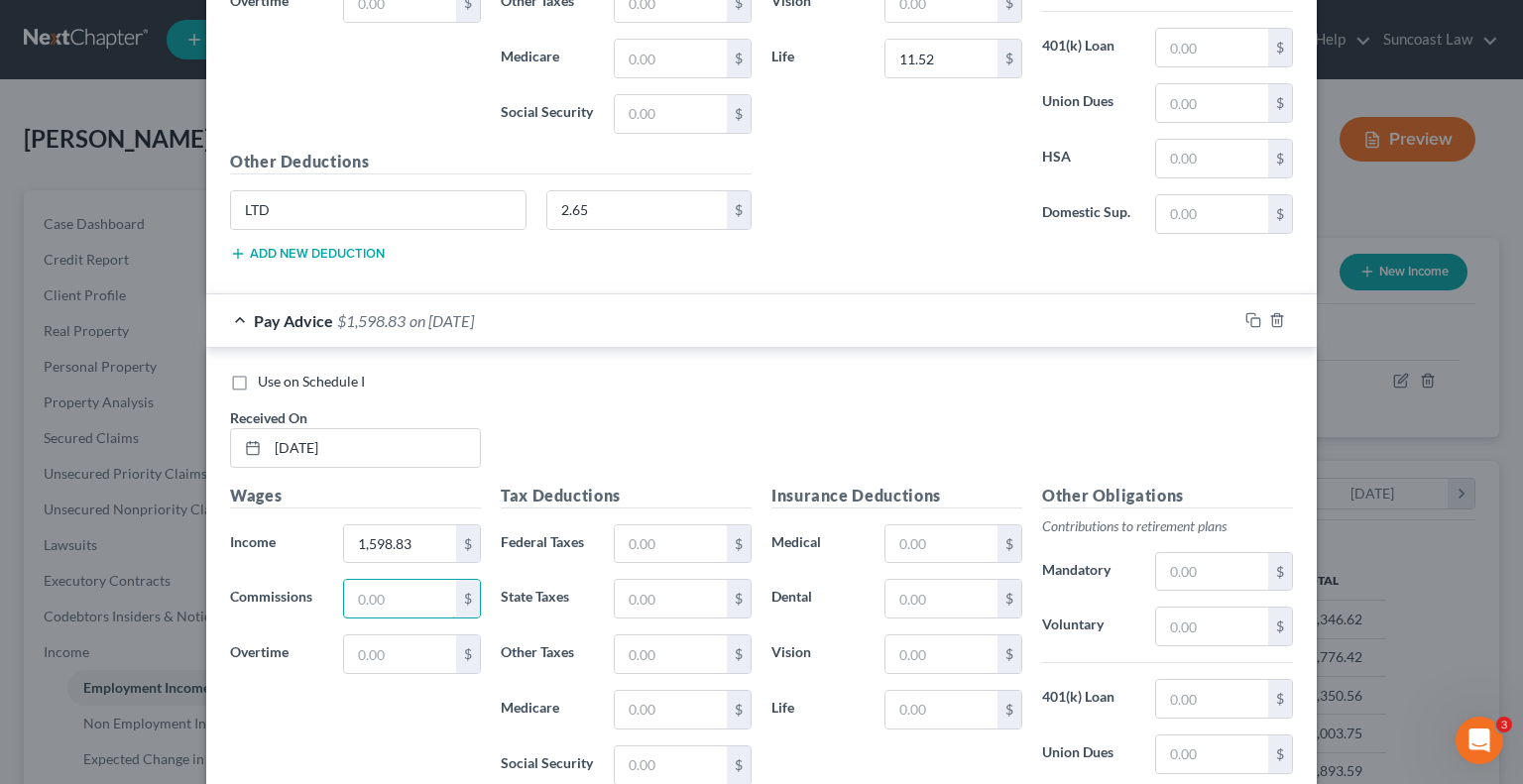 scroll, scrollTop: 5673, scrollLeft: 0, axis: vertical 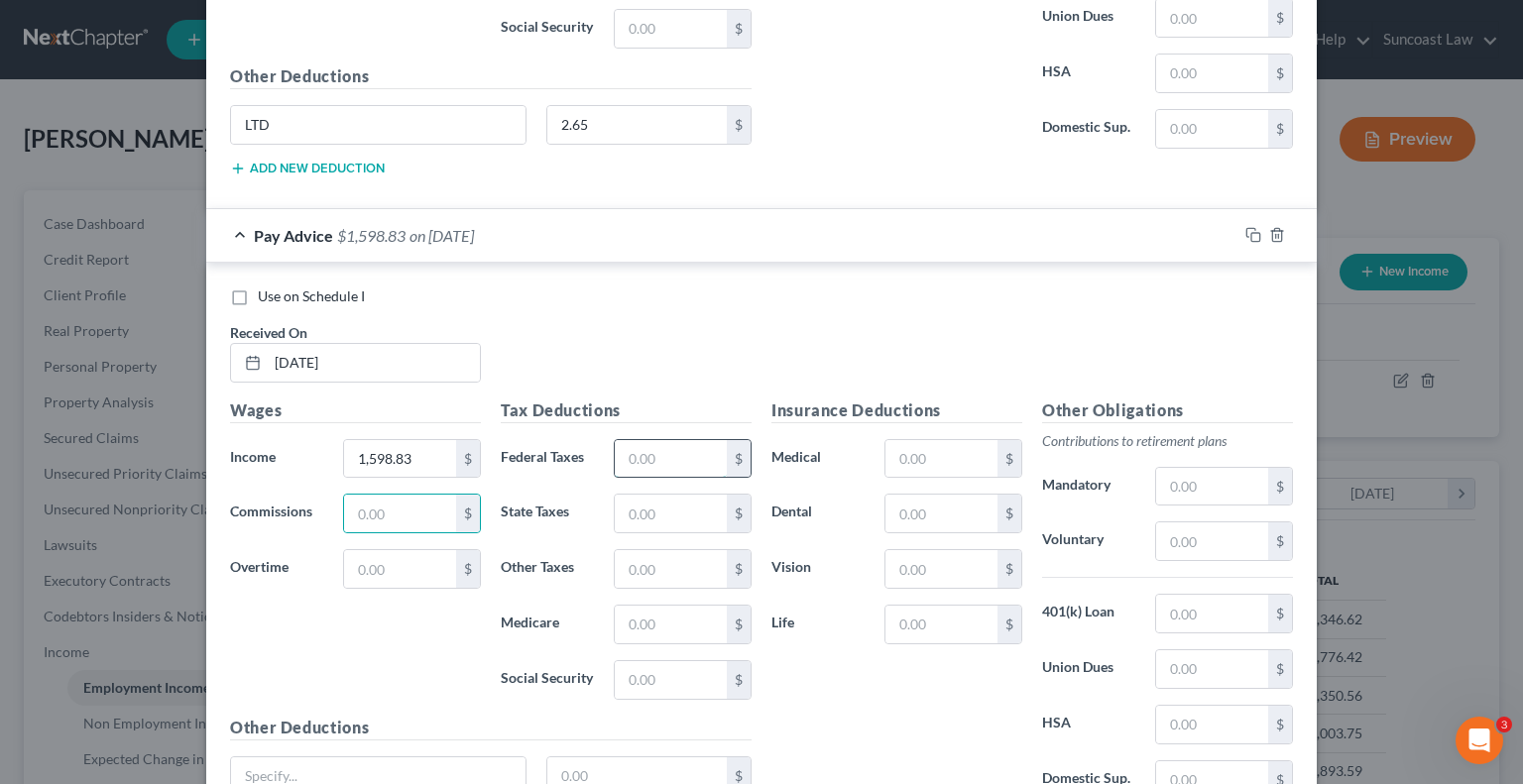 click at bounding box center [670, 459] 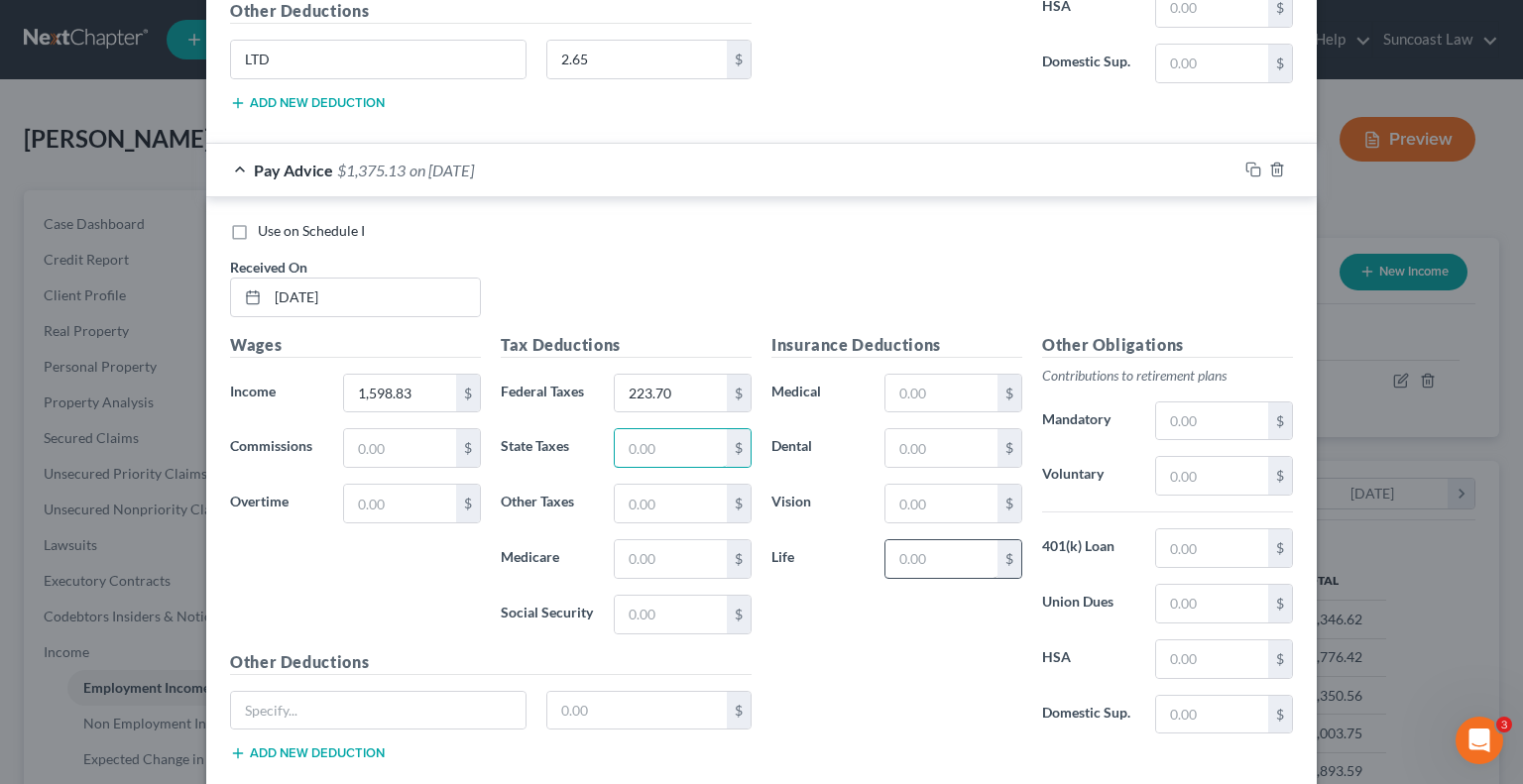 scroll, scrollTop: 5772, scrollLeft: 0, axis: vertical 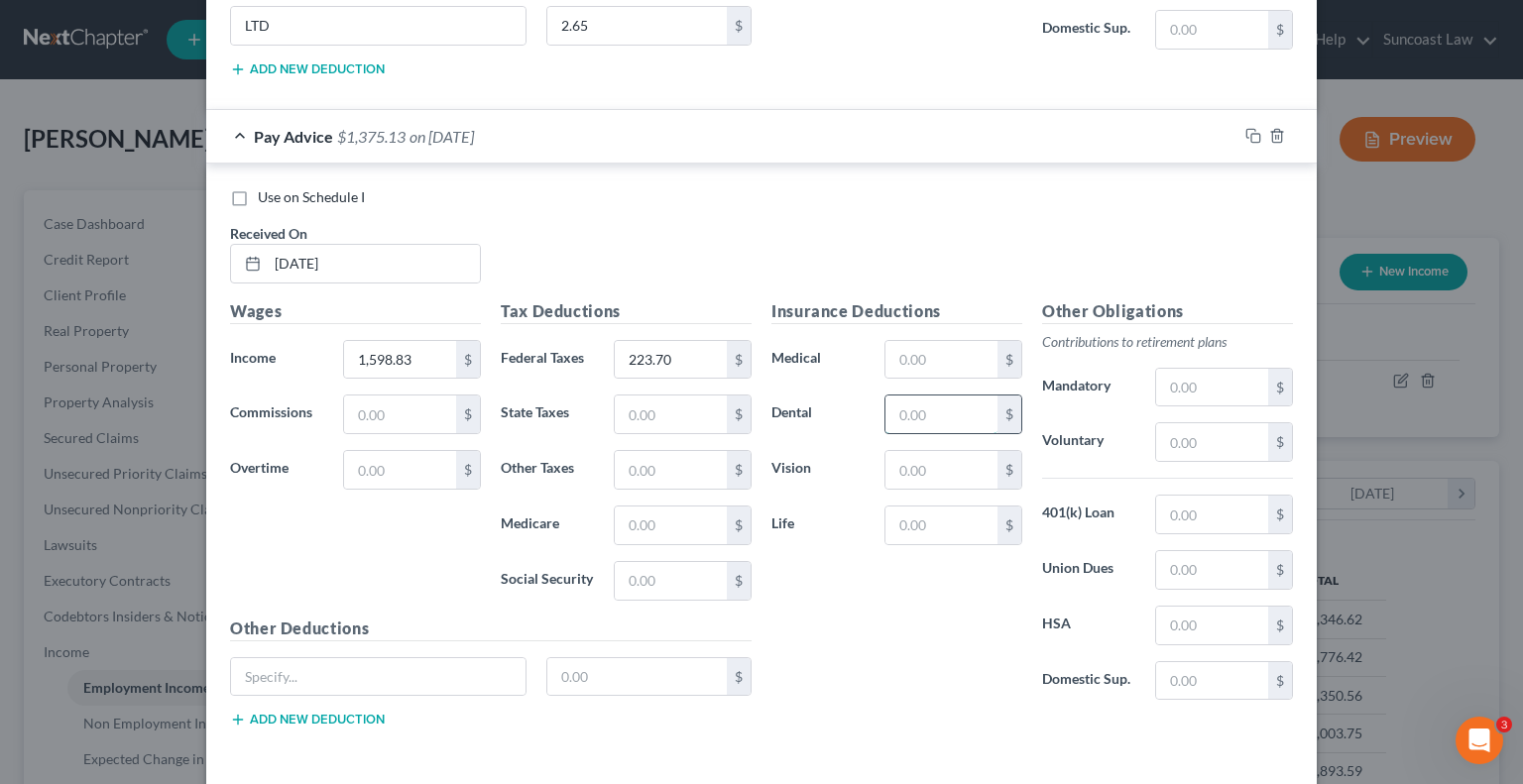 click at bounding box center (941, 414) 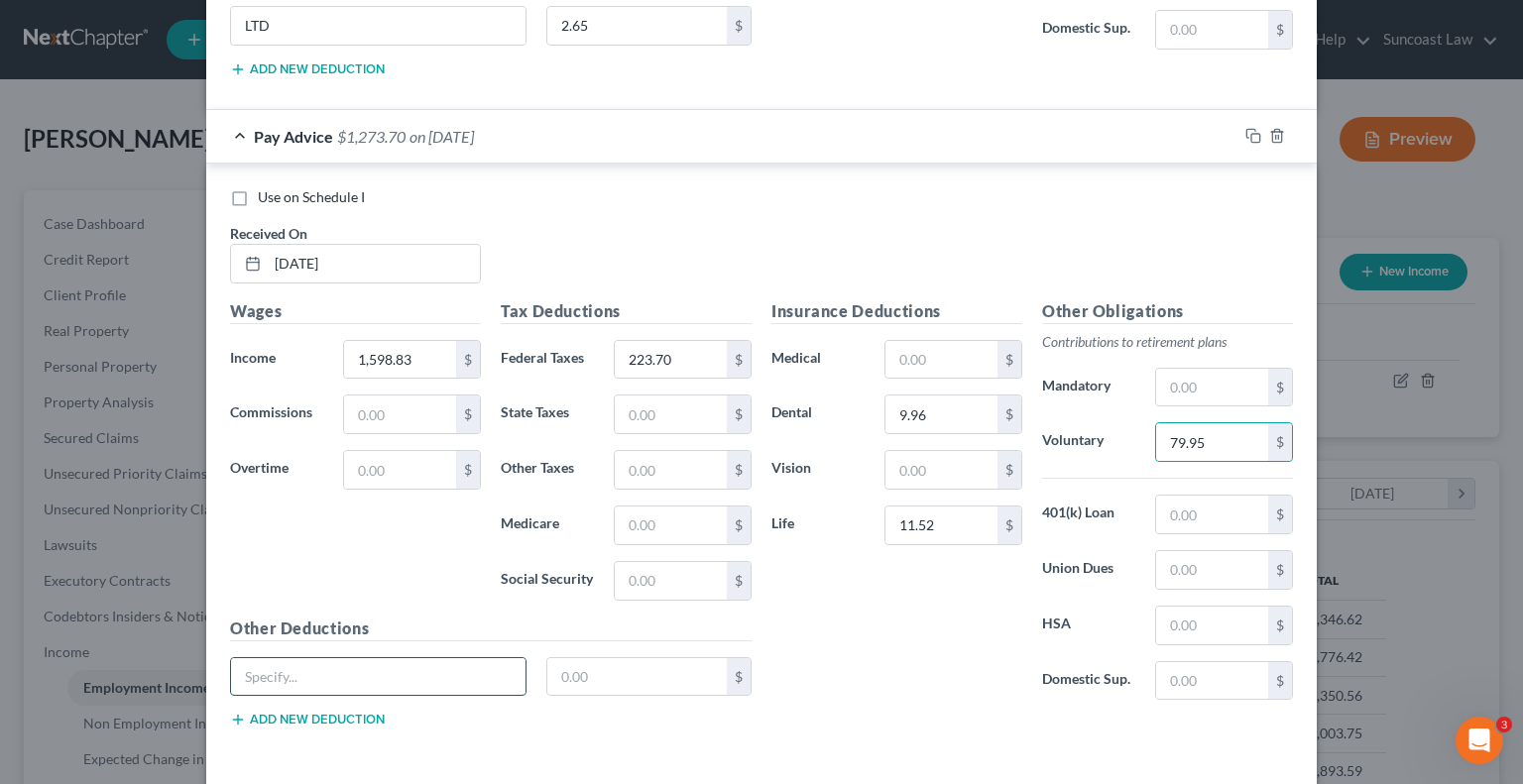 click at bounding box center (378, 677) 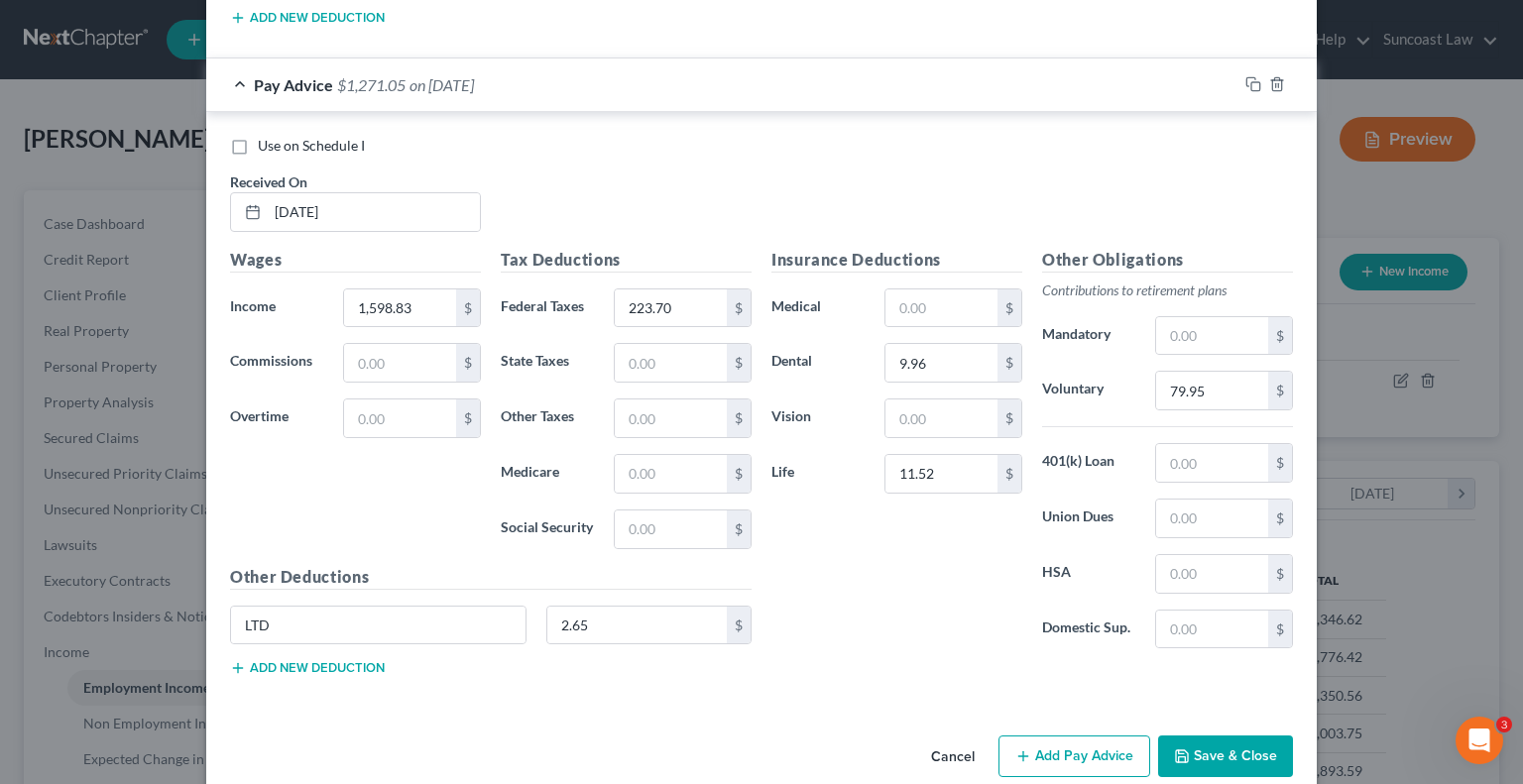 click on "Add Pay Advice" at bounding box center (1074, 756) 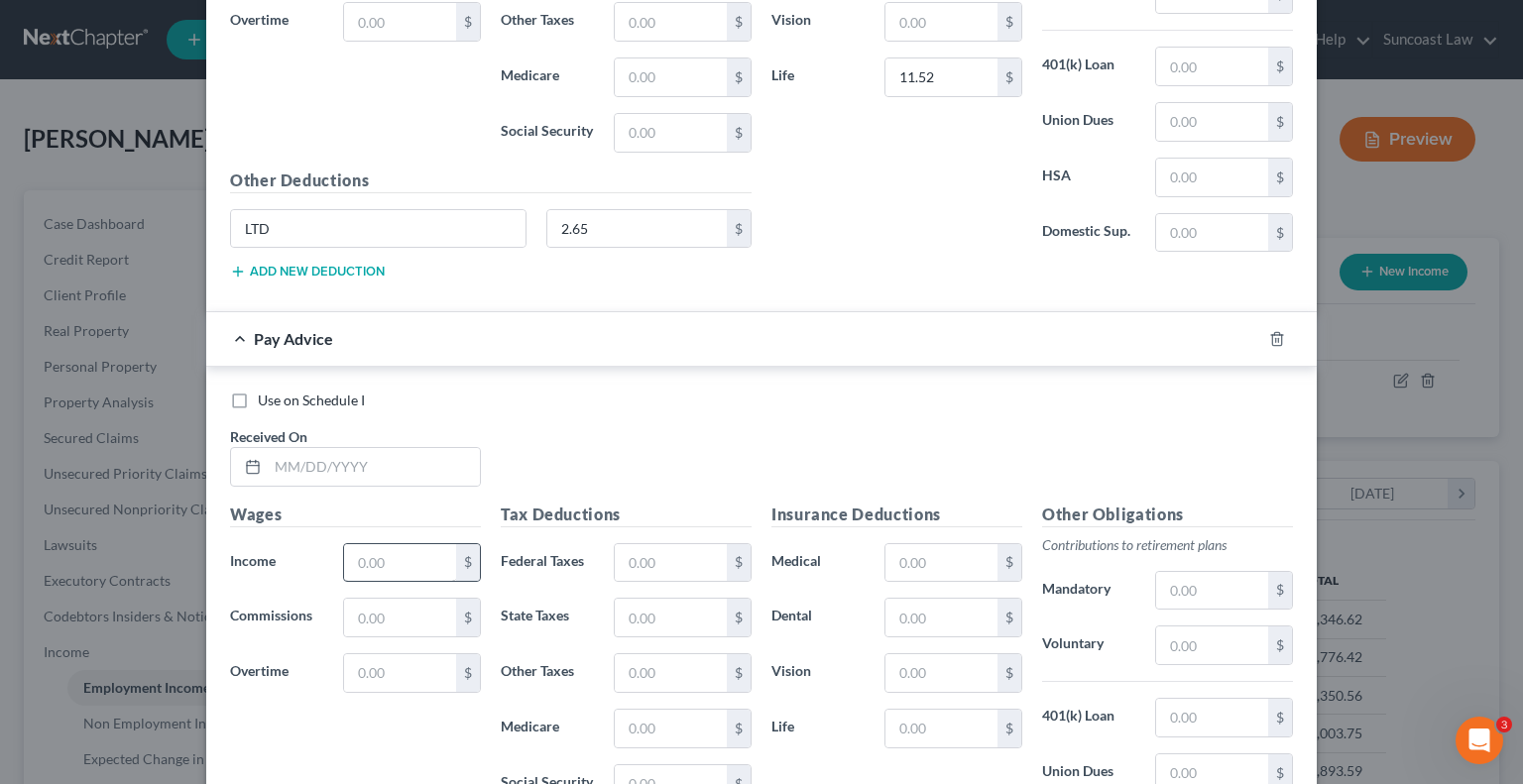 scroll, scrollTop: 6220, scrollLeft: 0, axis: vertical 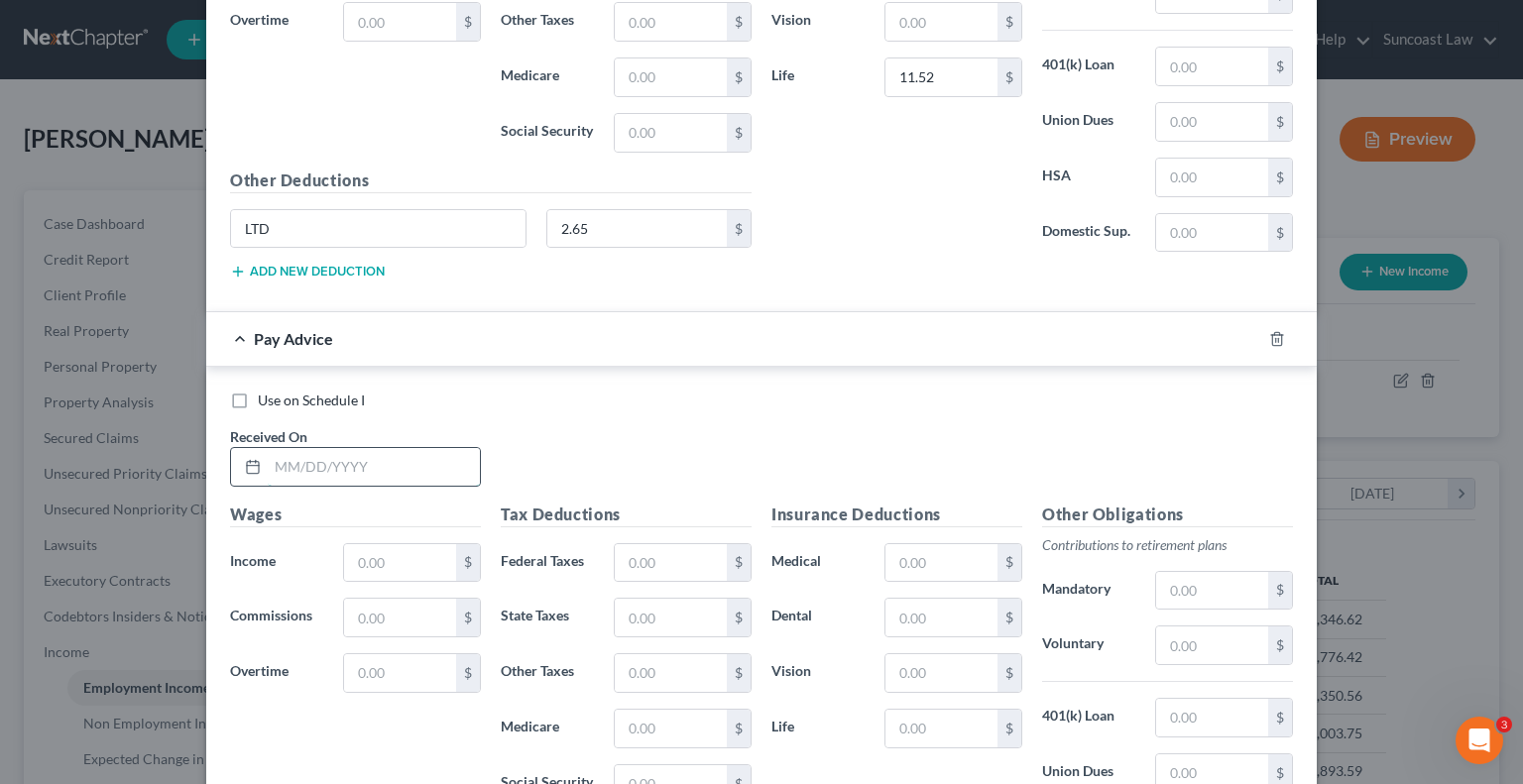 click at bounding box center (374, 467) 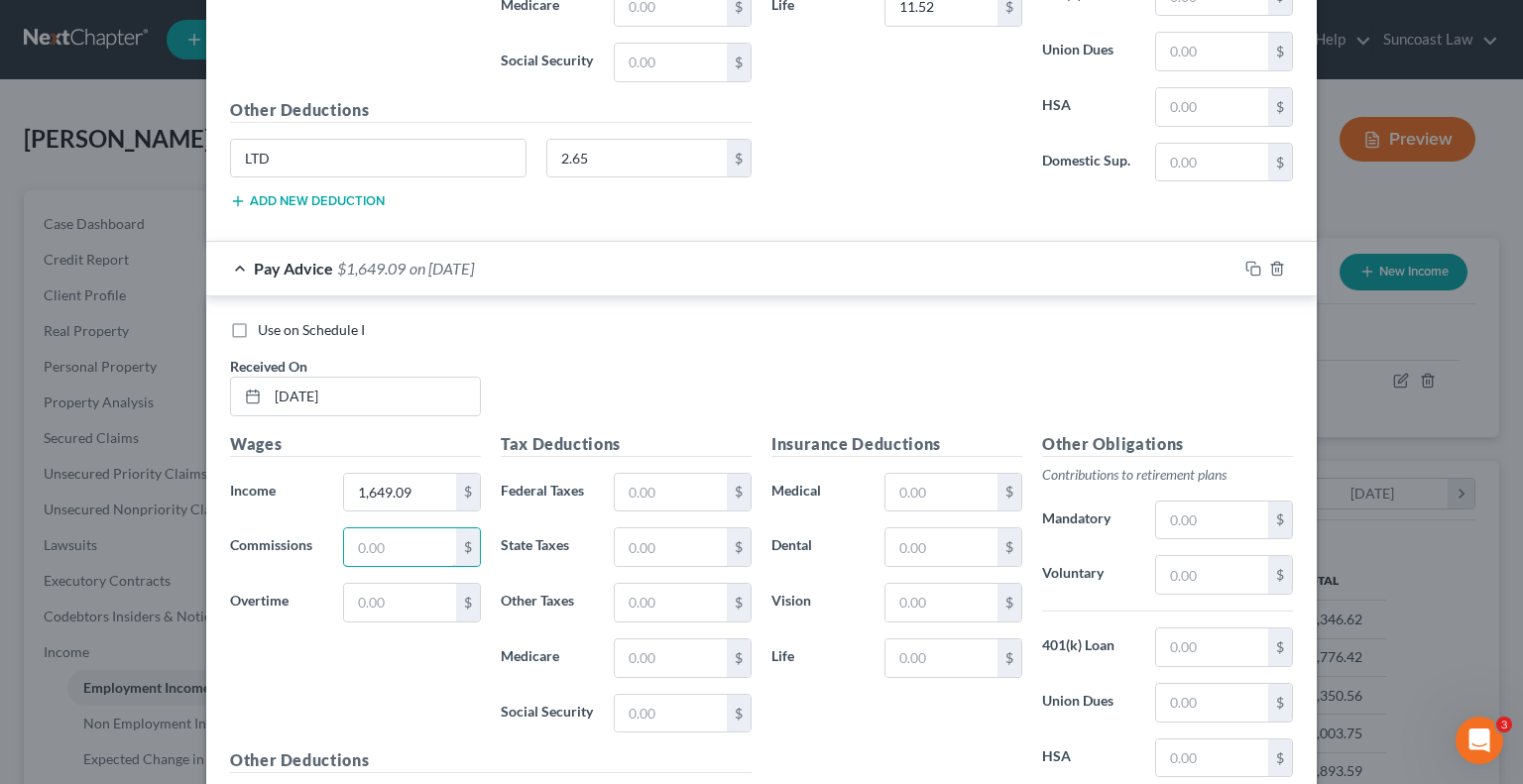 scroll, scrollTop: 6320, scrollLeft: 0, axis: vertical 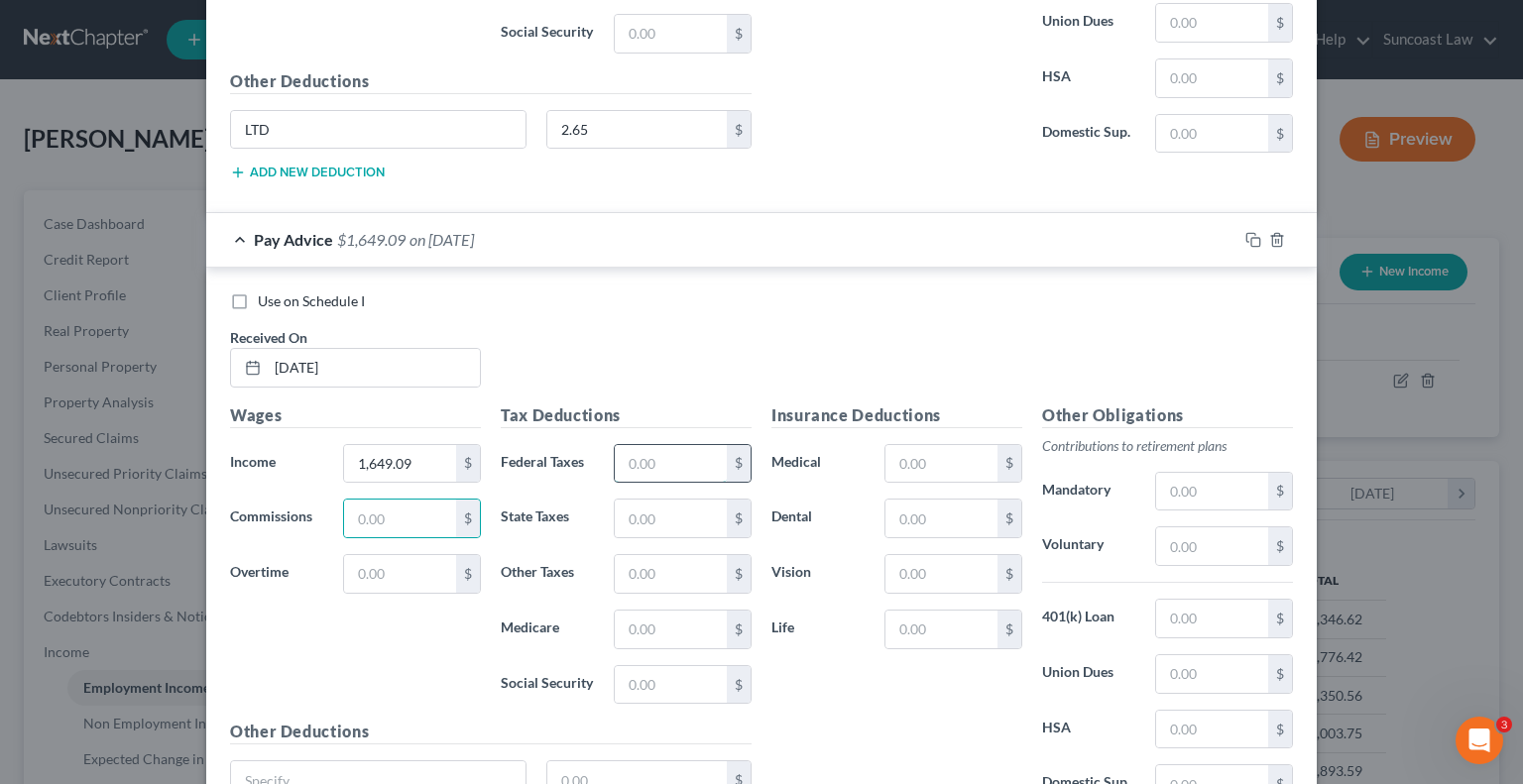 click at bounding box center (670, 464) 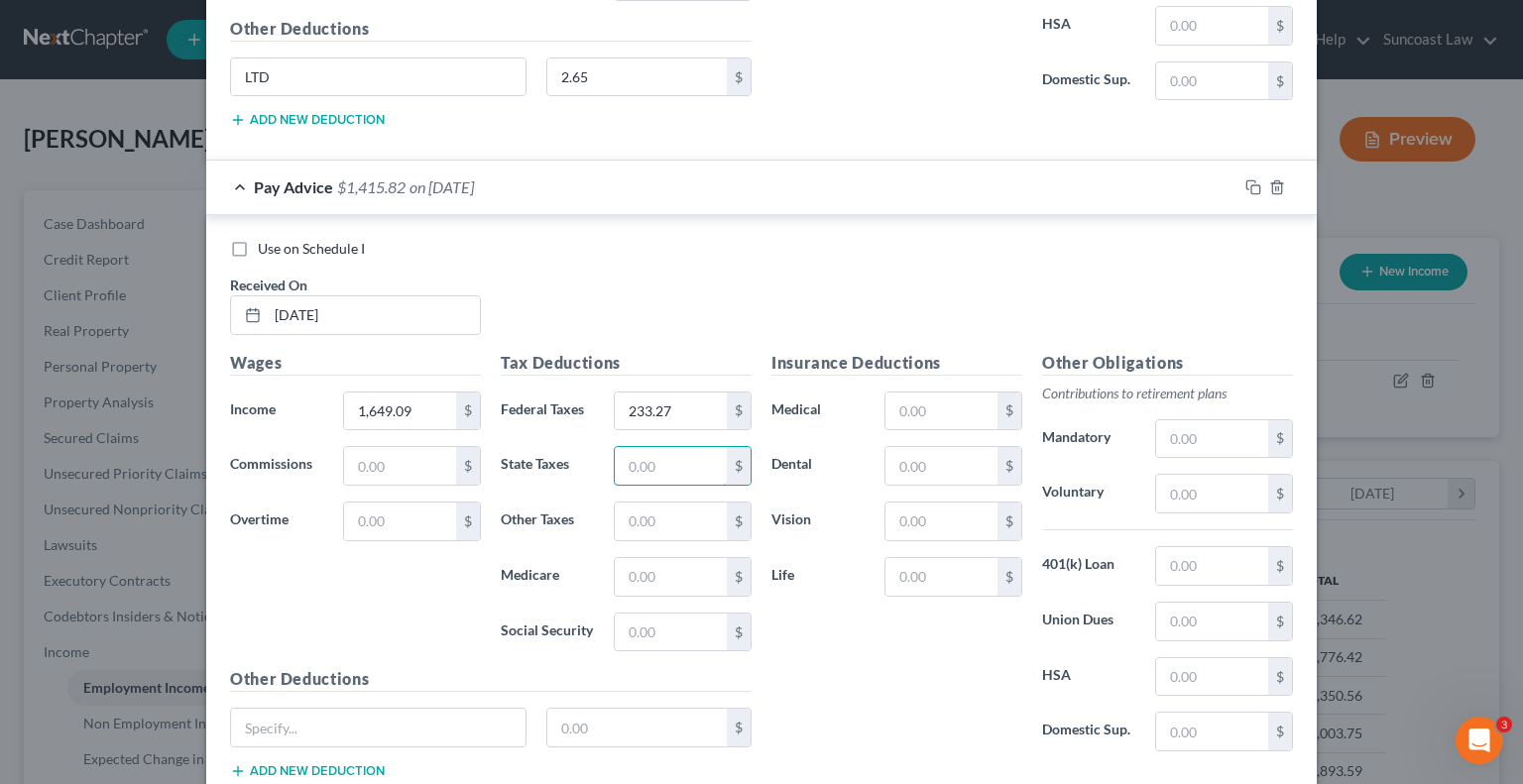 scroll, scrollTop: 6419, scrollLeft: 0, axis: vertical 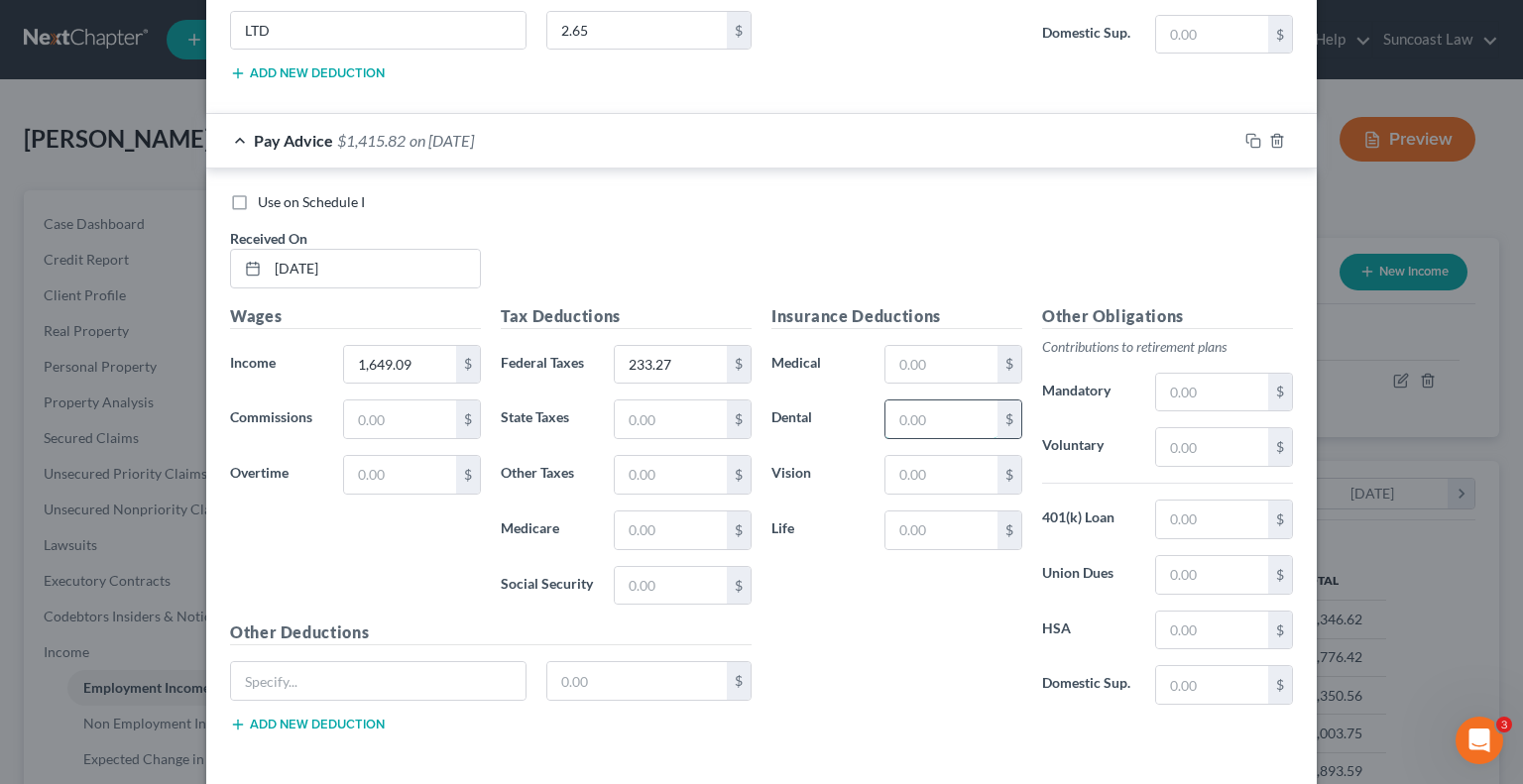 click at bounding box center (941, 419) 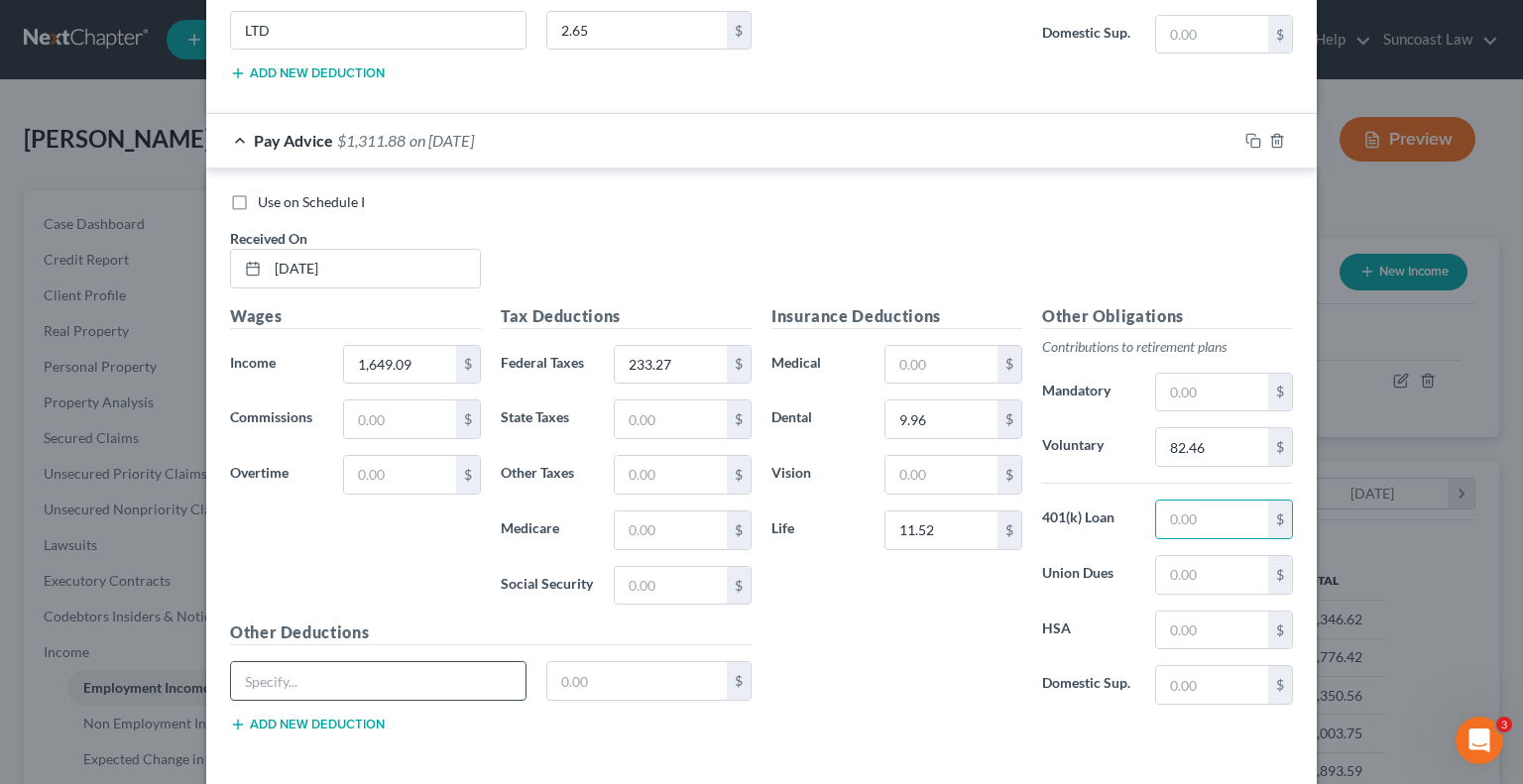 click at bounding box center [378, 681] 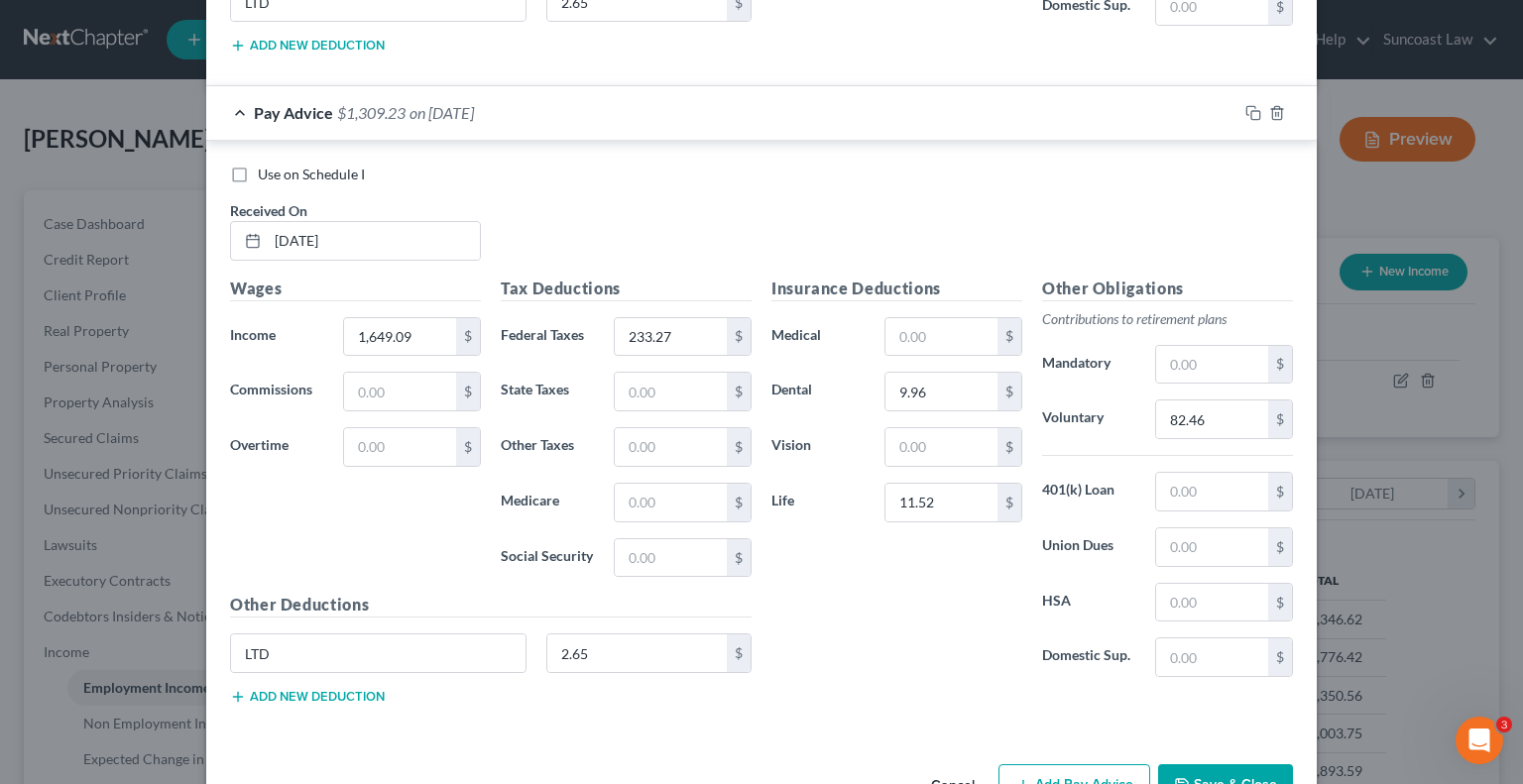 scroll, scrollTop: 6472, scrollLeft: 0, axis: vertical 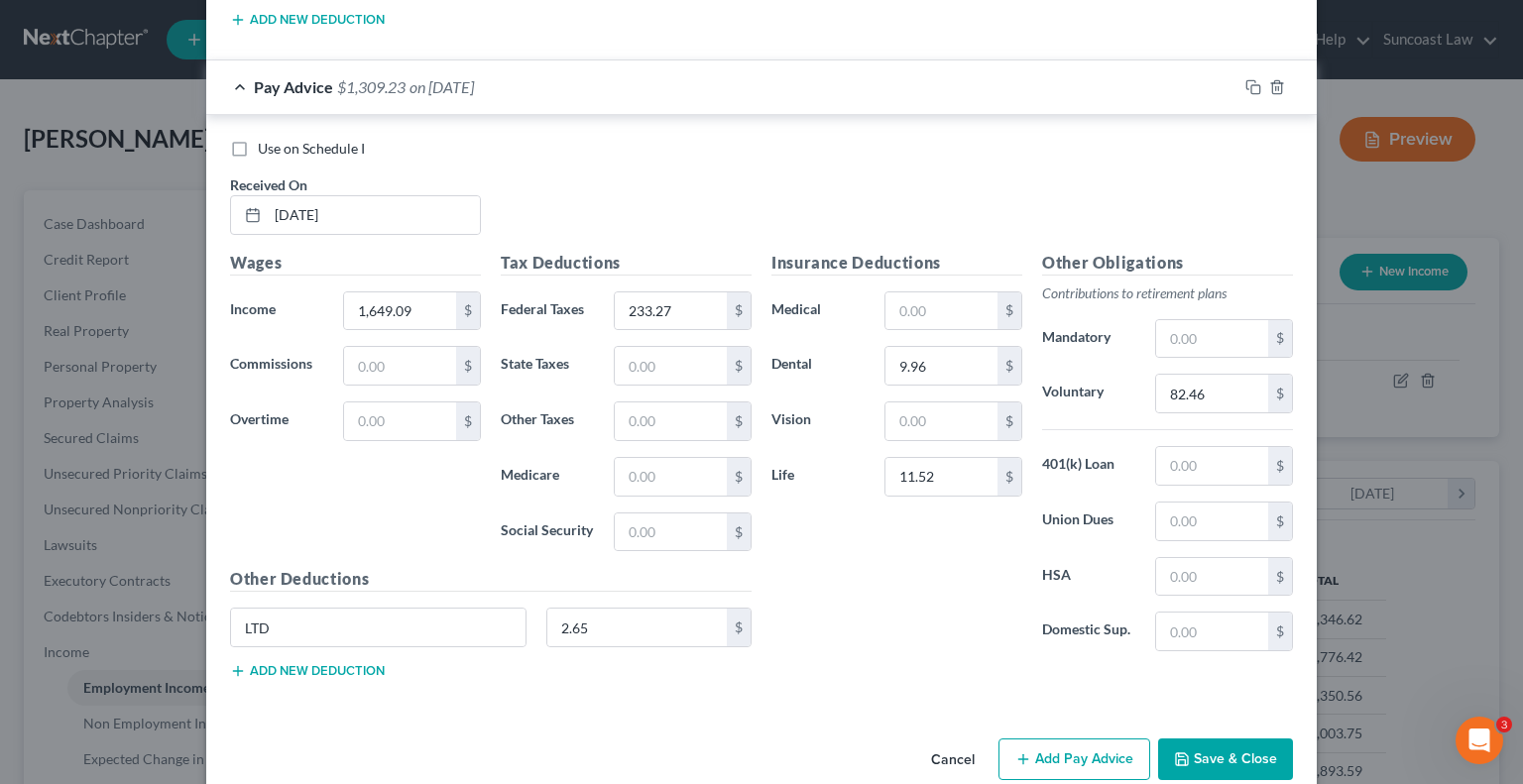 click on "Add Pay Advice" at bounding box center (1074, 759) 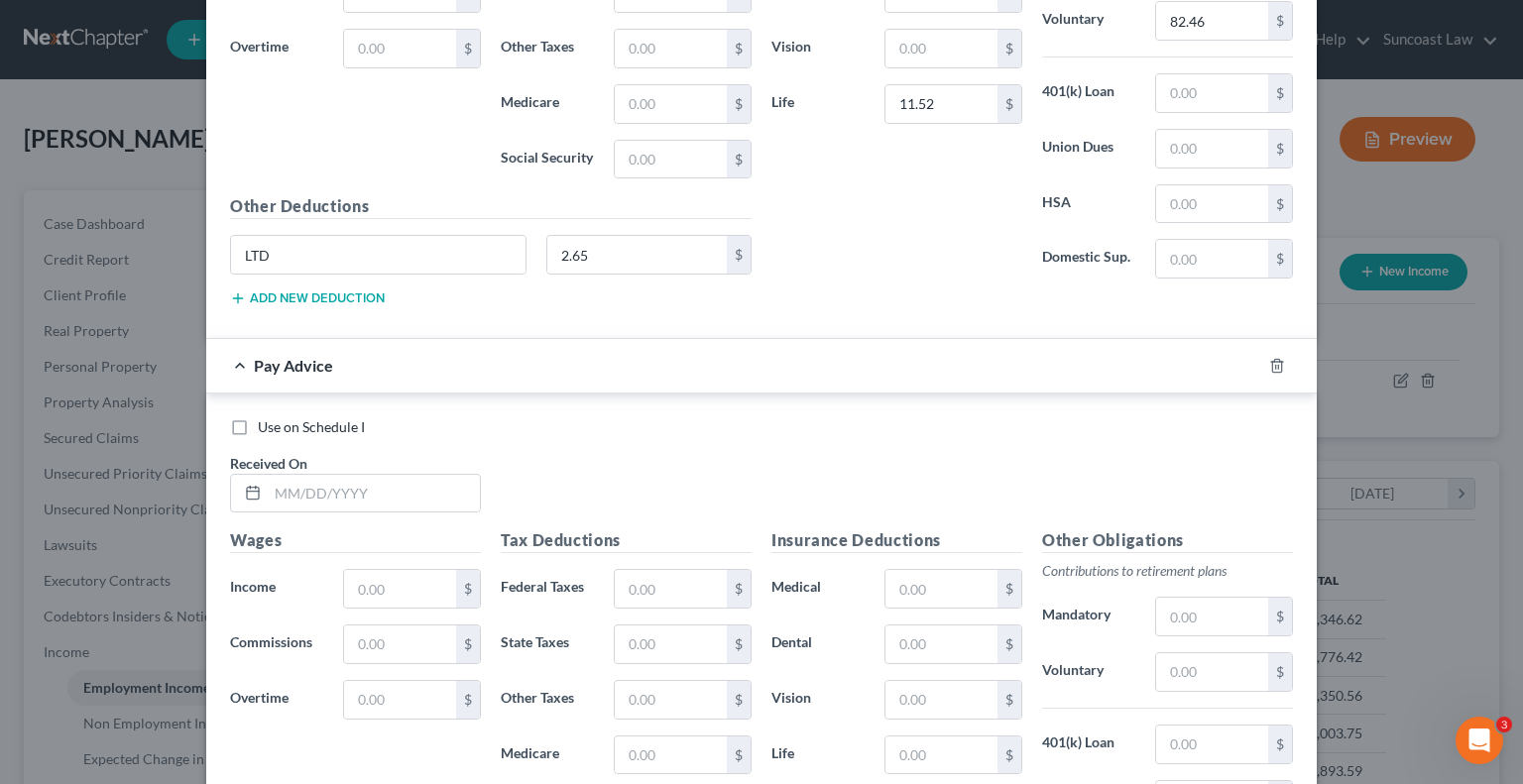 scroll, scrollTop: 6869, scrollLeft: 0, axis: vertical 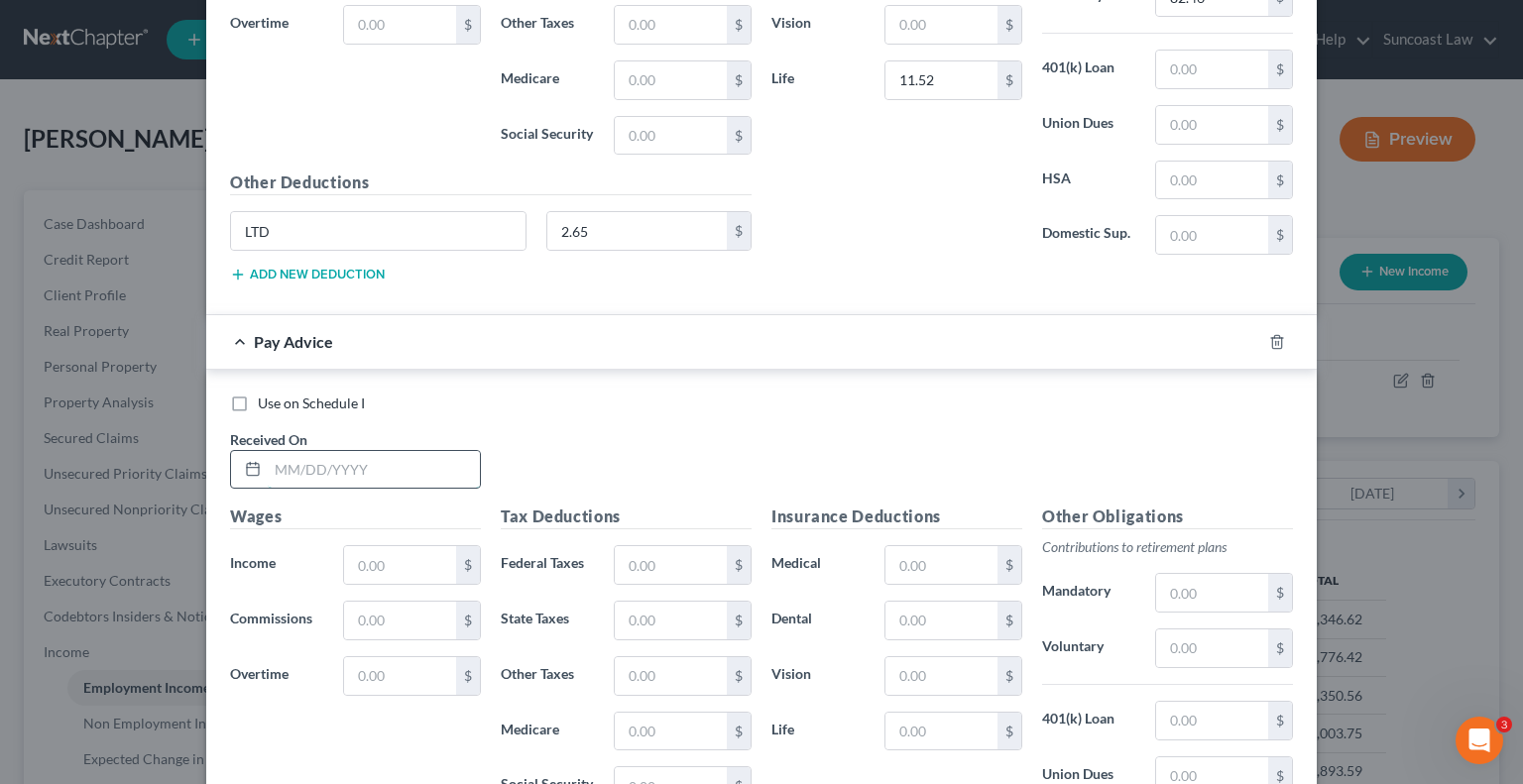 click at bounding box center [374, 470] 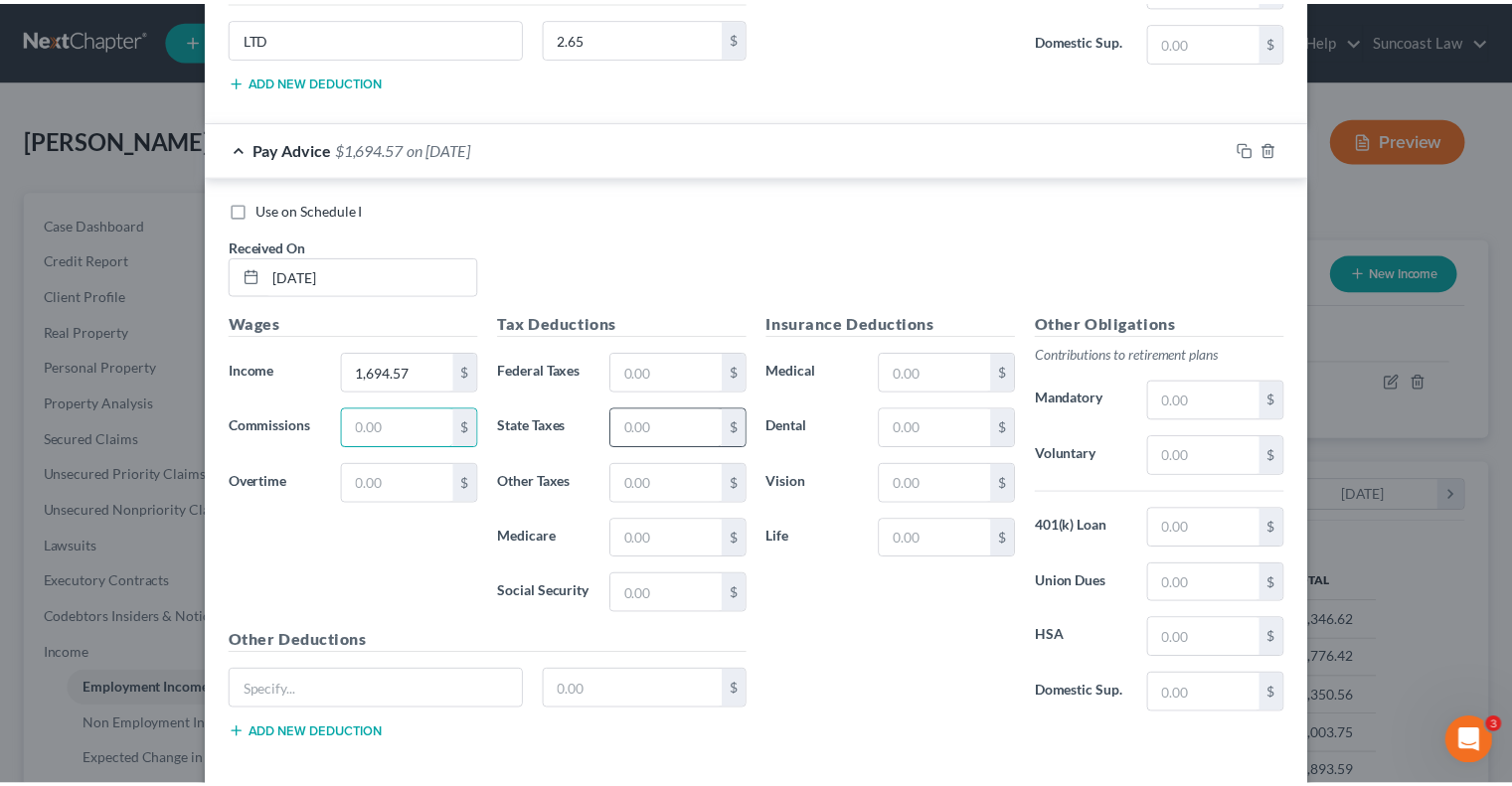 scroll, scrollTop: 7085, scrollLeft: 0, axis: vertical 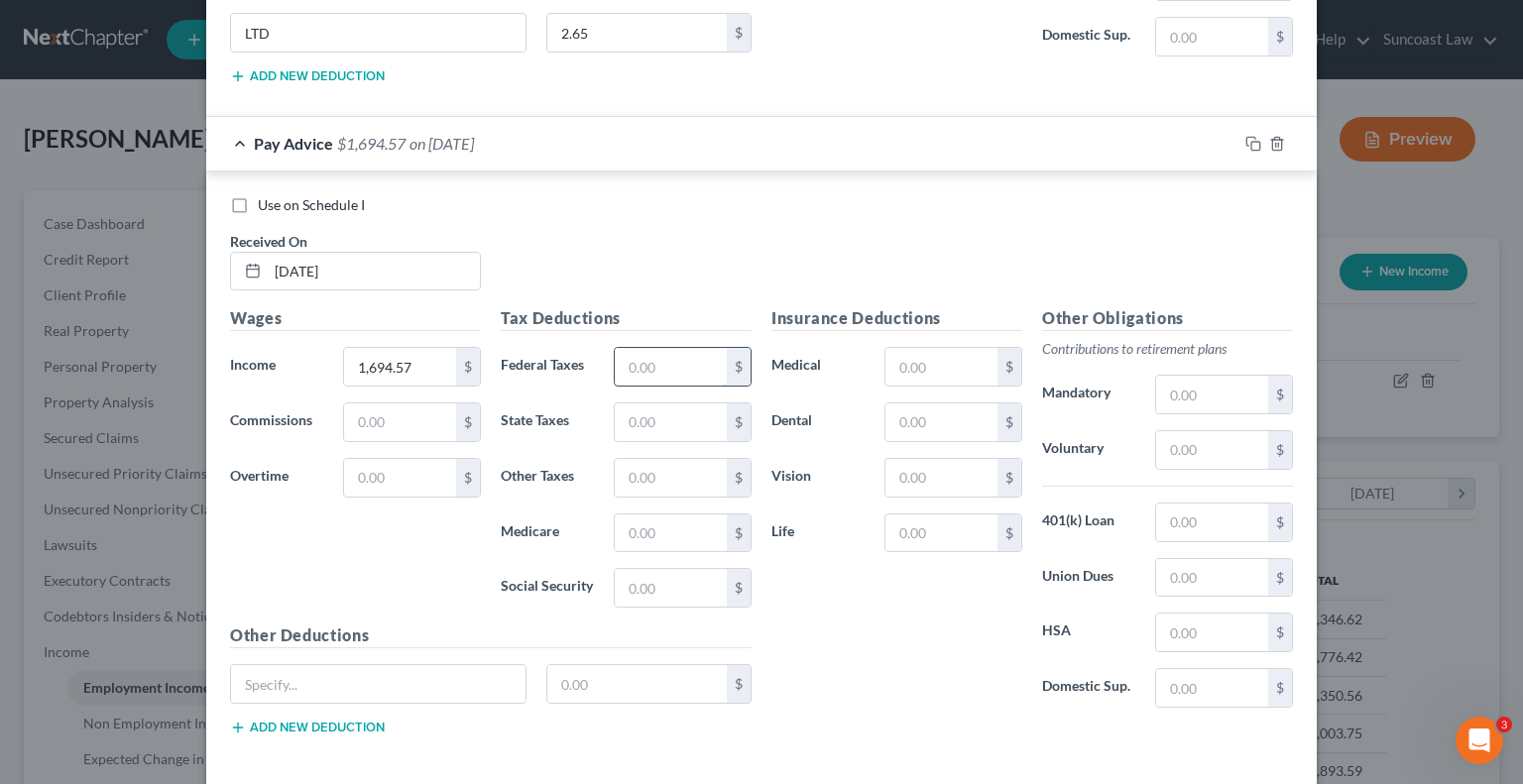 click at bounding box center (670, 367) 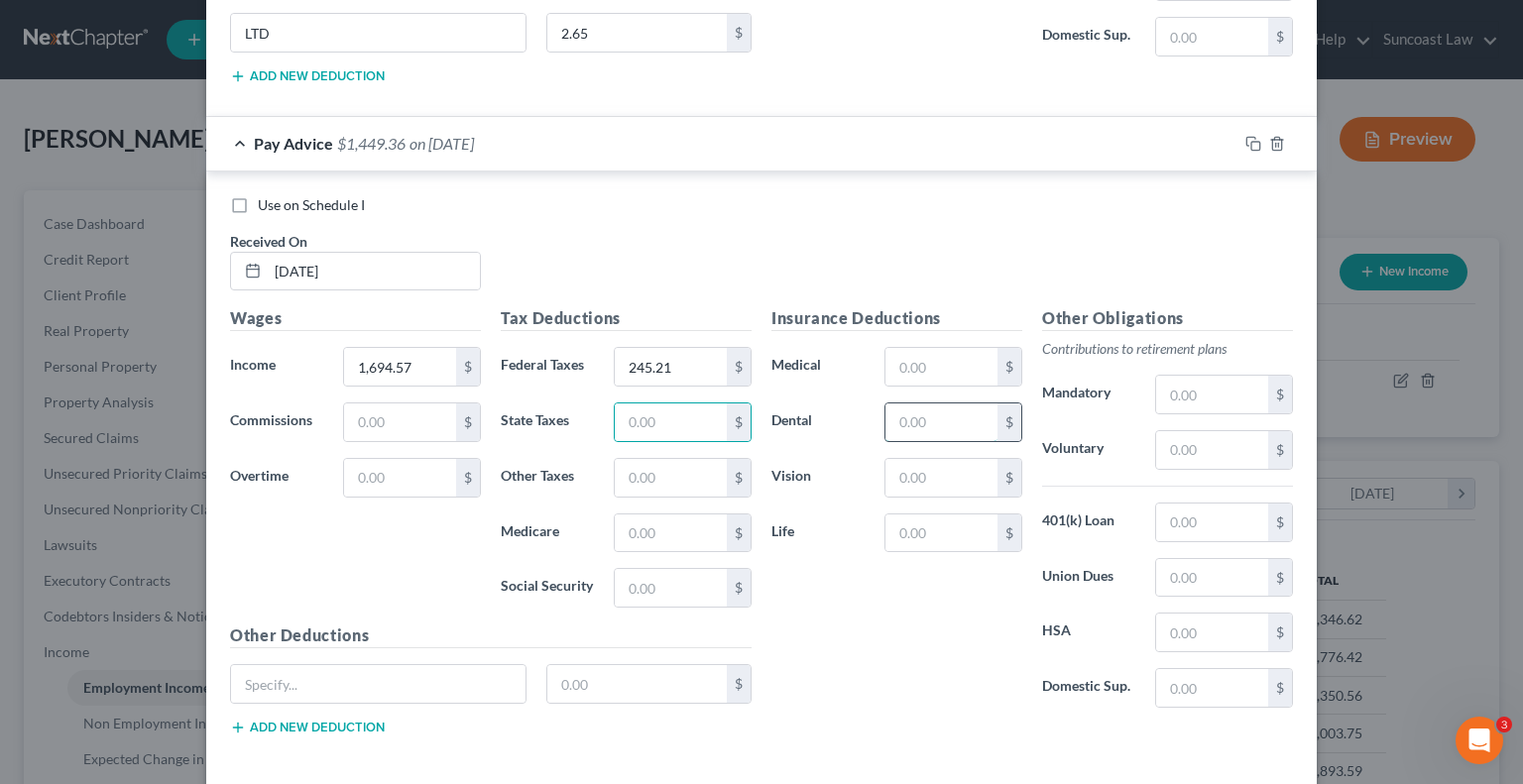 click at bounding box center [941, 422] 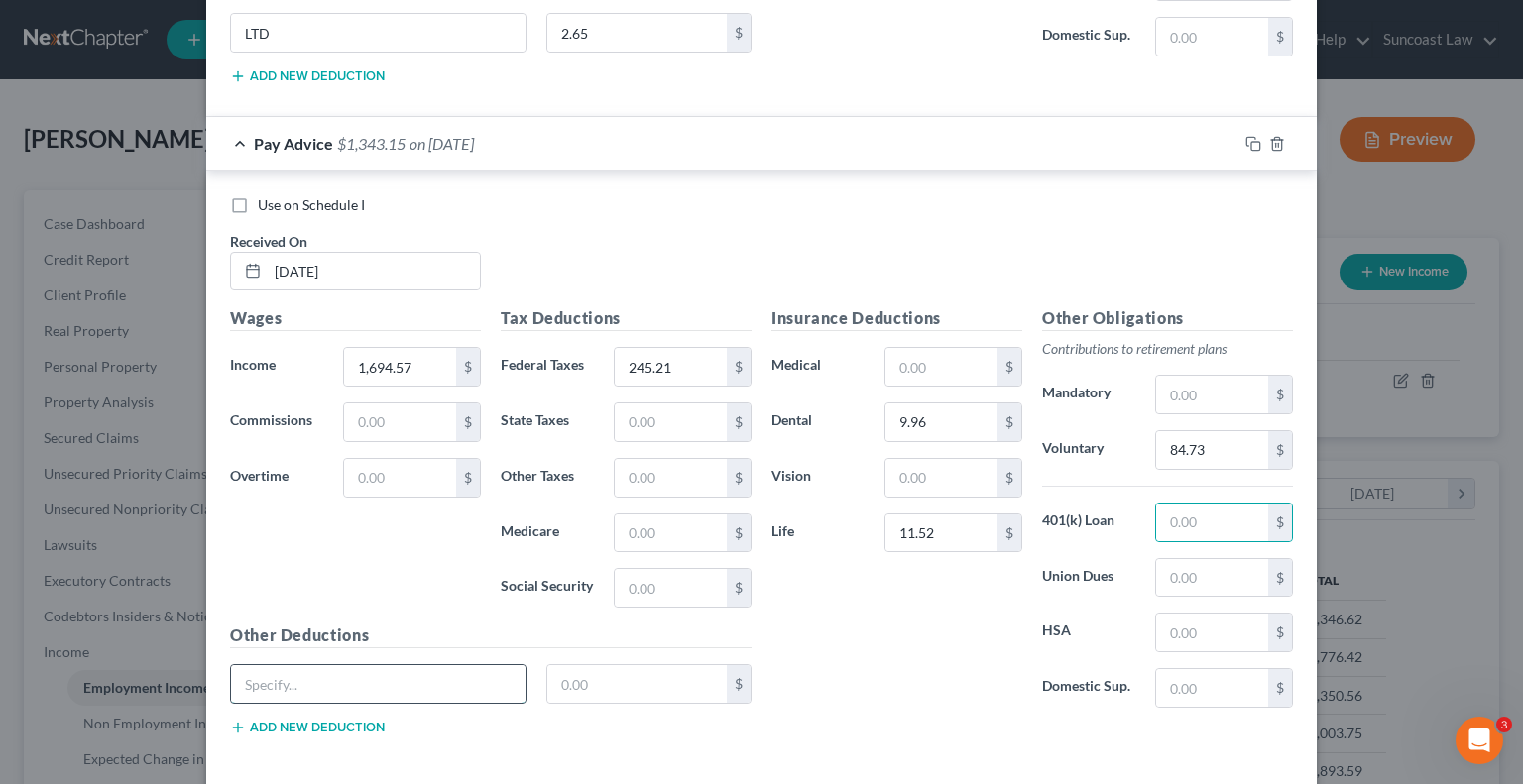 click at bounding box center [378, 684] 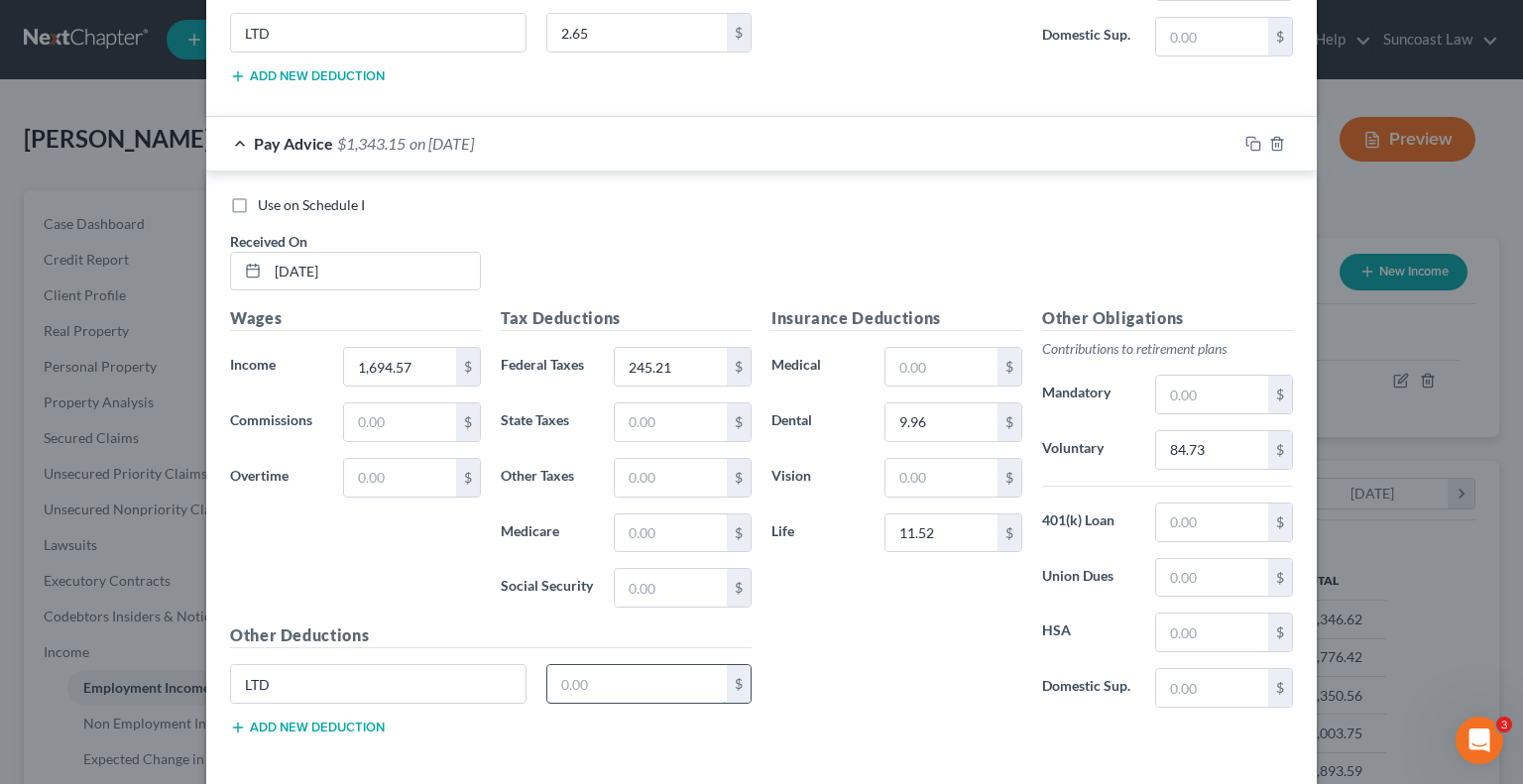 click at bounding box center (638, 684) 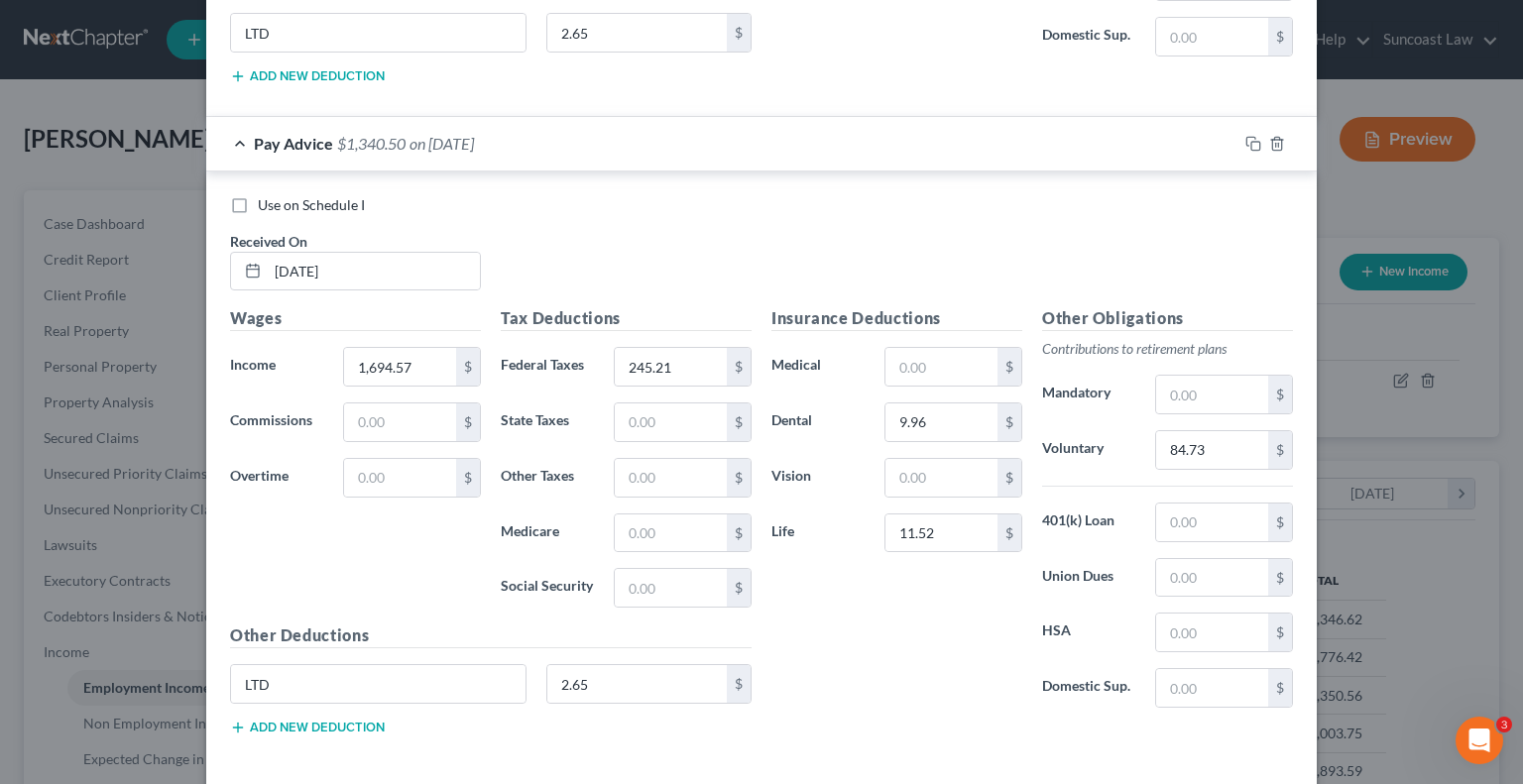 click on "Save & Close" at bounding box center (1226, 816) 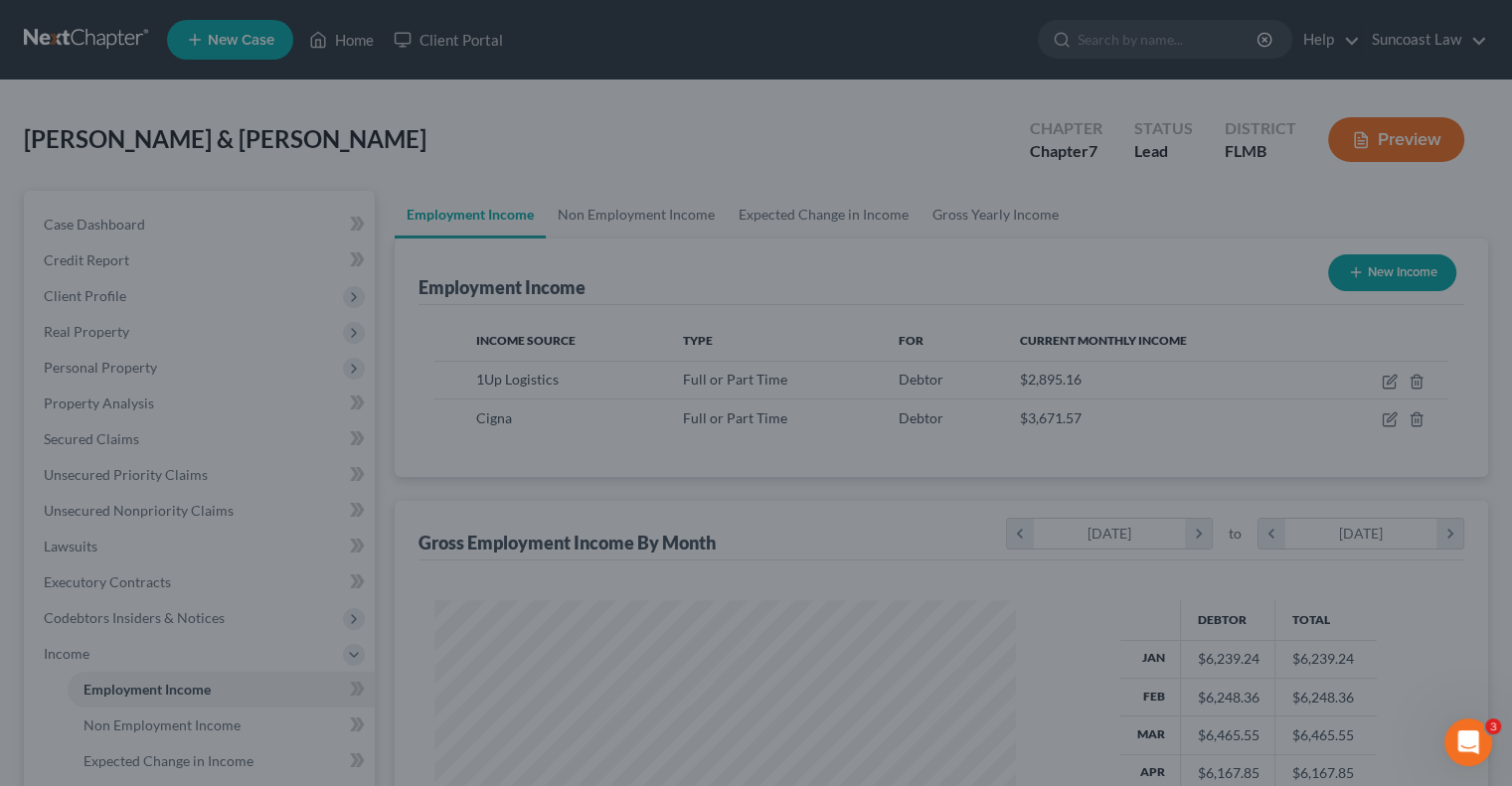 scroll, scrollTop: 354, scrollLeft: 613, axis: both 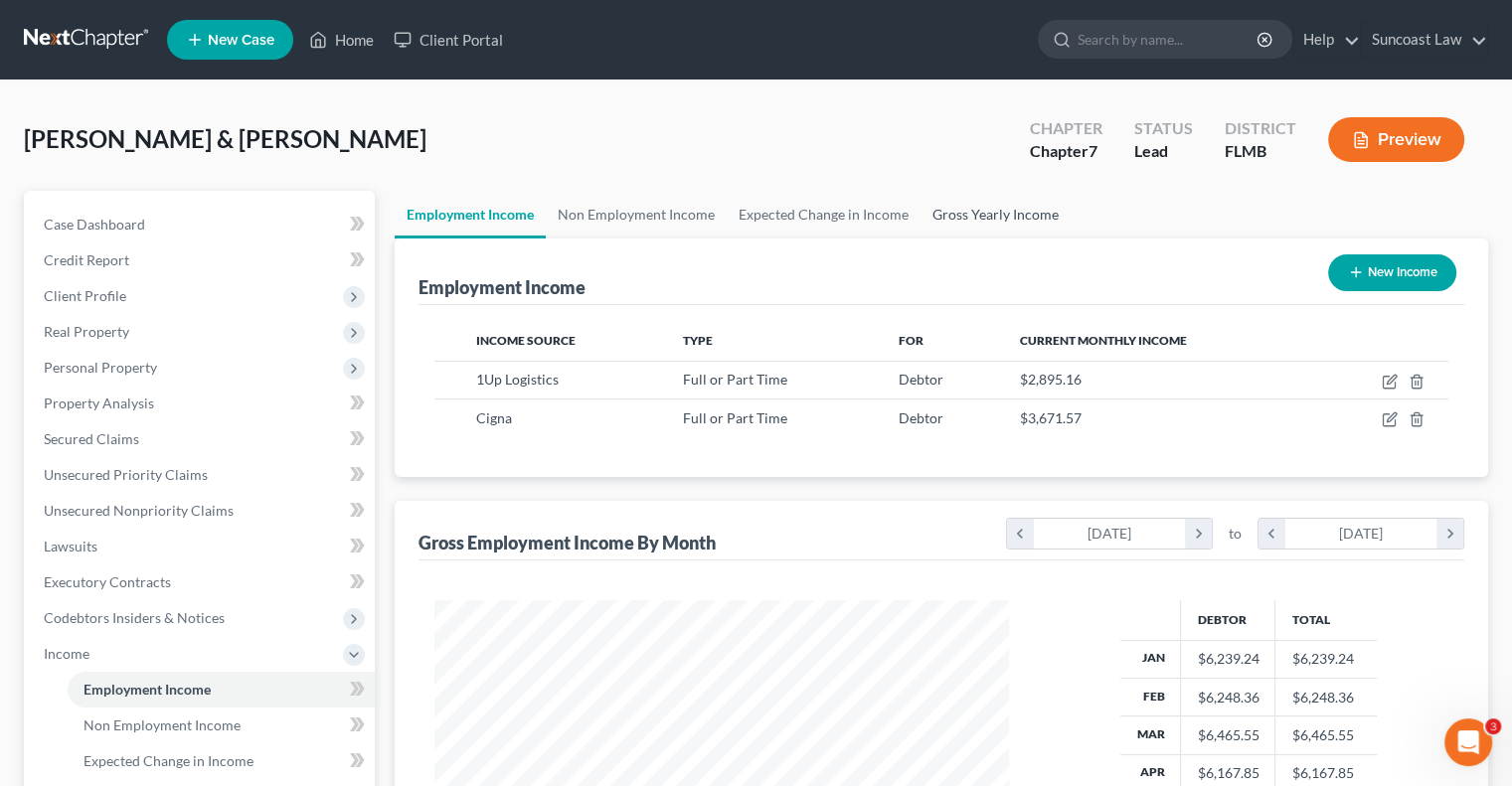 click on "Gross Yearly Income" at bounding box center [995, 215] 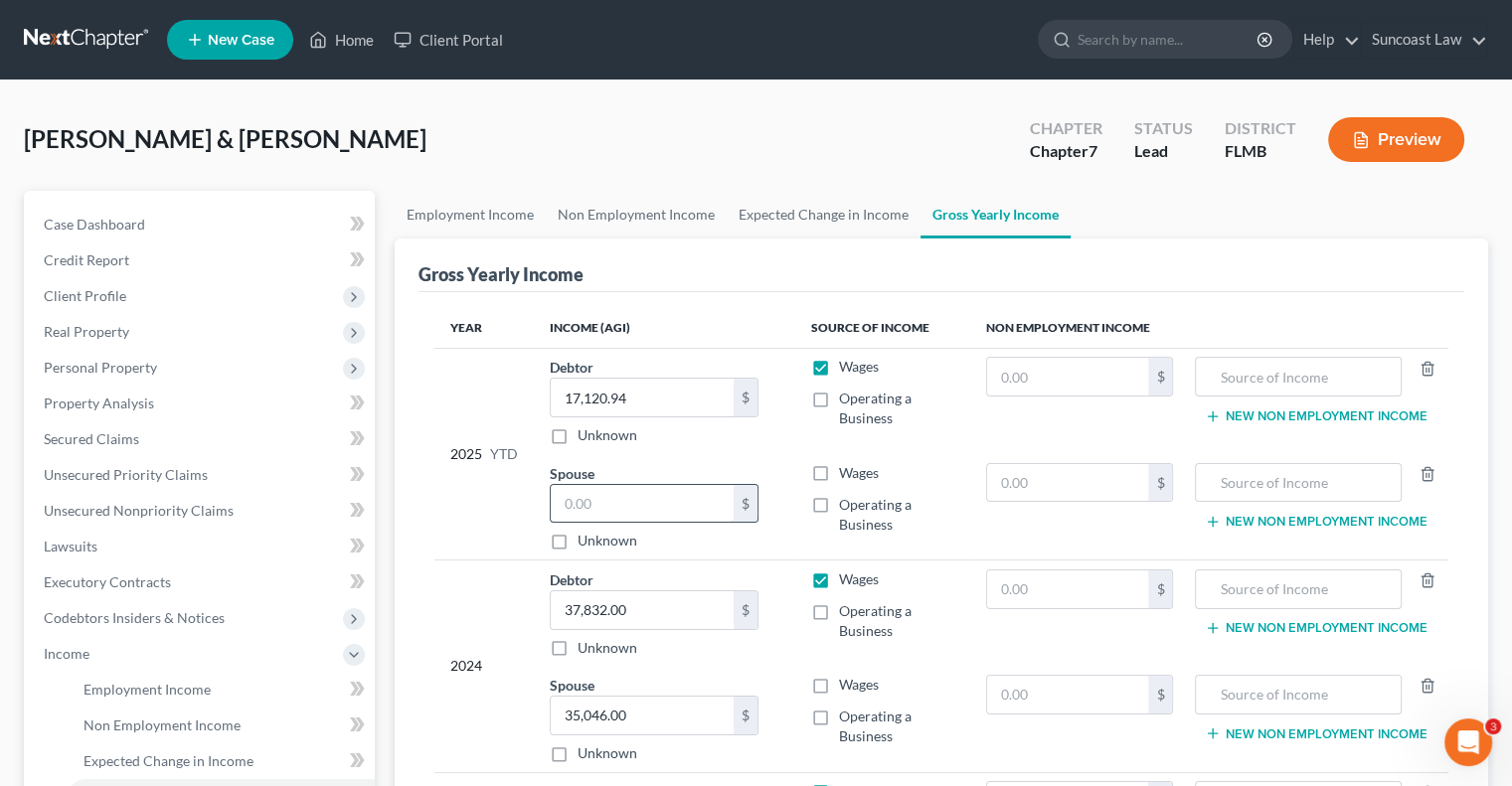 click at bounding box center (642, 504) 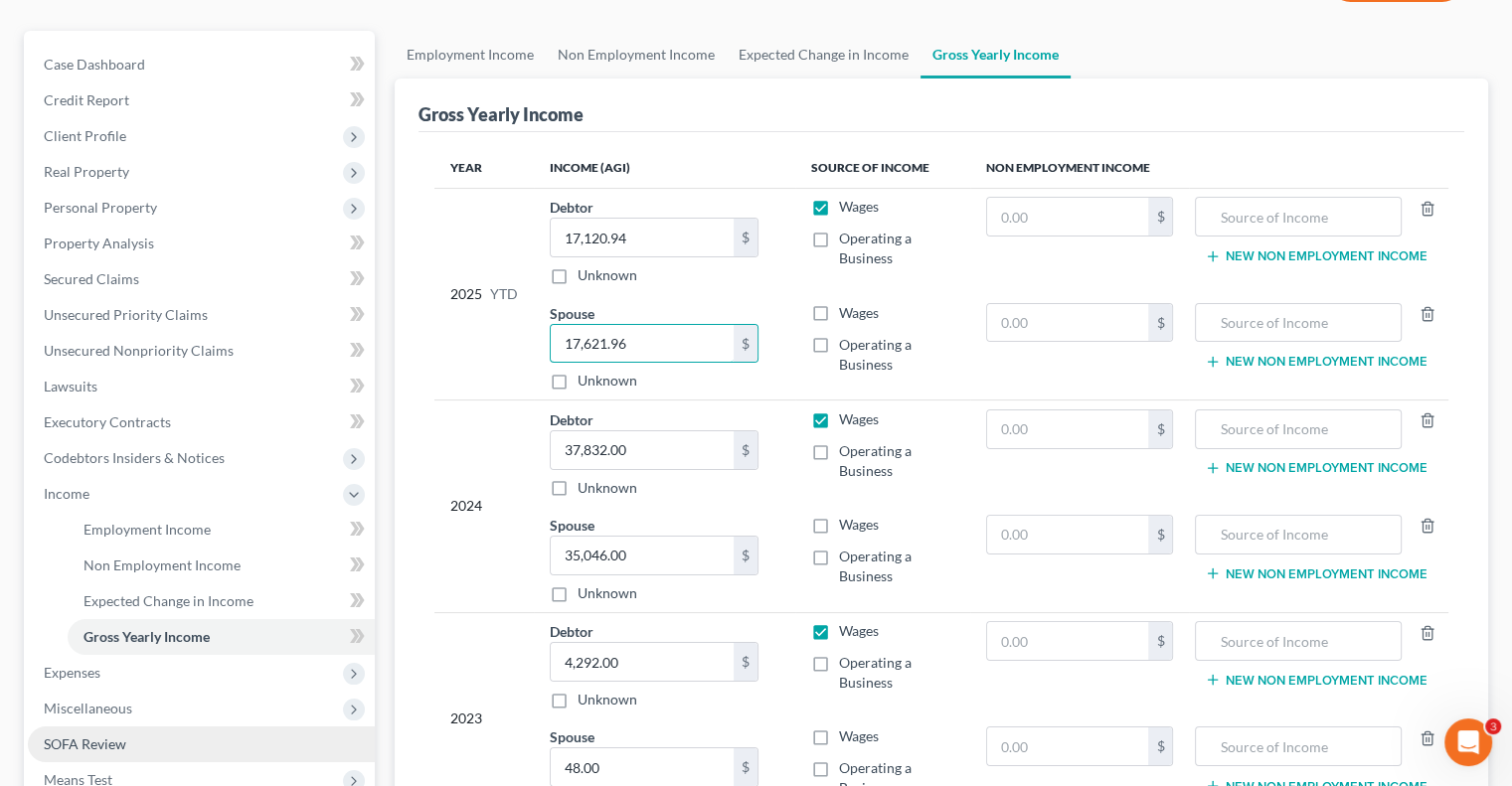 scroll, scrollTop: 199, scrollLeft: 0, axis: vertical 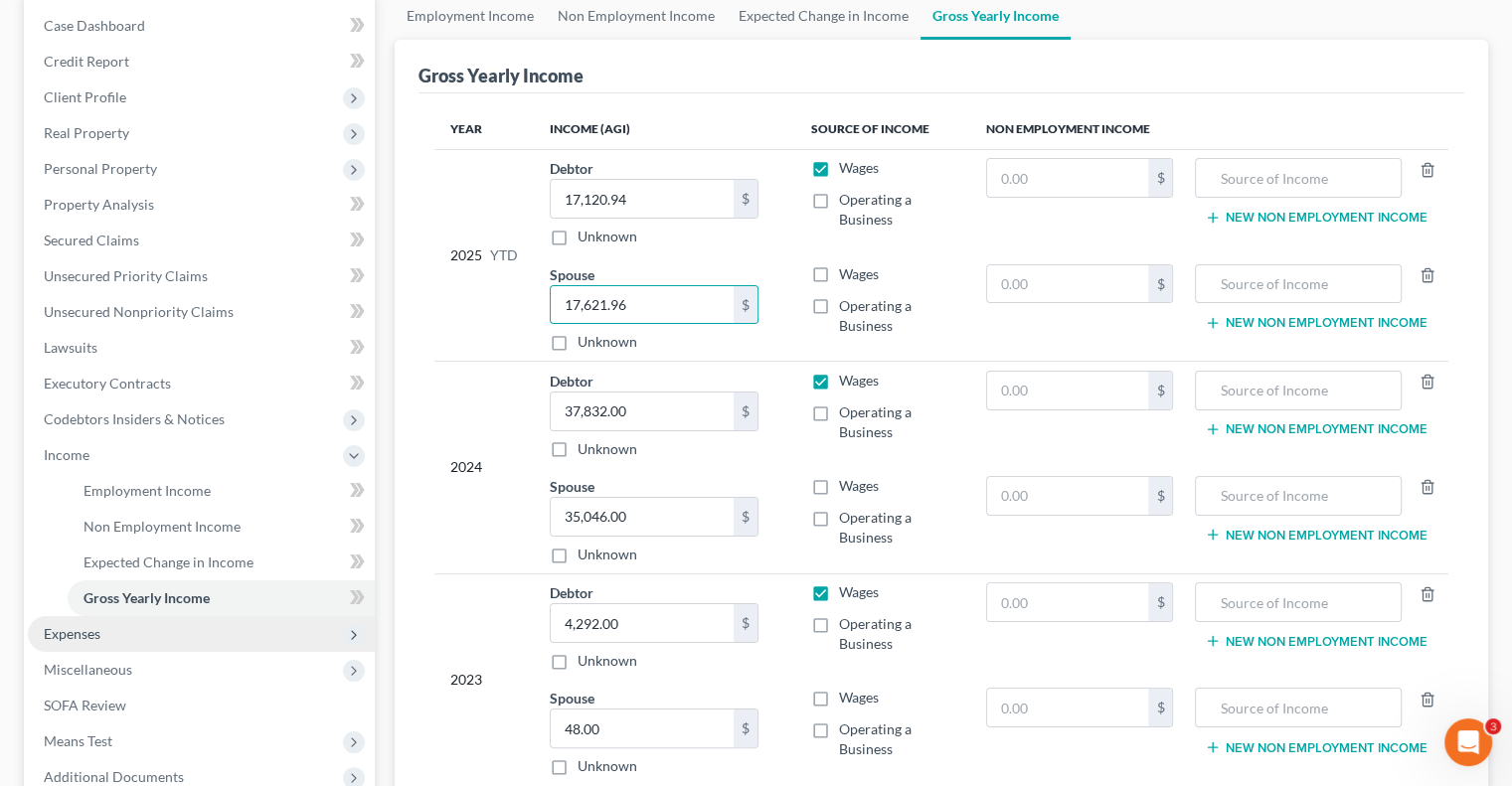 click on "Expenses" at bounding box center [201, 634] 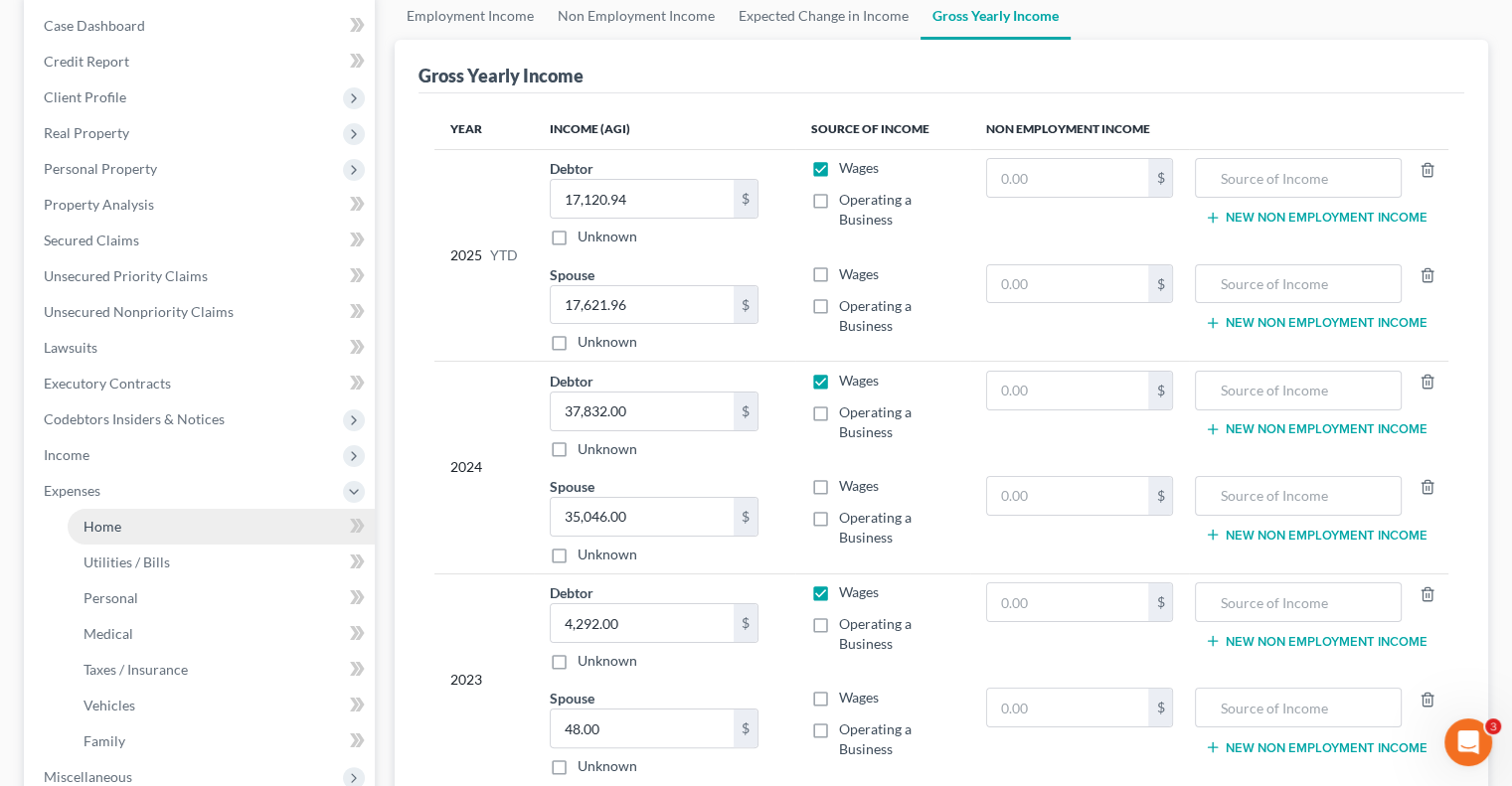 click on "Home" at bounding box center (221, 527) 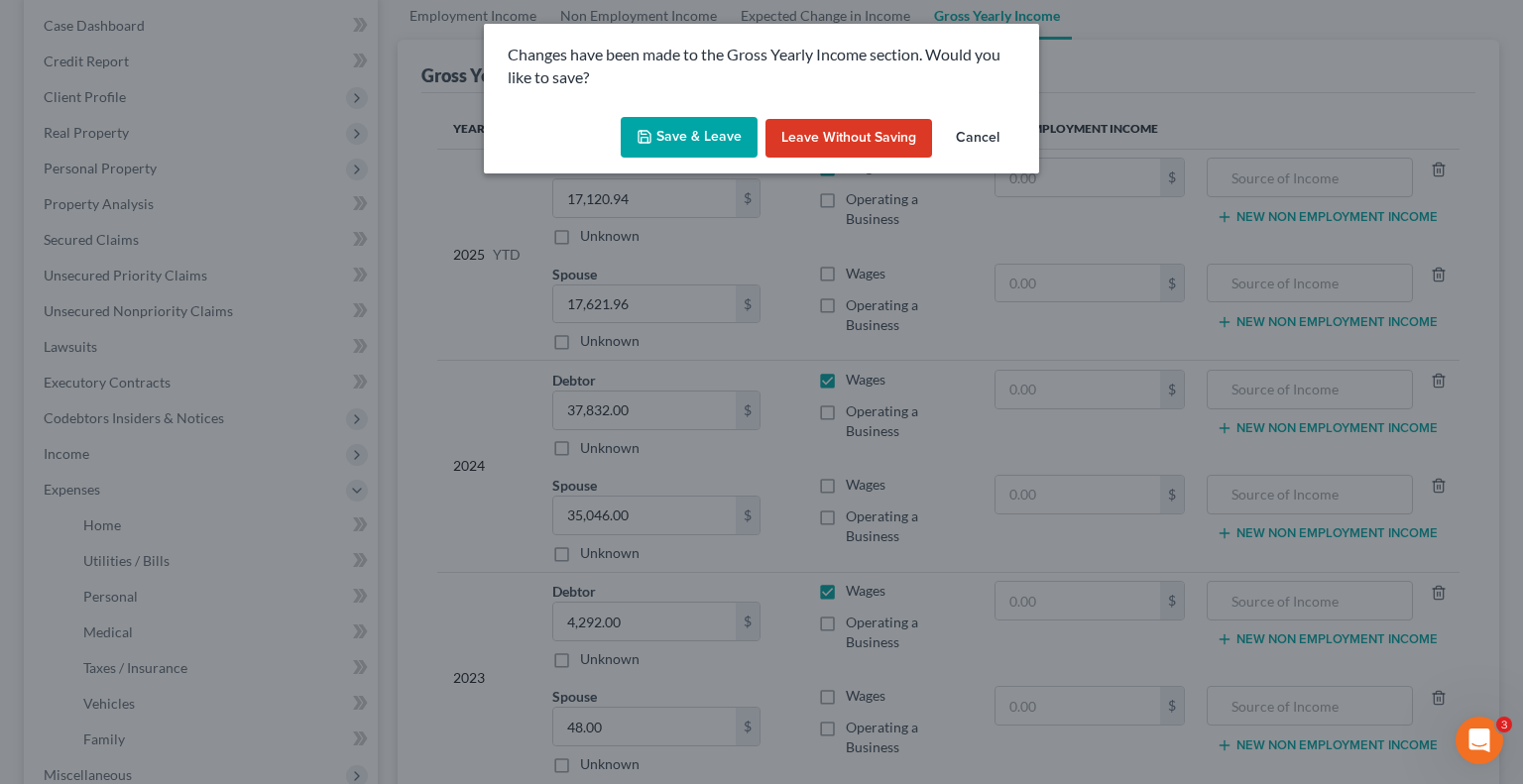click 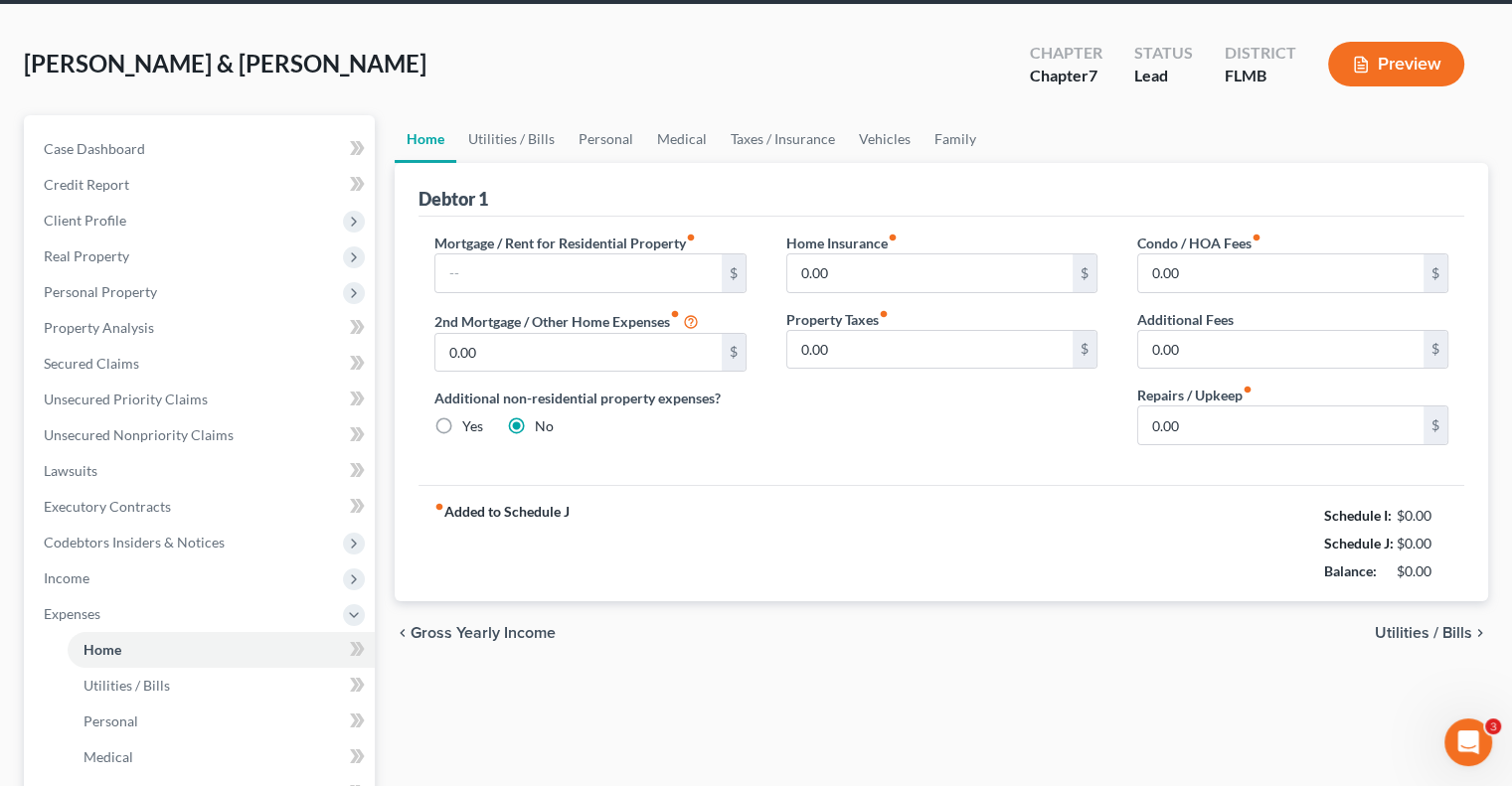 scroll, scrollTop: 0, scrollLeft: 0, axis: both 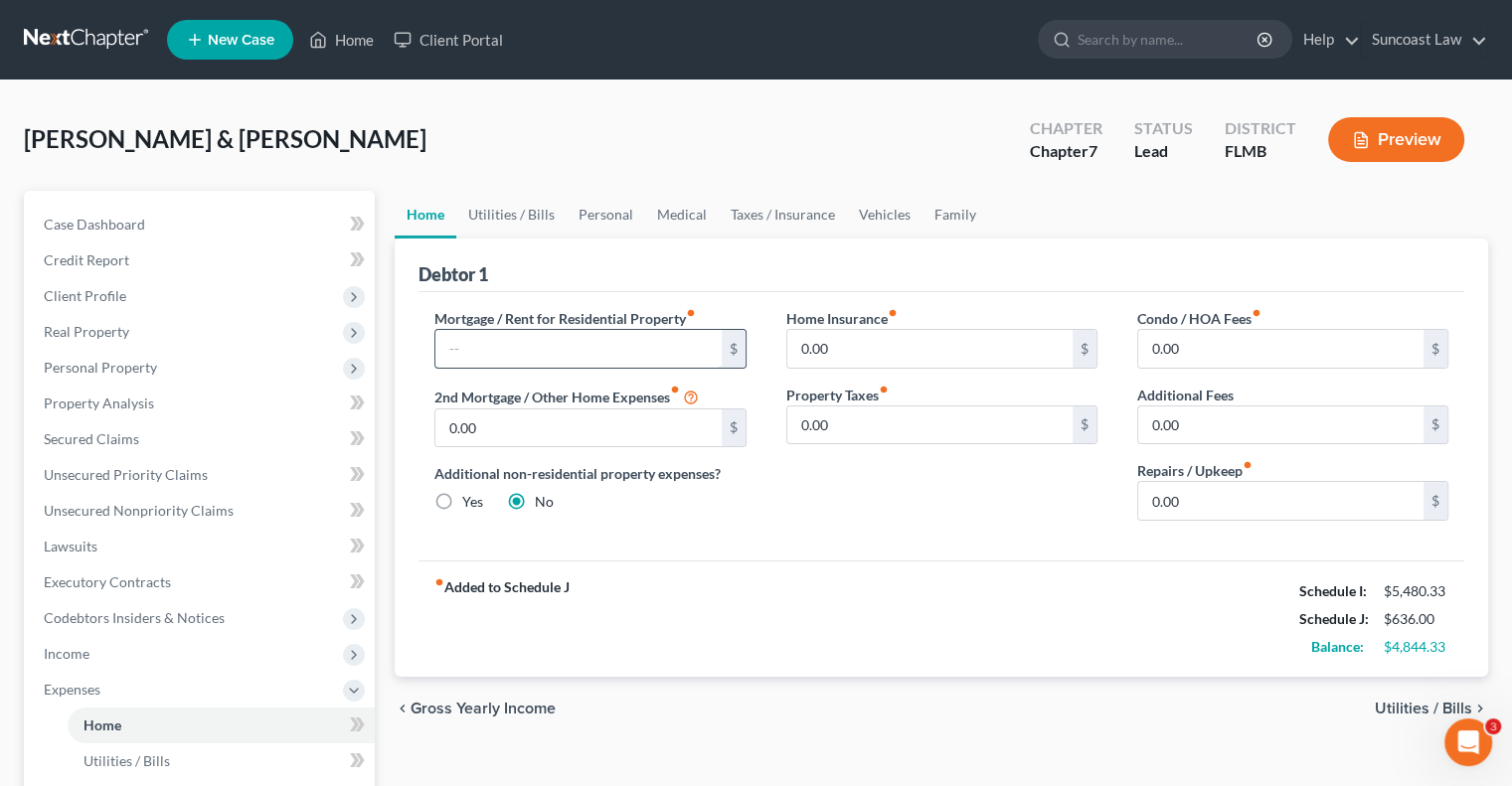 click at bounding box center (578, 349) 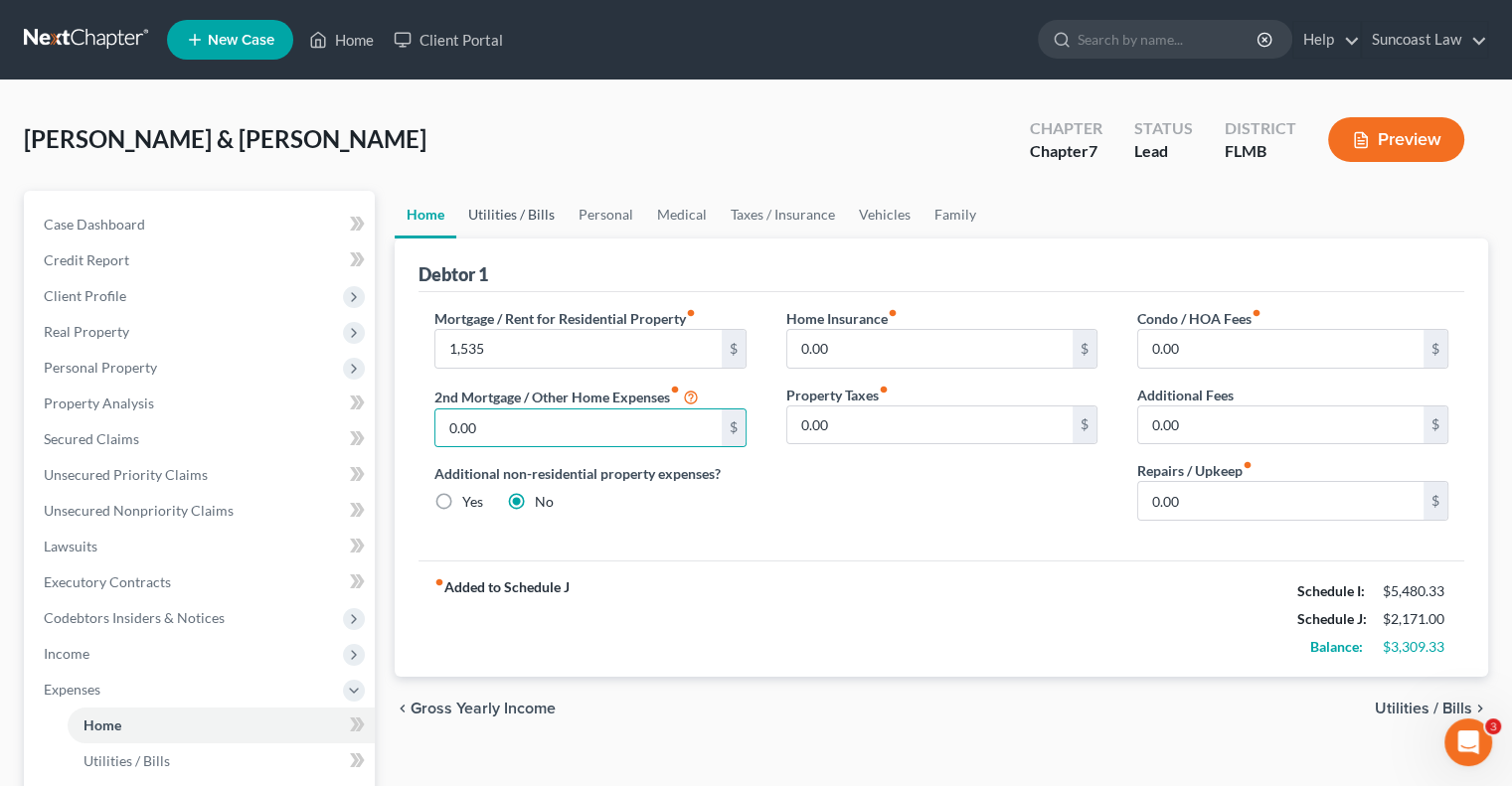 click on "Utilities / Bills" at bounding box center (511, 215) 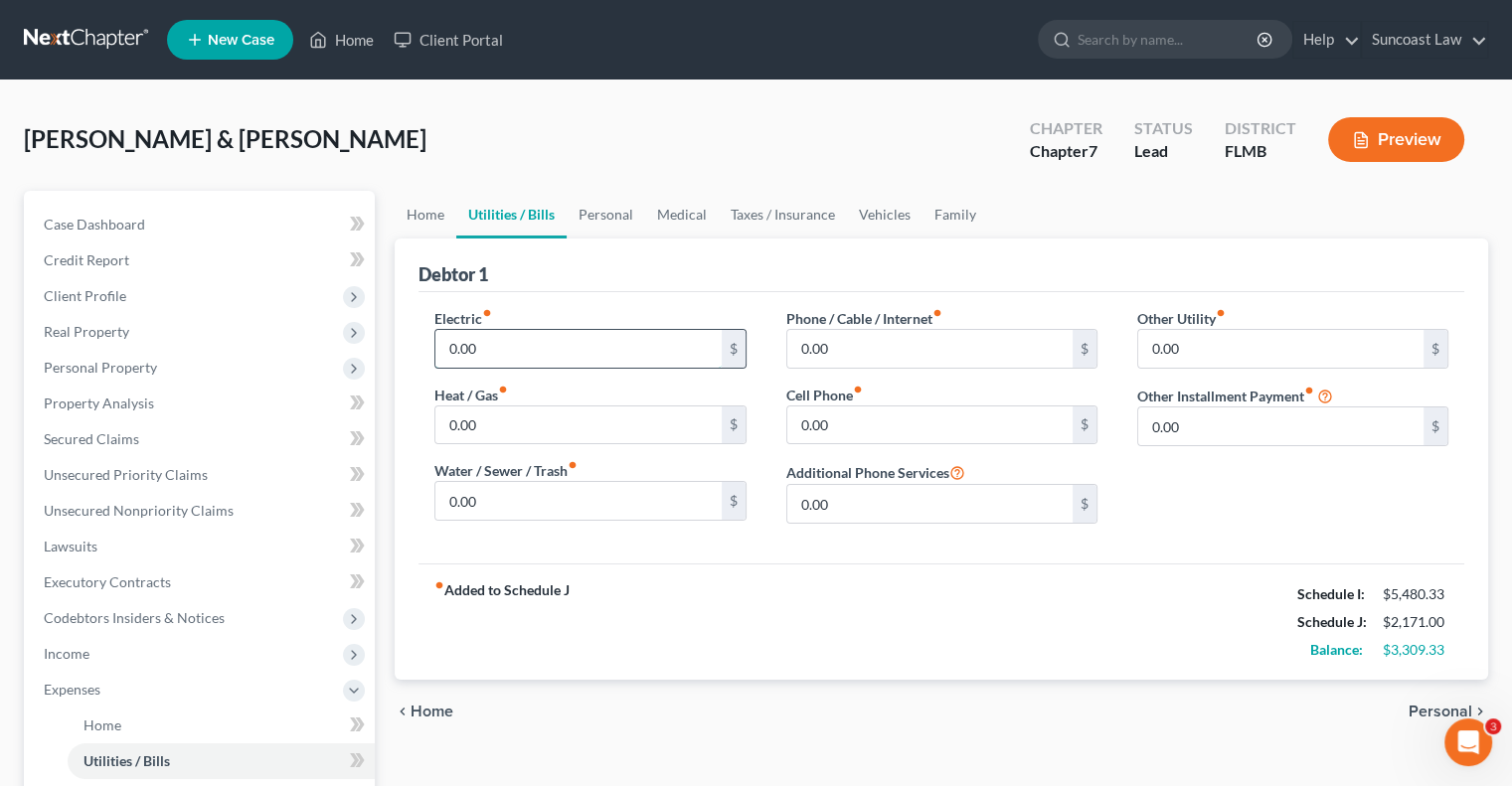 click on "0.00" at bounding box center (578, 349) 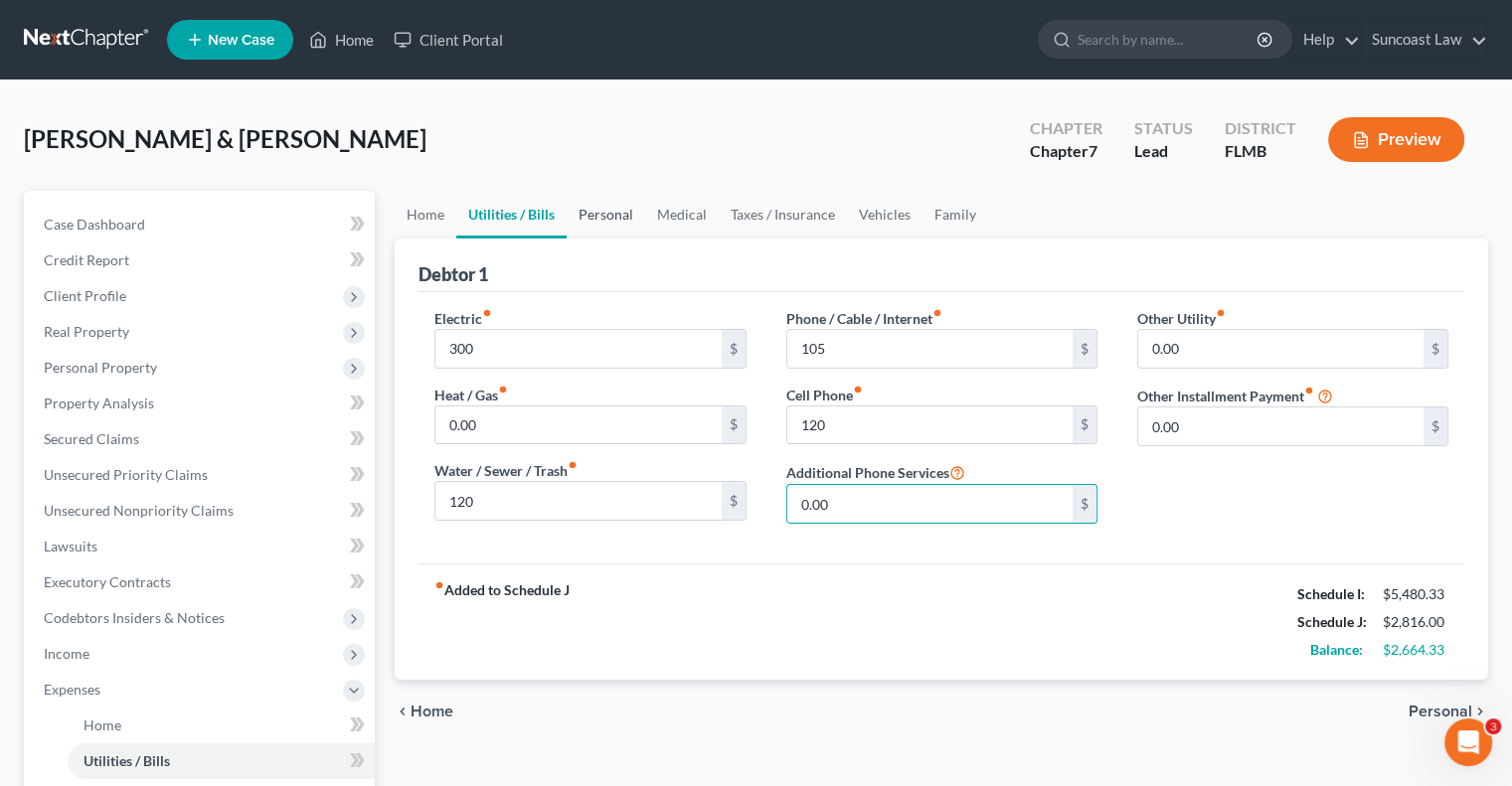 click on "Personal" at bounding box center [605, 215] 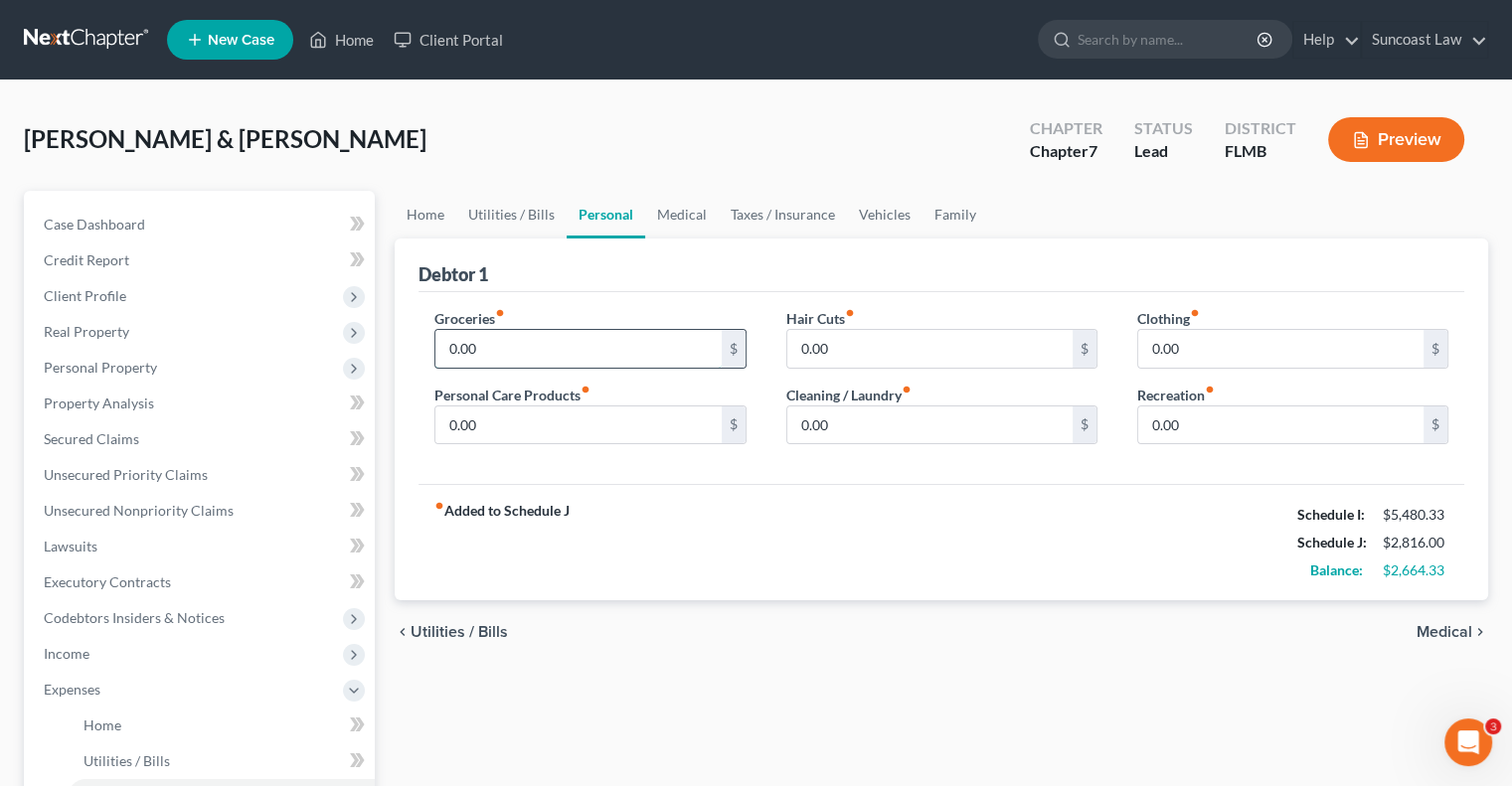 click on "0.00" at bounding box center (578, 349) 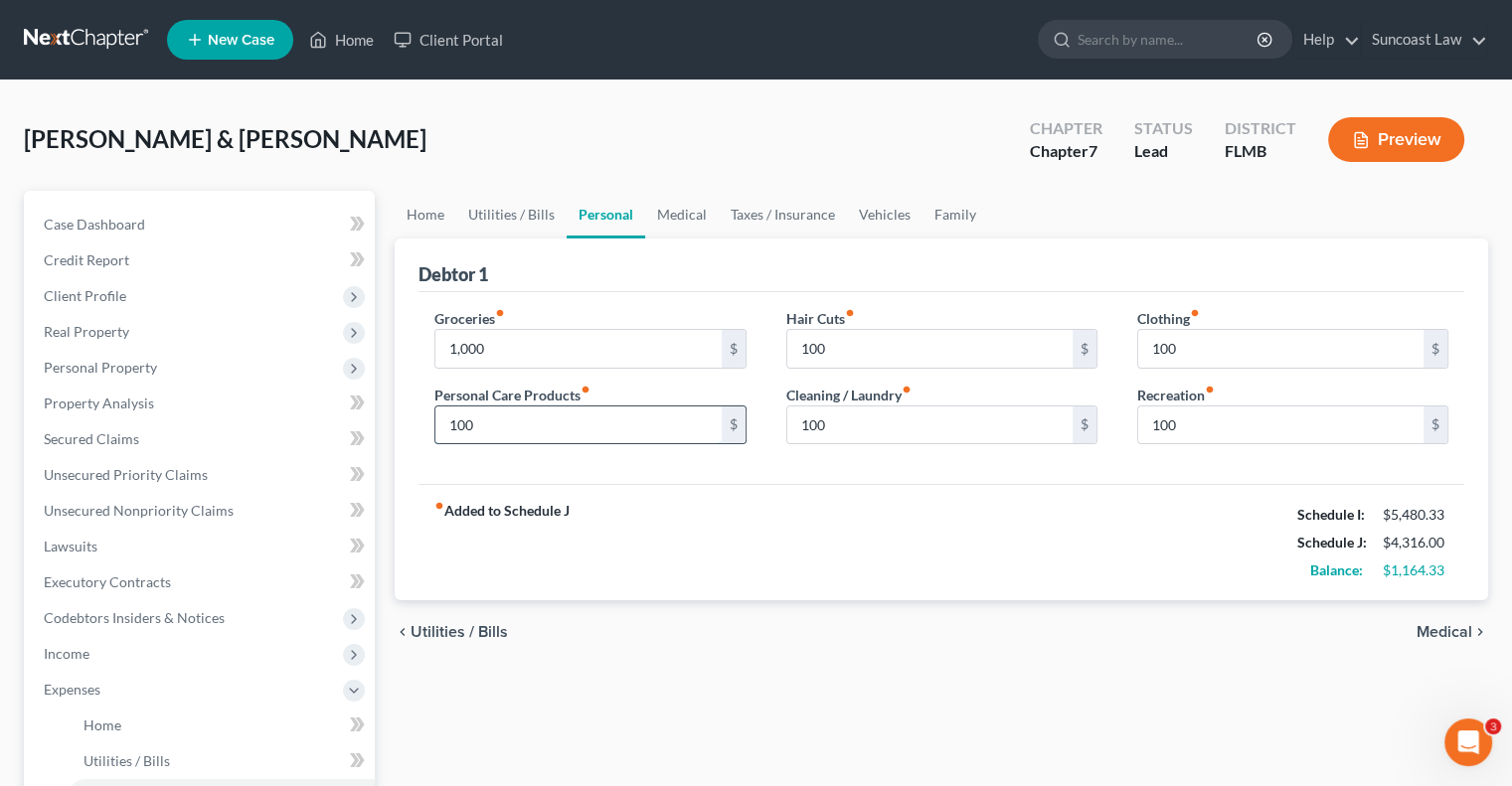 click on "100" at bounding box center [578, 425] 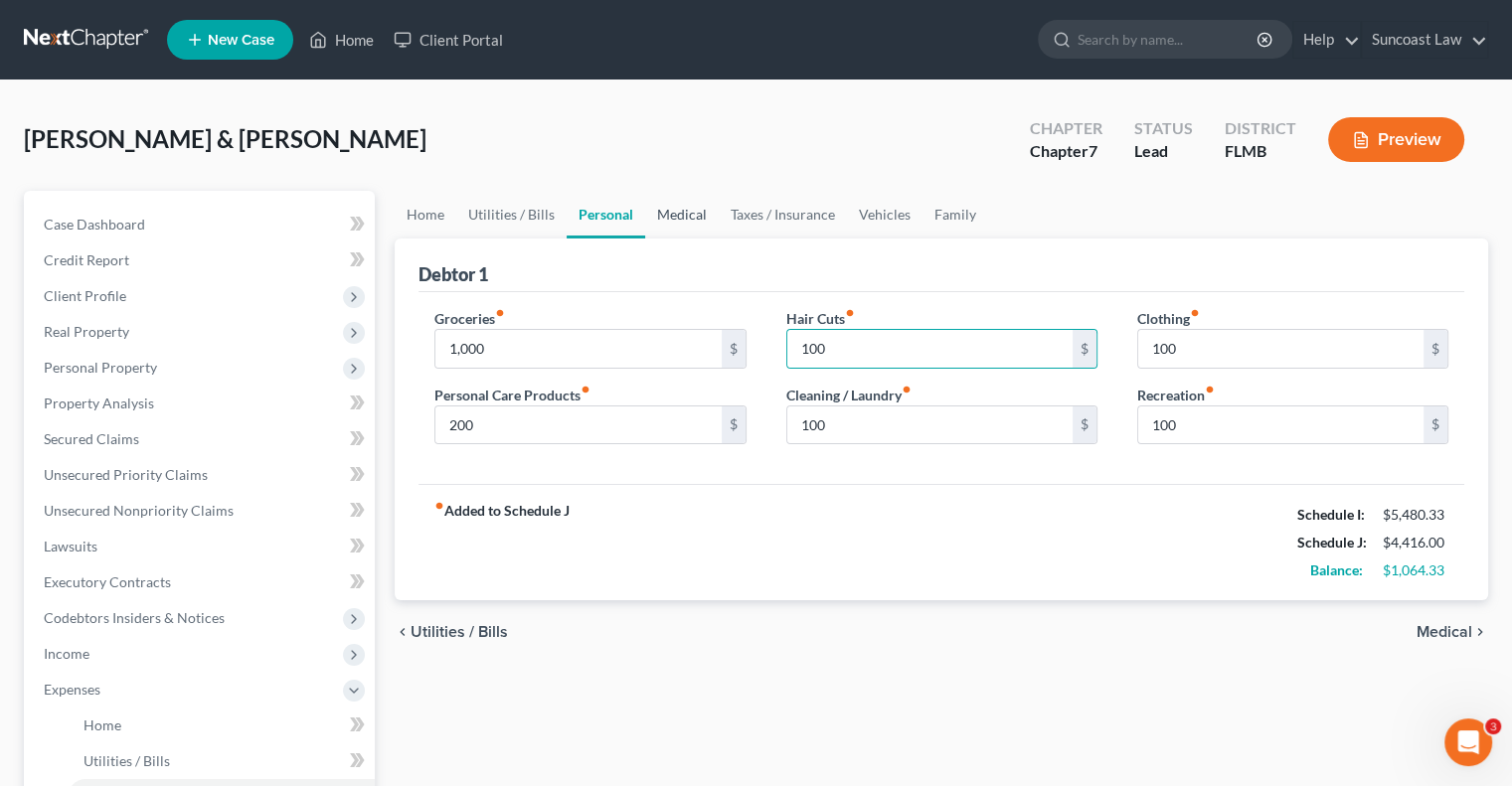 click on "Medical" at bounding box center (682, 215) 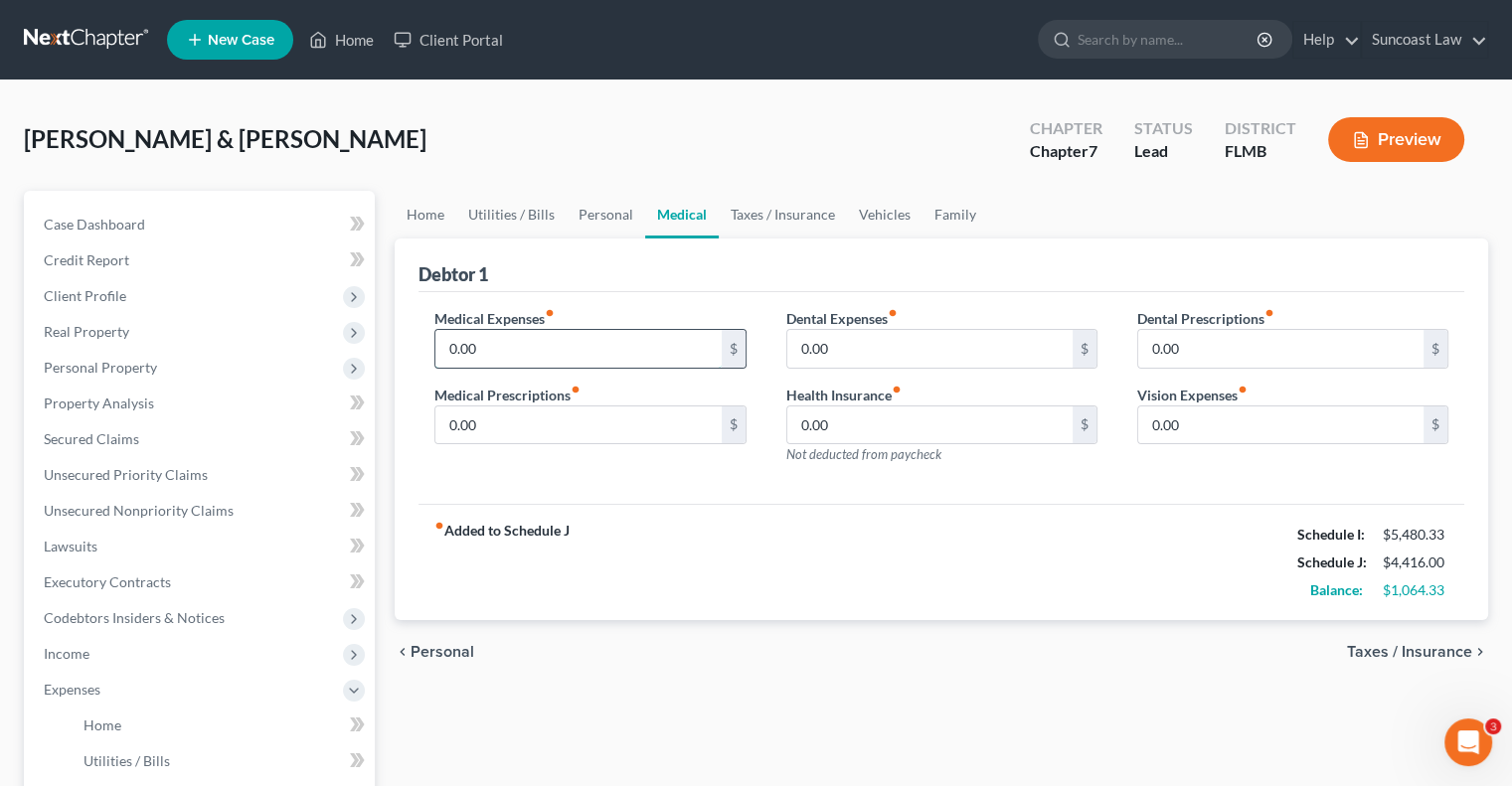 click on "0.00" at bounding box center [578, 349] 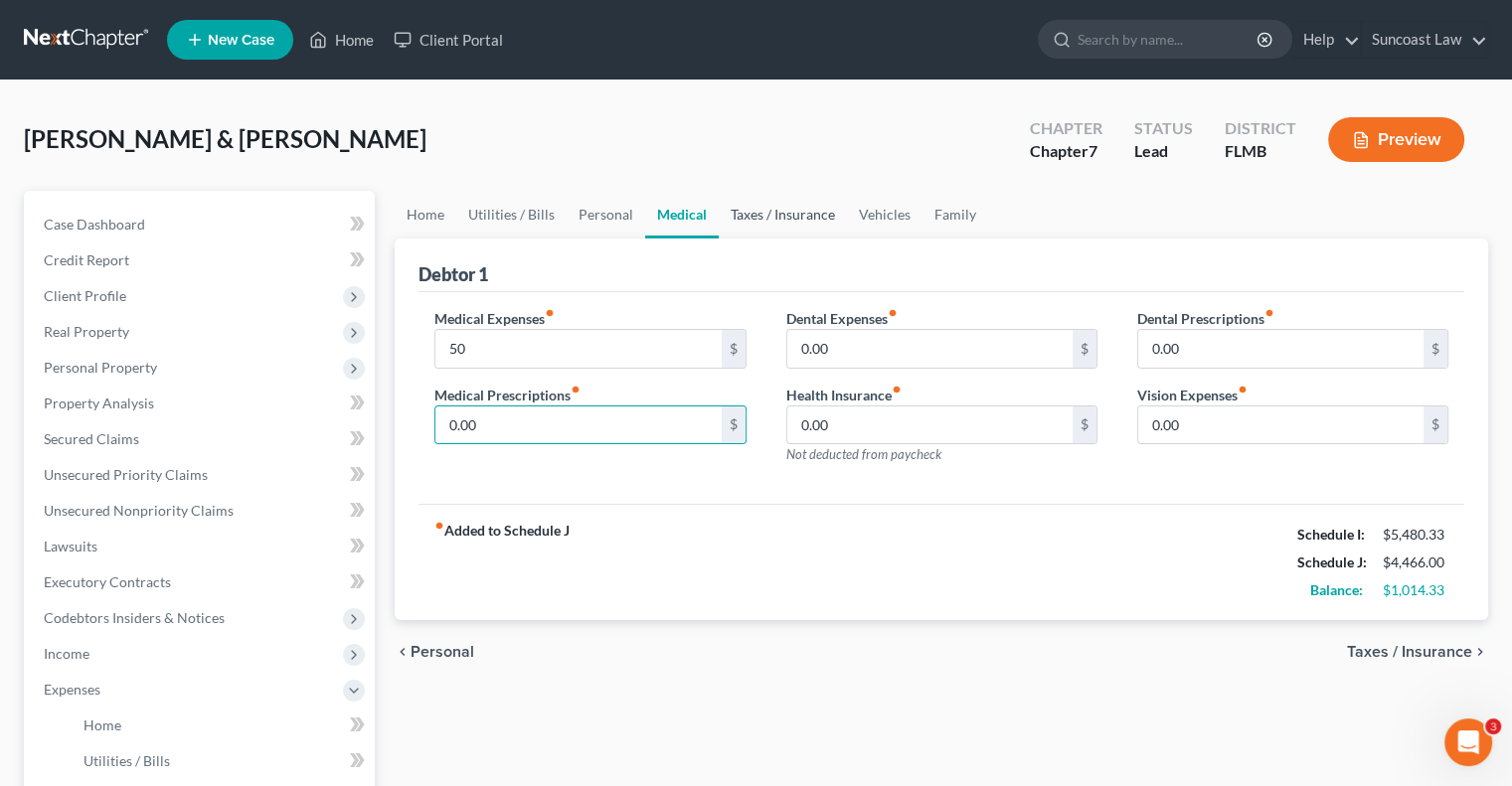 click on "Taxes / Insurance" at bounding box center (782, 215) 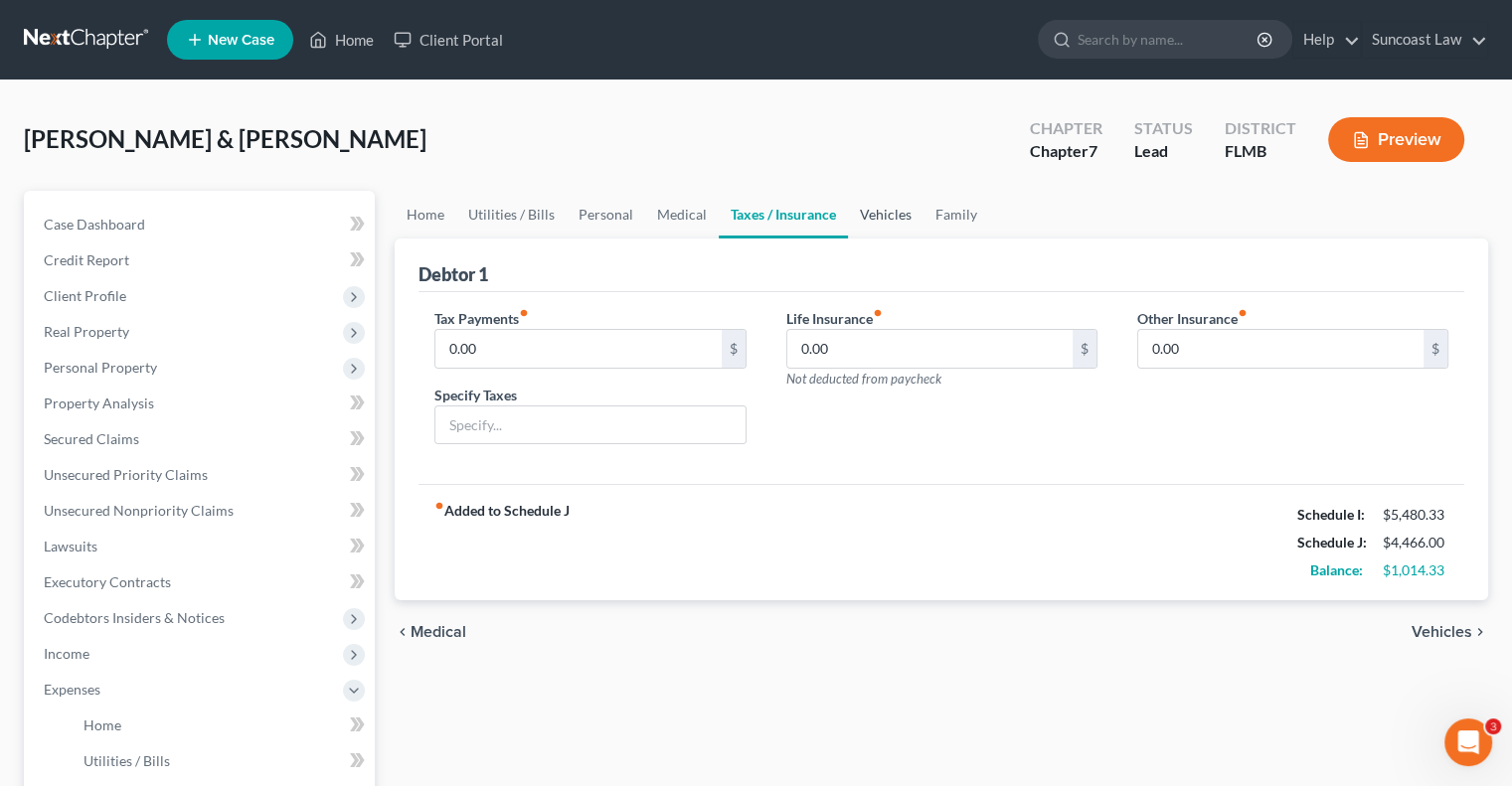 click on "Vehicles" at bounding box center [886, 215] 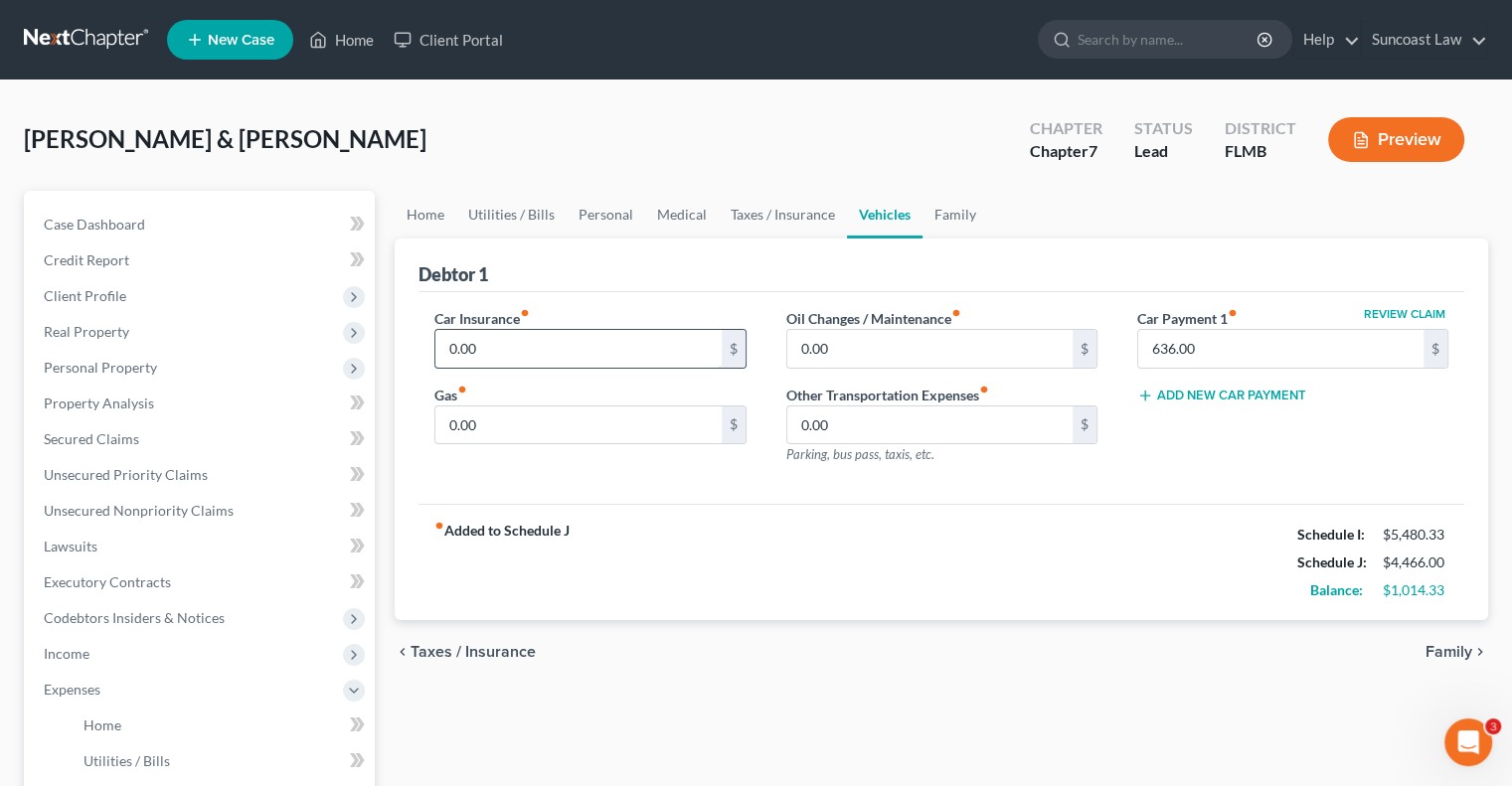 click on "0.00" at bounding box center [578, 349] 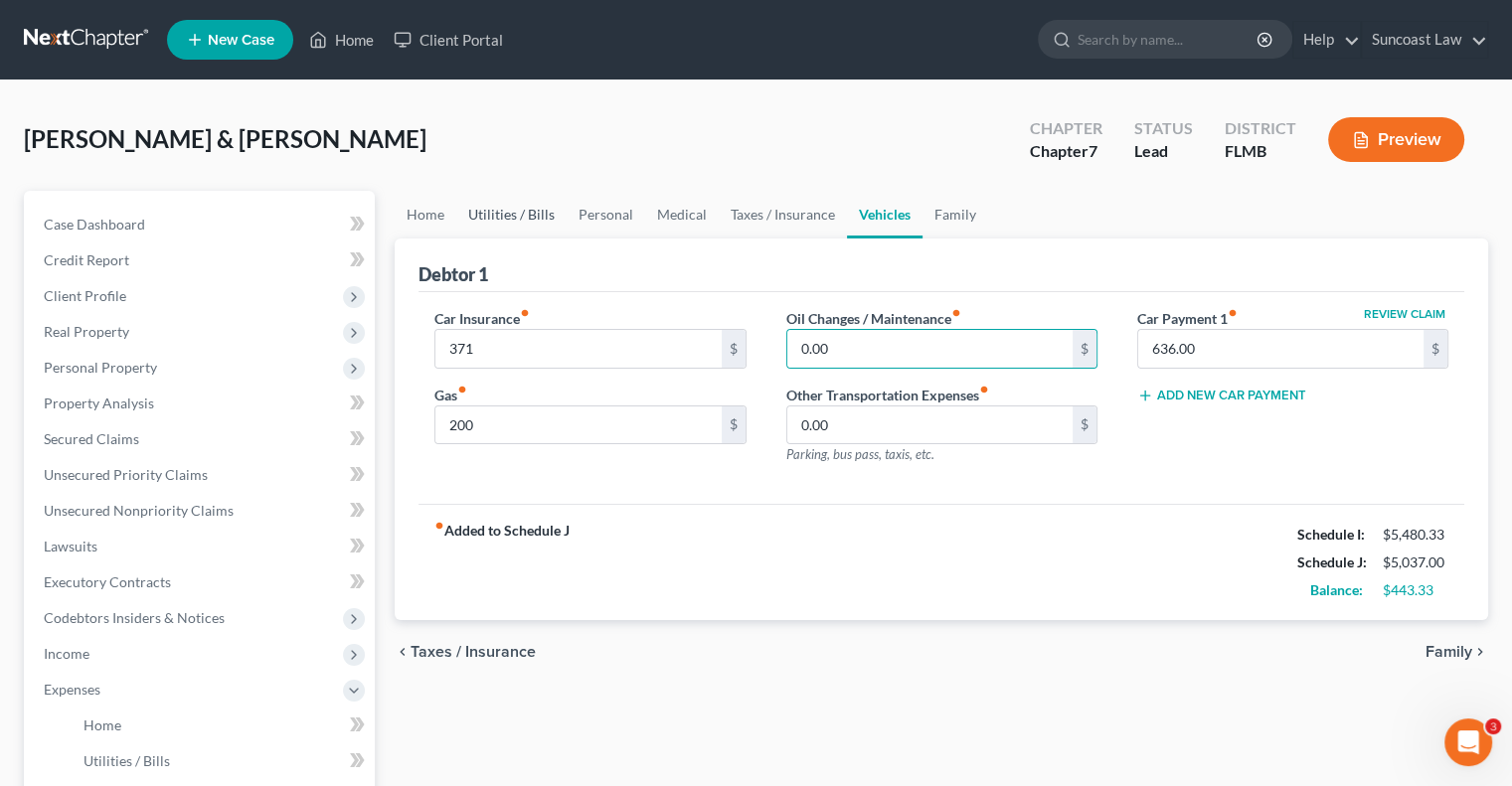 click on "Utilities / Bills" at bounding box center (511, 215) 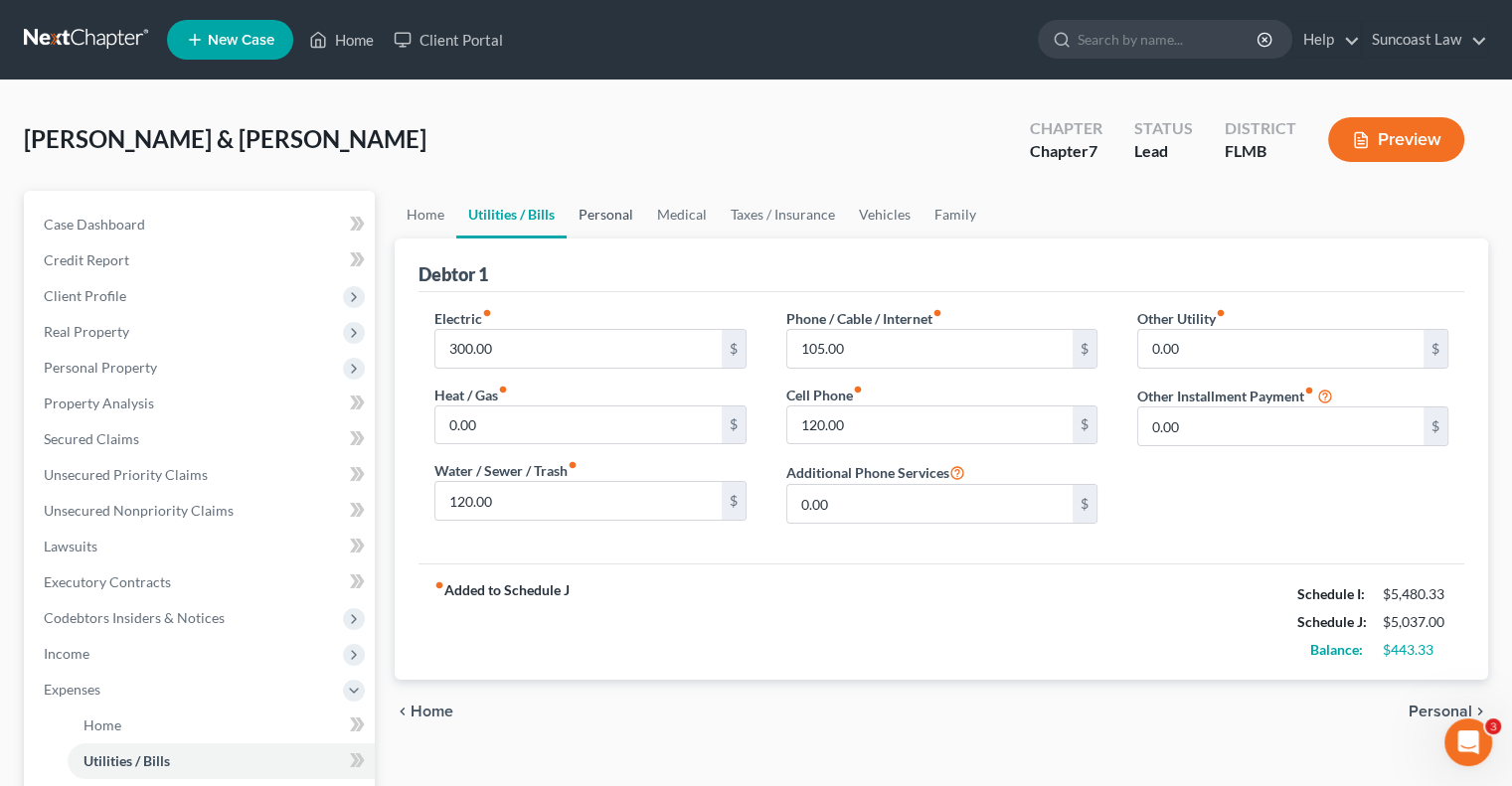 click on "Personal" at bounding box center (605, 215) 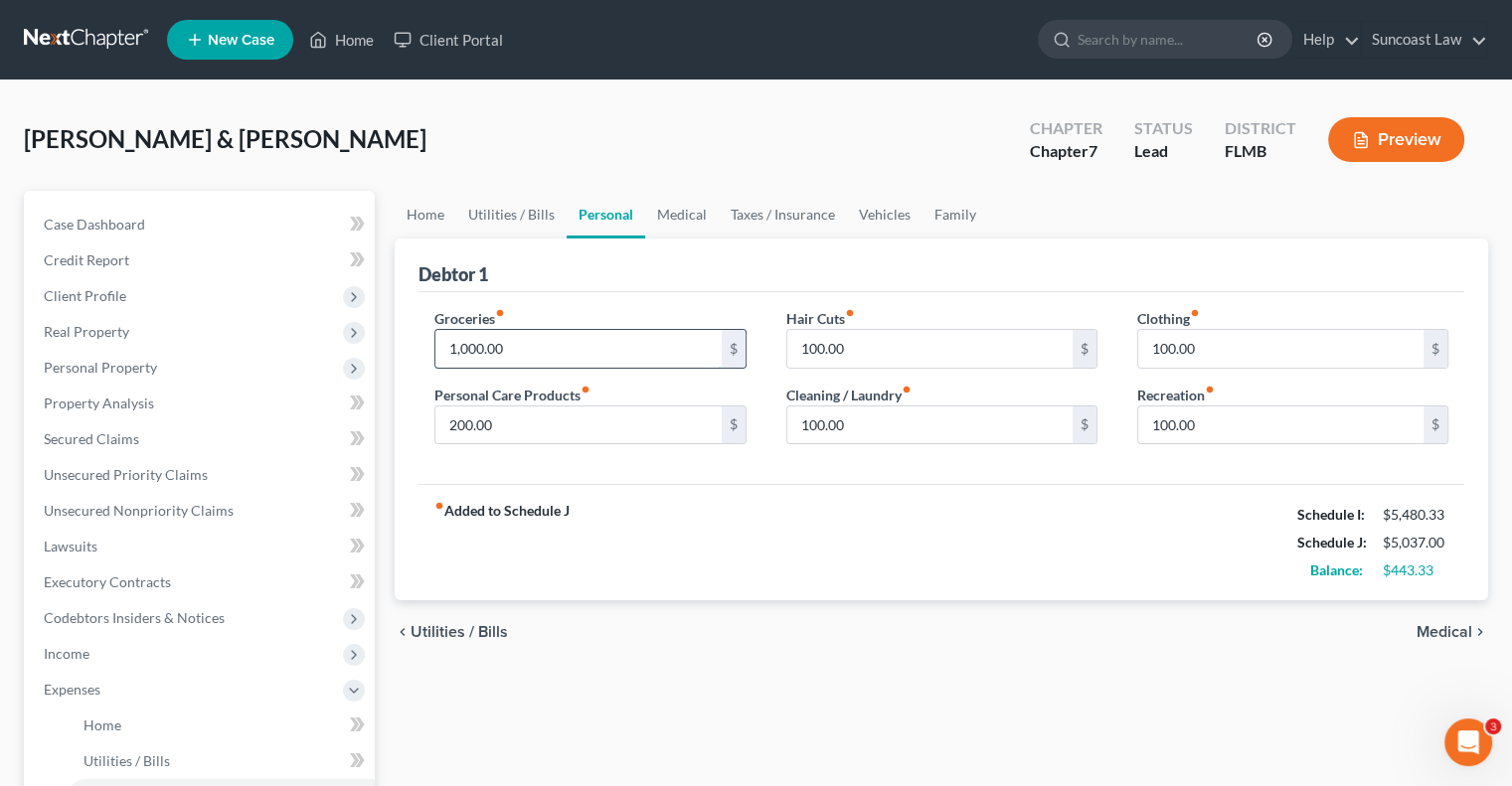 drag, startPoint x: 548, startPoint y: 350, endPoint x: 546, endPoint y: 333, distance: 17.117243 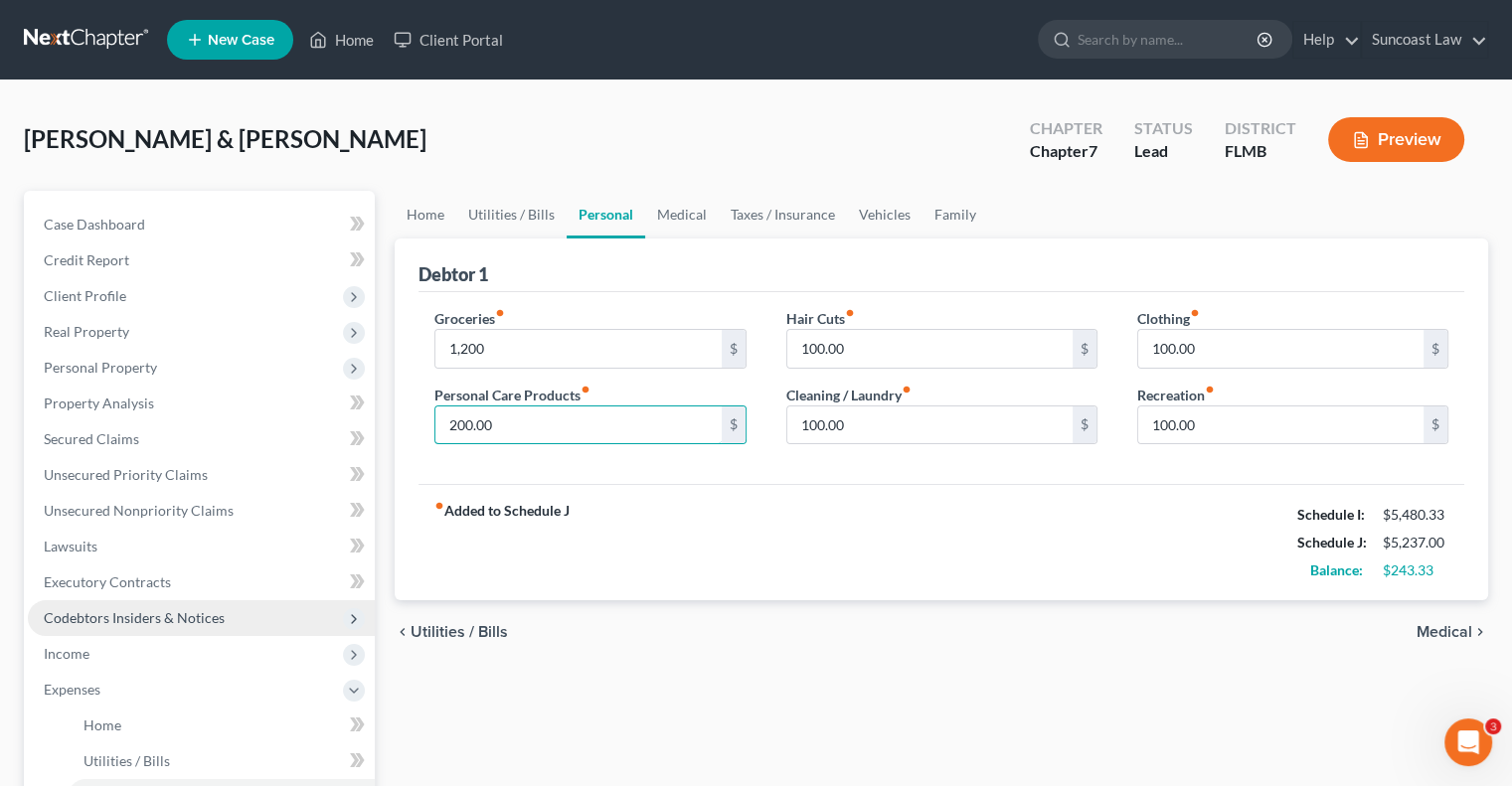 scroll, scrollTop: 298, scrollLeft: 0, axis: vertical 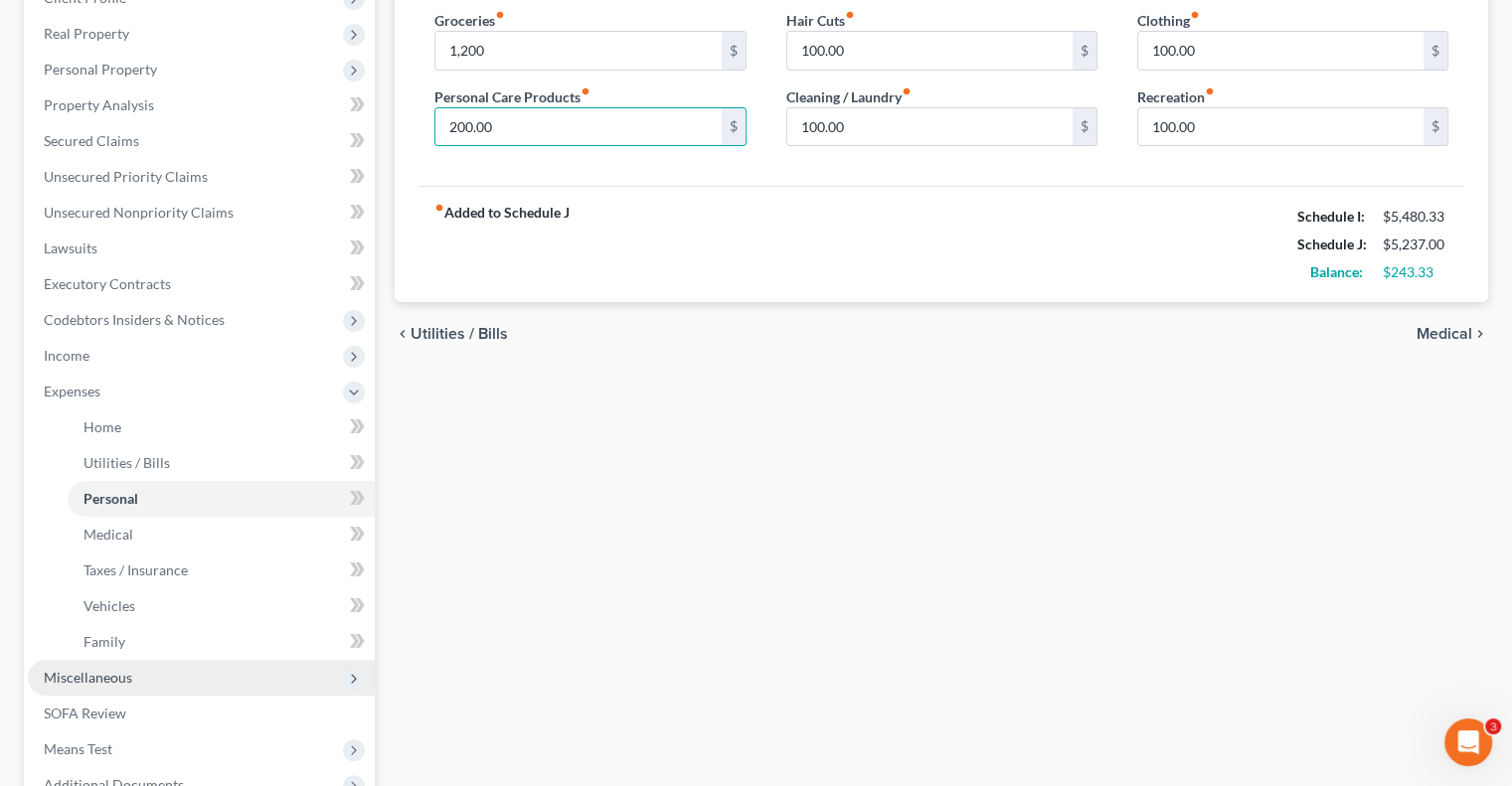click on "Miscellaneous" at bounding box center [87, 677] 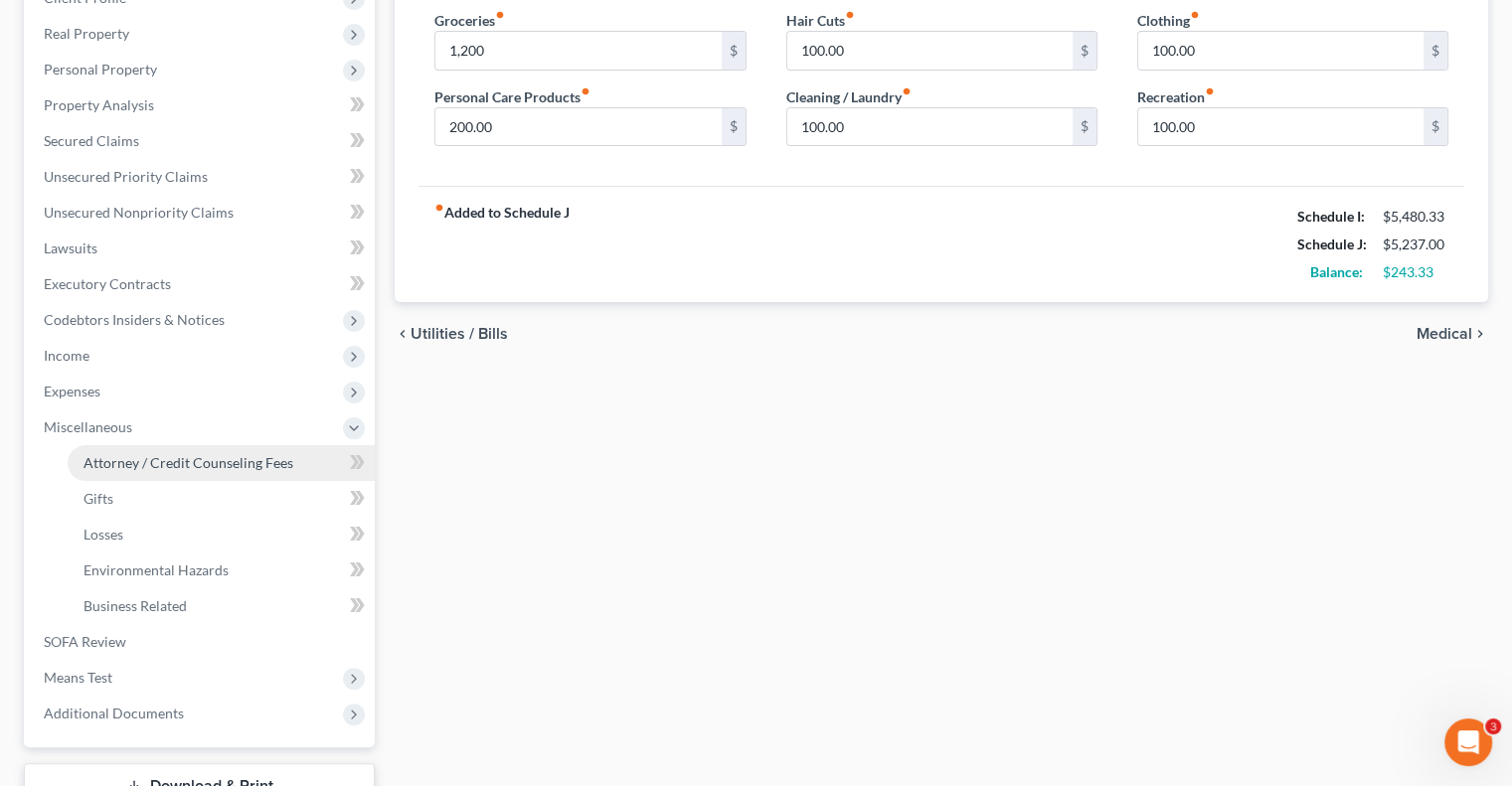 click on "Attorney / Credit Counseling Fees" at bounding box center [188, 462] 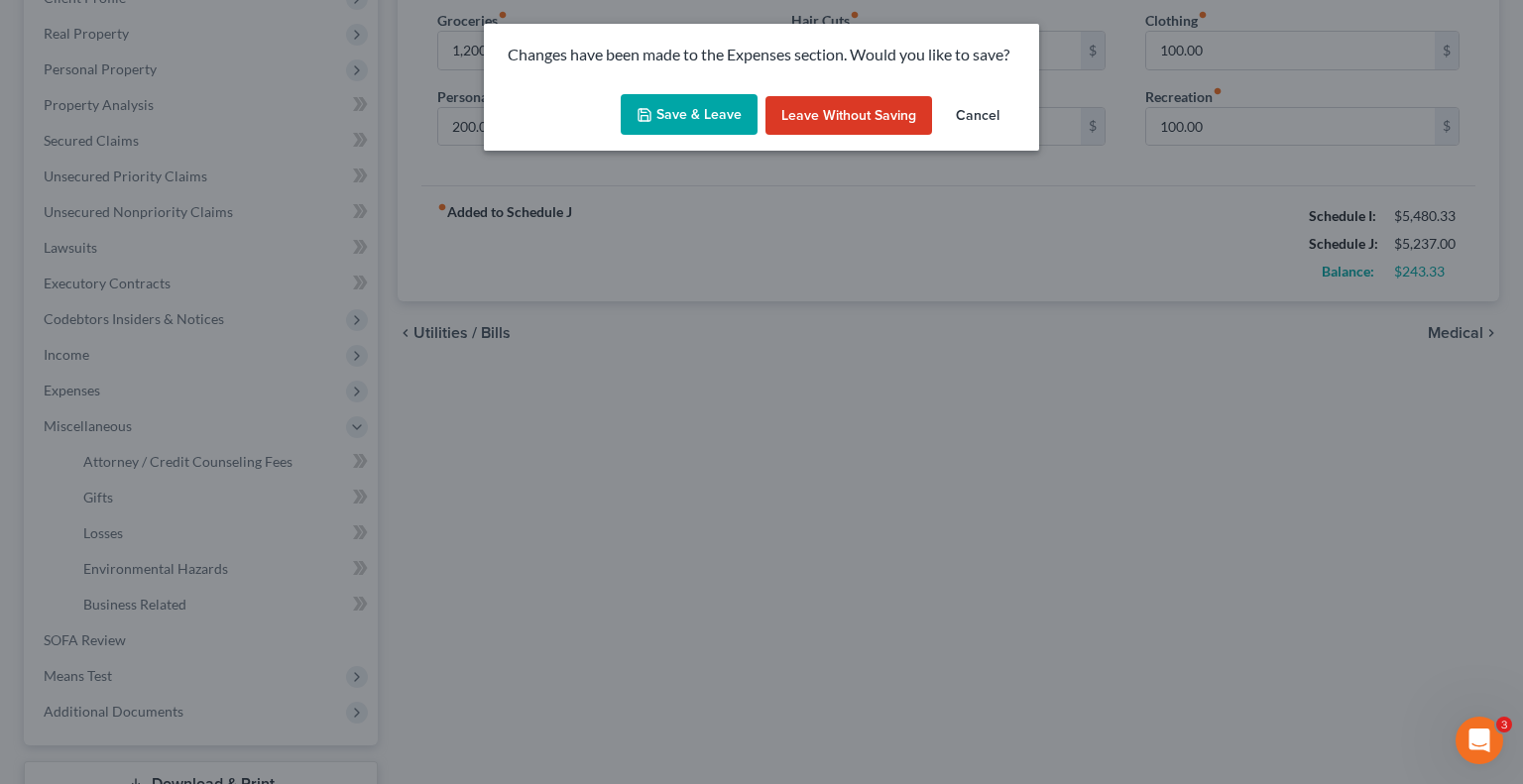 click on "Save & Leave" at bounding box center [689, 115] 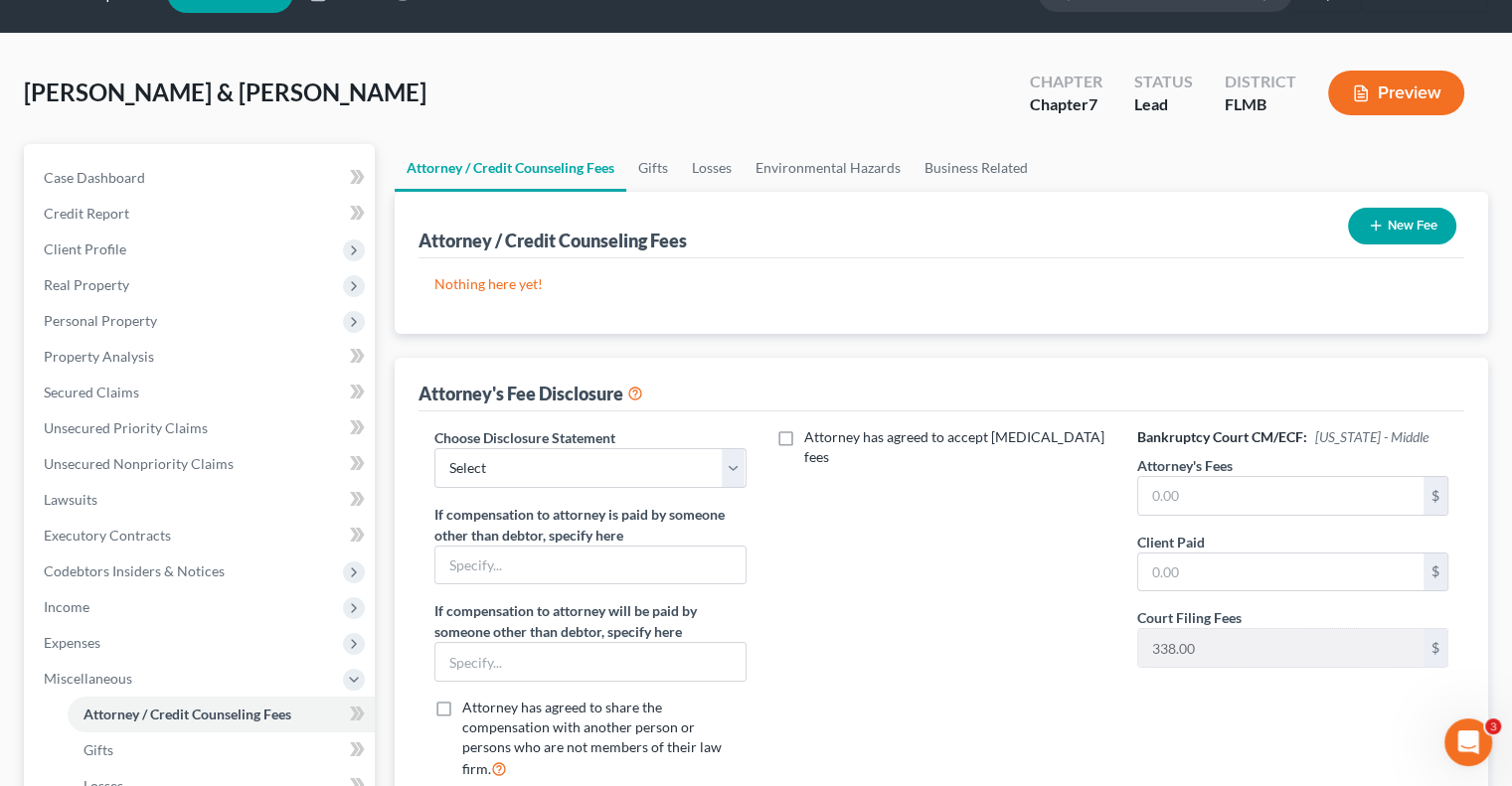 scroll, scrollTop: 0, scrollLeft: 0, axis: both 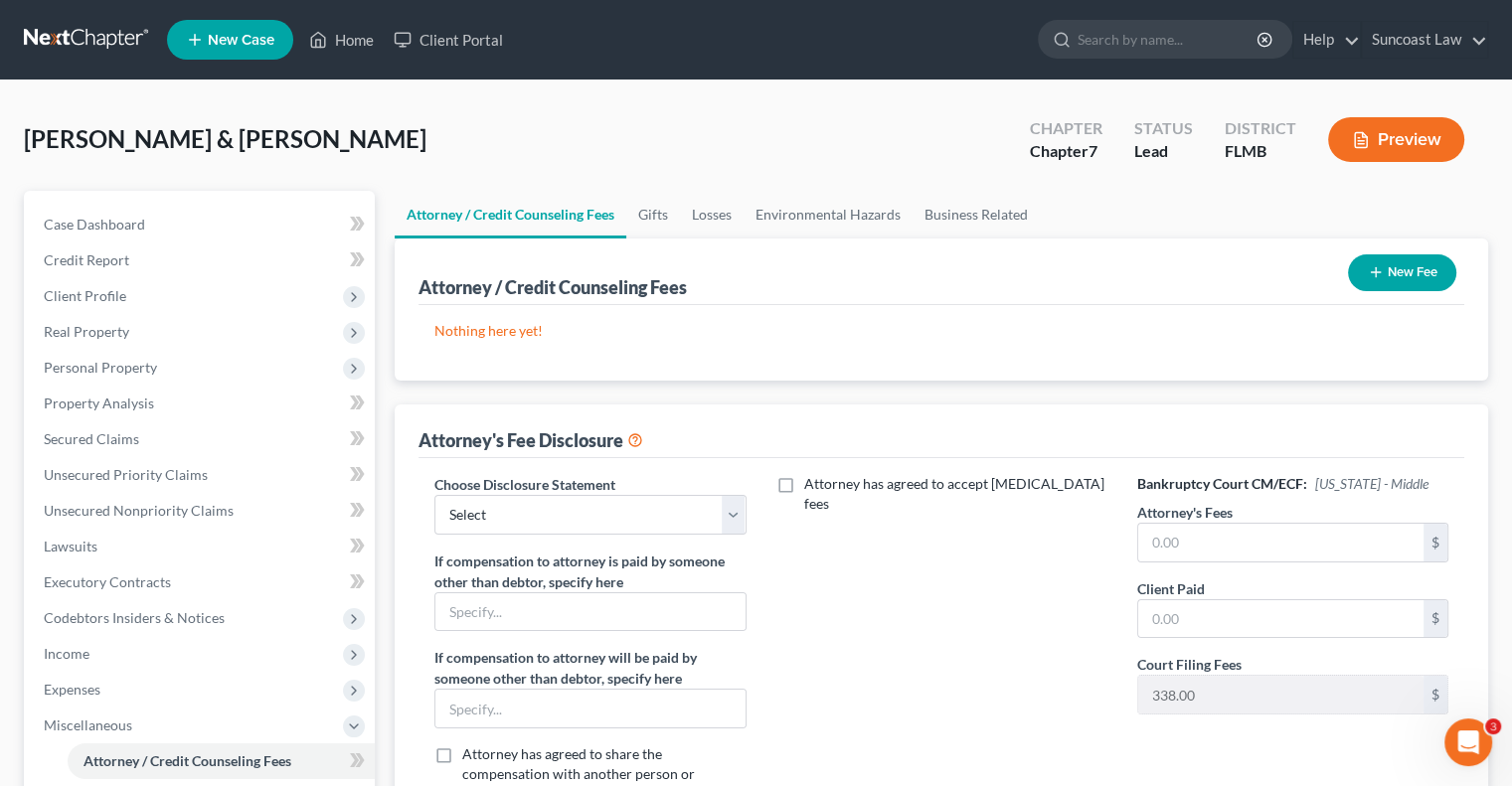 click on "New Fee" at bounding box center [1402, 272] 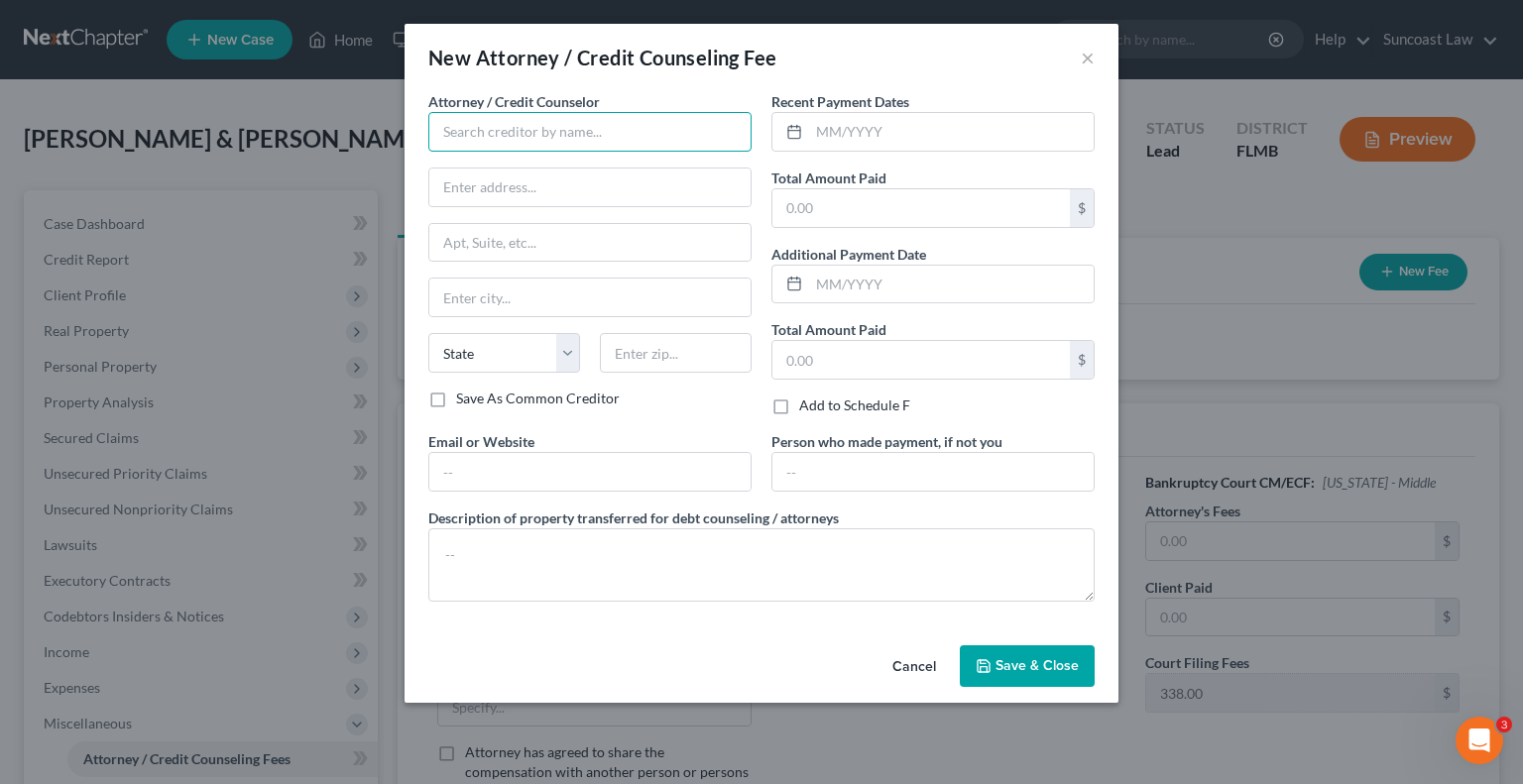 click at bounding box center (590, 132) 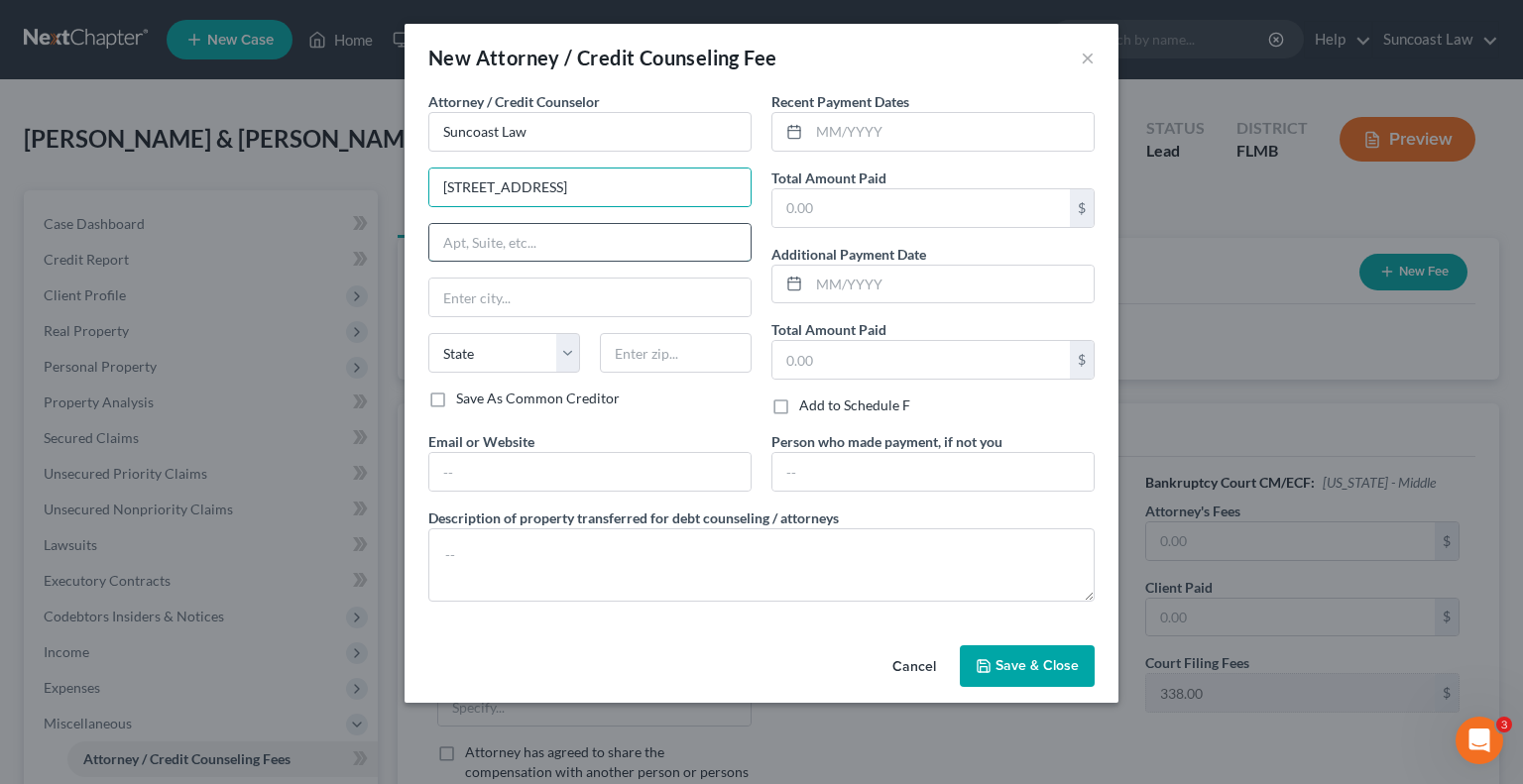 click at bounding box center [590, 243] 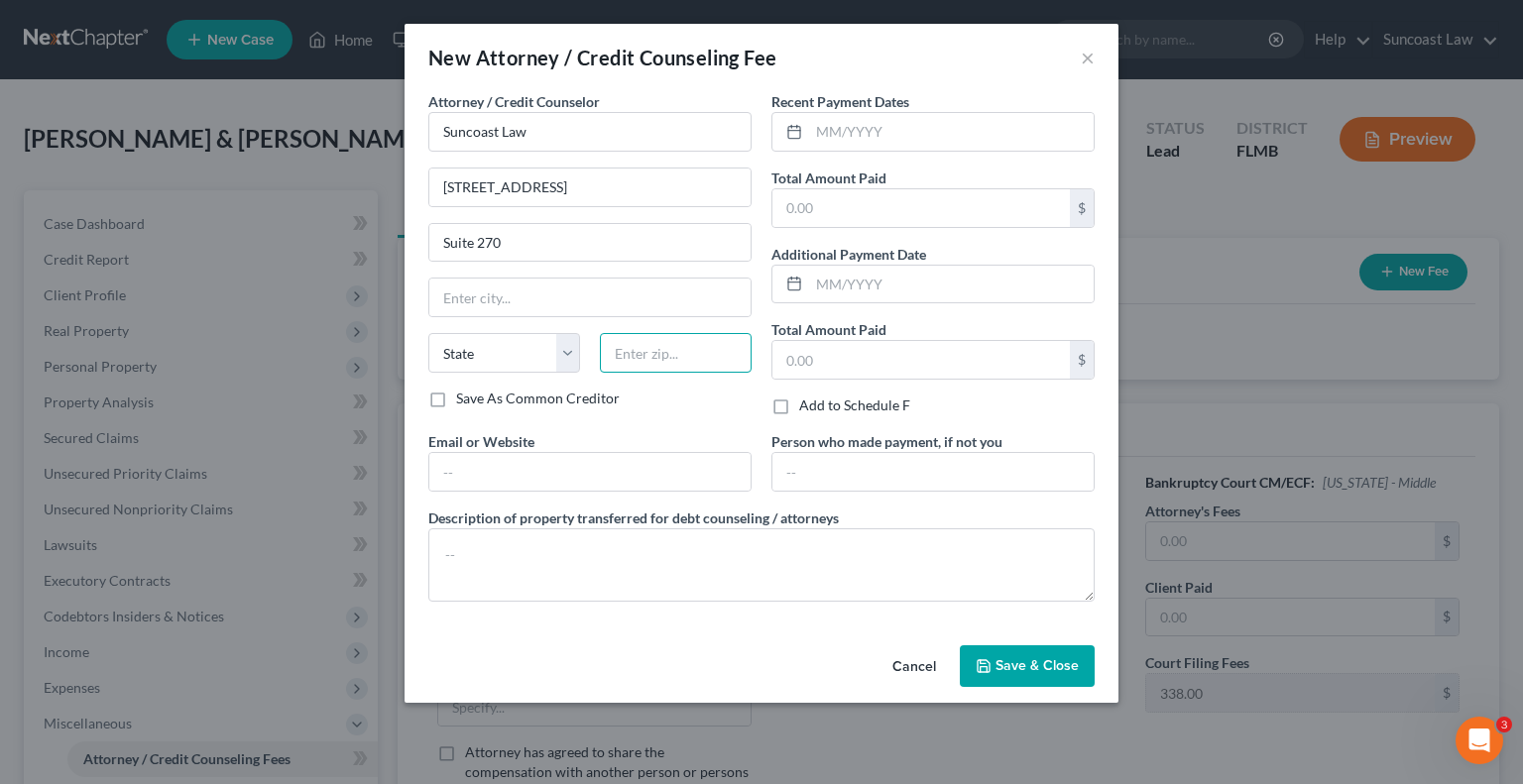 click at bounding box center (675, 353) 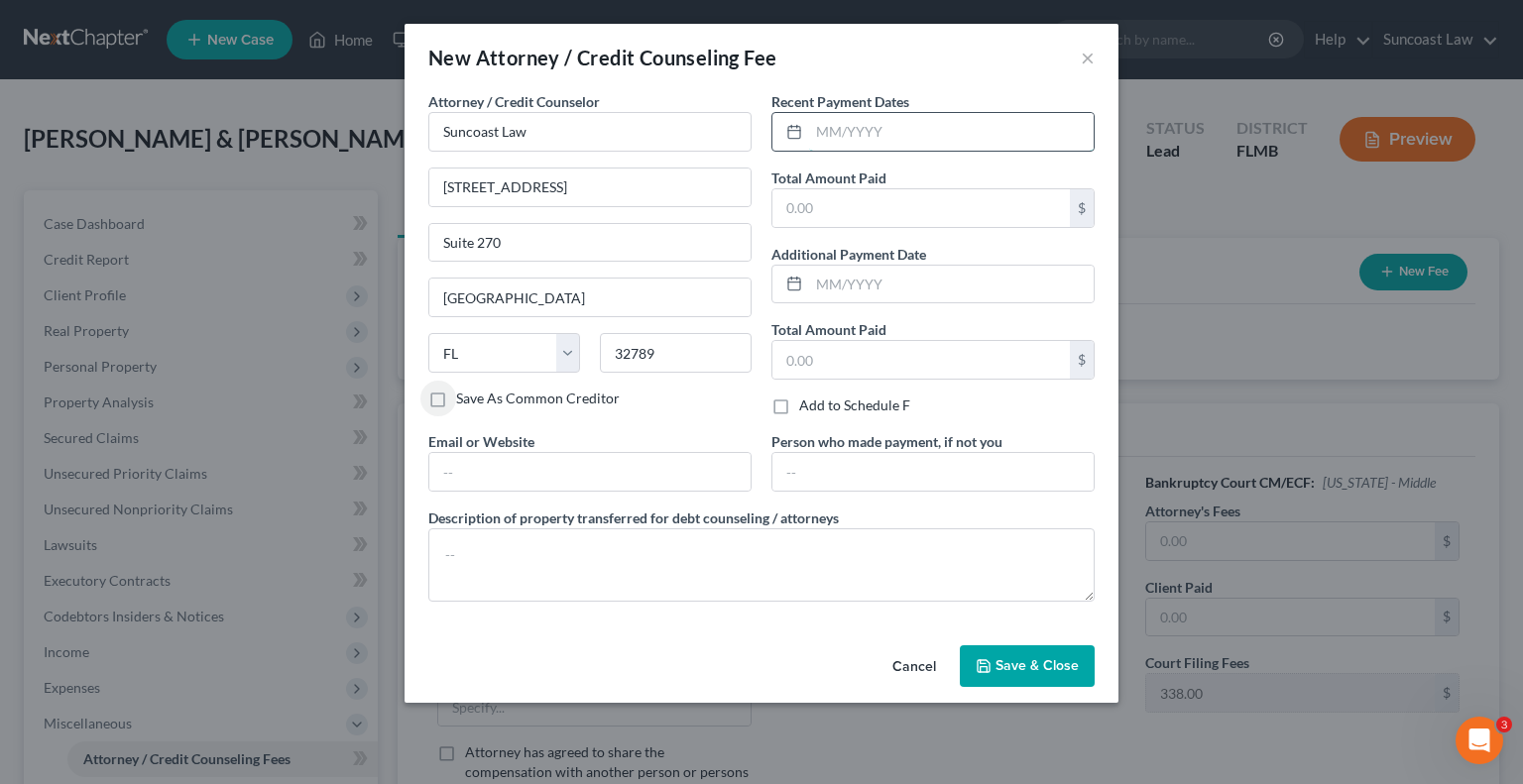 click at bounding box center (951, 132) 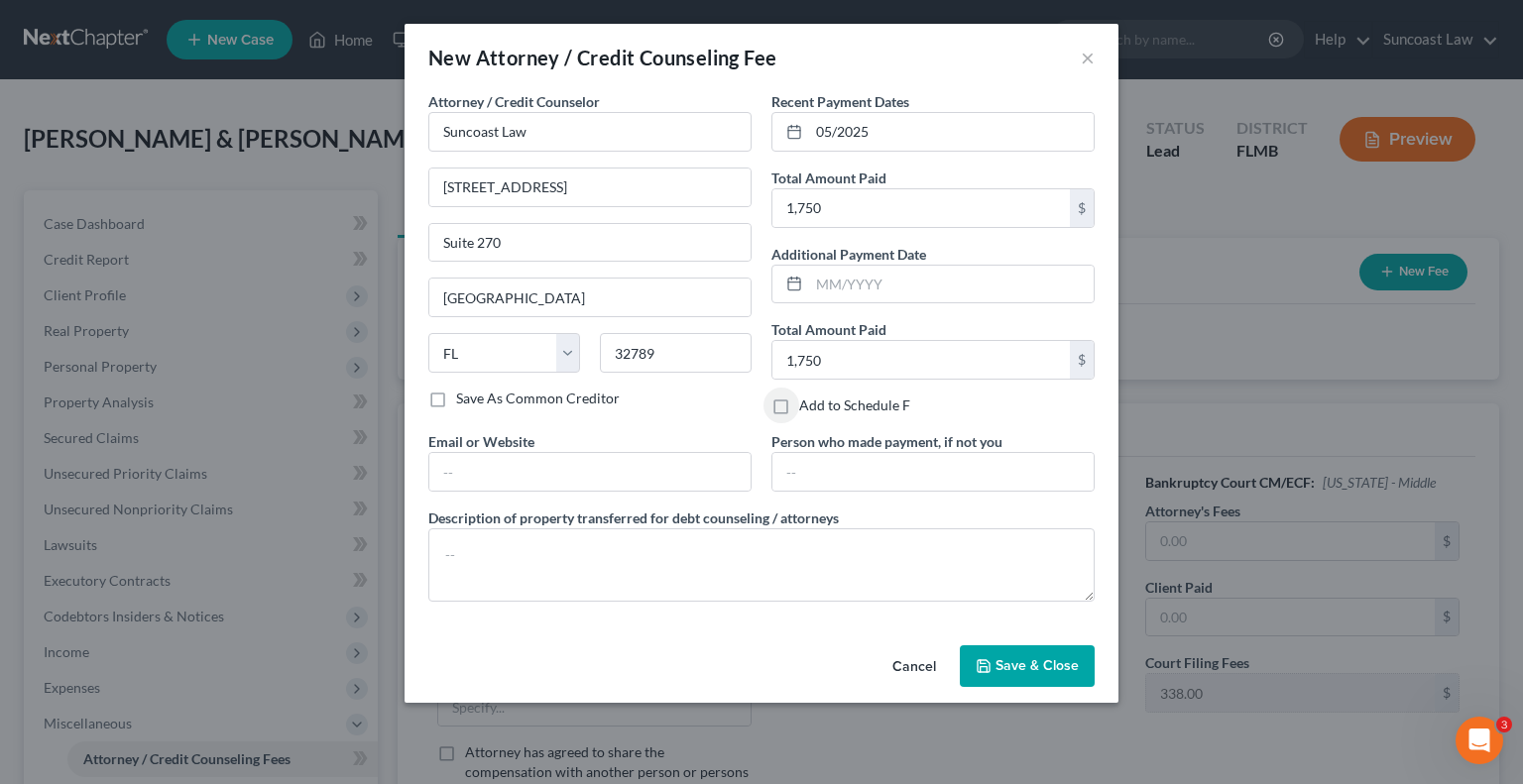 click on "Save & Close" at bounding box center (1037, 665) 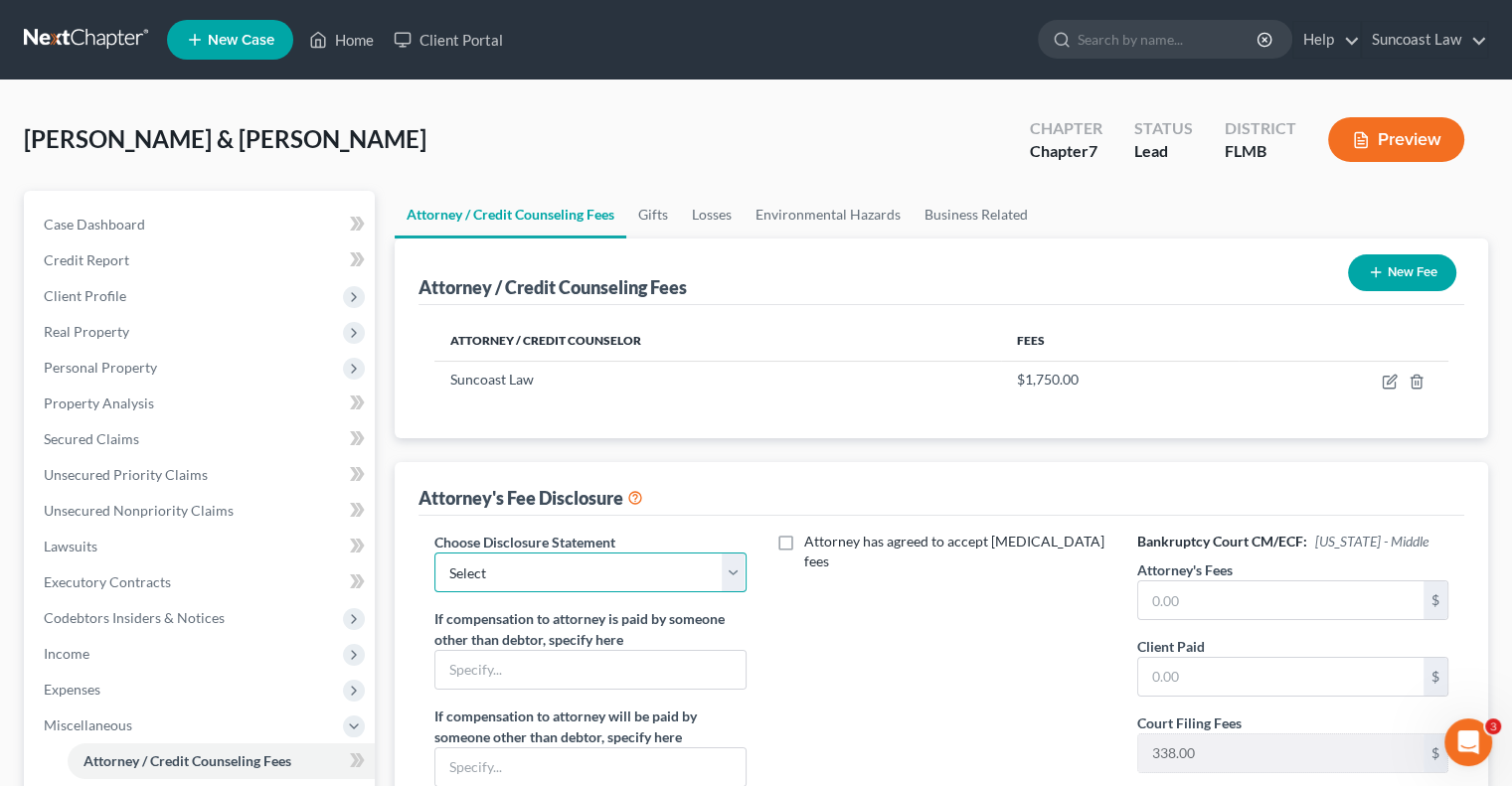 click on "Select Attorney" at bounding box center (589, 572) 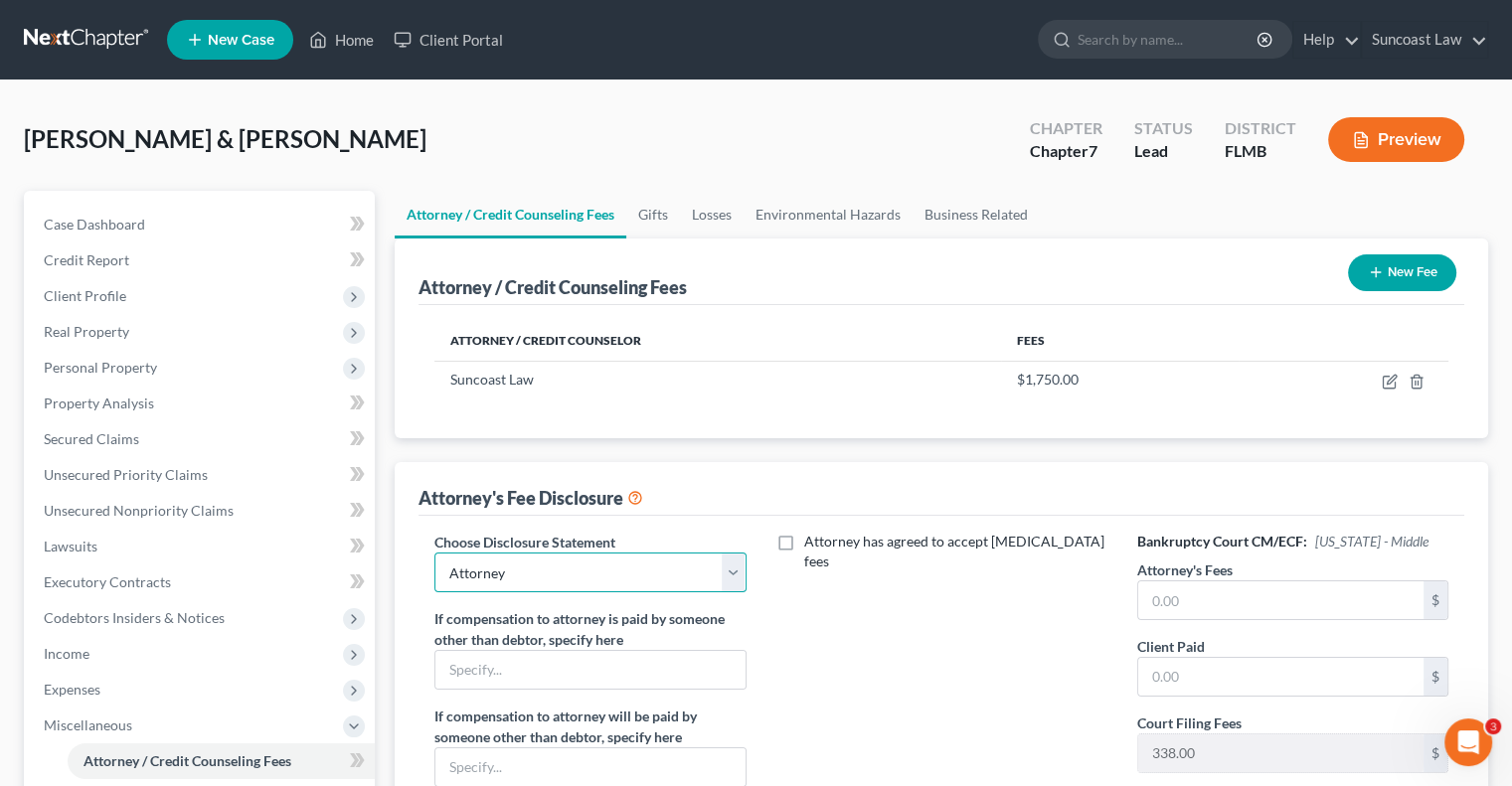 click on "Select Attorney" at bounding box center (589, 572) 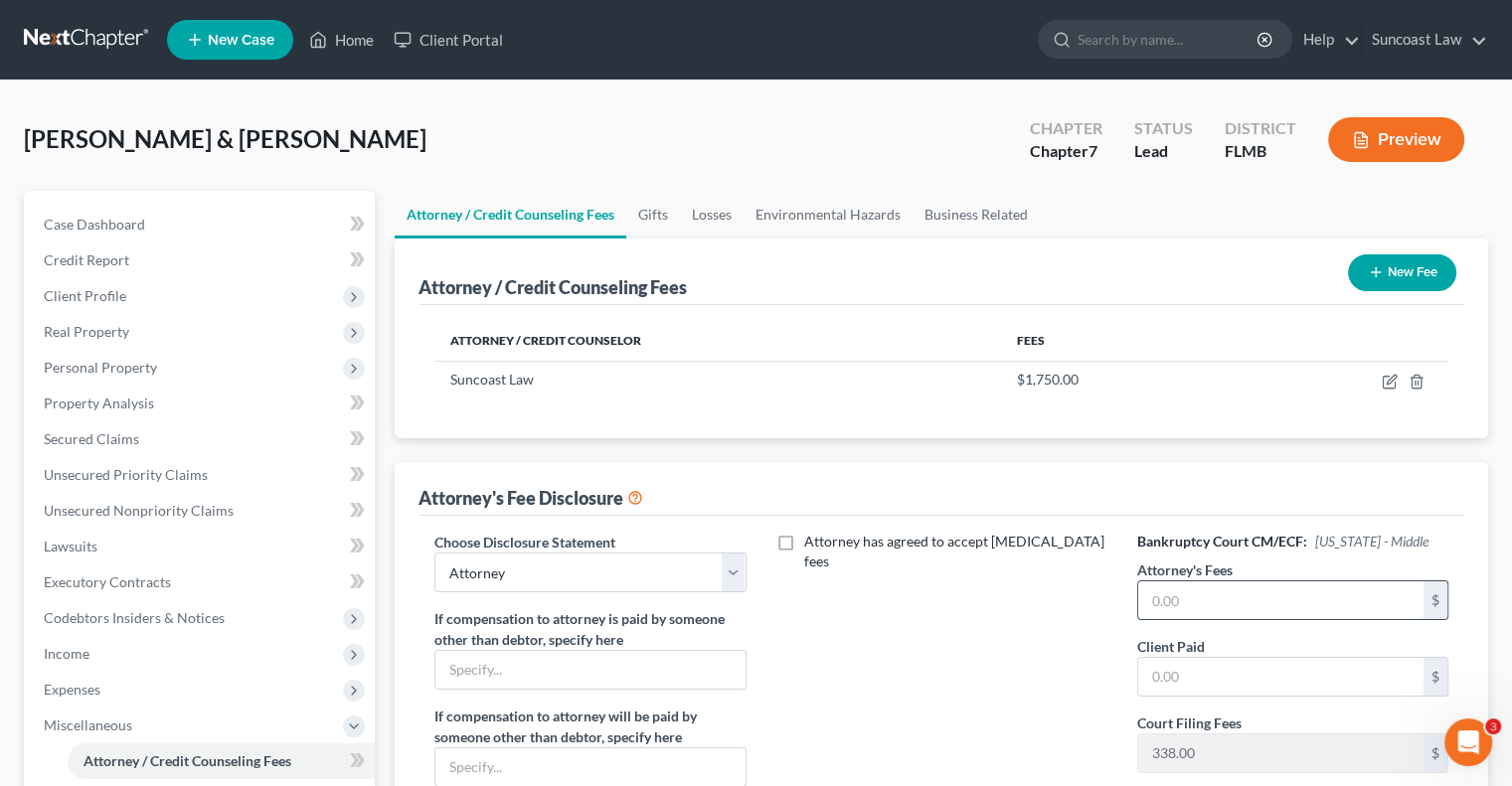 click at bounding box center (1280, 600) 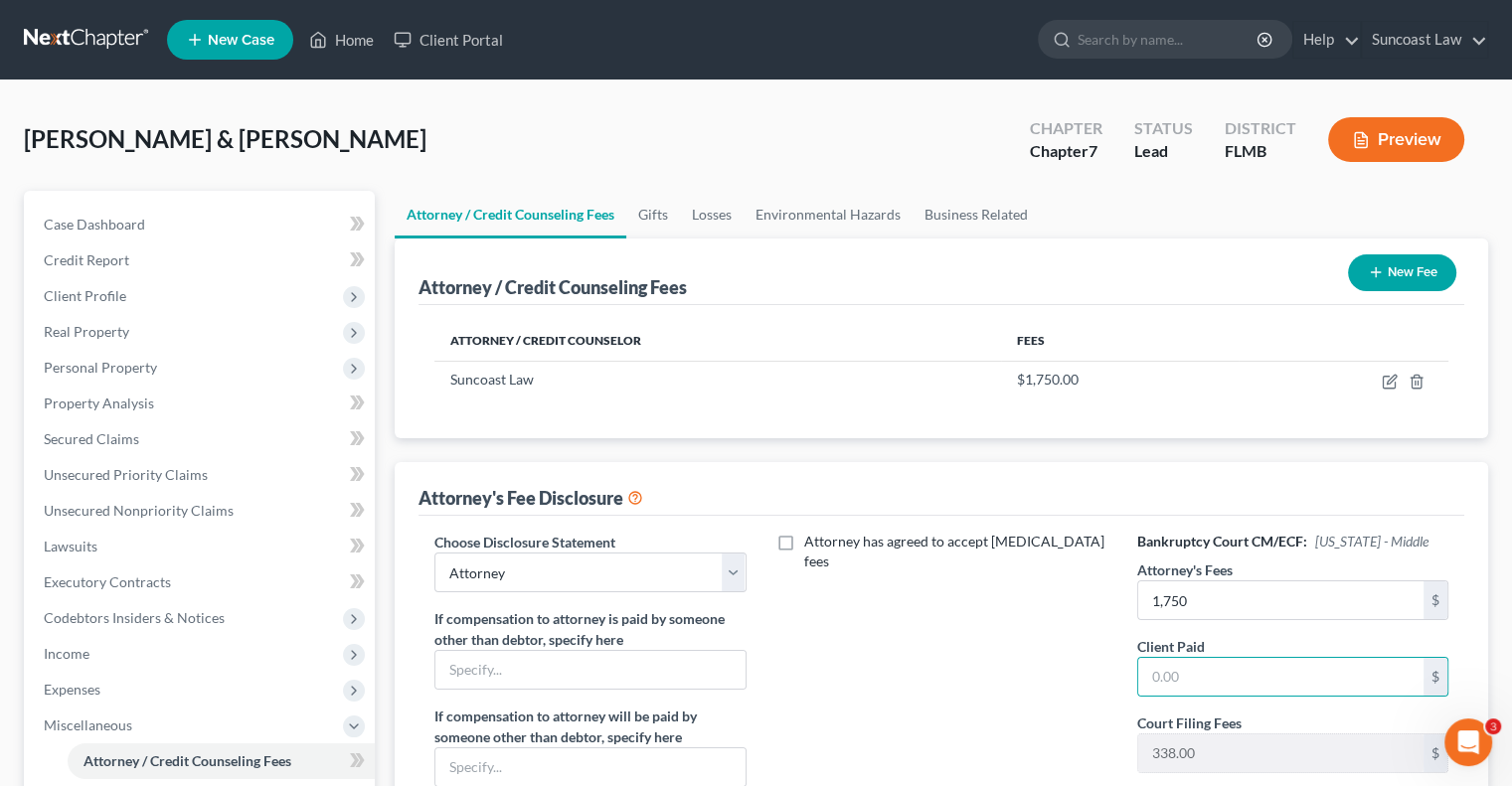 scroll, scrollTop: 447, scrollLeft: 0, axis: vertical 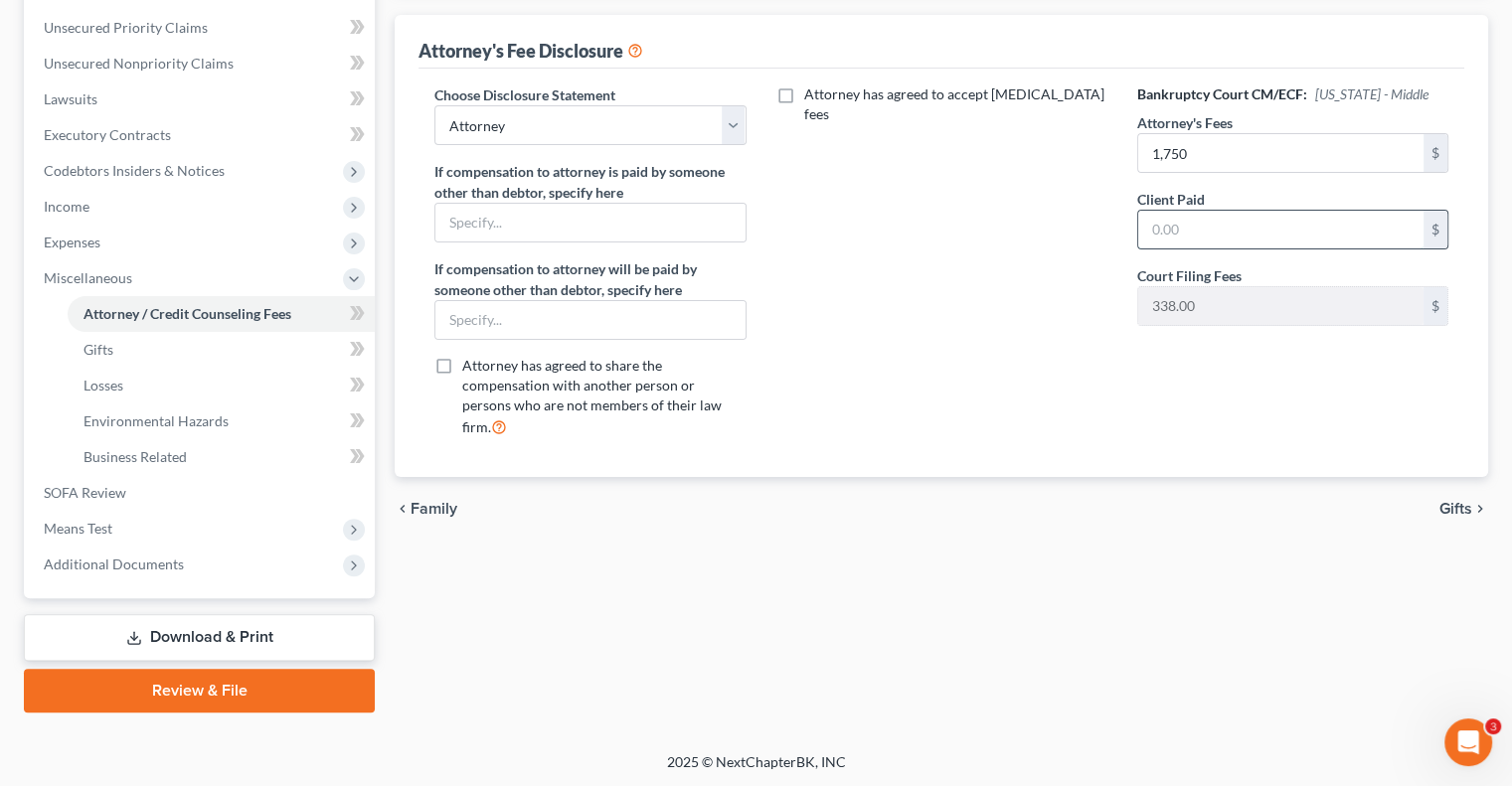 click at bounding box center [1280, 230] 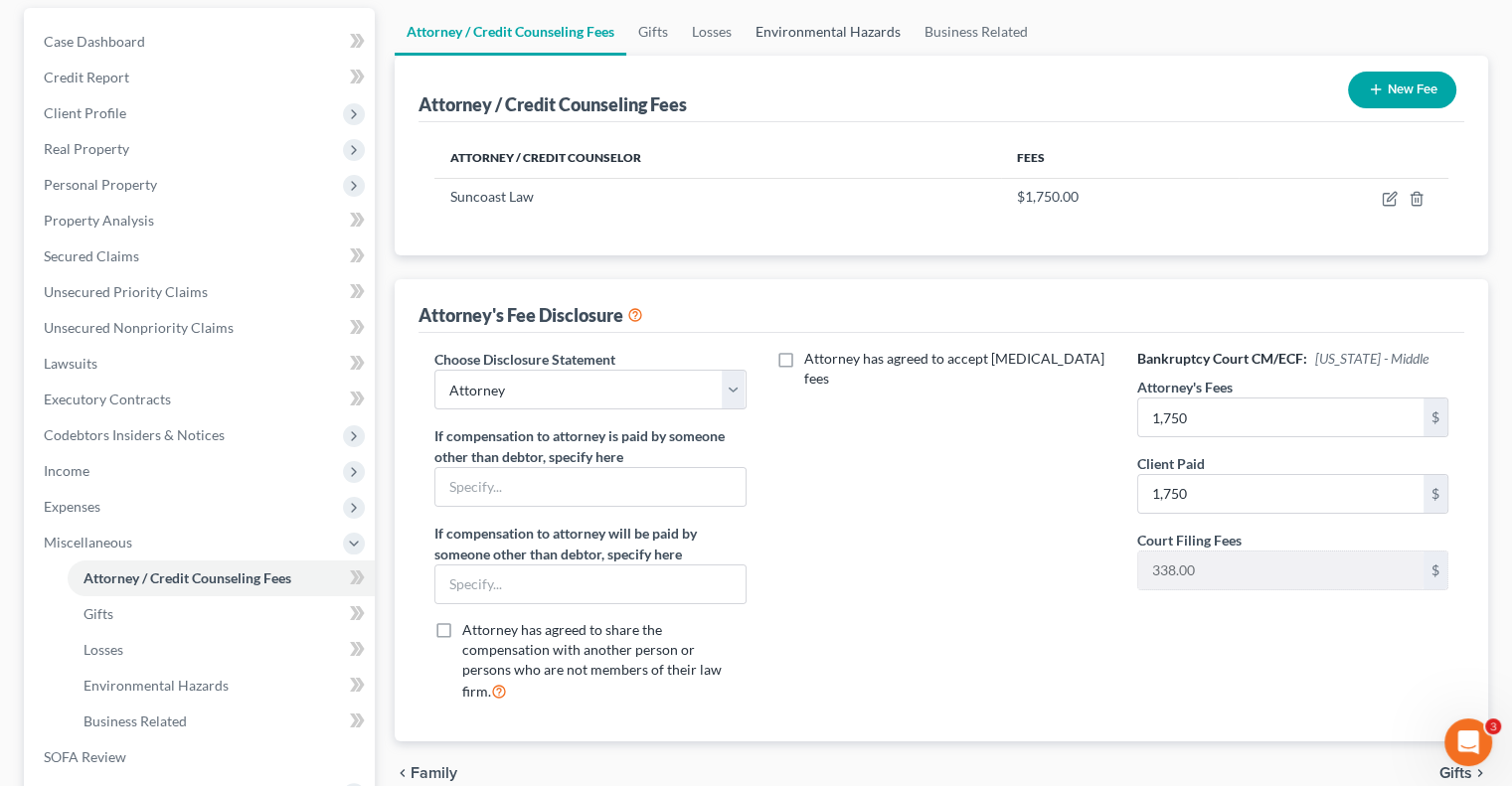 scroll, scrollTop: 0, scrollLeft: 0, axis: both 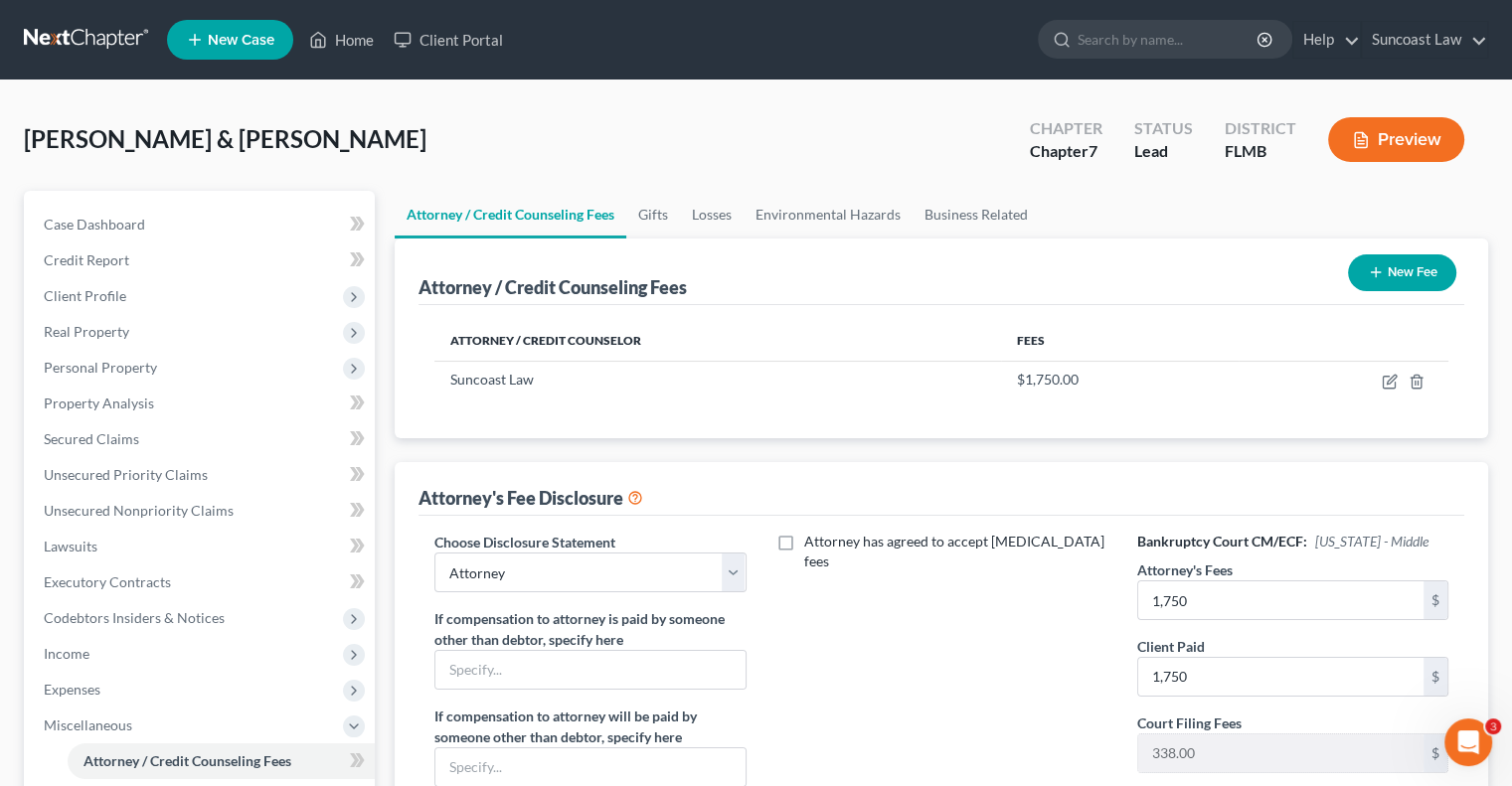 click on "New Fee" at bounding box center [1402, 272] 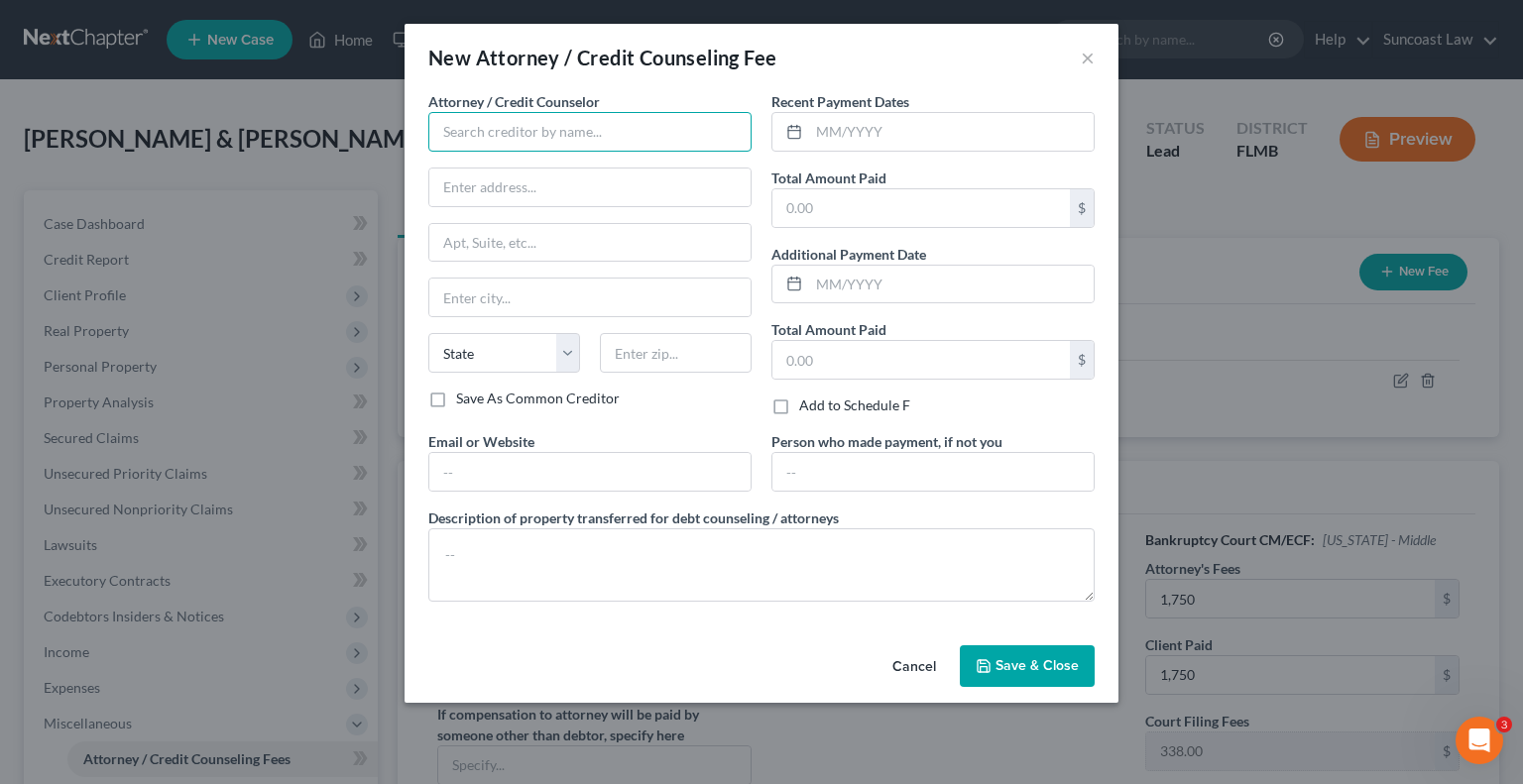 click at bounding box center [590, 132] 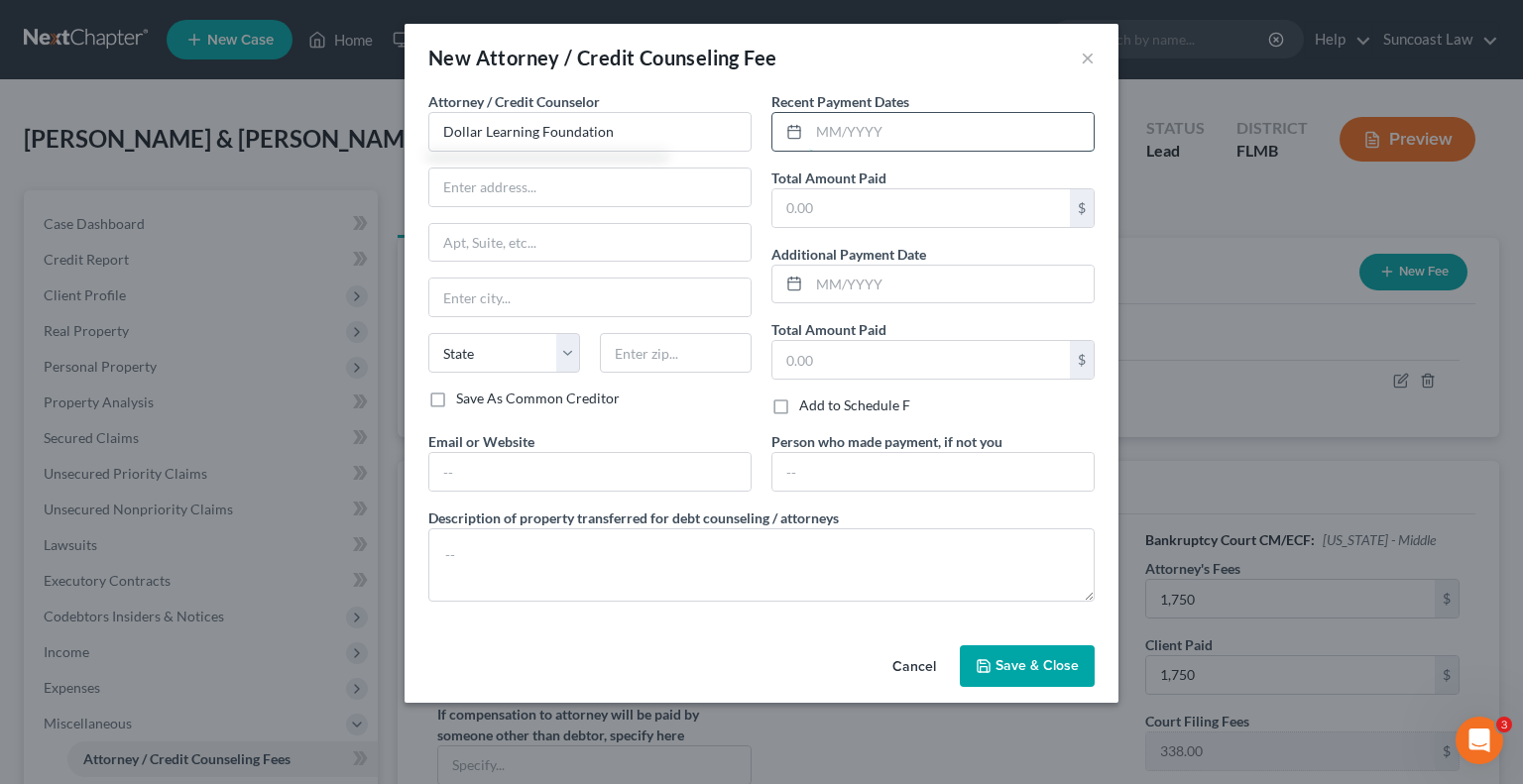 click at bounding box center (951, 132) 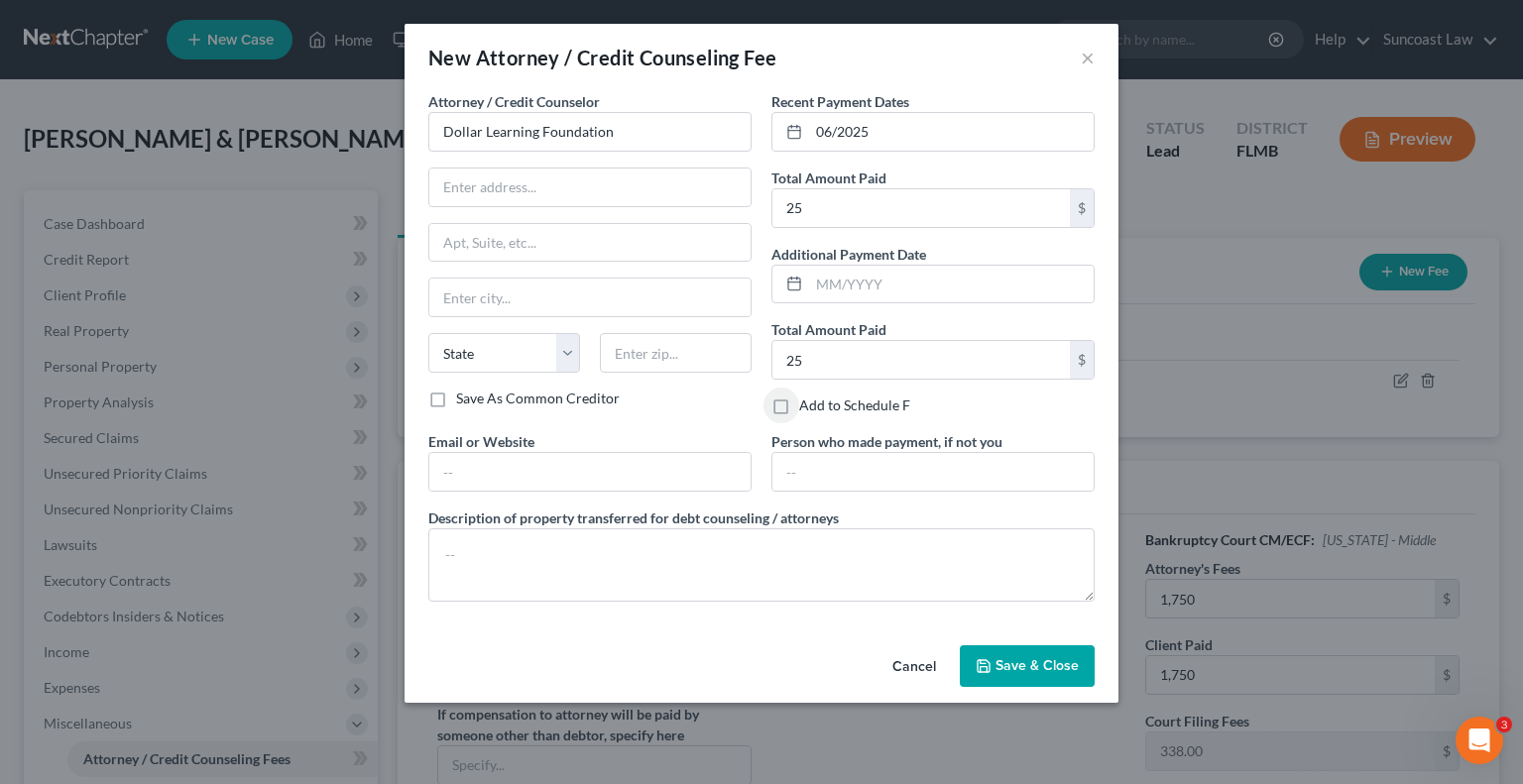 click on "Save & Close" at bounding box center [1037, 665] 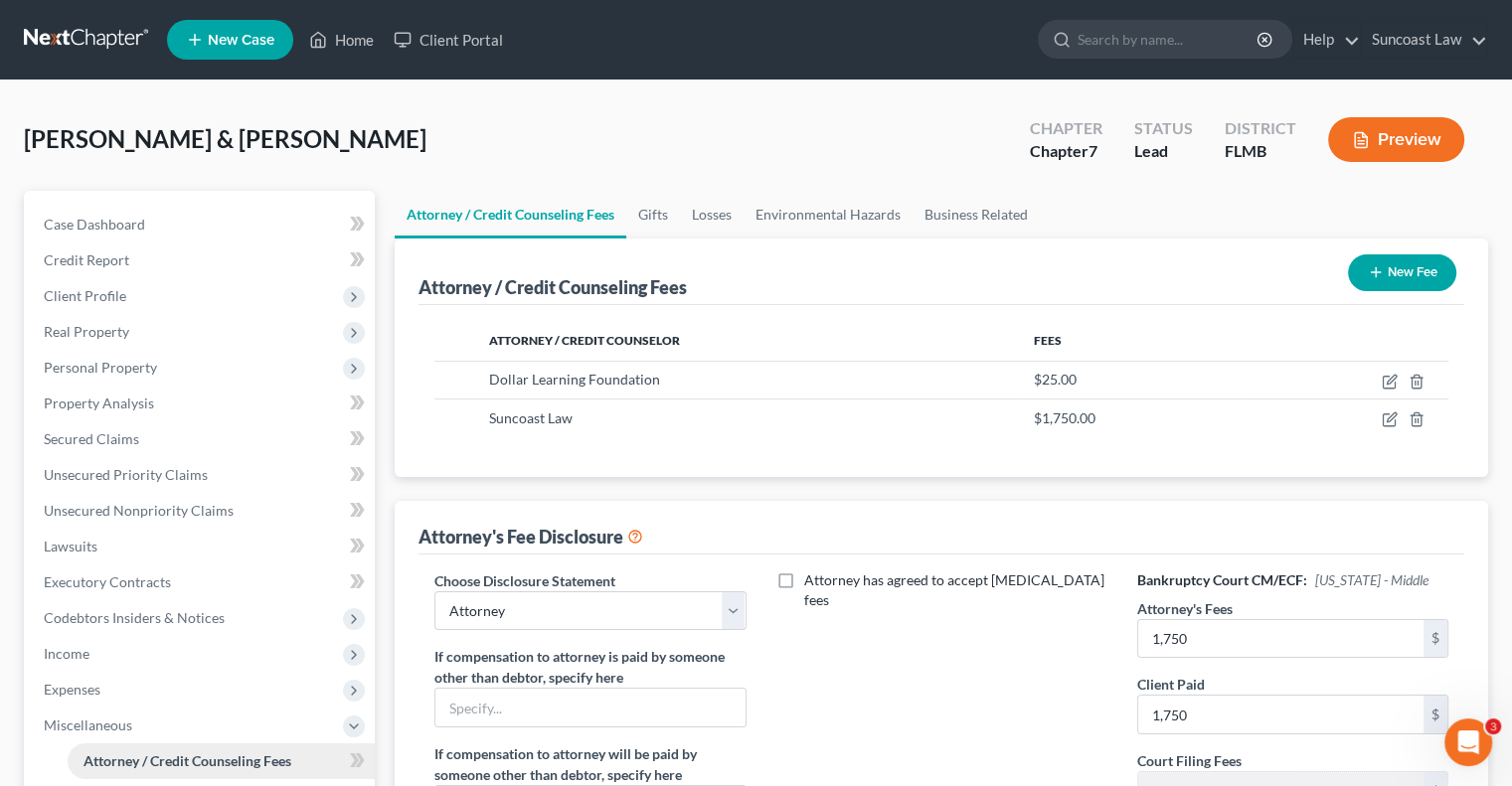 scroll, scrollTop: 298, scrollLeft: 0, axis: vertical 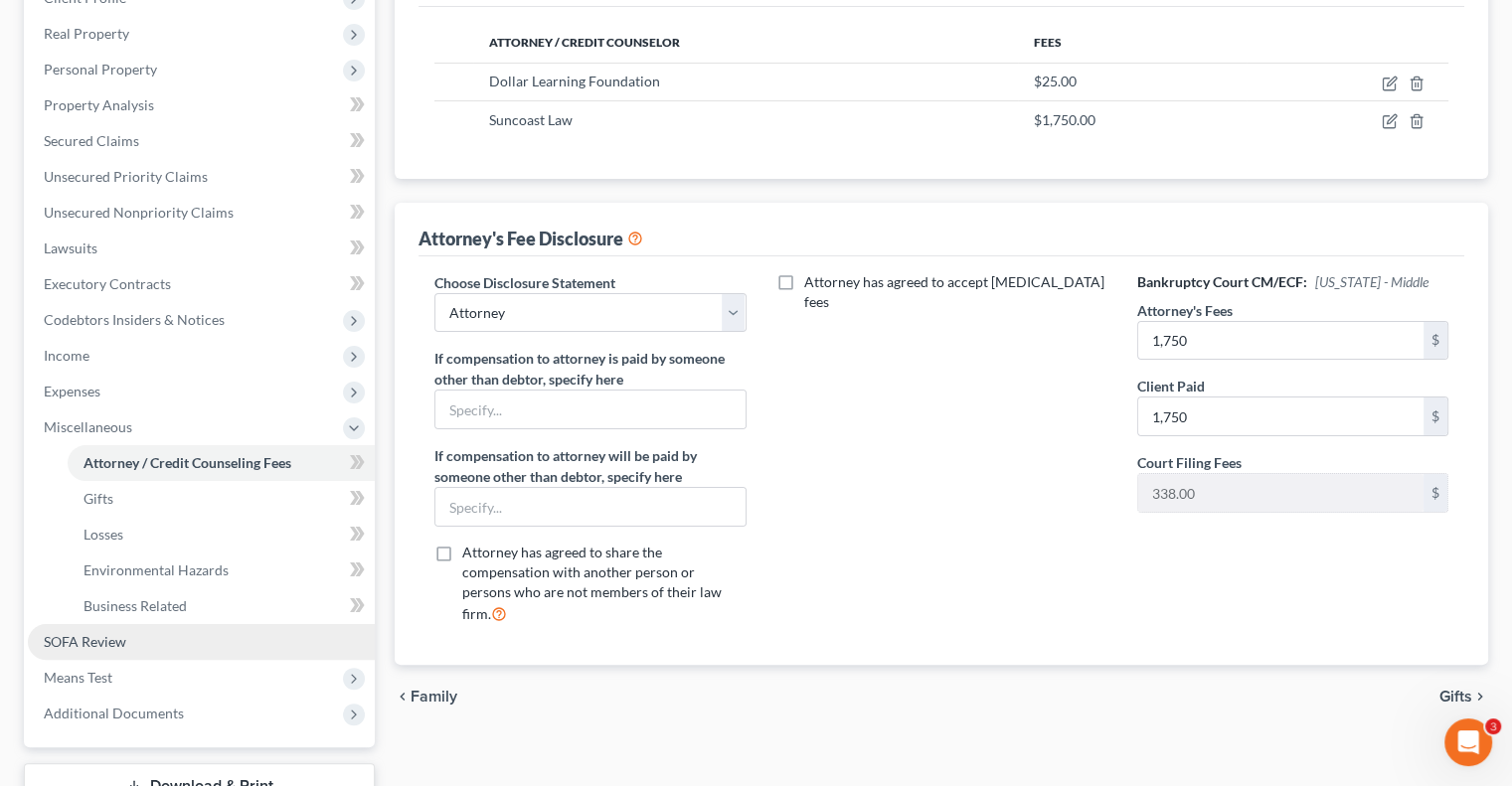 click on "SOFA Review" at bounding box center (84, 641) 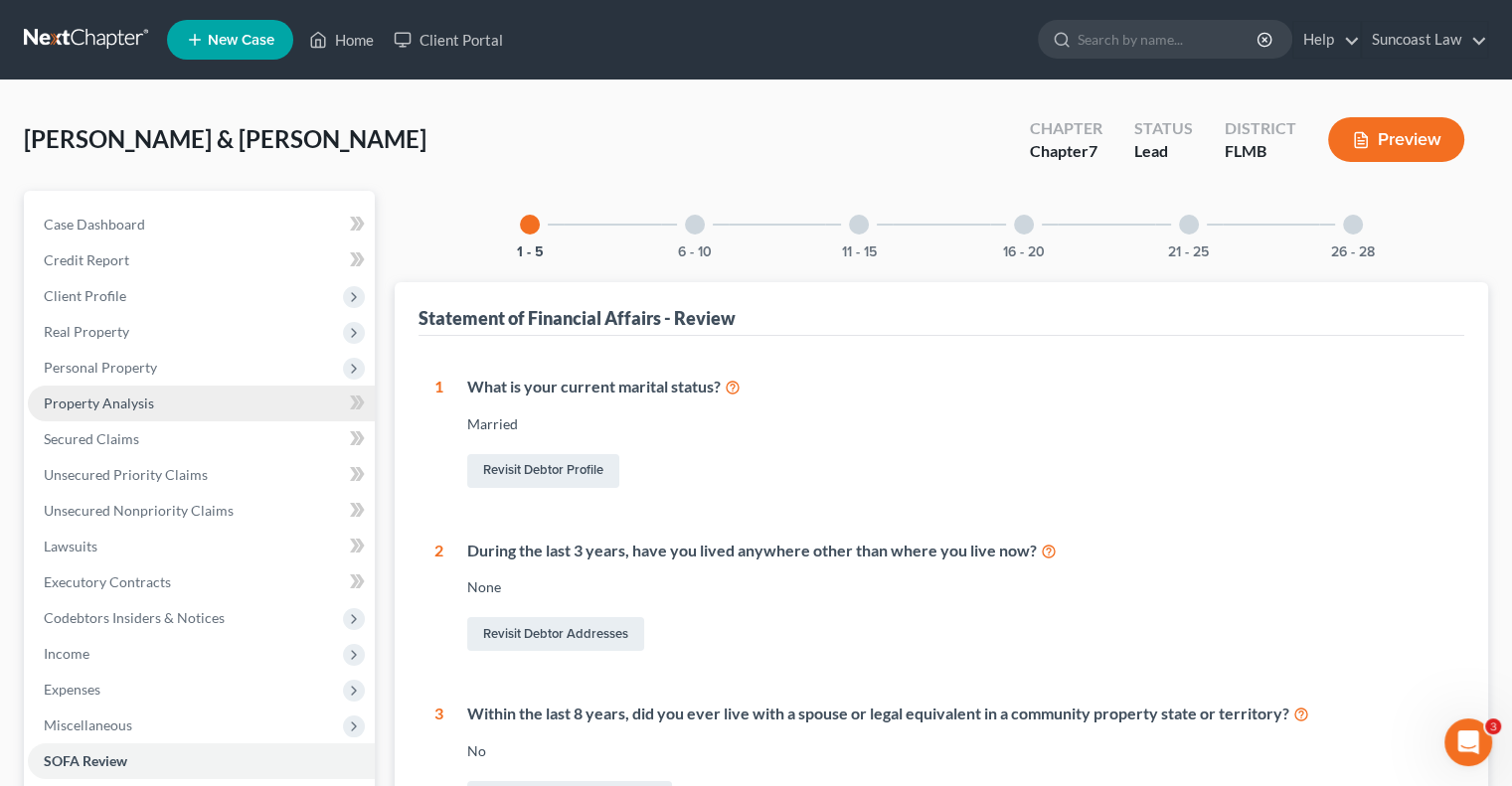scroll, scrollTop: 497, scrollLeft: 0, axis: vertical 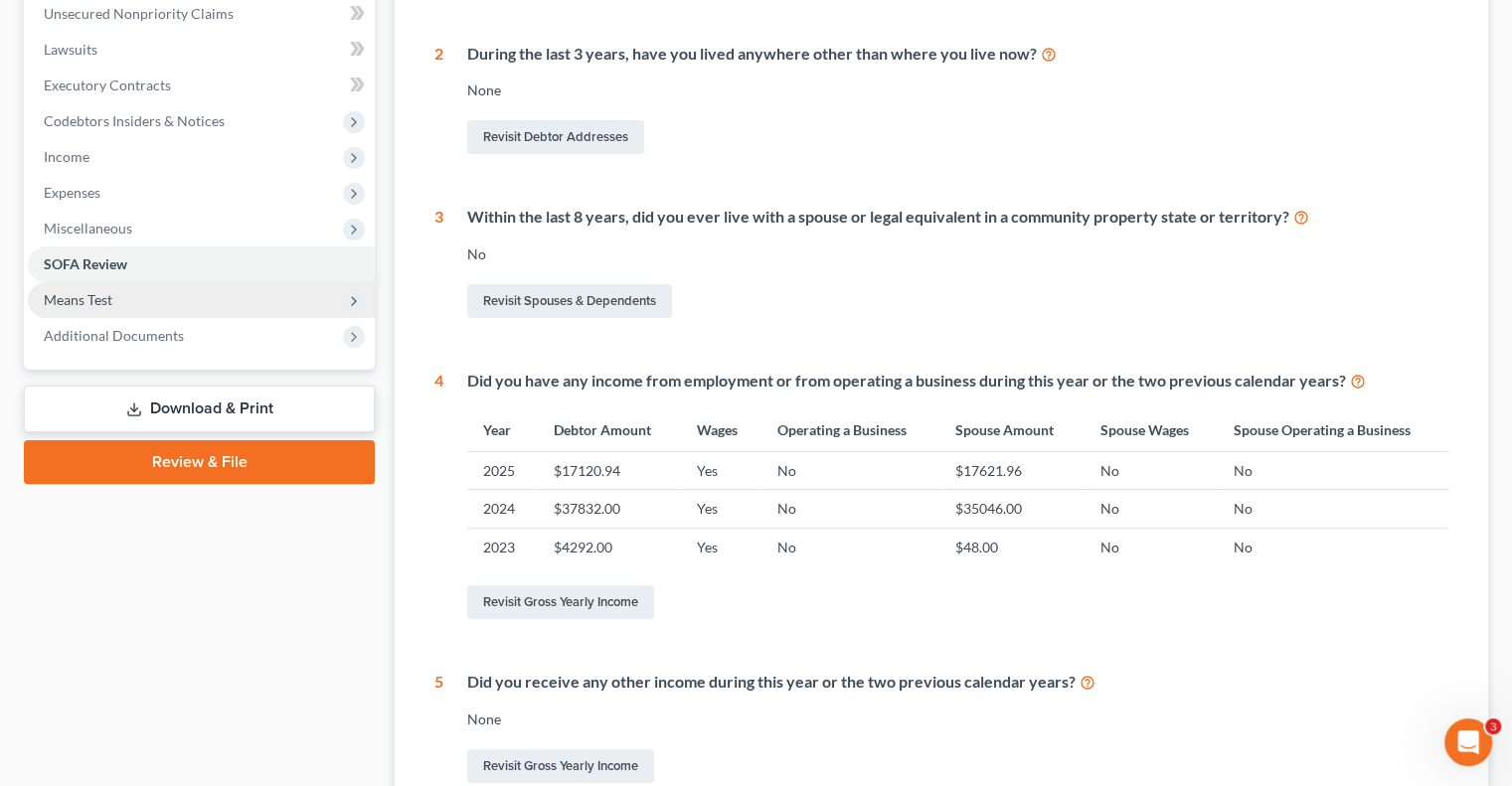 drag, startPoint x: 112, startPoint y: 305, endPoint x: 126, endPoint y: 309, distance: 14.56022 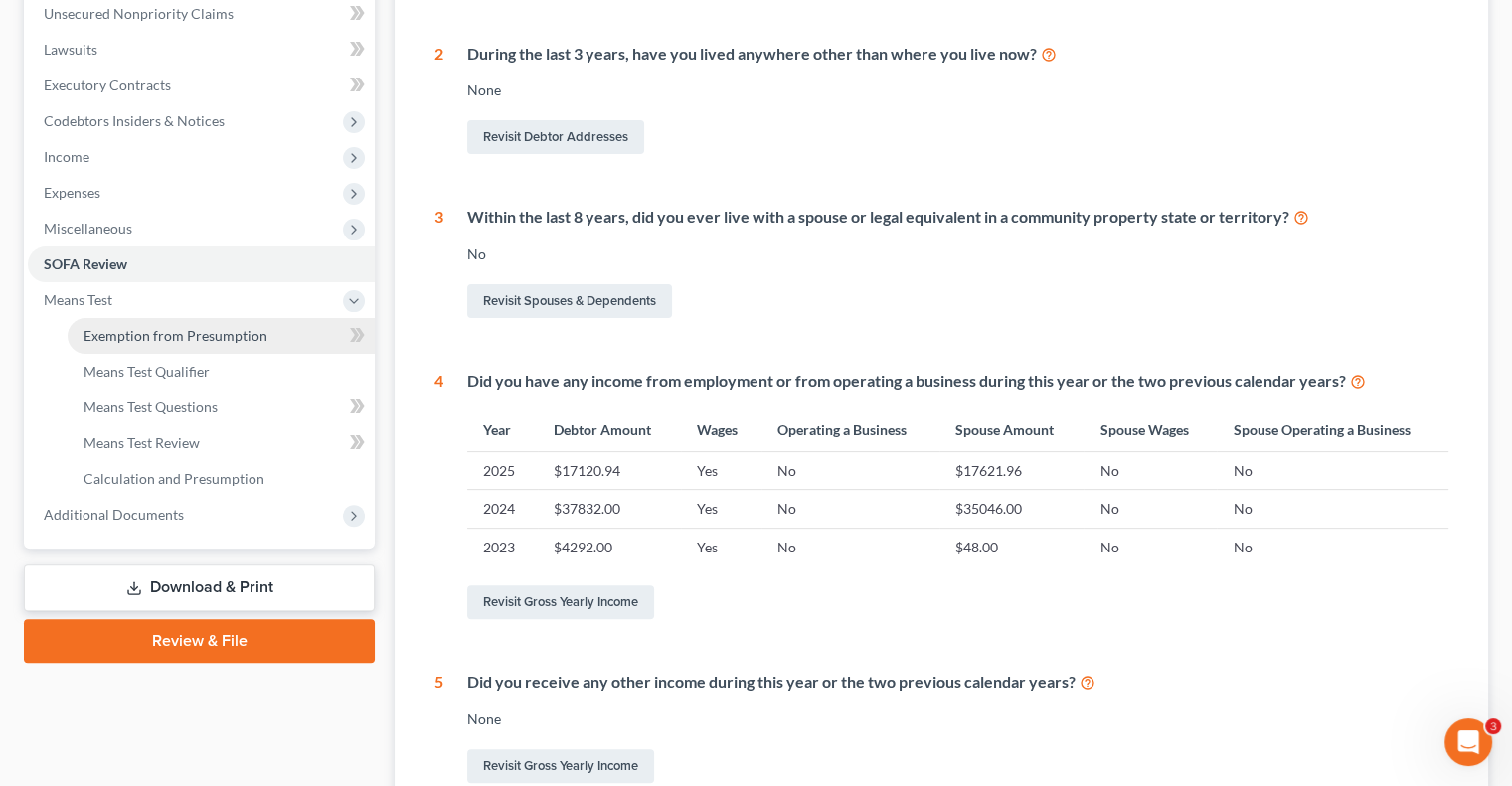 click on "Exemption from Presumption" at bounding box center [175, 335] 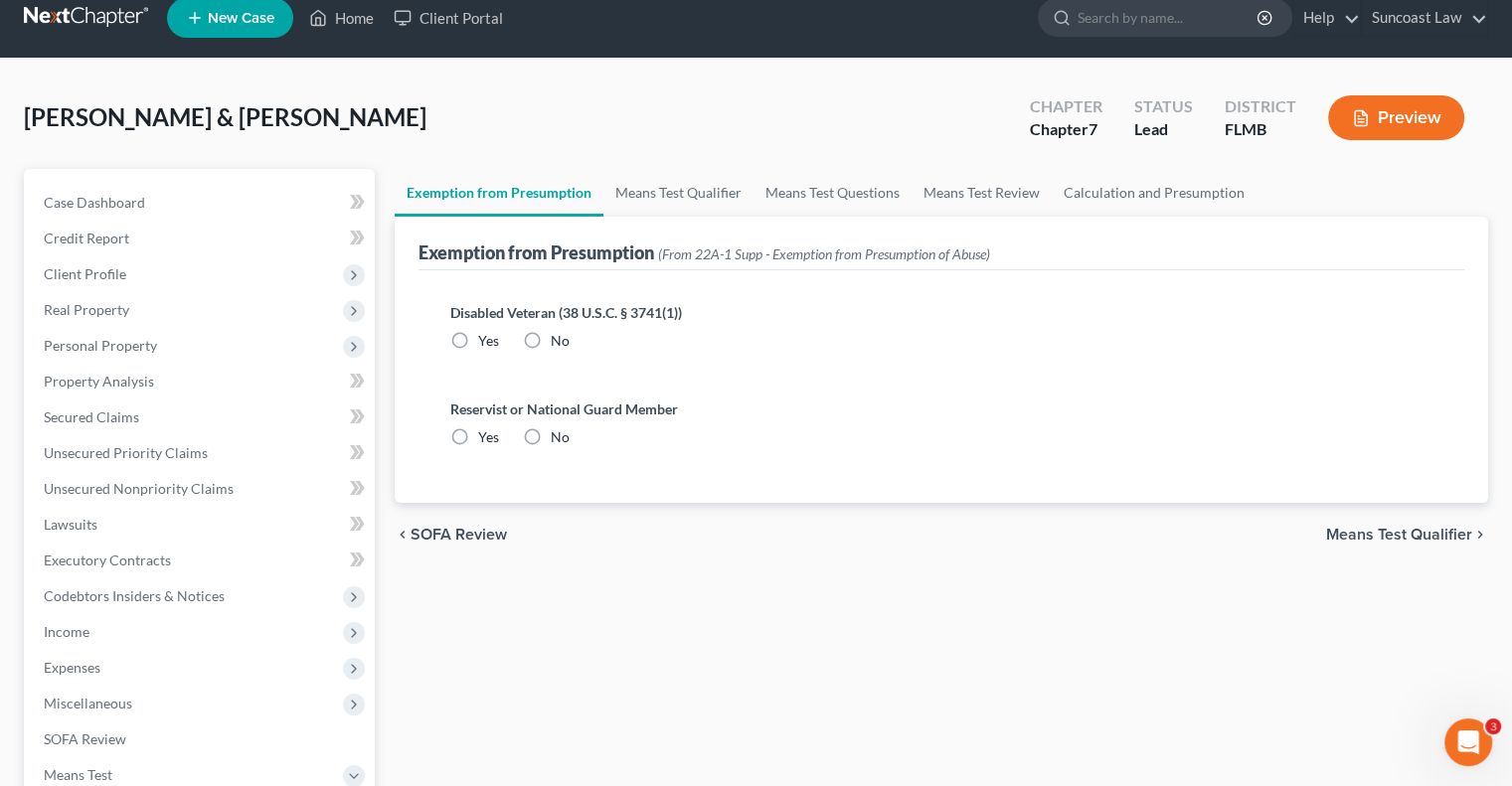 scroll, scrollTop: 0, scrollLeft: 0, axis: both 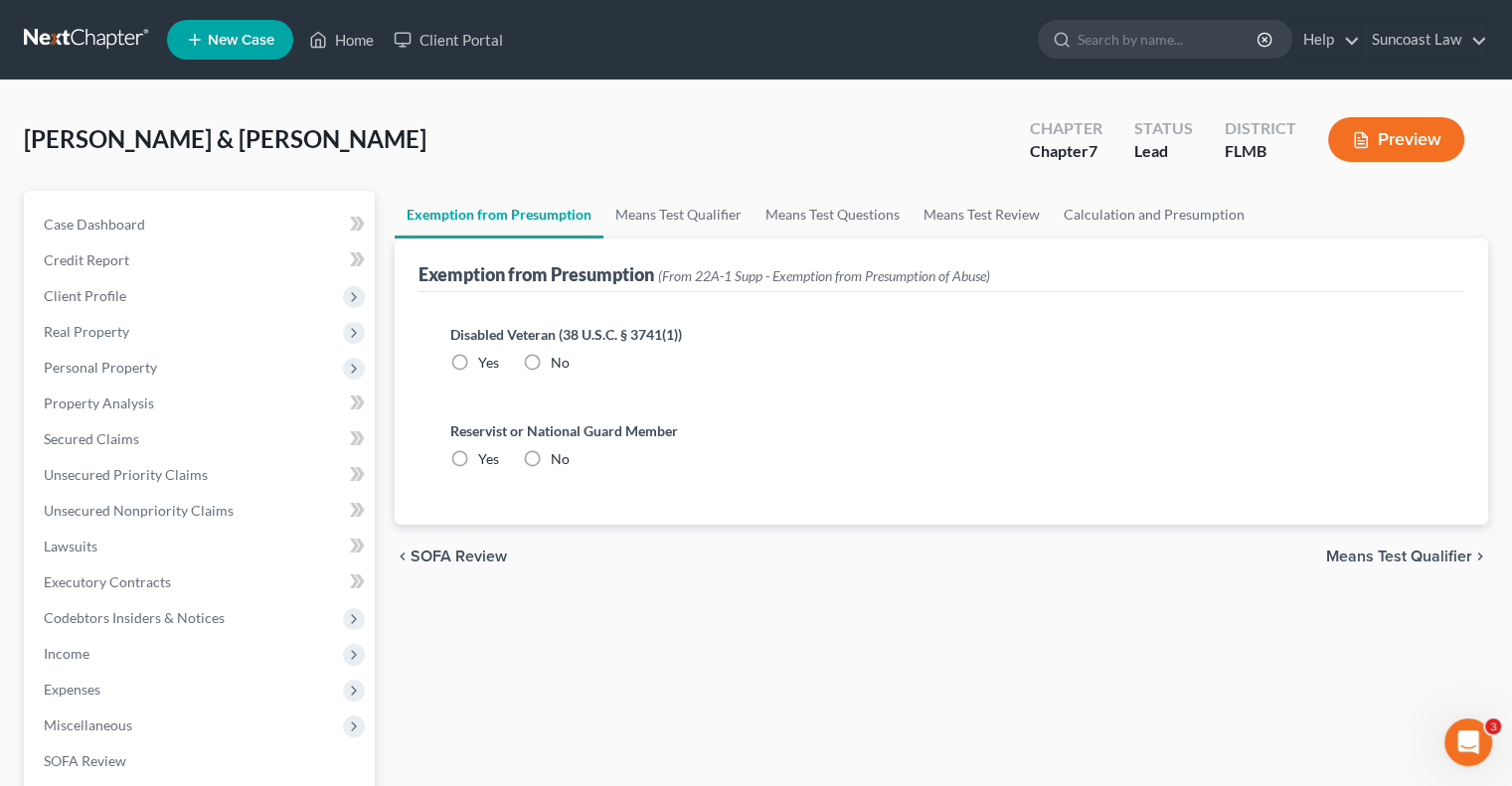 drag, startPoint x: 527, startPoint y: 358, endPoint x: 535, endPoint y: 399, distance: 41.773197 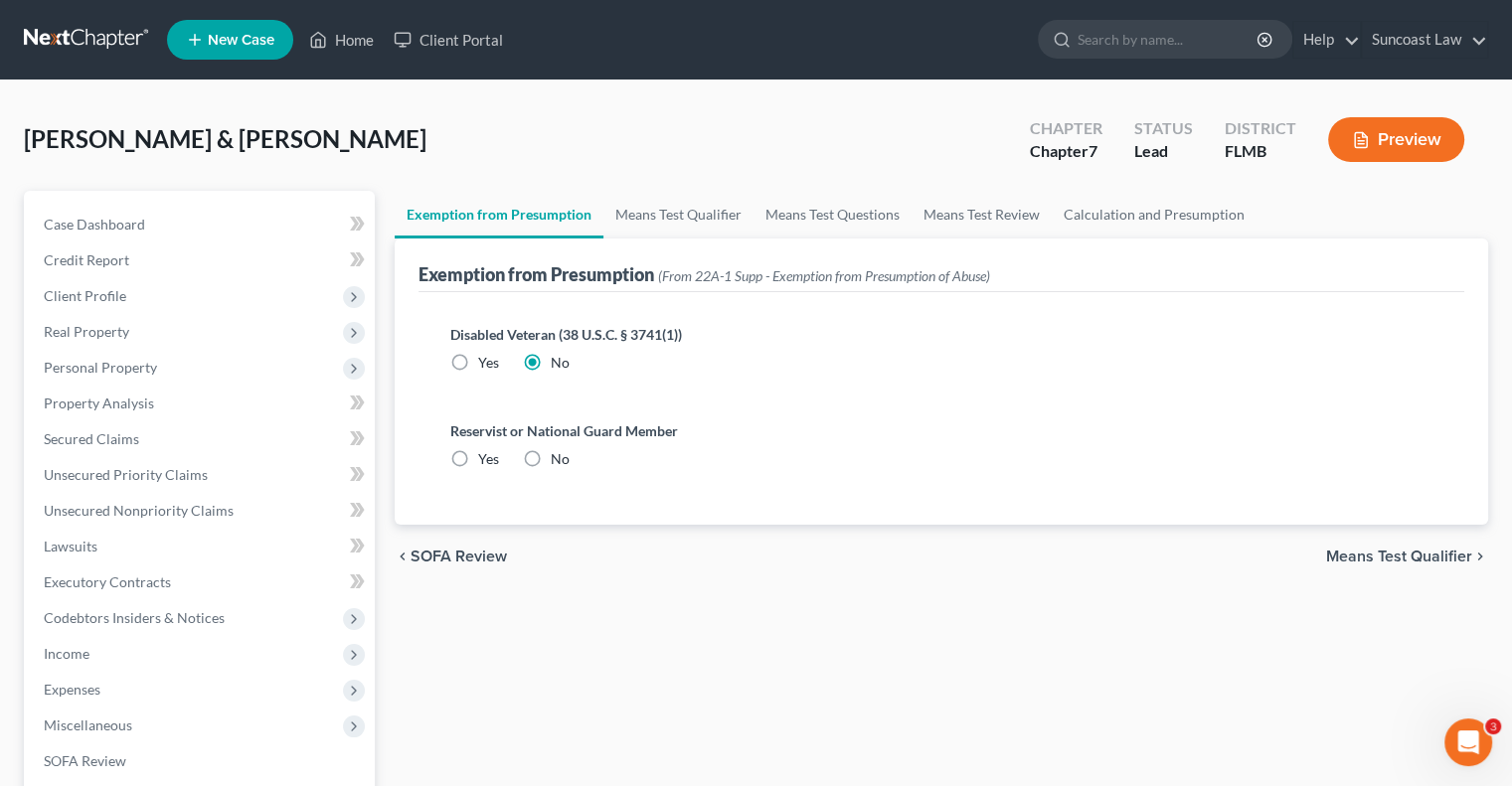 drag, startPoint x: 533, startPoint y: 460, endPoint x: 556, endPoint y: 457, distance: 23.194827 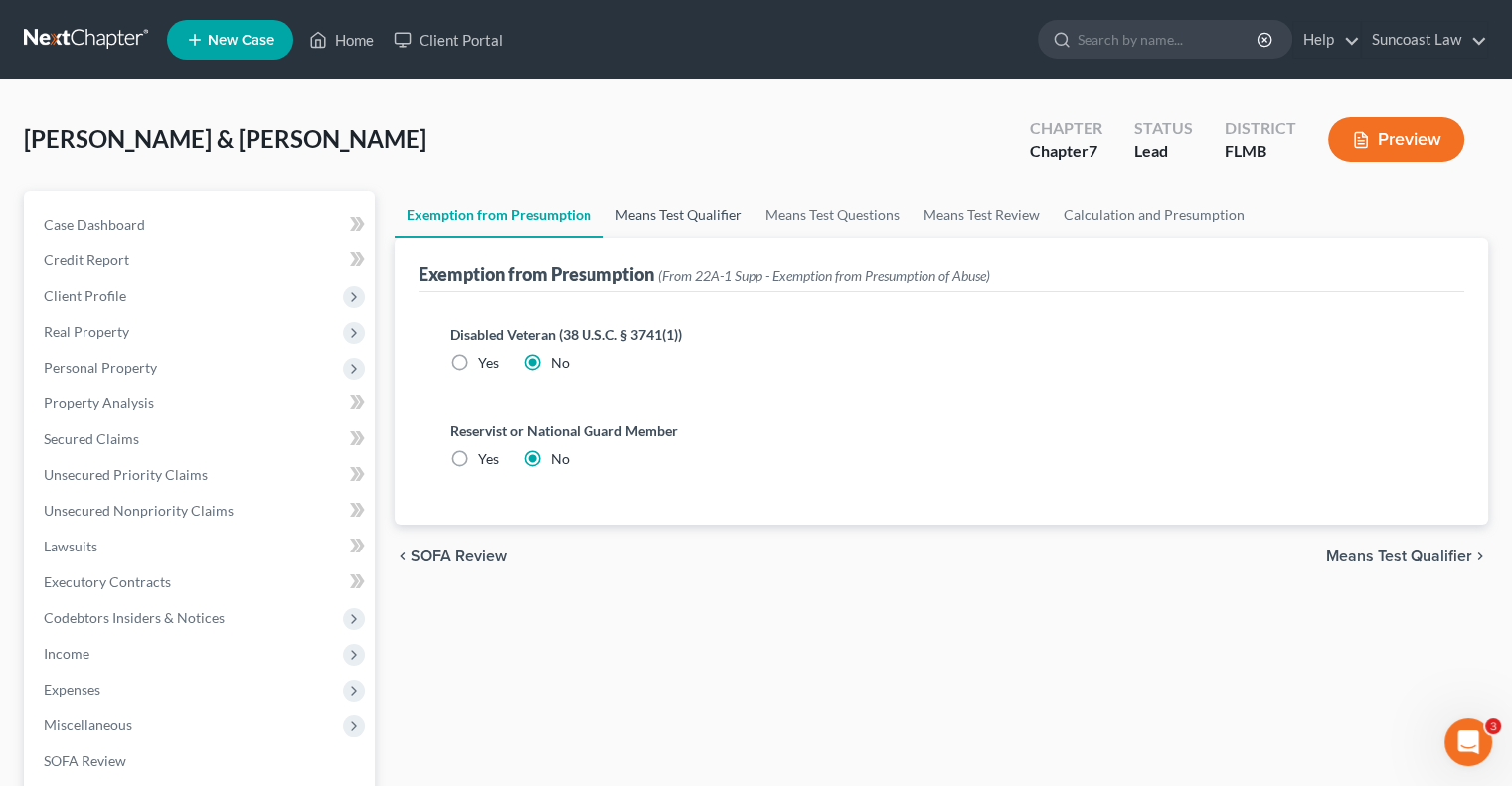 click on "Means Test Qualifier" at bounding box center (678, 215) 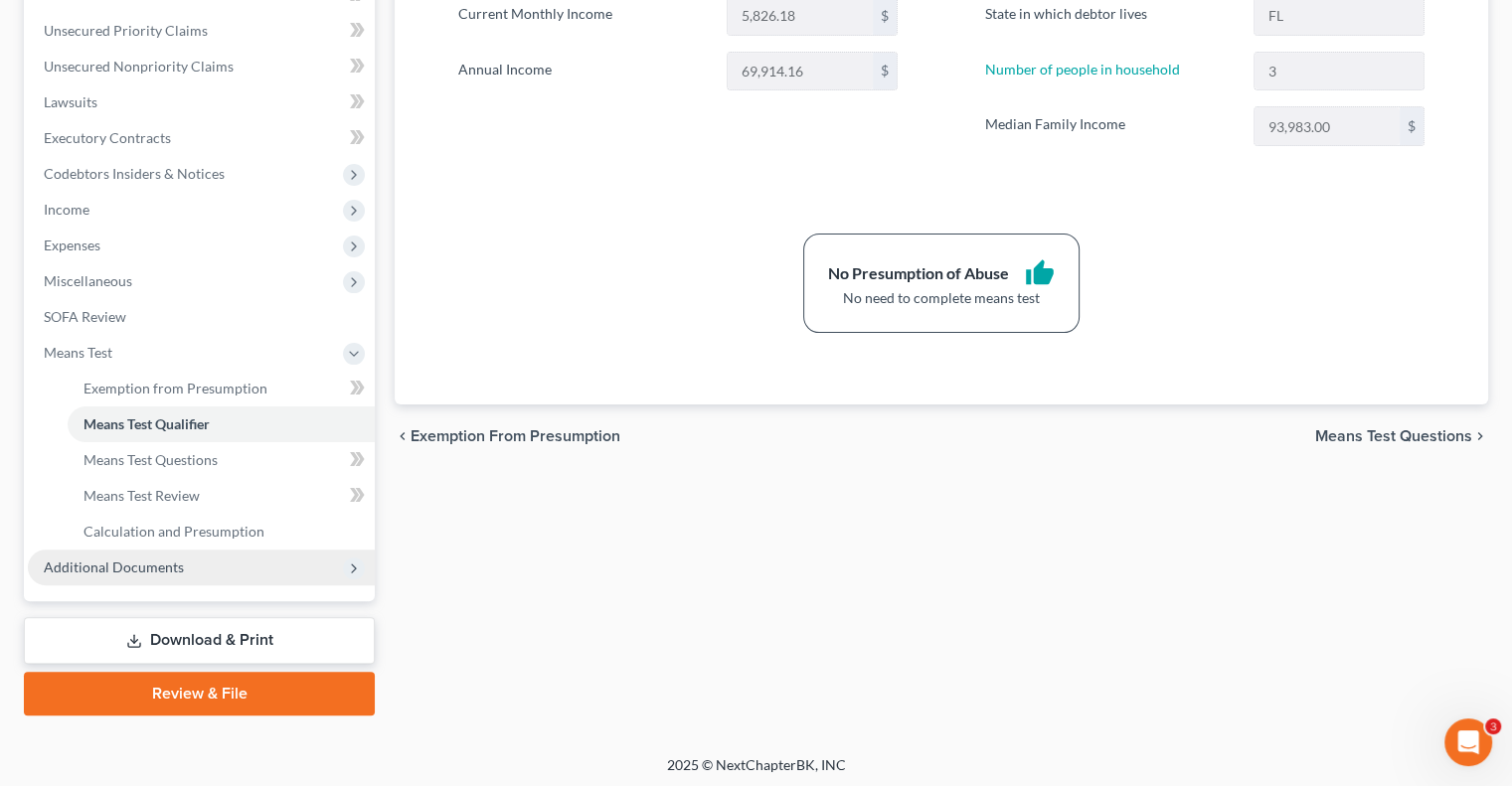 scroll, scrollTop: 447, scrollLeft: 0, axis: vertical 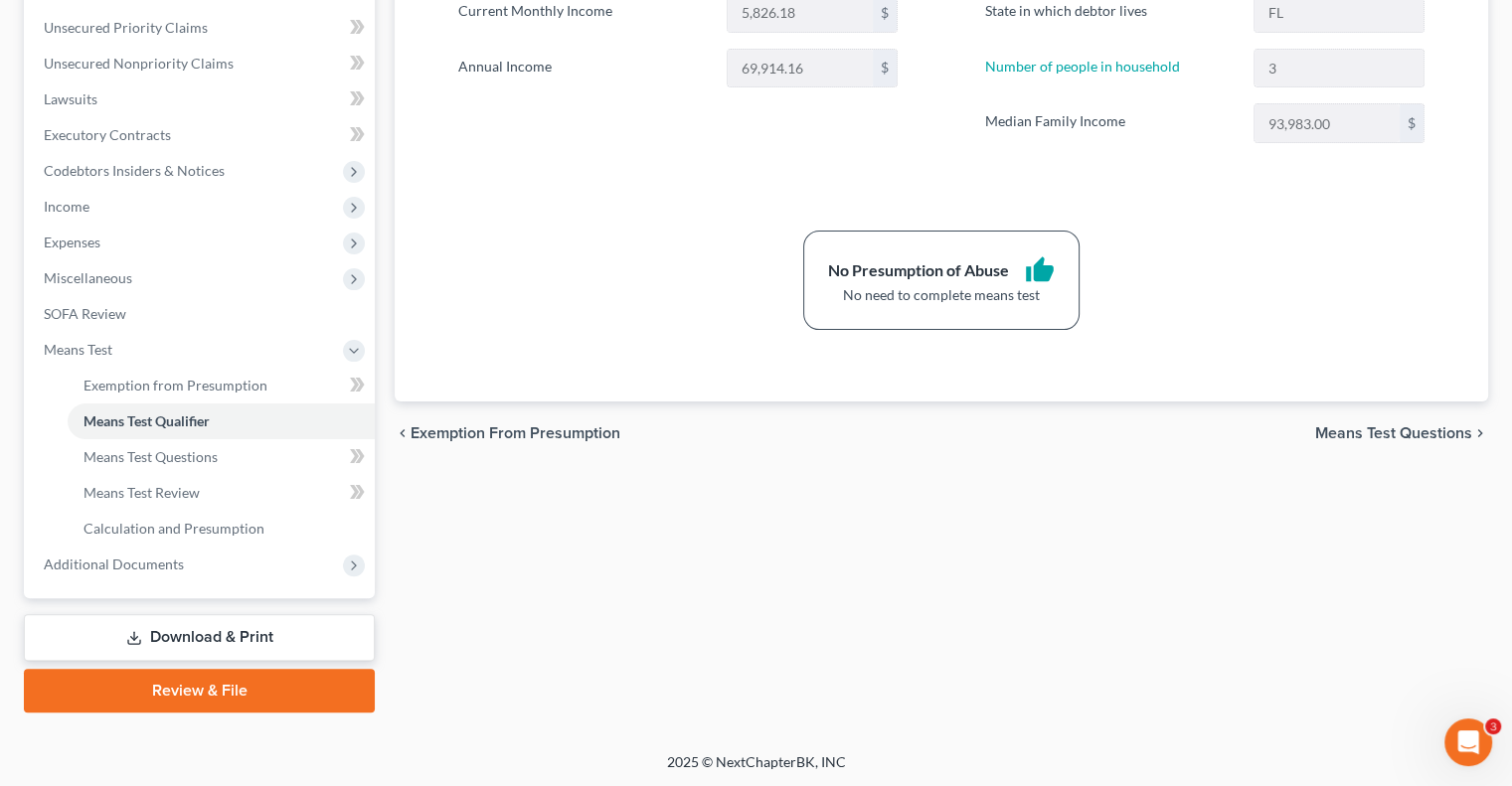 click on "Review & File" at bounding box center [199, 691] 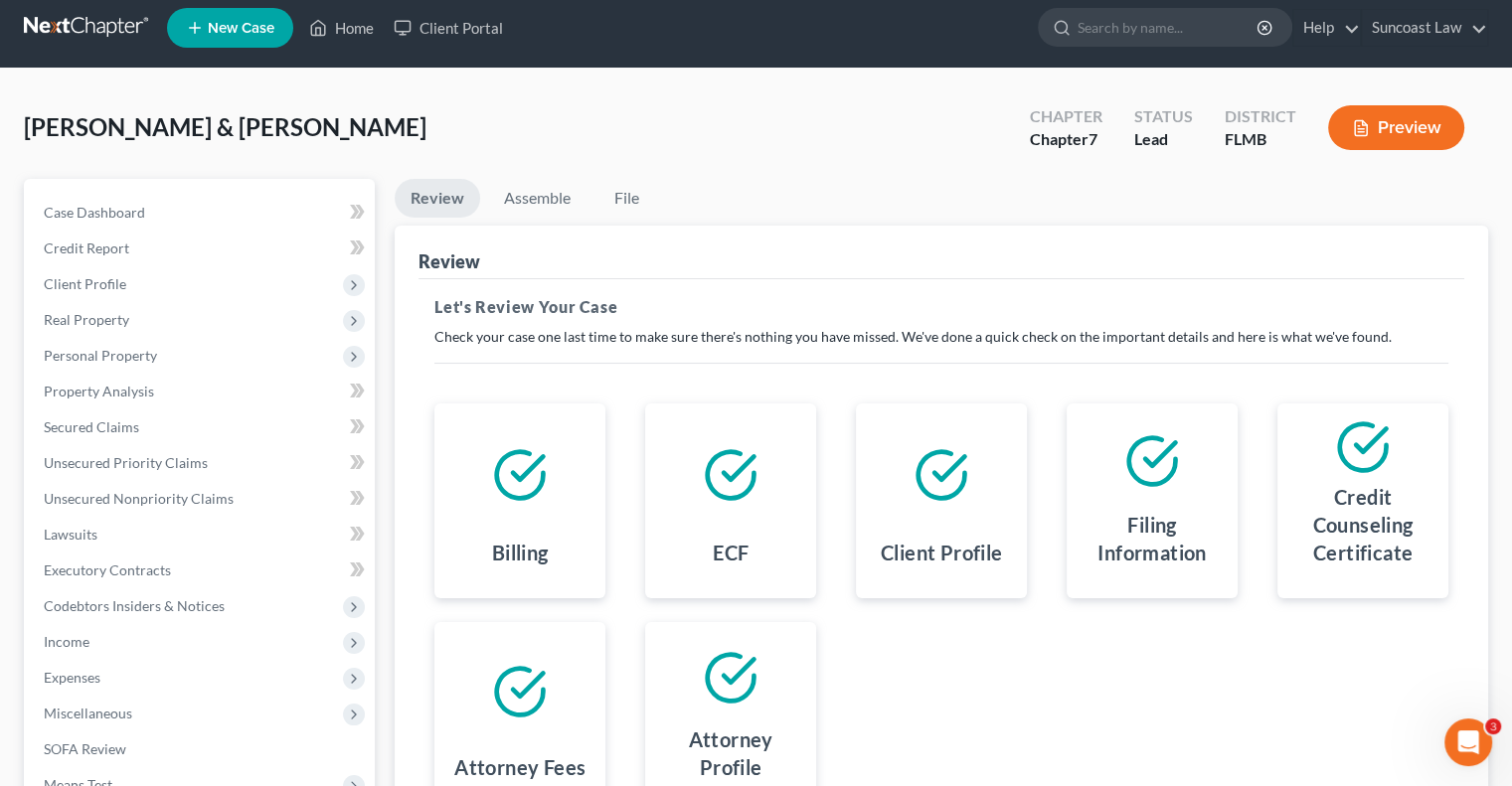 scroll, scrollTop: 0, scrollLeft: 0, axis: both 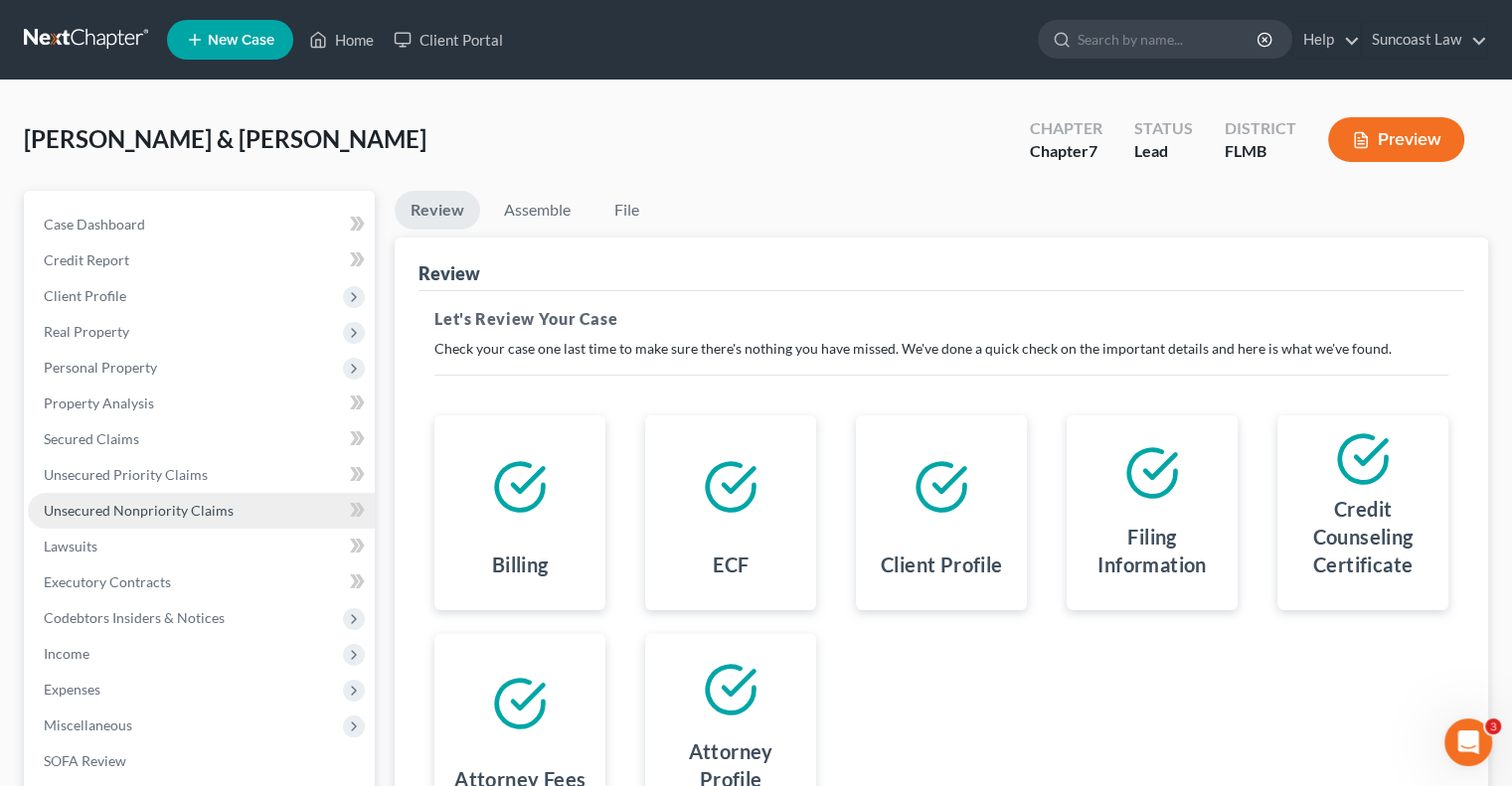 click on "Unsecured Nonpriority Claims" at bounding box center [138, 510] 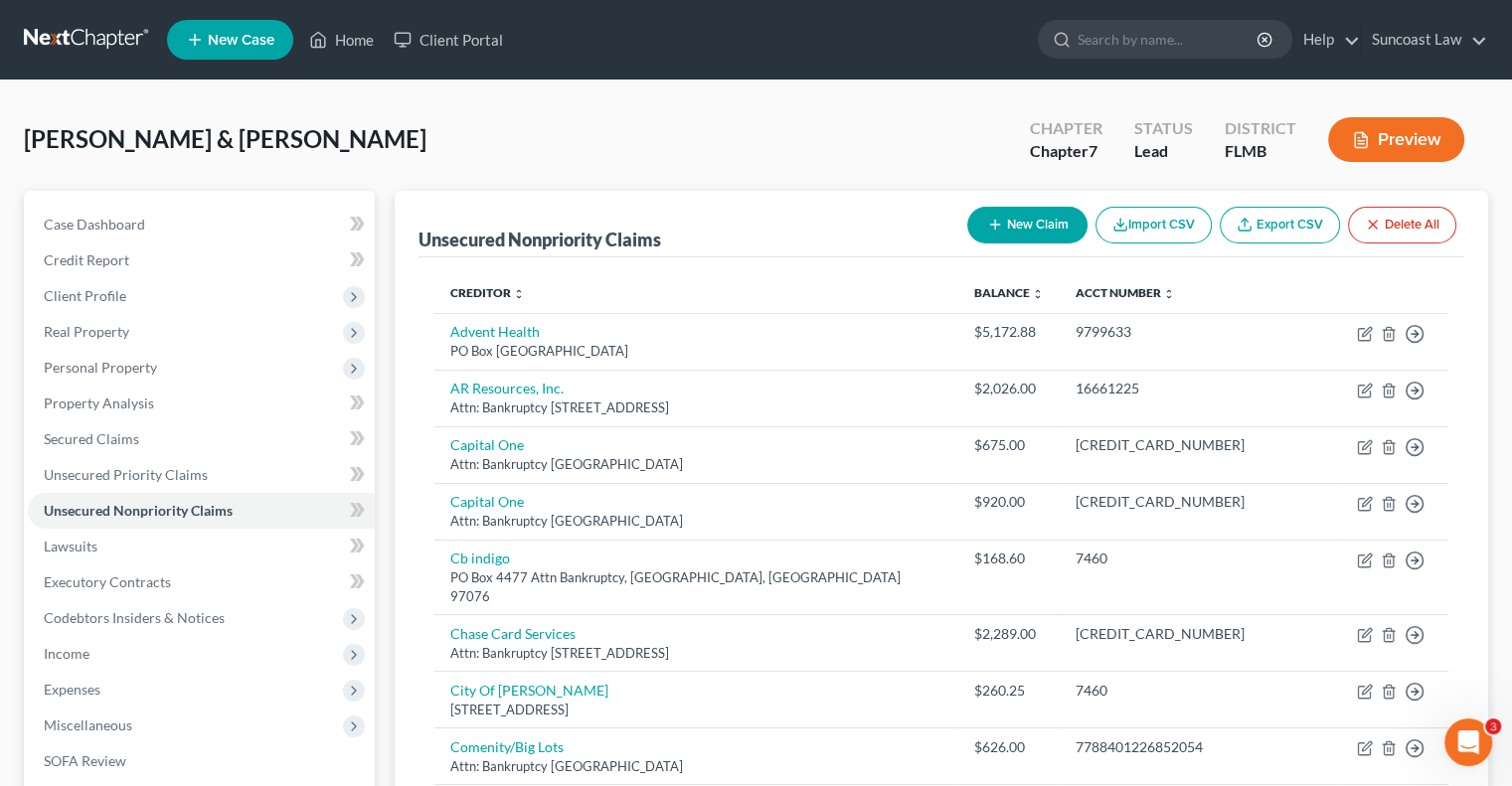 click on "Import CSV" at bounding box center (1153, 225) 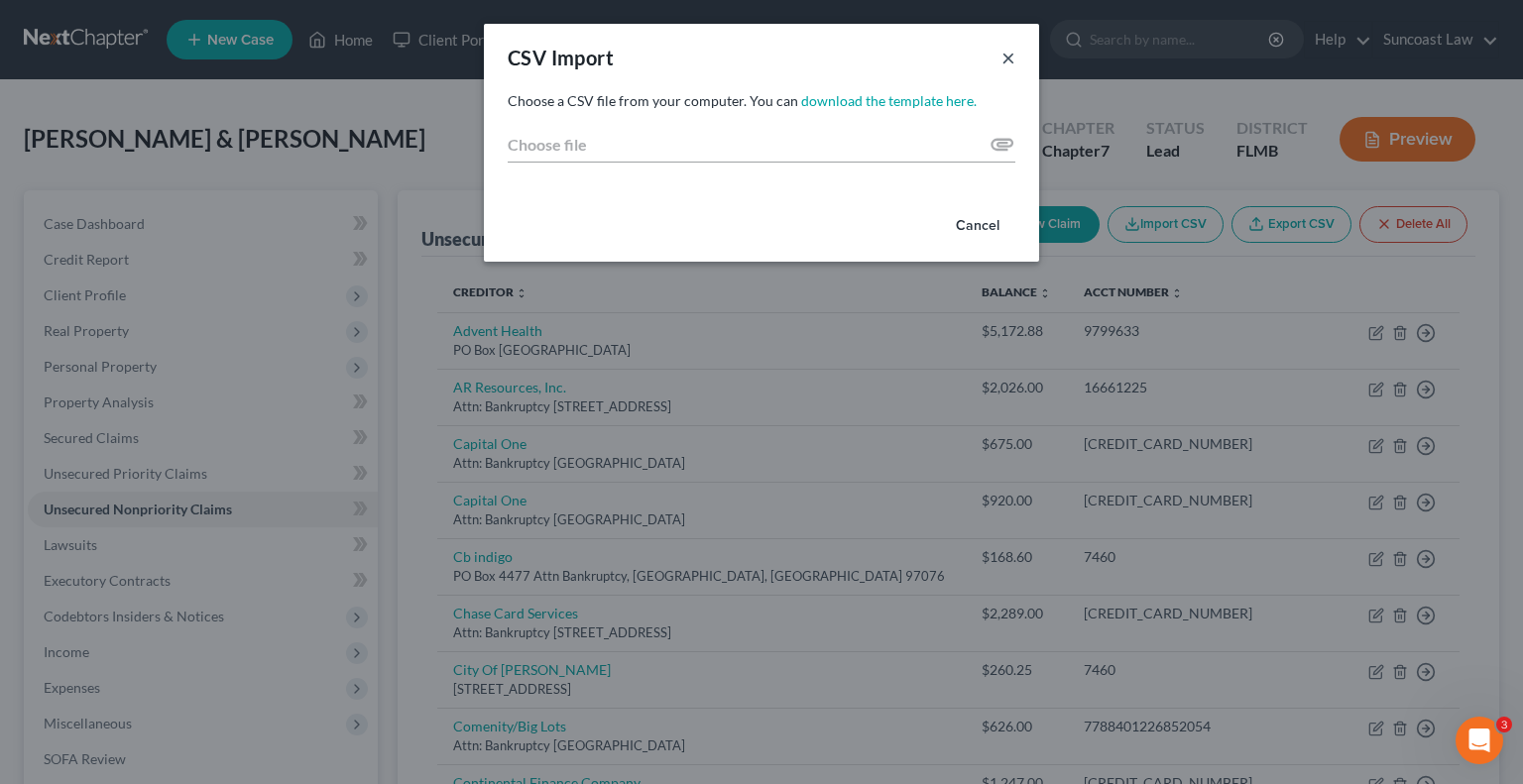 click on "×" at bounding box center [1008, 57] 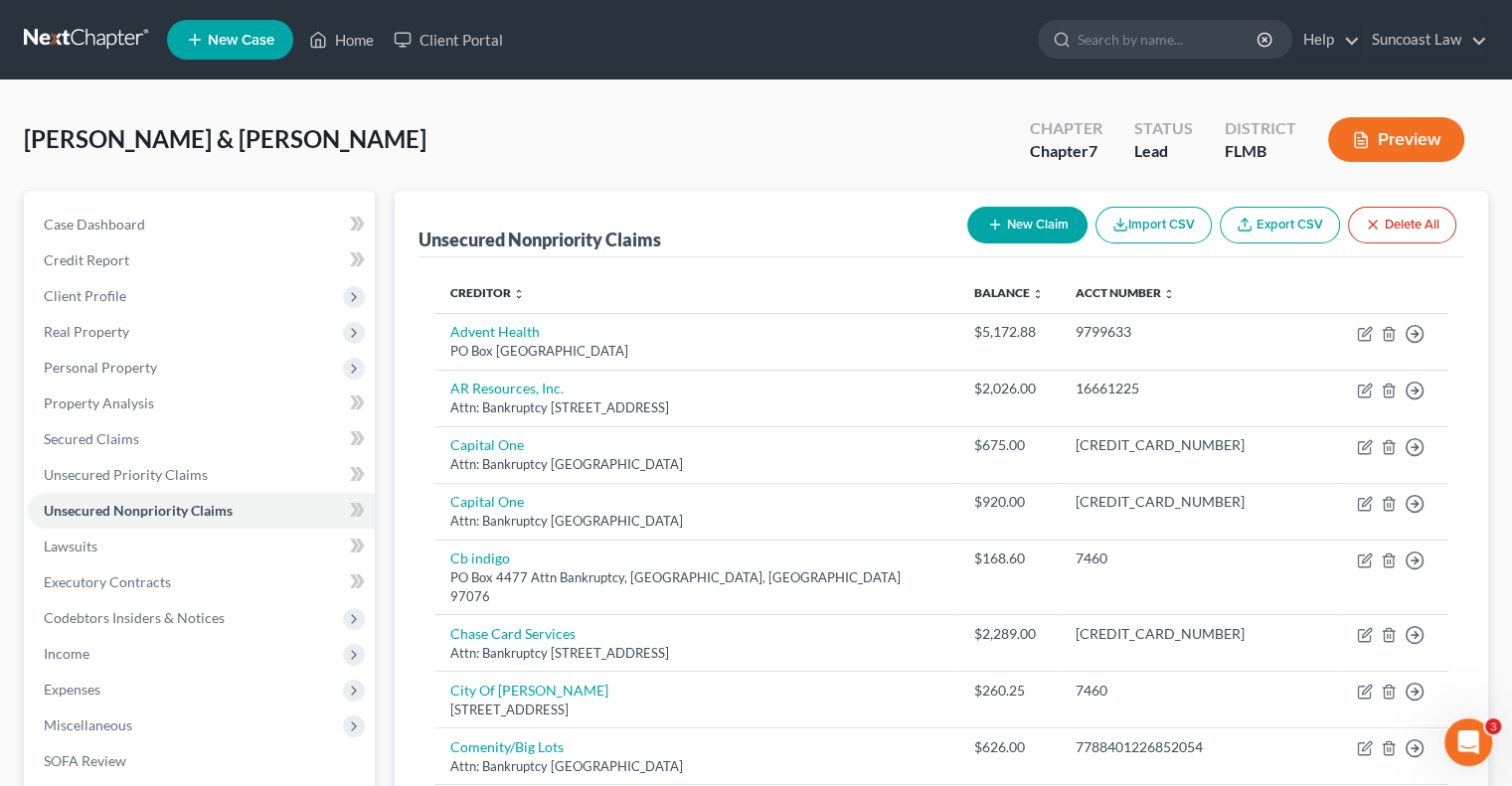 click on "New Claim" at bounding box center [1027, 225] 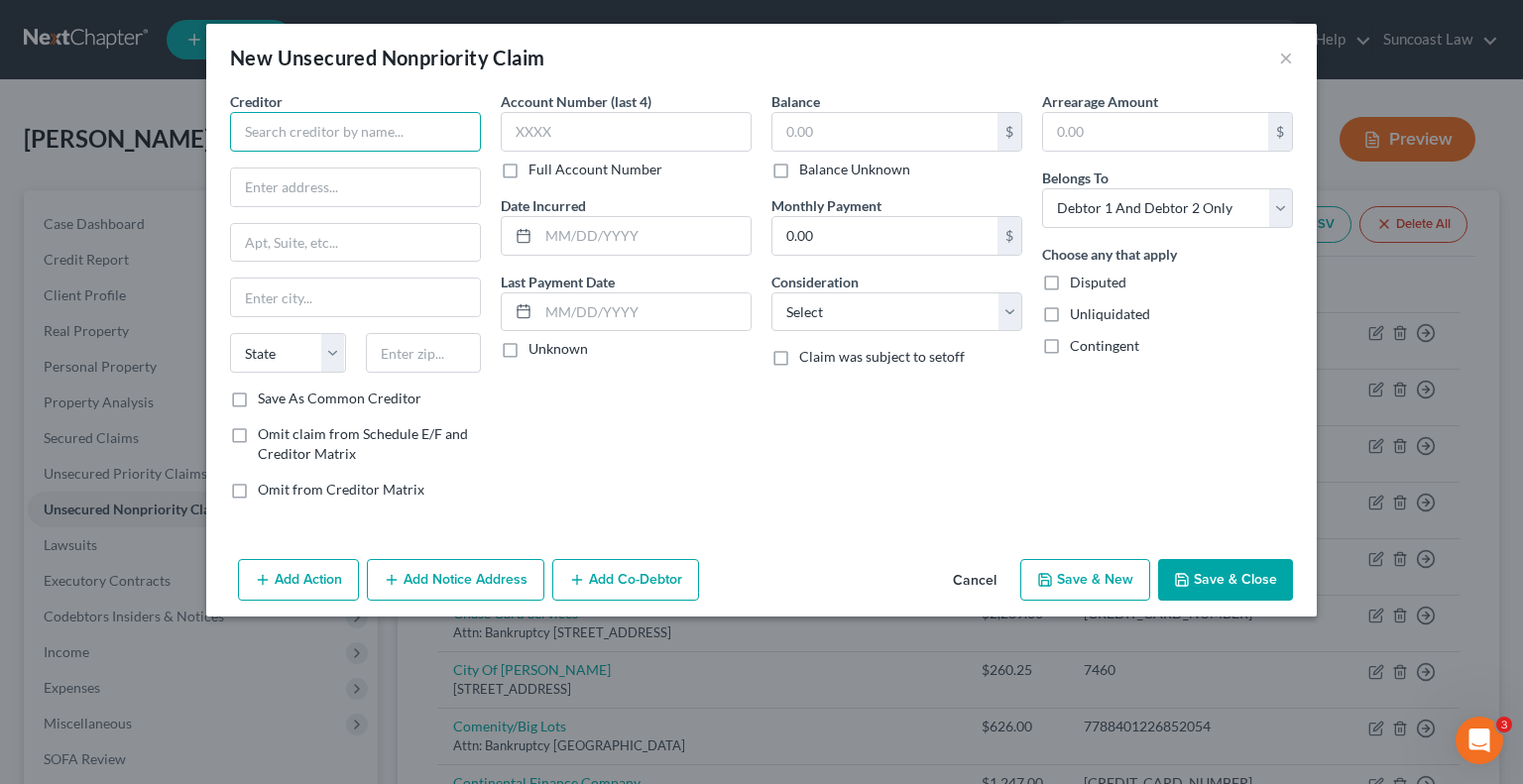 click at bounding box center [355, 132] 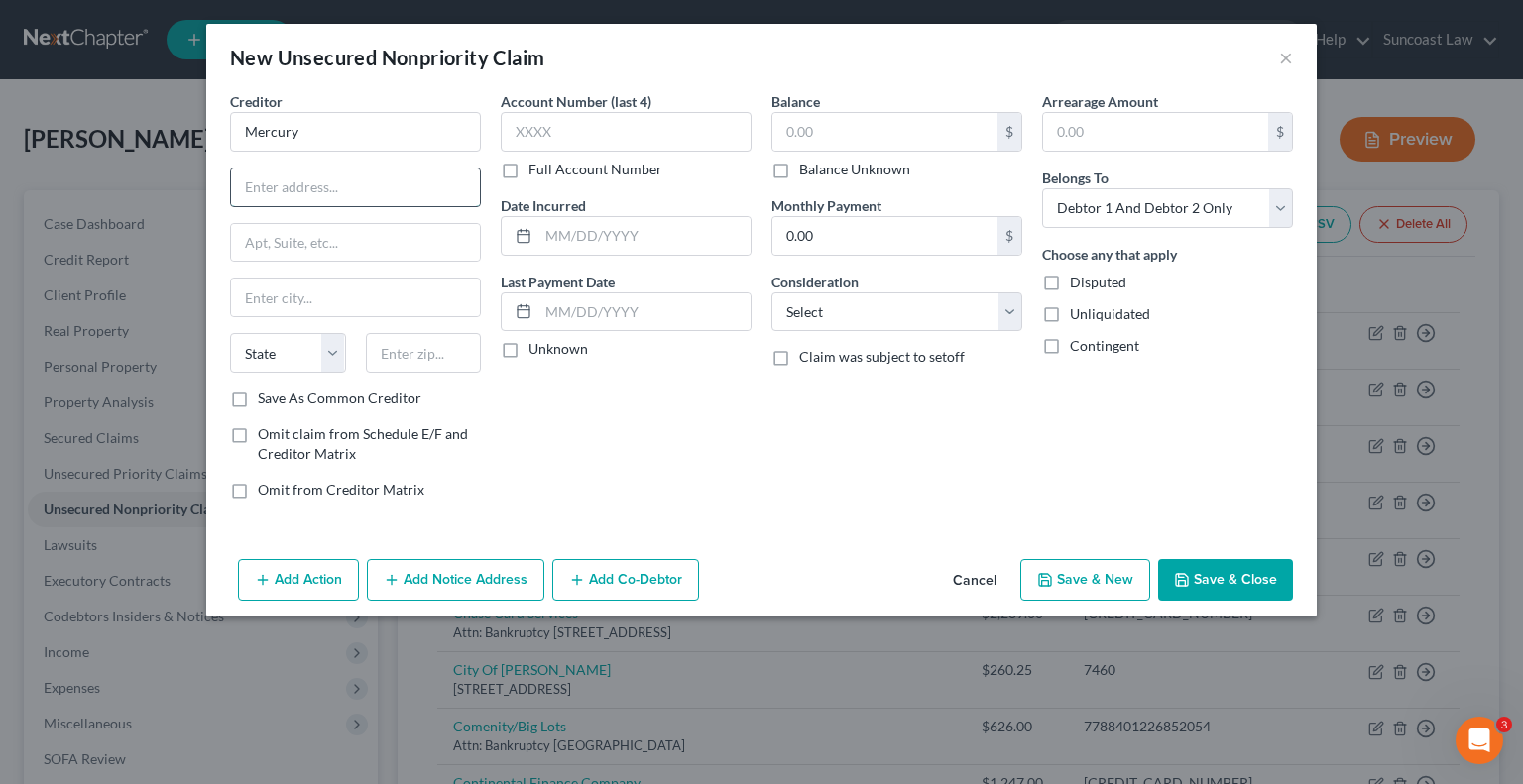 click at bounding box center (355, 187) 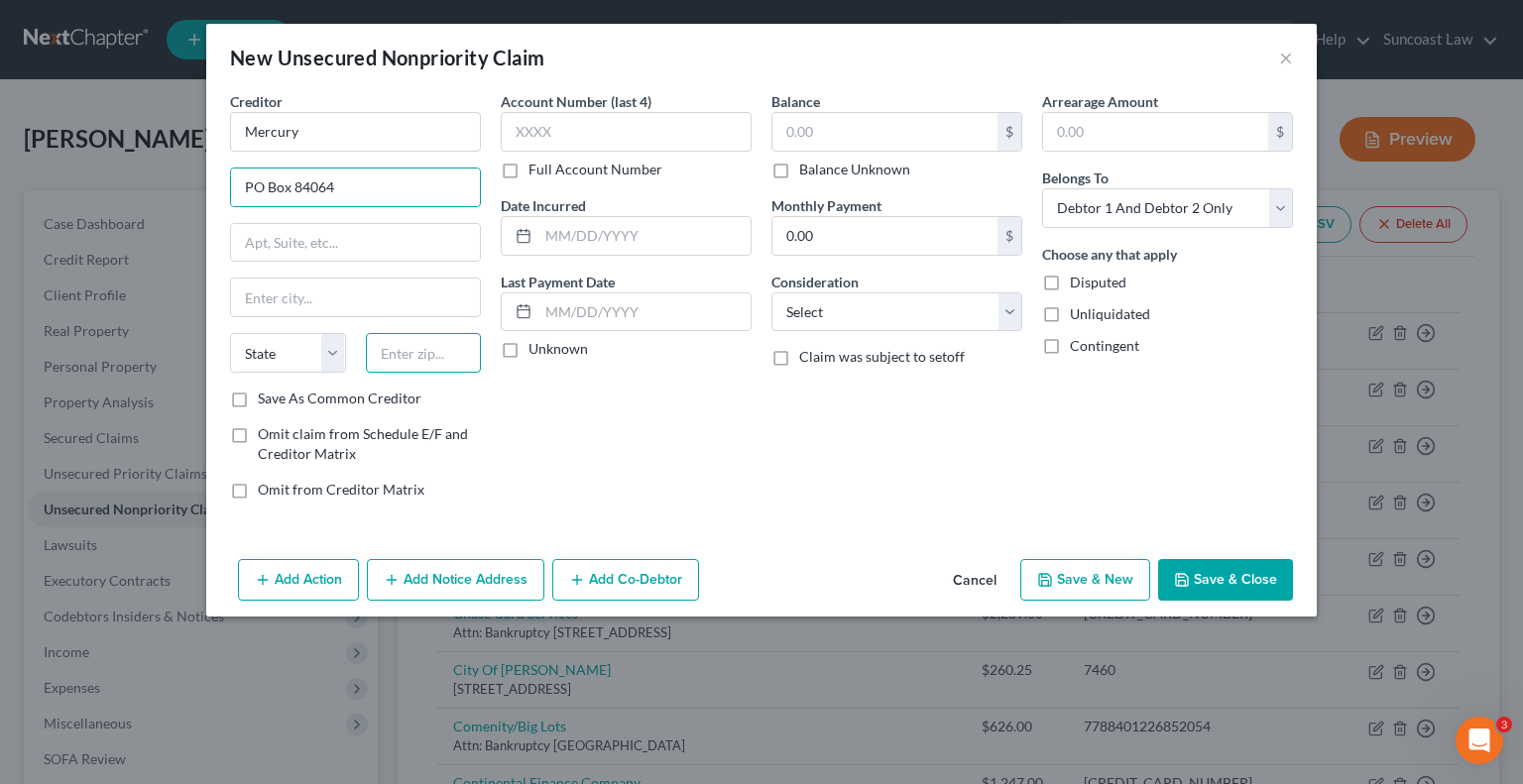 click at bounding box center (423, 353) 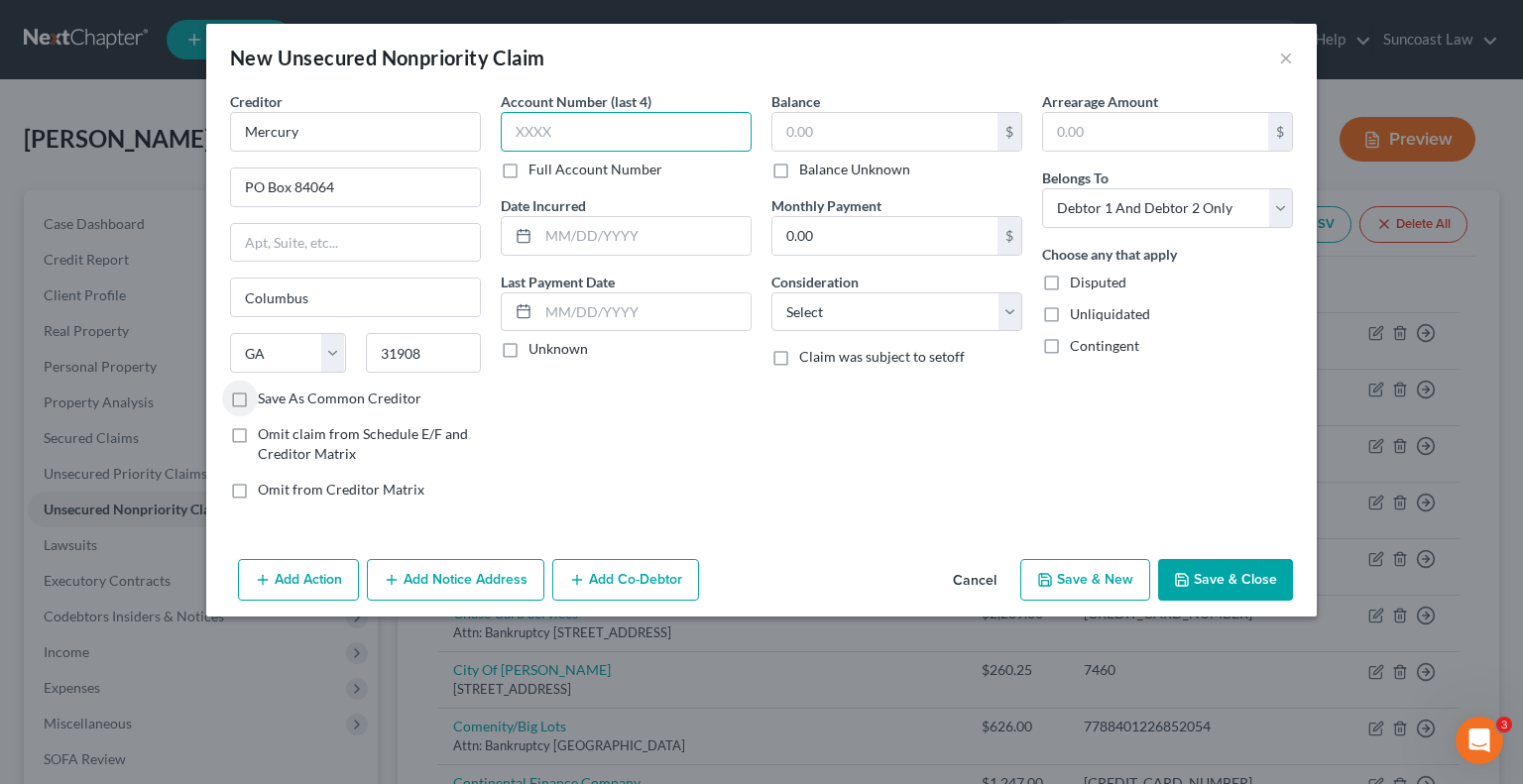 click at bounding box center [626, 132] 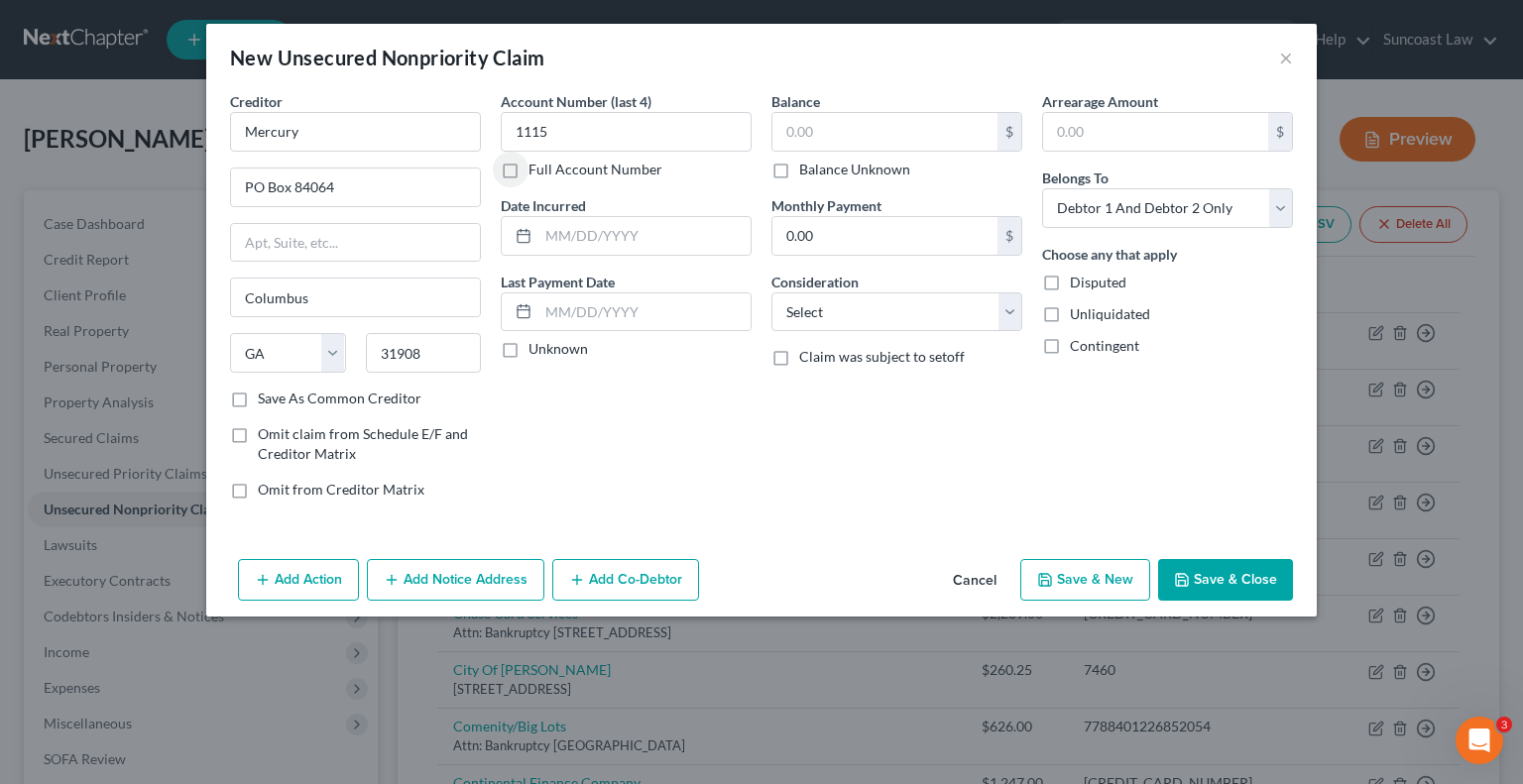 click on "Balance Unknown" at bounding box center [855, 169] 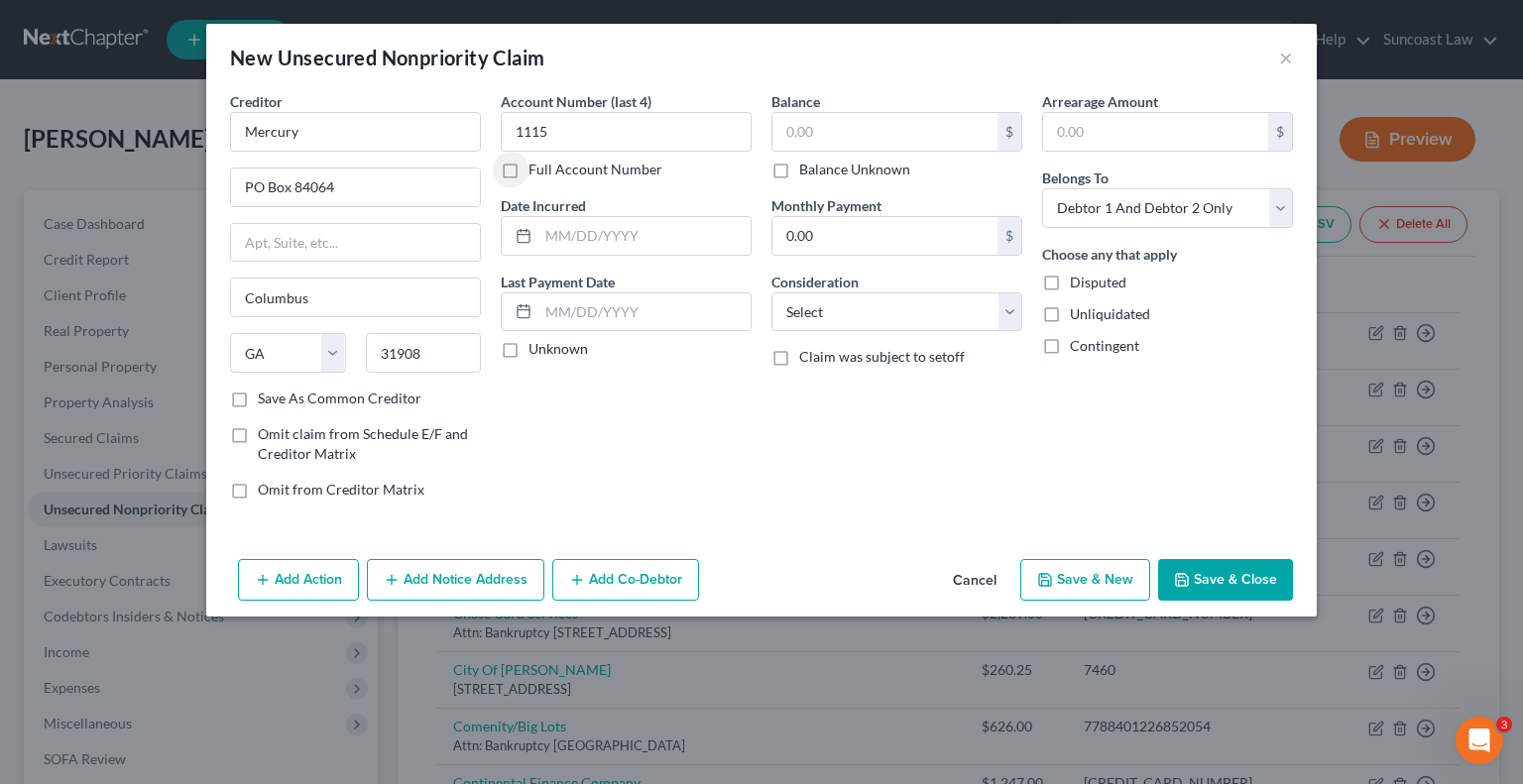 click on "Balance Unknown" at bounding box center [813, 166] 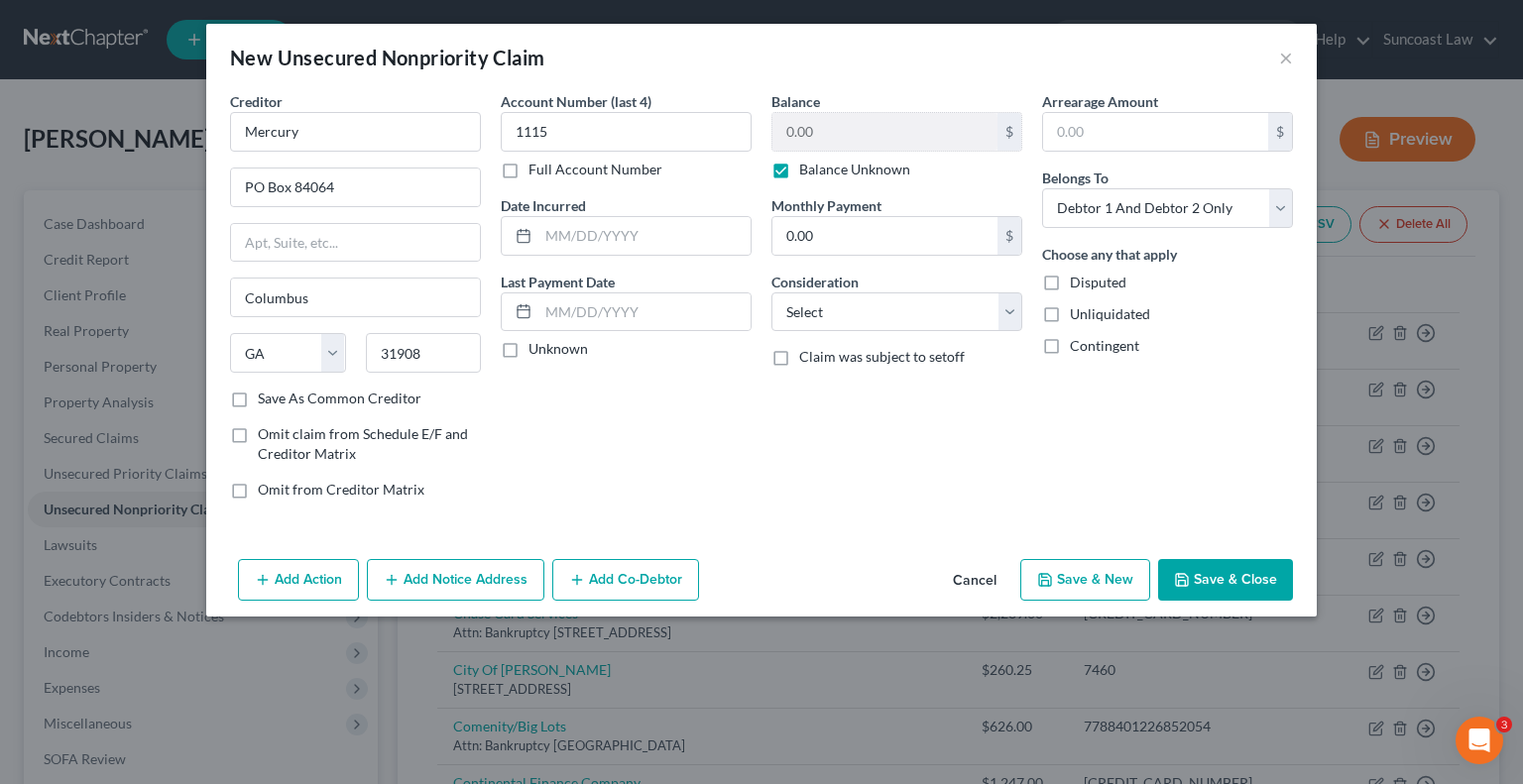click on "Save & Close" at bounding box center (1226, 580) 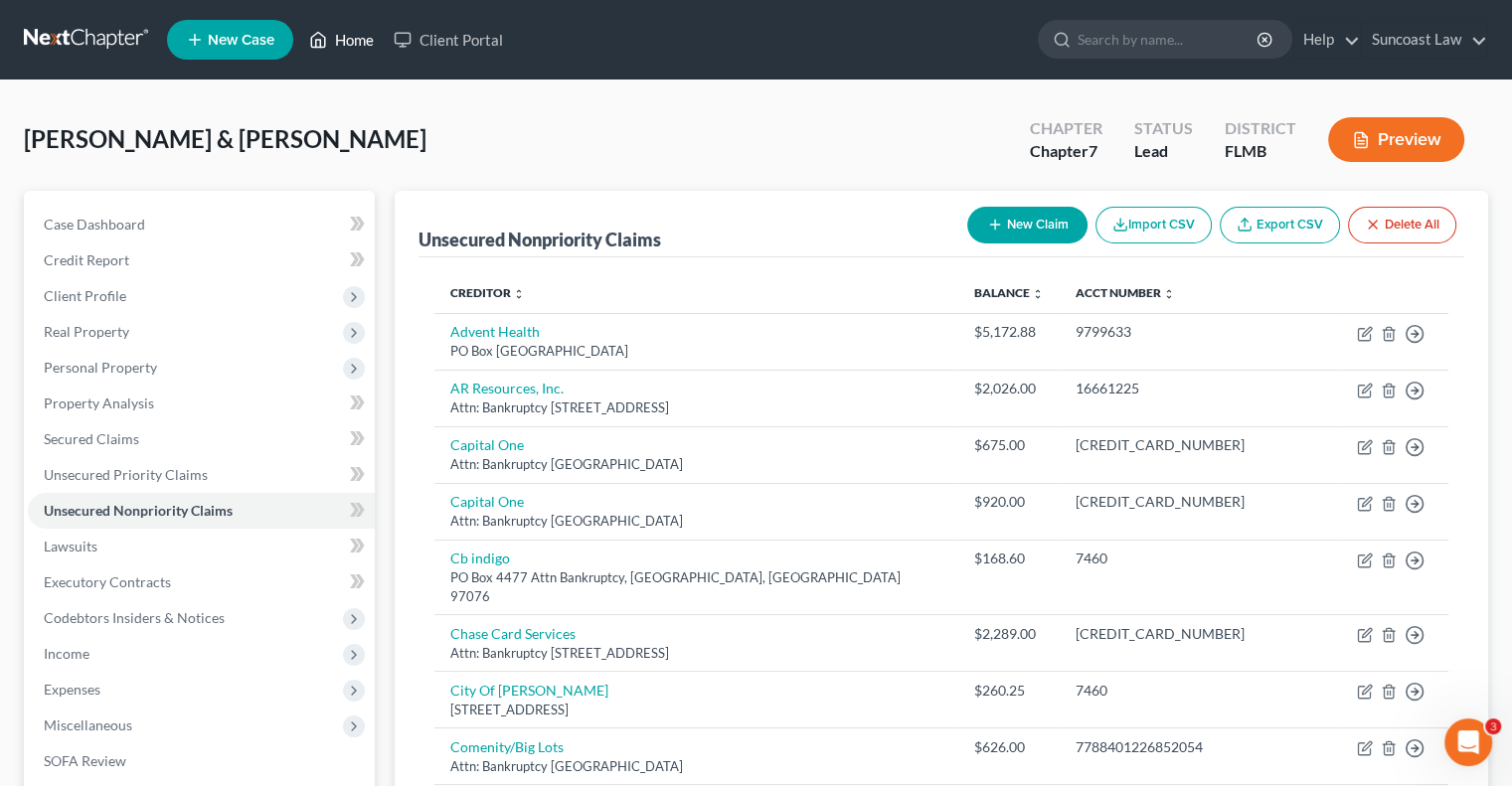 click on "Home" at bounding box center (341, 40) 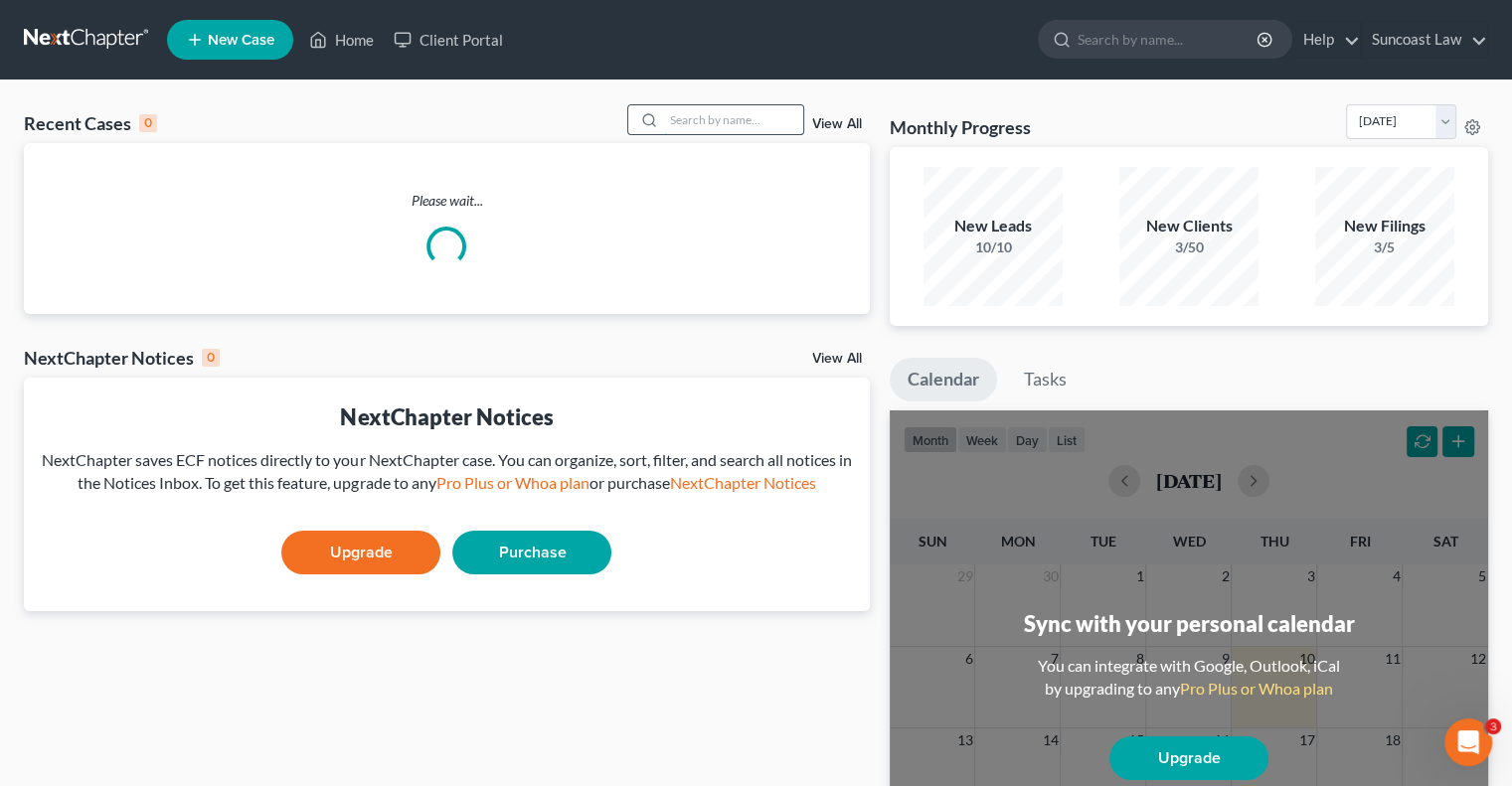 click at bounding box center (734, 119) 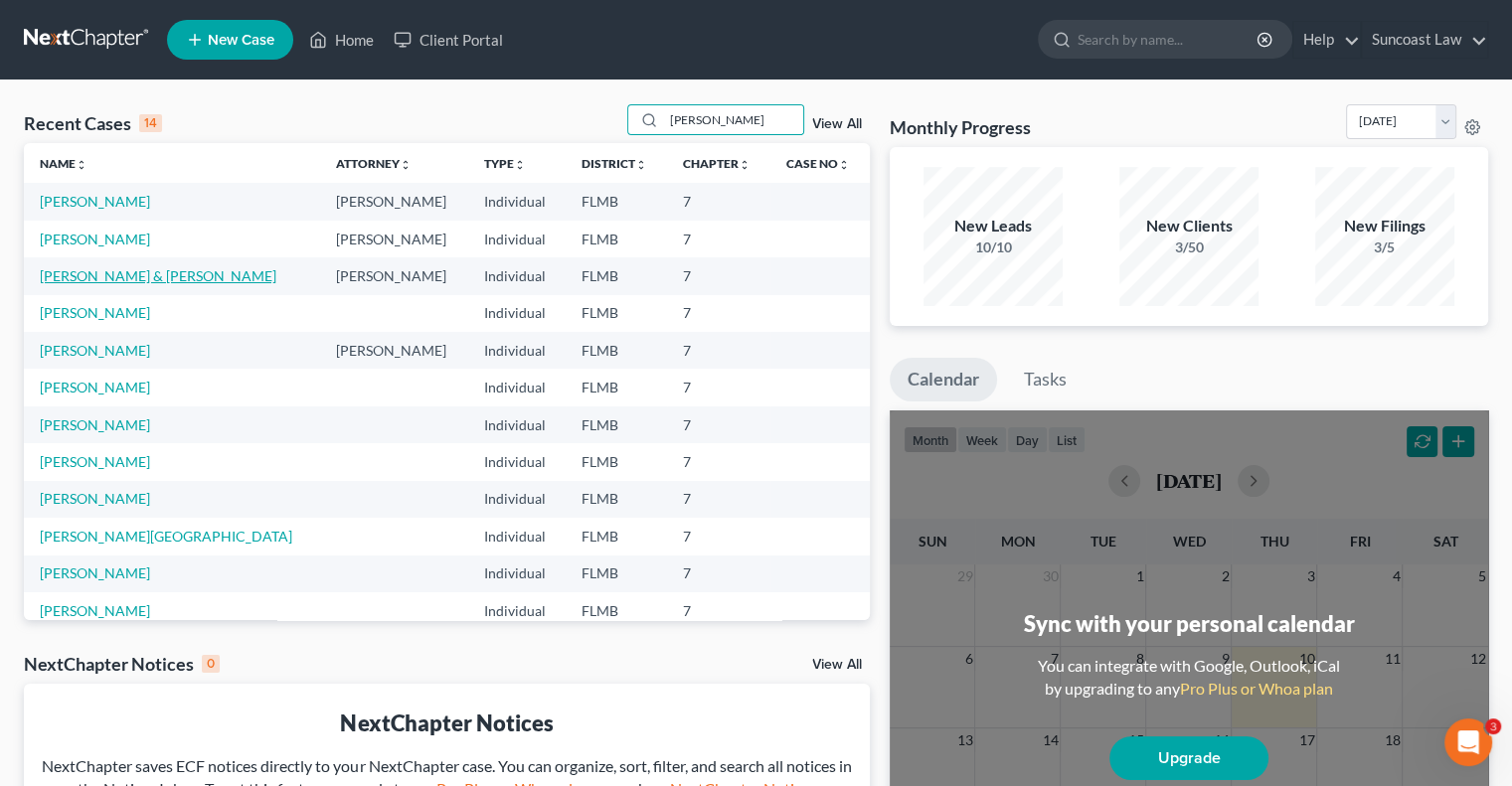click on "[PERSON_NAME] & [PERSON_NAME]" at bounding box center [158, 275] 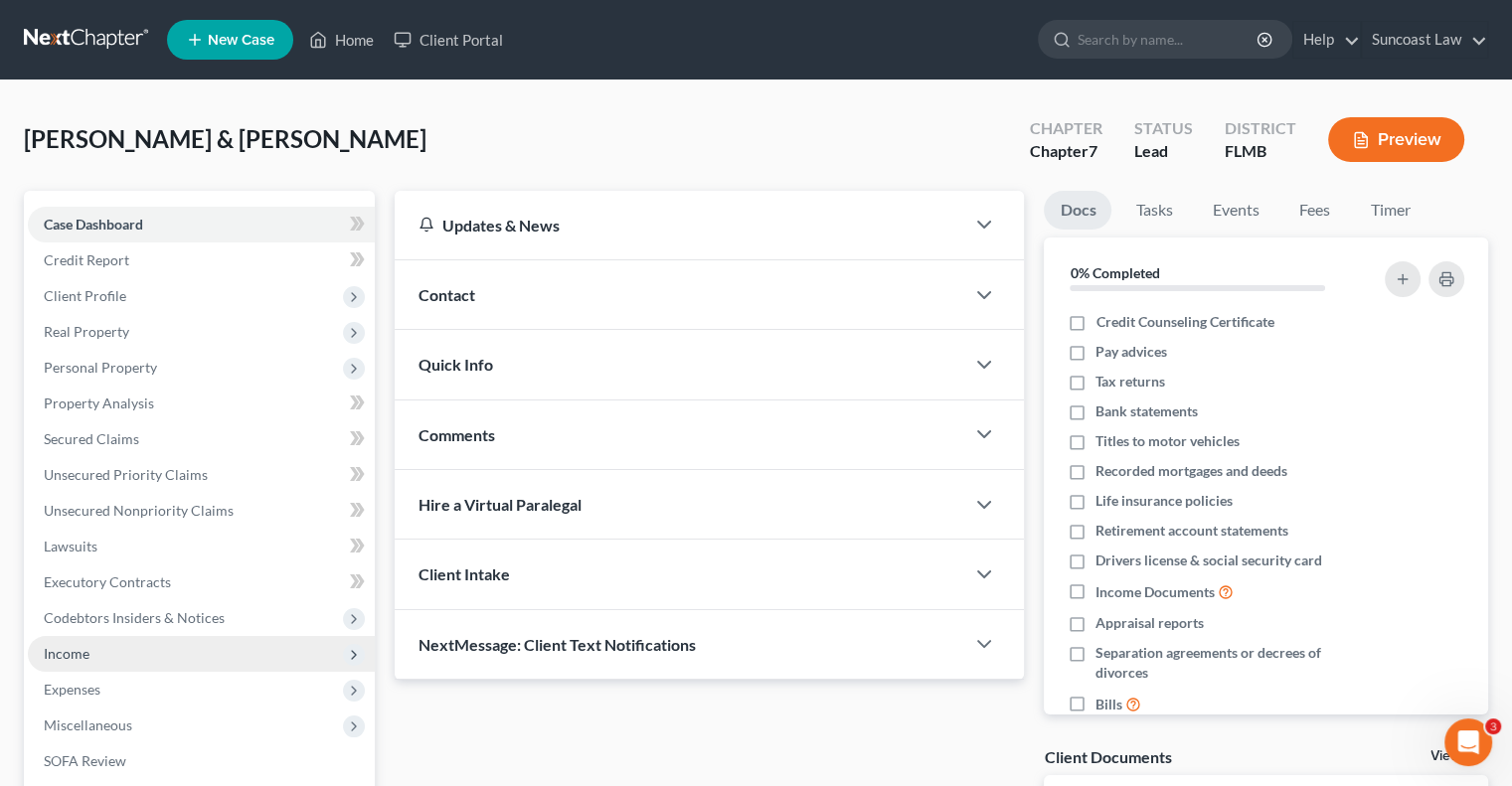 click on "Income" at bounding box center (67, 653) 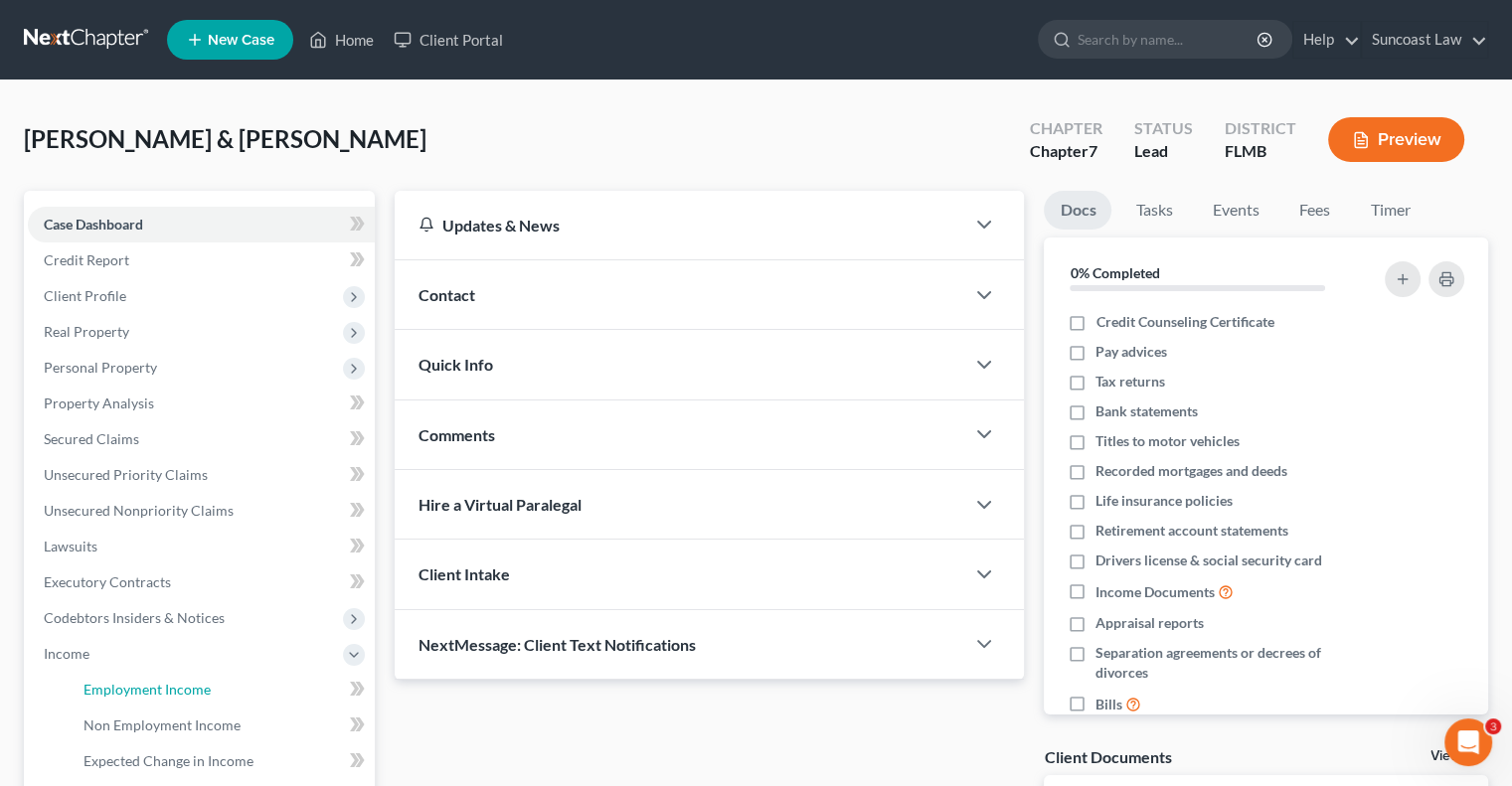 drag, startPoint x: 172, startPoint y: 691, endPoint x: 945, endPoint y: 602, distance: 778.1067 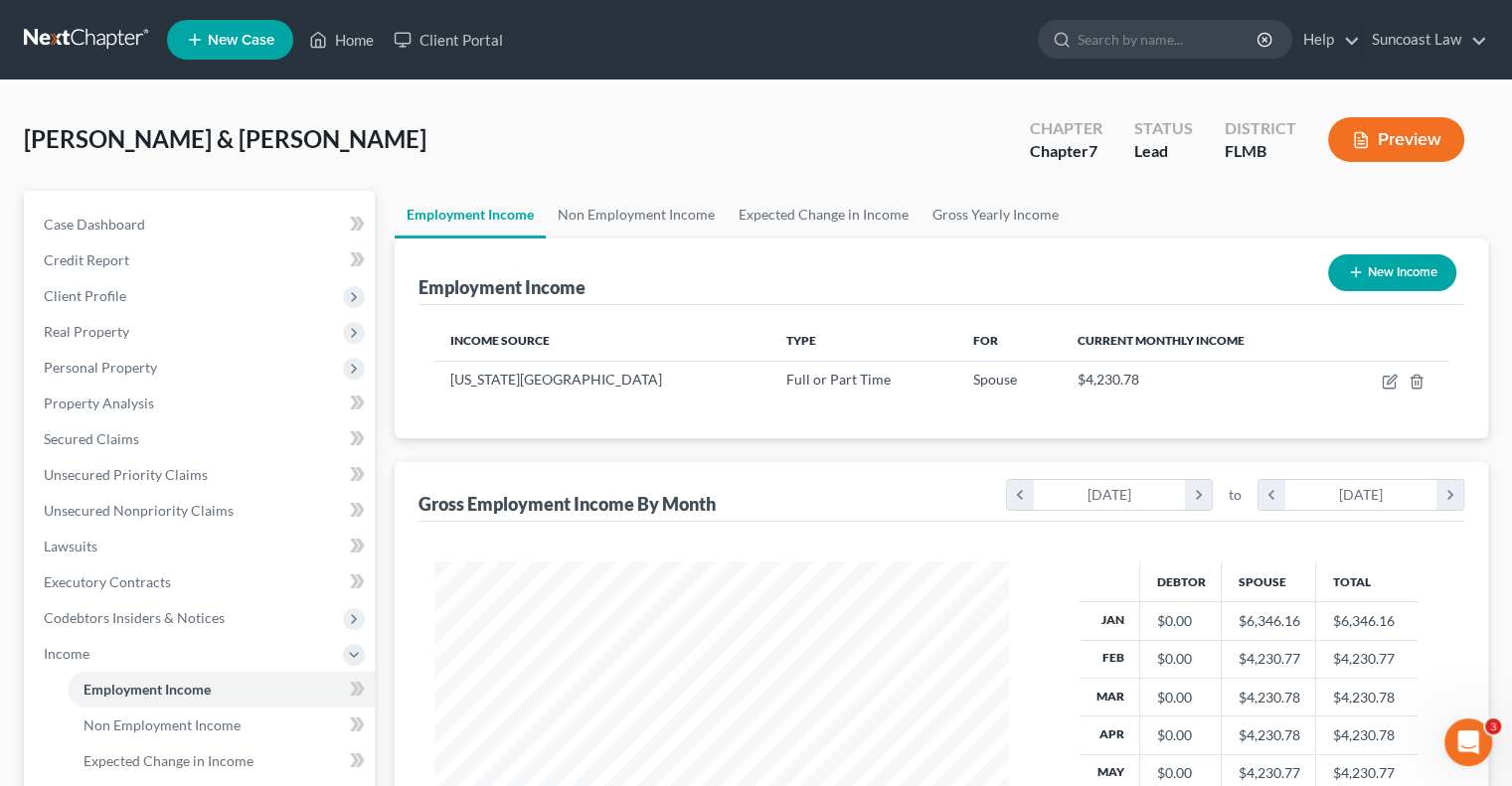 scroll, scrollTop: 993324, scrollLeft: 993468, axis: both 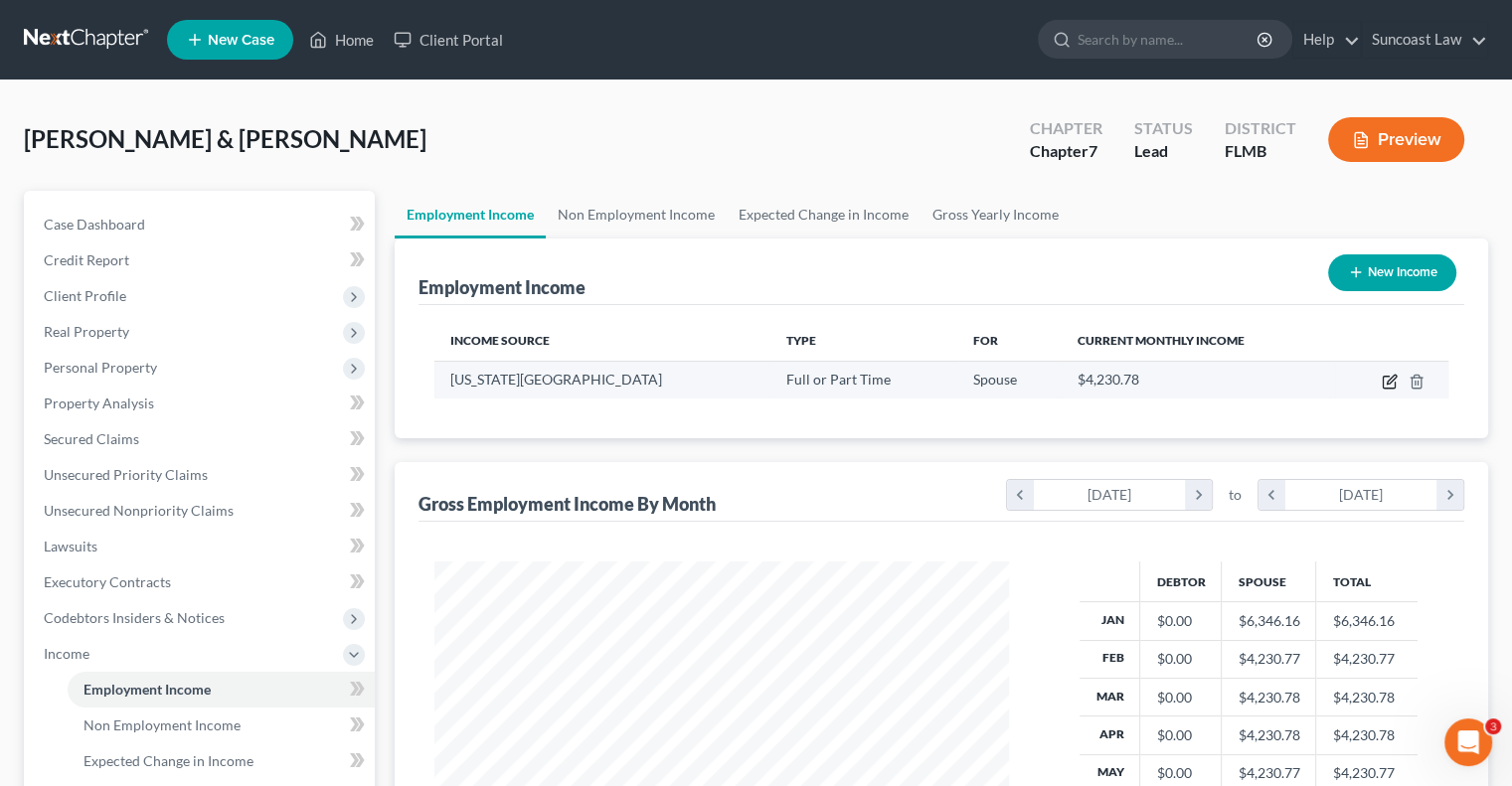 click 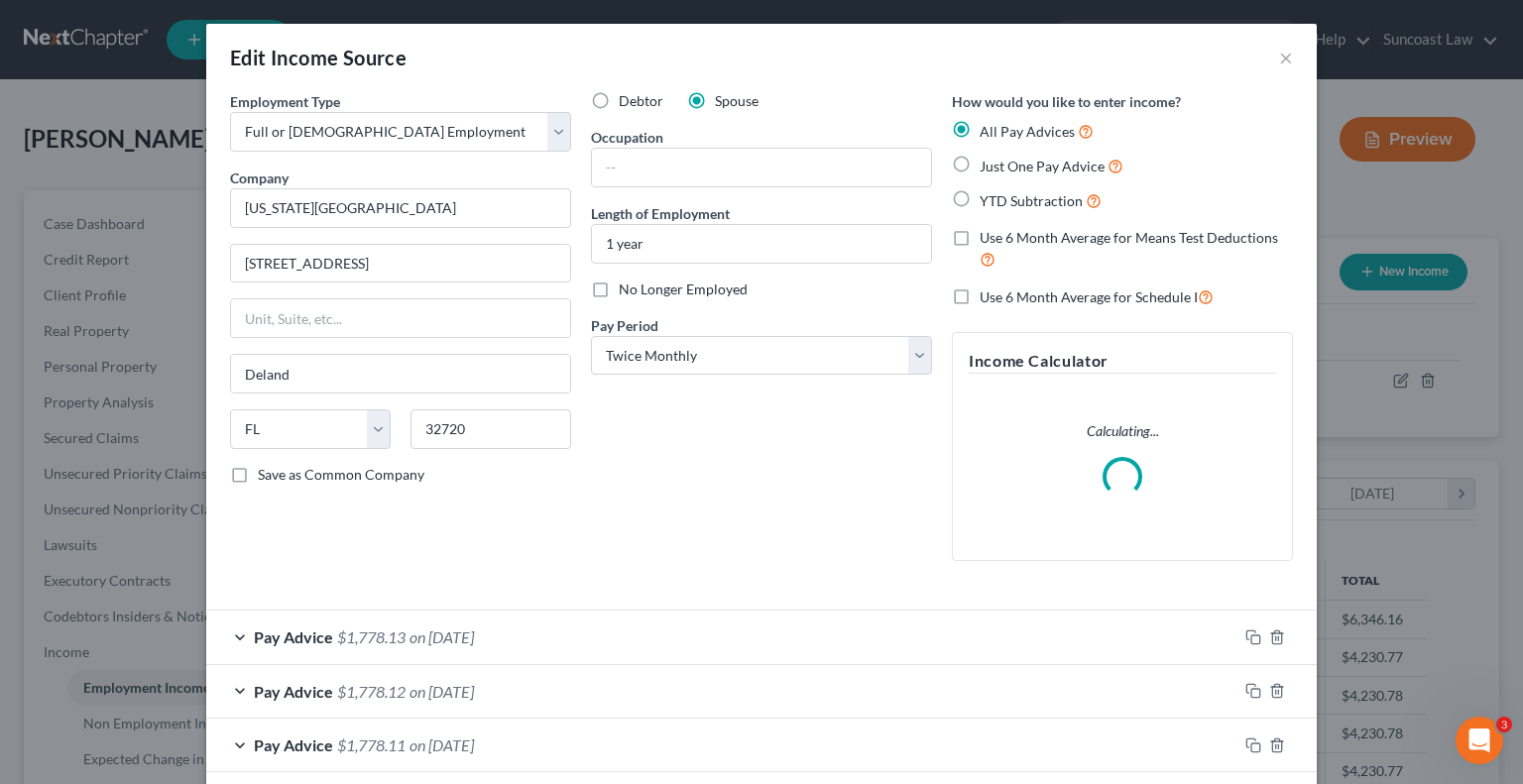 scroll, scrollTop: 990797, scrollLeft: 990917, axis: both 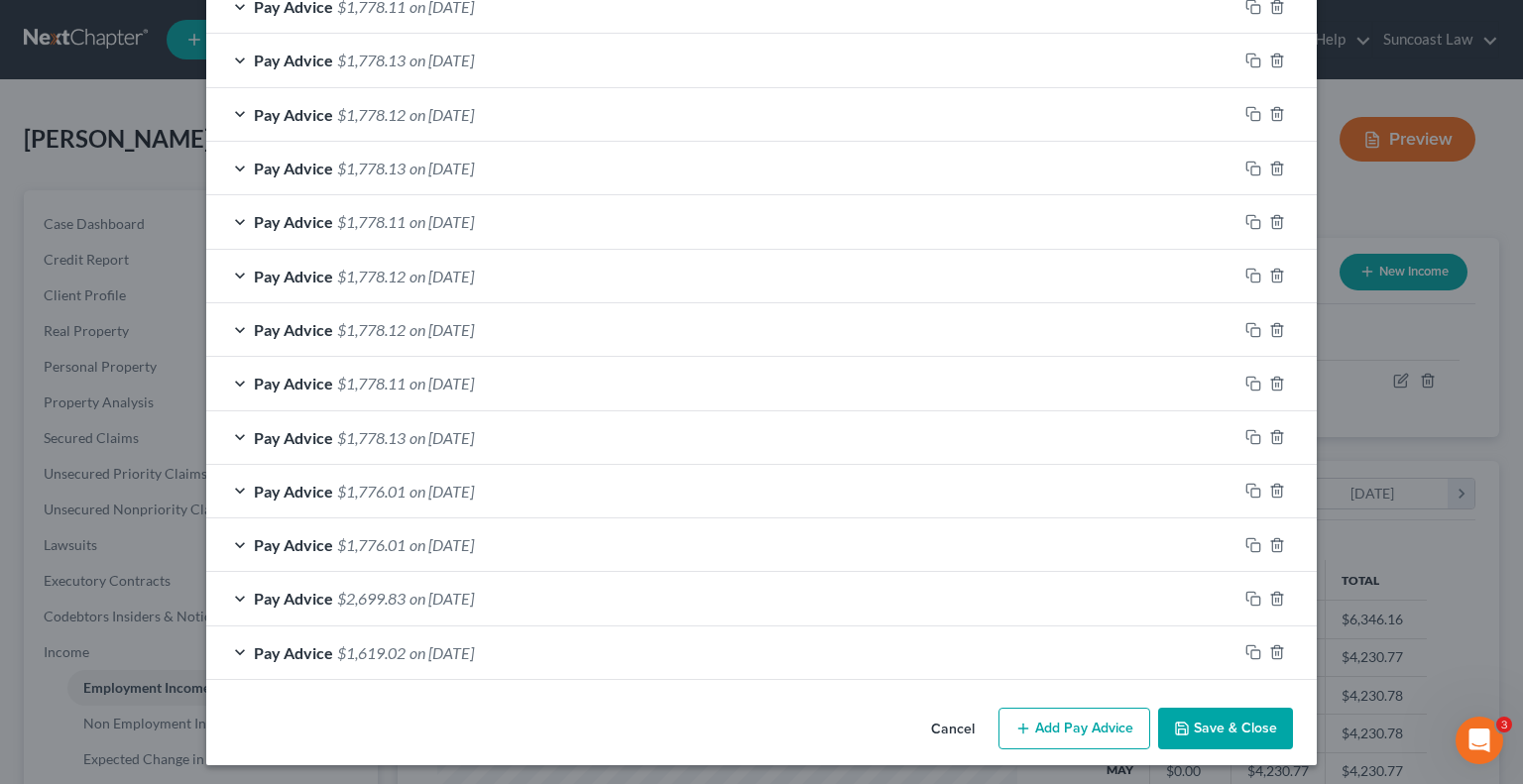 click on "Add Pay Advice" at bounding box center [1074, 728] 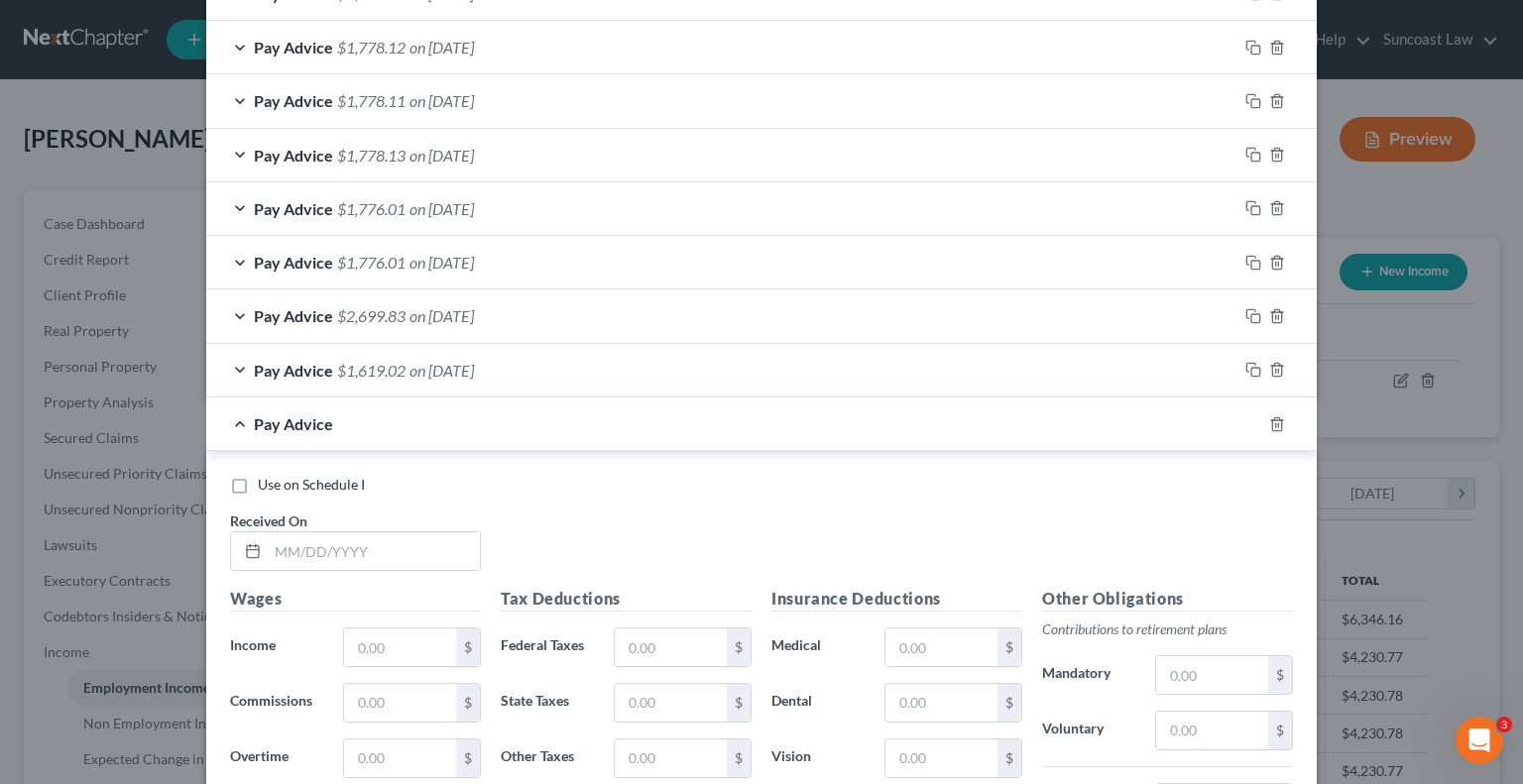 scroll, scrollTop: 1095, scrollLeft: 0, axis: vertical 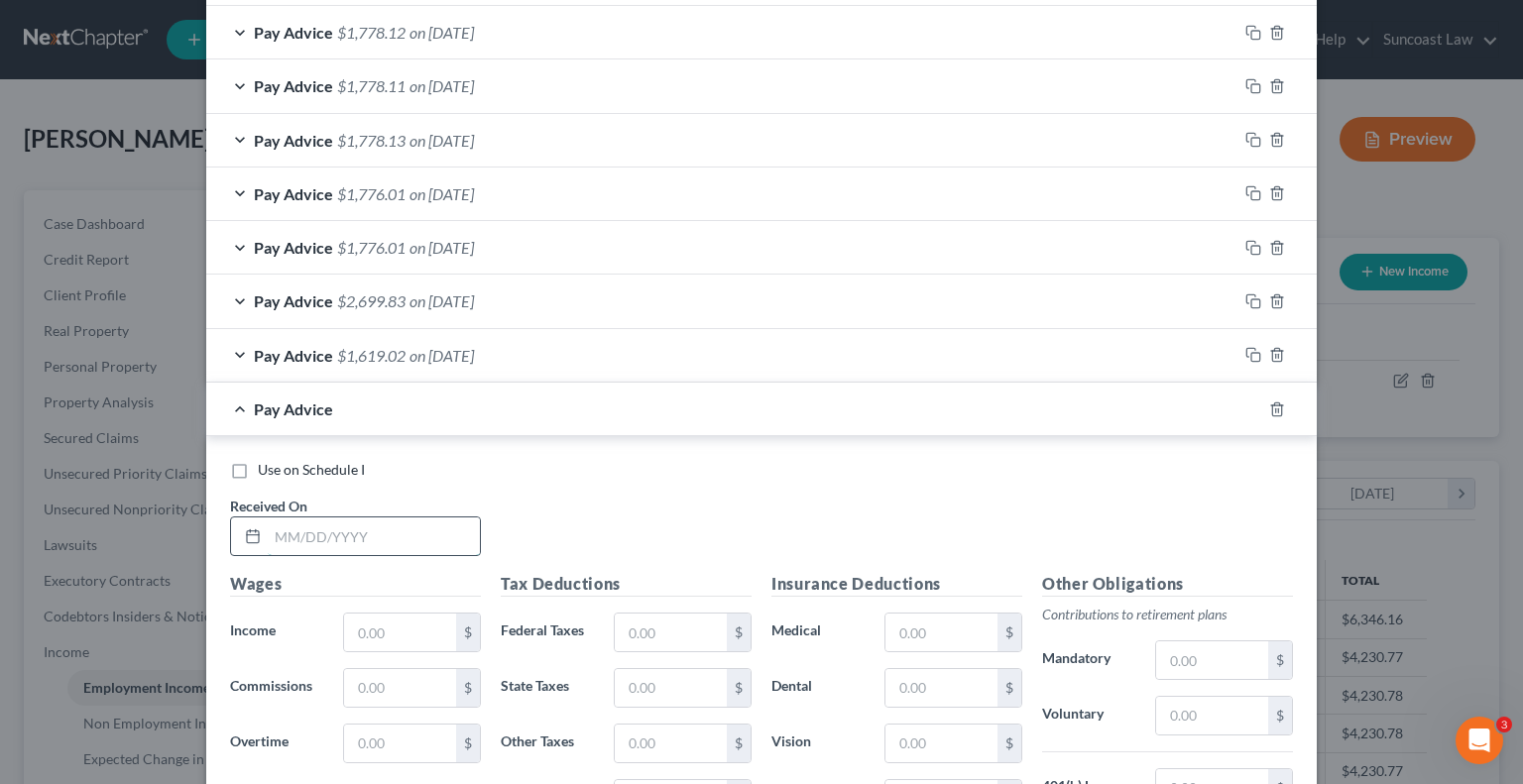 click at bounding box center [374, 536] 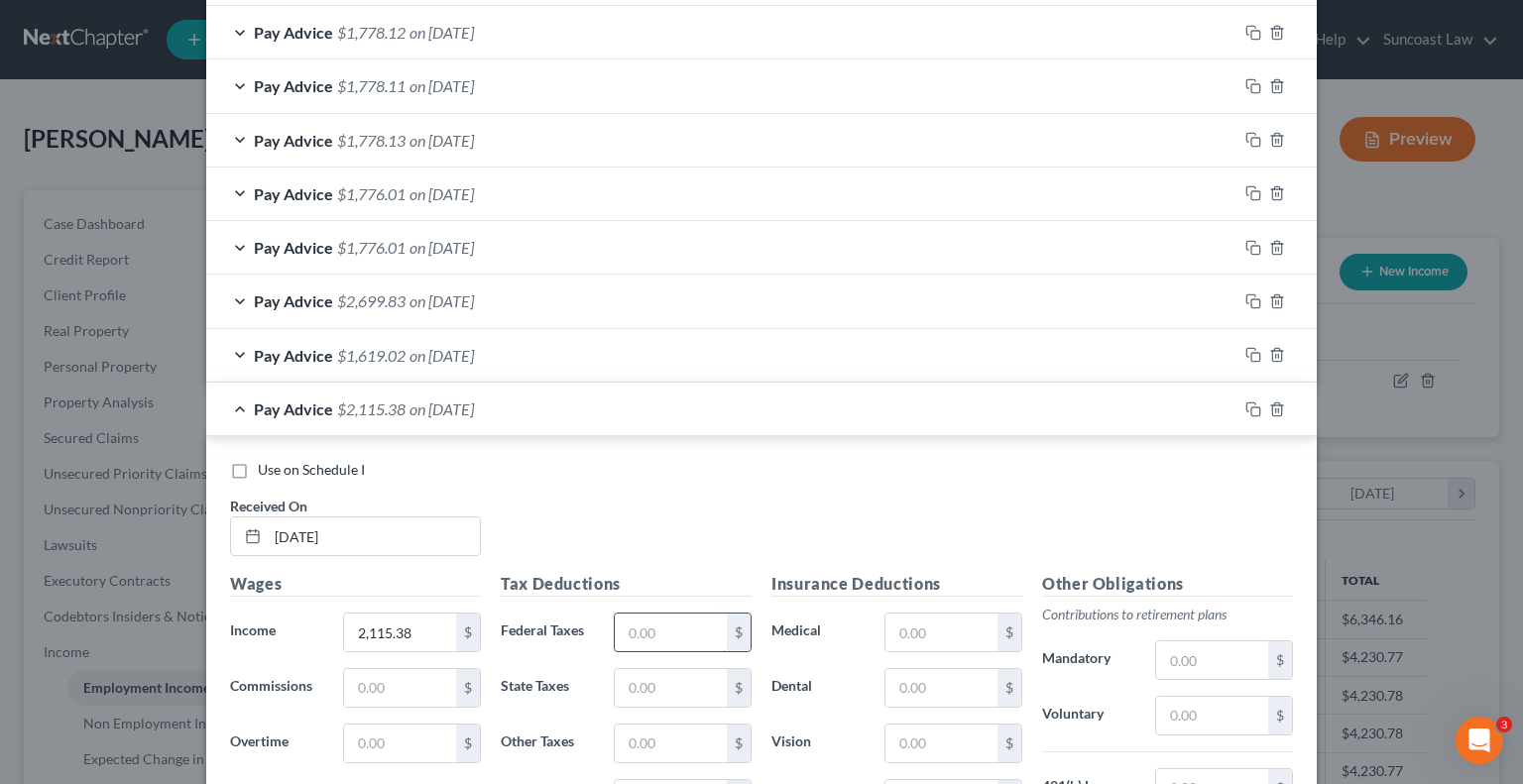 click at bounding box center [670, 632] 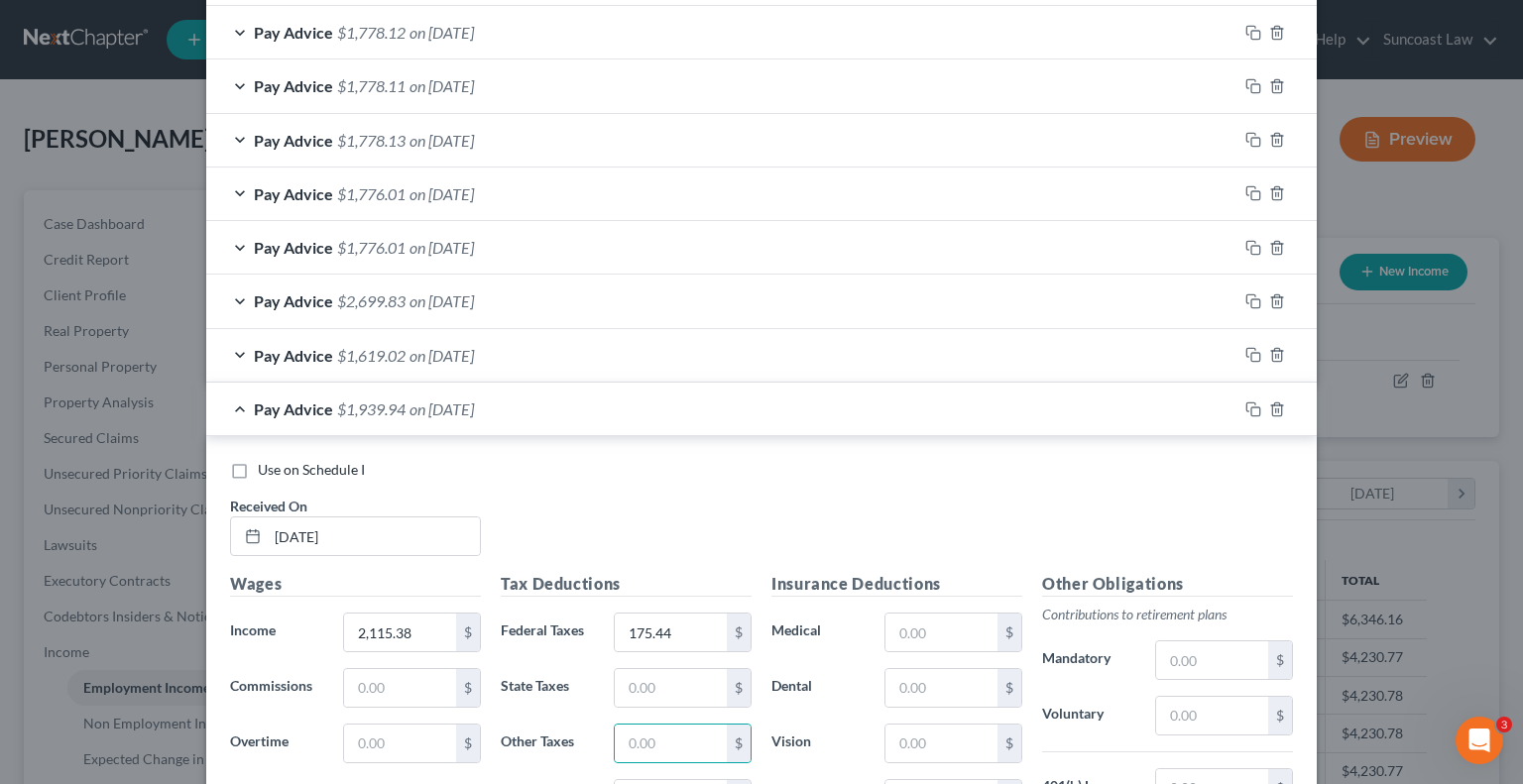 scroll, scrollTop: 1122, scrollLeft: 0, axis: vertical 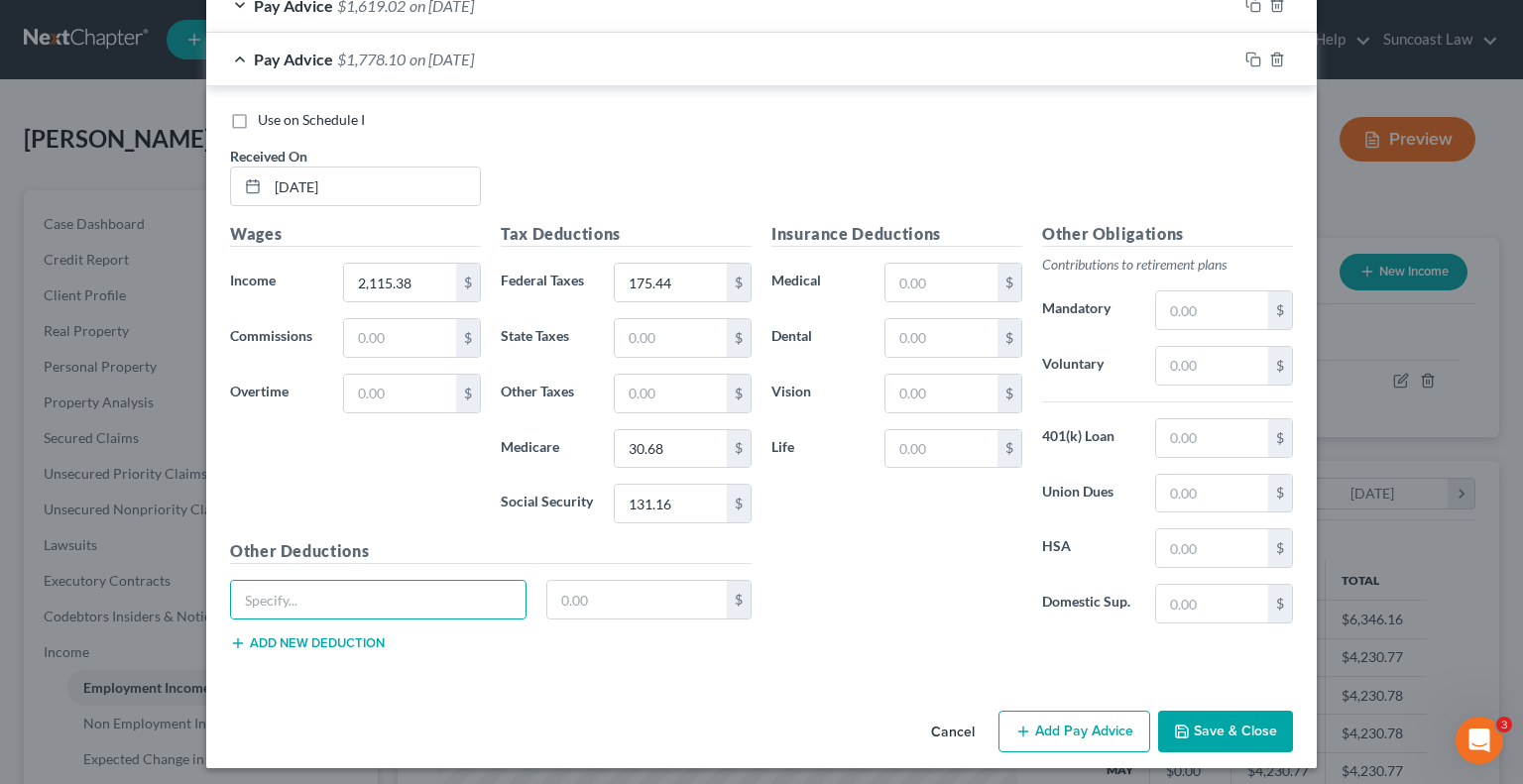 click on "Add Pay Advice" at bounding box center [1074, 731] 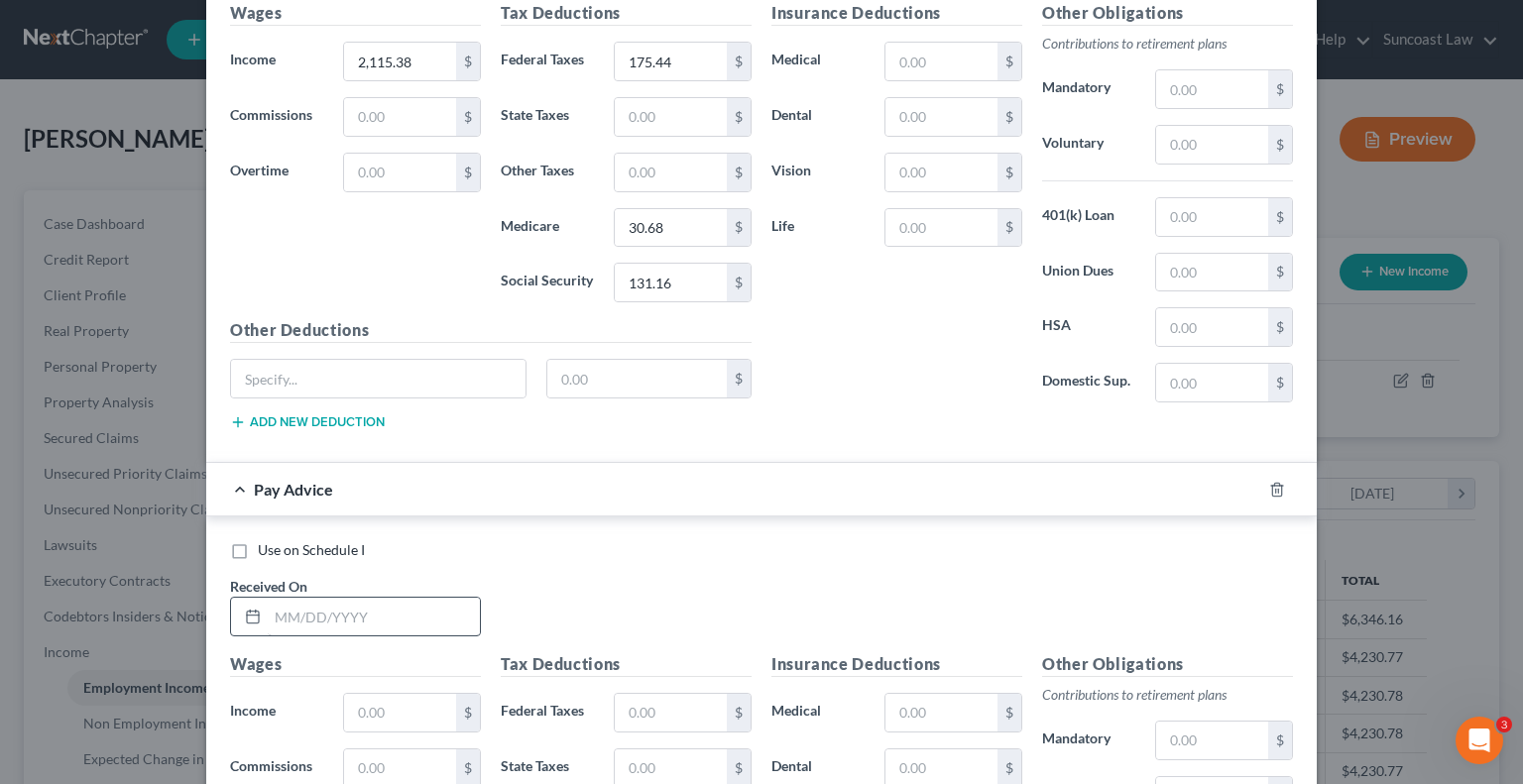 scroll, scrollTop: 1742, scrollLeft: 0, axis: vertical 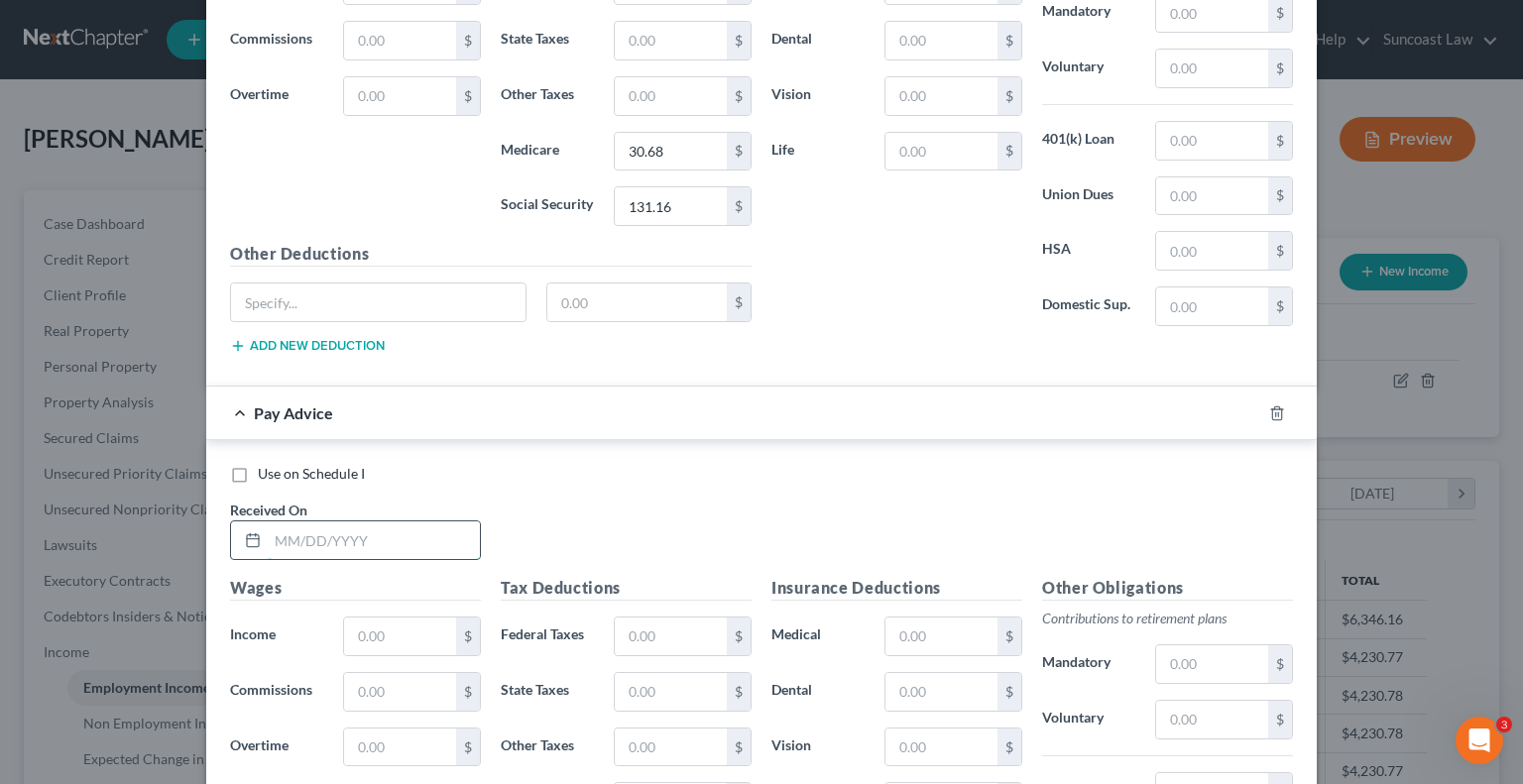 click at bounding box center (374, 540) 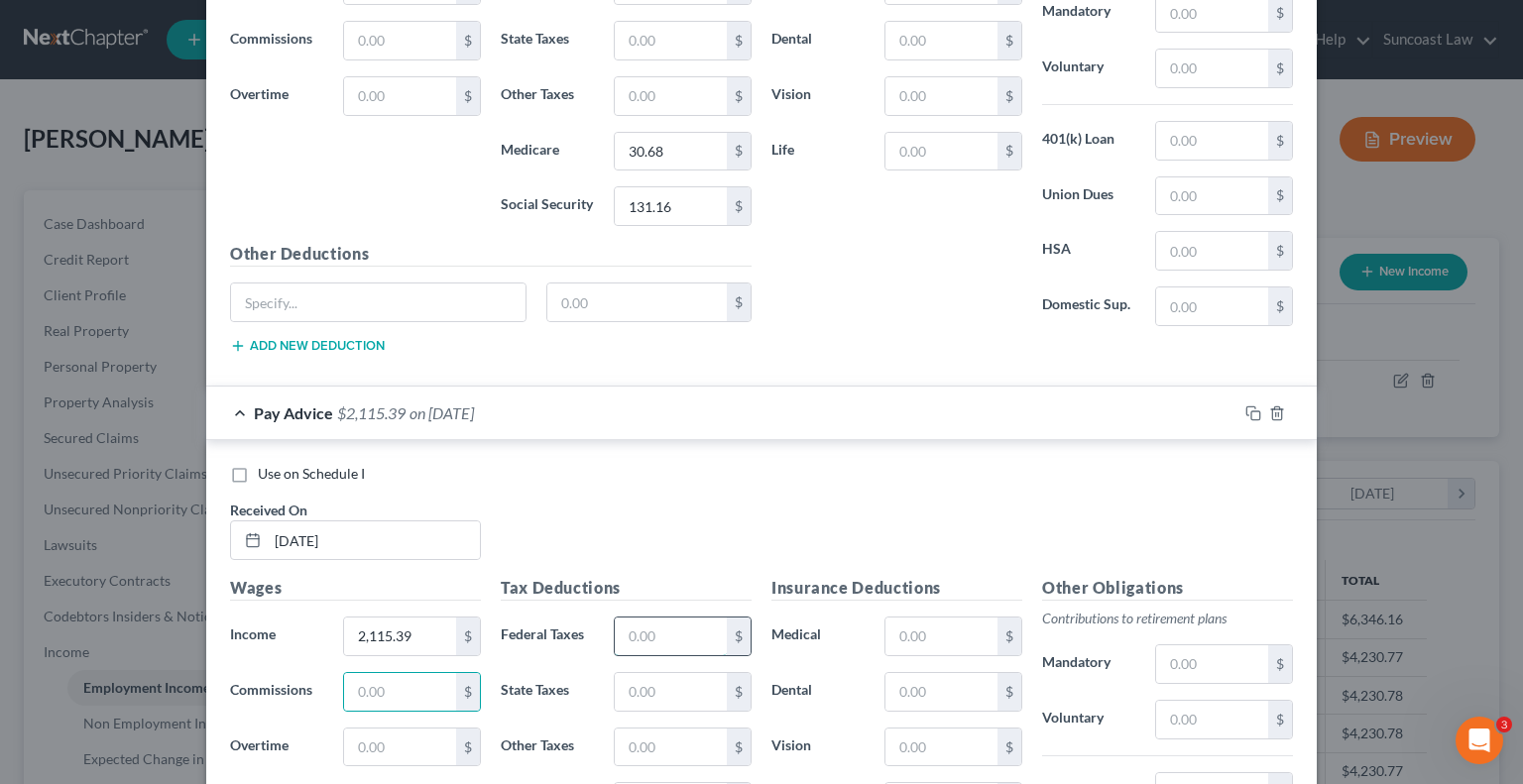 drag, startPoint x: 649, startPoint y: 641, endPoint x: 691, endPoint y: 608, distance: 53.413481 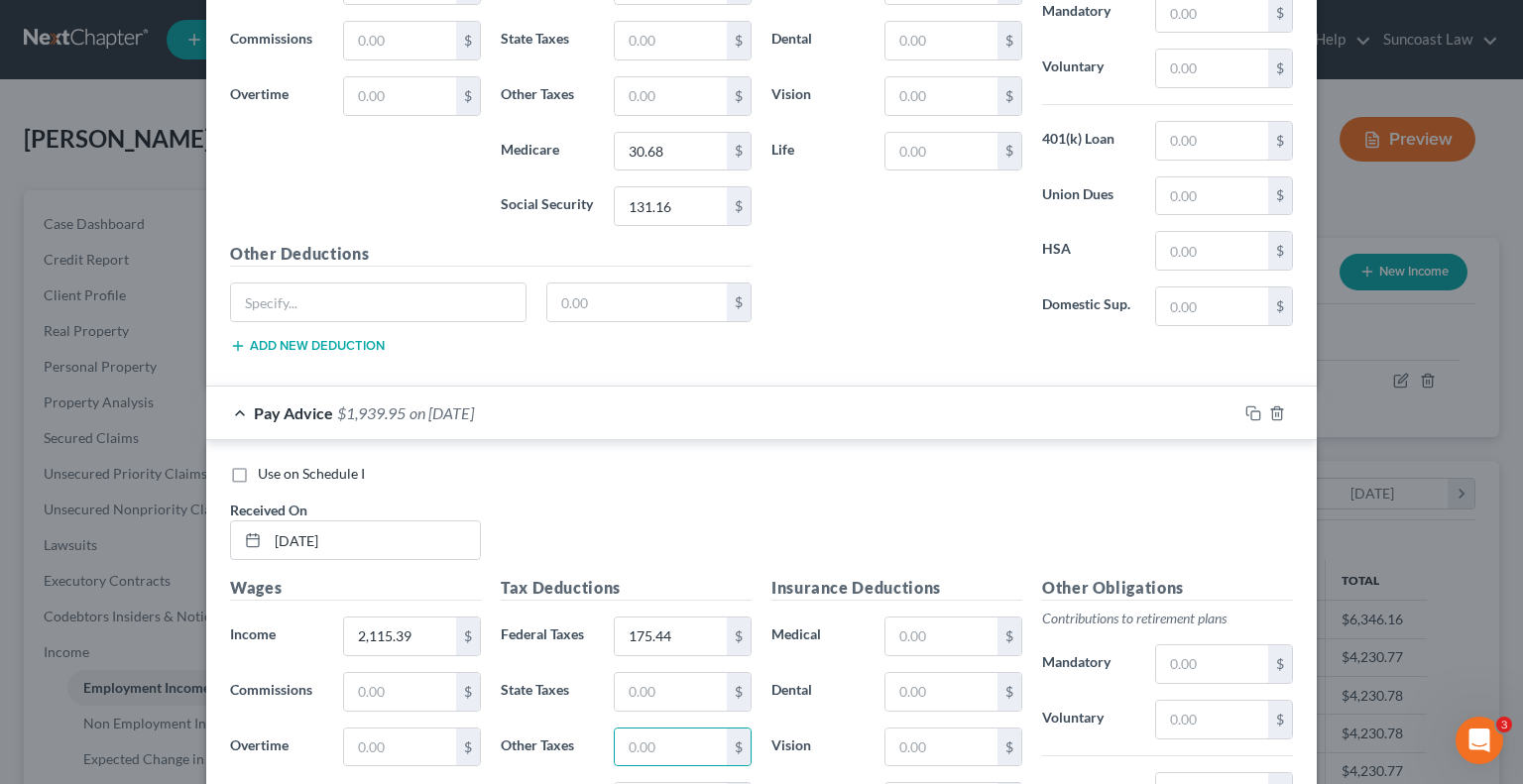 scroll, scrollTop: 1769, scrollLeft: 0, axis: vertical 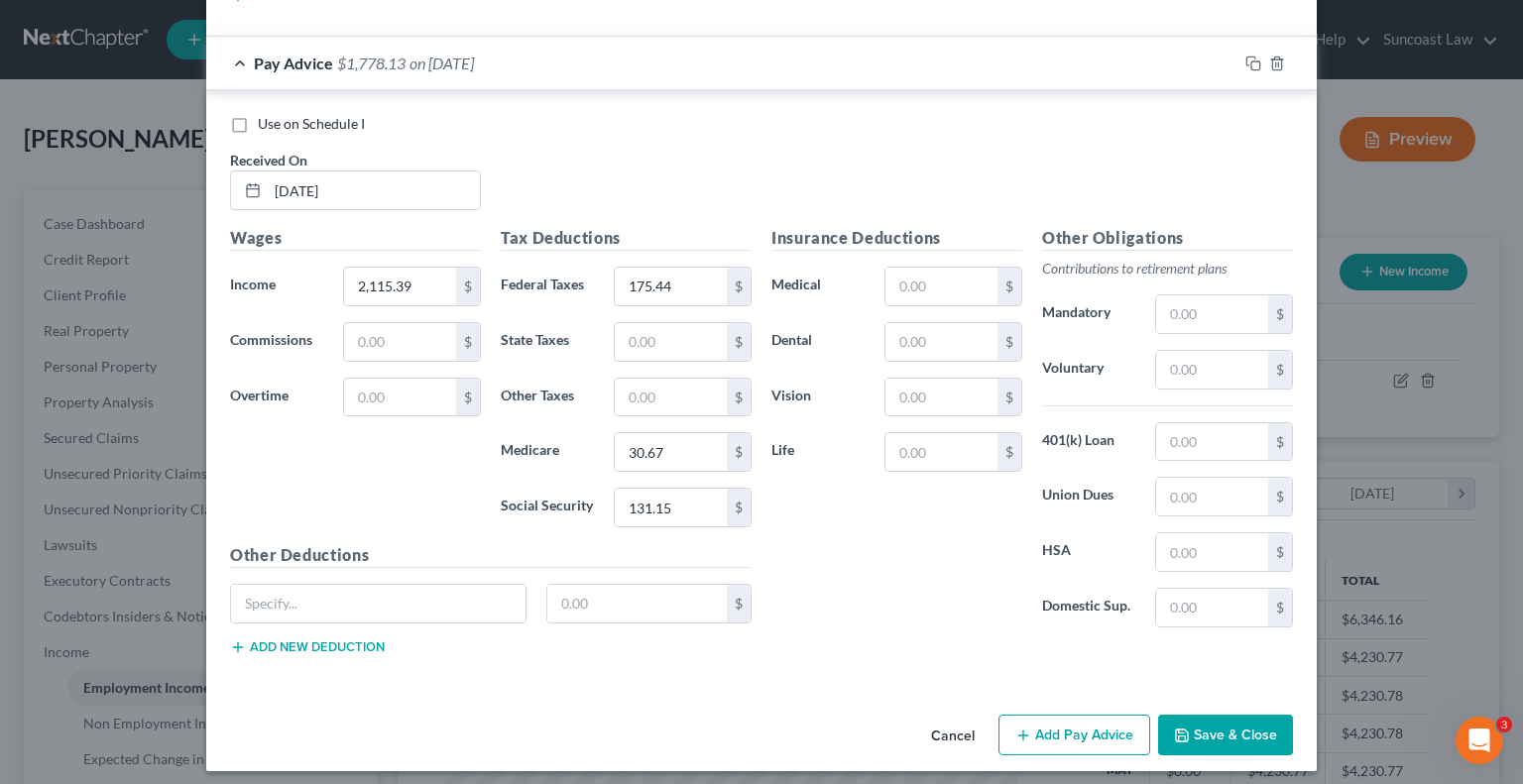 click on "Save & Close" at bounding box center [1226, 735] 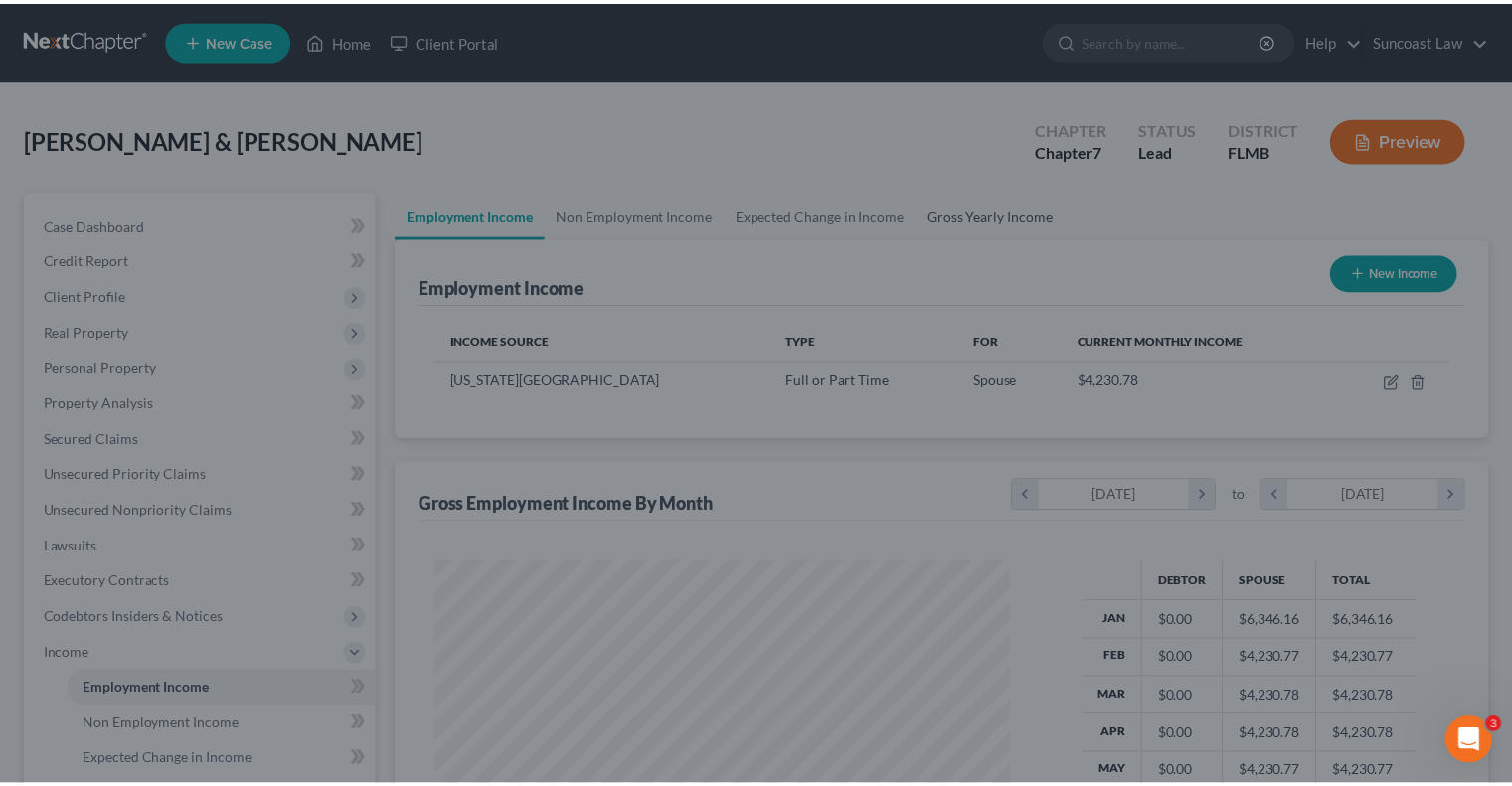 scroll, scrollTop: 354, scrollLeft: 613, axis: both 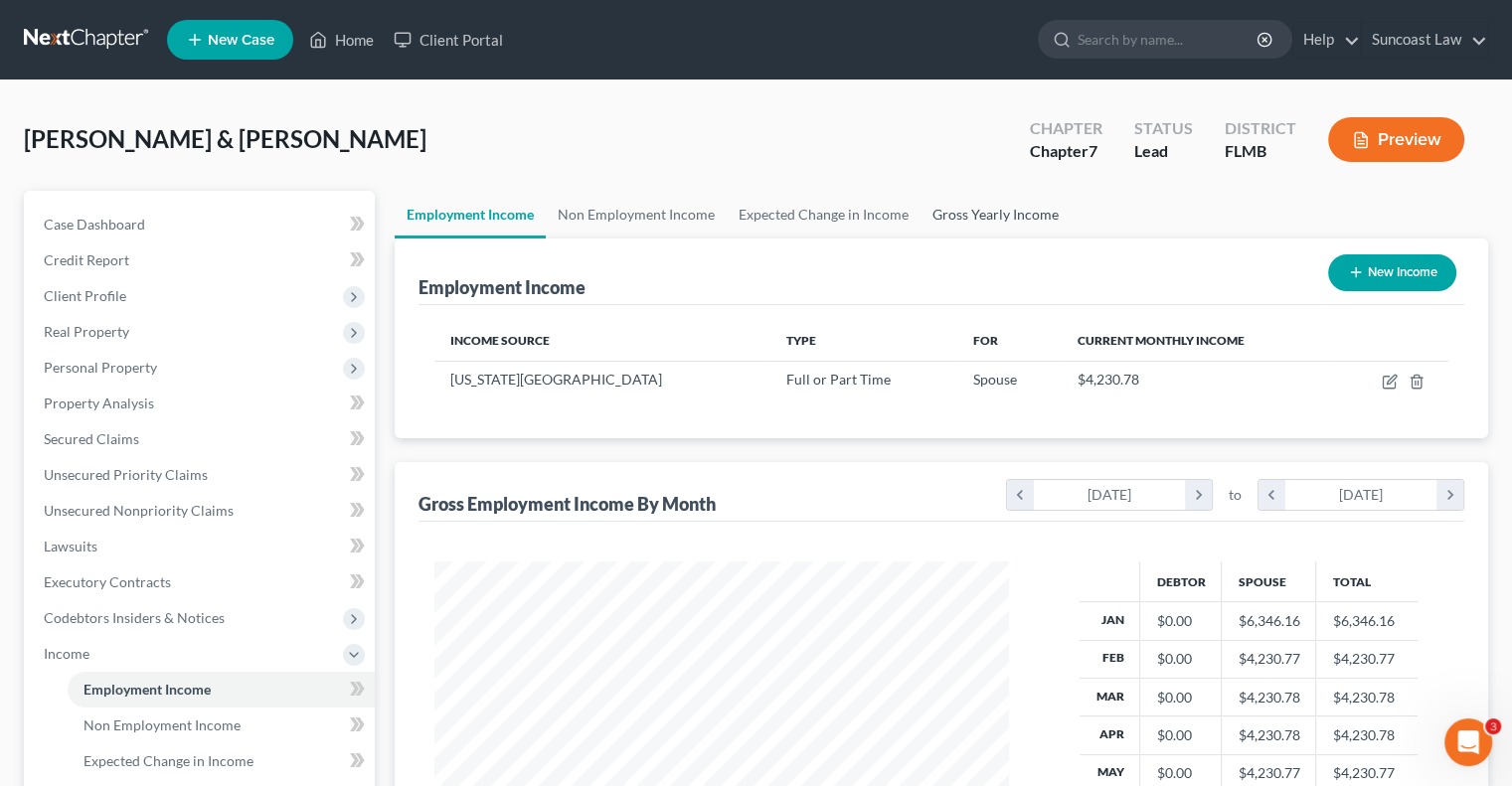 click on "Gross Yearly Income" at bounding box center (995, 215) 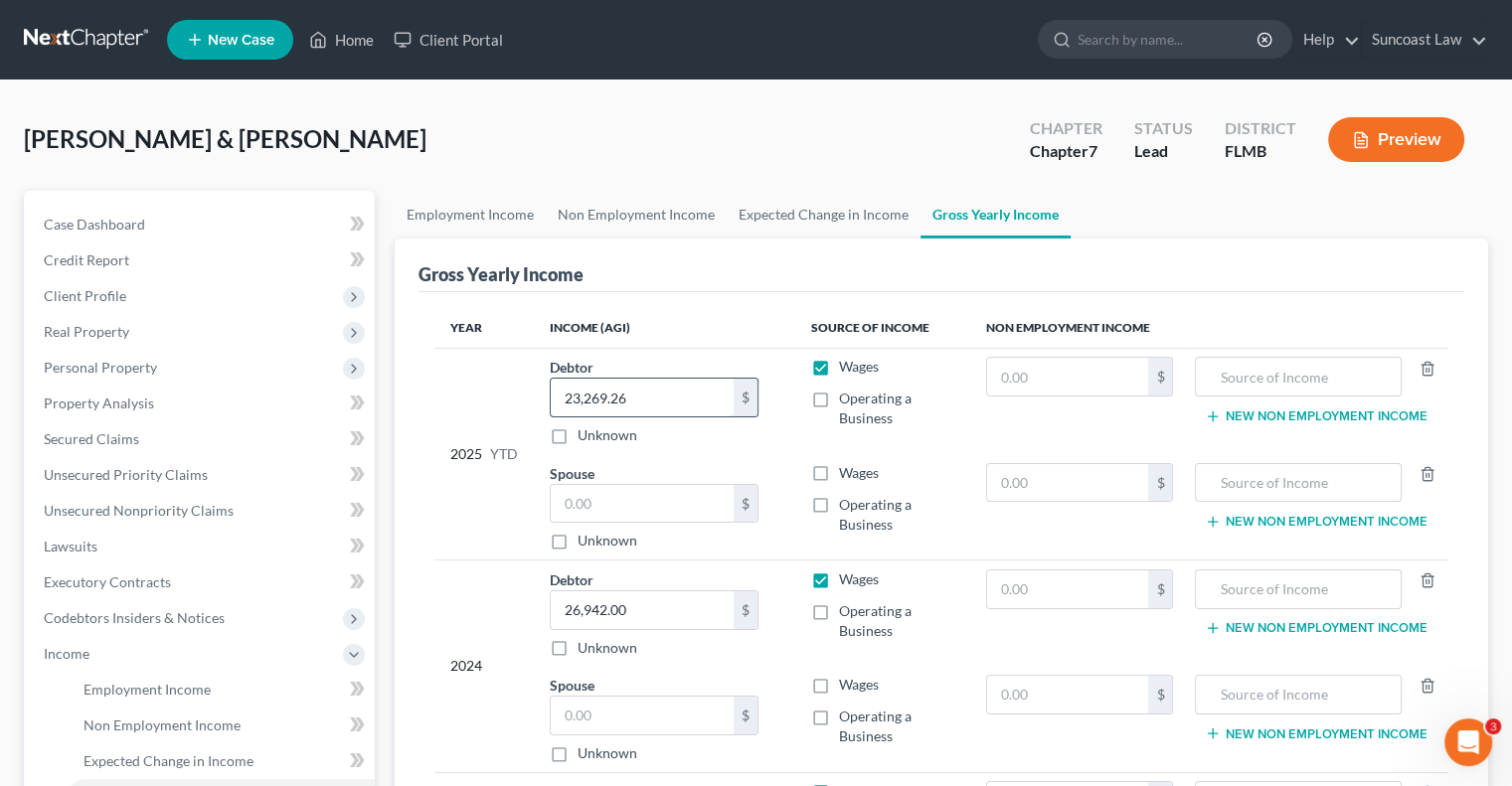 drag, startPoint x: 644, startPoint y: 396, endPoint x: 694, endPoint y: 387, distance: 50.803543 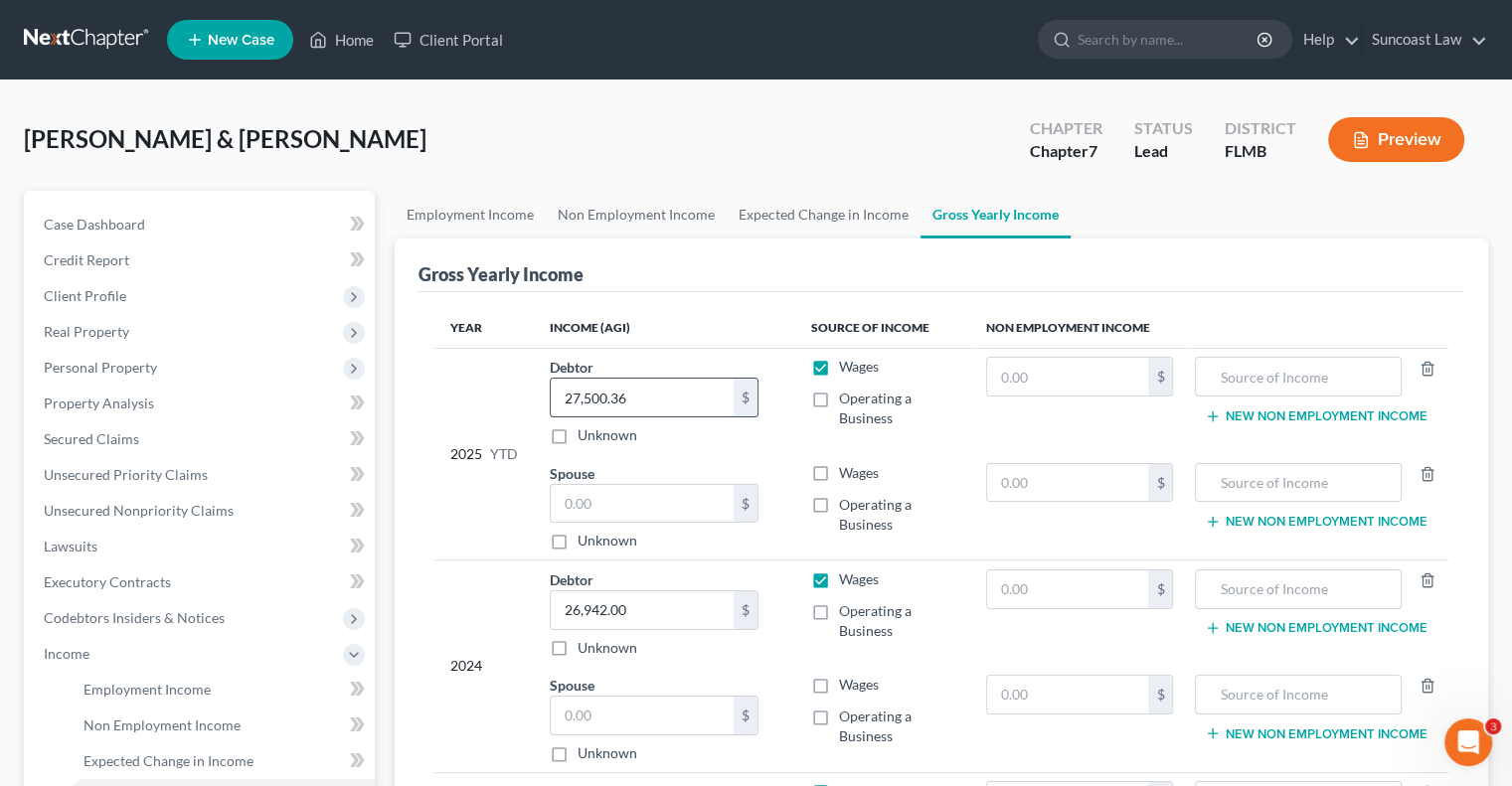 click on "27,500.36" at bounding box center (642, 397) 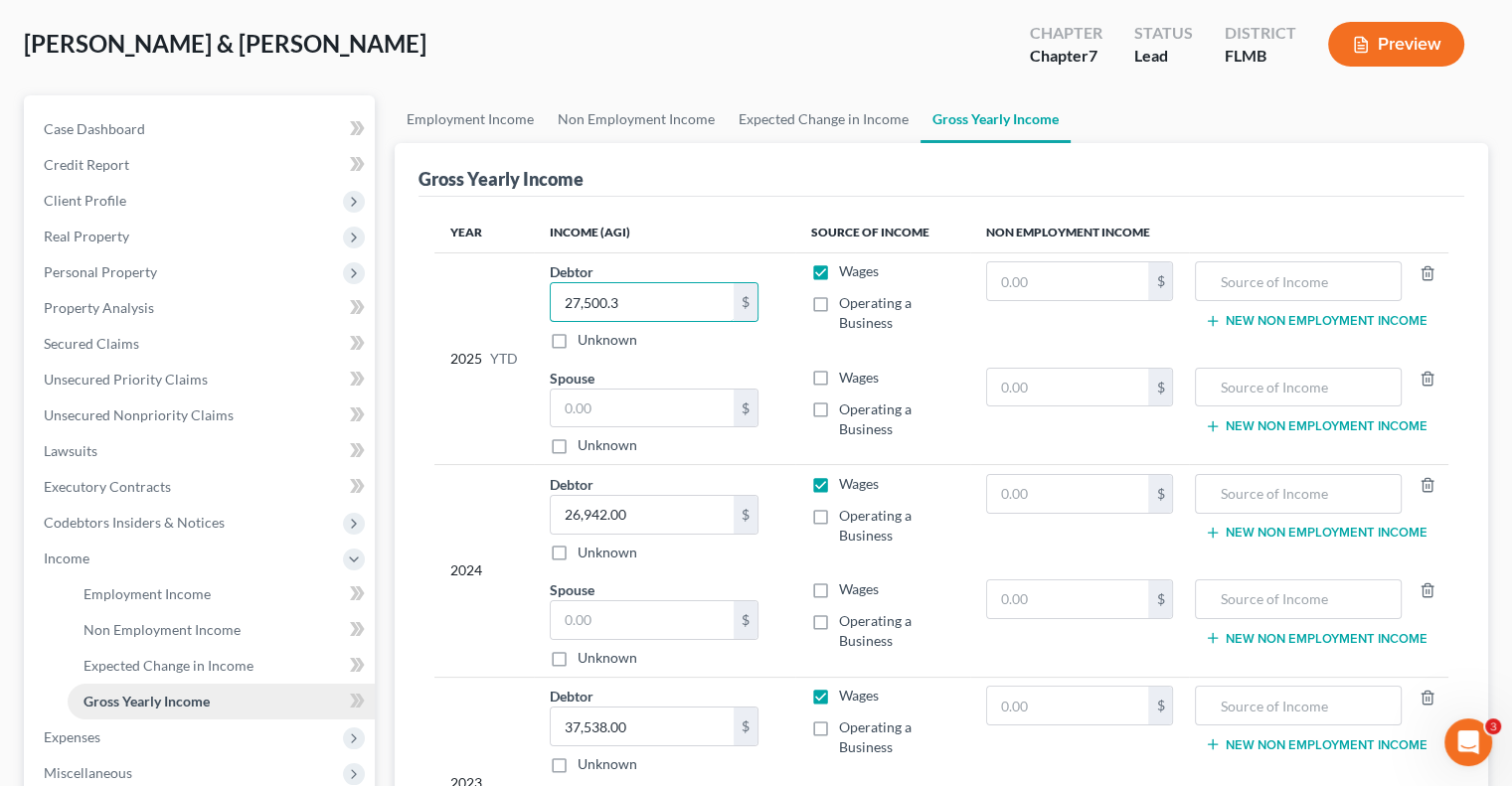 scroll, scrollTop: 199, scrollLeft: 0, axis: vertical 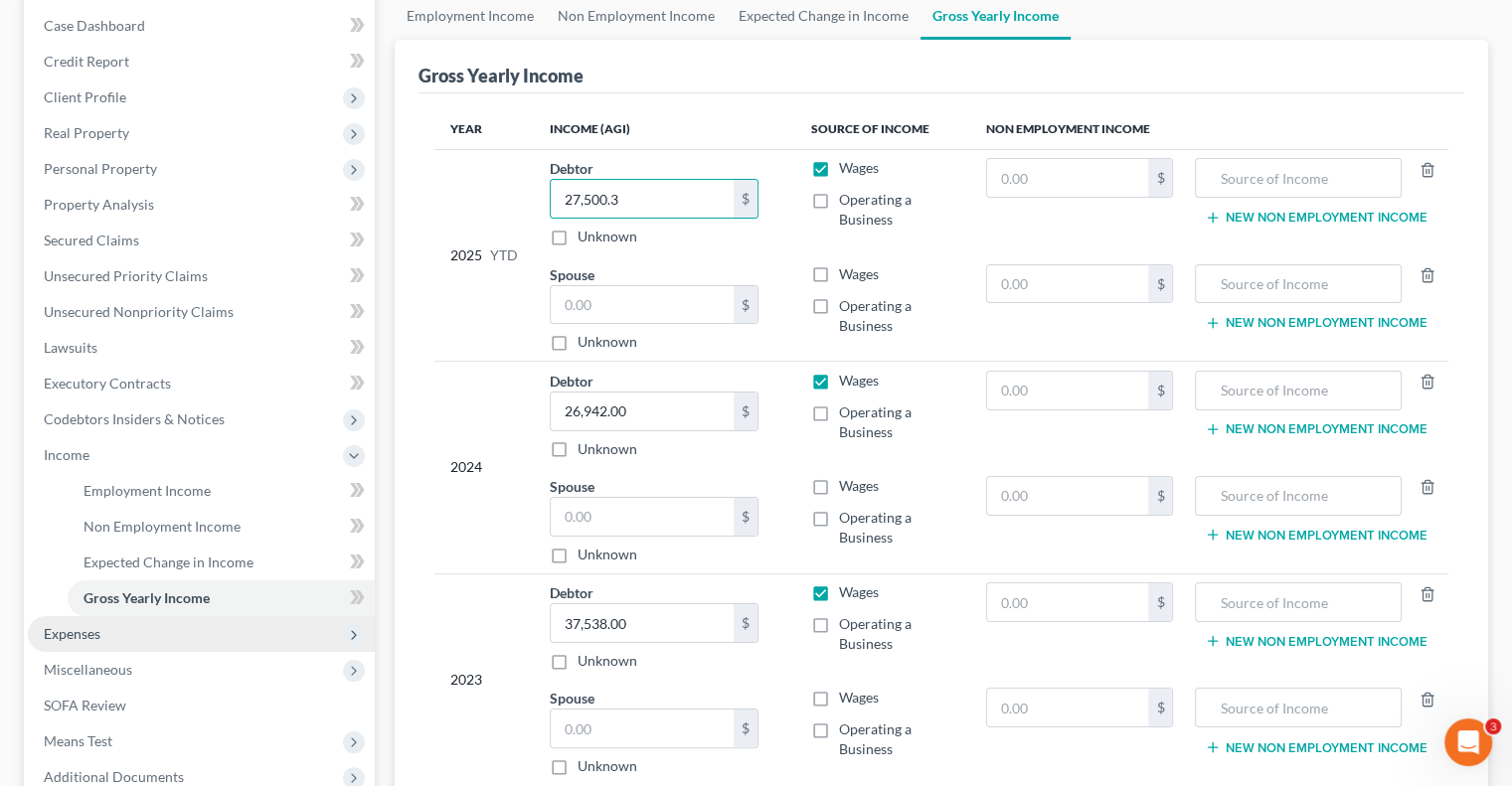 click on "Expenses" at bounding box center [201, 634] 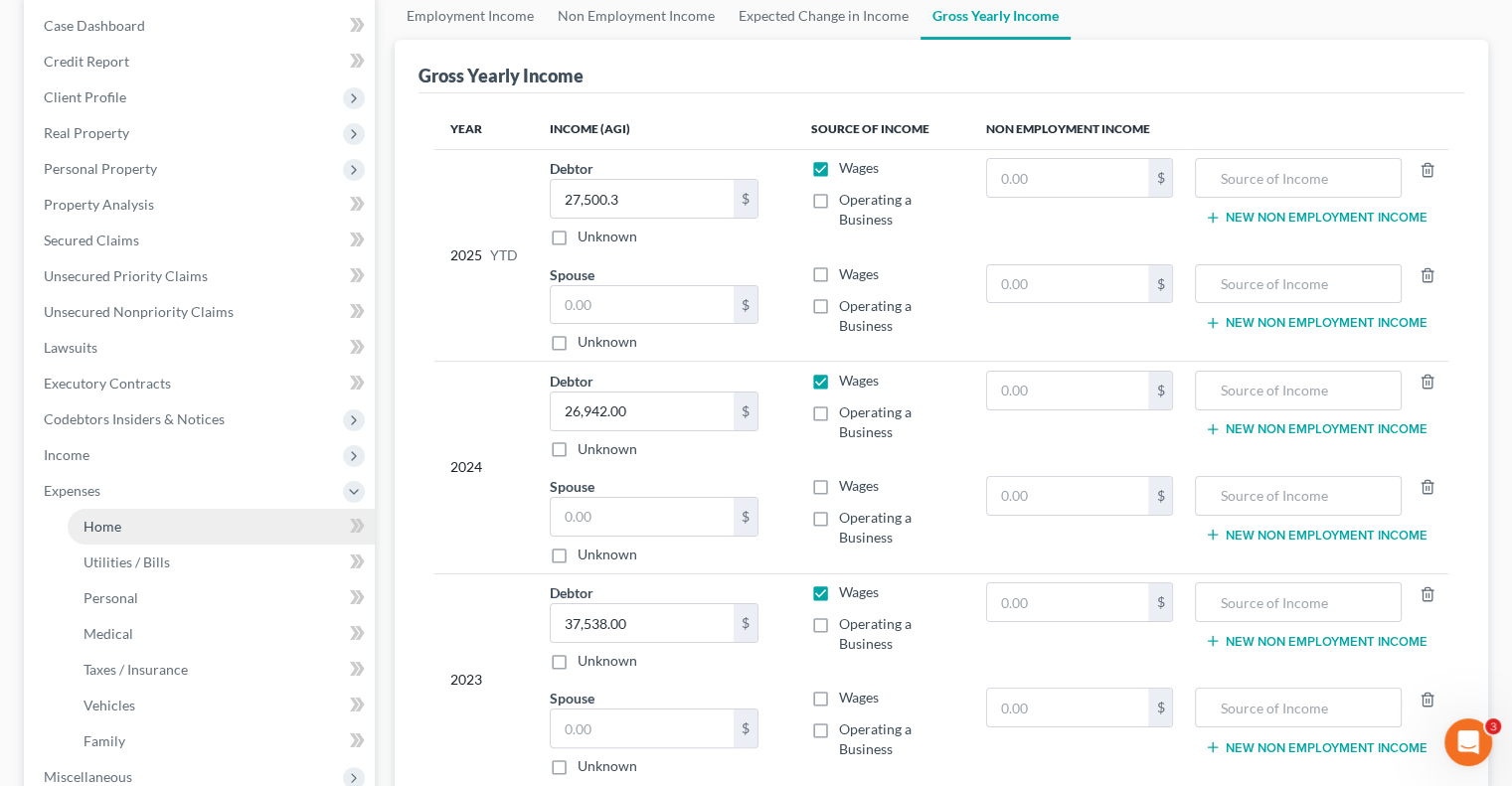 click on "Home" at bounding box center (102, 526) 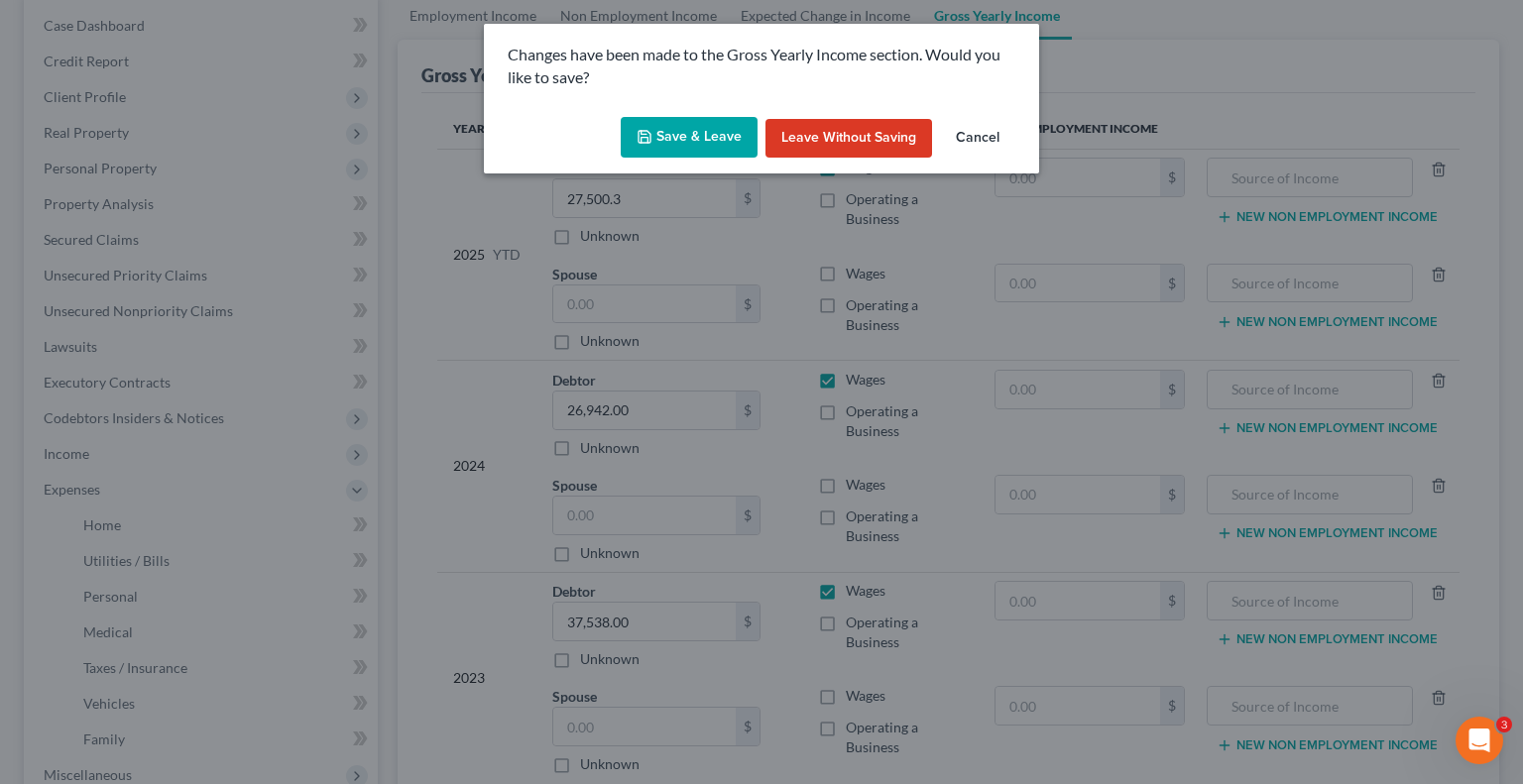 click on "Save & Leave" at bounding box center [689, 138] 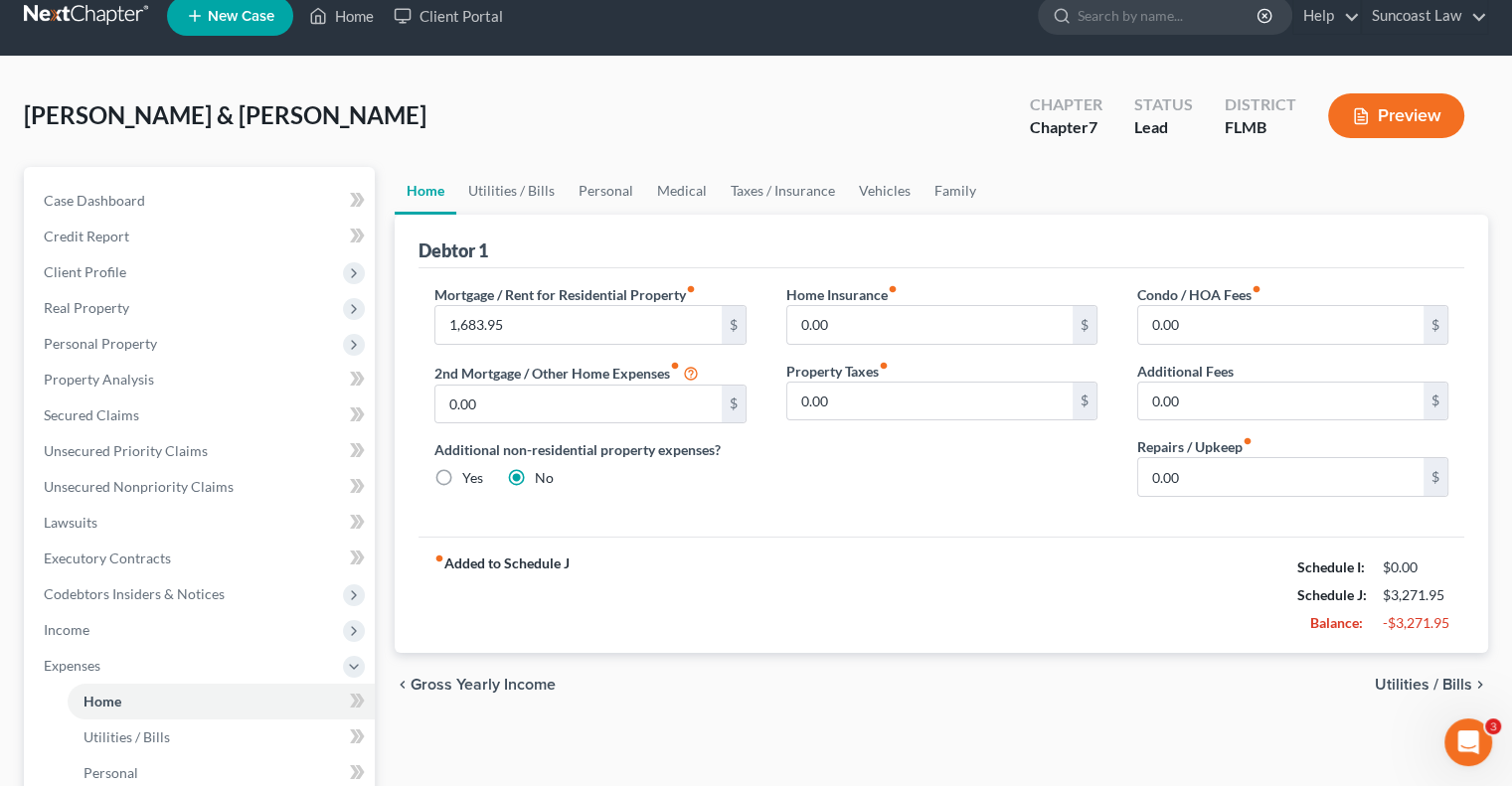scroll, scrollTop: 0, scrollLeft: 0, axis: both 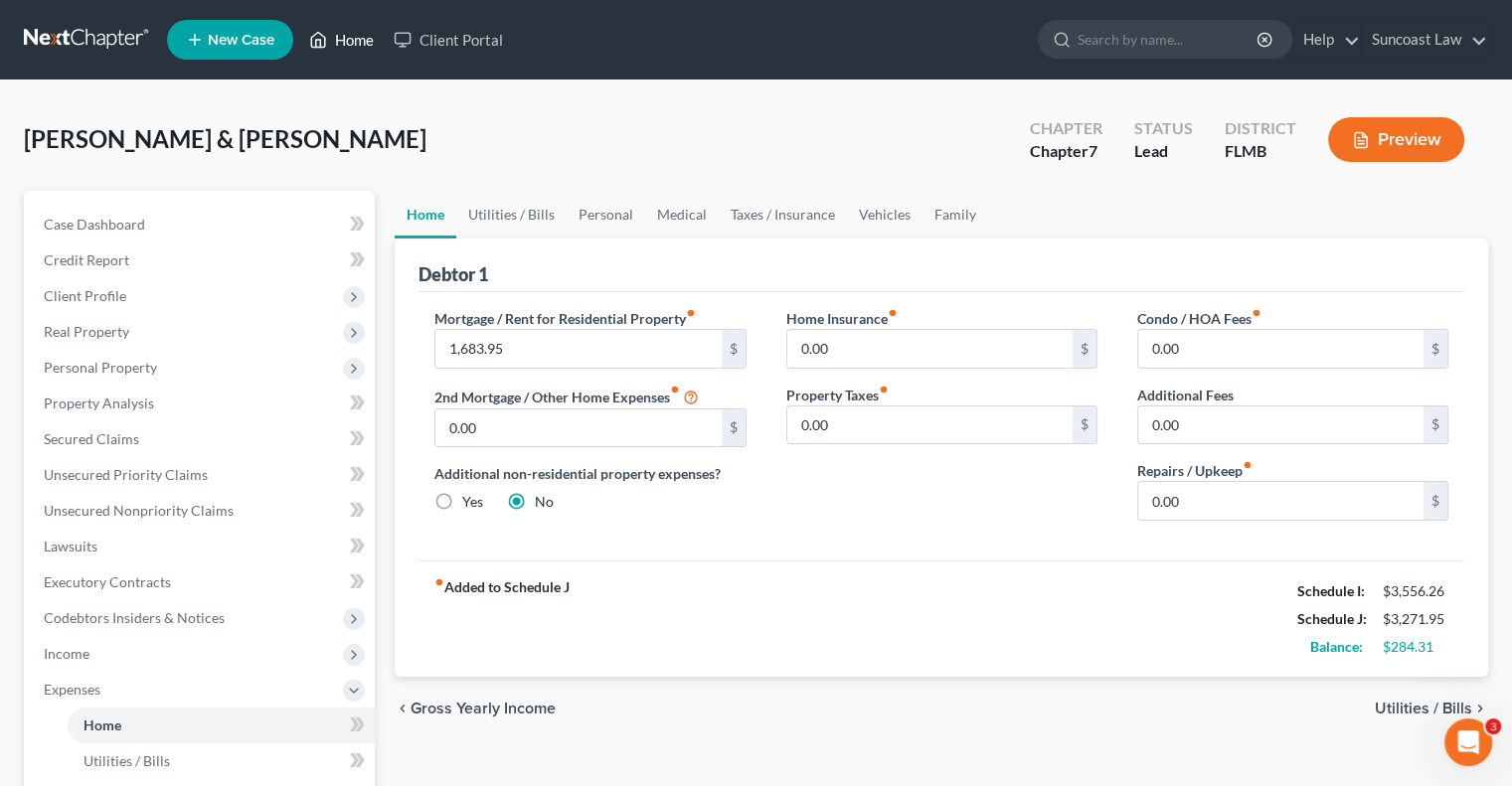 click on "Home" at bounding box center (341, 40) 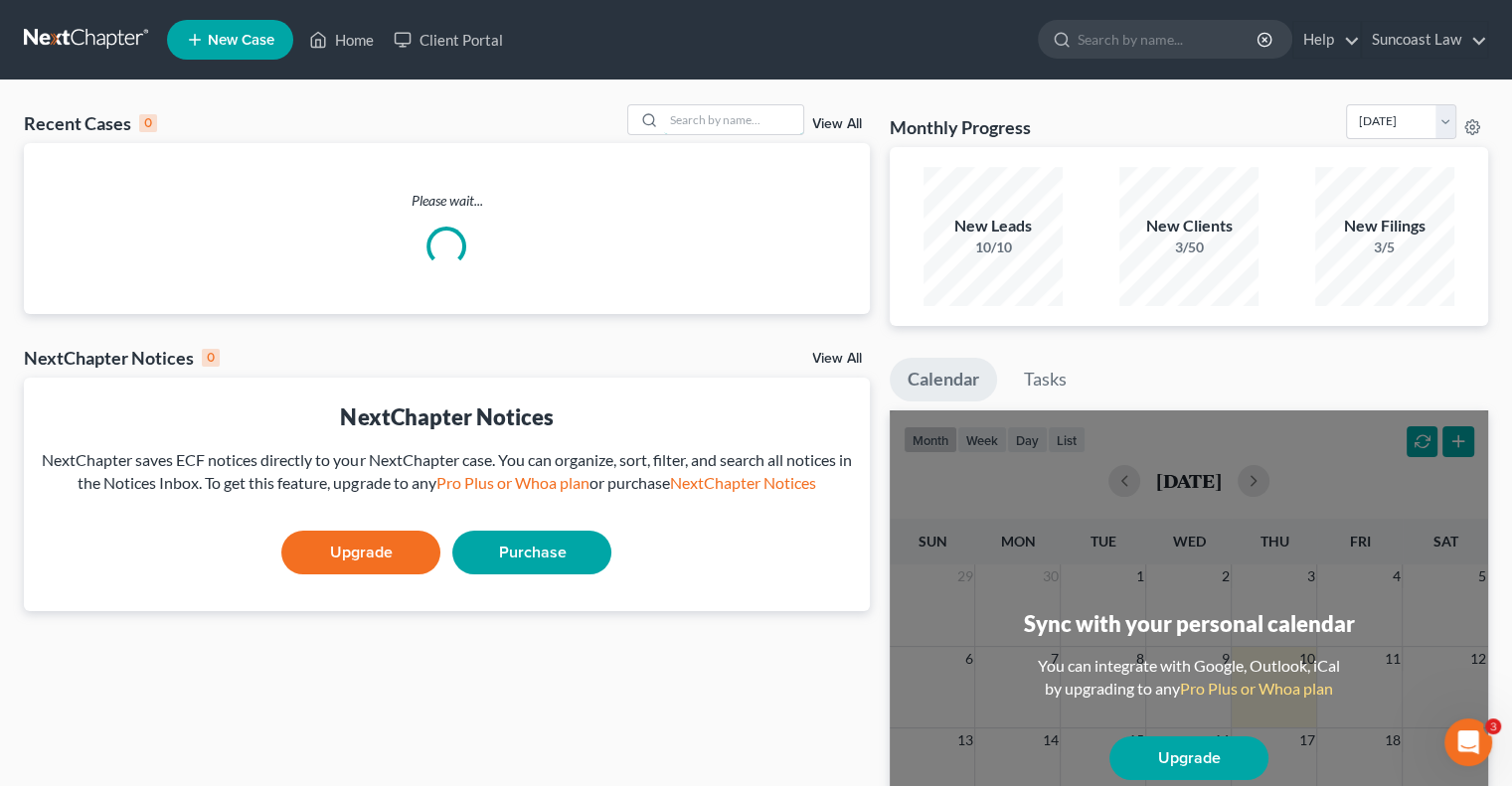 drag, startPoint x: 678, startPoint y: 122, endPoint x: 694, endPoint y: 82, distance: 43.081318 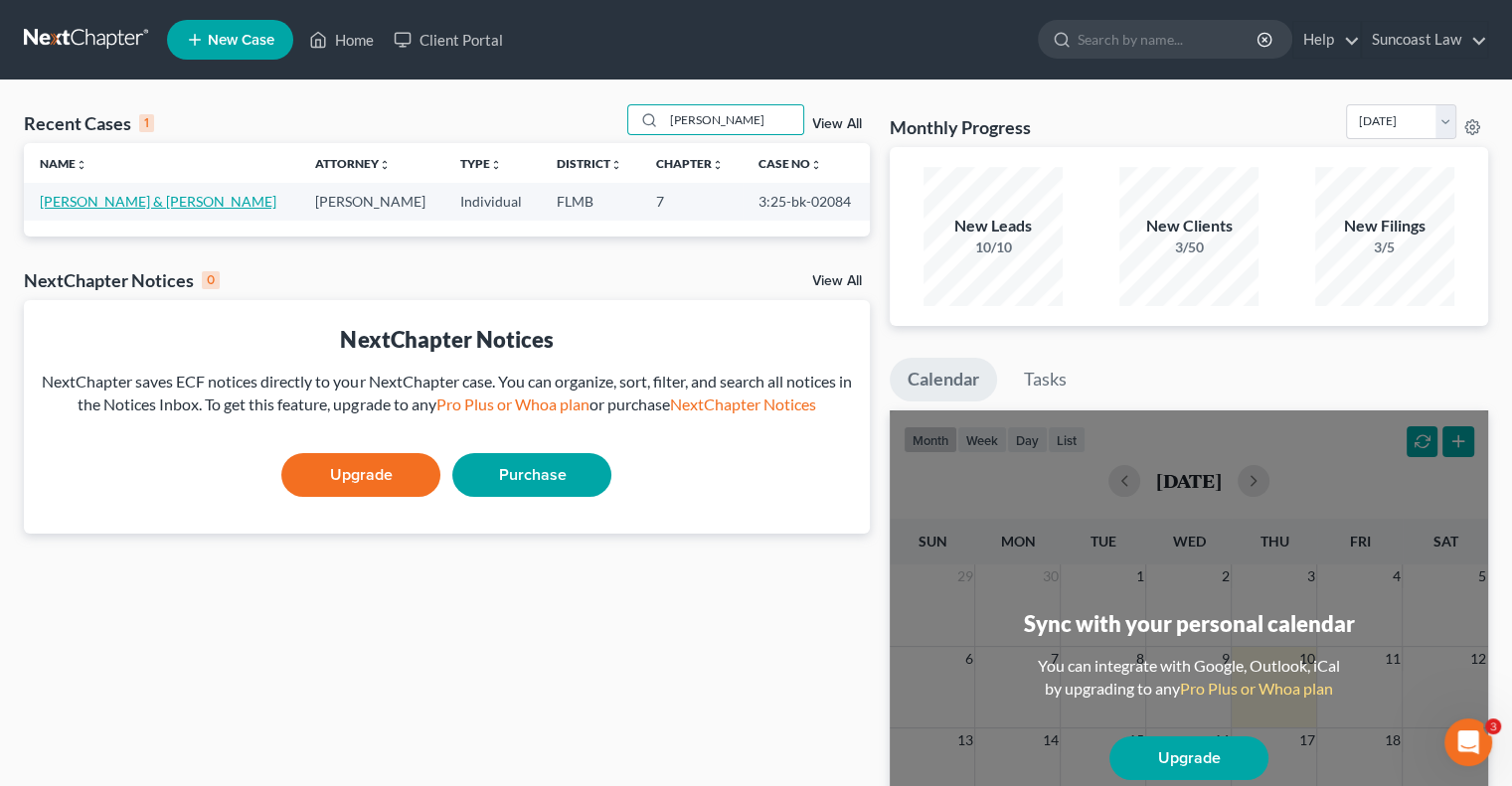 click on "[PERSON_NAME] & [PERSON_NAME]" at bounding box center [158, 201] 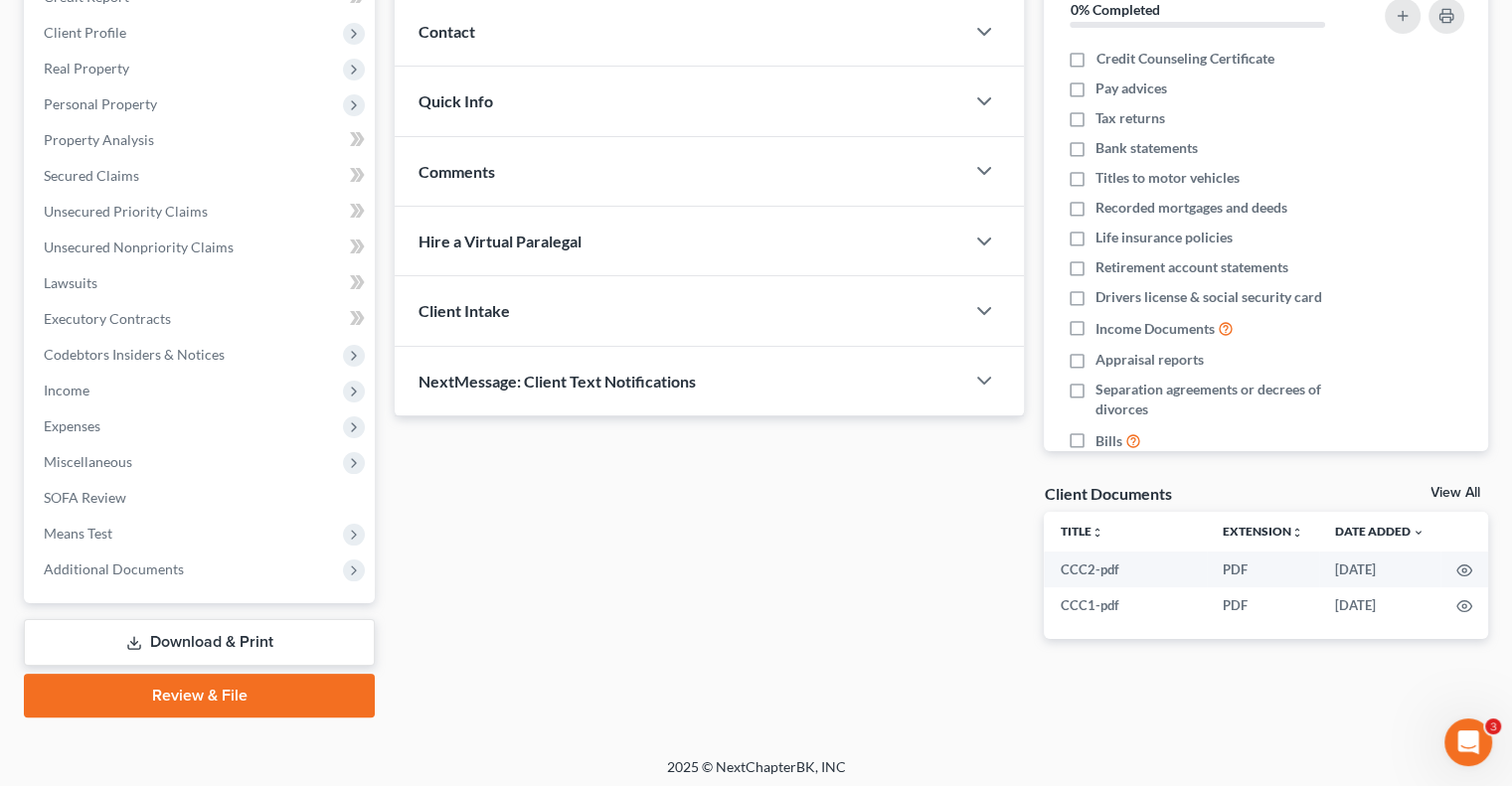 scroll, scrollTop: 268, scrollLeft: 0, axis: vertical 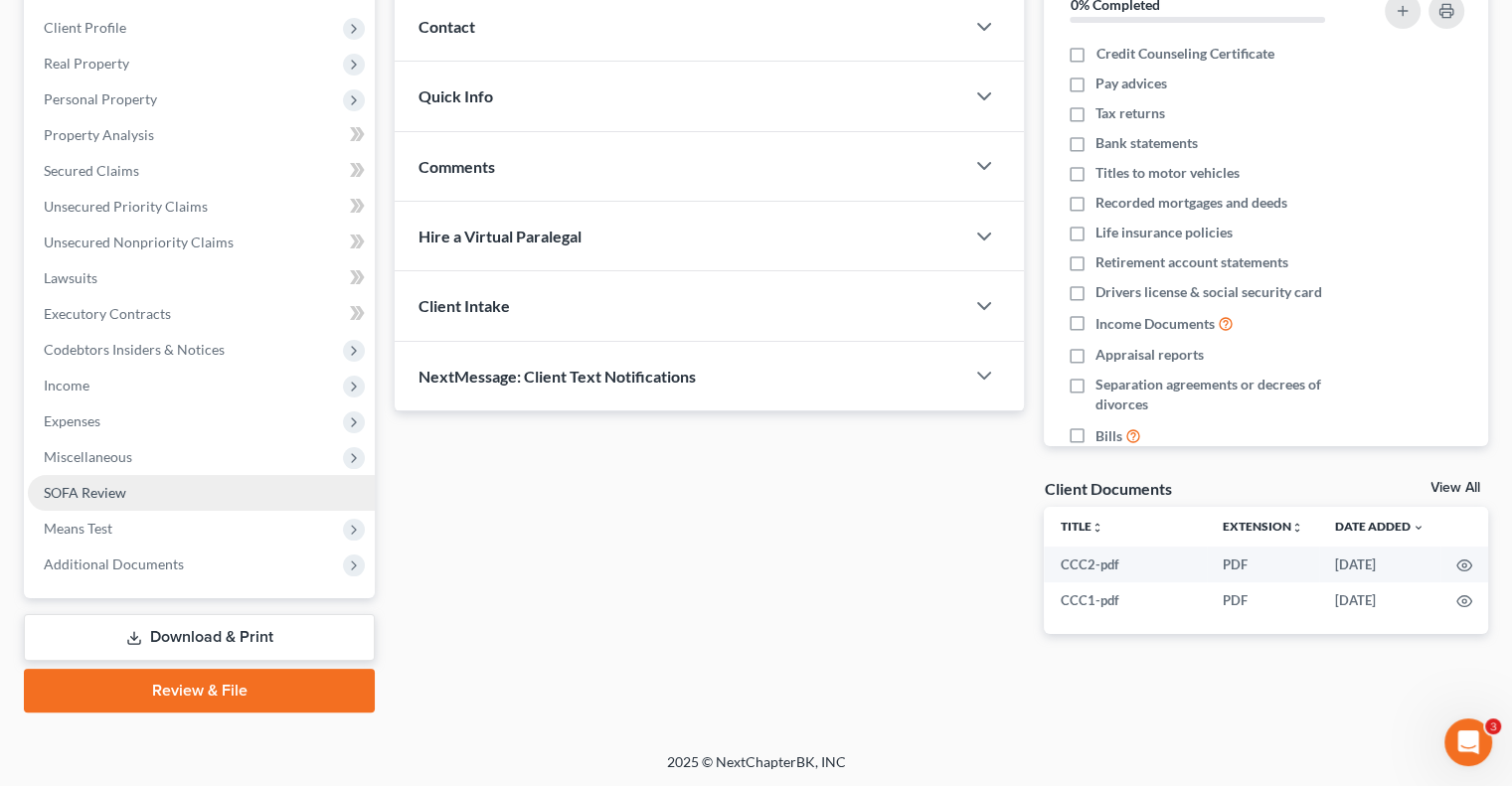 click on "SOFA Review" at bounding box center [84, 492] 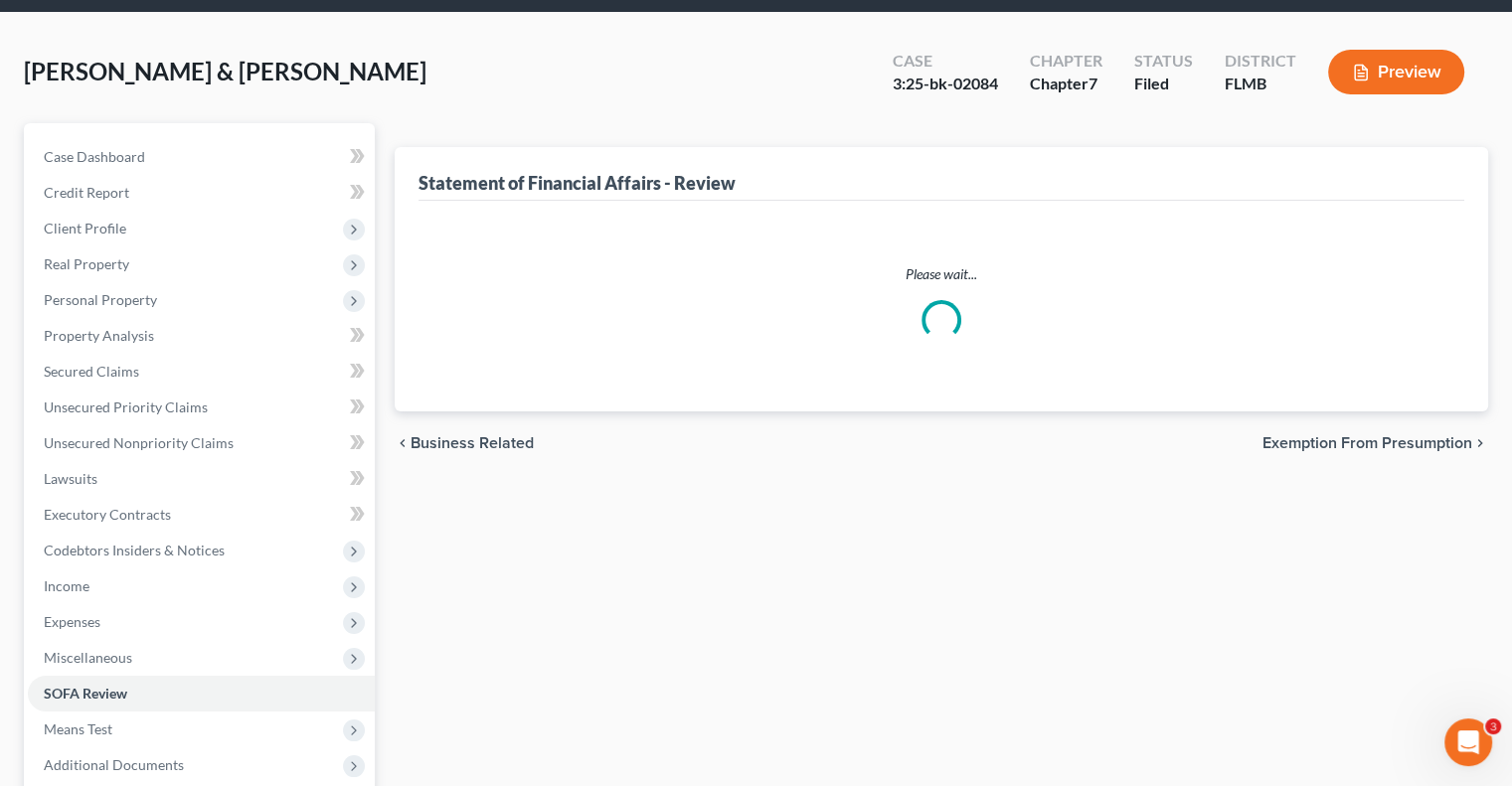 scroll, scrollTop: 0, scrollLeft: 0, axis: both 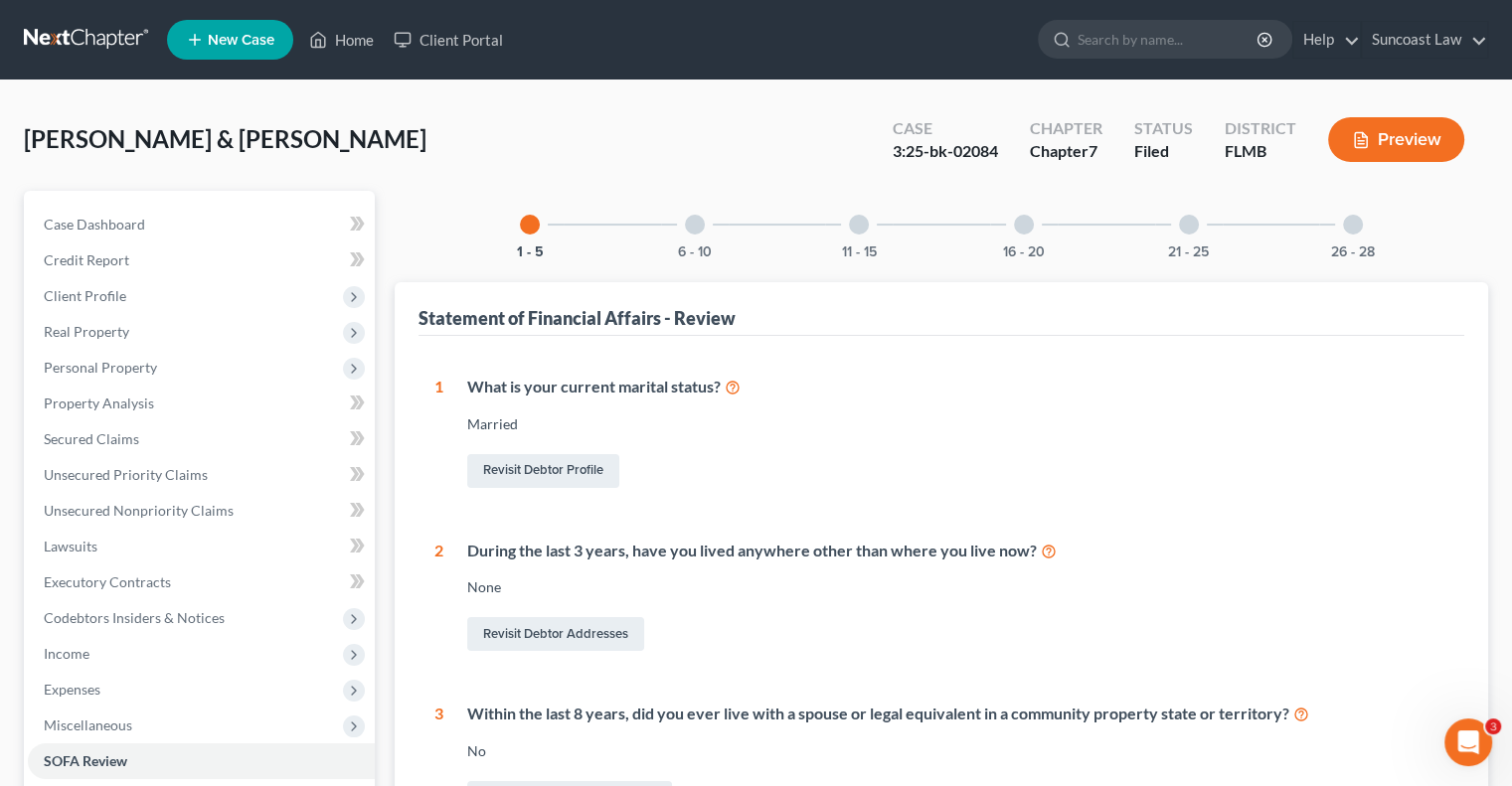 click at bounding box center (1024, 225) 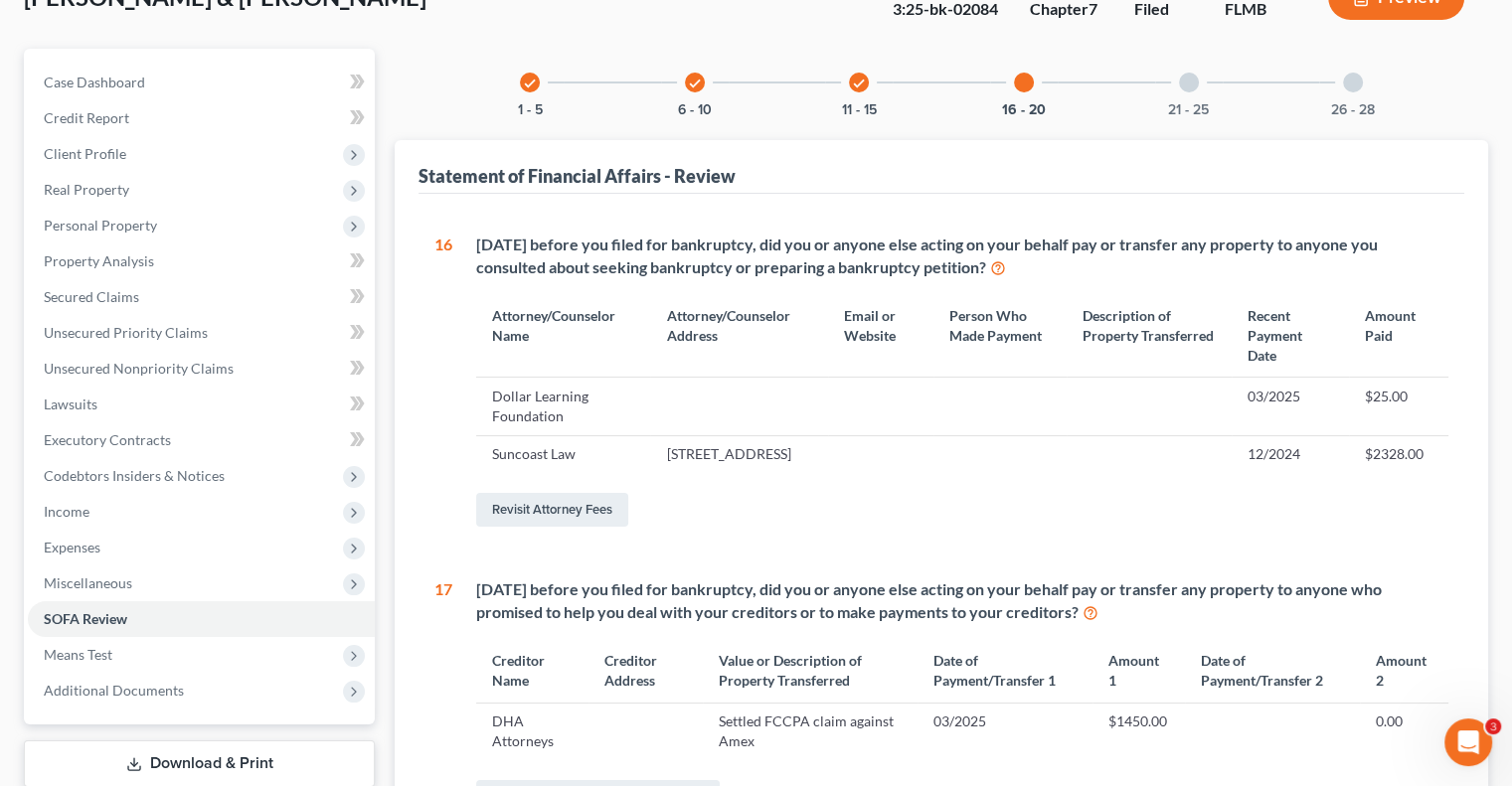 scroll, scrollTop: 0, scrollLeft: 0, axis: both 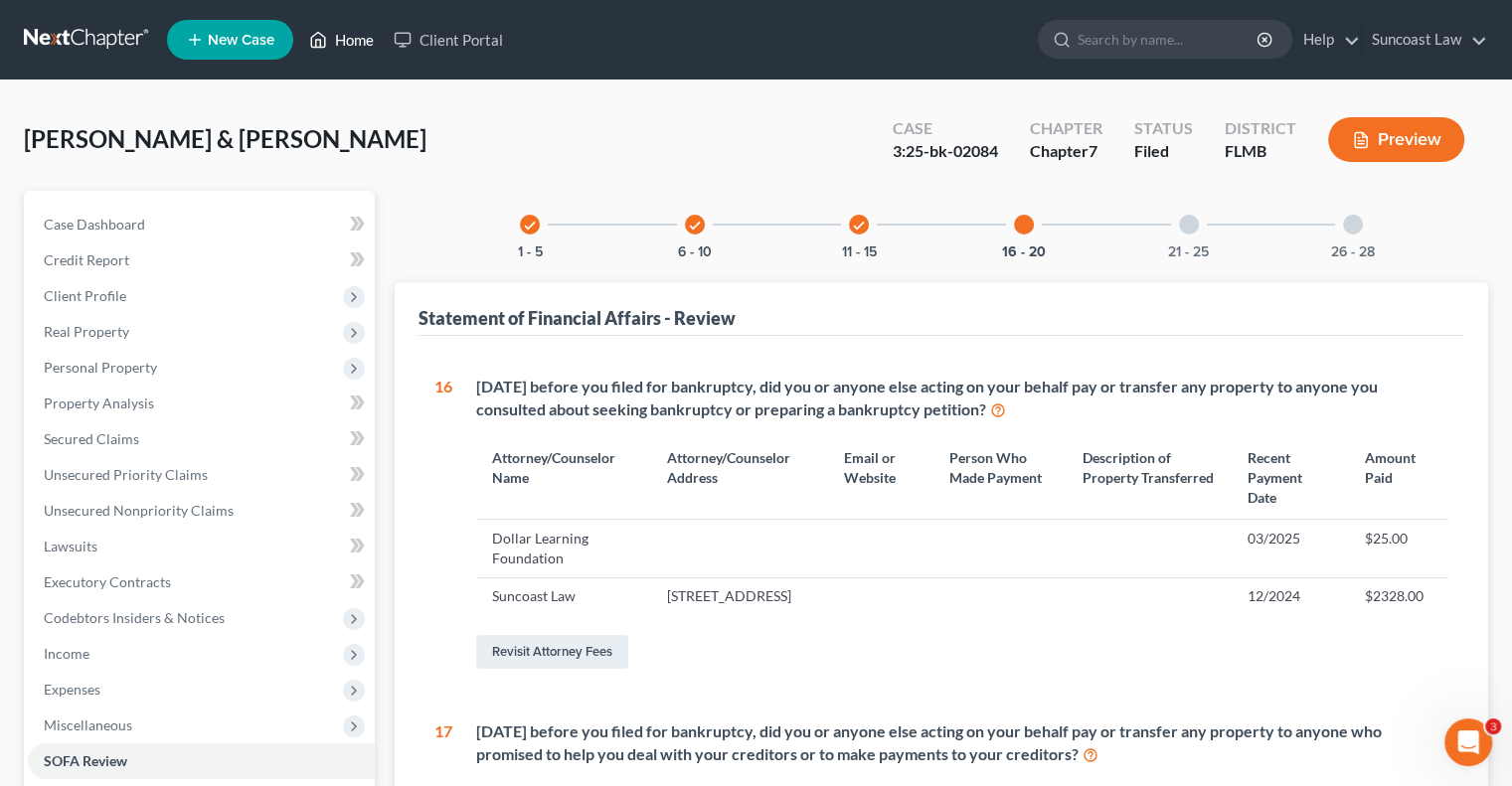 click on "Home" at bounding box center (341, 40) 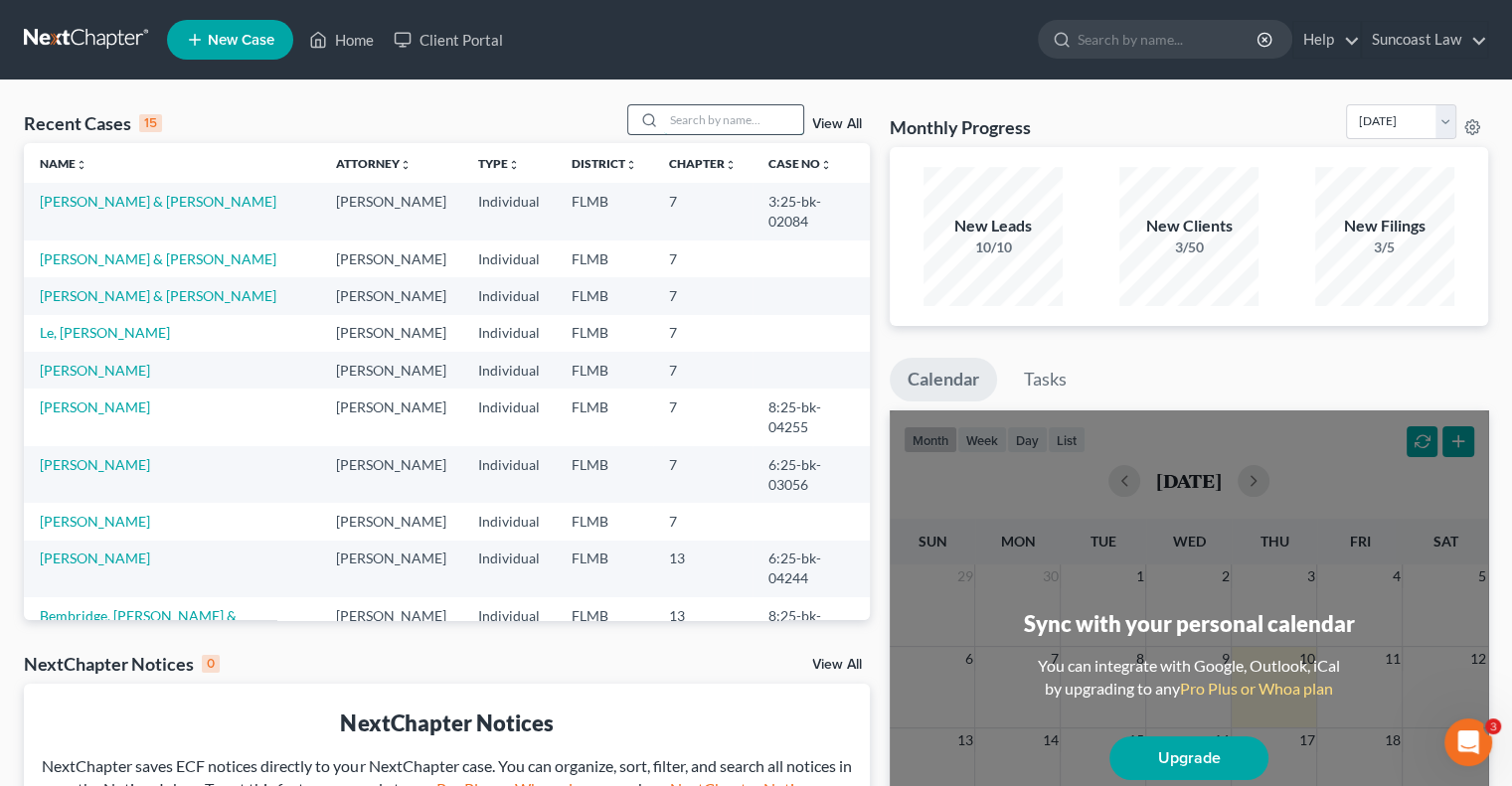 click at bounding box center (734, 119) 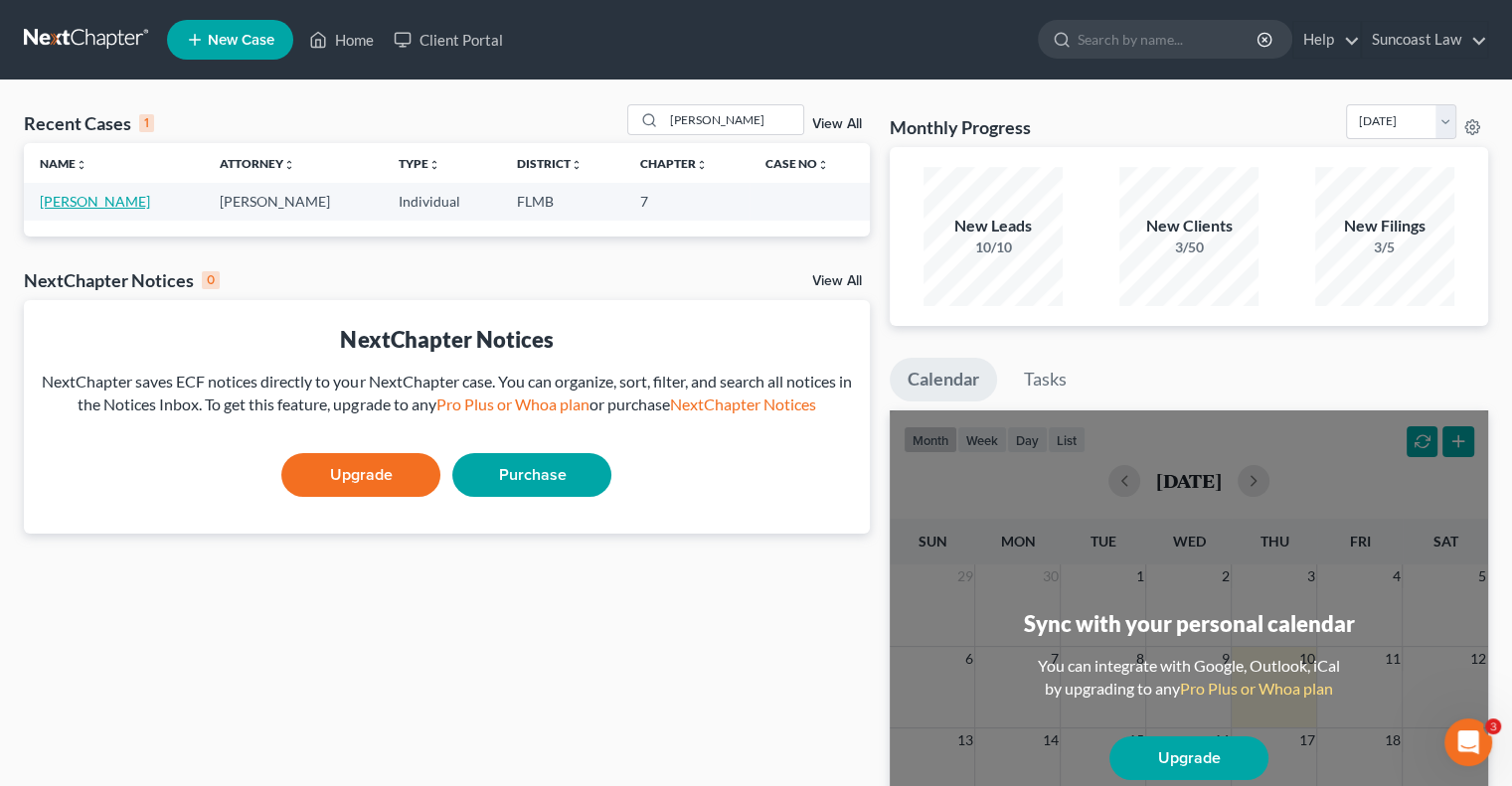 click on "[PERSON_NAME]" at bounding box center (94, 201) 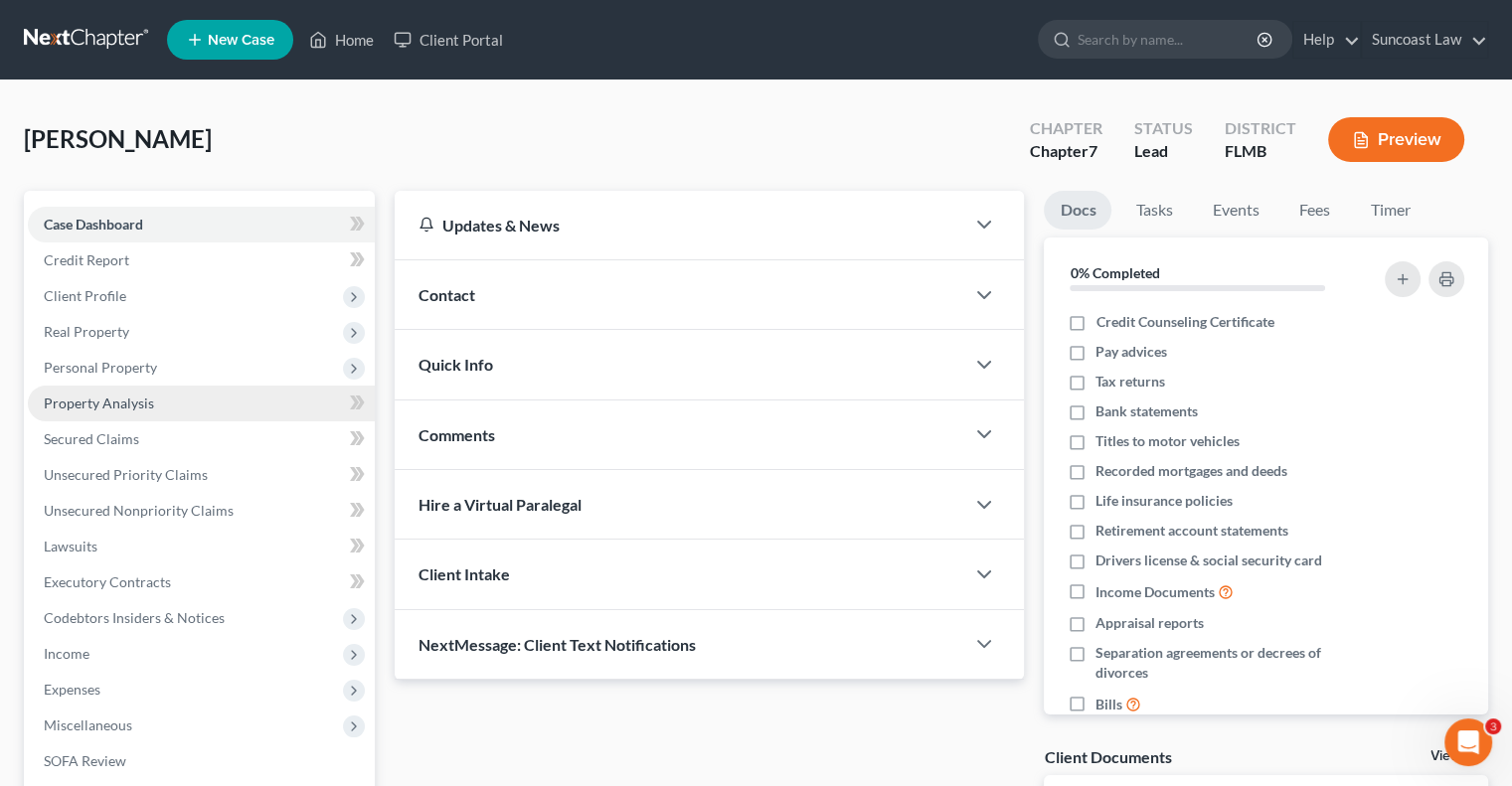 click on "Property Analysis" at bounding box center (98, 402) 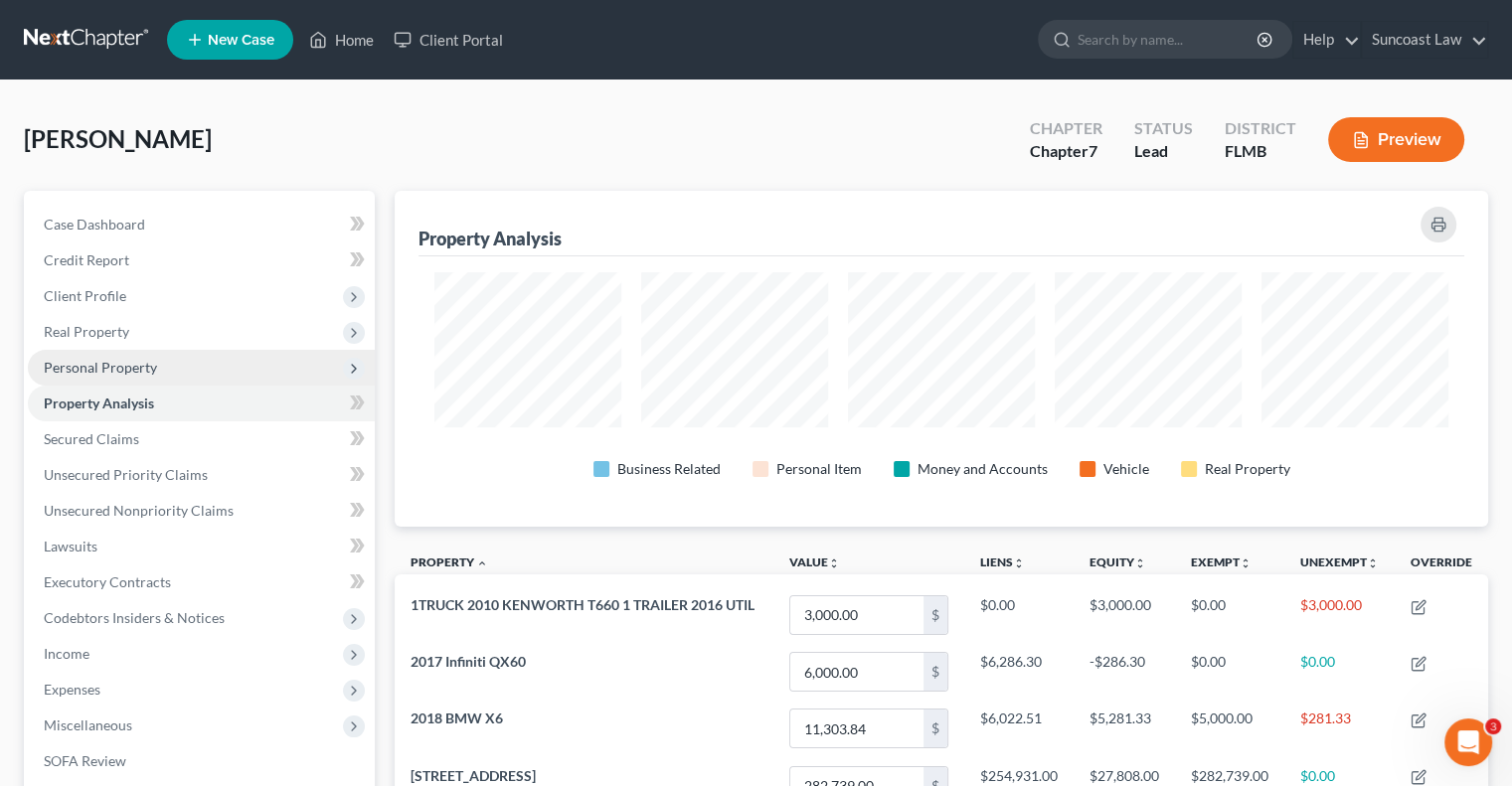 scroll, scrollTop: 993343, scrollLeft: 992989, axis: both 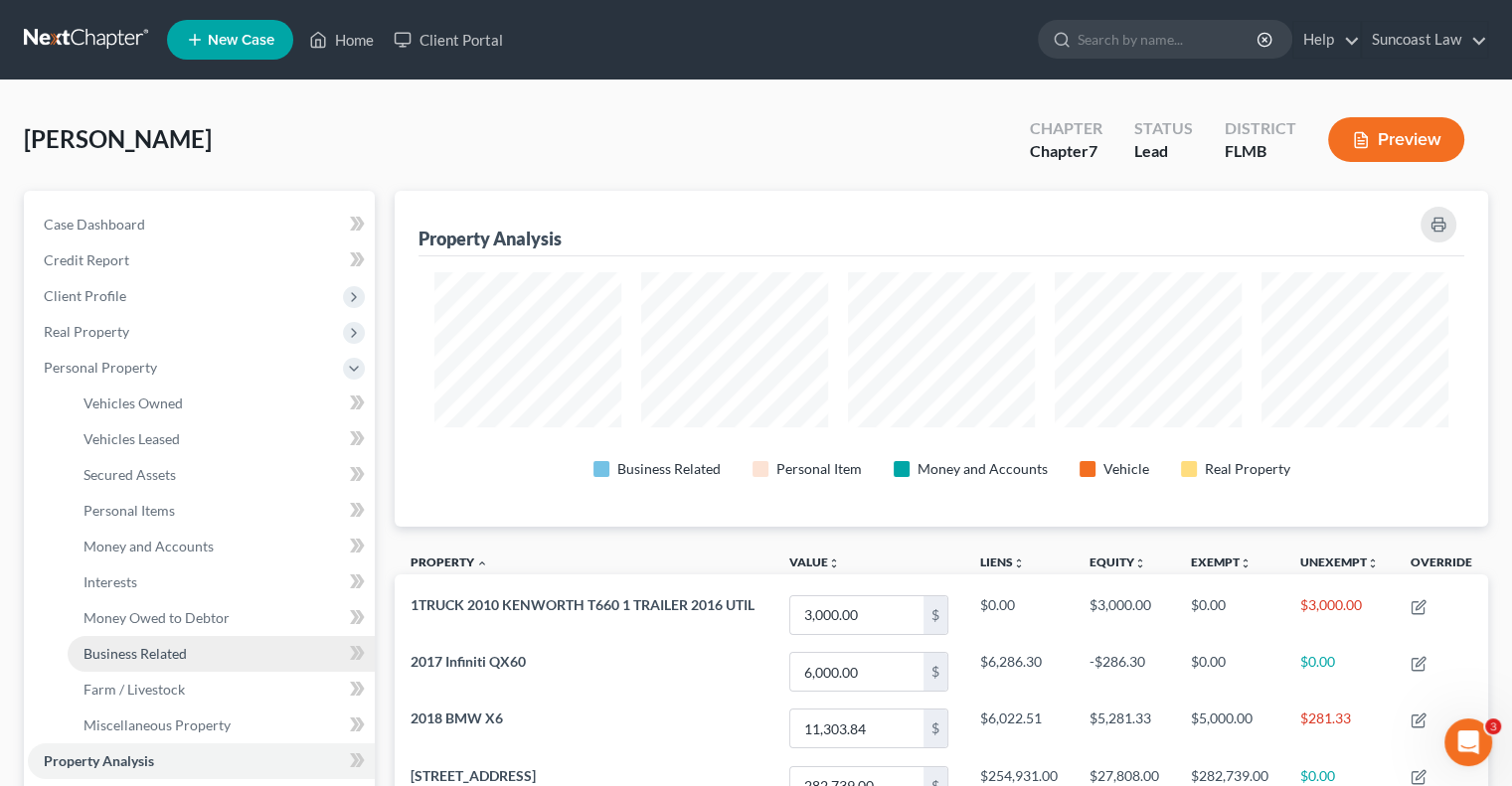 click on "Business Related" at bounding box center [135, 653] 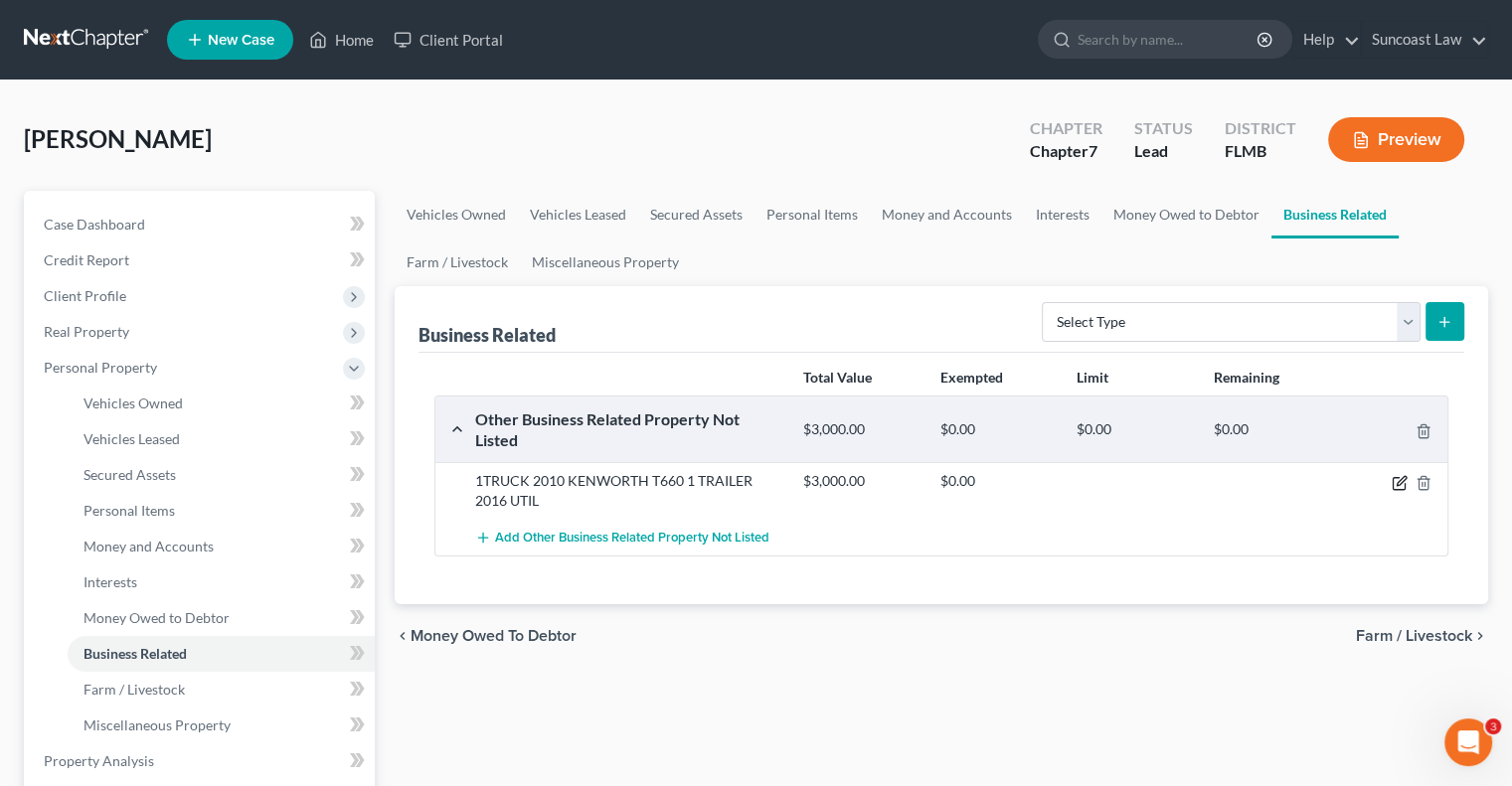 click 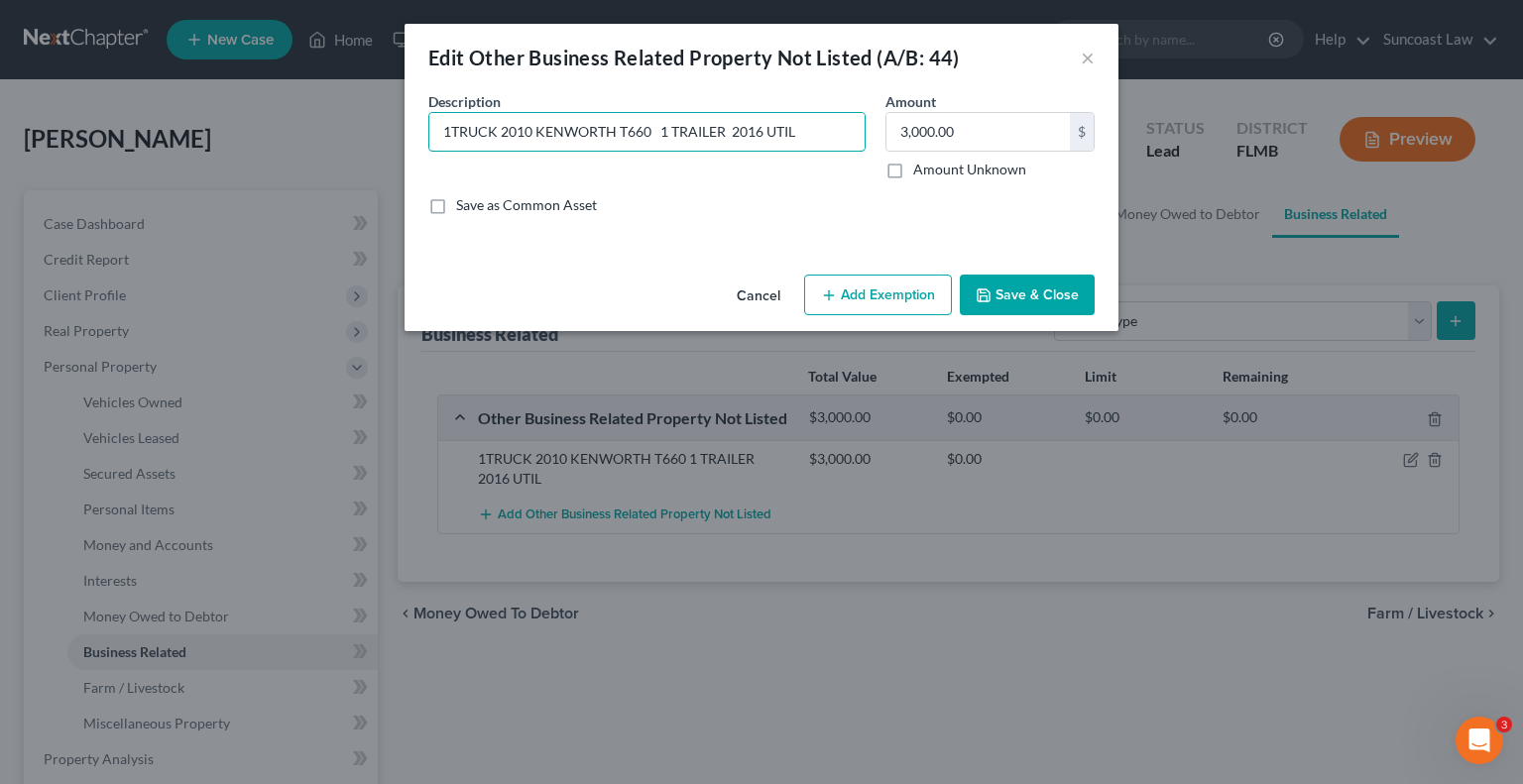 drag, startPoint x: 658, startPoint y: 127, endPoint x: 882, endPoint y: 159, distance: 226.27417 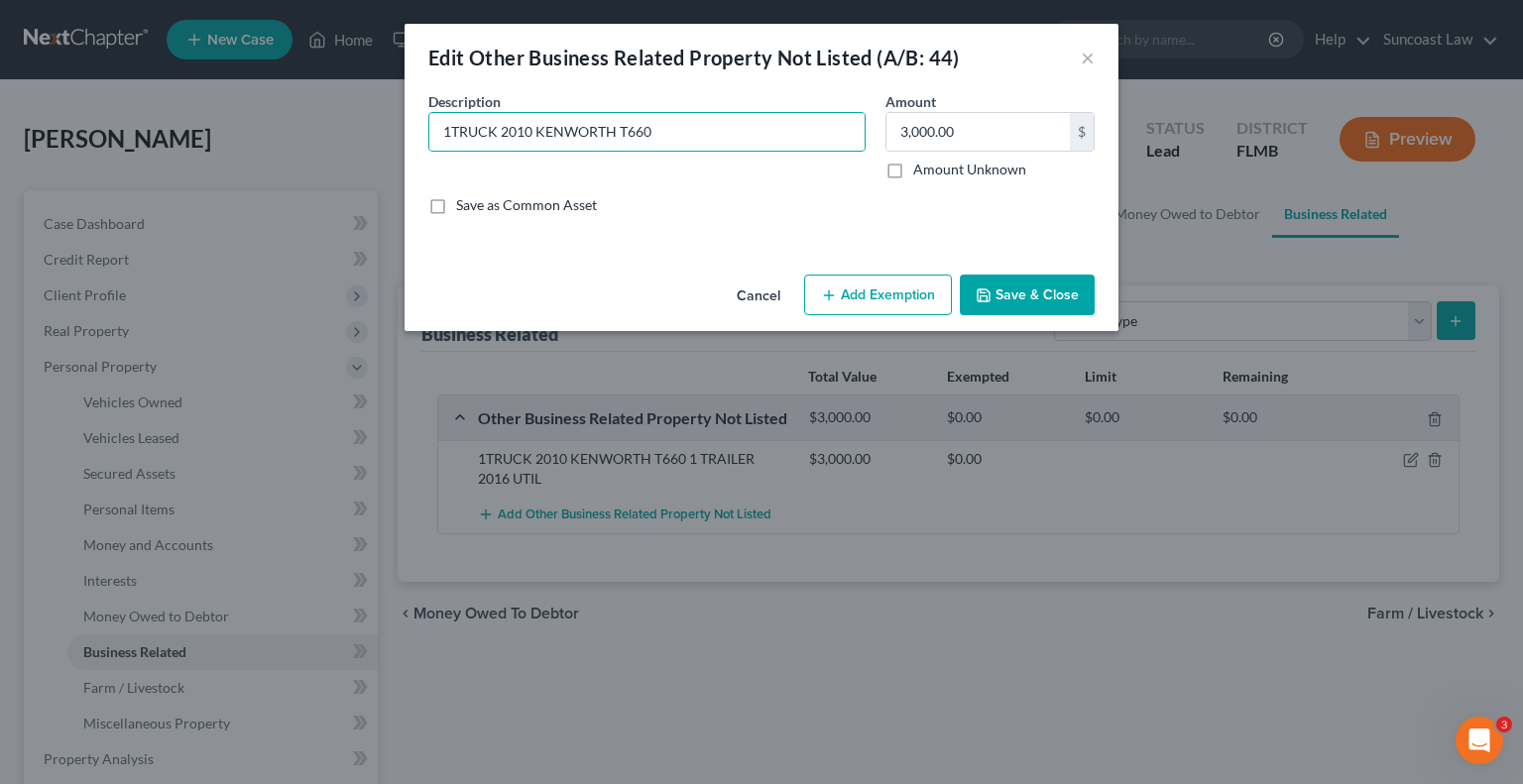 click on "Save & Close" at bounding box center [1027, 295] 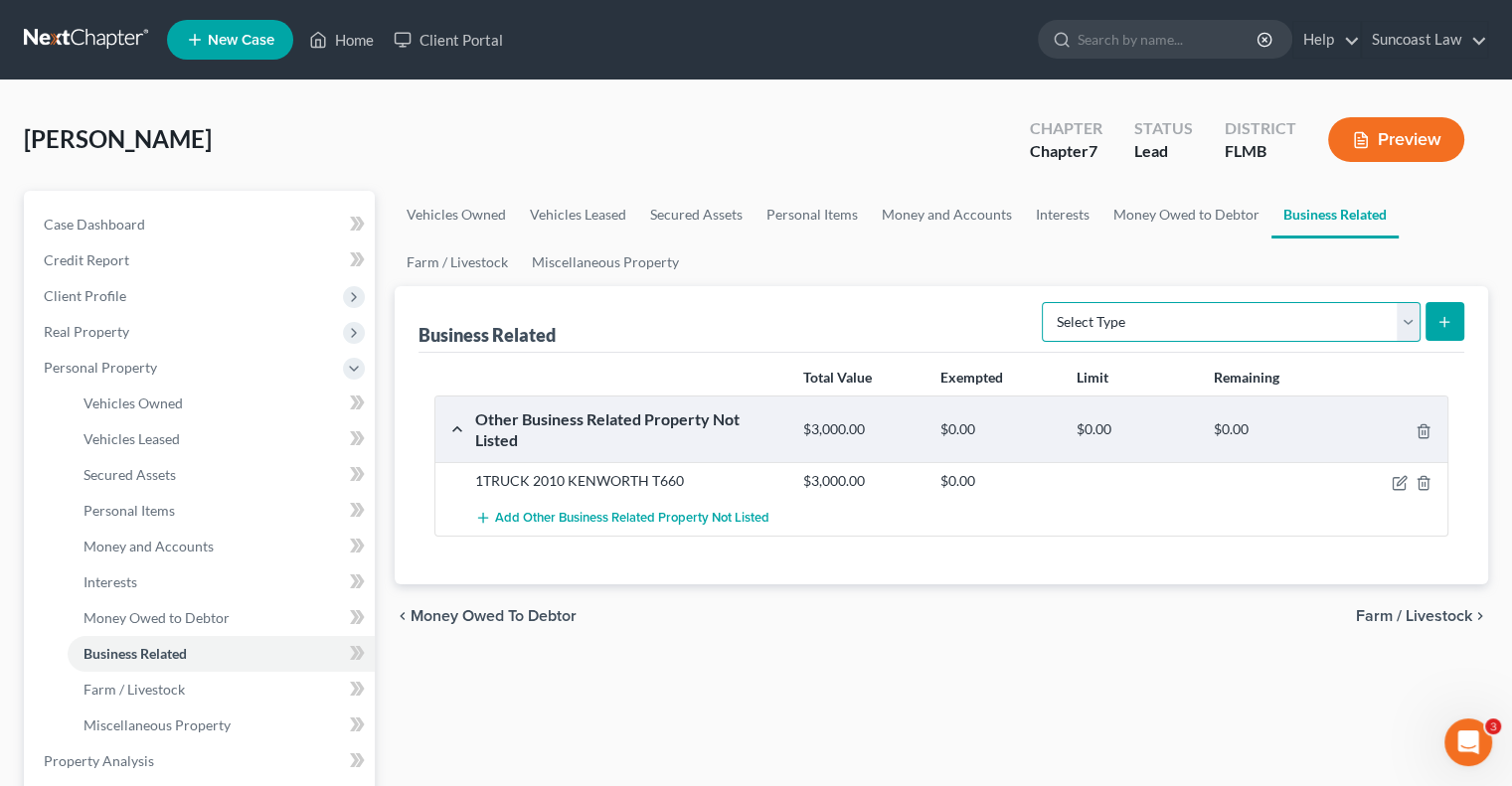 click on "Select Type Customer Lists  (A/B: 43) Franchises  (A/B: 27) Inventory  (A/B: 41) Licenses  (A/B: 27) Machinery  (A/B: 40) Office Equipment, Furnishings, Supplies  (A/B: 39) Other Business Related Property Not Listed  (A/B: 44) Patents, Copyrights, Intellectual Property  (A/B: 26)" at bounding box center [1231, 322] 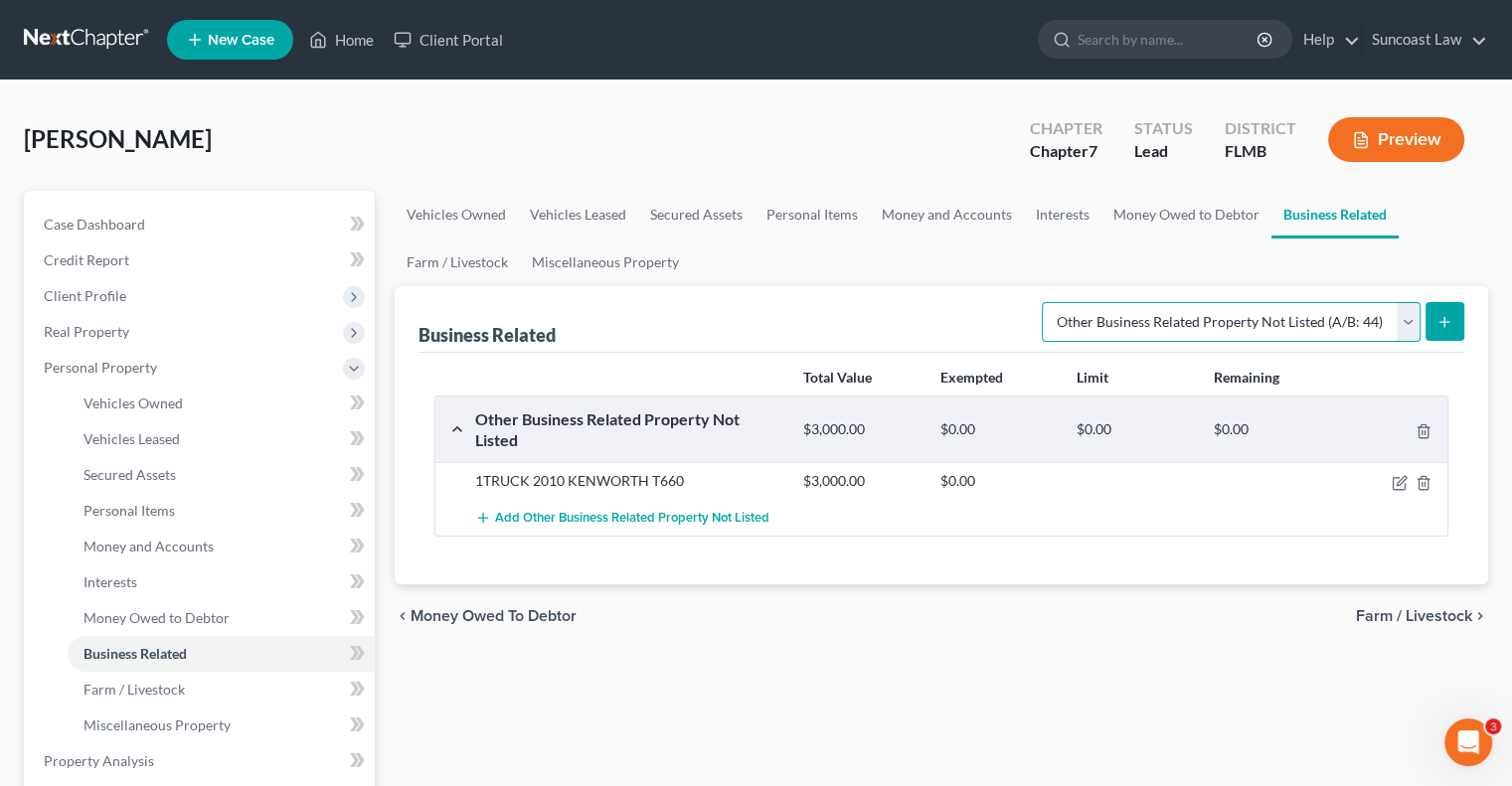 click on "Select Type Customer Lists  (A/B: 43) Franchises  (A/B: 27) Inventory  (A/B: 41) Licenses  (A/B: 27) Machinery  (A/B: 40) Office Equipment, Furnishings, Supplies  (A/B: 39) Other Business Related Property Not Listed  (A/B: 44) Patents, Copyrights, Intellectual Property  (A/B: 26)" at bounding box center [1231, 322] 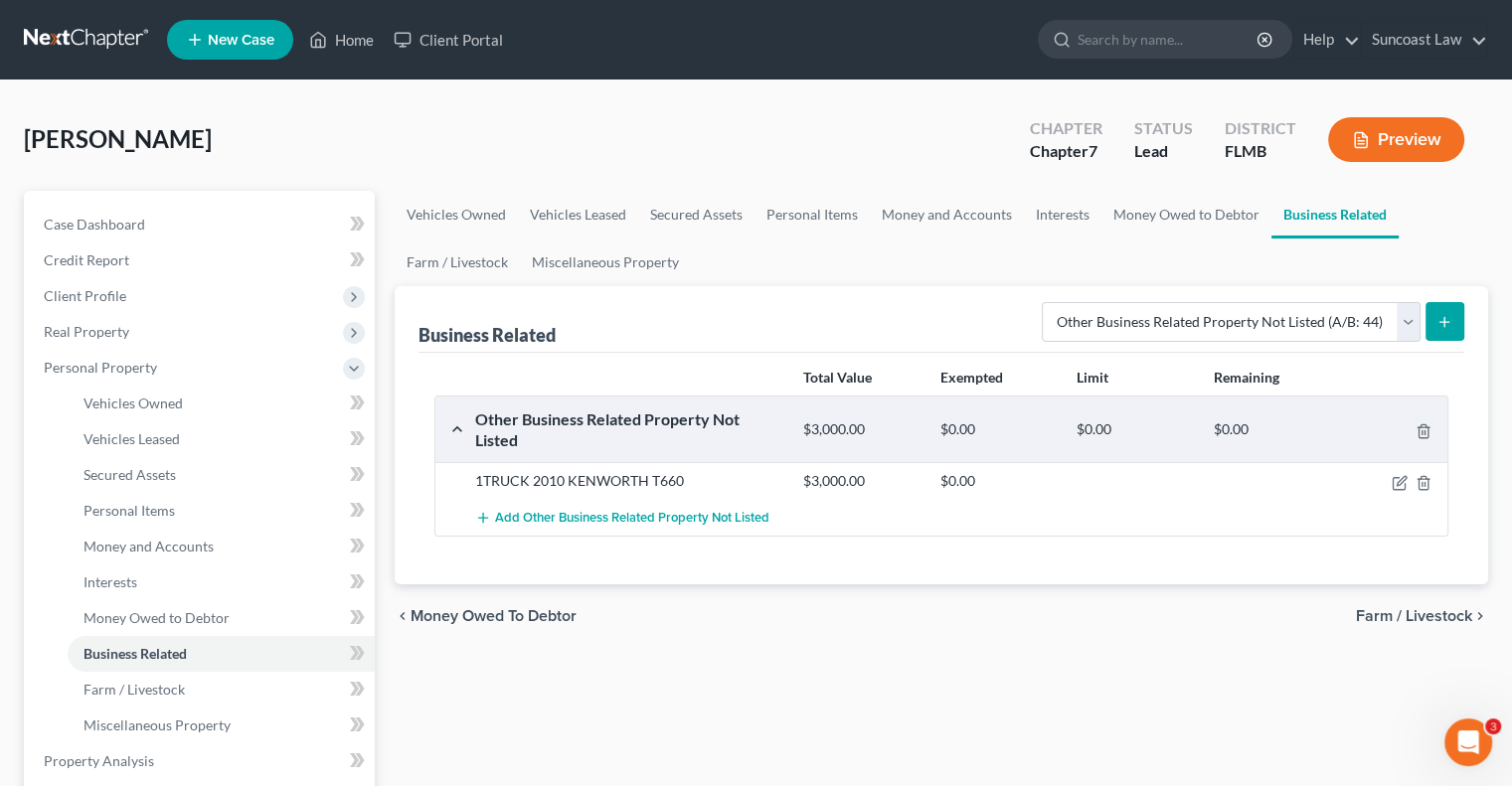 click 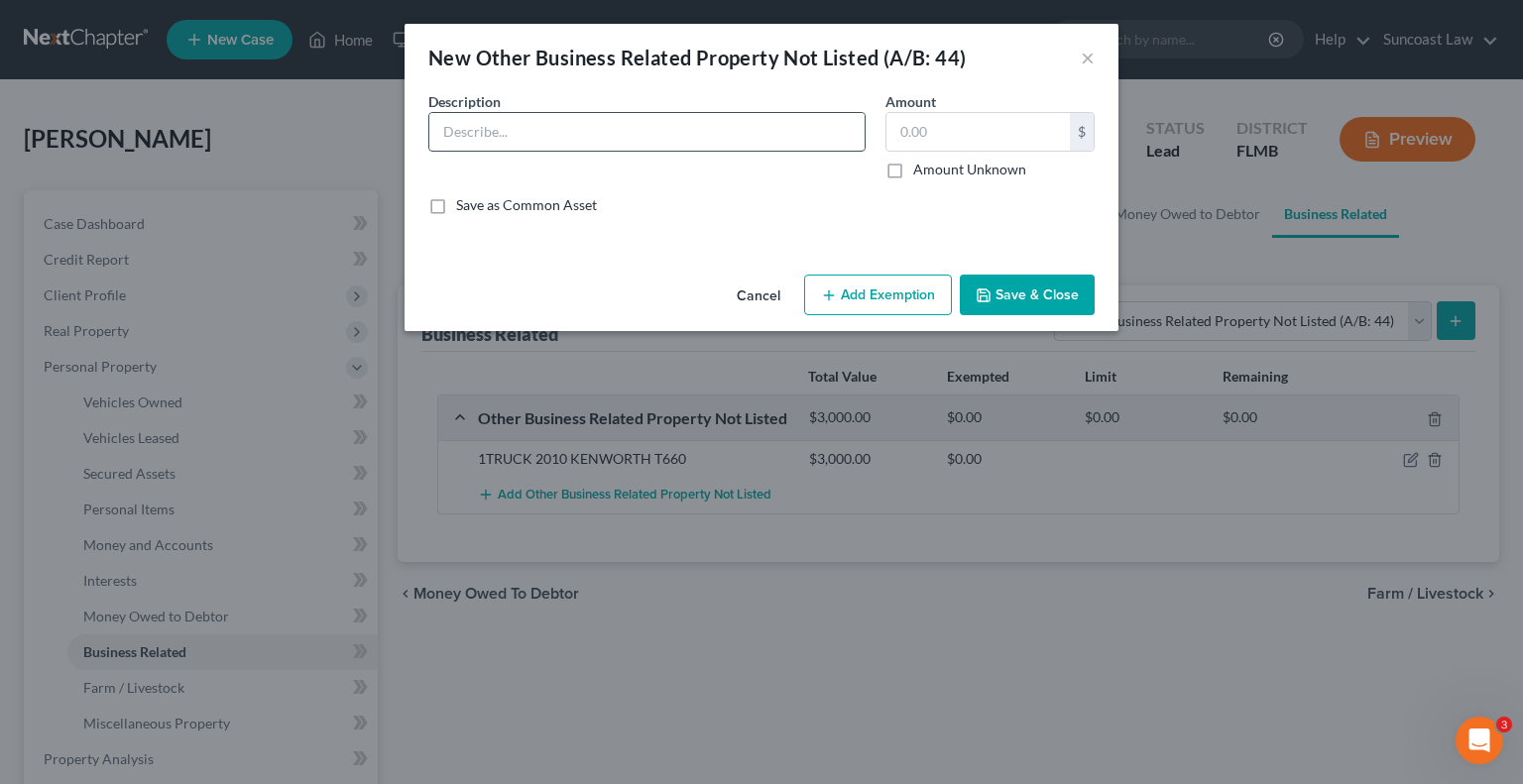 click at bounding box center [646, 132] 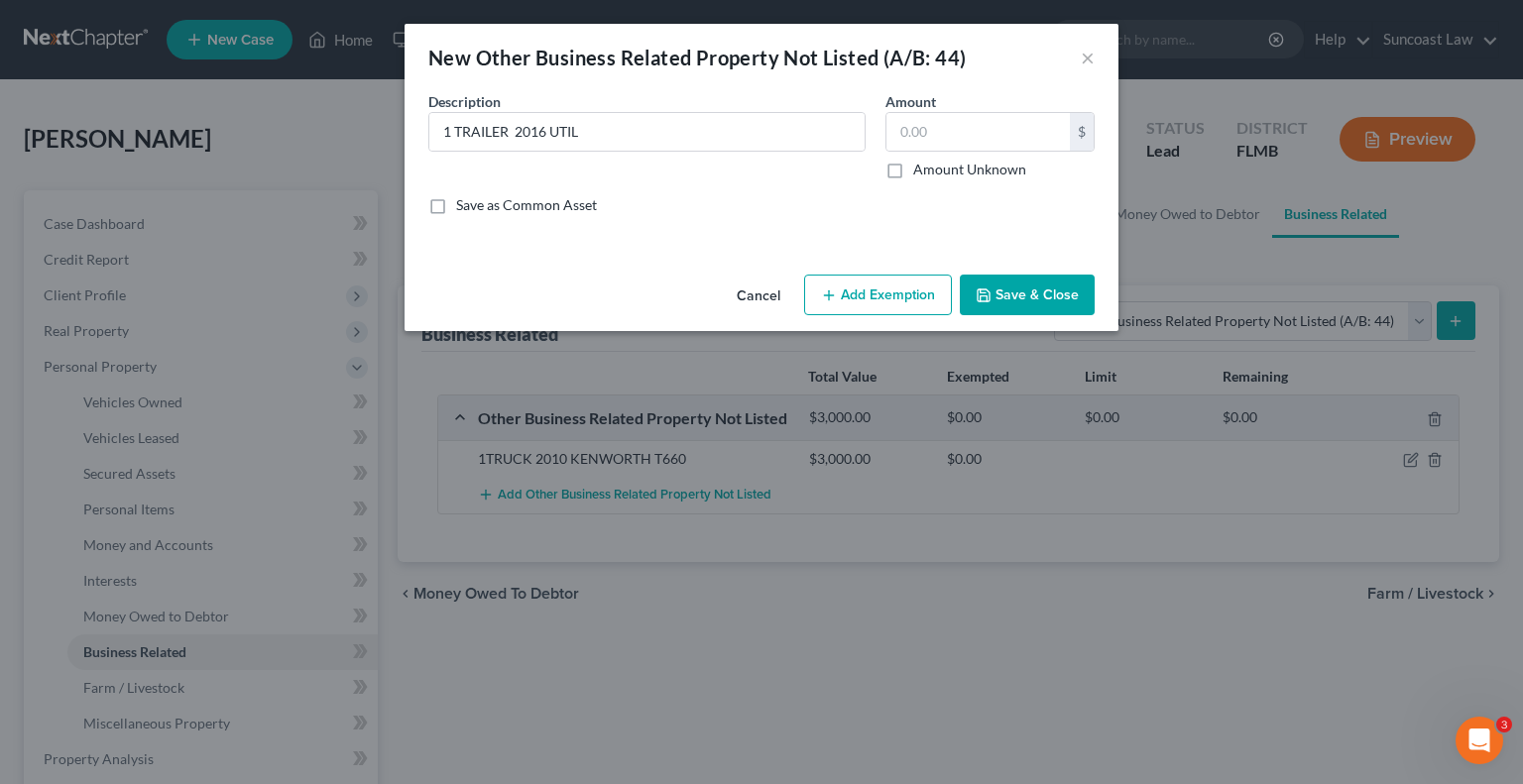 click on "Amount Unknown" at bounding box center [970, 169] 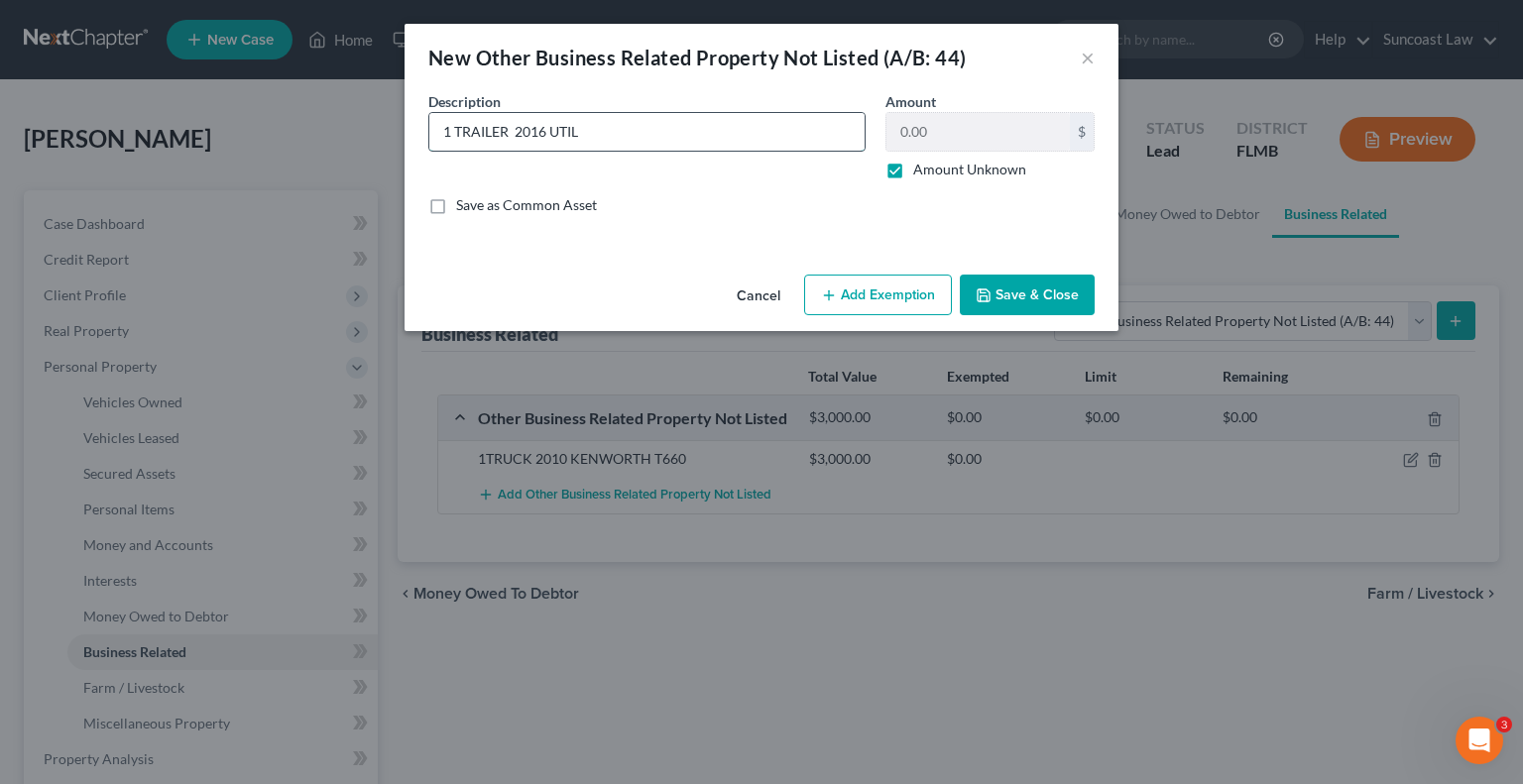 click on "1 TRAILER  2016 UTIL" at bounding box center (646, 132) 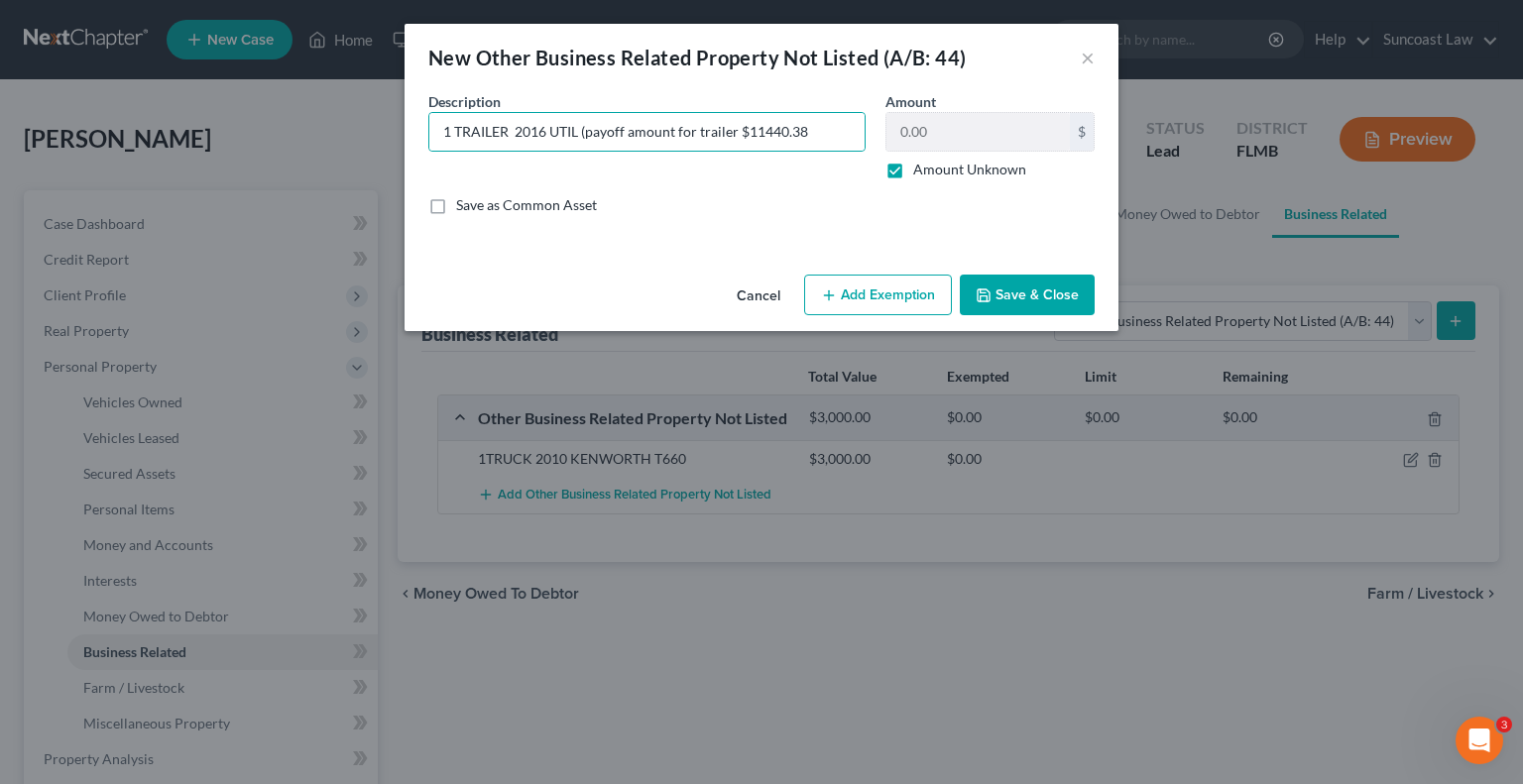 click on "Save & Close" at bounding box center (1027, 295) 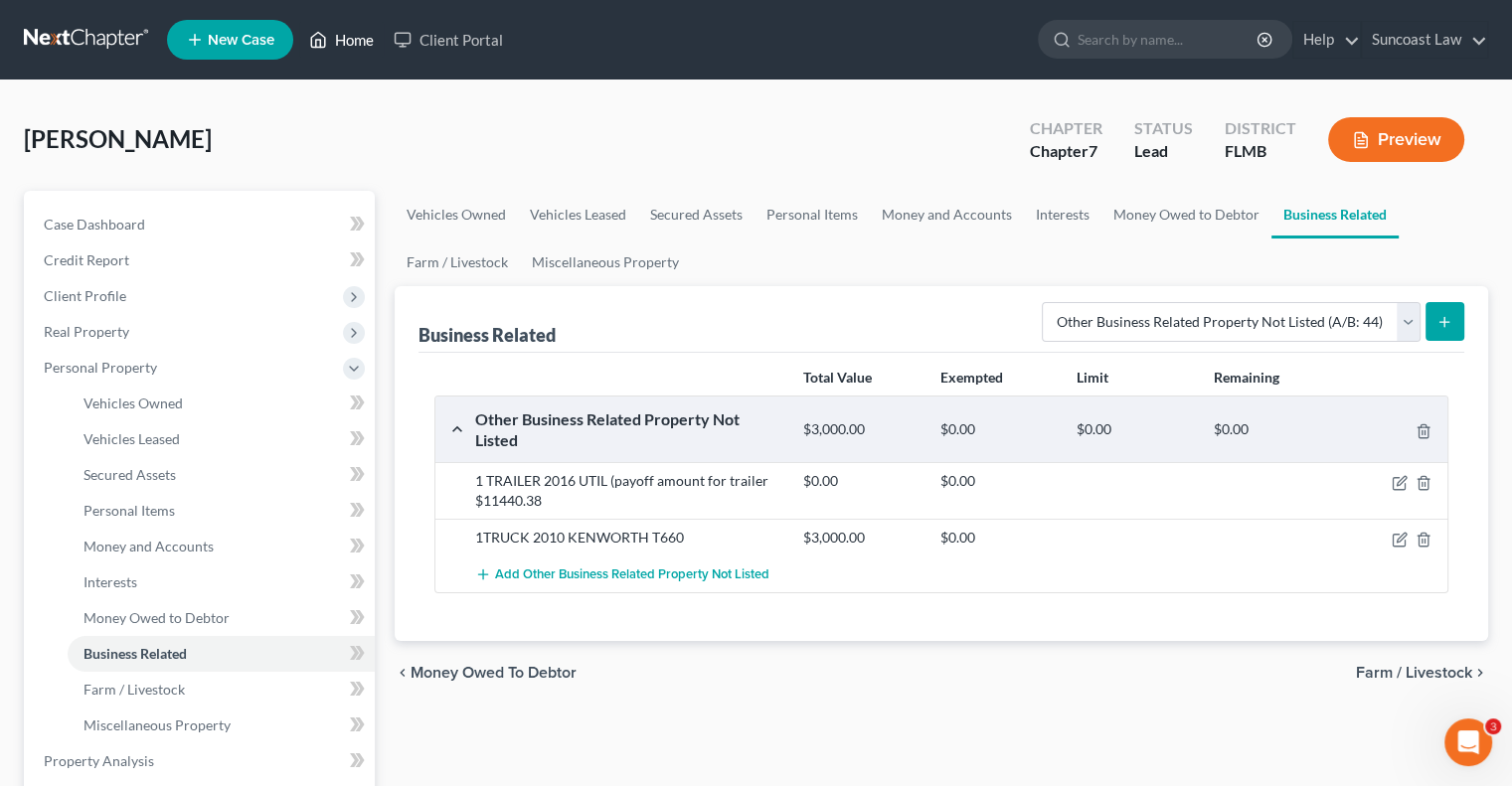 click on "Home" at bounding box center (341, 40) 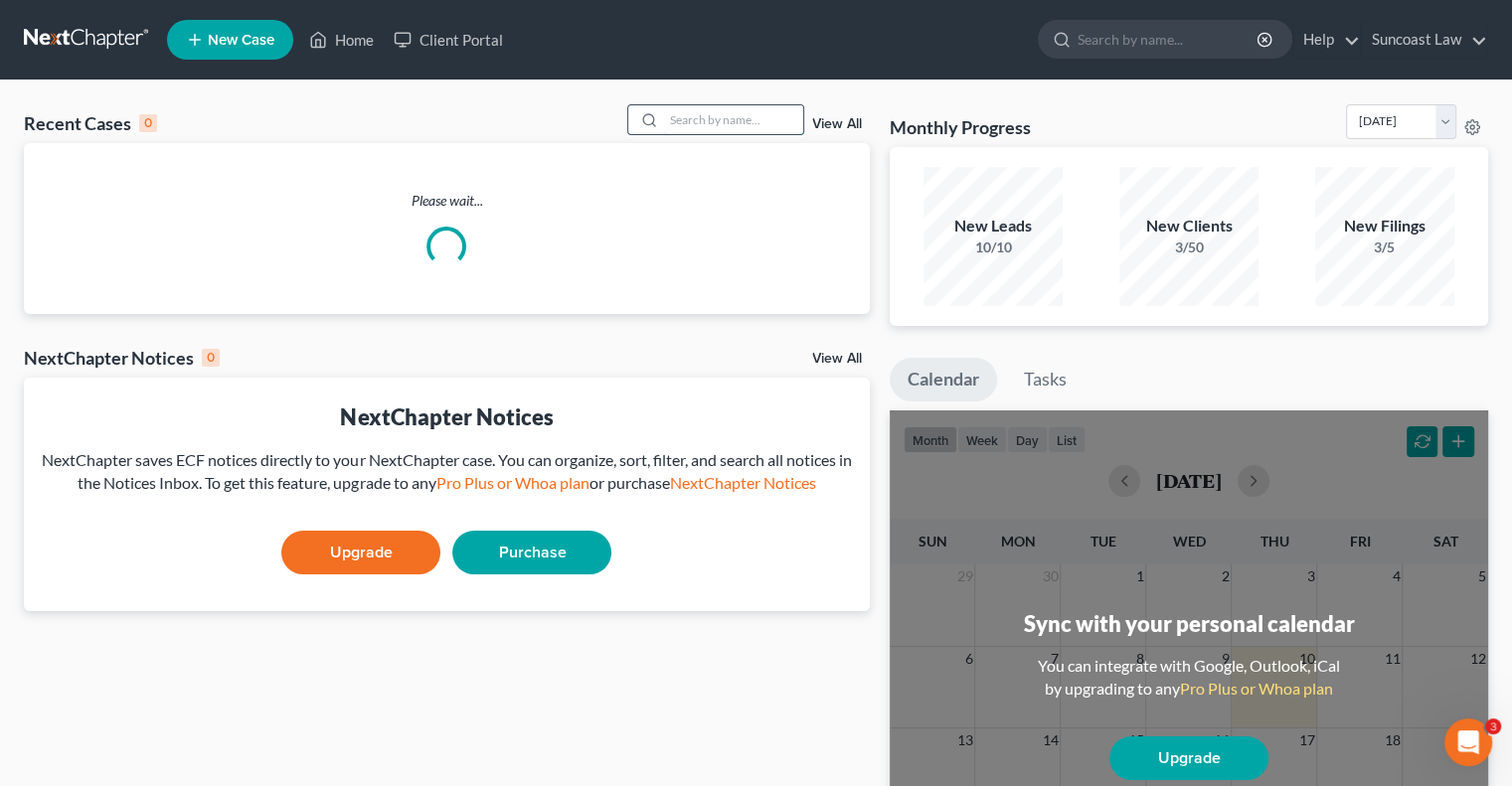 click at bounding box center (734, 119) 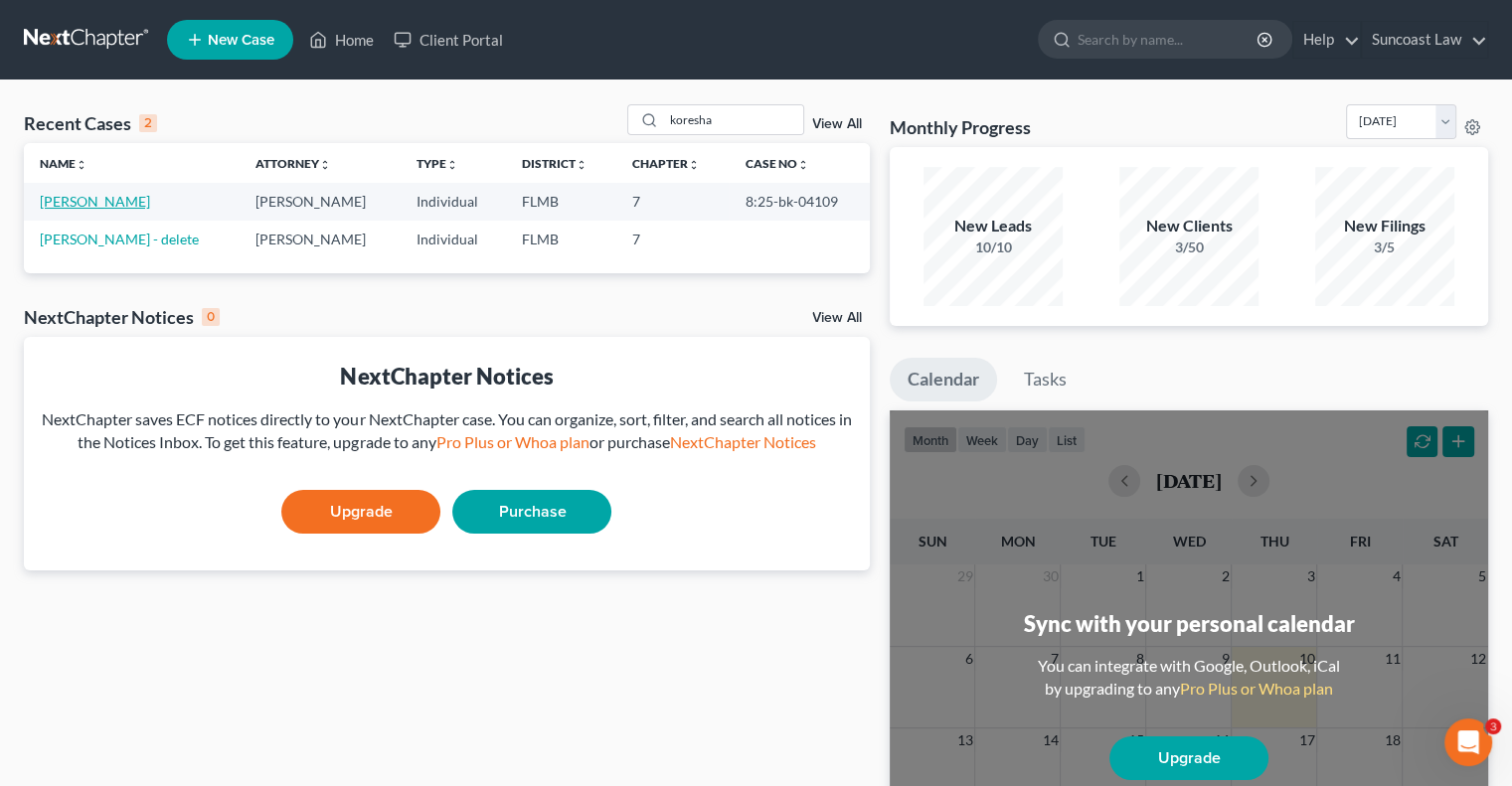 click on "[PERSON_NAME]" at bounding box center (94, 201) 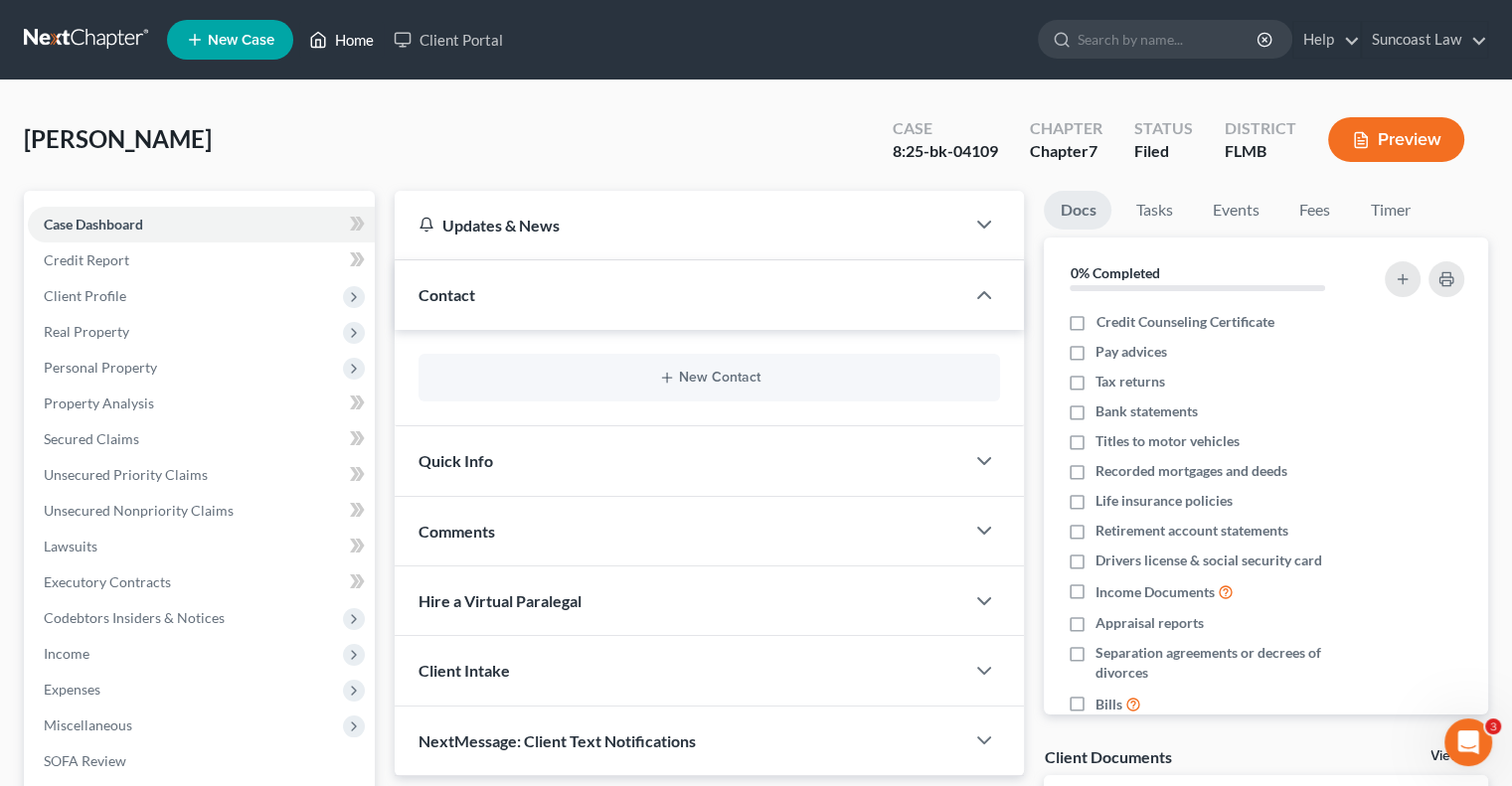 click on "Home" at bounding box center [341, 40] 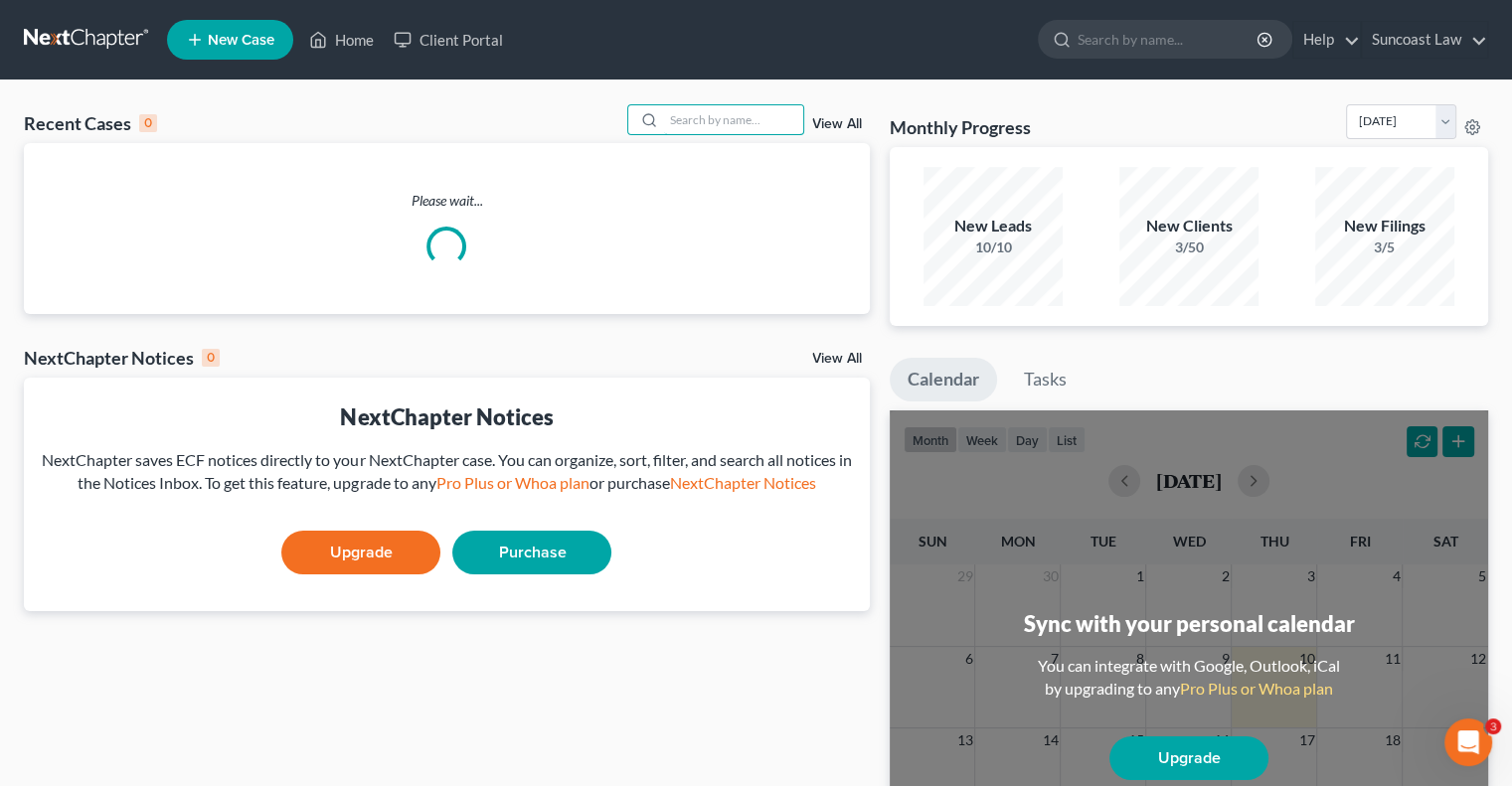 drag, startPoint x: 766, startPoint y: 117, endPoint x: 774, endPoint y: 99, distance: 19.697716 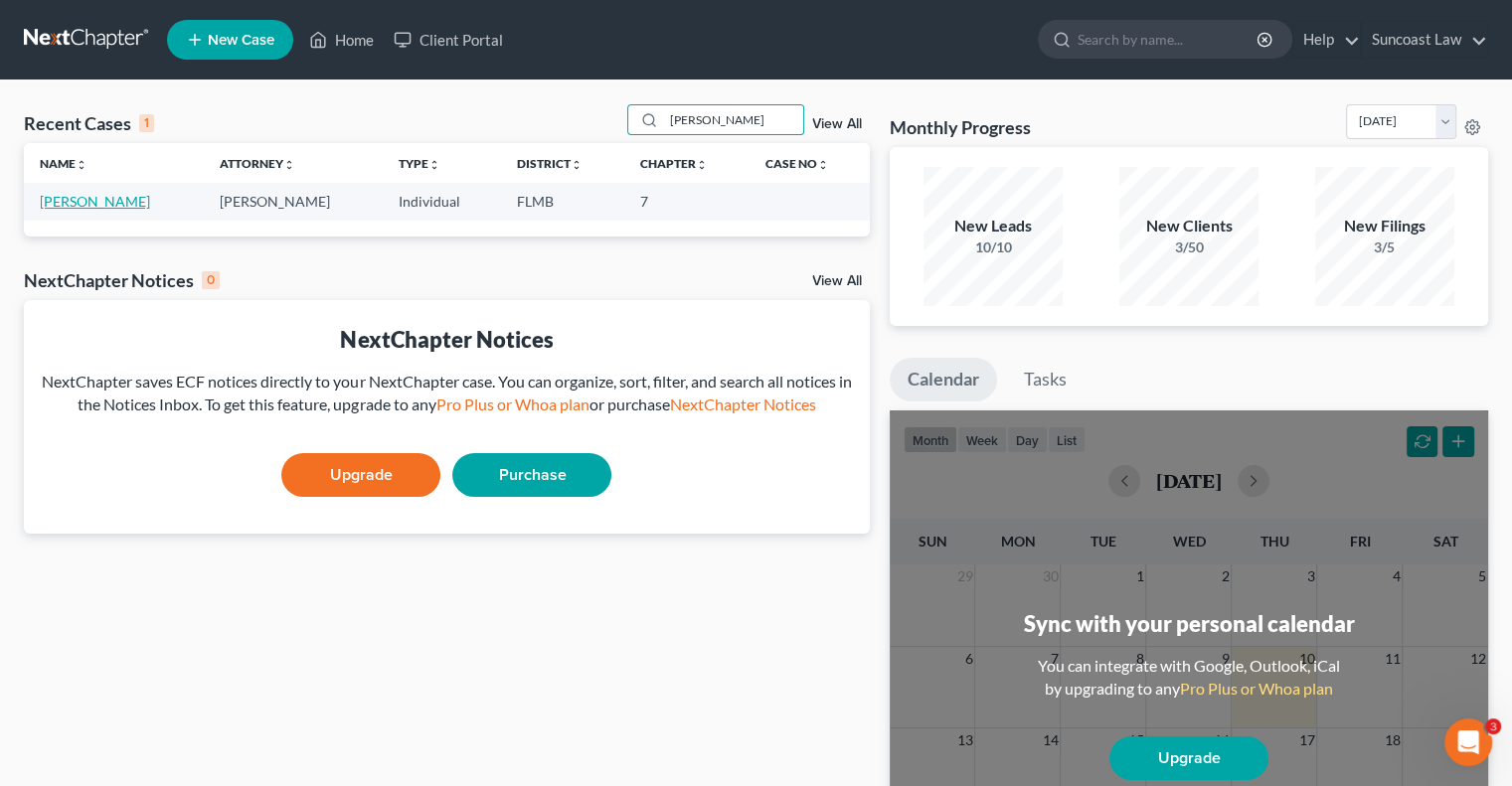 click on "[PERSON_NAME]" at bounding box center (94, 201) 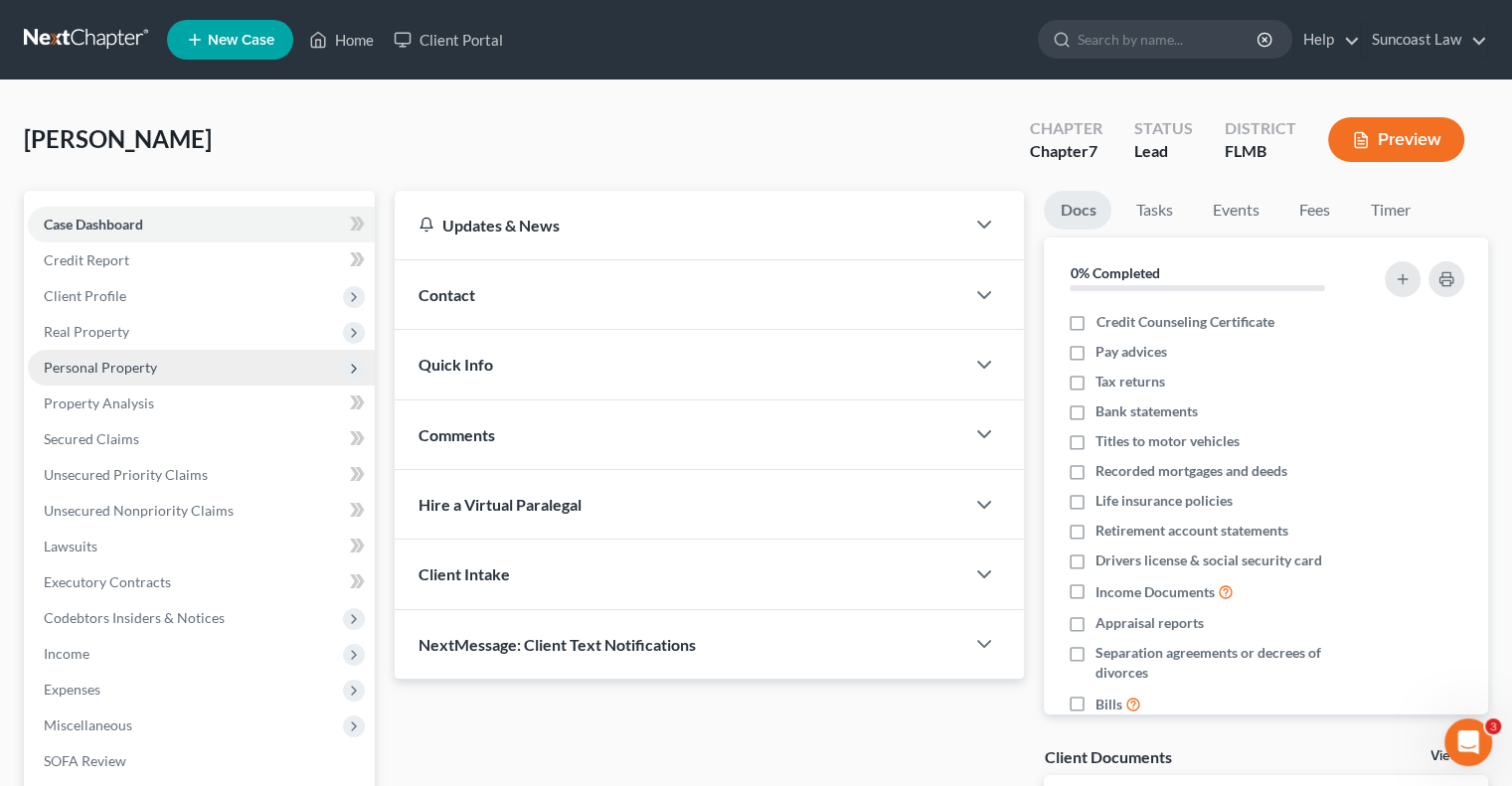 click on "Personal Property" at bounding box center [100, 367] 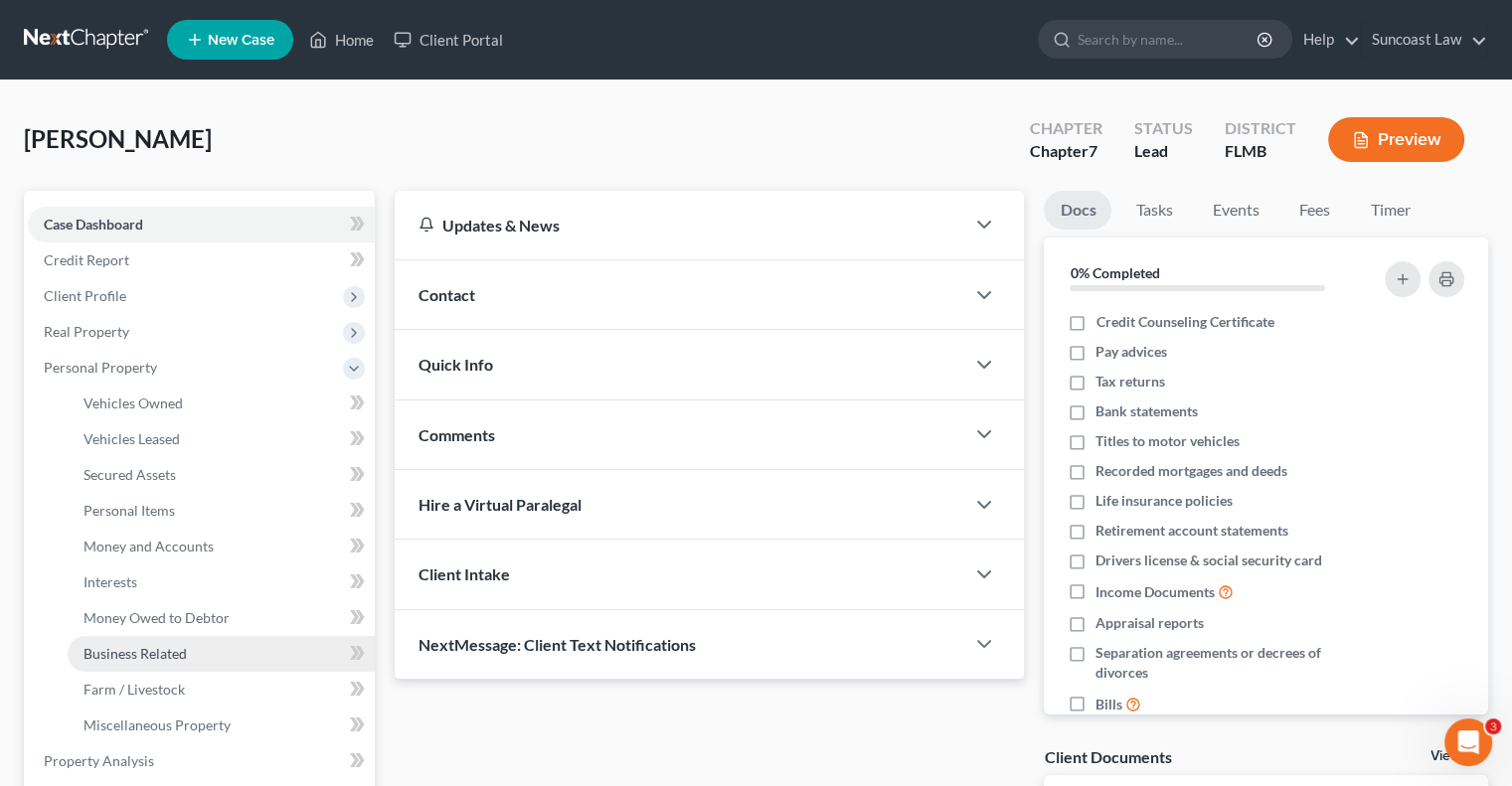 click on "Business Related" at bounding box center [135, 653] 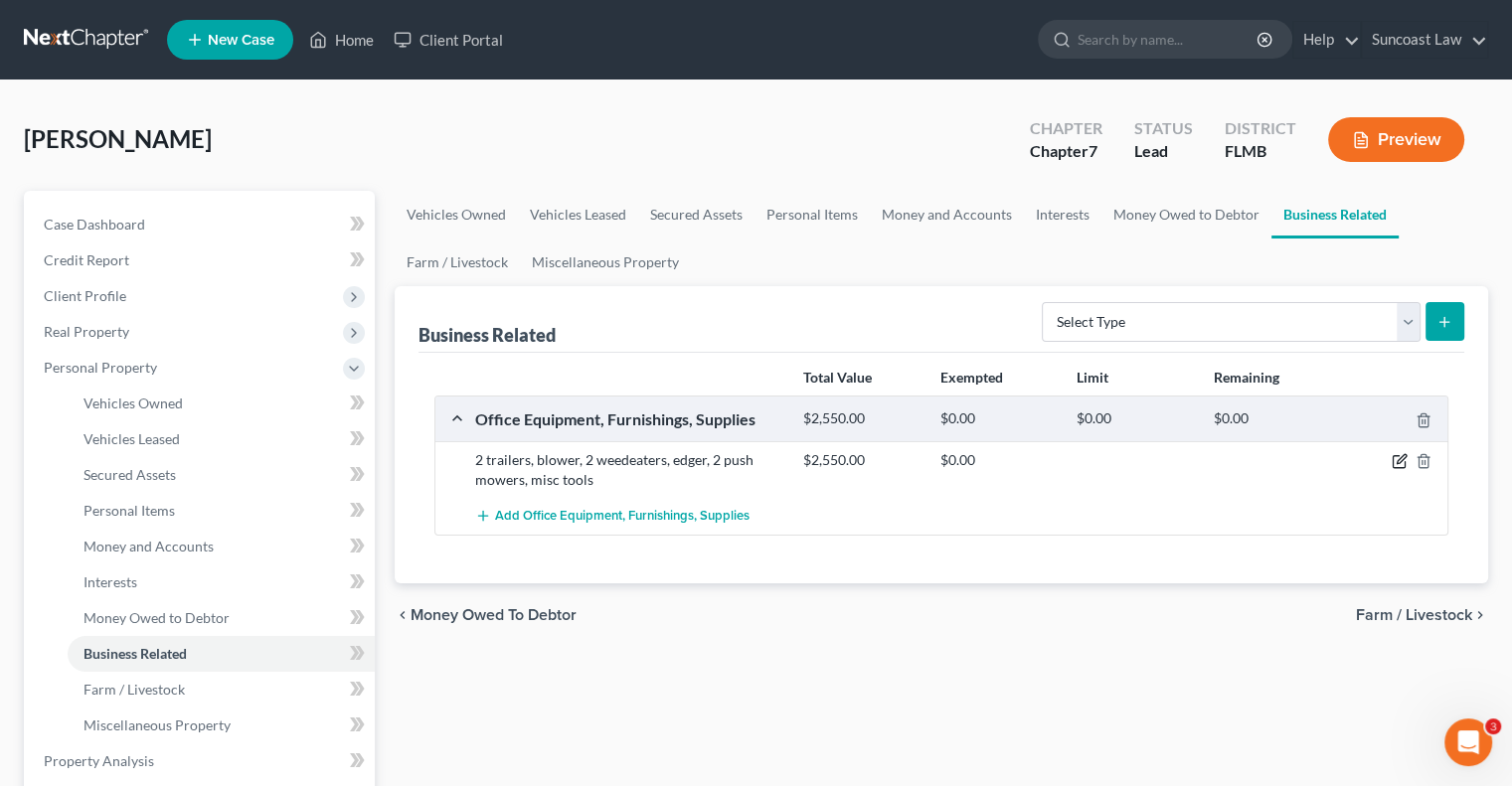 click 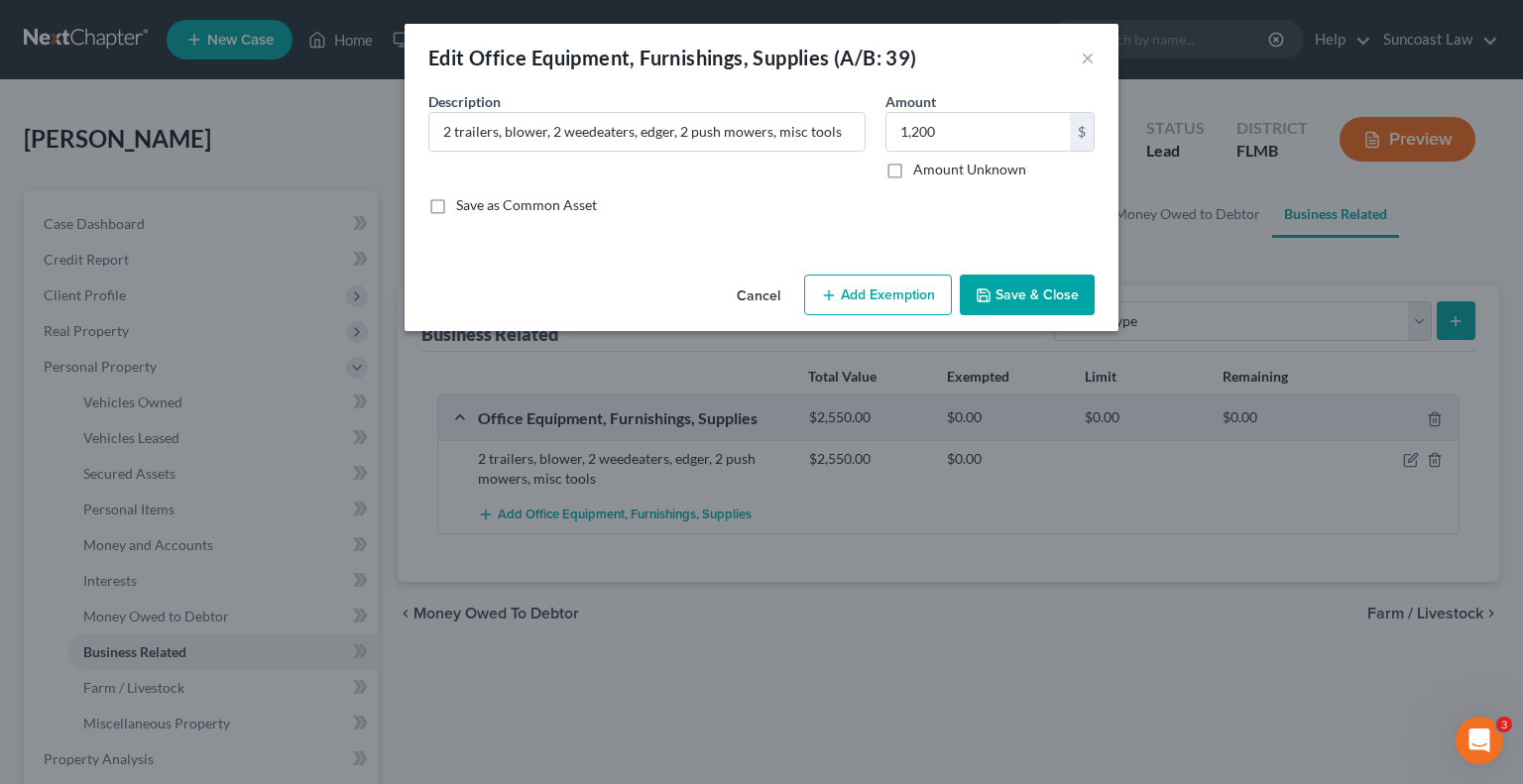 click on "Add Exemption" at bounding box center [878, 295] 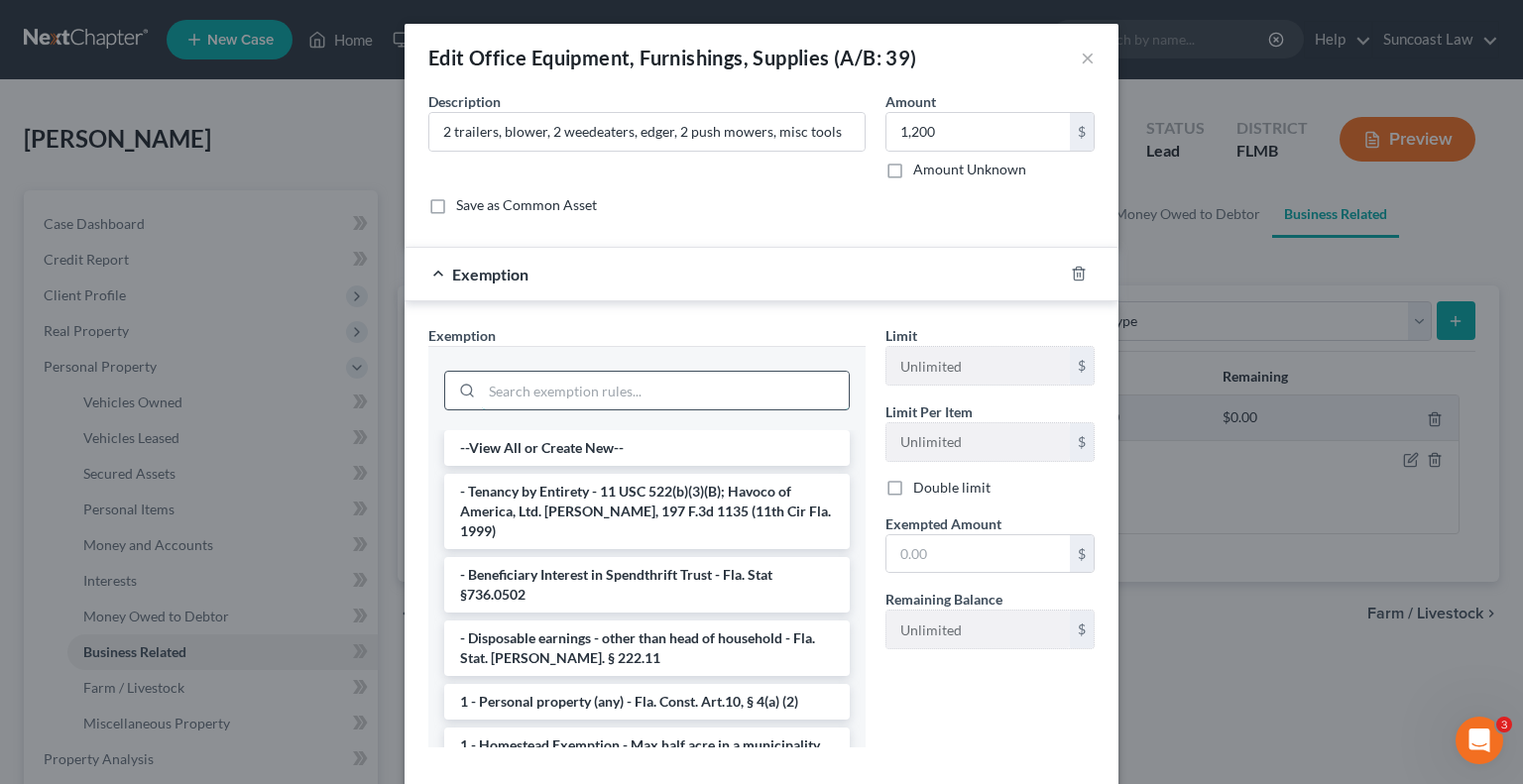click at bounding box center (665, 391) 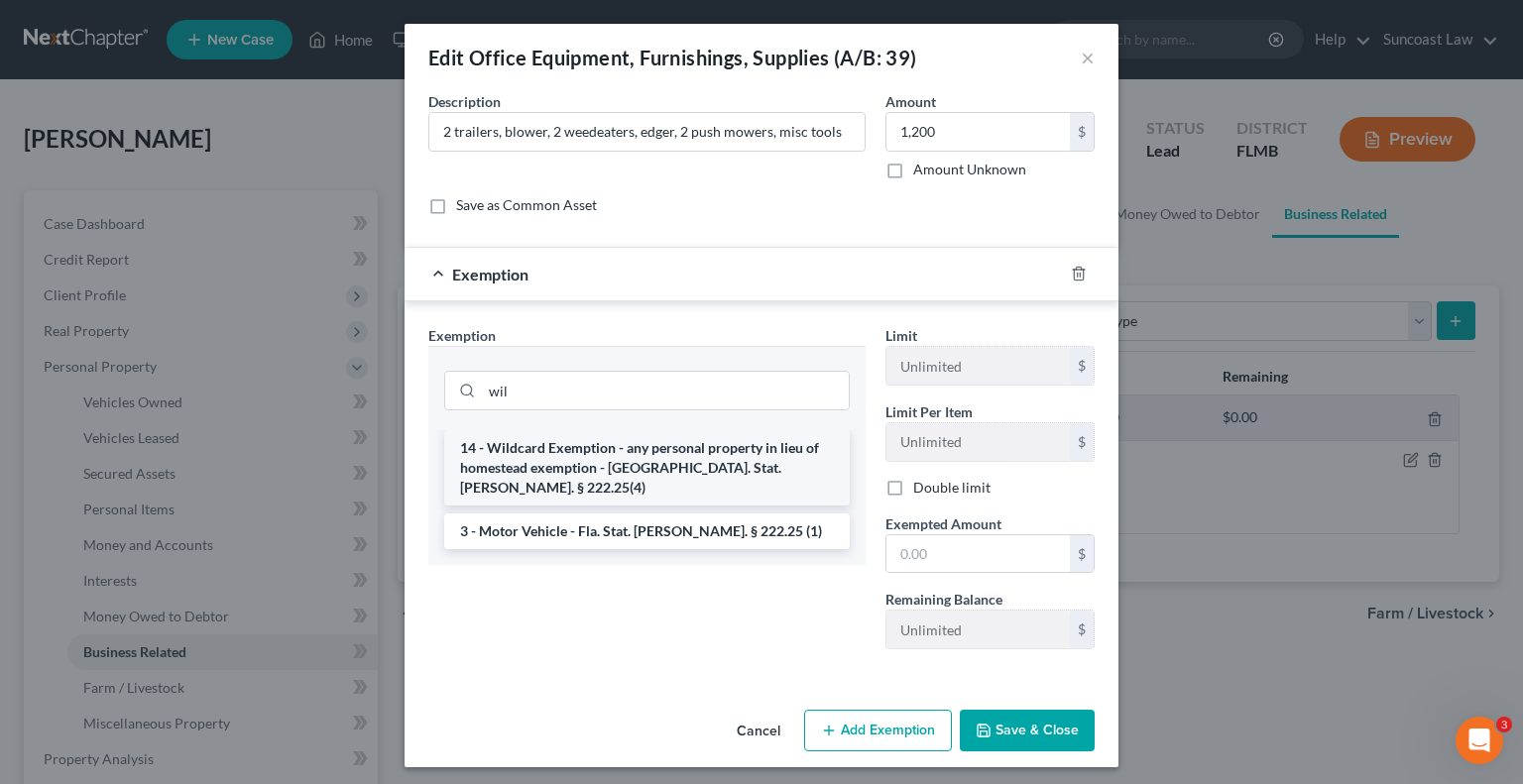 click on "14 - Wildcard Exemption - any personal property in lieu of homestead exemption - [GEOGRAPHIC_DATA]. Stat. [PERSON_NAME]. § 222.25(4)" at bounding box center [646, 468] 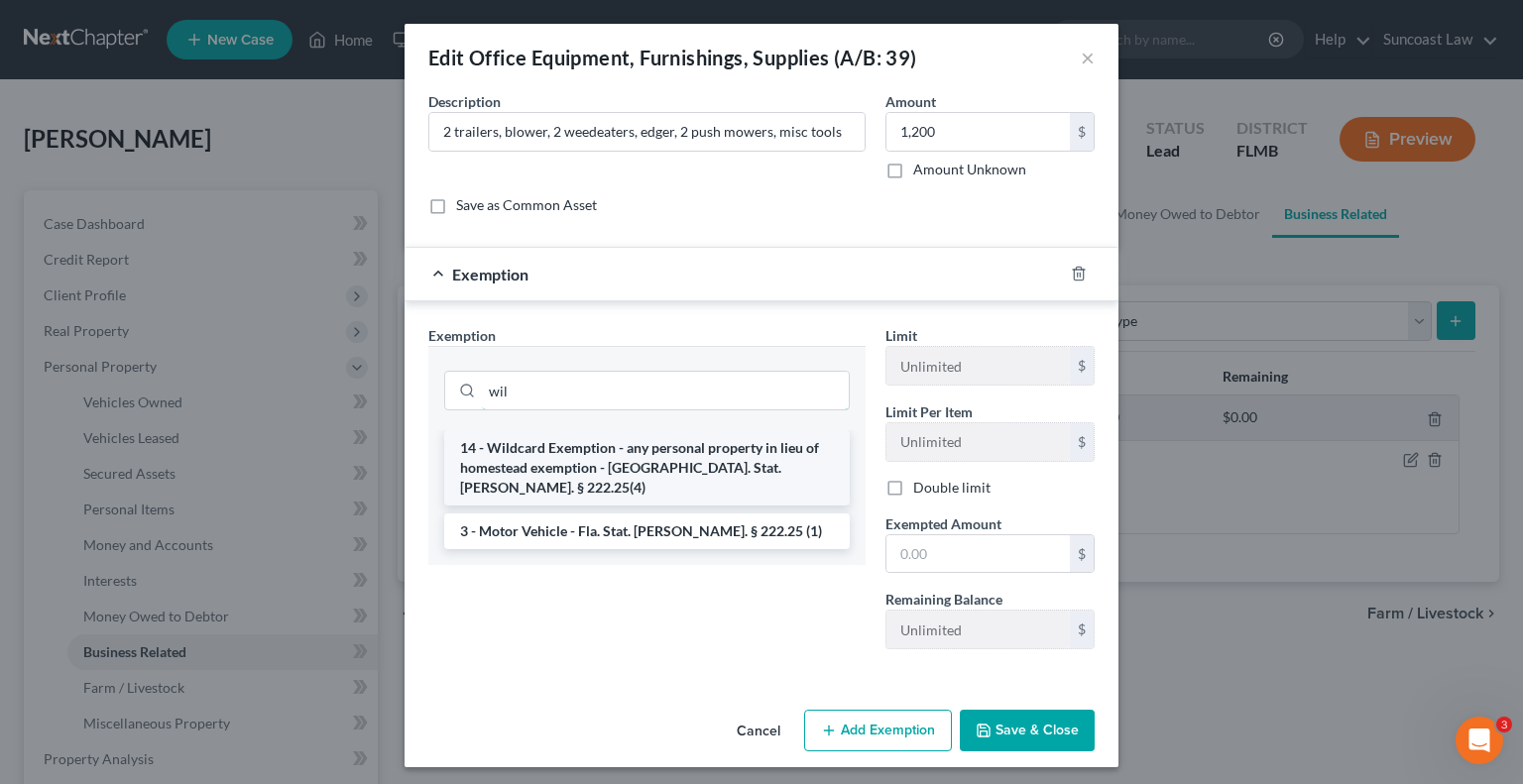 click on "wil" at bounding box center (665, 391) 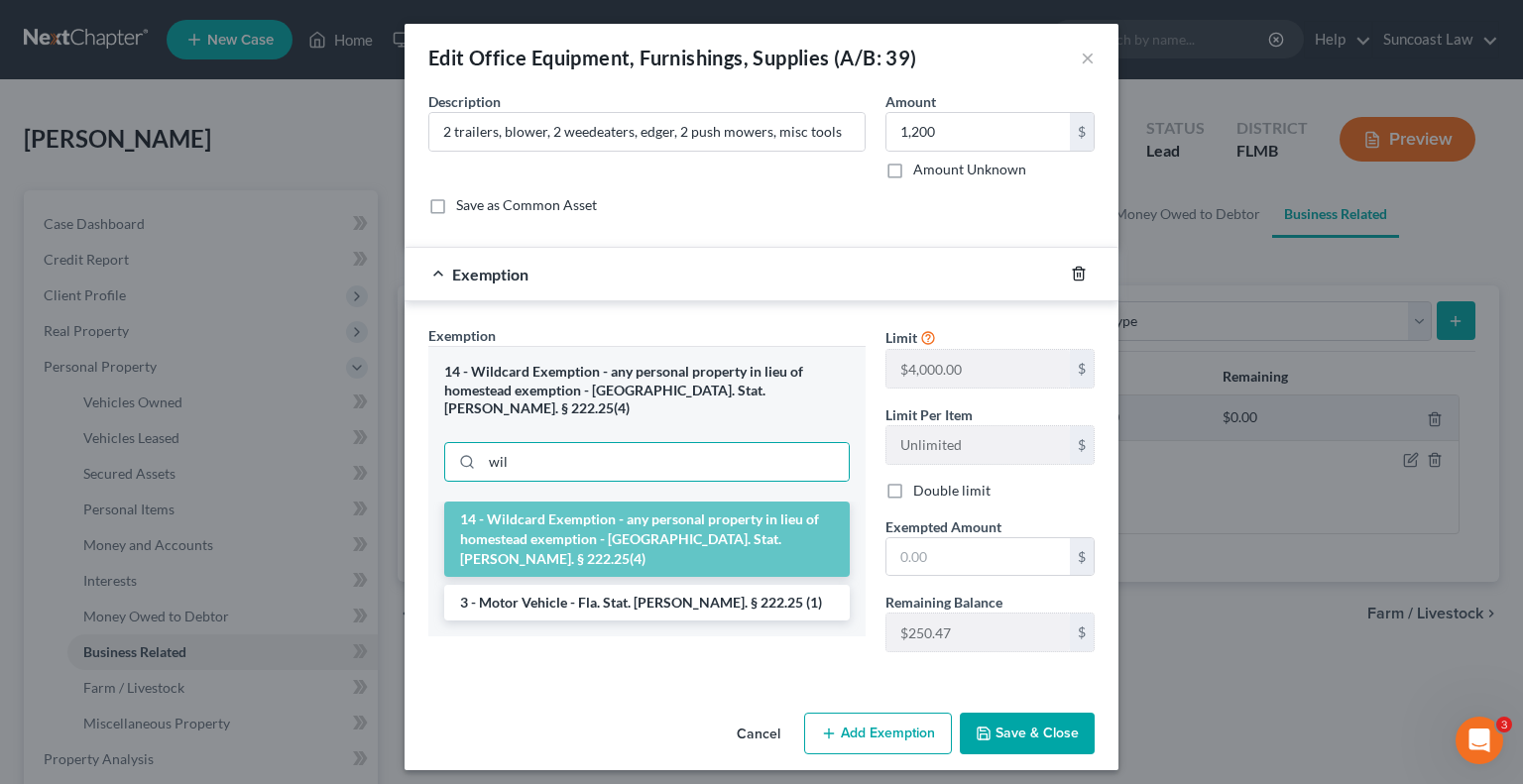 click 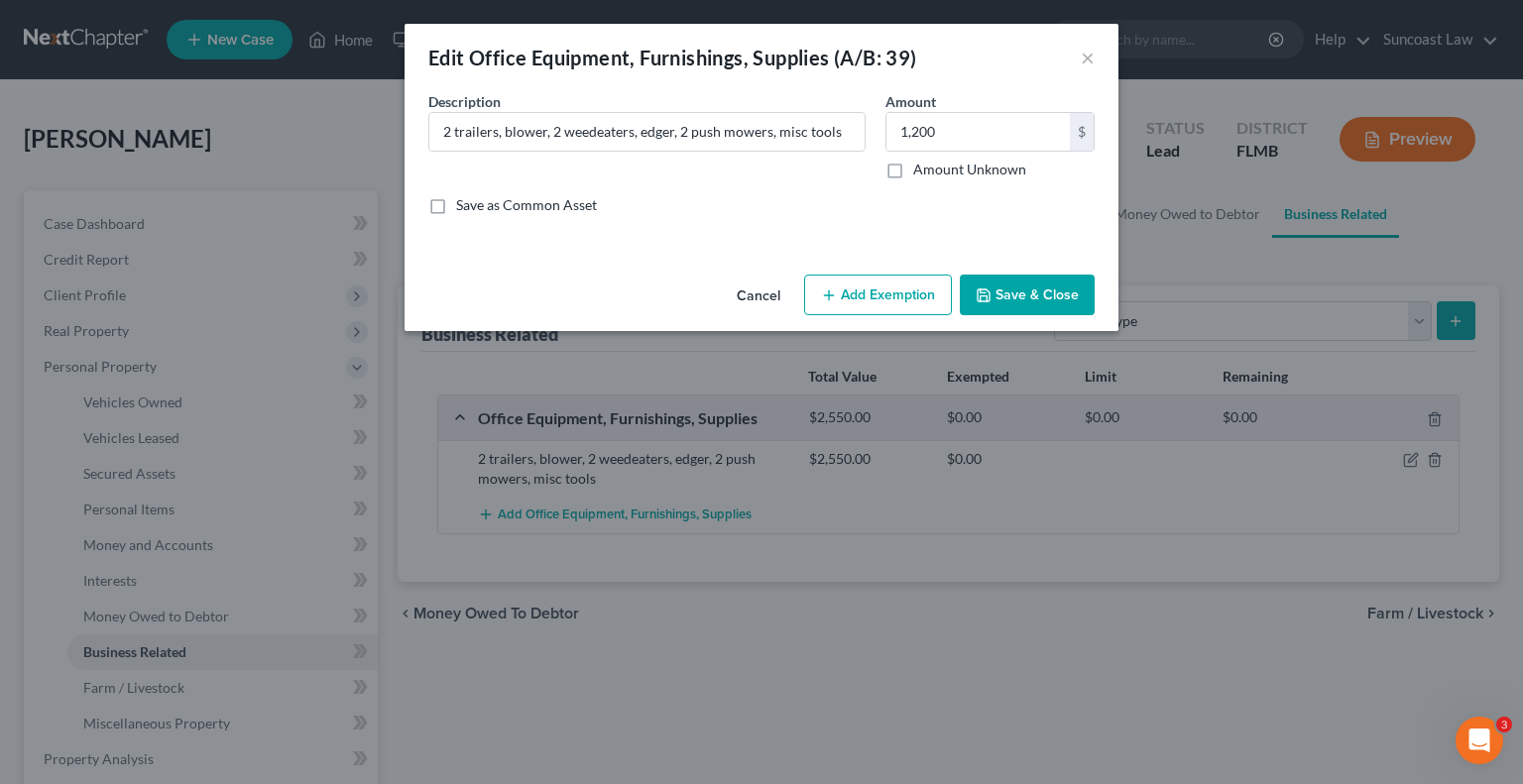 click on "Save & Close" at bounding box center [1027, 295] 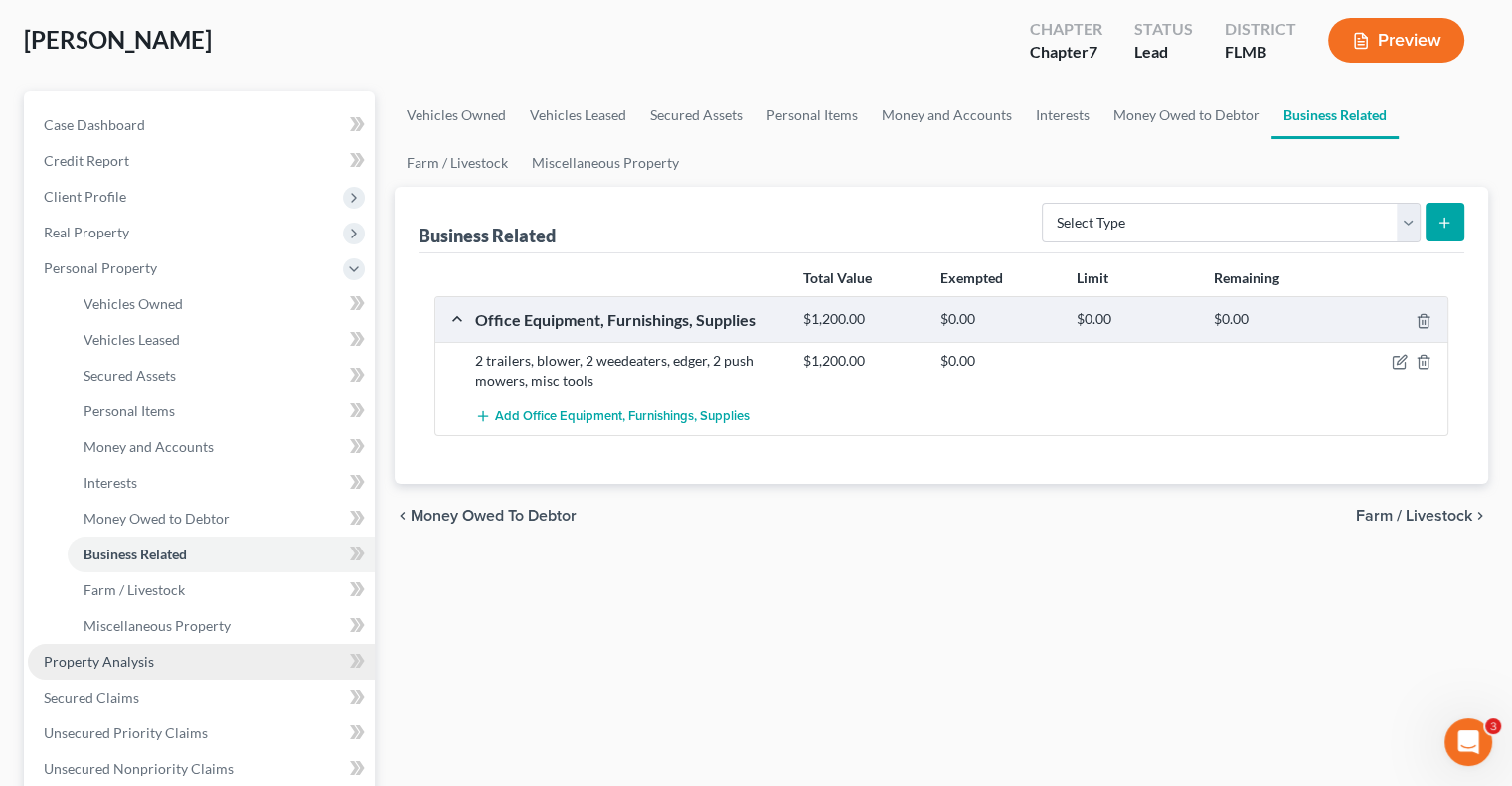 click on "Property Analysis" at bounding box center (201, 662) 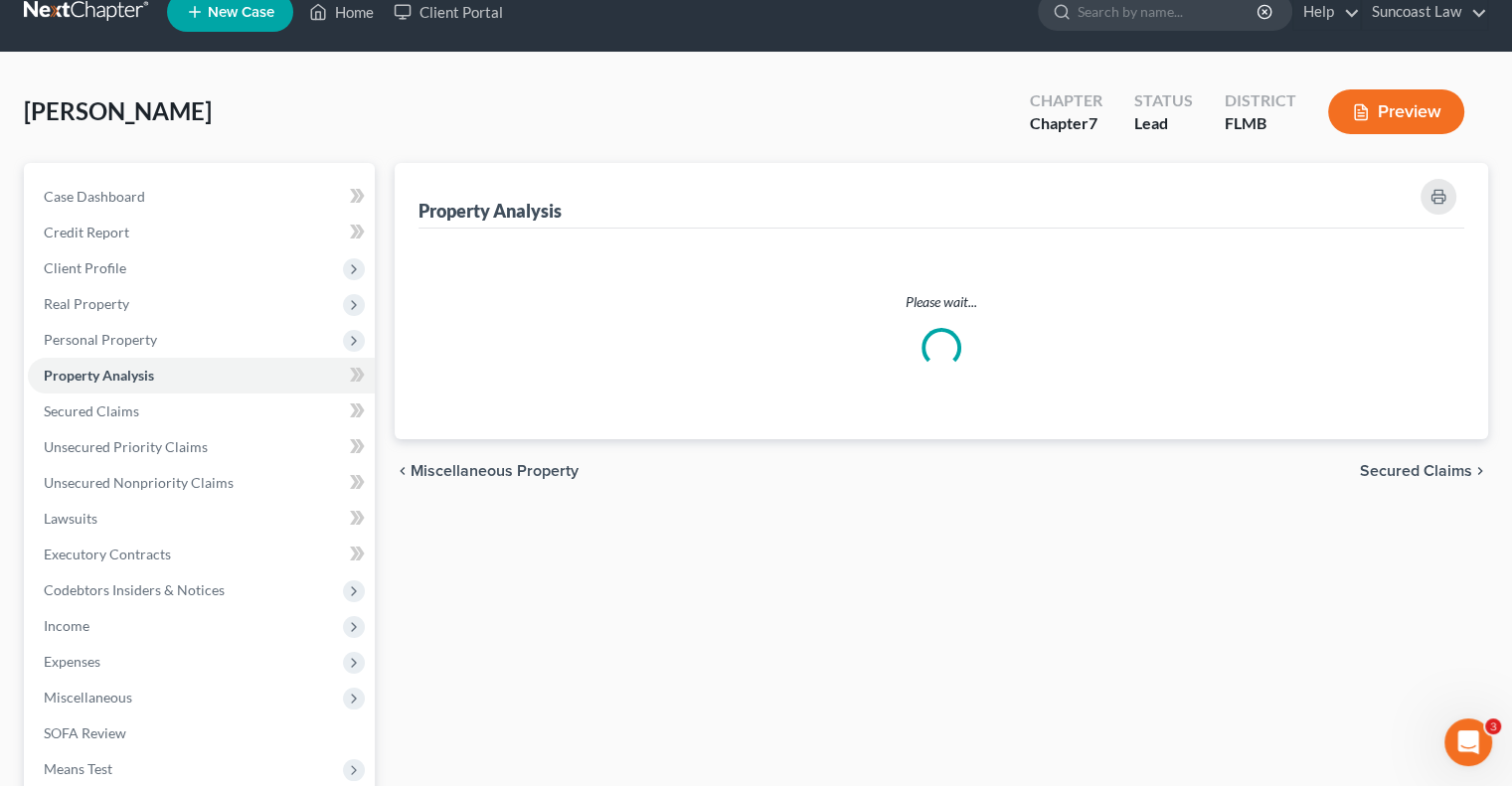 scroll, scrollTop: 0, scrollLeft: 0, axis: both 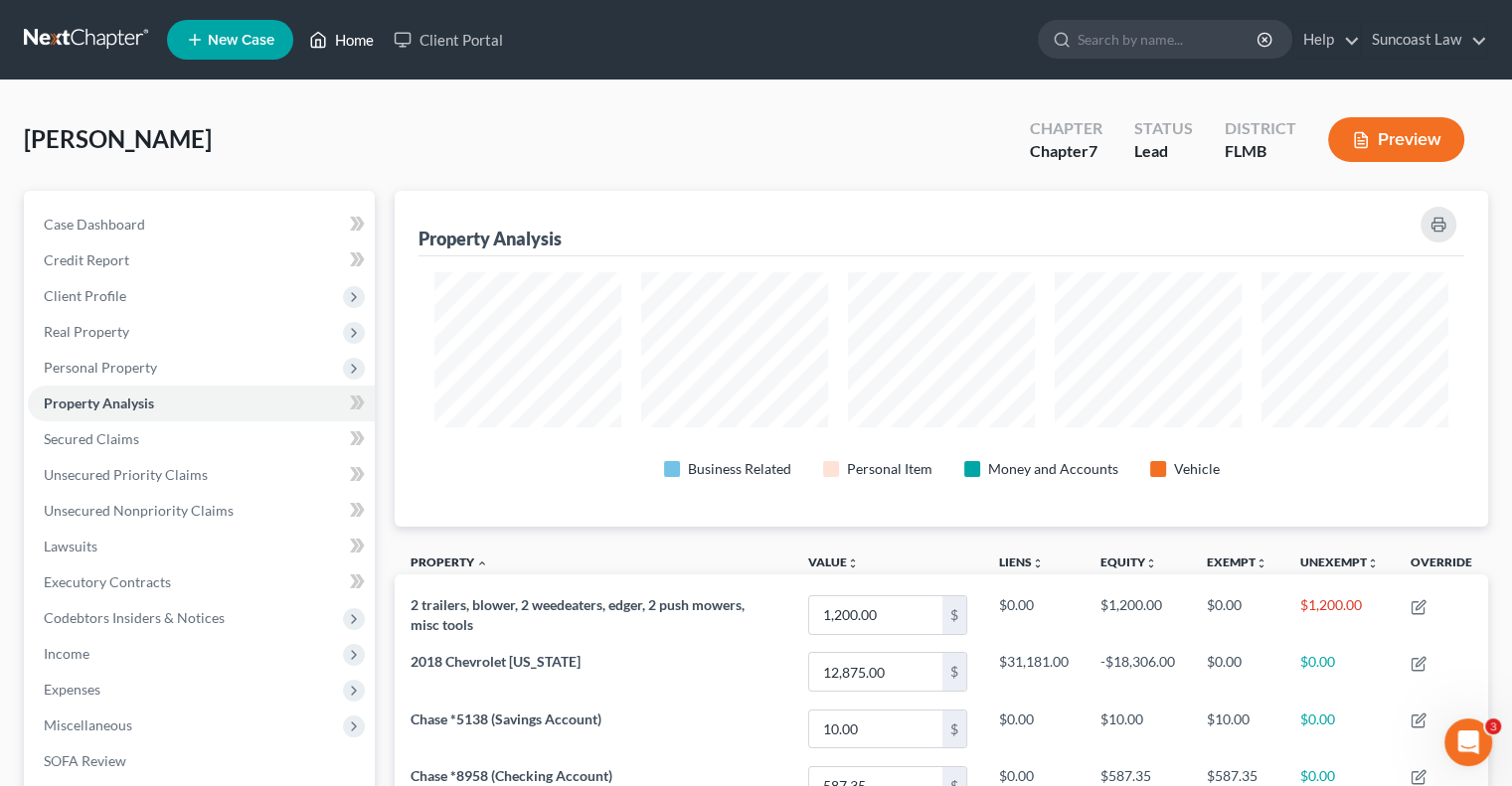 drag, startPoint x: 353, startPoint y: 42, endPoint x: 489, endPoint y: 117, distance: 155.30937 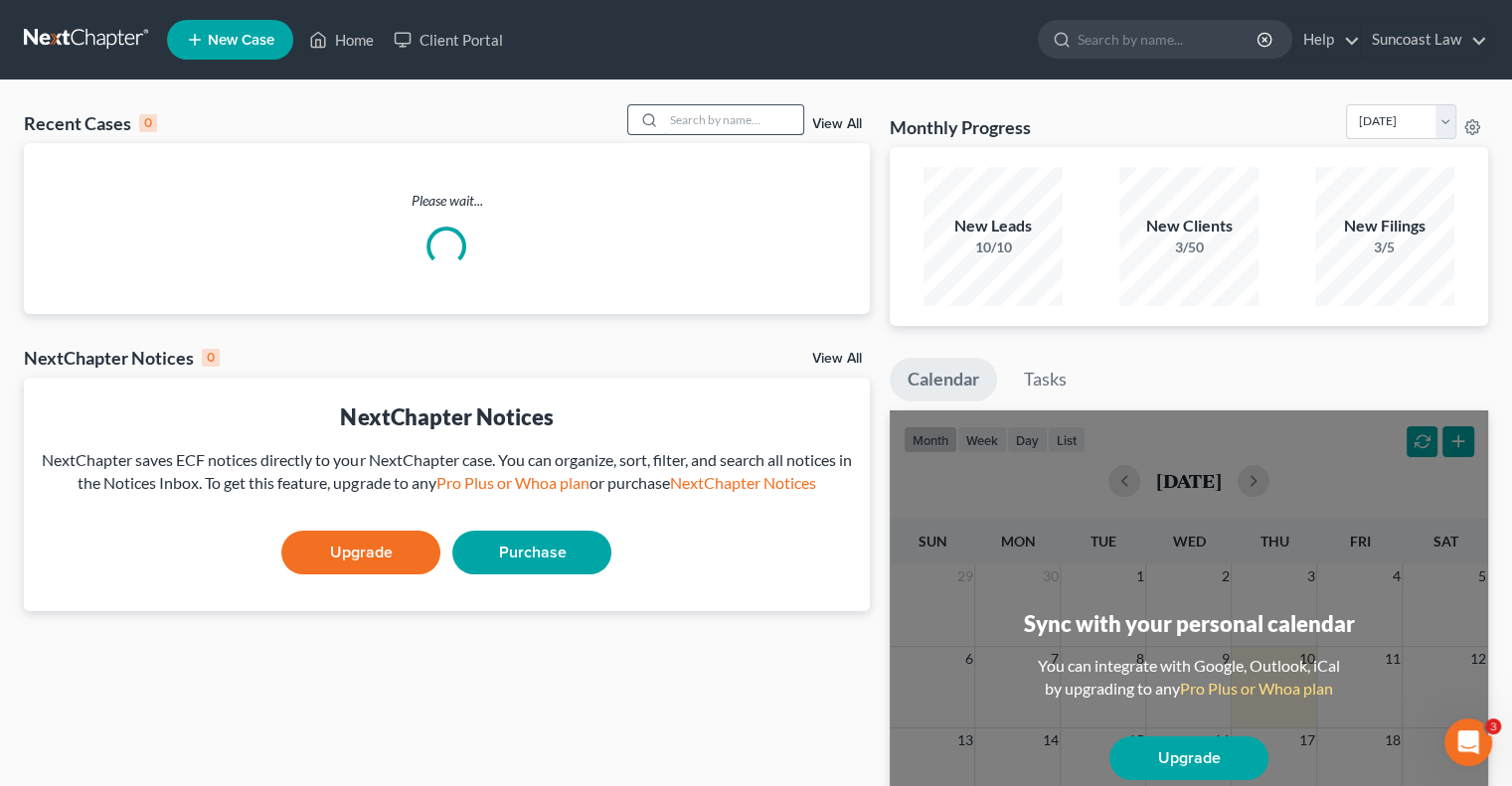 click at bounding box center [734, 119] 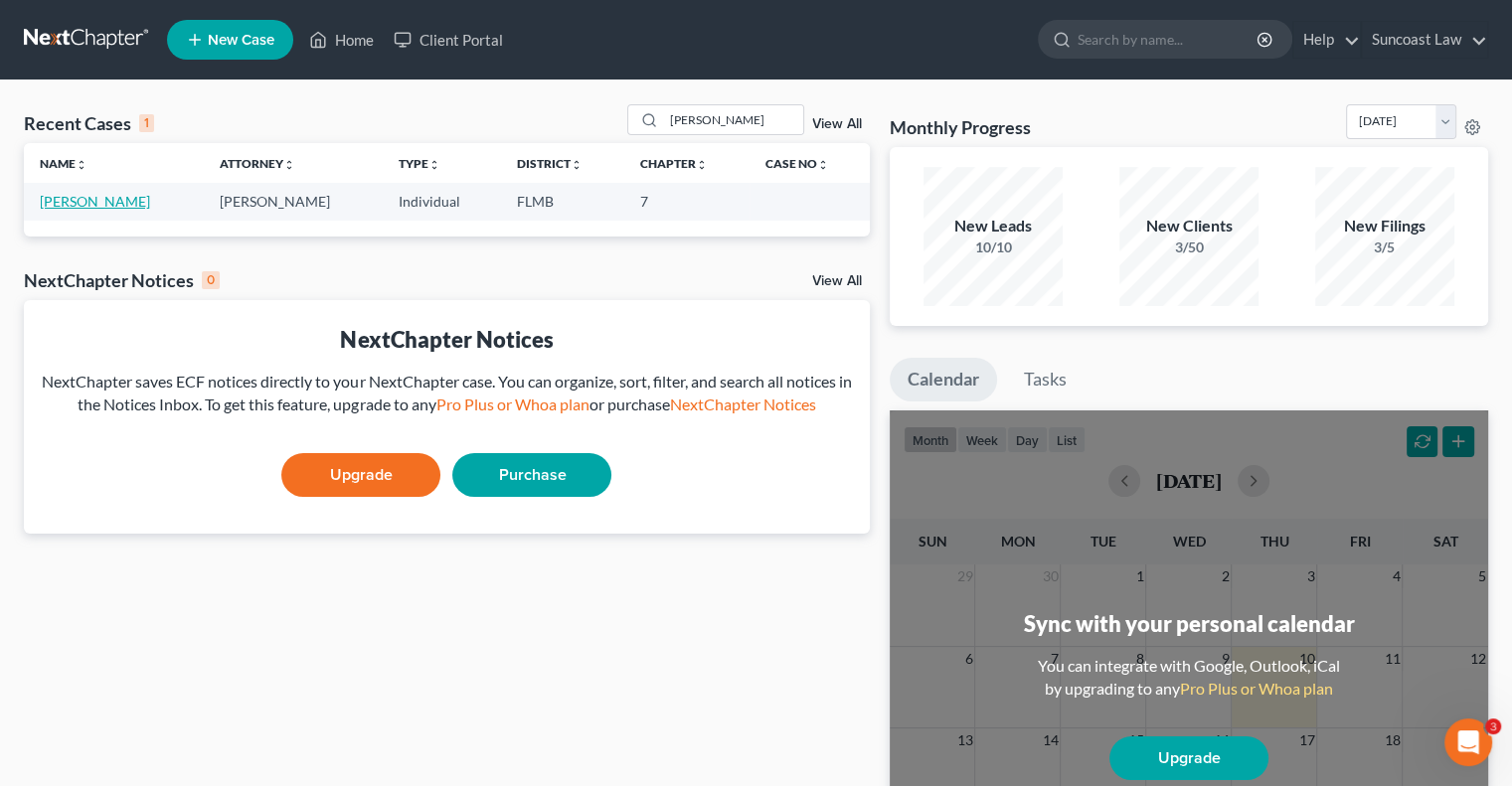 click on "[PERSON_NAME]" at bounding box center (94, 201) 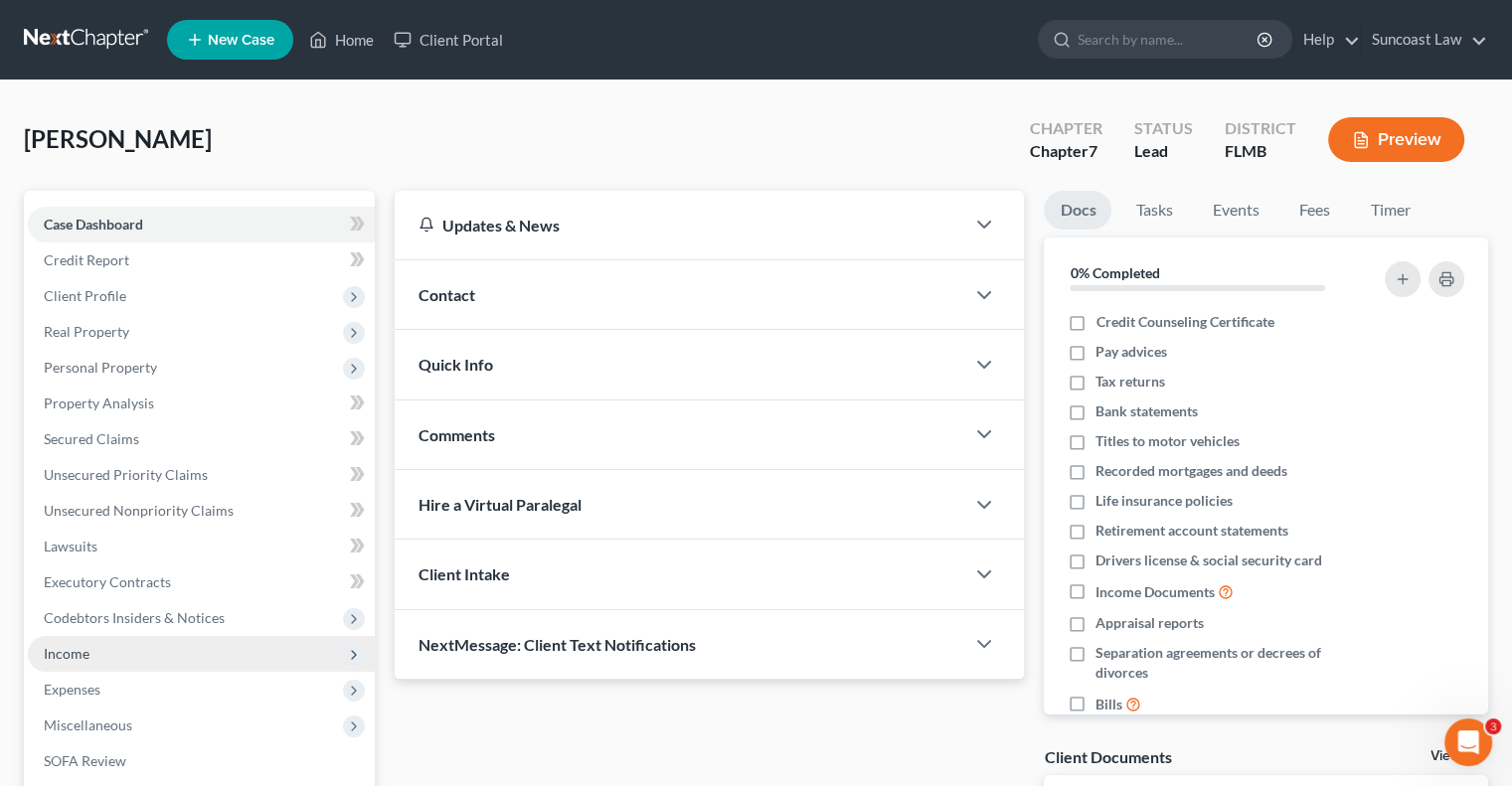 click on "Income" at bounding box center (201, 654) 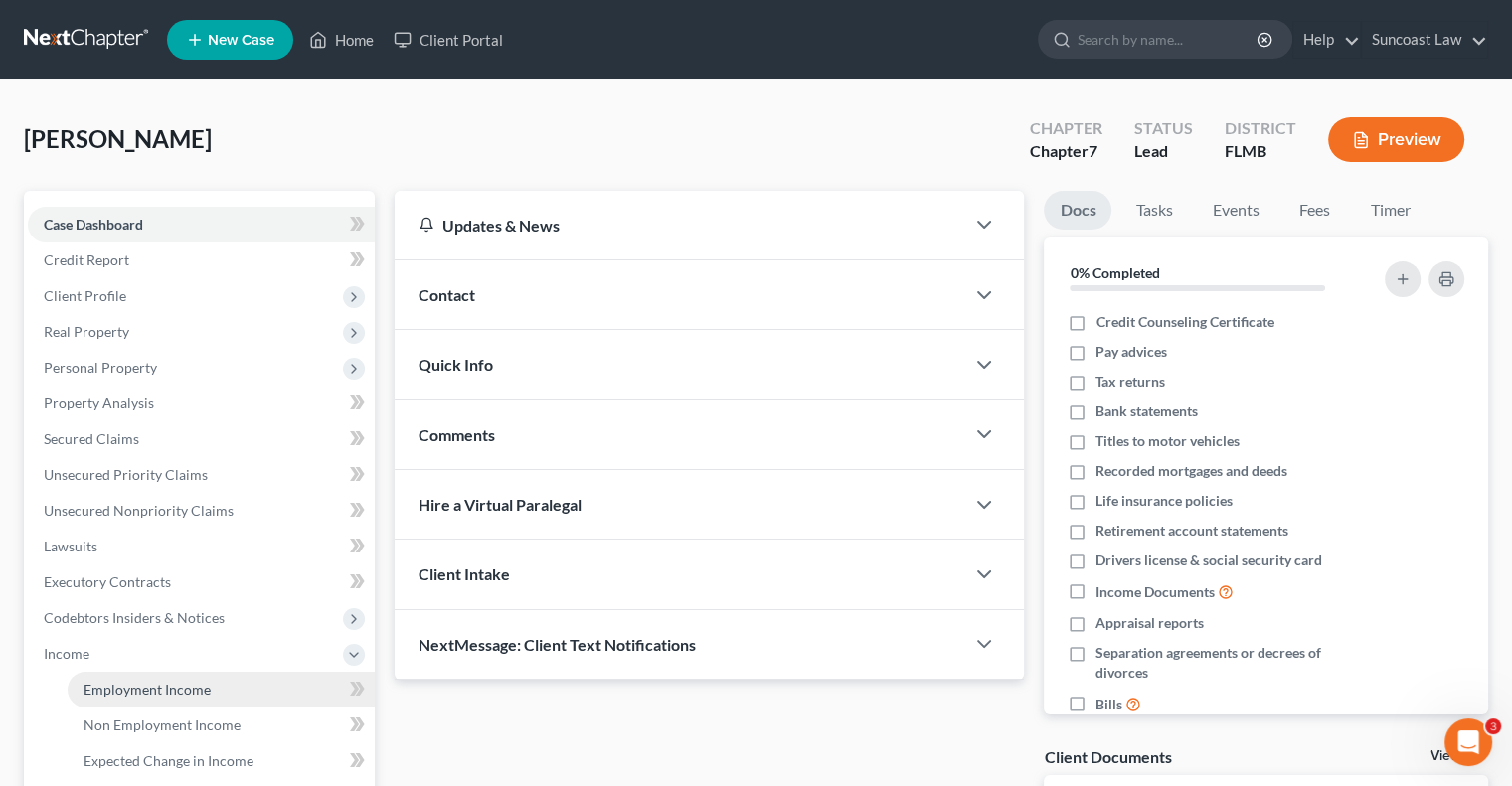 click on "Employment Income" at bounding box center (221, 690) 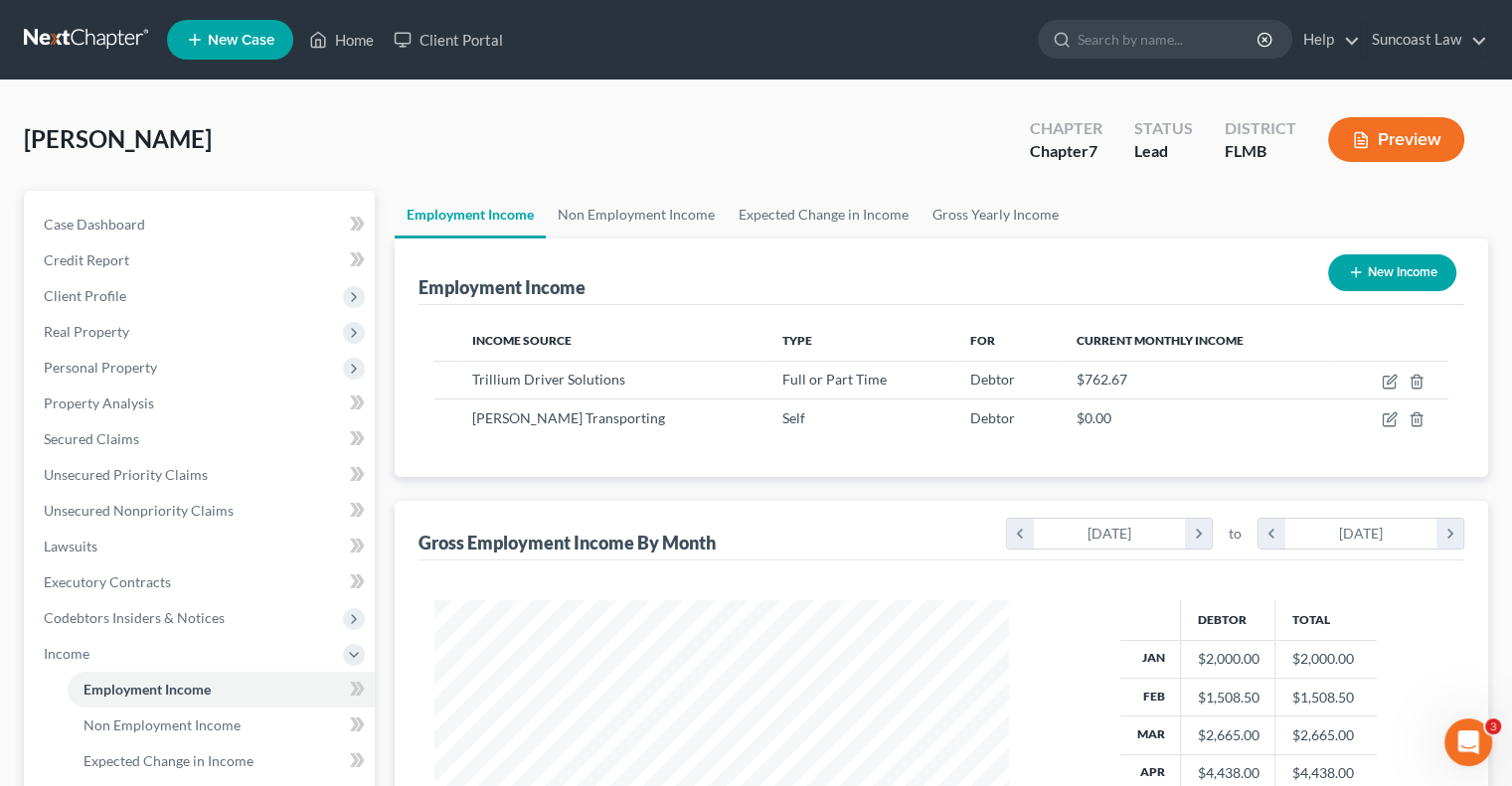 scroll, scrollTop: 993324, scrollLeft: 993468, axis: both 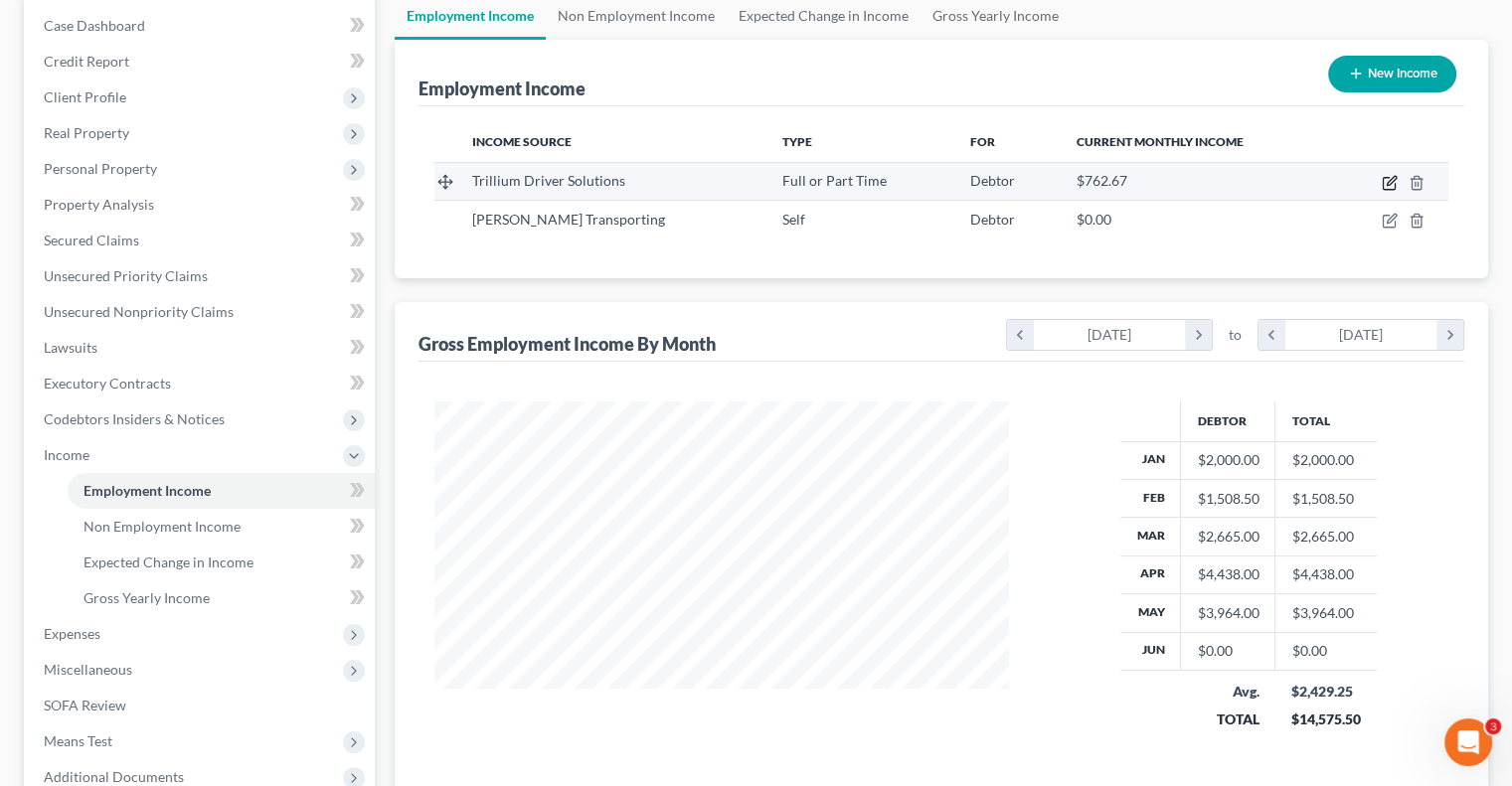 click 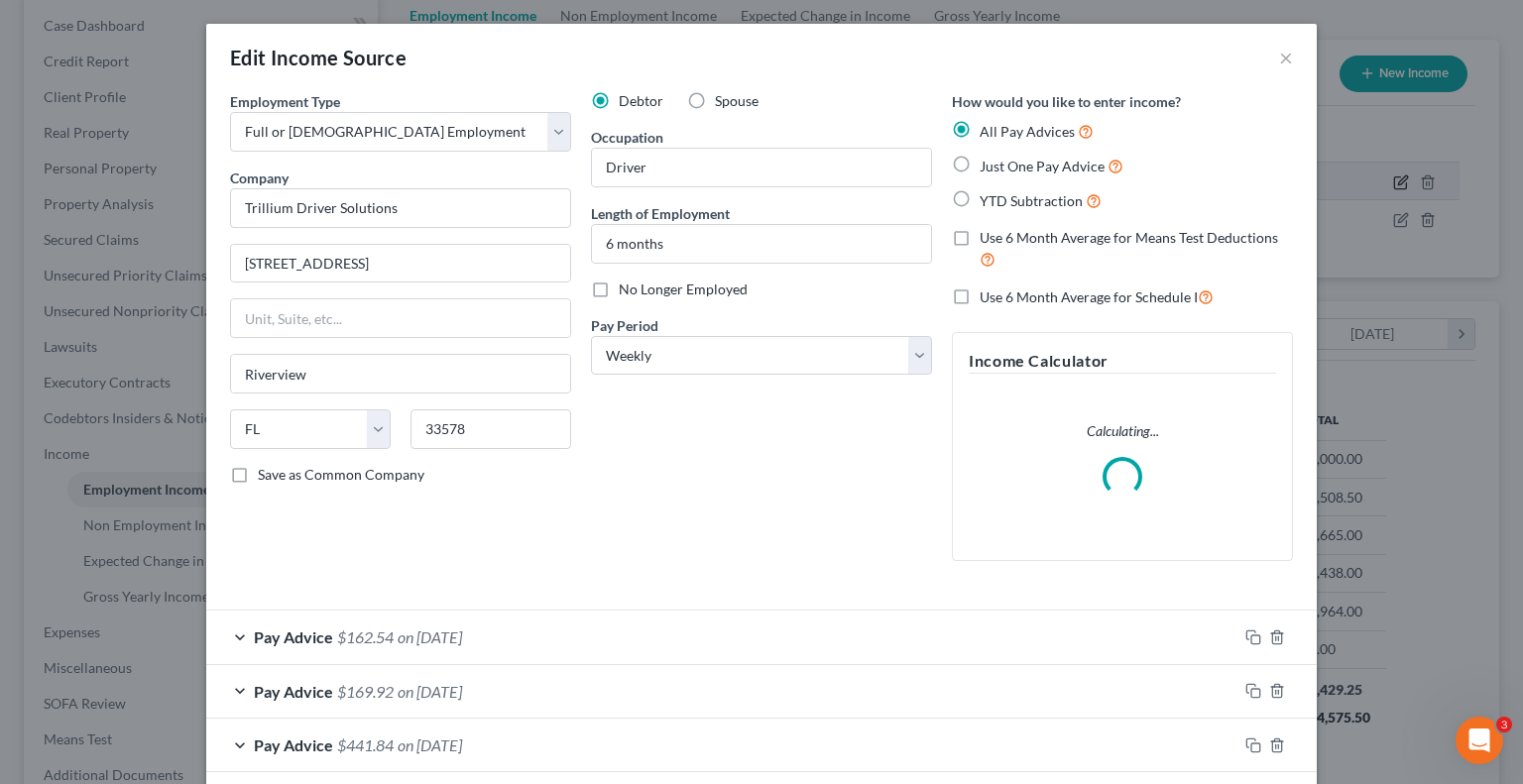scroll, scrollTop: 990797, scrollLeft: 990917, axis: both 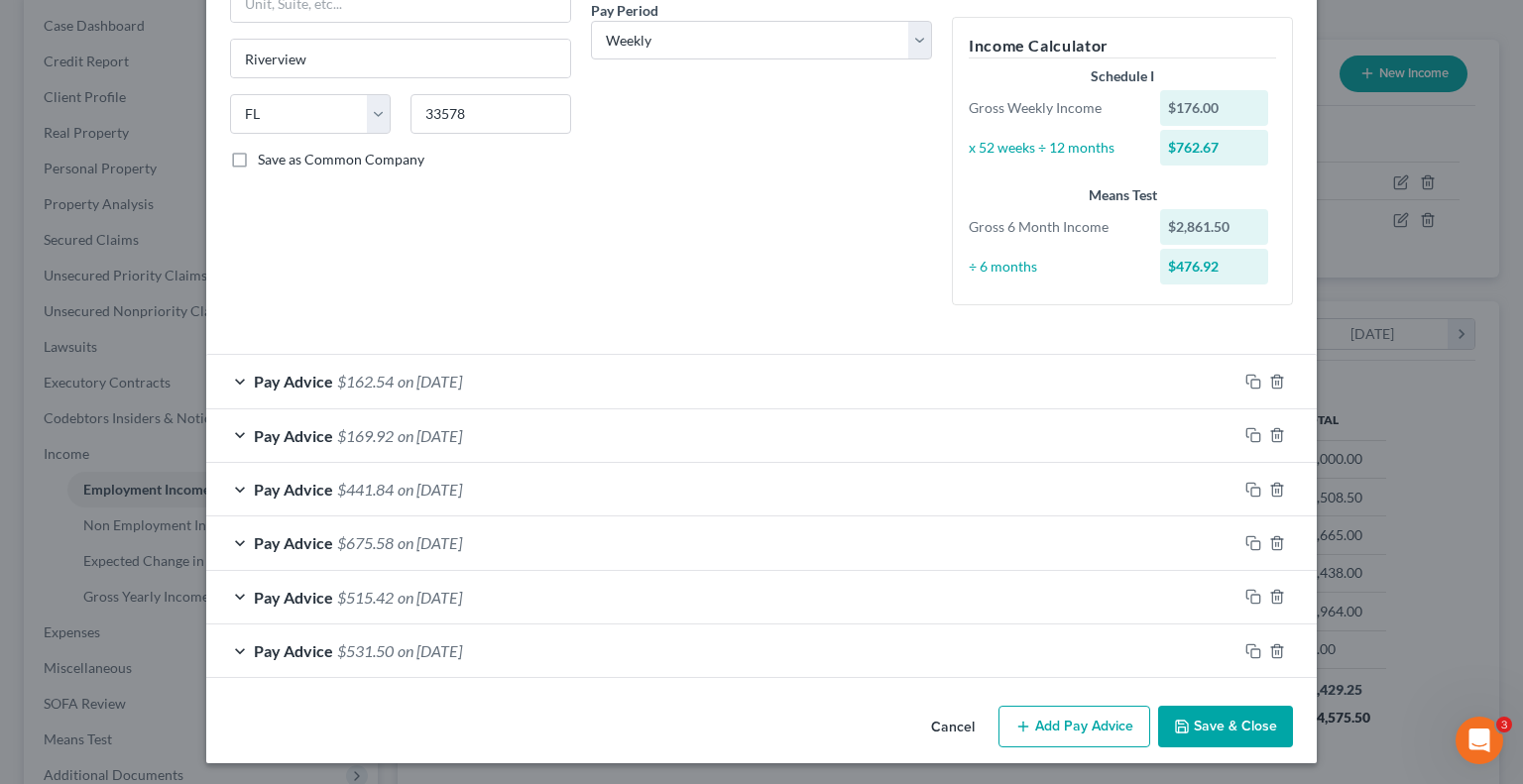 click on "Add Pay Advice" at bounding box center [1074, 727] 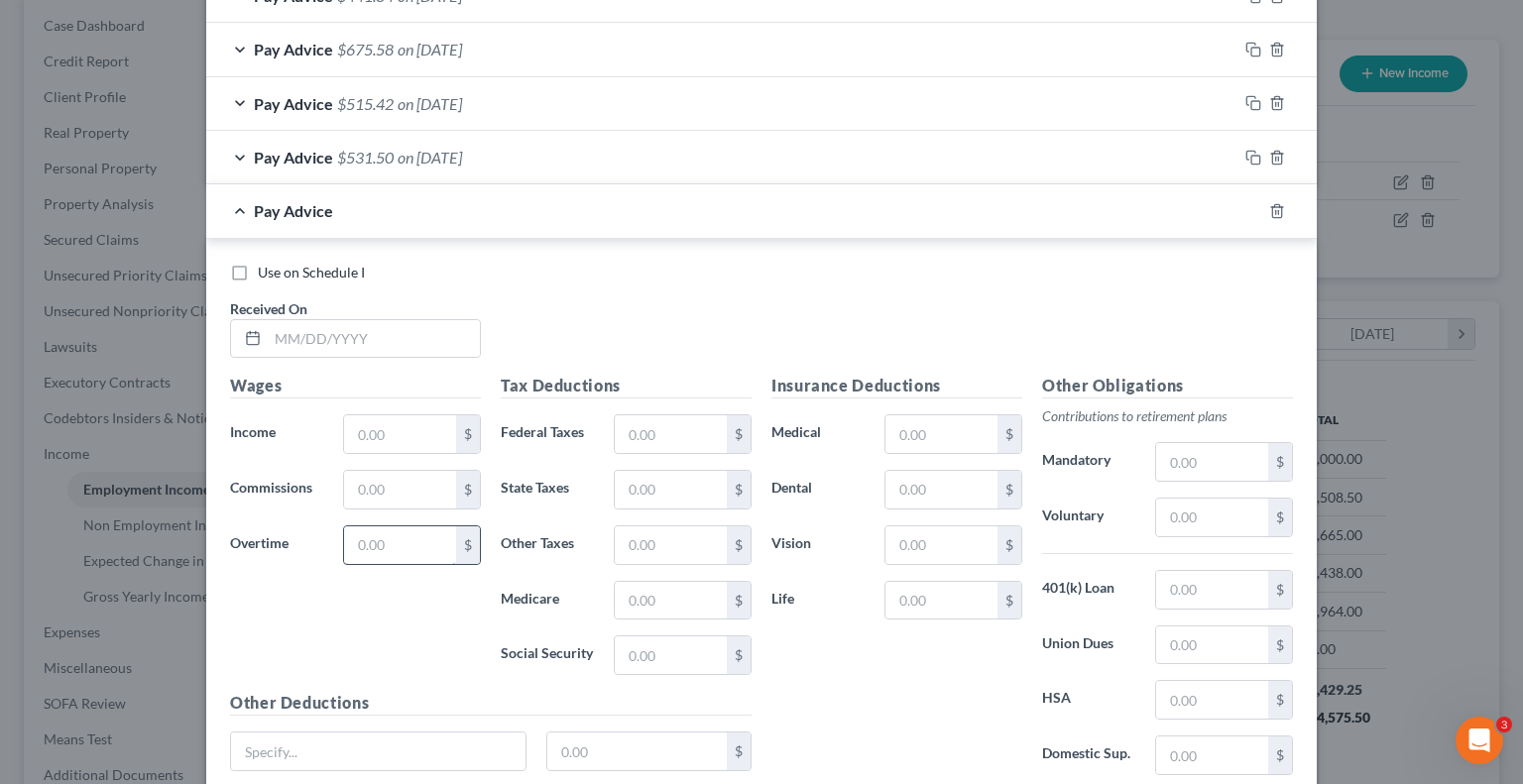 scroll, scrollTop: 811, scrollLeft: 0, axis: vertical 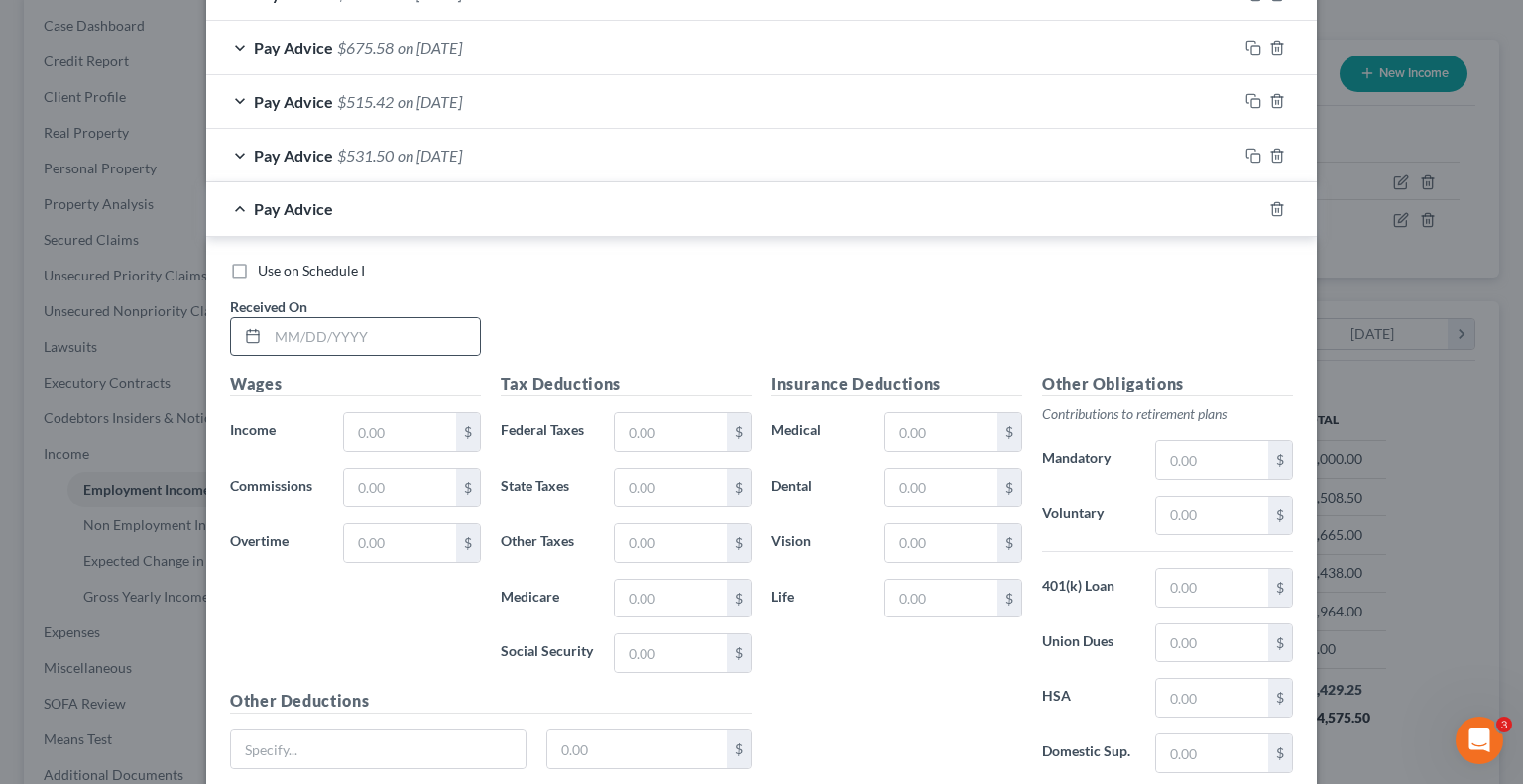 click at bounding box center (355, 337) 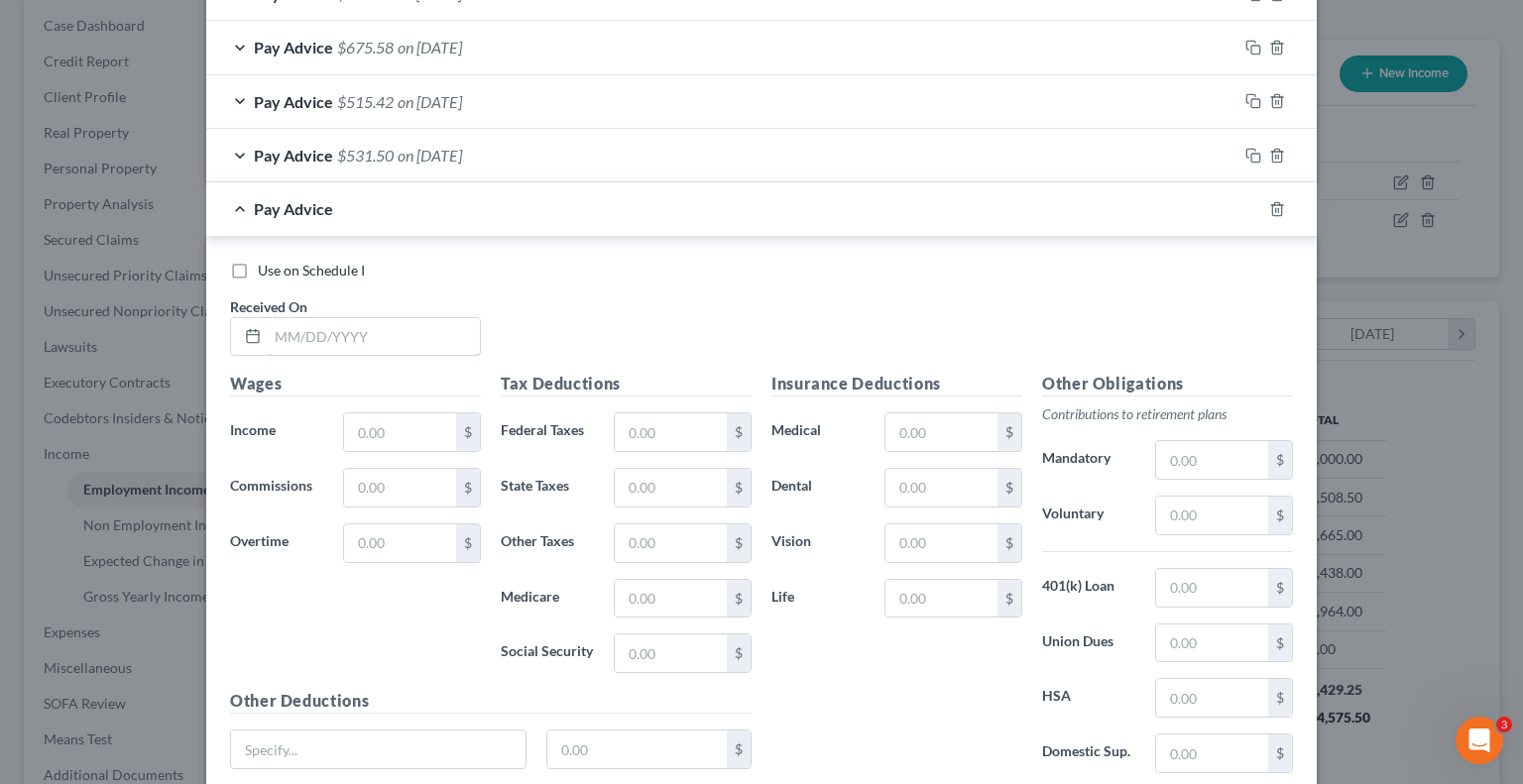 drag, startPoint x: 387, startPoint y: 330, endPoint x: 520, endPoint y: 209, distance: 179.8055 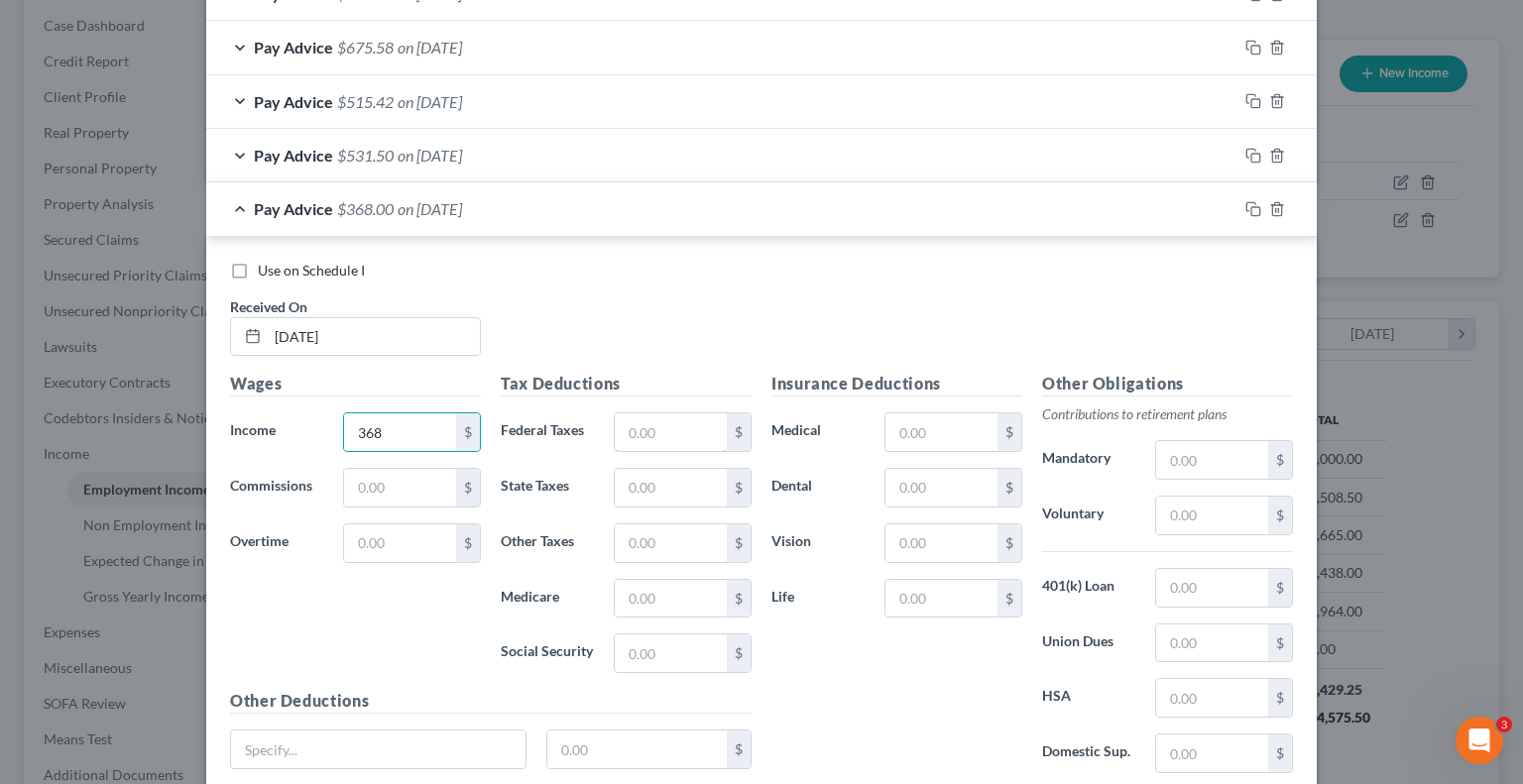 drag, startPoint x: 674, startPoint y: 423, endPoint x: 857, endPoint y: 252, distance: 250.45958 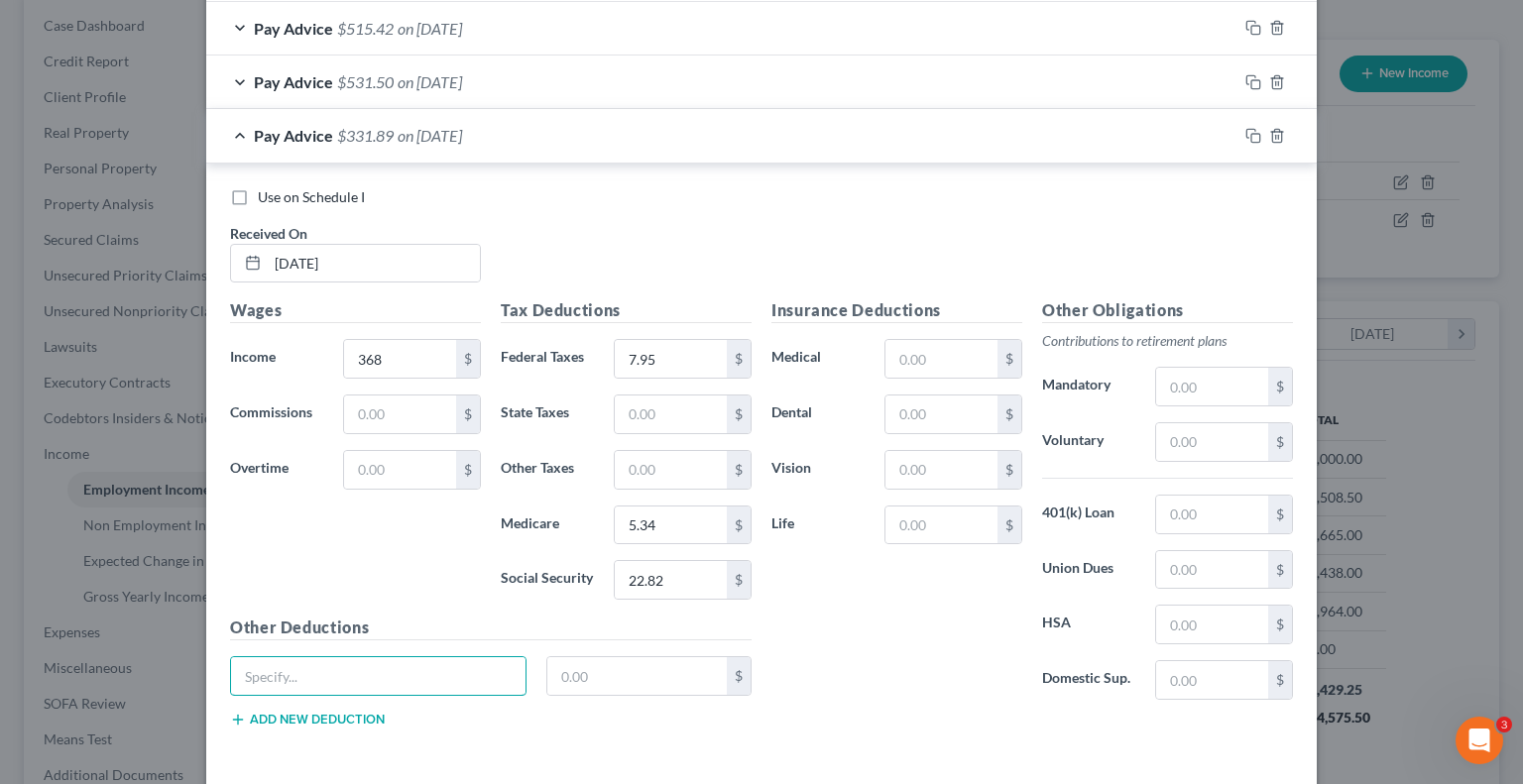 scroll, scrollTop: 962, scrollLeft: 0, axis: vertical 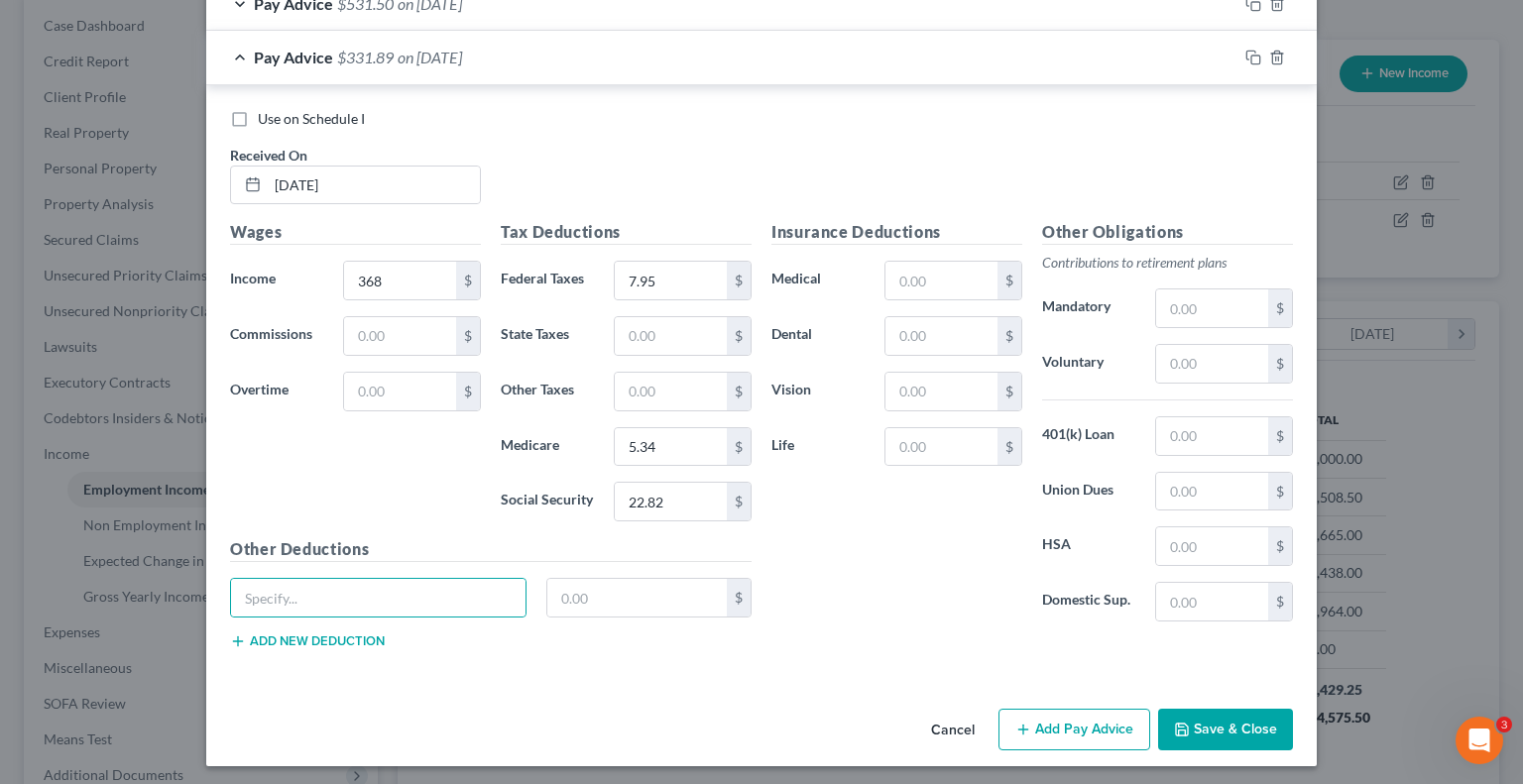 click on "Add Pay Advice" at bounding box center (1074, 729) 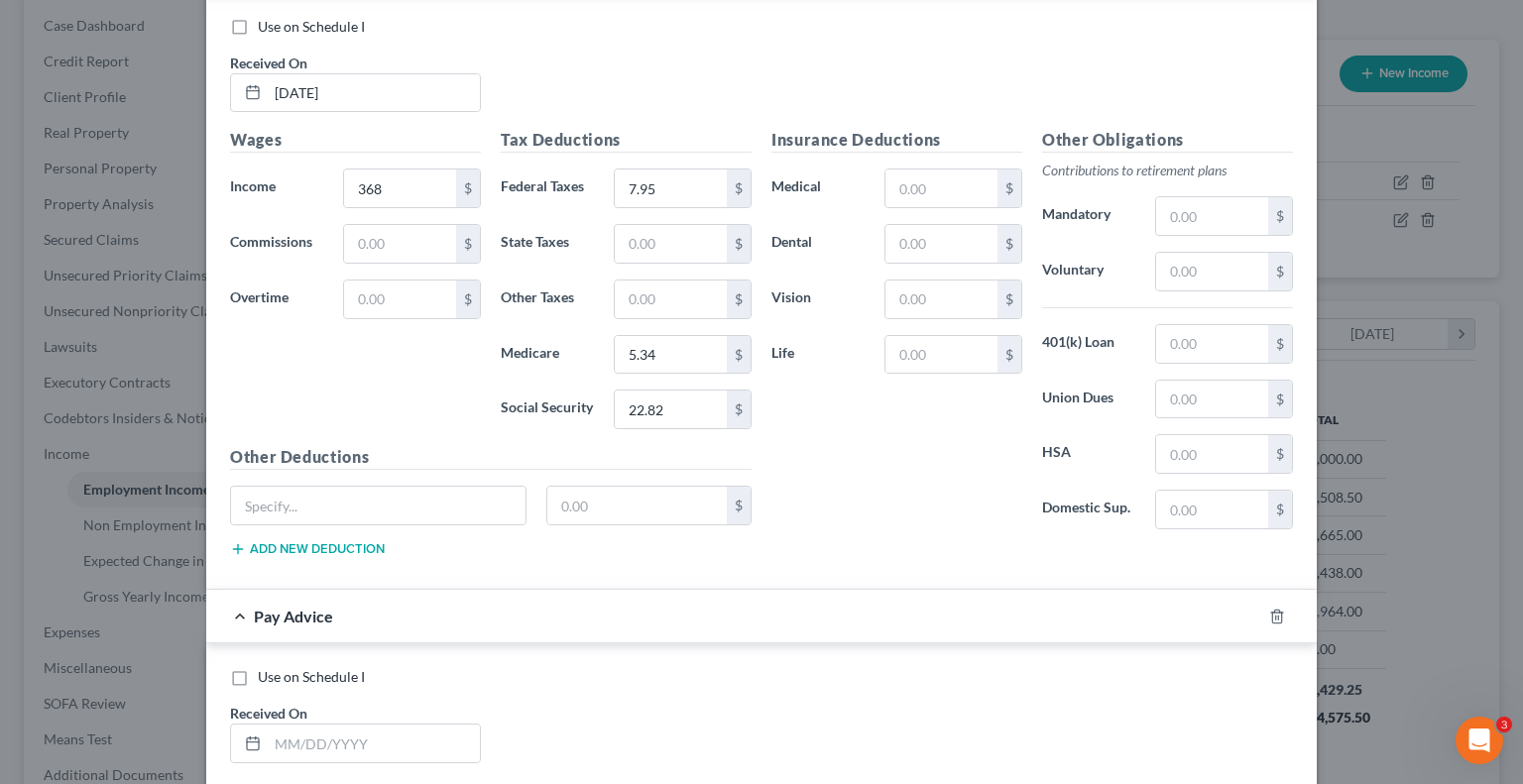 scroll, scrollTop: 1458, scrollLeft: 0, axis: vertical 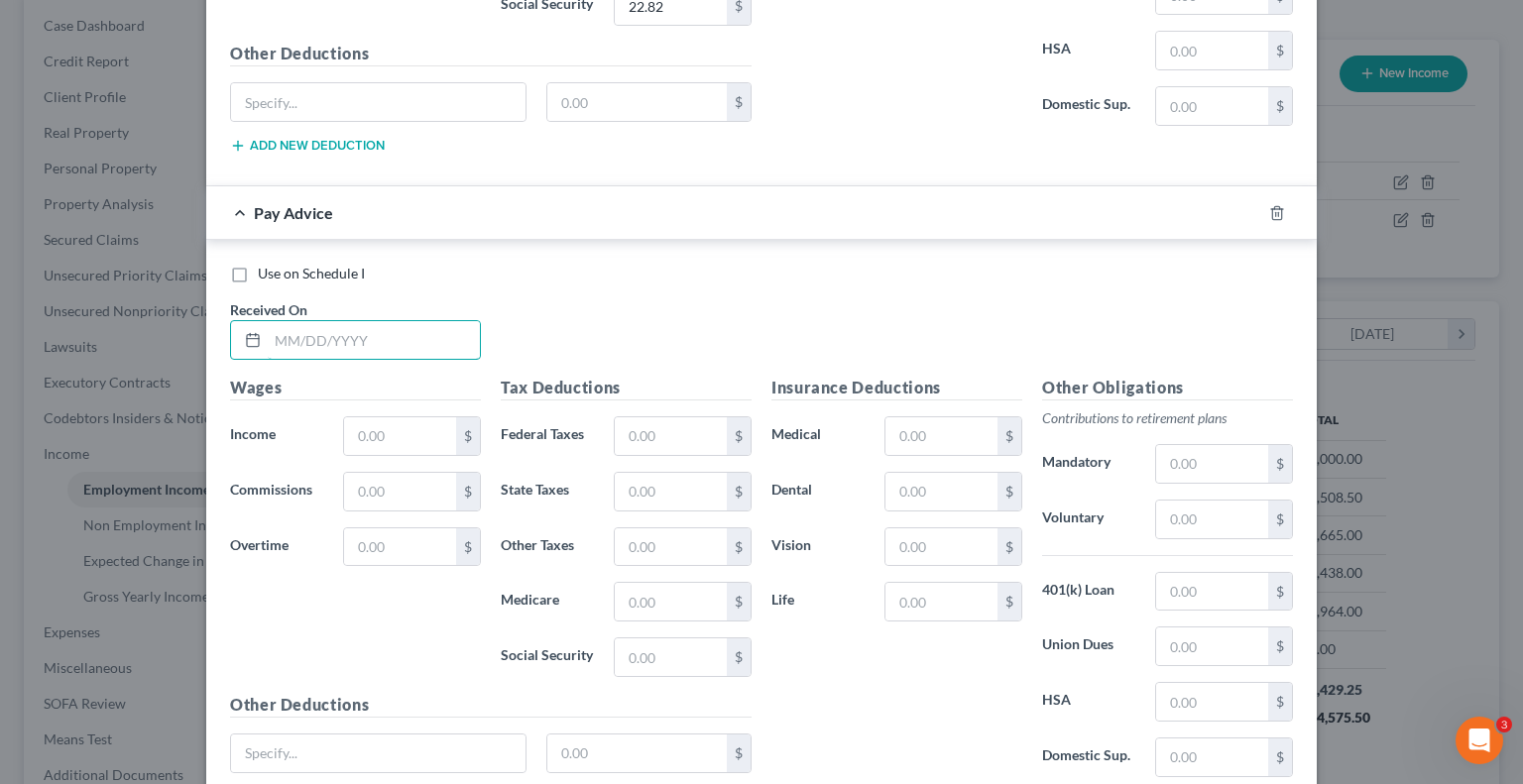 drag, startPoint x: 382, startPoint y: 340, endPoint x: 454, endPoint y: 217, distance: 142.52368 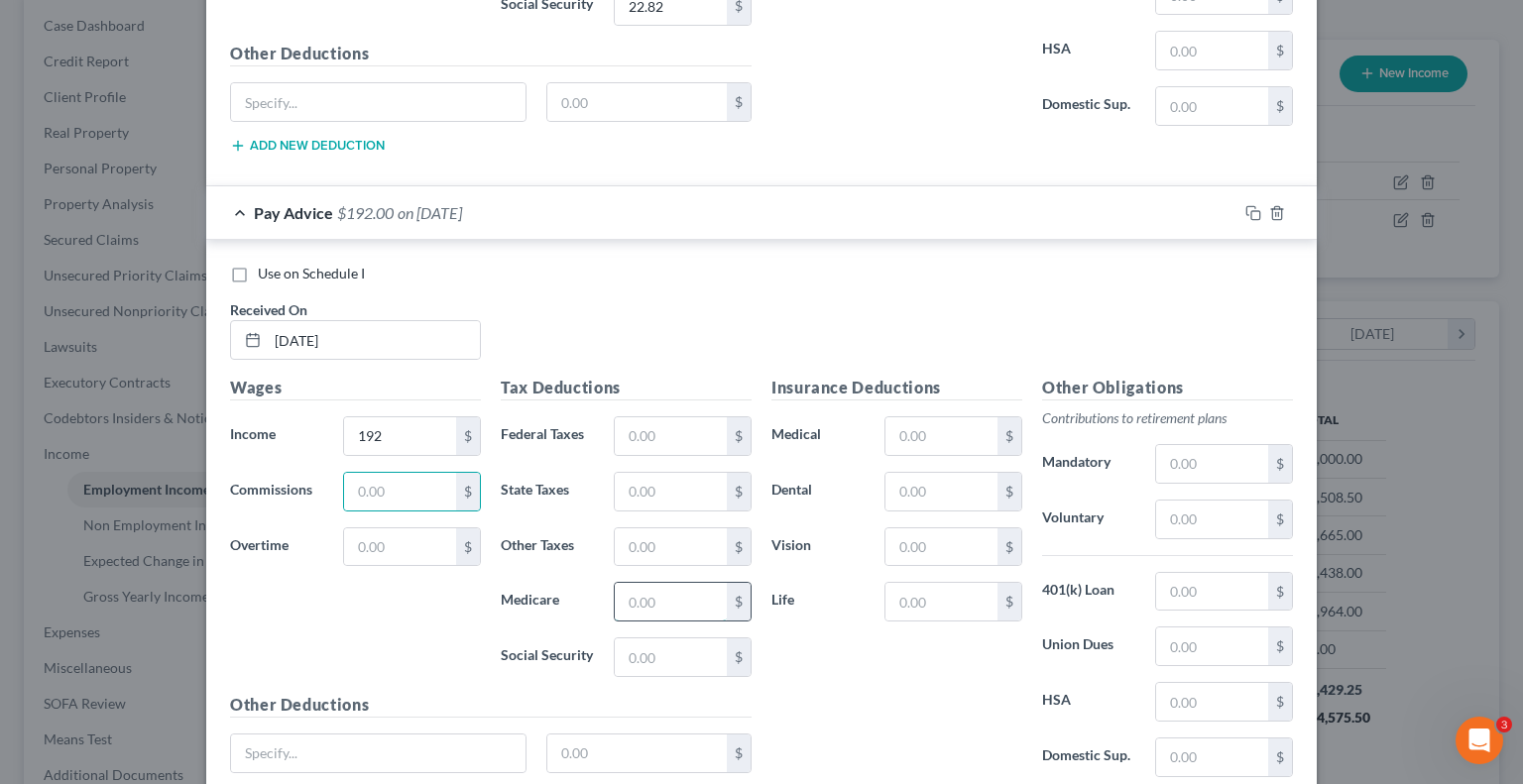 drag, startPoint x: 656, startPoint y: 602, endPoint x: 698, endPoint y: 579, distance: 47.88528 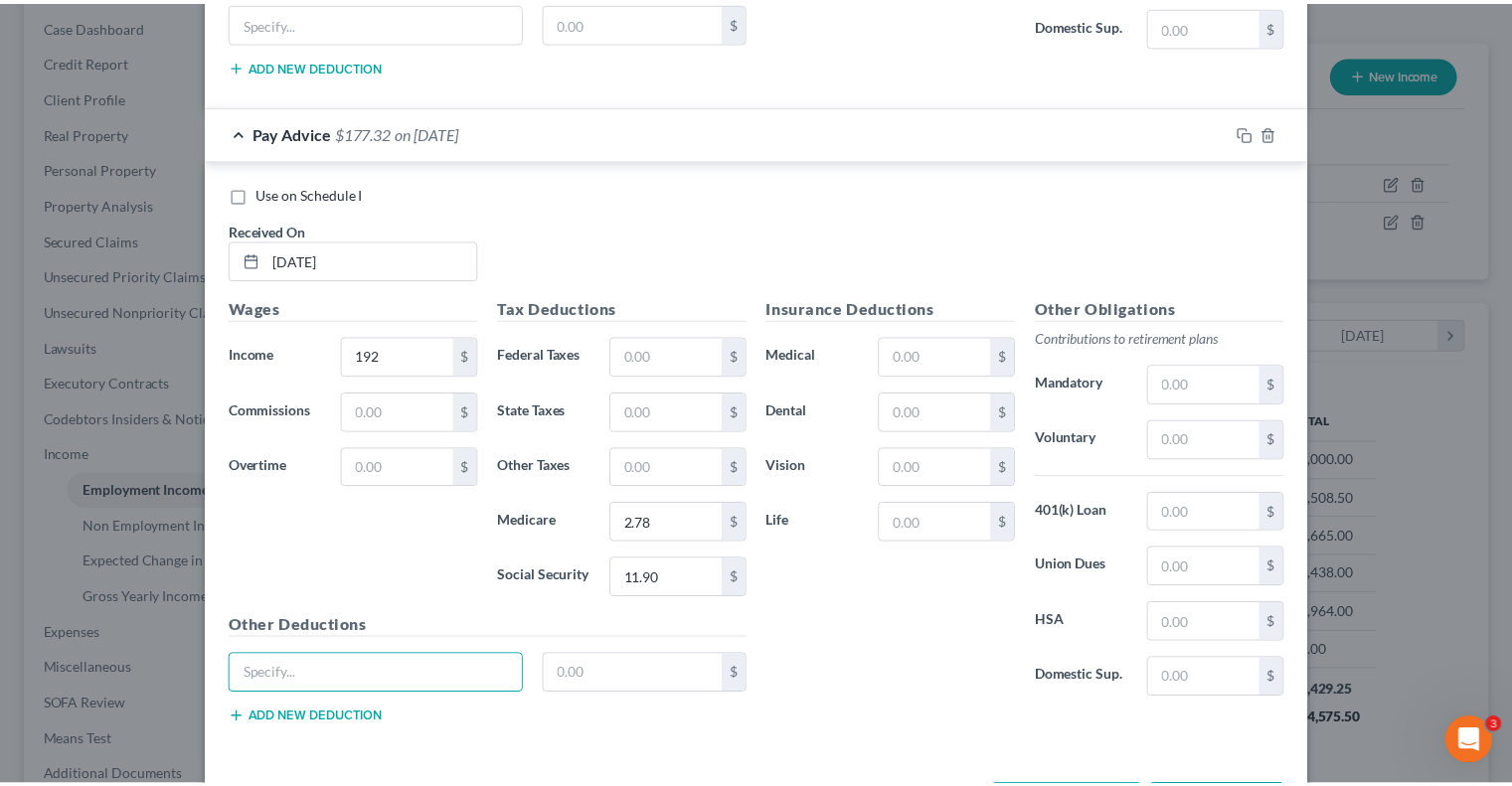 scroll, scrollTop: 1614, scrollLeft: 0, axis: vertical 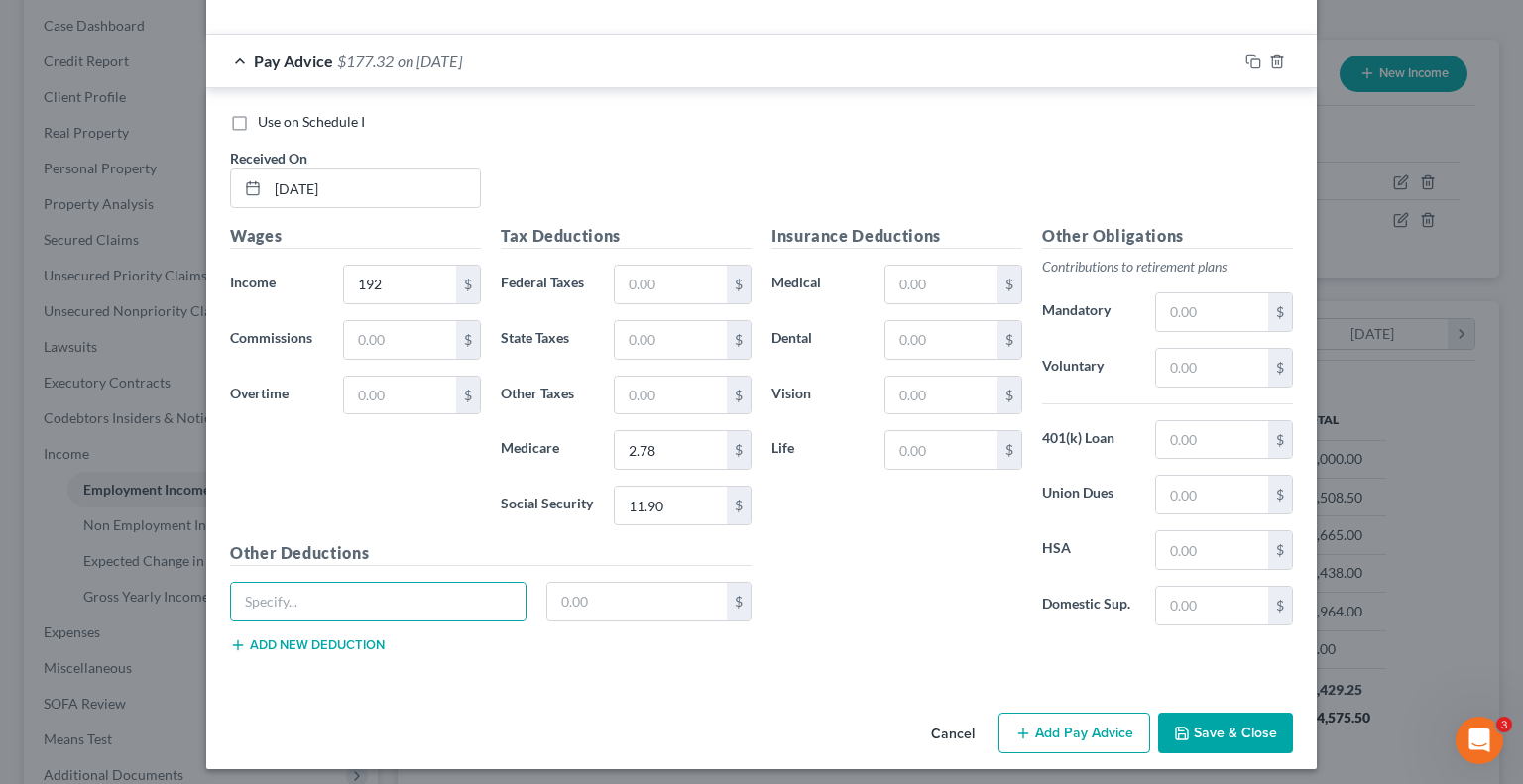 click on "Save & Close" at bounding box center (1226, 733) 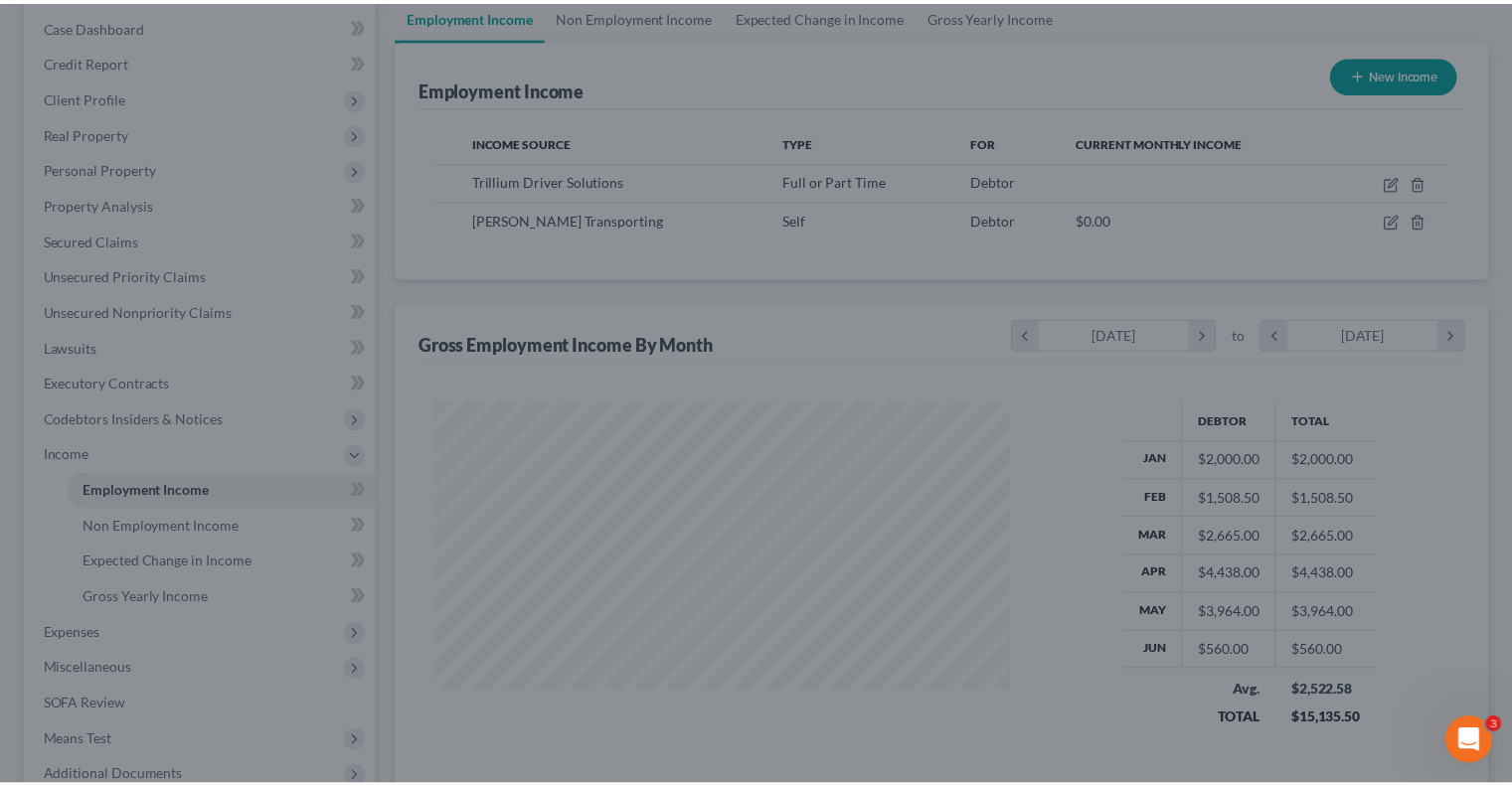scroll, scrollTop: 354, scrollLeft: 613, axis: both 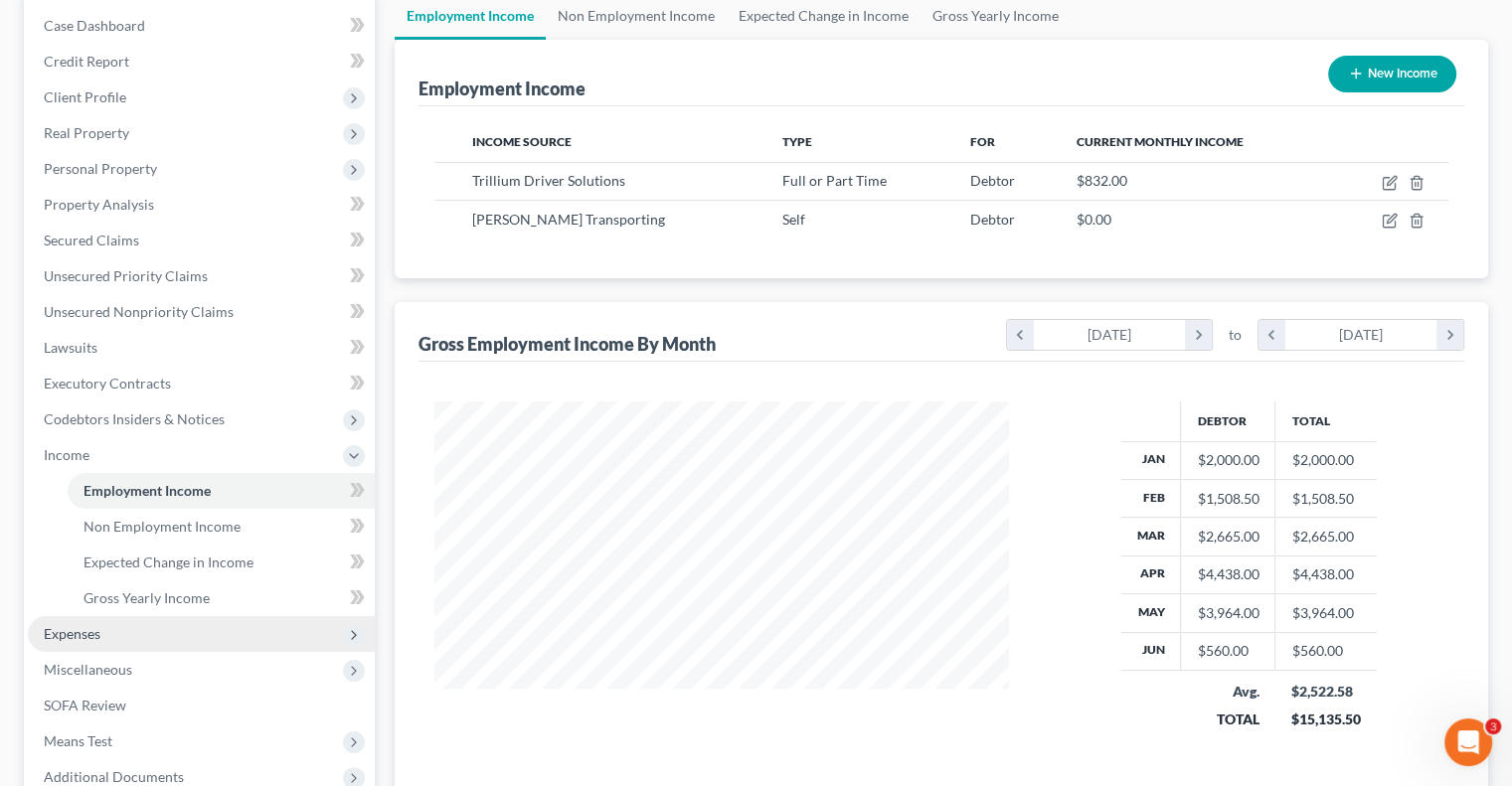 click on "Expenses" at bounding box center (201, 634) 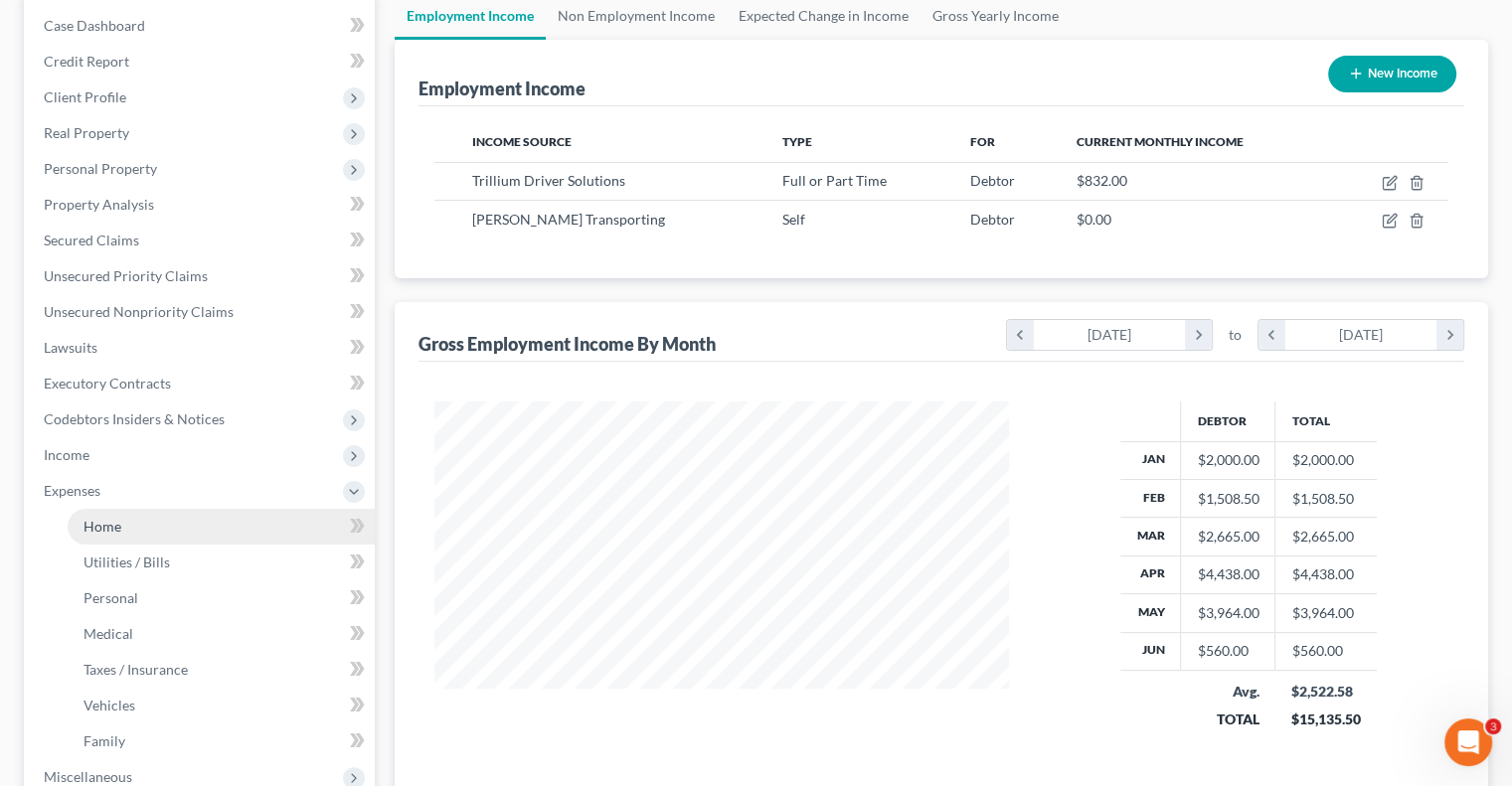 click on "Home" at bounding box center (221, 527) 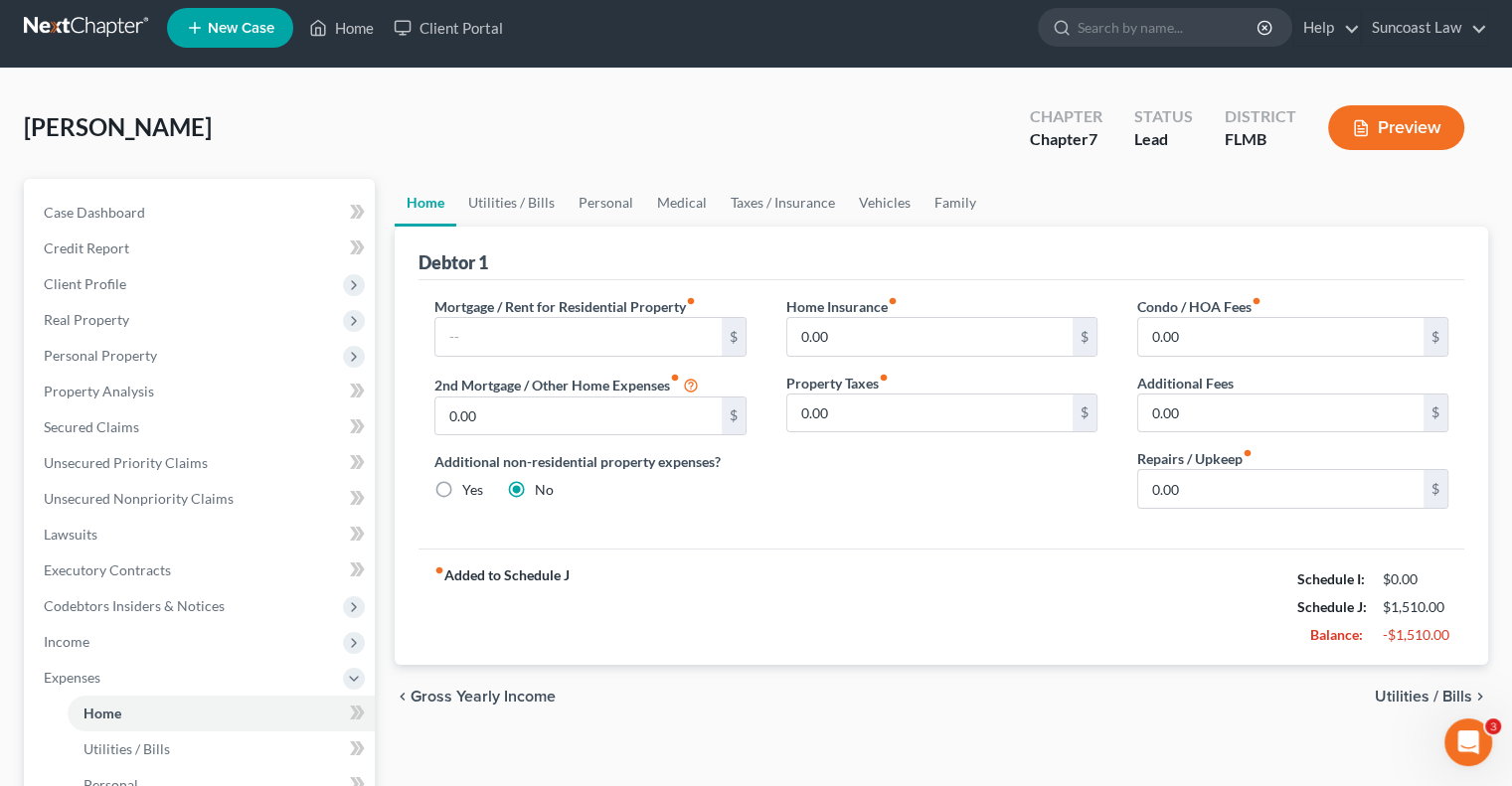scroll, scrollTop: 0, scrollLeft: 0, axis: both 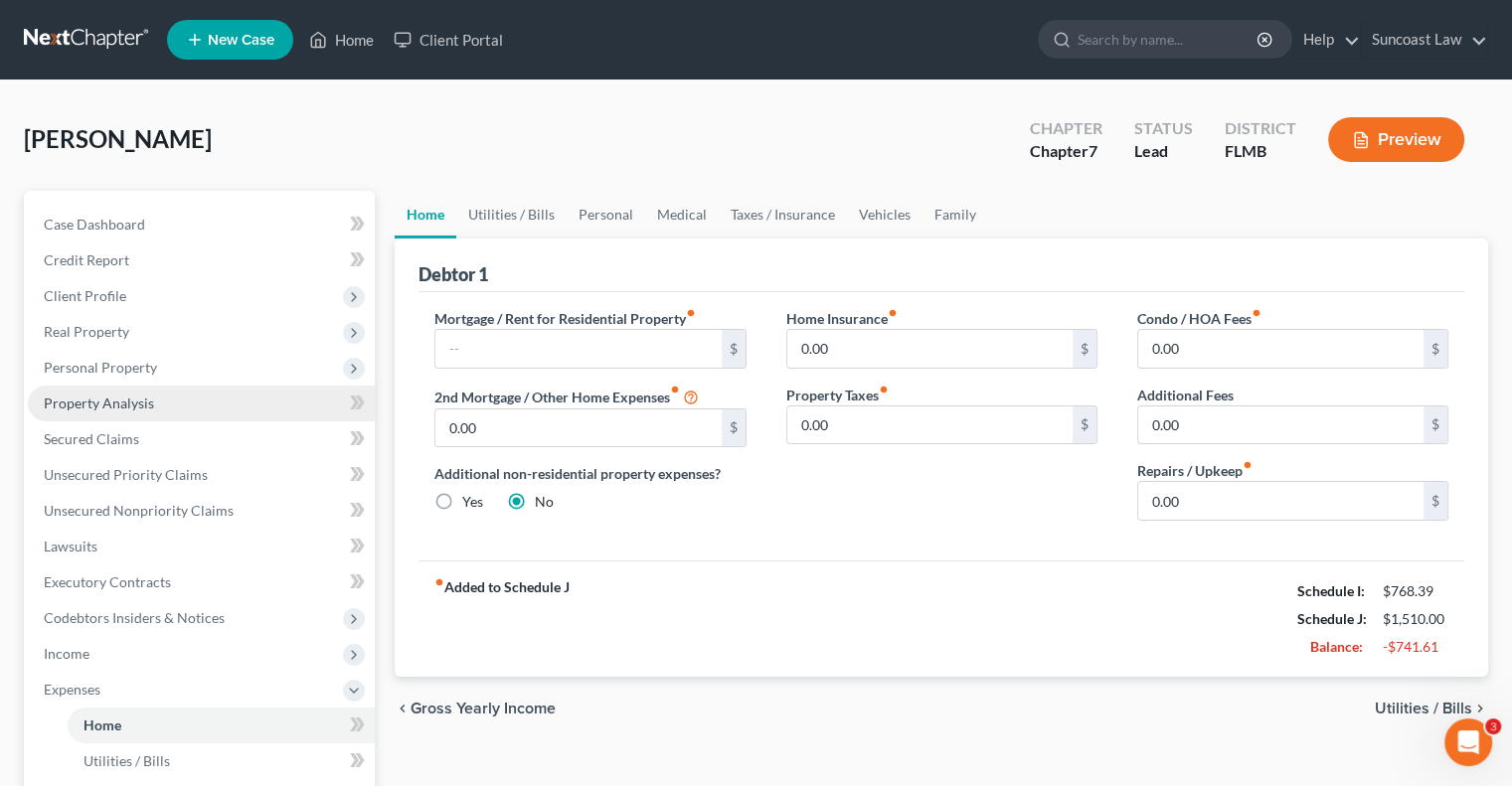 click on "Property Analysis" at bounding box center [98, 402] 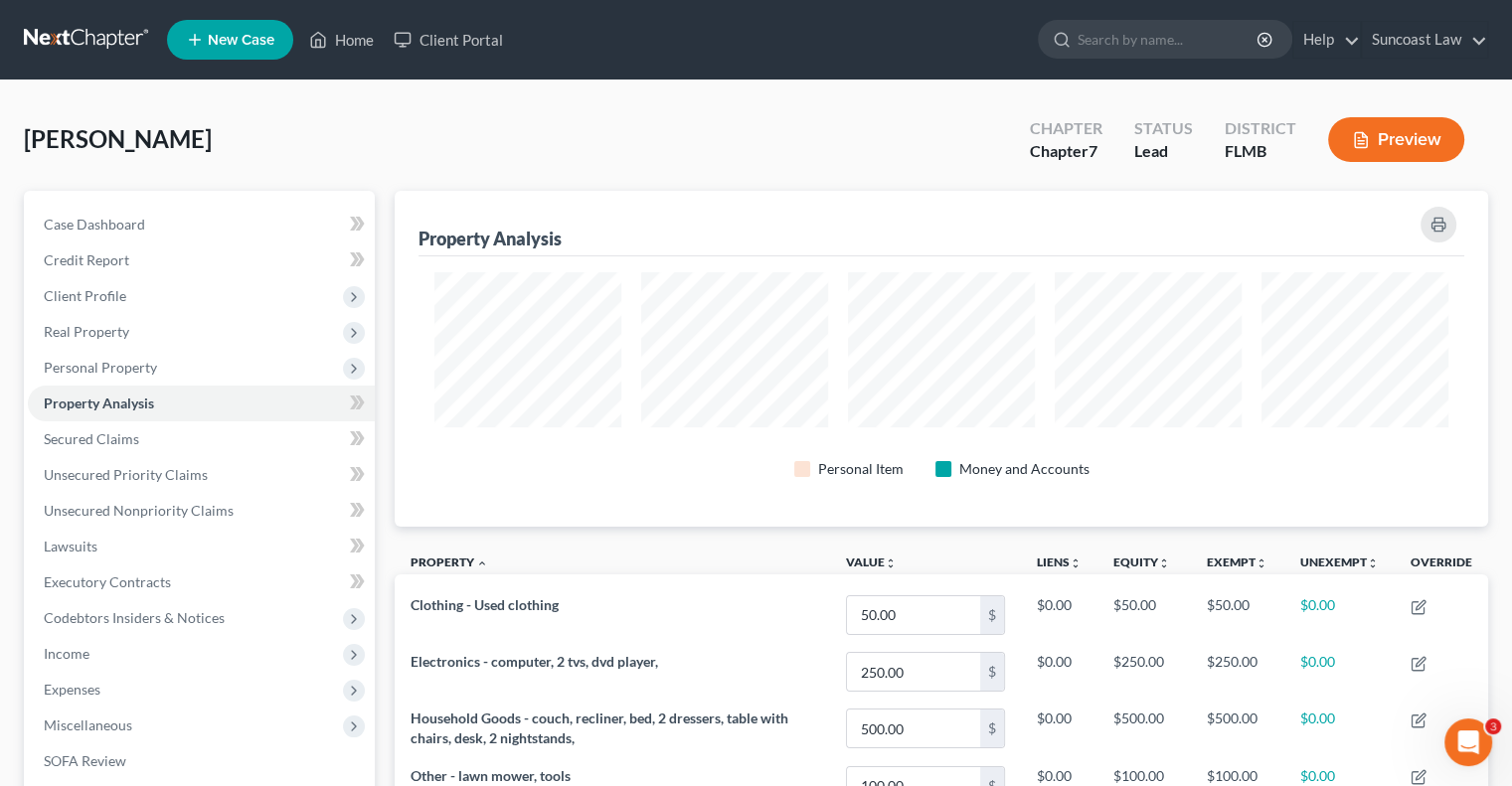 scroll, scrollTop: 993343, scrollLeft: 992989, axis: both 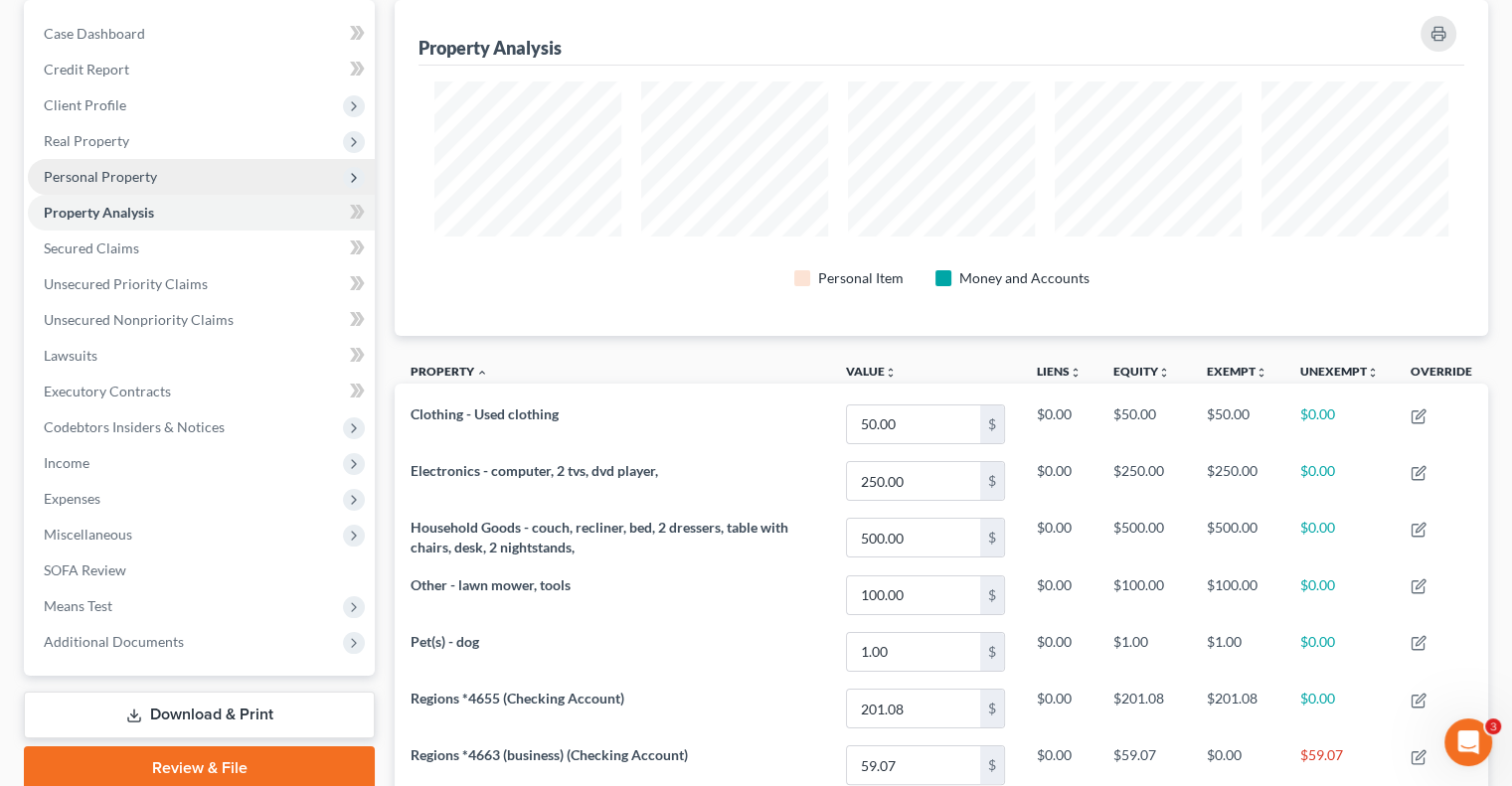 click on "Personal Property" at bounding box center [201, 177] 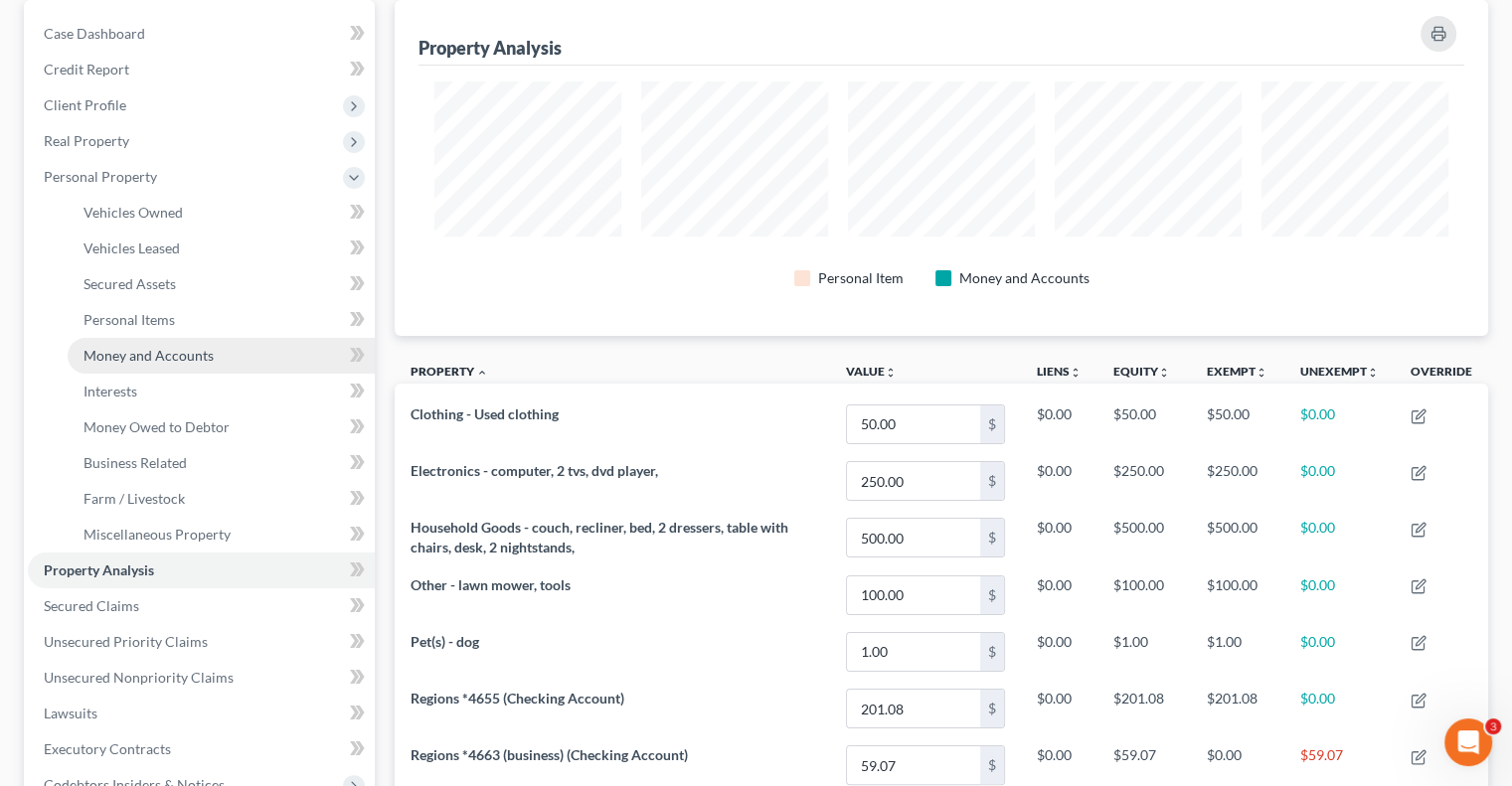 click on "Money and Accounts" at bounding box center (148, 355) 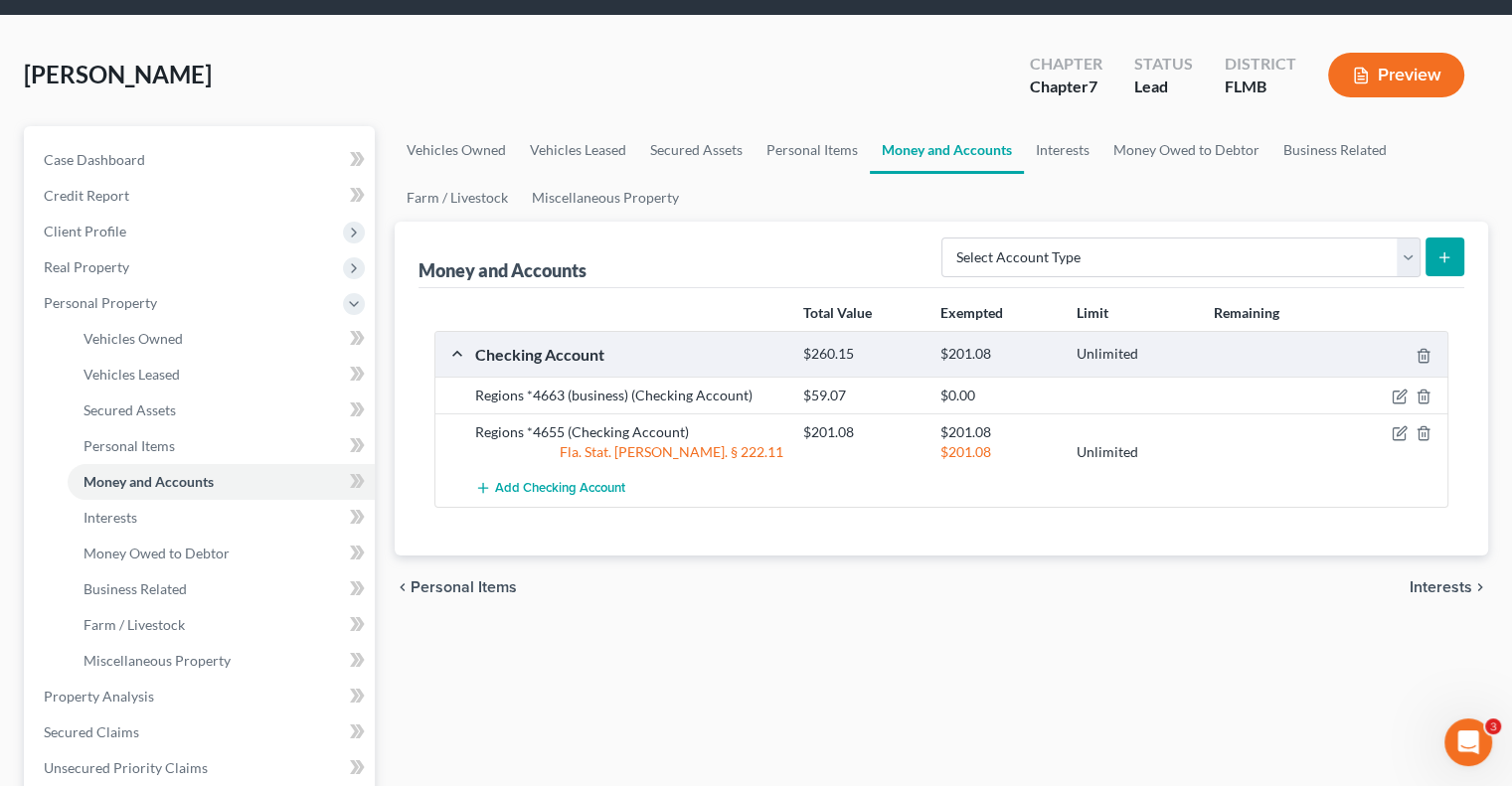 scroll, scrollTop: 99, scrollLeft: 0, axis: vertical 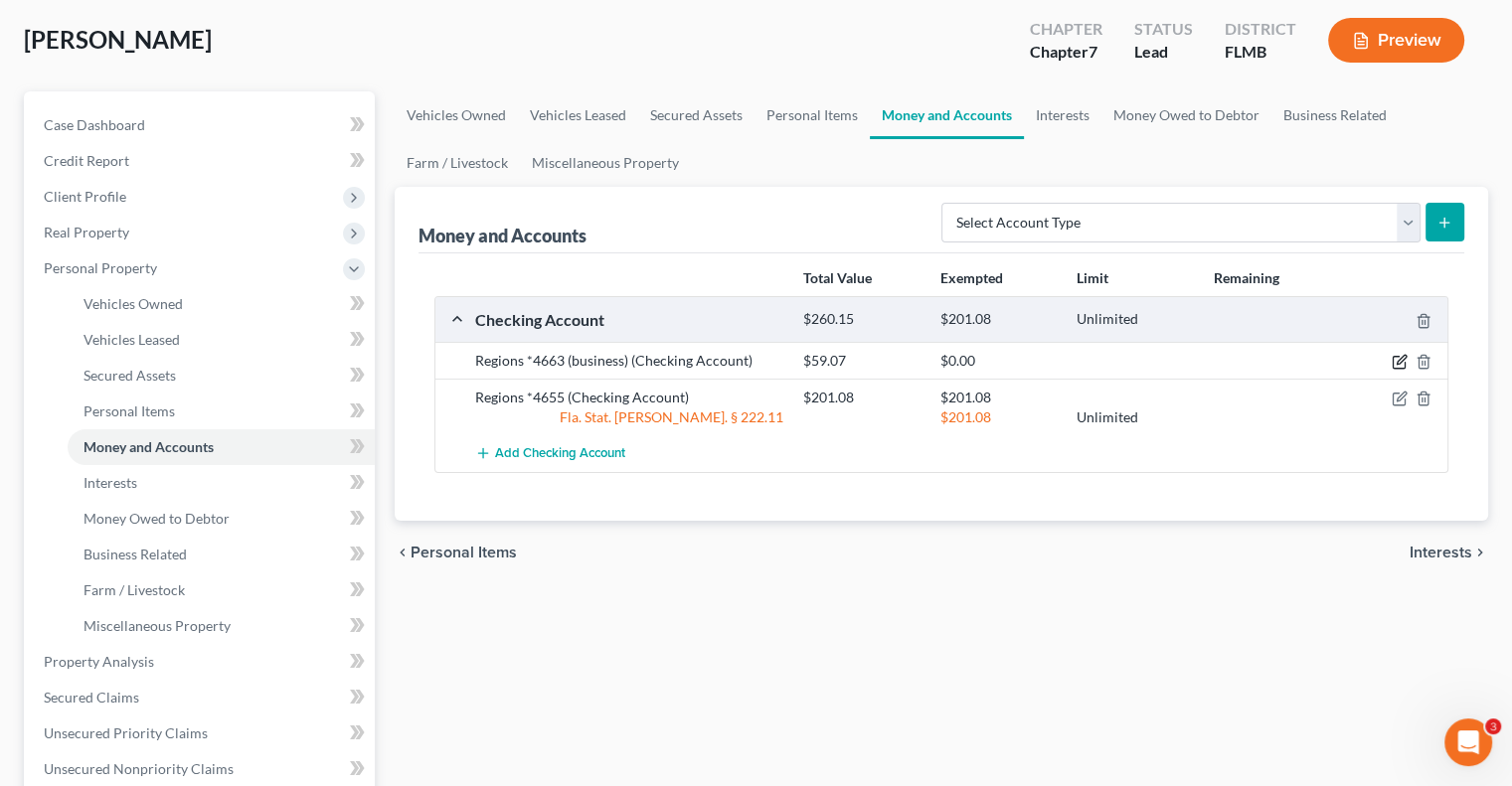 click 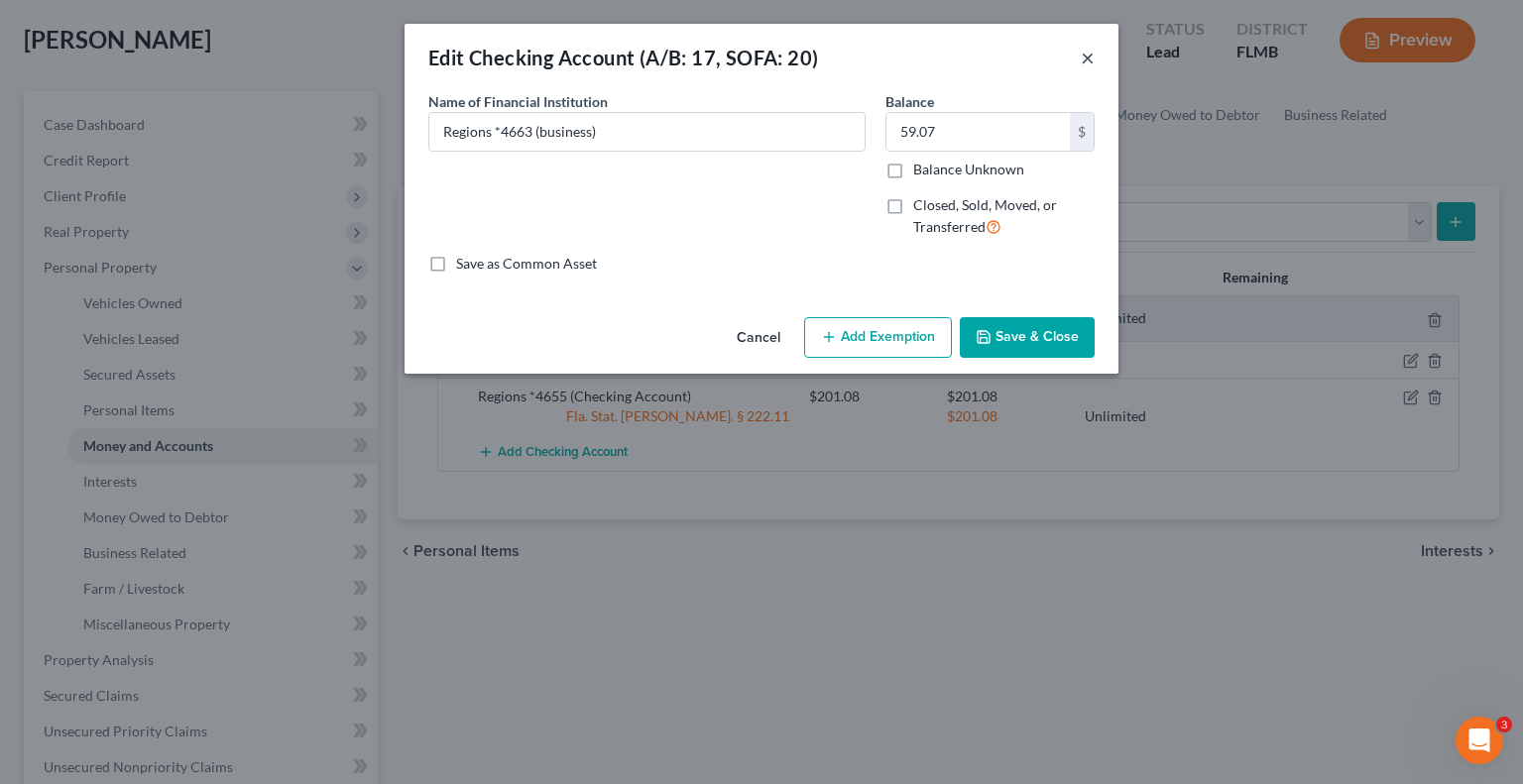 click on "×" at bounding box center (1088, 57) 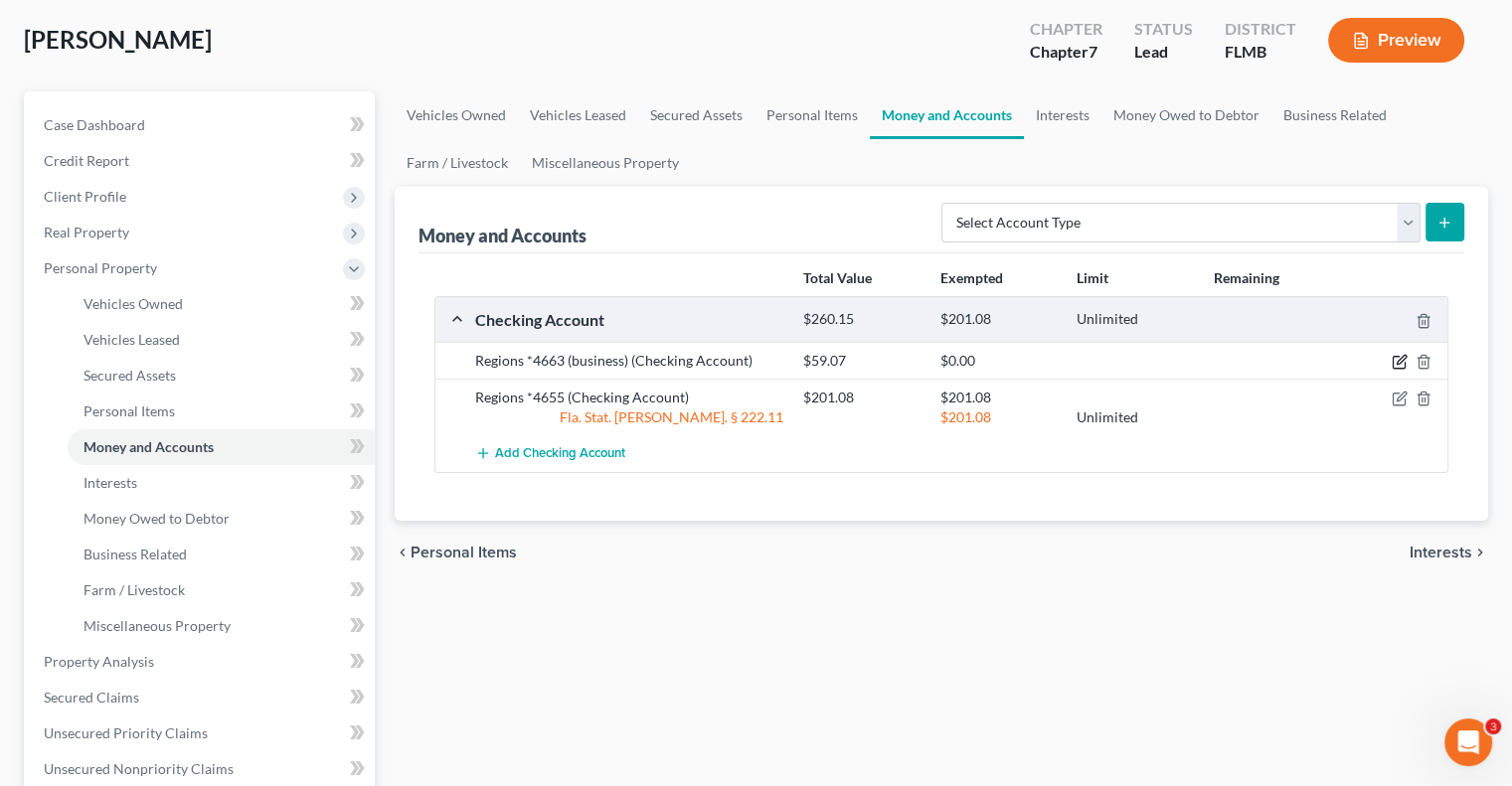 click 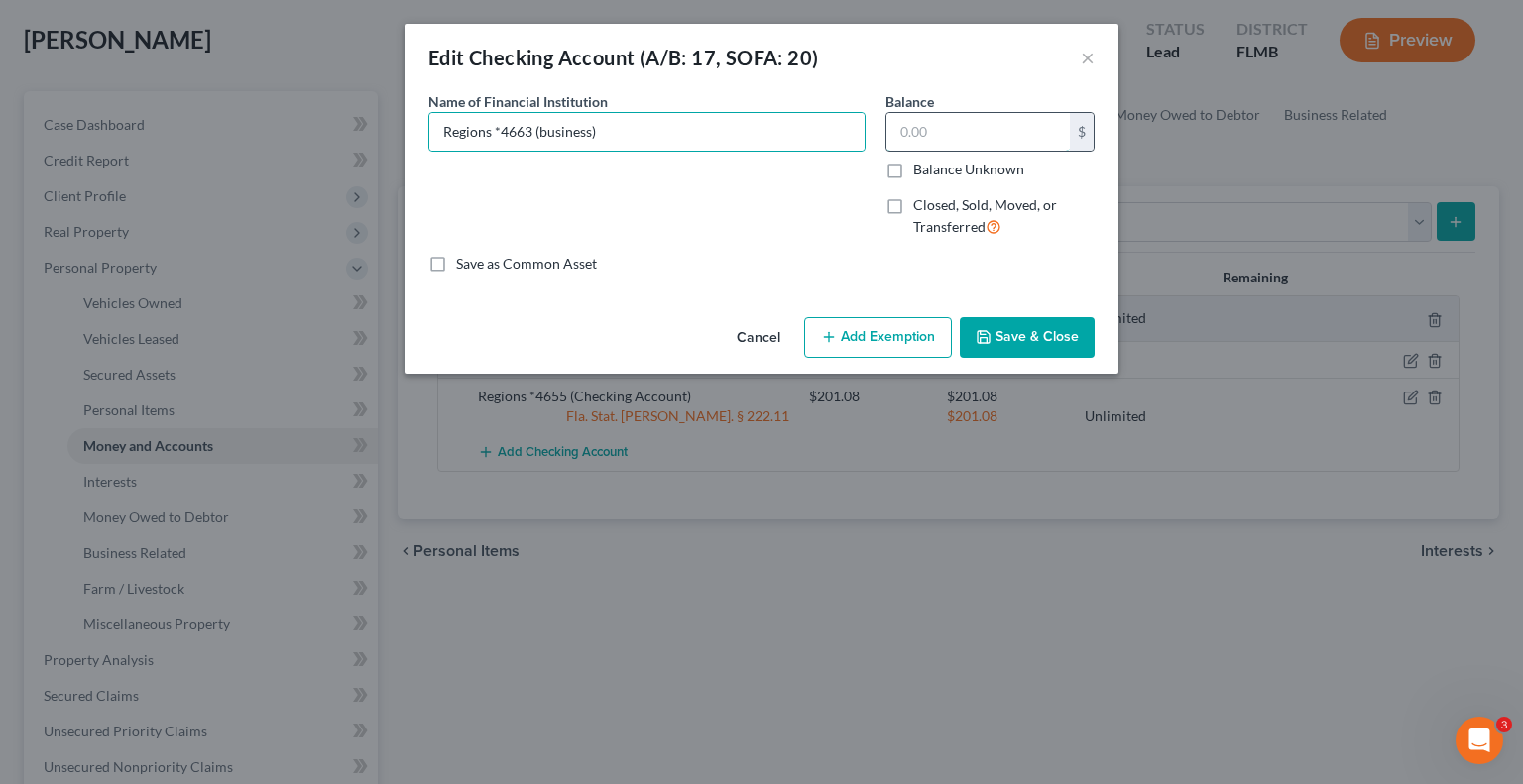 click at bounding box center [978, 132] 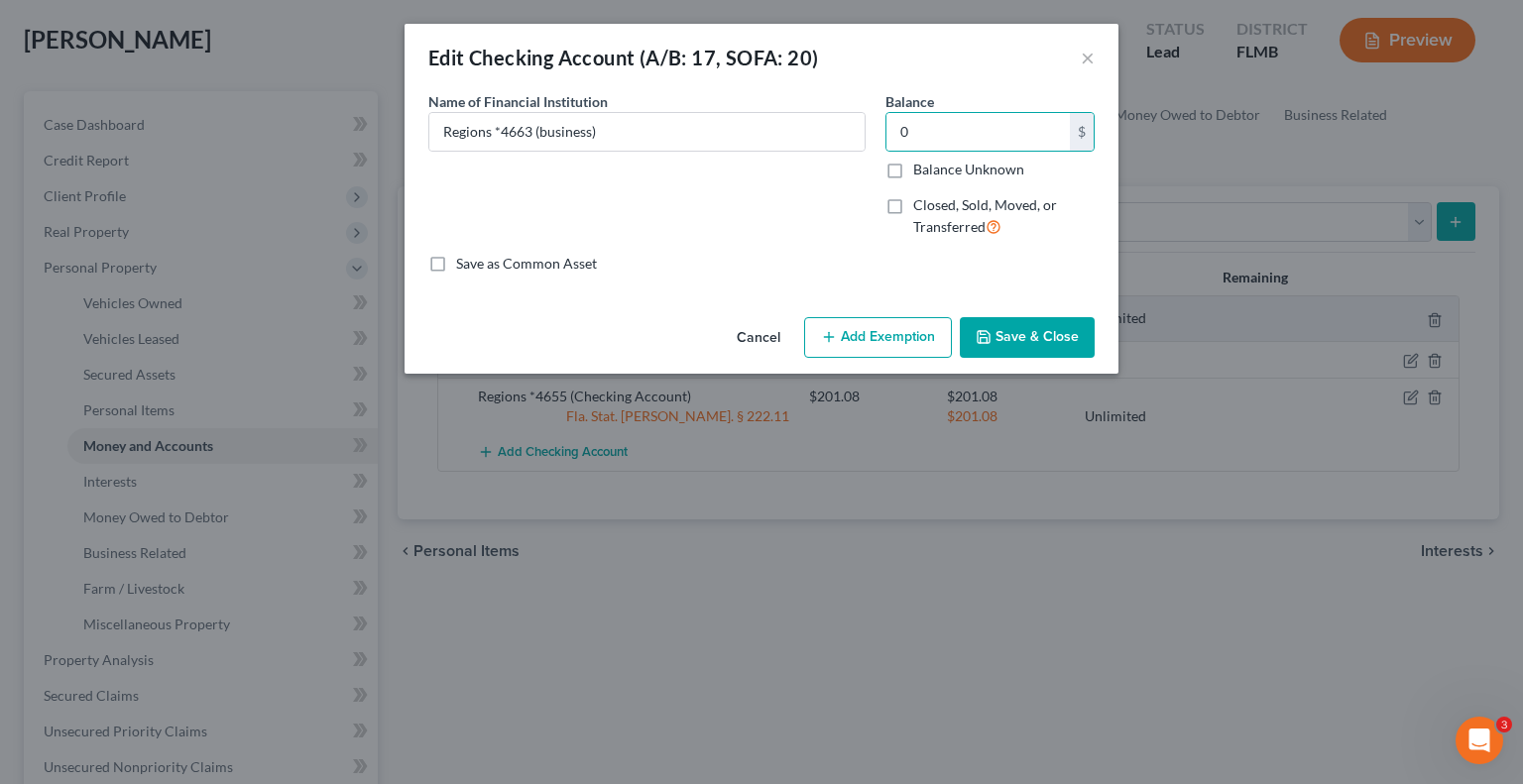 click on "Save & Close" at bounding box center (1027, 338) 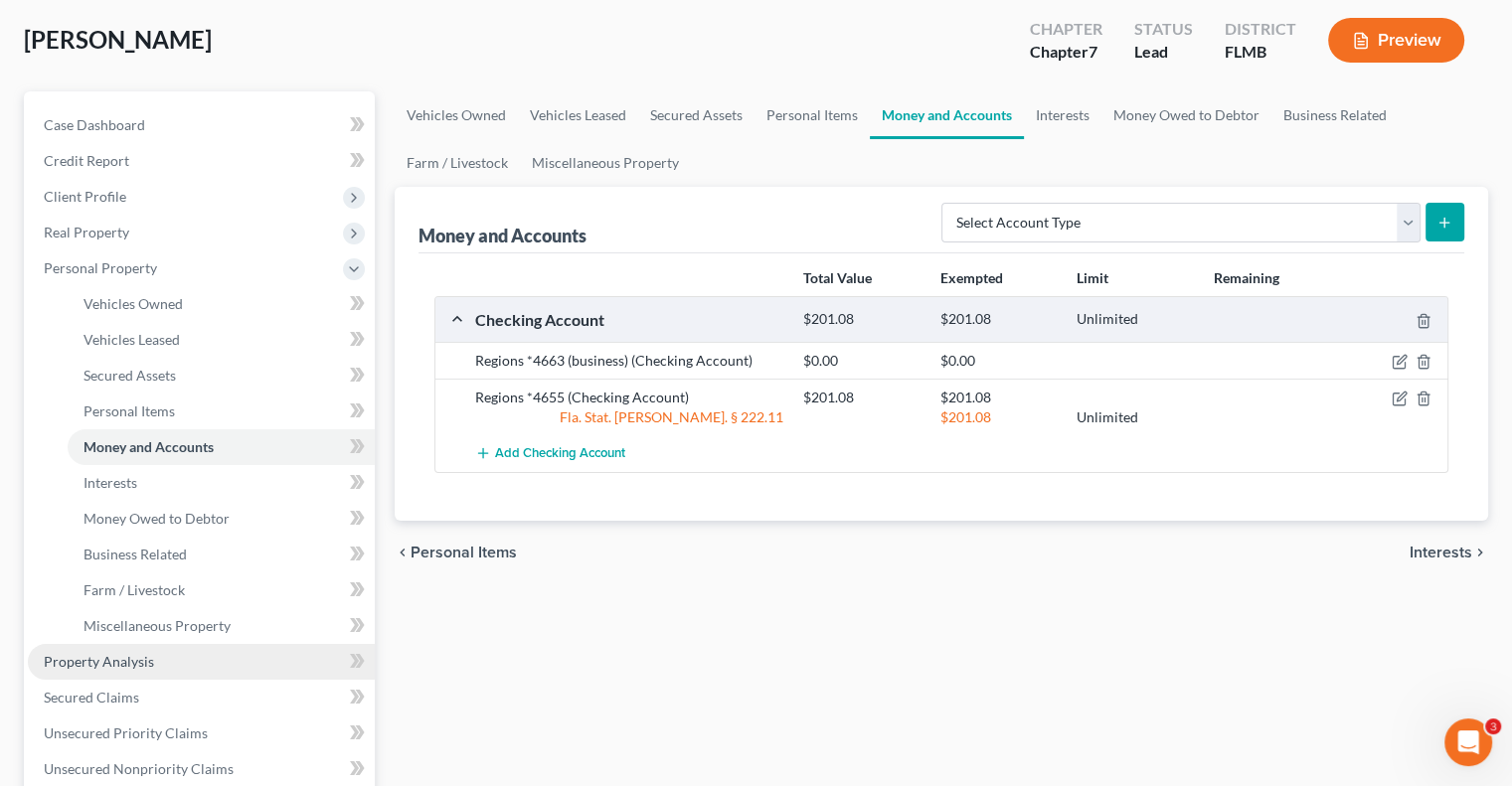 click on "Property Analysis" at bounding box center (201, 662) 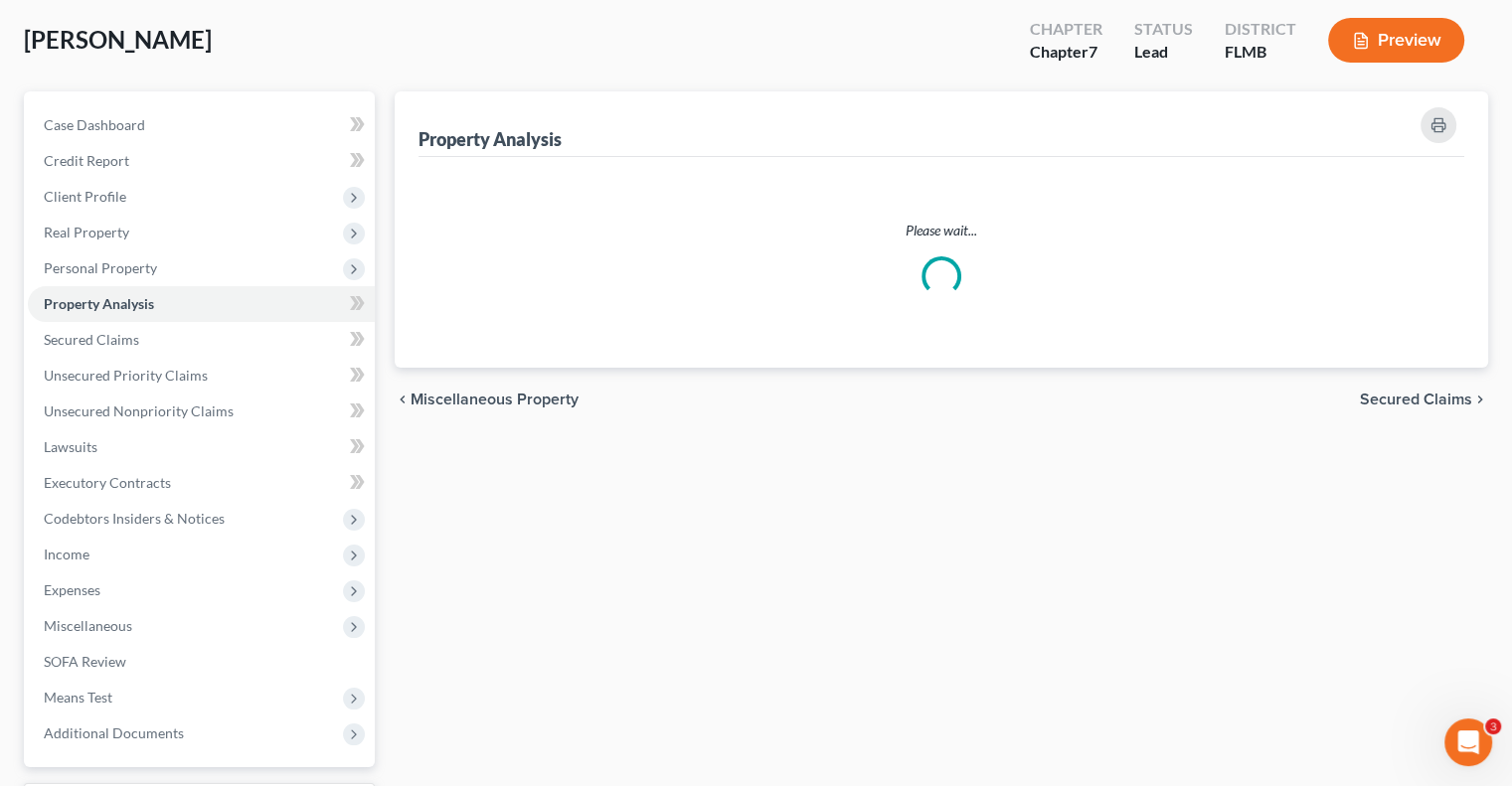 scroll, scrollTop: 0, scrollLeft: 0, axis: both 